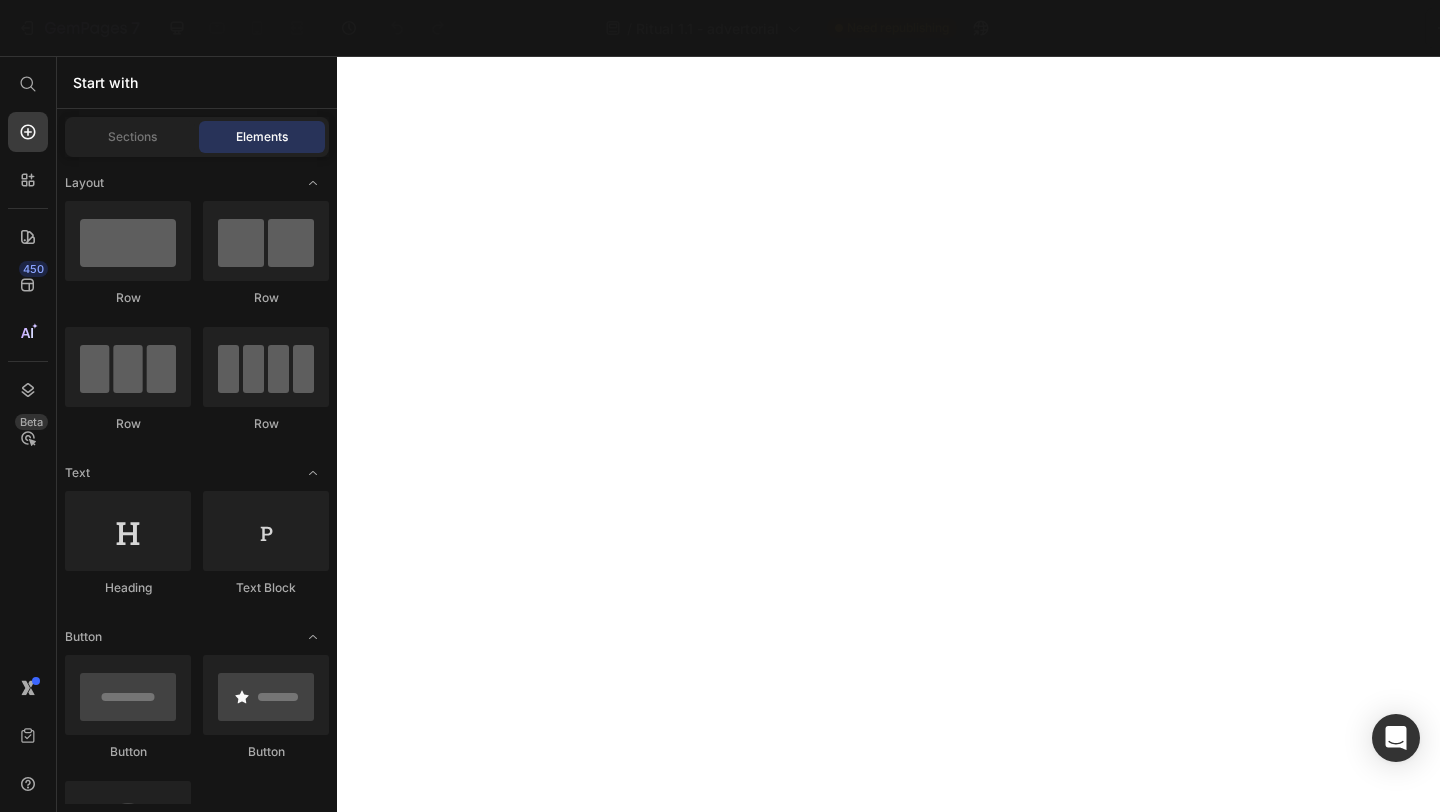 scroll, scrollTop: 0, scrollLeft: 0, axis: both 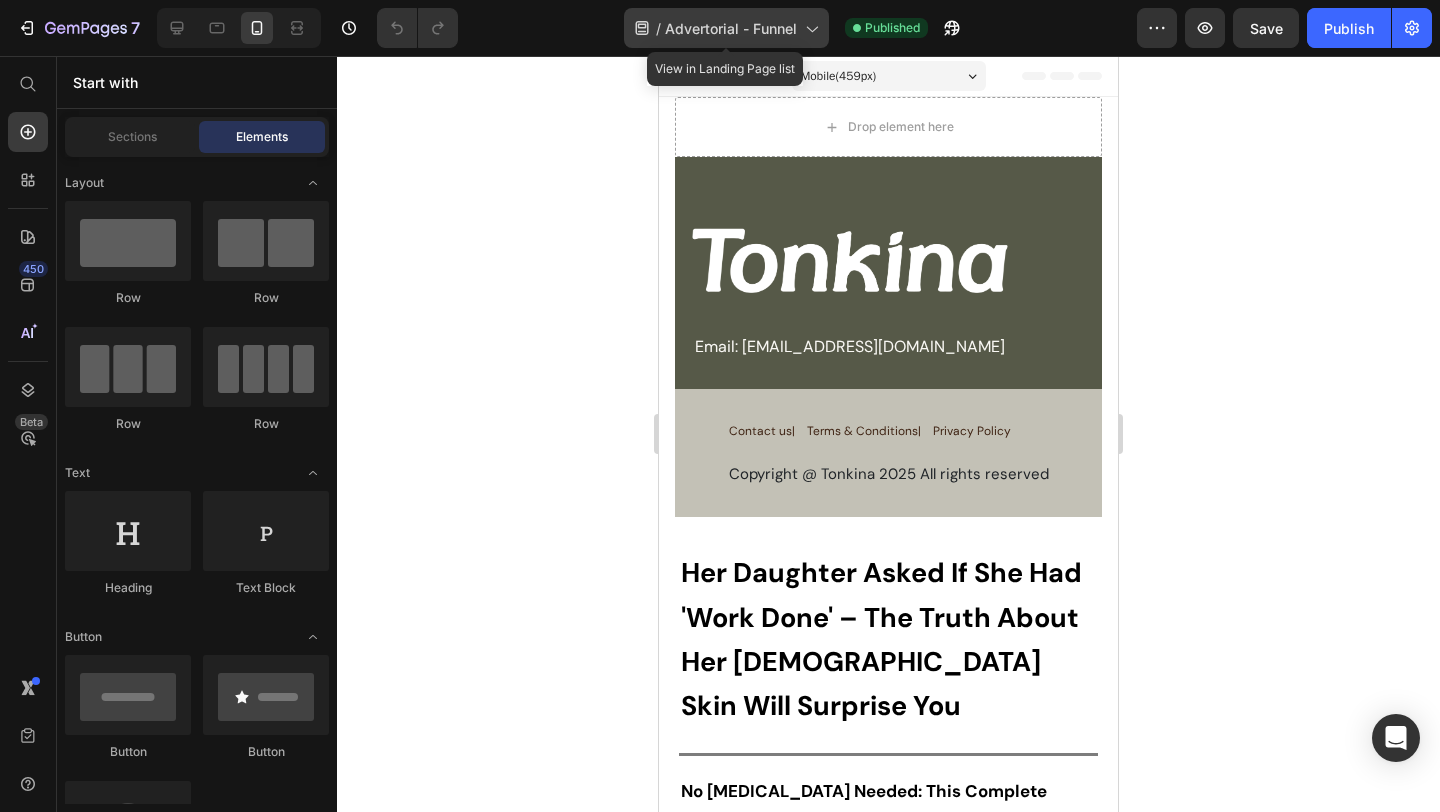 click on "Advertorial - Funnel" at bounding box center (731, 28) 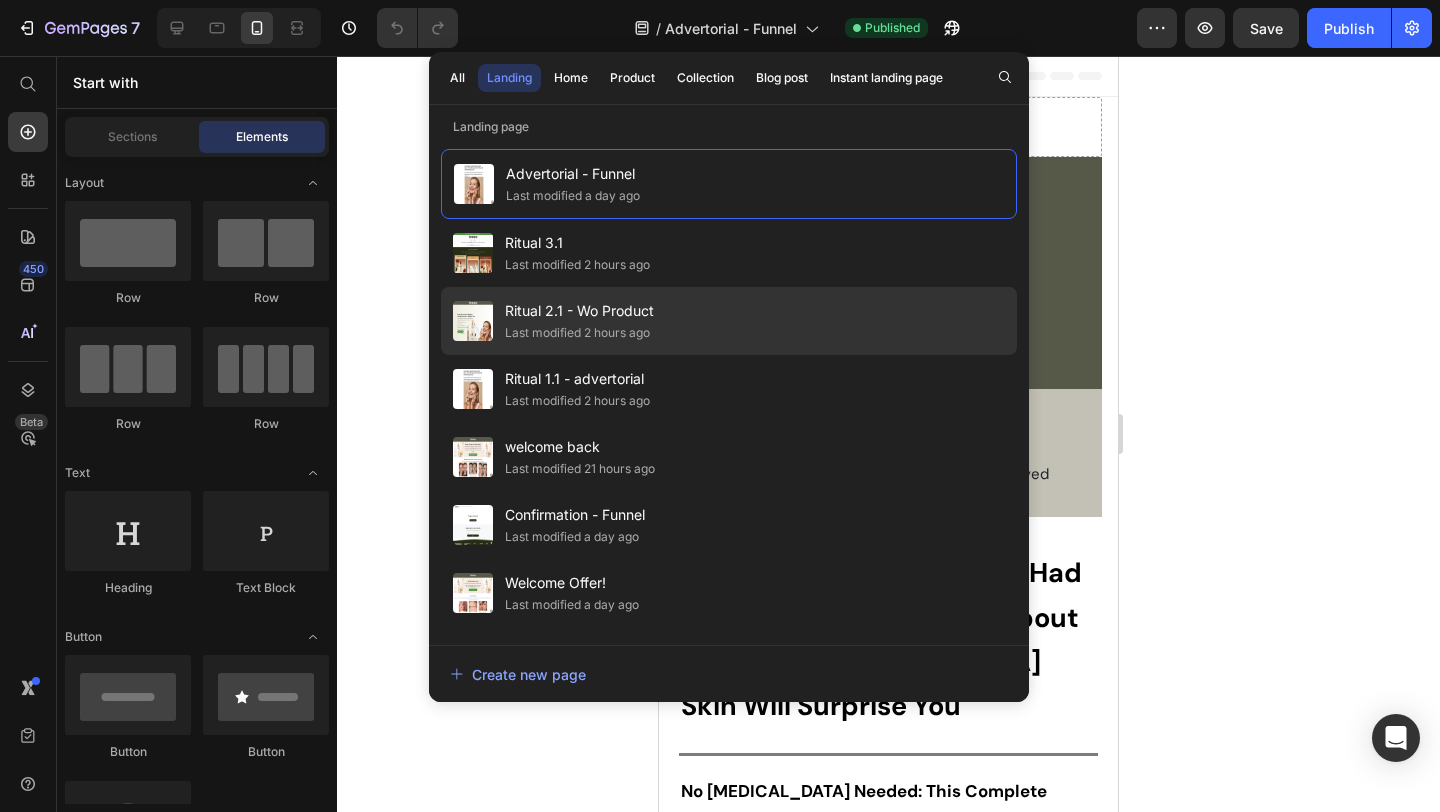 click on "Last modified 2 hours ago" 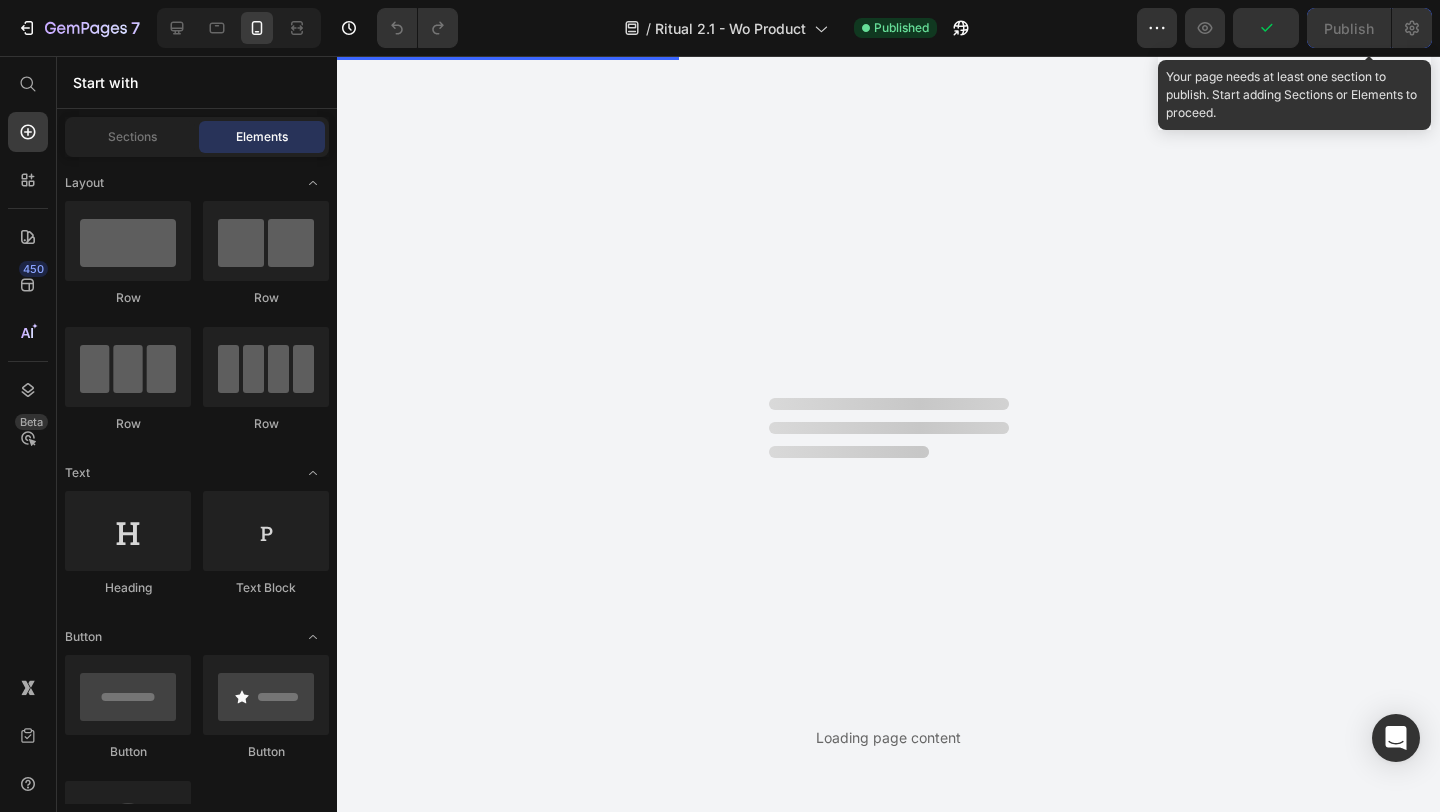 scroll, scrollTop: 0, scrollLeft: 0, axis: both 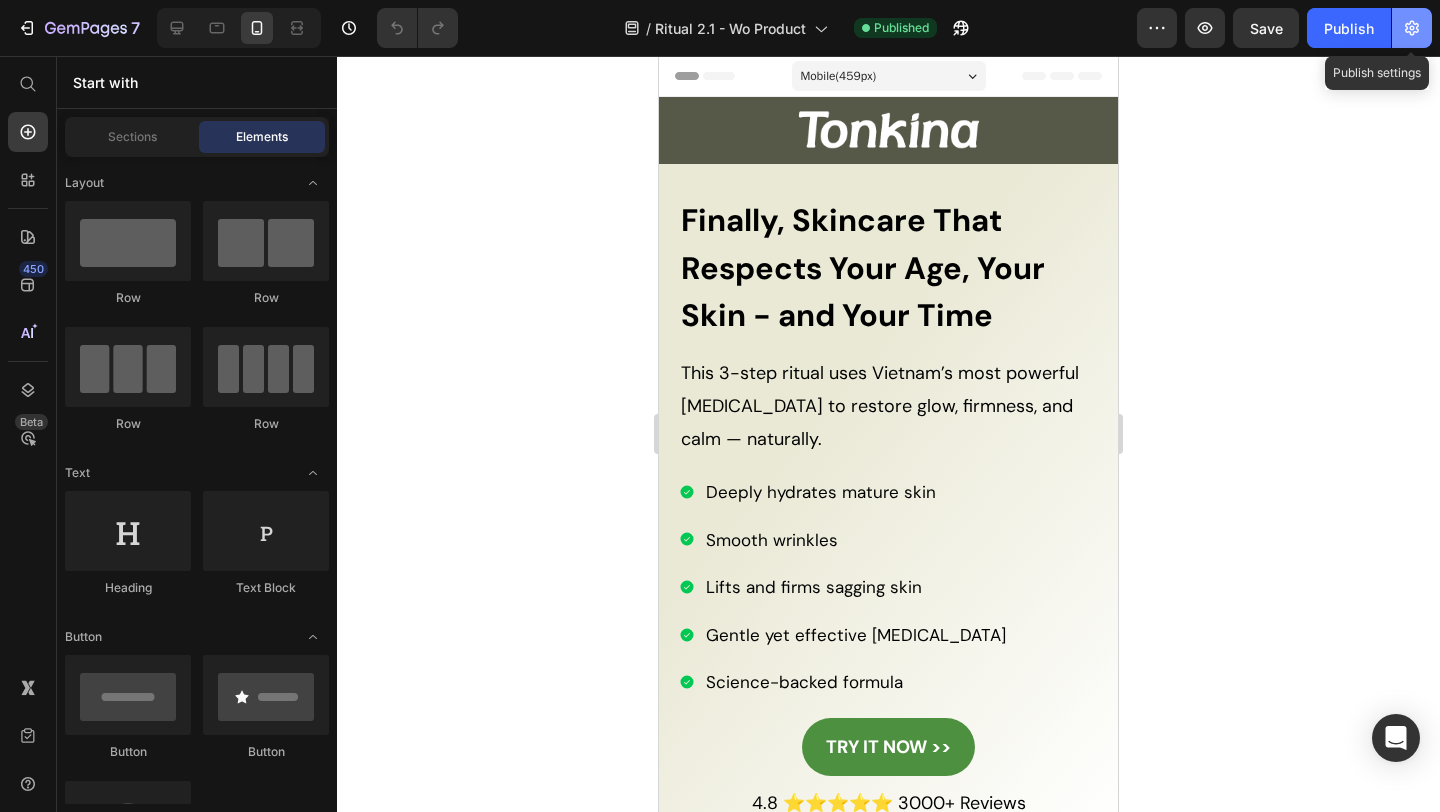 click 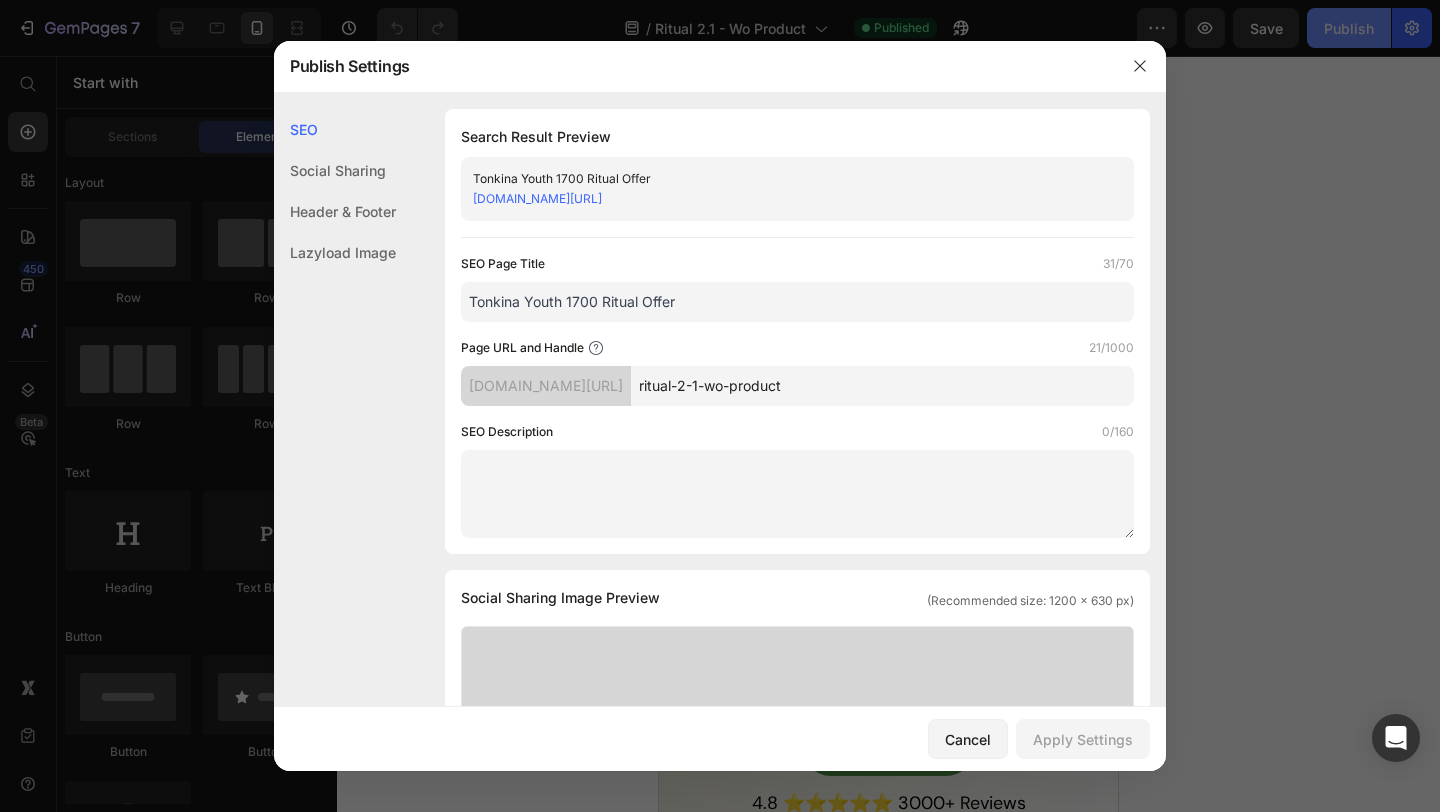 click at bounding box center [720, 406] 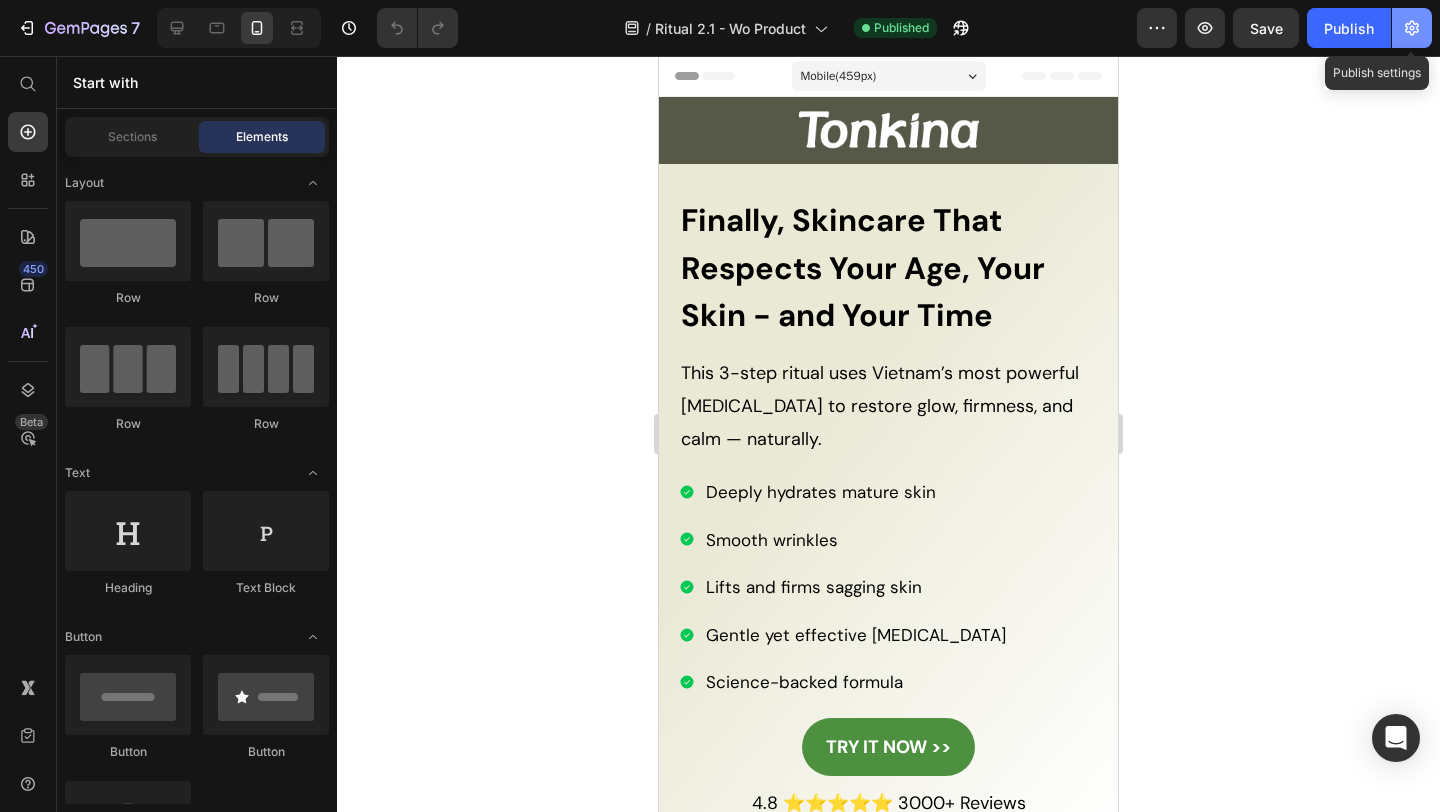 click 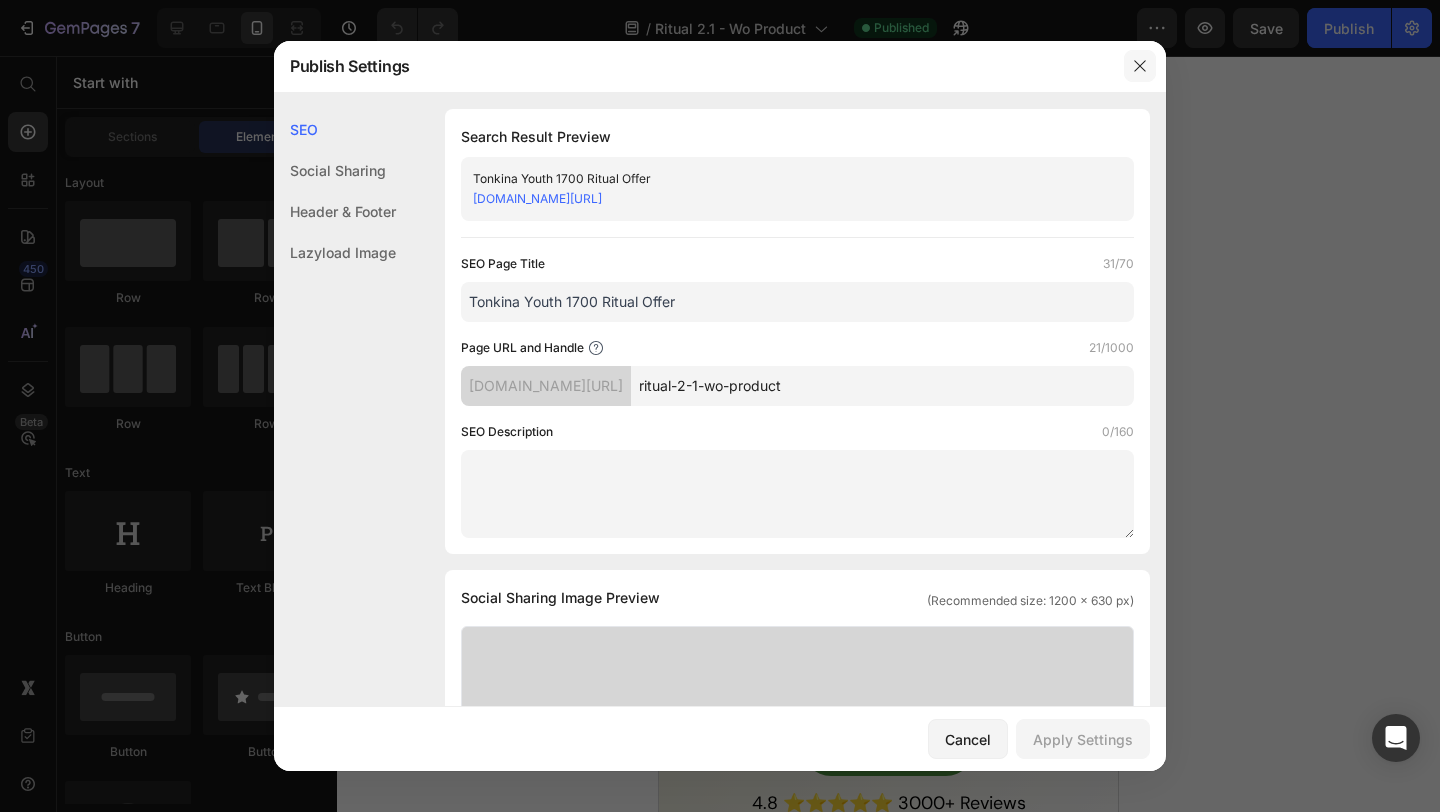 click at bounding box center [1140, 66] 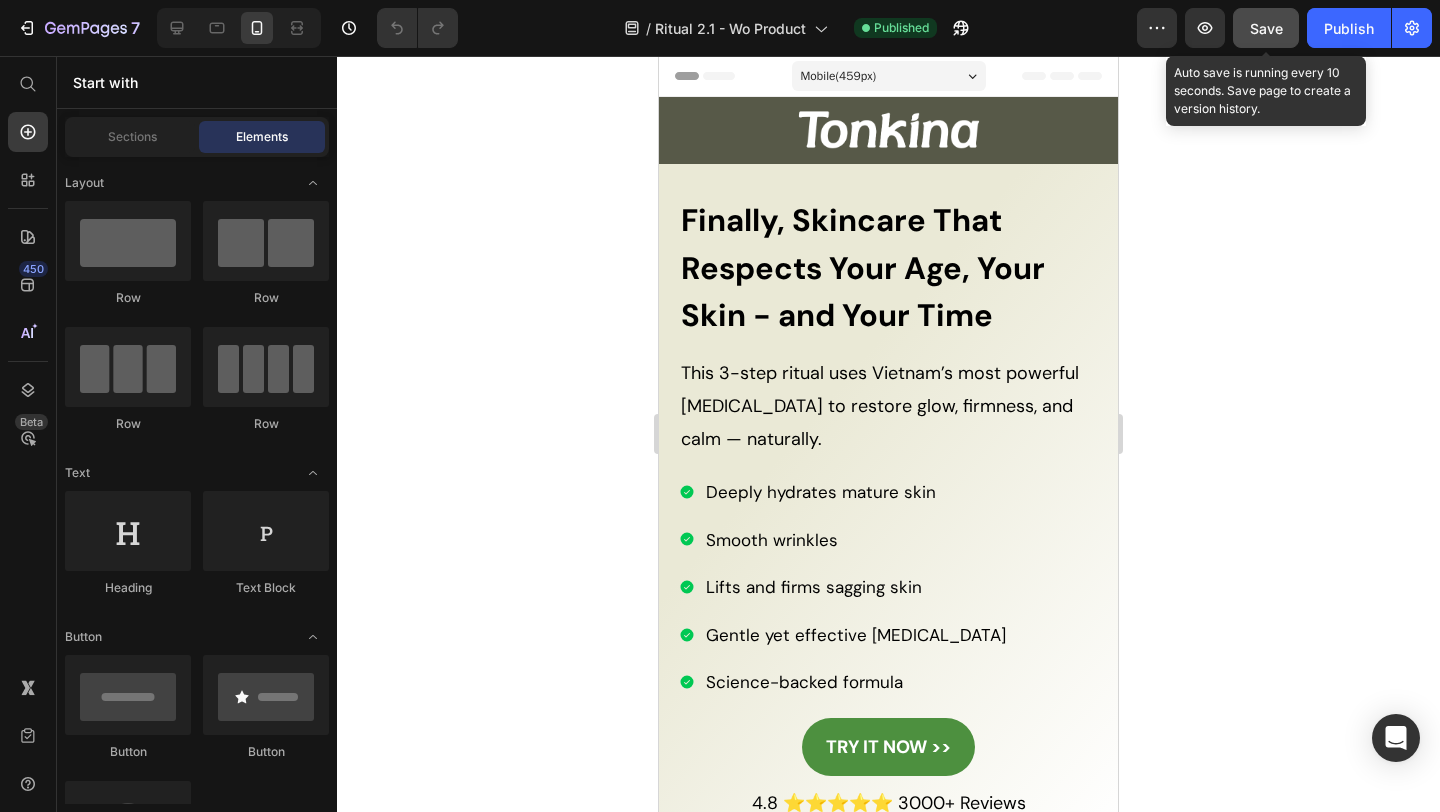 click on "Save" at bounding box center [1266, 28] 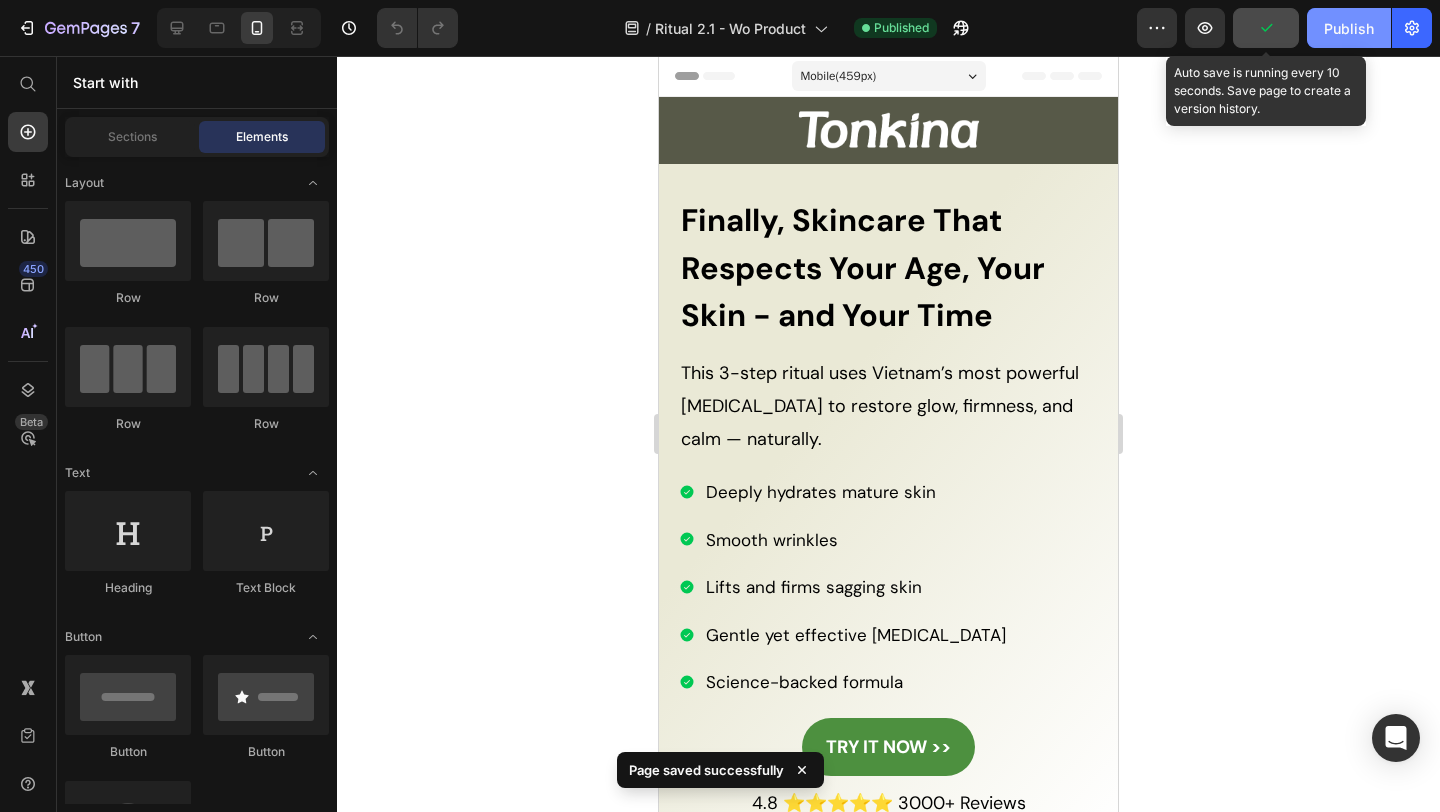 click on "Publish" 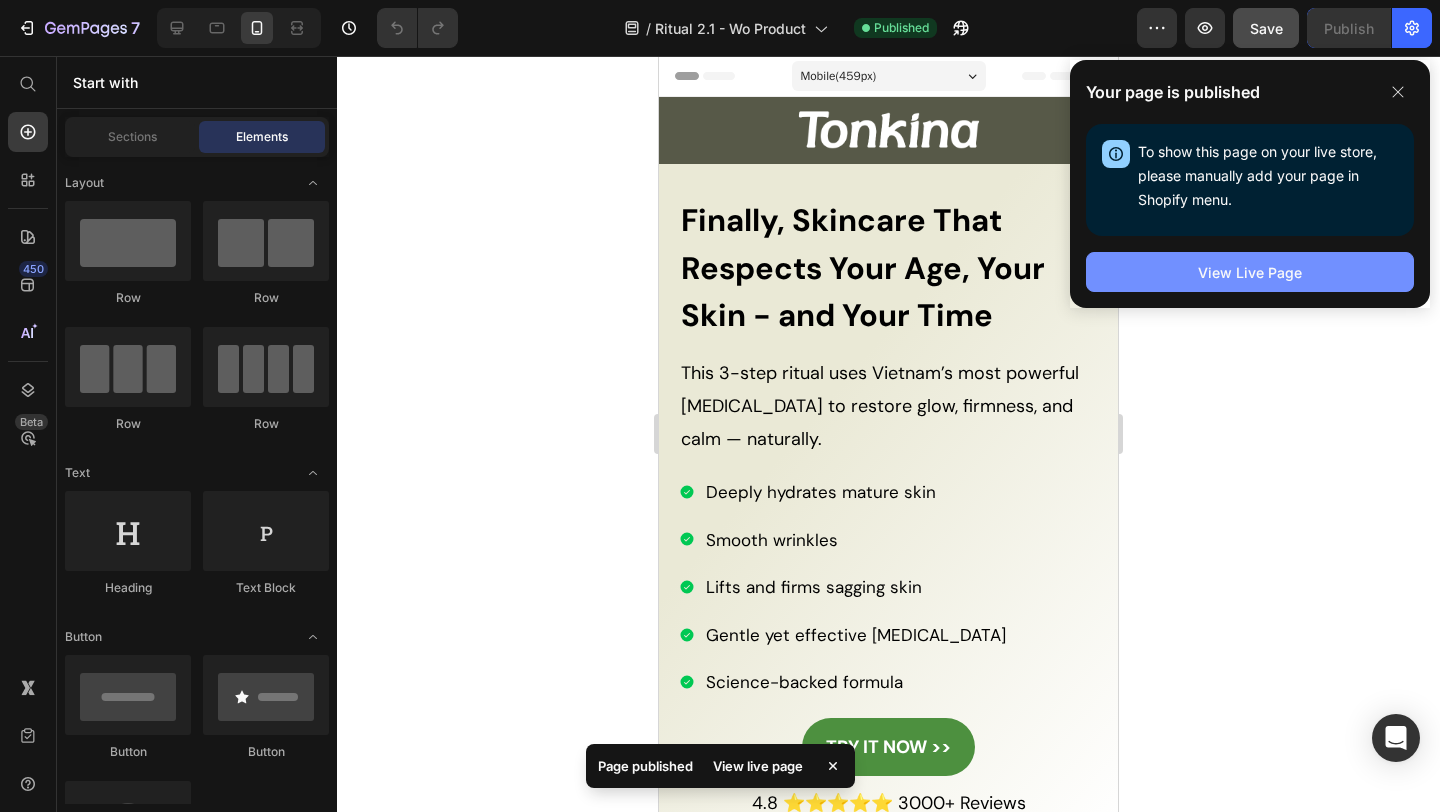 click on "View Live Page" at bounding box center (1250, 272) 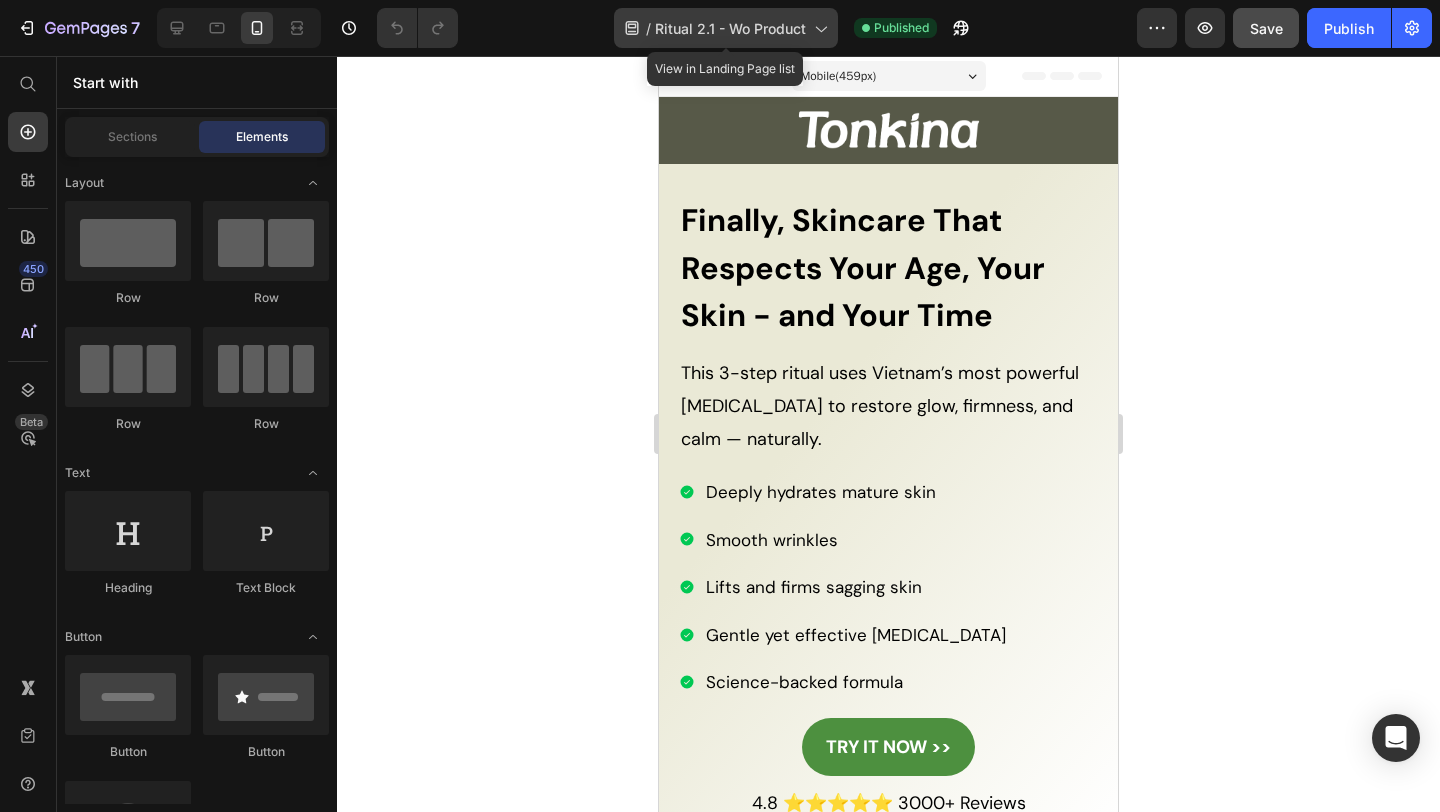 click on "/  Ritual 2.1 - Wo Product" 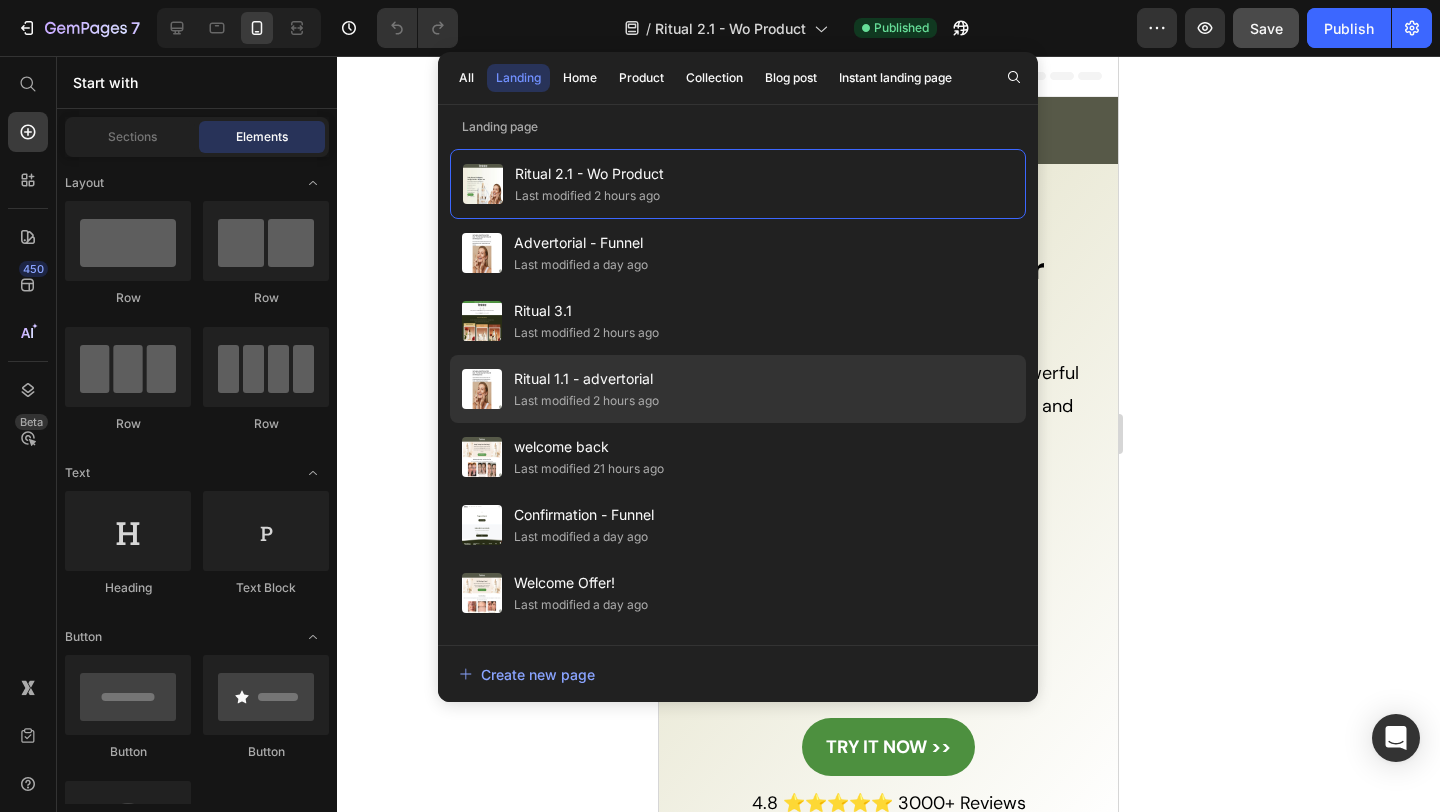 click on "Ritual 1.1 - advertorial" at bounding box center [586, 379] 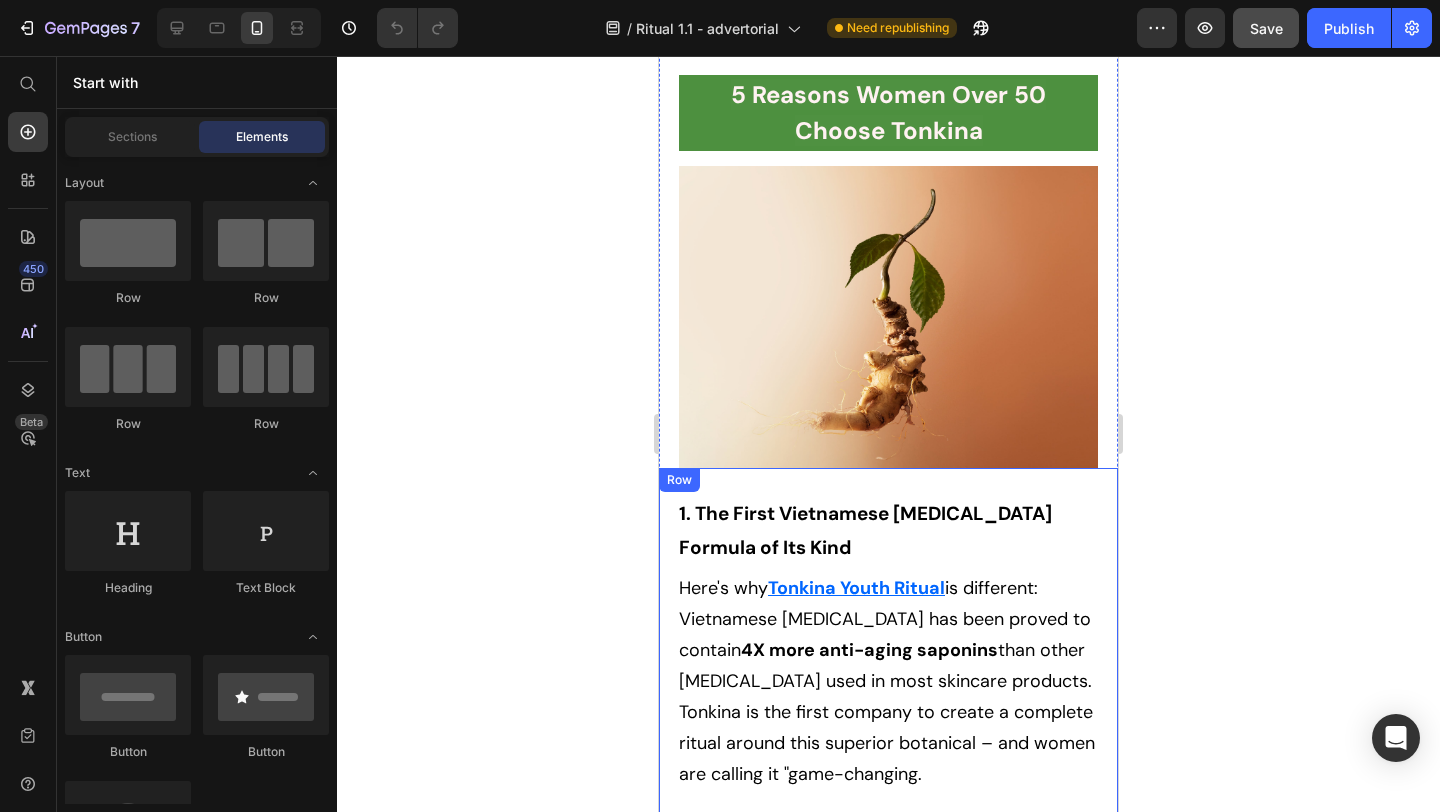 scroll, scrollTop: 2705, scrollLeft: 0, axis: vertical 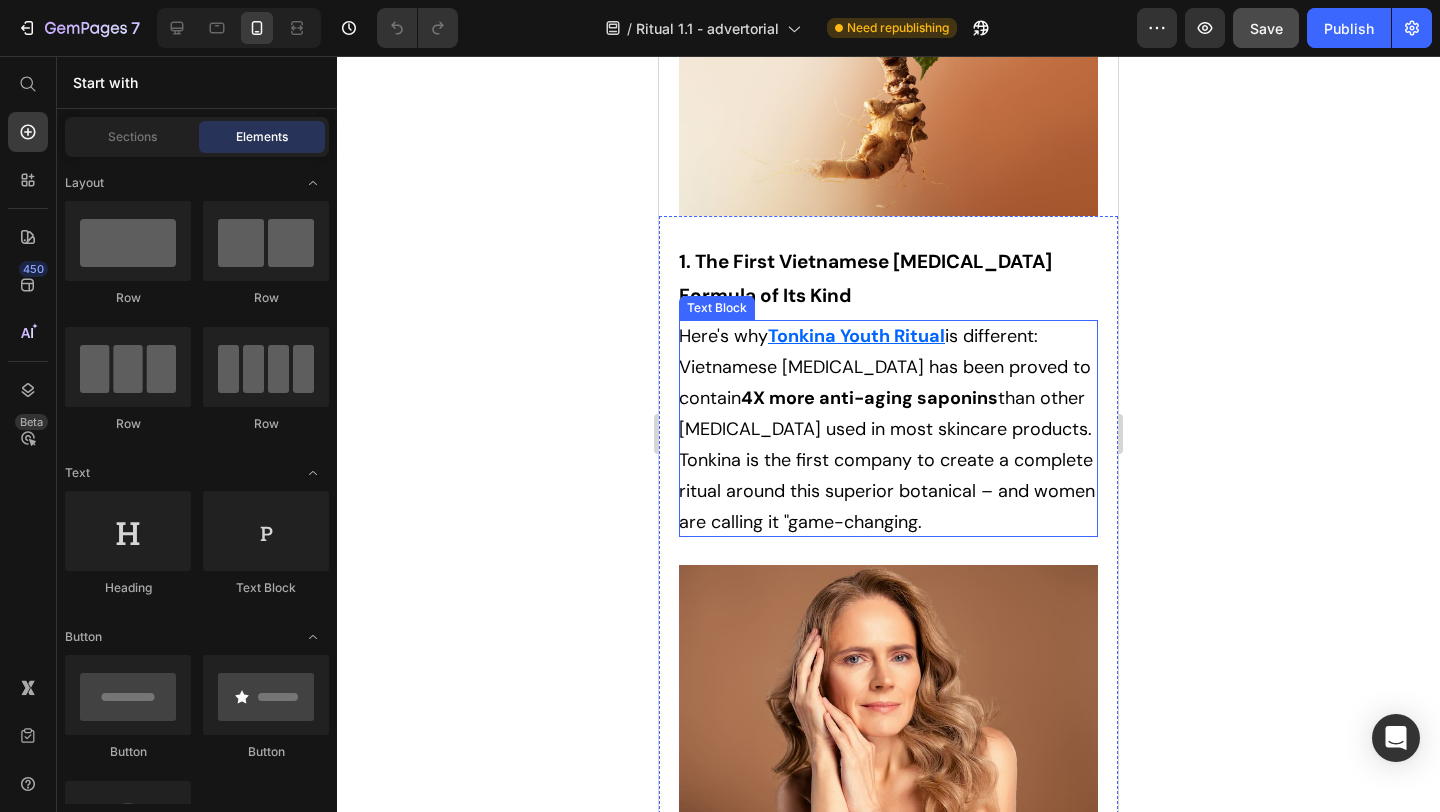 click on "is different: Vietnamese Ginseng has been proved to contain  4X more anti-aging saponins  than other ginseng used in most skincare products. Tonkina is the first company to create a complete ritual around this superior botanical – and women are calling it "game-changing." at bounding box center (887, 429) 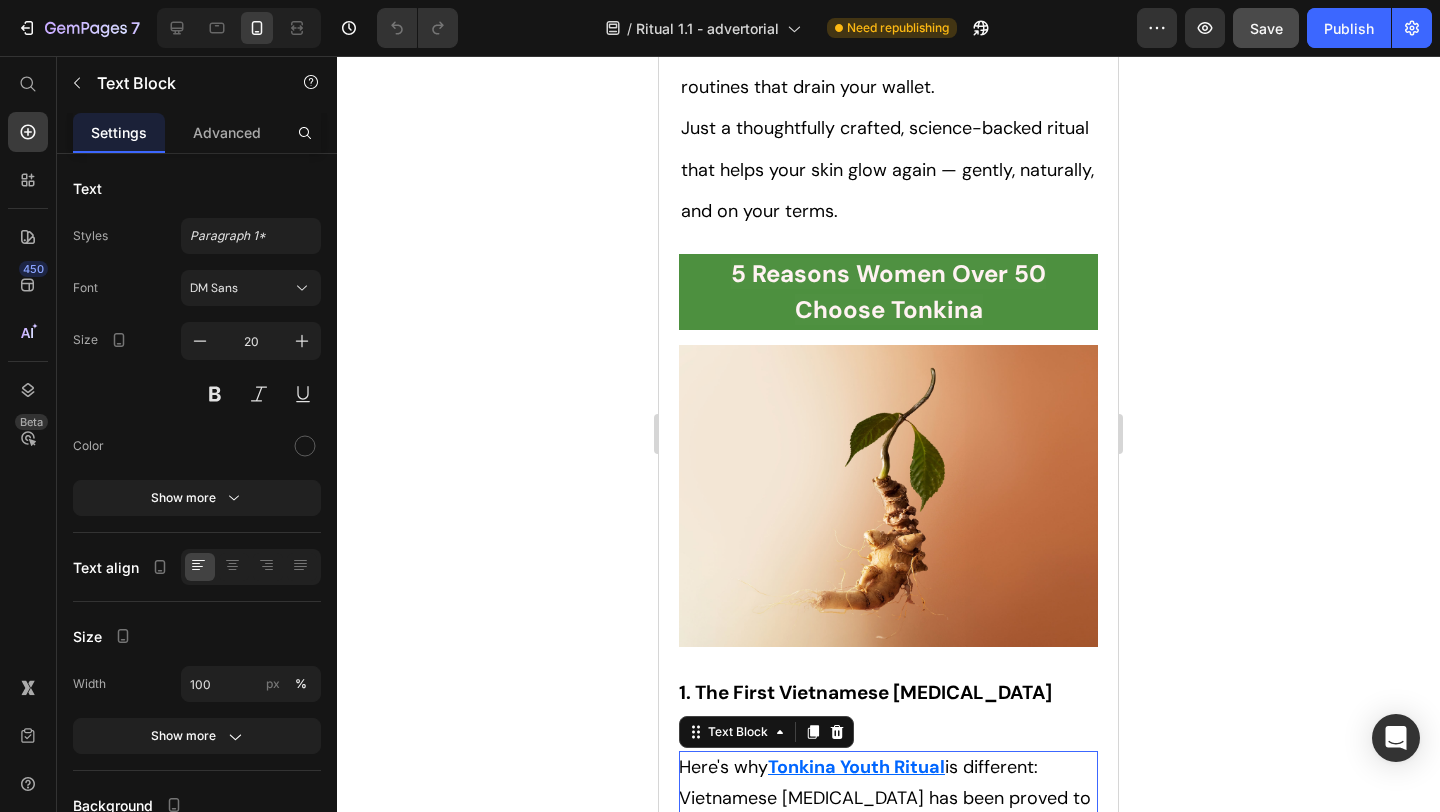 scroll, scrollTop: 2163, scrollLeft: 0, axis: vertical 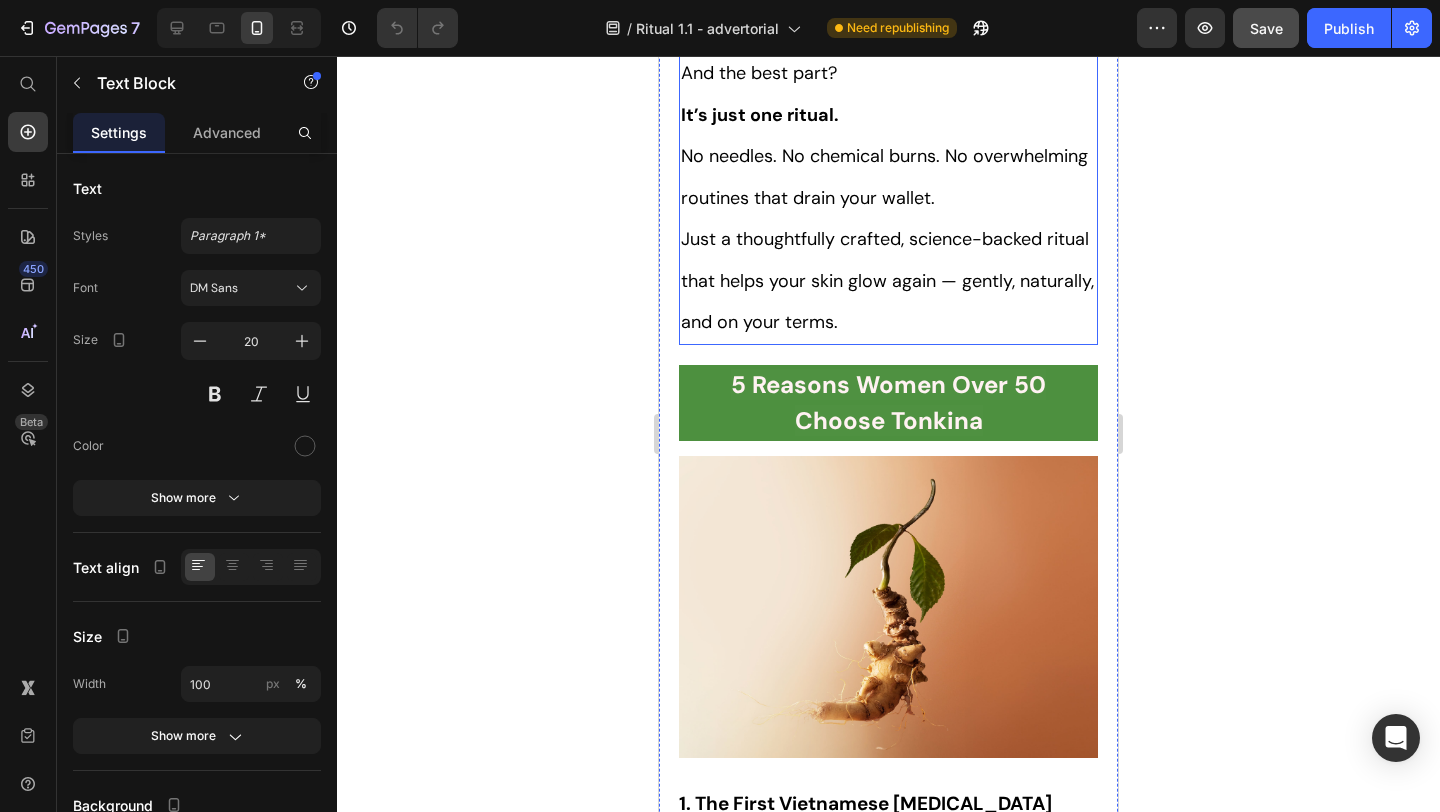 click on "Just a thoughtfully crafted, science-backed ritual that helps your skin glow again — gently, naturally, and on your terms." at bounding box center (887, 280) 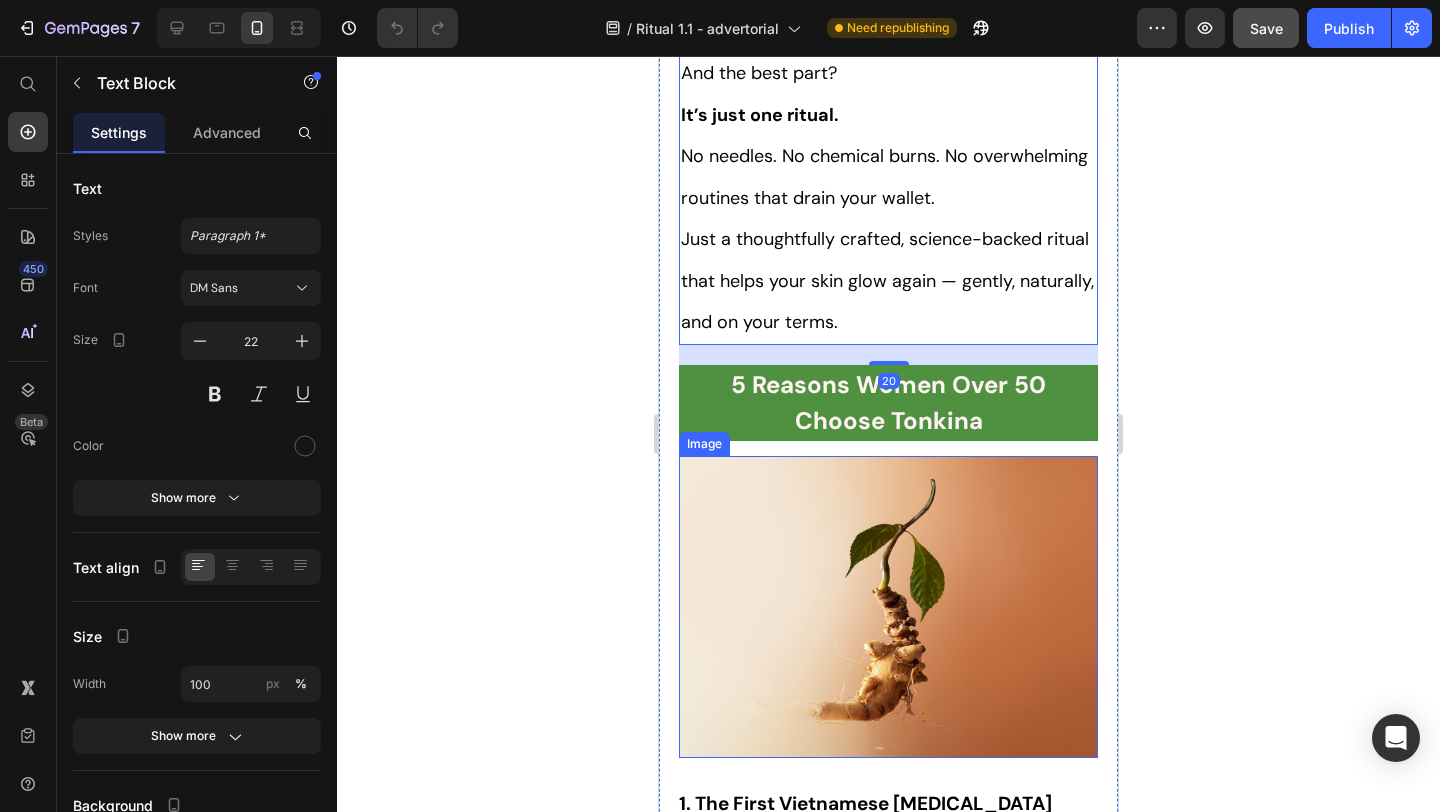 scroll, scrollTop: 2510, scrollLeft: 0, axis: vertical 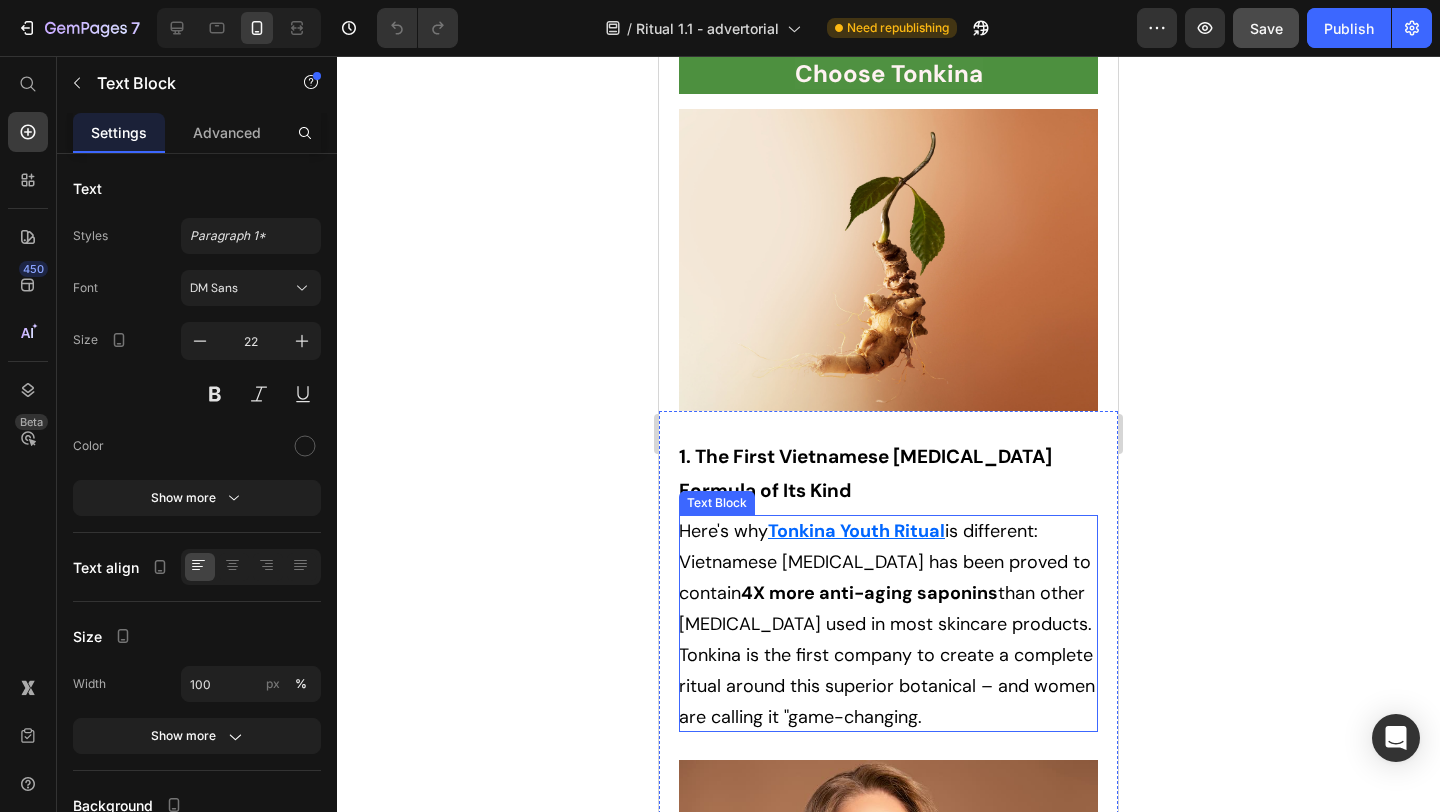 click on "is different: Vietnamese Ginseng has been proved to contain  4X more anti-aging saponins  than other ginseng used in most skincare products. Tonkina is the first company to create a complete ritual around this superior botanical – and women are calling it "game-changing." at bounding box center (887, 624) 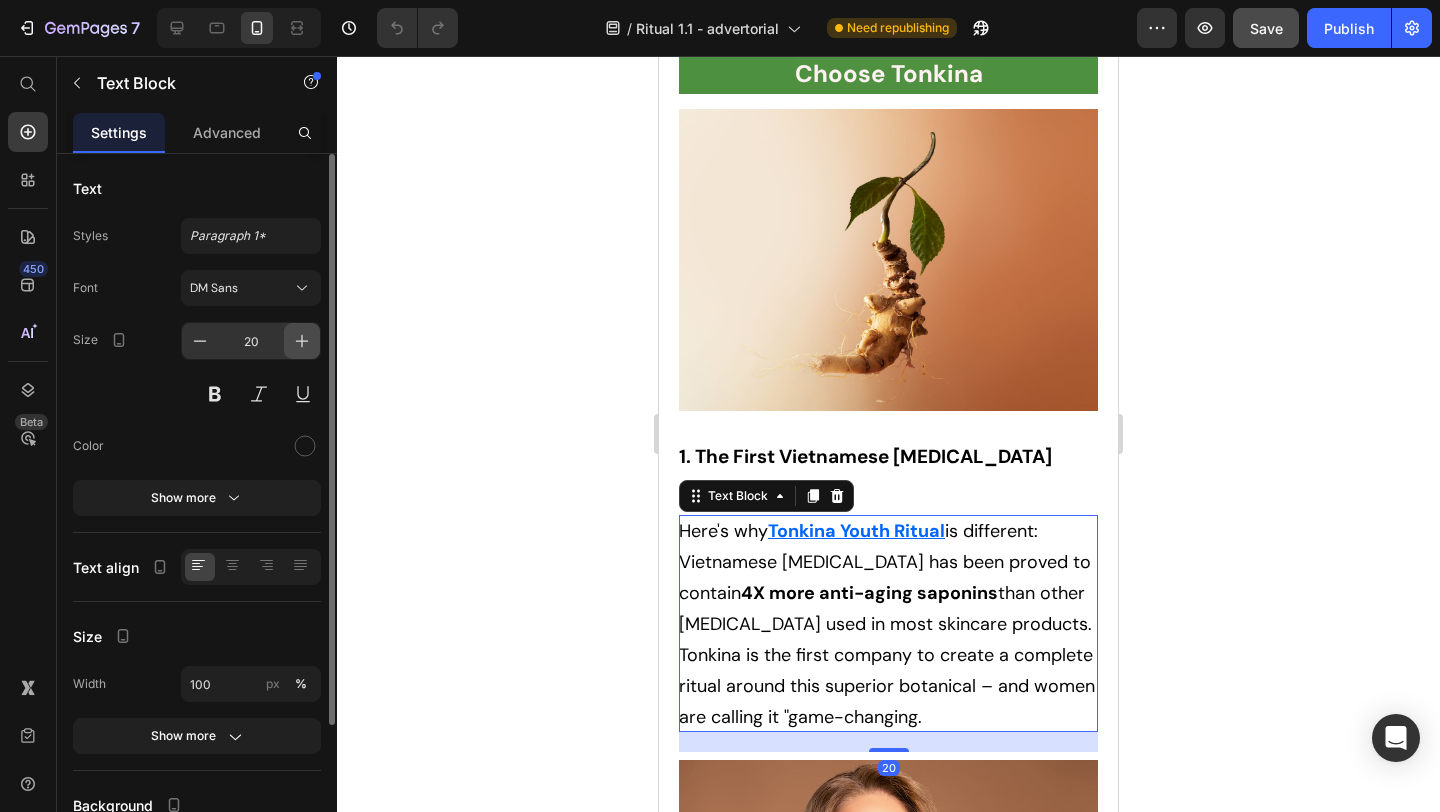 click at bounding box center (302, 341) 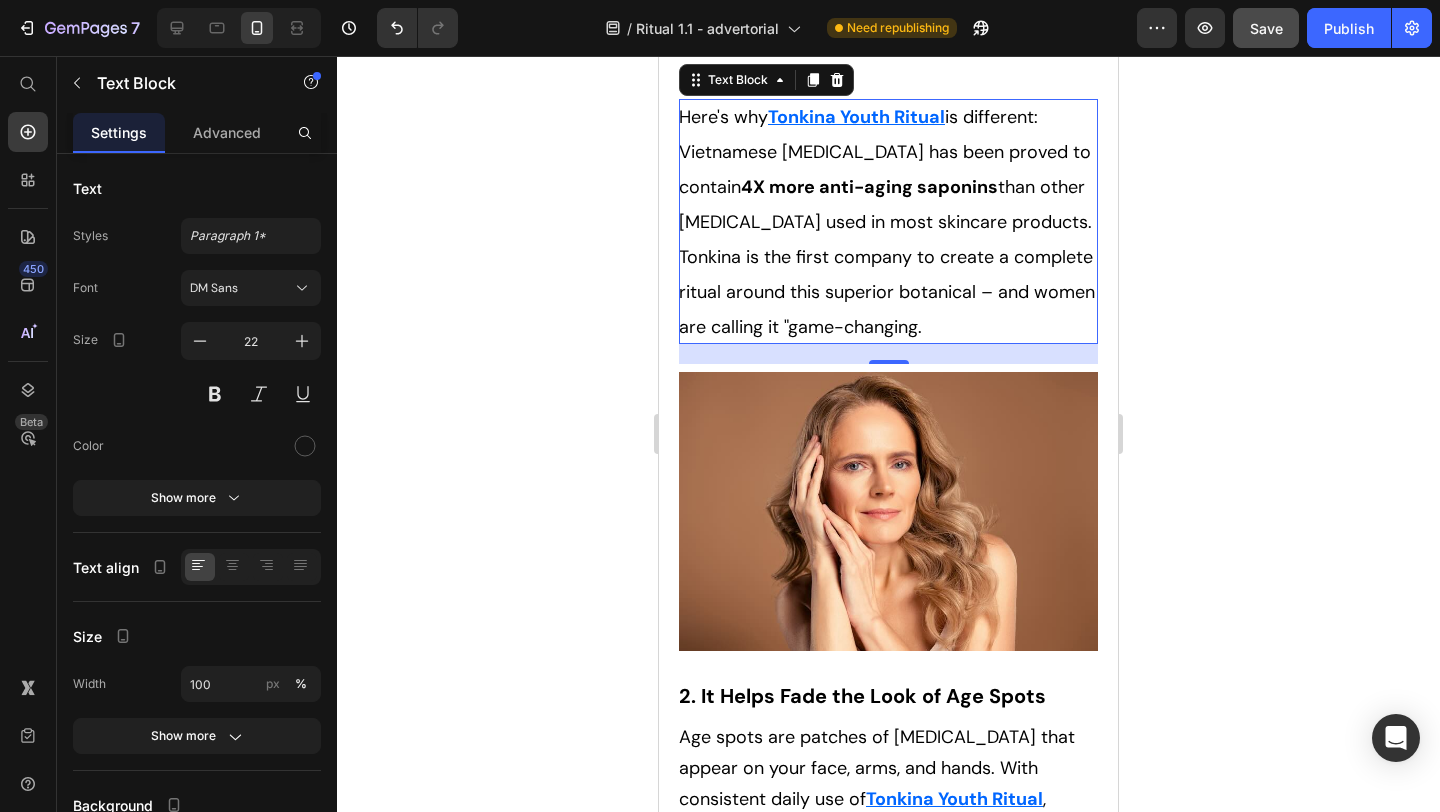 scroll, scrollTop: 3233, scrollLeft: 0, axis: vertical 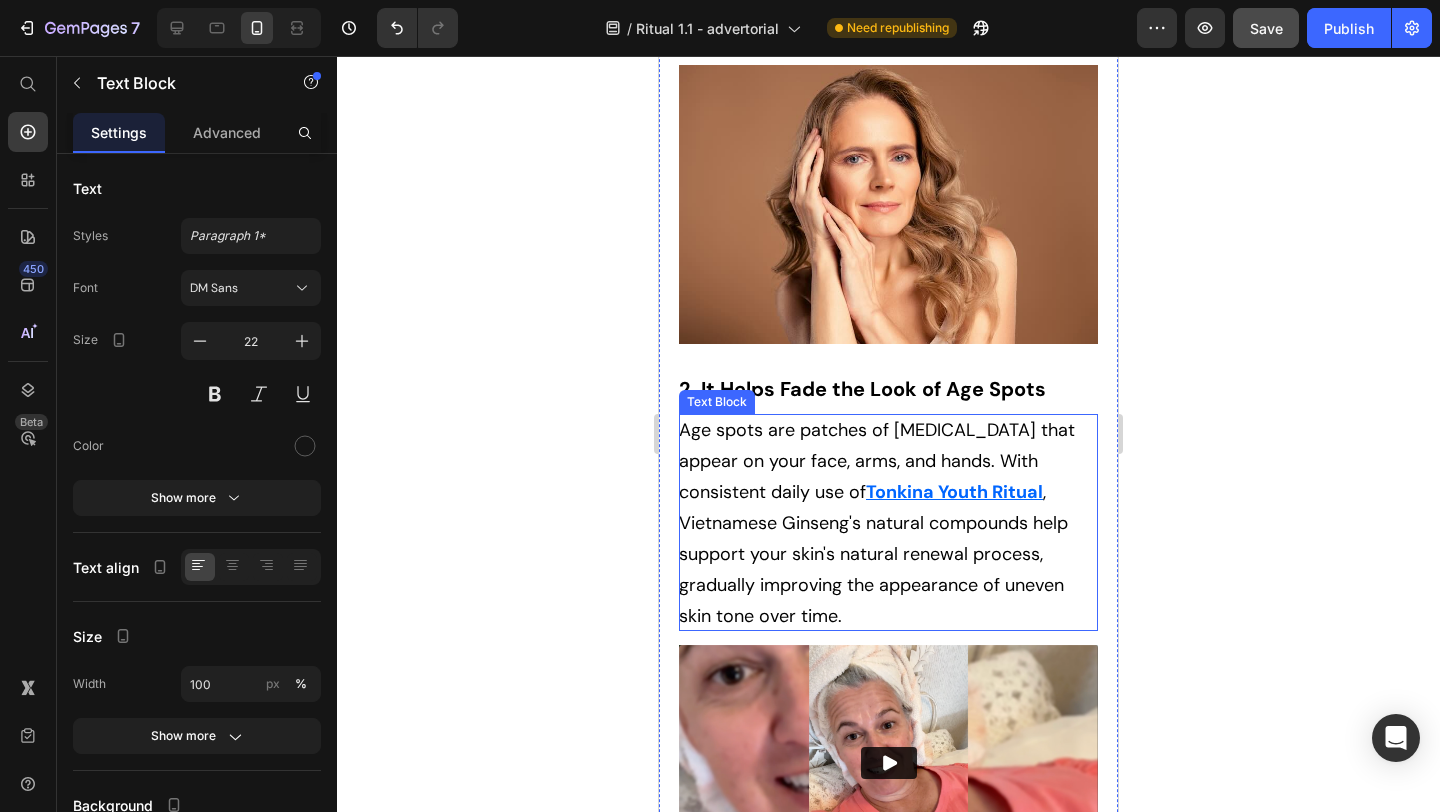 click on "Age spots are patches of hyperpigmentation that appear on your face, arms, and hands. With consistent daily use of  Tonkina Youth Ritual , Vietnamese Ginseng's natural compounds help support your skin's natural renewal process, gradually improving the appearance of uneven skin tone over time." at bounding box center [888, 522] 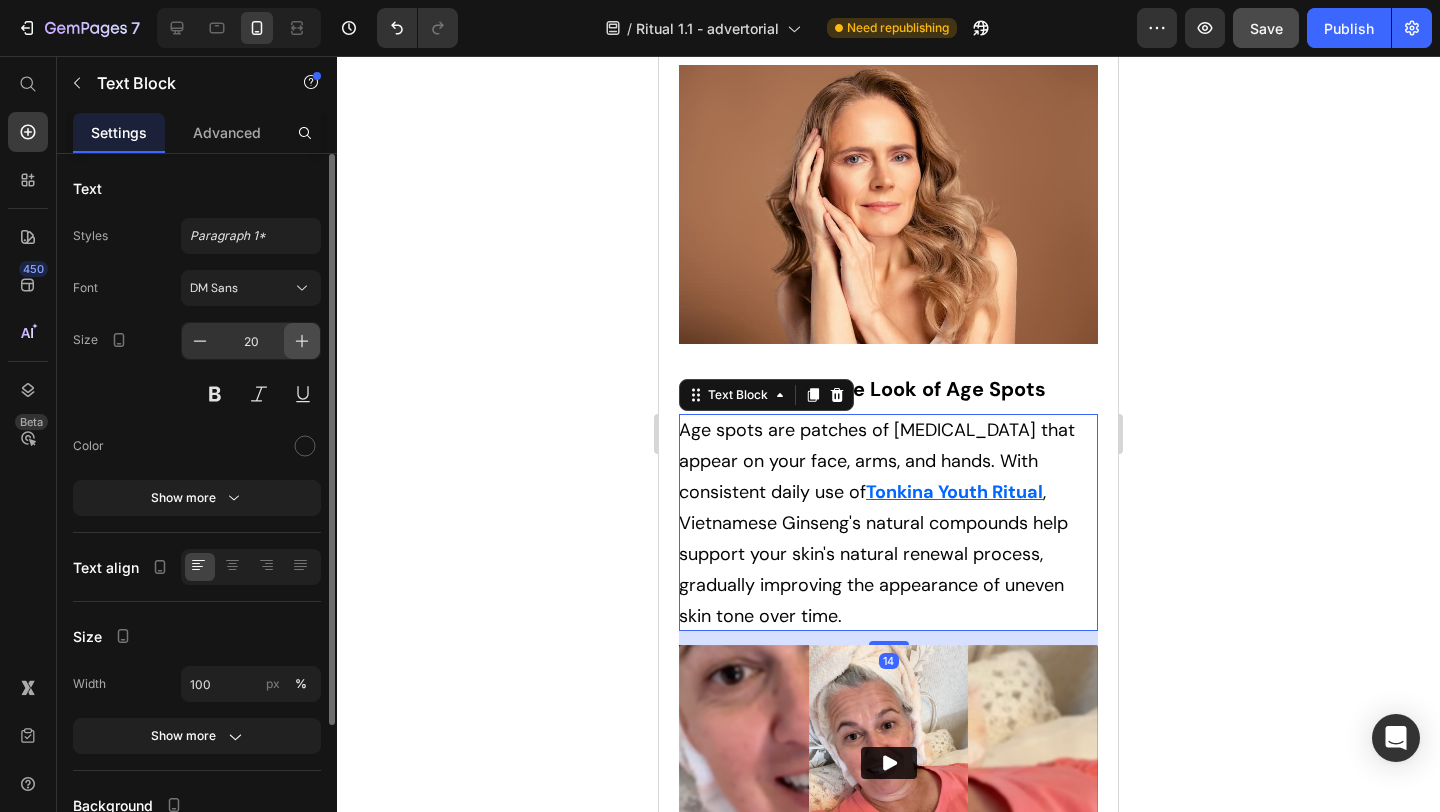 click 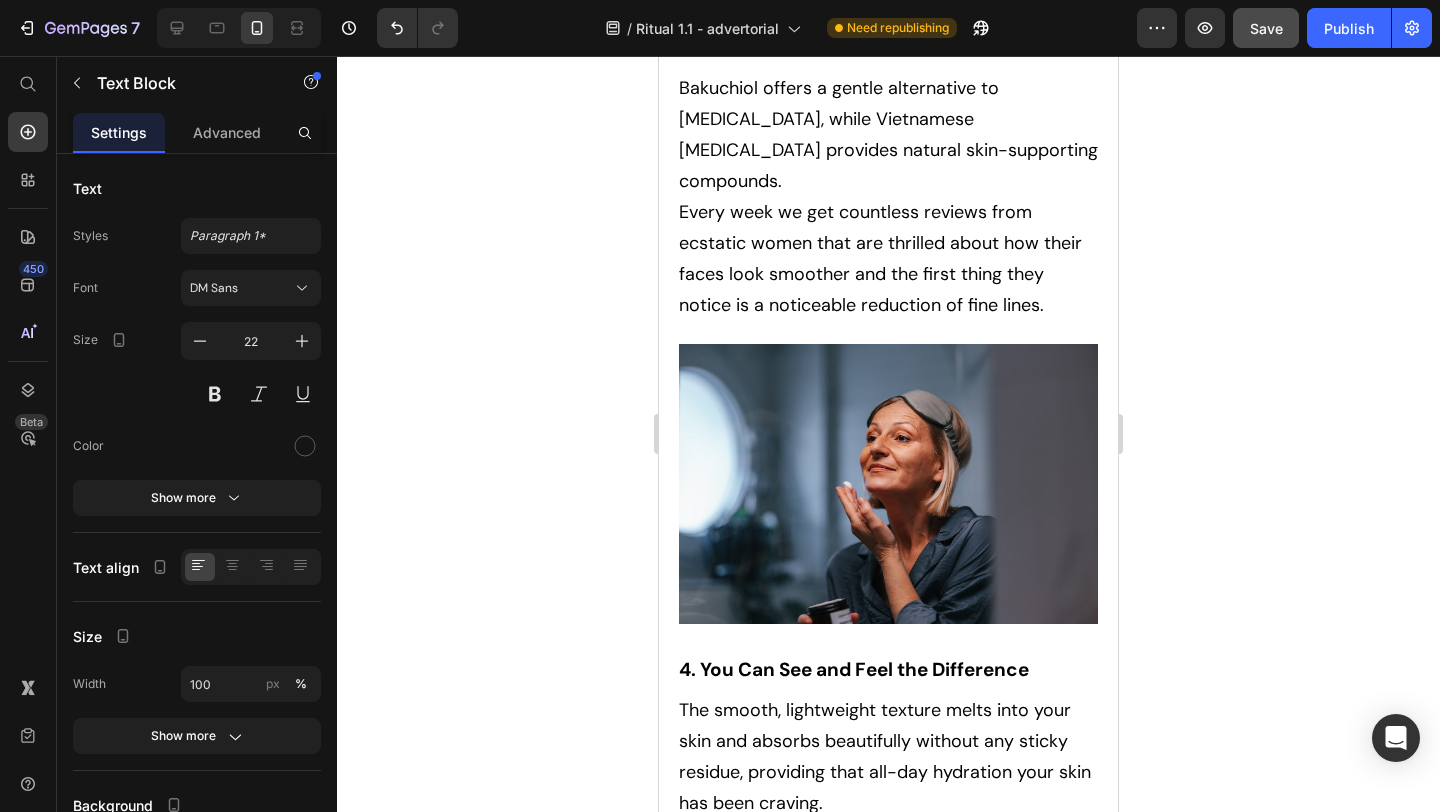 scroll, scrollTop: 4193, scrollLeft: 0, axis: vertical 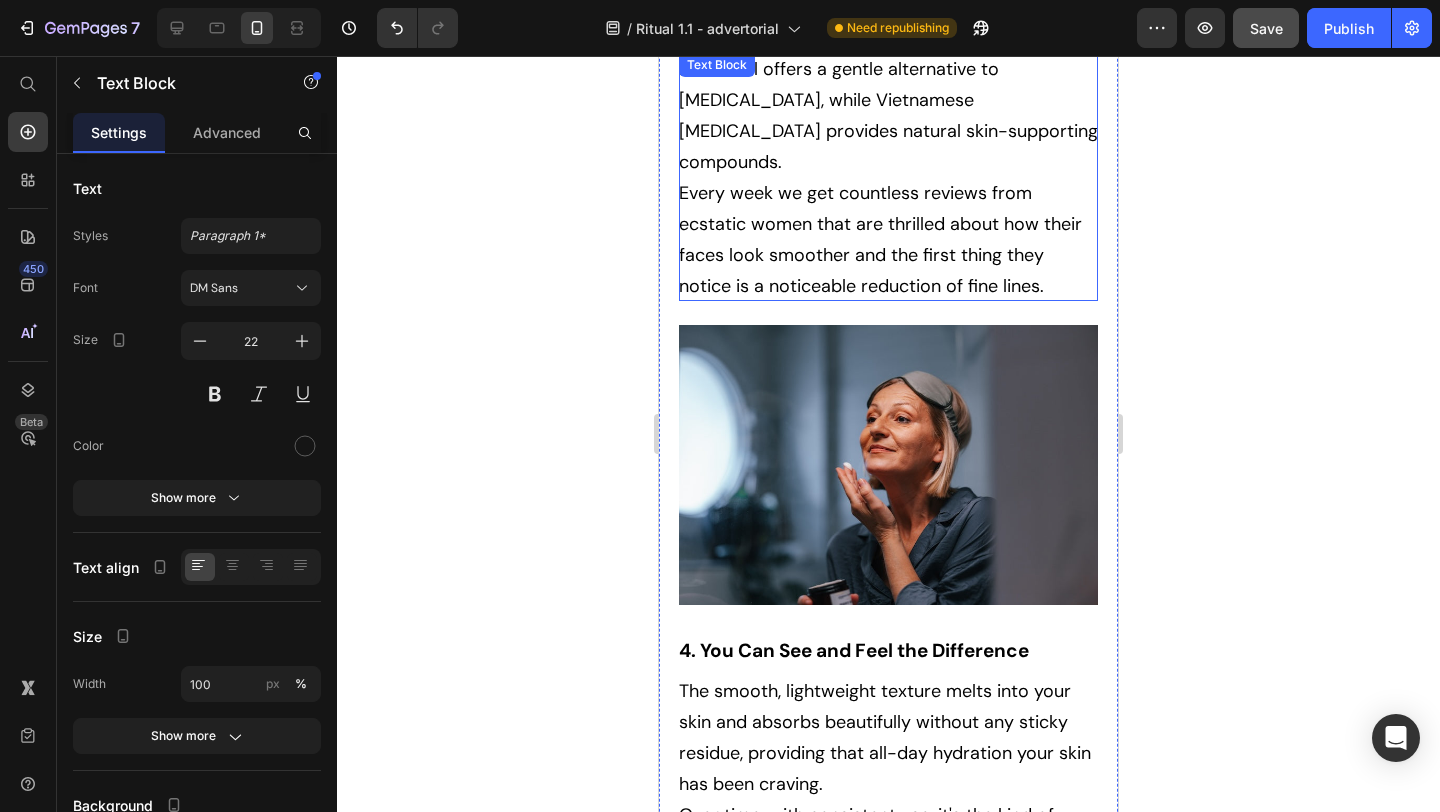 click on "Every week we get countless reviews from ecstatic women that are thrilled about how their faces look smoother and the first thing they notice is a noticeable reduction of fine lines." at bounding box center (880, 239) 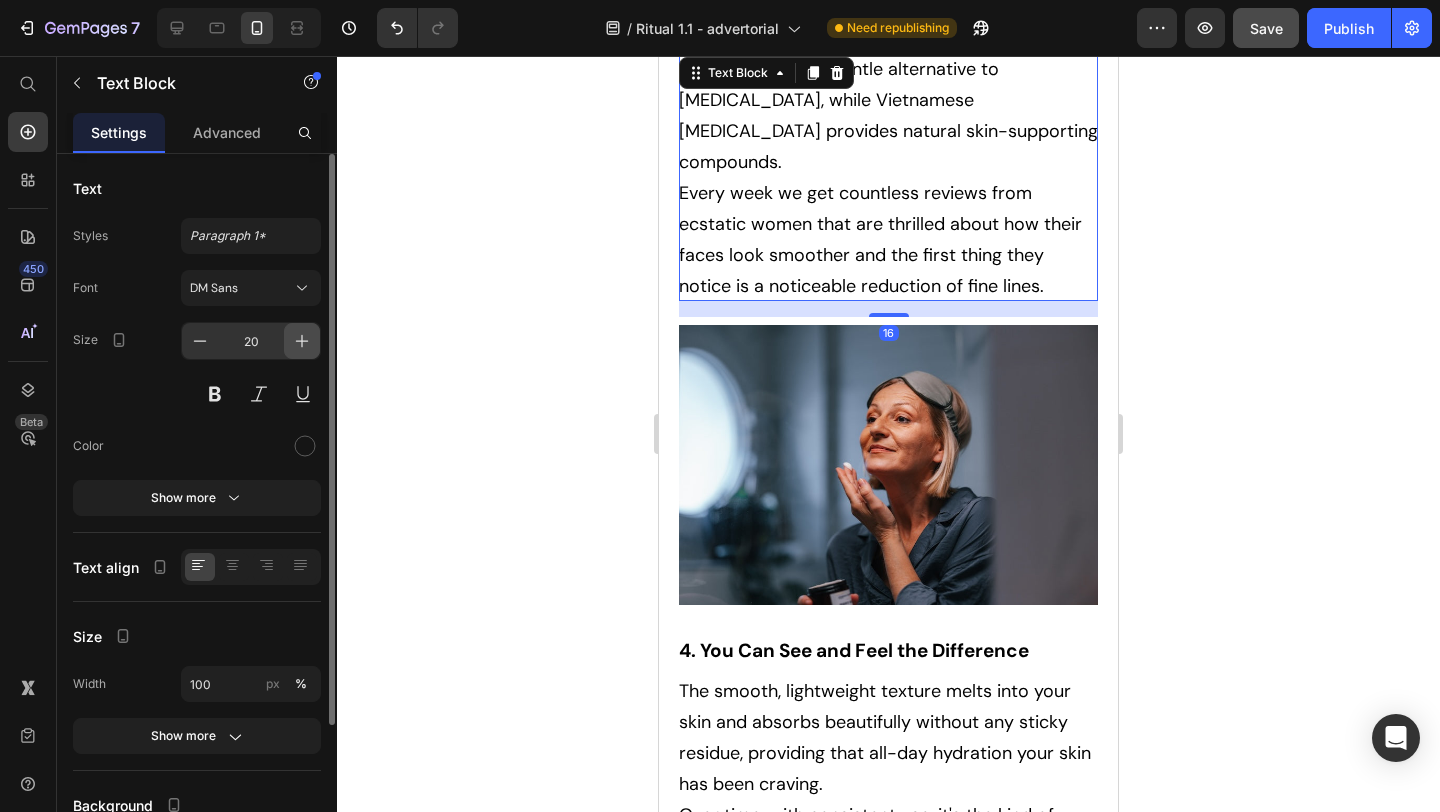 click 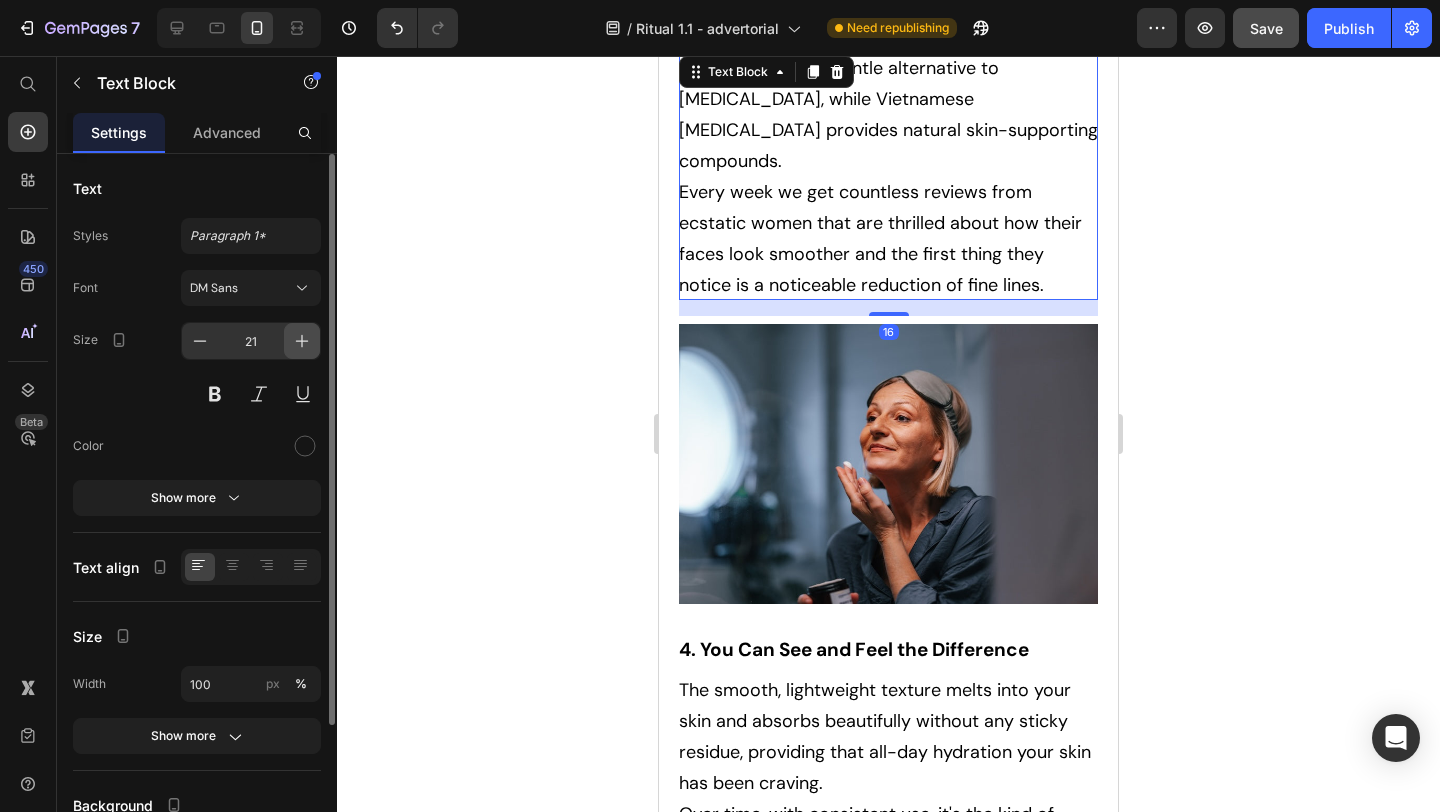 click 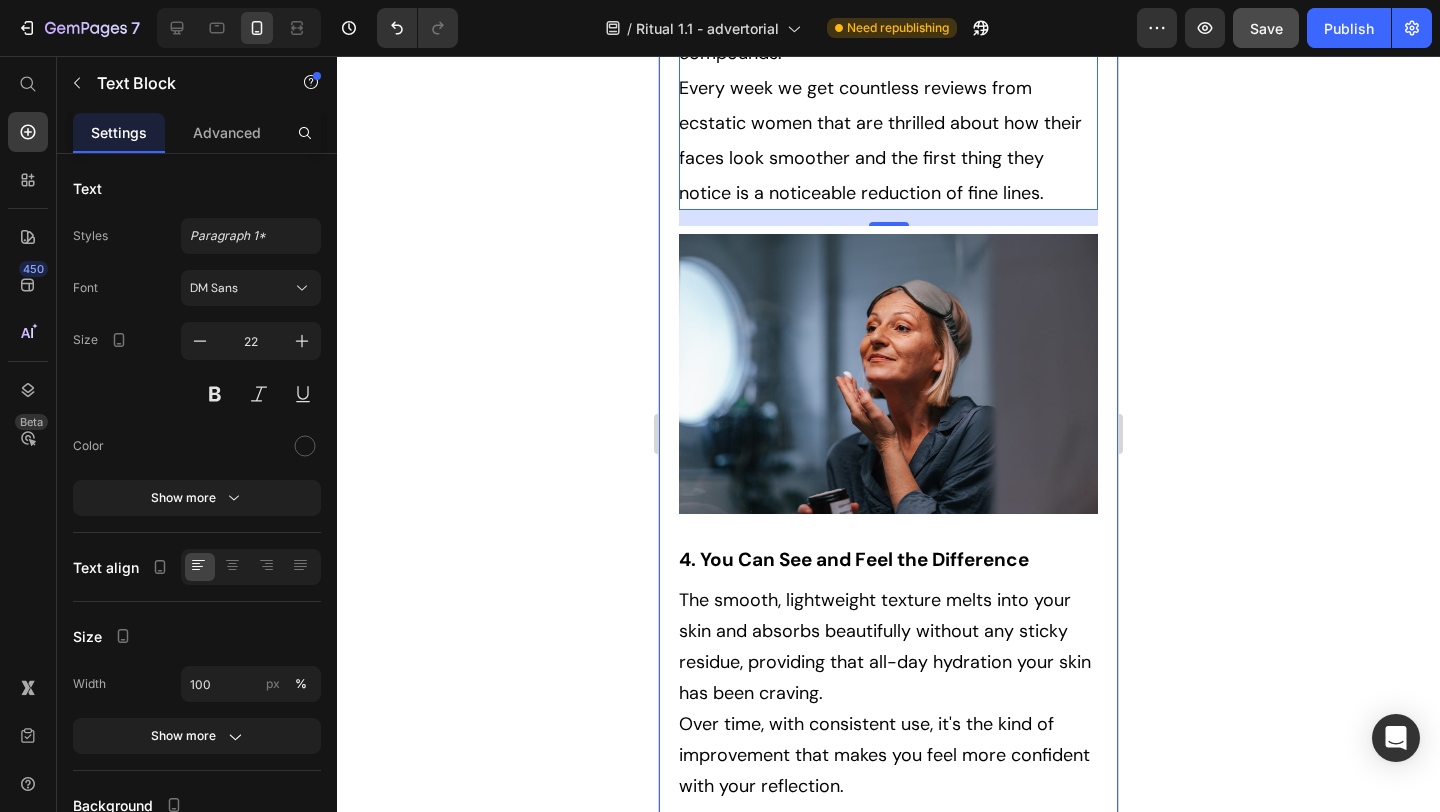scroll, scrollTop: 4473, scrollLeft: 0, axis: vertical 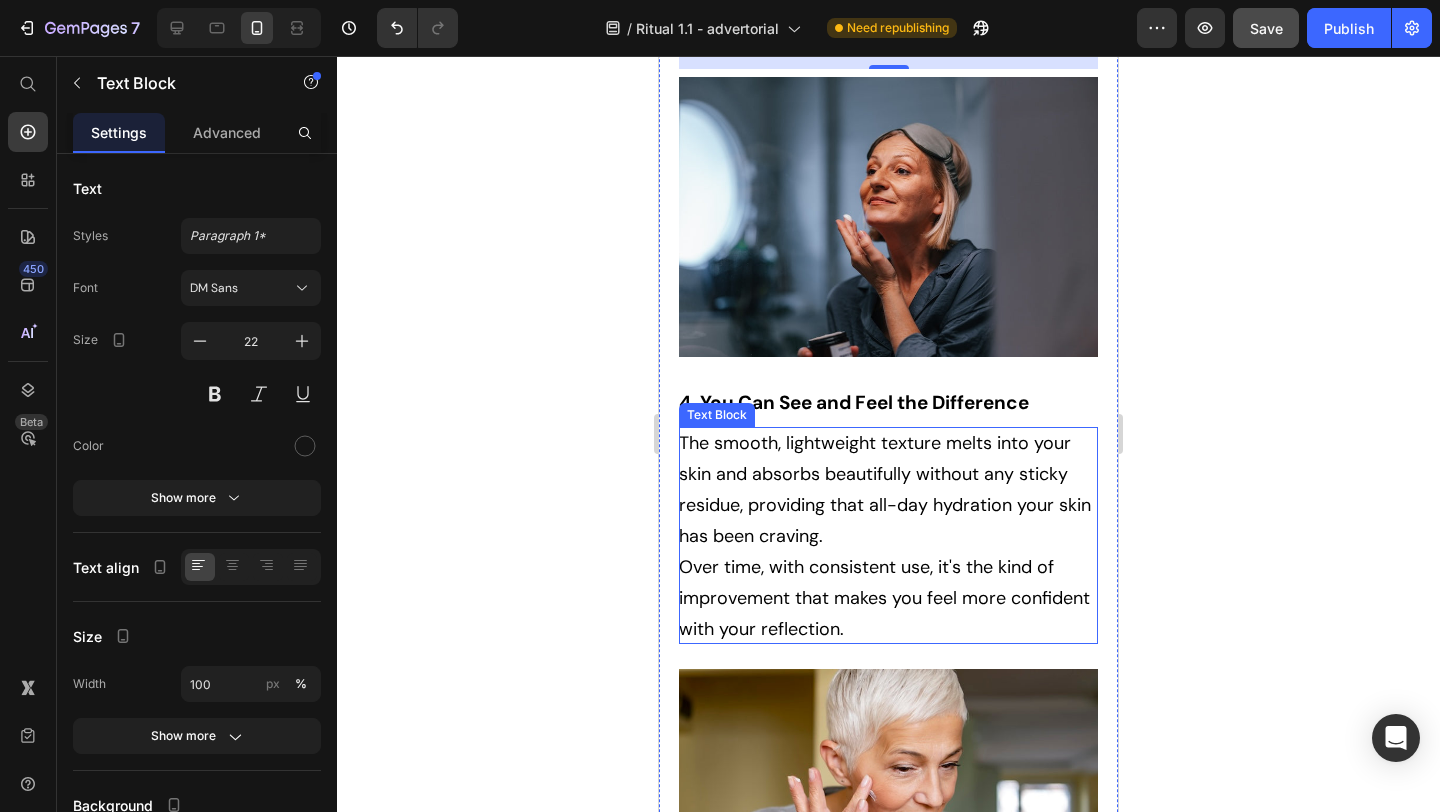 click on "Over time, with consistent use, it's the kind of improvement that makes you feel more confident with your reflection." at bounding box center [888, 597] 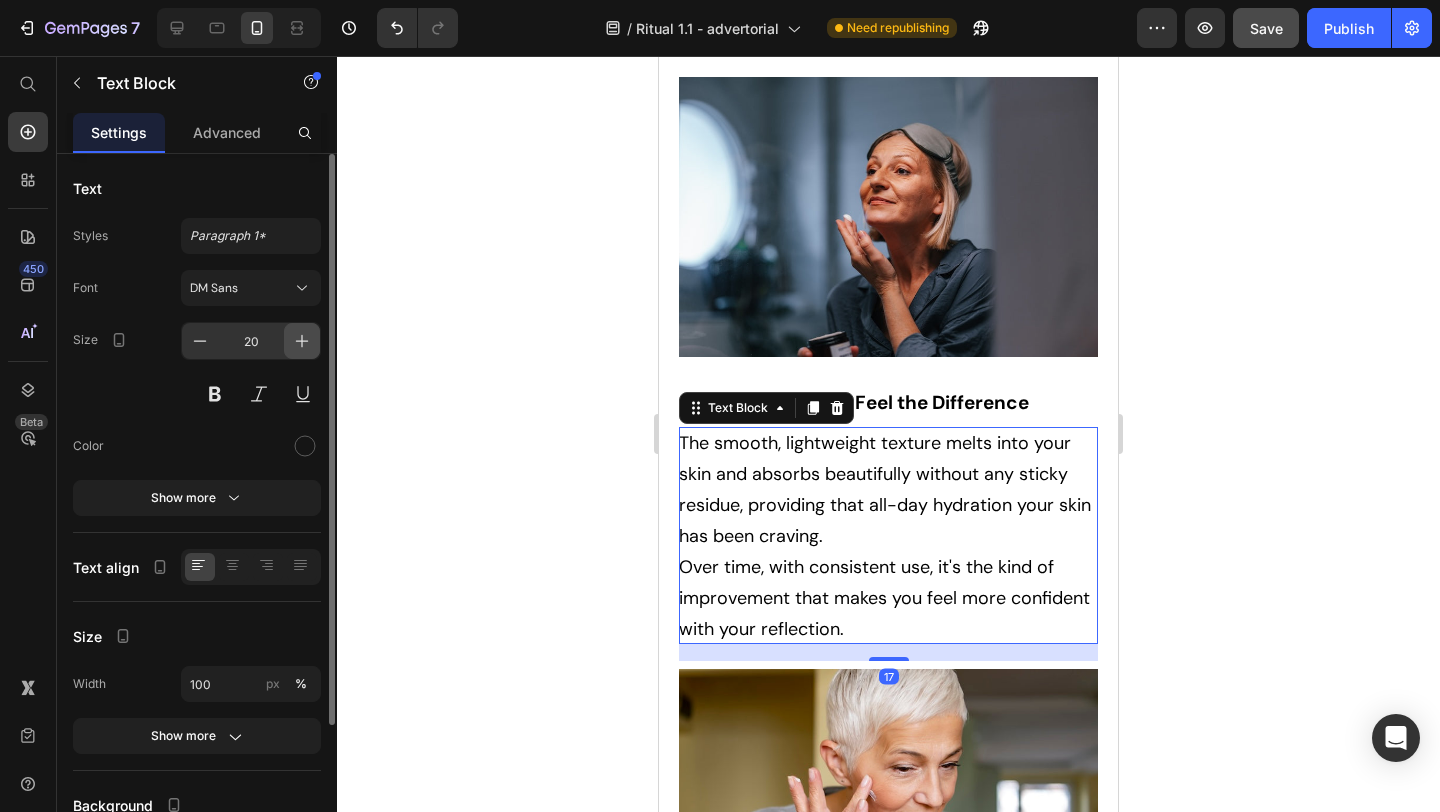 click at bounding box center [302, 341] 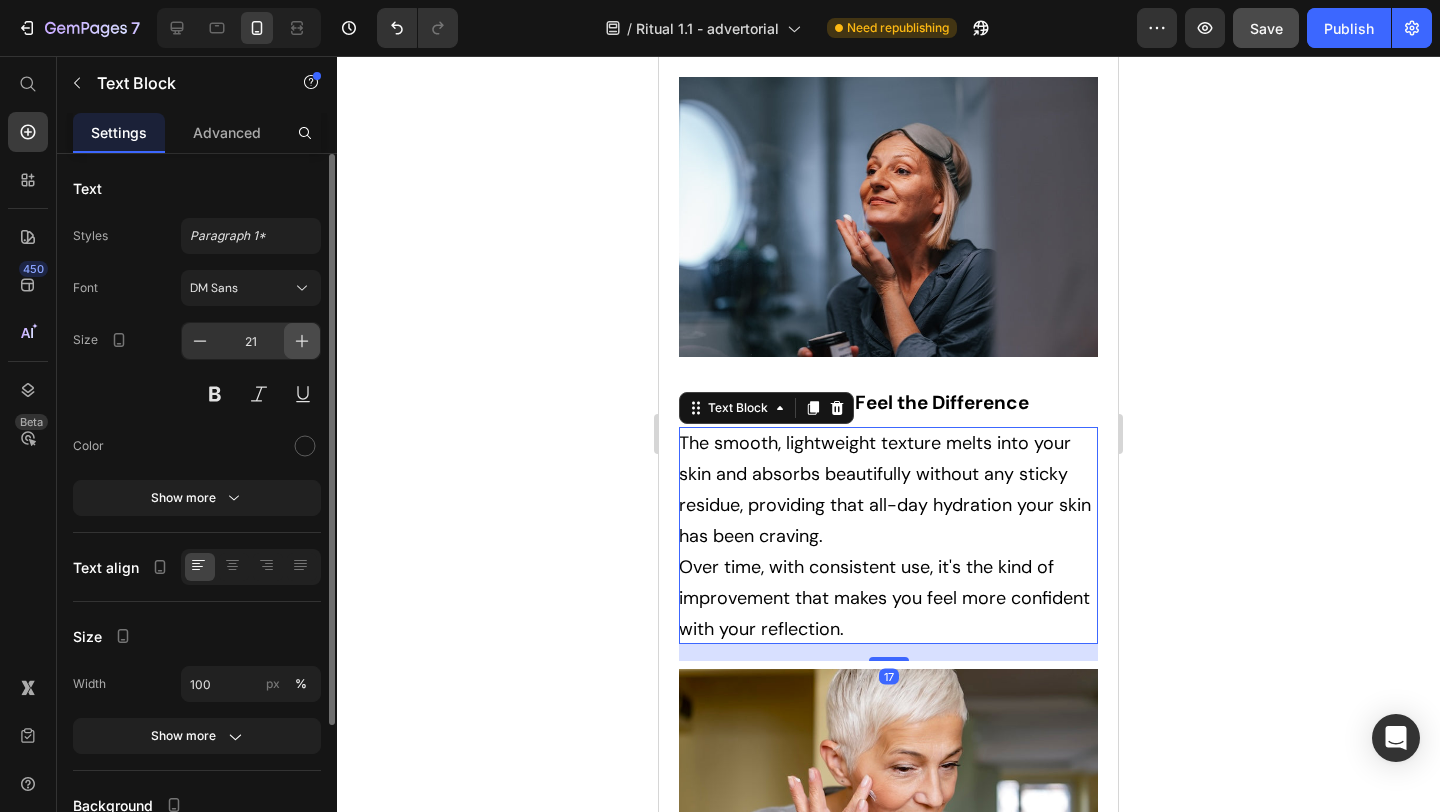 click at bounding box center (302, 341) 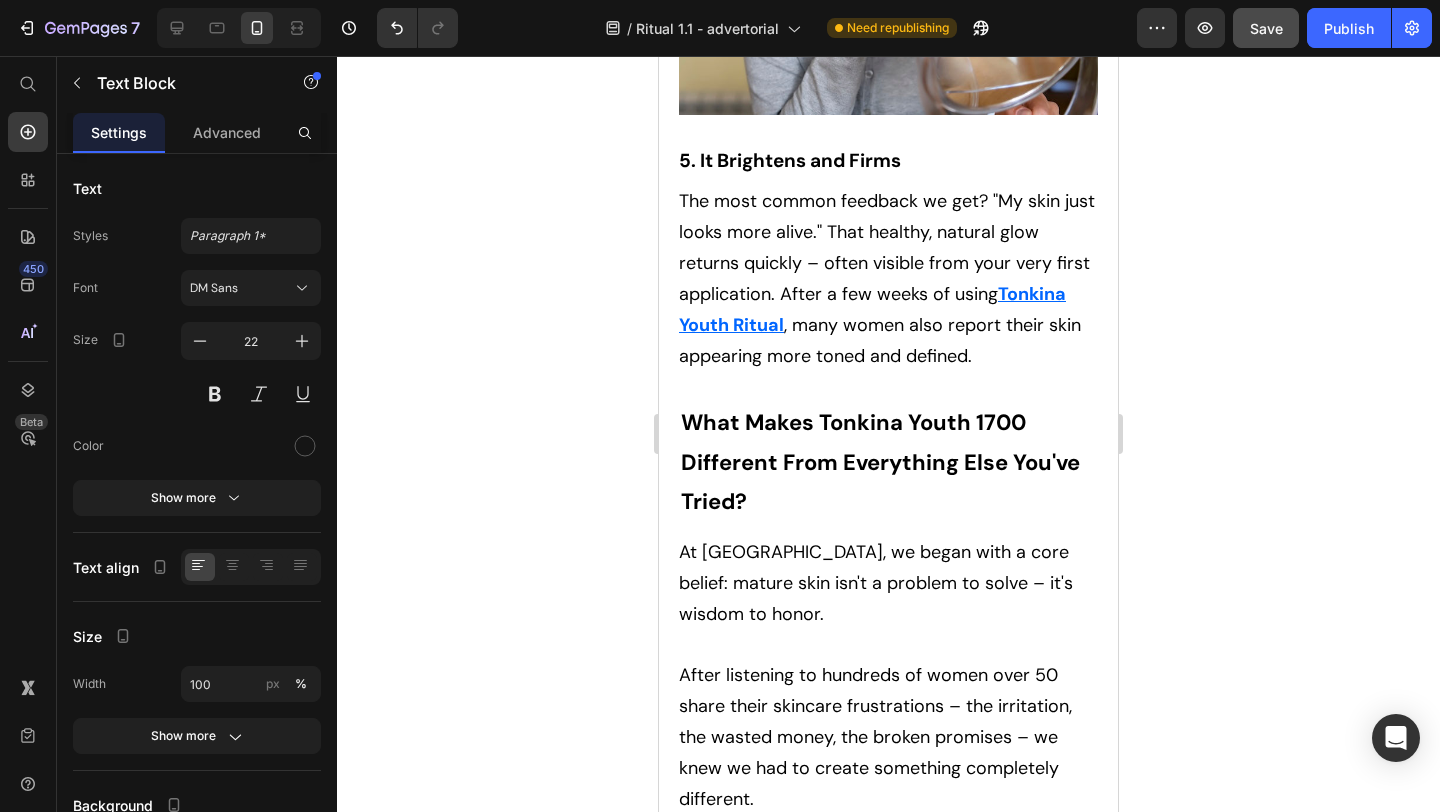 scroll, scrollTop: 5393, scrollLeft: 0, axis: vertical 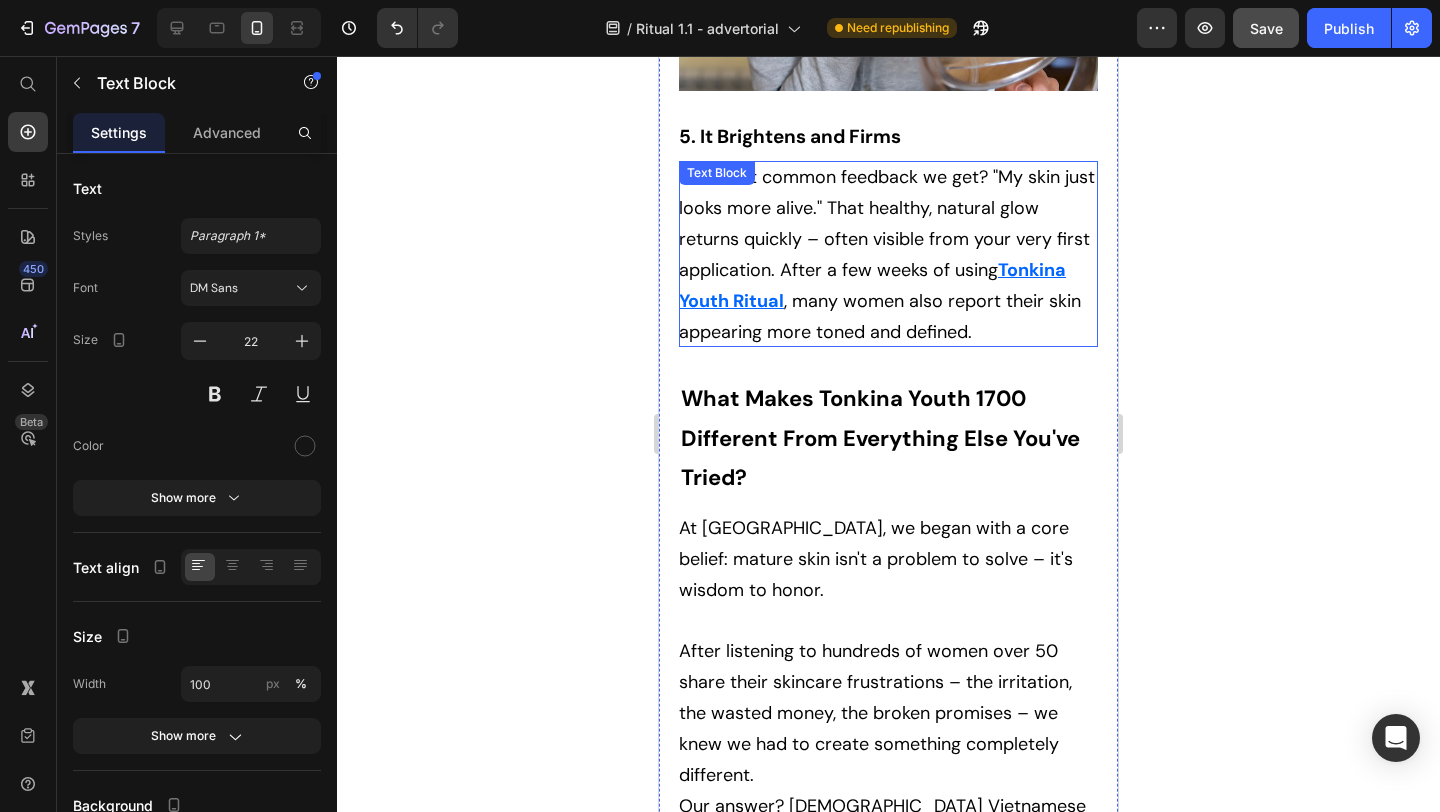 click on "The most common feedback we get? "My skin just looks more alive." That healthy, natural glow returns quickly – often visible from your very first application. After a few weeks of using  Tonkina Youth Ritual , many women also report their skin appearing more toned and defined." at bounding box center [888, 254] 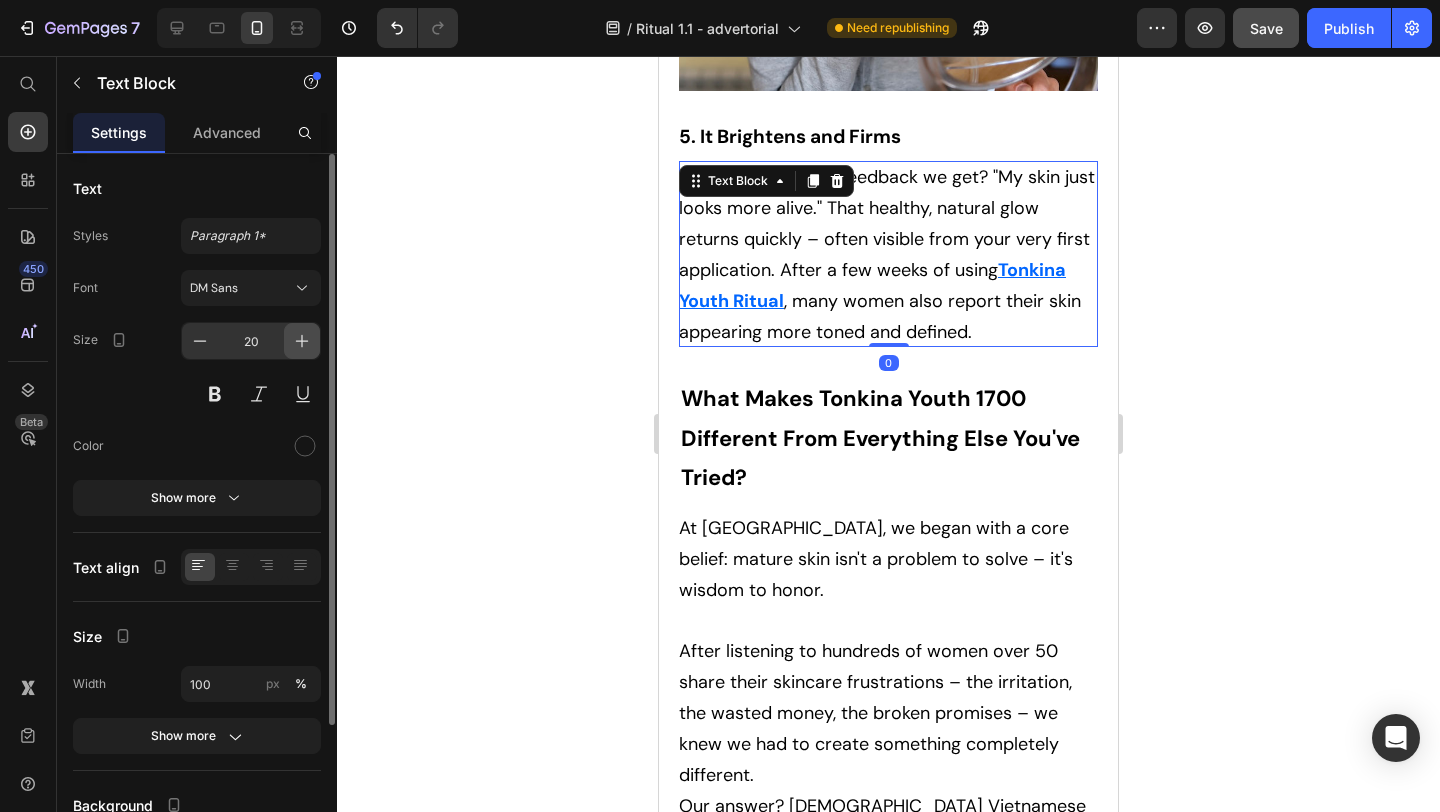 click 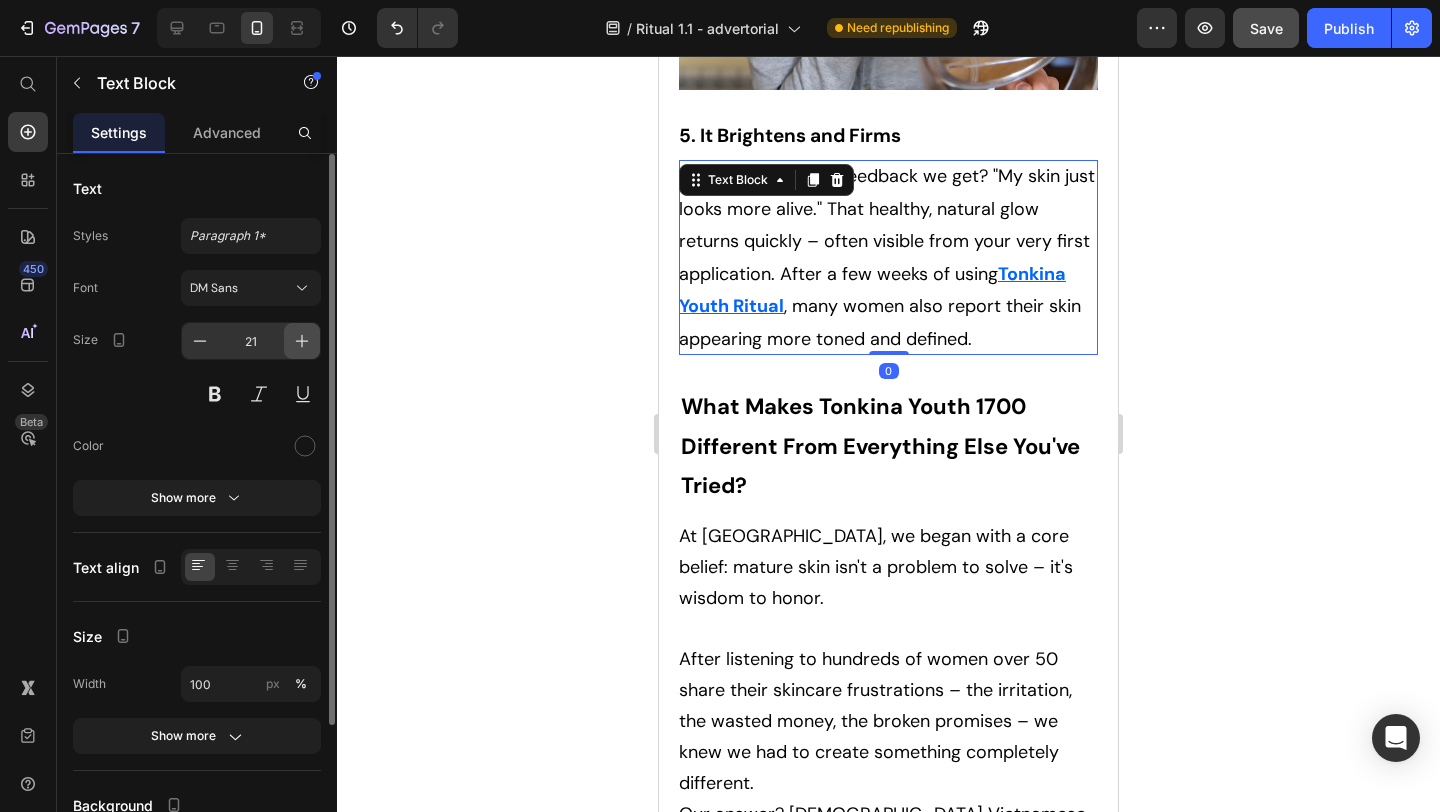 click 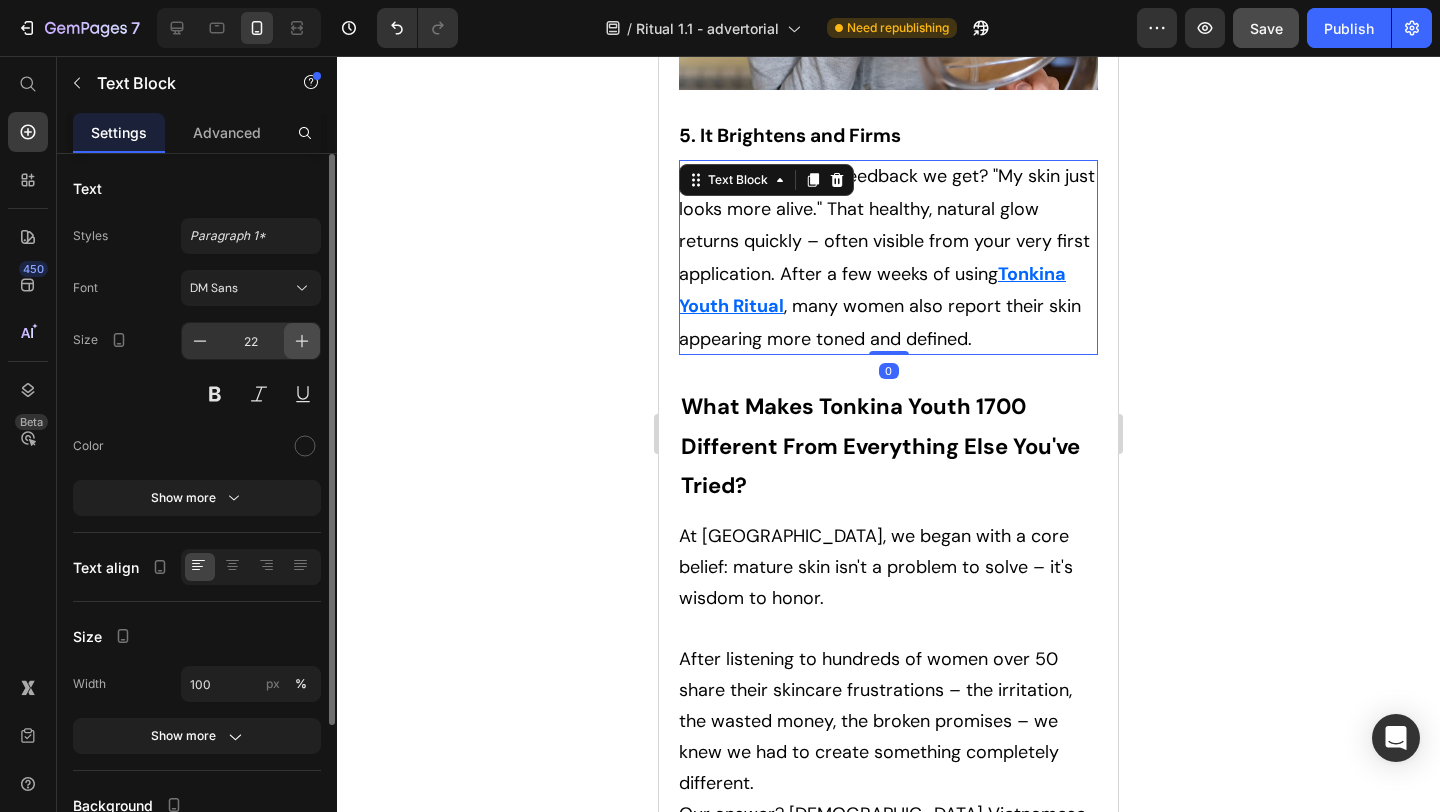 scroll, scrollTop: 5395, scrollLeft: 0, axis: vertical 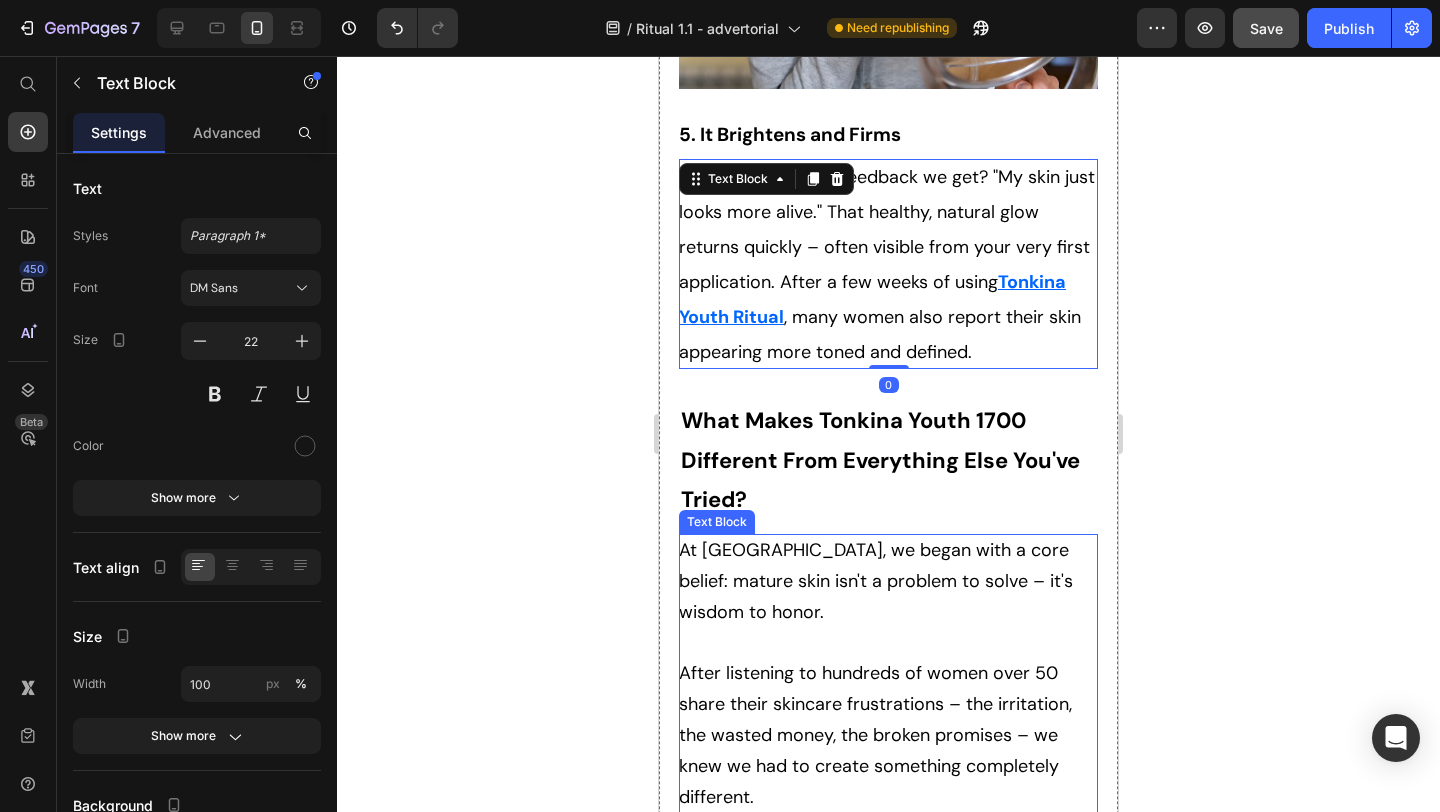 click on "At Tonkina, we began with a core belief: mature skin isn't a problem to solve – it's wisdom to honor." at bounding box center (888, 595) 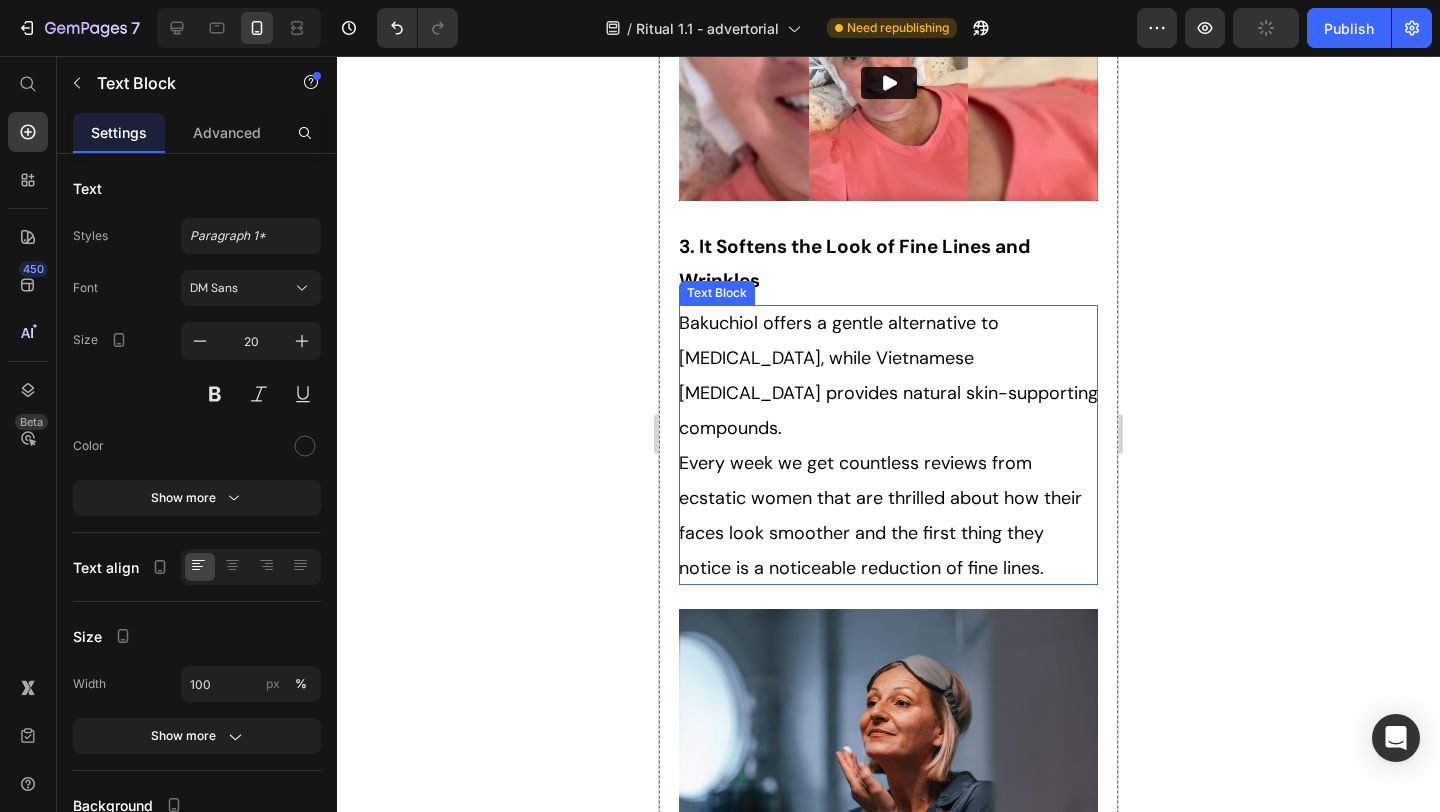 click on "Every week we get countless reviews from ecstatic women that are thrilled about how their faces look smoother and the first thing they notice is a noticeable reduction of fine lines." at bounding box center [880, 515] 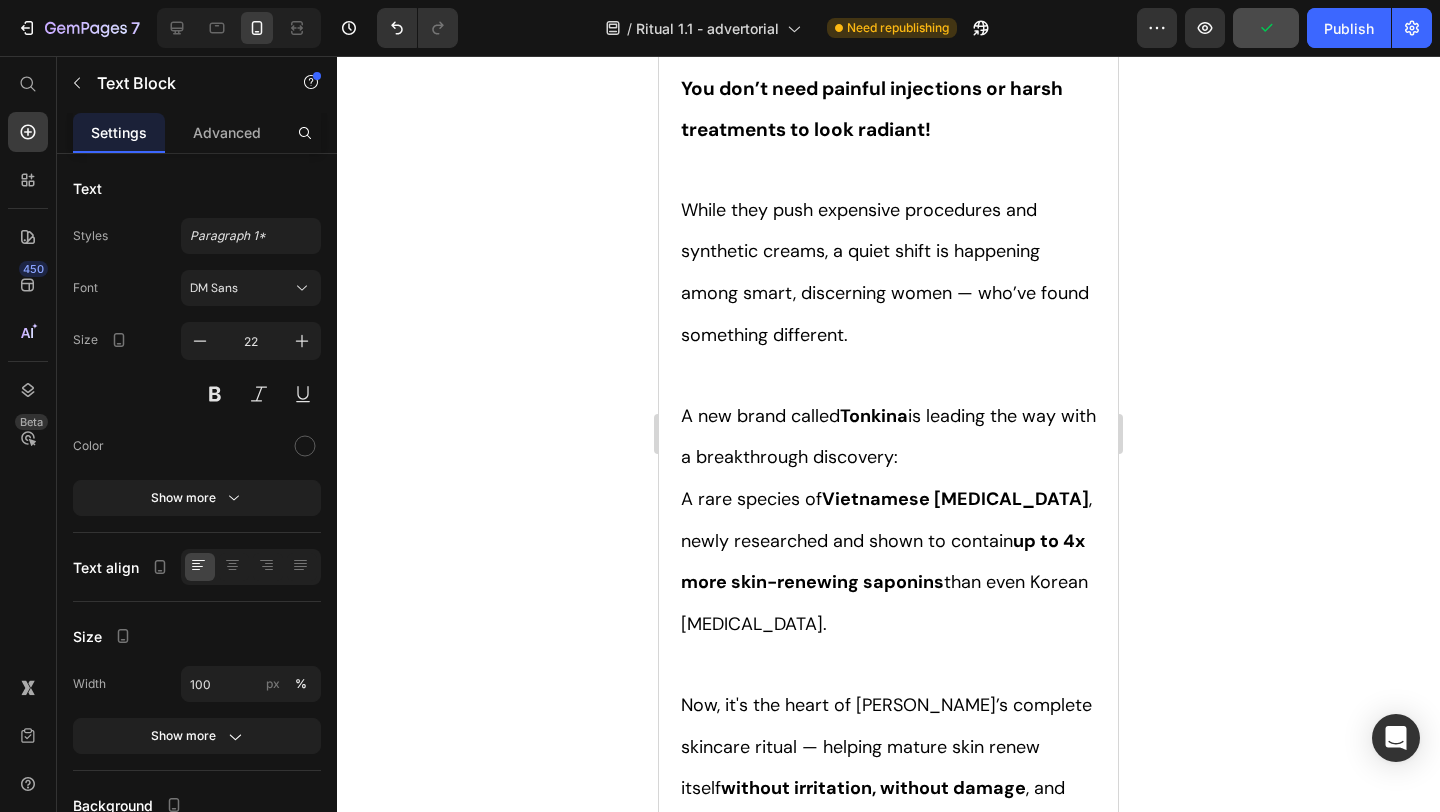 scroll, scrollTop: 1341, scrollLeft: 0, axis: vertical 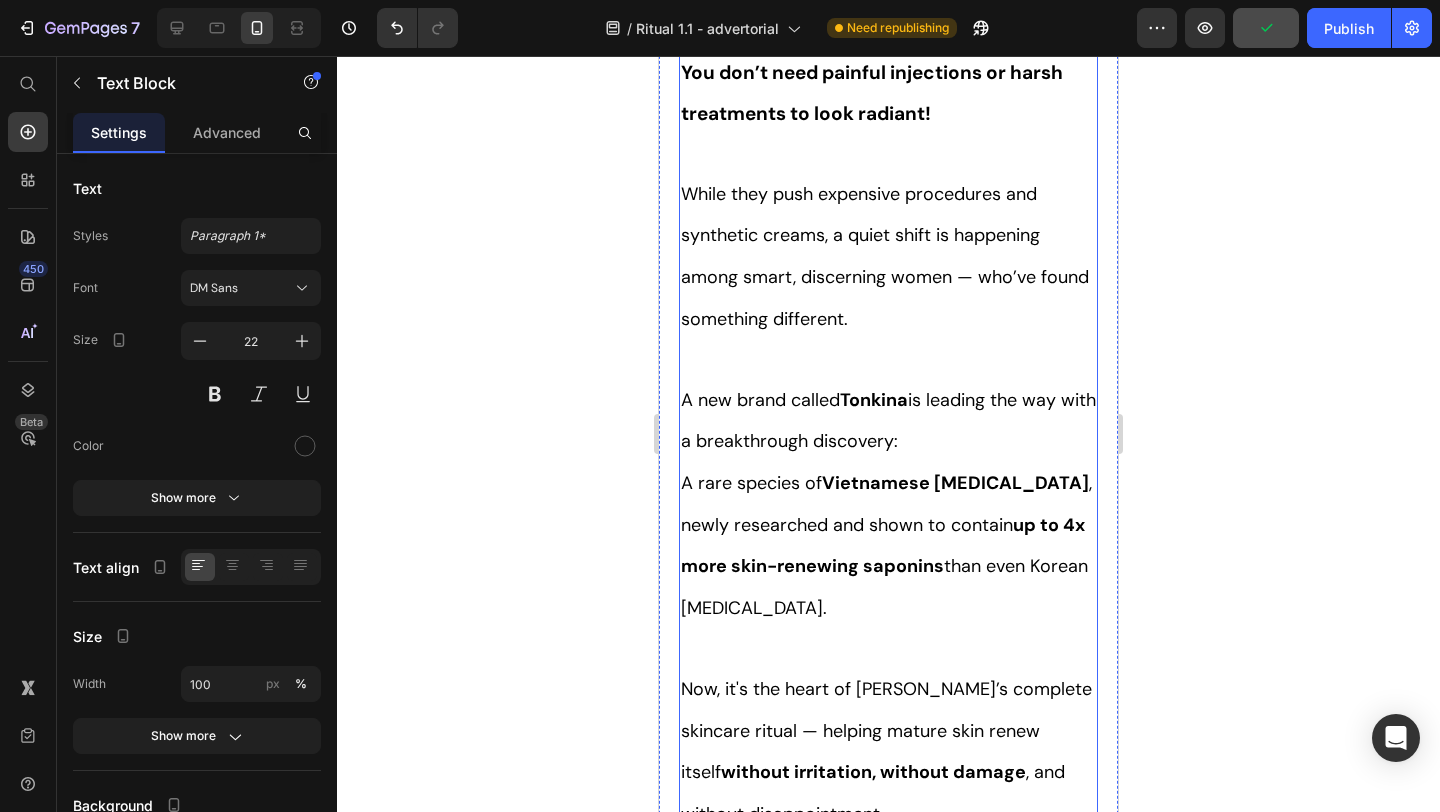 click on "While they push expensive procedures and synthetic creams, a quiet shift is happening among smart, discerning women — who’ve found something different." at bounding box center (888, 256) 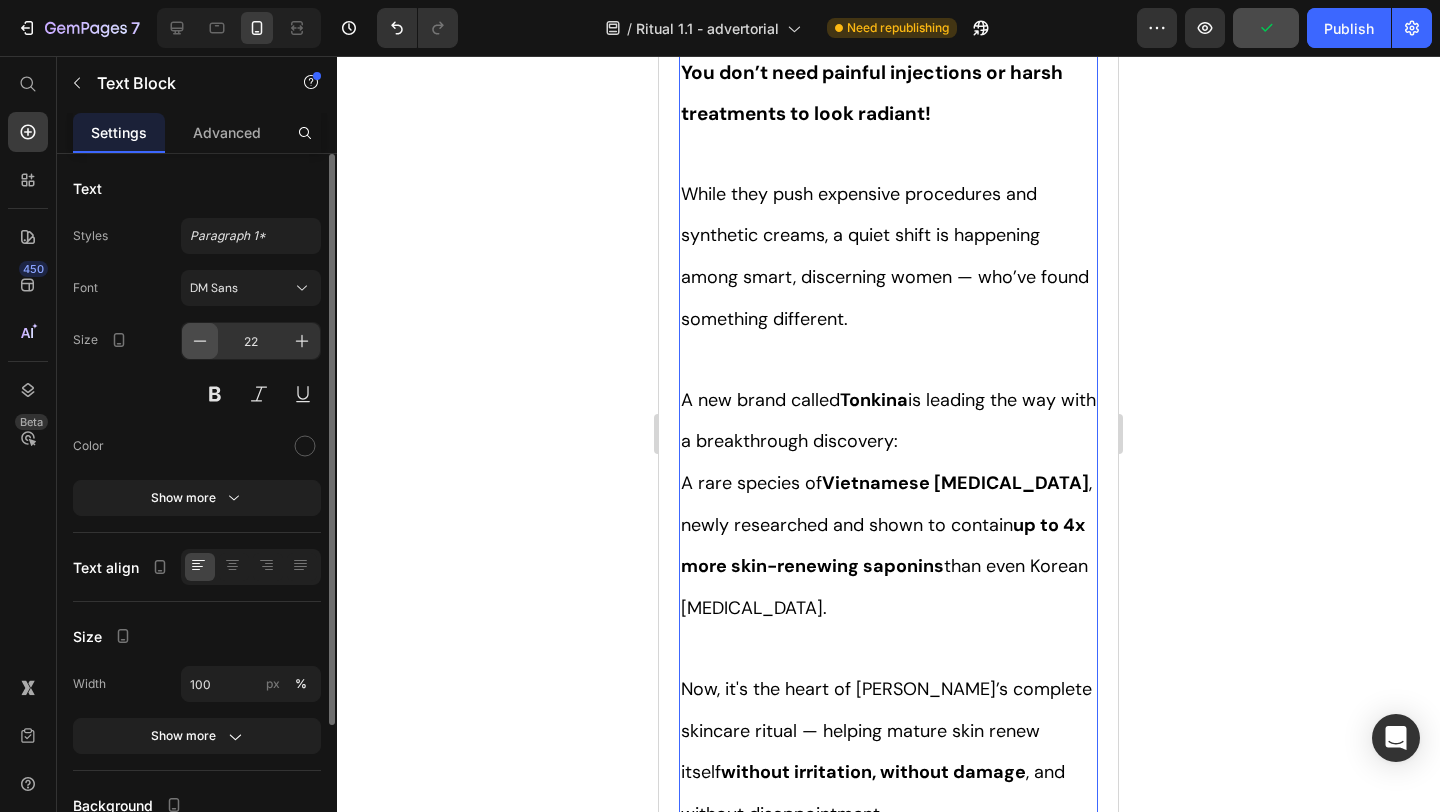 click 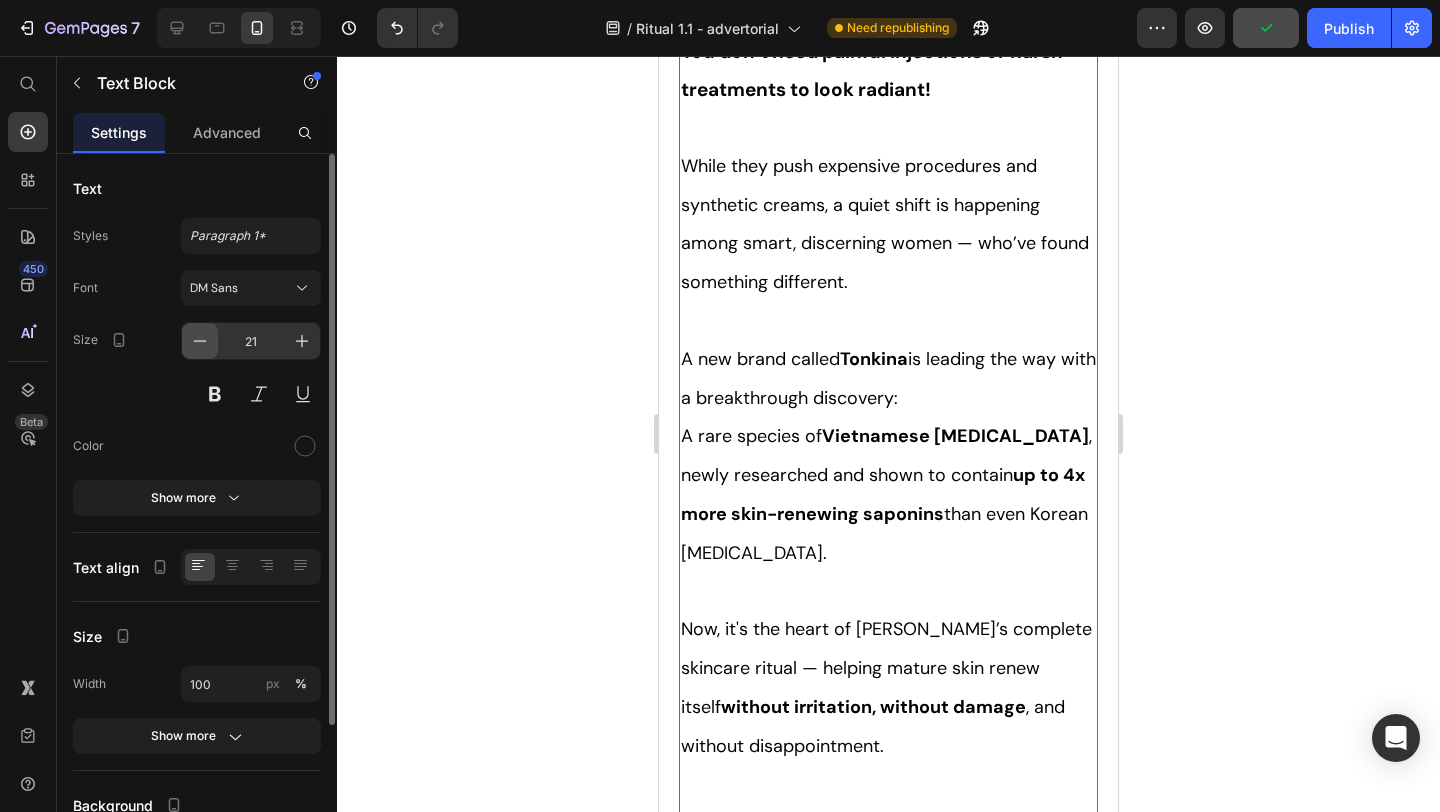 click 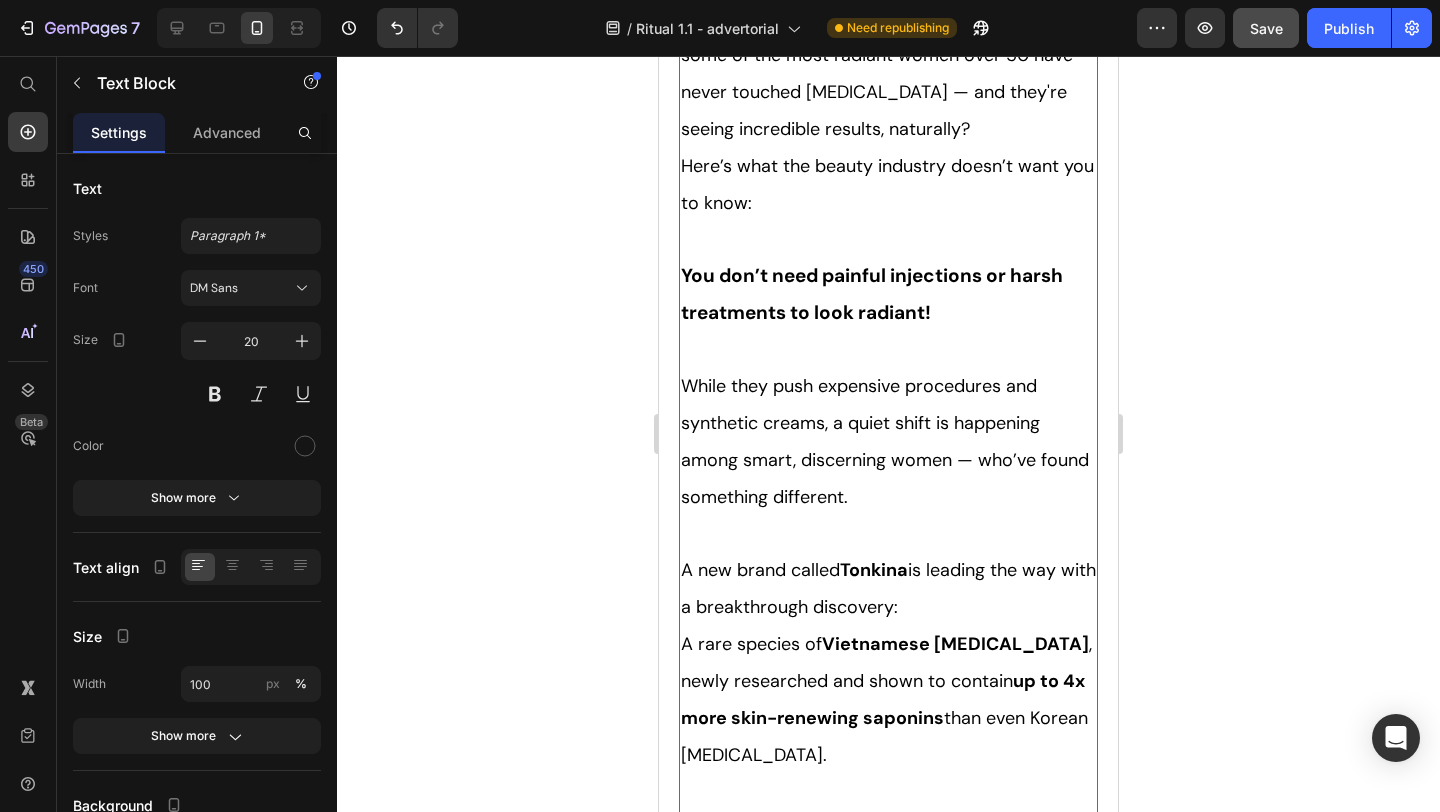 scroll, scrollTop: 1095, scrollLeft: 0, axis: vertical 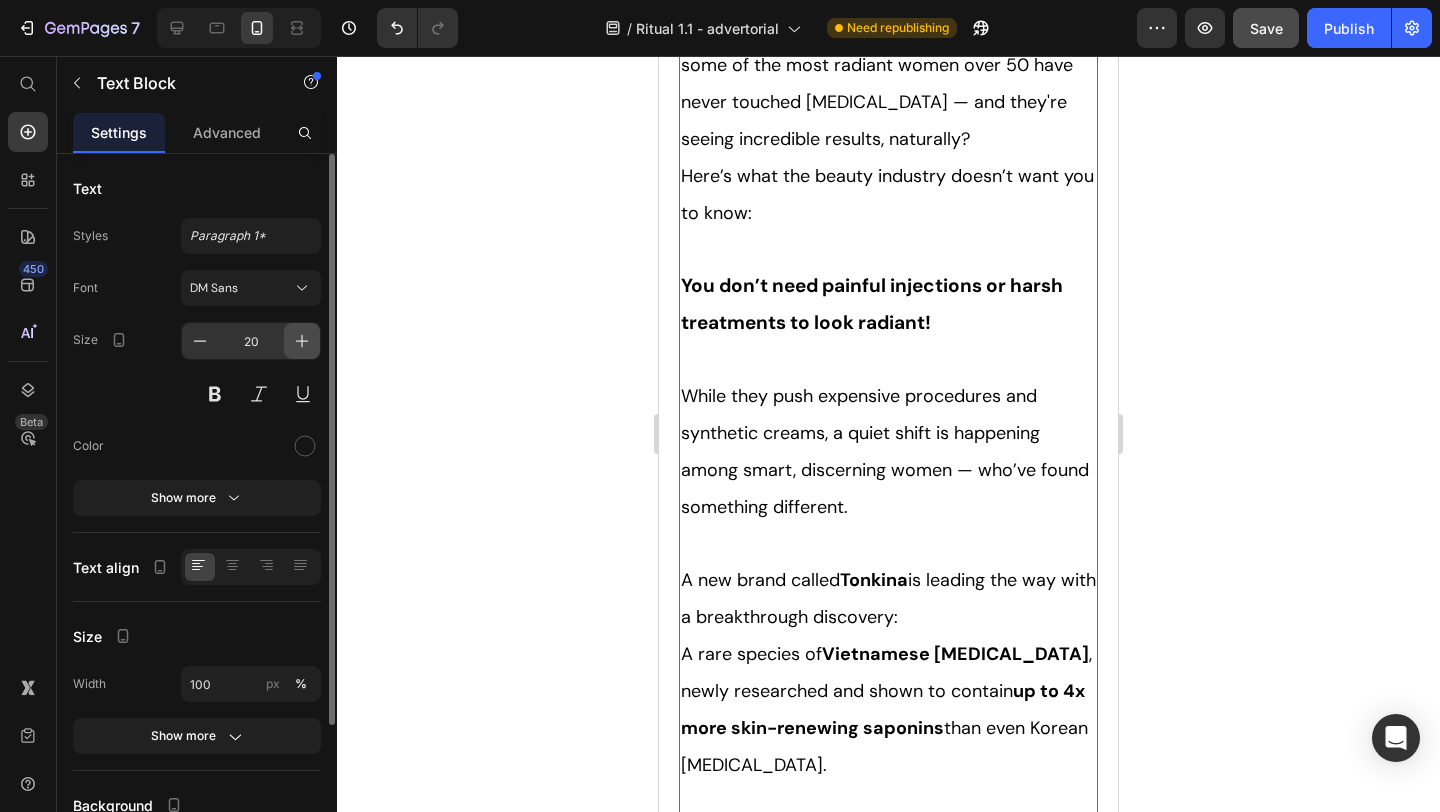 click 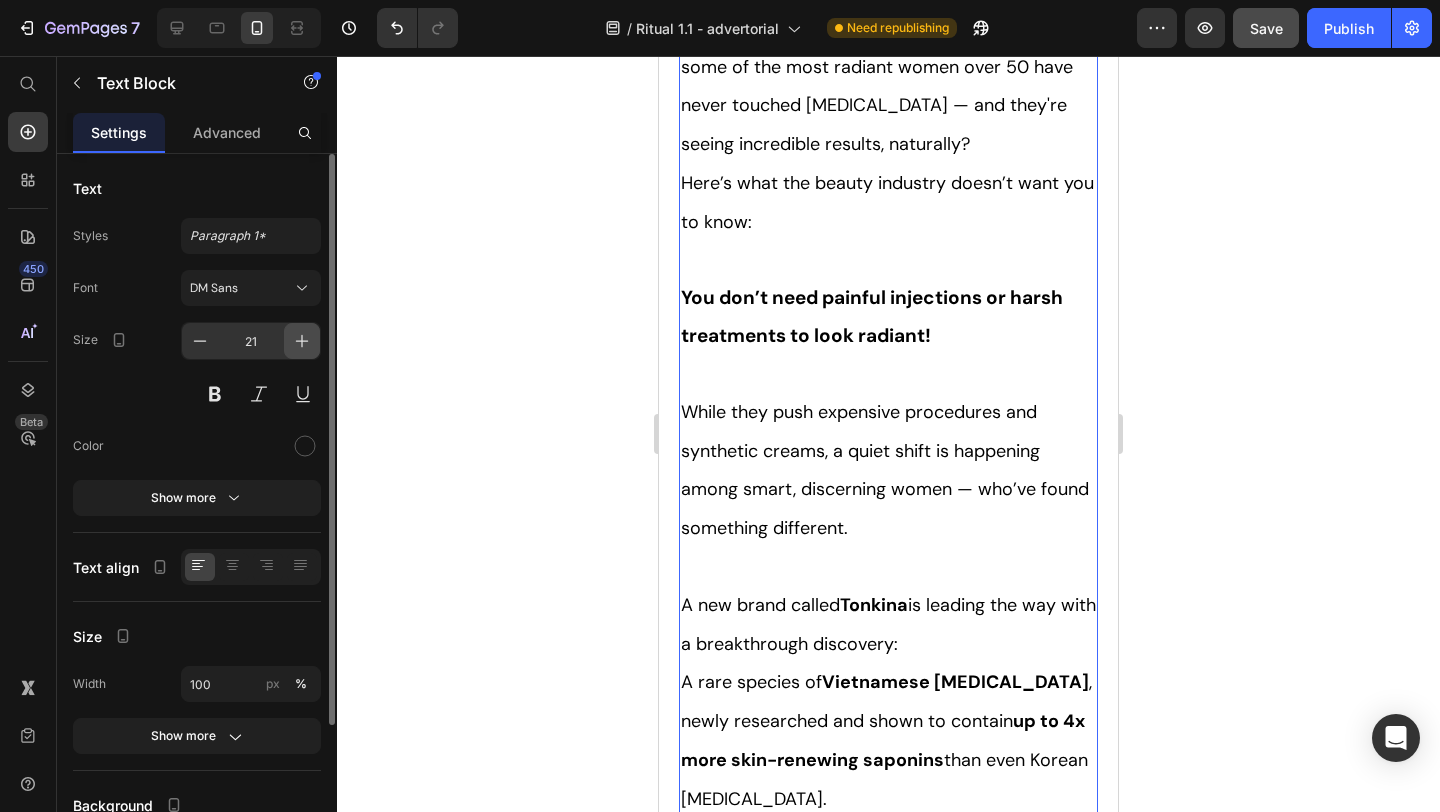 scroll, scrollTop: 1096, scrollLeft: 0, axis: vertical 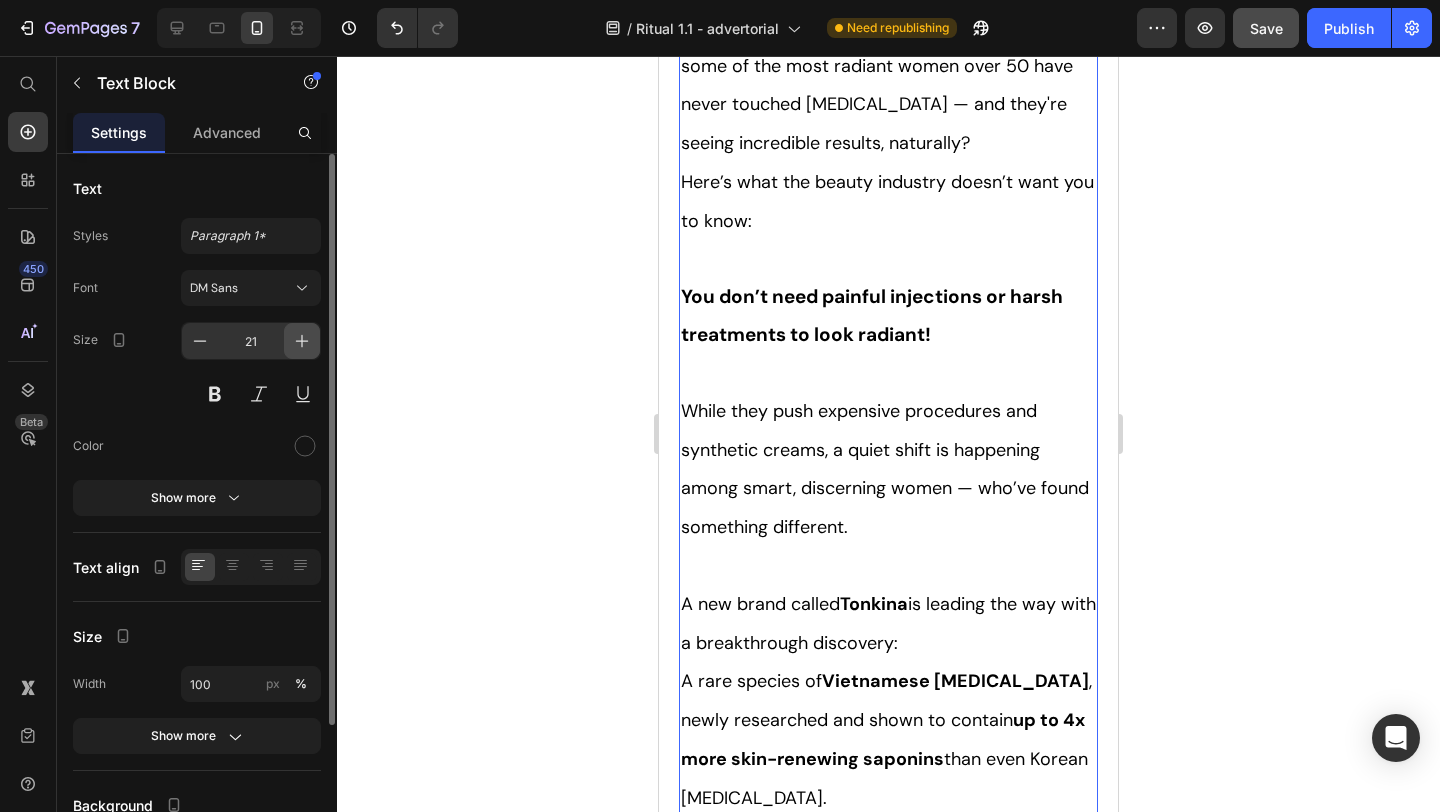 click 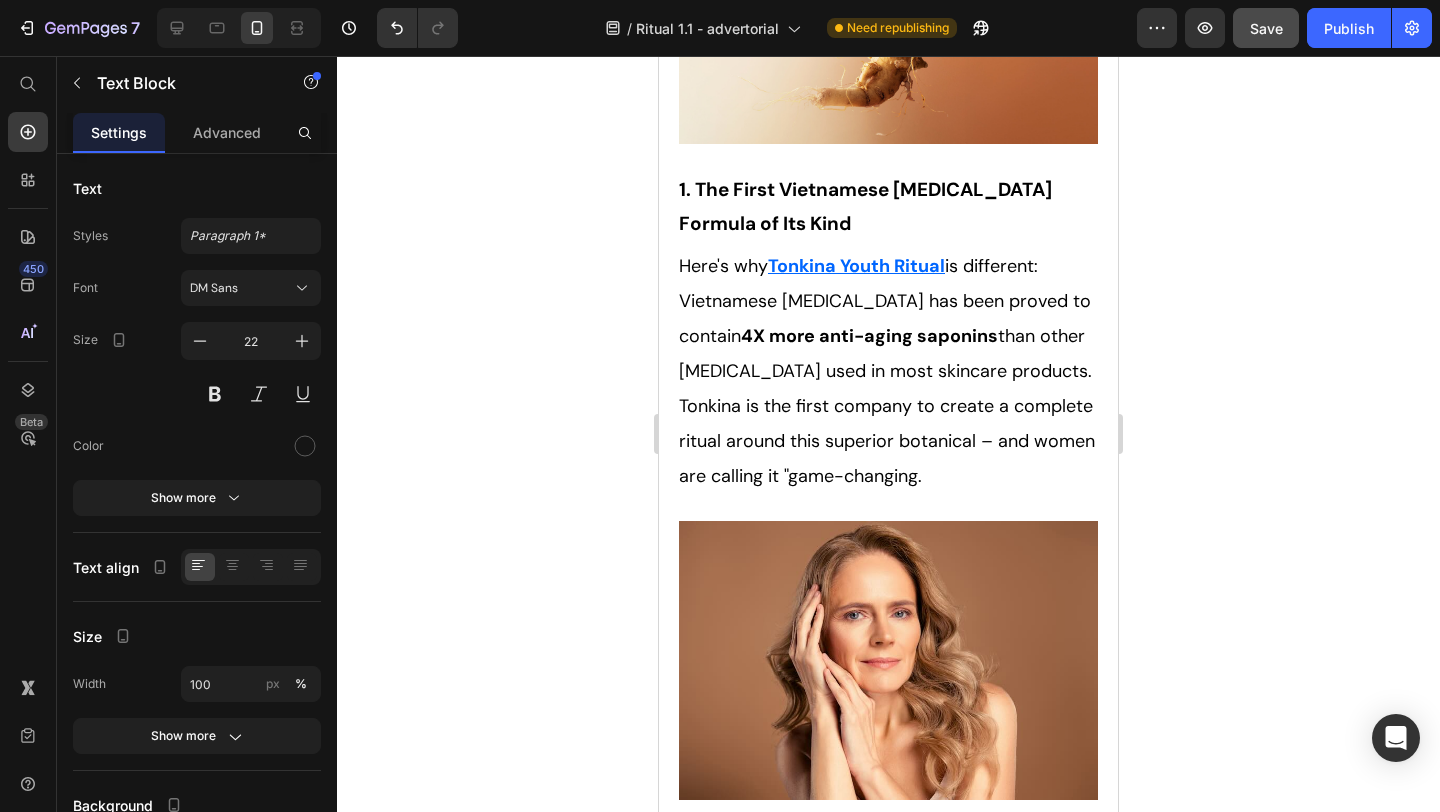 scroll, scrollTop: 2795, scrollLeft: 0, axis: vertical 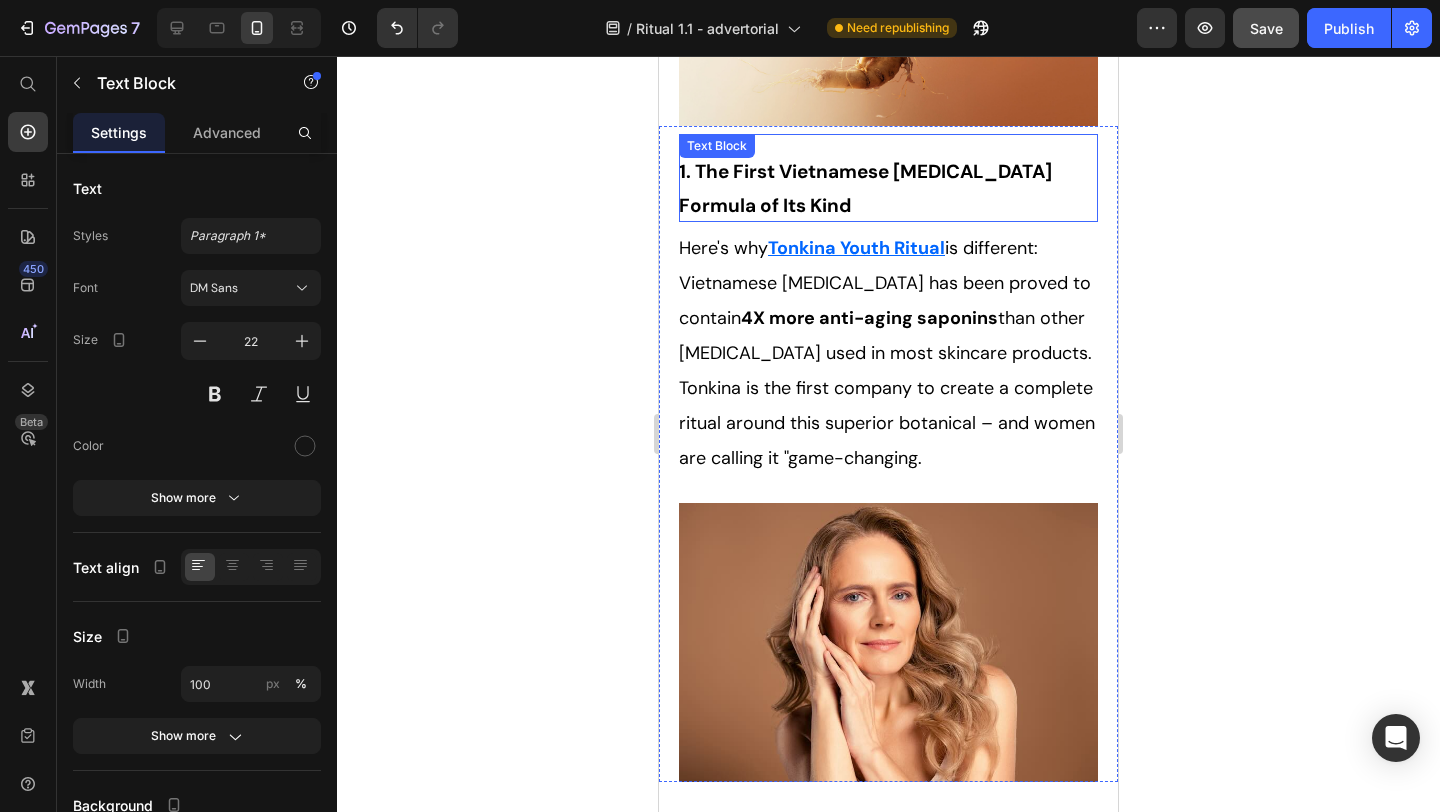click on "1. The First Vietnamese [MEDICAL_DATA] Formula of Its Kind" at bounding box center [865, 188] 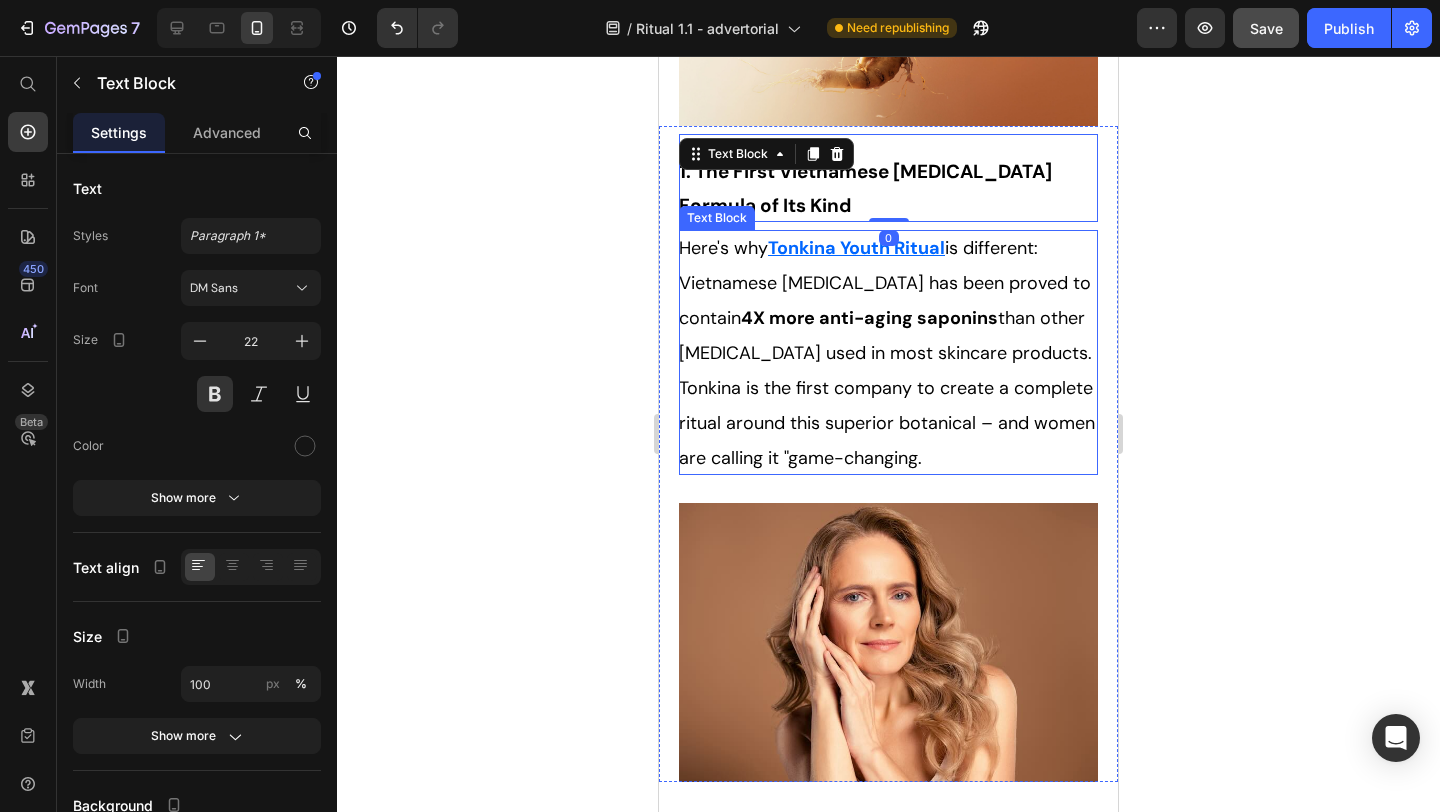 click on "Here's why  Tonkina Youth Ritual  is different: Vietnamese Ginseng has been proved to contain  4X more anti-aging saponins  than other ginseng used in most skincare products. Tonkina is the first company to create a complete ritual around this superior botanical – and women are calling it "game-changing." at bounding box center [888, 352] 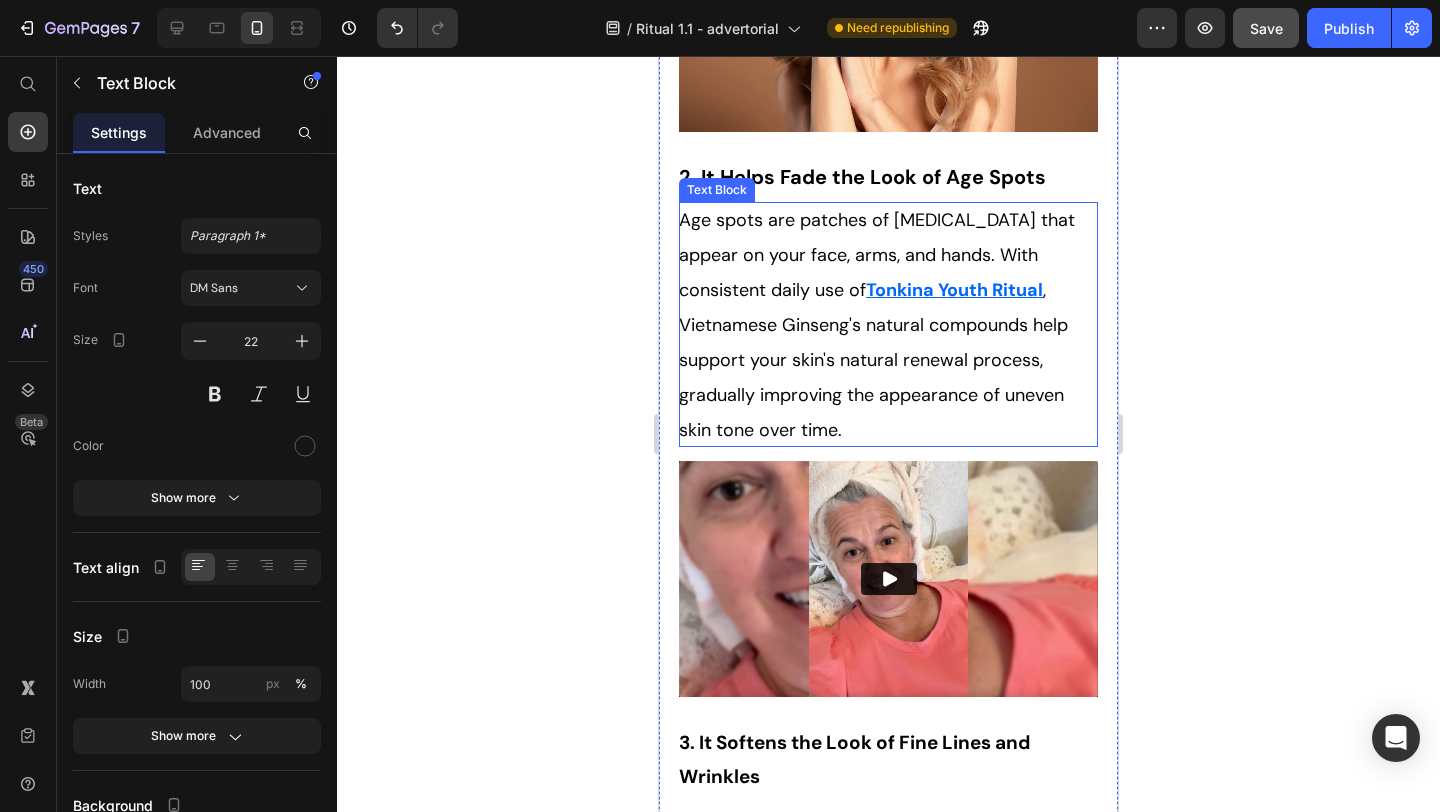 click on ", Vietnamese Ginseng's natural compounds help support your skin's natural renewal process, gradually improving the appearance of uneven skin tone over time." at bounding box center [873, 360] 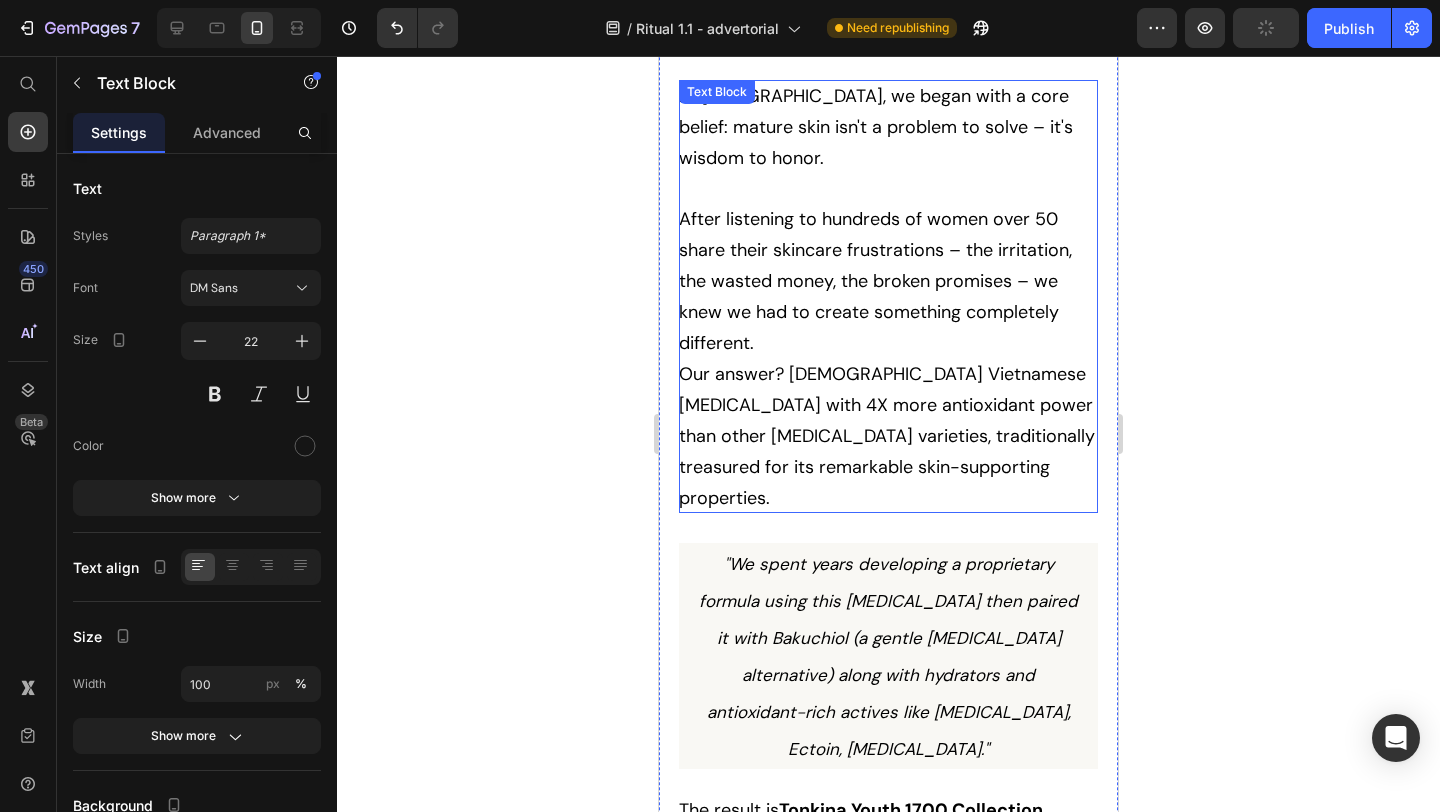 scroll, scrollTop: 5972, scrollLeft: 0, axis: vertical 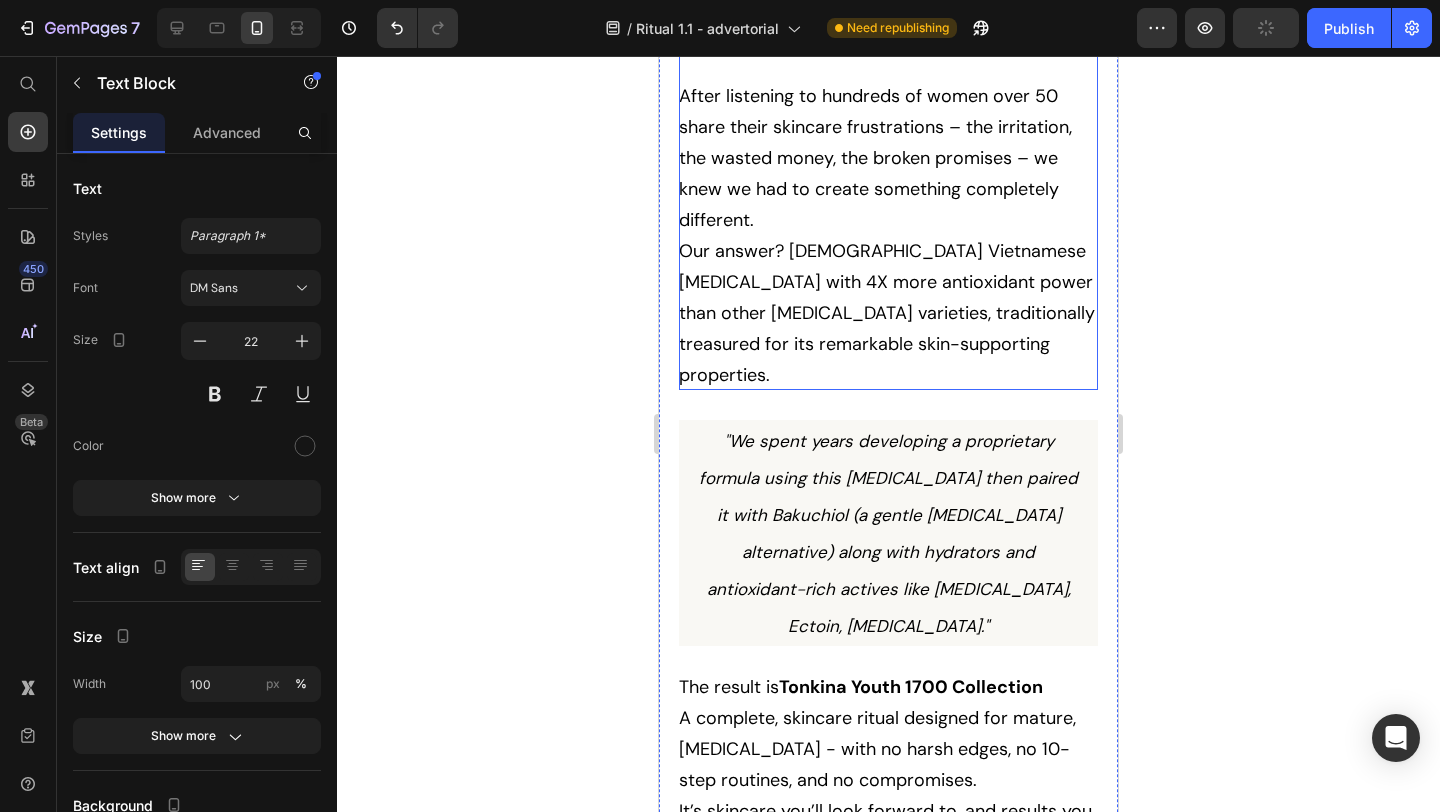 click on "Our answer? [DEMOGRAPHIC_DATA] Vietnamese [MEDICAL_DATA] with 4X more antioxidant power than other [MEDICAL_DATA] varieties, traditionally treasured for its remarkable skin-supporting properties." at bounding box center (887, 313) 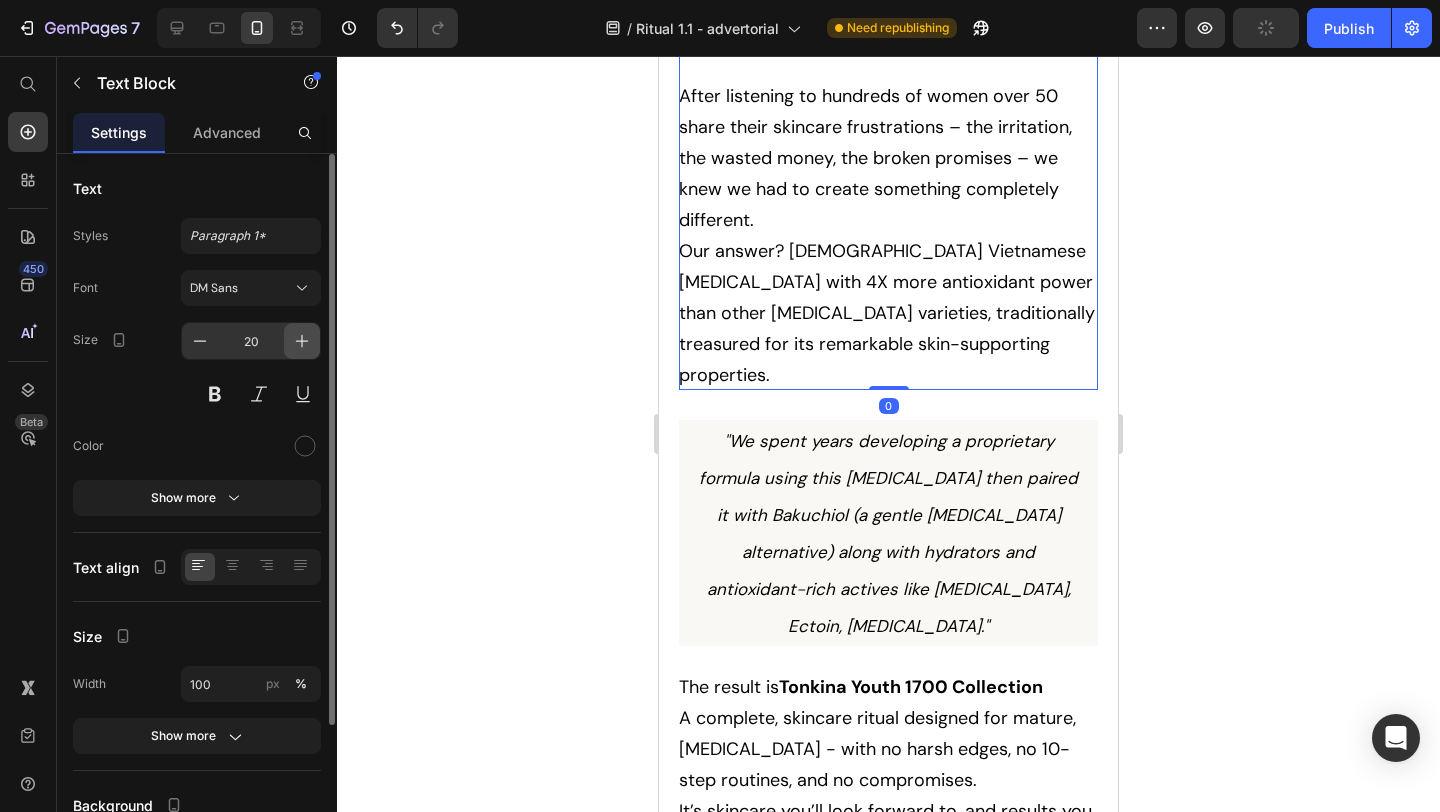 click 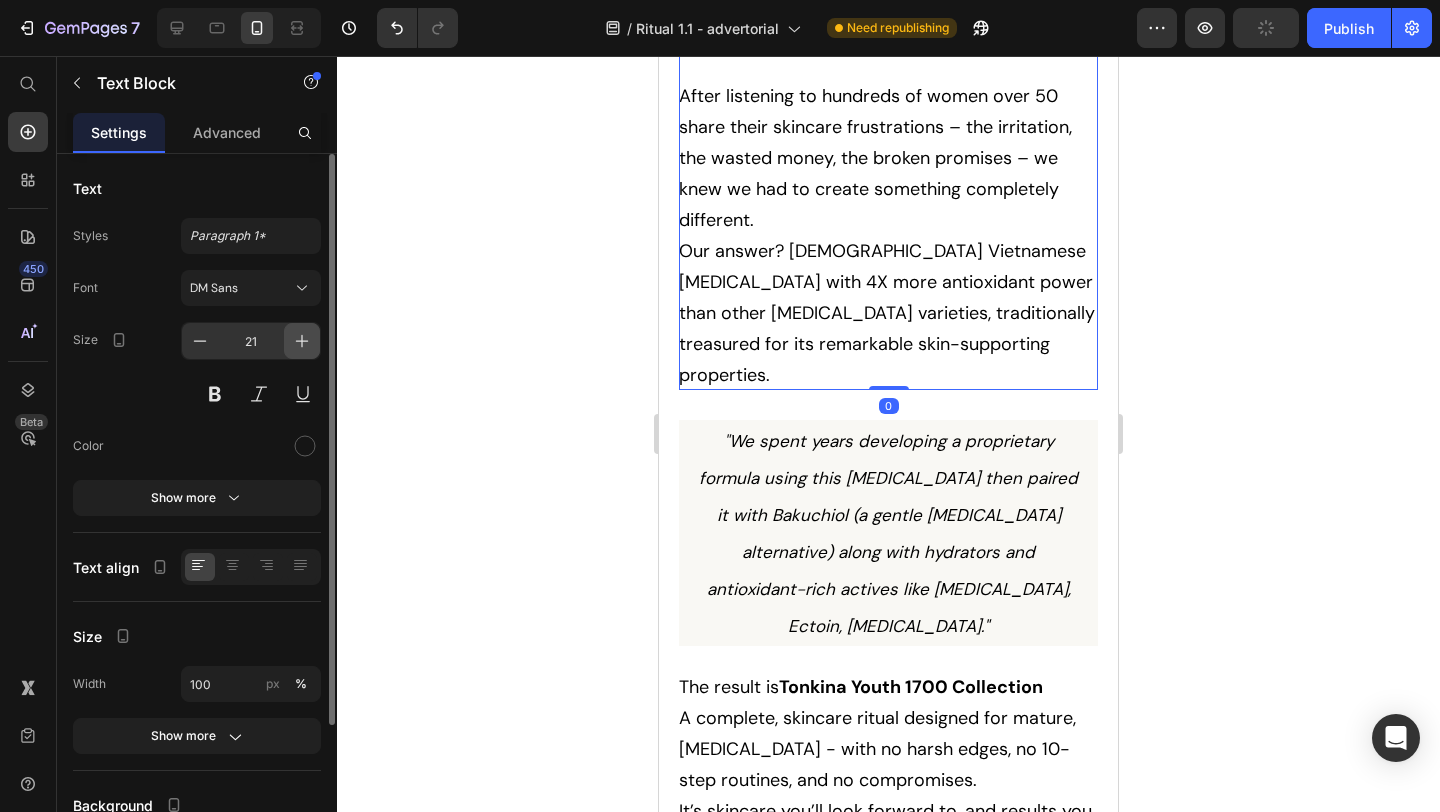 click 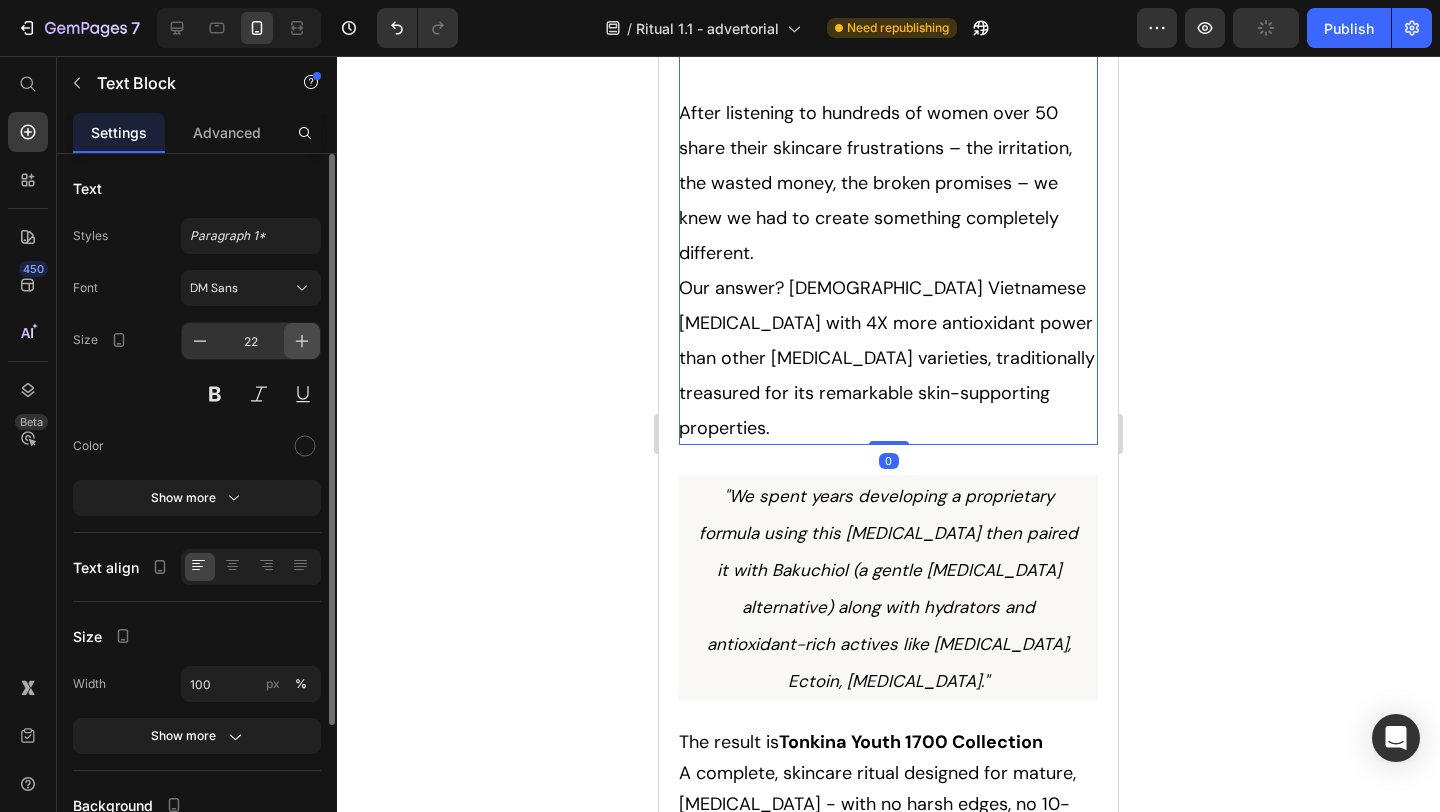scroll, scrollTop: 5987, scrollLeft: 0, axis: vertical 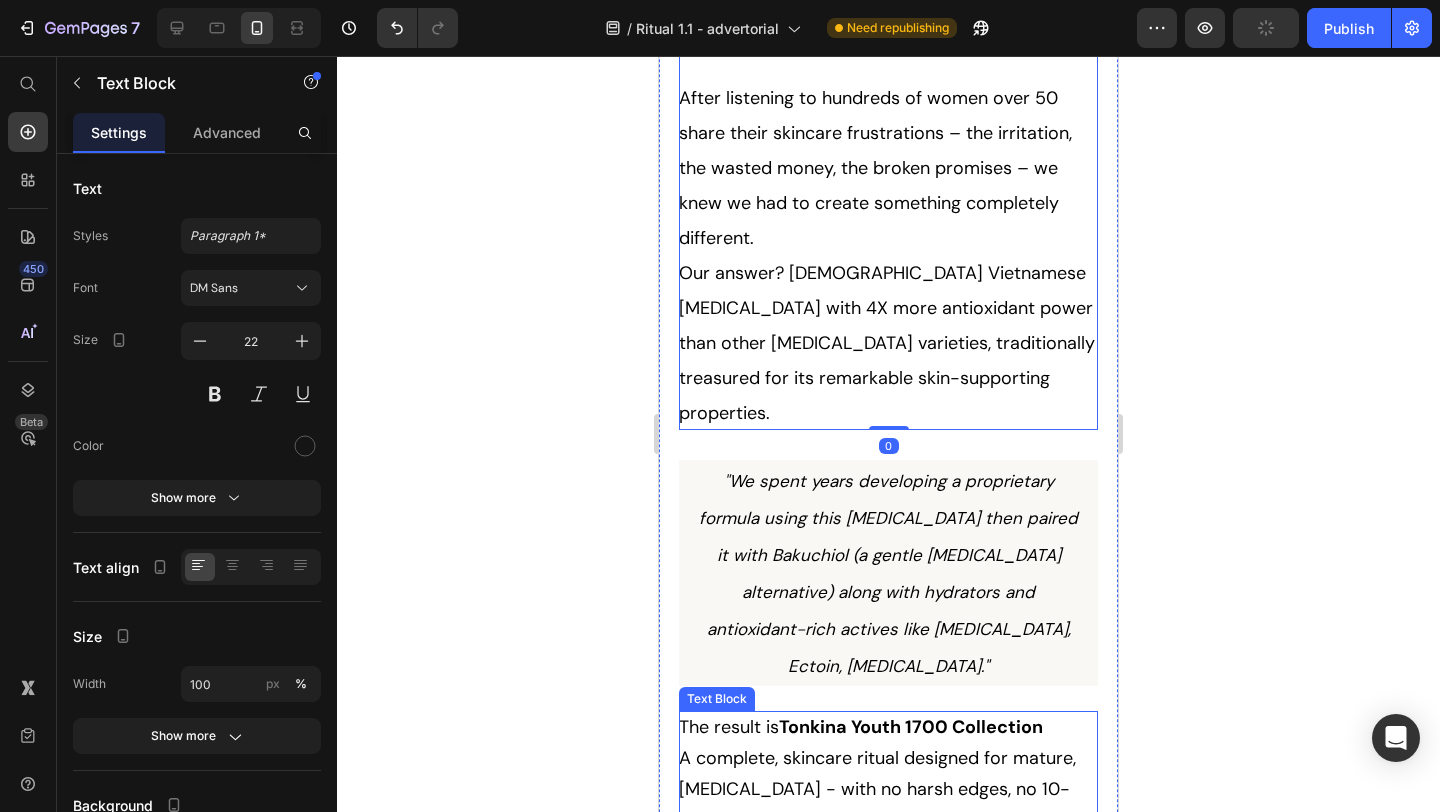 click on "A complete, skincare ritual designed for mature, sensitive skin - with no harsh edges, no 10-step routines, and no compromises." at bounding box center [877, 789] 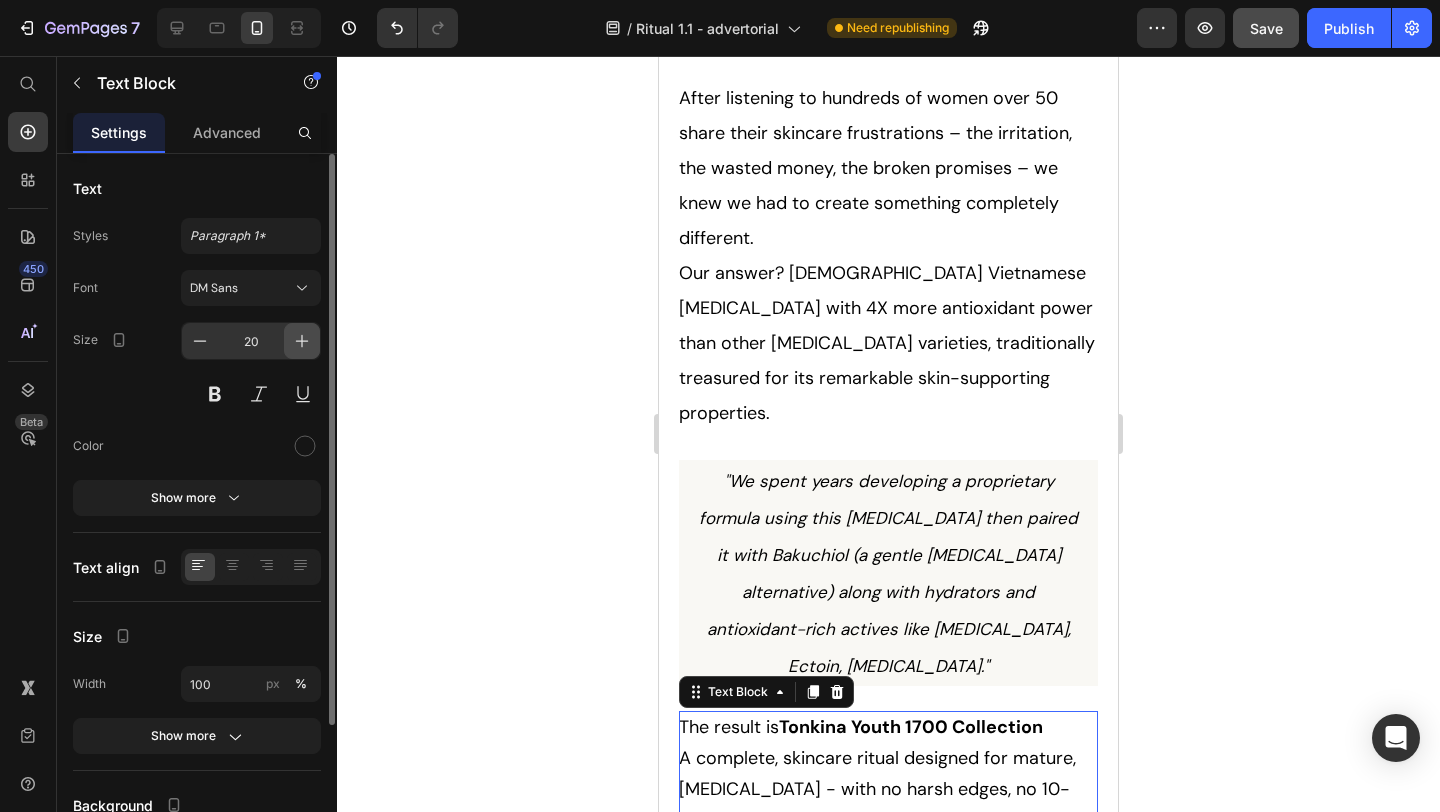 click 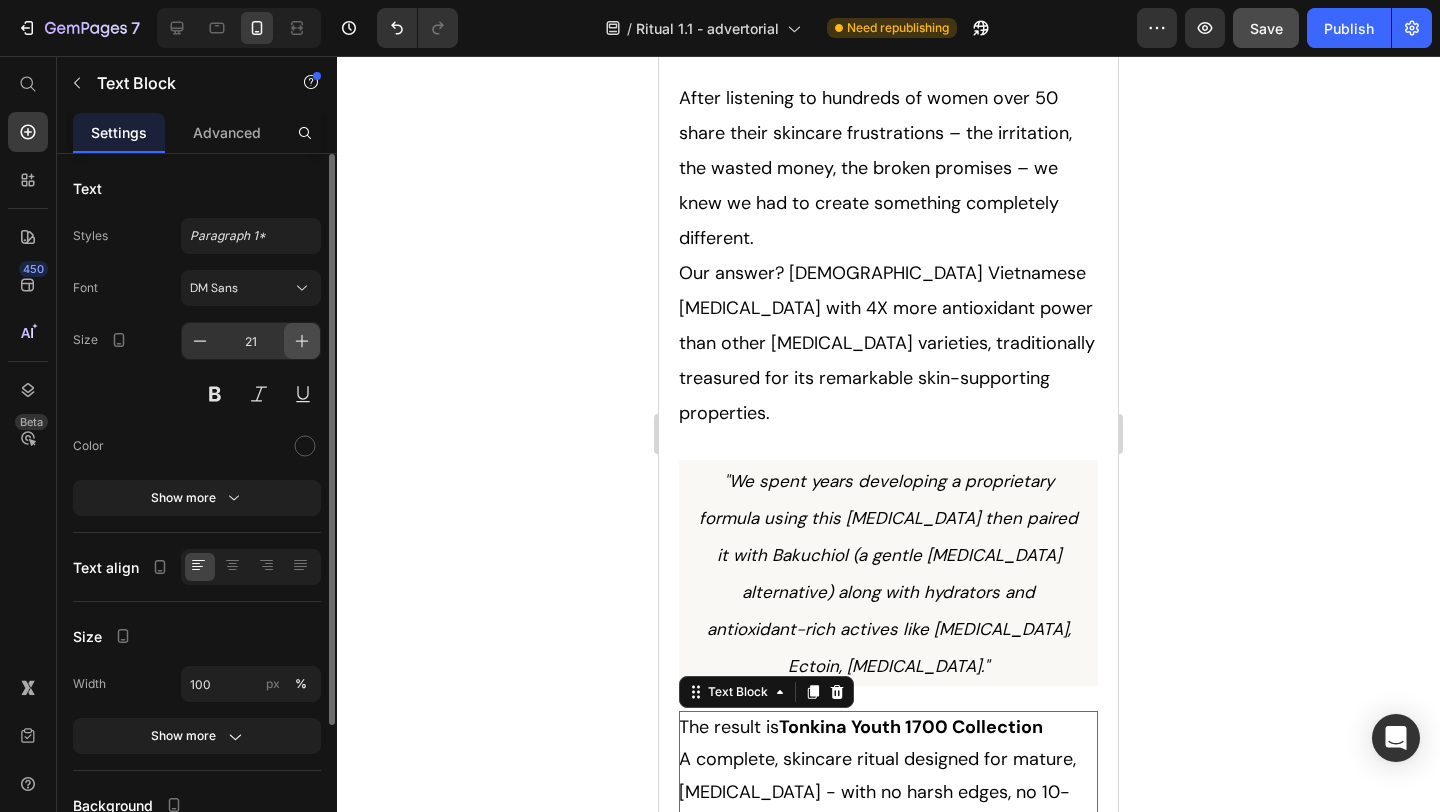 click 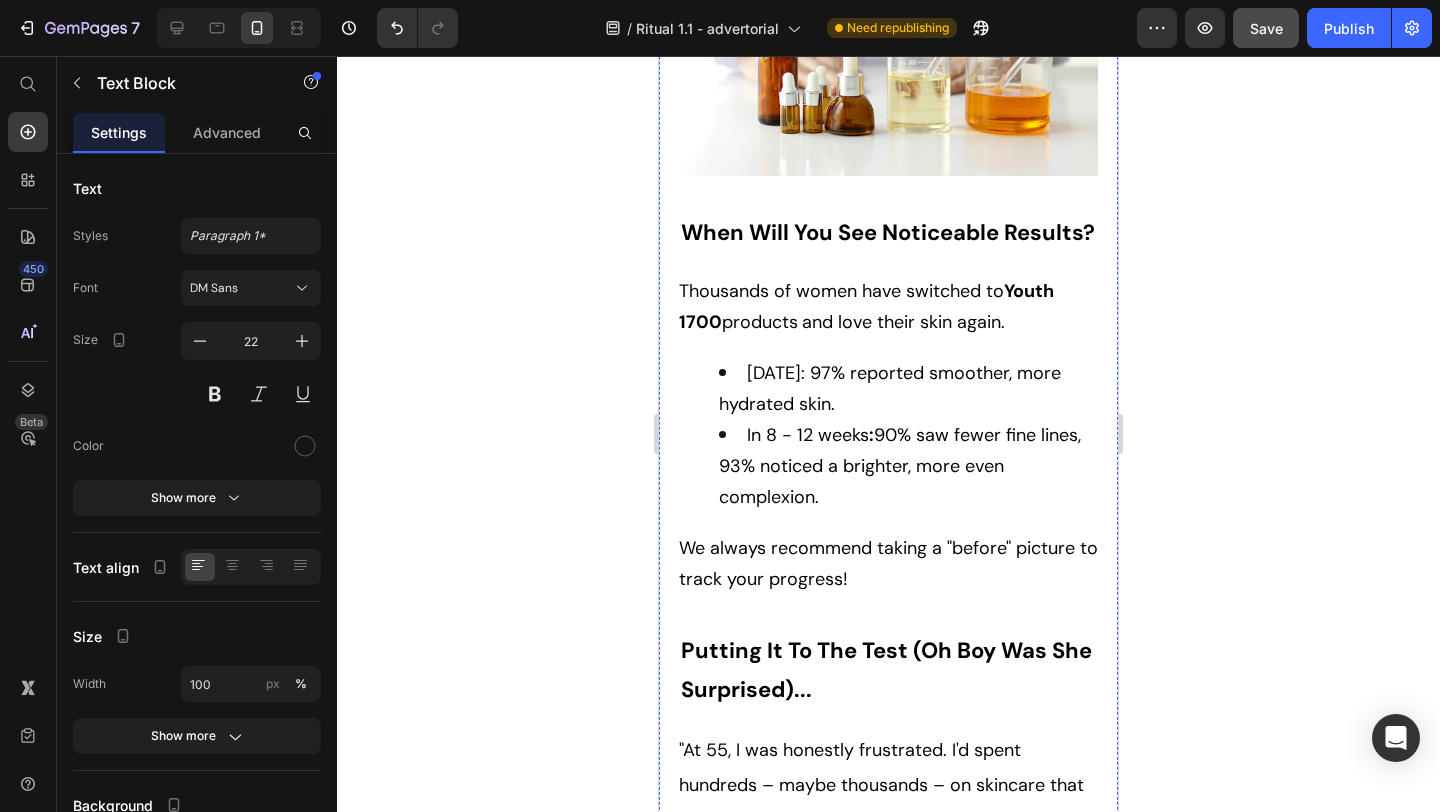 scroll, scrollTop: 7050, scrollLeft: 0, axis: vertical 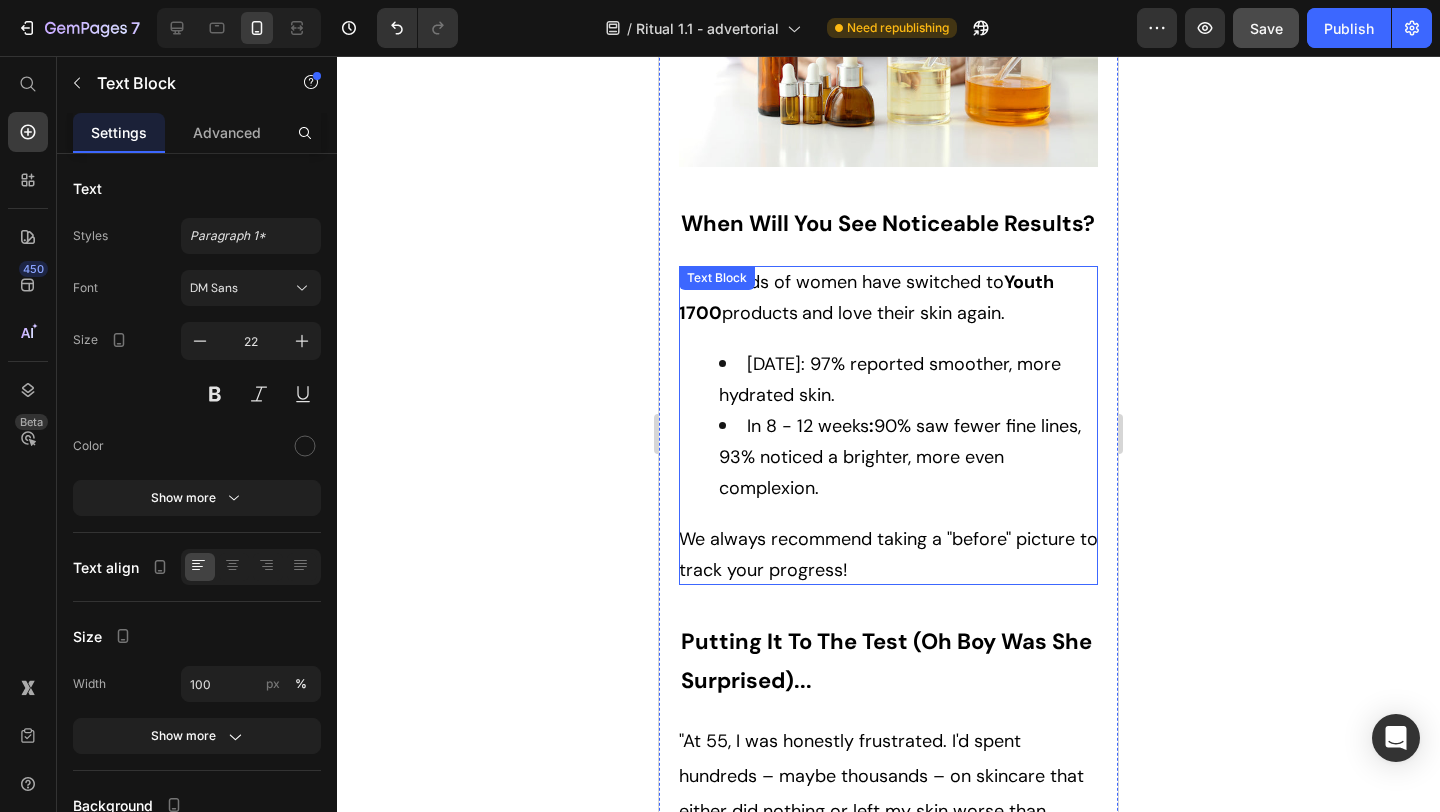click on "[DATE]: 97% reported smoother, more hydrated skin." at bounding box center [890, 379] 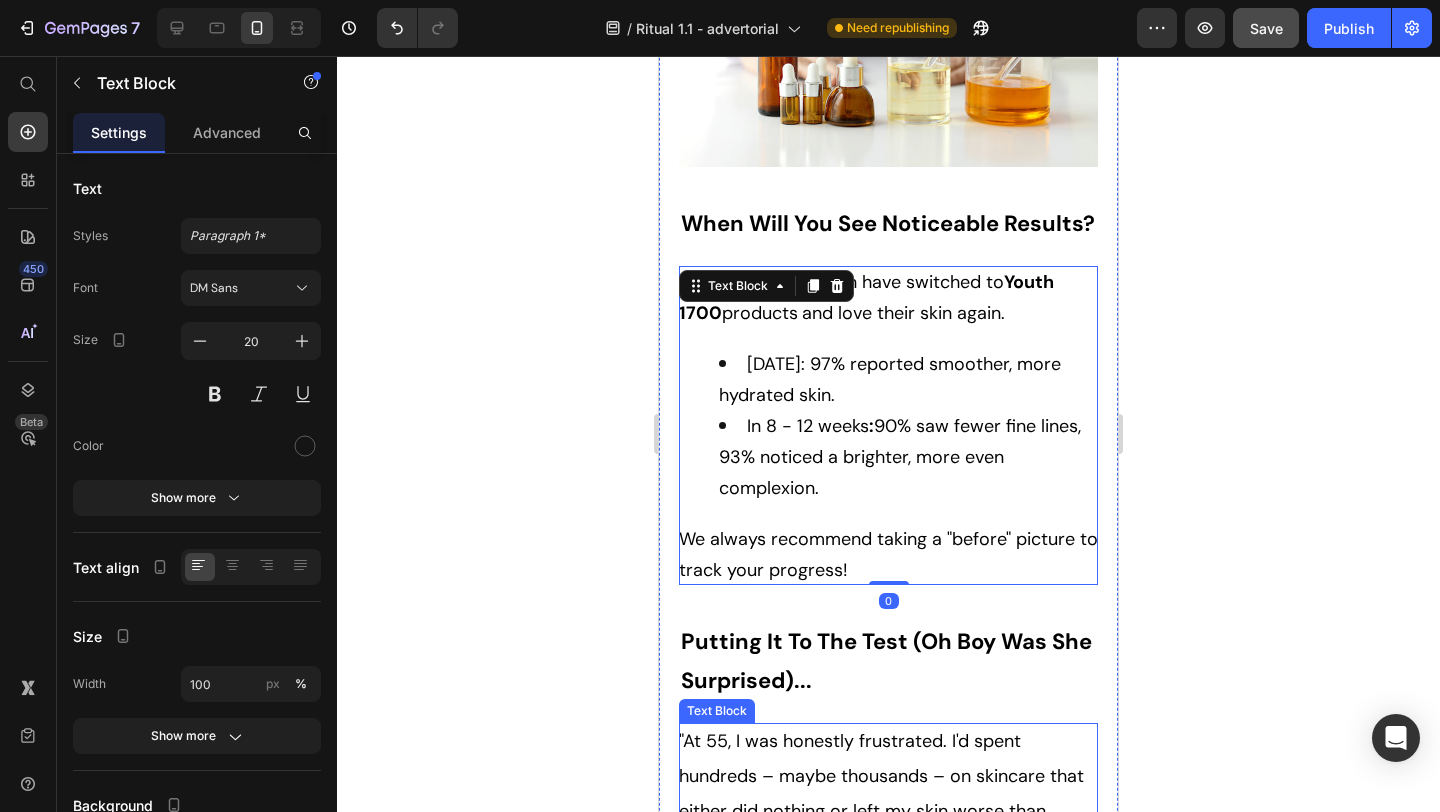 click on ""At 55, I was honestly frustrated. I'd spent hundreds – maybe thousands – on skincare that either did nothing or left my skin worse than before." at bounding box center [888, 793] 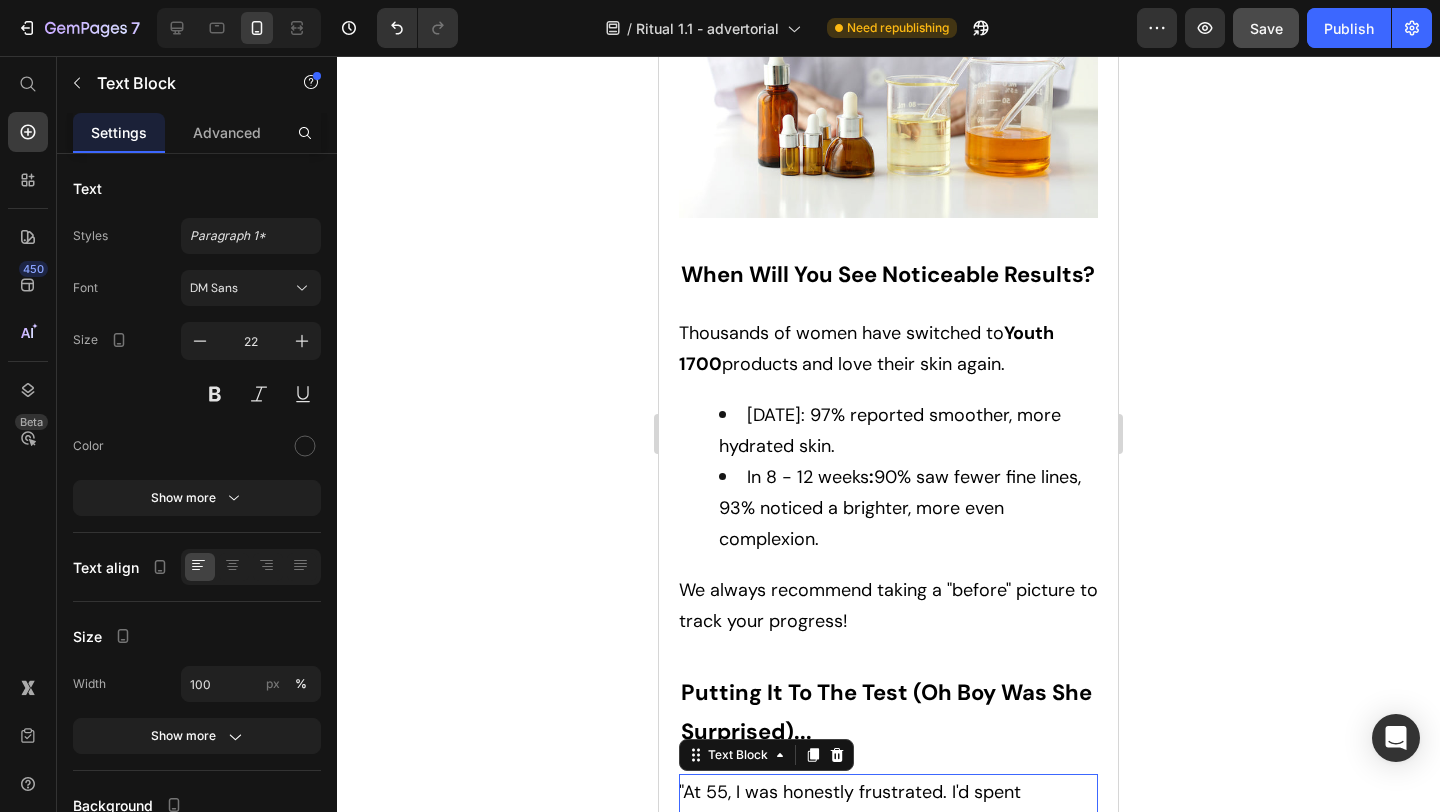 scroll, scrollTop: 6956, scrollLeft: 0, axis: vertical 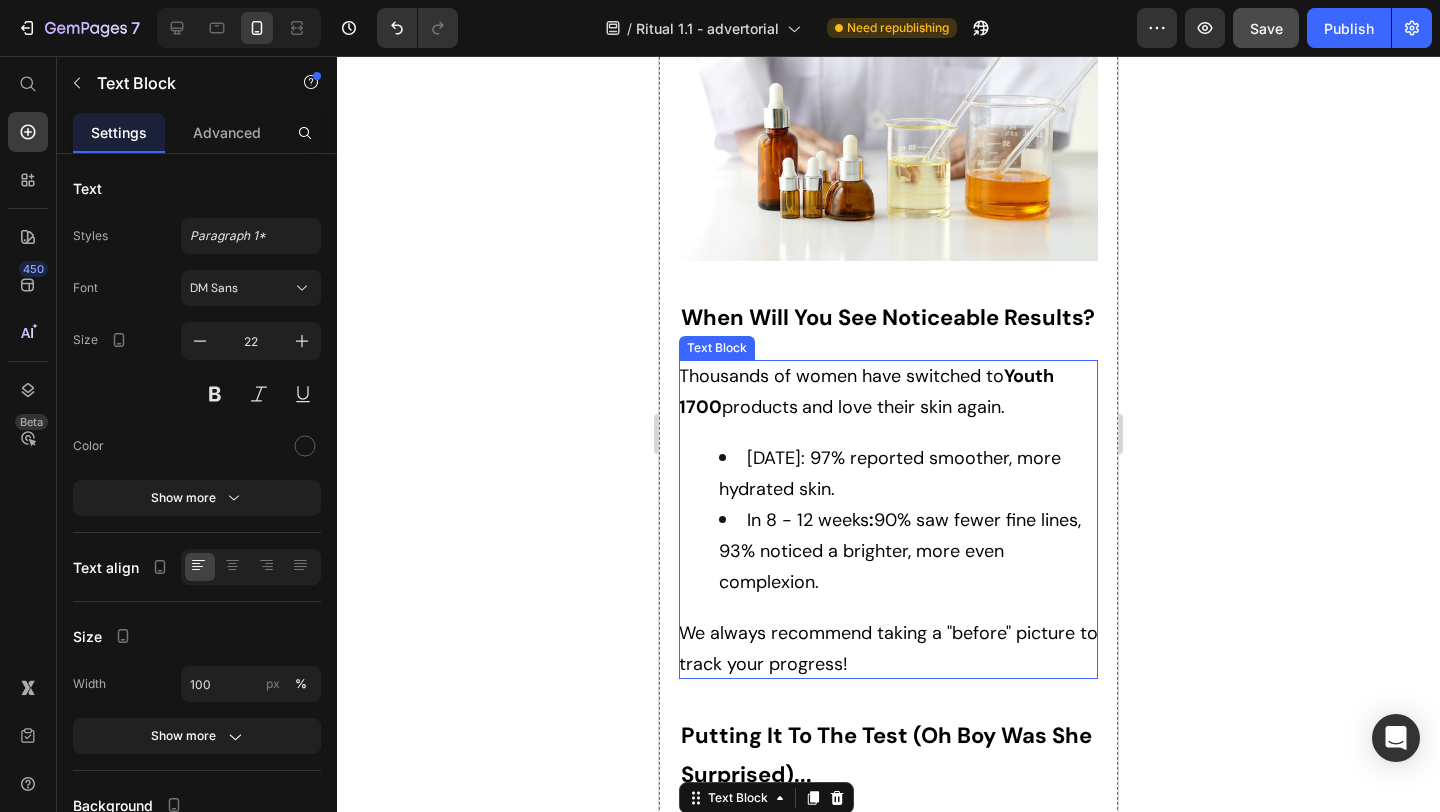 click on "[DATE]: 97% reported smoother, more hydrated skin." at bounding box center (908, 473) 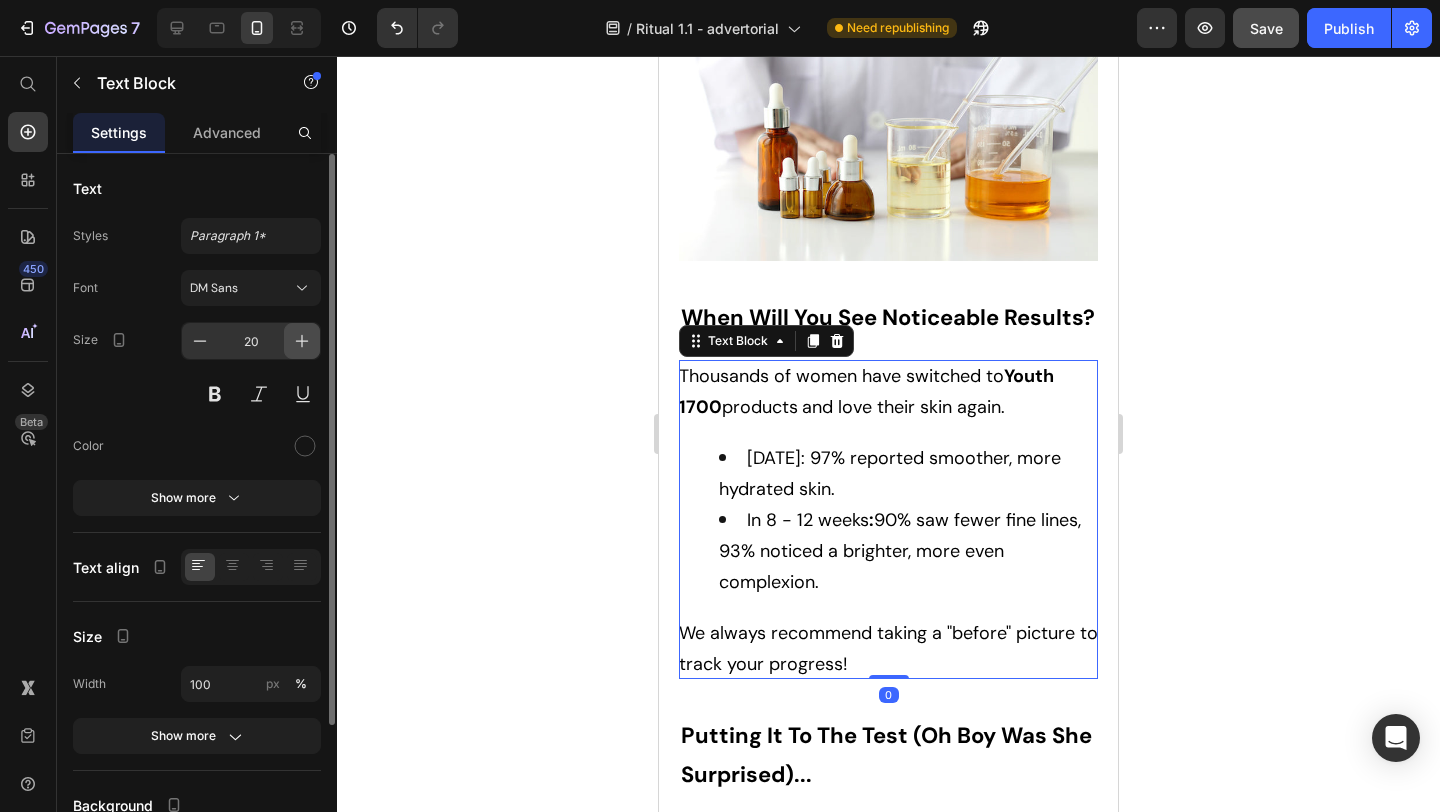 click 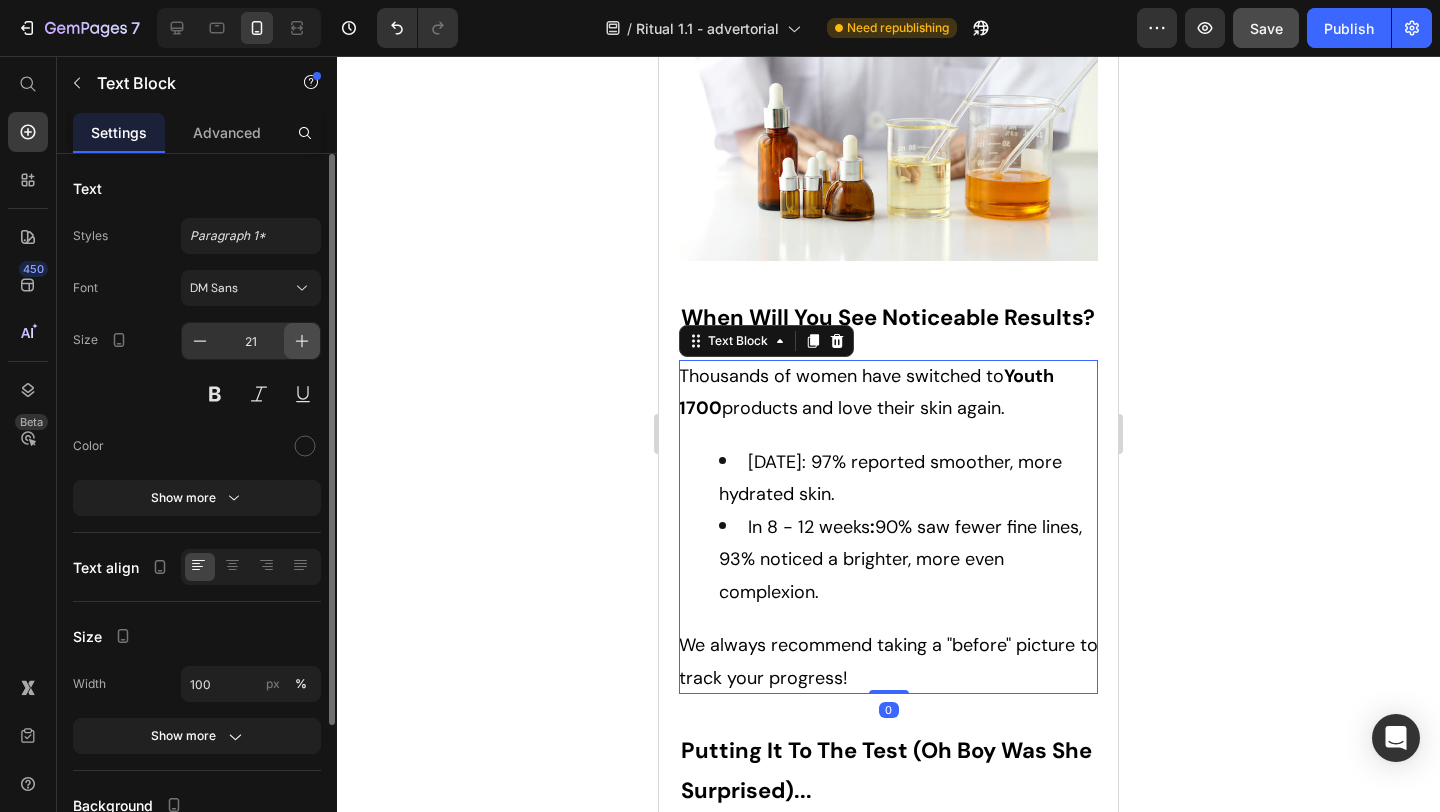 click 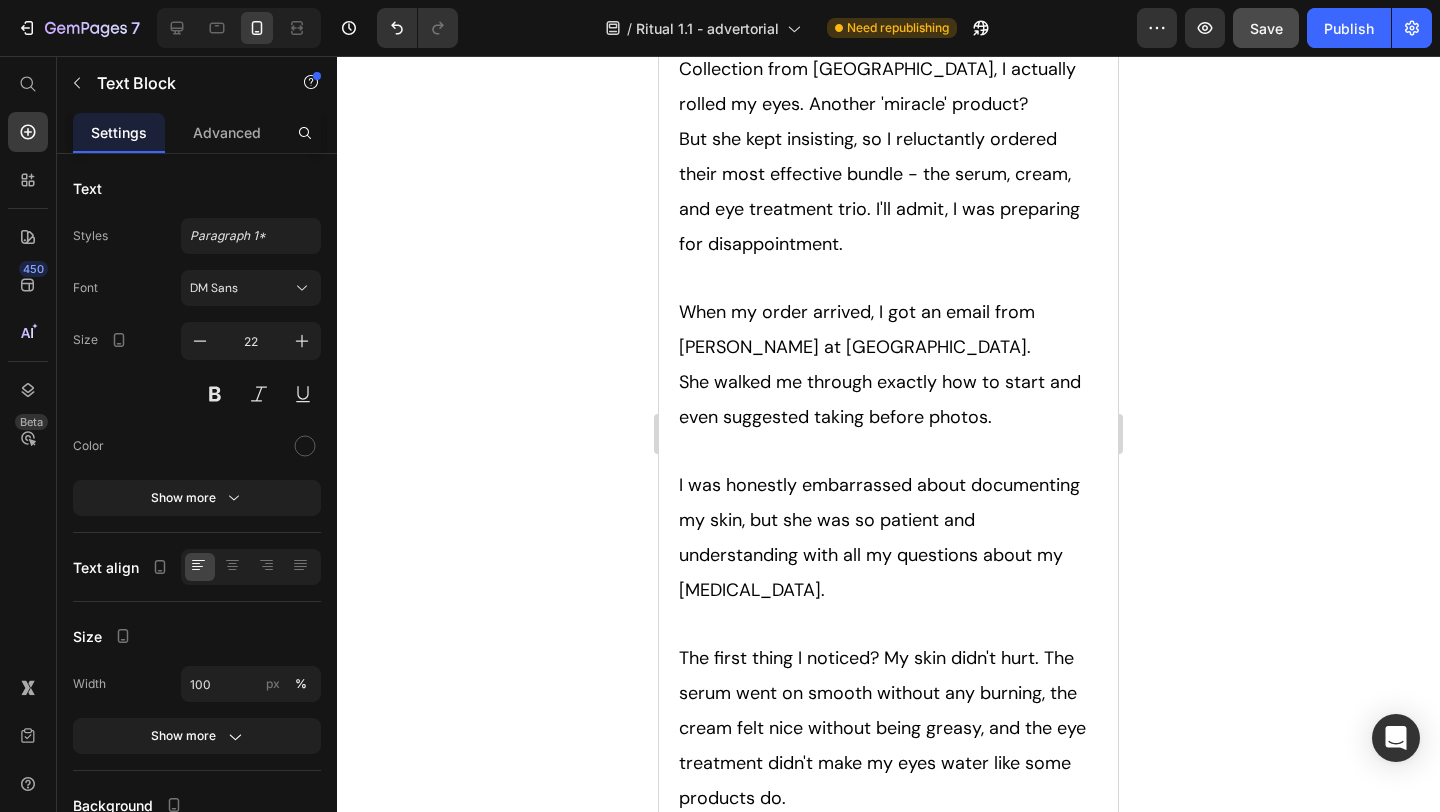 scroll, scrollTop: 8201, scrollLeft: 0, axis: vertical 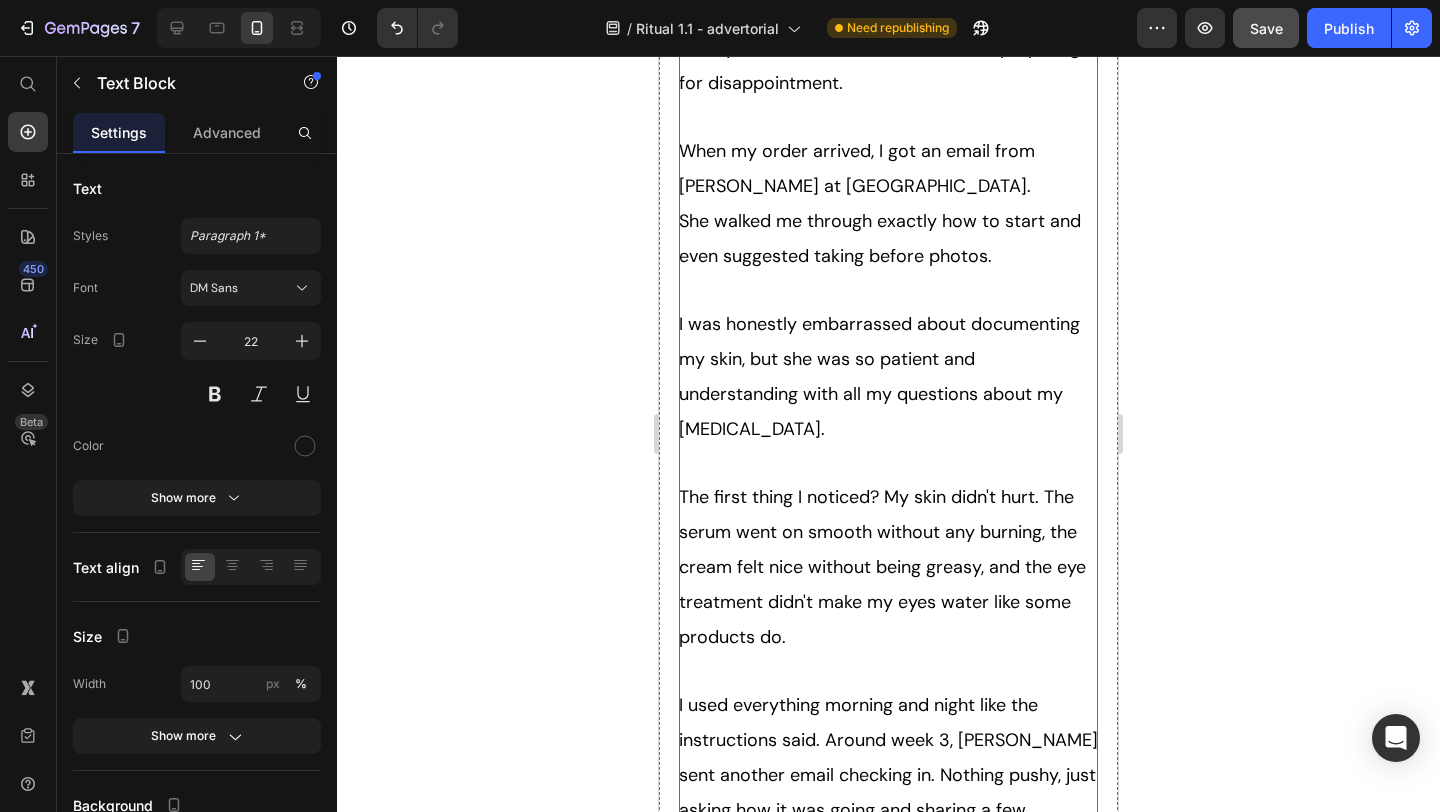 click on "The first thing I noticed? My skin didn't hurt. The serum went on smooth without any burning, the cream felt nice without being greasy, and the eye treatment didn't make my eyes water like some products do." at bounding box center (888, 566) 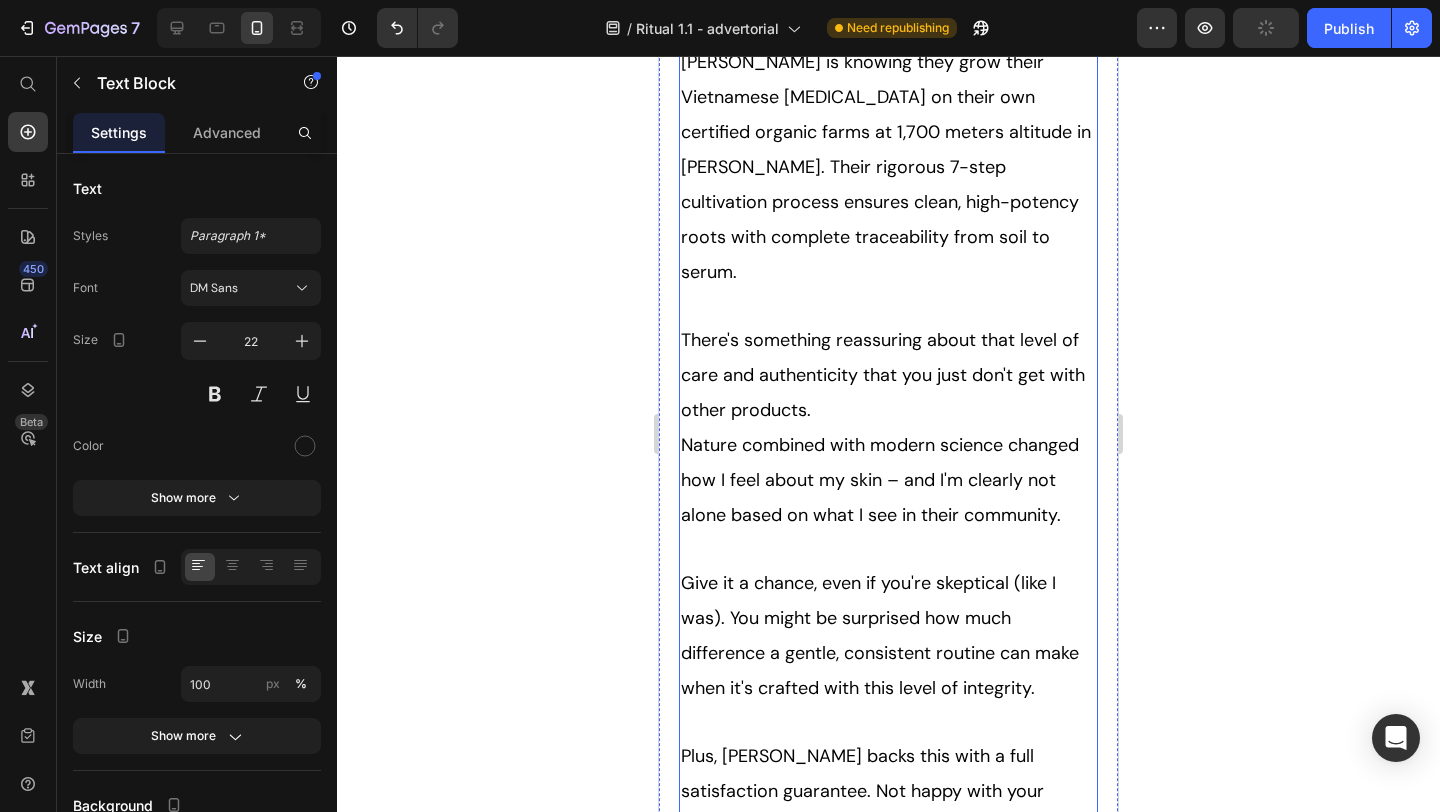 click at bounding box center [888, 548] 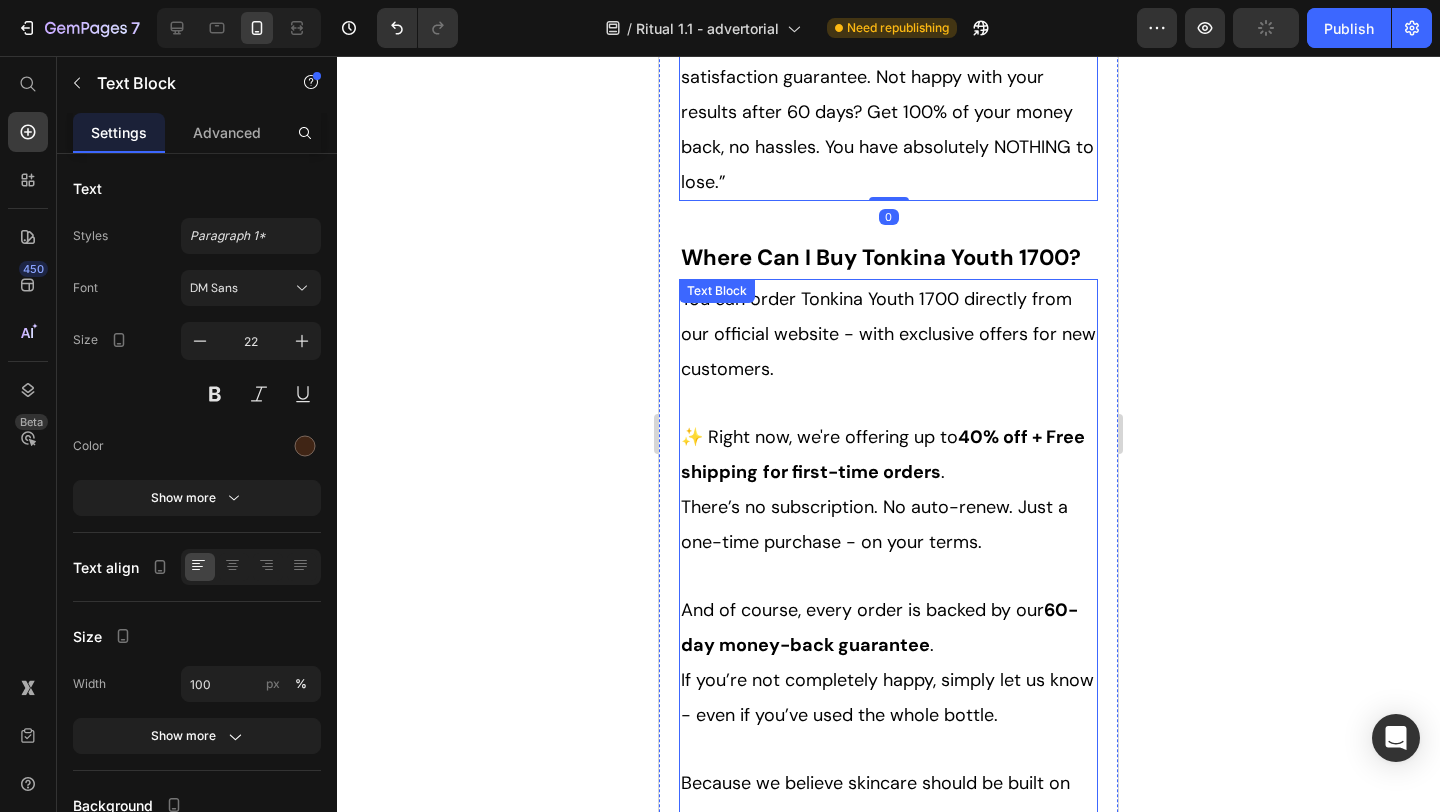 click on "60-day money-back guarantee" at bounding box center [879, 627] 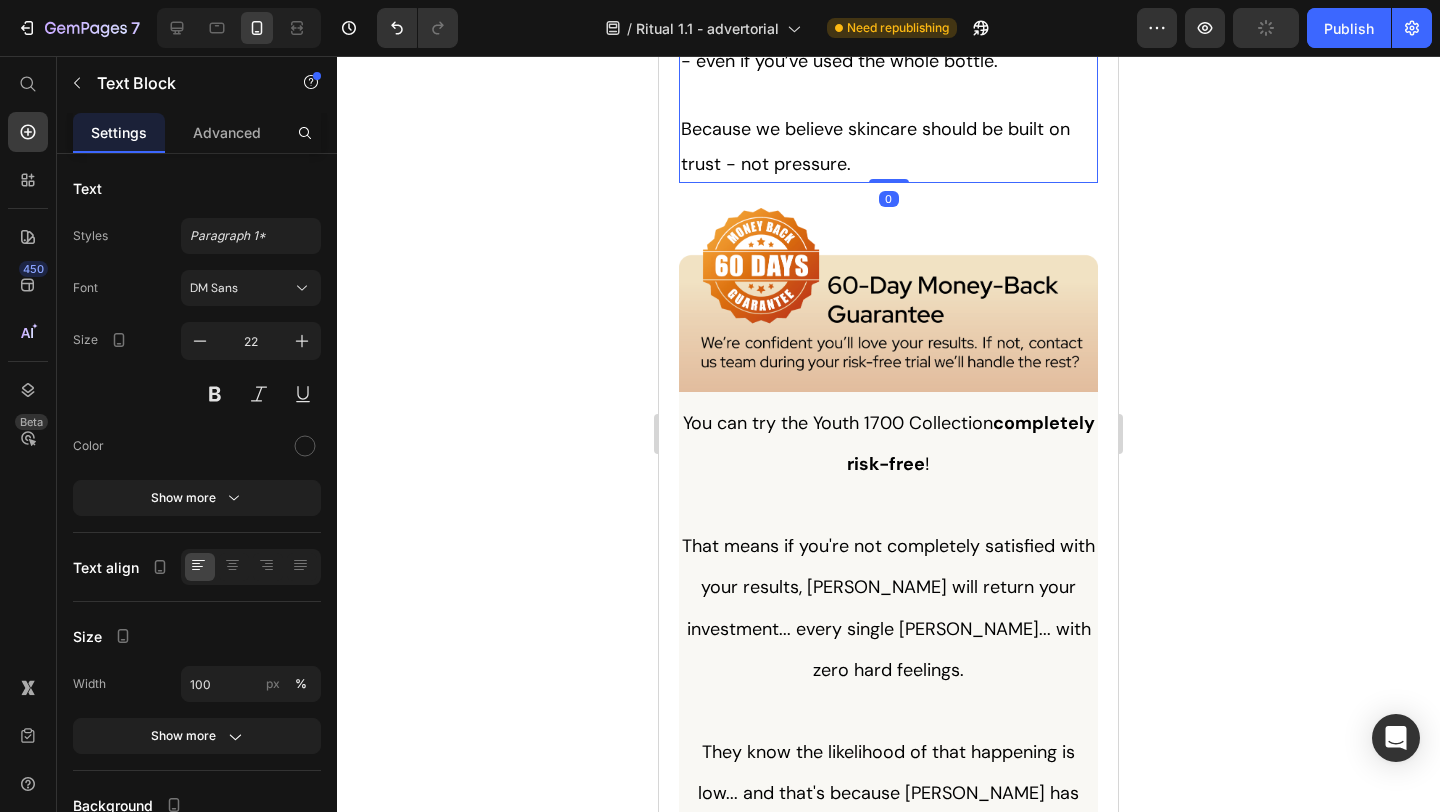 scroll, scrollTop: 12345, scrollLeft: 0, axis: vertical 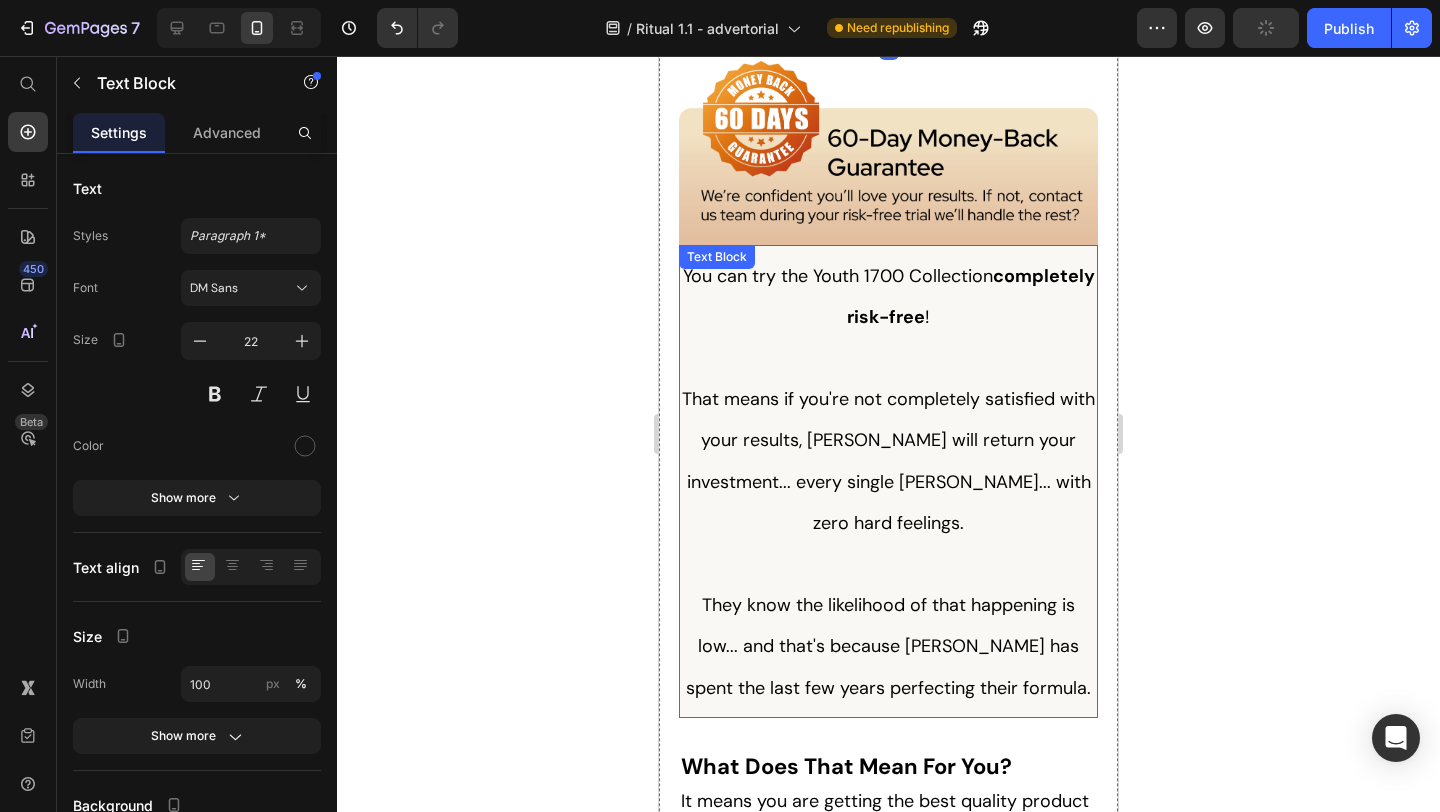 click on "They know the likelihood of that happening is low... and that's because [PERSON_NAME] has spent the last few years perfecting their formula." at bounding box center (888, 646) 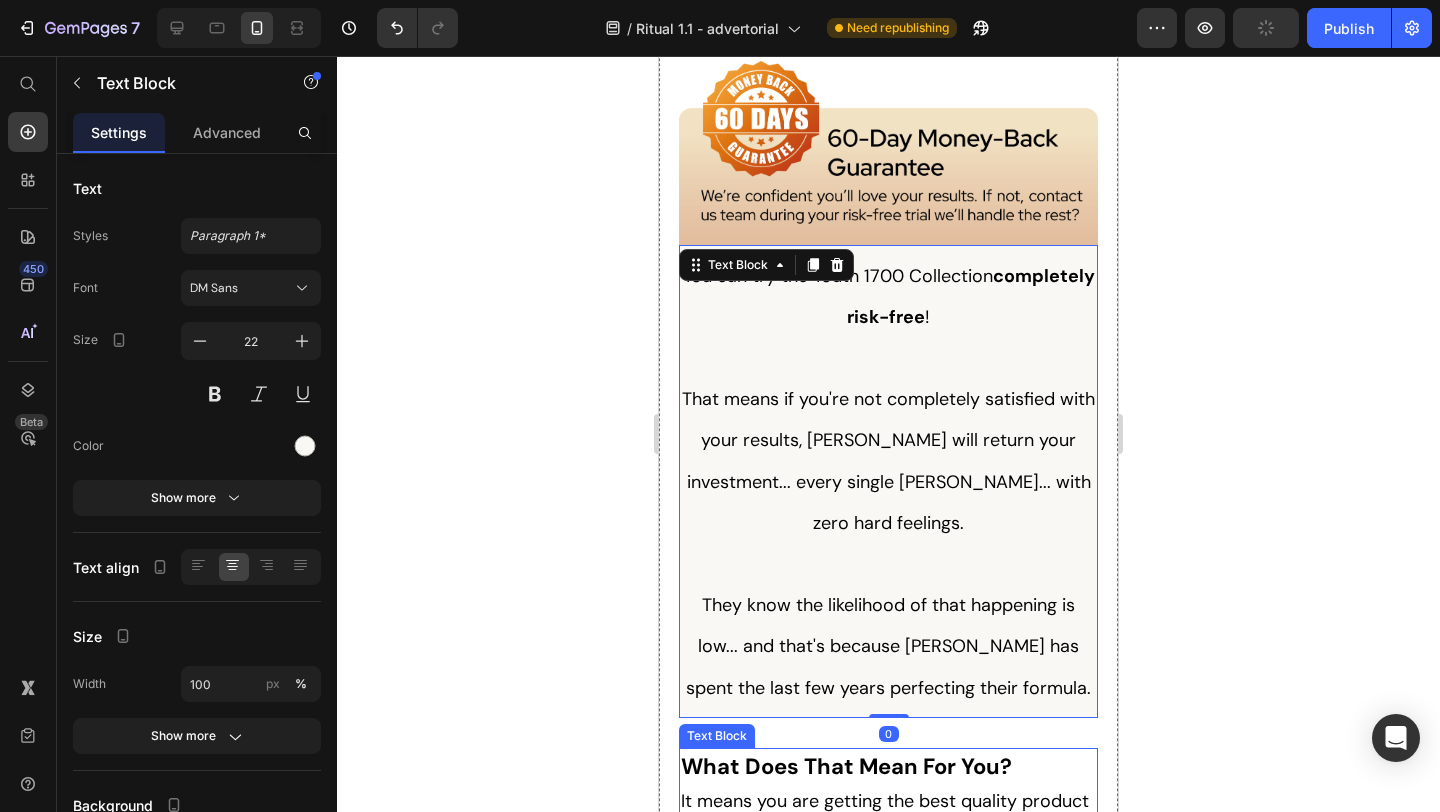 click on "It means you are getting the best quality product to help fade your dark spots and brighten your skin tone in an all-natural and completely SAFE way." at bounding box center [885, 853] 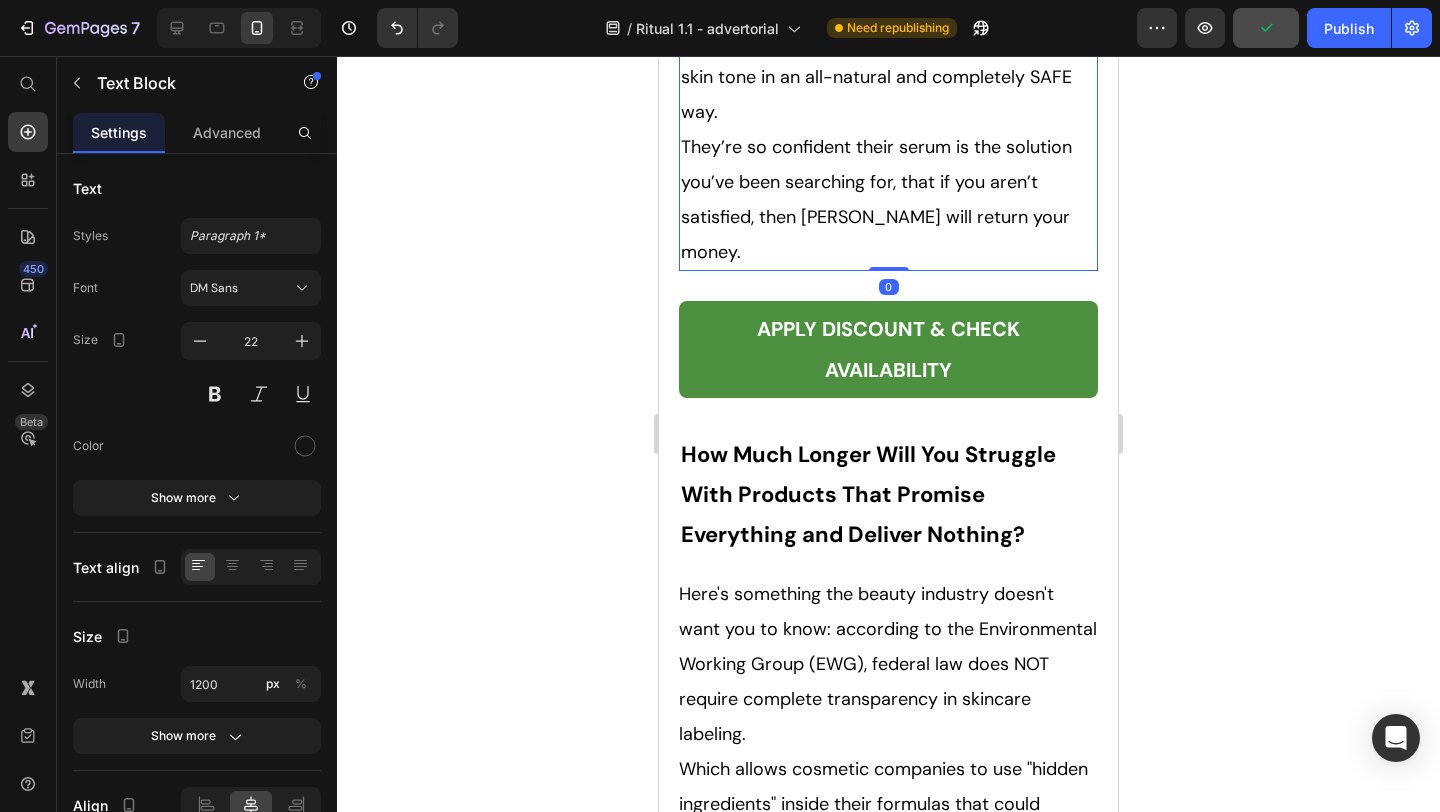 scroll, scrollTop: 13189, scrollLeft: 0, axis: vertical 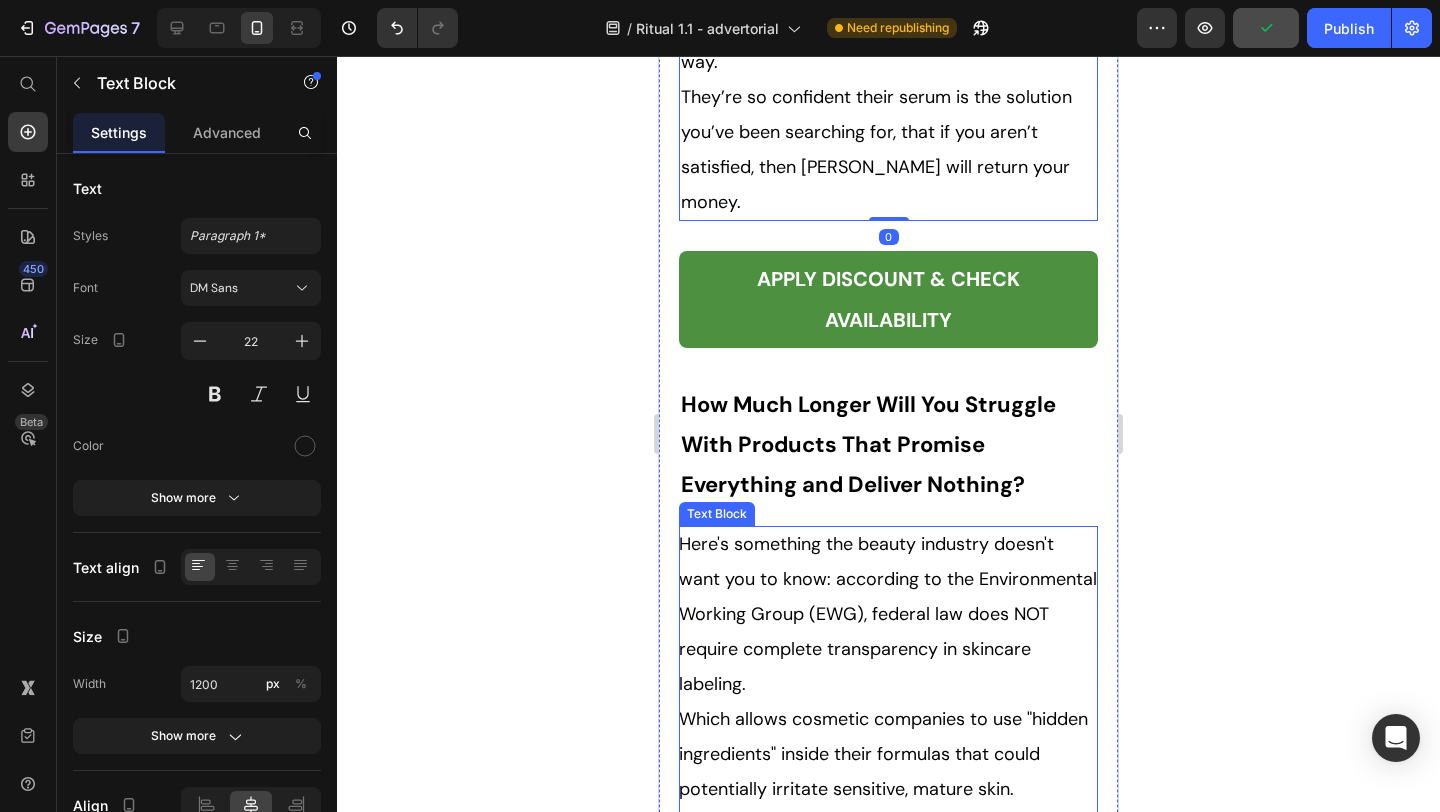 click on "Here's something the beauty industry doesn't want you to know: according to the Environmental Working Group (EWG), federal law does NOT require complete transparency in skincare labeling." at bounding box center (888, 613) 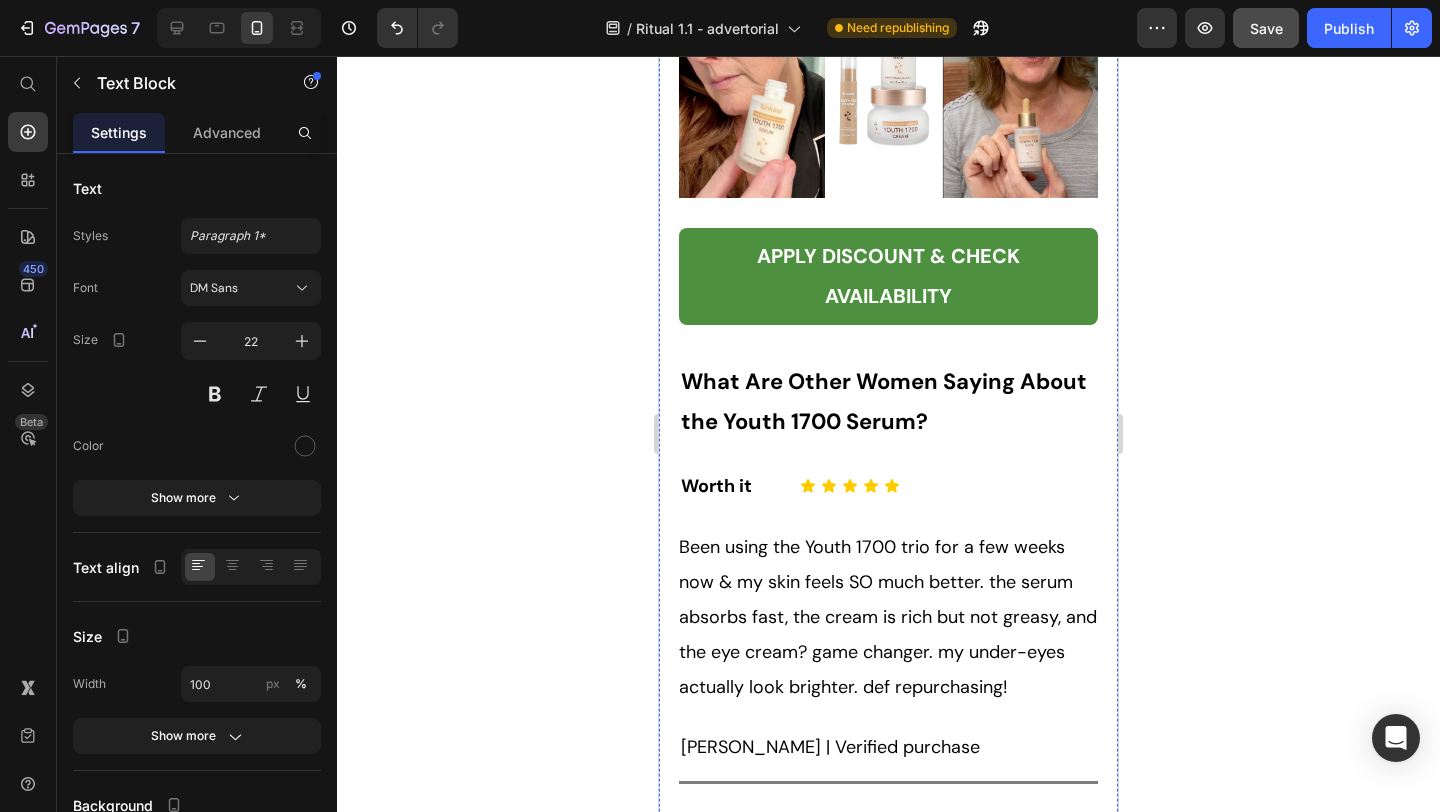 click on "If I could give this set more than five stars, I would! I’ve been using it for a month, and my skin looks firmer, smoother, and more radiant than ever. The serum is lightweight but powerful, the moisturizer is deeply nourishing, and the eye cream is perfect for my [MEDICAL_DATA]. It’s like a complete skincare routine in one package." at bounding box center (888, 1046) 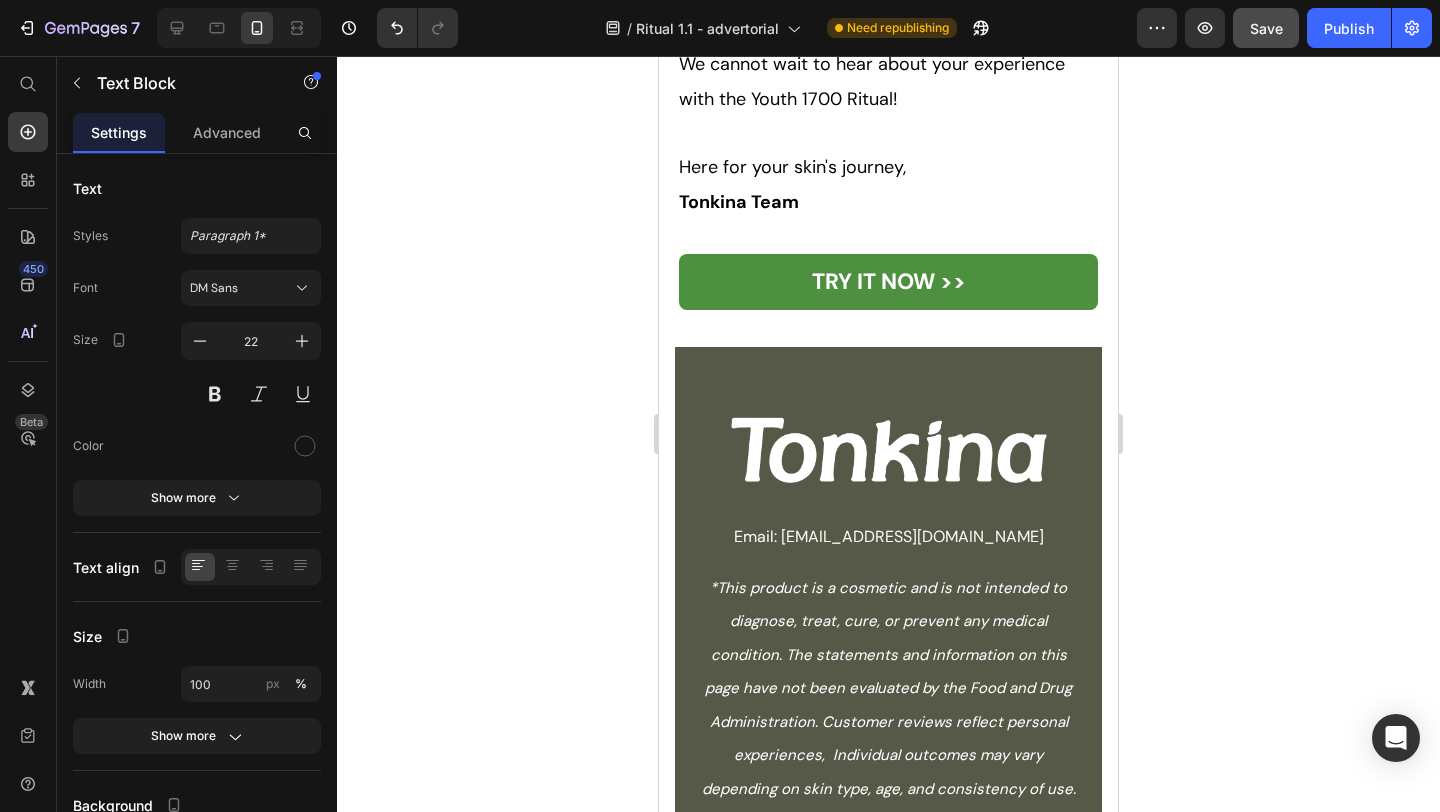 scroll, scrollTop: 18859, scrollLeft: 0, axis: vertical 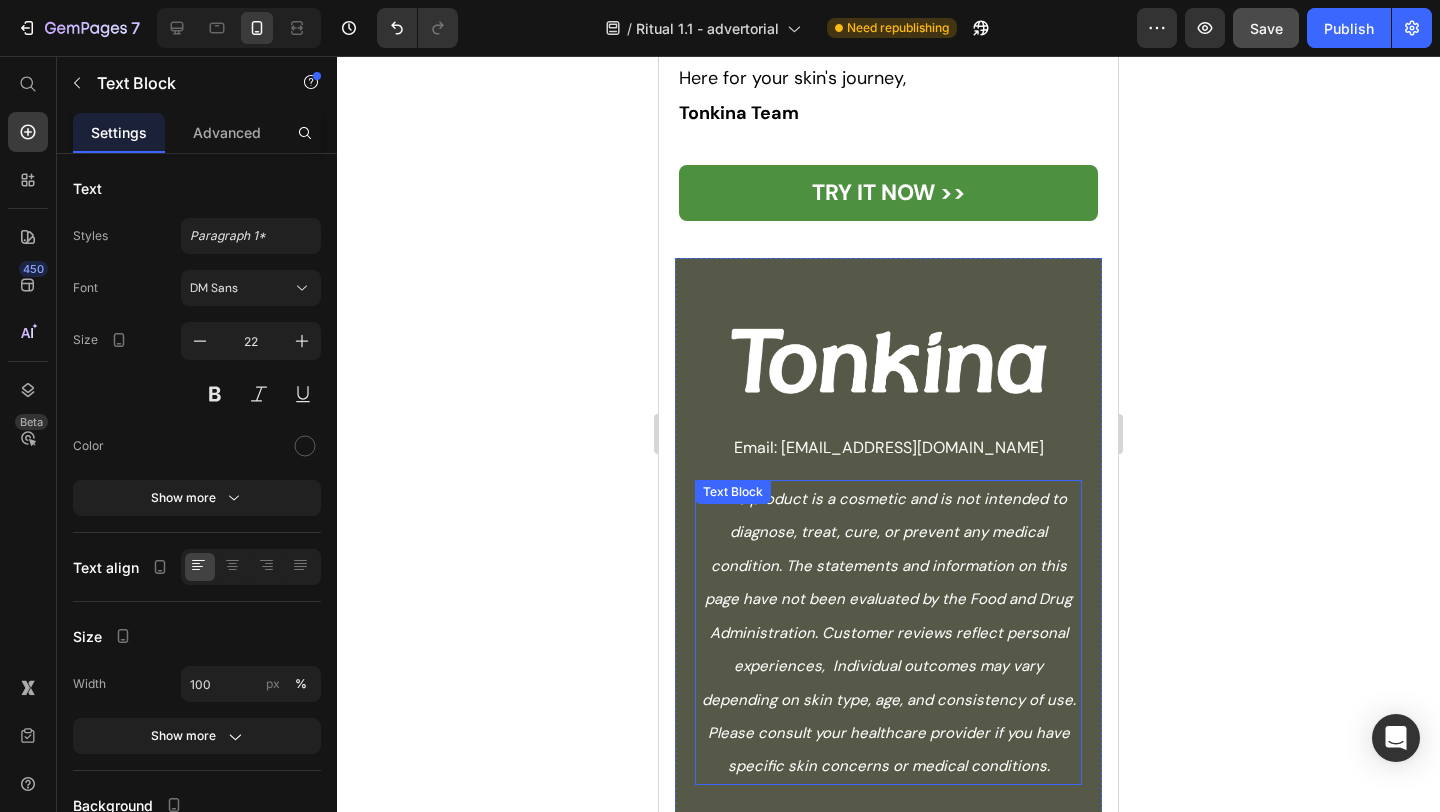 click on "*This product is a cosmetic and is not intended to diagnose, treat, cure, or prevent any medical condition. The statements and information on this page have not been evaluated by the Food and Drug Administration. Customer reviews reflect personal experiences,  Individual outcomes may vary depending on skin type, age, and consistency of use. Please consult your healthcare provider if you have specific skin concerns or medical conditions." at bounding box center [889, 632] 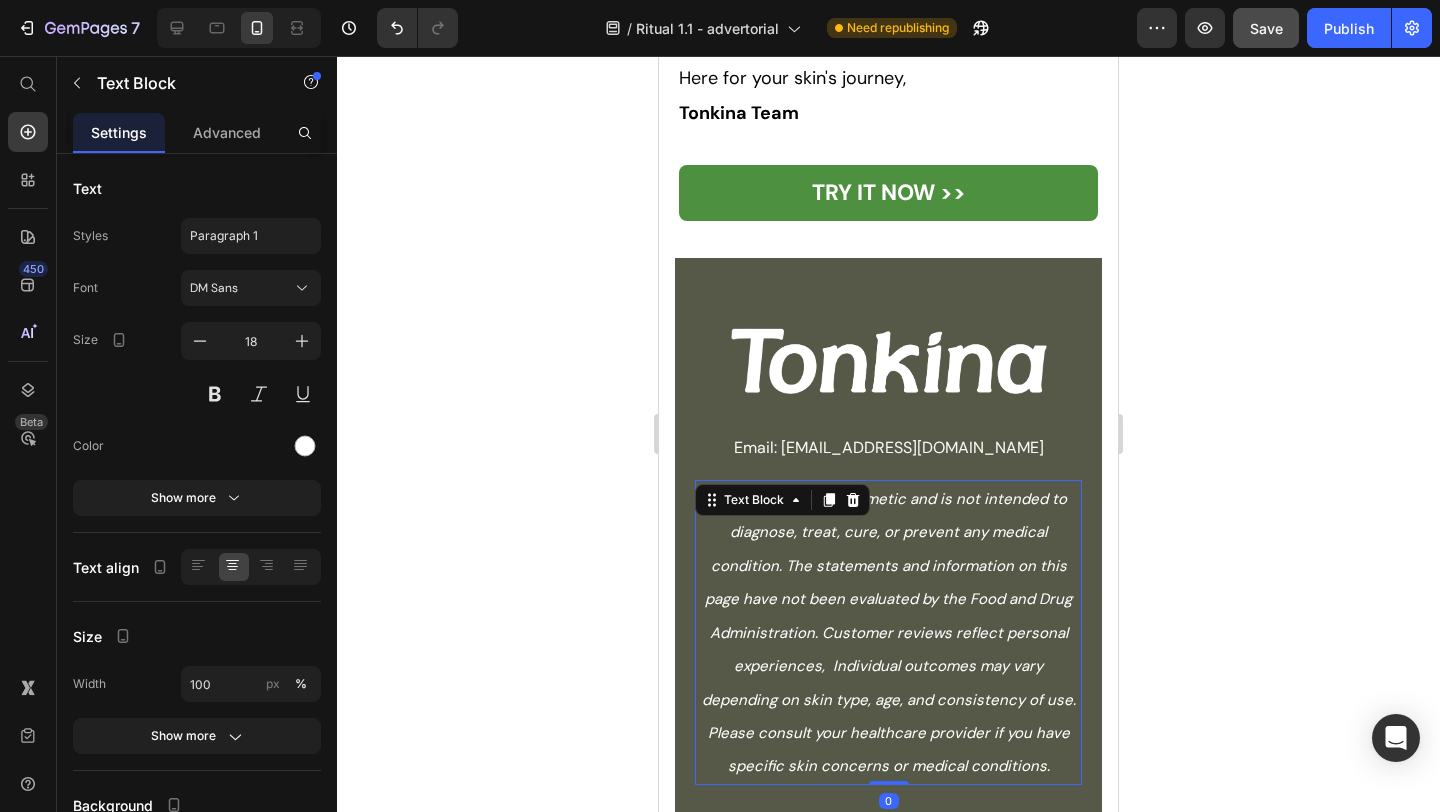 click on "*This product is a cosmetic and is not intended to diagnose, treat, cure, or prevent any medical condition. The statements and information on this page have not been evaluated by the Food and Drug Administration. Customer reviews reflect personal experiences,  Individual outcomes may vary depending on skin type, age, and consistency of use. Please consult your healthcare provider if you have specific skin concerns or medical conditions." at bounding box center [888, 632] 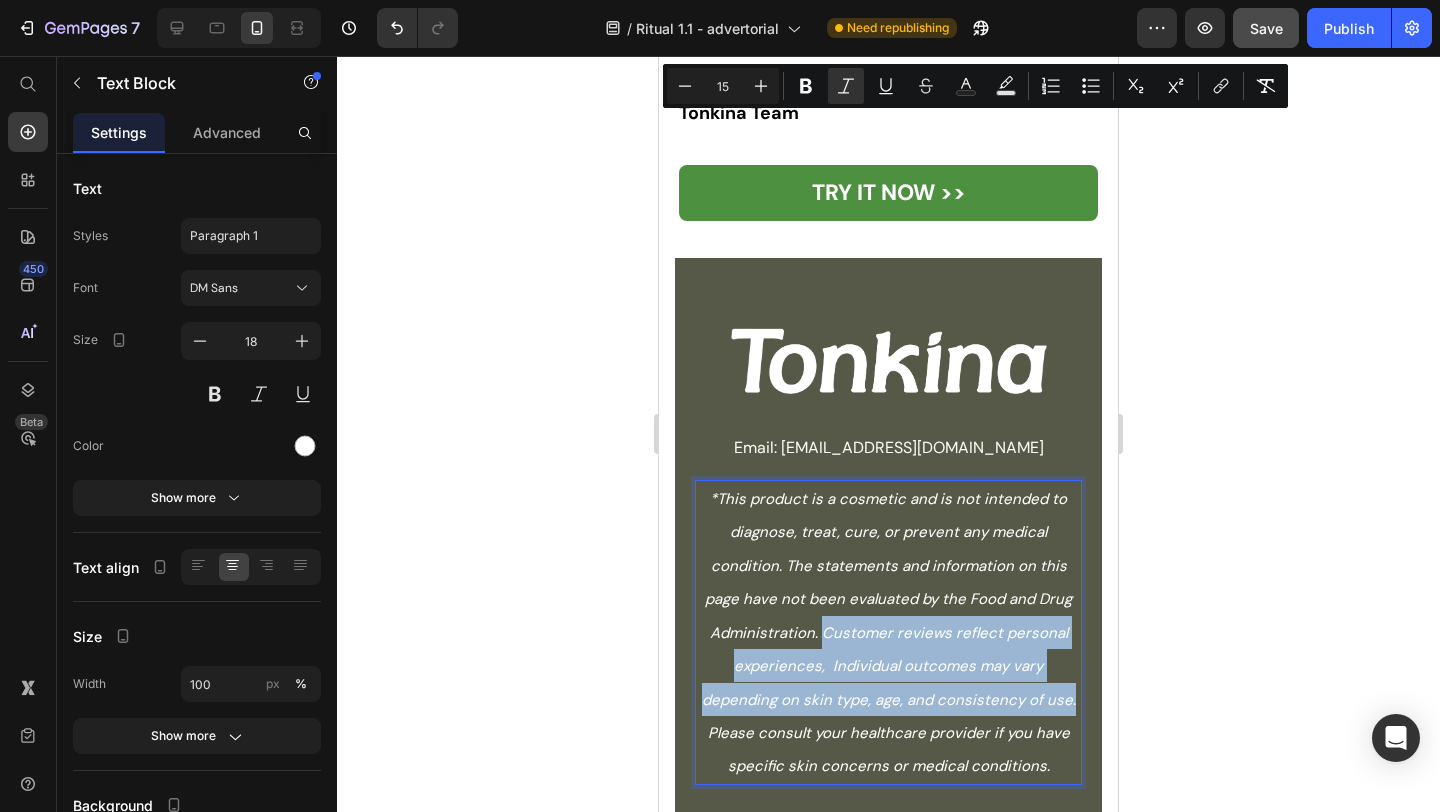 copy on "Customer reviews reflect personal experiences,  Individual outcomes may vary depending on skin type, age, and consistency of use." 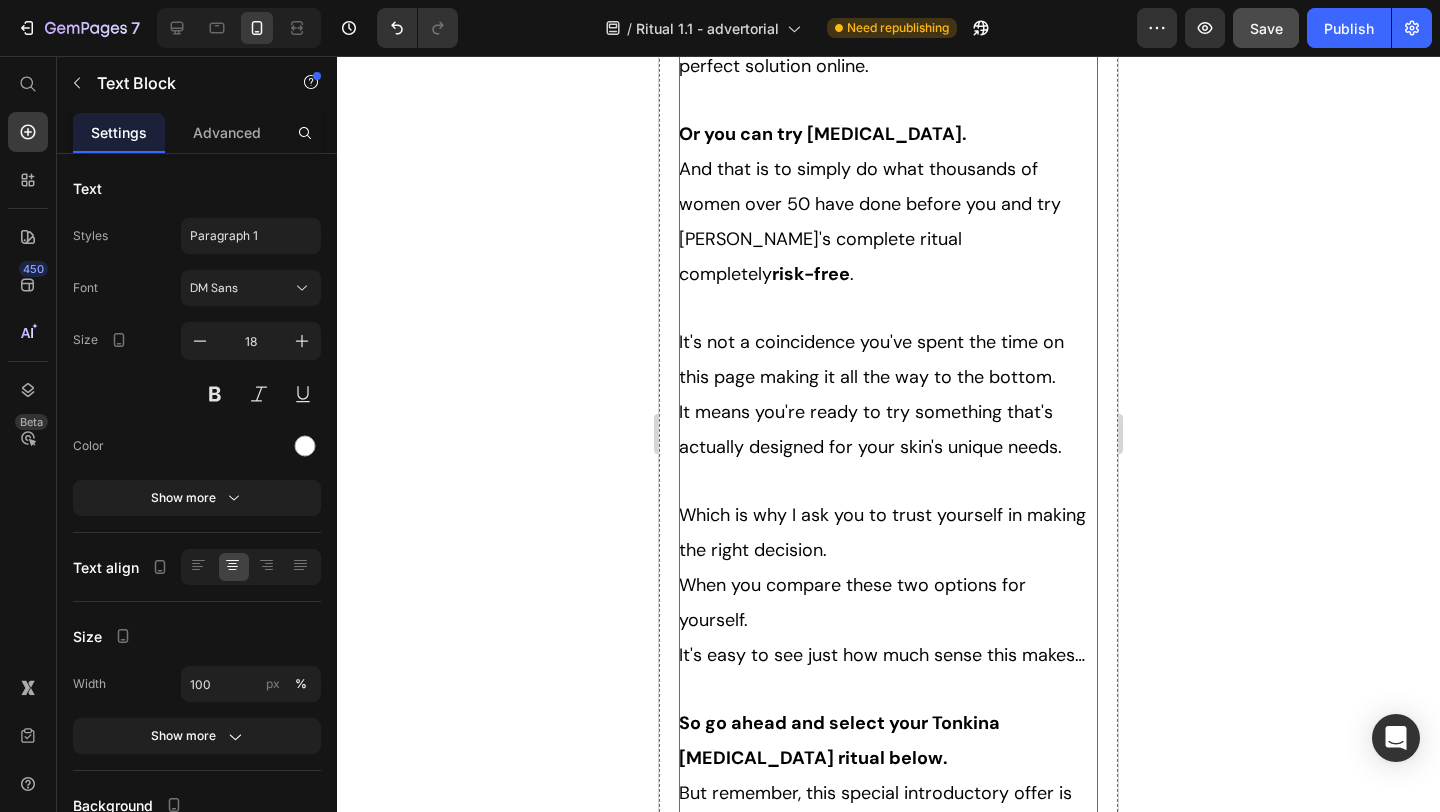 click on "But remember, this special introductory offer is only available for people who take action on this page [DATE]." at bounding box center [879, 828] 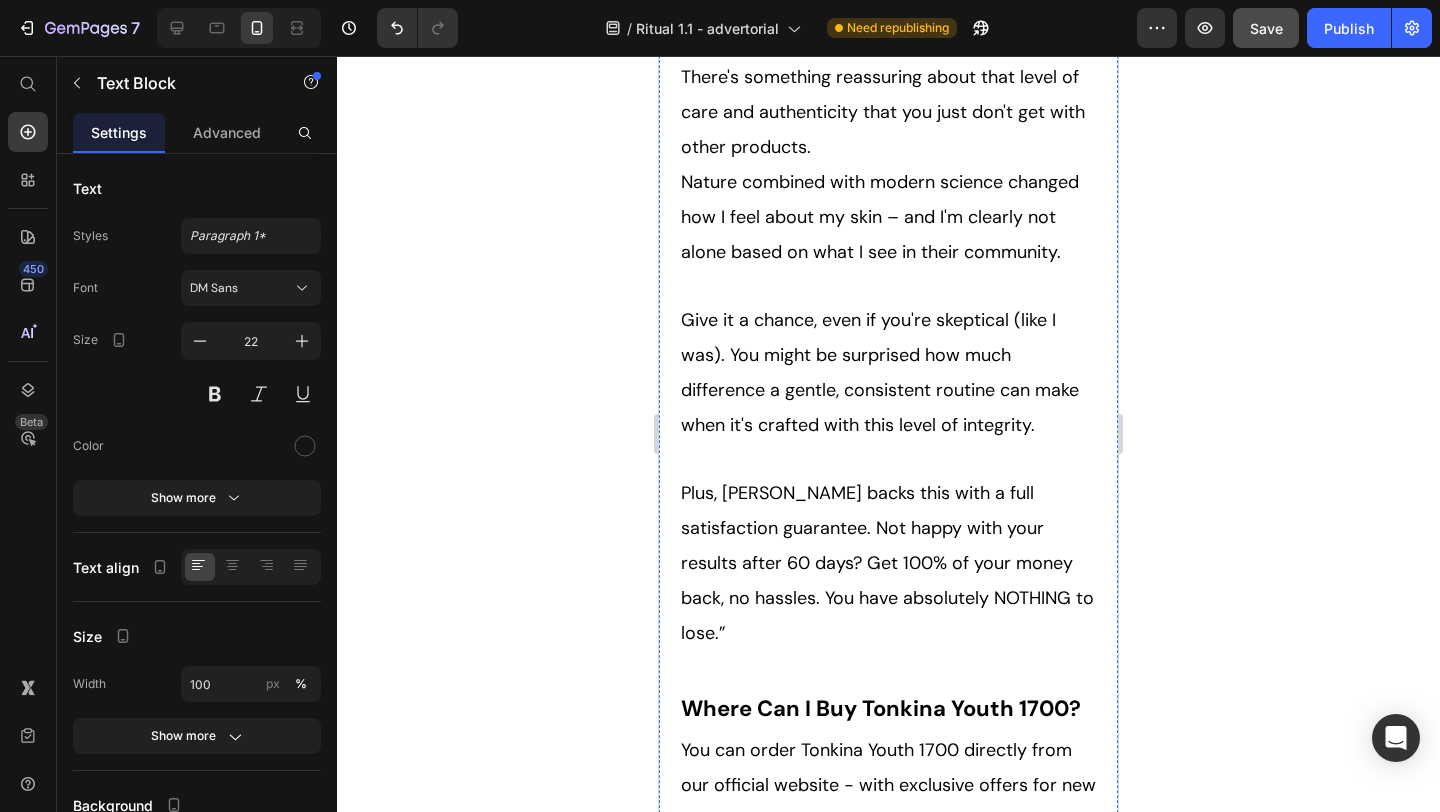 scroll, scrollTop: 11098, scrollLeft: 0, axis: vertical 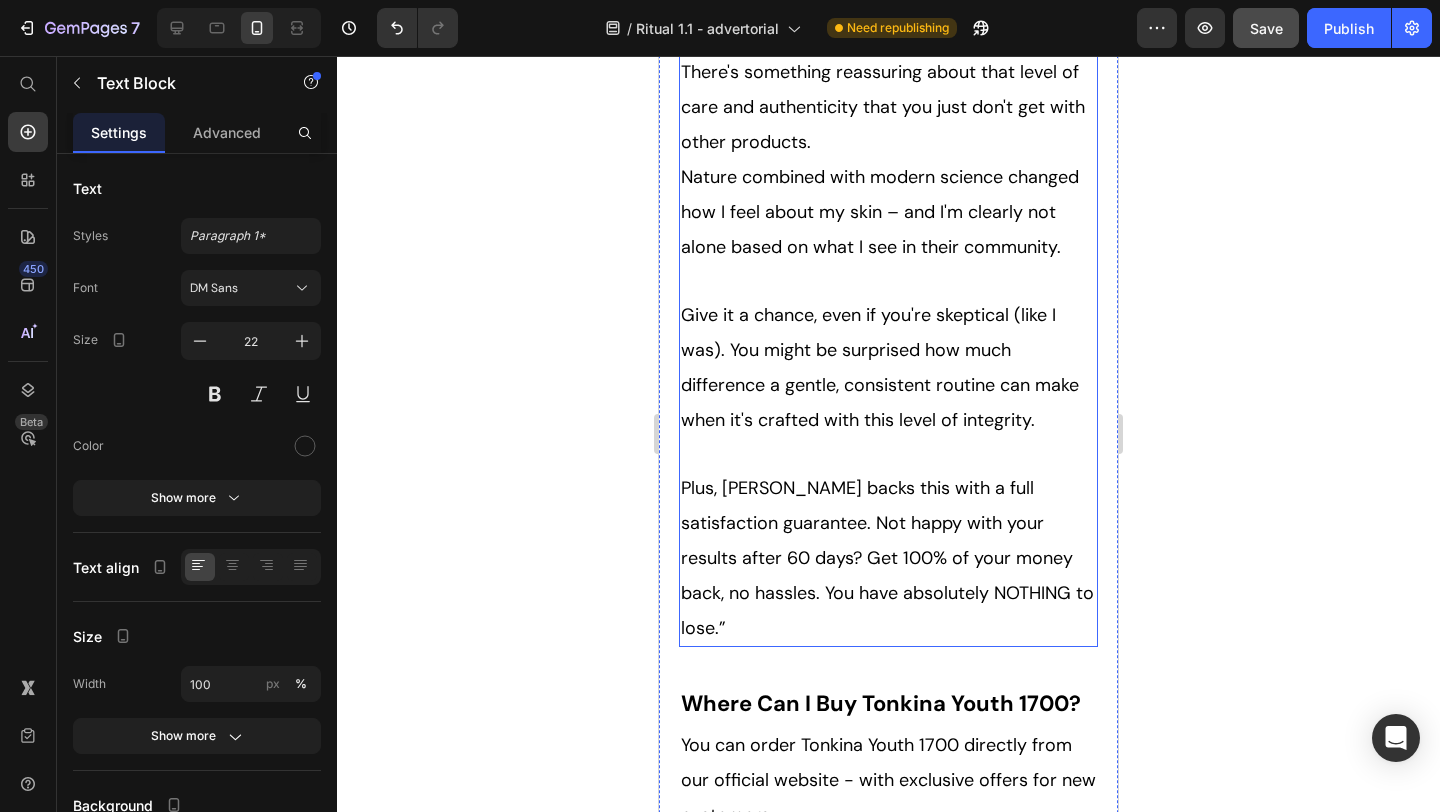 click on "Plus, Tonkina backs this with a full satisfaction guarantee. Not happy with your results after 60 days? Get 100% of your money back, no hassles. You have absolutely NOTHING to lose.”" at bounding box center (887, 558) 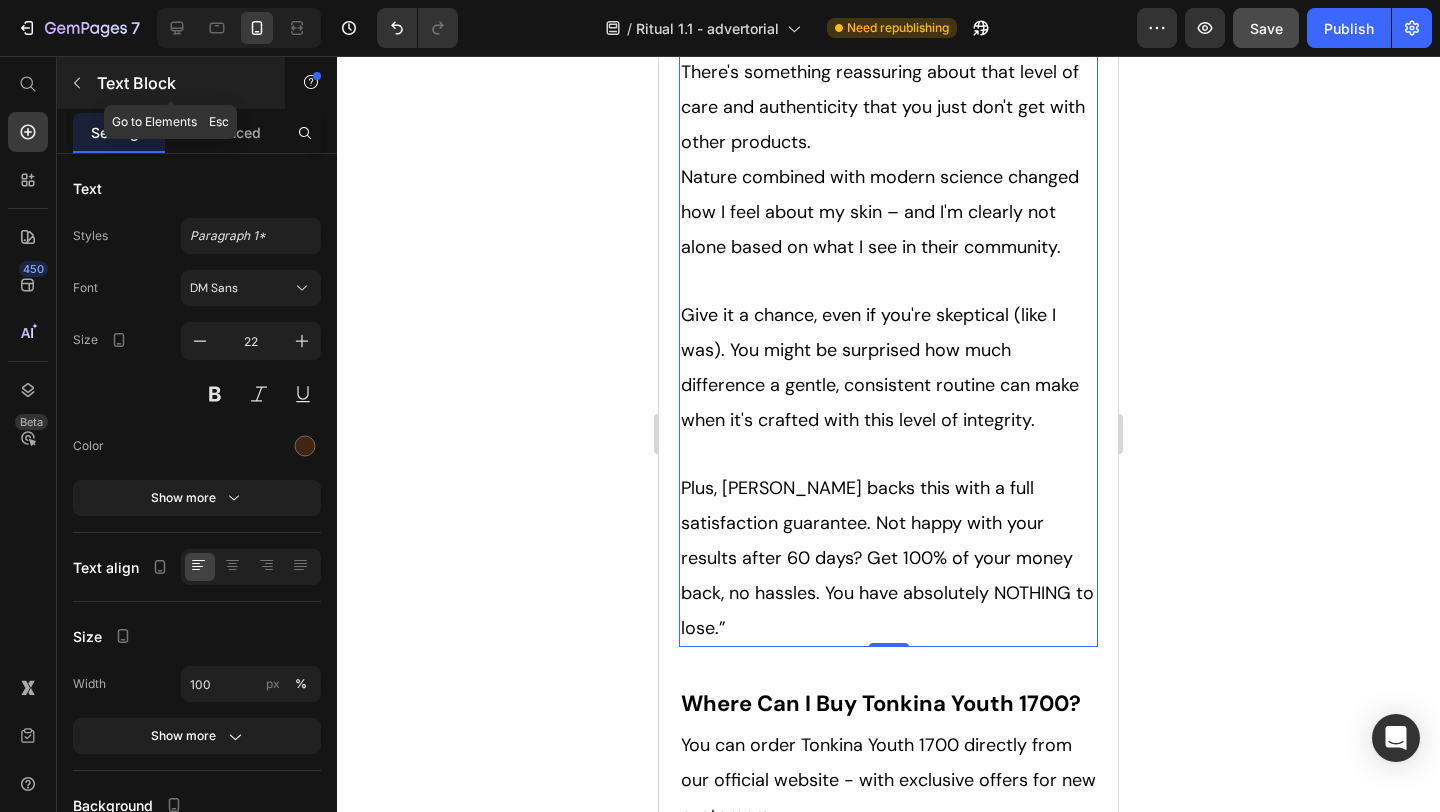 click on "Text Block" at bounding box center (182, 83) 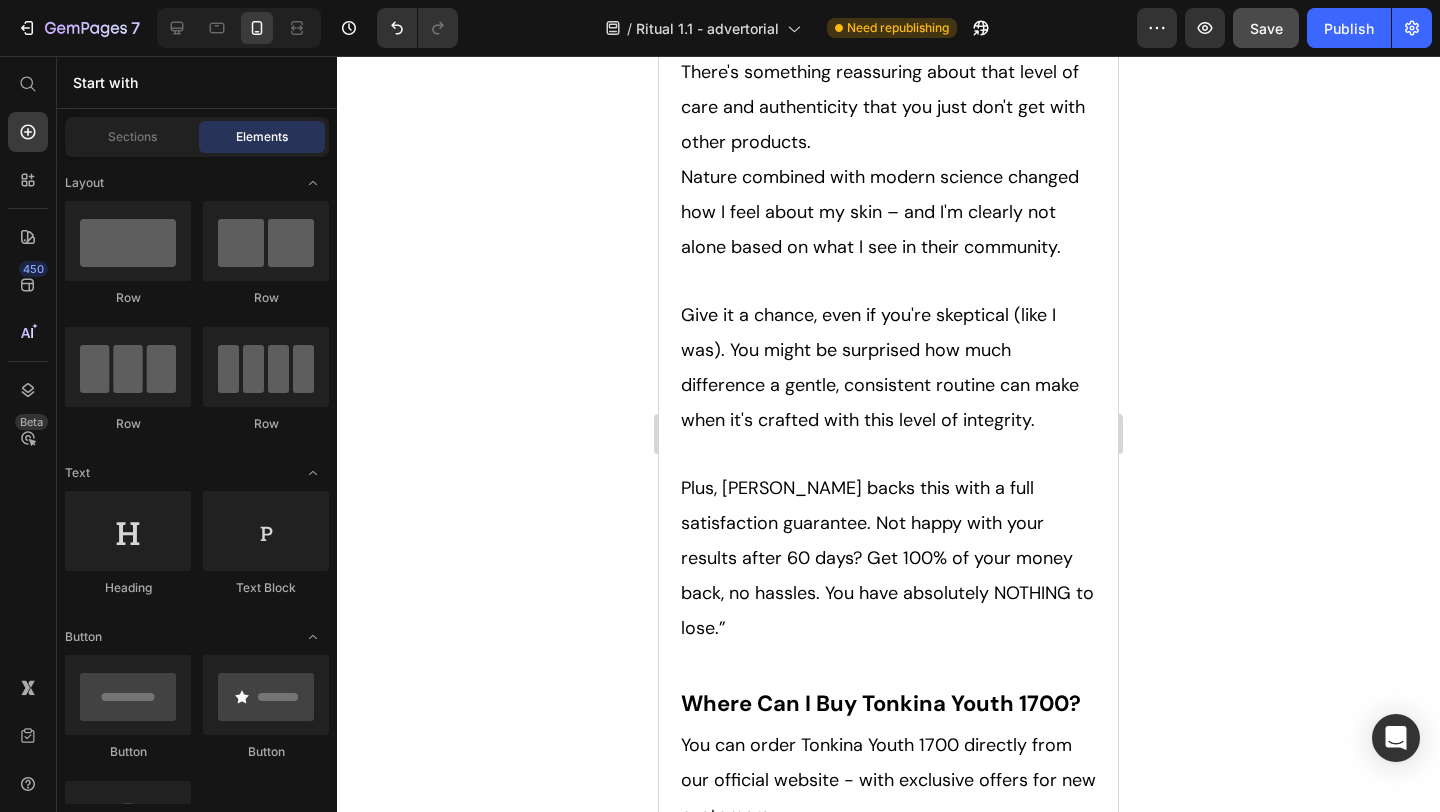 scroll, scrollTop: 647, scrollLeft: 0, axis: vertical 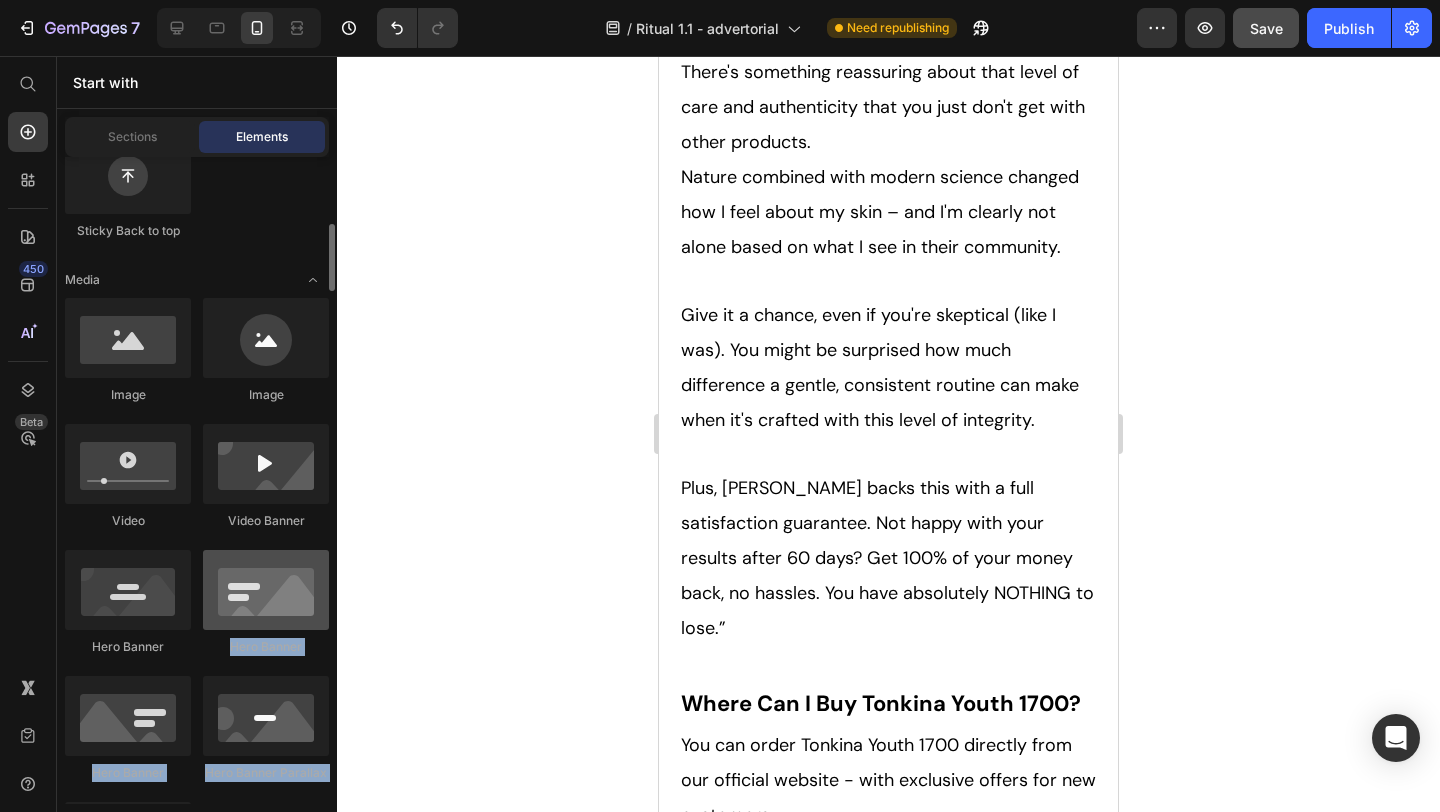 drag, startPoint x: 335, startPoint y: 530, endPoint x: 291, endPoint y: 553, distance: 49.648766 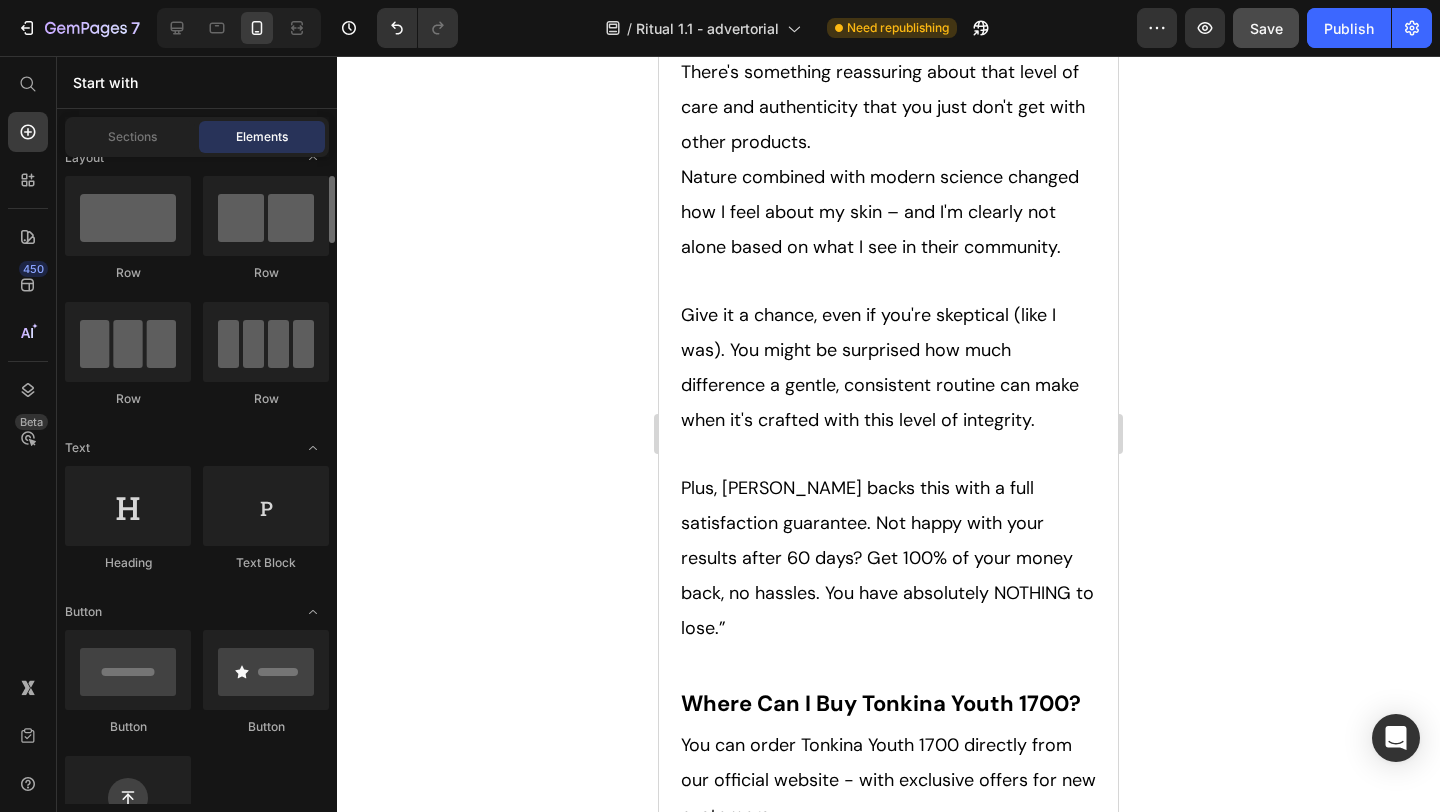 scroll, scrollTop: 0, scrollLeft: 0, axis: both 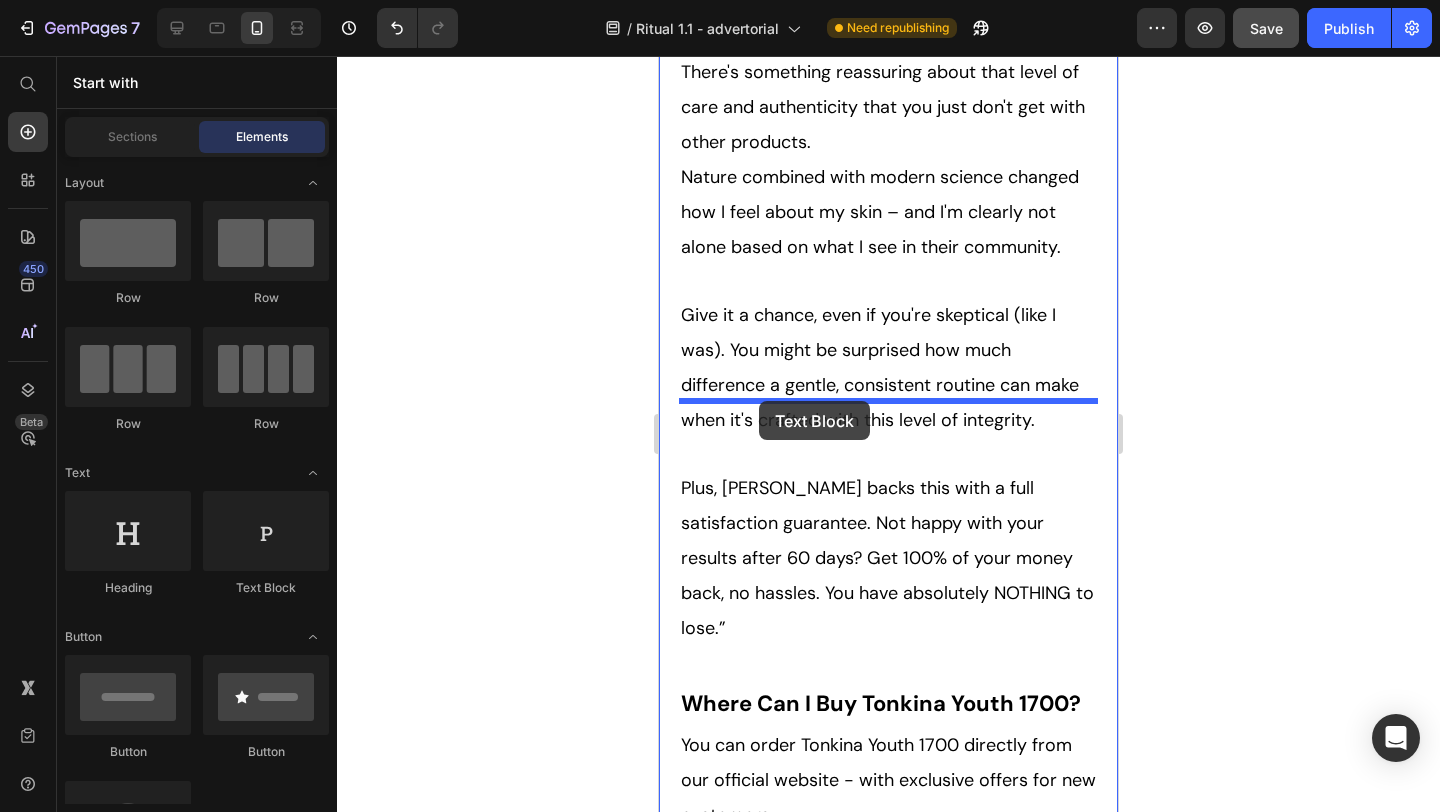 drag, startPoint x: 744, startPoint y: 402, endPoint x: 759, endPoint y: 401, distance: 15.033297 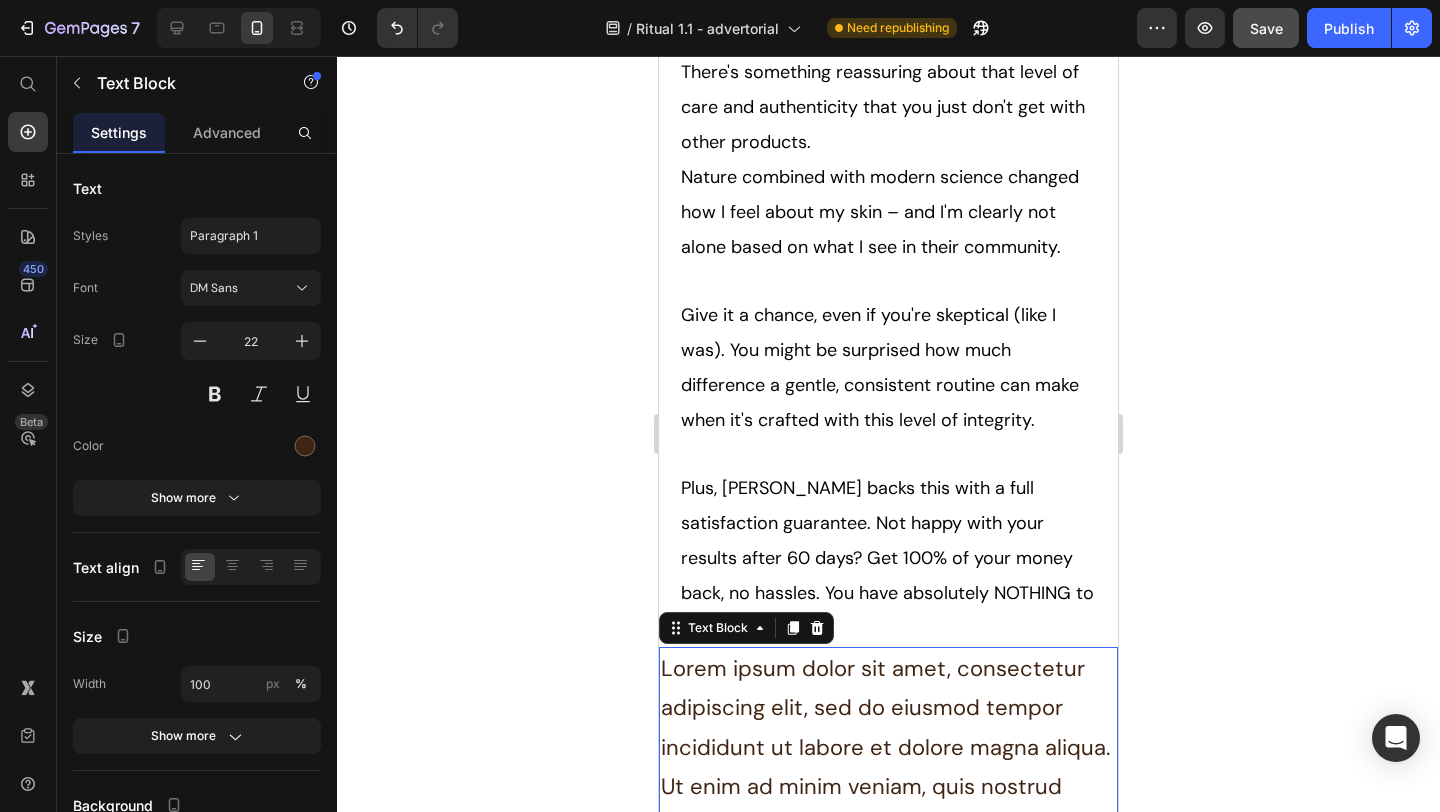 click on "Lorem ipsum dolor sit amet, consectetur adipiscing elit, sed do eiusmod tempor incididunt ut labore et dolore magna aliqua. Ut enim ad minim veniam, quis nostrud exercitation ullamco laboris nisi ut aliquip ex ea commodo consequat." at bounding box center [888, 768] 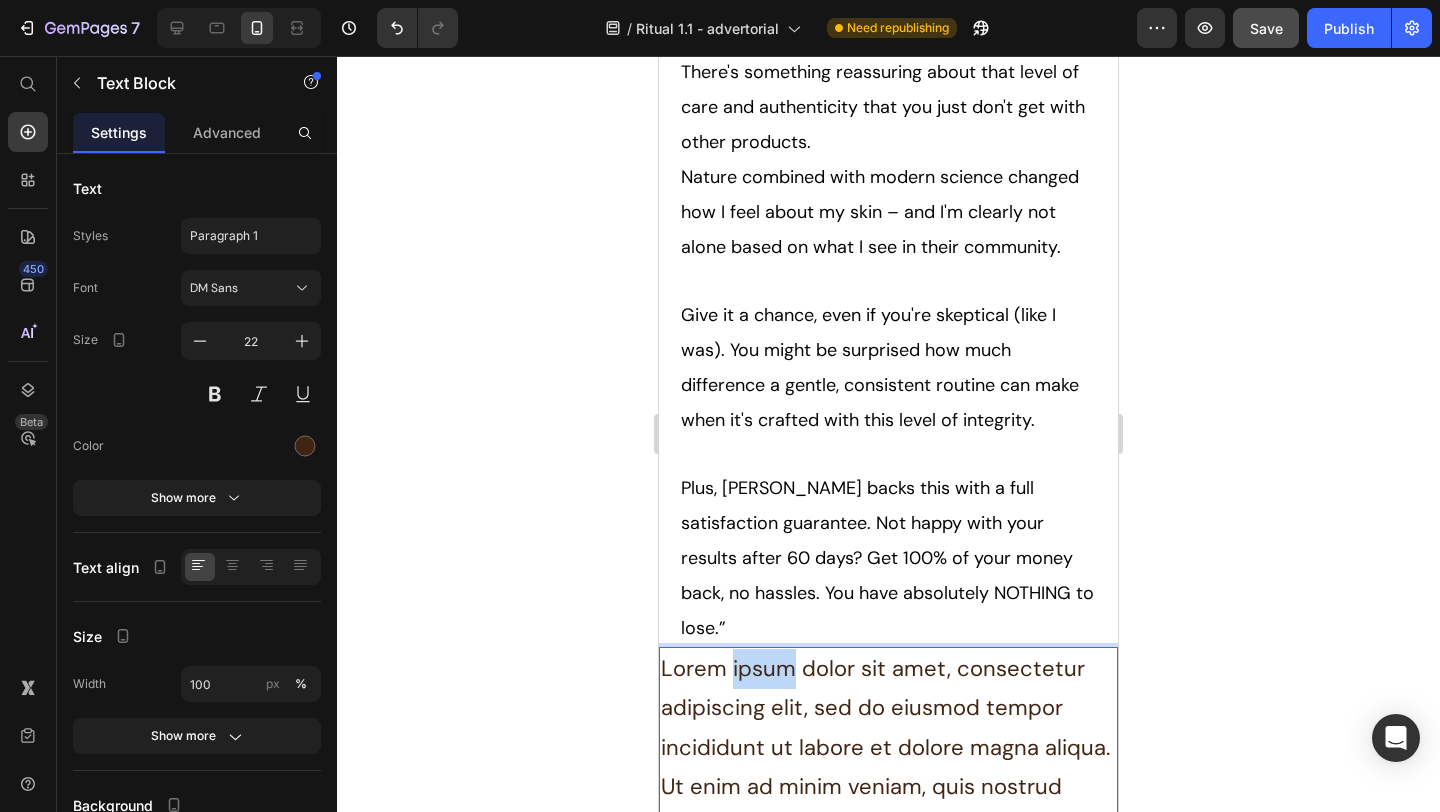 click on "Lorem ipsum dolor sit amet, consectetur adipiscing elit, sed do eiusmod tempor incididunt ut labore et dolore magna aliqua. Ut enim ad minim veniam, quis nostrud exercitation ullamco laboris nisi ut aliquip ex ea commodo consequat." at bounding box center (888, 768) 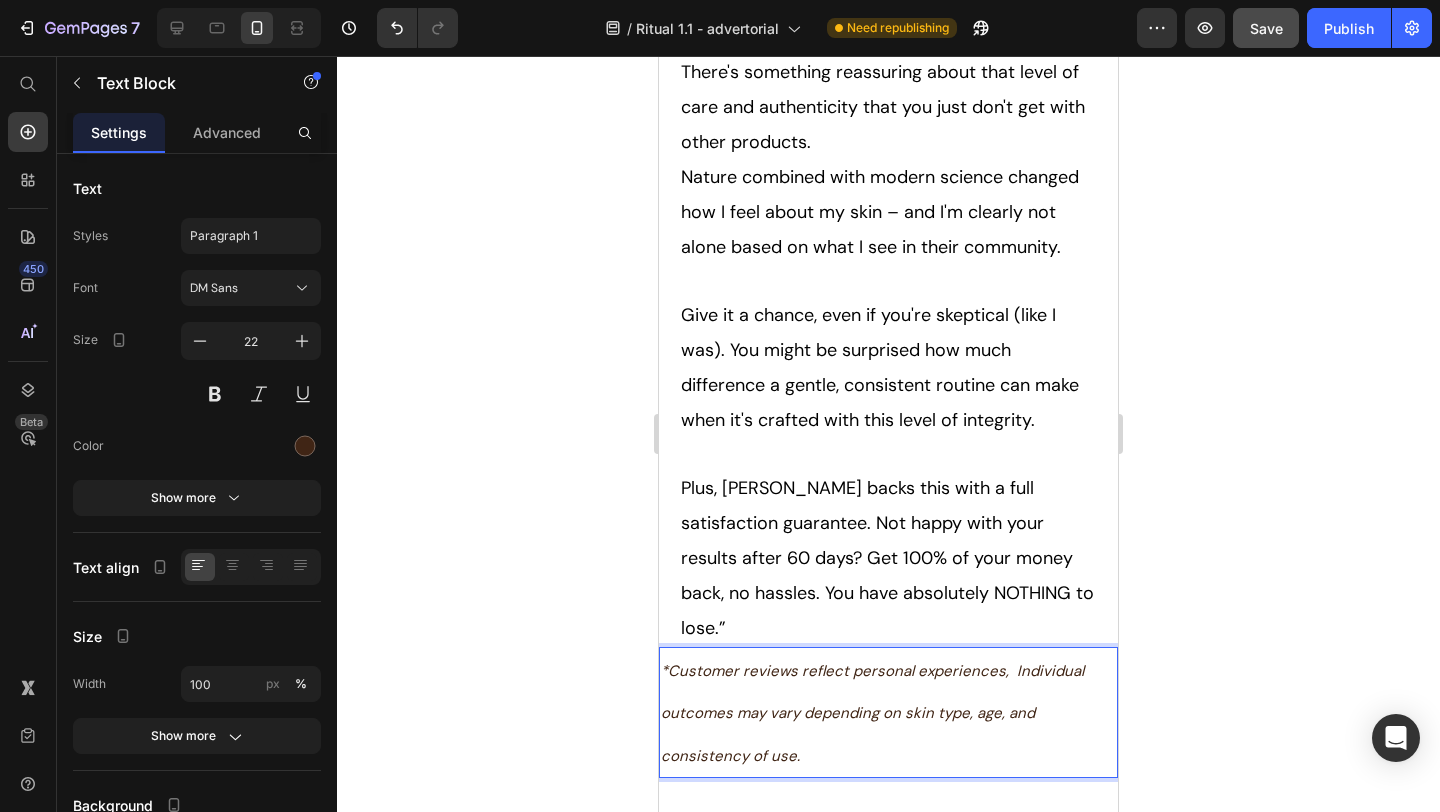 click on "*Customer reviews reflect personal experiences,  Individual outcomes may vary depending on skin type, age, and consistency of use." at bounding box center (872, 713) 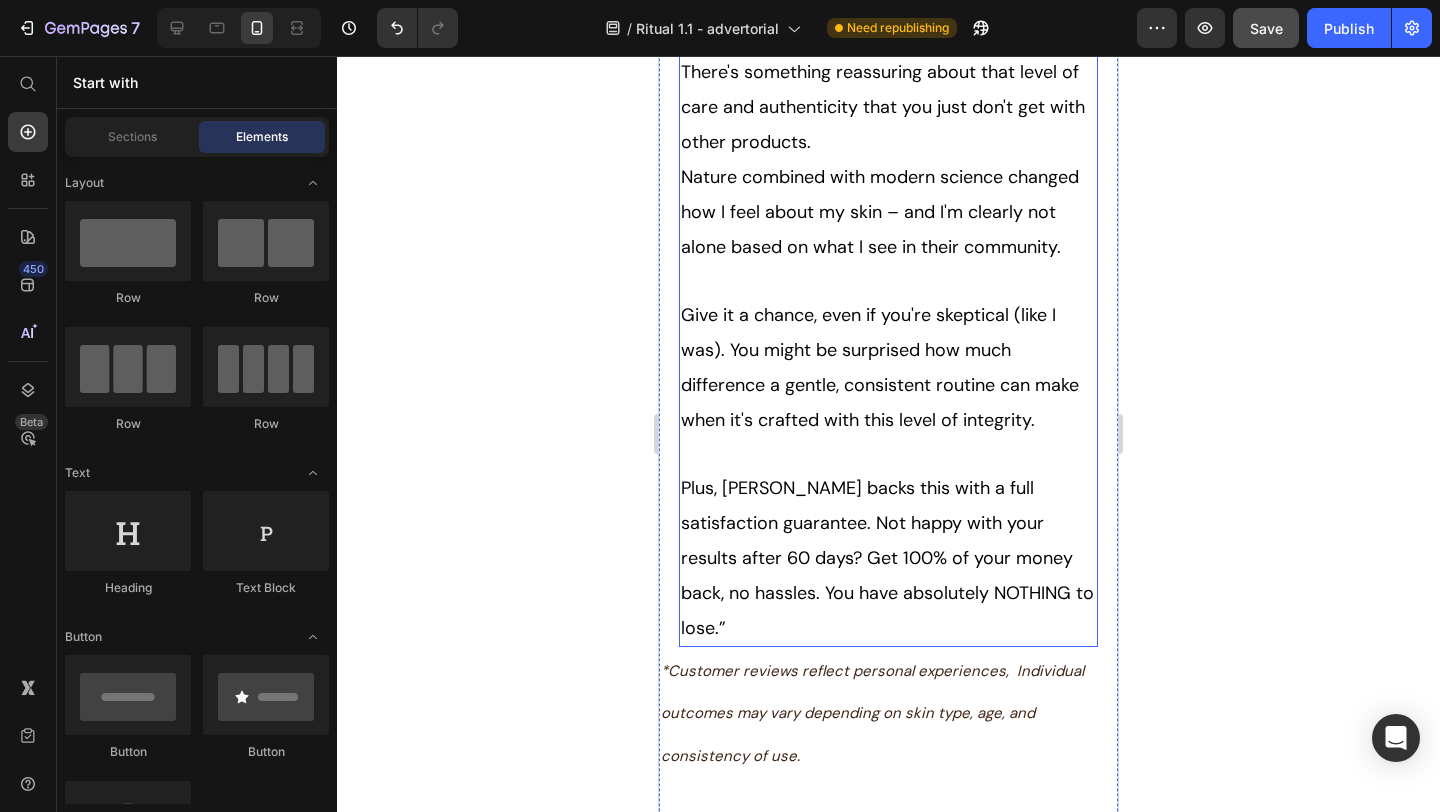 scroll, scrollTop: 10808, scrollLeft: 0, axis: vertical 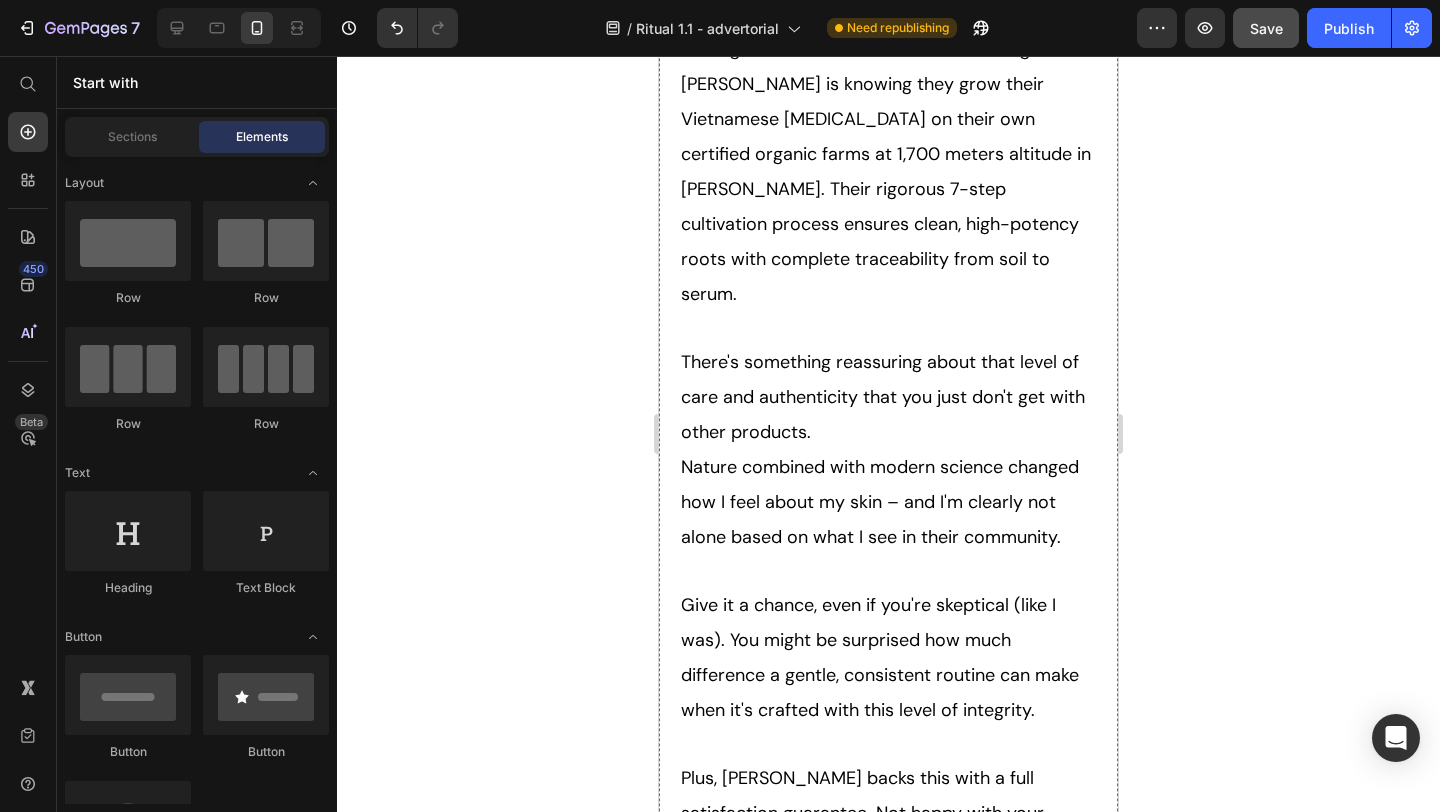 click on "*Customer reviews reflect personal experiences,  Individual outcomes may vary depending on skin type, age, and consistency of use." at bounding box center [888, 1003] 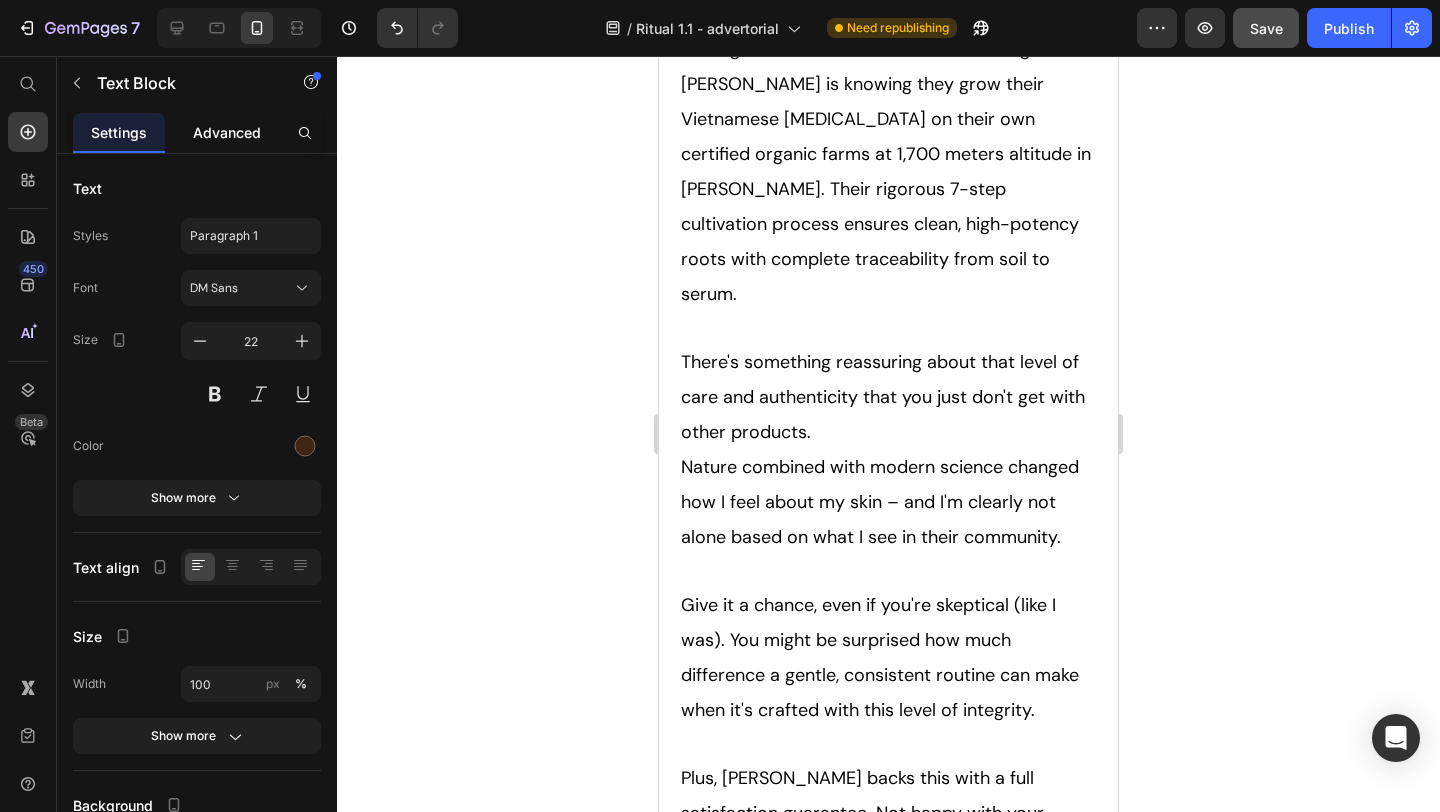 click on "Advanced" at bounding box center [227, 132] 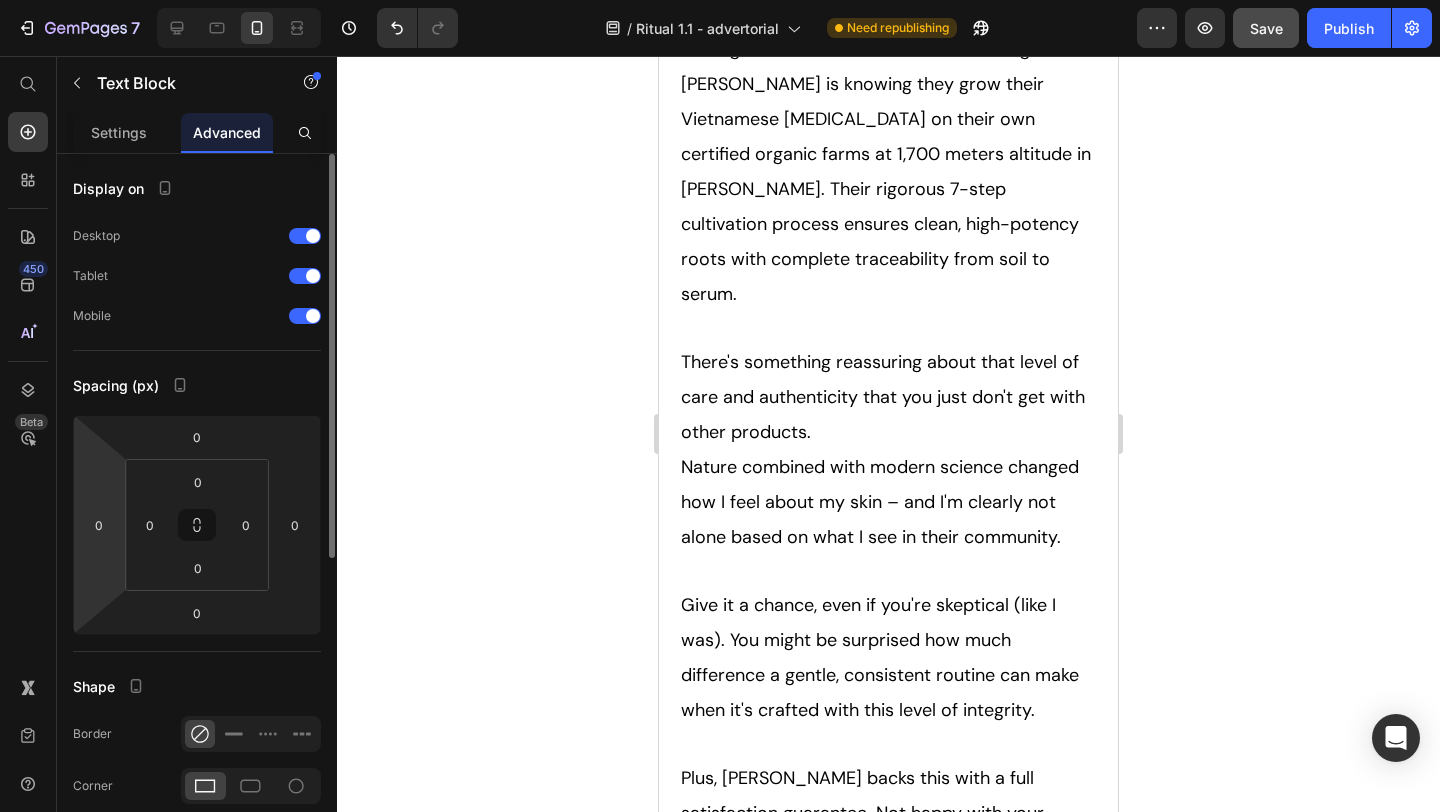 click on "7  Version history  /  Ritual 1.1 - advertorial Need republishing Preview  Save   Publish  450 Beta Start with Sections Elements Hero Section Product Detail Brands Trusted Badges Guarantee Product Breakdown How to use Testimonials Compare Bundle FAQs Social Proof Brand Story Product List Collection Blog List Contact Sticky Add to Cart Custom Footer Browse Library 450 Layout
Row
Row
Row
Row Text
Heading
Text Block Button
Button
Button
Sticky Back to top Media
Image" at bounding box center [720, 0] 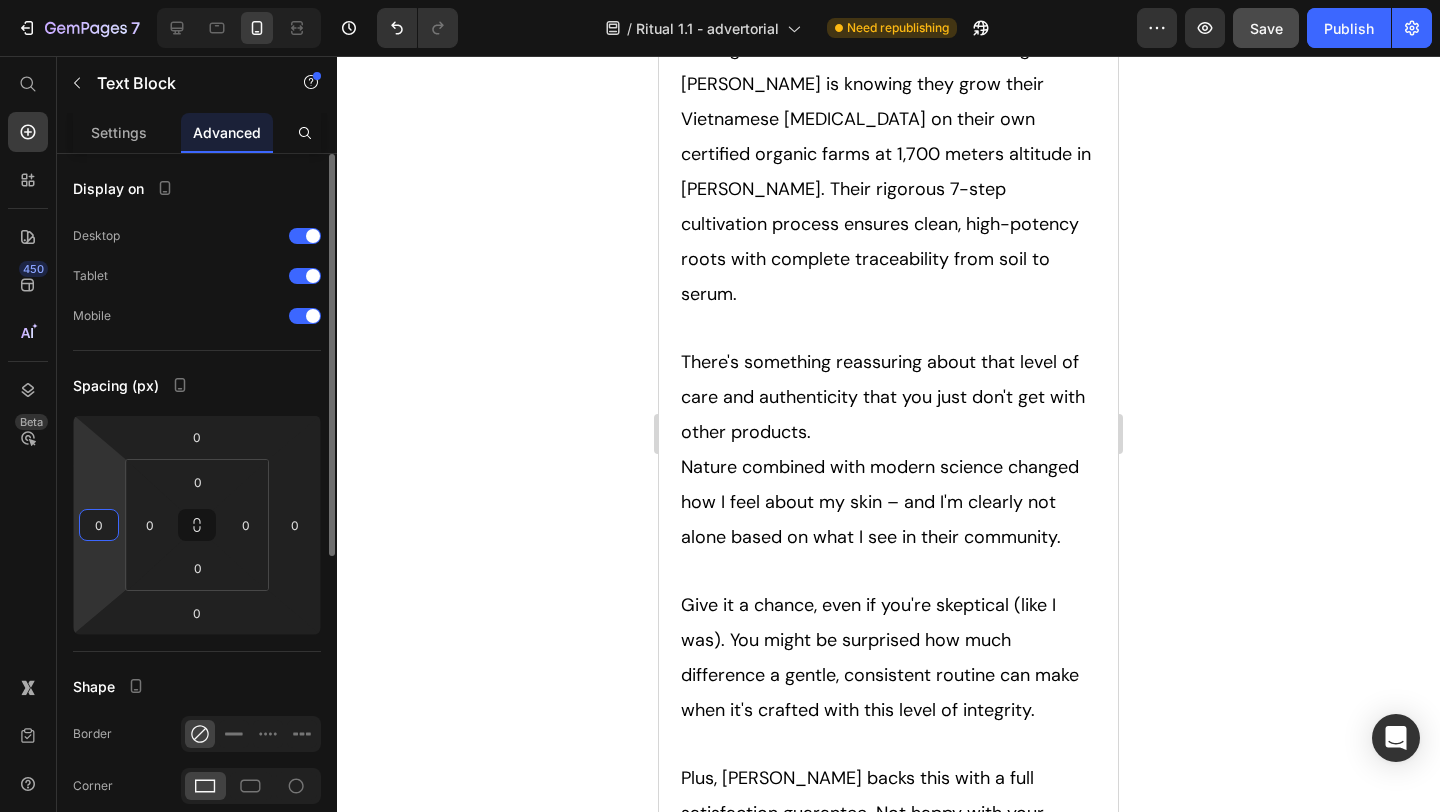 click on "0" at bounding box center [99, 525] 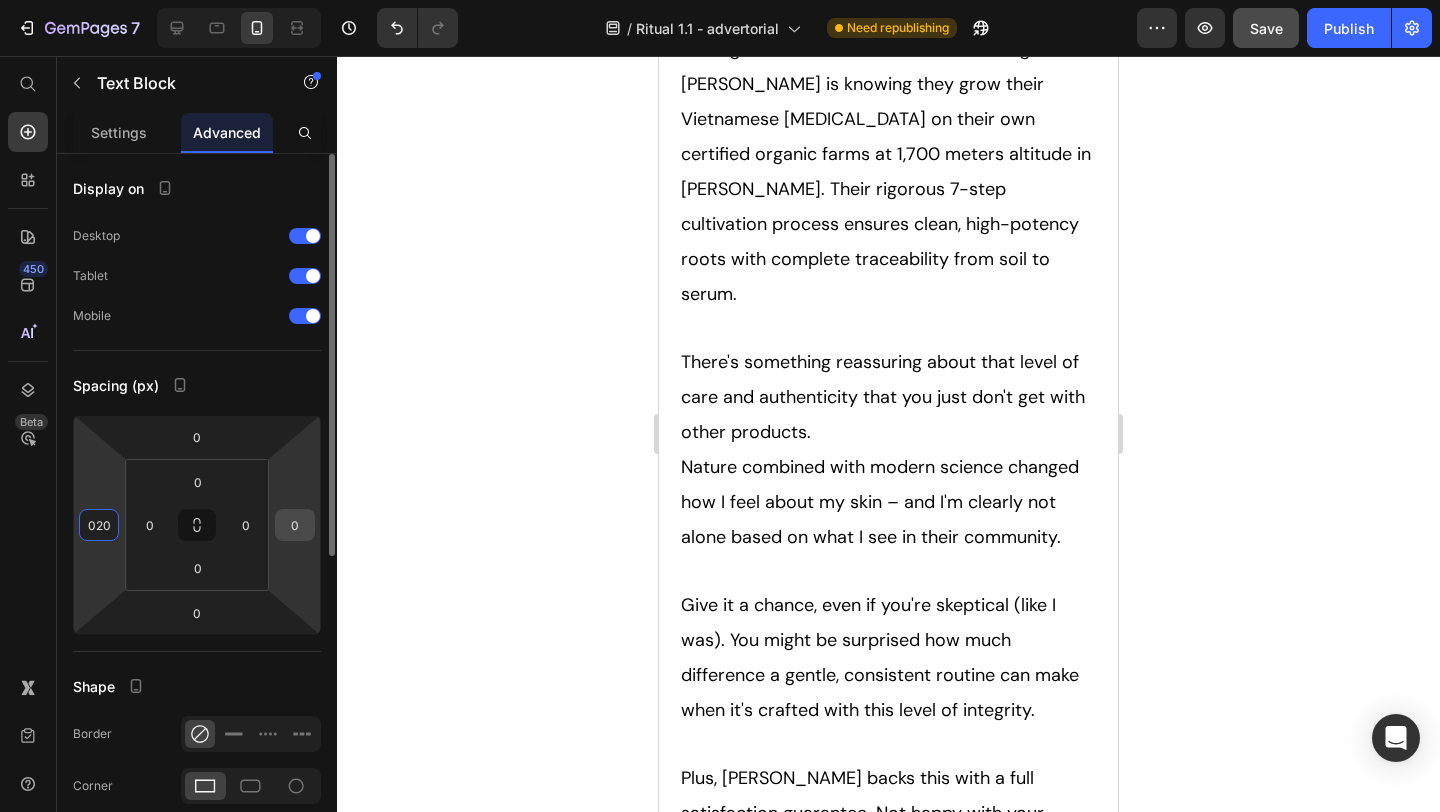 type on "20" 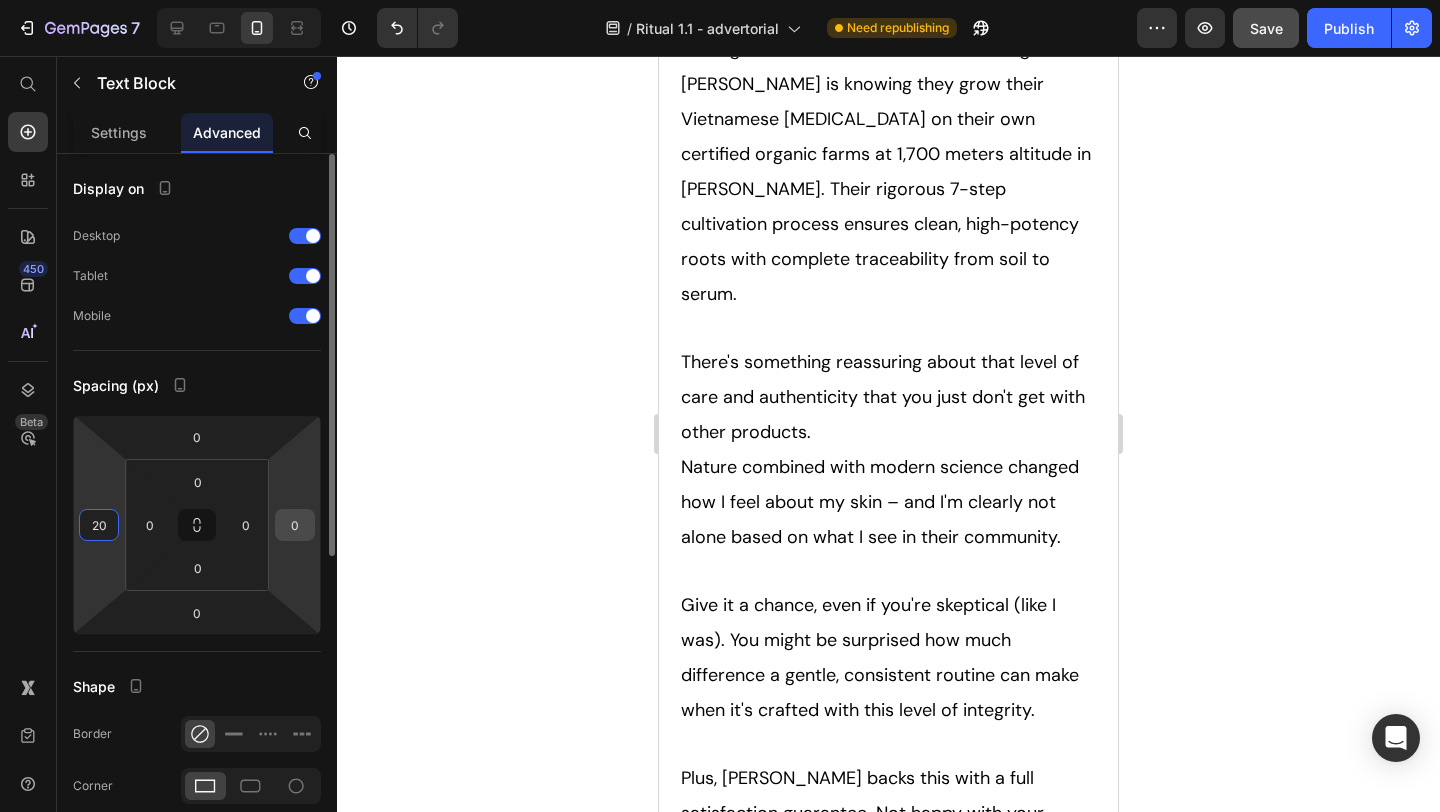 click on "0" at bounding box center [295, 525] 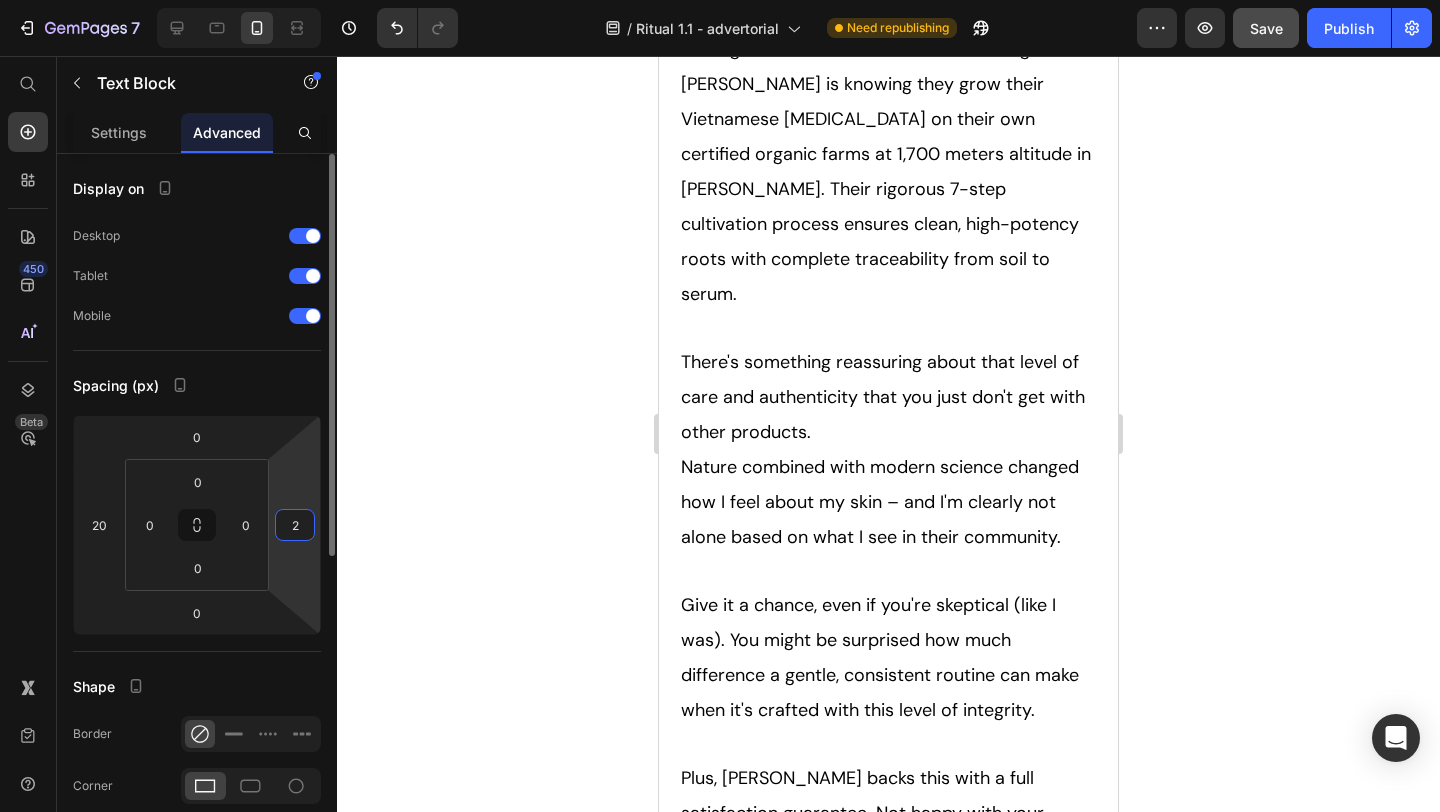 type on "20" 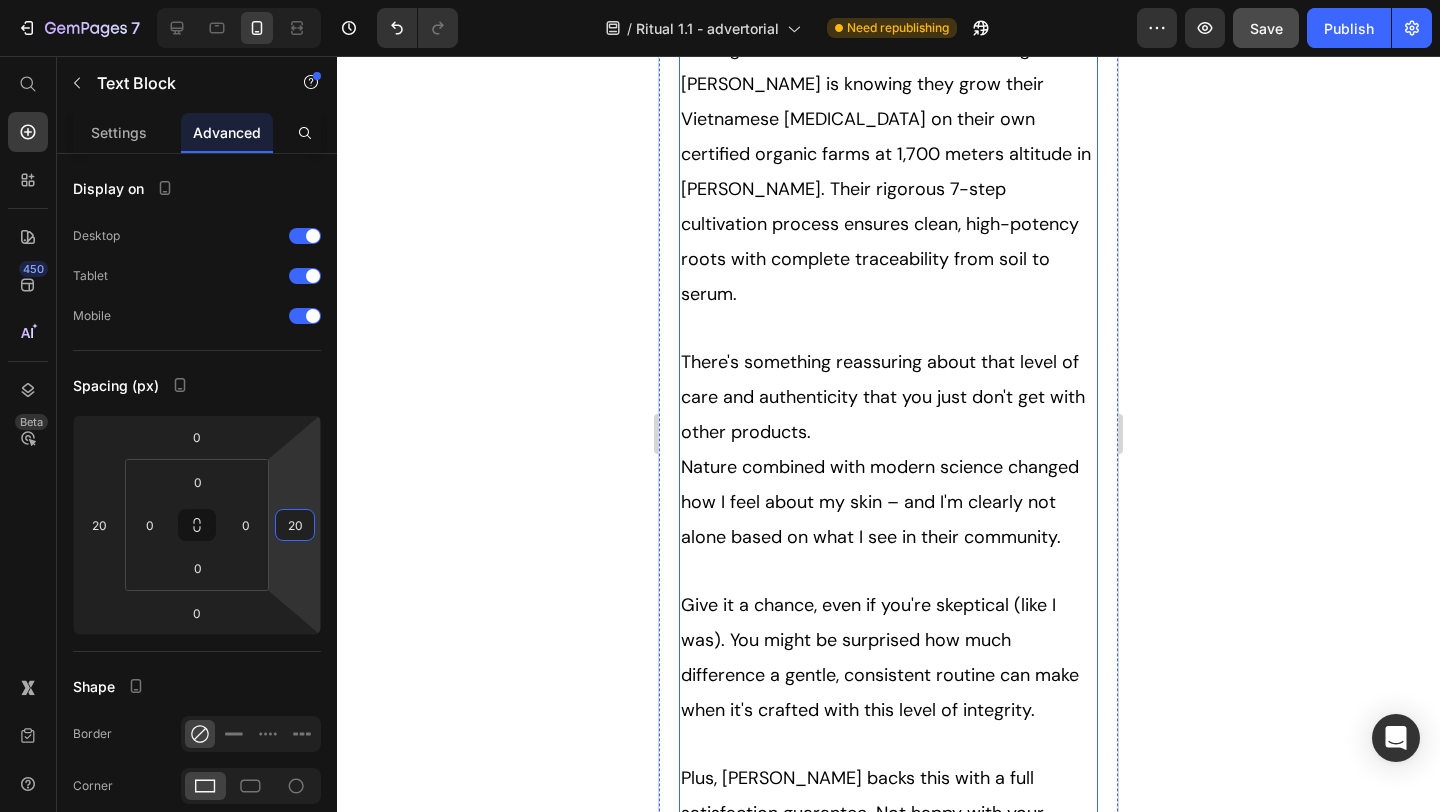 click on "Plus, Tonkina backs this with a full satisfaction guarantee. Not happy with your results after 60 days? Get 100% of your money back, no hassles. You have absolutely NOTHING to lose.”" at bounding box center [887, 848] 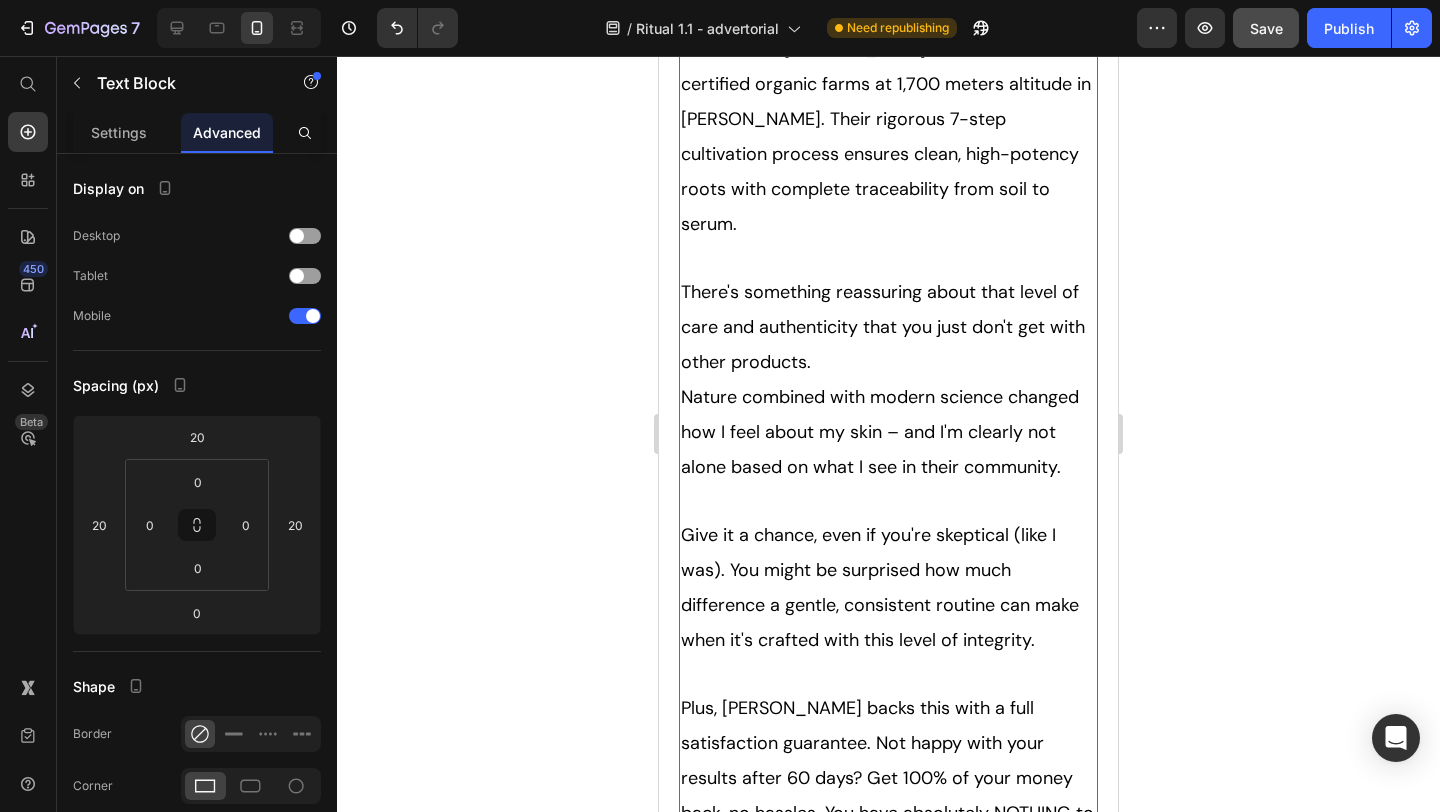 scroll, scrollTop: 10971, scrollLeft: 0, axis: vertical 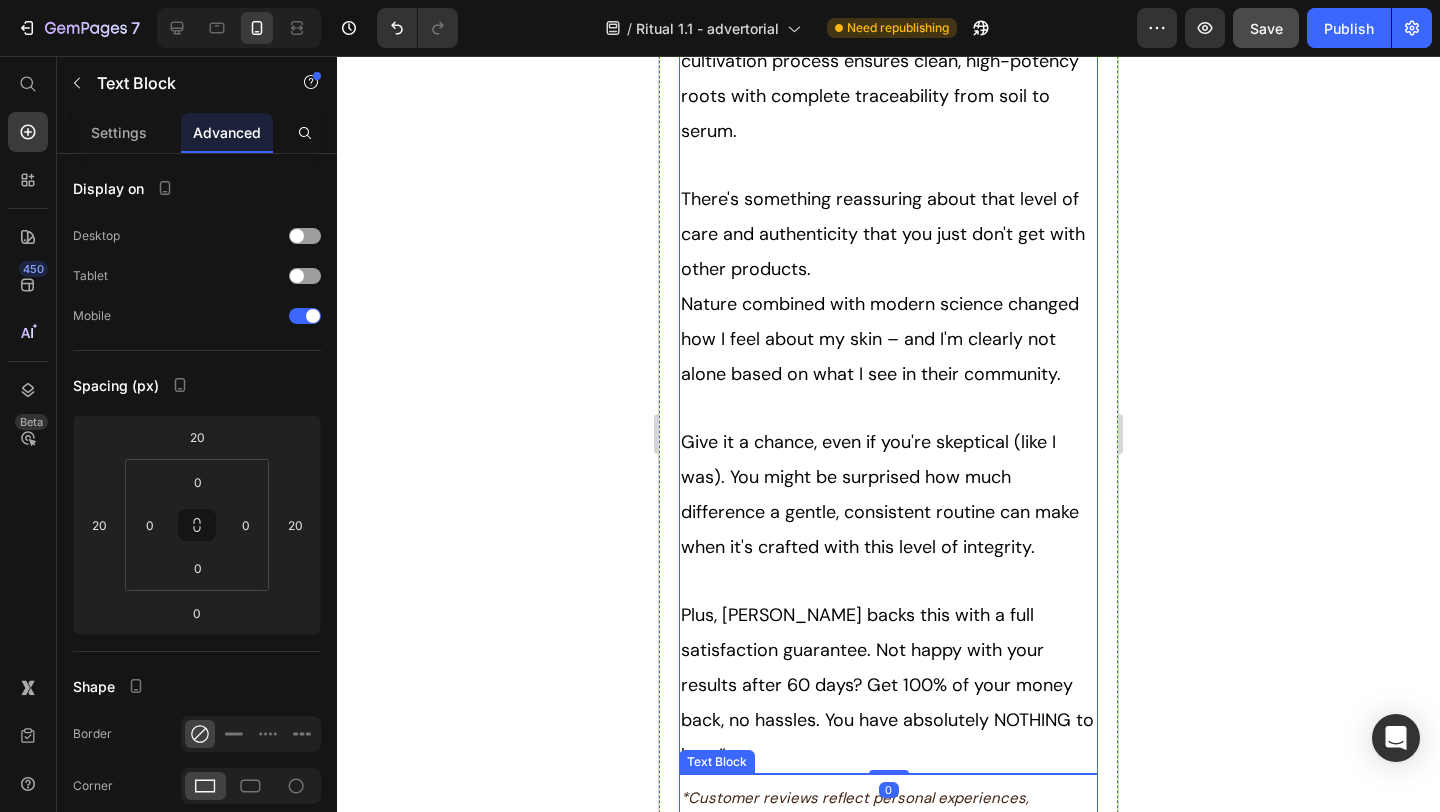 click on "*Customer reviews reflect personal experiences,  Individual outcomes may vary depending on skin type, age, and consistency of use." at bounding box center [888, 840] 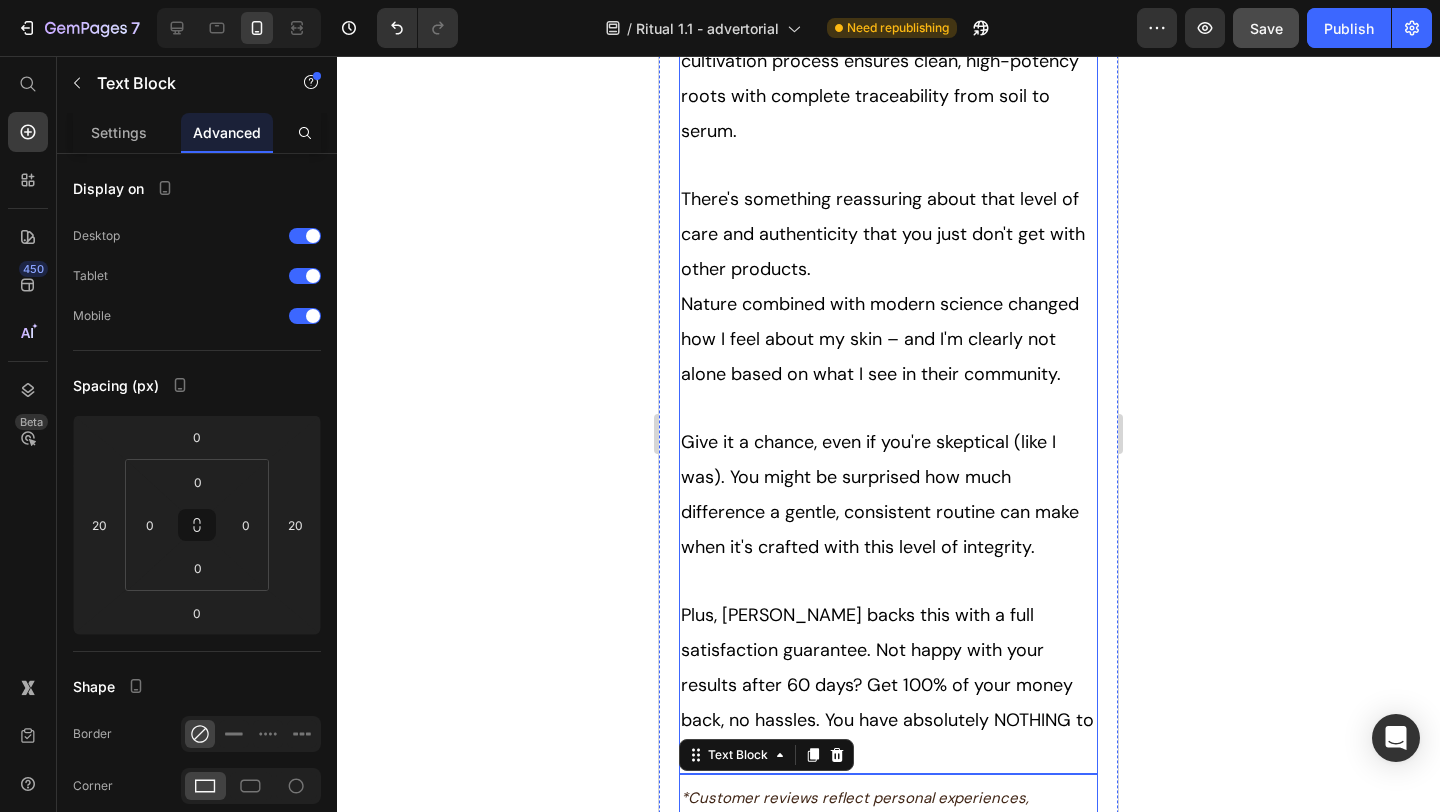 click on "Plus, Tonkina backs this with a full satisfaction guarantee. Not happy with your results after 60 days? Get 100% of your money back, no hassles. You have absolutely NOTHING to lose.”" at bounding box center [887, 685] 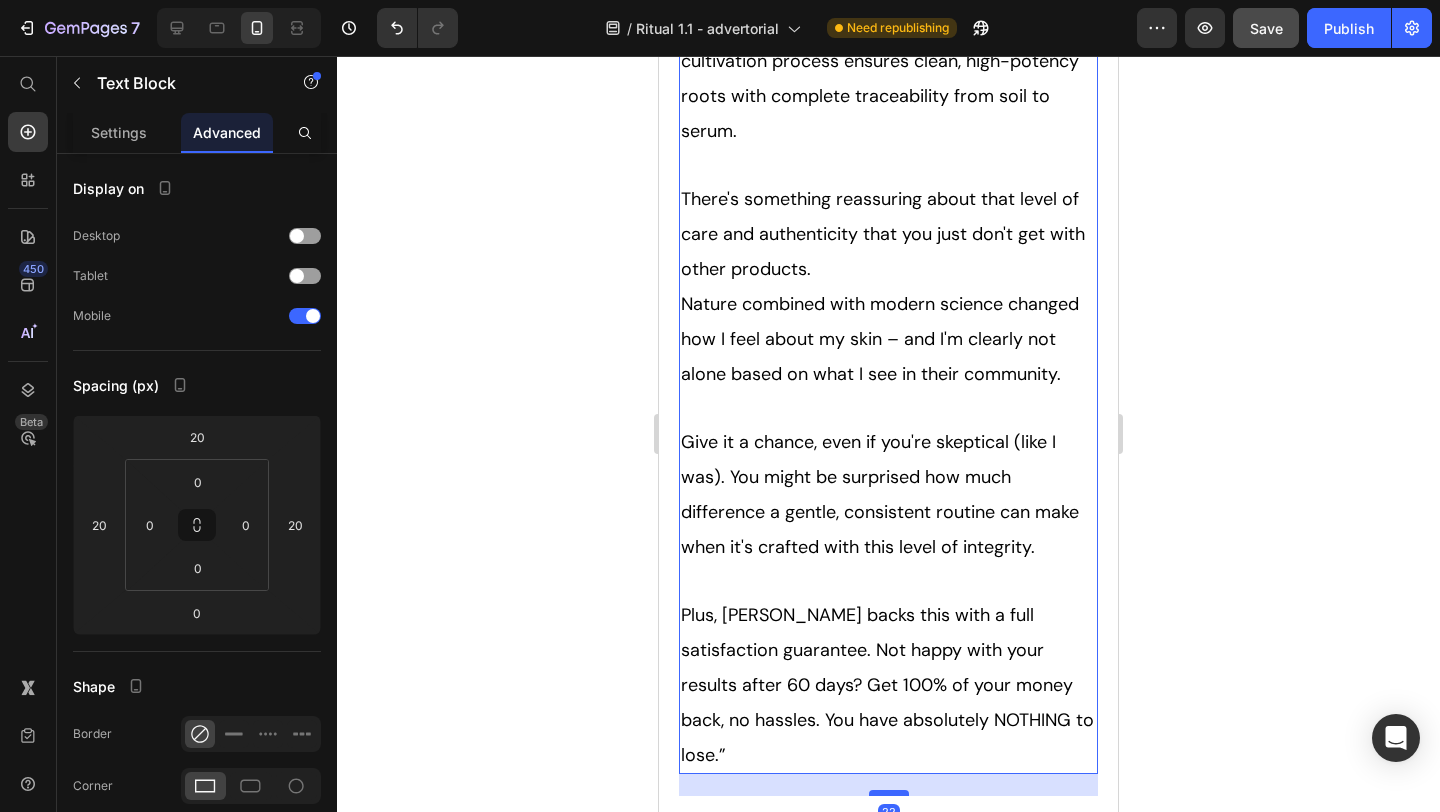 drag, startPoint x: 889, startPoint y: 525, endPoint x: 1819, endPoint y: 537, distance: 930.0774 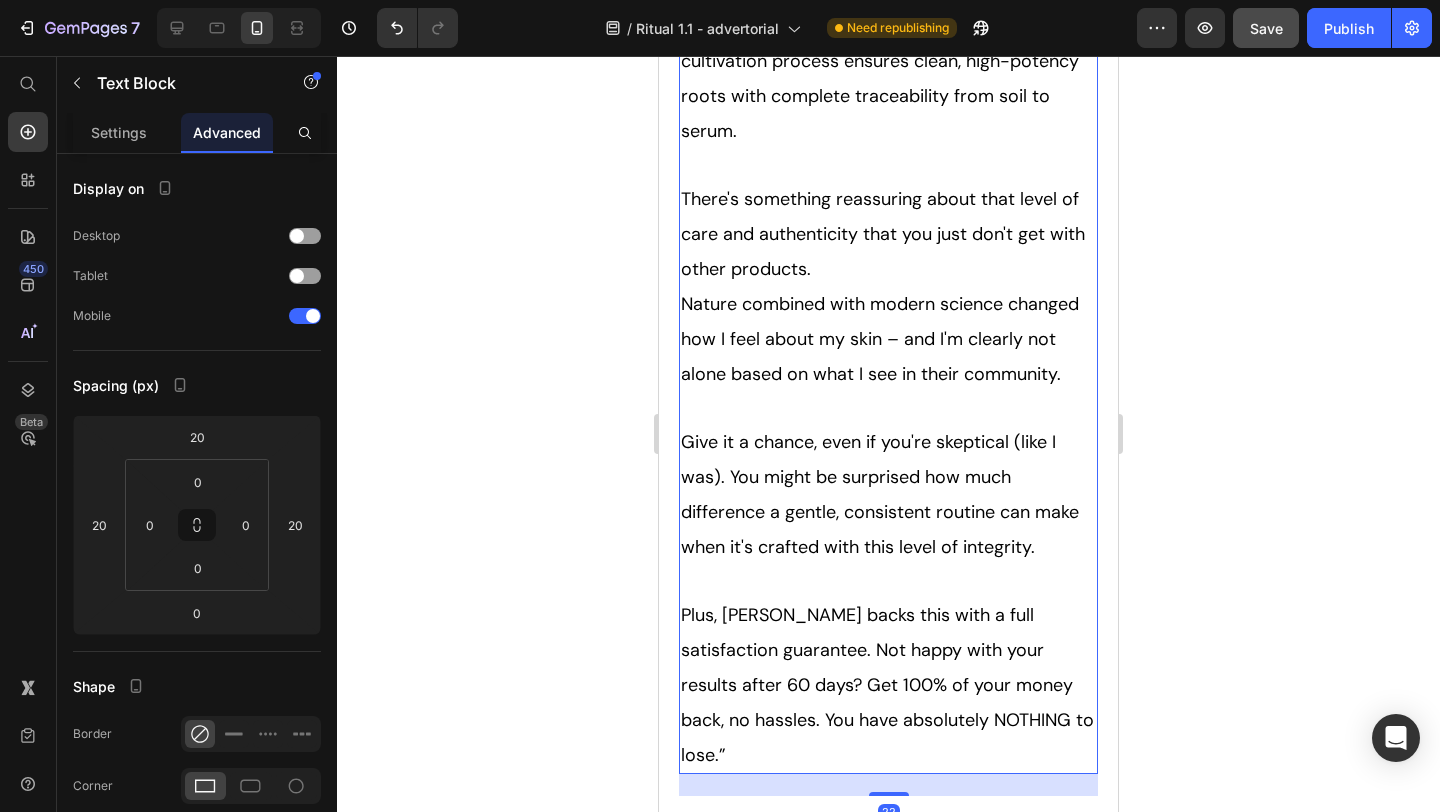 type on "22" 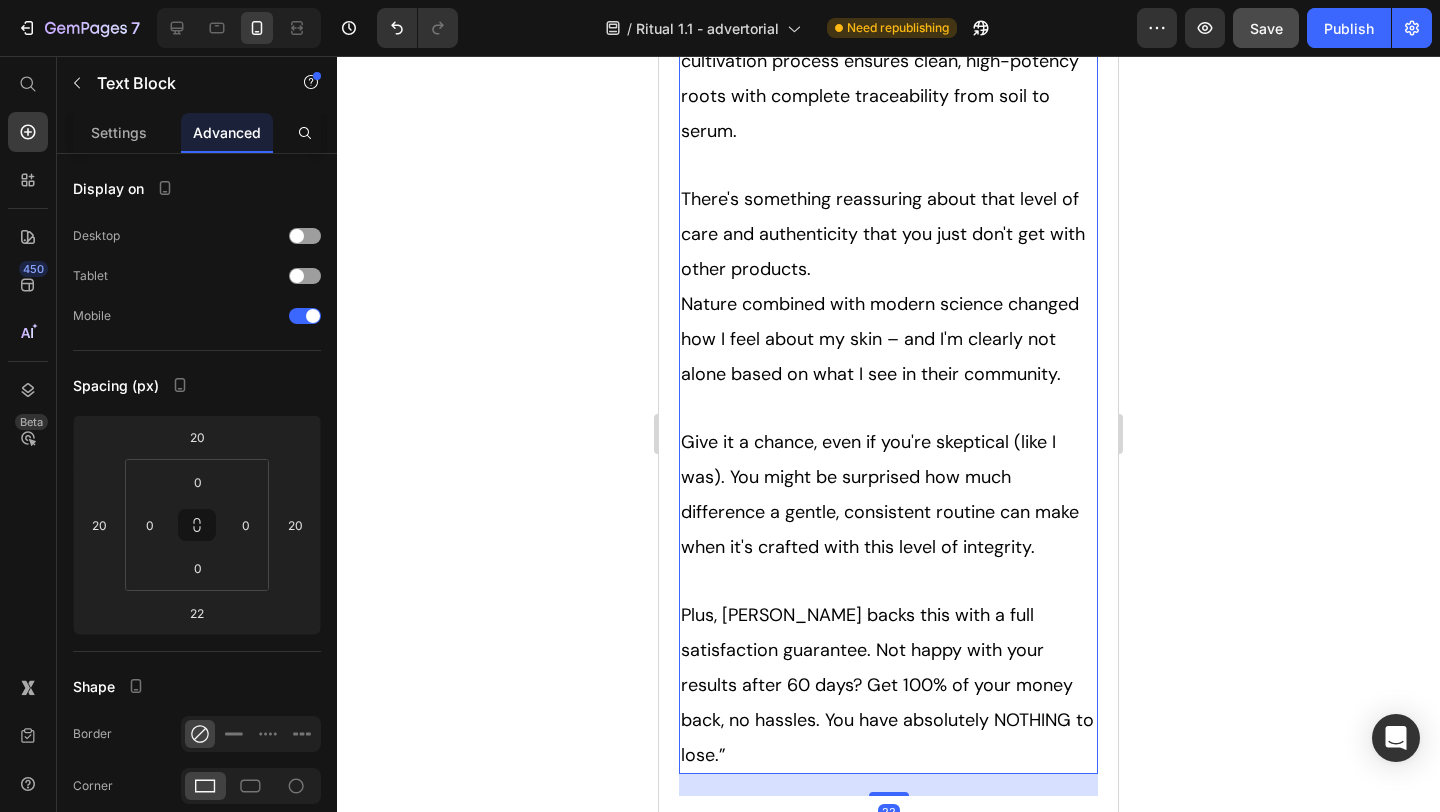 click 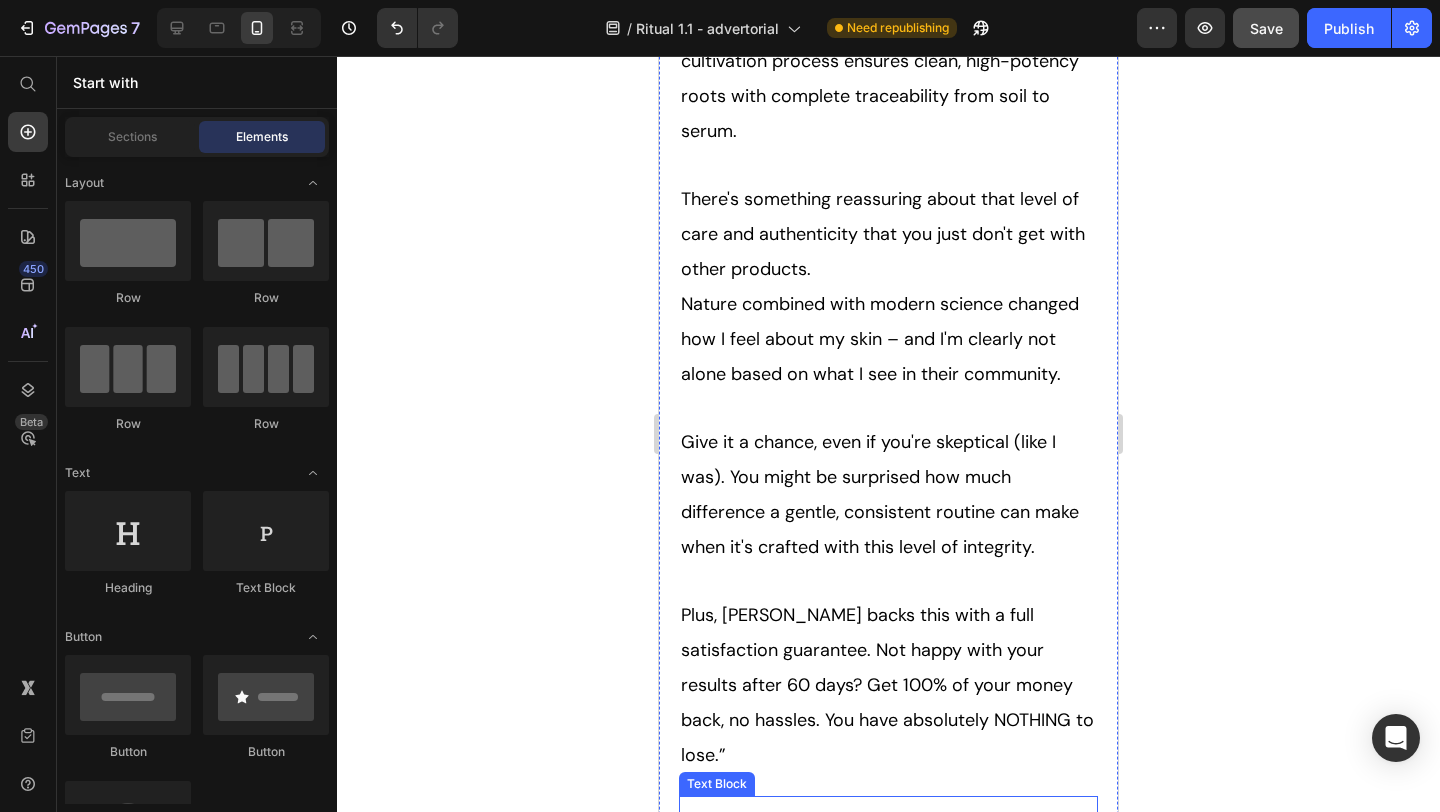 click on "*Customer reviews reflect personal experiences,  Individual outcomes may vary depending on skin type, age, and consistency of use." at bounding box center (874, 862) 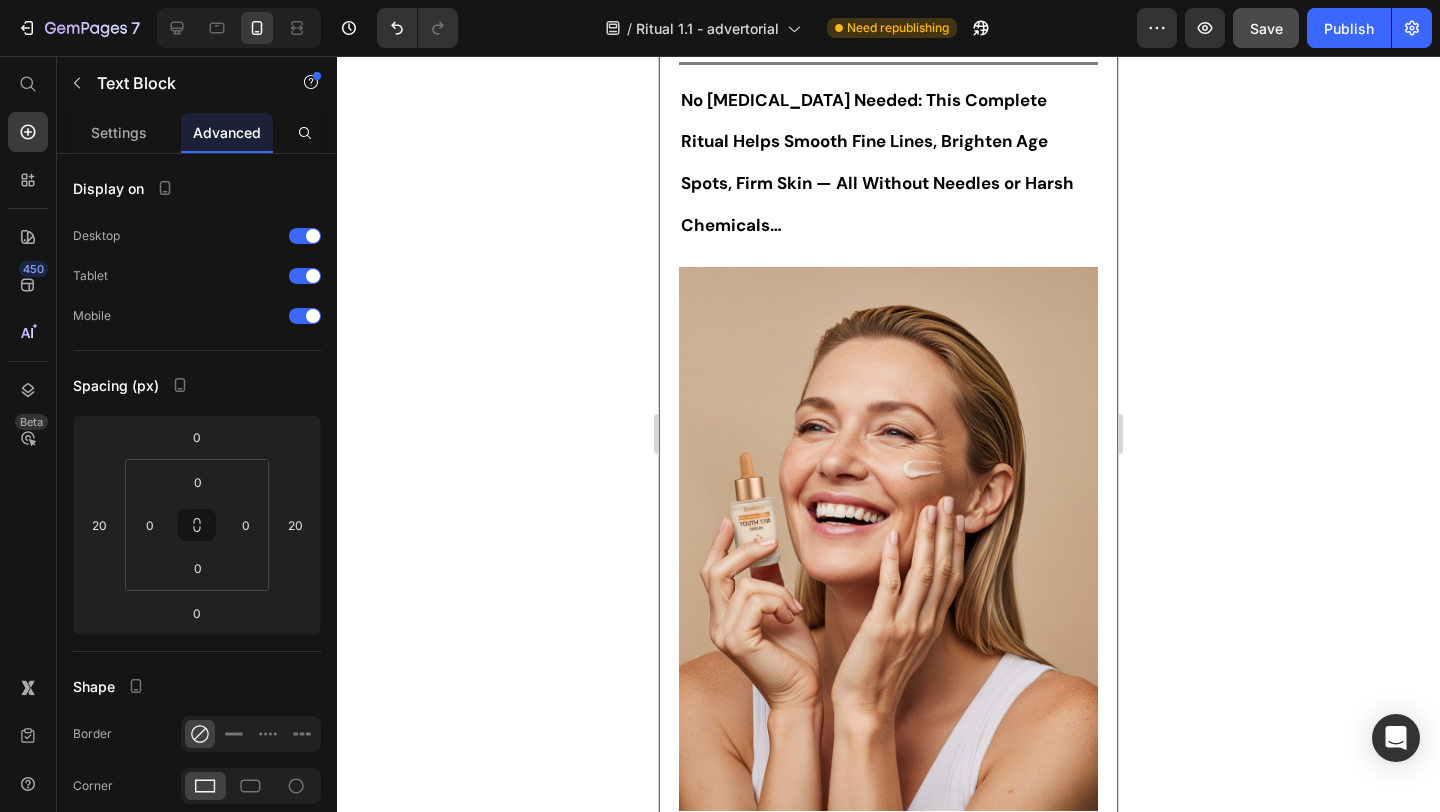 scroll, scrollTop: 0, scrollLeft: 0, axis: both 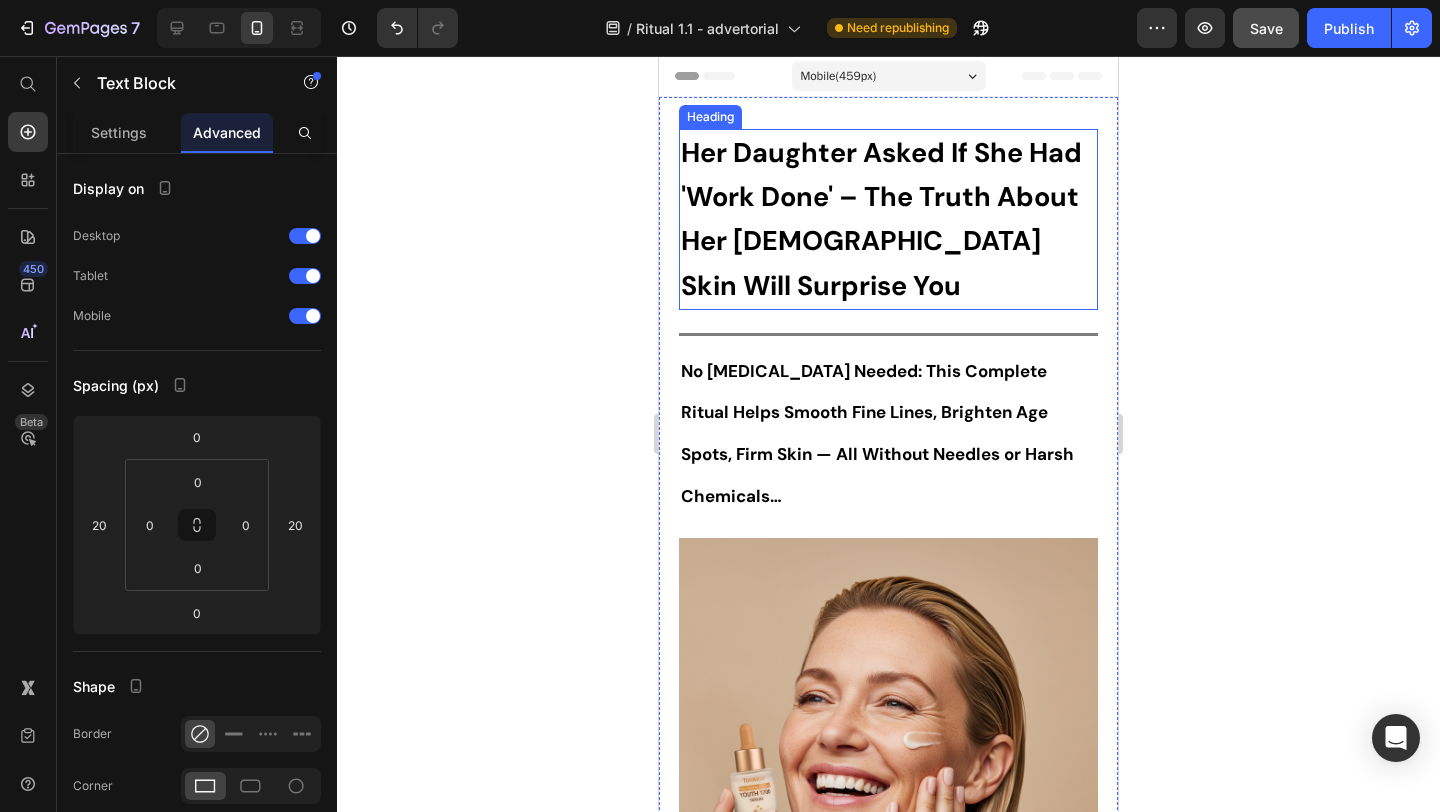 click on "Her Daughter Asked If She Had 'Work Done' – The Truth About Her 55-Year-Old Skin Will Surprise You" at bounding box center [881, 219] 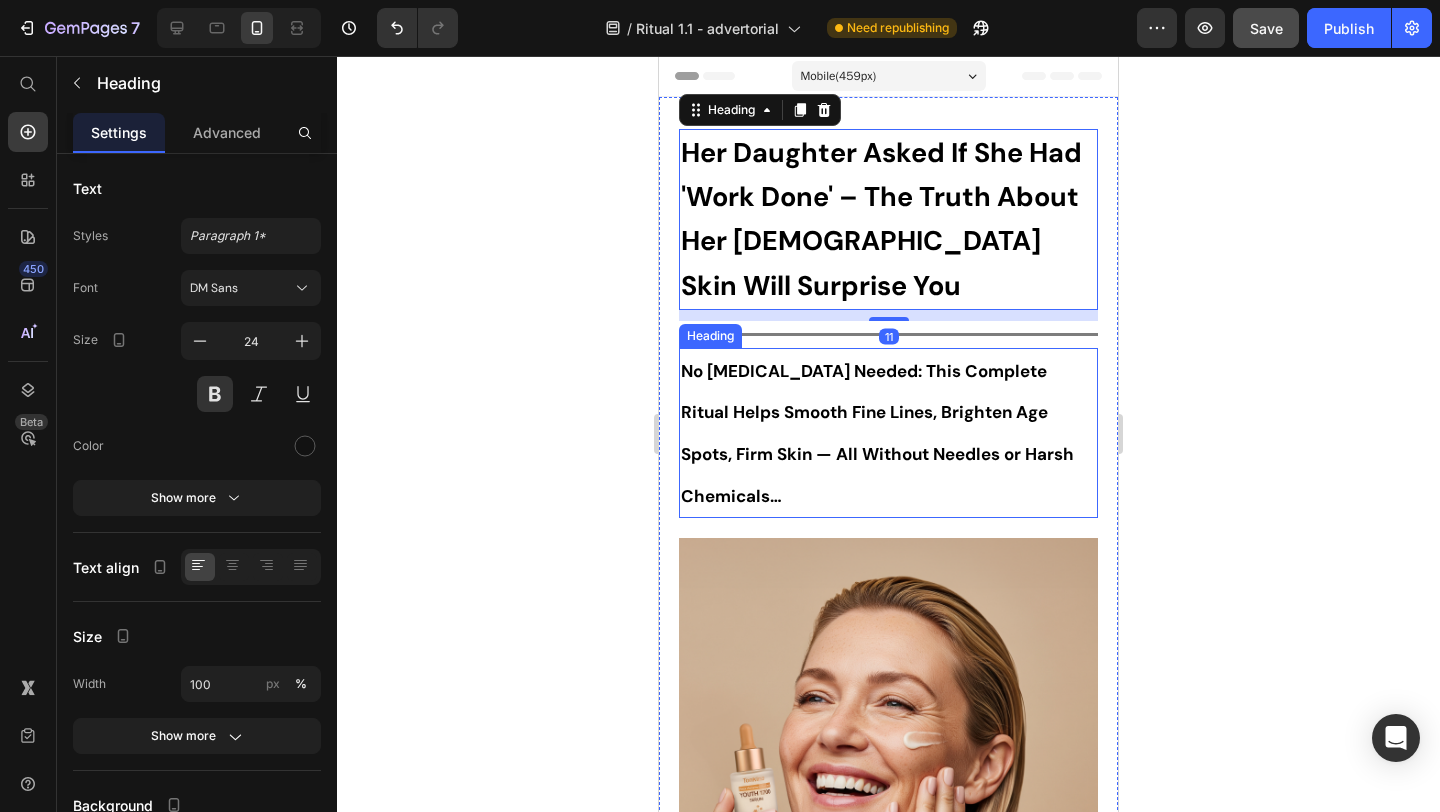 click on "No Botox Needed: This Complete Ritual Helps Smooth Fine Lines, Brighten Age Spots, Firm Skin — All Without Needles or Harsh Chemicals…" at bounding box center [888, 433] 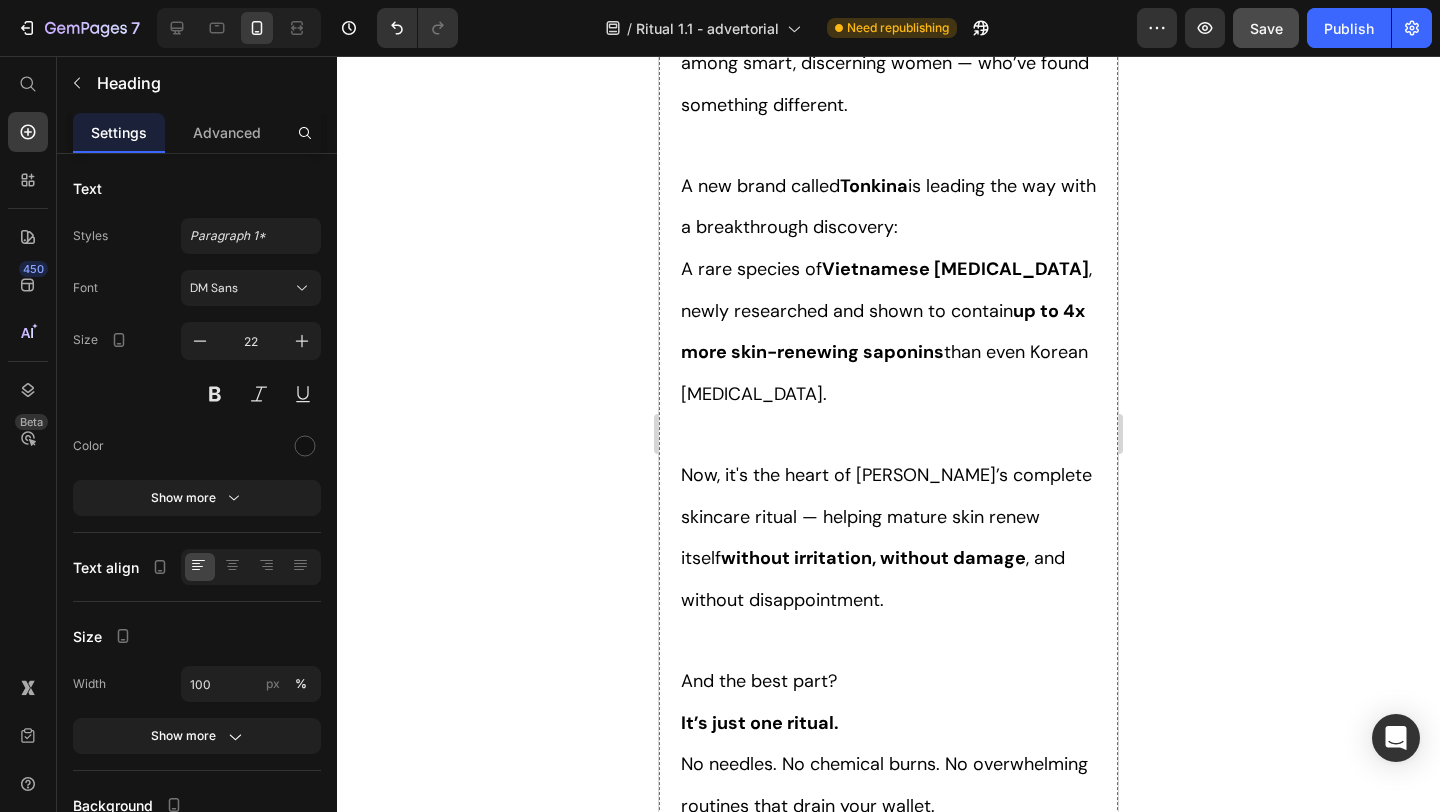 scroll, scrollTop: 1590, scrollLeft: 0, axis: vertical 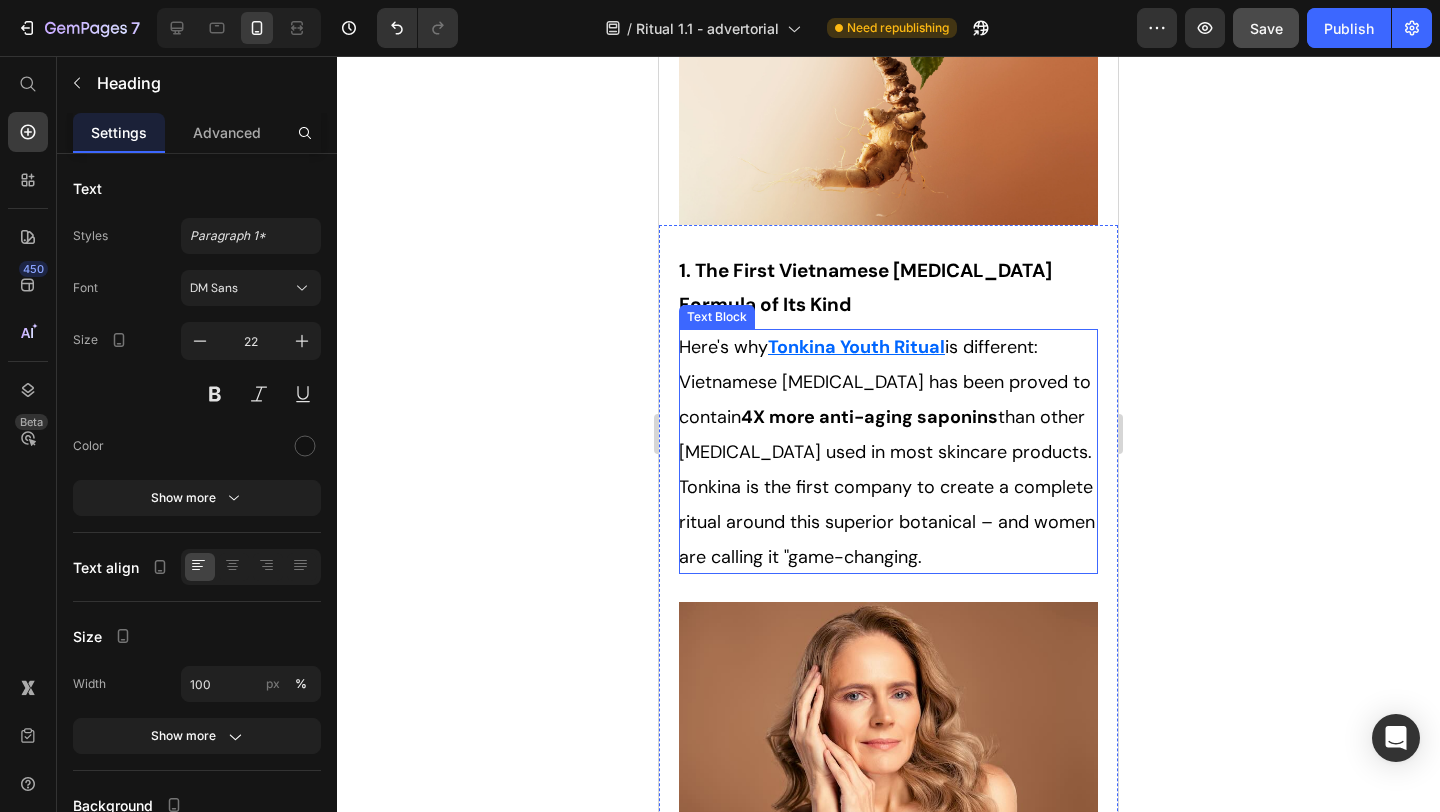 click on "Here's why  Tonkina Youth Ritual  is different: Vietnamese Ginseng has been proved to contain  4X more anti-aging saponins  than other ginseng used in most skincare products. Tonkina is the first company to create a complete ritual around this superior botanical – and women are calling it "game-changing." at bounding box center [888, 451] 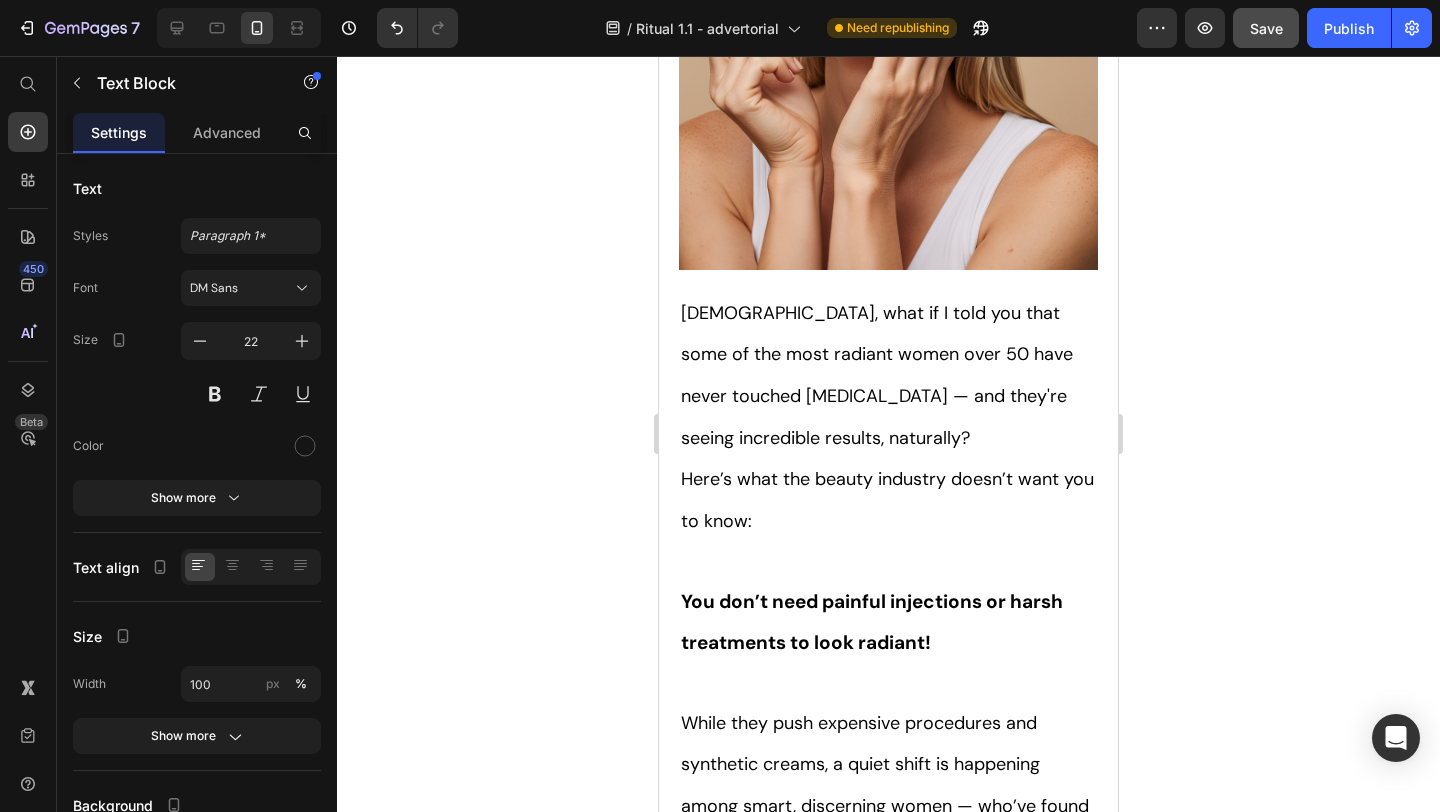 scroll, scrollTop: 0, scrollLeft: 0, axis: both 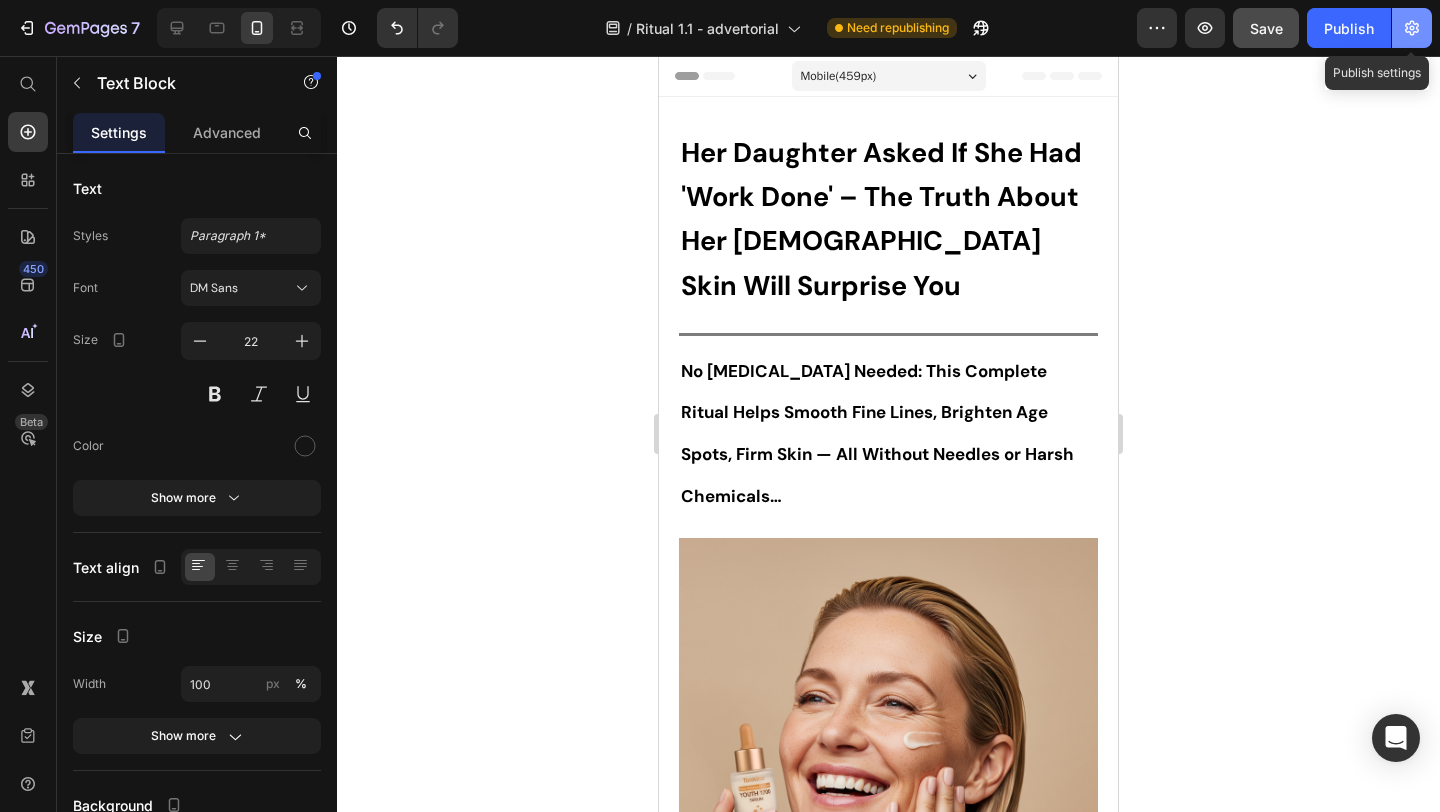 click 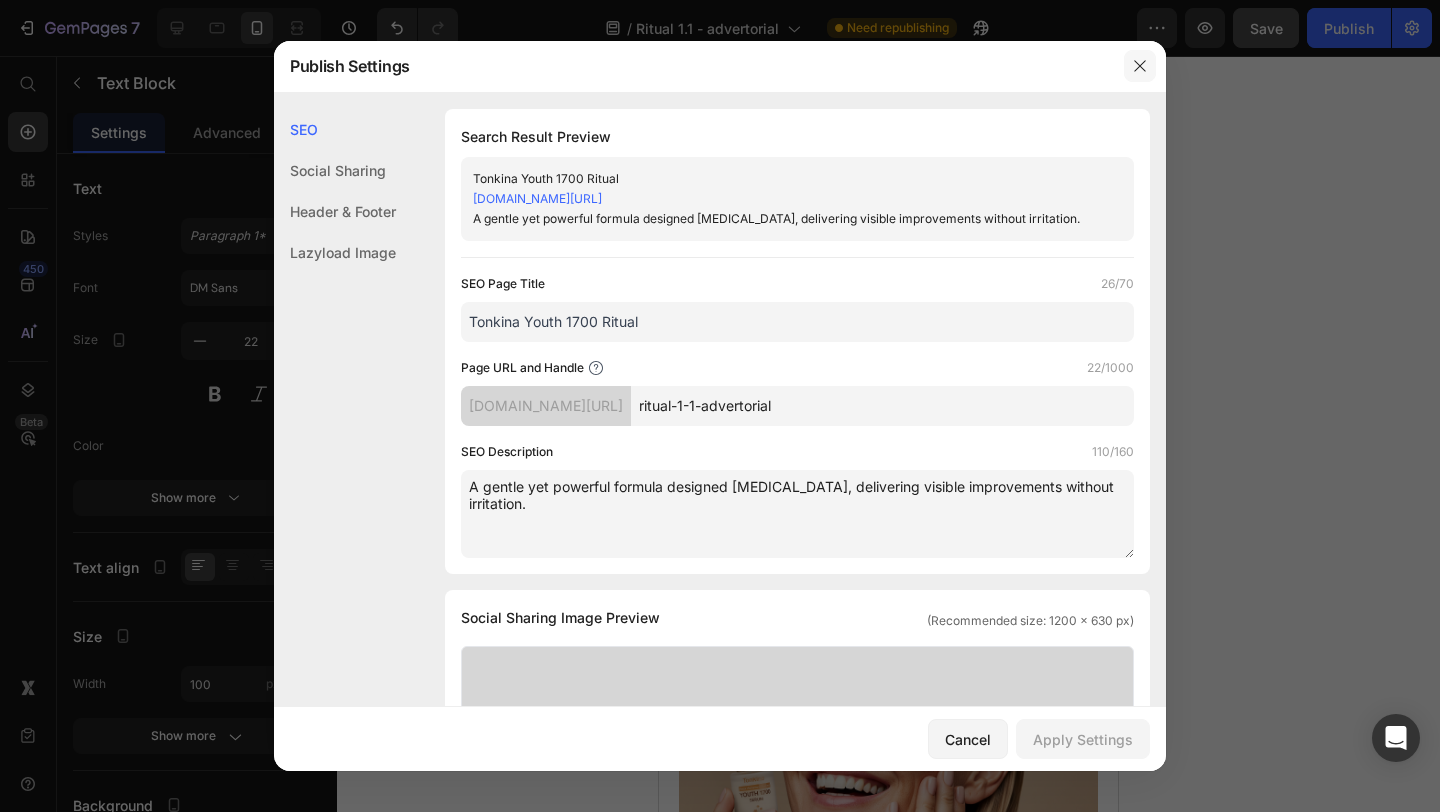 click 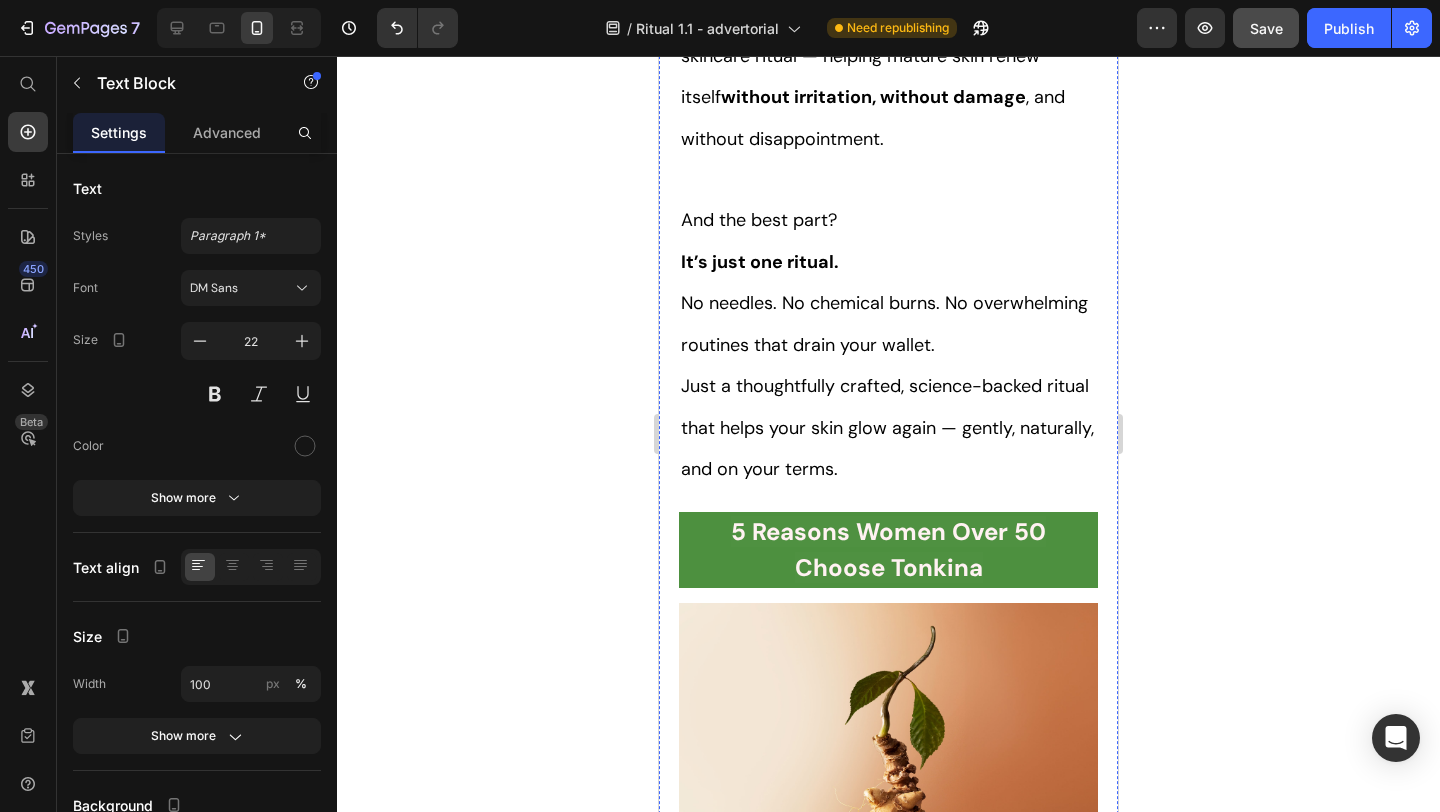 scroll, scrollTop: 1935, scrollLeft: 0, axis: vertical 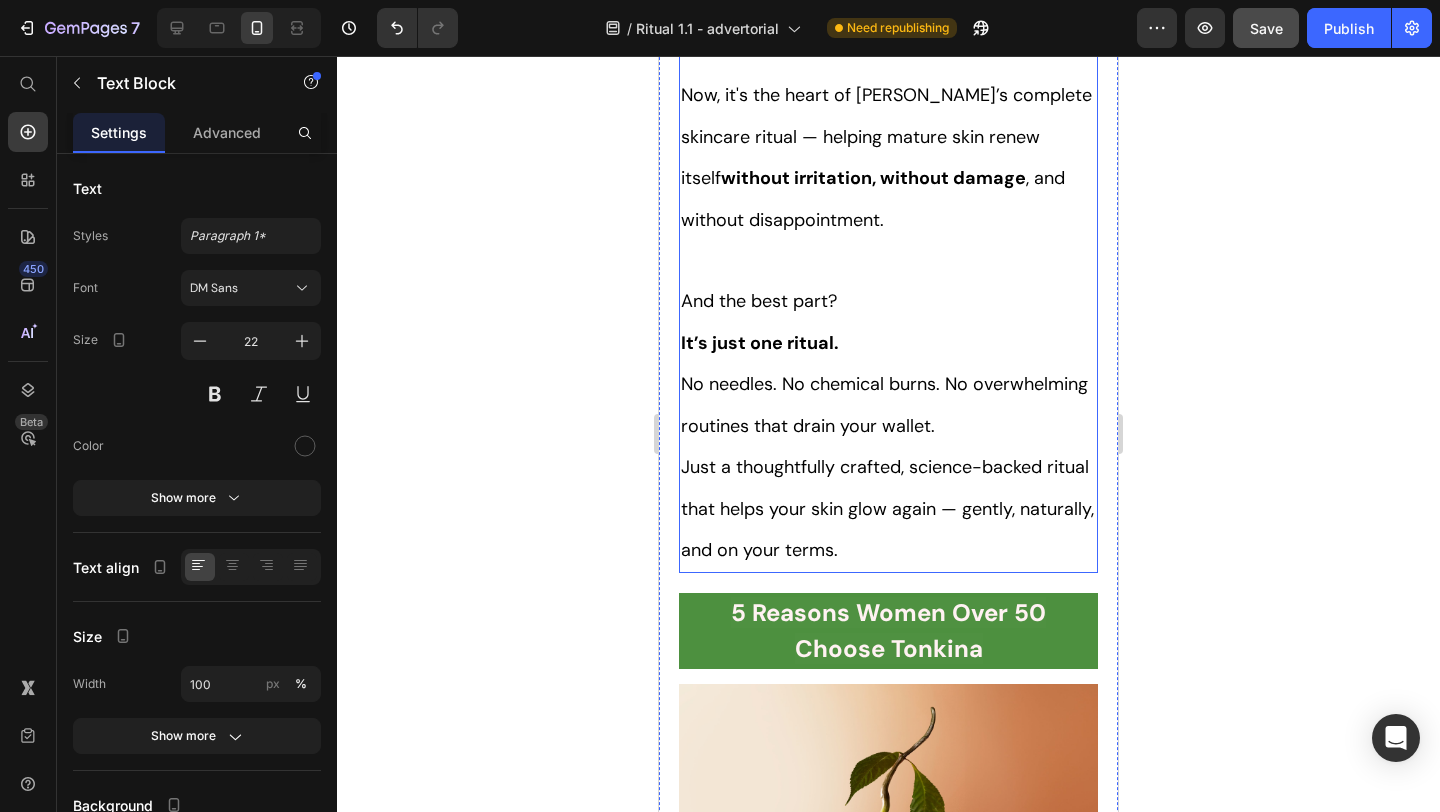 click on "No needles. No chemical burns. No overwhelming routines that drain your wallet." at bounding box center (884, 405) 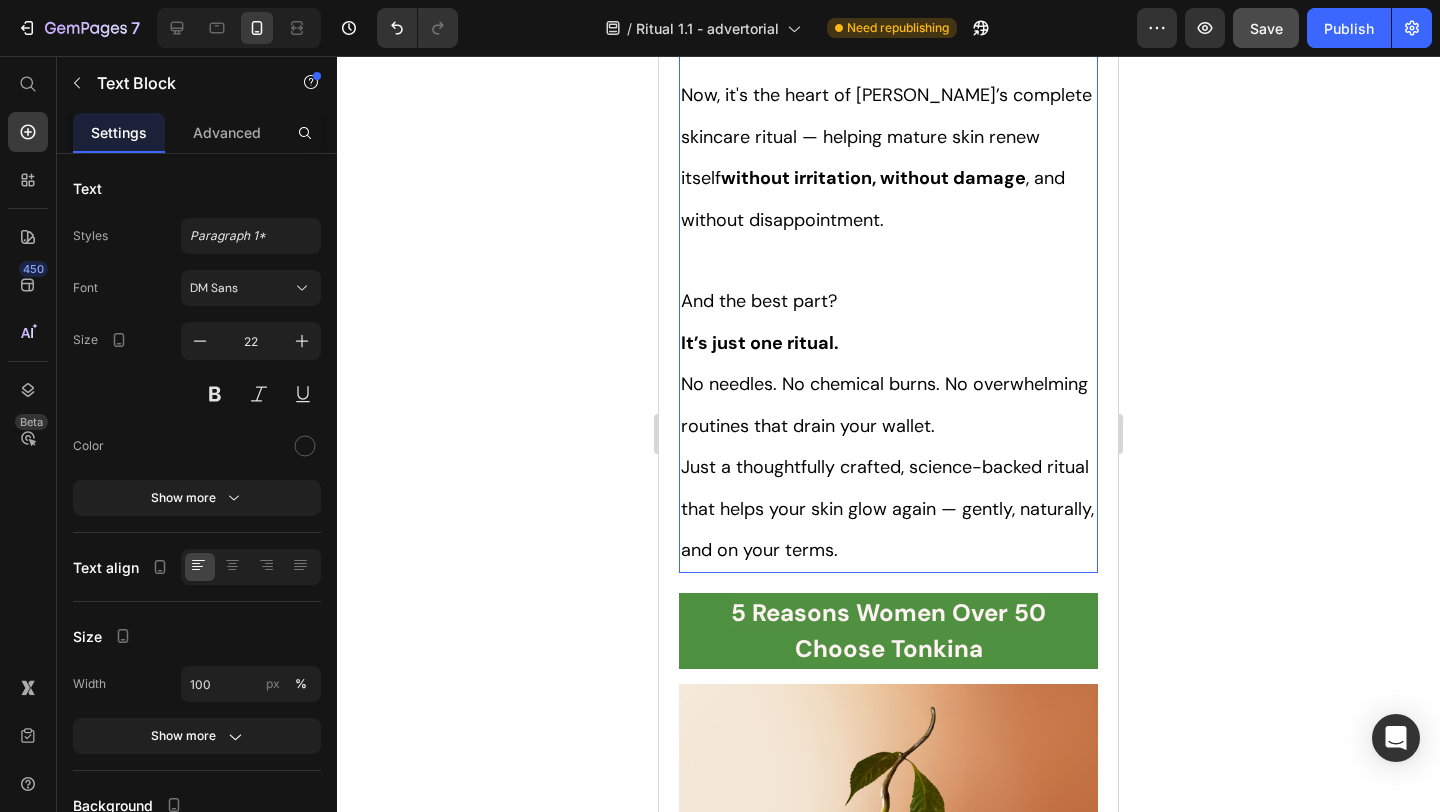click on "No needles. No chemical burns. No overwhelming routines that drain your wallet." at bounding box center (884, 405) 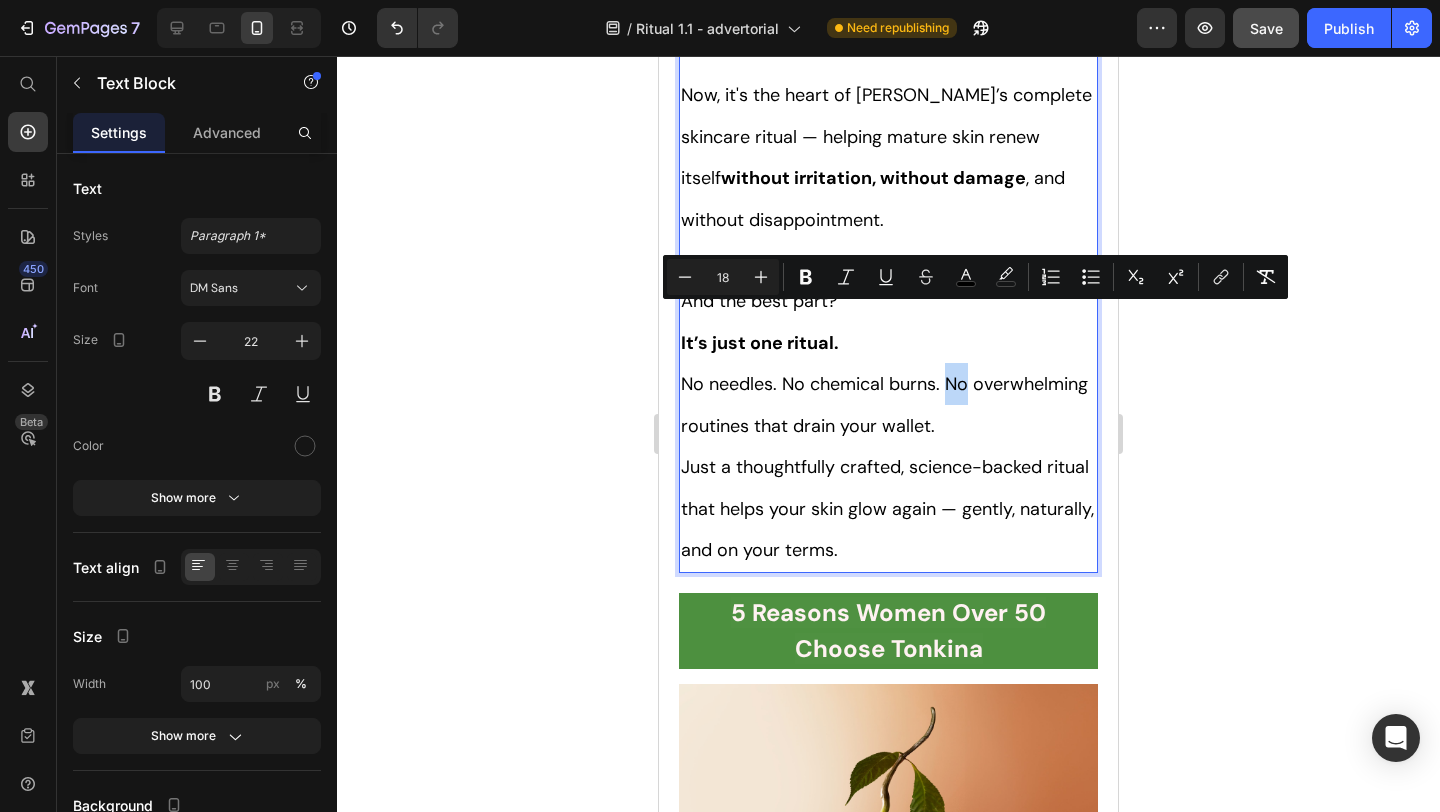 click on "It’s just one ritual. No needles. No chemical burns. No overwhelming routines that drain your wallet." at bounding box center (888, 384) 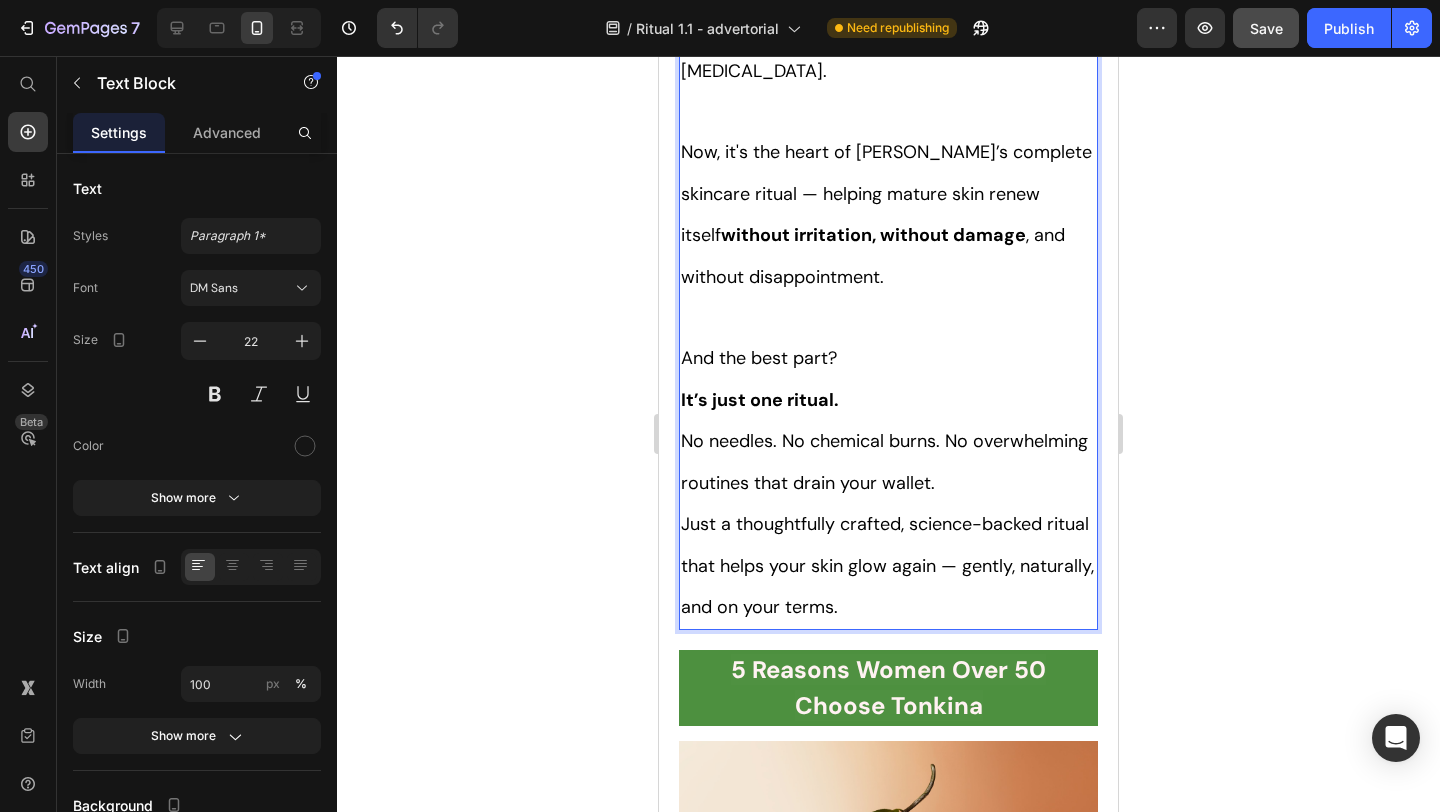 scroll, scrollTop: 1881, scrollLeft: 0, axis: vertical 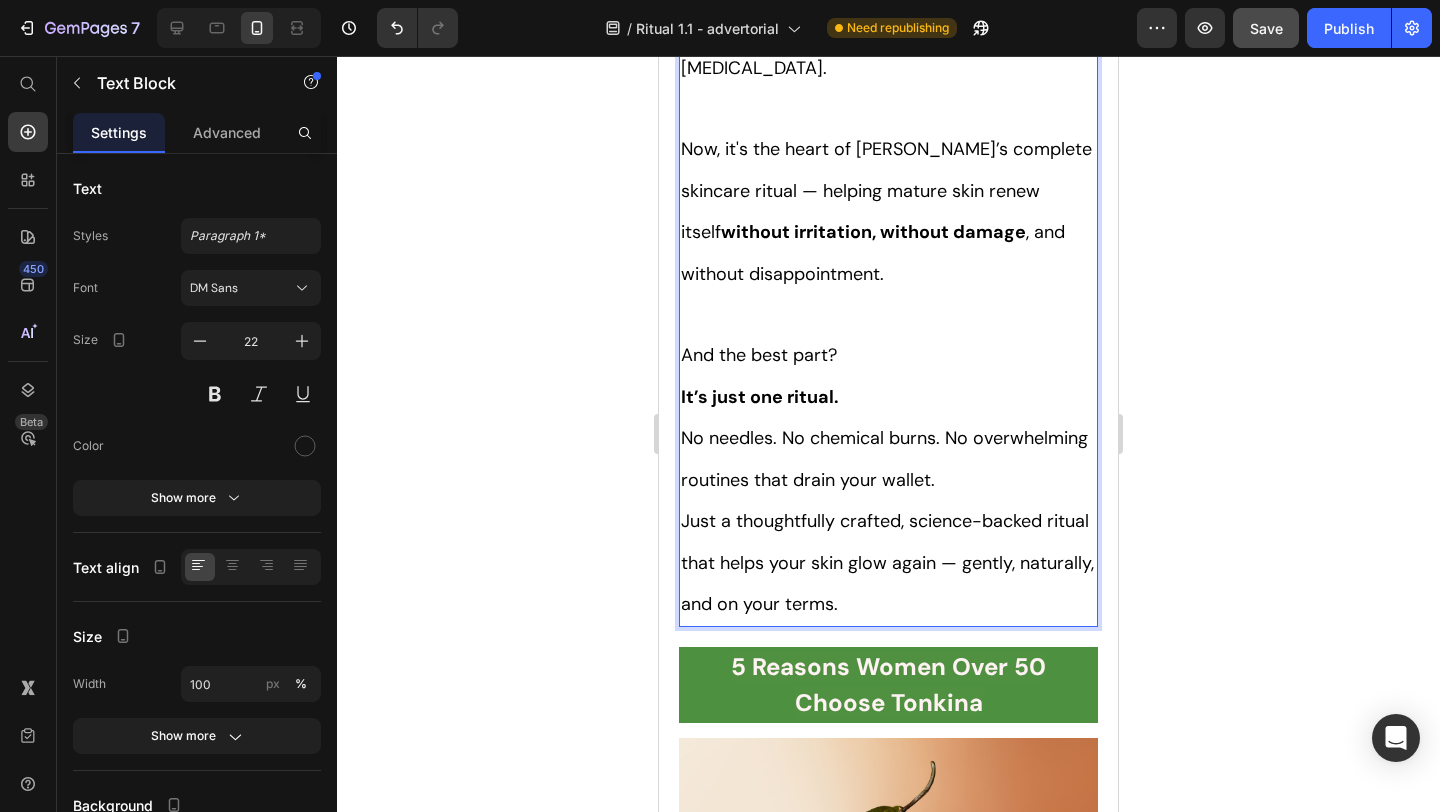 click on "No needles. No chemical burns. No overwhelming routines that drain your wallet." at bounding box center [884, 459] 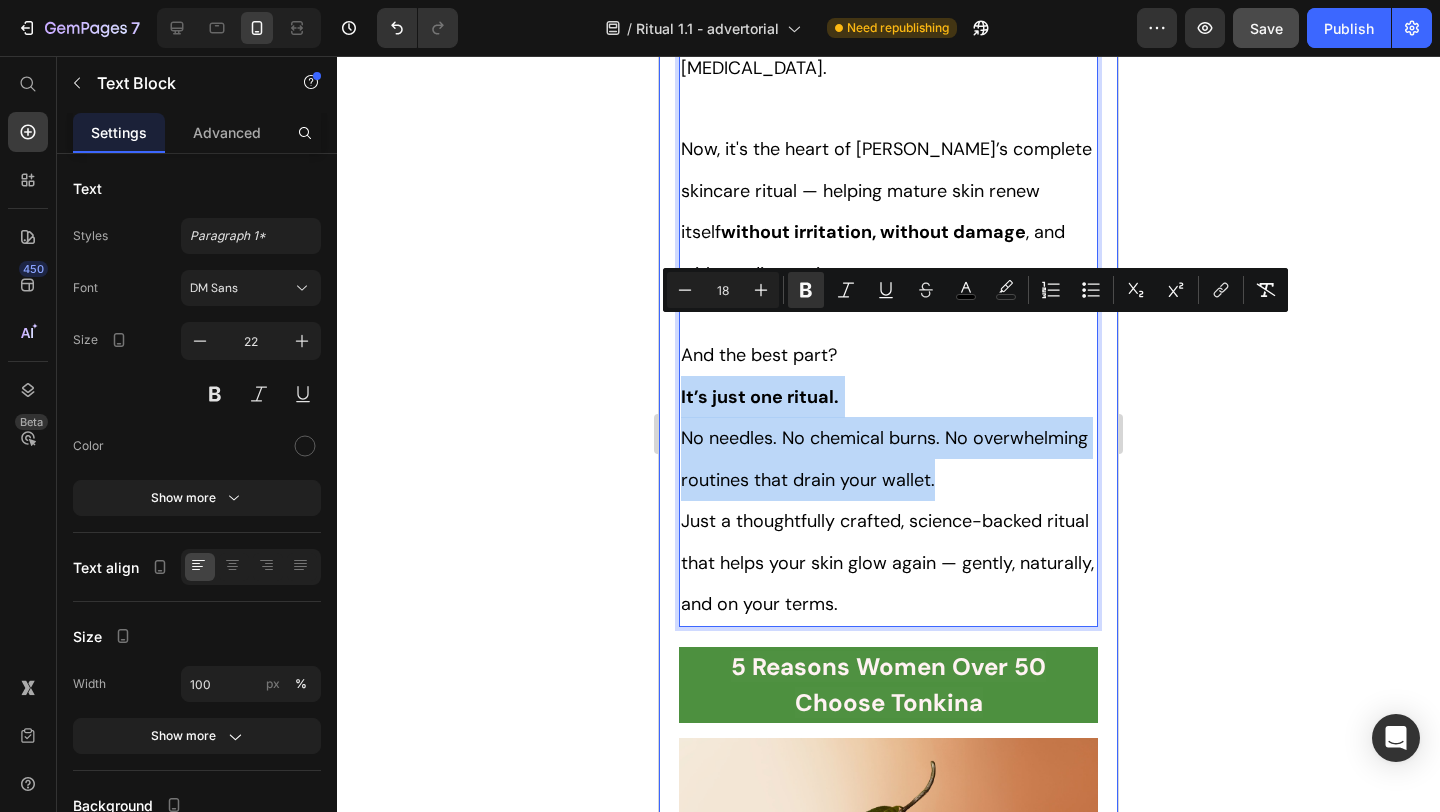 drag, startPoint x: 950, startPoint y: 422, endPoint x: 672, endPoint y: 351, distance: 286.92334 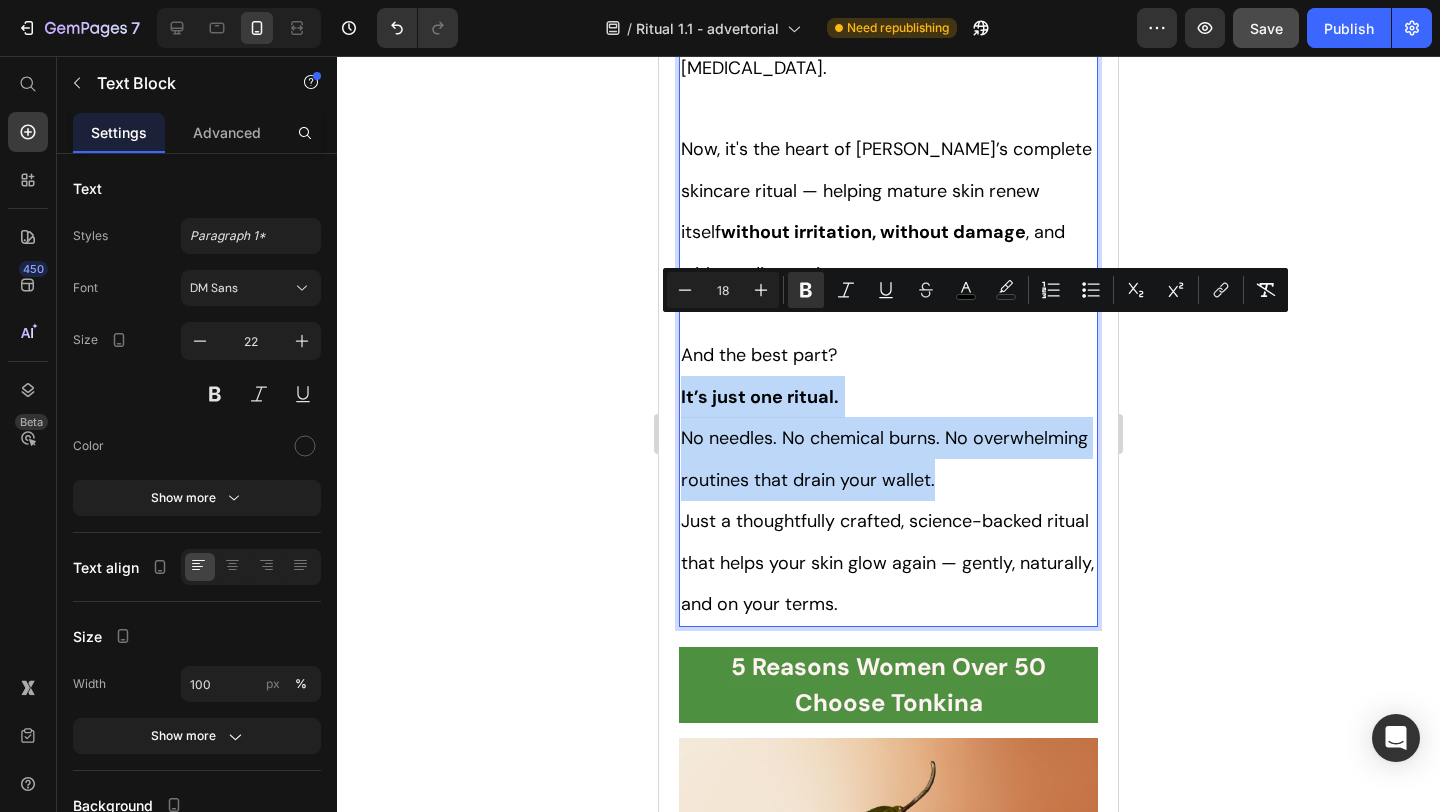 click on "It’s just one ritual. No needles. No chemical burns. No overwhelming routines that drain your wallet." at bounding box center [888, 438] 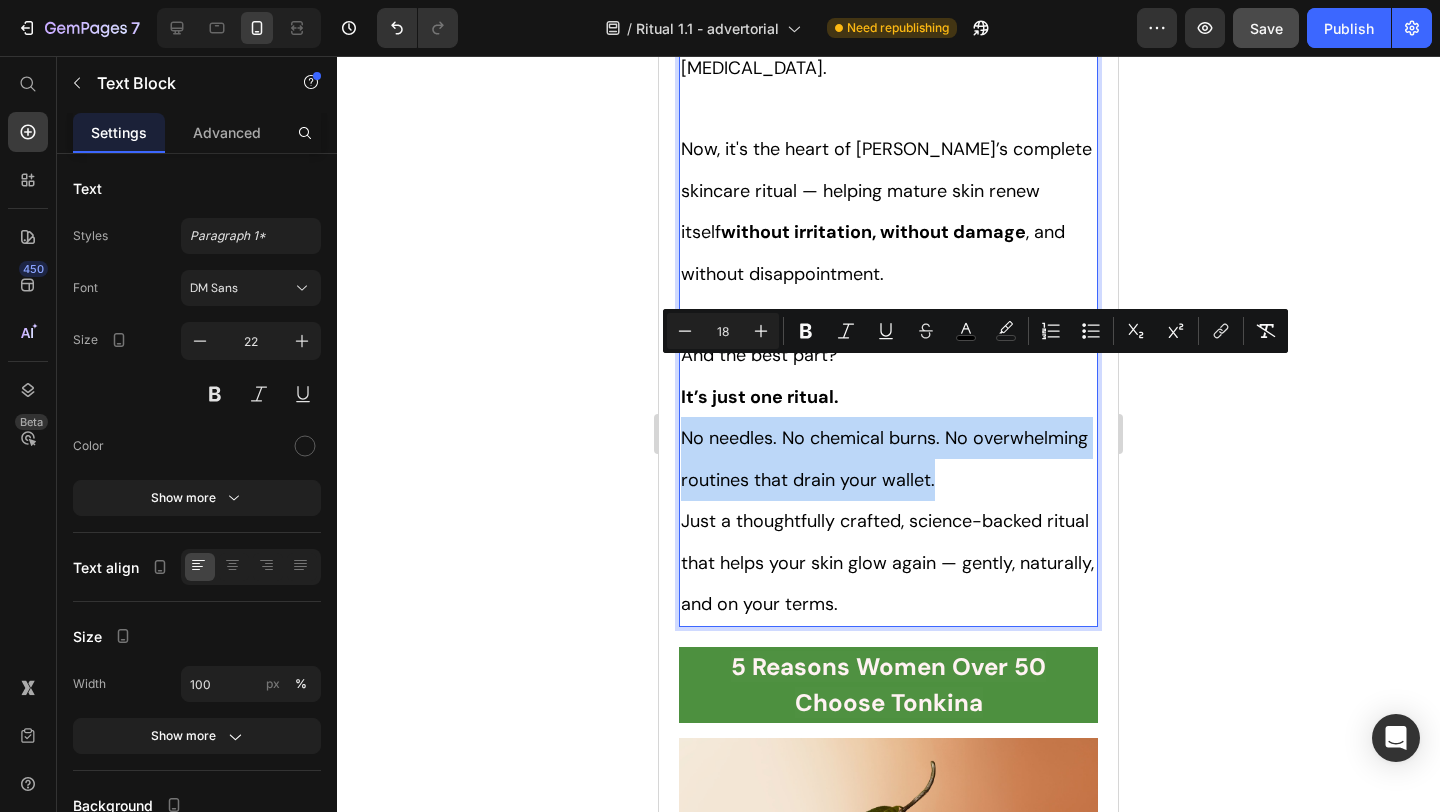 drag, startPoint x: 948, startPoint y: 407, endPoint x: 688, endPoint y: 379, distance: 261.50336 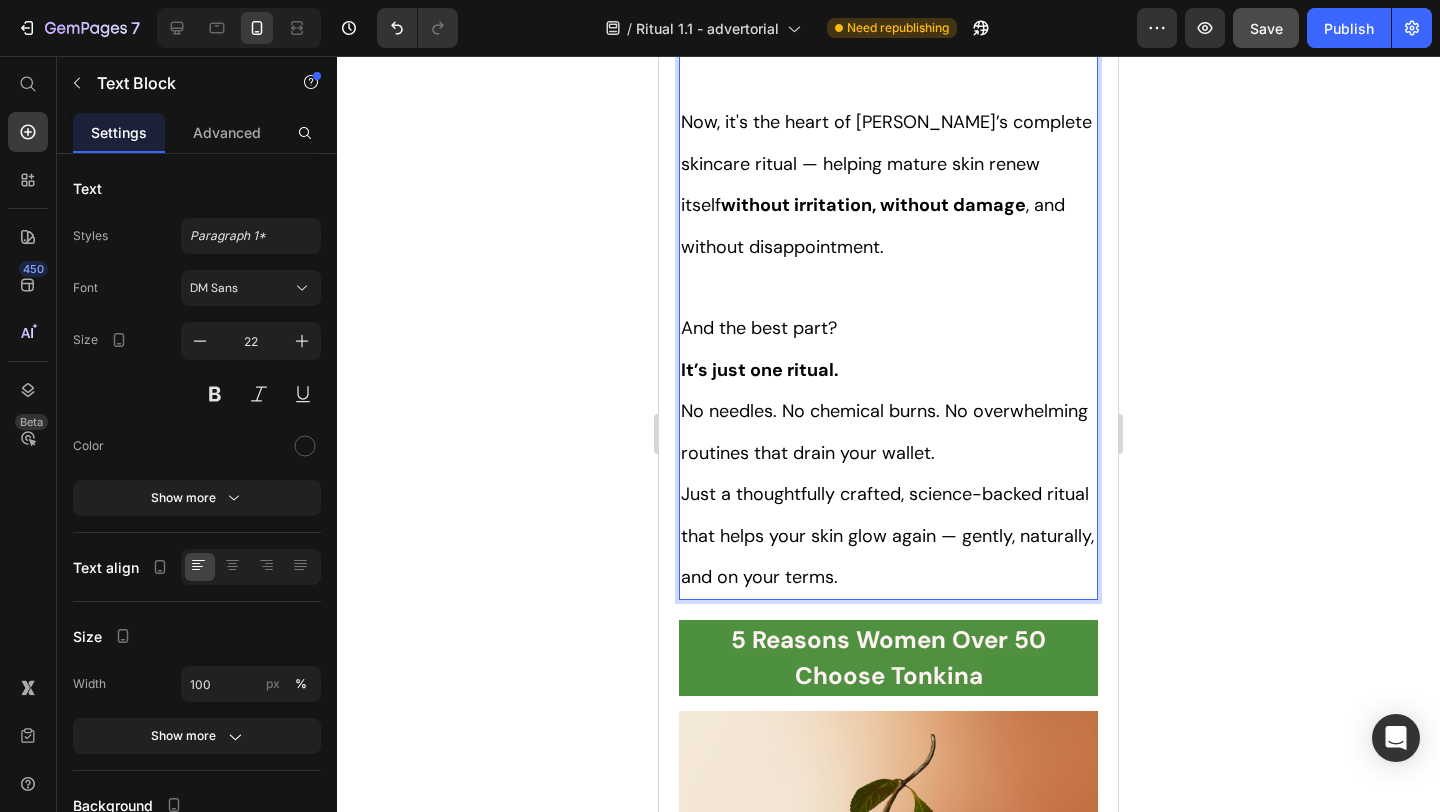 scroll, scrollTop: 1905, scrollLeft: 0, axis: vertical 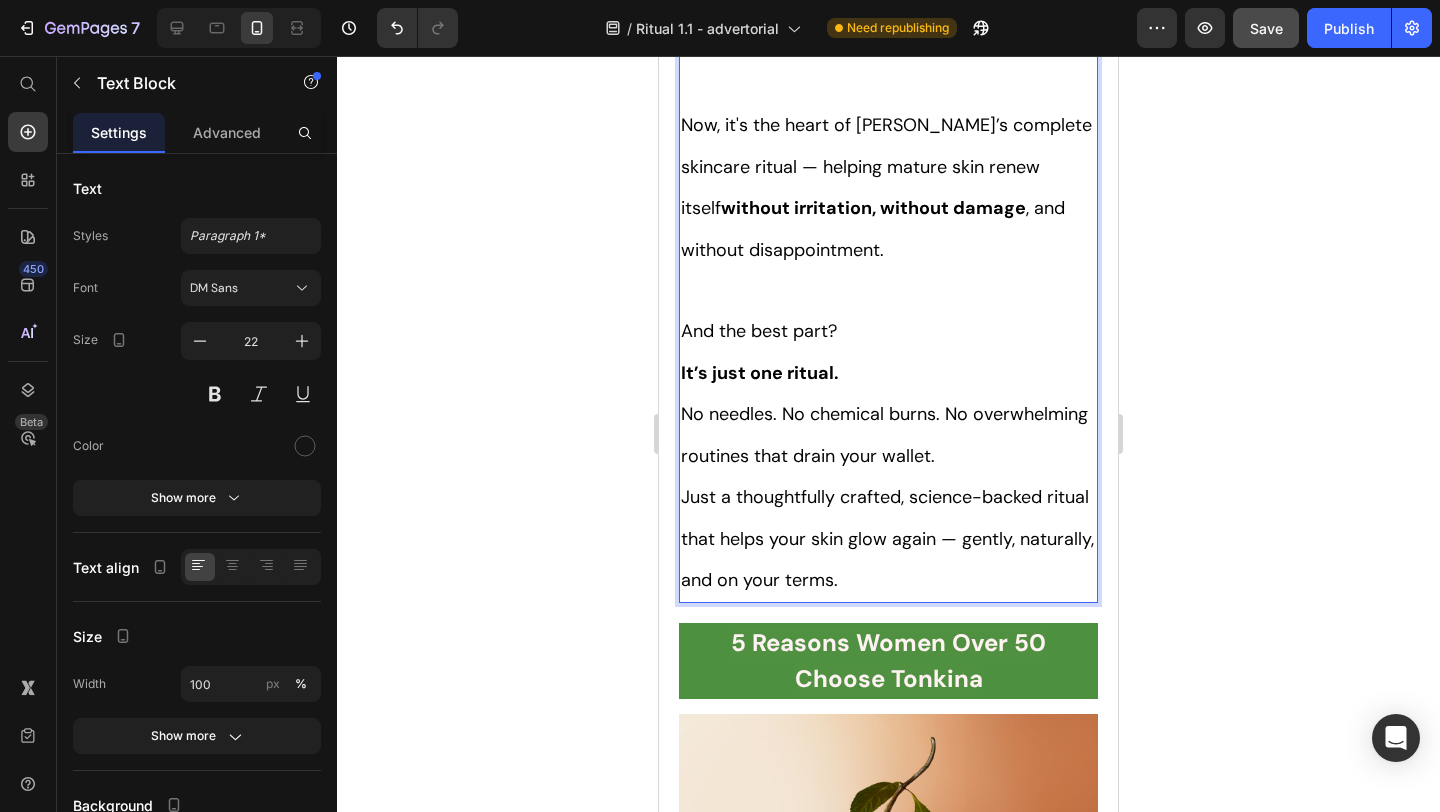click on "It’s just one ritual. No needles. No chemical burns. No overwhelming routines that drain your wallet." at bounding box center [888, 414] 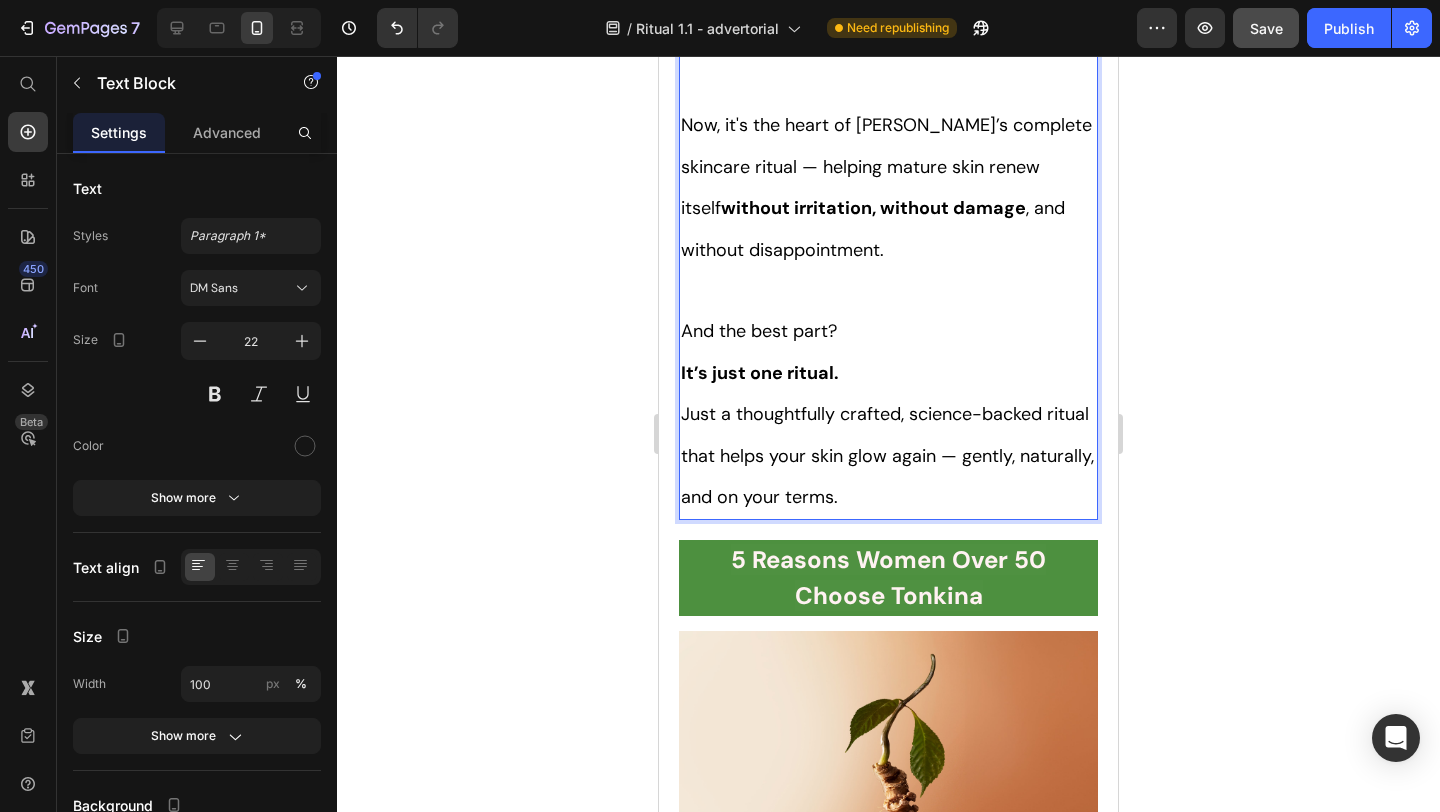 click on "Just a thoughtfully crafted, science-backed ritual that helps your skin glow again — gently, naturally, and on your terms." at bounding box center [887, 455] 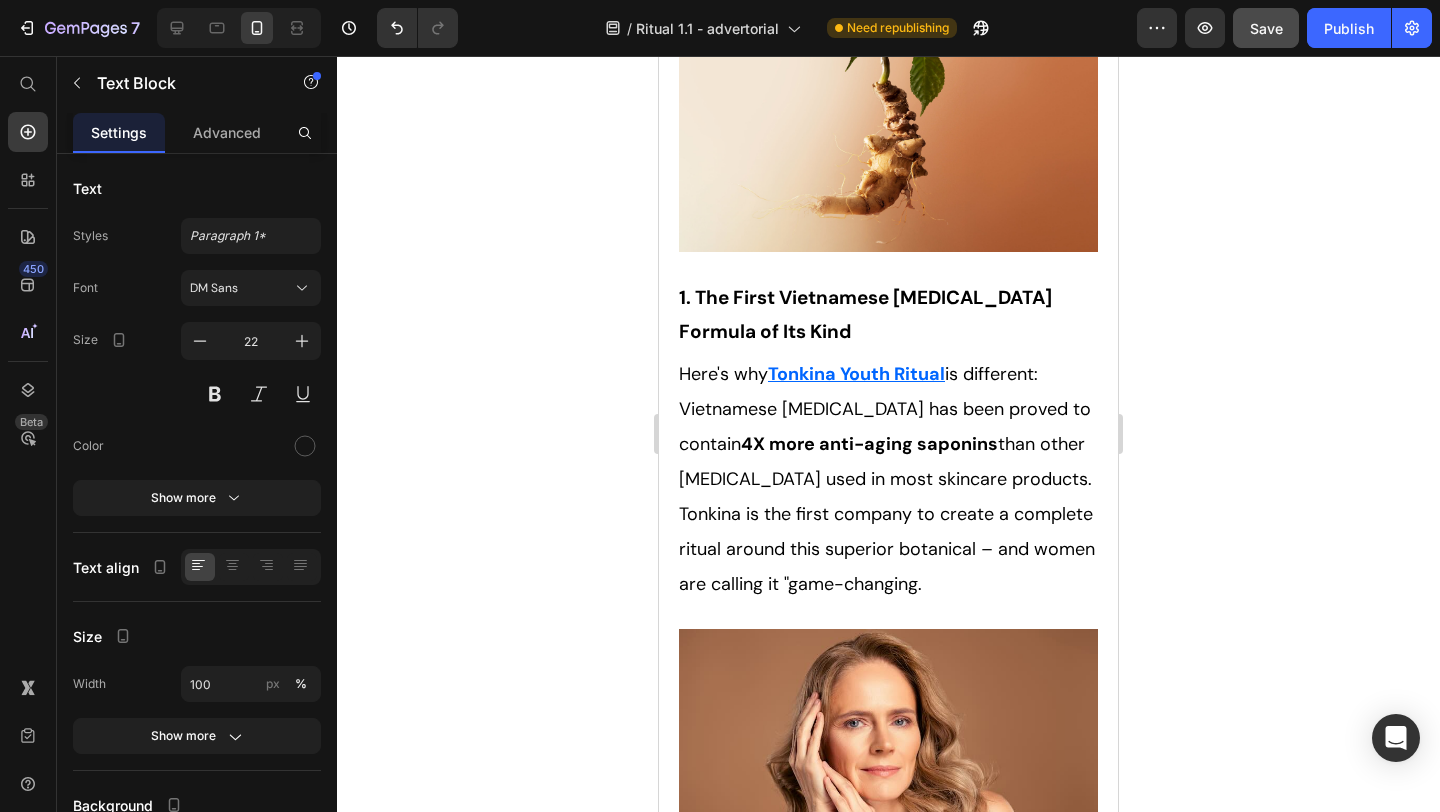 scroll, scrollTop: 2601, scrollLeft: 0, axis: vertical 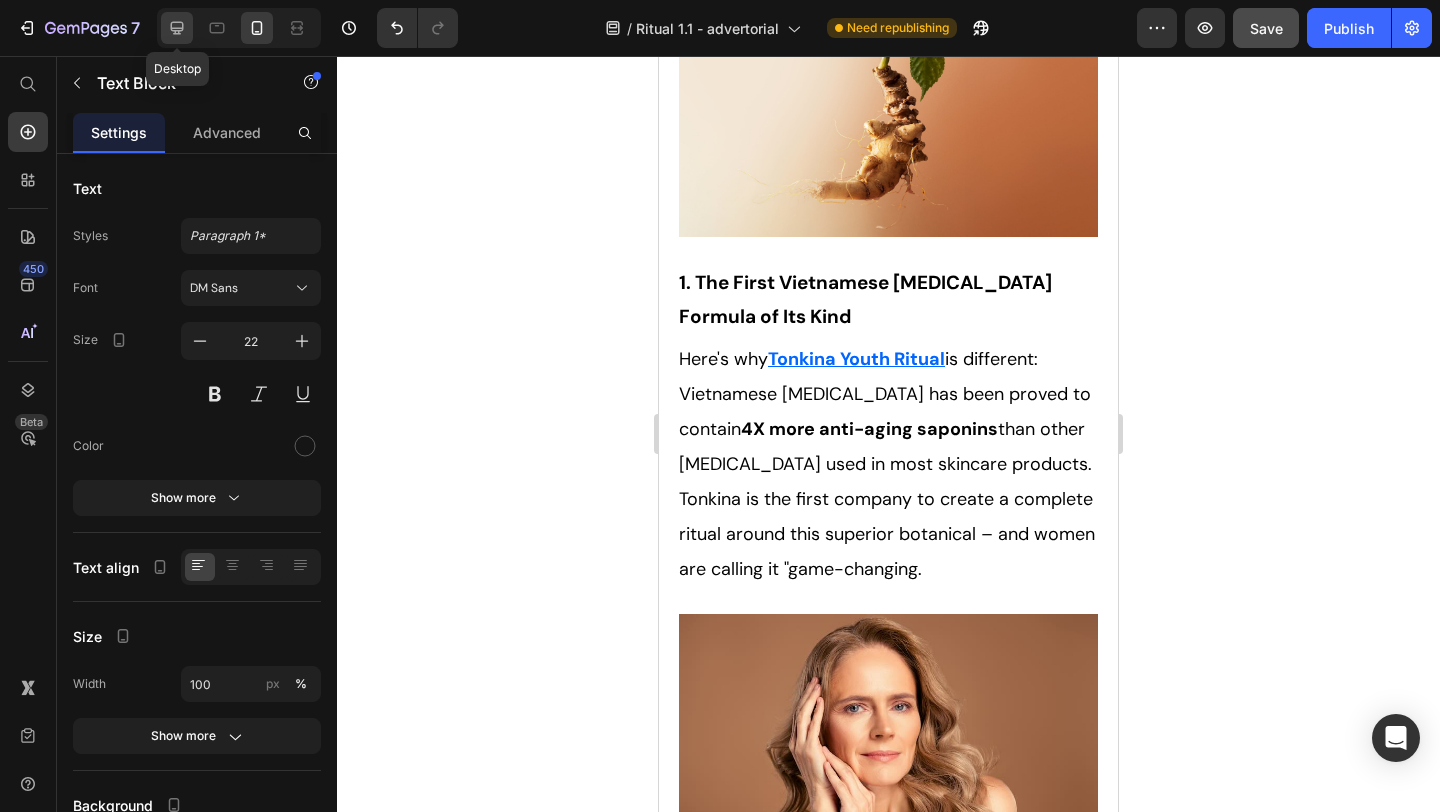 click 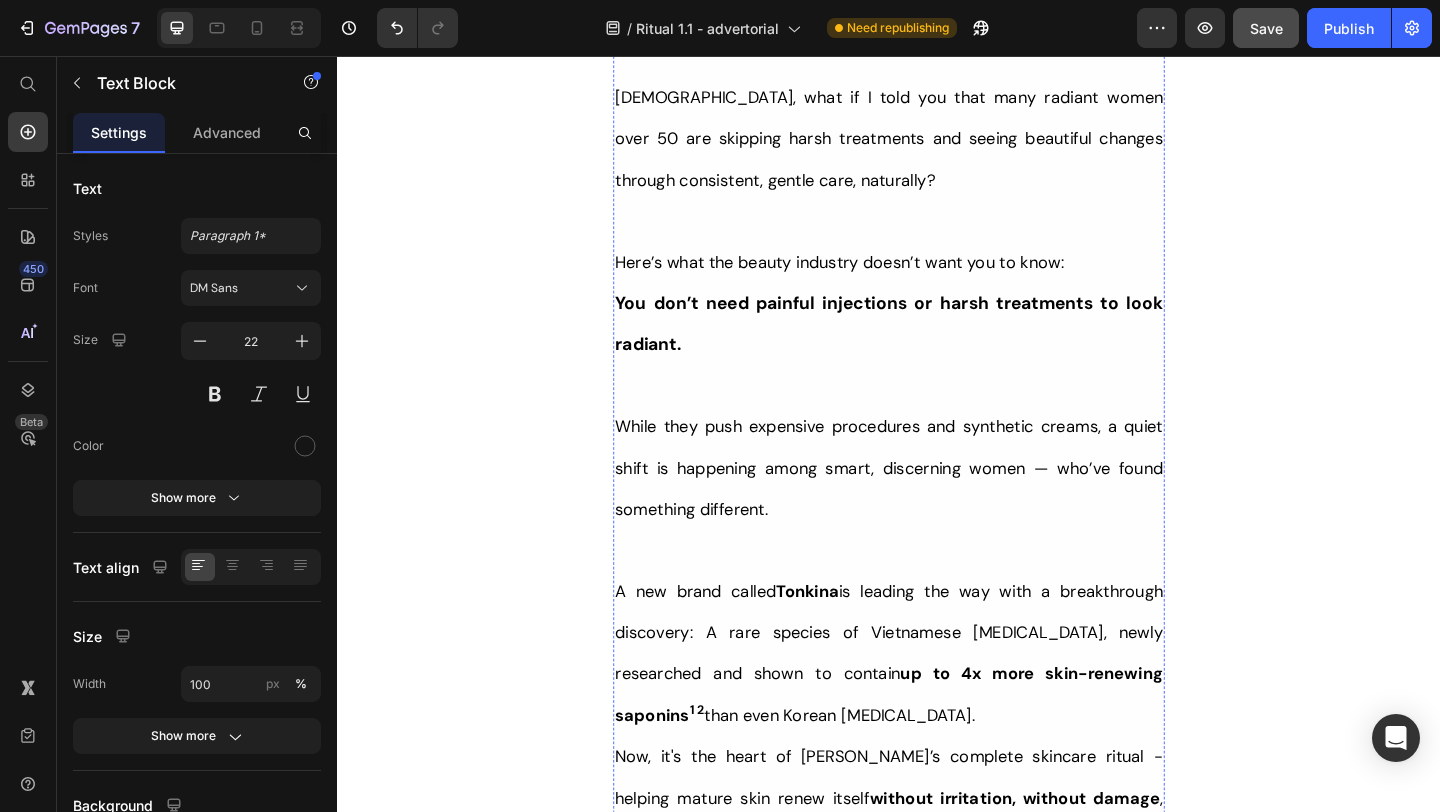 scroll, scrollTop: 1132, scrollLeft: 0, axis: vertical 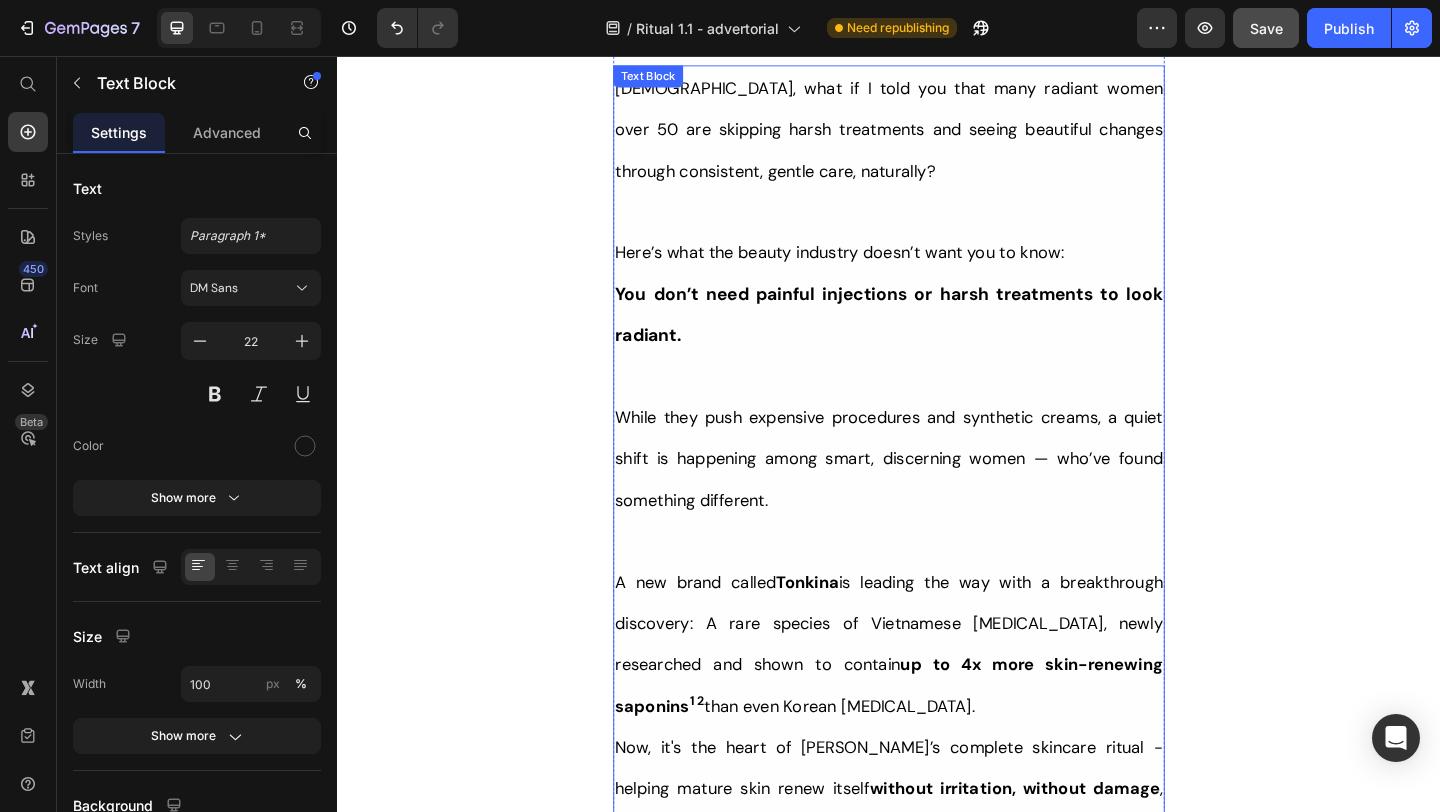 click on "While they push expensive procedures and synthetic creams, a quiet shift is happening among smart, discerning women — who’ve found something different." at bounding box center [937, 493] 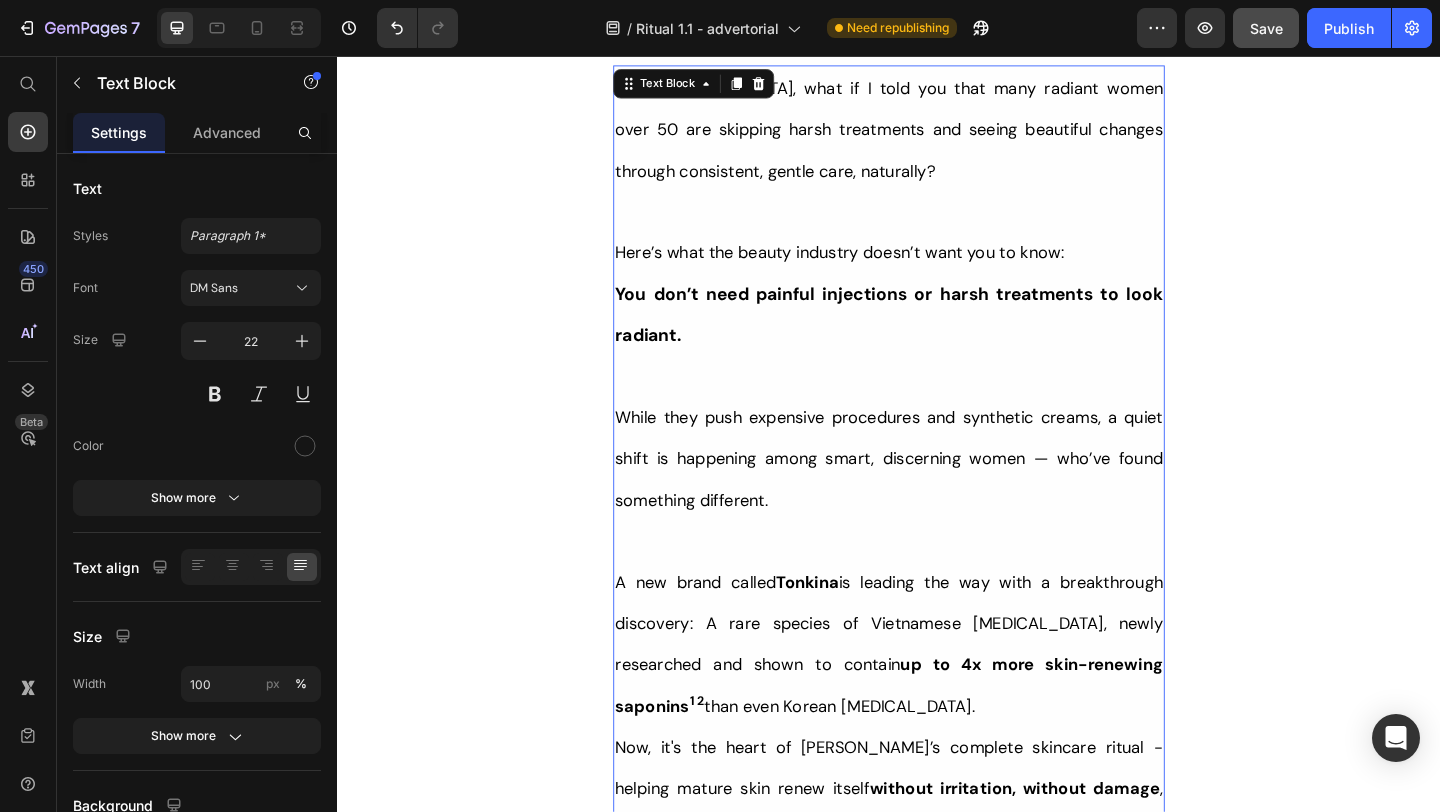 click on "While they push expensive procedures and synthetic creams, a quiet shift is happening among smart, discerning women — who’ve found something different." at bounding box center (937, 493) 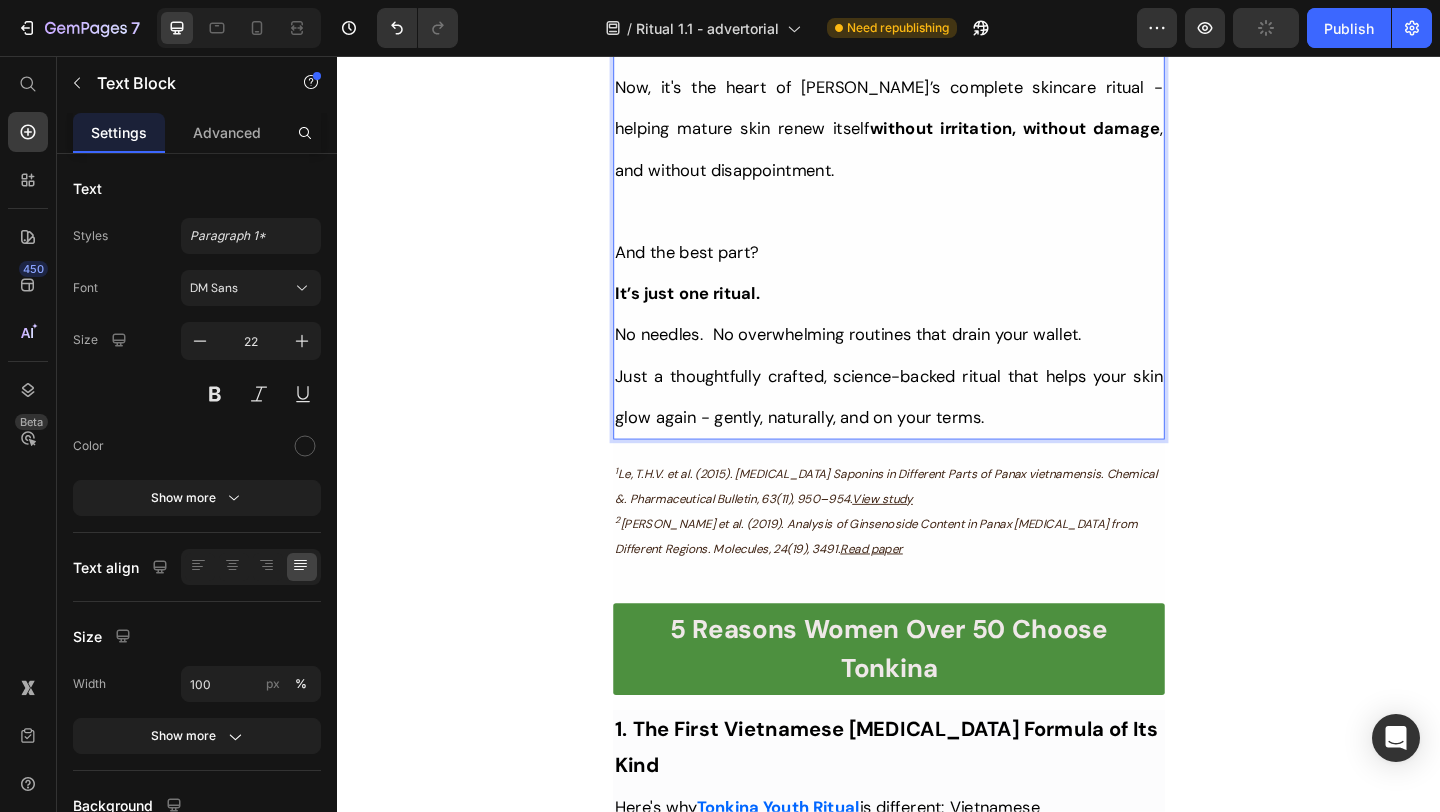 scroll, scrollTop: 1857, scrollLeft: 0, axis: vertical 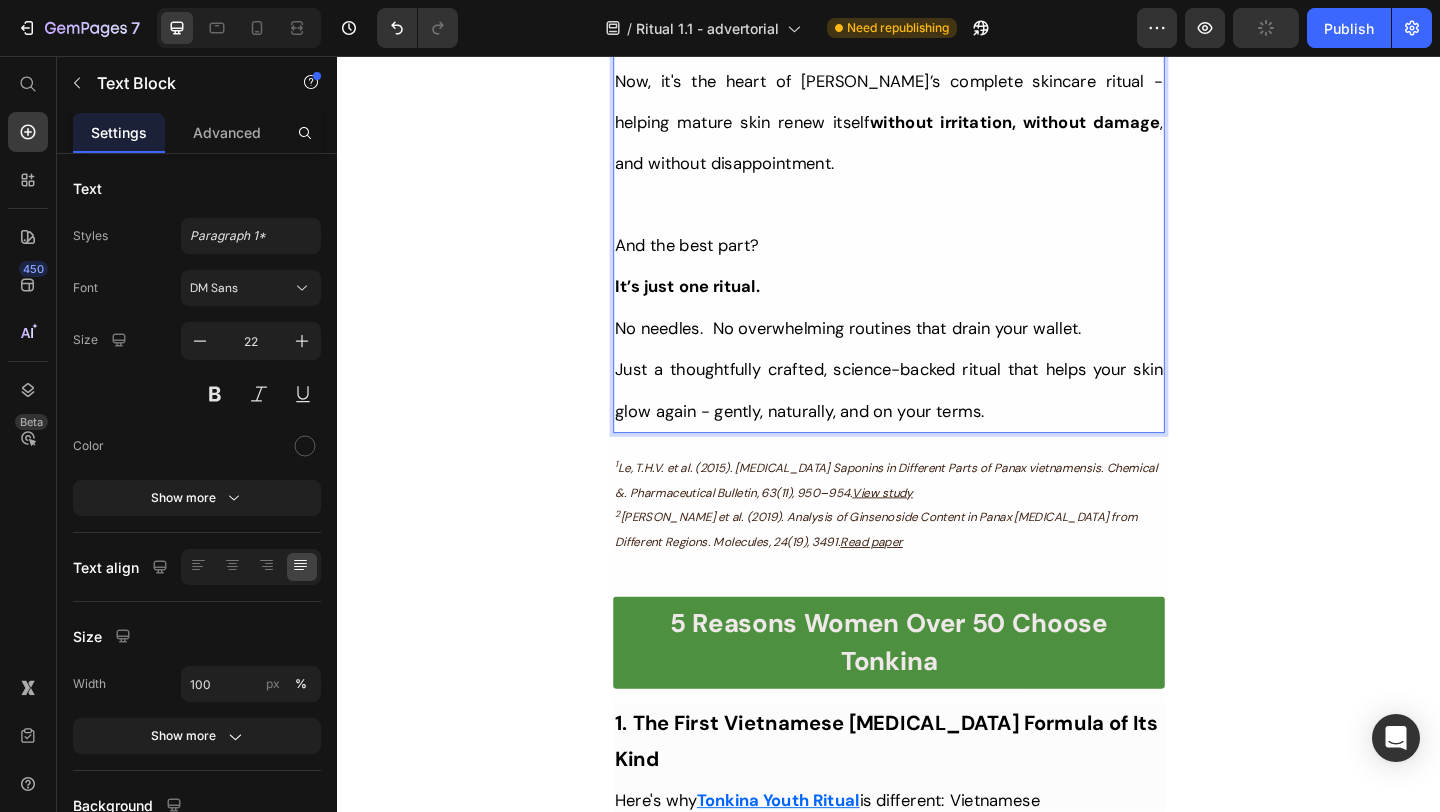 click on "It’s just one ritual. No needles.  No overwhelming routines that drain your wallet." at bounding box center (937, 329) 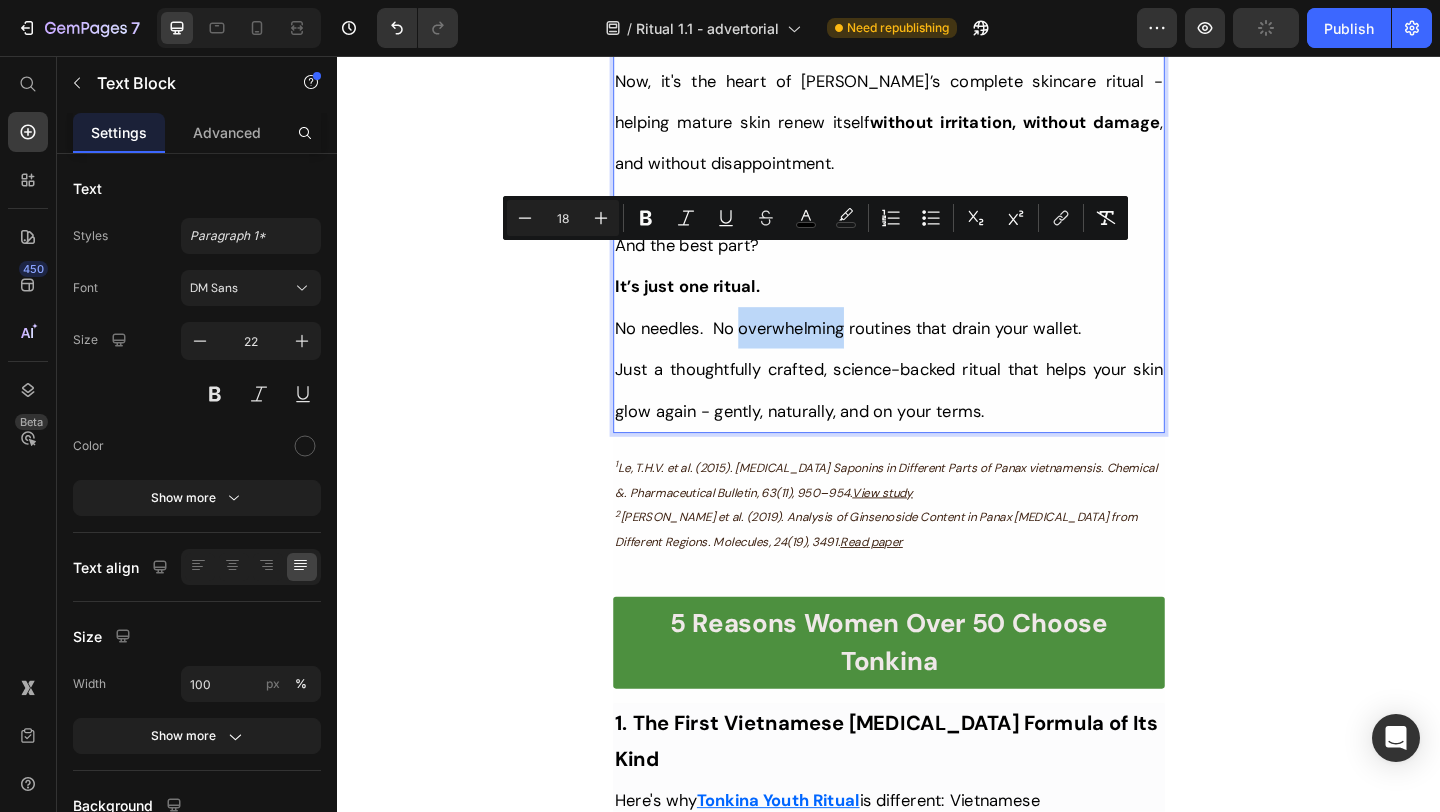 click on "No needles.  No overwhelming routines that drain your wallet." at bounding box center [893, 352] 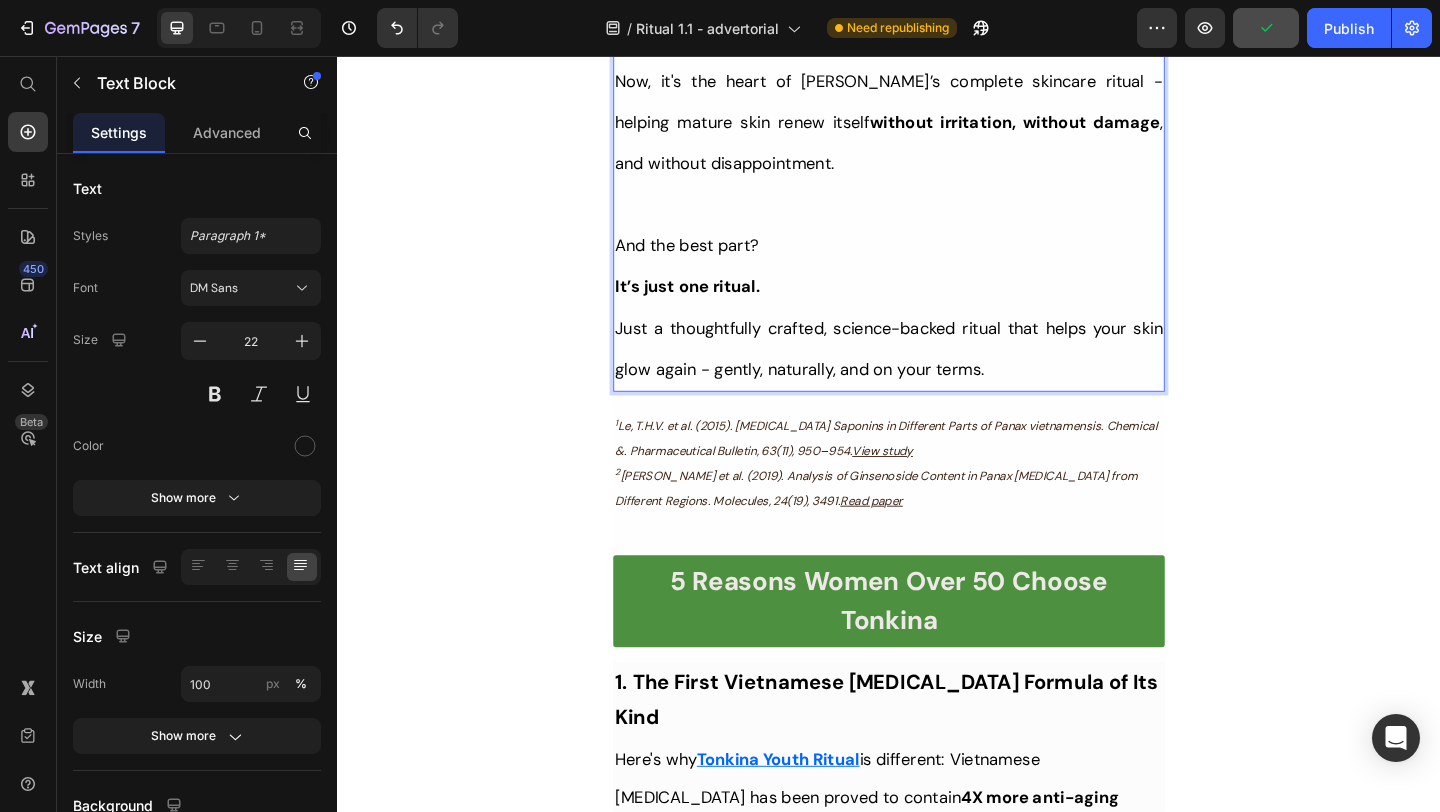 click on "Her Daughter Asked If She Had 'Work Done' – The Truth About Her 55-Year-Old Skin Will Surprise You Heading                Title Line Inspired By What Women Are Choosing Instead of Botox: This Complete Ritual Helps Smooth Fine Lines, Brighten Age Spots, Firm Skin — All Without Needles or Harsh Chemicals… Heading Image Ladies, what if I told you that many radiant women over 50 are skipping harsh treatments and seeing beautiful changes through consistent, gentle care, naturally? Here’s what the beauty industry doesn’t want you to know: You don’t need painful injections or harsh treatments to look radiant. While they push expensive procedures and synthetic creams, a quiet shift is happening among smart, discerning women — who’ve found something different. A new brand called  Tonkina  is leading the way with a breakthrough discovery: A rare species of Vietnamese ginseng, newly researched and shown to contain  up to 4x more skin-renewing saponins 1 2  than even Korean ginseng. And the best part?" at bounding box center (937, 7769) 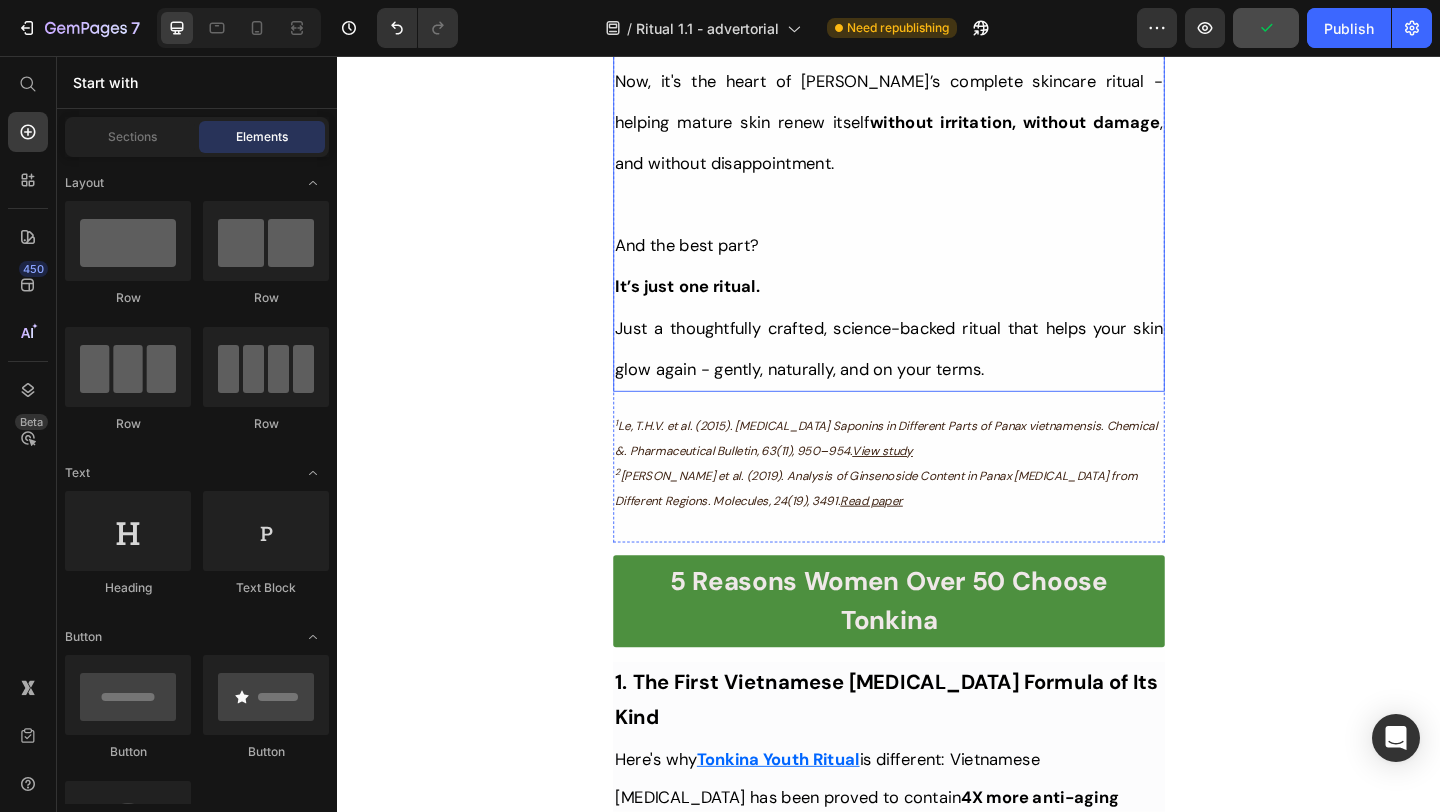 click on "Ladies, what if I told you that many radiant women over 50 are skipping harsh treatments and seeing beautiful changes through consistent, gentle care, naturally? Here’s what the beauty industry doesn’t want you to know: You don’t need painful injections or harsh treatments to look radiant. While they push expensive procedures and synthetic creams, a quiet shift is happening among smart, discerning women — who’ve found something different. A new brand called  Tonkina  is leading the way with a breakthrough discovery: A rare species of Vietnamese ginseng, newly researched and shown to contain  up to 4x more skin-renewing saponins 1 2  than even Korean ginseng. Now, it's the heart of Tonkina’s complete skincare ritual - helping mature skin renew itself  without irritation, without damage , and without disappointment. And the best part? It’s just one ritual. Just a thoughtfully crafted, science-backed ritual that helps your skin glow again - gently, naturally, and on your terms." at bounding box center (937, -119) 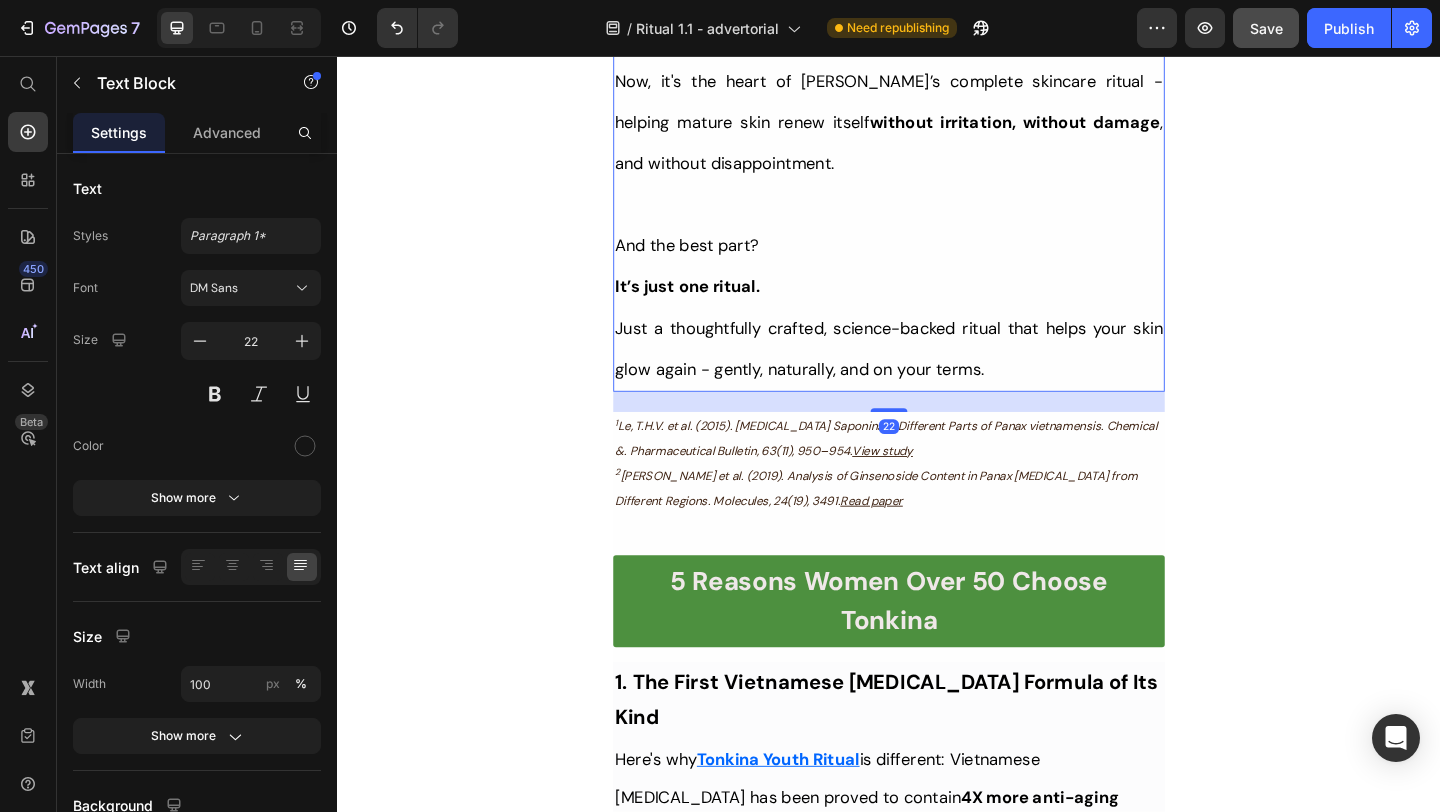 click on "Her Daughter Asked If She Had 'Work Done' – The Truth About Her 55-Year-Old Skin Will Surprise You Heading                Title Line Inspired By What Women Are Choosing Instead of Botox: This Complete Ritual Helps Smooth Fine Lines, Brighten Age Spots, Firm Skin — All Without Needles or Harsh Chemicals… Heading Image Ladies, what if I told you that many radiant women over 50 are skipping harsh treatments and seeing beautiful changes through consistent, gentle care, naturally? Here’s what the beauty industry doesn’t want you to know: You don’t need painful injections or harsh treatments to look radiant. While they push expensive procedures and synthetic creams, a quiet shift is happening among smart, discerning women — who’ve found something different. A new brand called  Tonkina  is leading the way with a breakthrough discovery: A rare species of Vietnamese ginseng, newly researched and shown to contain  up to 4x more skin-renewing saponins 1 2  than even Korean ginseng. And the best part?" at bounding box center (937, 7769) 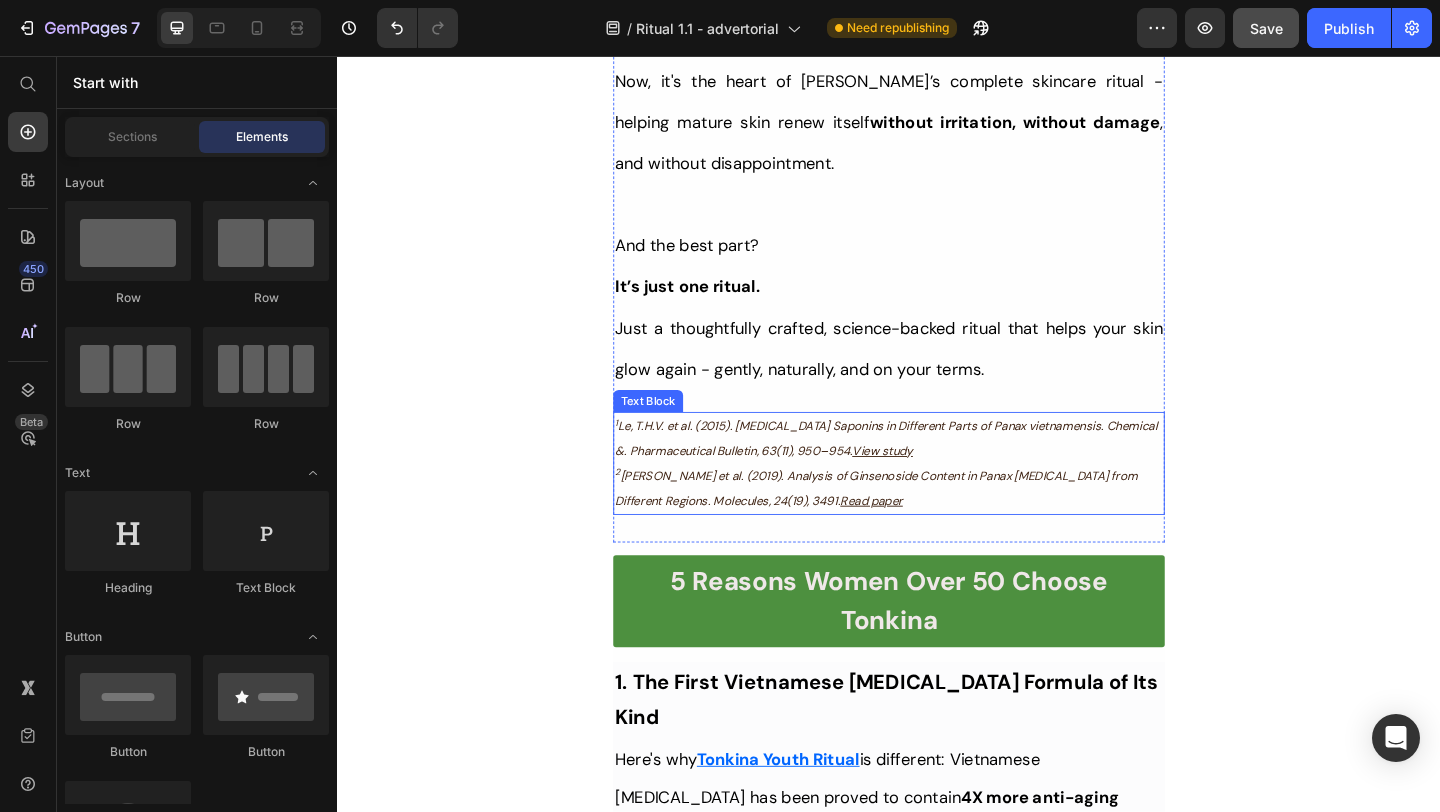 click on "1  Le, T.H.V. et al. (2015). [MEDICAL_DATA] Saponins in Different Parts of Panax vietnamensis. Chemical &. Pharmaceutical Bulletin, 63(11), 950–954.  View study" at bounding box center [937, 472] 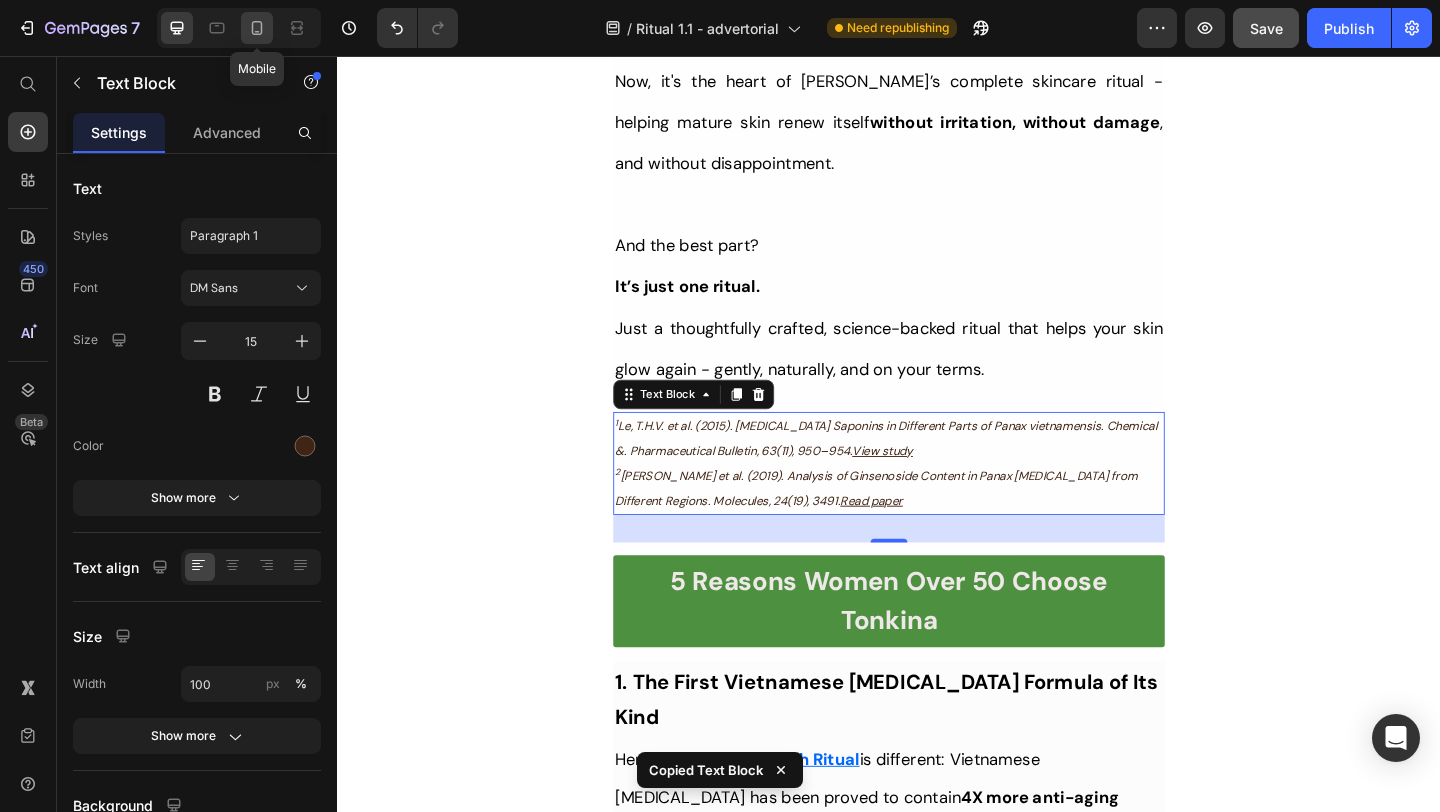 click 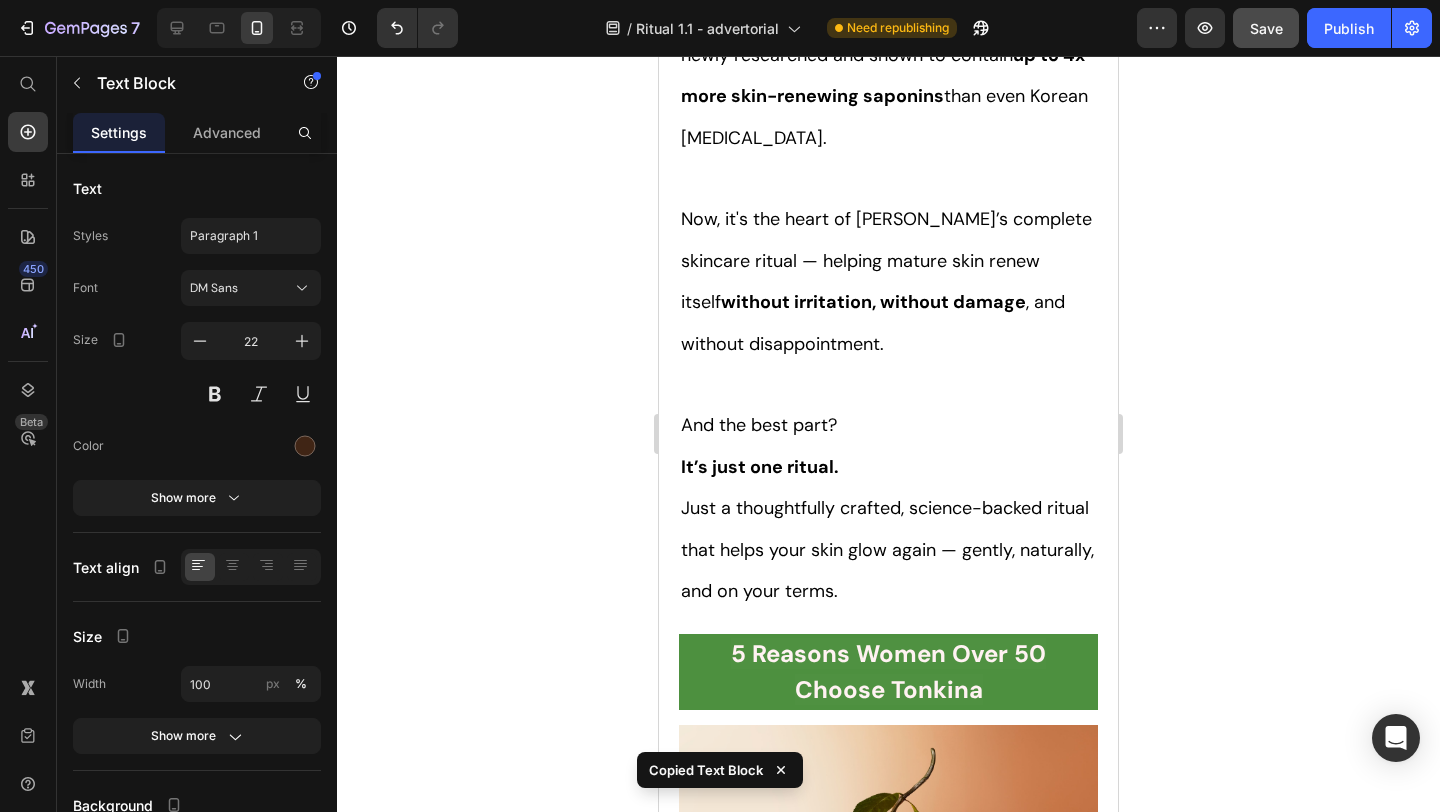 scroll, scrollTop: 1787, scrollLeft: 0, axis: vertical 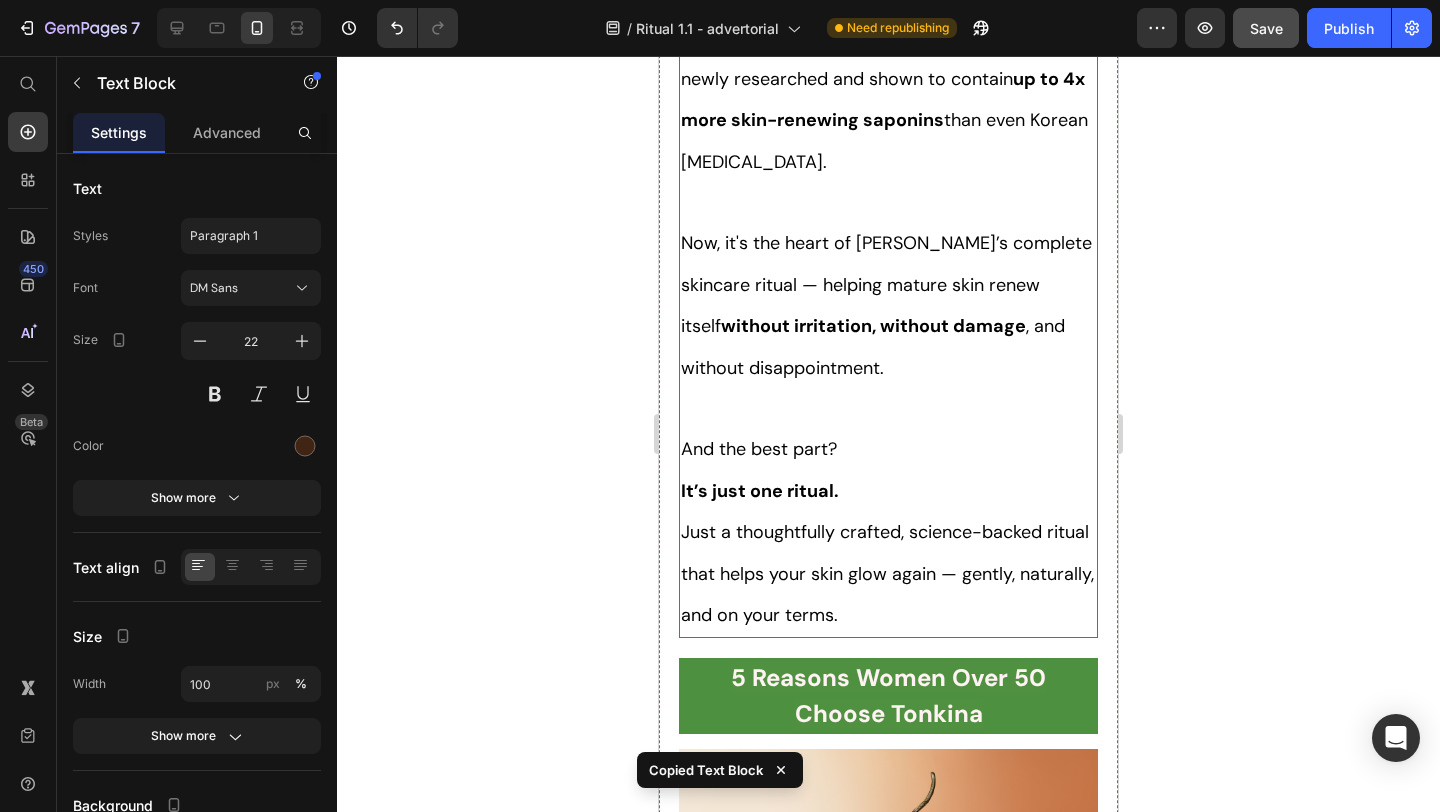 click on "Just a thoughtfully crafted, science-backed ritual that helps your skin glow again — gently, naturally, and on your terms." at bounding box center [887, 573] 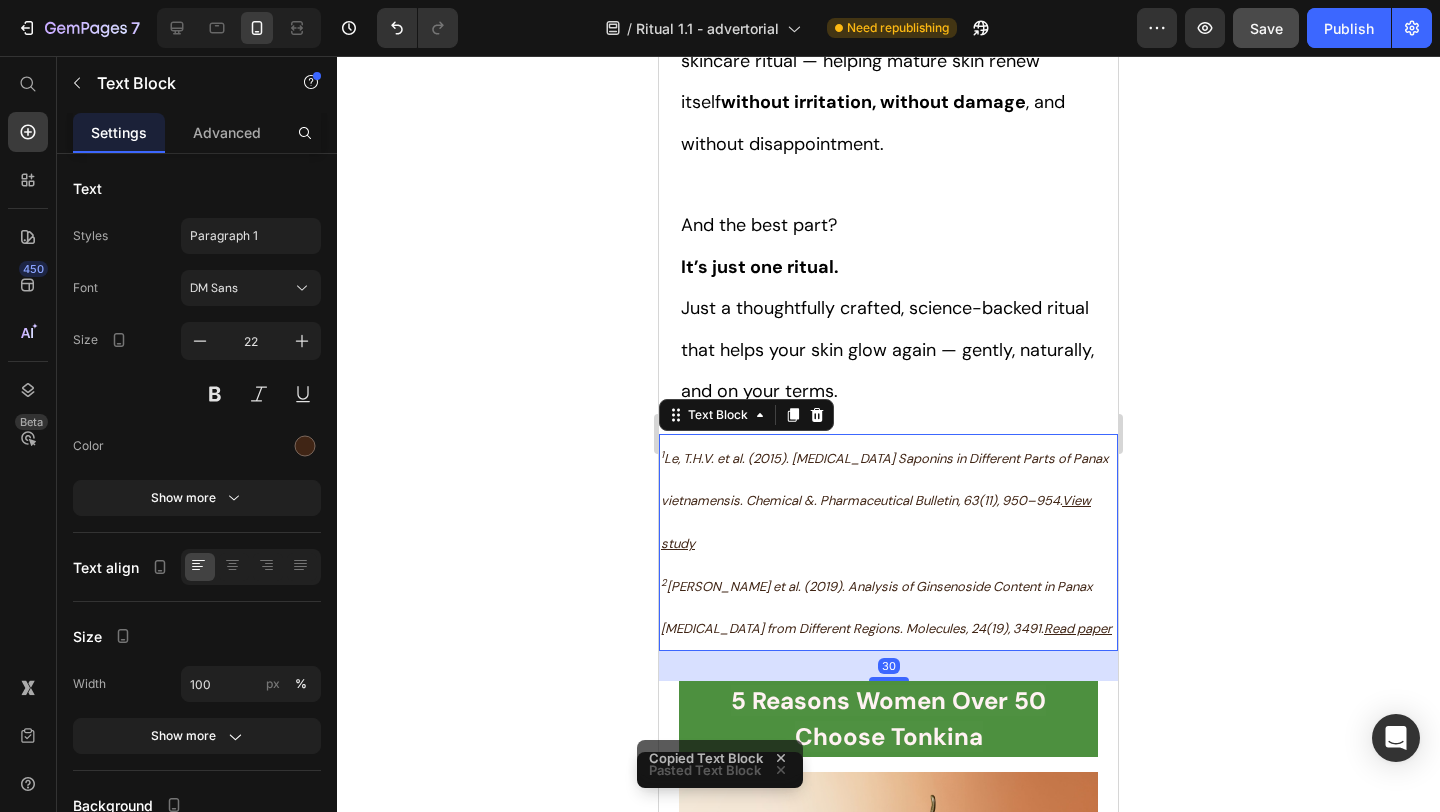 scroll, scrollTop: 2022, scrollLeft: 0, axis: vertical 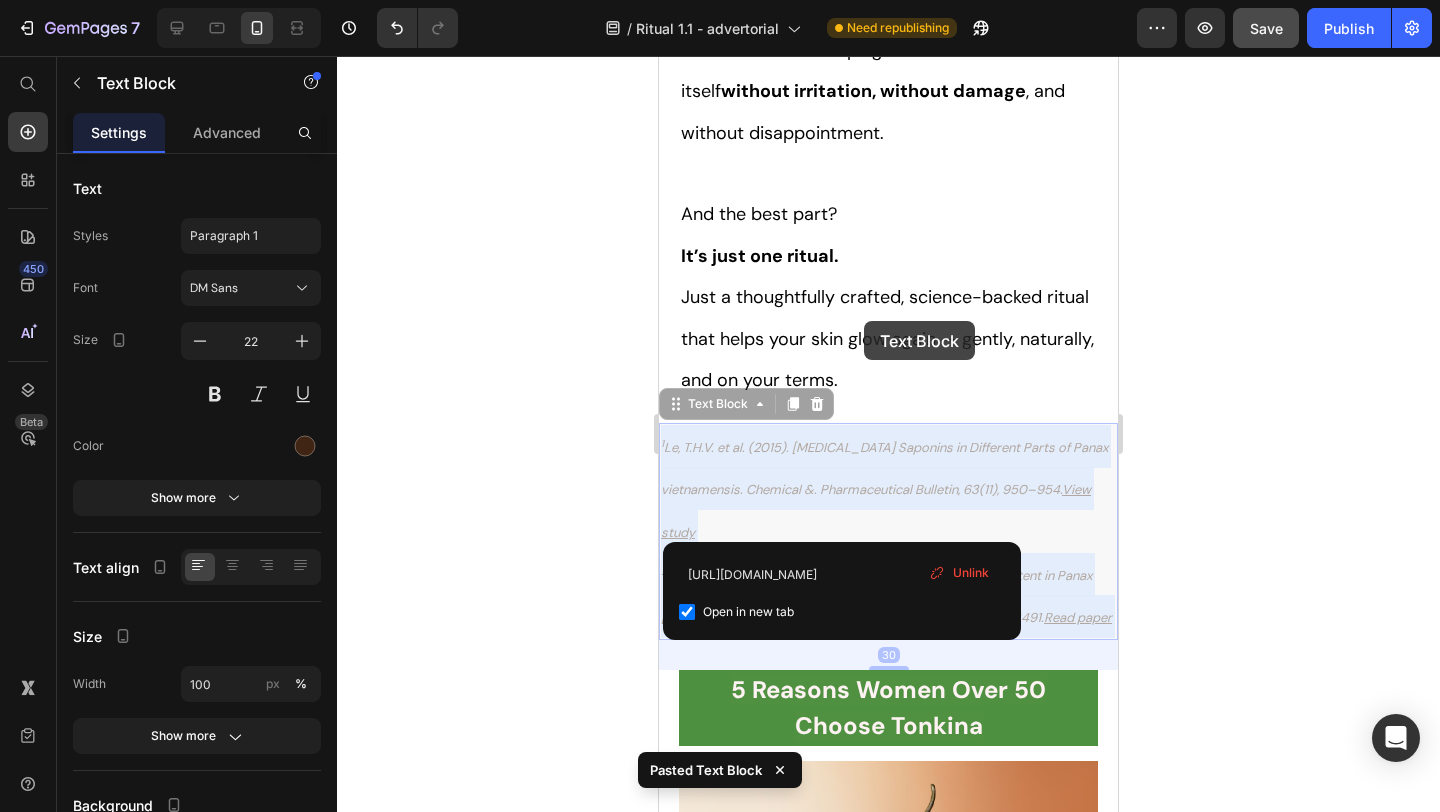 click on "Mobile  ( 459 px) iPhone 13 Mini iPhone 13 Pro iPhone 11 Pro Max iPhone 15 Pro Max Pixel 7 Galaxy S8+ Galaxy S20 Ultra iPad Mini iPad Air iPad Pro Header Her Daughter Asked If She Had 'Work Done' – The Truth About Her 55-Year-Old Skin Will Surprise You Heading                Title Line Inspired By What Women Are Choosing Instead of Botox: This Complete Ritual Helps Smooth Fine Lines, Brighten Age Spots, Firm Skin — All Without Needles or Harsh Chemicals… Heading Image Ladies, what if I told you that many radiant women over 50 are skipping harsh treatments and seeing beautiful changes through consistent, gentle care, naturally? Here’s what the beauty industry doesn’t want you to know: You don’t need painful injections or harsh treatments to look radiant. While they push expensive procedures and synthetic creams, a quiet shift is happening among smart, discerning women — who’ve found something different. A new brand called  Tonkina up to 4x more skin-renewing saponins 1 2 And the best part? 1 2" at bounding box center (888, 8176) 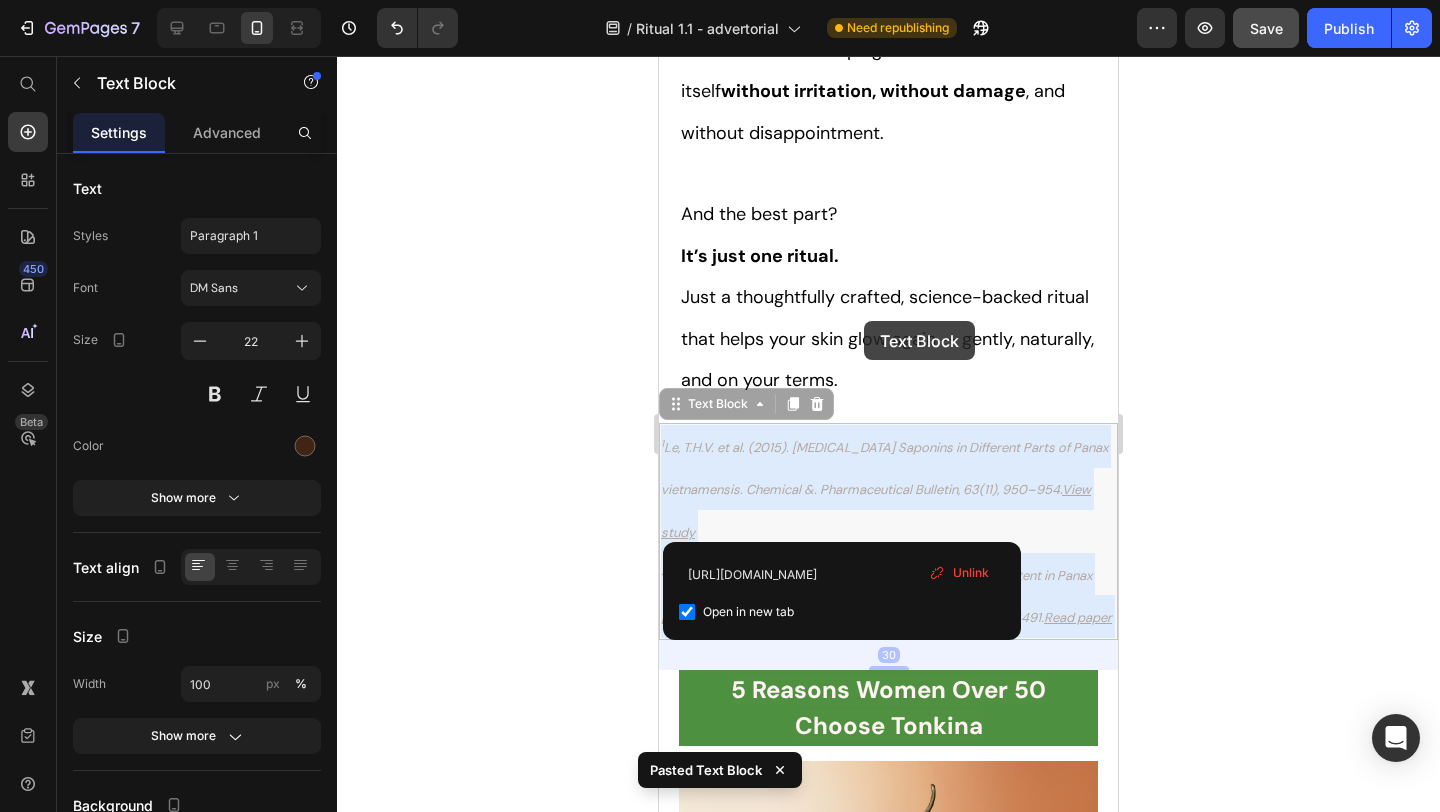 click 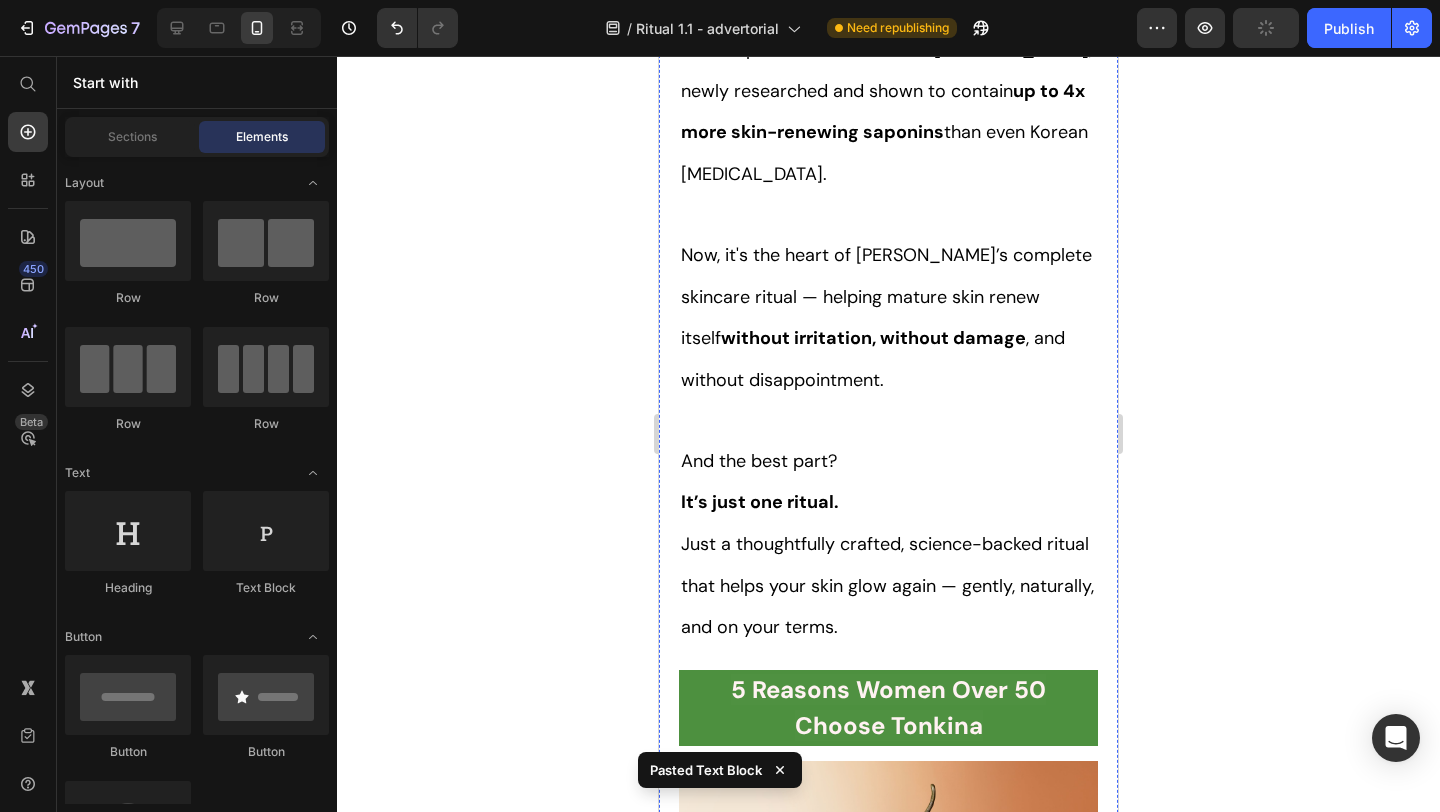 scroll, scrollTop: 704, scrollLeft: 0, axis: vertical 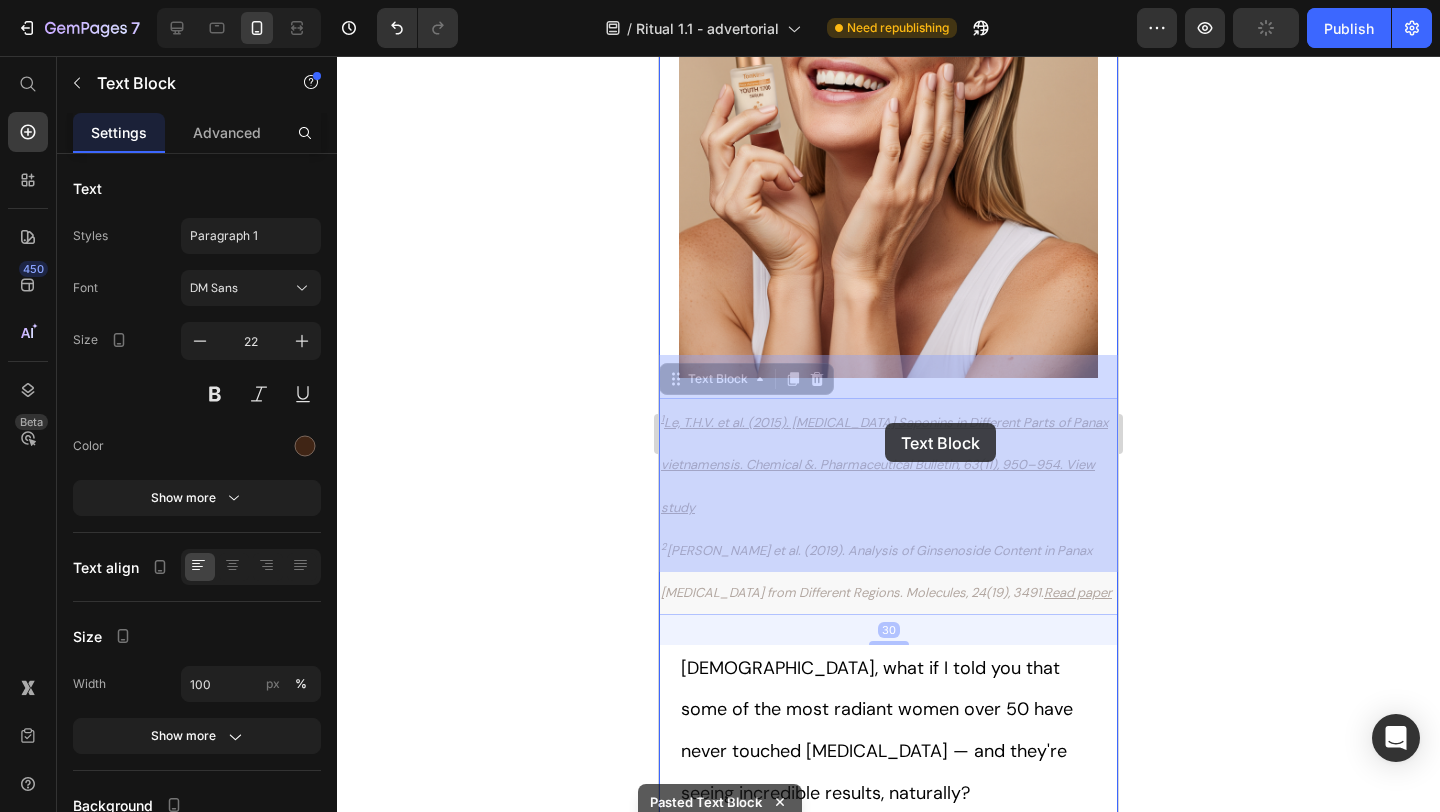 drag, startPoint x: 817, startPoint y: 442, endPoint x: 885, endPoint y: 423, distance: 70.60453 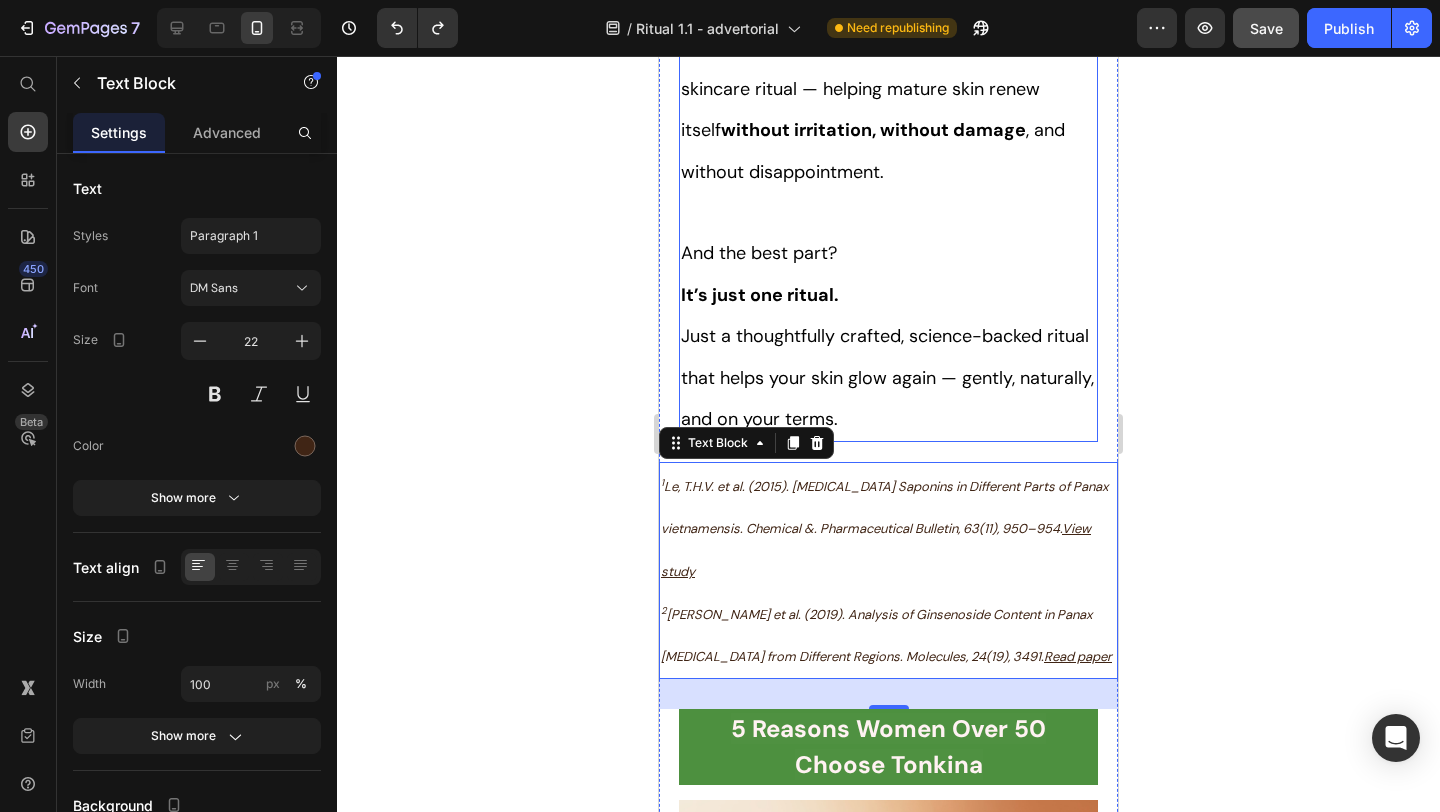 scroll, scrollTop: 2029, scrollLeft: 0, axis: vertical 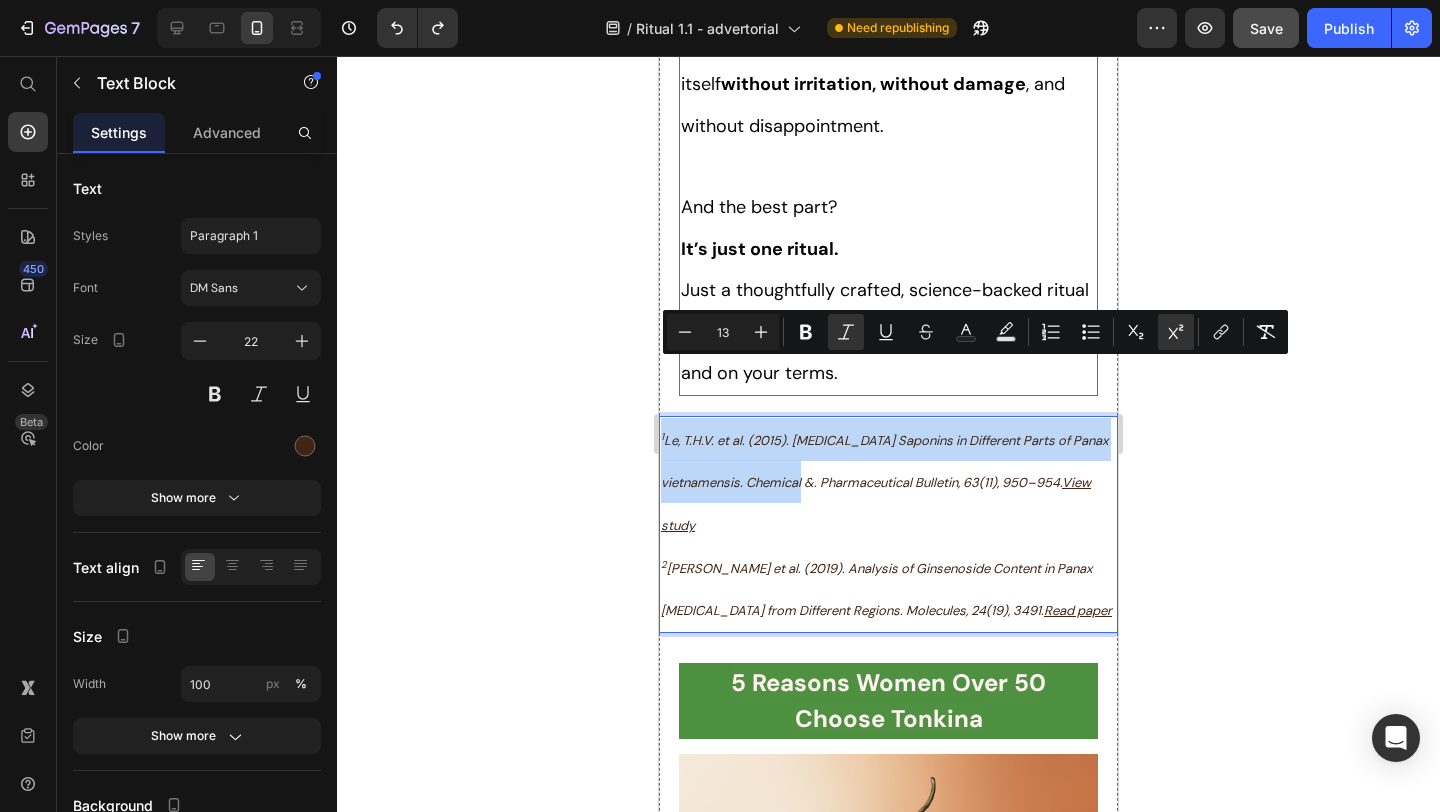 drag, startPoint x: 837, startPoint y: 415, endPoint x: 1195, endPoint y: 472, distance: 362.5093 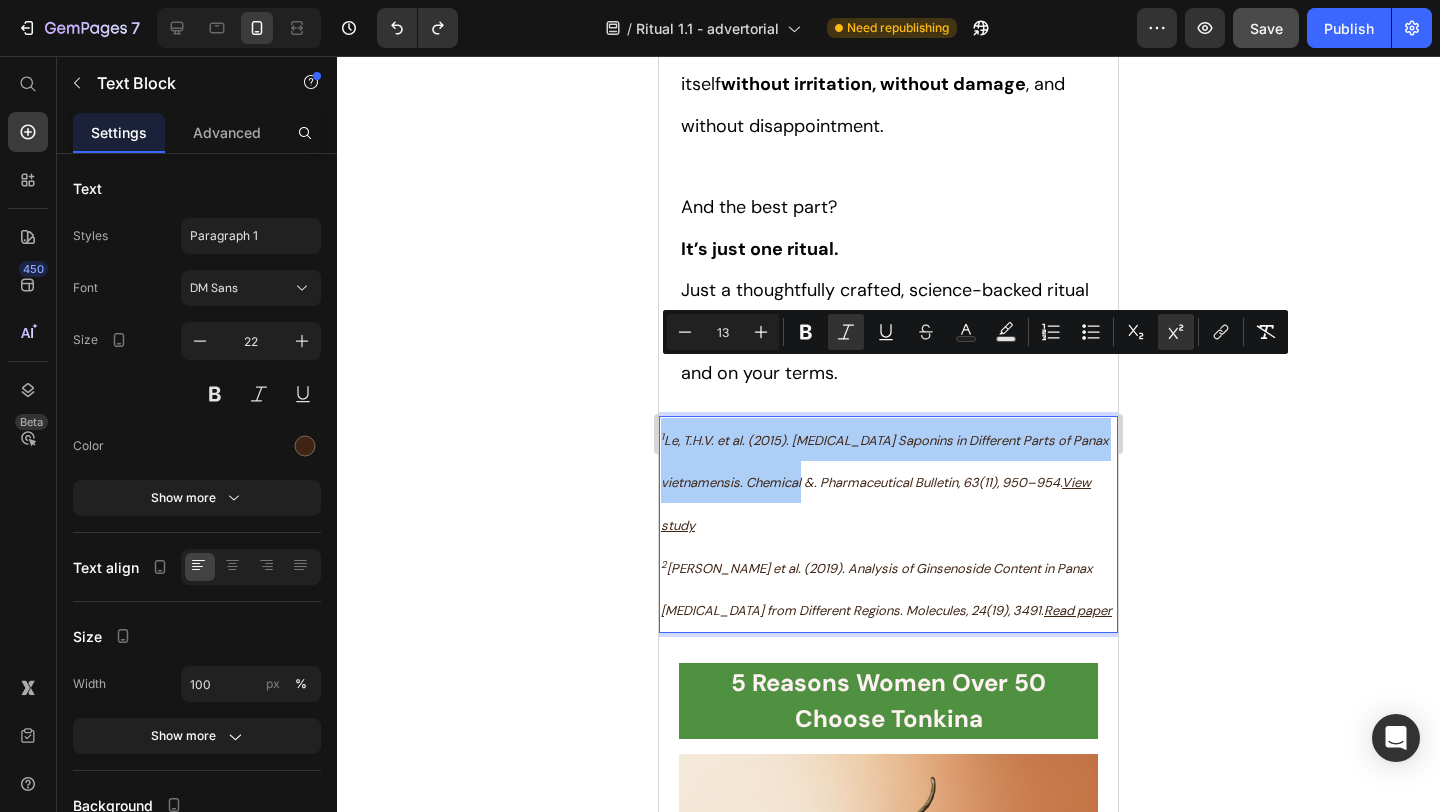 click 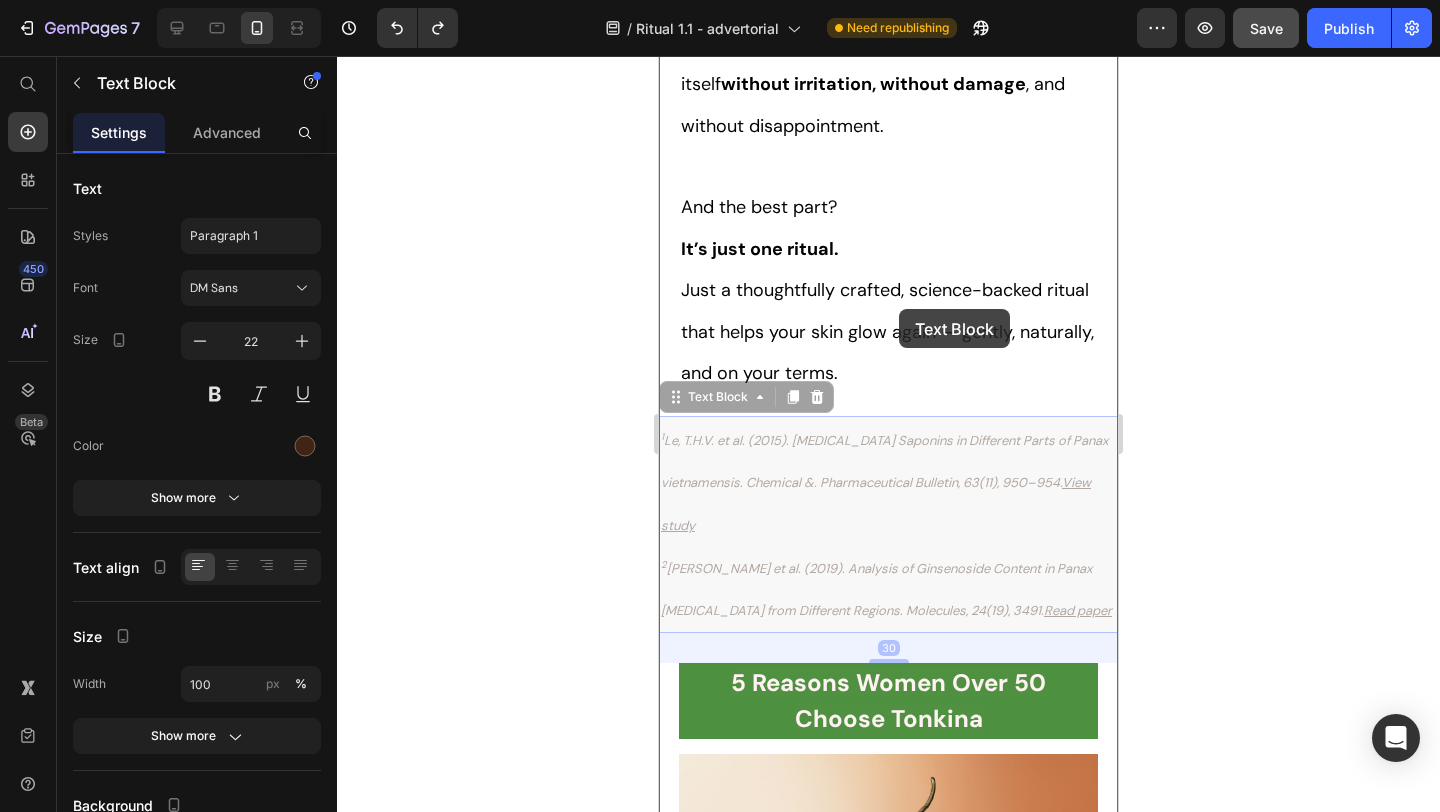 drag, startPoint x: 834, startPoint y: 444, endPoint x: 899, endPoint y: 309, distance: 149.83324 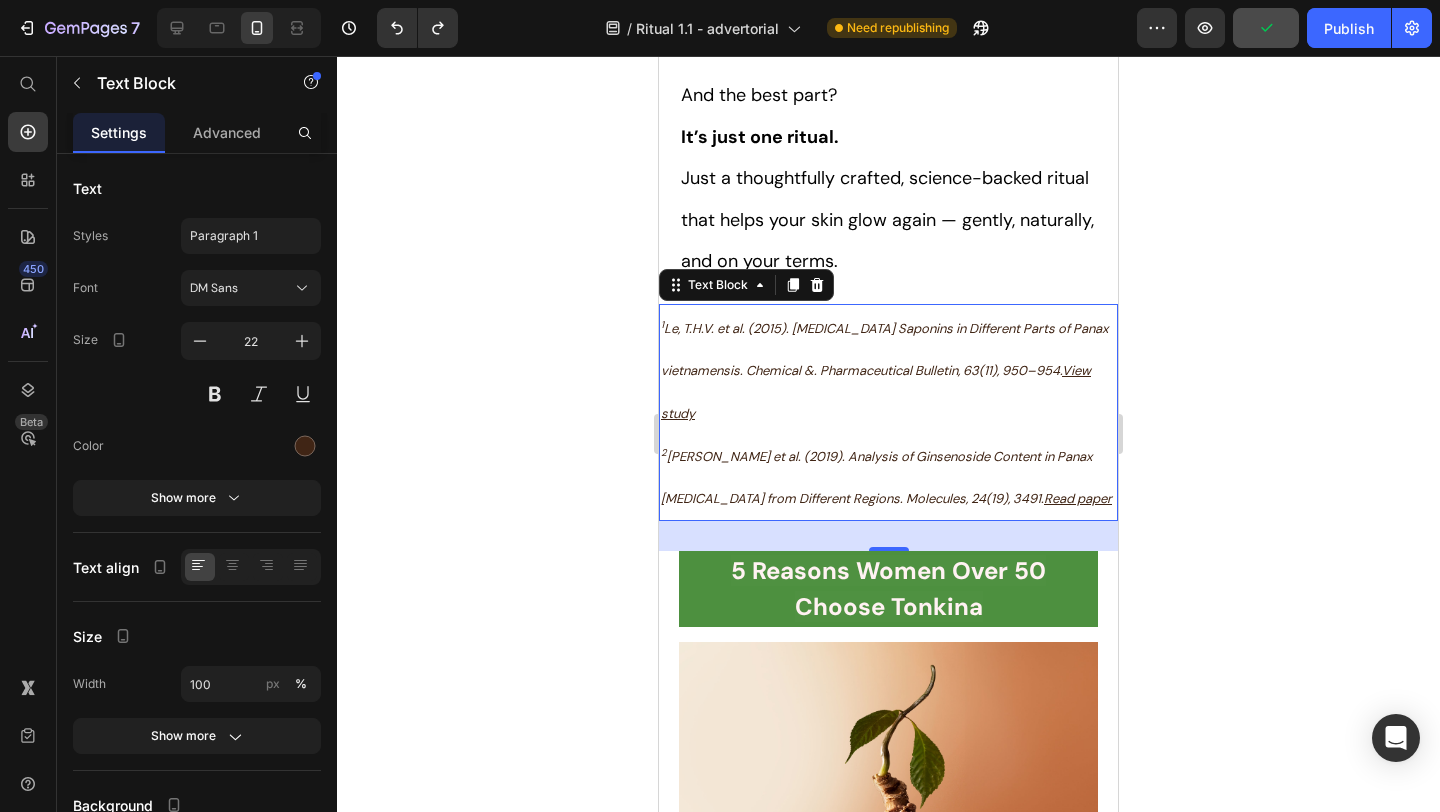 scroll, scrollTop: 2133, scrollLeft: 0, axis: vertical 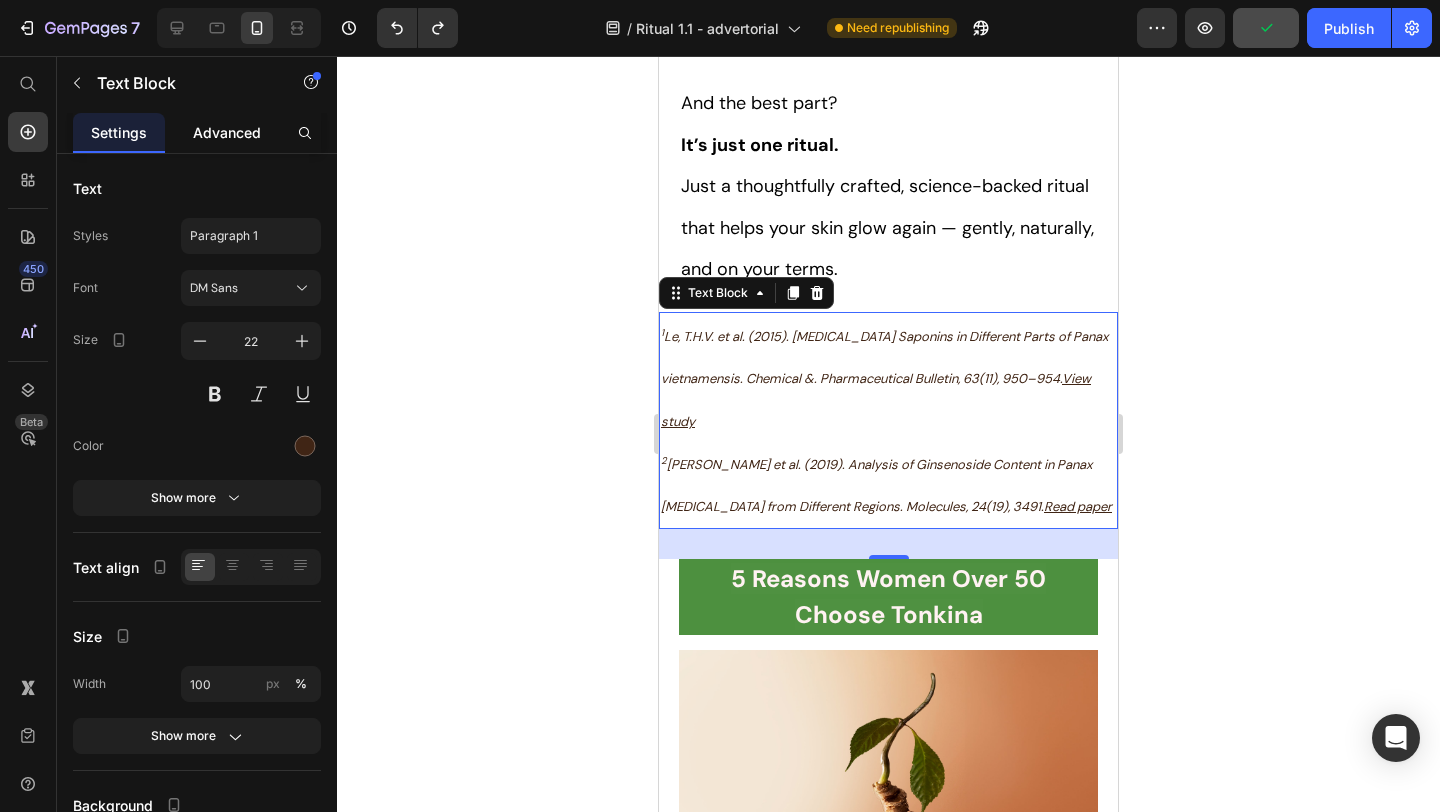 click on "Advanced" at bounding box center (227, 132) 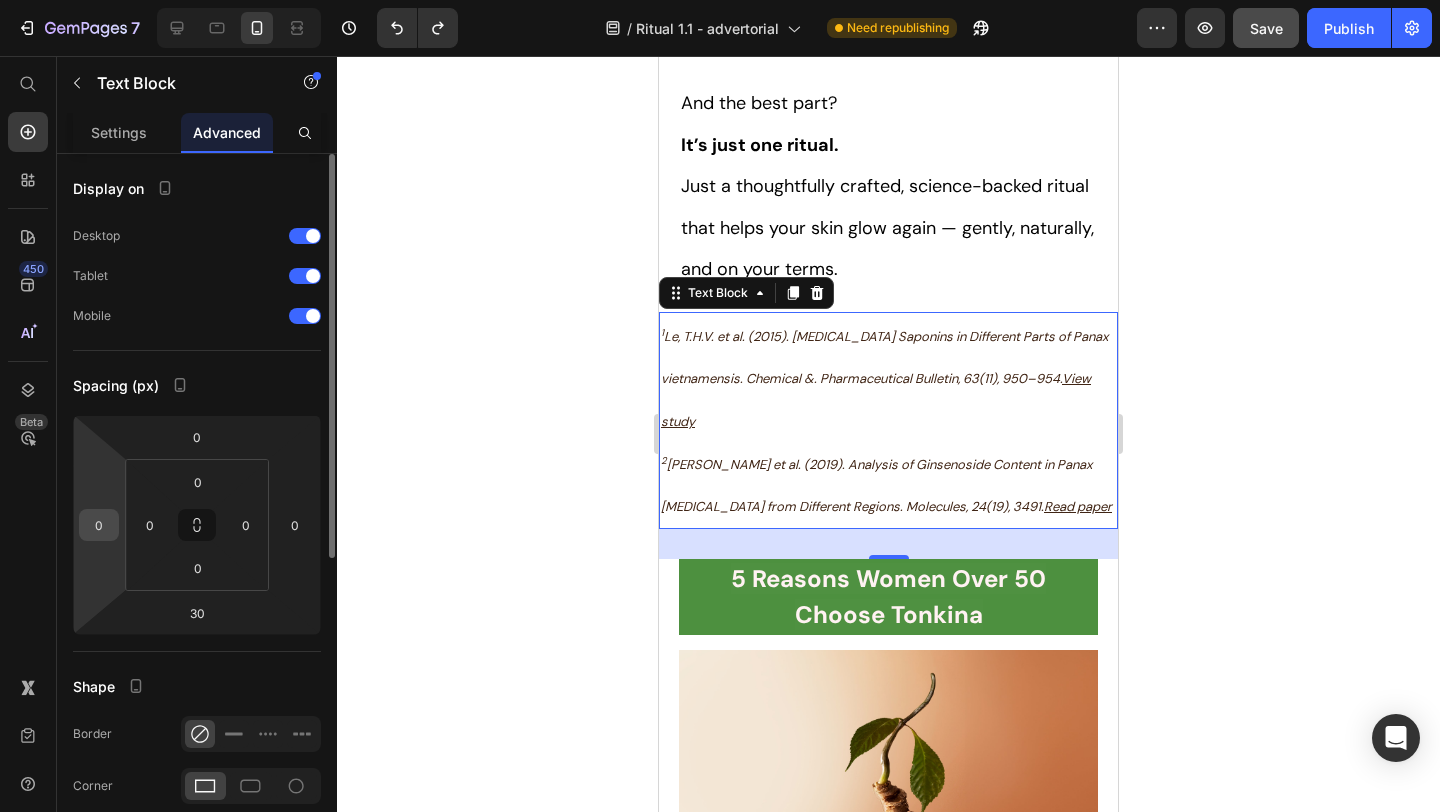 click on "0" at bounding box center (99, 525) 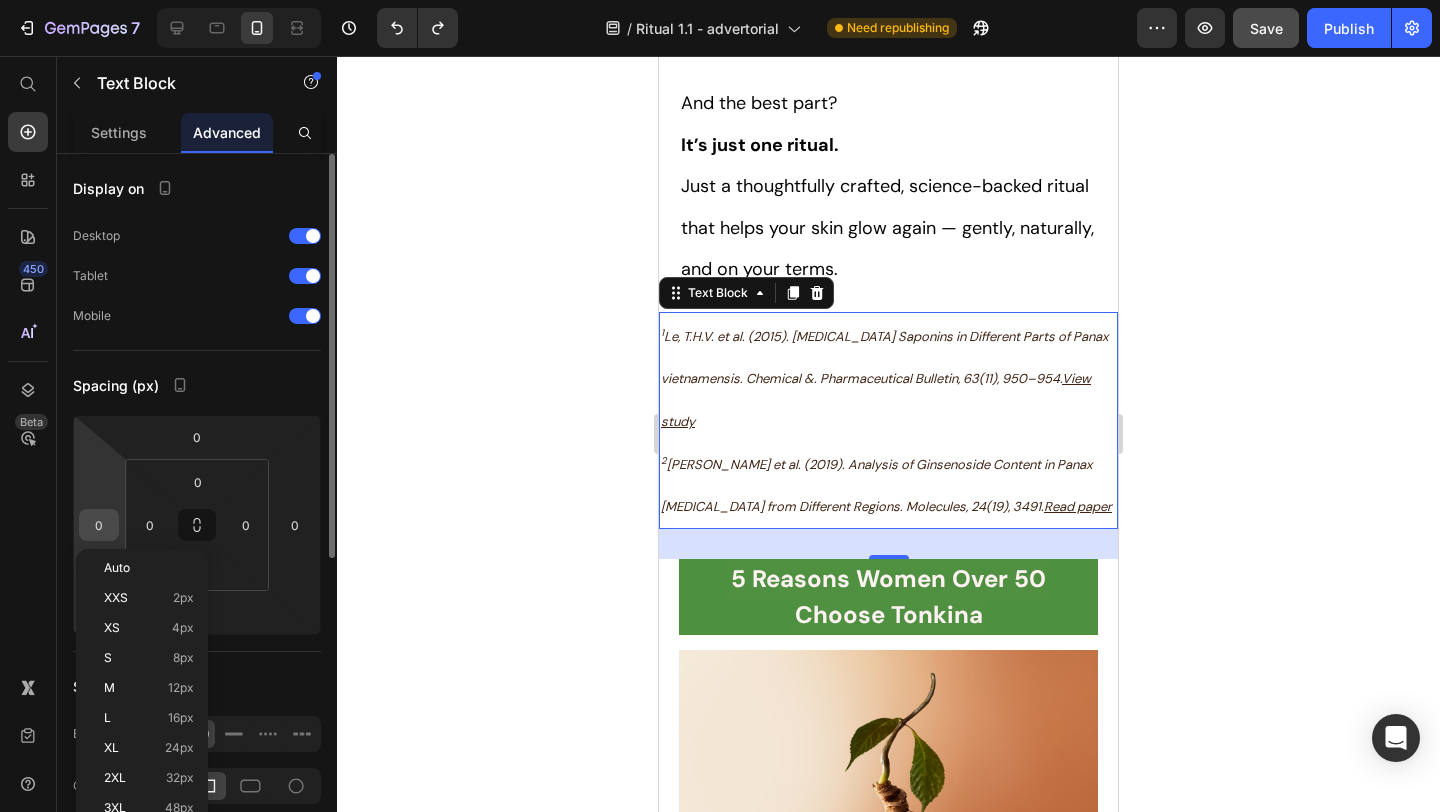 click on "0" at bounding box center (99, 525) 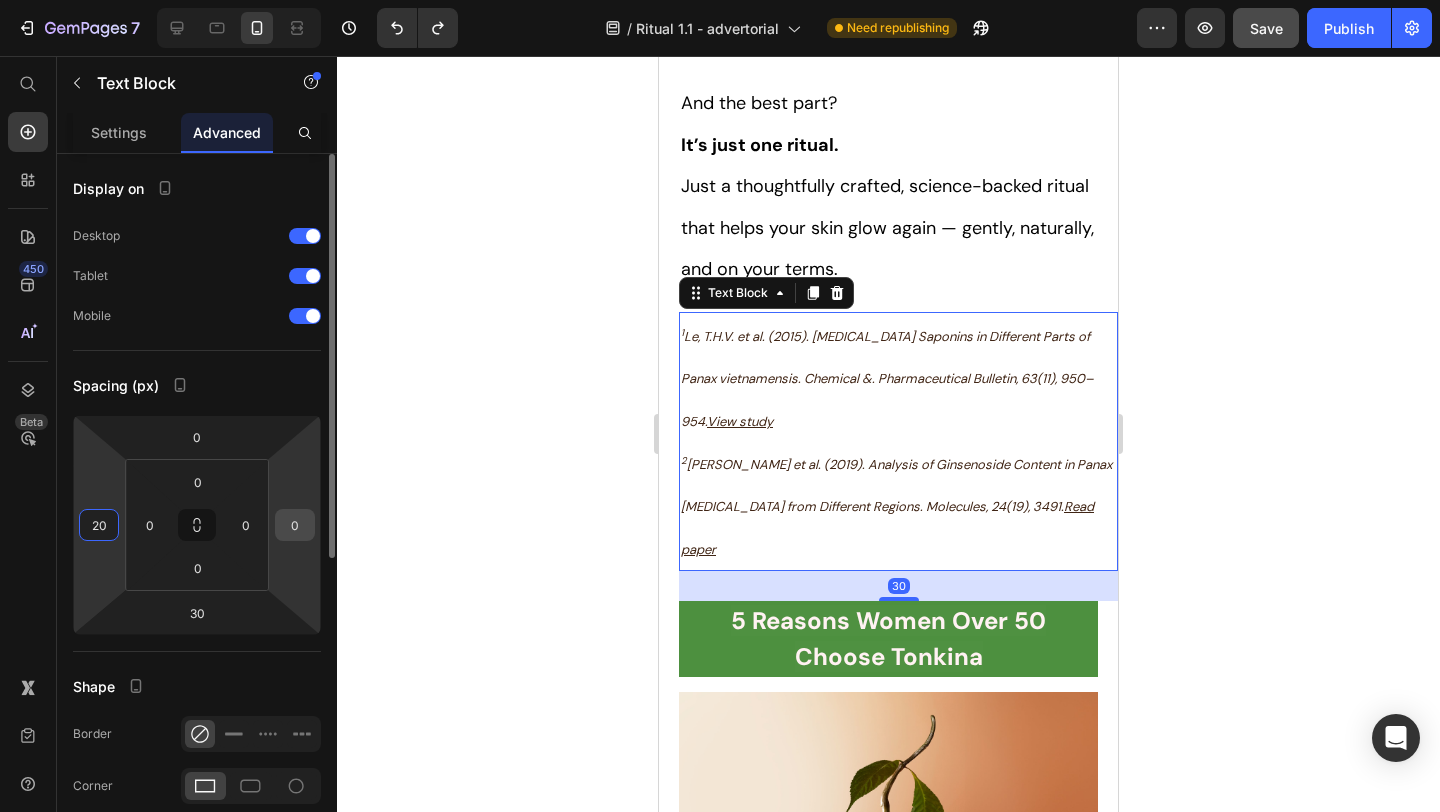 type on "20" 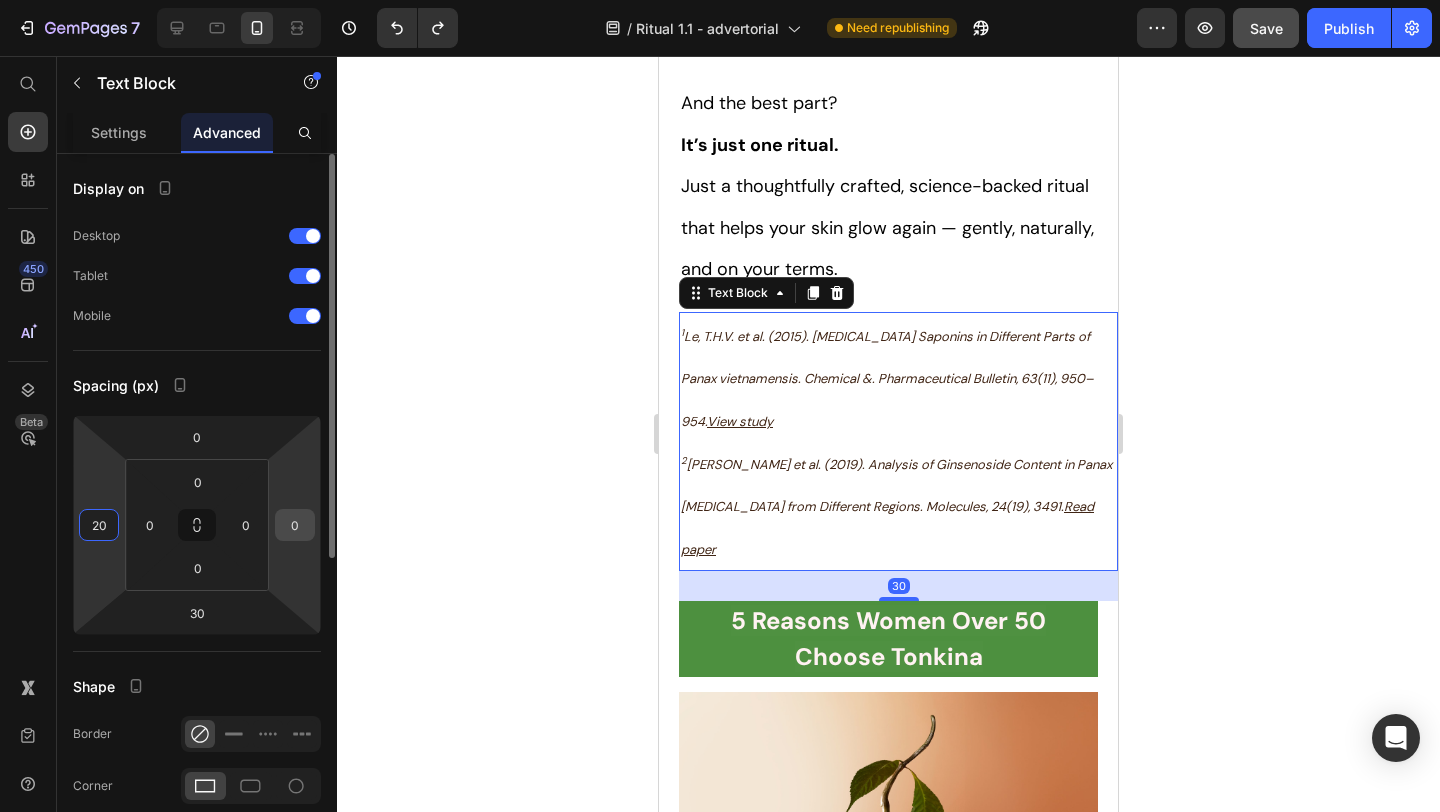 click on "0" at bounding box center (295, 525) 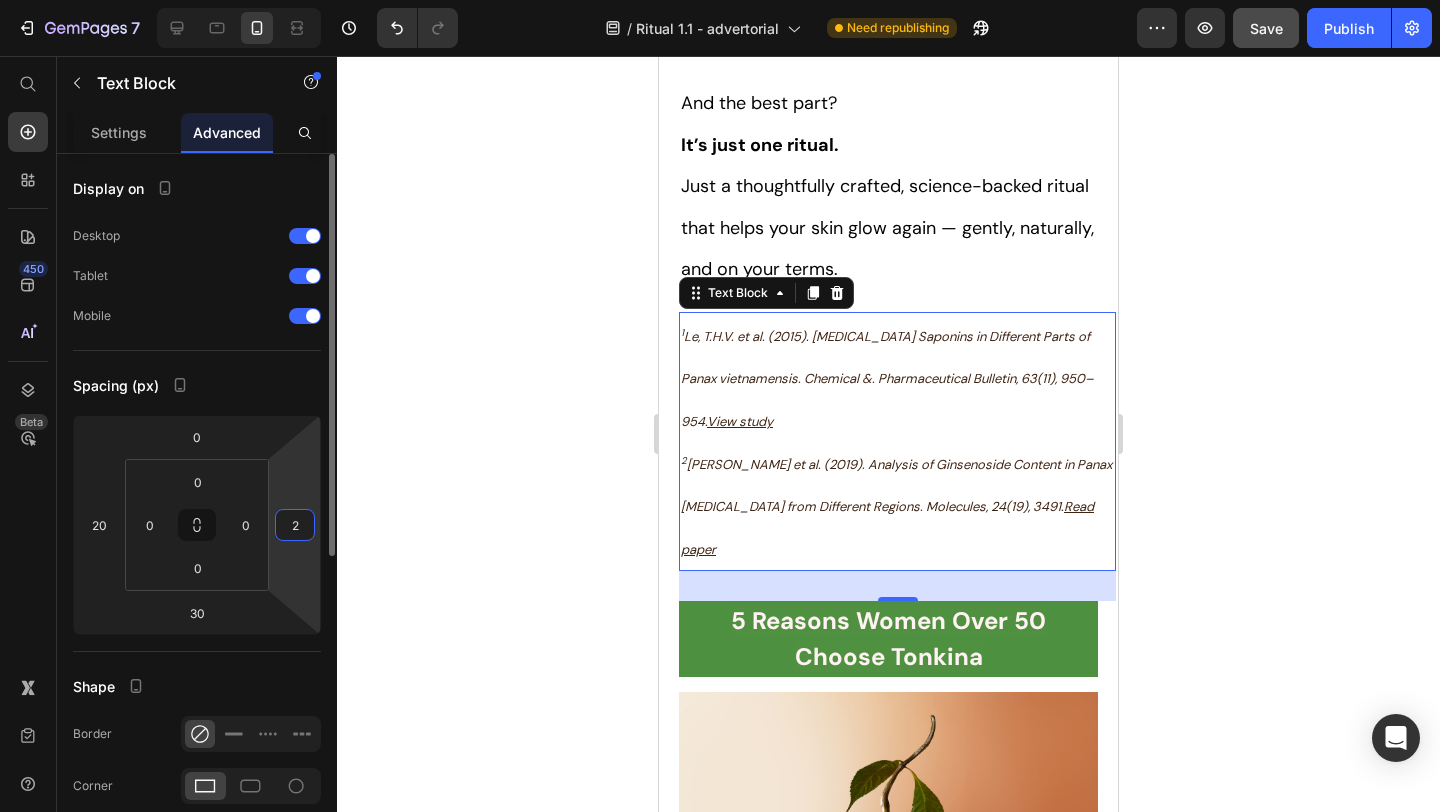 type on "20" 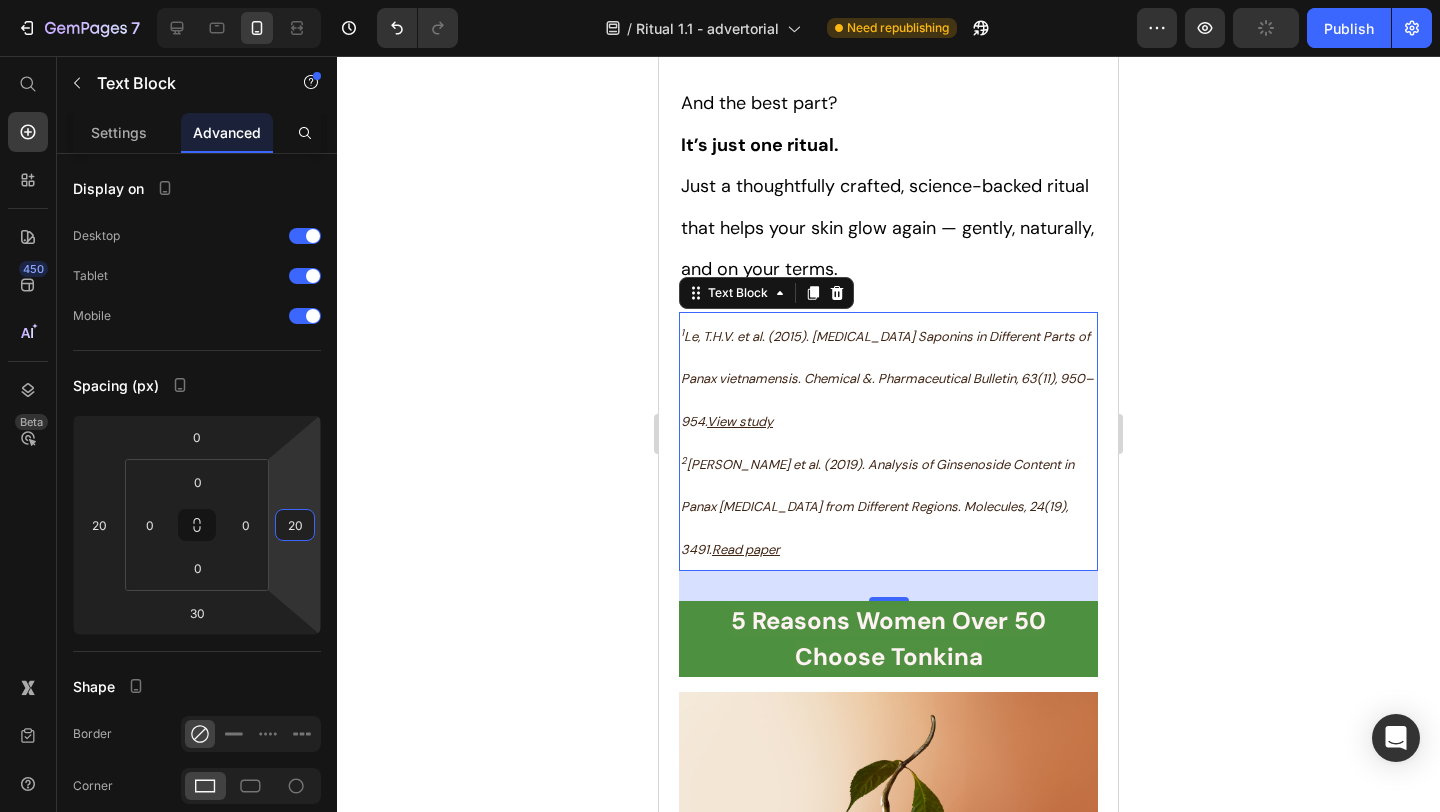 click 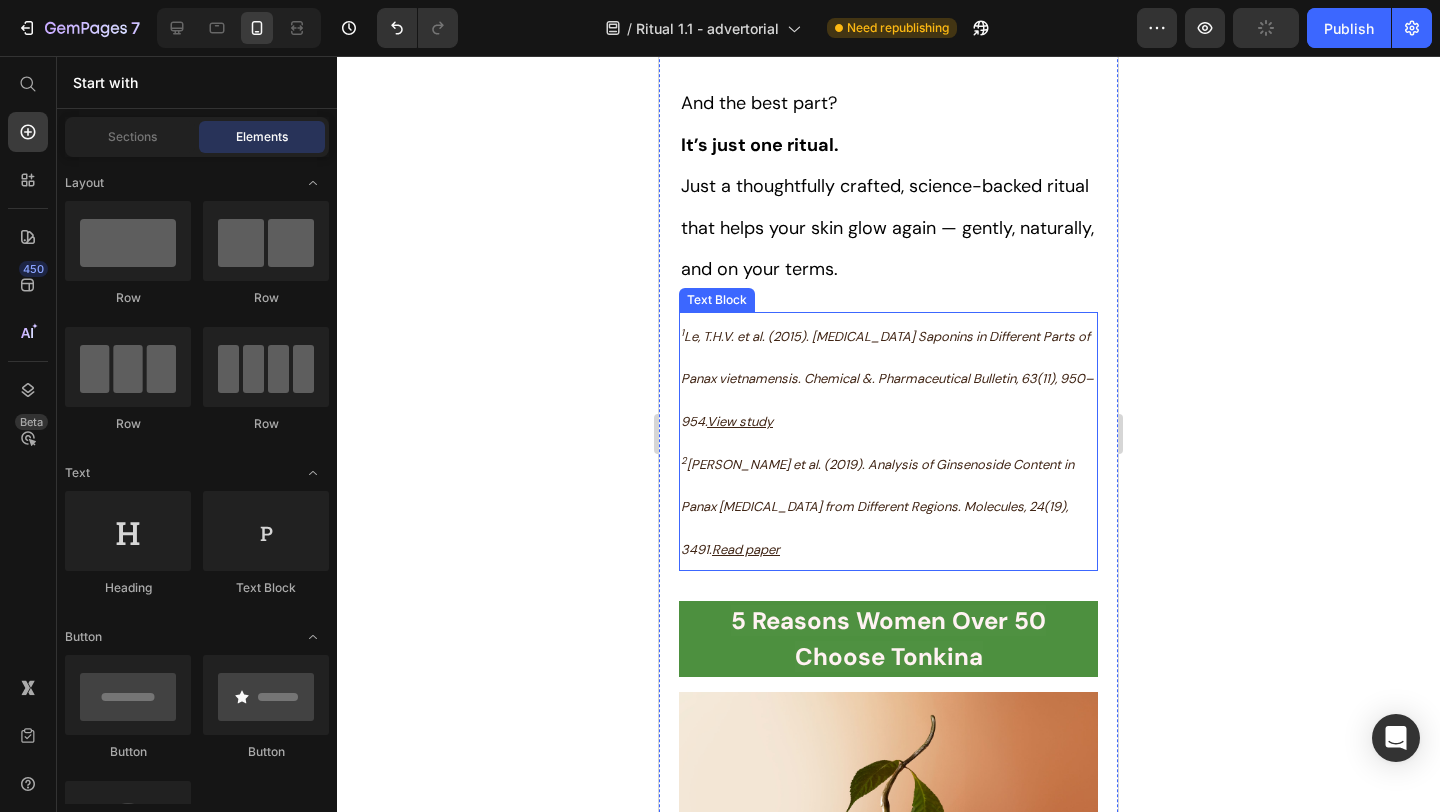 click on "2  [PERSON_NAME] et al. (2019). Analysis of Ginsenoside Content in Panax [MEDICAL_DATA] from Different Regions. Molecules, 24(19), 3491." at bounding box center [877, 507] 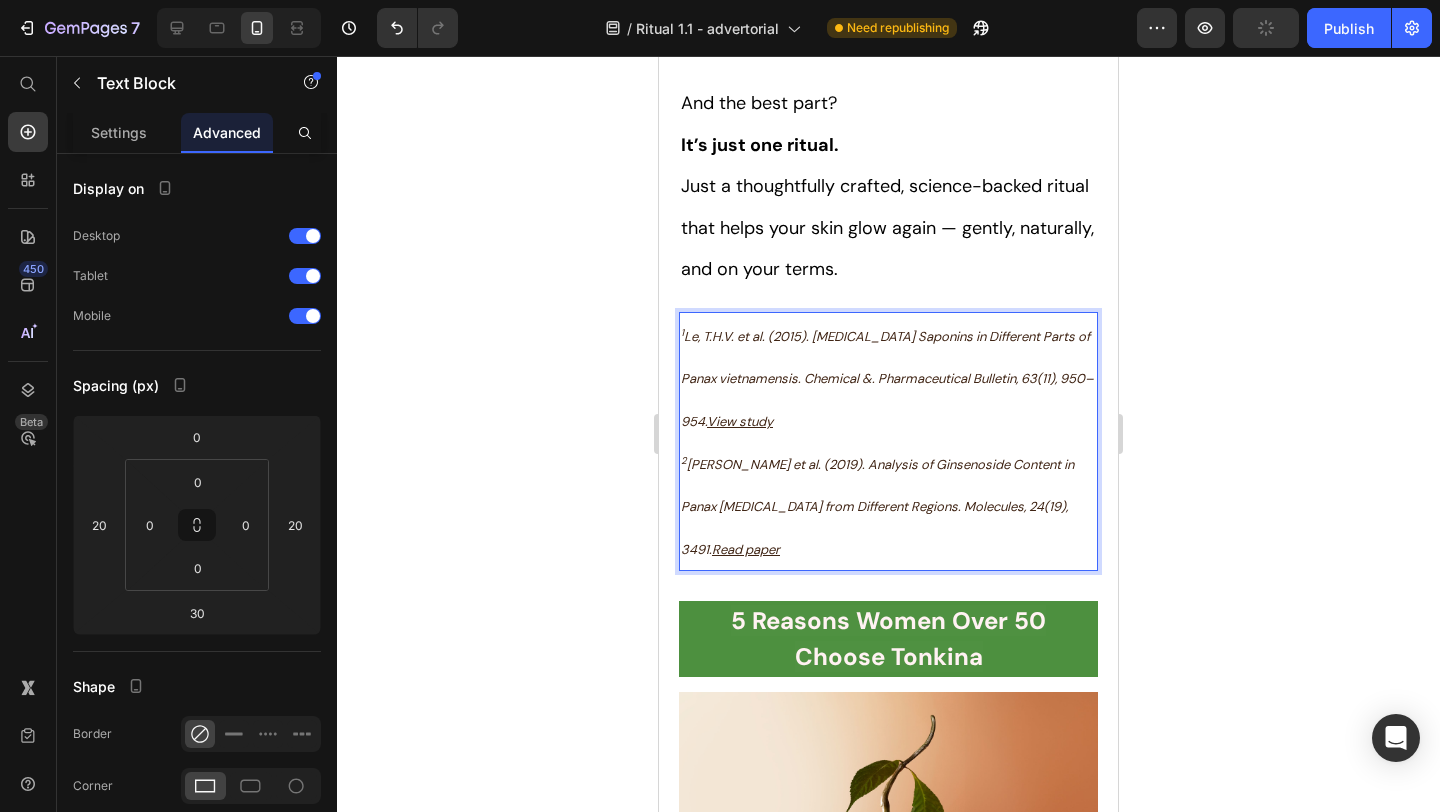 click on "2  [PERSON_NAME] et al. (2019). Analysis of Ginsenoside Content in Panax [MEDICAL_DATA] from Different Regions. Molecules, 24(19), 3491." at bounding box center [877, 507] 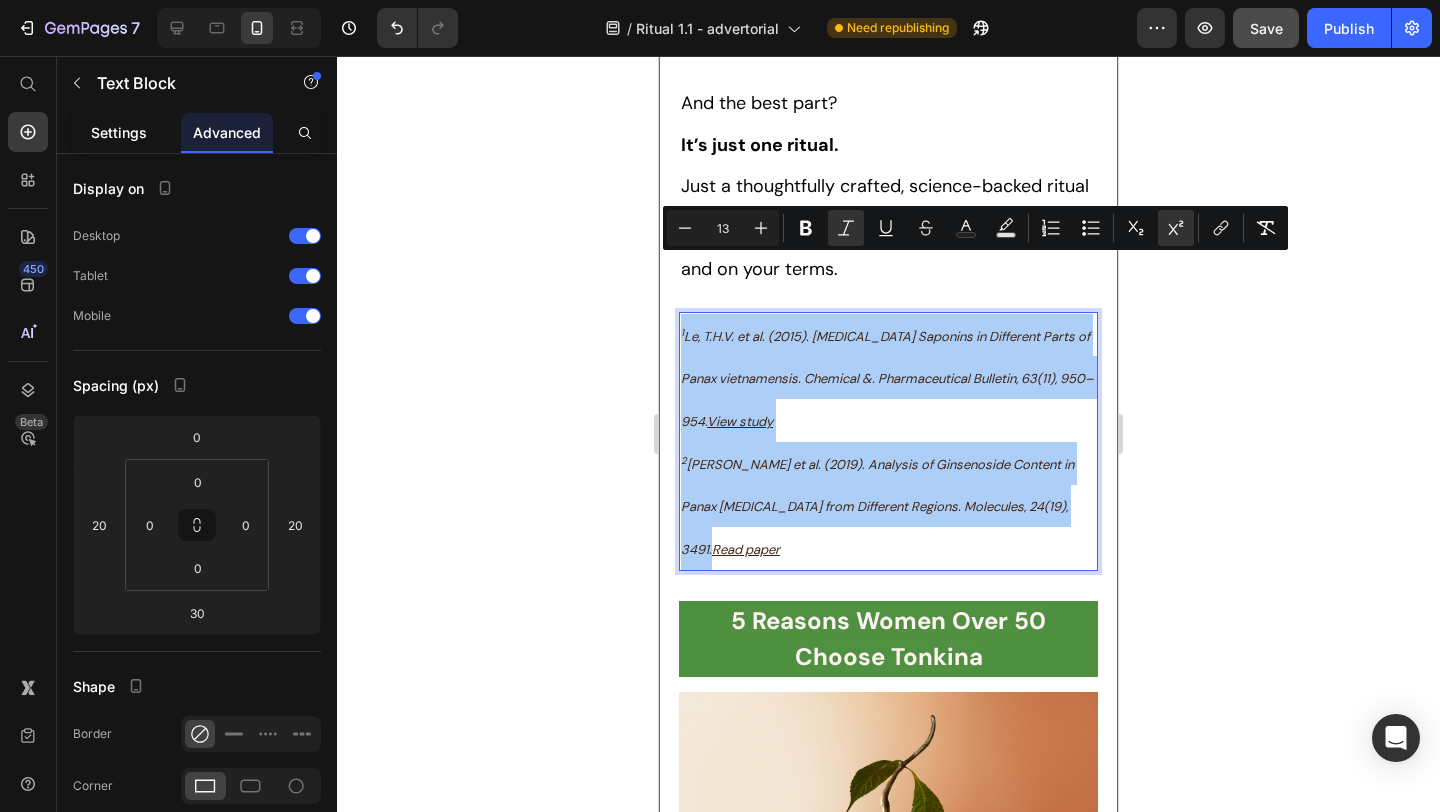 click on "Settings" at bounding box center [119, 132] 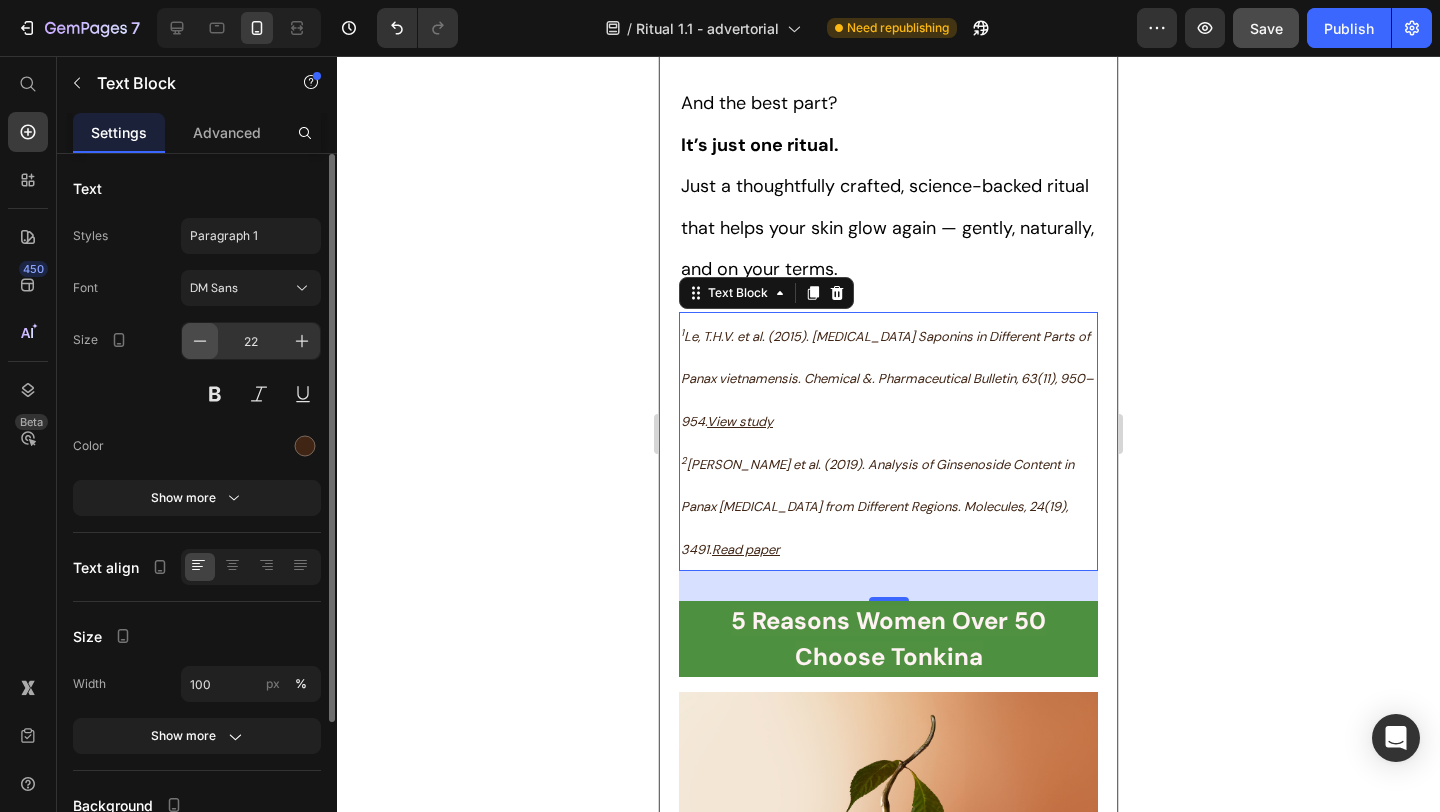 click 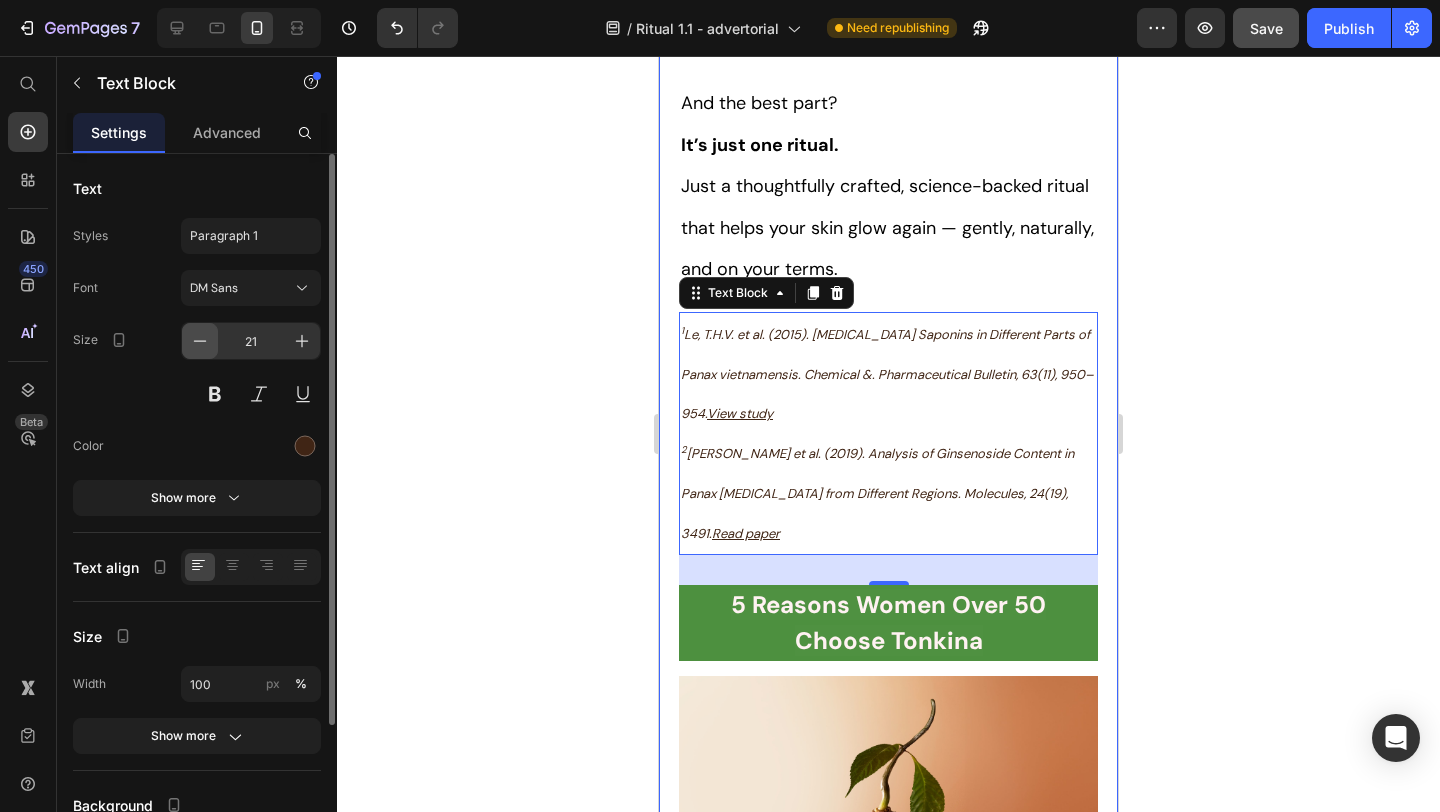click 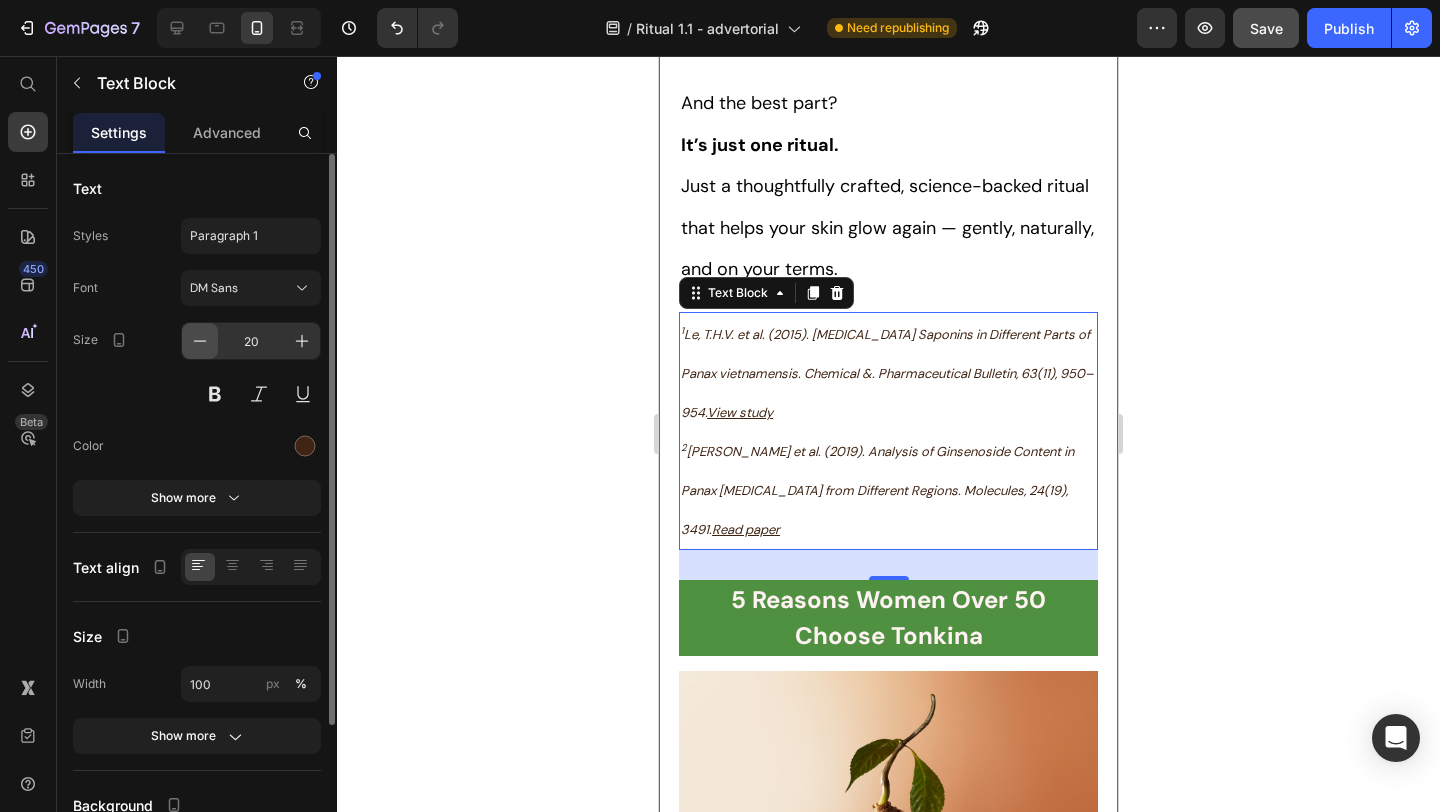 click 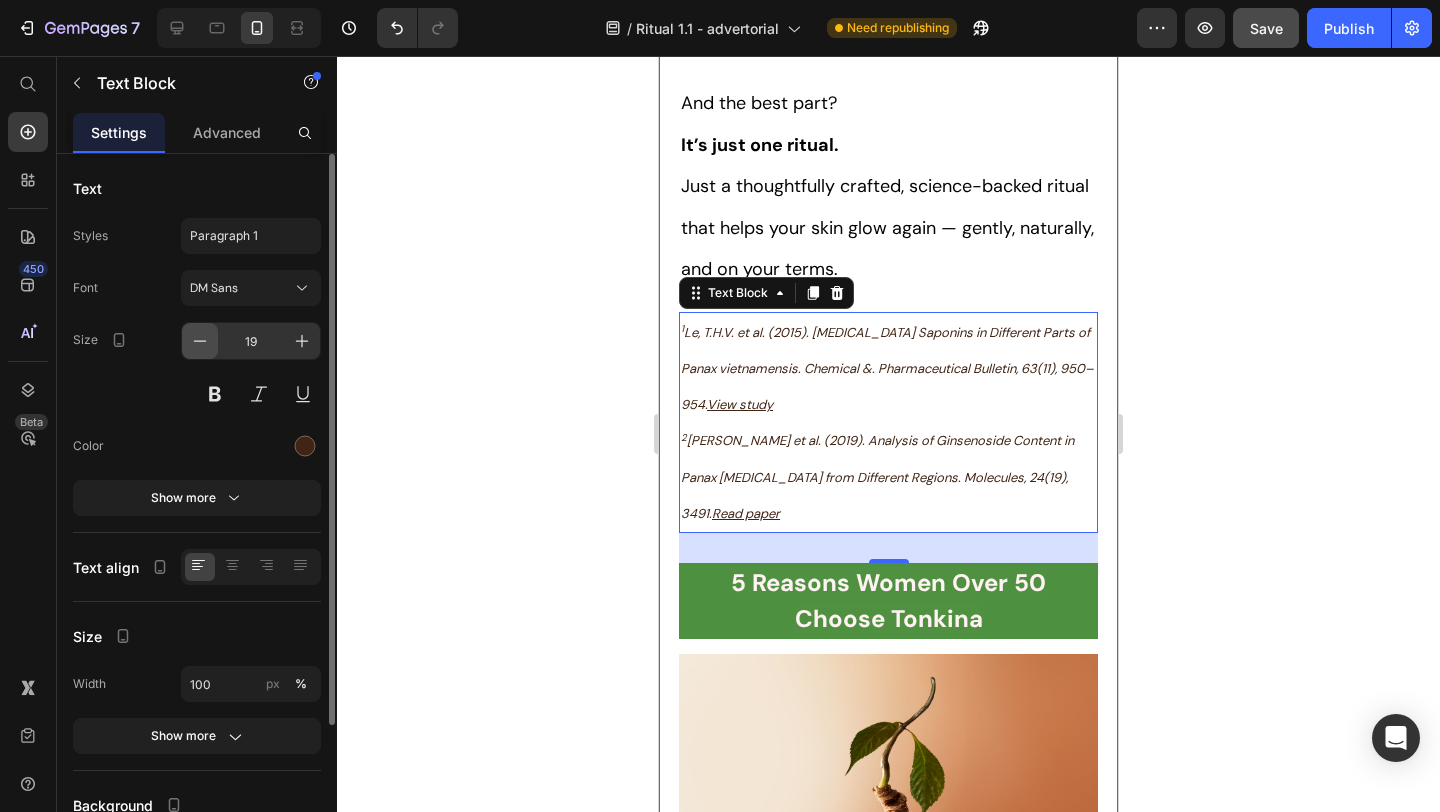 click 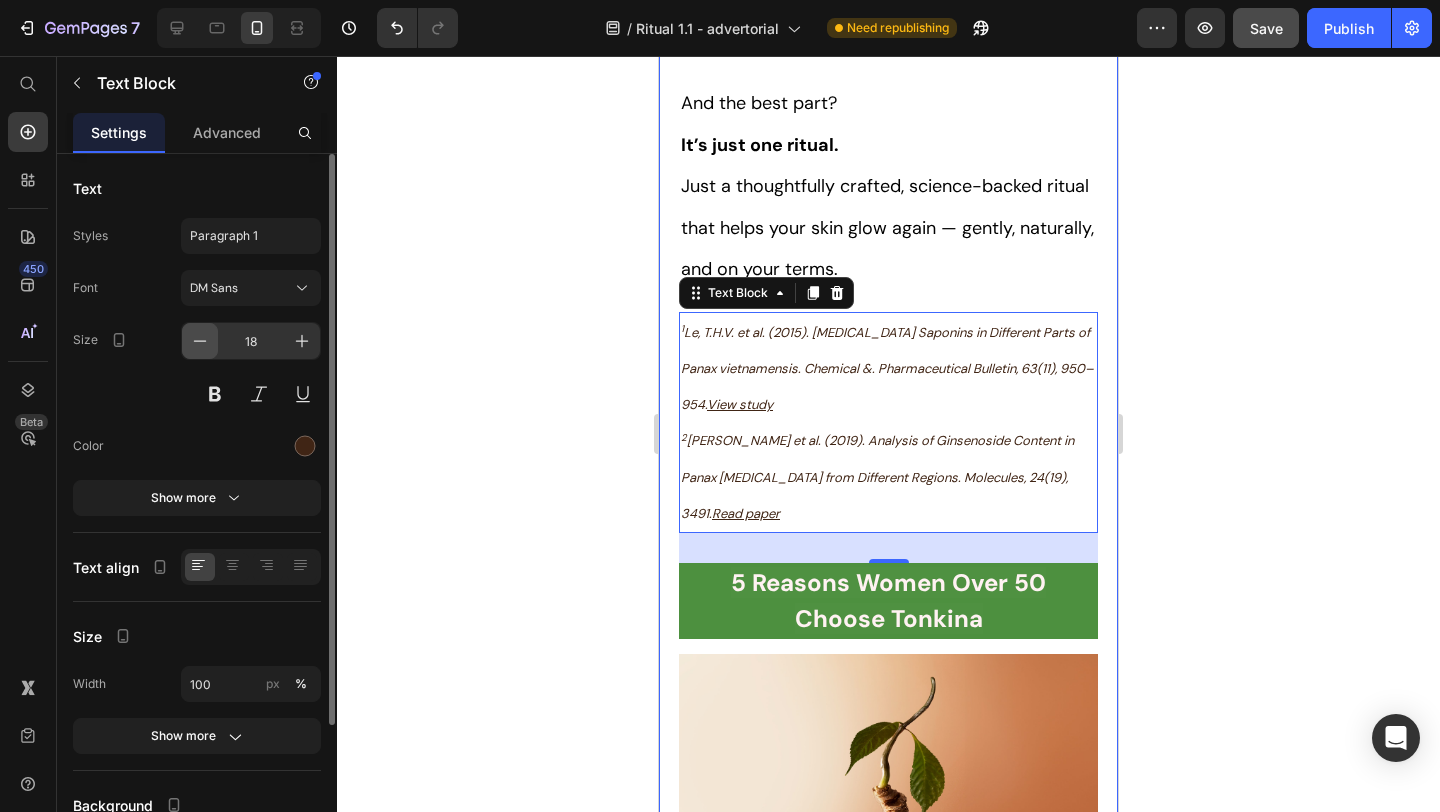 click 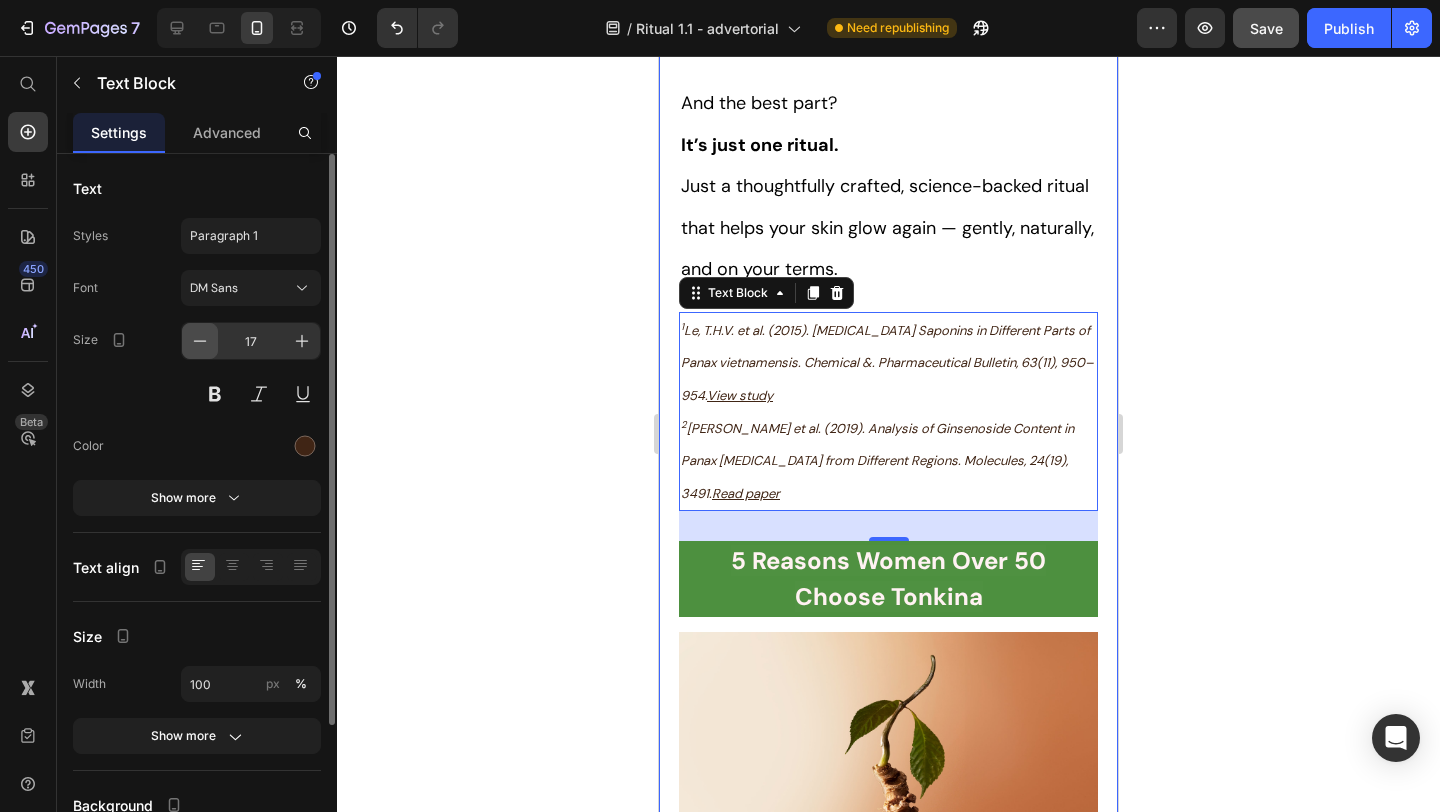 click 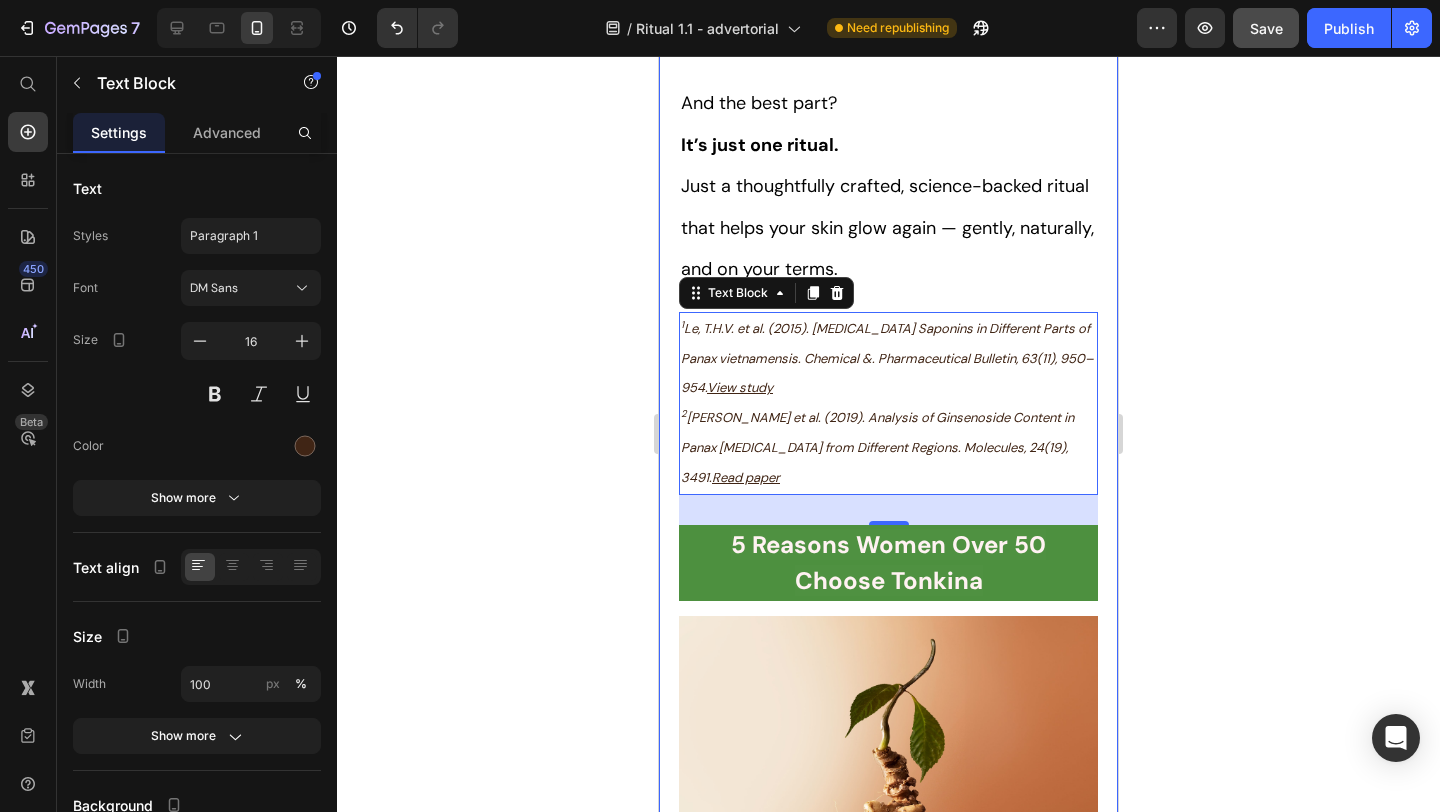 click 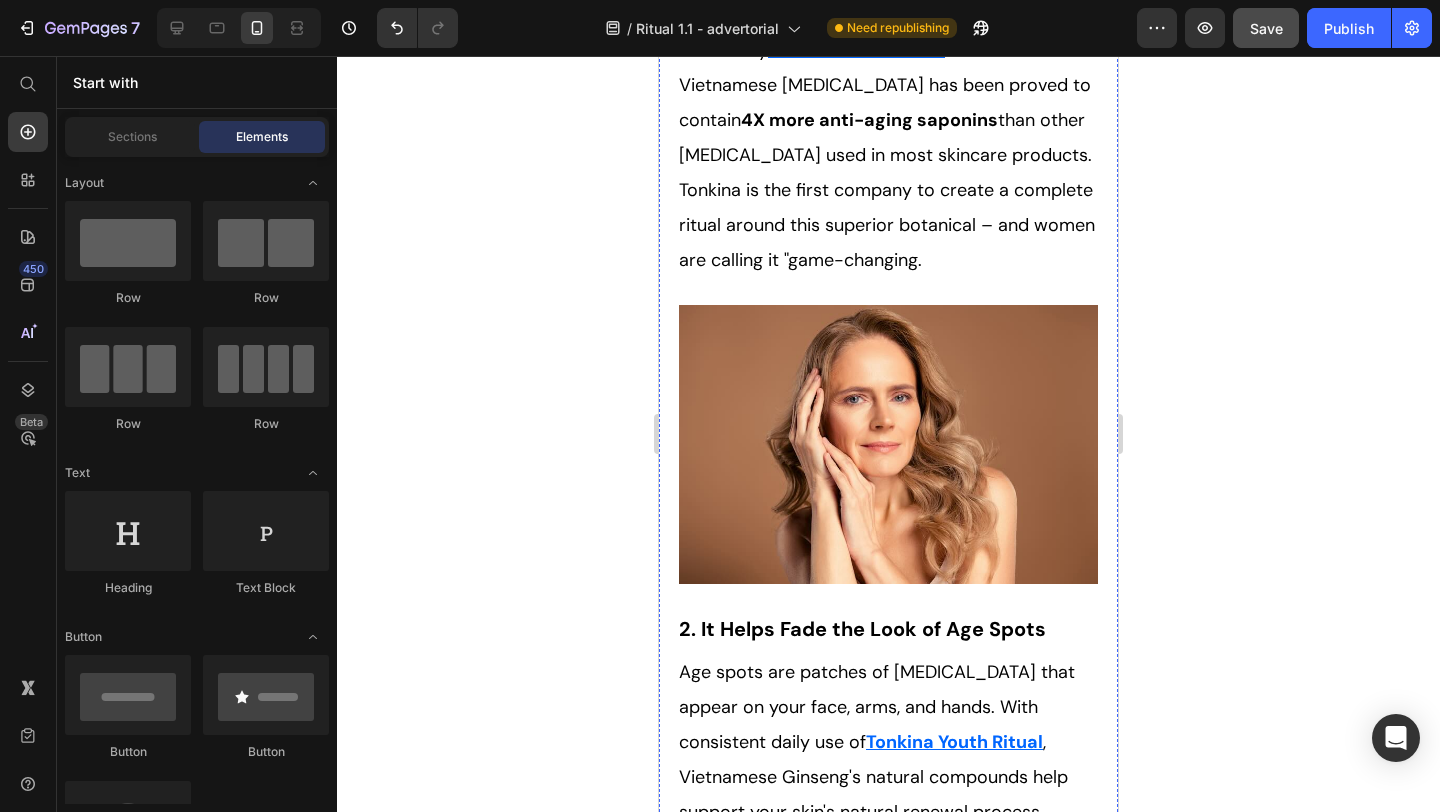 scroll, scrollTop: 2886, scrollLeft: 0, axis: vertical 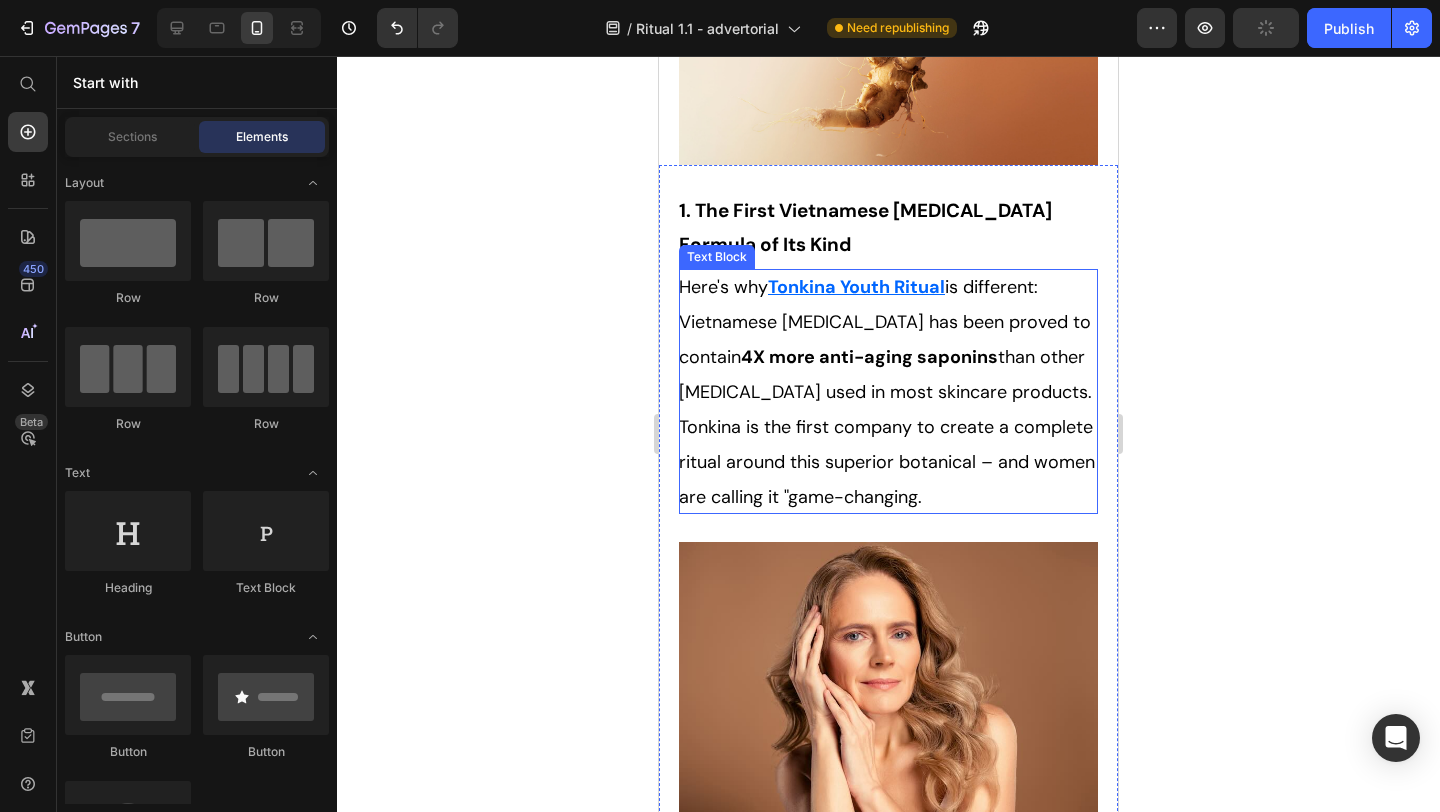 click on "is different: Vietnamese Ginseng has been proved to contain  4X more anti-aging saponins  than other ginseng used in most skincare products. Tonkina is the first company to create a complete ritual around this superior botanical – and women are calling it "game-changing." at bounding box center (887, 392) 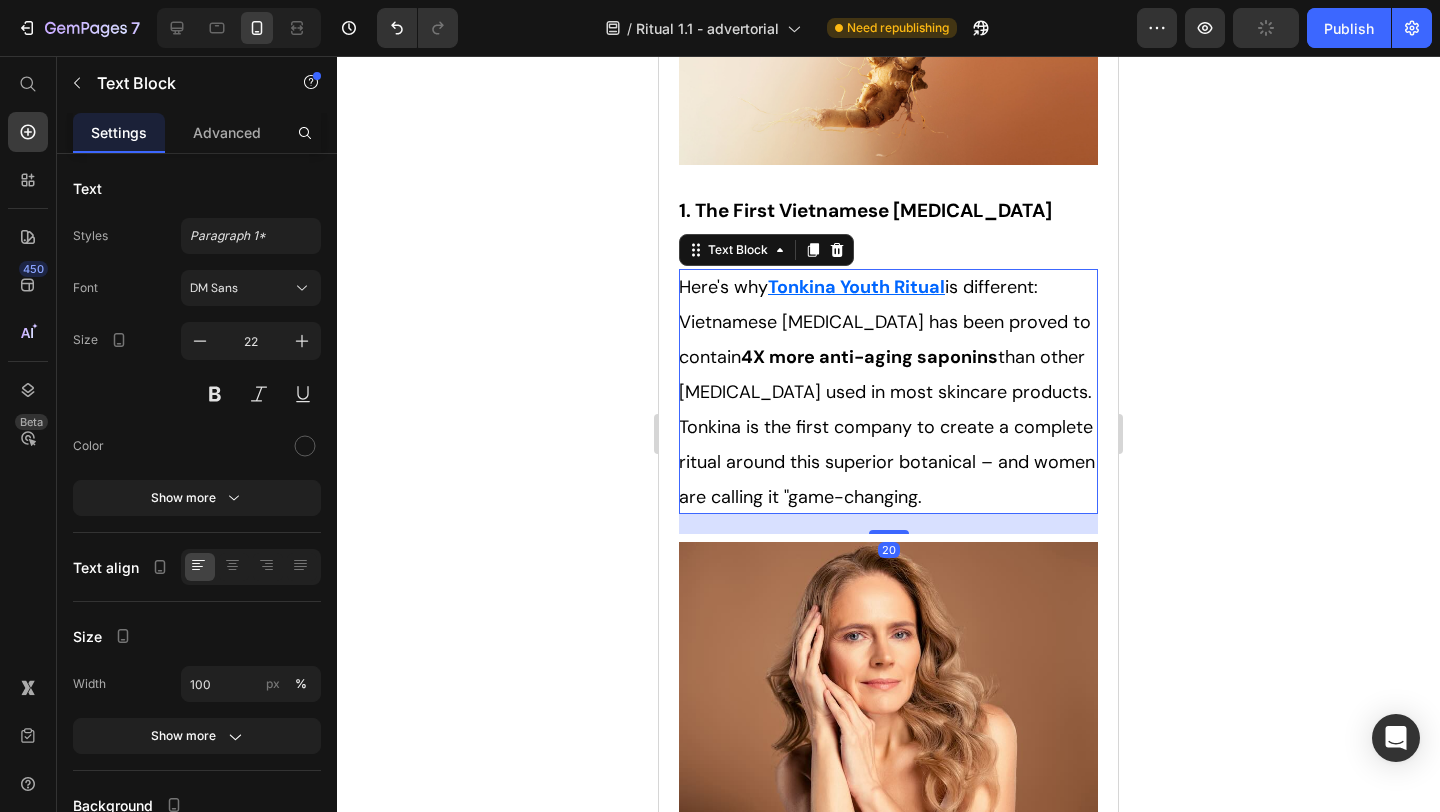 click on "Tonkina Youth Ritual" at bounding box center (856, 287) 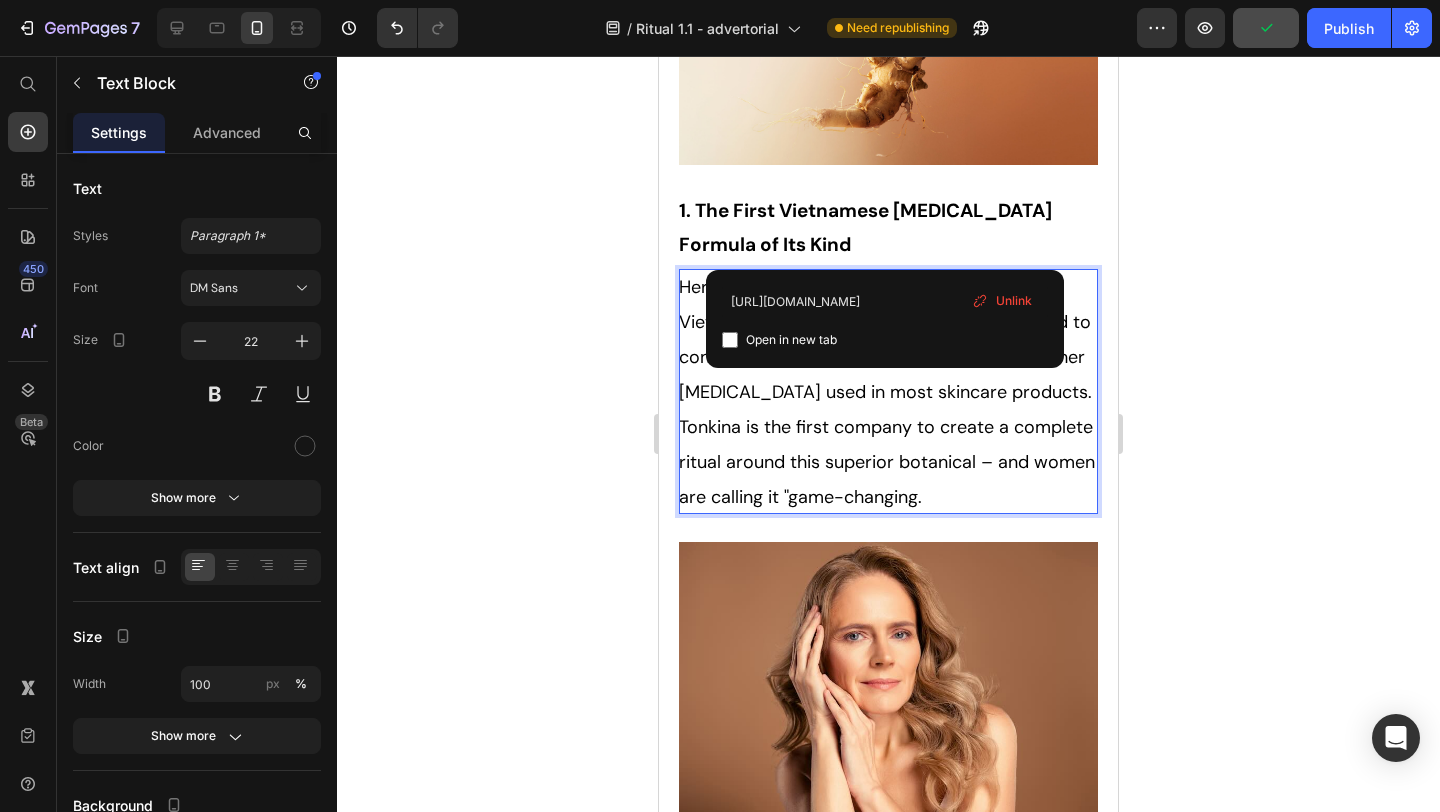 click on "Here's why  Tonkina Youth Ritual  is different: Vietnamese Ginseng has been proved to contain  4X more anti-aging saponins  than other ginseng used in most skincare products. Tonkina is the first company to create a complete ritual around this superior botanical – and women are calling it "game-changing." at bounding box center [888, 391] 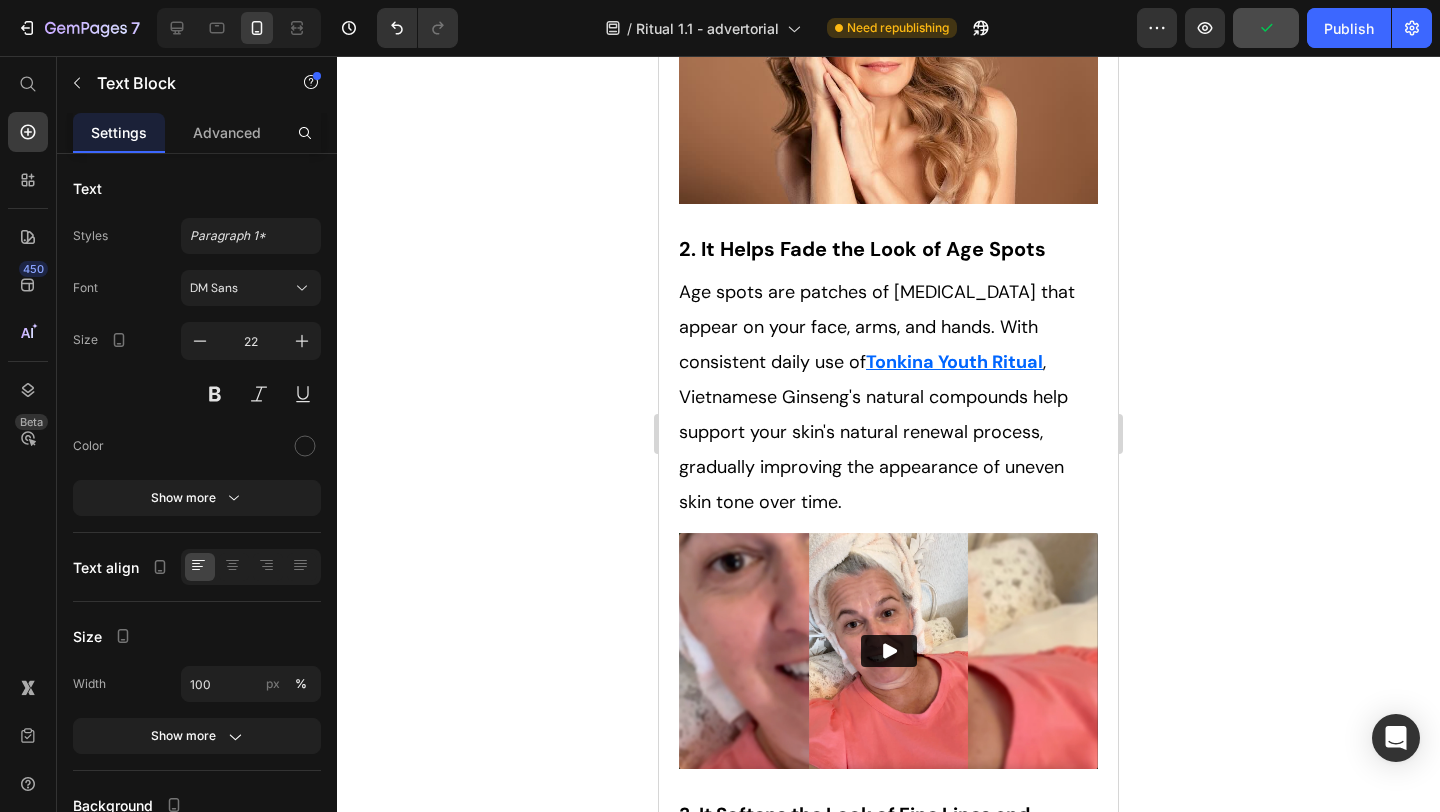 scroll, scrollTop: 3527, scrollLeft: 0, axis: vertical 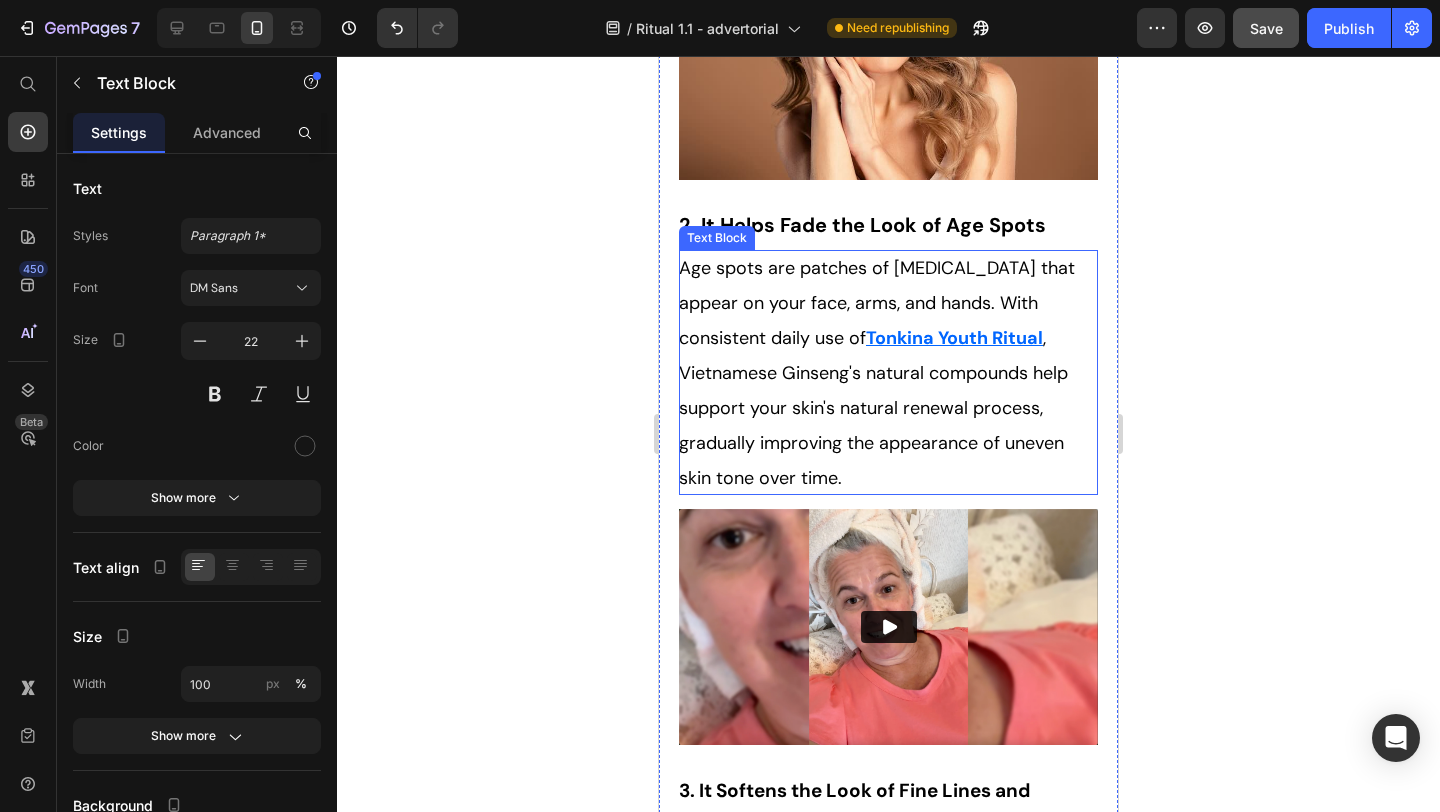 click on "Age spots are patches of [MEDICAL_DATA] that appear on your face, arms, and hands. With consistent daily use of  Tonkina Youth Ritual , Vietnamese Ginseng's natural compounds help support your skin's natural renewal process, gradually improving the appearance of uneven skin tone over time." at bounding box center [888, 372] 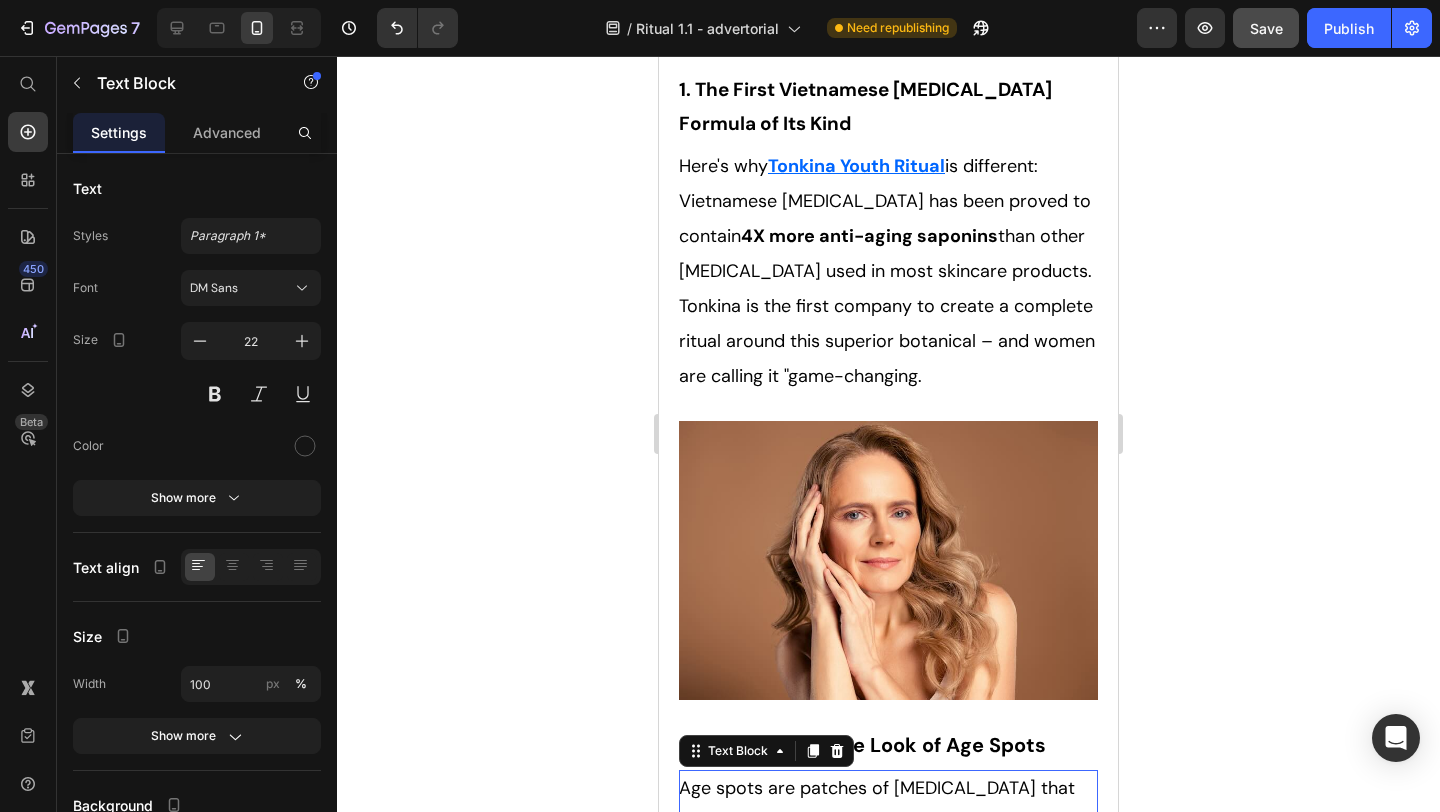 scroll, scrollTop: 2893, scrollLeft: 0, axis: vertical 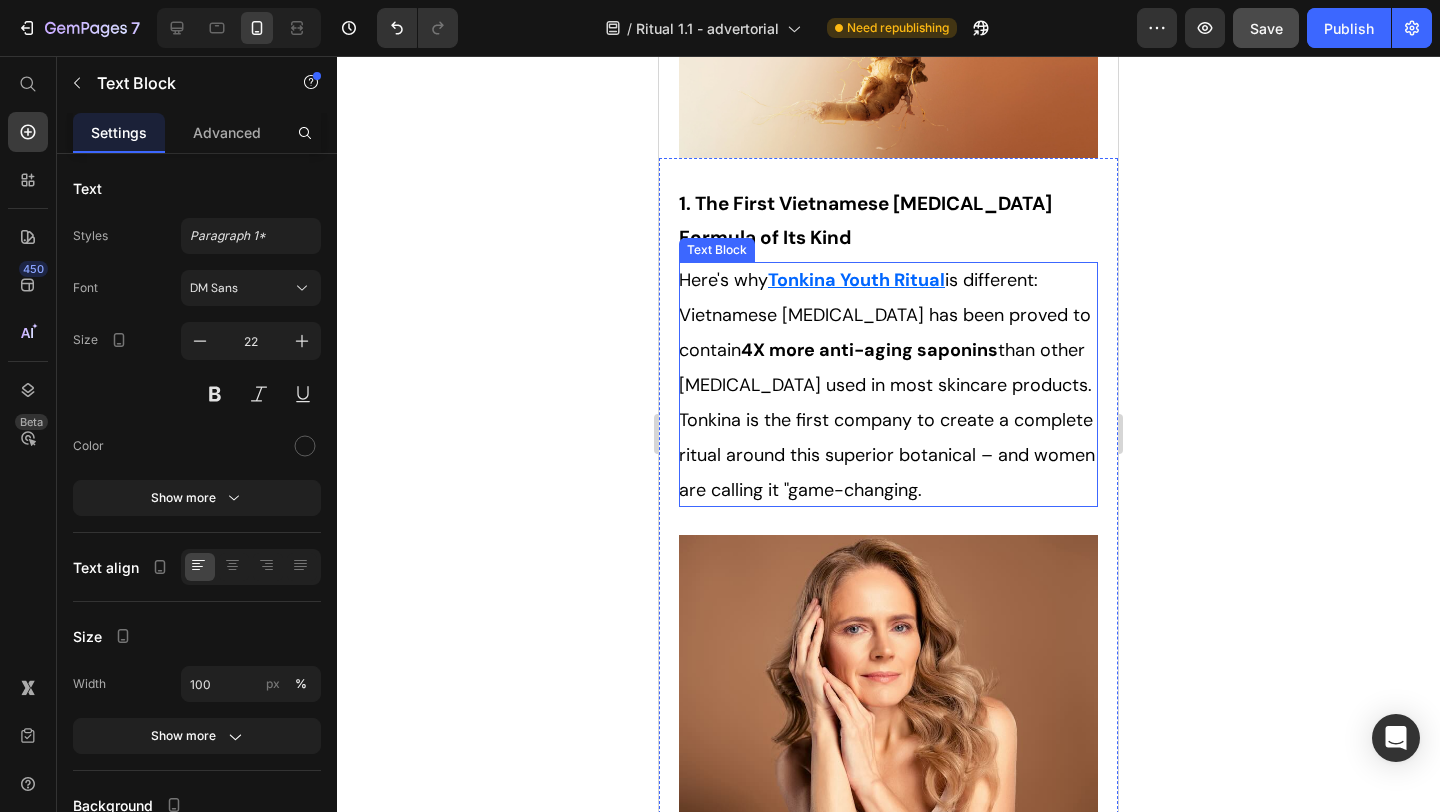 click on "is different: Vietnamese Ginseng has been proved to contain  4X more anti-aging saponins  than other ginseng used in most skincare products. Tonkina is the first company to create a complete ritual around this superior botanical – and women are calling it "game-changing." at bounding box center [887, 385] 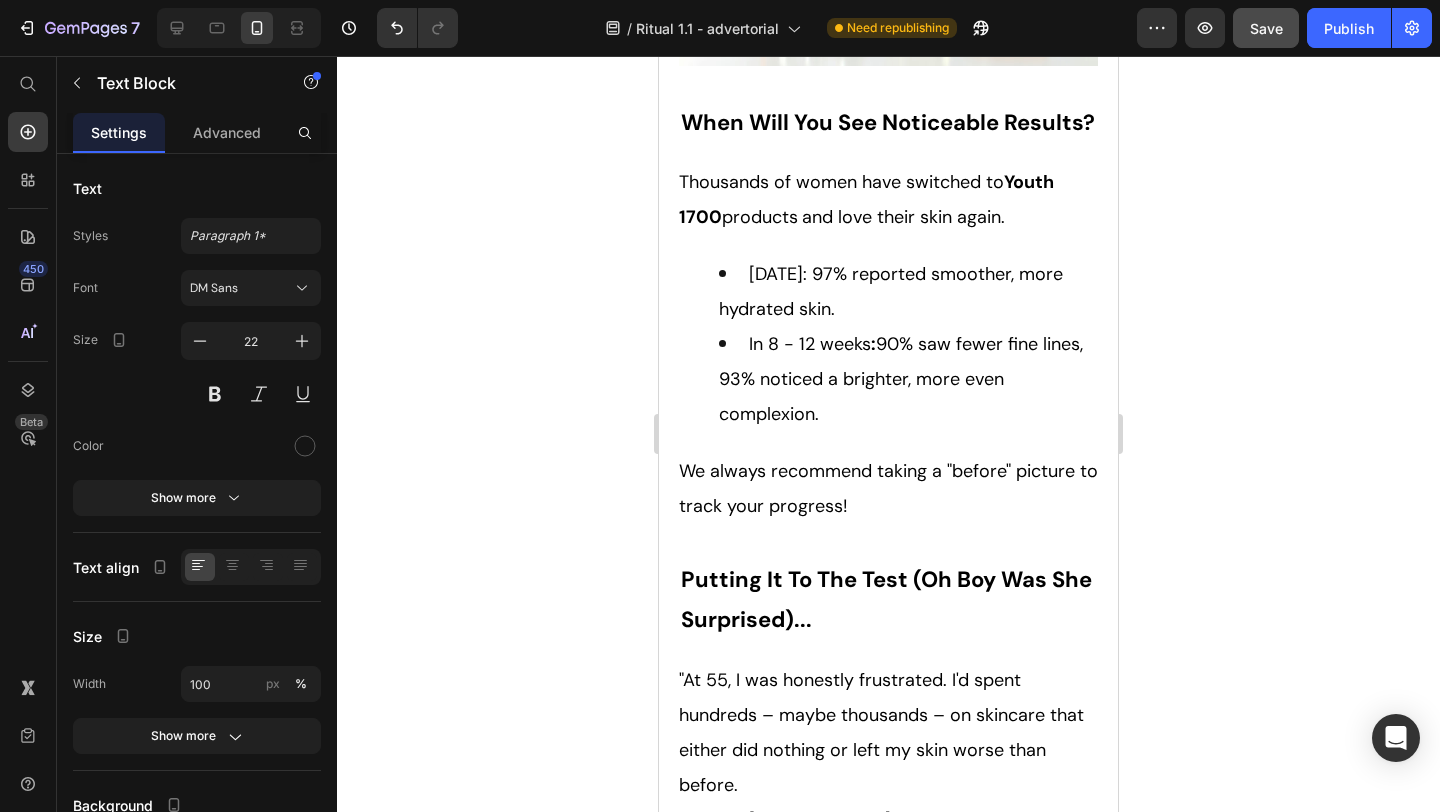 scroll, scrollTop: 7282, scrollLeft: 0, axis: vertical 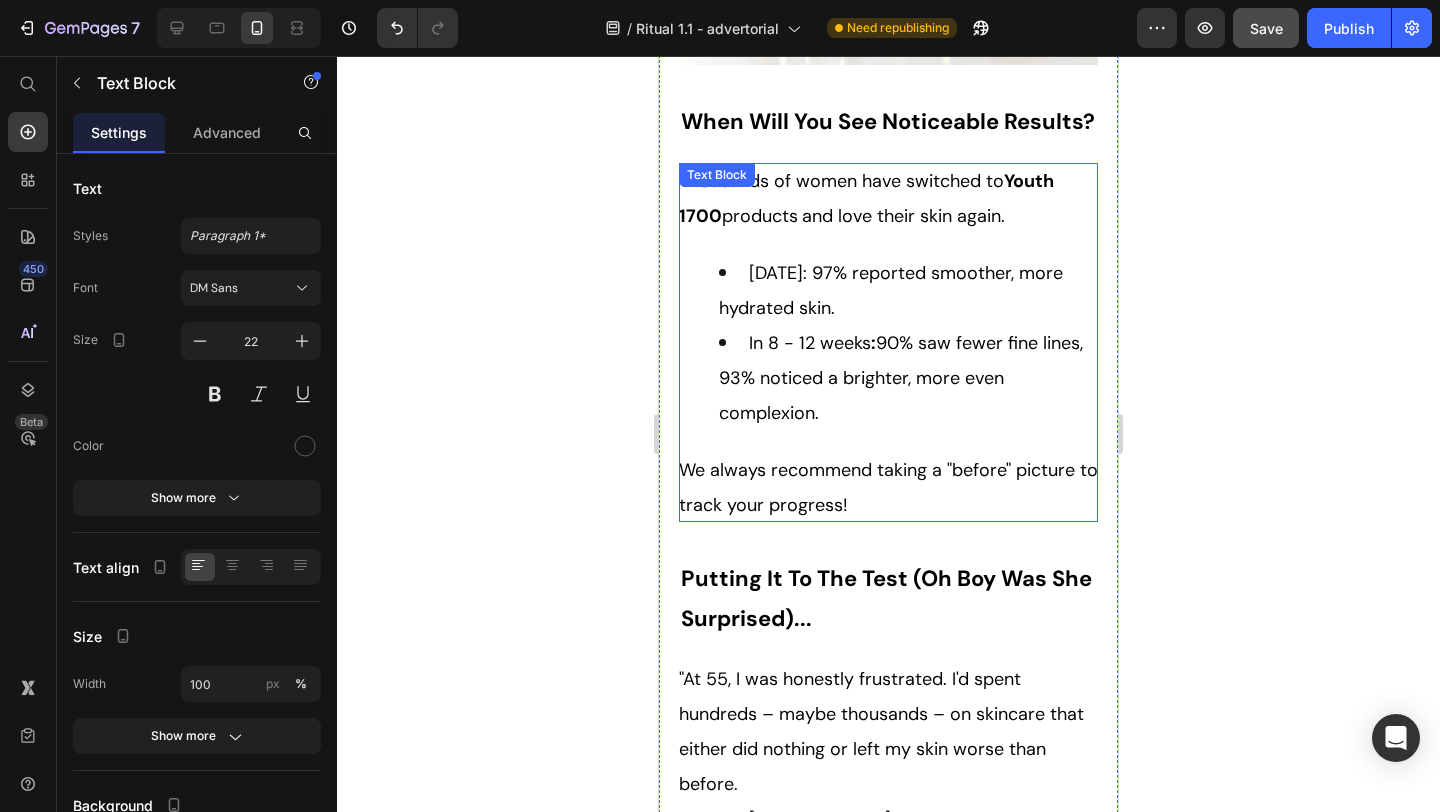 click on "We always recommend taking a "before" picture to track your progress!" at bounding box center (888, 487) 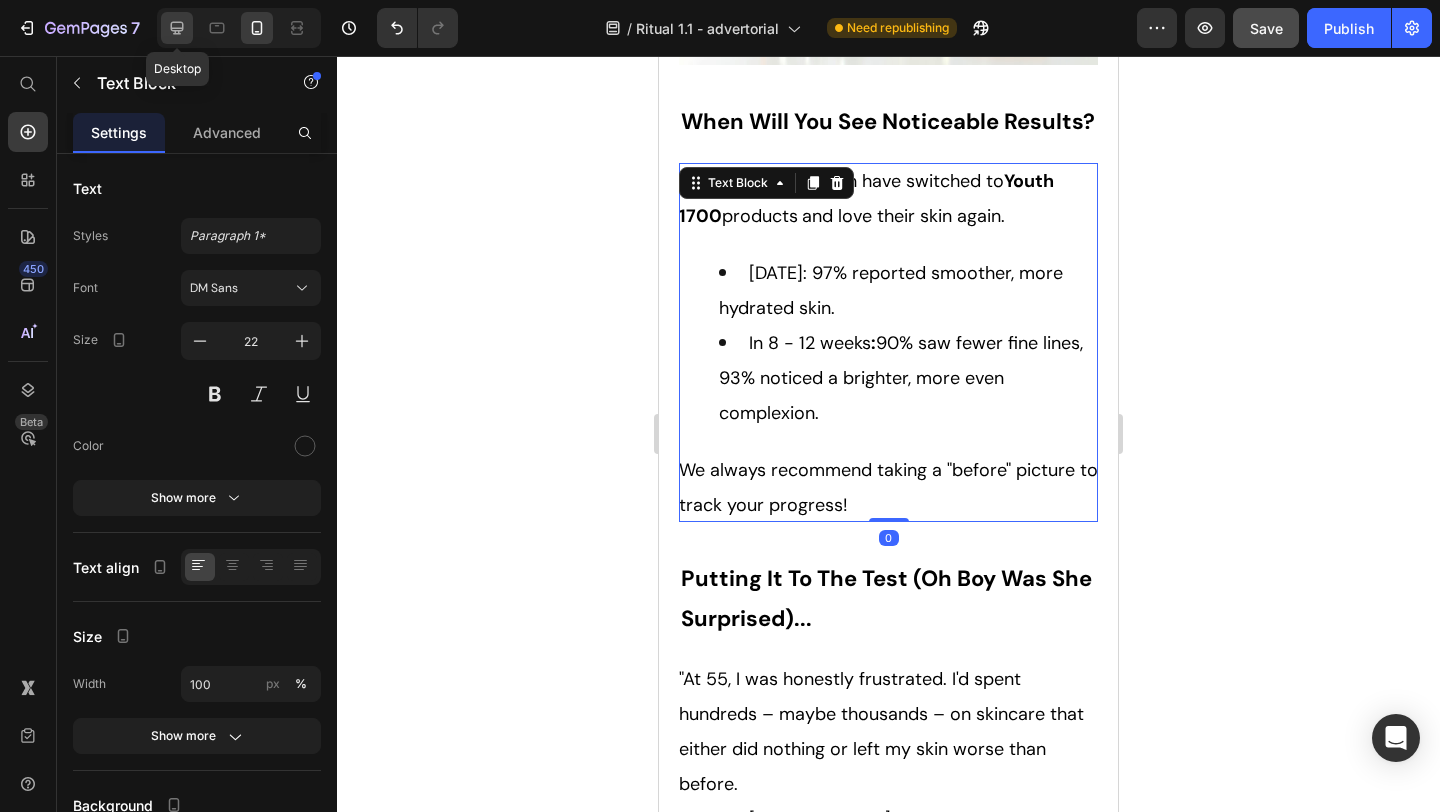 click 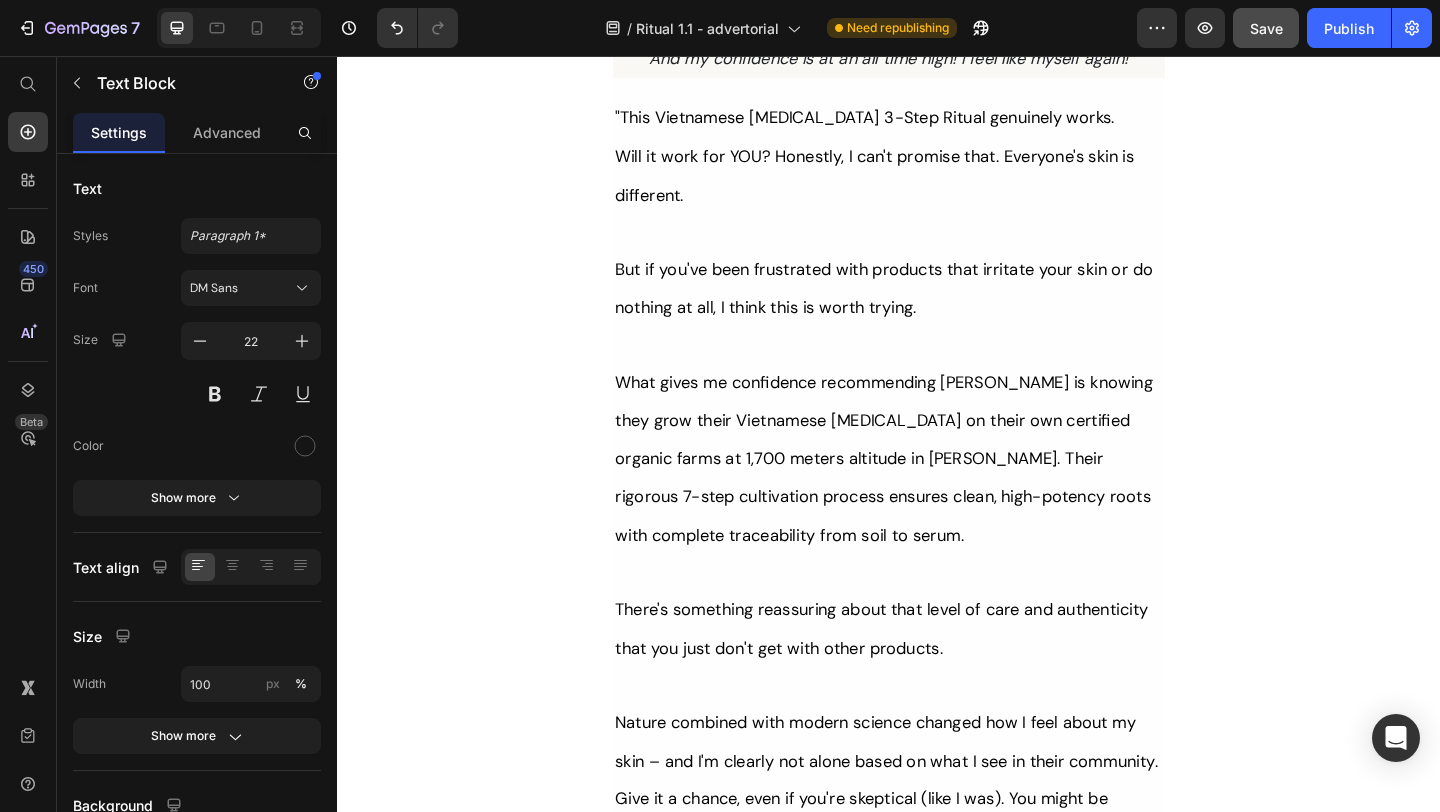scroll, scrollTop: 10436, scrollLeft: 0, axis: vertical 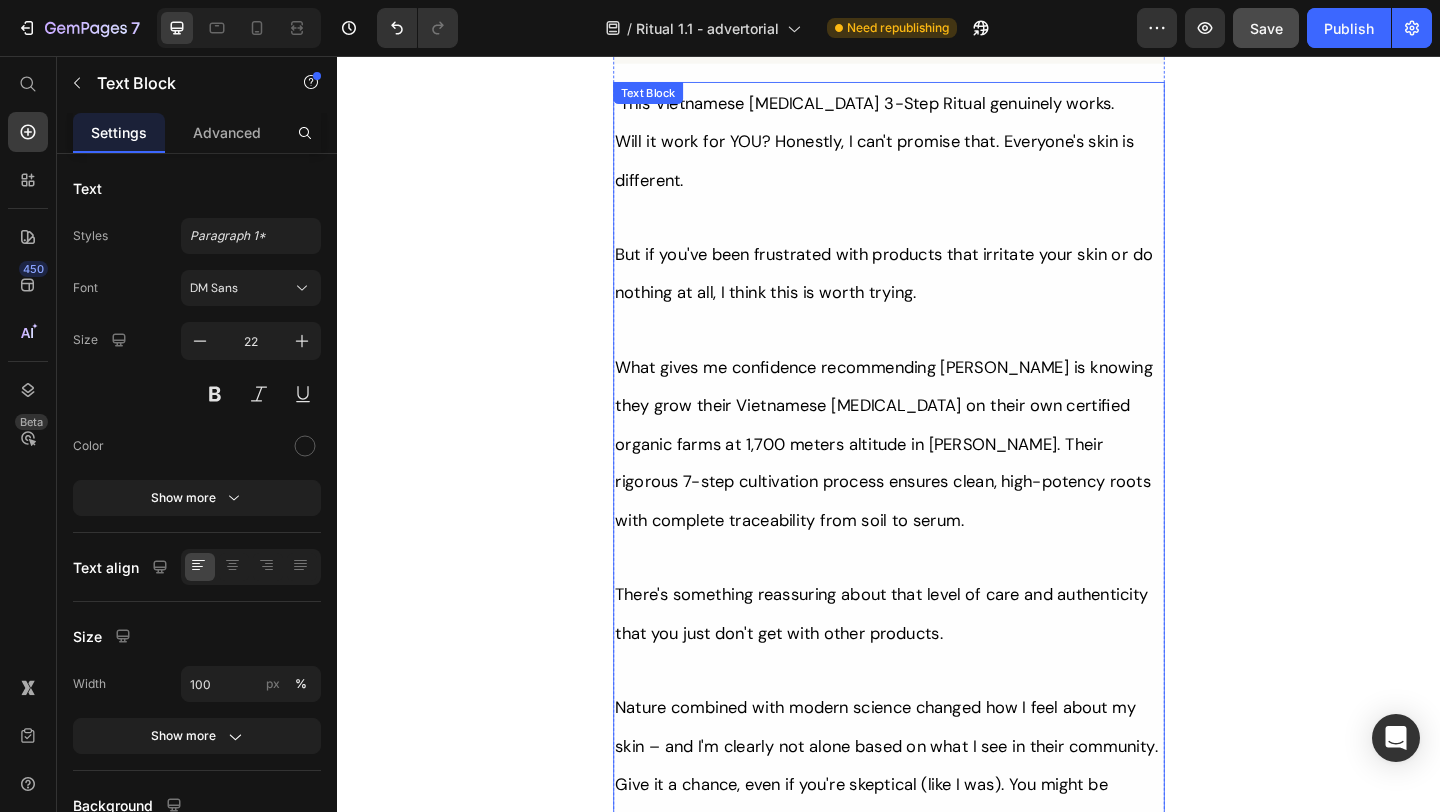 click on "Plus, Tonkina backs this with a full satisfaction guarantee. Not happy with your results after 60 days? Get 100% of your money back, no hassles. You have absolutely nothing to lose."" at bounding box center (937, 1073) 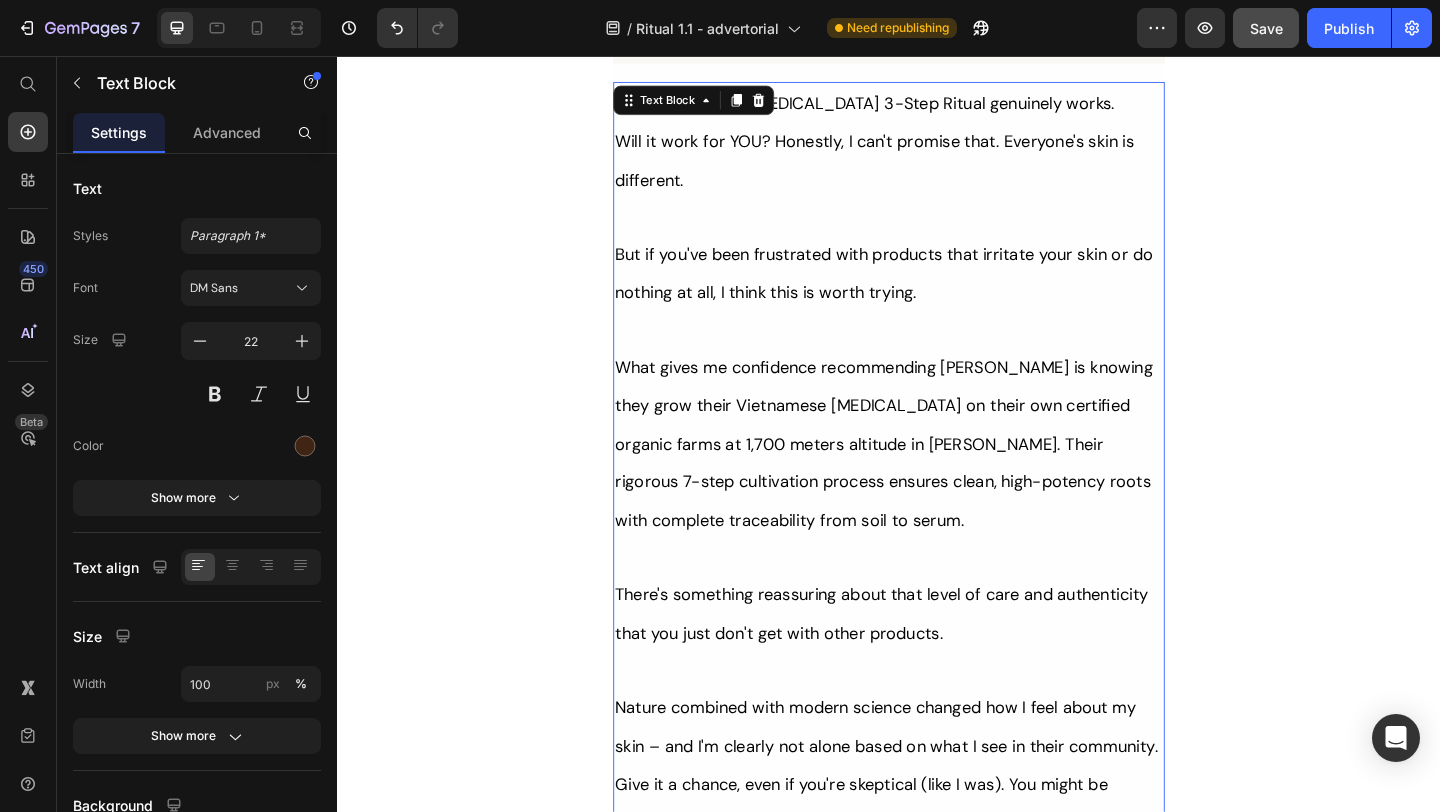 click on "Results may vary. Based on one customer’s experience." at bounding box center (849, 1177) 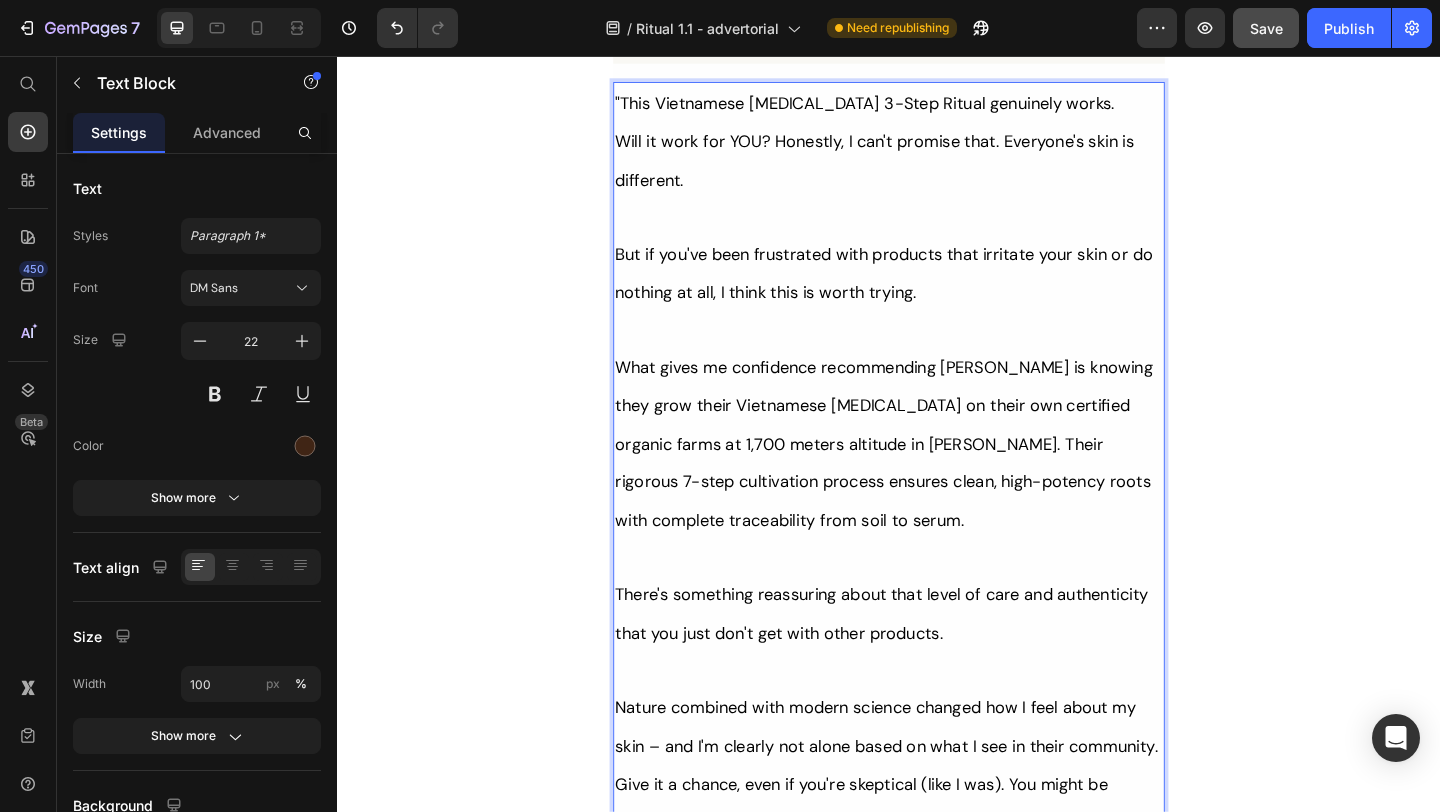 click on "Results may vary. Based on one customer’s experience." at bounding box center [849, 1177] 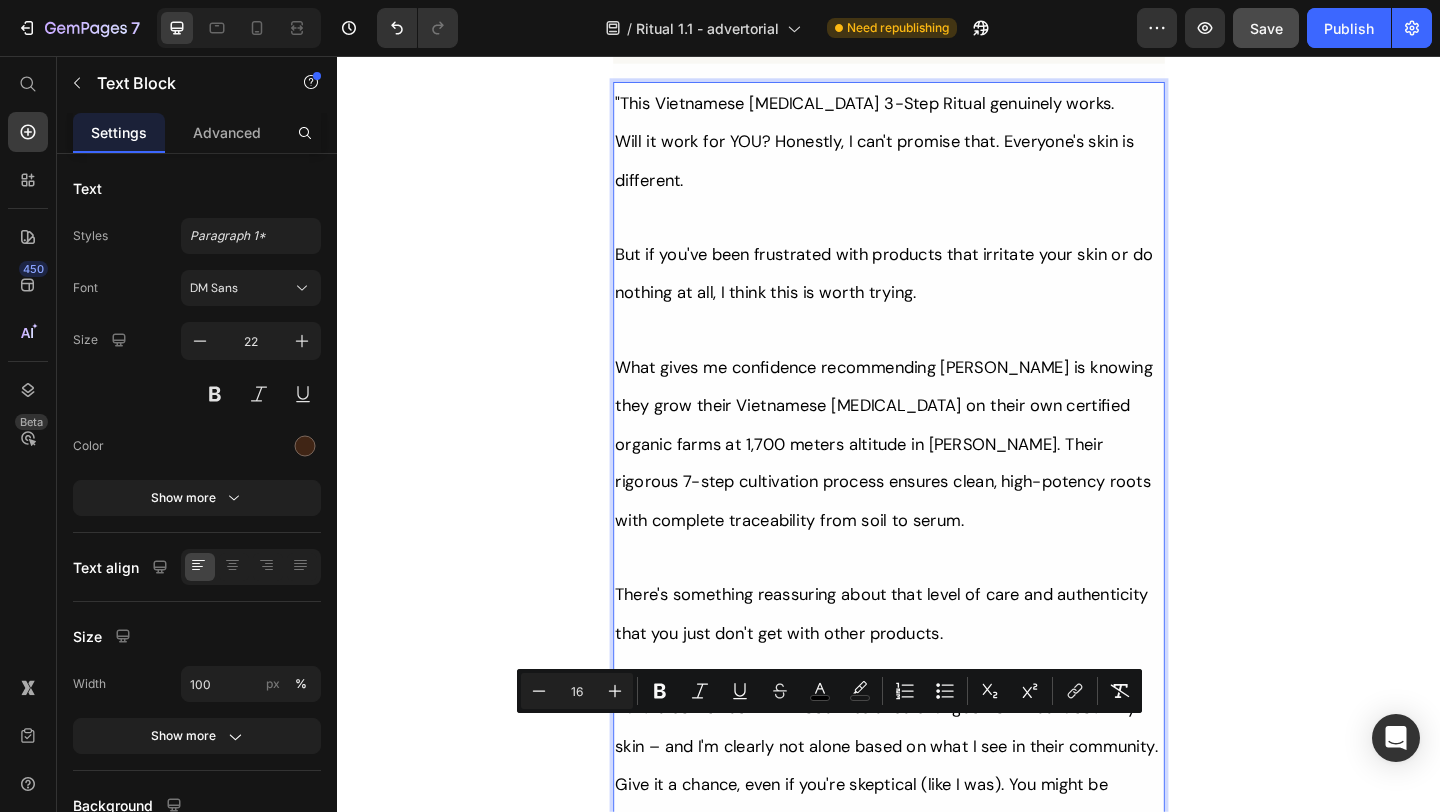 copy on "* Results may vary. Based on one customer’s experience." 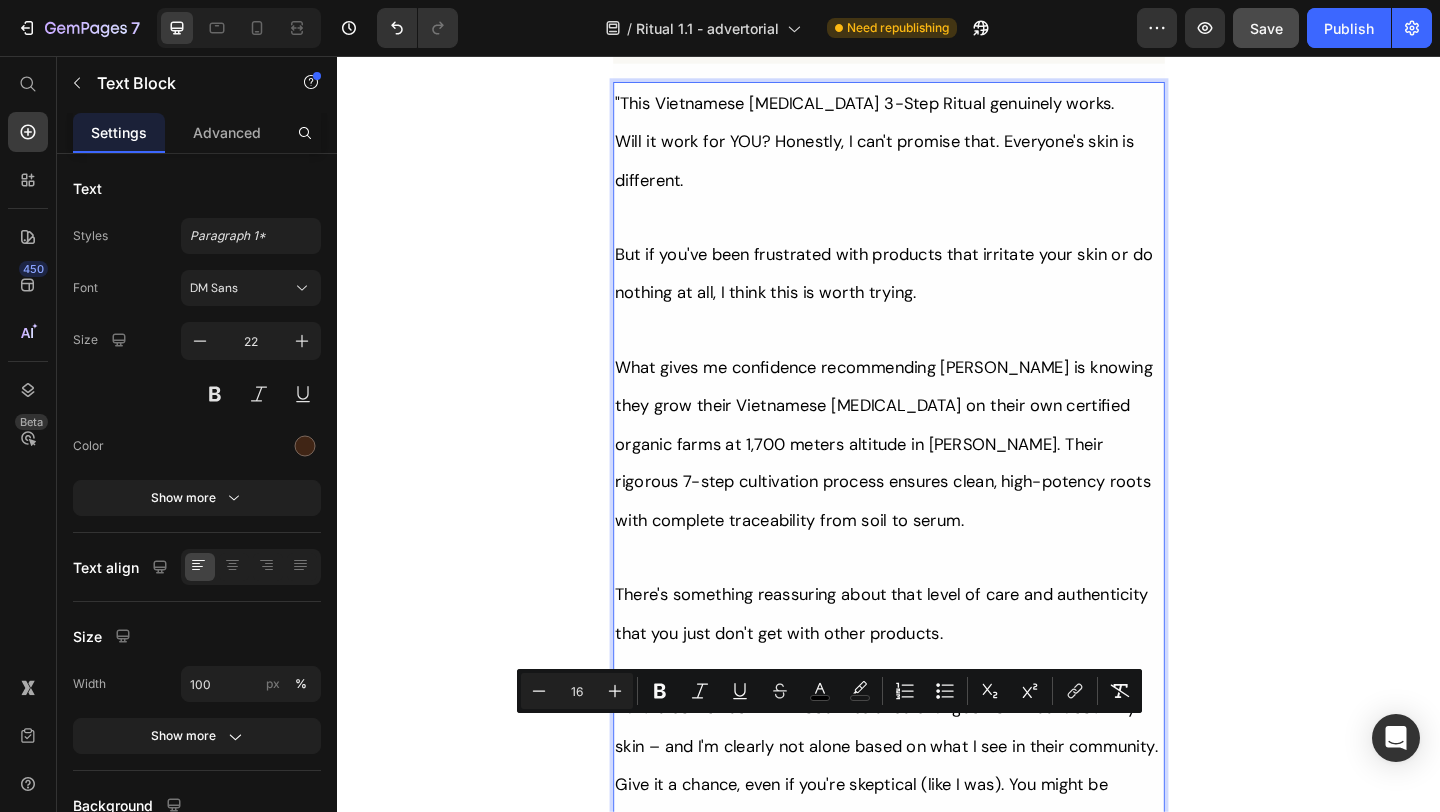 click on "Her Daughter Asked If She Had 'Work Done' – The Truth About Her 55-Year-Old Skin Will Surprise You Heading                Title Line Inspired By What Women Are Choosing Instead of Botox: This Complete Ritual Helps Smooth Fine Lines, Brighten Age Spots, Firm Skin — All Without Needles or Harsh Chemicals… Heading Image Ladies, what if I told you that many radiant women over 50 are skipping harsh treatments and seeing beautiful changes through consistent, gentle care, naturally? Here’s what the beauty industry doesn’t want you to know: You don’t need painful injections or harsh treatments to look radiant. While they push expensive procedures and synthetic creams, a quiet shift is happening among smart, discerning women — who’ve found something different. A new brand called  Tonkina  is leading the way with a breakthrough discovery: A rare species of Vietnamese ginseng, newly researched and shown to contain  up to 4x more skin-renewing saponins 1 2  than even Korean ginseng. And the best part?" at bounding box center [937, -810] 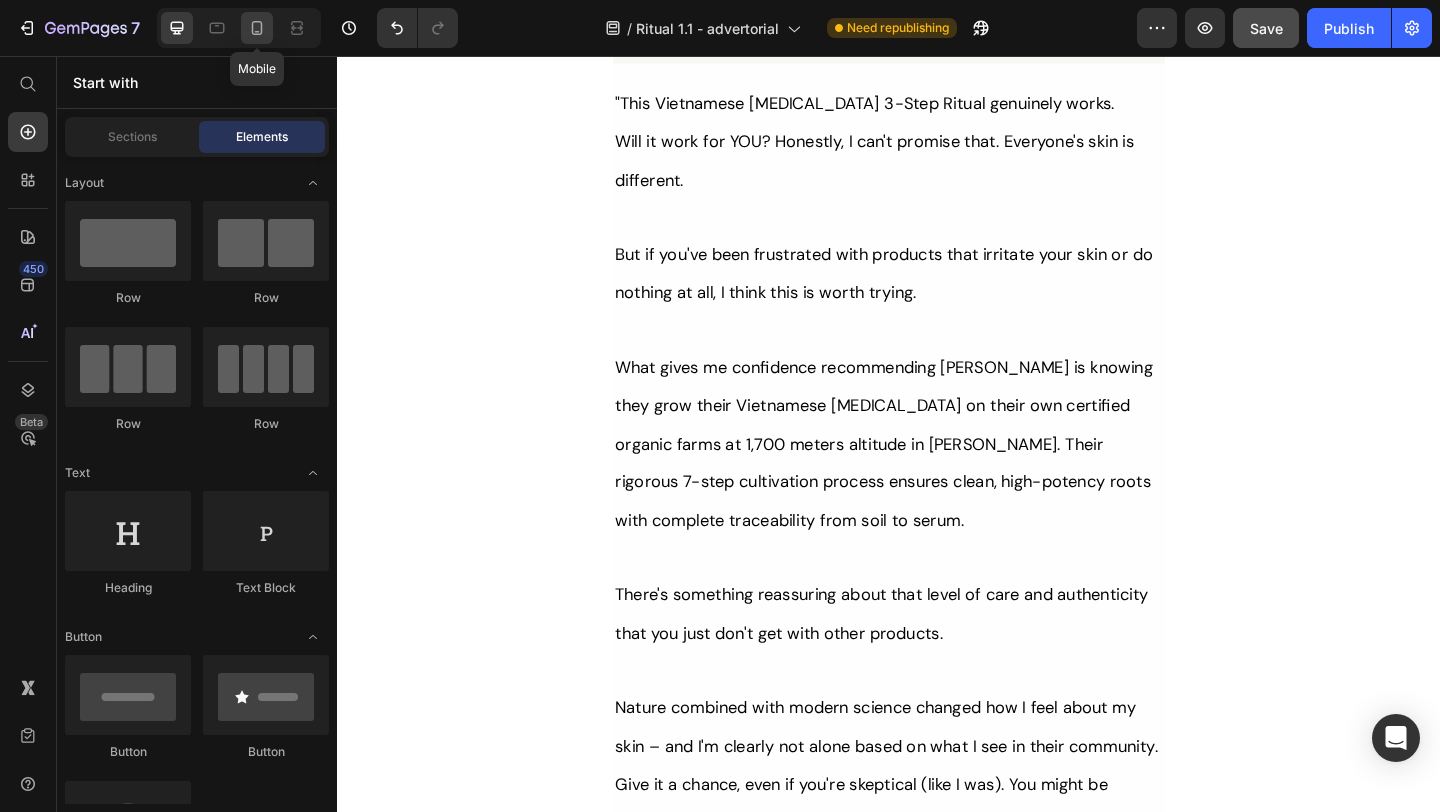 click 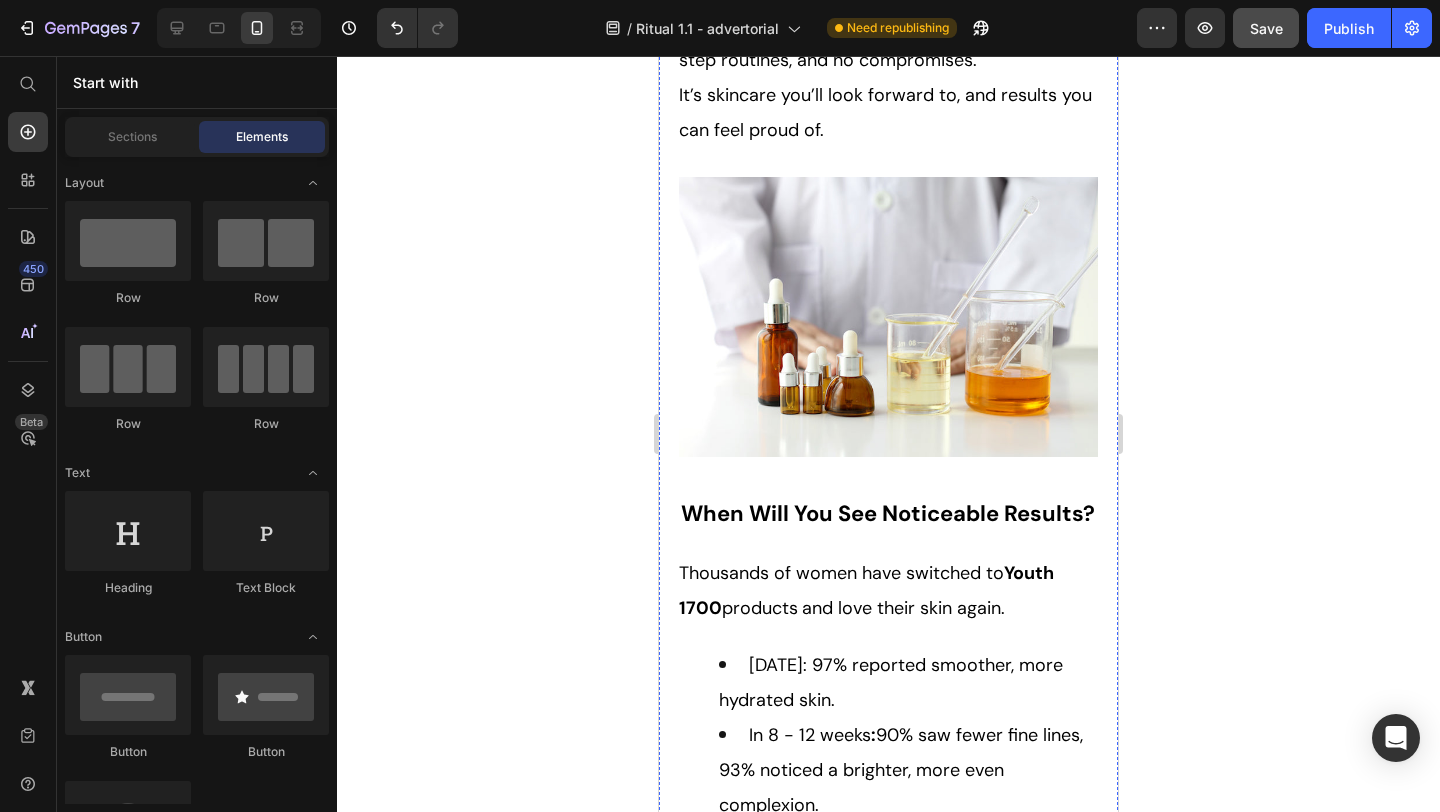 scroll, scrollTop: 6929, scrollLeft: 0, axis: vertical 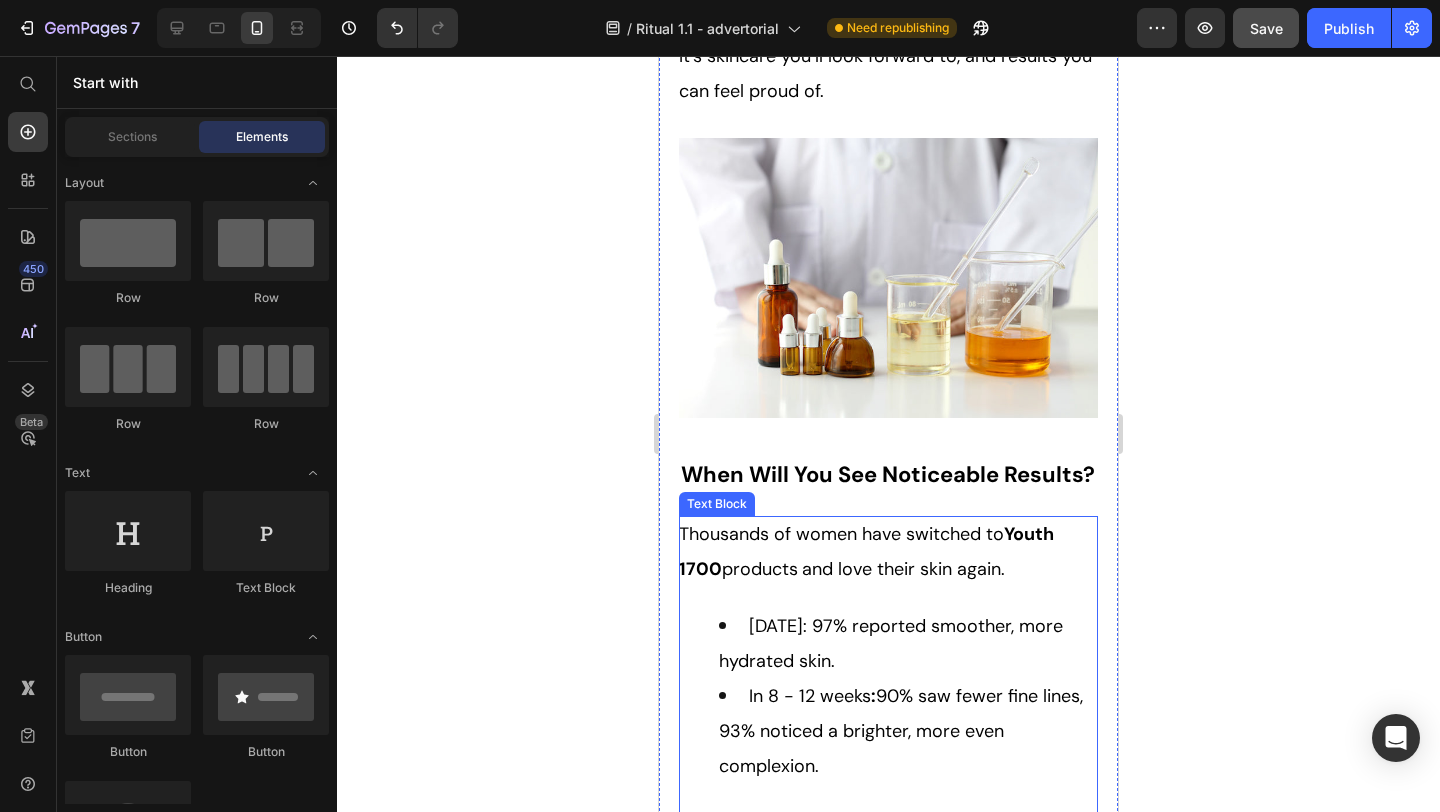 click on "We always recommend taking a "before" picture to track your progress!" at bounding box center [888, 840] 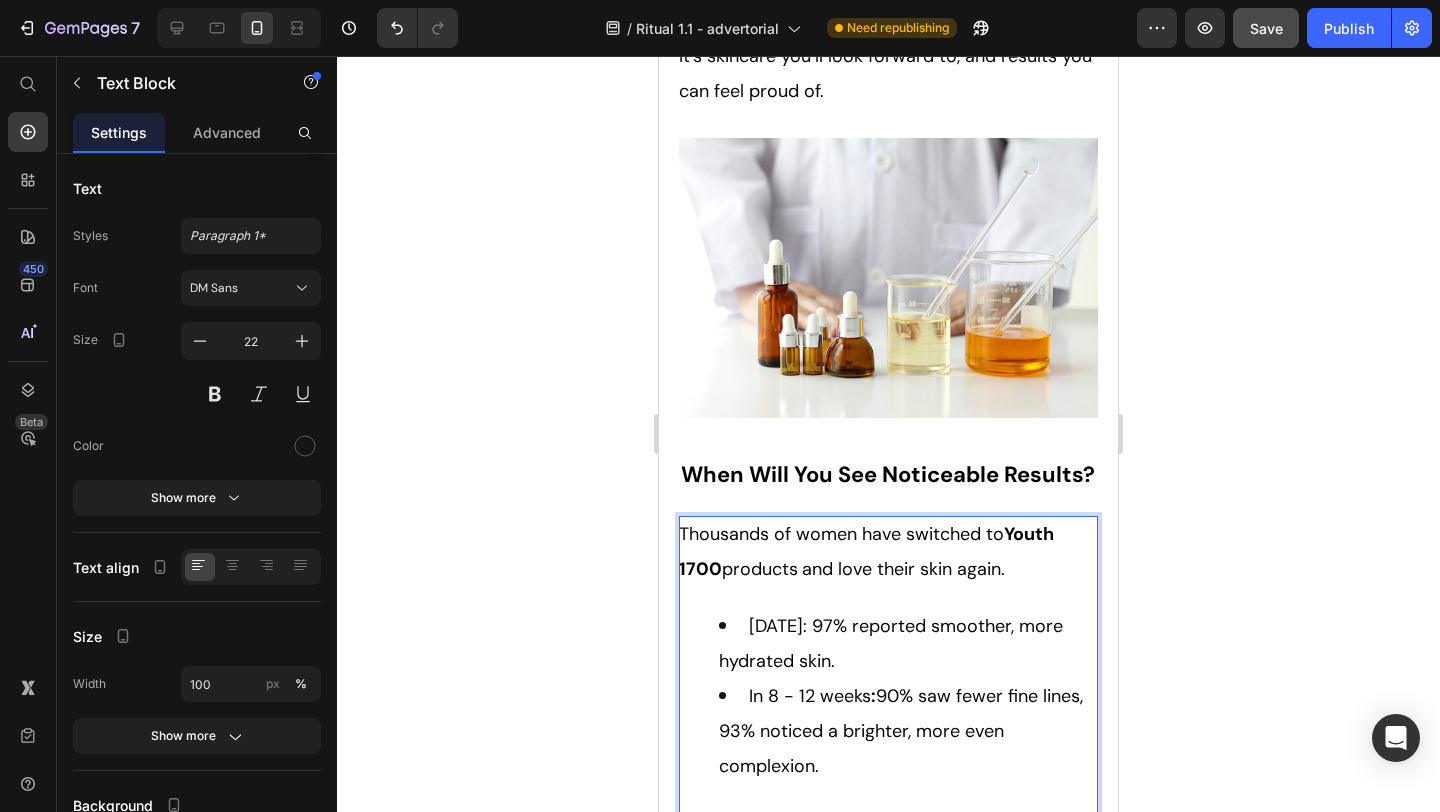 click on "We always recommend taking a "before" picture to track your progress!" at bounding box center (888, 840) 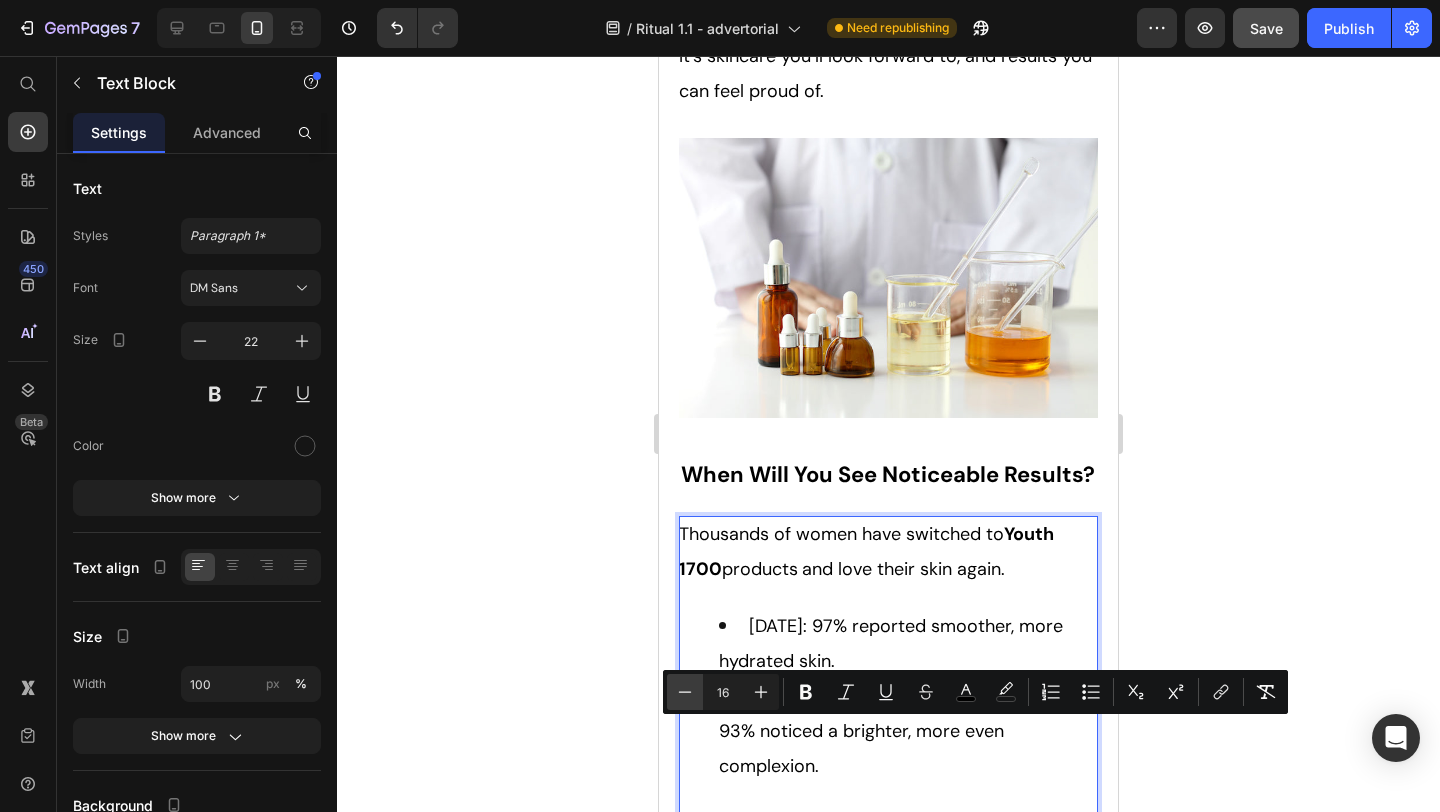 click on "Minus" at bounding box center [685, 692] 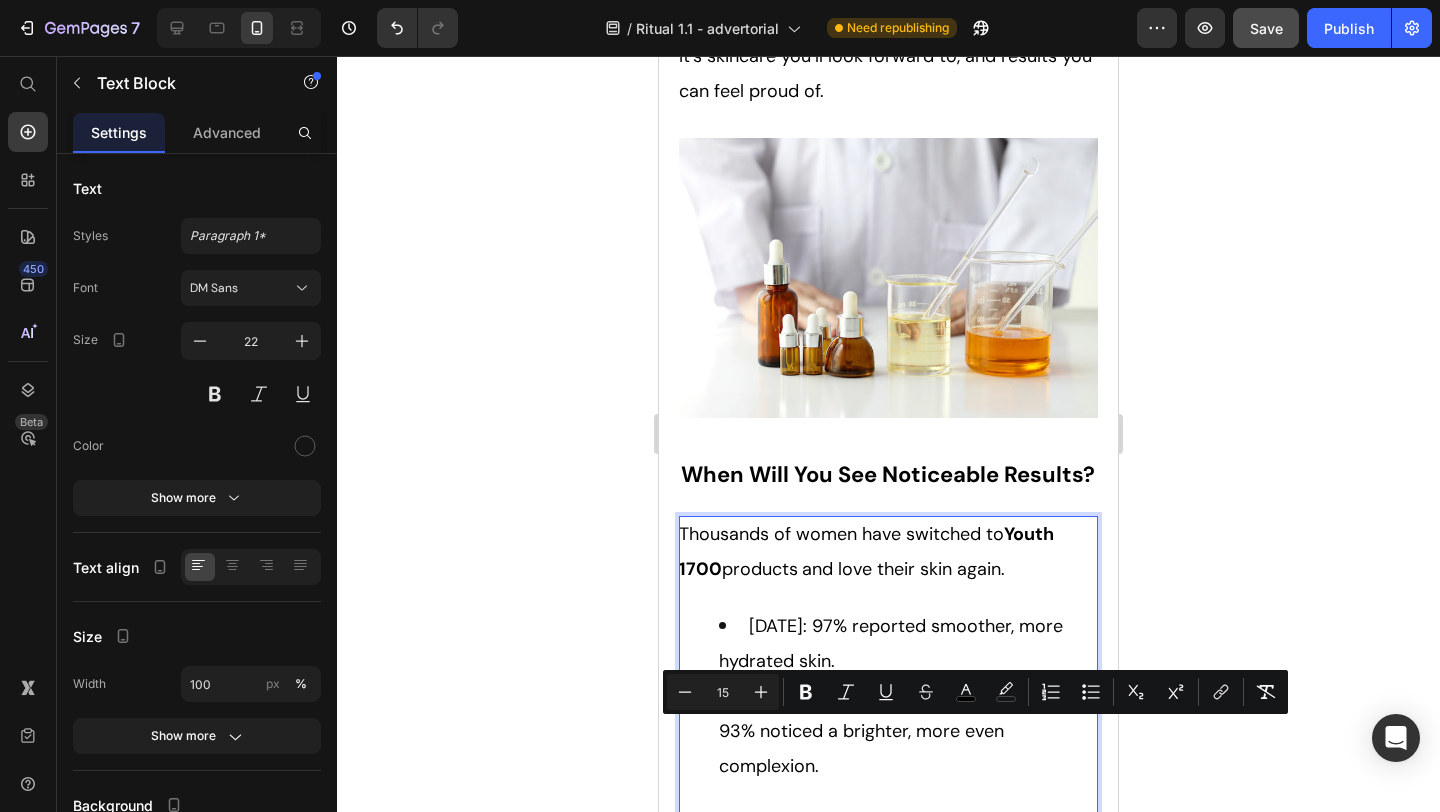 click 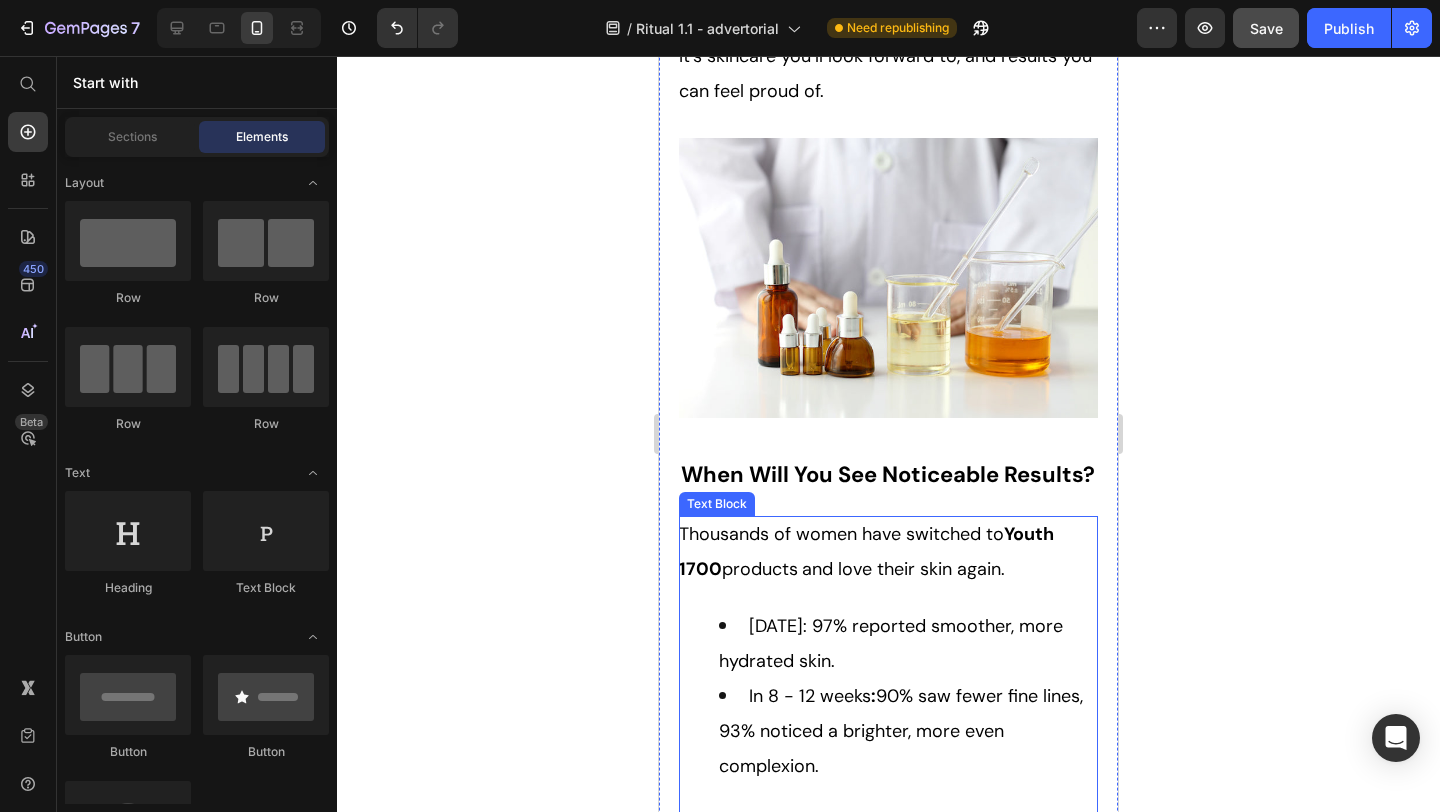 scroll, scrollTop: 6989, scrollLeft: 0, axis: vertical 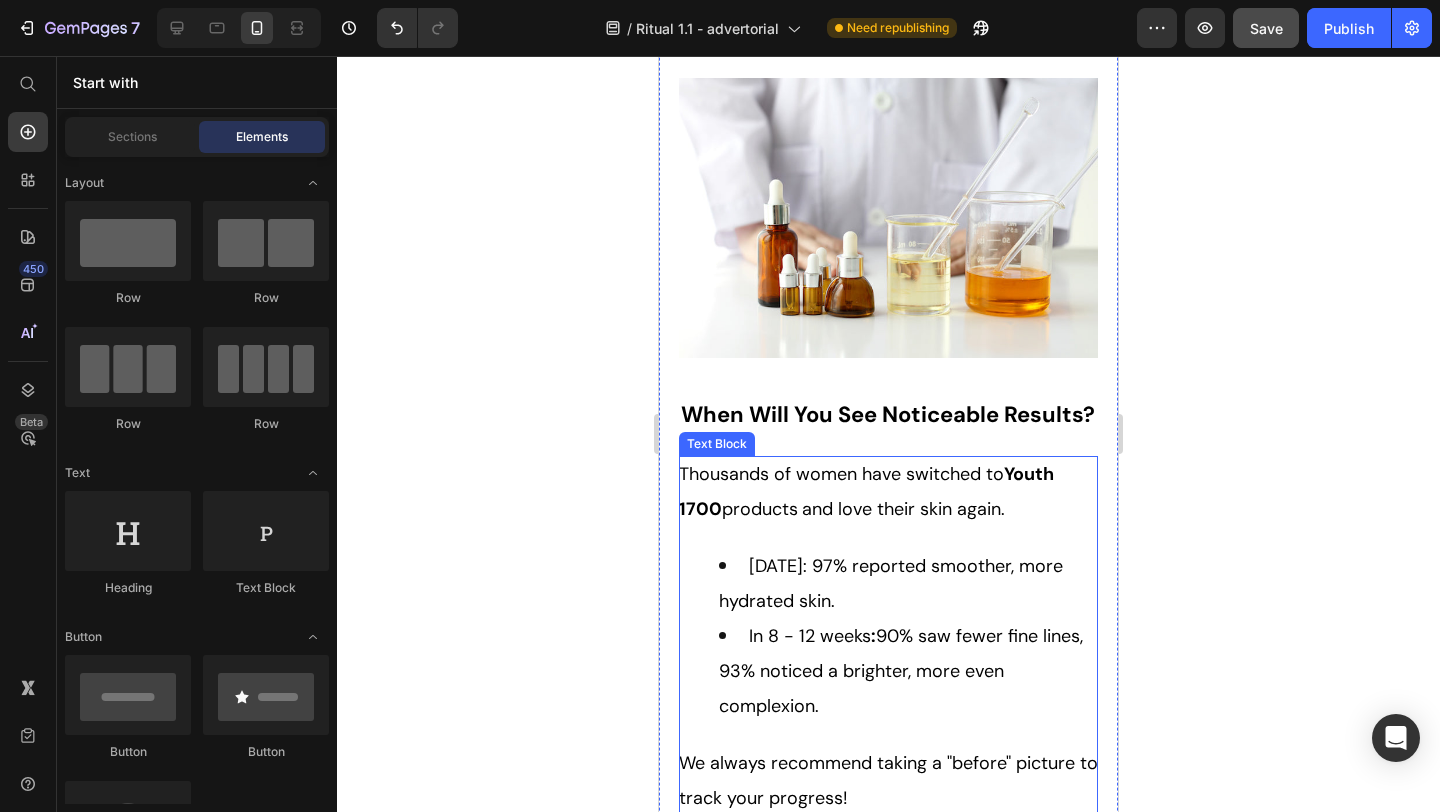 click on "We always recommend taking a "before" picture to track your progress!" at bounding box center [888, 780] 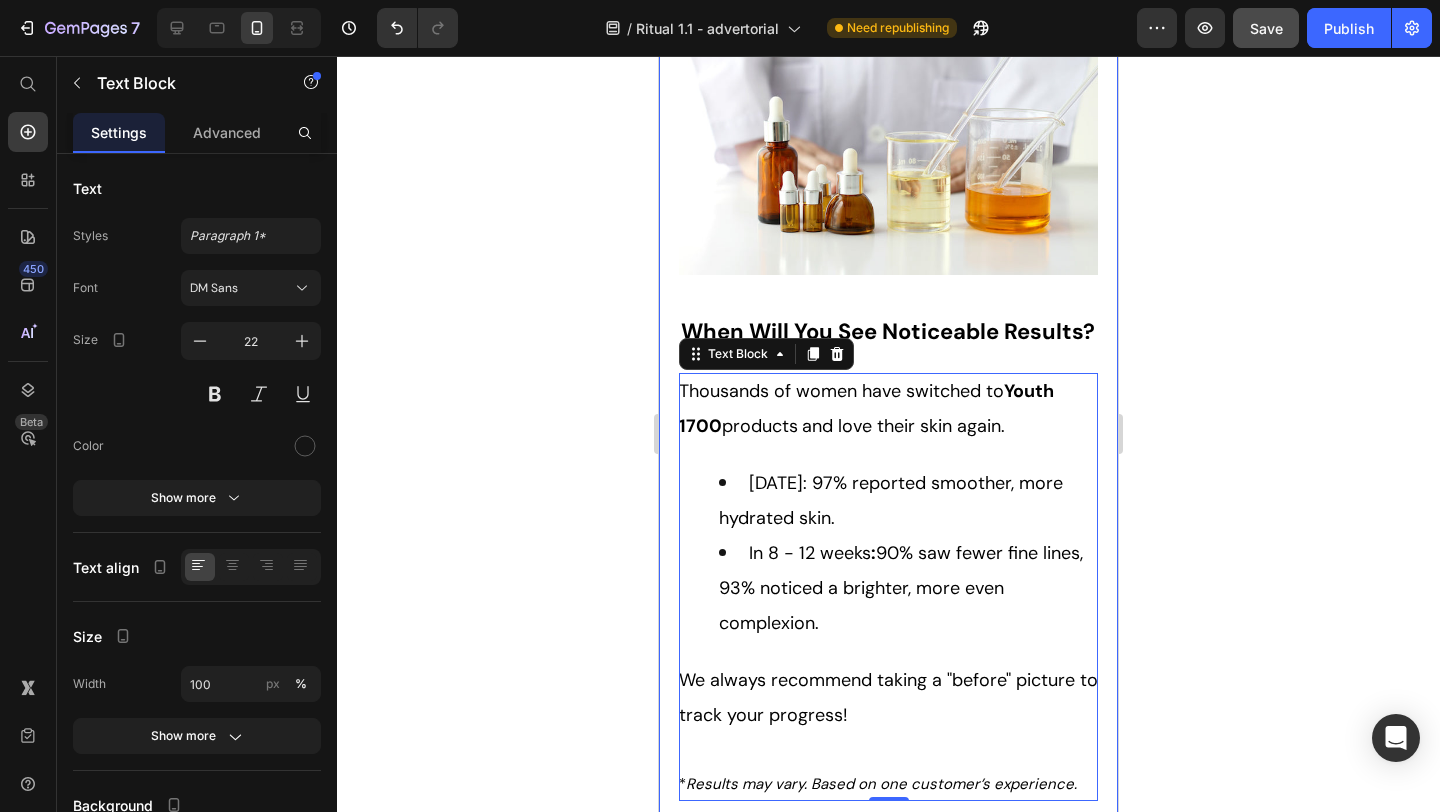 scroll, scrollTop: 7084, scrollLeft: 0, axis: vertical 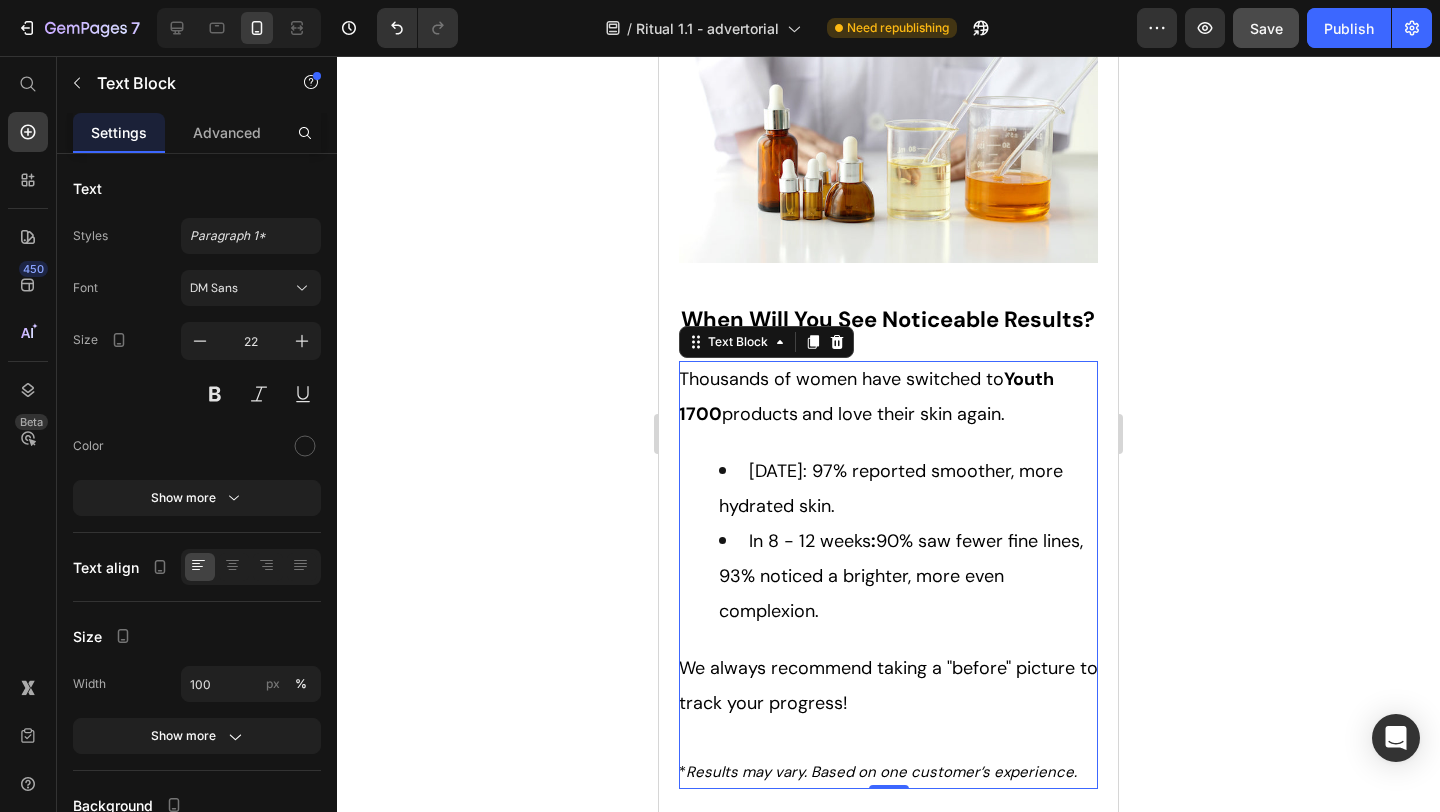 click on "Results may vary. Based on one customer’s experience." at bounding box center [881, 772] 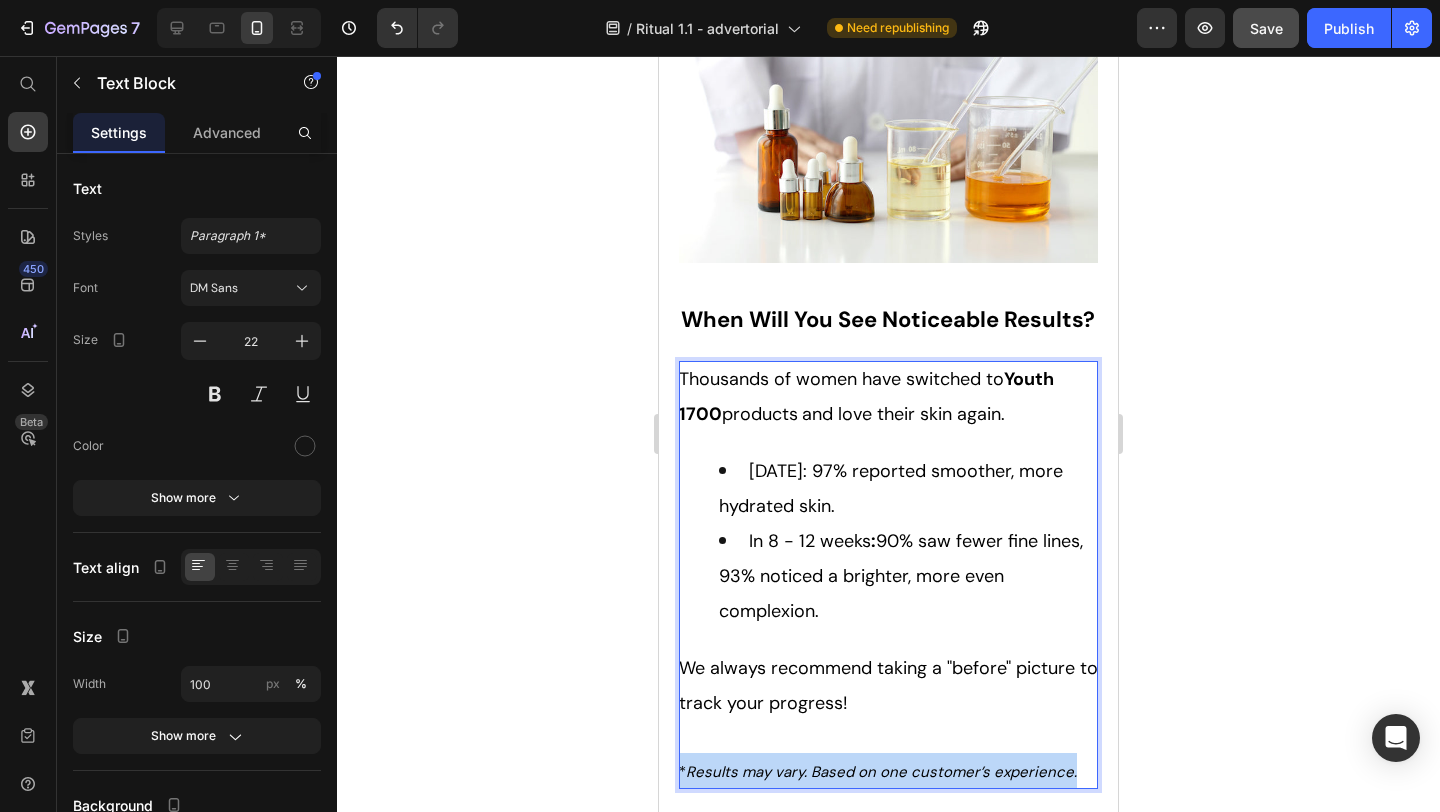 click on "Results may vary. Based on one customer’s experience." at bounding box center [881, 772] 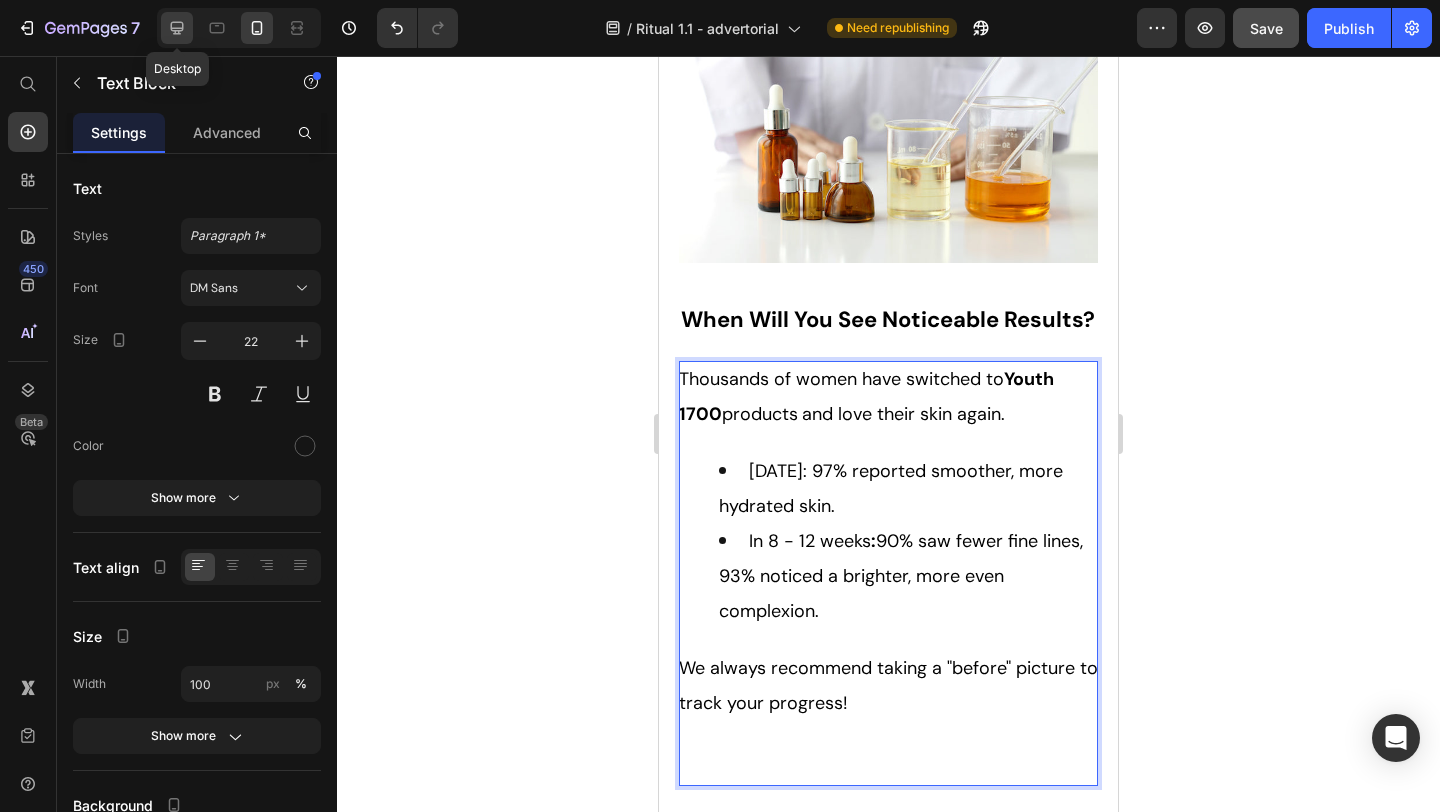 click 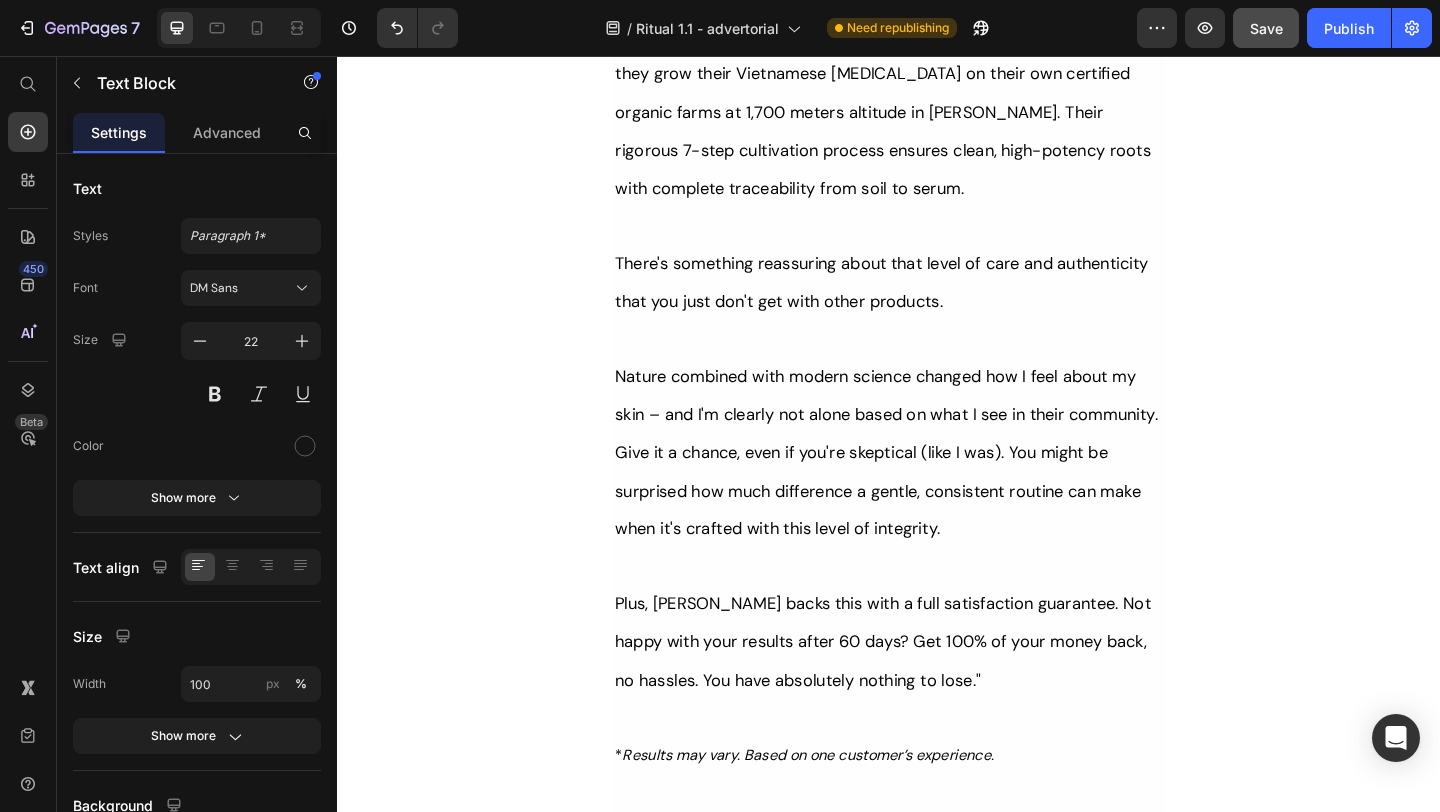 scroll, scrollTop: 10678, scrollLeft: 0, axis: vertical 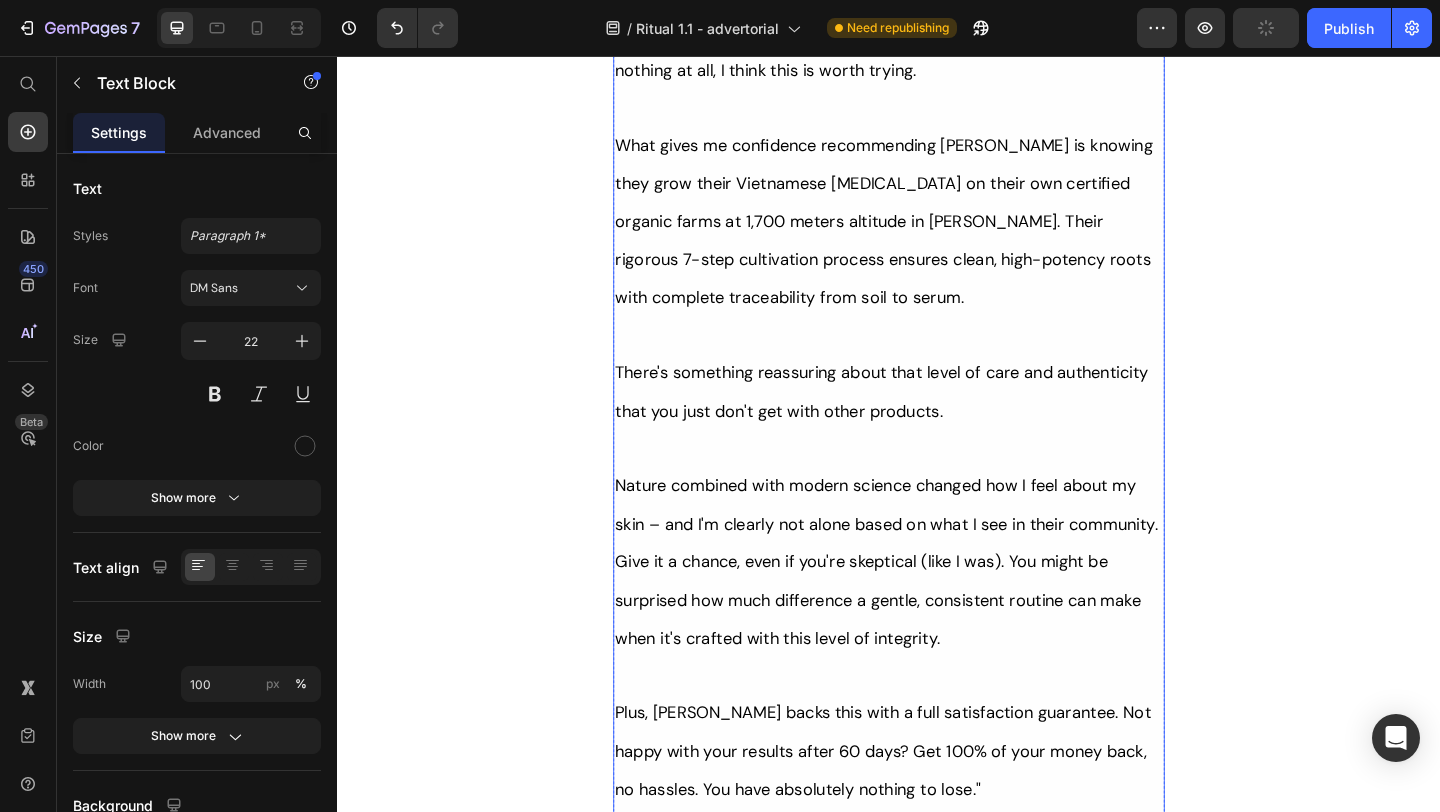 click on "Results may vary. Based on one customer’s experience." at bounding box center [849, 935] 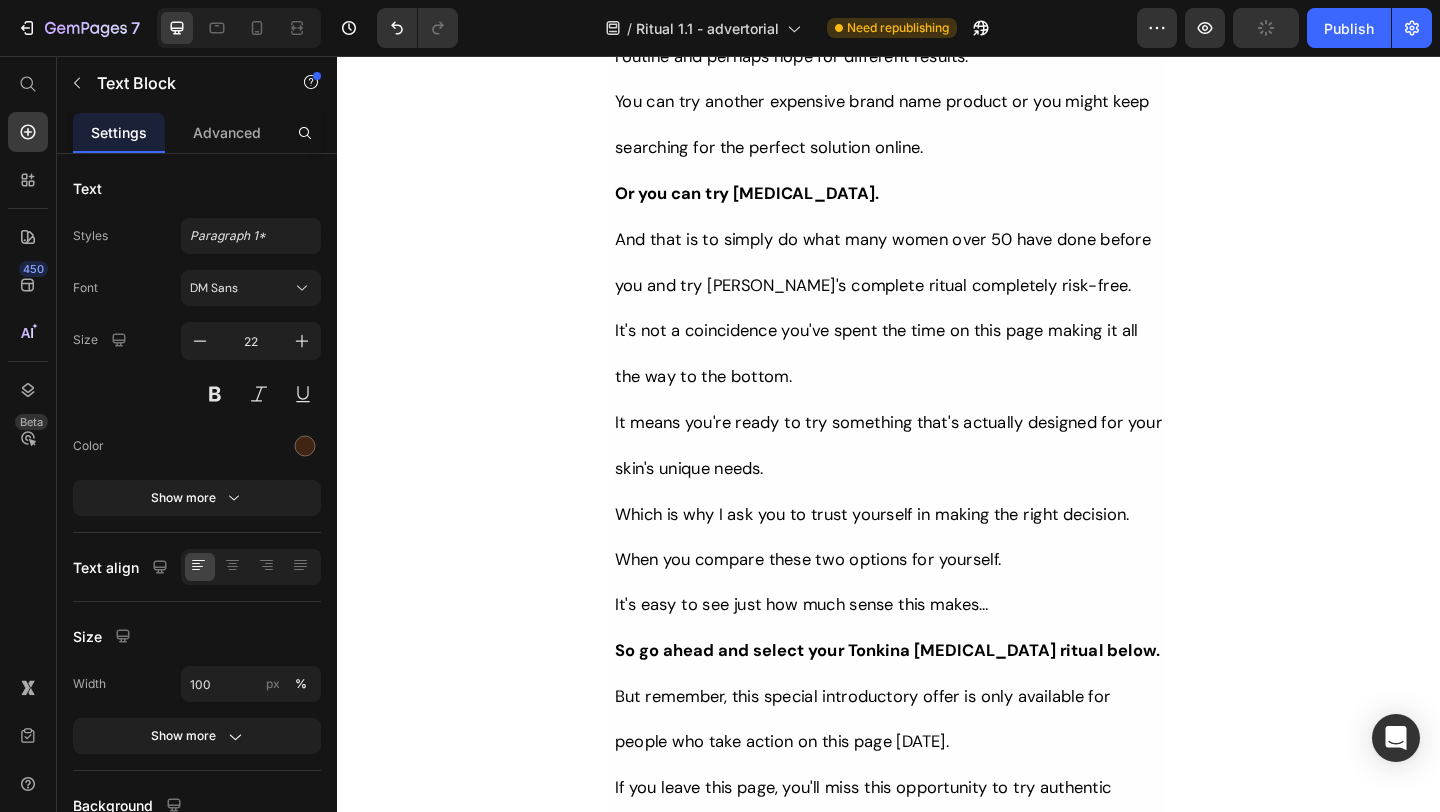 scroll, scrollTop: 18008, scrollLeft: 0, axis: vertical 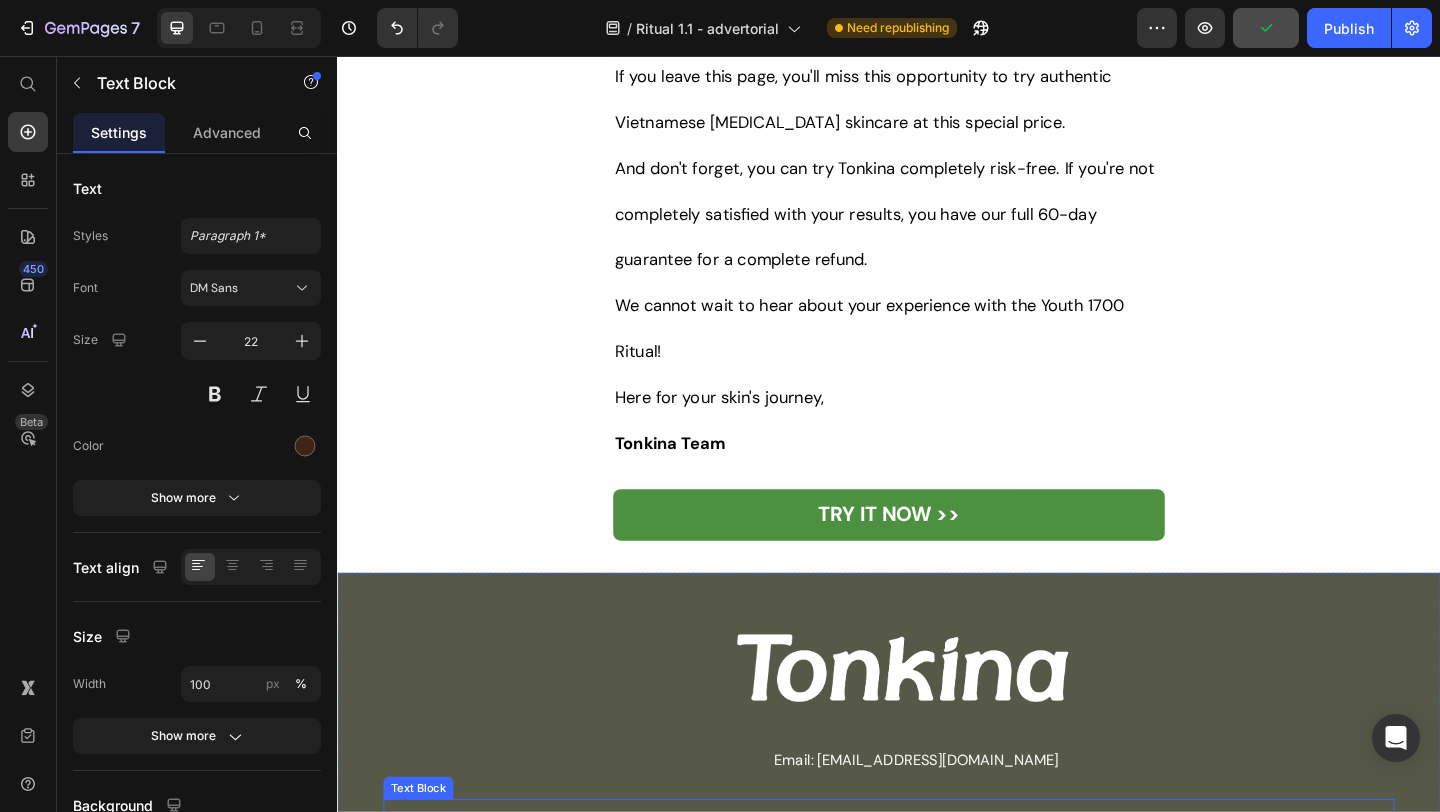 click on "*This product is a cosmetic and is not intended to diagnose, treat, cure, or prevent any medical condition. The statements and information on this page have not been evaluated by the Food and Drug Administration. Customer reviews reflect personal experiences,  Individual outcomes may vary depending on skin type, age, and consistency of use. Please consult your healthcare provider if you have specific skin concerns or medical conditions." at bounding box center [937, 930] 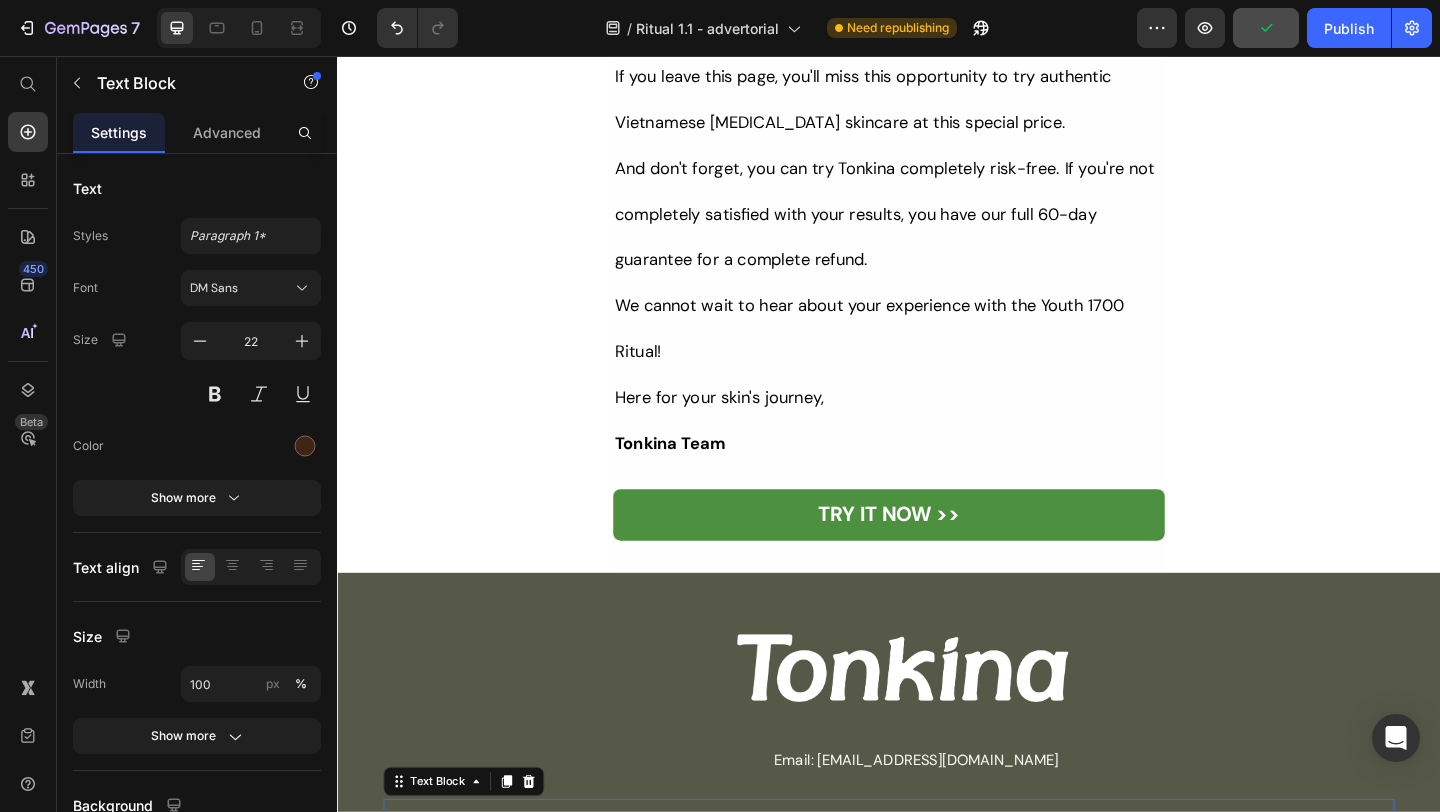 click on "*This product is a cosmetic and is not intended to diagnose, treat, cure, or prevent any medical condition. The statements and information on this page have not been evaluated by the Food and Drug Administration. Customer reviews reflect personal experiences,  Individual outcomes may vary depending on skin type, age, and consistency of use. Please consult your healthcare provider if you have specific skin concerns or medical conditions." at bounding box center (937, 930) 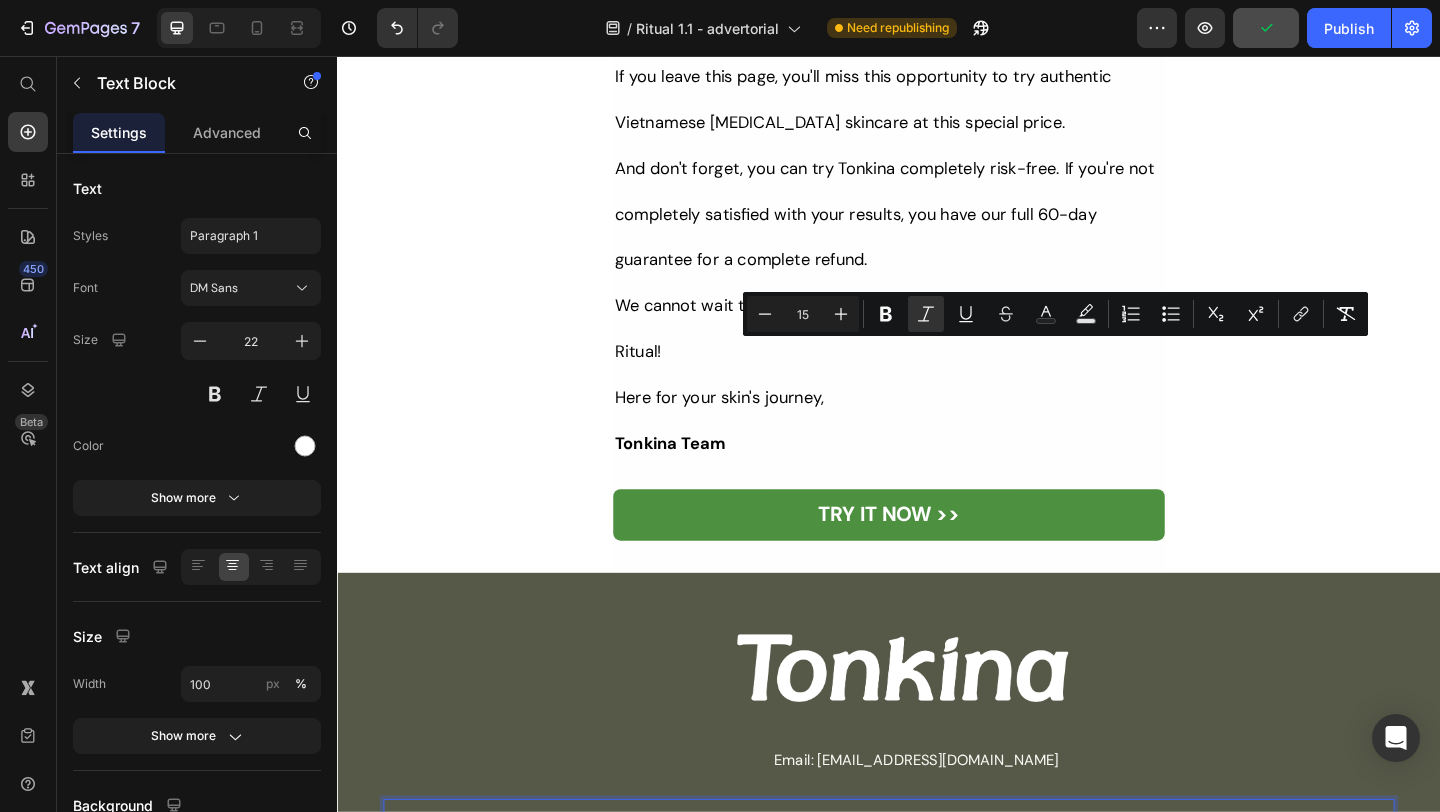 click on "*This product is a cosmetic and is not intended to diagnose, treat, cure, or prevent any medical condition. The statements and information on this page have not been evaluated by the Food and Drug Administration. Customer reviews reflect personal experiences,  Individual outcomes may vary depending on skin type, age, and consistency of use. Please consult your healthcare provider if you have specific skin concerns or medical conditions." at bounding box center (937, 930) 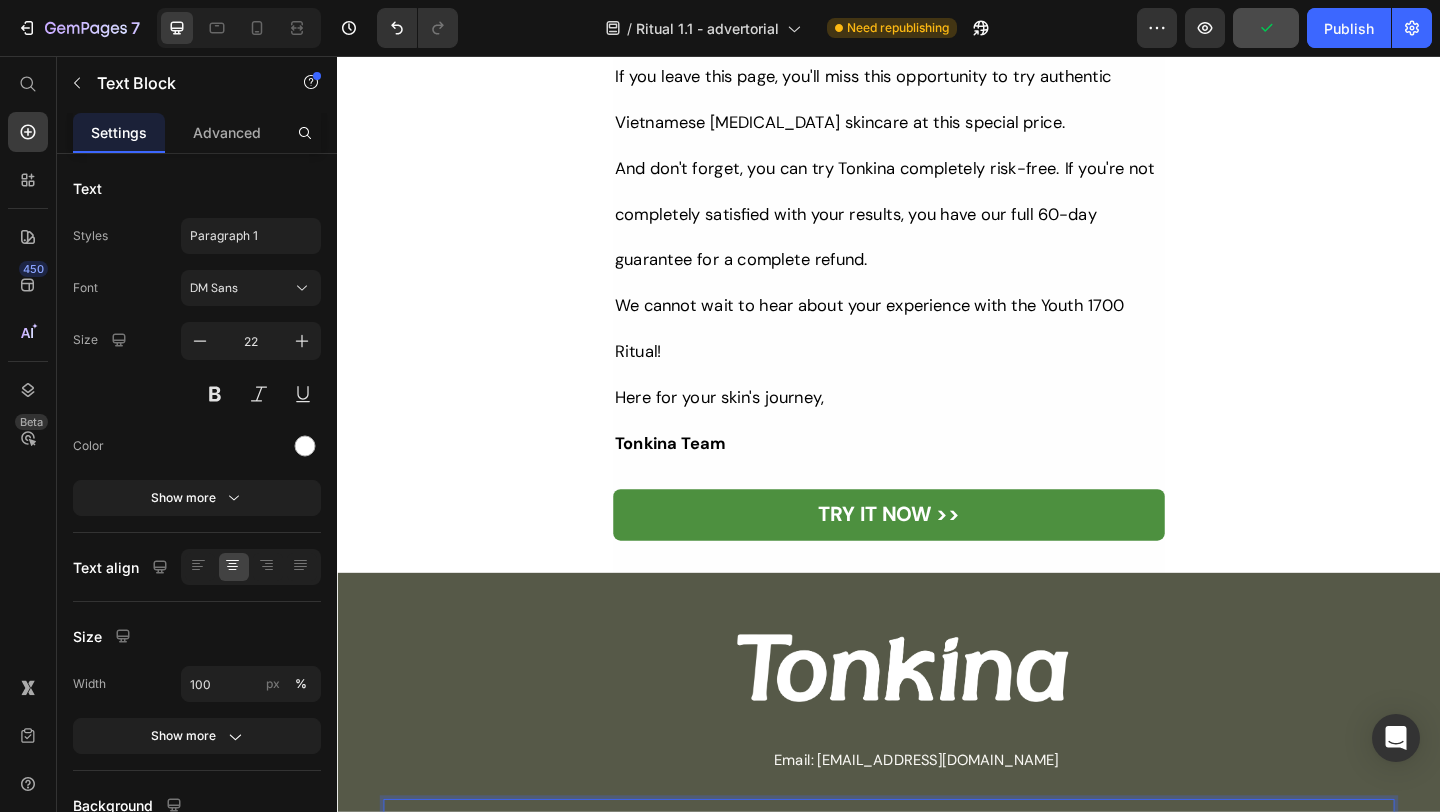 click on "*This product is a cosmetic and is not intended to diagnose, treat, cure, or prevent any medical condition. The statements and information on this page have not been evaluated by the Food and Drug Administration. Customer reviews reflect personal experiences,  Individual outcomes may vary depending on skin type, age, and consistency of use. Please consult your healthcare provider if you have specific skin concerns or medical conditions." at bounding box center (937, 930) 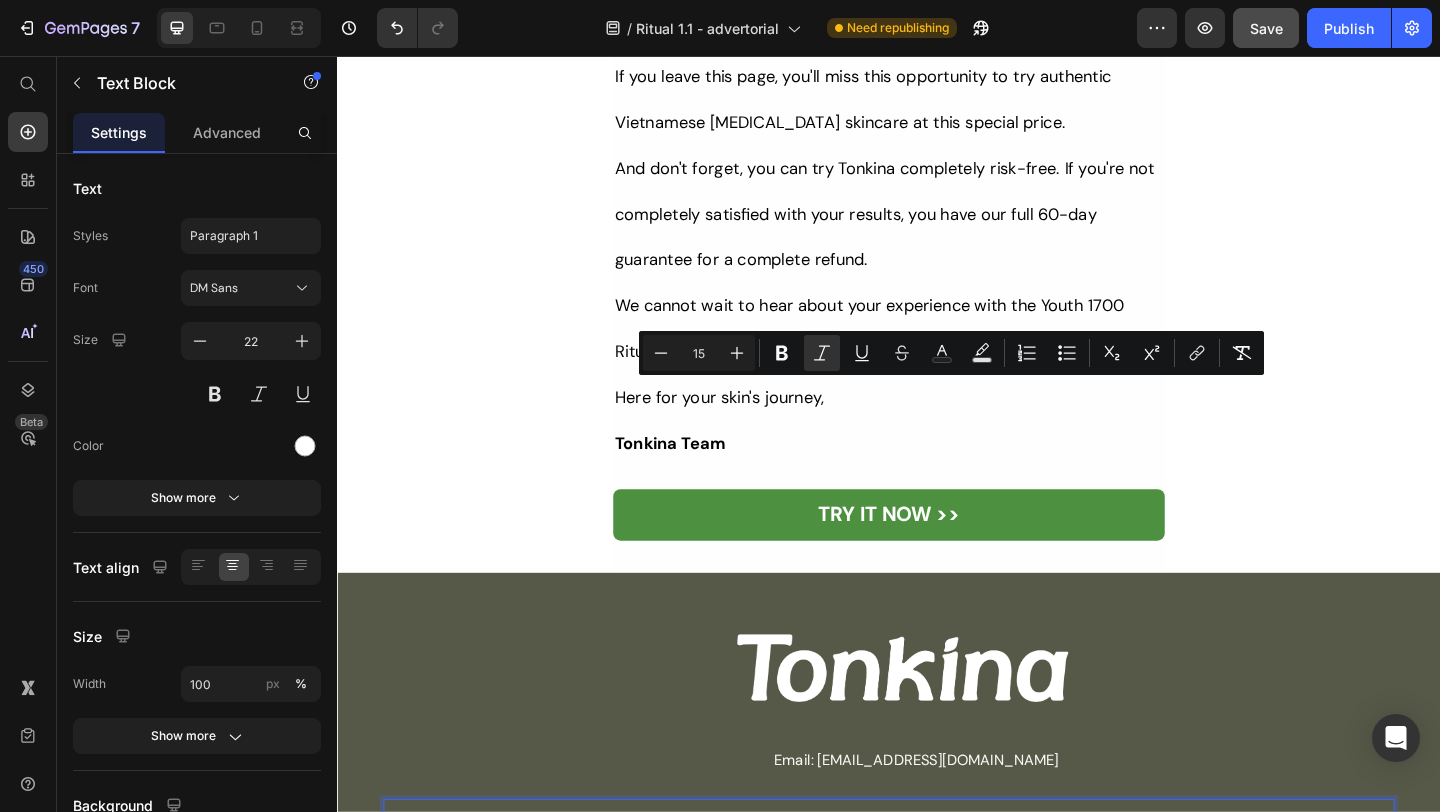 copy on "Customer reviews reflect personal experiences,  Individual outcomes may vary depending on skin type, age, and consistency of use." 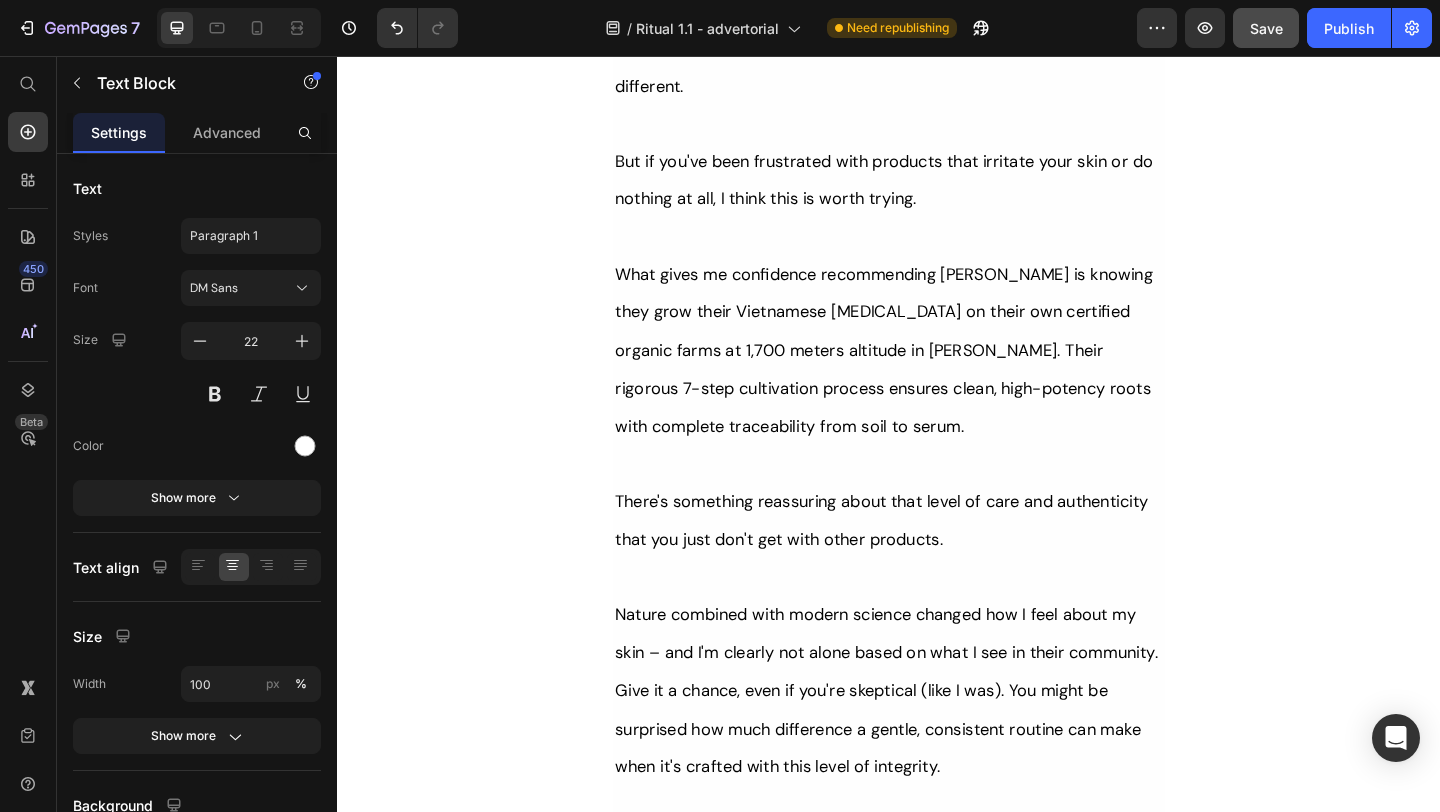 scroll, scrollTop: 10535, scrollLeft: 0, axis: vertical 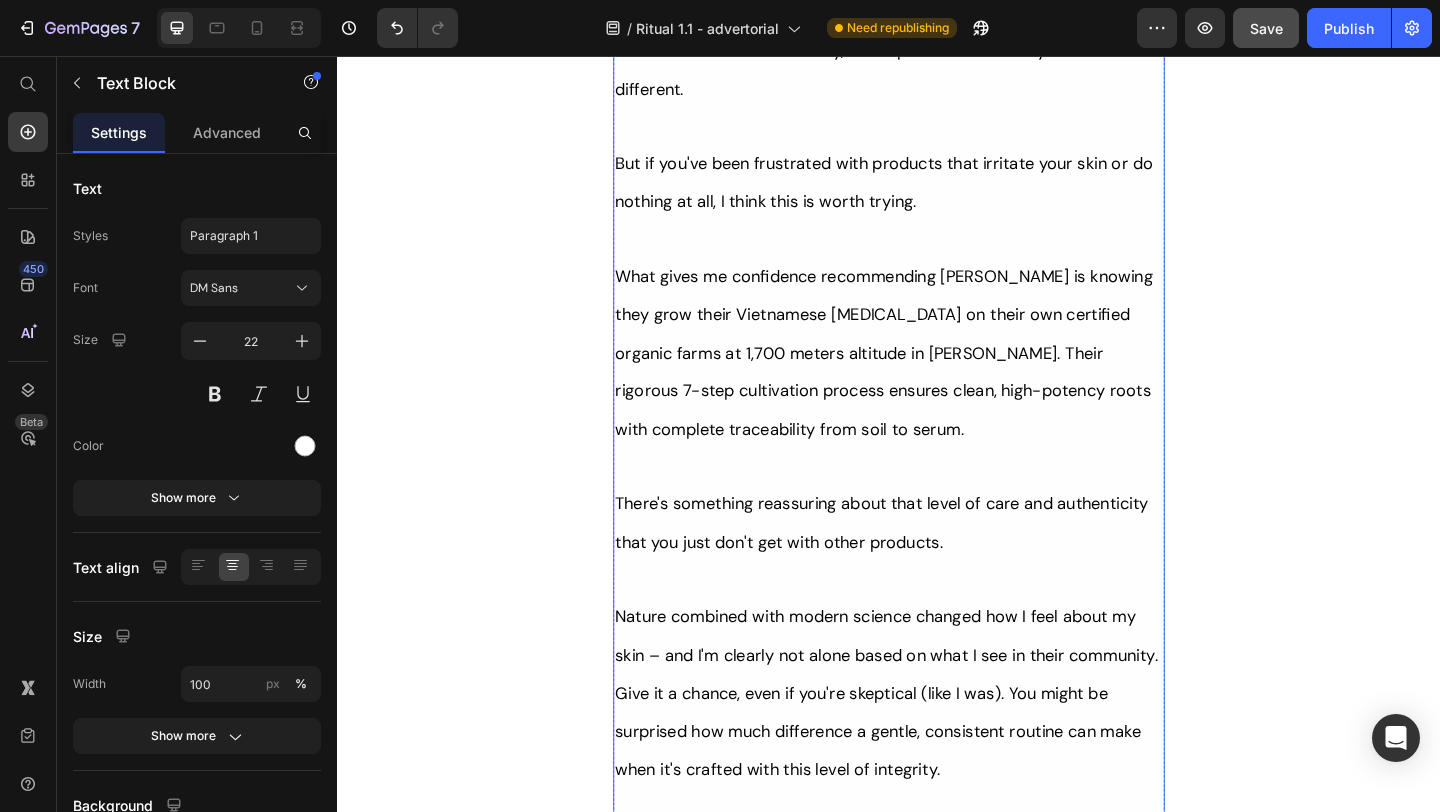 click on "Results may vary. Based on one customer’s experience." at bounding box center [849, 1078] 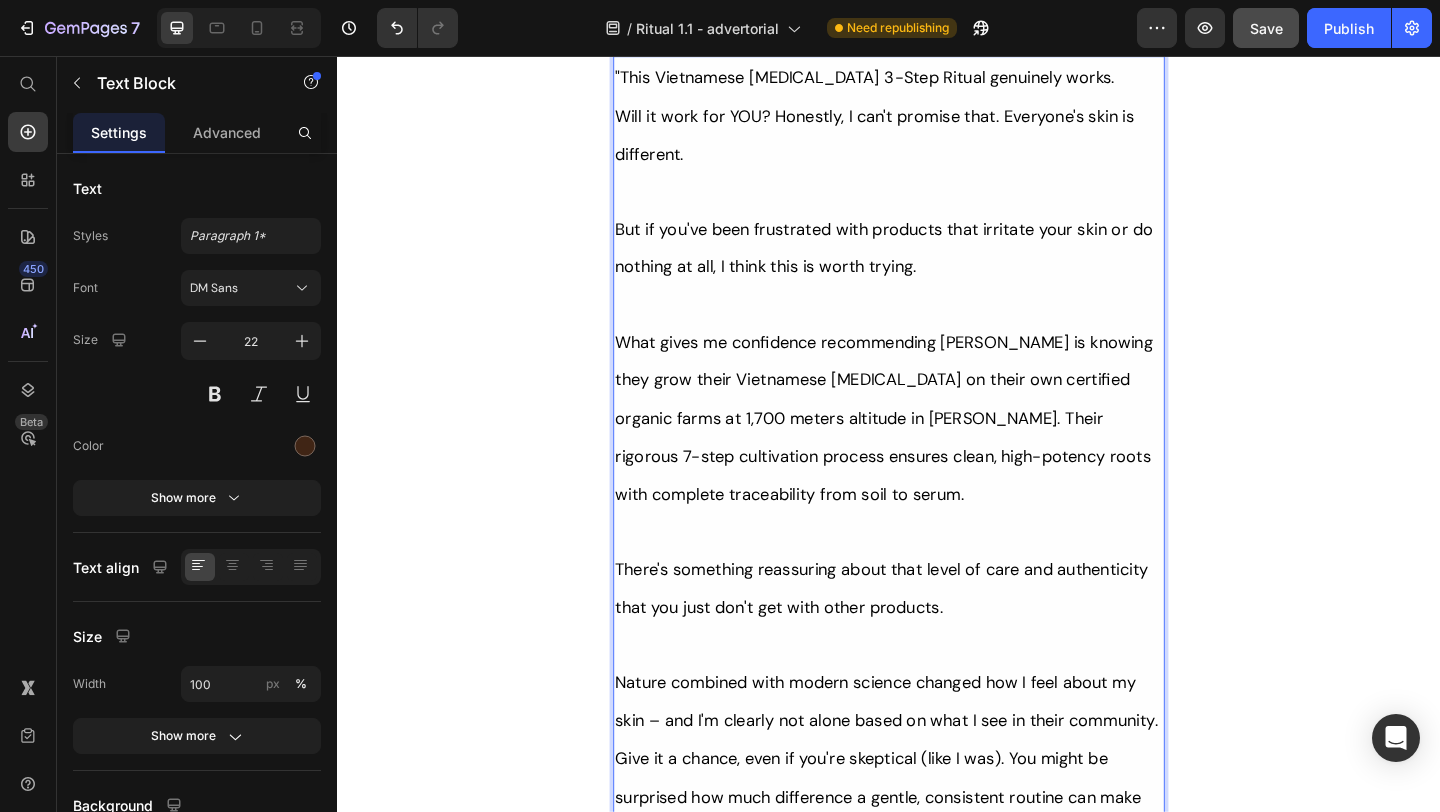 click on "Plus, Tonkina backs this with a full satisfaction guarantee. Not happy with your results after 60 days? Get 100% of your money back, no hassles. You have absolutely nothing to lose."" at bounding box center [937, 1045] 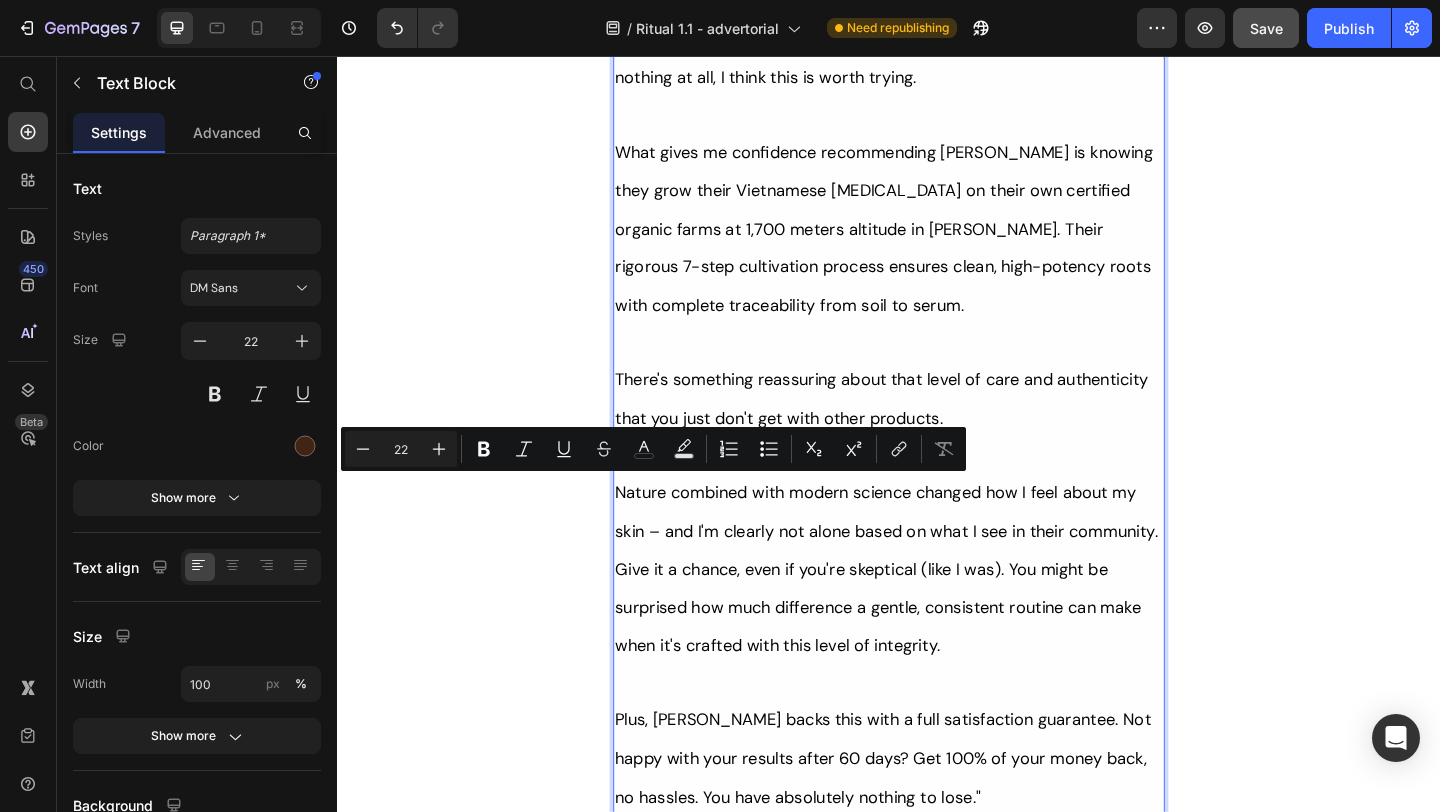 scroll, scrollTop: 10673, scrollLeft: 0, axis: vertical 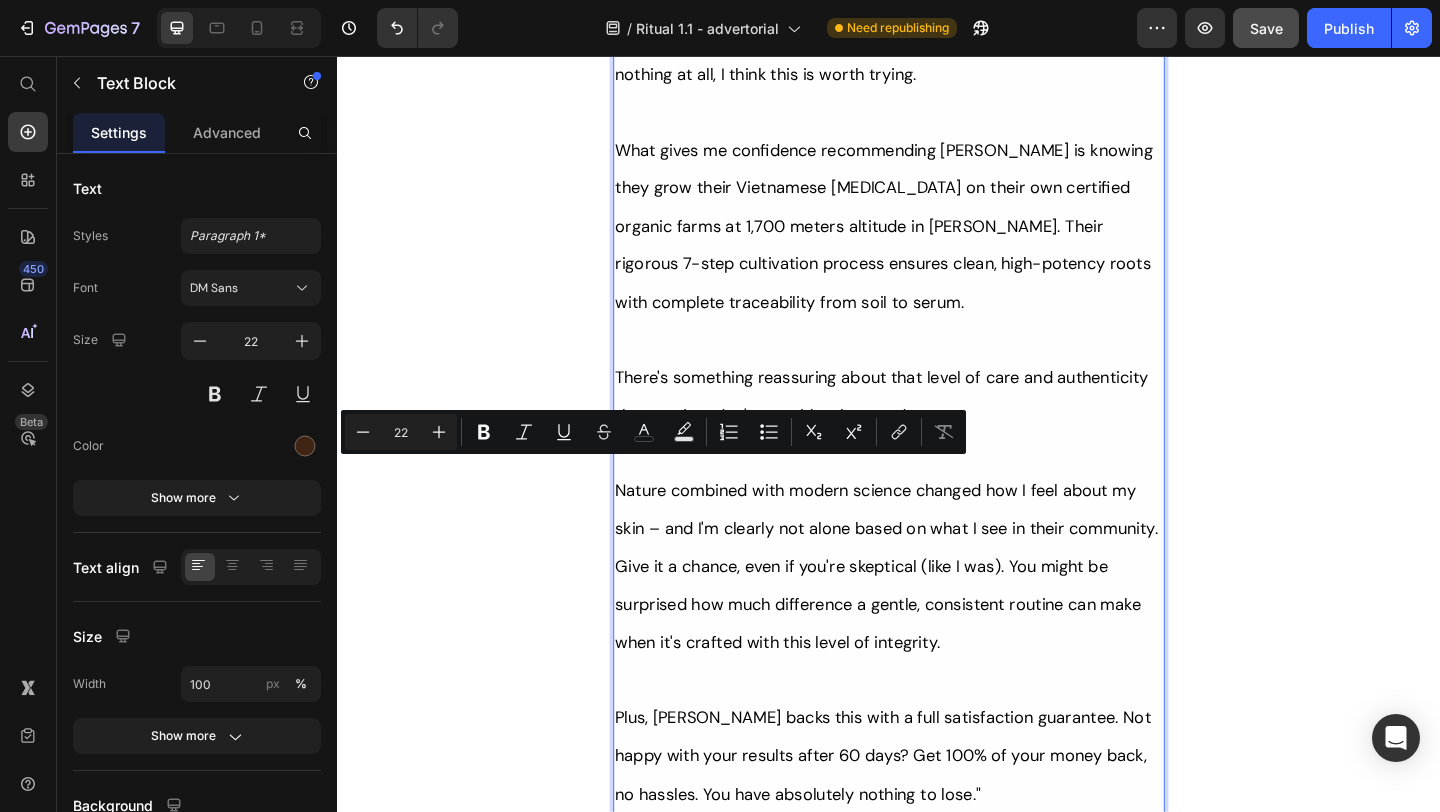 click on "Results may vary. Based on one customer’s experience." at bounding box center [849, 940] 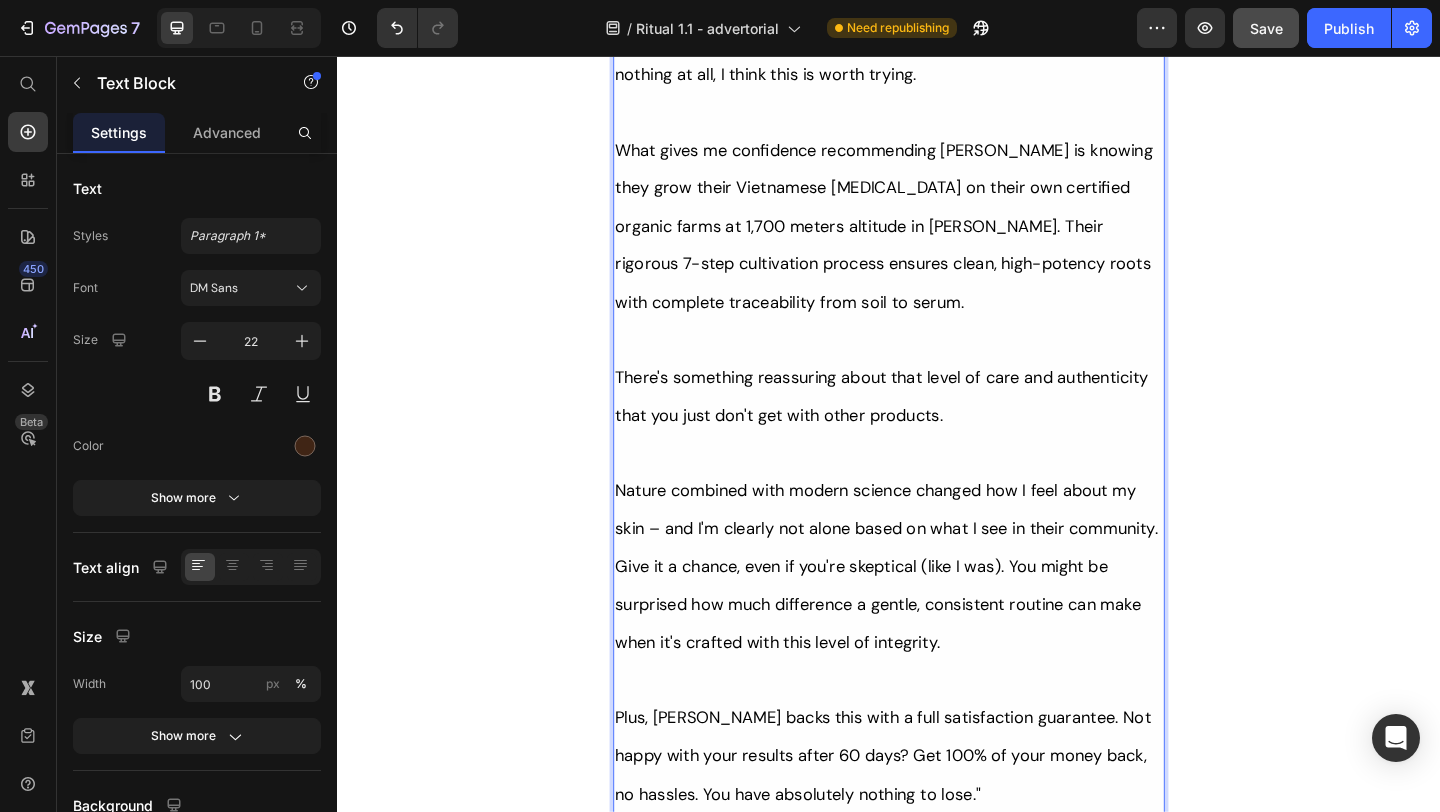 click on "Results may vary. Based on one customer’s experience." at bounding box center [849, 940] 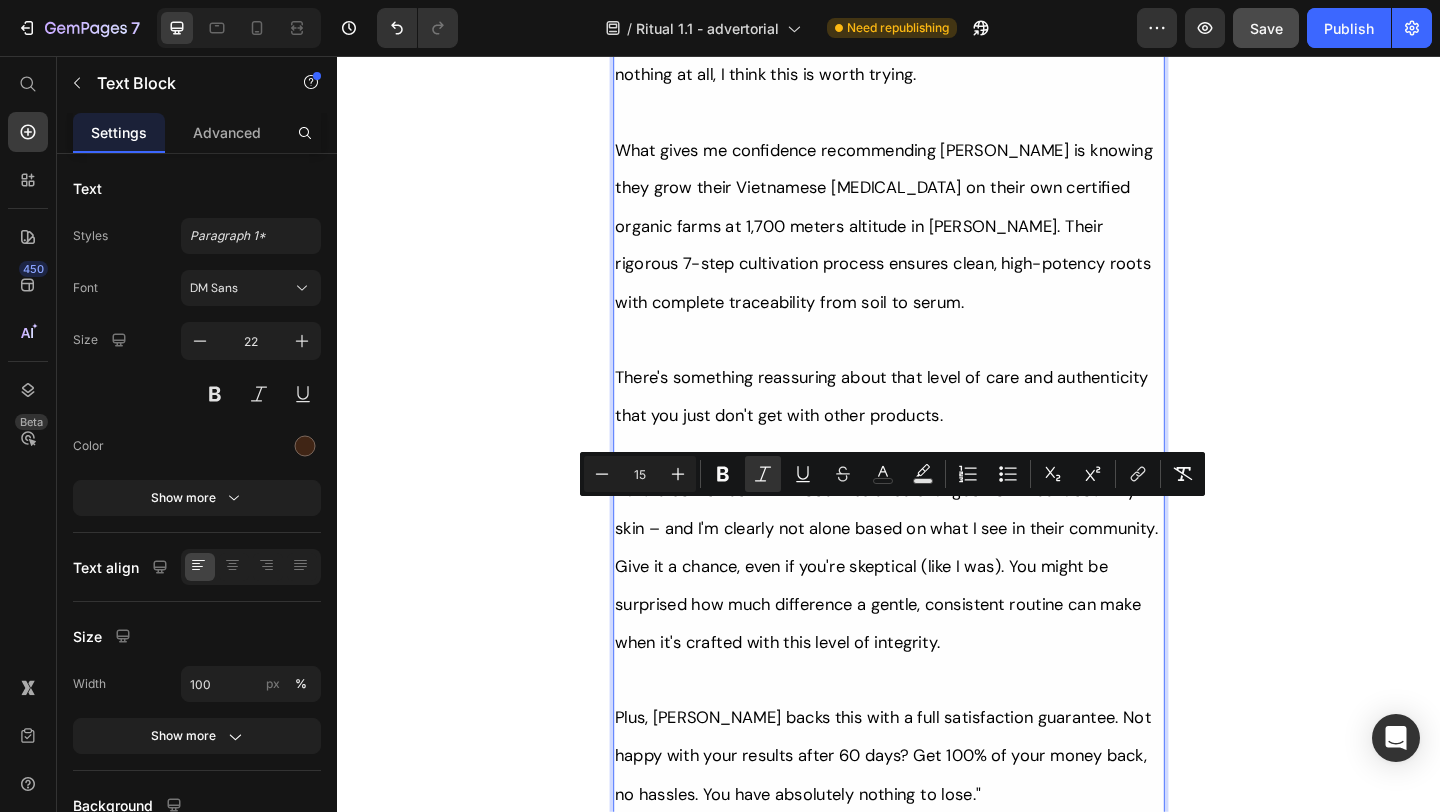 copy on "*Customer reviews reflect personal experiences,  Individual outcomes may vary depending on skin type, age, and consistency of use." 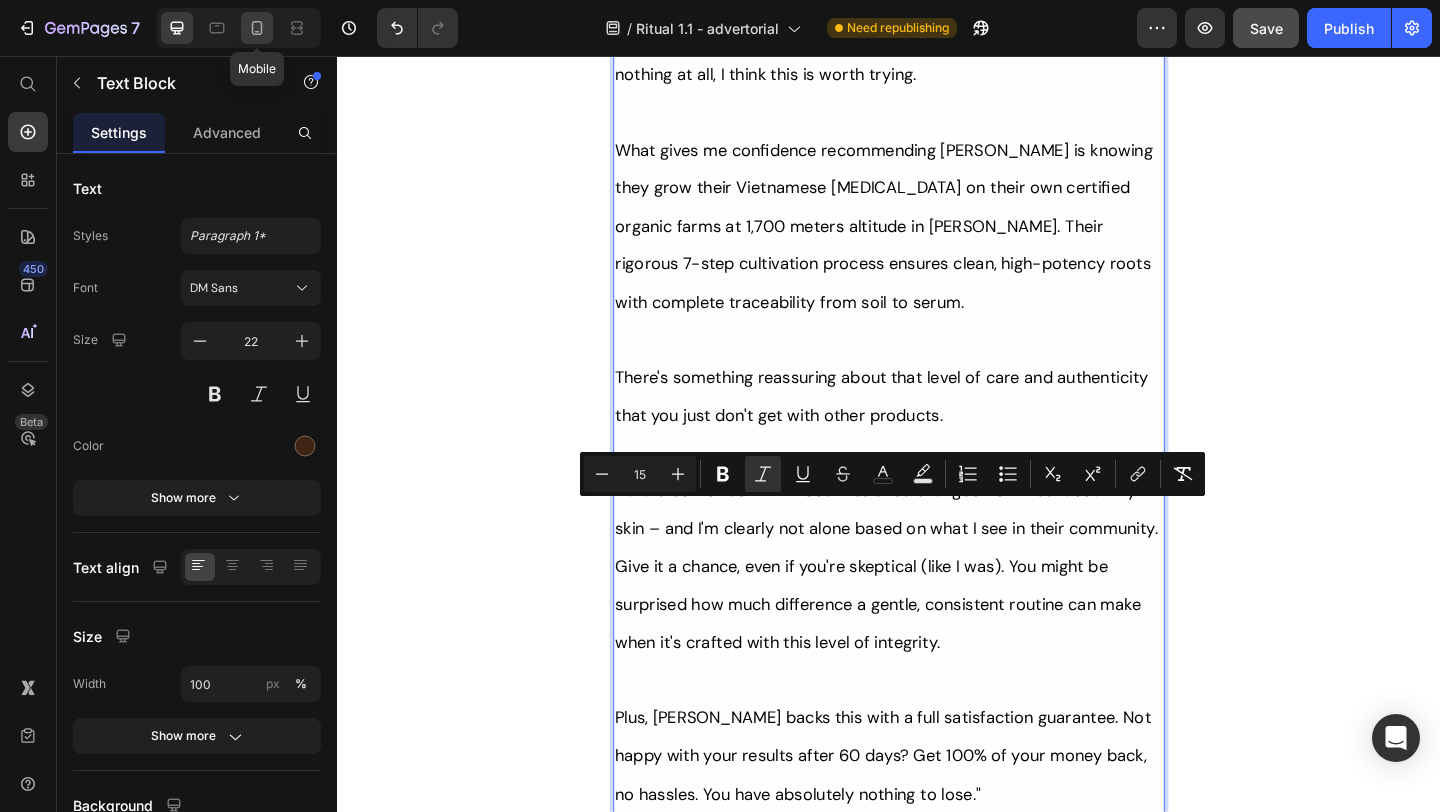 click 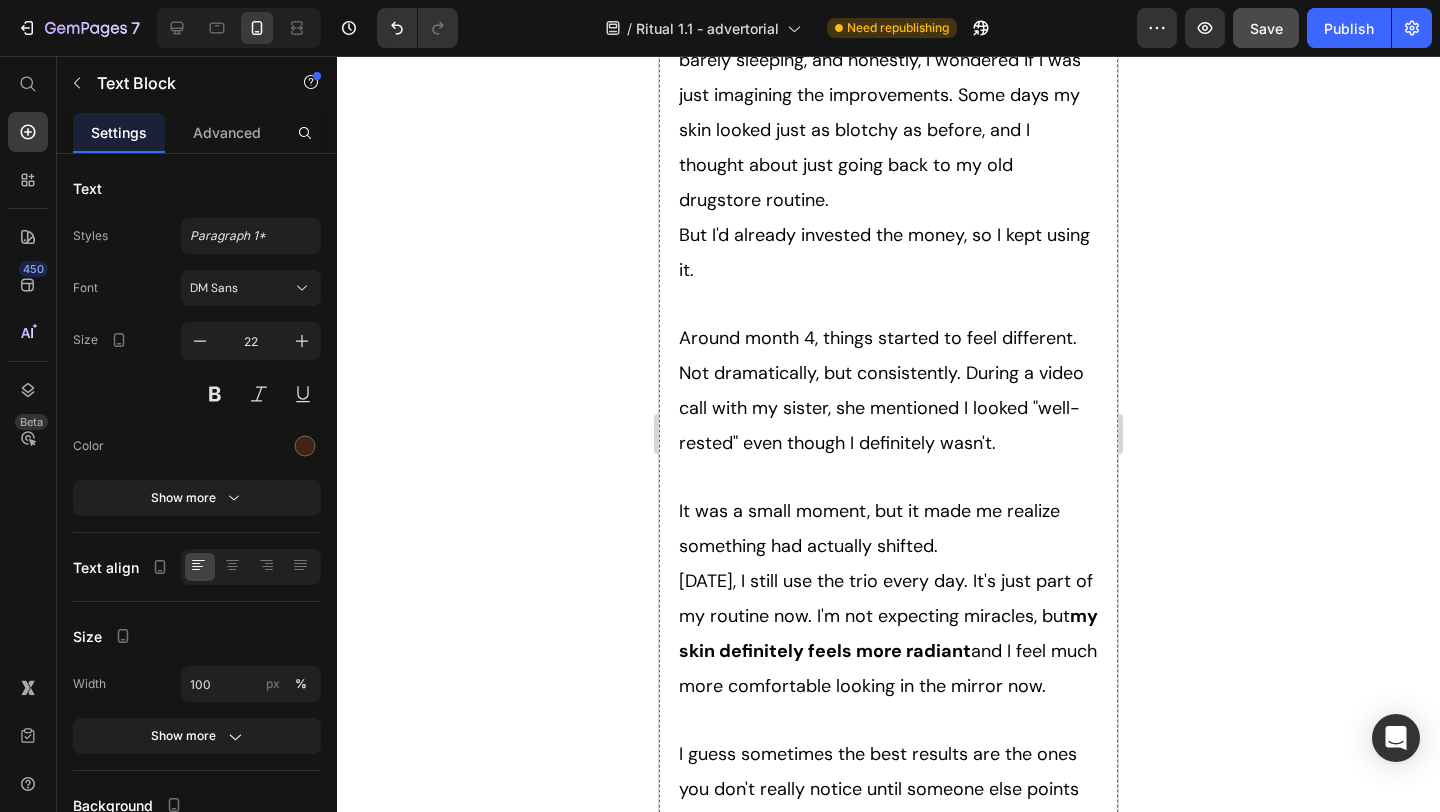 scroll, scrollTop: 9485, scrollLeft: 0, axis: vertical 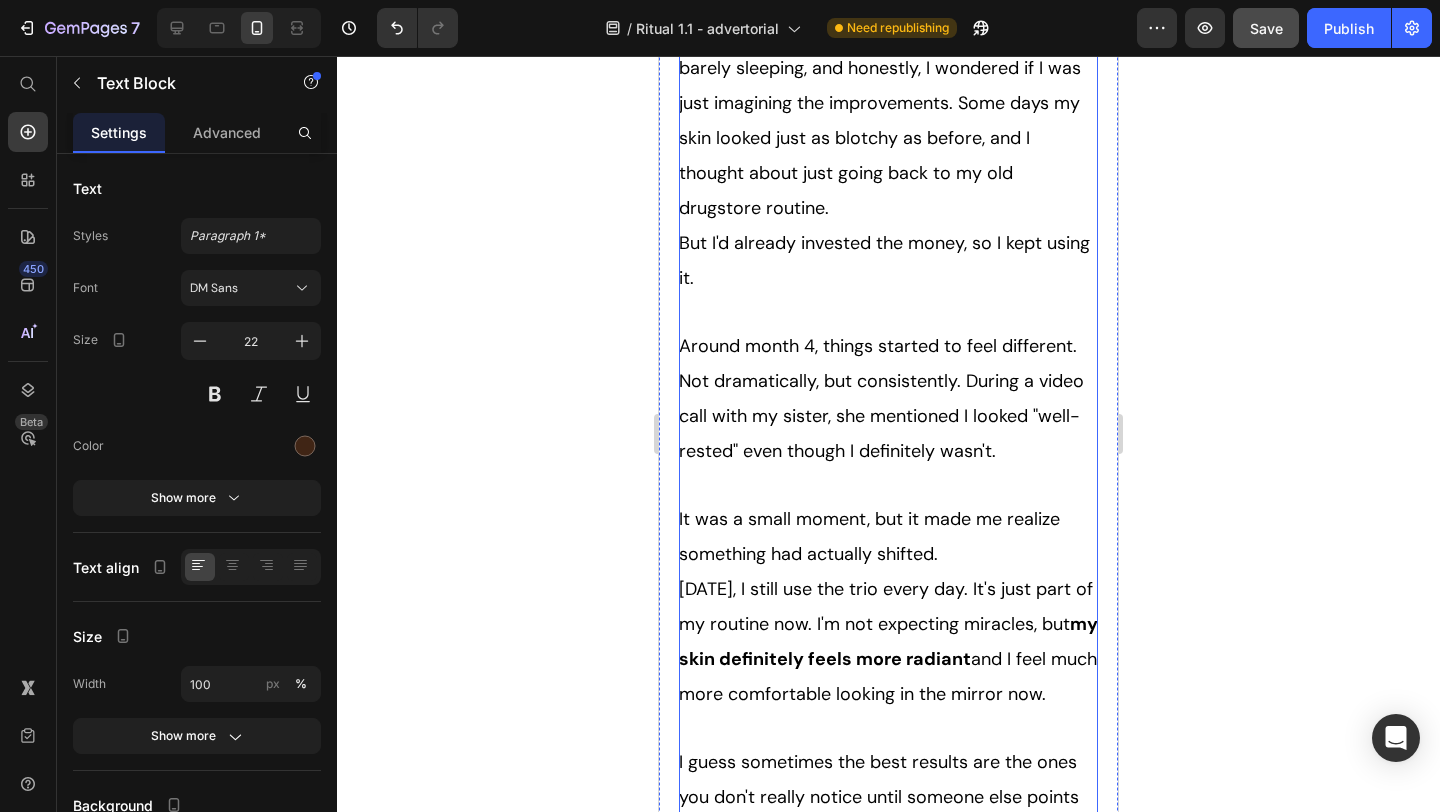 click on "I guess sometimes the best results are the ones you don't really notice until someone else points them out."" at bounding box center (879, 797) 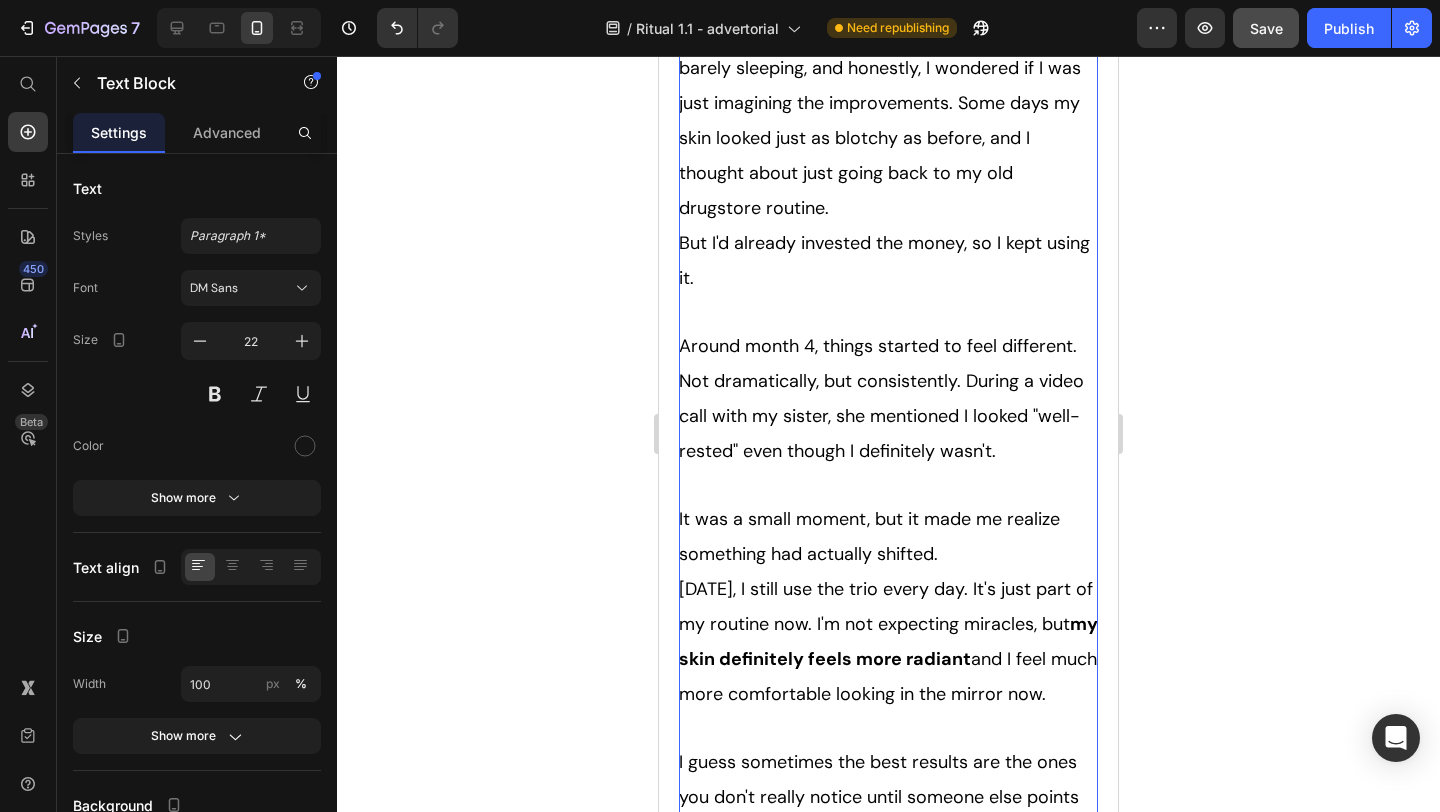 click on "I guess sometimes the best results are the ones you don't really notice until someone else points them out."" at bounding box center (888, 796) 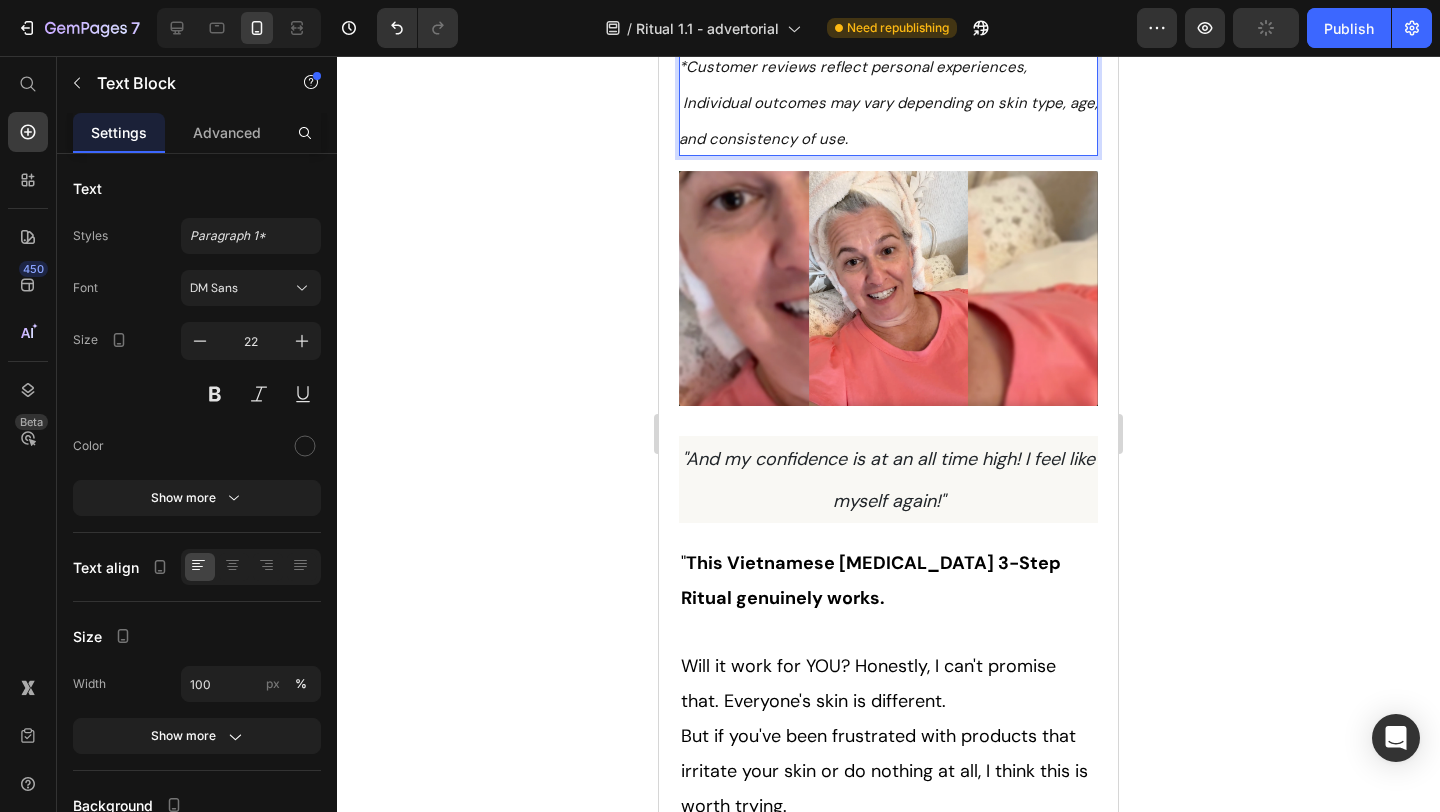 scroll, scrollTop: 10272, scrollLeft: 0, axis: vertical 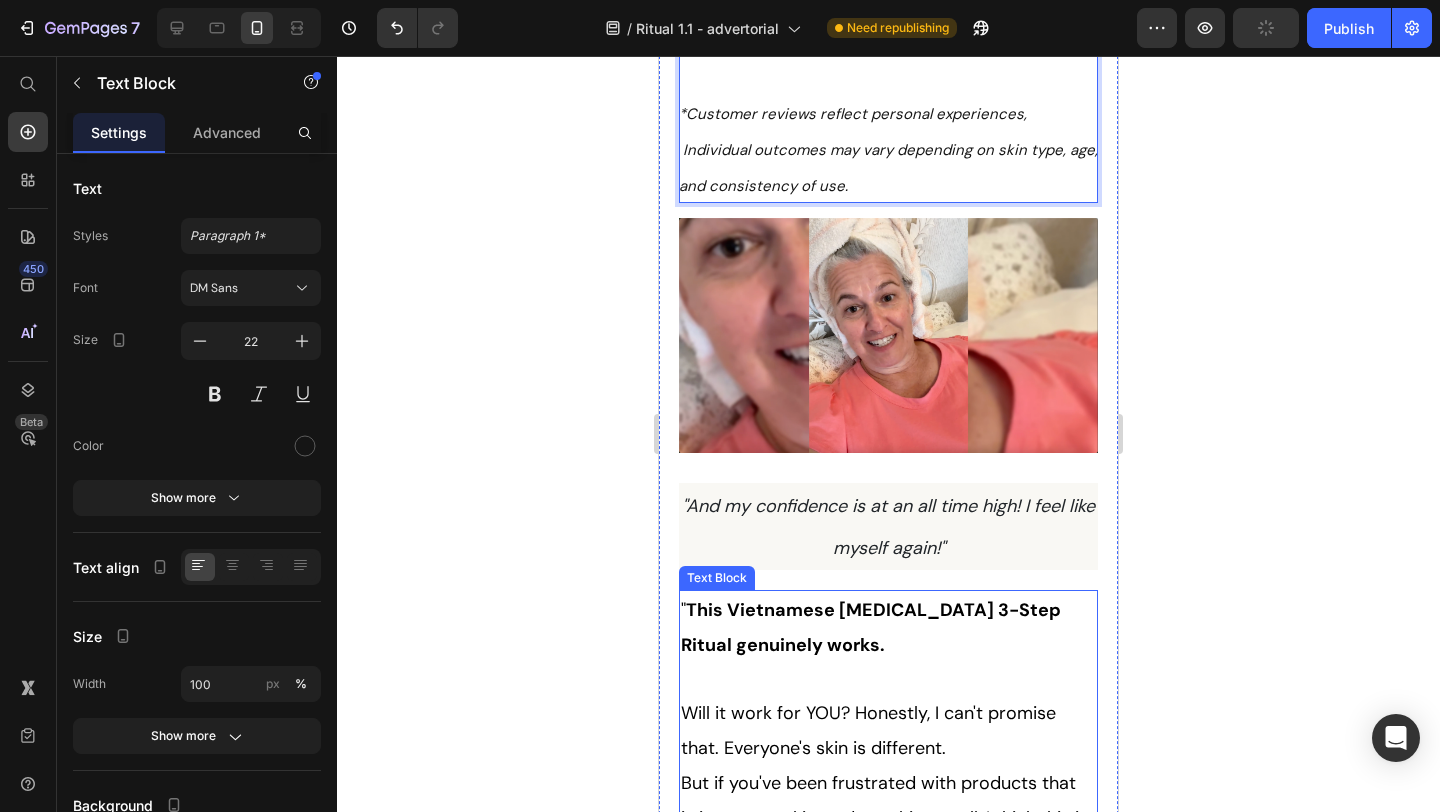 click on "But if you've been frustrated with products that irritate your skin or do nothing at all, I think this is worth trying." at bounding box center (884, 818) 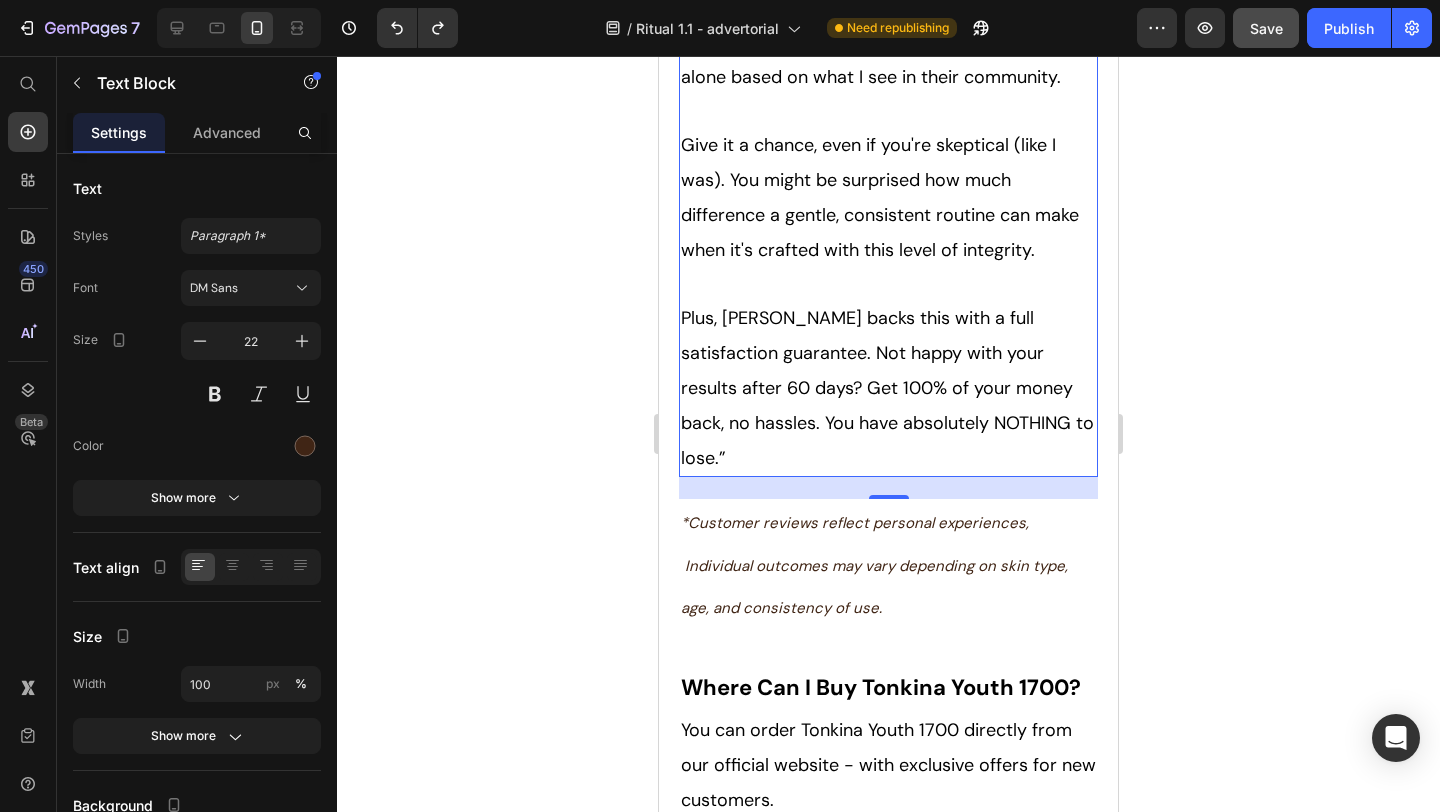 scroll, scrollTop: 11502, scrollLeft: 0, axis: vertical 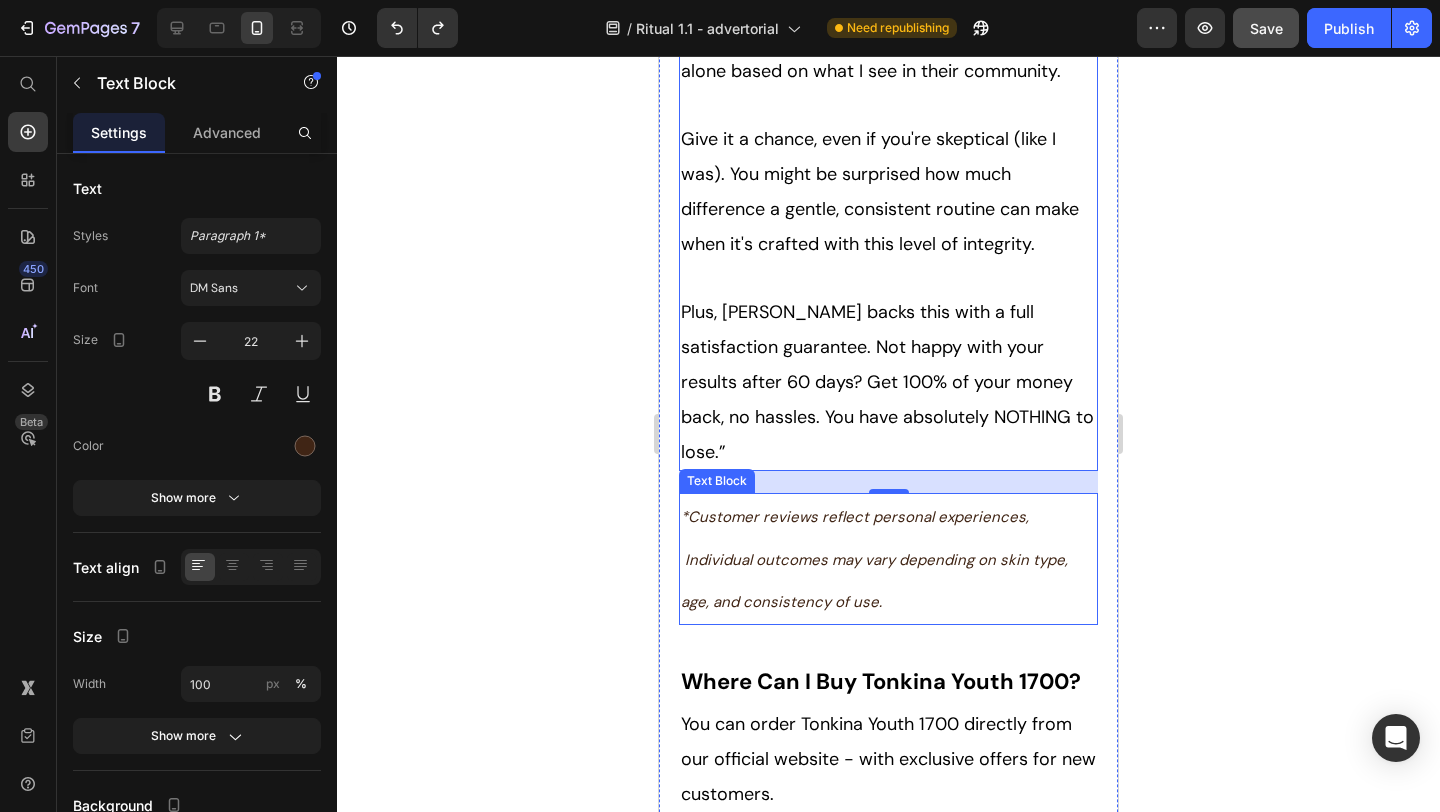 click on "*Customer reviews reflect personal experiences,  Individual outcomes may vary depending on skin type, age, and consistency of use." at bounding box center [888, 559] 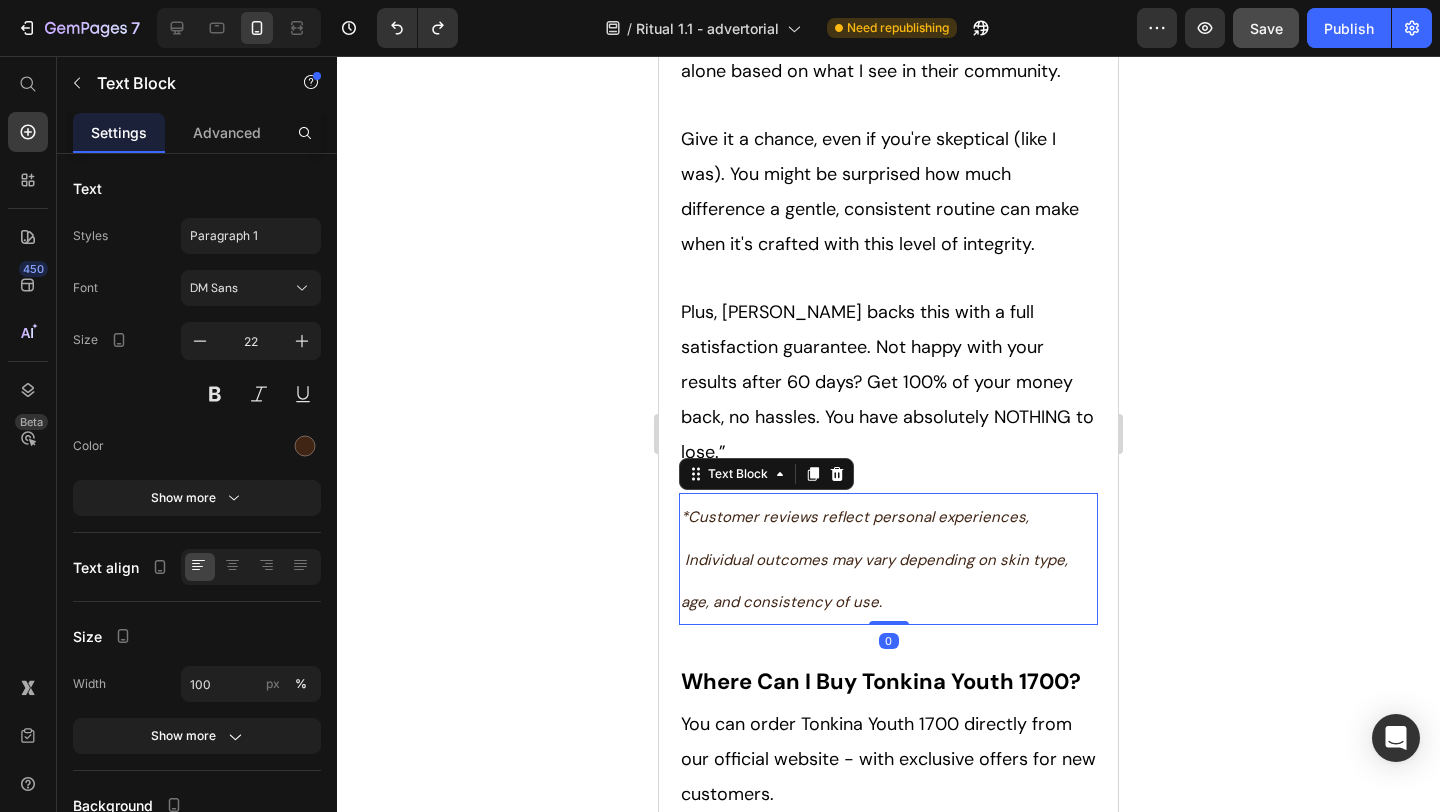 click 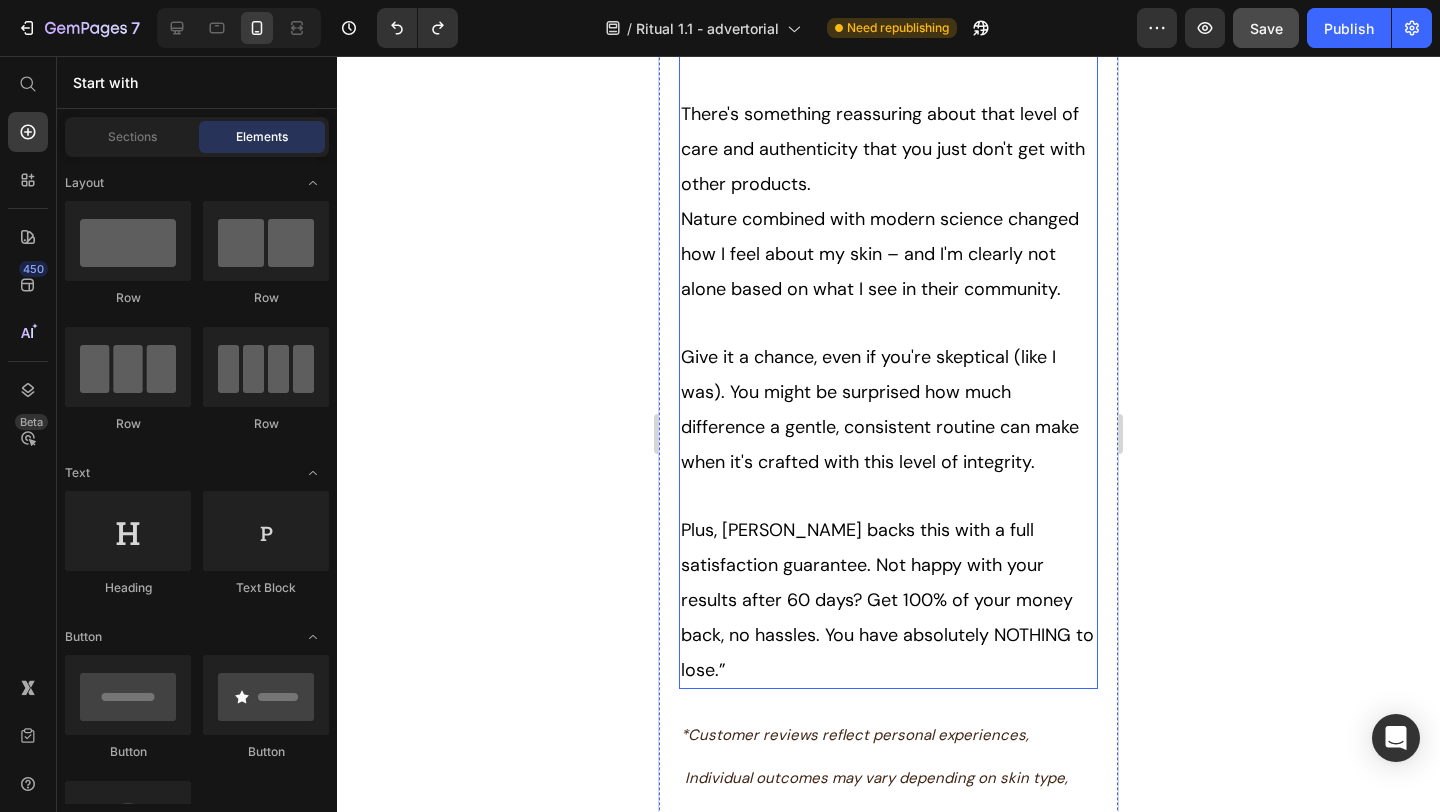 scroll, scrollTop: 11467, scrollLeft: 0, axis: vertical 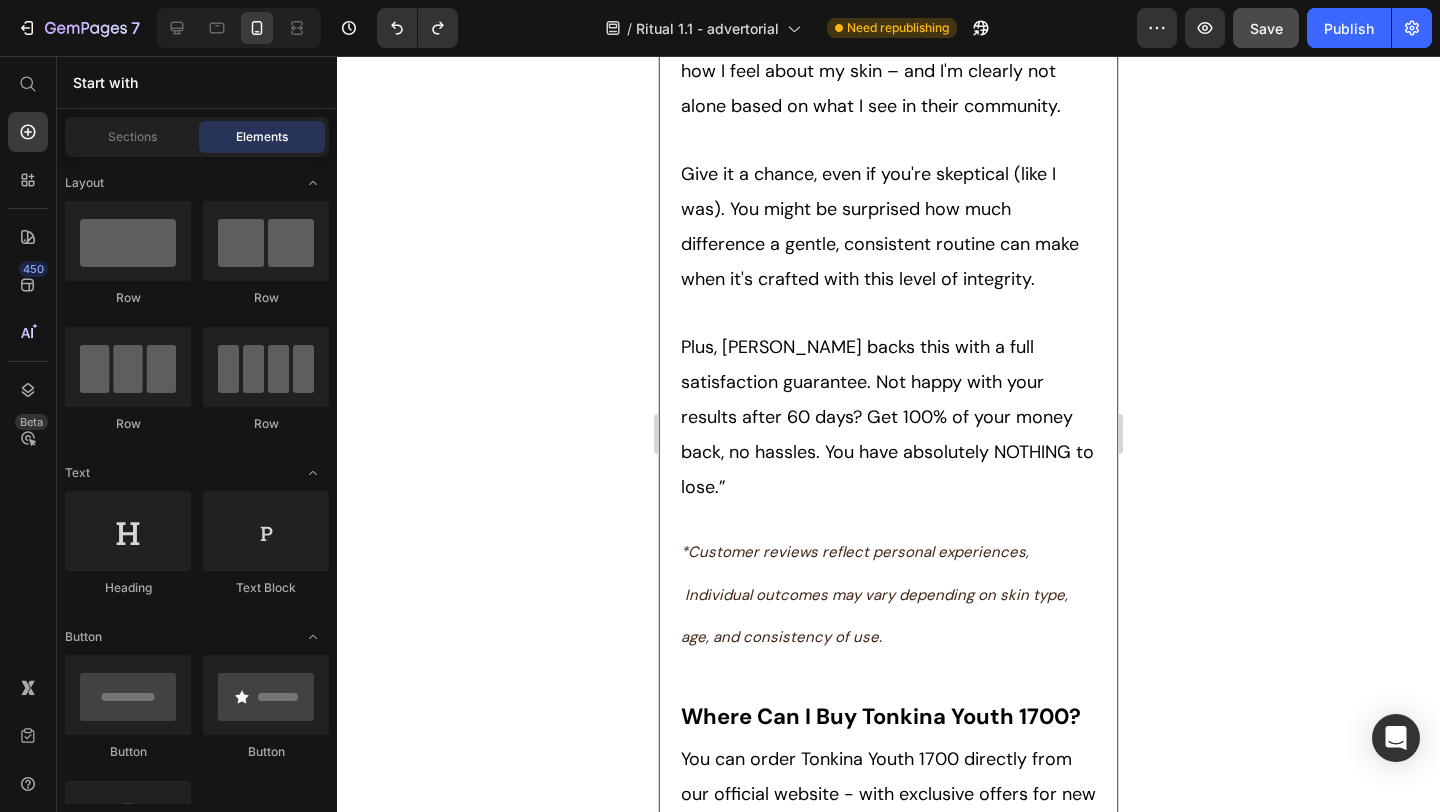 click on "Her Daughter Asked If She Had 'Work Done' – The Truth About Her 55-Year-Old Skin Will Surprise You Heading                Title Line No Botox Needed: This Complete Ritual Helps Smooth Fine Lines, Brighten Age Spots, Firm Skin — All Without Needles or Harsh Chemicals… Heading Image Ladies, what if I told you that some of the most radiant women over 50 have never touched Botox — and they're seeing incredible results, naturally? Here’s what the beauty industry doesn’t want you to know: You don’t need painful injections or harsh treatments to look radiant! While they push expensive procedures and synthetic creams, a quiet shift is happening among smart, discerning women — who’ve found something different. A new brand called  Tonkina  is leading the way with a breakthrough discovery: A rare species of  Vietnamese ginseng , newly researched and shown to contain  up to 4x more skin-renewing saponins  than even Korean ginseng. without irritation, without damage , and without disappointment. 1 2 "" at bounding box center [888, -1669] 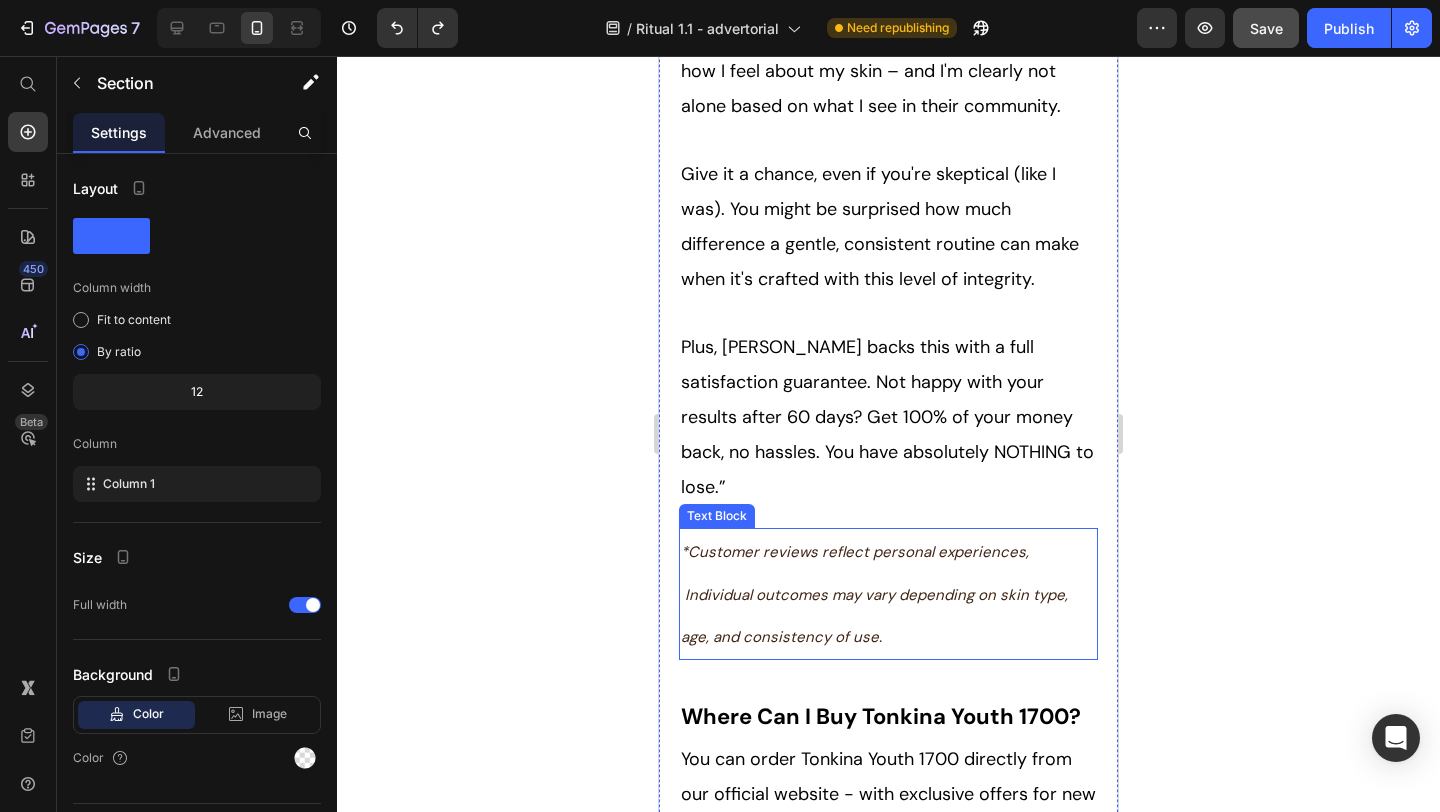 click on "*Customer reviews reflect personal experiences,  Individual outcomes may vary depending on skin type, age, and consistency of use." at bounding box center (888, 594) 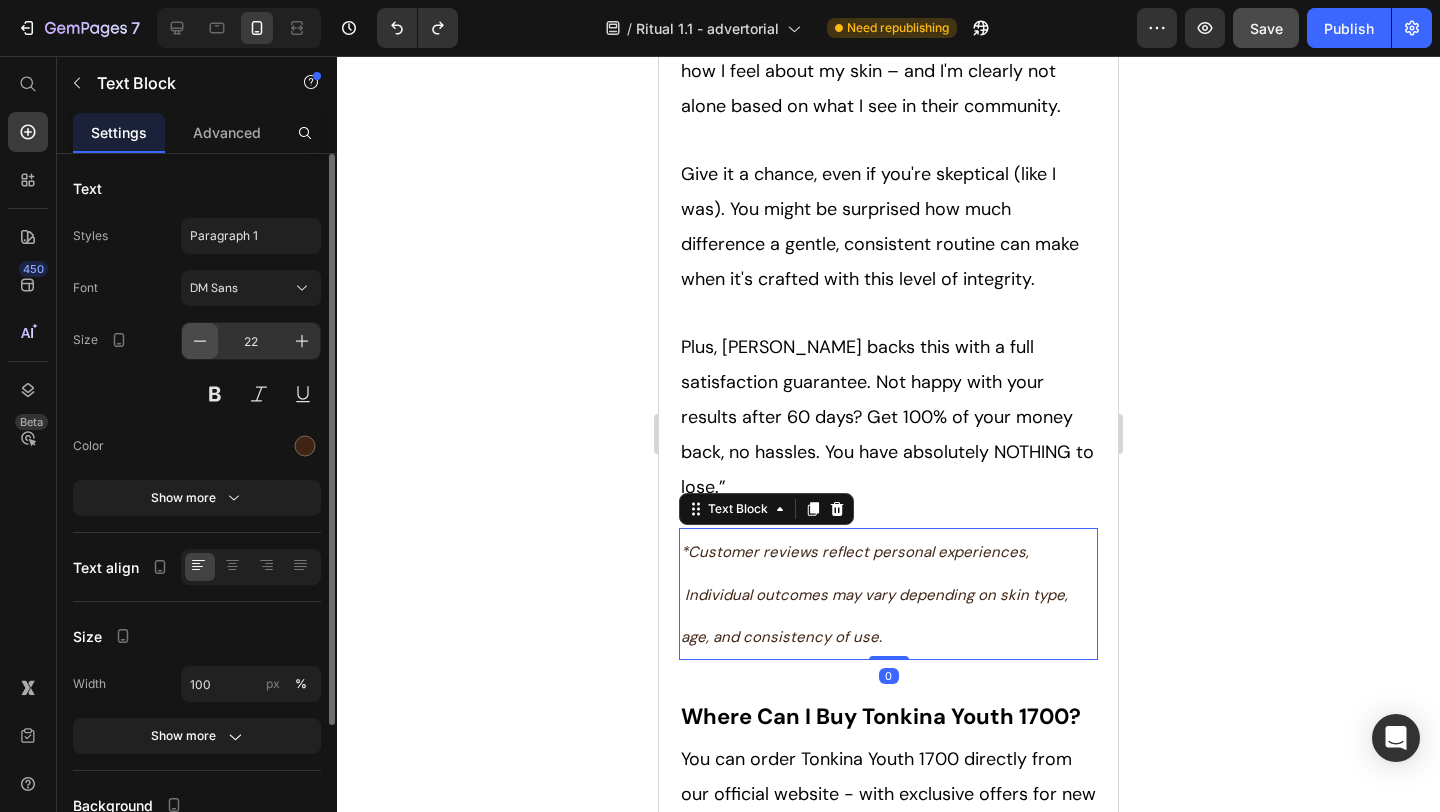 click 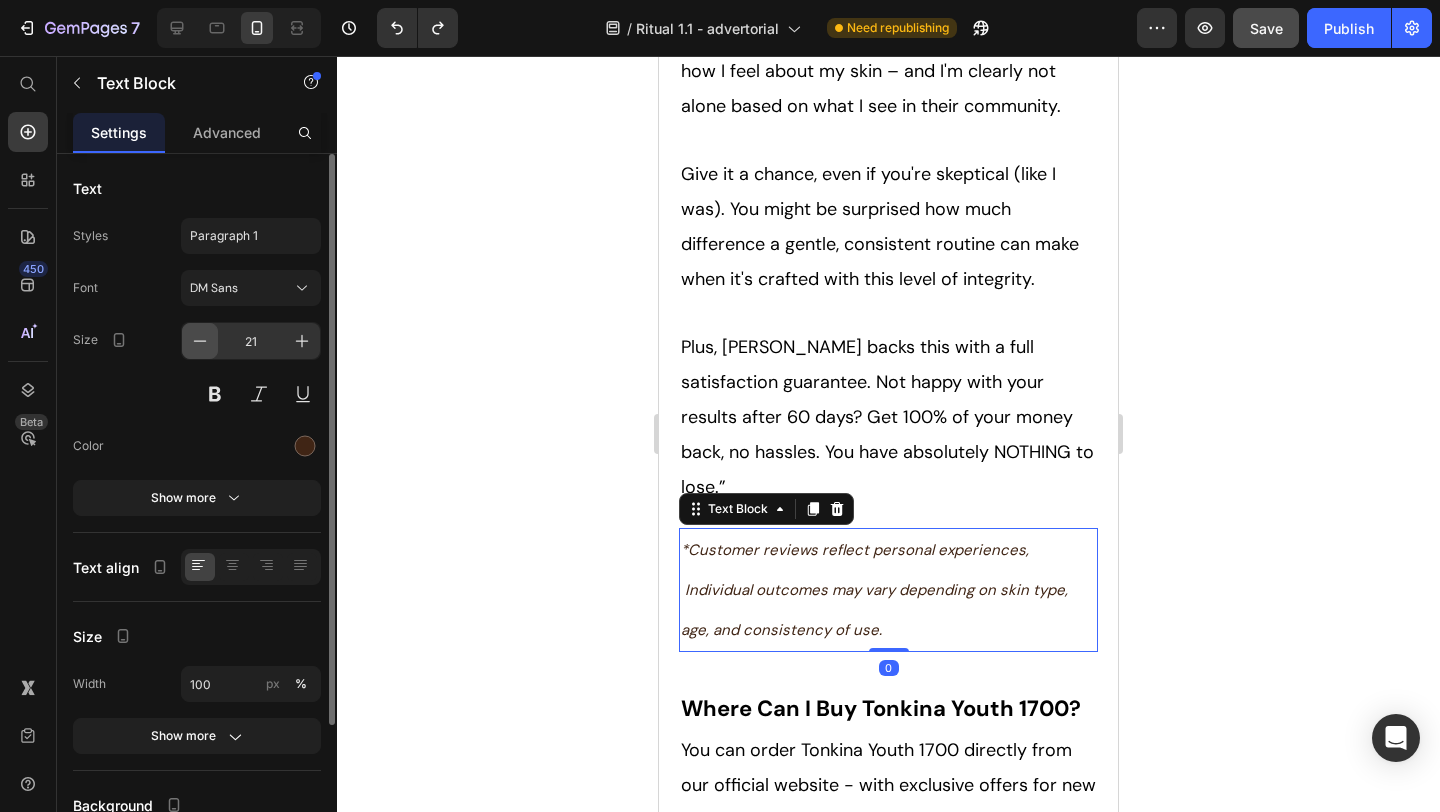 click 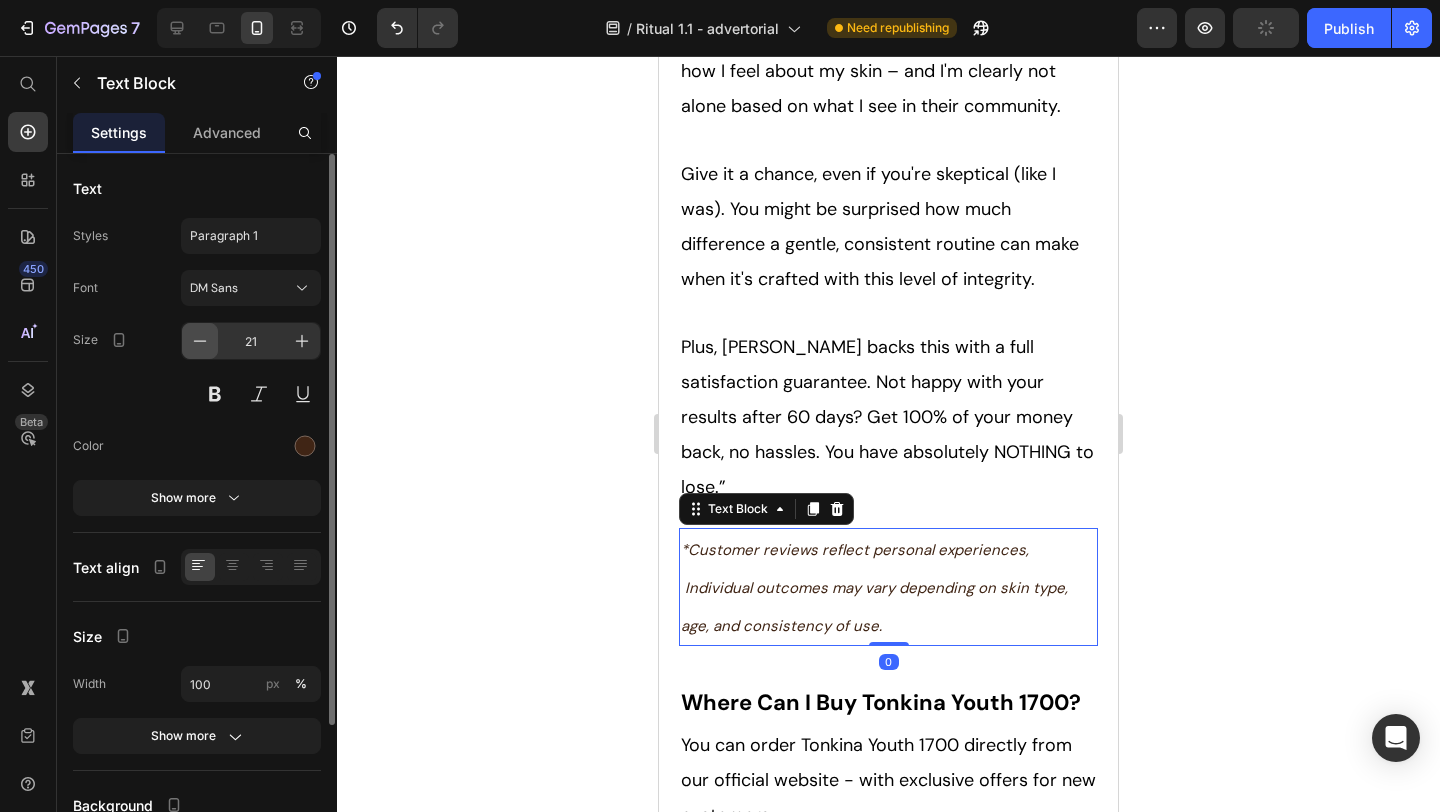 type on "20" 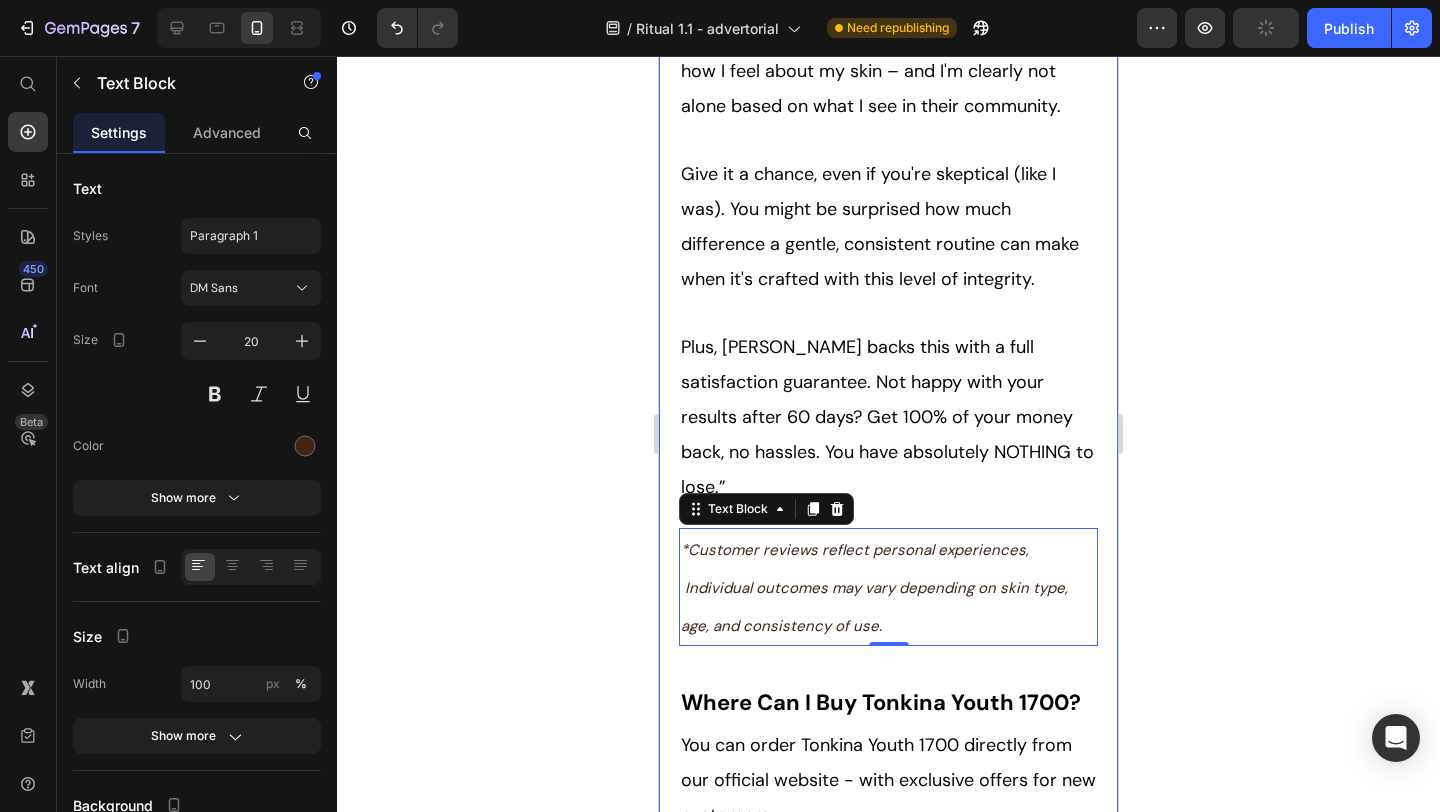 click on "Her Daughter Asked If She Had 'Work Done' – The Truth About Her 55-Year-Old Skin Will Surprise You Heading                Title Line No Botox Needed: This Complete Ritual Helps Smooth Fine Lines, Brighten Age Spots, Firm Skin — All Without Needles or Harsh Chemicals… Heading Image Ladies, what if I told you that some of the most radiant women over 50 have never touched Botox — and they're seeing incredible results, naturally? Here’s what the beauty industry doesn’t want you to know: You don’t need painful injections or harsh treatments to look radiant! While they push expensive procedures and synthetic creams, a quiet shift is happening among smart, discerning women — who’ve found something different. A new brand called  Tonkina  is leading the way with a breakthrough discovery: A rare species of  Vietnamese ginseng , newly researched and shown to contain  up to 4x more skin-renewing saponins  than even Korean ginseng. without irritation, without damage , and without disappointment. 1 2 "" at bounding box center (888, -1676) 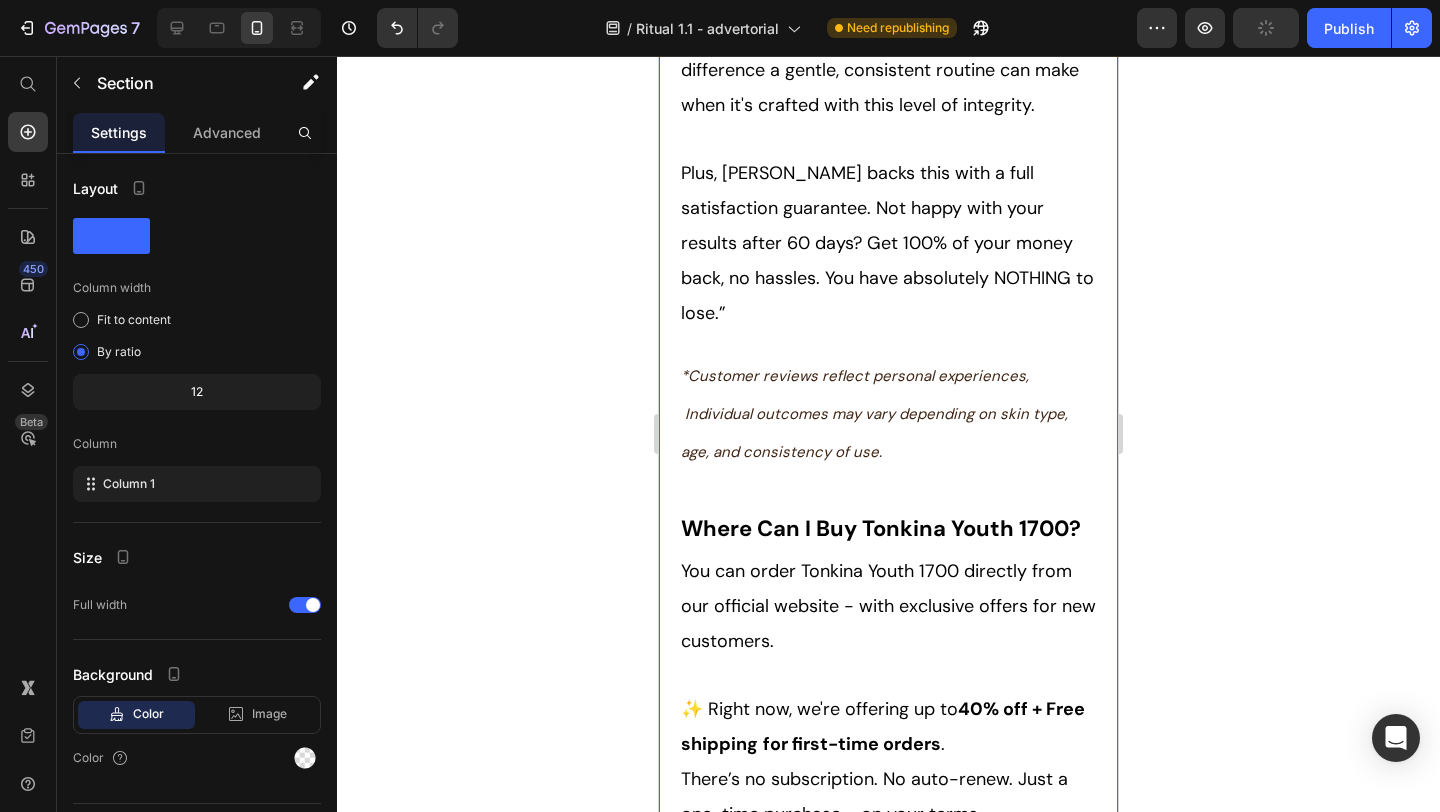 scroll, scrollTop: 11652, scrollLeft: 0, axis: vertical 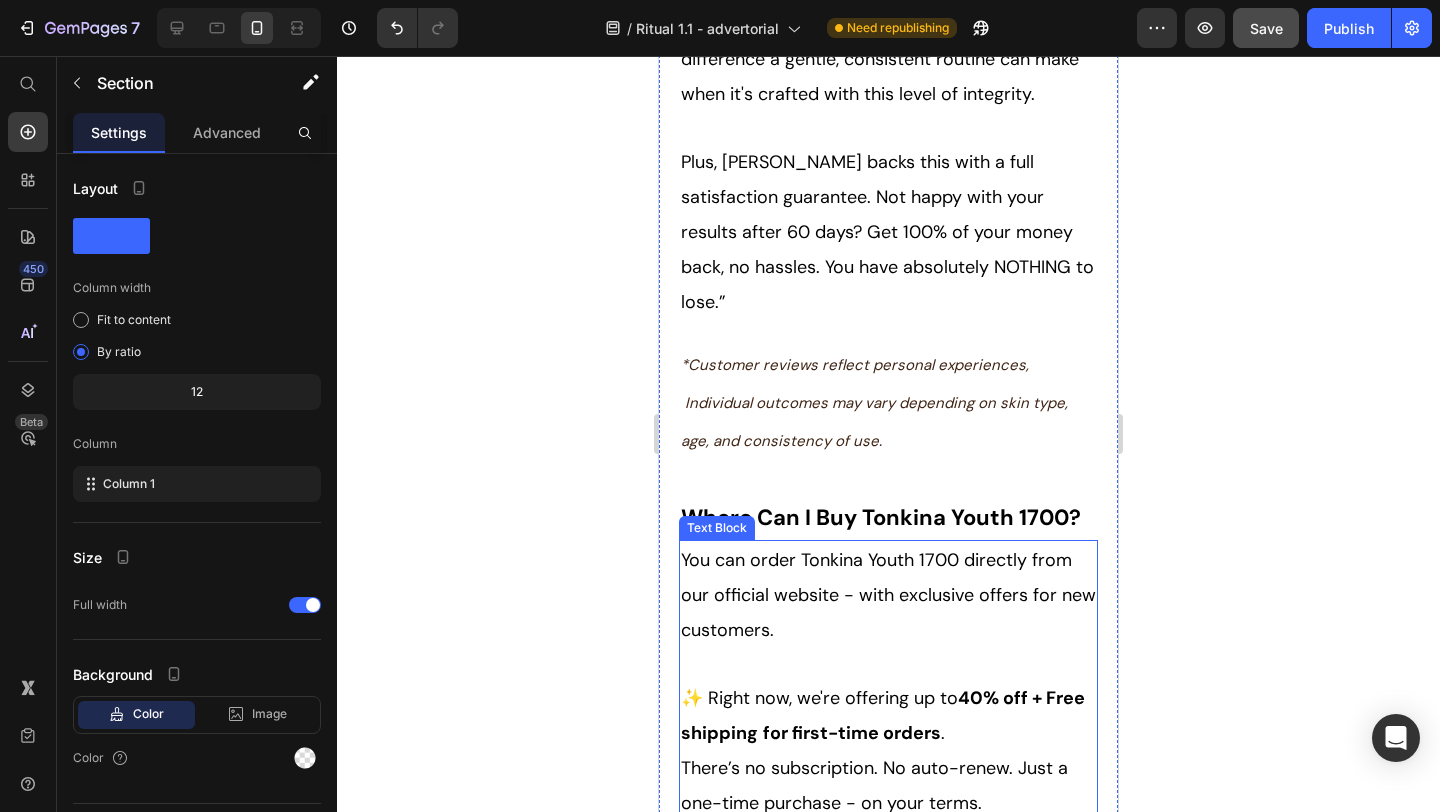 click on "You can order Tonkina Youth 1700 directly from our official website - with exclusive offers for new customers." at bounding box center [888, 595] 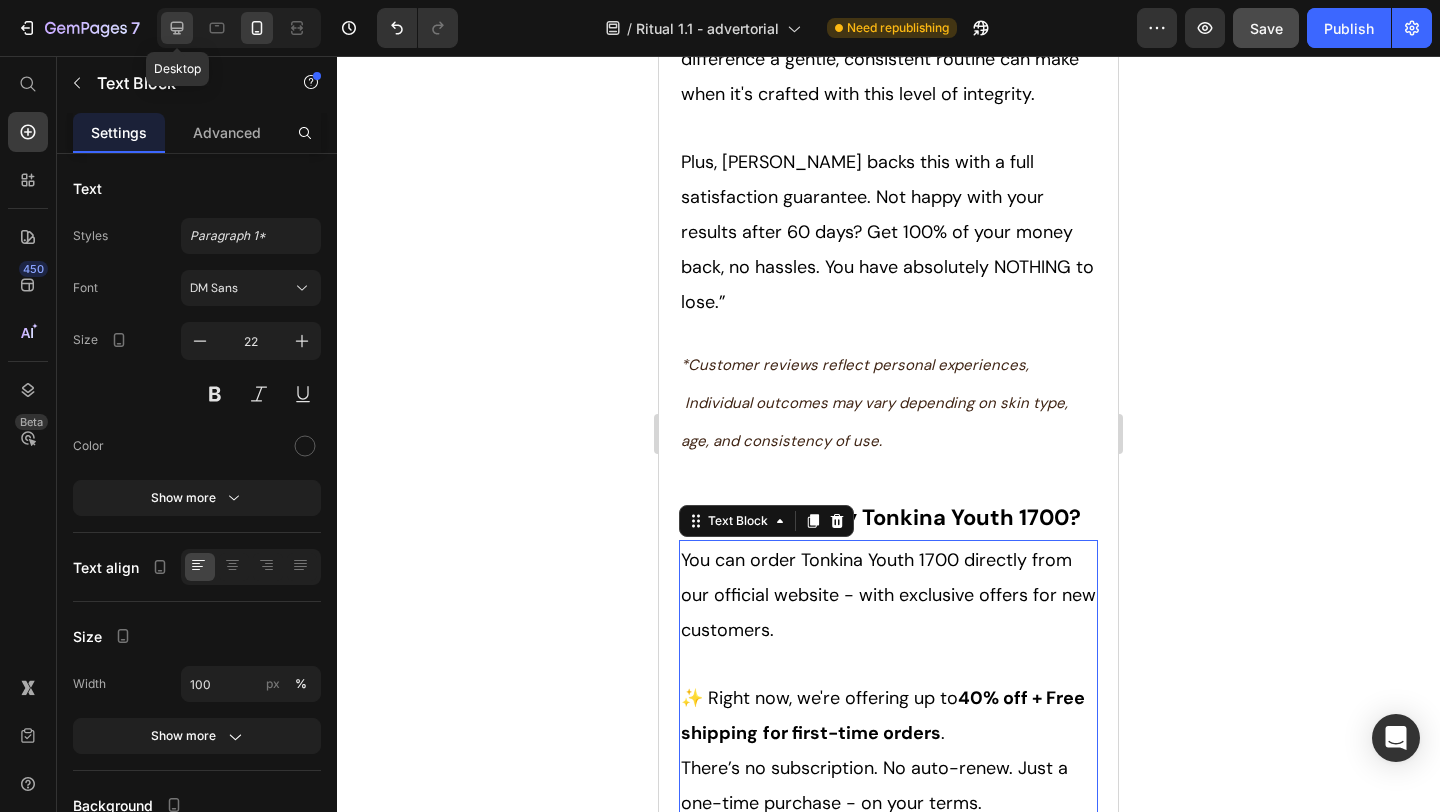 click 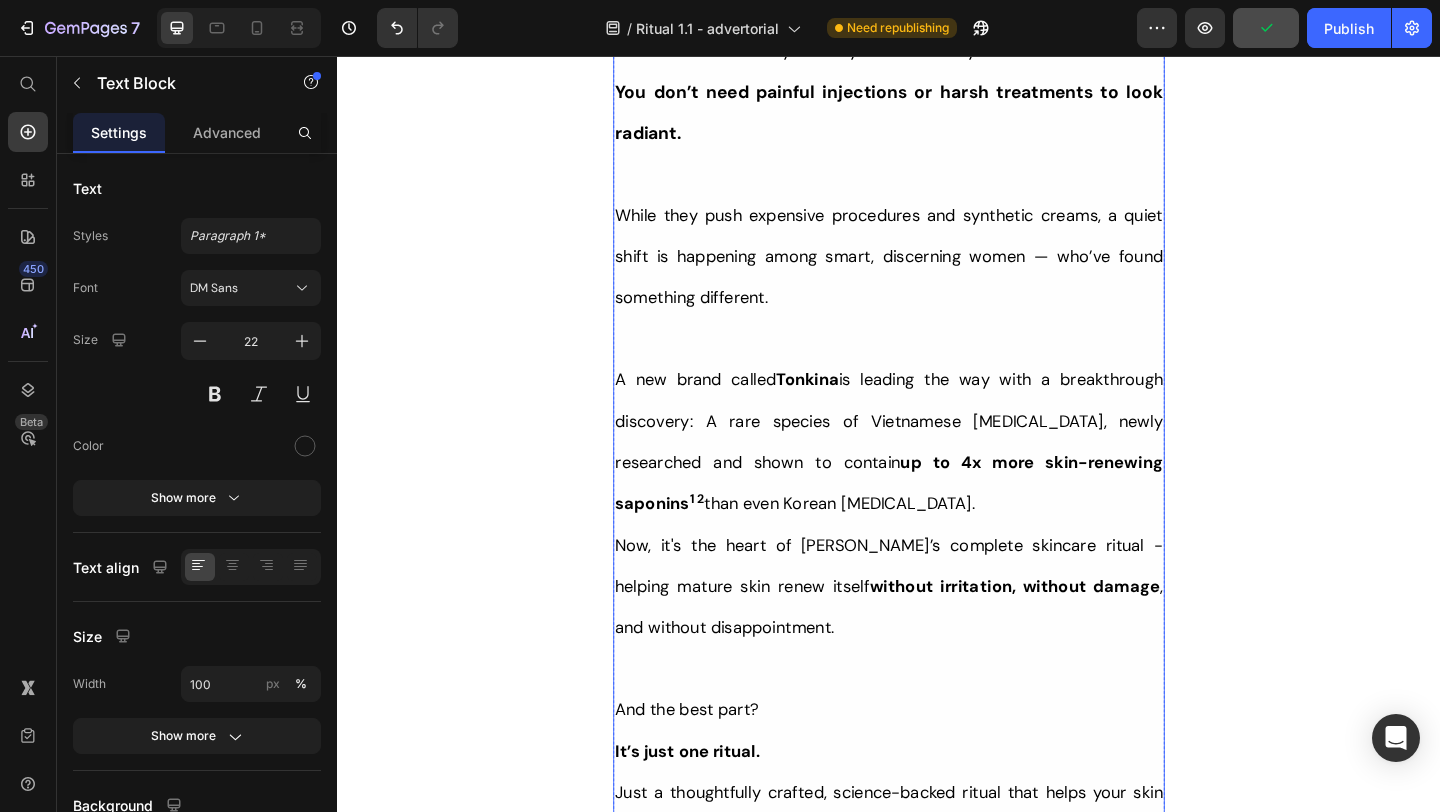 scroll, scrollTop: 1321, scrollLeft: 0, axis: vertical 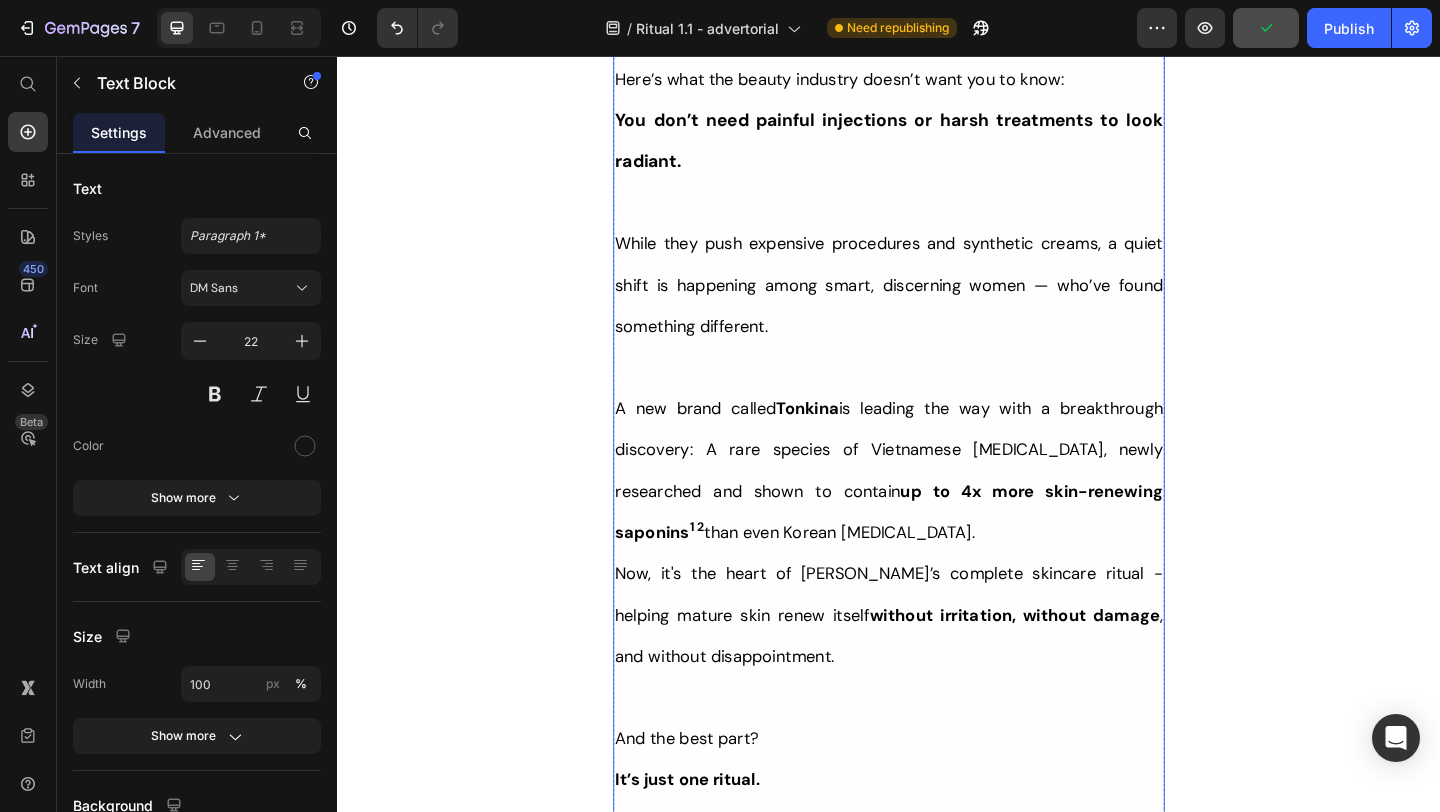 click on "Now, it's the heart of Tonkina’s complete skincare ritual - helping mature skin renew itself  without irritation, without damage , and without disappointment." at bounding box center [937, 664] 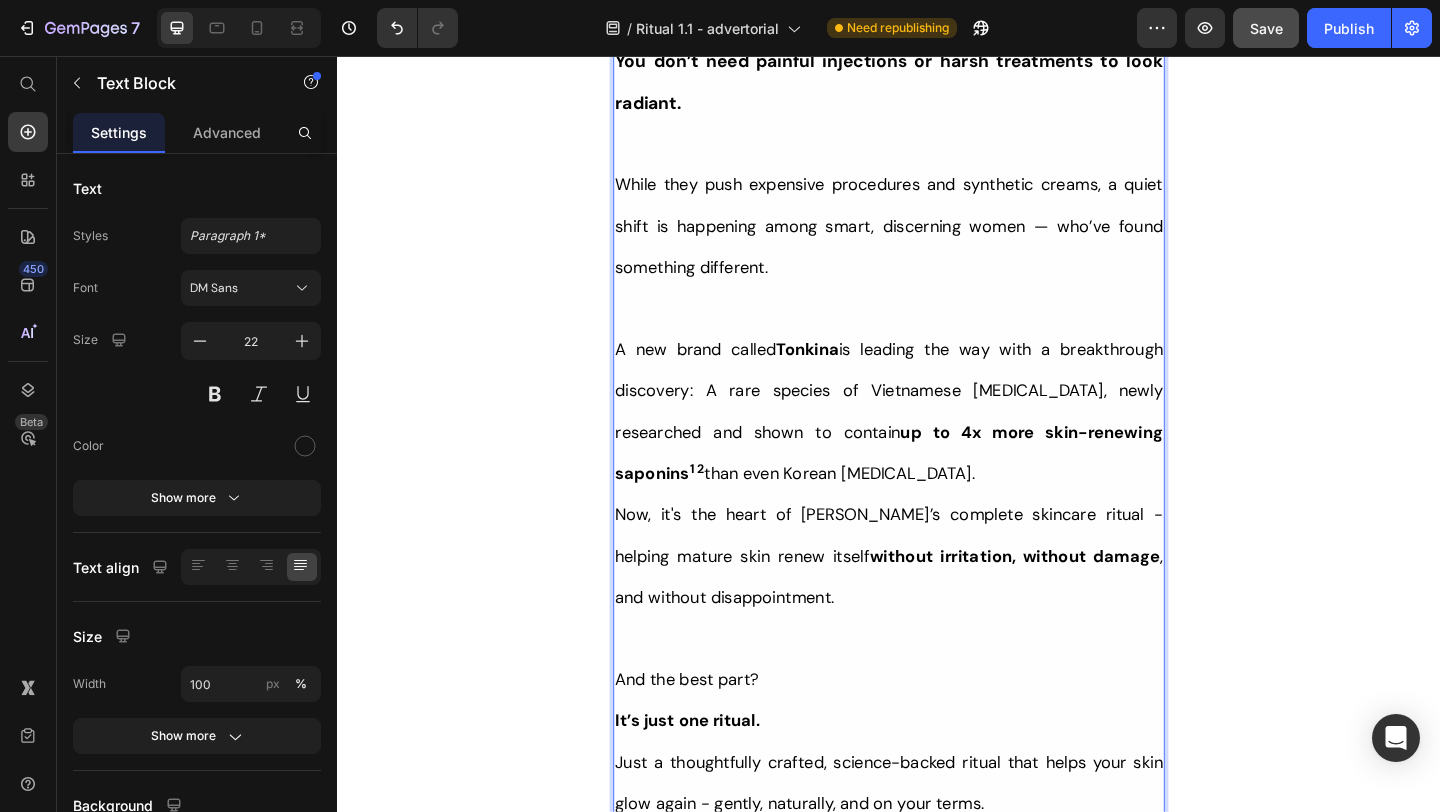 scroll, scrollTop: 1414, scrollLeft: 0, axis: vertical 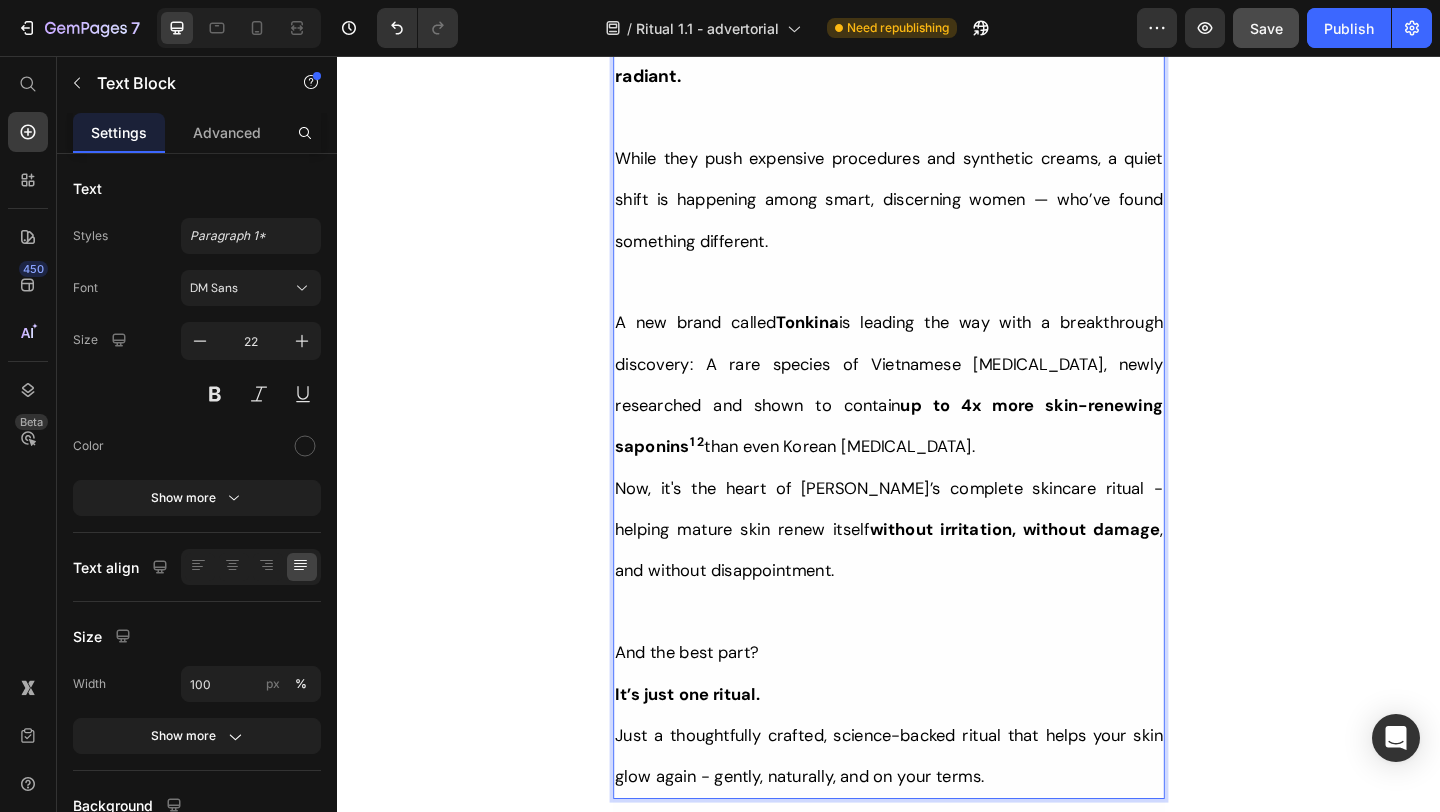 click on "Now, it's the heart of Tonkina’s complete skincare ritual - helping mature skin renew itself  without irritation, without damage , and without disappointment." at bounding box center (937, 570) 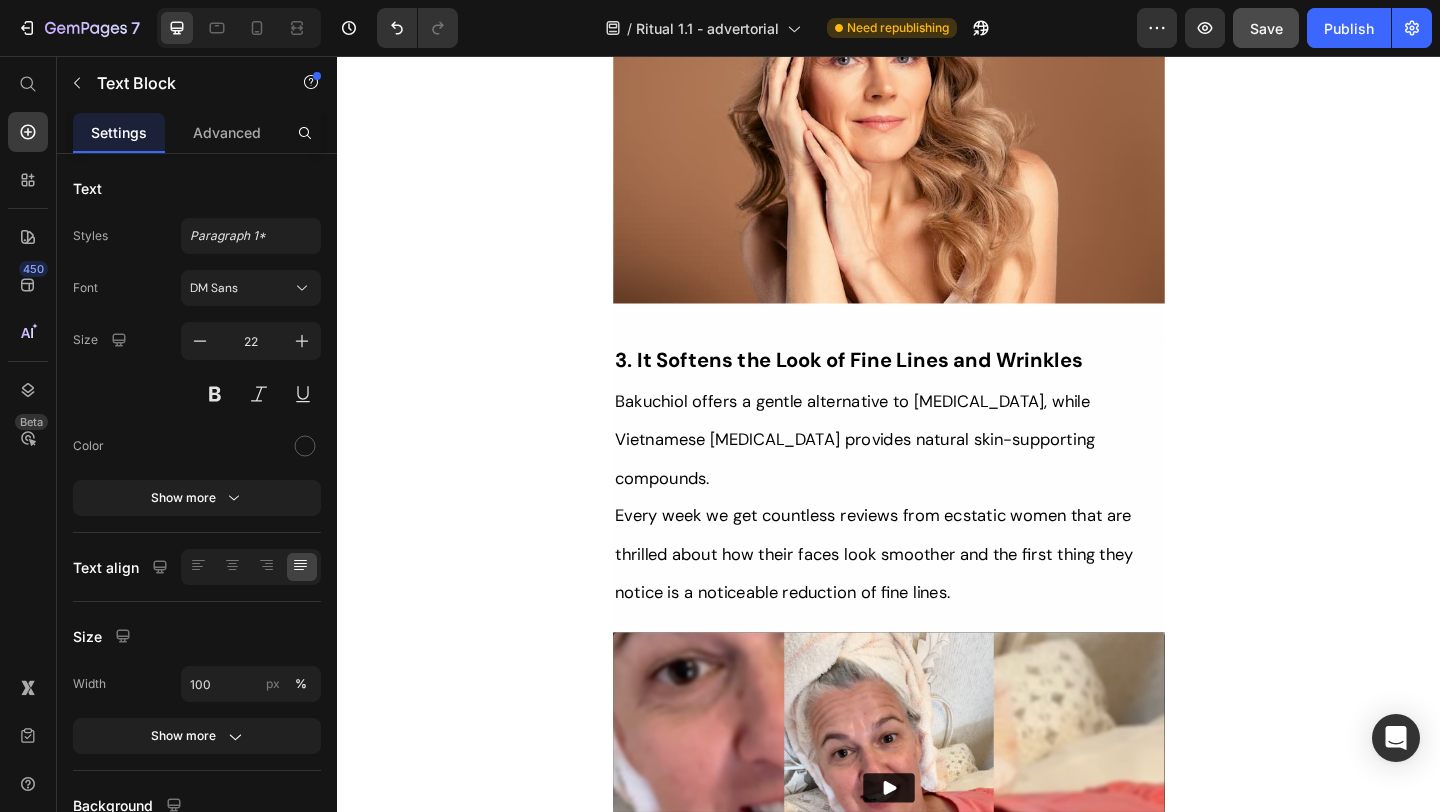scroll, scrollTop: 3709, scrollLeft: 0, axis: vertical 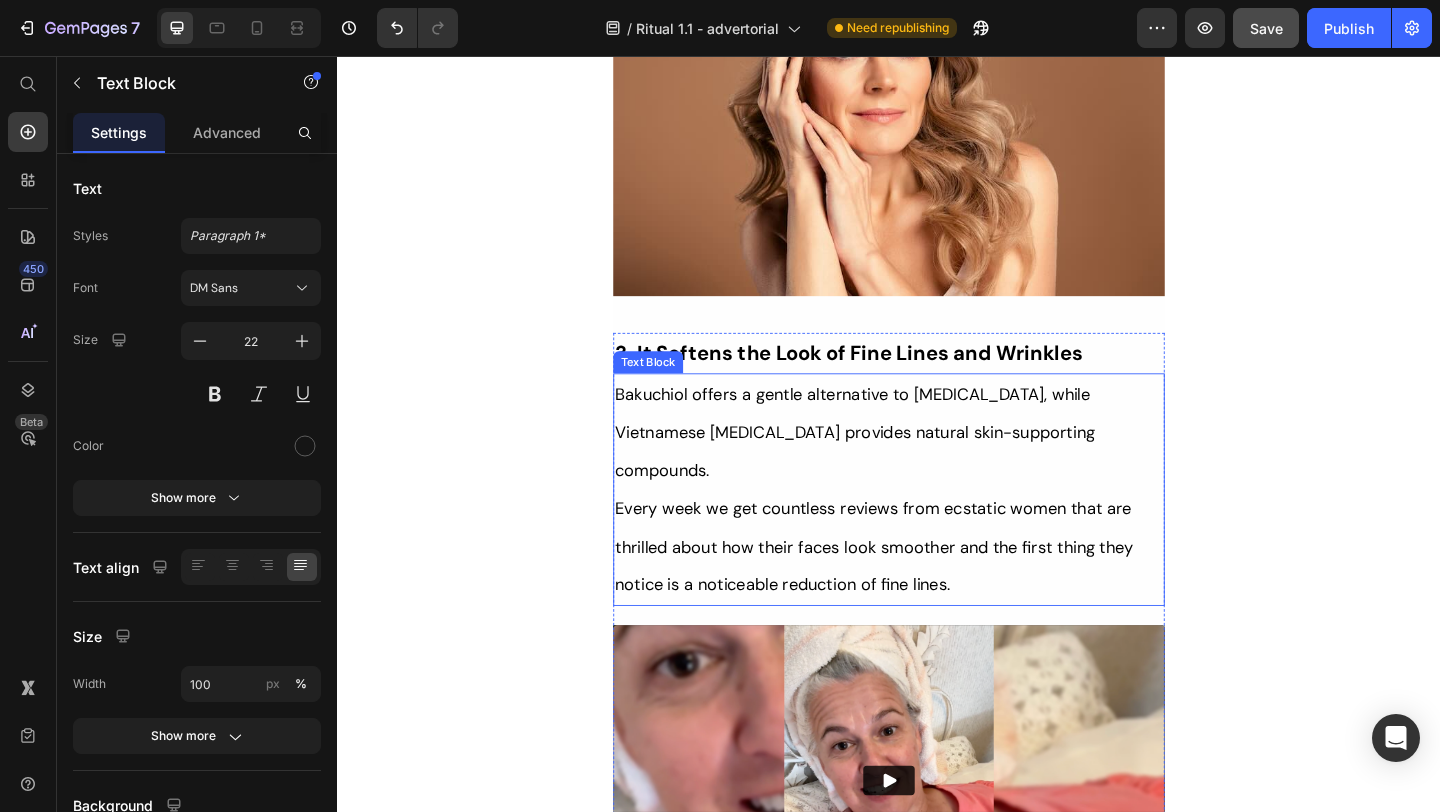 click on "Every week we get countless reviews from ecstatic women that are thrilled about how their faces look smoother and the first thing they notice is a noticeable reduction of fine lines." at bounding box center (937, 589) 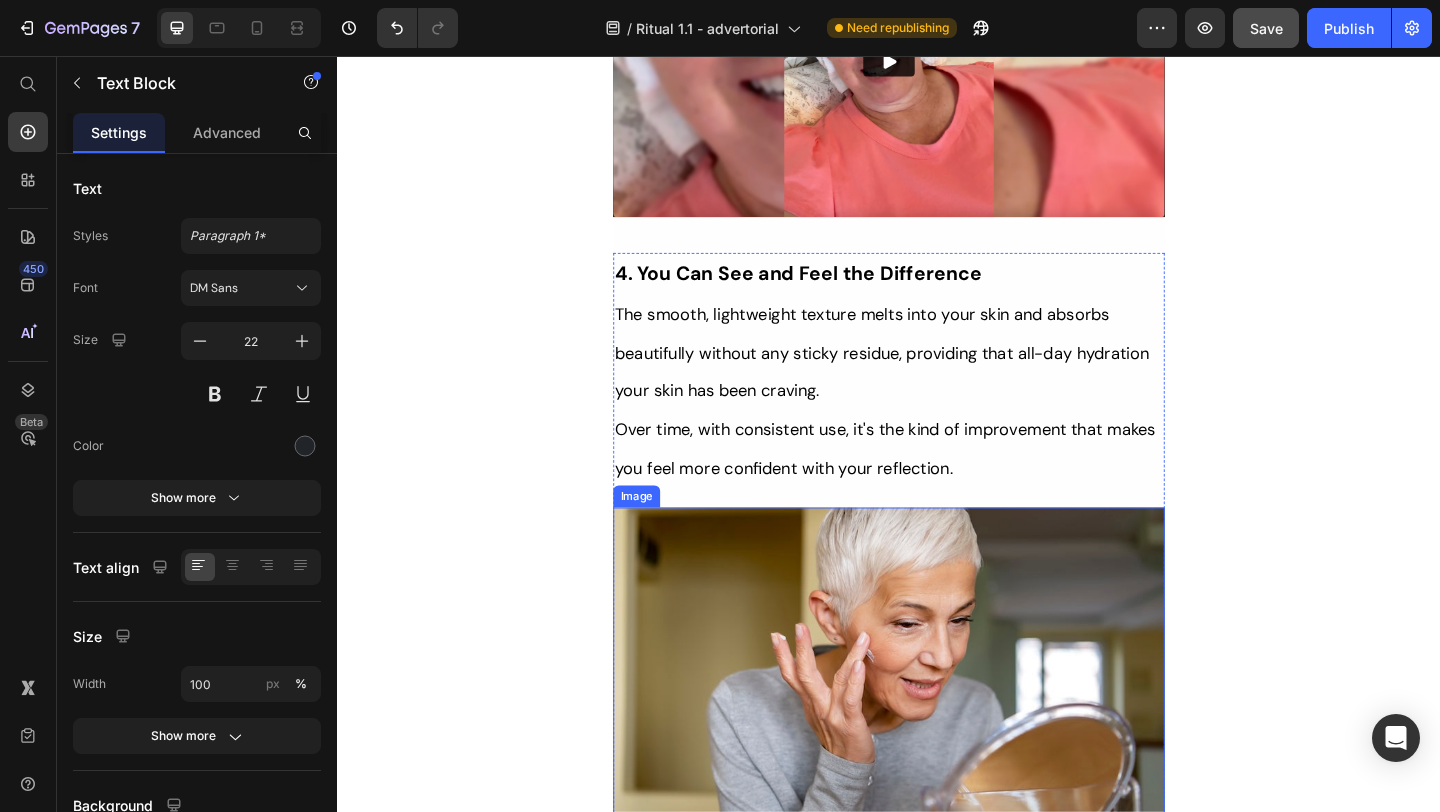 scroll, scrollTop: 4494, scrollLeft: 0, axis: vertical 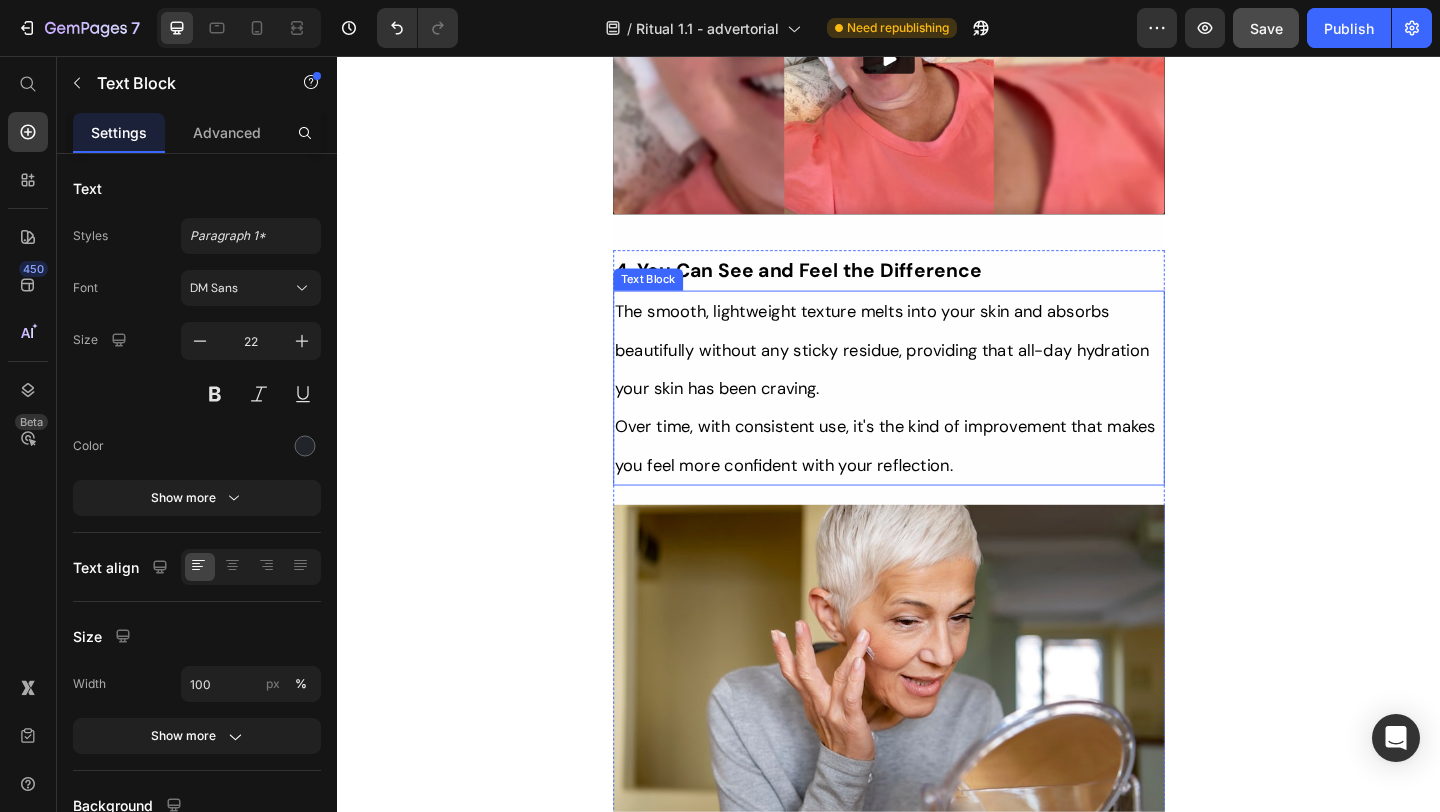 click on "Over time, with consistent use, it's the kind of improvement that makes you feel more confident with your reflection." at bounding box center (937, 479) 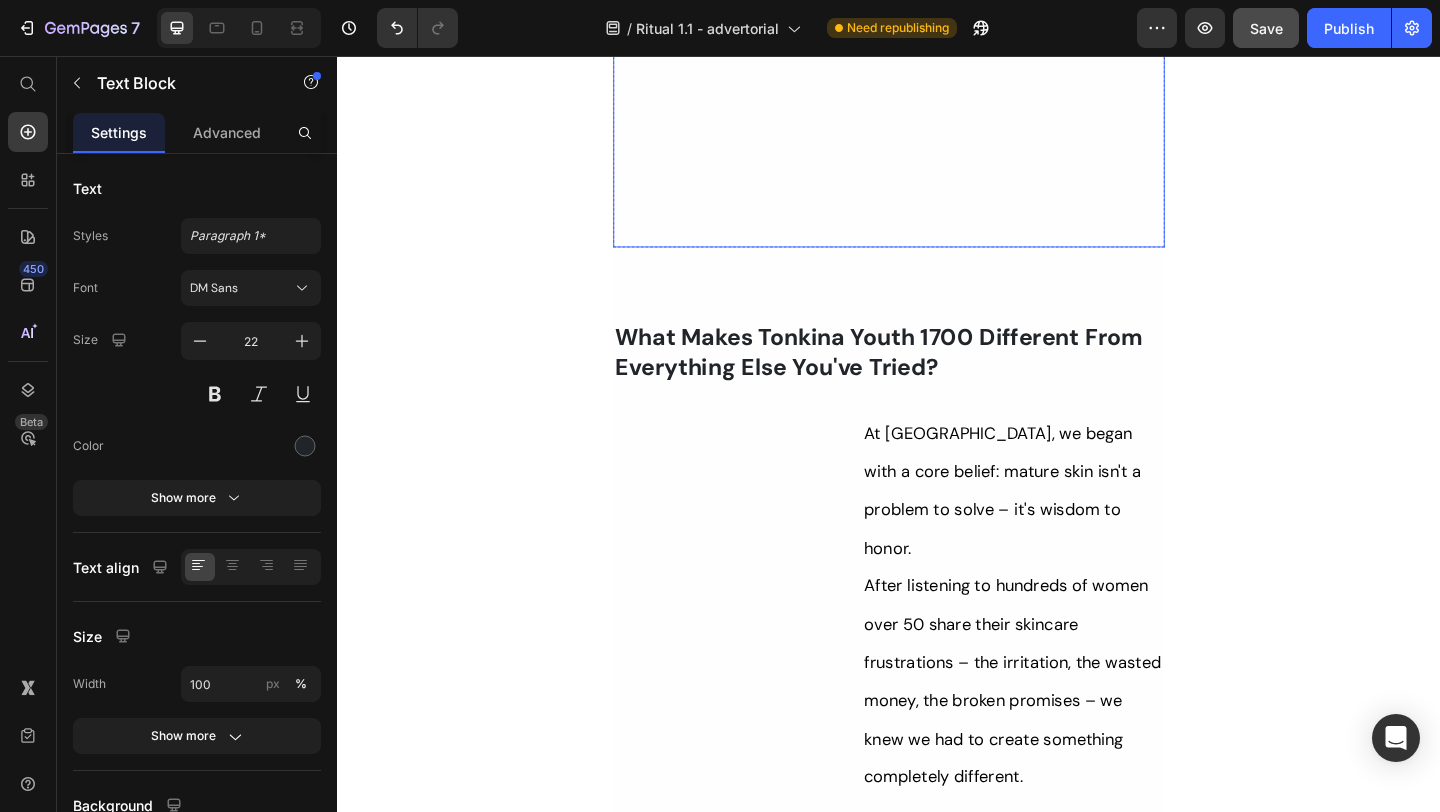 scroll, scrollTop: 5940, scrollLeft: 0, axis: vertical 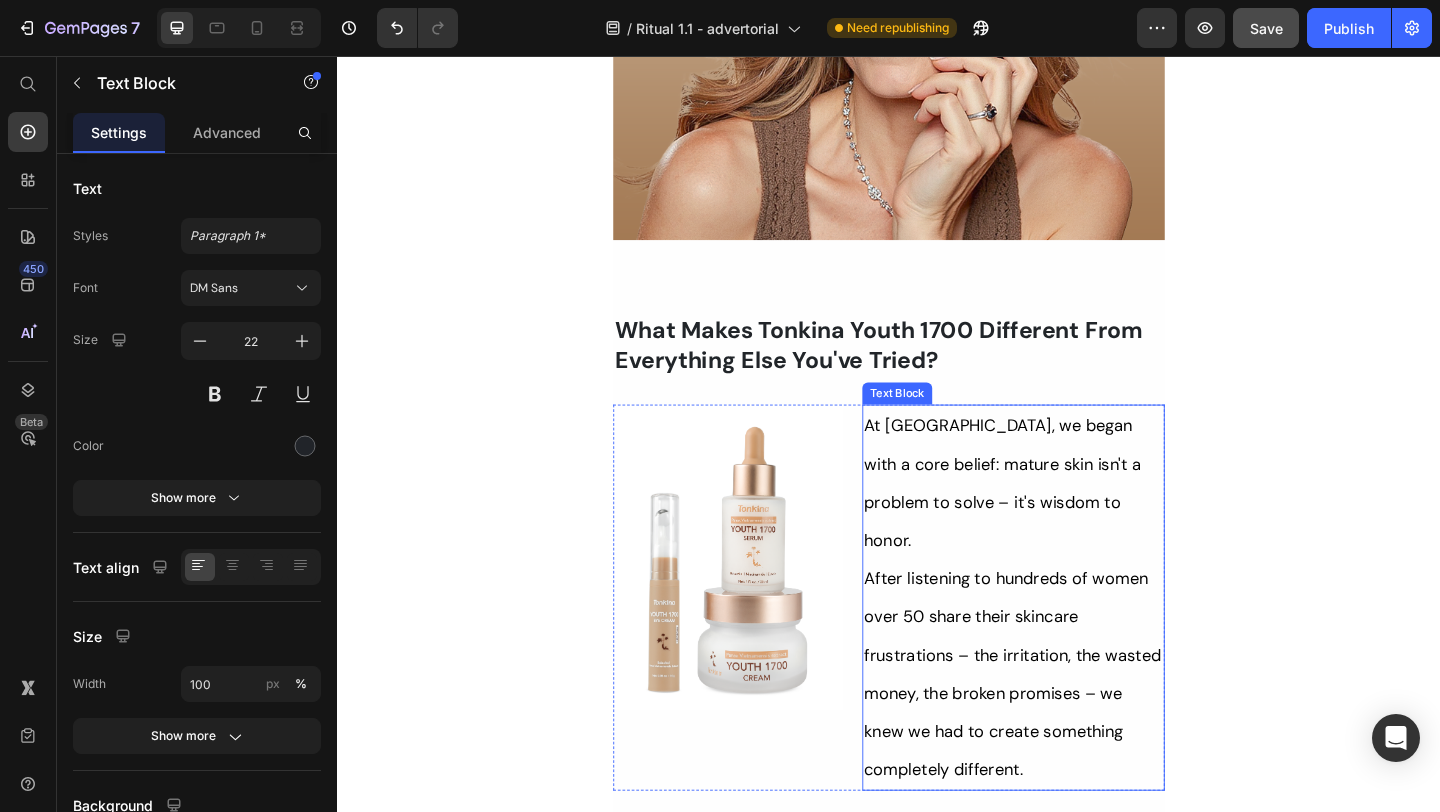 click on "At [GEOGRAPHIC_DATA], we began with a core belief: mature skin isn't a problem to solve – it's wisdom to honor." at bounding box center [1072, 520] 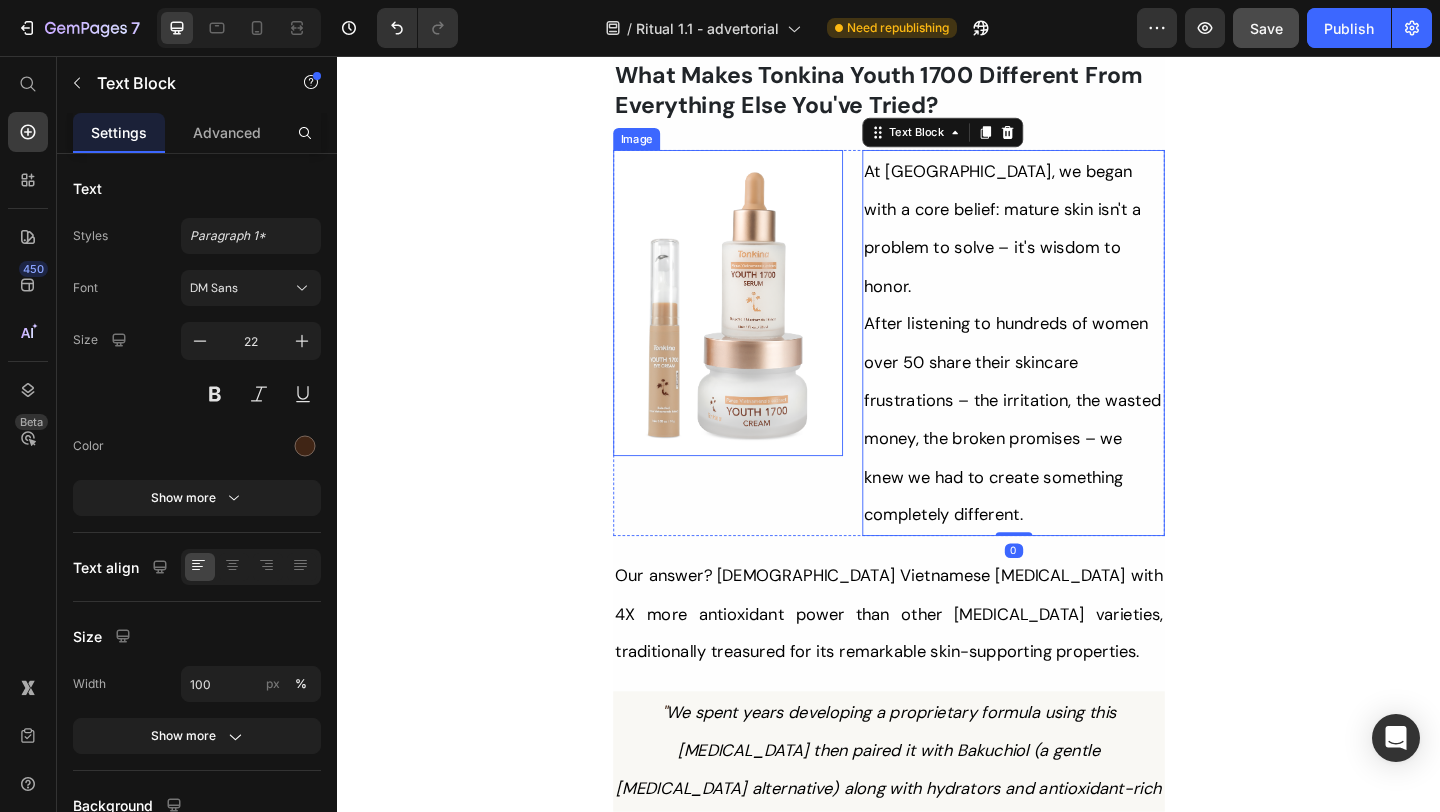 scroll, scrollTop: 6222, scrollLeft: 0, axis: vertical 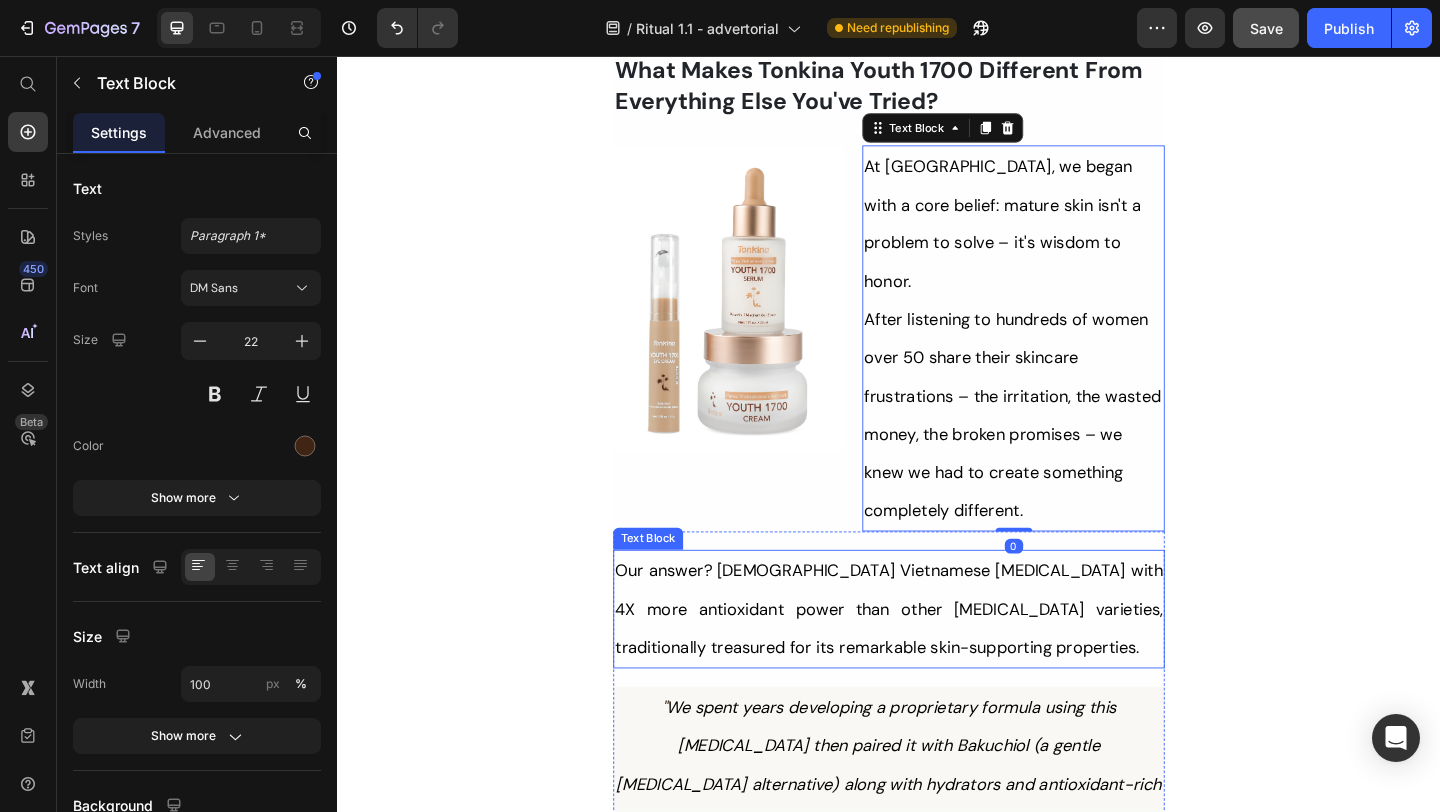 click on "Our answer? [DEMOGRAPHIC_DATA] Vietnamese [MEDICAL_DATA] with 4X more antioxidant power than other [MEDICAL_DATA] varieties, traditionally treasured for its remarkable skin-supporting properties." at bounding box center [937, 657] 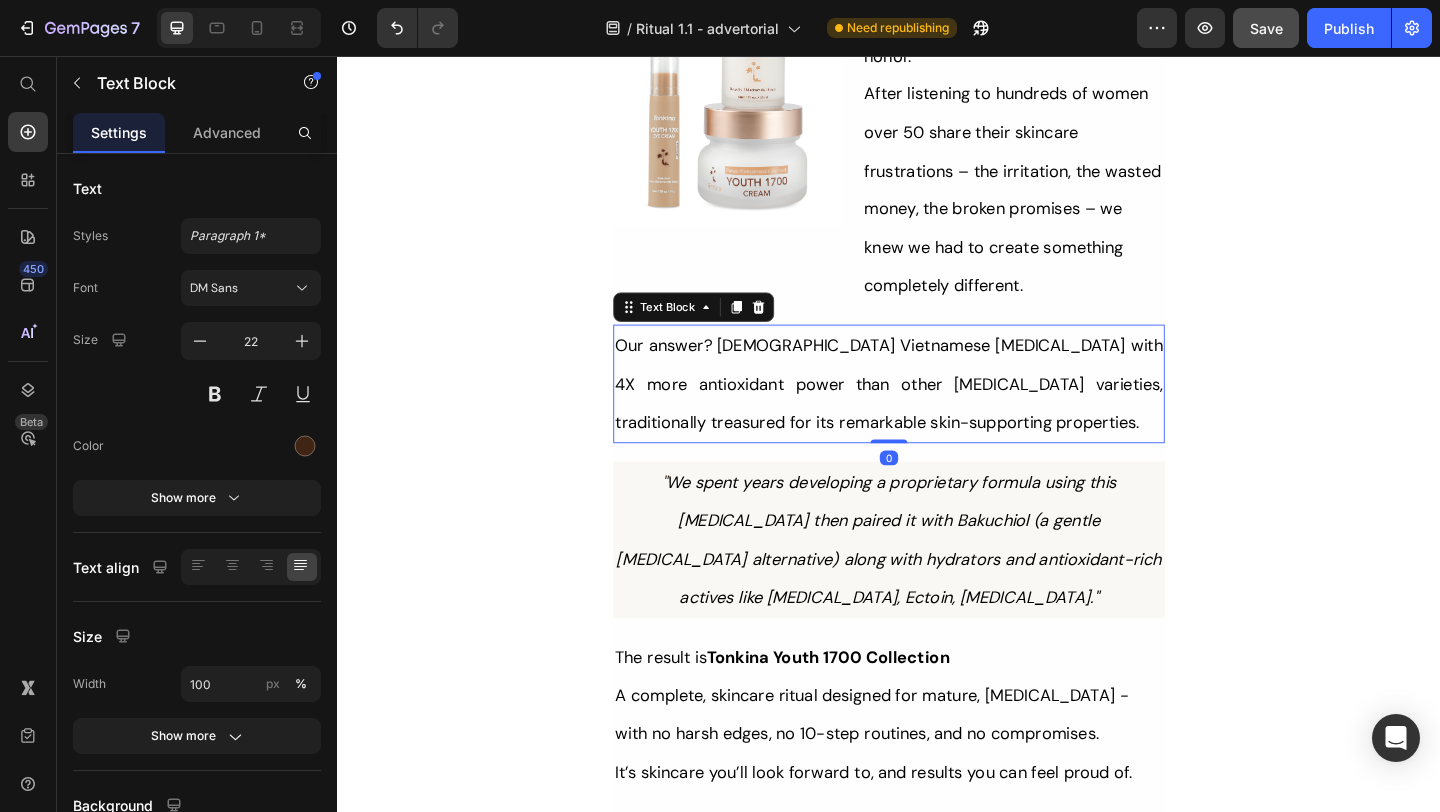 scroll, scrollTop: 6482, scrollLeft: 0, axis: vertical 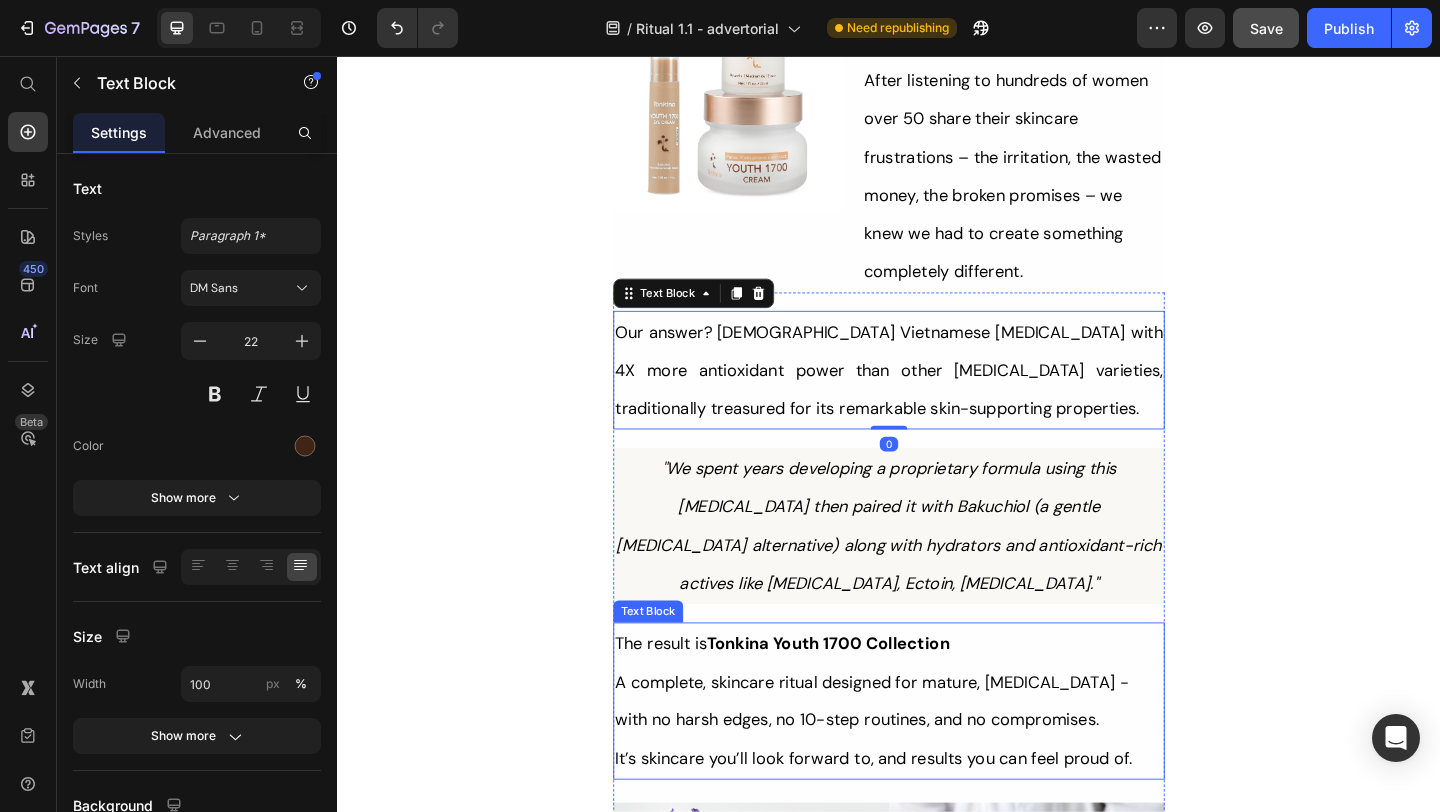 click on "A complete, skincare ritual designed for mature, sensitive skin - with no harsh edges, no 10-step routines, and no compromises." at bounding box center [937, 757] 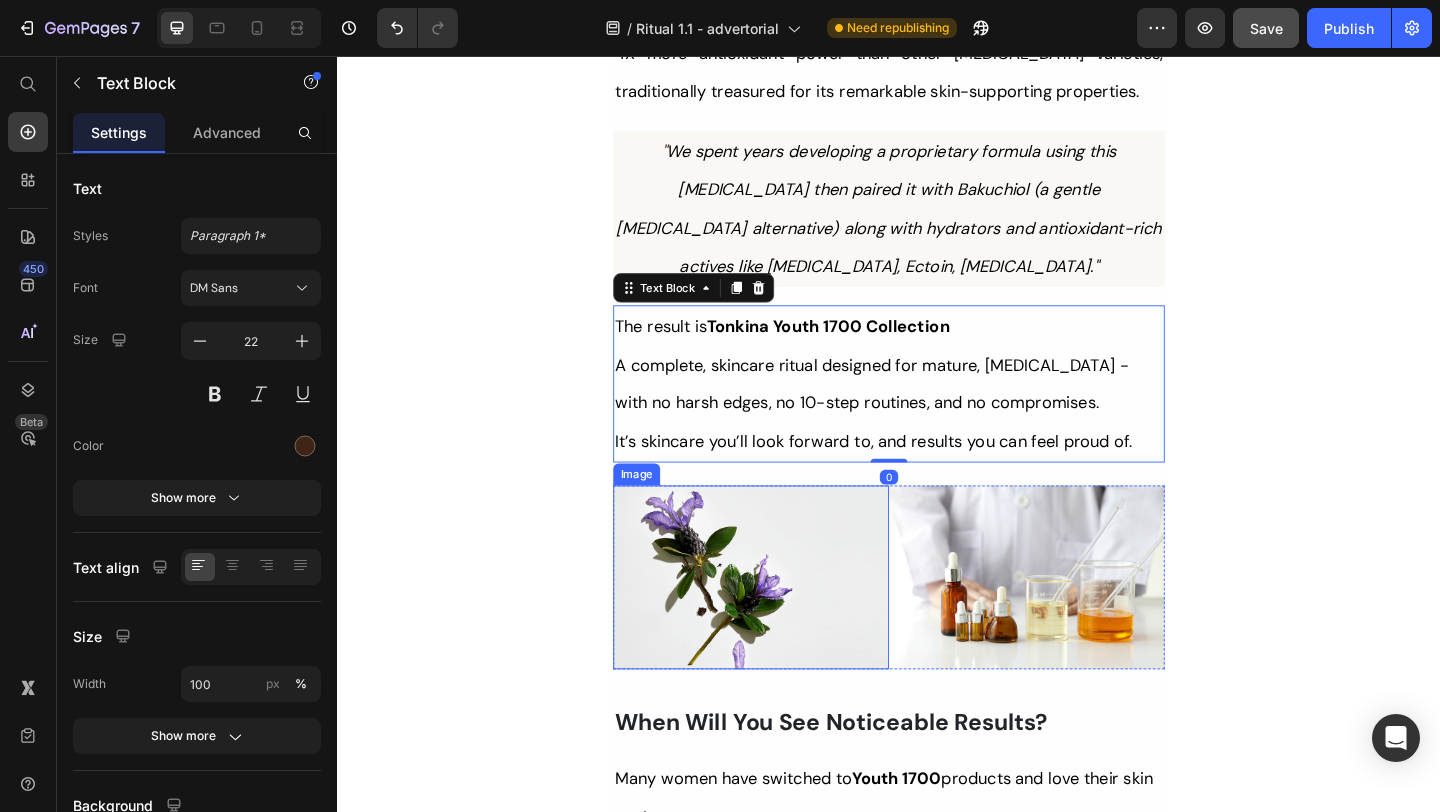 scroll, scrollTop: 6849, scrollLeft: 0, axis: vertical 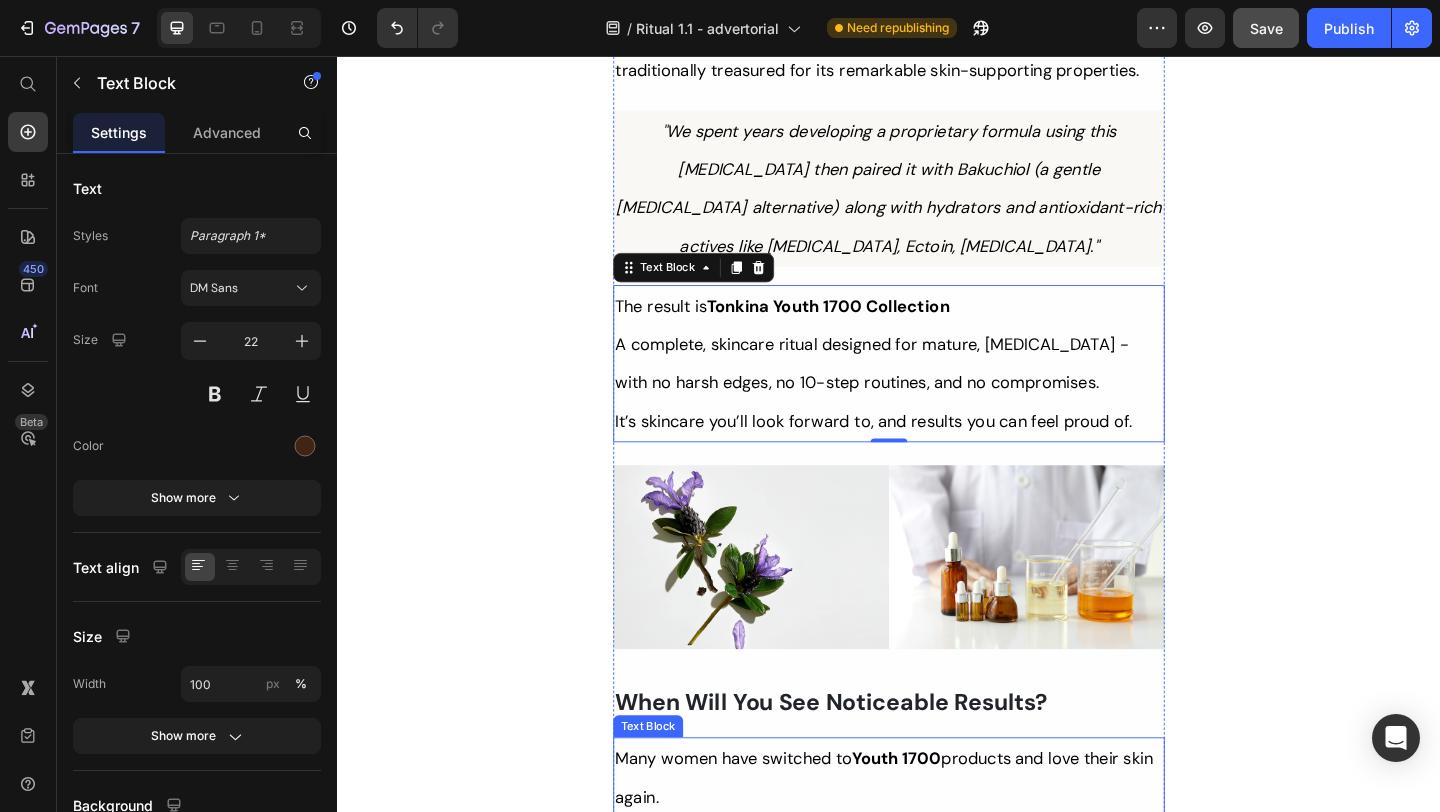click on "[DATE]: 97% reported smoother, more hydrated skin." at bounding box center (957, 925) 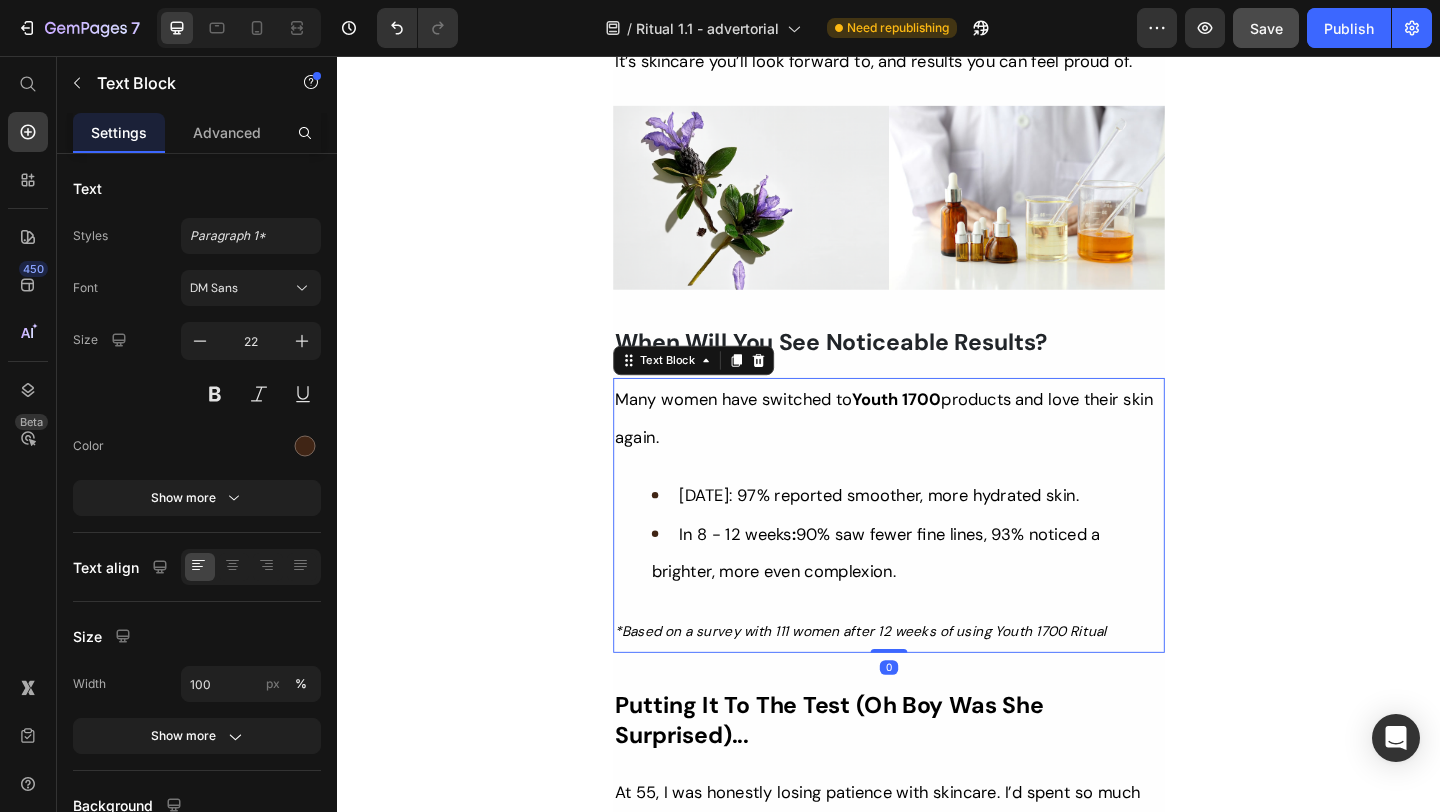 scroll, scrollTop: 7278, scrollLeft: 0, axis: vertical 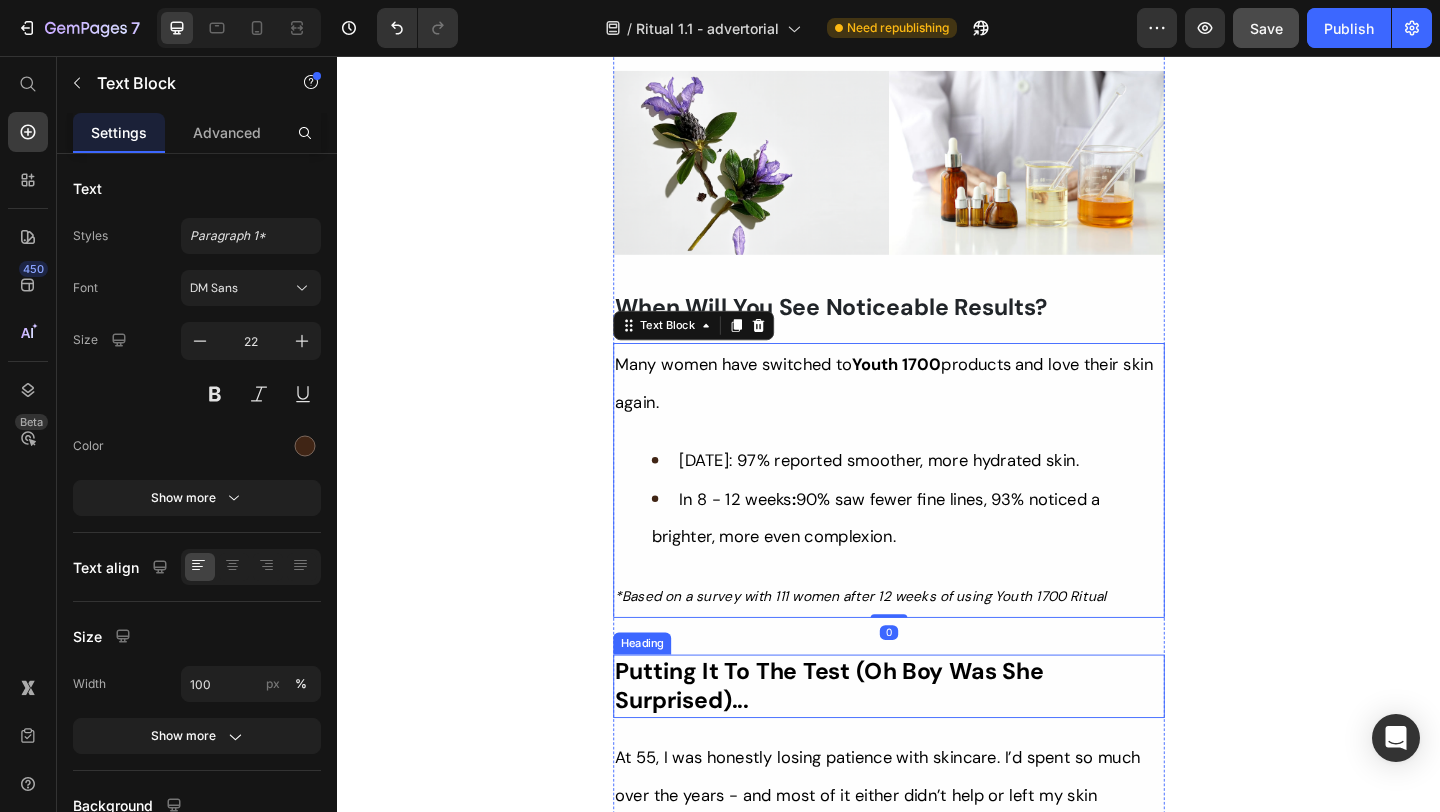 click on "Putting It To The Test (Oh Boy Was She Surprised)..." at bounding box center (872, 741) 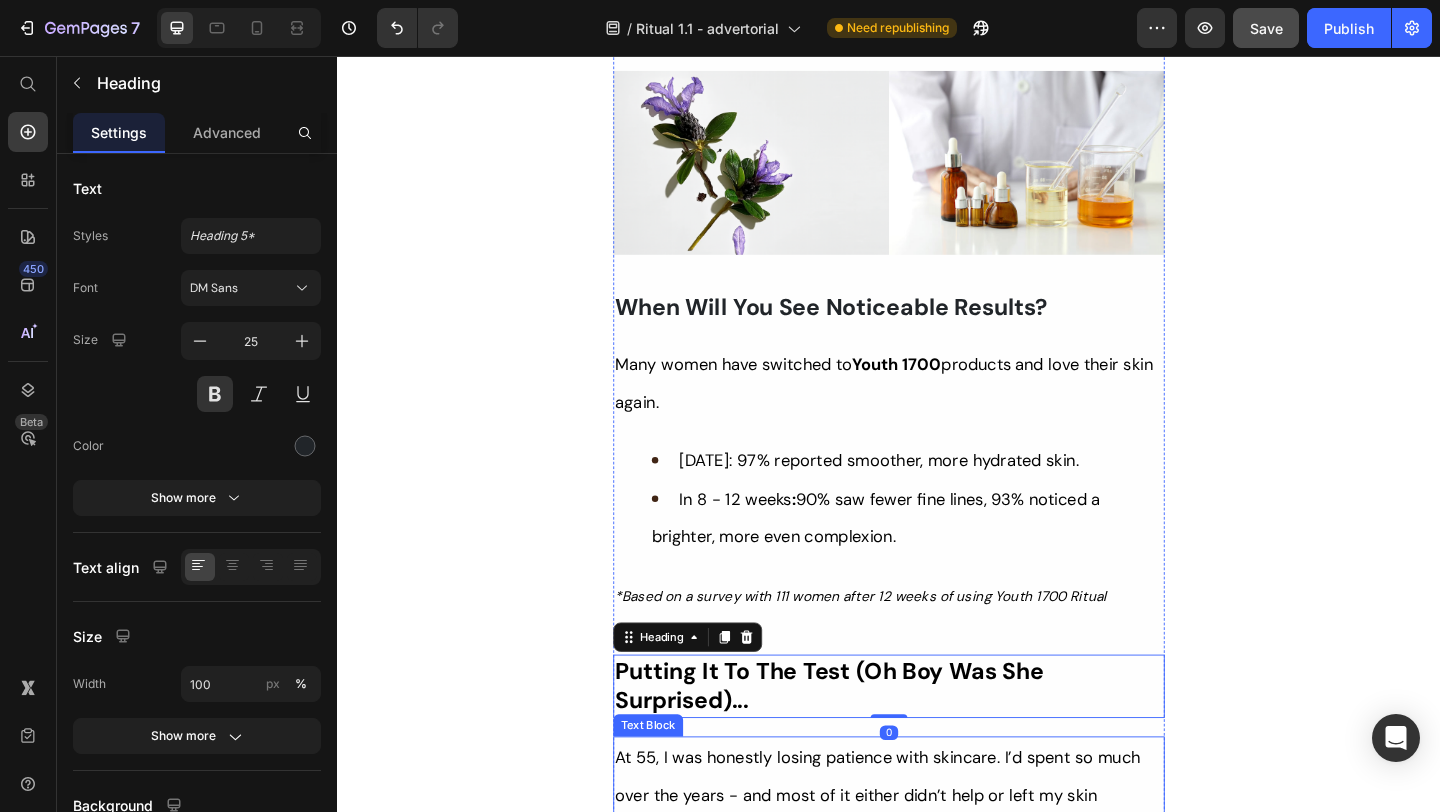 click on "At 55, I was honestly losing patience with skincare. I’d spent so much over the years - and most of it either didn’t help or left my skin irritated." at bounding box center [924, 860] 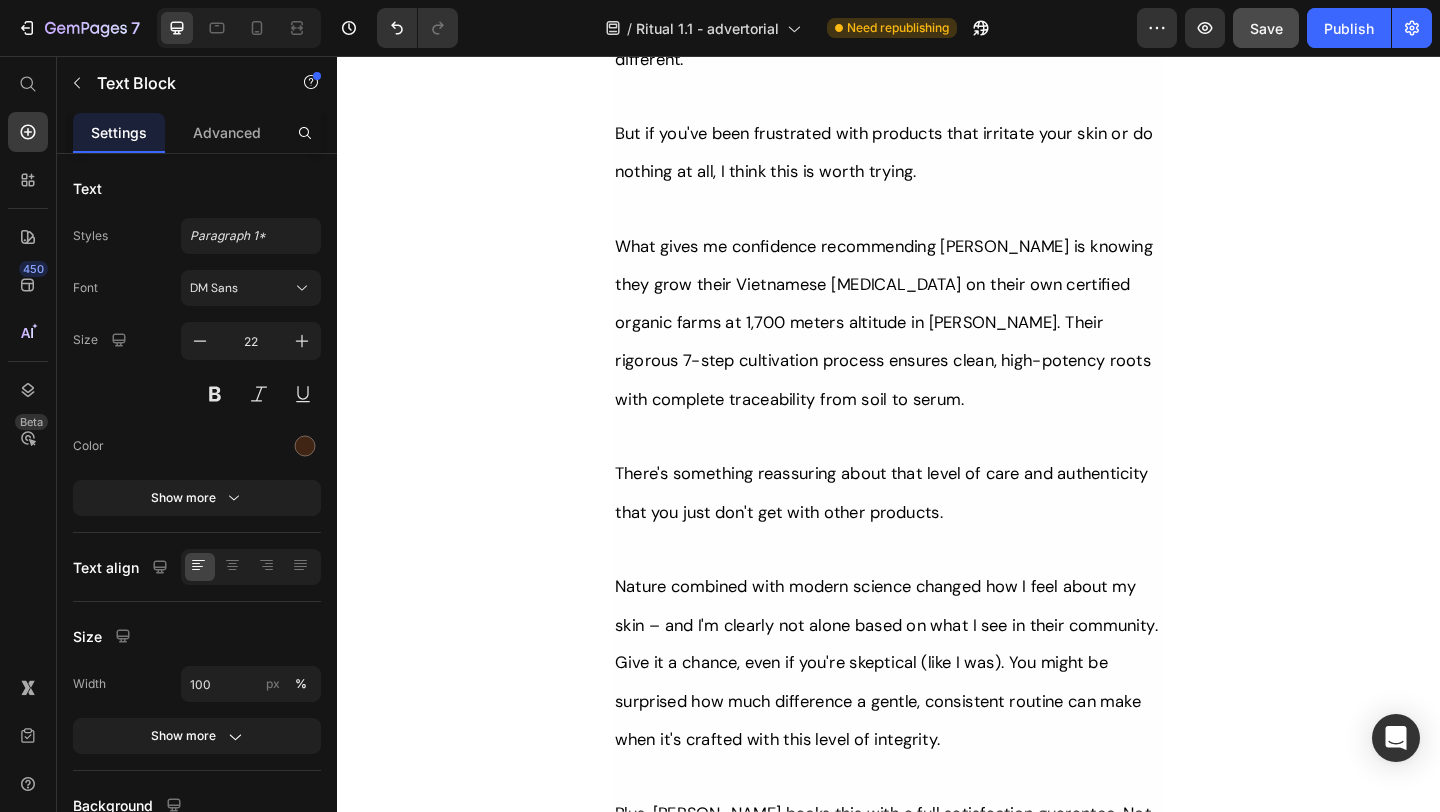 scroll, scrollTop: 11059, scrollLeft: 0, axis: vertical 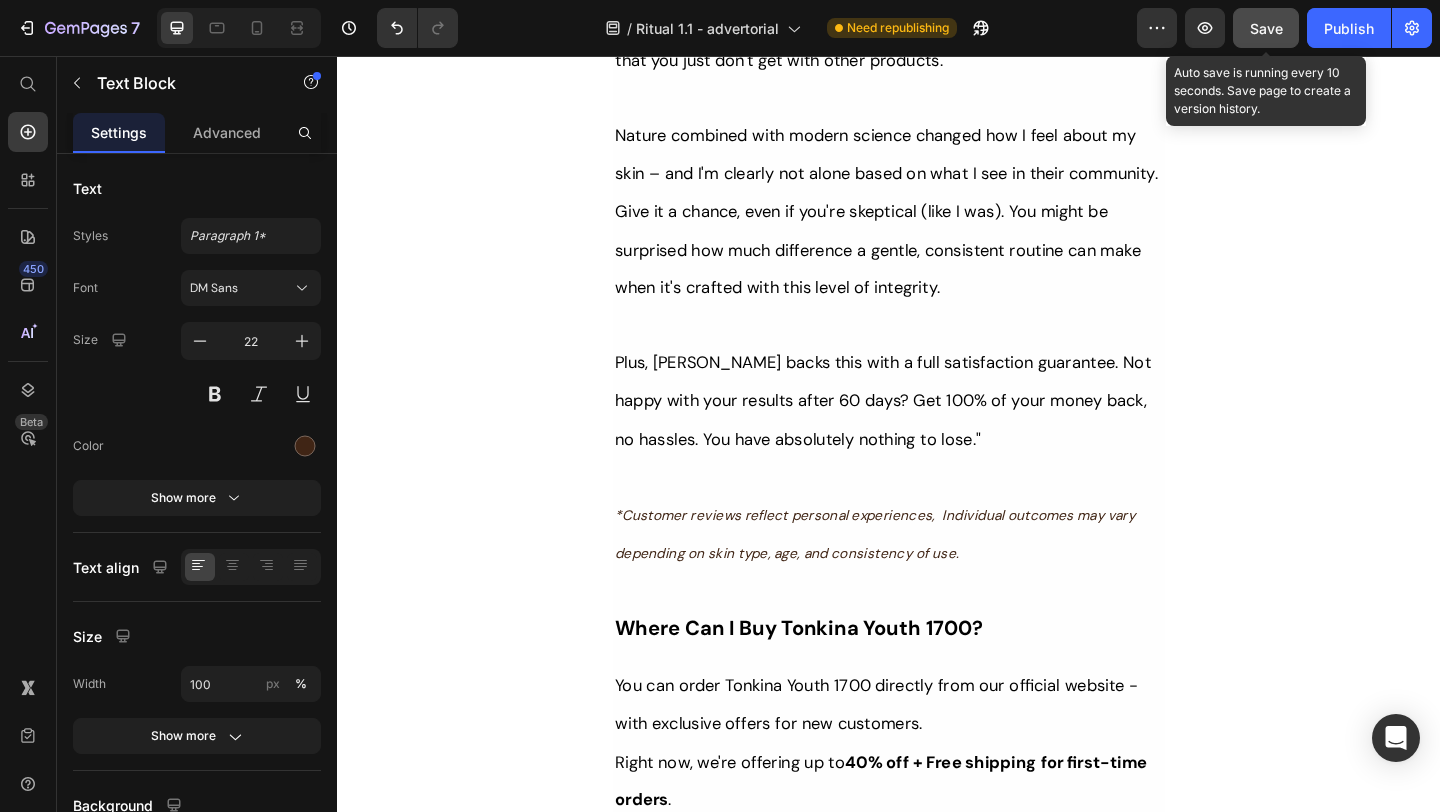 click on "Save" at bounding box center (1266, 28) 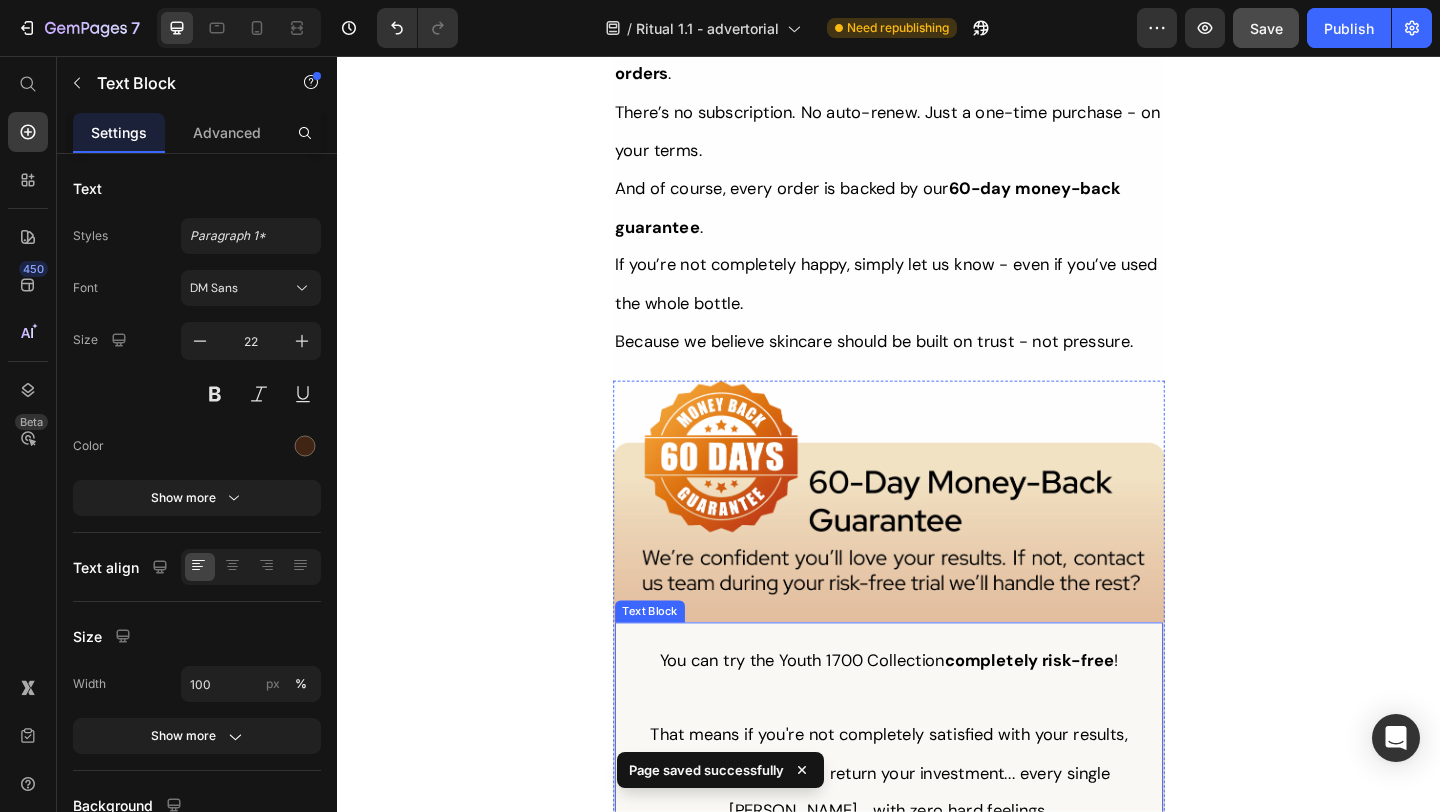 scroll, scrollTop: 11870, scrollLeft: 0, axis: vertical 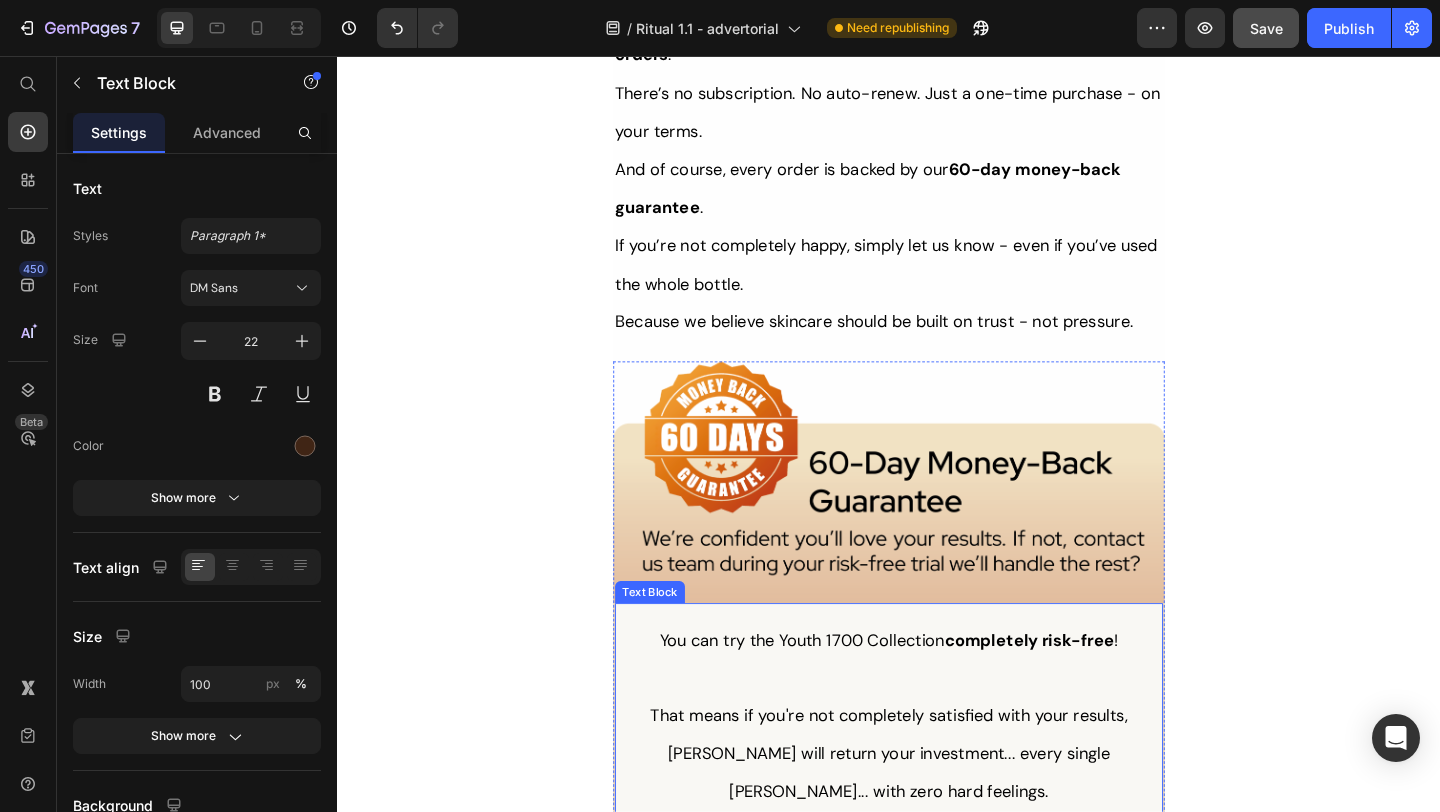 click on "They know the likelihood of that happening is low... and that's because Tonkina has spent the last few years perfecting their formula." at bounding box center [937, 979] 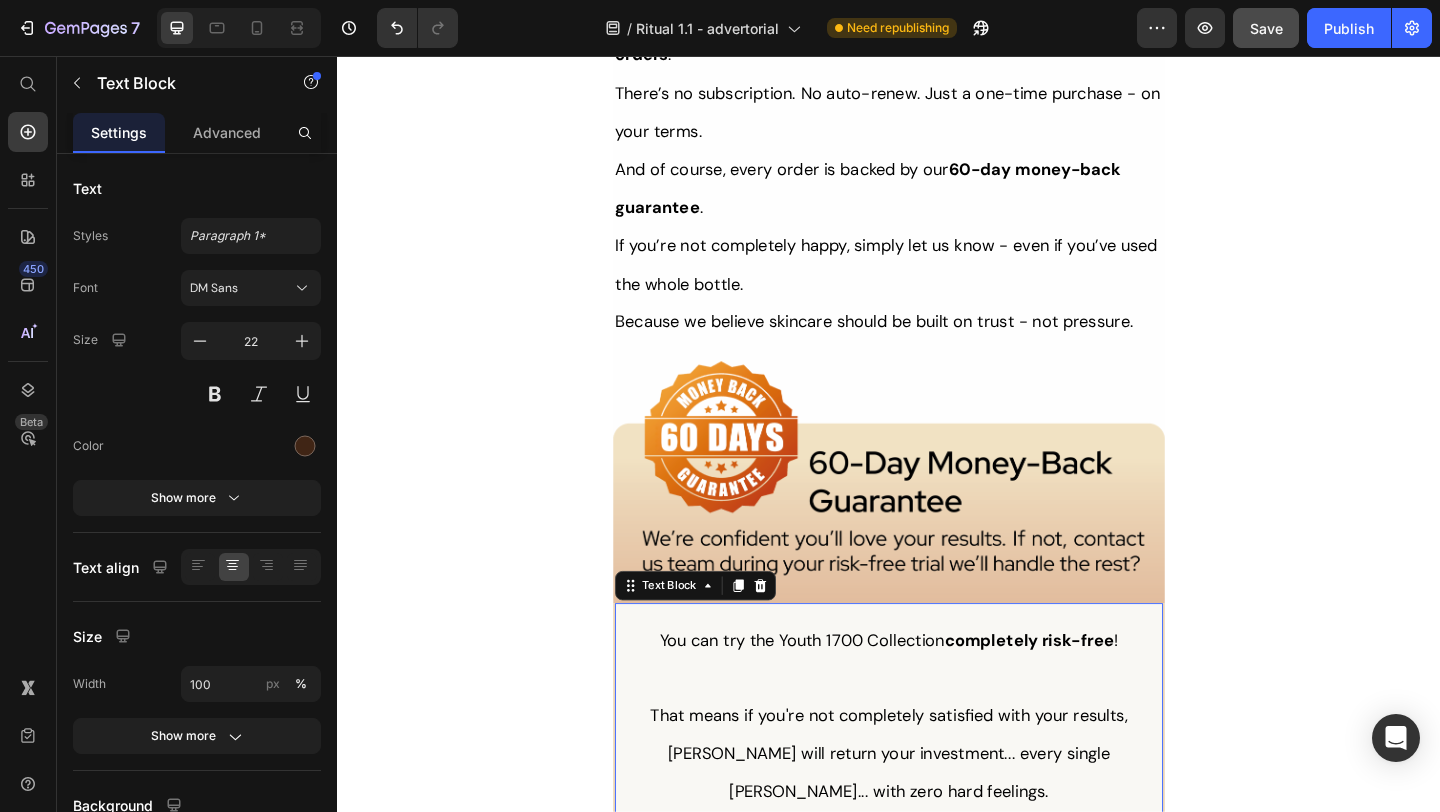 click on "That means if you're not completely satisfied with your results, Tonkina will return your investment... every single penny... with zero hard feelings." at bounding box center [937, 814] 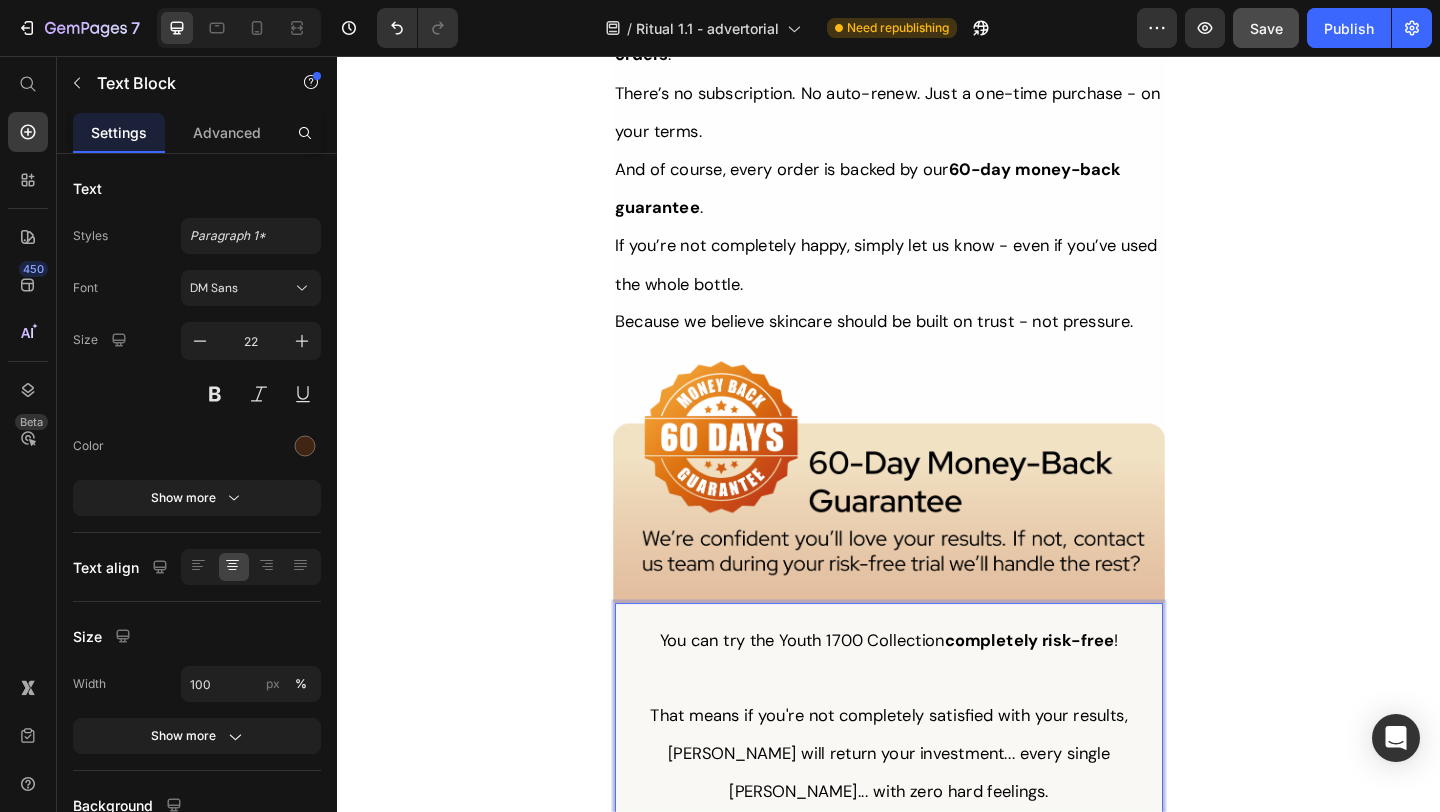 click at bounding box center (937, 897) 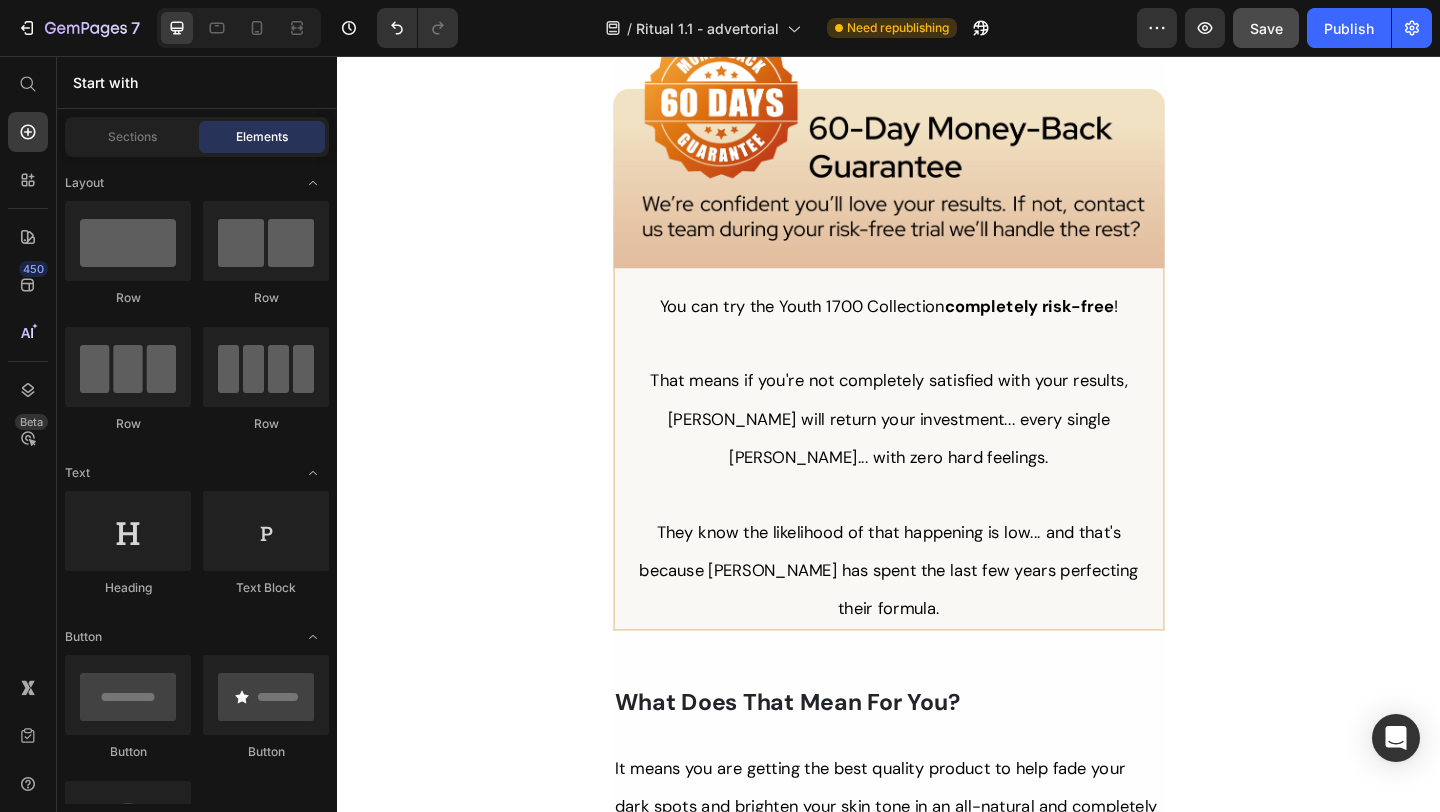 scroll, scrollTop: 12245, scrollLeft: 0, axis: vertical 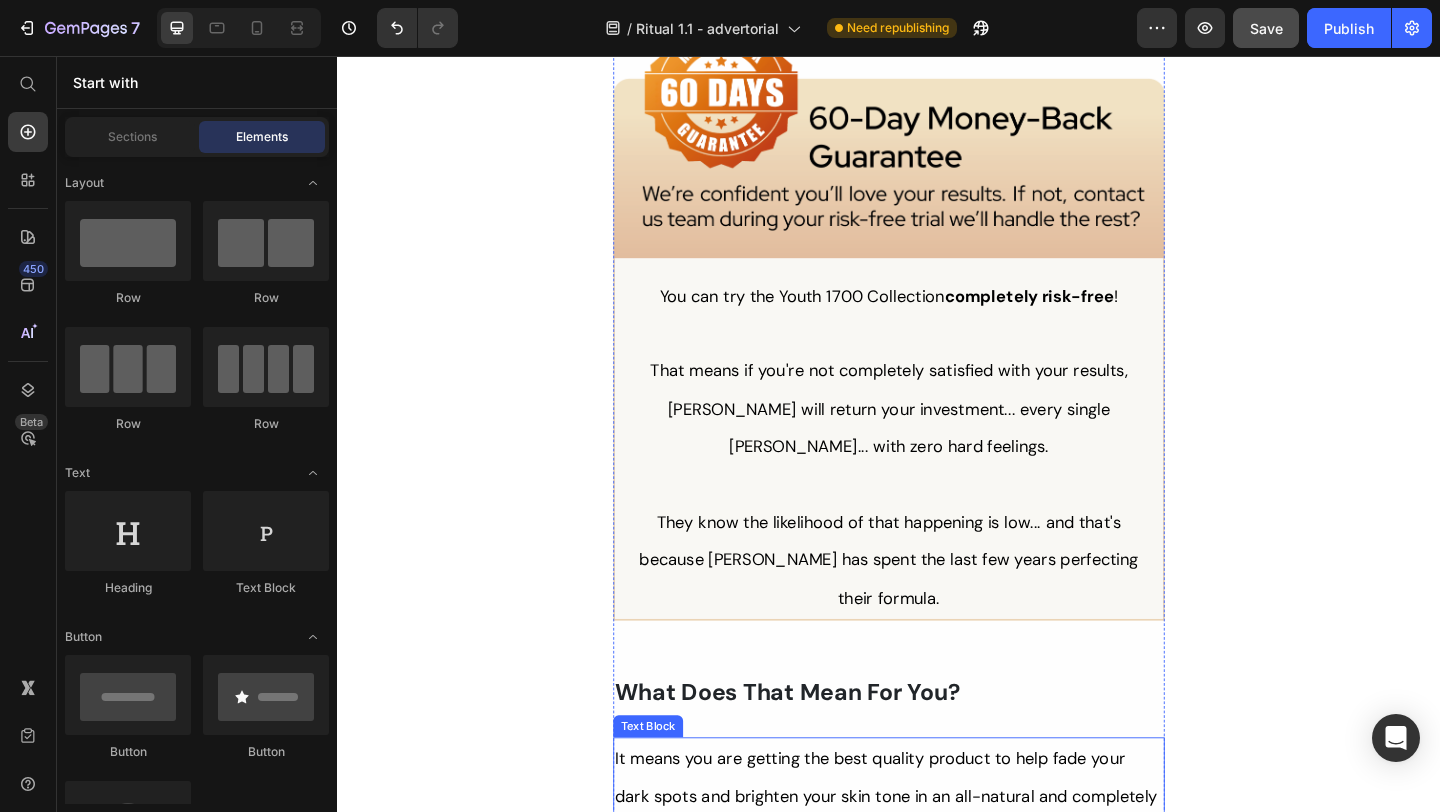 click on "It means you are getting the best quality product to help fade your dark spots and brighten your skin tone in an all-natural and completely SAFE way." at bounding box center (937, 861) 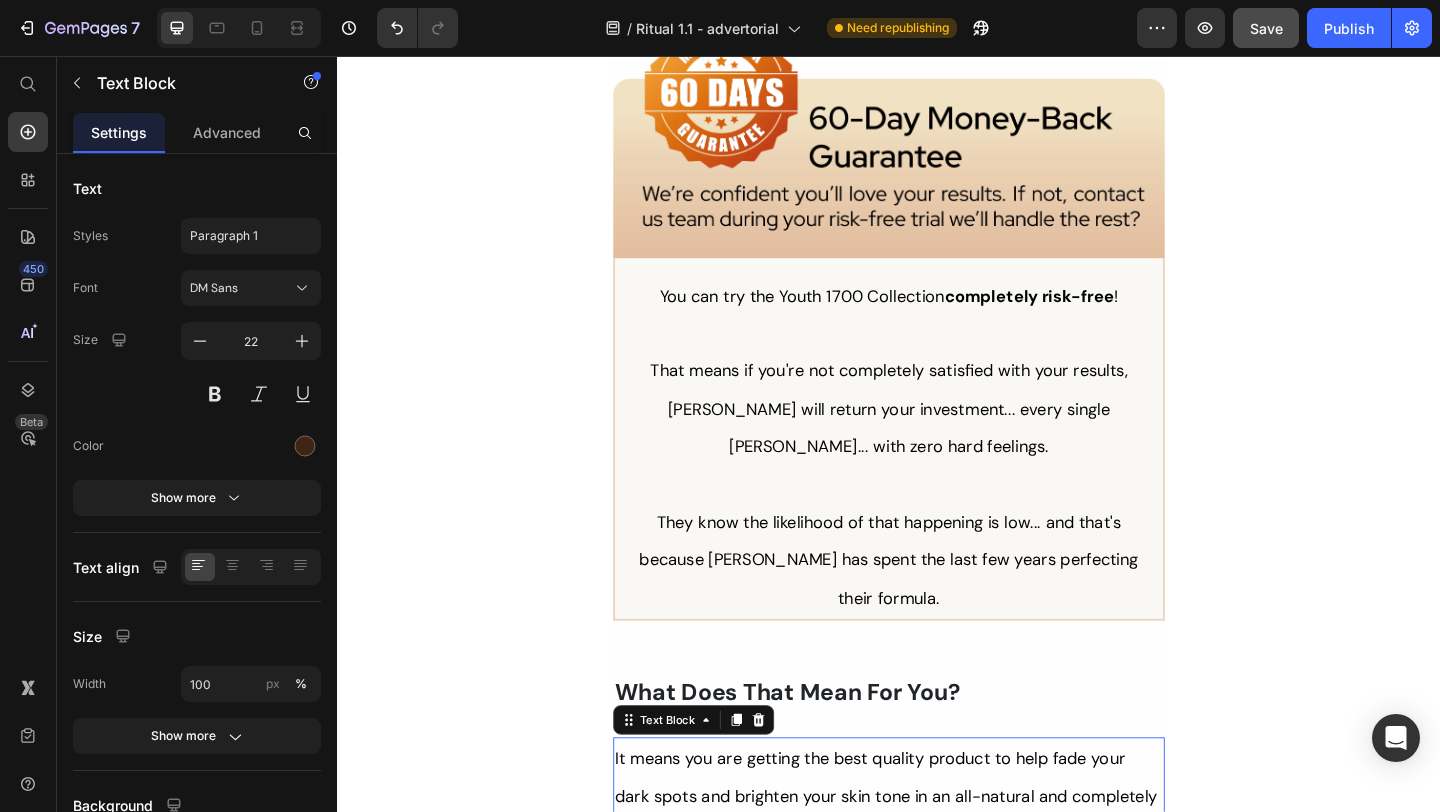 click on "Her Daughter Asked If She Had 'Work Done' – The Truth About Her 55-Year-Old Skin Will Surprise You Heading                Title Line Inspired By What Women Are Choosing Instead of Botox: This Complete Ritual Helps Smooth Fine Lines, Brighten Age Spots, Firm Skin — All Without Needles or Harsh Chemicals… Heading Image Ladies, what if I told you that many radiant women over 50 are skipping harsh treatments and seeing beautiful changes through consistent, gentle care, naturally? Here’s what the beauty industry doesn’t want you to know: You don’t need painful injections or harsh treatments to look radiant. While they push expensive procedures and synthetic creams, a quiet shift is happening among smart, discerning women — who’ve found something different. A new brand called  Tonkina  is leading the way with a breakthrough discovery: A rare species of Vietnamese ginseng, newly researched and shown to contain  up to 4x more skin-renewing saponins 1 2  than even Korean ginseng. And the best part?" at bounding box center (937, -2597) 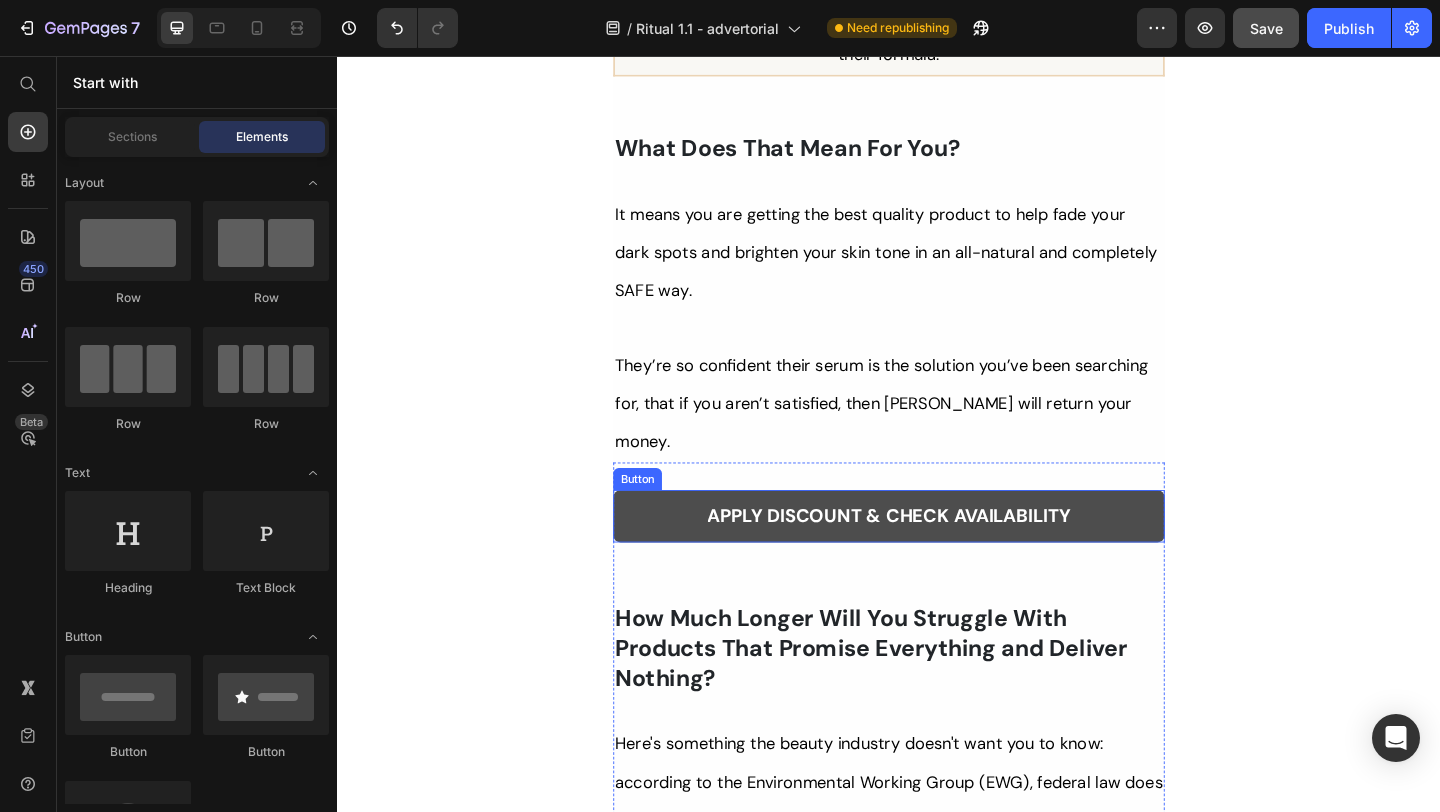 scroll, scrollTop: 12851, scrollLeft: 0, axis: vertical 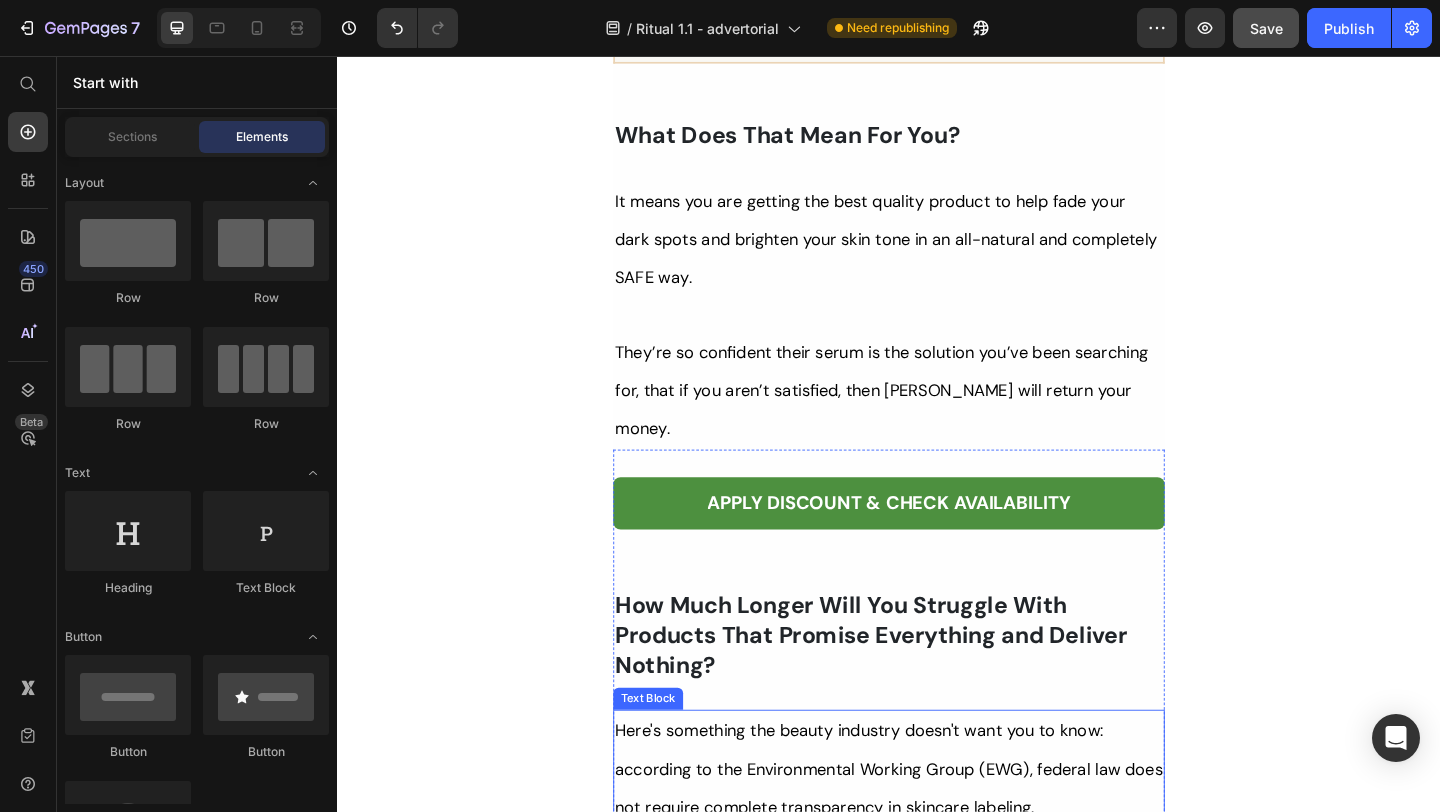 click on "Which allows cosmetic companies to use "hidden ingredients" inside their formulas that could potentially irritate sensitive, mature skin." at bounding box center (921, 936) 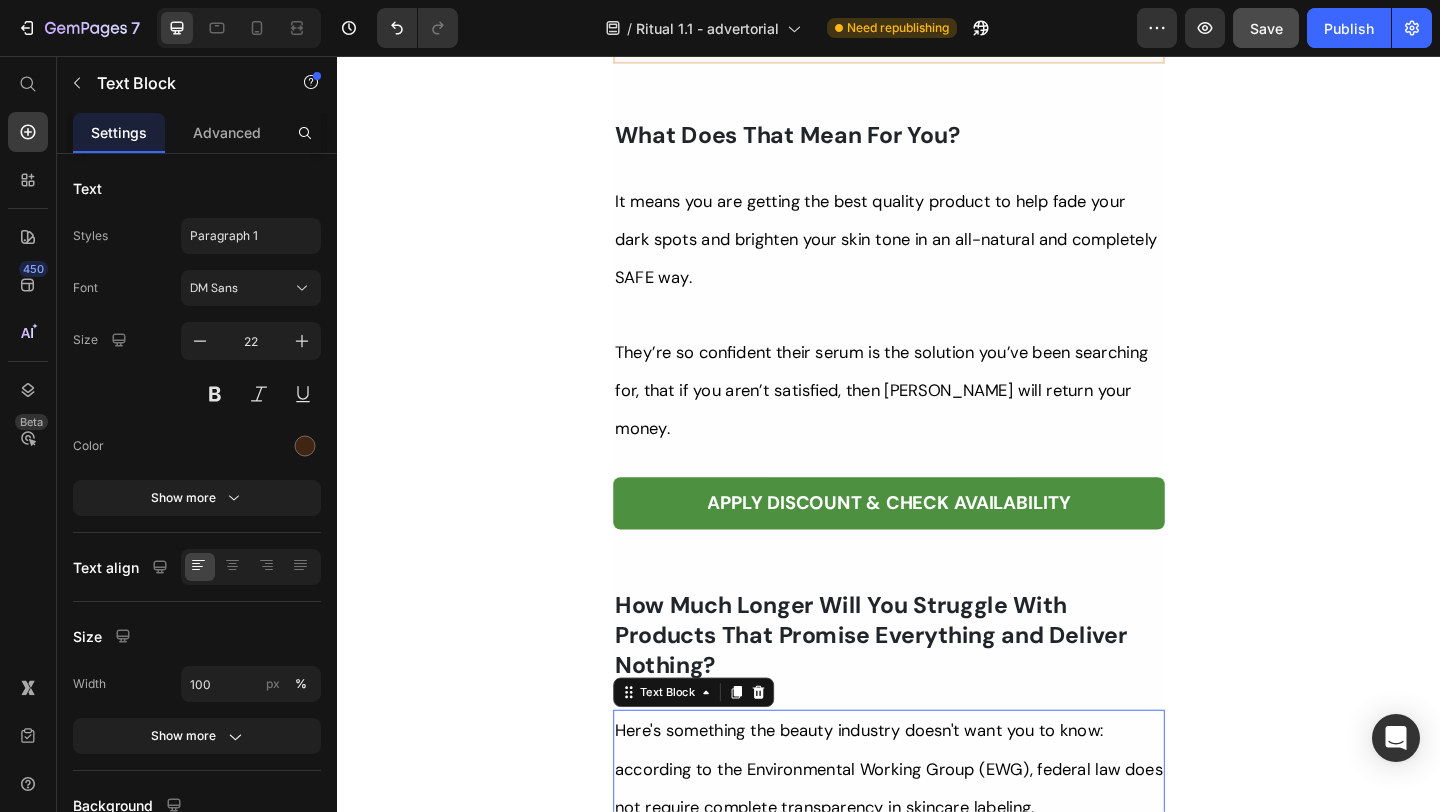 click on "Her Daughter Asked If She Had 'Work Done' – The Truth About Her 55-Year-Old Skin Will Surprise You Heading                Title Line Inspired By What Women Are Choosing Instead of Botox: This Complete Ritual Helps Smooth Fine Lines, Brighten Age Spots, Firm Skin — All Without Needles or Harsh Chemicals… Heading Image Ladies, what if I told you that many radiant women over 50 are skipping harsh treatments and seeing beautiful changes through consistent, gentle care, naturally? Here’s what the beauty industry doesn’t want you to know: You don’t need painful injections or harsh treatments to look radiant. While they push expensive procedures and synthetic creams, a quiet shift is happening among smart, discerning women — who’ve found something different. A new brand called  Tonkina  is leading the way with a breakthrough discovery: A rare species of Vietnamese ginseng, newly researched and shown to contain  up to 4x more skin-renewing saponins 1 2  than even Korean ginseng. And the best part?" at bounding box center [937, -3203] 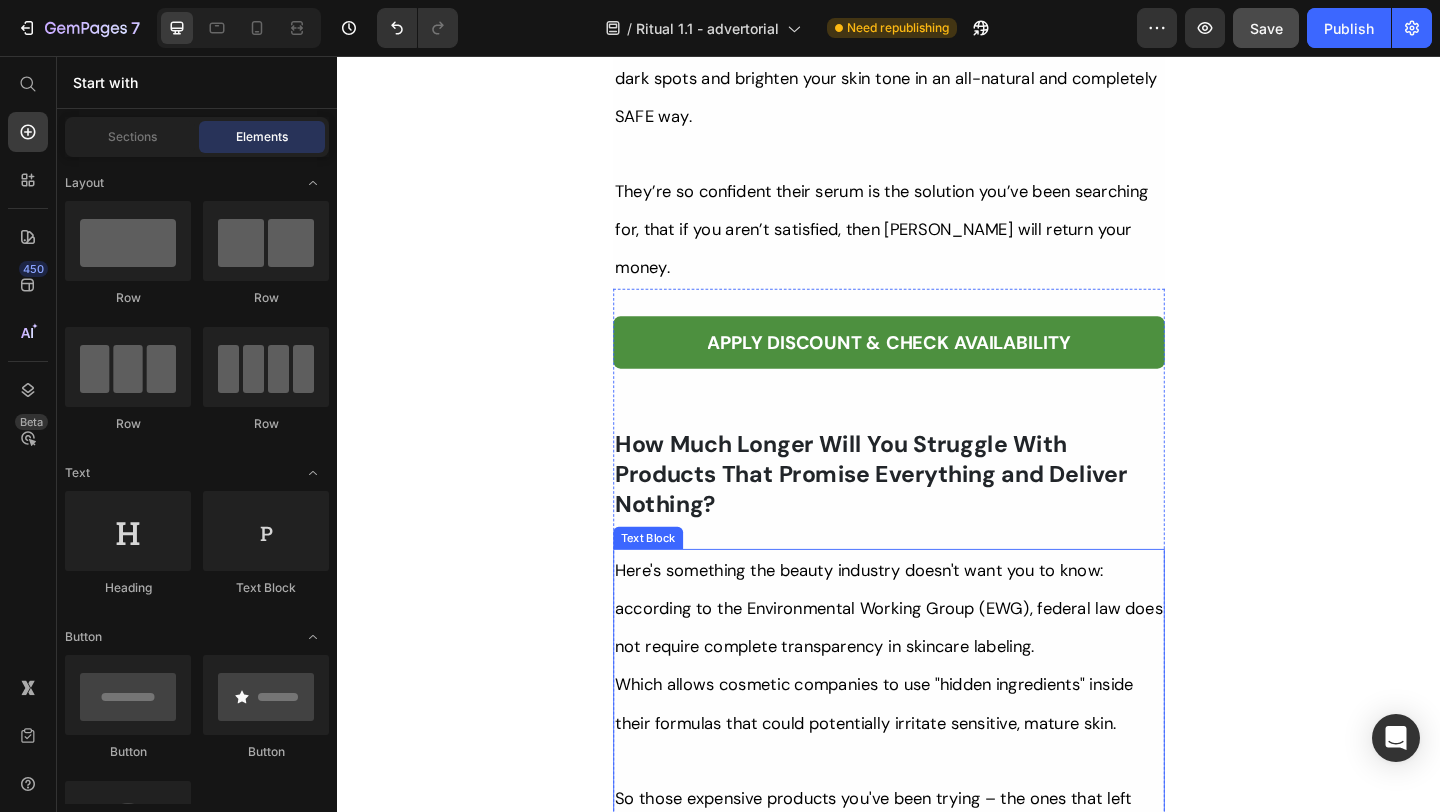 click on "So those expensive products you've been trying – the ones that left your skin red, dry, or disappointed?" at bounding box center [920, 884] 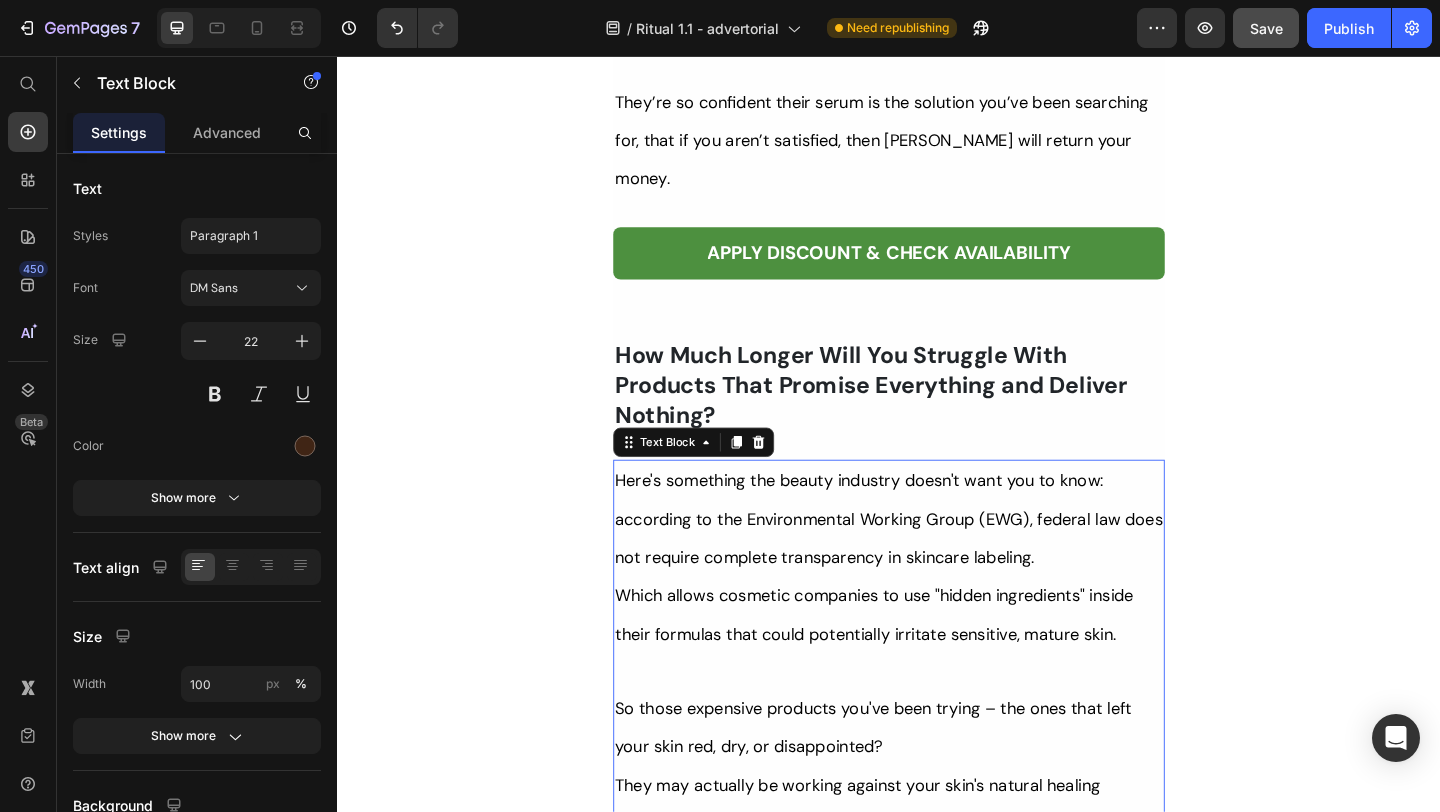 scroll, scrollTop: 13136, scrollLeft: 0, axis: vertical 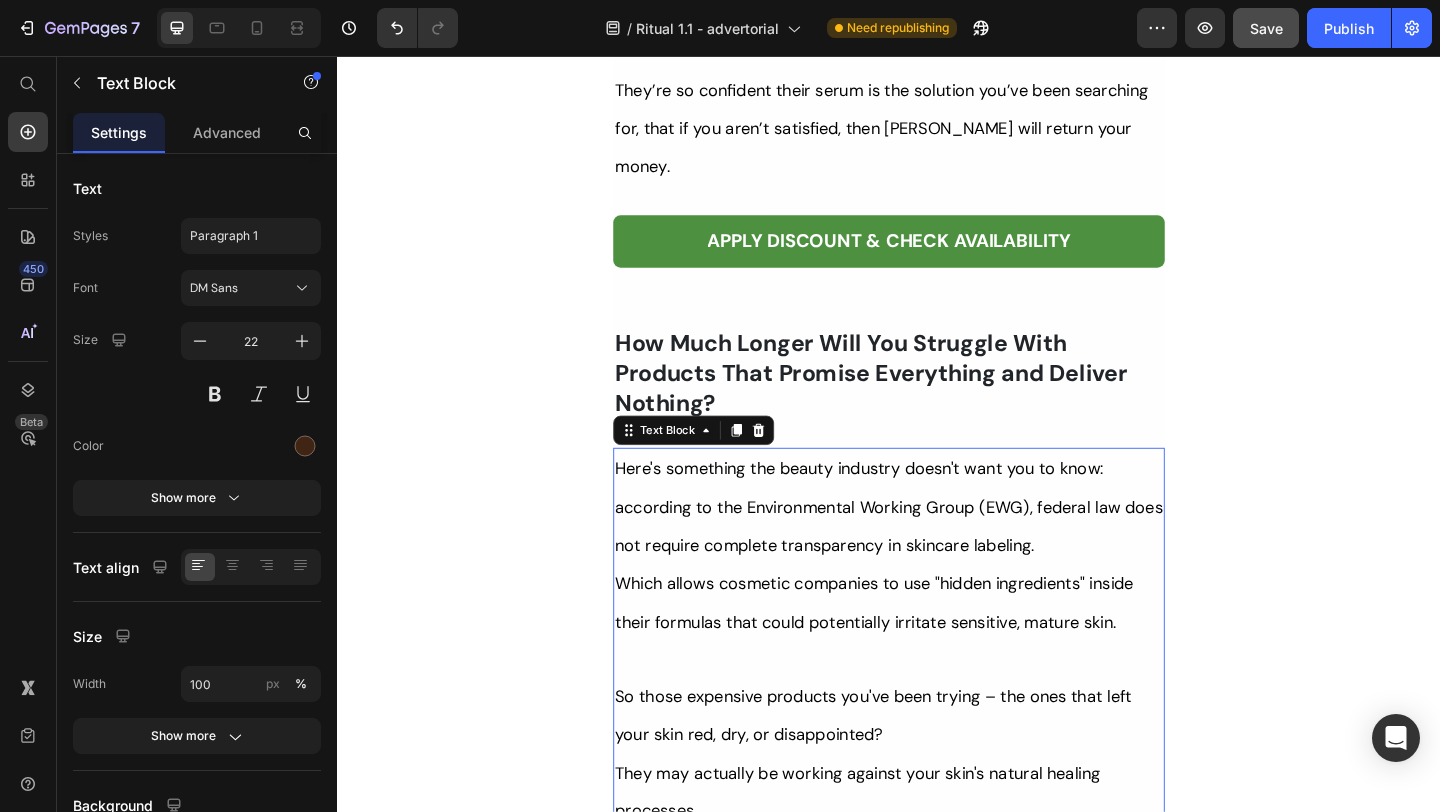 click on "They may actually be working against your skin's natural healing processes." at bounding box center (937, 856) 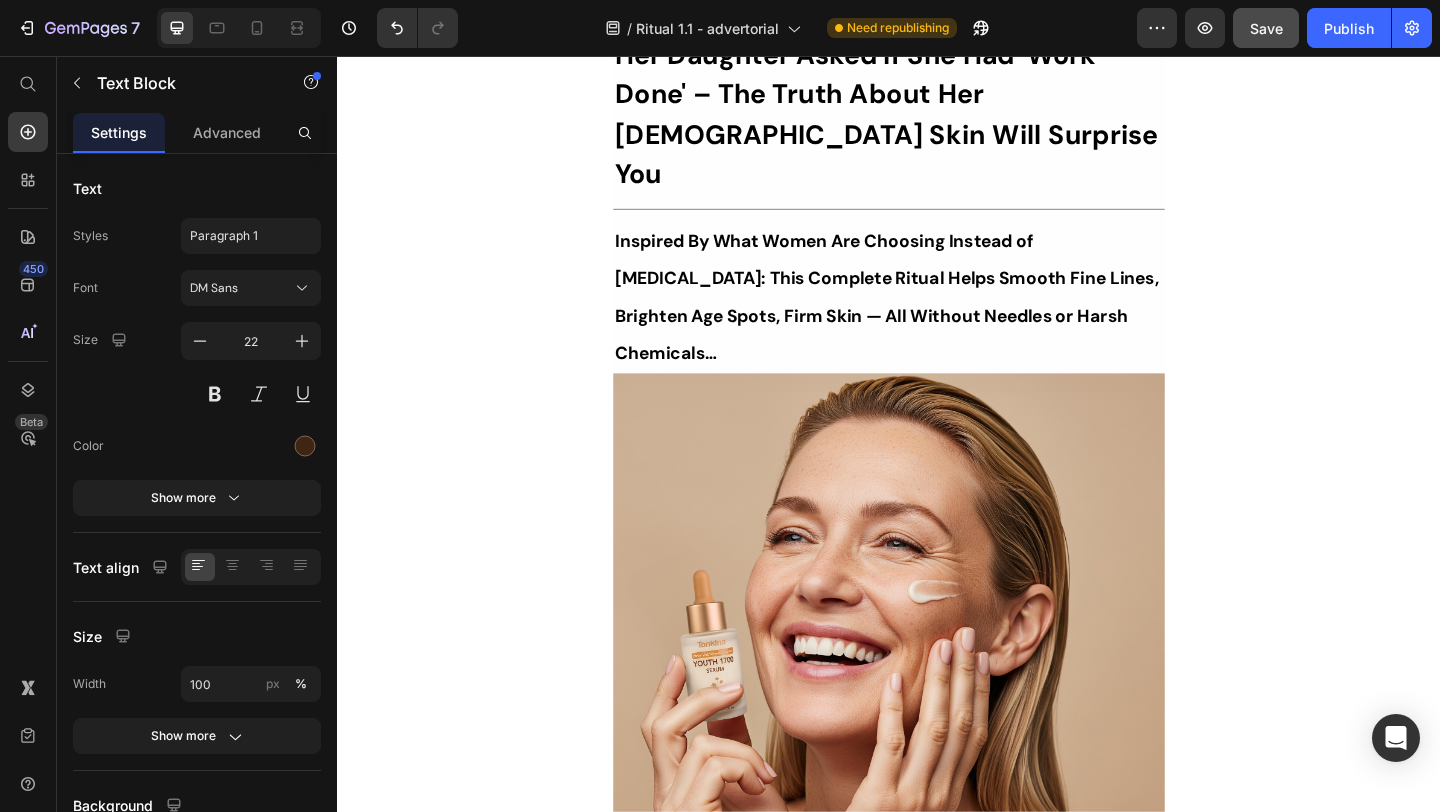 scroll, scrollTop: 0, scrollLeft: 0, axis: both 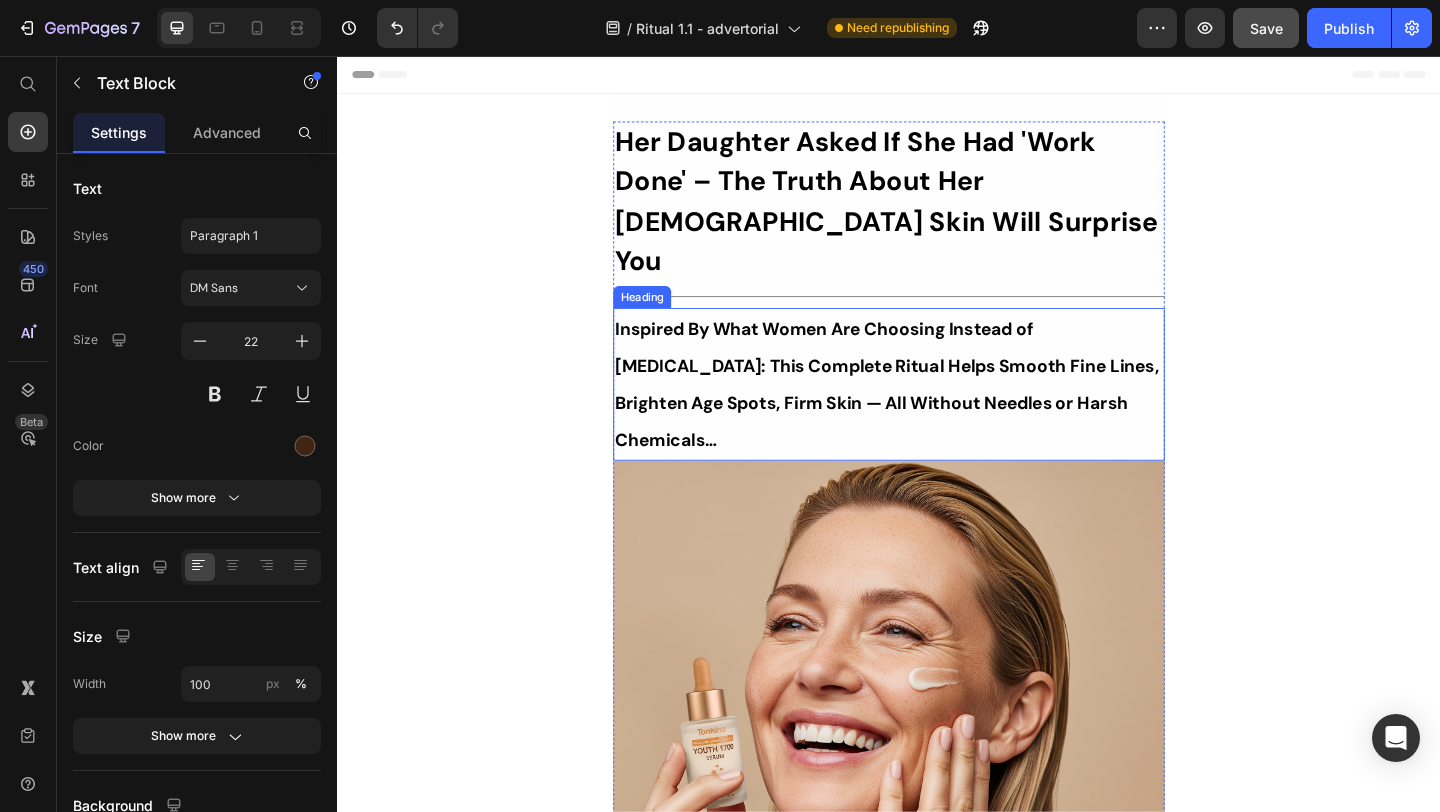 click on "Inspired By What Women Are Choosing Instead of Botox: This Complete Ritual Helps Smooth Fine Lines, Brighten Age Spots, Firm Skin — All Without Needles or Harsh Chemicals…" at bounding box center [935, 413] 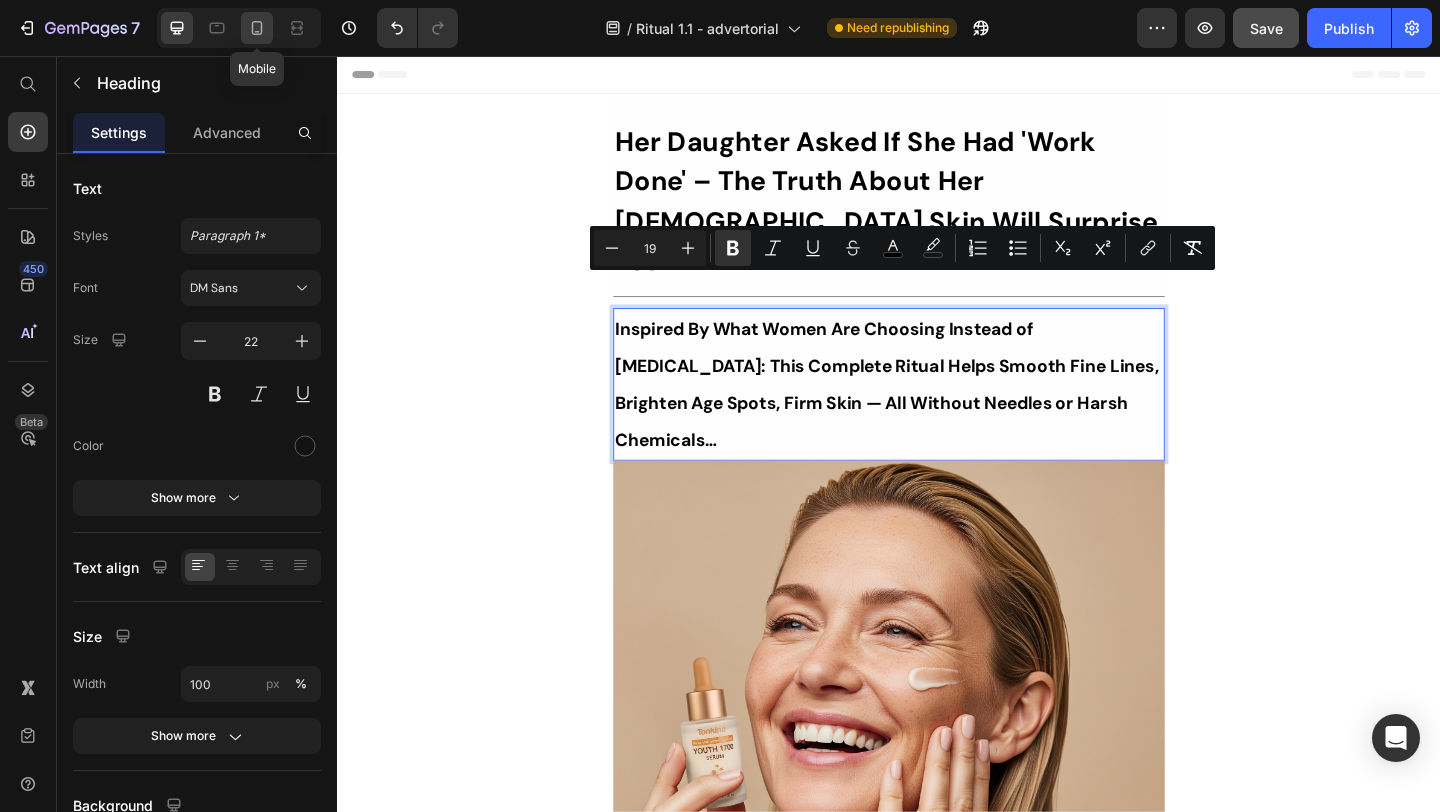 click 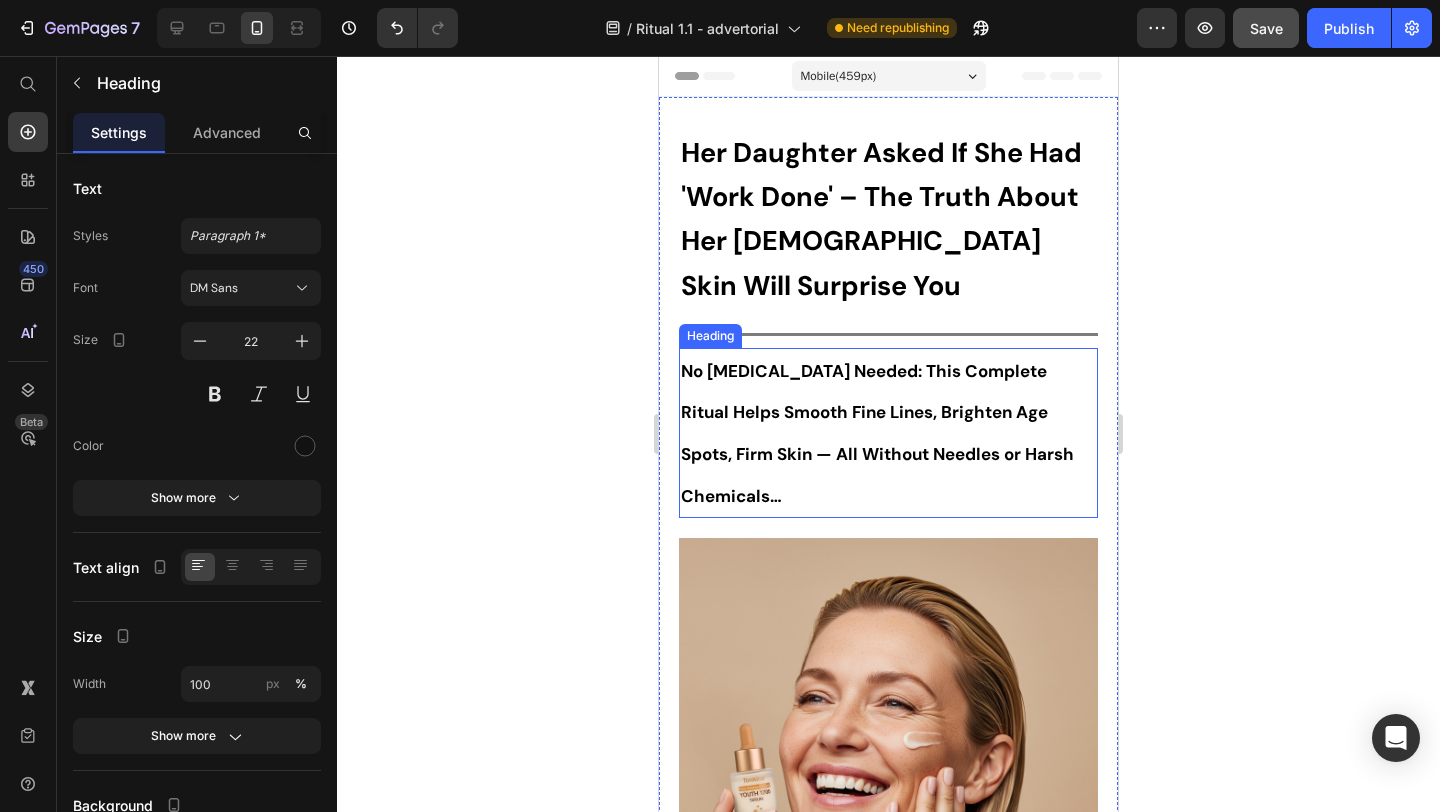 click on "No [MEDICAL_DATA] Needed: This Complete Ritual Helps Smooth Fine Lines, Brighten Age Spots, Firm Skin — All Without Needles or Harsh Chemicals…" at bounding box center [877, 433] 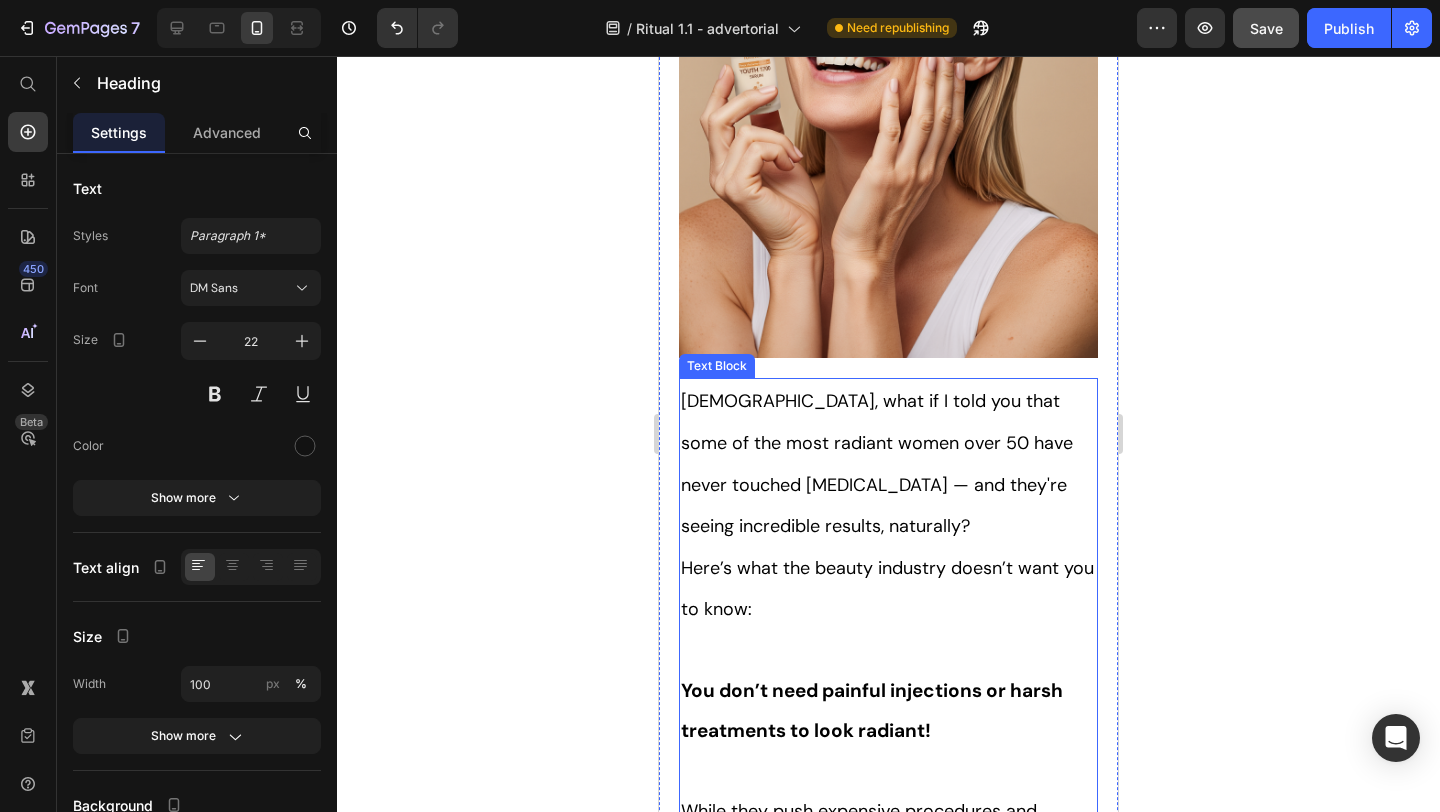 click on "Here’s what the beauty industry doesn’t want you to know:" at bounding box center [888, 588] 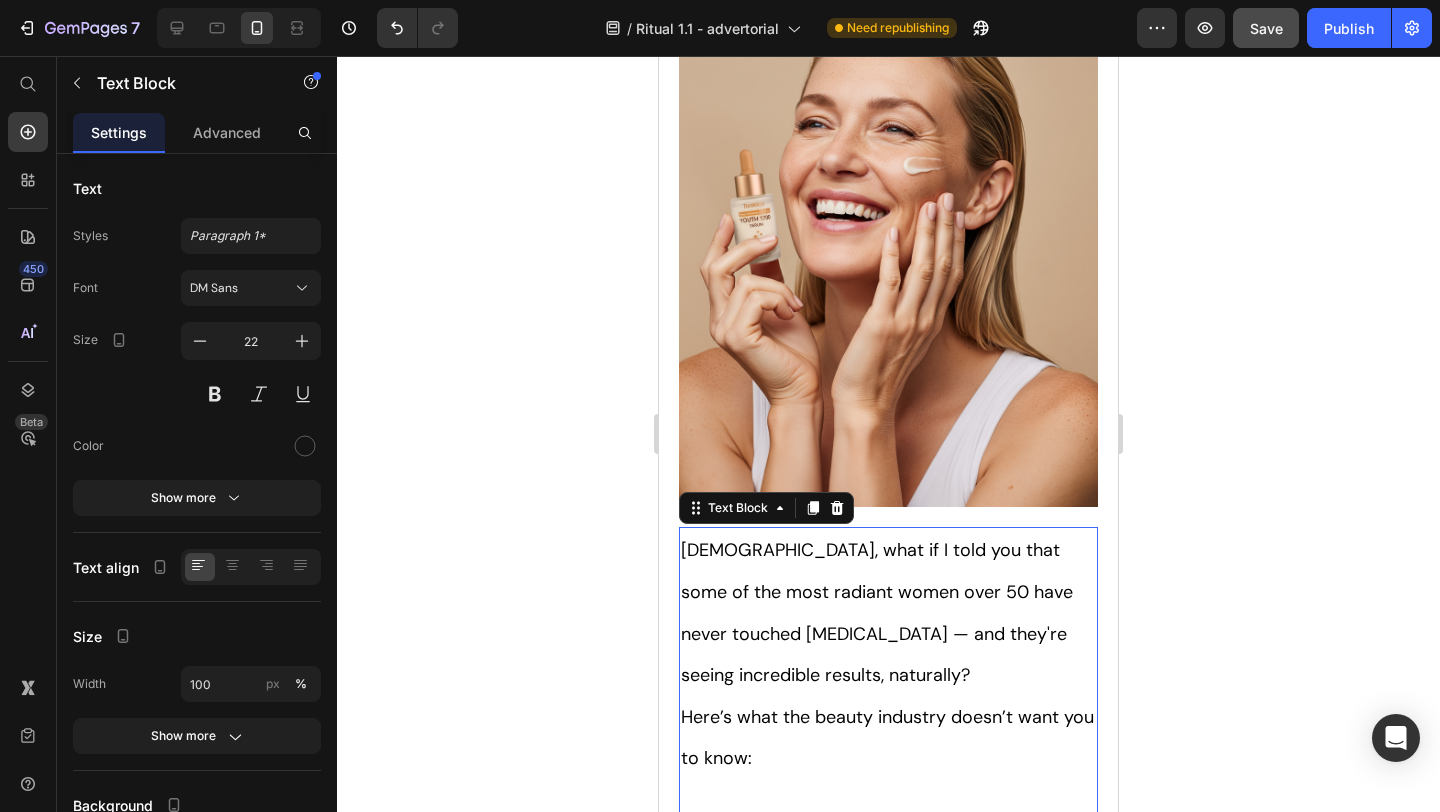 scroll, scrollTop: 610, scrollLeft: 0, axis: vertical 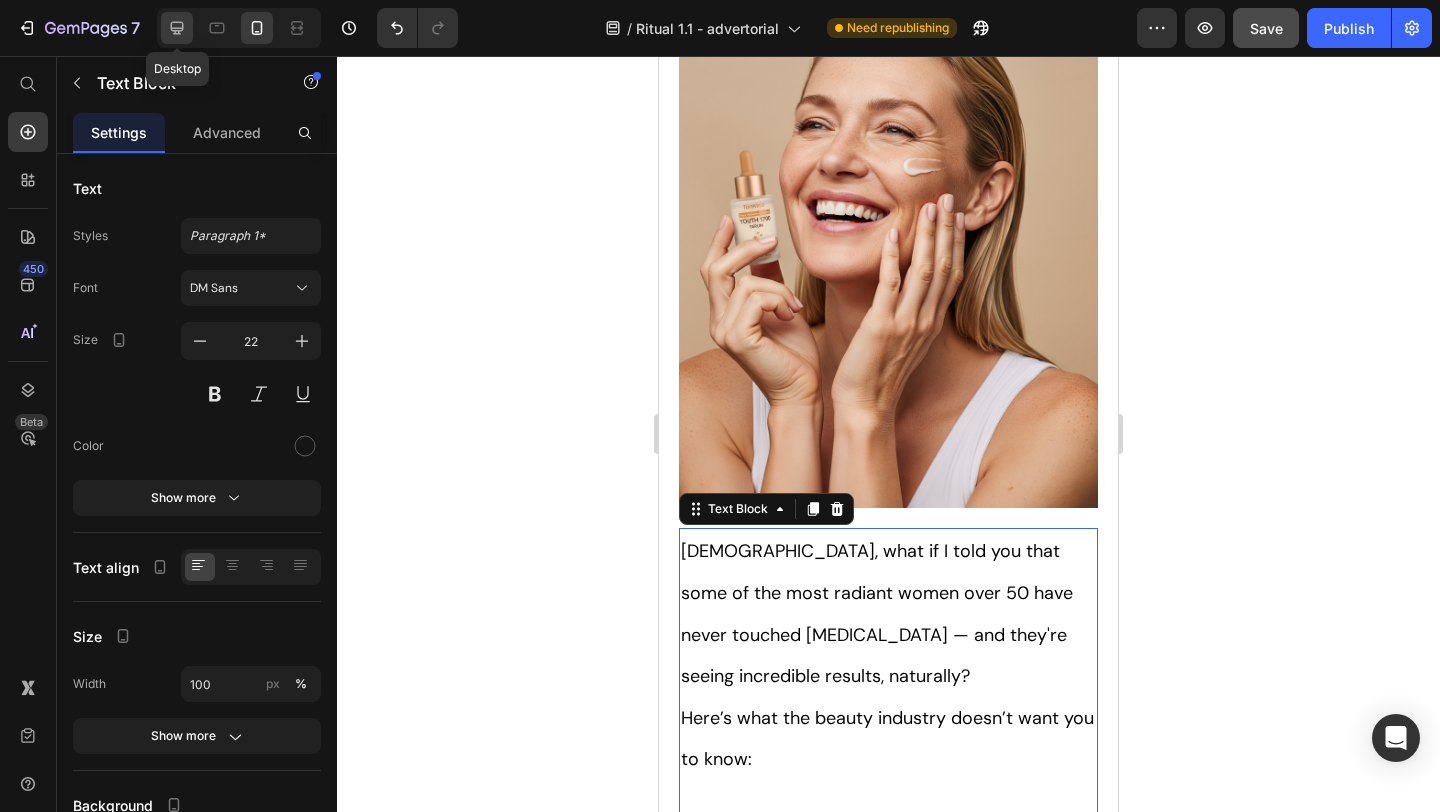 click 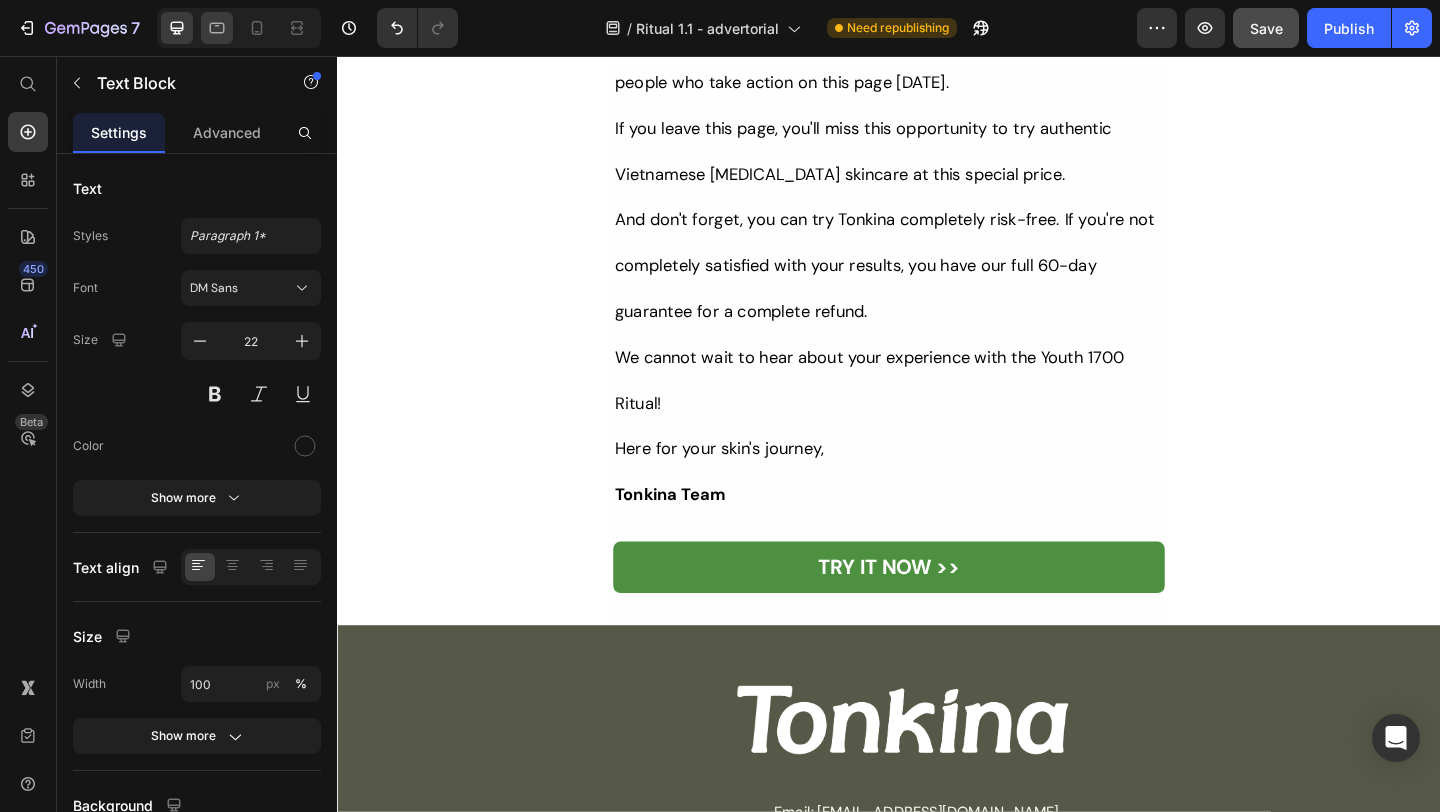 scroll, scrollTop: 17980, scrollLeft: 0, axis: vertical 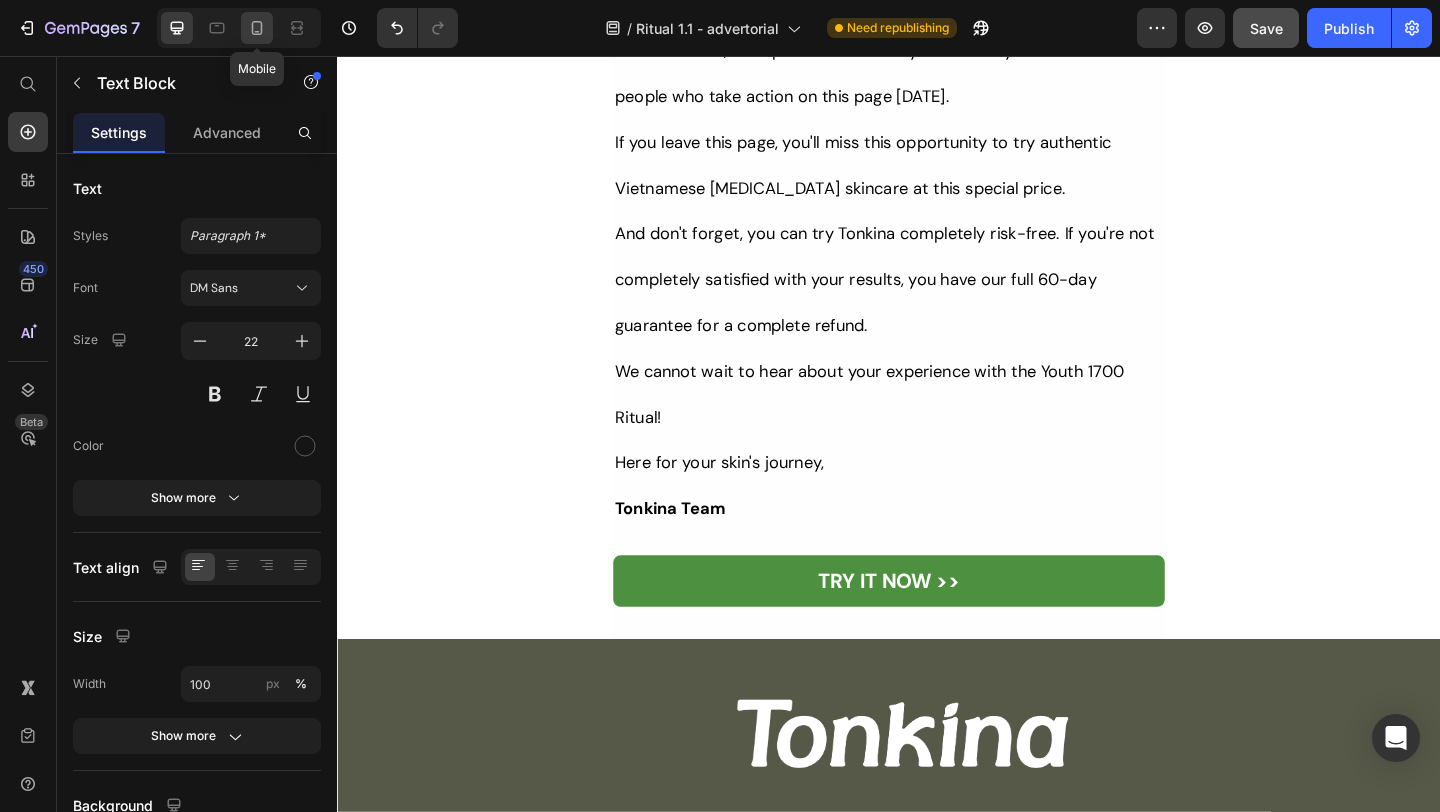 click 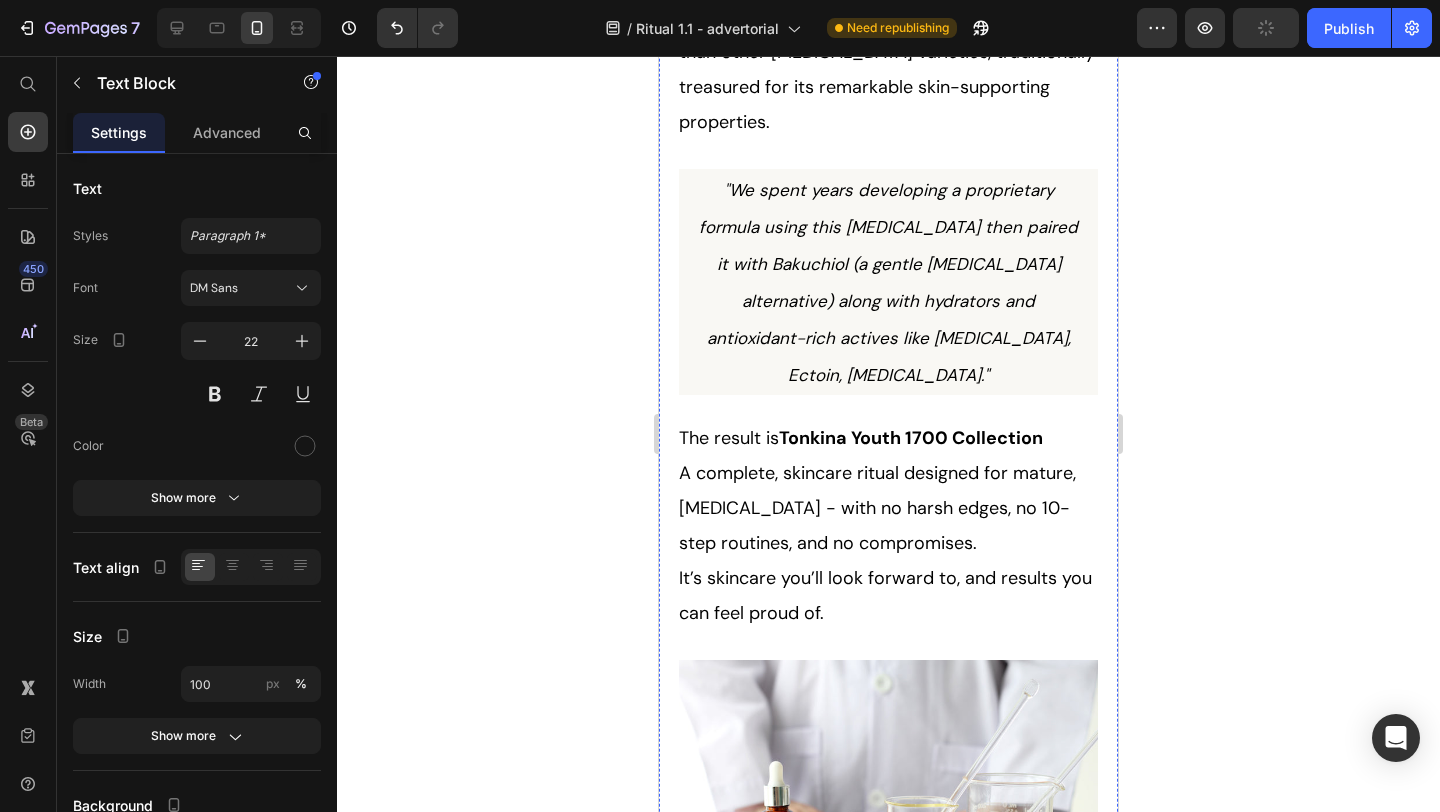 scroll, scrollTop: 1012, scrollLeft: 0, axis: vertical 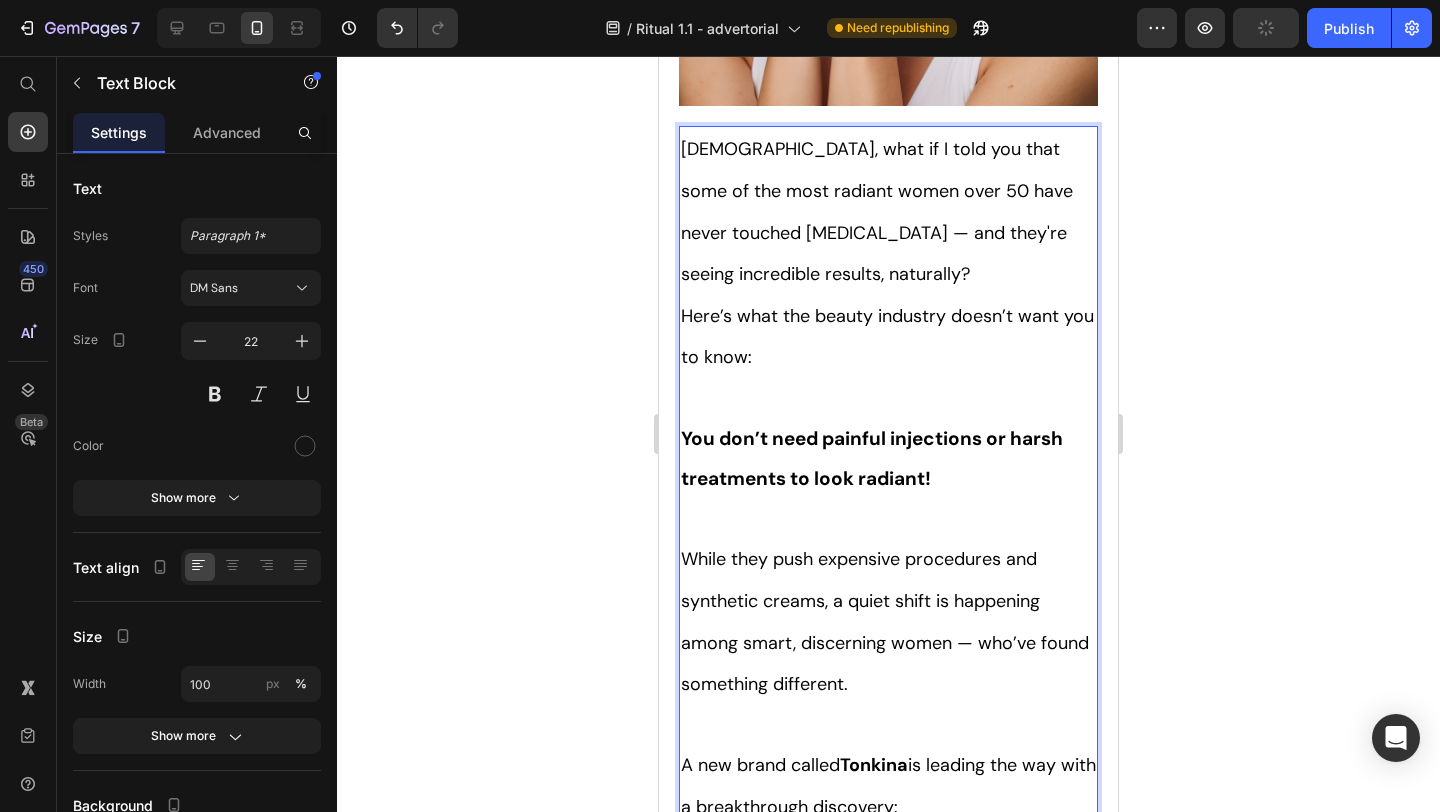 click on "Here’s what the beauty industry doesn’t want you to know:" at bounding box center (888, 336) 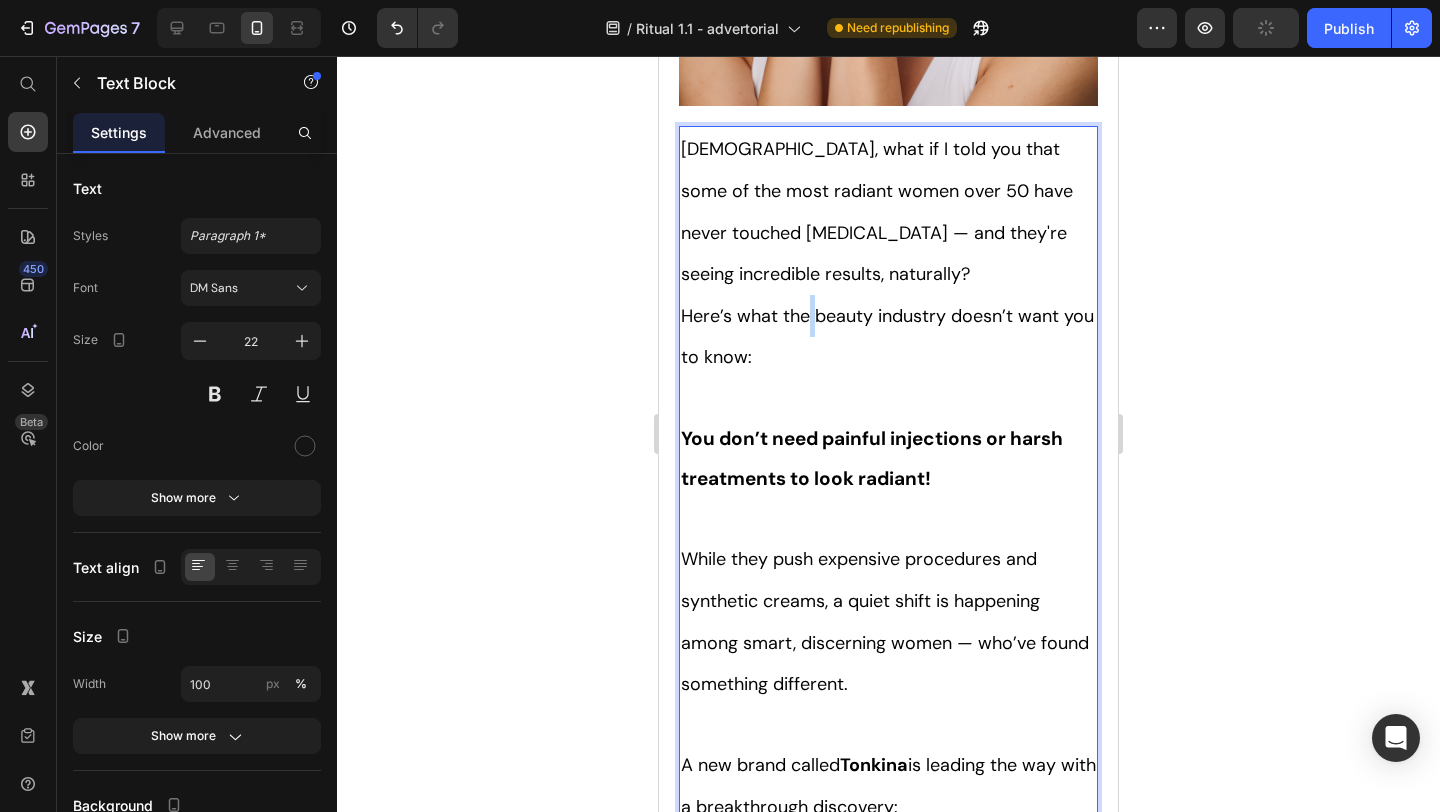 click on "Here’s what the beauty industry doesn’t want you to know:" at bounding box center [888, 336] 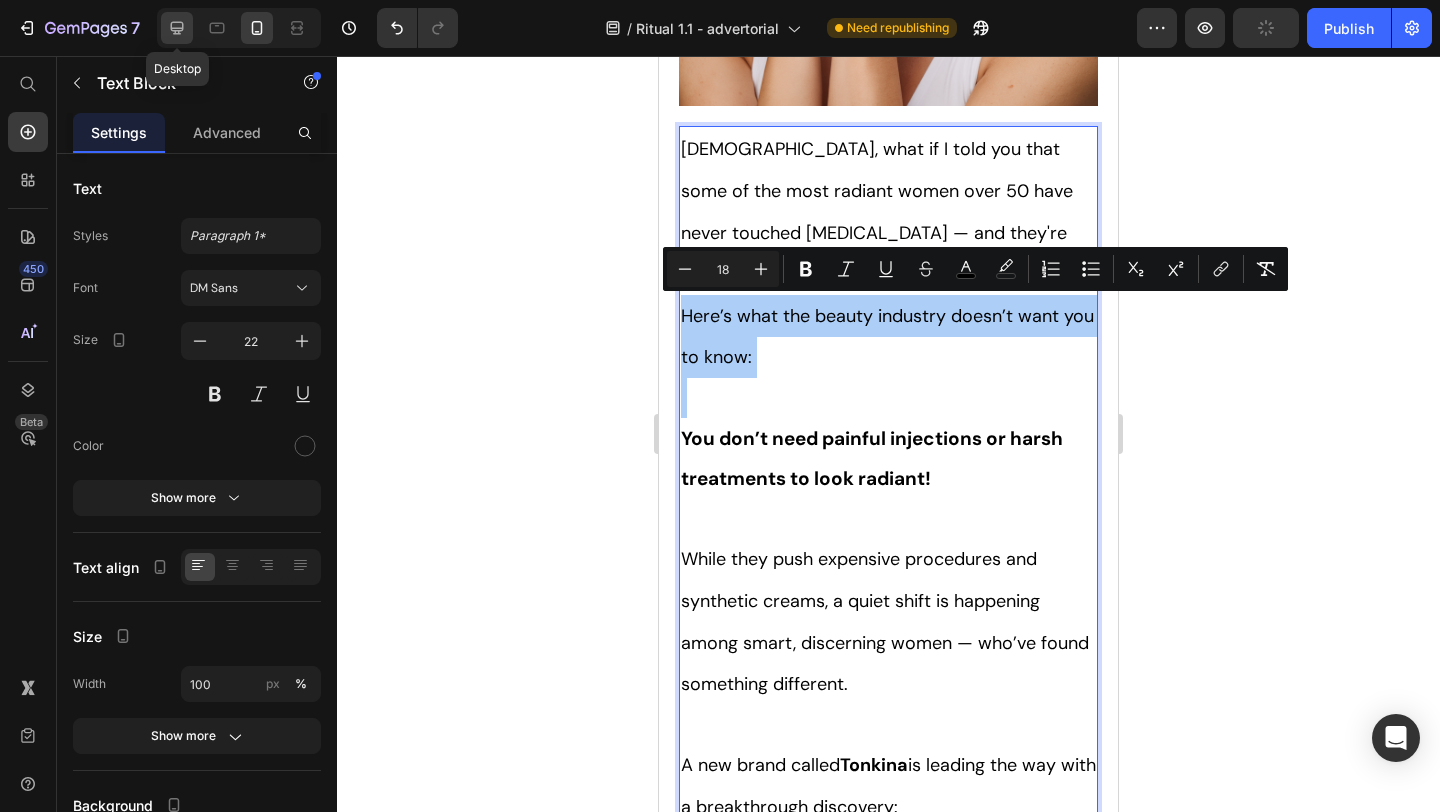click 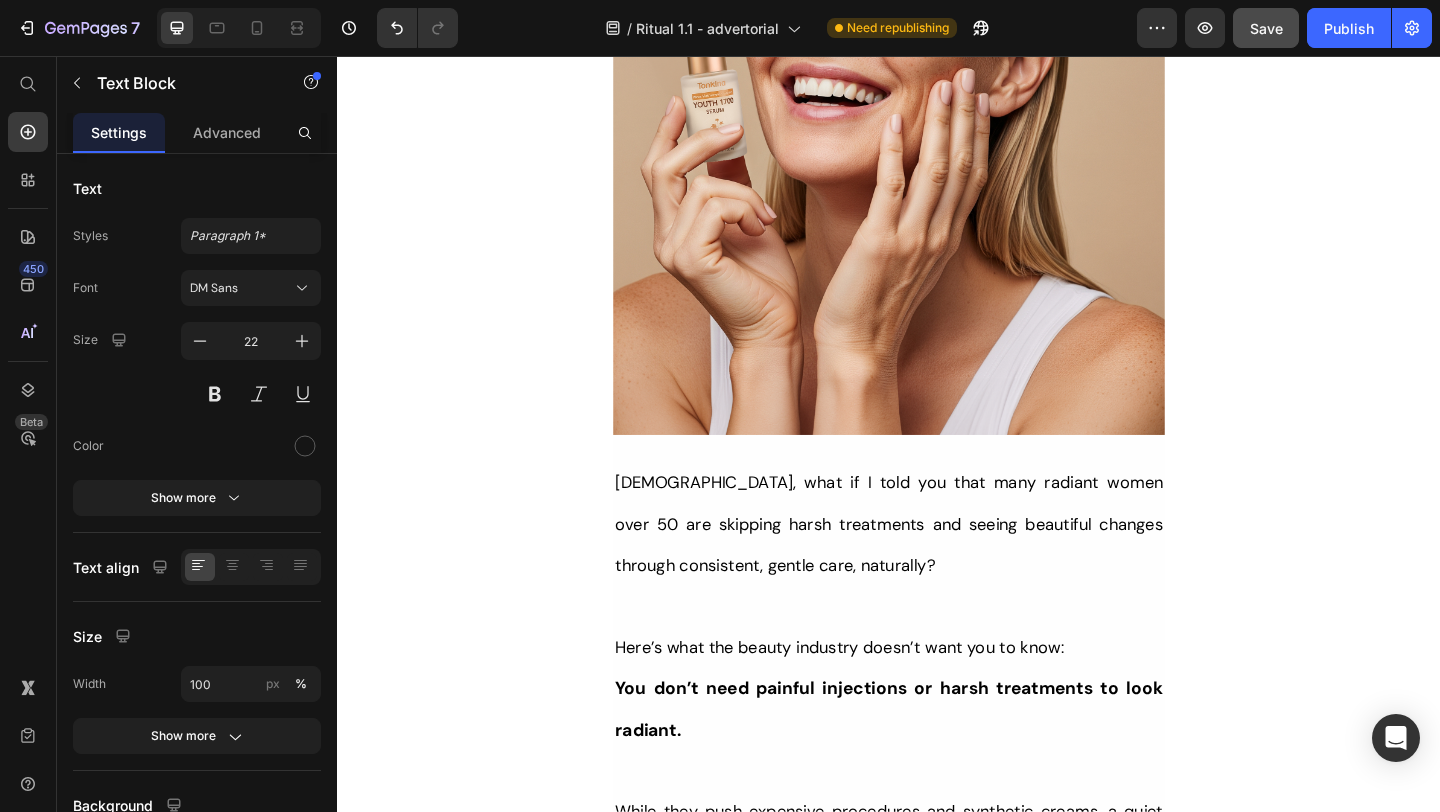 scroll, scrollTop: 482, scrollLeft: 0, axis: vertical 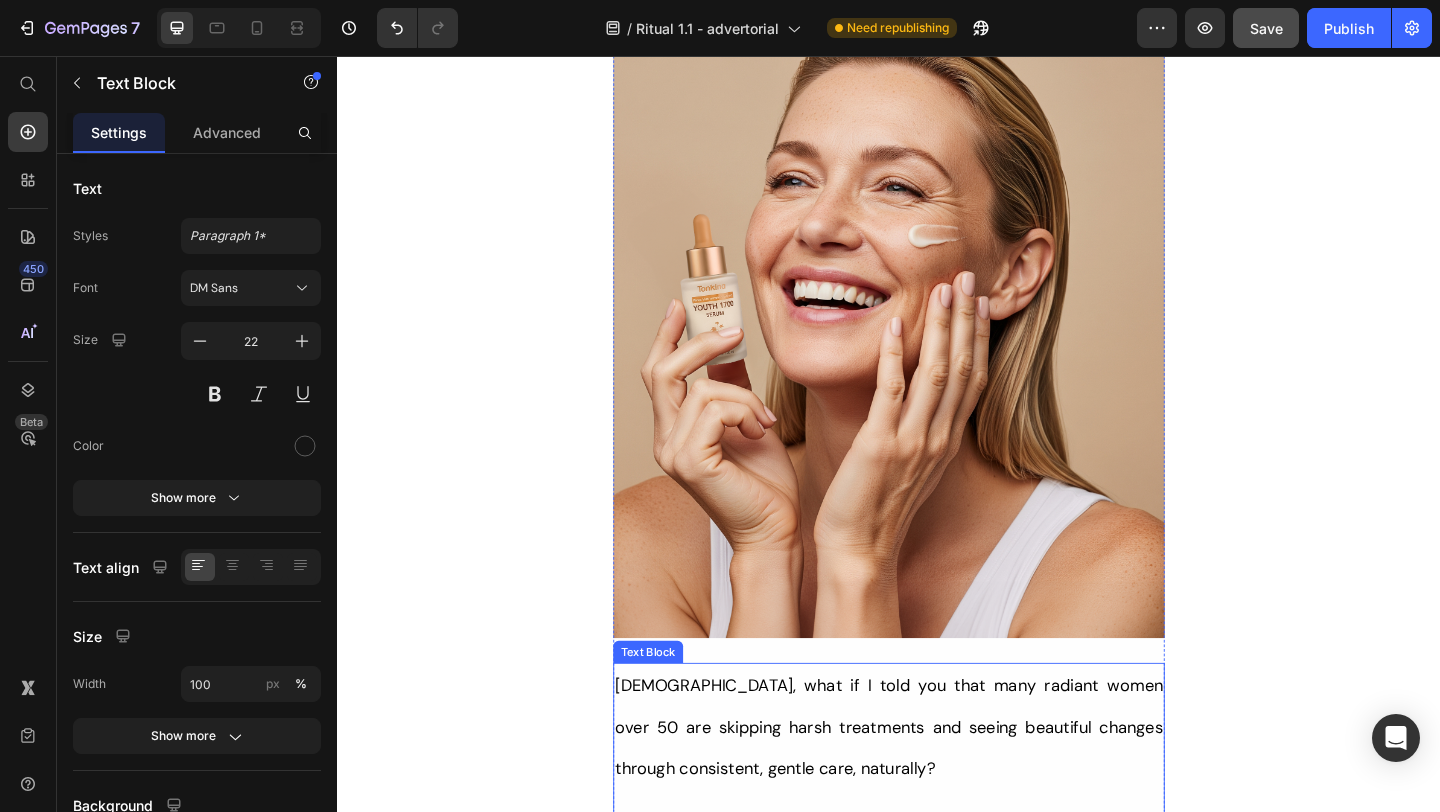 click on "Ladies, what if I told you that many radiant women over 50 are skipping harsh treatments and seeing beautiful changes through consistent, gentle care, naturally?" at bounding box center (937, 786) 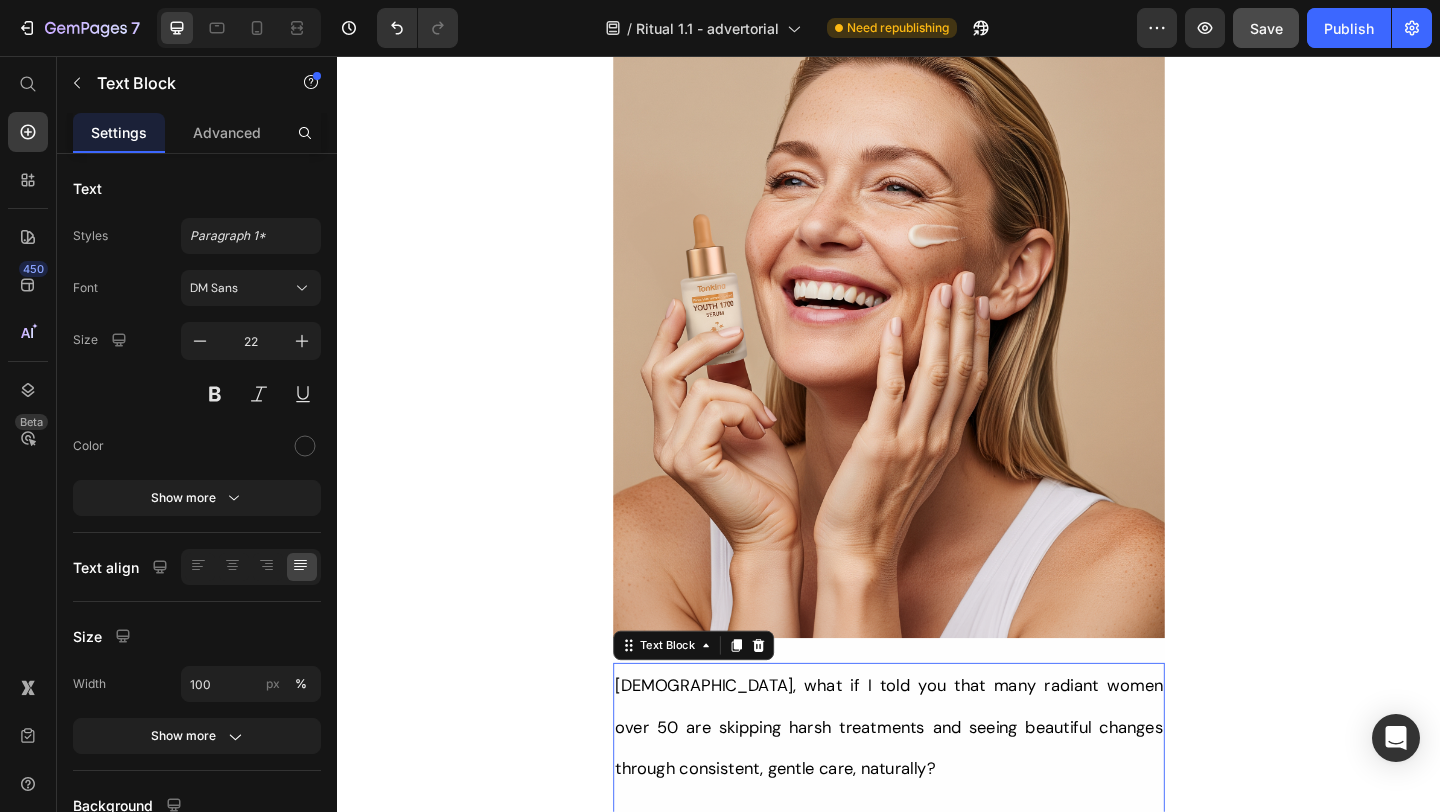 click on "Ladies, what if I told you that many radiant women over 50 are skipping harsh treatments and seeing beautiful changes through consistent, gentle care, naturally?" at bounding box center (937, 786) 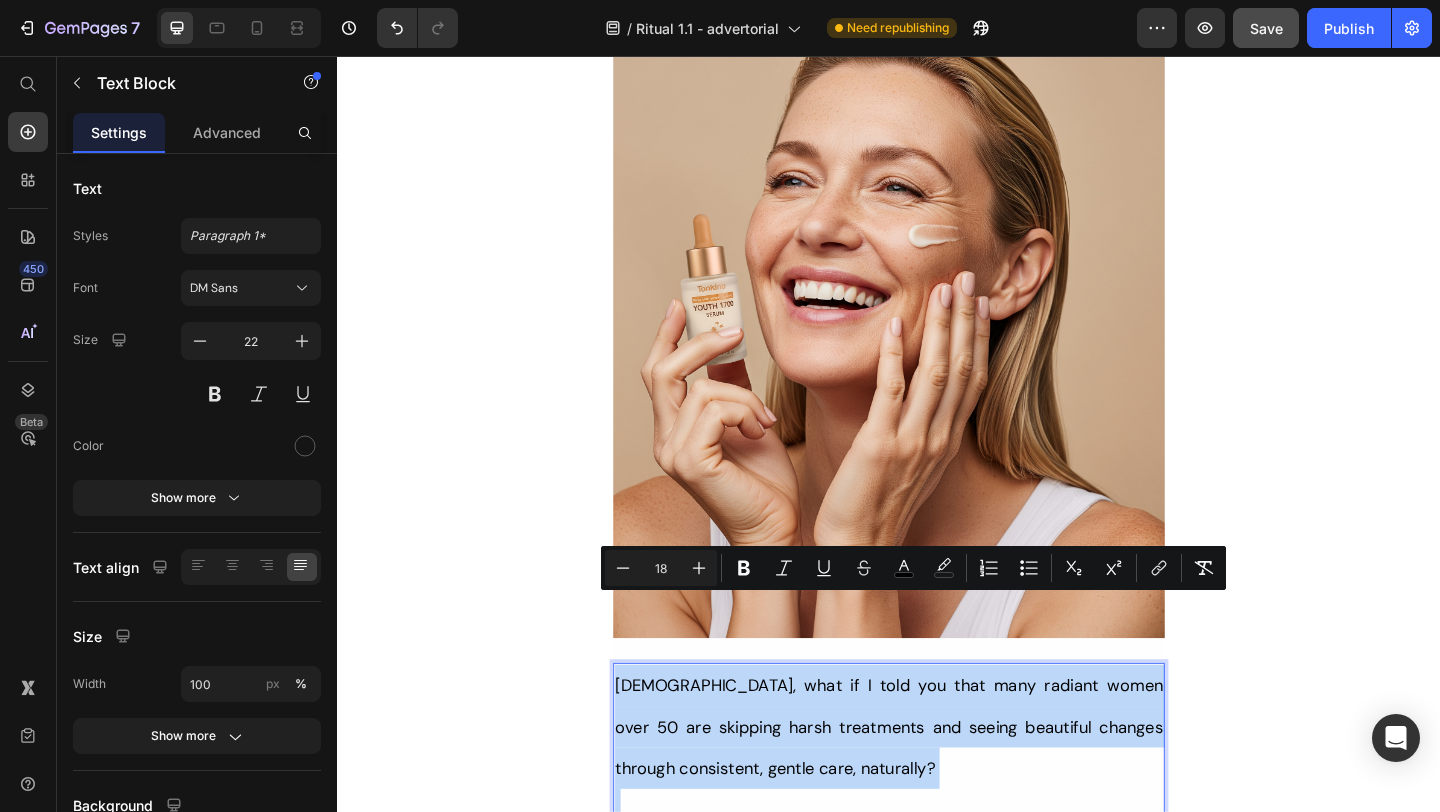 click on "Her Daughter Asked If She Had 'Work Done' – The Truth About Her 55-Year-Old Skin Will Surprise You Heading                Title Line ⁠⁠⁠⁠⁠⁠⁠ Inspired By What Women Are Choosing Instead of Botox: This Complete Ritual Helps Smooth Fine Lines, Brighten Age Spots, Firm Skin — All Without Needles or Harsh Chemicals… Heading Image Ladies, what if I told you that many radiant women over 50 are skipping harsh treatments and seeing beautiful changes through consistent, gentle care, naturally? Here’s what the beauty industry doesn’t want you to know: You don’t need painful injections or harsh treatments to look radiant. While they push expensive procedures and synthetic creams, a quiet shift is happening among smart, discerning women — who’ve found something different. A new brand called  Tonkina  is leading the way with a breakthrough discovery: A rare species of Vietnamese ginseng, newly researched and shown to contain  up to 4x more skin-renewing saponins 1 2 And the best part?   22" at bounding box center [937, 9166] 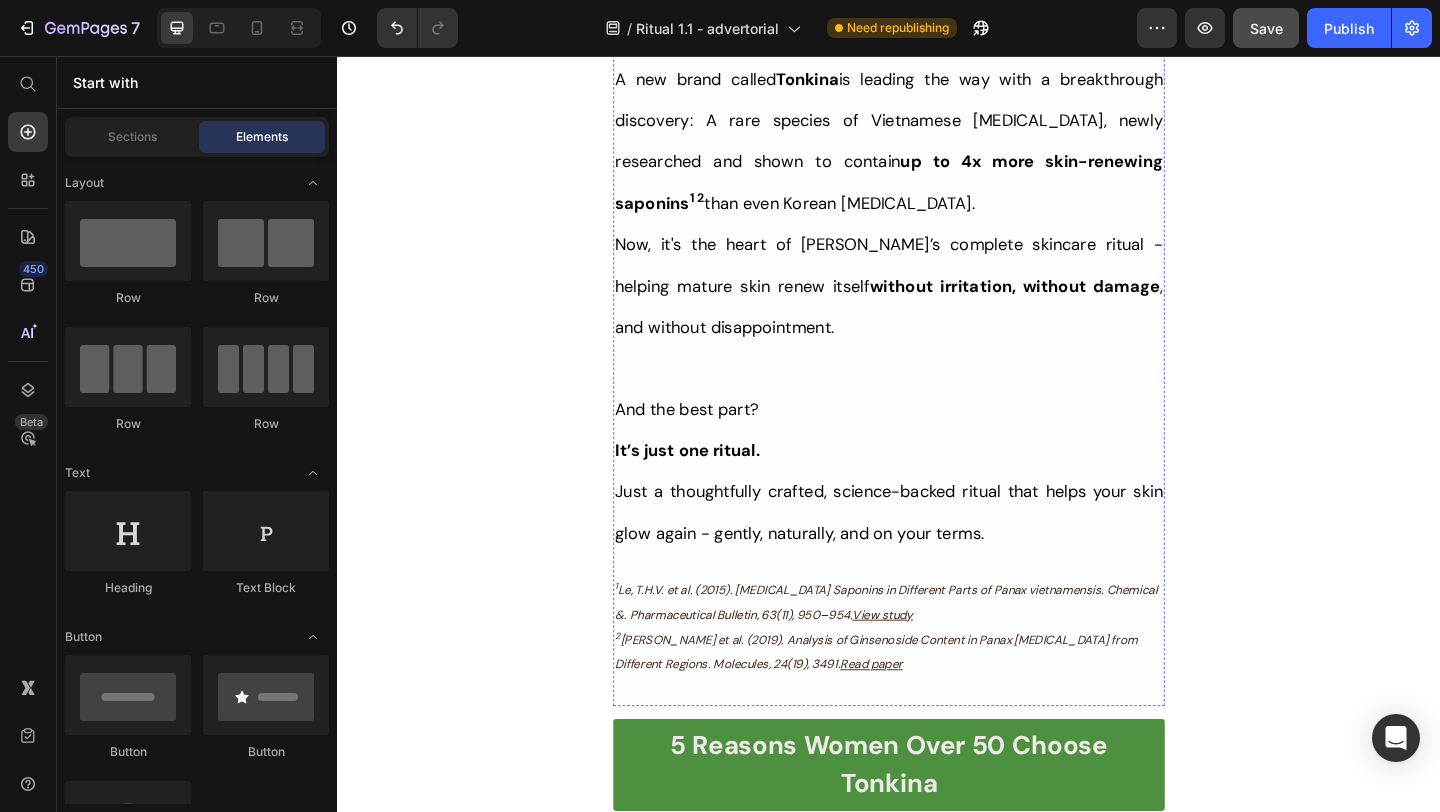 scroll, scrollTop: 1735, scrollLeft: 0, axis: vertical 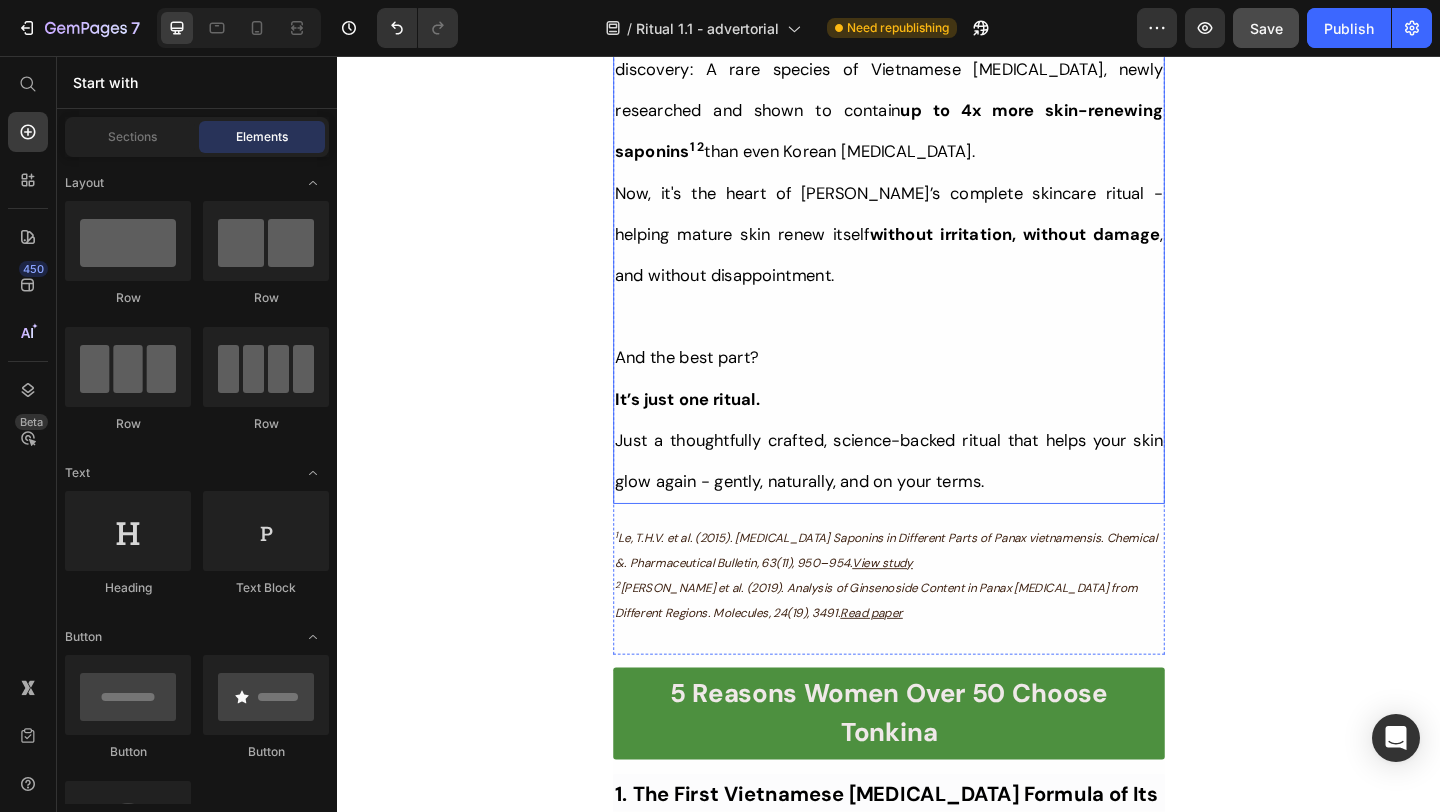 click at bounding box center [937, 339] 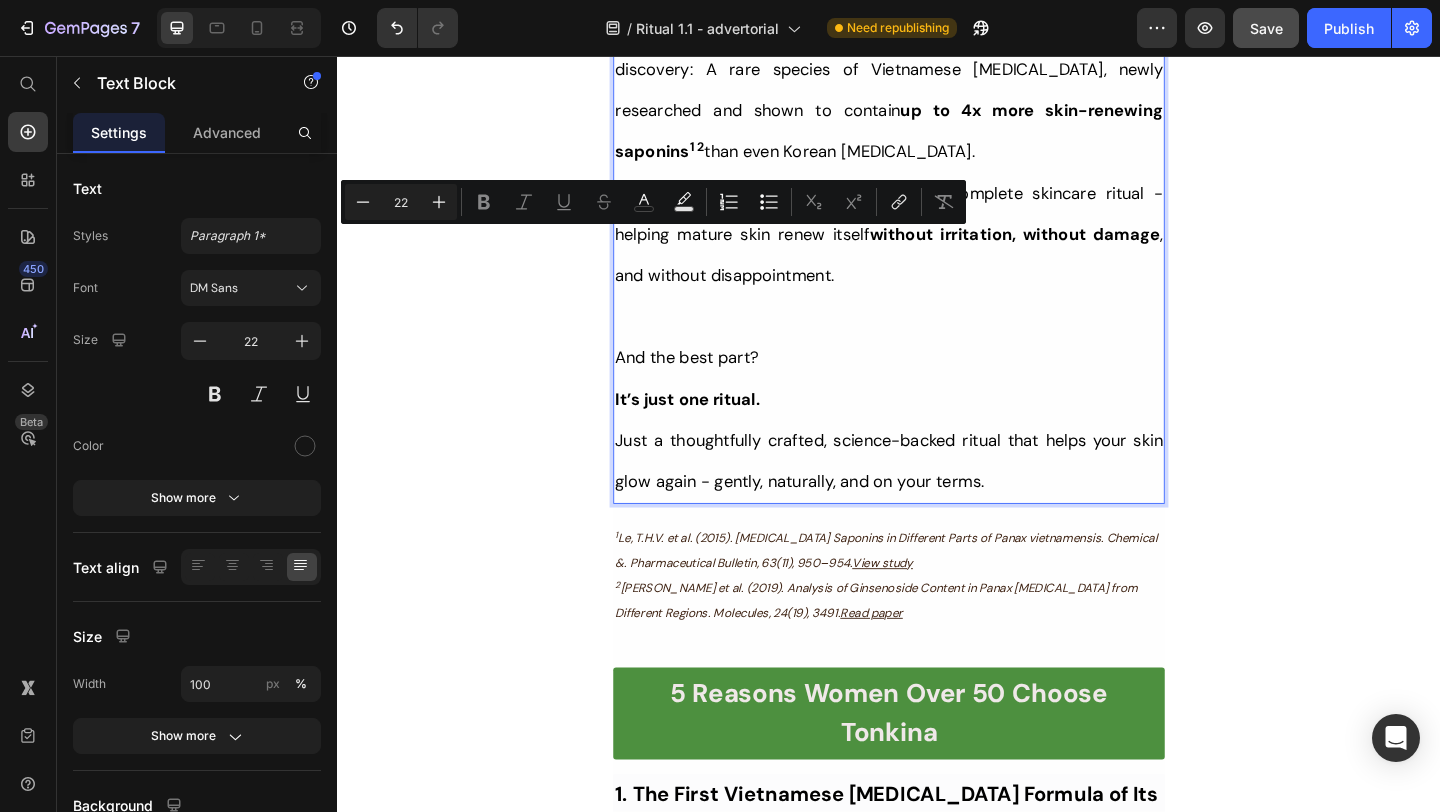 type on "18" 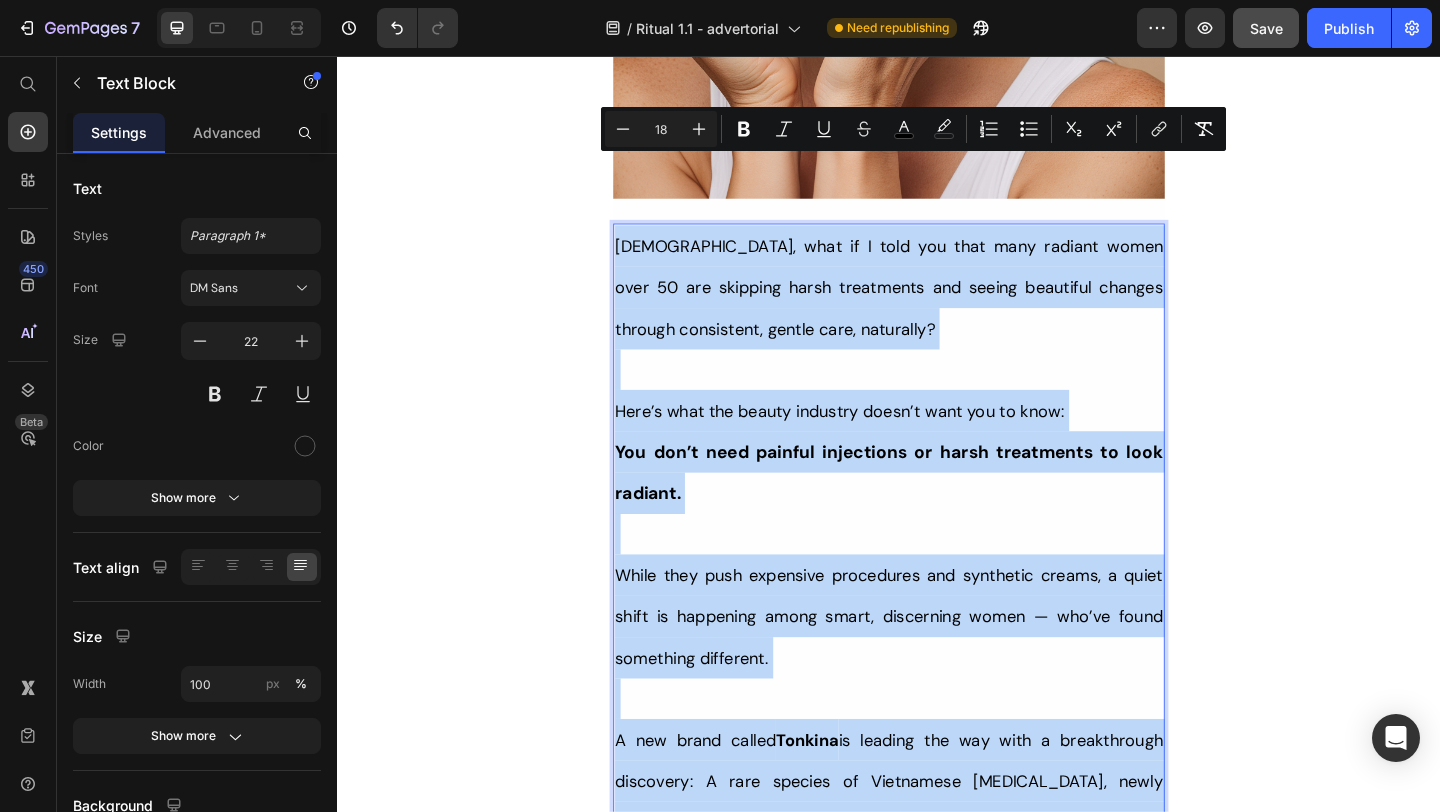 scroll, scrollTop: 952, scrollLeft: 0, axis: vertical 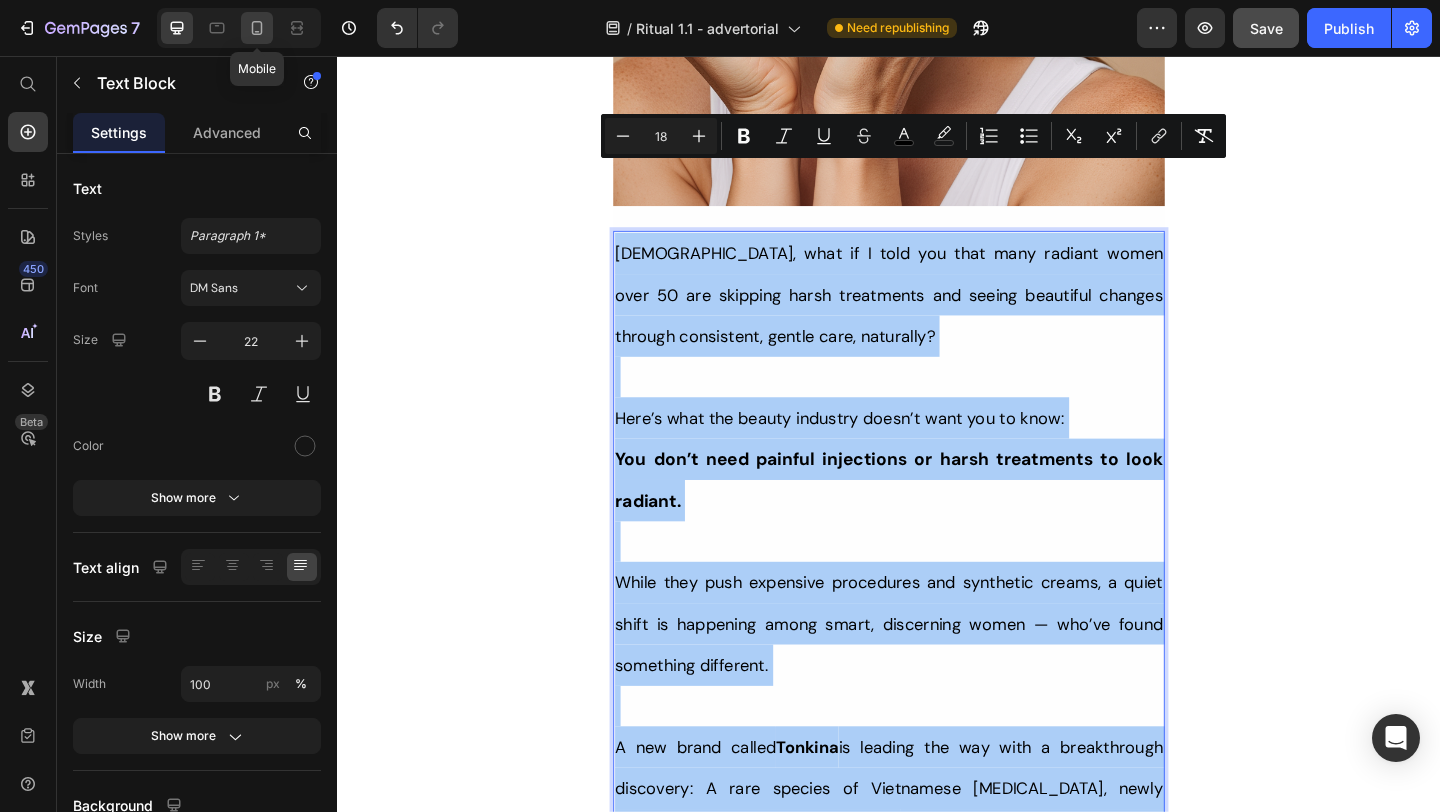 click 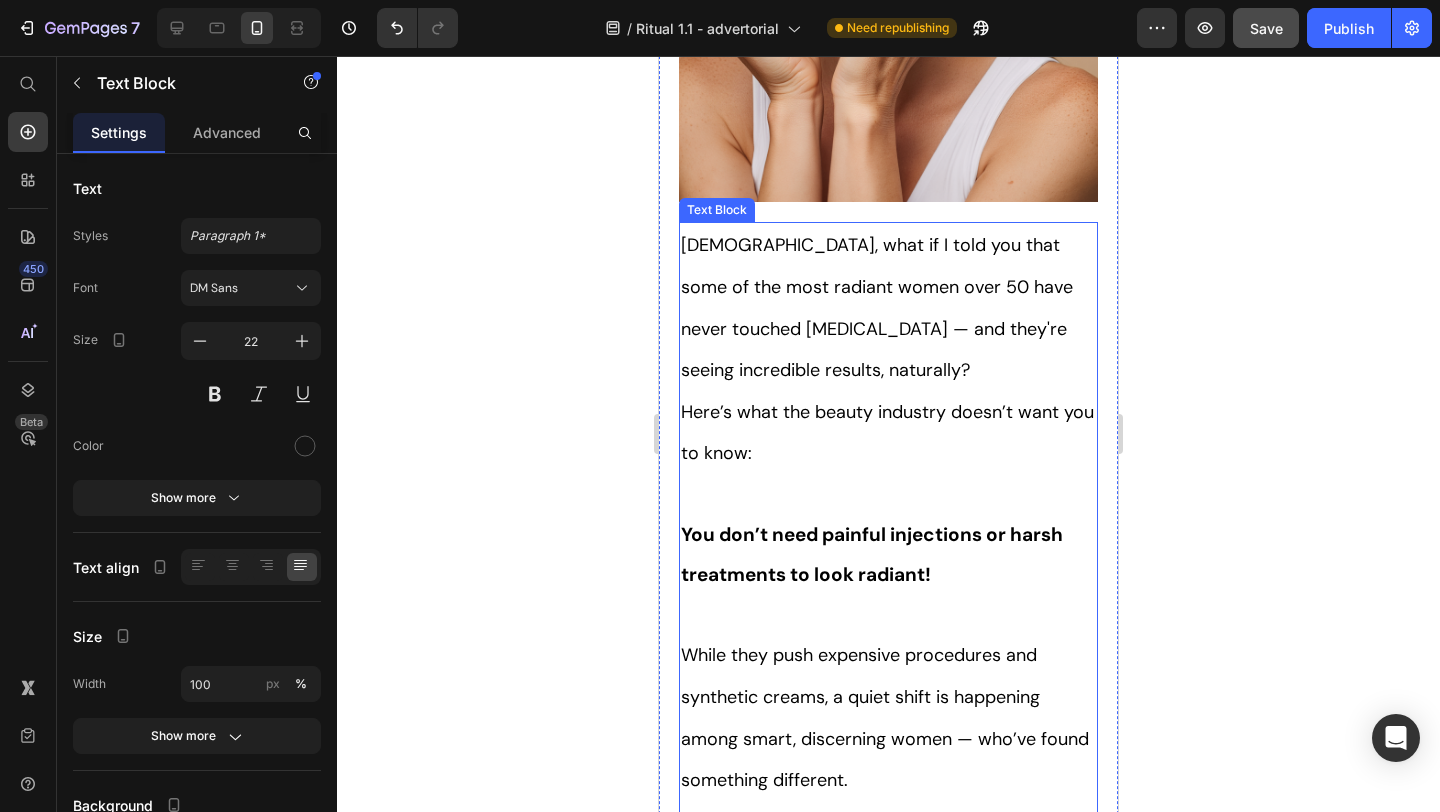 scroll, scrollTop: 882, scrollLeft: 0, axis: vertical 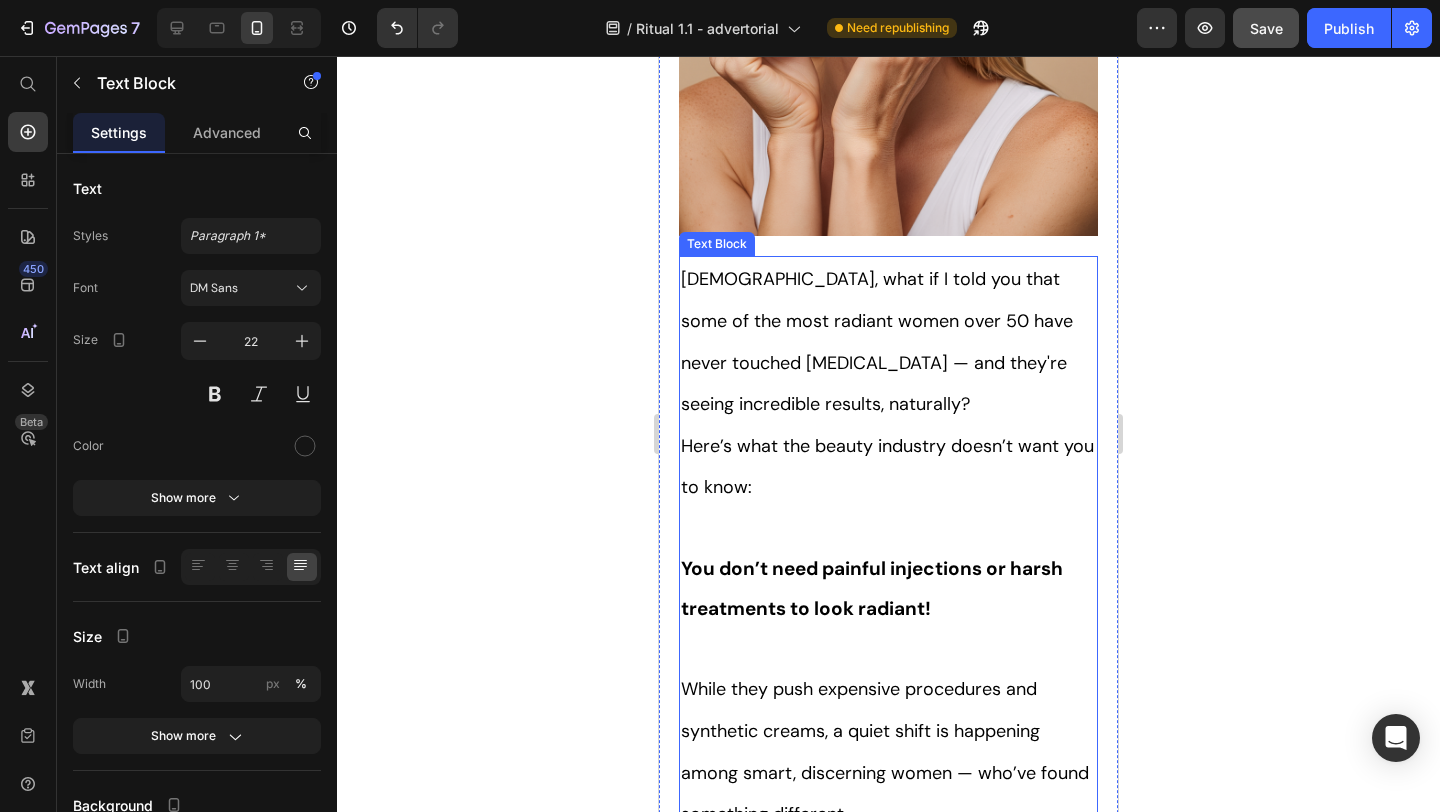 click on "[DEMOGRAPHIC_DATA], what if I told you that some of the most radiant women over 50 have never touched [MEDICAL_DATA] — and they're seeing incredible results, naturally?" at bounding box center (877, 341) 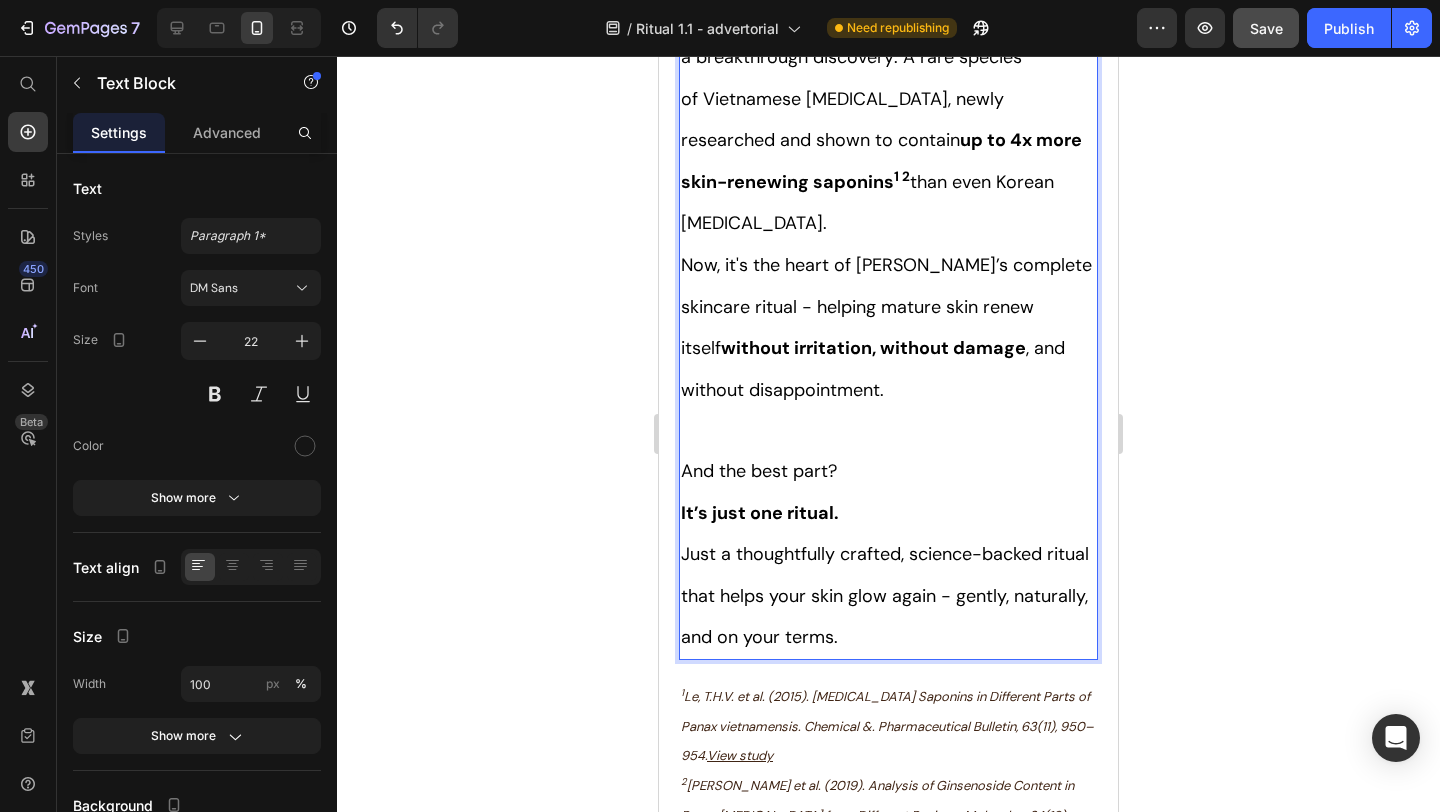 scroll, scrollTop: 1764, scrollLeft: 0, axis: vertical 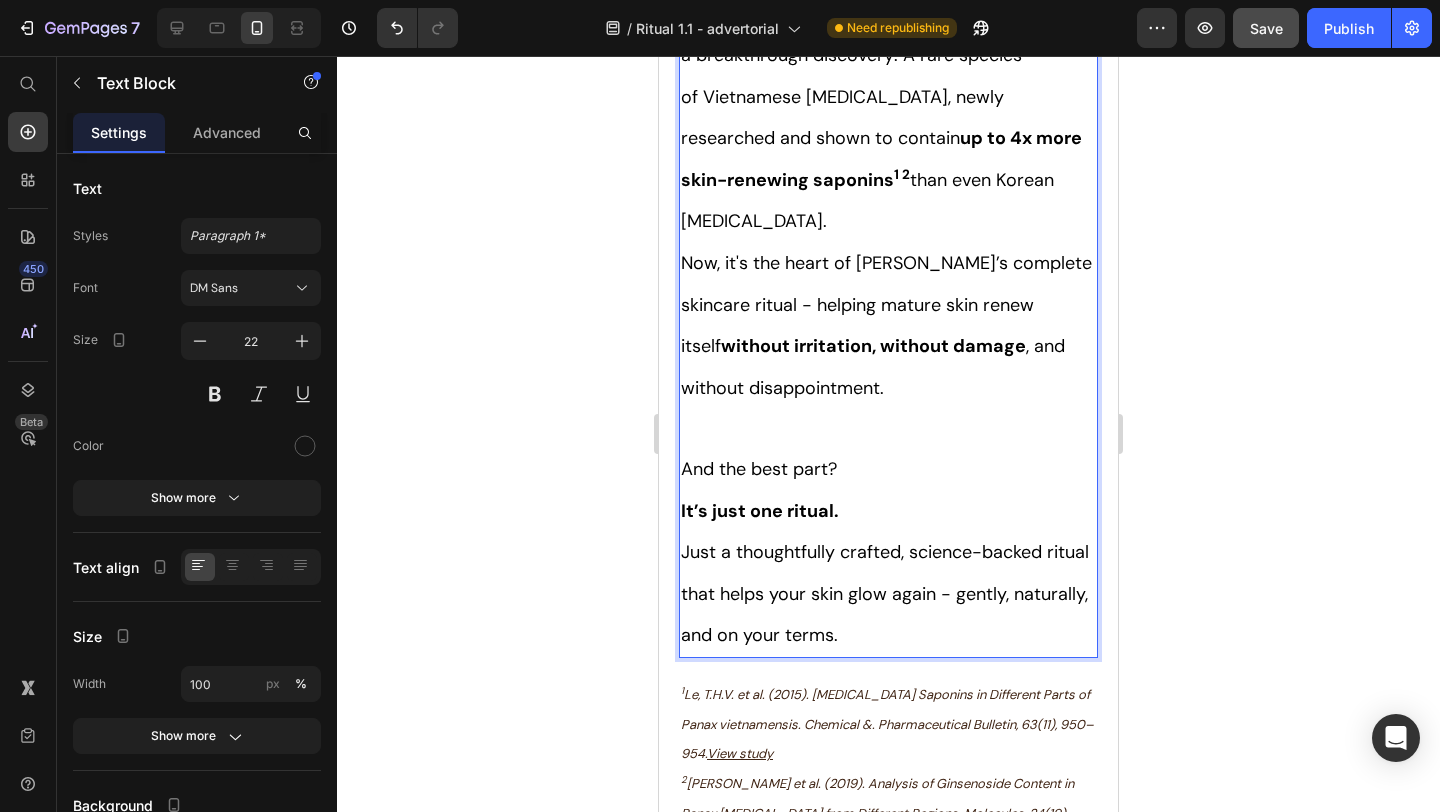 click 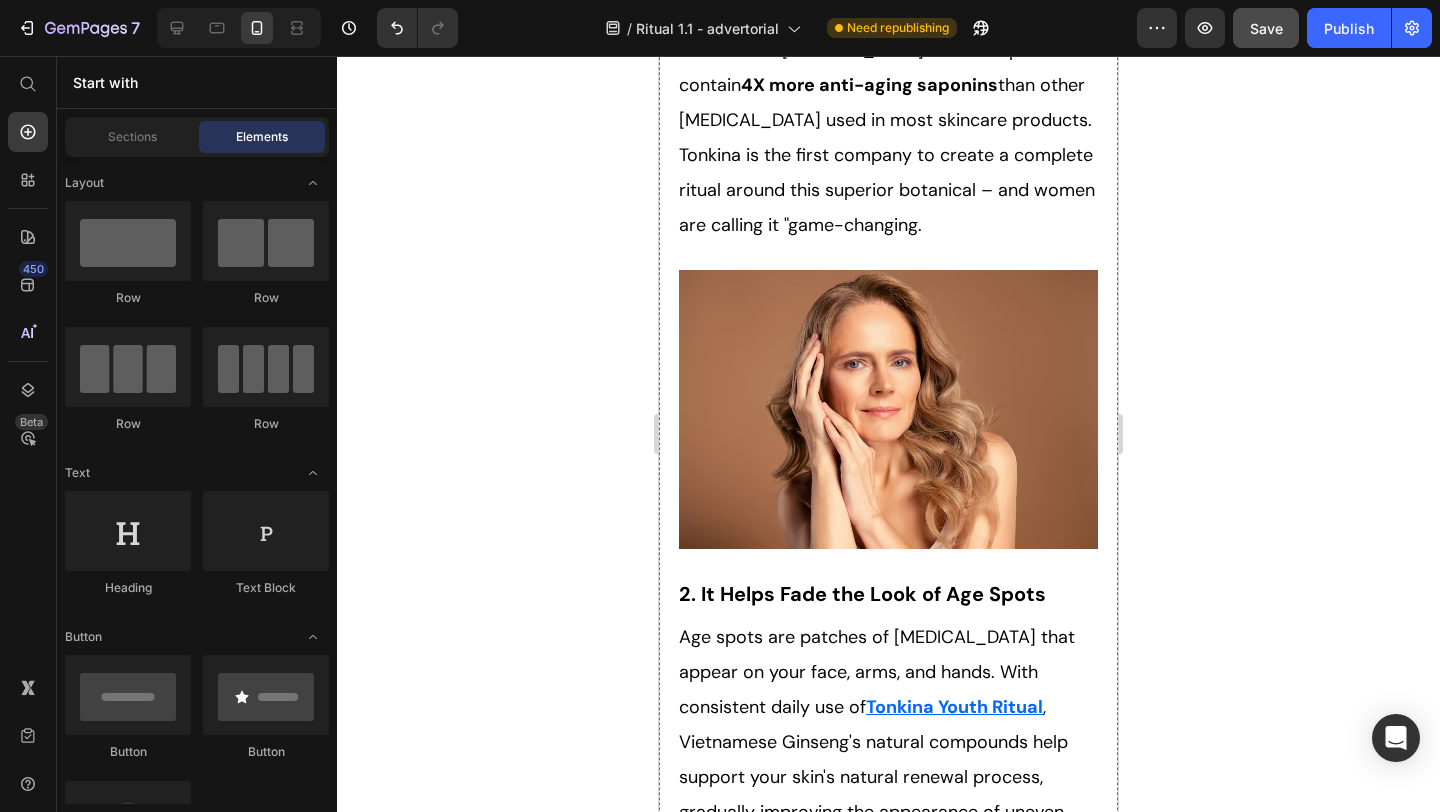 scroll, scrollTop: 3191, scrollLeft: 0, axis: vertical 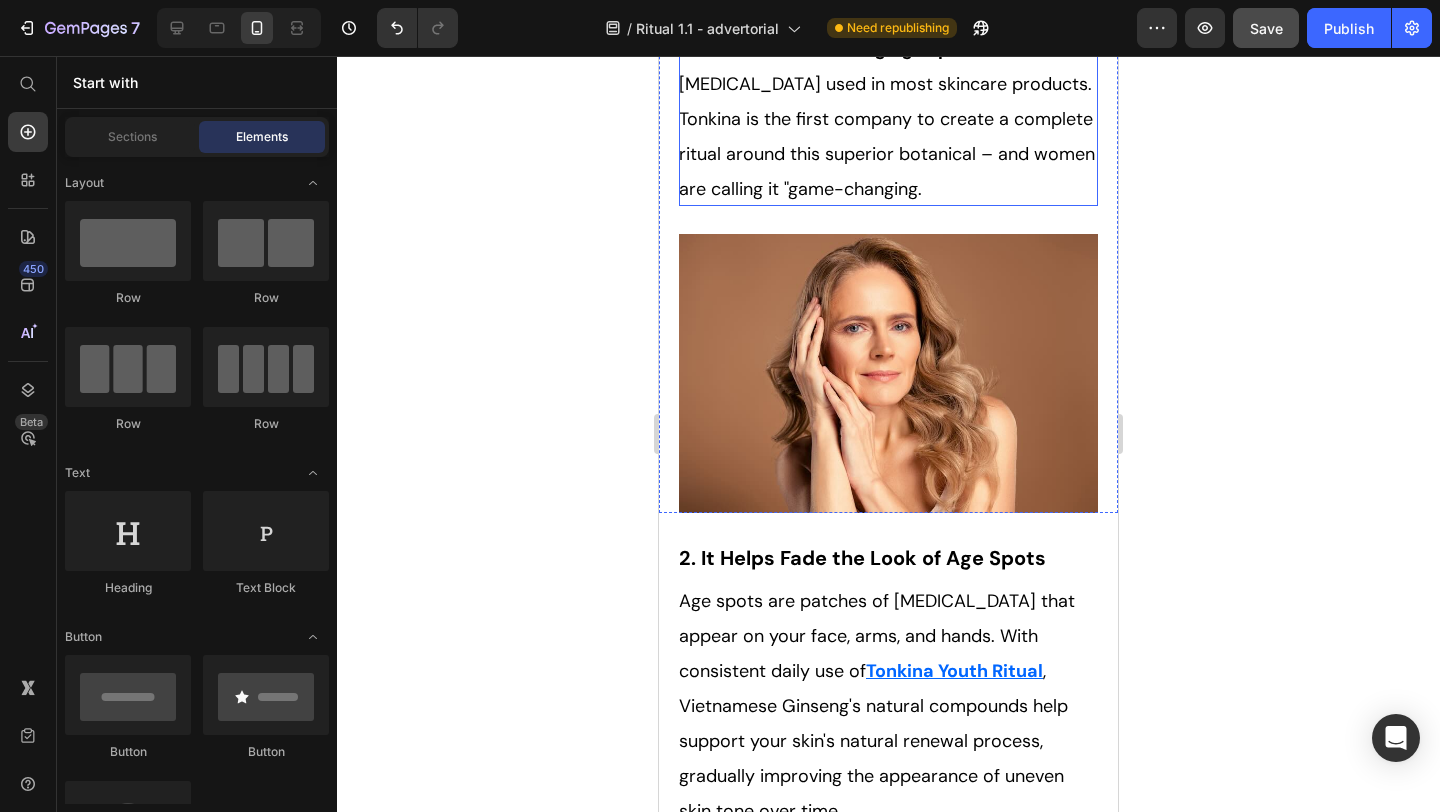 click on "is different: Vietnamese Ginseng has been proved to contain  4X more anti-aging saponins  than other ginseng used in most skincare products. Tonkina is the first company to create a complete ritual around this superior botanical – and women are calling it "game-changing." at bounding box center (887, 84) 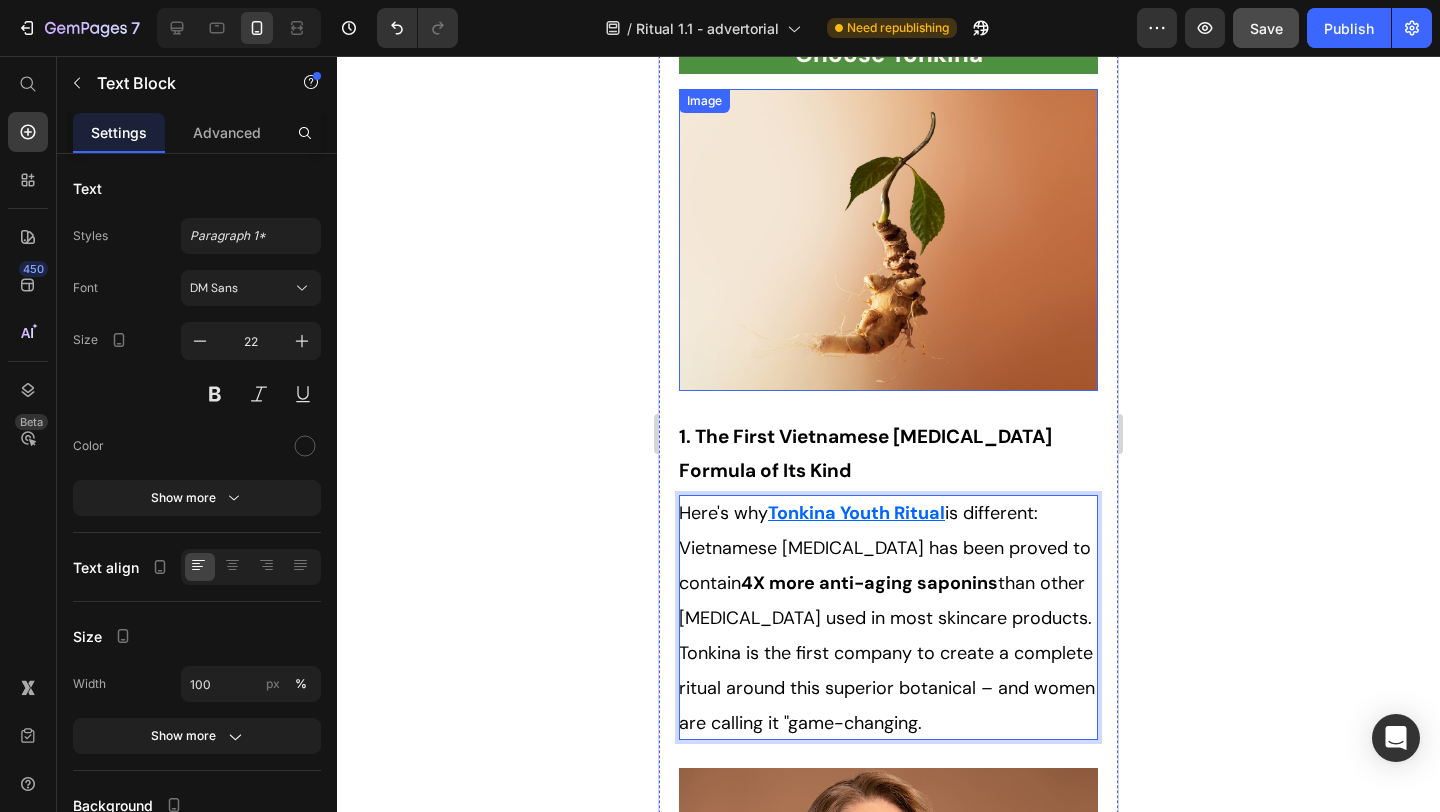 scroll, scrollTop: 2640, scrollLeft: 0, axis: vertical 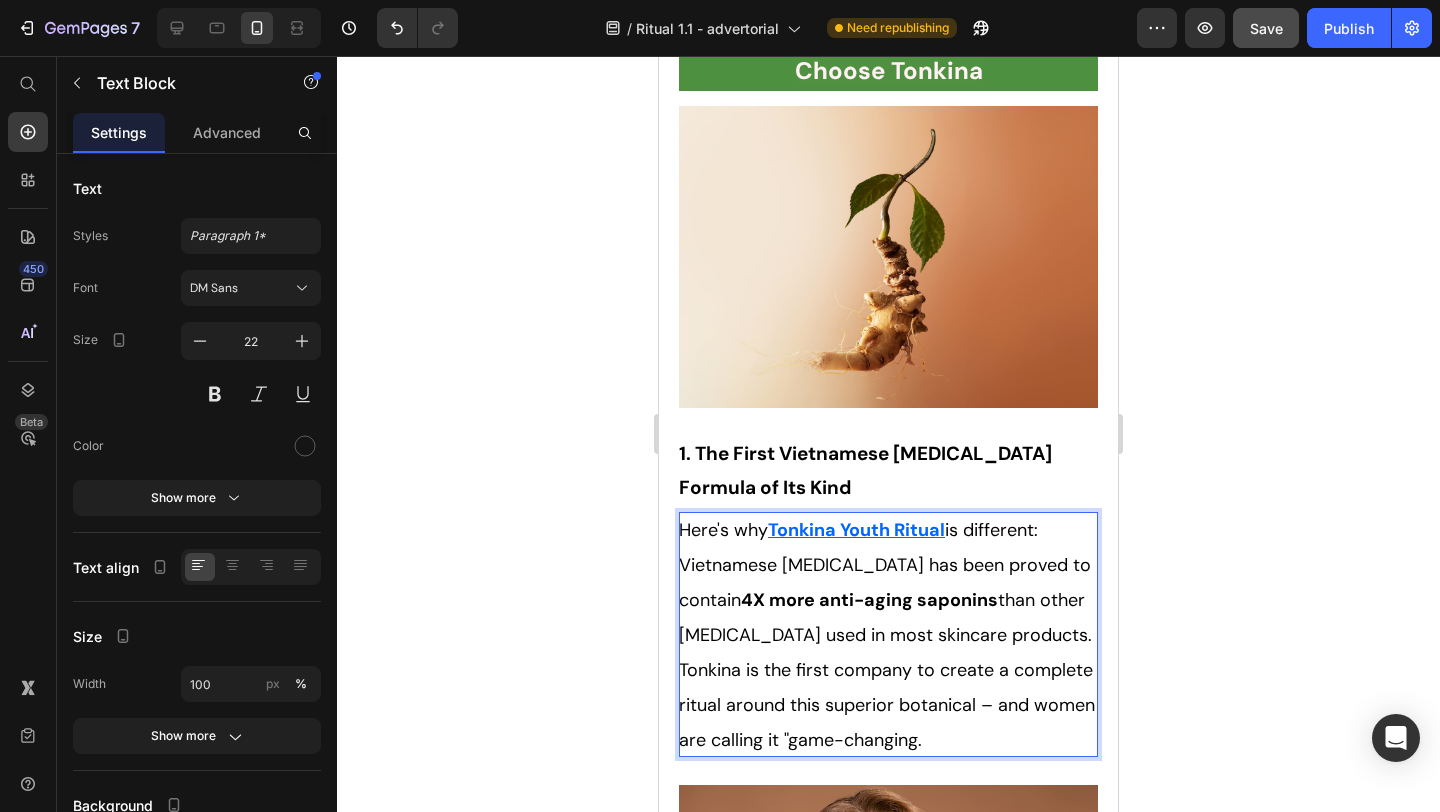 click on "Here's why  Tonkina Youth Ritual  is different: Vietnamese Ginseng has been proved to contain  4X more anti-aging saponins  than other ginseng used in most skincare products. Tonkina is the first company to create a complete ritual around this superior botanical – and women are calling it "game-changing." at bounding box center [888, 634] 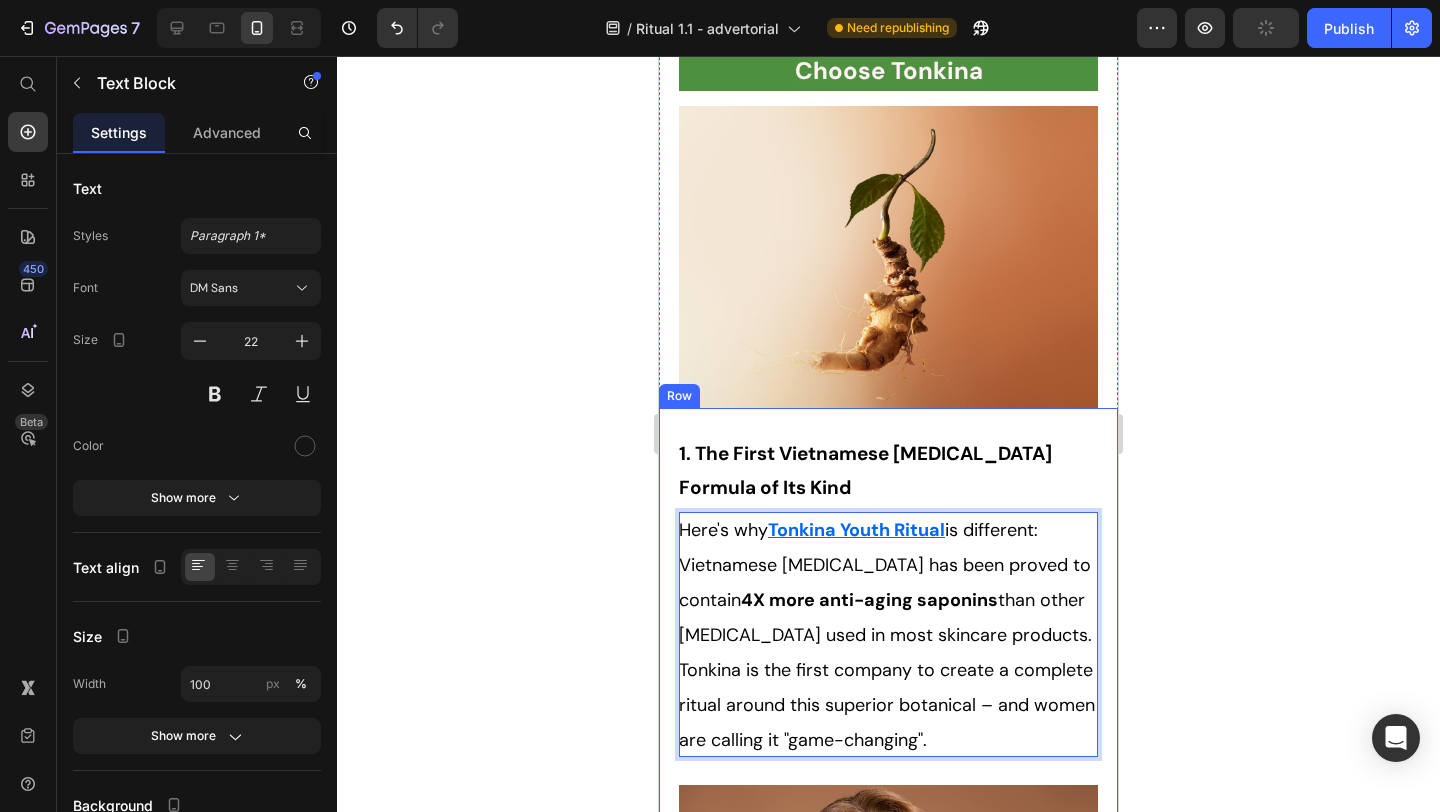 click 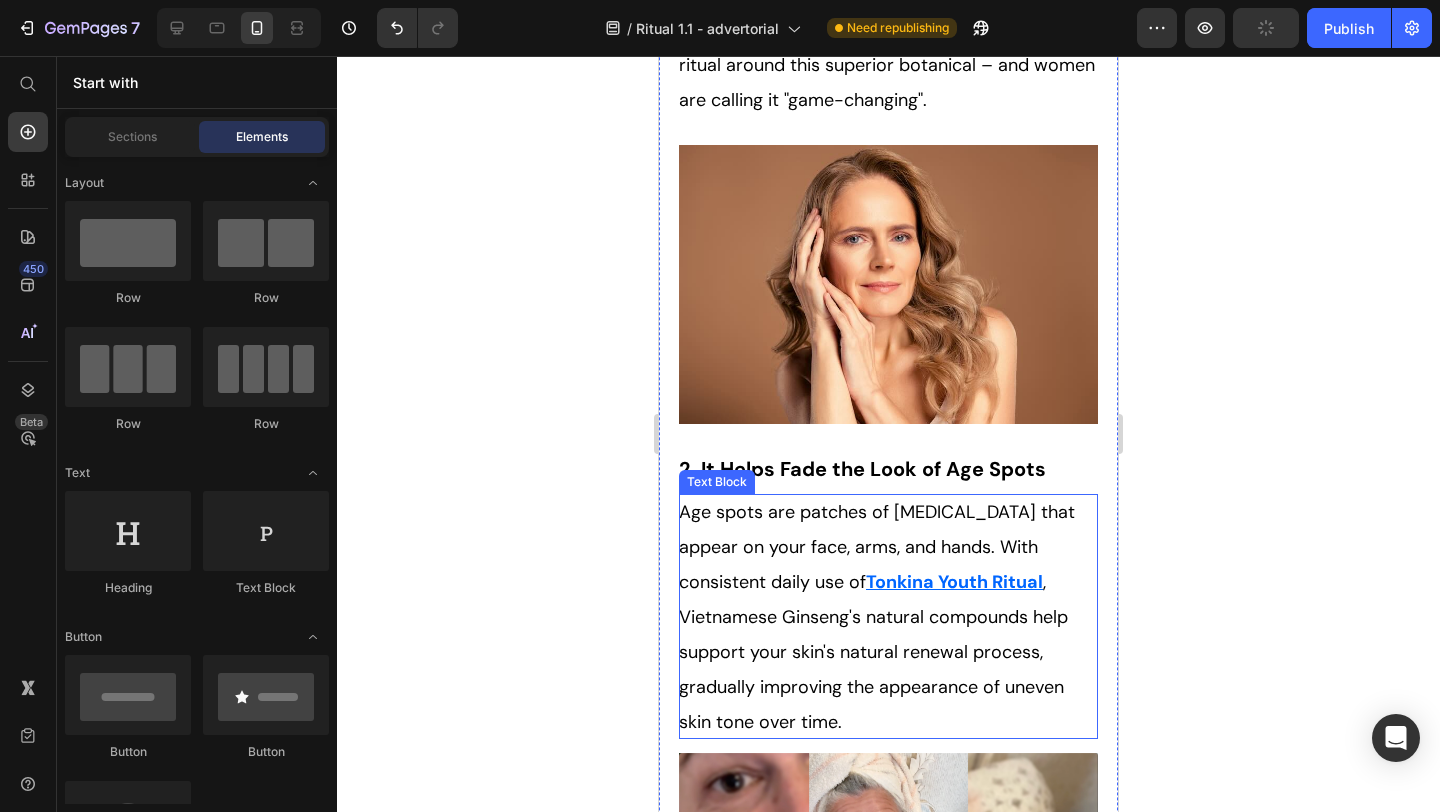 click on "Age spots are patches of [MEDICAL_DATA] that appear on your face, arms, and hands. With consistent daily use of" at bounding box center [877, 547] 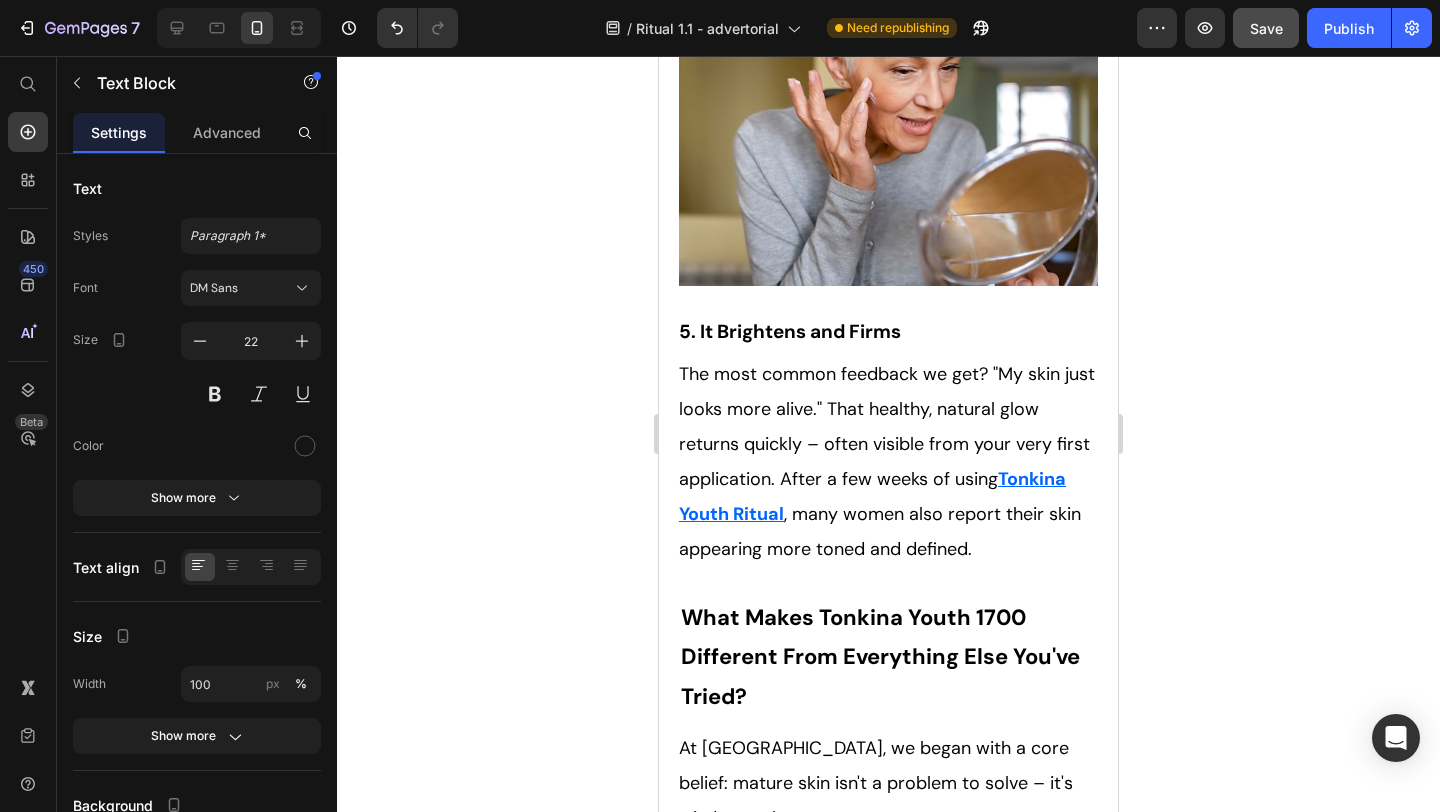 scroll, scrollTop: 5326, scrollLeft: 0, axis: vertical 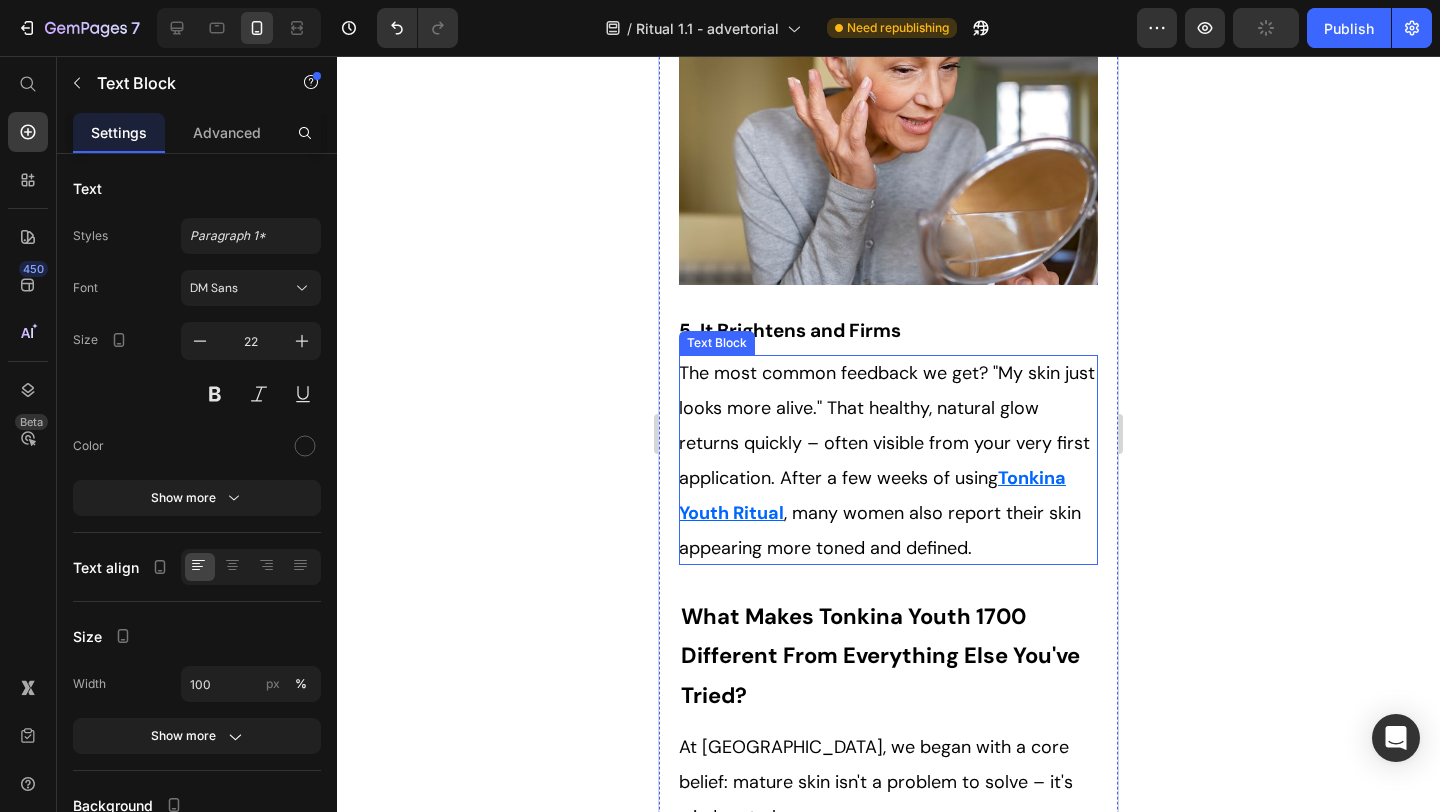 click on ", many women also report their skin appearing more toned and defined." at bounding box center [880, 530] 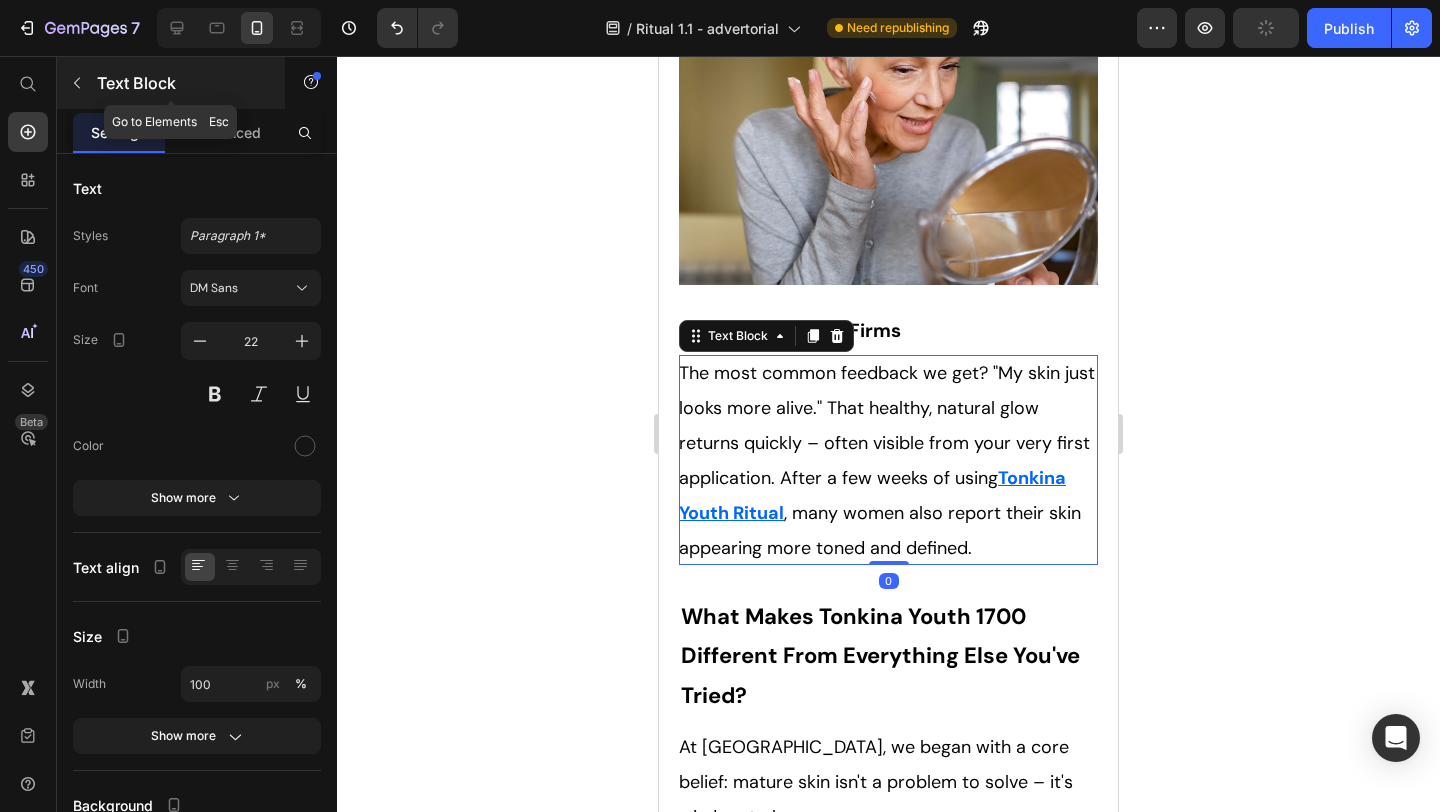 click at bounding box center (77, 83) 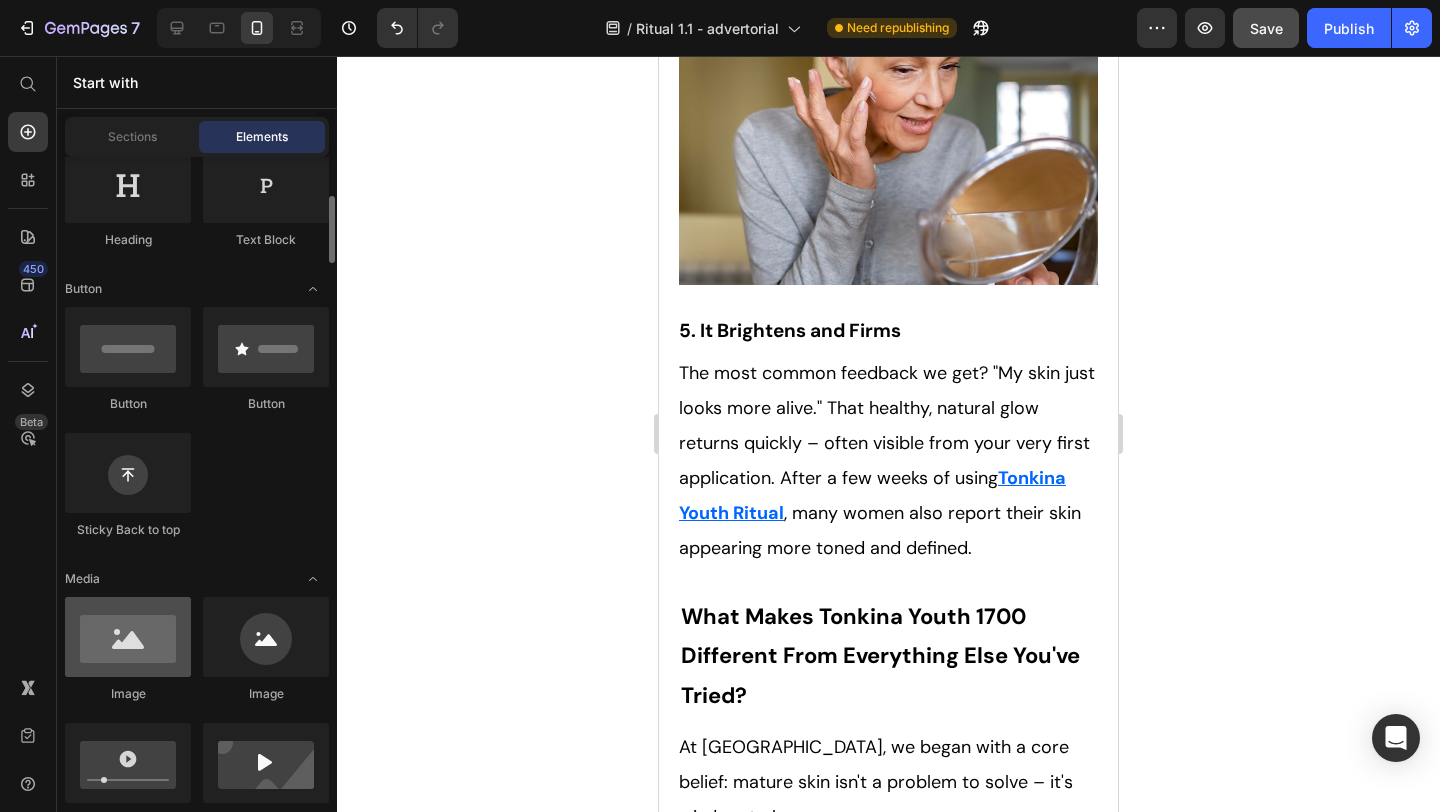 scroll, scrollTop: 421, scrollLeft: 0, axis: vertical 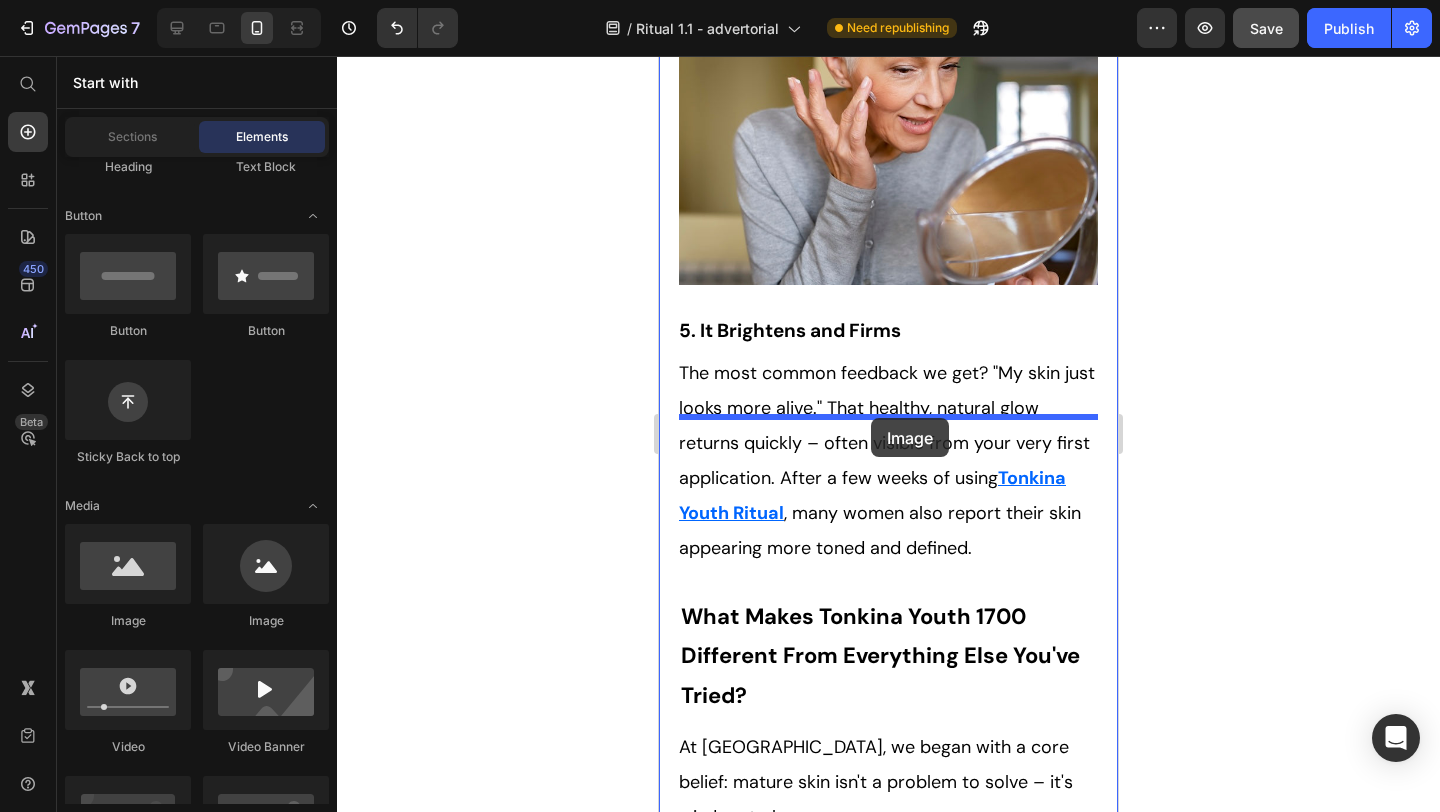 drag, startPoint x: 803, startPoint y: 620, endPoint x: 871, endPoint y: 418, distance: 213.13846 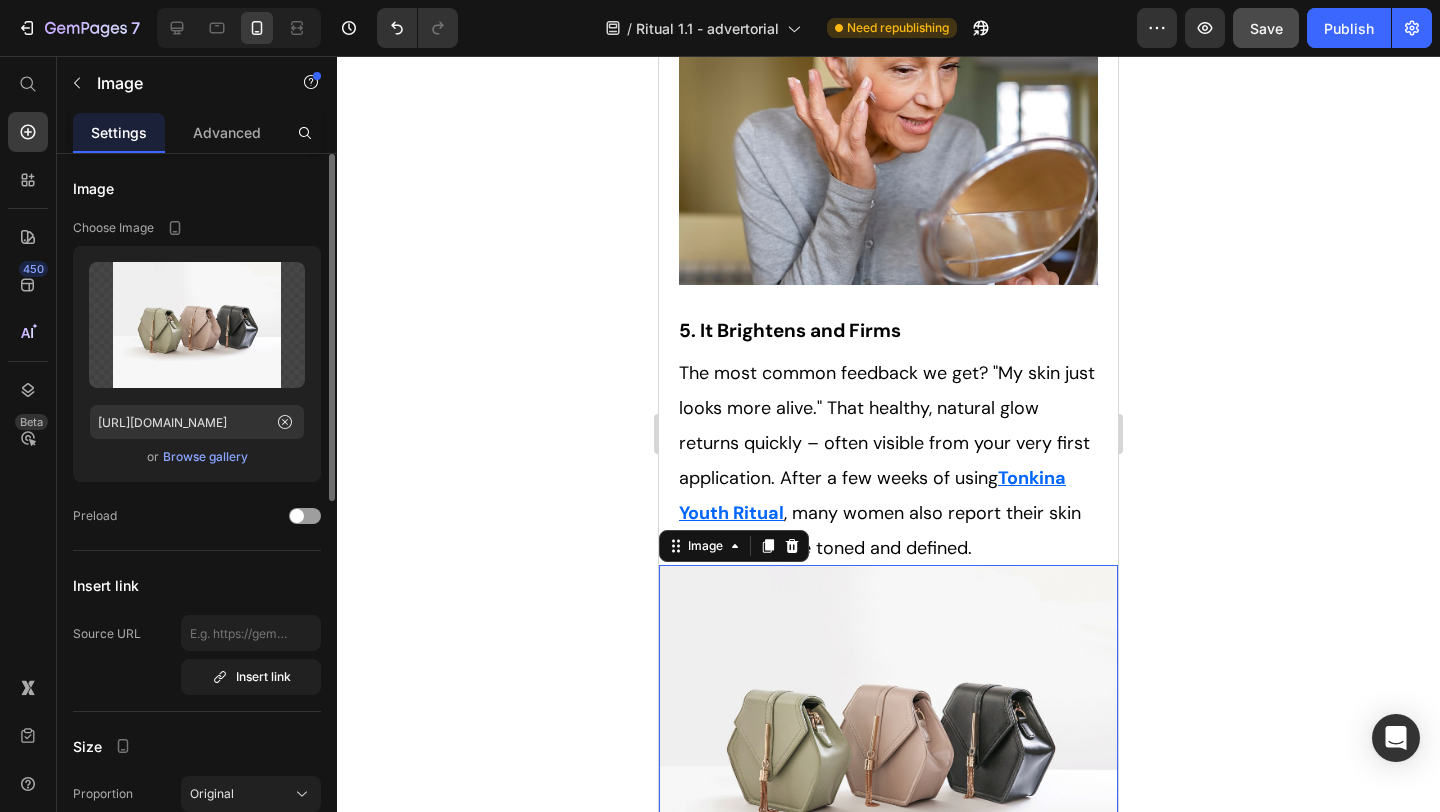 click on "Browse gallery" at bounding box center [205, 457] 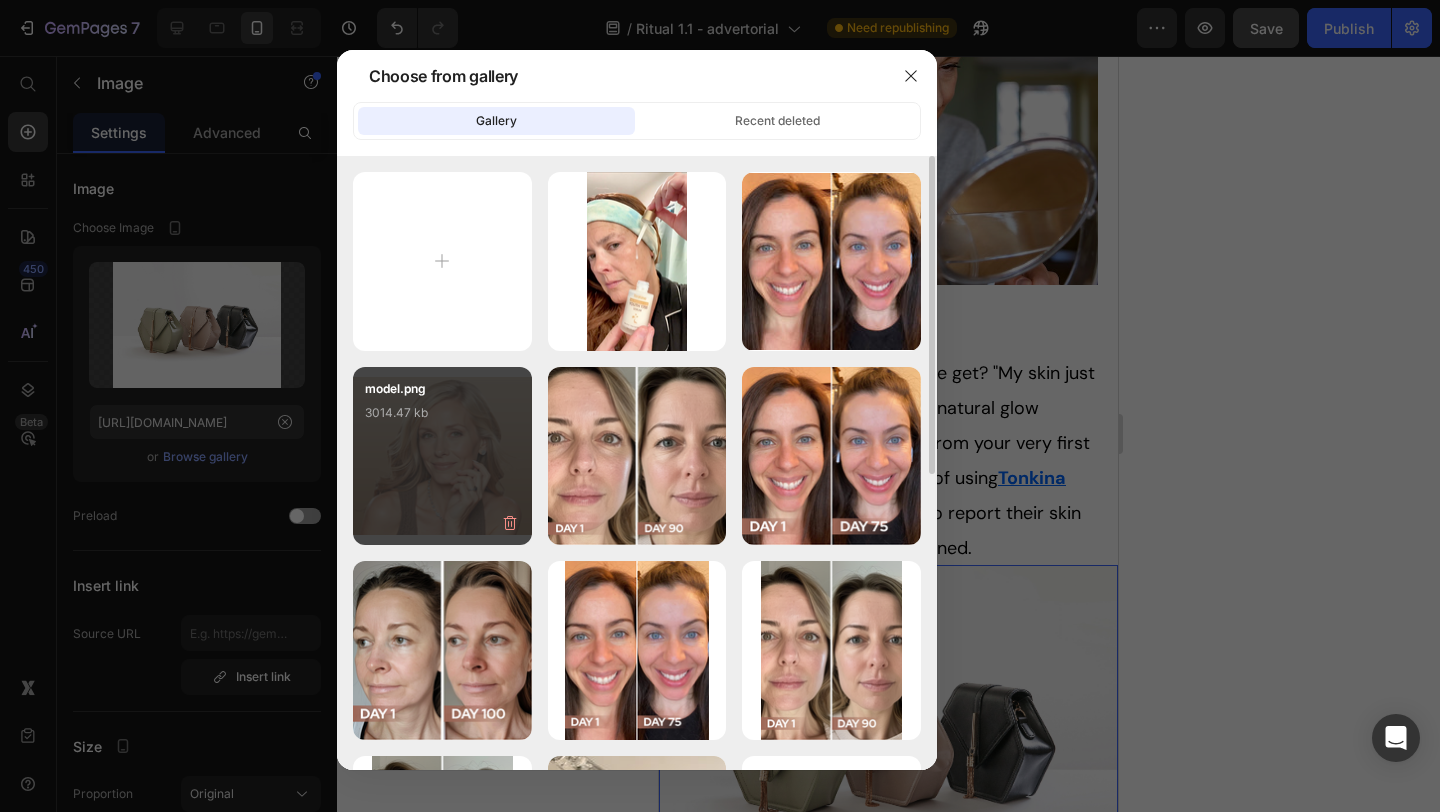 click on "model.png 3014.47 kb" at bounding box center [442, 419] 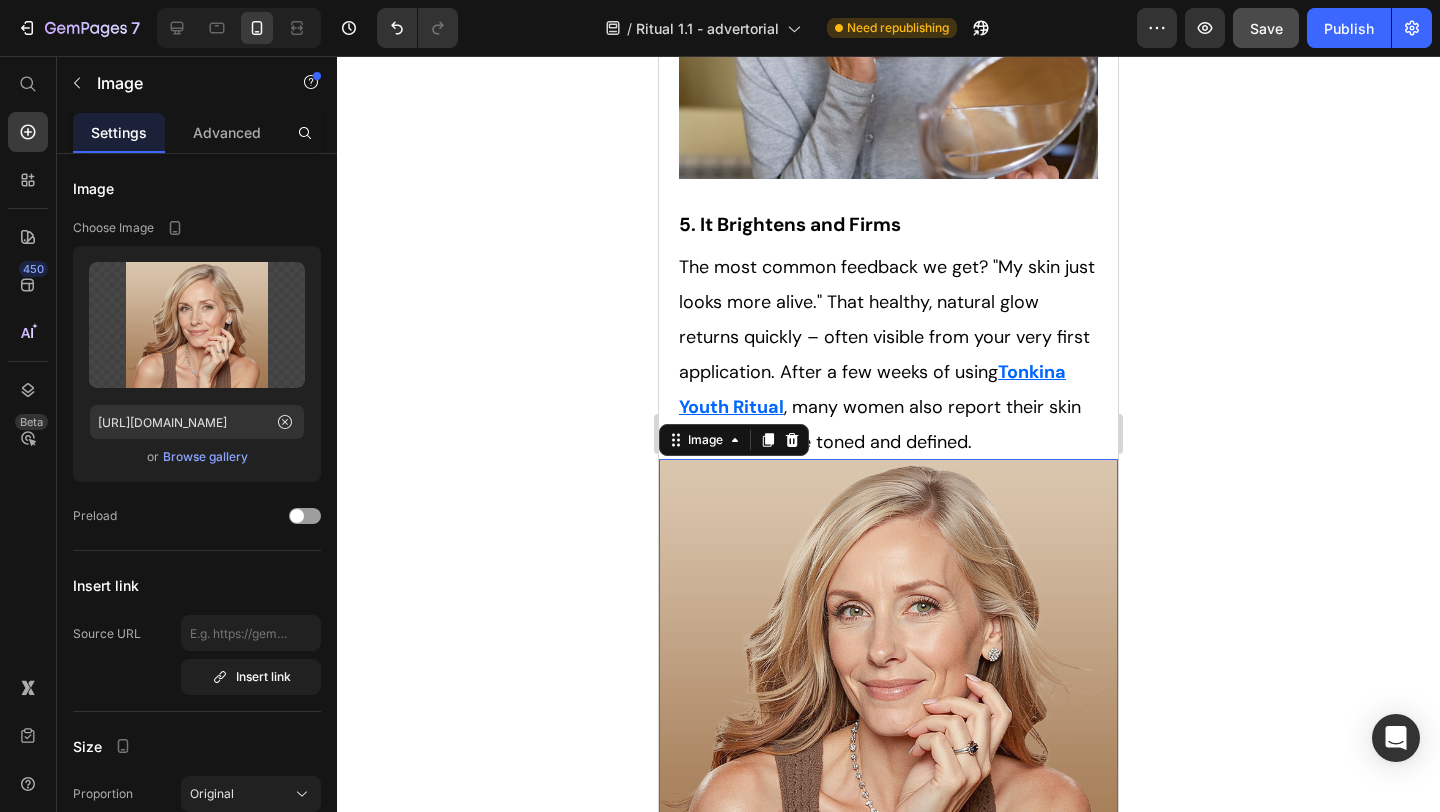 scroll, scrollTop: 5479, scrollLeft: 0, axis: vertical 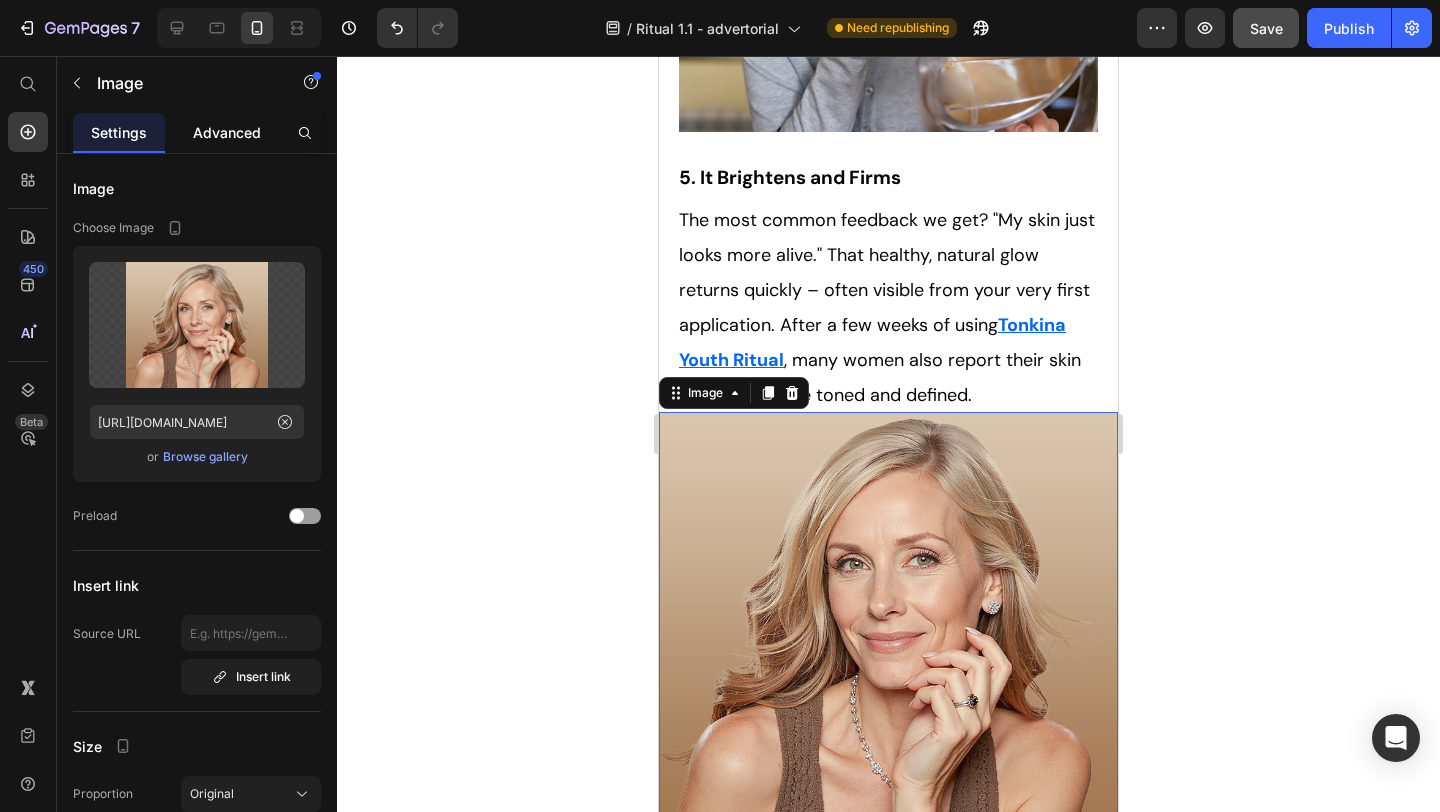 click on "Advanced" at bounding box center [227, 132] 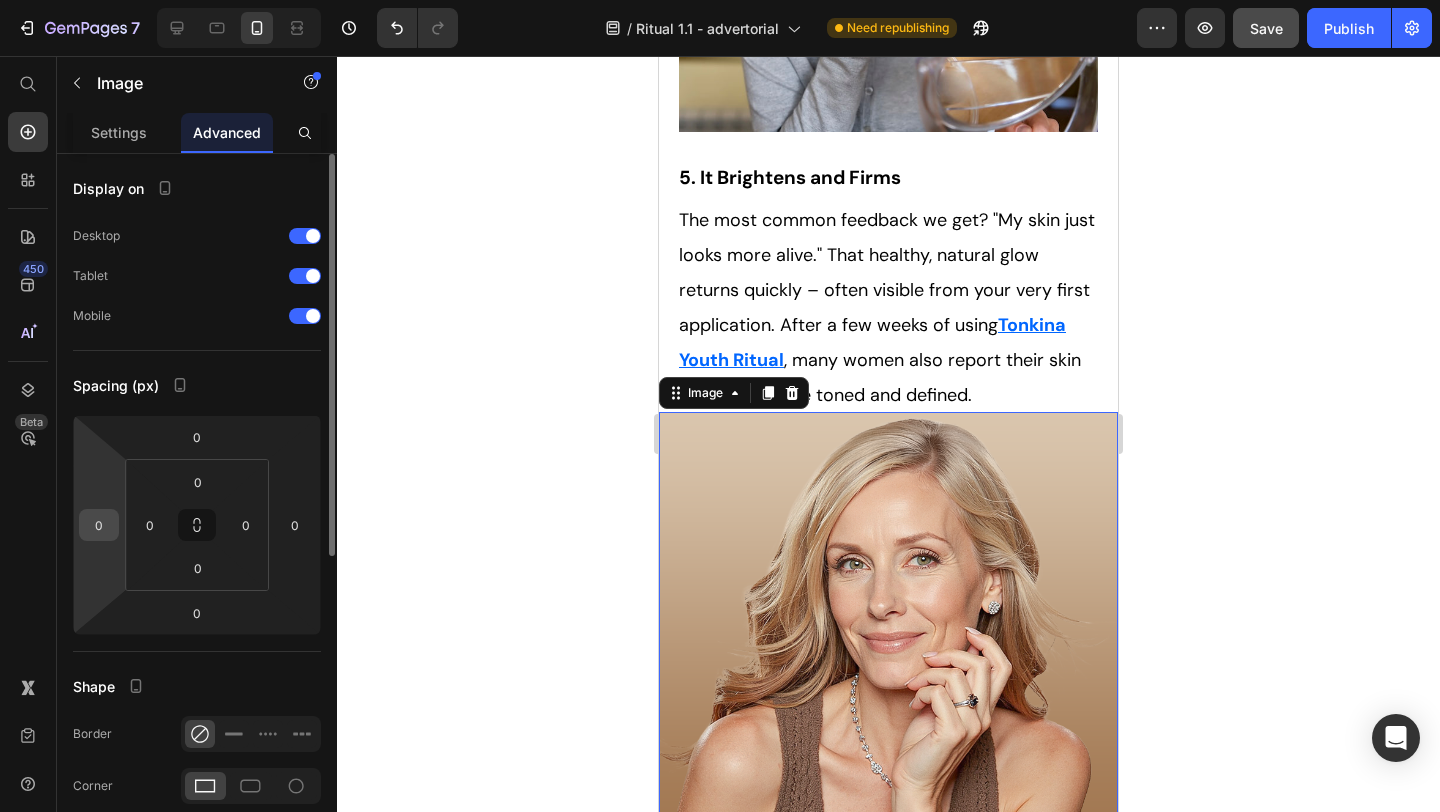 click on "0" at bounding box center (99, 525) 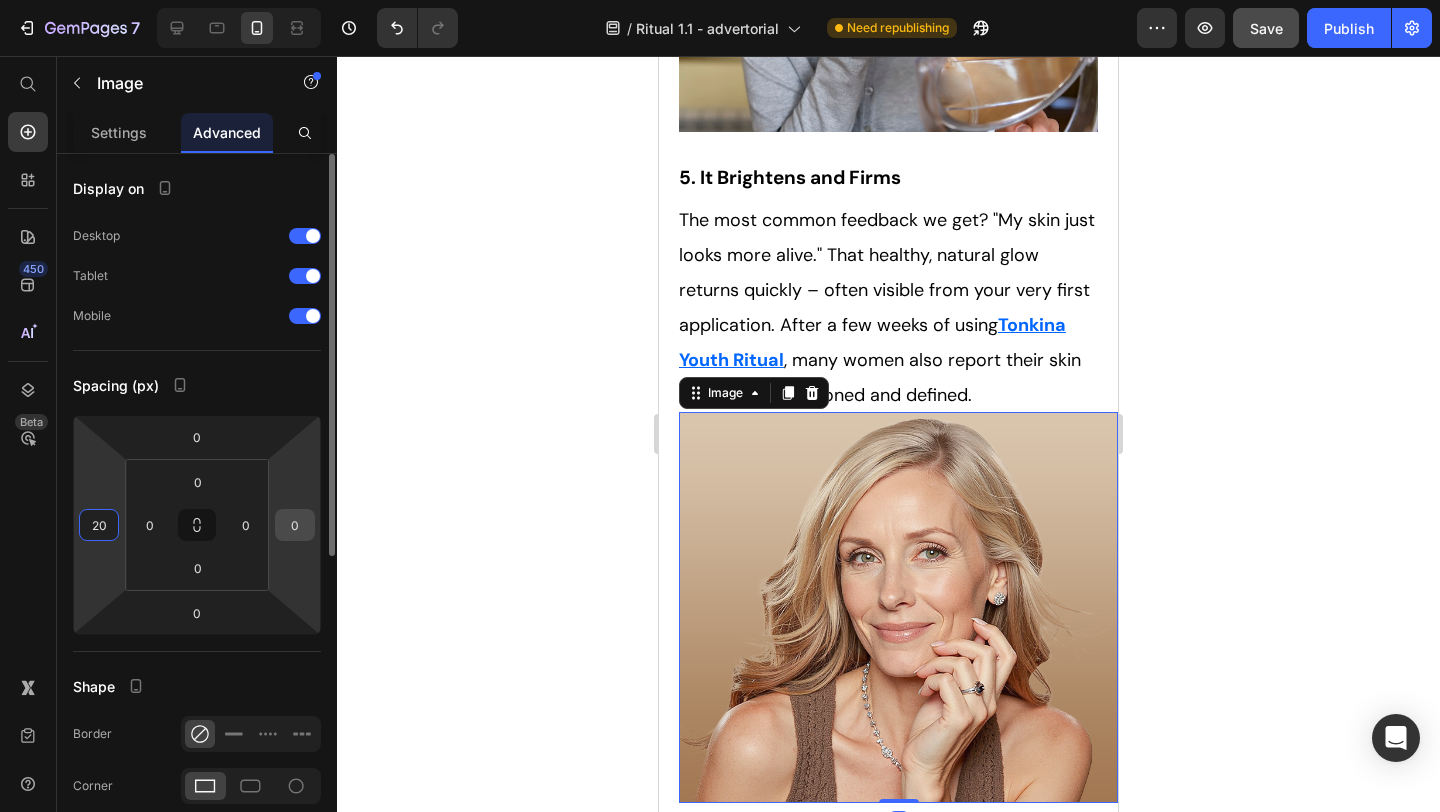 type on "20" 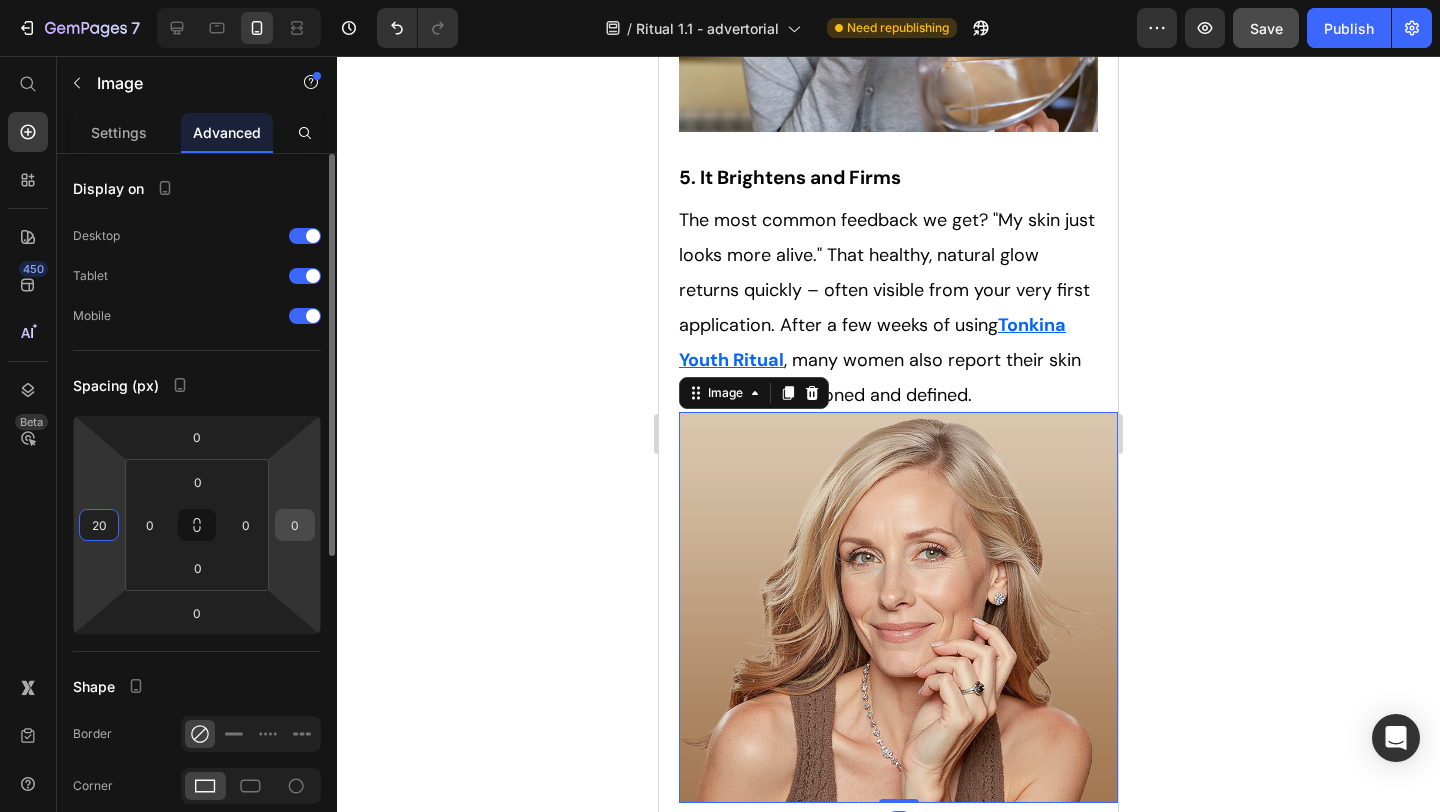 click on "0" at bounding box center (295, 525) 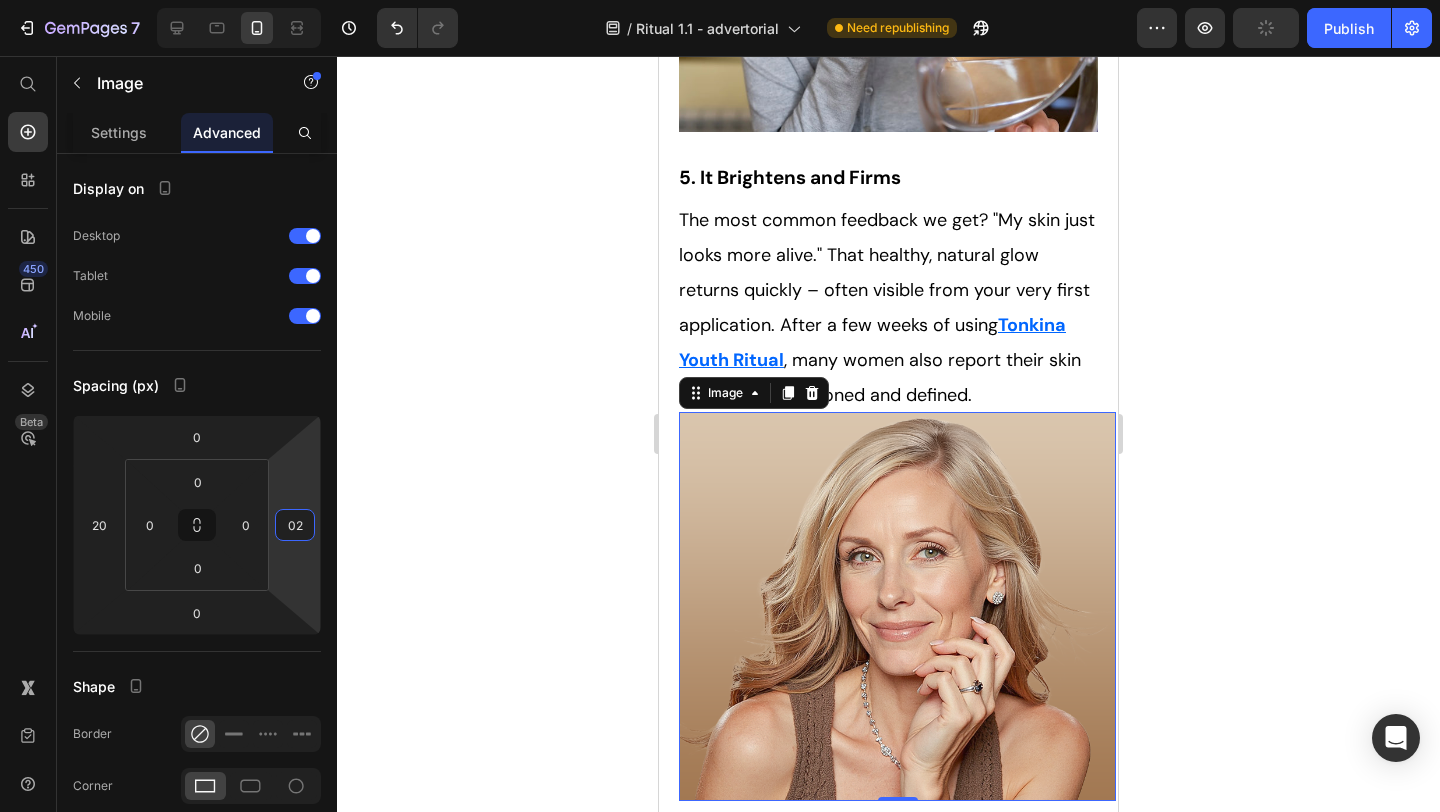 type on "020" 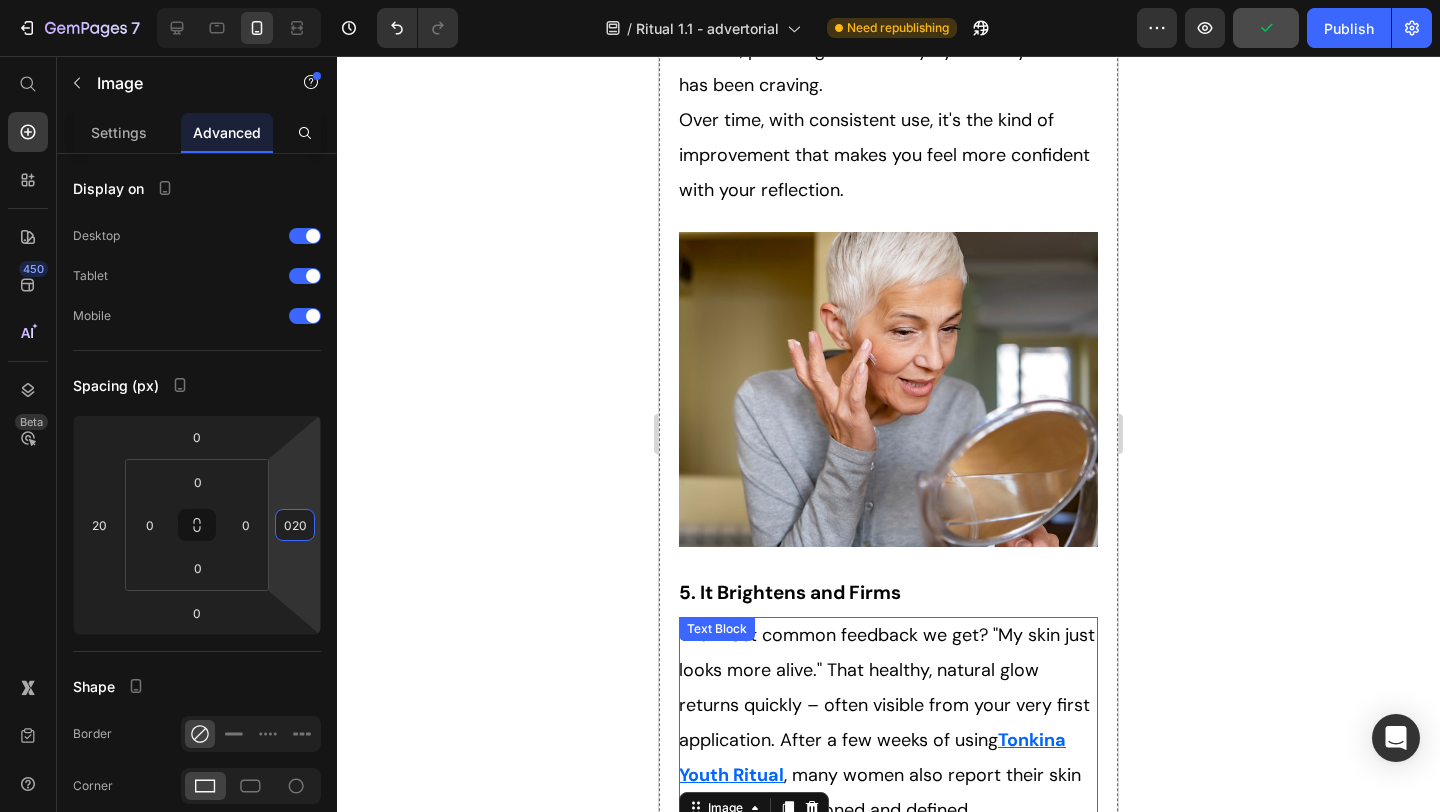 scroll, scrollTop: 5336, scrollLeft: 0, axis: vertical 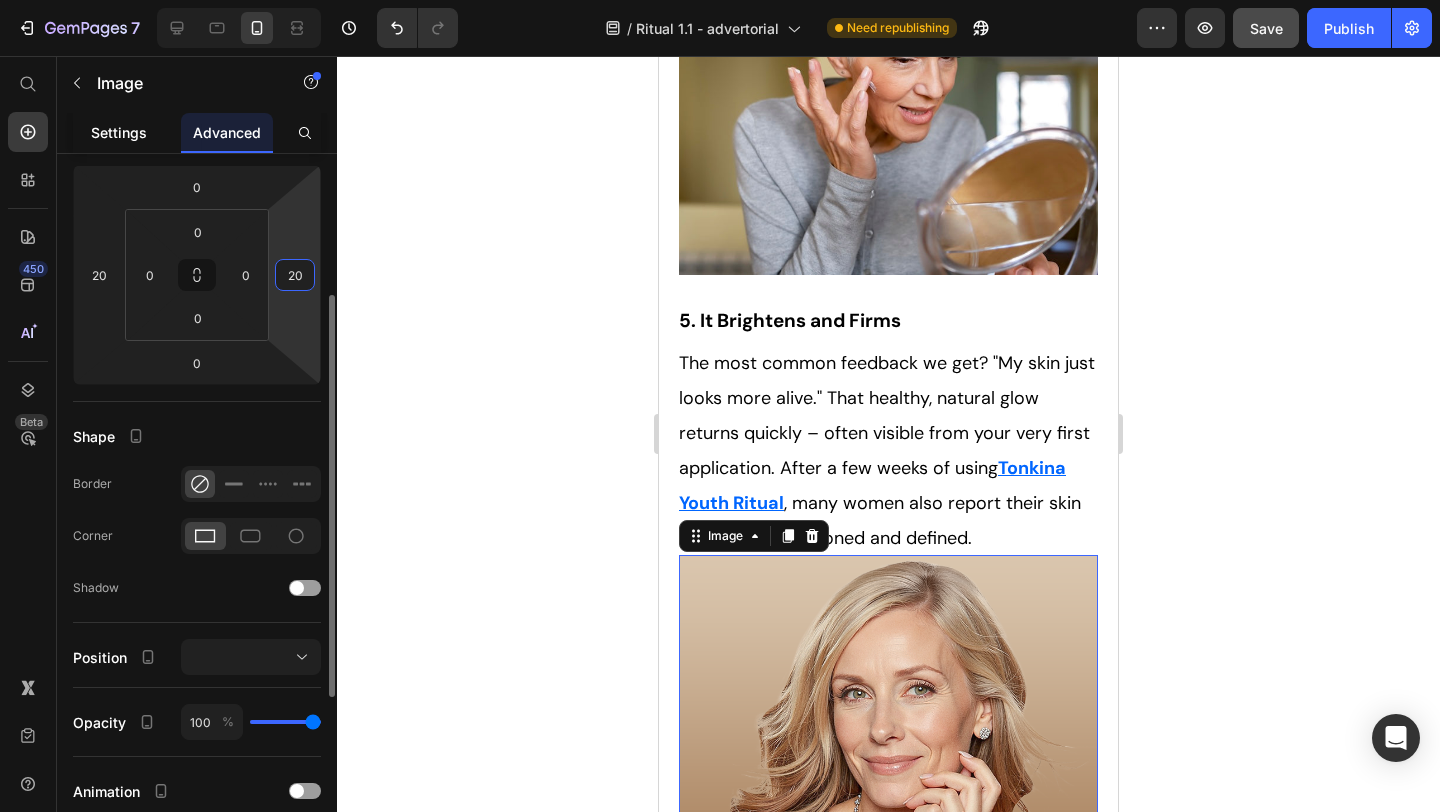 click on "Settings" at bounding box center (119, 132) 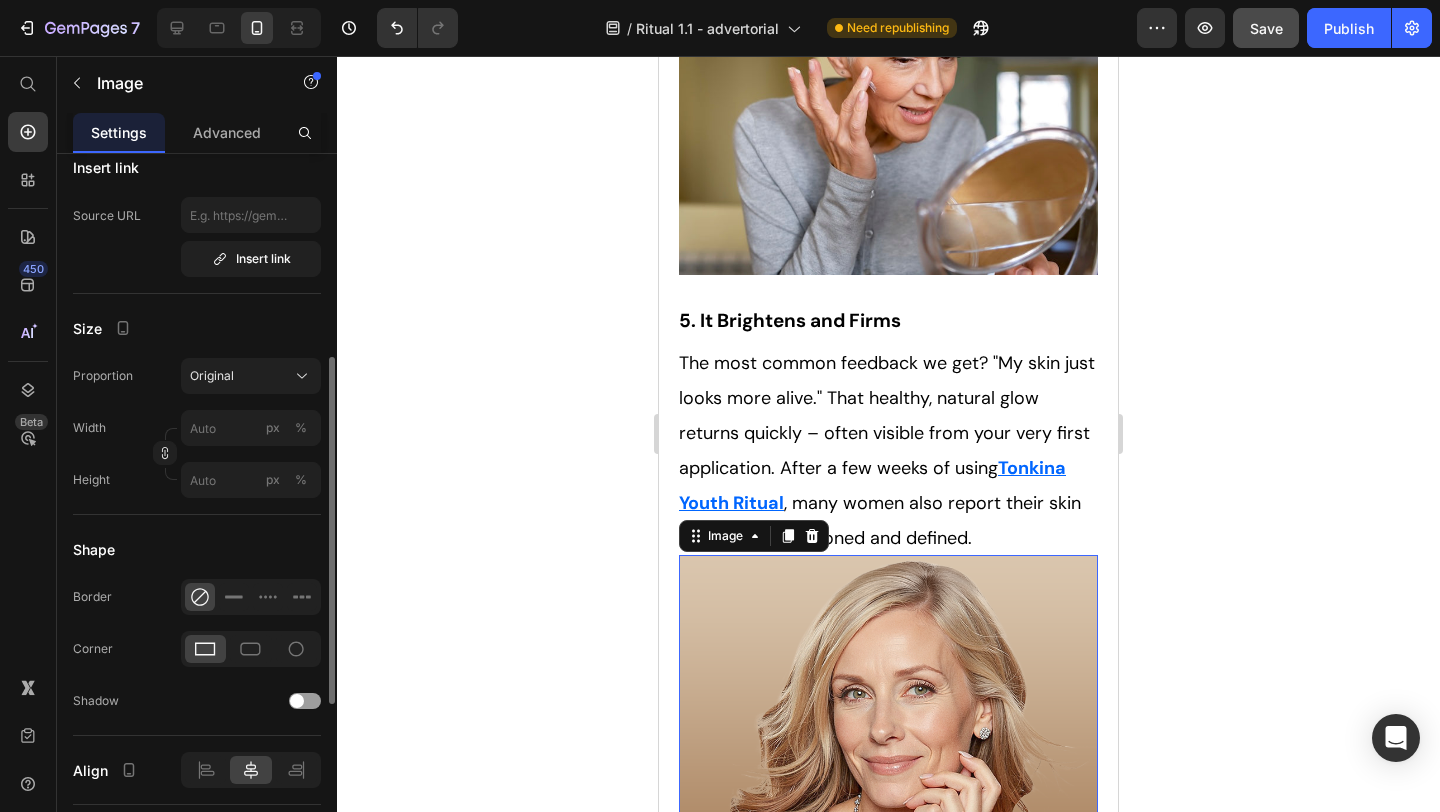 scroll, scrollTop: 494, scrollLeft: 0, axis: vertical 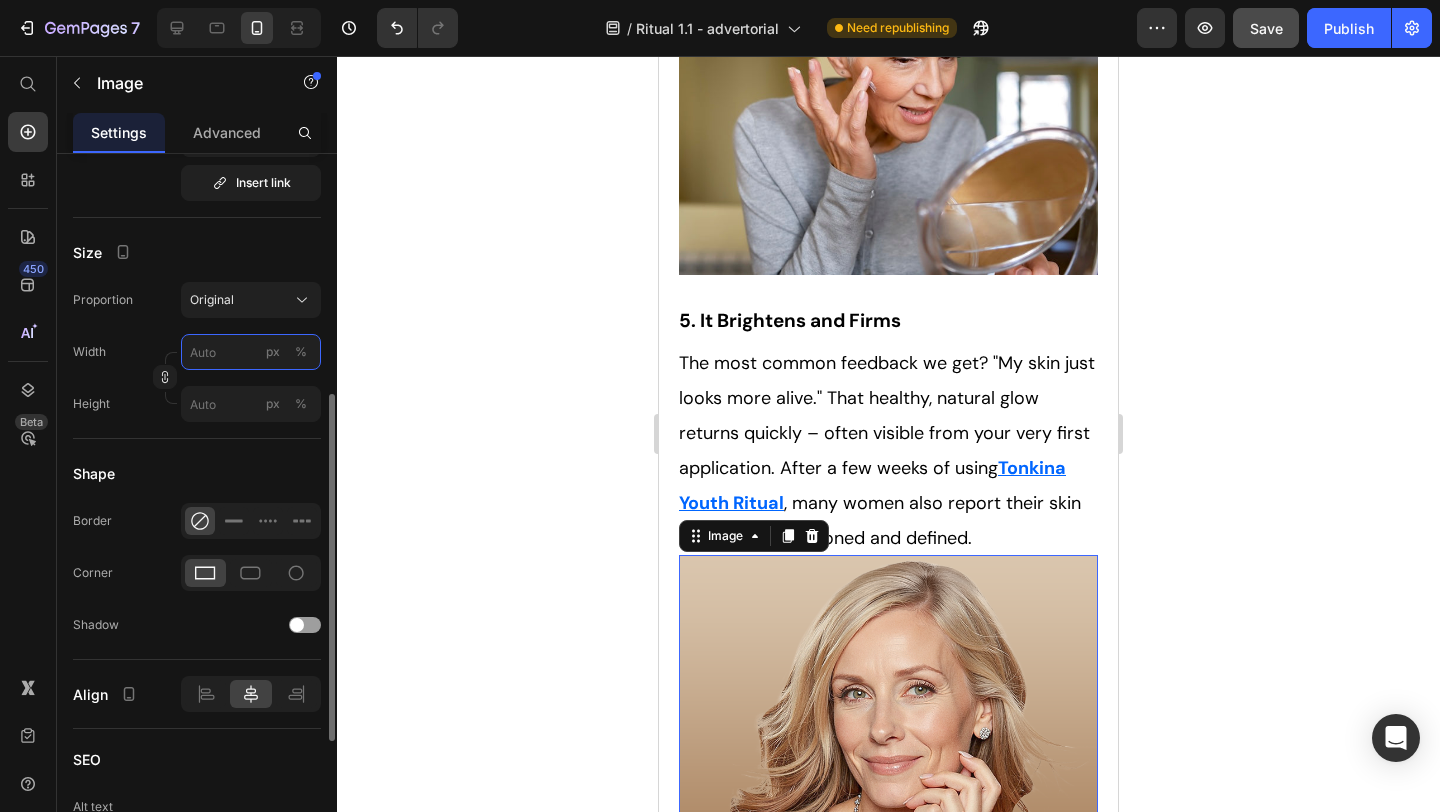 click on "px %" at bounding box center (251, 352) 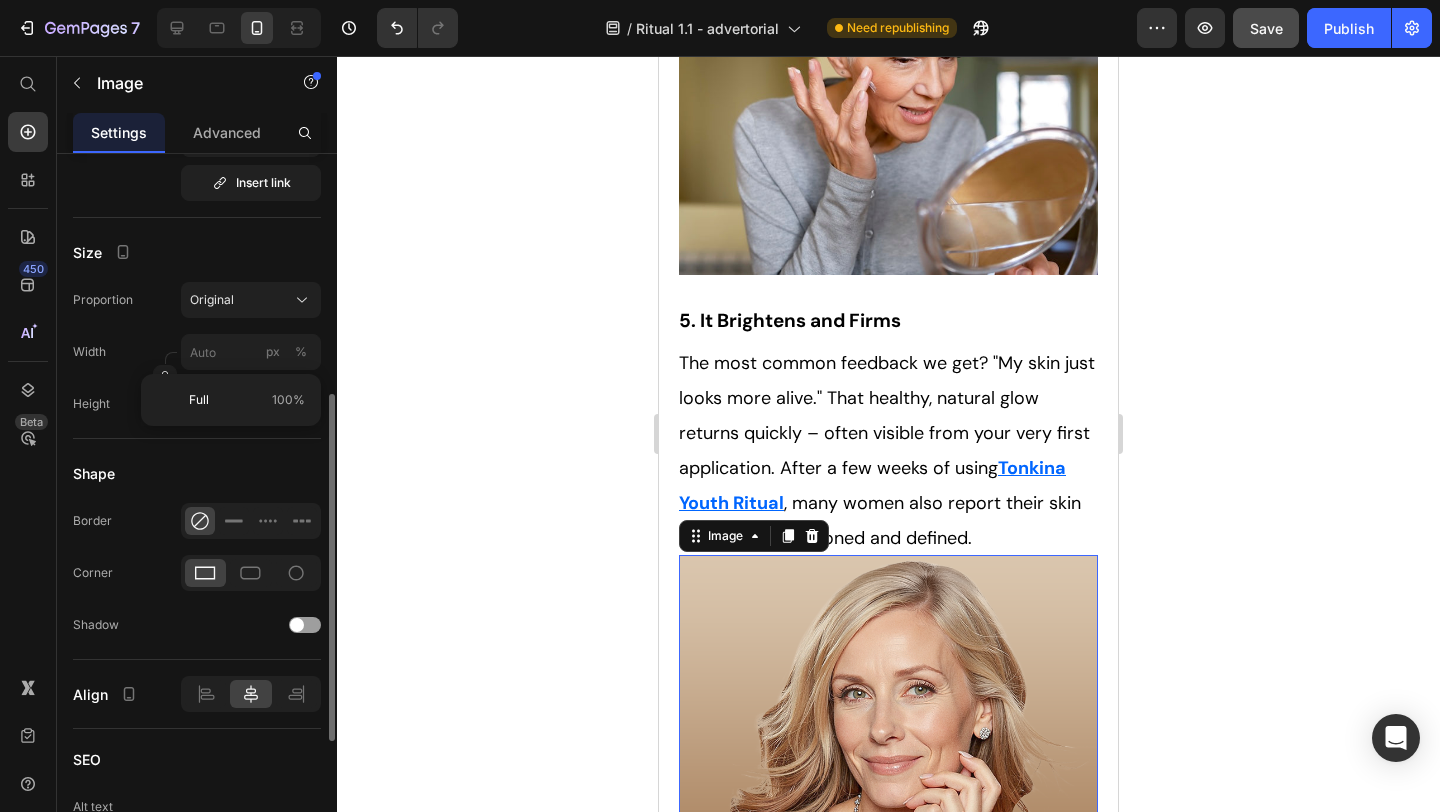 click on "Size Proportion Original Width px % Height px %" 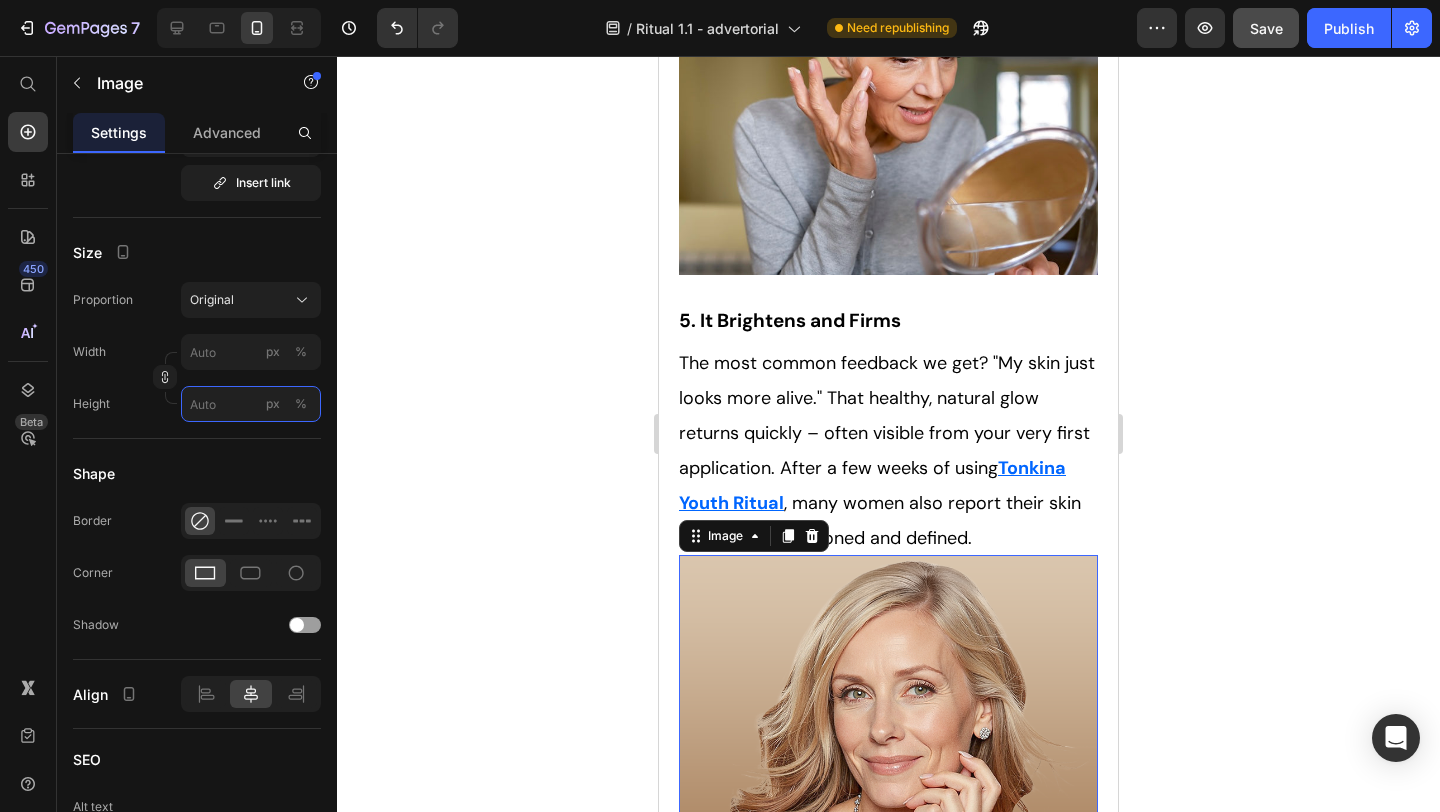 click on "px %" at bounding box center (251, 404) 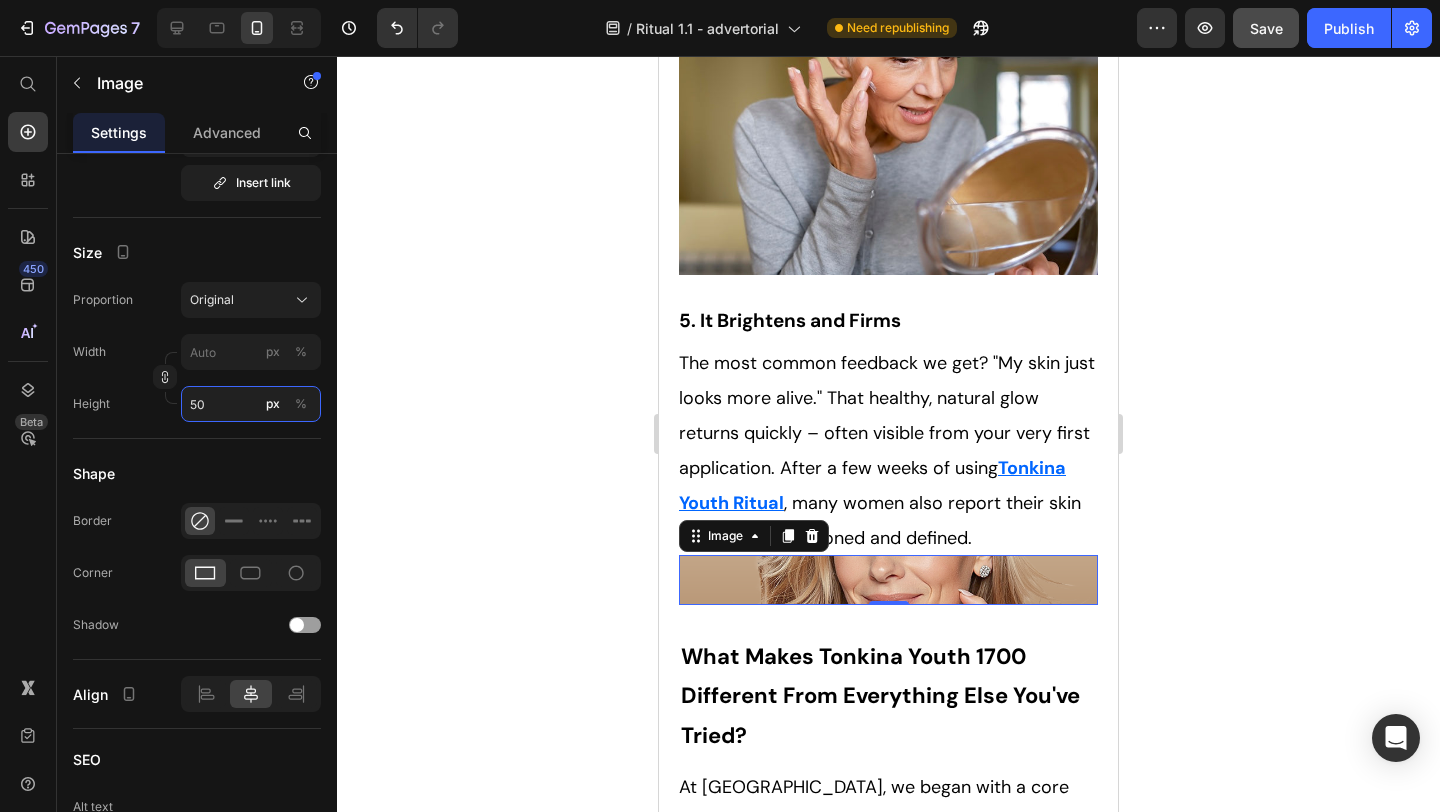 type on "5" 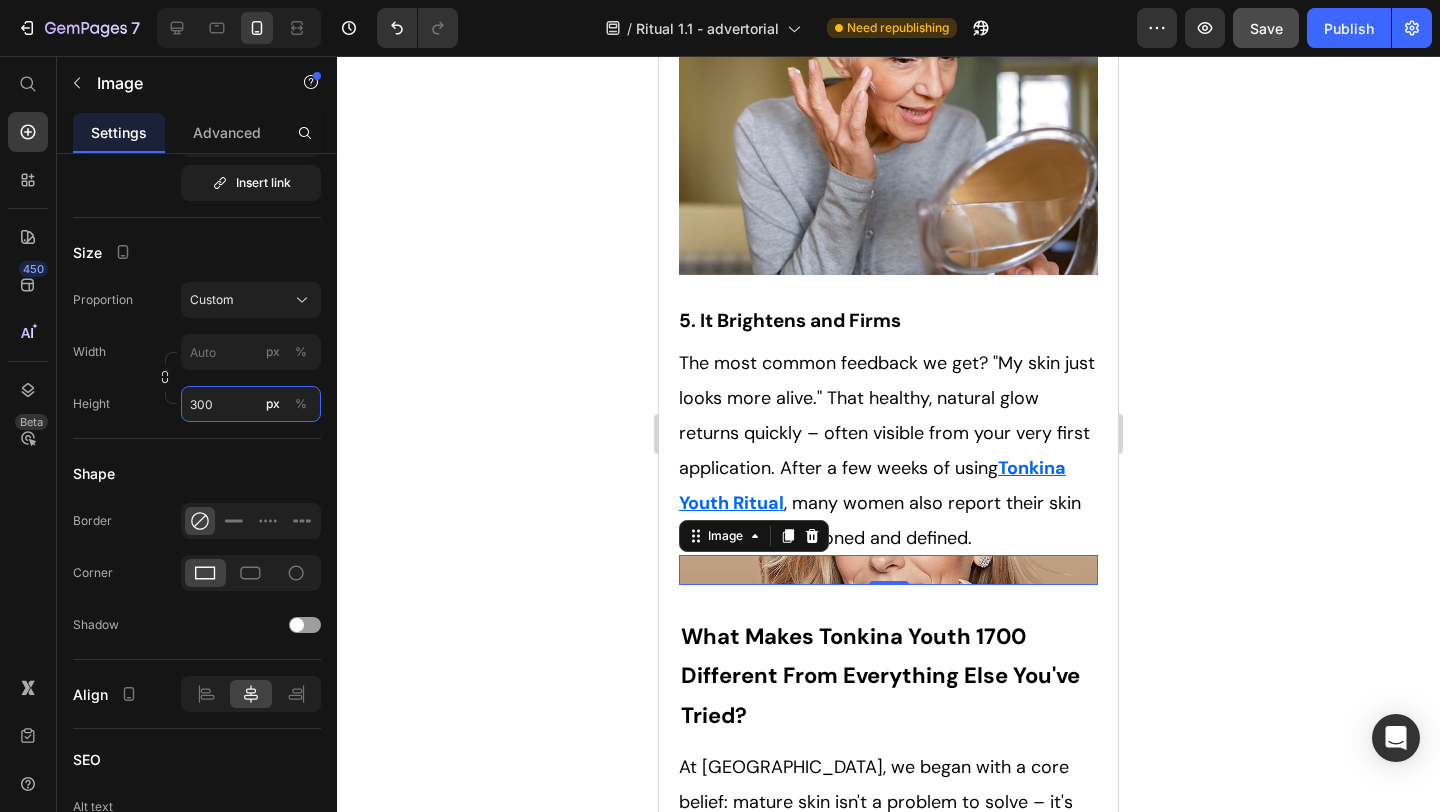 type on "5" 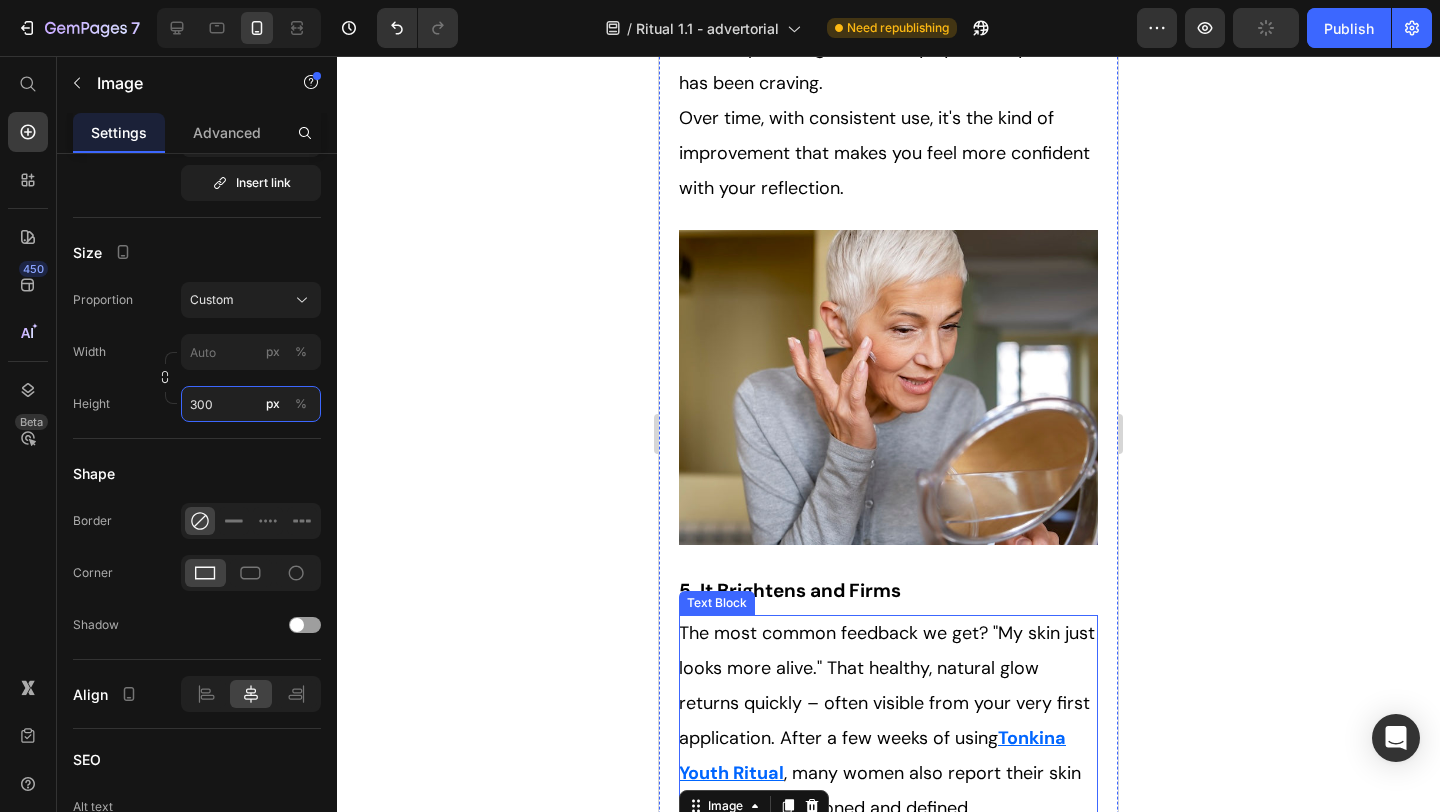 scroll, scrollTop: 5093, scrollLeft: 0, axis: vertical 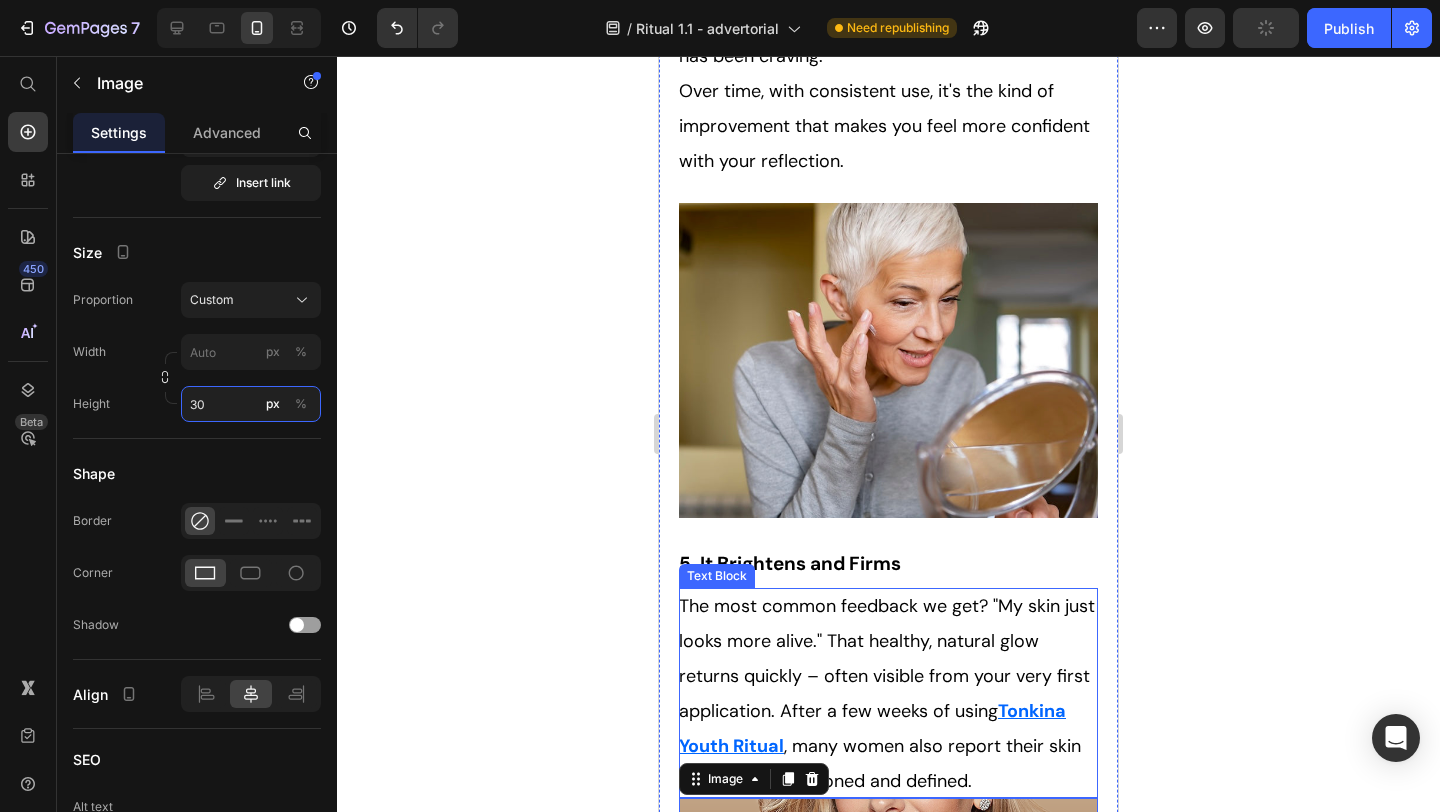 type on "3" 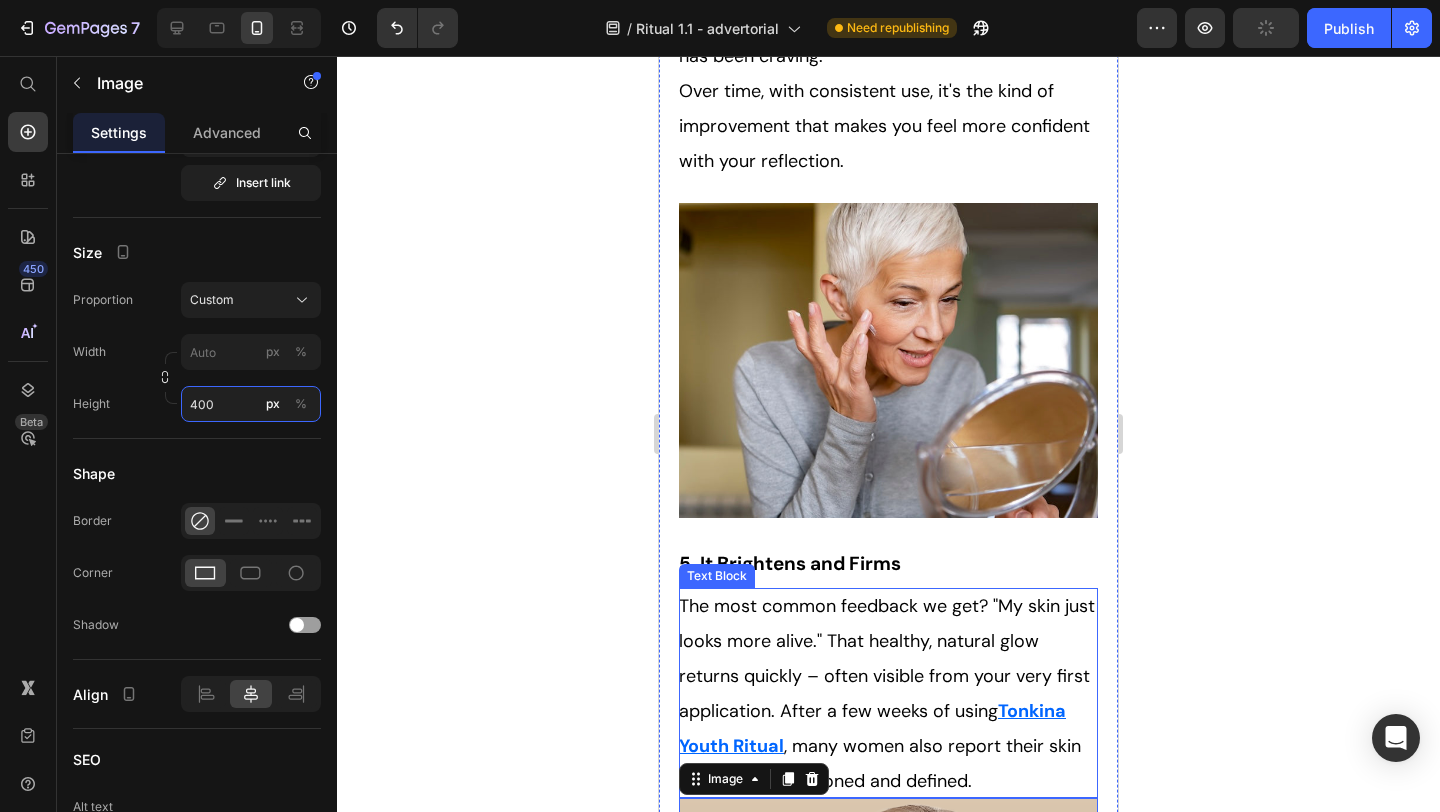type on "5" 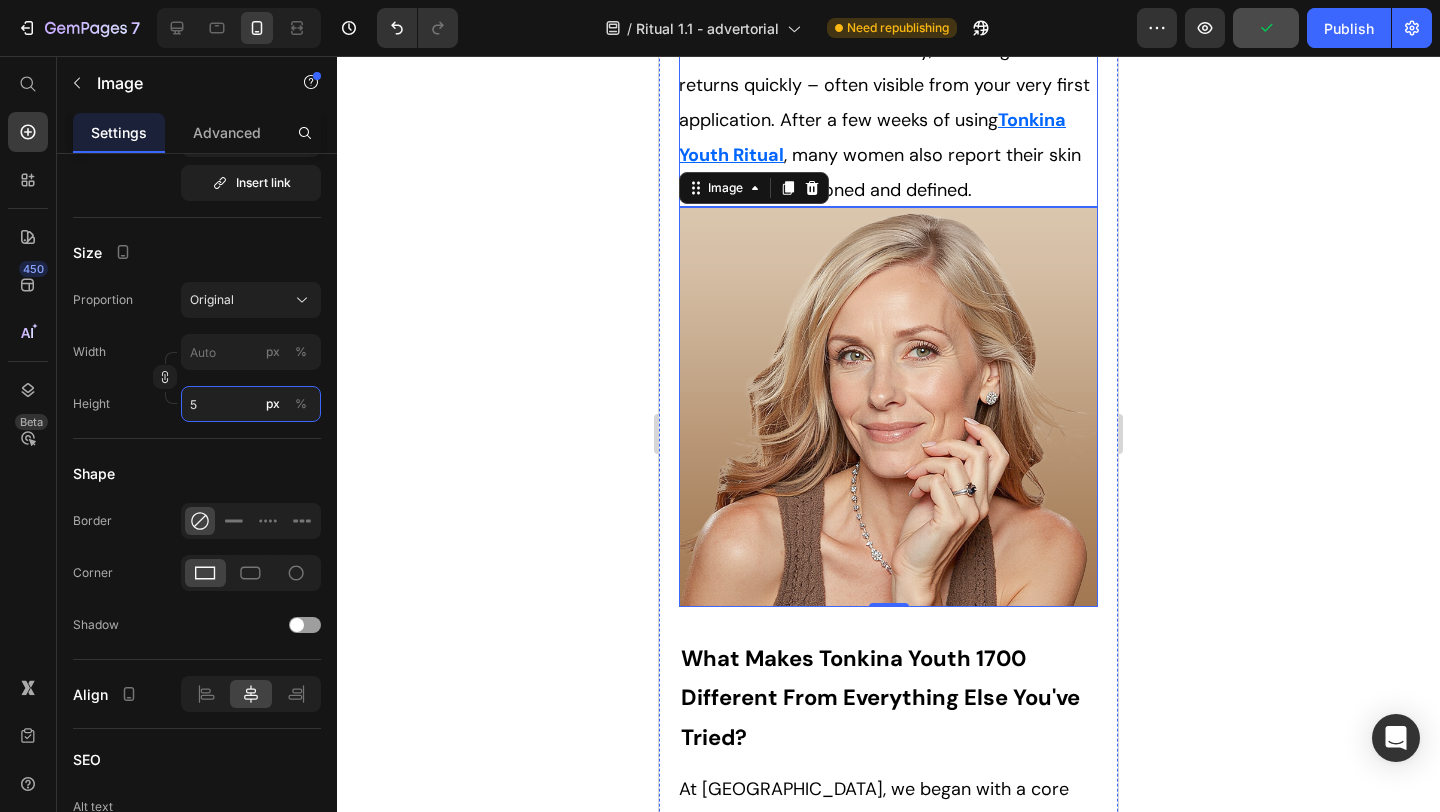 scroll, scrollTop: 5701, scrollLeft: 0, axis: vertical 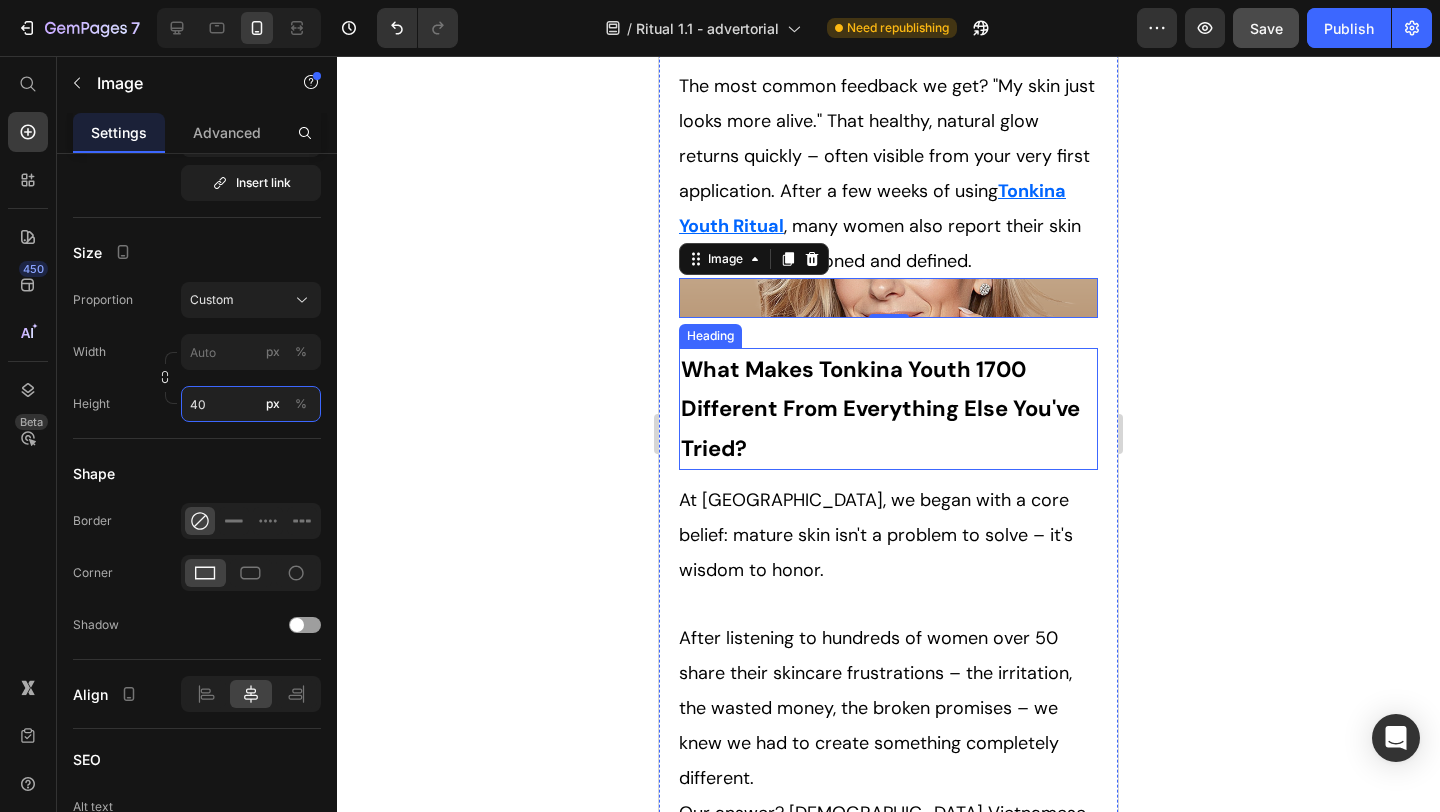type on "4" 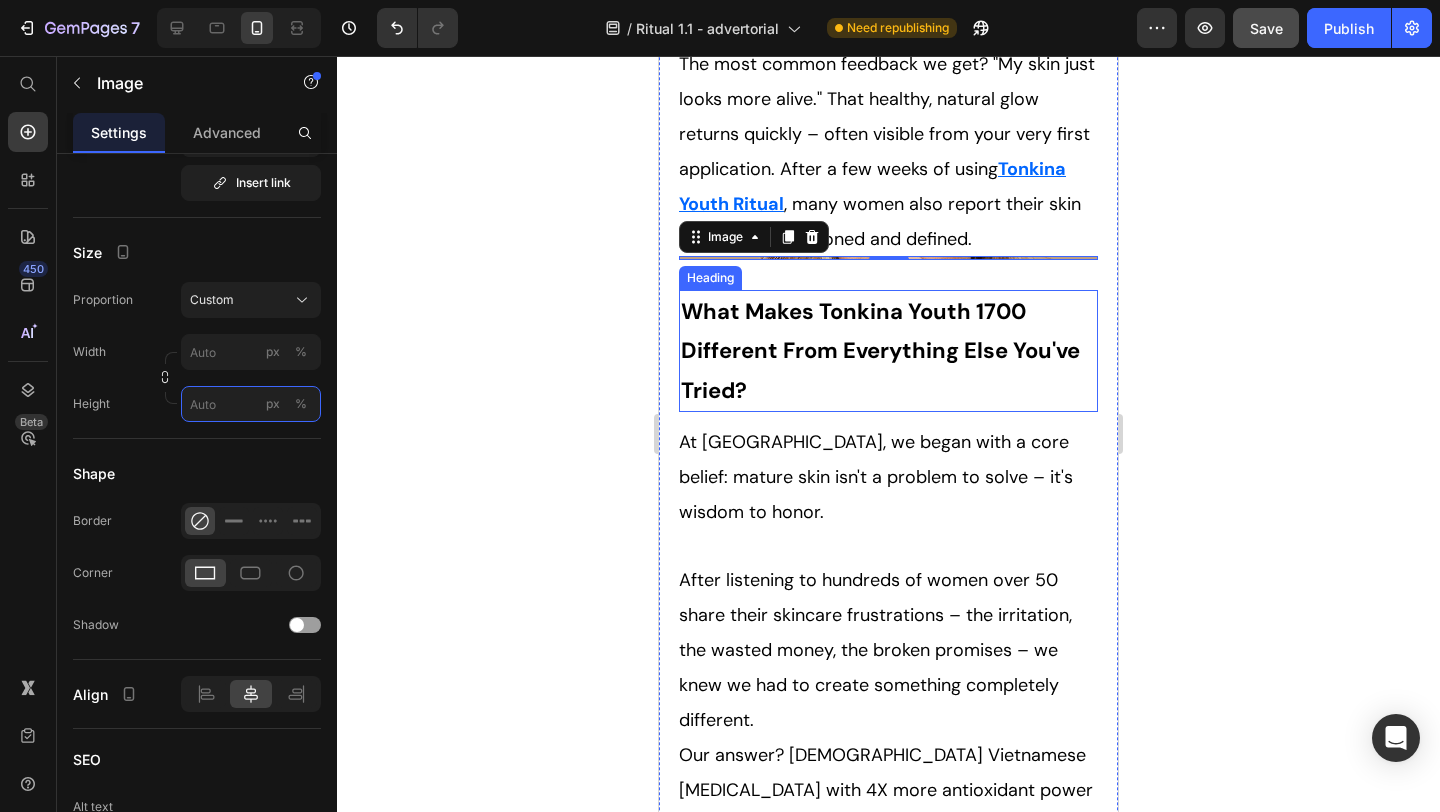scroll, scrollTop: 5637, scrollLeft: 0, axis: vertical 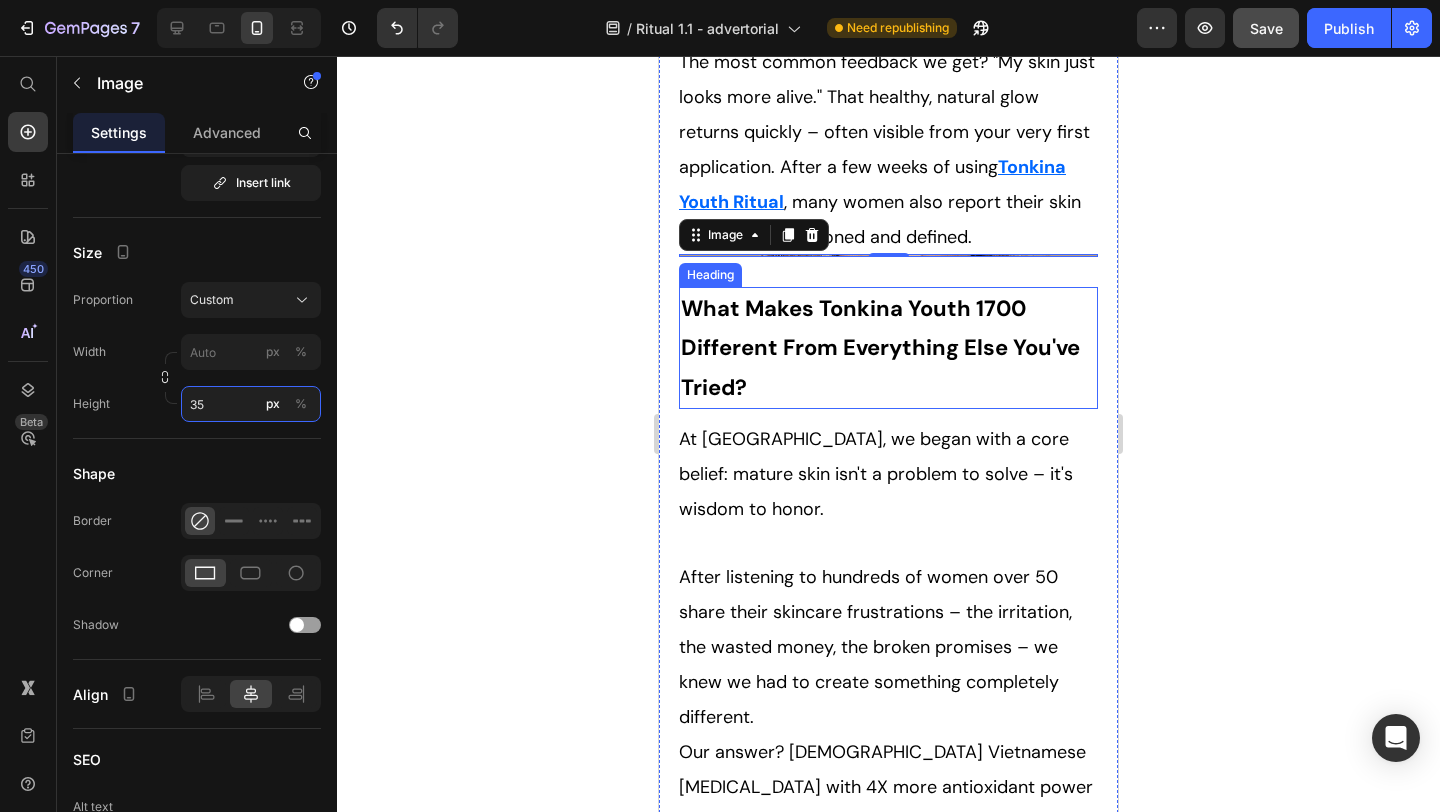 type on "350" 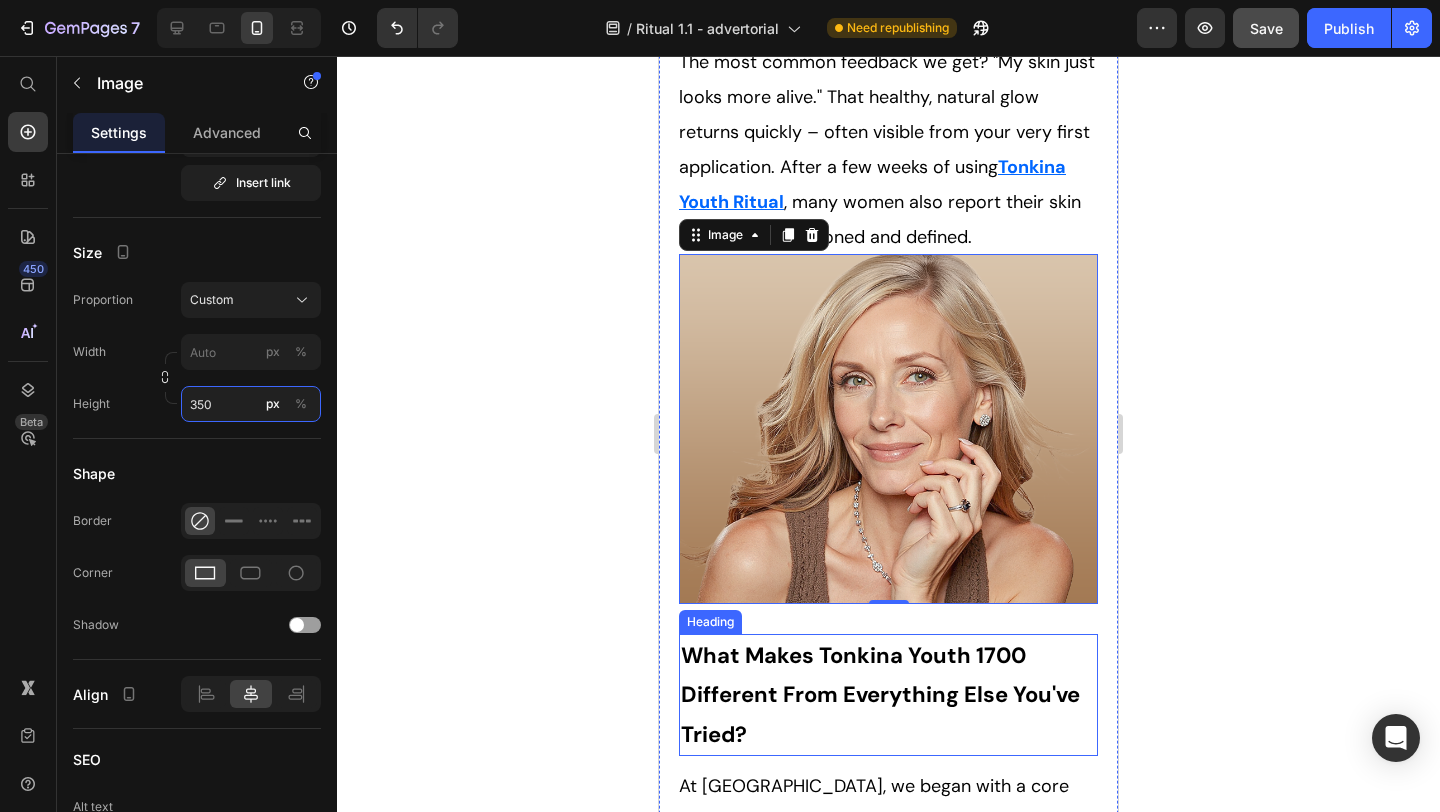 scroll, scrollTop: 5371, scrollLeft: 0, axis: vertical 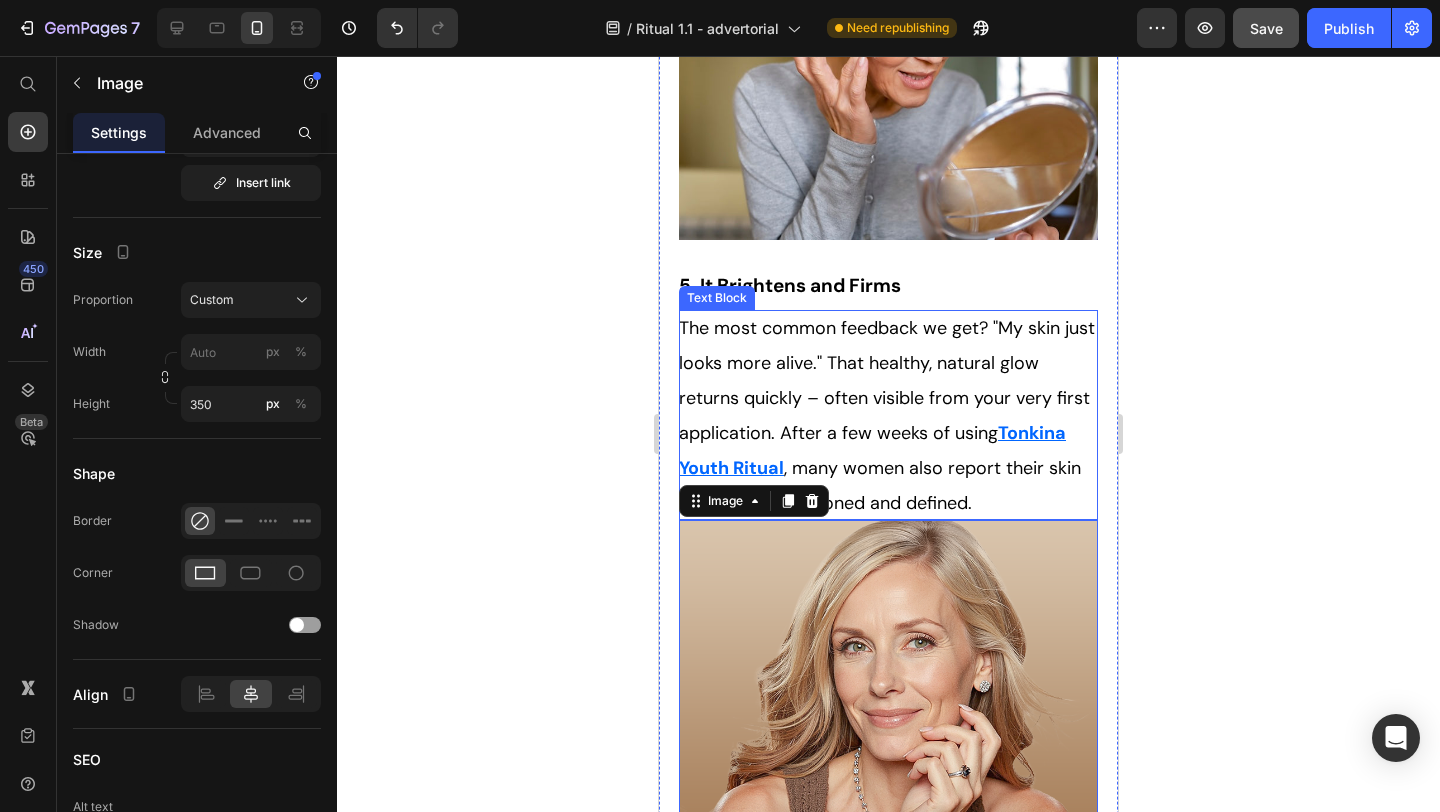 click on "The most common feedback we get? "My skin just looks more alive." That healthy, natural glow returns quickly – often visible from your very first application. After a few weeks of using" at bounding box center (887, 380) 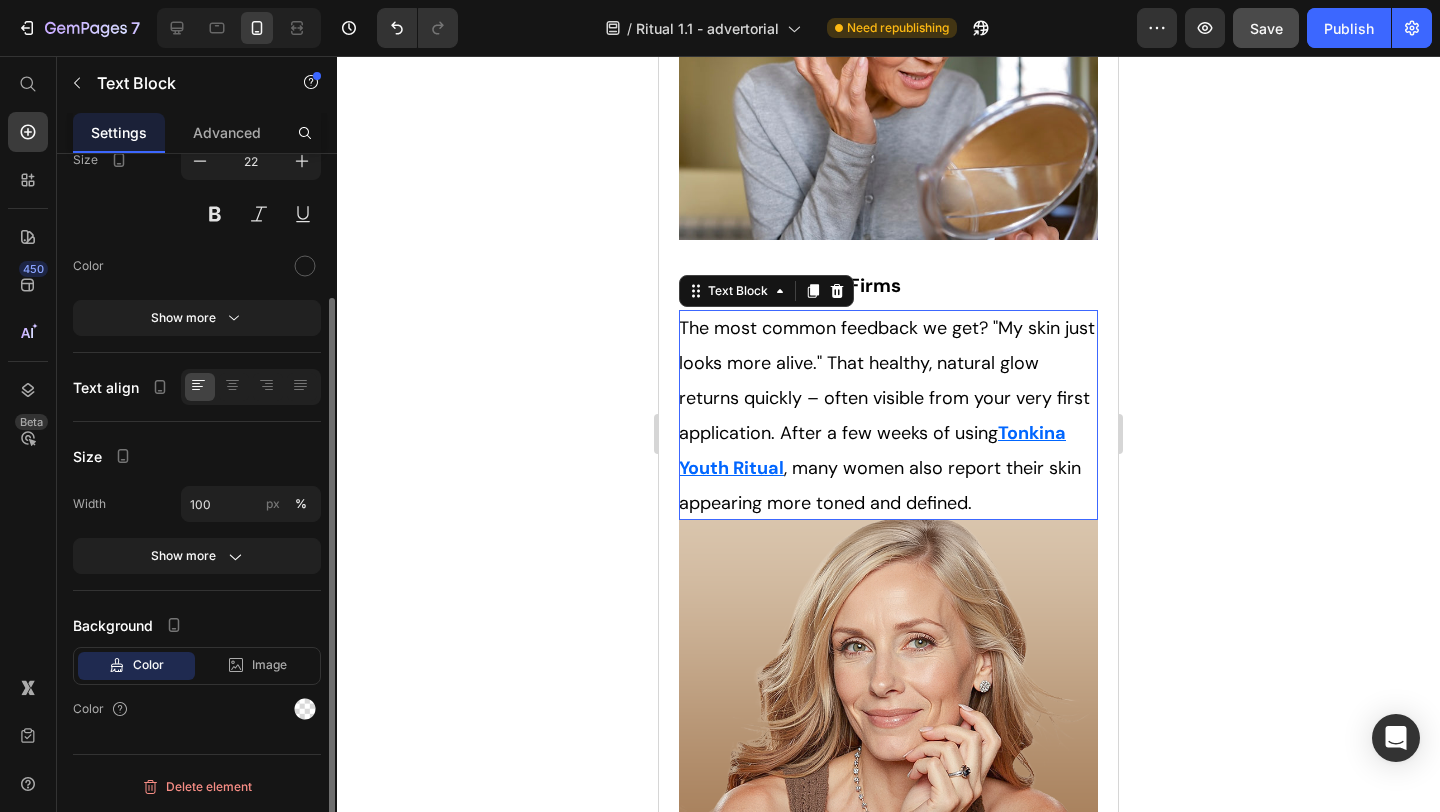 scroll, scrollTop: 0, scrollLeft: 0, axis: both 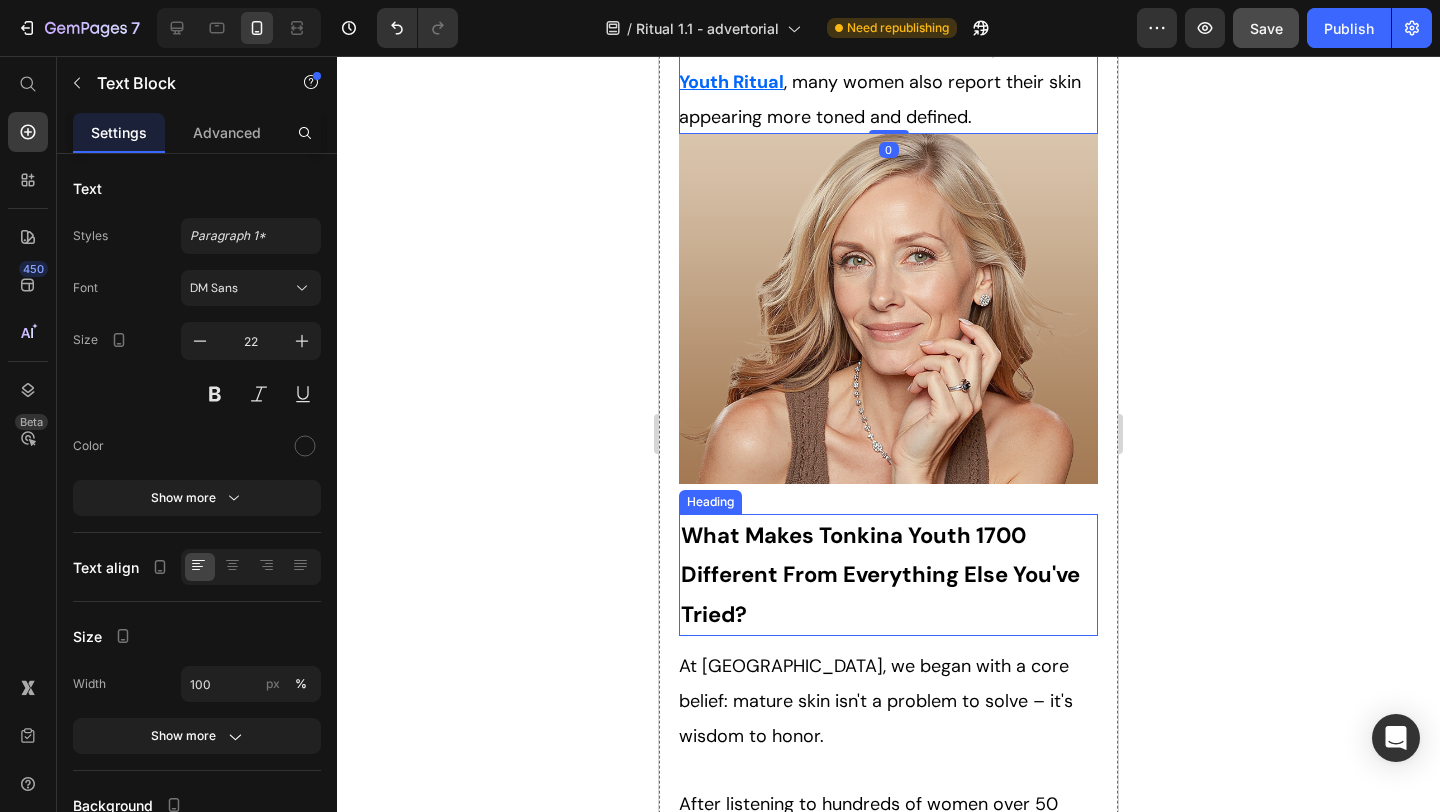 click on "What Makes Tonkina Youth 1700 Different From Everything Else You've Tried?" at bounding box center (888, 575) 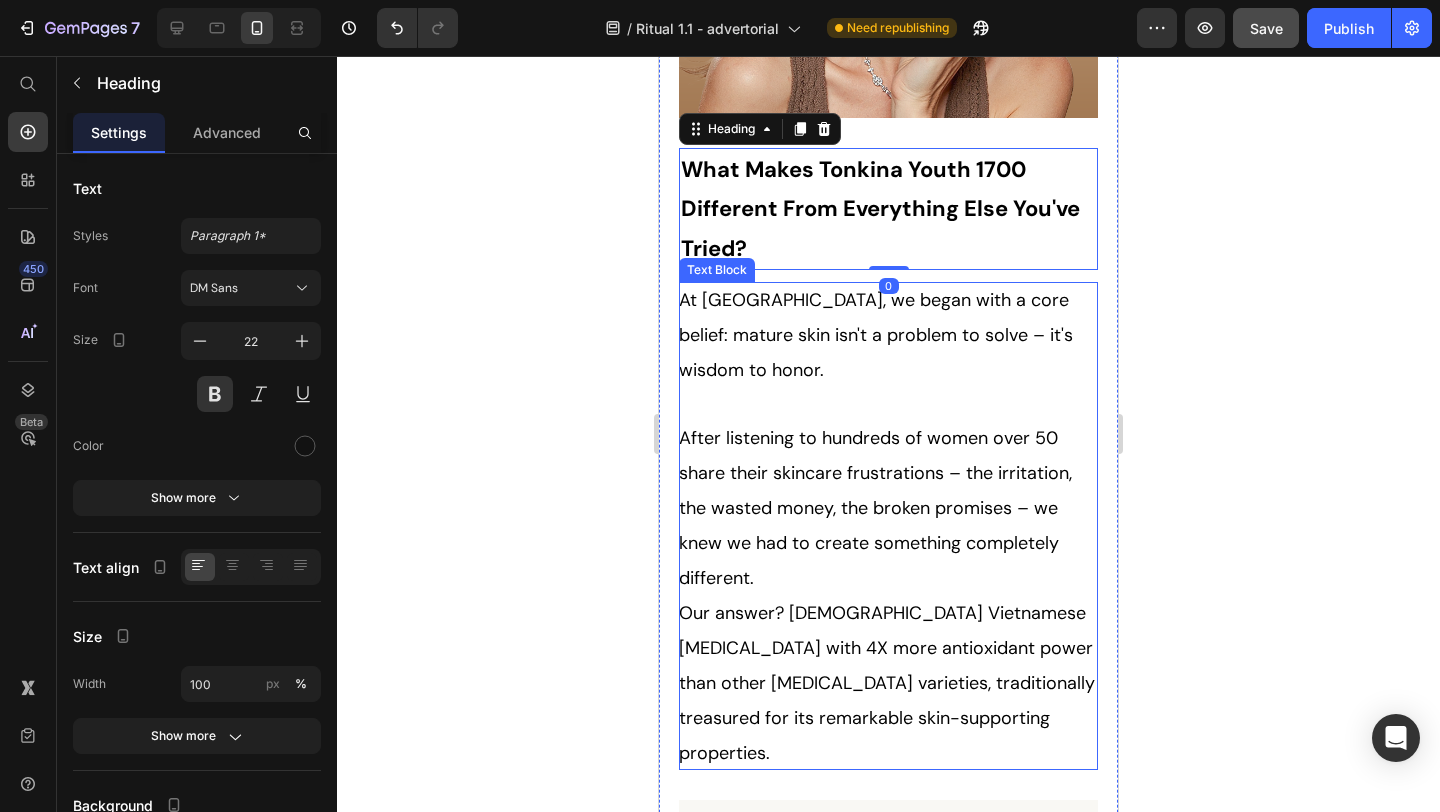 click on "After listening to hundreds of women over 50 share their skincare frustrations – the irritation, the wasted money, the broken promises – we knew we had to create something completely different." at bounding box center (888, 507) 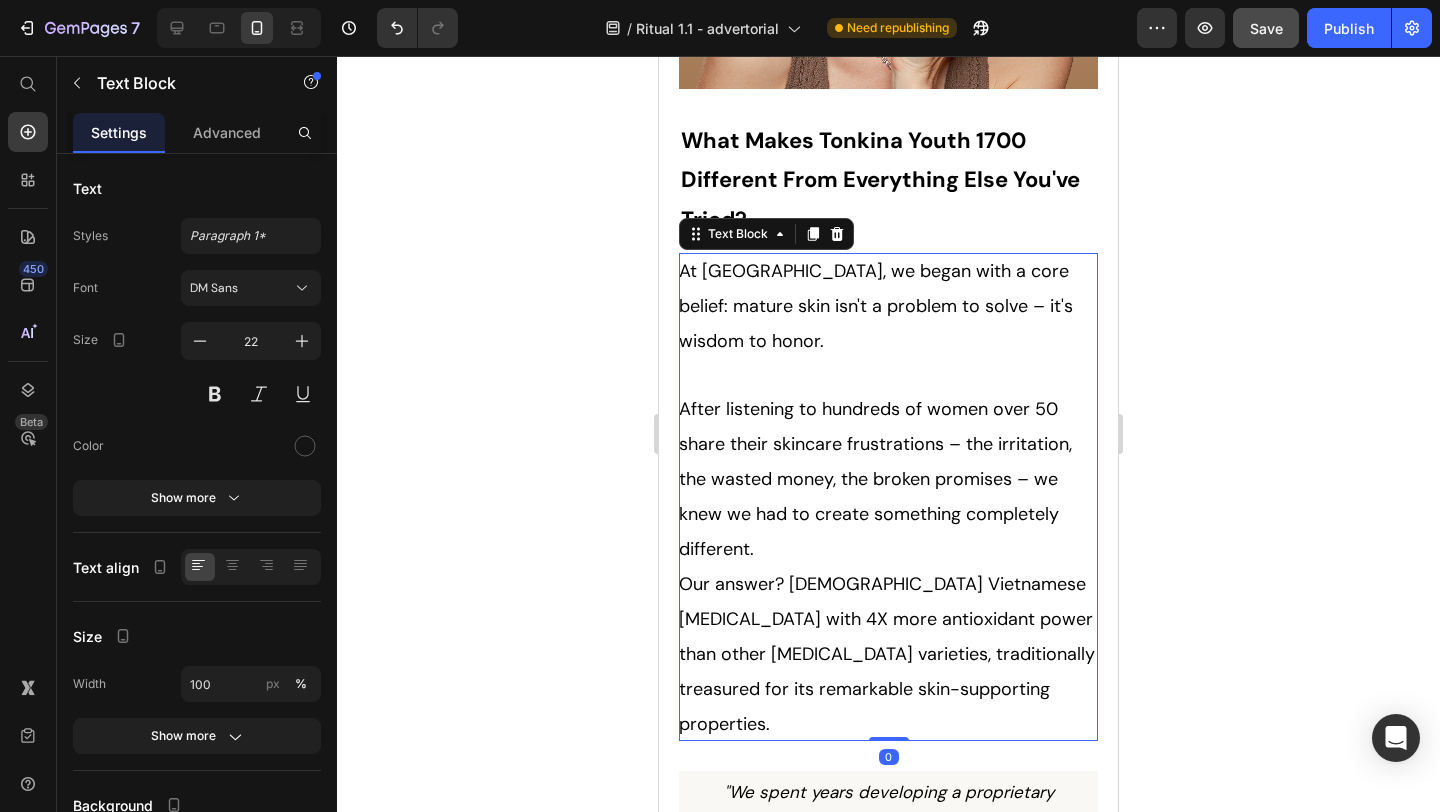 scroll, scrollTop: 6156, scrollLeft: 0, axis: vertical 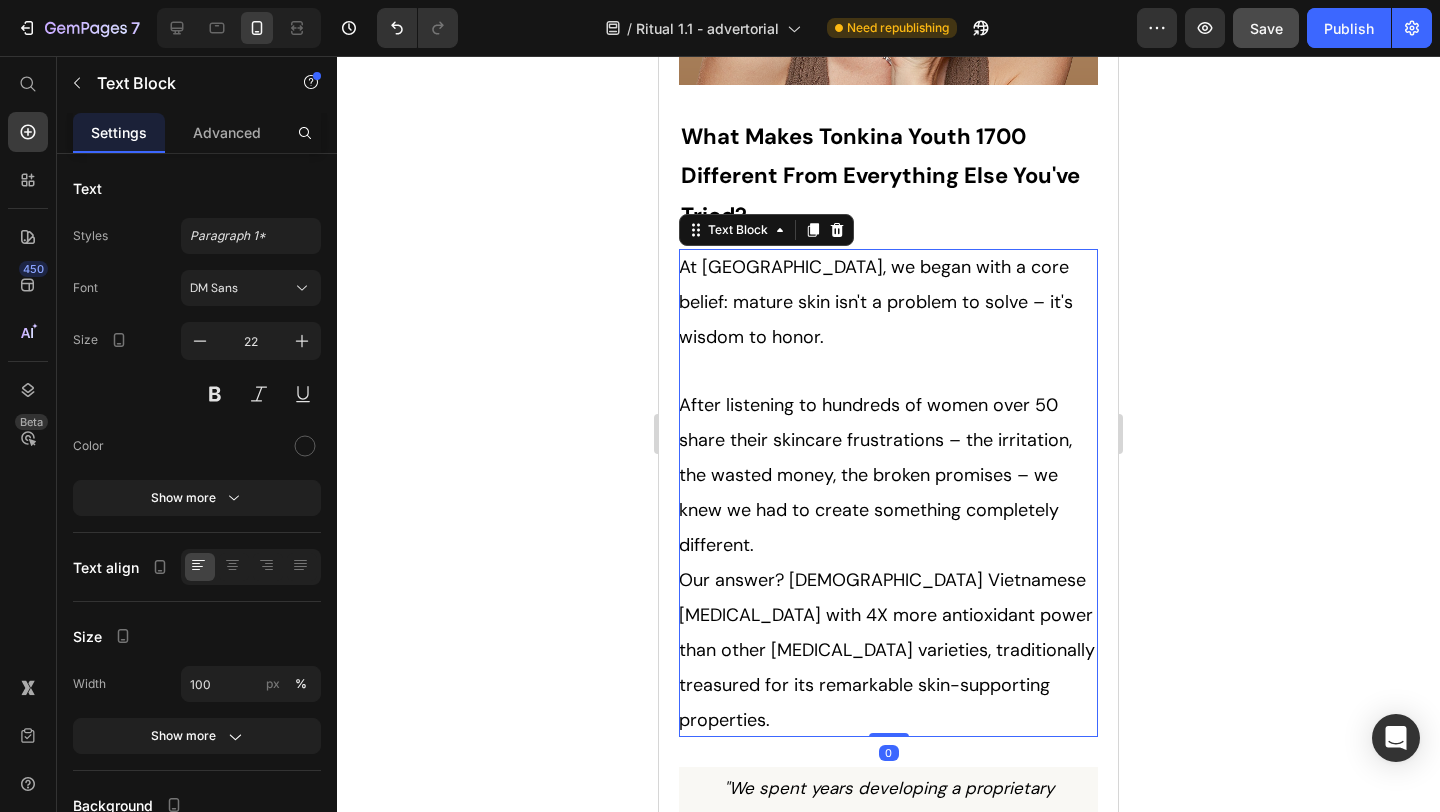 click on "After listening to hundreds of women over 50 share their skincare frustrations – the irritation, the wasted money, the broken promises – we knew we had to create something completely different." at bounding box center [888, 474] 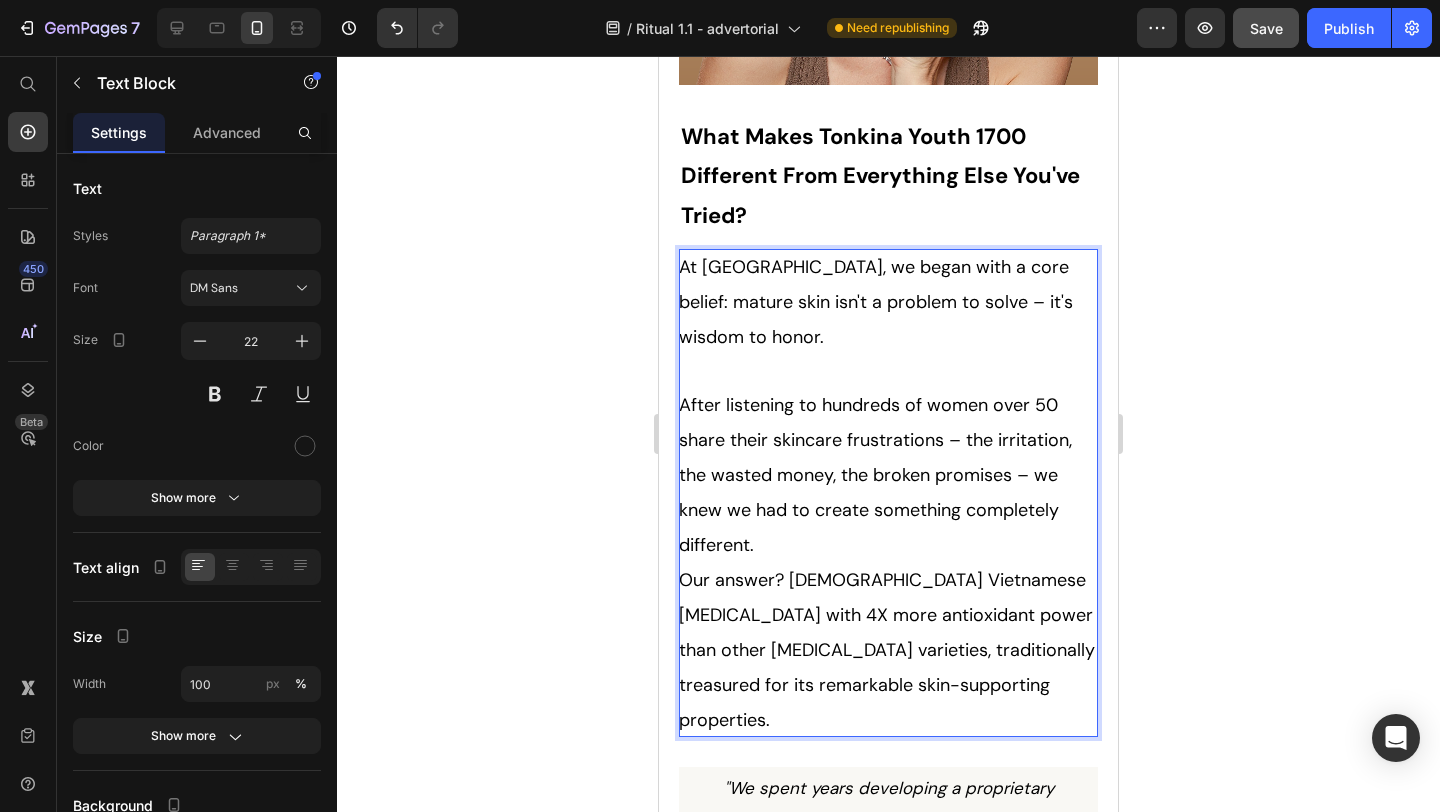 click 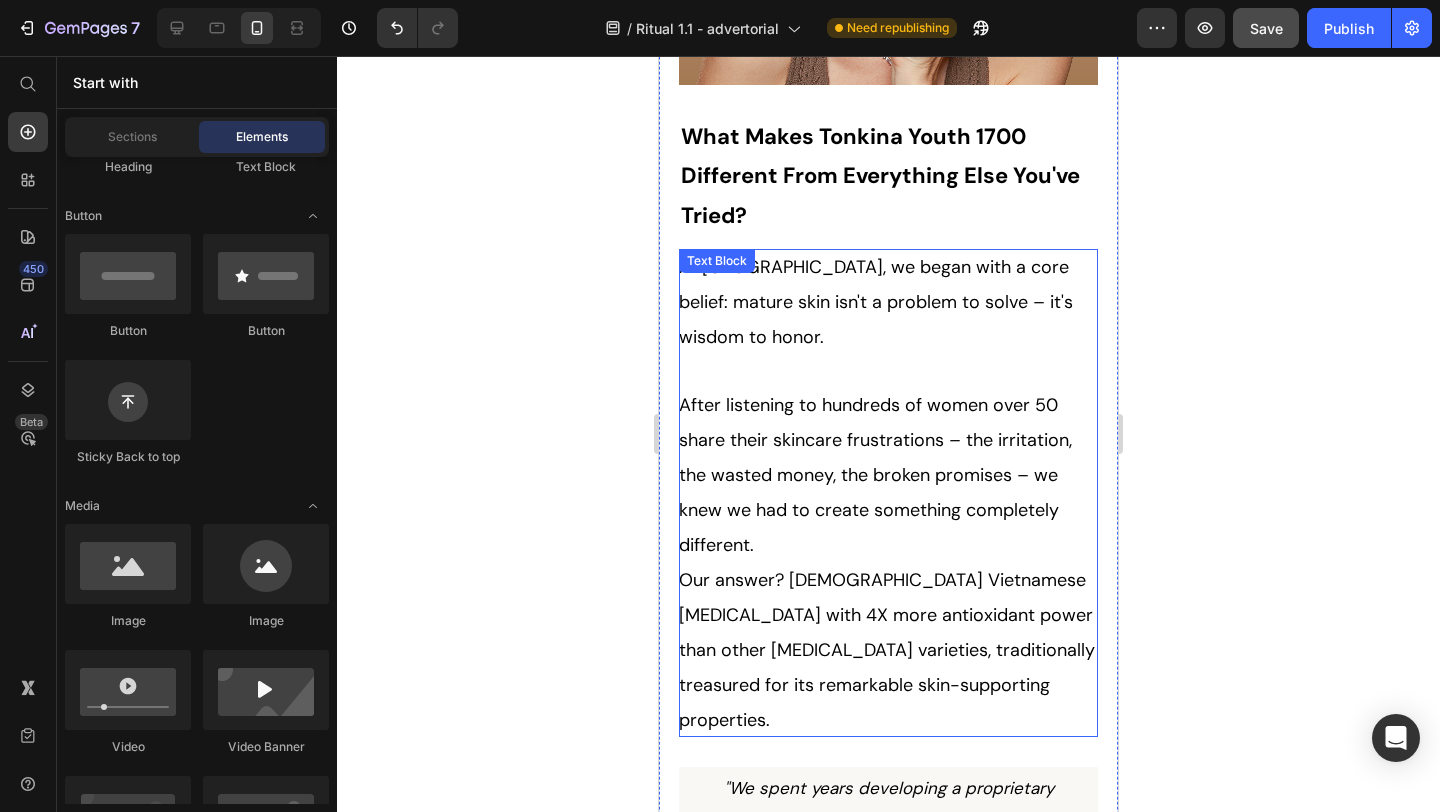 click on "After listening to hundreds of women over 50 share their skincare frustrations – the irritation, the wasted money, the broken promises – we knew we had to create something completely different." at bounding box center (875, 475) 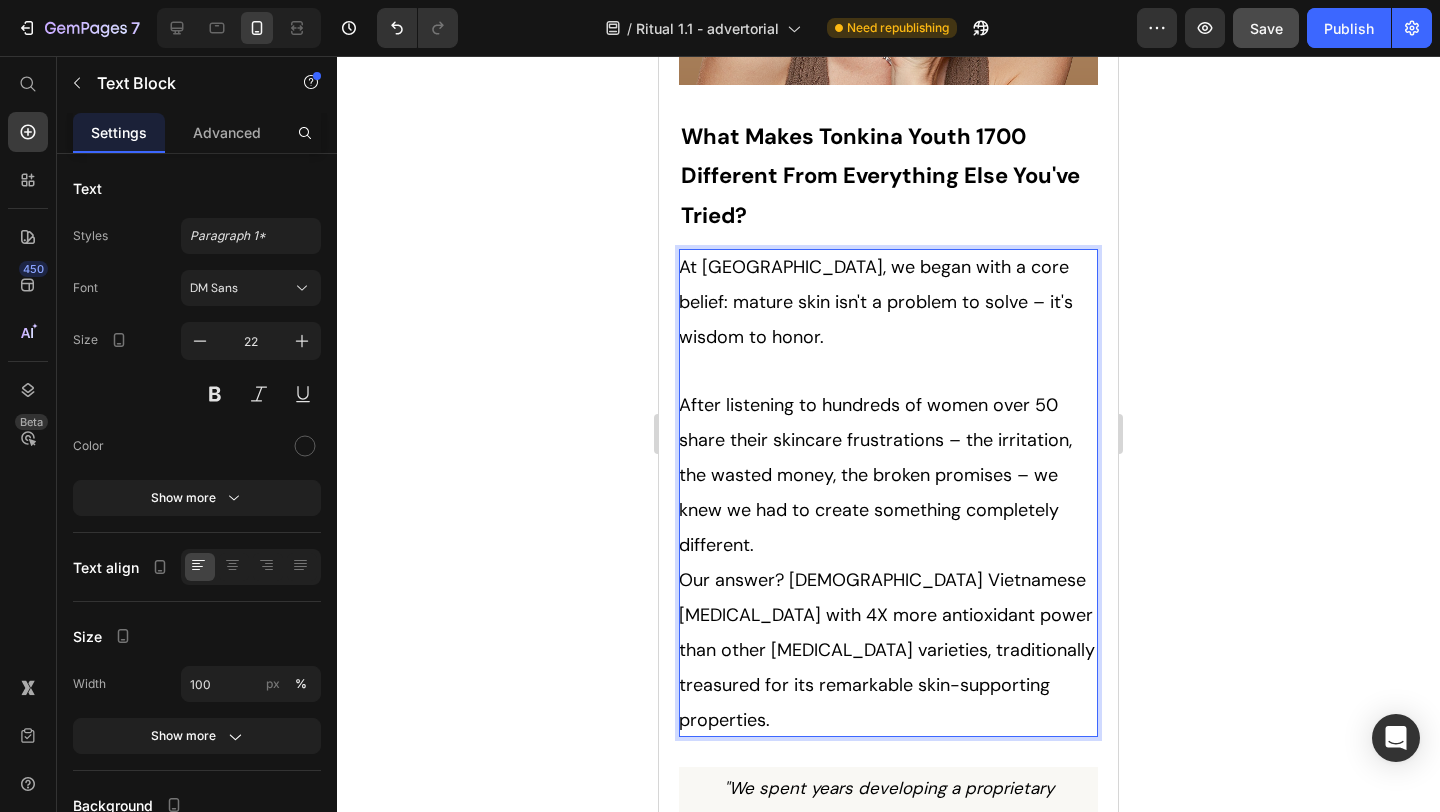 click on "After listening to hundreds of women over 50 share their skincare frustrations – the irritation, the wasted money, the broken promises – we knew we had to create something completely different." at bounding box center (875, 475) 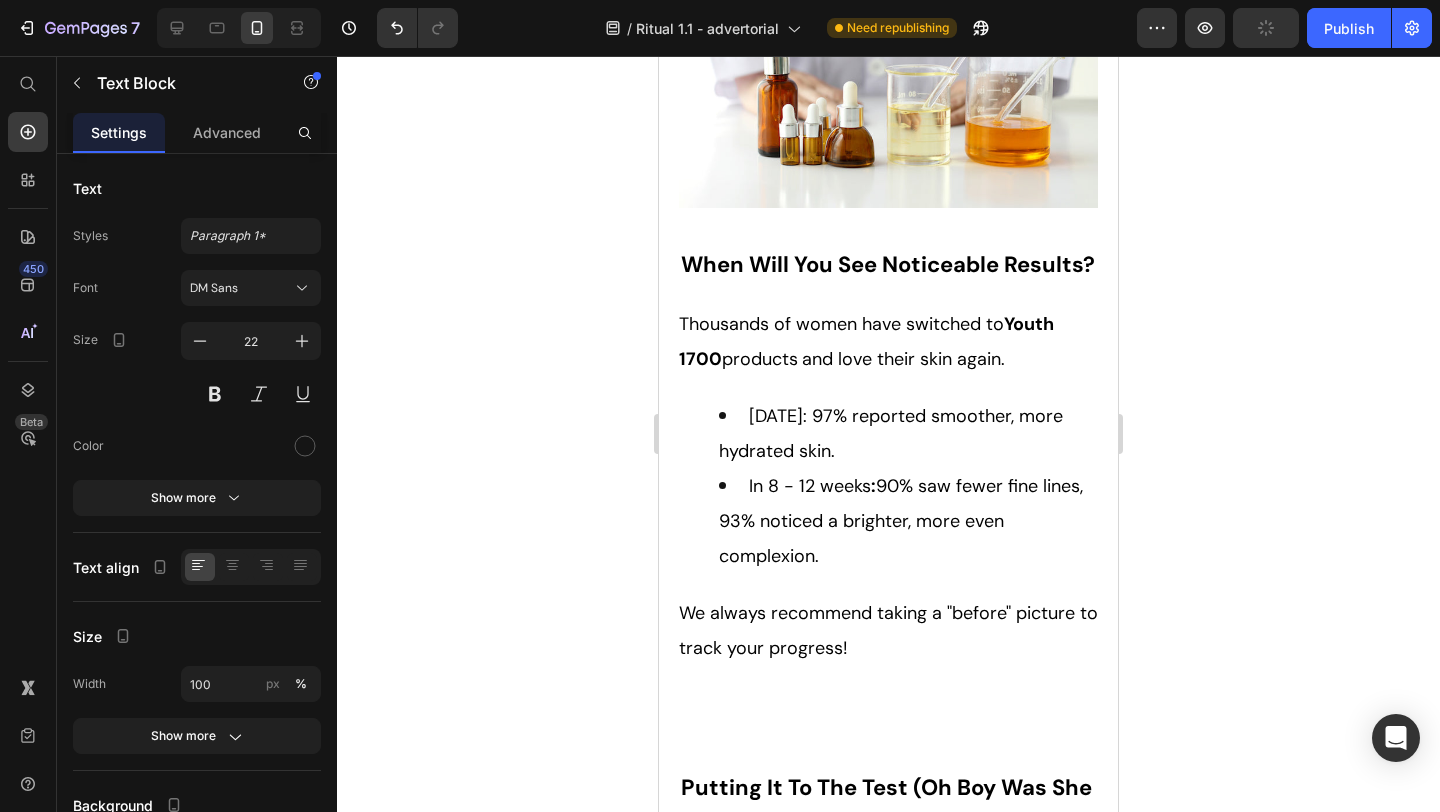 scroll, scrollTop: 7492, scrollLeft: 0, axis: vertical 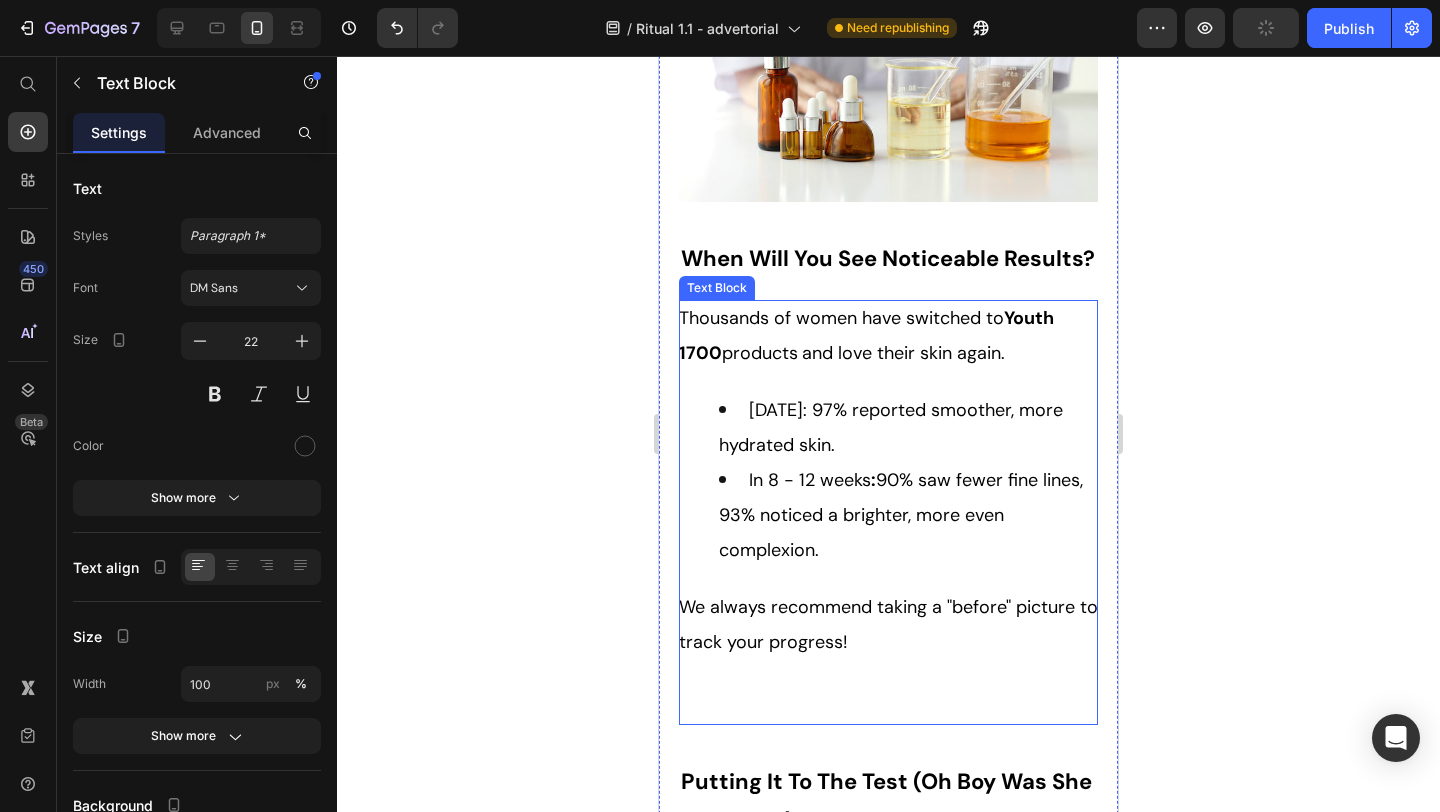 click at bounding box center [888, 708] 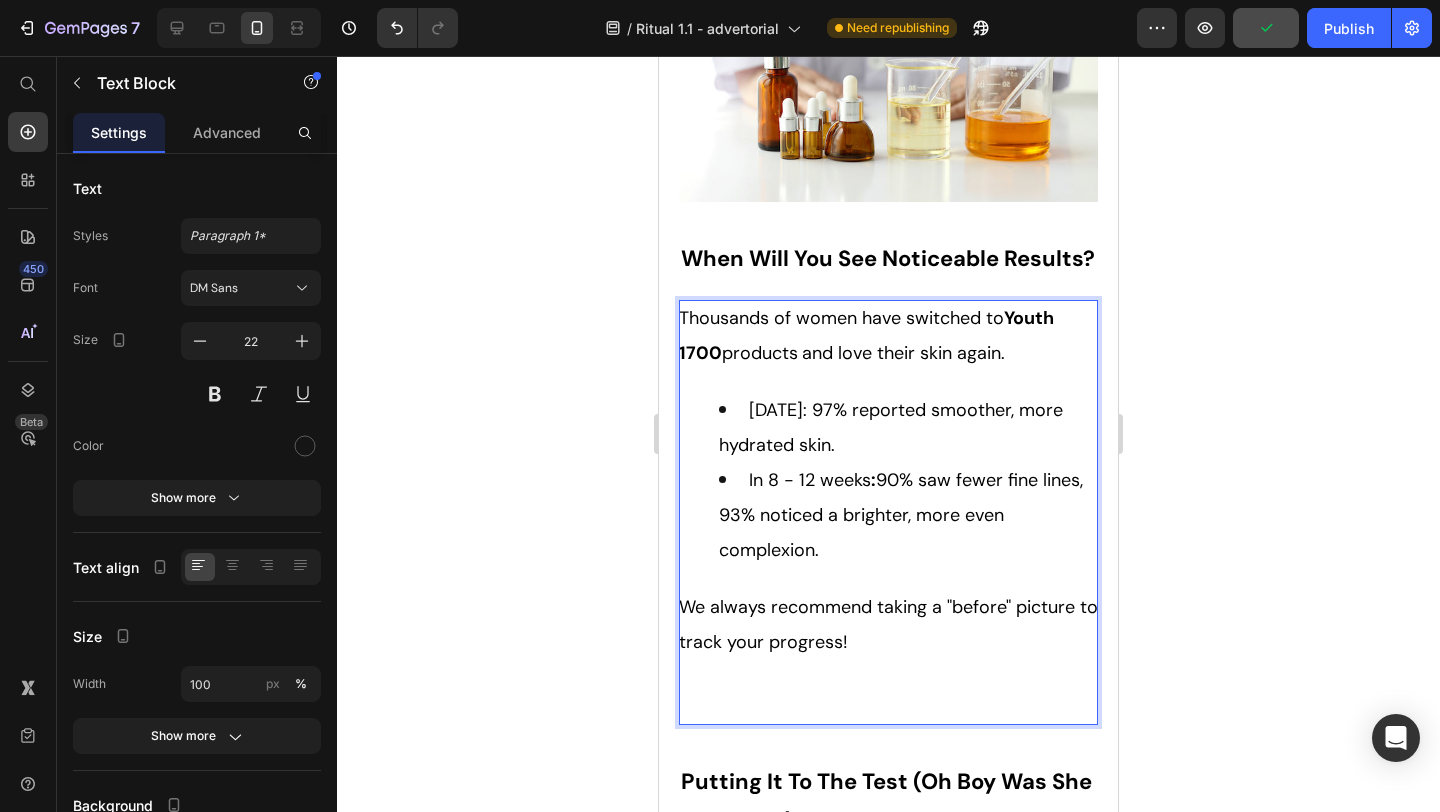 click at bounding box center (888, 675) 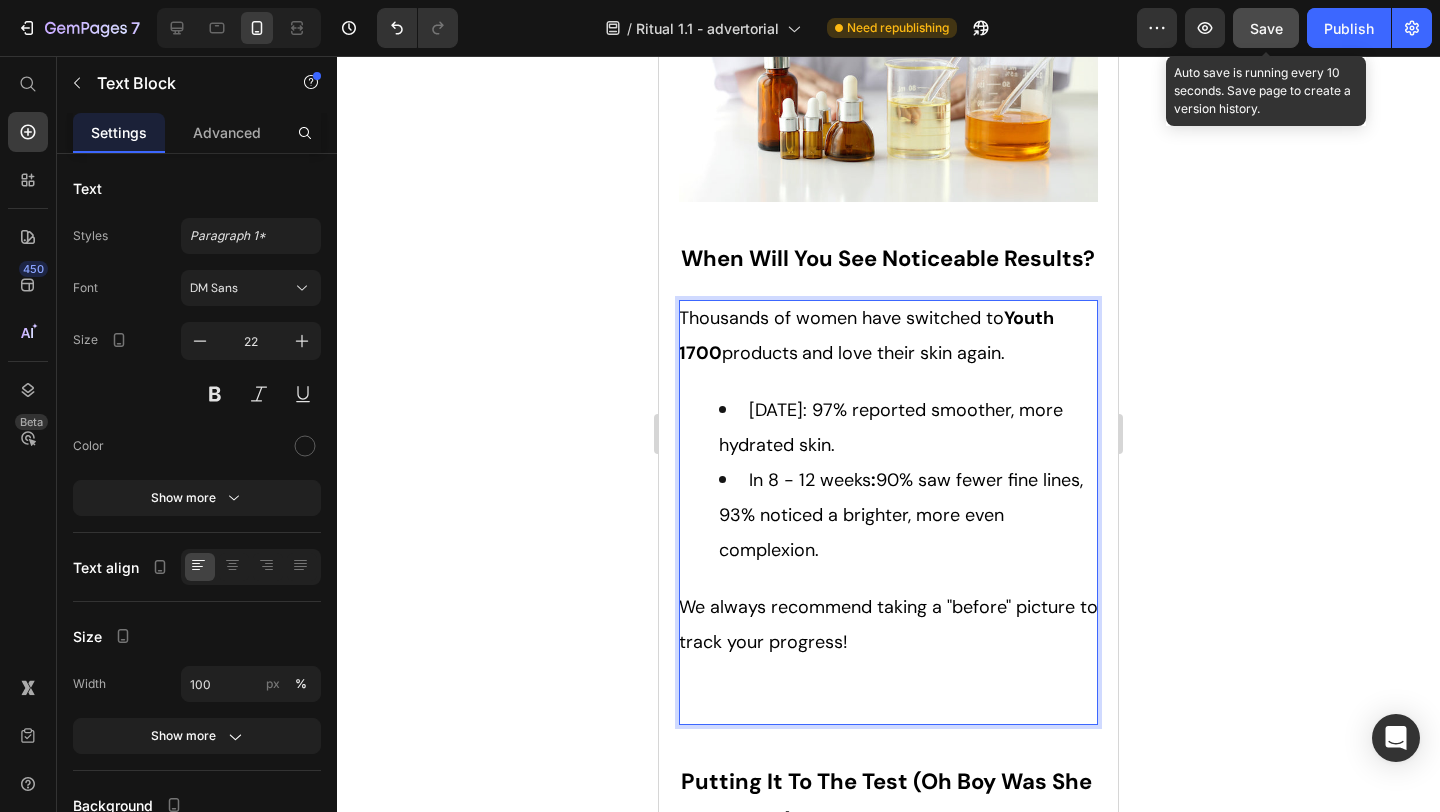 click on "Save" at bounding box center [1266, 28] 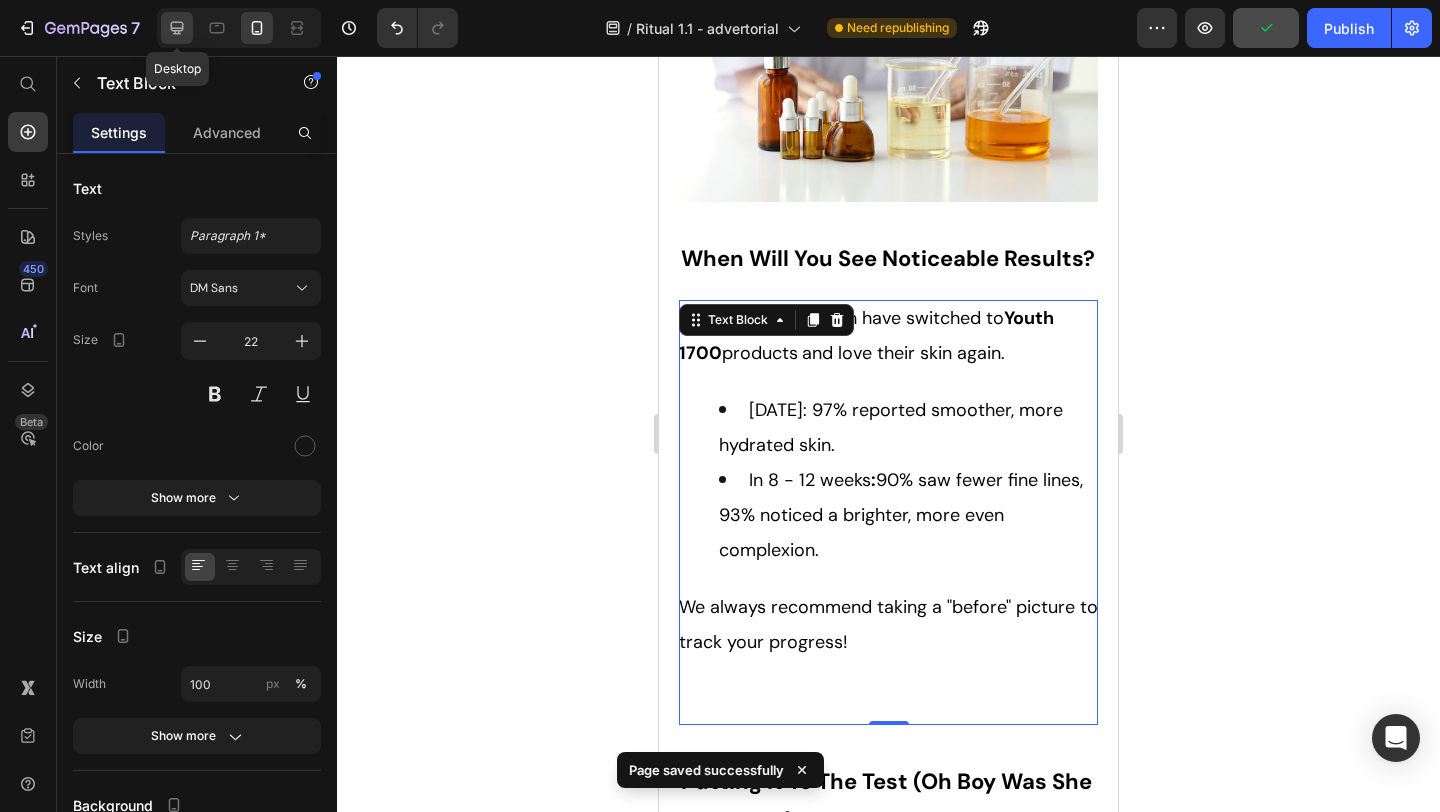 click 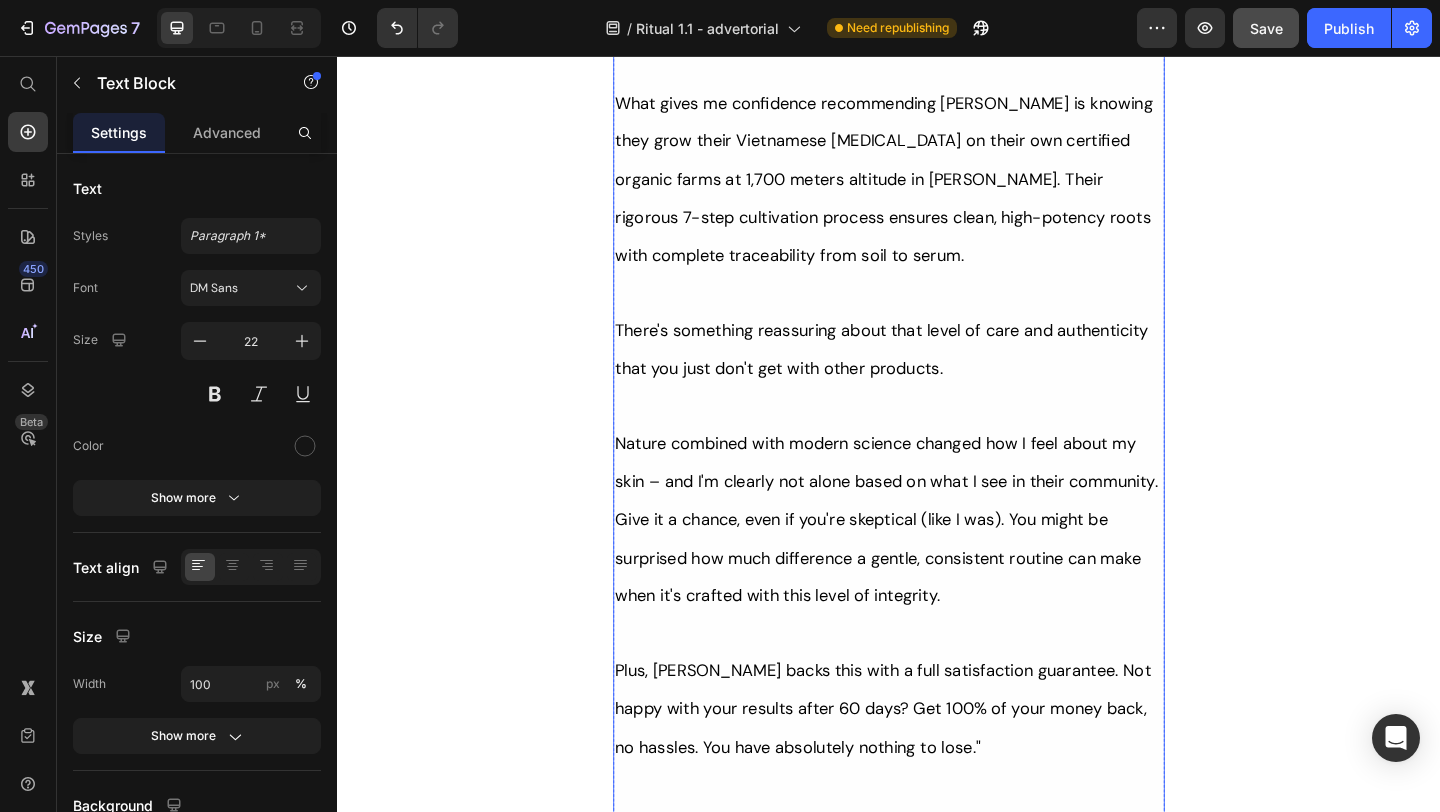 click on "*Customer reviews reflect personal experiences,  Individual outcomes may vary depending on skin type, age, and consistency of use." at bounding box center [922, 911] 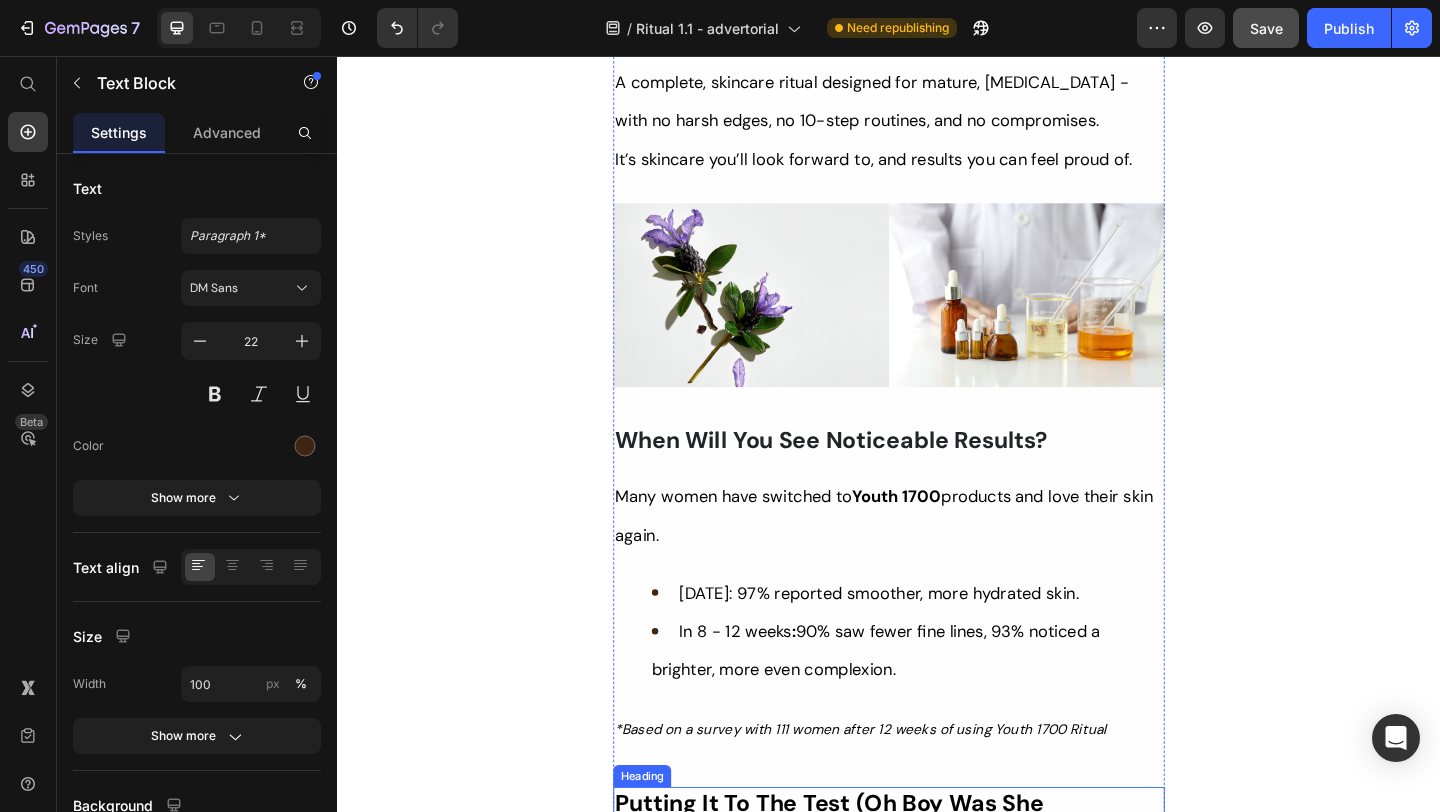 scroll, scrollTop: 7178, scrollLeft: 0, axis: vertical 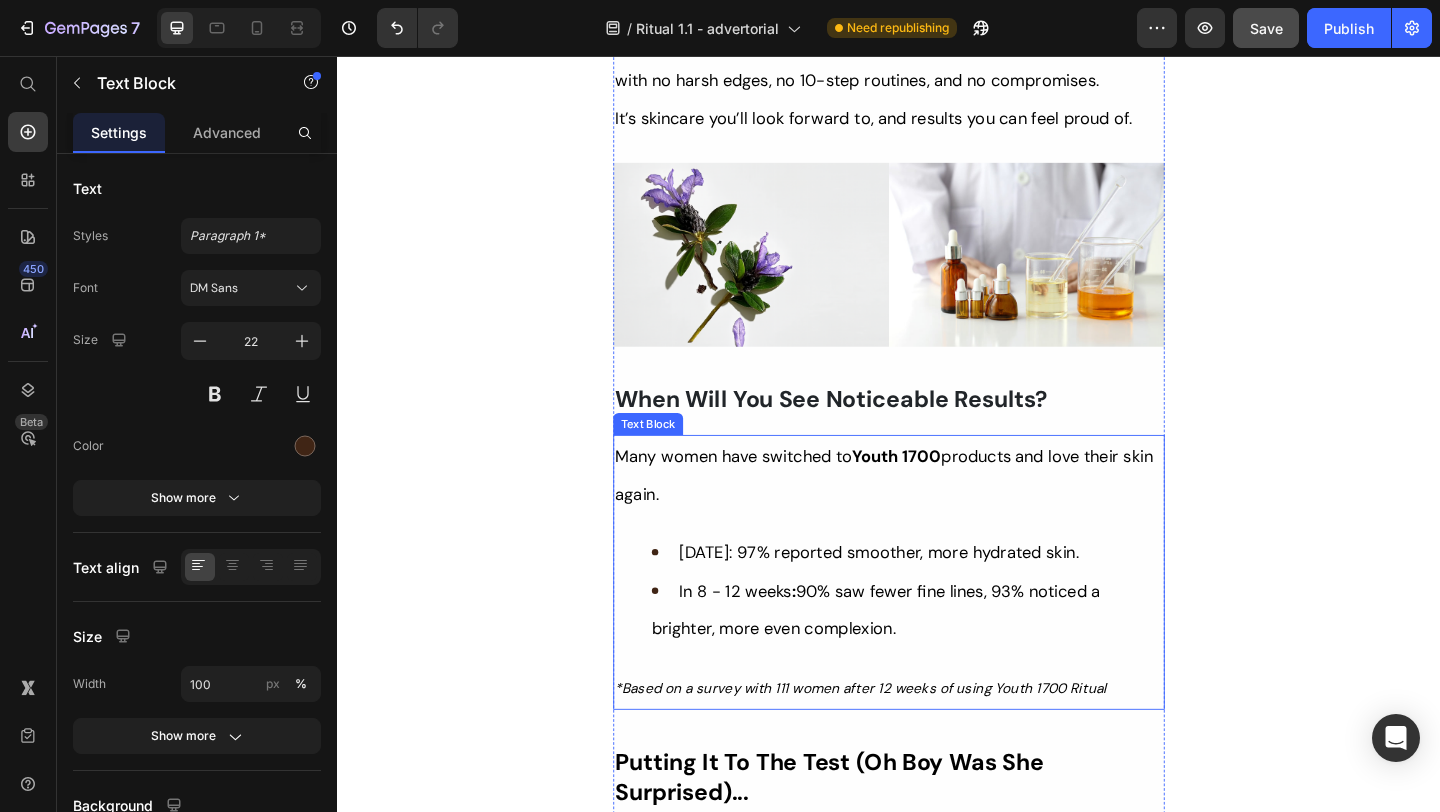 click on "*Based on a survey with 111 women after 12 weeks of using Youth 1700 Ritual" at bounding box center (906, 744) 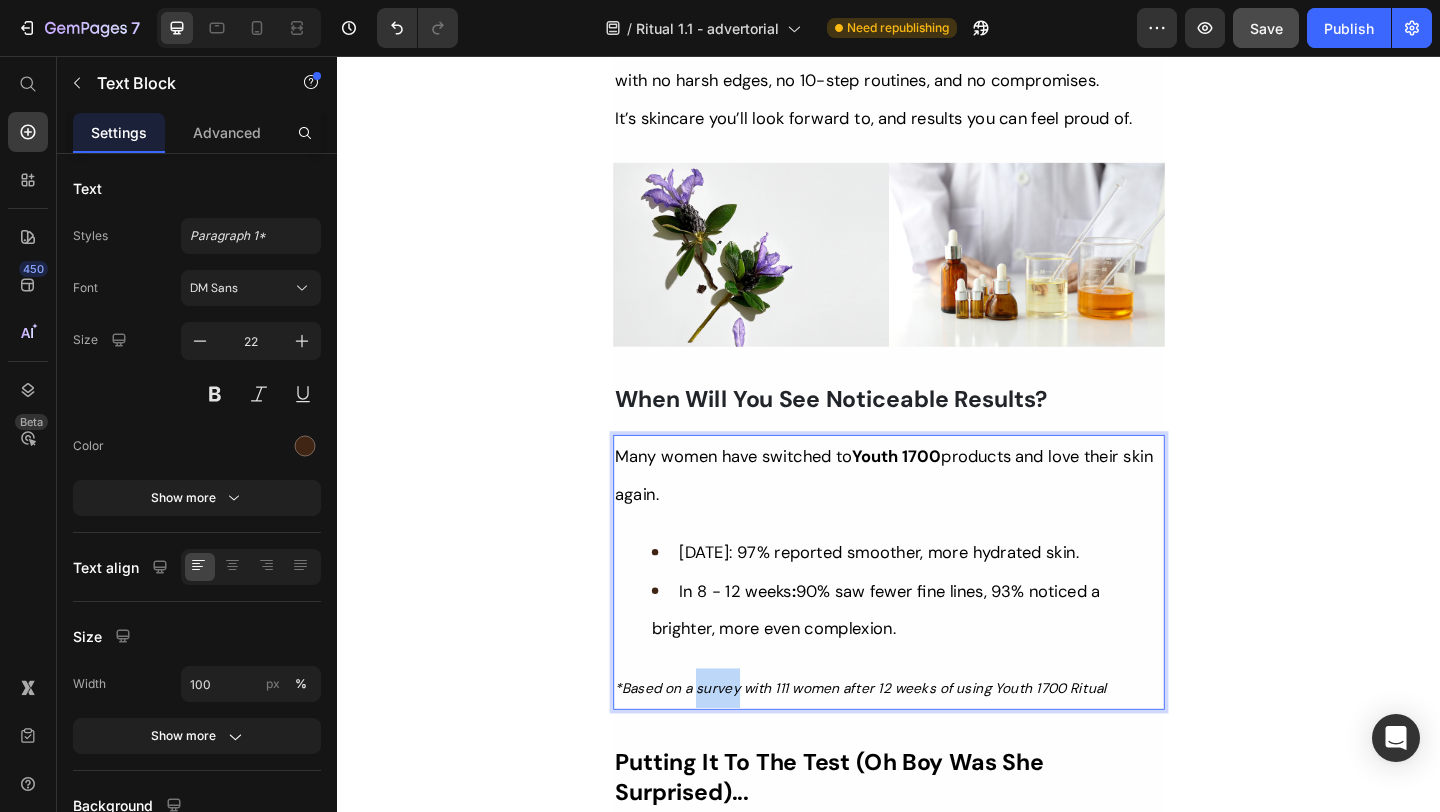 click on "*Based on a survey with 111 women after 12 weeks of using Youth 1700 Ritual" at bounding box center [906, 744] 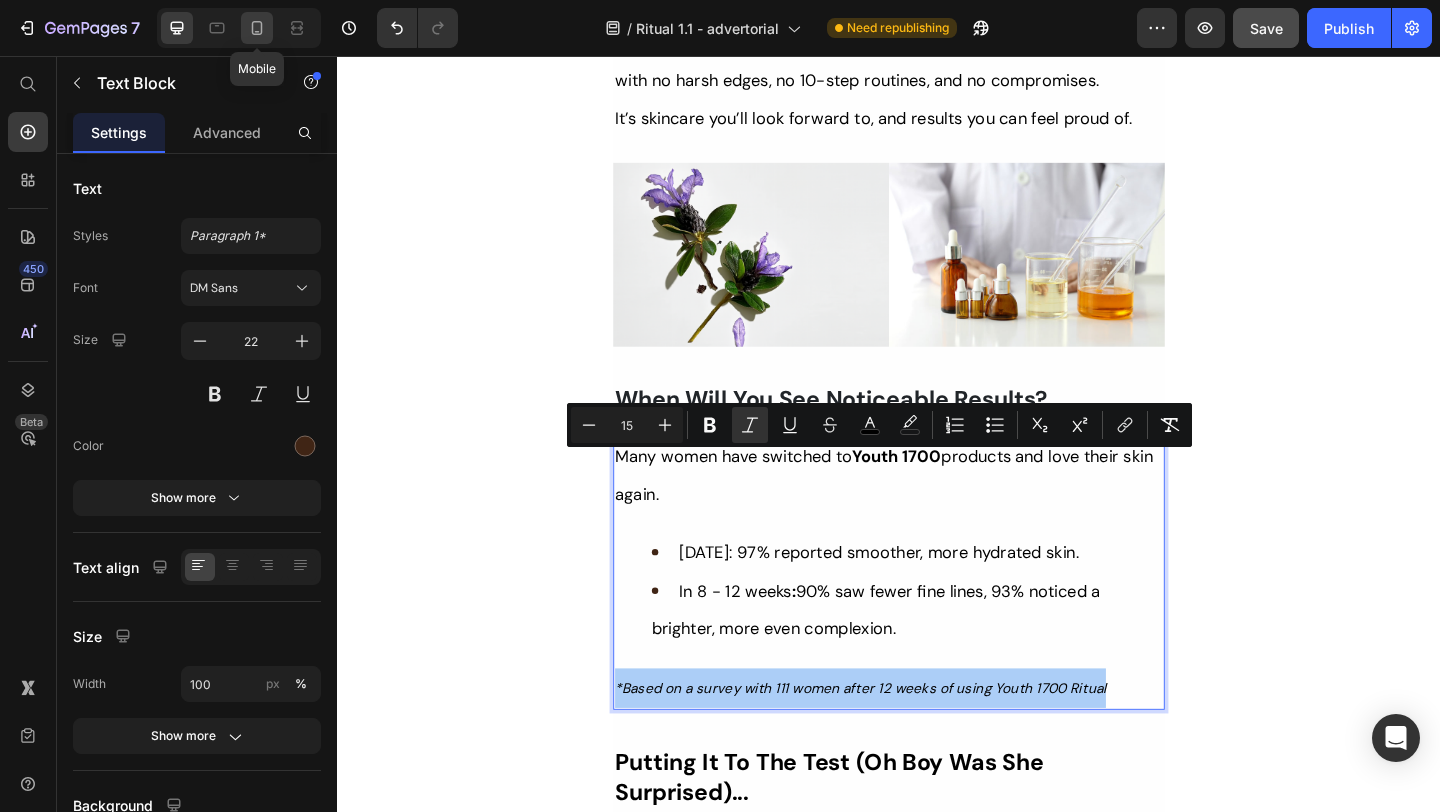 click 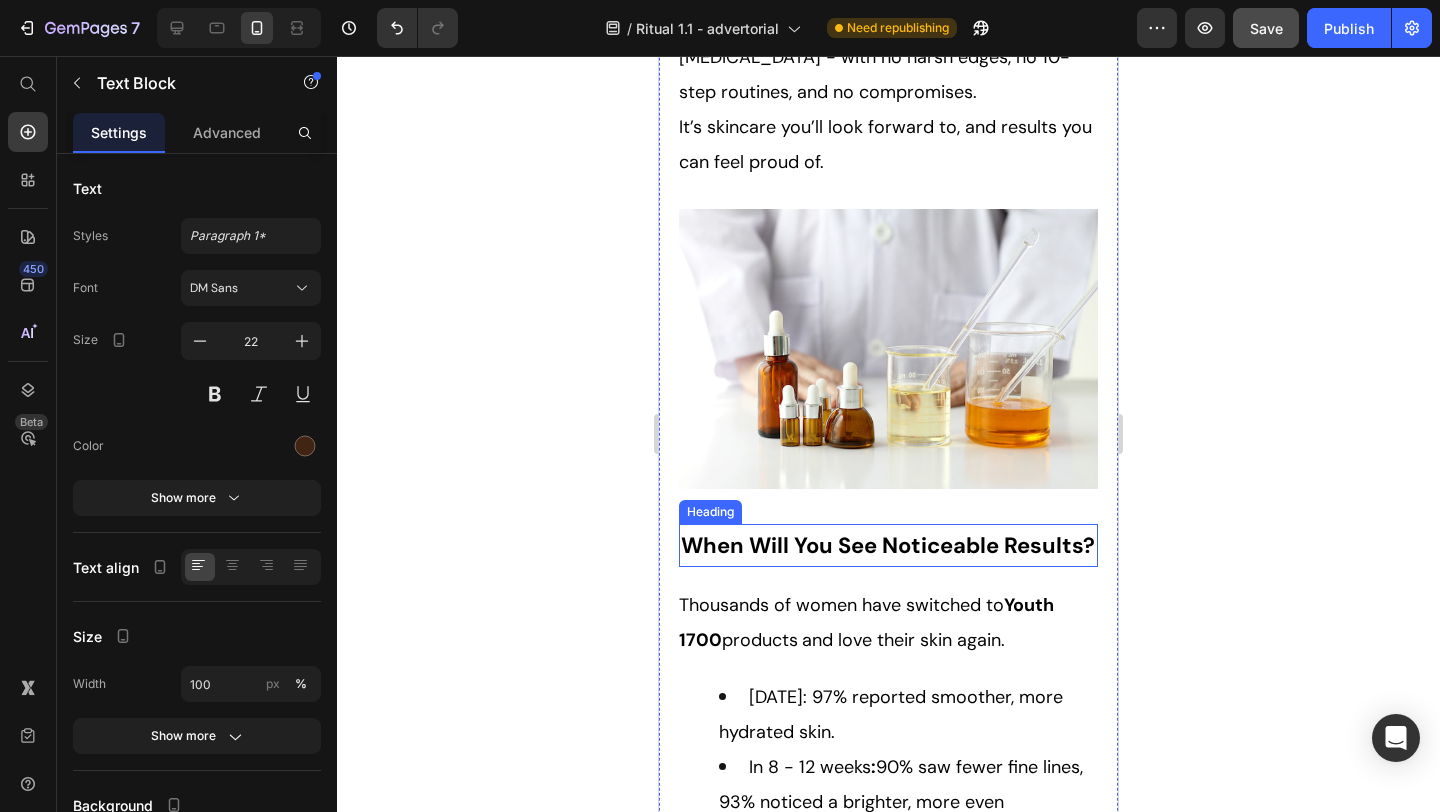 scroll, scrollTop: 7374, scrollLeft: 0, axis: vertical 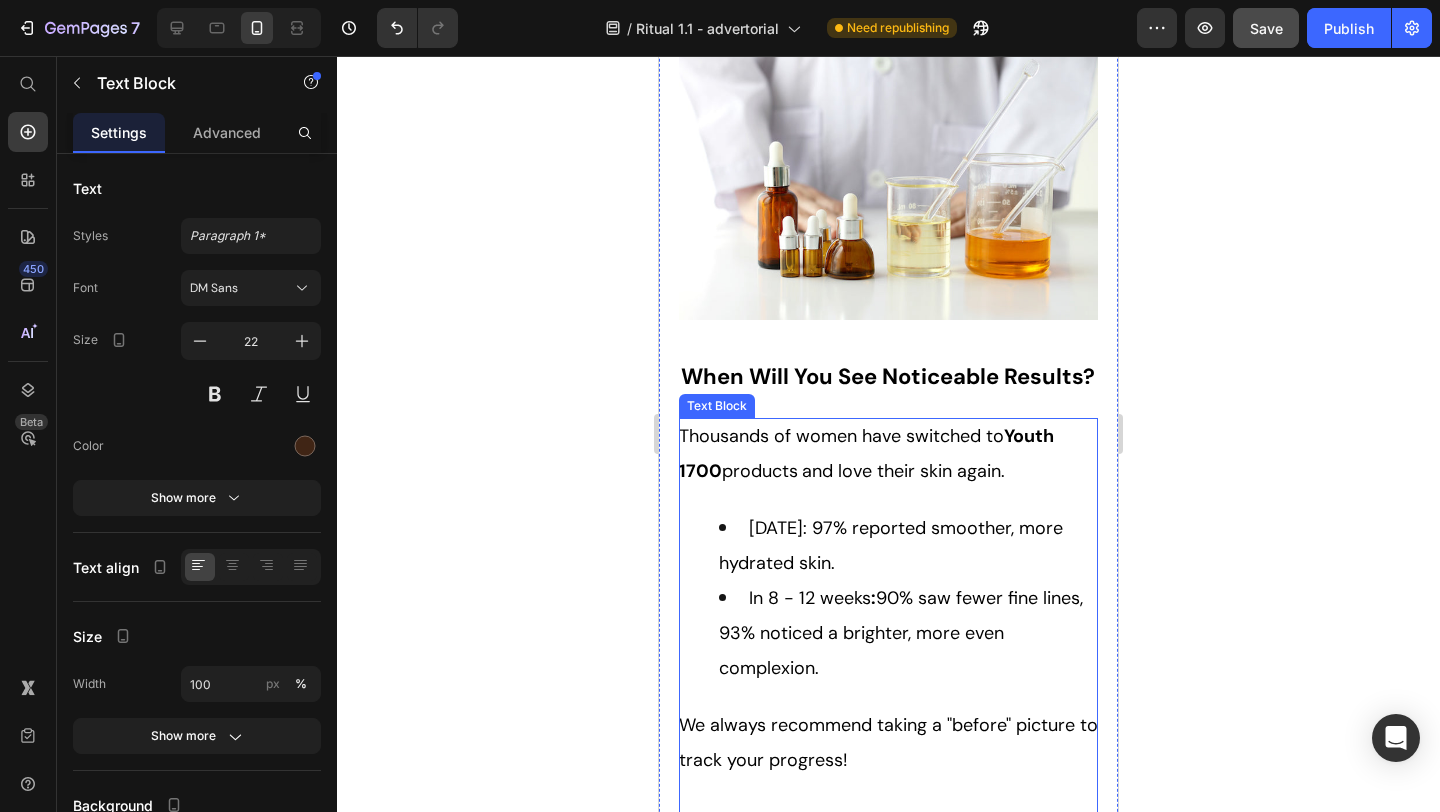 click at bounding box center (888, 793) 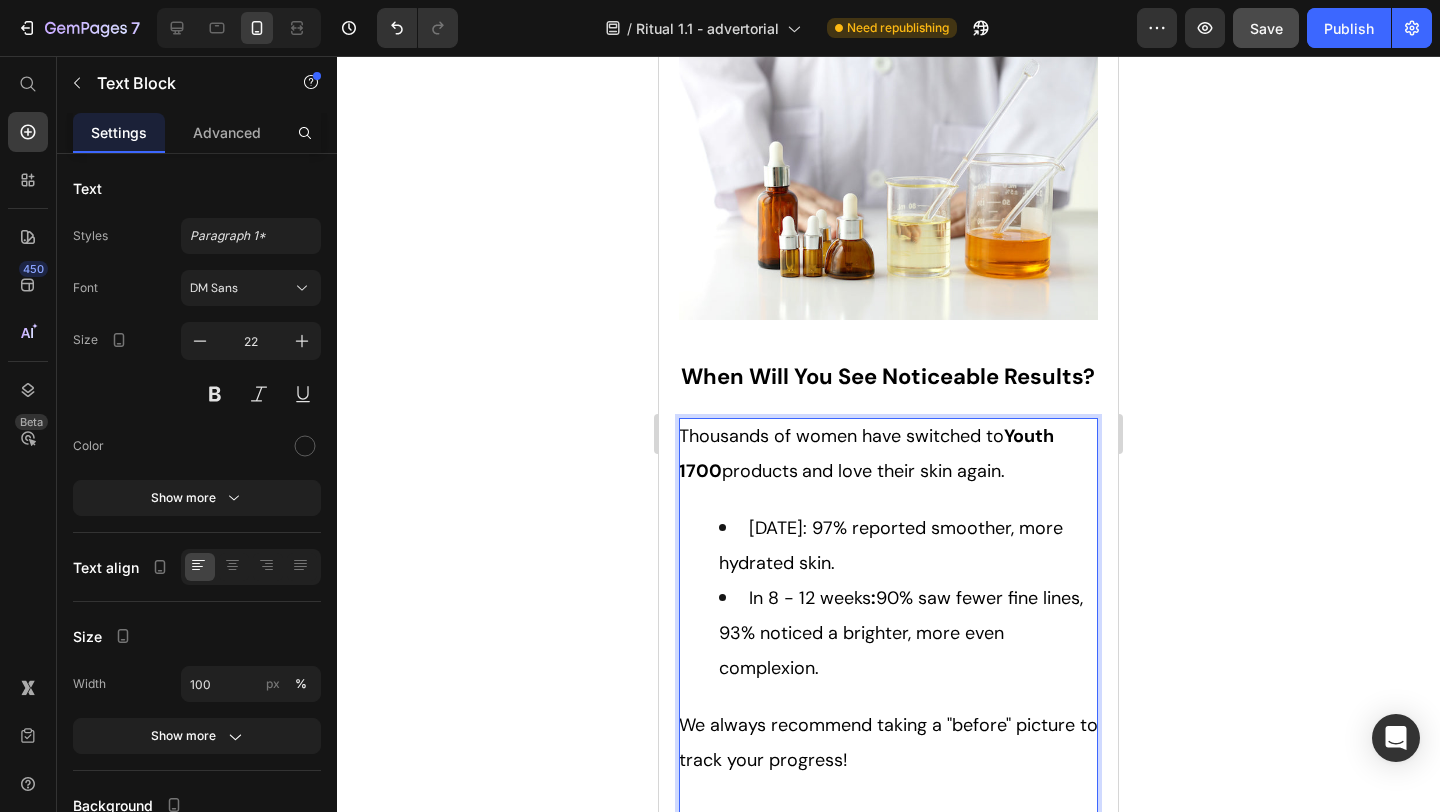 click at bounding box center [888, 826] 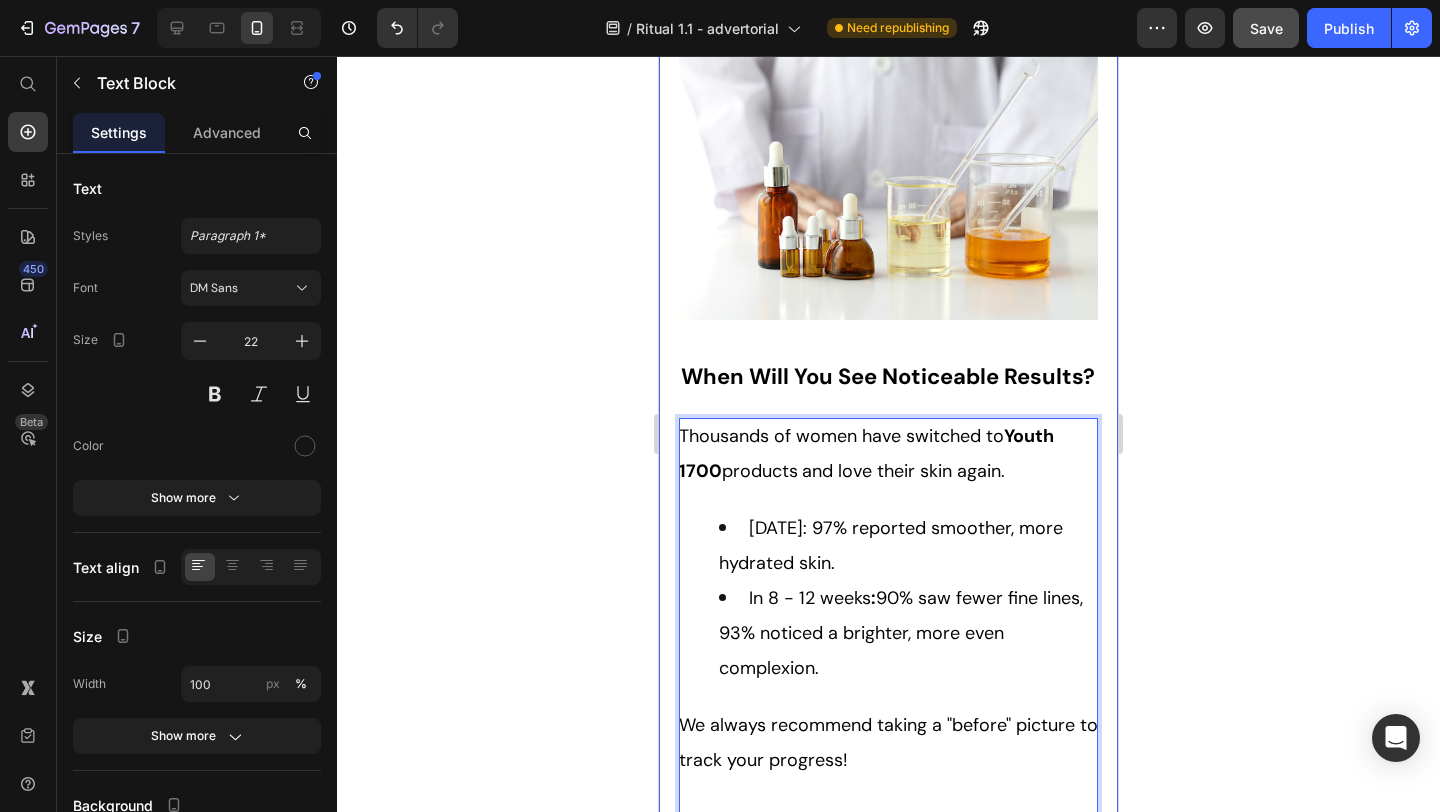 click 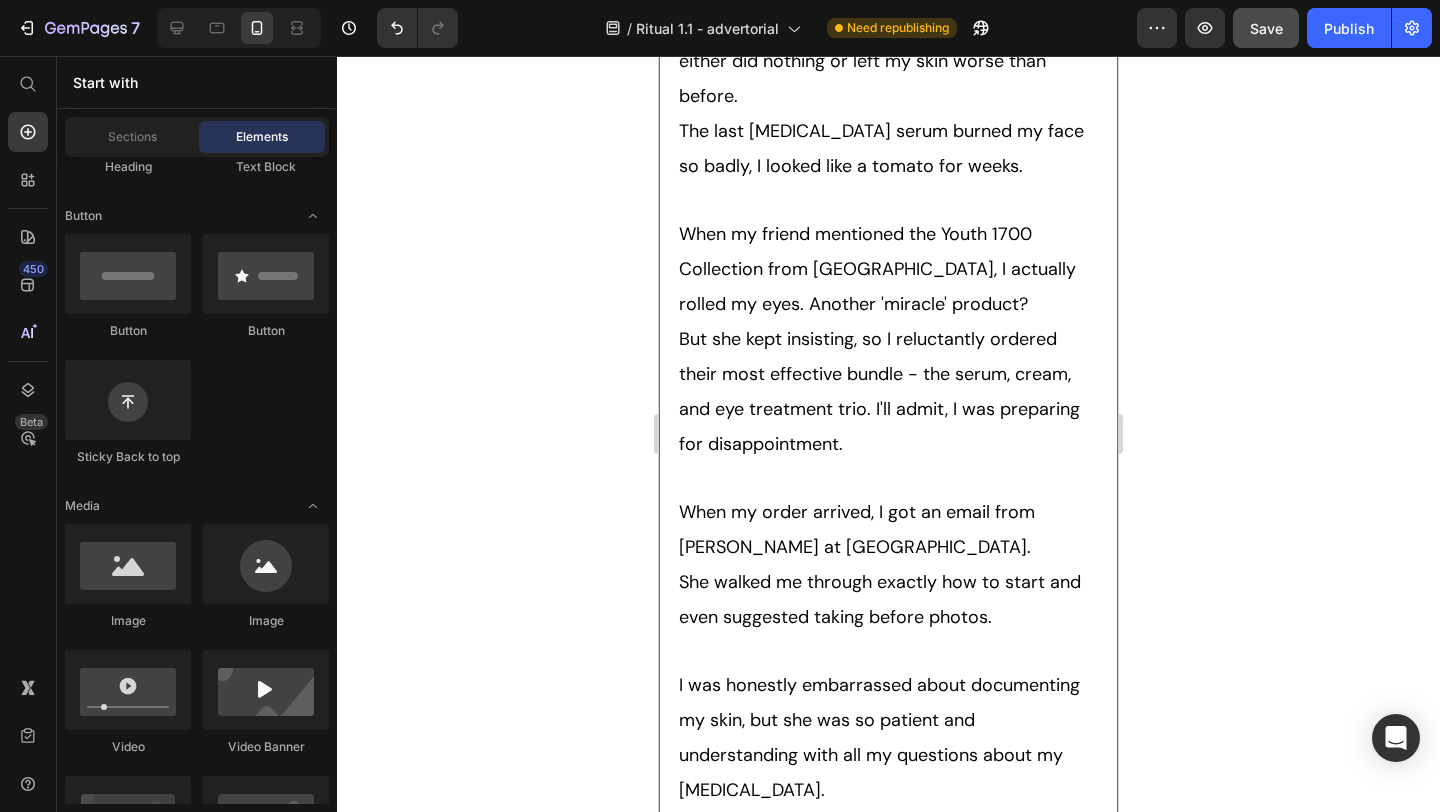 scroll, scrollTop: 8424, scrollLeft: 0, axis: vertical 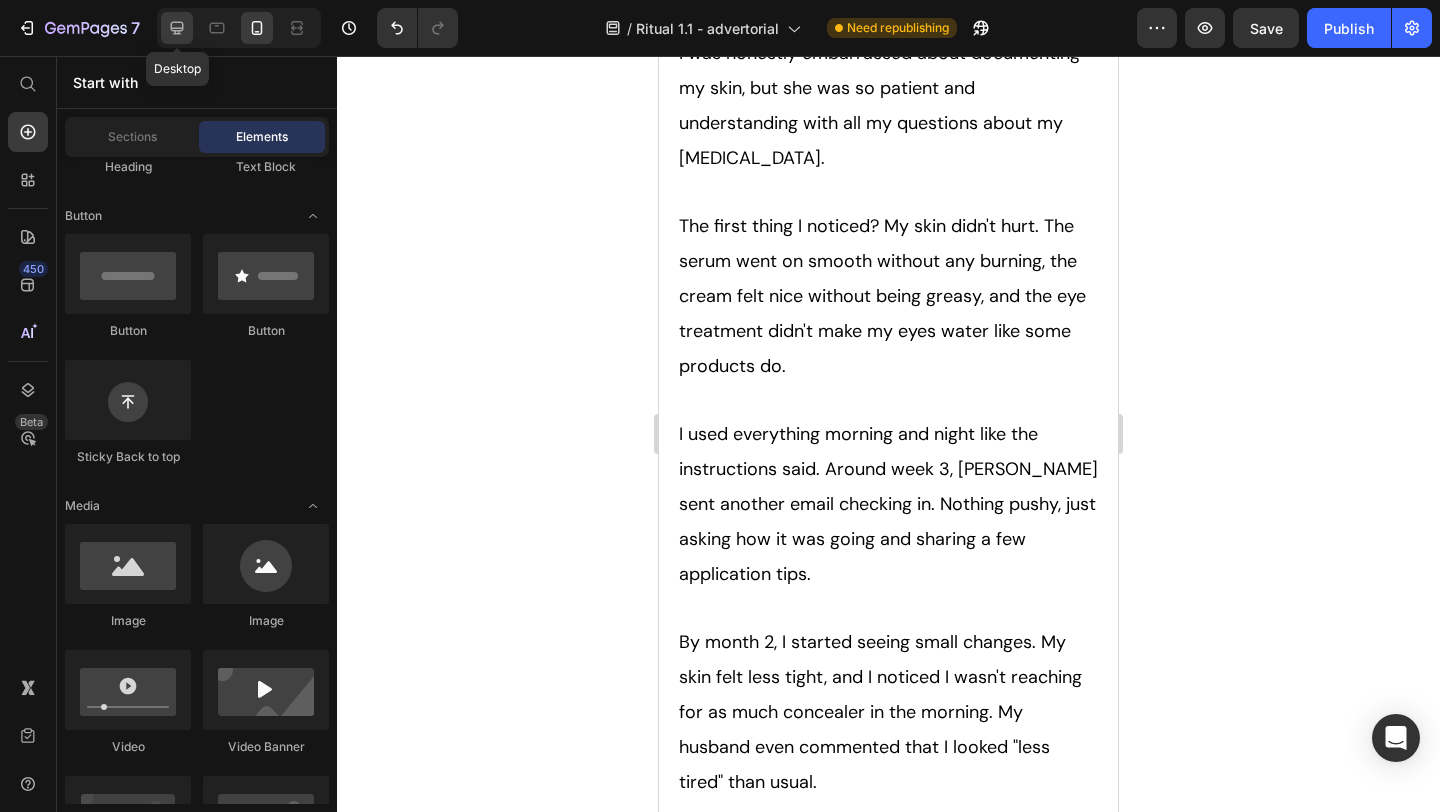 click 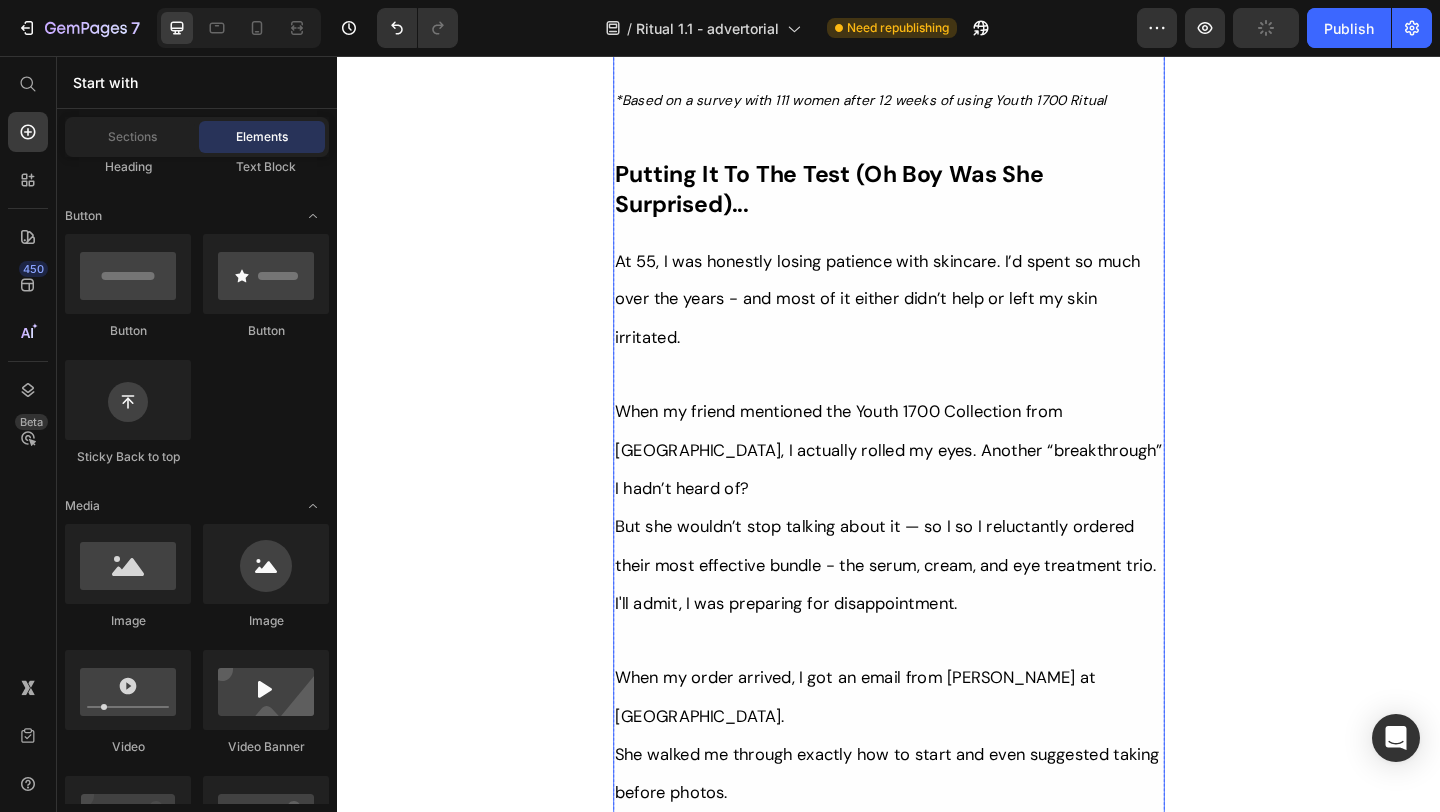 scroll, scrollTop: 7213, scrollLeft: 0, axis: vertical 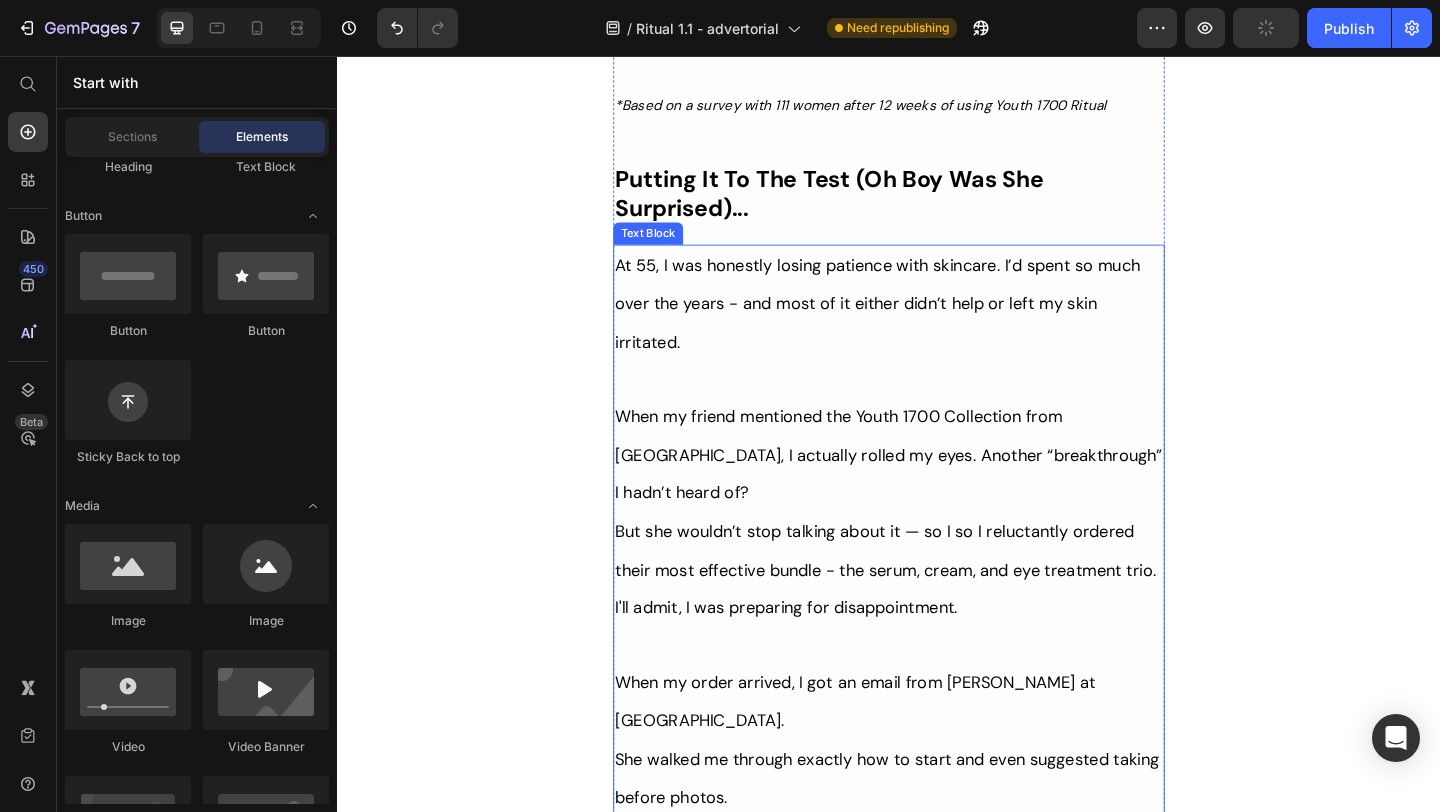 click on "At 55, I was honestly losing patience with skincare. I’d spent so much over the years - and most of it either didn’t help or left my skin irritated." at bounding box center [924, 325] 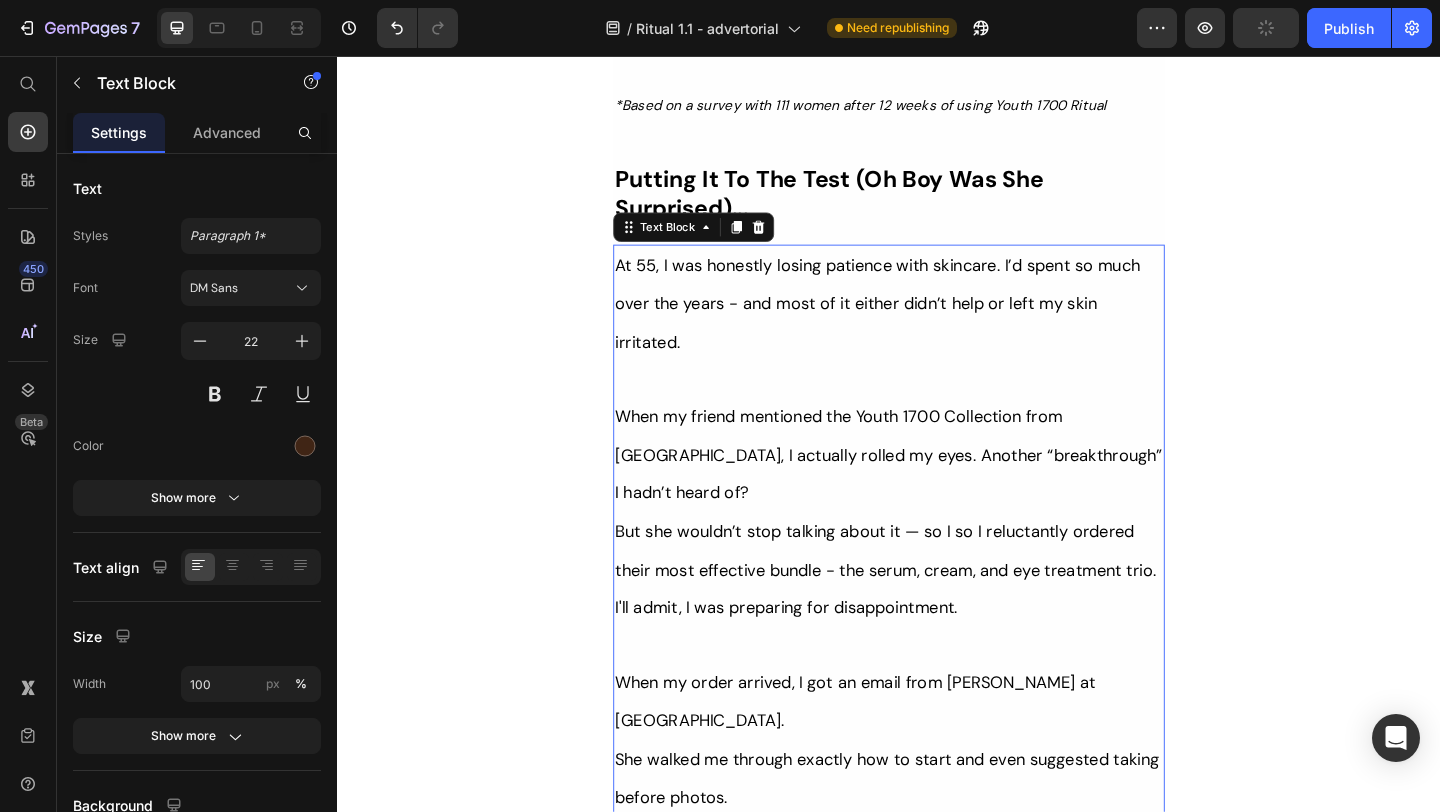 click on "At 55, I was honestly losing patience with skincare. I’d spent so much over the years - and most of it either didn’t help or left my skin irritated." at bounding box center (924, 325) 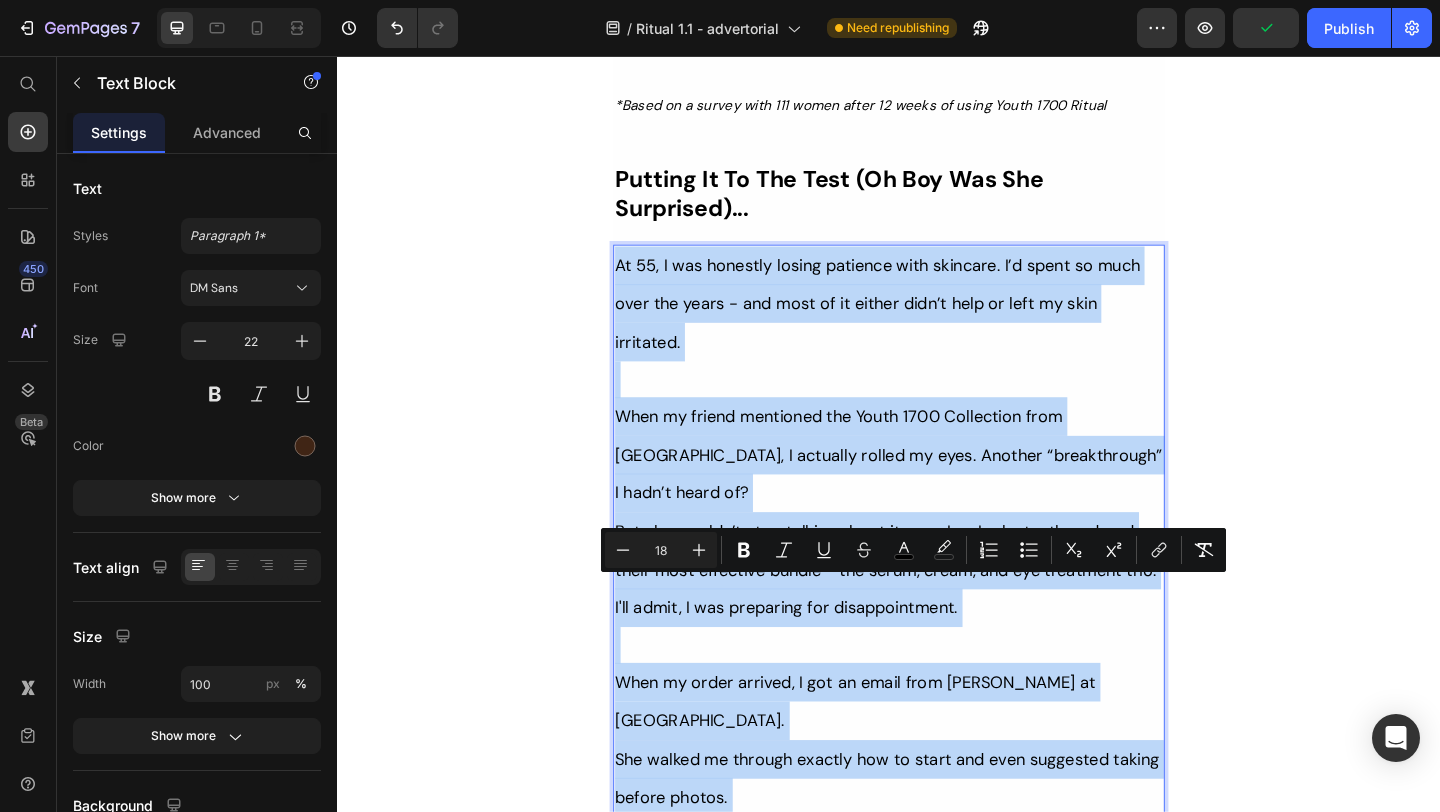 click on "Her Daughter Asked If She Had 'Work Done' – The Truth About Her 55-Year-Old Skin Will Surprise You Heading                Title Line ⁠⁠⁠⁠⁠⁠⁠ Inspired By What Women Are Choosing Instead of Botox: This Complete Ritual Helps Smooth Fine Lines, Brighten Age Spots, Firm Skin — All Without Needles or Harsh Chemicals… Heading Image Ladies, what if I told you that many radiant women over 50 are skipping harsh treatments and seeing beautiful changes through consistent, gentle care, naturally? Here’s what the beauty industry doesn’t want you to know: You don’t need painful injections or harsh treatments to look radiant. While they push expensive procedures and synthetic creams, a quiet shift is happening among smart, discerning women — who’ve found something different. A new brand called  Tonkina  is leading the way with a breakthrough discovery: A rare species of Vietnamese ginseng, newly researched and shown to contain  up to 4x more skin-renewing saponins 1 2 And the best part? 1 2 "" at bounding box center (937, 1806) 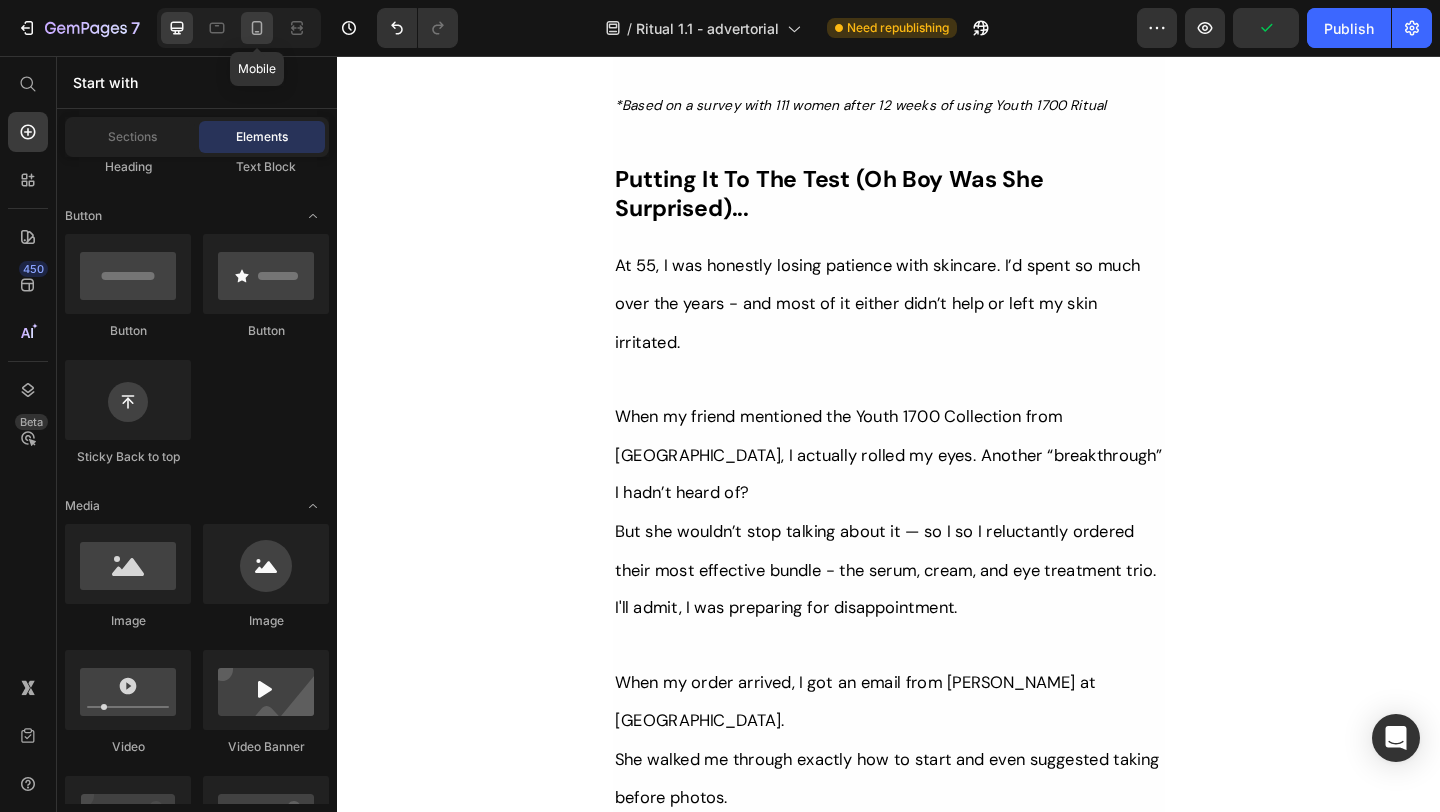 click 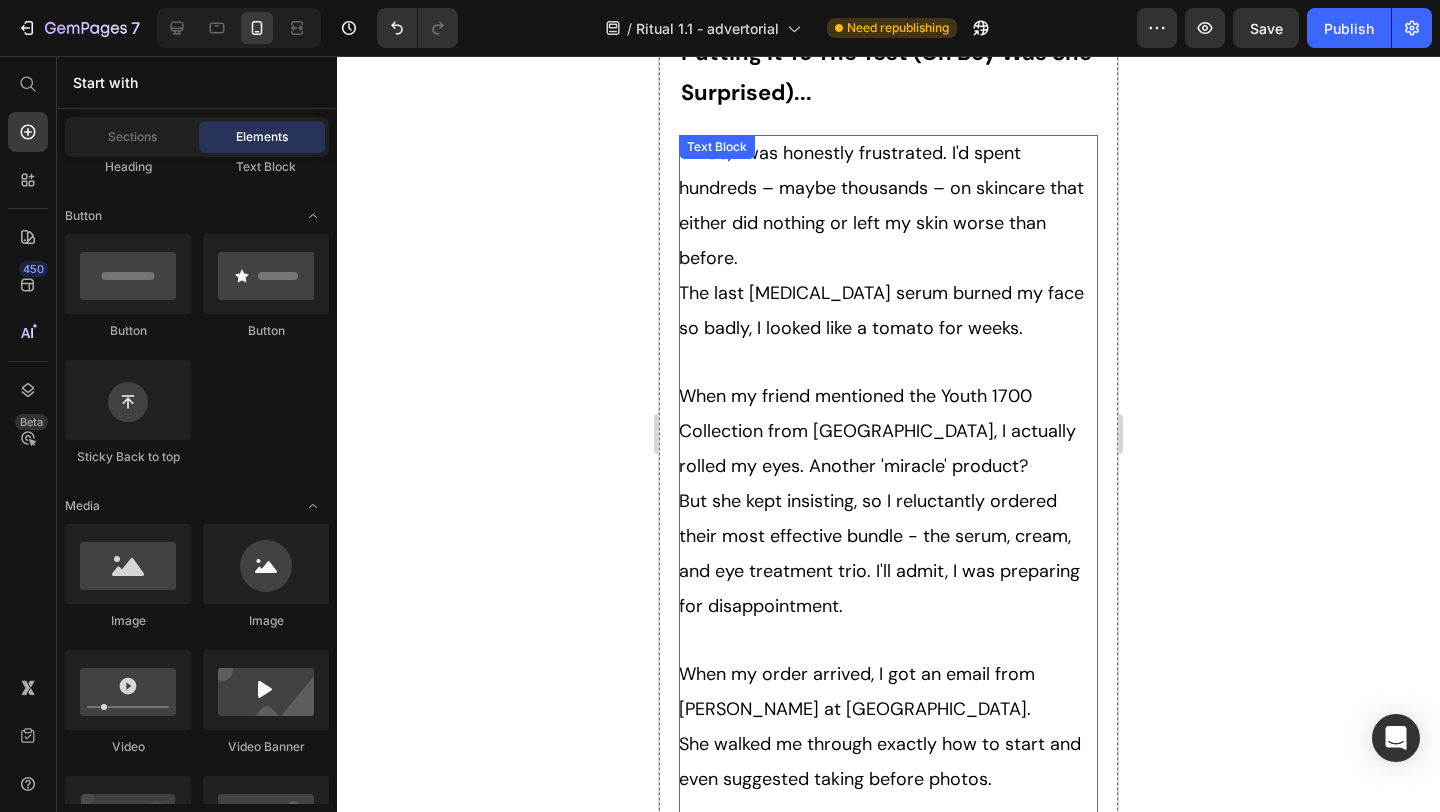 click on "When my friend mentioned the Youth 1700 Collection from Tonkina, I actually rolled my eyes. Another 'miracle' product?" at bounding box center (877, 431) 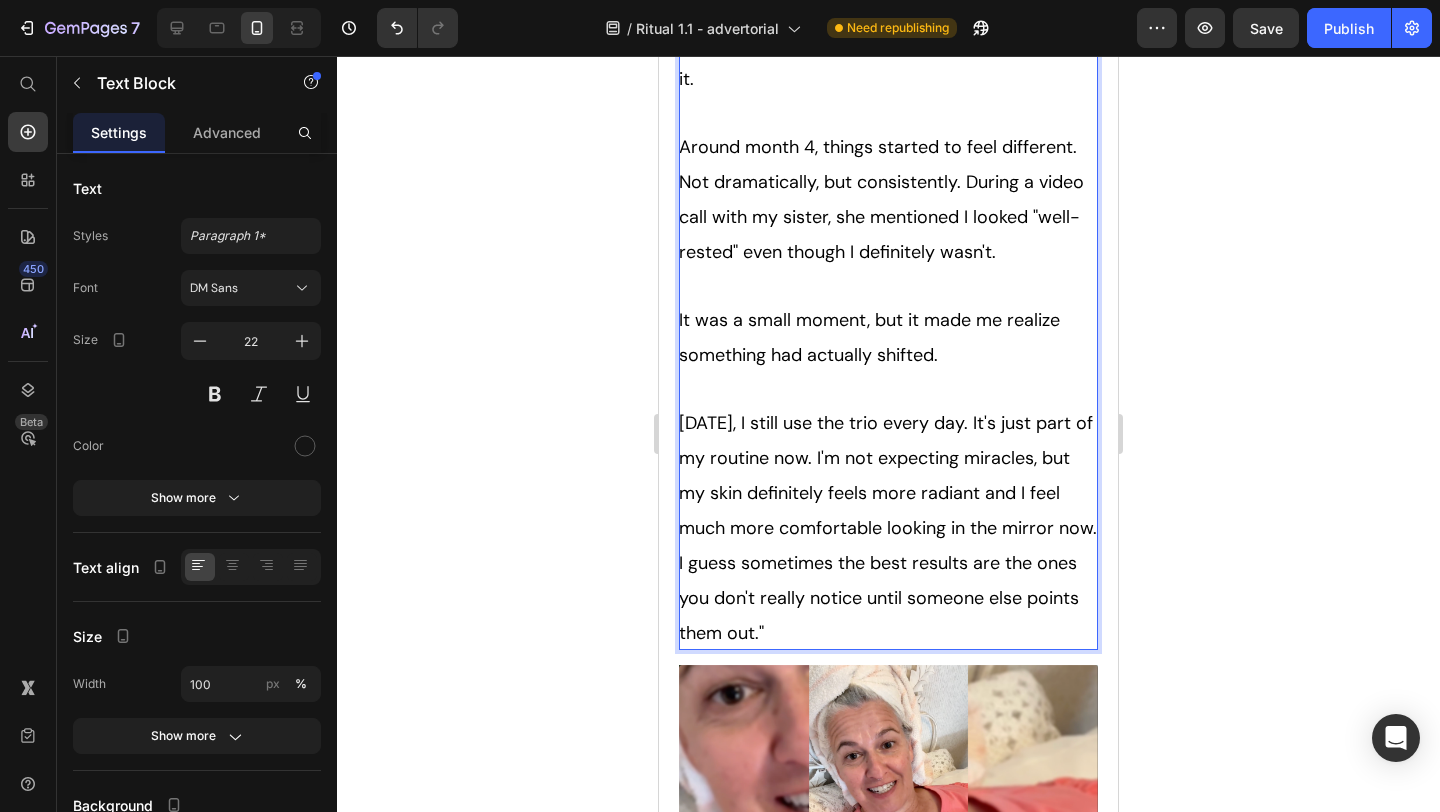 scroll, scrollTop: 9981, scrollLeft: 0, axis: vertical 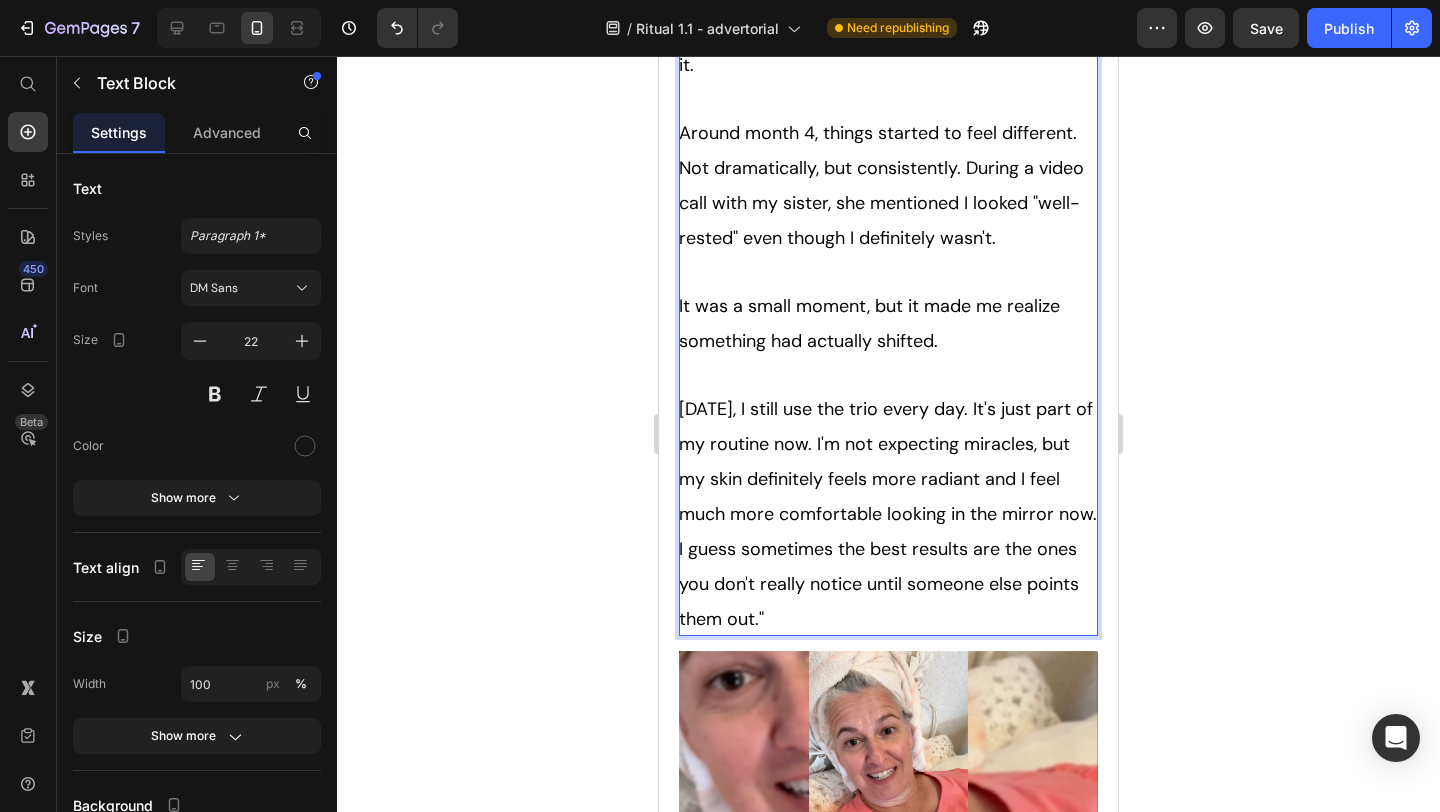 click 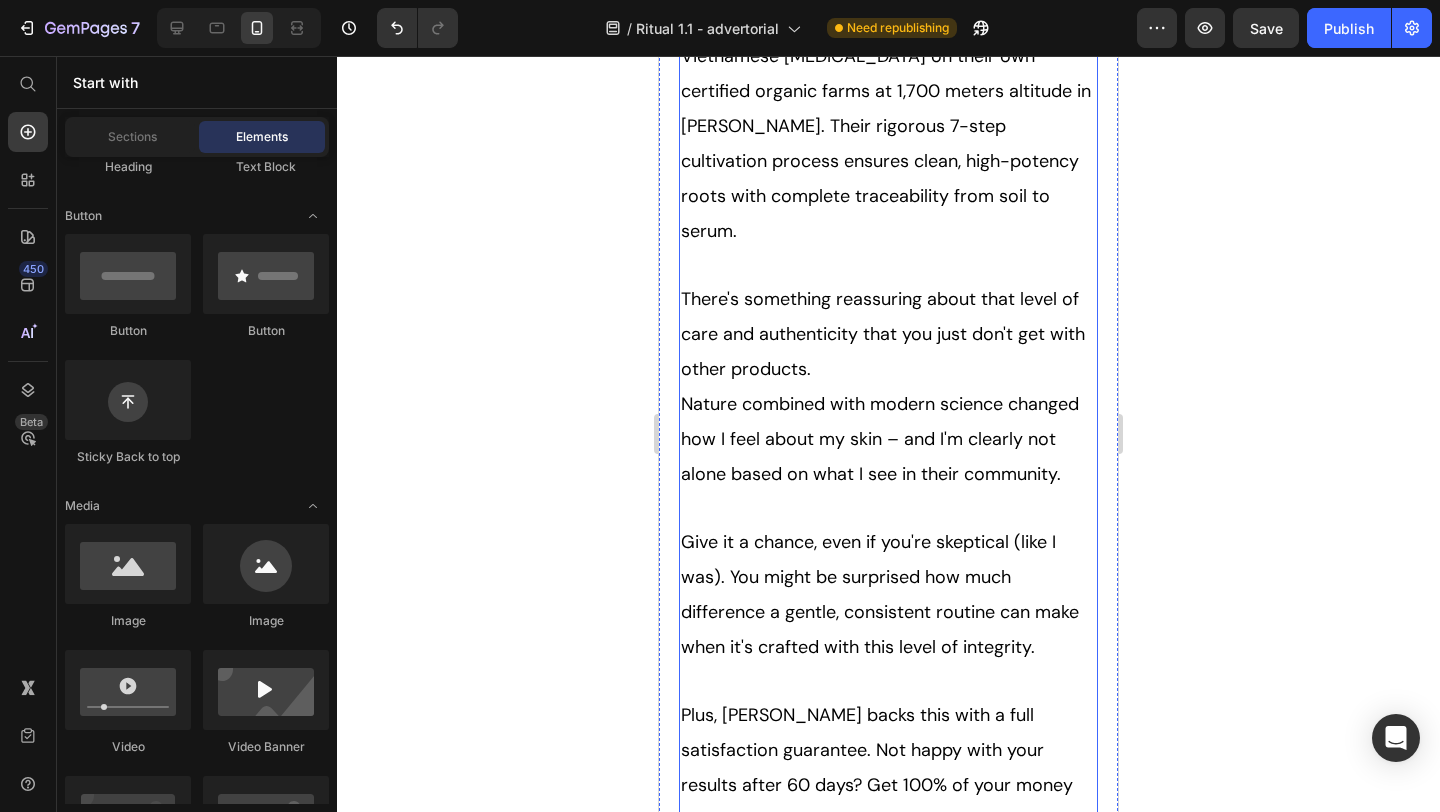 scroll, scrollTop: 11359, scrollLeft: 0, axis: vertical 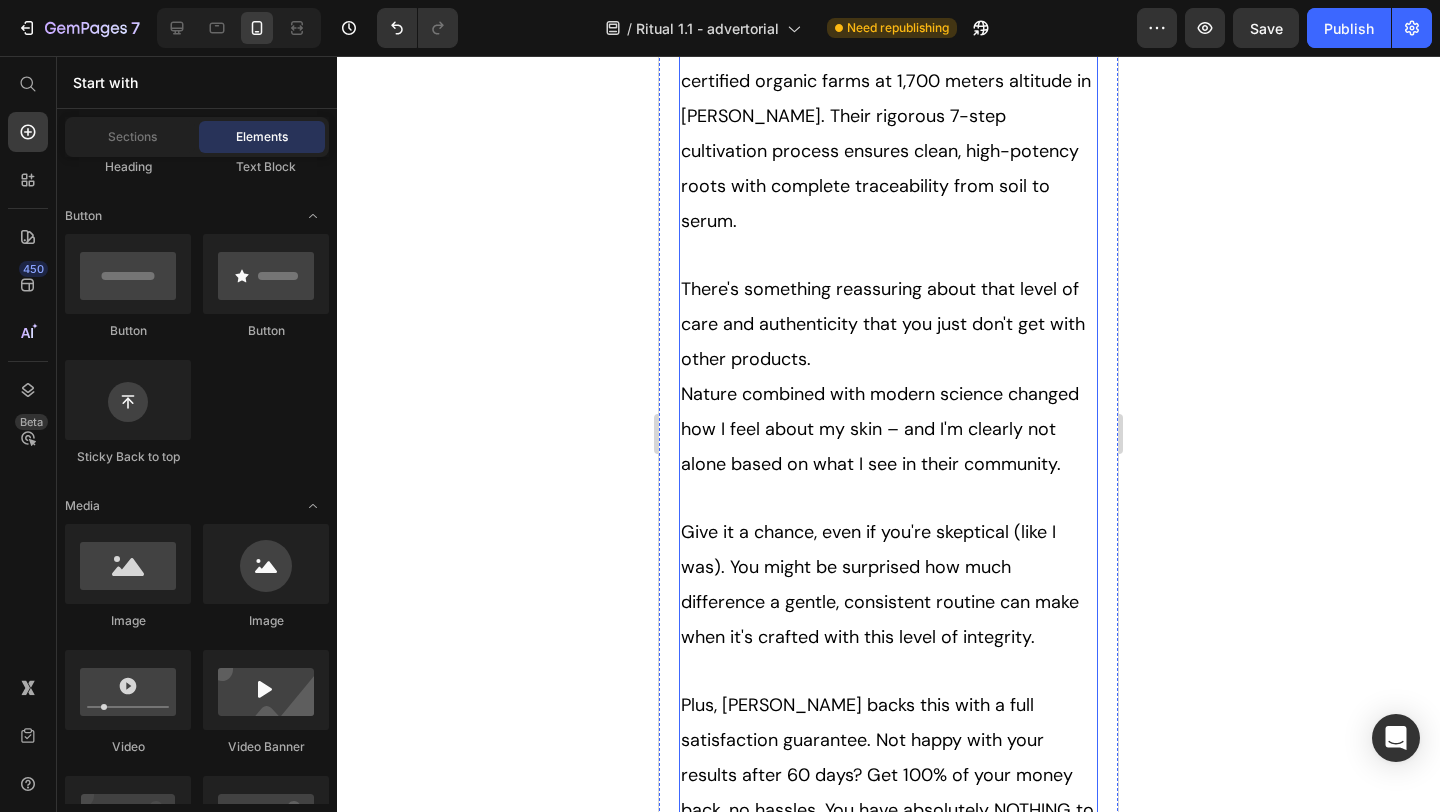 click on "Plus, Tonkina backs this with a full satisfaction guarantee. Not happy with your results after 60 days? Get 100% of your money back, no hassles. You have absolutely NOTHING to lose.”" at bounding box center (888, 774) 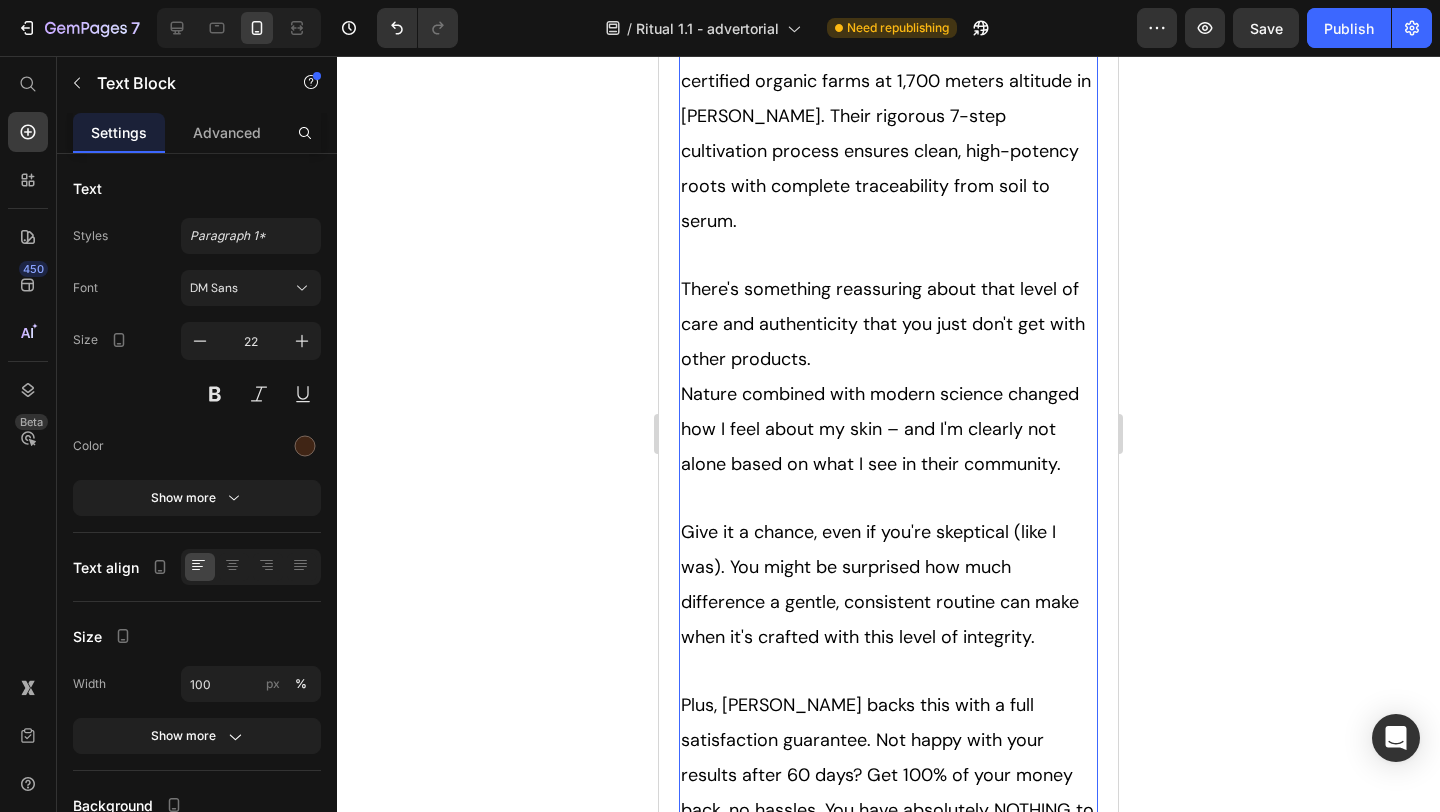 click on "Plus, Tonkina backs this with a full satisfaction guarantee. Not happy with your results after 60 days? Get 100% of your money back, no hassles. You have absolutely NOTHING to lose.”" at bounding box center (888, 774) 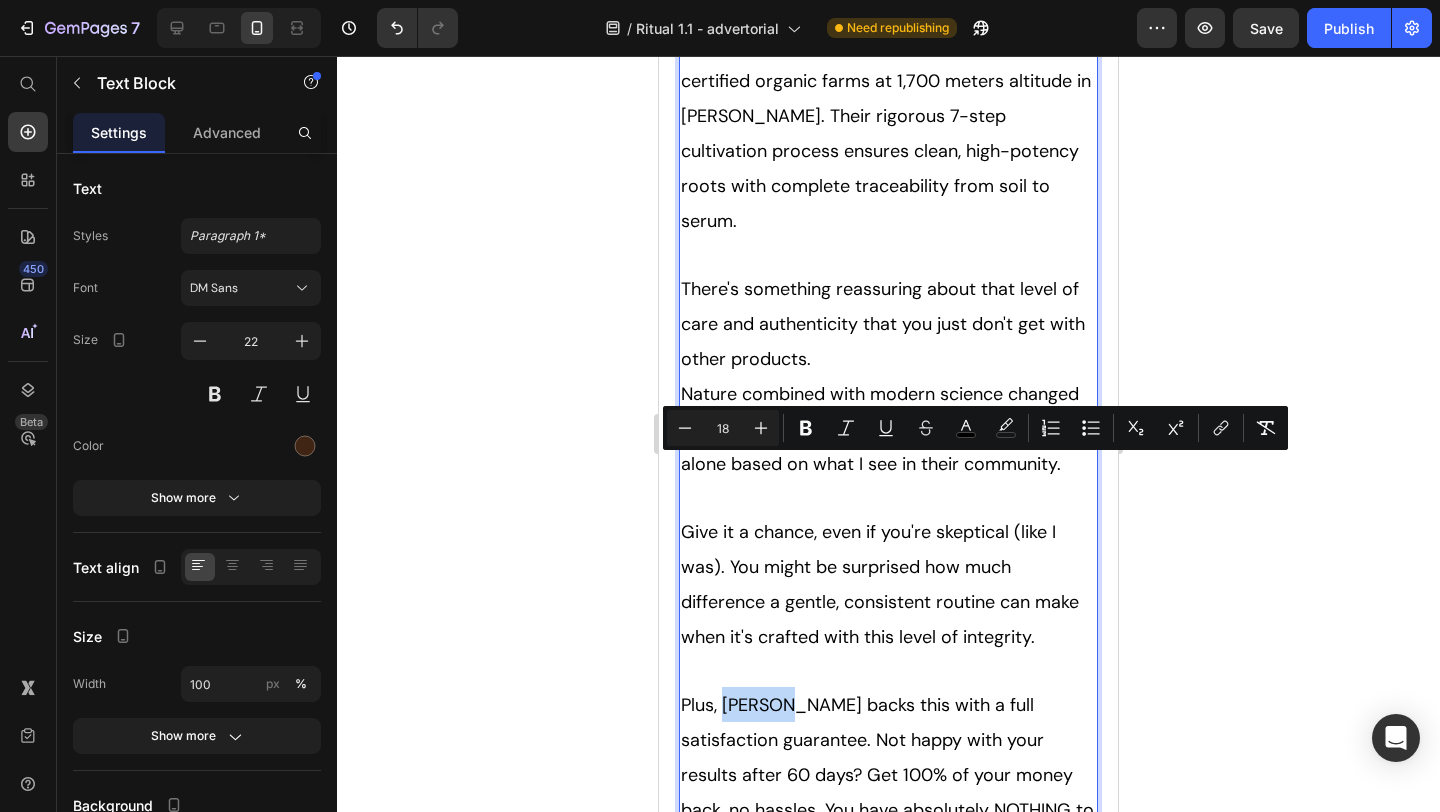 click on "Plus, Tonkina backs this with a full satisfaction guarantee. Not happy with your results after 60 days? Get 100% of your money back, no hassles. You have absolutely NOTHING to lose.”" at bounding box center [887, 775] 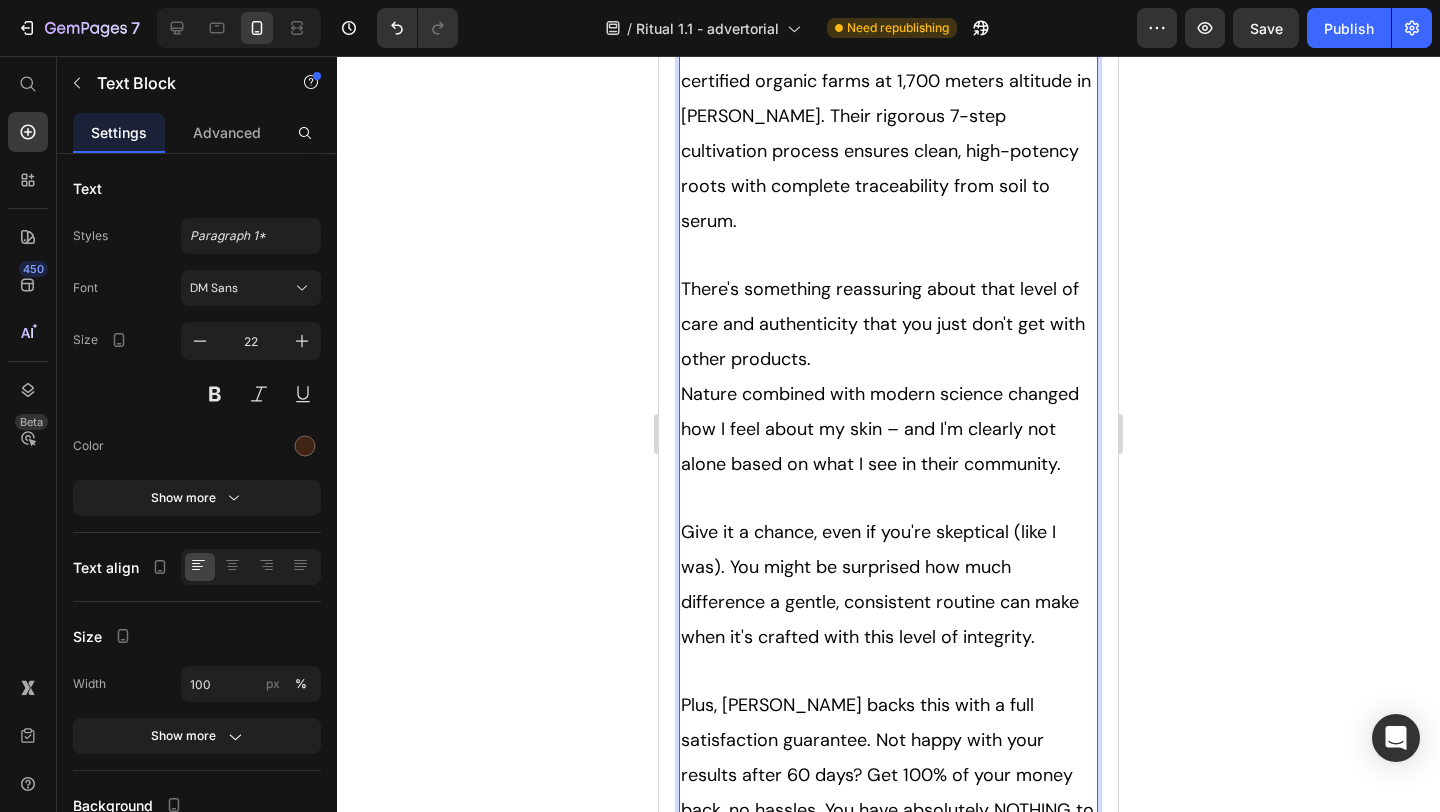 click on "Plus, Tonkina backs this with a full satisfaction guarantee. Not happy with your results after 60 days? Get 100% of your money back, no hassles. You have absolutely NOTHING to lose.”" at bounding box center [887, 775] 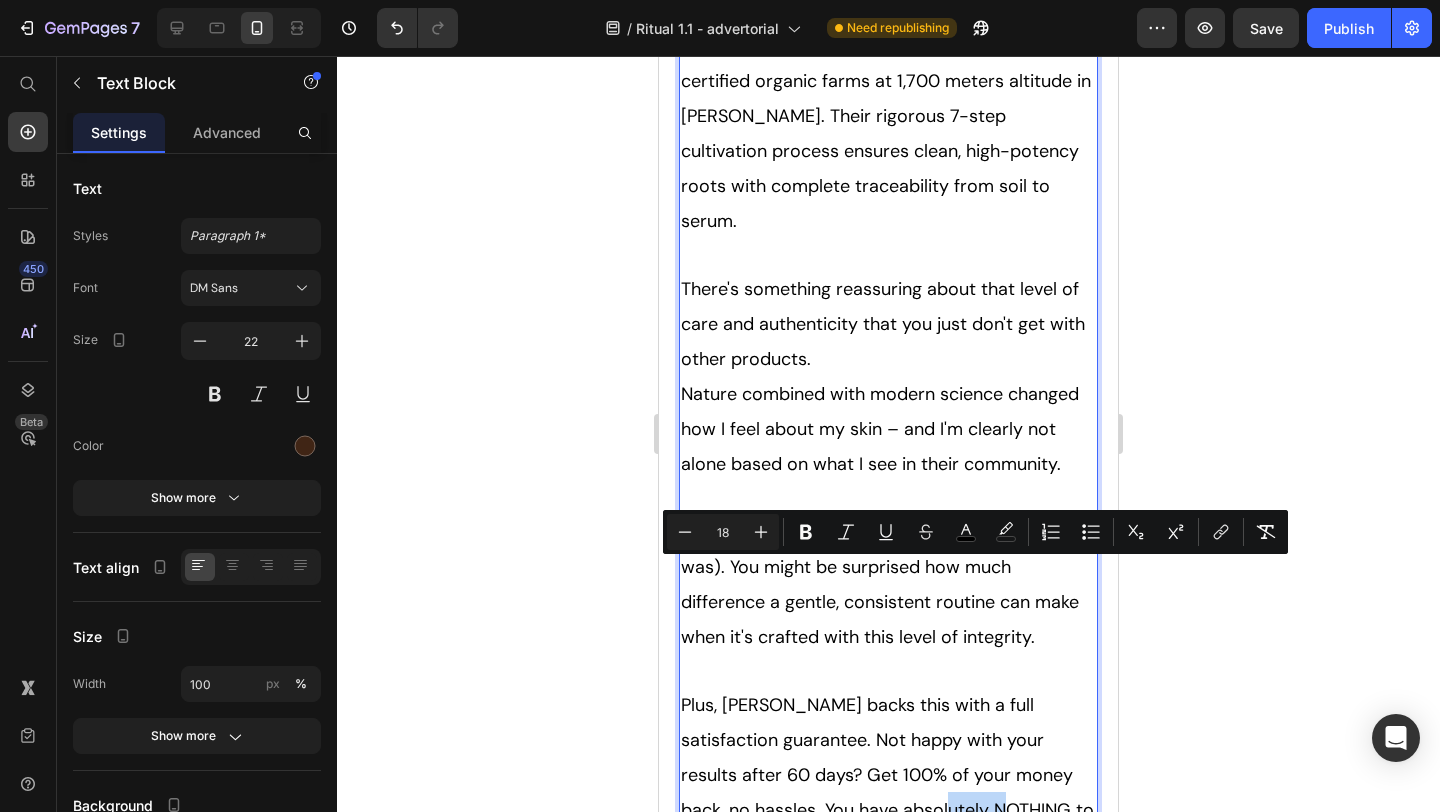 type 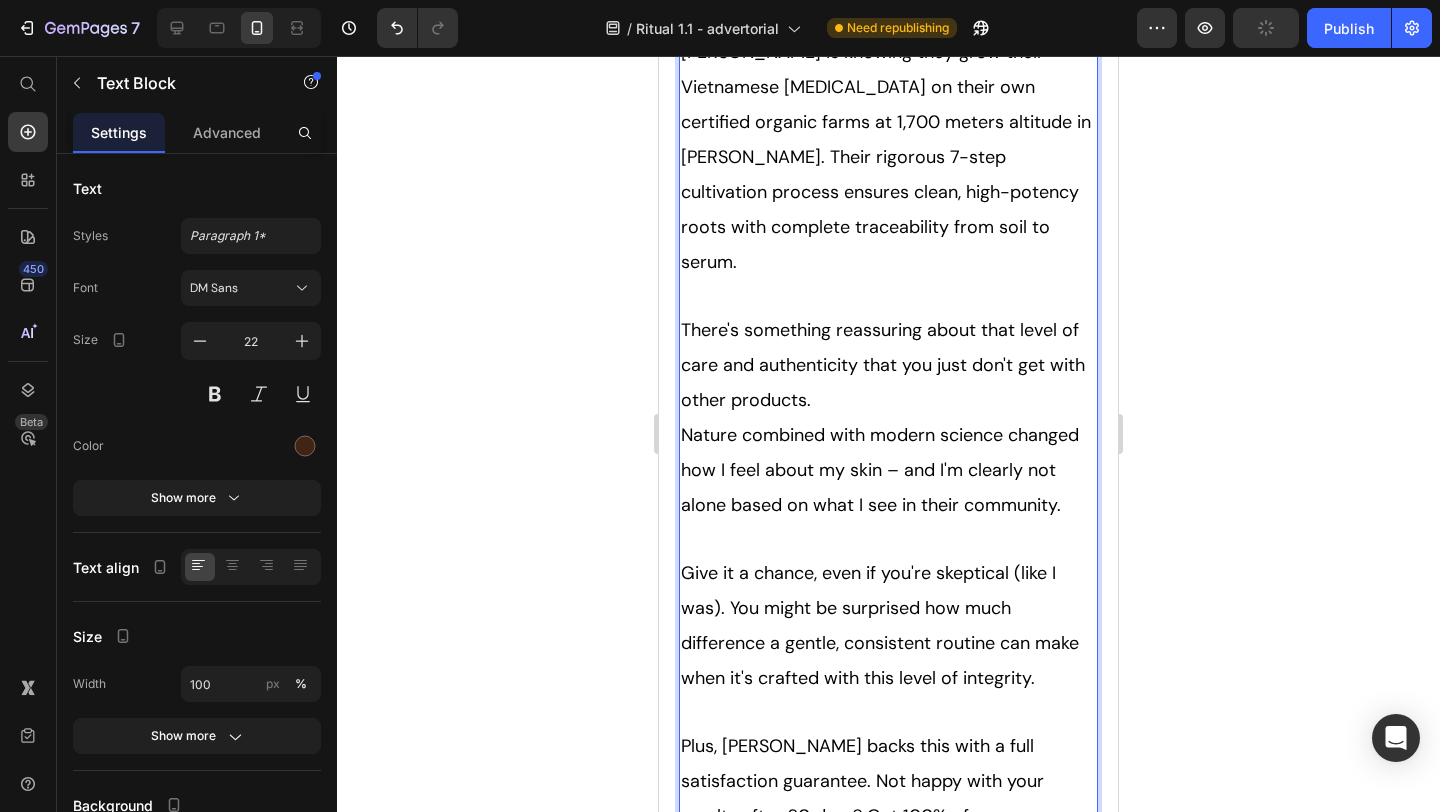 scroll, scrollTop: 11333, scrollLeft: 0, axis: vertical 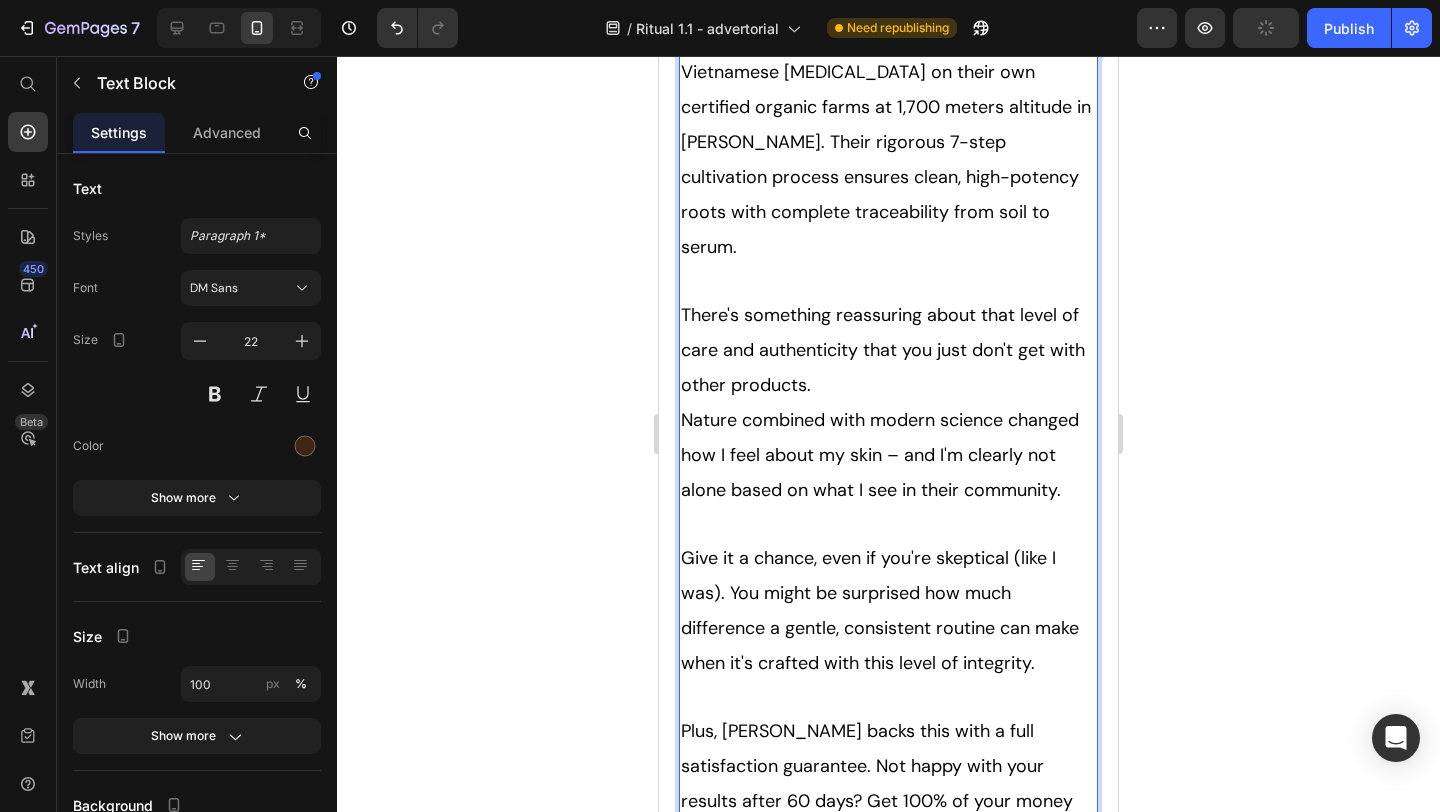click on "Plus, Tonkina backs this with a full satisfaction guarantee. Not happy with your results after 60 days? Get 100% of your money back, no hassles. You have absolutely nothing to lose.”" at bounding box center (888, 800) 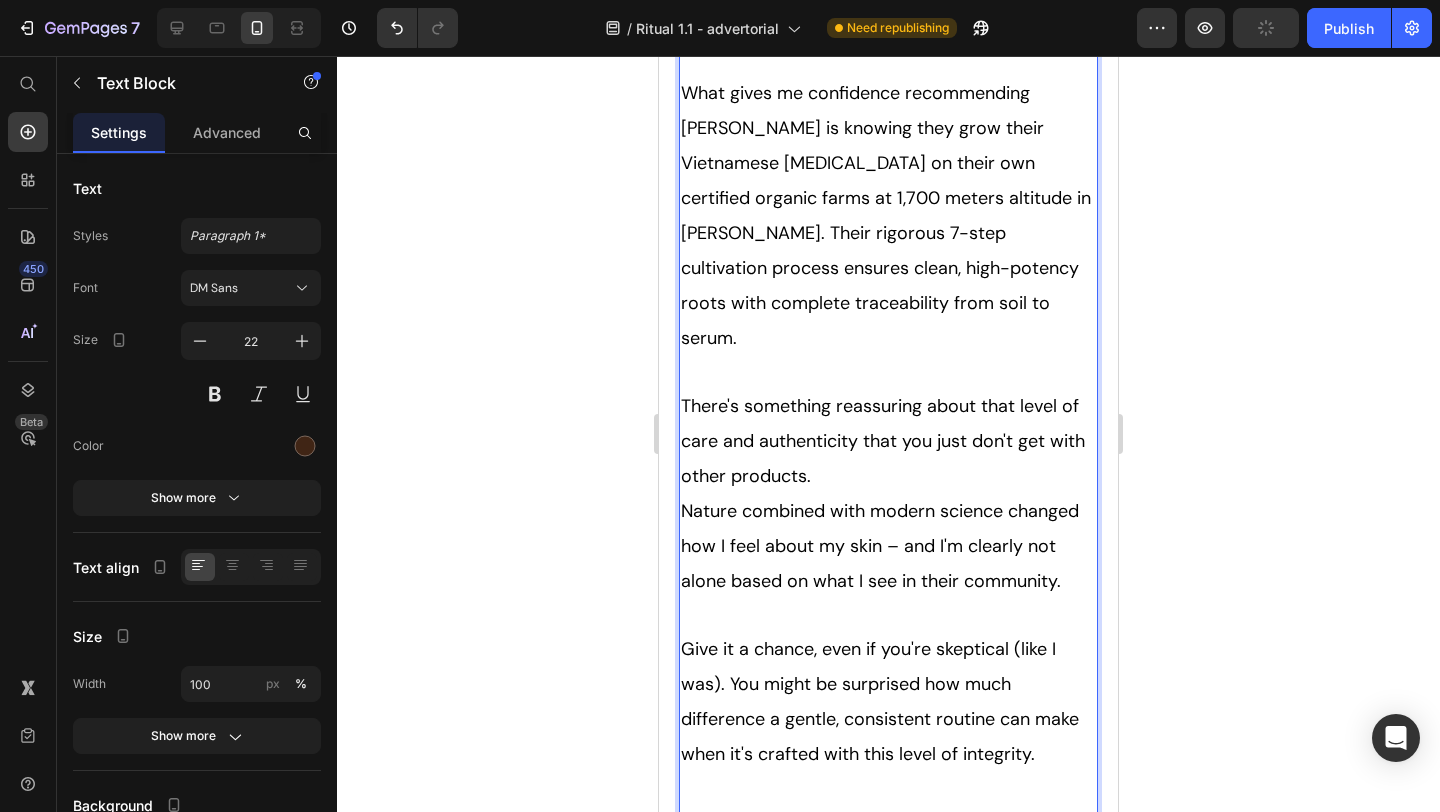scroll, scrollTop: 11233, scrollLeft: 0, axis: vertical 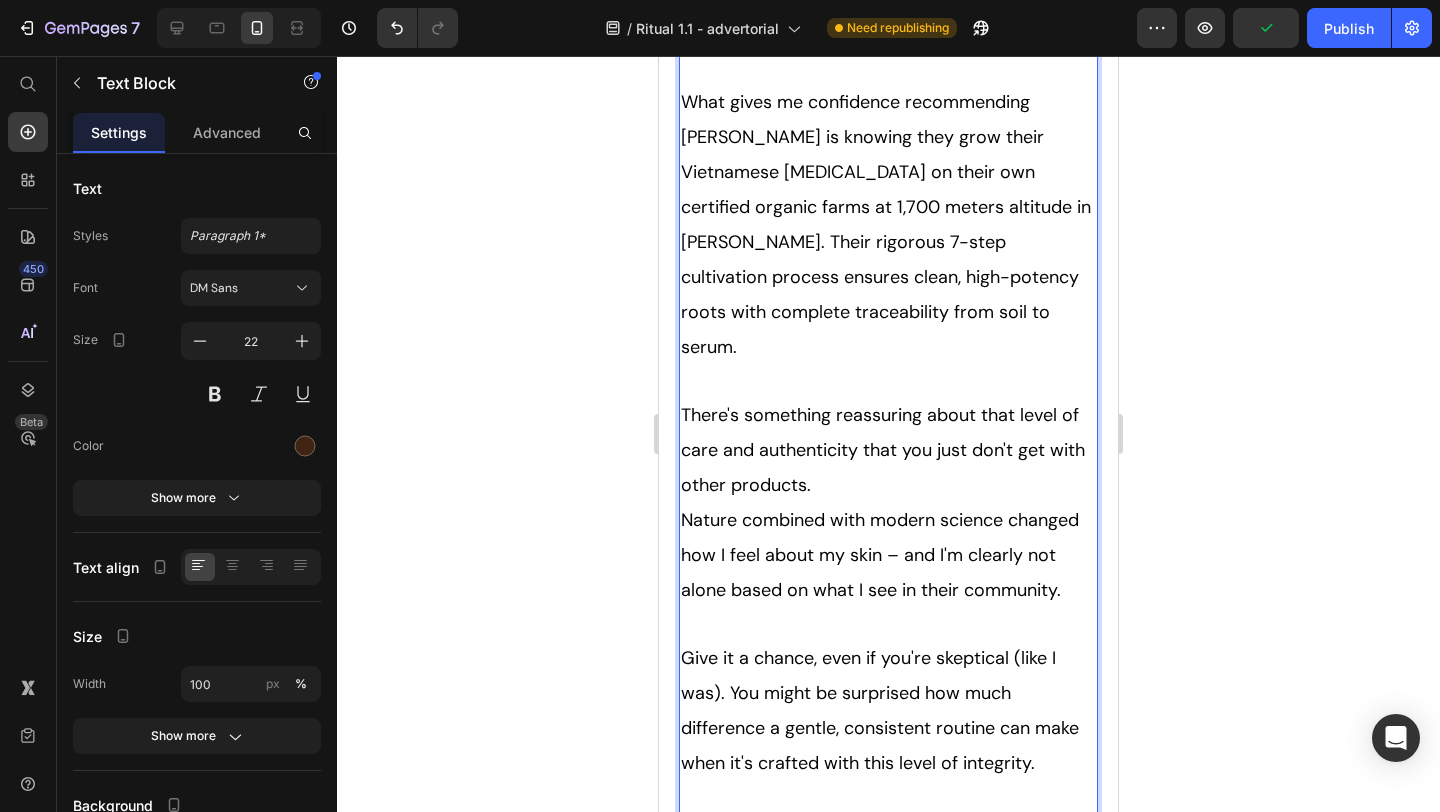 click on "Give it a chance, even if you're skeptical (like I was). You might be surprised how much difference a gentle, consistent routine can make when it's crafted with this level of integrity." at bounding box center (888, 710) 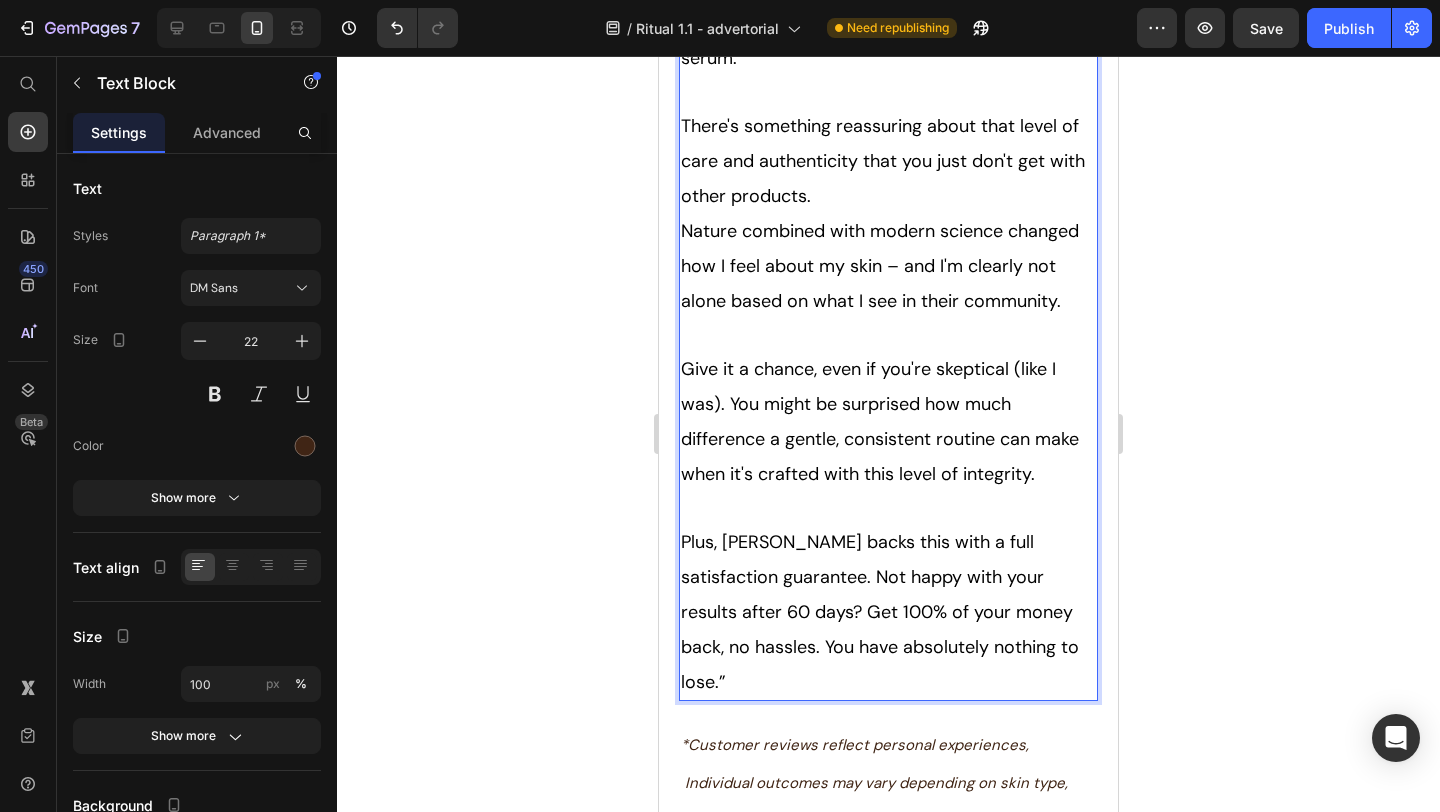 scroll, scrollTop: 11533, scrollLeft: 0, axis: vertical 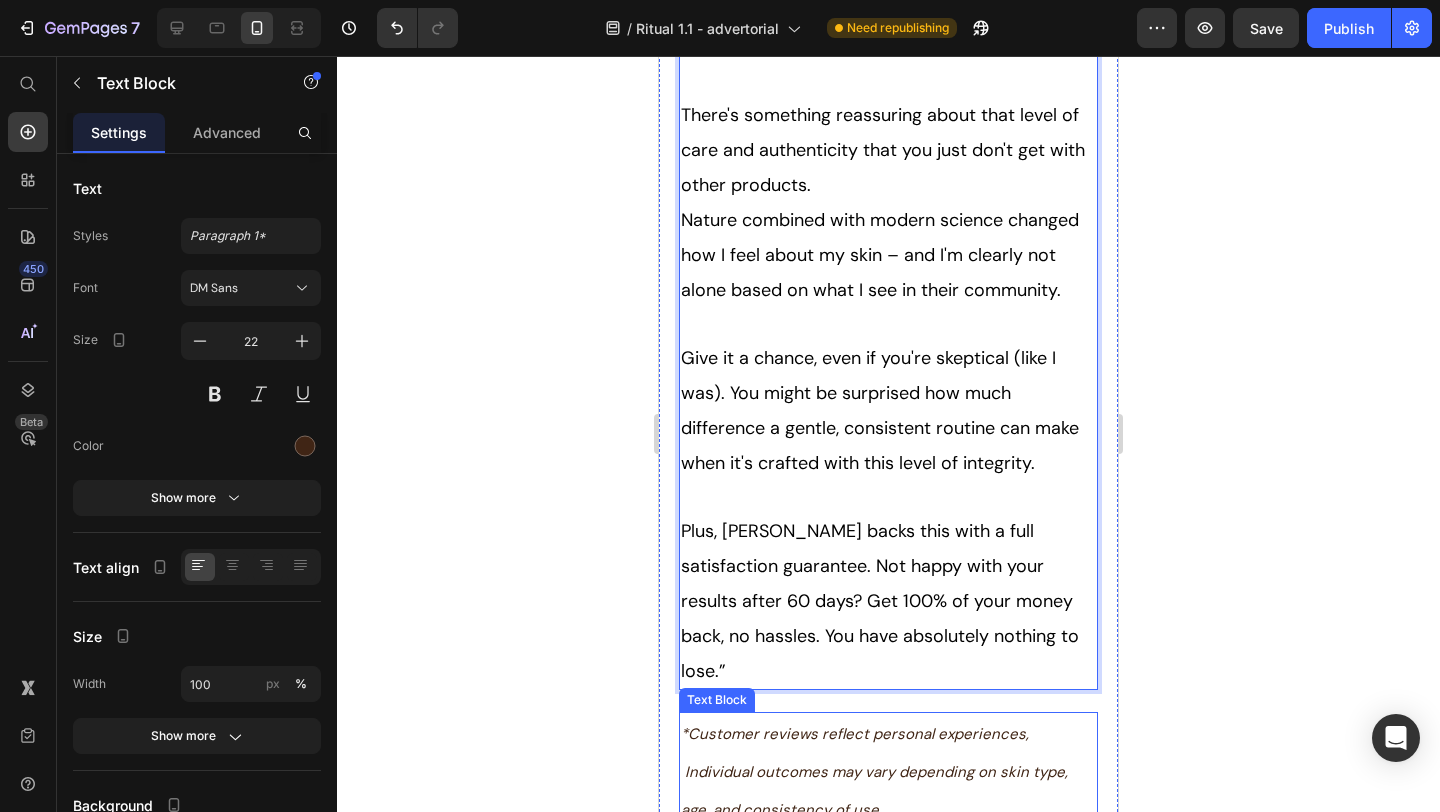 click on "*Customer reviews reflect personal experiences,  Individual outcomes may vary depending on skin type, age, and consistency of use." at bounding box center (874, 772) 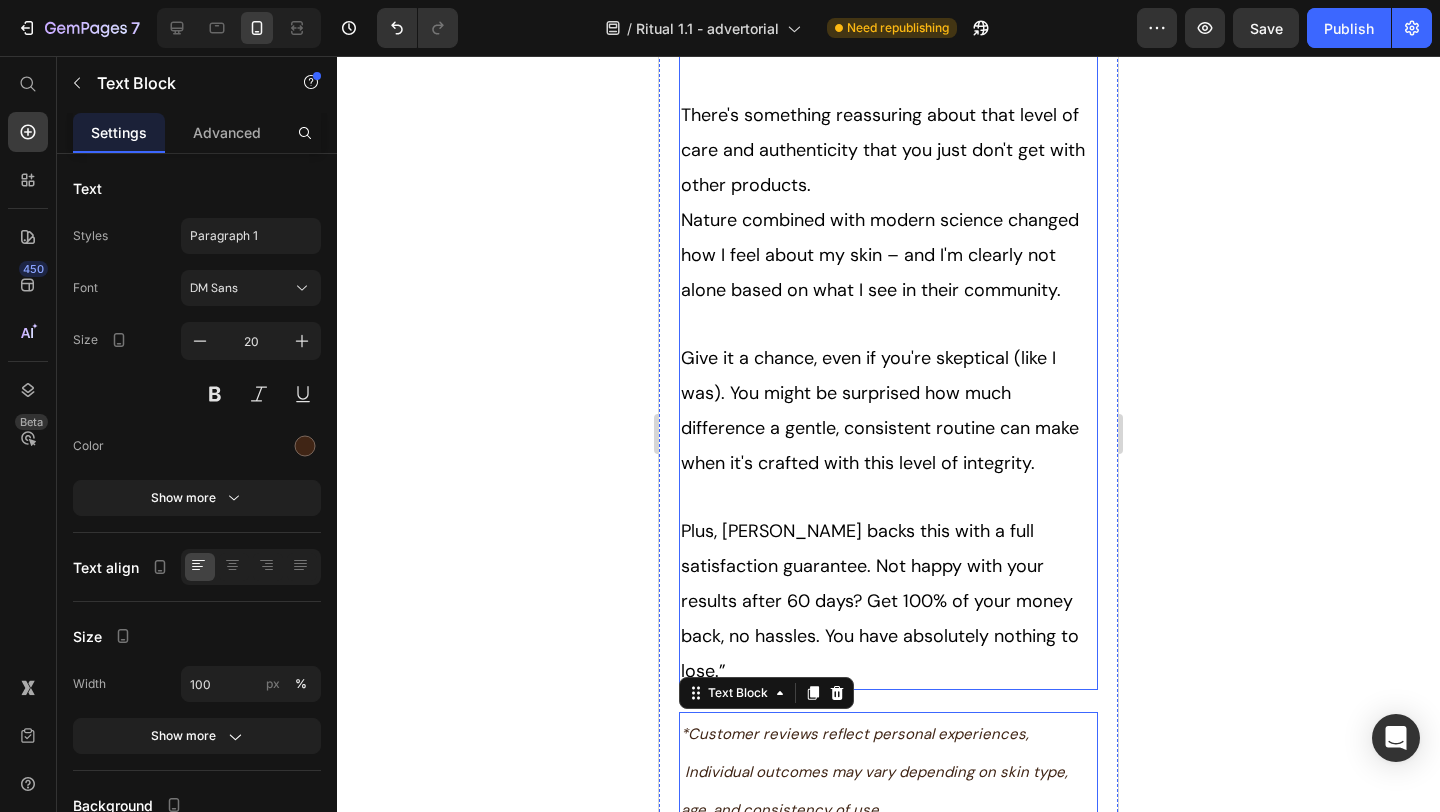 click on "Plus, Tonkina backs this with a full satisfaction guarantee. Not happy with your results after 60 days? Get 100% of your money back, no hassles. You have absolutely nothing to lose.”" at bounding box center [880, 601] 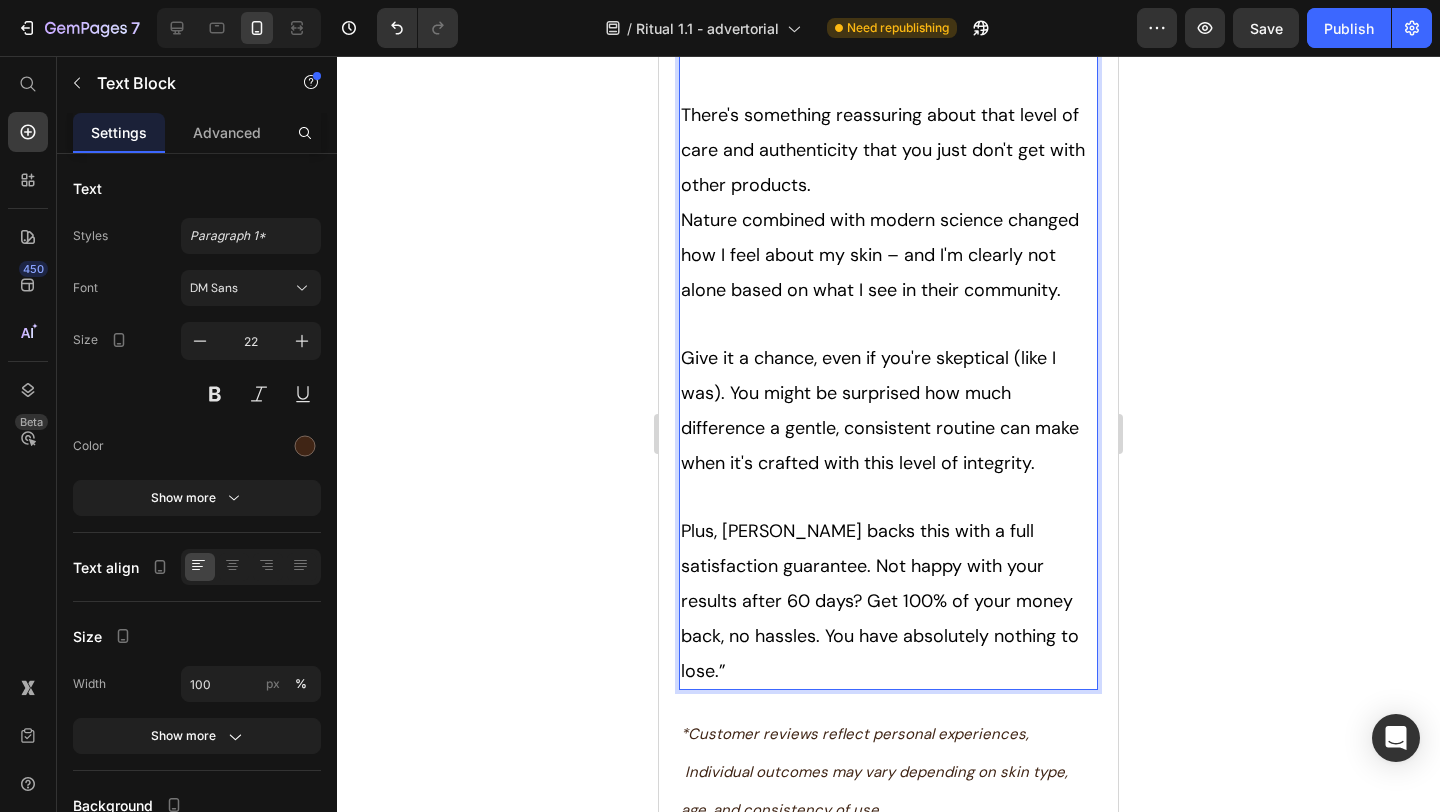 click on "Plus, Tonkina backs this with a full satisfaction guarantee. Not happy with your results after 60 days? Get 100% of your money back, no hassles. You have absolutely nothing to lose.”" at bounding box center (880, 601) 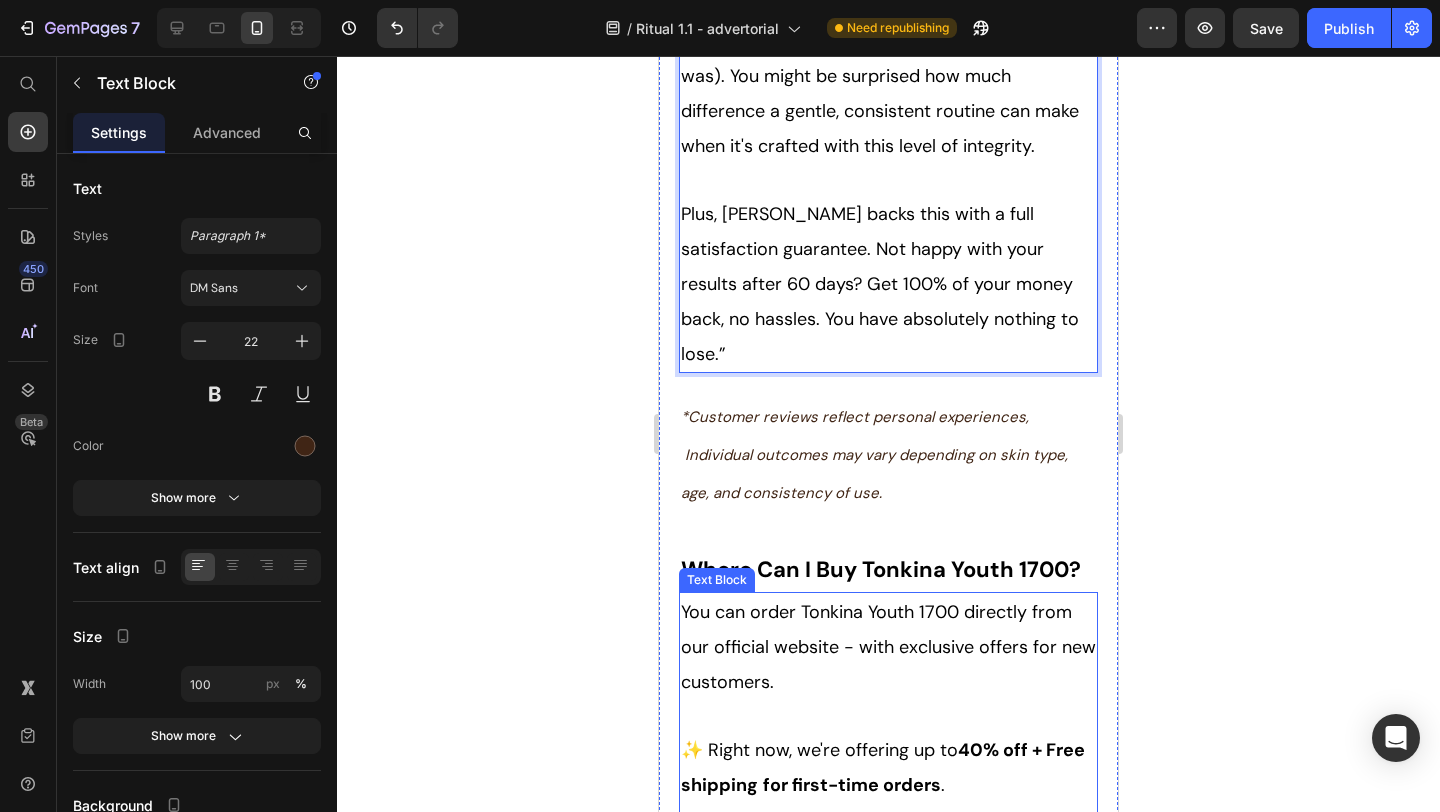 click on "You can order Tonkina Youth 1700 directly from our official website - with exclusive offers for new customers." at bounding box center [888, 647] 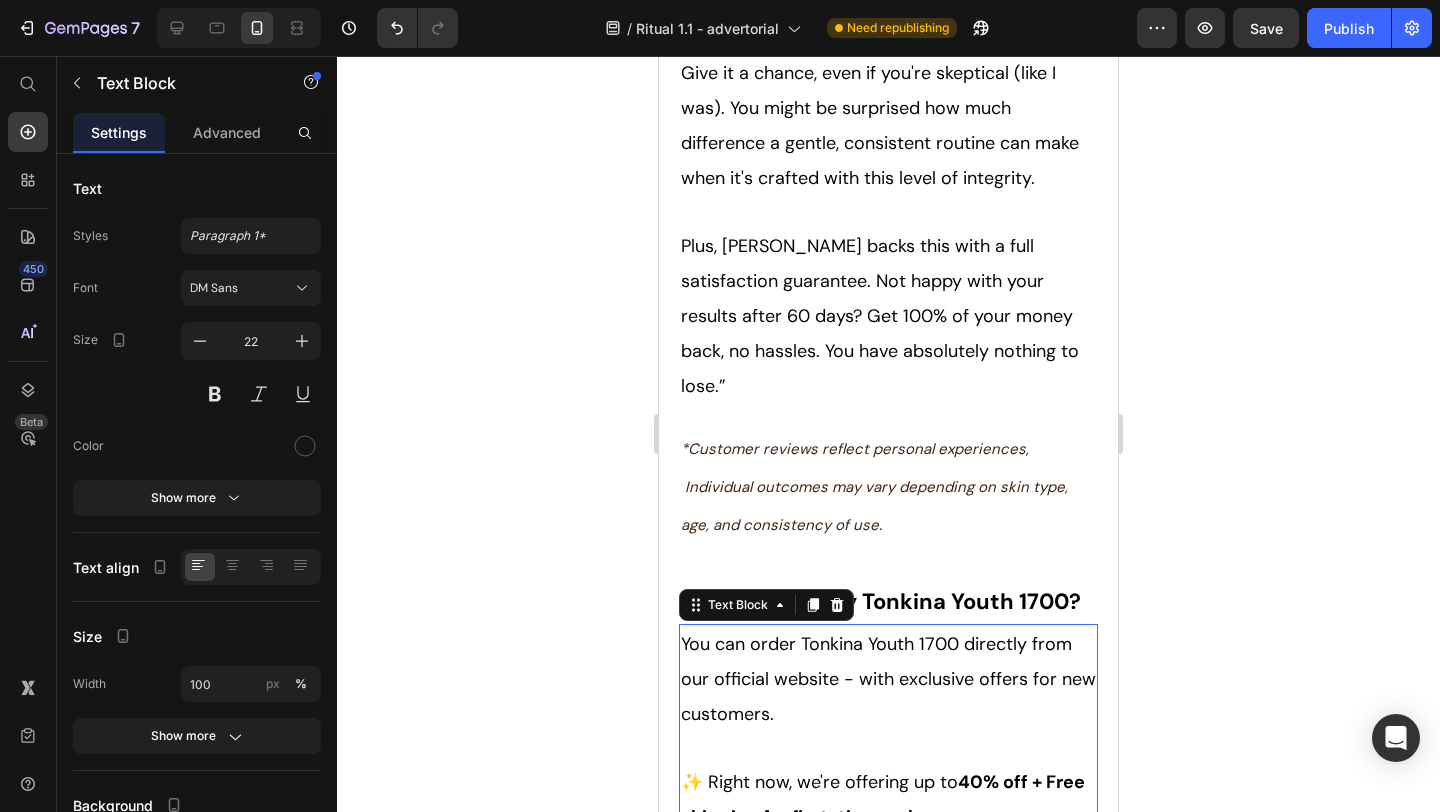 click on "You can order Tonkina Youth 1700 directly from our official website - with exclusive offers for new customers." at bounding box center [888, 678] 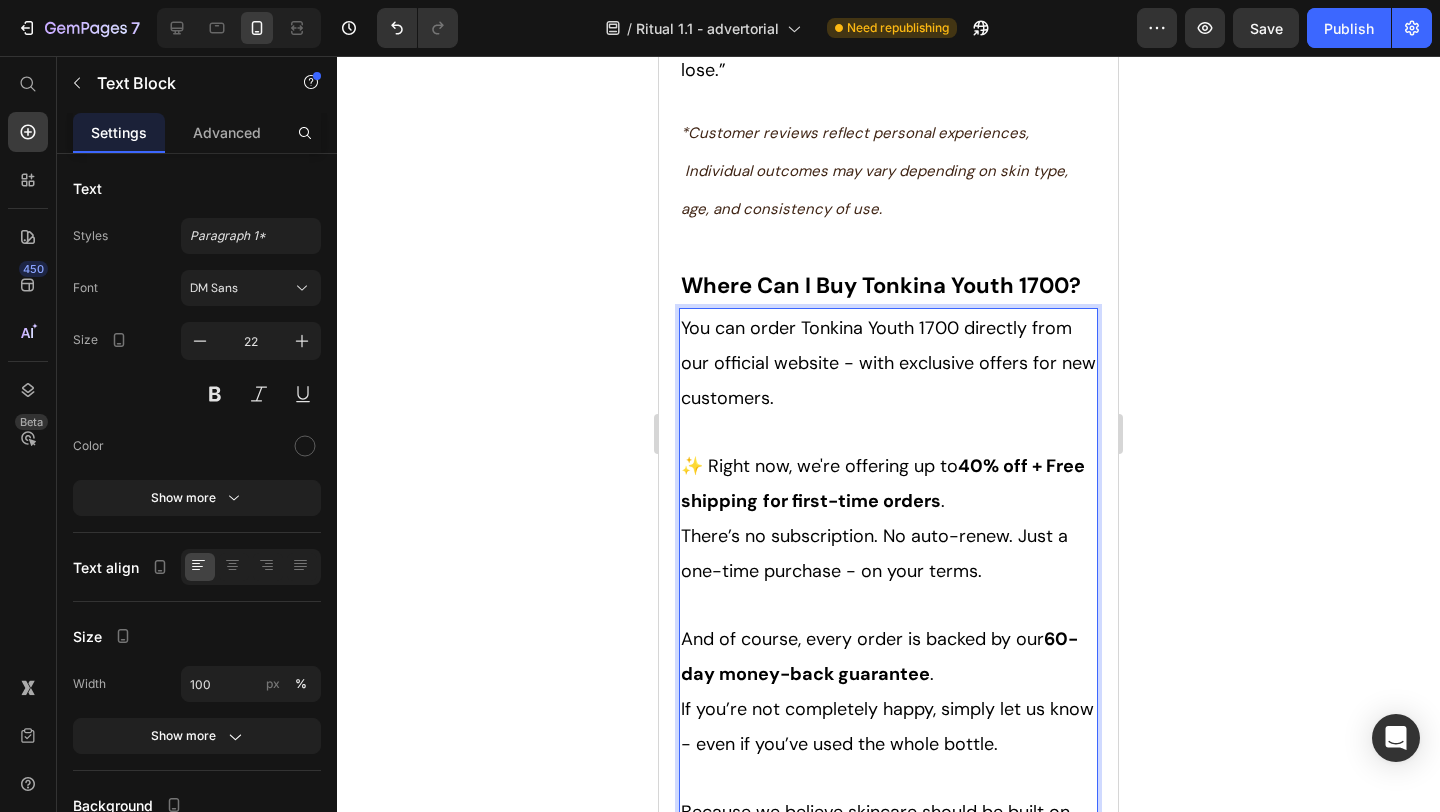 click on "If you’re not completely happy, simply let us know - even if you’ve used the whole bottle." at bounding box center [887, 726] 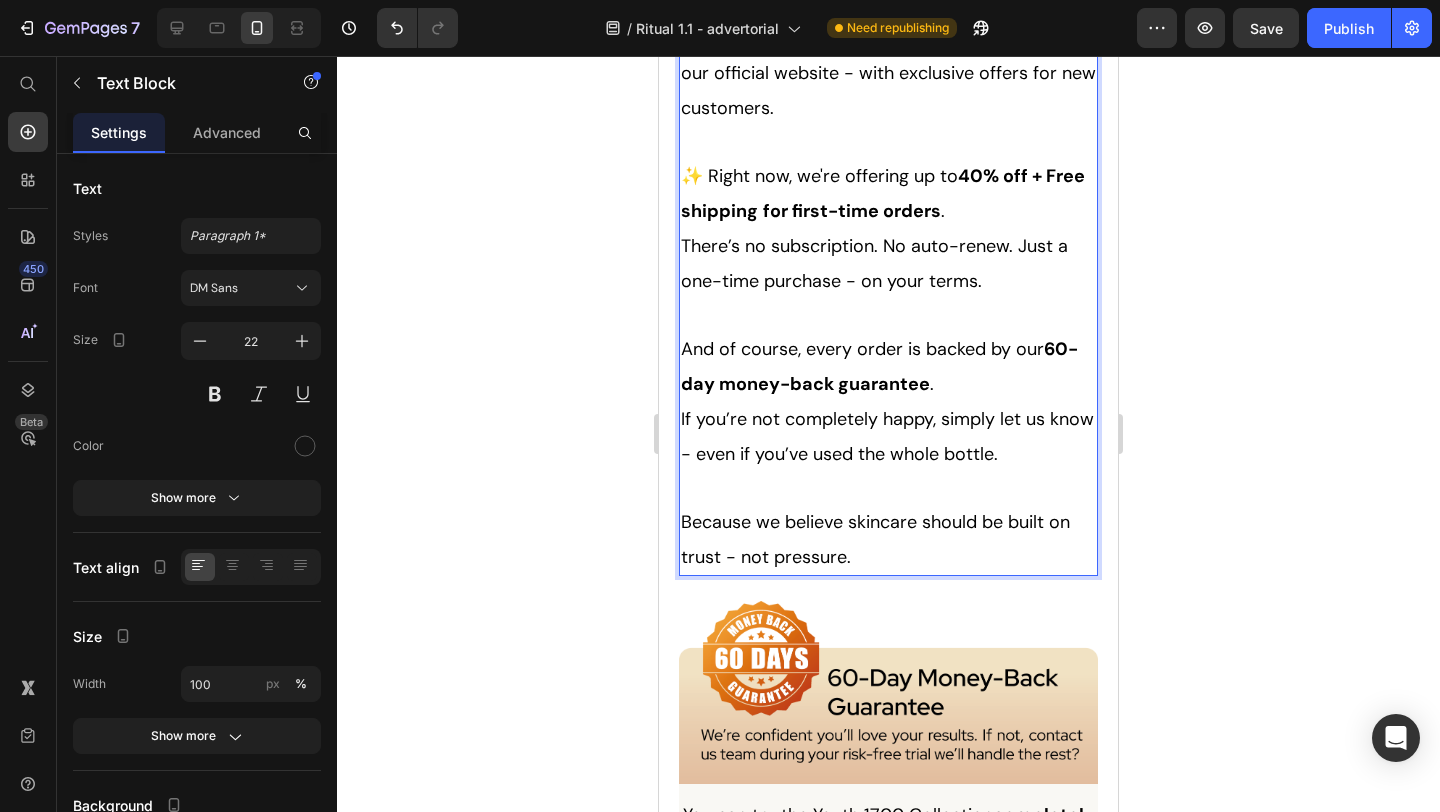 scroll, scrollTop: 12426, scrollLeft: 0, axis: vertical 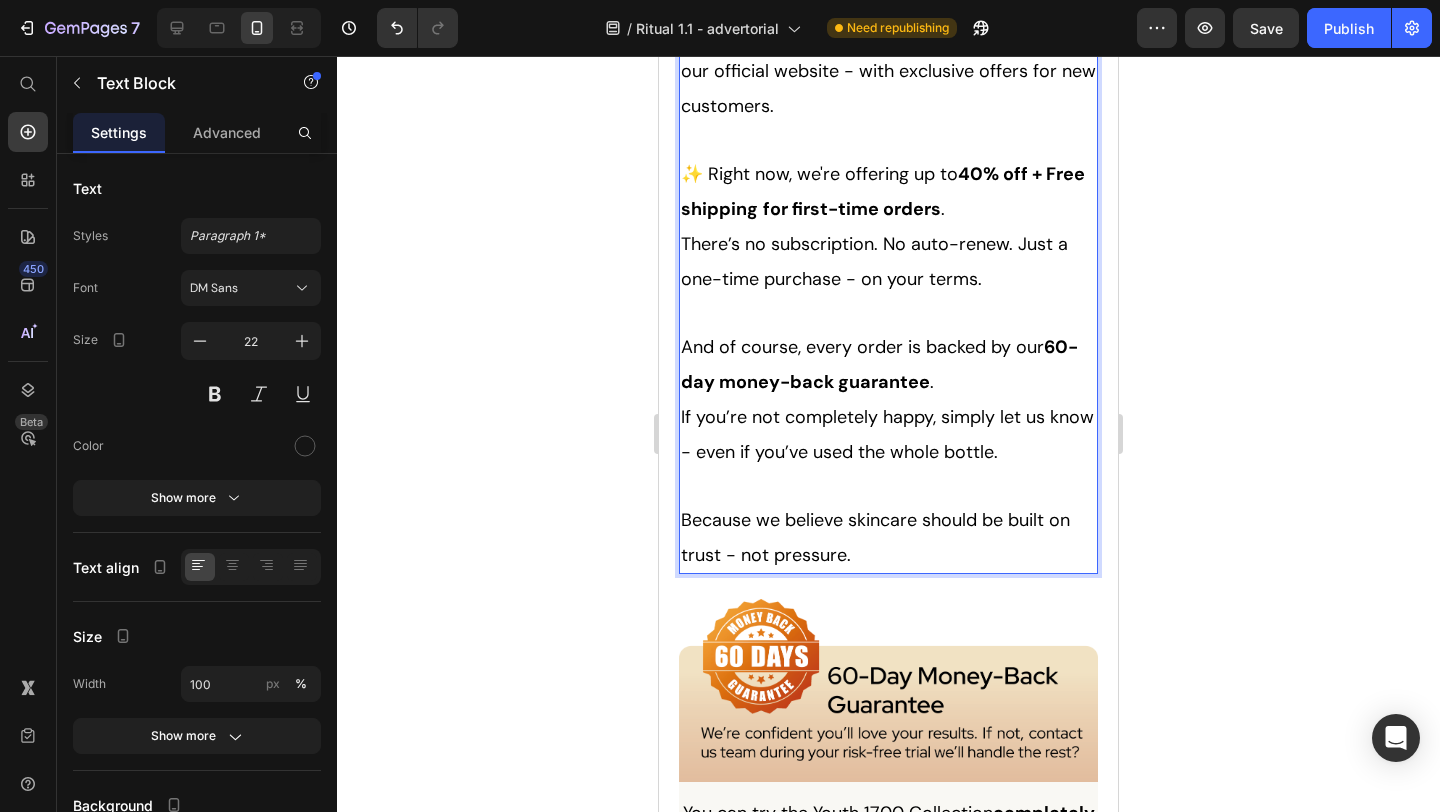 click on "Because we believe skincare should be built on trust - not pressure." at bounding box center [888, 537] 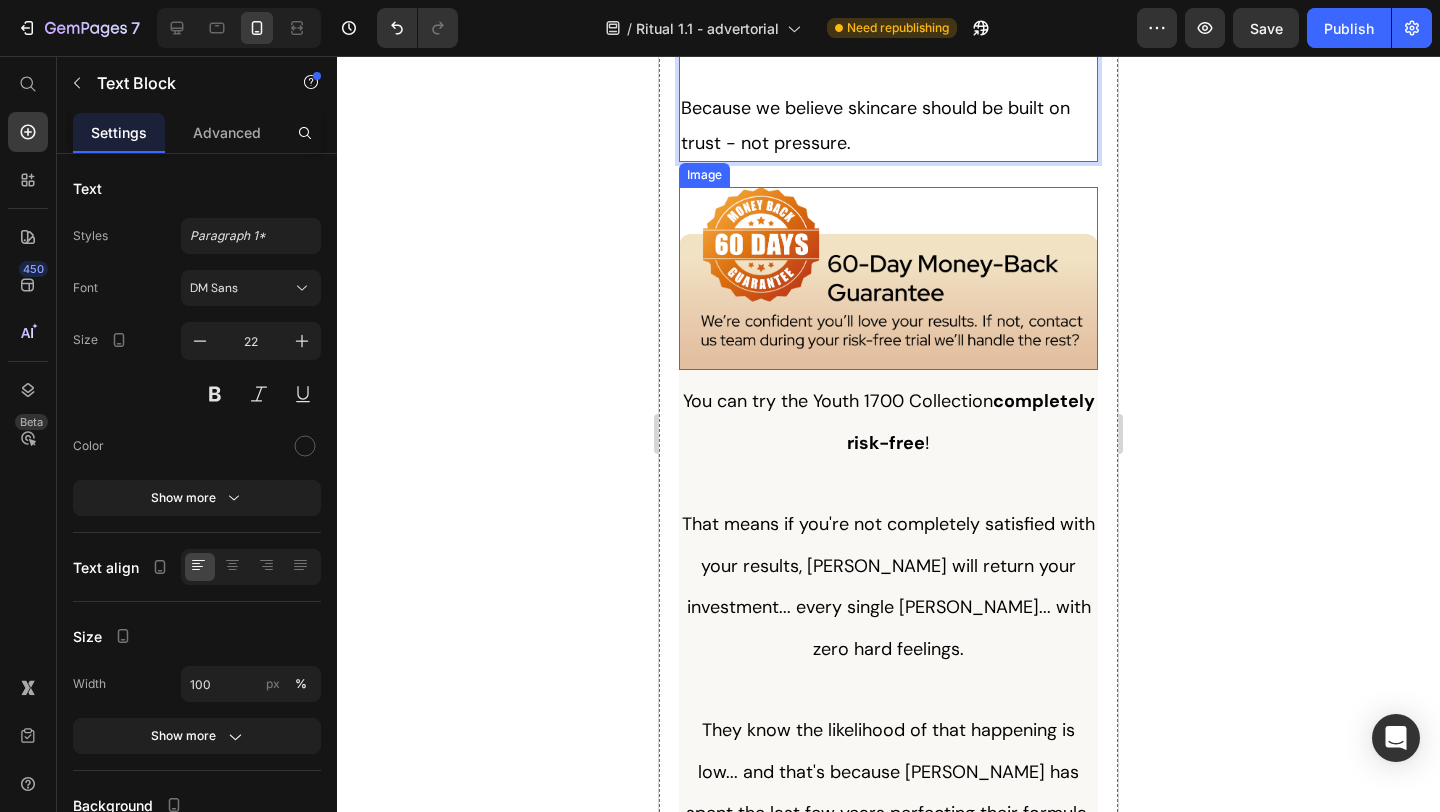 scroll, scrollTop: 12861, scrollLeft: 0, axis: vertical 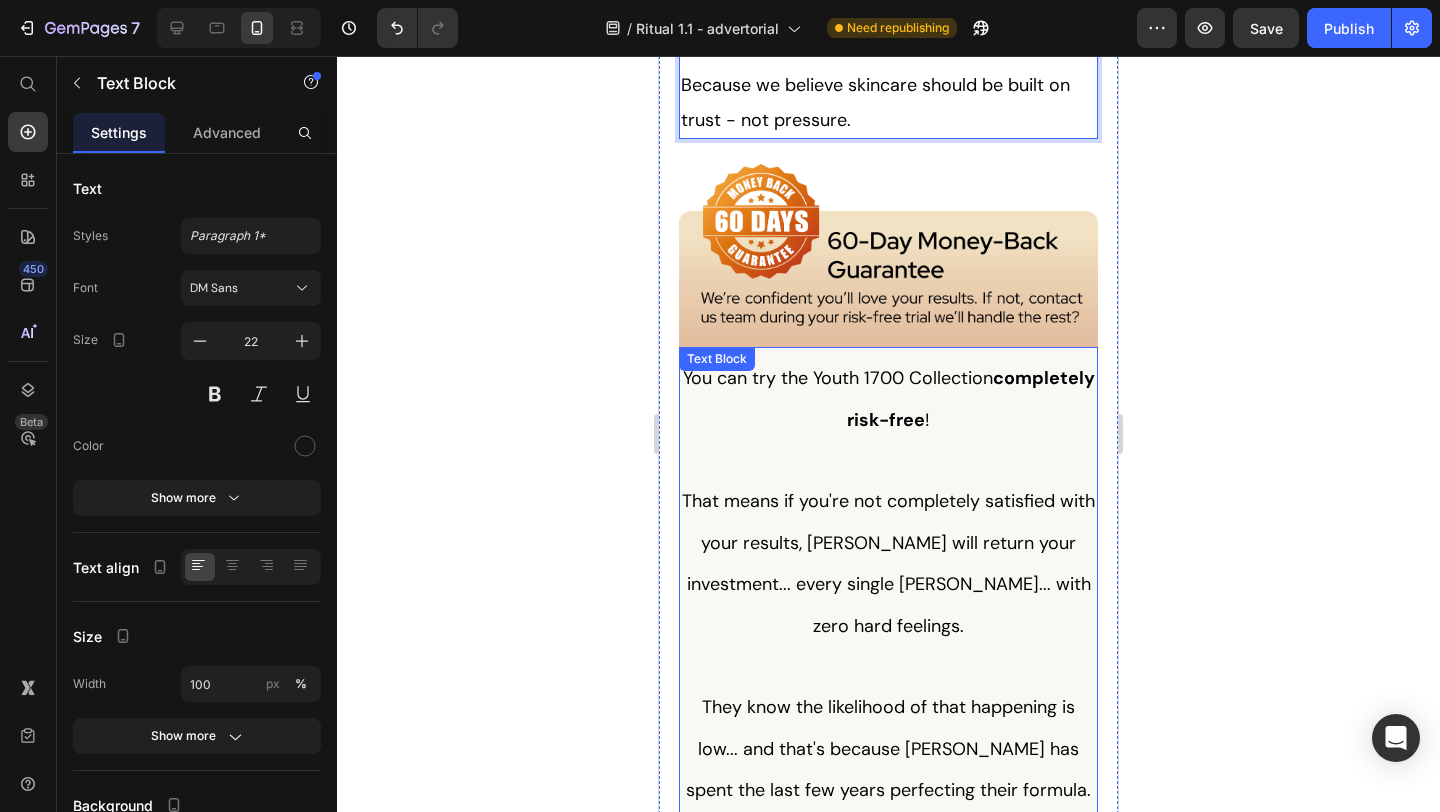 click on "They know the likelihood of that happening is low... and that's because Tonkina has spent the last few years perfecting their formula." at bounding box center (888, 748) 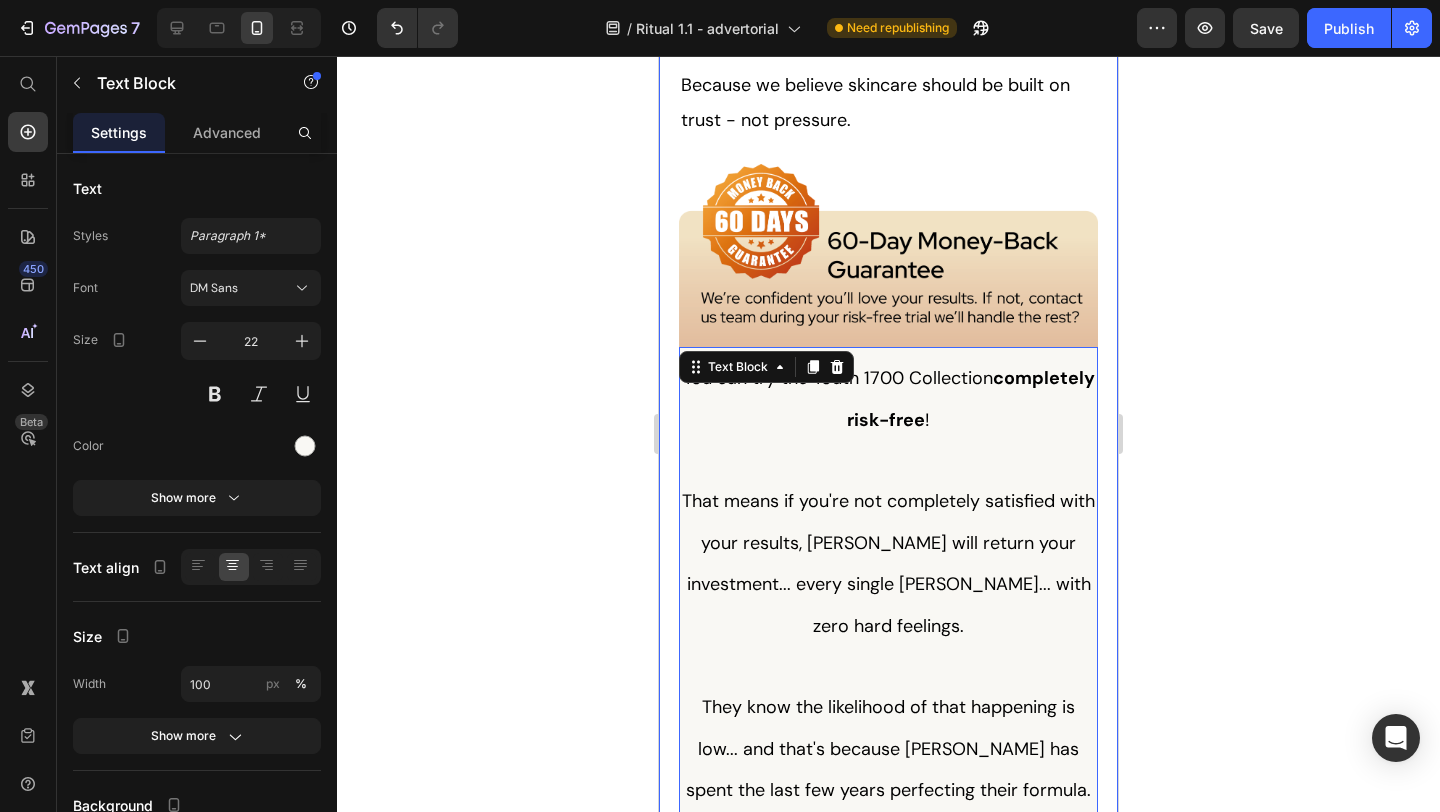 scroll, scrollTop: 13025, scrollLeft: 0, axis: vertical 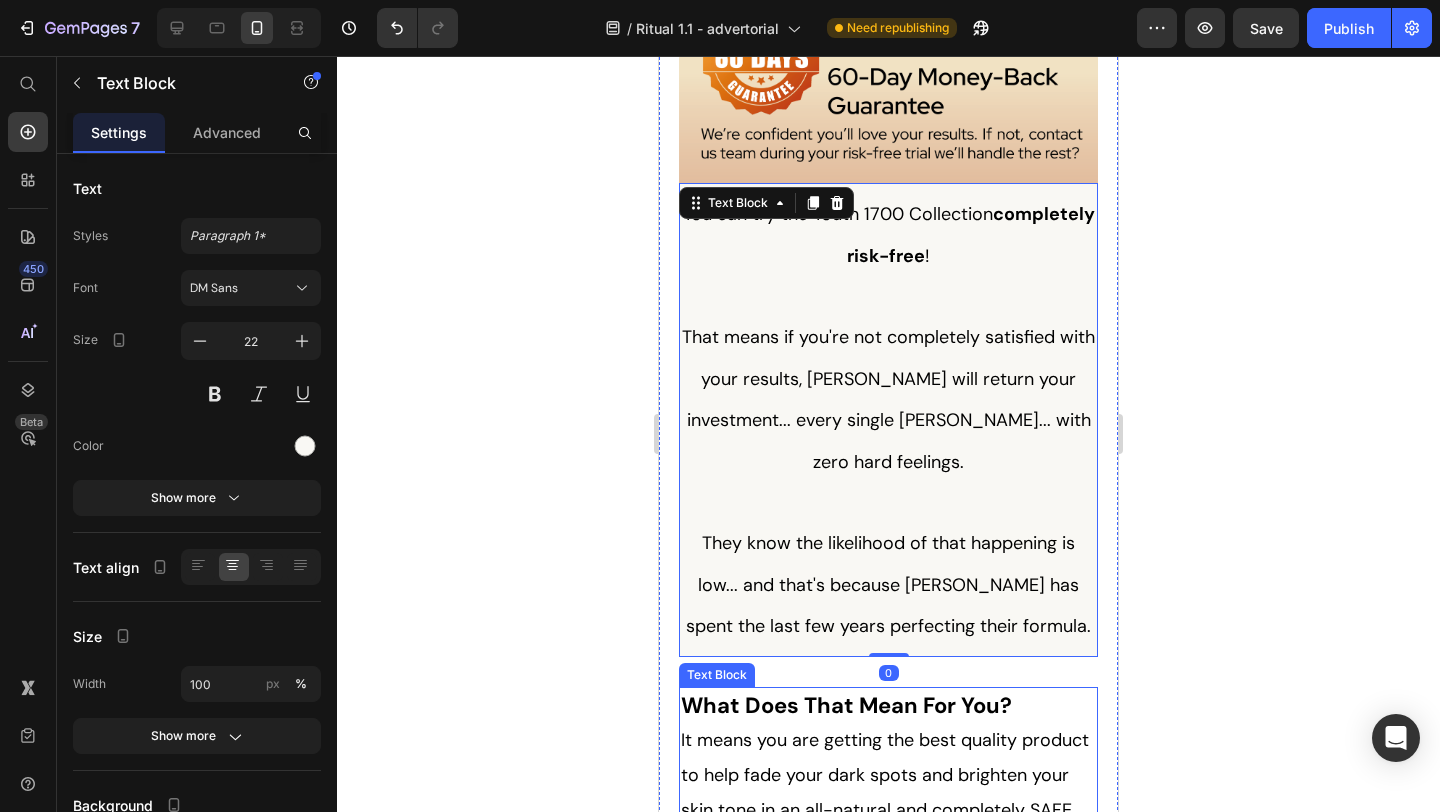 click on "It means you are getting the best quality product to help fade your dark spots and brighten your skin tone in an all-natural and completely SAFE way." at bounding box center [885, 792] 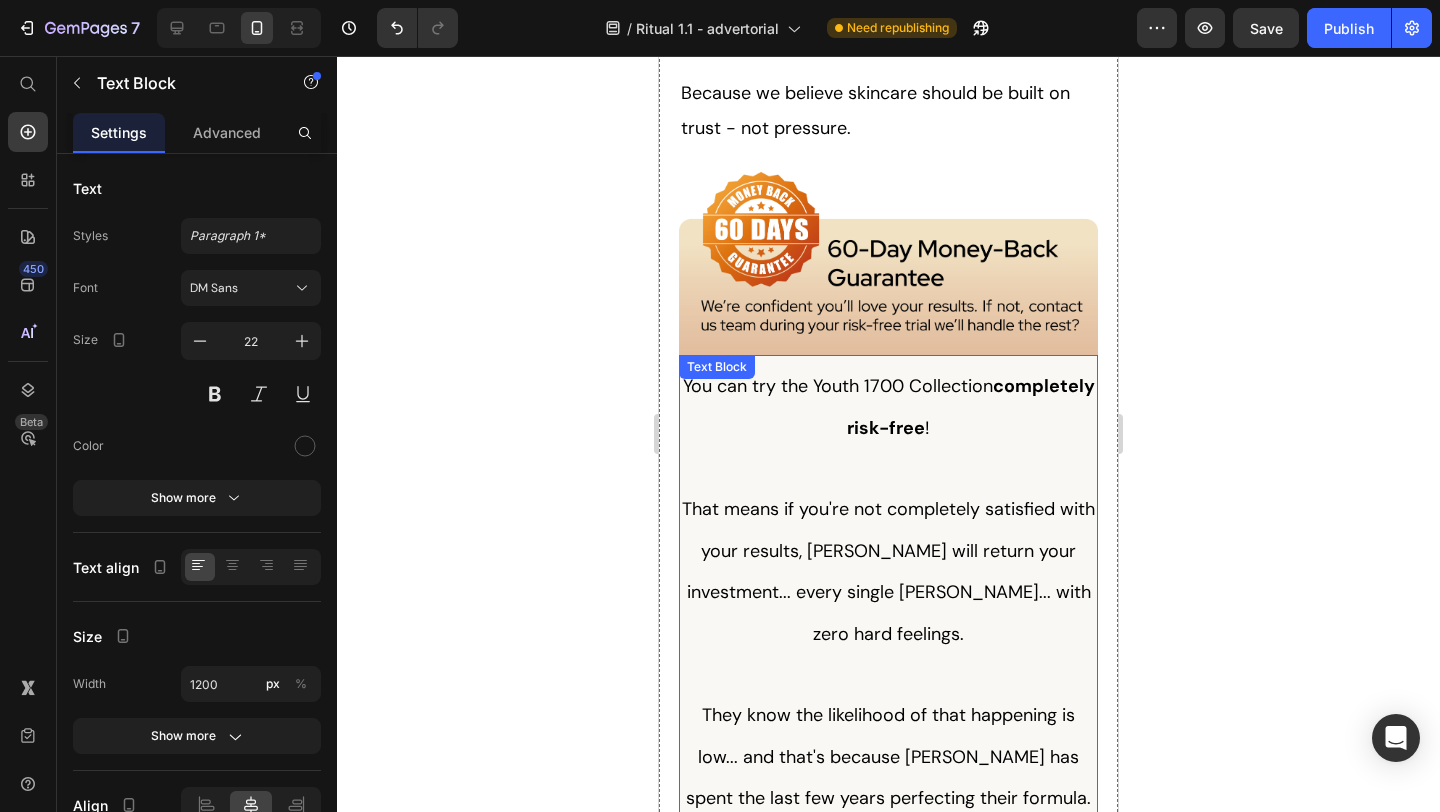 click at bounding box center [888, 675] 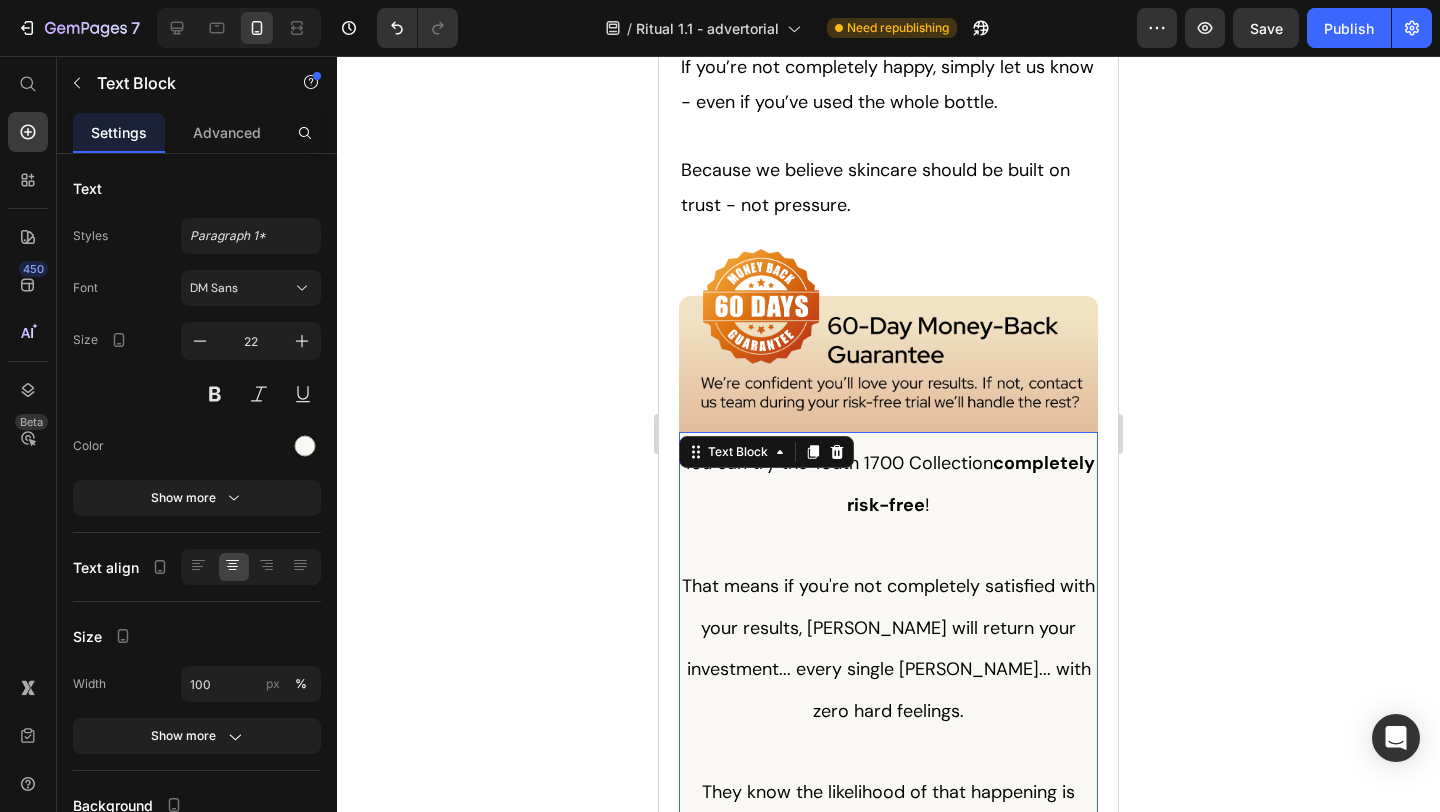 scroll, scrollTop: 12760, scrollLeft: 0, axis: vertical 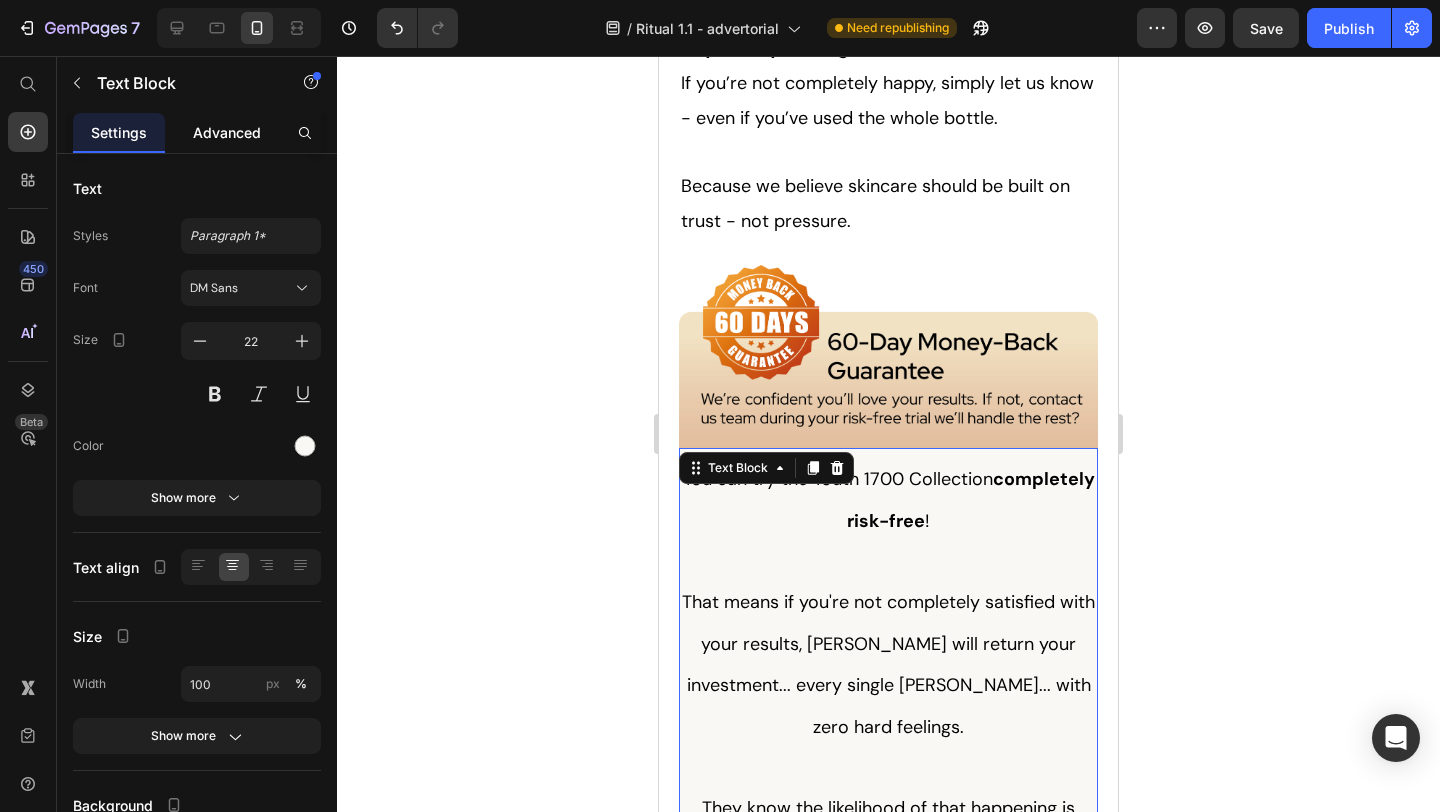 click on "Advanced" at bounding box center (227, 132) 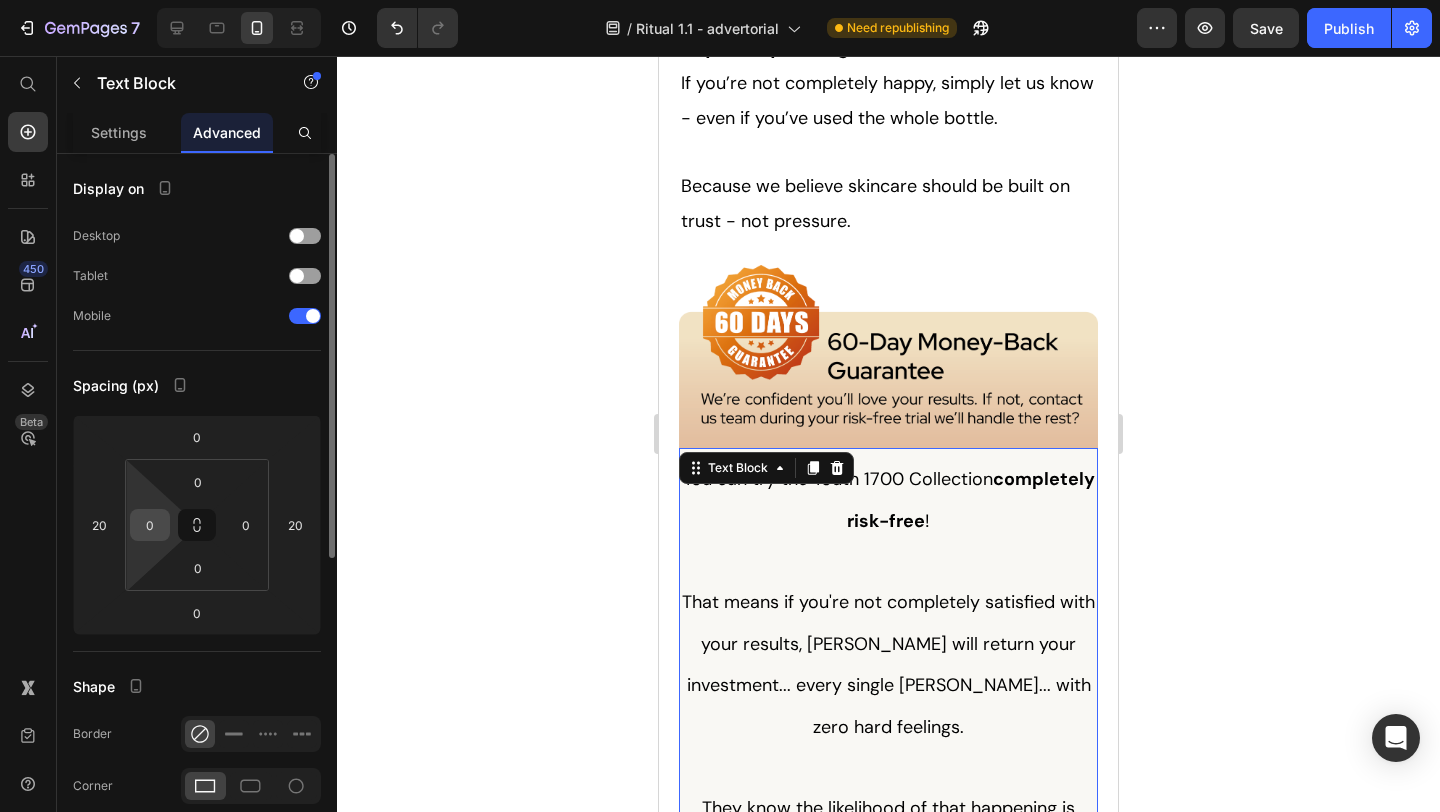 click on "0" at bounding box center (150, 525) 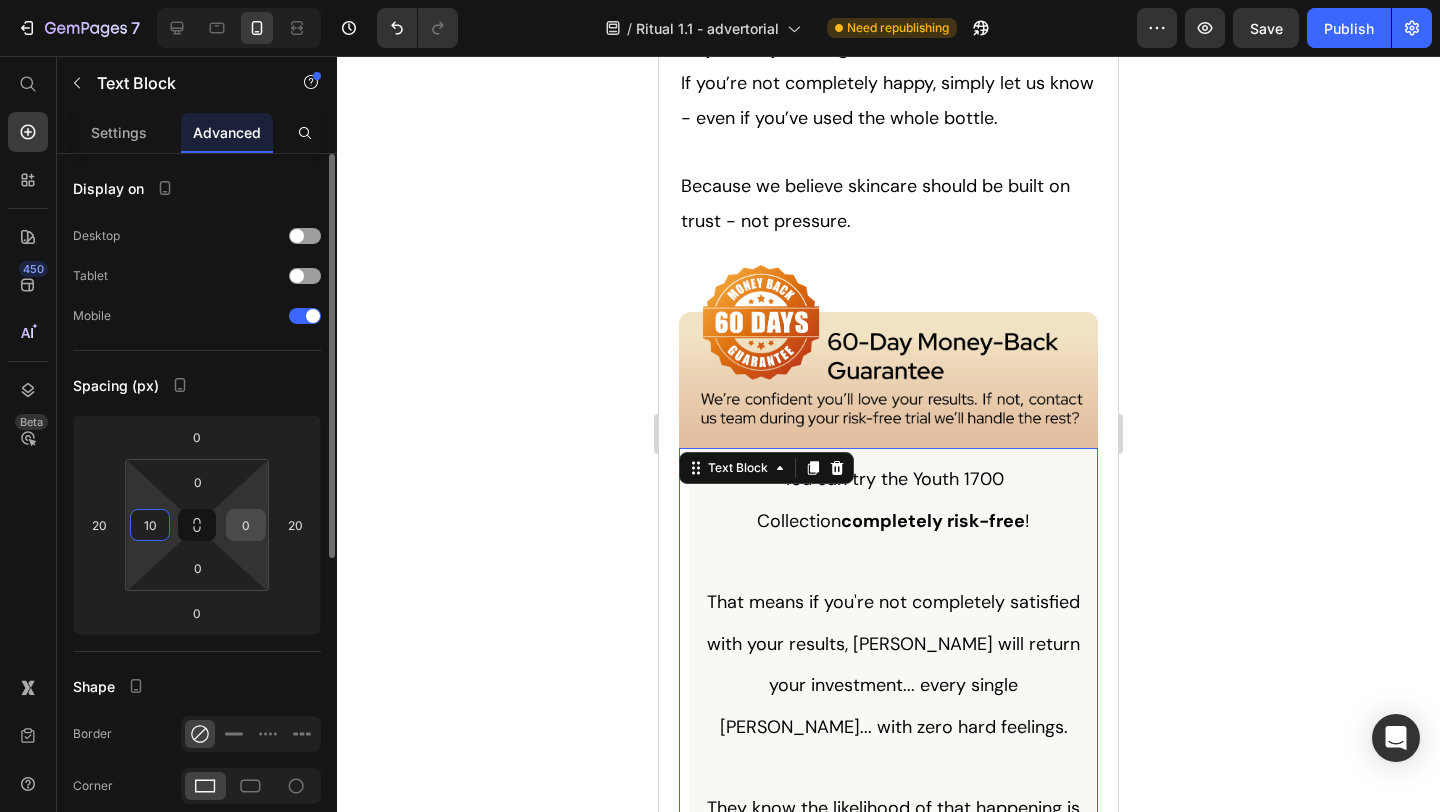 type on "1" 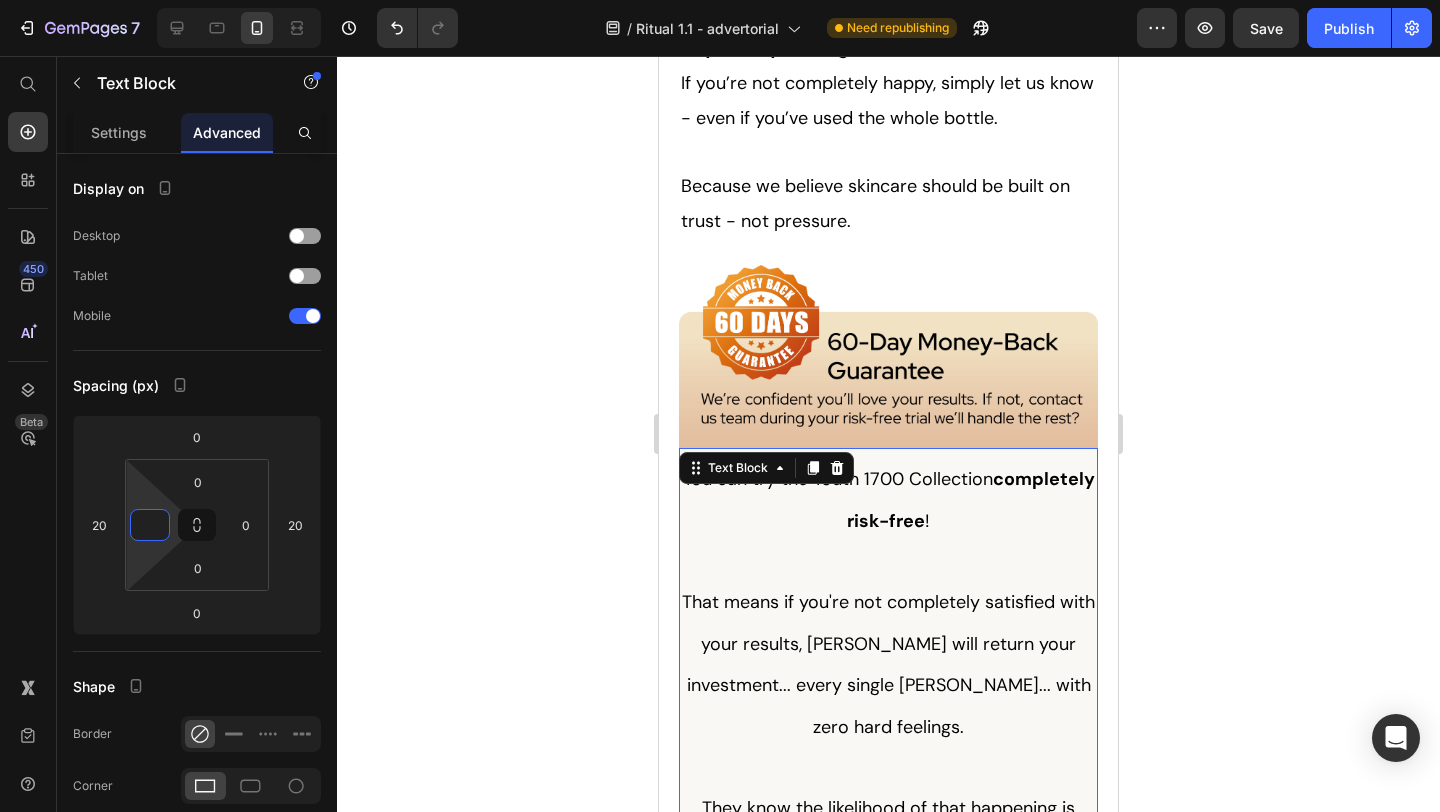 click on "That means if you're not completely satisfied with your results, Tonkina will return your investment... every single penny... with zero hard feelings." at bounding box center [888, 664] 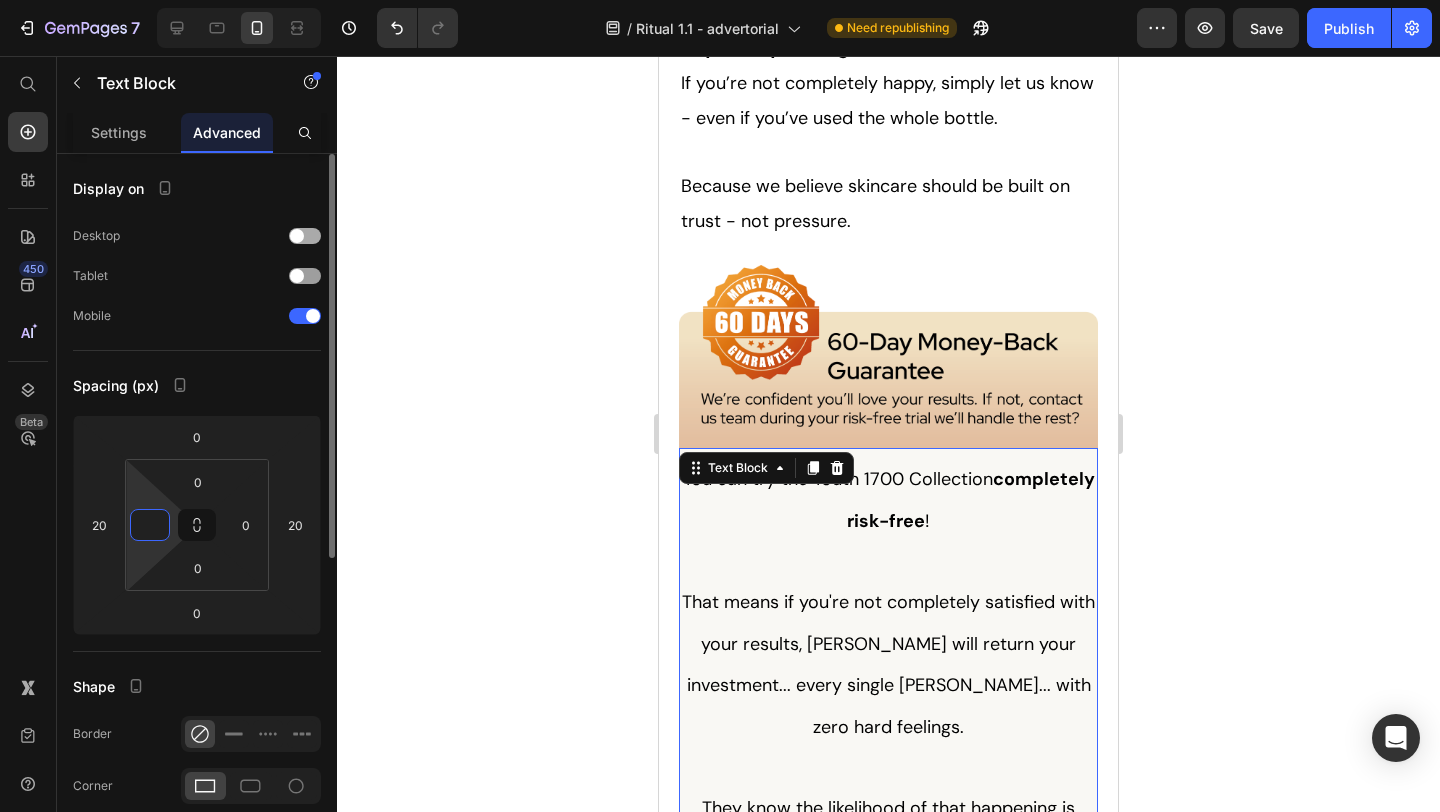 type on "0" 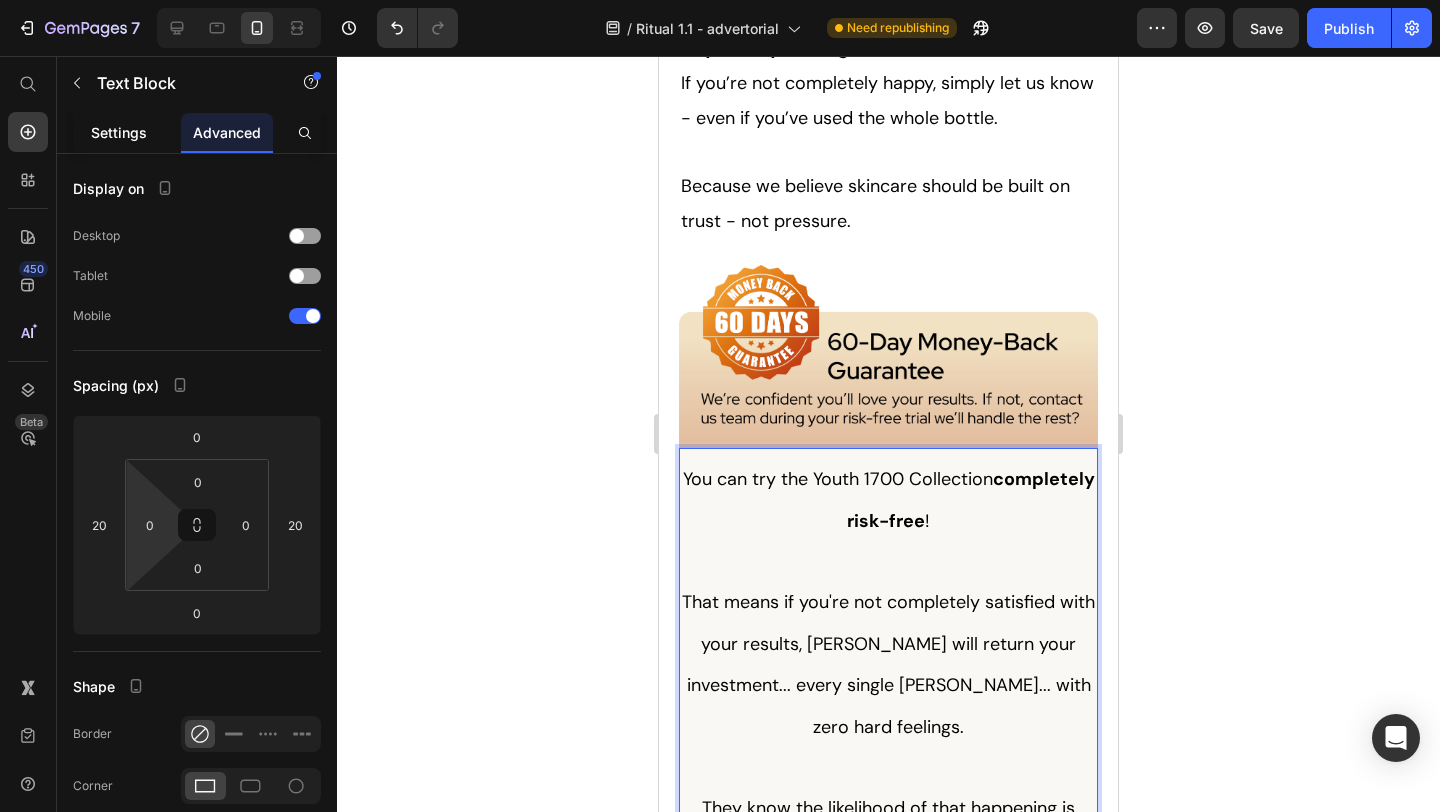 click on "Settings" at bounding box center [119, 132] 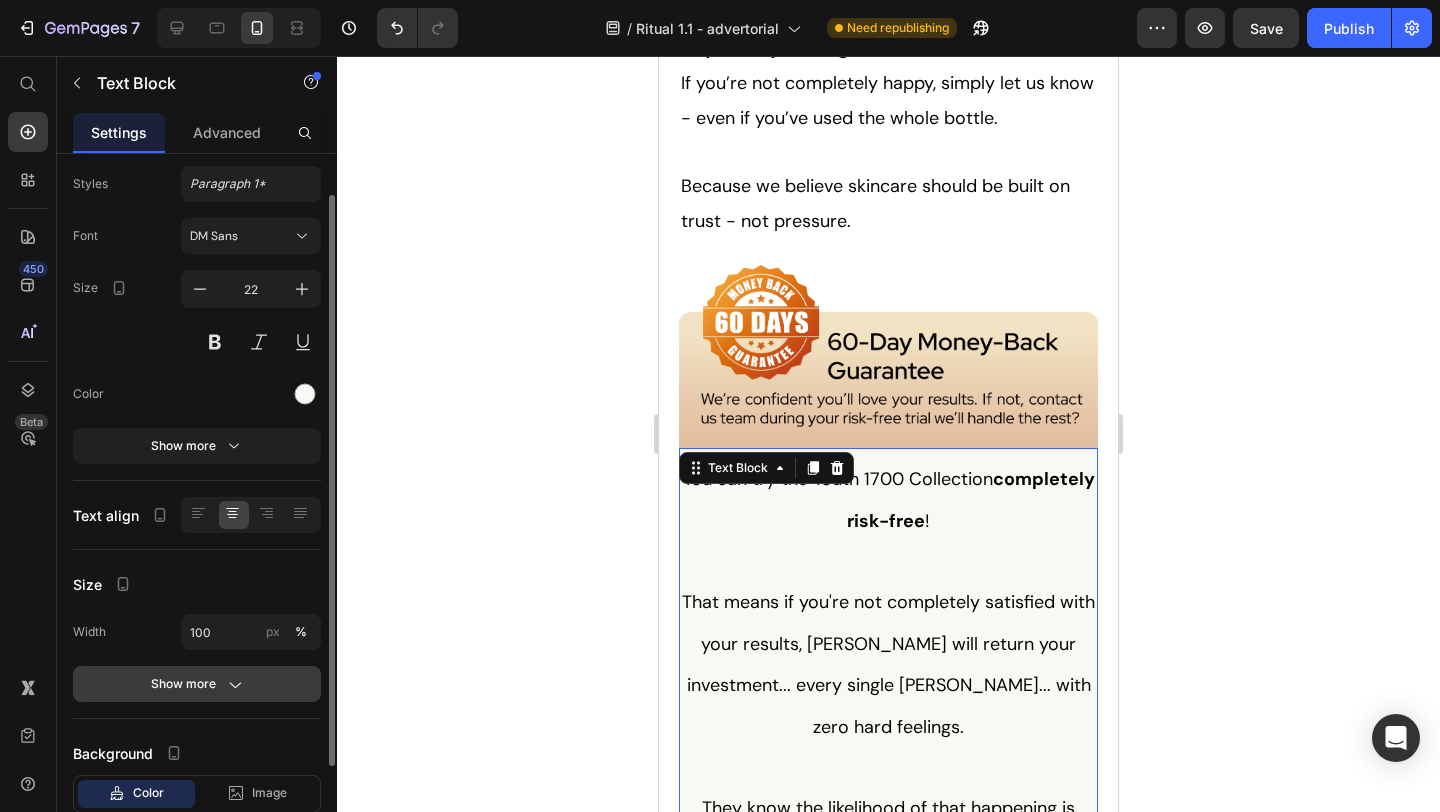 click on "Show more" 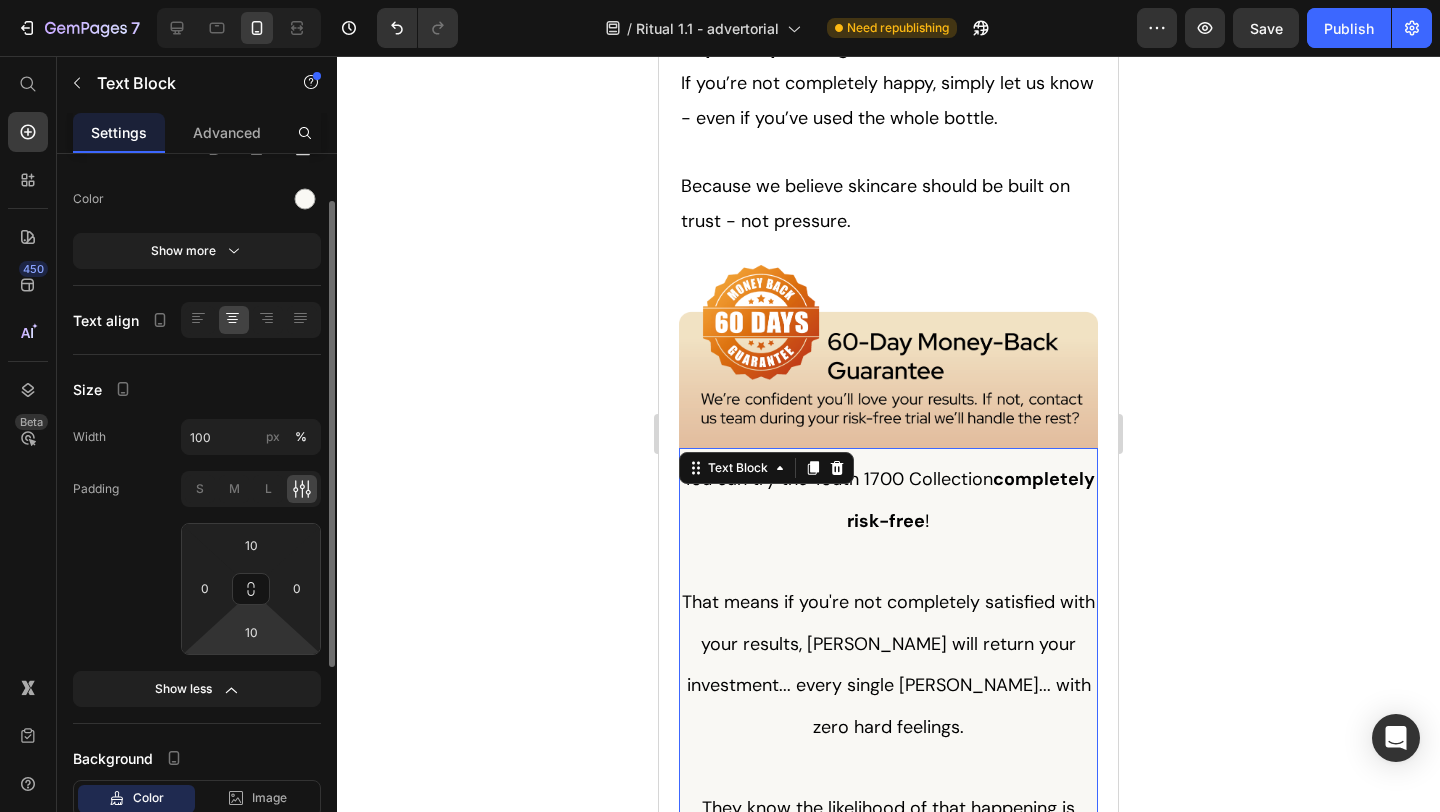 scroll, scrollTop: 272, scrollLeft: 0, axis: vertical 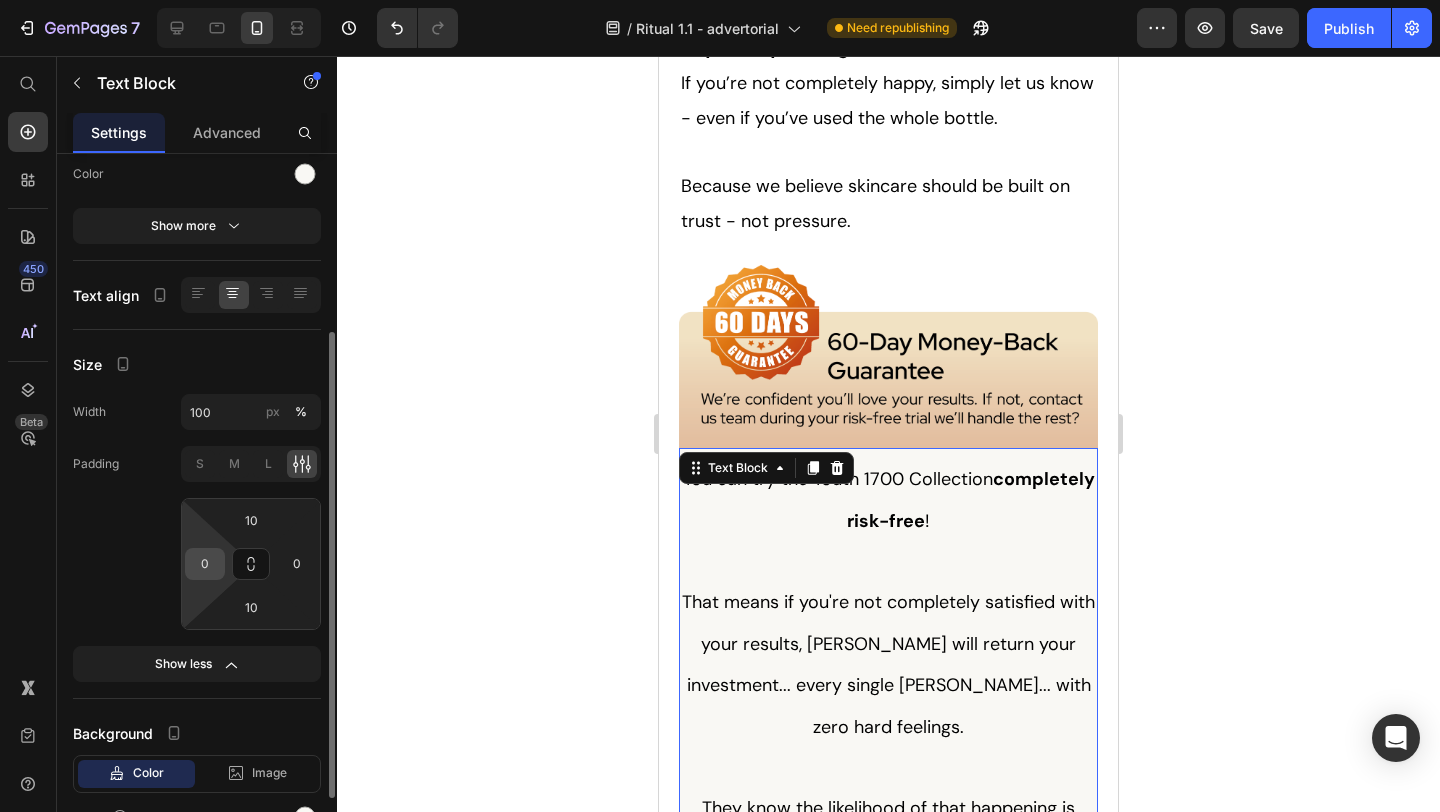 click on "0" at bounding box center [205, 564] 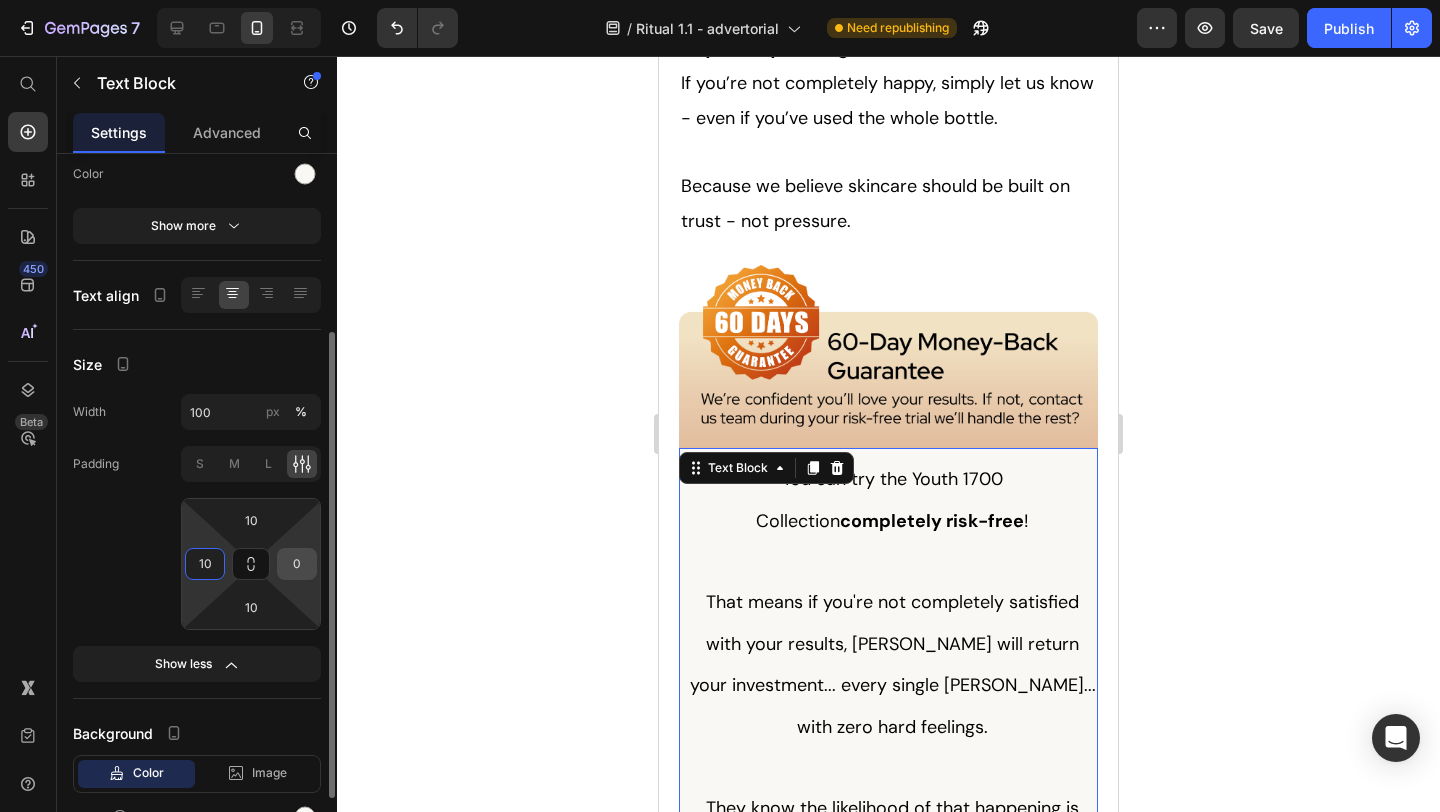 type on "10" 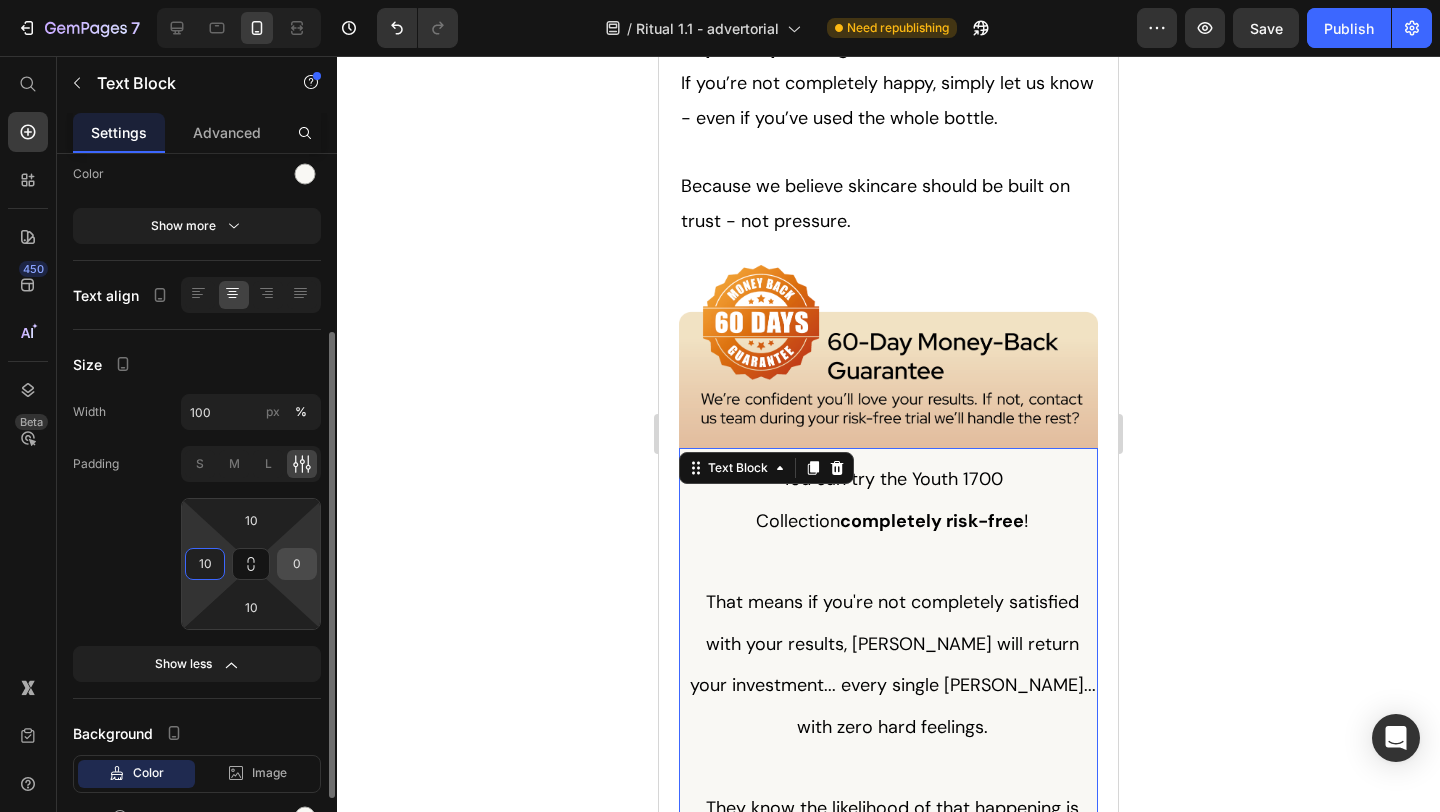click on "0" at bounding box center (297, 564) 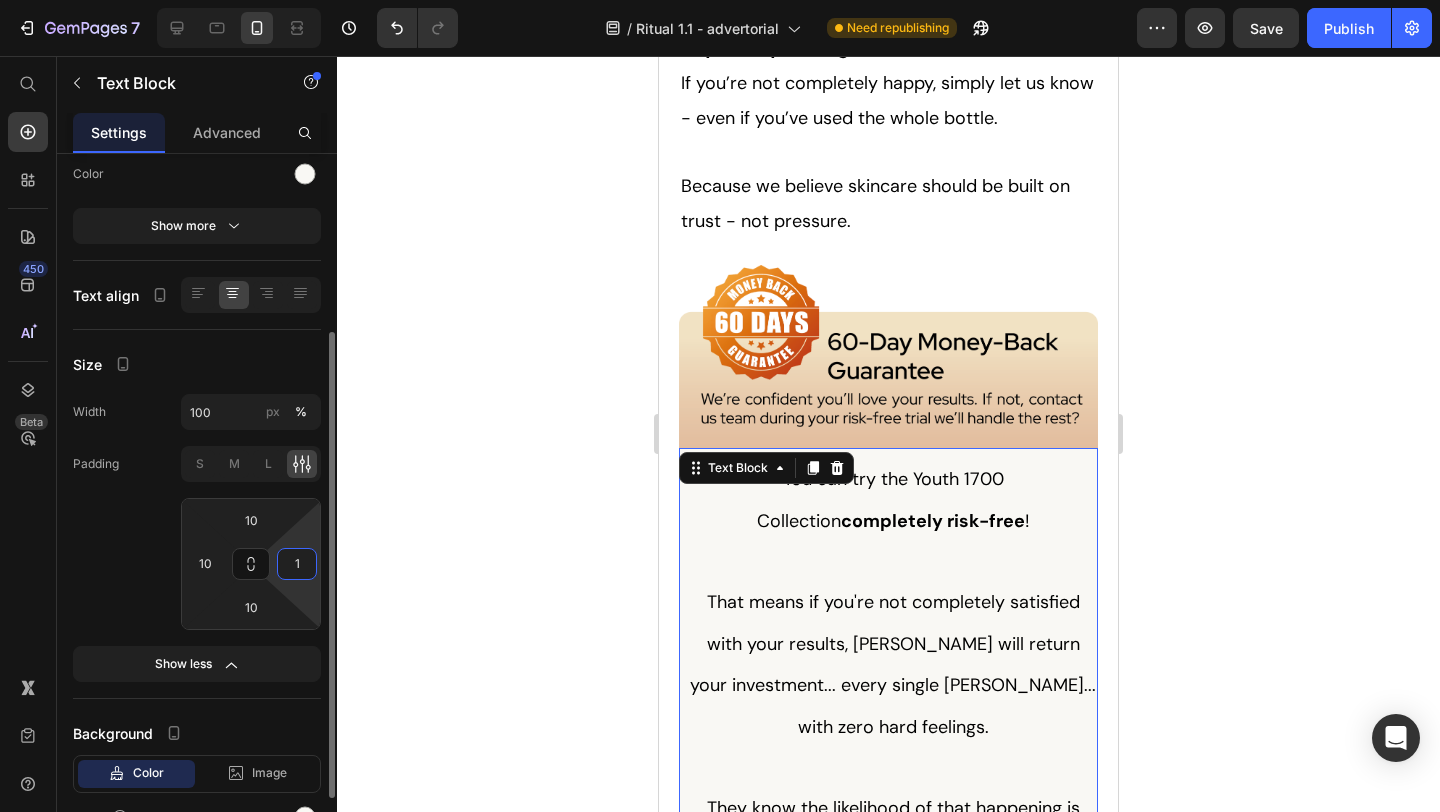 type on "10" 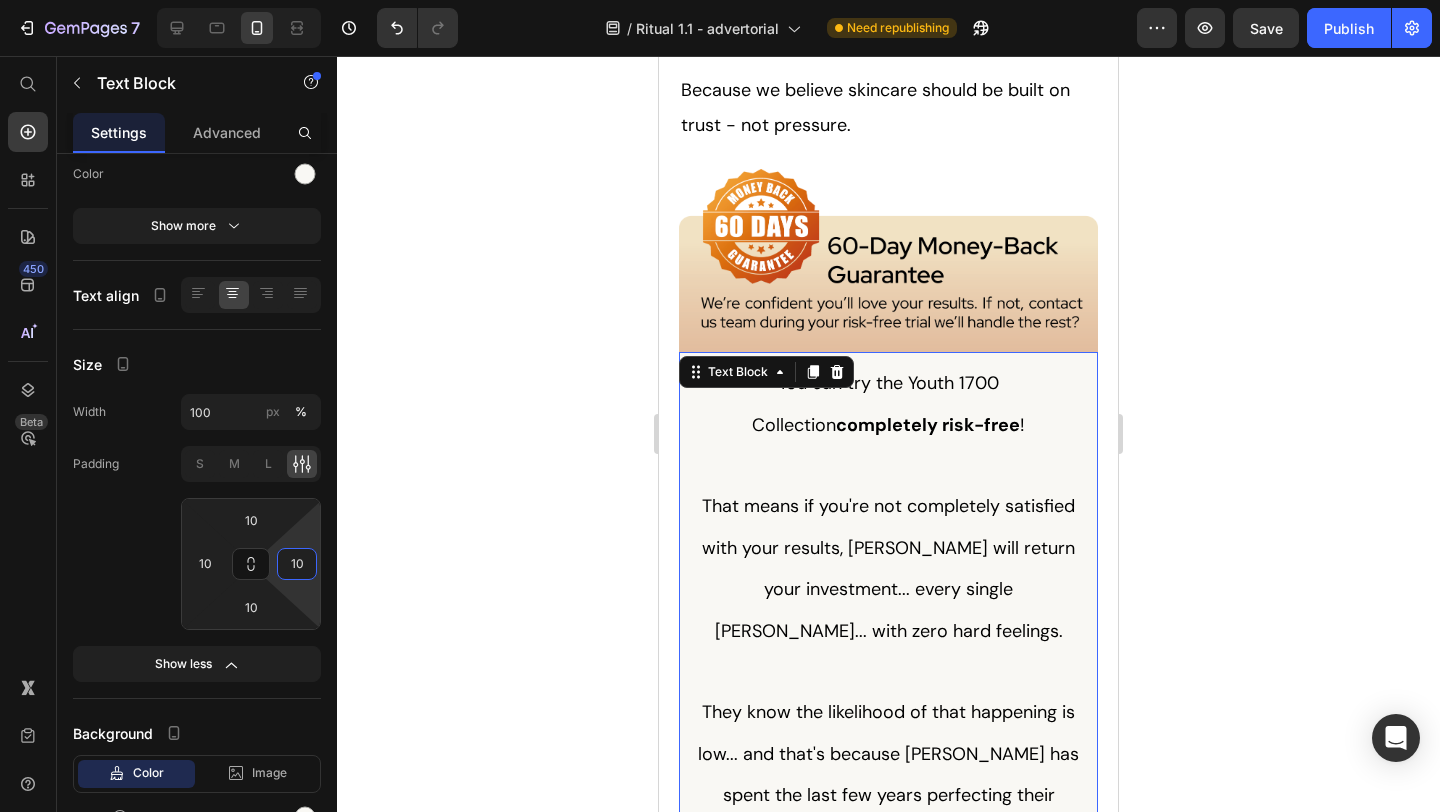 scroll, scrollTop: 13027, scrollLeft: 0, axis: vertical 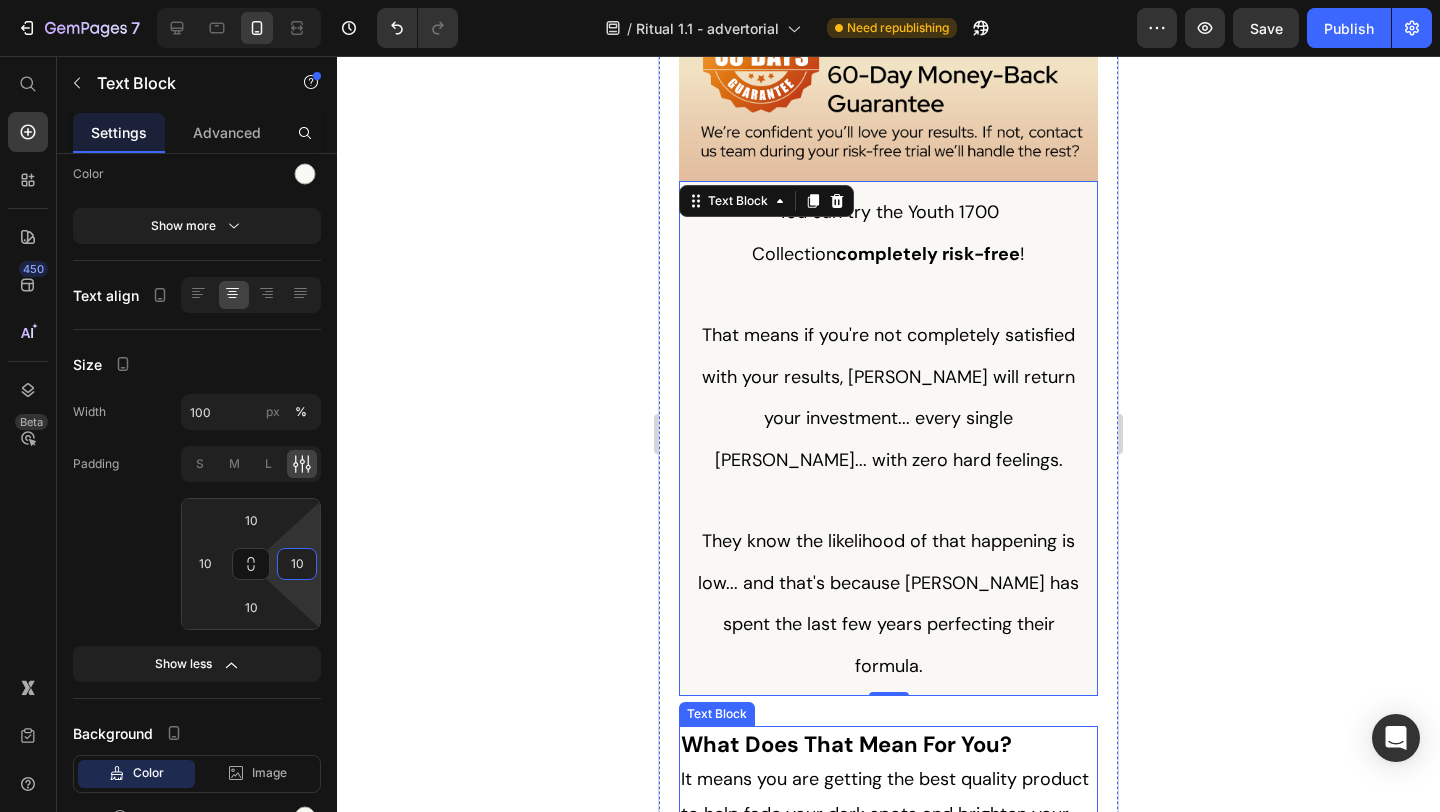 click on "It means you are getting the best quality product to help fade your dark spots and brighten your skin tone in an all-natural and completely SAFE way." at bounding box center (885, 831) 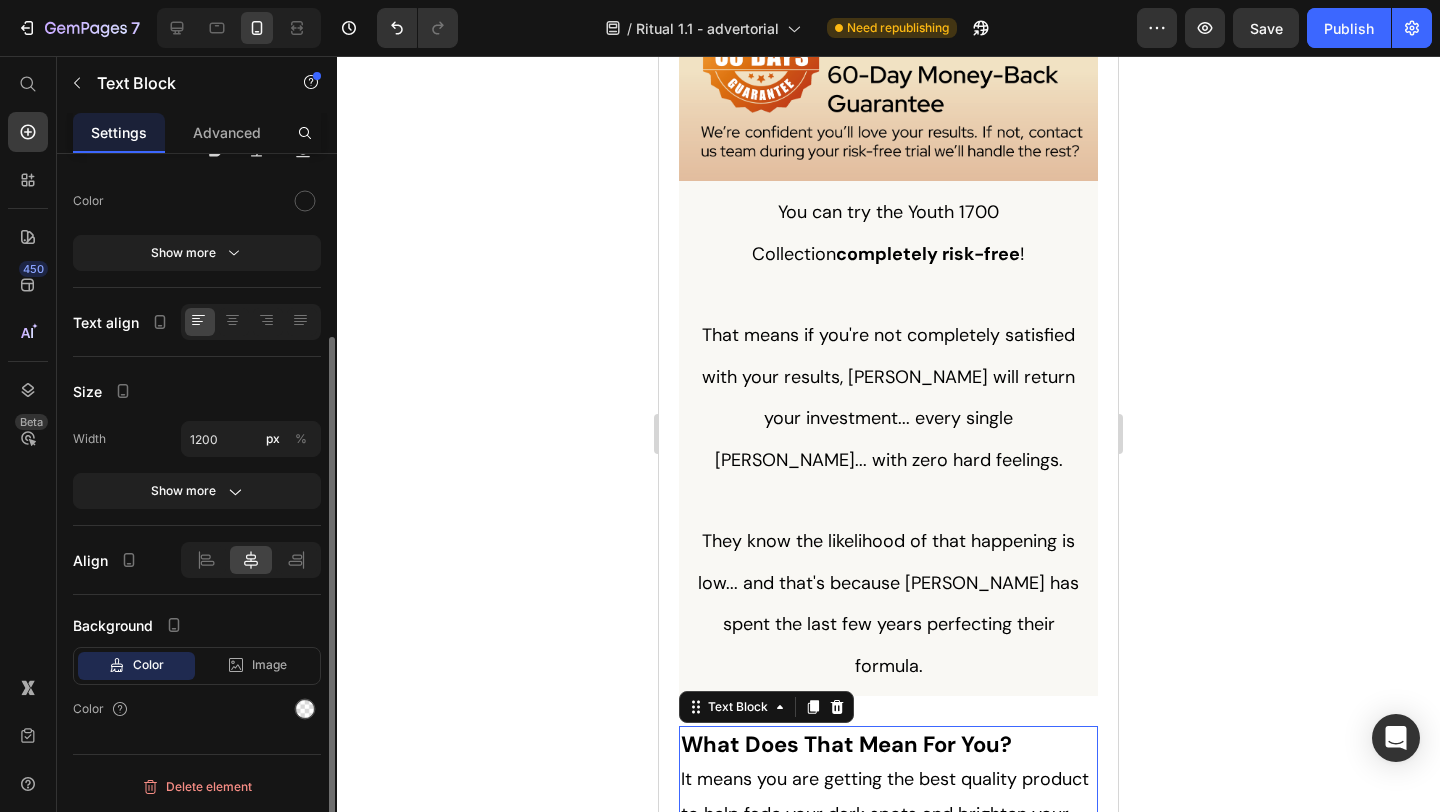 scroll, scrollTop: 245, scrollLeft: 0, axis: vertical 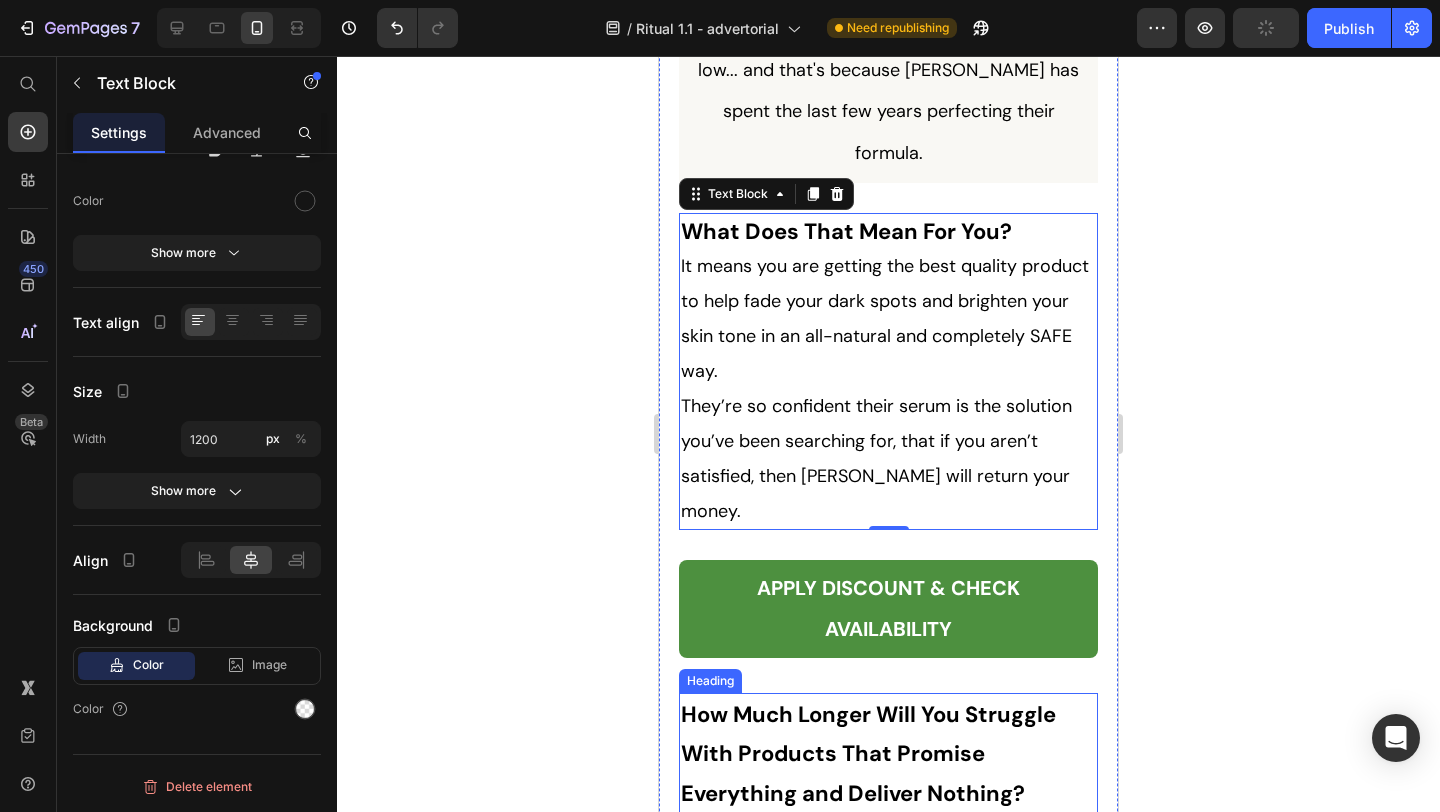 click on "How Much Longer Will You Struggle With Products That Promise Everything and Deliver Nothing?" at bounding box center [868, 754] 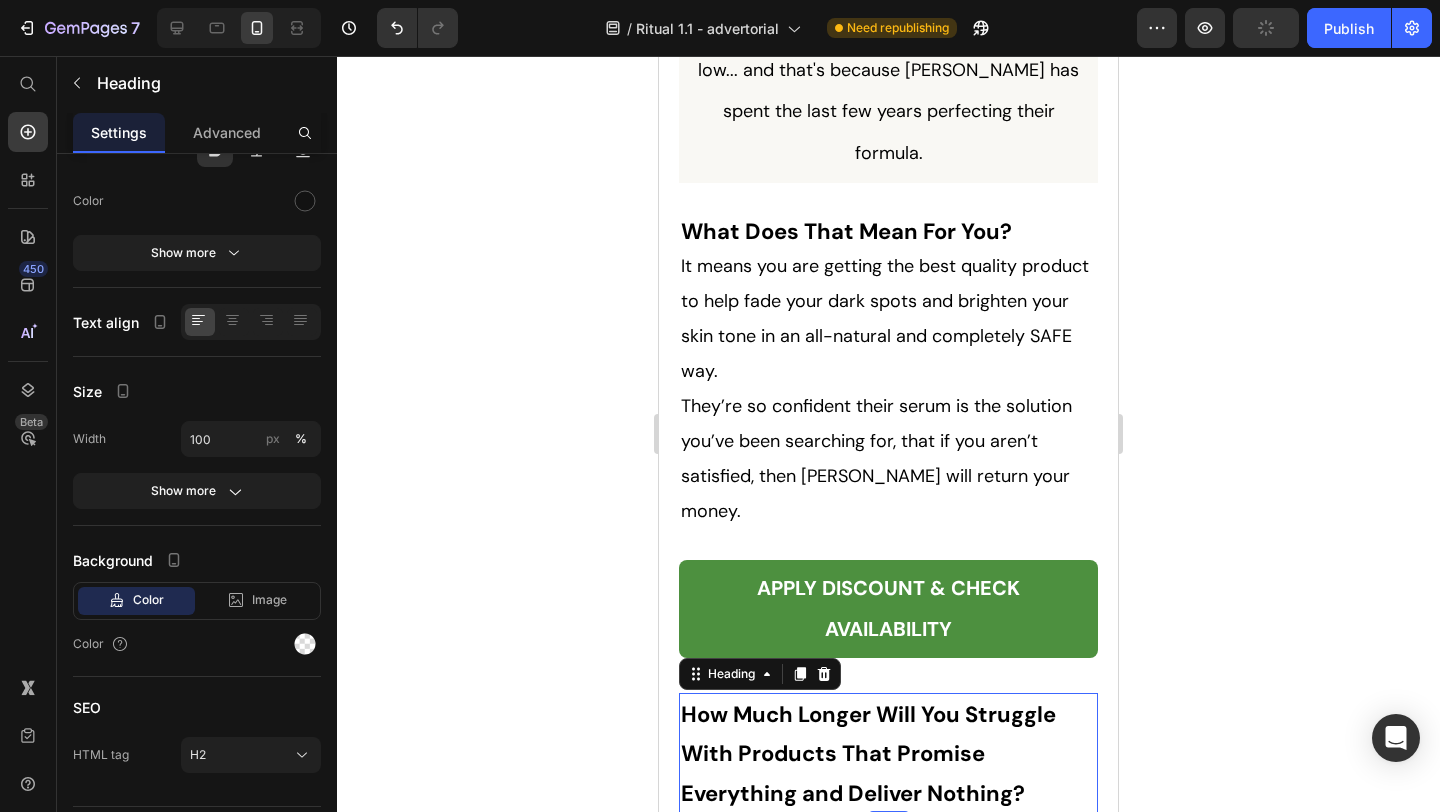 scroll, scrollTop: 0, scrollLeft: 0, axis: both 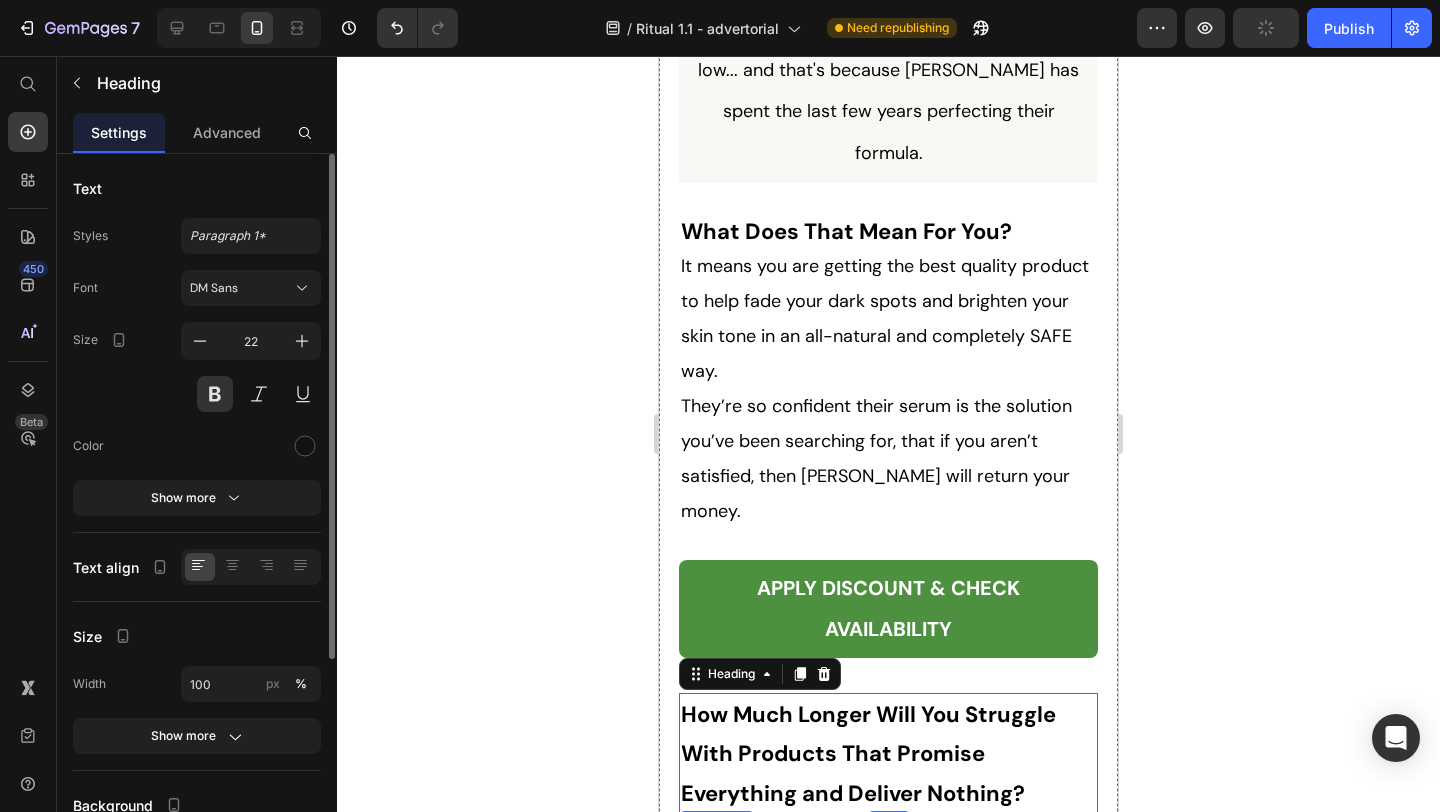 click on "Here's something the beauty industry doesn't want you to know: according to the Environmental Working Group (EWG), federal law does NOT require complete transparency in skincare labeling." at bounding box center (888, 923) 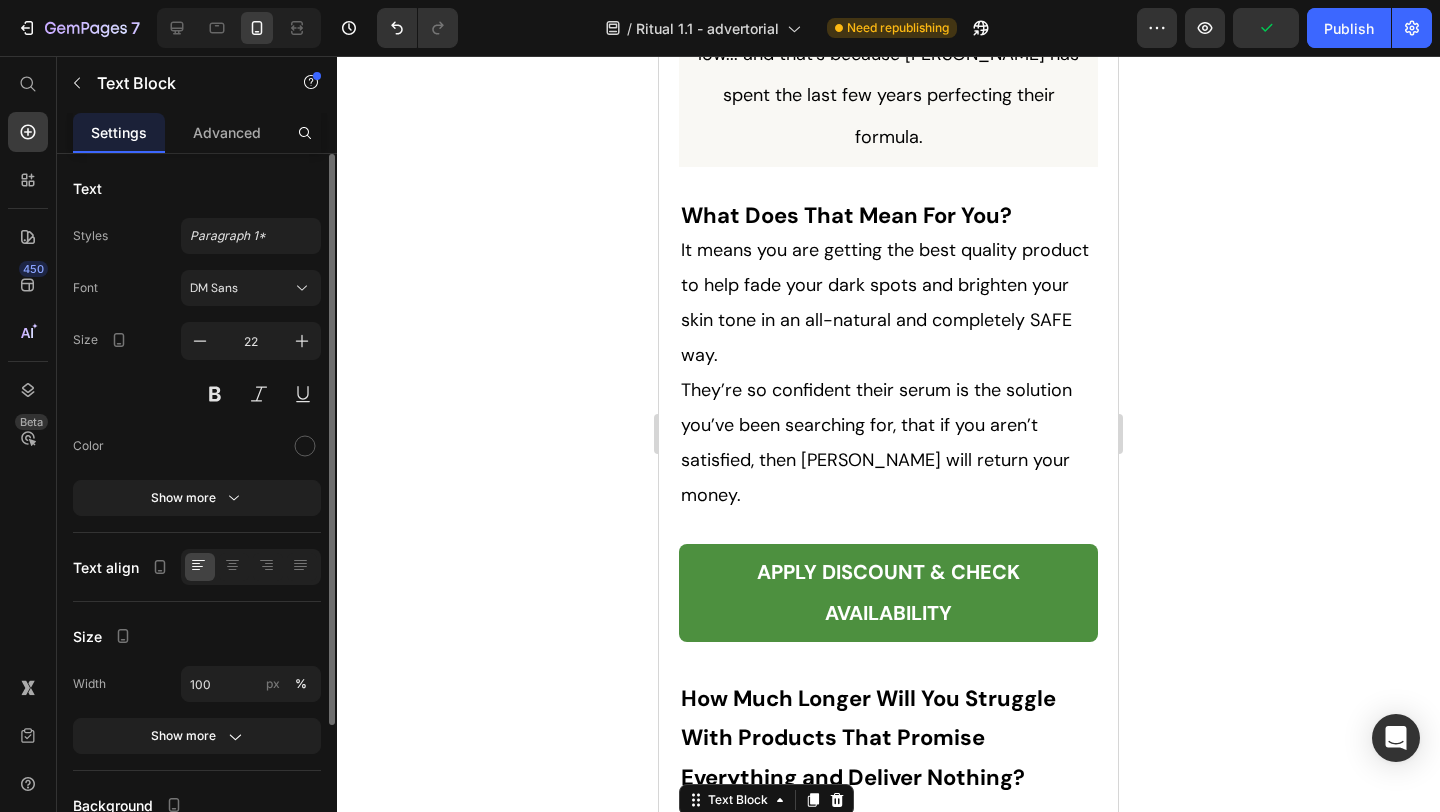 scroll, scrollTop: 13980, scrollLeft: 0, axis: vertical 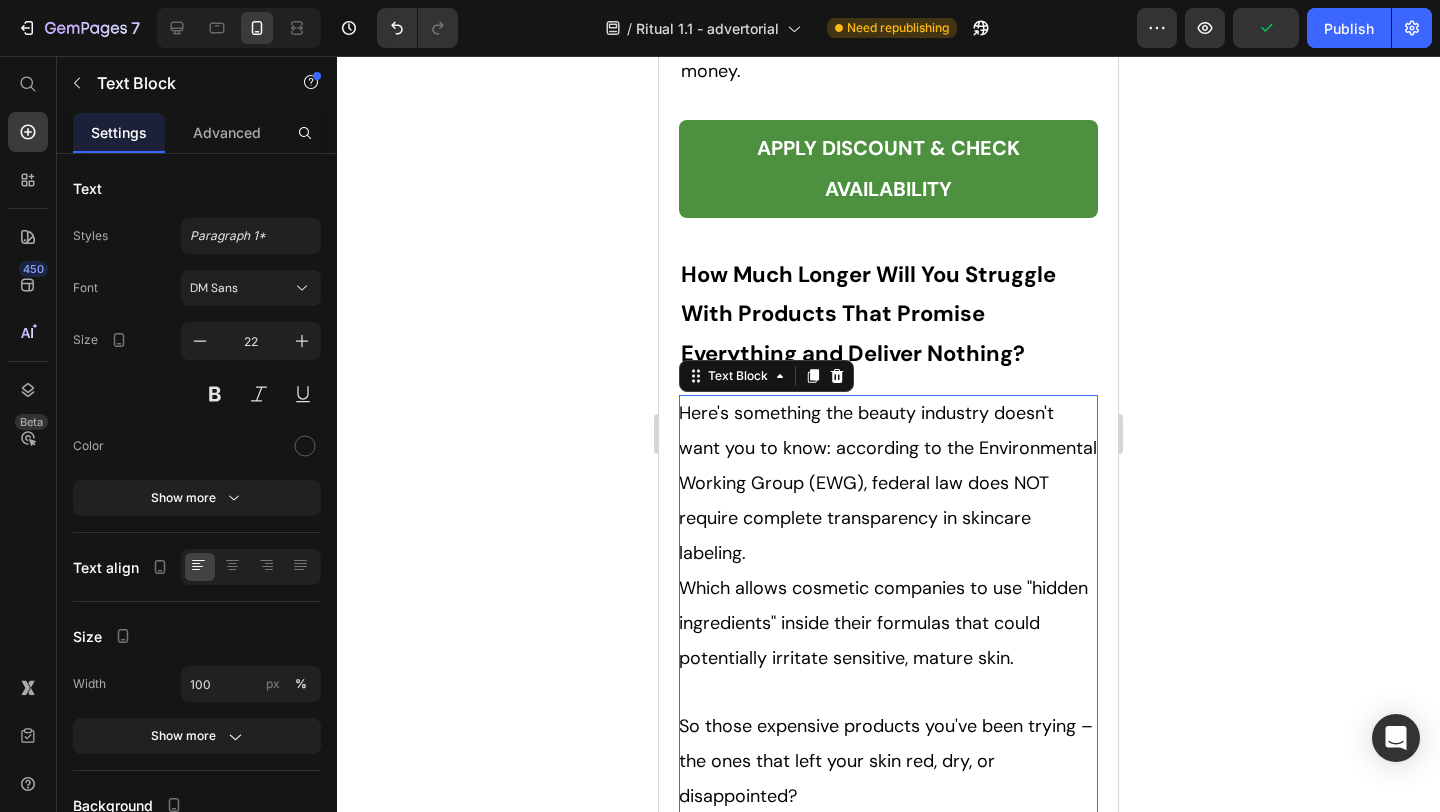 click on "So those expensive products you've been trying – the ones that left your skin red, dry, or disappointed?" at bounding box center [888, 760] 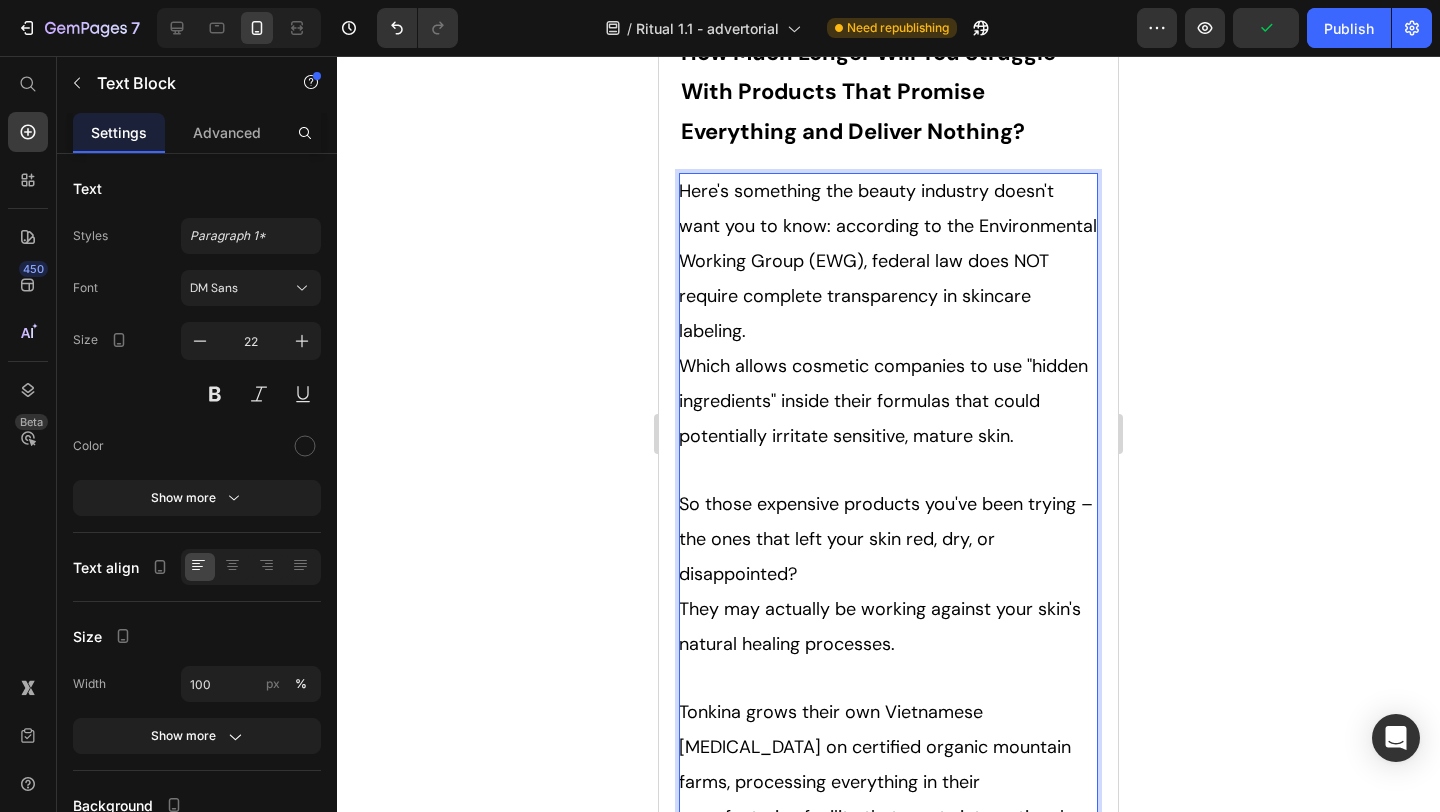 click on "Tonkina grows their own Vietnamese ginseng on certified organic mountain farms, processing everything in their manufacturing facility that meets international safety standards." at bounding box center [888, 781] 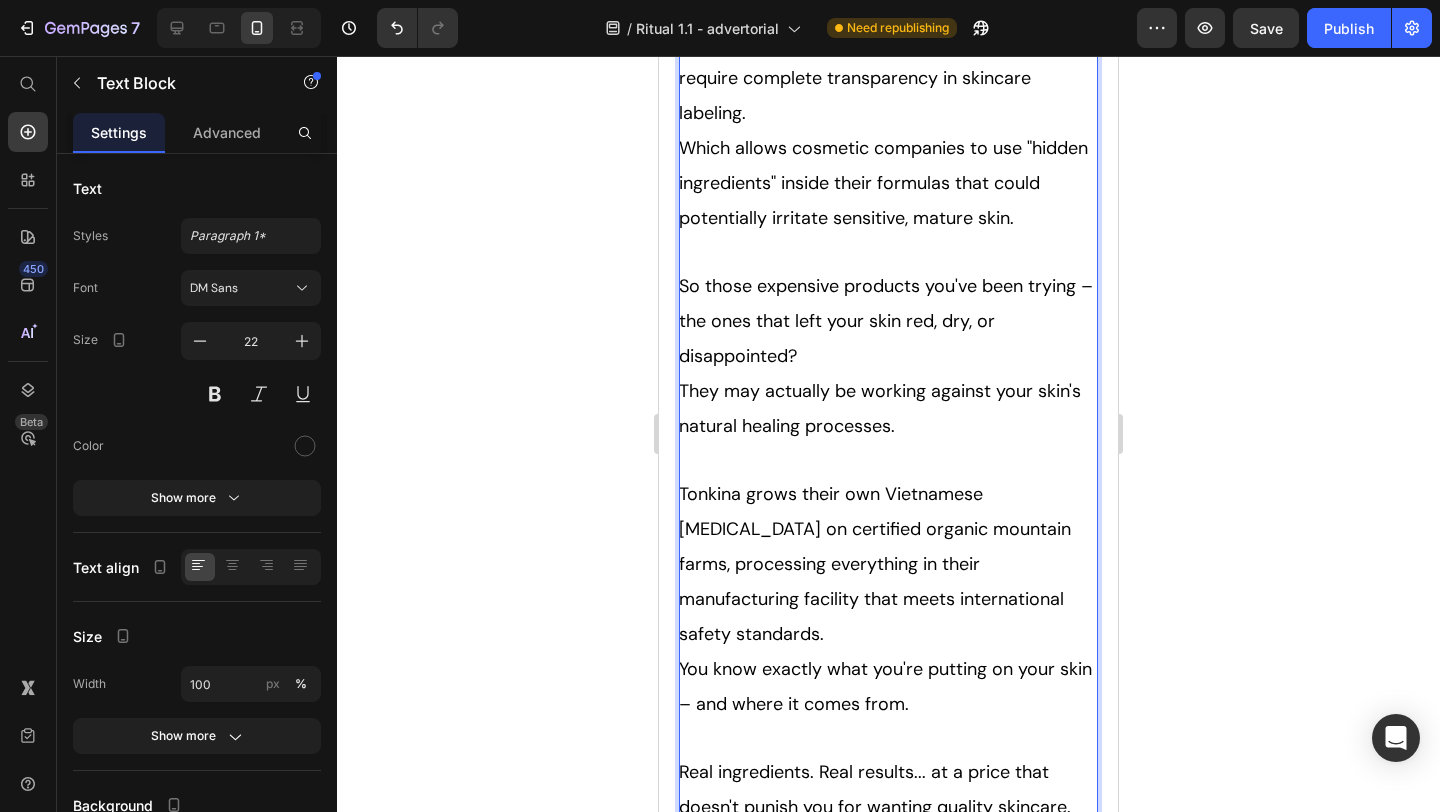 scroll, scrollTop: 14430, scrollLeft: 0, axis: vertical 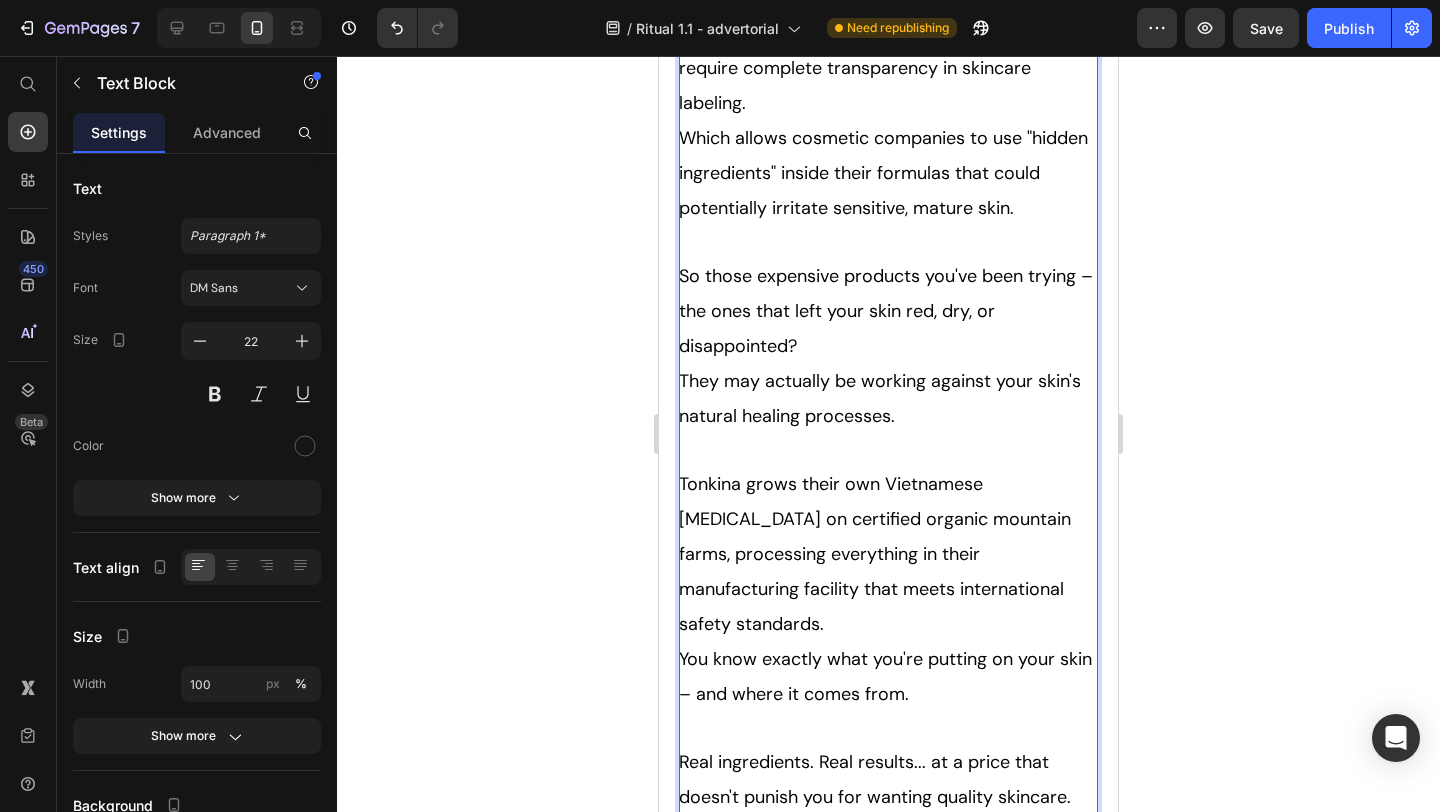 click on "Real ingredients. Real results... at a price that doesn't punish you for wanting quality skincare." at bounding box center (875, 779) 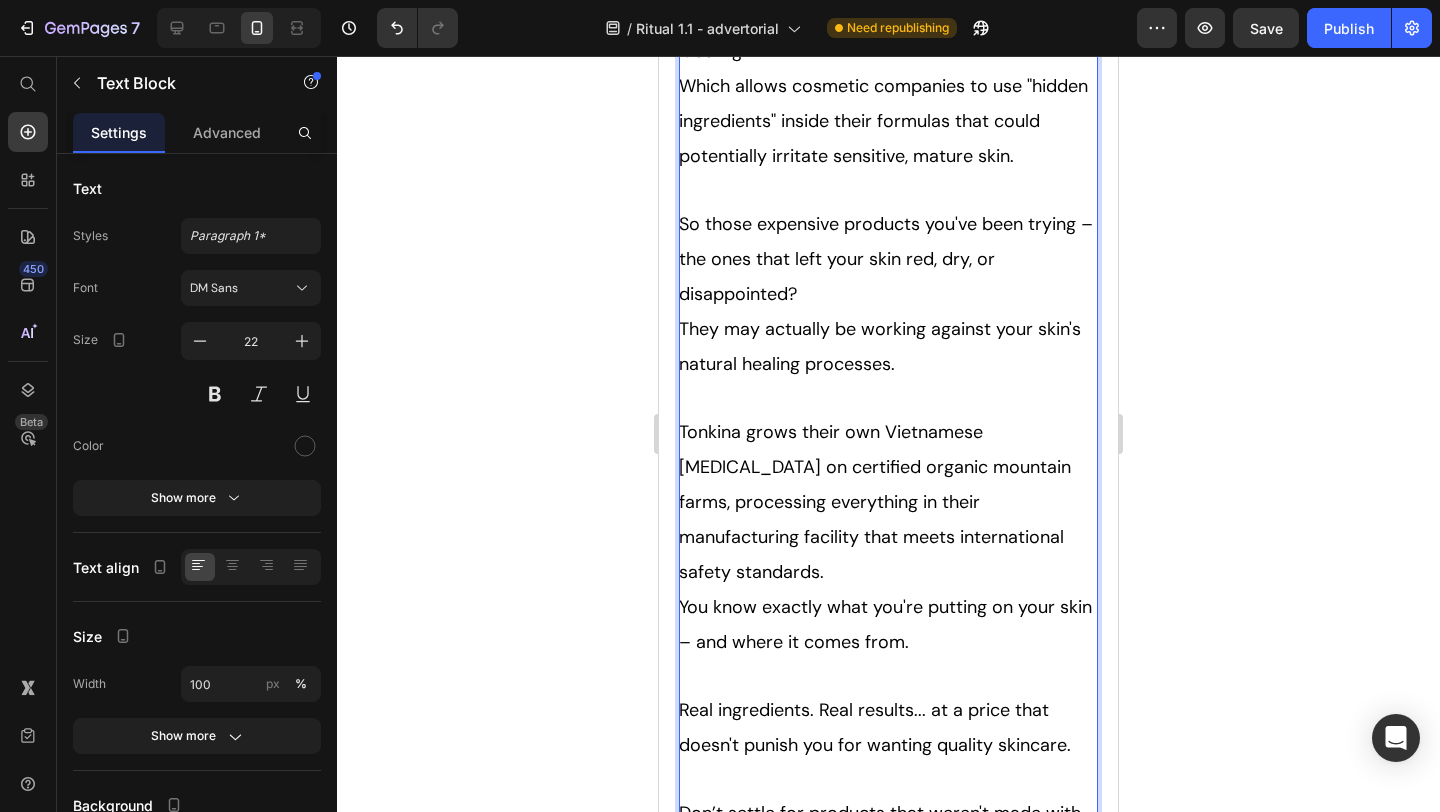 click on "Real ingredients. Real results... at a price that doesn't punish you for wanting quality skincare." at bounding box center [875, 727] 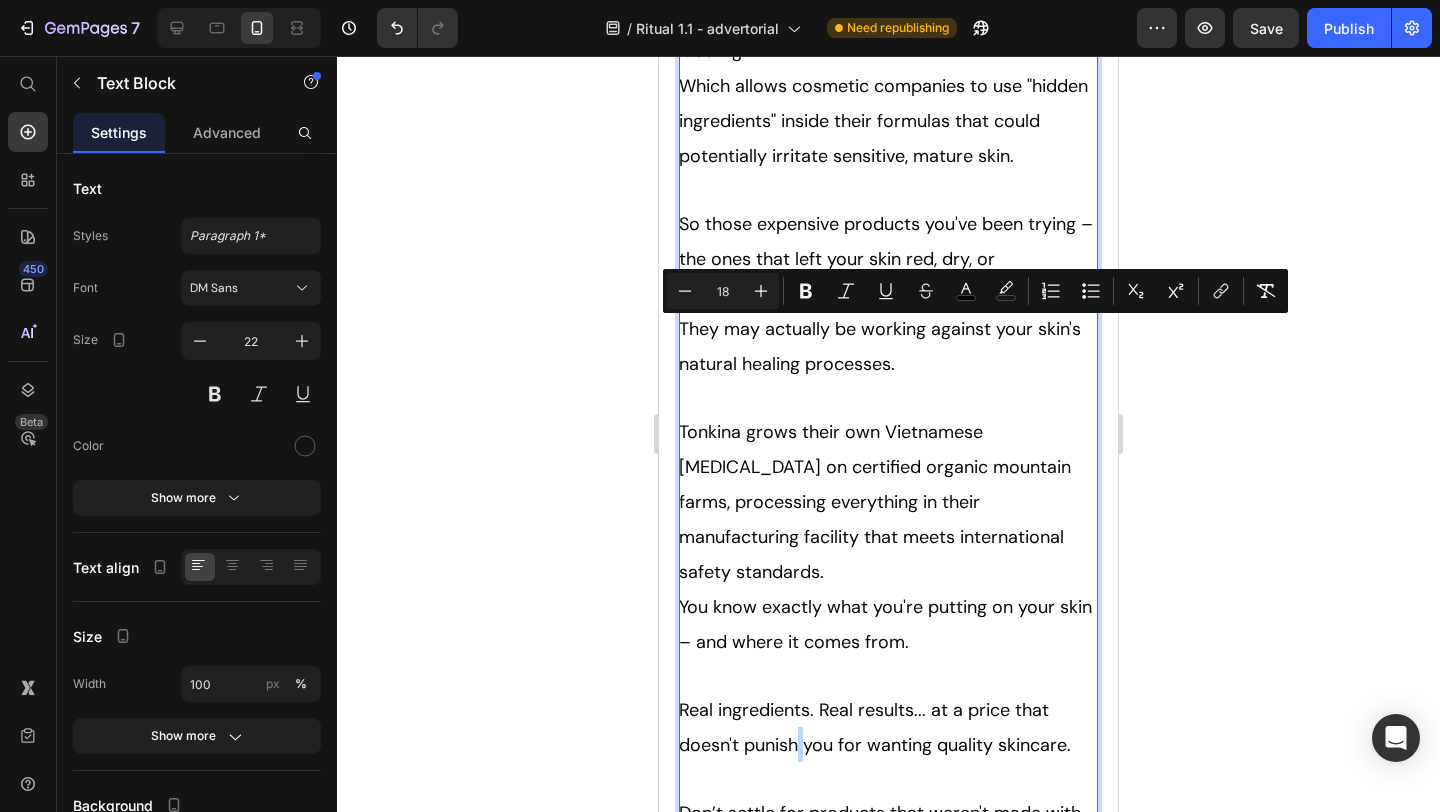 click on "Real ingredients. Real results... at a price that doesn't punish you for wanting quality skincare." at bounding box center (875, 727) 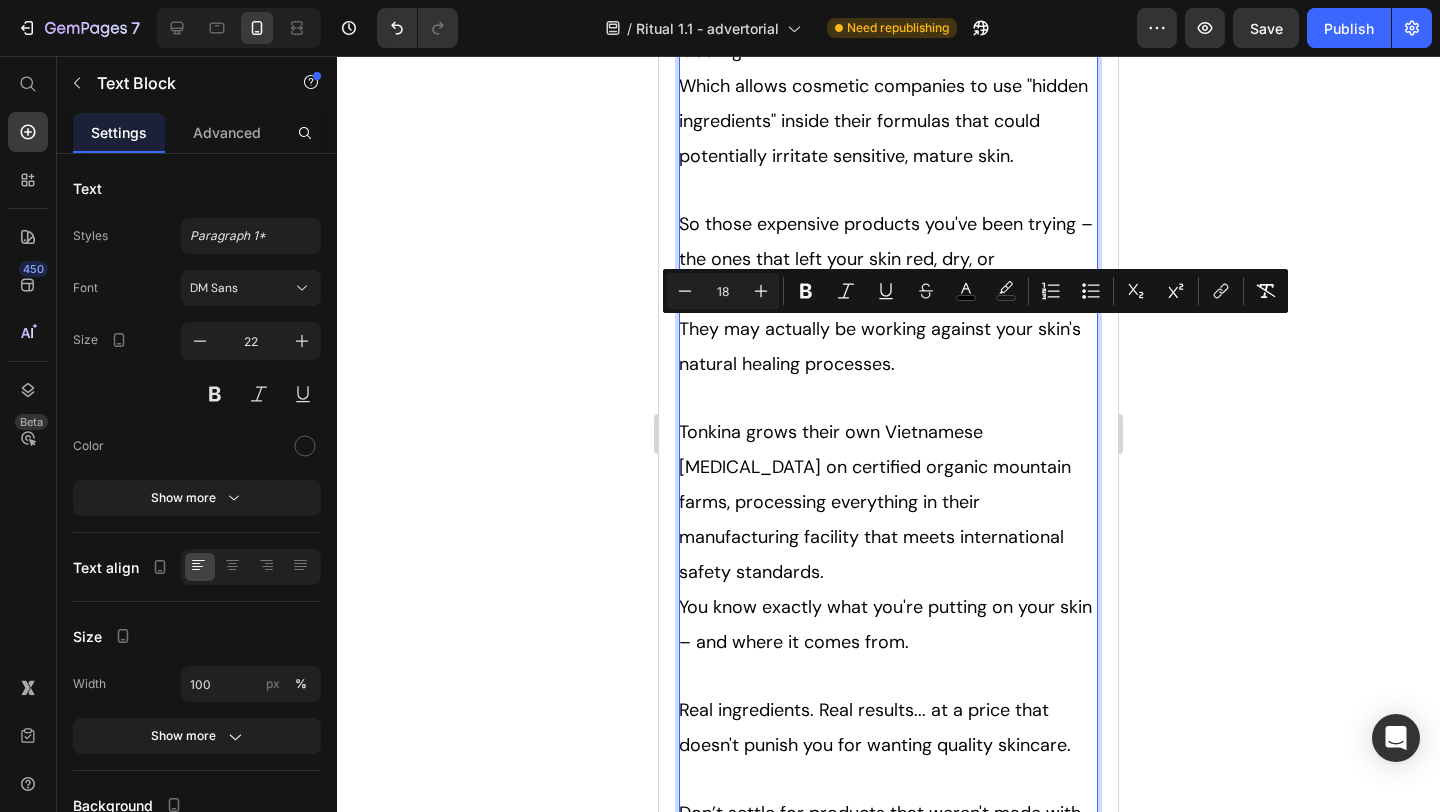 click on "Real ingredients. Real results... at a price that doesn't punish you for wanting quality skincare." at bounding box center [875, 727] 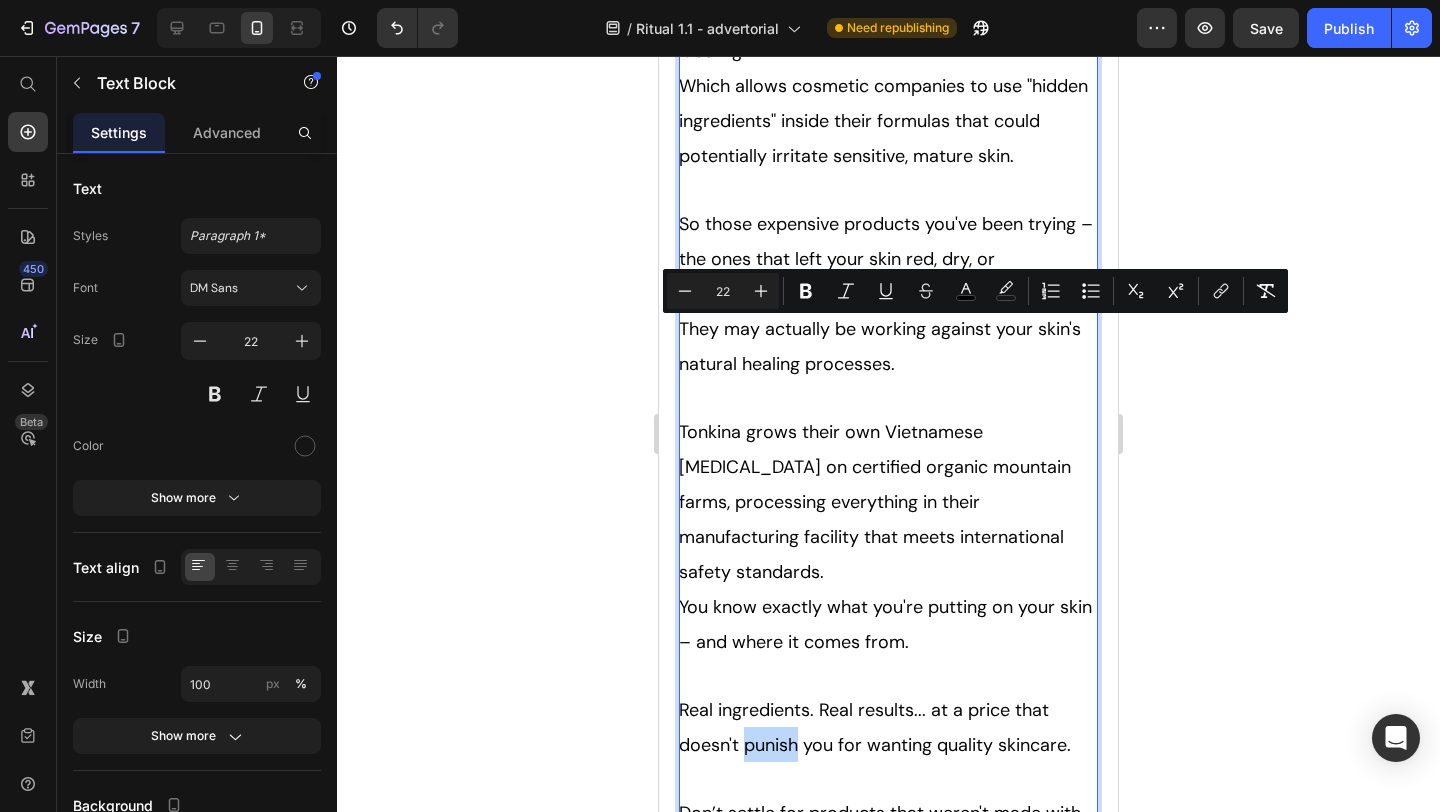 click at bounding box center [888, 778] 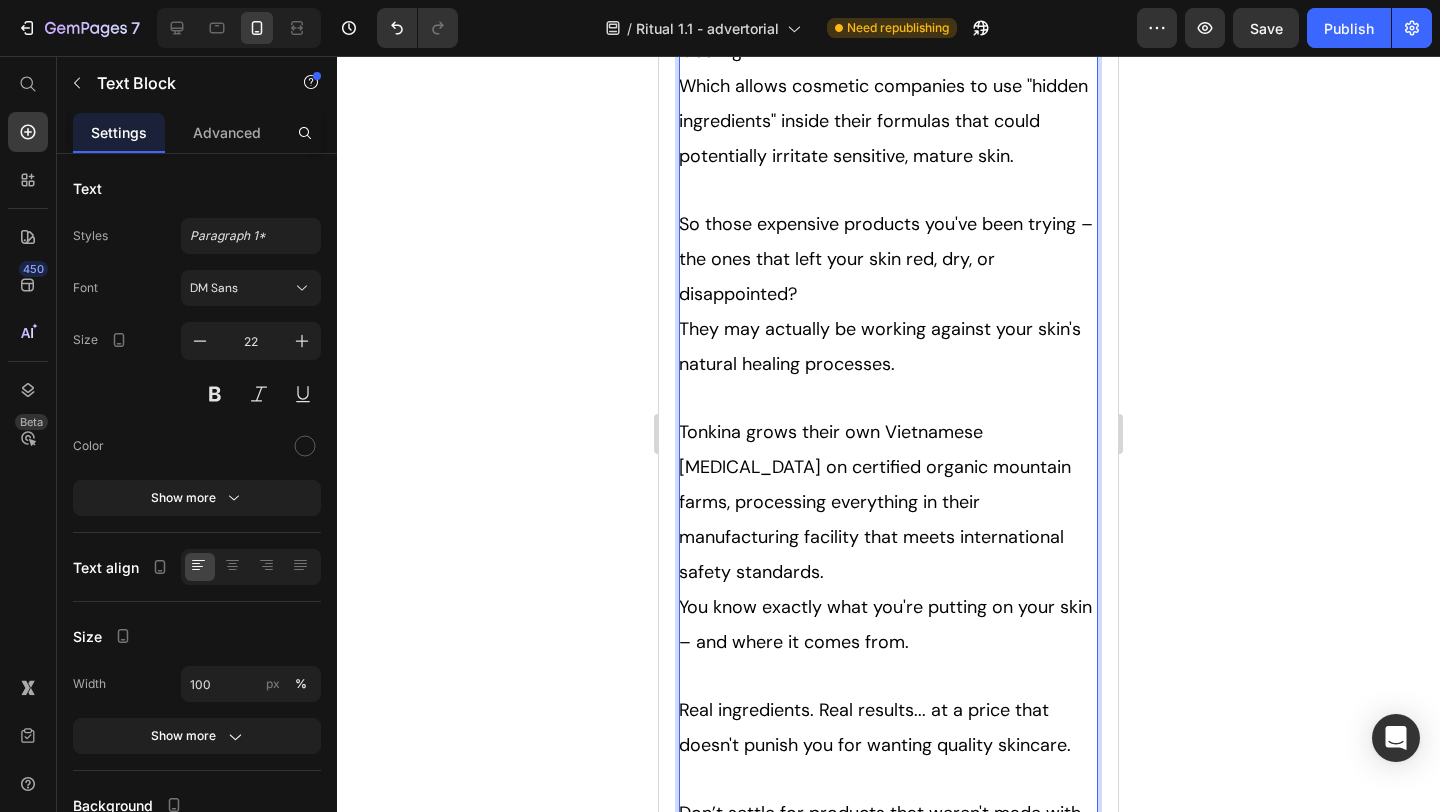 click on "Real ingredients. Real results... at a price that doesn't punish you for wanting quality skincare." at bounding box center [875, 727] 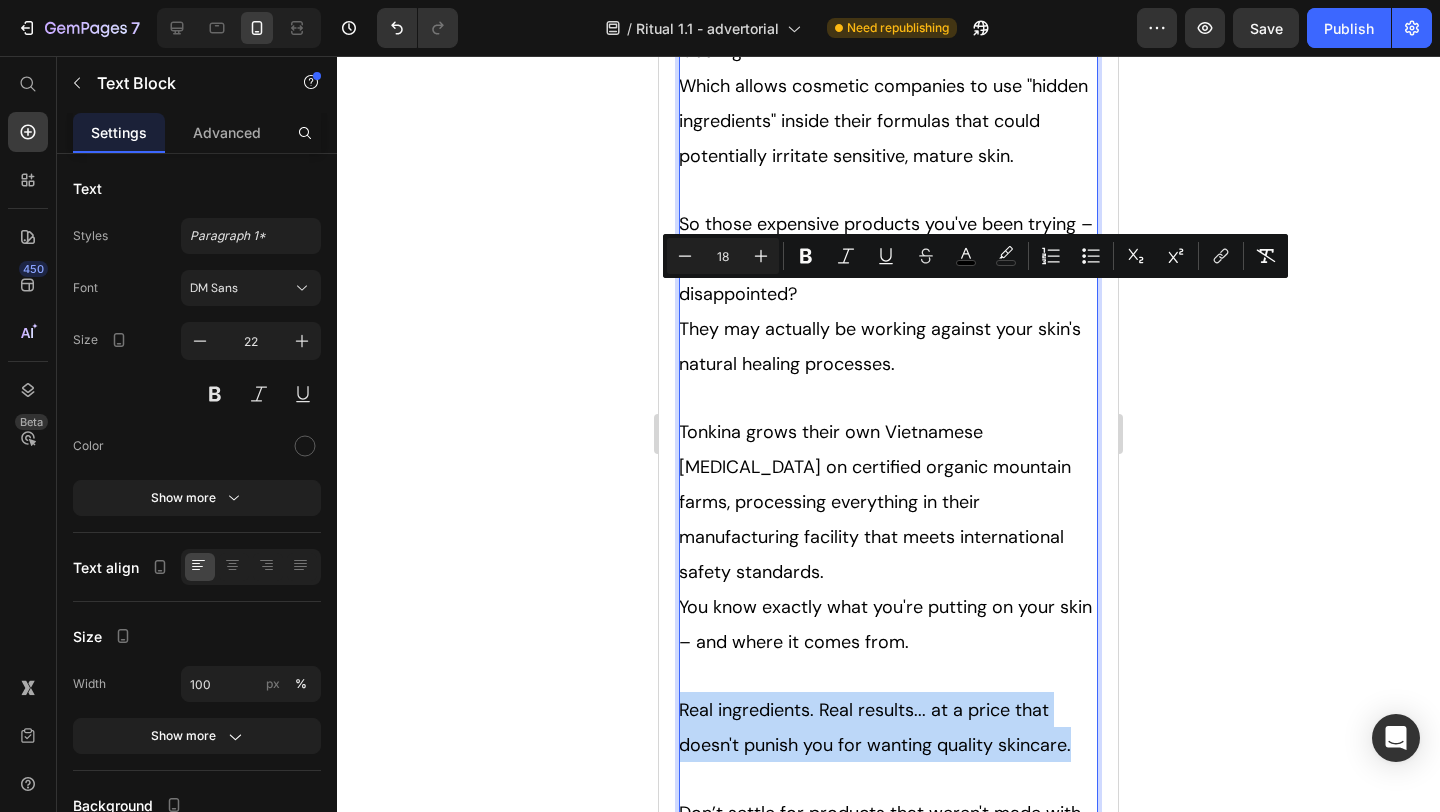 copy on "Real ingredients. Real results... at a price that doesn't punish you for wanting quality skincare." 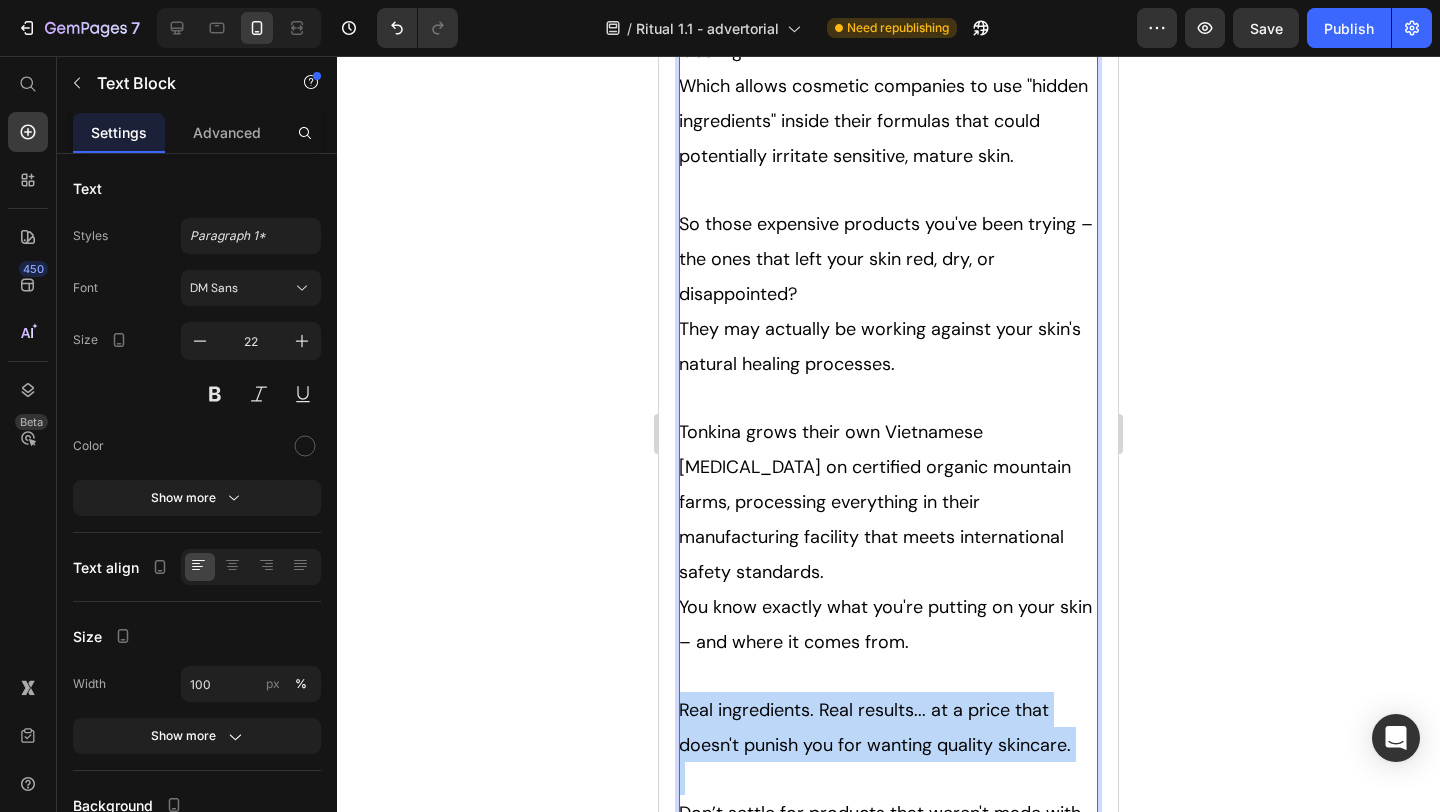 drag, startPoint x: 689, startPoint y: 297, endPoint x: 1074, endPoint y: 339, distance: 387.28412 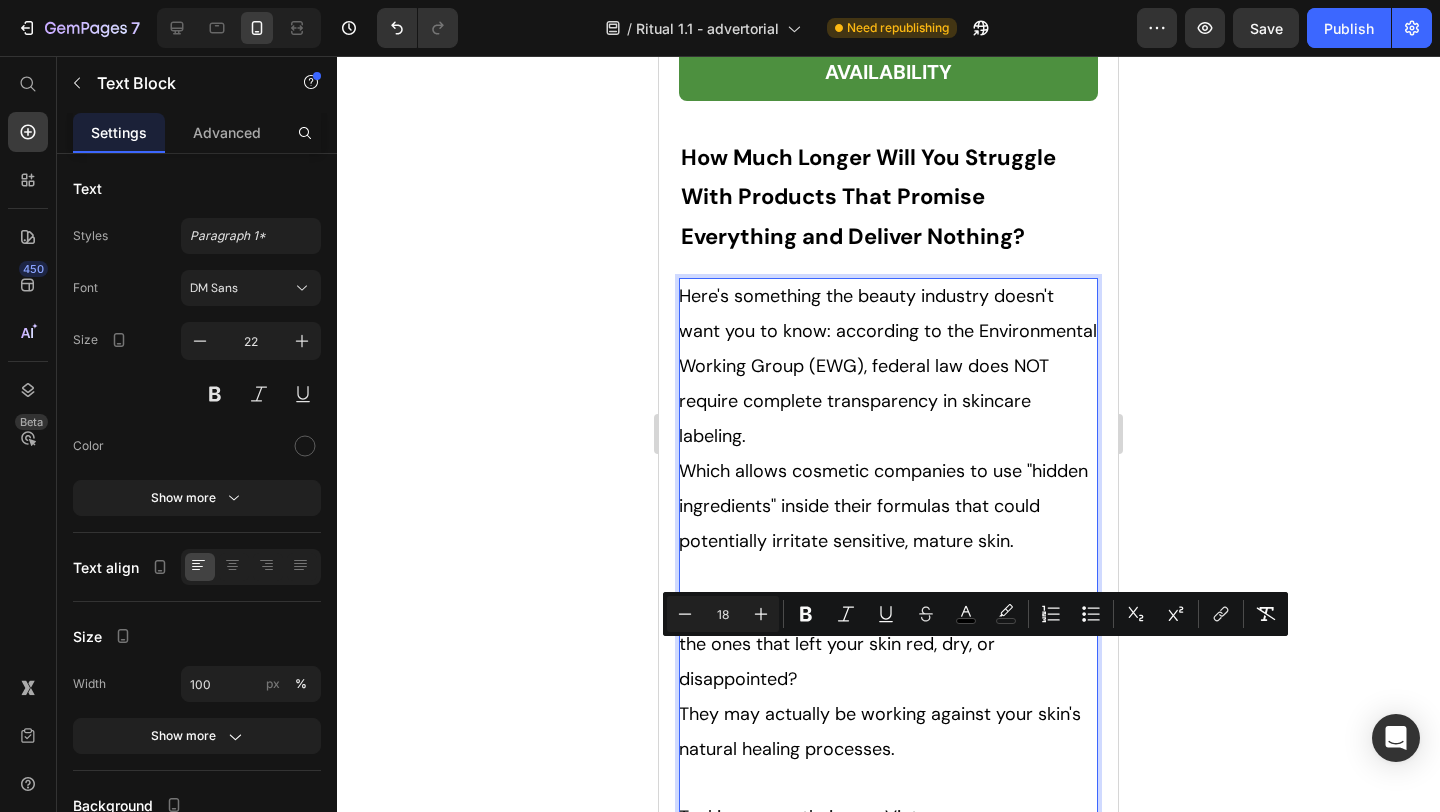 scroll, scrollTop: 14134, scrollLeft: 0, axis: vertical 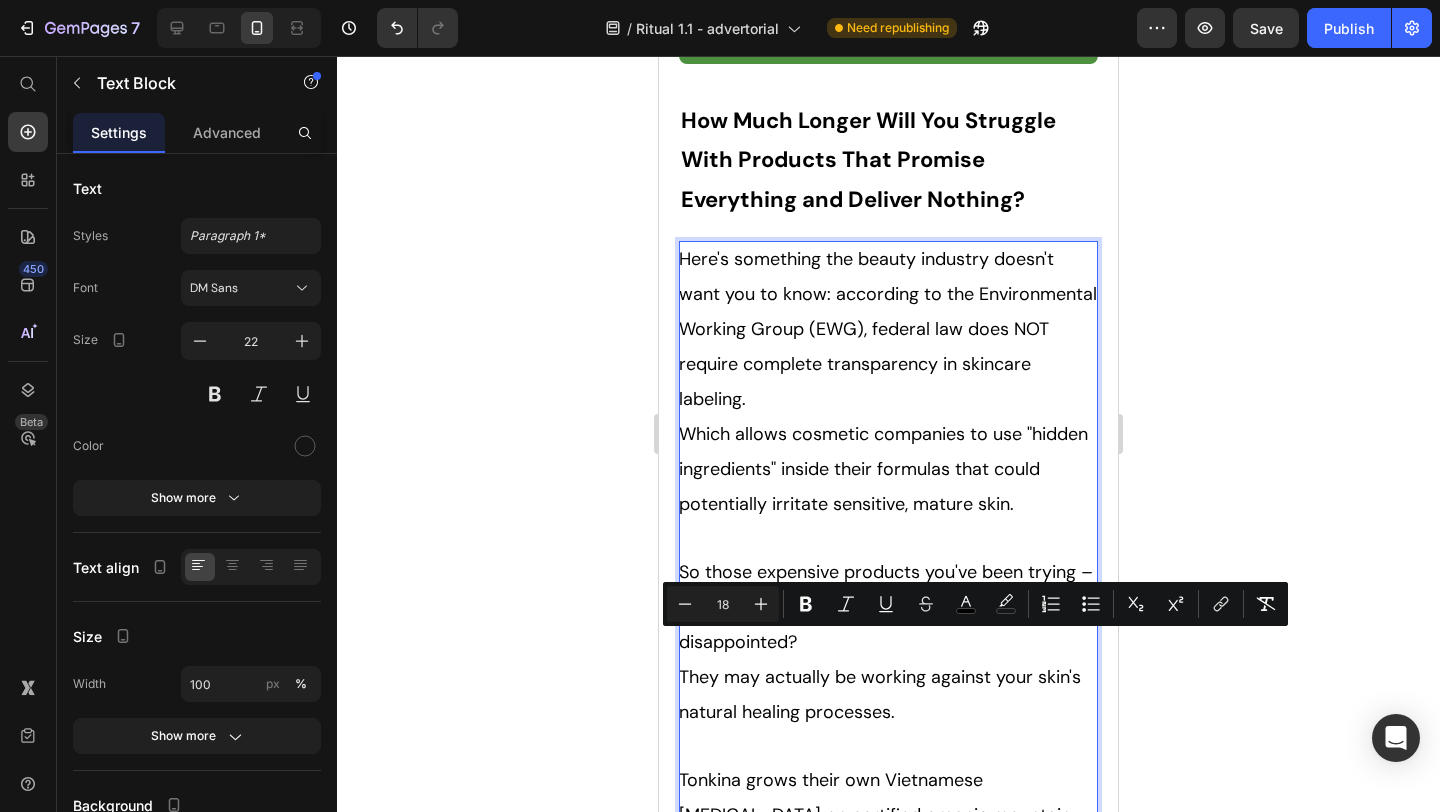 click on "They may actually be working against your skin's natural healing processes." at bounding box center (888, 694) 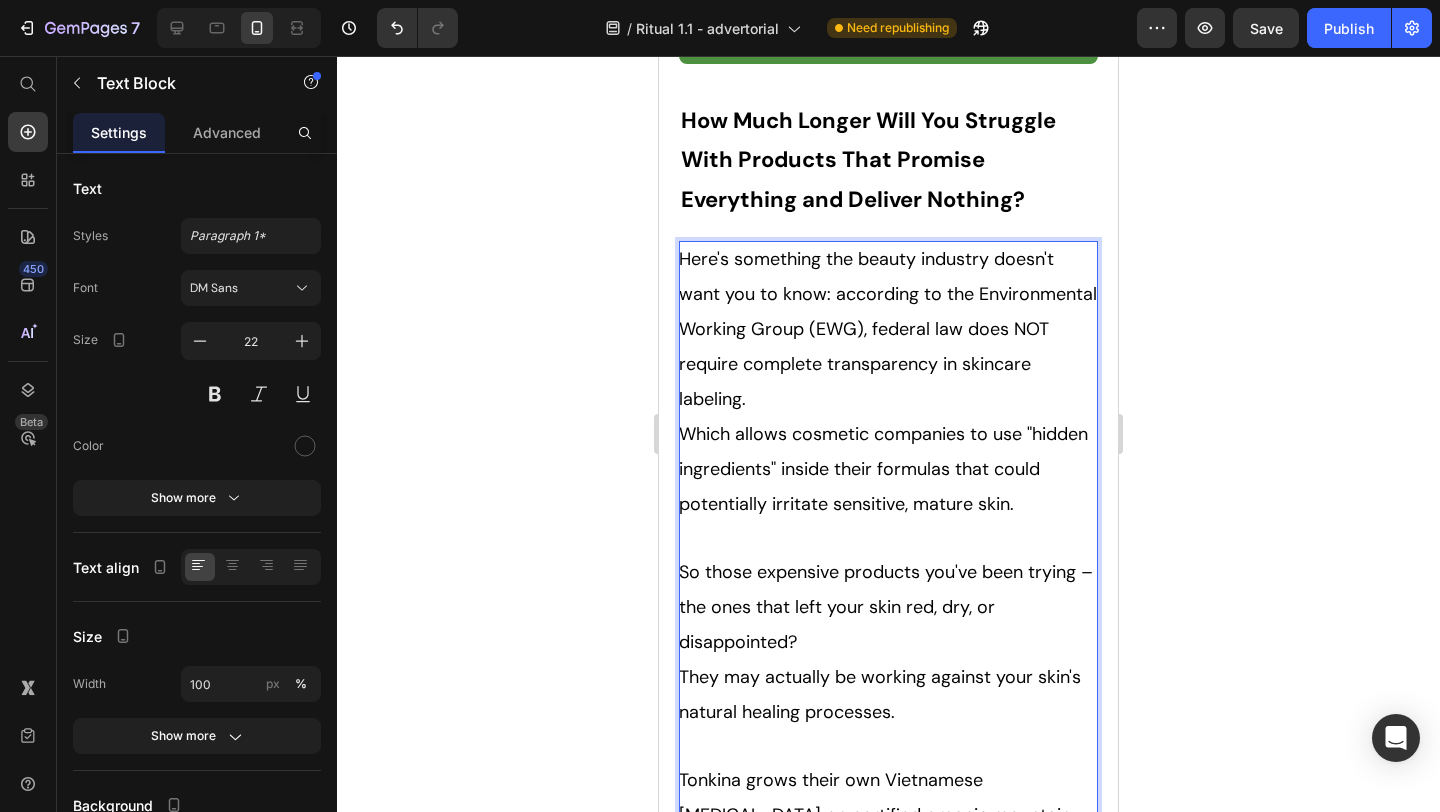 click on "Tonkina grows their own Vietnamese ginseng on certified organic mountain farms, processing everything in their manufacturing facility that meets international safety standards." at bounding box center (875, 850) 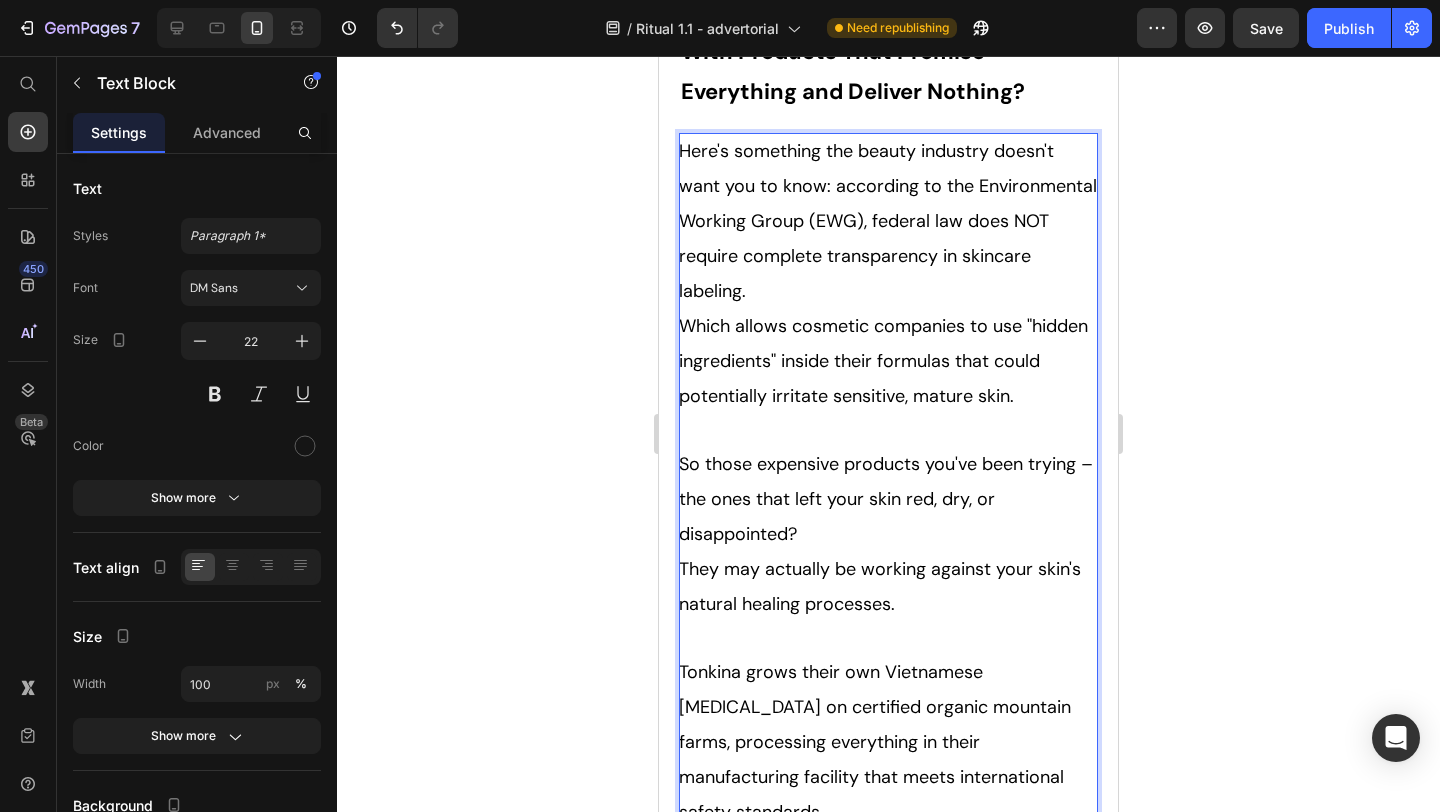 scroll, scrollTop: 14251, scrollLeft: 0, axis: vertical 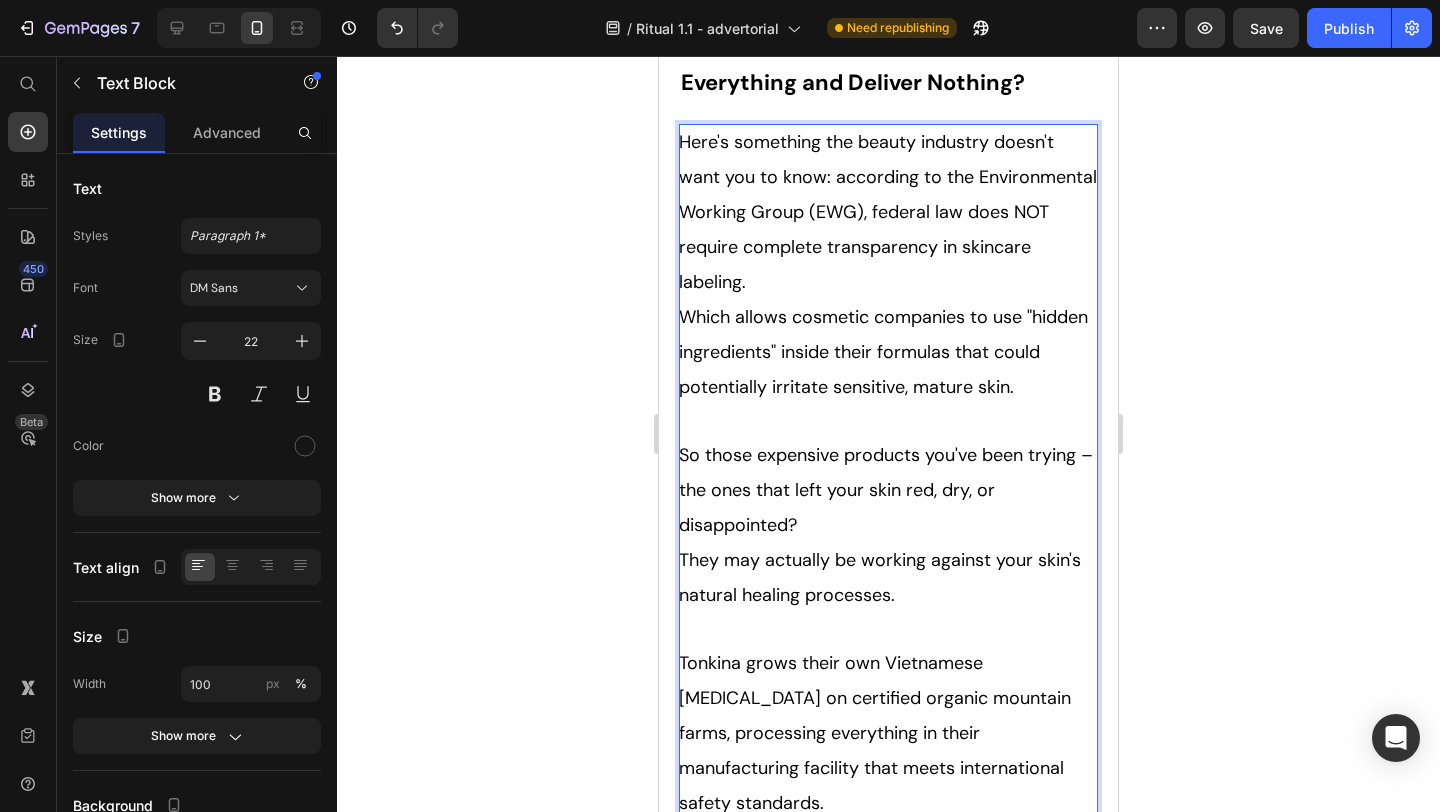click on "Real ingredients. Real results... at a price that doesn't punish you for wanting quality skincare." at bounding box center (875, 958) 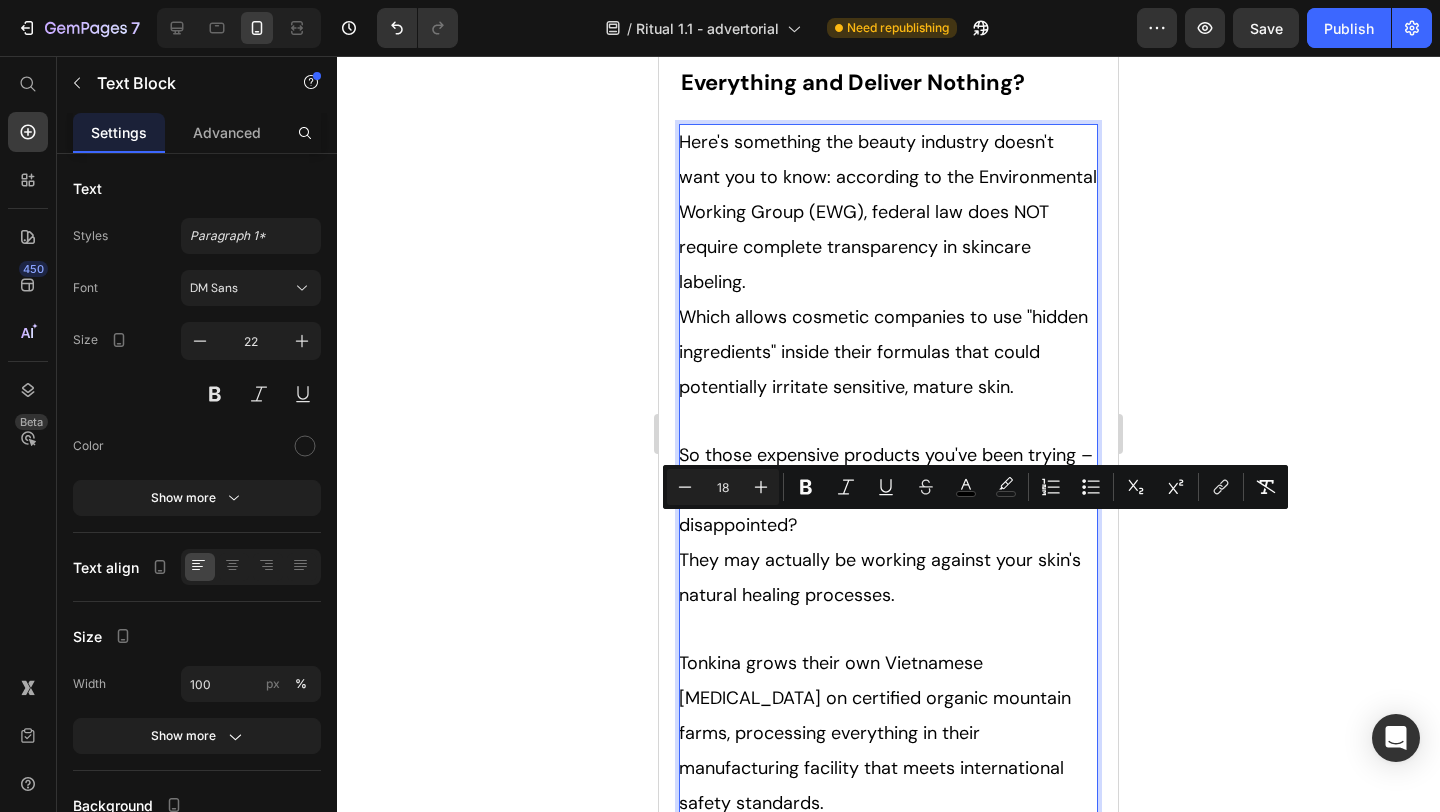 click on "Real ingredients. Real results... at a price that doesn't punish you for wanting quality skincare." at bounding box center (875, 958) 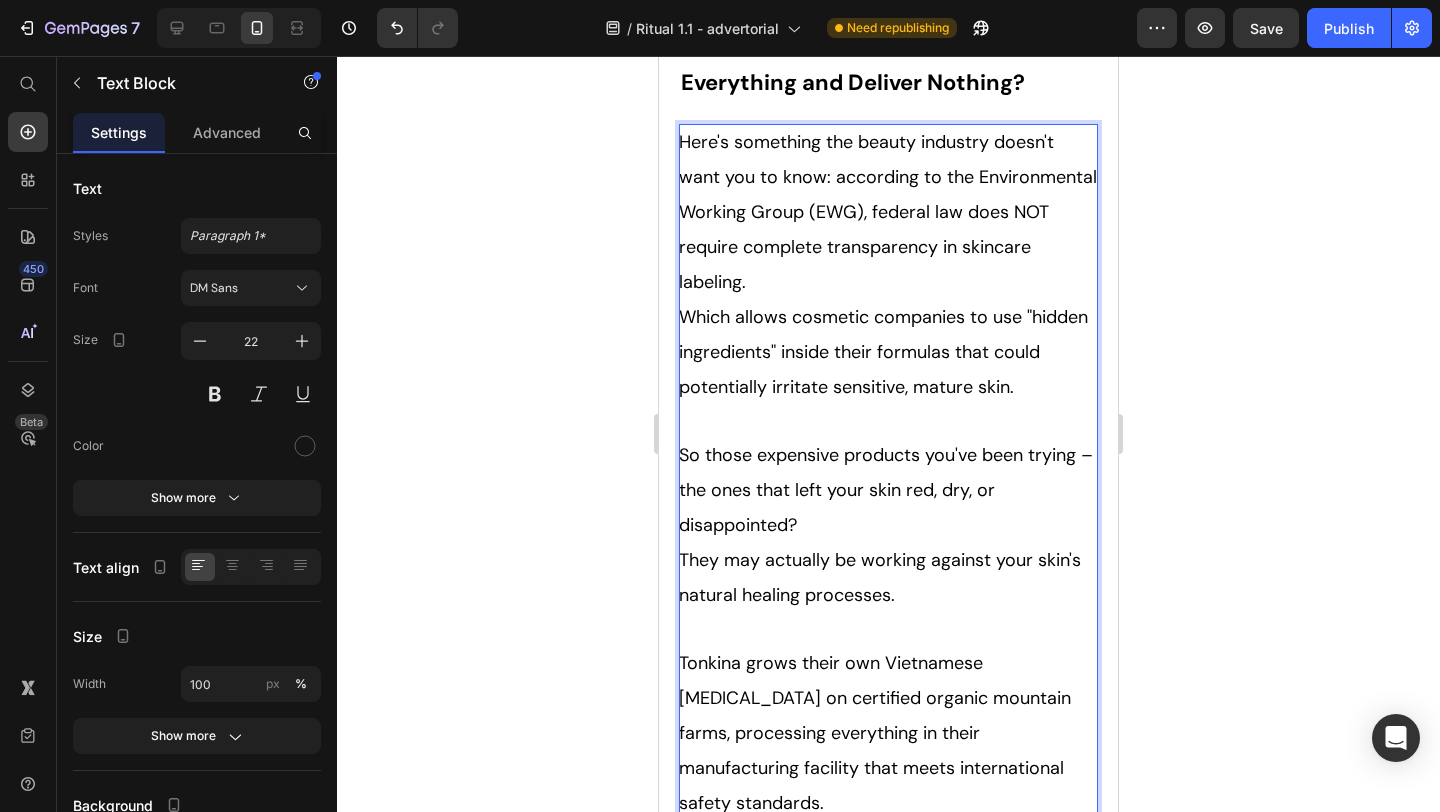 drag, startPoint x: 932, startPoint y: 529, endPoint x: 1086, endPoint y: 575, distance: 160.72336 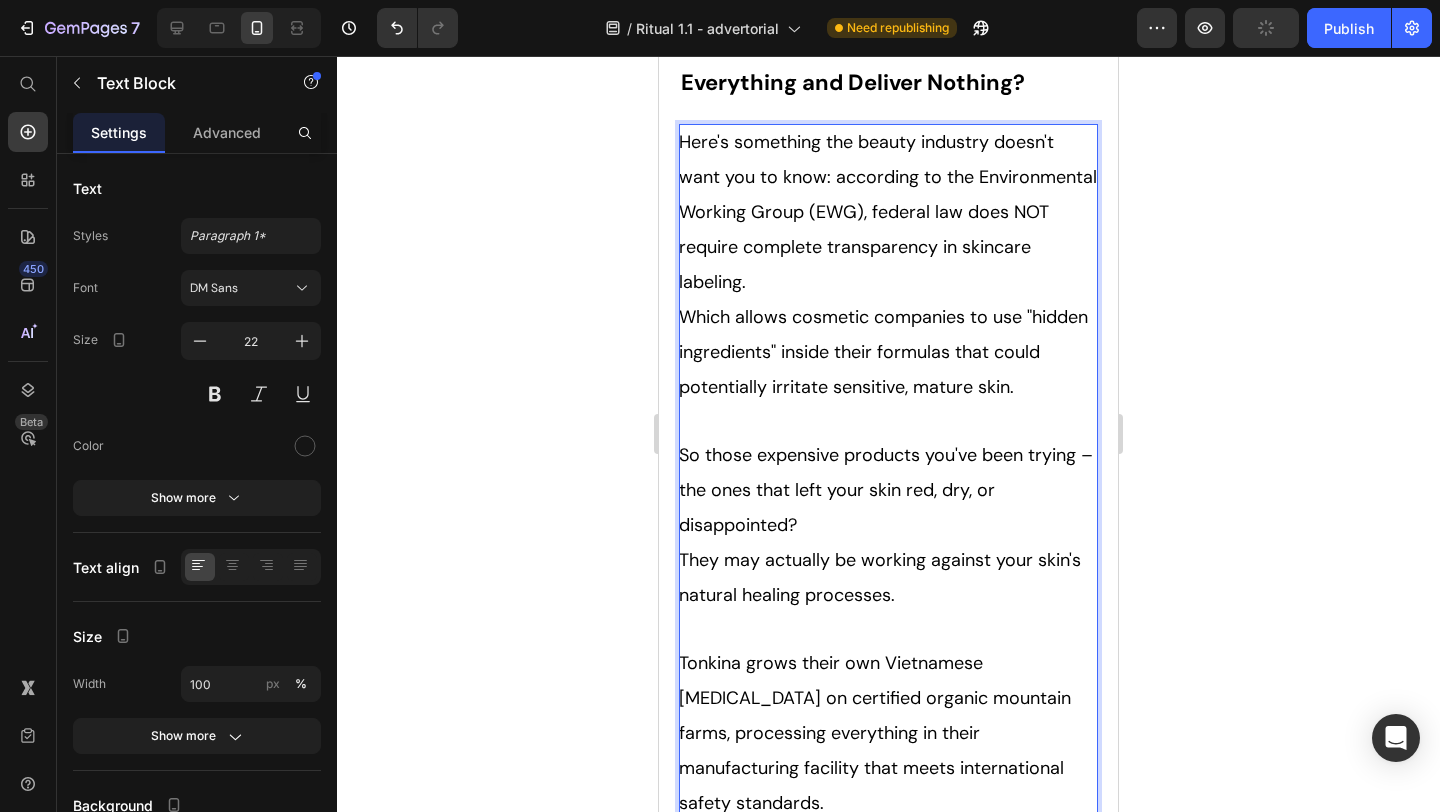 click on "Real ingredients. Real results... and doesn’t ask you to overpay for it." at bounding box center [888, 958] 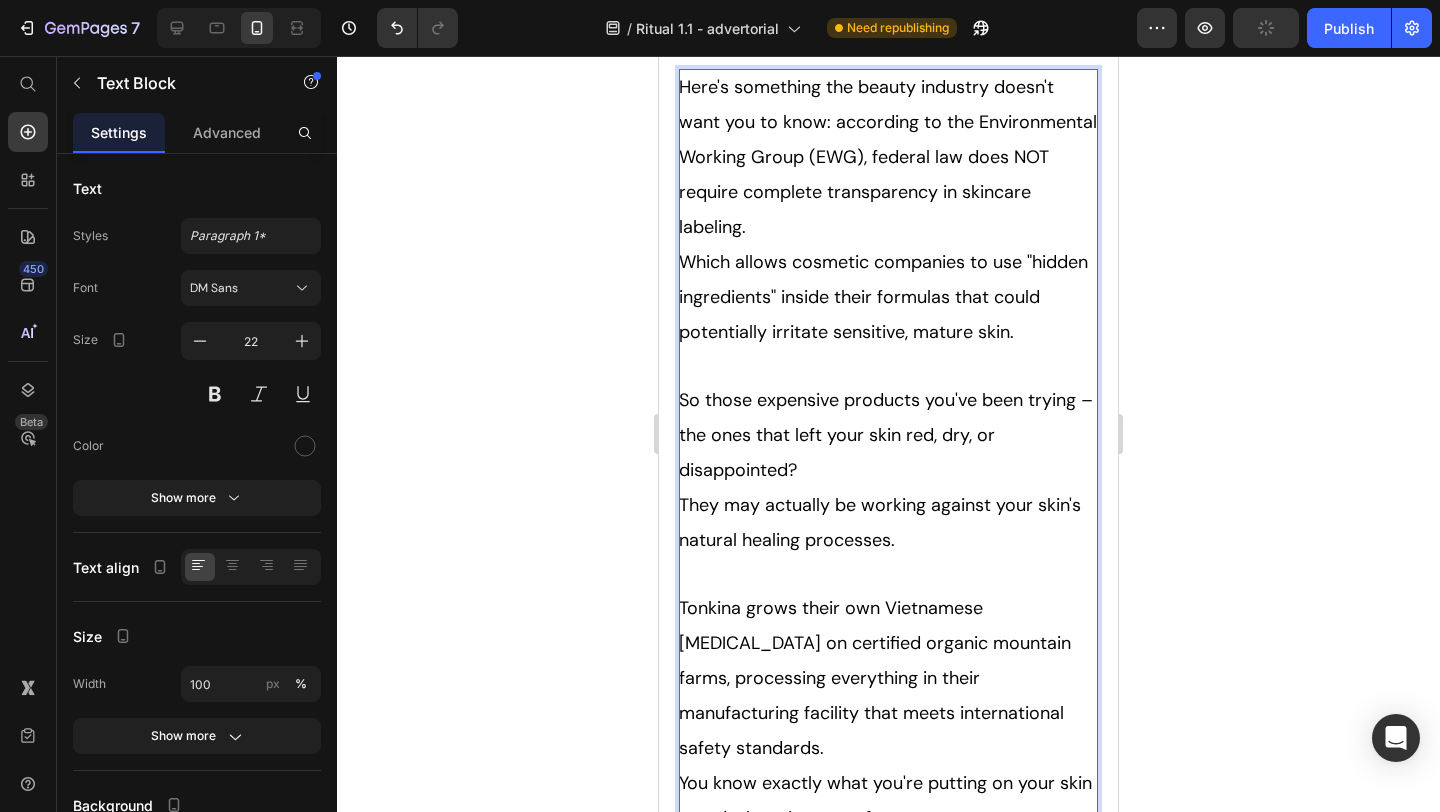 scroll, scrollTop: 14318, scrollLeft: 0, axis: vertical 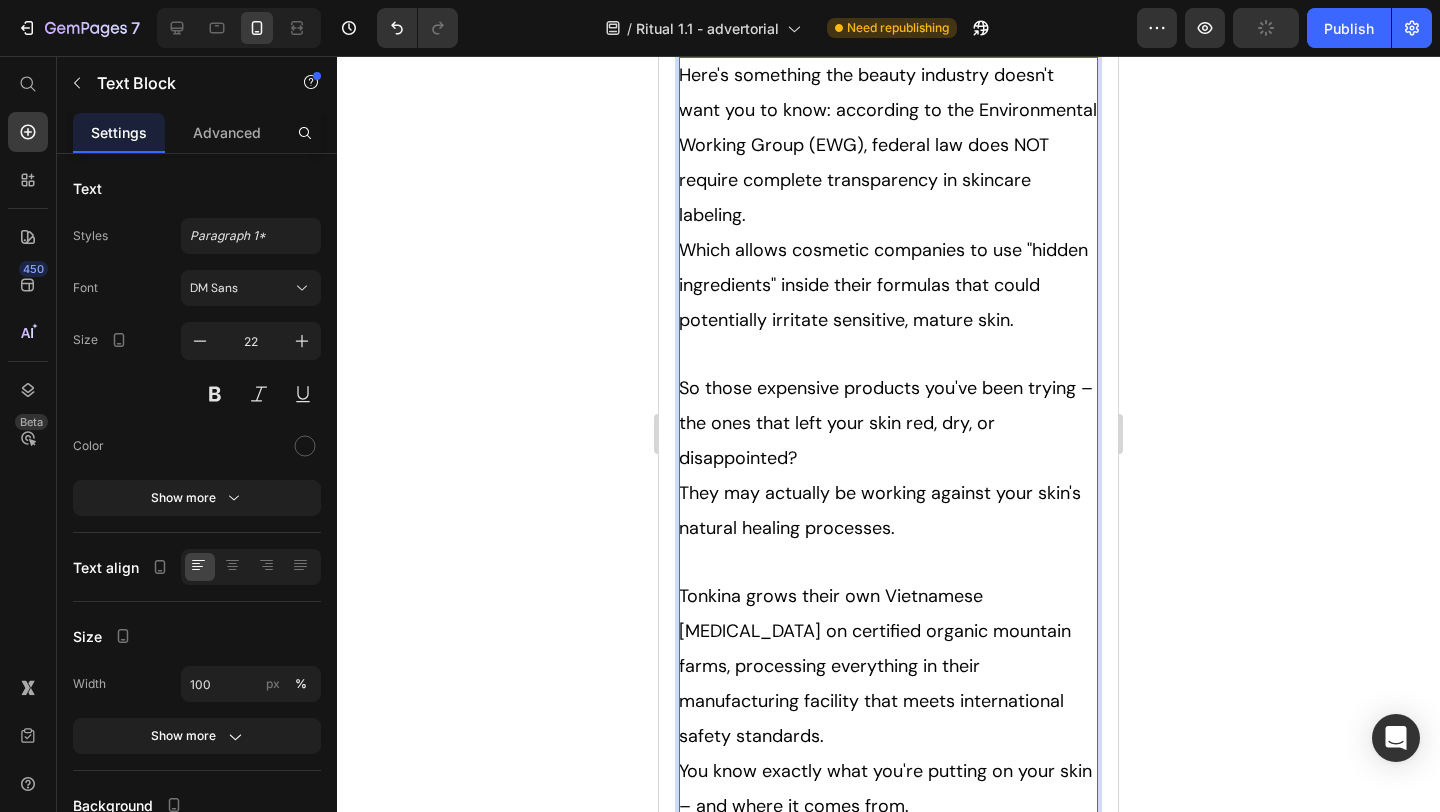 click on "Real ingredients. Real results... and doesn’t ask you to overpay for it." at bounding box center (888, 891) 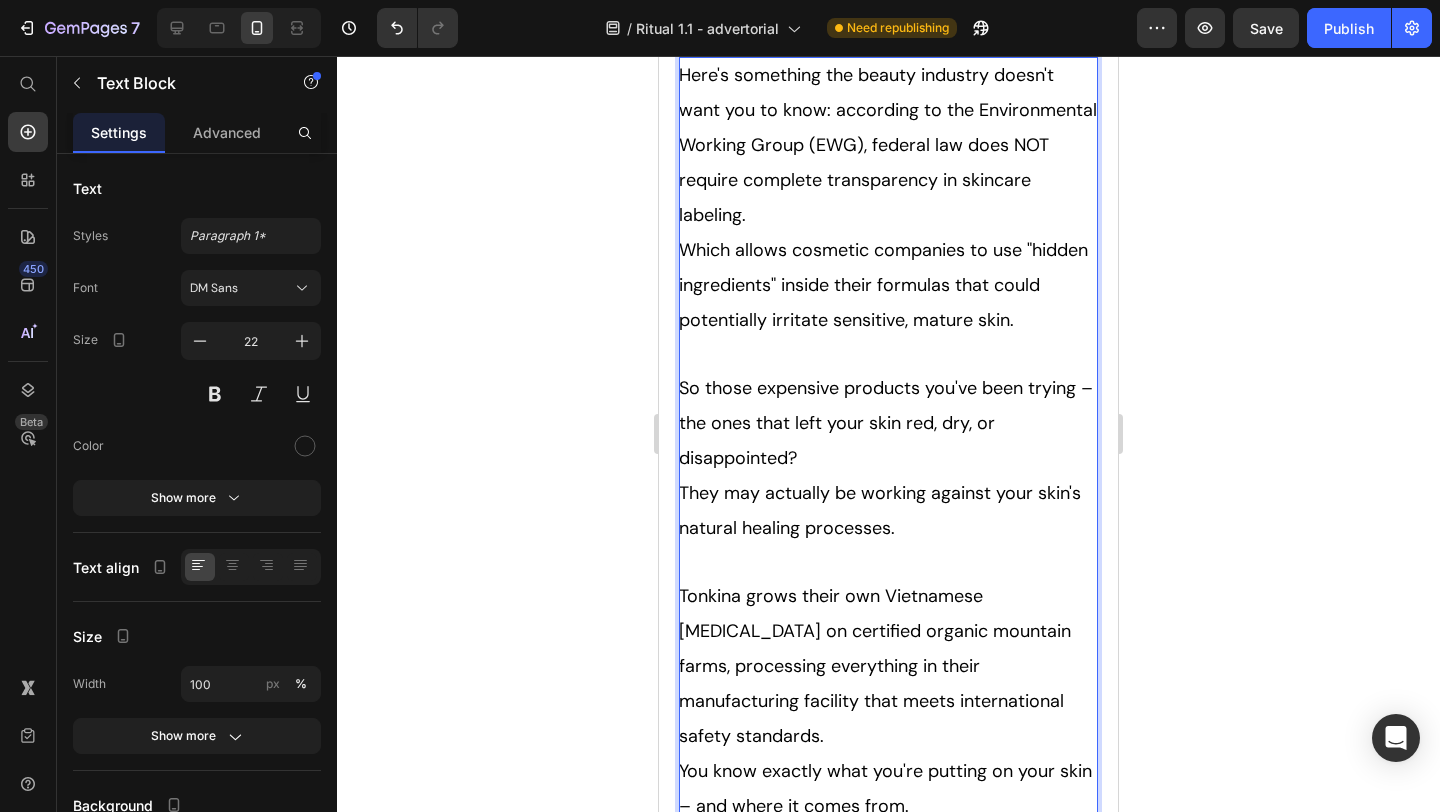 click on "Don’t settle for products that weren't made with mature skin in mind. Your skin deserves the respect and care that only comes from authentic, time-tested ingredients." at bounding box center (888, 1029) 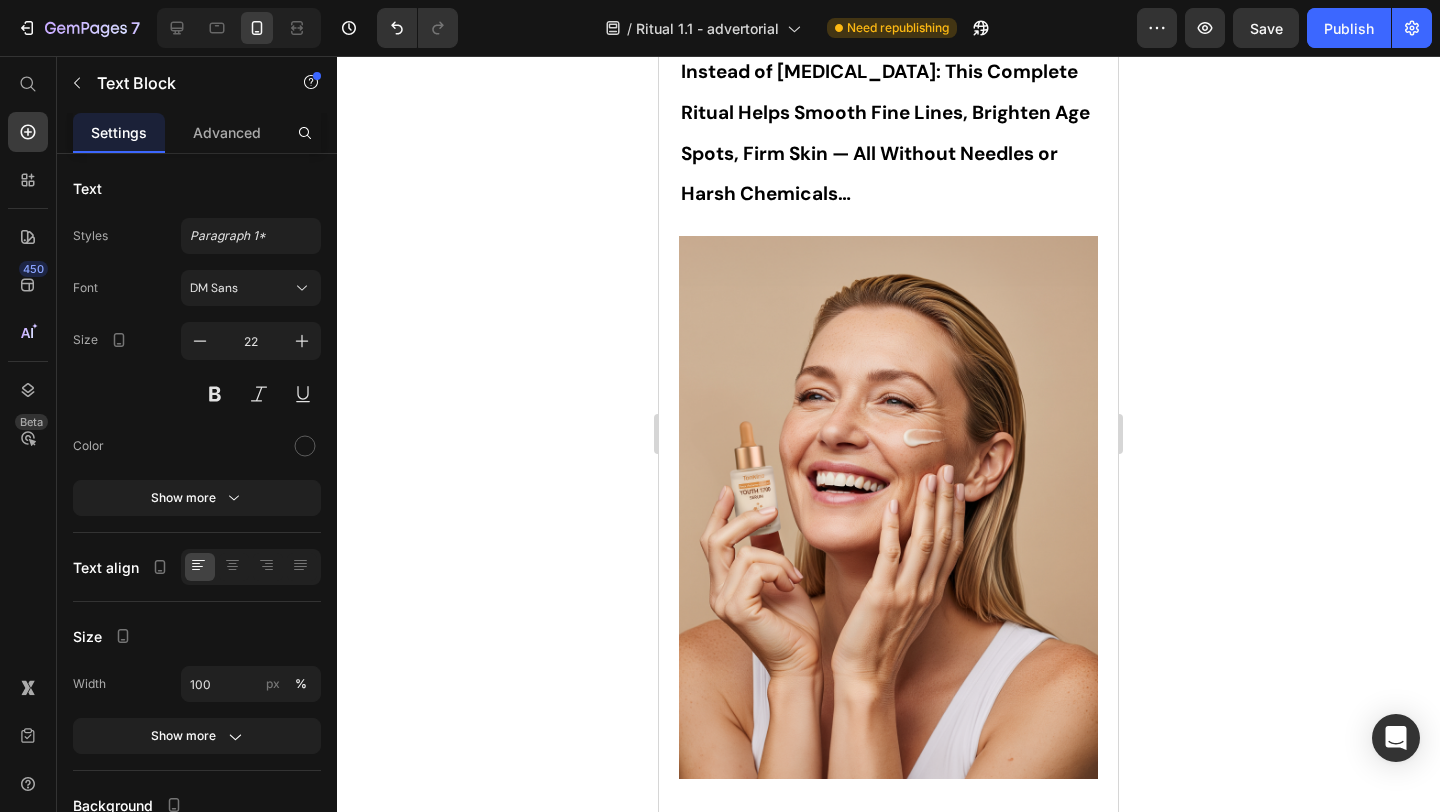 scroll, scrollTop: 0, scrollLeft: 0, axis: both 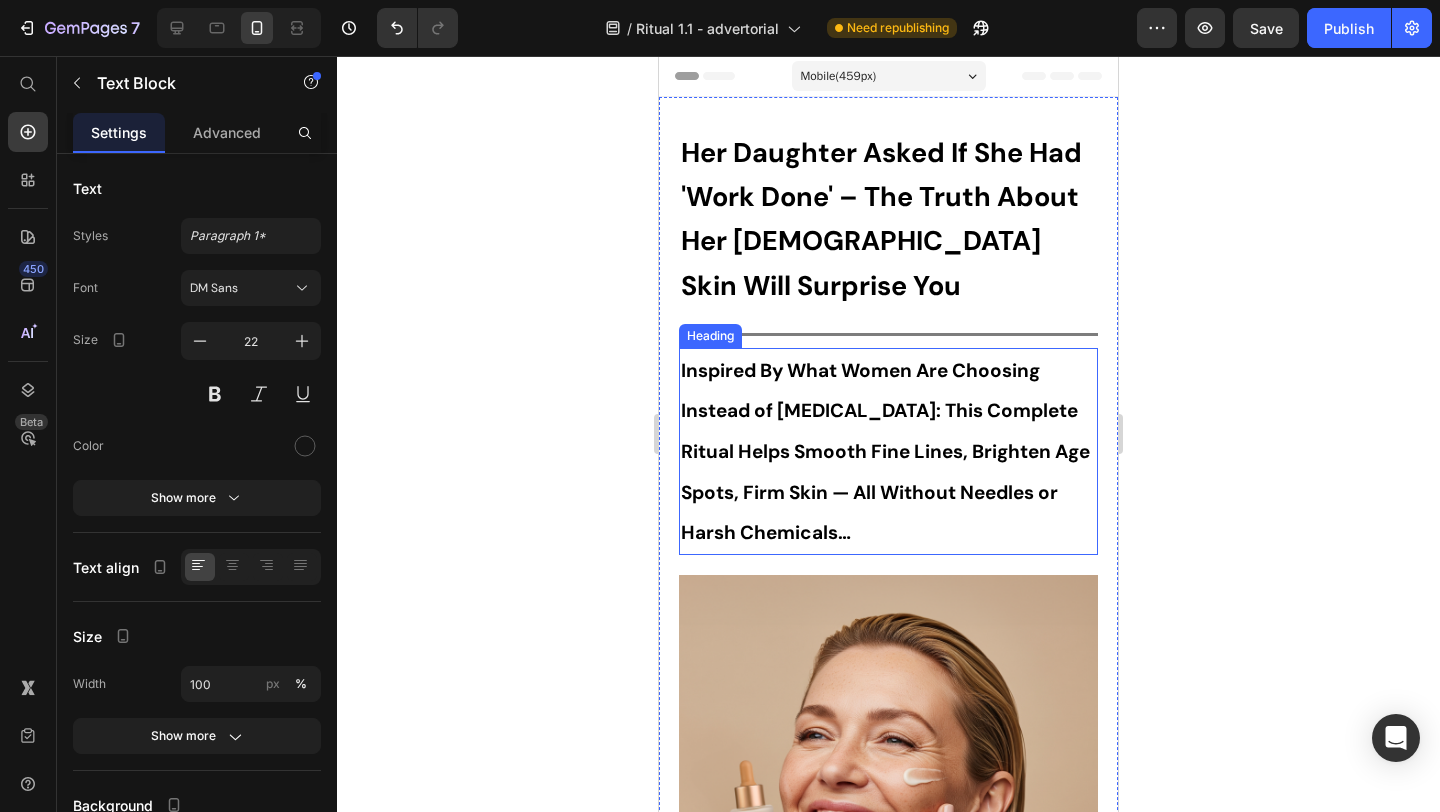 click on "⁠⁠⁠⁠⁠⁠⁠ Inspired By What Women Are Choosing Instead of Botox: This Complete Ritual Helps Smooth Fine Lines, Brighten Age Spots, Firm Skin — All Without Needles or Harsh Chemicals…" at bounding box center [888, 451] 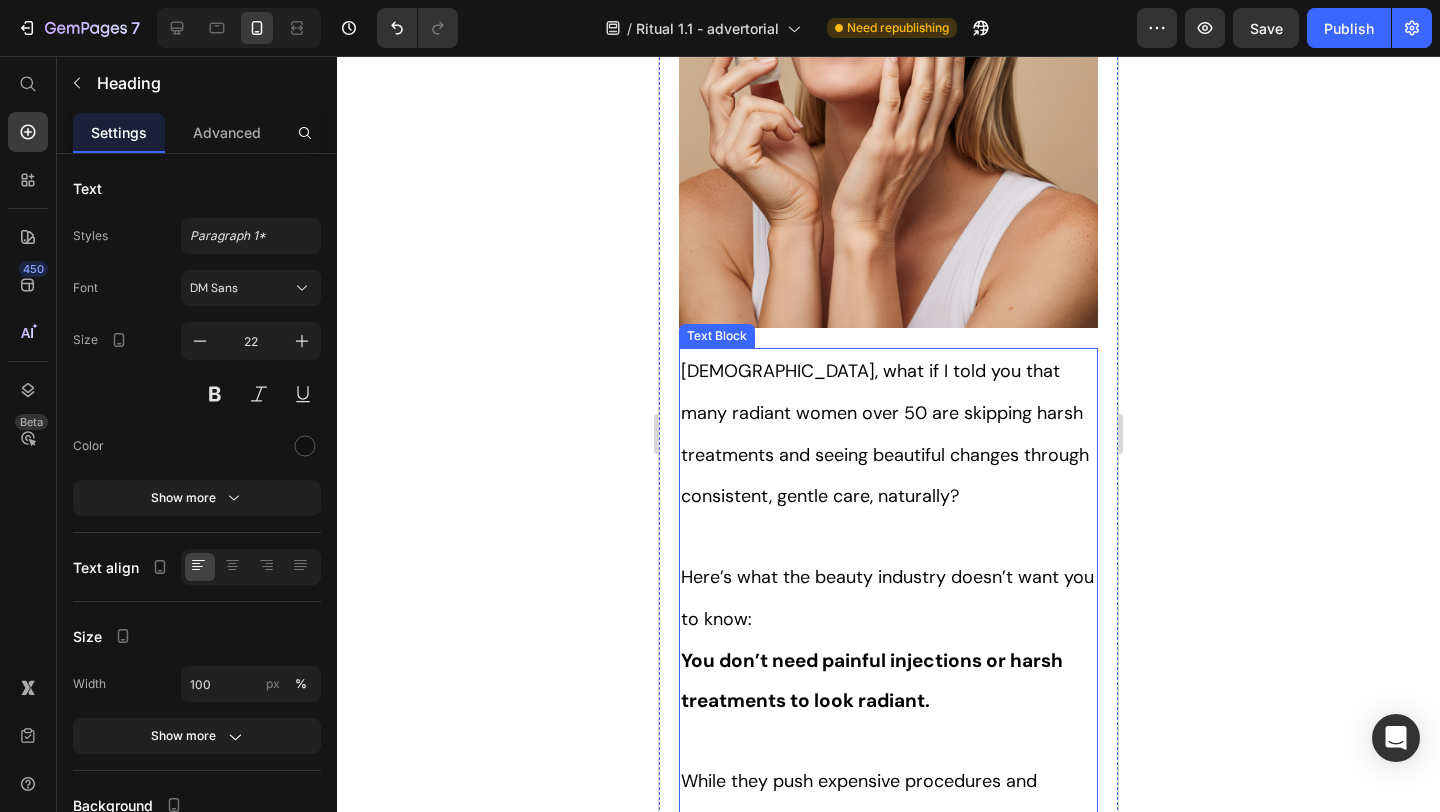 click on "[DEMOGRAPHIC_DATA], what if I told you that many radiant women over 50 are skipping harsh treatments and seeing beautiful changes through consistent, gentle care, naturally?" at bounding box center (888, 433) 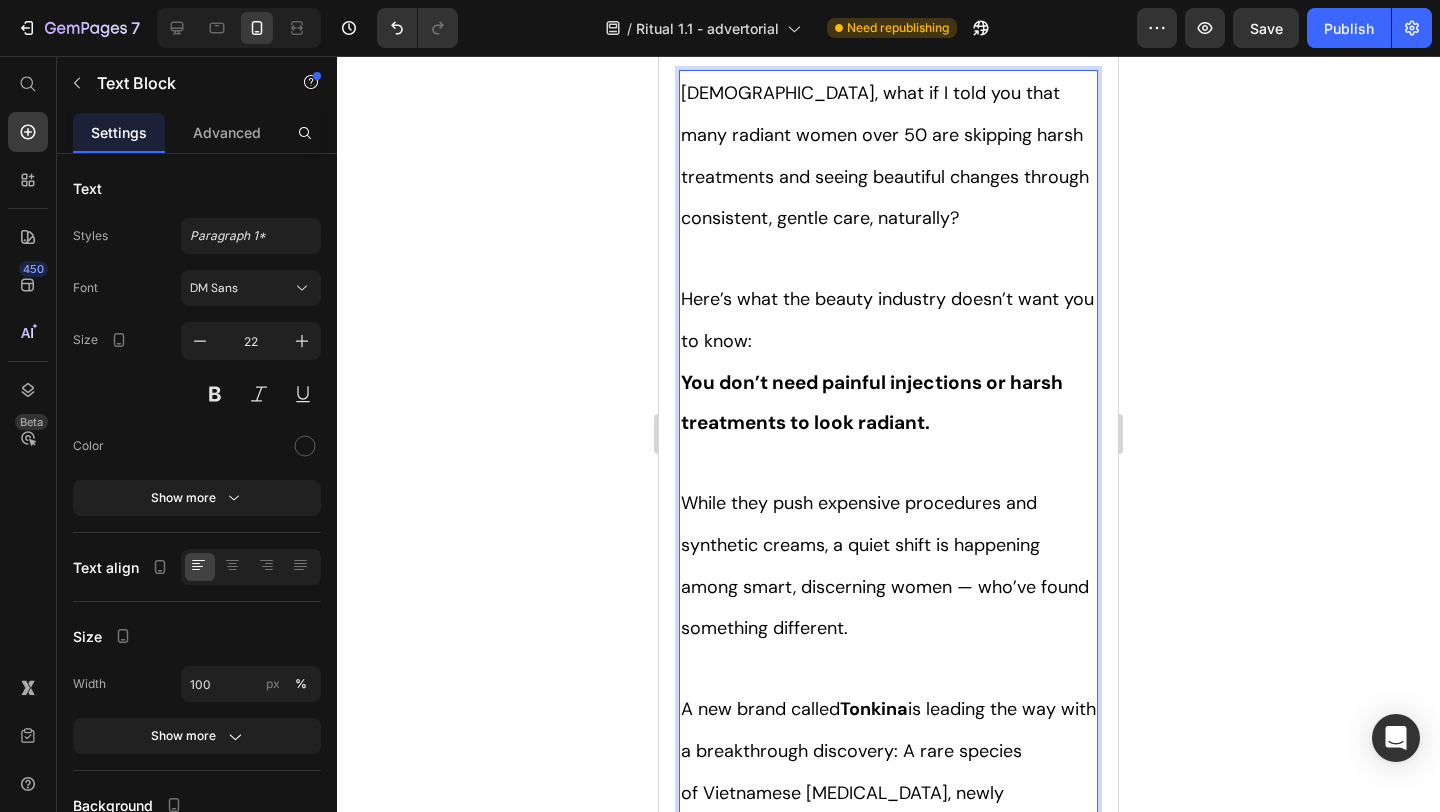 scroll, scrollTop: 1101, scrollLeft: 0, axis: vertical 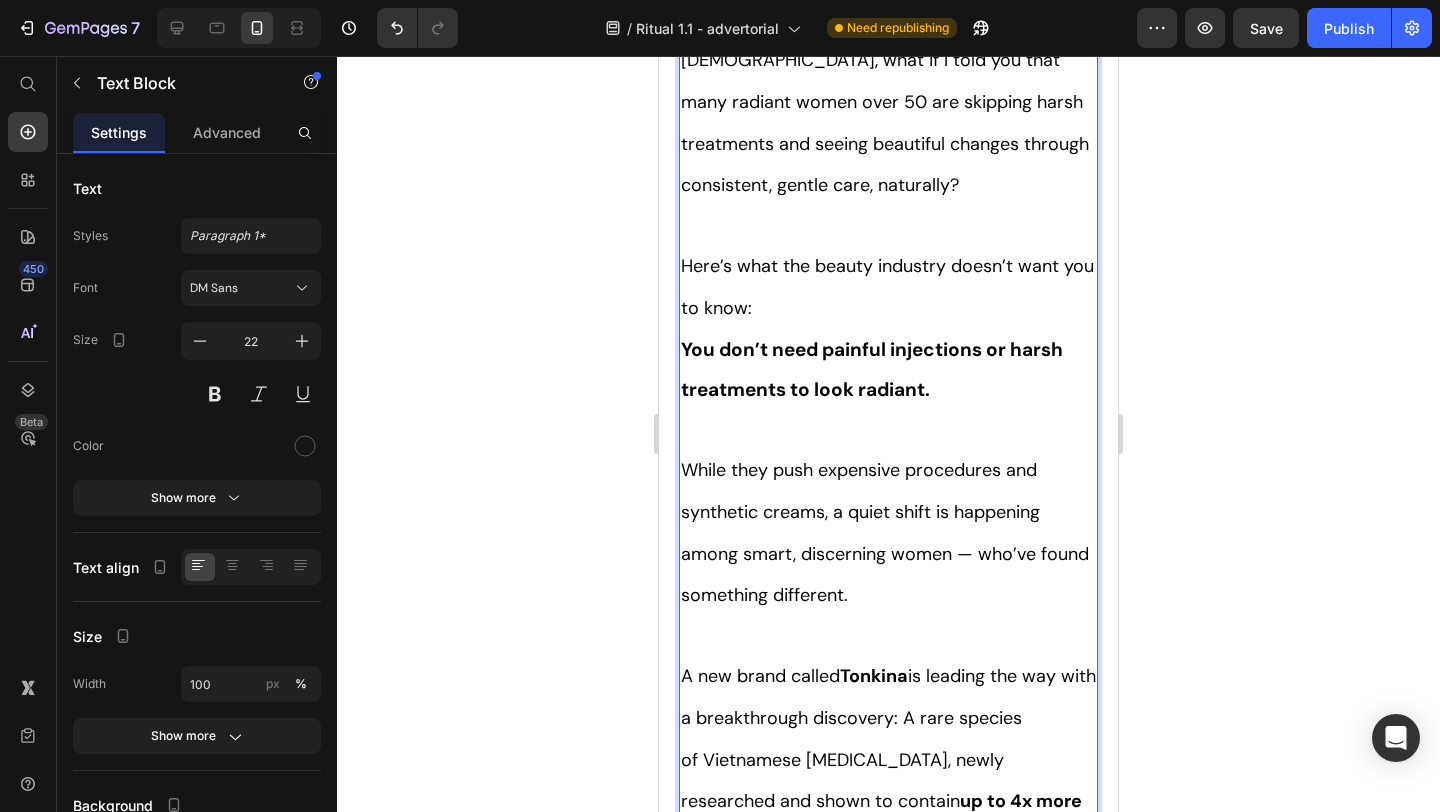 click on "You don’t need painful injections or harsh treatments to look radiant." at bounding box center (872, 370) 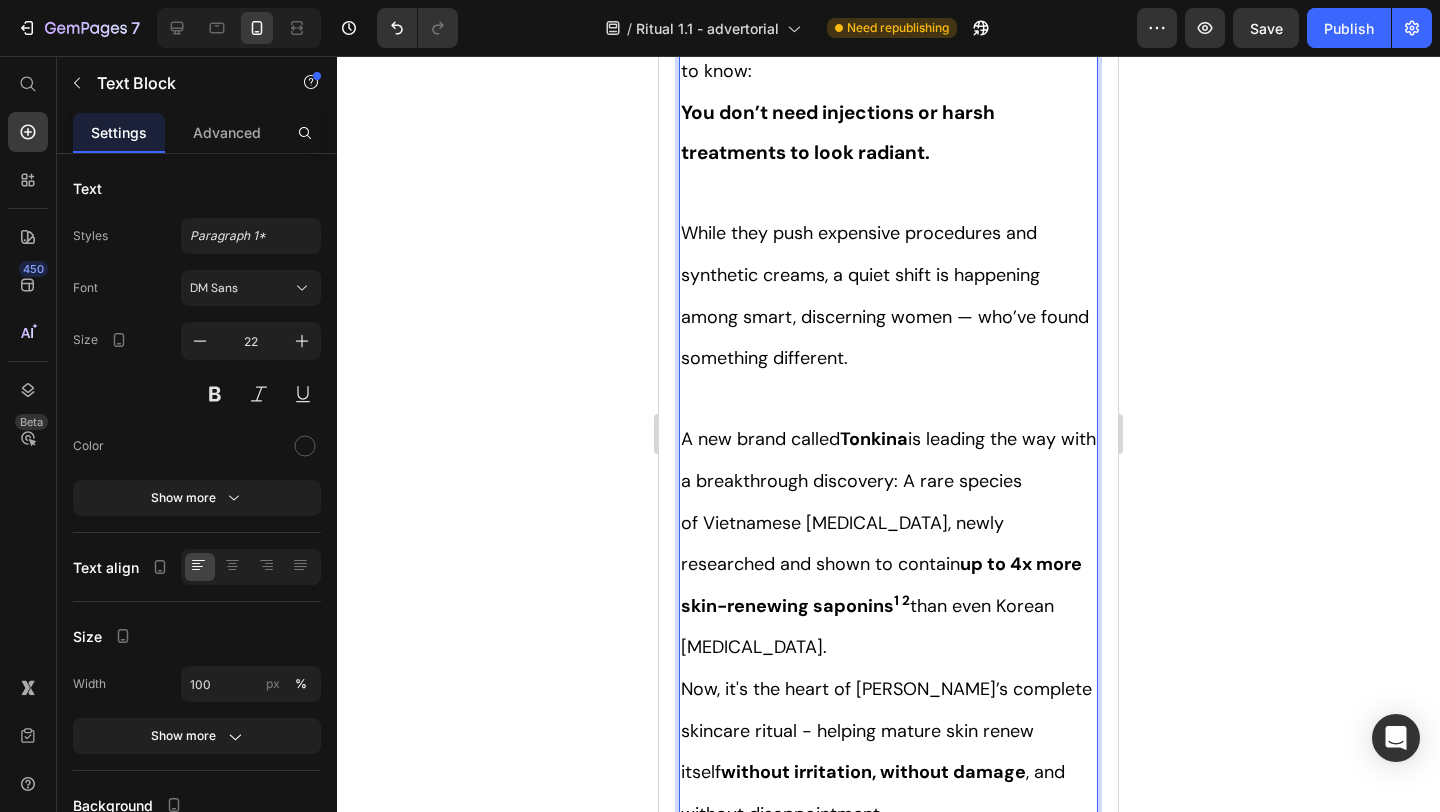 scroll, scrollTop: 1350, scrollLeft: 0, axis: vertical 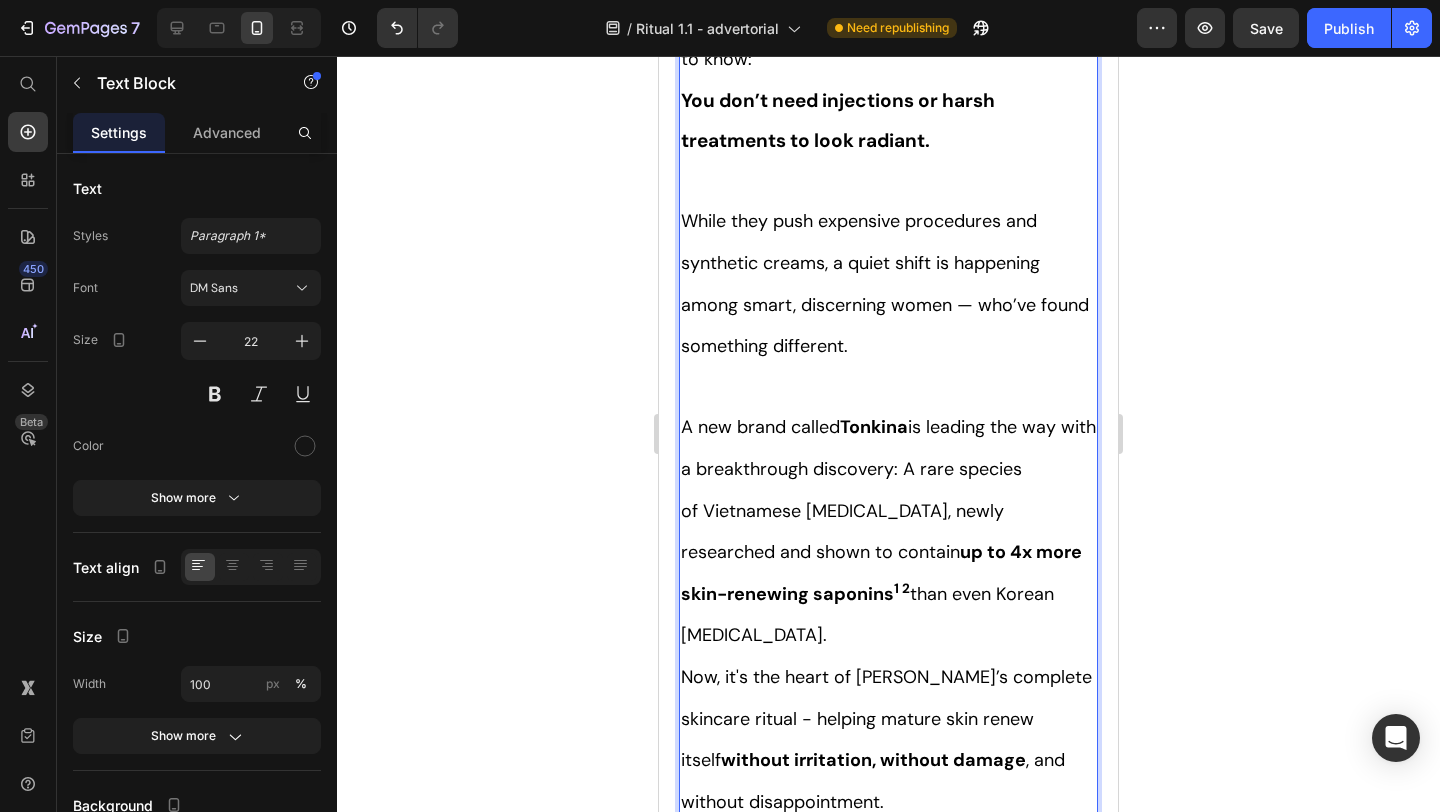 click on "A new brand called  Tonkina  is leading the way with a breakthrough discovery: A rare species of Vietnamese ginseng, newly researched and shown to contain  up to 4x more skin-renewing saponins 1 2  than even Korean ginseng." at bounding box center (888, 531) 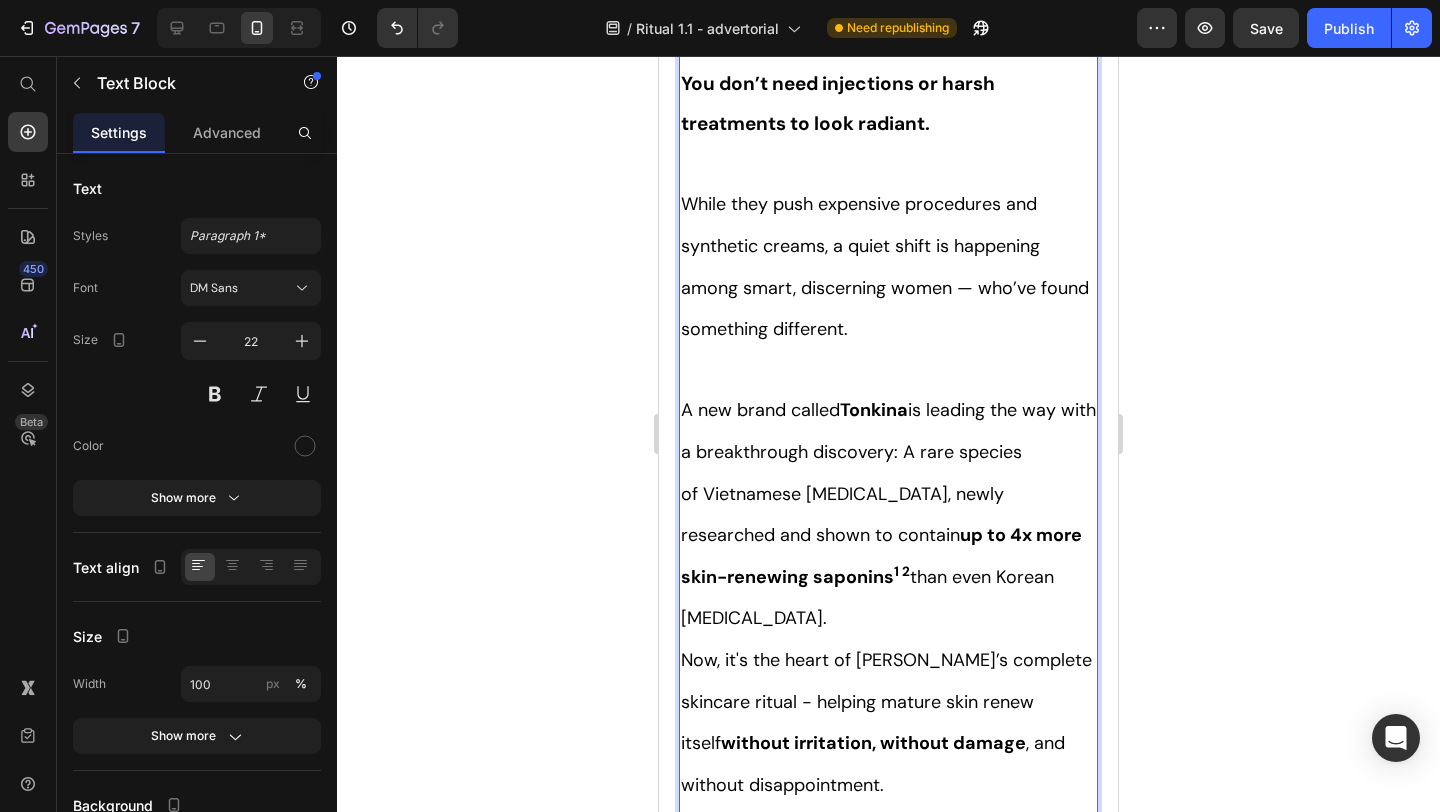 click on "While they push expensive procedures and synthetic creams, a quiet shift is happening among smart, discerning women — who’ve found something different." at bounding box center [885, 266] 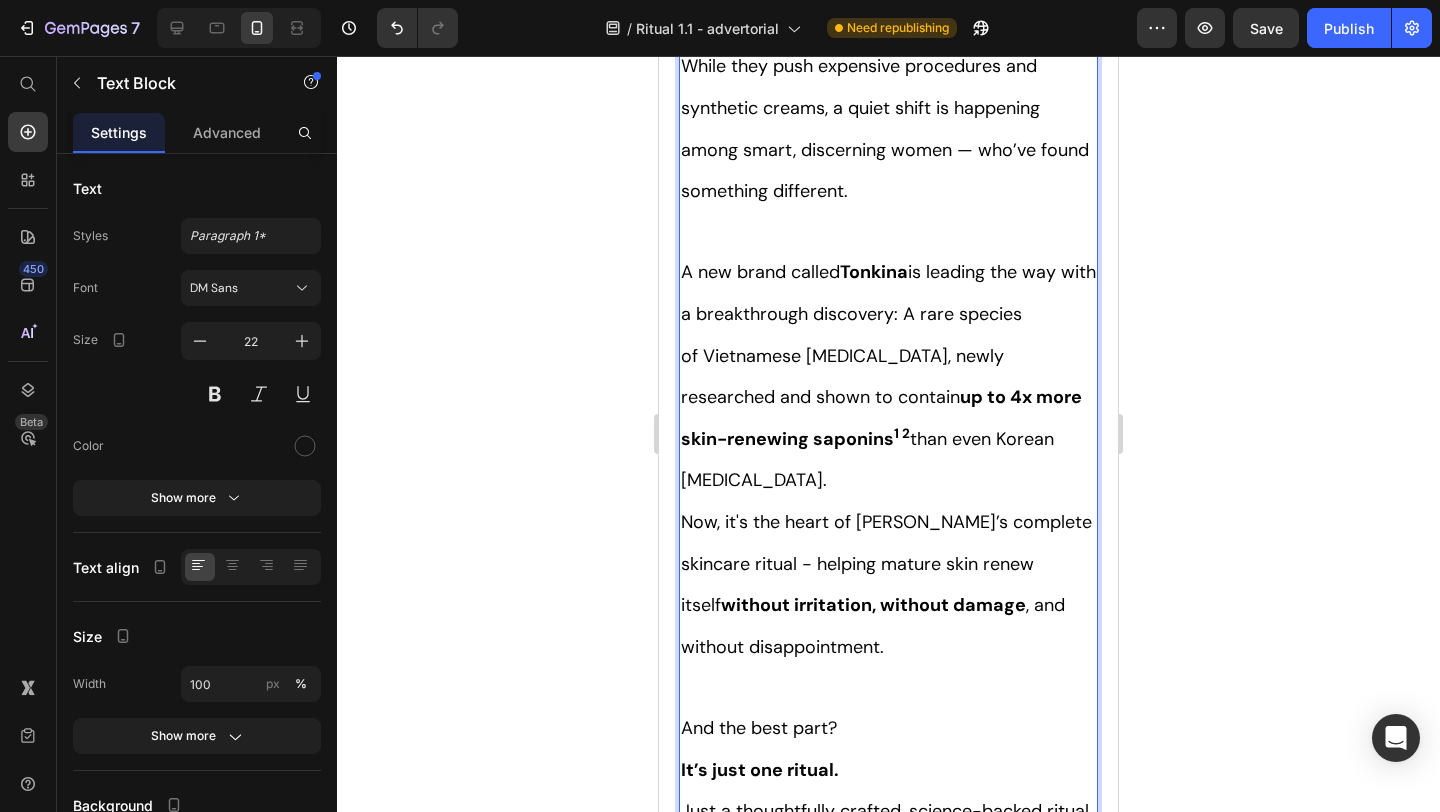 scroll, scrollTop: 1531, scrollLeft: 0, axis: vertical 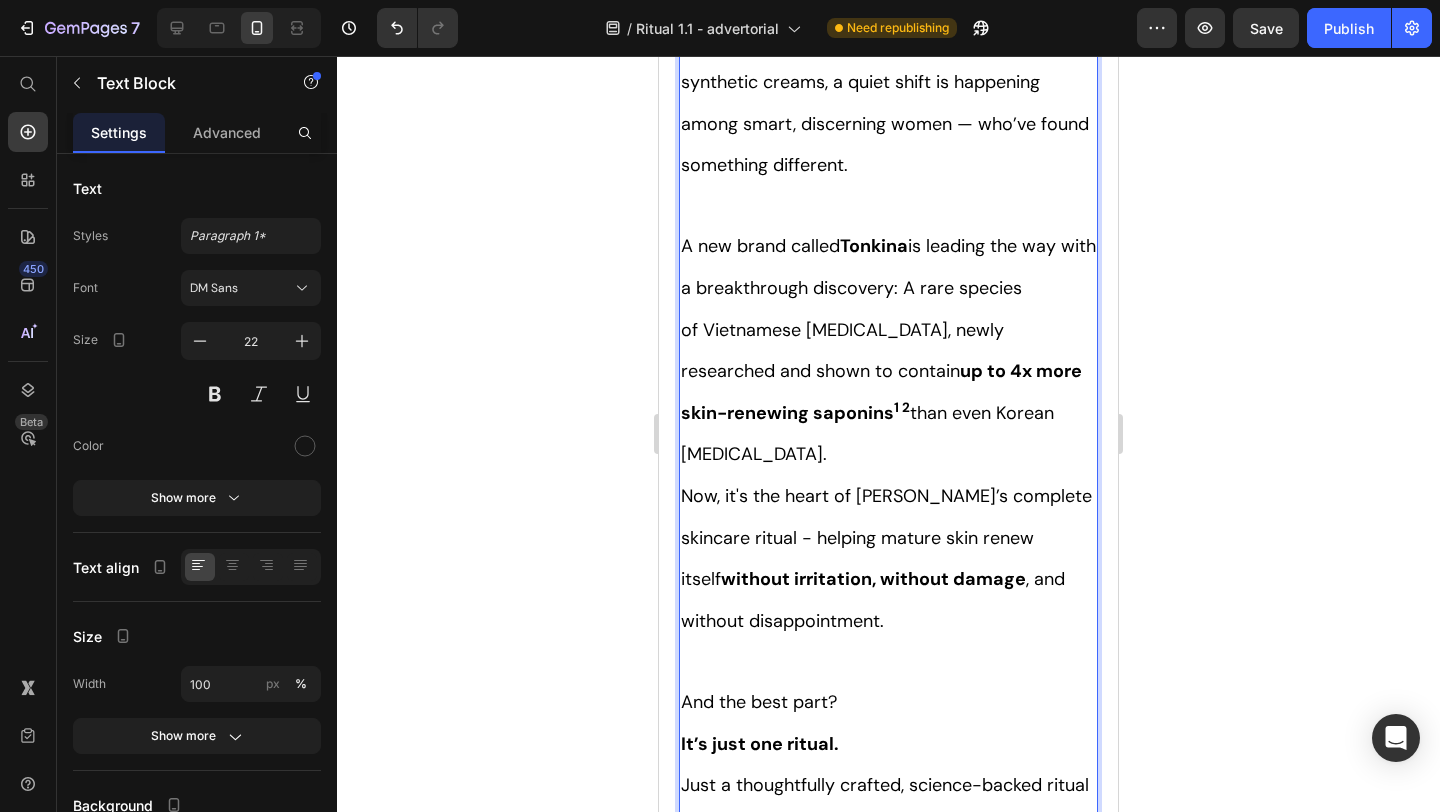 click on "A new brand called  Tonkina  is leading the way with a breakthrough discovery: A rare species of Vietnamese ginseng, newly researched and shown to contain  up to 4x more skin-renewing saponins 1 2  than even Korean ginseng." at bounding box center [888, 350] 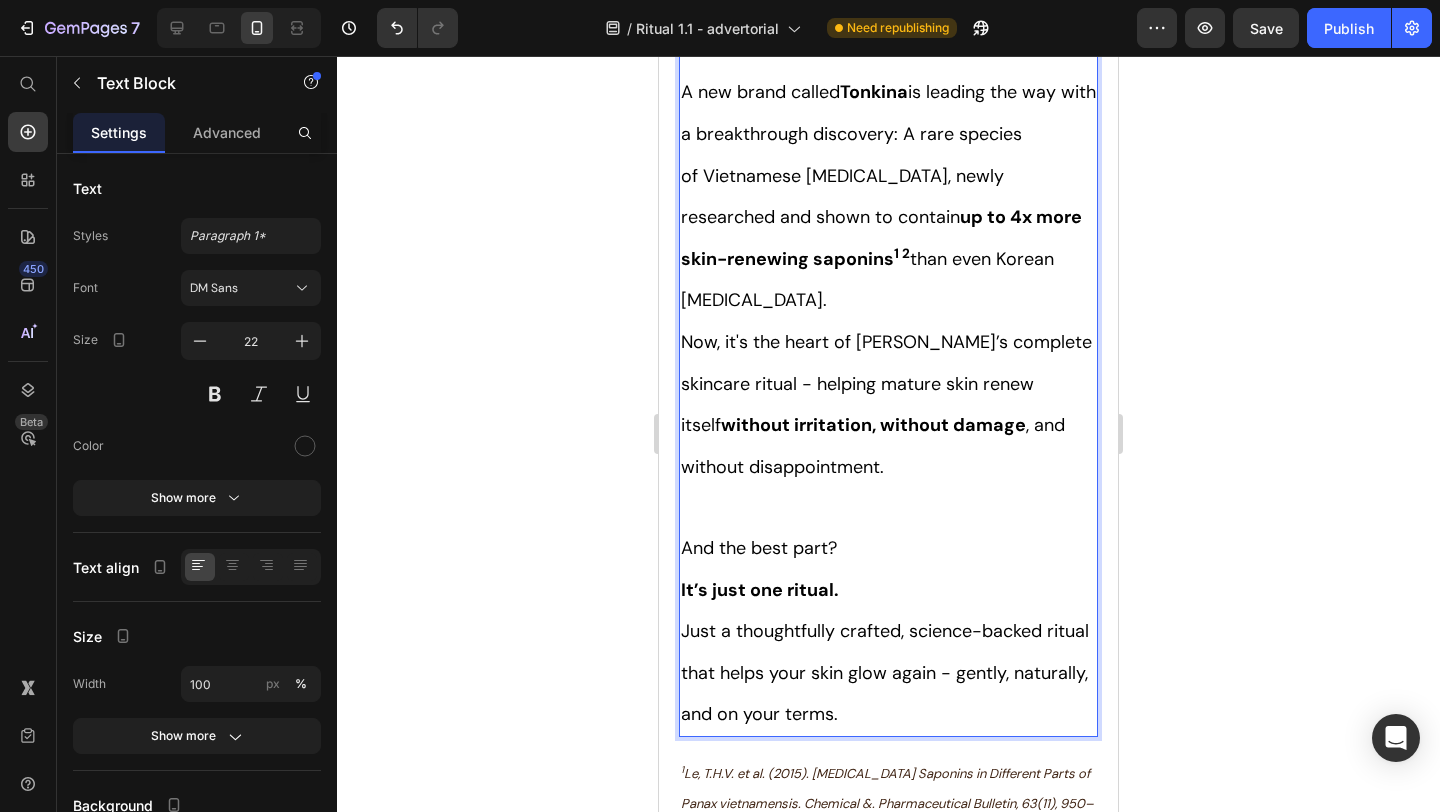scroll, scrollTop: 1690, scrollLeft: 0, axis: vertical 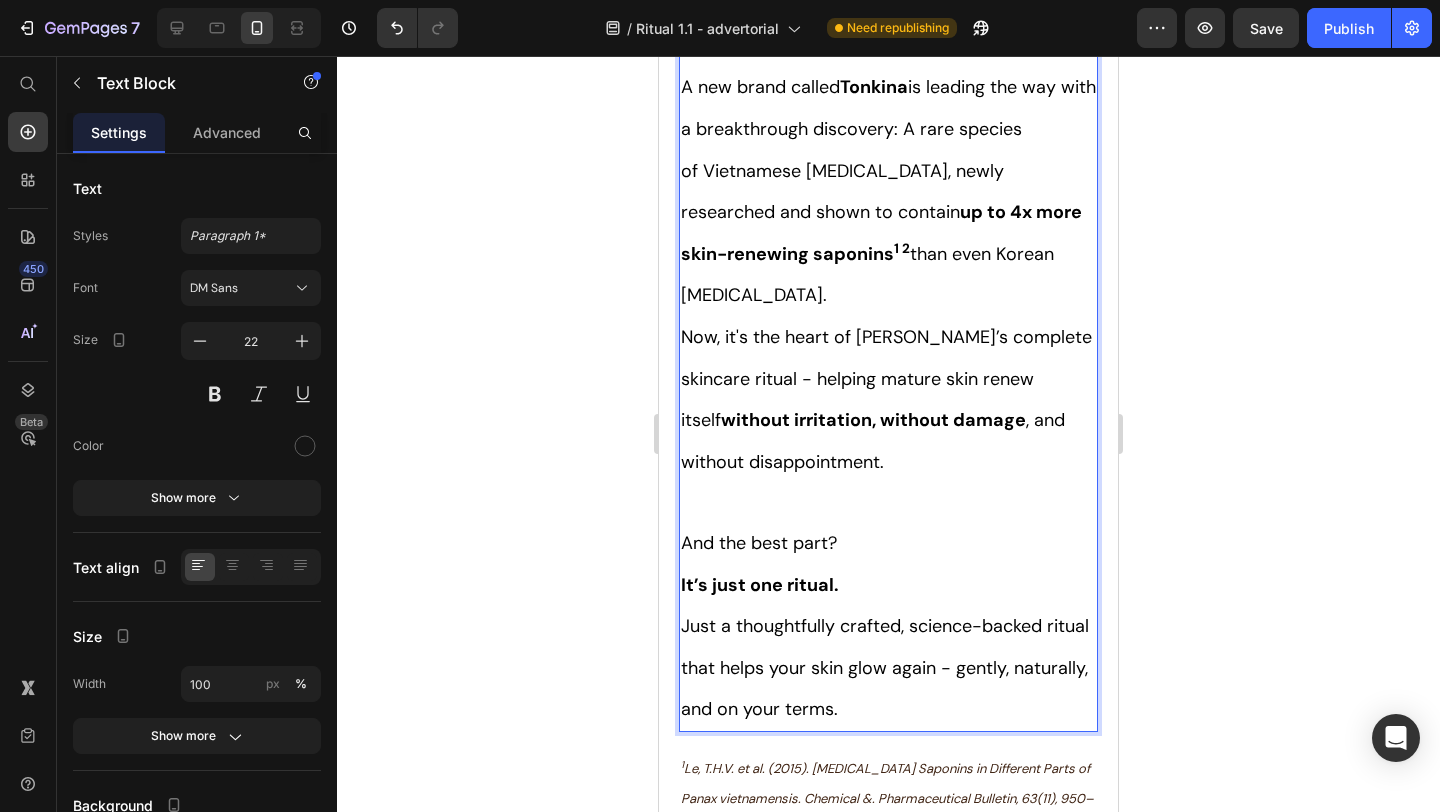 click on "Now, it's the heart of Tonkina’s complete skincare ritual - helping mature skin renew itself  without irritation, without damage , and without disappointment." at bounding box center (888, 399) 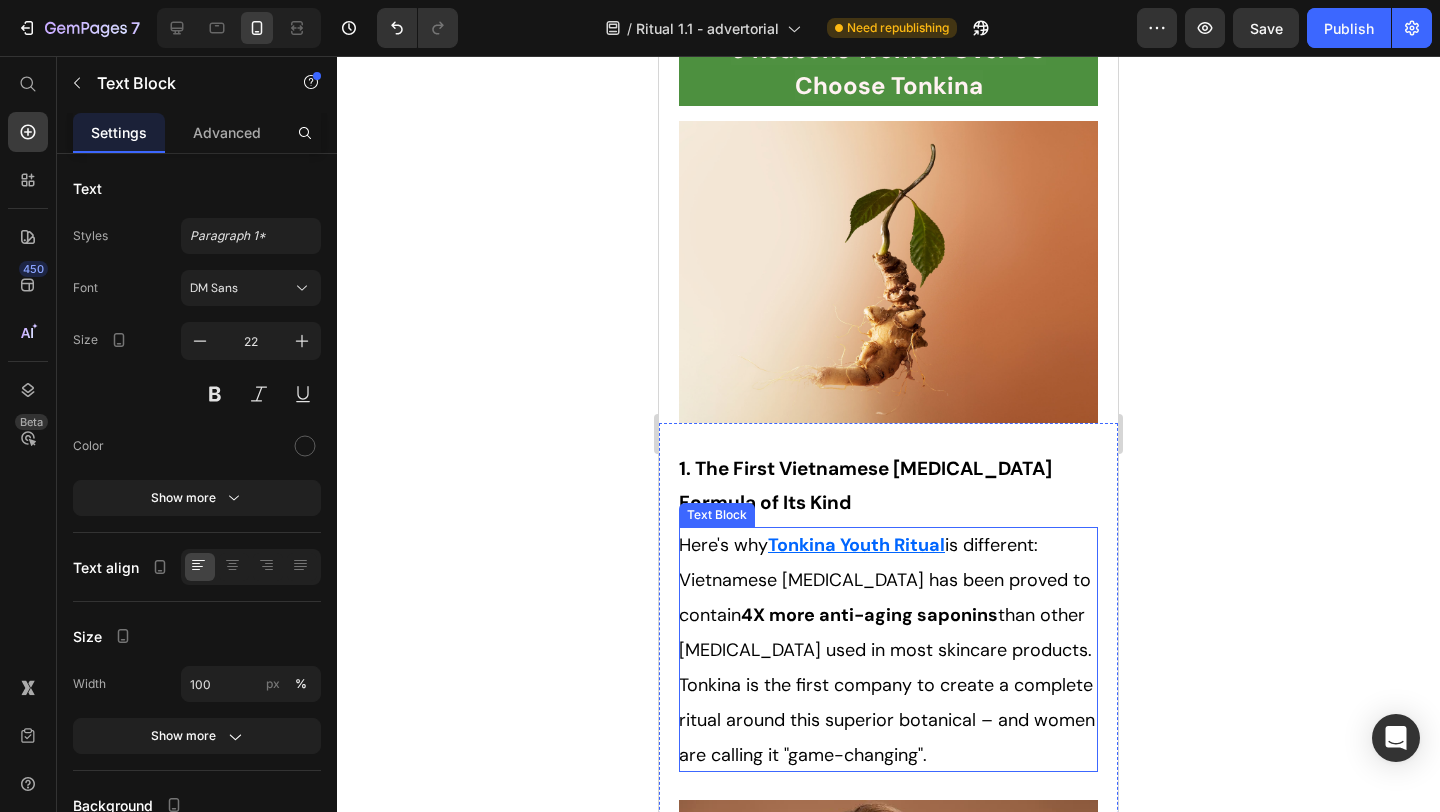 click on "is different: Vietnamese Ginseng has been proved to contain  4X more anti-aging saponins  than other ginseng used in most skincare products. Tonkina is the first company to create a complete ritual around this superior botanical – and women are calling it "game-changing"." at bounding box center (887, 650) 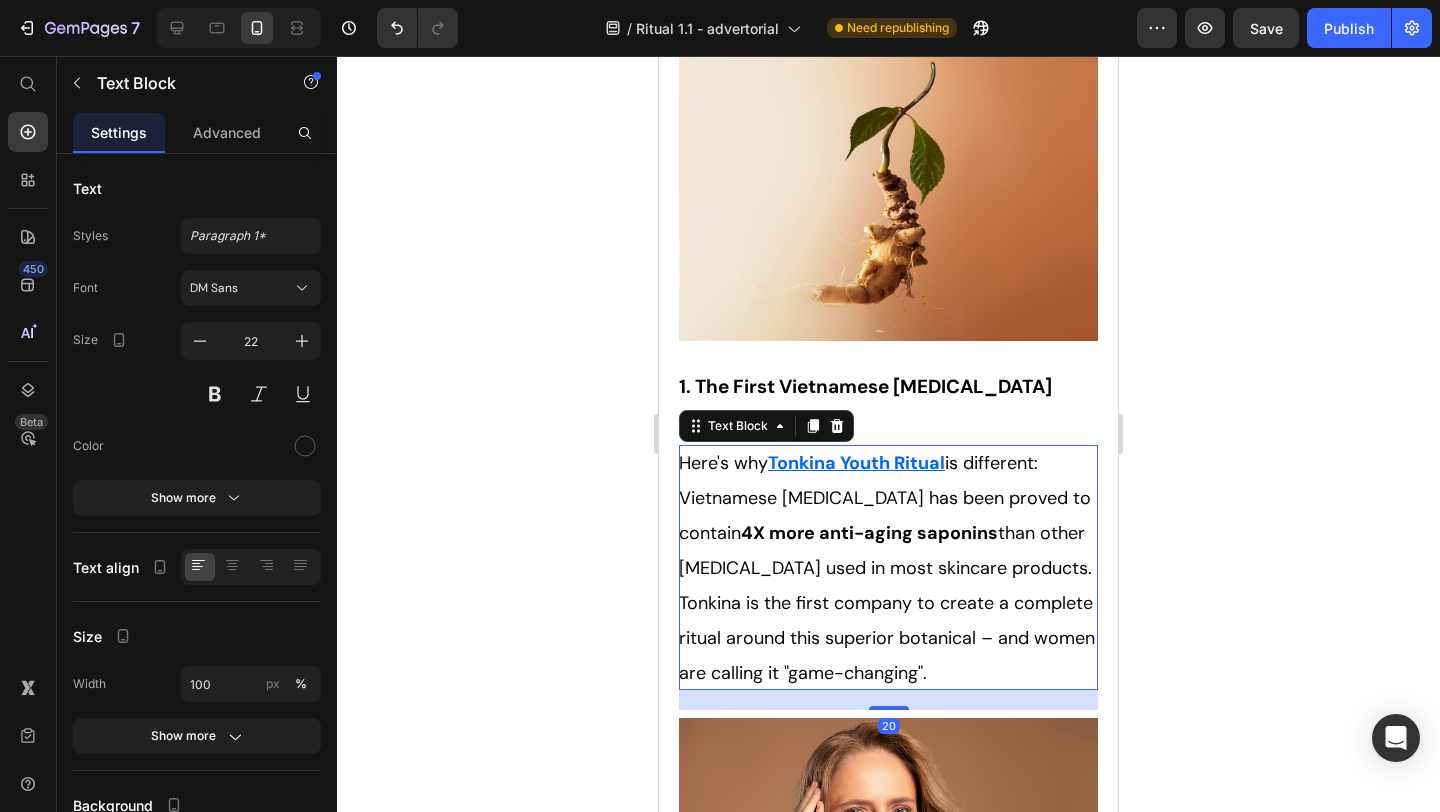 scroll, scrollTop: 2729, scrollLeft: 0, axis: vertical 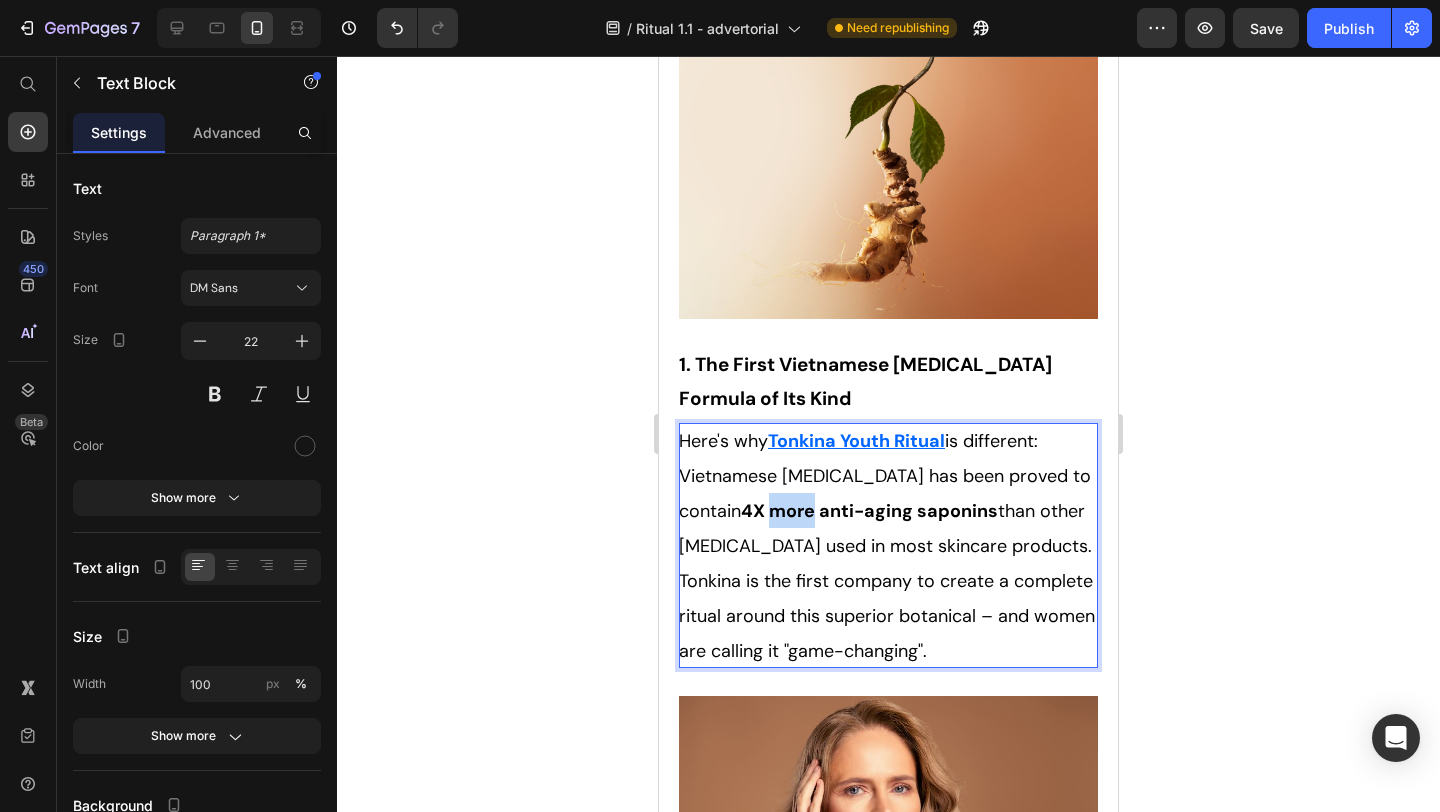 click on "Here's why  Tonkina Youth Ritual  is different: Vietnamese Ginseng has been proved to contain  4X more anti-aging saponins  than other ginseng used in most skincare products. Tonkina is the first company to create a complete ritual around this superior botanical – and women are calling it "game-changing"." at bounding box center (888, 545) 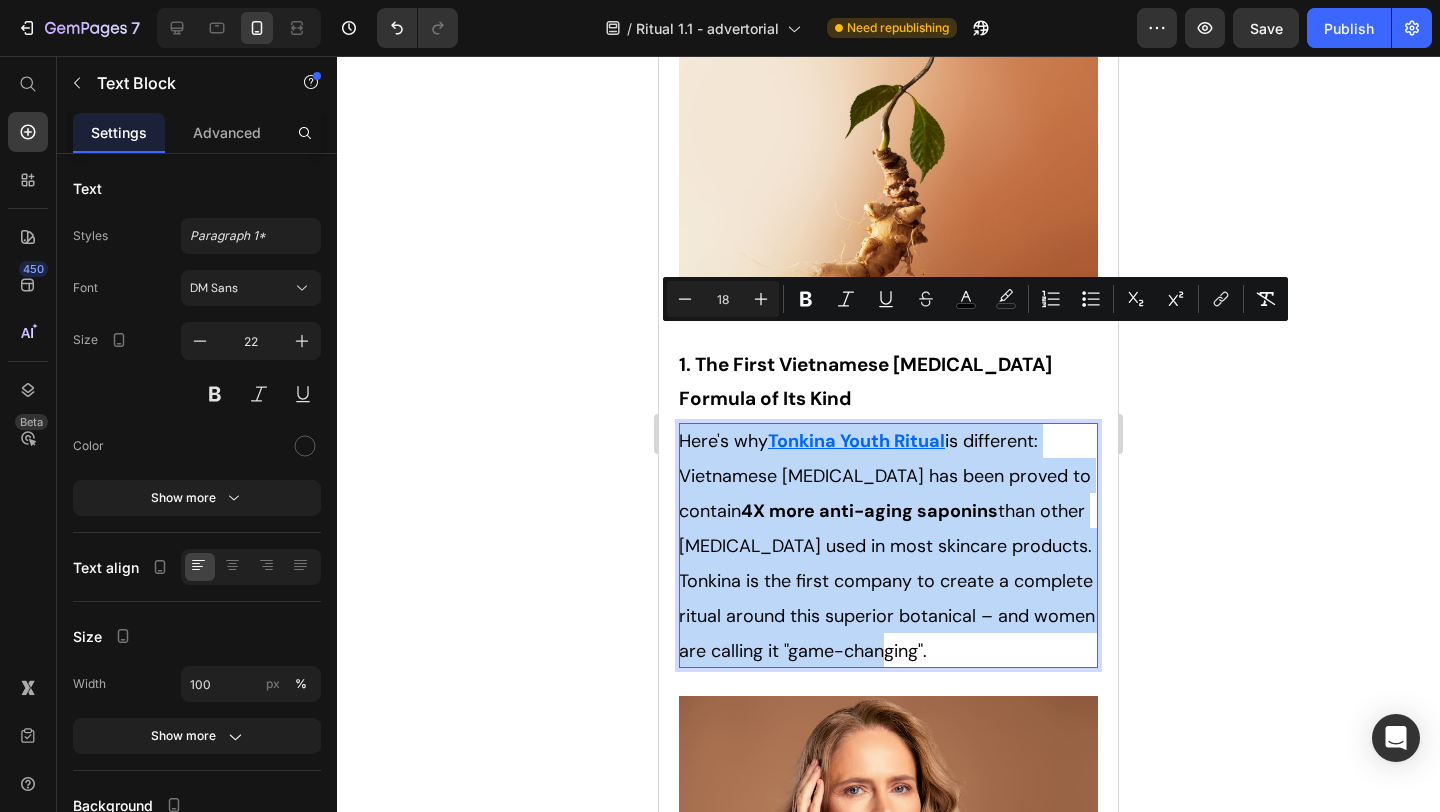 click on "4X more anti-aging saponins" at bounding box center [869, 511] 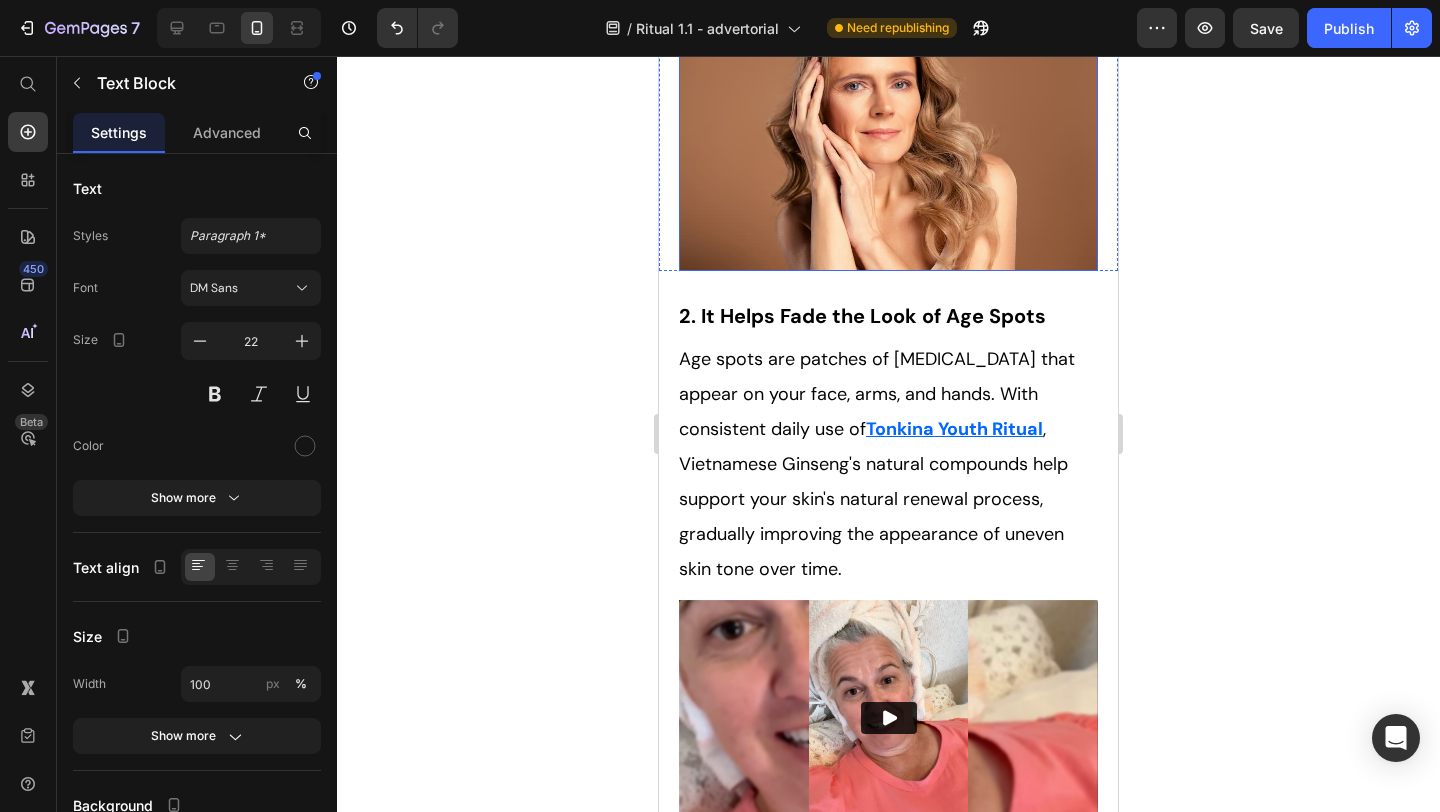 scroll, scrollTop: 3435, scrollLeft: 0, axis: vertical 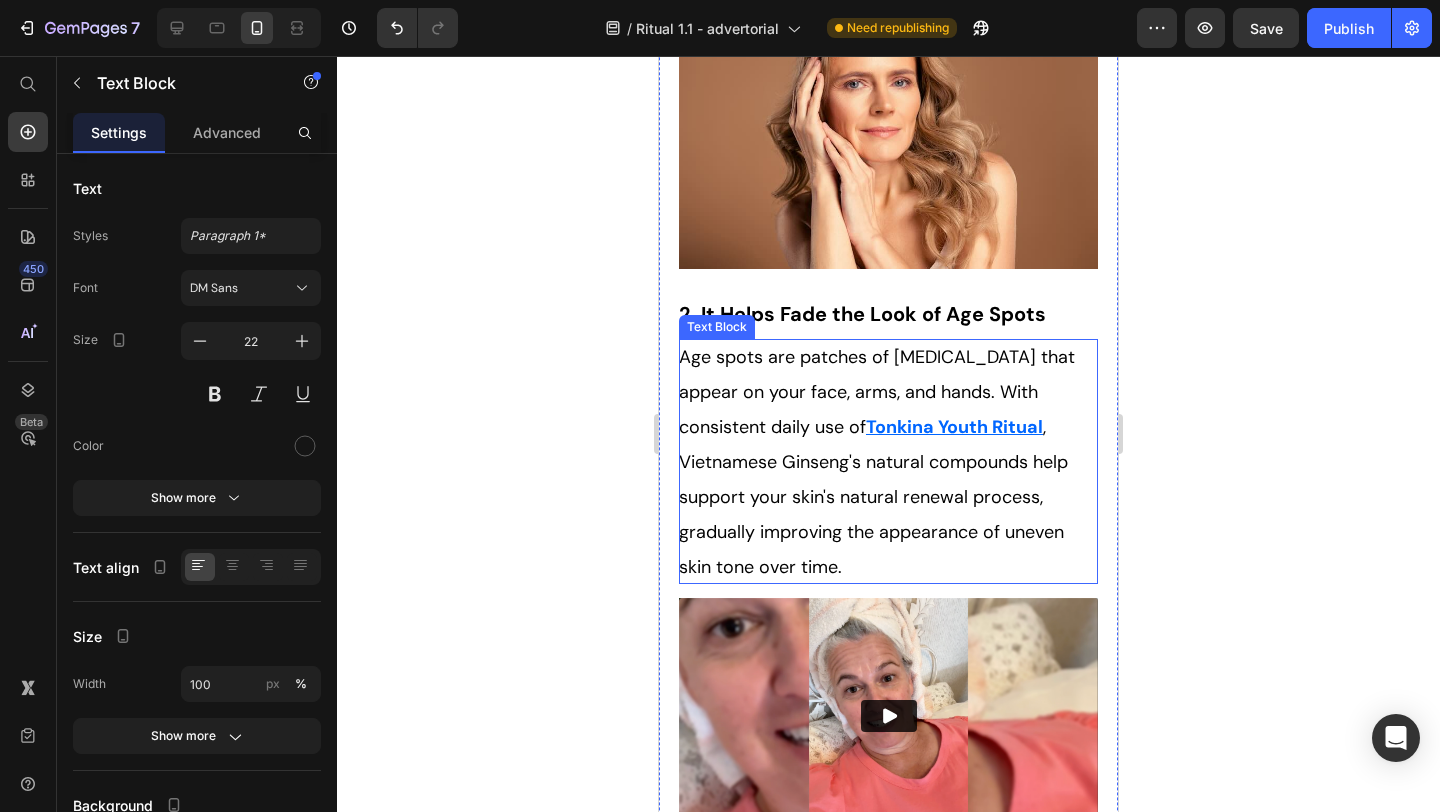 click on "Age spots are patches of [MEDICAL_DATA] that appear on your face, arms, and hands. With consistent daily use of  Tonkina Youth Ritual , Vietnamese Ginseng's natural compounds help support your skin's natural renewal process, gradually improving the appearance of uneven skin tone over time." at bounding box center (888, 461) 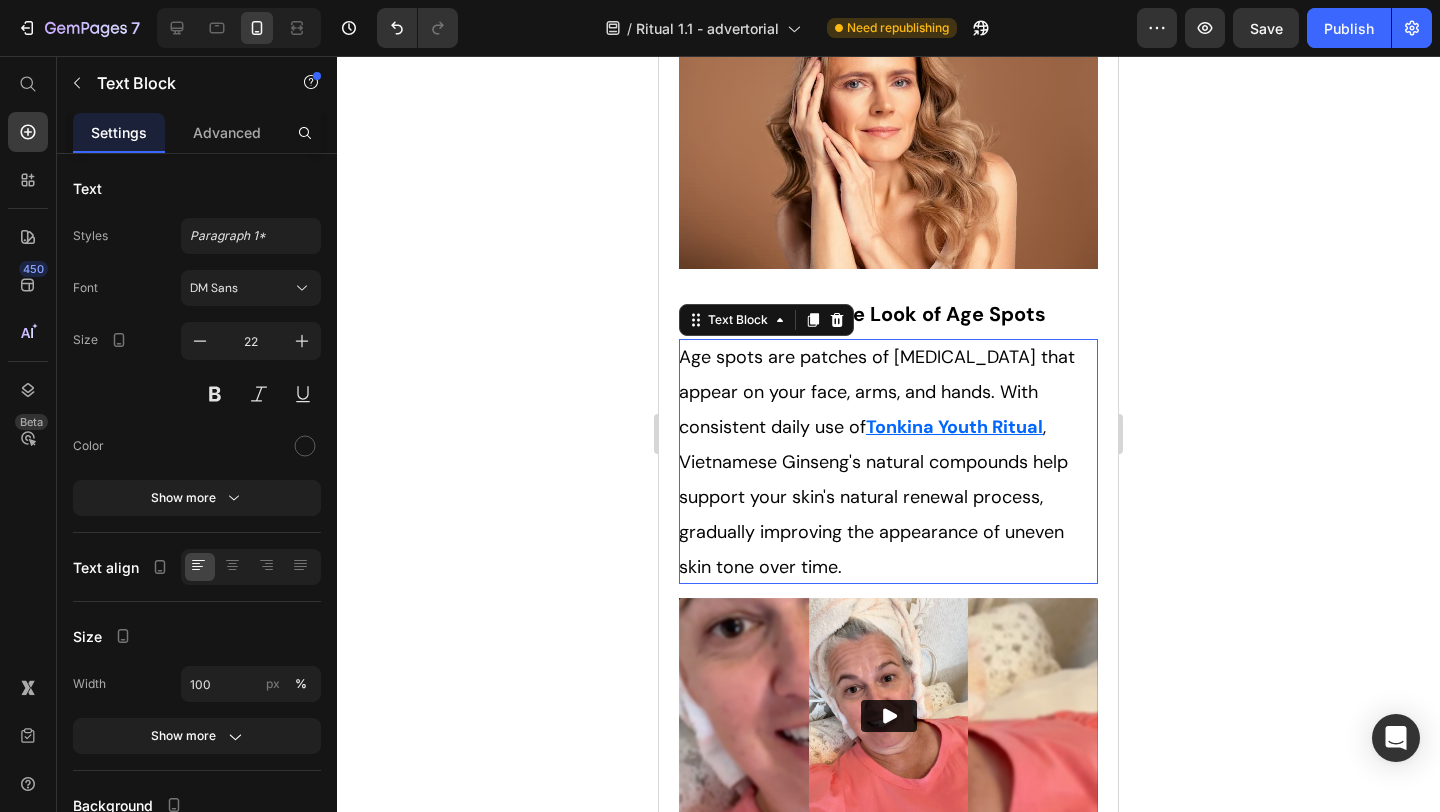 click on "Age spots are patches of [MEDICAL_DATA] that appear on your face, arms, and hands. With consistent daily use of  Tonkina Youth Ritual , Vietnamese Ginseng's natural compounds help support your skin's natural renewal process, gradually improving the appearance of uneven skin tone over time." at bounding box center (888, 461) 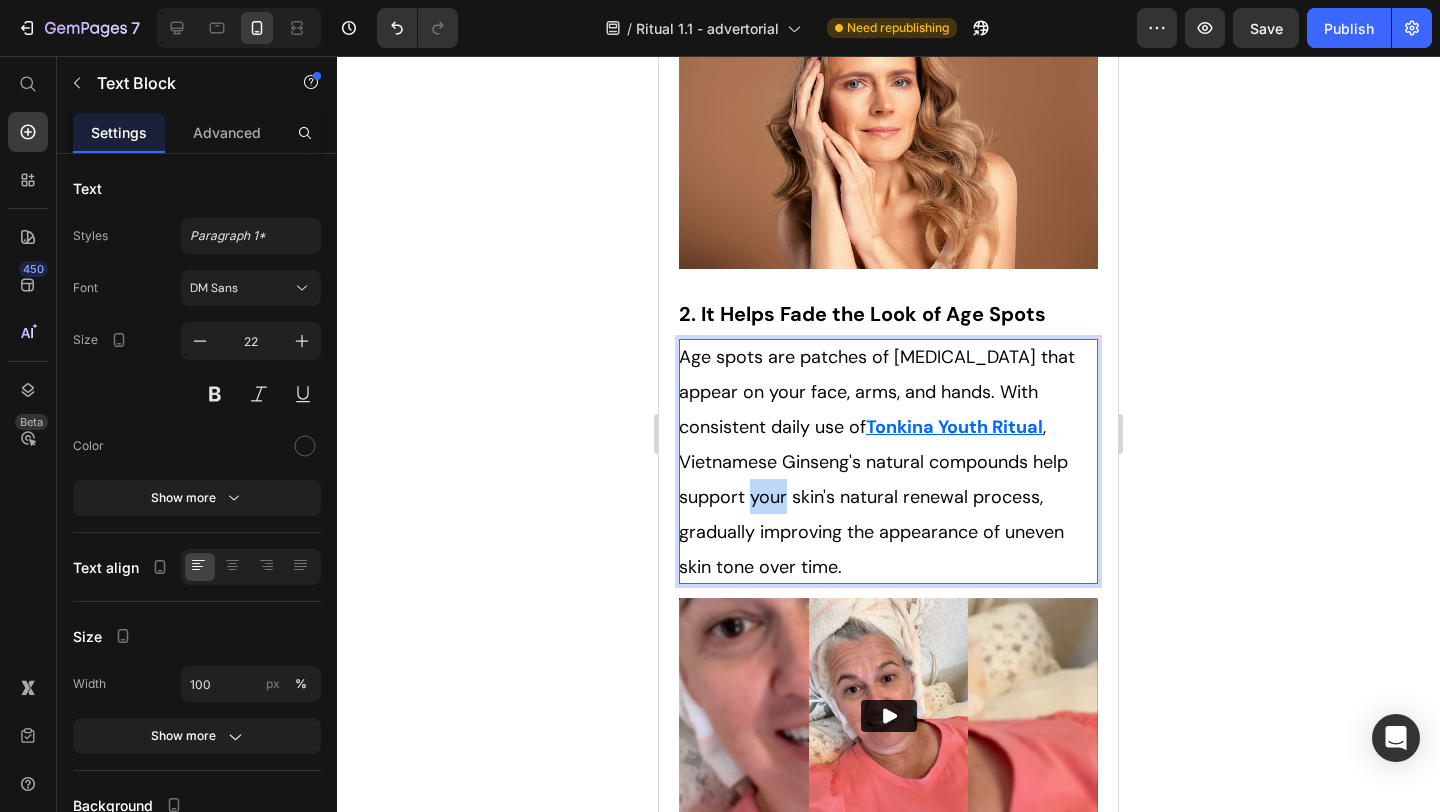 click on "Age spots are patches of [MEDICAL_DATA] that appear on your face, arms, and hands. With consistent daily use of  Tonkina Youth Ritual , Vietnamese Ginseng's natural compounds help support your skin's natural renewal process, gradually improving the appearance of uneven skin tone over time." at bounding box center [888, 461] 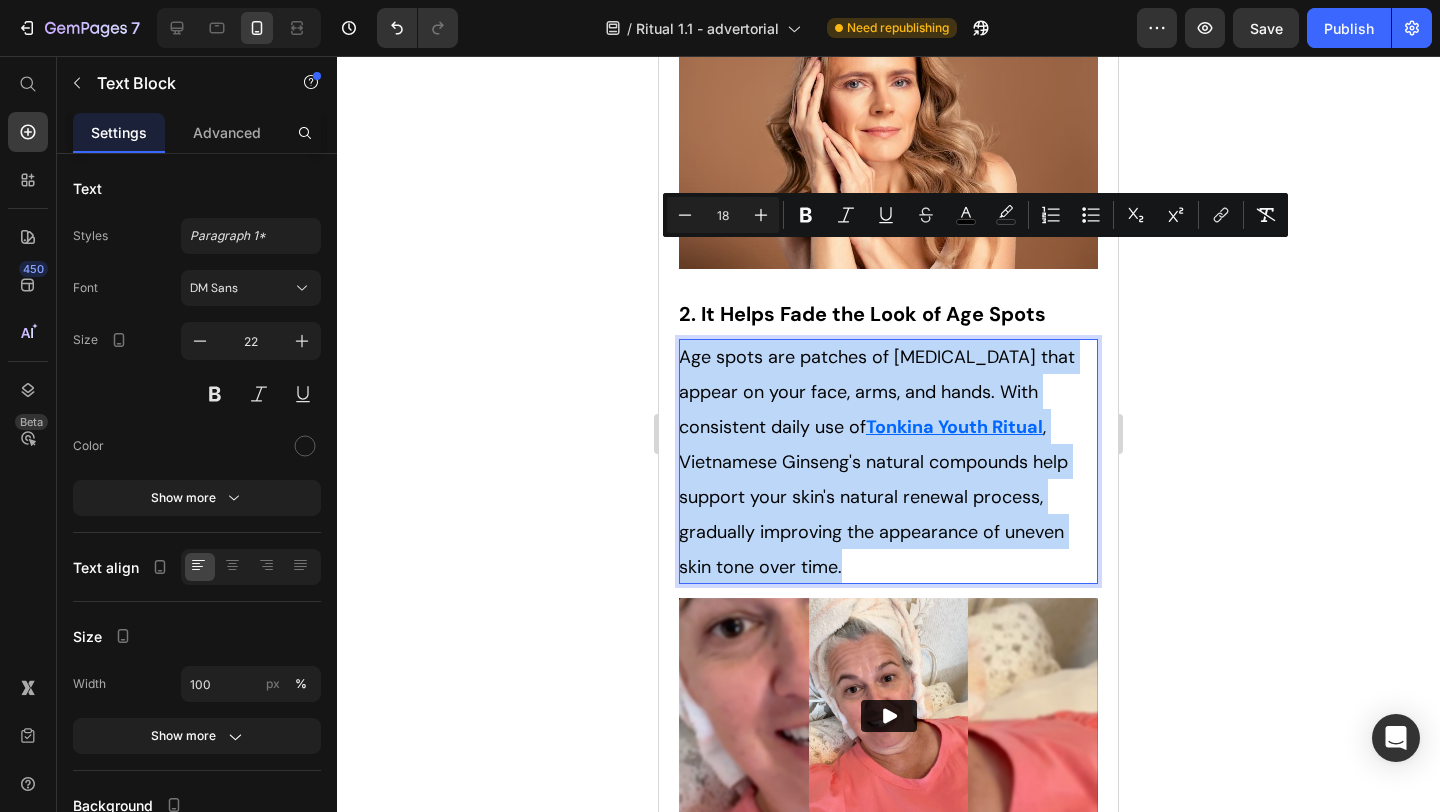 click on ", Vietnamese Ginseng's natural compounds help support your skin's natural renewal process, gradually improving the appearance of uneven skin tone over time." at bounding box center (873, 497) 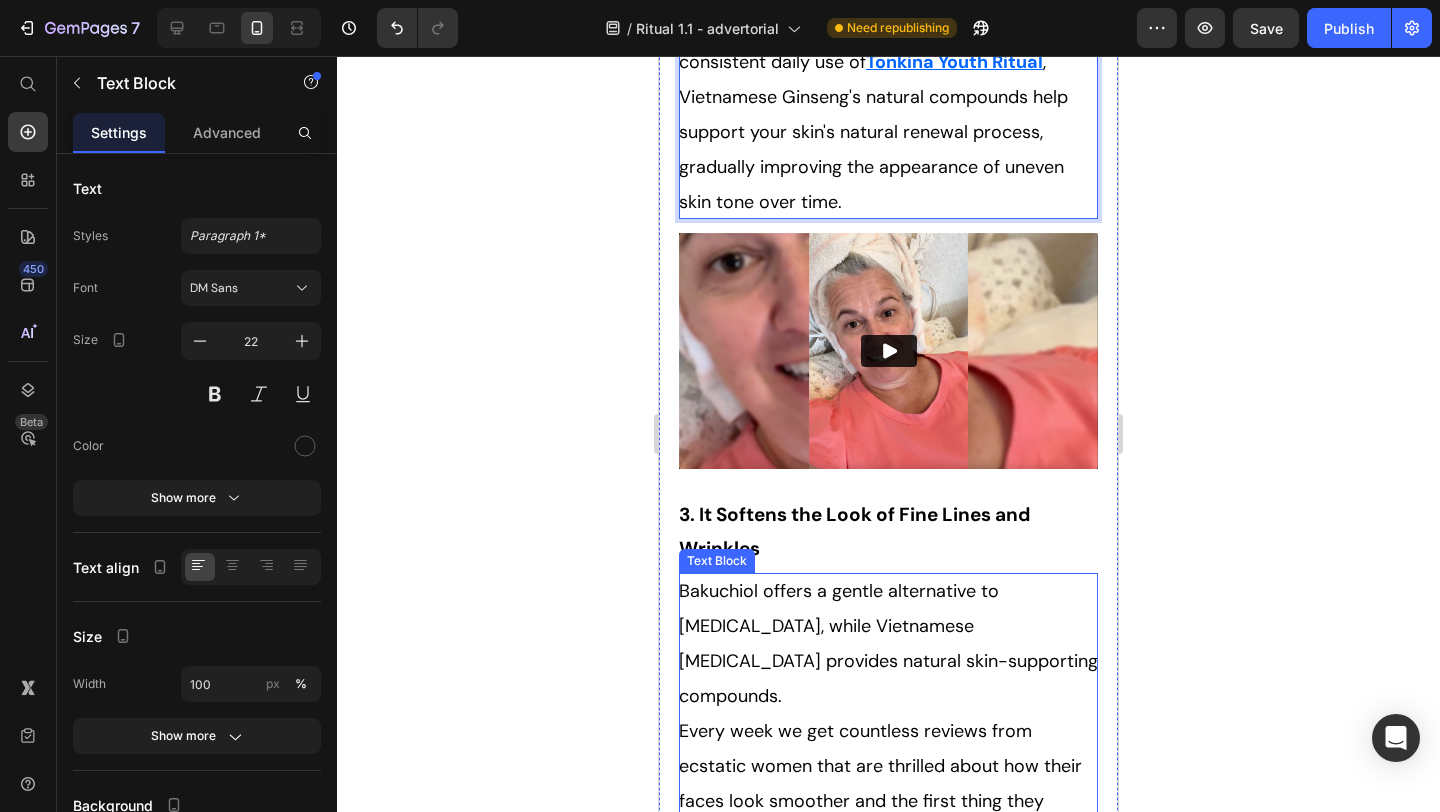 scroll, scrollTop: 3870, scrollLeft: 0, axis: vertical 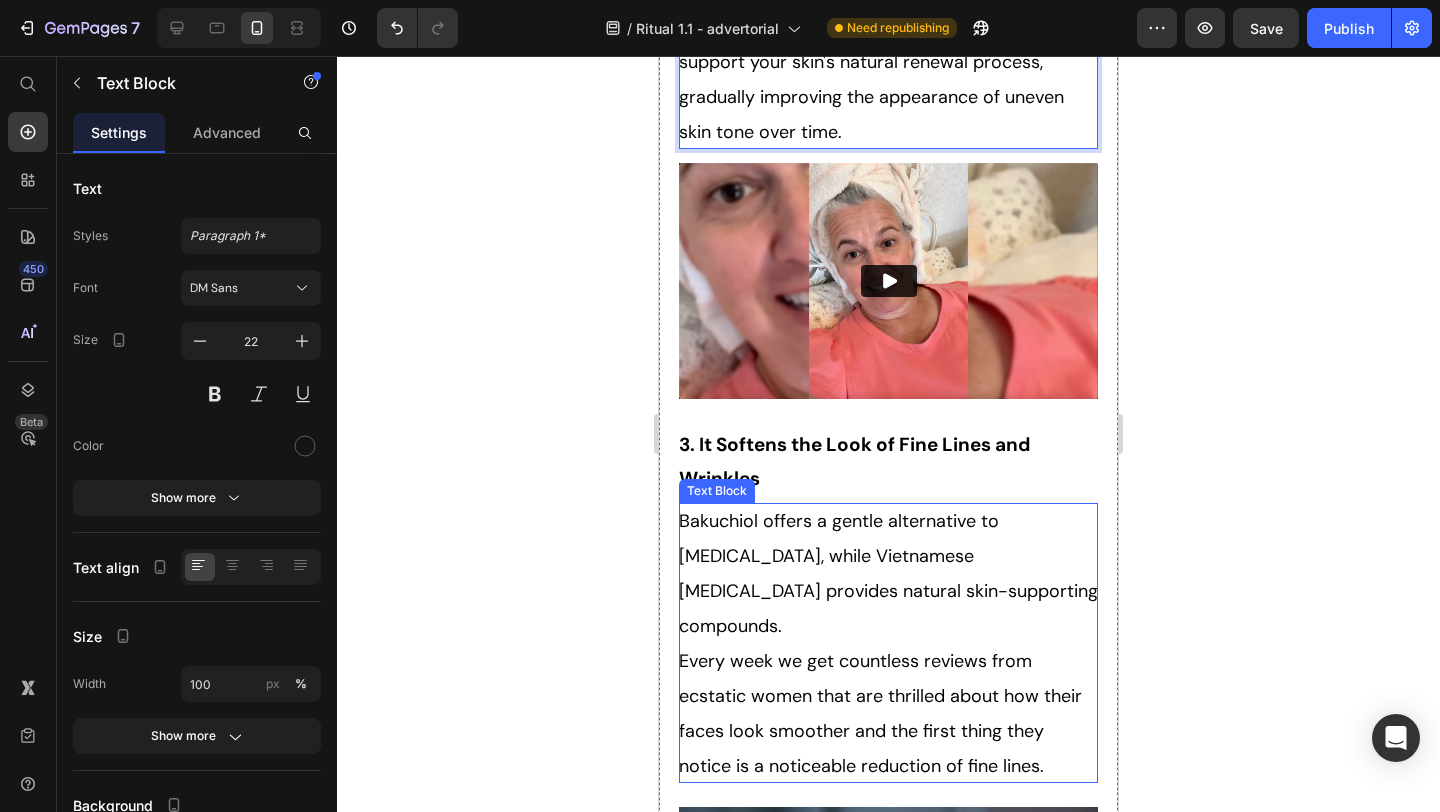 click on "Bakuchiol offers a gentle alternative to [MEDICAL_DATA], while Vietnamese [MEDICAL_DATA] provides natural skin-supporting compounds." at bounding box center (888, 573) 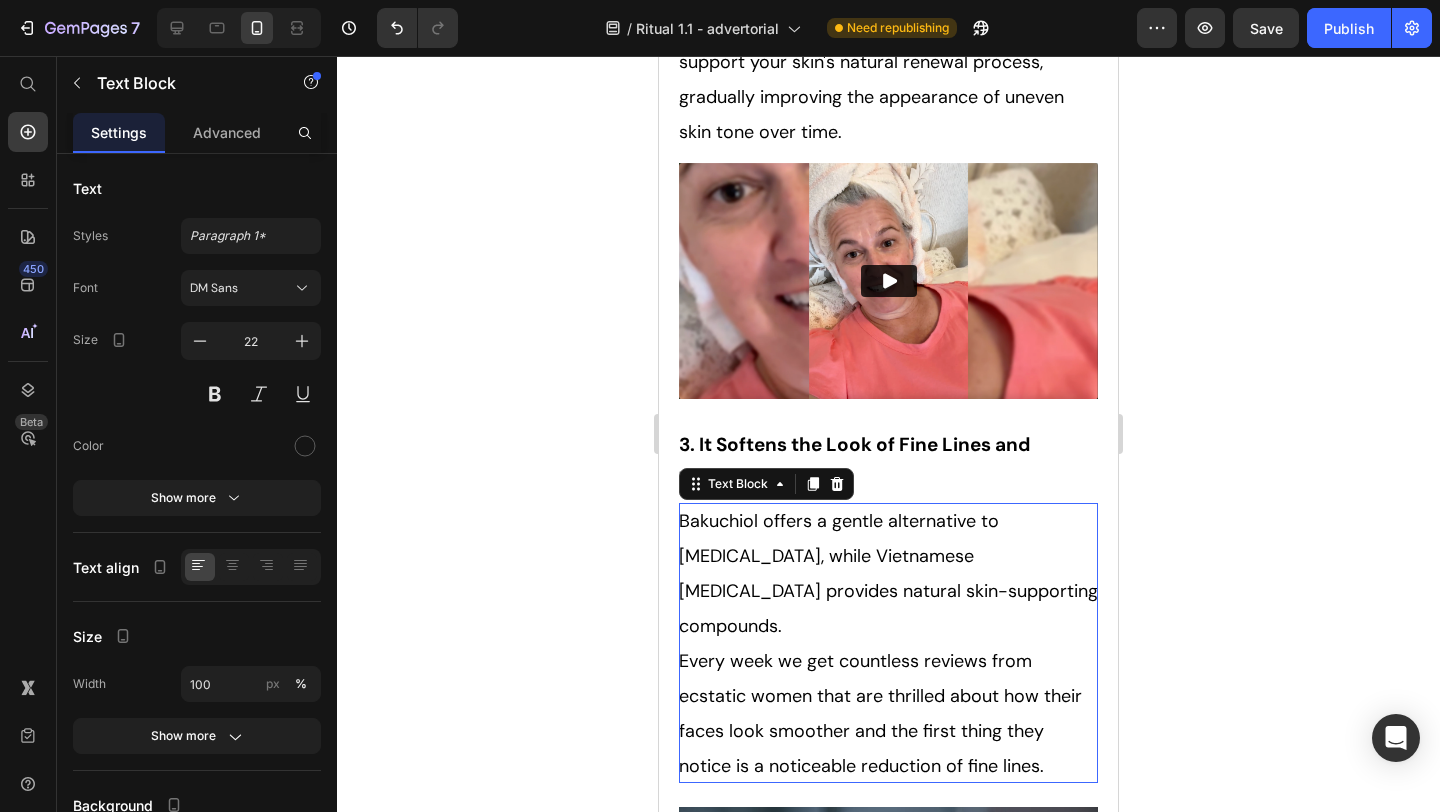 click on "Bakuchiol offers a gentle alternative to [MEDICAL_DATA], while Vietnamese [MEDICAL_DATA] provides natural skin-supporting compounds." at bounding box center (888, 573) 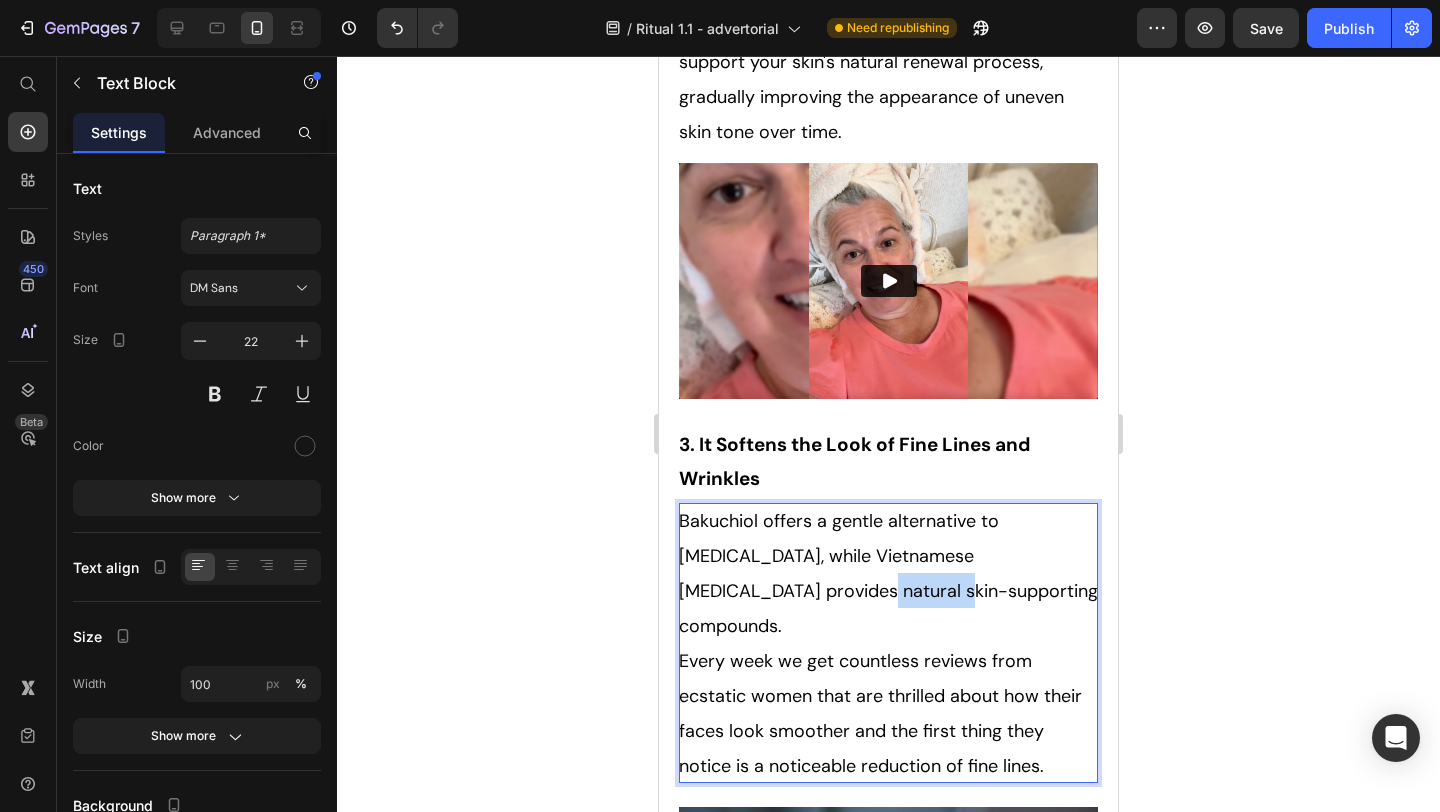 click on "Bakuchiol offers a gentle alternative to [MEDICAL_DATA], while Vietnamese [MEDICAL_DATA] provides natural skin-supporting compounds." at bounding box center [888, 573] 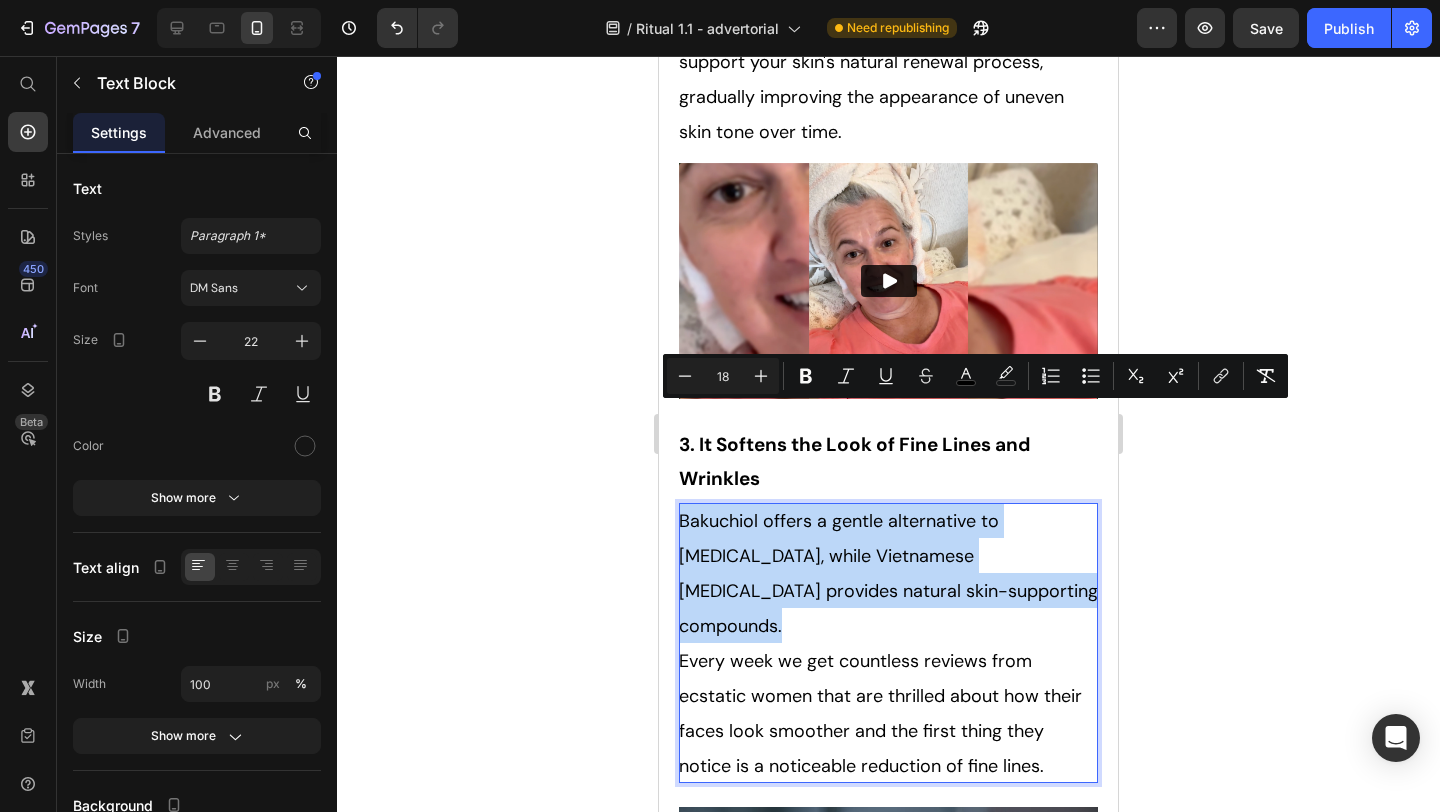 click on "Every week we get countless reviews from ecstatic women that are thrilled about how their faces look smoother and the first thing they notice is a noticeable reduction of fine lines." at bounding box center [880, 713] 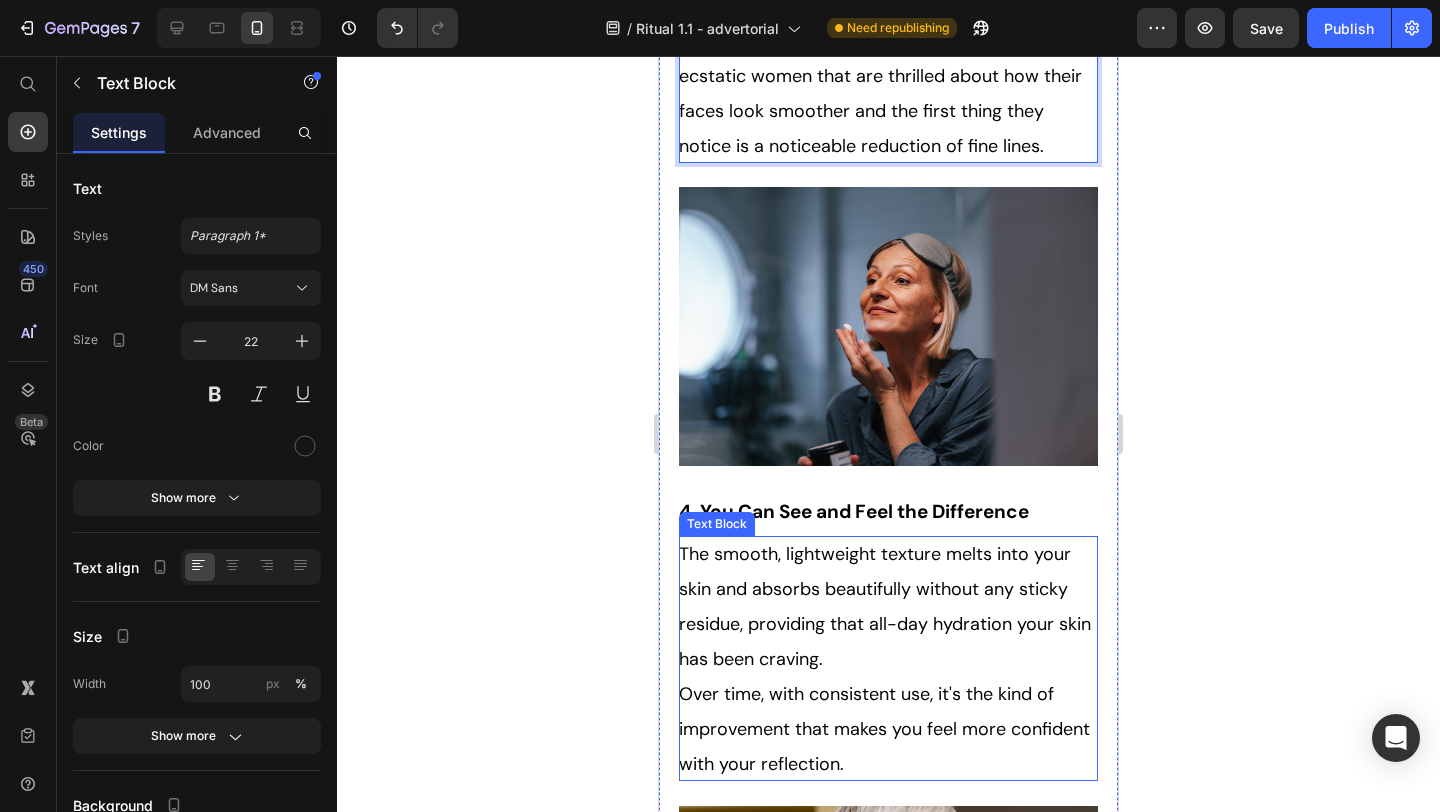 scroll, scrollTop: 4546, scrollLeft: 0, axis: vertical 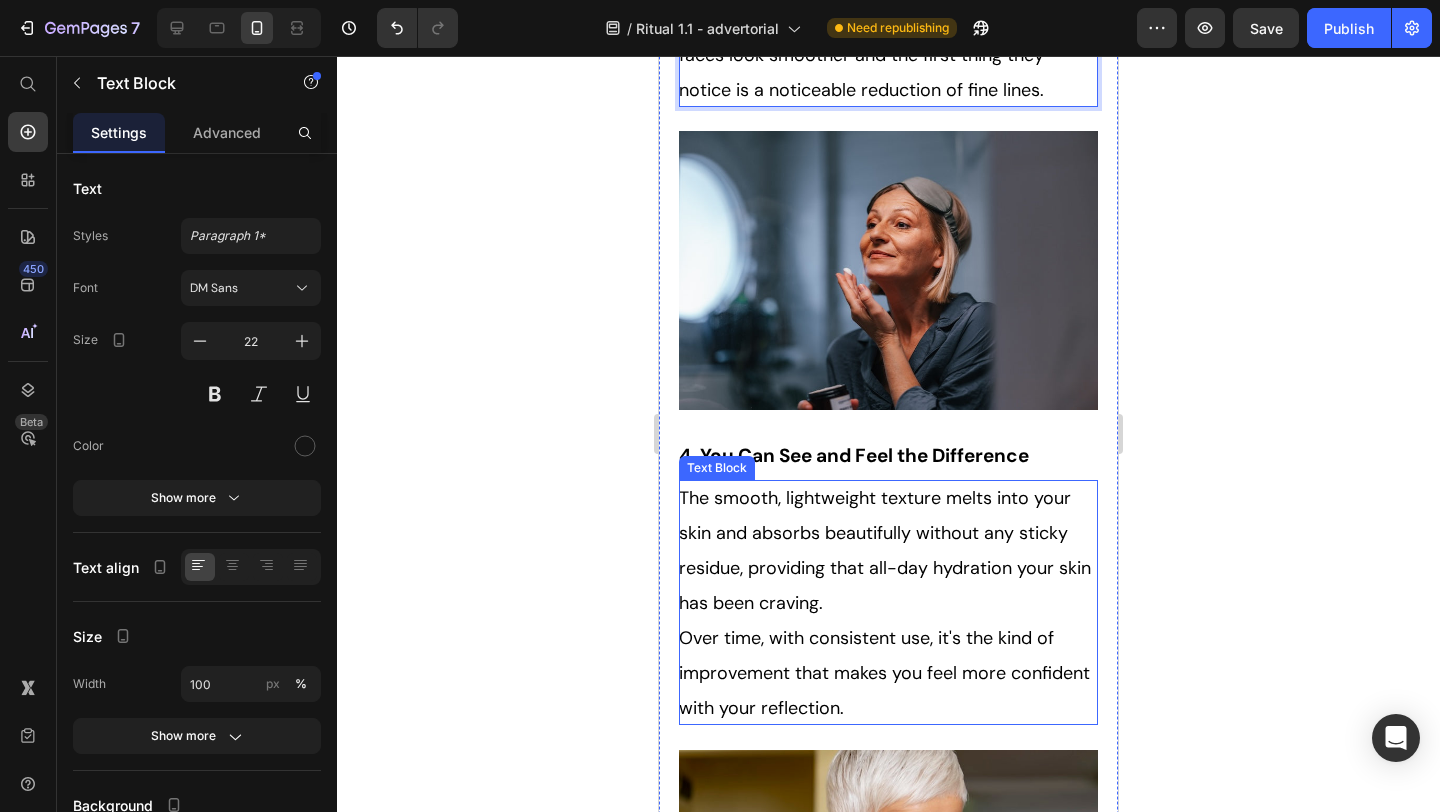 click on "The smooth, lightweight texture melts into your skin and absorbs beautifully without any sticky residue, providing that all-day hydration your skin has been craving." at bounding box center (885, 550) 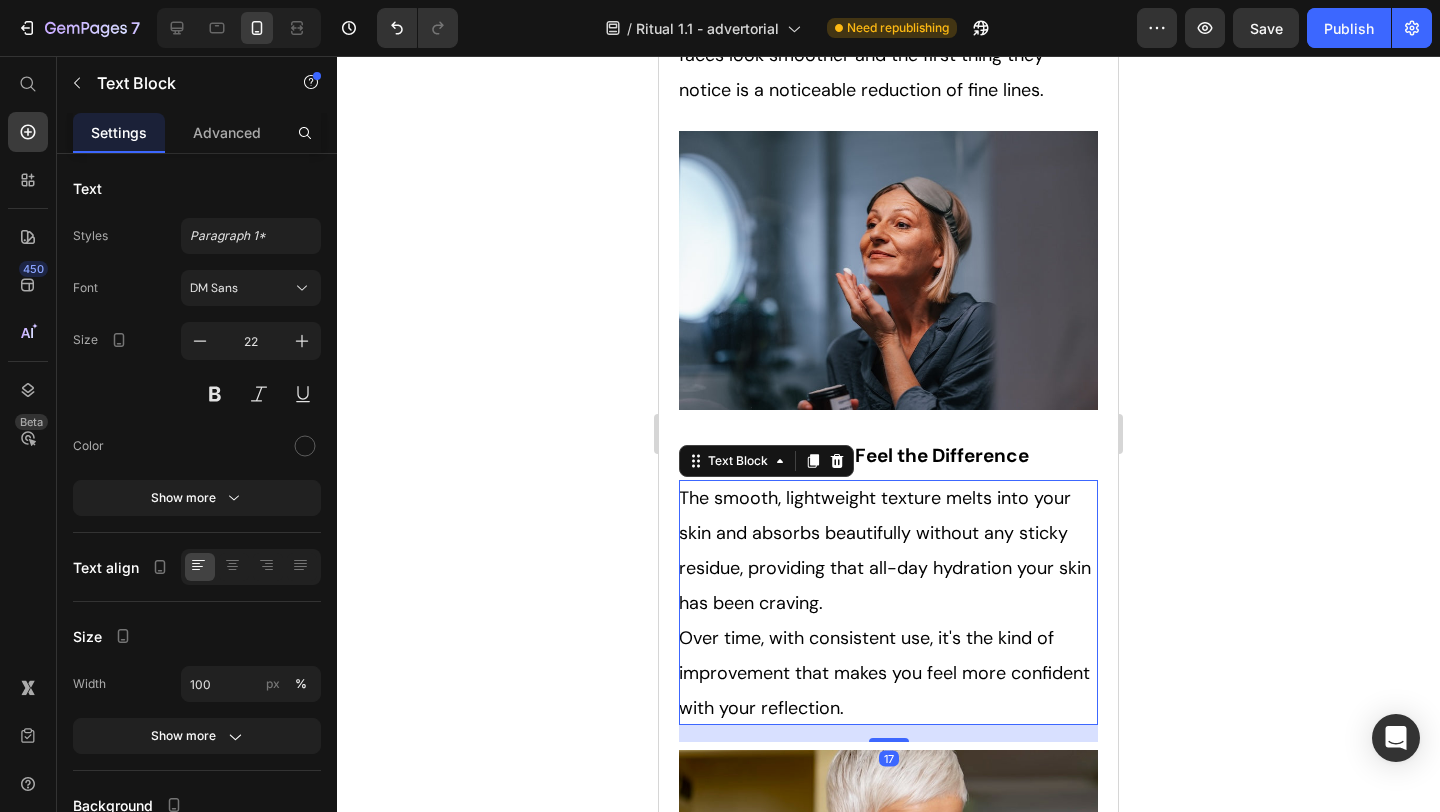 click on "The smooth, lightweight texture melts into your skin and absorbs beautifully without any sticky residue, providing that all-day hydration your skin has been craving." at bounding box center (885, 550) 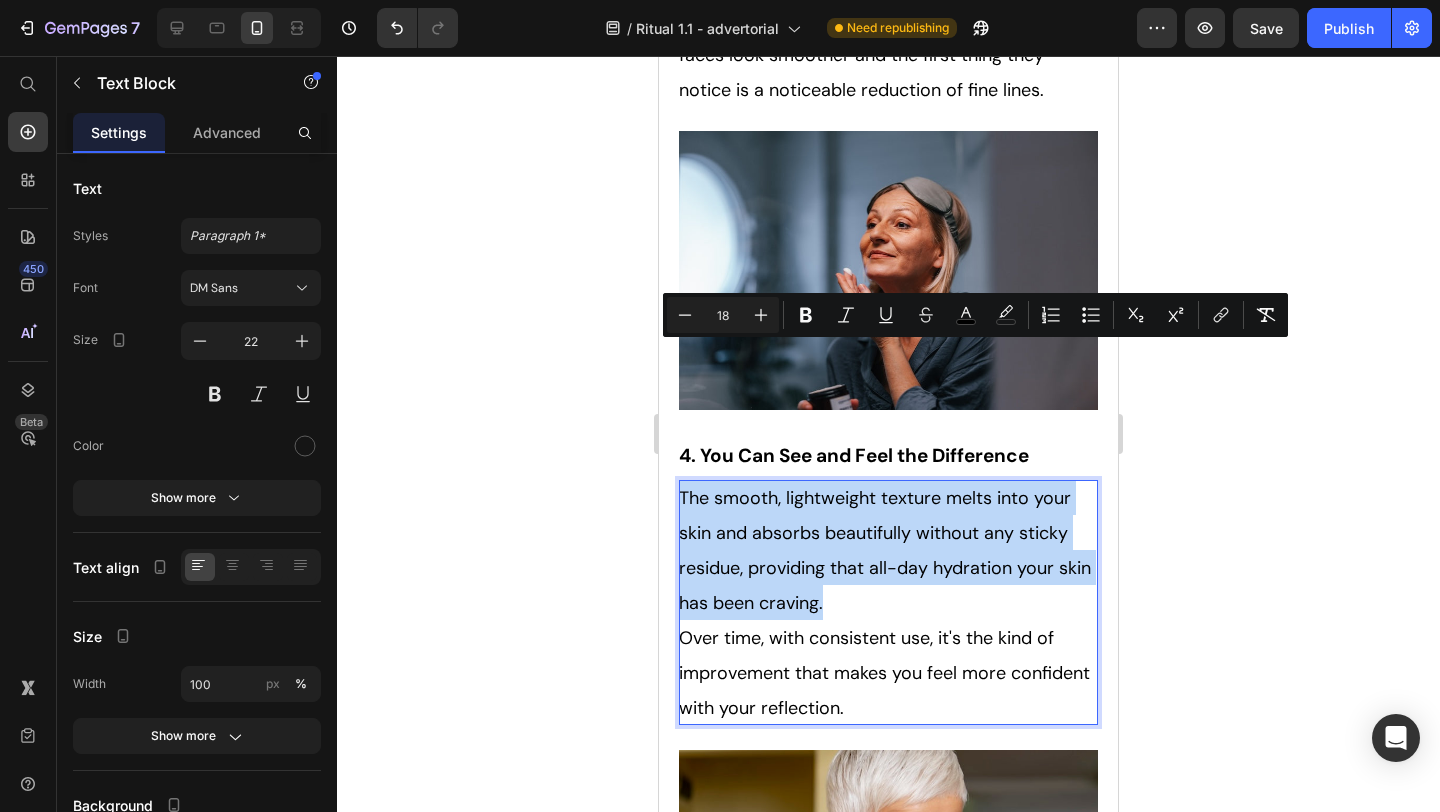 click on "Over time, with consistent use, it's the kind of improvement that makes you feel more confident with your reflection." at bounding box center (884, 673) 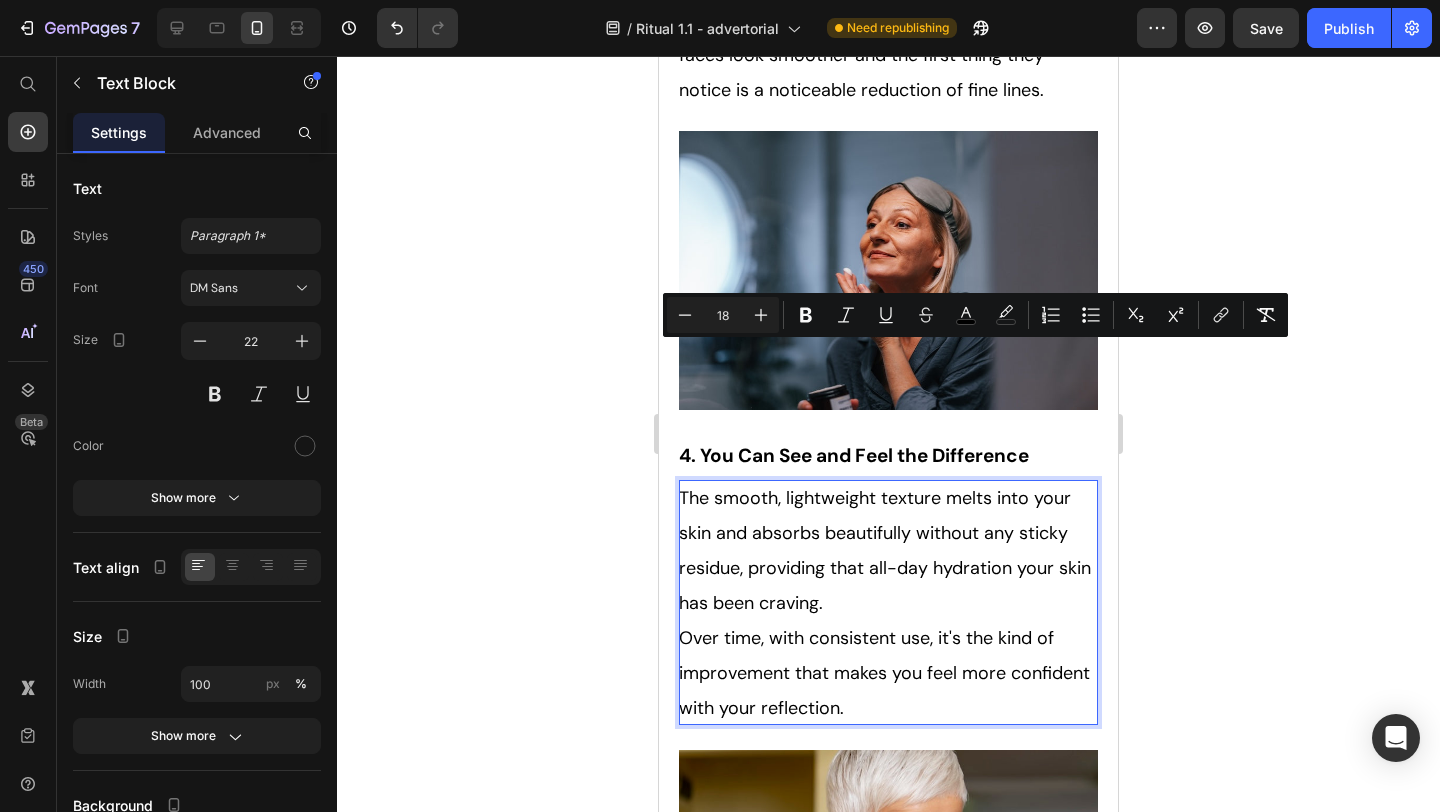click on "Over time, with consistent use, it's the kind of improvement that makes you feel more confident with your reflection." at bounding box center (884, 673) 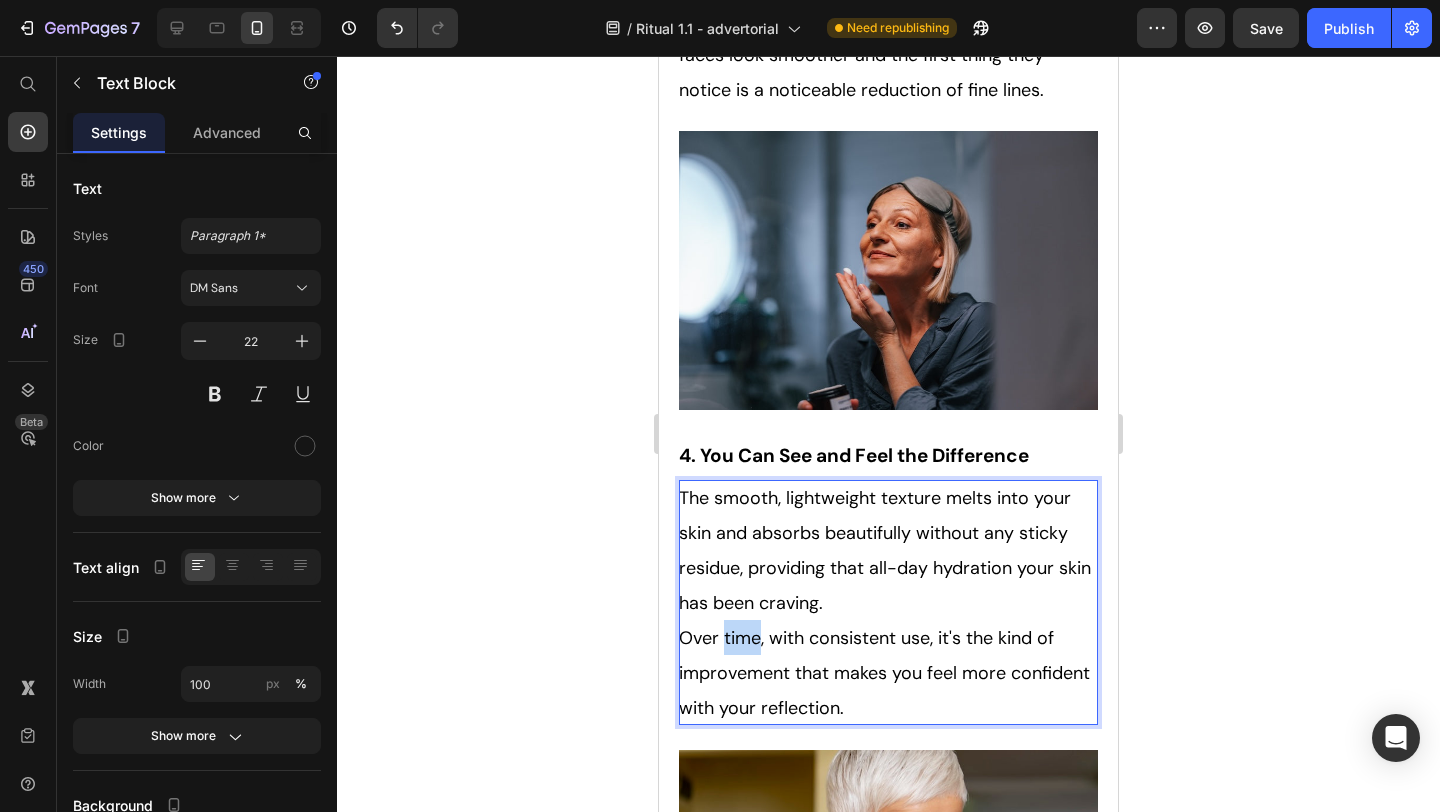 click on "Over time, with consistent use, it's the kind of improvement that makes you feel more confident with your reflection." at bounding box center (884, 673) 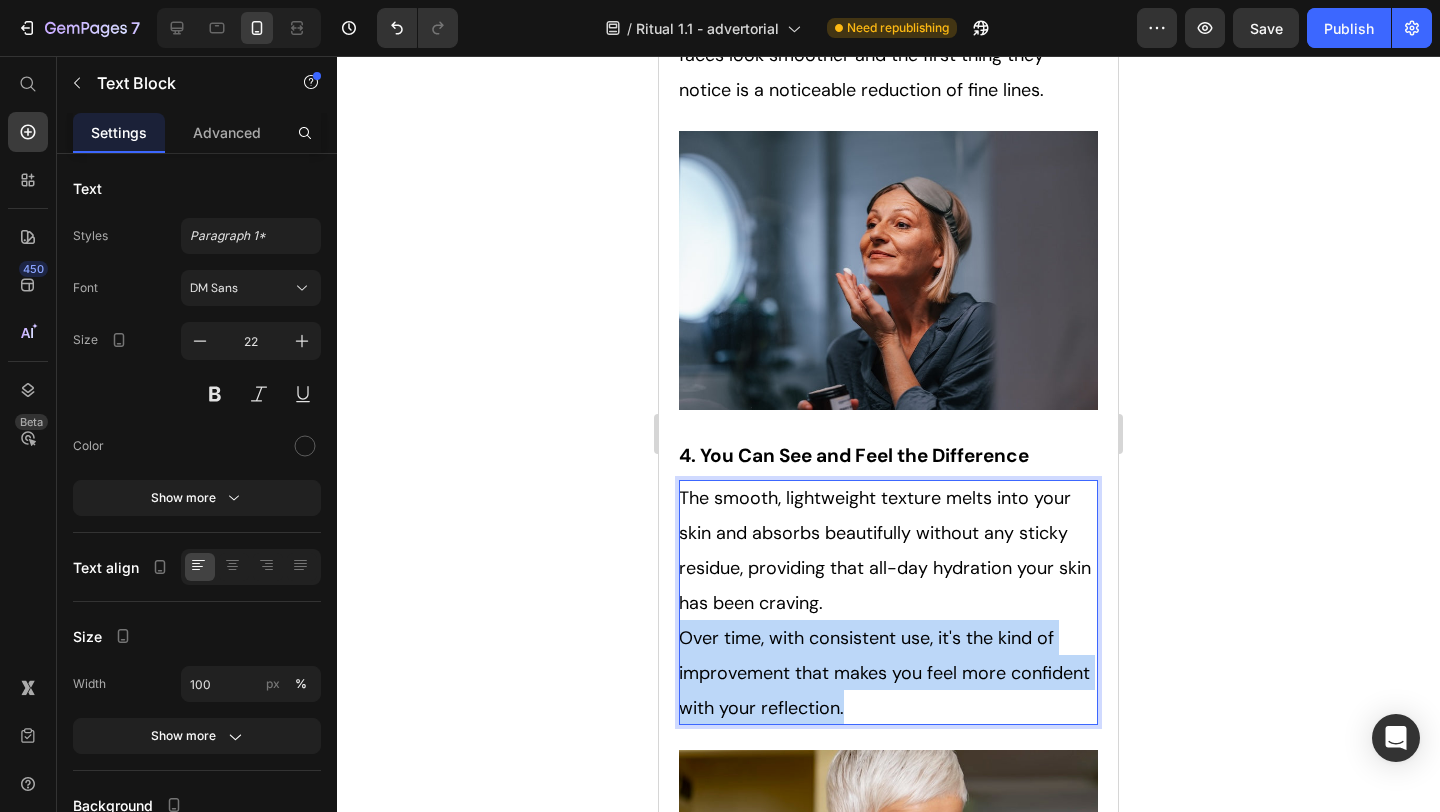 click on "Over time, with consistent use, it's the kind of improvement that makes you feel more confident with your reflection." at bounding box center [884, 673] 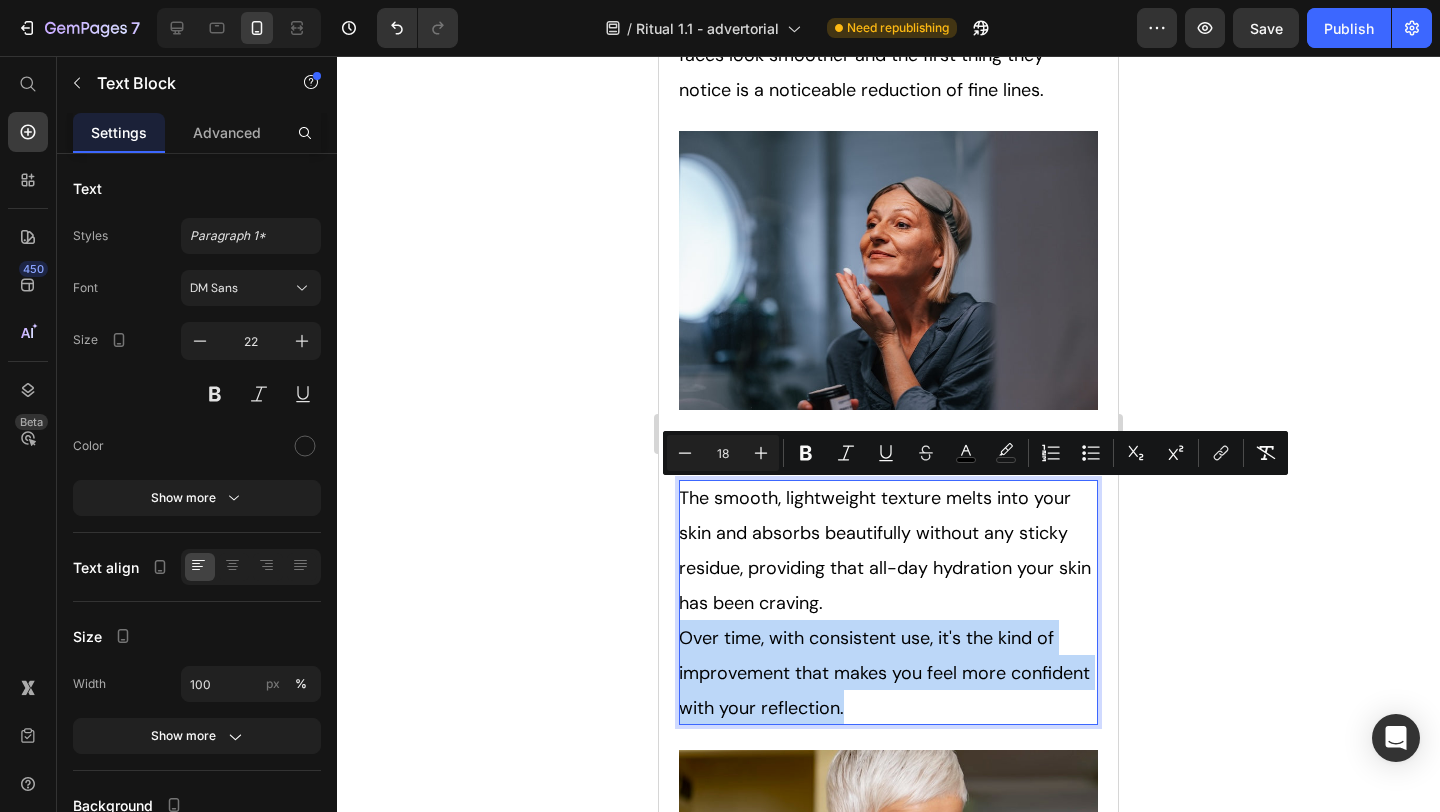 click on "Over time, with consistent use, it's the kind of improvement that makes you feel more confident with your reflection." at bounding box center [888, 672] 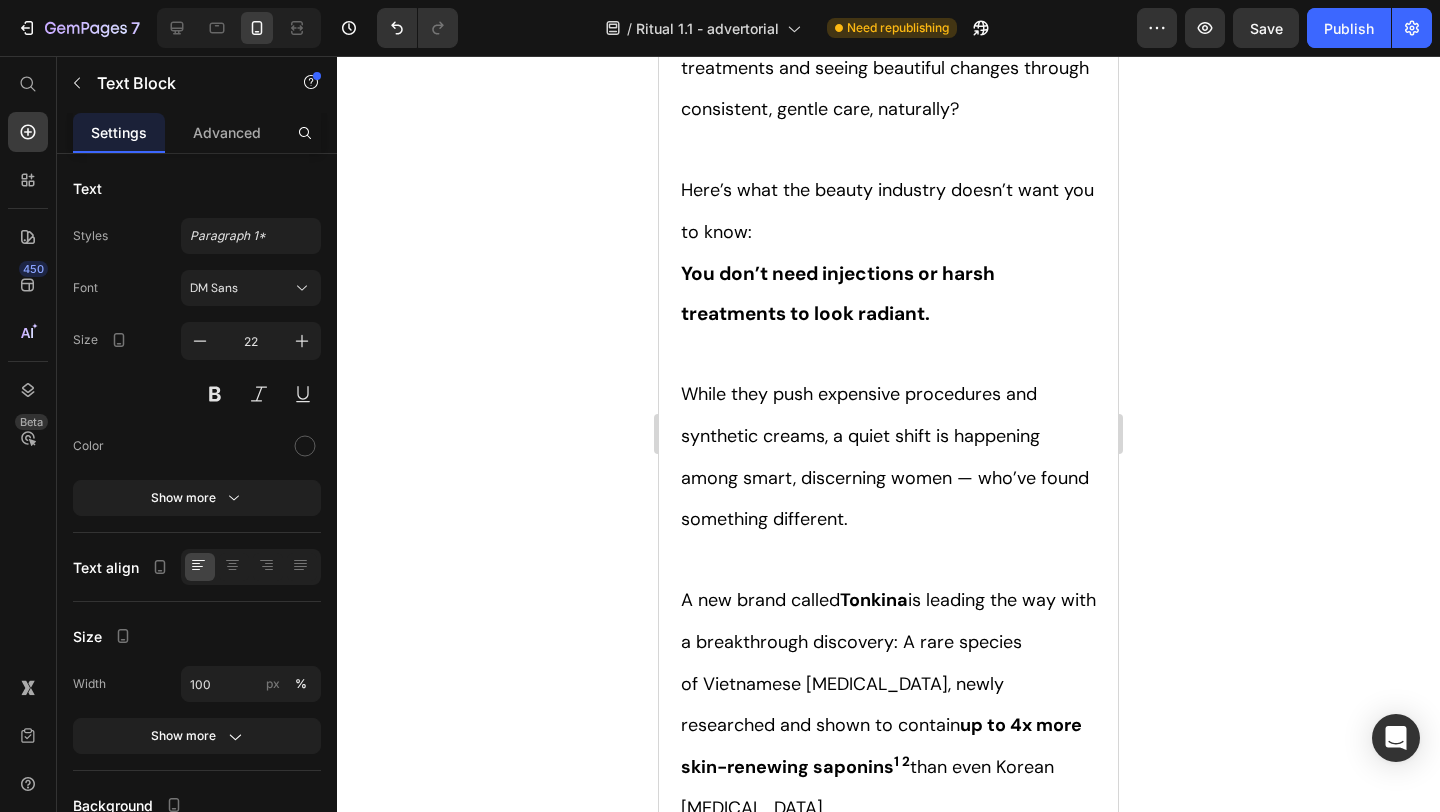 scroll, scrollTop: 1179, scrollLeft: 0, axis: vertical 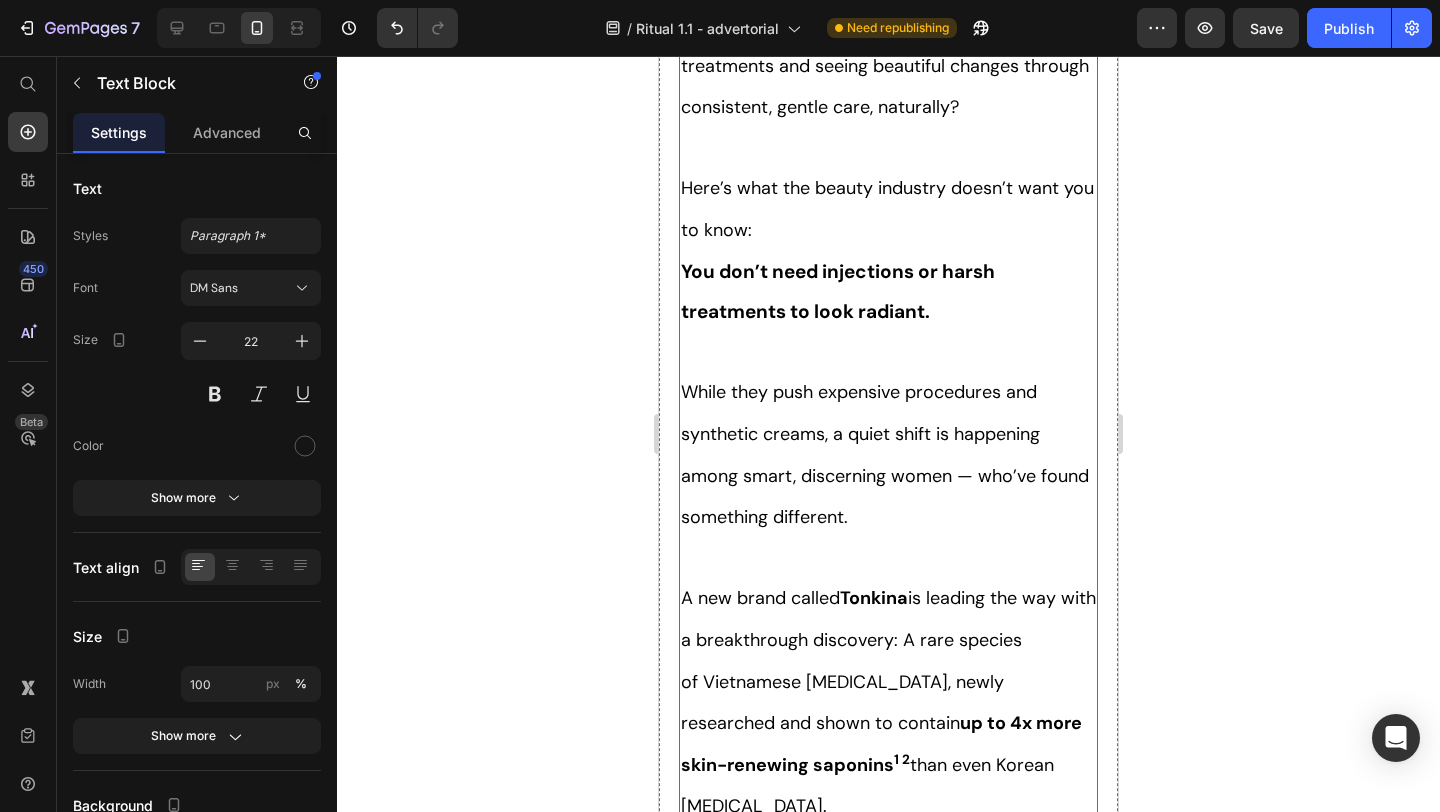click on "While they push expensive procedures and synthetic creams, a quiet shift is happening among smart, discerning women — who’ve found something different." at bounding box center (888, 454) 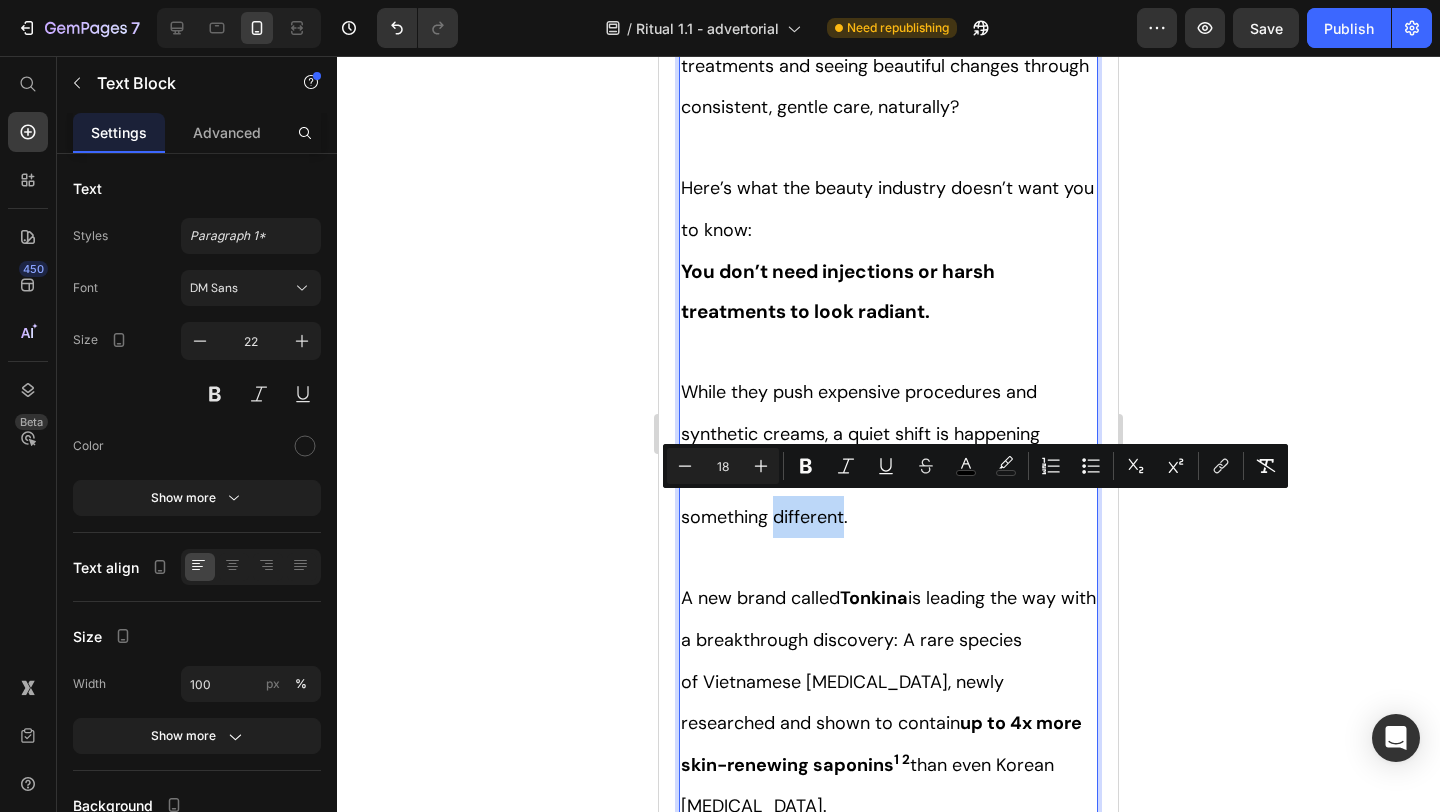 click on "A new brand called  Tonkina  is leading the way with a breakthrough discovery: A rare species of Vietnamese ginseng, newly researched and shown to contain  up to 4x more skin-renewing saponins 1 2  than even Korean ginseng." at bounding box center (888, 702) 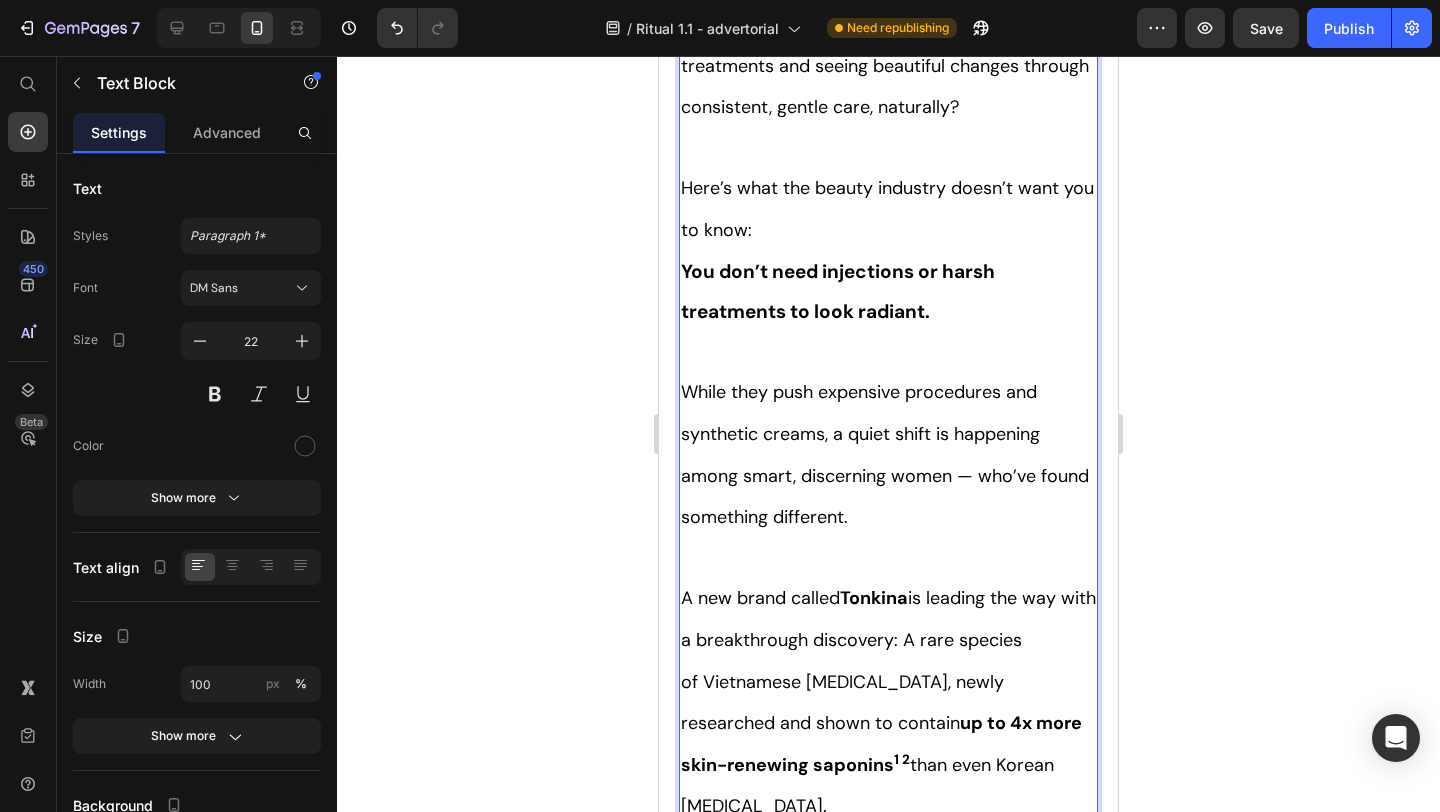click on "While they push expensive procedures and synthetic creams, a quiet shift is happening among smart, discerning women — who’ve found something different." at bounding box center (885, 454) 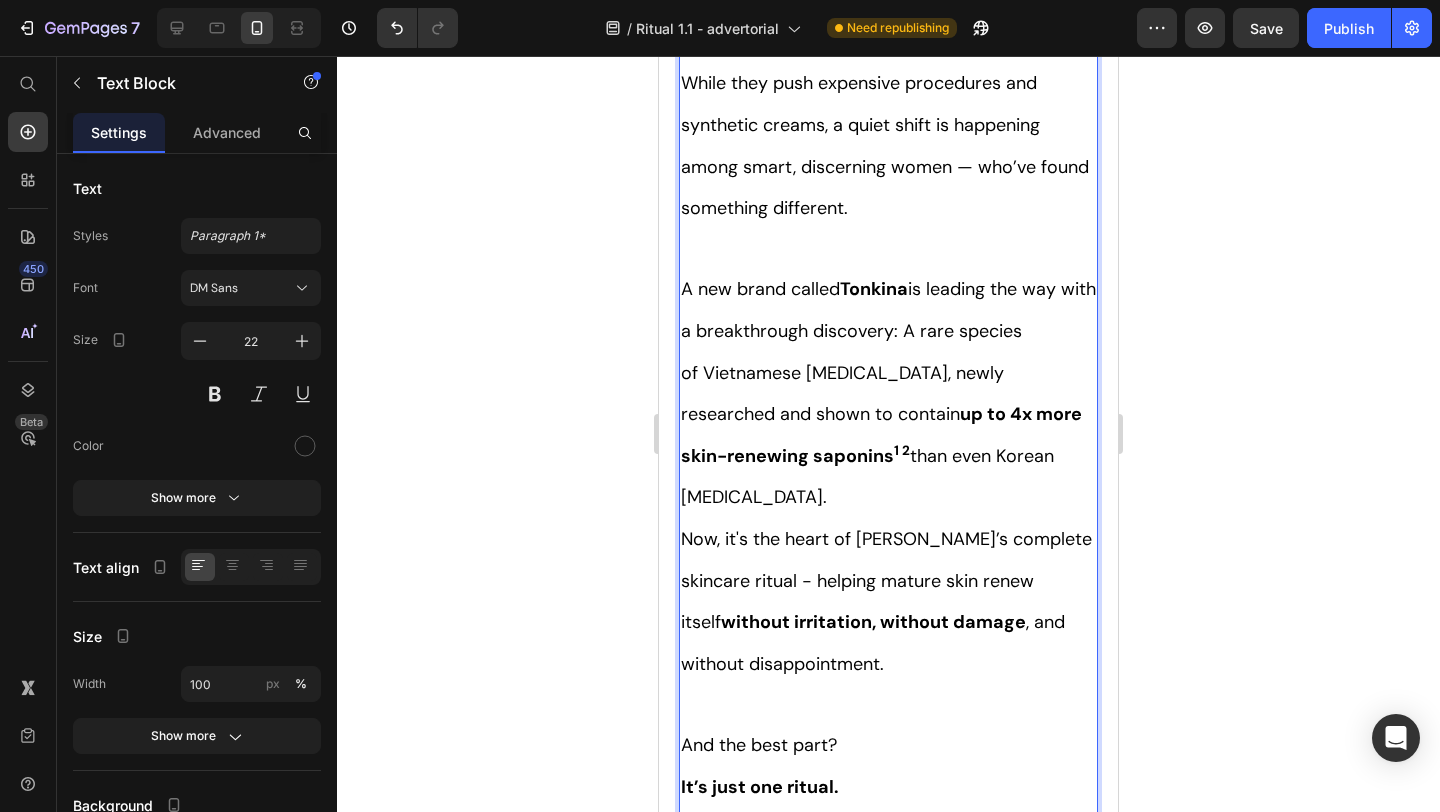 click on "Now, it's the heart of Tonkina’s complete skincare ritual - helping mature skin renew itself  without irritation, without damage , and without disappointment." at bounding box center (886, 601) 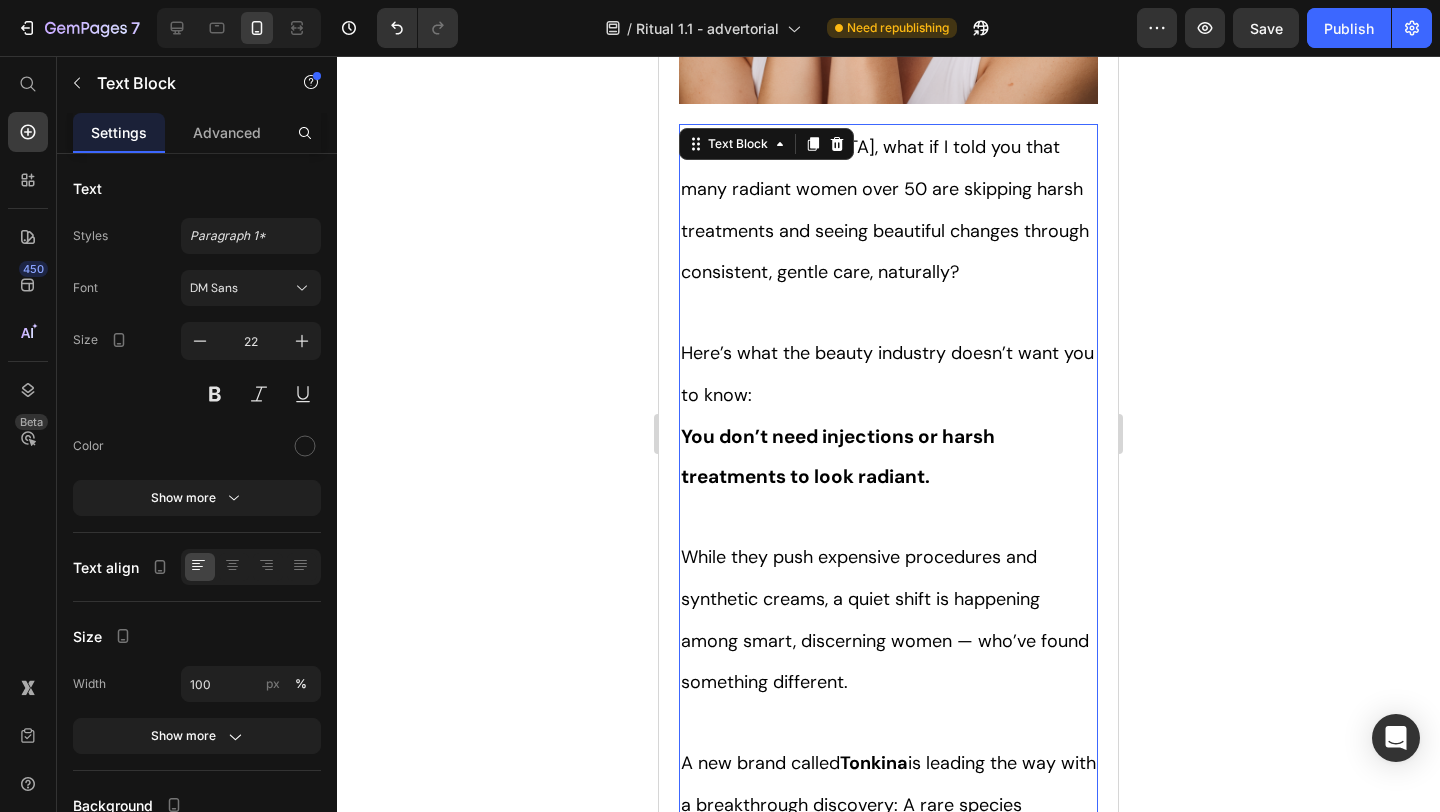 scroll, scrollTop: 1577, scrollLeft: 0, axis: vertical 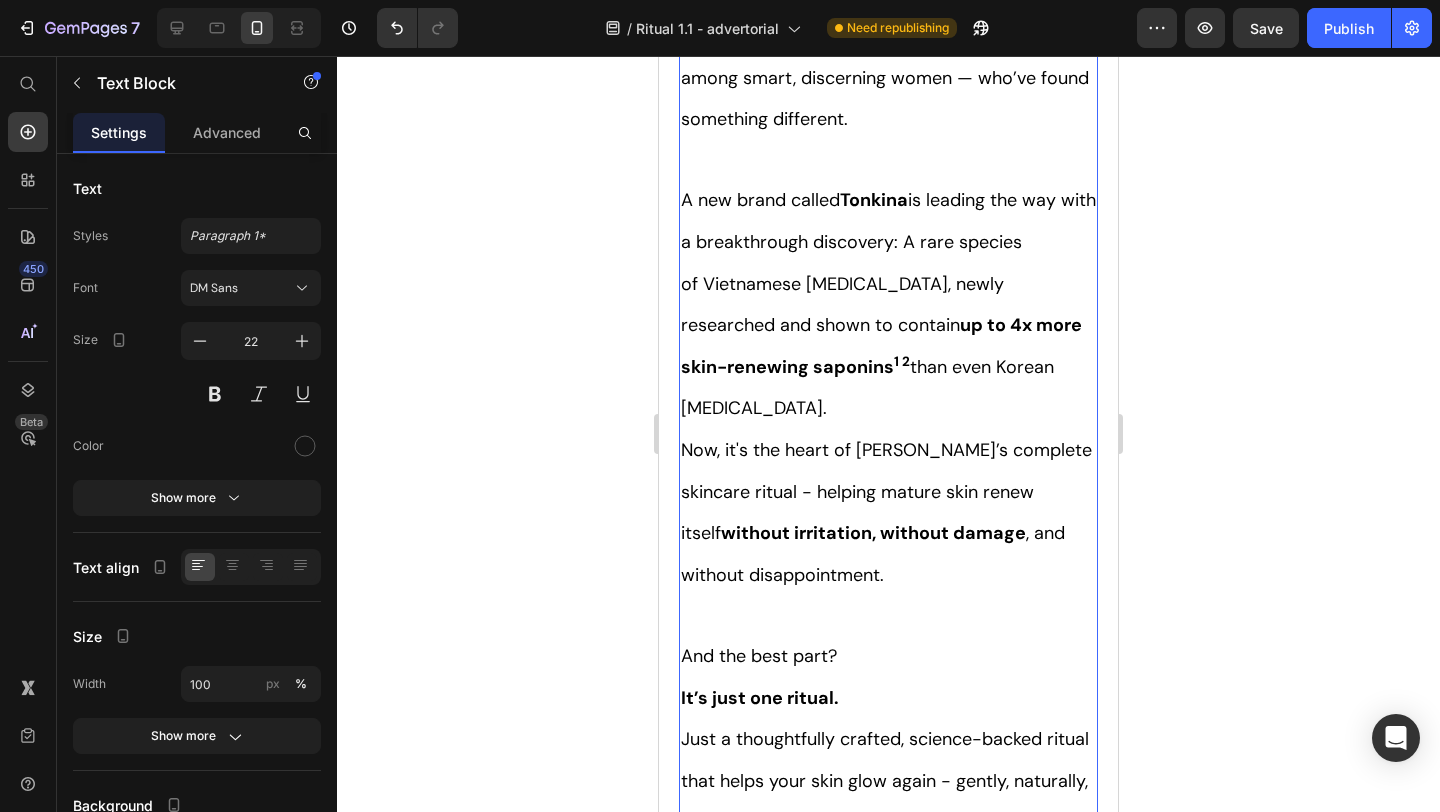 click on "Now, it's the heart of Tonkina’s complete skincare ritual - helping mature skin renew itself  without irritation, without damage , and without disappointment." at bounding box center (886, 512) 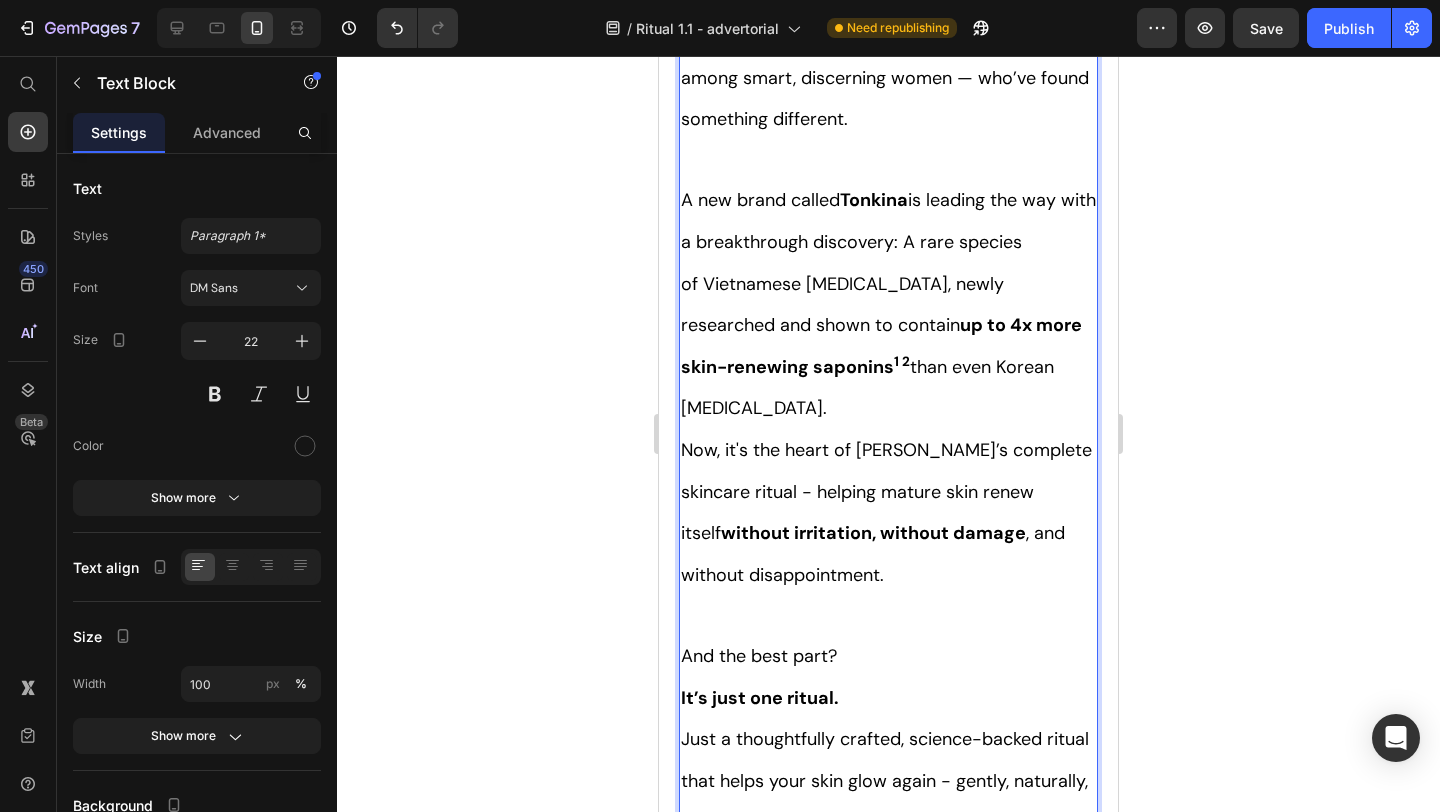 click on "Now, it's the heart of Tonkina’s complete skincare ritual - helping mature skin renew itself  without irritation, without damage , and without disappointment." at bounding box center (886, 512) 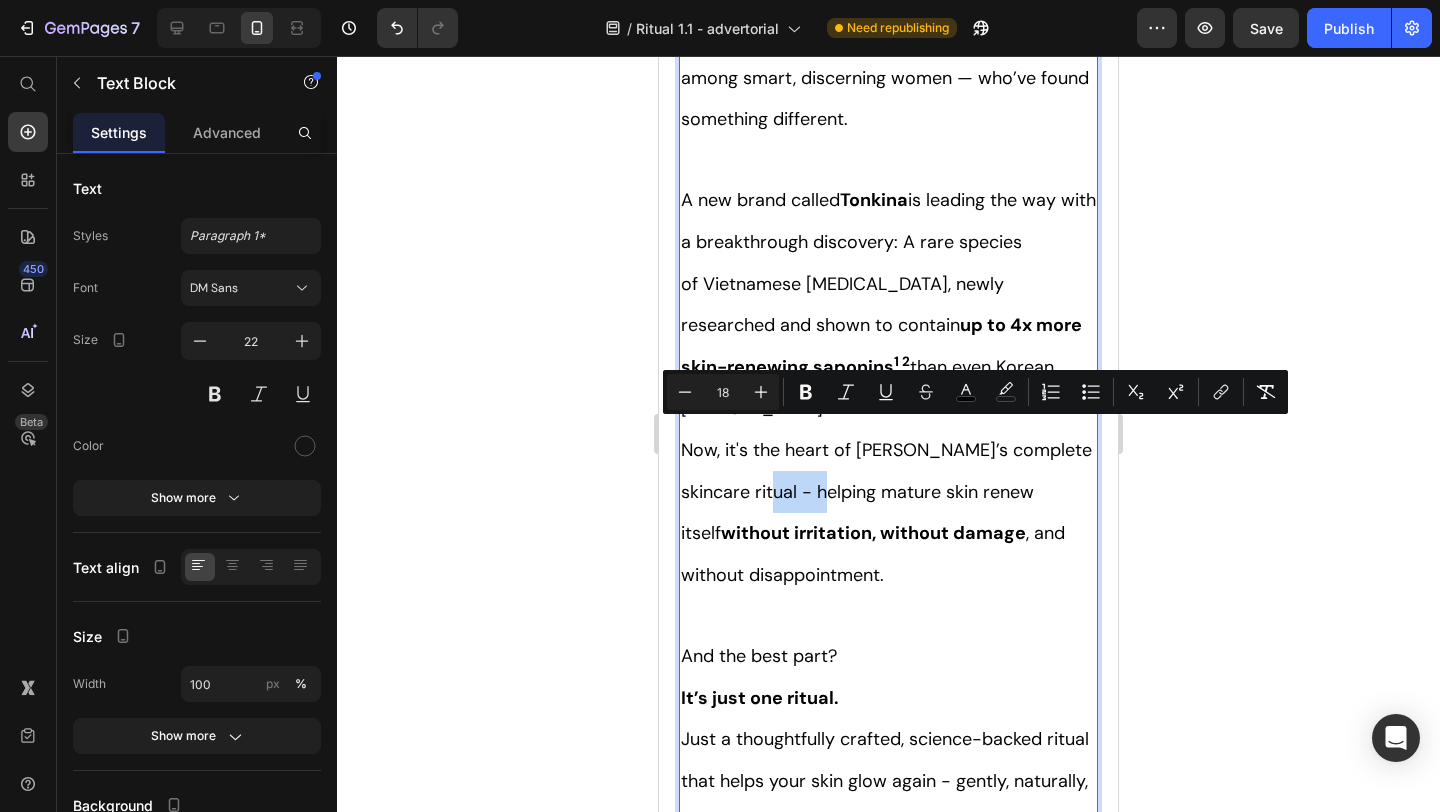 type 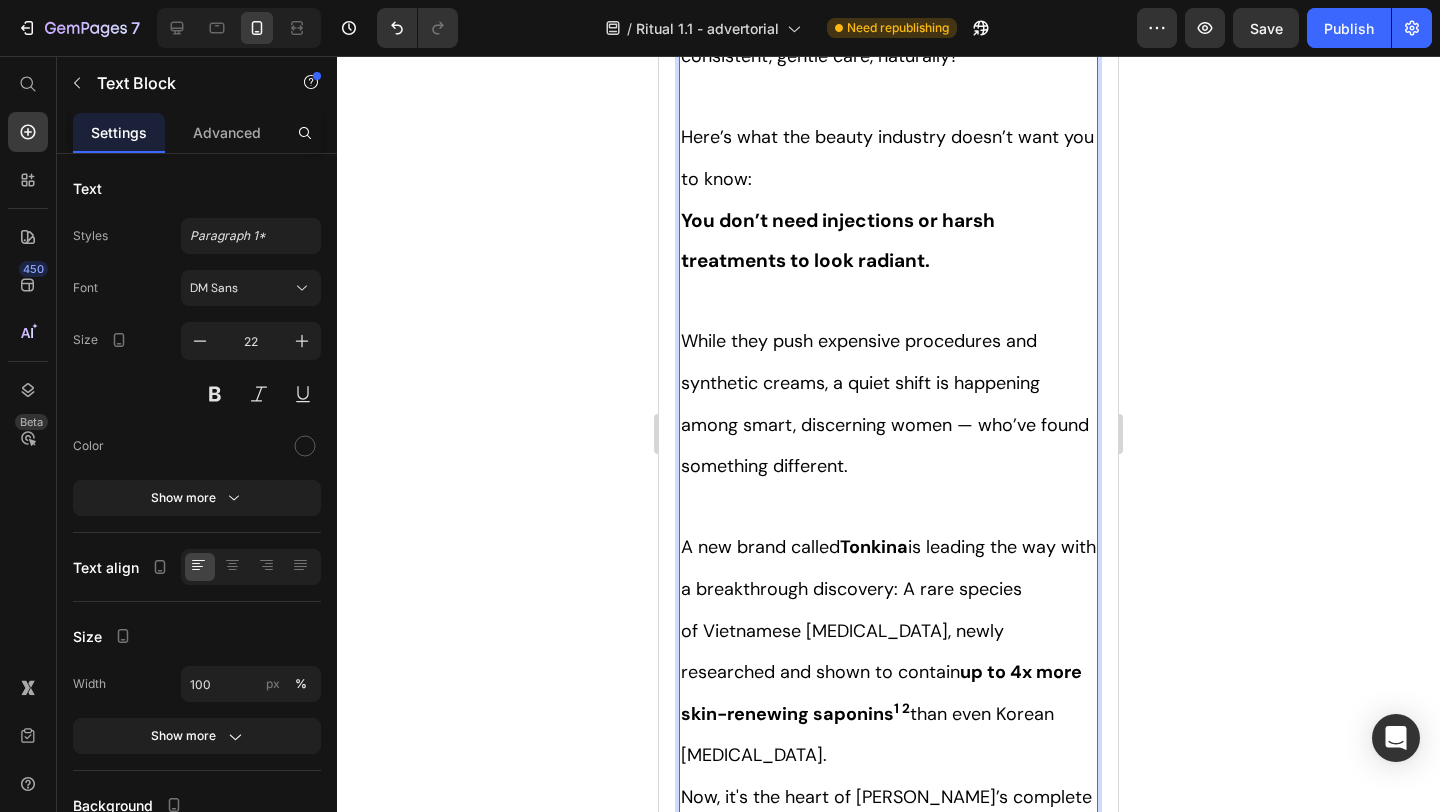 scroll, scrollTop: 1467, scrollLeft: 0, axis: vertical 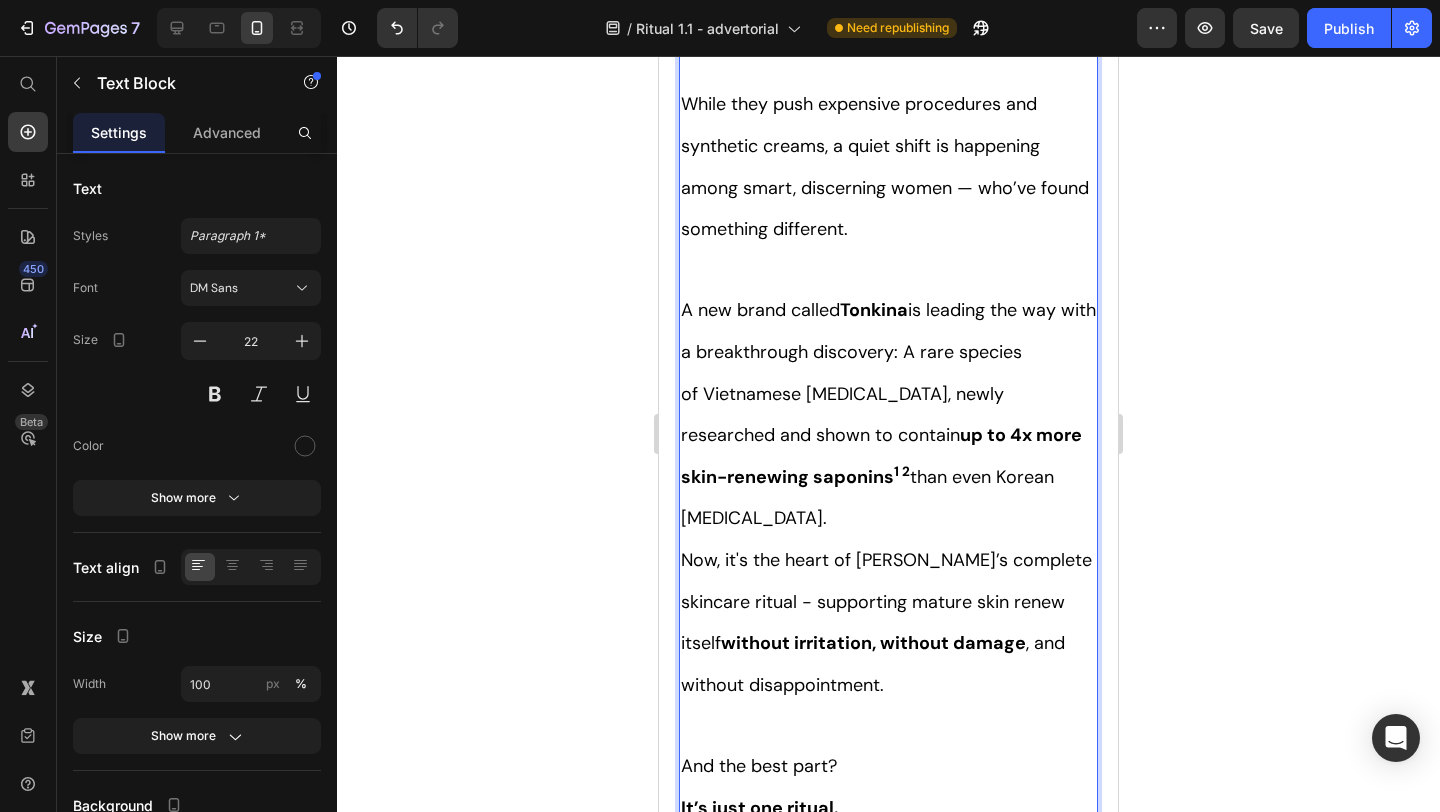 click on "Now, it's the heart of Tonkina’s complete skincare ritual - supporting mature skin renew itself  without irritation, without damage , and without disappointment." at bounding box center [886, 622] 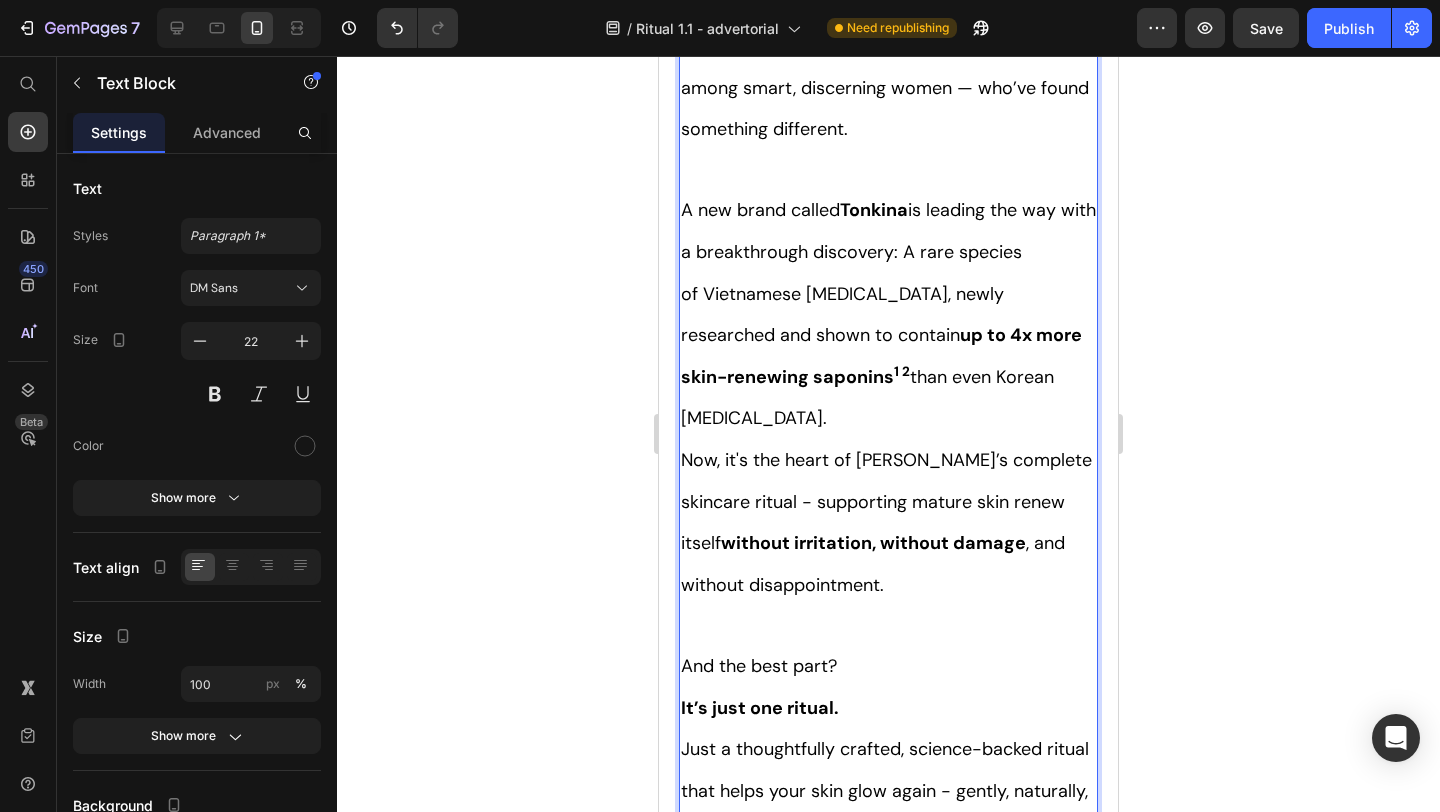 scroll, scrollTop: 1583, scrollLeft: 0, axis: vertical 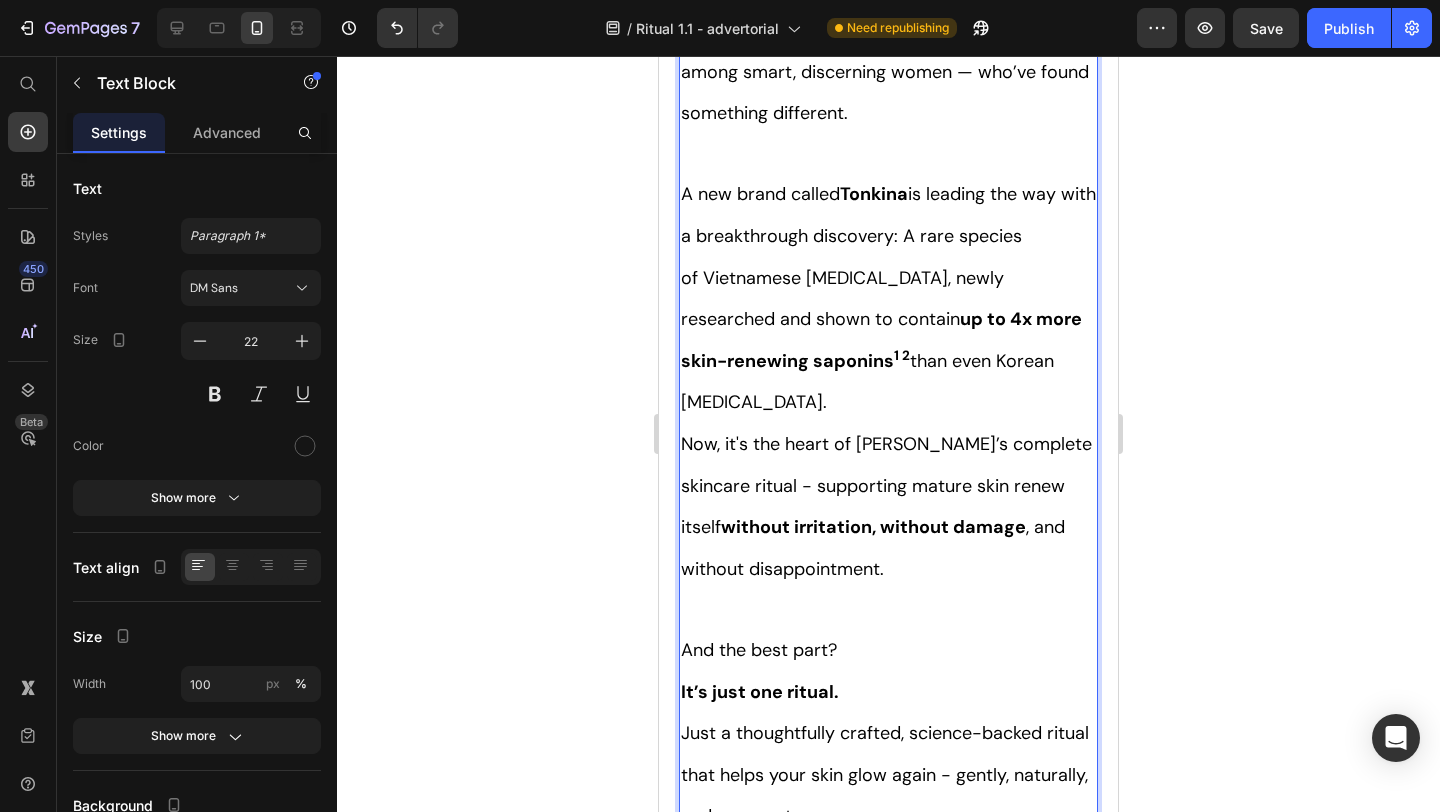 click on "A new brand called  Tonkina  is leading the way with a breakthrough discovery: A rare species of Vietnamese ginseng, newly researched and shown to contain  up to 4x more skin-renewing saponins 1 2  than even Korean ginseng." at bounding box center (888, 298) 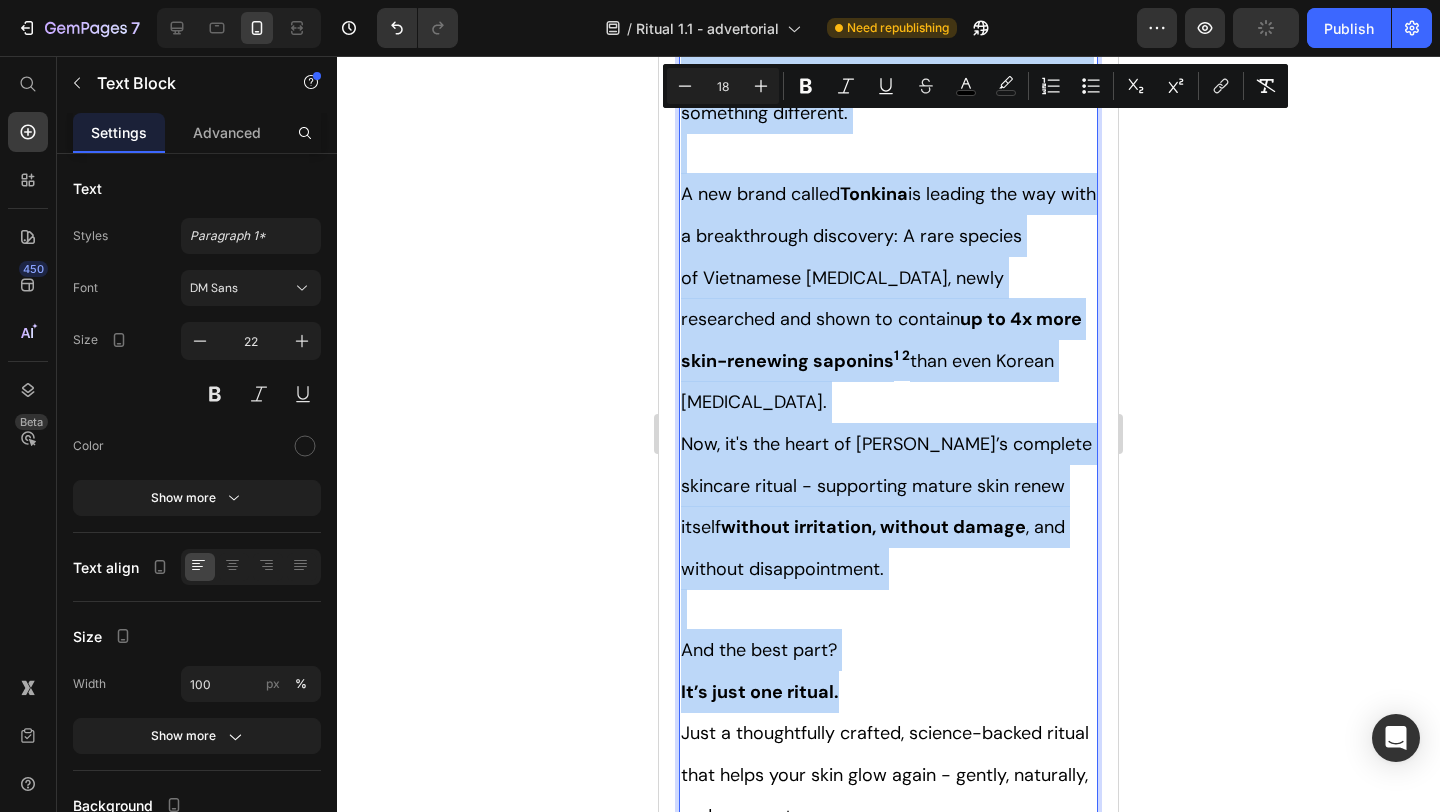 copy on "Ladies, what if I told you that many radiant women over 50 are skipping harsh treatments and seeing beautiful changes through consistent, gentle care, naturally? Here’s what the beauty industry doesn’t want you to know: You don’t need injections or harsh treatments to look radiant. While they push expensive procedures and synthetic creams, a quiet shift is happening among smart, discerning women — who’ve found something different. A new brand called  Tonkina  is leading the way with a breakthrough discovery: A rare species of Vietnamese ginseng, newly researched and shown to contain  up to 4x more skin-renewing saponins 1 2  than even Korean ginseng. Now, it's the heart of Tonkina’s complete skincare ritual - supporting mature skin renew itself  without irritation, without damage , and without disappointment. And the best part? It’s just one ritual." 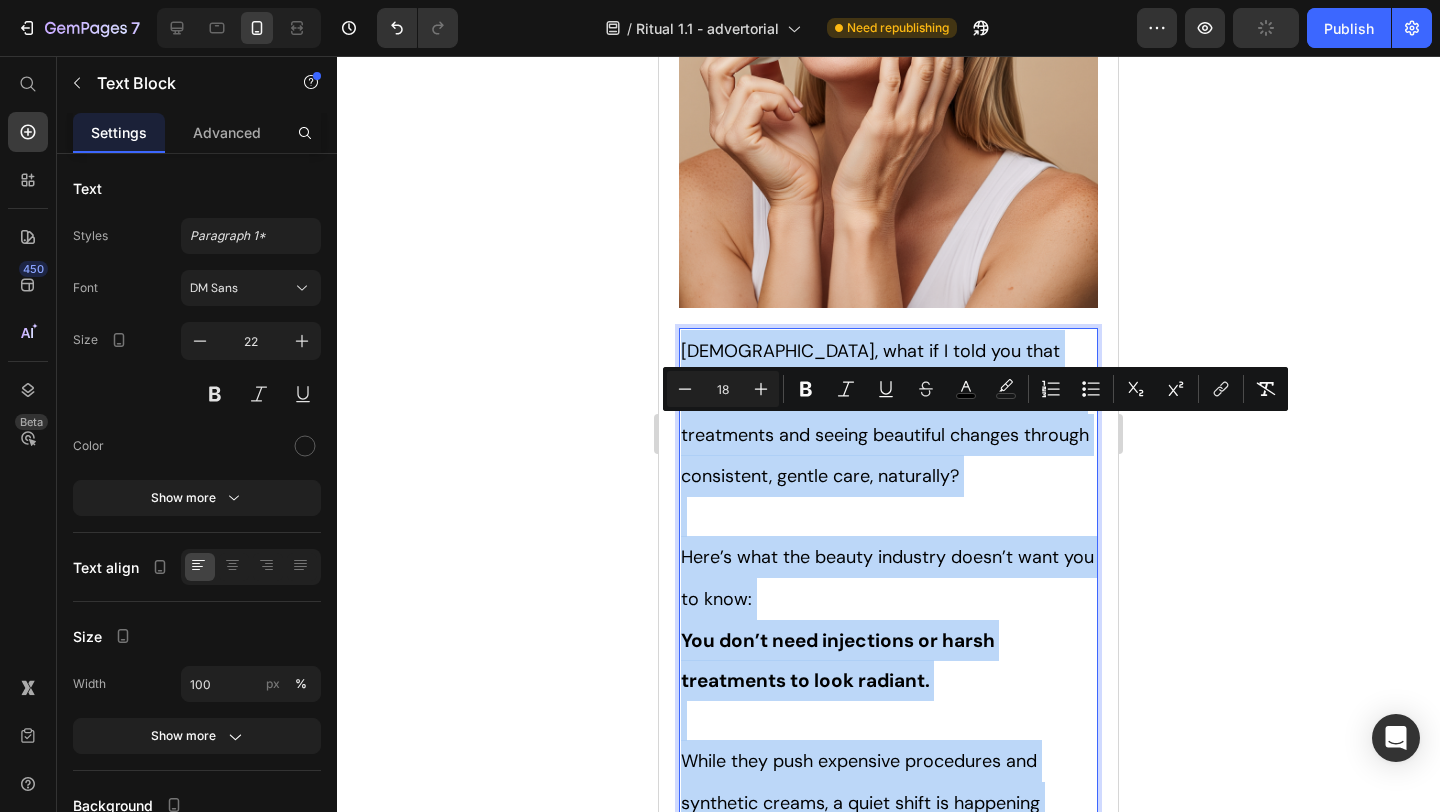 scroll, scrollTop: 852, scrollLeft: 0, axis: vertical 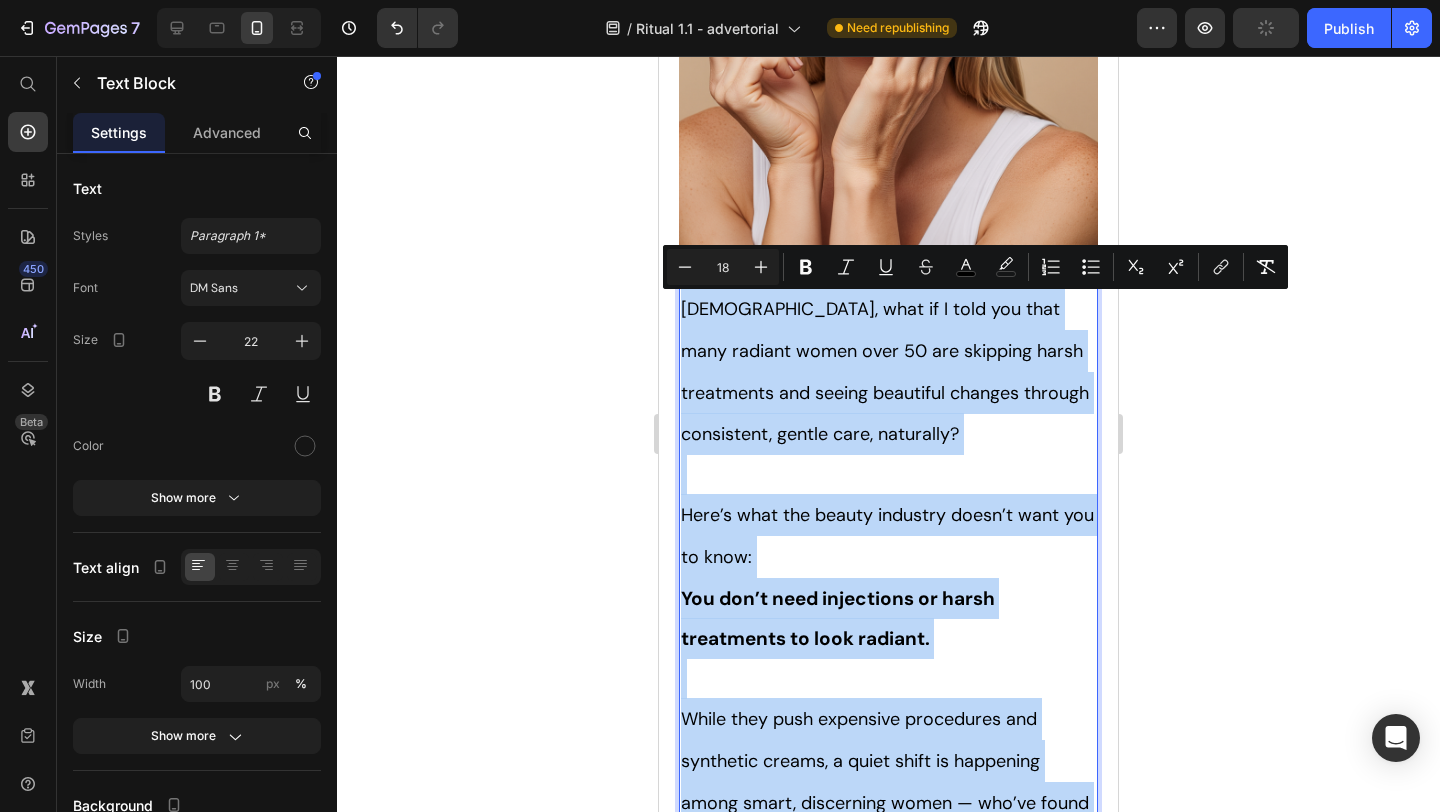 click at bounding box center [888, 475] 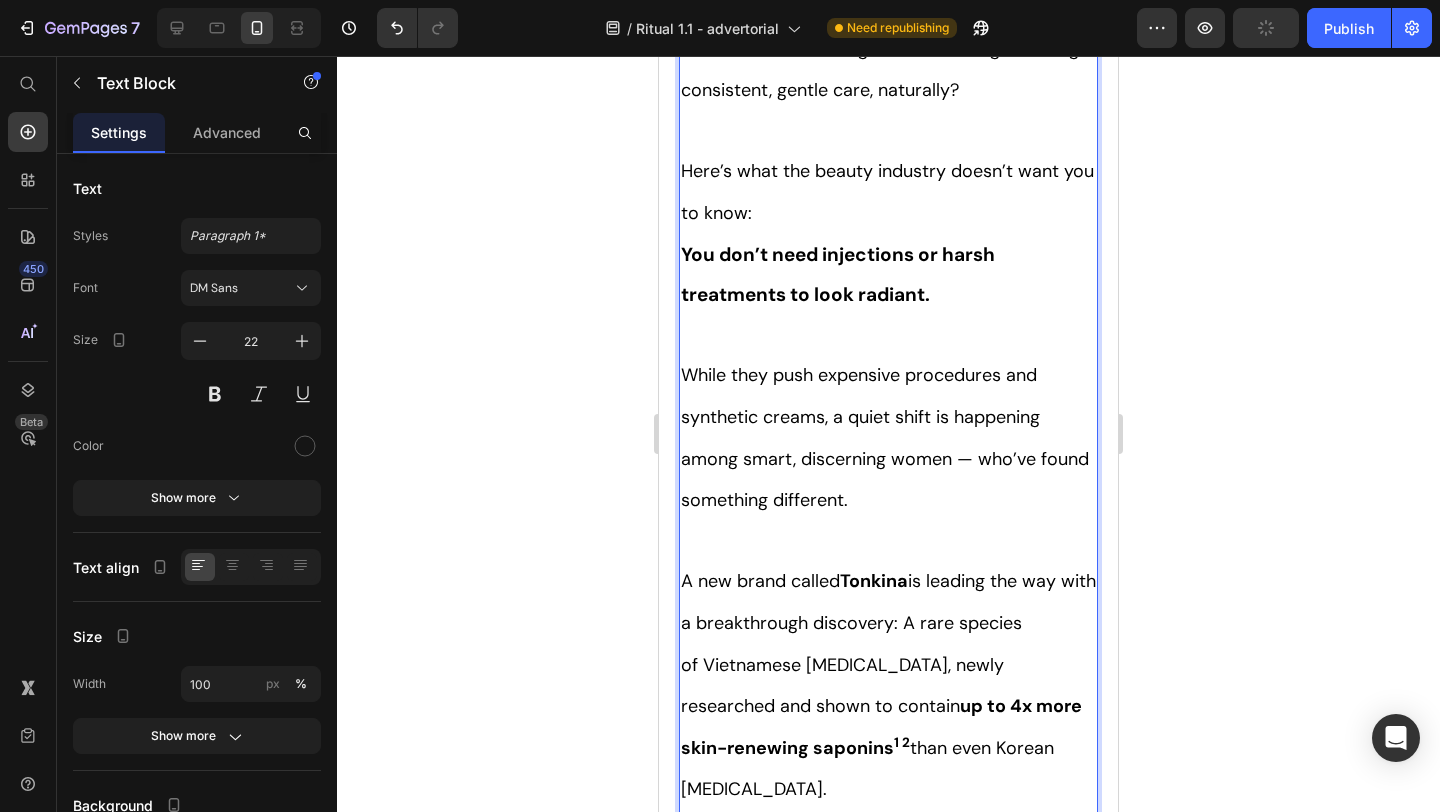 scroll, scrollTop: 1213, scrollLeft: 0, axis: vertical 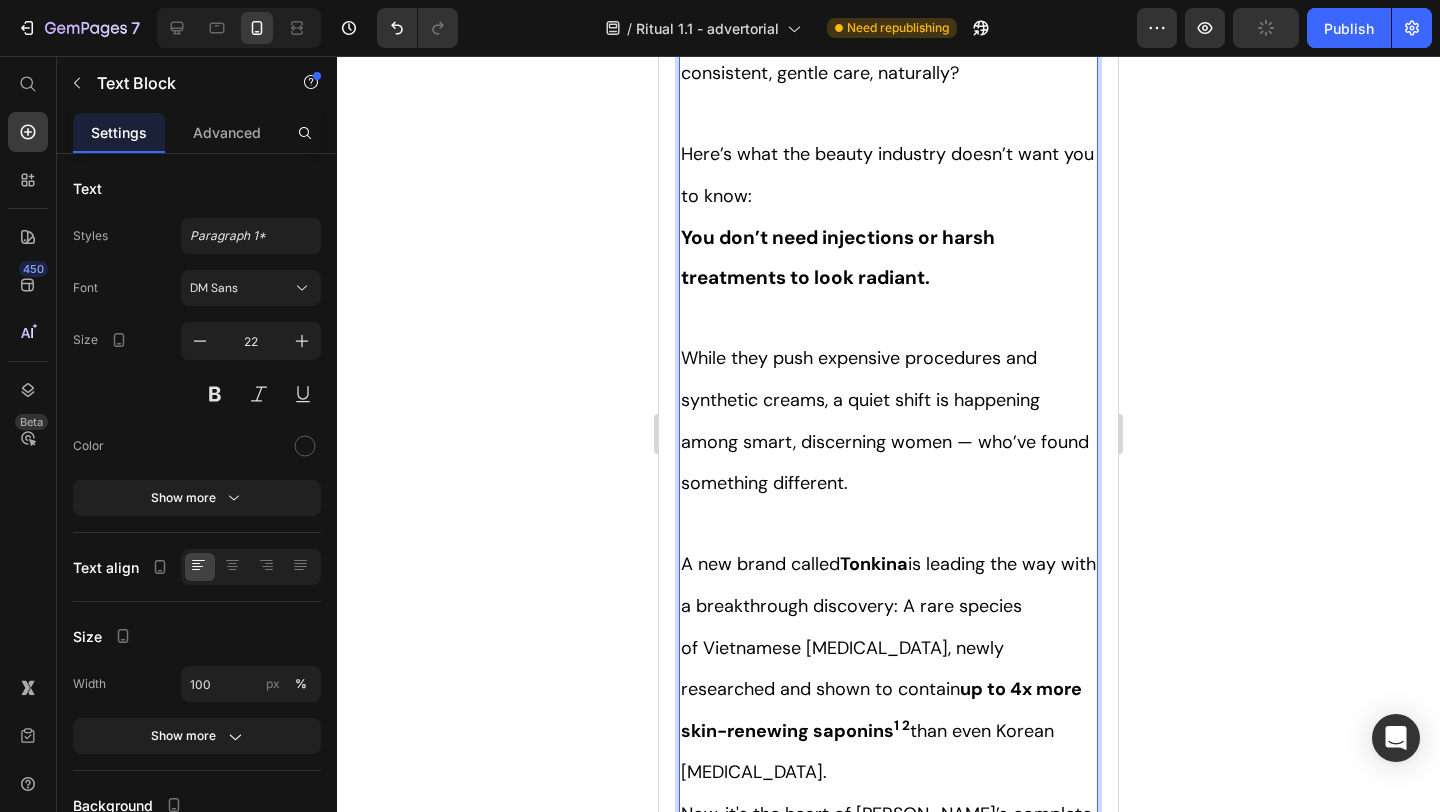 click on "While they push expensive procedures and synthetic creams, a quiet shift is happening among smart, discerning women — who’ve found something different." at bounding box center [888, 420] 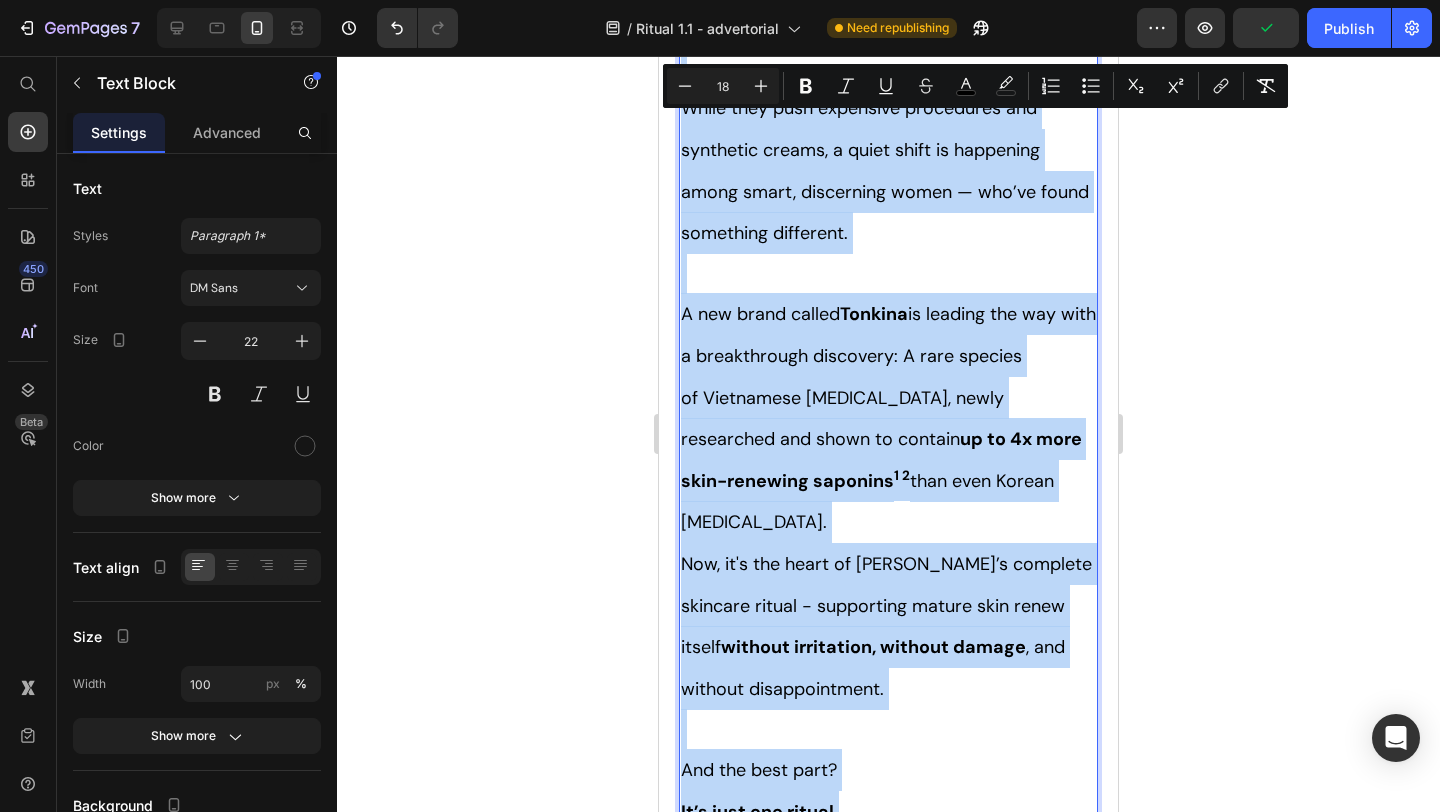 scroll, scrollTop: 1466, scrollLeft: 0, axis: vertical 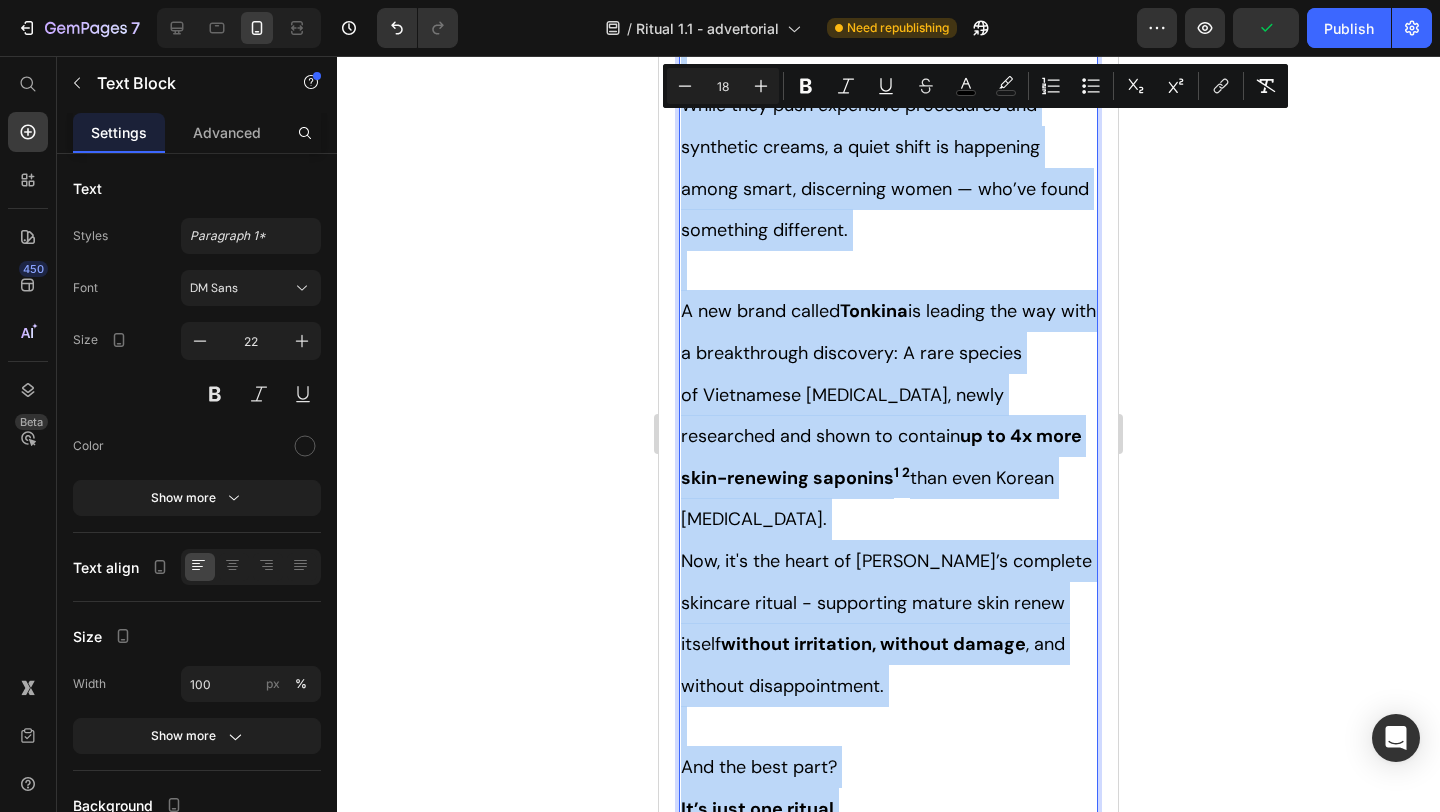 click on "A new brand called  Tonkina  is leading the way with a breakthrough discovery: A rare species of Vietnamese ginseng, newly researched and shown to contain  up to 4x more skin-renewing saponins 1 2  than even Korean ginseng." at bounding box center [888, 415] 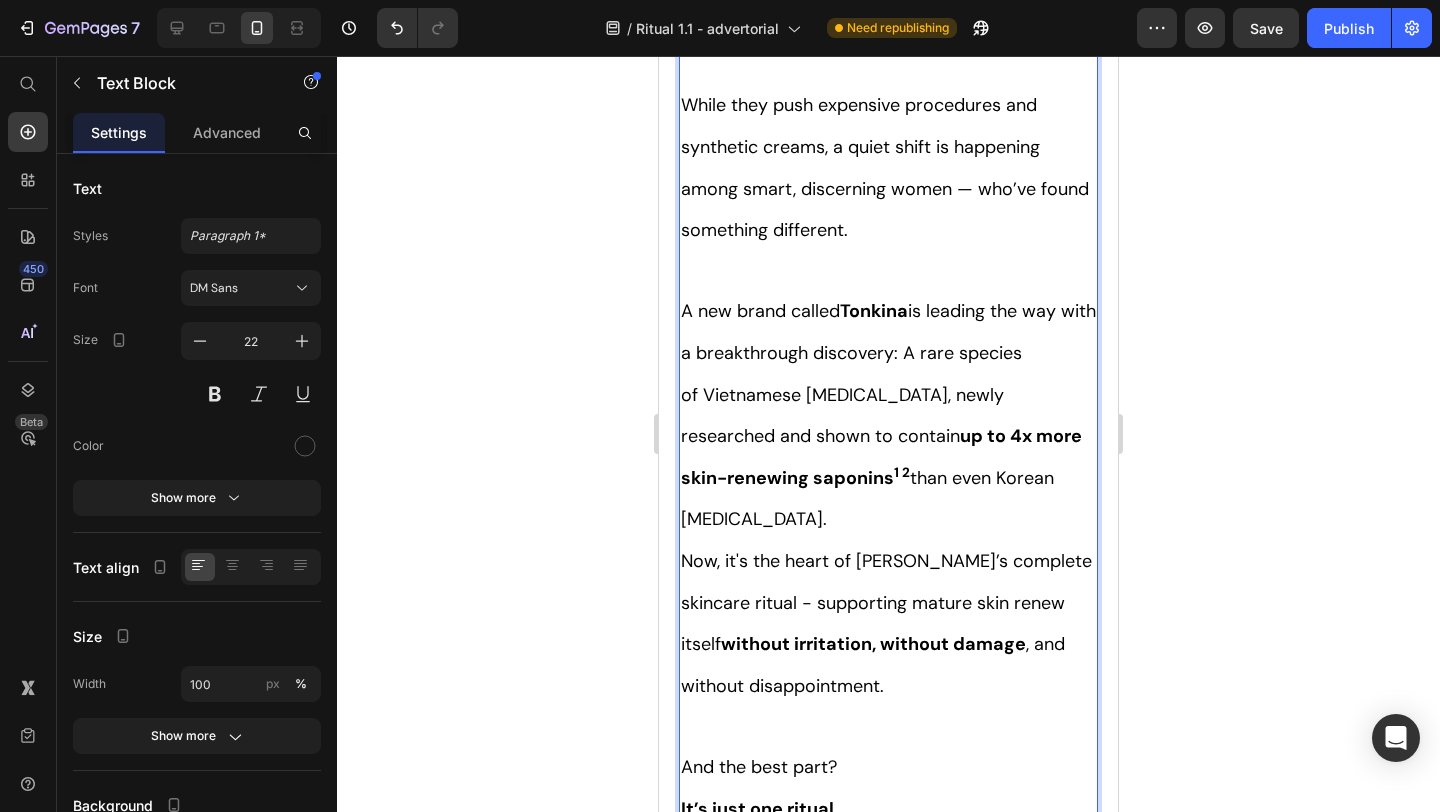 click on "A new brand called  Tonkina  is leading the way with a breakthrough discovery: A rare species of Vietnamese ginseng, newly researched and shown to contain  up to 4x more skin-renewing saponins 1 2  than even Korean ginseng." at bounding box center (888, 415) 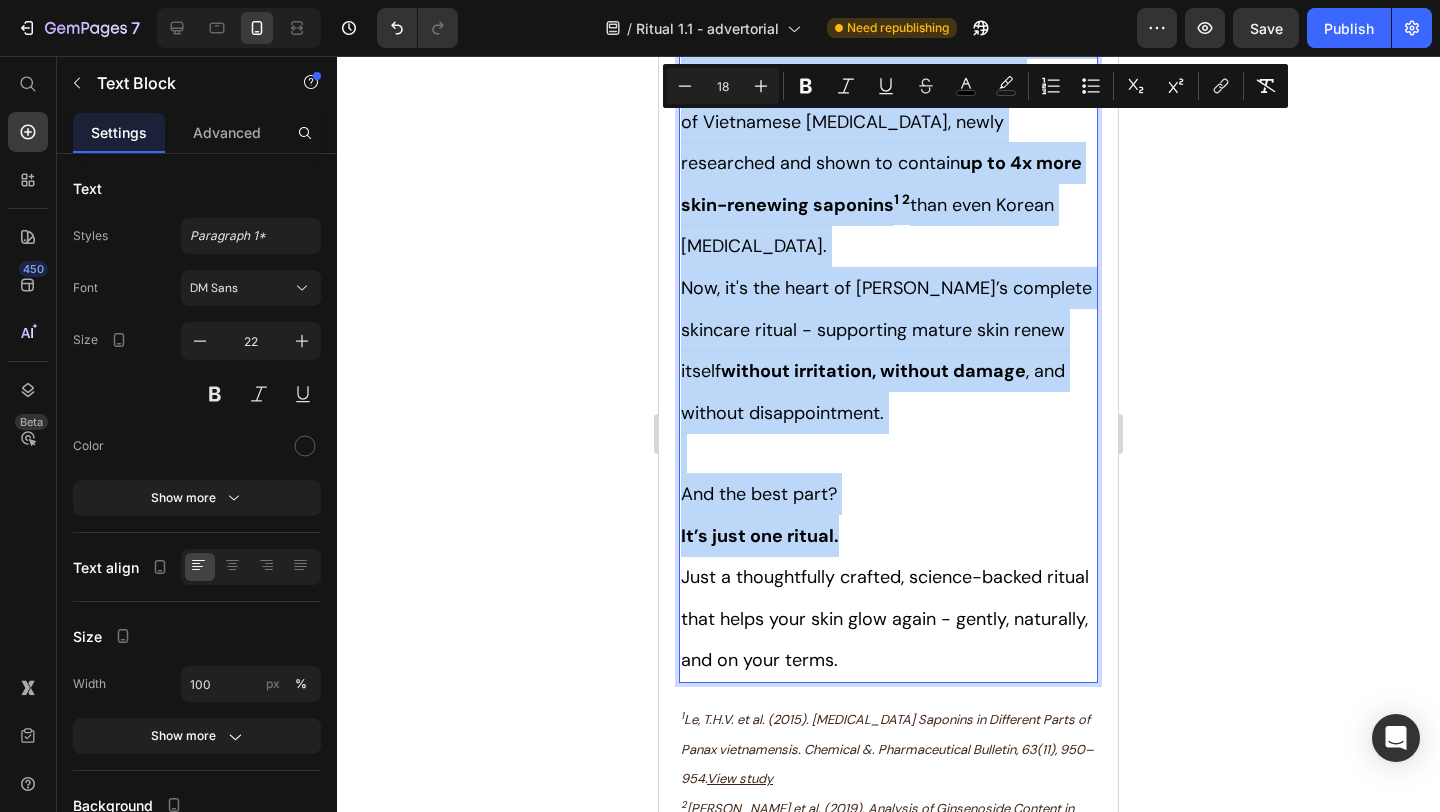 scroll, scrollTop: 1741, scrollLeft: 0, axis: vertical 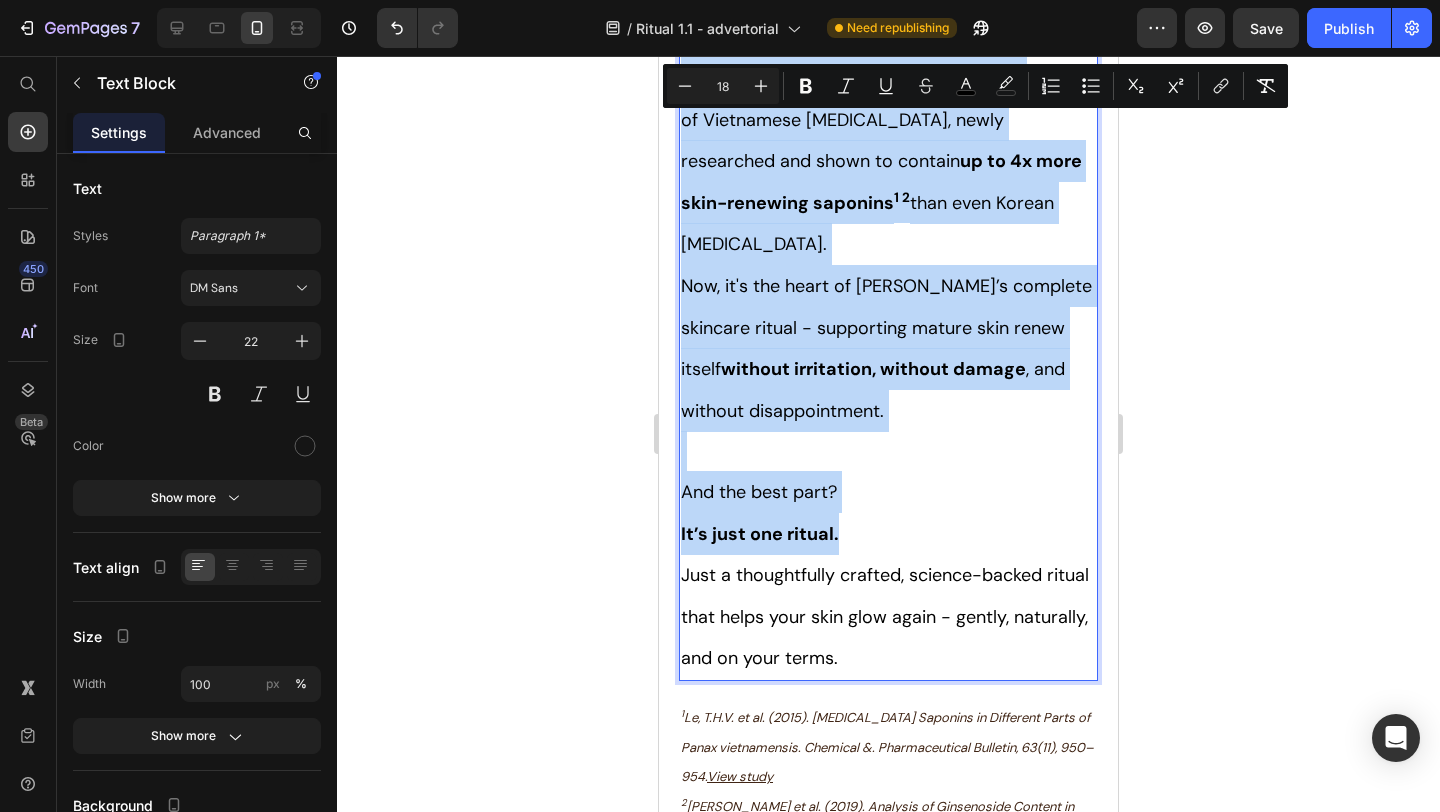 copy on "Ladies, what if I told you that many radiant women over 50 are skipping harsh treatments and seeing beautiful changes through consistent, gentle care, naturally? Here’s what the beauty industry doesn’t want you to know: You don’t need injections or harsh treatments to look radiant. While they push expensive procedures and synthetic creams, a quiet shift is happening among smart, discerning women — who’ve found something different. A new brand called  Tonkina  is leading the way with a breakthrough discovery: A rare species of Vietnamese ginseng, newly researched and shown to contain  up to 4x more skin-renewing saponins 1 2  than even Korean ginseng. Now, it's the heart of Tonkina’s complete skincare ritual - supporting mature skin renew itself  without irritation, without damage , and without disappointment. And the best part? It’s just one ritual." 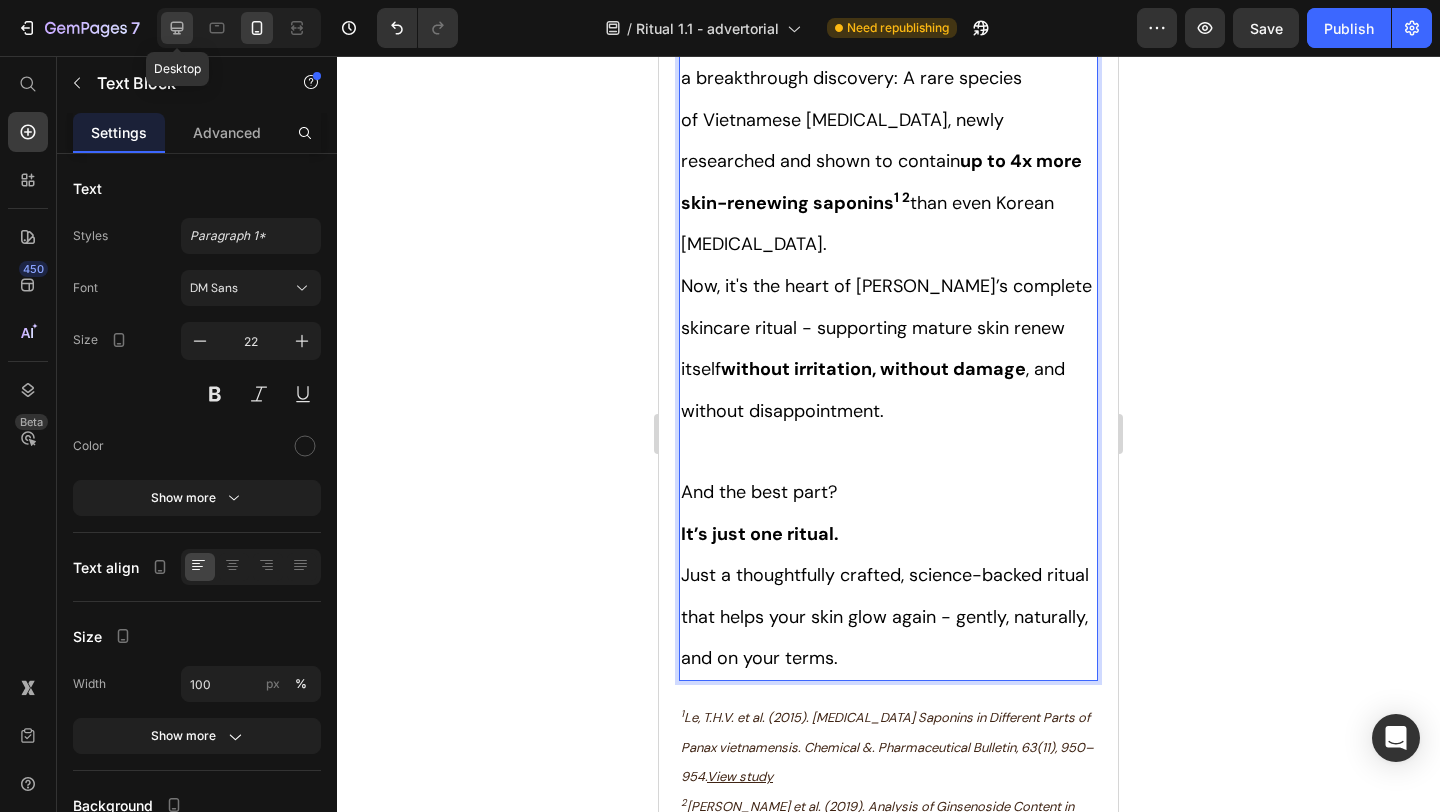 click 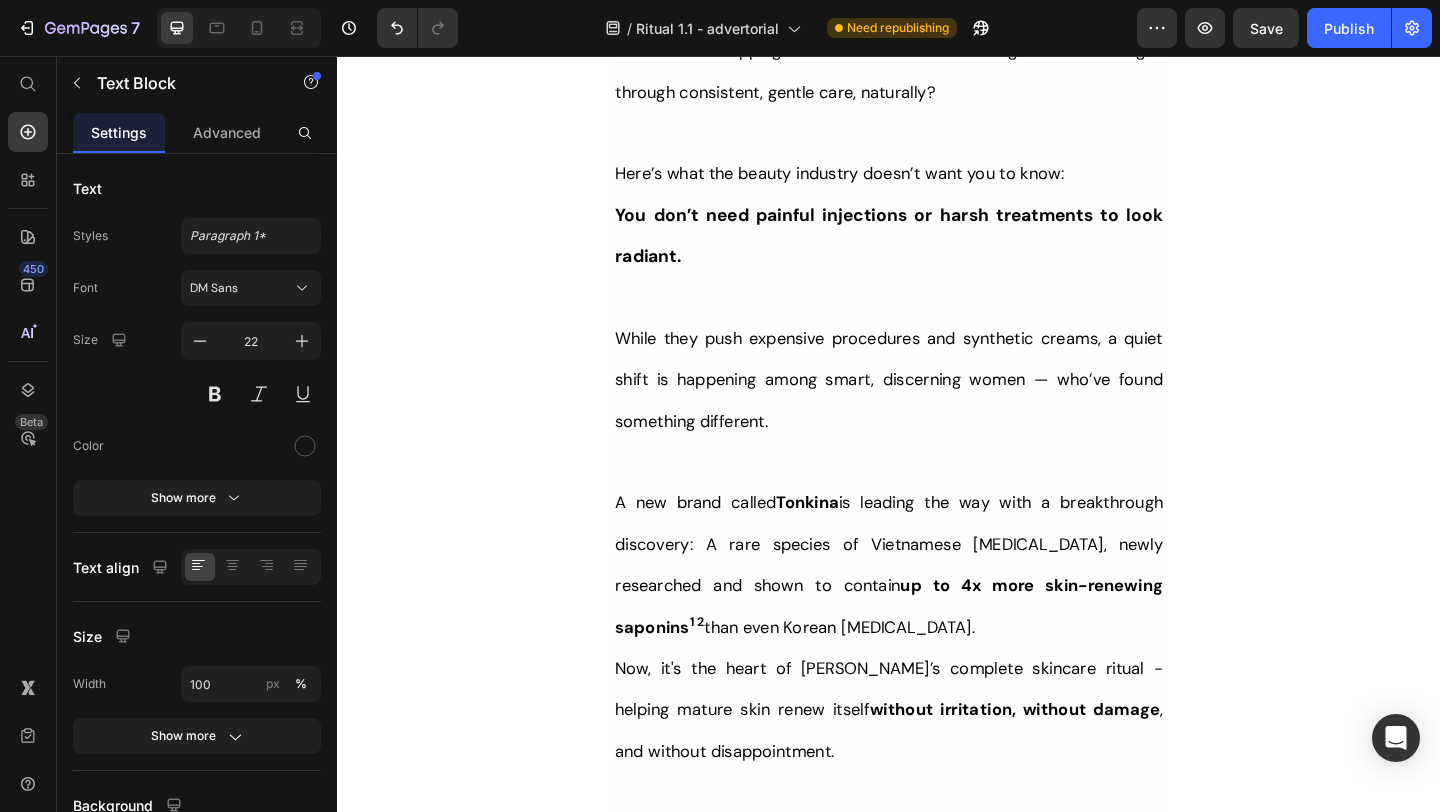 scroll, scrollTop: 1214, scrollLeft: 0, axis: vertical 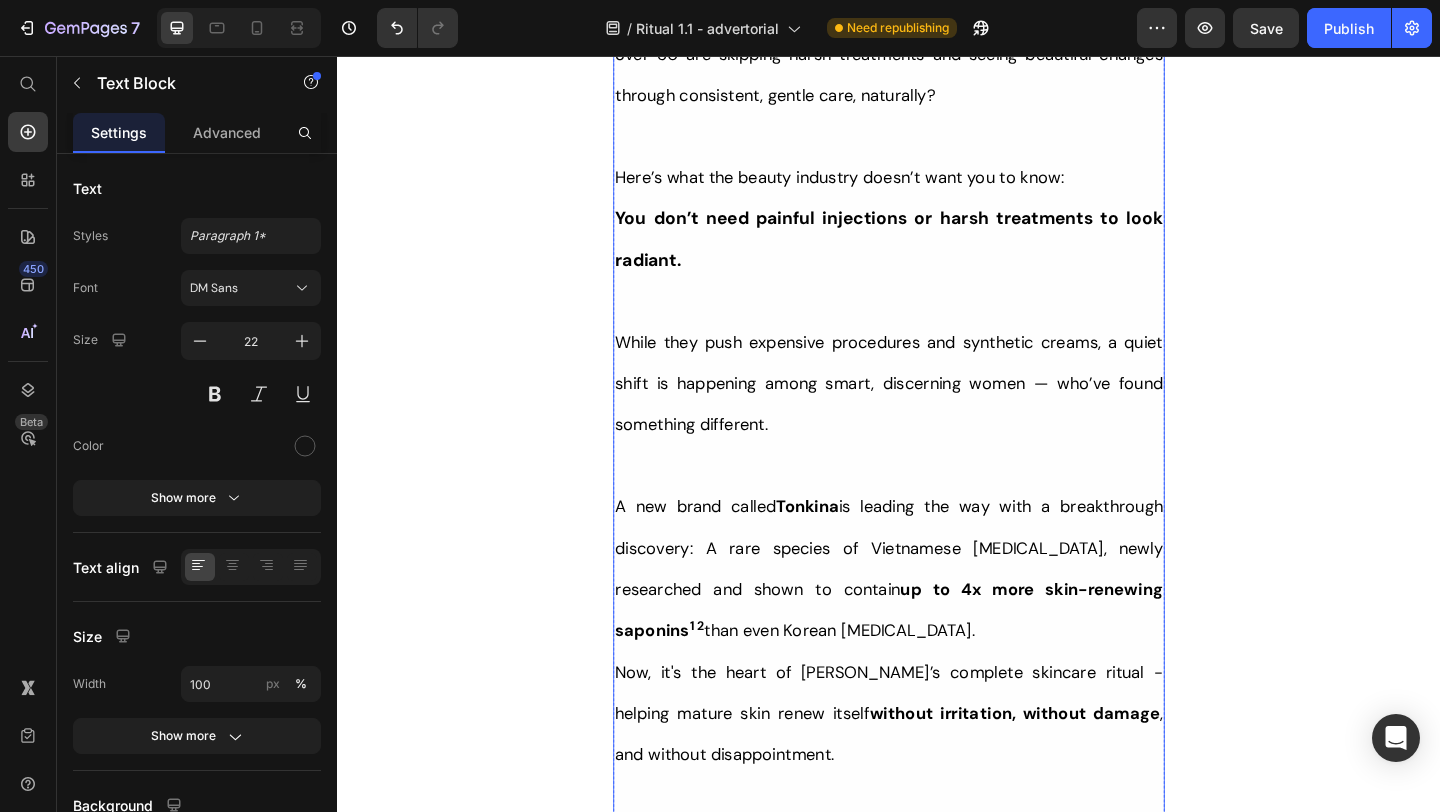 click on "While they push expensive procedures and synthetic creams, a quiet shift is happening among smart, discerning women — who’ve found something different." at bounding box center (937, 411) 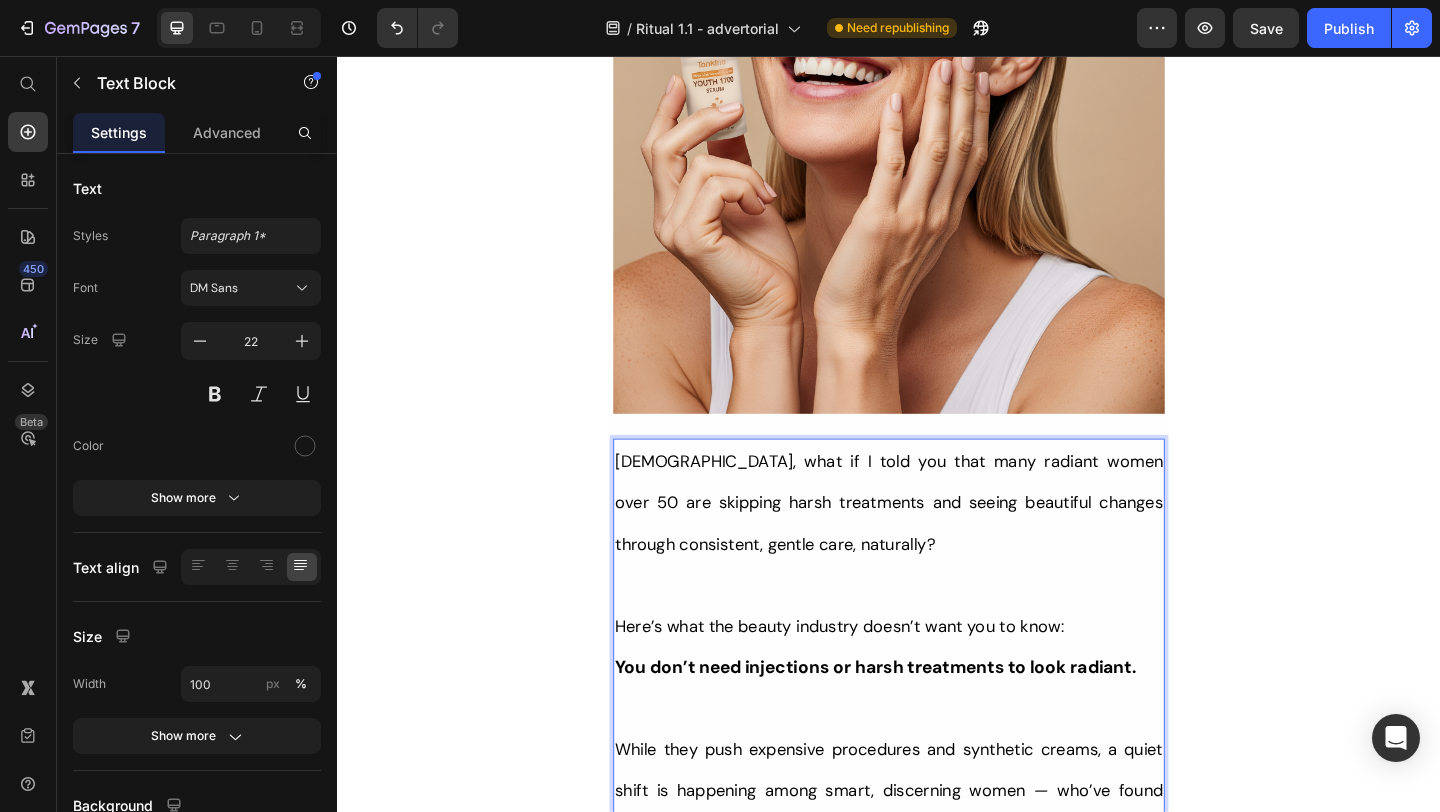scroll, scrollTop: 763, scrollLeft: 0, axis: vertical 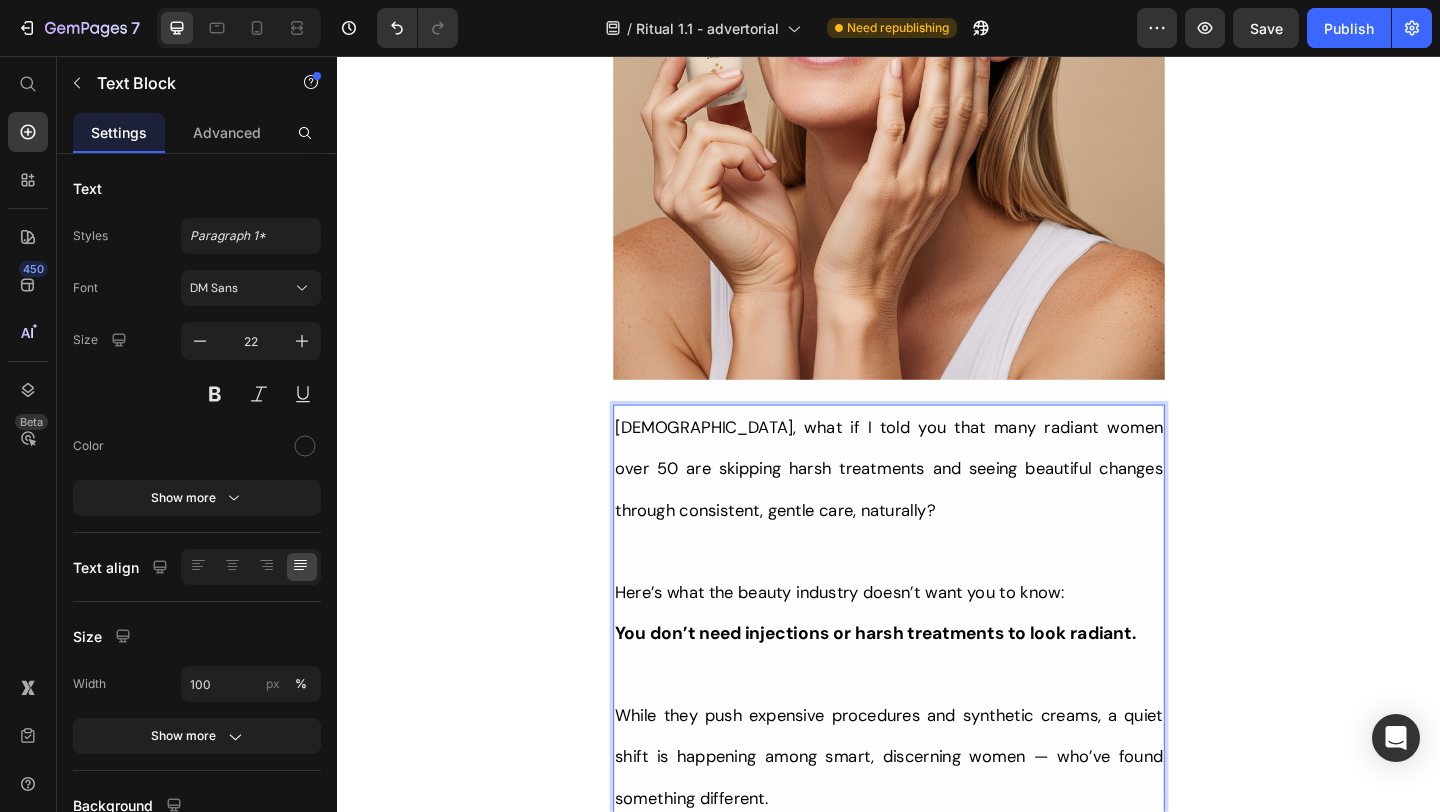 click on "Her Daughter Asked If She Had 'Work Done' – The Truth About Her 55-Year-Old Skin Will Surprise You Heading                Title Line ⁠⁠⁠⁠⁠⁠⁠ Inspired By What Women Are Choosing Instead of Botox: This Complete Ritual Helps Smooth Fine Lines, Brighten Age Spots, Firm Skin — All Without Needles or Harsh Chemicals… Heading Image Ladies, what if I told you that many radiant women over 50 are skipping harsh treatments and seeing beautiful changes through consistent, gentle care, naturally? Here’s what the beauty industry doesn’t want you to know: You don’t need injections or harsh treatments to look radiant. While they push expensive procedures and synthetic creams, a quiet shift is happening among smart, discerning women — who’ve found something different. A new brand called  Tonkina  is leading the way with a breakthrough discovery: A rare species of Vietnamese ginseng, newly researched and shown to contain  up to 4x more skin-renewing saponins 1 2  than even Korean ginseng.   22" at bounding box center (937, 8862) 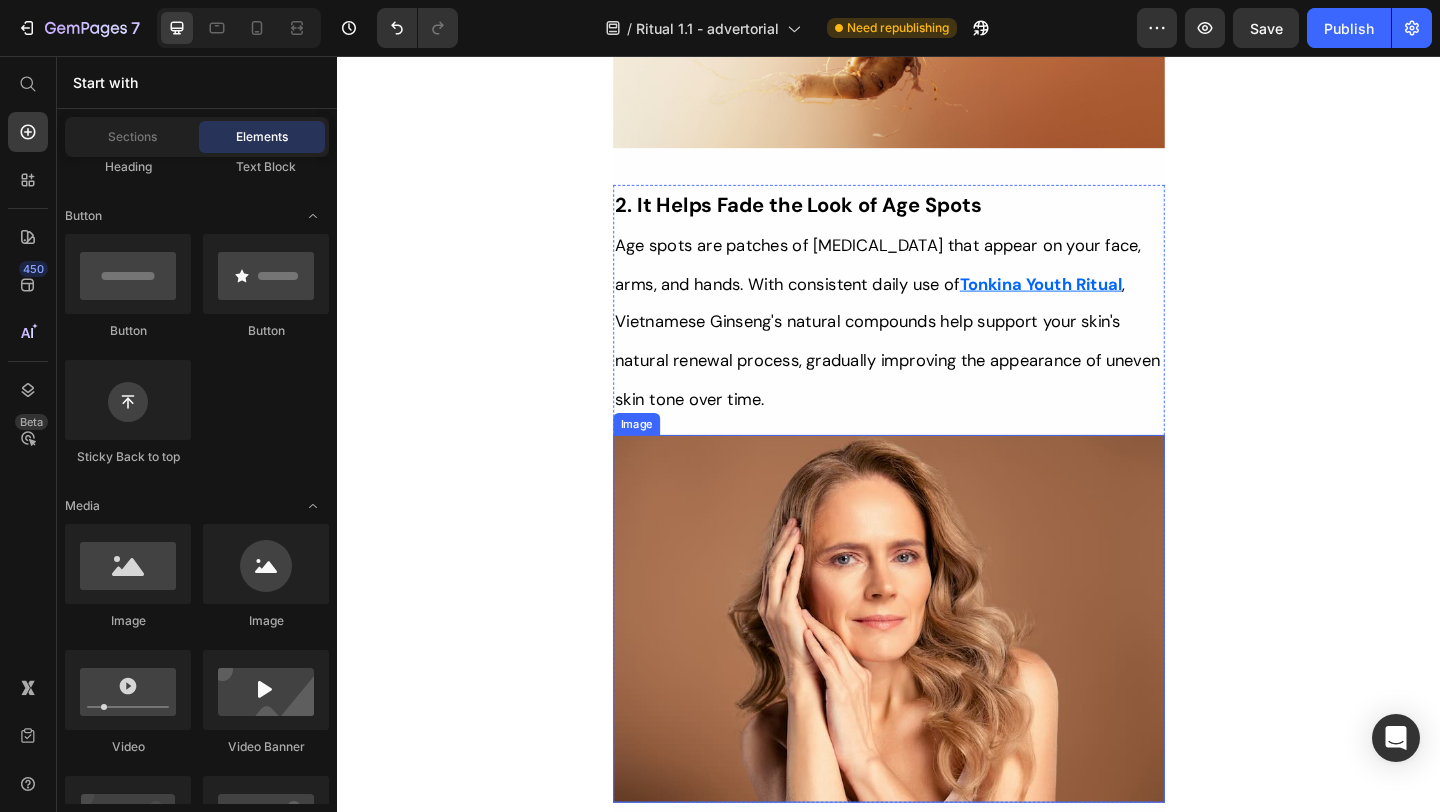 scroll, scrollTop: 3152, scrollLeft: 0, axis: vertical 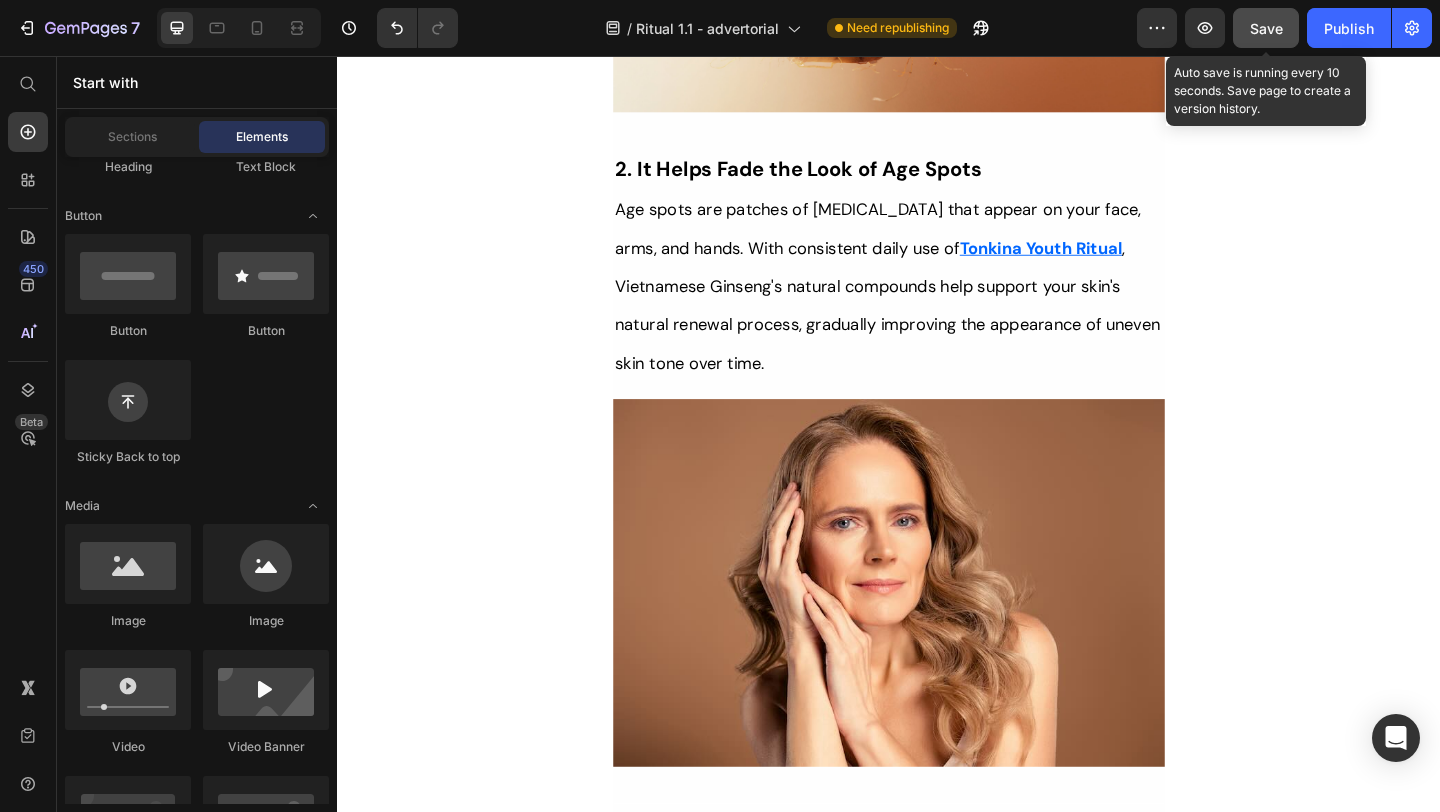 click on "Save" at bounding box center (1266, 28) 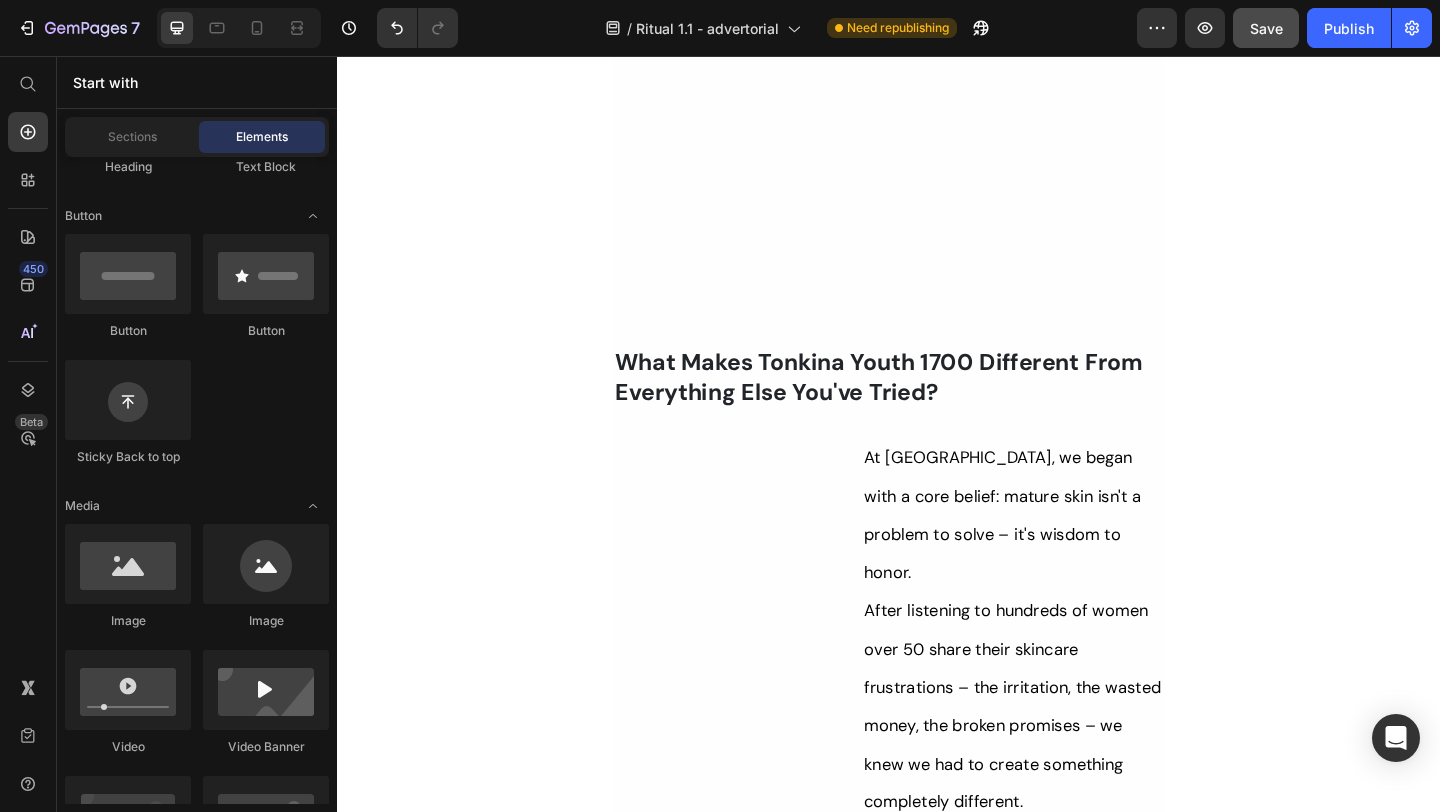 scroll, scrollTop: 5883, scrollLeft: 0, axis: vertical 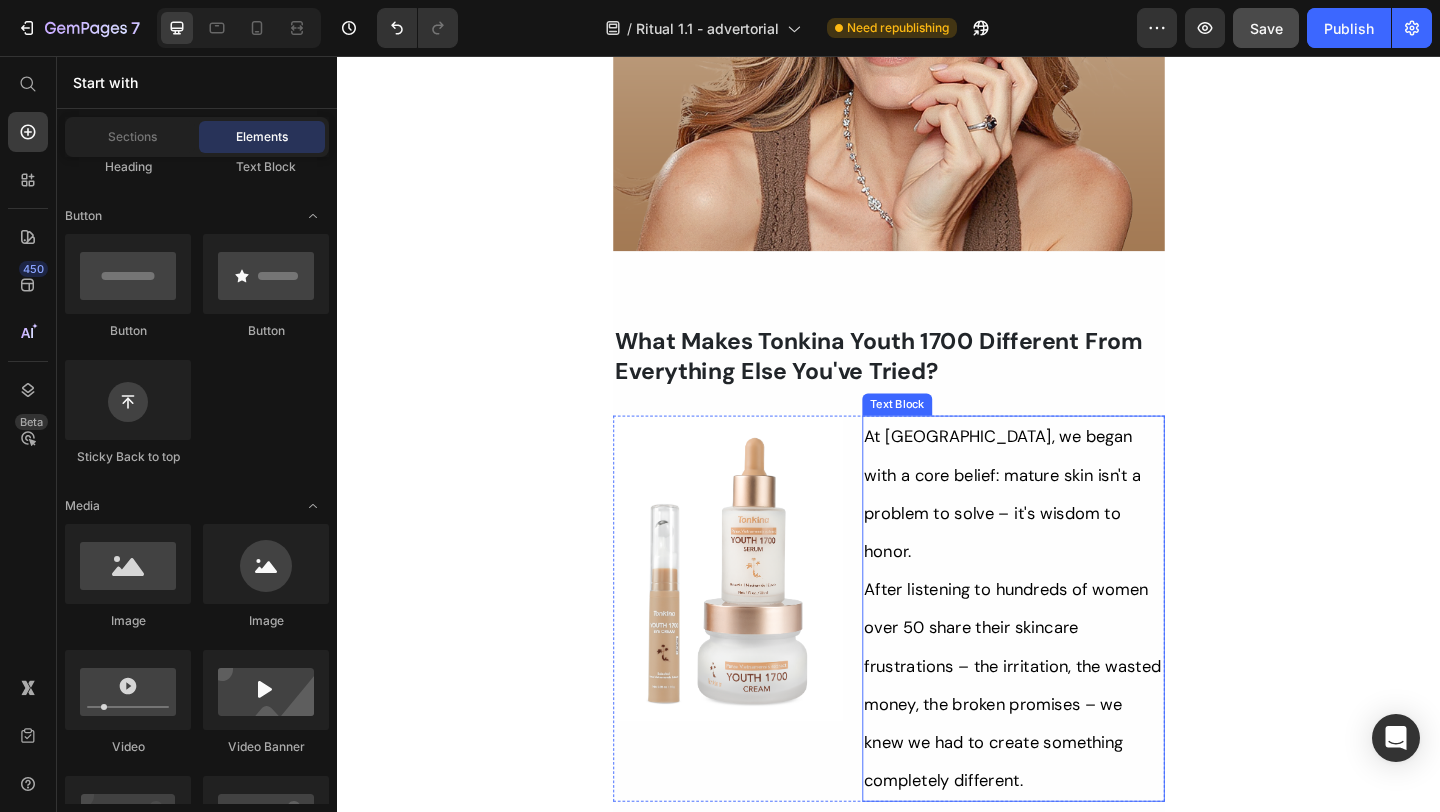 click on "After listening to hundreds of women over 50 share their skincare frustrations – the irritation, the wasted money, the broken promises – we knew we had to create something completely different." at bounding box center (1071, 740) 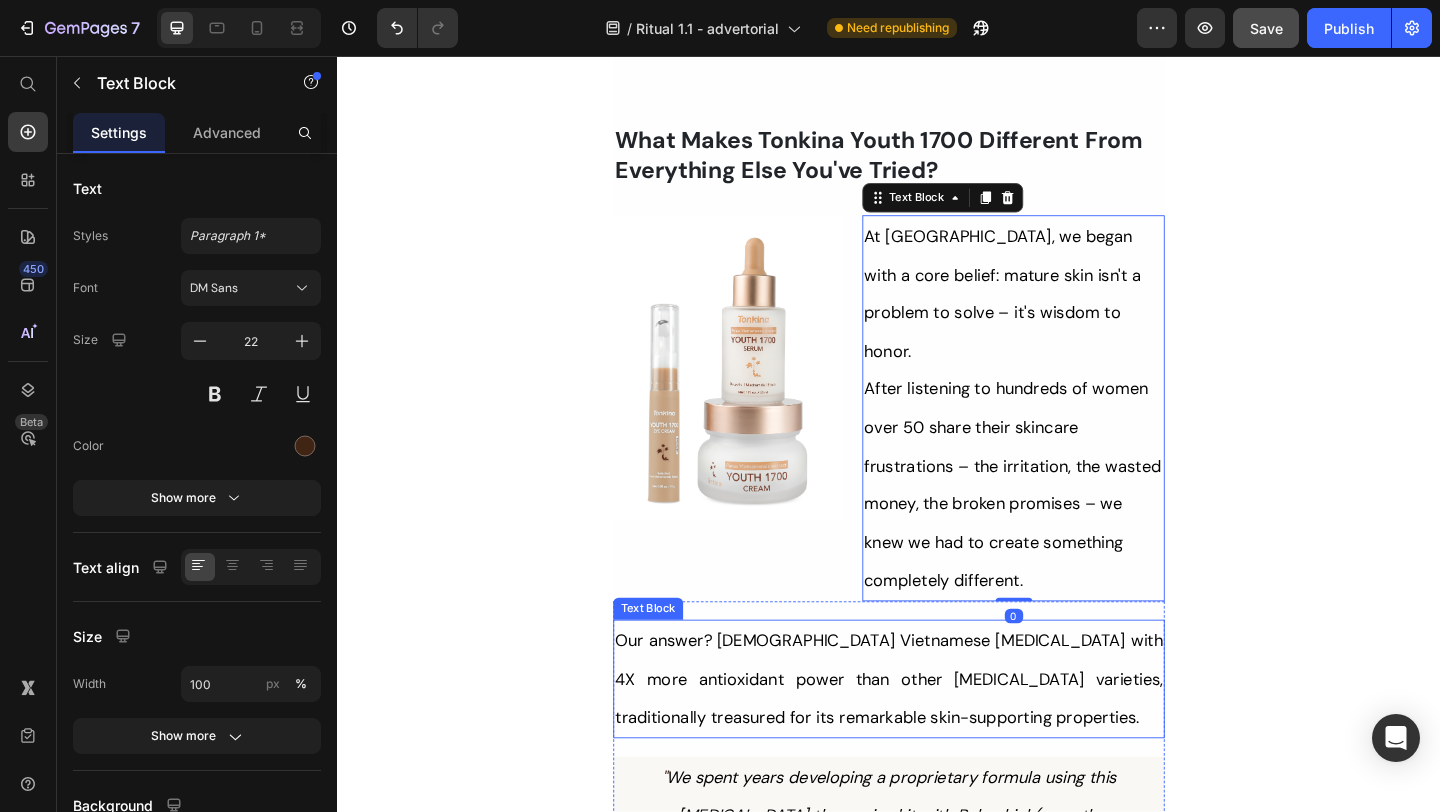 scroll, scrollTop: 6104, scrollLeft: 0, axis: vertical 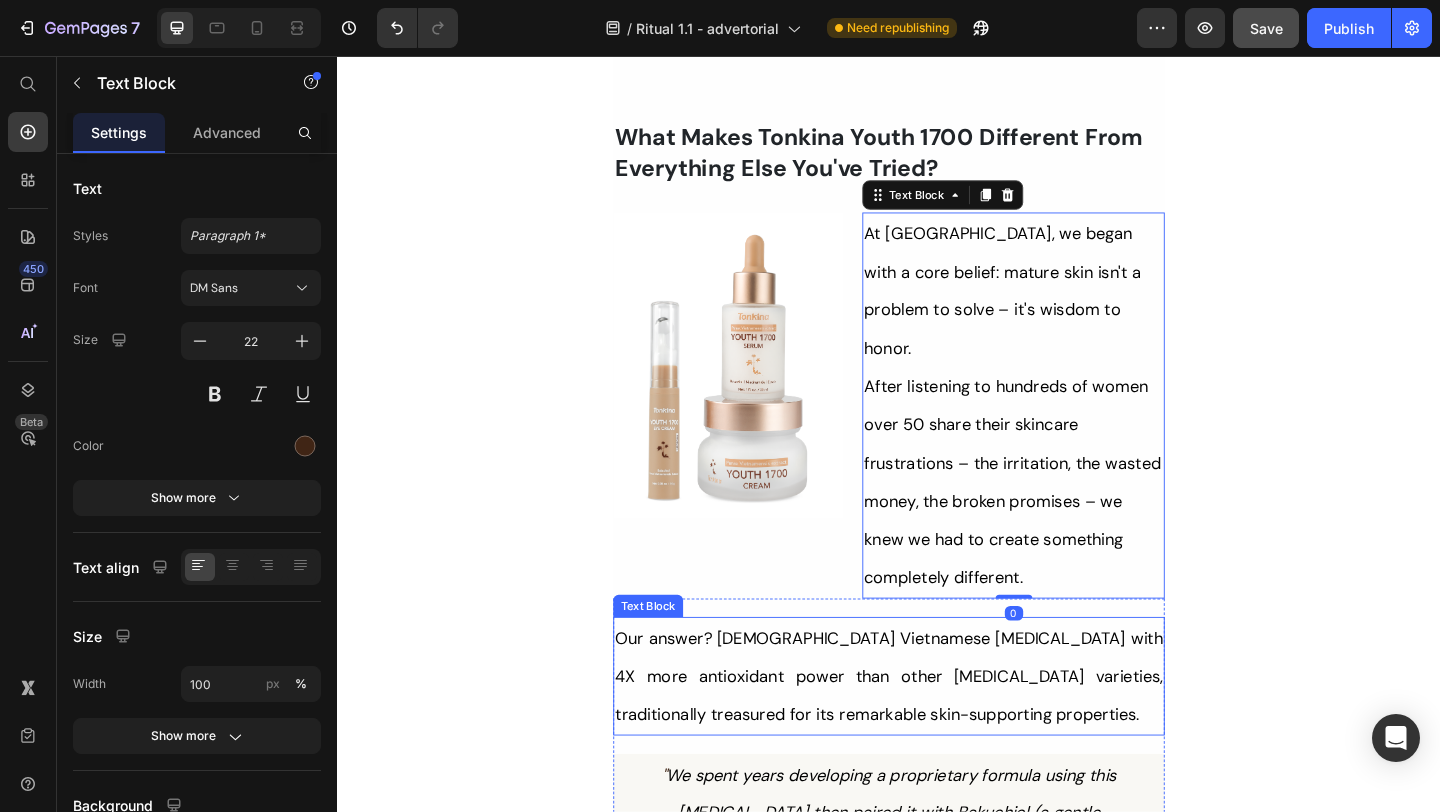 click on "Our answer? [DEMOGRAPHIC_DATA] Vietnamese [MEDICAL_DATA] with 4X more antioxidant power than other [MEDICAL_DATA] varieties, traditionally treasured for its remarkable skin-supporting properties." at bounding box center (937, 730) 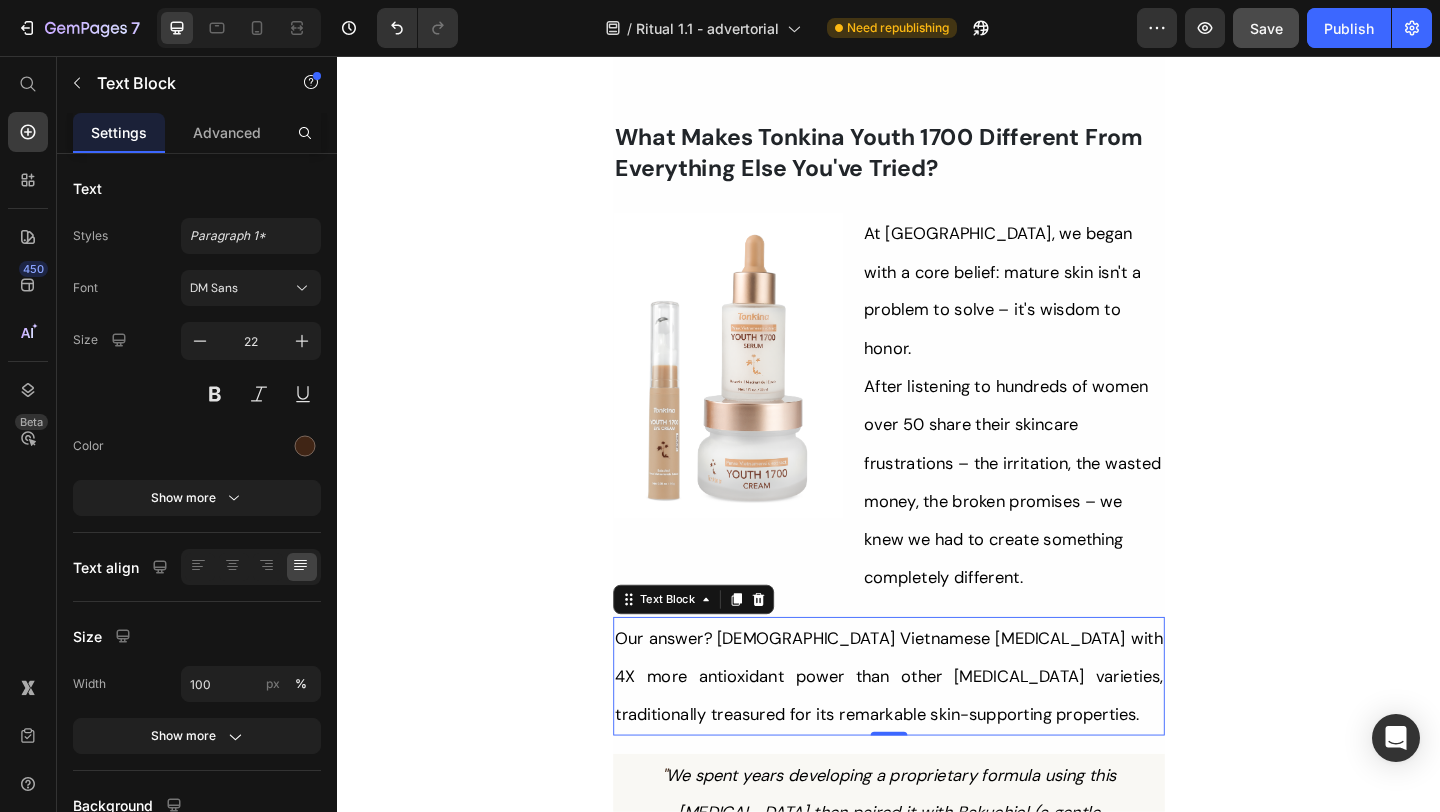 click on "Our answer? [DEMOGRAPHIC_DATA] Vietnamese [MEDICAL_DATA] with 4X more antioxidant power than other [MEDICAL_DATA] varieties, traditionally treasured for its remarkable skin-supporting properties." at bounding box center (937, 730) 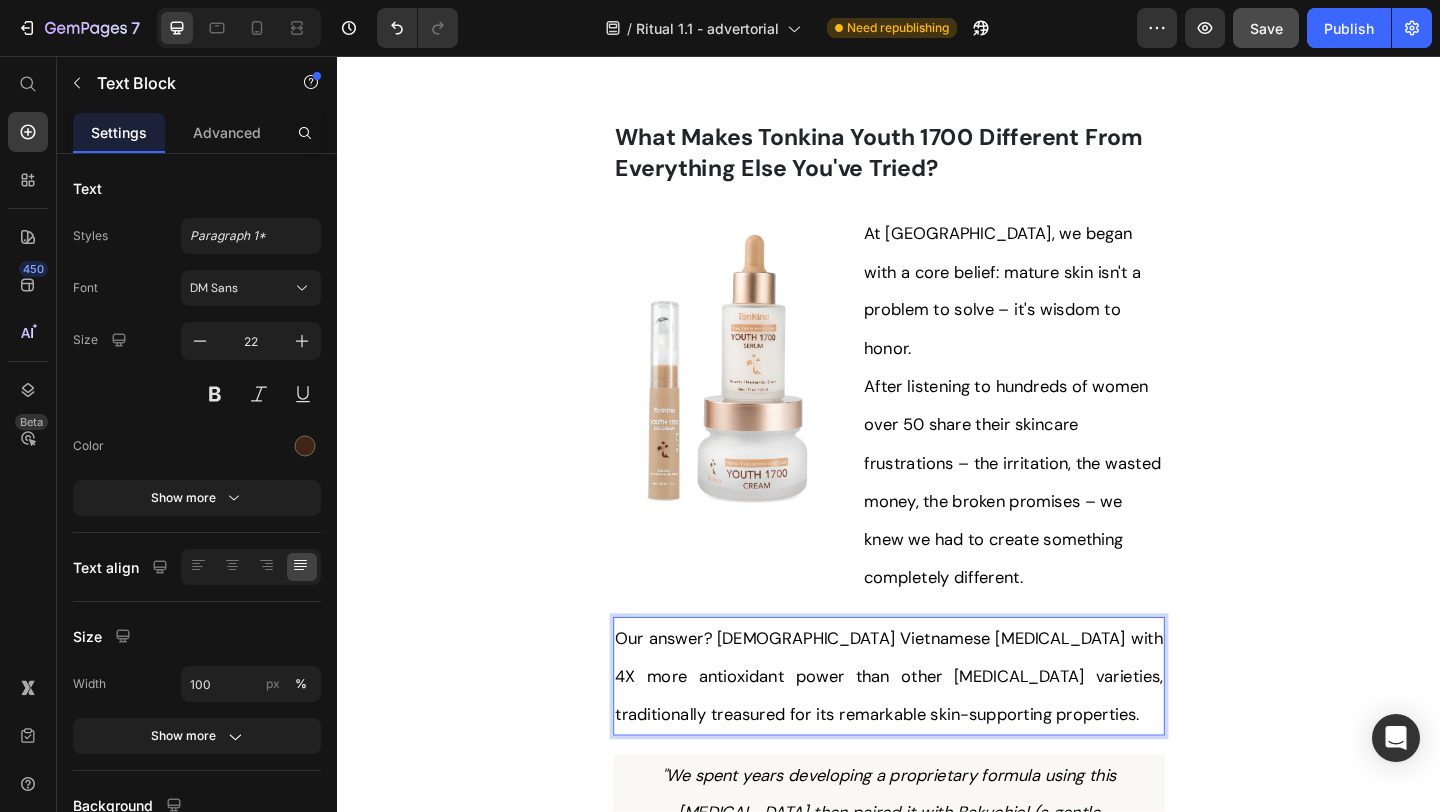 click on "Her Daughter Asked If She Had 'Work Done' – The Truth About Her 55-Year-Old Skin Will Surprise You Heading                Title Line ⁠⁠⁠⁠⁠⁠⁠ Inspired By What Women Are Choosing Instead of Botox: This Complete Ritual Helps Smooth Fine Lines, Brighten Age Spots, Firm Skin — All Without Needles or Harsh Chemicals… Heading Image Ladies, what if I told you that many radiant women over 50 are skipping harsh treatments and seeing beautiful changes through consistent, gentle care, naturally? Here’s what the beauty industry doesn’t want you to know: You don’t need injections or harsh treatments to look radiant. While they push expensive procedures and synthetic creams, a quiet shift is happening among smart, discerning women — who’ve found something different. A new brand called  Tonkina  is leading the way with a breakthrough discovery: A rare species of Vietnamese ginseng, newly researched and shown to contain  up to 4x more skin-renewing saponins 1 2  than even Korean ginseng. 1 2" at bounding box center (937, 3521) 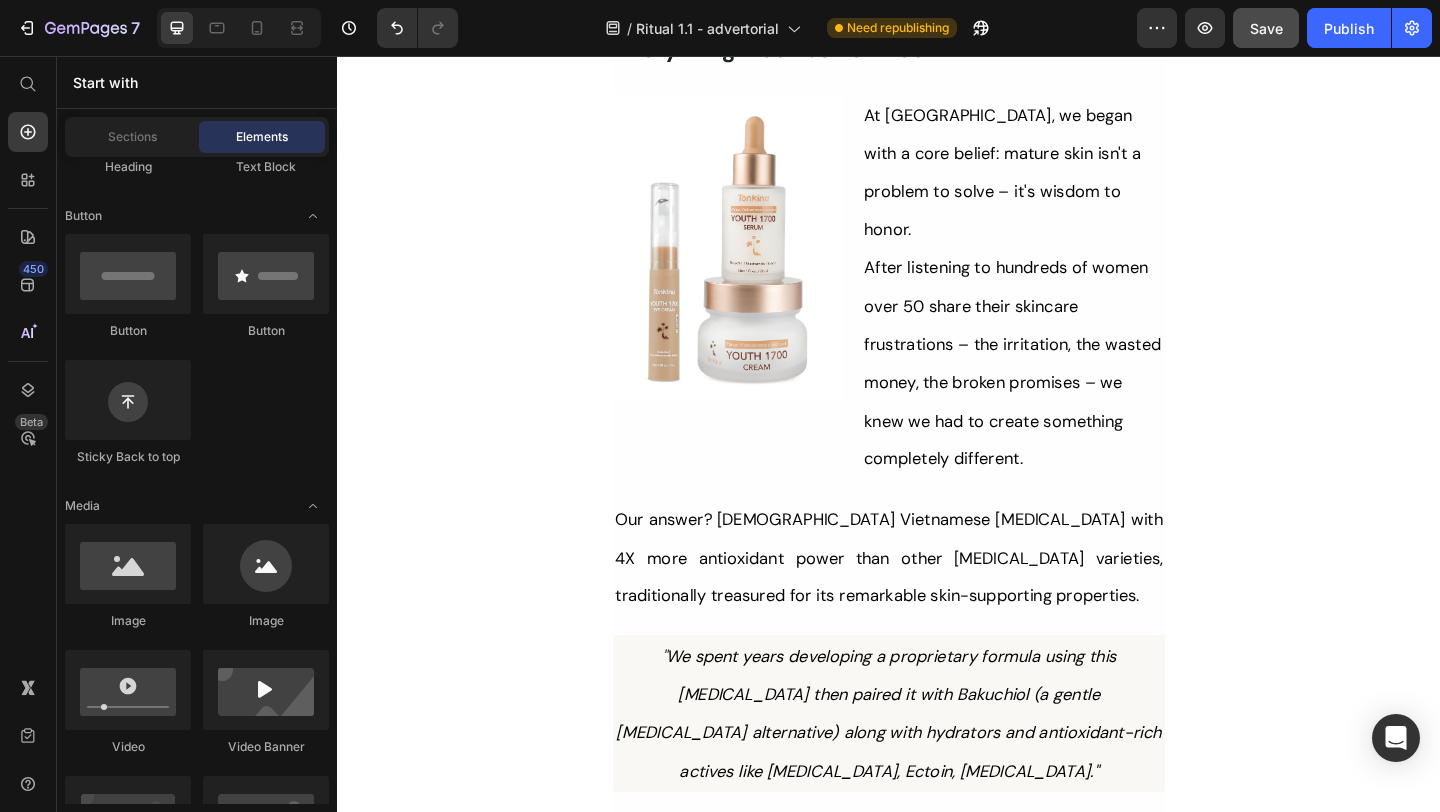 scroll, scrollTop: 6234, scrollLeft: 0, axis: vertical 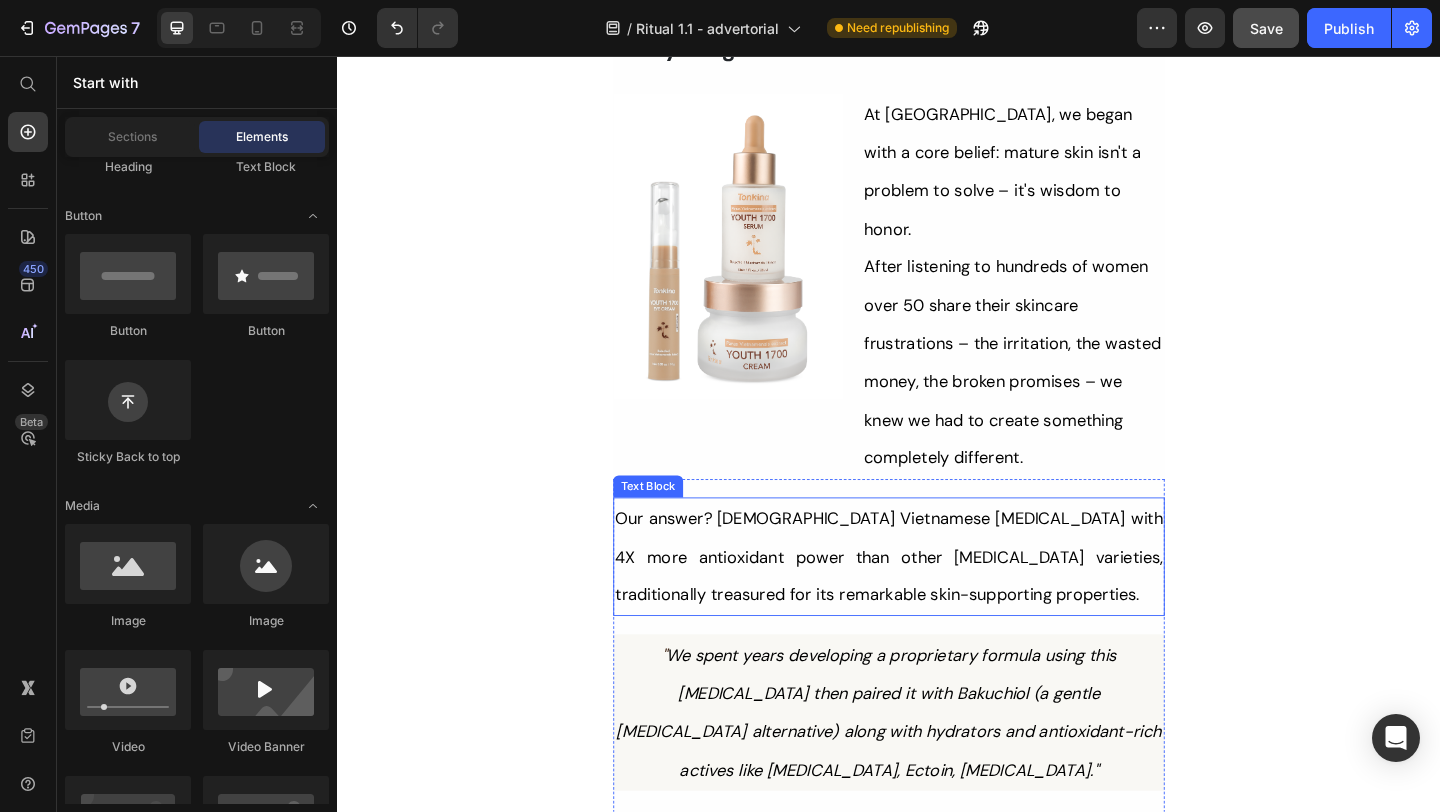 click on "Our answer? [DEMOGRAPHIC_DATA] Vietnamese [MEDICAL_DATA] with 4X more antioxidant power than other [MEDICAL_DATA] varieties, traditionally treasured for its remarkable skin-supporting properties." at bounding box center [937, 600] 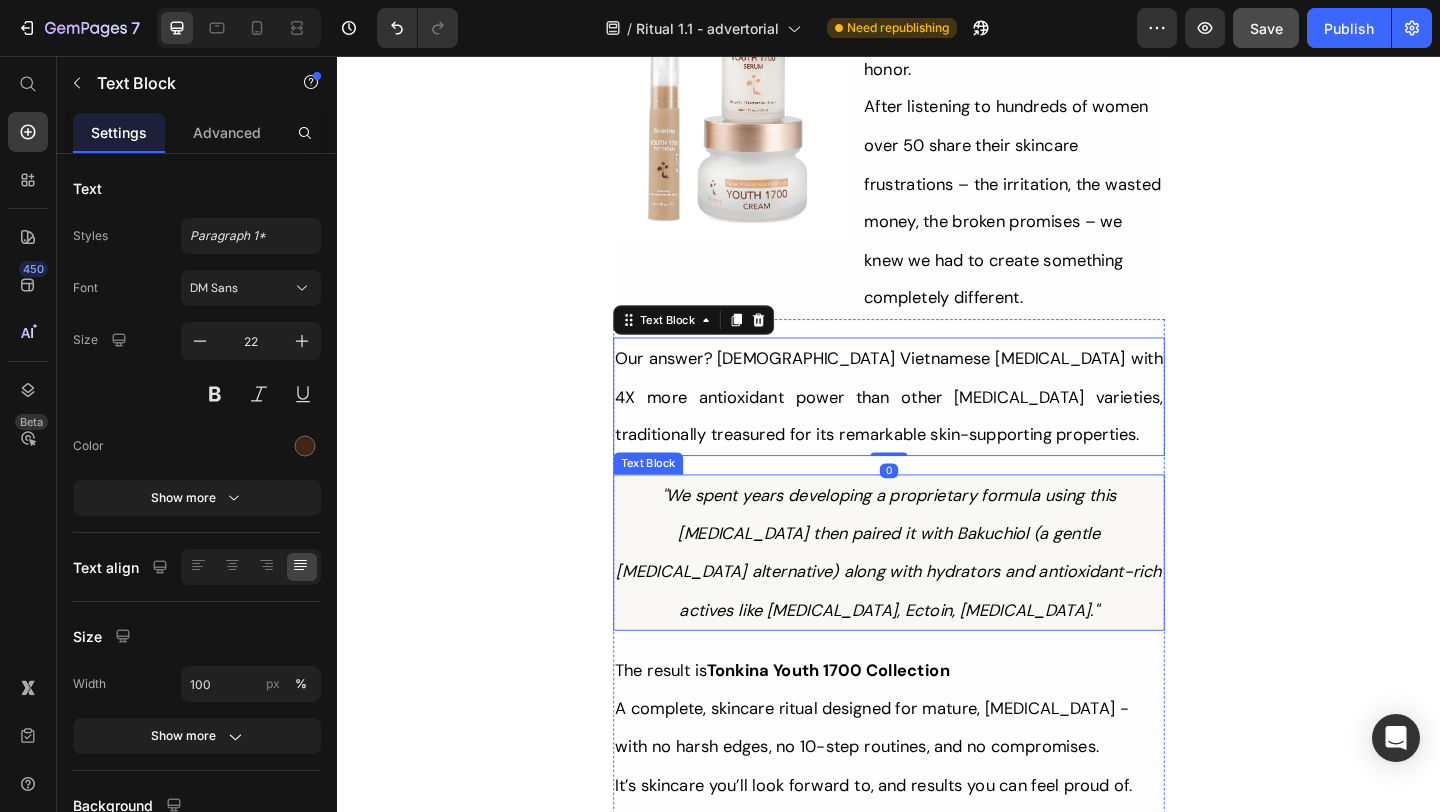 scroll, scrollTop: 6409, scrollLeft: 0, axis: vertical 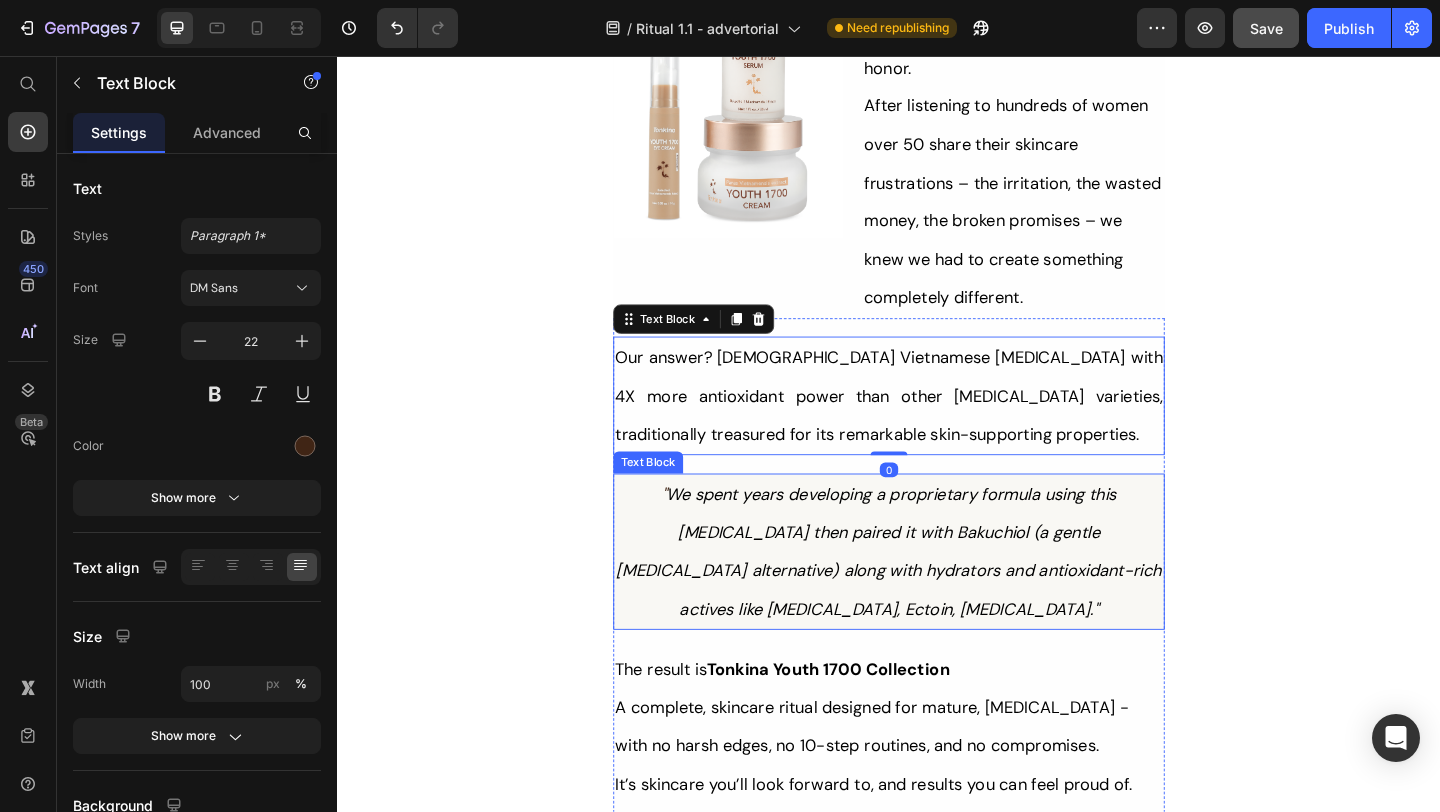 click on "" We spent years developing a proprietary formula using this ginseng then paired it with Bakuchiol (a gentle retinol alternative) along with hydrators and antioxidant-rich actives like Niacinamide, Ectoin, Hyaluronic Acid."" at bounding box center [937, 595] 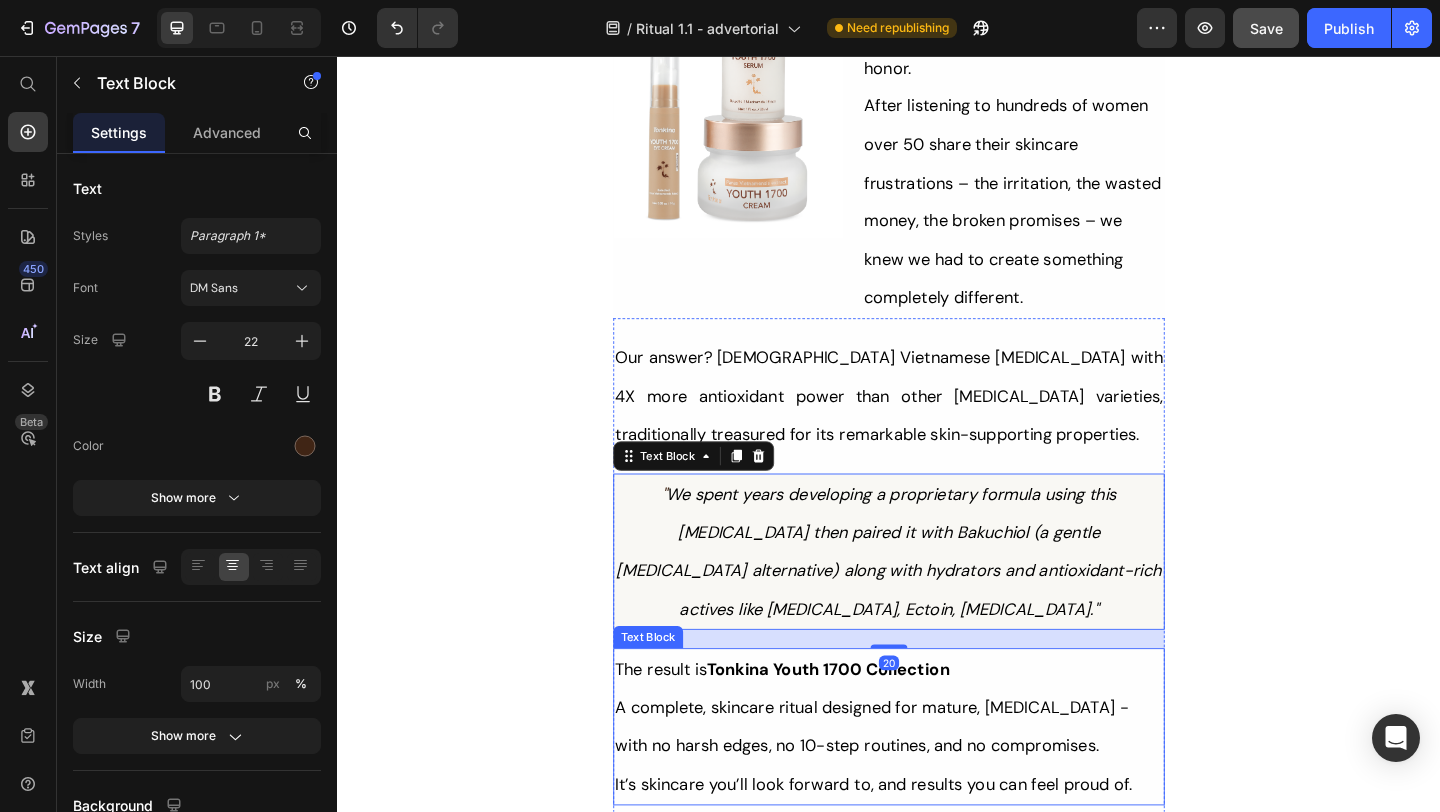 click on "A complete, skincare ritual designed for mature, sensitive skin - with no harsh edges, no 10-step routines, and no compromises." at bounding box center (937, 785) 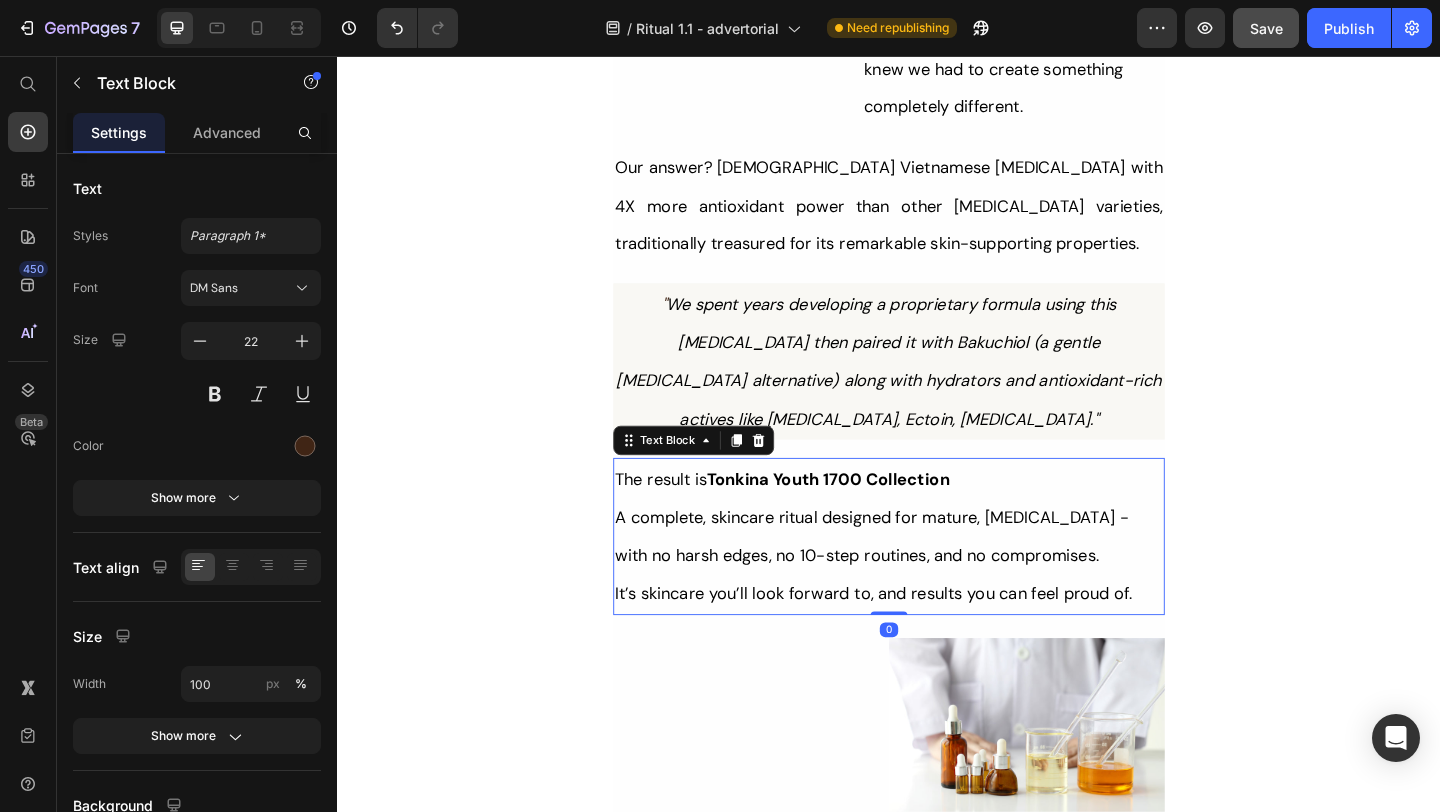 click on "Her Daughter Asked If She Had 'Work Done' – The Truth About Her 55-Year-Old Skin Will Surprise You Heading                Title Line ⁠⁠⁠⁠⁠⁠⁠ Inspired By What Women Are Choosing Instead of Botox: This Complete Ritual Helps Smooth Fine Lines, Brighten Age Spots, Firm Skin — All Without Needles or Harsh Chemicals… Heading Image Ladies, what if I told you that many radiant women over 50 are skipping harsh treatments and seeing beautiful changes through consistent, gentle care, naturally? Here’s what the beauty industry doesn’t want you to know: You don’t need injections or harsh treatments to look radiant. While they push expensive procedures and synthetic creams, a quiet shift is happening among smart, discerning women — who’ve found something different. A new brand called  Tonkina  is leading the way with a breakthrough discovery: A rare species of Vietnamese ginseng, newly researched and shown to contain  up to 4x more skin-renewing saponins 1 2  than even Korean ginseng. 1 2 "" at bounding box center [937, 3009] 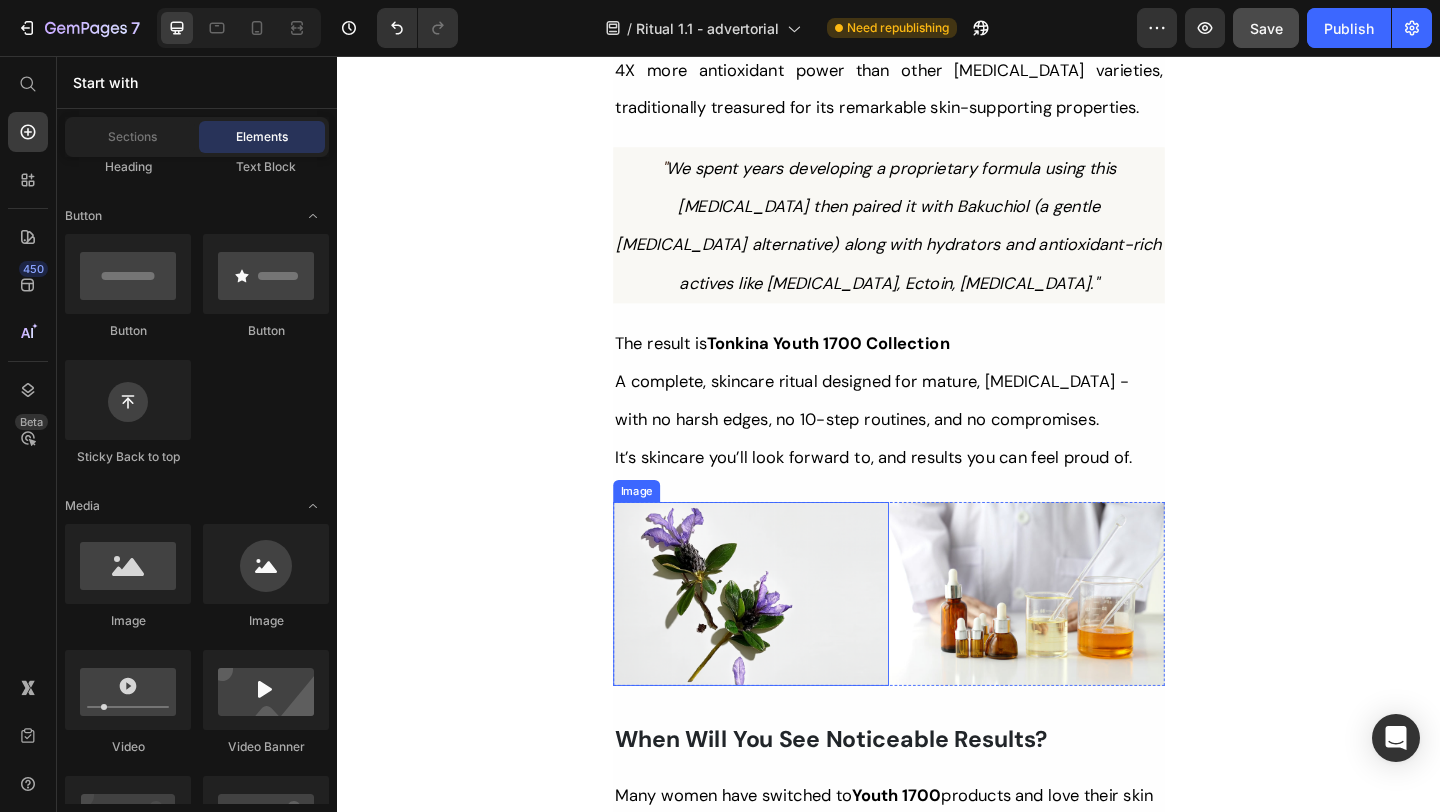 scroll, scrollTop: 6766, scrollLeft: 0, axis: vertical 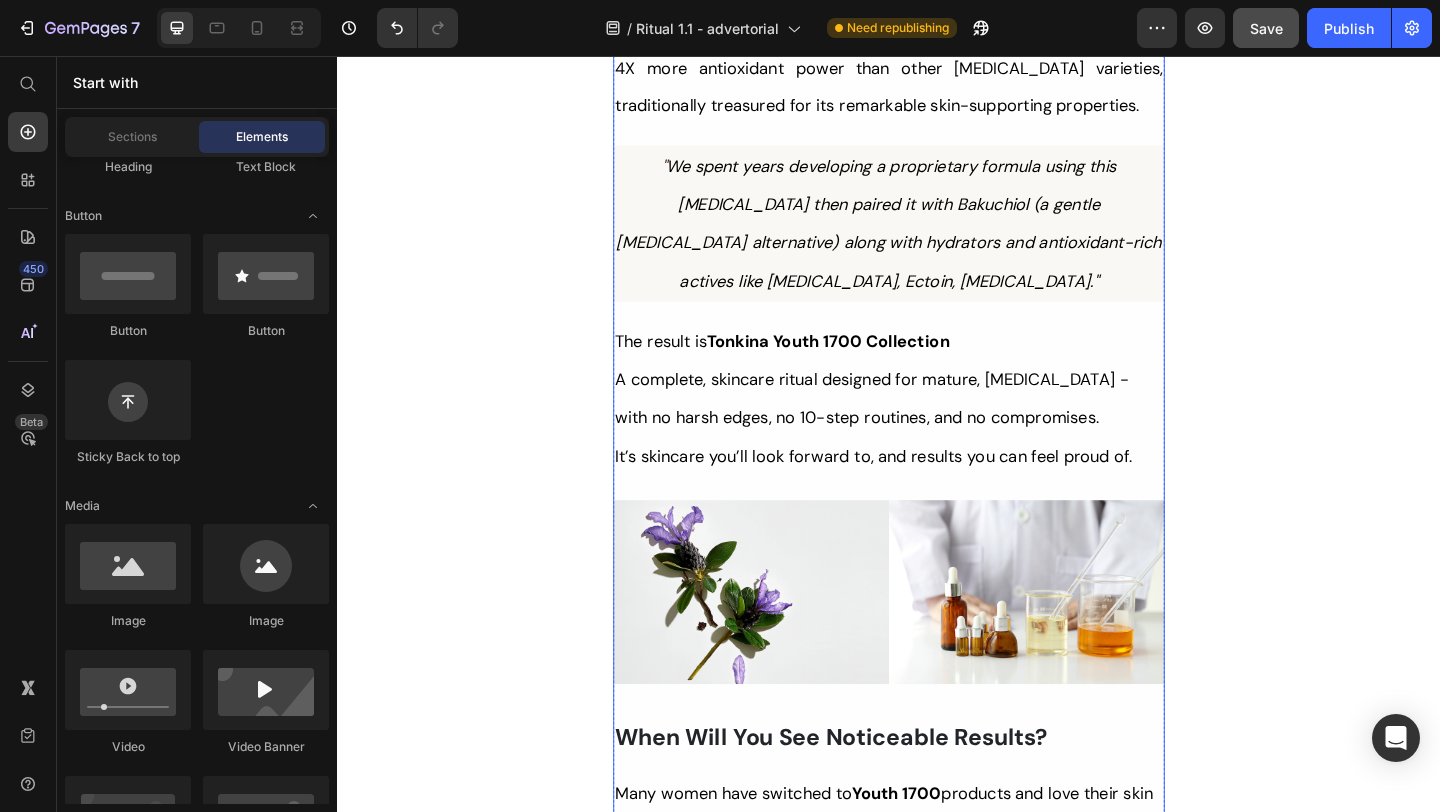 click on "It’s skincare you’ll look forward to, and results you can feel proud of." at bounding box center [920, 491] 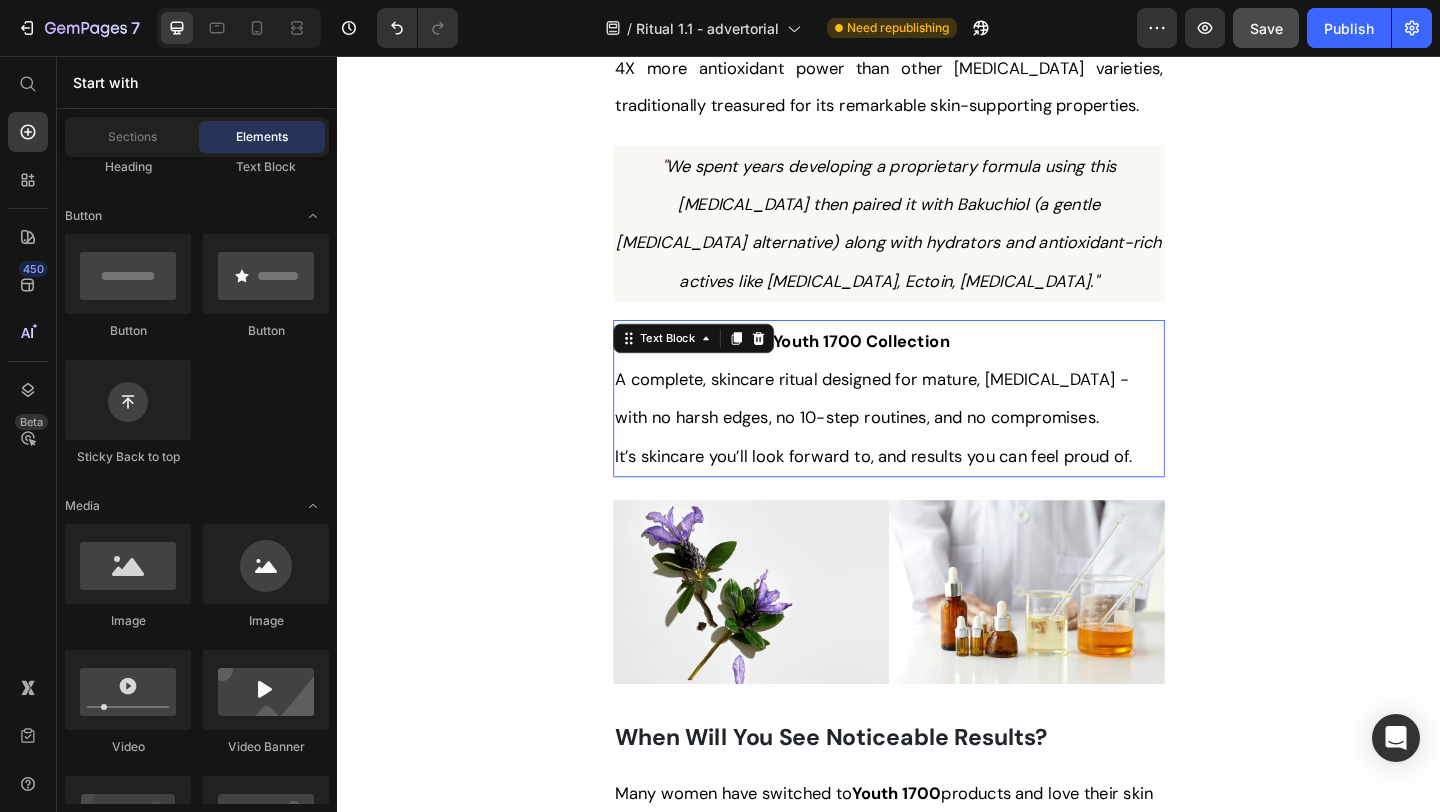 click on "It’s skincare you’ll look forward to, and results you can feel proud of." at bounding box center (920, 491) 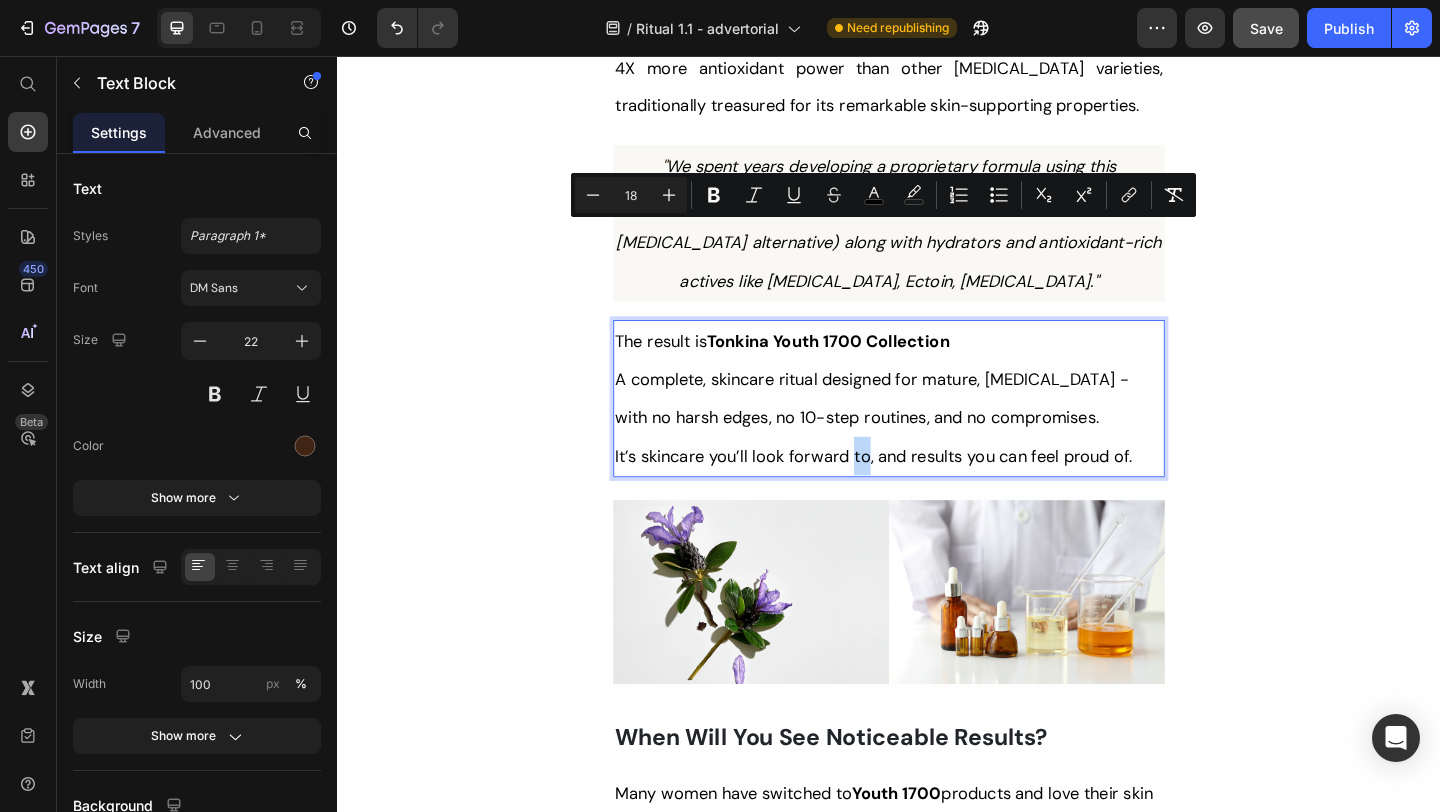 click on "The result is  Tonkina Youth 1700 Collection" at bounding box center [937, 366] 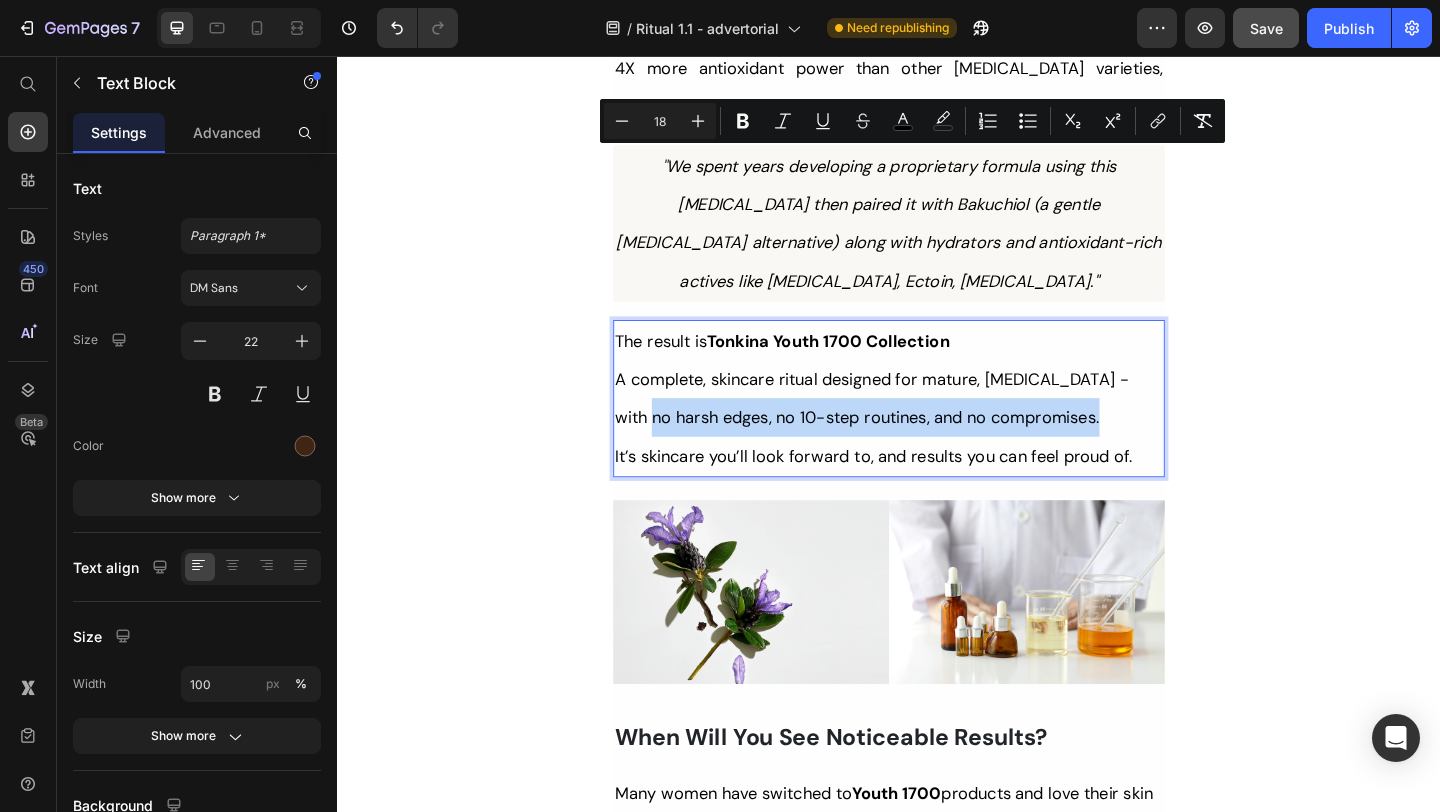 drag, startPoint x: 1210, startPoint y: 172, endPoint x: 1195, endPoint y: 215, distance: 45.54119 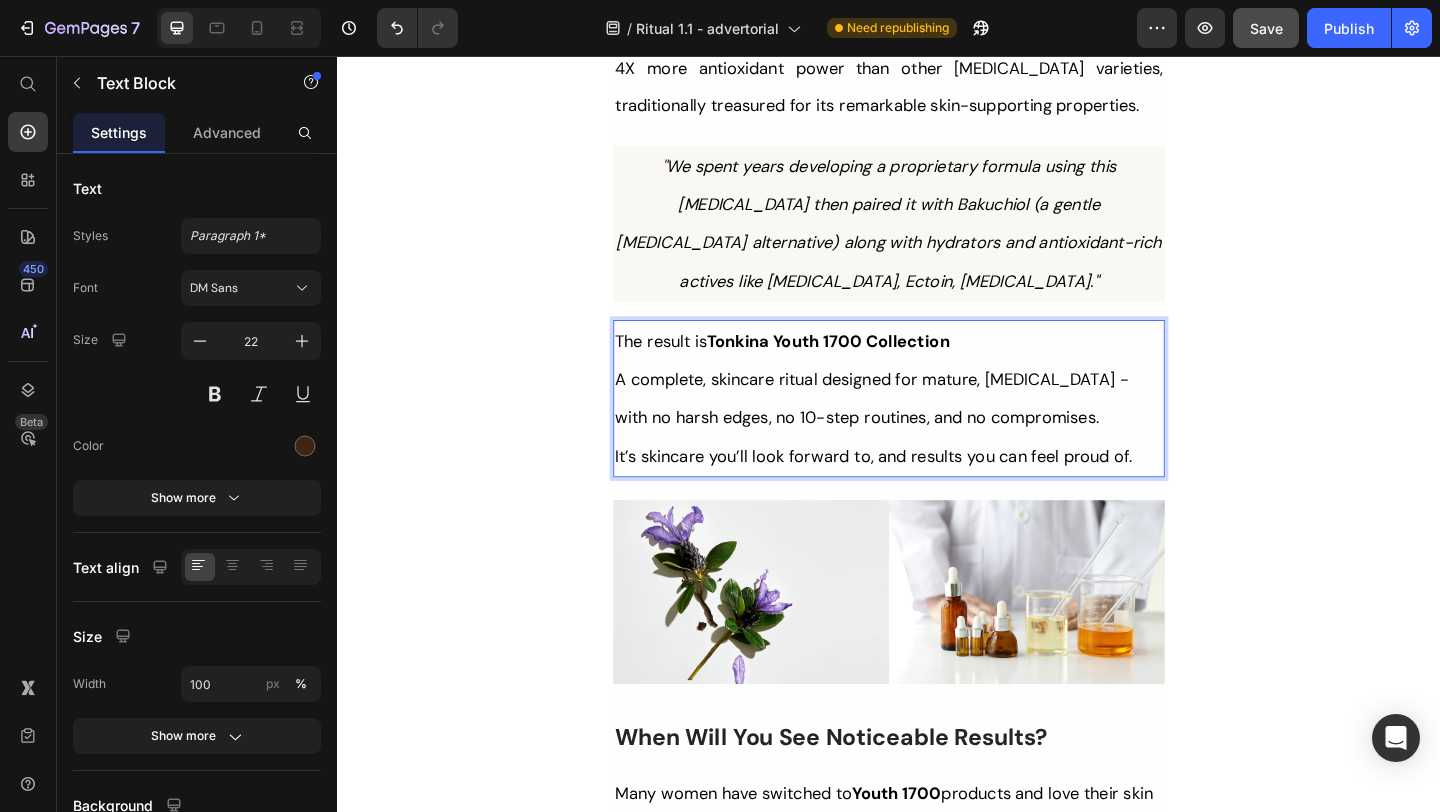 click on "A complete, skincare ritual designed for mature, sensitive skin - with no harsh edges, no 10-step routines, and no compromises." at bounding box center (918, 429) 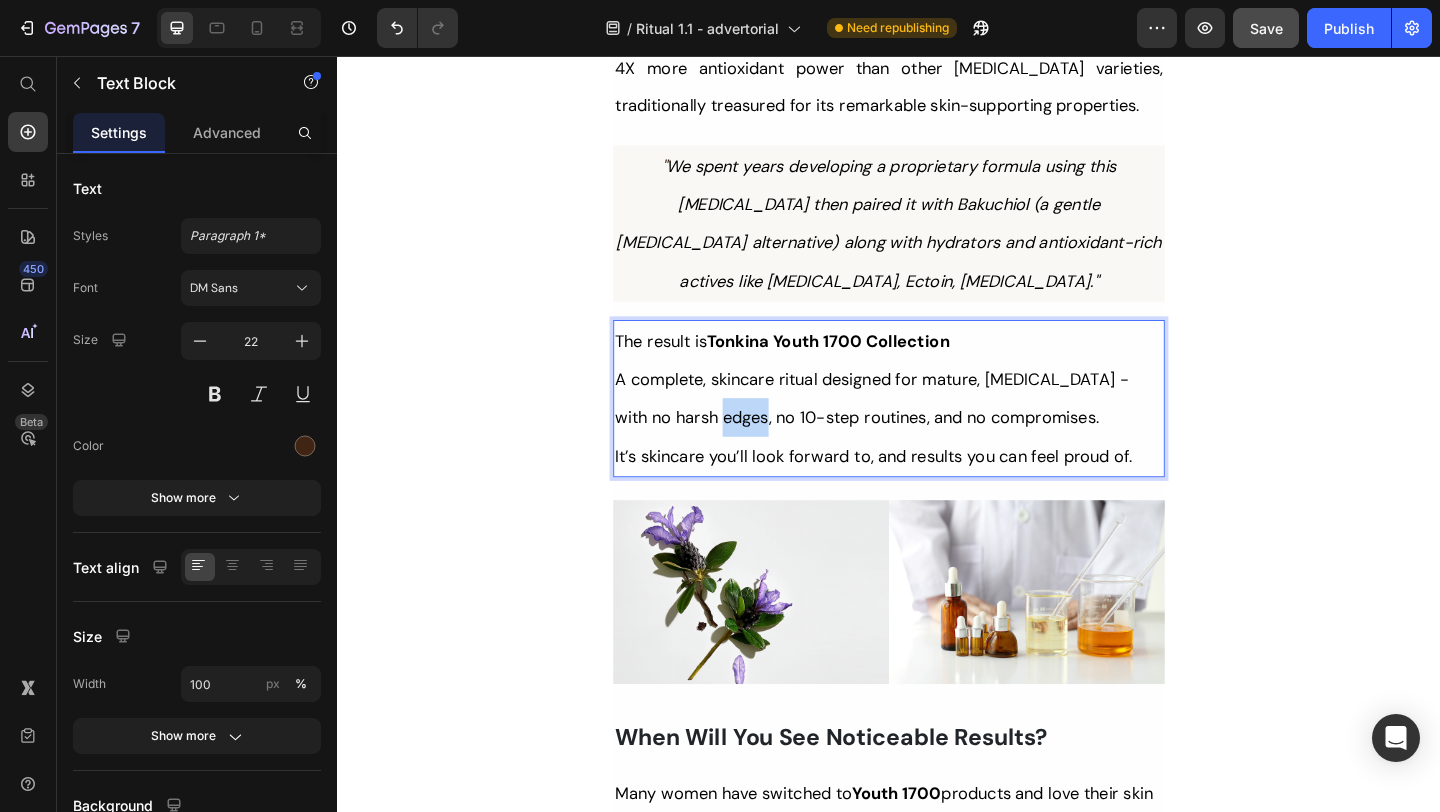 type 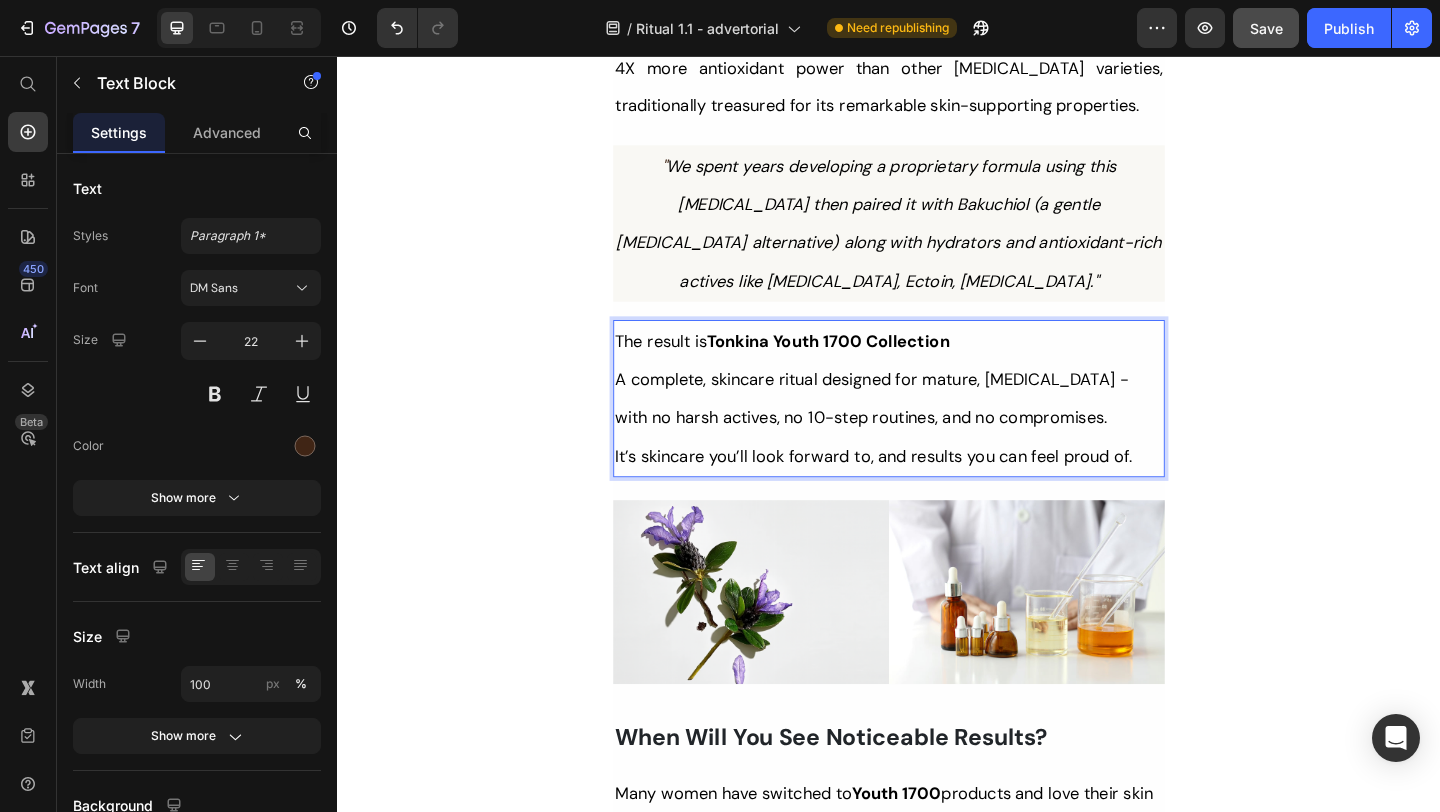 click on "It’s skincare you’ll look forward to, and results you can feel proud of." at bounding box center (920, 491) 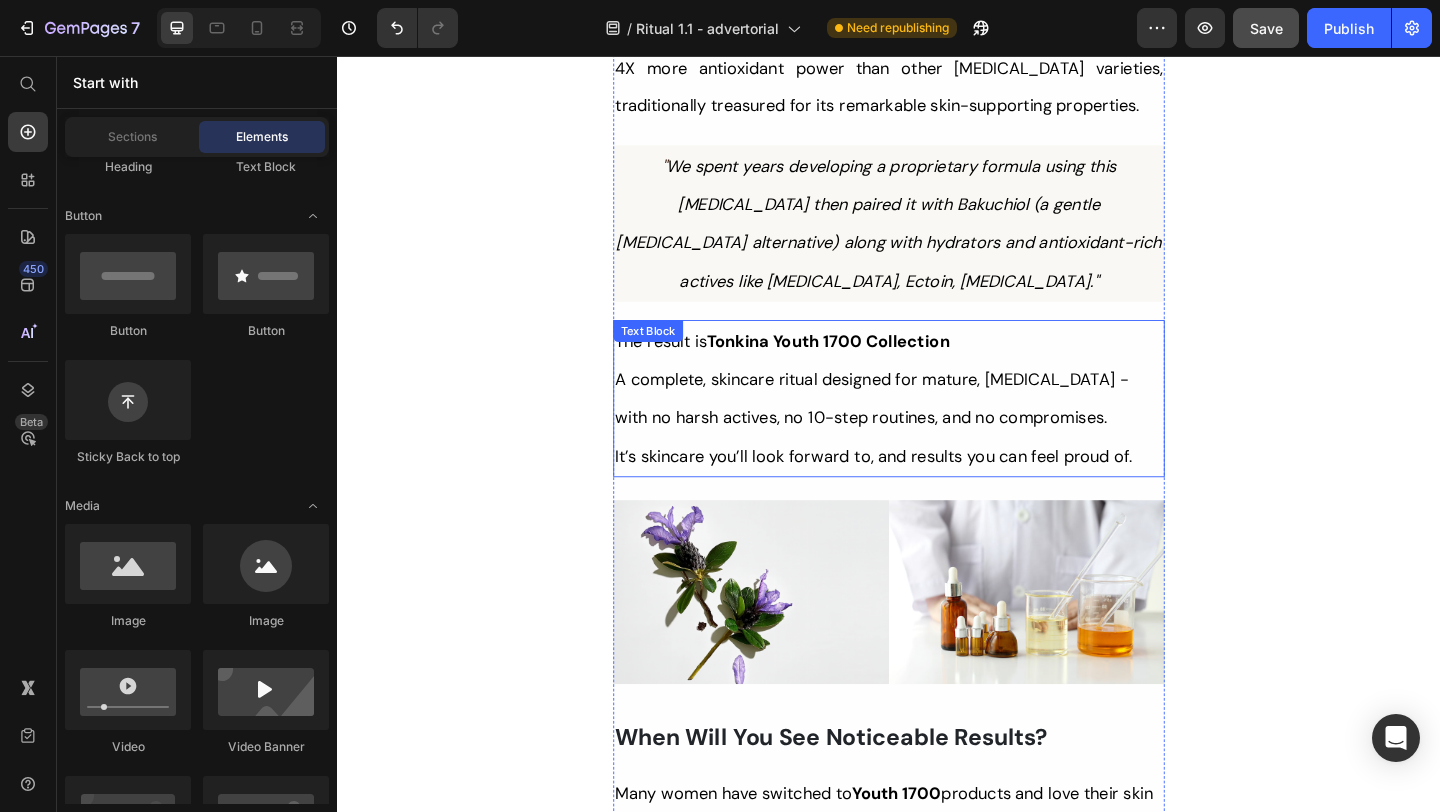 click on "It’s skincare you’ll look forward to, and results you can feel proud of." at bounding box center (937, 491) 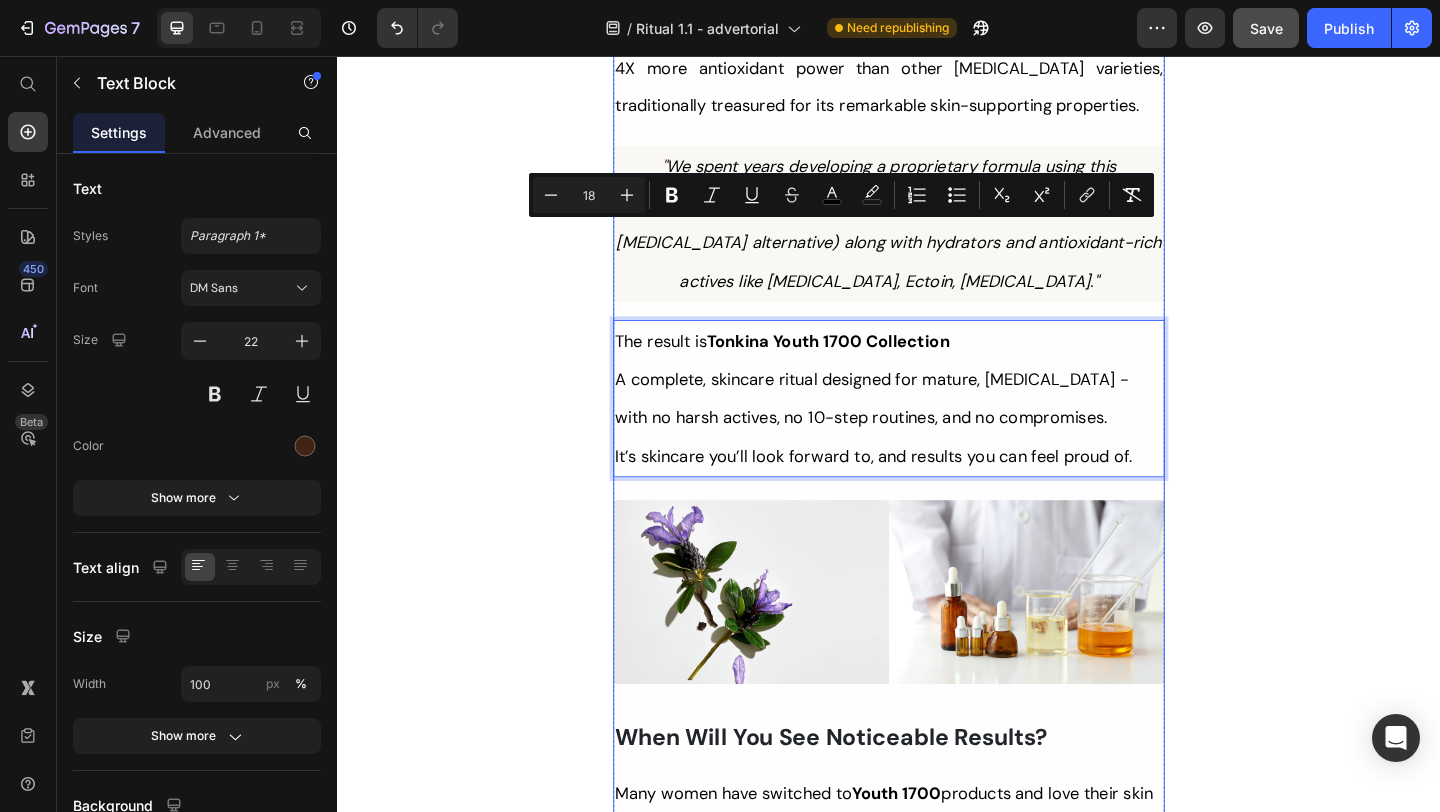 click on "Our answer? 6-year-old Vietnamese Ginseng with 4X more antioxidant power than other ginseng varieties, traditionally treasured for its remarkable skin-supporting properties.  Text Block " We spent years developing a proprietary formula using this ginseng then paired it with Bakuchiol (a gentle retinol alternative) along with hydrators and antioxidant-rich actives like Niacinamide, Ectoin, Hyaluronic Acid." Text Block The result is  Tonkina Youth 1700 Collection A complete, skincare ritual designed for mature, sensitive skin - with no harsh actives, no 10-step routines, and no compromises. It’s skincare you’ll look forward to, and results you can feel proud of. Text Block   0 Image Image Row When Will You See Noticeable Results? Heading Many women have switched to  Youth 1700  products   and love their skin again. In 2 weeks: 97% reported smoother, more hydrated skin. In 8 - 12 weeks :  90% saw fewer fine lines, 93% noticed a brighter, more even complexion. Text Block Heading Text Block Image     . ." at bounding box center [937, 5906] 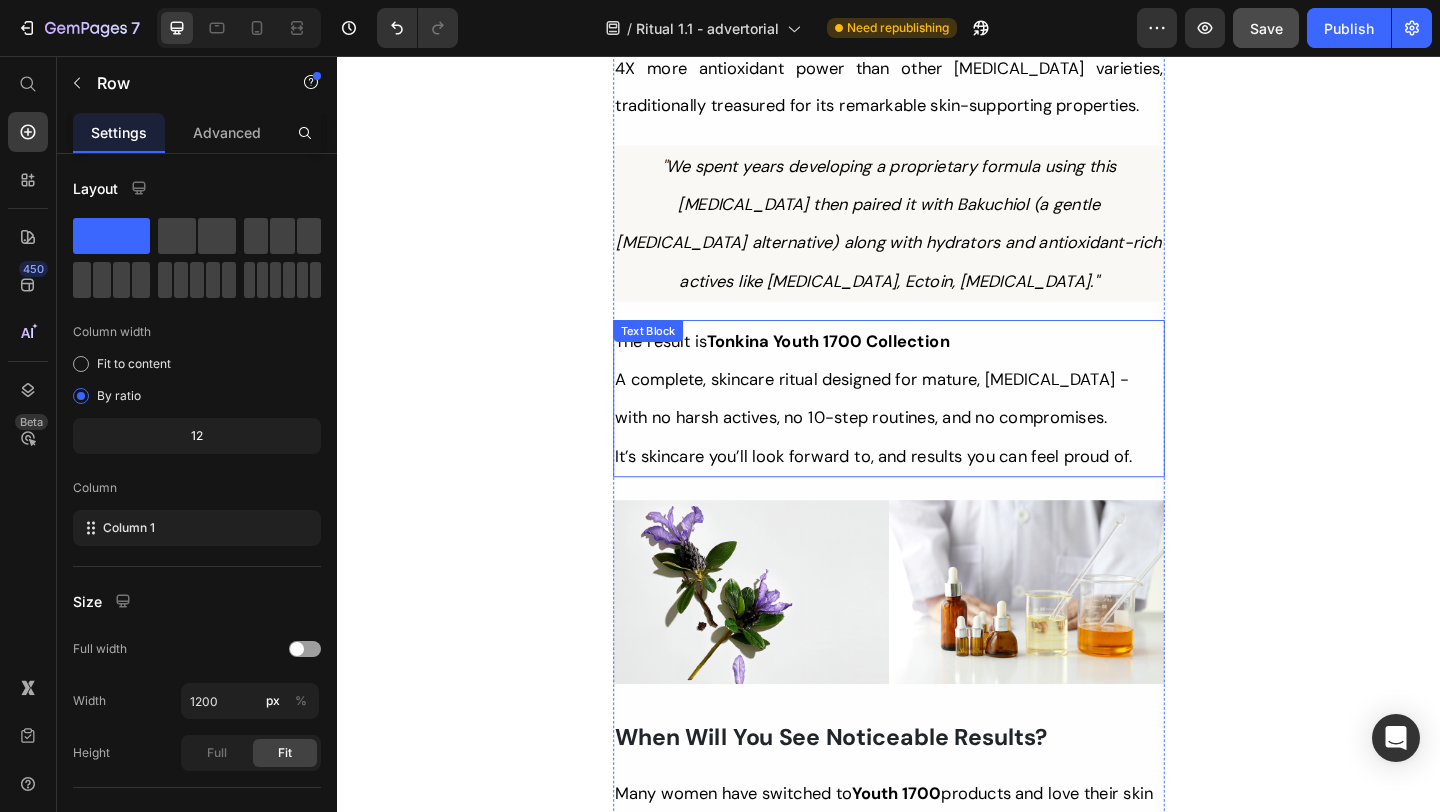click on "A complete, skincare ritual designed for mature, sensitive skin - with no harsh actives, no 10-step routines, and no compromises." at bounding box center [937, 428] 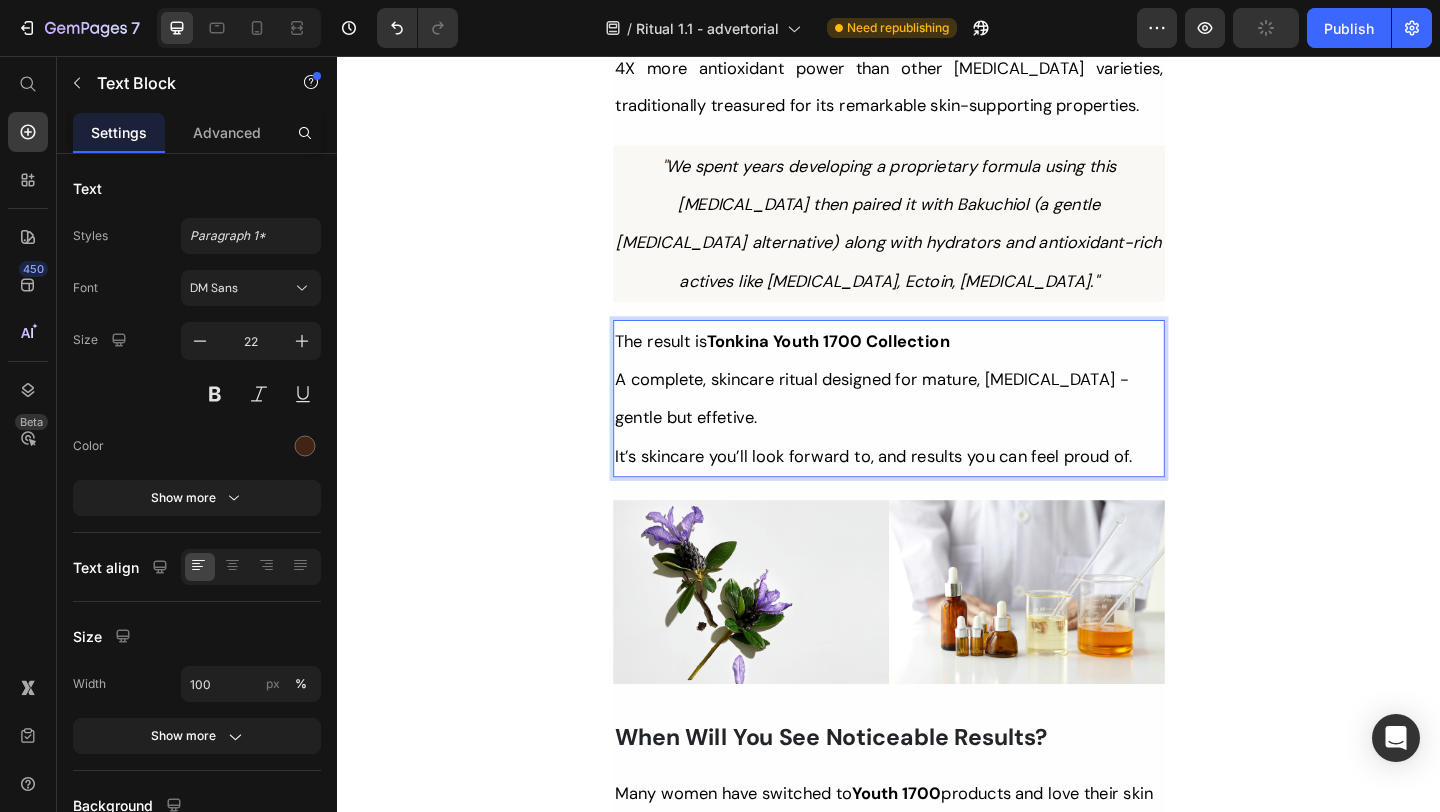 click on "A complete, skincare ritual designed for mature, sensitive skin - gentle but effetive." at bounding box center [918, 429] 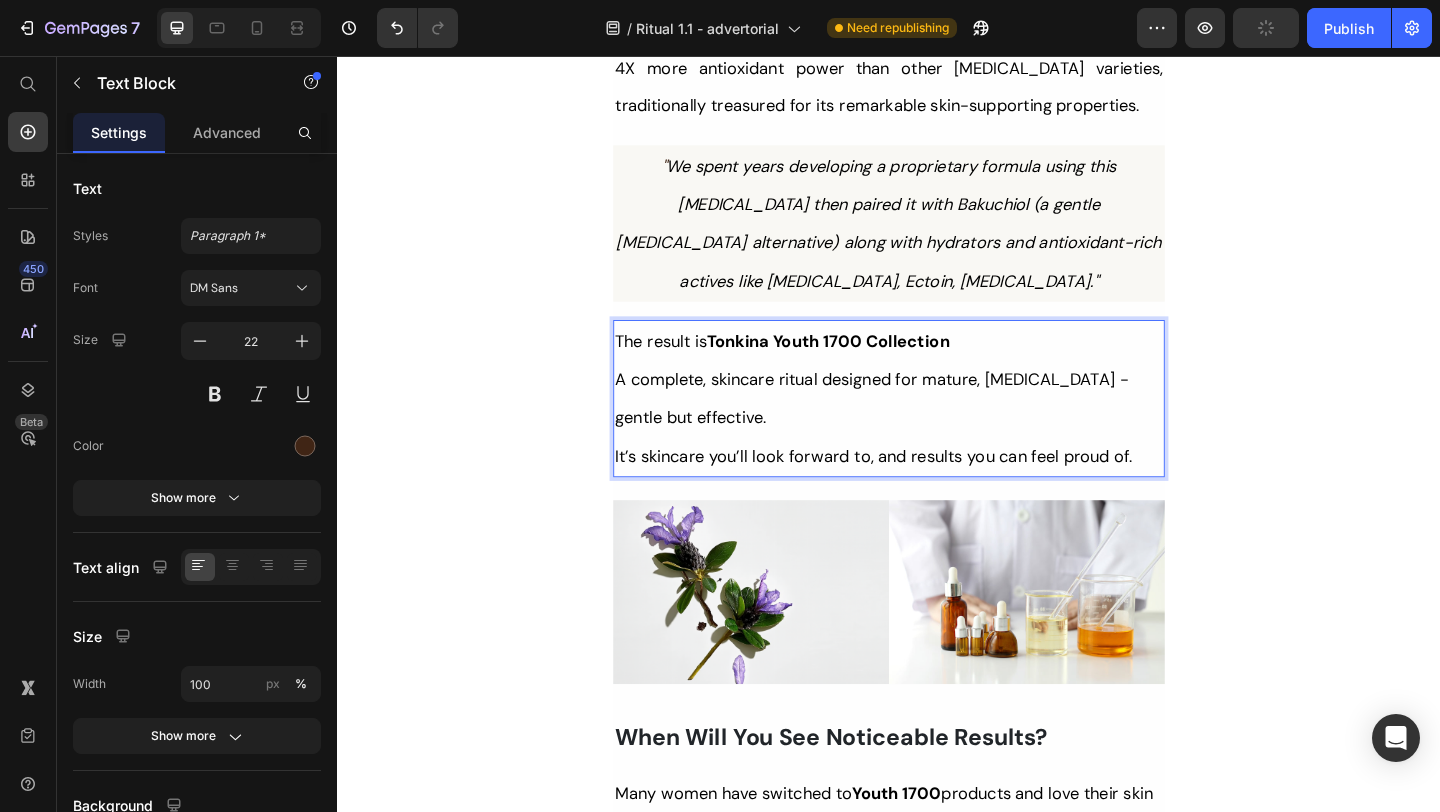 click on "A complete, skincare ritual designed for mature, sensitive skin - gentle but effective." at bounding box center [918, 429] 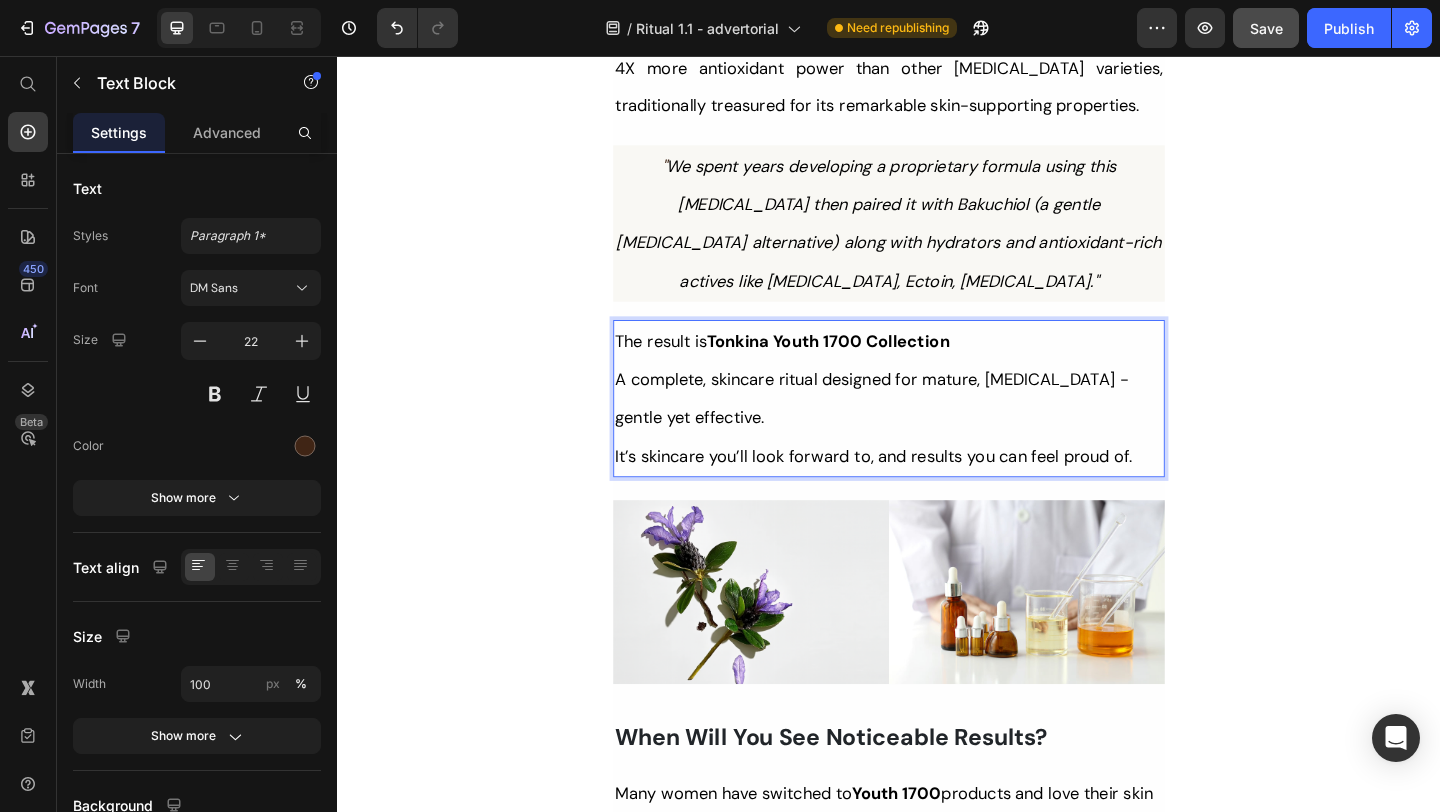 click on "It’s skincare you’ll look forward to, and results you can feel proud of." at bounding box center (920, 491) 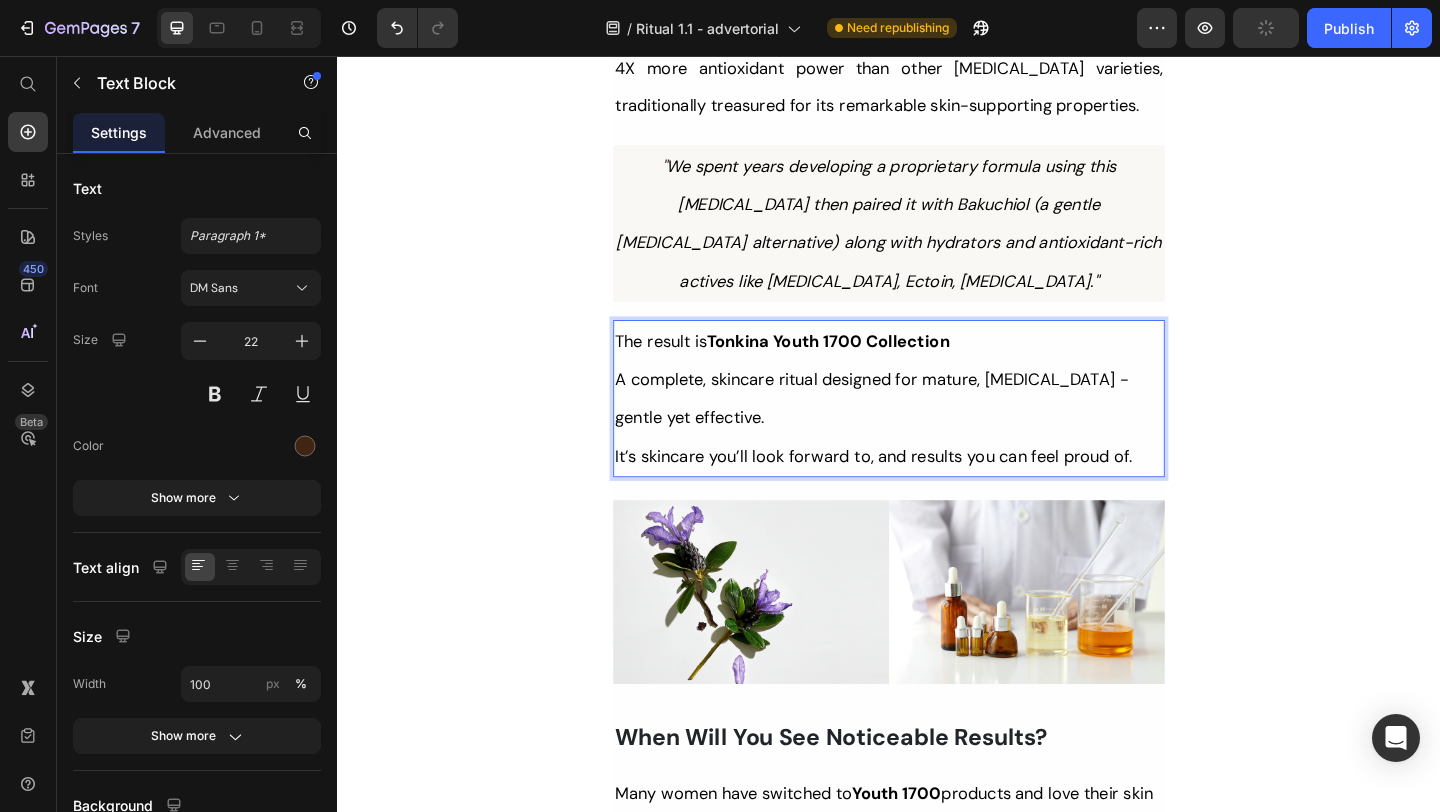 click on "It’s skincare you’ll look forward to, and results you can feel proud of." at bounding box center (920, 491) 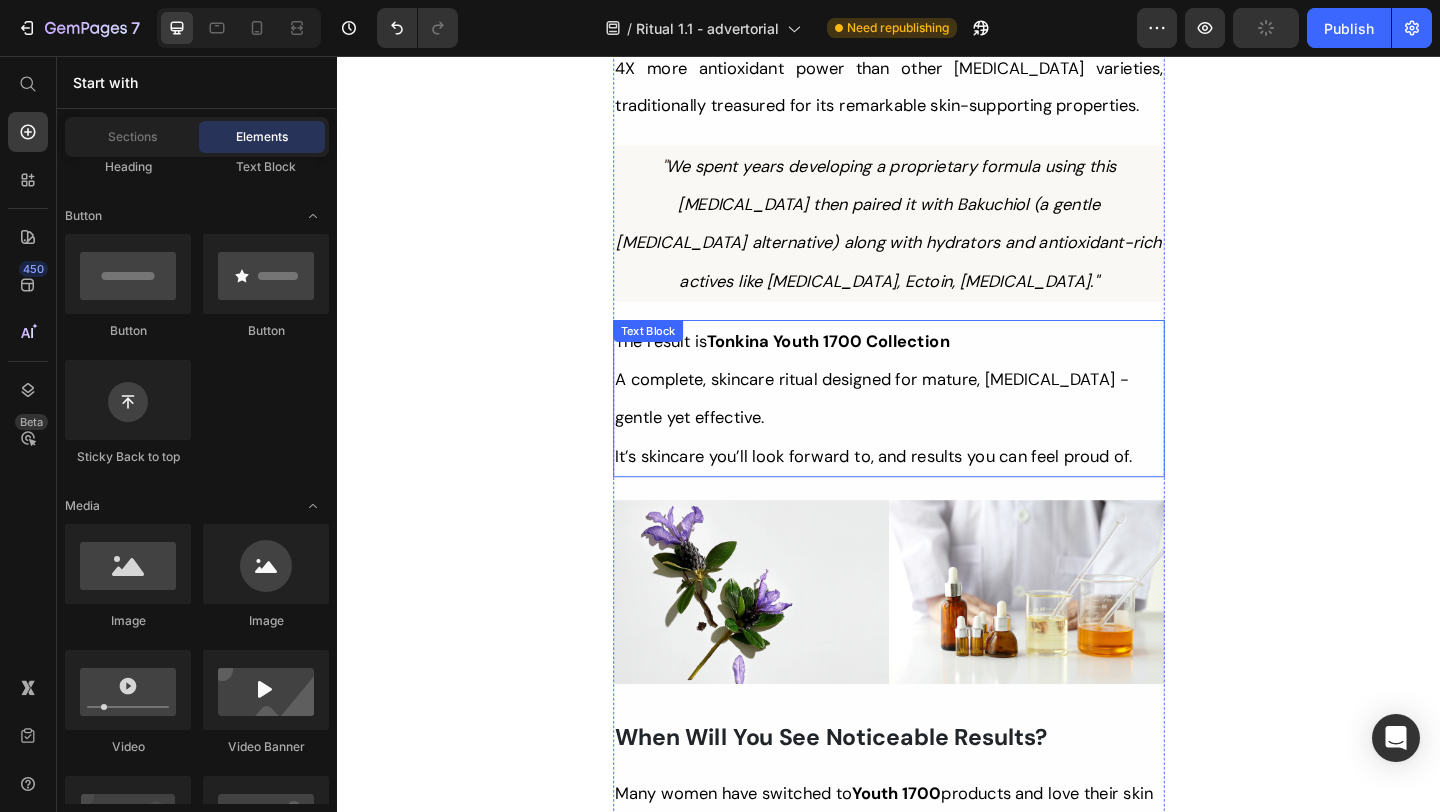 click on "A complete, skincare ritual designed for mature, sensitive skin - gentle yet effective." at bounding box center [918, 429] 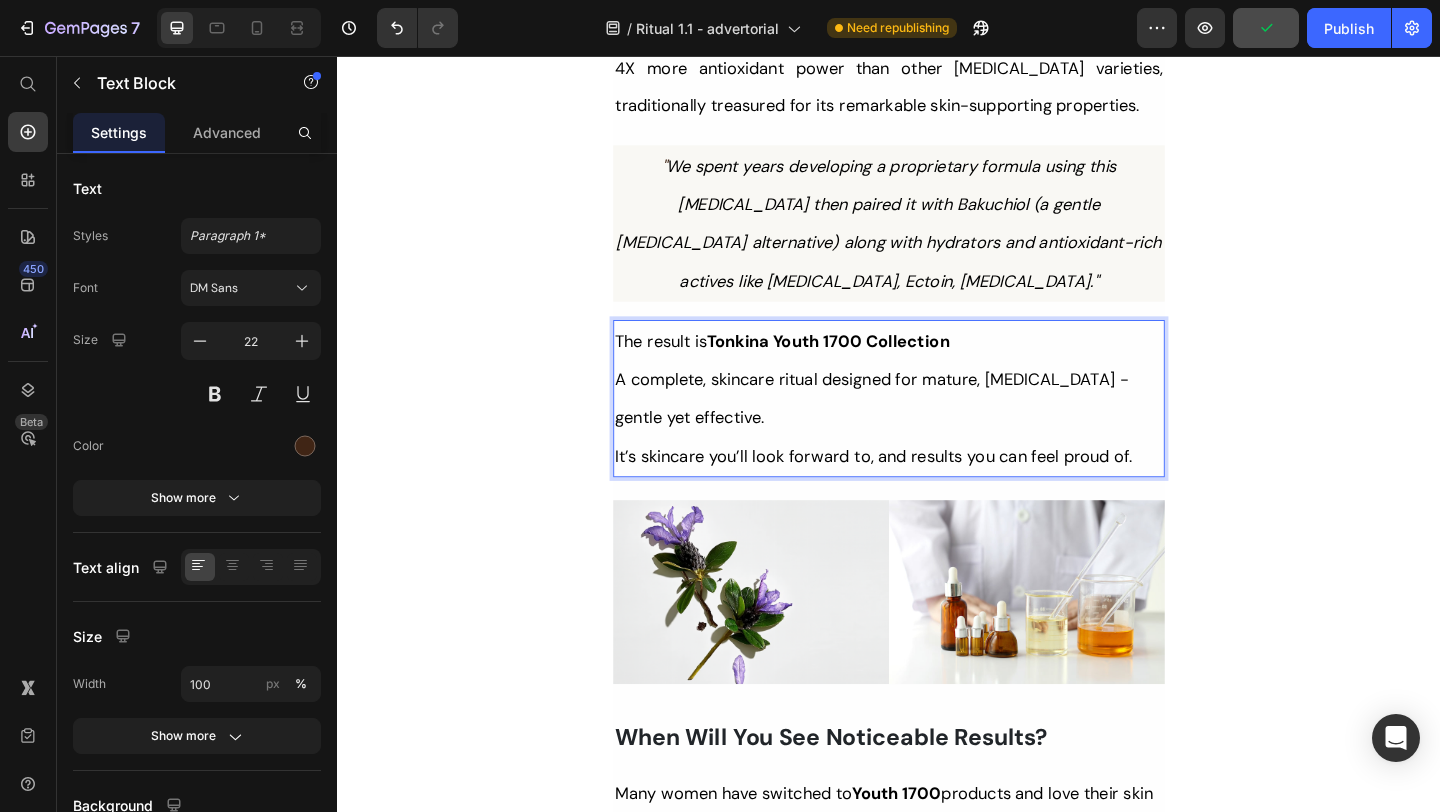 click on "A complete, skincare ritual designed for mature, sensitive skin - gentle yet effective." at bounding box center (918, 429) 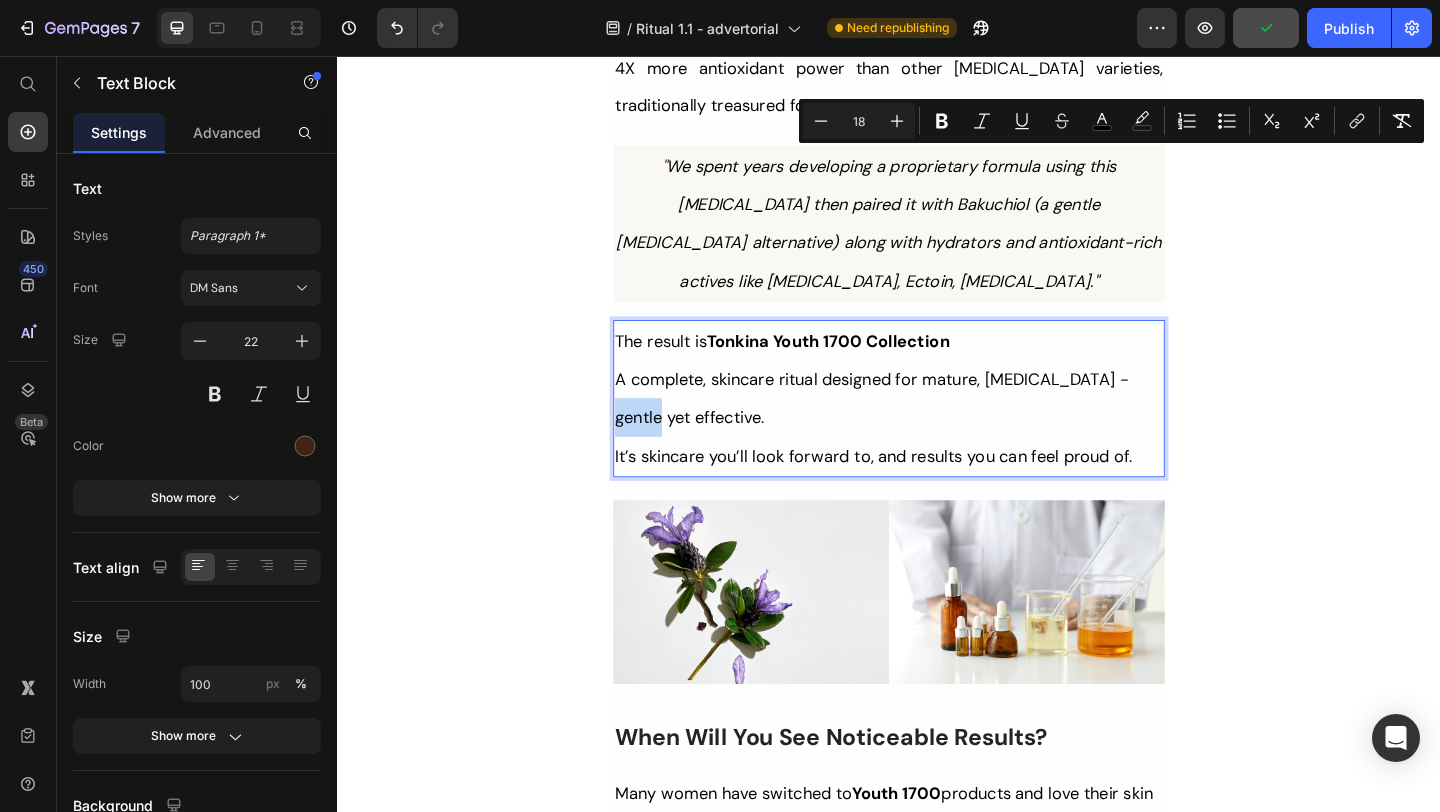 click on "A complete, skincare ritual designed for mature, sensitive skin - gentle yet effective." at bounding box center [918, 429] 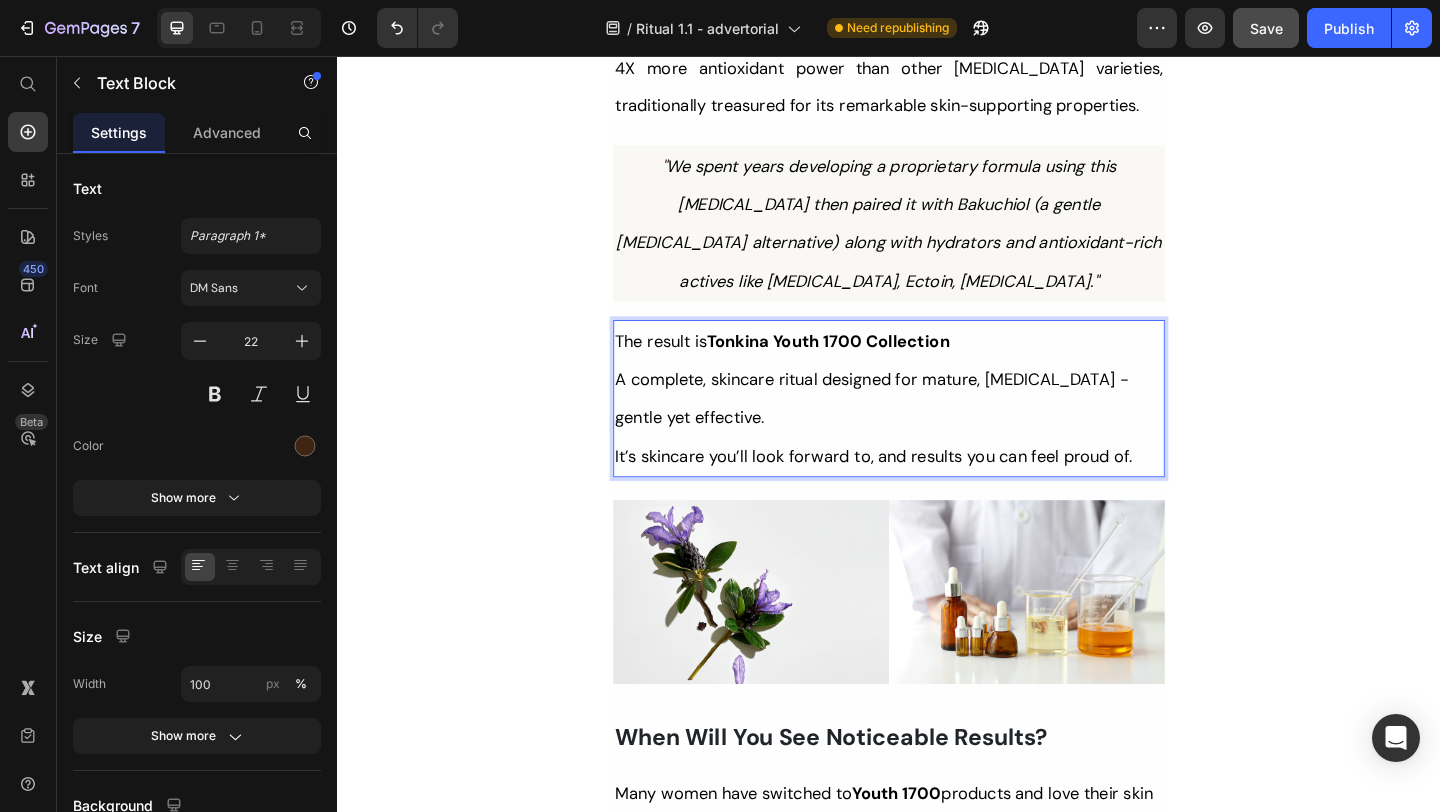 drag, startPoint x: 1156, startPoint y: 168, endPoint x: 723, endPoint y: 218, distance: 435.8773 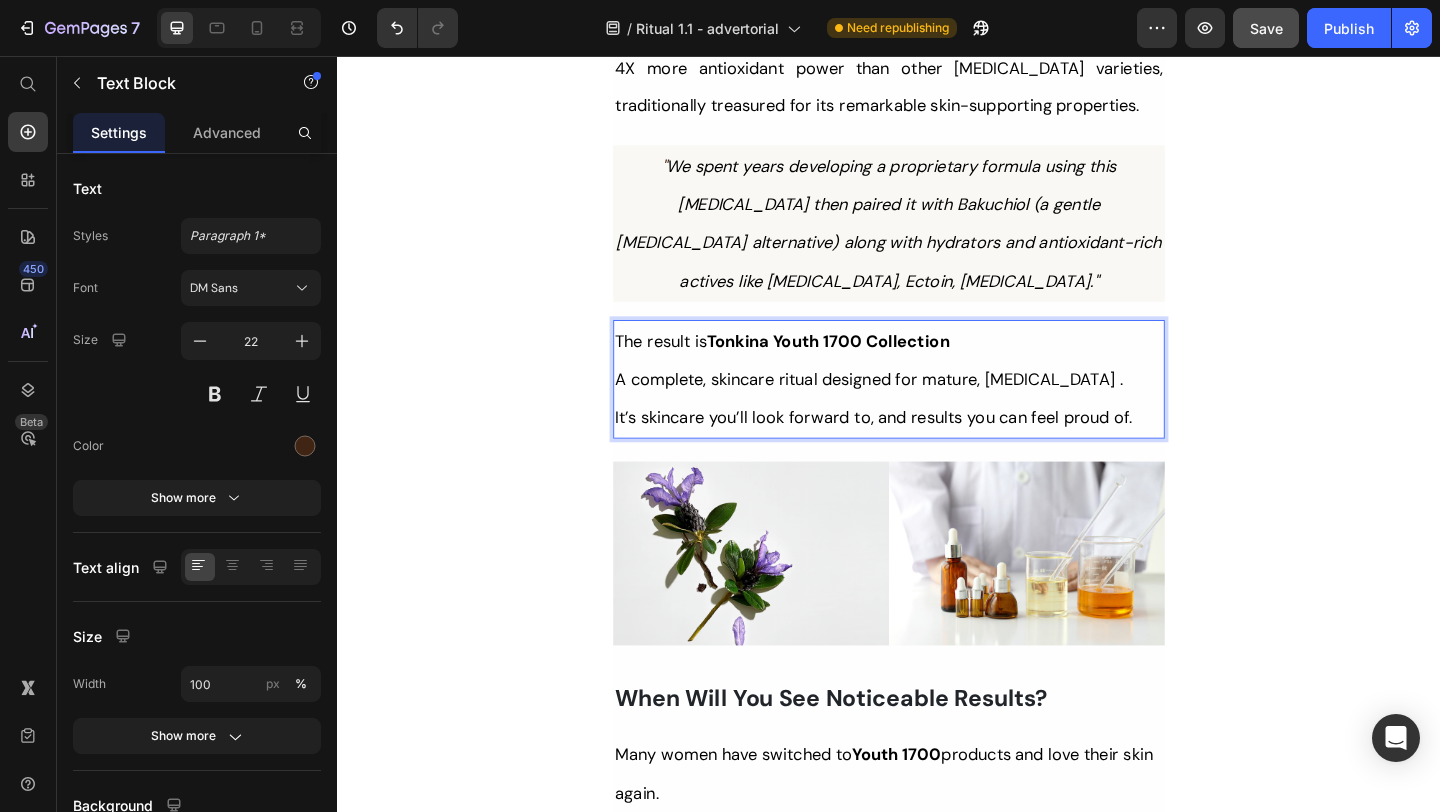 click on "A complete, skincare ritual designed for mature, sensitive skin ." at bounding box center [915, 408] 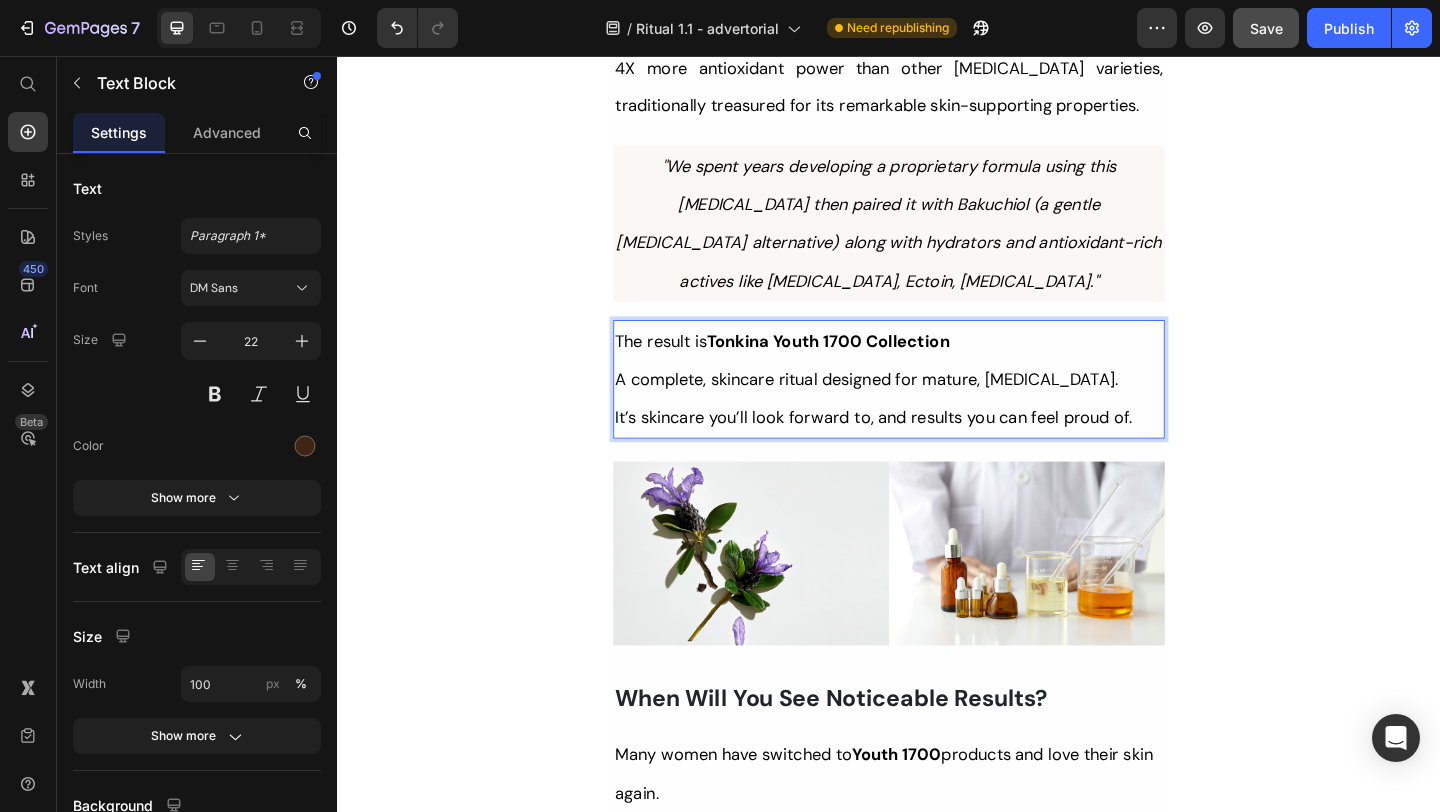 click on "It’s skincare you’ll look forward to, and results you can feel proud of." at bounding box center [920, 449] 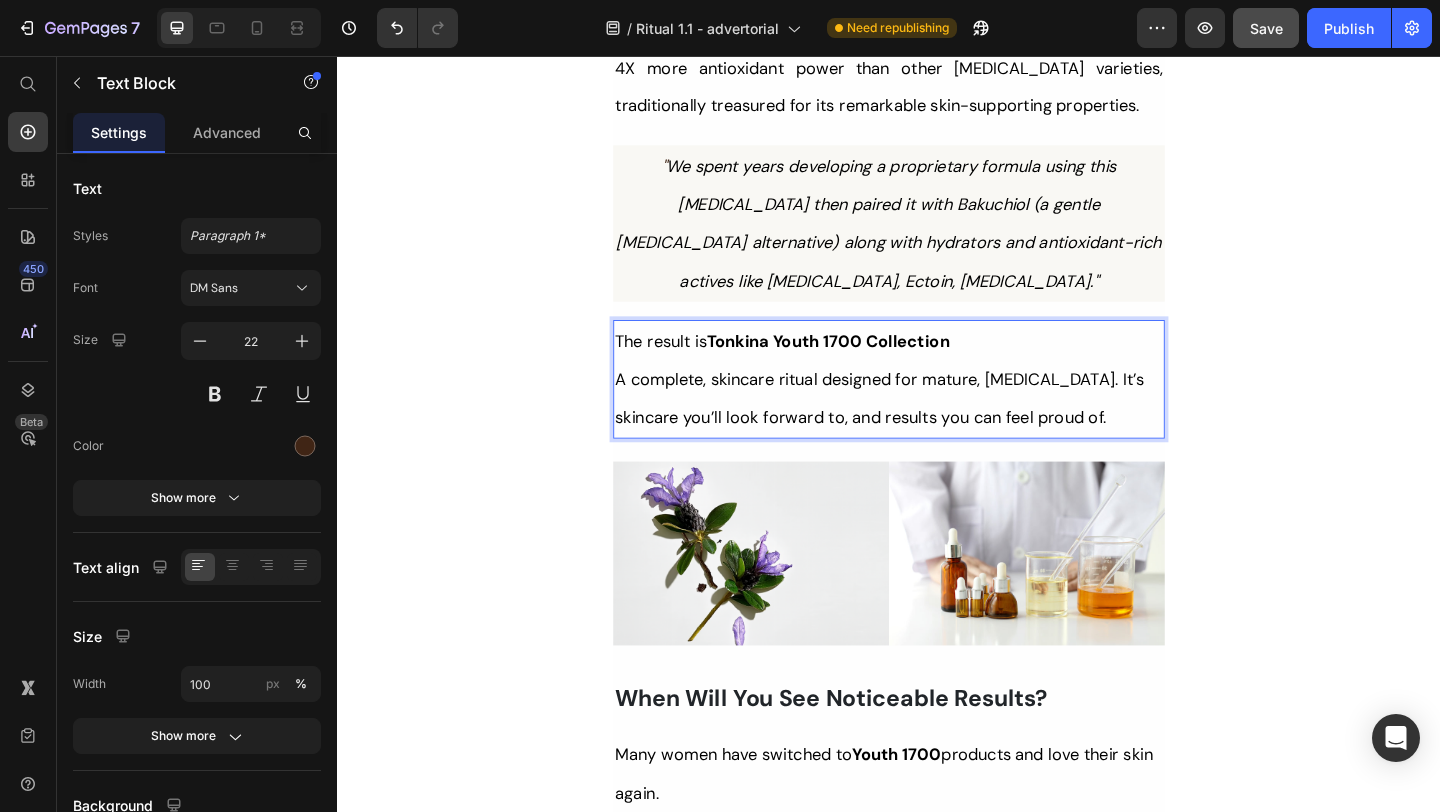 click on "Her Daughter Asked If She Had 'Work Done' – The Truth About Her 55-Year-Old Skin Will Surprise You Heading                Title Line ⁠⁠⁠⁠⁠⁠⁠ Inspired By What Women Are Choosing Instead of Botox: This Complete Ritual Helps Smooth Fine Lines, Brighten Age Spots, Firm Skin — All Without Needles or Harsh Chemicals… Heading Image Ladies, what if I told you that many radiant women over 50 are skipping harsh treatments and seeing beautiful changes through consistent, gentle care, naturally? Here’s what the beauty industry doesn’t want you to know: You don’t need injections or harsh treatments to look radiant. While they push expensive procedures and synthetic creams, a quiet shift is happening among smart, discerning women — who’ve found something different. A new brand called  Tonkina  is leading the way with a breakthrough discovery: A rare species of Vietnamese ginseng, newly researched and shown to contain  up to 4x more skin-renewing saponins 1 2  than even Korean ginseng. 1 2 "" at bounding box center [937, 2839] 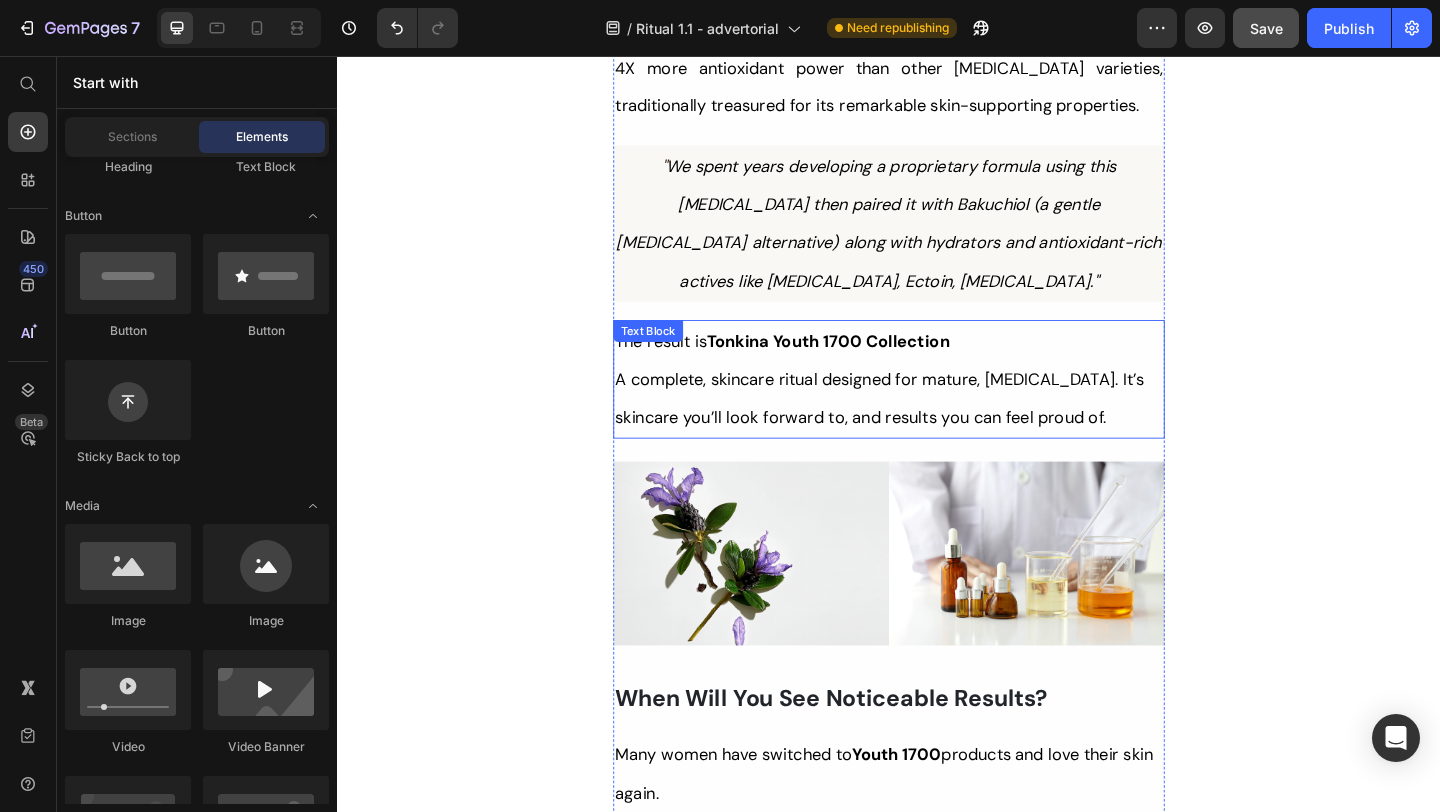 click on "A complete, skincare ritual designed for mature, [MEDICAL_DATA]. It’s skincare you’ll look forward to, and results you can feel proud of." at bounding box center (927, 429) 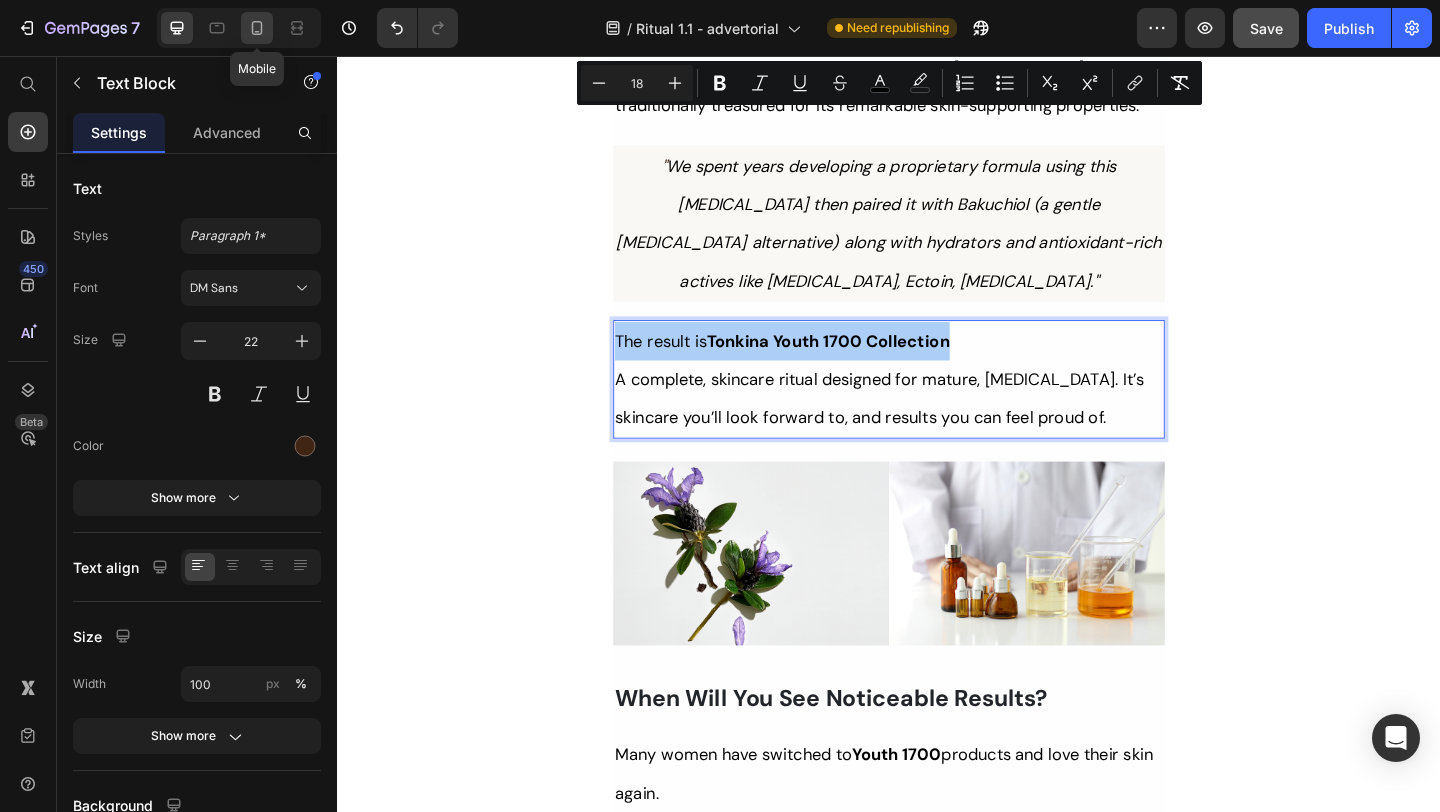click 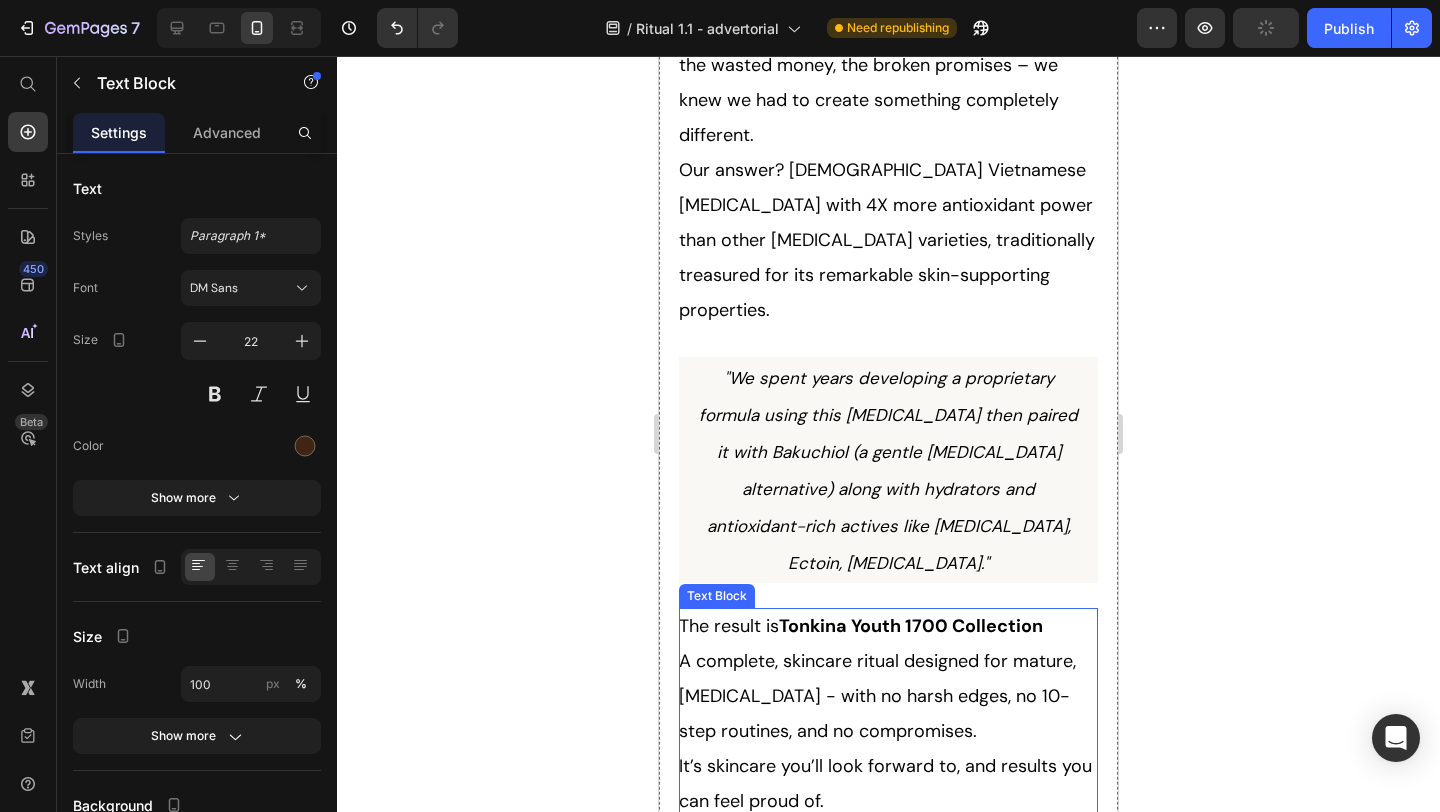 scroll, scrollTop: 6585, scrollLeft: 0, axis: vertical 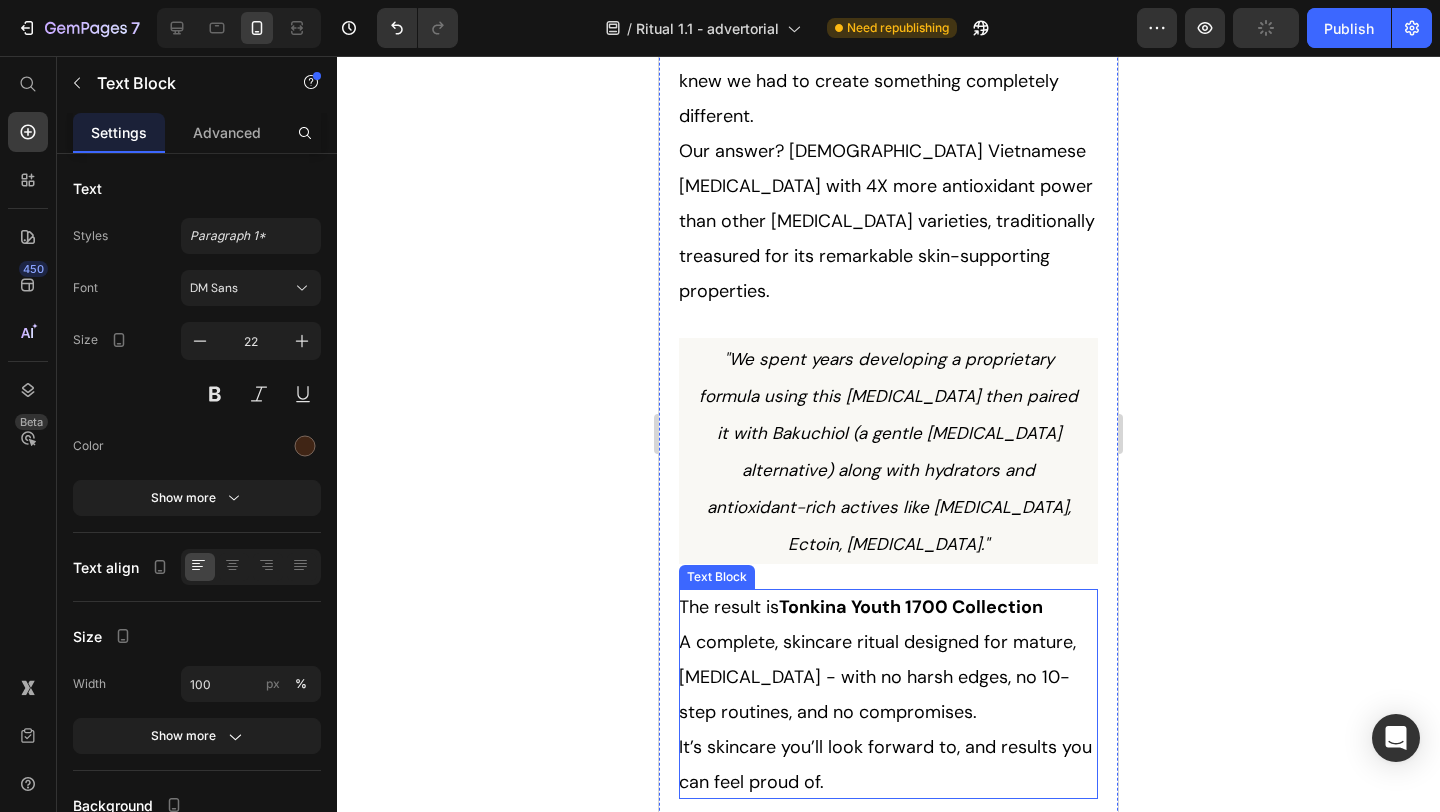 click on "A complete, skincare ritual designed for mature, sensitive skin - with no harsh edges, no 10-step routines, and no compromises." at bounding box center (877, 677) 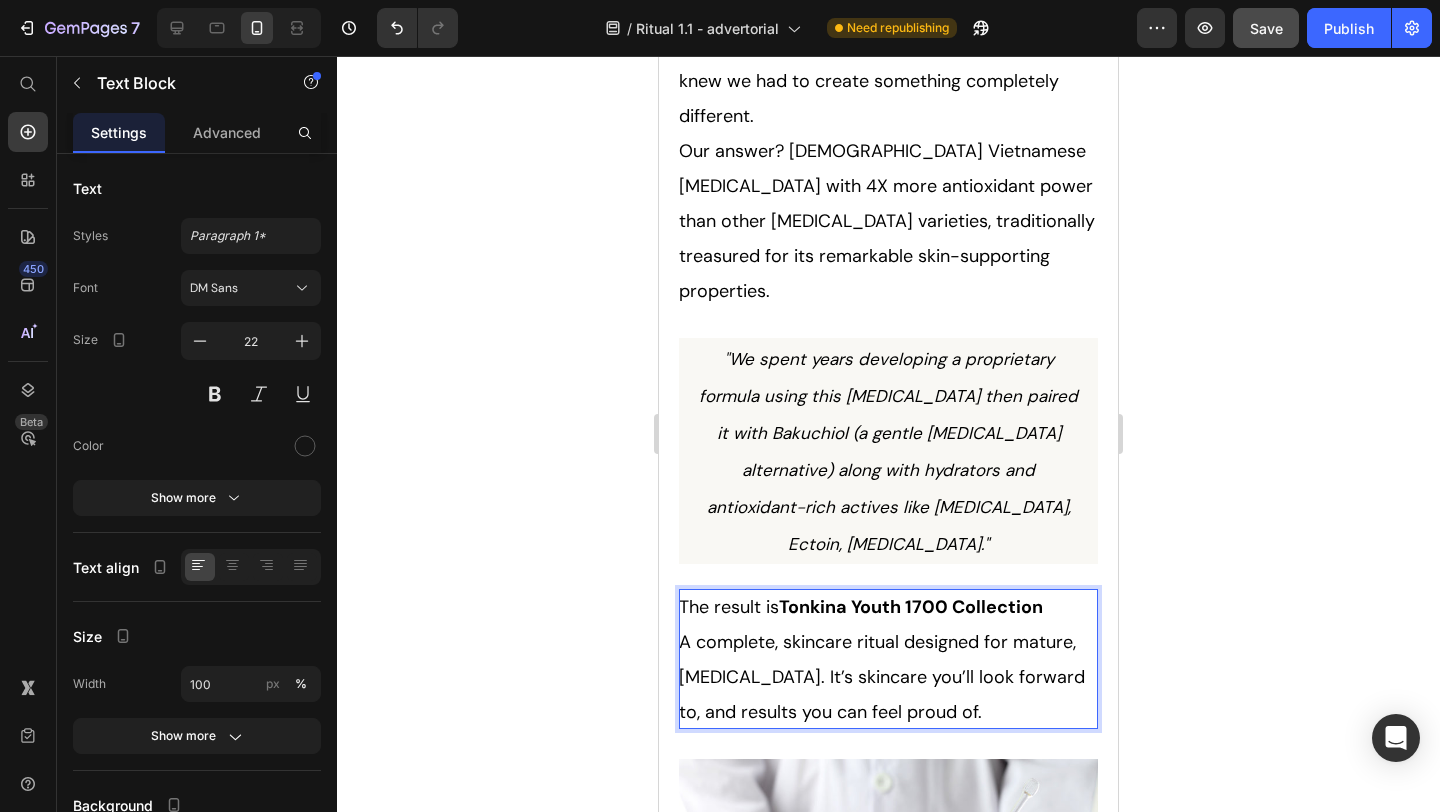 click 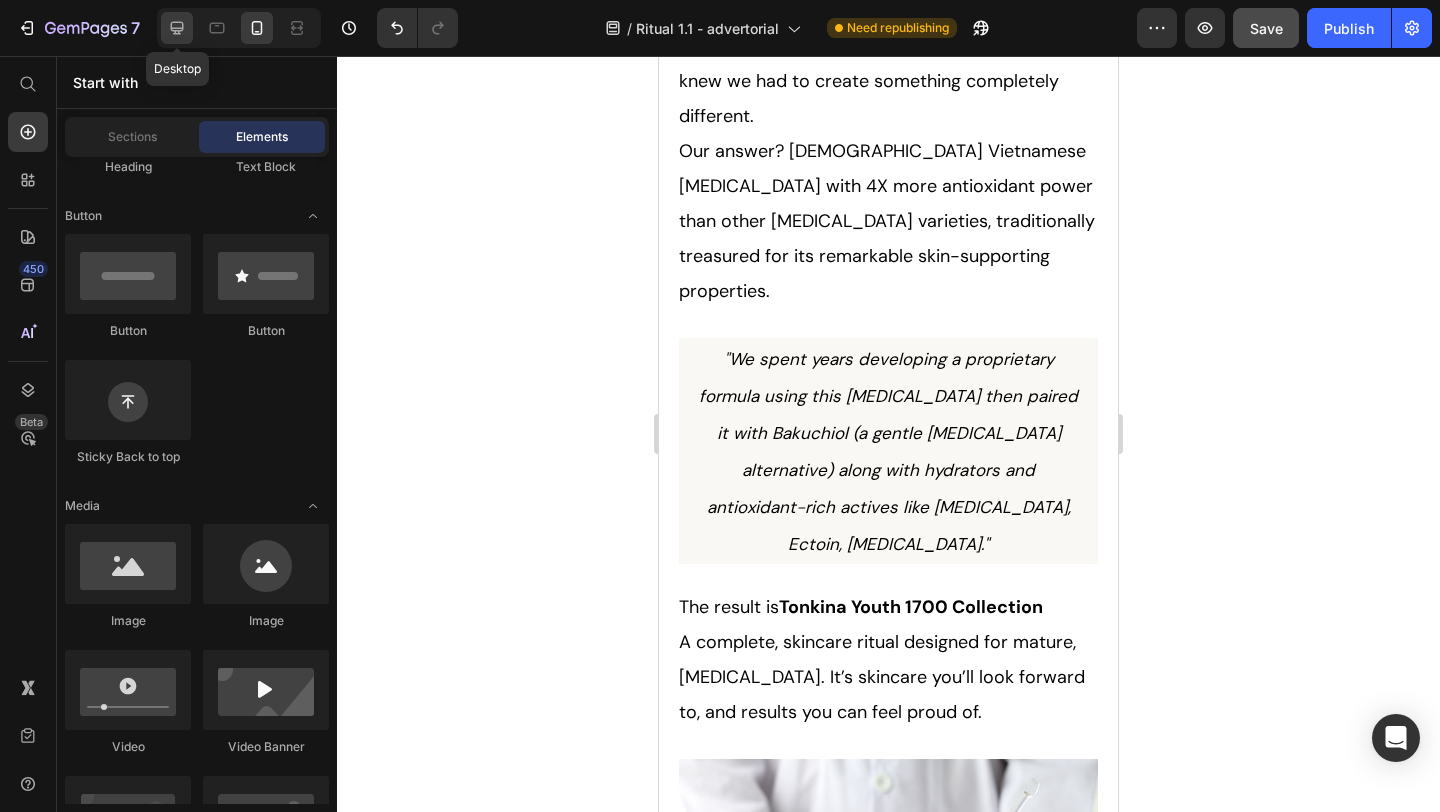 click 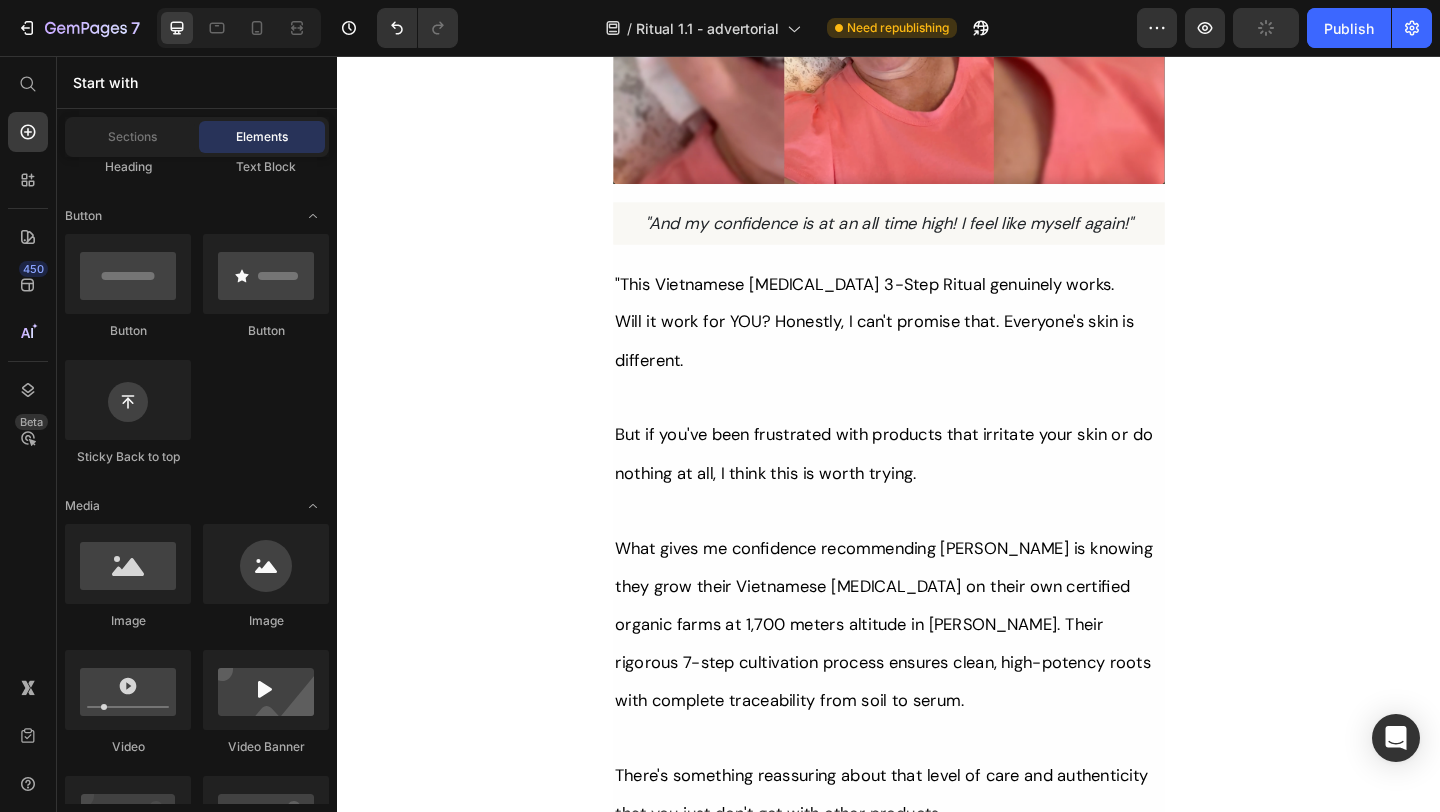 scroll, scrollTop: 10130, scrollLeft: 0, axis: vertical 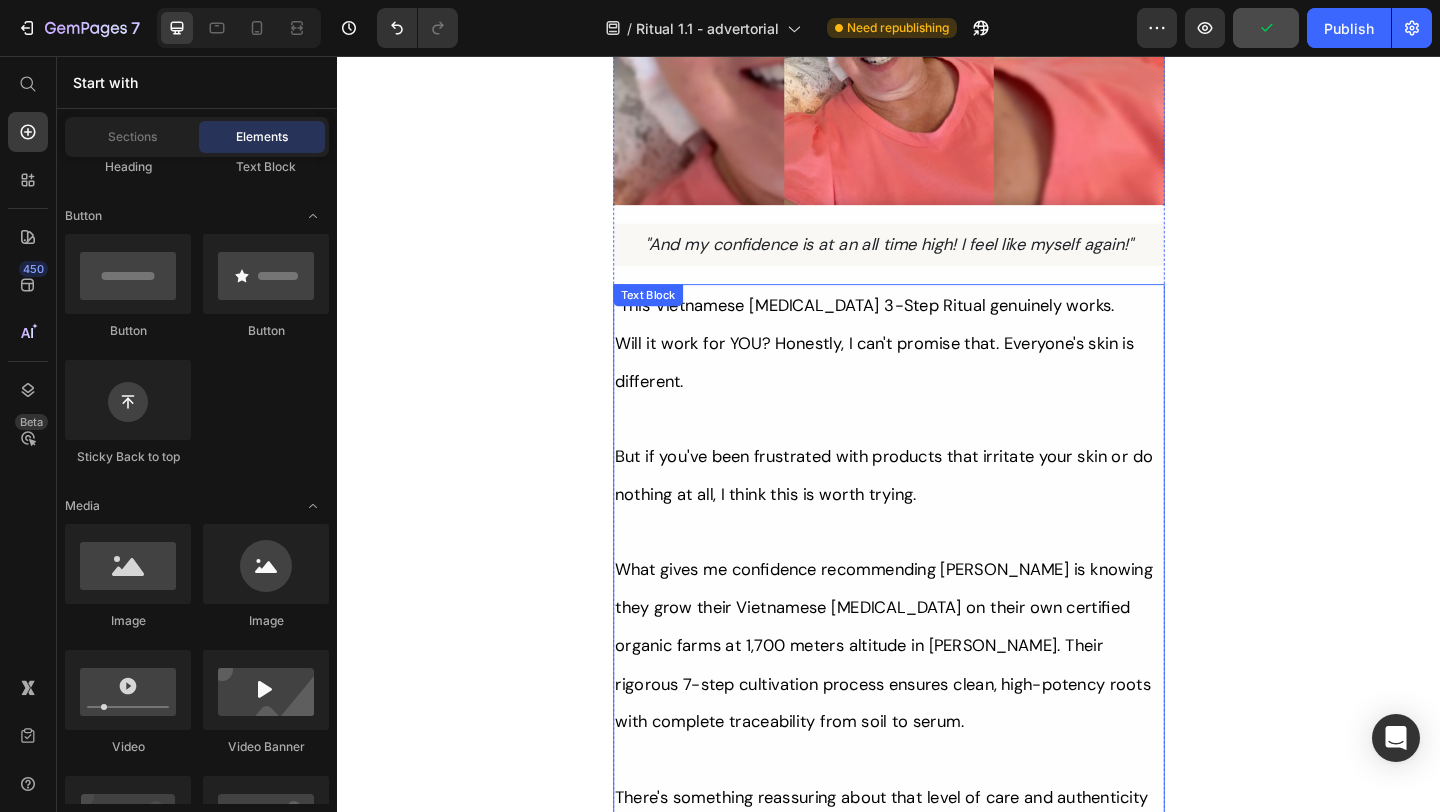 click on "What gives me confidence recommending [PERSON_NAME] is knowing they grow their Vietnamese [MEDICAL_DATA] on their own certified organic farms at 1,700 meters altitude in [PERSON_NAME]. Their rigorous 7-step cultivation process ensures clean, high-potency roots with complete traceability from soil to serum." at bounding box center (931, 697) 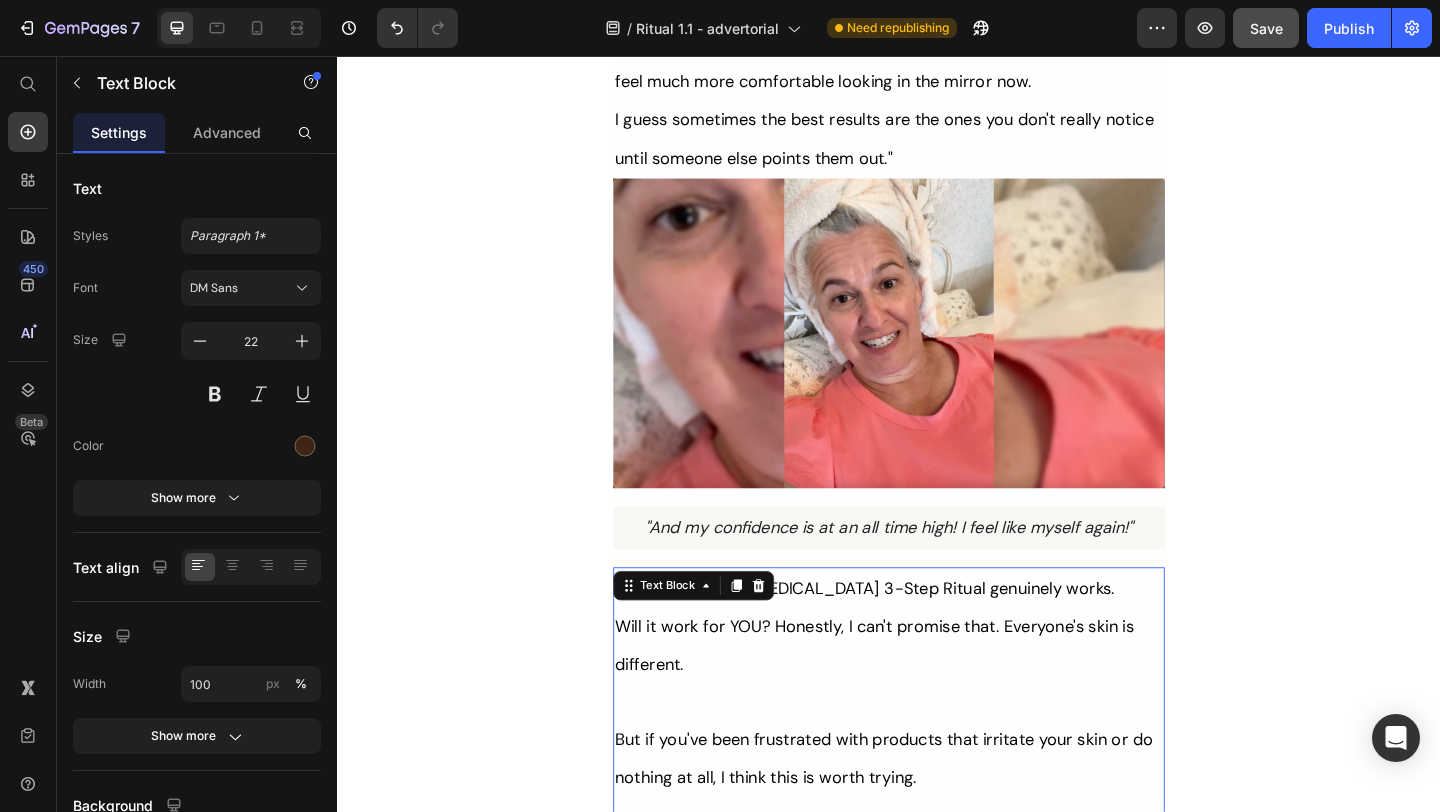 scroll, scrollTop: 9760, scrollLeft: 0, axis: vertical 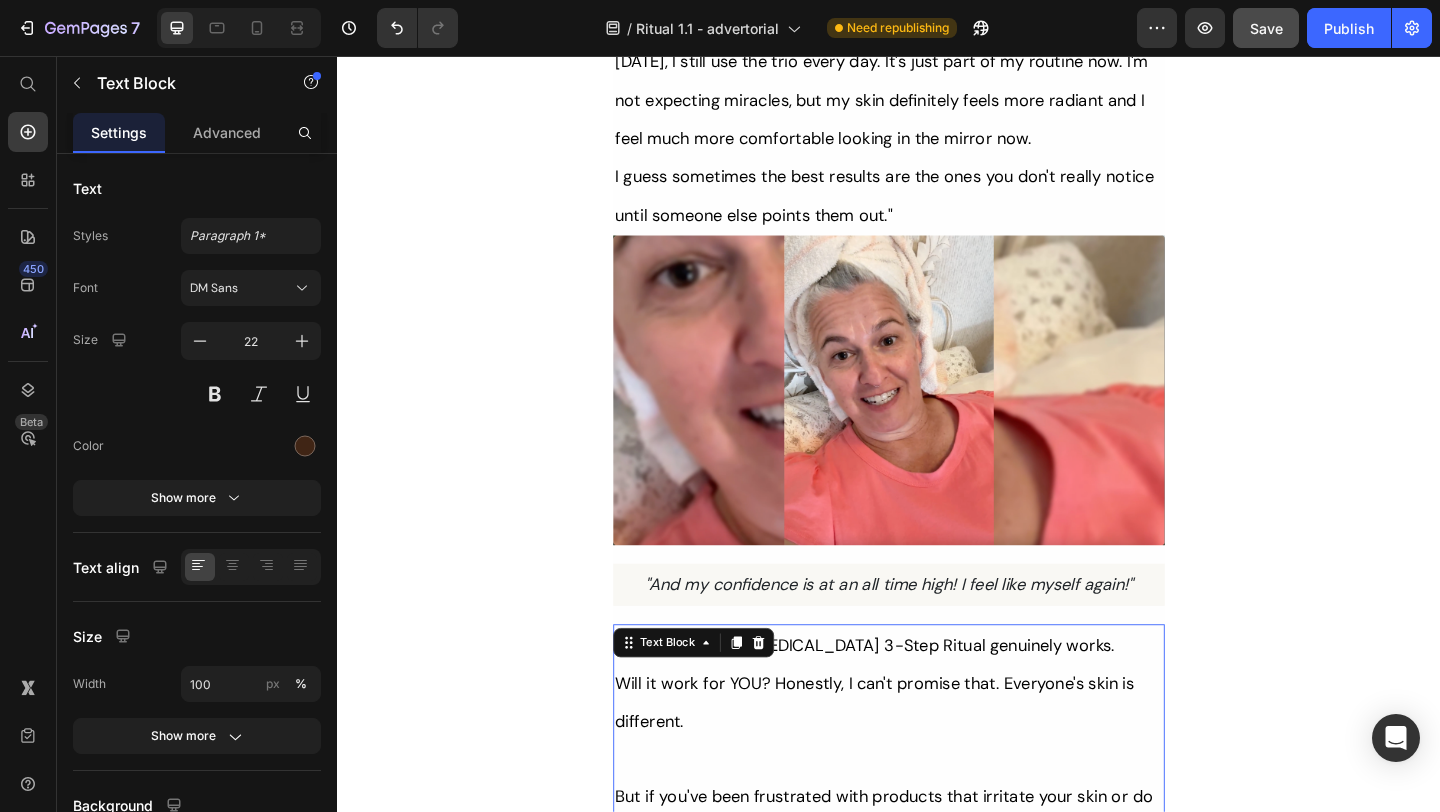 click on "But if you've been frustrated with products that irritate your skin or do nothing at all, I think this is worth trying." at bounding box center (931, 882) 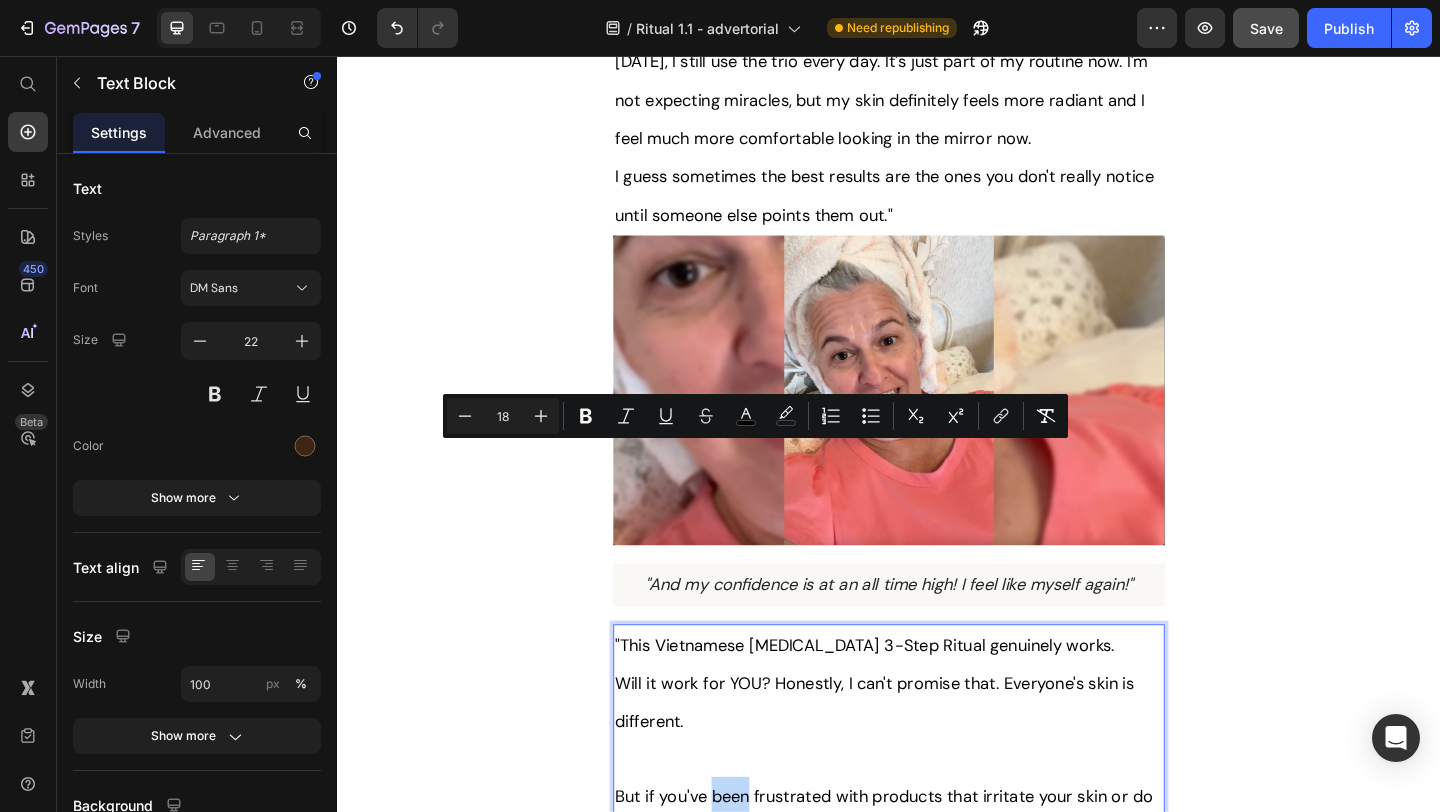 click on "Will it work for YOU? Honestly, I can't promise that. Everyone's skin is different." at bounding box center (921, 759) 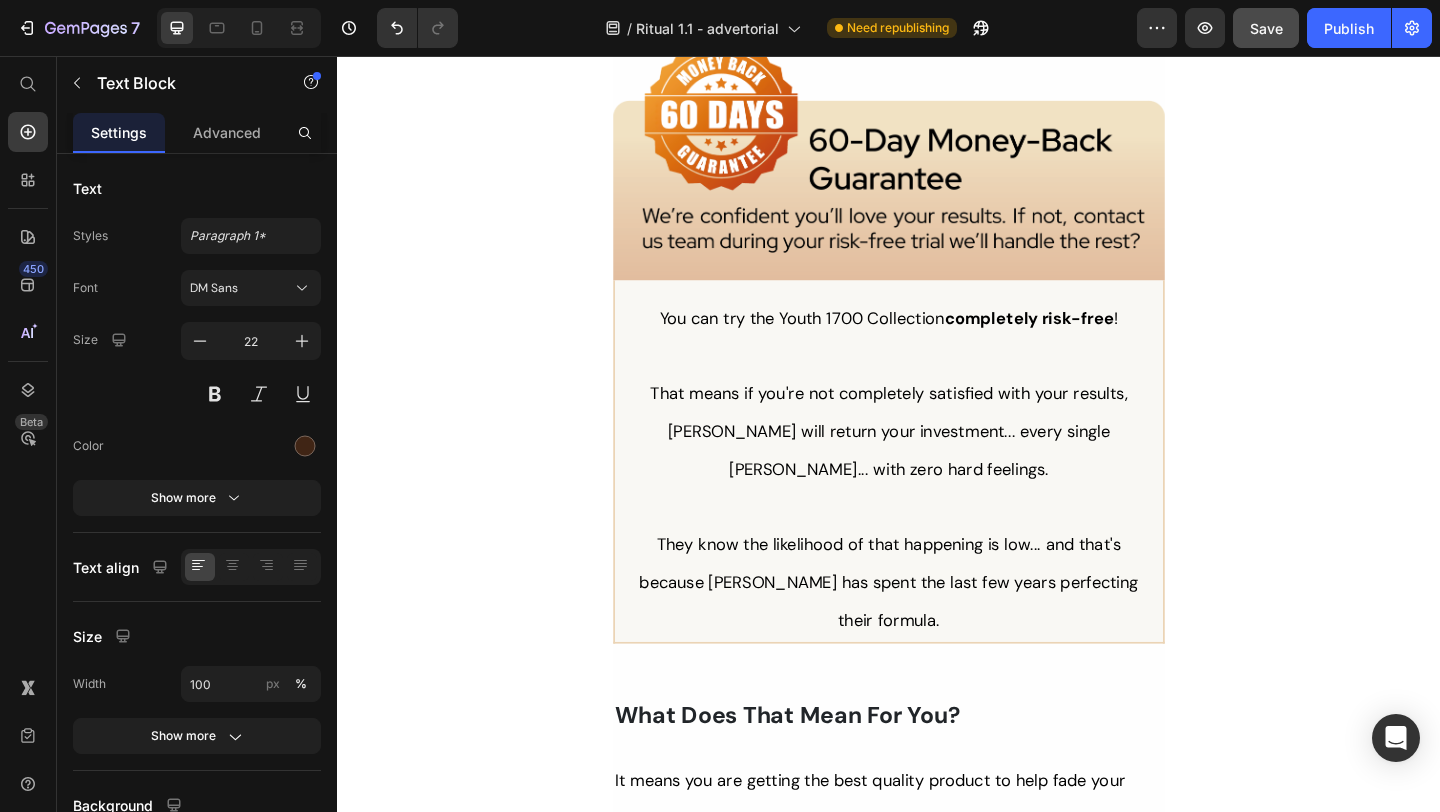 scroll, scrollTop: 12150, scrollLeft: 0, axis: vertical 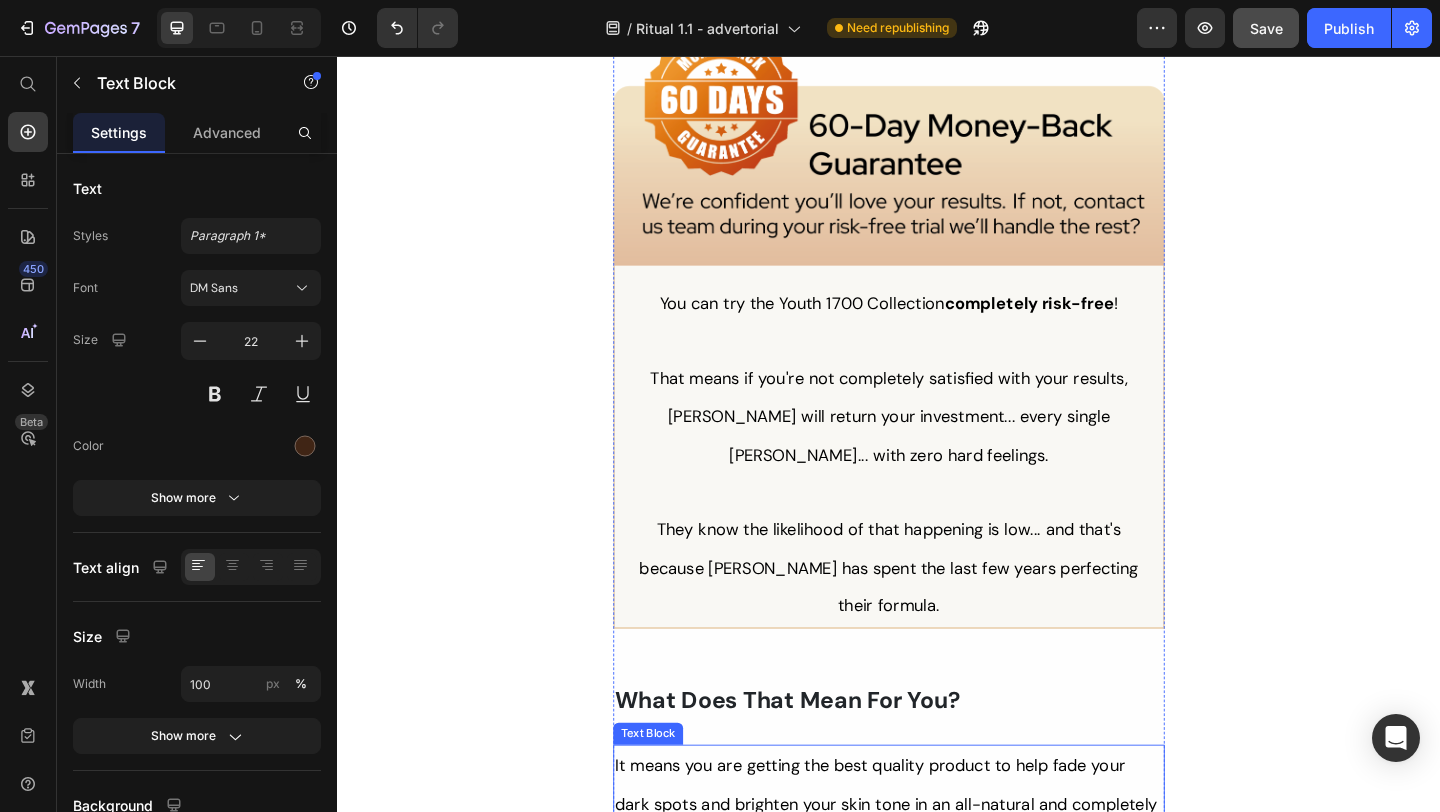 click on "It means you are getting the best quality product to help fade your dark spots and brighten your skin tone in an all-natural and completely SAFE way." at bounding box center [937, 869] 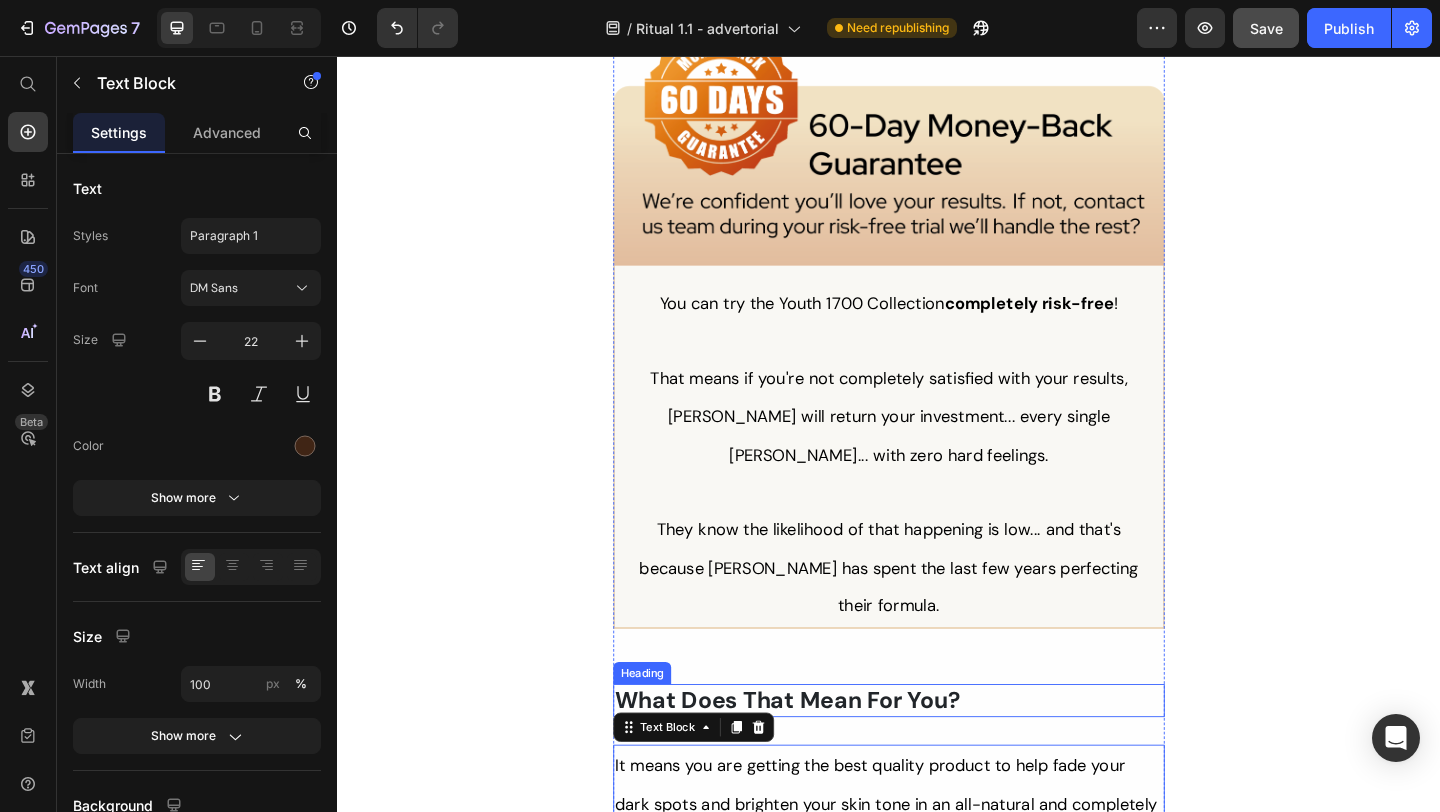 click on "What Does That Mean For You?" at bounding box center [937, 757] 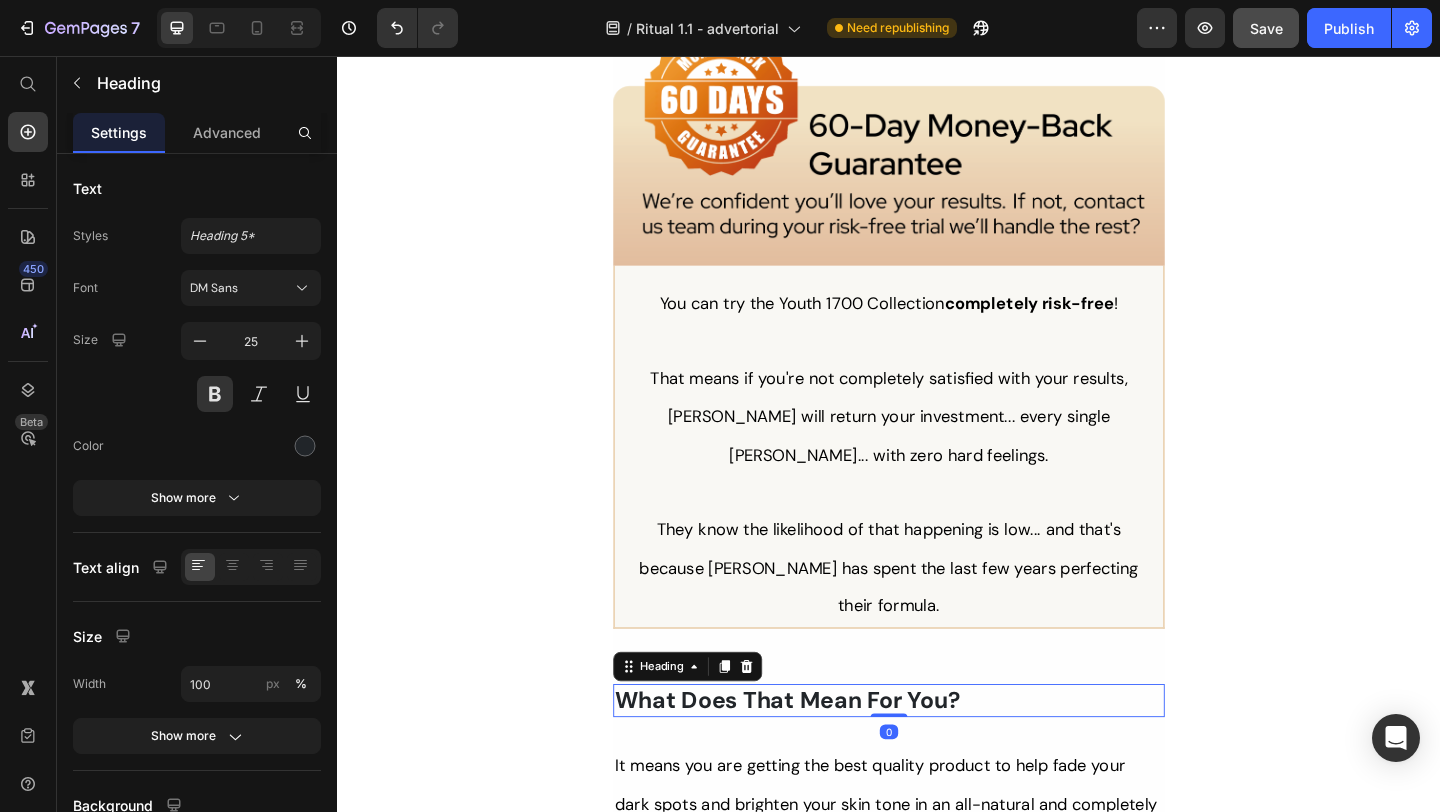 click on "What Does That Mean For You?" at bounding box center [937, 757] 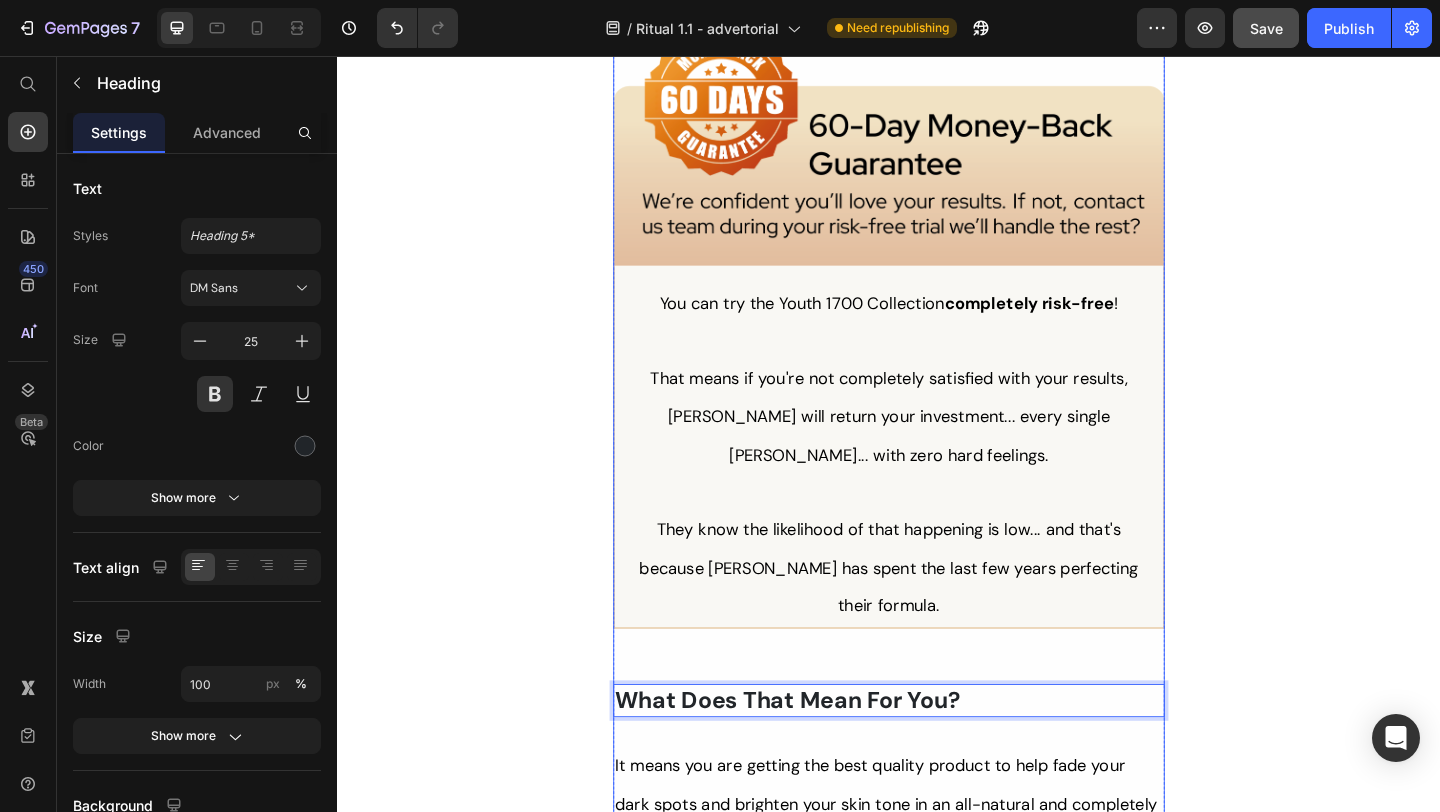 click on "Image You can try the Youth 1700 Collection  completely risk-free ! That means if you're not completely satisfied with your results, Tonkina will return your investment... every single penny... with zero hard feelings. They know the likelihood of that happening is low... and that's because Tonkina has spent the last few years perfecting their formula. Text Block What Does That Mean For You? Heading   0 It means you are getting the best quality product to help fade your dark spots and brighten your skin tone in an all-natural and completely SAFE way.   They’re so confident their serum is the solution you’ve been searching for, that if you aren’t satisfied, then Tonkina will return your money. Text Block APPLY DISCOUNT & CHECK AVAILABILITY Button How Much Longer Will You Struggle With Products That Promise Everything and Deliver Nothing? Heading Which allows cosmetic companies to use "hidden ingredients" inside their formulas that could potentially irritate sensitive, mature skin. Text Block Image Icon" at bounding box center [937, 3212] 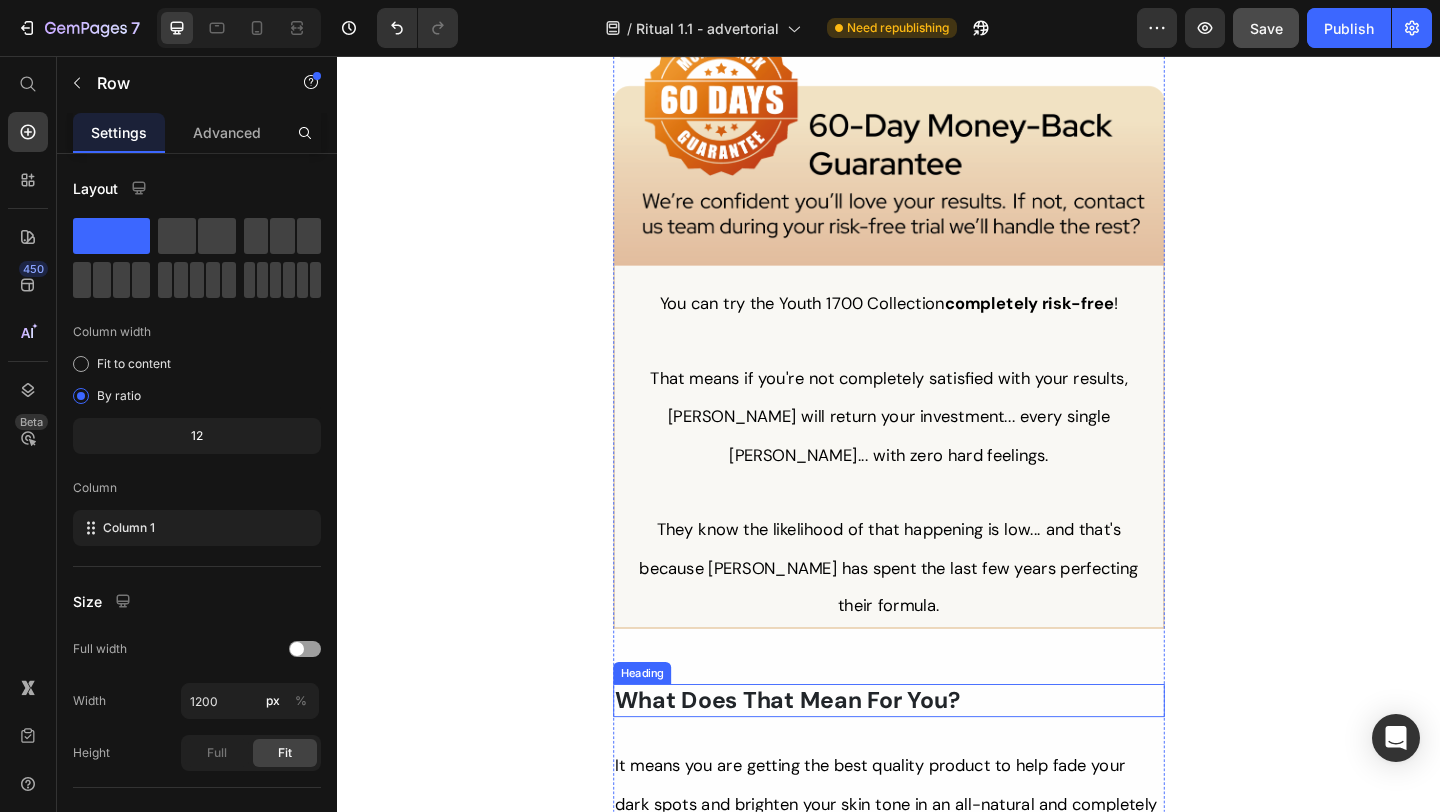 click on "What Does That Mean For You?" at bounding box center (937, 757) 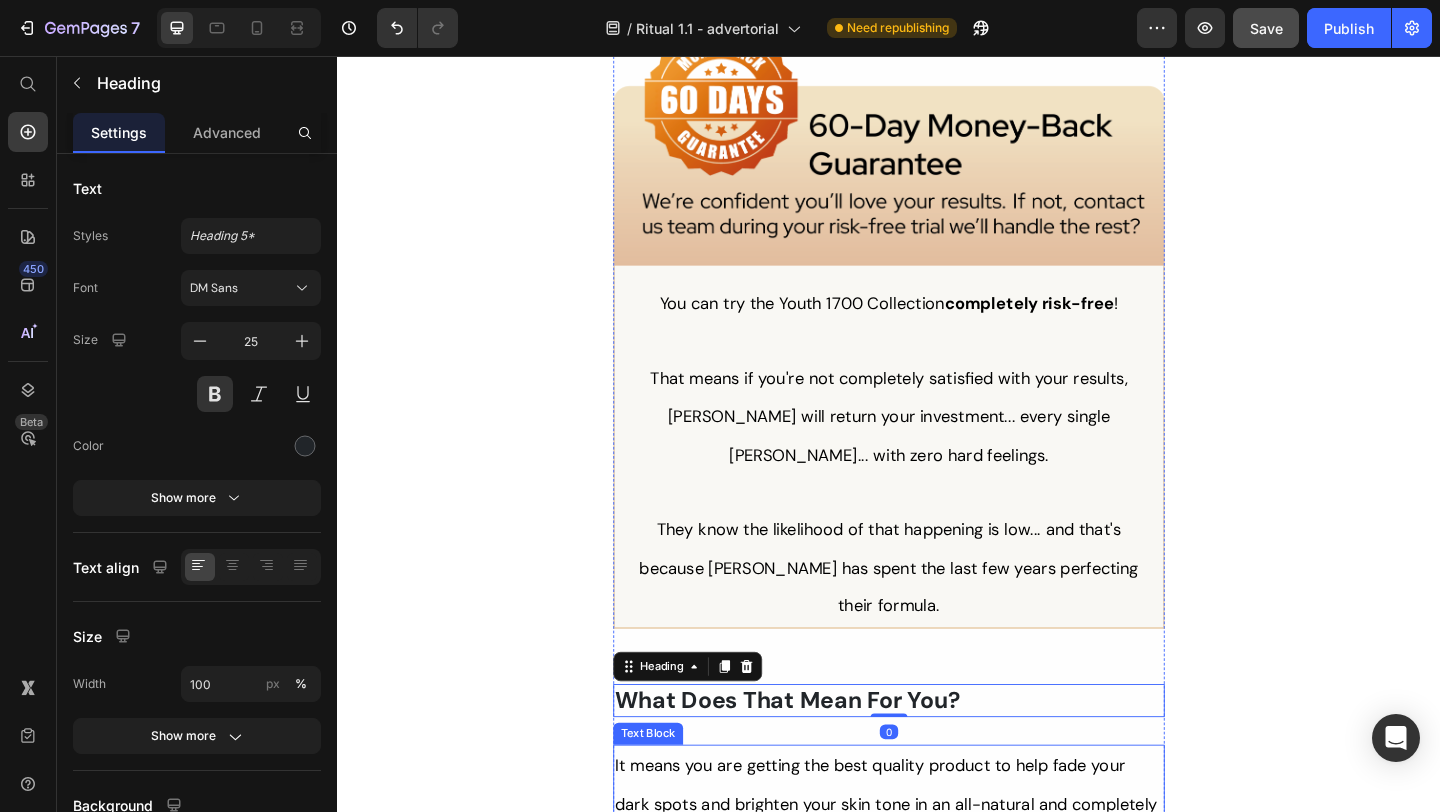 click on "It means you are getting the best quality product to help fade your dark spots and brighten your skin tone in an all-natural and completely SAFE way." at bounding box center (937, 869) 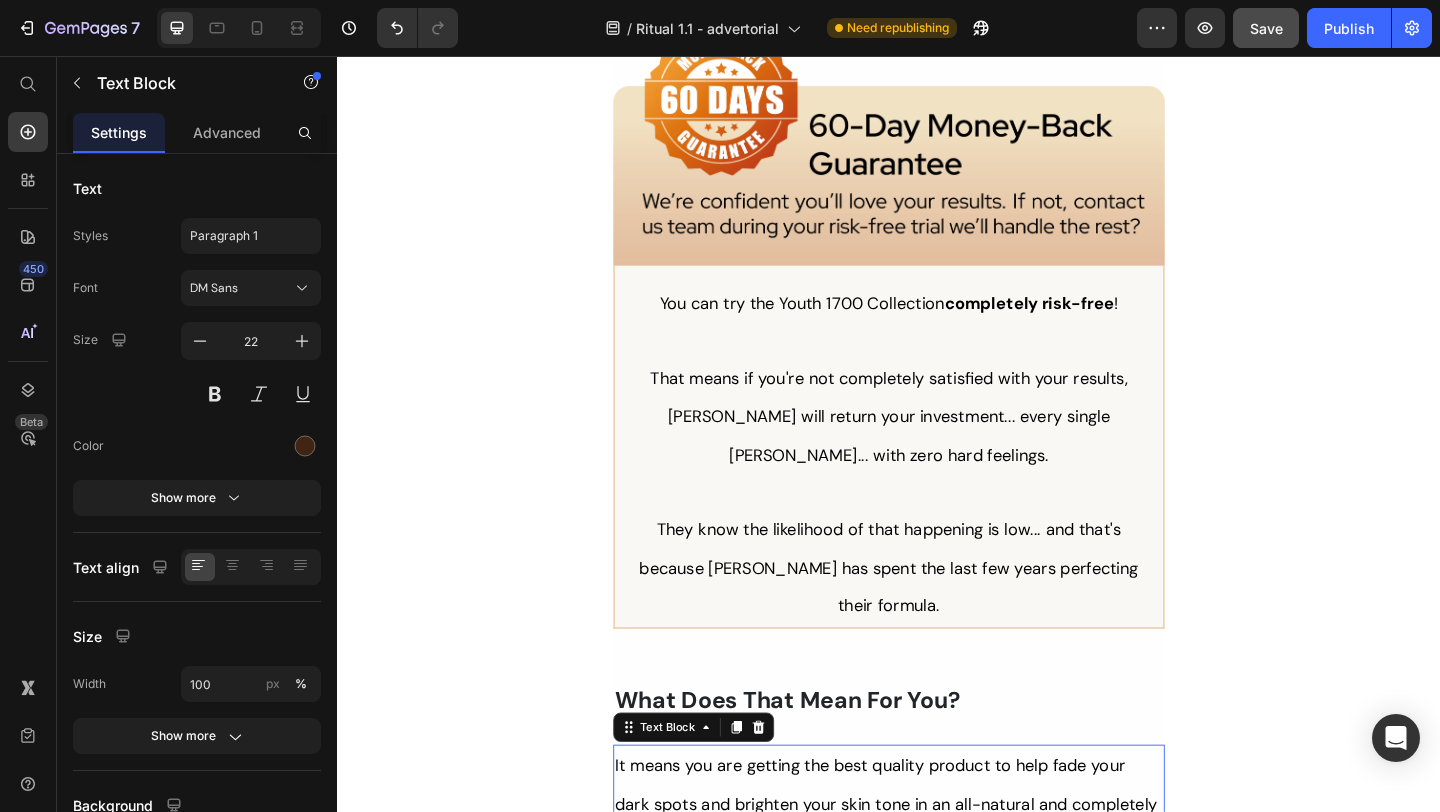 click at bounding box center (937, 952) 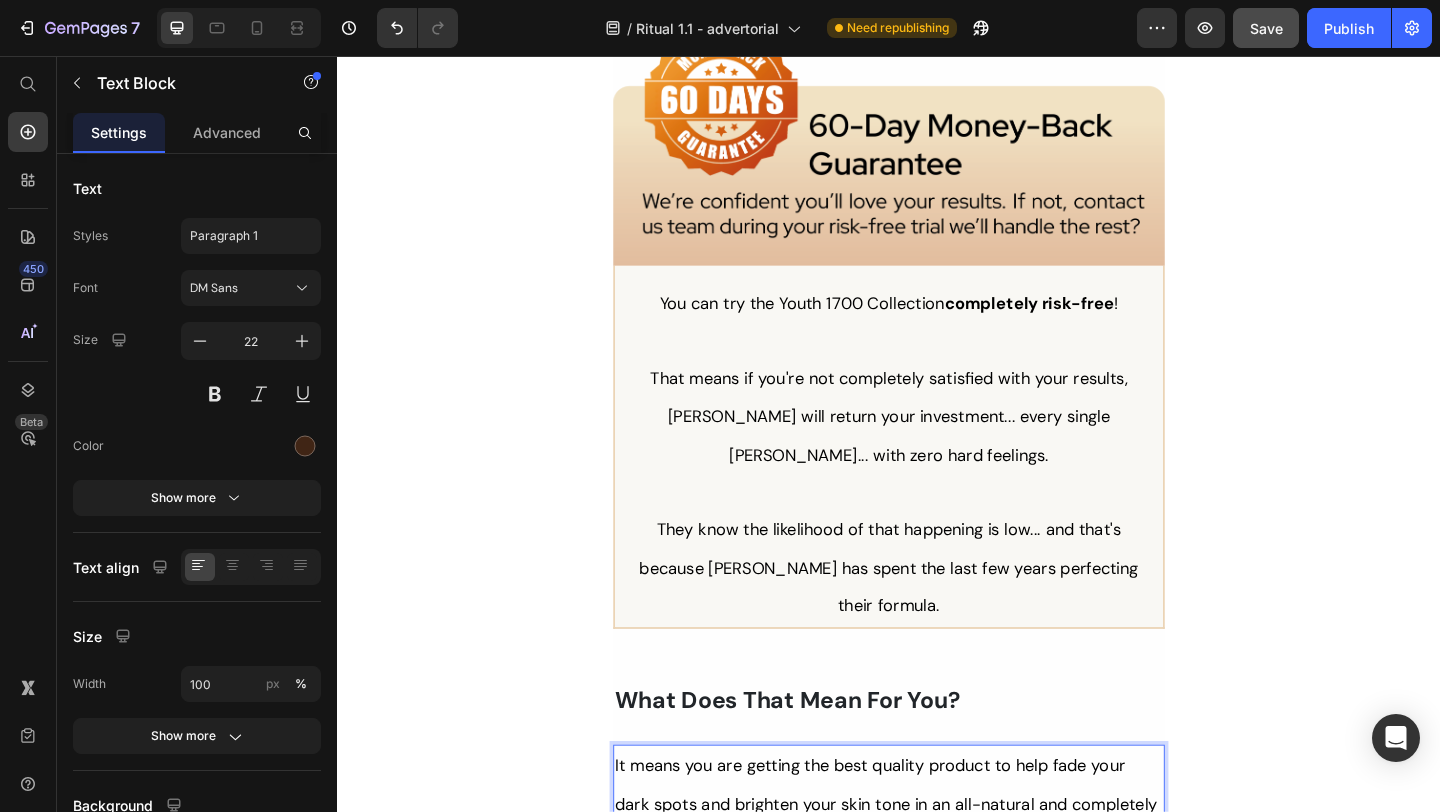 click on "Her Daughter Asked If She Had 'Work Done' – The Truth About Her 55-Year-Old Skin Will Surprise You Heading                Title Line ⁠⁠⁠⁠⁠⁠⁠ Inspired By What Women Are Choosing Instead of Botox: This Complete Ritual Helps Smooth Fine Lines, Brighten Age Spots, Firm Skin — All Without Needles or Harsh Chemicals… Heading Image Ladies, what if I told you that many radiant women over 50 are skipping harsh treatments and seeing beautiful changes through consistent, gentle care, naturally? Here’s what the beauty industry doesn’t want you to know: You don’t need injections or harsh treatments to look radiant. While they push expensive procedures and synthetic creams, a quiet shift is happening among smart, discerning women — who’ve found something different. A new brand called  Tonkina  is leading the way with a breakthrough discovery: A rare species of Vietnamese ginseng, newly researched and shown to contain  up to 4x more skin-renewing saponins 1 2  than even Korean ginseng. 1 2 "" at bounding box center (937, -2545) 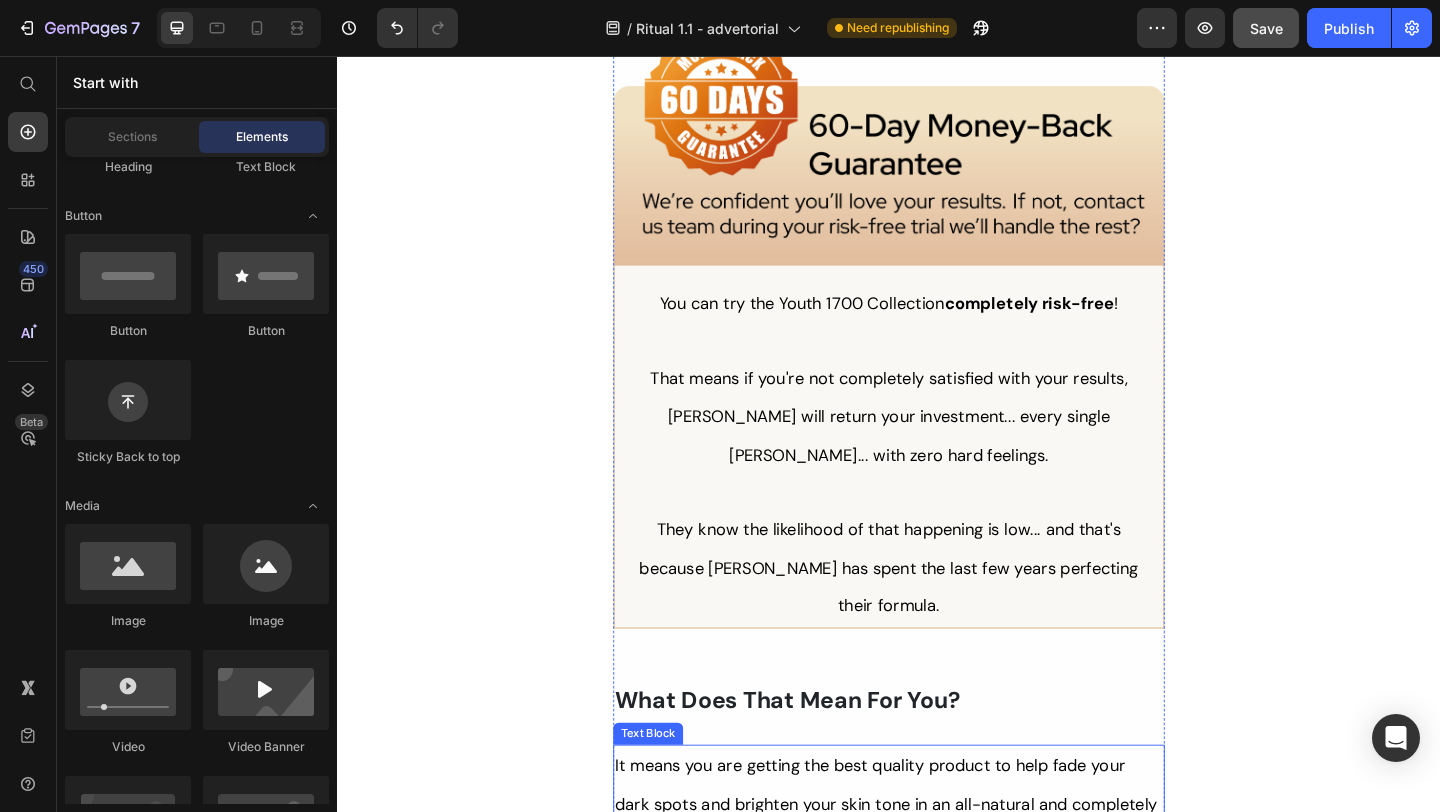 click on "They’re so confident their serum is the solution you’ve been searching for, that if you aren’t satisfied, then [PERSON_NAME] will return your money." at bounding box center (929, 1034) 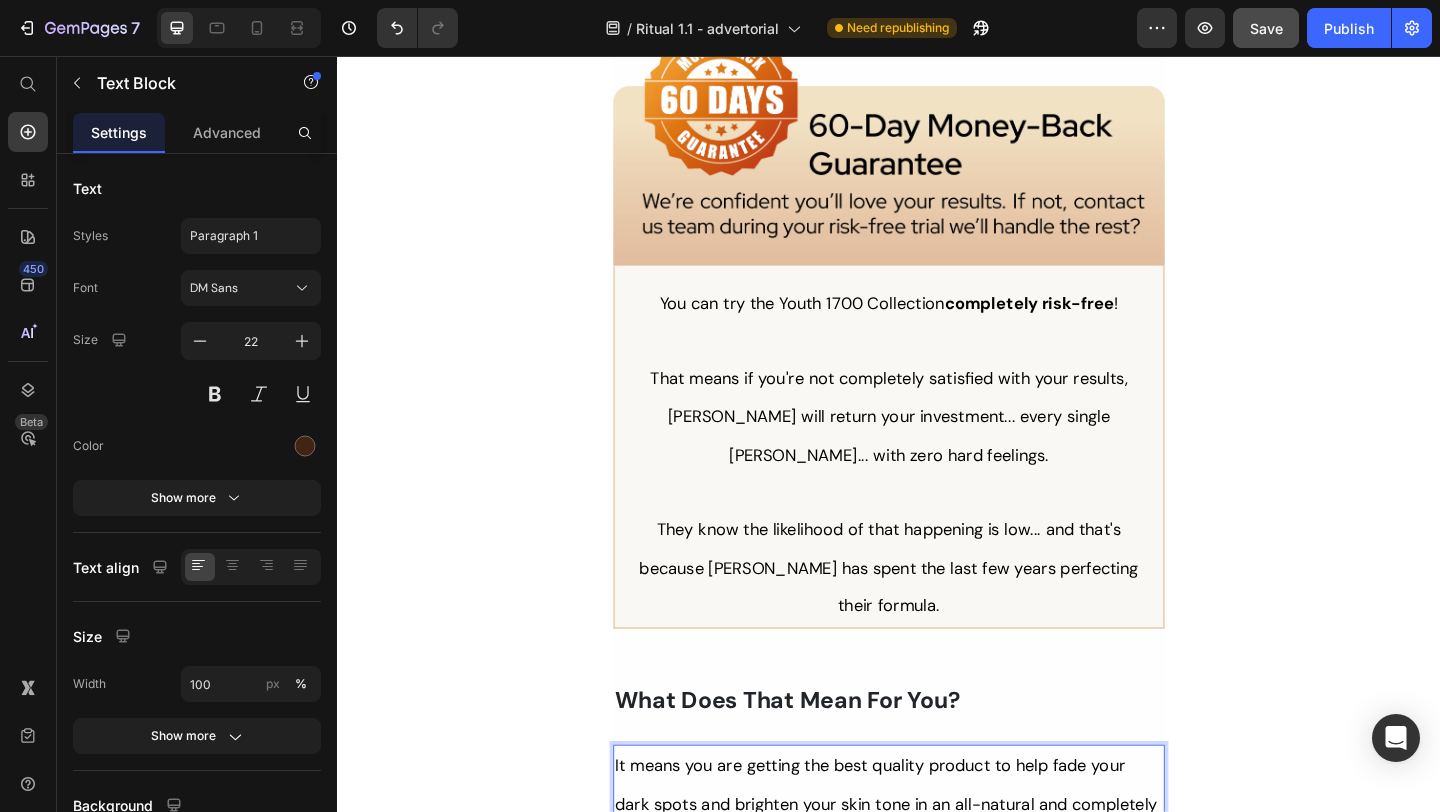click on "Her Daughter Asked If She Had 'Work Done' – The Truth About Her 55-Year-Old Skin Will Surprise You Heading                Title Line ⁠⁠⁠⁠⁠⁠⁠ Inspired By What Women Are Choosing Instead of Botox: This Complete Ritual Helps Smooth Fine Lines, Brighten Age Spots, Firm Skin — All Without Needles or Harsh Chemicals… Heading Image Ladies, what if I told you that many radiant women over 50 are skipping harsh treatments and seeing beautiful changes through consistent, gentle care, naturally? Here’s what the beauty industry doesn’t want you to know: You don’t need injections or harsh treatments to look radiant. While they push expensive procedures and synthetic creams, a quiet shift is happening among smart, discerning women — who’ve found something different. A new brand called  Tonkina  is leading the way with a breakthrough discovery: A rare species of Vietnamese ginseng, newly researched and shown to contain  up to 4x more skin-renewing saponins 1 2  than even Korean ginseng. 1 2 "" at bounding box center (937, -2545) 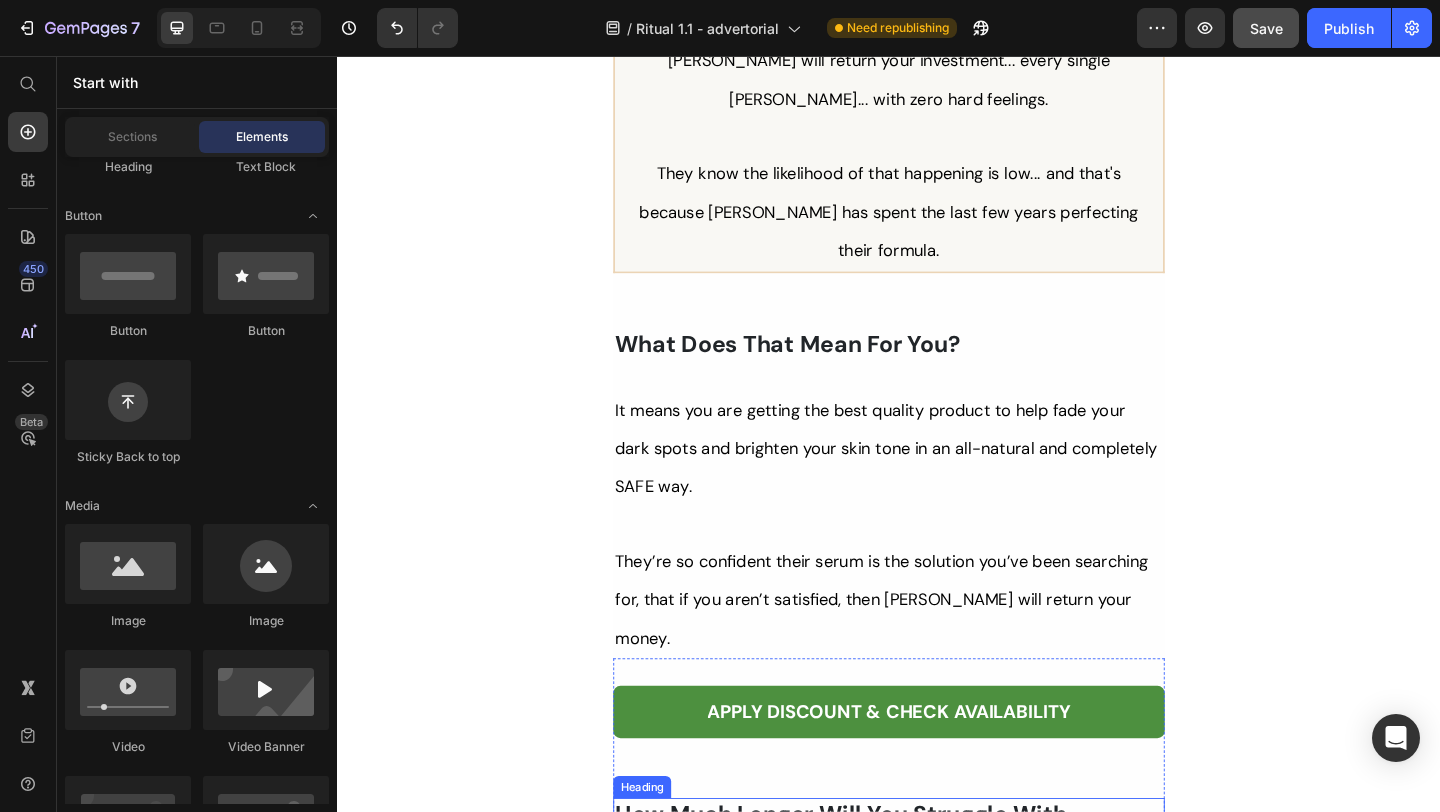scroll, scrollTop: 12593, scrollLeft: 0, axis: vertical 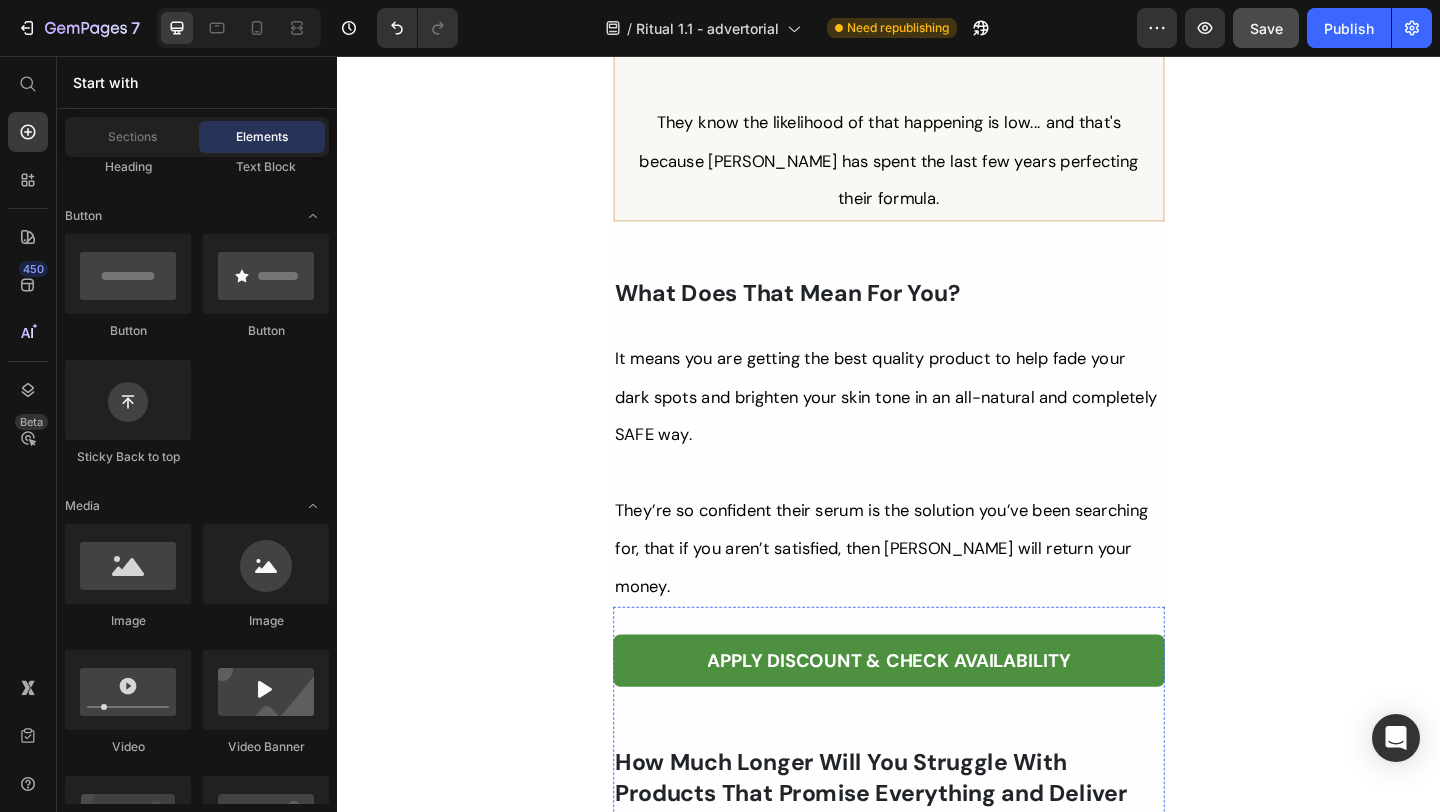 click on "Here's something the beauty industry doesn't want you to know: according to the Environmental Working Group (EWG), federal law does not require complete transparency in skincare labeling." at bounding box center (937, 1003) 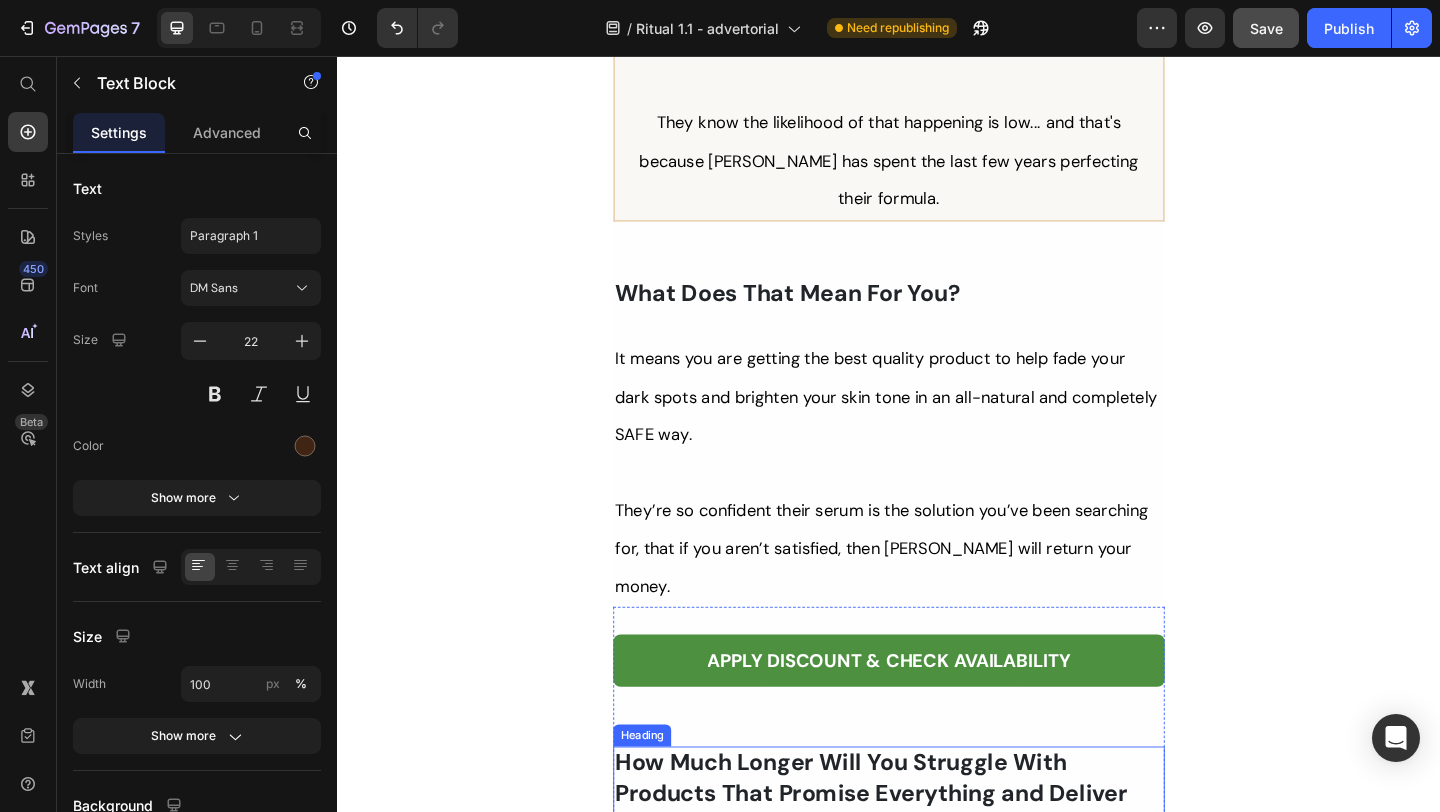 click on "How Much Longer Will You Struggle With Products That Promise Everything and Deliver Nothing?" at bounding box center [937, 858] 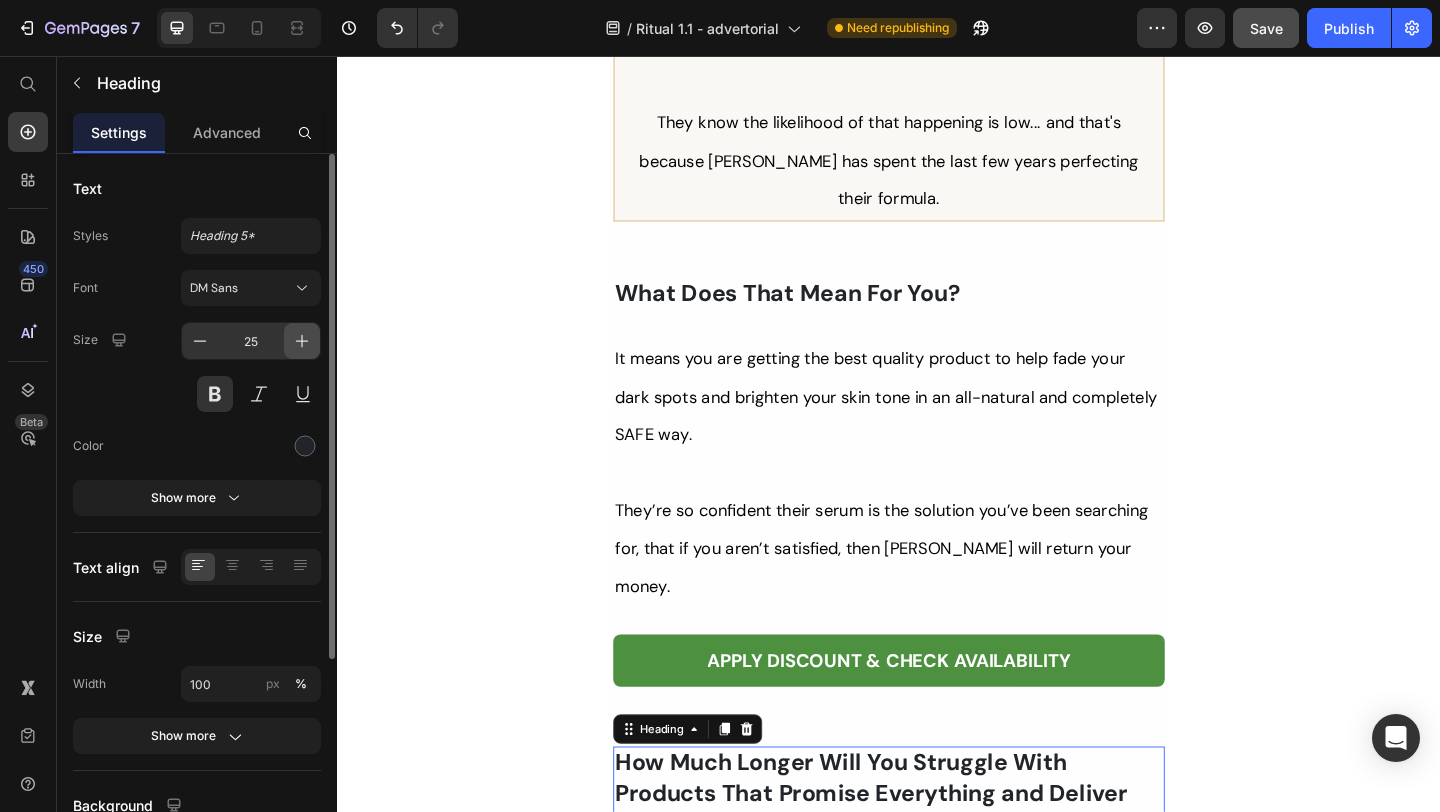 click 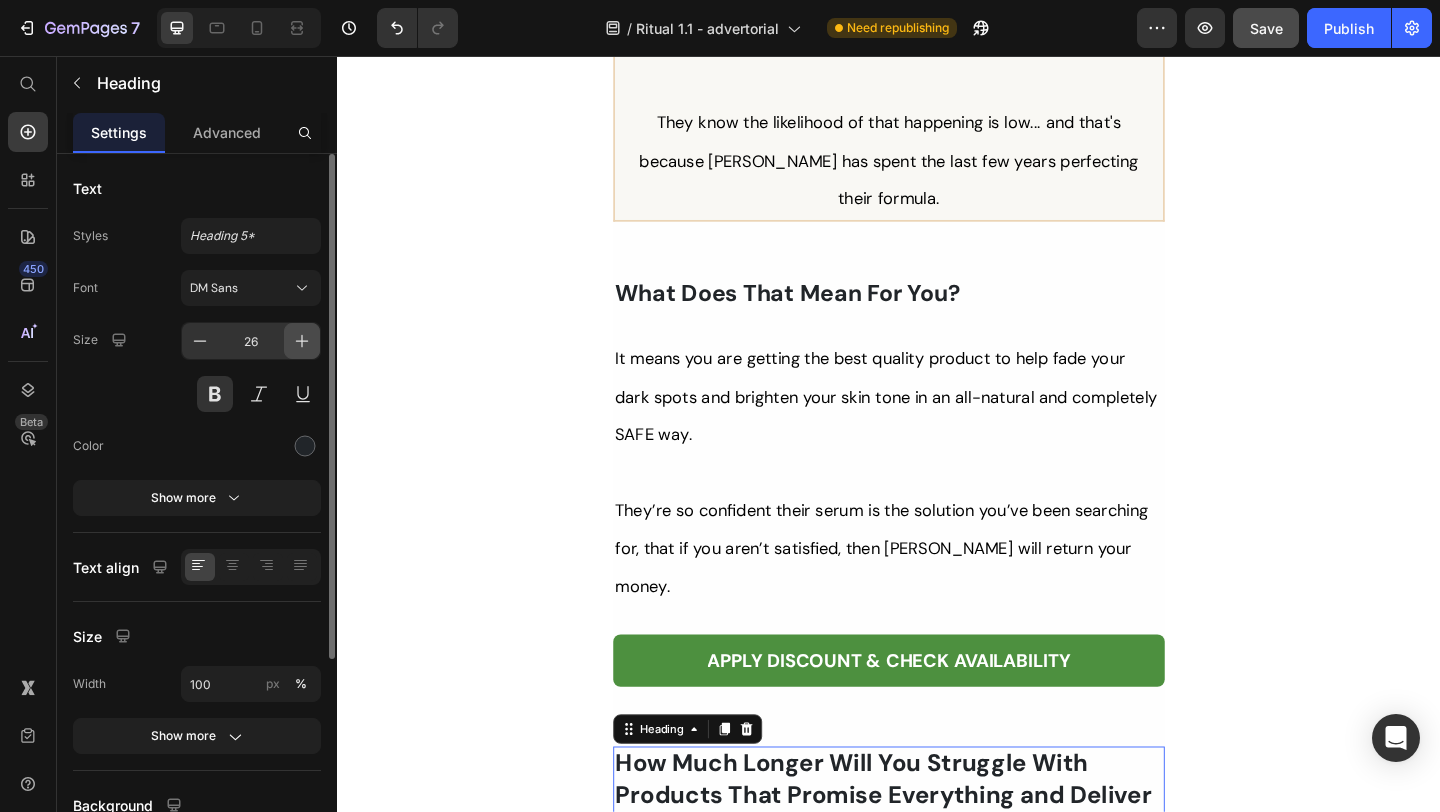 click 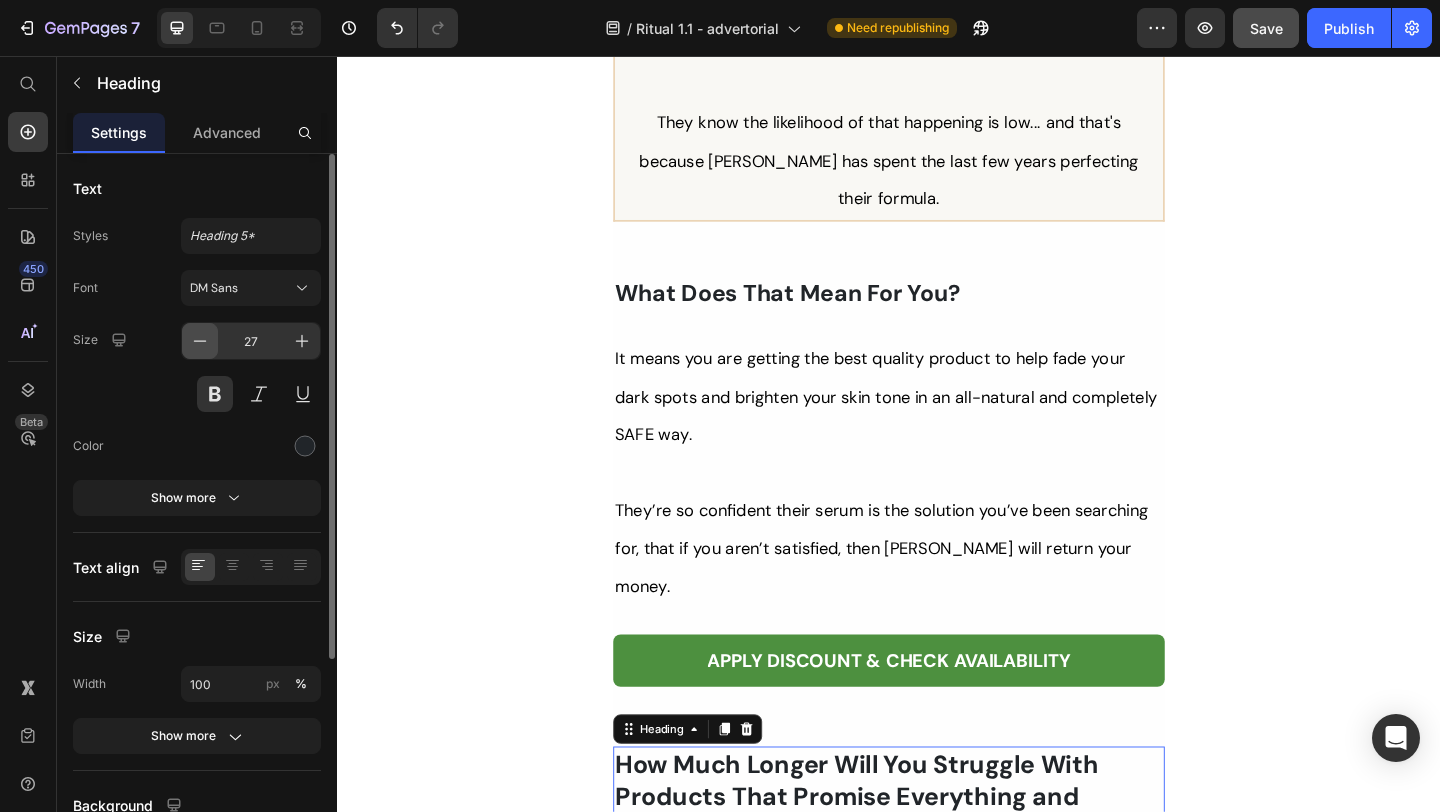click at bounding box center [200, 341] 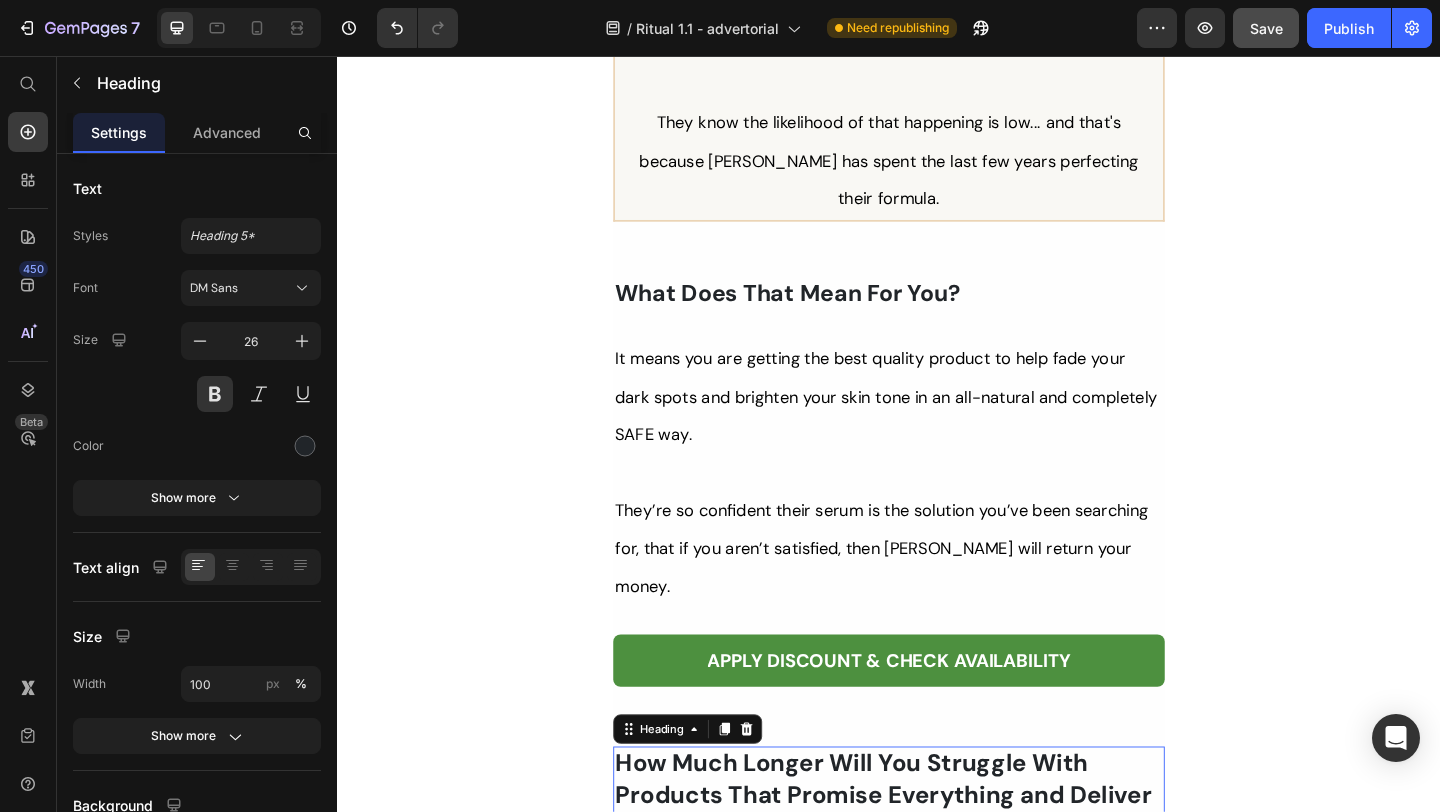 click on "How Much Longer Will You Struggle With Products That Promise Everything and Deliver Nothing?" at bounding box center [937, 859] 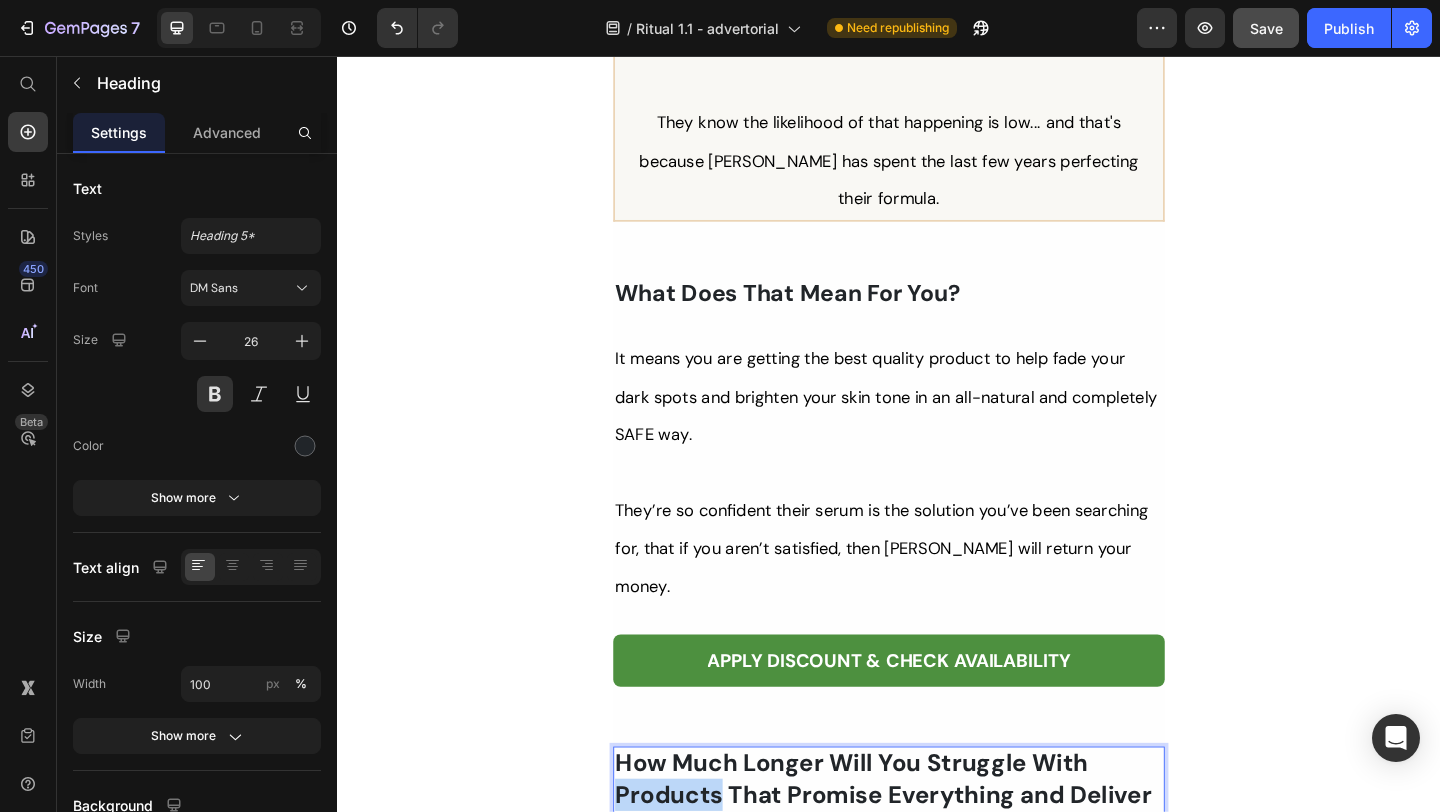 click on "How Much Longer Will You Struggle With Products That Promise Everything and Deliver Nothing?" at bounding box center [937, 859] 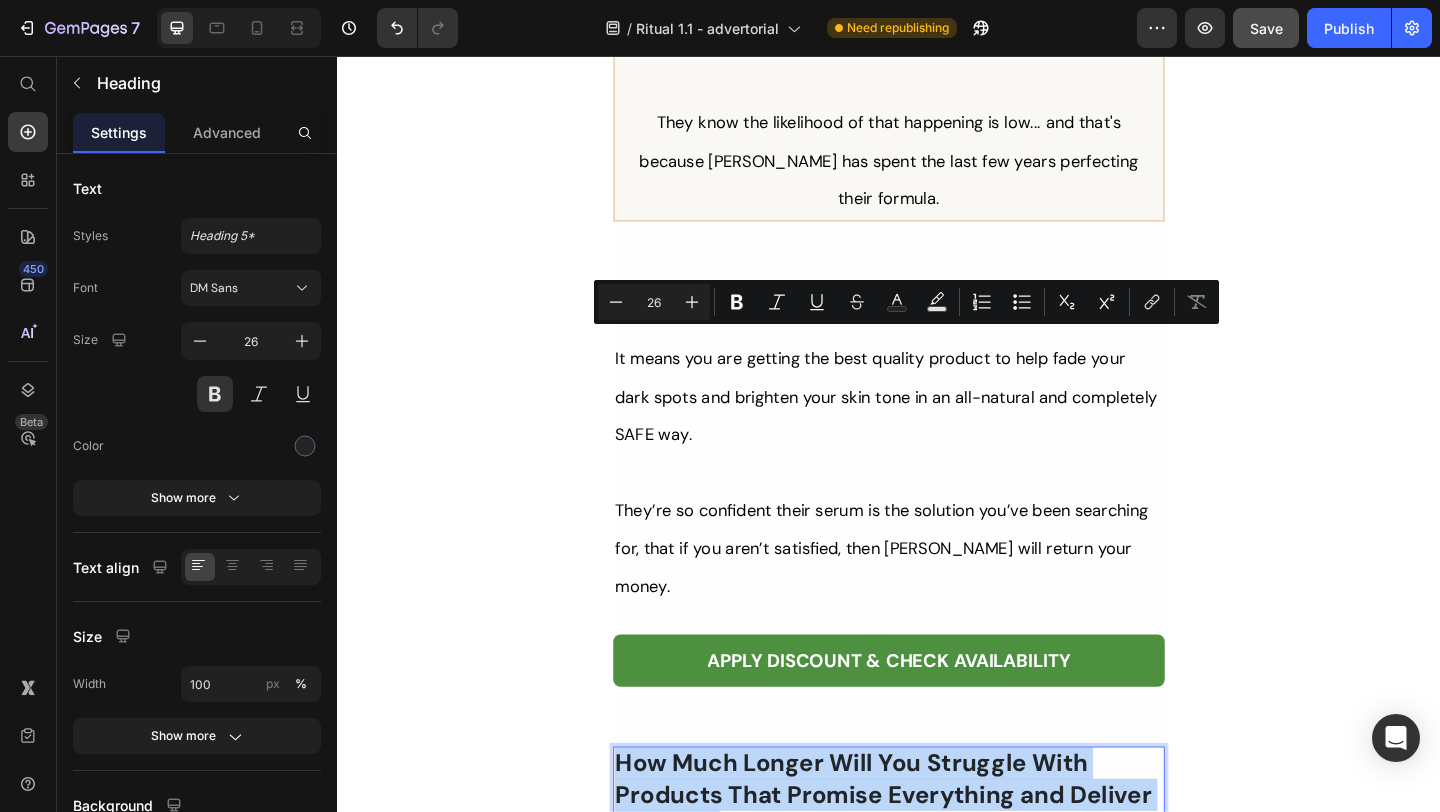 click on "Minus 26 Plus Bold Italic Underline       Strikethrough
Text Color
Text Background Color Numbered List Bulleted List Subscript Superscript       link Remove Format" at bounding box center [906, 302] 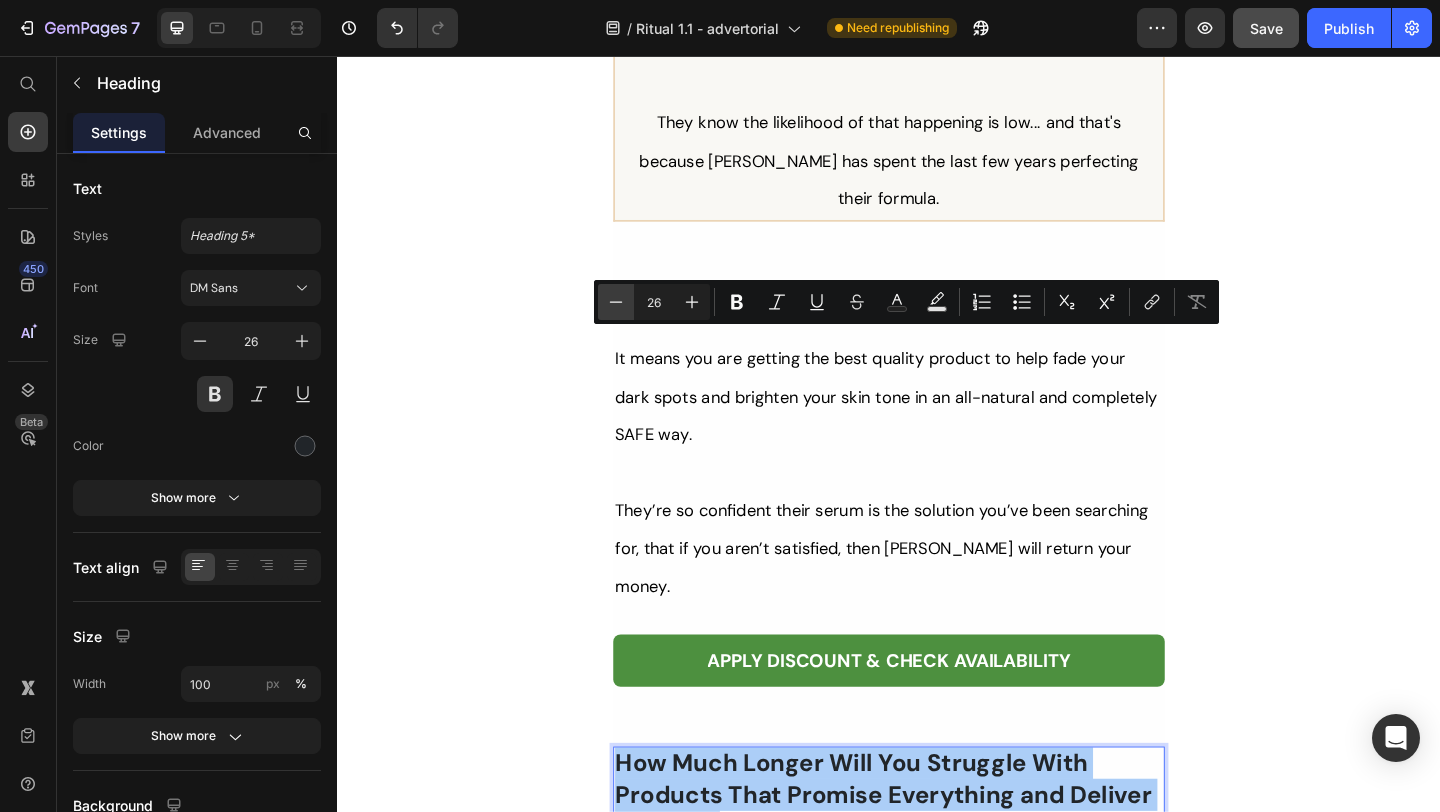 click 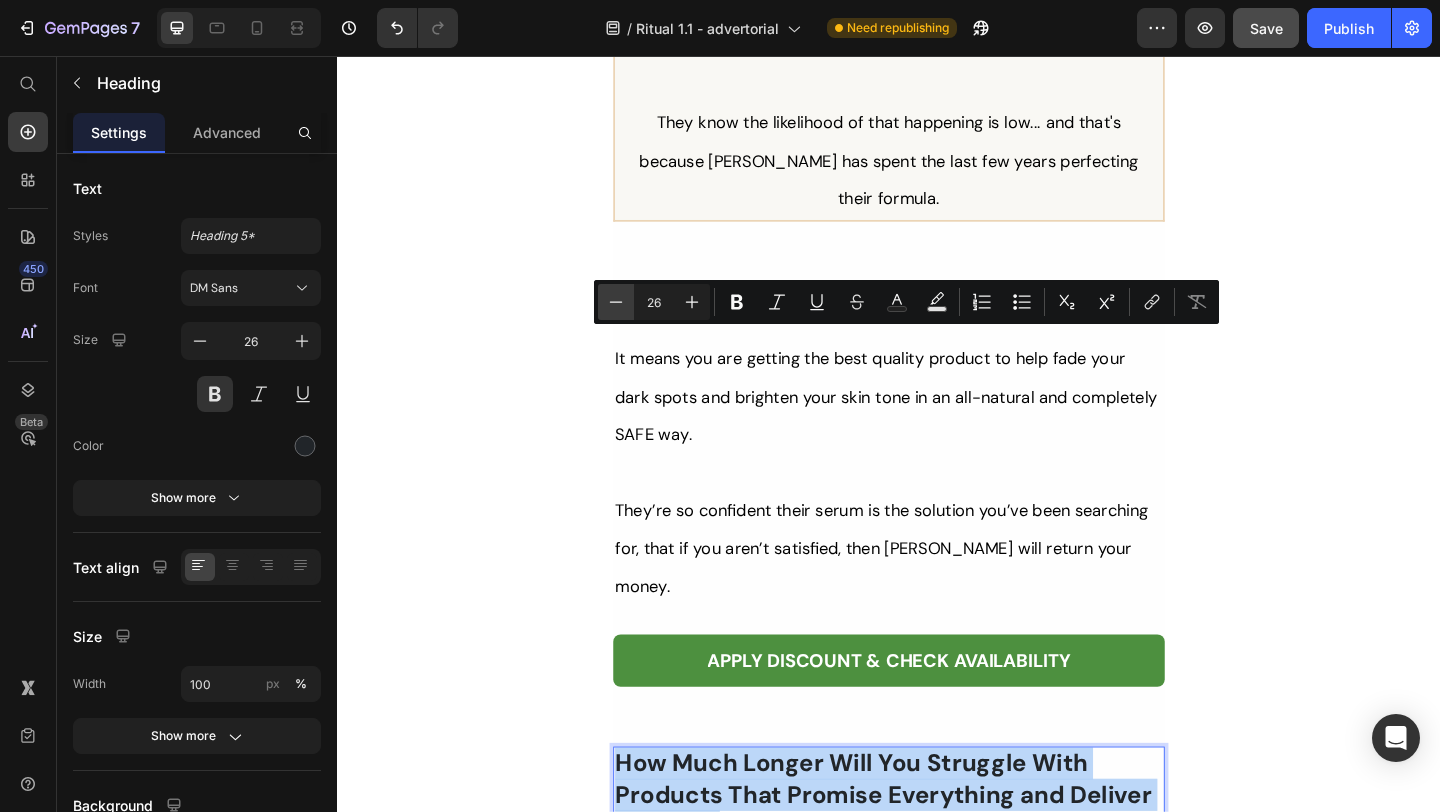 type on "25" 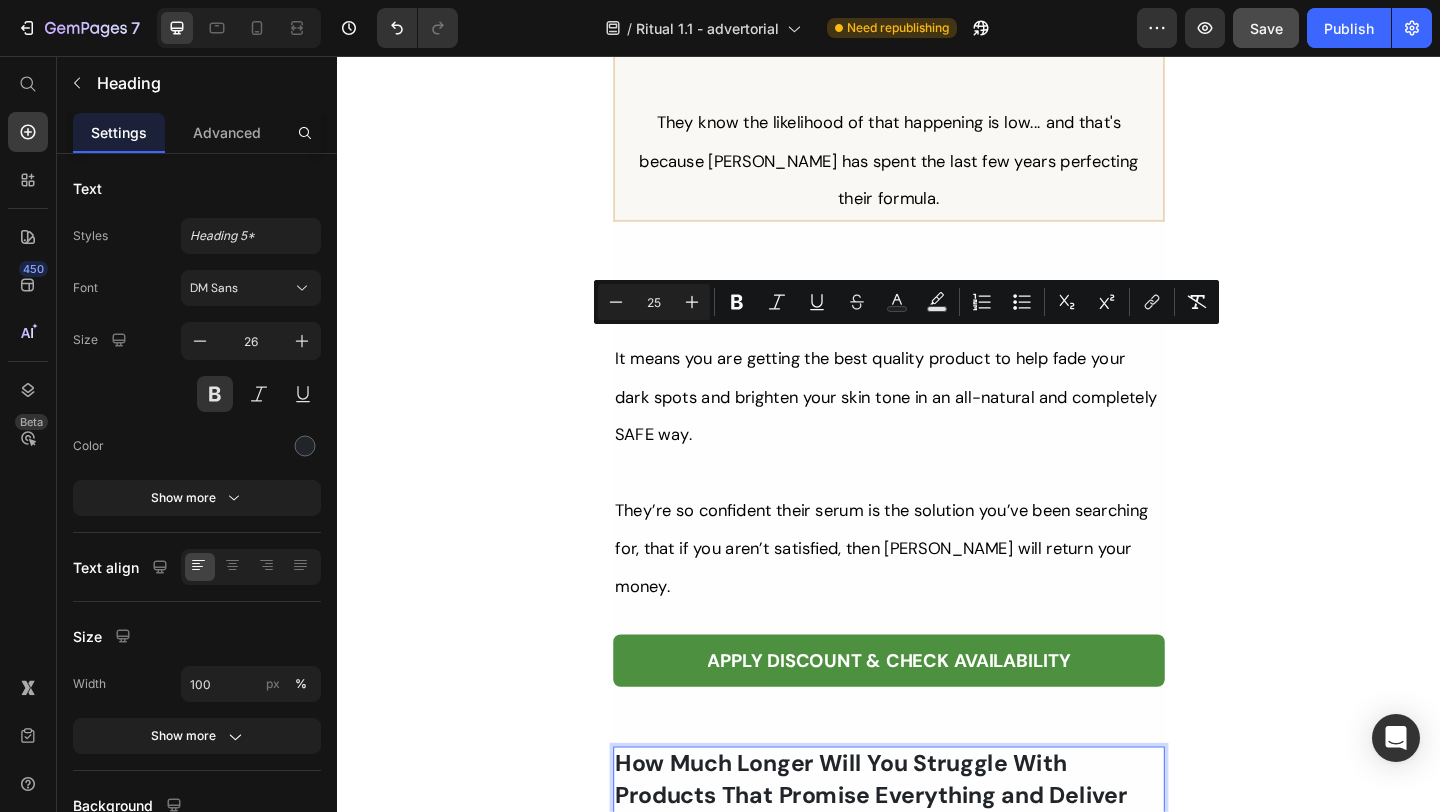 click on "Her Daughter Asked If She Had 'Work Done' – The Truth About Her 55-Year-Old Skin Will Surprise You Heading                Title Line ⁠⁠⁠⁠⁠⁠⁠ Inspired By What Women Are Choosing Instead of Botox: This Complete Ritual Helps Smooth Fine Lines, Brighten Age Spots, Firm Skin — All Without Needles or Harsh Chemicals… Heading Image Ladies, what if I told you that many radiant women over 50 are skipping harsh treatments and seeing beautiful changes through consistent, gentle care, naturally? Here’s what the beauty industry doesn’t want you to know: You don’t need injections or harsh treatments to look radiant. While they push expensive procedures and synthetic creams, a quiet shift is happening among smart, discerning women — who’ve found something different. A new brand called  Tonkina  is leading the way with a breakthrough discovery: A rare species of Vietnamese ginseng, newly researched and shown to contain  up to 4x more skin-renewing saponins 1 2  than even Korean ginseng. 1 2 "" at bounding box center (937, -2987) 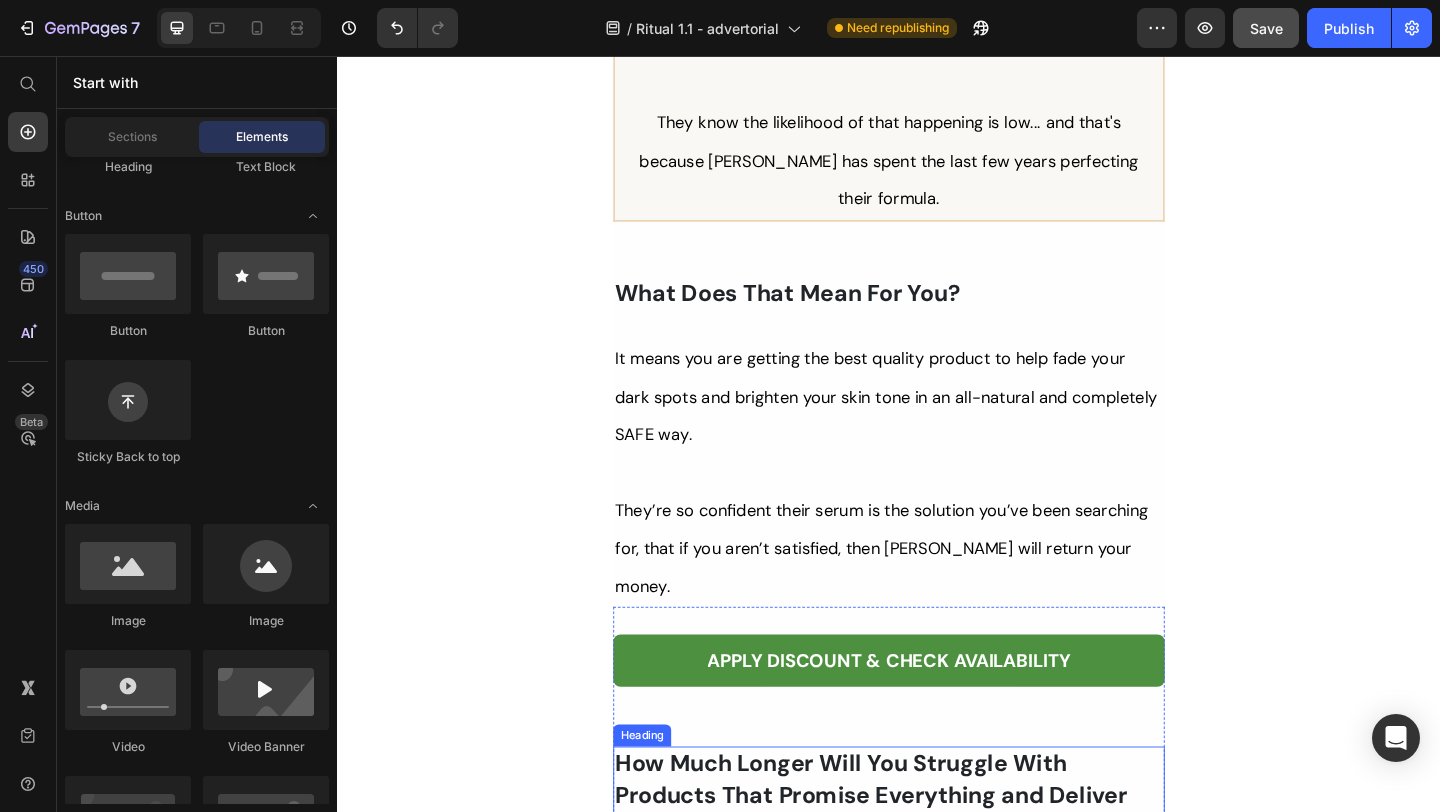 click on "How Much Longer Will You Struggle With Products That Promise Everything and Deliver Nothing?" at bounding box center (917, 859) 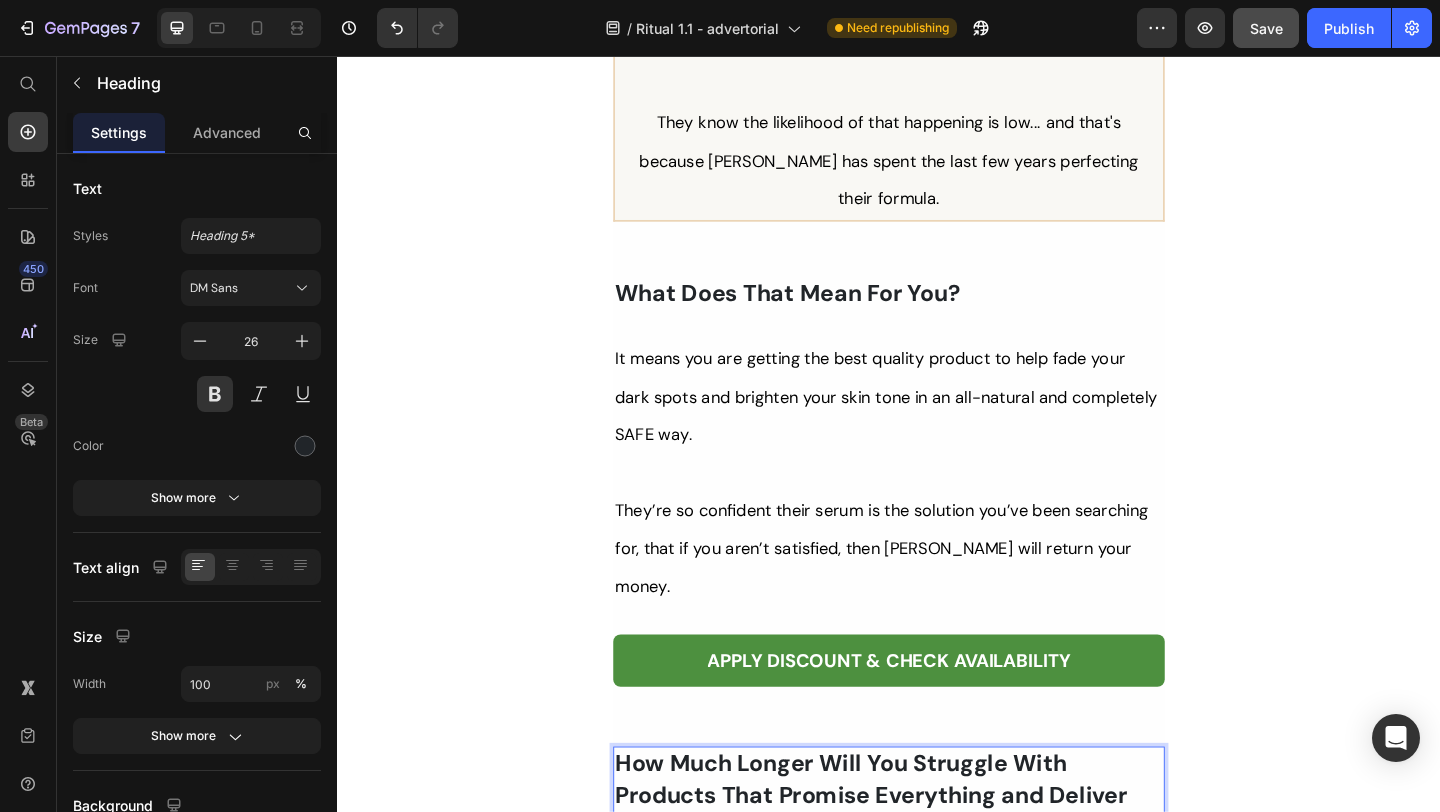 click on "Her Daughter Asked If She Had 'Work Done' – The Truth About Her 55-Year-Old Skin Will Surprise You Heading                Title Line ⁠⁠⁠⁠⁠⁠⁠ Inspired By What Women Are Choosing Instead of Botox: This Complete Ritual Helps Smooth Fine Lines, Brighten Age Spots, Firm Skin — All Without Needles or Harsh Chemicals… Heading Image Ladies, what if I told you that many radiant women over 50 are skipping harsh treatments and seeing beautiful changes through consistent, gentle care, naturally? Here’s what the beauty industry doesn’t want you to know: You don’t need injections or harsh treatments to look radiant. While they push expensive procedures and synthetic creams, a quiet shift is happening among smart, discerning women — who’ve found something different. A new brand called  Tonkina  is leading the way with a breakthrough discovery: A rare species of Vietnamese ginseng, newly researched and shown to contain  up to 4x more skin-renewing saponins 1 2  than even Korean ginseng. 1 2 "" at bounding box center (937, -2987) 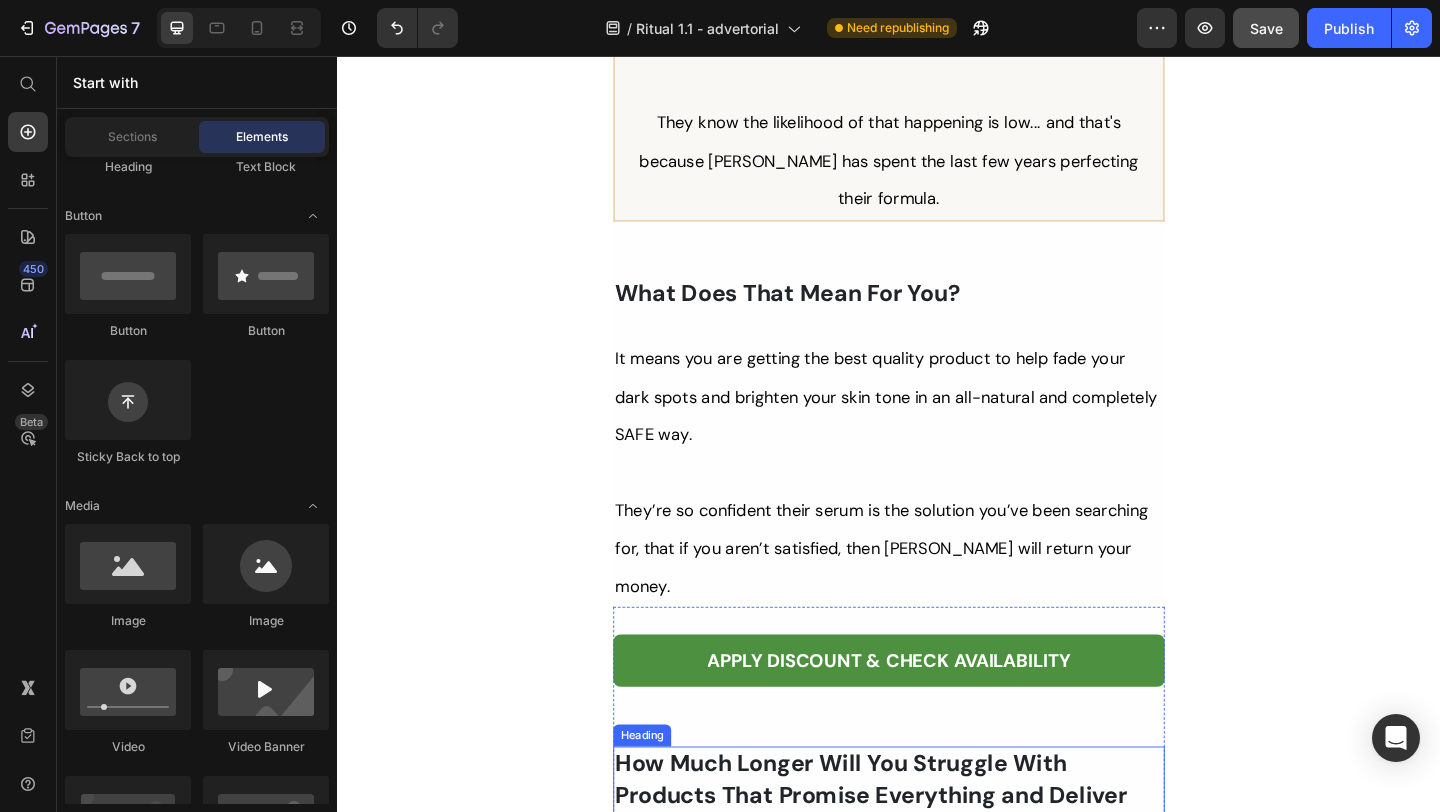 click on "How Much Longer Will You Struggle With Products That Promise Everything and Deliver Nothing?" at bounding box center [917, 859] 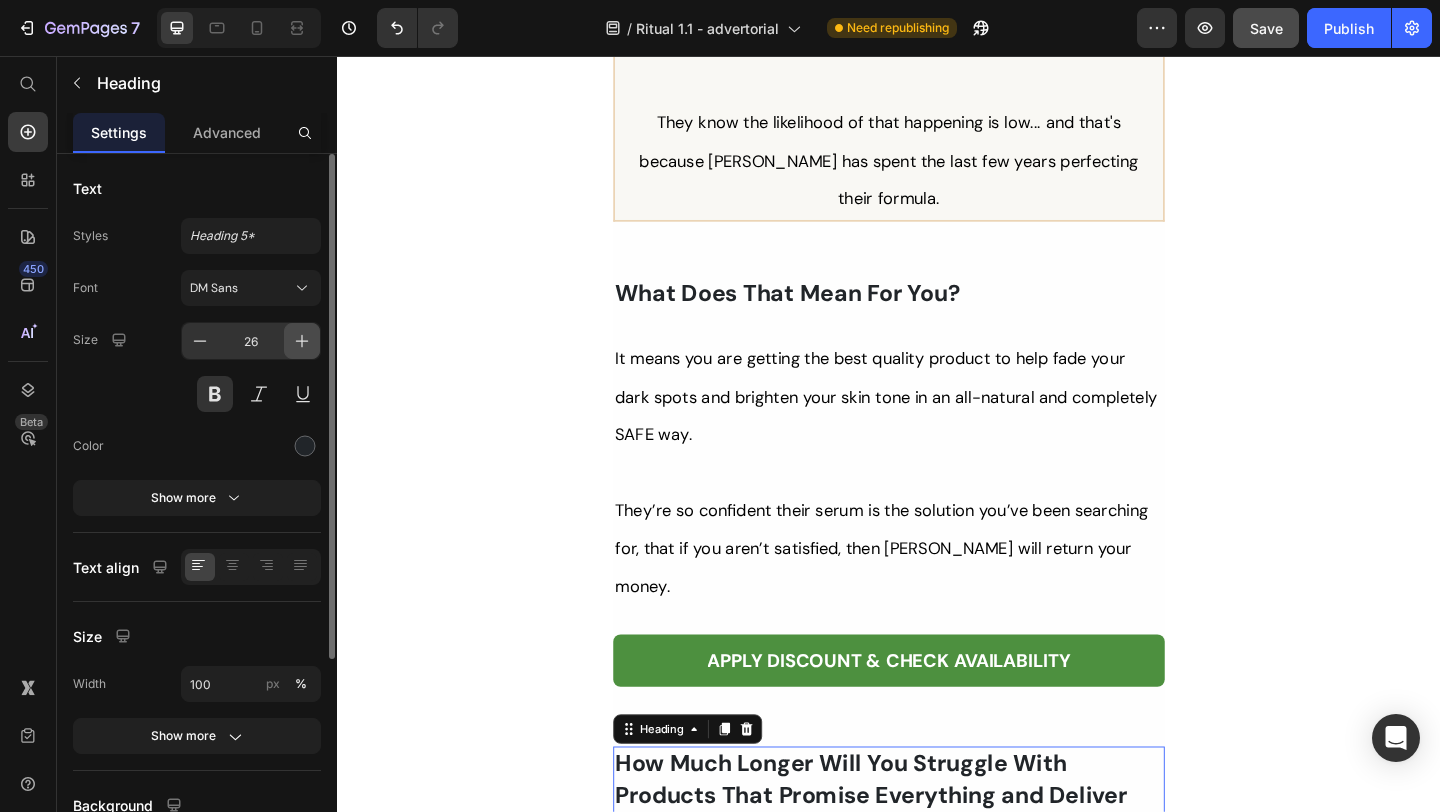click 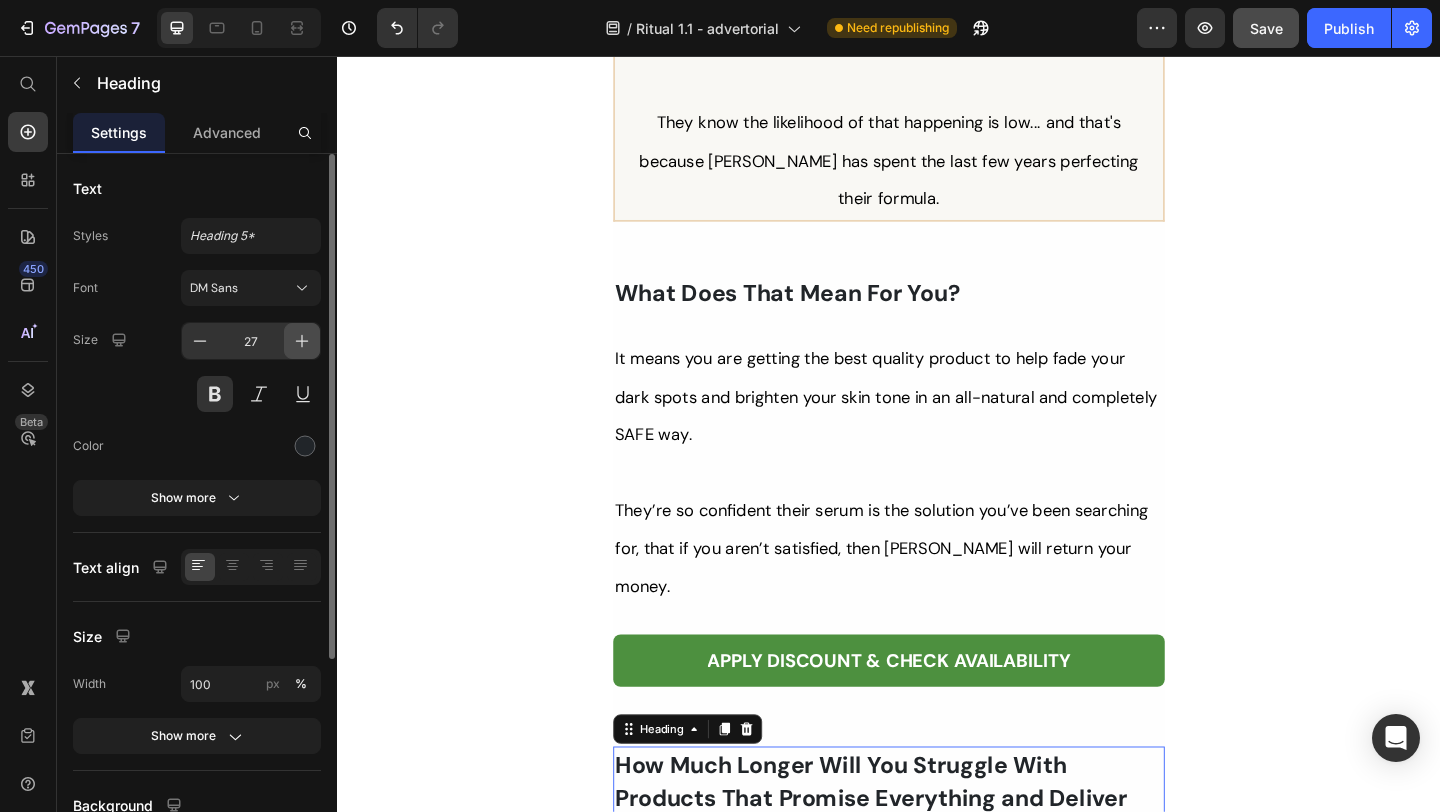 click 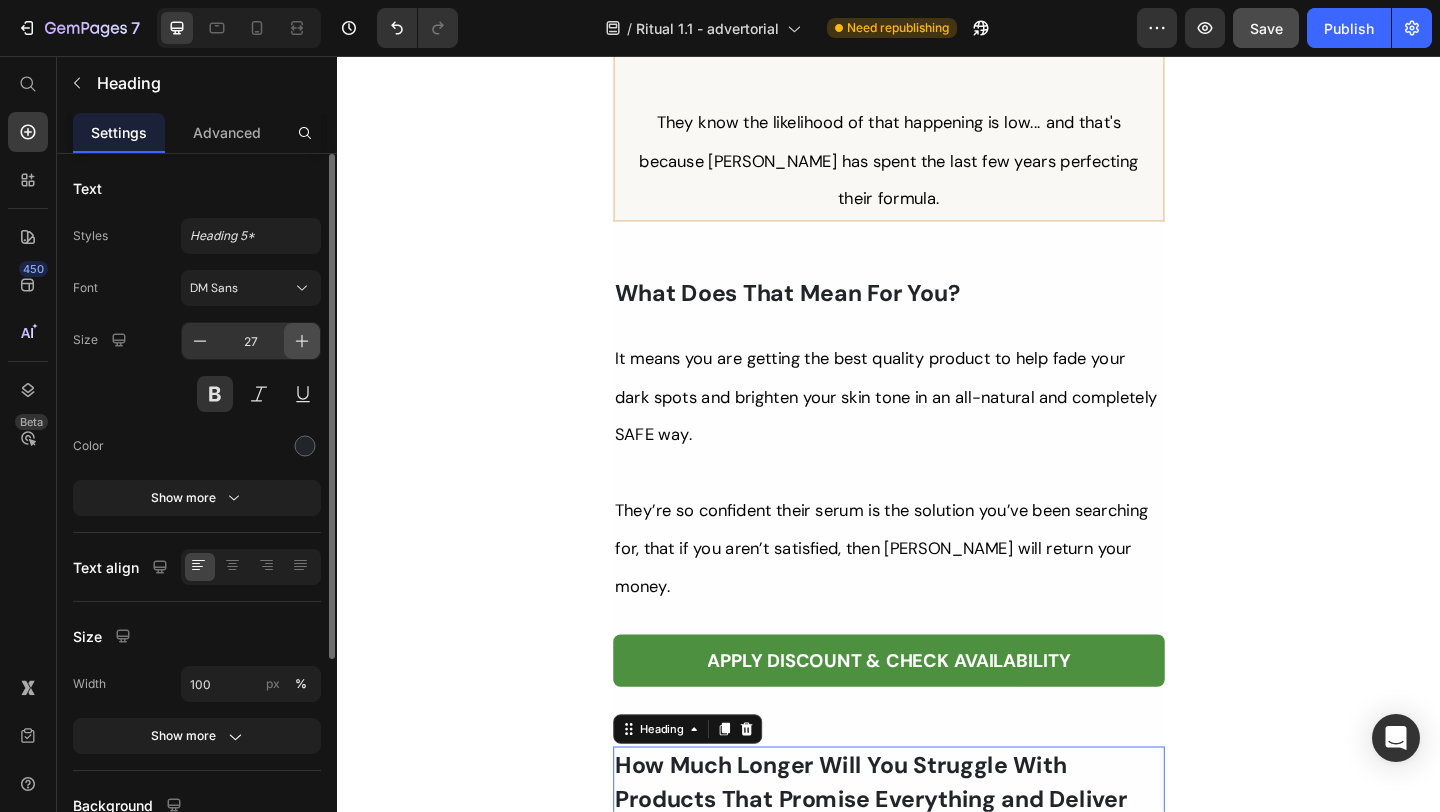 type on "28" 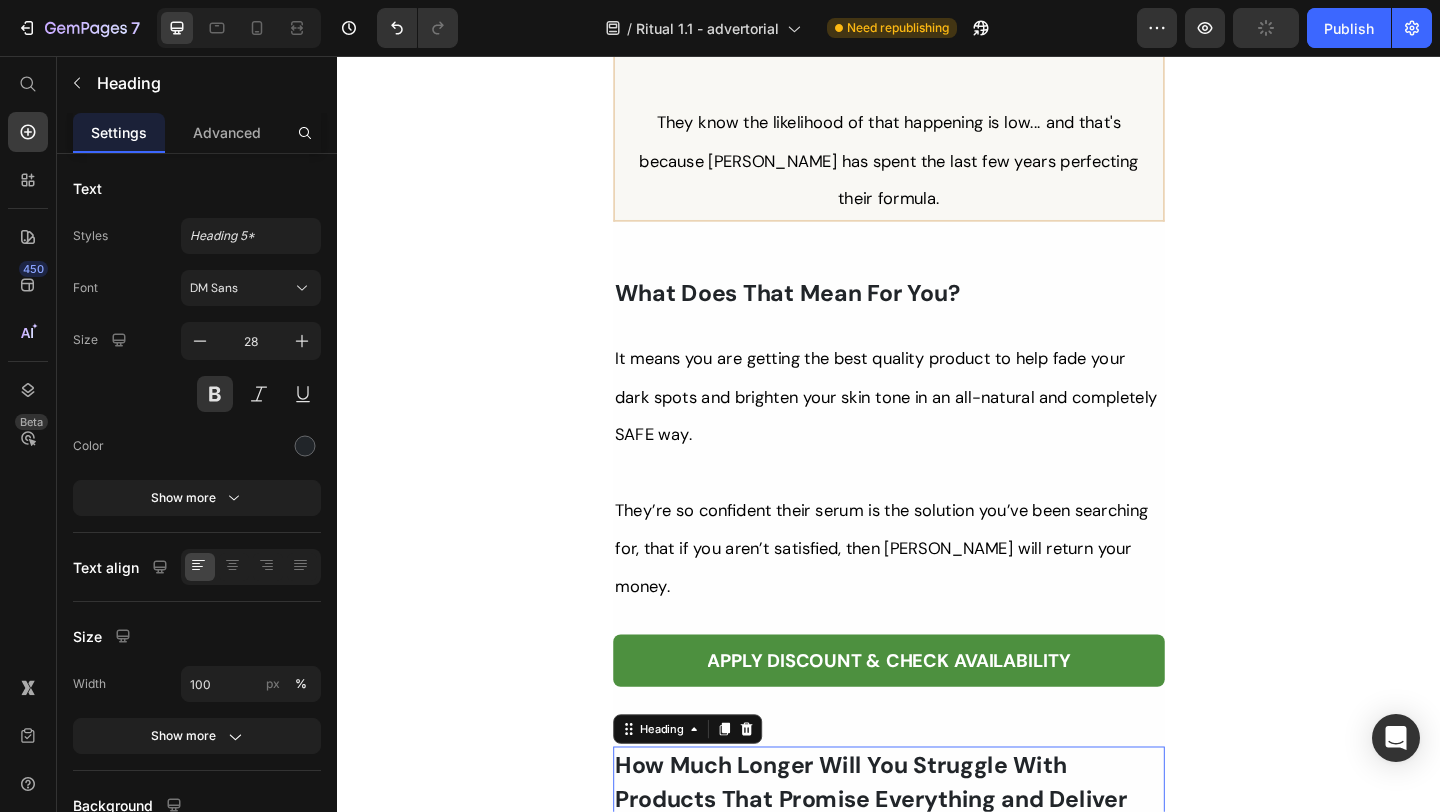 click on "Her Daughter Asked If She Had 'Work Done' – The Truth About Her 55-Year-Old Skin Will Surprise You Heading                Title Line ⁠⁠⁠⁠⁠⁠⁠ Inspired By What Women Are Choosing Instead of Botox: This Complete Ritual Helps Smooth Fine Lines, Brighten Age Spots, Firm Skin — All Without Needles or Harsh Chemicals… Heading Image Ladies, what if I told you that many radiant women over 50 are skipping harsh treatments and seeing beautiful changes through consistent, gentle care, naturally? Here’s what the beauty industry doesn’t want you to know: You don’t need injections or harsh treatments to look radiant. While they push expensive procedures and synthetic creams, a quiet shift is happening among smart, discerning women — who’ve found something different. A new brand called  Tonkina  is leading the way with a breakthrough discovery: A rare species of Vietnamese ginseng, newly researched and shown to contain  up to 4x more skin-renewing saponins 1 2  than even Korean ginseng. 1 2 "" at bounding box center (937, -2981) 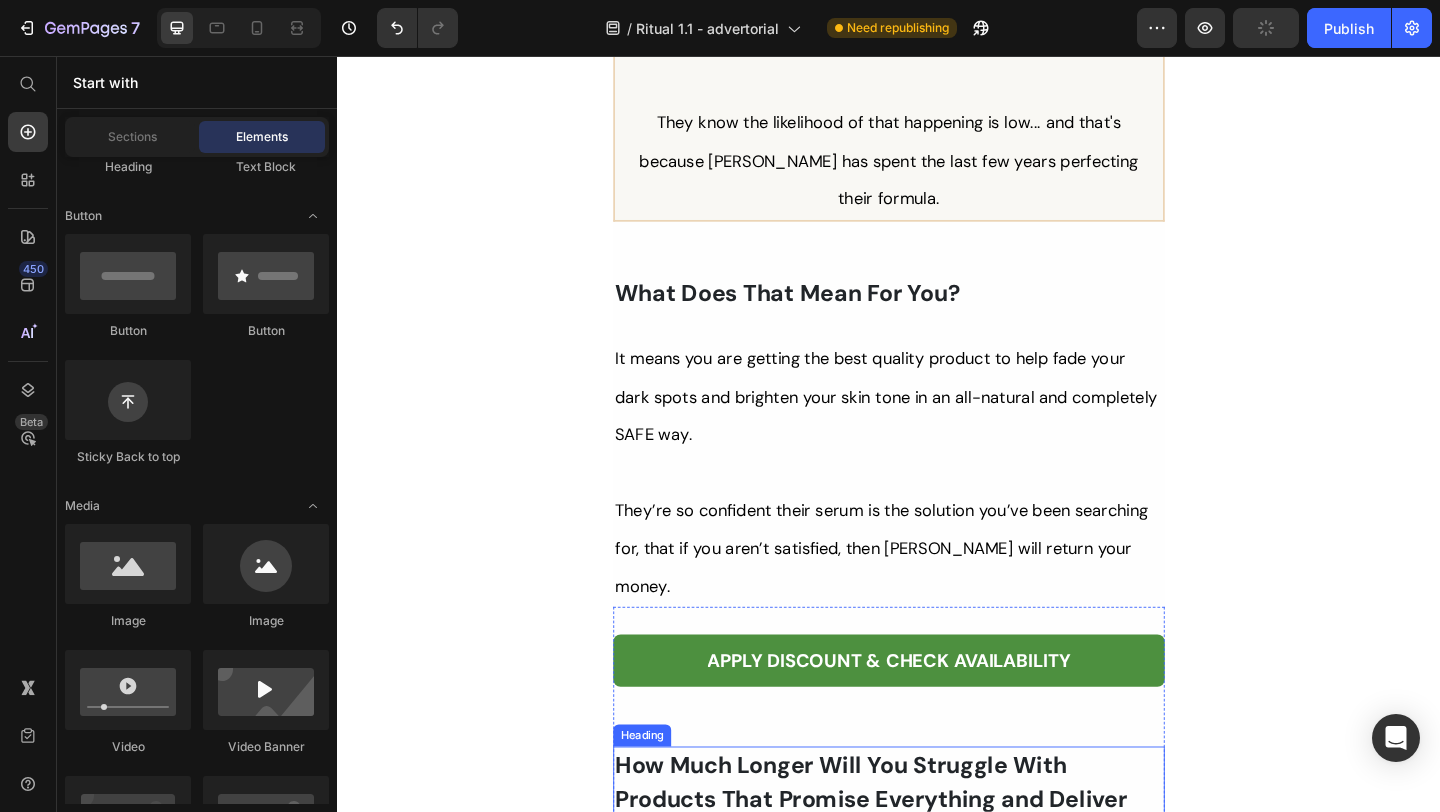 click on "⁠⁠⁠⁠⁠⁠⁠ How Much Longer Will You Struggle With Products That Promise Everything and Deliver Nothing?" at bounding box center [937, 865] 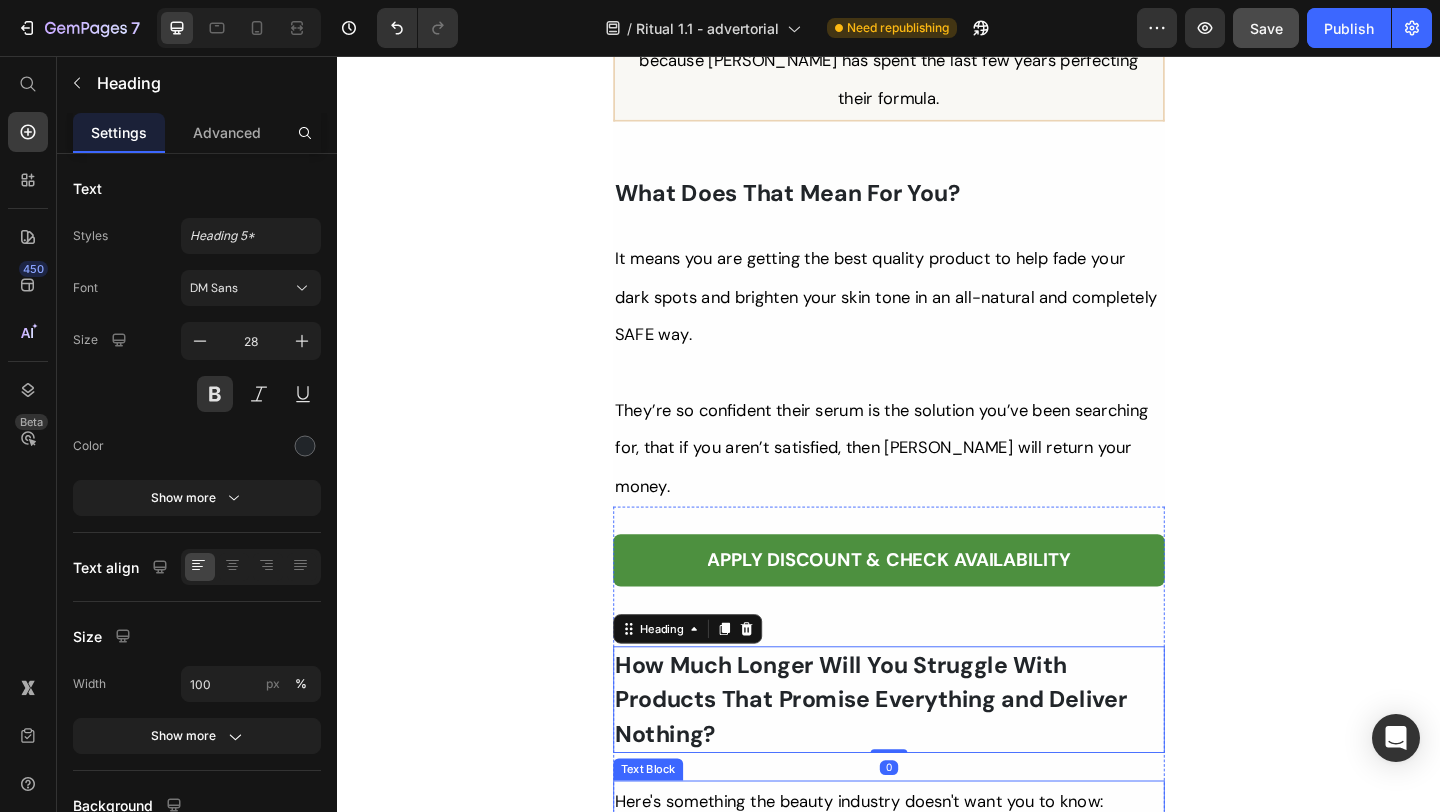 scroll, scrollTop: 12742, scrollLeft: 0, axis: vertical 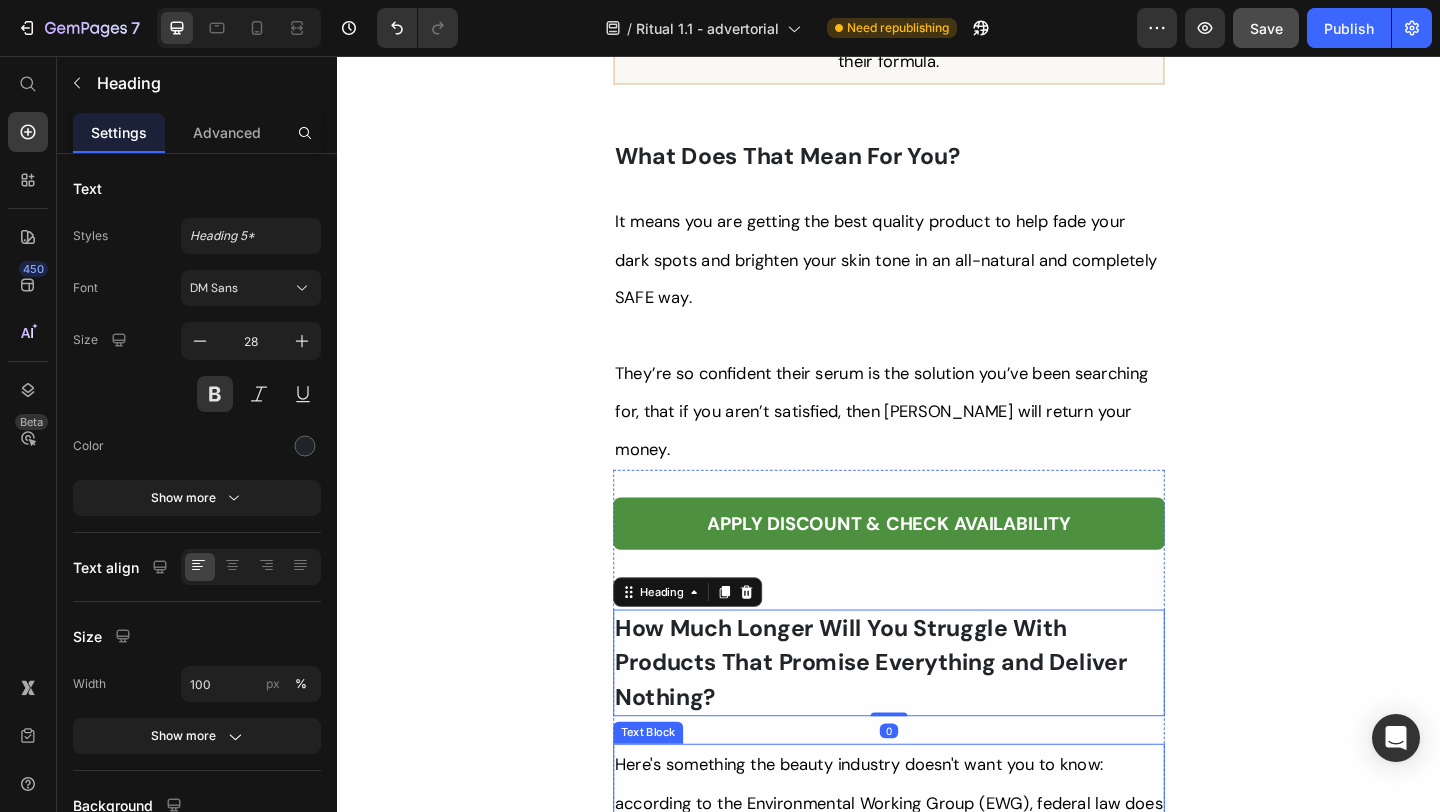 click on "Here's something the beauty industry doesn't want you to know: according to the Environmental Working Group (EWG), federal law does not require complete transparency in skincare labeling." at bounding box center (937, 868) 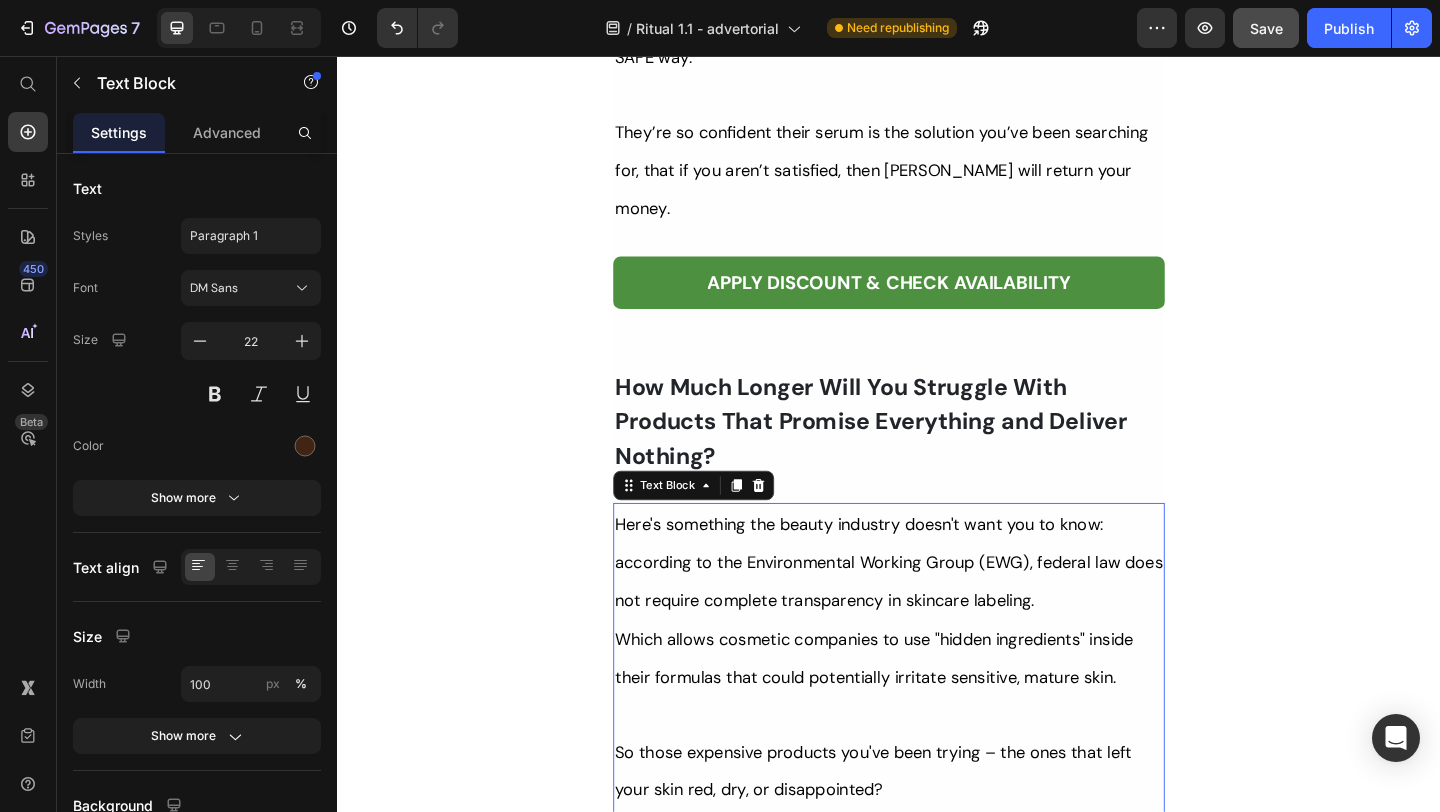 scroll, scrollTop: 13006, scrollLeft: 0, axis: vertical 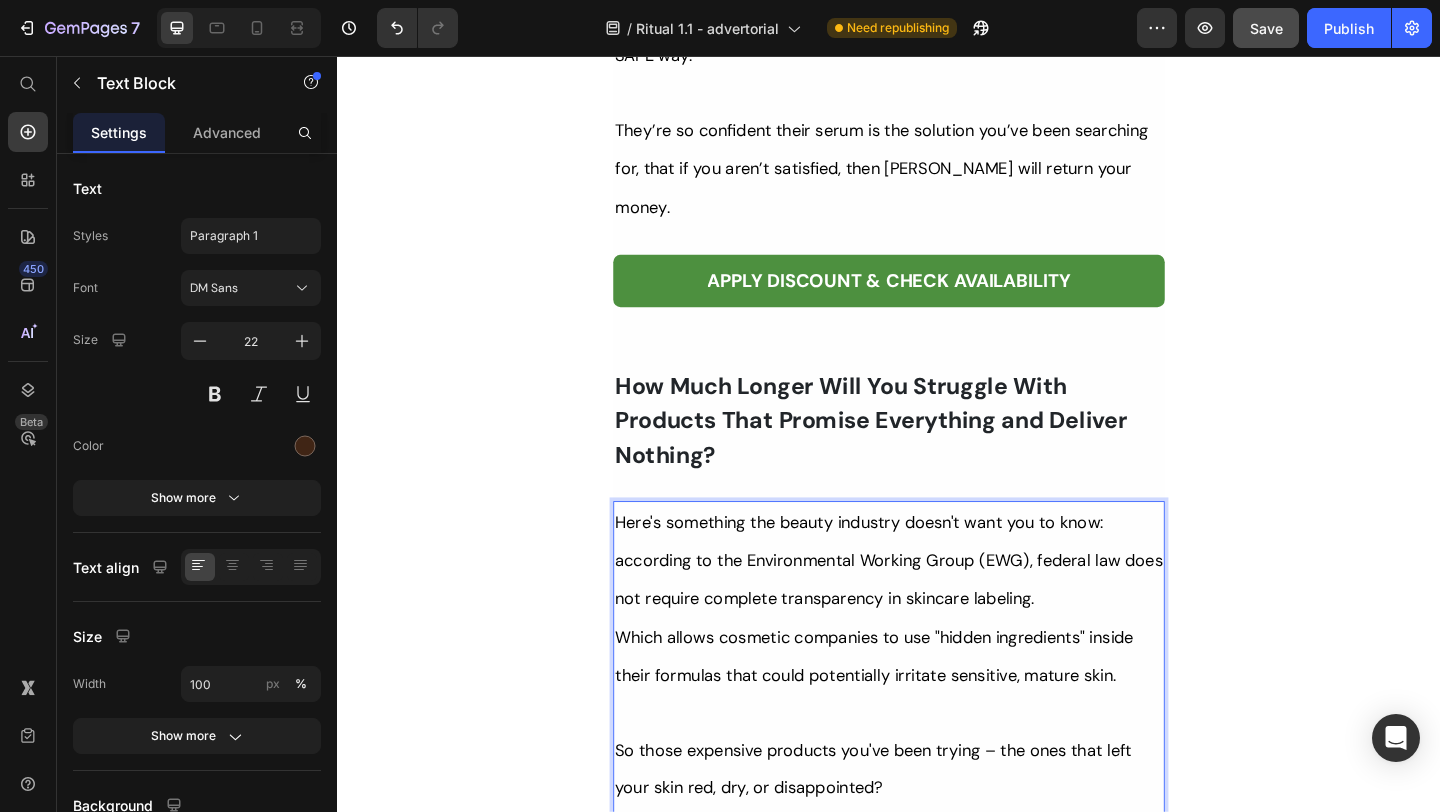click on "So those expensive products you've been trying – the ones that left your skin red, dry, or disappointed?" at bounding box center (920, 832) 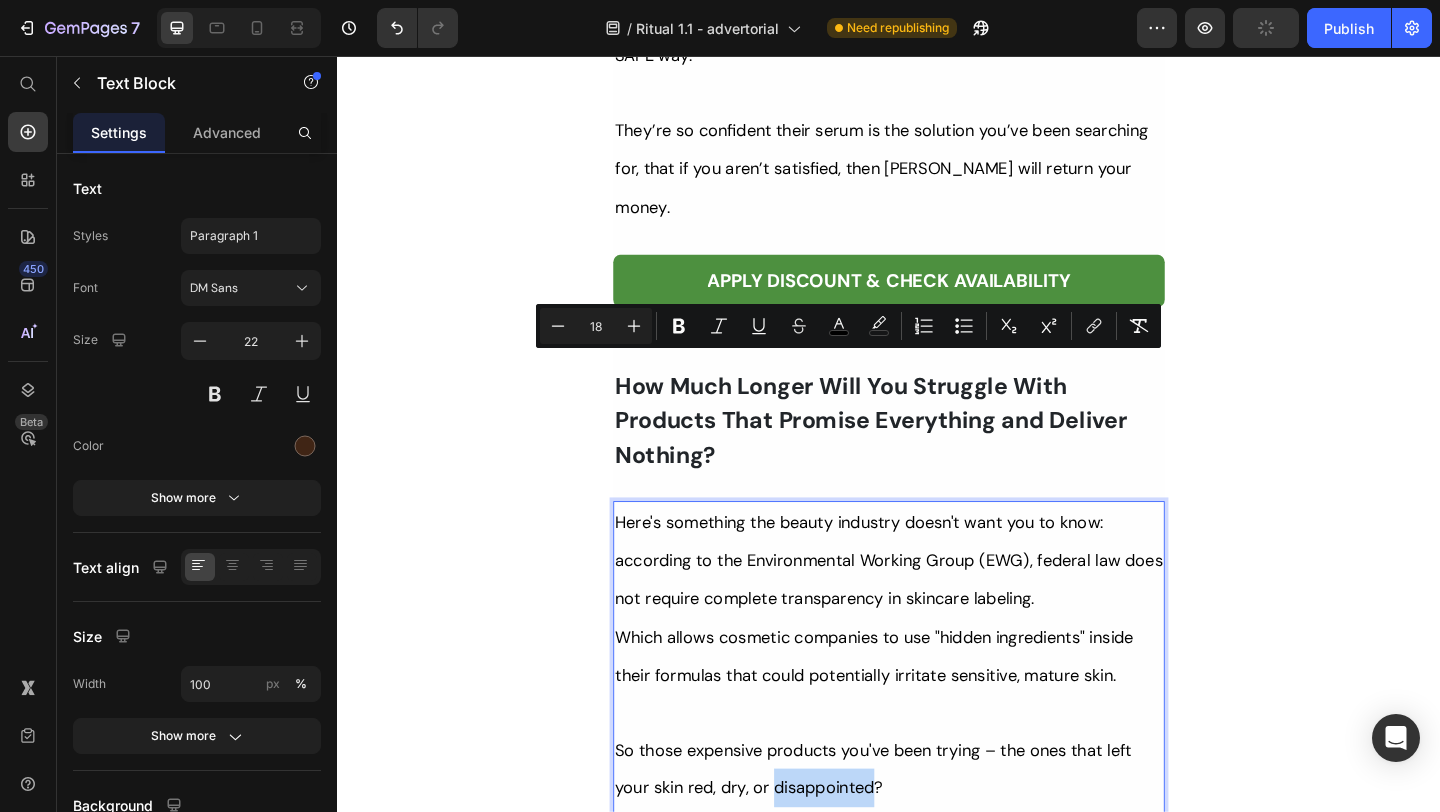 click on "They may actually be working against your skin's natural healing processes." at bounding box center (937, 914) 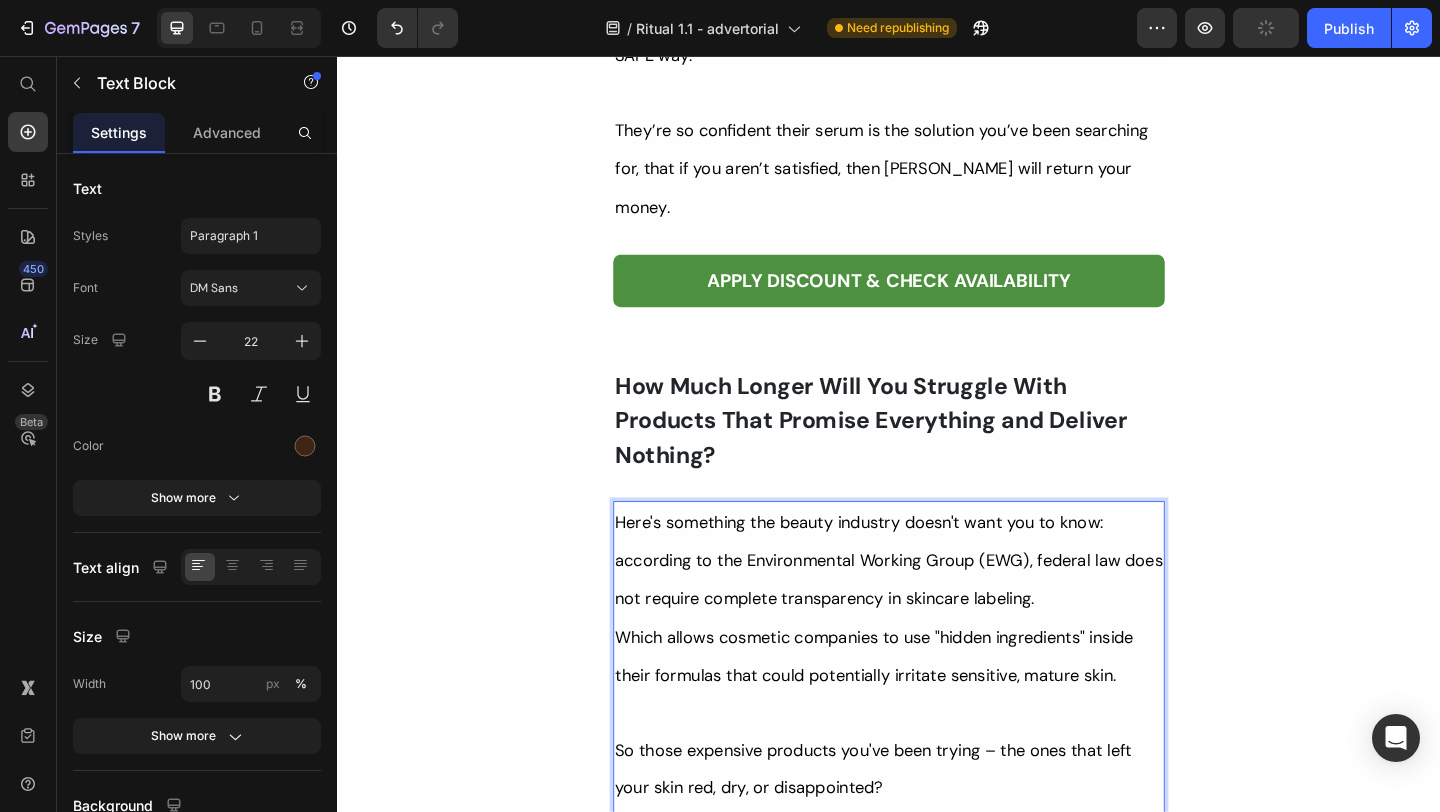 click at bounding box center (937, 976) 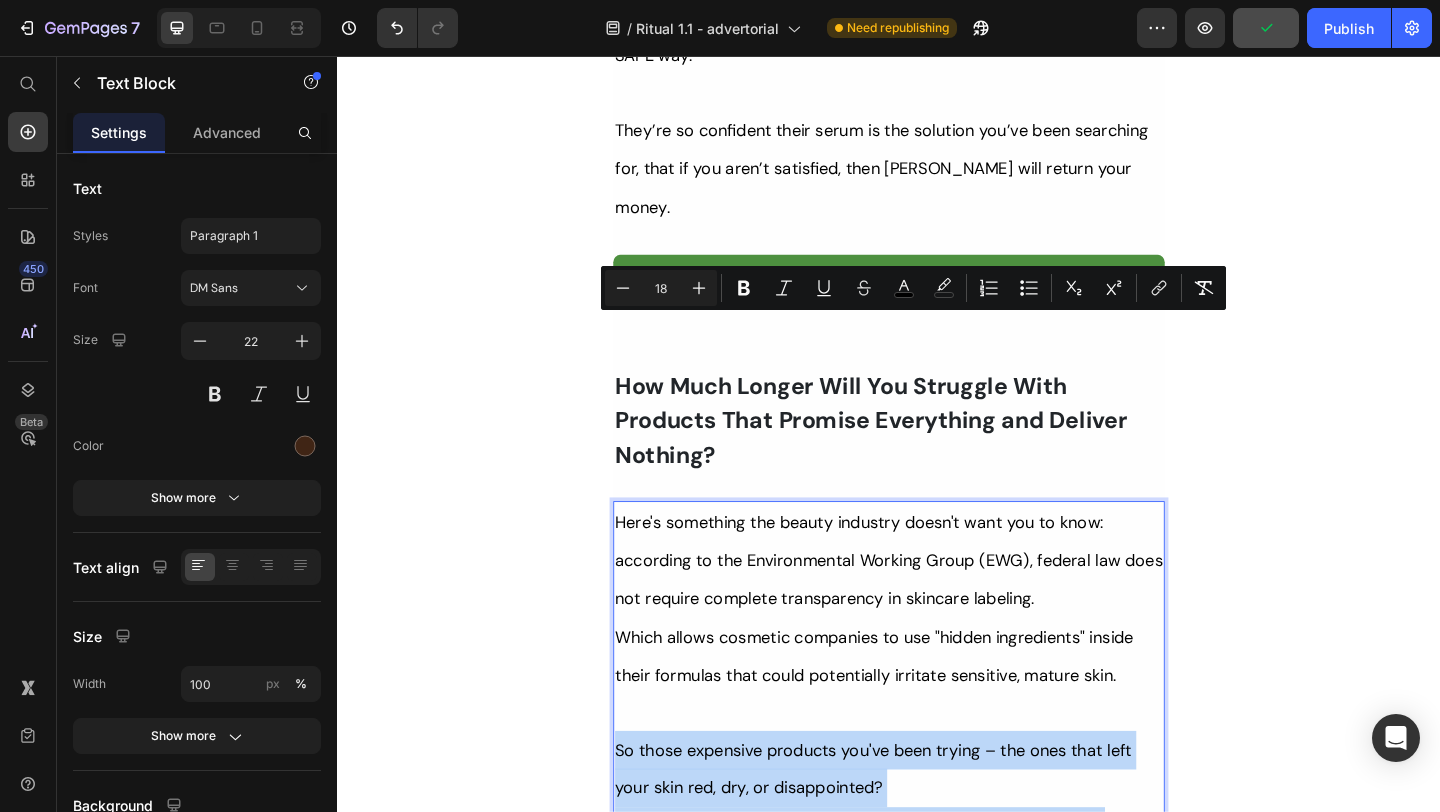 drag, startPoint x: 776, startPoint y: 497, endPoint x: 642, endPoint y: 358, distance: 193.07253 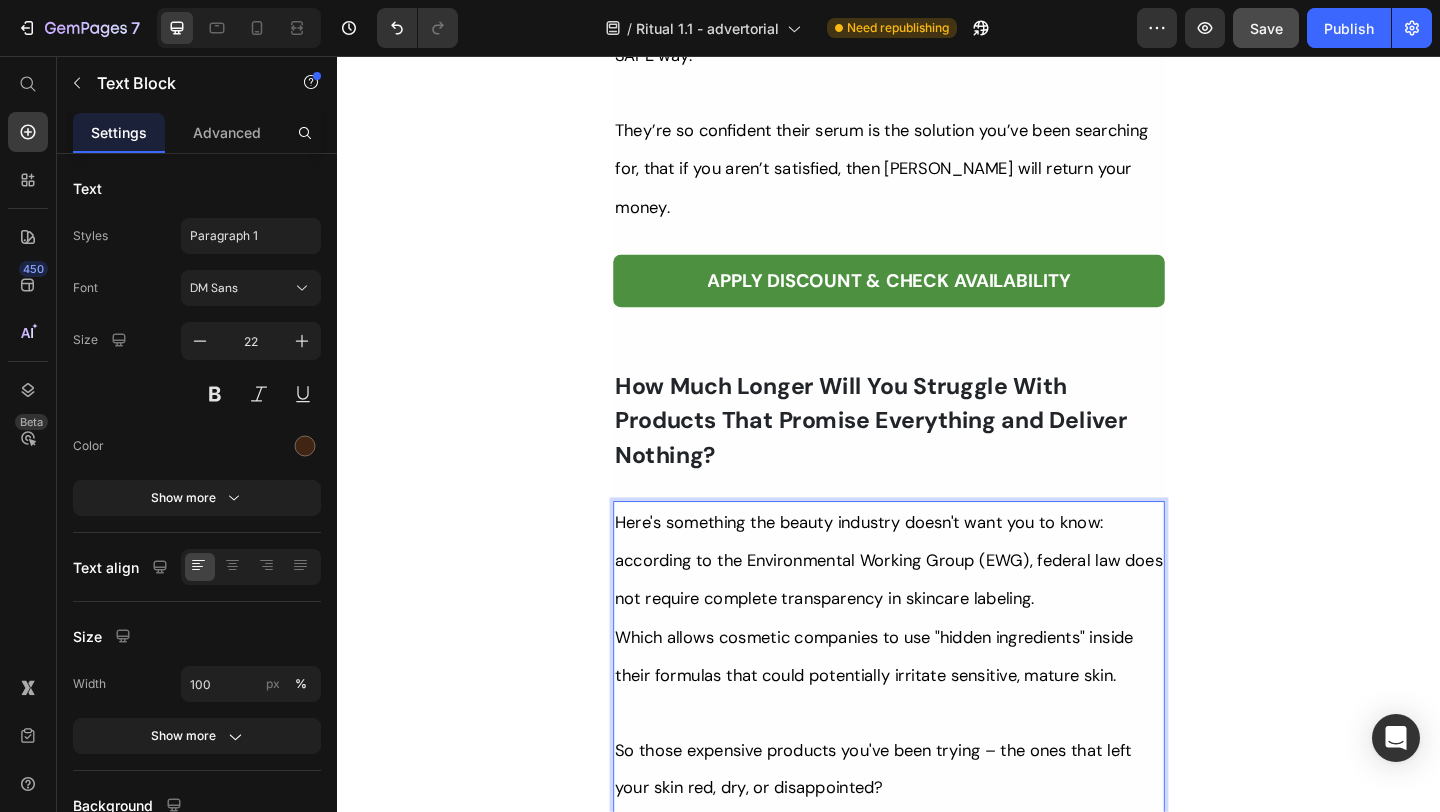 click on "So those expensive products you've been trying – the ones that left your skin red, dry, or disappointed?" at bounding box center (920, 832) 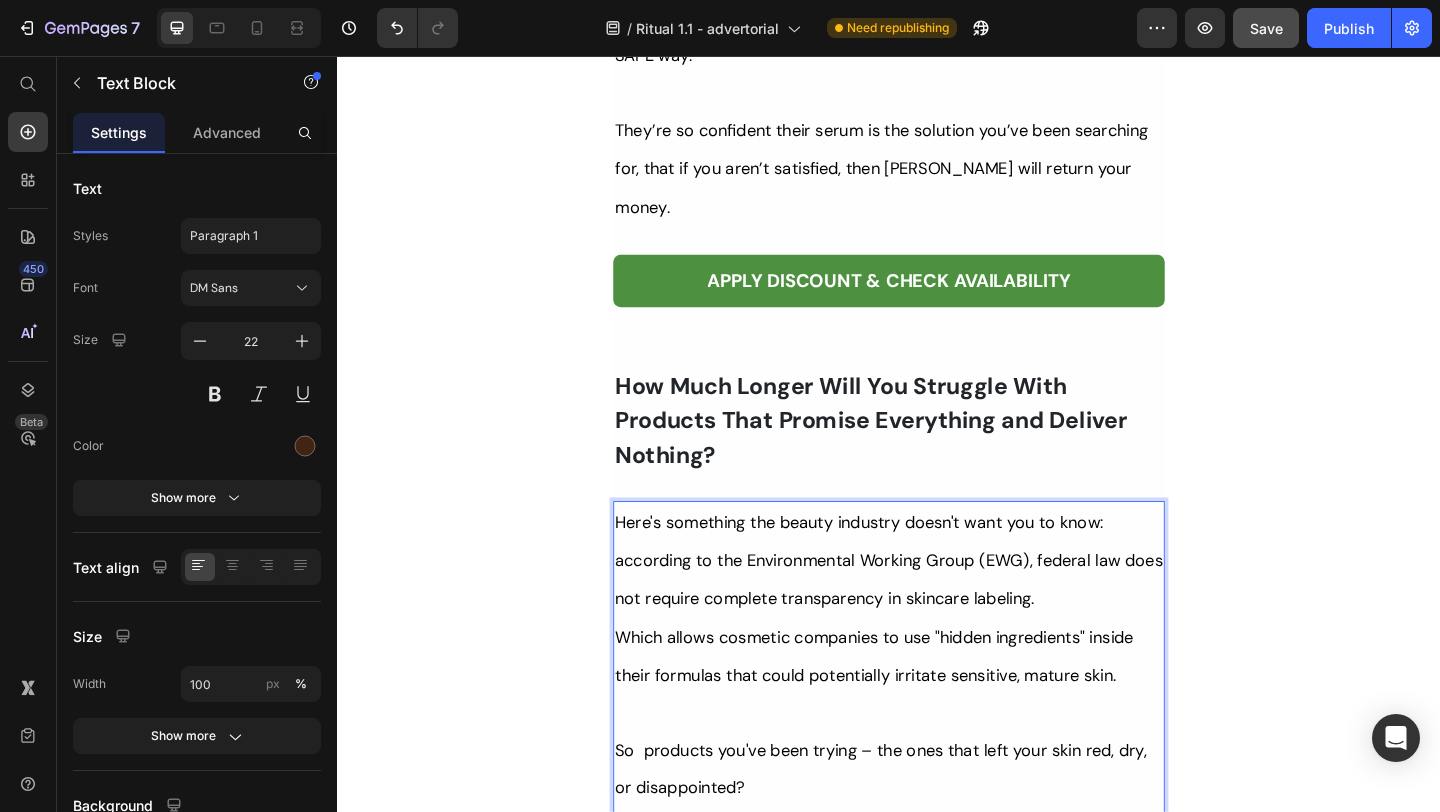 type 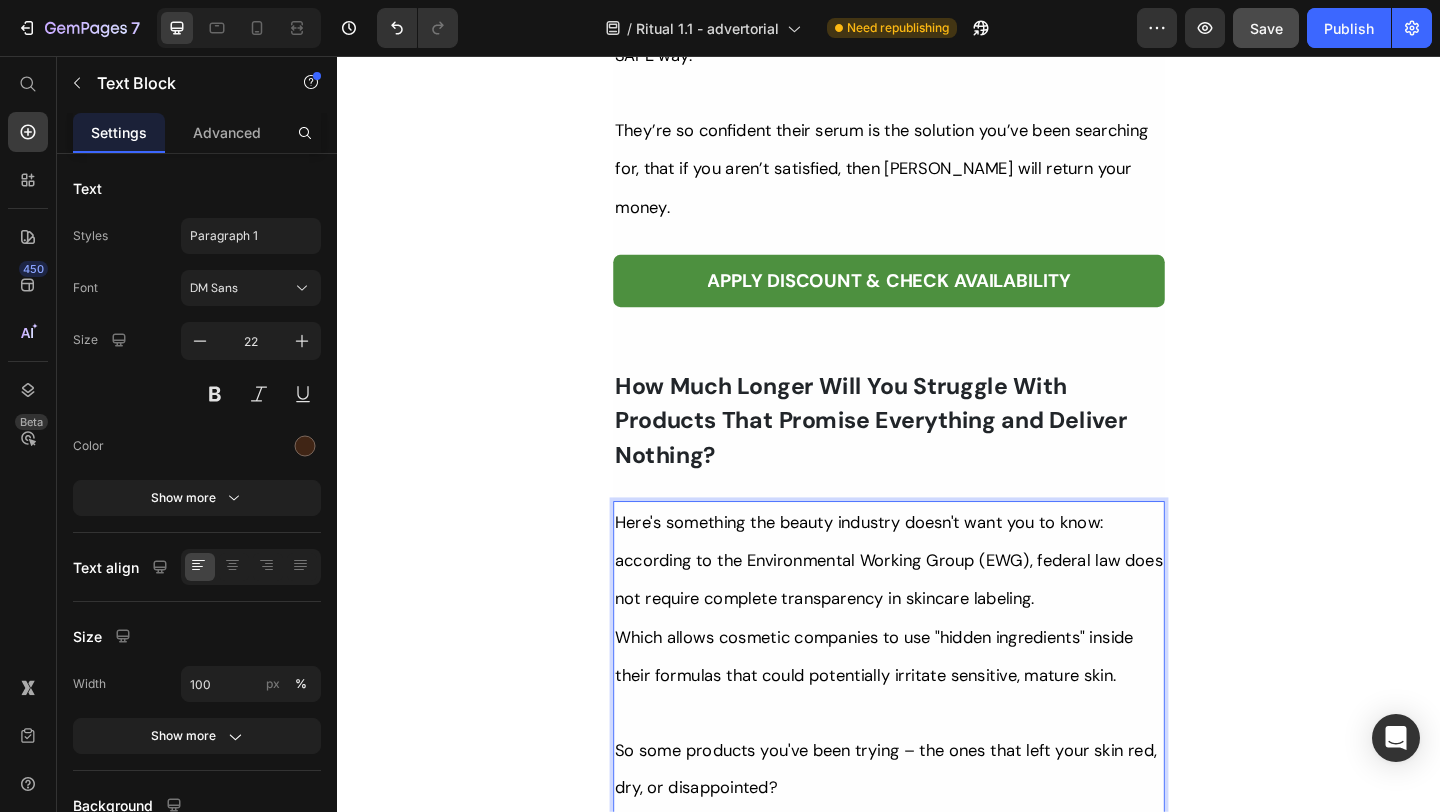 click on "So some products you've been trying – the ones that left your skin red, dry, or disappointed?" at bounding box center [937, 831] 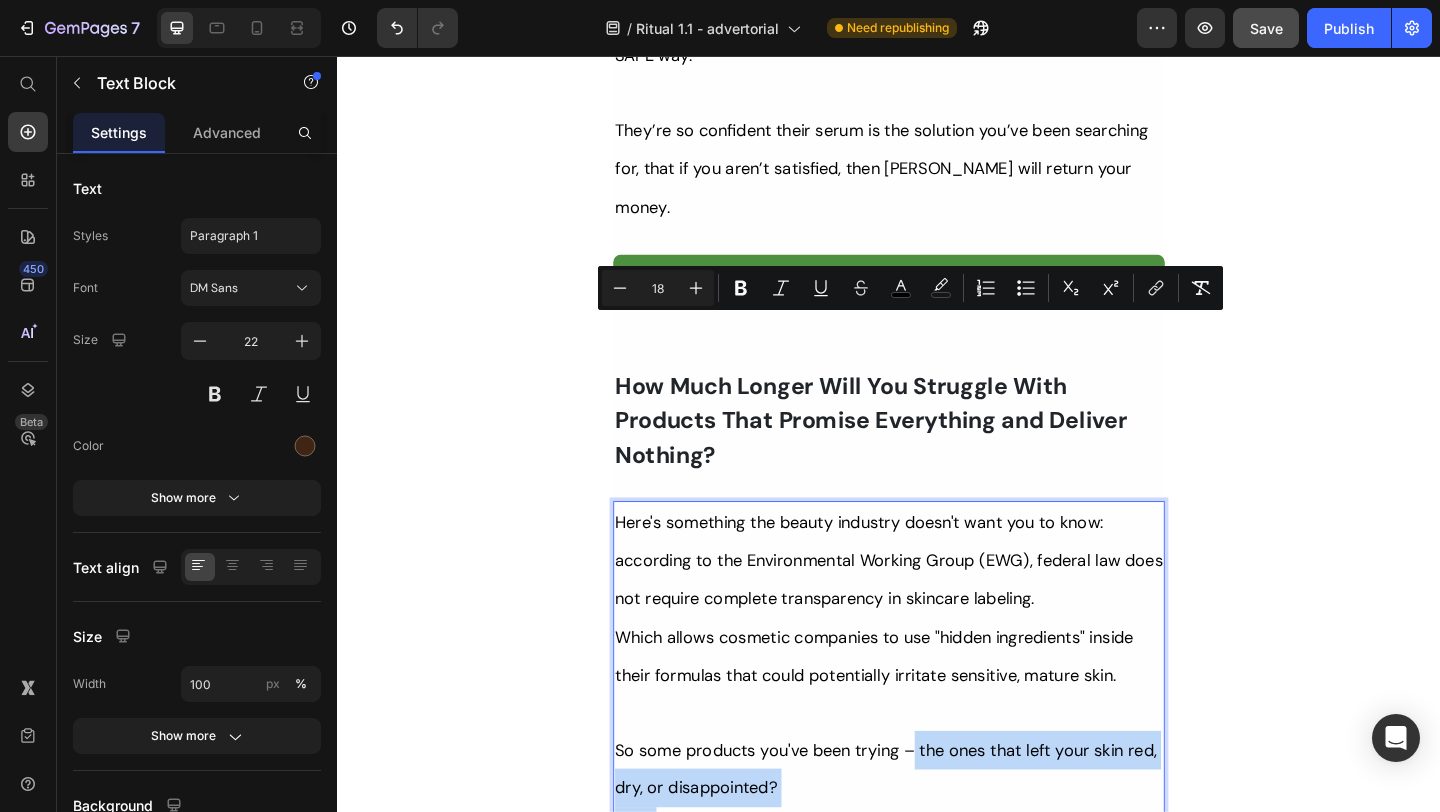 drag, startPoint x: 961, startPoint y: 348, endPoint x: 675, endPoint y: 433, distance: 298.36386 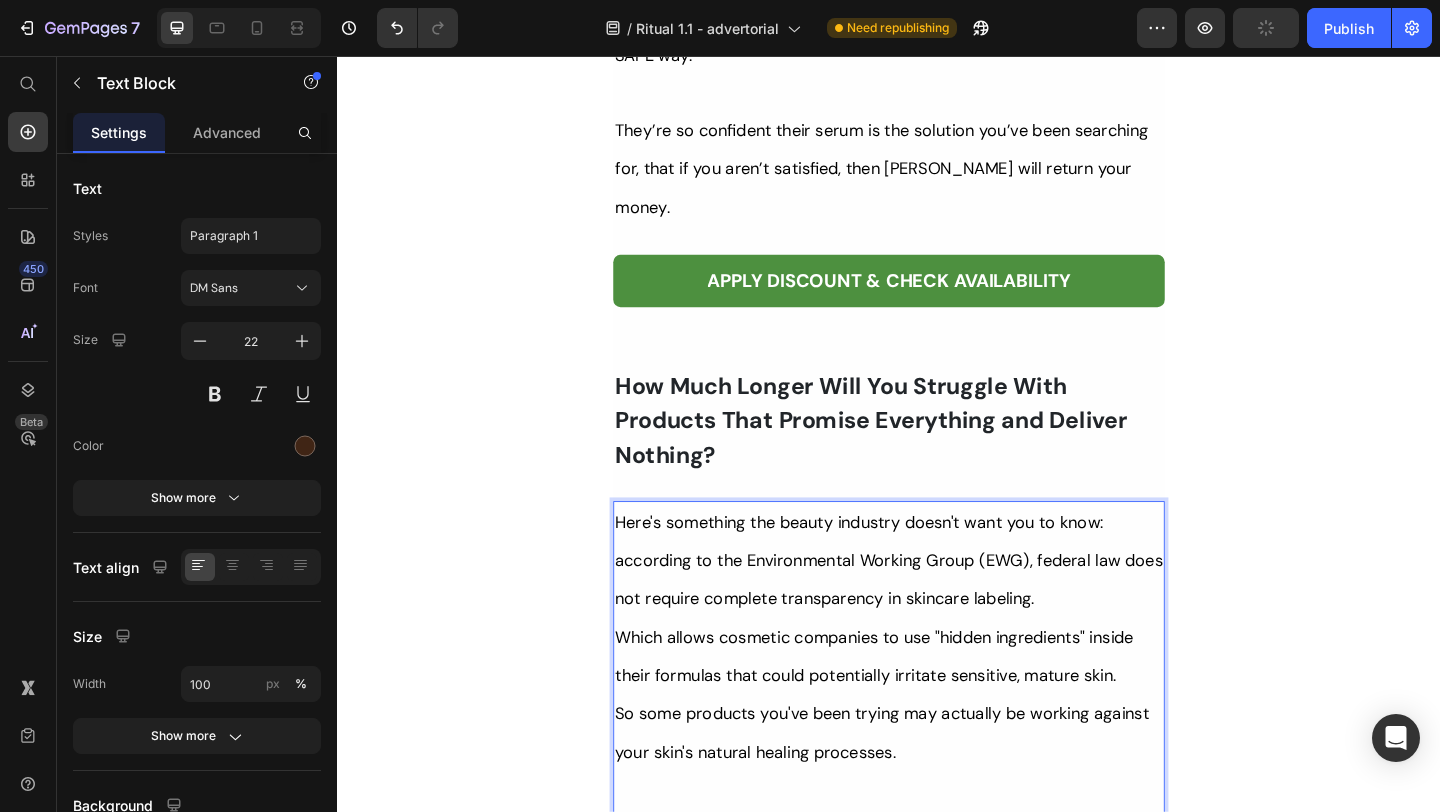 click at bounding box center (937, 853) 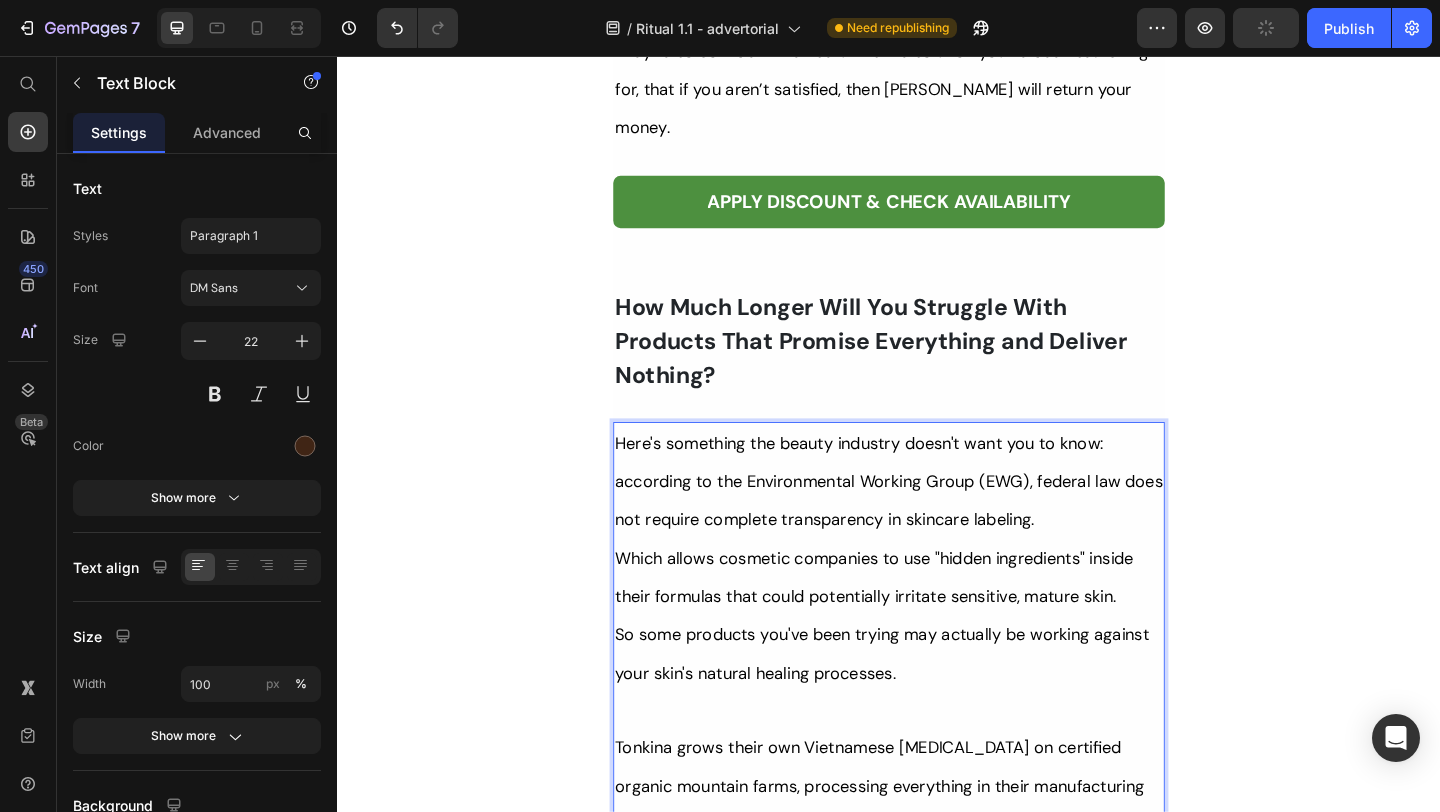 scroll, scrollTop: 13100, scrollLeft: 0, axis: vertical 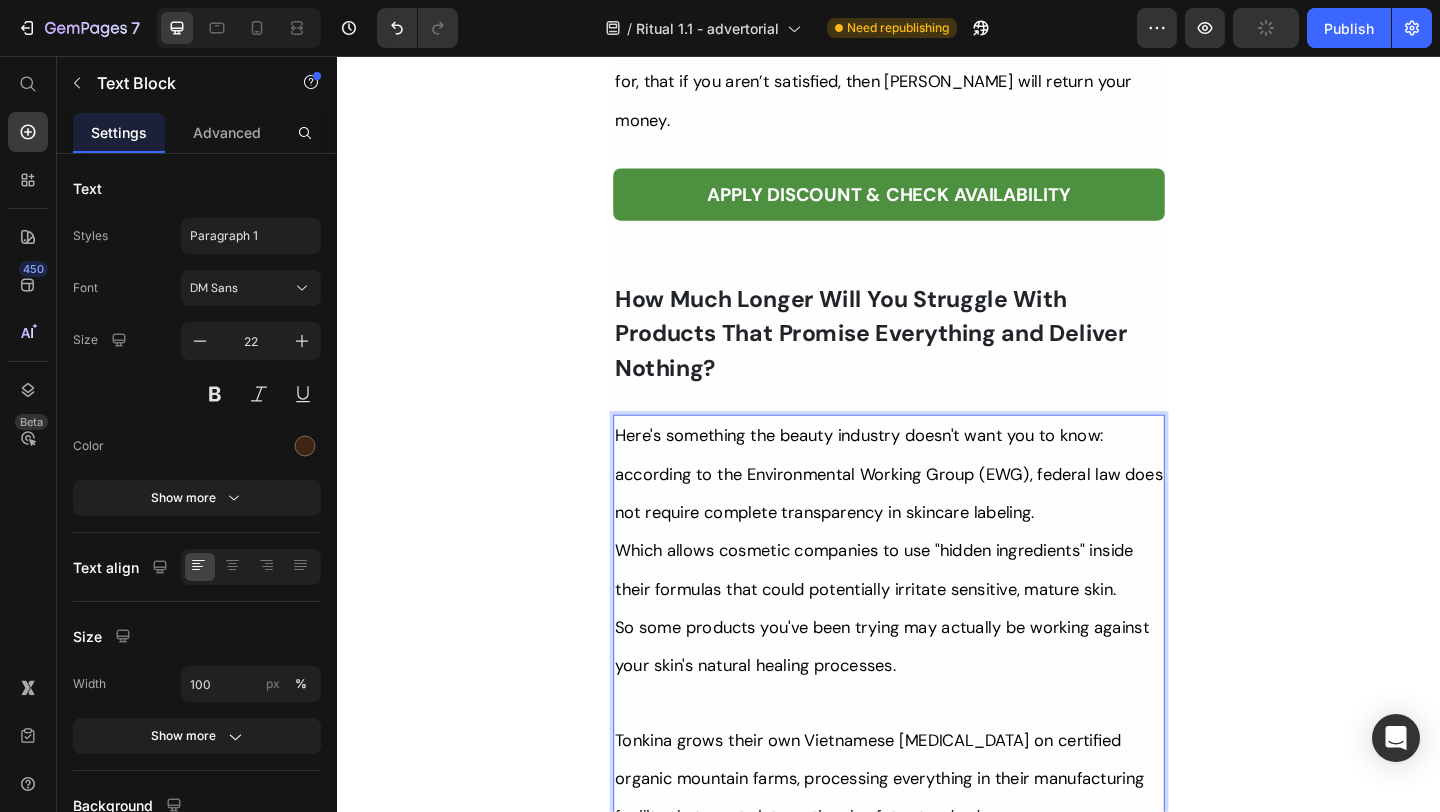 click on "You know exactly what you're putting on your skin – and where it comes from." at bounding box center [908, 946] 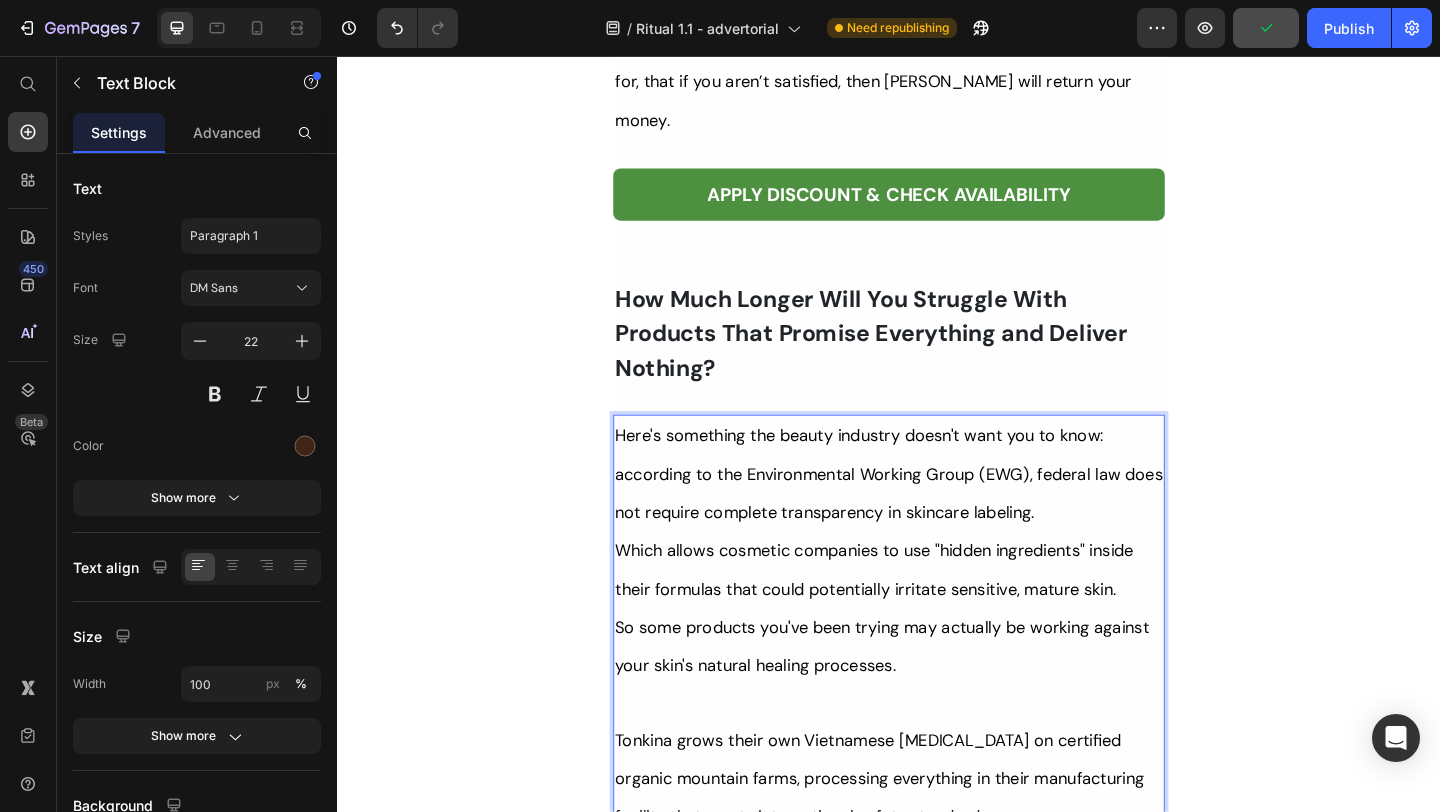 scroll, scrollTop: 13148, scrollLeft: 0, axis: vertical 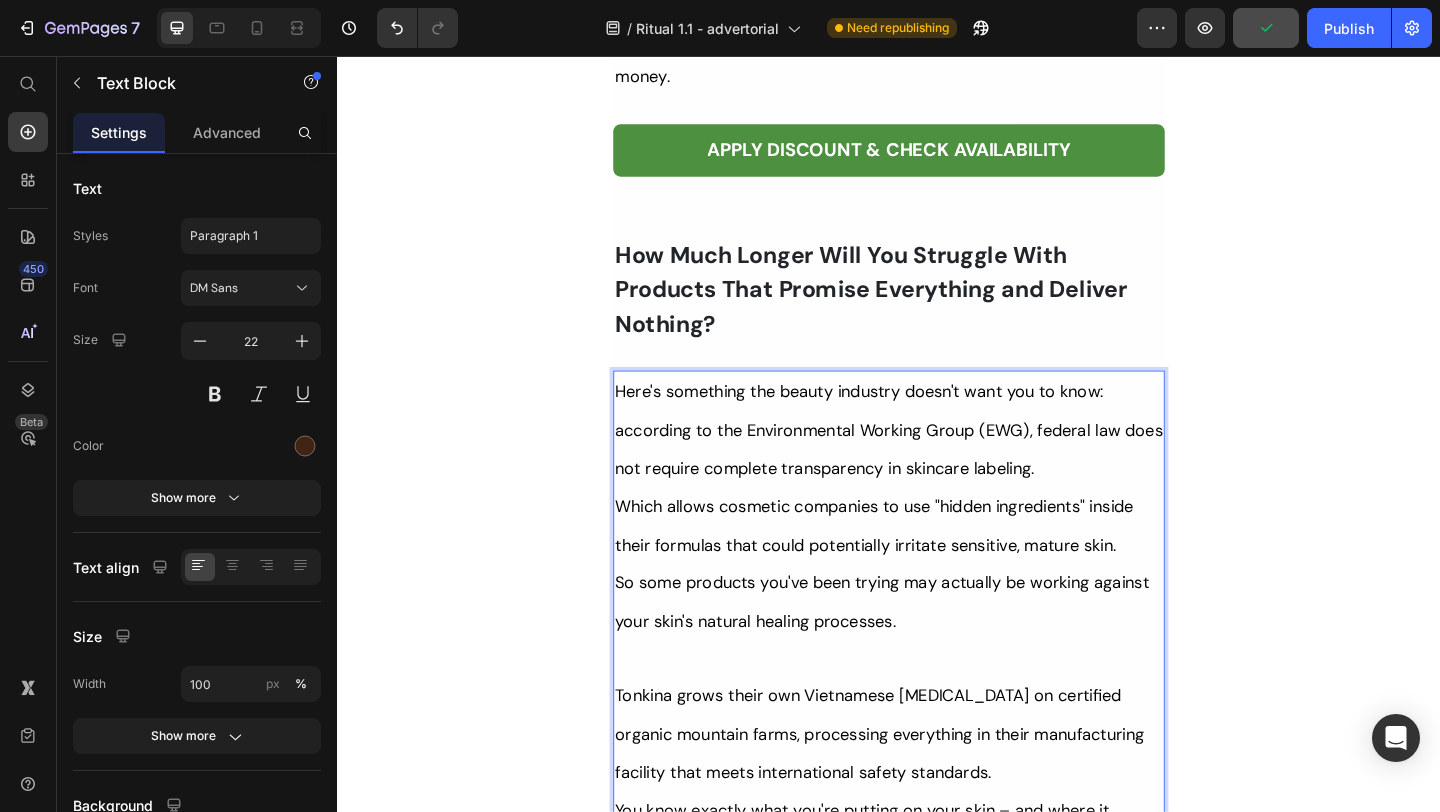 click on "Tonkina grows their own Vietnamese ginseng on certified organic mountain farms, processing everything in their manufacturing facility that meets international safety standards." at bounding box center (927, 793) 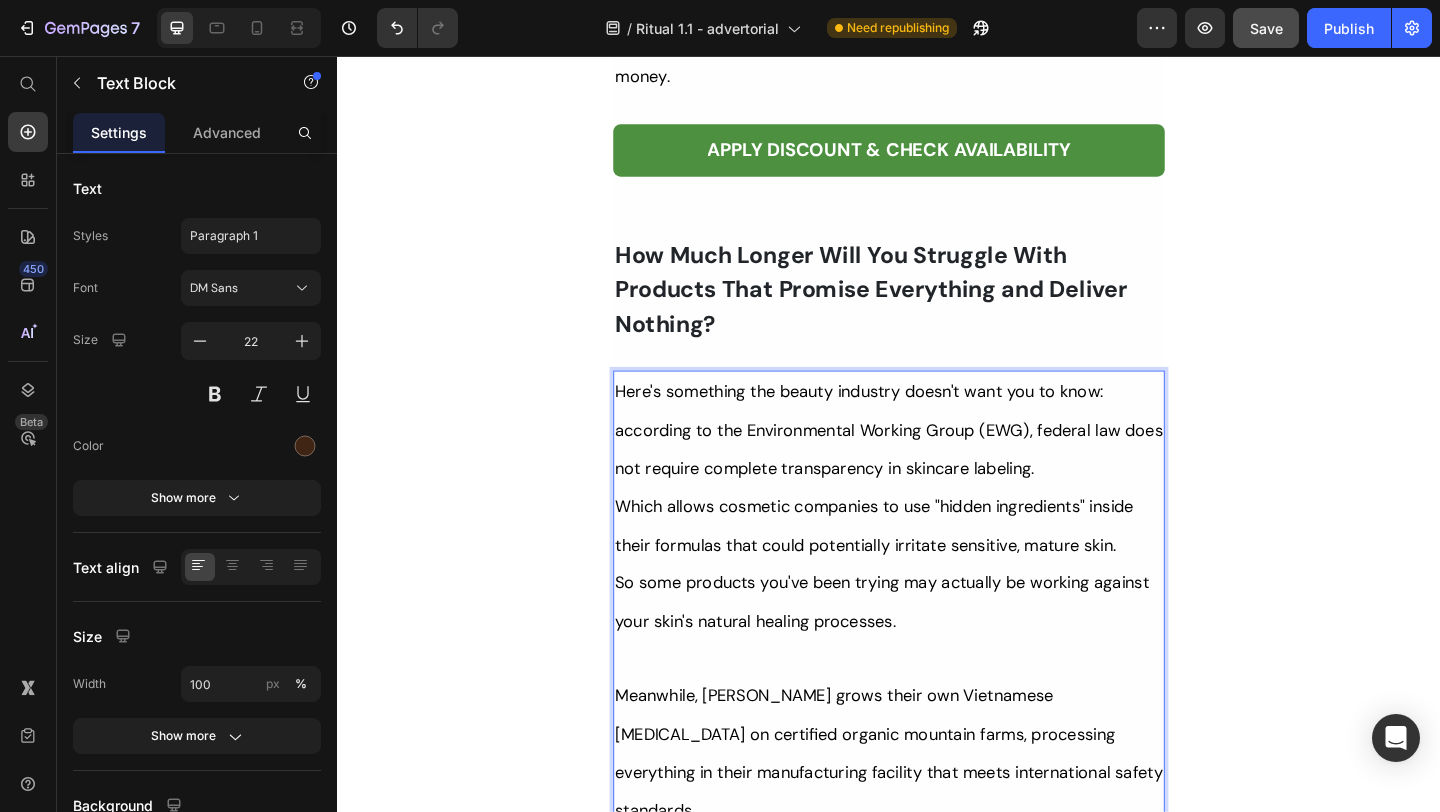 click at bounding box center [937, 711] 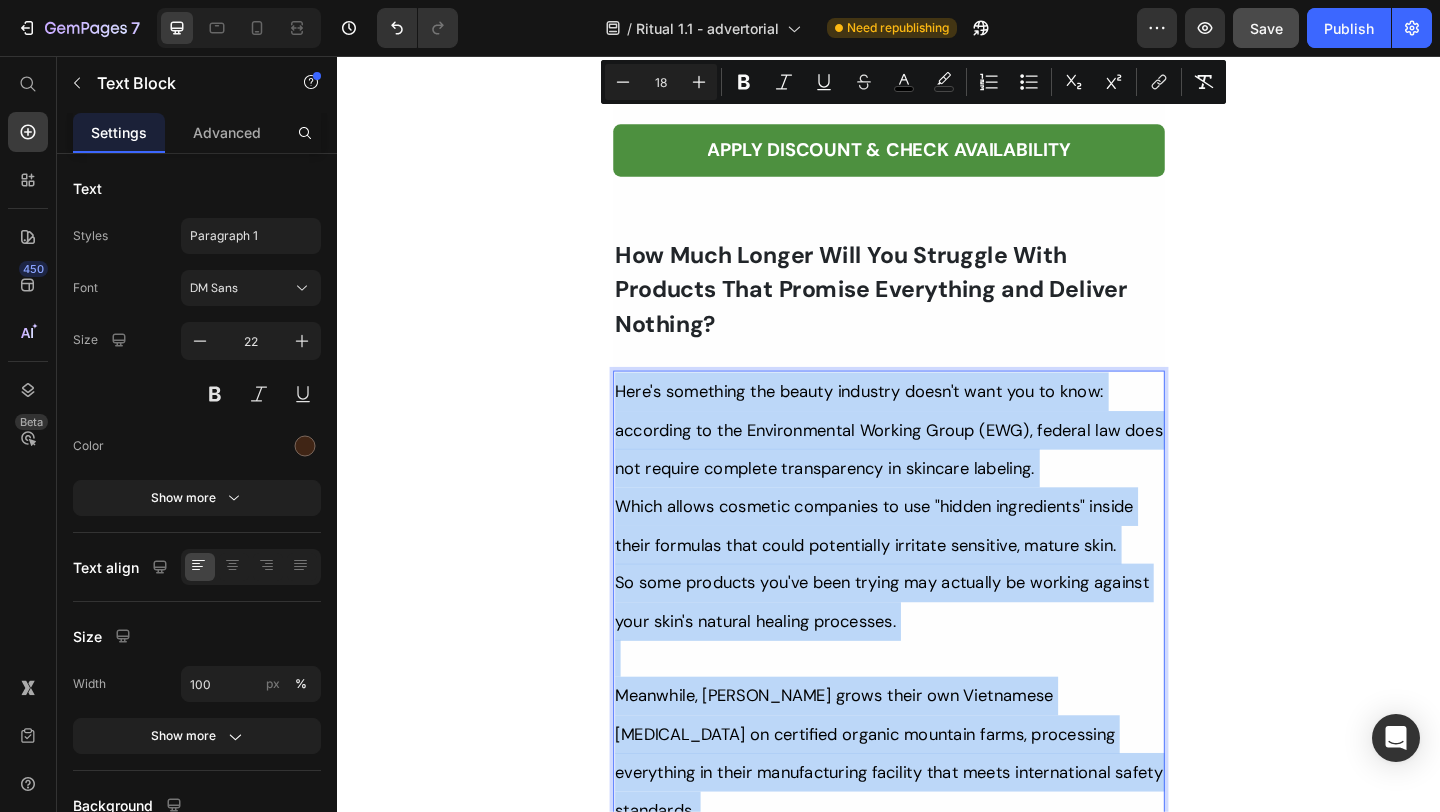 copy on "Here's something the beauty industry doesn't want you to know: according to the Environmental Working Group (EWG), federal law does not require complete transparency in skincare labeling. Which allows cosmetic companies to use "hidden ingredients" inside their formulas that could potentially irritate sensitive, mature skin. So some products you've been trying may actually be working against your skin's natural healing processes. Meanwhile, Tonkina grows their own Vietnamese ginseng on certified organic mountain farms, processing everything in their manufacturing facility that meets international safety standards.  You know exactly what you're putting on your skin – and where it comes from. Real ingredients. Real results... at a price that doesn't punish you for wanting quality skincare." 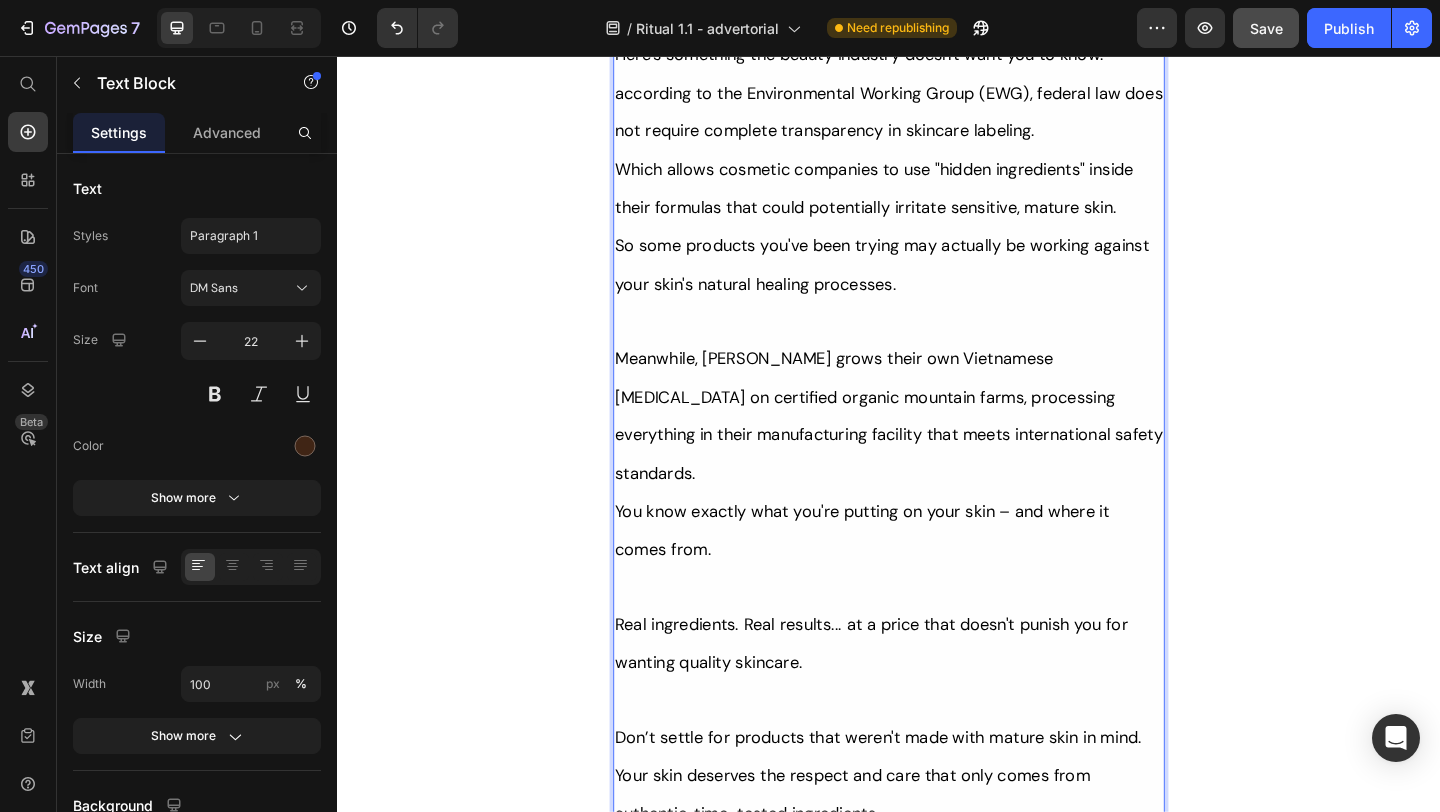 scroll, scrollTop: 13537, scrollLeft: 0, axis: vertical 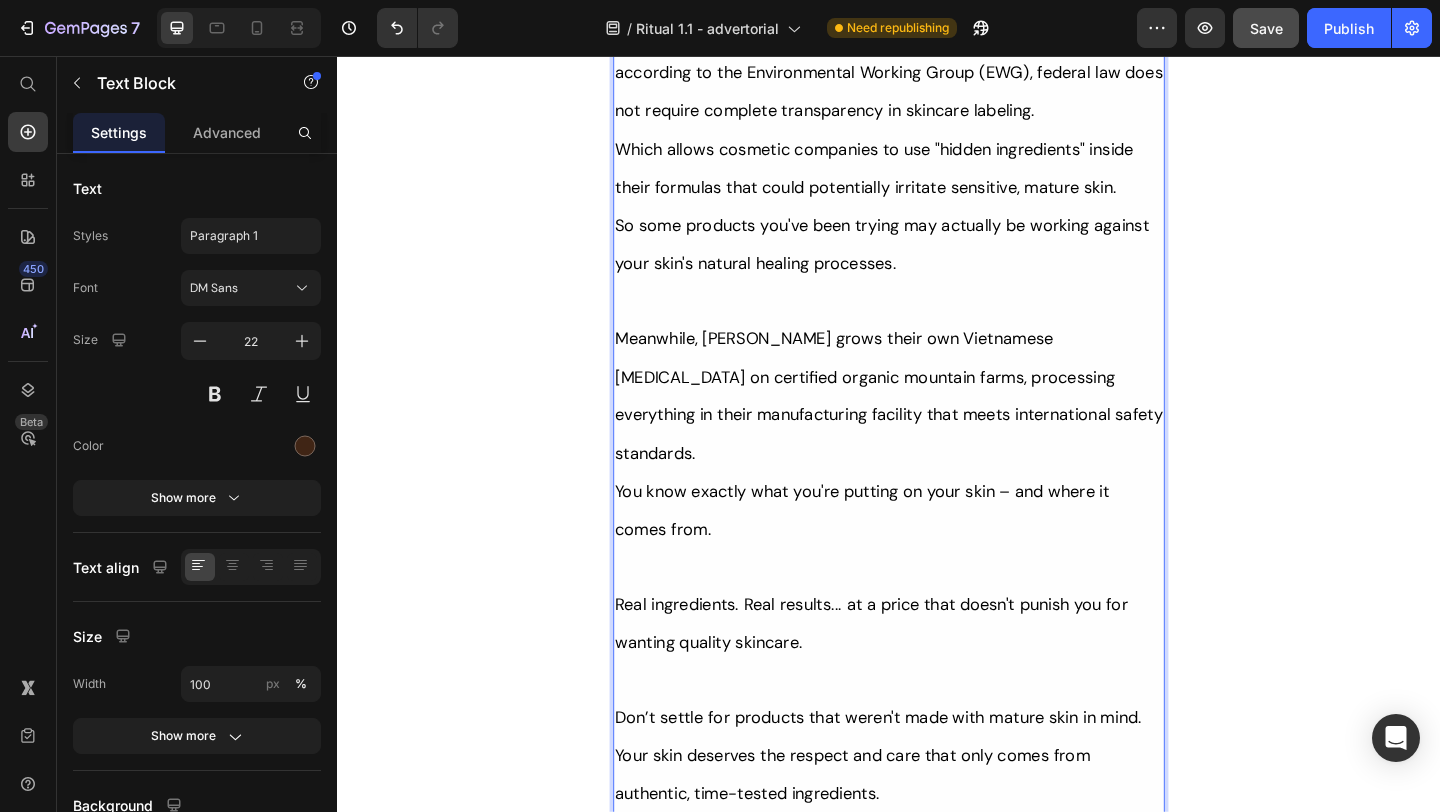 click on "Don’t settle for products that weren't made with mature skin in mind. Your skin deserves the respect and care that only comes from authentic, time-tested ingredients." at bounding box center [925, 816] 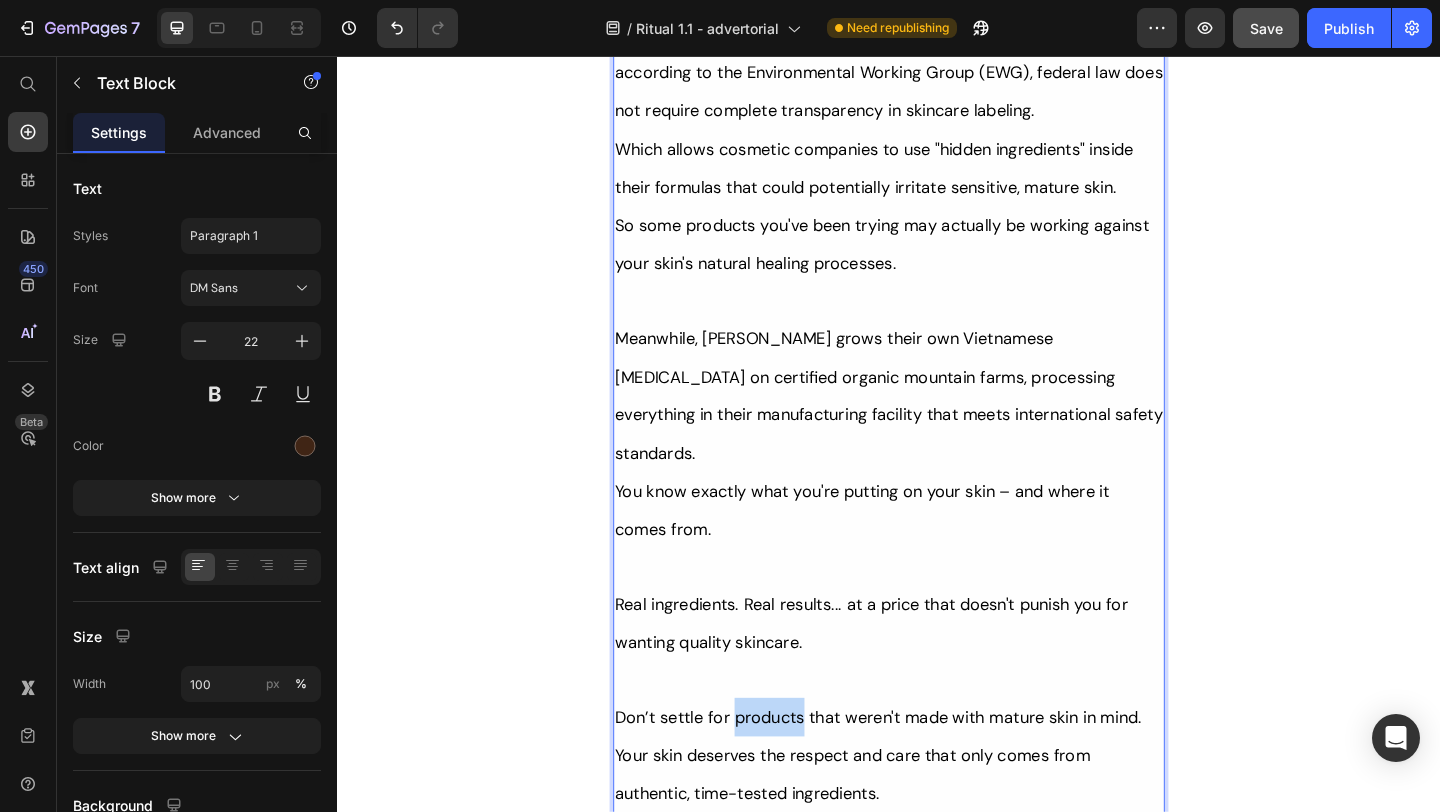 click on "Don’t settle for products that weren't made with mature skin in mind. Your skin deserves the respect and care that only comes from authentic, time-tested ingredients." at bounding box center (925, 816) 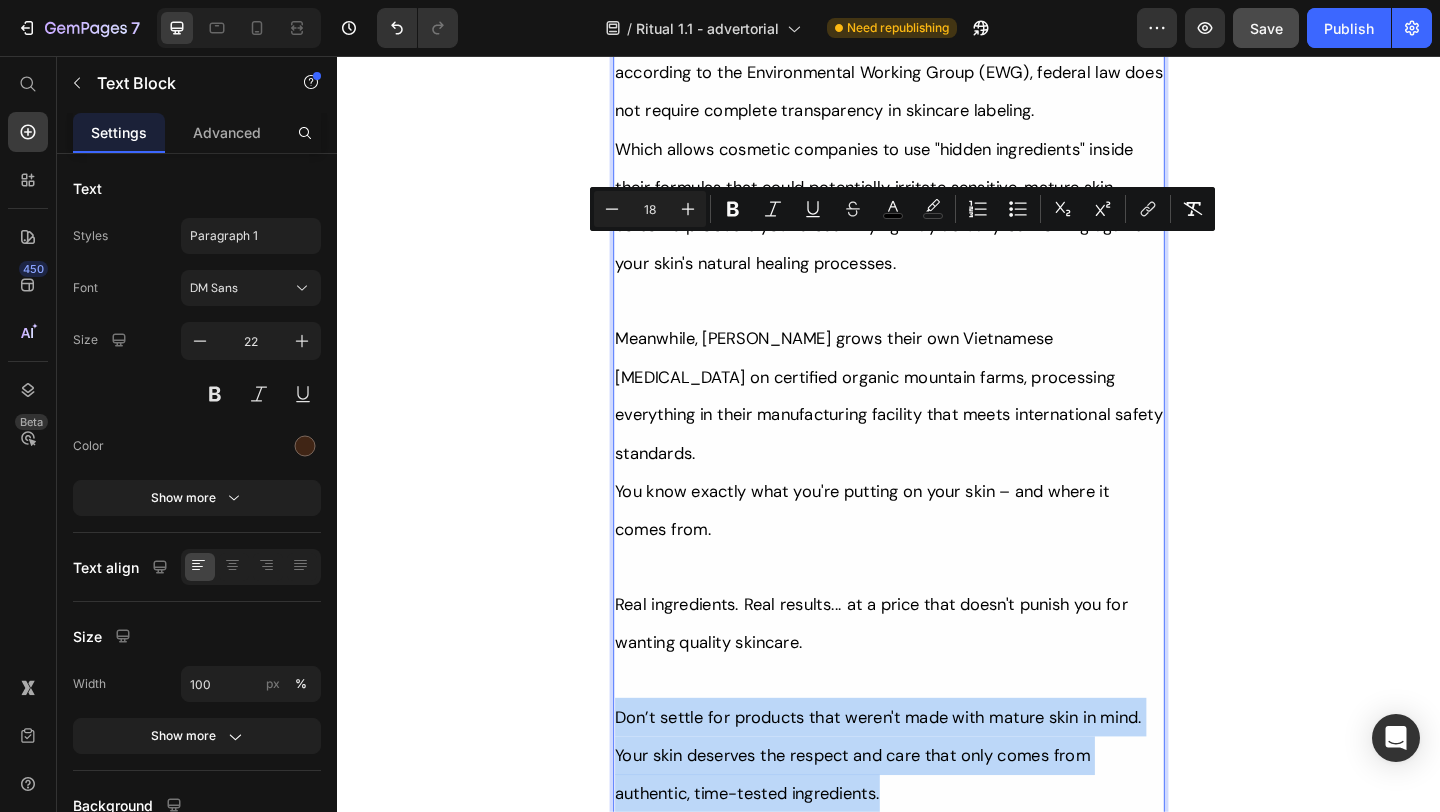 click on "Don’t settle for products that weren't made with mature skin in mind. Your skin deserves the respect and care that only comes from authentic, time-tested ingredients." at bounding box center (925, 816) 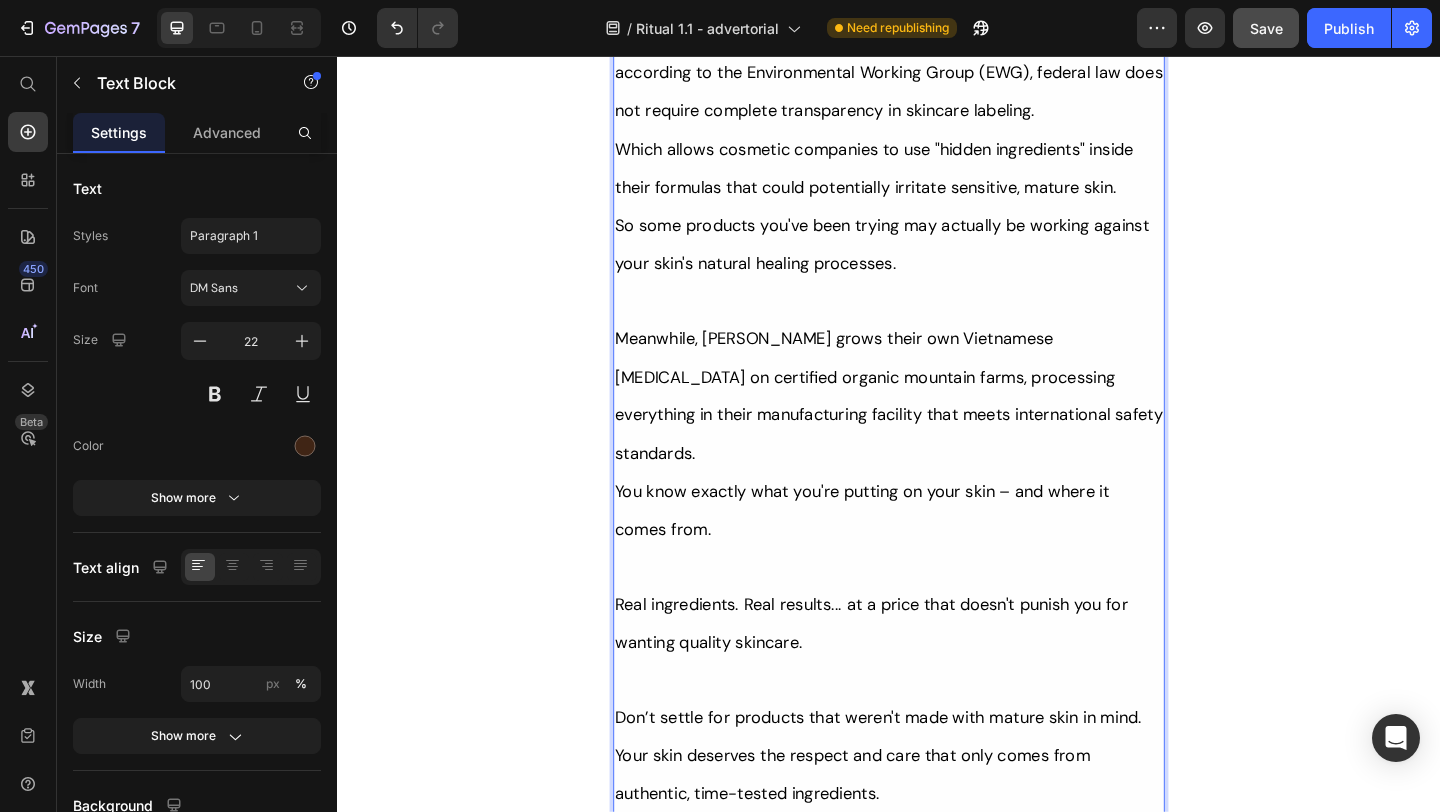 click on "Don’t settle for products that weren't made with mature skin in mind. Your skin deserves the respect and care that only comes from authentic, time-tested ingredients." at bounding box center (925, 816) 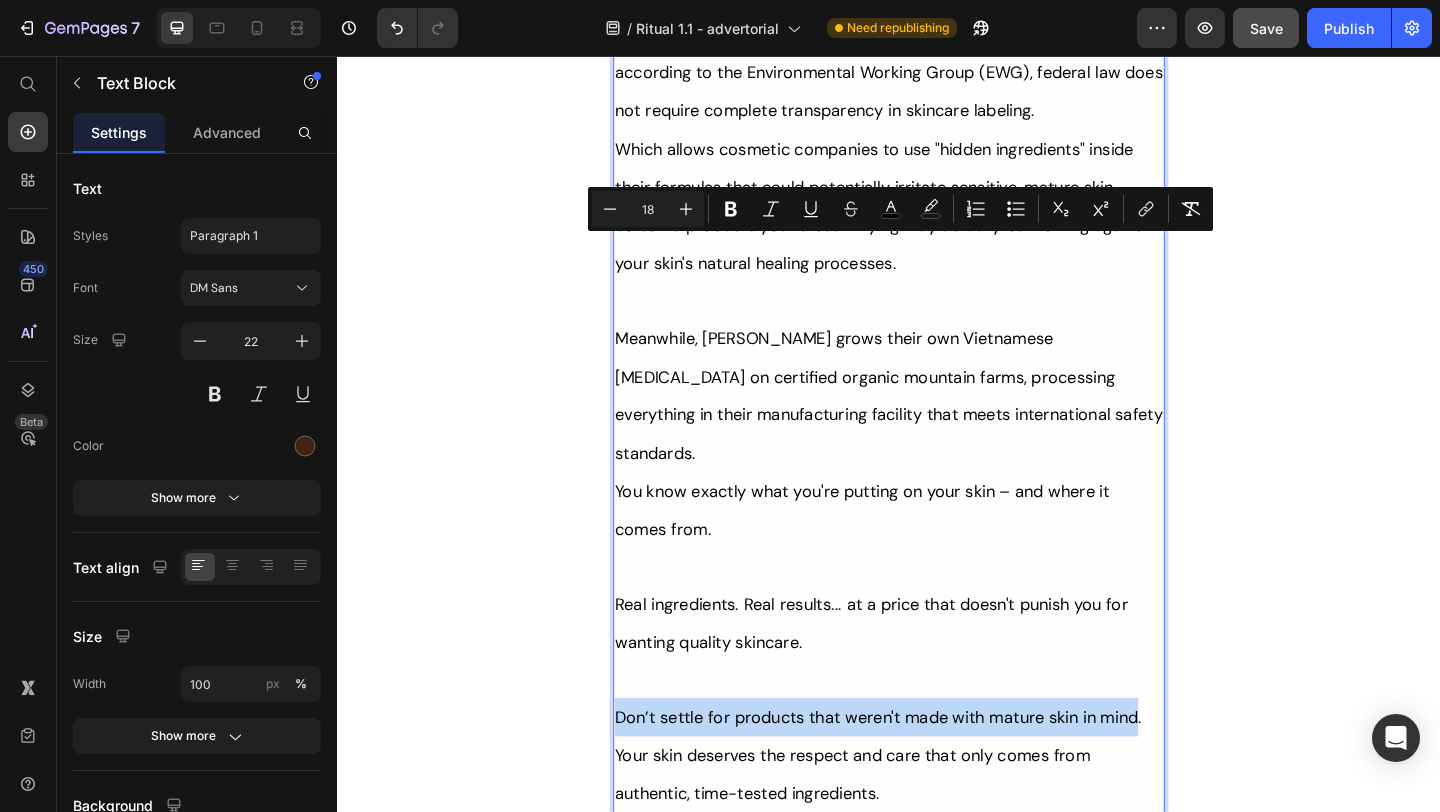 drag, startPoint x: 650, startPoint y: 267, endPoint x: 1173, endPoint y: 246, distance: 523.42145 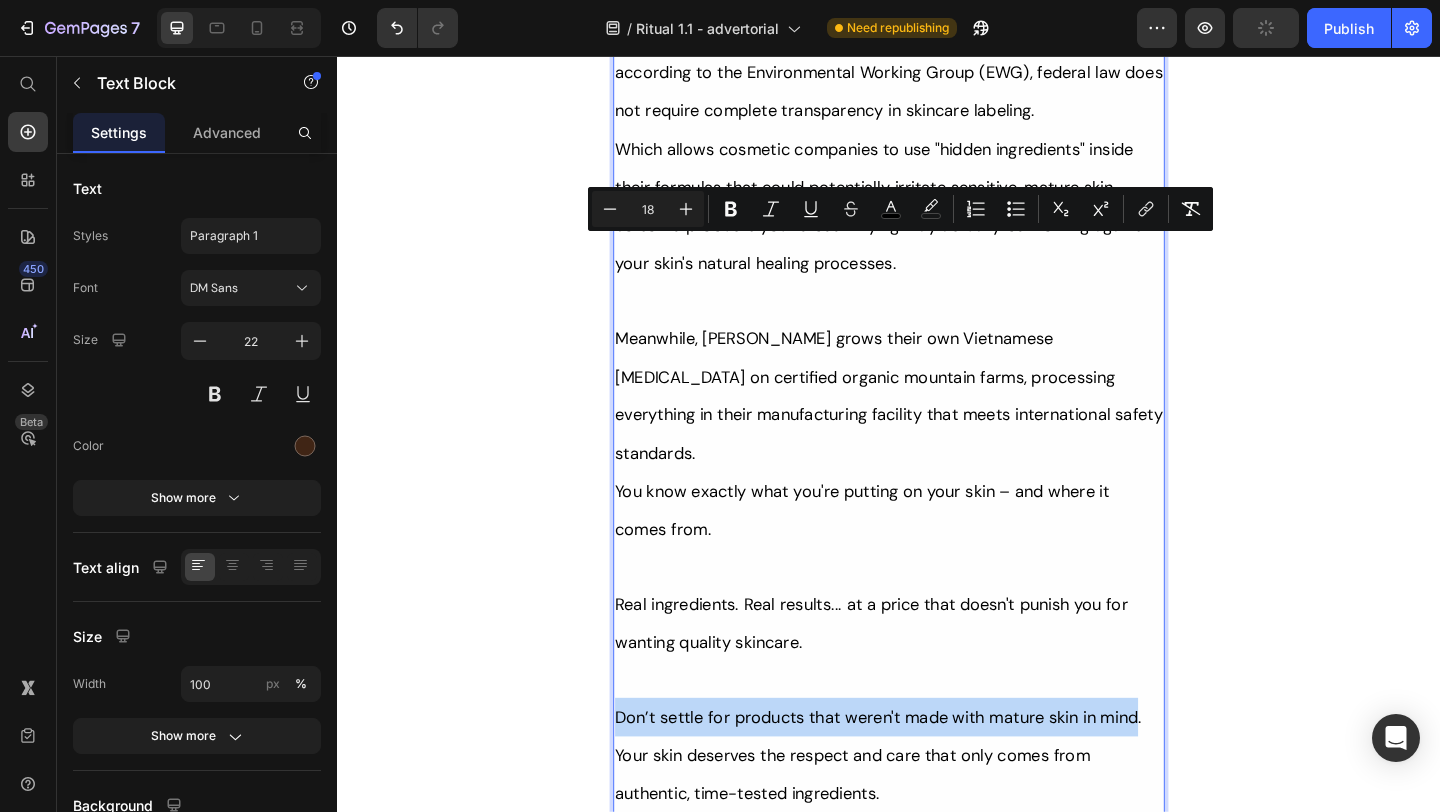 click on "Don’t settle for products that weren't made with mature skin in mind. Your skin deserves the respect and care that only comes from authentic, time-tested ingredients." at bounding box center (925, 816) 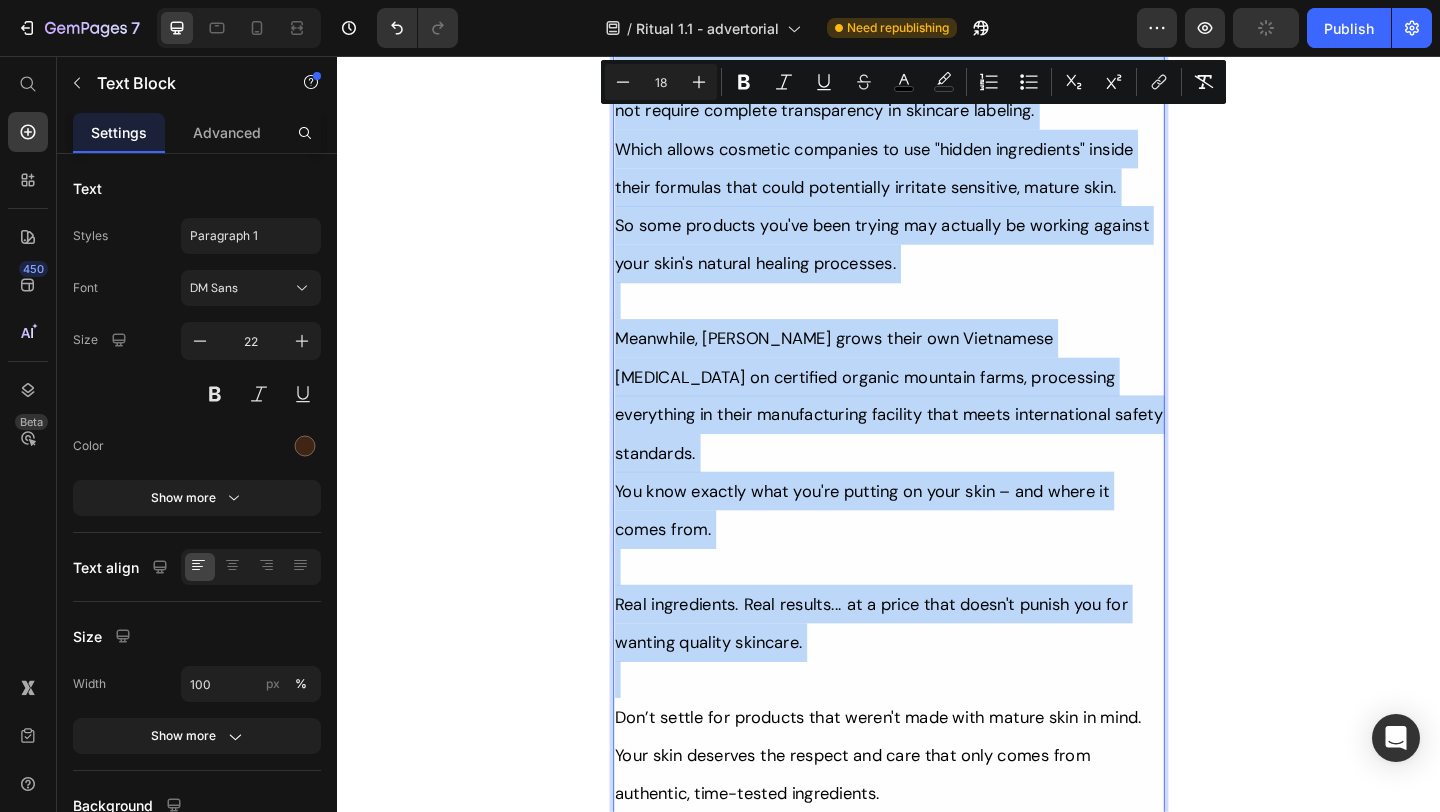 copy on "Here's something the beauty industry doesn't want you to know: according to the Environmental Working Group (EWG), federal law does not require complete transparency in skincare labeling. Which allows cosmetic companies to use "hidden ingredients" inside their formulas that could potentially irritate sensitive, mature skin. So some products you've been trying may actually be working against your skin's natural healing processes. Meanwhile, Tonkina grows their own Vietnamese ginseng on certified organic mountain farms, processing everything in their manufacturing facility that meets international safety standards.  You know exactly what you're putting on your skin – and where it comes from. Real ingredients. Real results... at a price that doesn't punish you for wanting quality skincare." 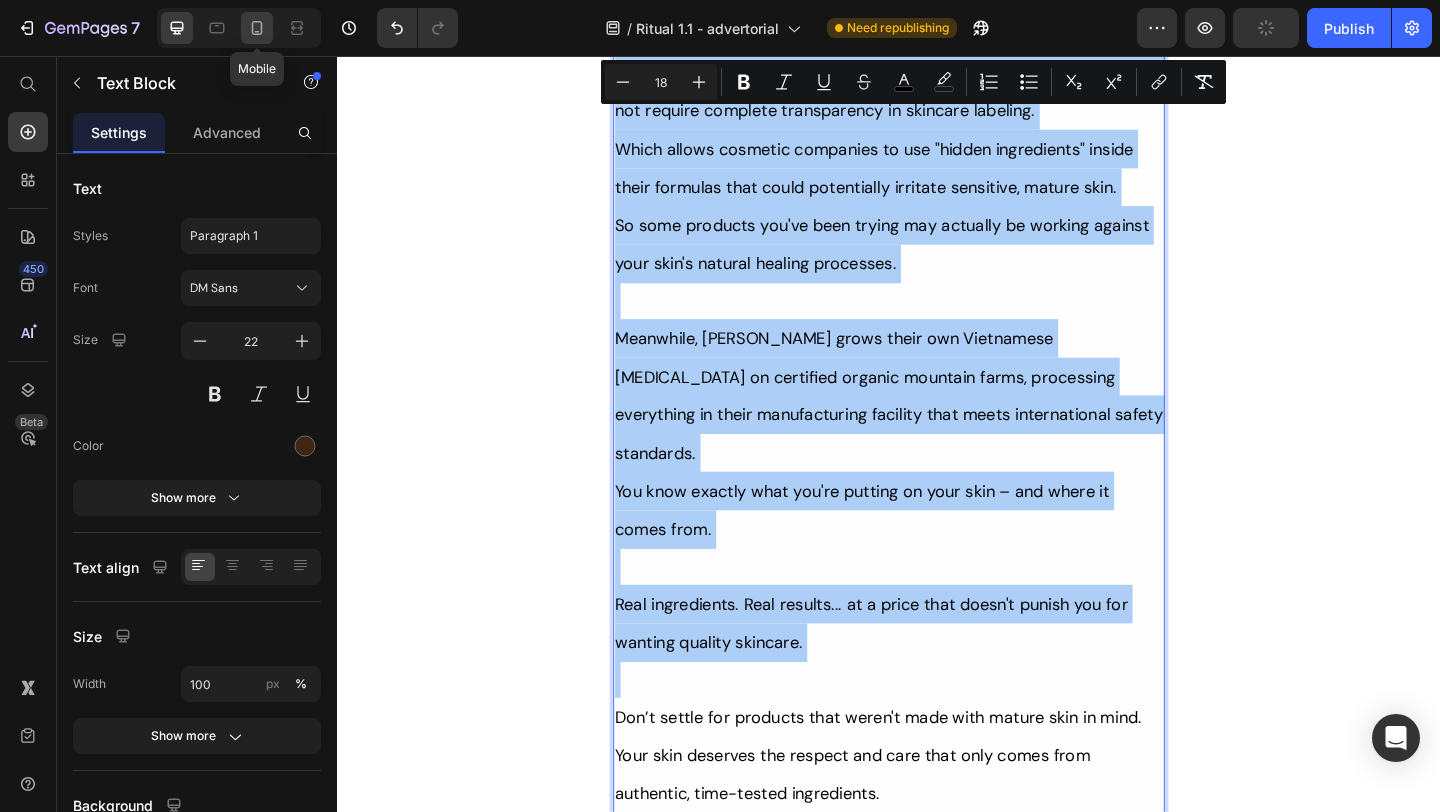 click 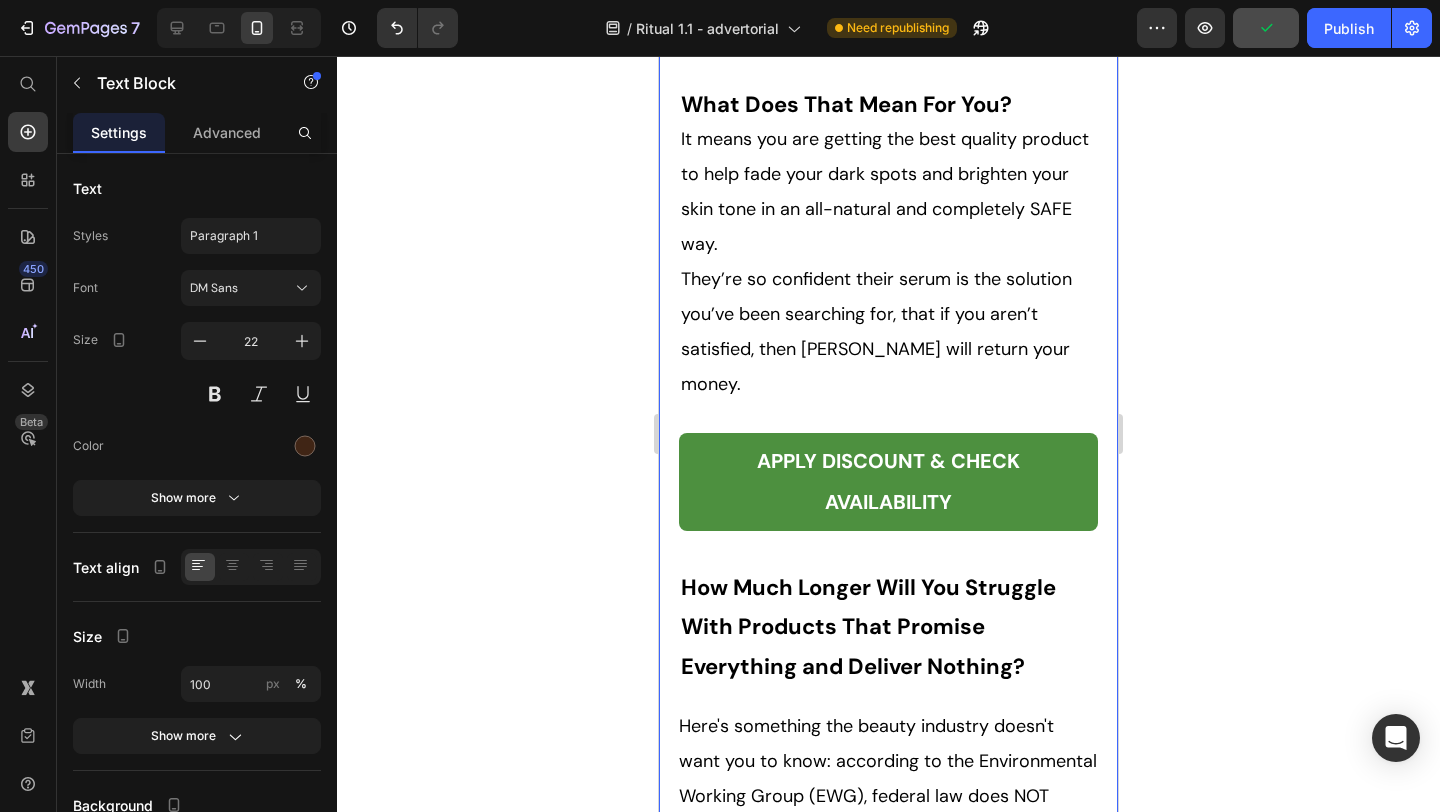 scroll, scrollTop: 13866, scrollLeft: 0, axis: vertical 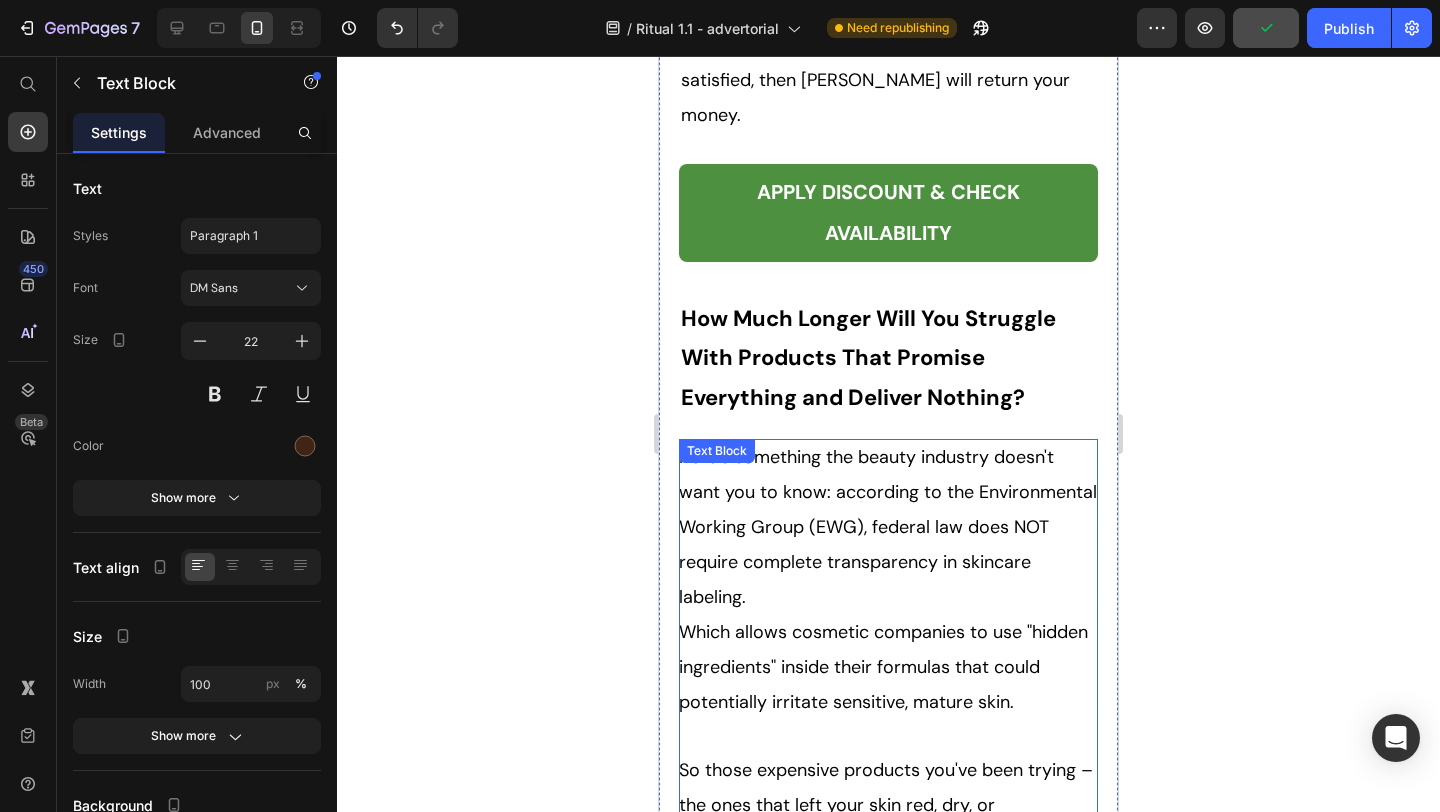 click on "Which allows cosmetic companies to use "hidden ingredients" inside their formulas that could potentially irritate sensitive, mature skin." at bounding box center [888, 666] 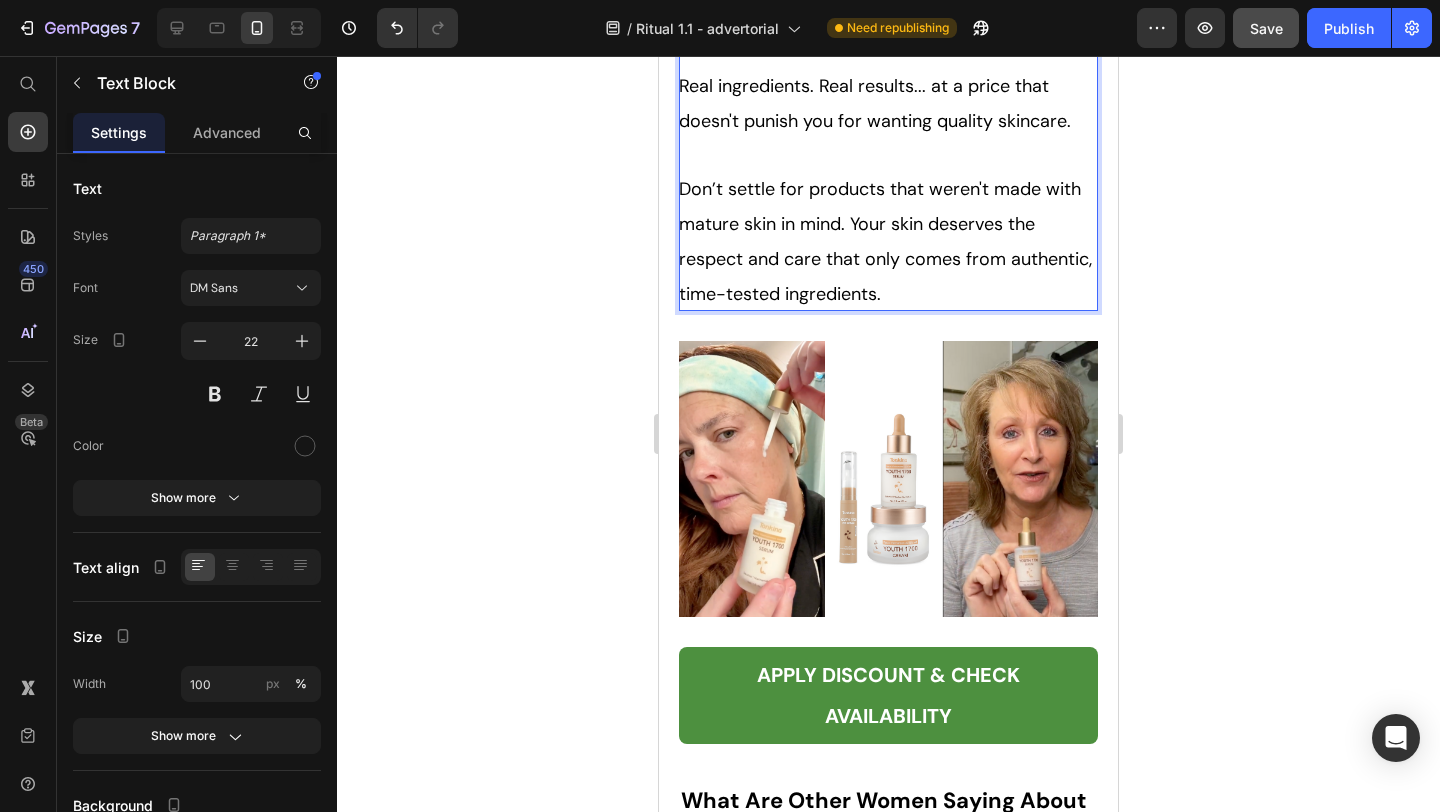 scroll, scrollTop: 15127, scrollLeft: 0, axis: vertical 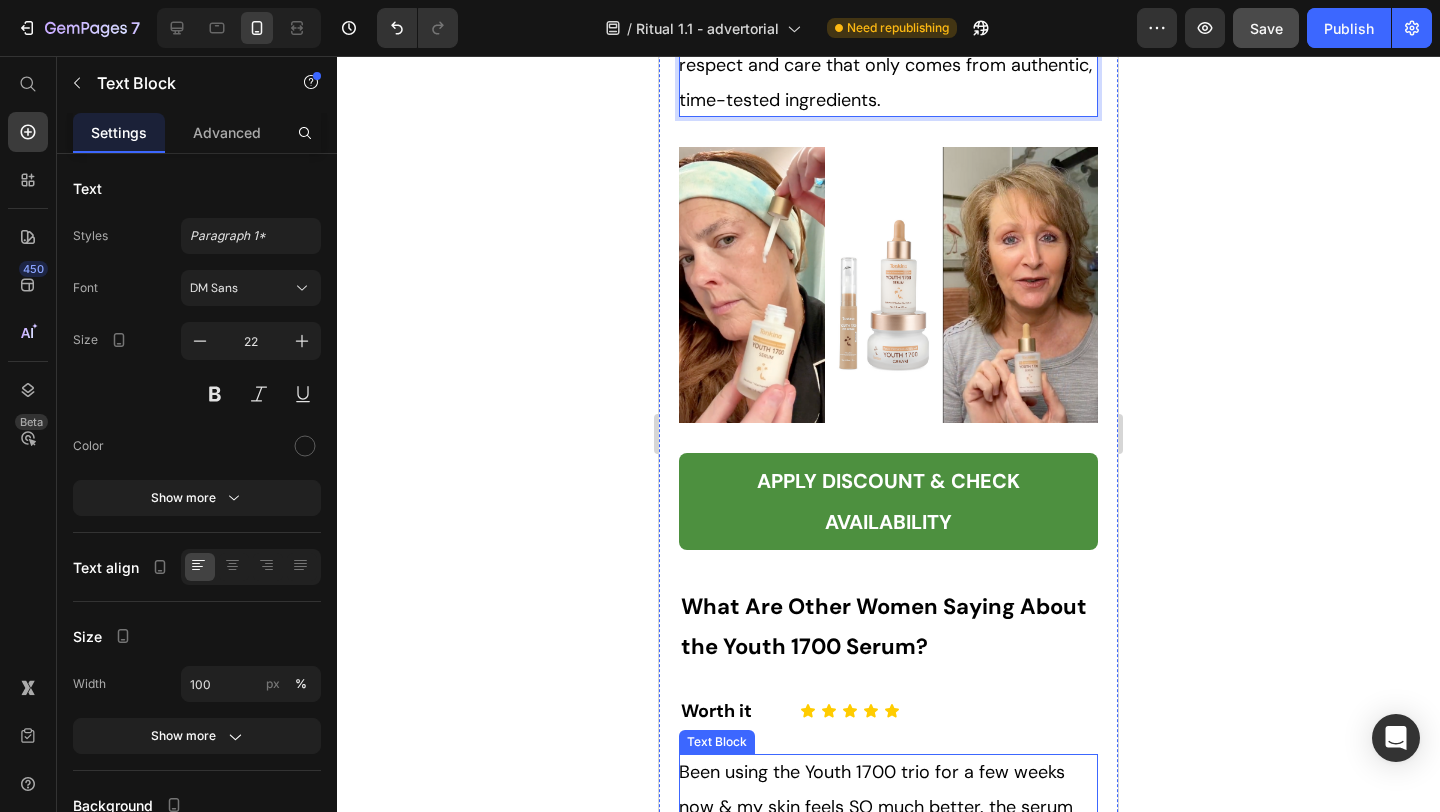 click on "Been using the Youth 1700 trio for a few weeks now & my skin feels SO much better. the serum absorbs fast, the cream is rich but not greasy, and the eye cream? game changer. my under-eyes actually look brighter. def repurchasing!" at bounding box center [888, 841] 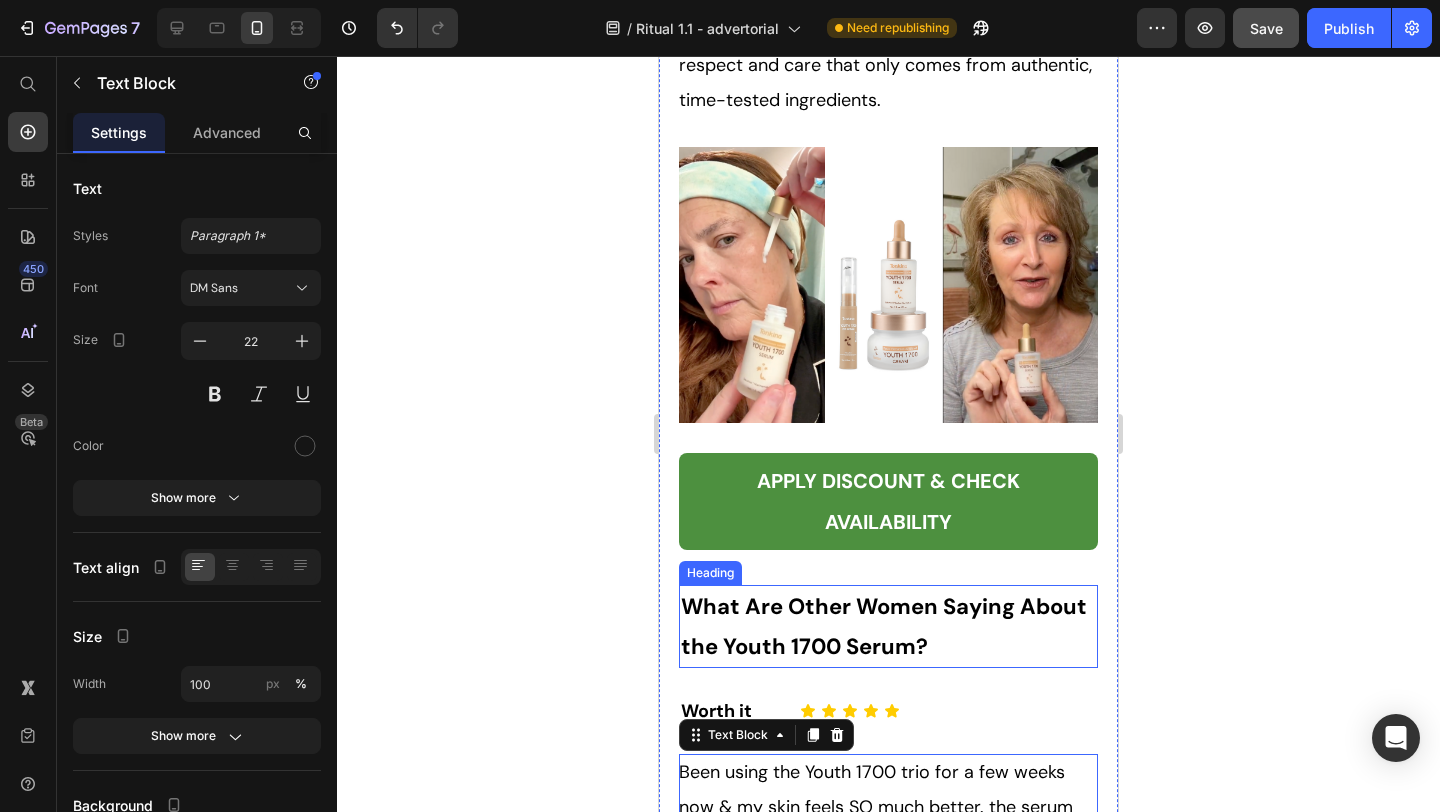 click on "What Are Other Women Saying About the Youth 1700 Serum?" at bounding box center (884, 626) 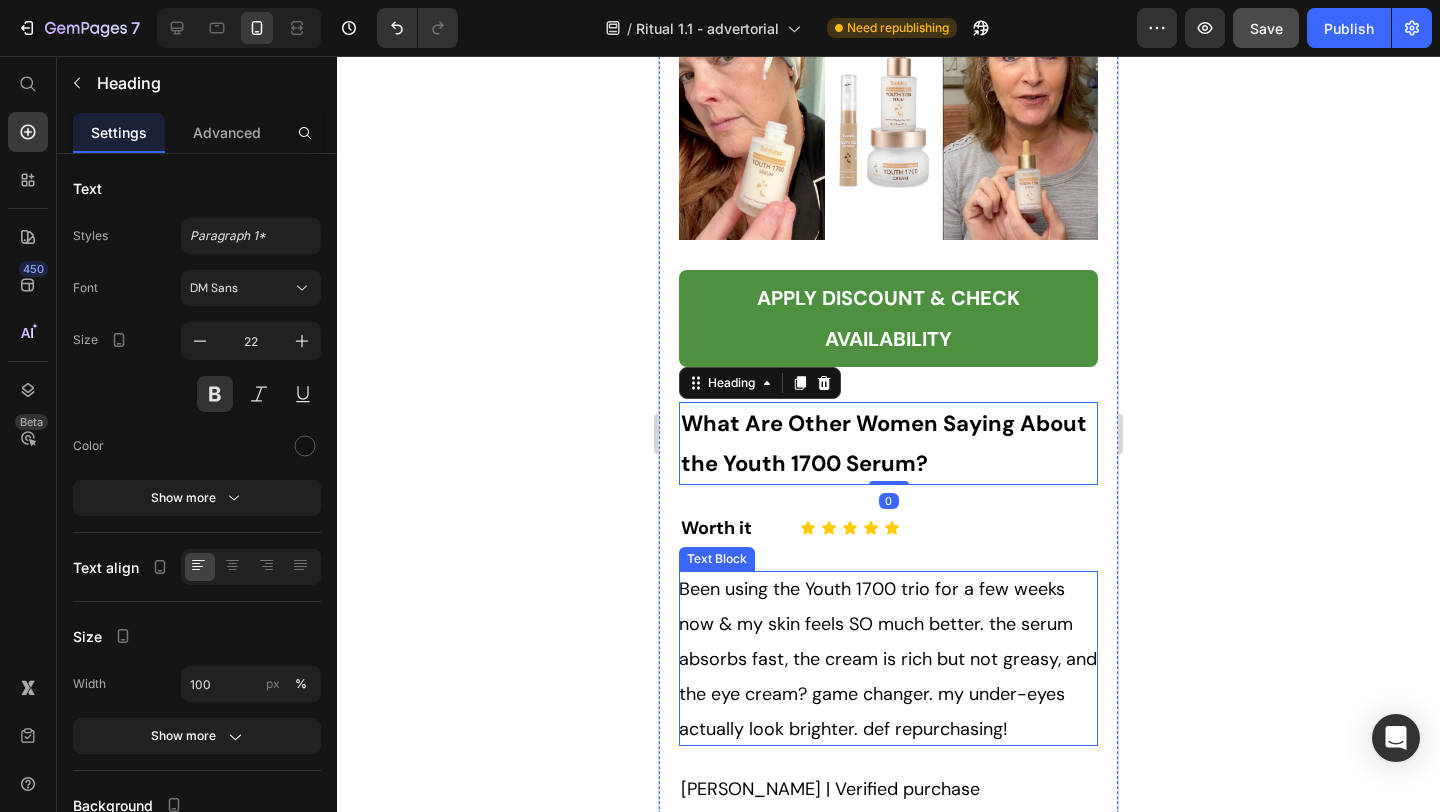 click on "Been using the Youth 1700 trio for a few weeks now & my skin feels SO much better. the serum absorbs fast, the cream is rich but not greasy, and the eye cream? game changer. my under-eyes actually look brighter. def repurchasing!" at bounding box center (888, 659) 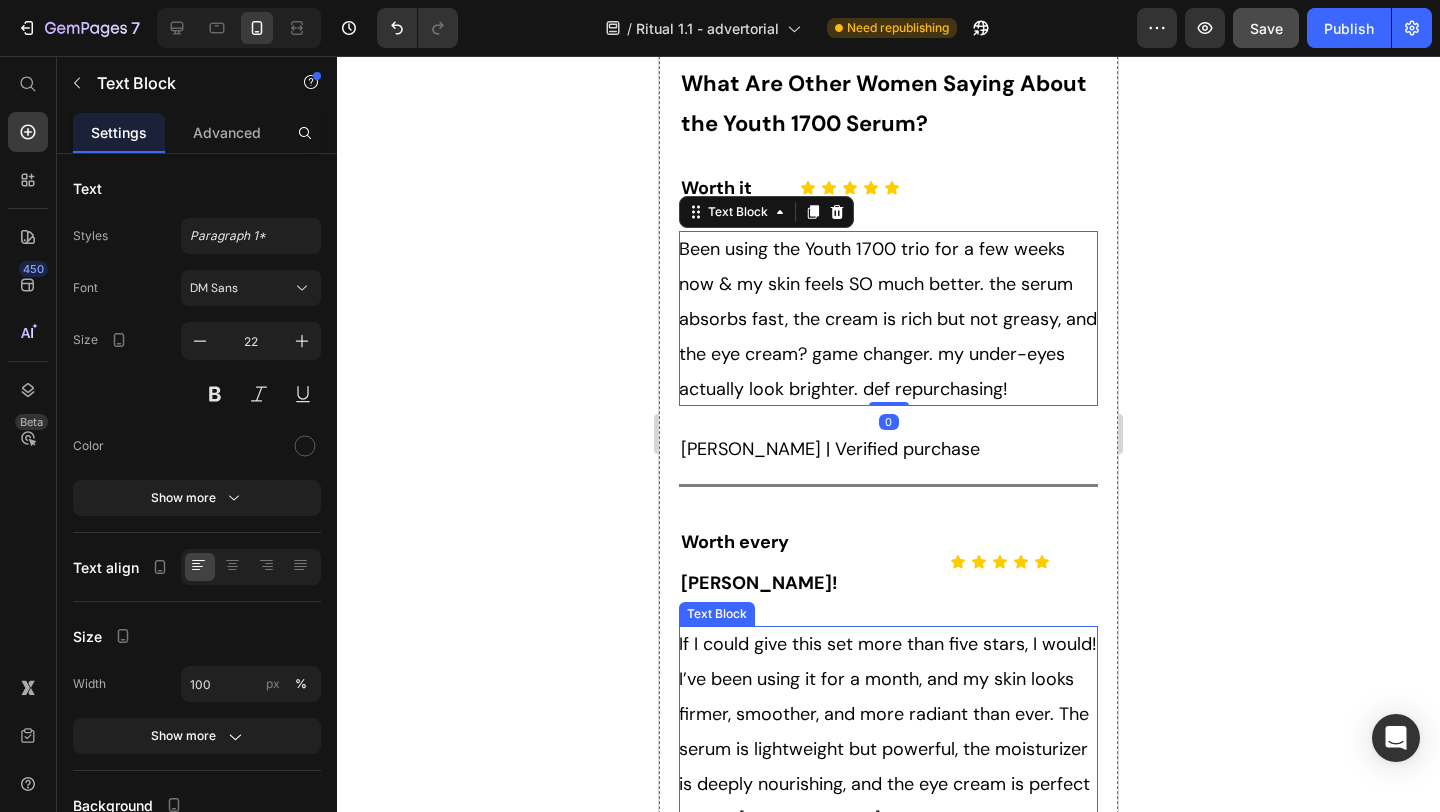 click on "If I could give this set more than five stars, I would! I’ve been using it for a month, and my skin looks firmer, smoother, and more radiant than ever. The serum is lightweight but powerful, the moisturizer is deeply nourishing, and the eye cream is perfect for my [MEDICAL_DATA]. It’s like a complete skincare routine in one package." at bounding box center (888, 749) 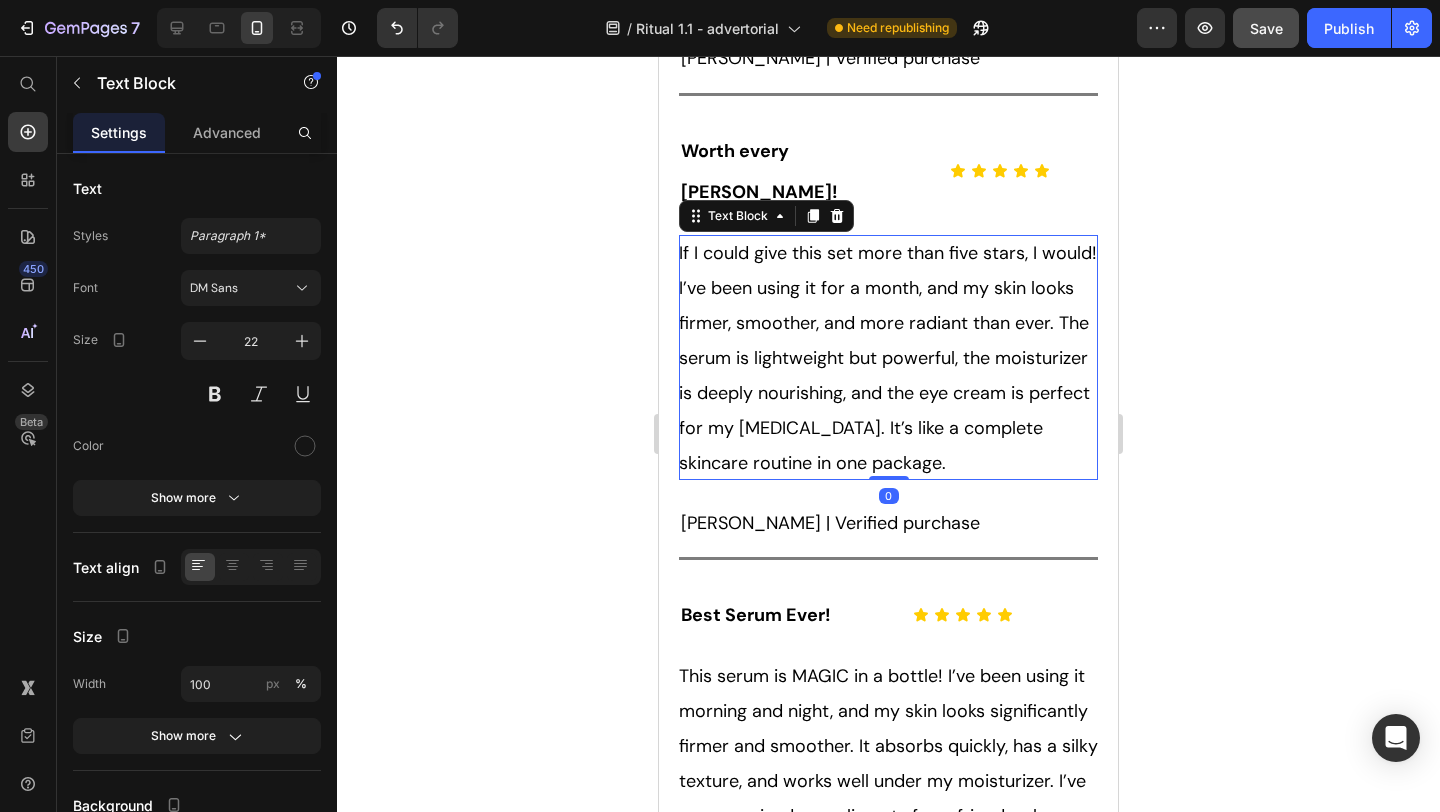 scroll, scrollTop: 16054, scrollLeft: 0, axis: vertical 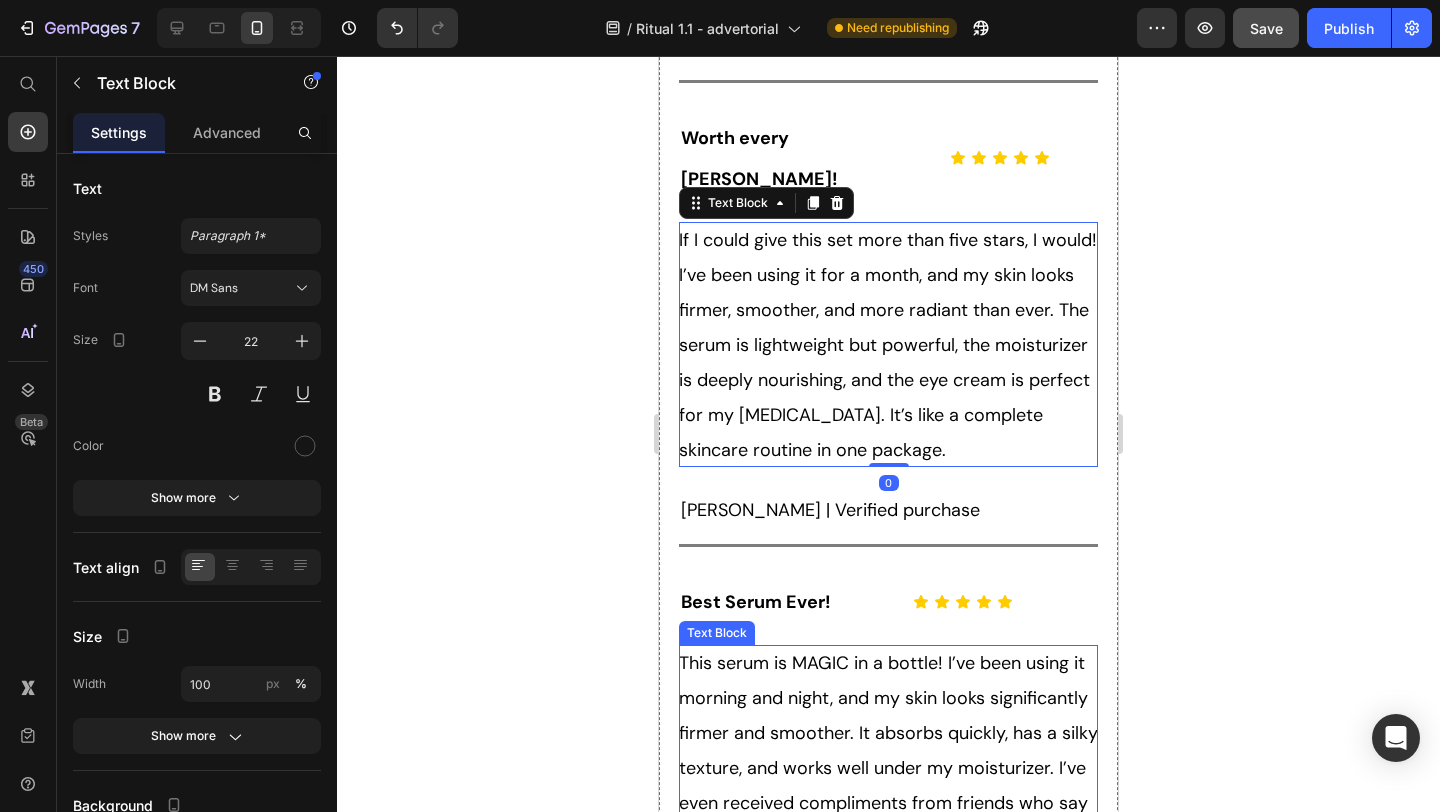click on "This serum is MAGIC in a bottle! I’ve been using it morning and night, and my skin looks significantly firmer and smoother. It absorbs quickly, has a silky texture, and works well under my moisturizer. I’ve even received compliments from friends who say my skin looks more youthful and radiant!" at bounding box center (888, 750) 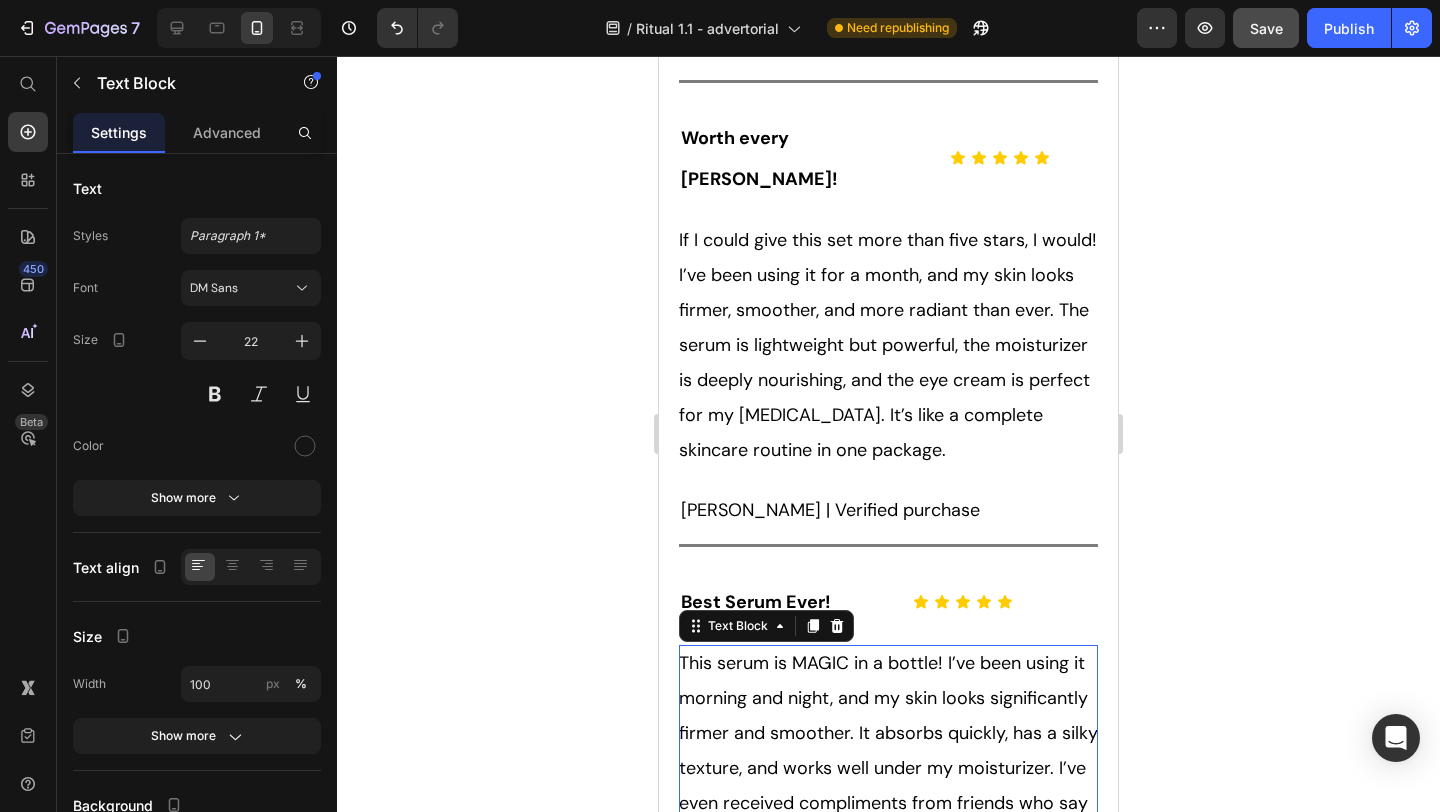 click on "This serum is MAGIC in a bottle! I’ve been using it morning and night, and my skin looks significantly firmer and smoother. It absorbs quickly, has a silky texture, and works well under my moisturizer. I’ve even received compliments from friends who say my skin looks more youthful and radiant!" at bounding box center (888, 750) 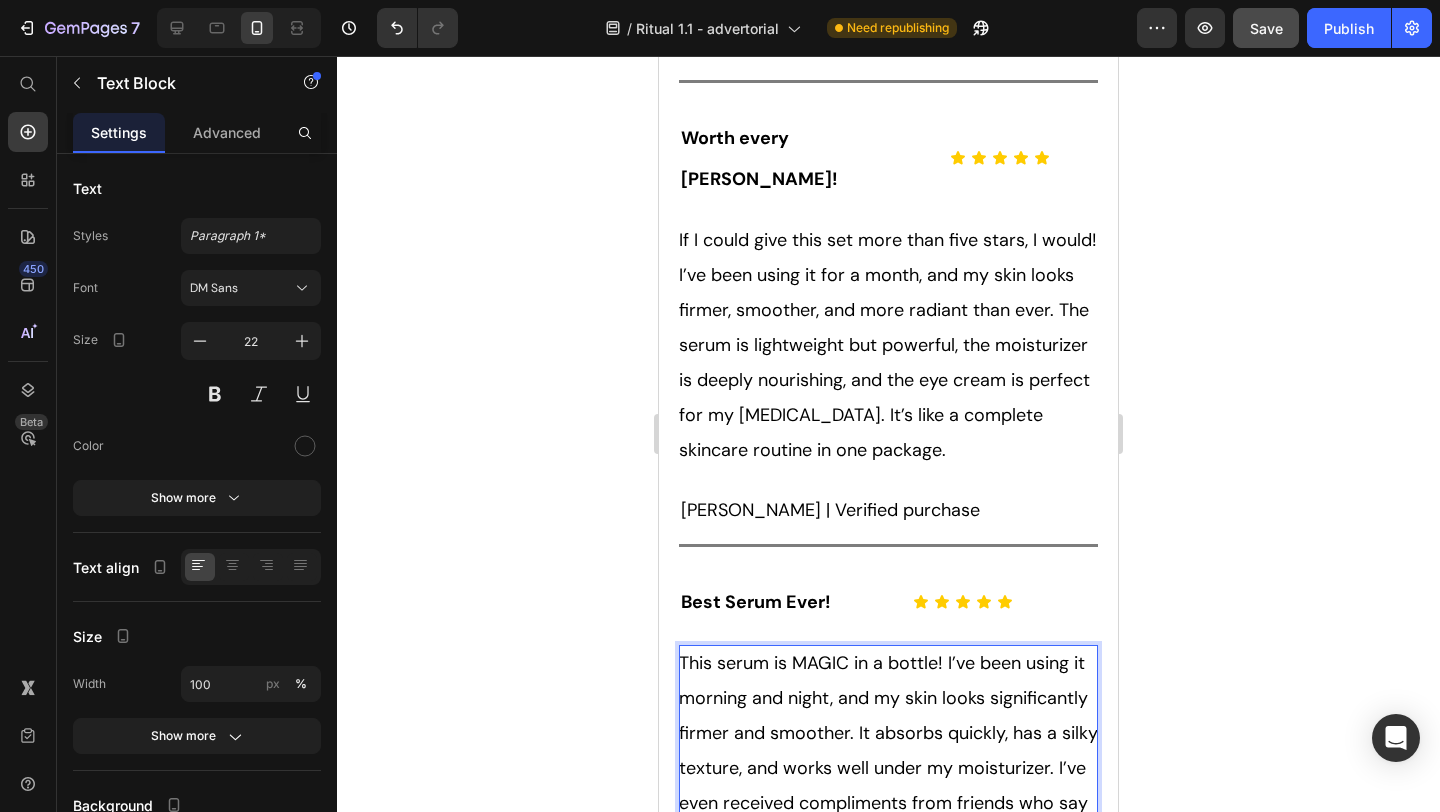 click on "This serum is MAGIC in a bottle! I’ve been using it morning and night, and my skin looks significantly firmer and smoother. It absorbs quickly, has a silky texture, and works well under my moisturizer. I’ve even received compliments from friends who say my skin looks more youthful and radiant!" at bounding box center [888, 750] 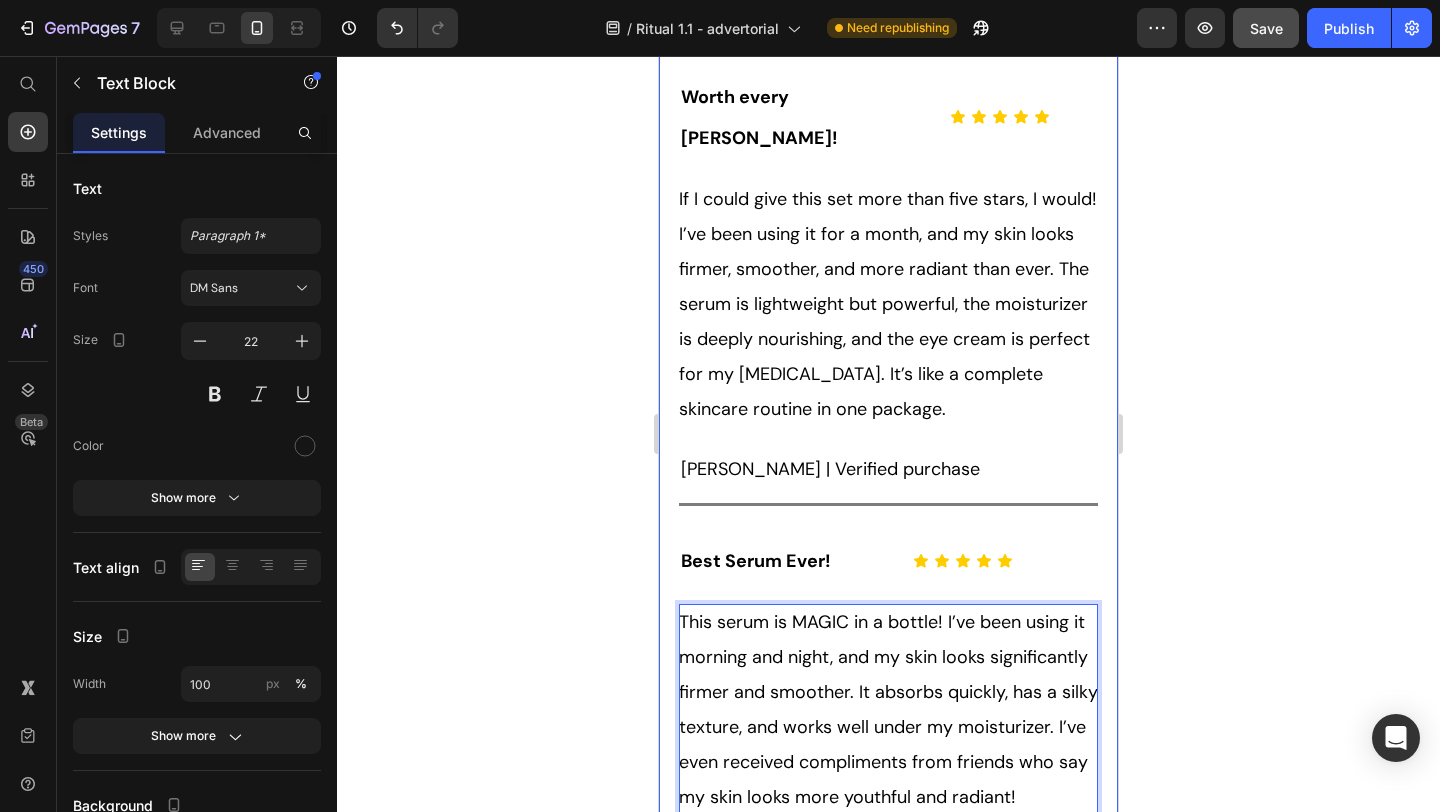 click on "Her Daughter Asked If She Had 'Work Done' – The Truth About Her 55-Year-Old Skin Will Surprise You Heading                Title Line ⁠⁠⁠⁠⁠⁠⁠ Inspired By What Women Are Choosing Instead of Botox: This Complete Ritual Helps Smooth Fine Lines, Brighten Age Spots, Firm Skin — All Without Needles or Harsh Chemicals… Heading Image Ladies, what if I told you that many radiant women over 50 are skipping harsh treatments and seeing beautiful changes through consistent, gentle care, naturally? Here’s what the beauty industry doesn’t want you to know: You don’t need injections or harsh treatments to look radiant. While they push expensive procedures and synthetic creams, a quiet shift is happening among smart, discerning women — who’ve found something different. A new brand called  Tonkina  is leading the way with a breakthrough discovery: A rare species of Vietnamese ginseng, newly researched and shown to contain  up to 4x more skin-renewing saponins 1 2  than even Korean ginseng. 1 2 "" at bounding box center (888, -6245) 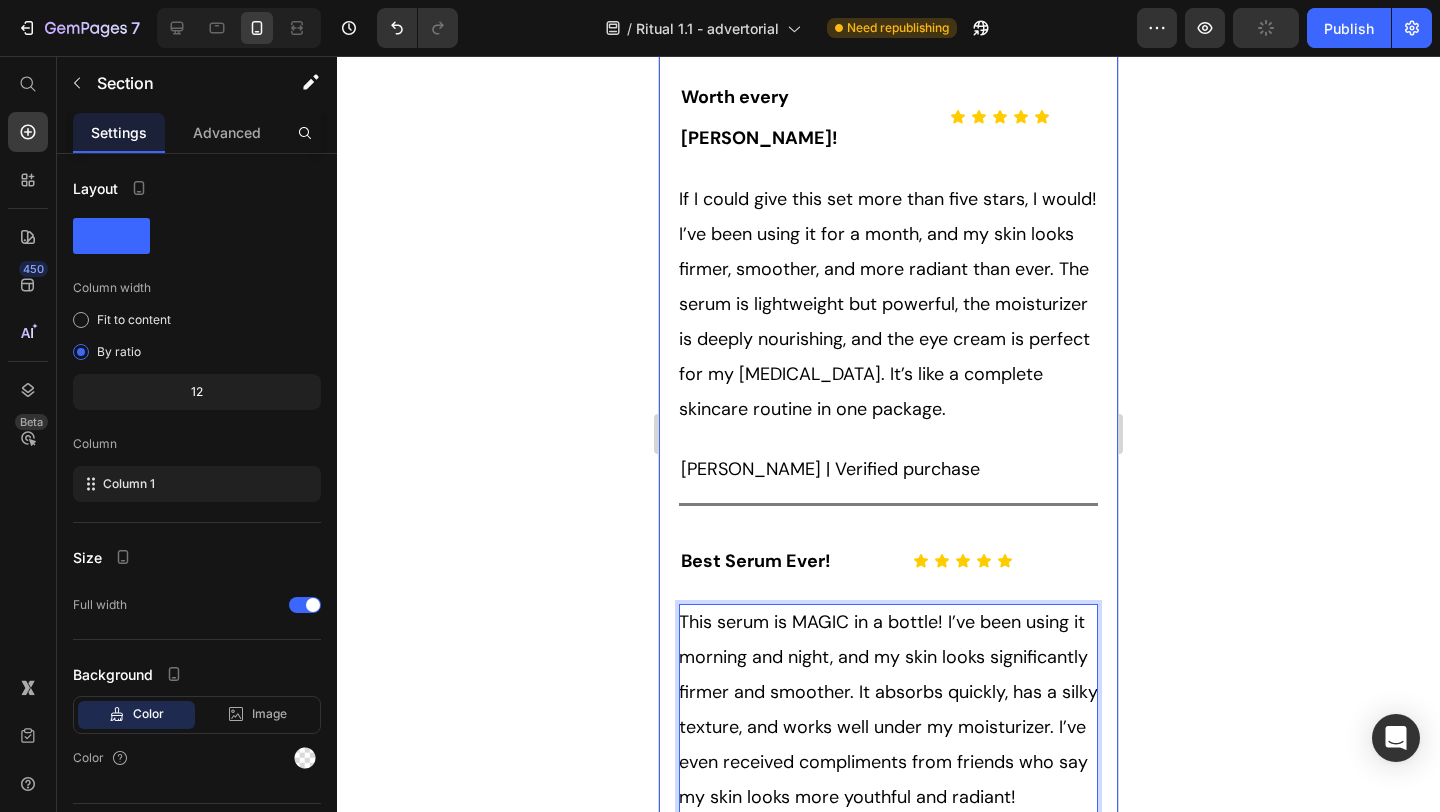 scroll, scrollTop: 16293, scrollLeft: 0, axis: vertical 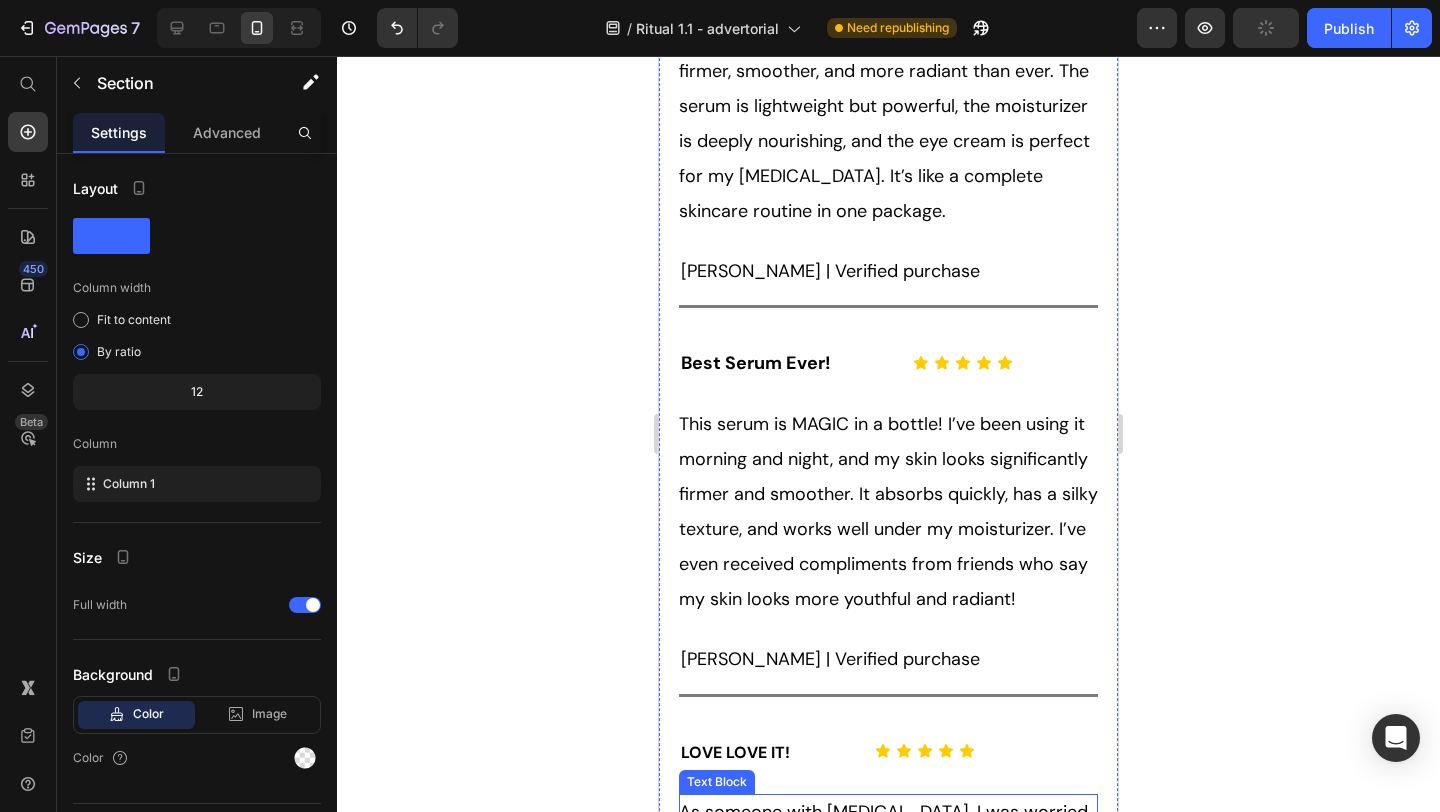 click on "As someone with [MEDICAL_DATA], I was worried about irritation, but this serum is incredibly gentle. No redness or breakouts, just a smooth, hydrated glow." at bounding box center [887, 864] 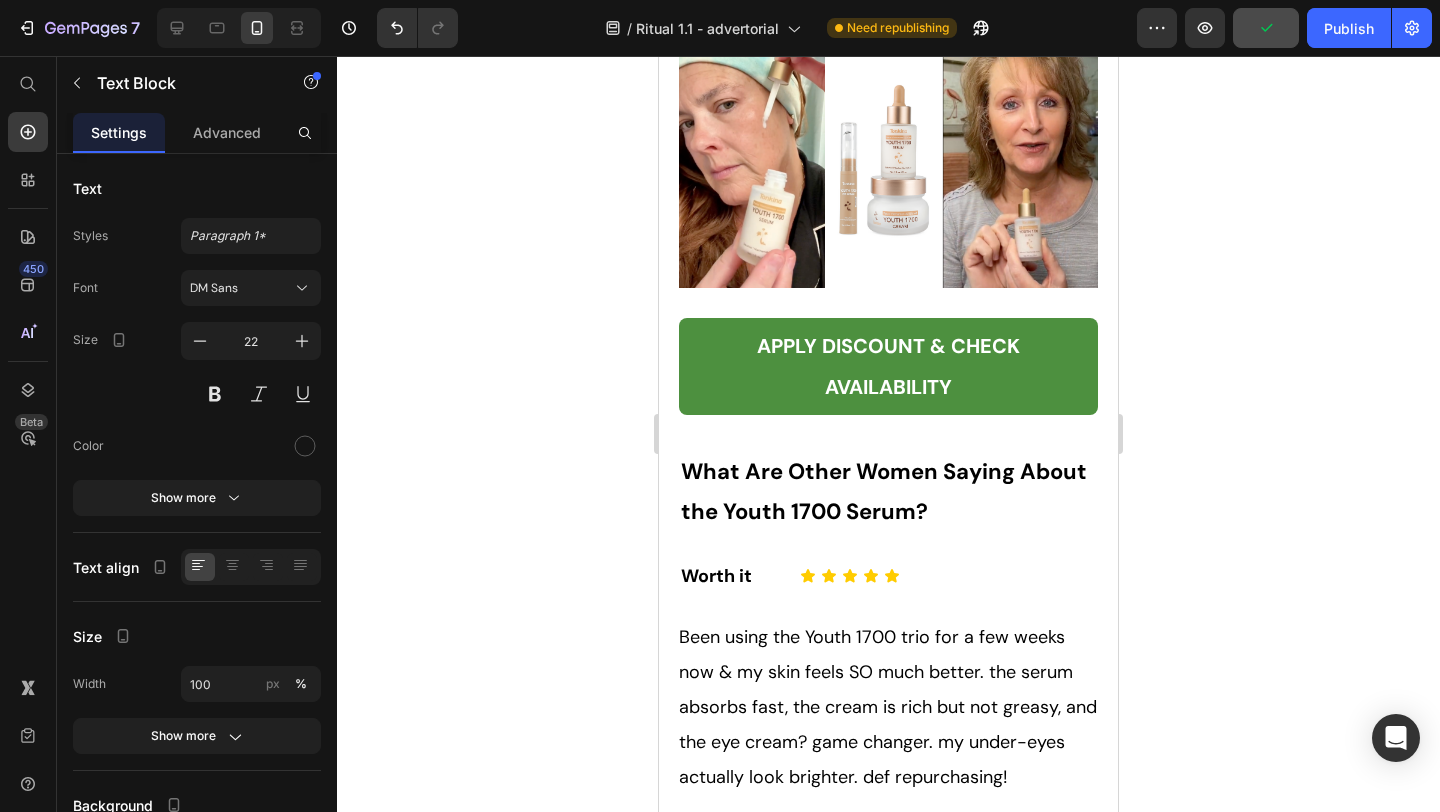 scroll, scrollTop: 15241, scrollLeft: 0, axis: vertical 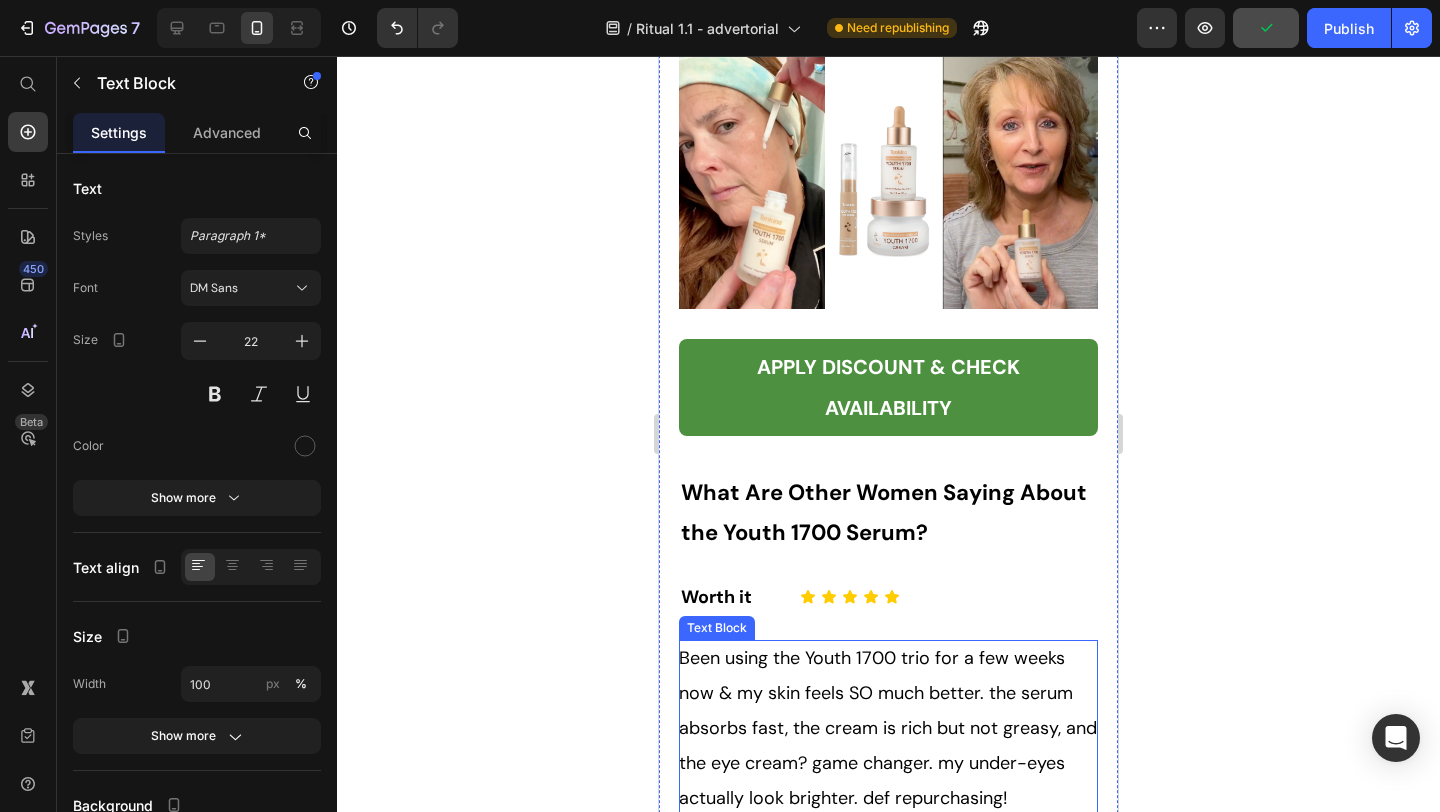 click on "Been using the Youth 1700 trio for a few weeks now & my skin feels SO much better. the serum absorbs fast, the cream is rich but not greasy, and the eye cream? game changer. my under-eyes actually look brighter. def repurchasing!" at bounding box center [888, 728] 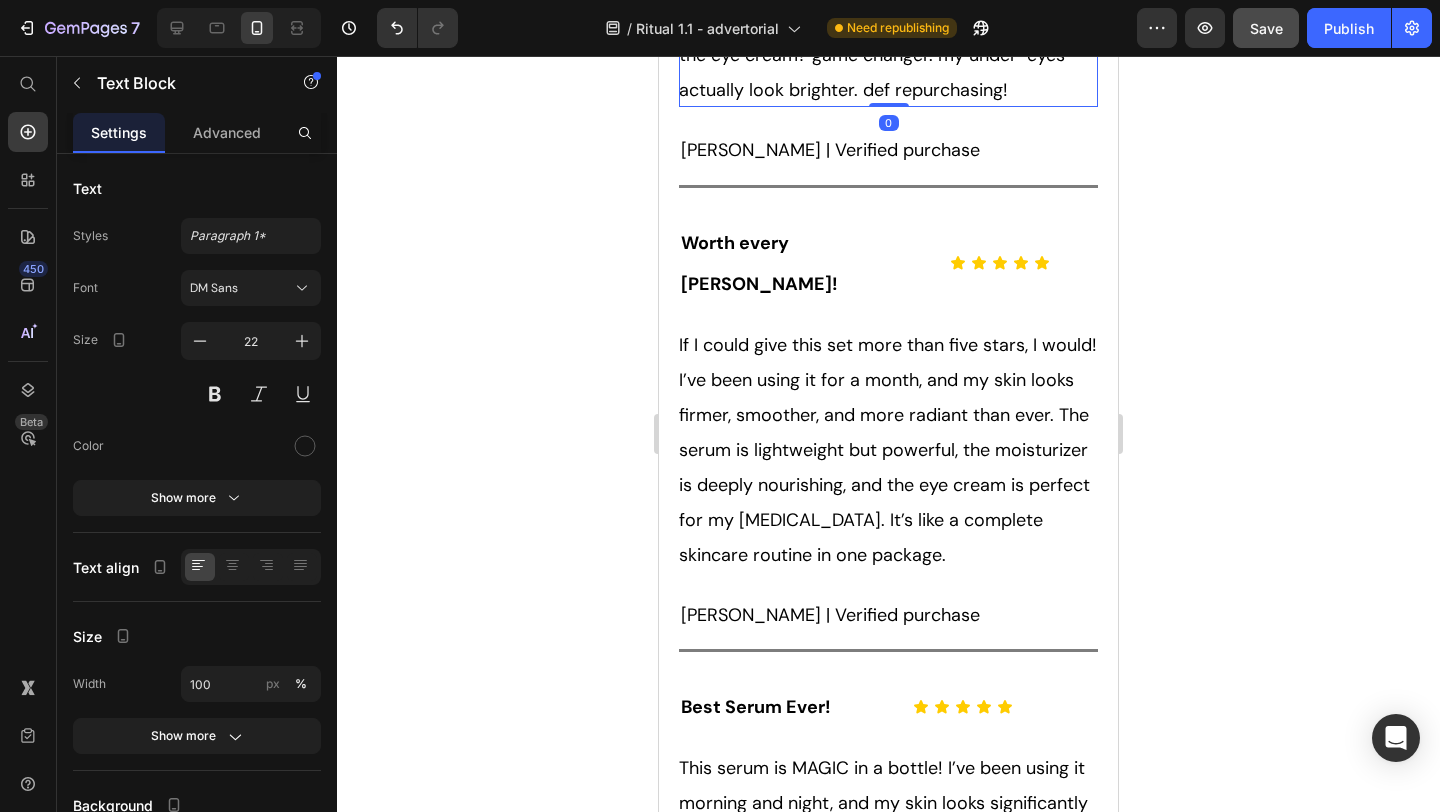 scroll, scrollTop: 15978, scrollLeft: 0, axis: vertical 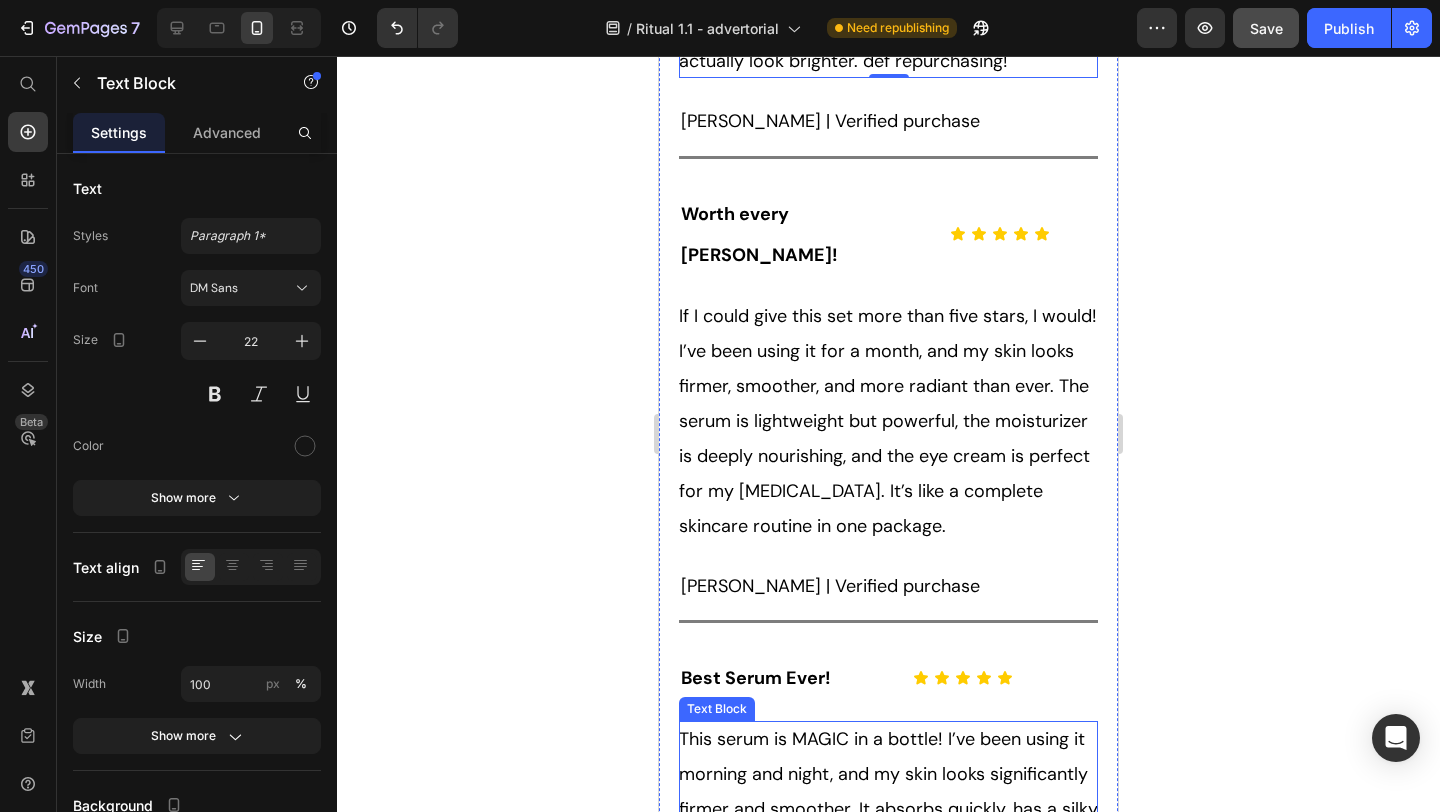 click on "This serum is MAGIC in a bottle! I’ve been using it morning and night, and my skin looks significantly firmer and smoother. It absorbs quickly, has a silky texture, and works well under my moisturizer. I’ve even received compliments from friends who say my skin looks more youthful and radiant!" at bounding box center (888, 826) 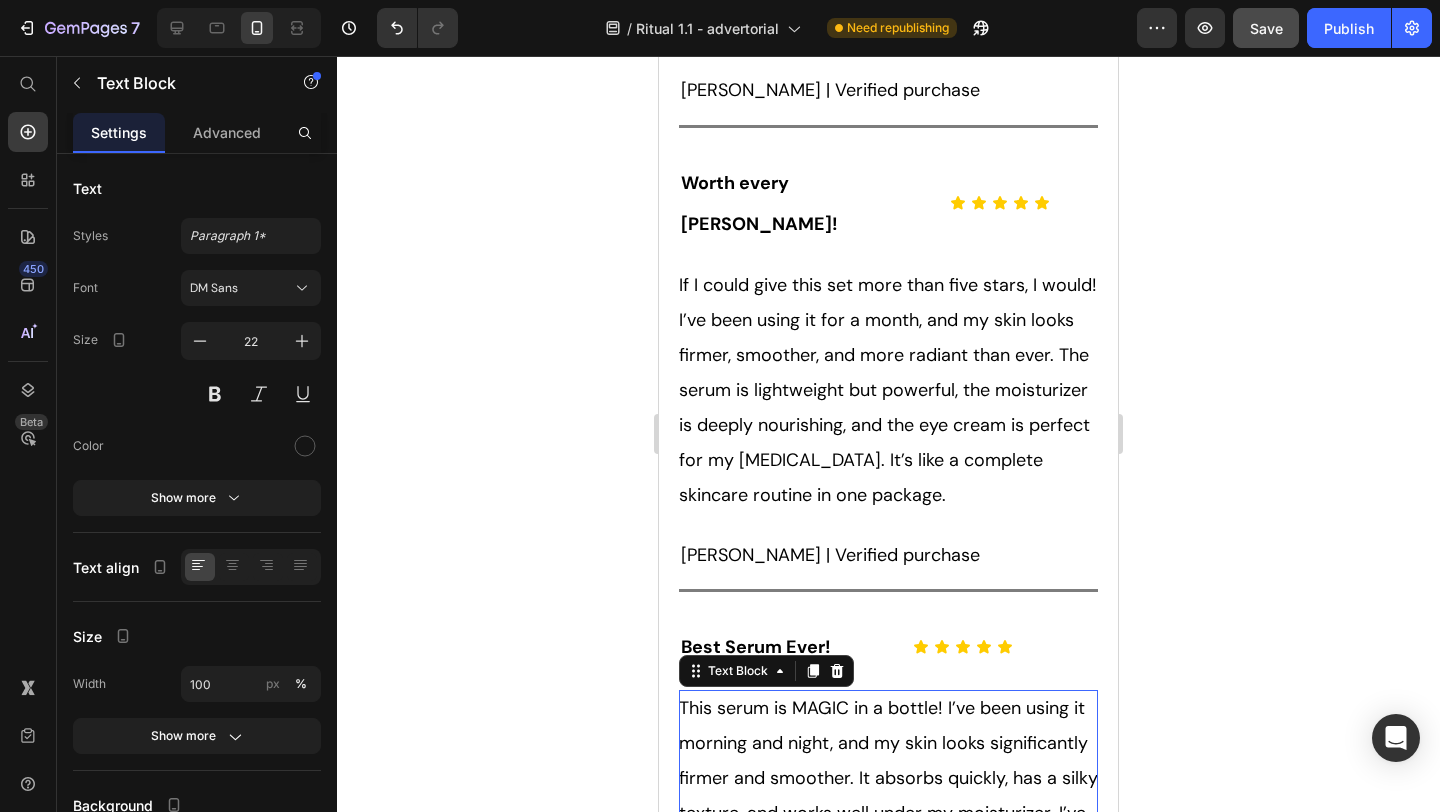 scroll, scrollTop: 16017, scrollLeft: 0, axis: vertical 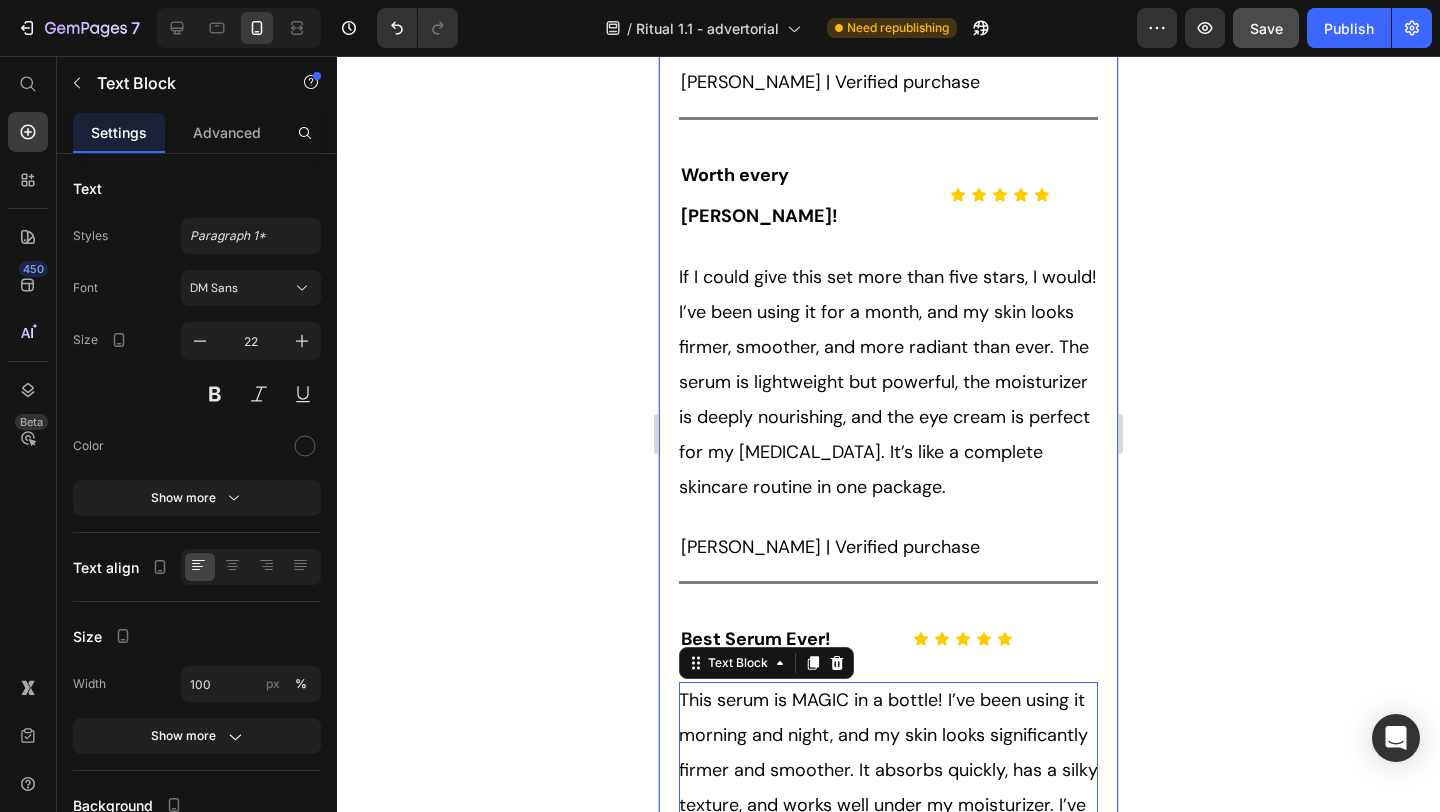 click on "Her Daughter Asked If She Had 'Work Done' – The Truth About Her 55-Year-Old Skin Will Surprise You Heading                Title Line ⁠⁠⁠⁠⁠⁠⁠ Inspired By What Women Are Choosing Instead of Botox: This Complete Ritual Helps Smooth Fine Lines, Brighten Age Spots, Firm Skin — All Without Needles or Harsh Chemicals… Heading Image Ladies, what if I told you that many radiant women over 50 are skipping harsh treatments and seeing beautiful changes through consistent, gentle care, naturally? Here’s what the beauty industry doesn’t want you to know: You don’t need injections or harsh treatments to look radiant. While they push expensive procedures and synthetic creams, a quiet shift is happening among smart, discerning women — who’ve found something different. A new brand called  Tonkina  is leading the way with a breakthrough discovery: A rare species of Vietnamese ginseng, newly researched and shown to contain  up to 4x more skin-renewing saponins 1 2  than even Korean ginseng. 1 2 "" at bounding box center [888, -6167] 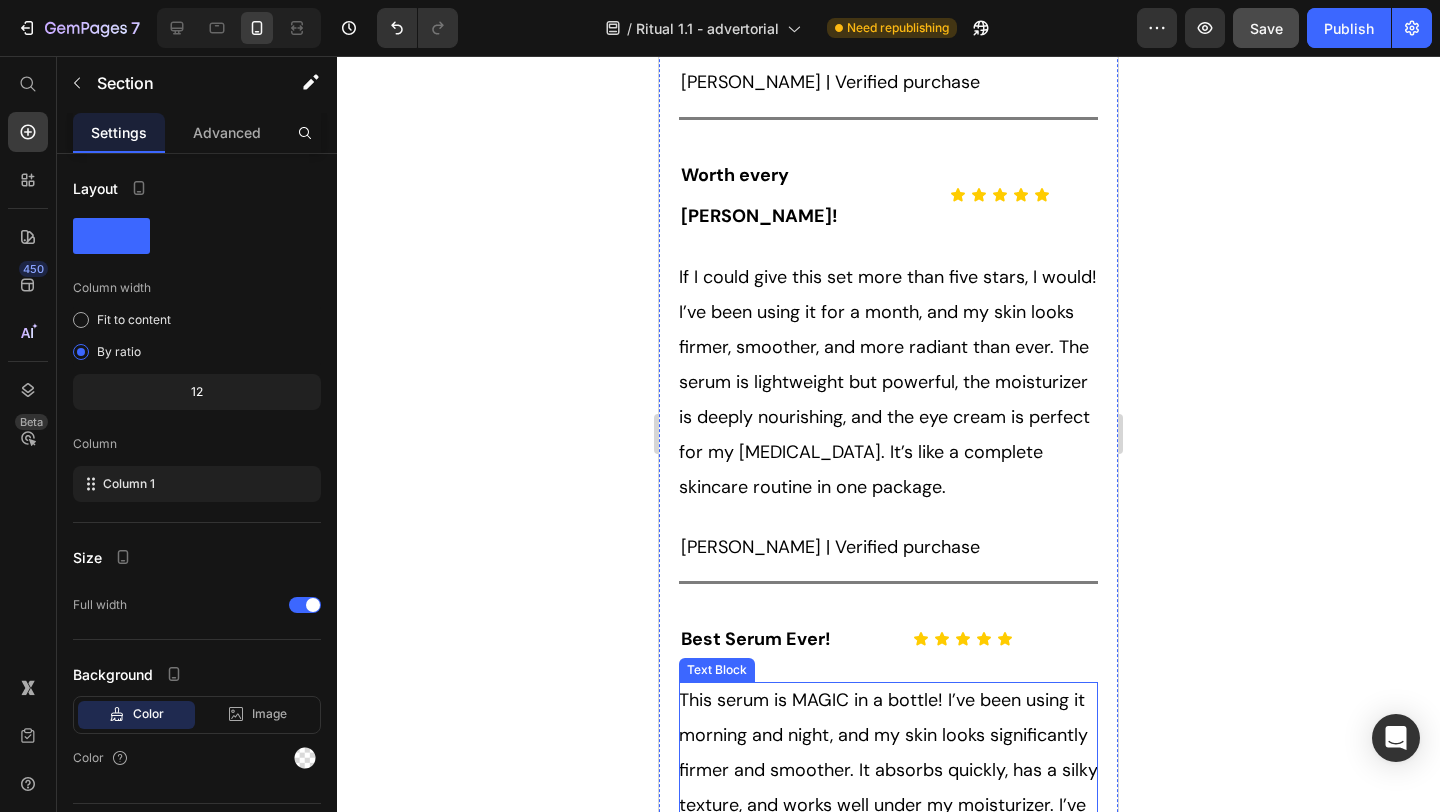 click on "This serum is MAGIC in a bottle! I’ve been using it morning and night, and my skin looks significantly firmer and smoother. It absorbs quickly, has a silky texture, and works well under my moisturizer. I’ve even received compliments from friends who say my skin looks more youthful and radiant!" at bounding box center (888, 787) 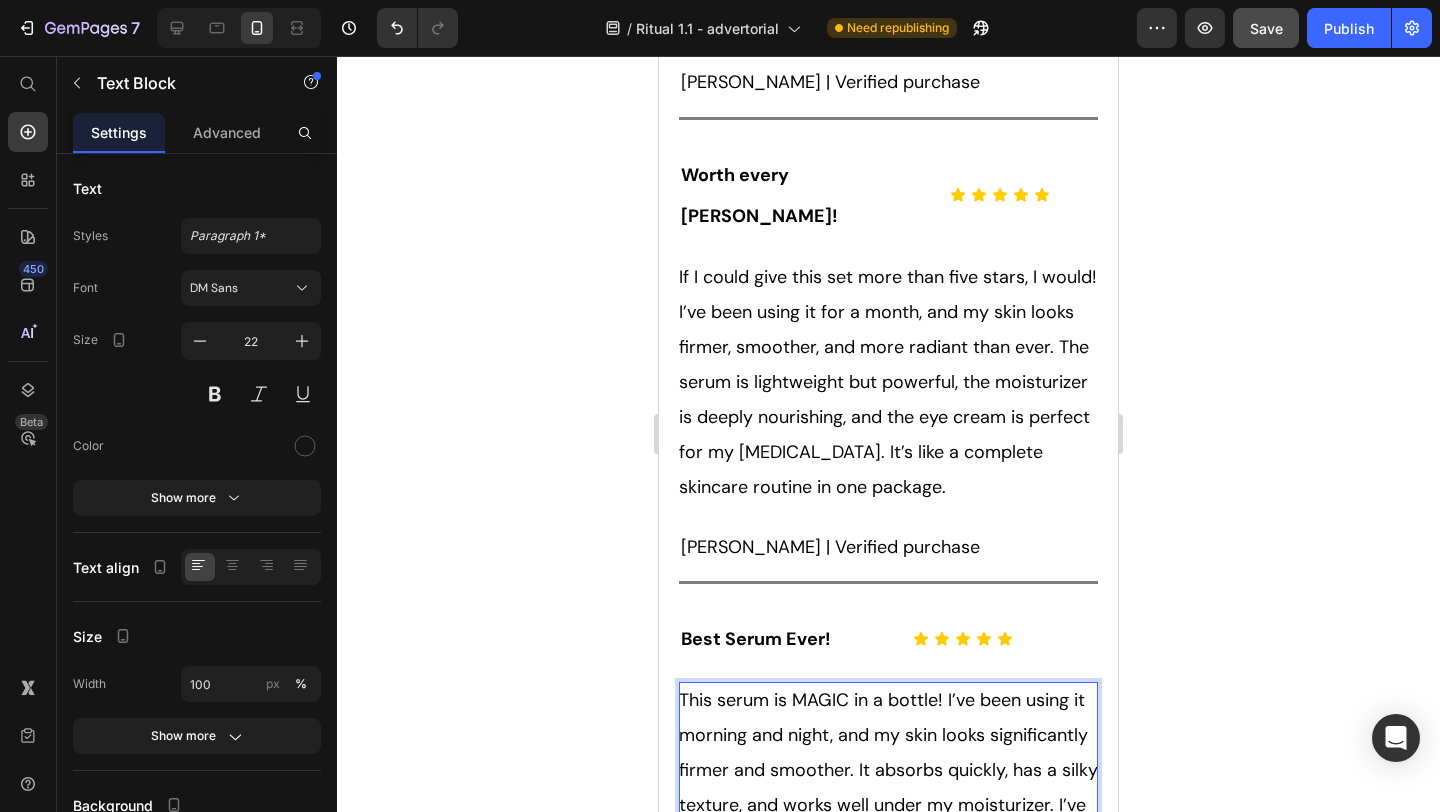 click on "This serum is MAGIC in a bottle! I’ve been using it morning and night, and my skin looks significantly firmer and smoother. It absorbs quickly, has a silky texture, and works well under my moisturizer. I’ve even received compliments from friends who say my skin looks more youthful and radiant!" at bounding box center (888, 787) 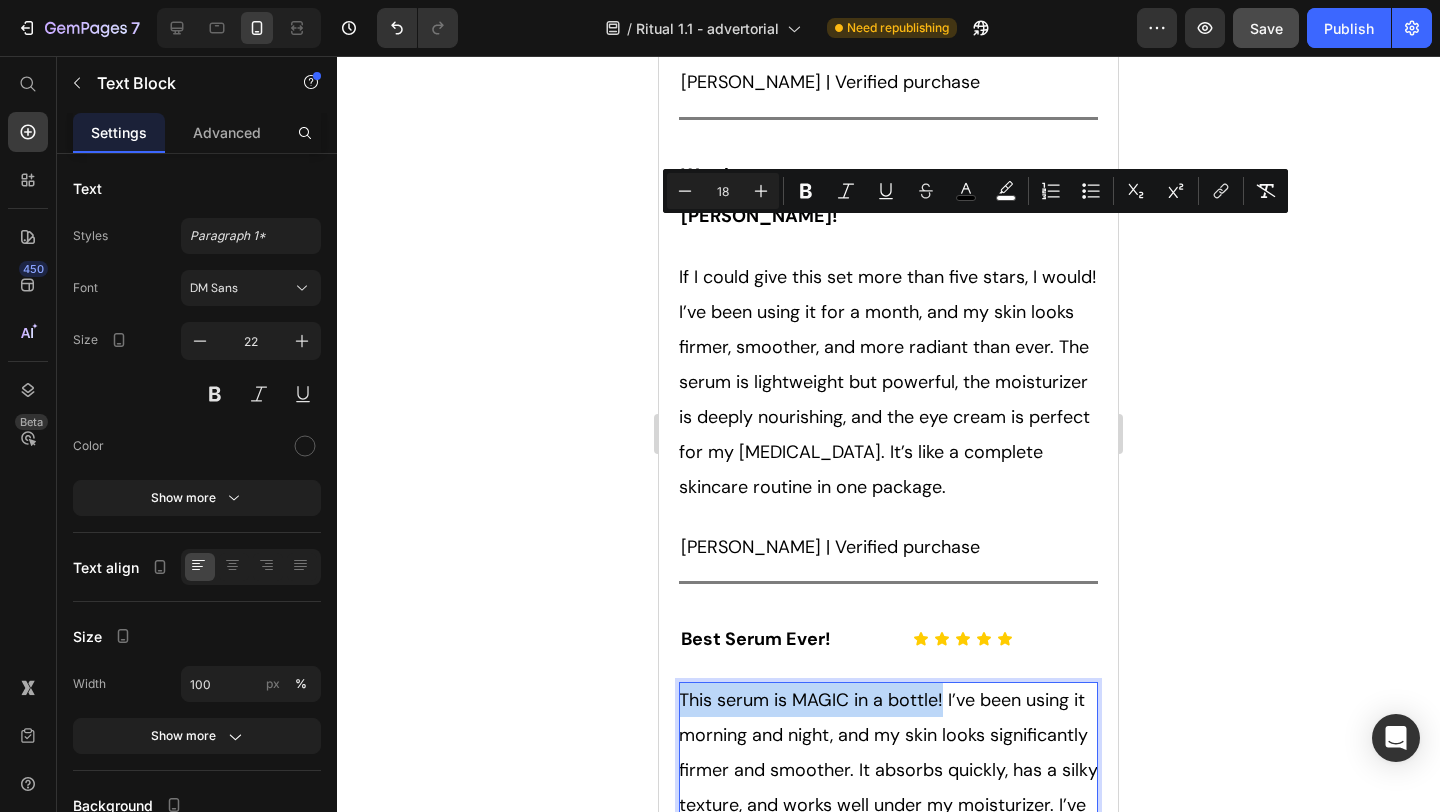 drag, startPoint x: 940, startPoint y: 234, endPoint x: 689, endPoint y: 234, distance: 251 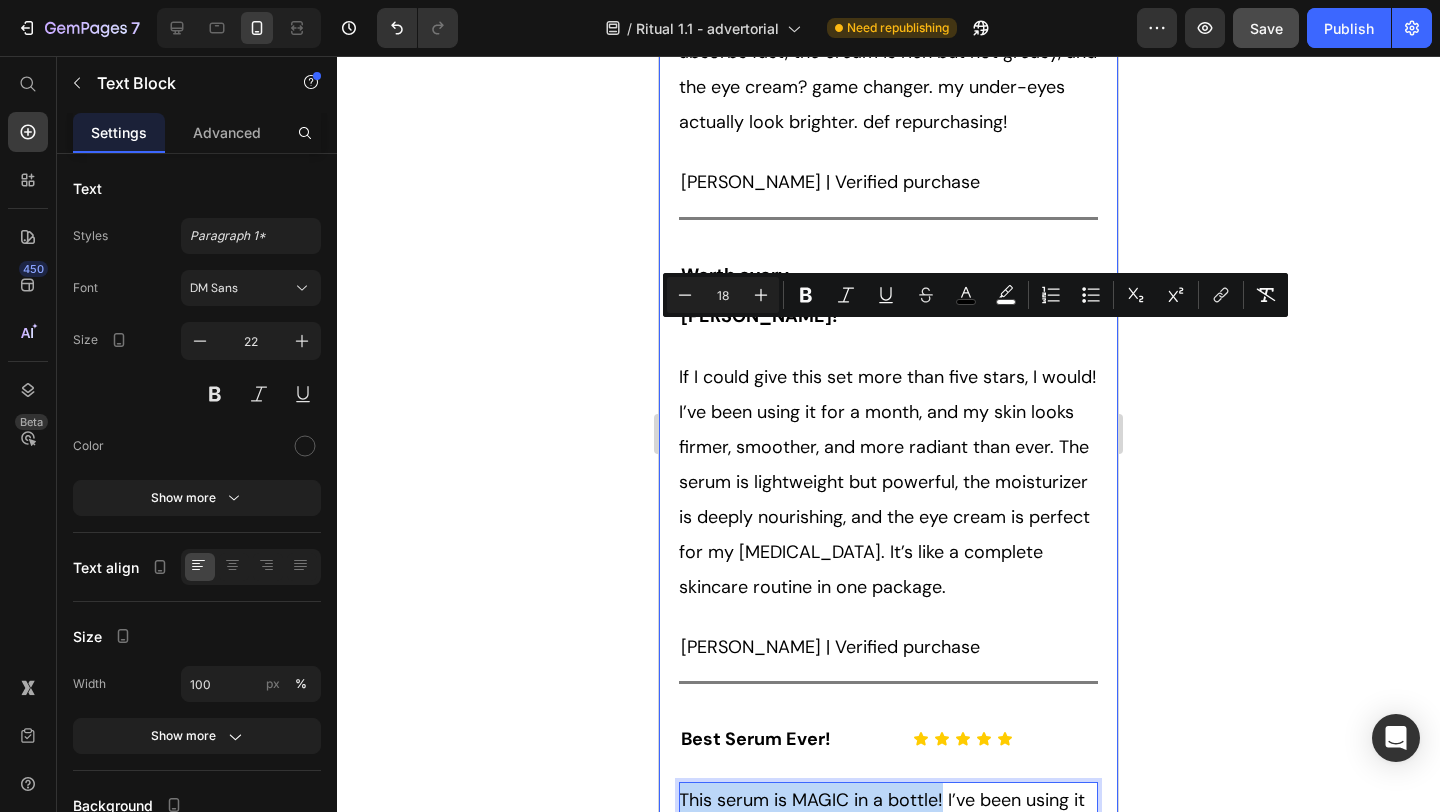 scroll, scrollTop: 15906, scrollLeft: 0, axis: vertical 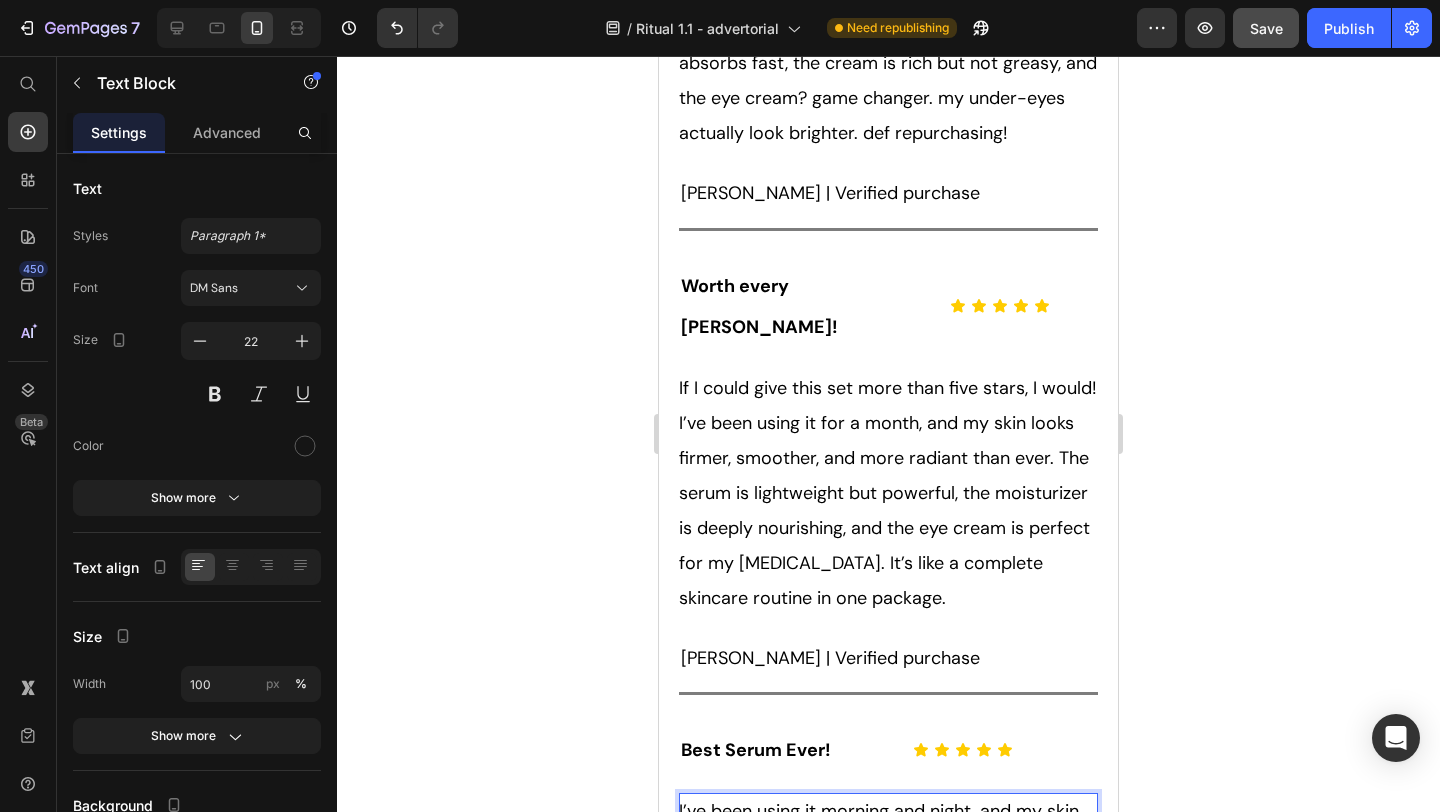 click on "I’ve been using it morning and night, and my skin looks significantly firmer and smoother. It absorbs quickly, has a silky texture, and works well under my moisturizer. I’ve even received compliments from friends who say my skin looks more youthful and radiant!" at bounding box center [886, 898] 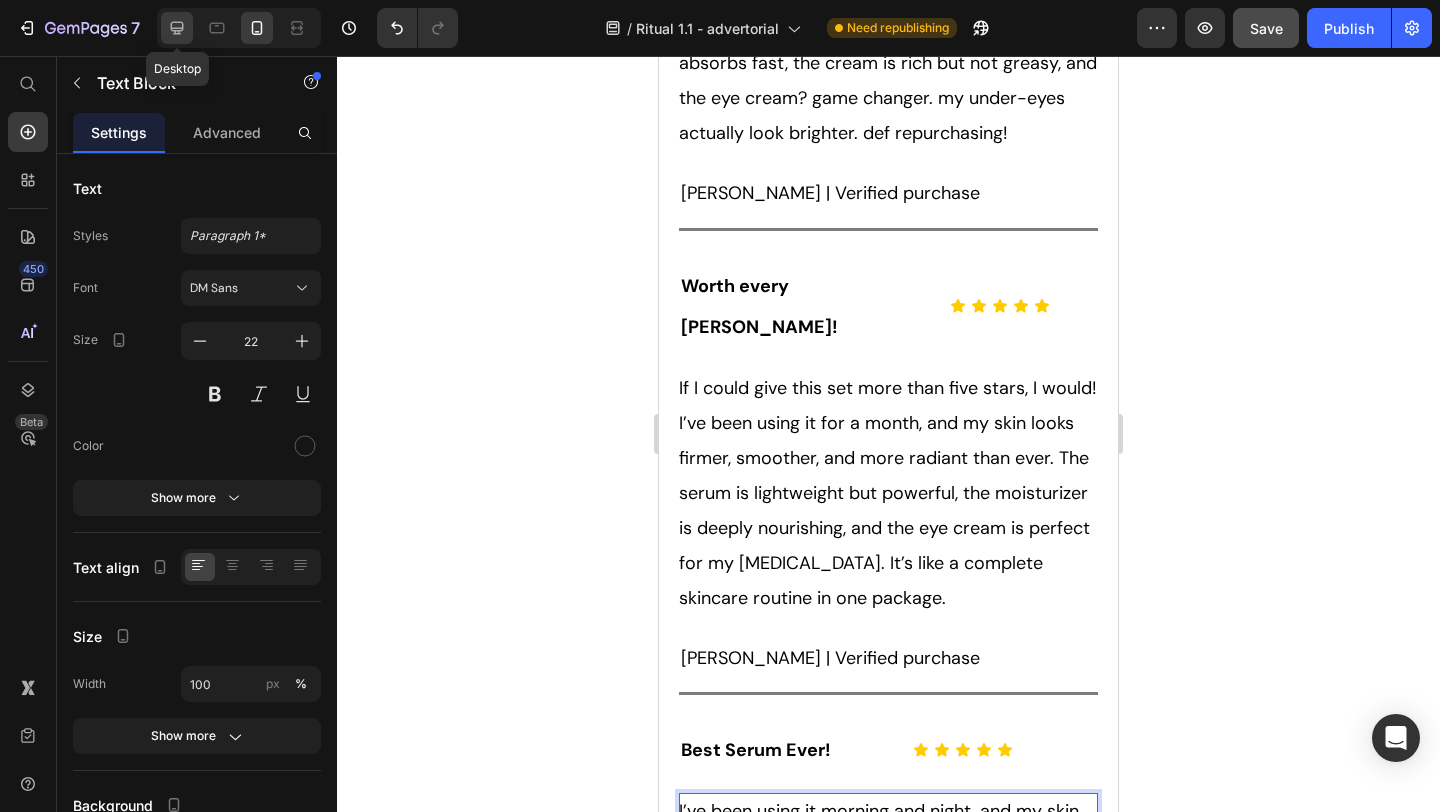 click 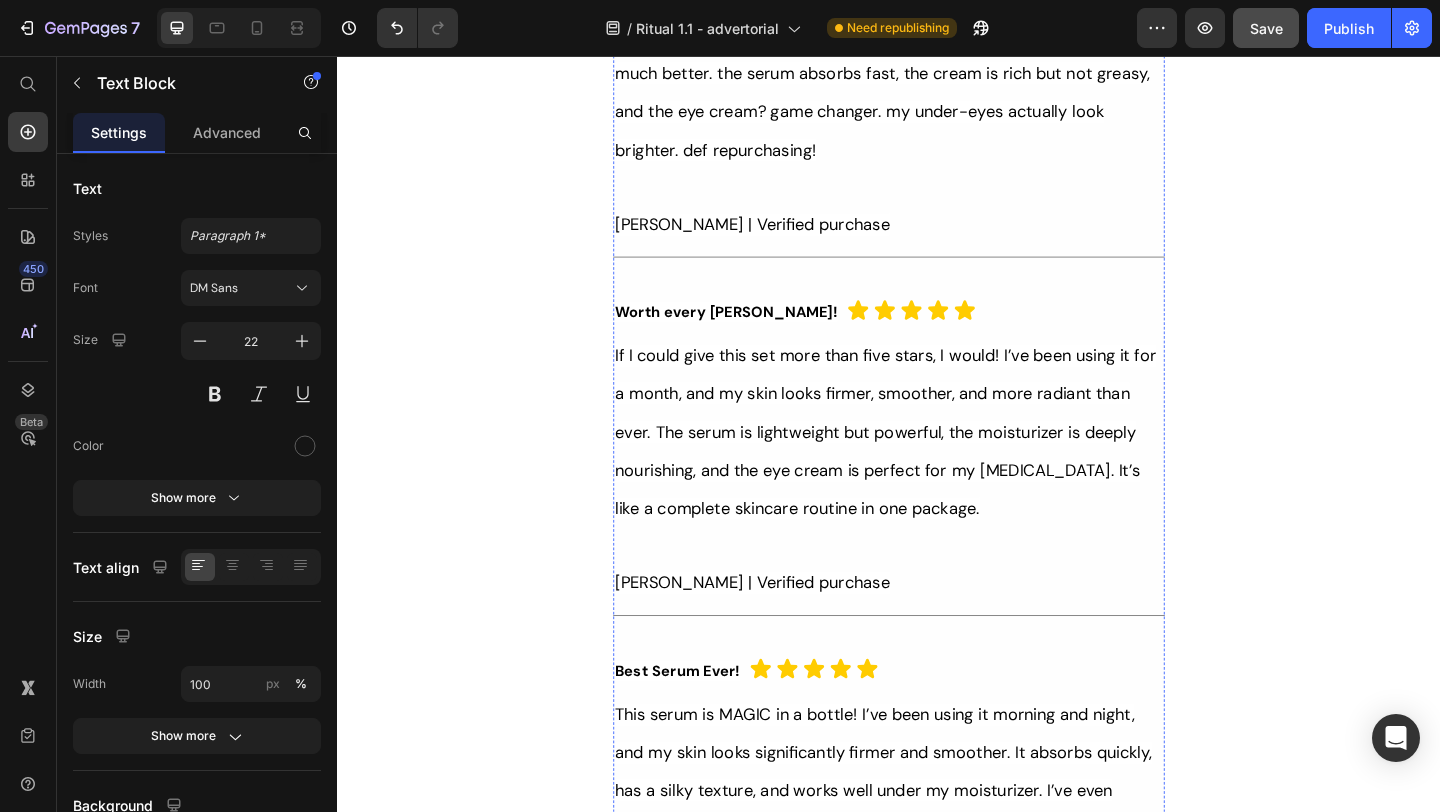 scroll, scrollTop: 14936, scrollLeft: 0, axis: vertical 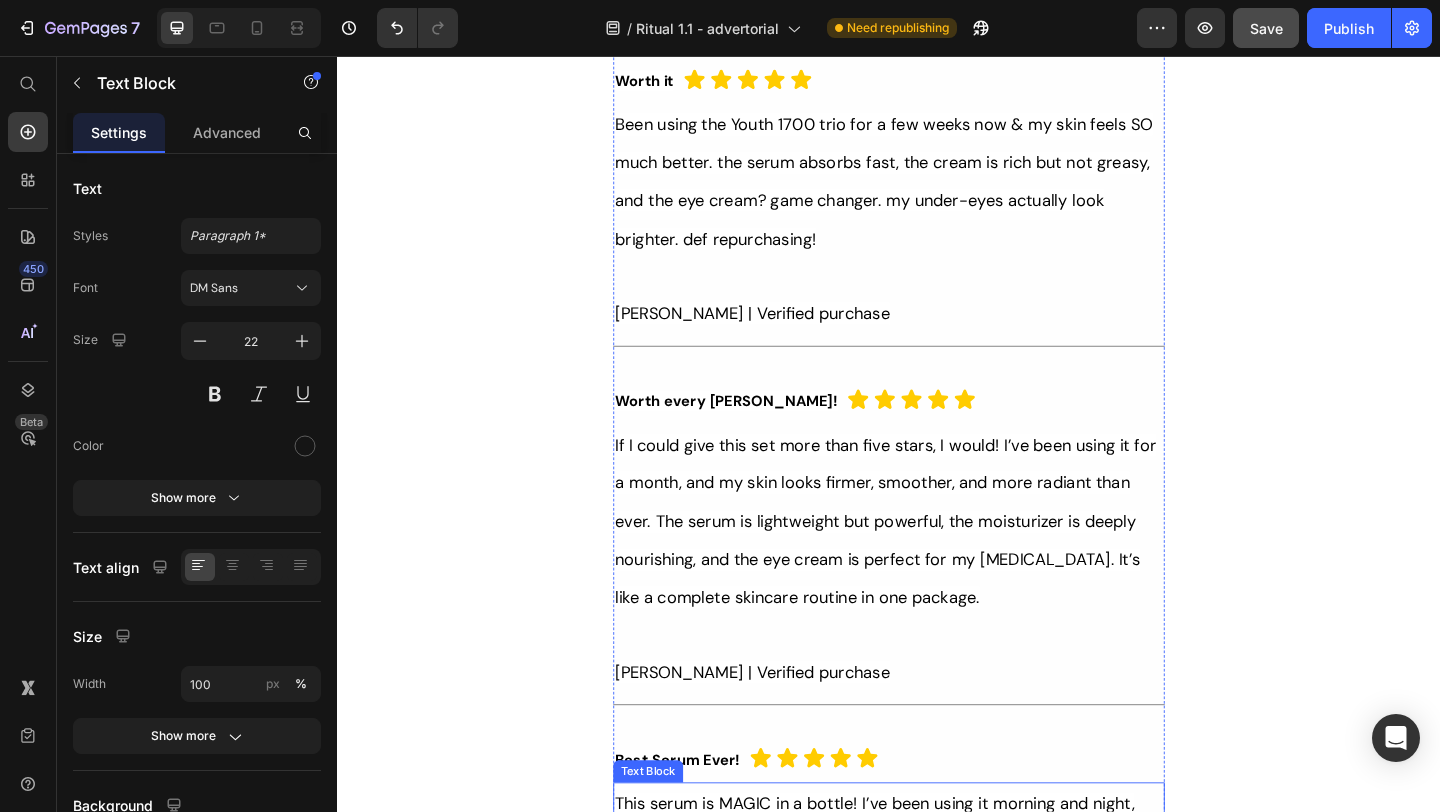 click on "This serum is MAGIC in a bottle! I’ve been using it morning and night, and my skin looks significantly firmer and smoother. It absorbs quickly, has a silky texture, and works well under my moisturizer. I’ve even received compliments from friends who" at bounding box center [937, 931] 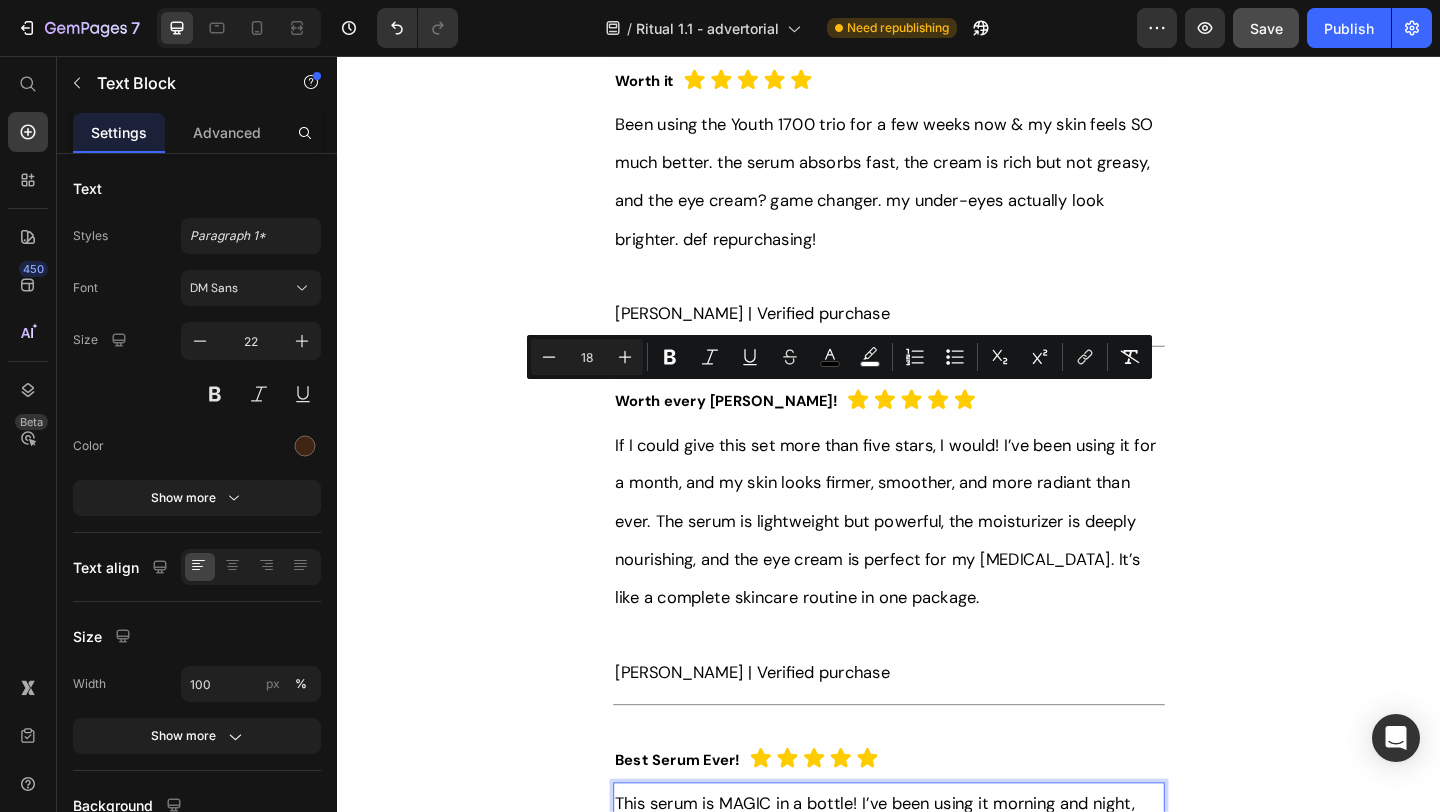 click on "This serum is MAGIC in a bottle! I’ve been using it morning and night, and my skin looks significantly firmer and smoother. It absorbs quickly, has a silky texture, and works well under my moisturizer. I’ve even received compliments from friends who" at bounding box center [931, 931] 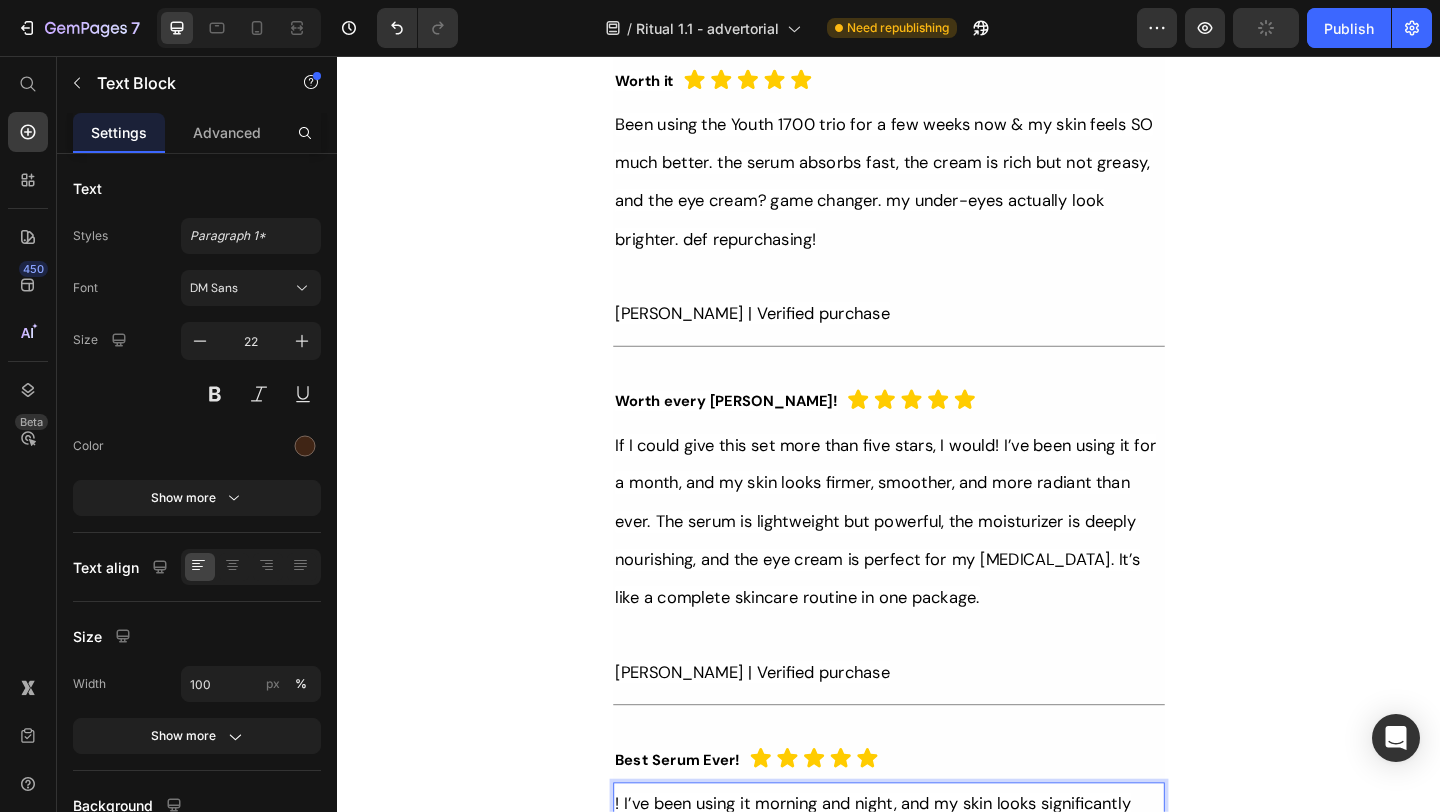 drag, startPoint x: 896, startPoint y: 339, endPoint x: 632, endPoint y: 352, distance: 264.3199 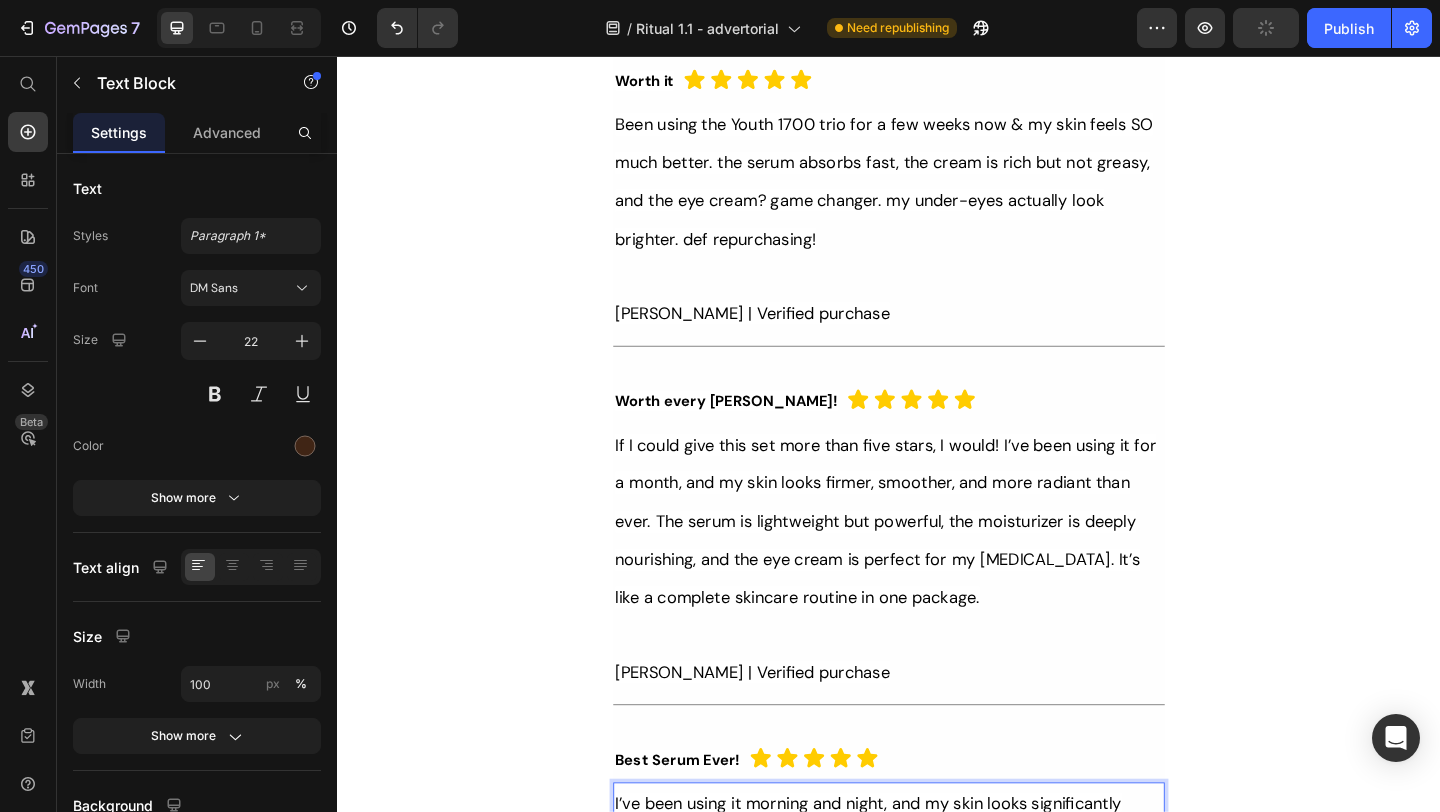 click on "Her Daughter Asked If She Had 'Work Done' – The Truth About Her 55-Year-Old Skin Will Surprise You Heading                Title Line ⁠⁠⁠⁠⁠⁠⁠ Inspired By What Women Are Choosing Instead of Botox: This Complete Ritual Helps Smooth Fine Lines, Brighten Age Spots, Firm Skin — All Without Needles or Harsh Chemicals… Heading Image Ladies, what if I told you that many radiant women over 50 are skipping harsh treatments and seeing beautiful changes through consistent, gentle care, naturally? Here’s what the beauty industry doesn’t want you to know: You don’t need injections or harsh treatments to look radiant. While they push expensive procedures and synthetic creams, a quiet shift is happening among smart, discerning women — who’ve found something different. A new brand called  Tonkina  is leading the way with a breakthrough discovery: A rare species of Vietnamese ginseng, newly researched and shown to contain  up to 4x more skin-renewing saponins 1 2  than even Korean ginseng. 1 2 "" at bounding box center (937, -5365) 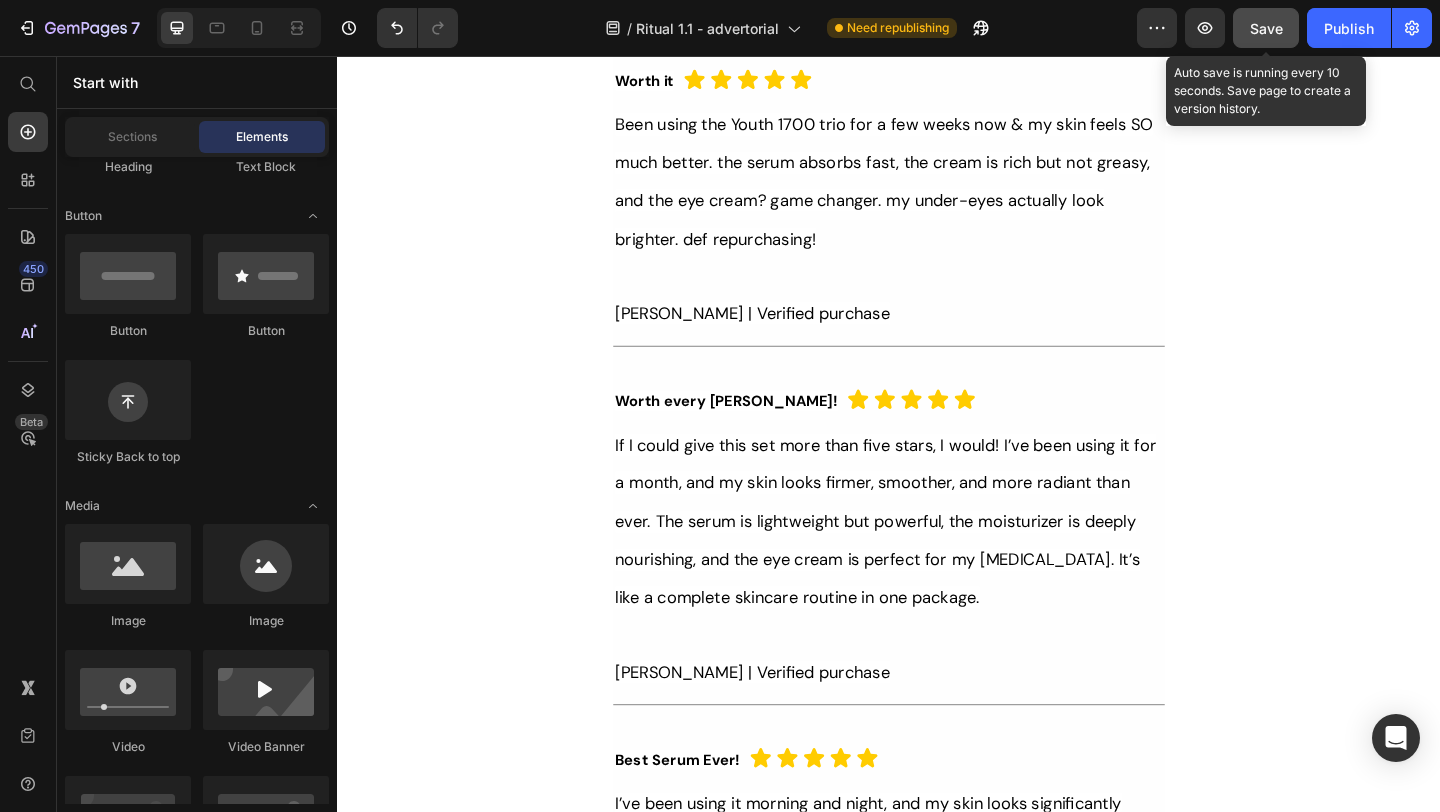 click on "Save" at bounding box center (1266, 28) 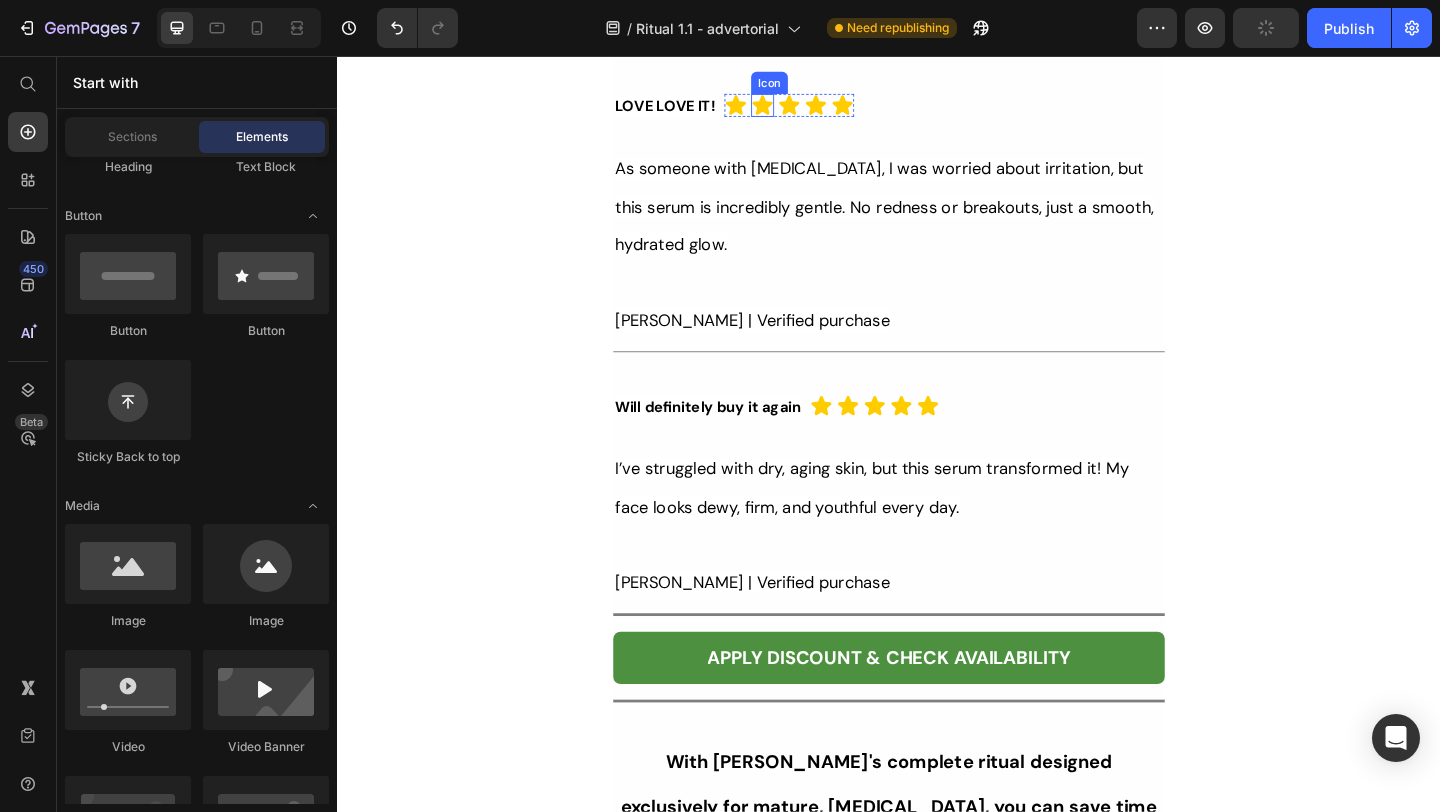 scroll, scrollTop: 16041, scrollLeft: 0, axis: vertical 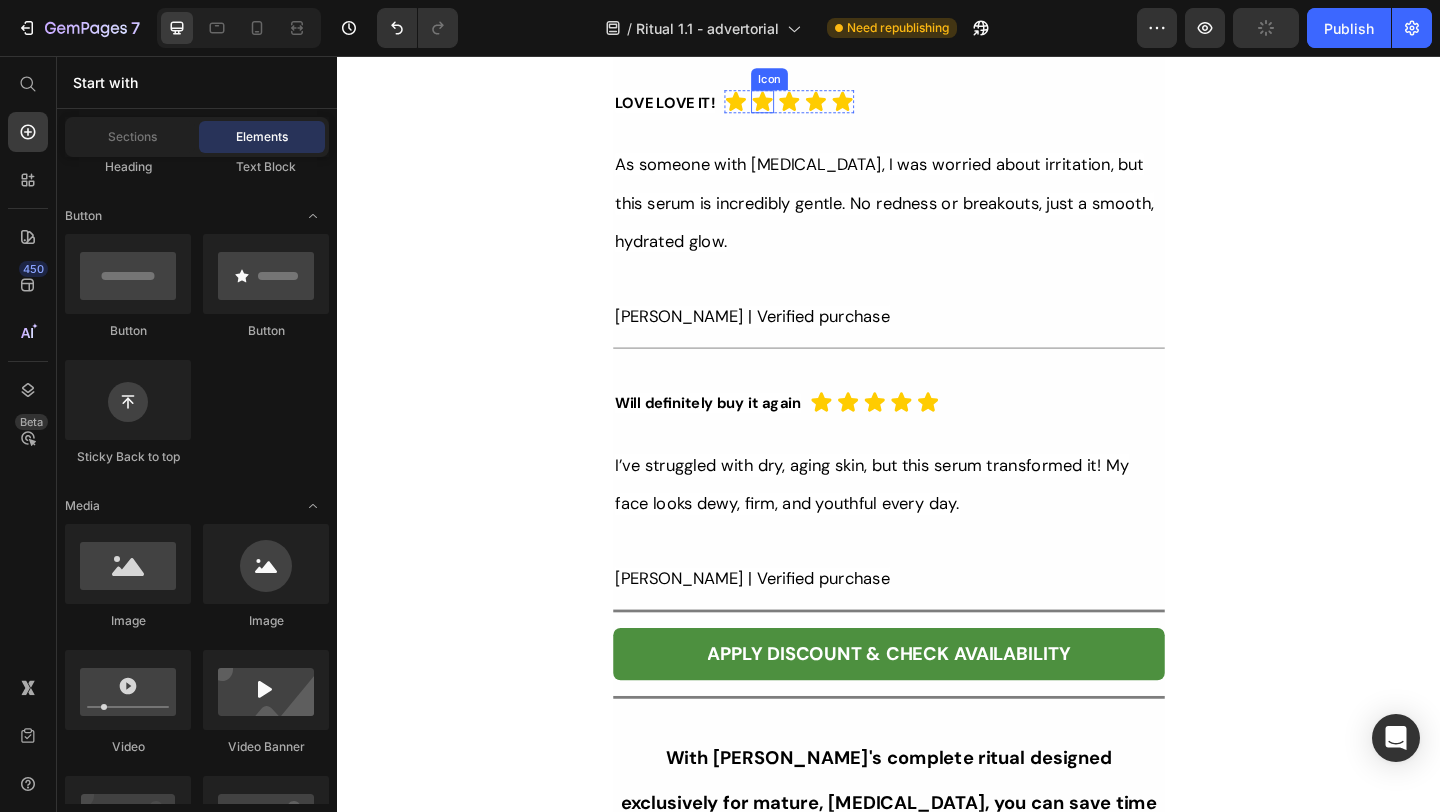 click on "With [PERSON_NAME]'s complete ritual designed exclusively for mature, [MEDICAL_DATA], you can save time and get better results from your [MEDICAL_DATA]." at bounding box center (937, 868) 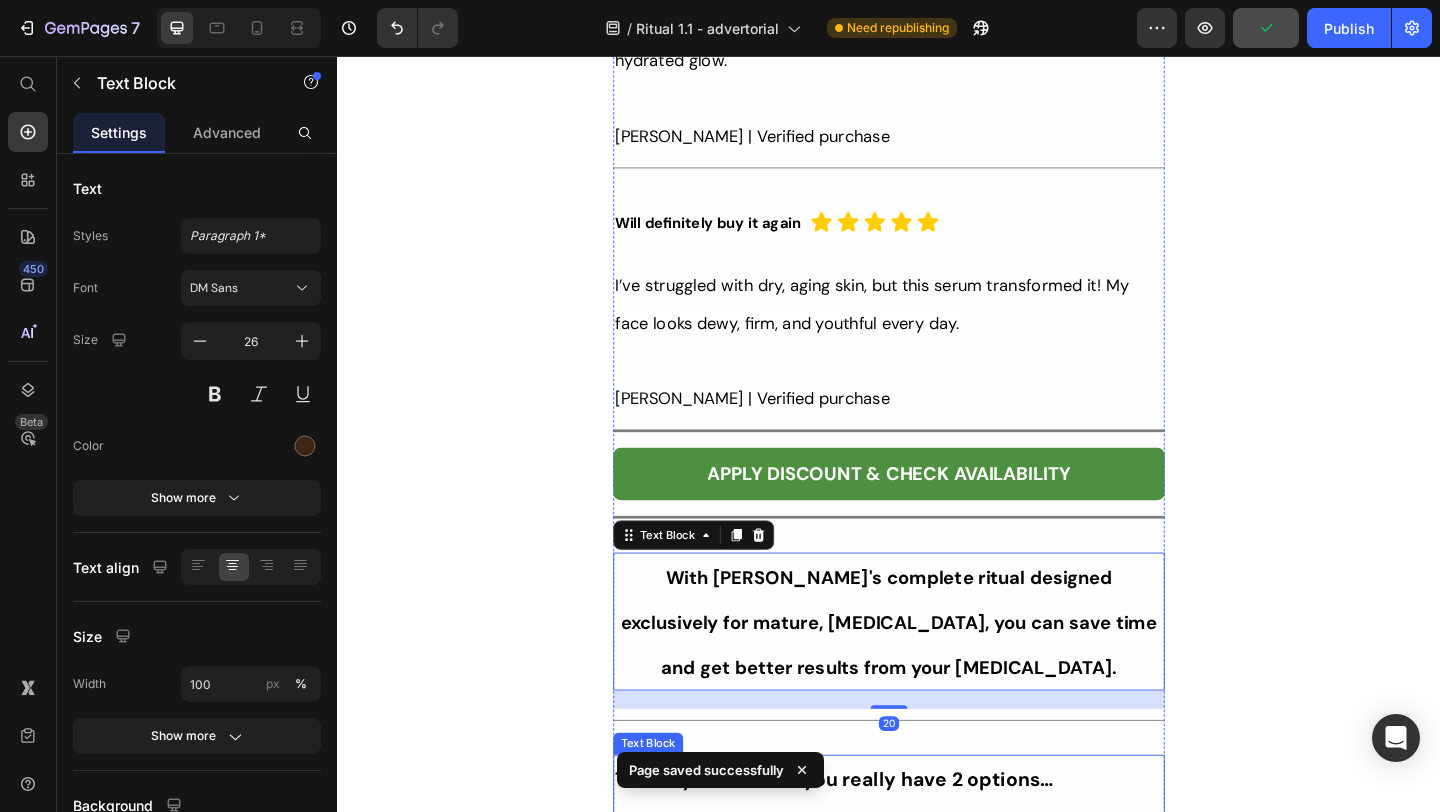 click on "Option #1  is to leave this website, continue with your current skincare routine and perhaps hope for different results." at bounding box center [928, 918] 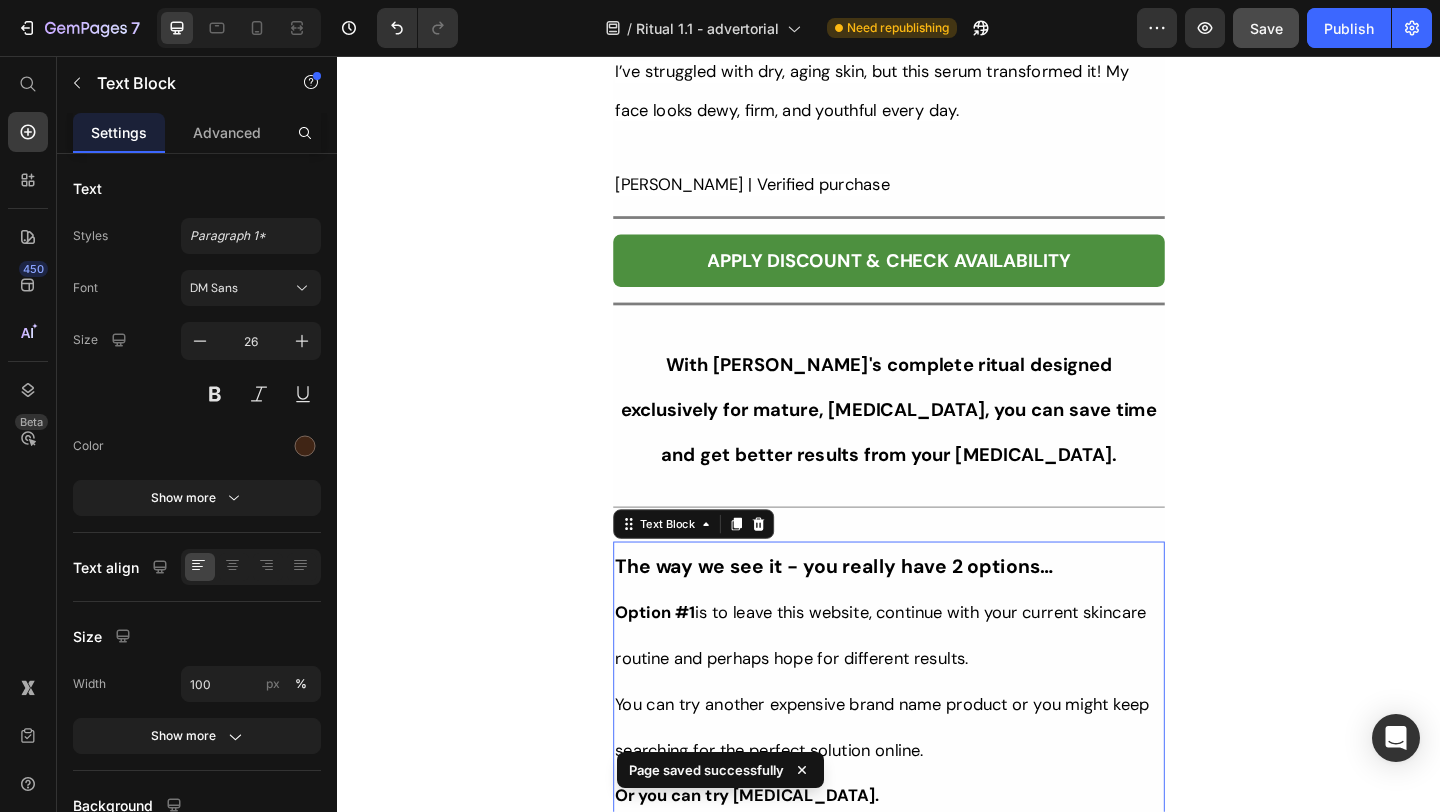 scroll, scrollTop: 16473, scrollLeft: 0, axis: vertical 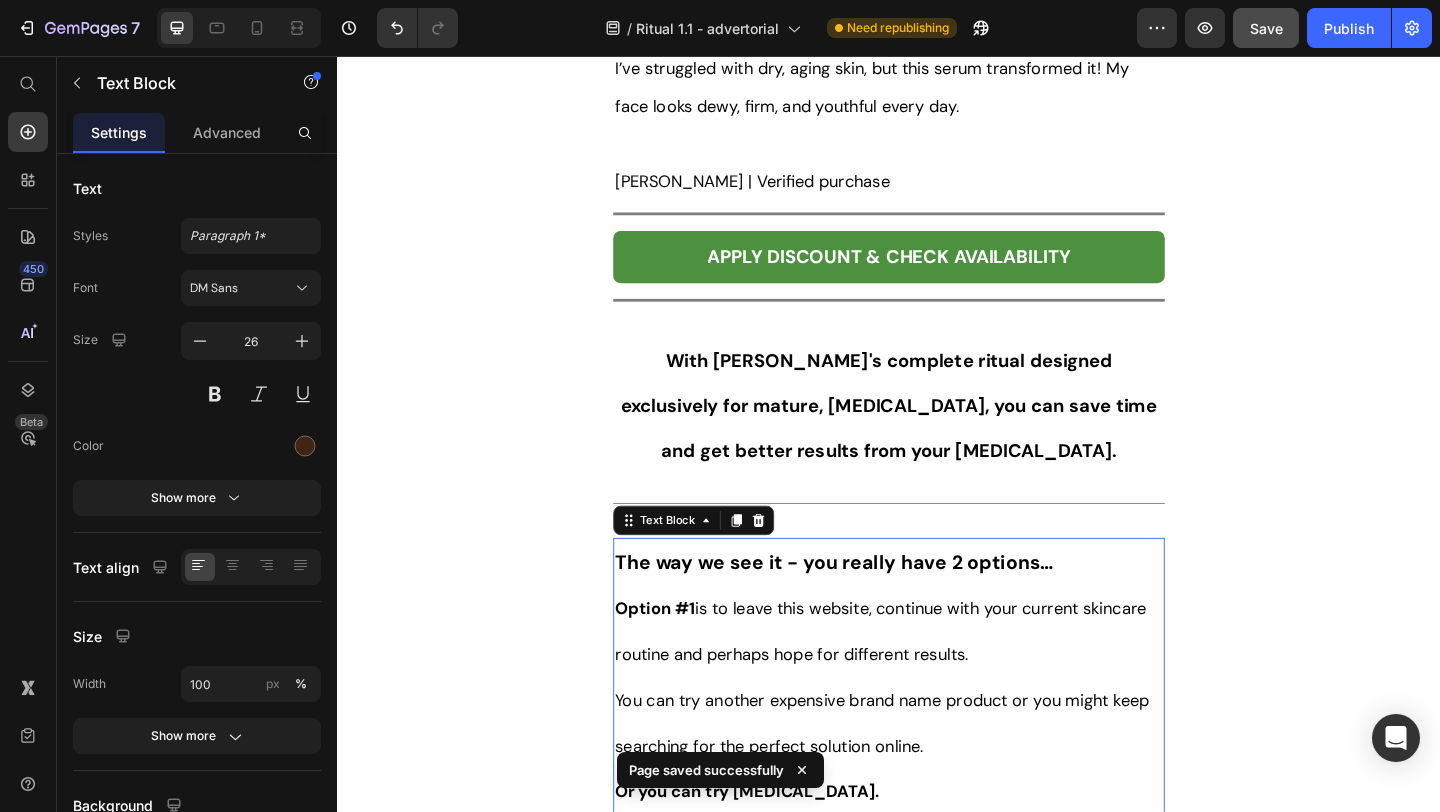 click on "Or you can try [MEDICAL_DATA]." at bounding box center [783, 856] 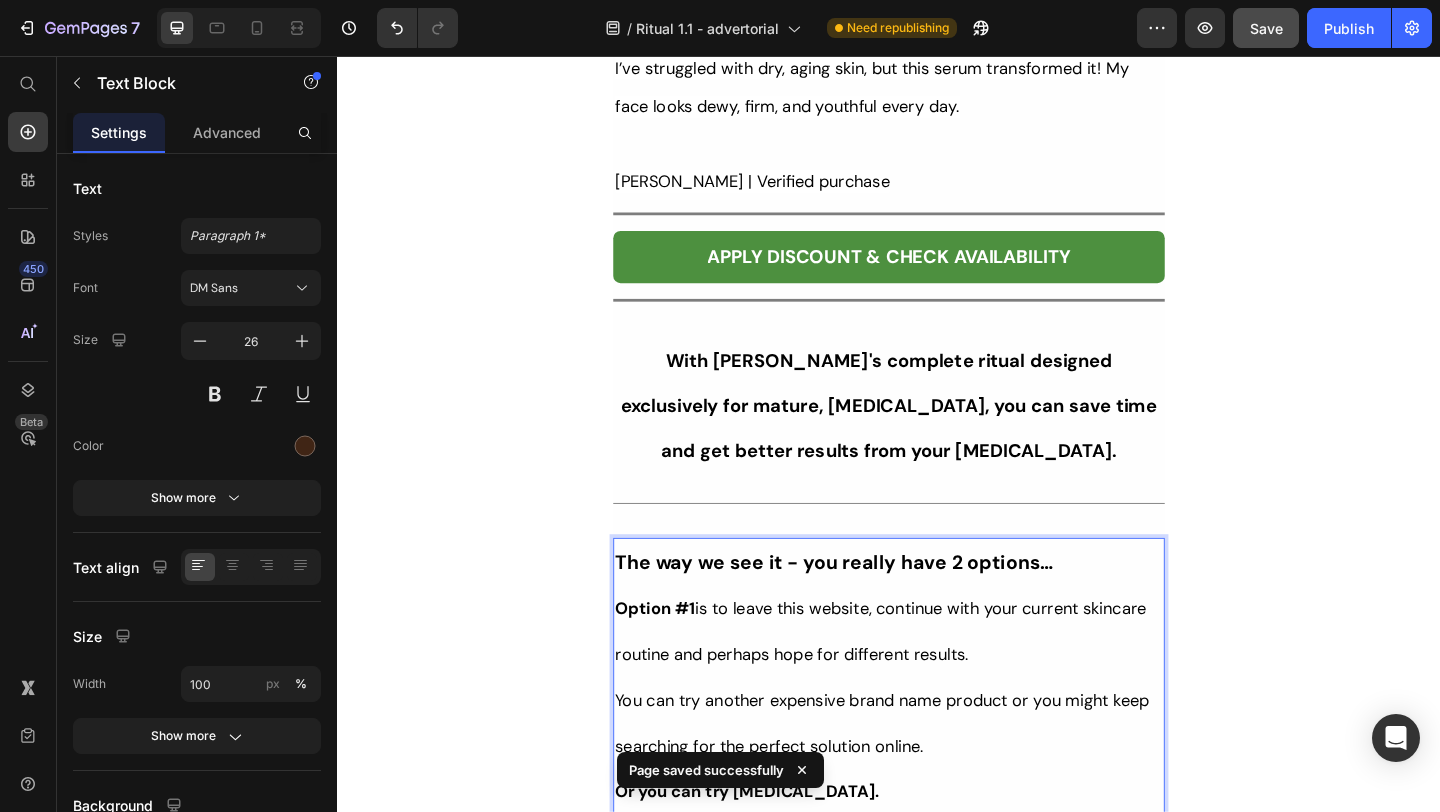click on "Or you can try [MEDICAL_DATA]." at bounding box center [783, 856] 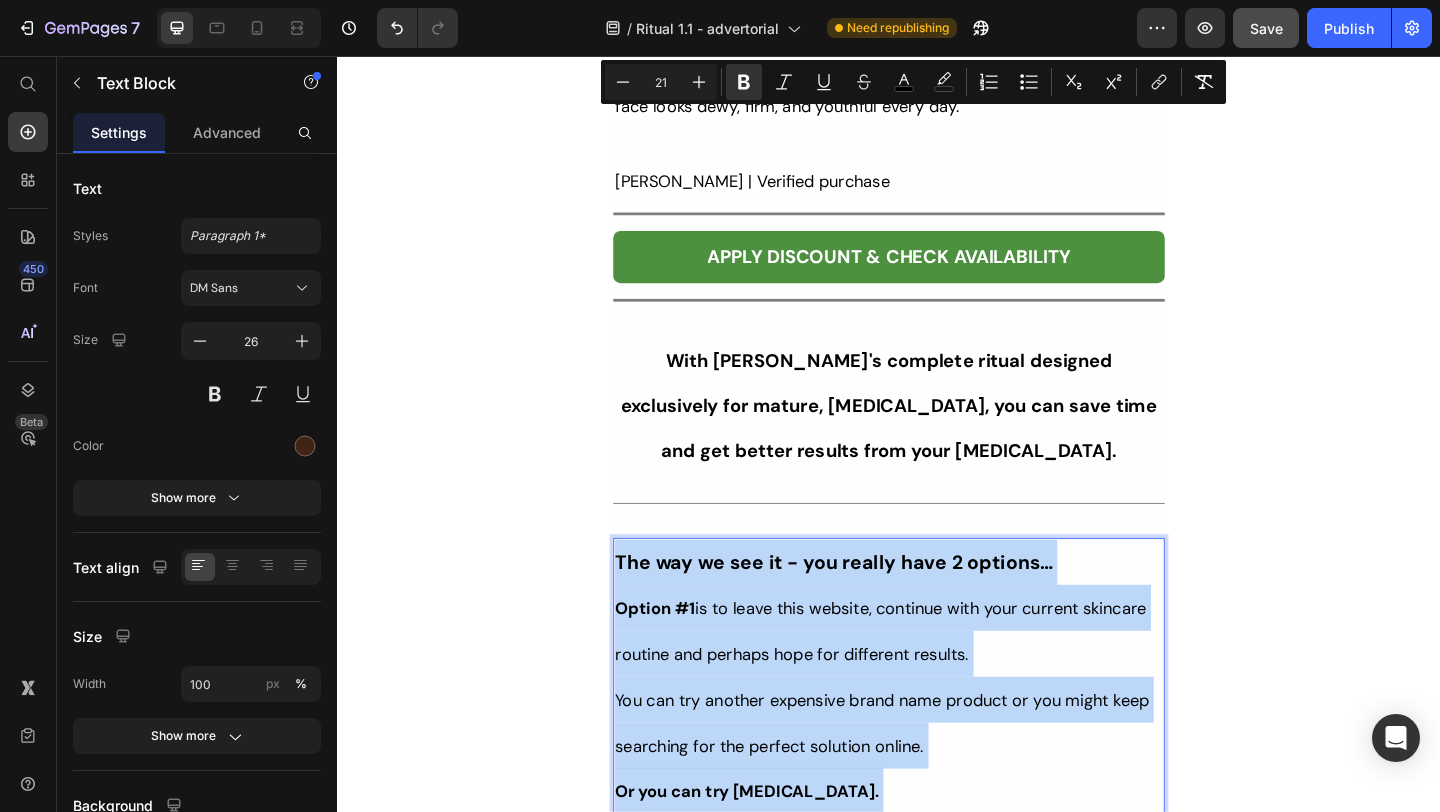 copy on "The way we see it - you really have 2 options… Option #1  is to leave this website, continue with your current skincare routine and perhaps hope for different results. You can try another expensive brand name product or you might keep searching for the perfect solution online. Or you can try Option #2. And that is to simply do what many women over 50 have done before you and try Tonkina's complete ritual completely risk-free. It's not a coincidence you've spent the time on this page making it all the way to the bottom. It means you're ready to try something that's actually designed for your skin's unique needs. Which is why I ask you to trust yourself in making the right decision. When you compare these two options for yourself. It's easy to see just how much sense this makes… So go ahead and select your Tonkina Ginseng ritual below. But remember, this special introductory offer is only available for people who take action on this page today. If you leave this page, you'll miss this opportunity to try auth..." 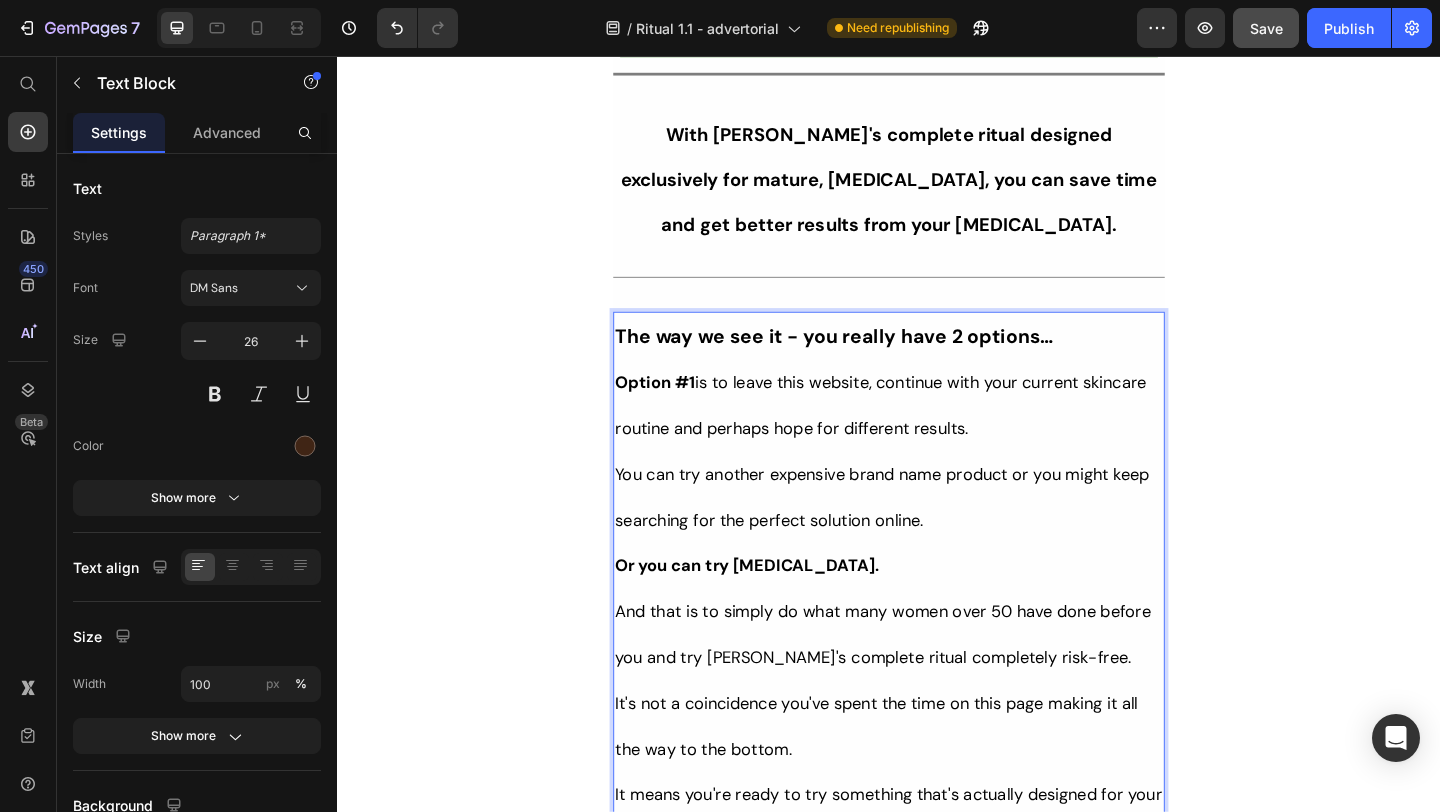 scroll, scrollTop: 16730, scrollLeft: 0, axis: vertical 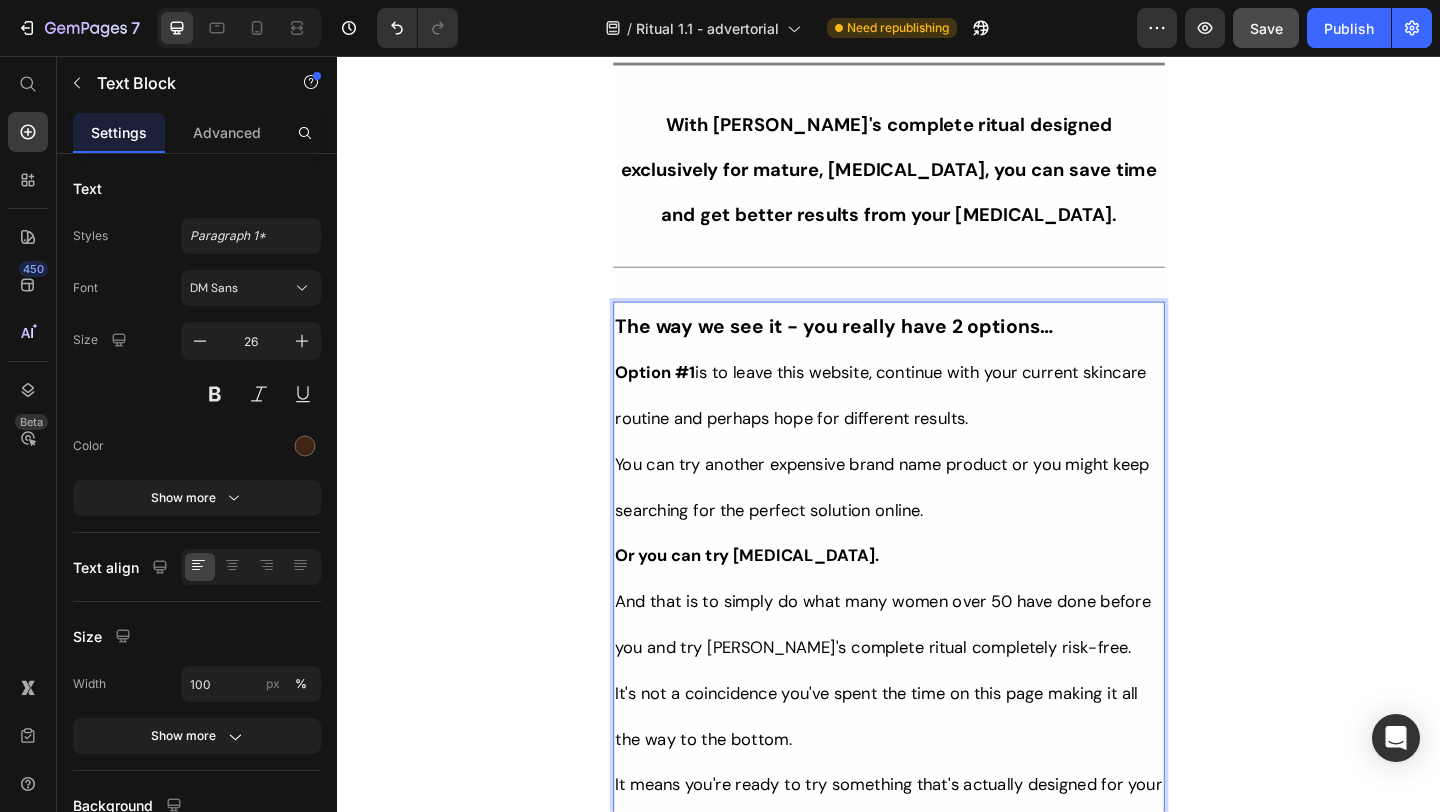 click on "Which is why I ask you to trust yourself in making the right decision." at bounding box center (919, 948) 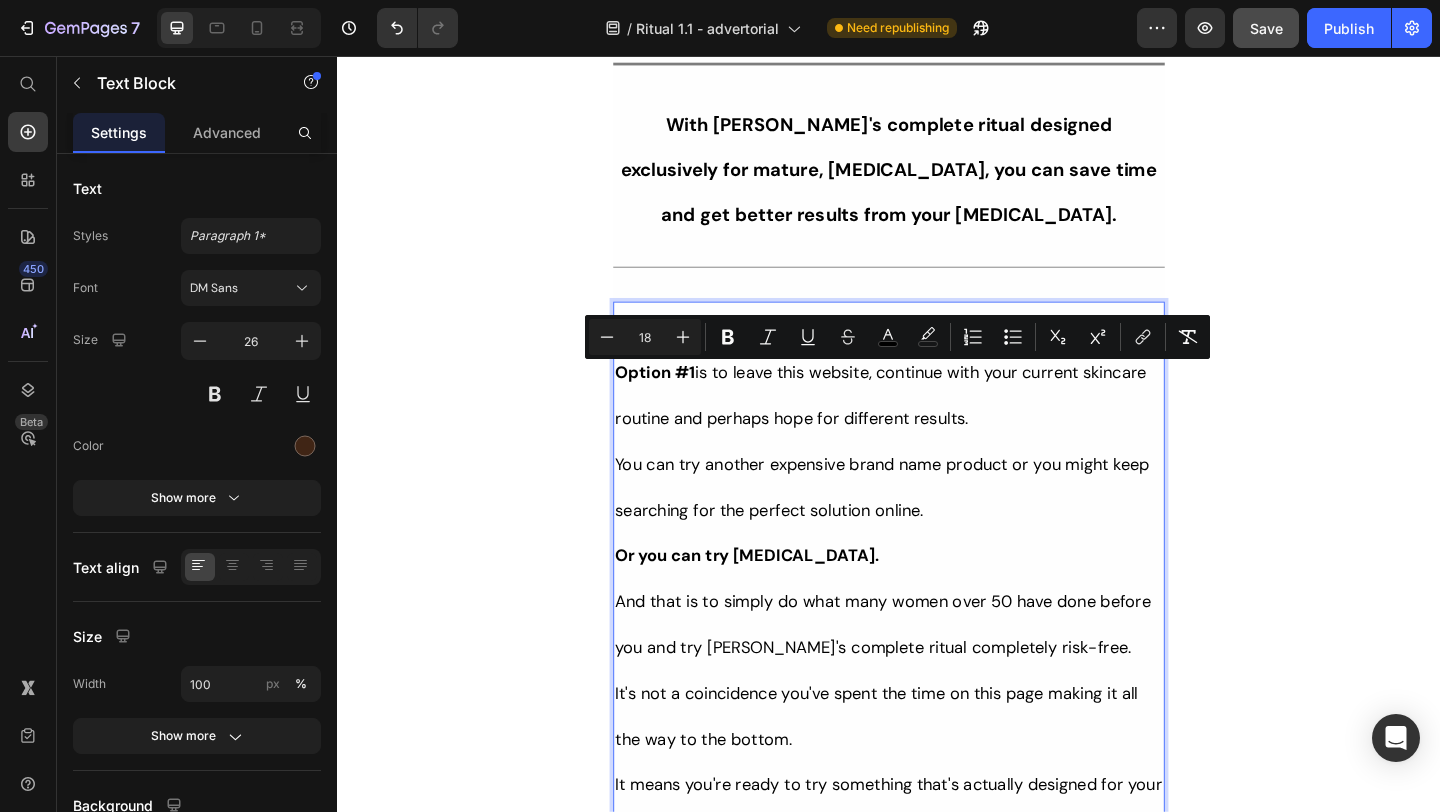 click on "When you compare these two options for yourself." at bounding box center [849, 998] 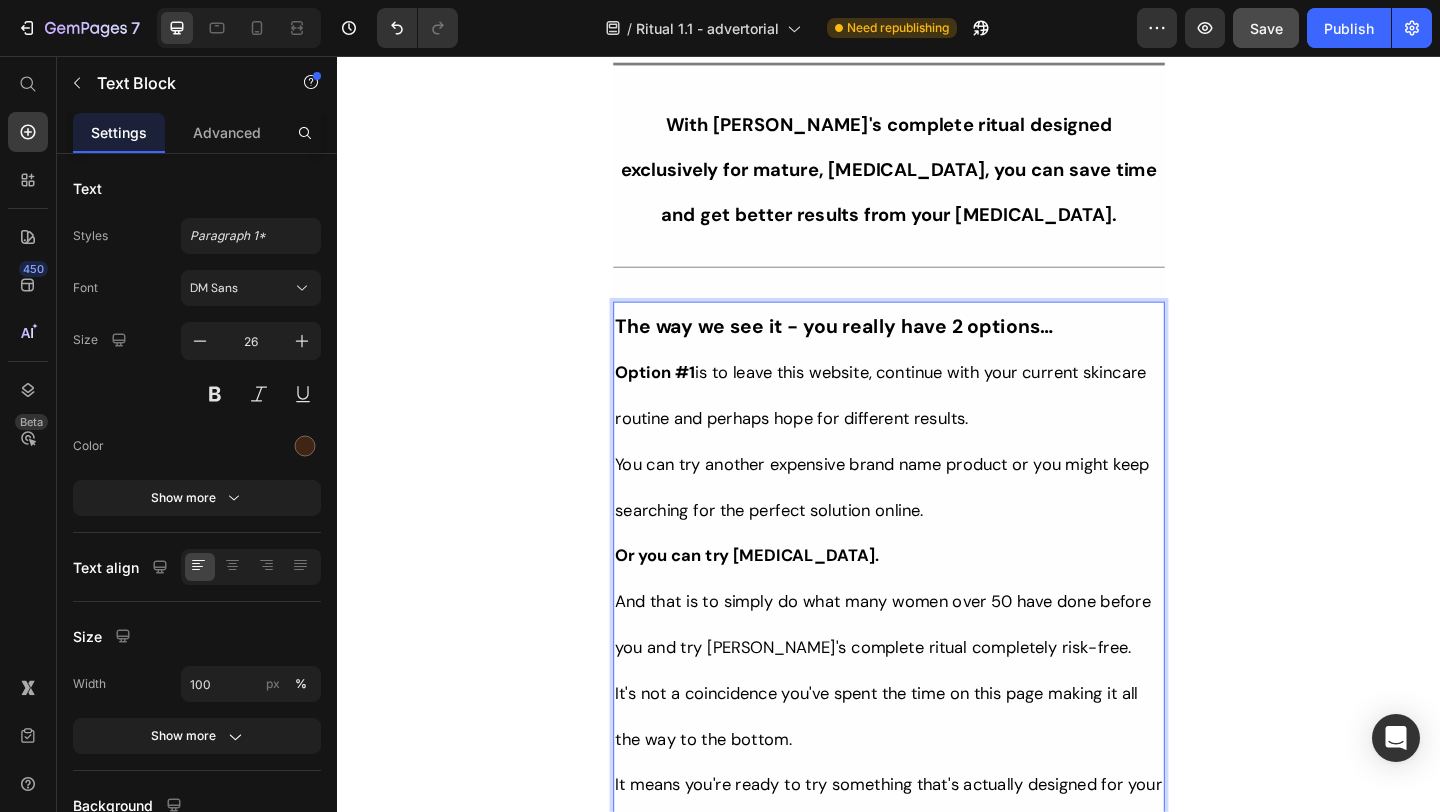 click on "Which is why I ask you to trust yourself in making the right decision." at bounding box center (937, 947) 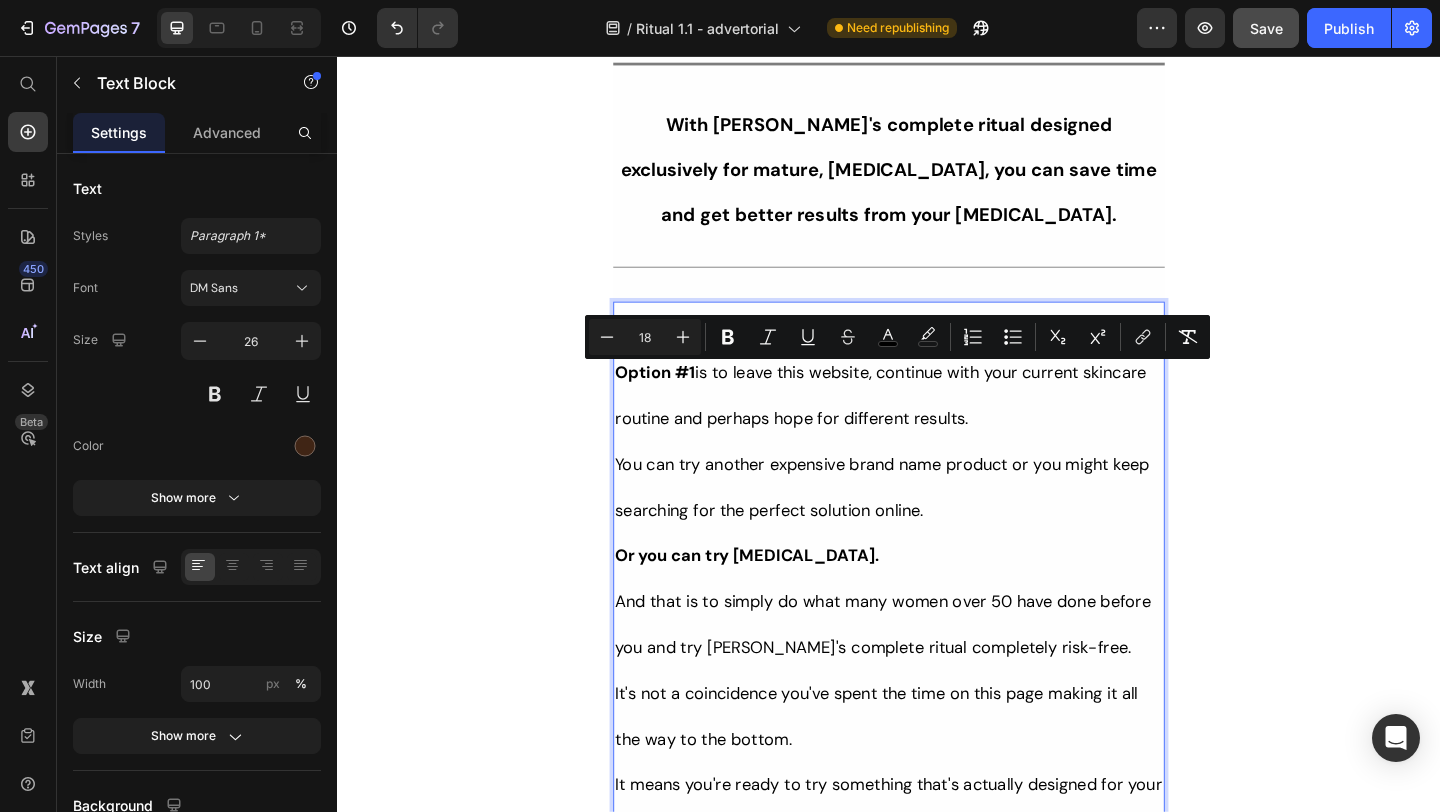 click on "When you compare these two options for yourself." at bounding box center (849, 998) 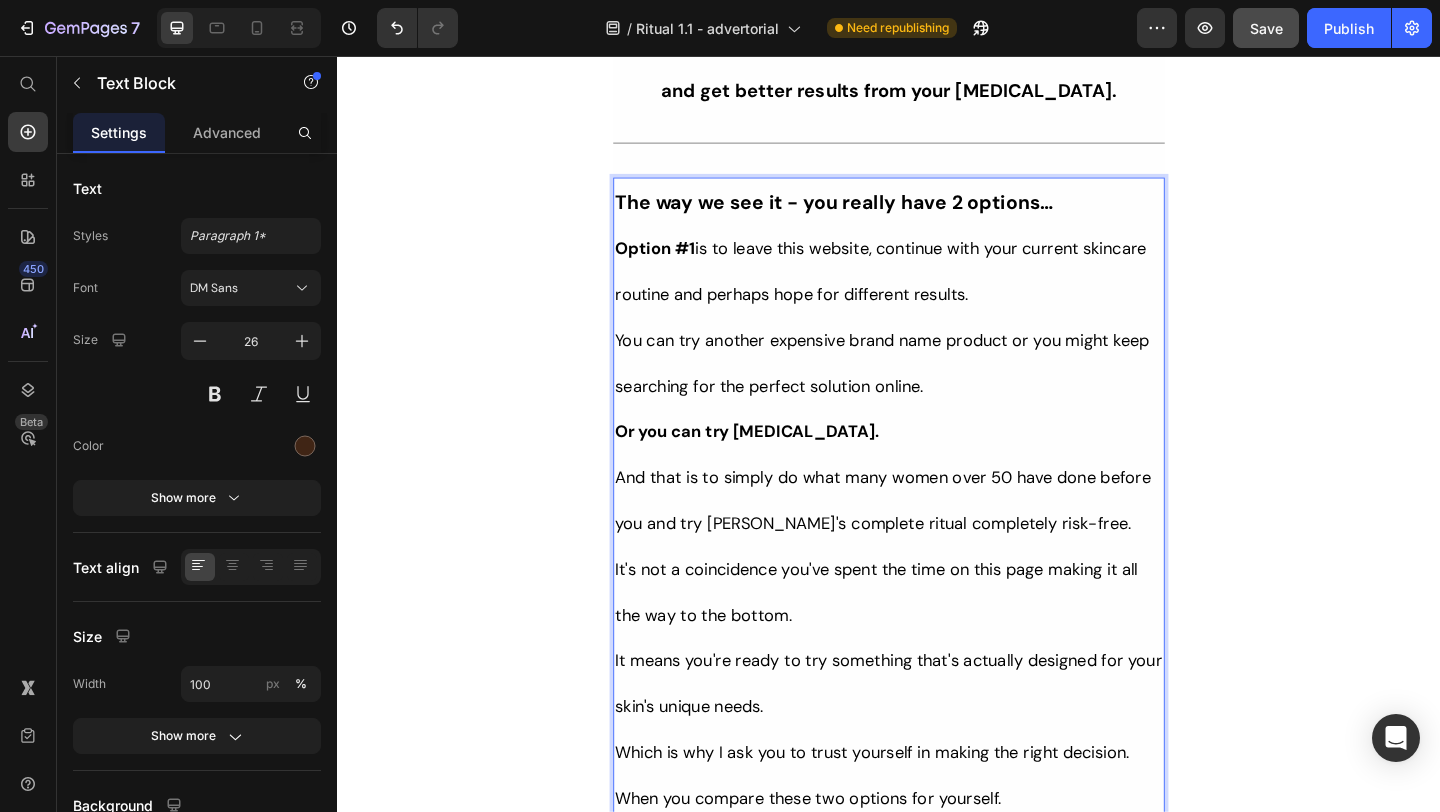 scroll, scrollTop: 16867, scrollLeft: 0, axis: vertical 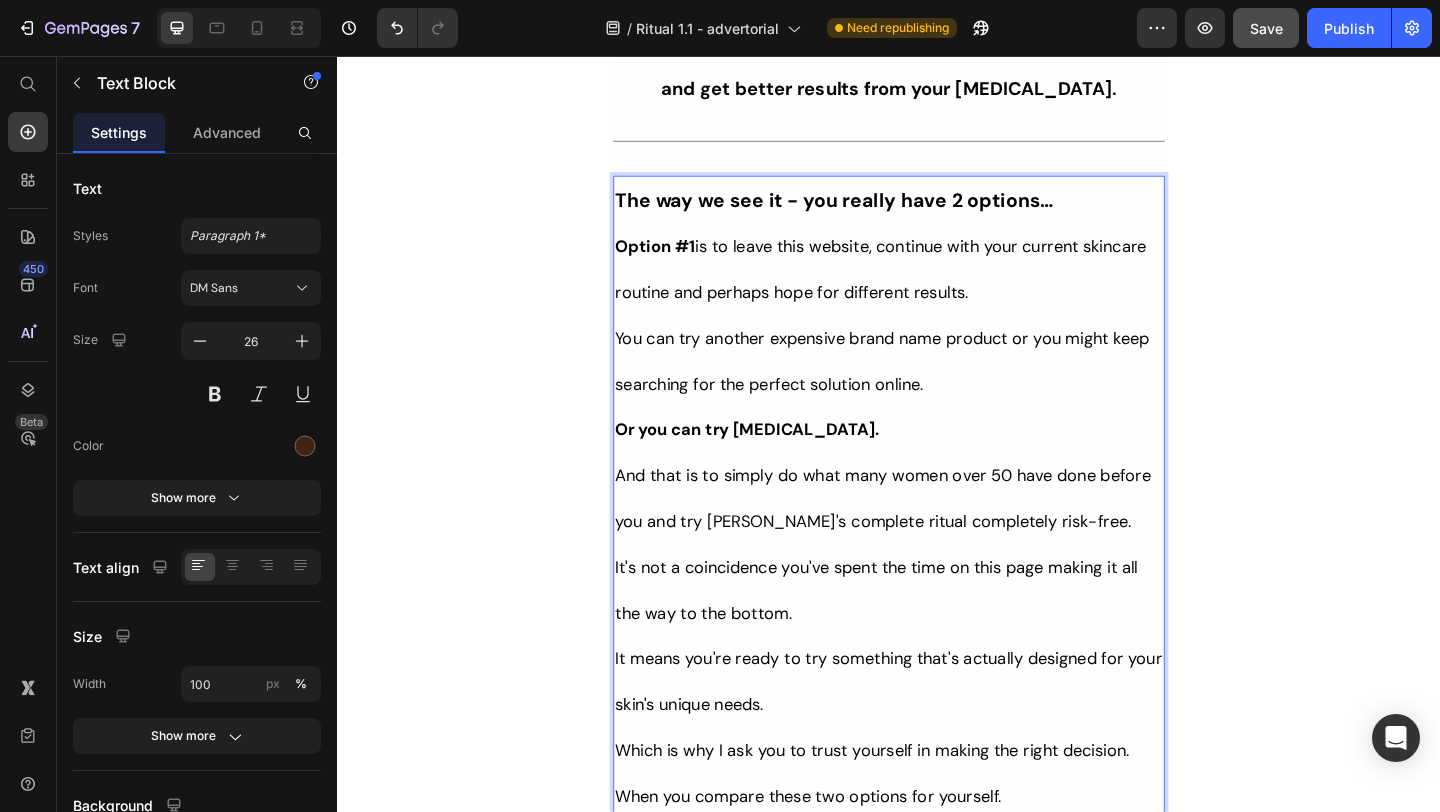 click on "So go ahead and select your Tonkina [MEDICAL_DATA] ritual below." at bounding box center (936, 960) 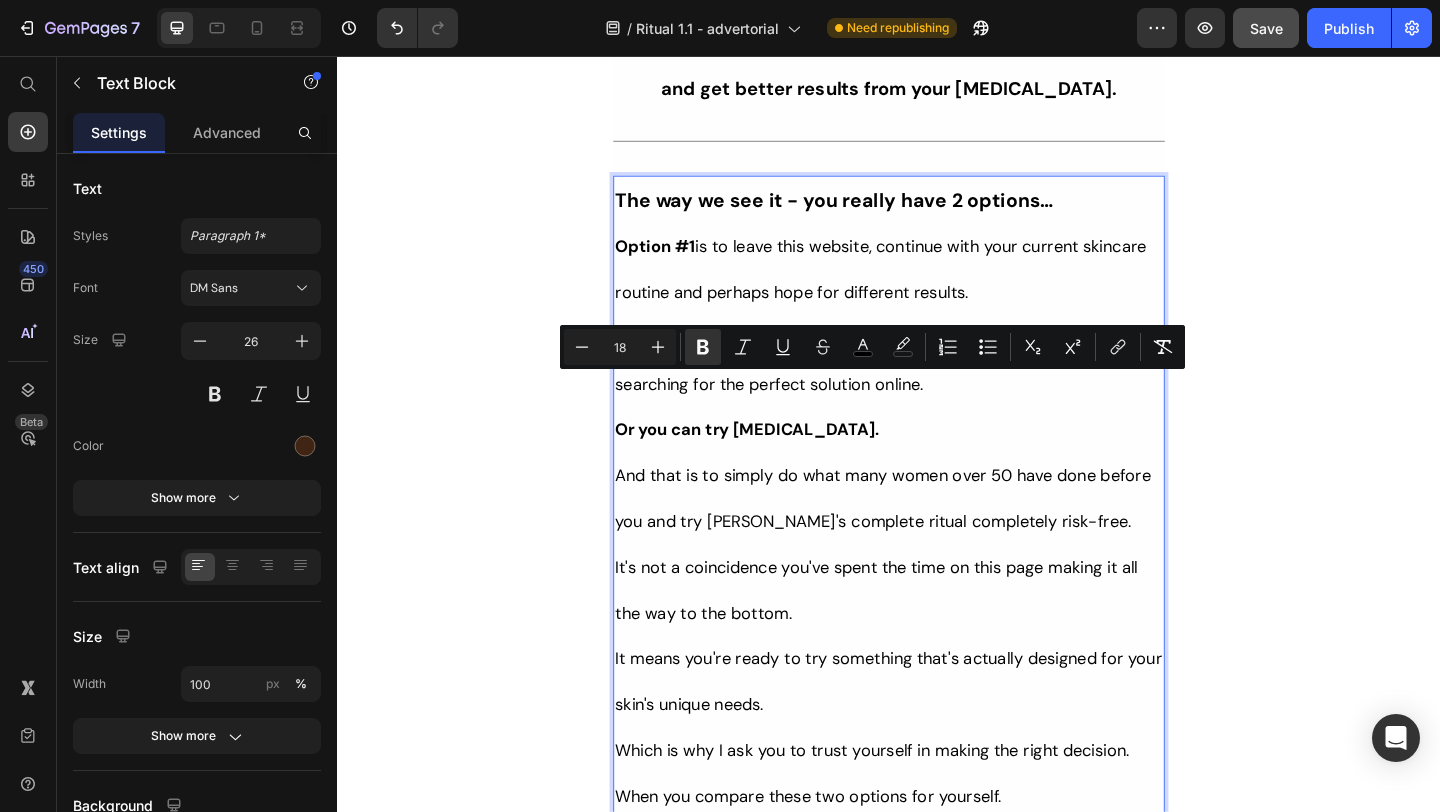 click on "But remember, this special introductory offer is only available for people who take action on this page [DATE]." at bounding box center [908, 1035] 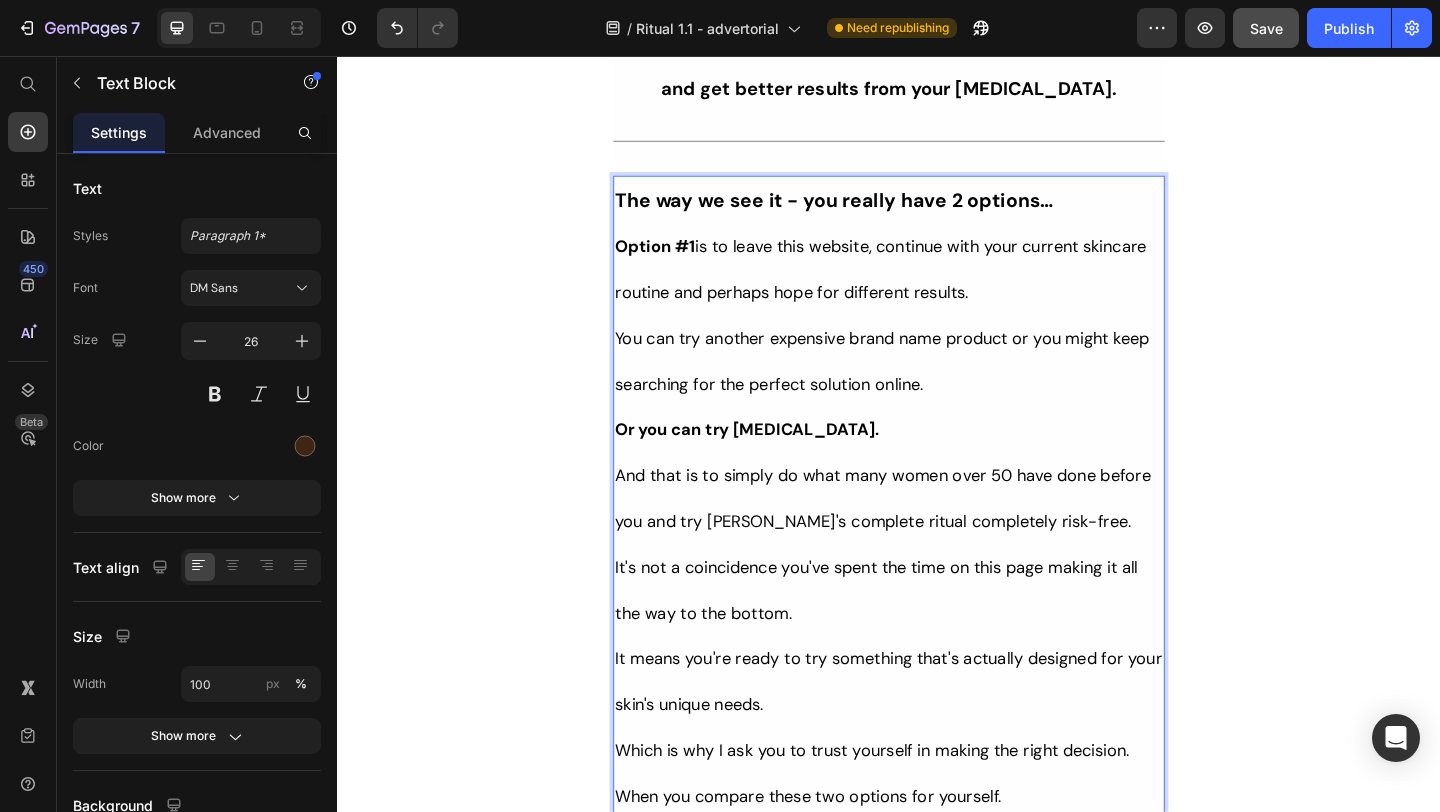 click on "So go ahead and select your Tonkina [MEDICAL_DATA] ritual below." at bounding box center (936, 960) 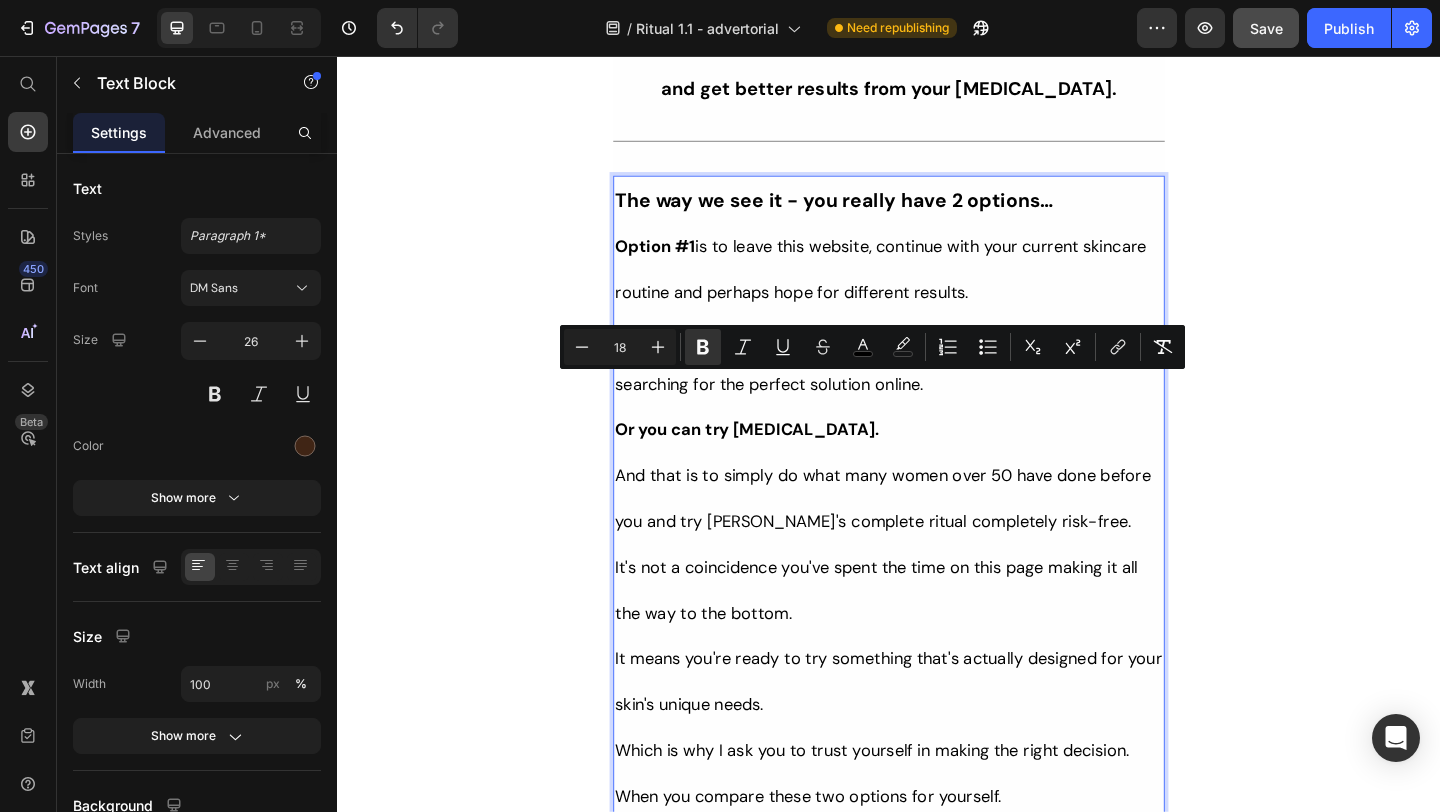 click on "But remember, this special introductory offer is only available for people who take action on this page [DATE]." at bounding box center (937, 1034) 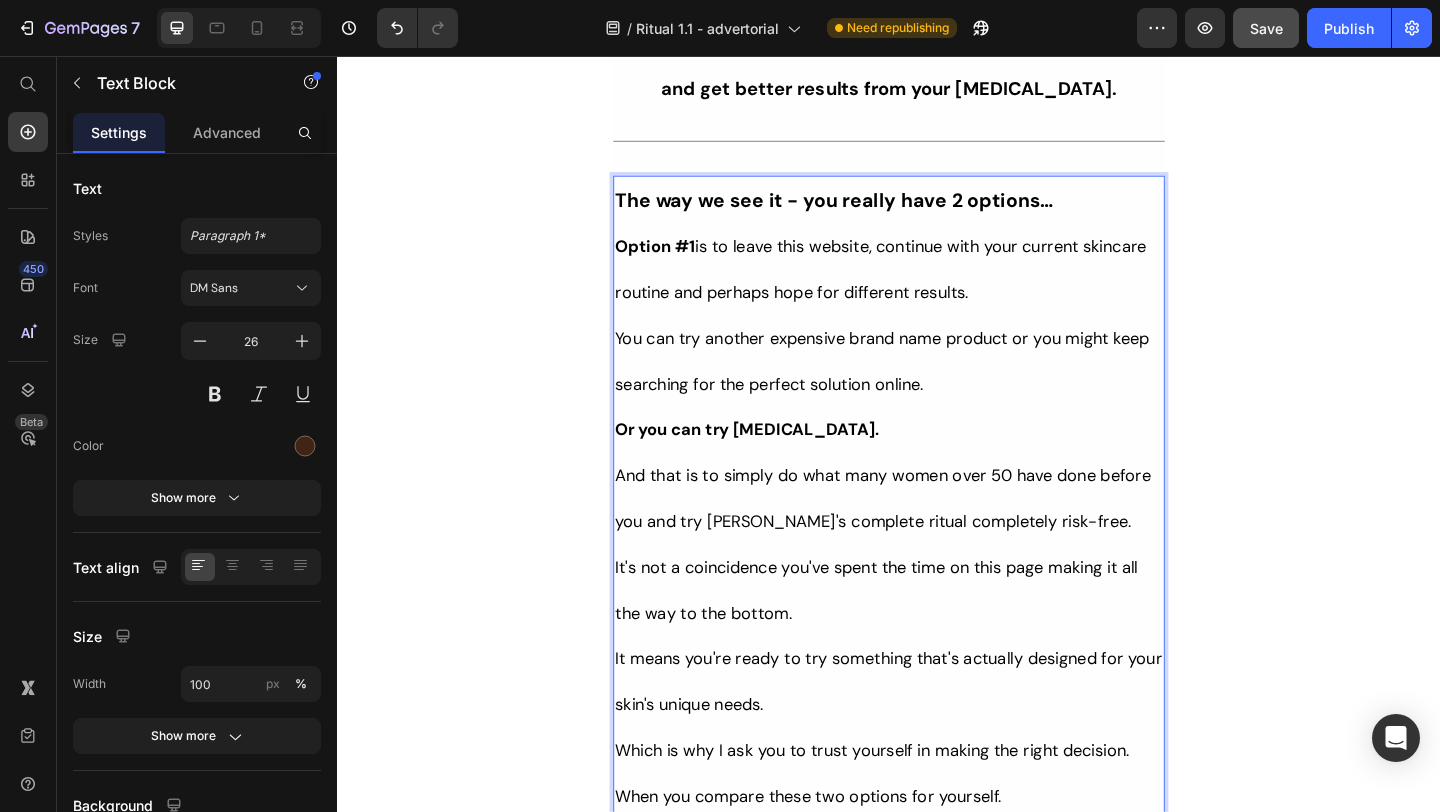 click on "So go ahead and select your Tonkina [MEDICAL_DATA] ritual below." at bounding box center [936, 960] 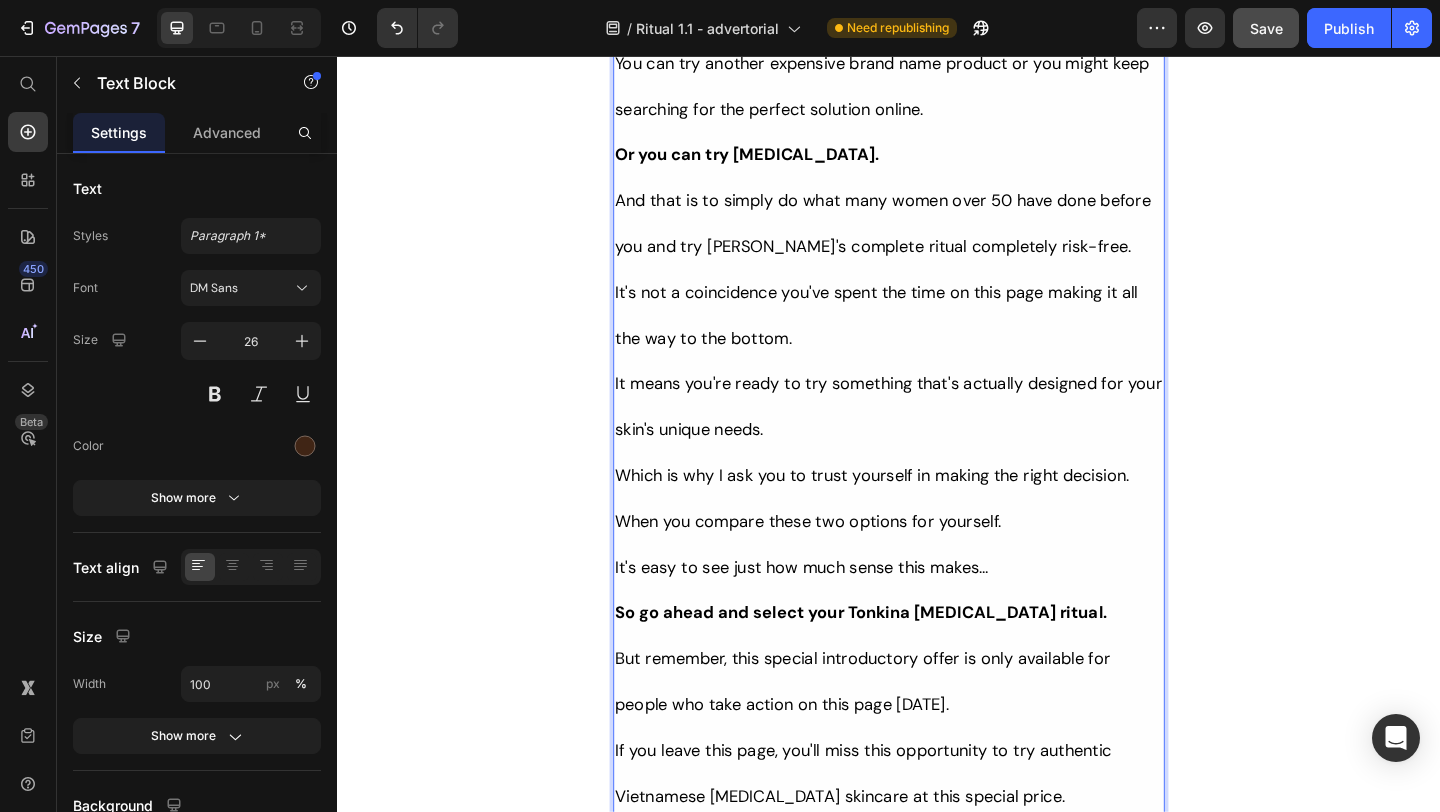 scroll, scrollTop: 17187, scrollLeft: 0, axis: vertical 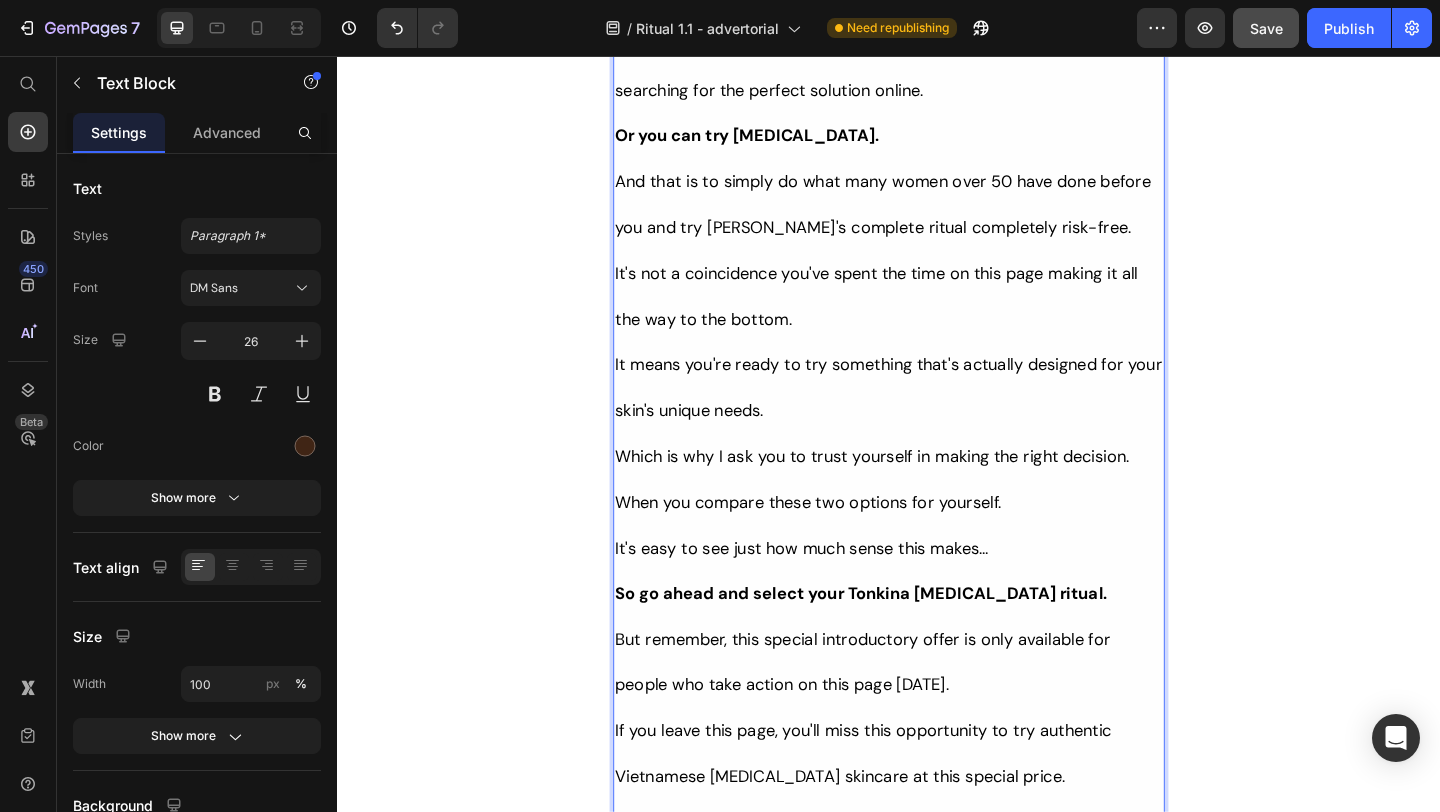 click on "We cannot wait to hear about your experience with the Youth 1700 Ritual!" at bounding box center (916, 1064) 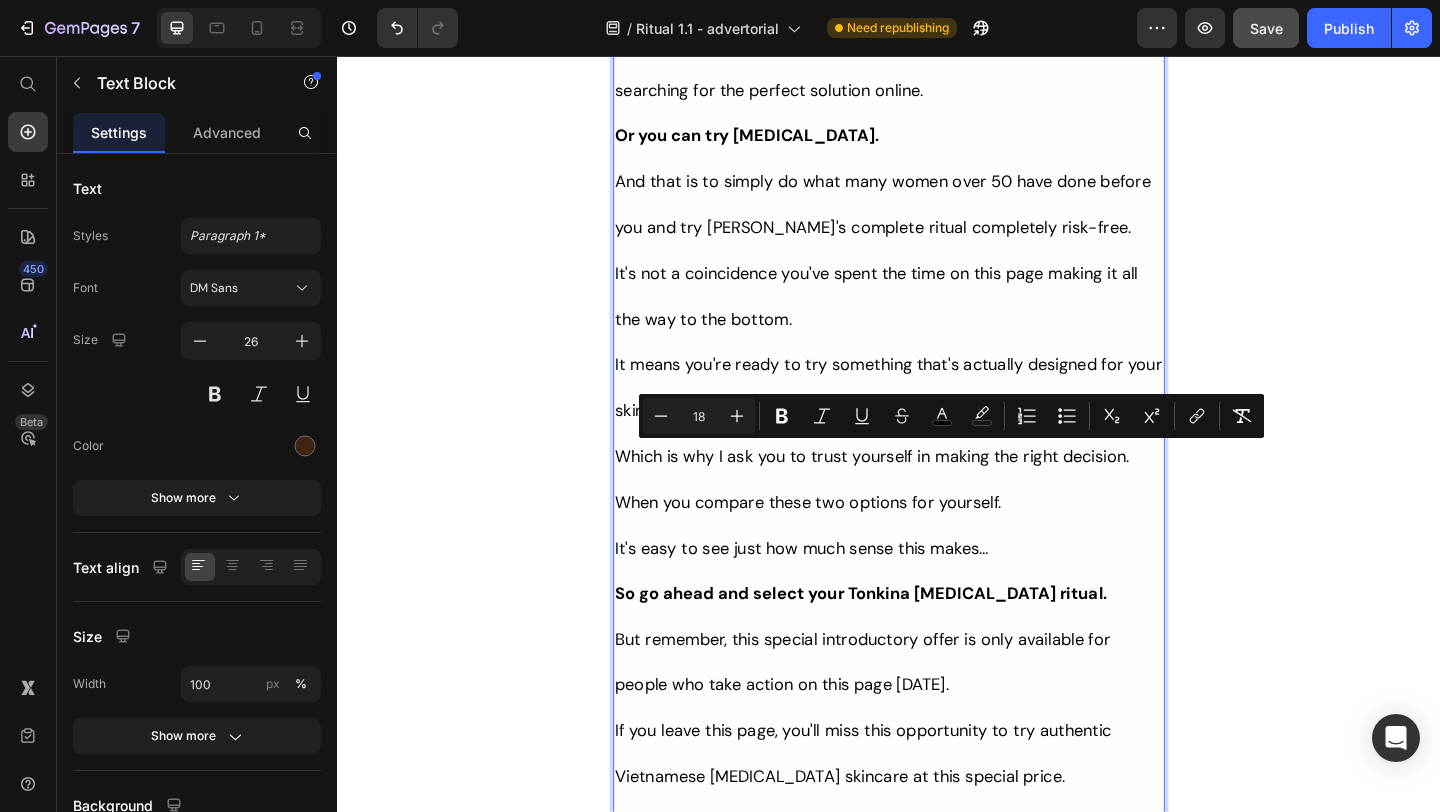 click on "We cannot wait to hear about your experience with the Youth 1700 Ritual!" at bounding box center [937, 1063] 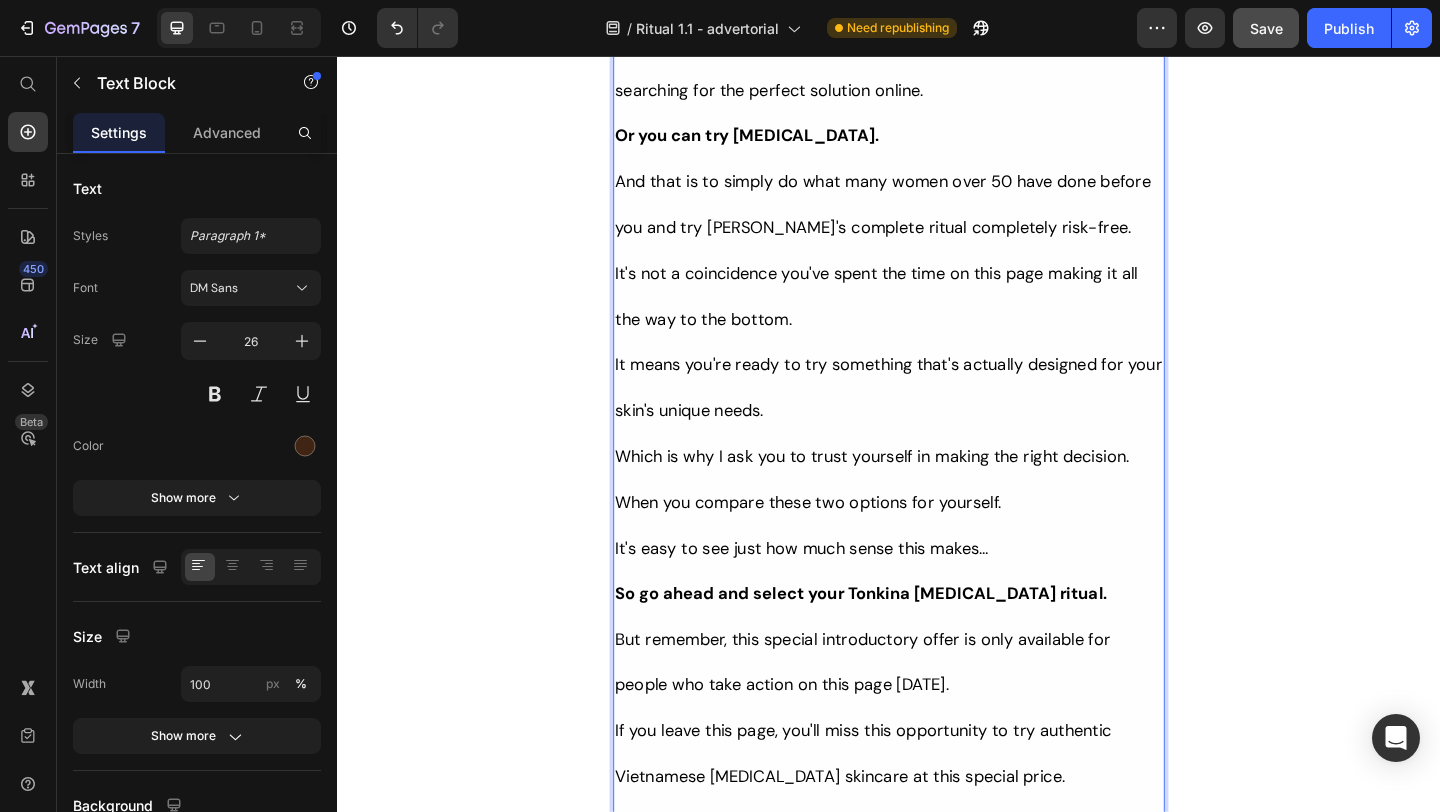 click on "We cannot wait to hear about your experience with the Youth 1700 Ritual!" at bounding box center (937, 1063) 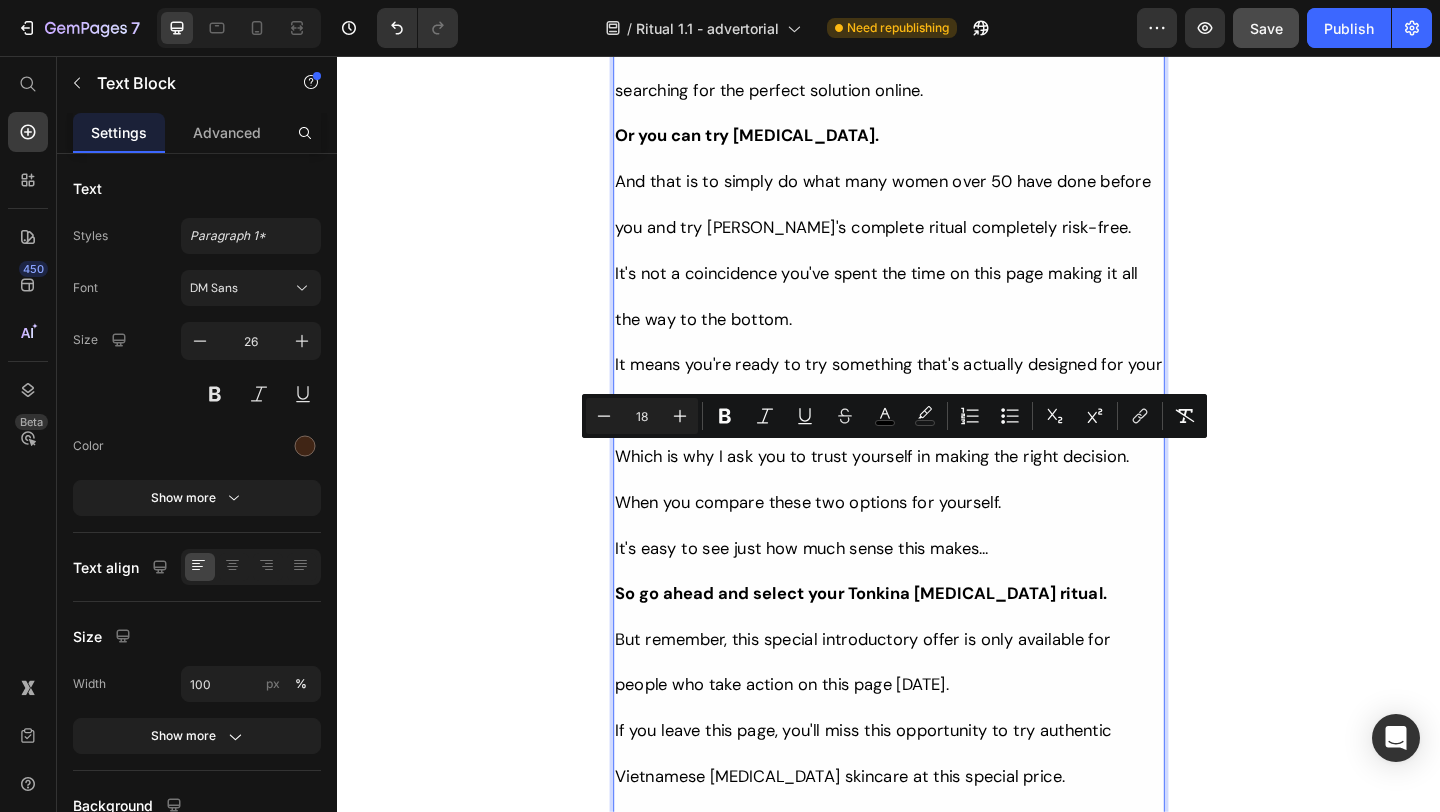 click on "Her Daughter Asked If She Had 'Work Done' – The Truth About Her 55-Year-Old Skin Will Surprise You Heading                Title Line ⁠⁠⁠⁠⁠⁠⁠ Inspired By What Women Are Choosing Instead of Botox: This Complete Ritual Helps Smooth Fine Lines, Brighten Age Spots, Firm Skin — All Without Needles or Harsh Chemicals… Heading Image Ladies, what if I told you that many radiant women over 50 are skipping harsh treatments and seeing beautiful changes through consistent, gentle care, naturally? Here’s what the beauty industry doesn’t want you to know: You don’t need injections or harsh treatments to look radiant. While they push expensive procedures and synthetic creams, a quiet shift is happening among smart, discerning women — who’ve found something different. A new brand called  Tonkina  is leading the way with a breakthrough discovery: A rare species of Vietnamese ginseng, newly researched and shown to contain  up to 4x more skin-renewing saponins 1 2  than even Korean ginseng. 1 2 "" at bounding box center (937, -7614) 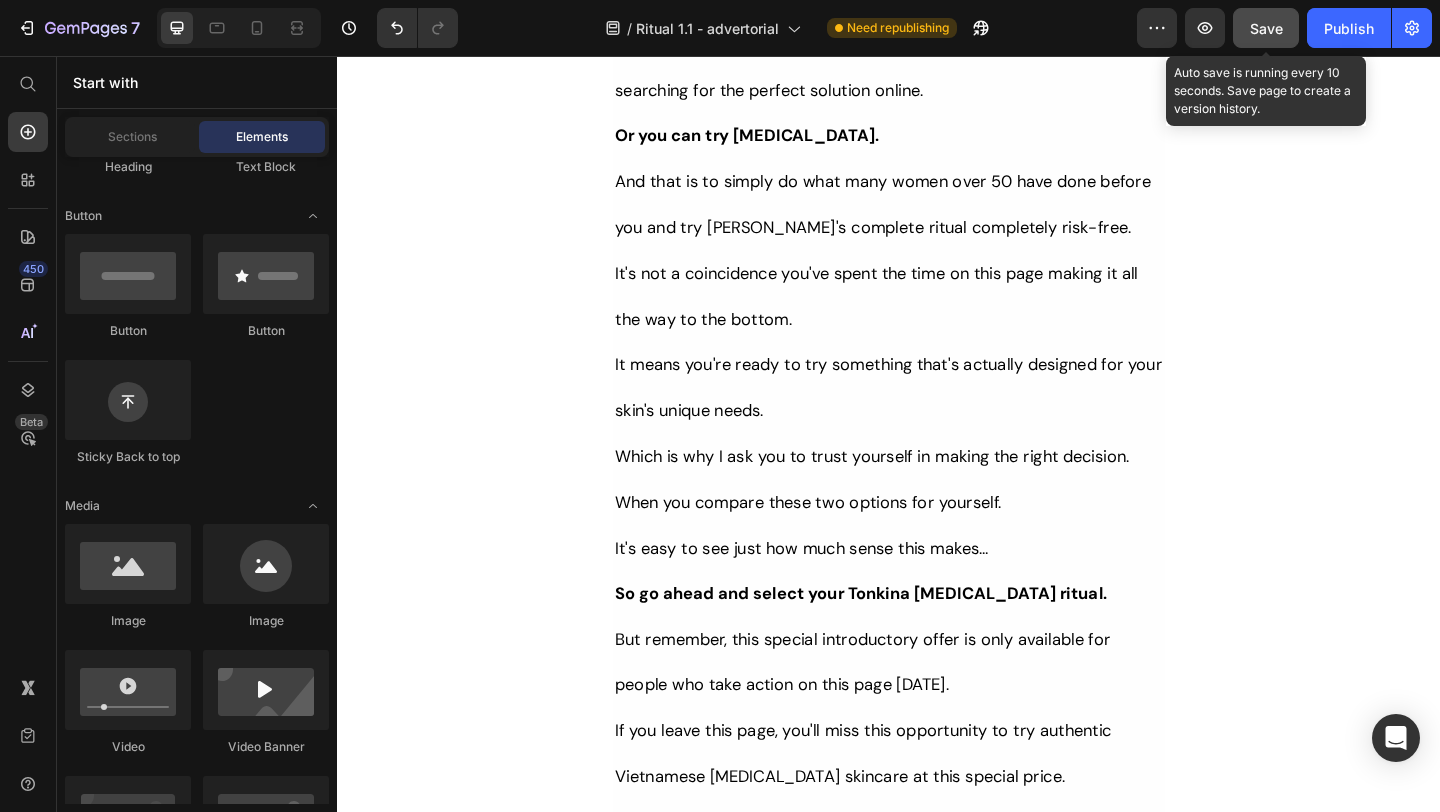 click on "Save" at bounding box center (1266, 28) 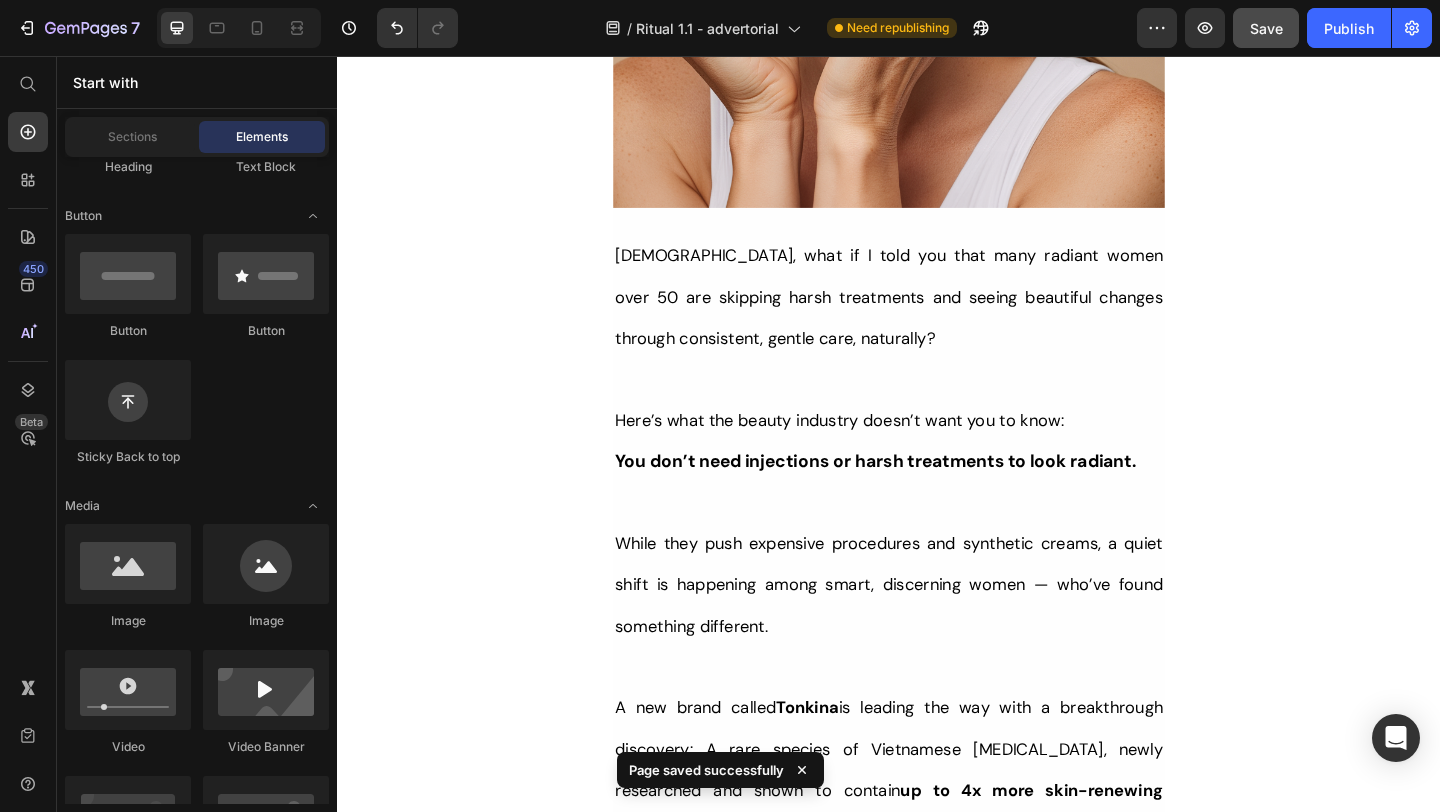 scroll, scrollTop: 0, scrollLeft: 0, axis: both 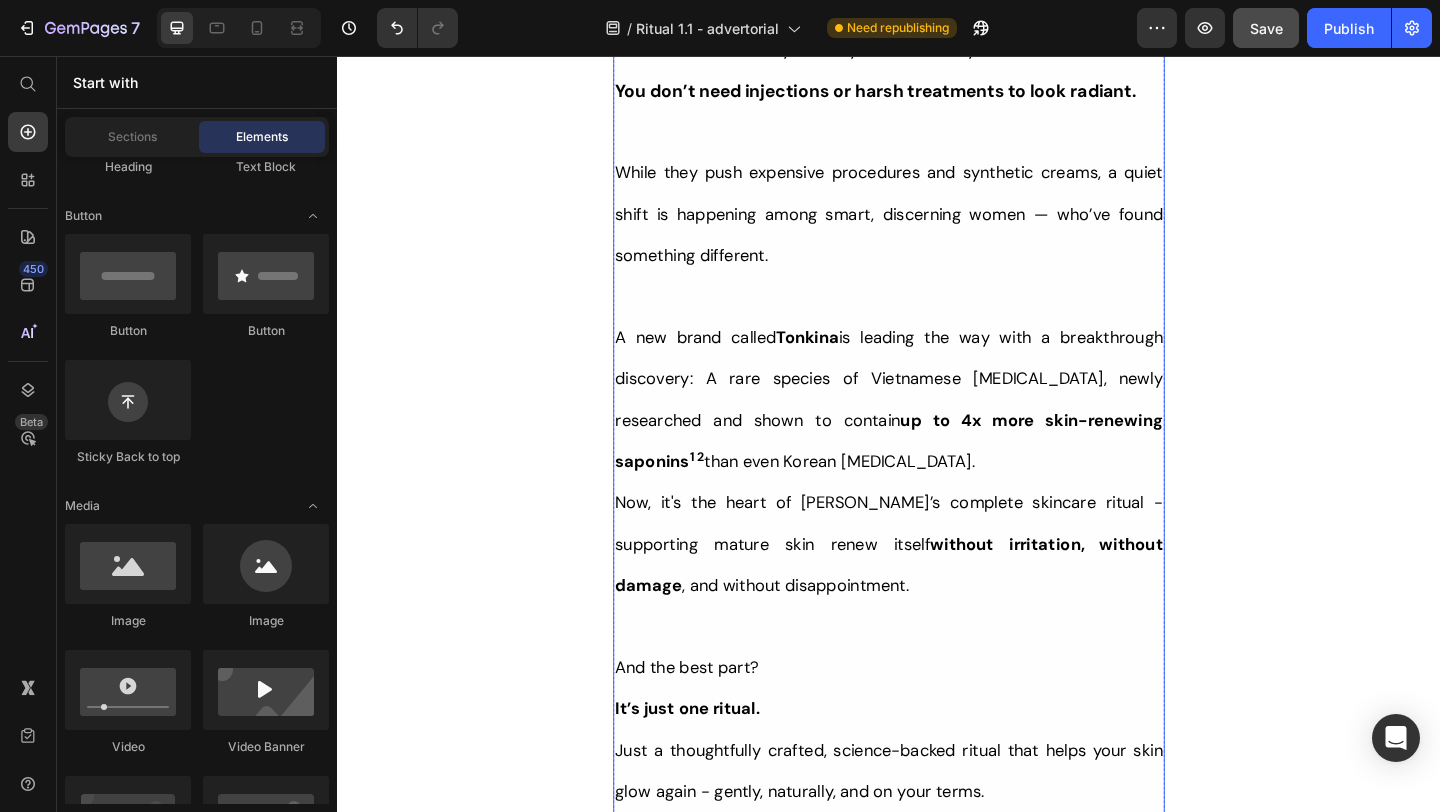 click on "Now, it's the heart of Tonkina’s complete skincare ritual - supporting mature skin renew itself  without irritation, without damage , and without disappointment." at bounding box center (937, 587) 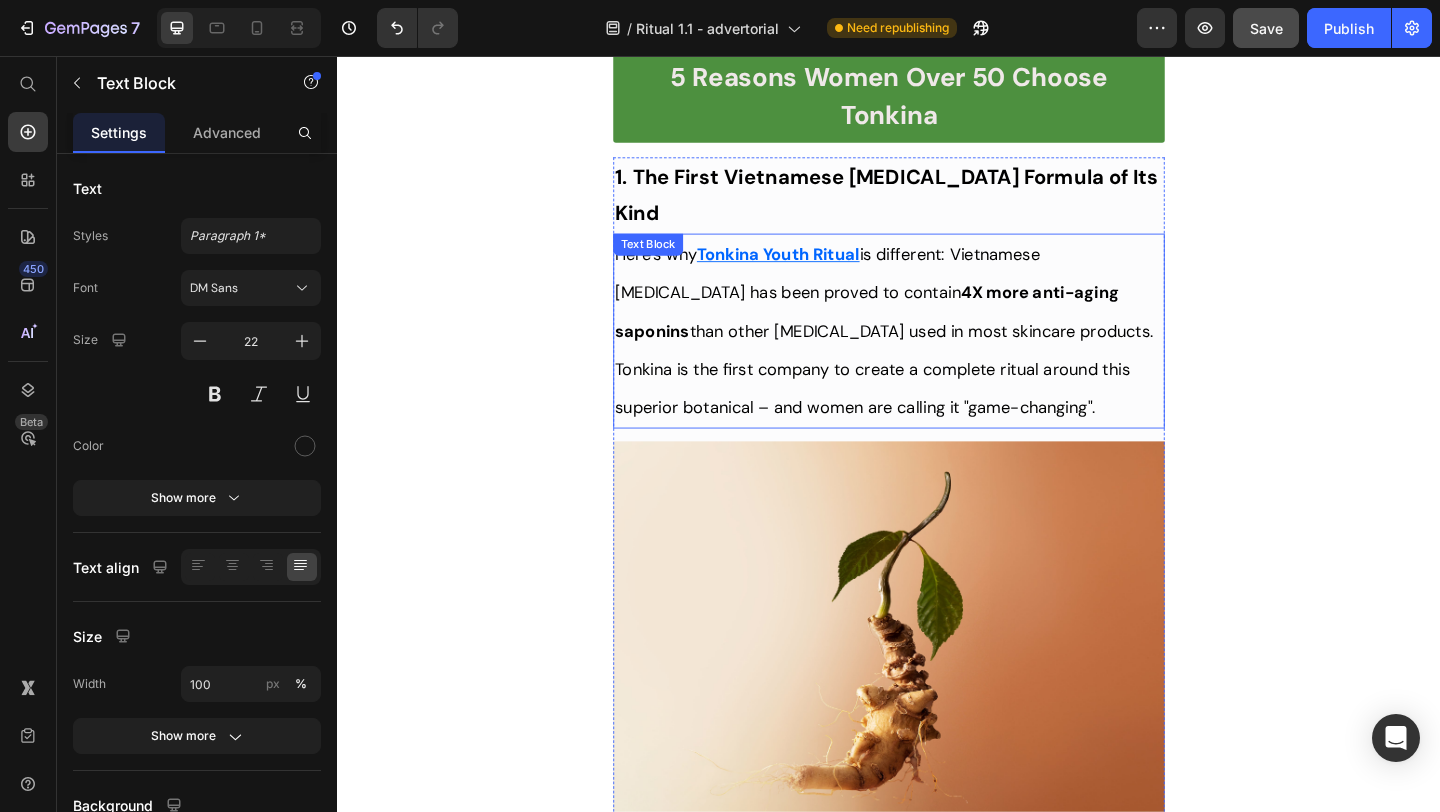 scroll, scrollTop: 2304, scrollLeft: 0, axis: vertical 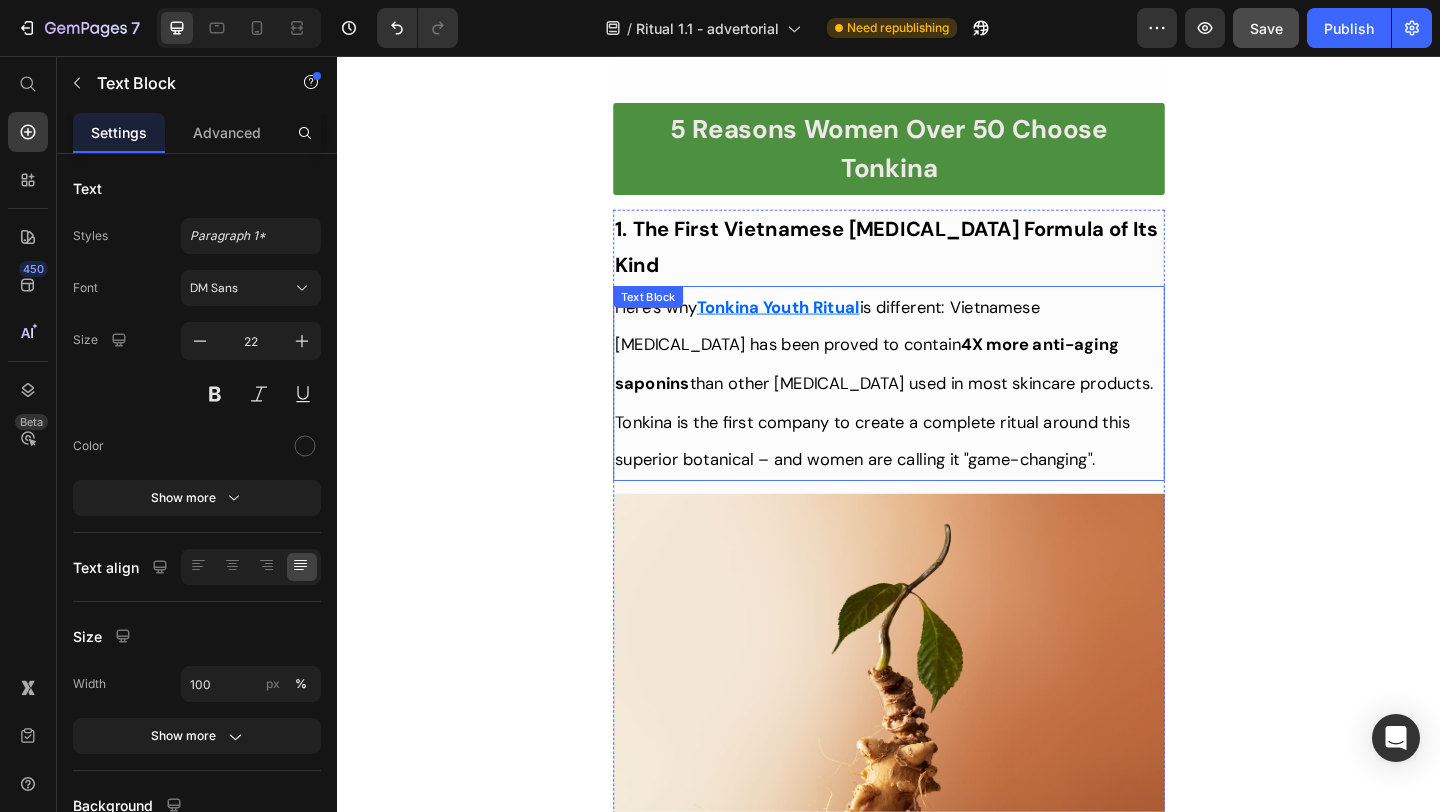 click on "Tonkina Youth Ritual" at bounding box center [816, 329] 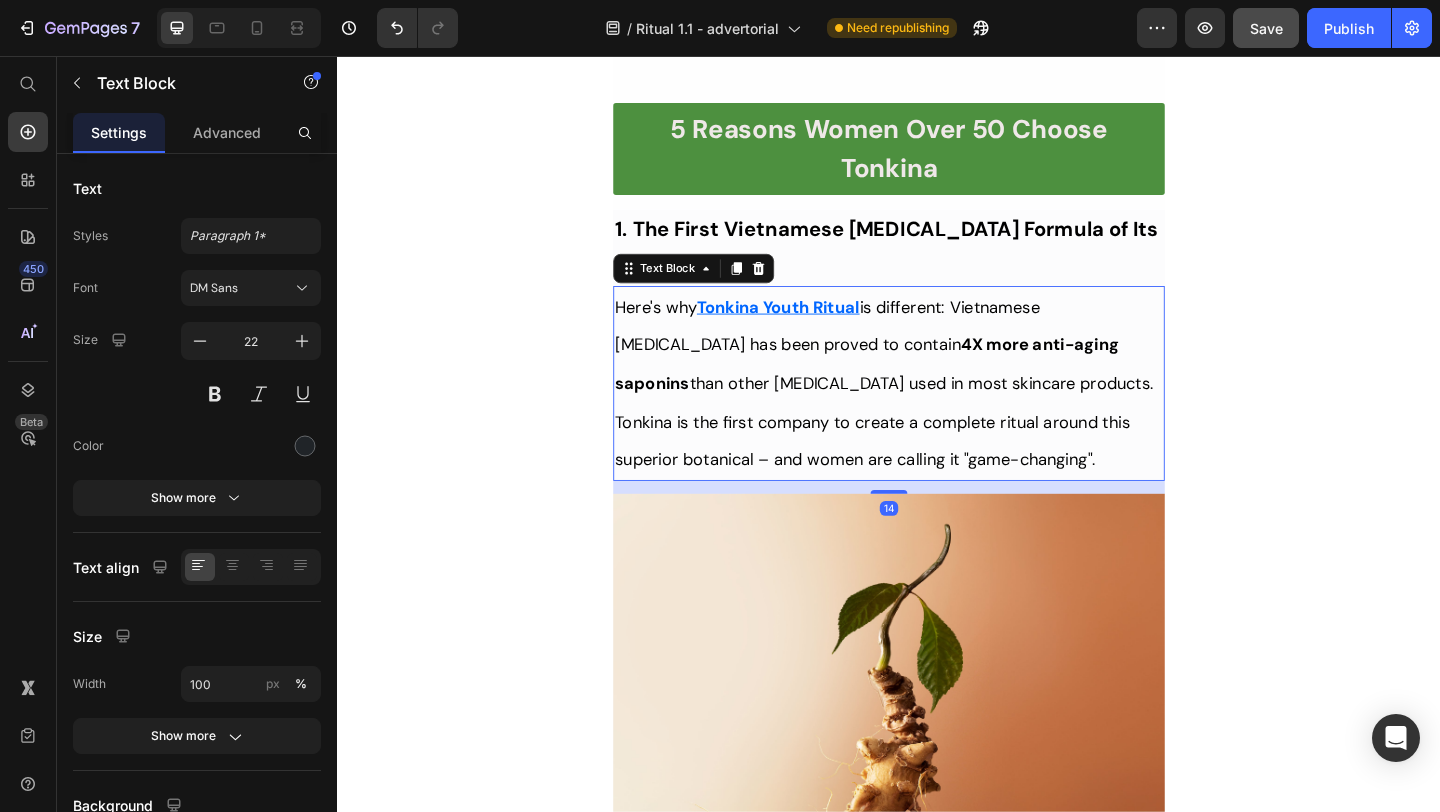 click on "Tonkina Youth Ritual" at bounding box center [816, 329] 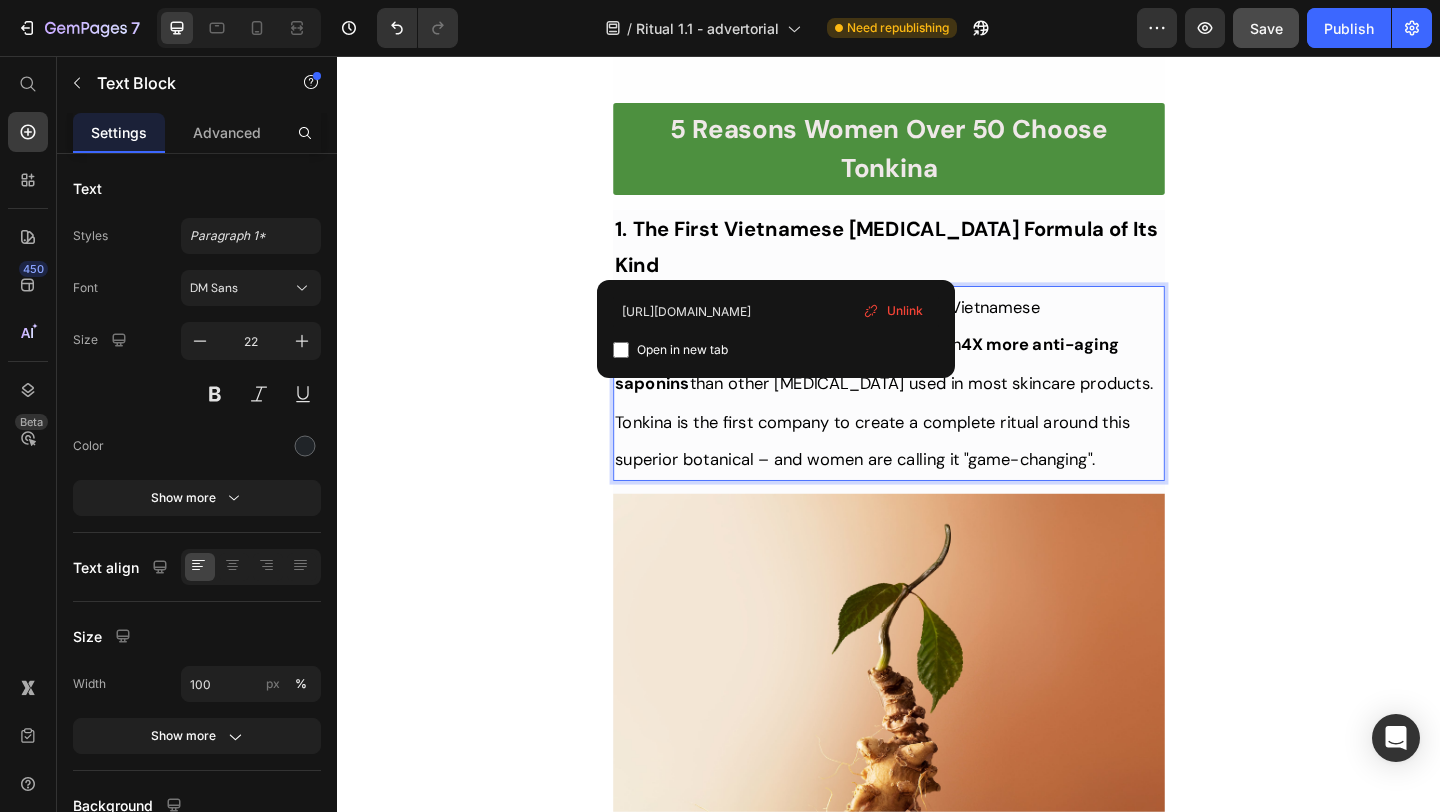 click on "Here's why  Tonkina Youth Ritual  is different: Vietnamese Ginseng has been proved to contain  4X more anti-aging saponins  than other ginseng used in most skincare products. Tonkina is the first company to create a complete ritual around this superior botanical – and women are calling it "game-changing"." at bounding box center [937, 412] 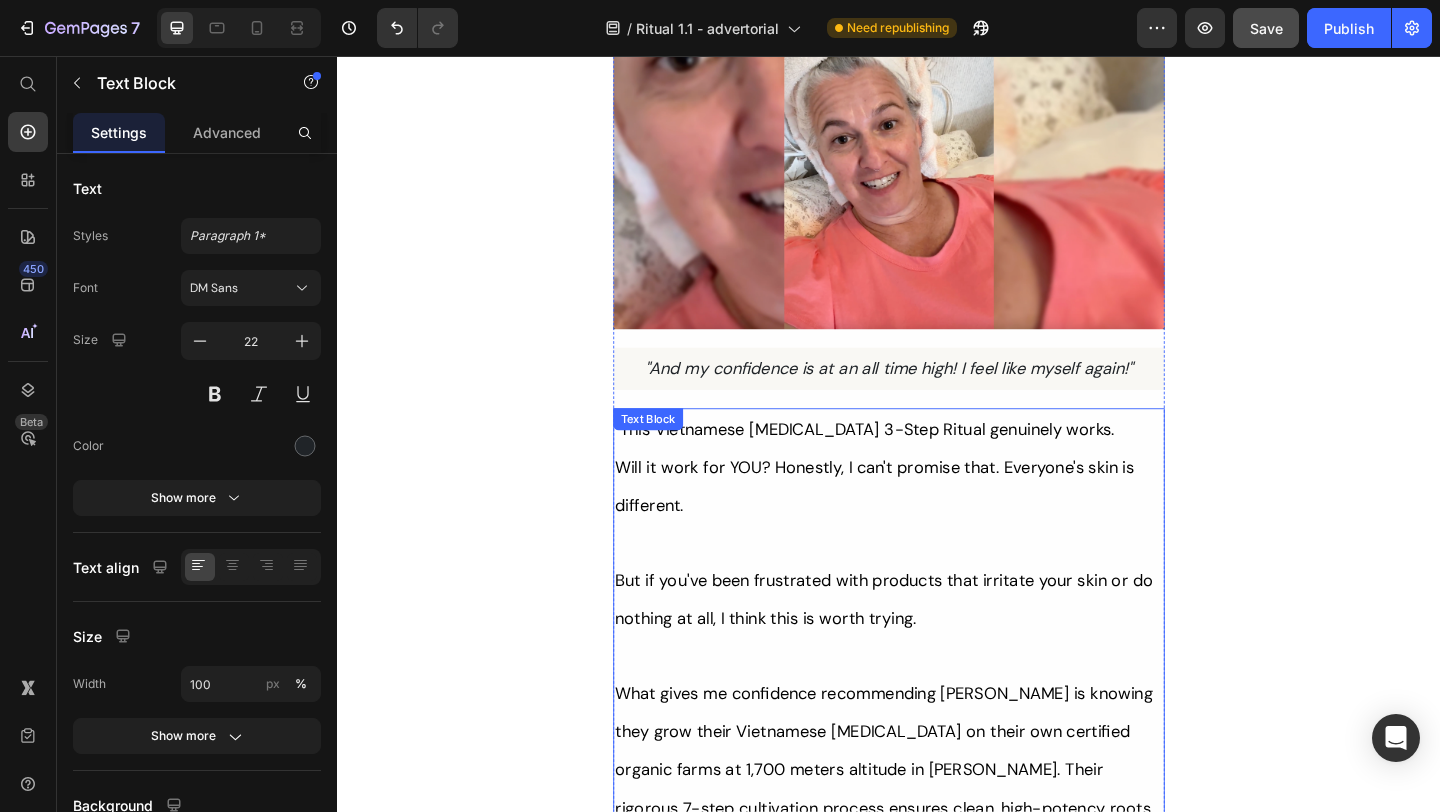 scroll, scrollTop: 10007, scrollLeft: 0, axis: vertical 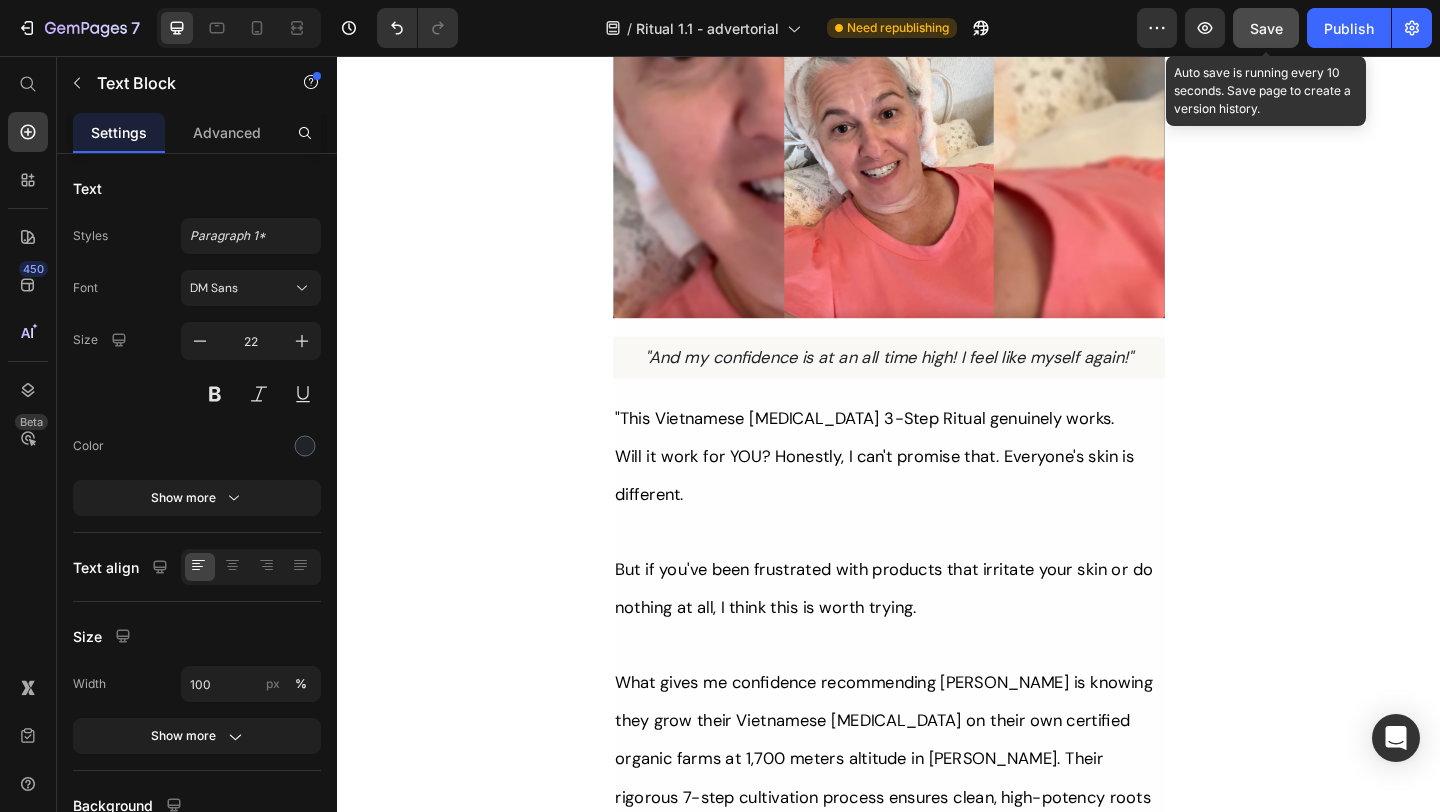 click on "Save" 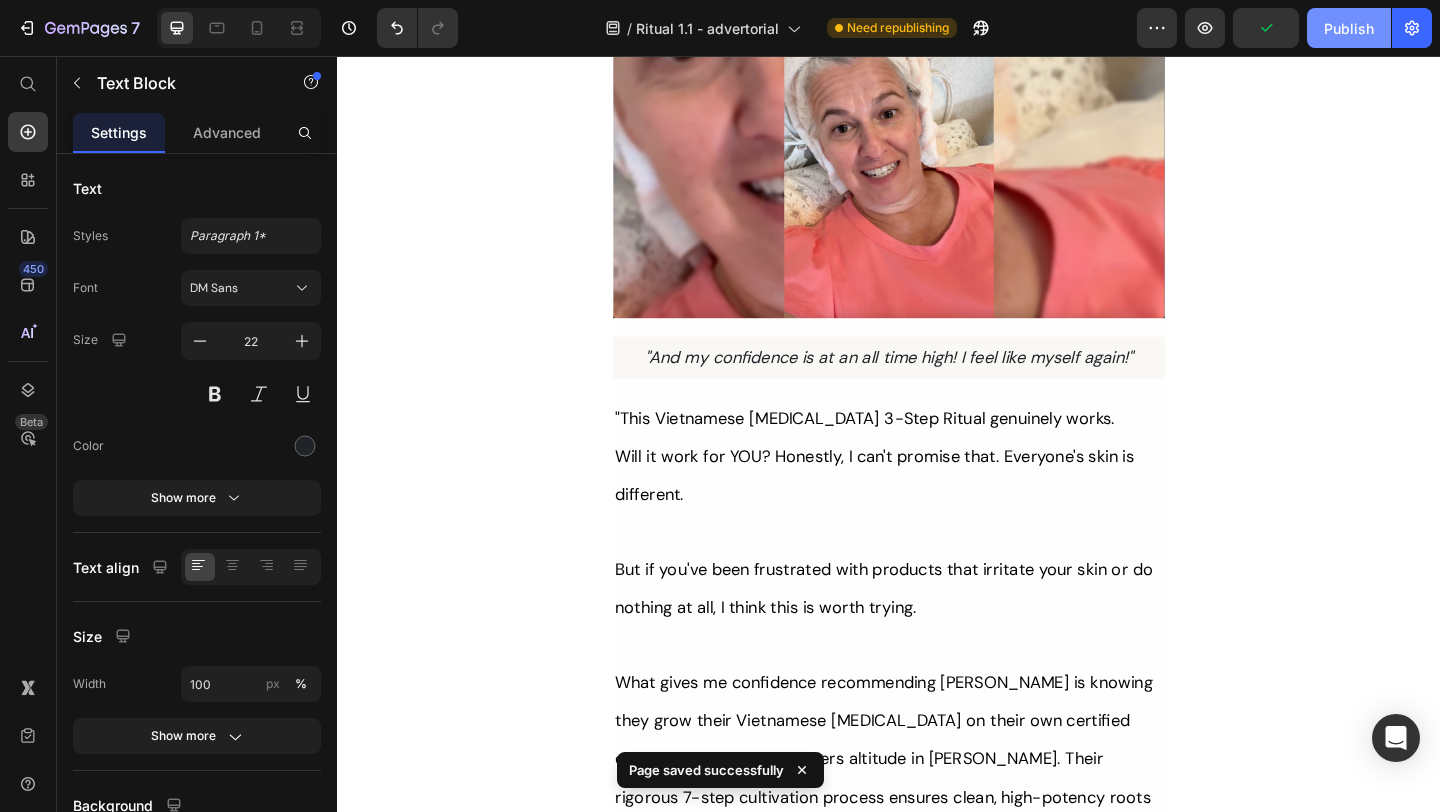 click on "Publish" 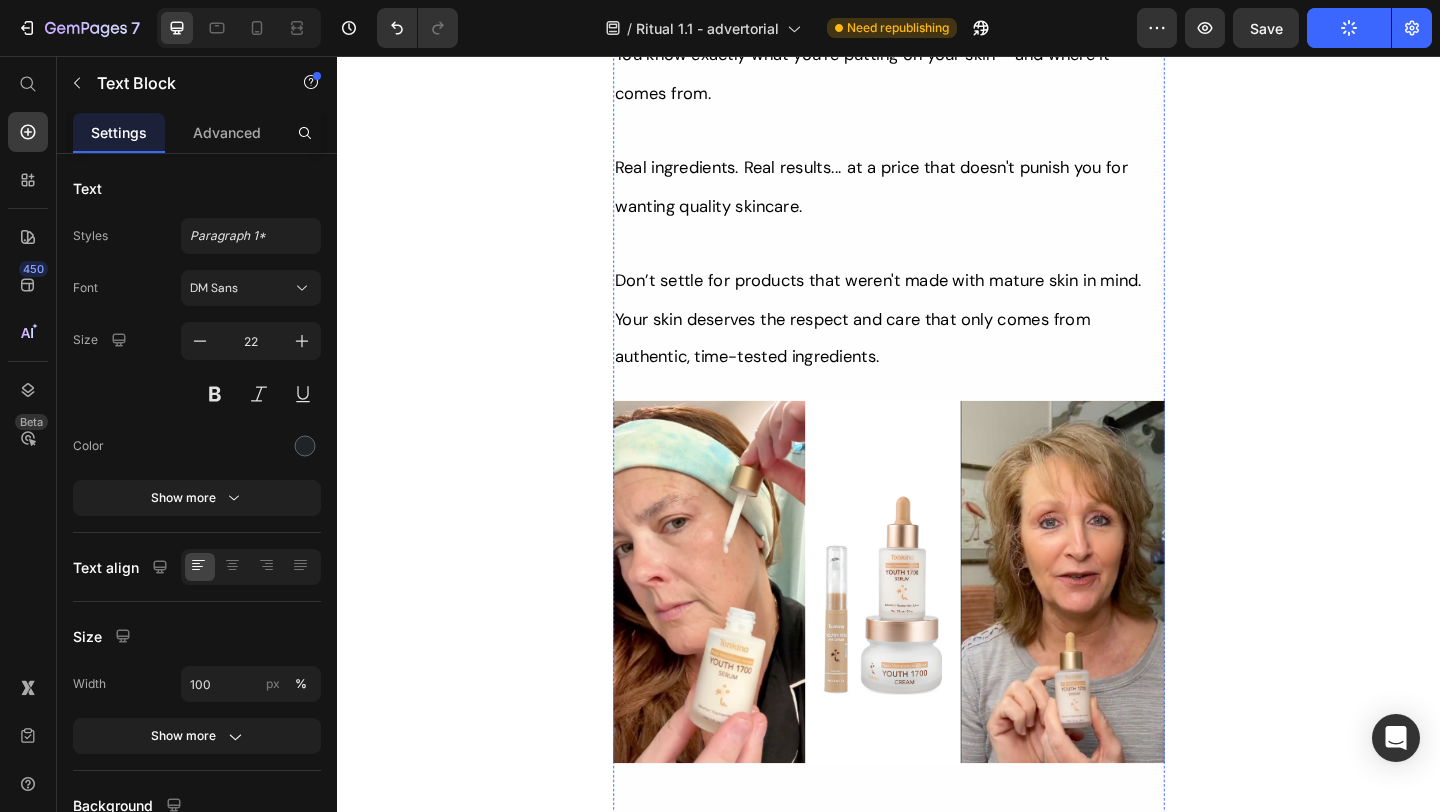 scroll, scrollTop: 14143, scrollLeft: 0, axis: vertical 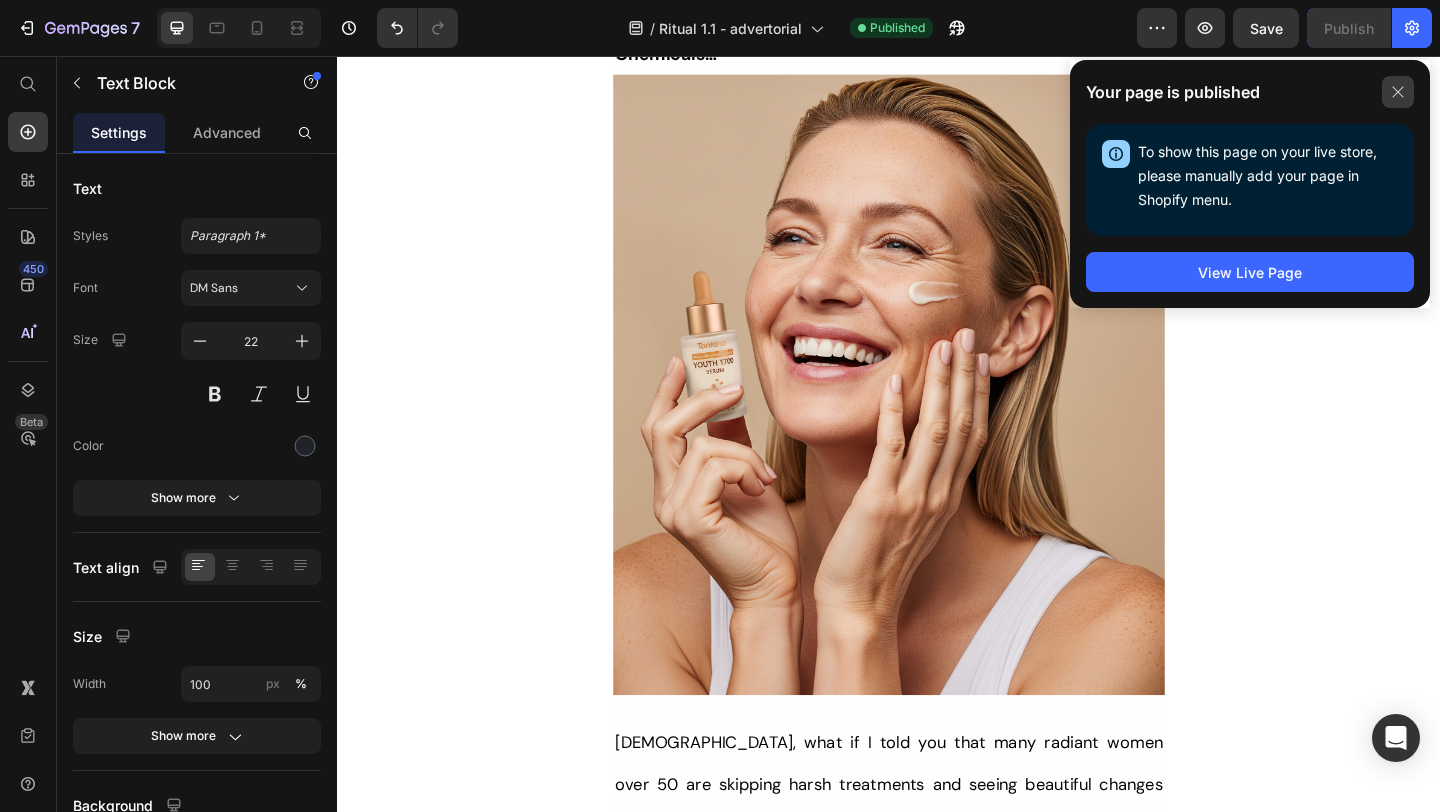 click 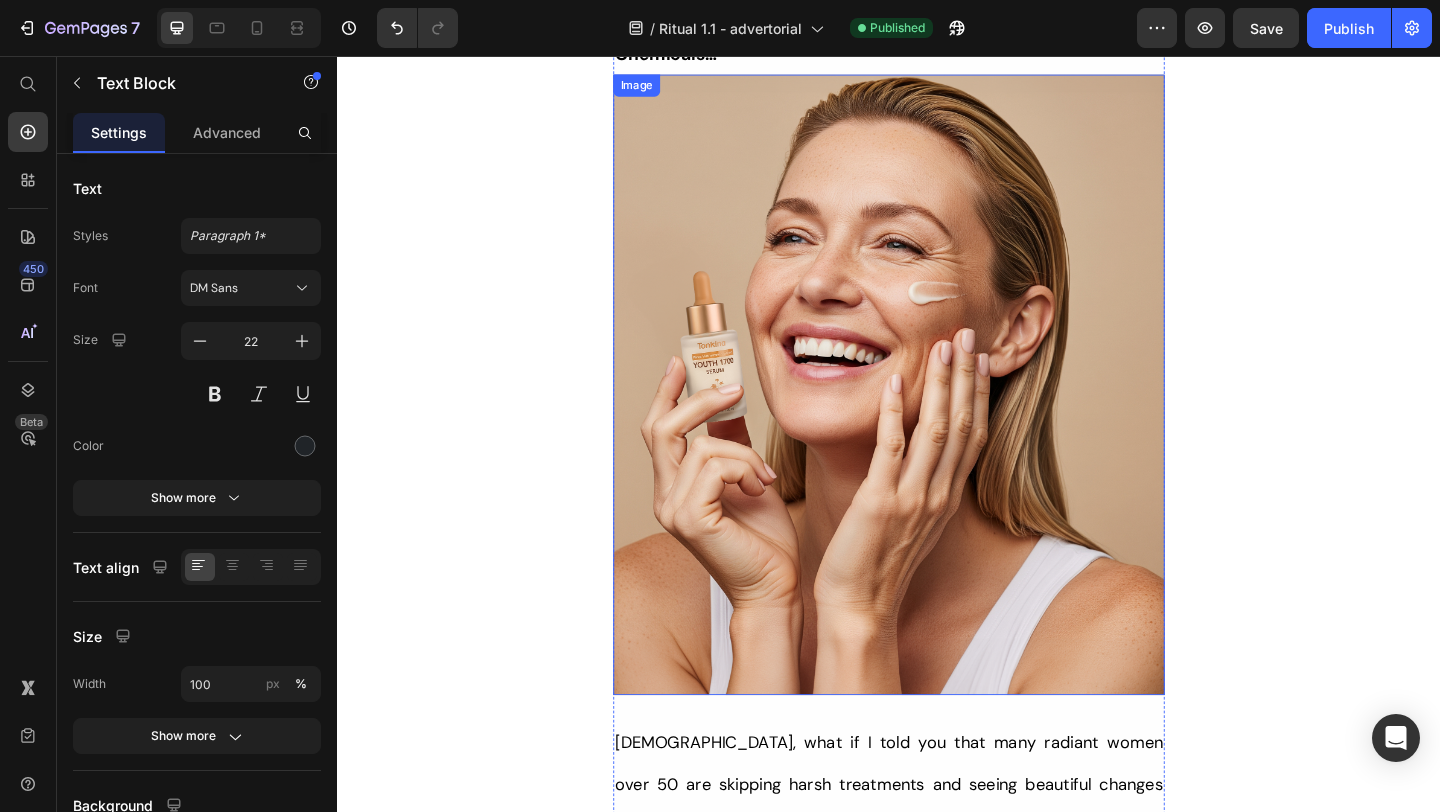 scroll, scrollTop: 0, scrollLeft: 0, axis: both 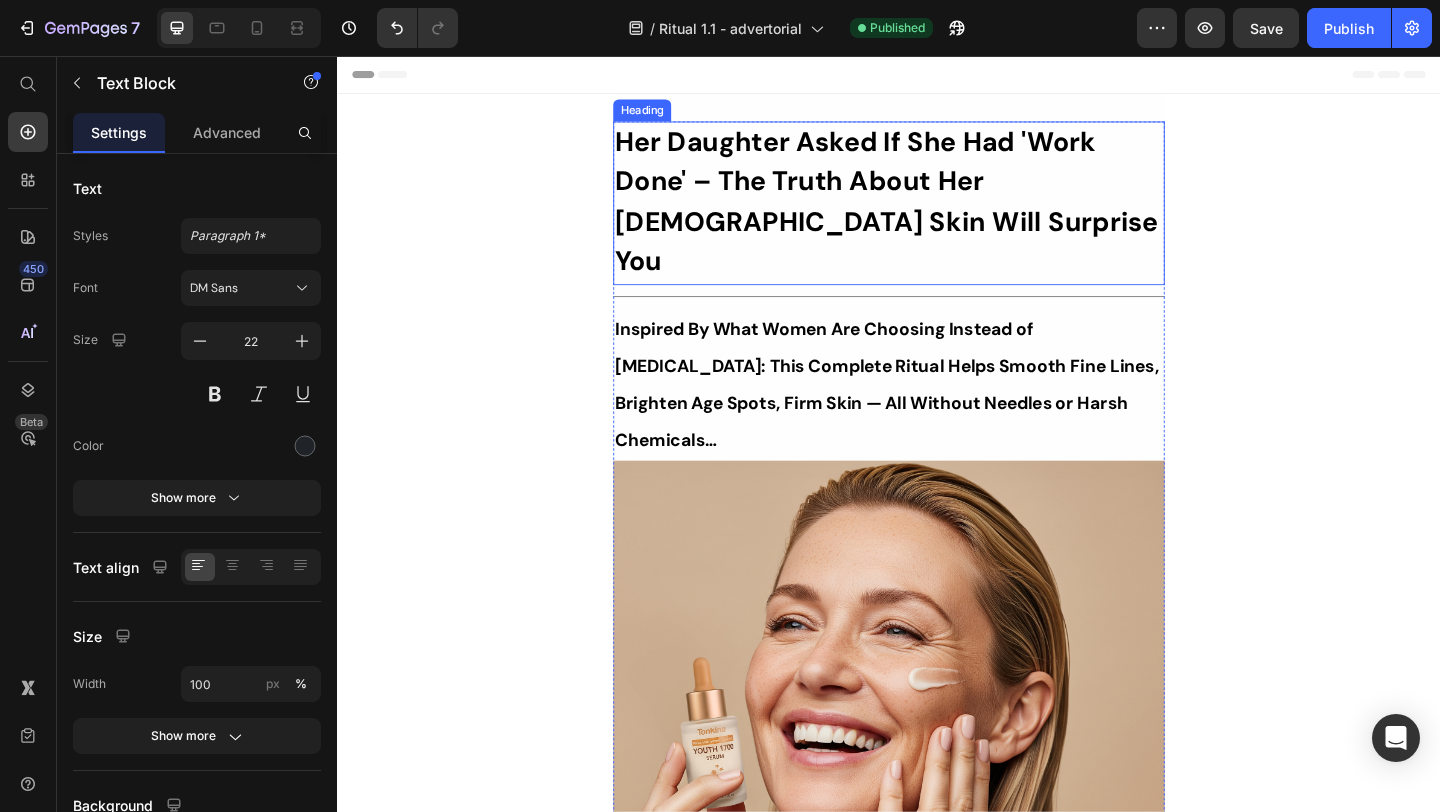 click on "Her Daughter Asked If She Had 'Work Done' – The Truth About Her 55-Year-Old Skin Will Surprise You" at bounding box center [934, 214] 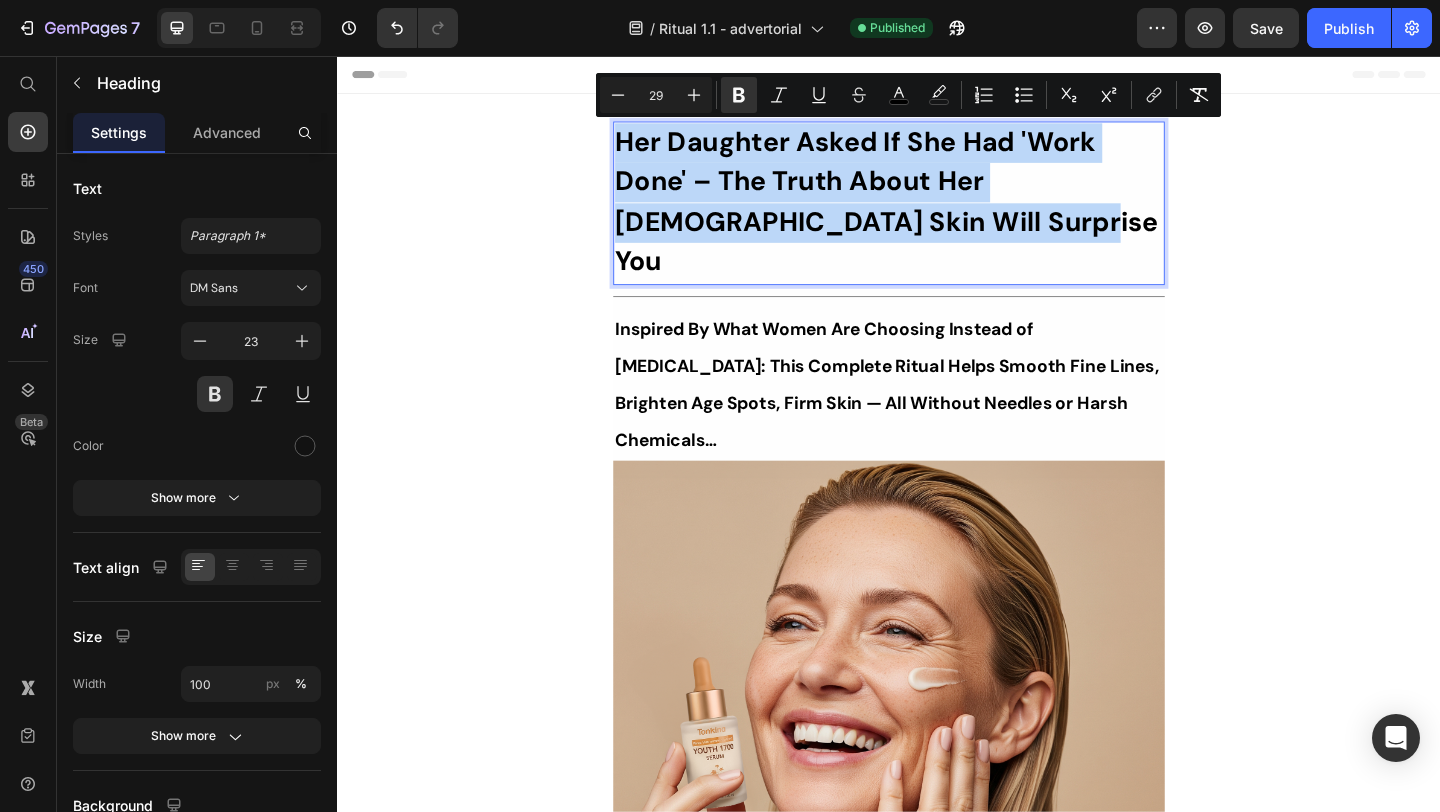 copy on "Her Daughter Asked If She Had 'Work Done' – The Truth About Her 55-Year-Old Skin Will Surprise You" 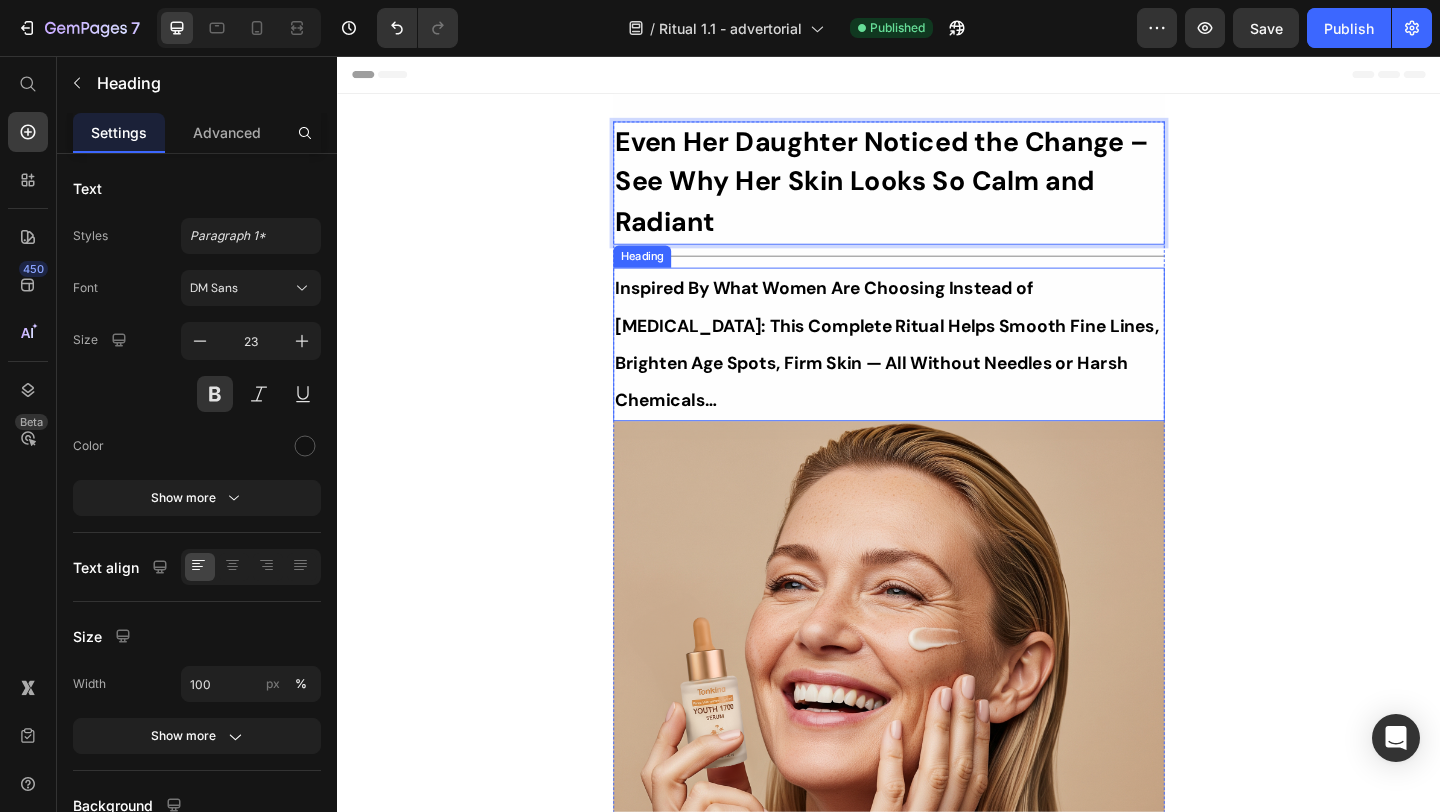 click on "Inspired By What Women Are Choosing Instead of Botox: This Complete Ritual Helps Smooth Fine Lines, Brighten Age Spots, Firm Skin — All Without Needles or Harsh Chemicals…" at bounding box center [935, 369] 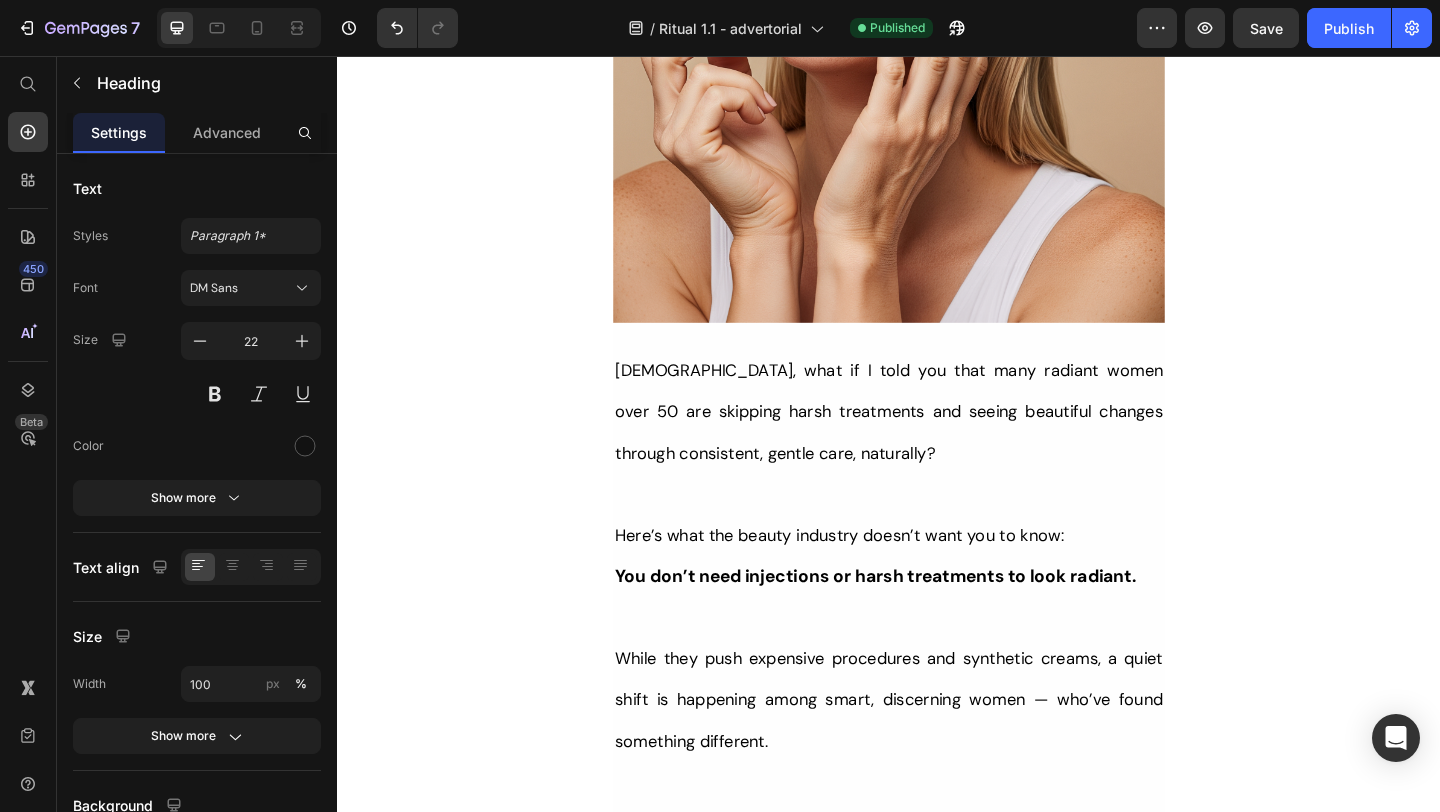 scroll, scrollTop: 805, scrollLeft: 0, axis: vertical 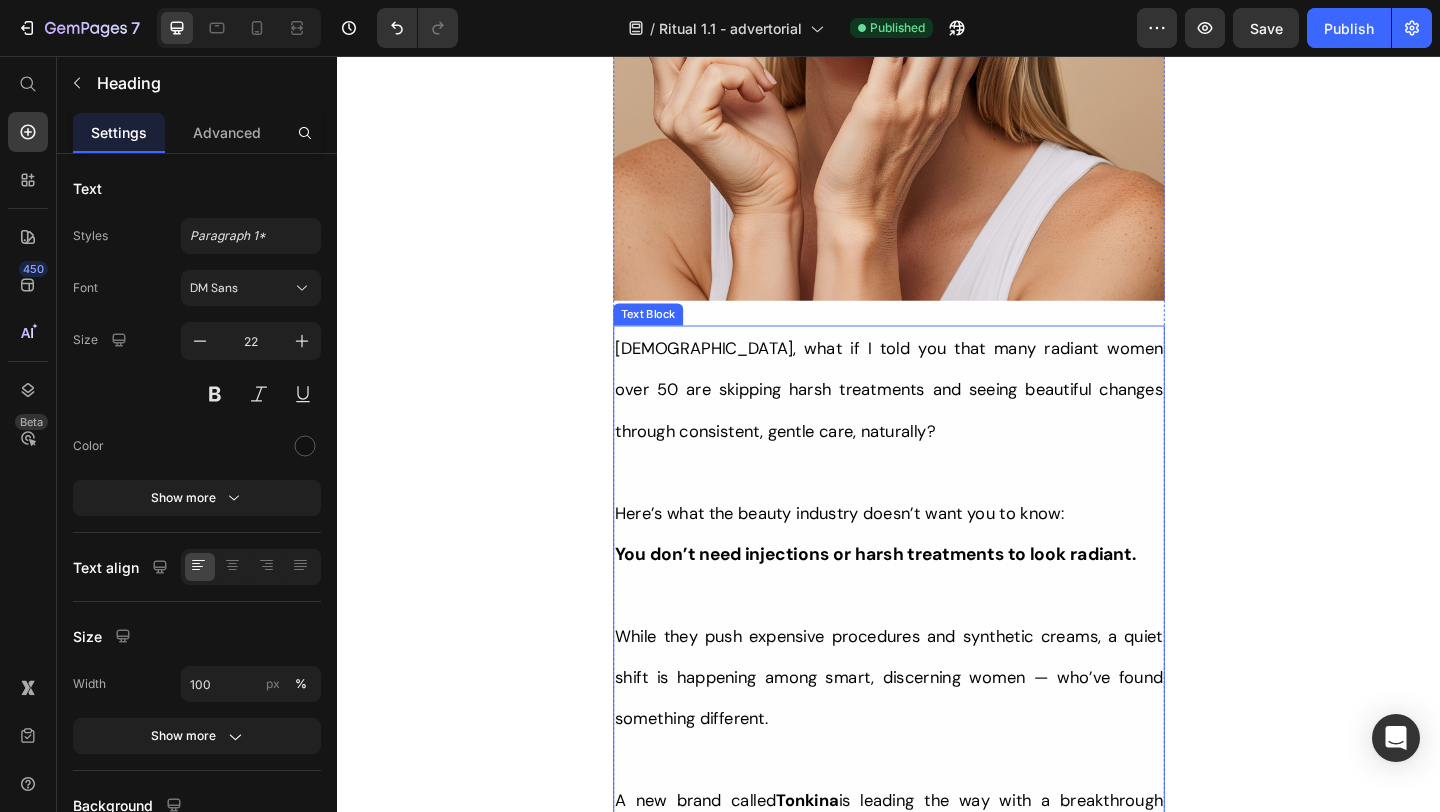 click on "Ladies, what if I told you that many radiant women over 50 are skipping harsh treatments and seeing beautiful changes through consistent, gentle care, naturally?" at bounding box center [937, 419] 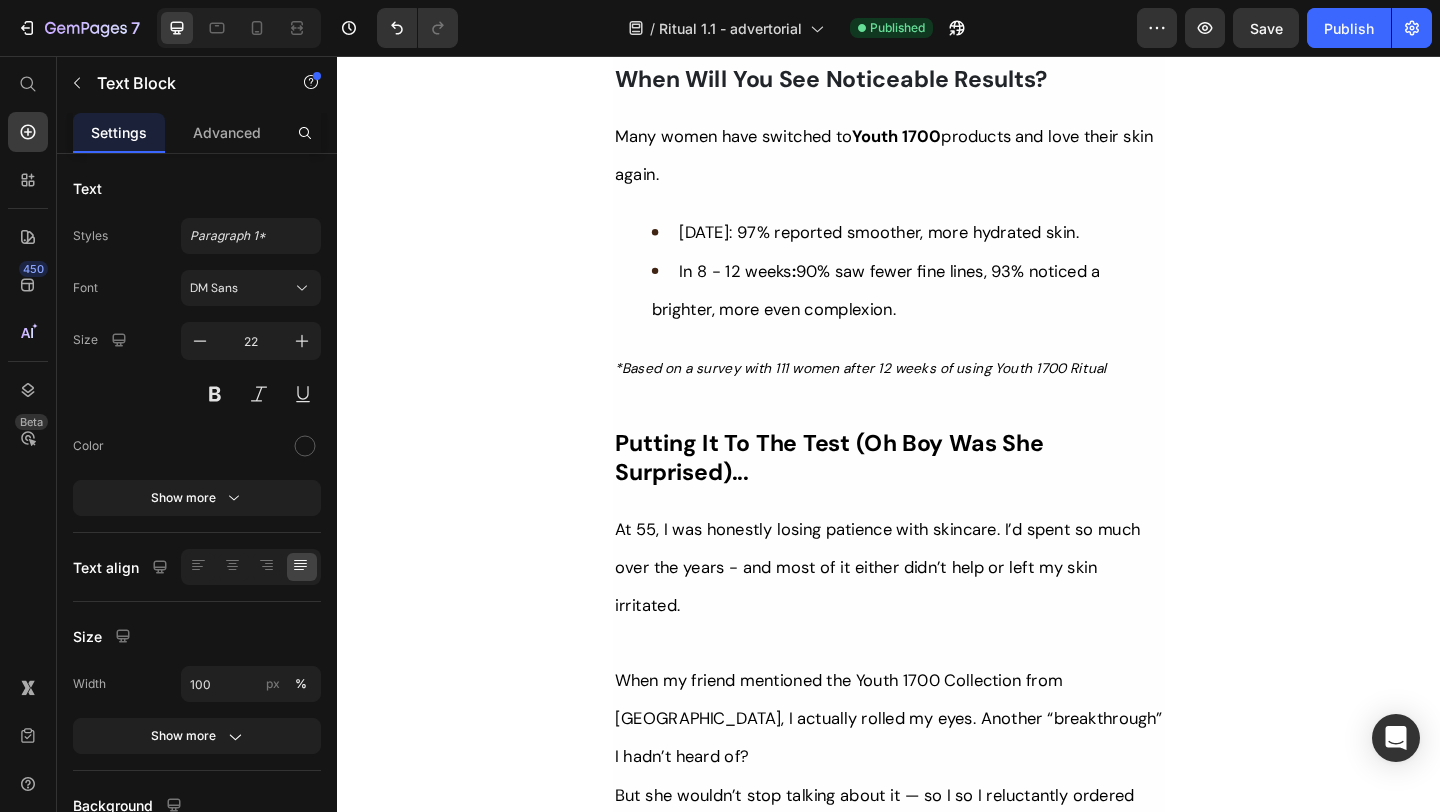 scroll, scrollTop: 7408, scrollLeft: 0, axis: vertical 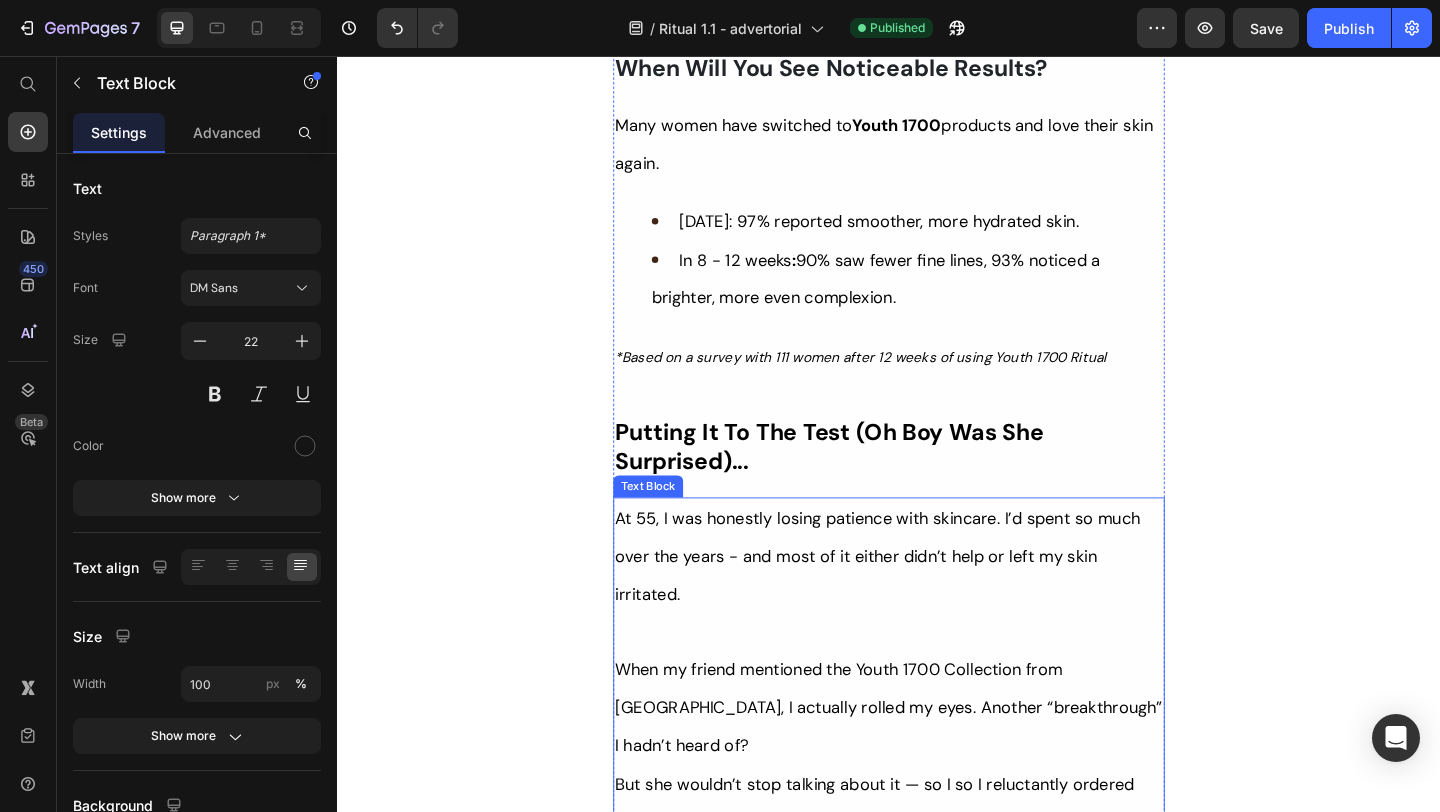 click on "At 55, I was honestly losing patience with skincare. I’d spent so much over the years - and most of it either didn’t help or left my skin irritated." at bounding box center [937, 600] 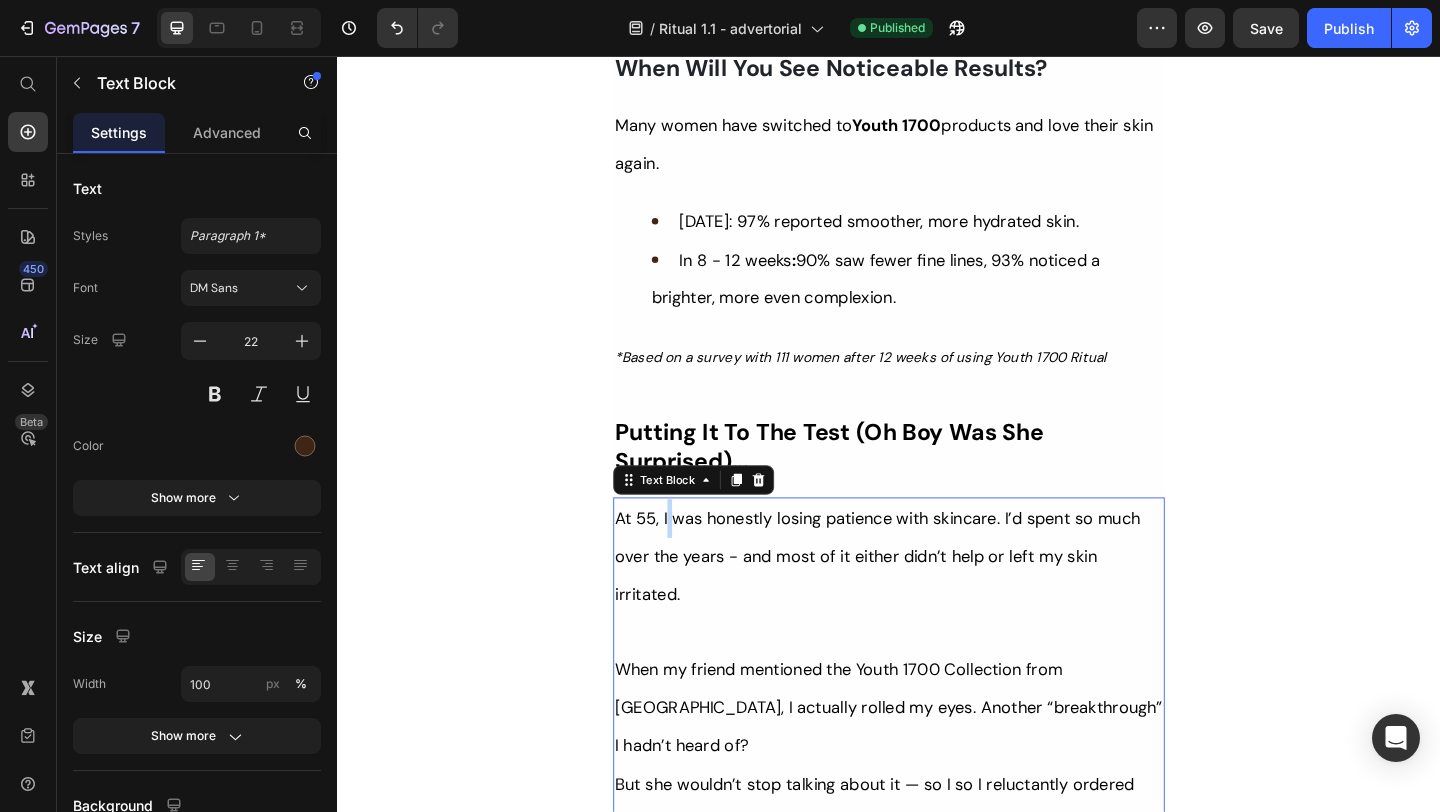 click on "At 55, I was honestly losing patience with skincare. I’d spent so much over the years - and most of it either didn’t help or left my skin irritated." at bounding box center [924, 600] 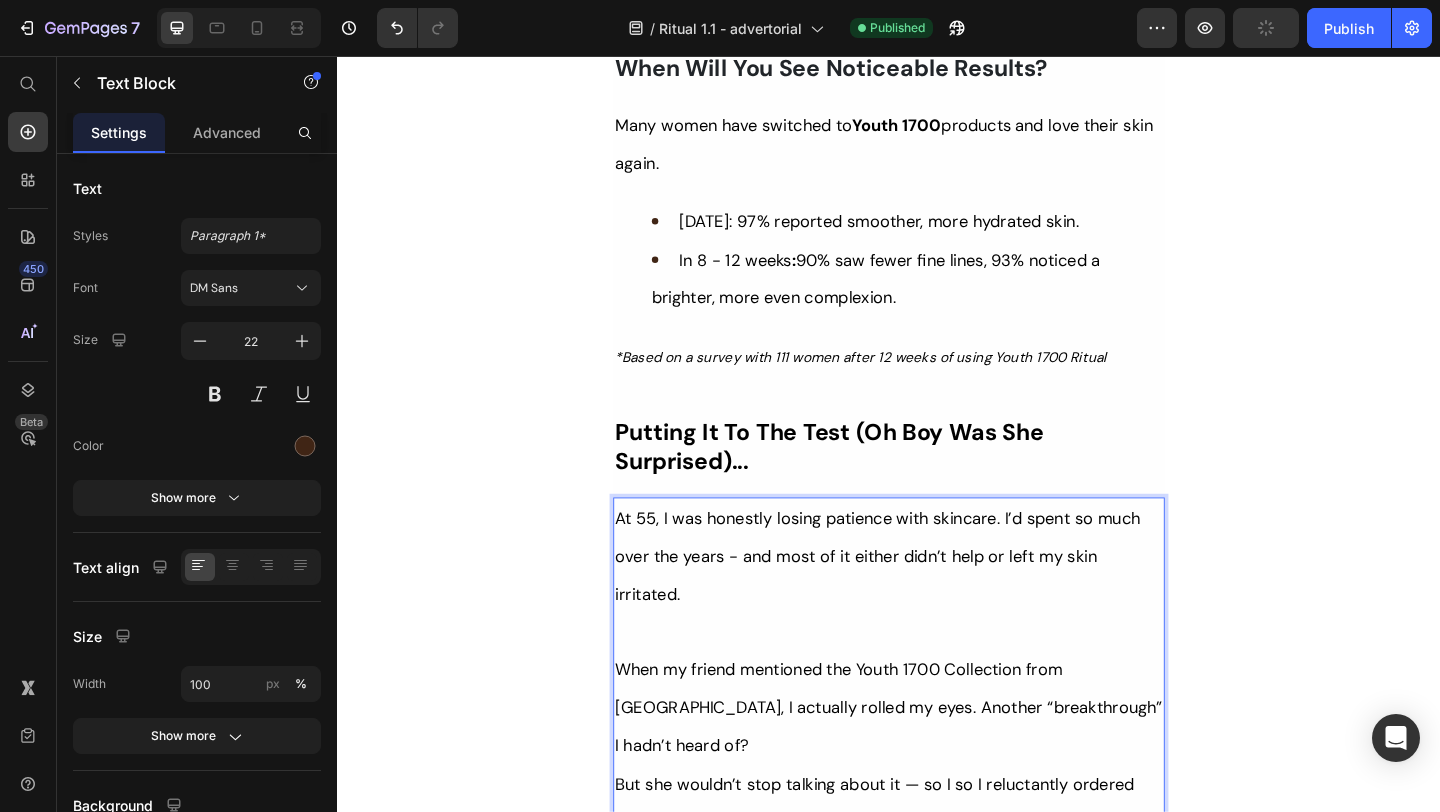 click on "At 55, I was honestly losing patience with skincare. I’d spent so much over the years - and most of it either didn’t help or left my skin irritated." at bounding box center (924, 600) 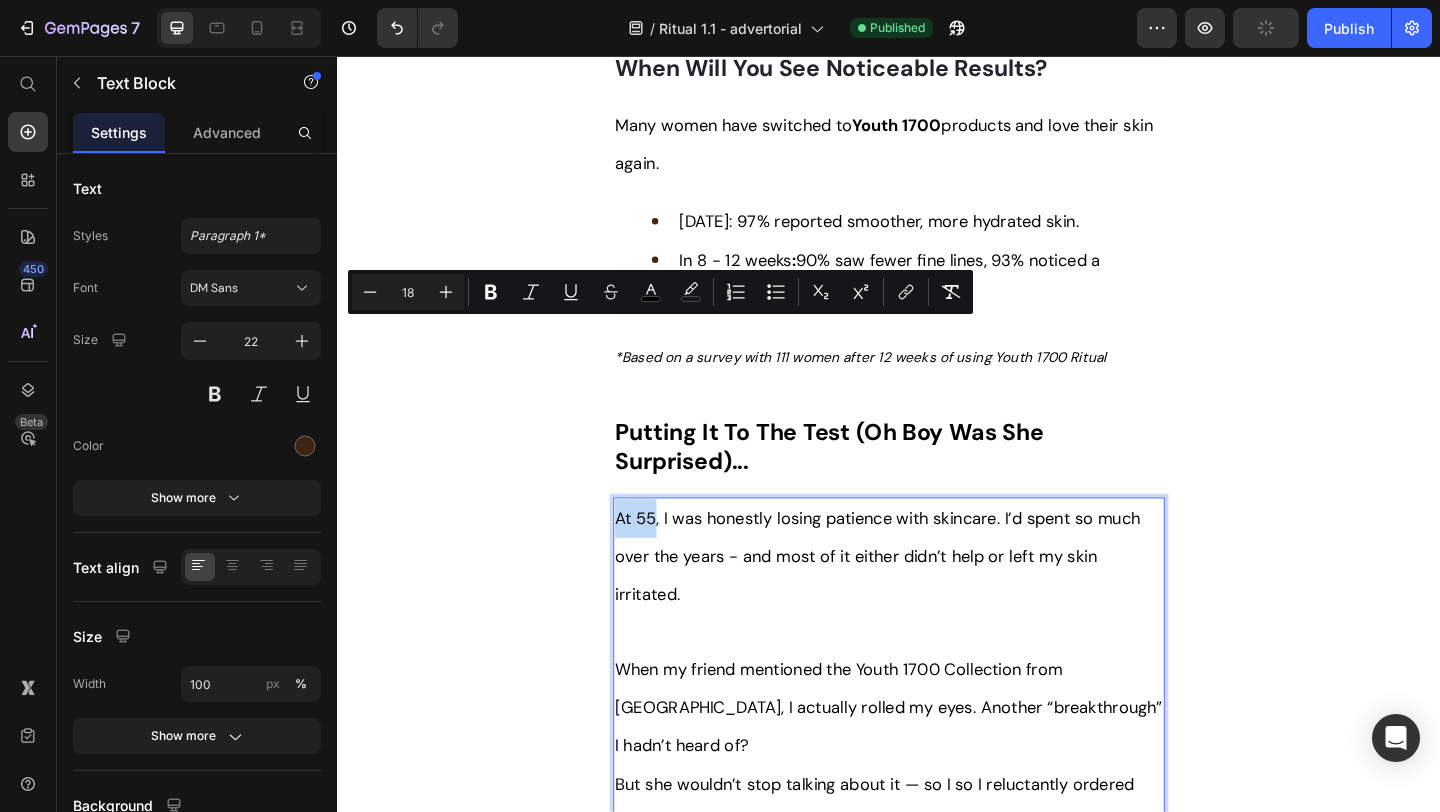 drag, startPoint x: 683, startPoint y: 362, endPoint x: 630, endPoint y: 357, distance: 53.235325 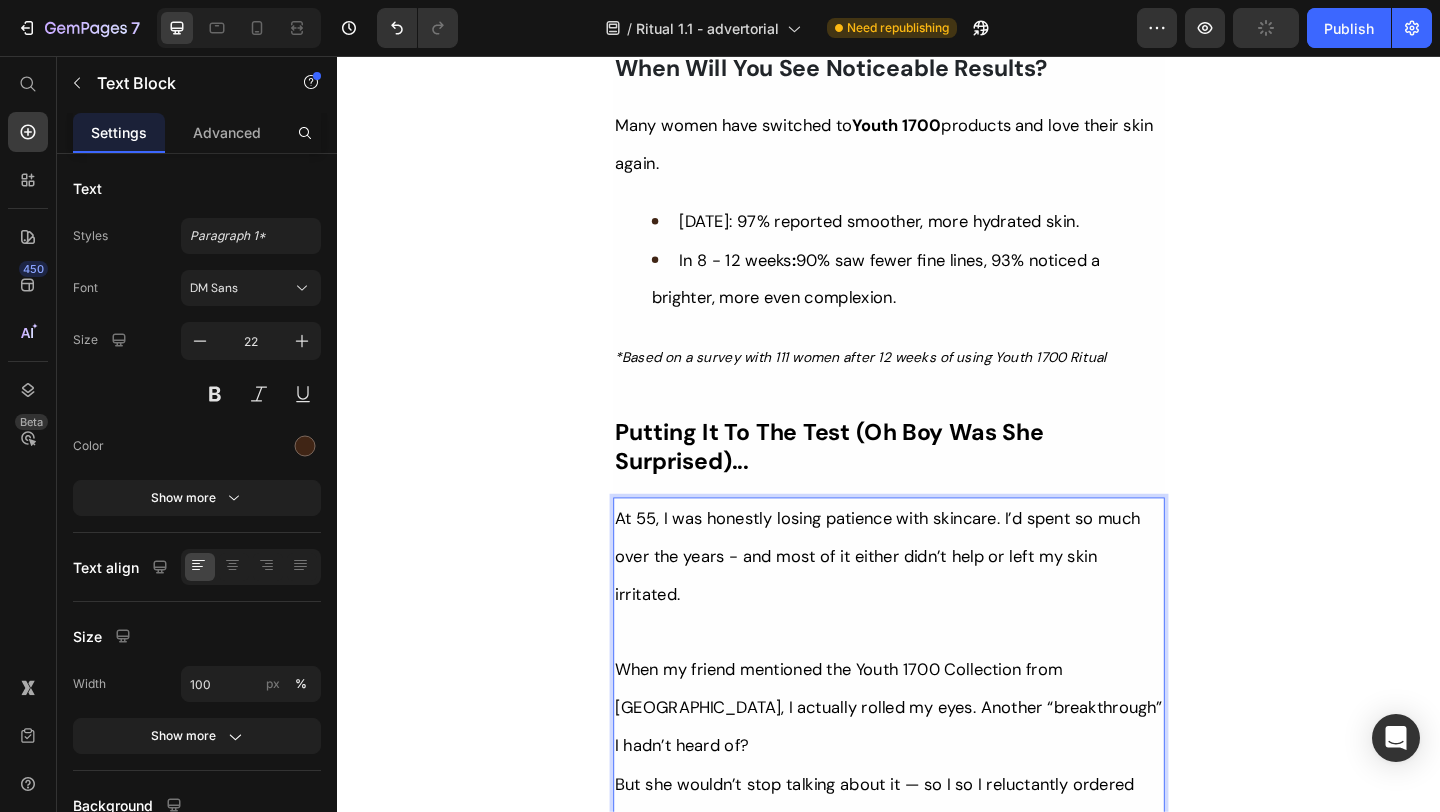 click on "At 55, I was honestly losing patience with skincare. I’d spent so much over the years - and most of it either didn’t help or left my skin irritated." at bounding box center (924, 600) 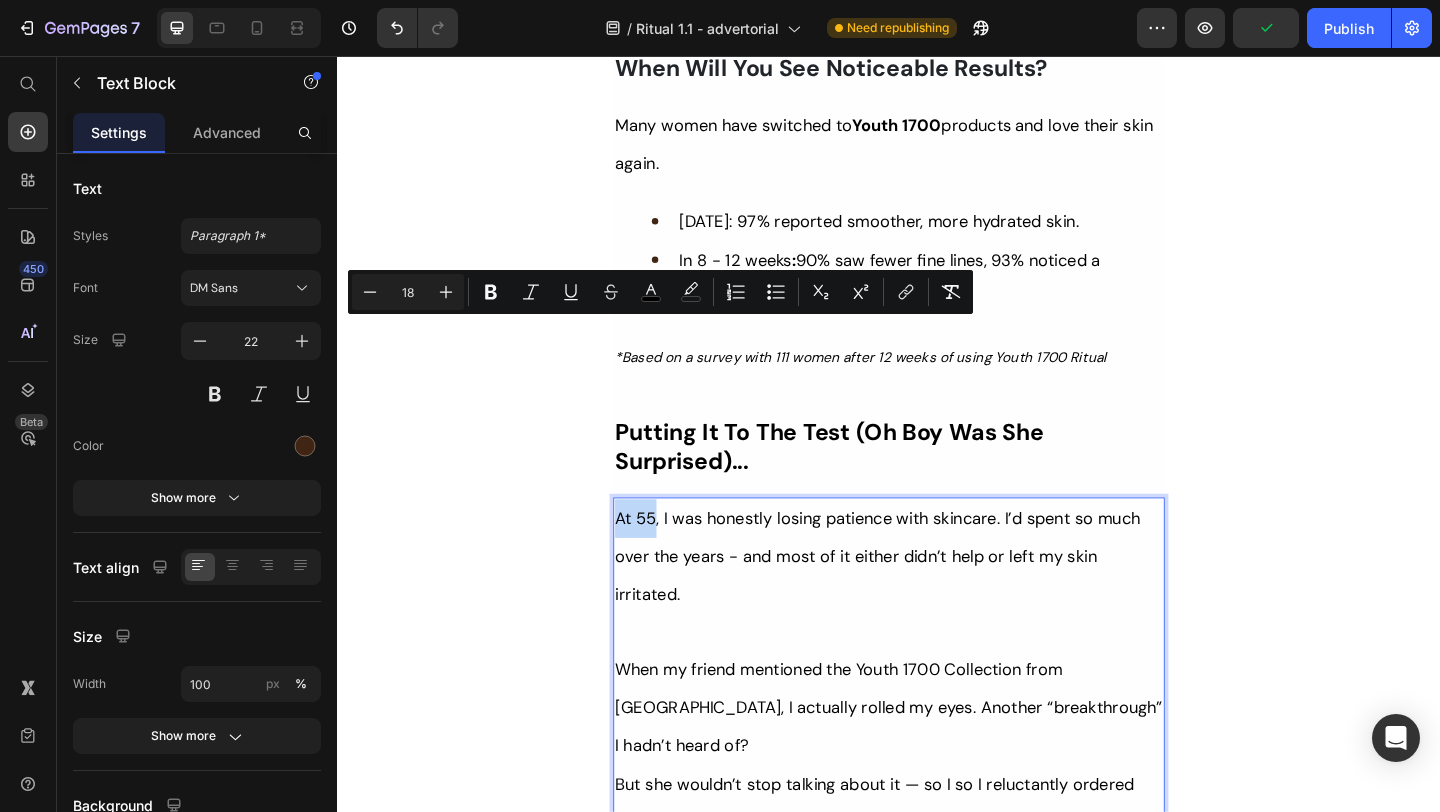 drag, startPoint x: 674, startPoint y: 354, endPoint x: 636, endPoint y: 356, distance: 38.052597 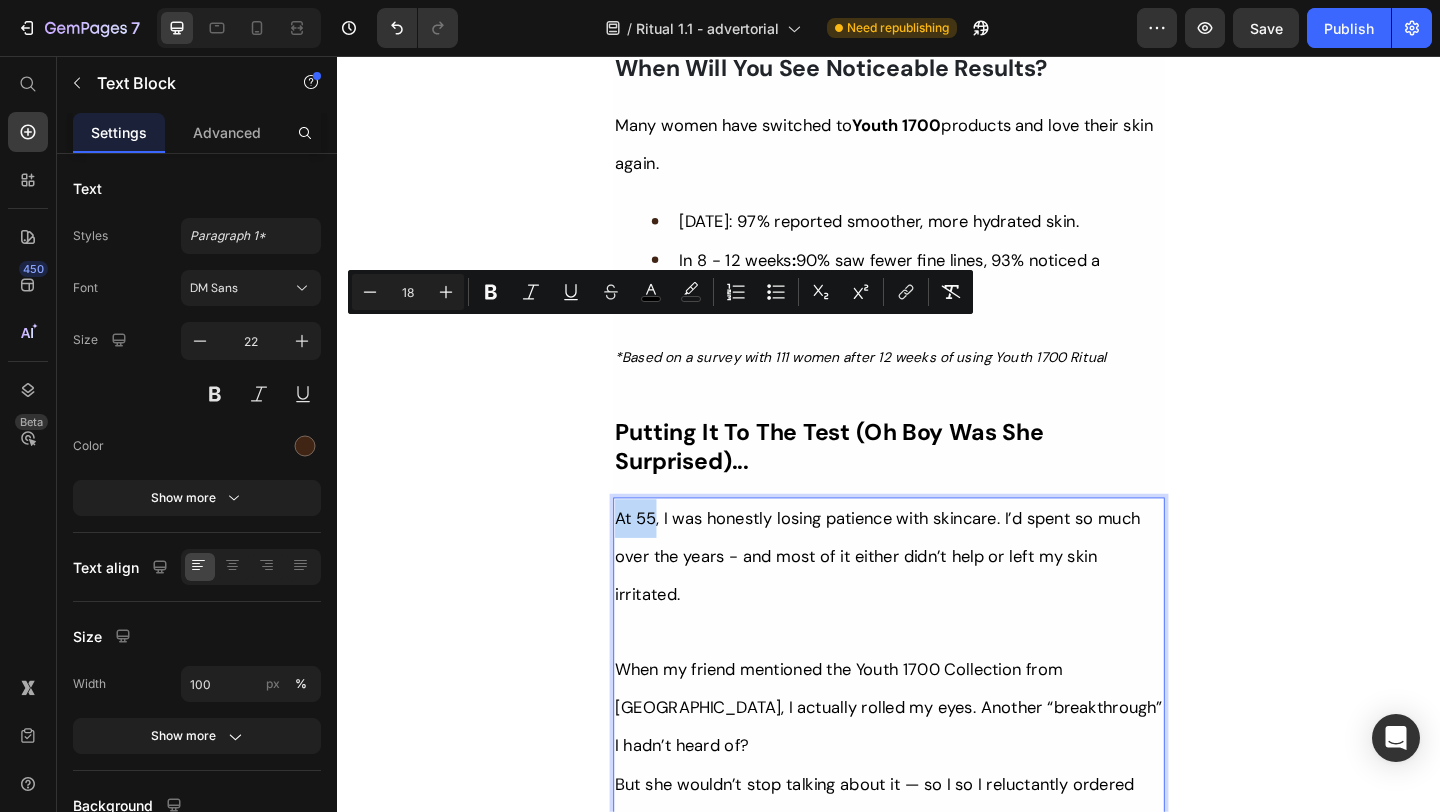 type 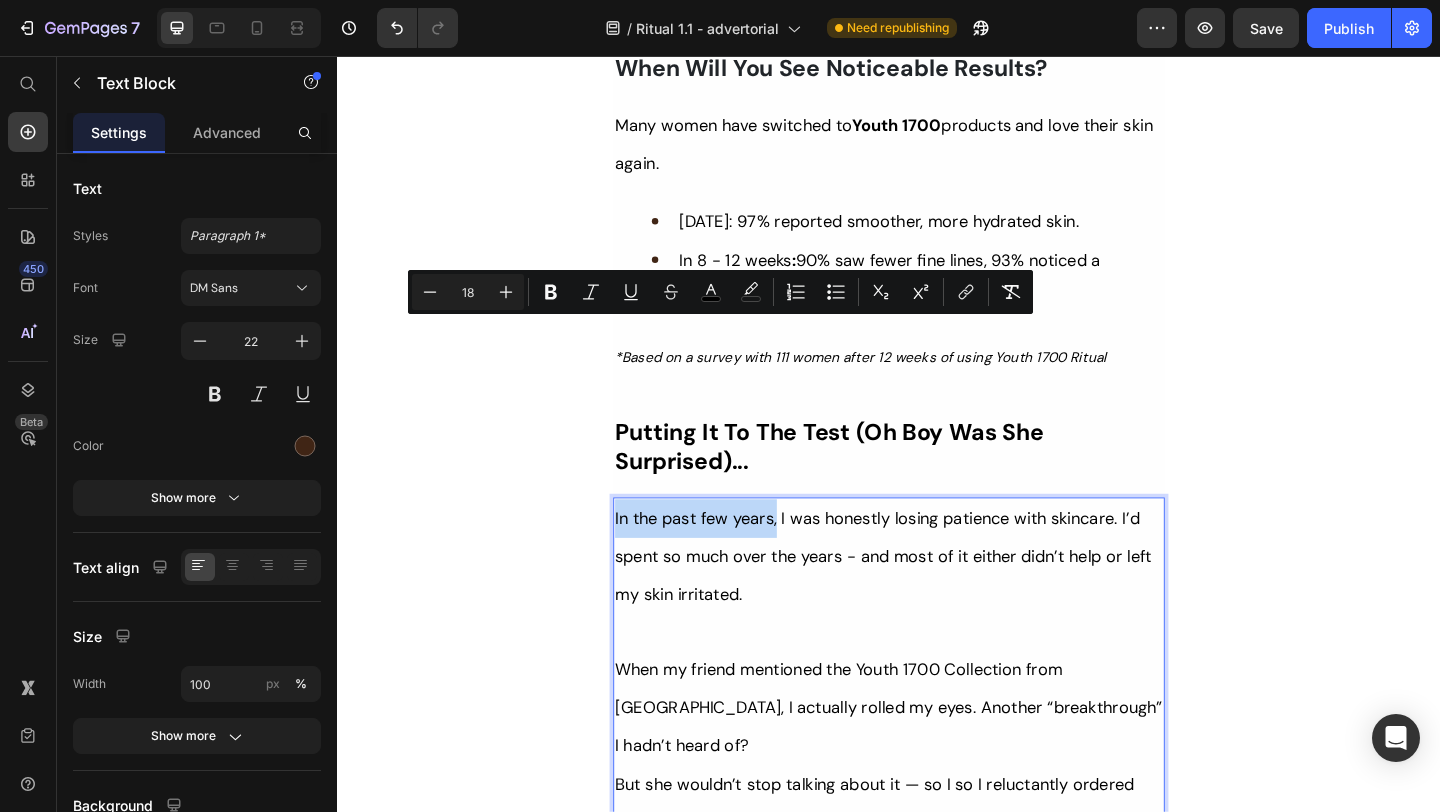 copy on "In the past few years," 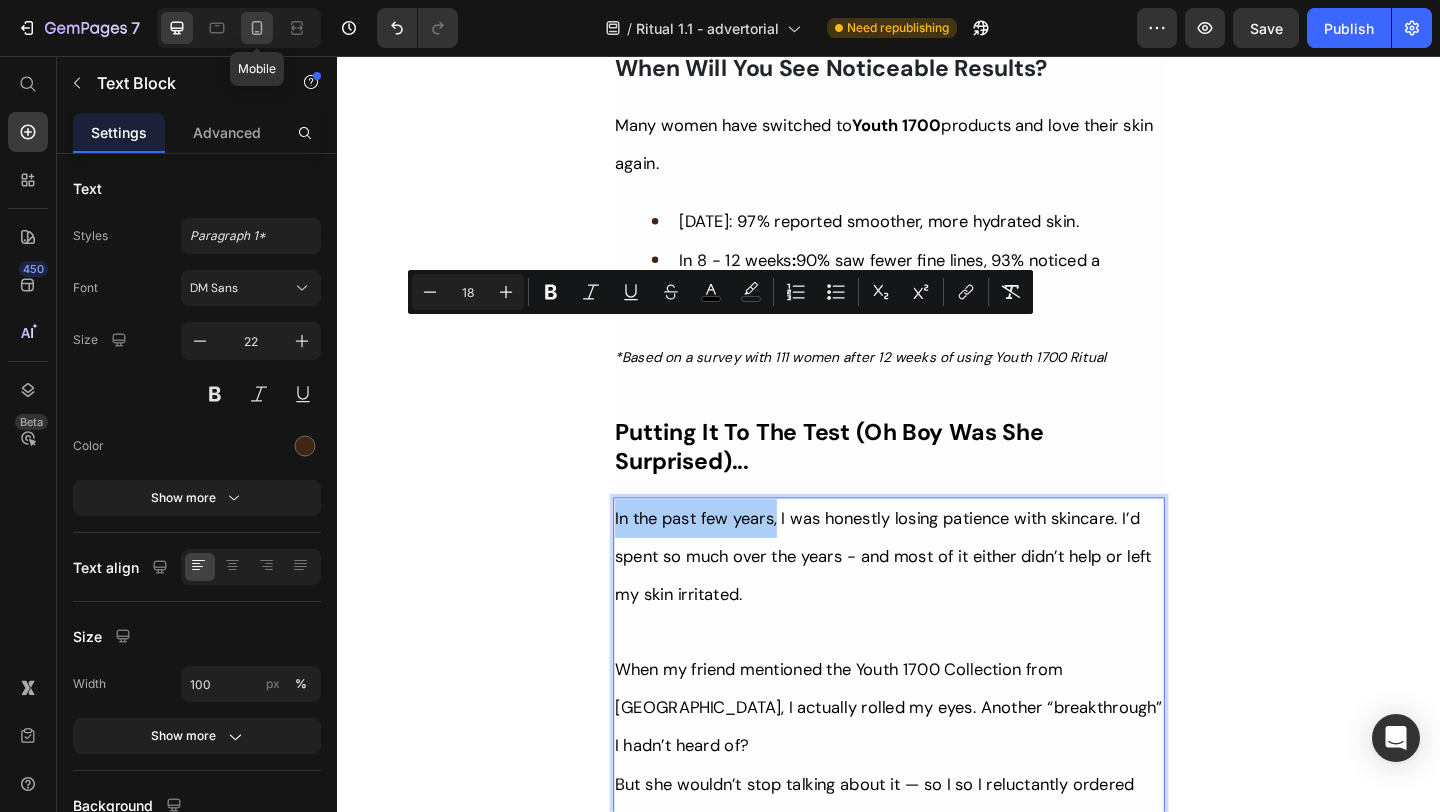 click 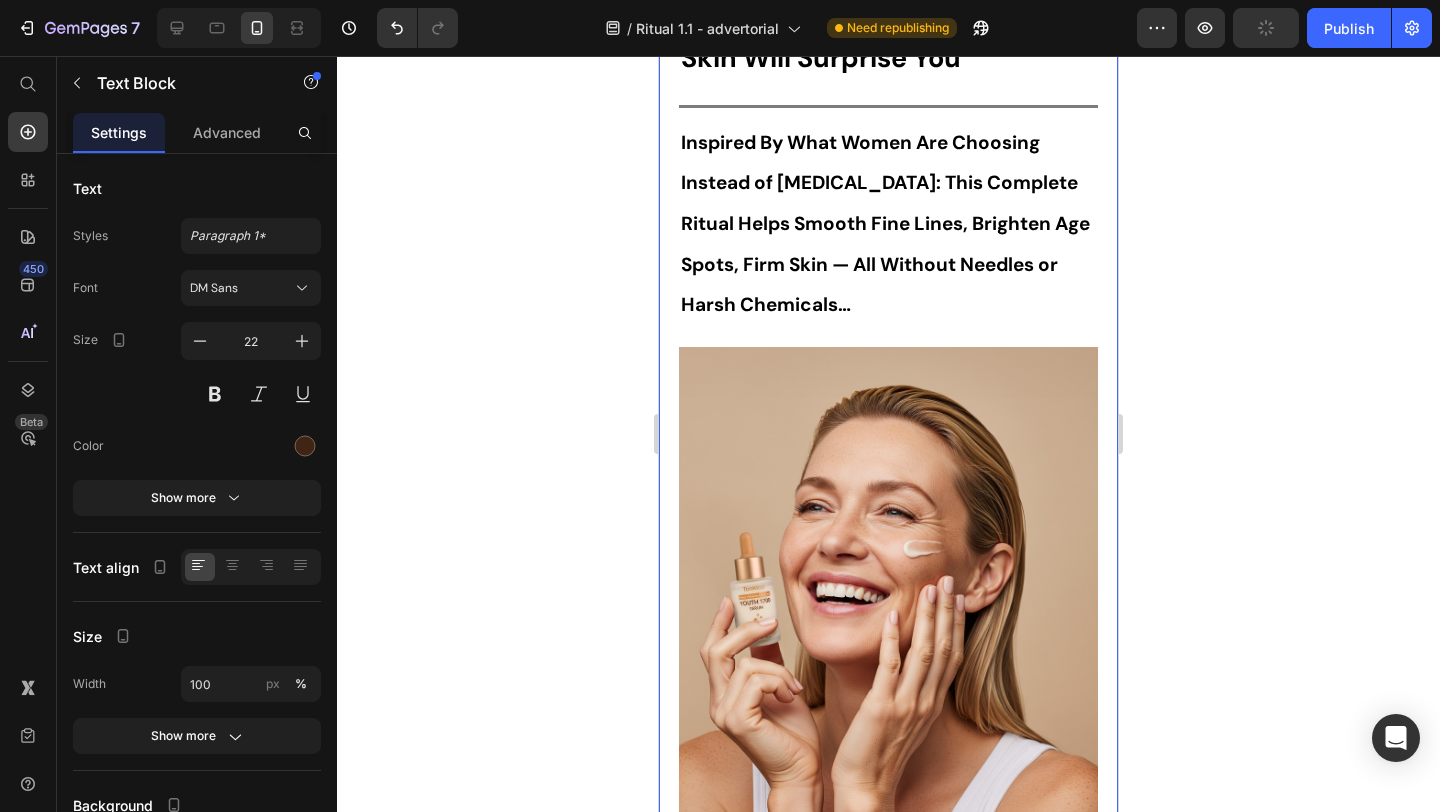scroll, scrollTop: 0, scrollLeft: 0, axis: both 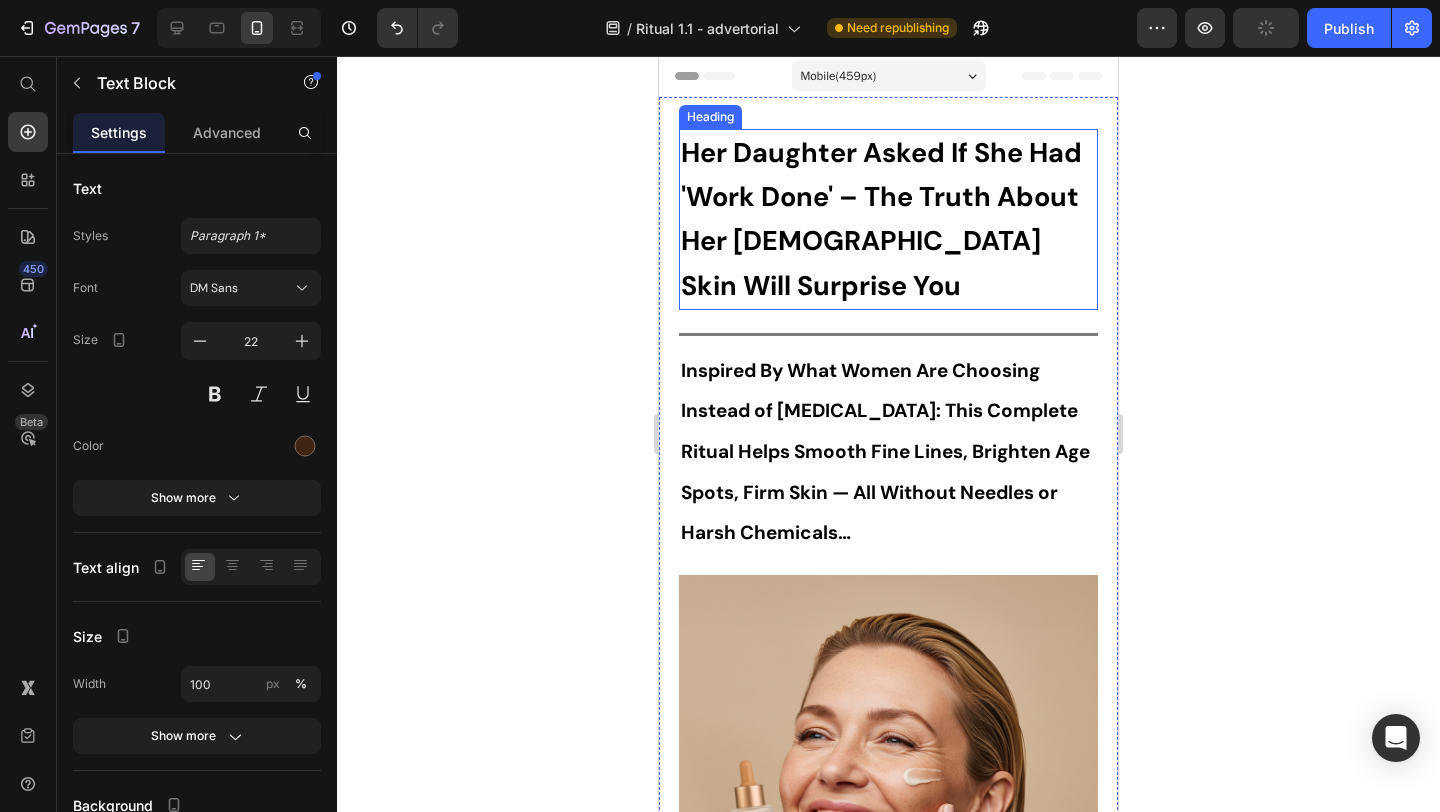 click on "Her Daughter Asked If She Had 'Work Done' – The Truth About Her [DEMOGRAPHIC_DATA] Skin Will Surprise You" at bounding box center [881, 219] 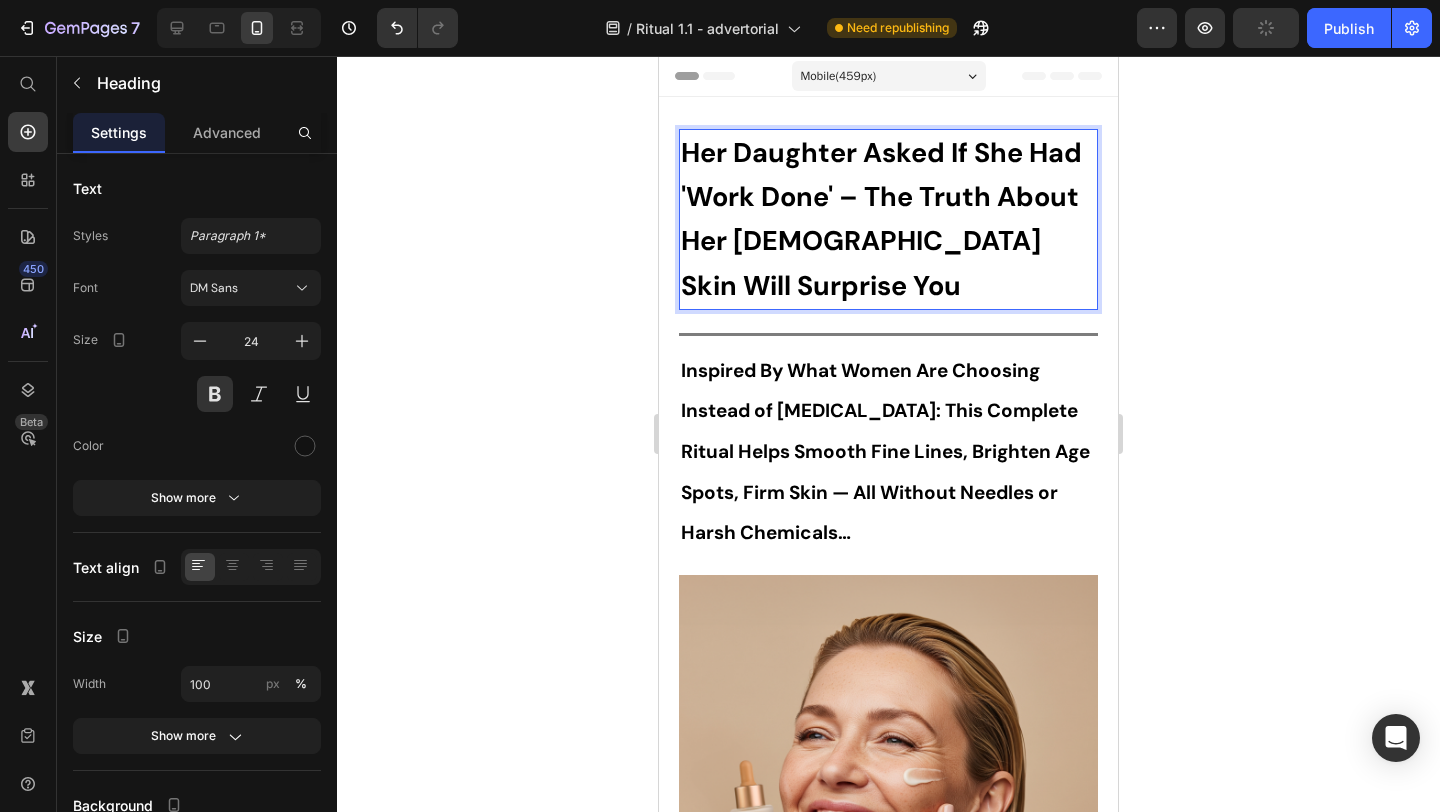 click on "Her Daughter Asked If She Had 'Work Done' – The Truth About Her [DEMOGRAPHIC_DATA] Skin Will Surprise You" at bounding box center [888, 219] 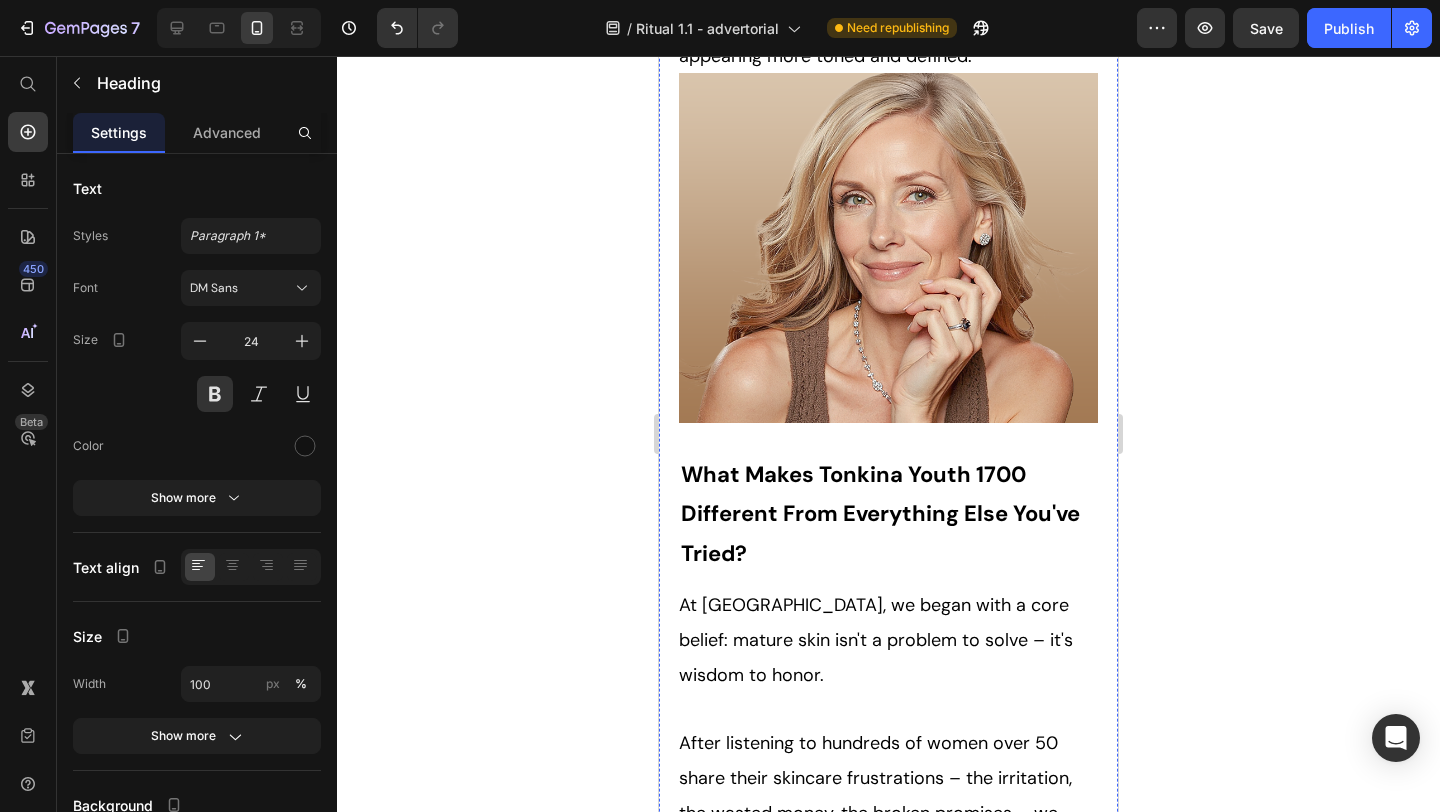 scroll, scrollTop: 5860, scrollLeft: 0, axis: vertical 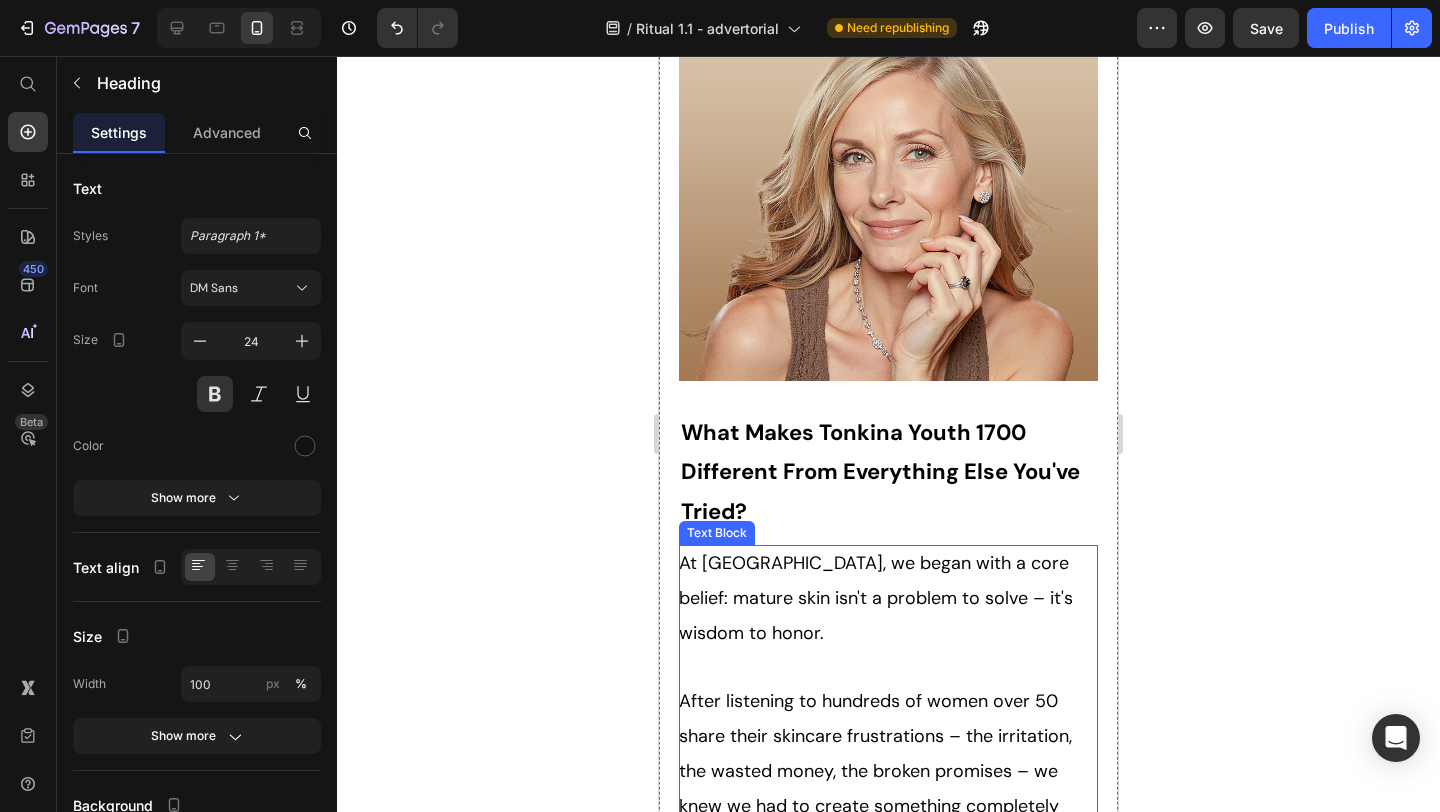 click on "At [GEOGRAPHIC_DATA], we began with a core belief: mature skin isn't a problem to solve – it's wisdom to honor." at bounding box center (876, 598) 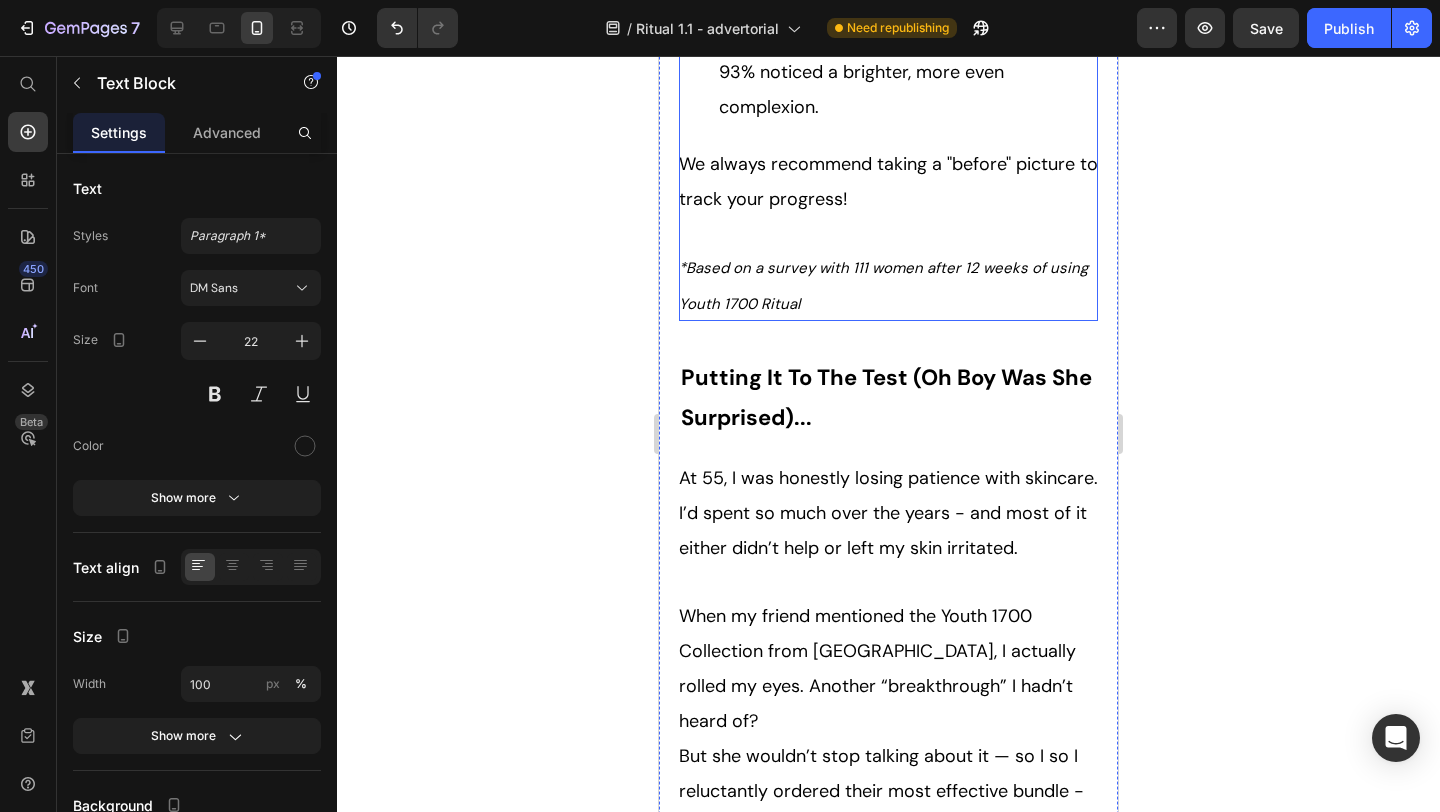 scroll, scrollTop: 7945, scrollLeft: 0, axis: vertical 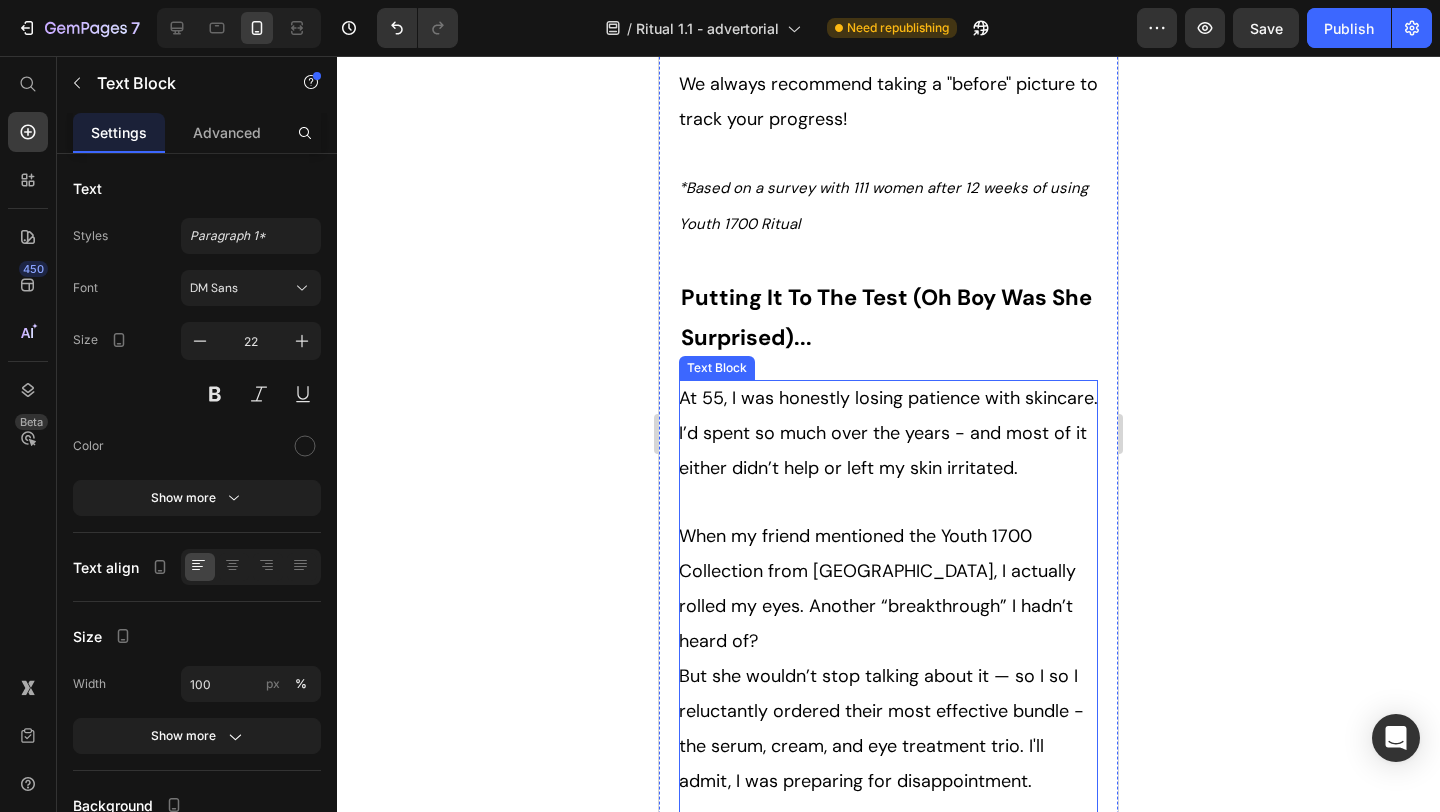 click on "At 55, I was honestly losing patience with skincare. I’d spent so much over the years - and most of it either didn’t help or left my skin irritated." at bounding box center (888, 433) 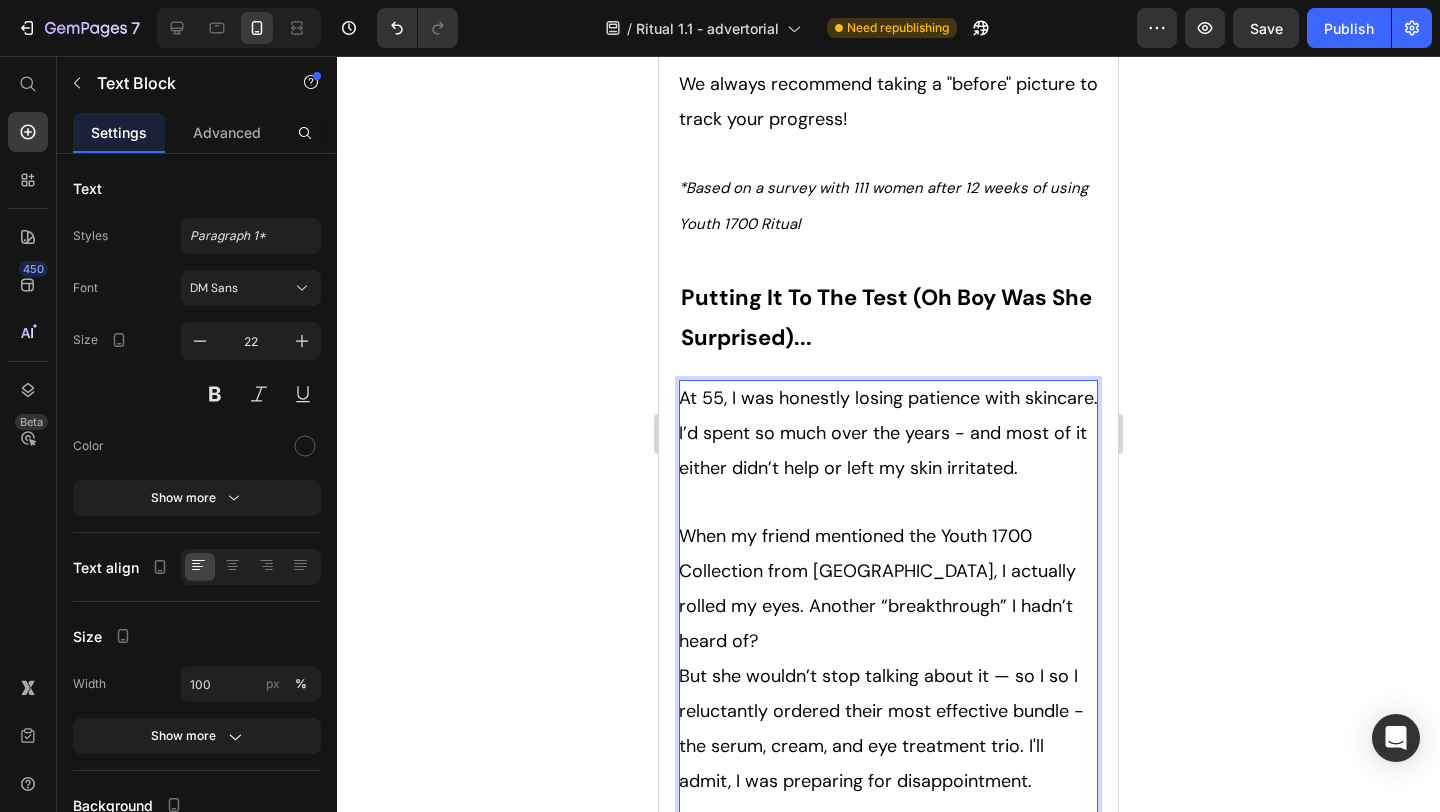 click on "At 55, I was honestly losing patience with skincare. I’d spent so much over the years - and most of it either didn’t help or left my skin irritated." at bounding box center [888, 433] 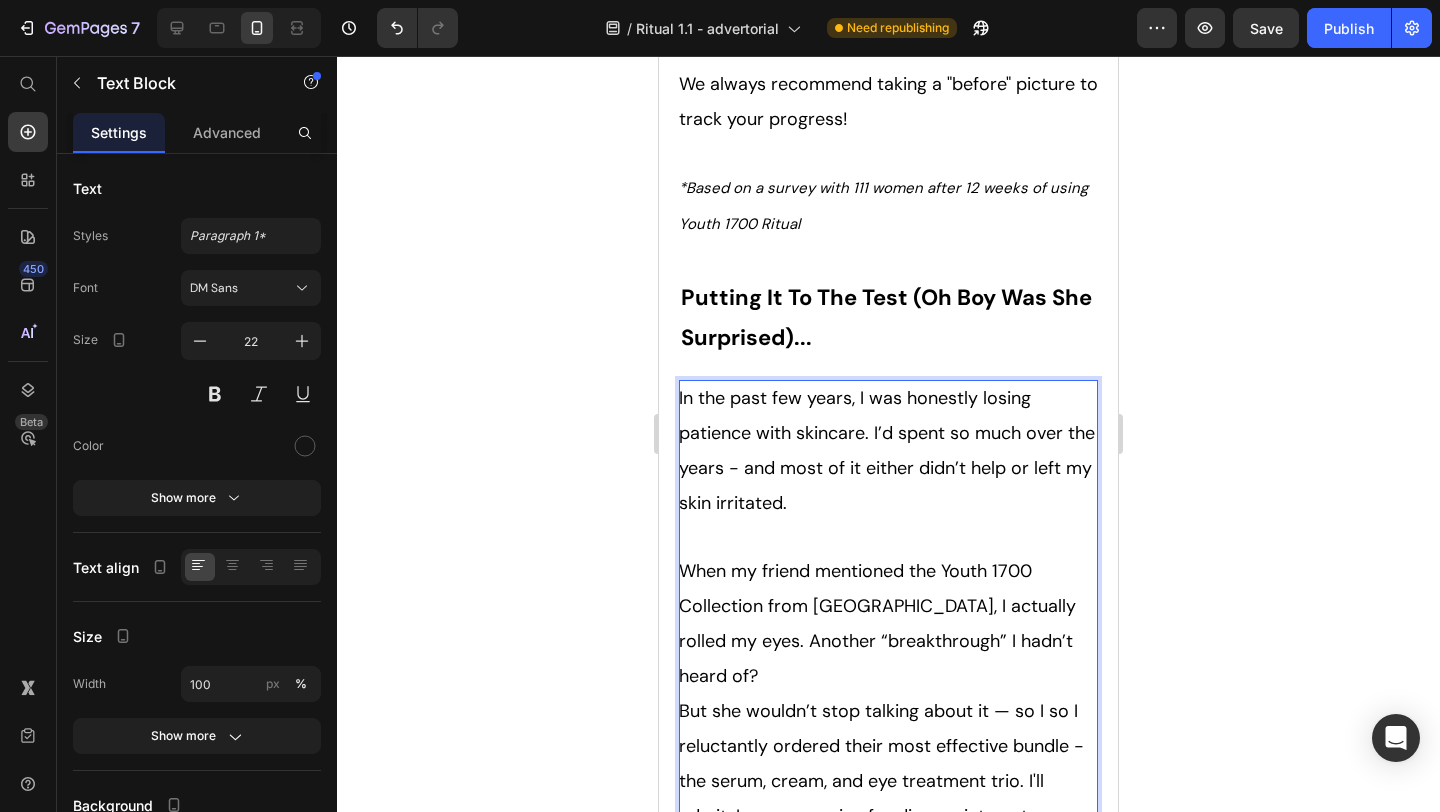 drag, startPoint x: 723, startPoint y: 206, endPoint x: 685, endPoint y: 203, distance: 38.118237 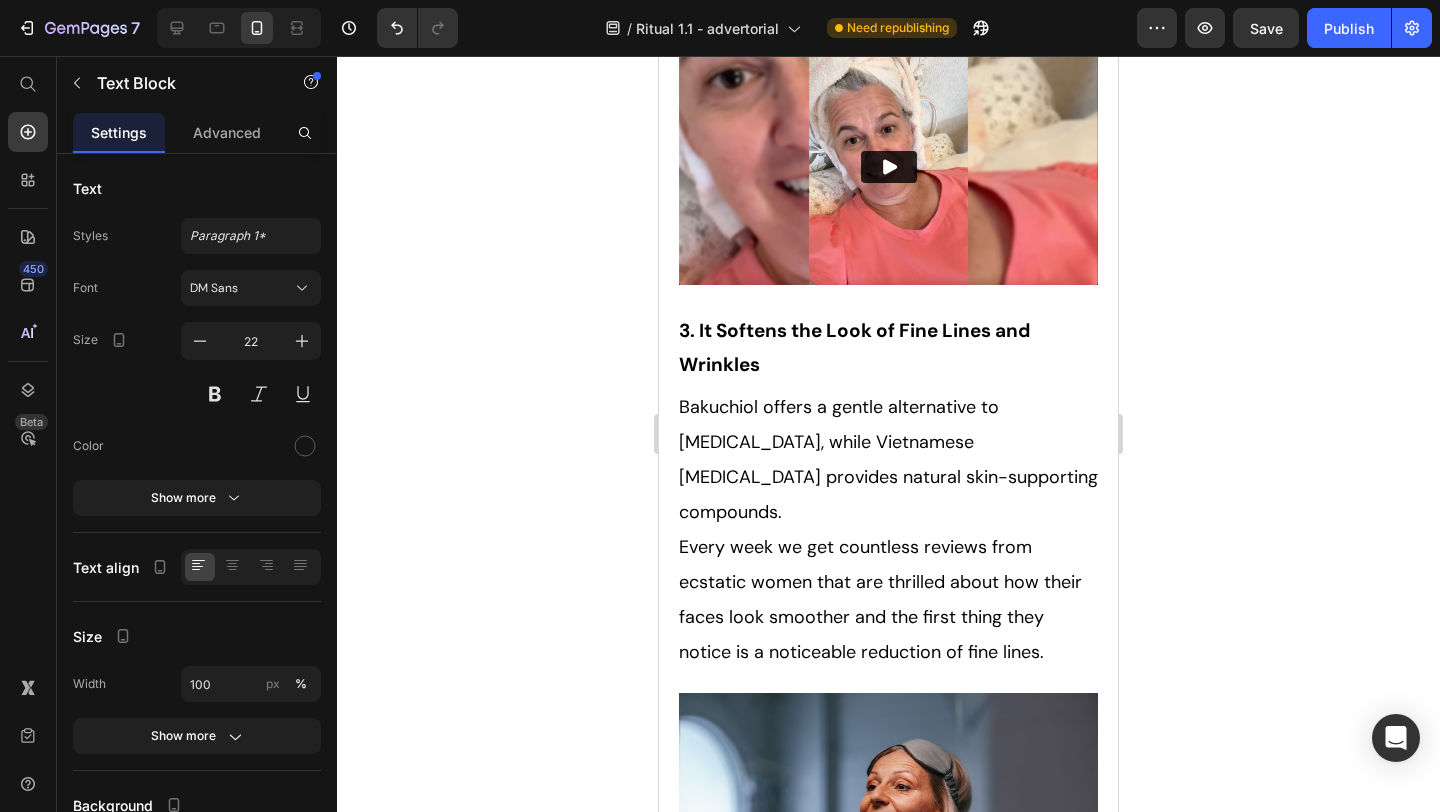 scroll, scrollTop: 3740, scrollLeft: 0, axis: vertical 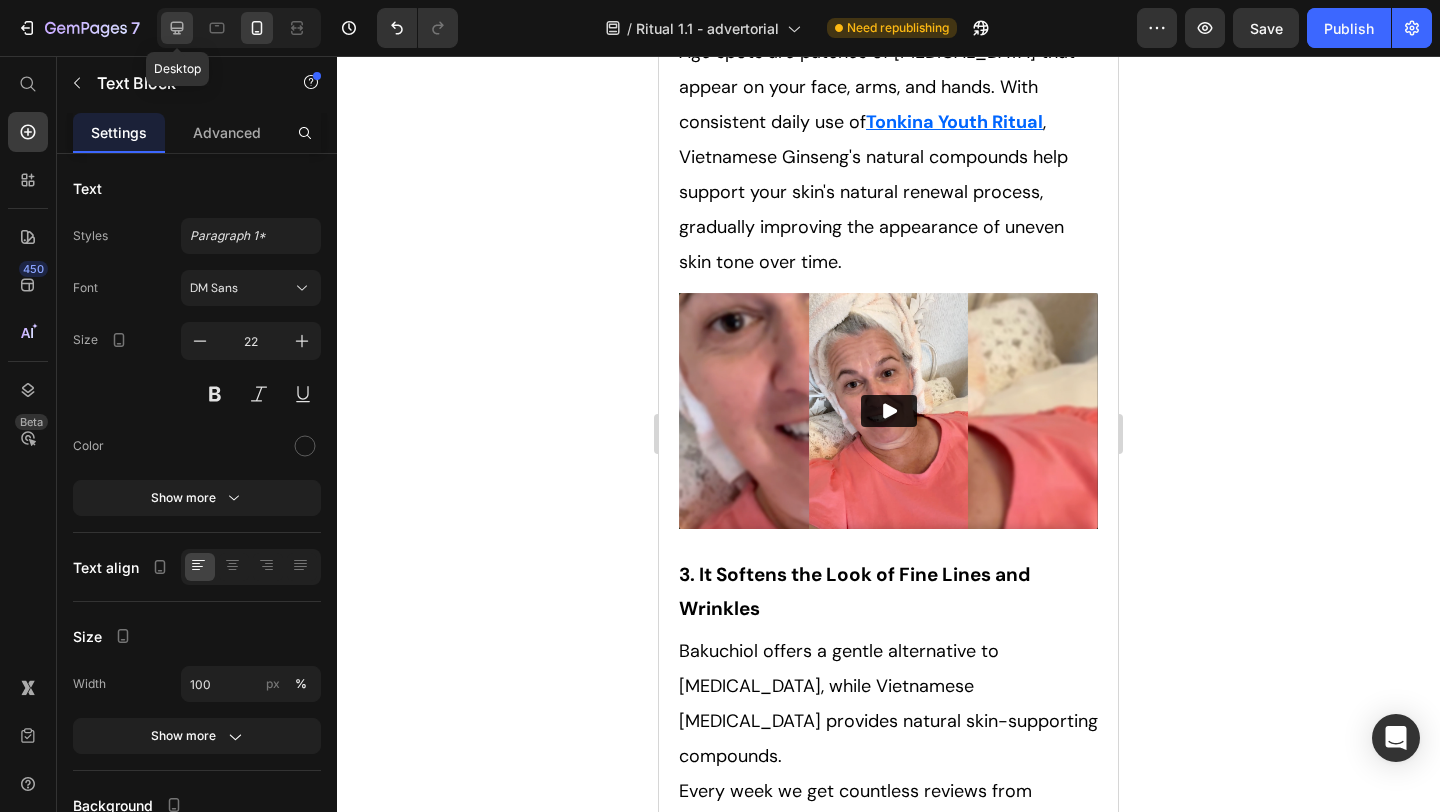 click 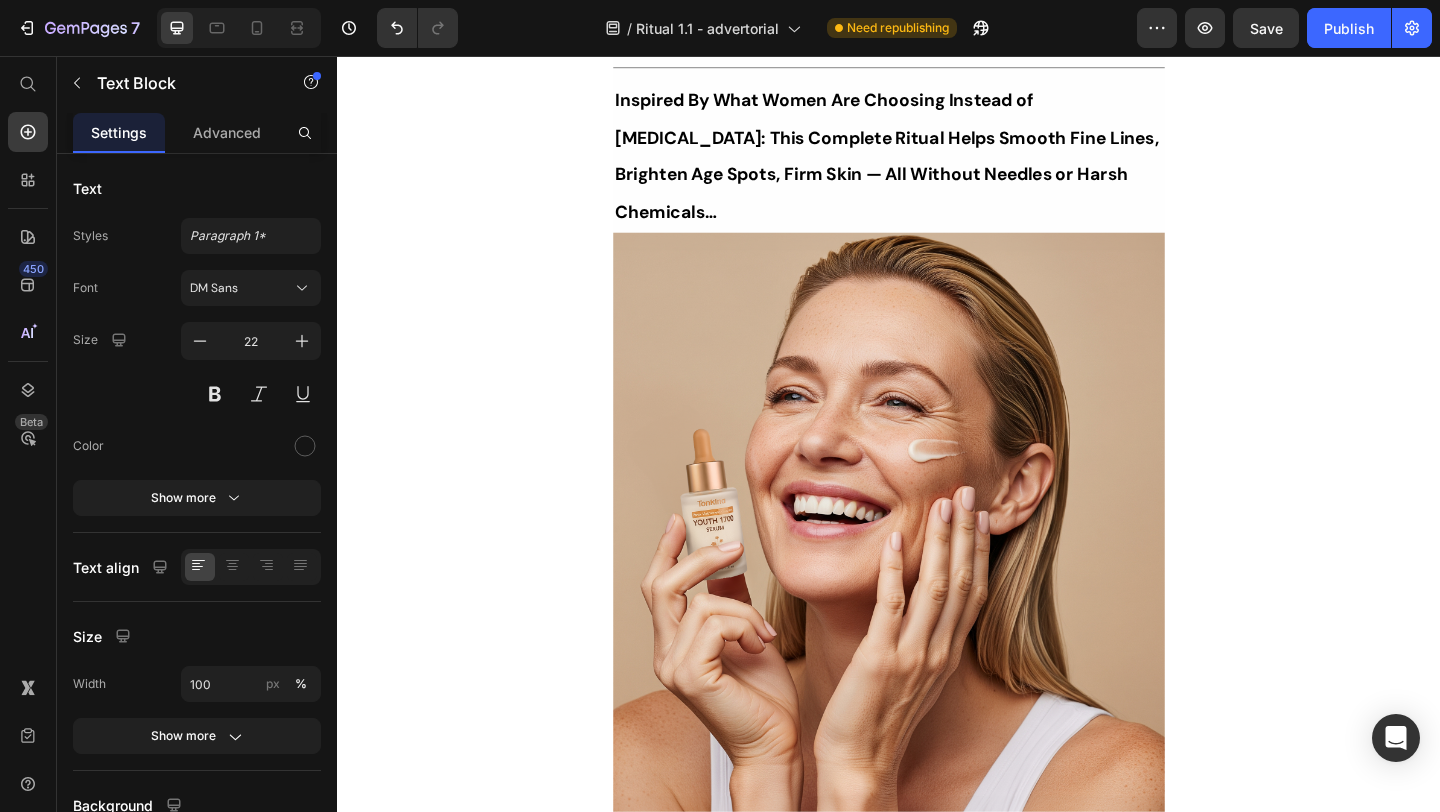 scroll, scrollTop: 0, scrollLeft: 0, axis: both 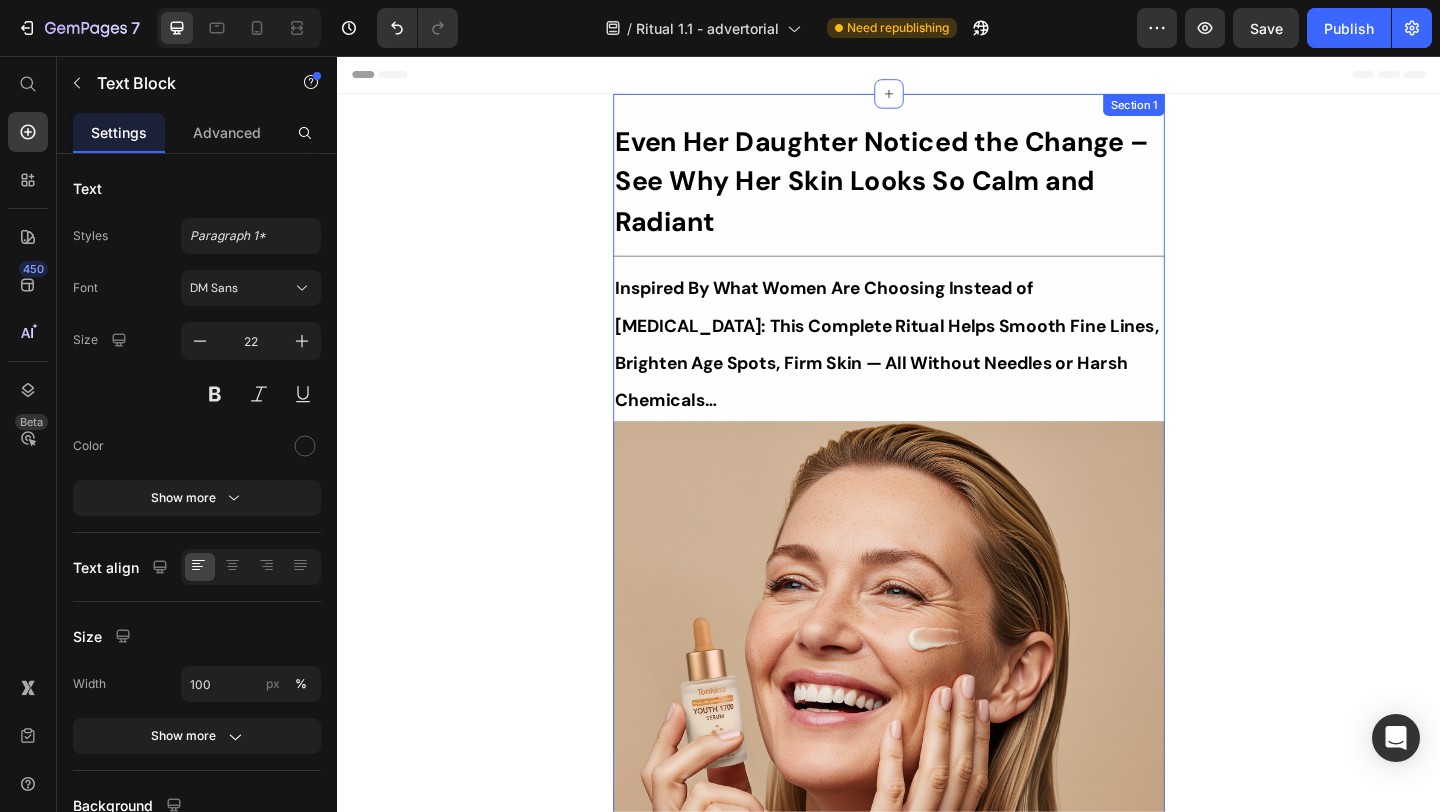 click on "⁠⁠⁠⁠⁠⁠⁠ Even Her Daughter Noticed the Change – See Why Her Skin Looks So Calm and Radiant Heading                Title Line ⁠⁠⁠⁠⁠⁠⁠ Inspired By What Women Are Choosing Instead of Botox: This Complete Ritual Helps Smooth Fine Lines, Brighten Age Spots, Firm Skin — All Without Needles or Harsh Chemicals… Heading Image Ladies, what if I told you that many radiant women over 50 are skipping harsh treatments and seeing beautiful changes through consistent, gentle care, naturally? Here’s what the beauty industry doesn’t want you to know: You don’t need injections or harsh treatments to look radiant. While they push expensive procedures and synthetic creams, a quiet shift is happening among smart, discerning women — who’ve found something different. A new brand called  Tonkina  is leading the way with a breakthrough discovery: A rare species of Vietnamese ginseng, newly researched and shown to contain  up to 4x more skin-renewing saponins 1 2  than even Korean ginseng." at bounding box center [937, 9285] 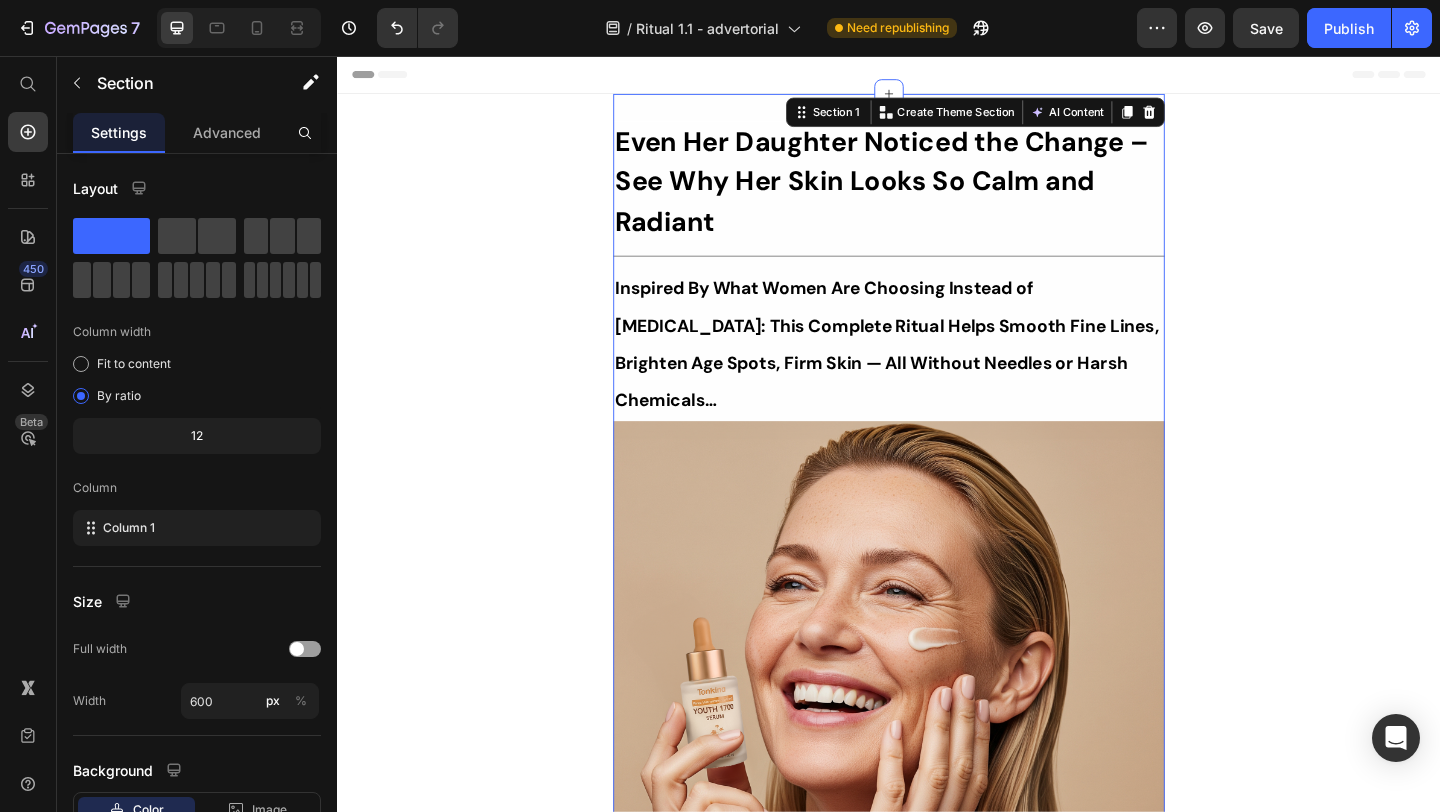 click on "⁠⁠⁠⁠⁠⁠⁠ Even Her Daughter Noticed the Change – See Why Her Skin Looks So Calm and Radiant Heading                Title Line ⁠⁠⁠⁠⁠⁠⁠ Inspired By What Women Are Choosing Instead of Botox: This Complete Ritual Helps Smooth Fine Lines, Brighten Age Spots, Firm Skin — All Without Needles or Harsh Chemicals… Heading Image Ladies, what if I told you that many radiant women over 50 are skipping harsh treatments and seeing beautiful changes through consistent, gentle care, naturally? Here’s what the beauty industry doesn’t want you to know: You don’t need injections or harsh treatments to look radiant. While they push expensive procedures and synthetic creams, a quiet shift is happening among smart, discerning women — who’ve found something different. A new brand called  Tonkina  is leading the way with a breakthrough discovery: A rare species of Vietnamese ginseng, newly researched and shown to contain  up to 4x more skin-renewing saponins 1 2  than even Korean ginseng." at bounding box center [937, 9285] 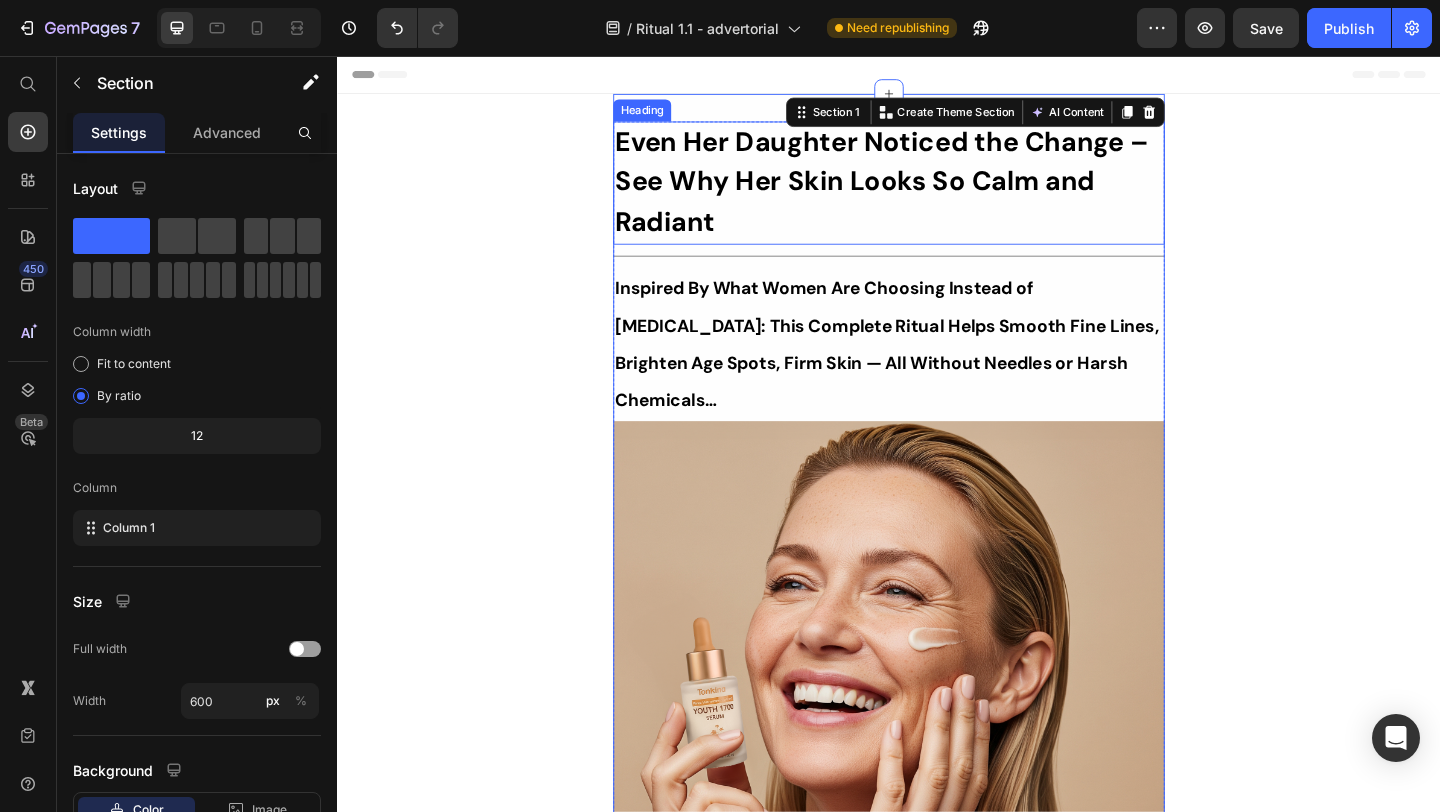 click on "Even Her Daughter Noticed the Change – See Why Her Skin Looks So Calm and Radiant" at bounding box center [929, 192] 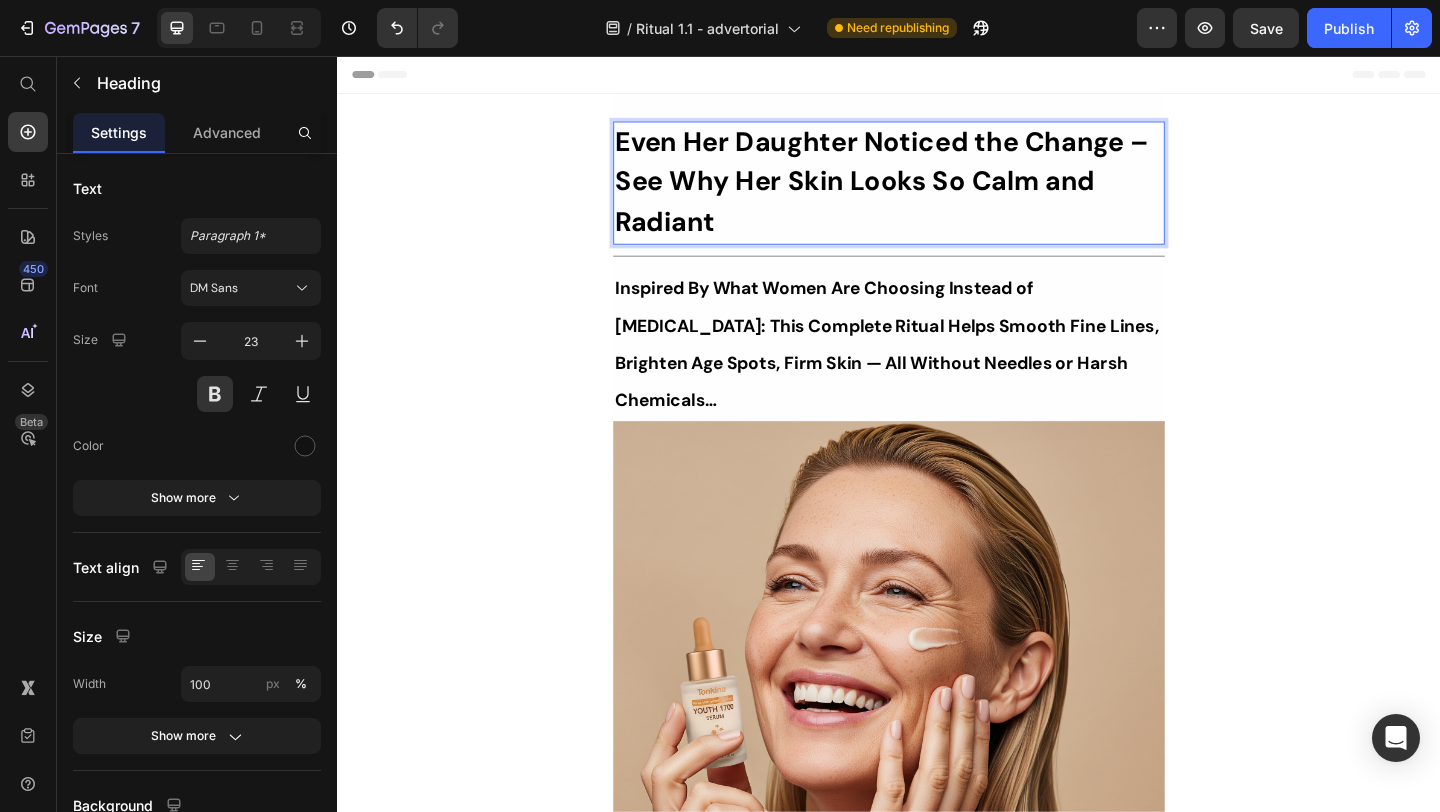 click on "Even Her Daughter Noticed the Change – See Why Her Skin Looks So Calm and Radiant" at bounding box center [929, 192] 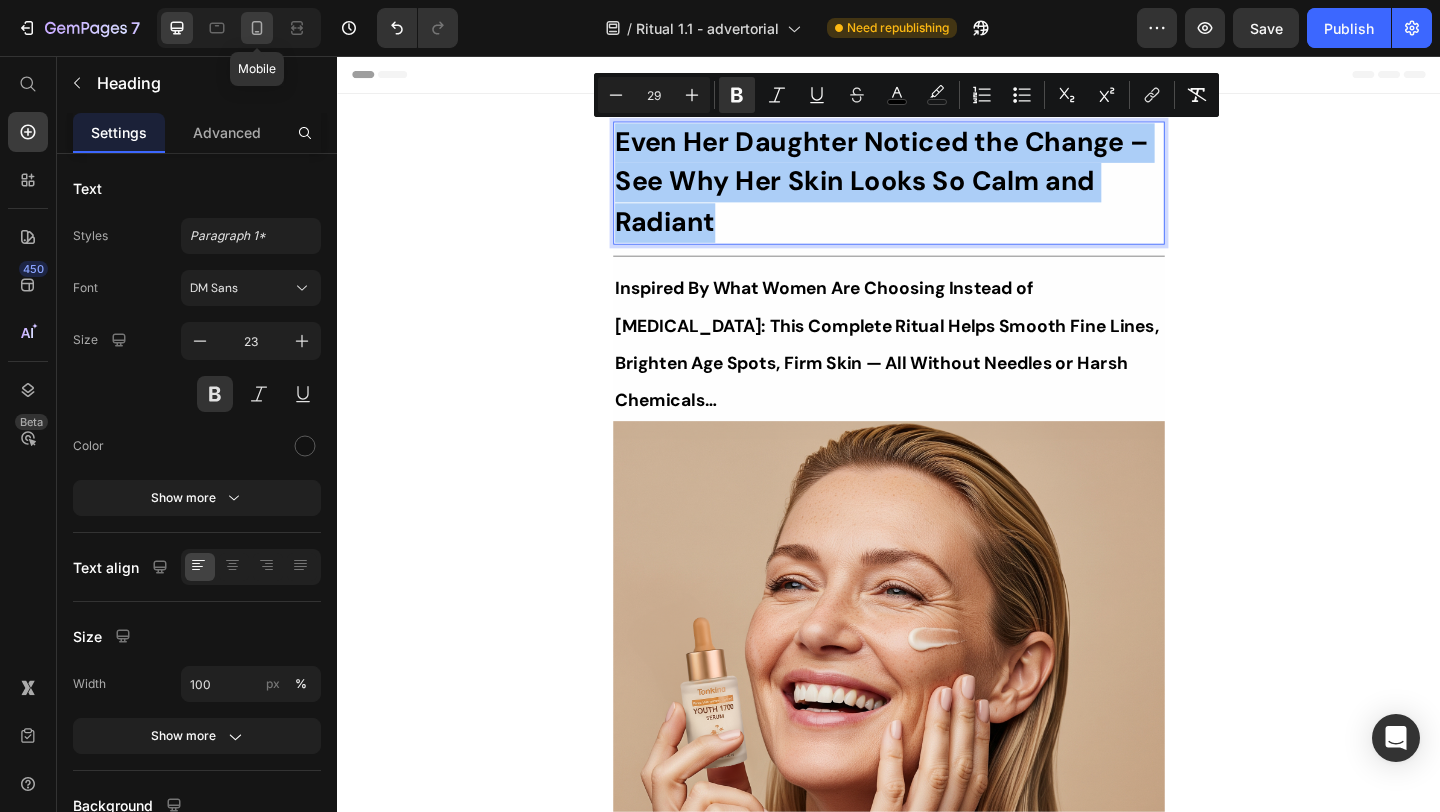 click 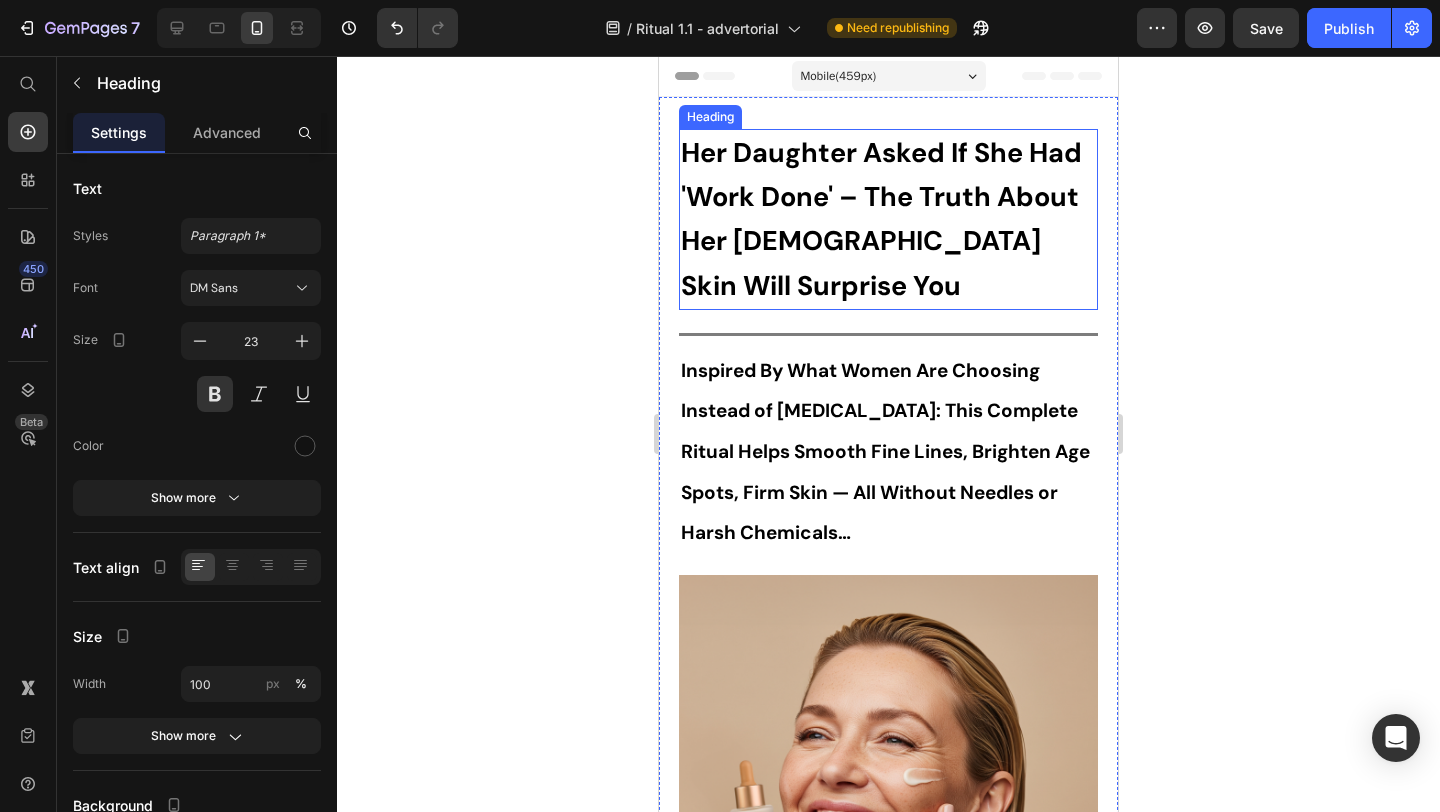 click on "Her Daughter Asked If She Had 'Work Done' – The Truth About Her [DEMOGRAPHIC_DATA] Skin Will Surprise You" at bounding box center [881, 219] 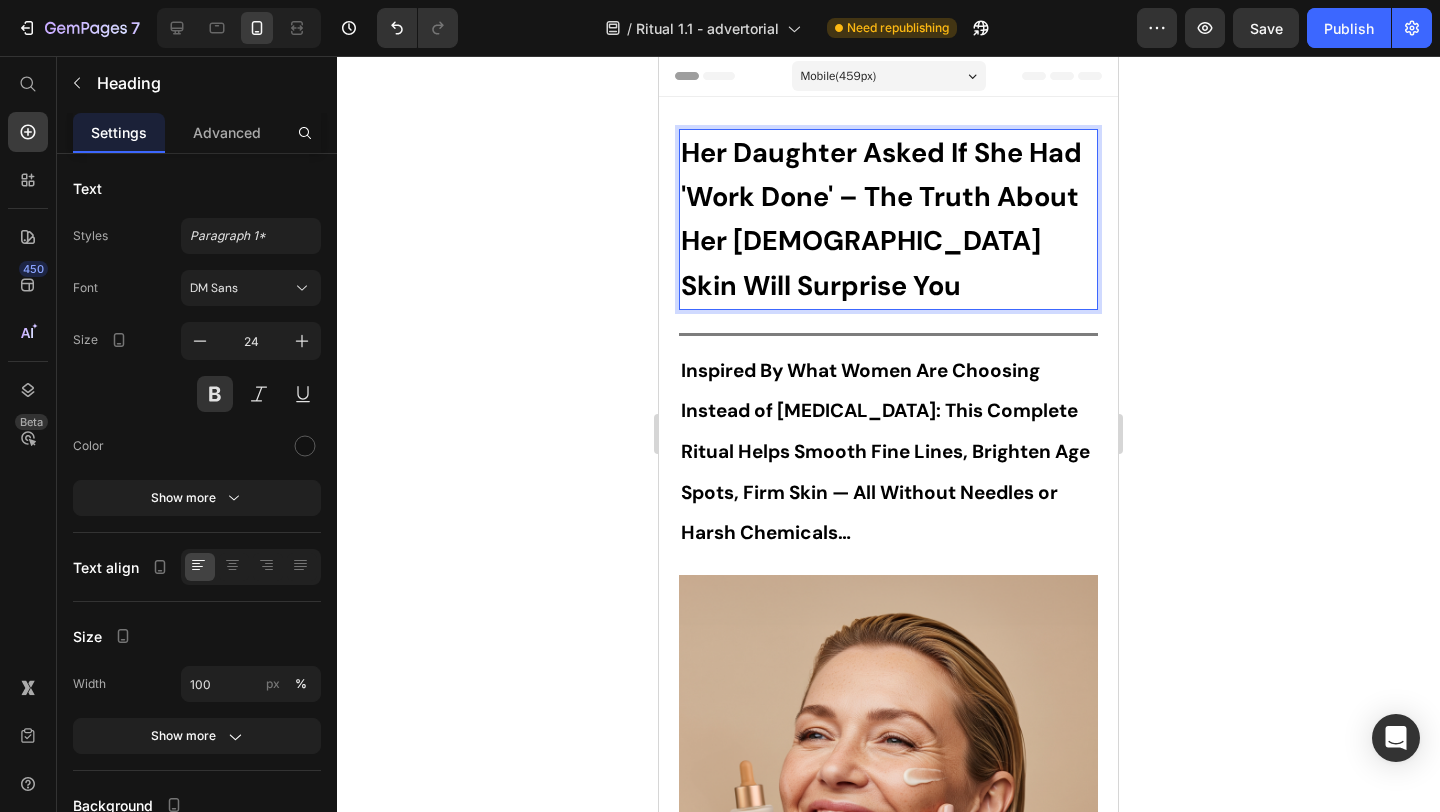 click on "Her Daughter Asked If She Had 'Work Done' – The Truth About Her [DEMOGRAPHIC_DATA] Skin Will Surprise You" at bounding box center [881, 219] 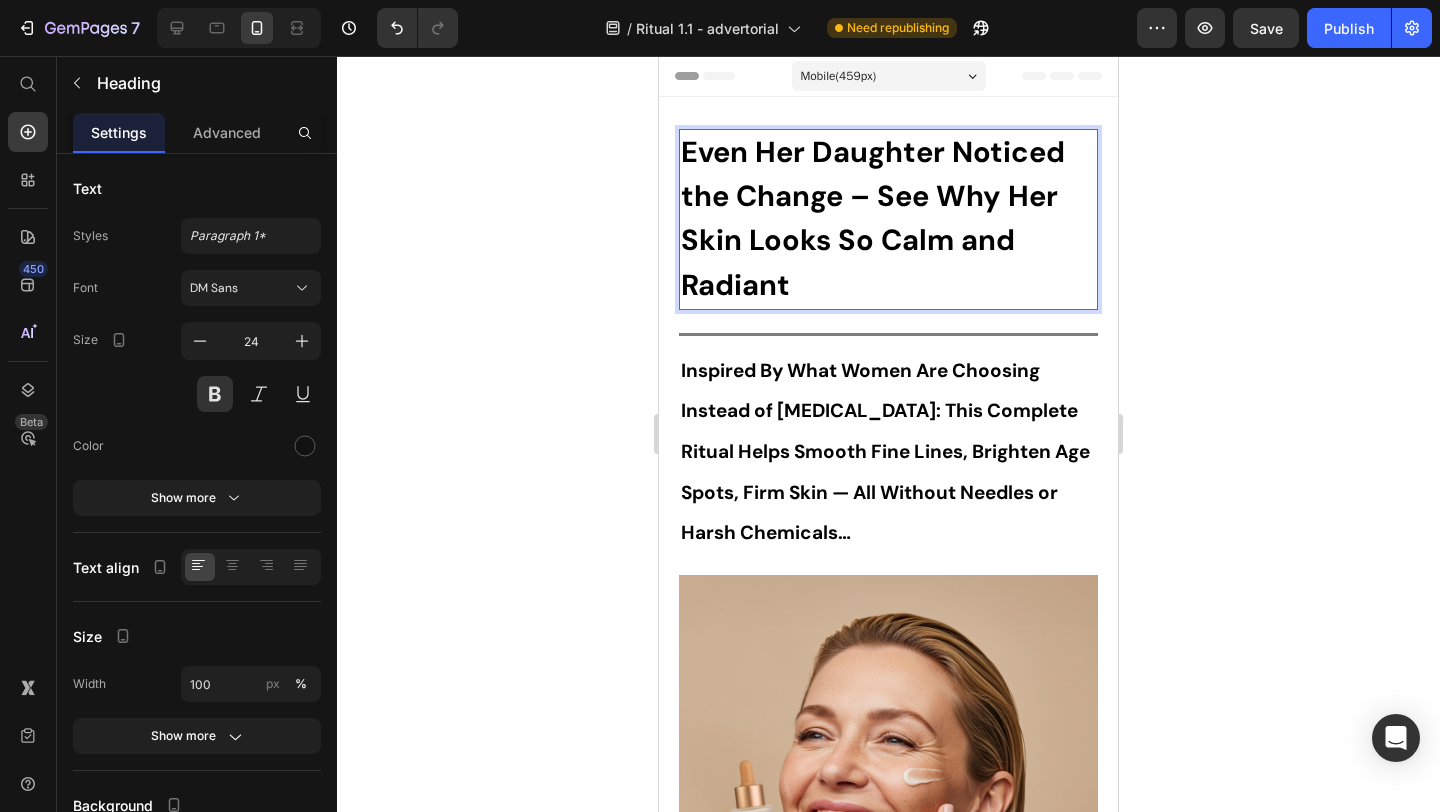 click 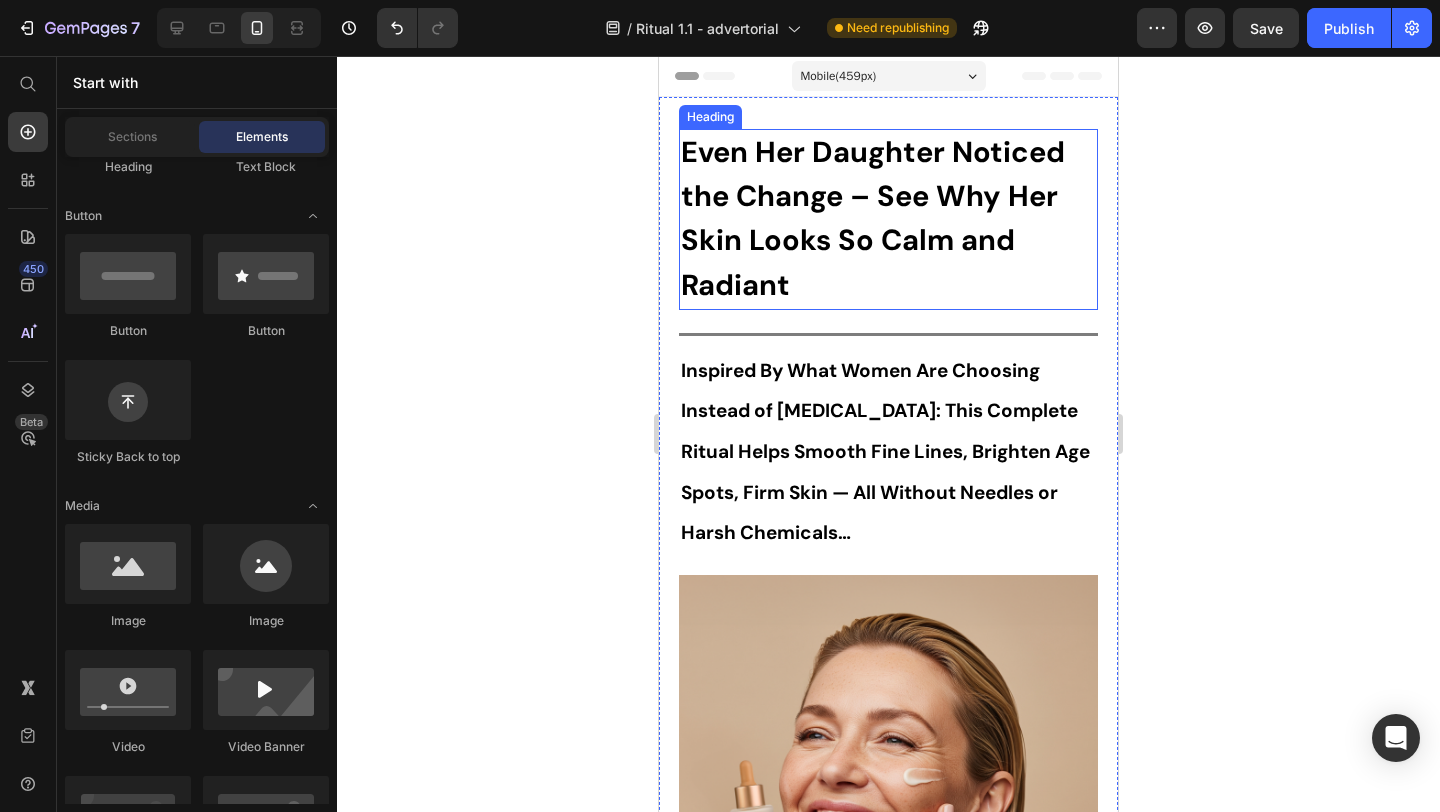 click on "Even Her Daughter Noticed the Change – See Why Her Skin Looks So Calm and Radiant" at bounding box center [873, 218] 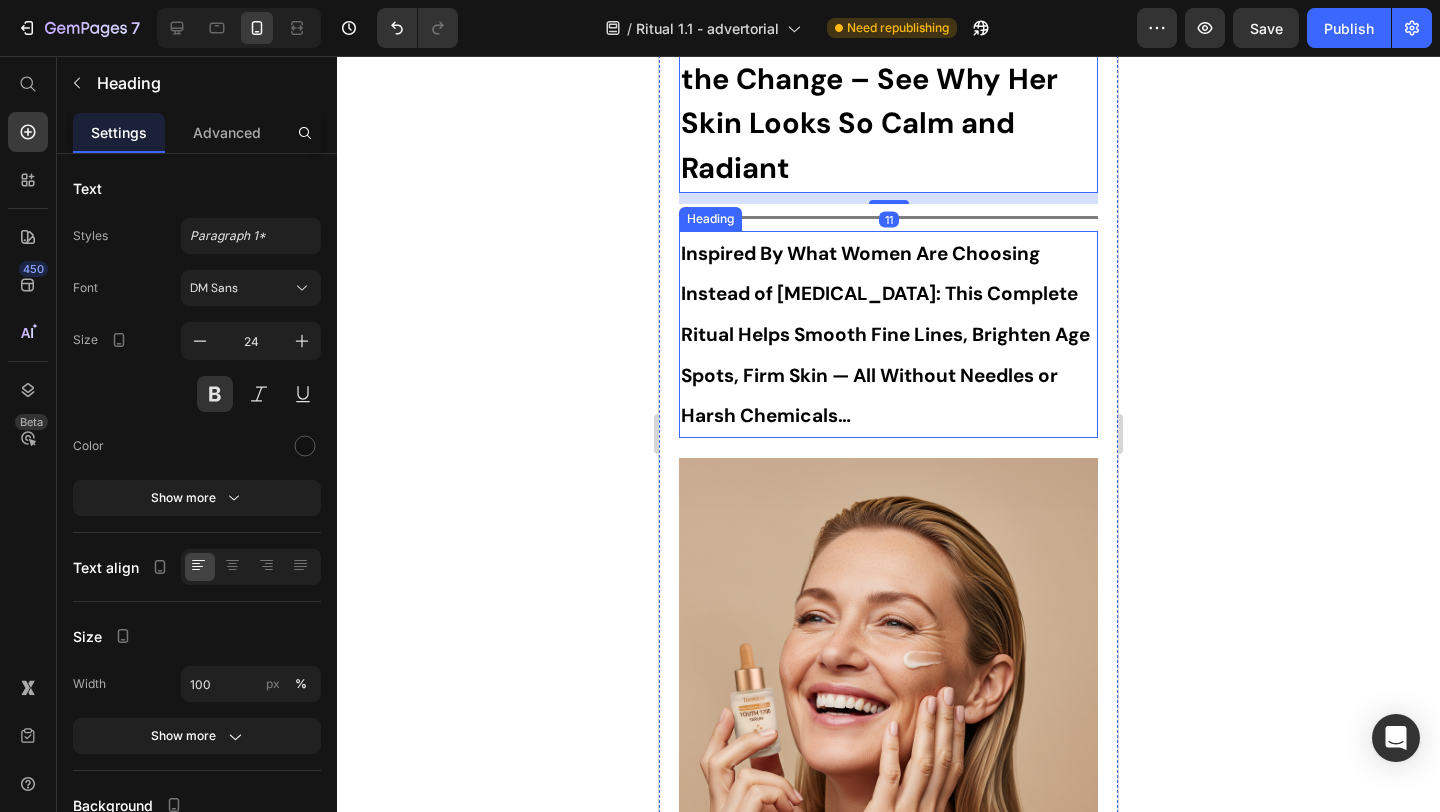 scroll, scrollTop: 127, scrollLeft: 0, axis: vertical 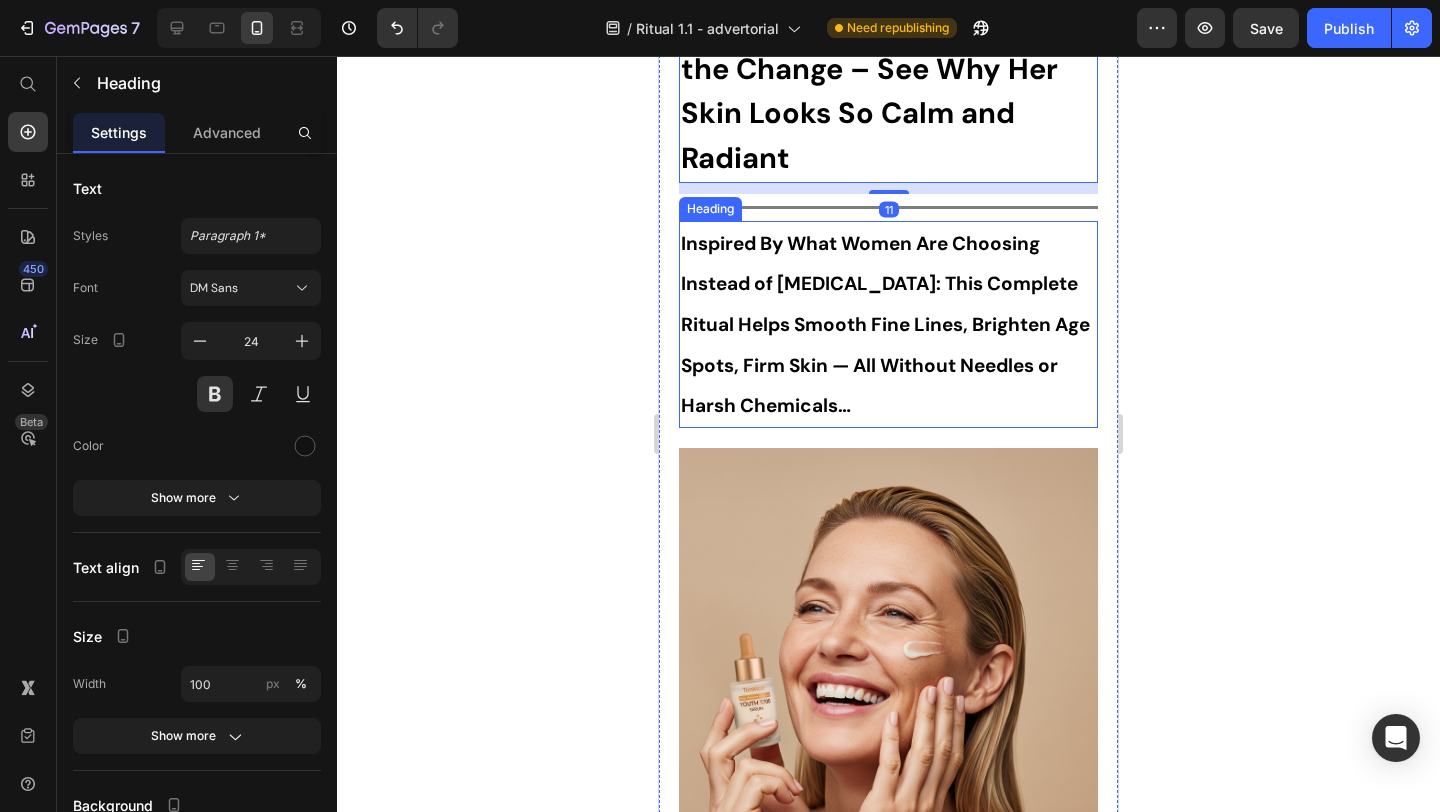 click on "⁠⁠⁠⁠⁠⁠⁠ Inspired By What Women Are Choosing Instead of Botox: This Complete Ritual Helps Smooth Fine Lines, Brighten Age Spots, Firm Skin — All Without Needles or Harsh Chemicals…" at bounding box center [888, 324] 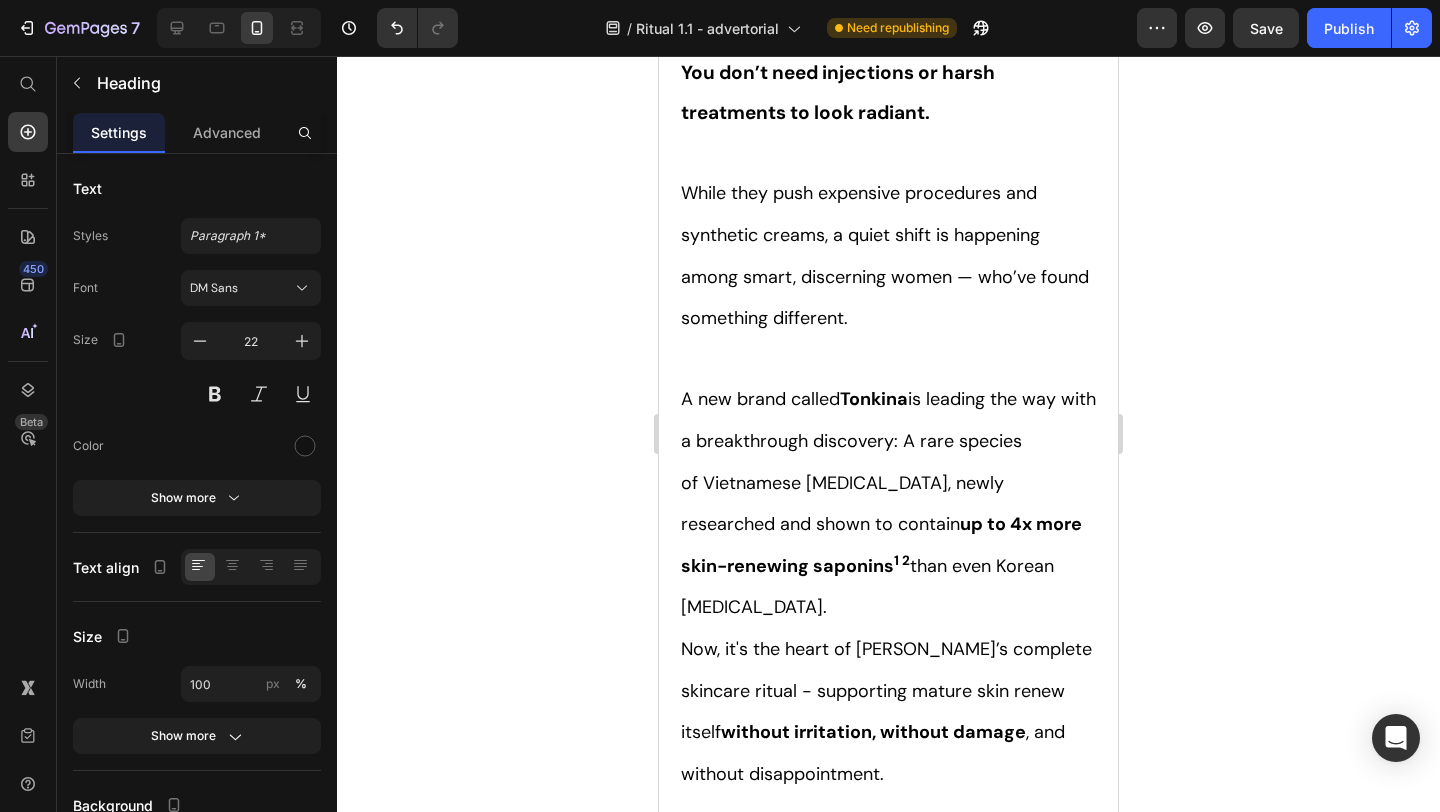 scroll, scrollTop: 1384, scrollLeft: 0, axis: vertical 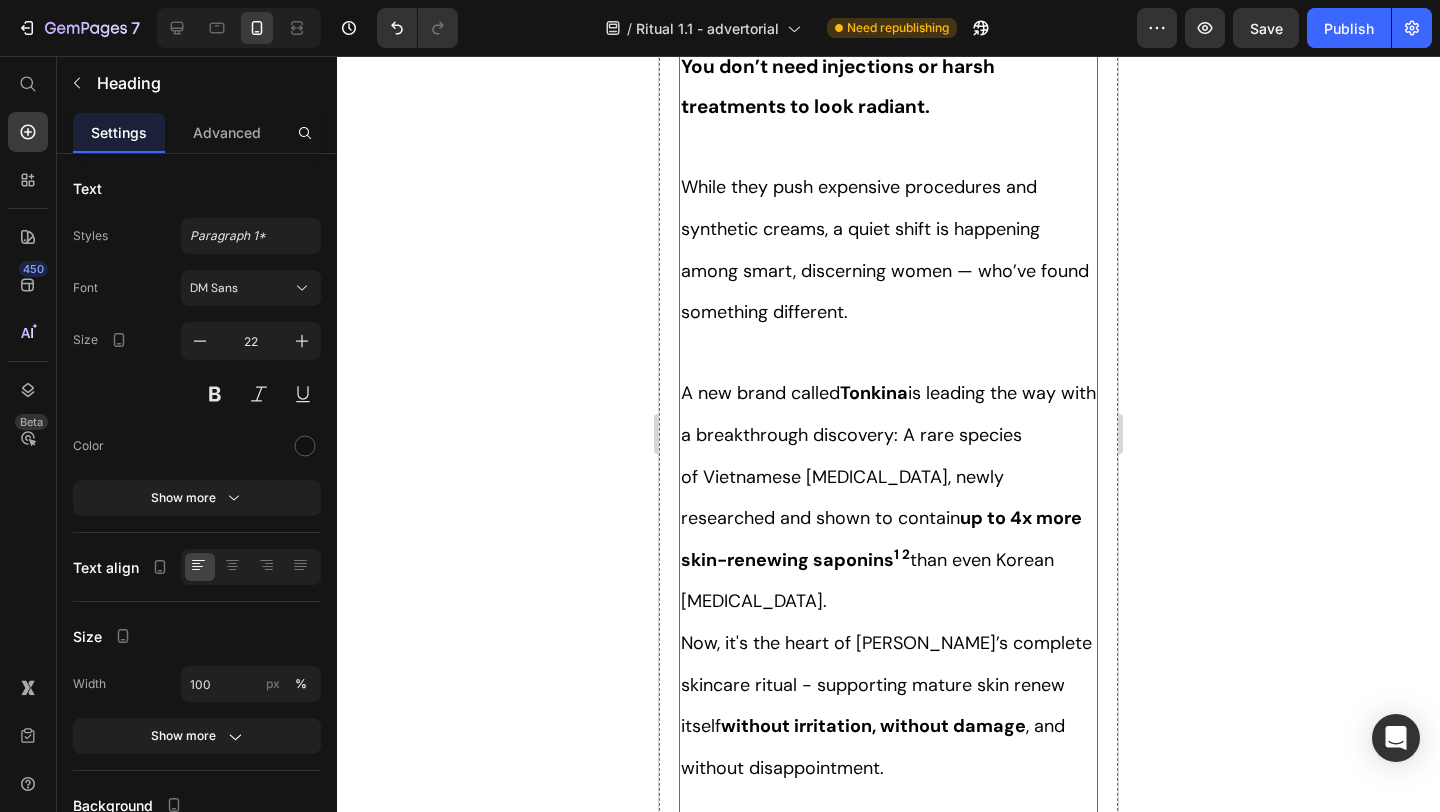 click on "While they push expensive procedures and synthetic creams, a quiet shift is happening among smart, discerning women — who’ve found something different." at bounding box center (885, 249) 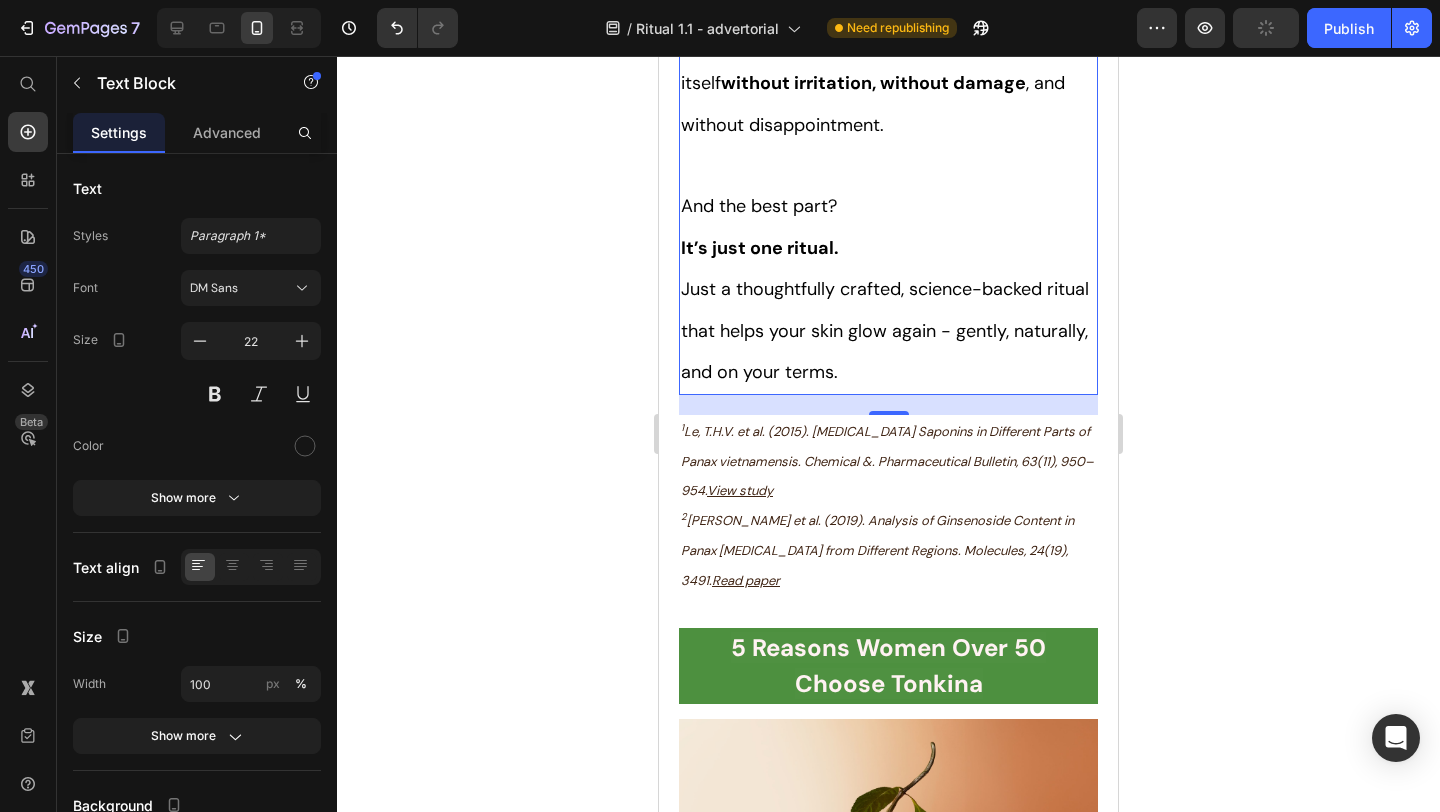 click 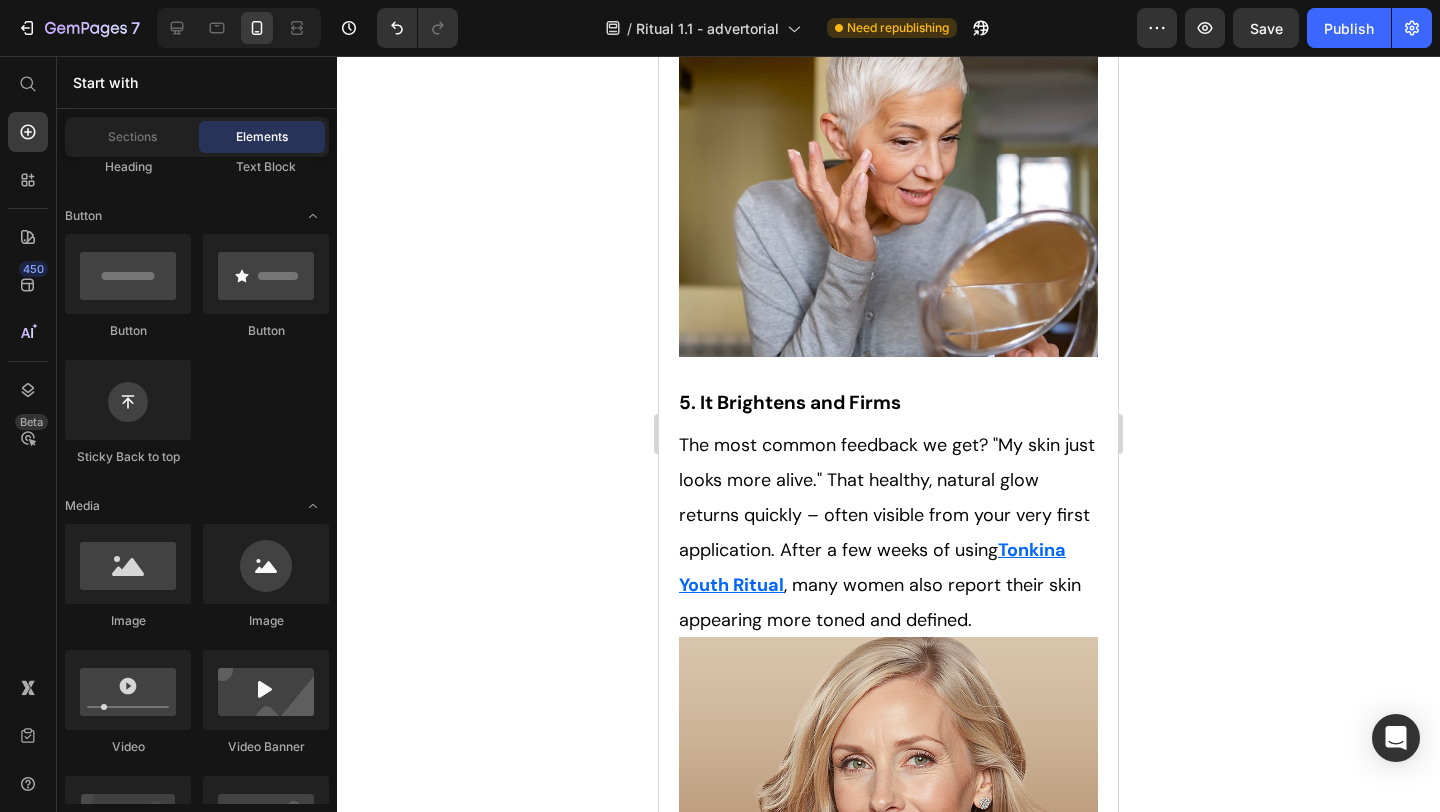 scroll, scrollTop: 5245, scrollLeft: 0, axis: vertical 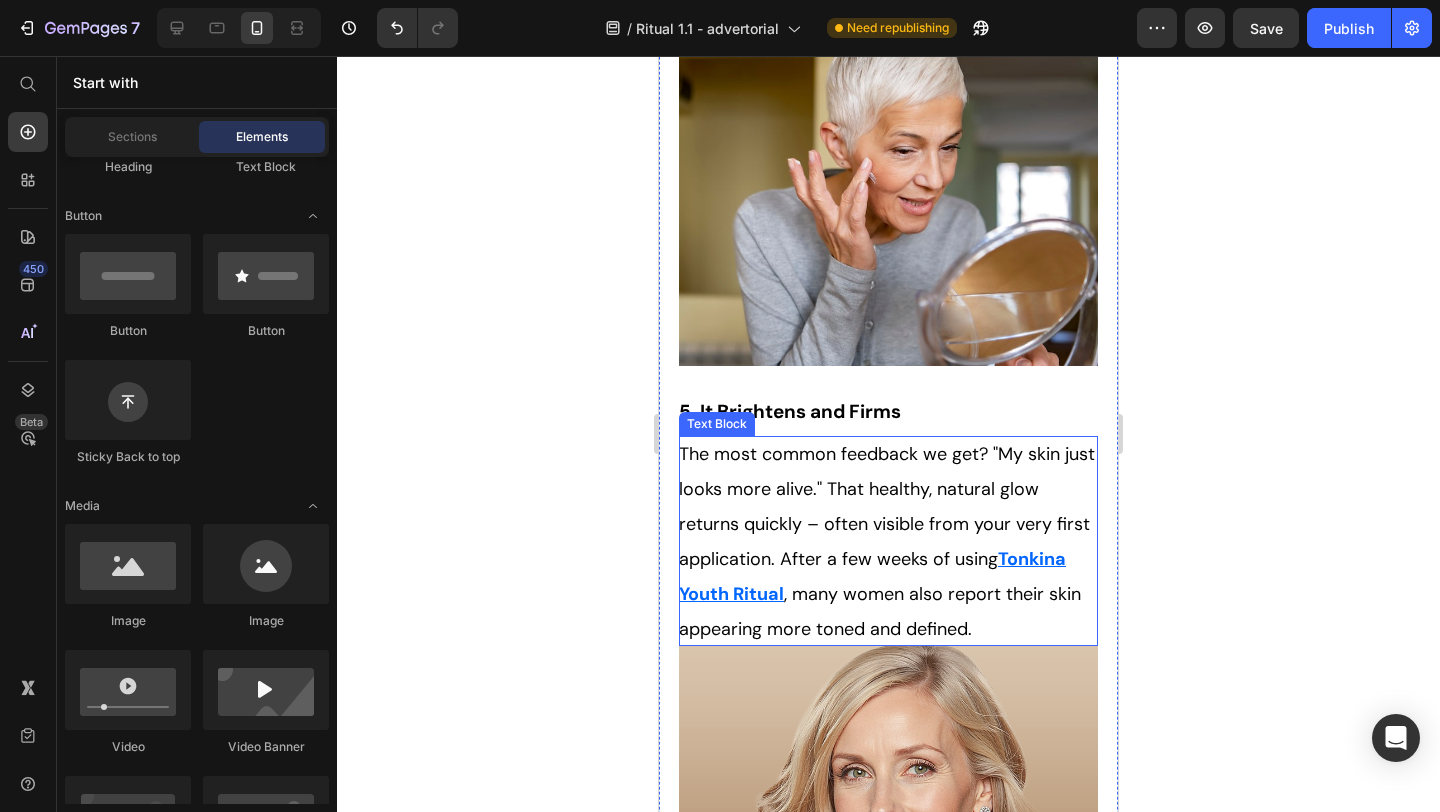 click on "The most common feedback we get? "My skin just looks more alive." That healthy, natural glow returns quickly – often visible from your very first application. After a few weeks of using  Tonkina Youth Ritual , many women also report their skin appearing more toned and defined." at bounding box center (888, 541) 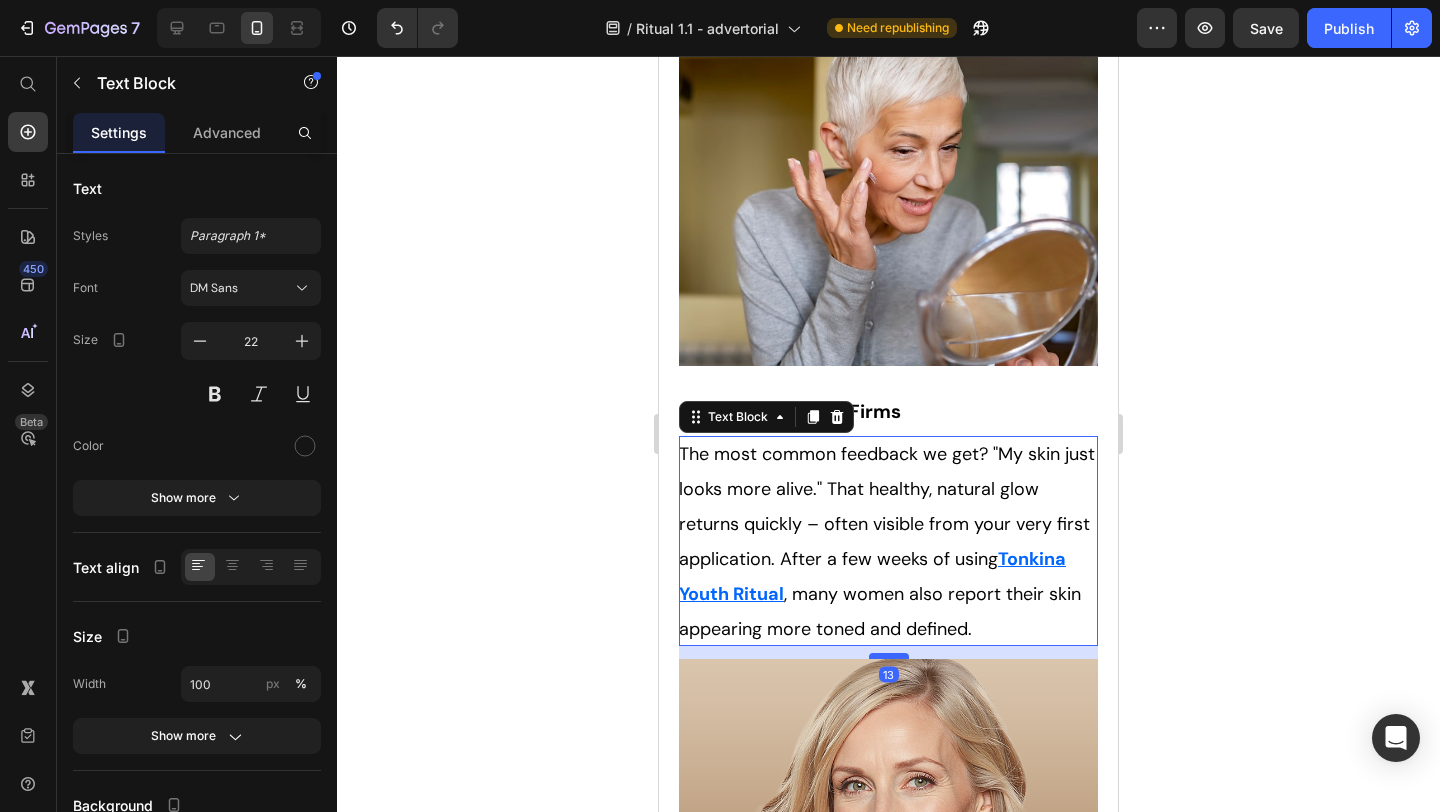 drag, startPoint x: 900, startPoint y: 497, endPoint x: 900, endPoint y: 510, distance: 13 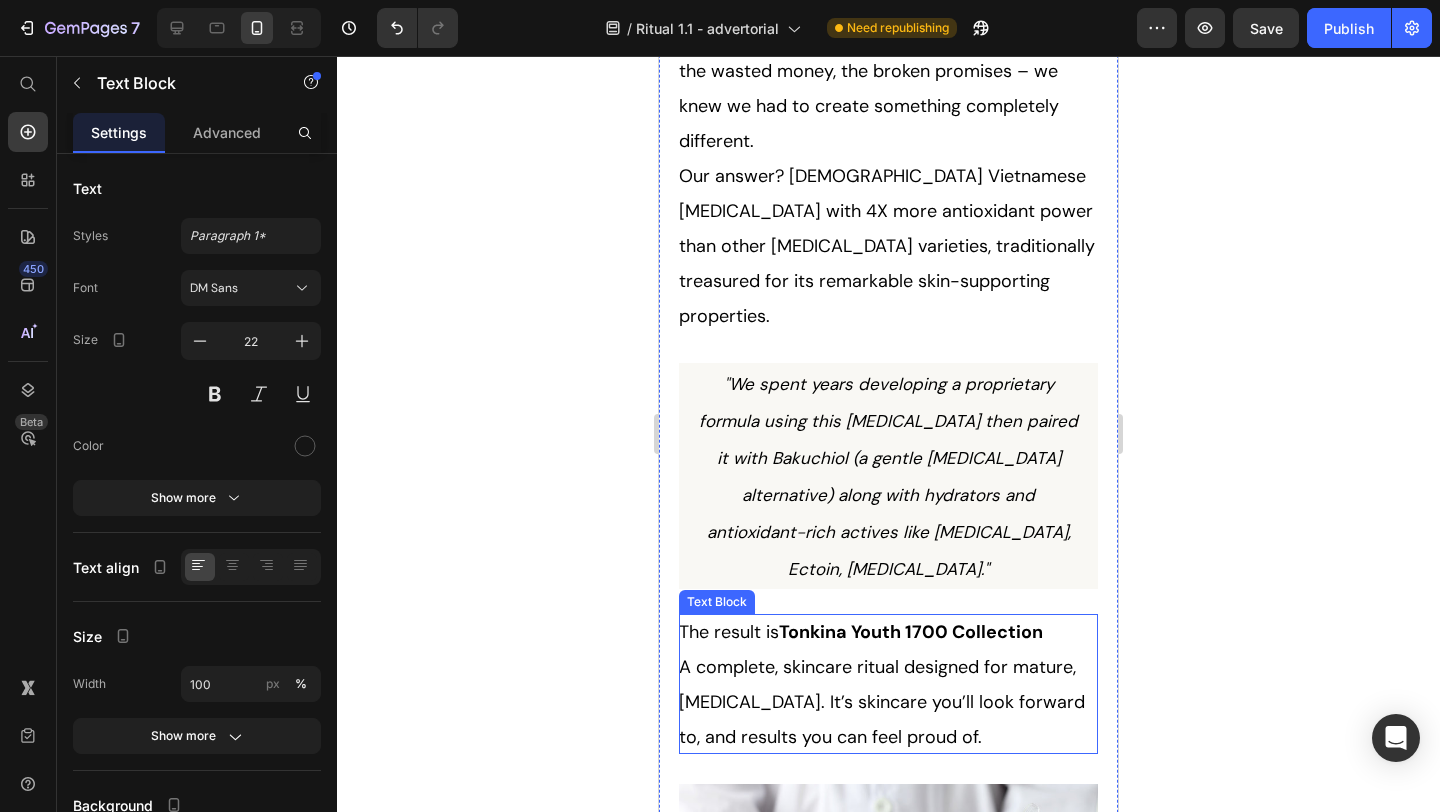 click on "A complete, skincare ritual designed for mature, sensitive skin. It’s skincare you’ll look forward to, and results you can feel proud of." at bounding box center (882, 702) 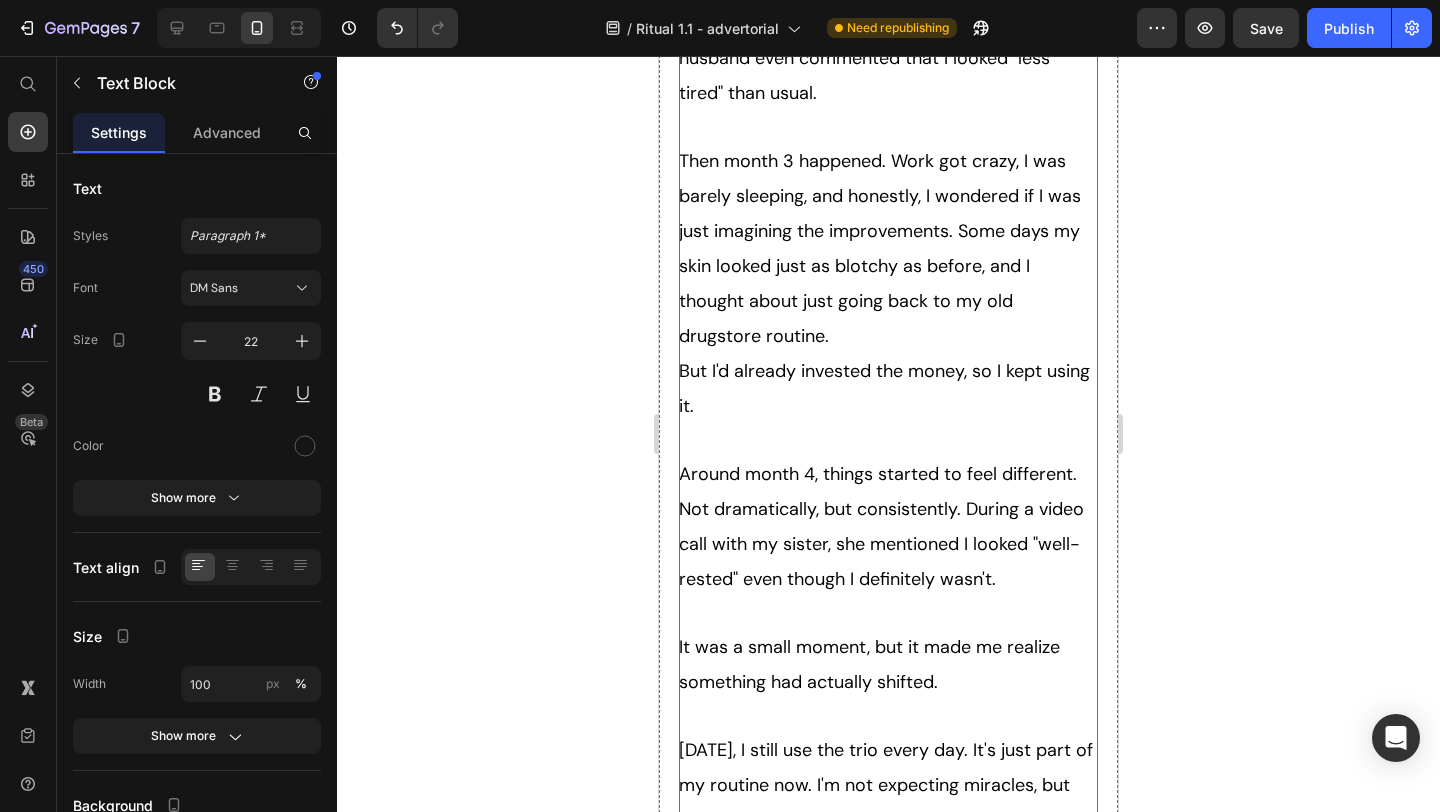 click on "Around month 4, things started to feel different. Not dramatically, but consistently. During a video call with my sister, she mentioned I looked "well-rested" even though I definitely wasn't." at bounding box center [888, 526] 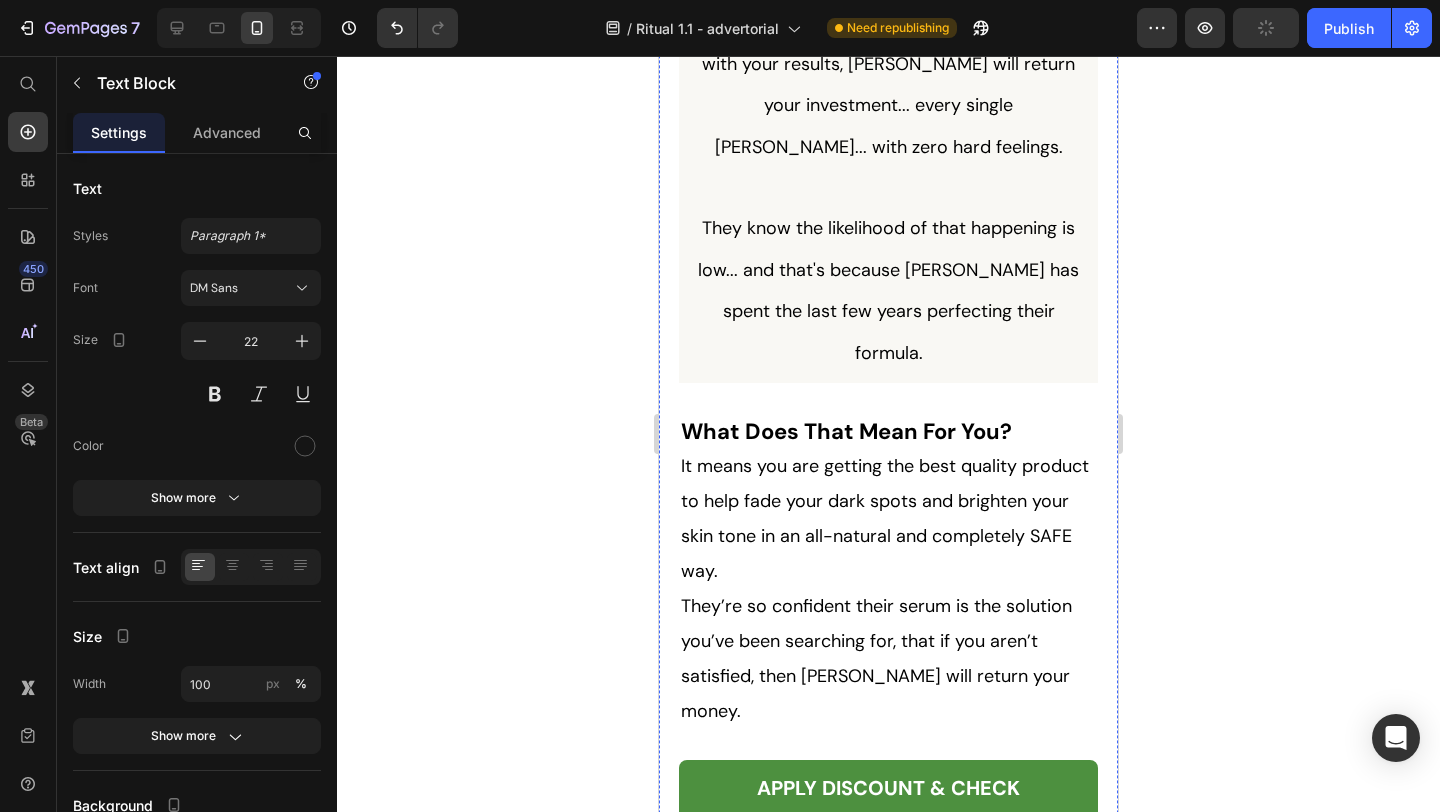 scroll, scrollTop: 13320, scrollLeft: 0, axis: vertical 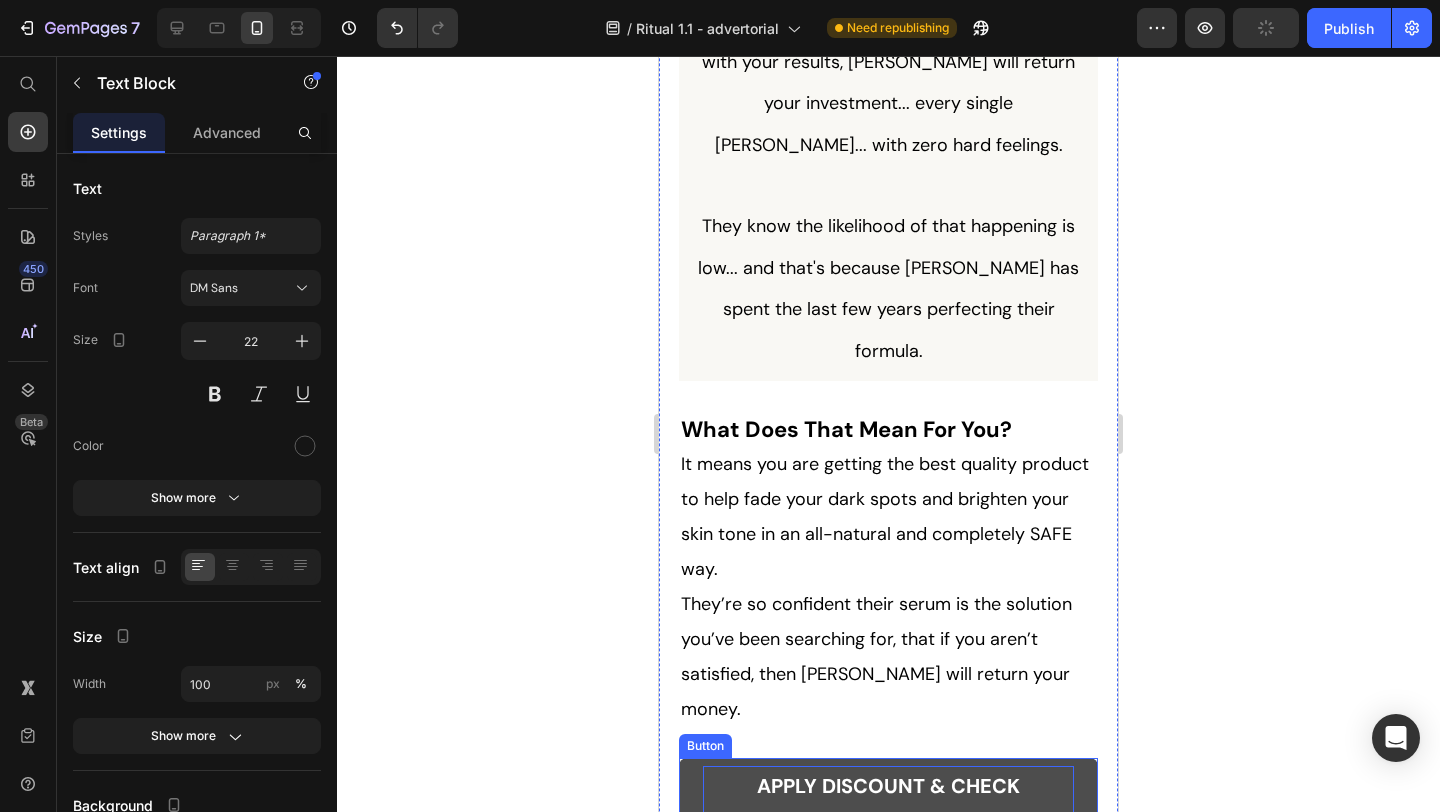 click on "APPLY DISCOUNT & CHECK AVAILABILITY" at bounding box center [888, 806] 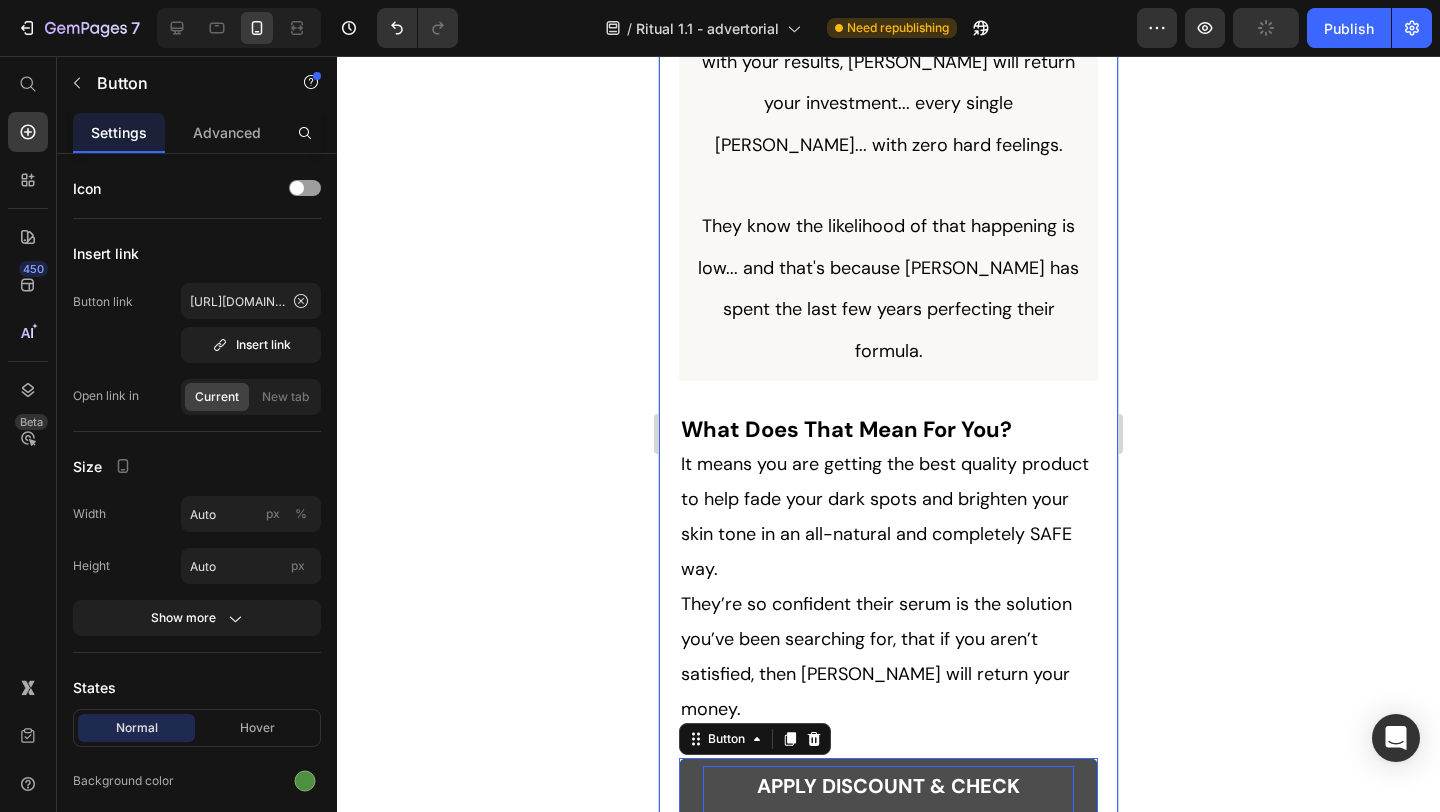 click on "APPLY DISCOUNT & CHECK AVAILABILITY" at bounding box center [888, 806] 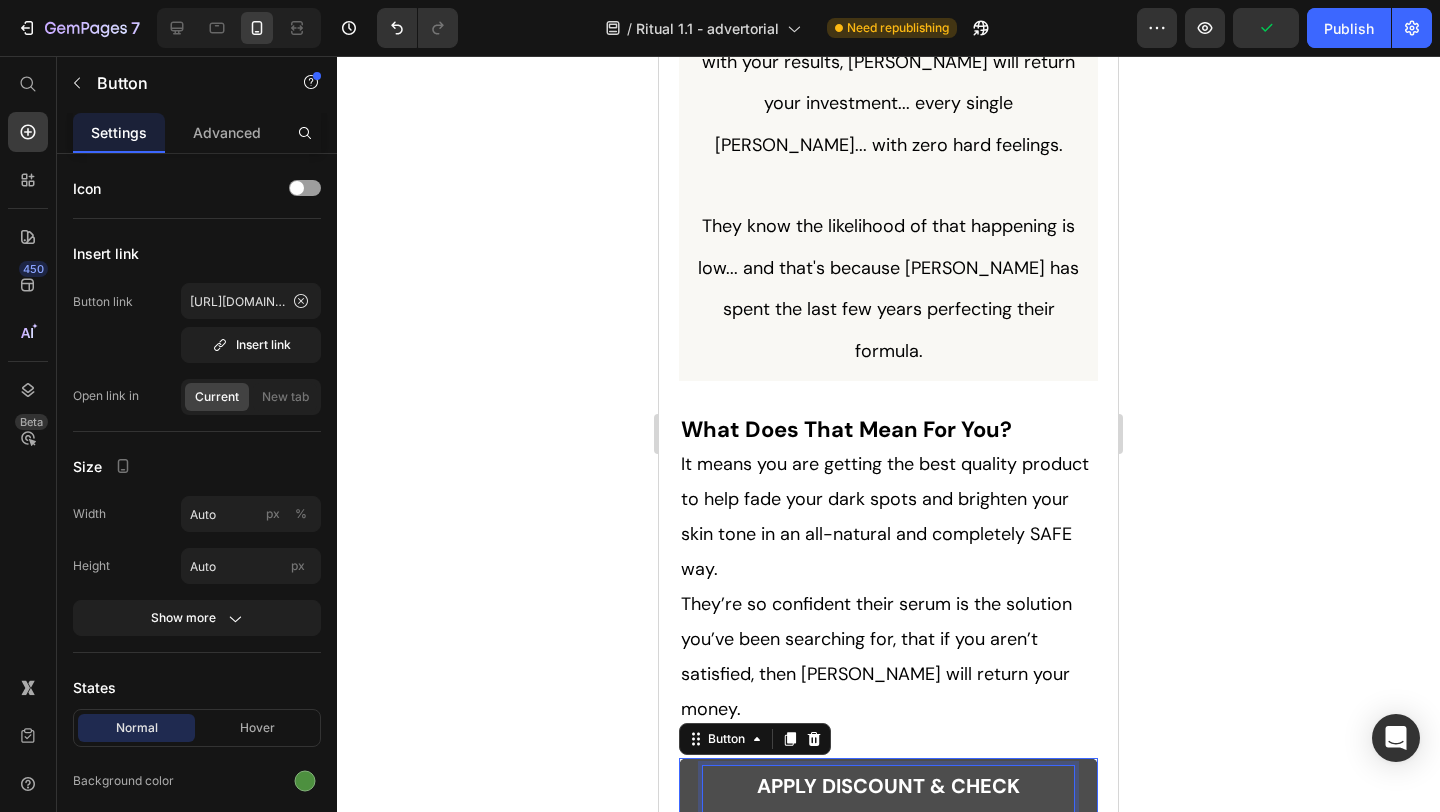 click on "APPLY DISCOUNT & CHECK AVAILABILITY" at bounding box center (888, 806) 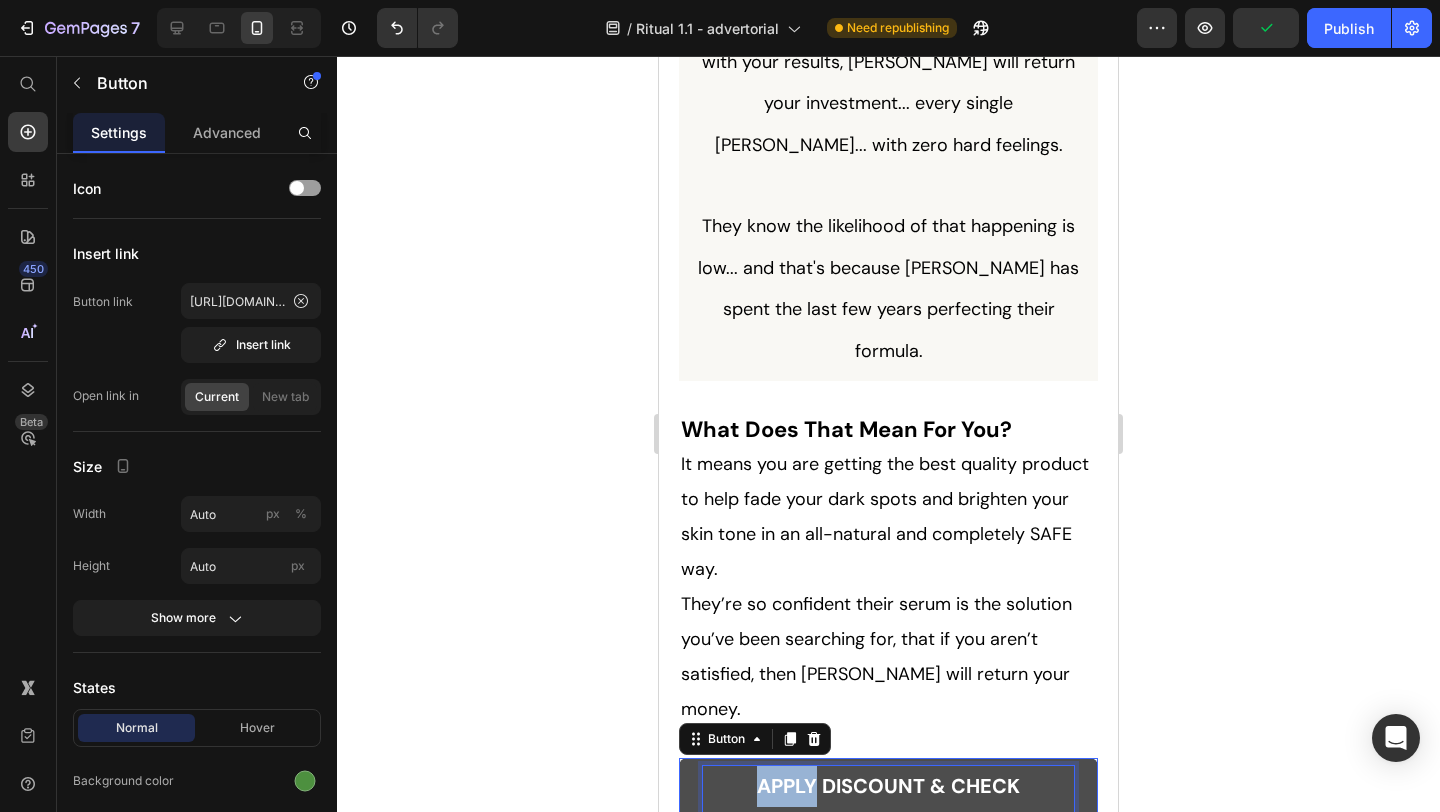click on "APPLY DISCOUNT & CHECK AVAILABILITY" at bounding box center [888, 806] 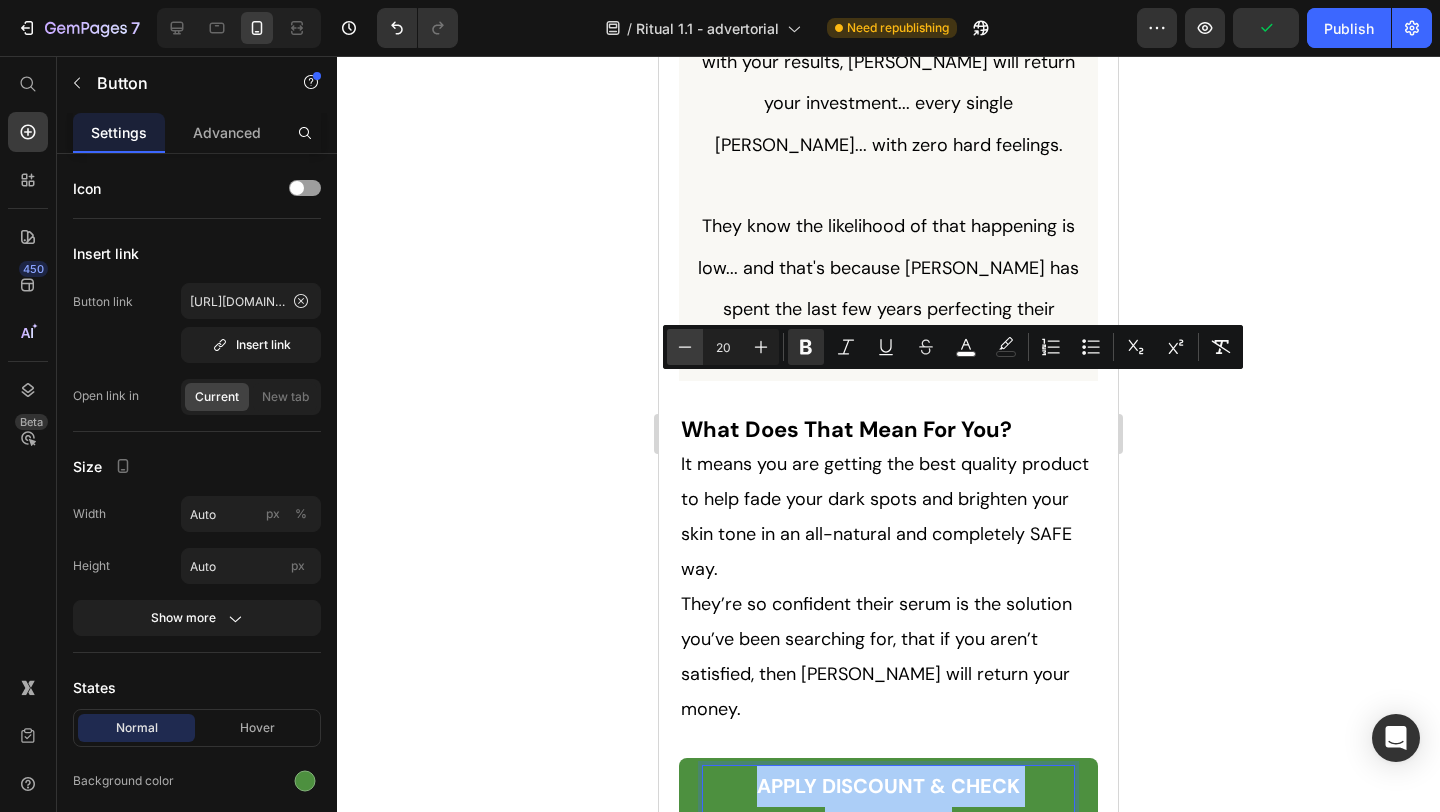 click 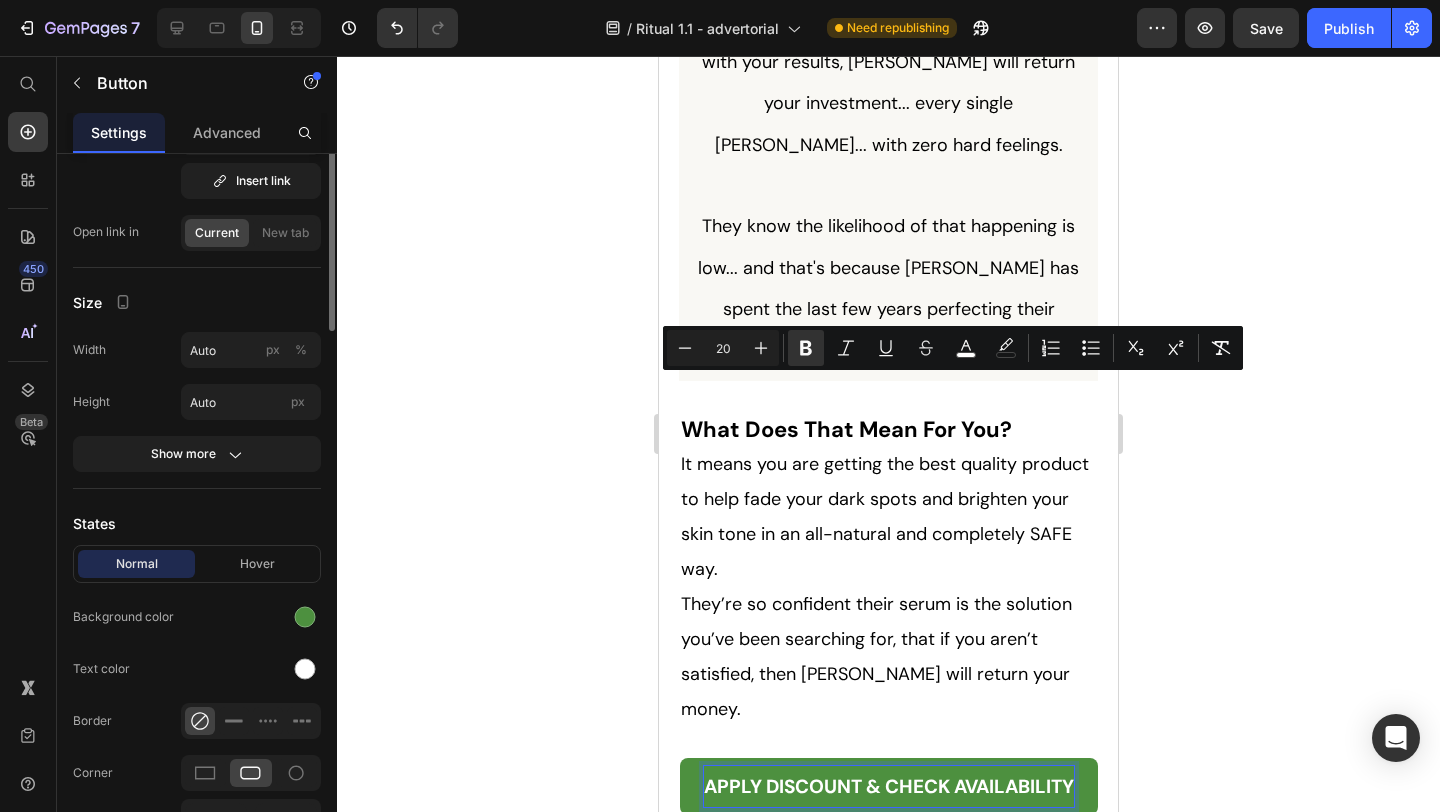 scroll, scrollTop: 0, scrollLeft: 0, axis: both 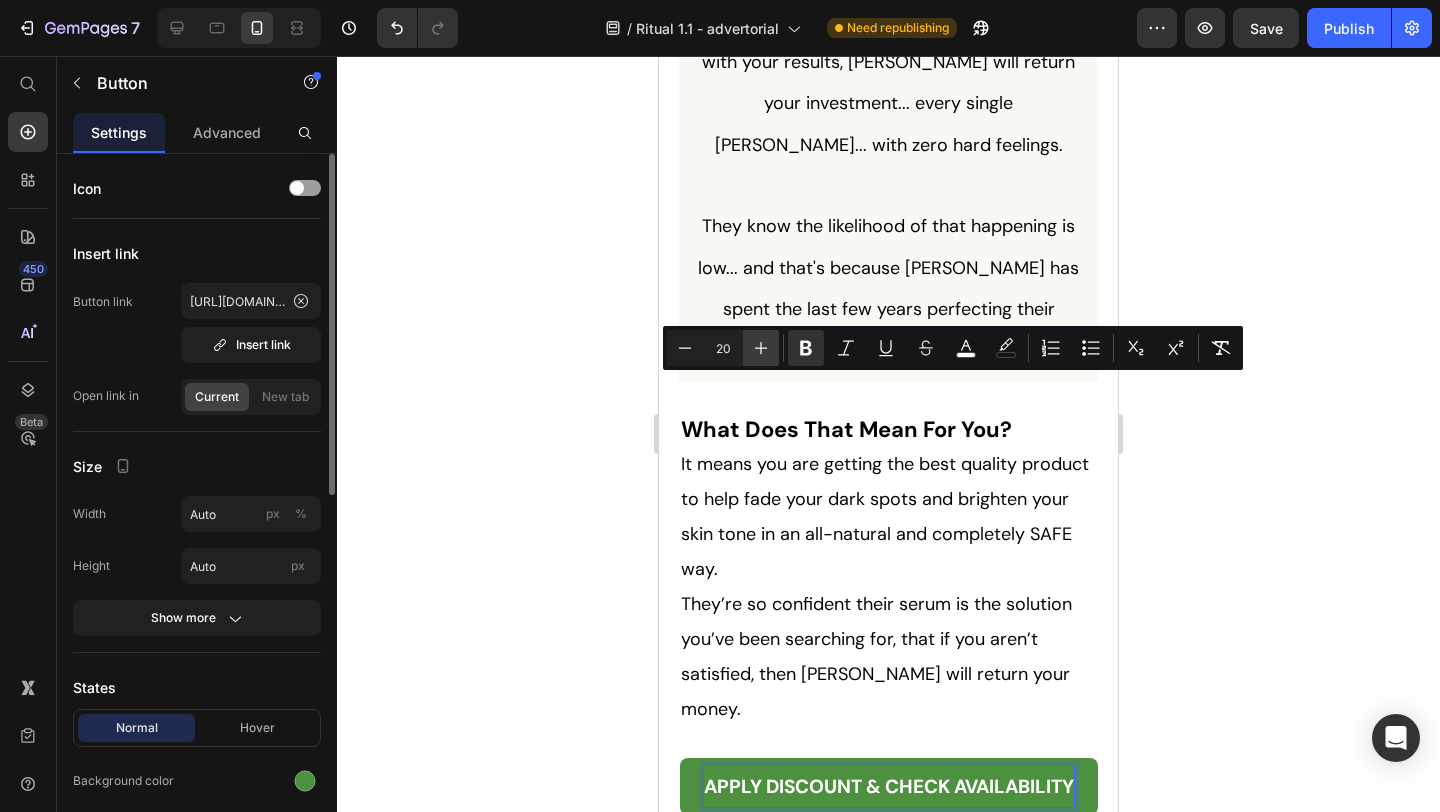 click on "Plus" at bounding box center (761, 348) 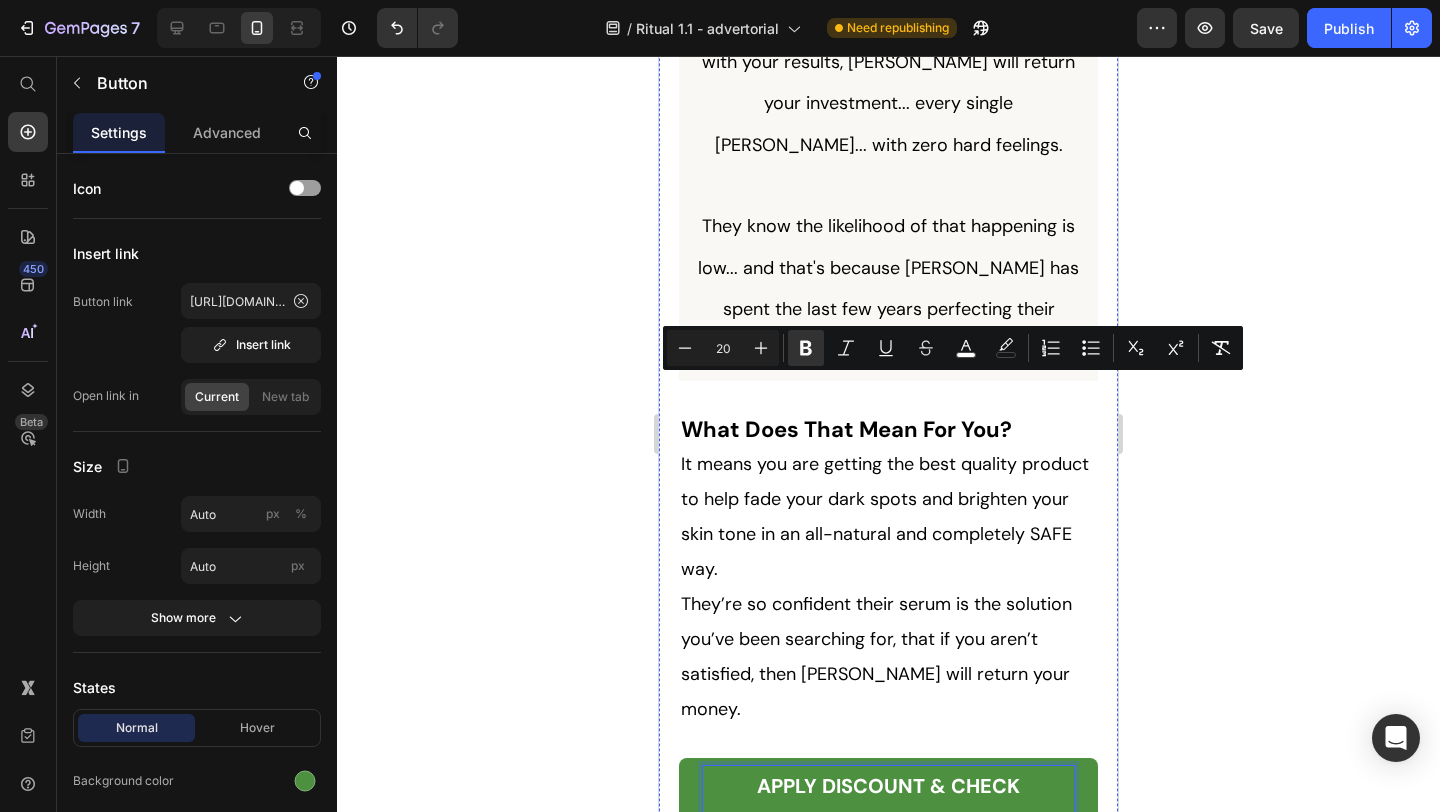 click on "How Much Longer Will You Struggle With Products That Promise Everything and Deliver Nothing?" at bounding box center [888, 952] 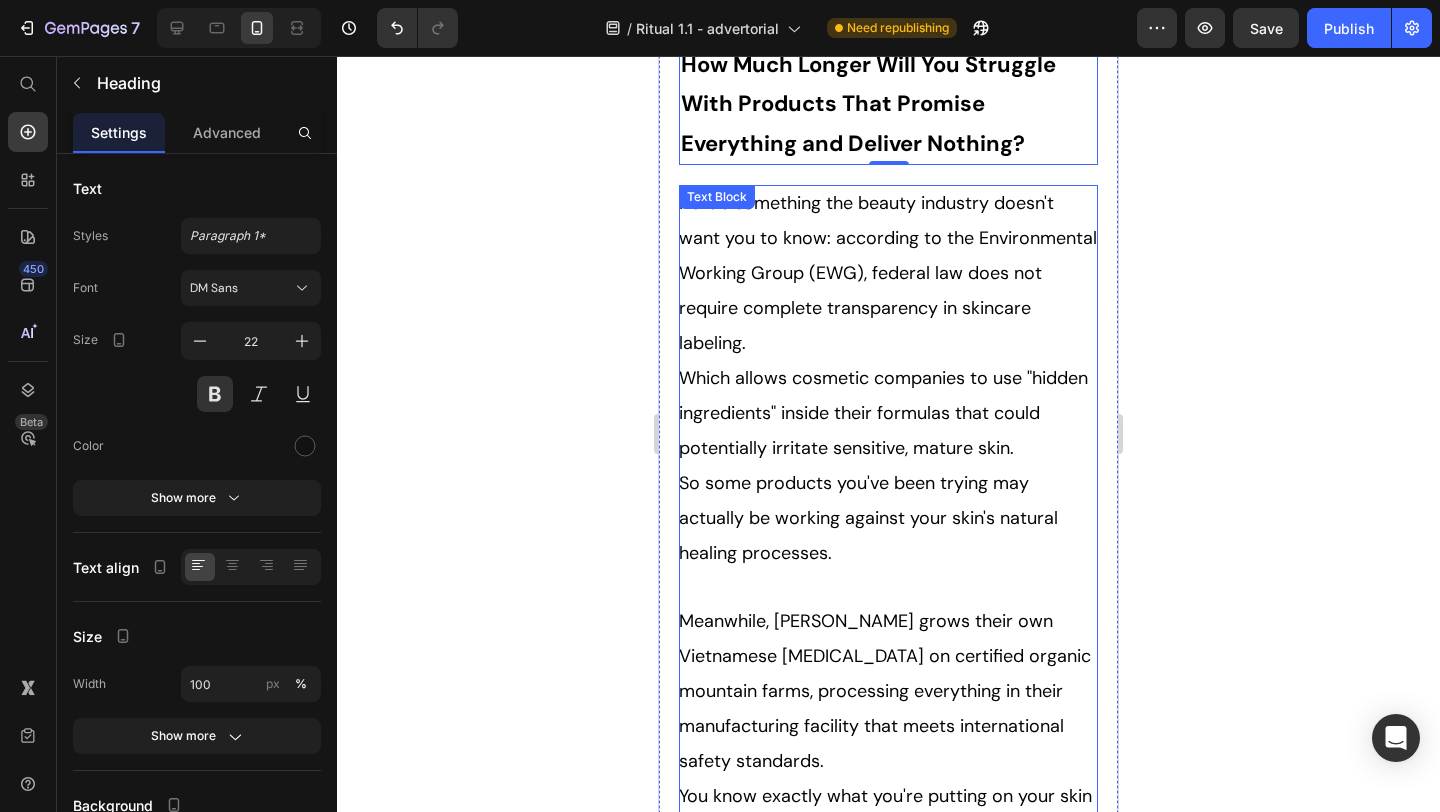 click at bounding box center (888, 864) 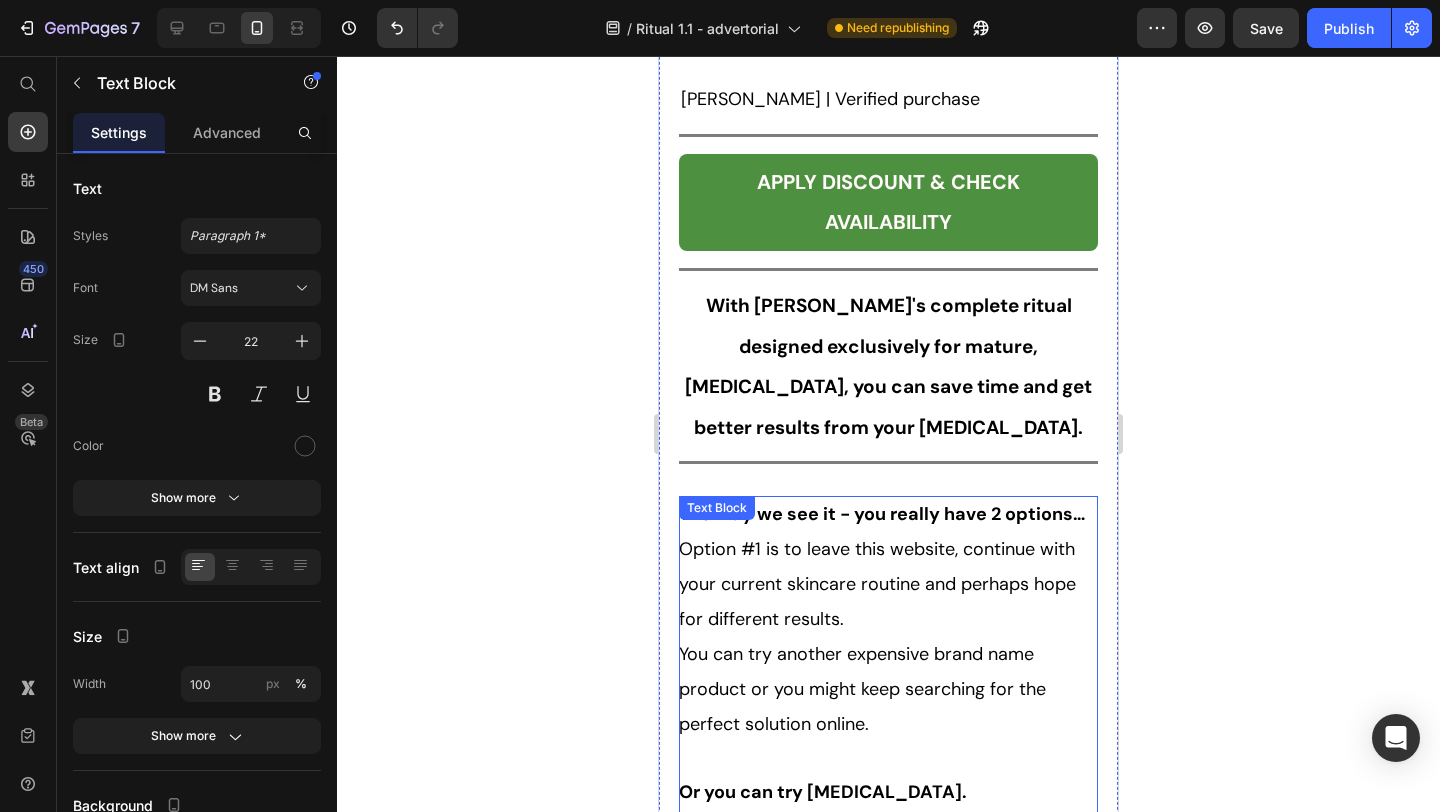 click on "And that is to simply do what thousands of women over 50 have done before you and try Tonkina's complete ritual completely  risk-free ." at bounding box center [870, 879] 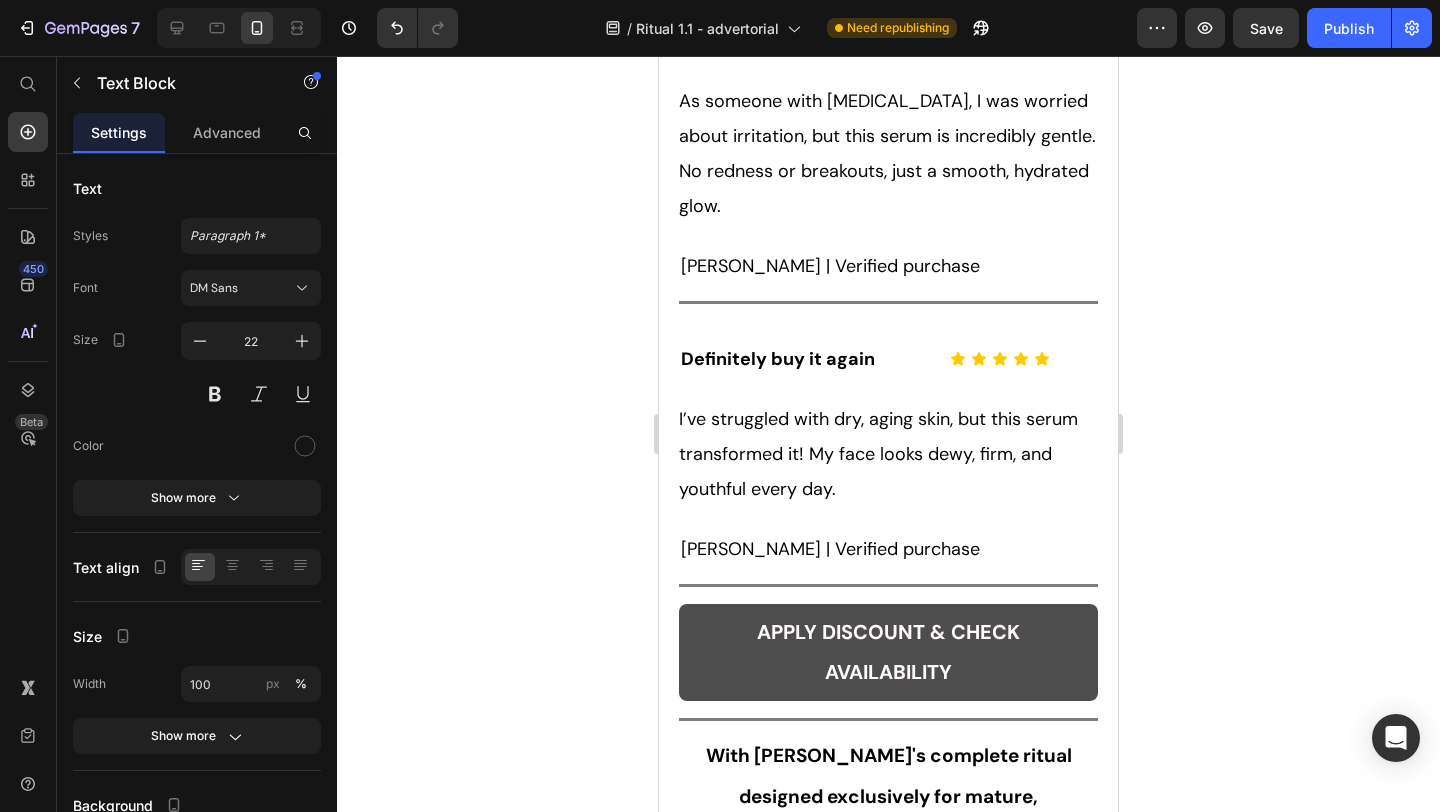scroll, scrollTop: 16954, scrollLeft: 0, axis: vertical 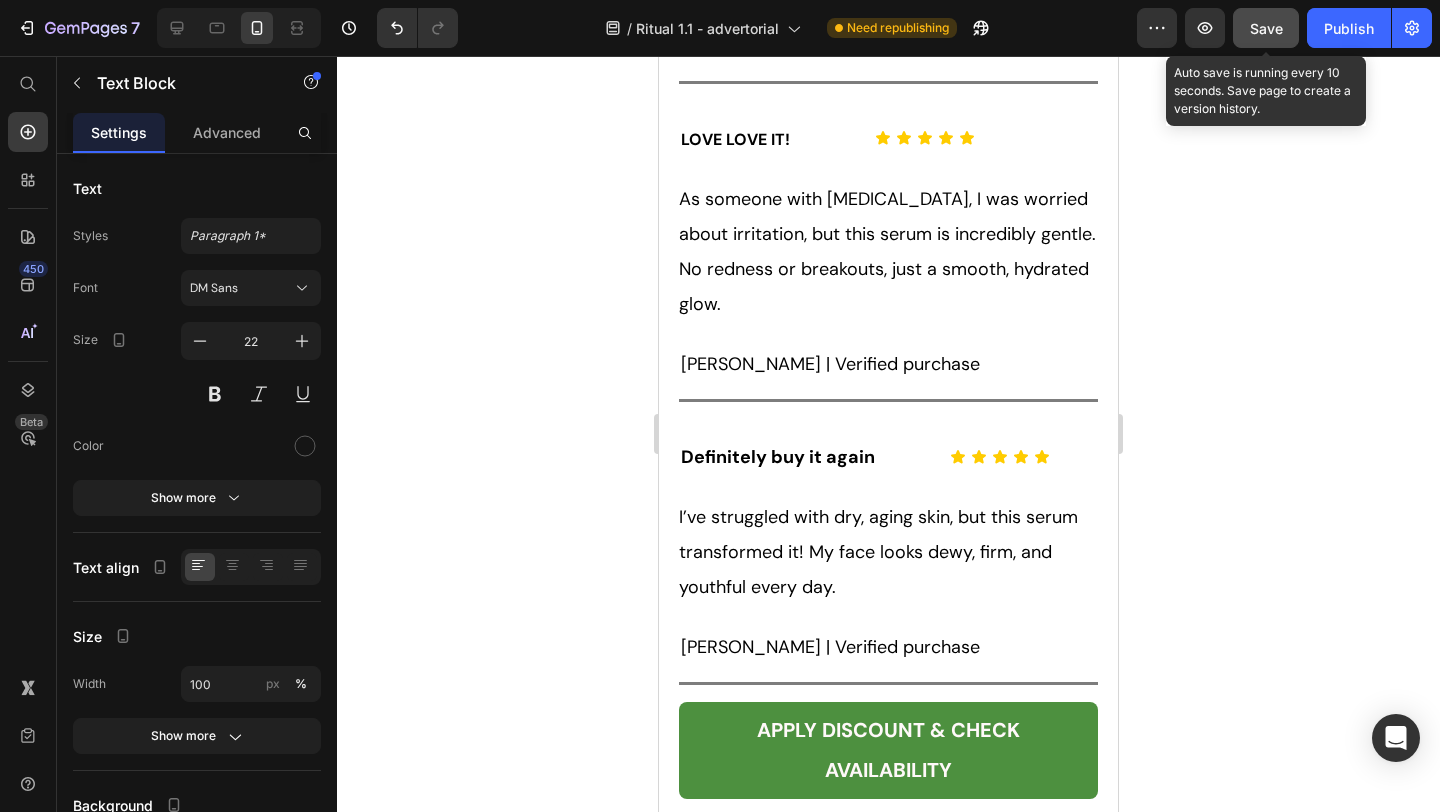 click on "Save" 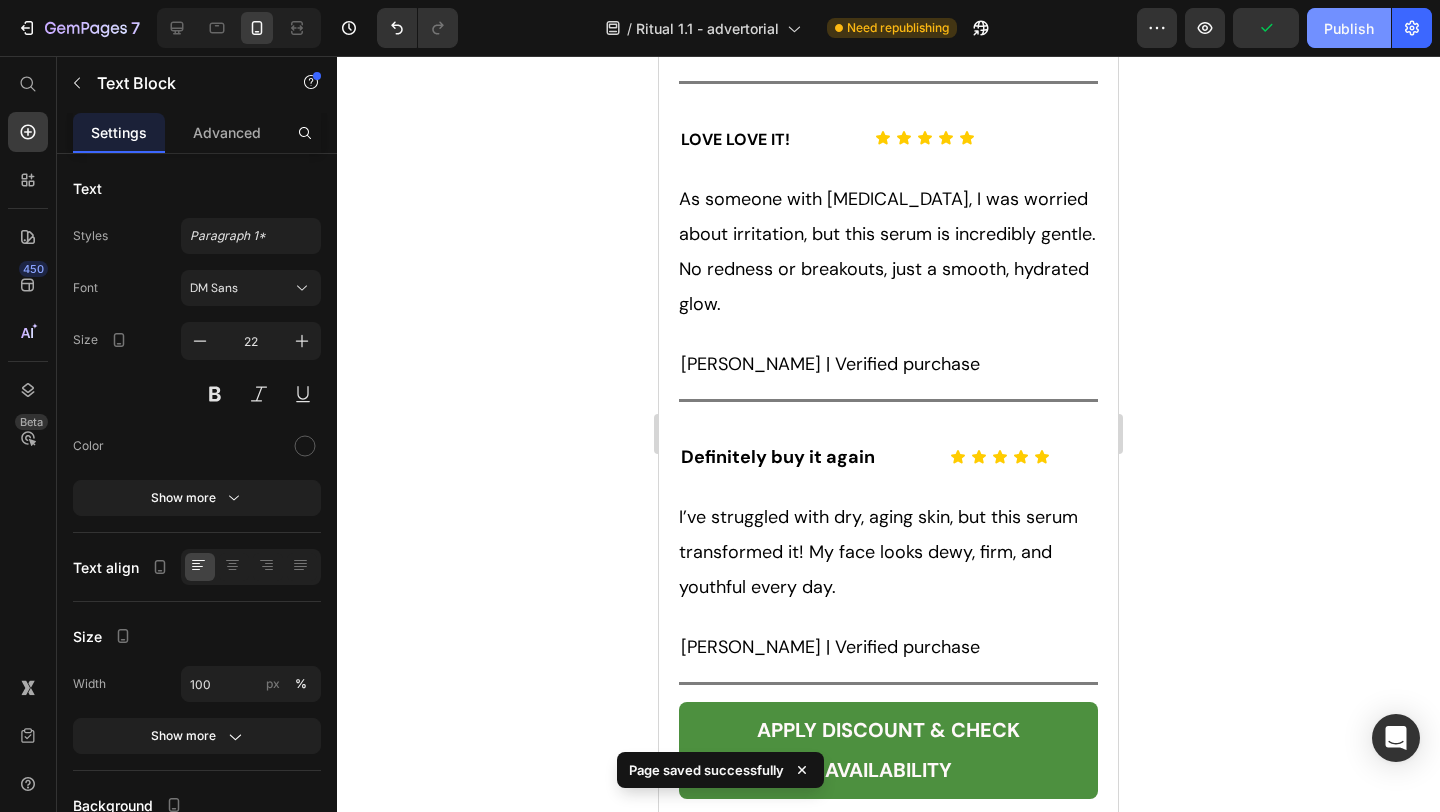 click on "Publish" 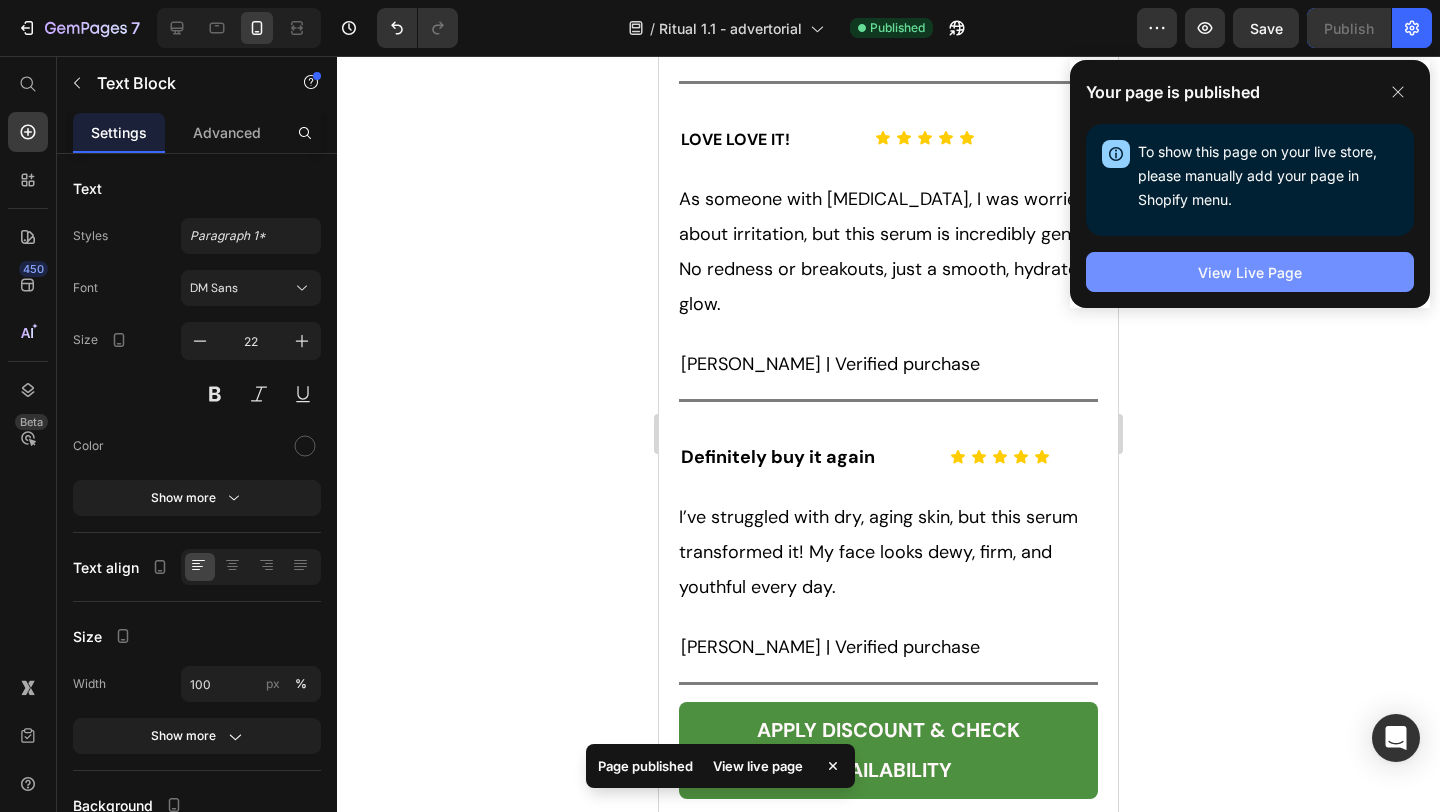 click on "View Live Page" at bounding box center (1250, 272) 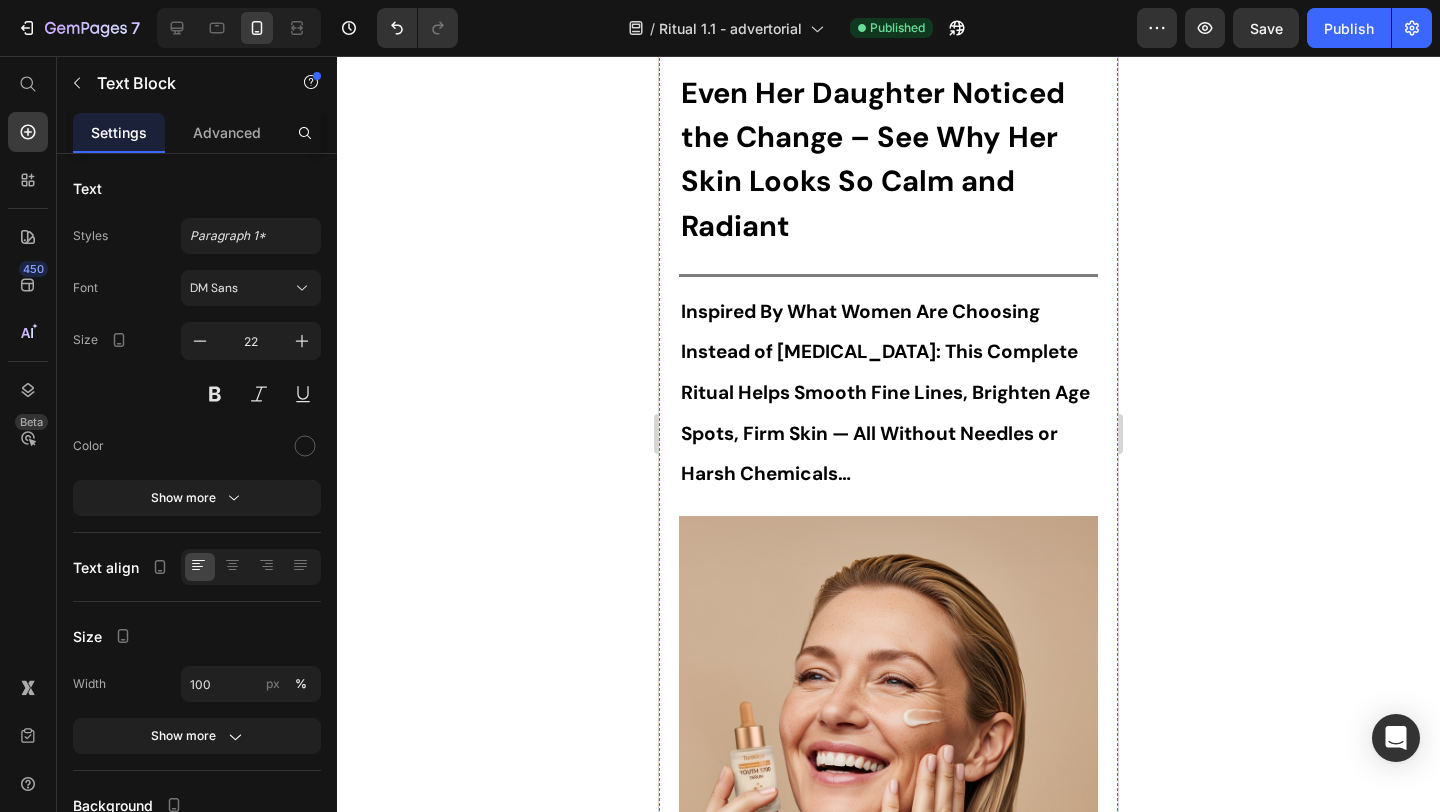 scroll, scrollTop: 0, scrollLeft: 0, axis: both 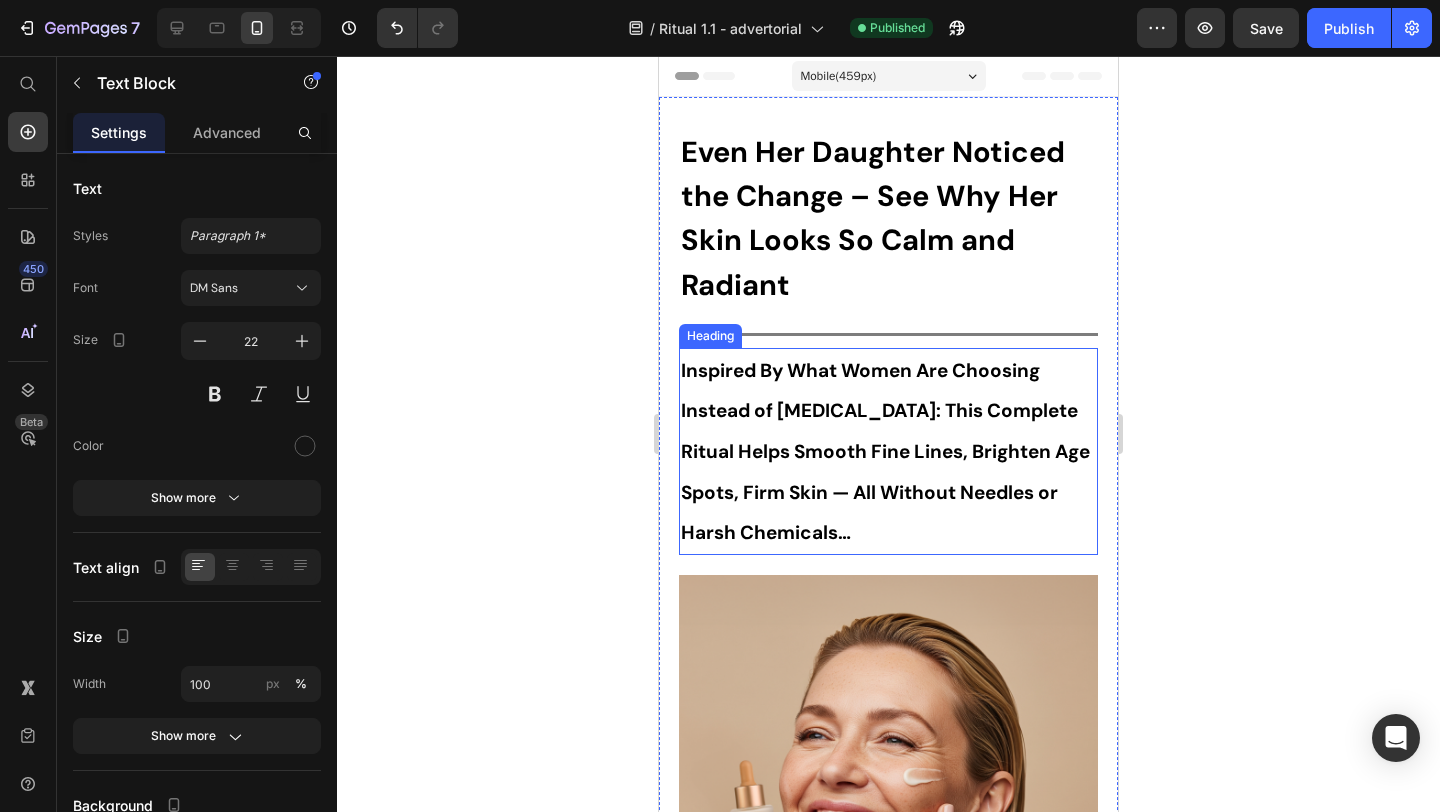 click on "Inspired By What Women Are Choosing Instead of Botox: This Complete Ritual Helps Smooth Fine Lines, Brighten Age Spots, Firm Skin — All Without Needles or Harsh Chemicals…" at bounding box center [885, 451] 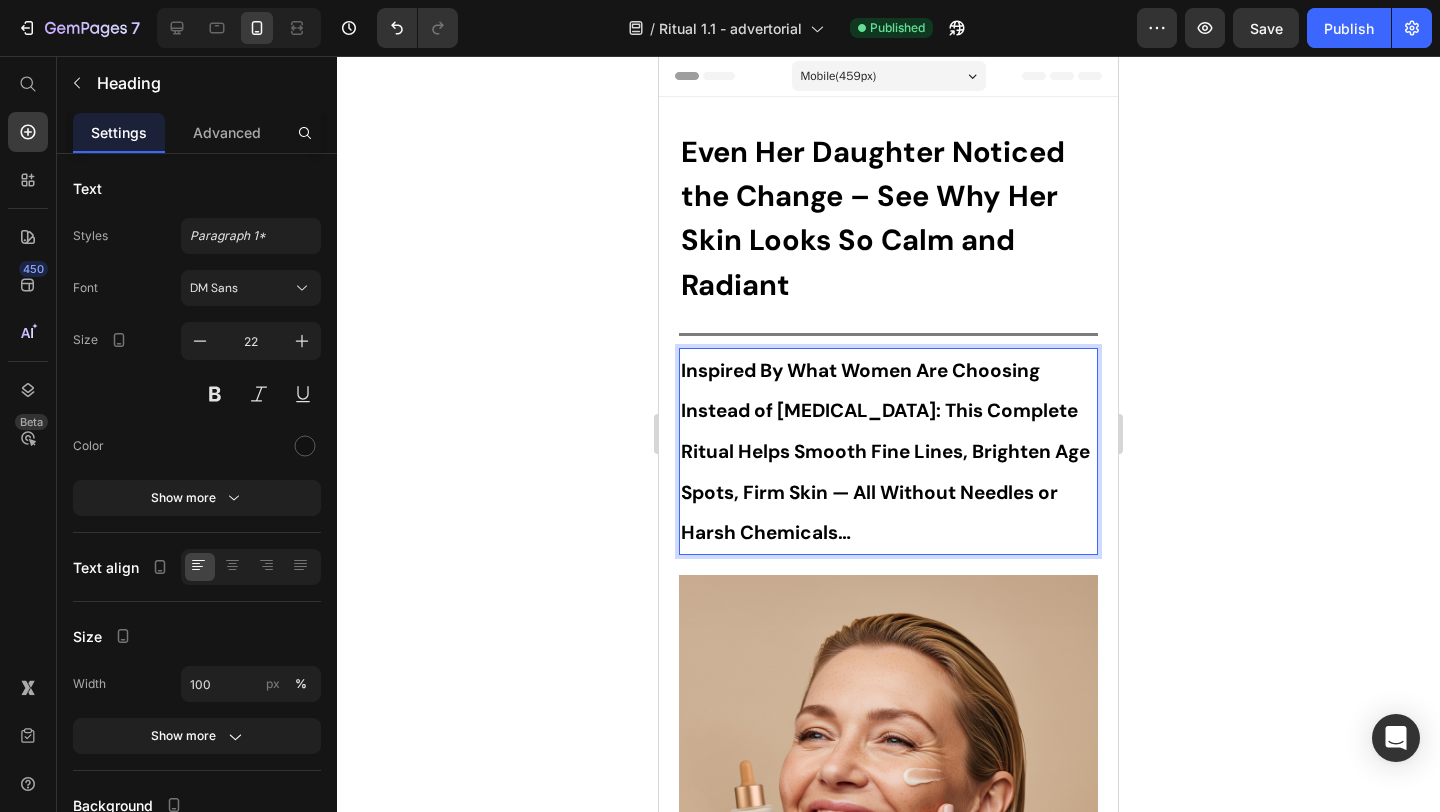 click on "Inspired By What Women Are Choosing Instead of Botox: This Complete Ritual Helps Smooth Fine Lines, Brighten Age Spots, Firm Skin — All Without Needles or Harsh Chemicals…" at bounding box center (885, 451) 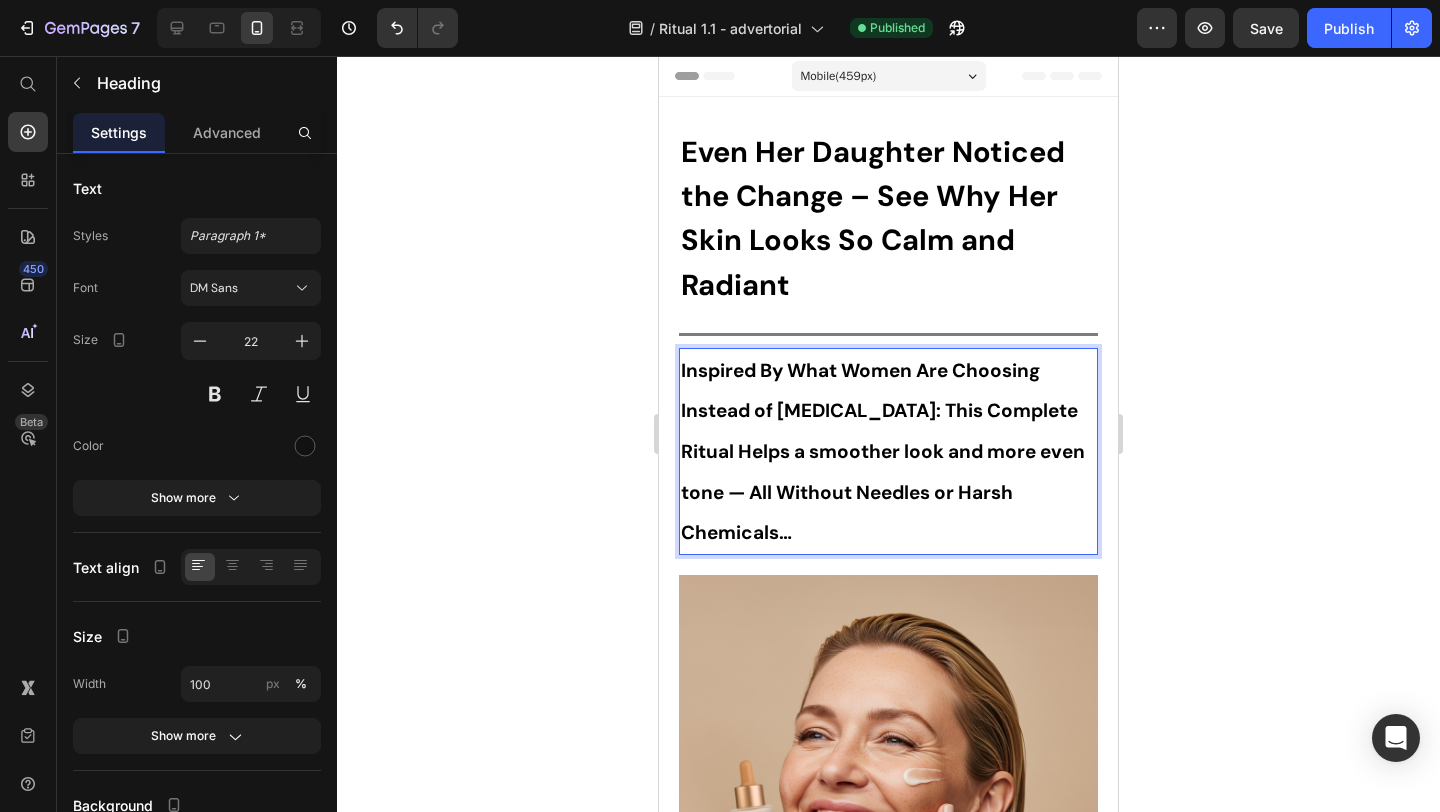 drag, startPoint x: 690, startPoint y: 463, endPoint x: 695, endPoint y: 498, distance: 35.35534 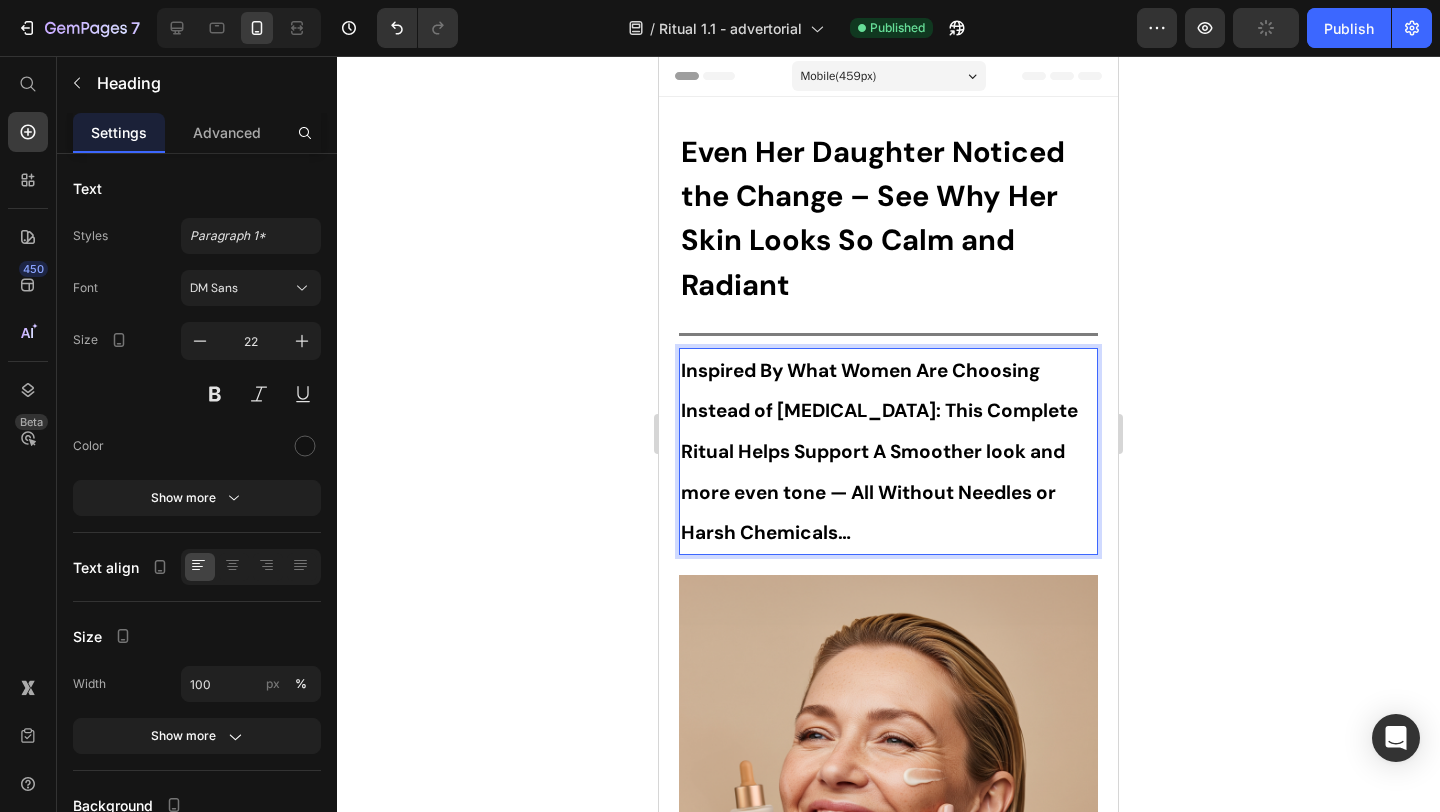 click on "Inspired By What Women Are Choosing Instead of Botox: This Complete Ritual Helps Support A Smoother look and more even tone — All Without Needles or Harsh Chemicals…" at bounding box center (879, 451) 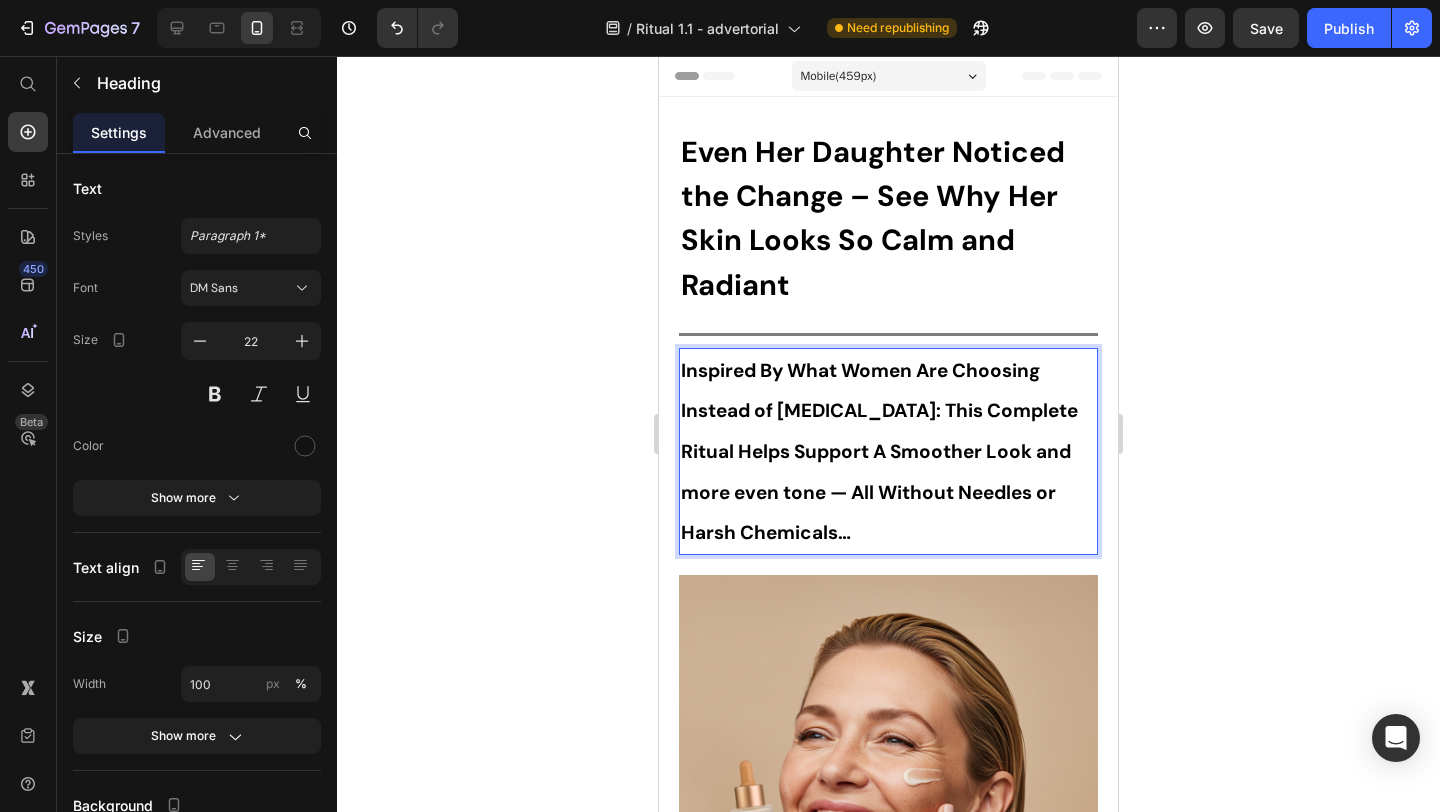 click on "Inspired By What Women Are Choosing Instead of Botox: This Complete Ritual Helps Support A Smoother Look and more even tone — All Without Needles or Harsh Chemicals…" at bounding box center [879, 451] 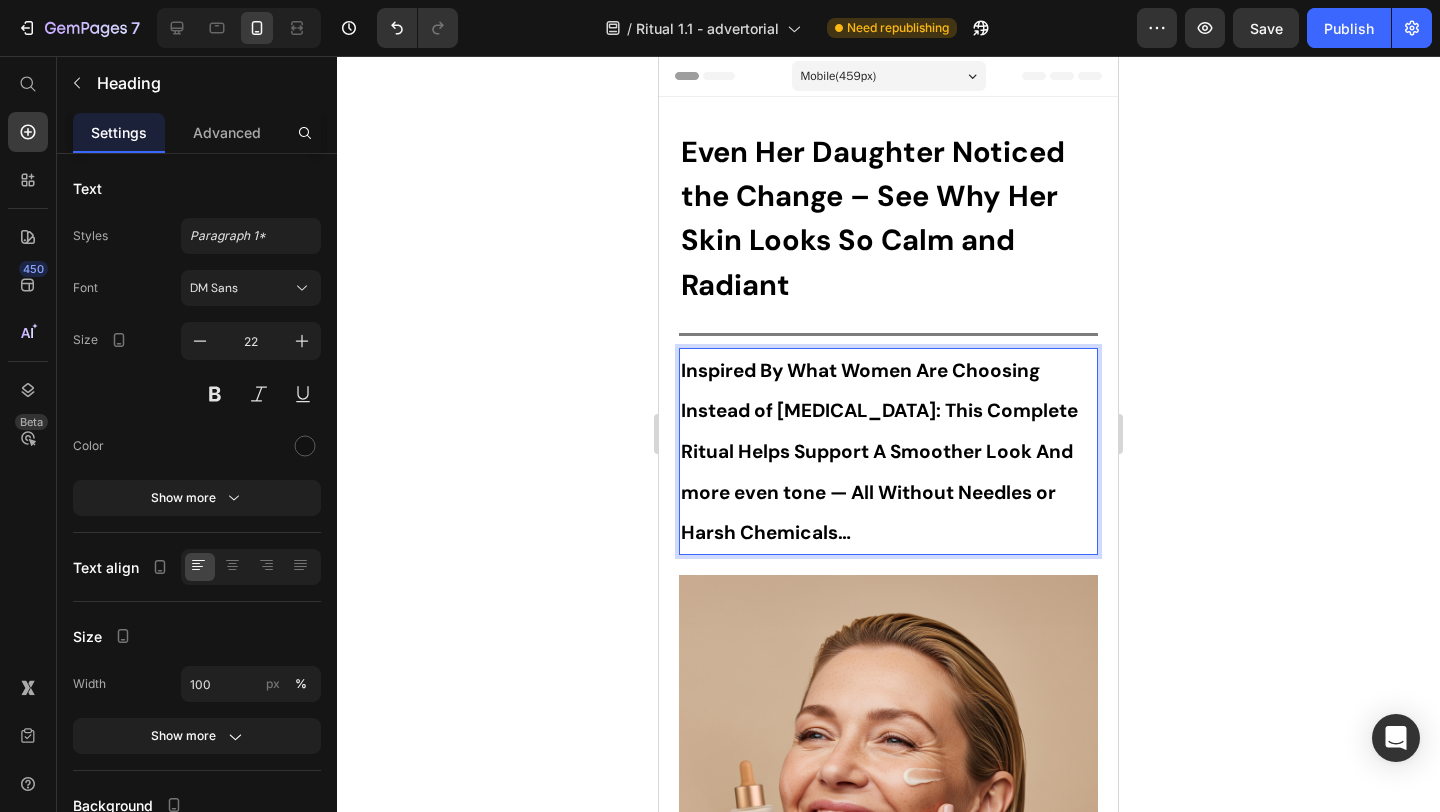 click on "Inspired By What Women Are Choosing Instead of Botox: This Complete Ritual Helps Support A Smoother Look And more even tone — All Without Needles or Harsh Chemicals…" at bounding box center [879, 451] 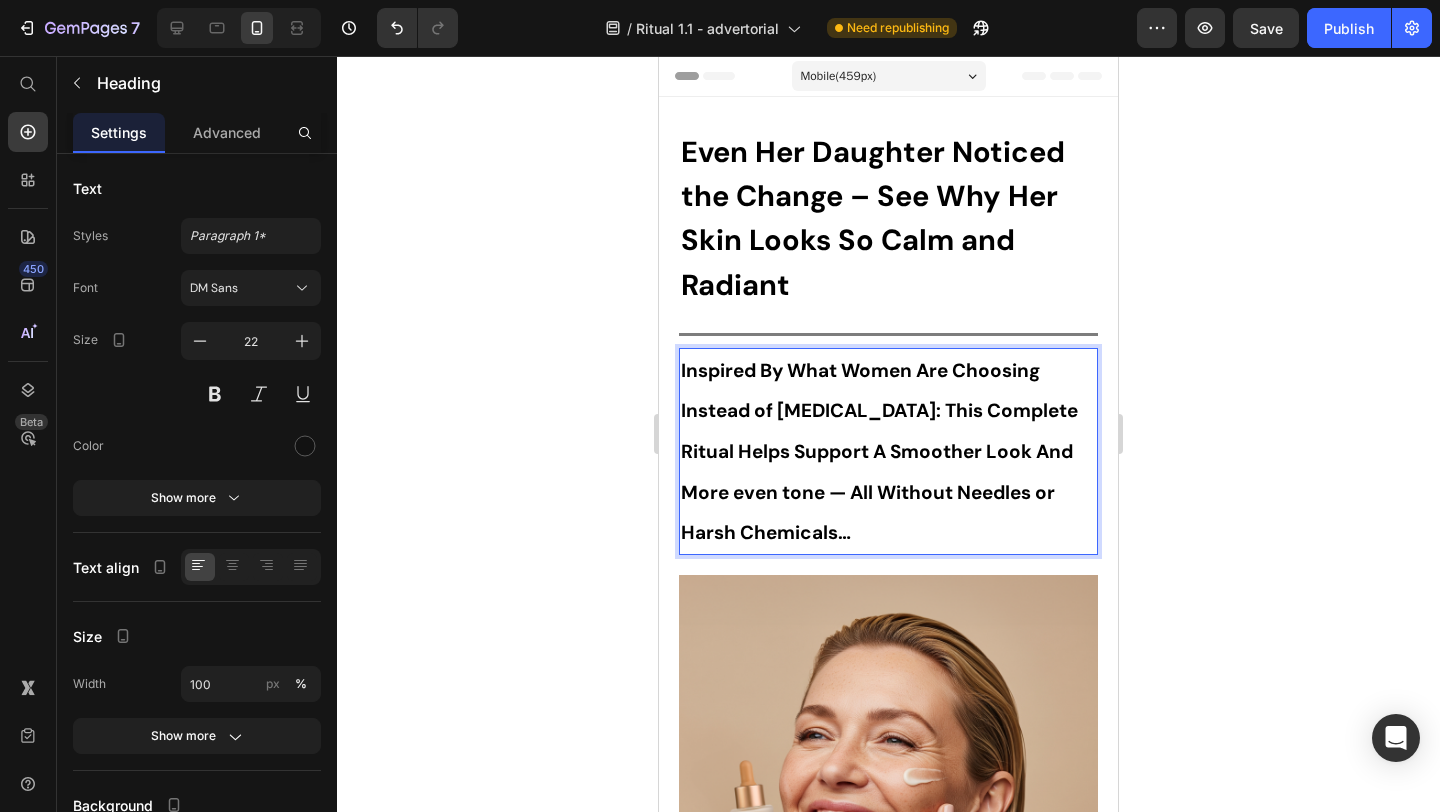 click on "Inspired By What Women Are Choosing Instead of Botox: This Complete Ritual Helps Support A Smoother Look And More even tone — All Without Needles or Harsh Chemicals…" at bounding box center [879, 451] 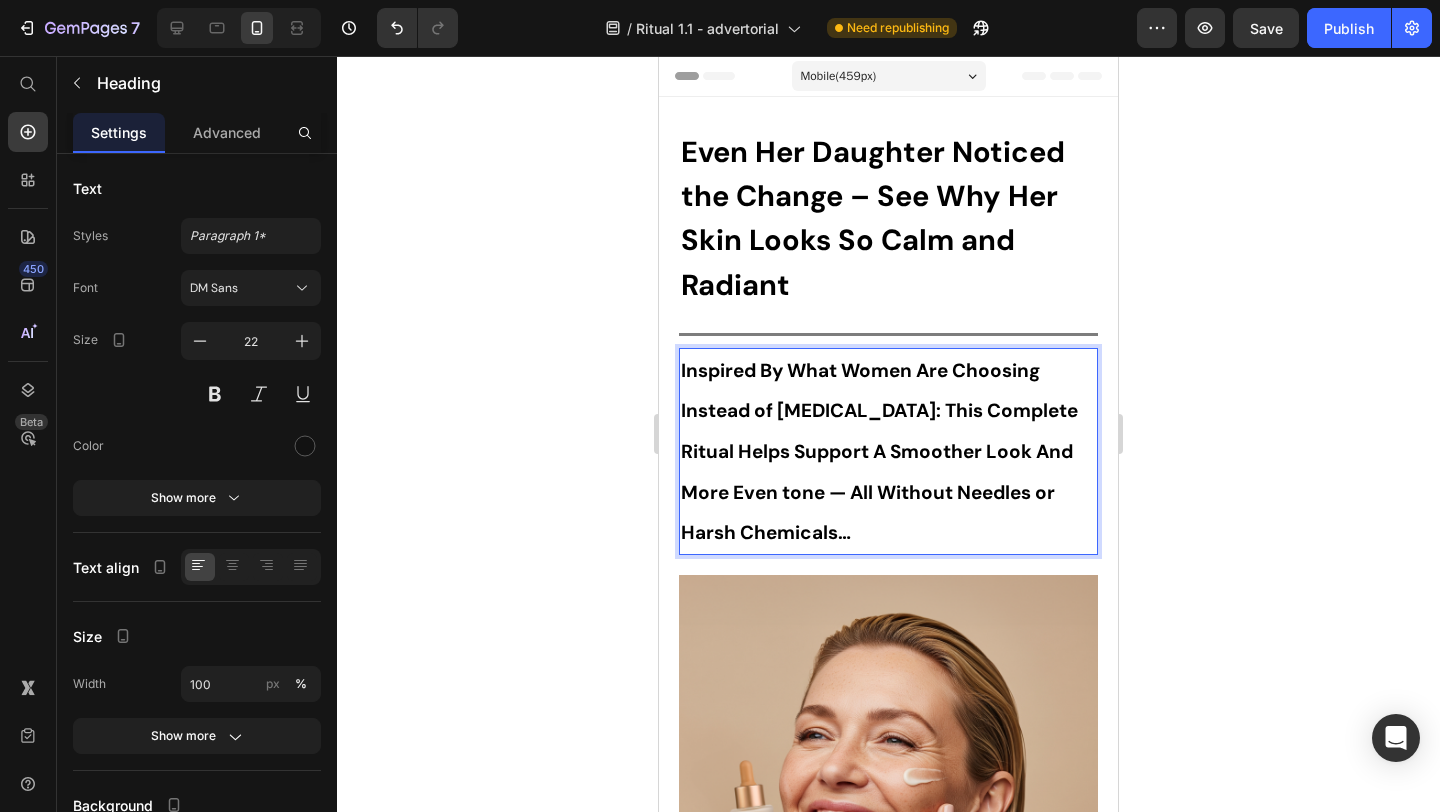 click on "Inspired By What Women Are Choosing Instead of Botox: This Complete Ritual Helps Support A Smoother Look And More Even tone — All Without Needles or Harsh Chemicals…" at bounding box center (879, 451) 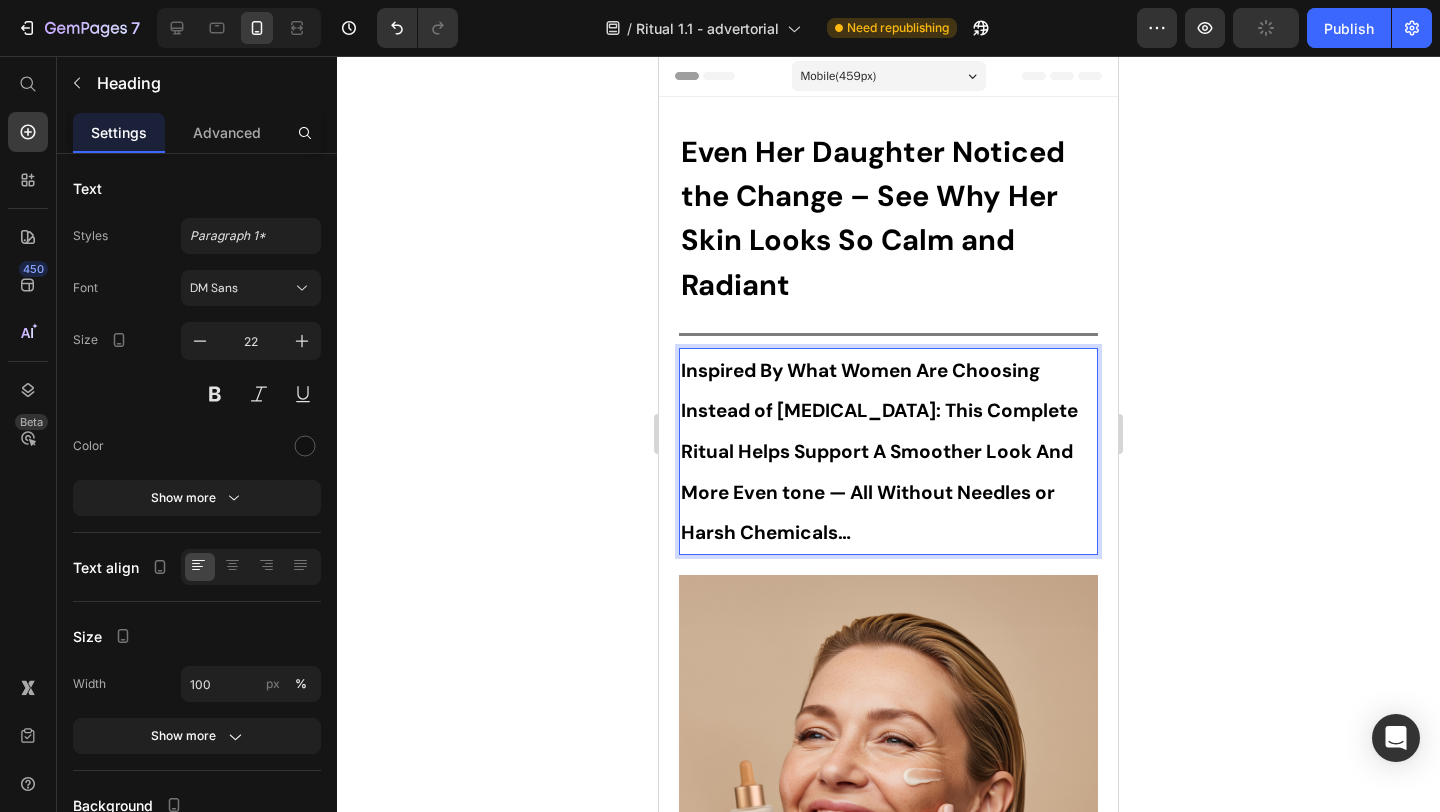 click on "Inspired By What Women Are Choosing Instead of Botox: This Complete Ritual Helps Support A Smoother Look And More Even tone — All Without Needles or Harsh Chemicals…" at bounding box center (879, 451) 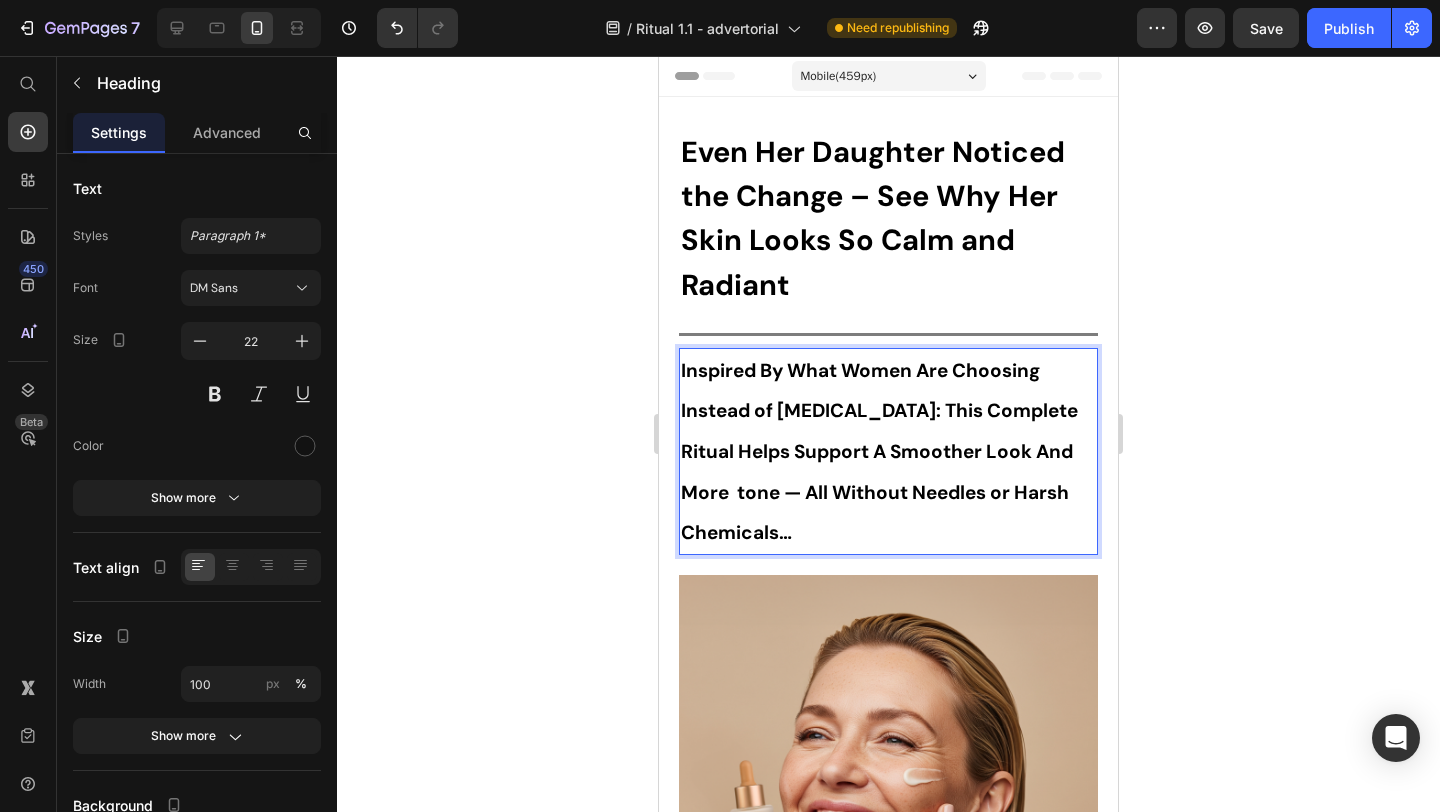 click on "Inspired By What Women Are Choosing Instead of Botox: This Complete Ritual Helps Support A Smoother Look And More  tone — All Without Needles or Harsh Chemicals…" at bounding box center (879, 451) 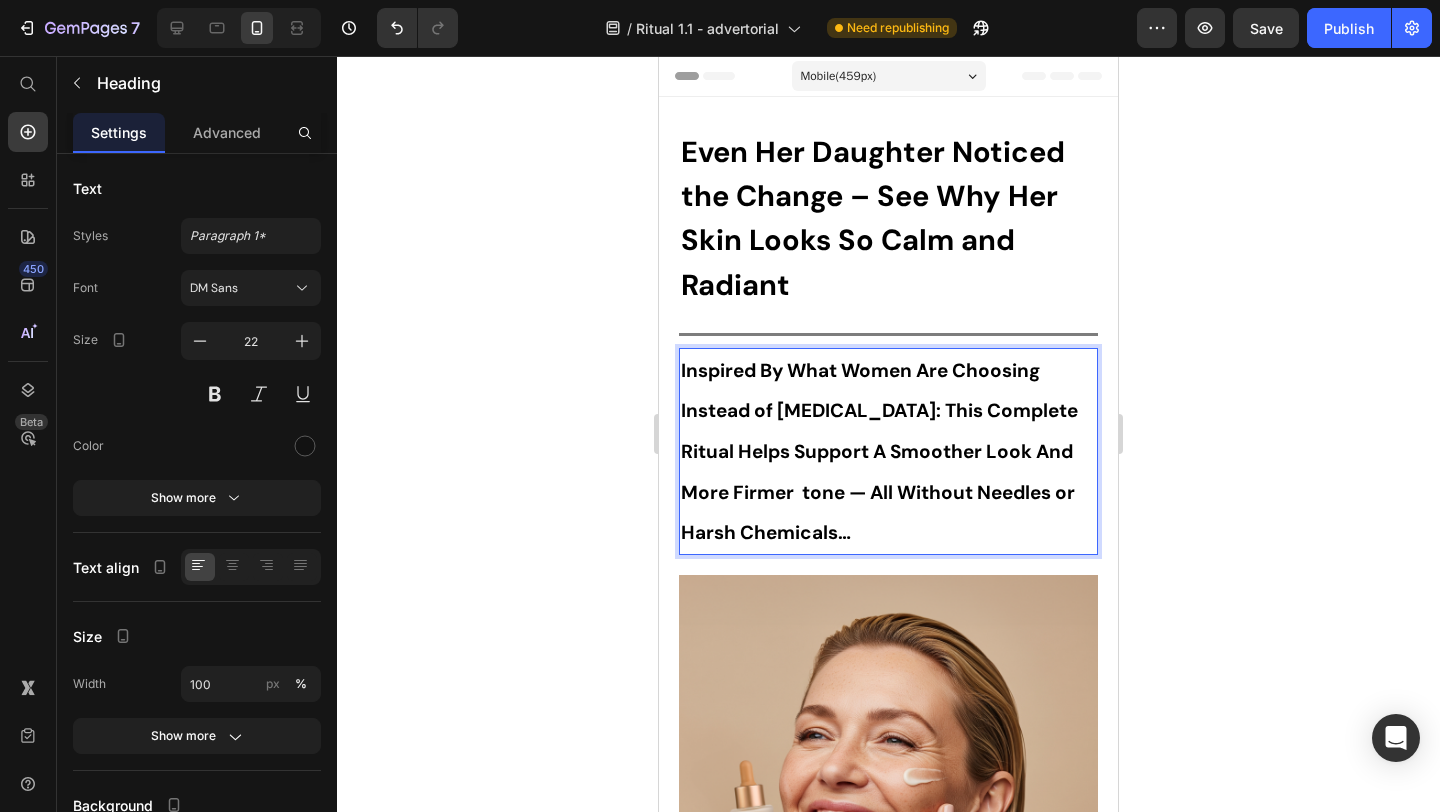 click on "Inspired By What Women Are Choosing Instead of Botox: This Complete Ritual Helps Support A Smoother Look And More Firmer  tone — All Without Needles or Harsh Chemicals…" at bounding box center (879, 451) 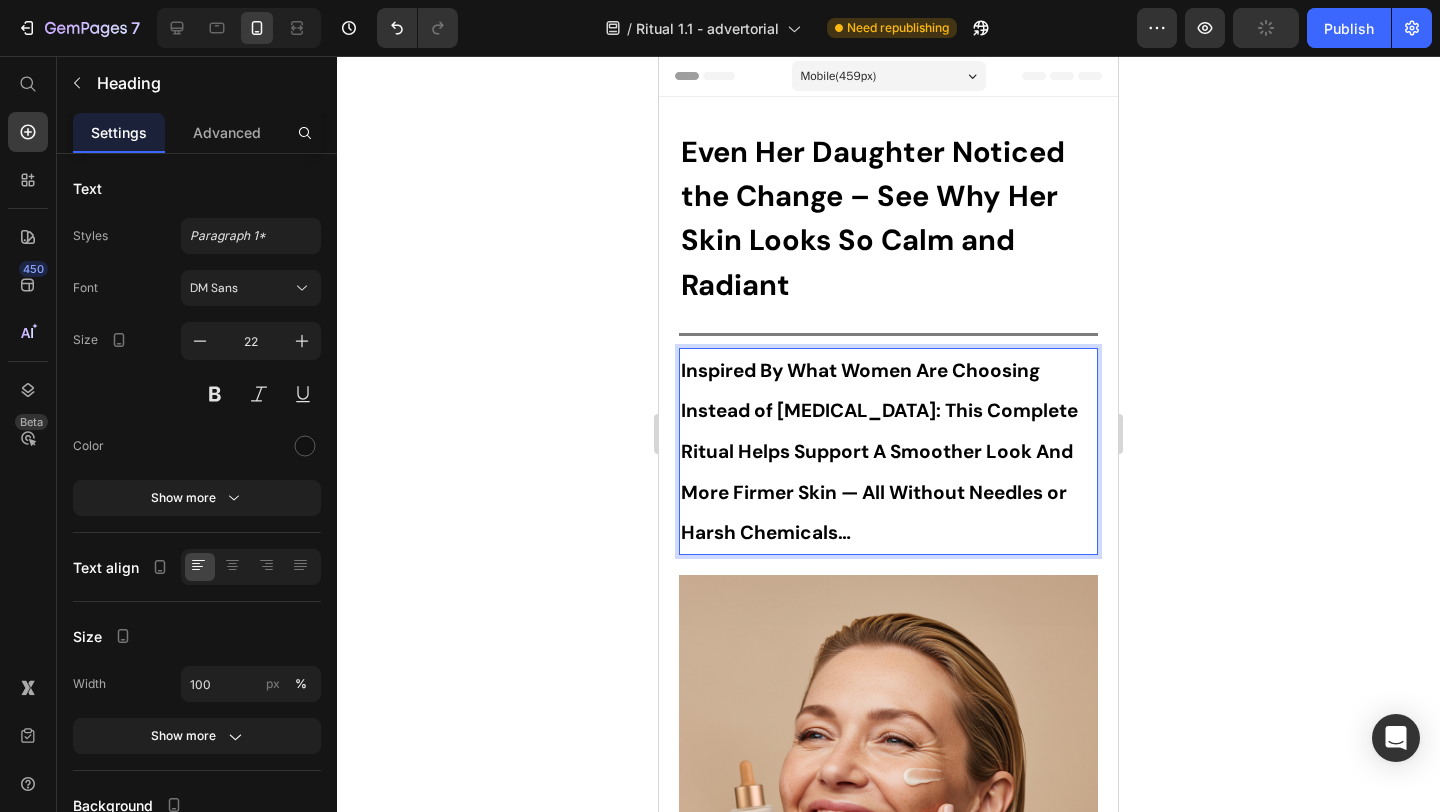 click on "Inspired By What Women Are Choosing Instead of Botox: This Complete Ritual Helps Support A Smoother Look And More Firmer Skin — All Without Needles or Harsh Chemicals…" at bounding box center [879, 451] 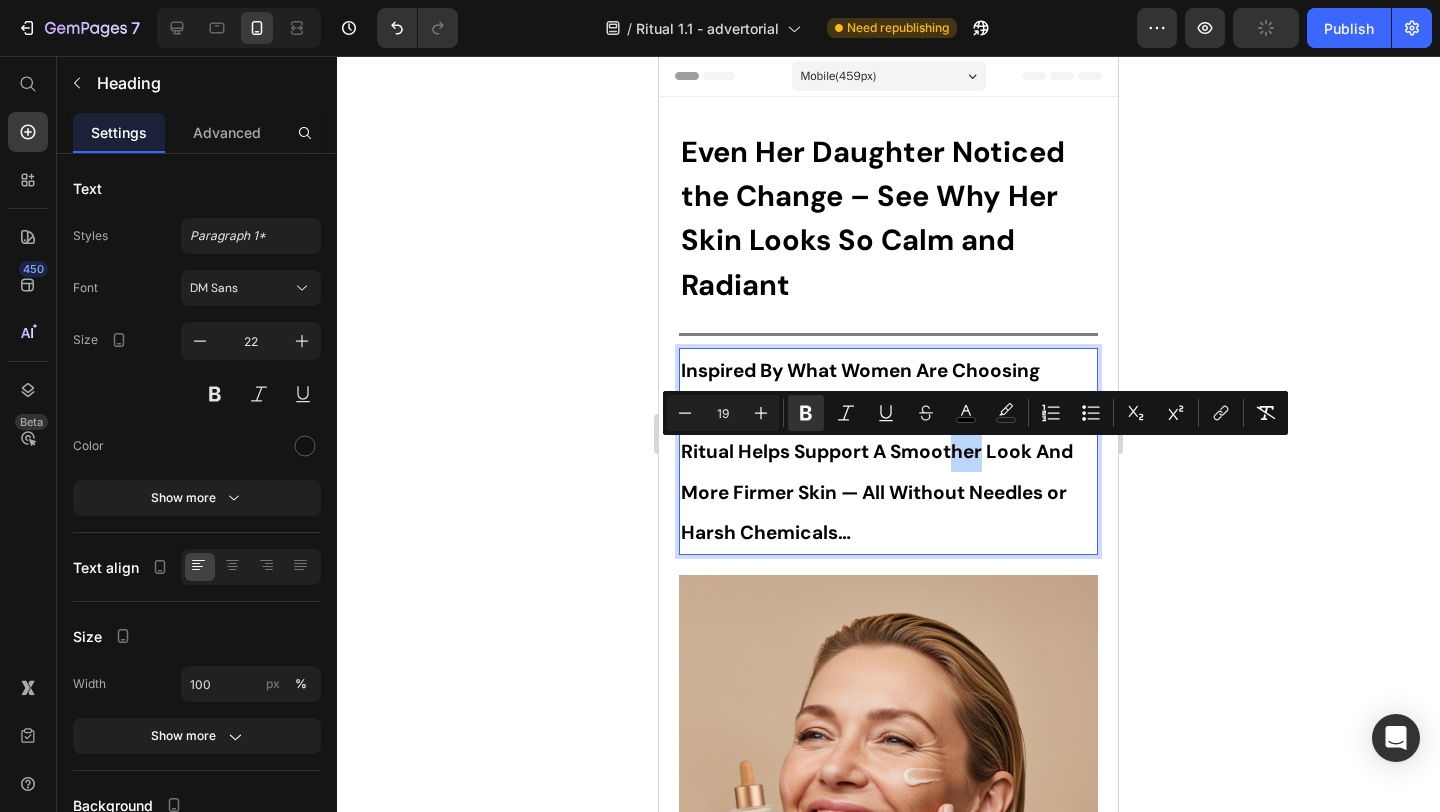 click on "Inspired By What Women Are Choosing Instead of Botox: This Complete Ritual Helps Support A Smoother Look And More Firmer Skin — All Without Needles or Harsh Chemicals…" at bounding box center (879, 451) 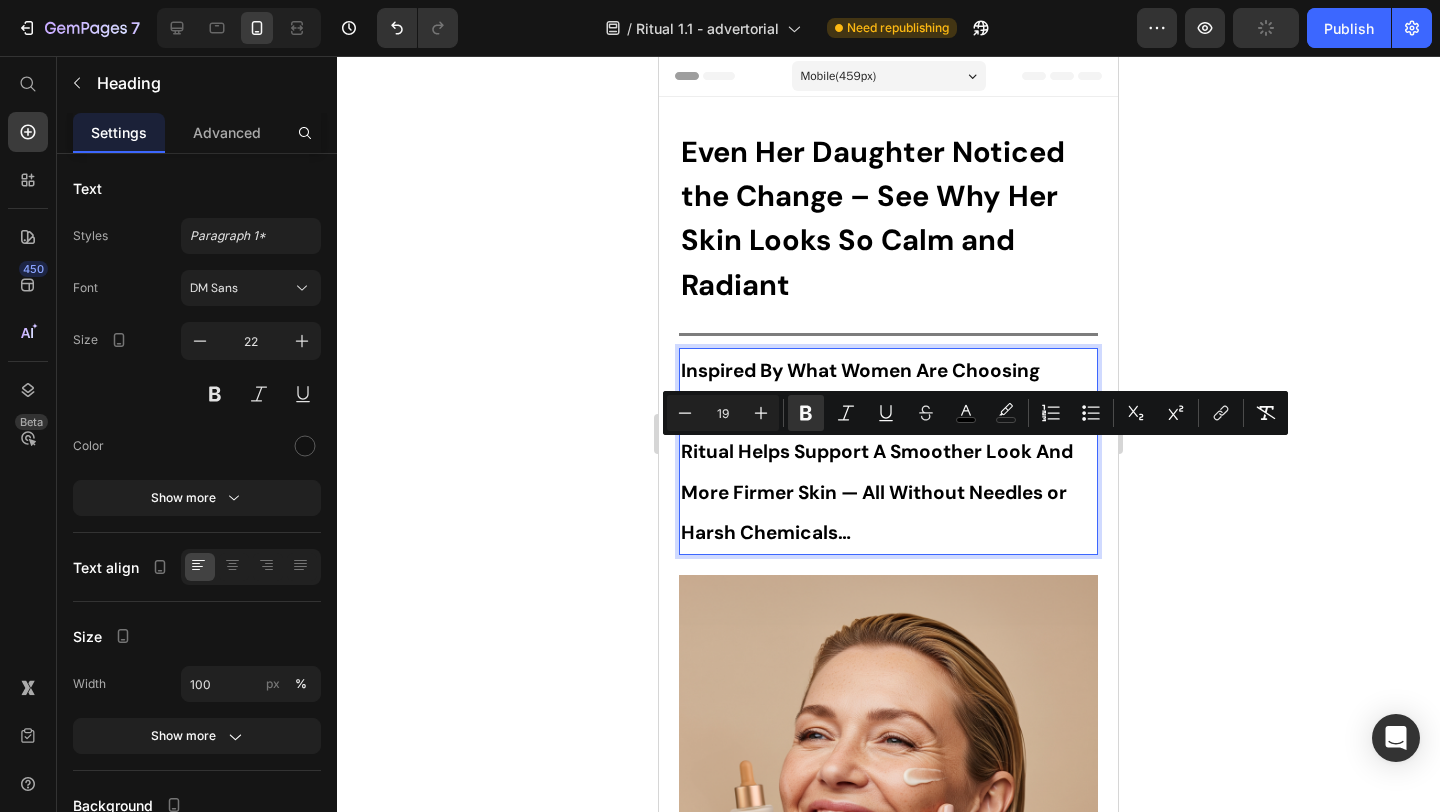 click on "Inspired By What Women Are Choosing Instead of Botox: This Complete Ritual Helps Support A Smoother Look And More Firmer Skin — All Without Needles or Harsh Chemicals…" at bounding box center [879, 451] 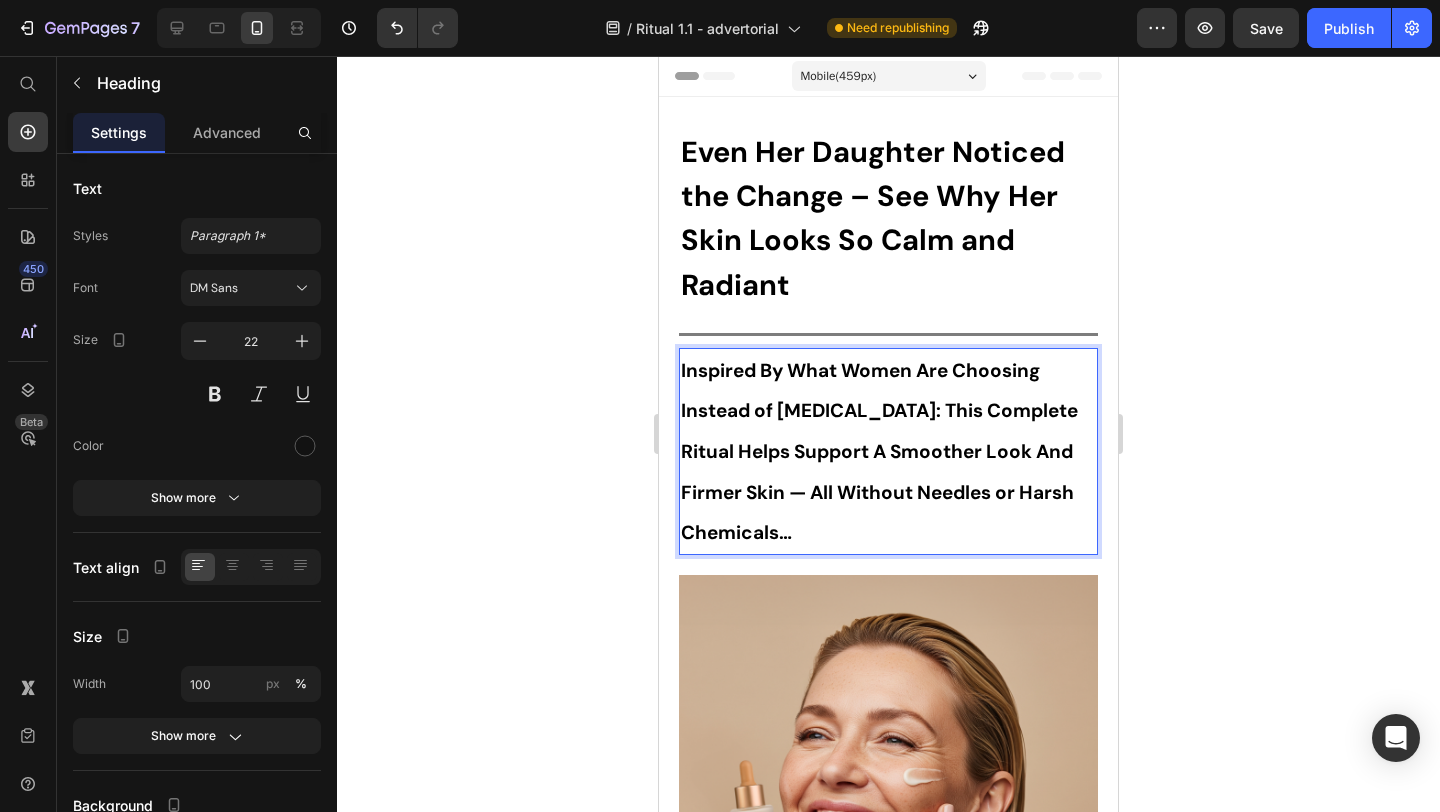 click on "Inspired By What Women Are Choosing Instead of Botox: This Complete Ritual Helps Support A Smoother Look And Firmer Skin — All Without Needles or Harsh Chemicals…" at bounding box center [879, 451] 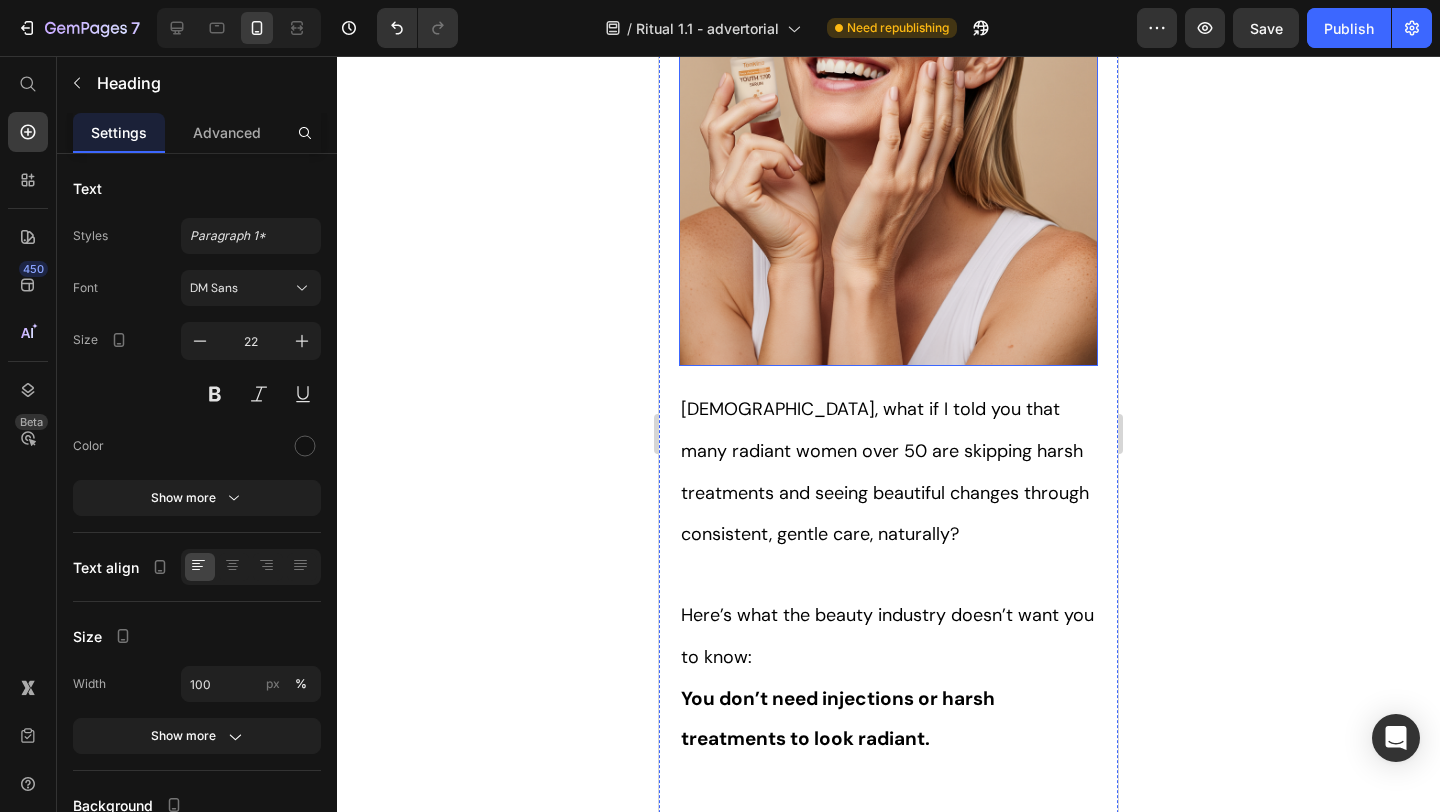 scroll, scrollTop: 777, scrollLeft: 0, axis: vertical 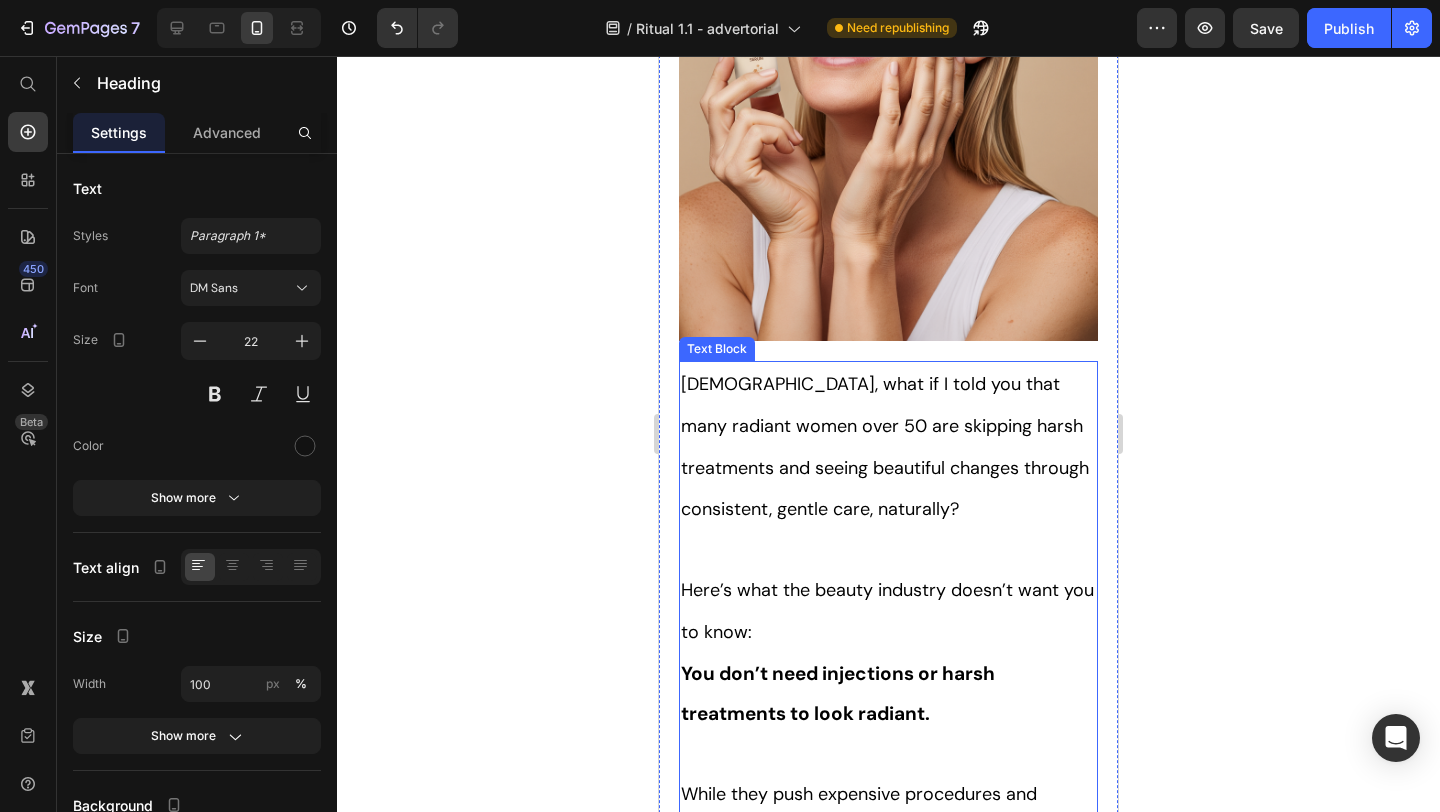 click on "Ladies, what if I told you that many radiant women over 50 are skipping harsh treatments and seeing beautiful changes through consistent, gentle care, naturally?" at bounding box center (885, 446) 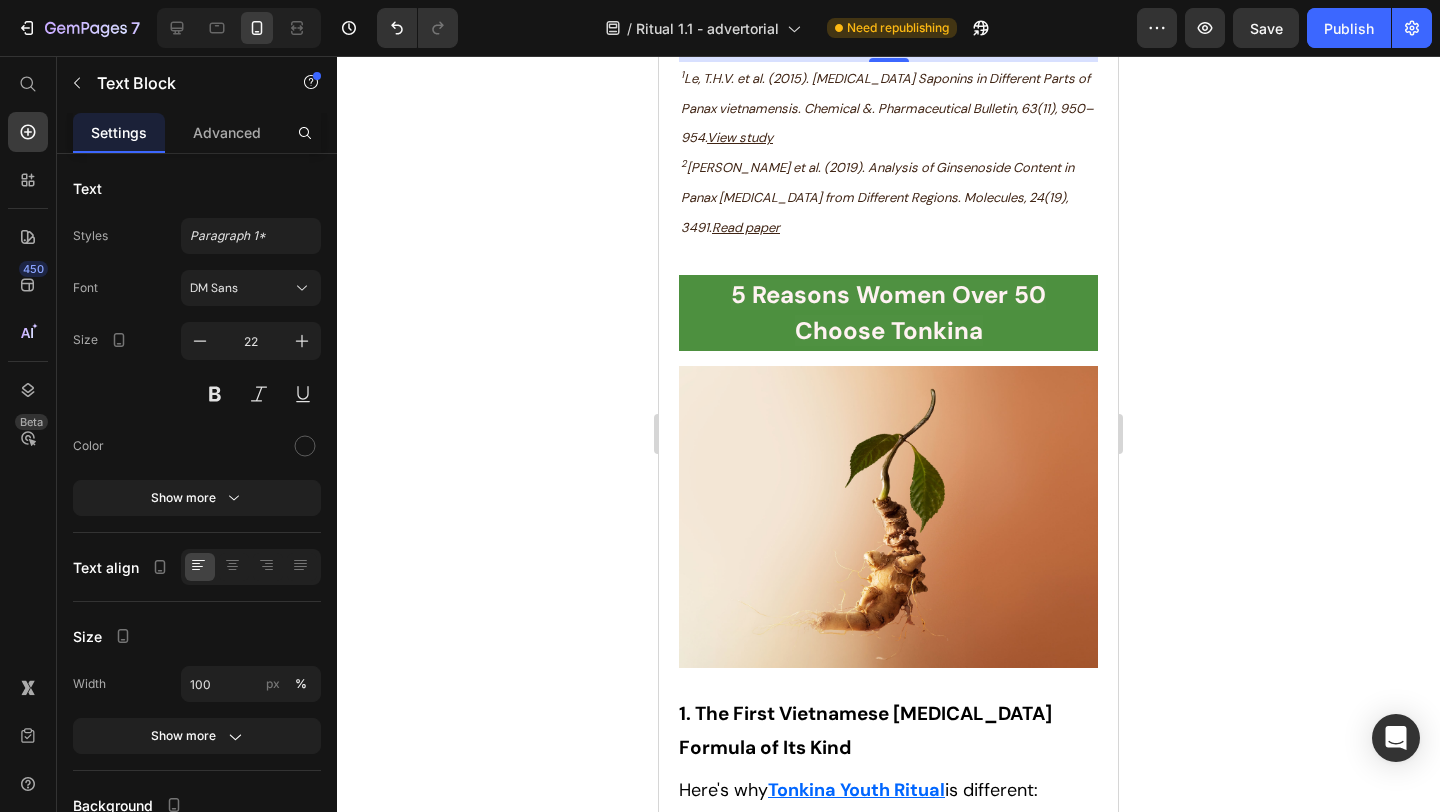 scroll, scrollTop: 2341, scrollLeft: 0, axis: vertical 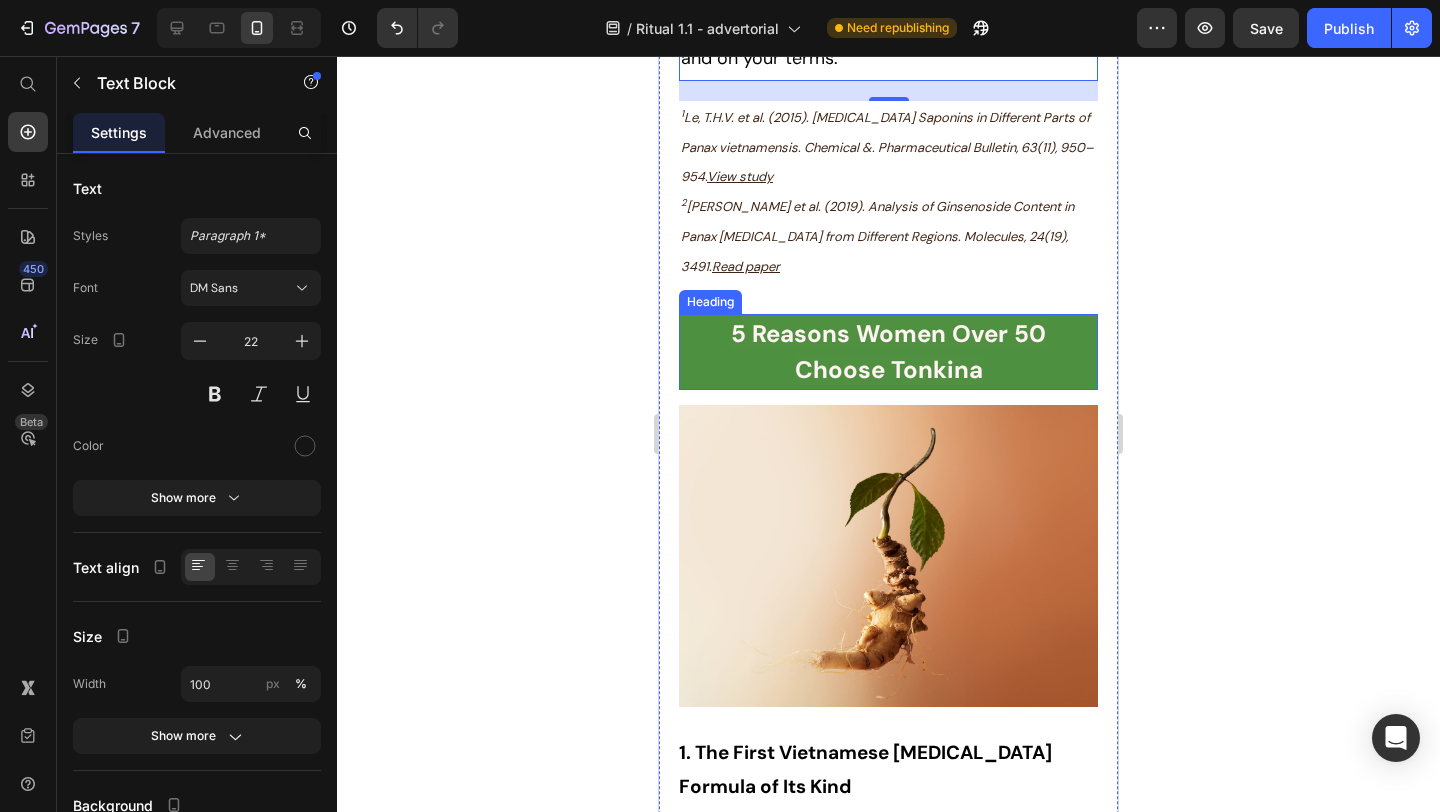 click on "5 Reasons Women Over 50 Choose Tonkina" at bounding box center (888, 351) 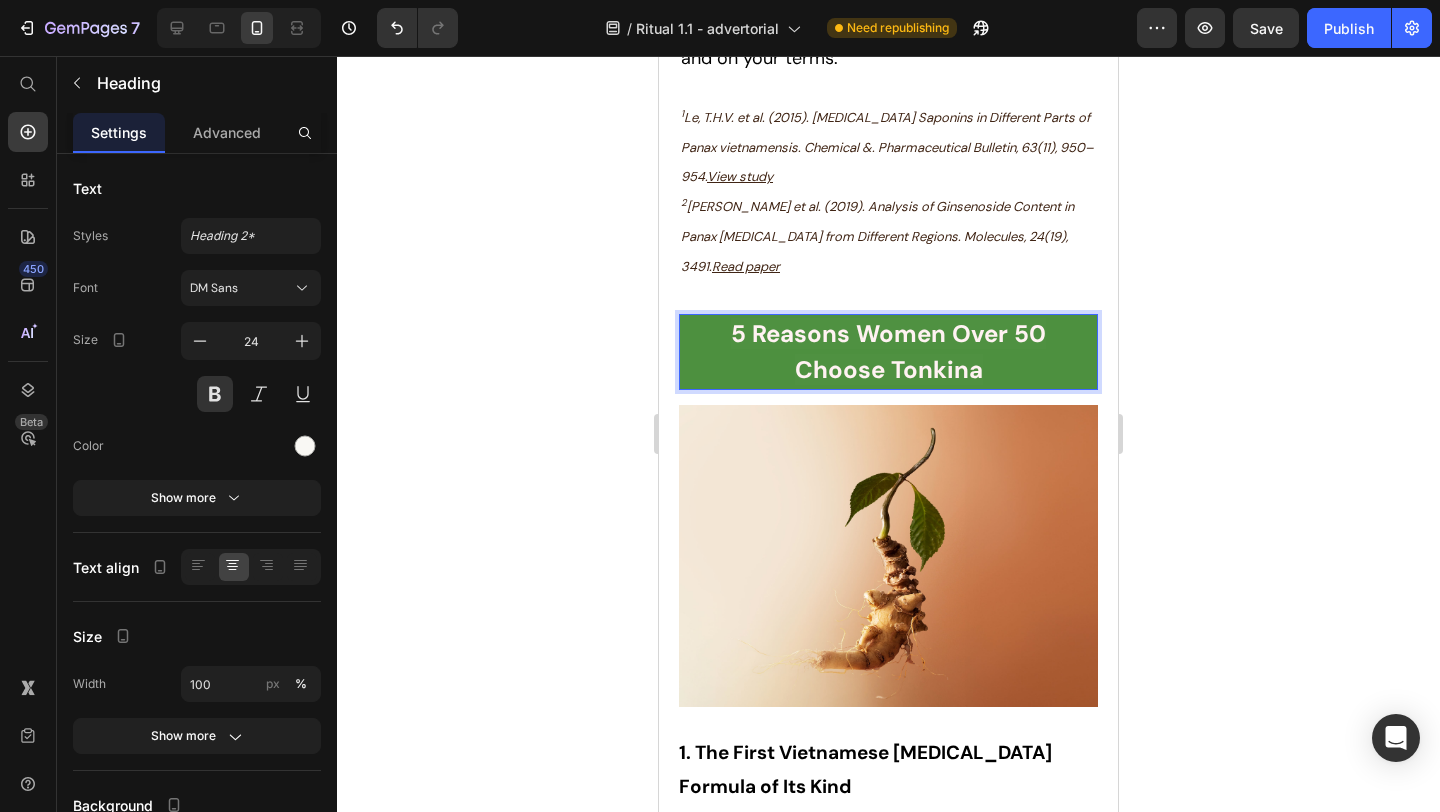 click on "5 Reasons Women Over 50 Choose Tonkina" at bounding box center (888, 351) 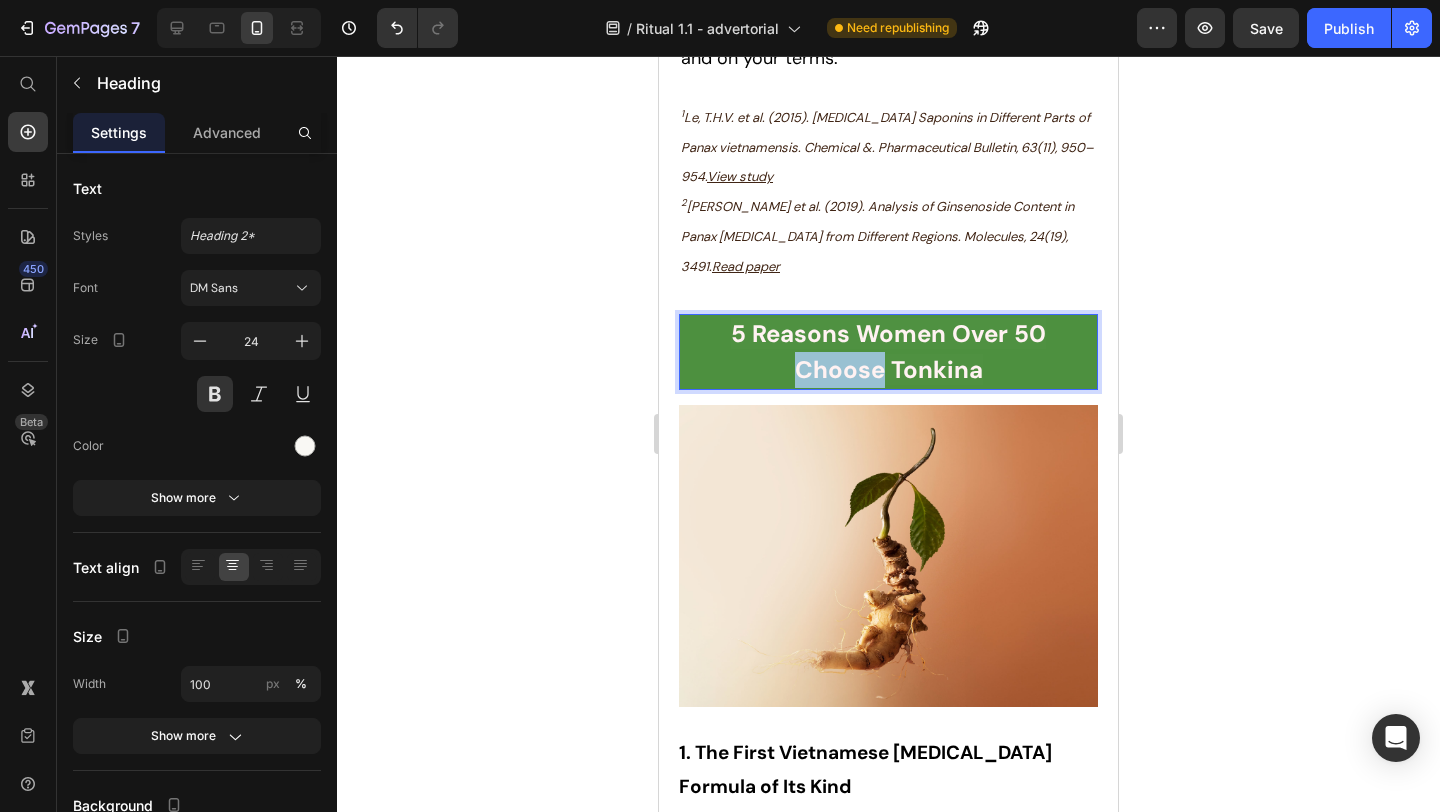 click on "5 Reasons Women Over 50 Choose Tonkina" at bounding box center (888, 351) 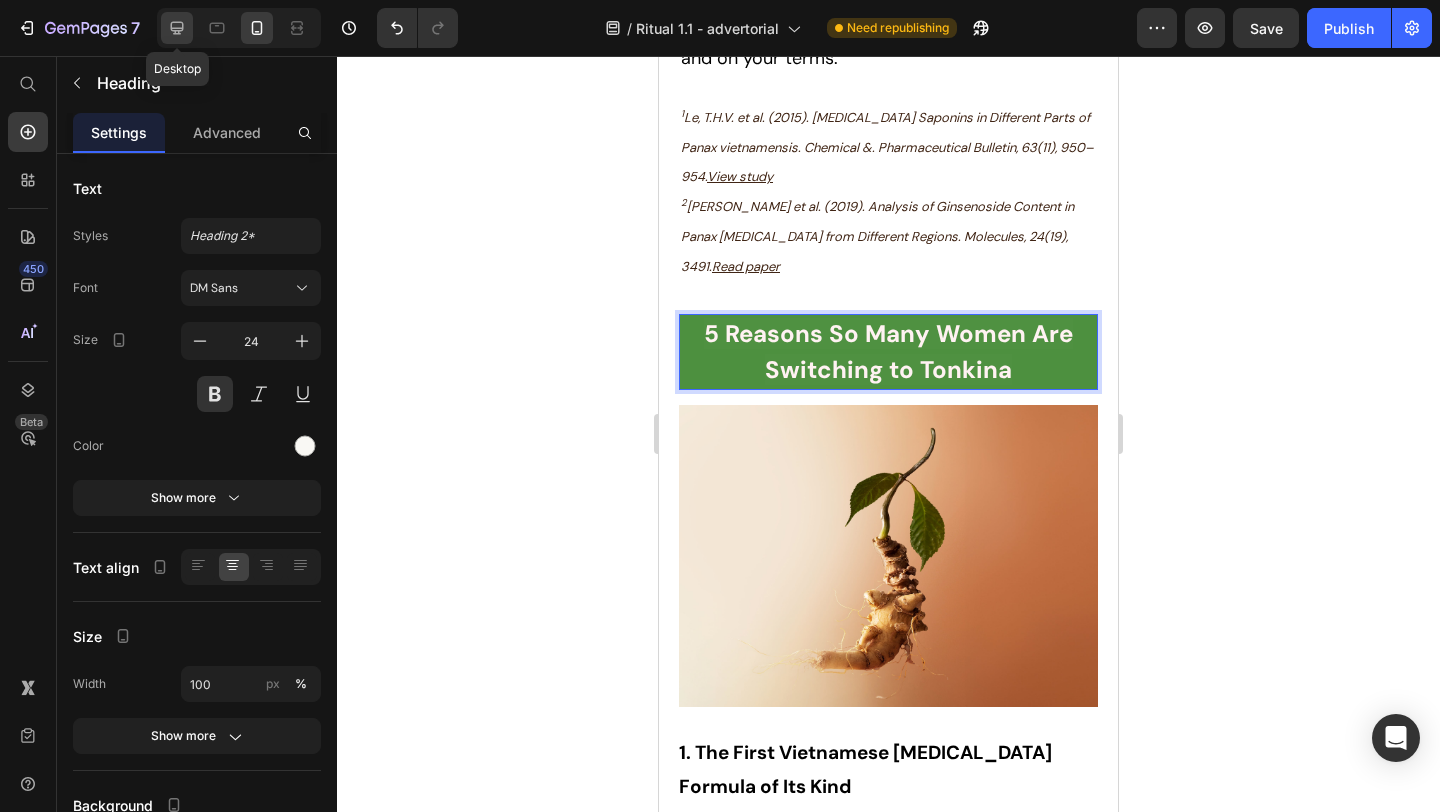 click 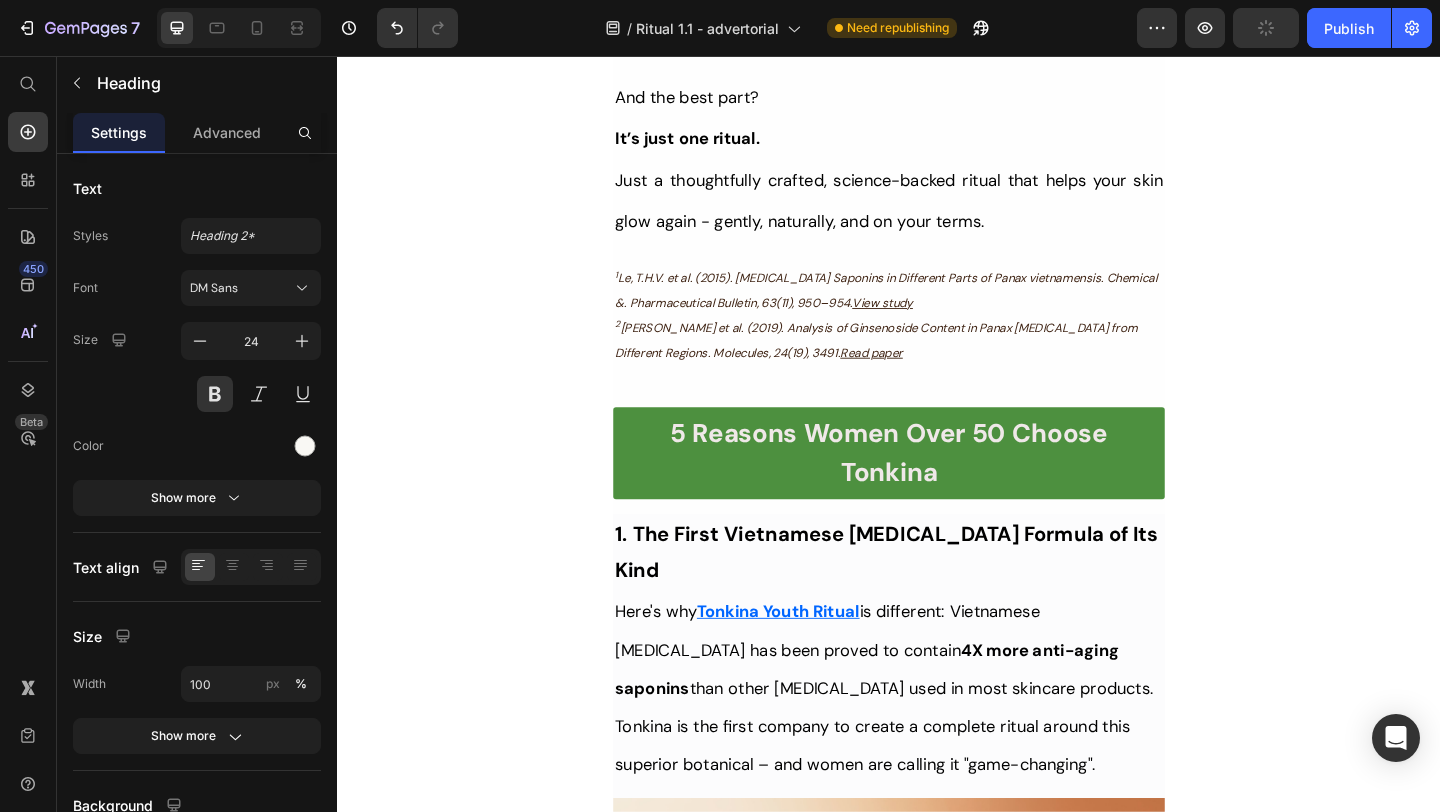 scroll, scrollTop: 1888, scrollLeft: 0, axis: vertical 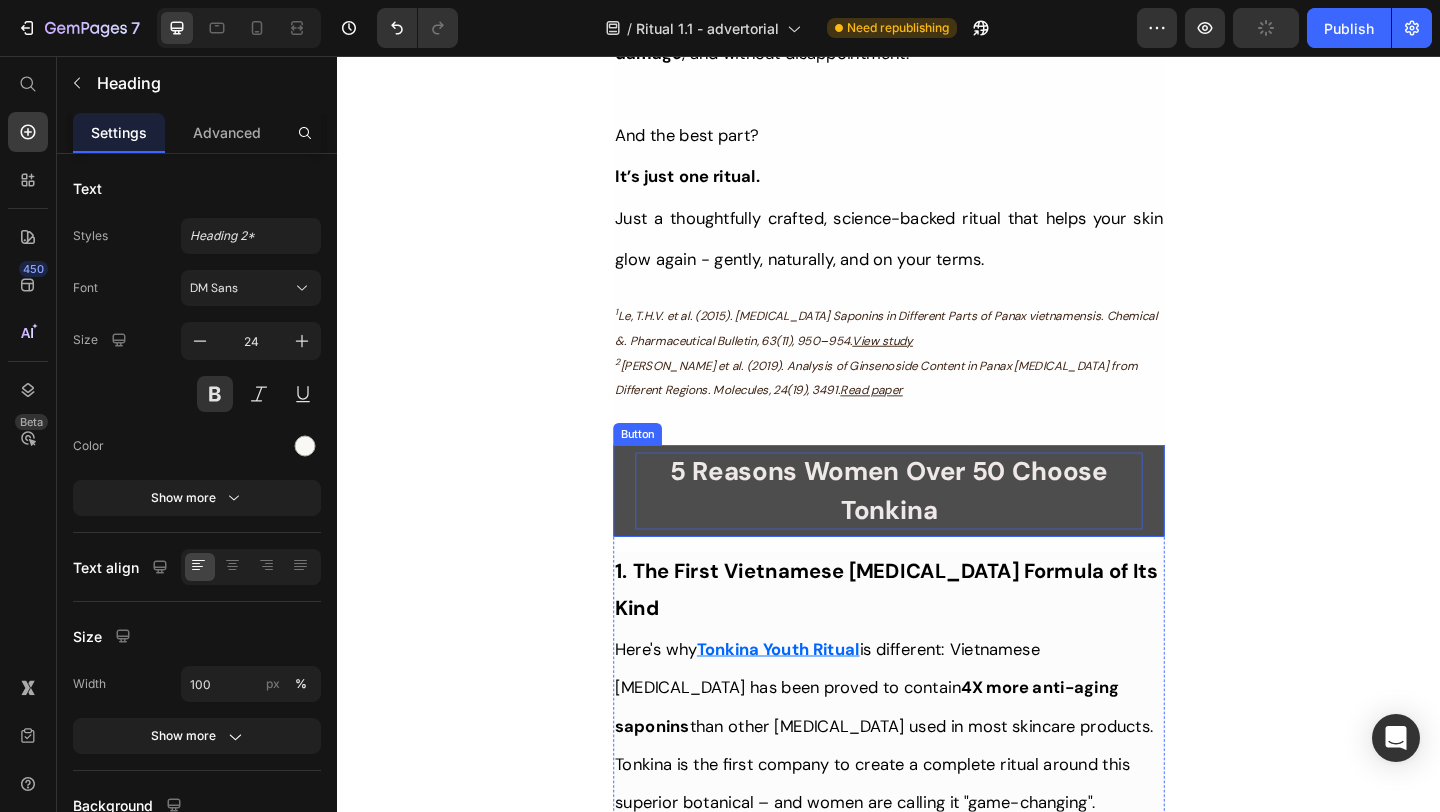 click on "5 Reasons Women Over 50 Choose Tonkina" at bounding box center [937, 528] 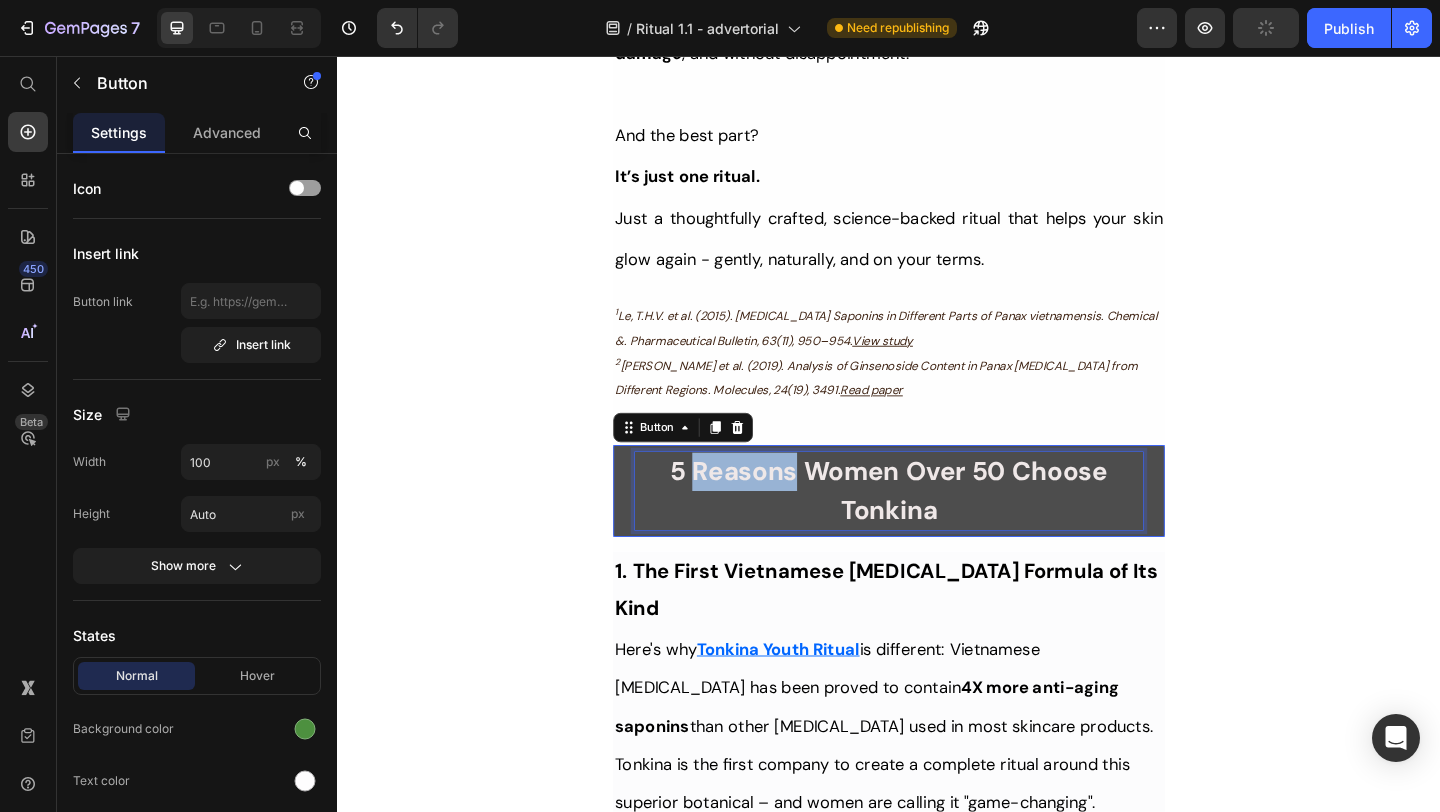 click on "5 Reasons Women Over 50 Choose Tonkina" at bounding box center [937, 528] 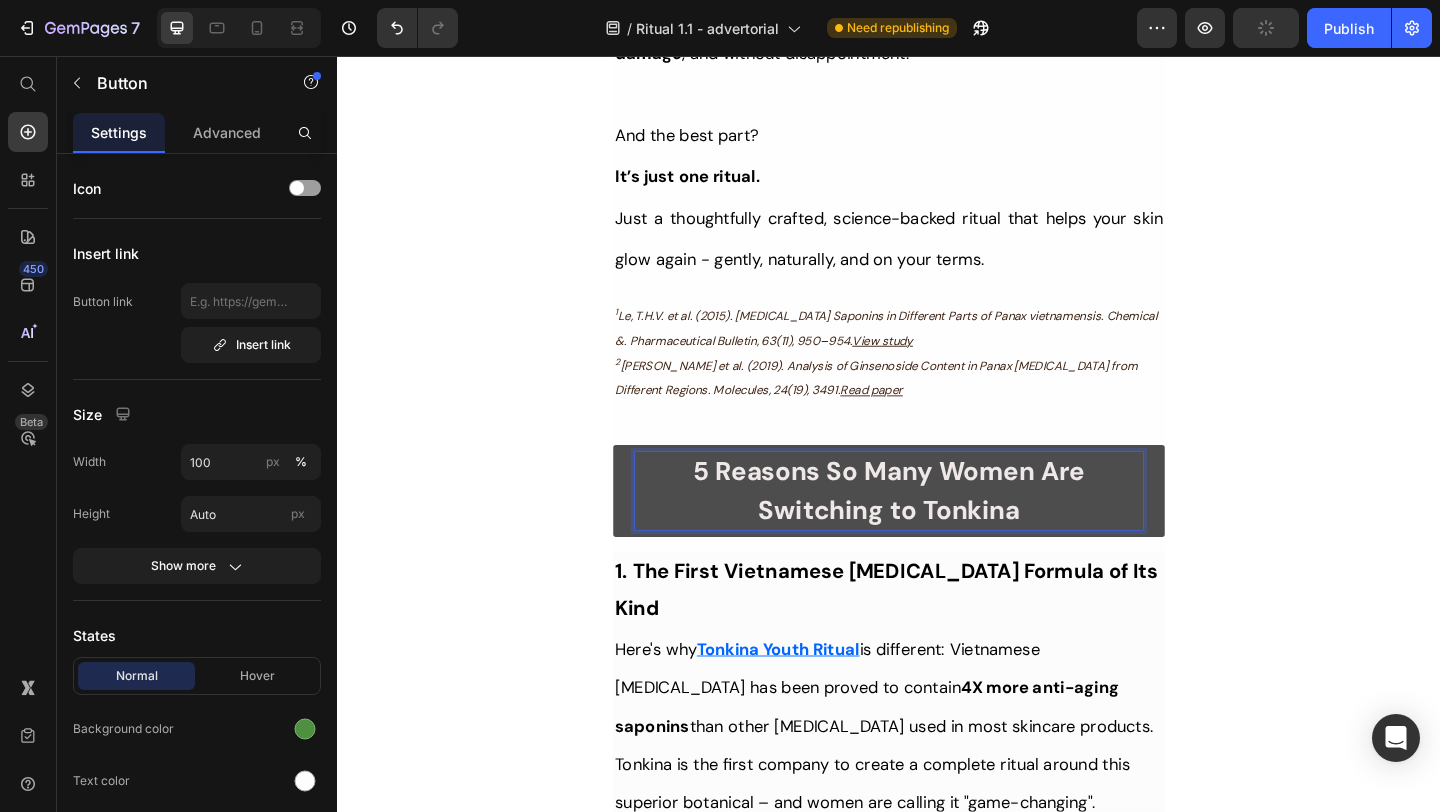 click on "⁠⁠⁠⁠⁠⁠⁠ Even Her Daughter Noticed the Change – See Why Her Skin Looks So Calm and Radiant Heading                Title Line ⁠⁠⁠⁠⁠⁠⁠ Inspired By What Women Are Choosing Instead of Botox: This Complete Ritual Helps Smooth Fine Lines, Brighten Age Spots, Firm Skin — All Without Needles or Harsh Chemicals… Heading Image Ladies, what if I told you that many radiant women over 50 are skipping harsh treatments and seeing beautiful changes through consistent, gentle care, naturally? Here’s what the beauty industry doesn’t want you to know: You don’t need injections or harsh treatments to look radiant. While they push expensive procedures and synthetic creams, a quiet shift is happening among smart, discerning women — who’ve found something different. A new brand called  Tonkina  is leading the way with a breakthrough discovery: A rare species of Vietnamese ginseng, newly researched and shown to contain  up to 4x more skin-renewing saponins 1 2  than even Korean ginseng." at bounding box center [937, 7662] 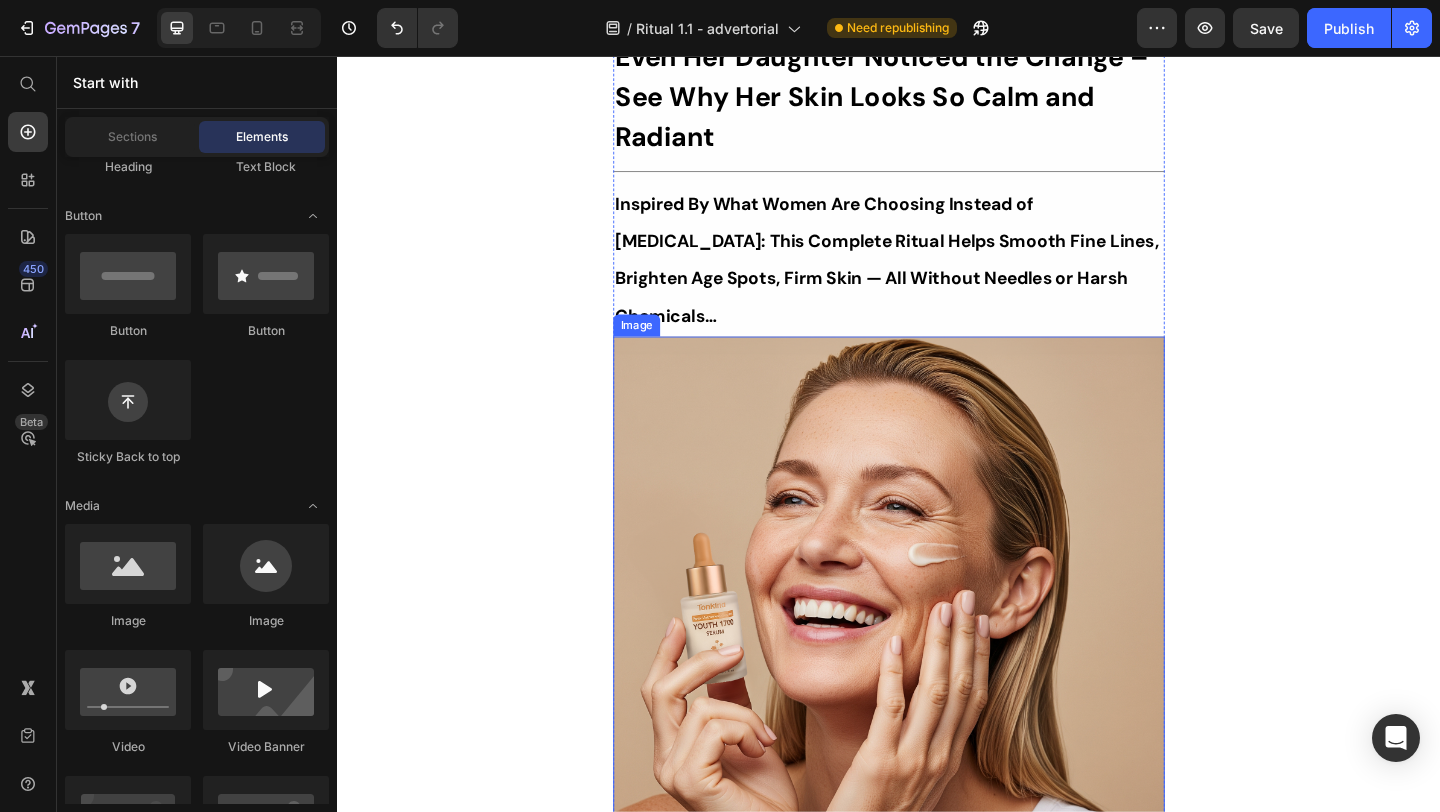 scroll, scrollTop: 0, scrollLeft: 0, axis: both 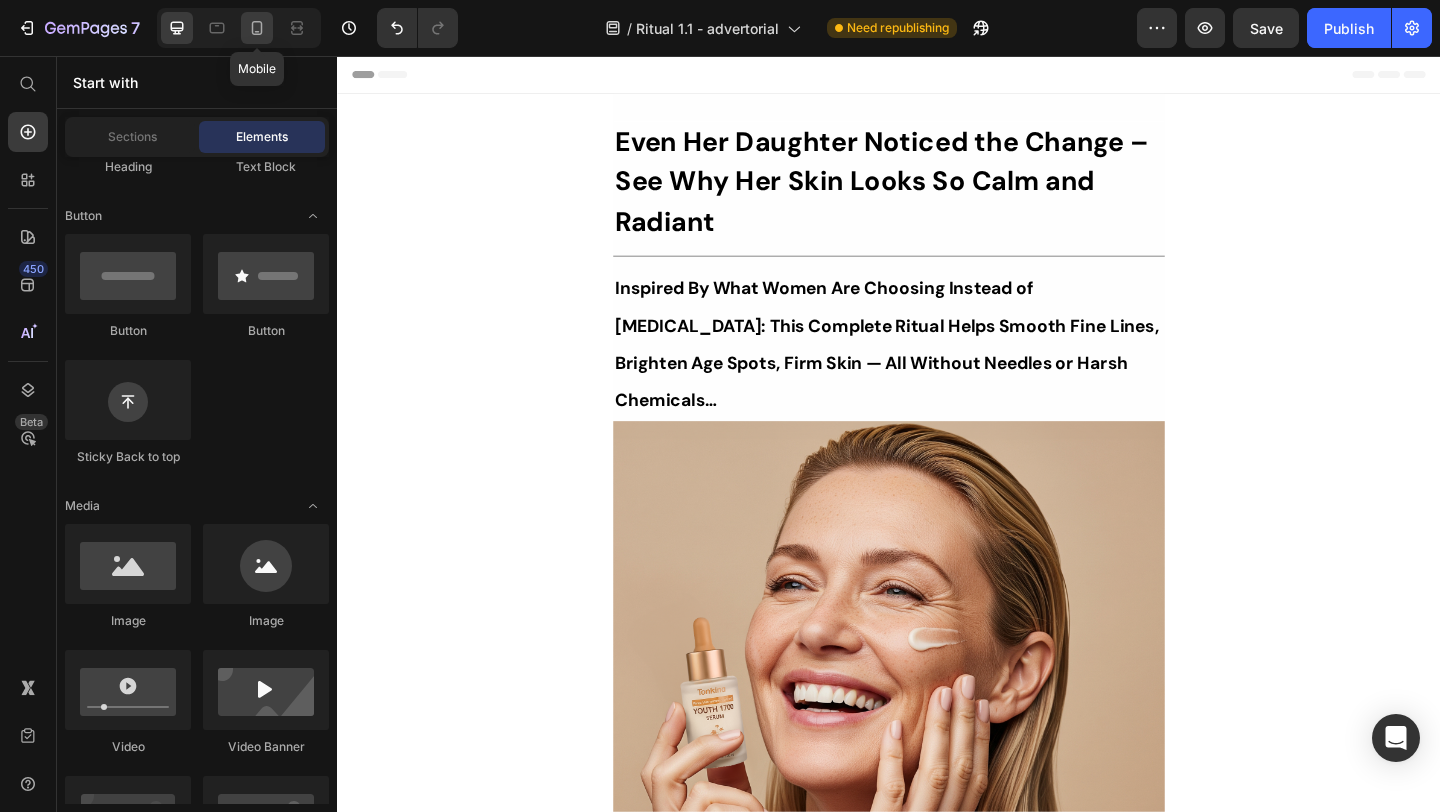 click 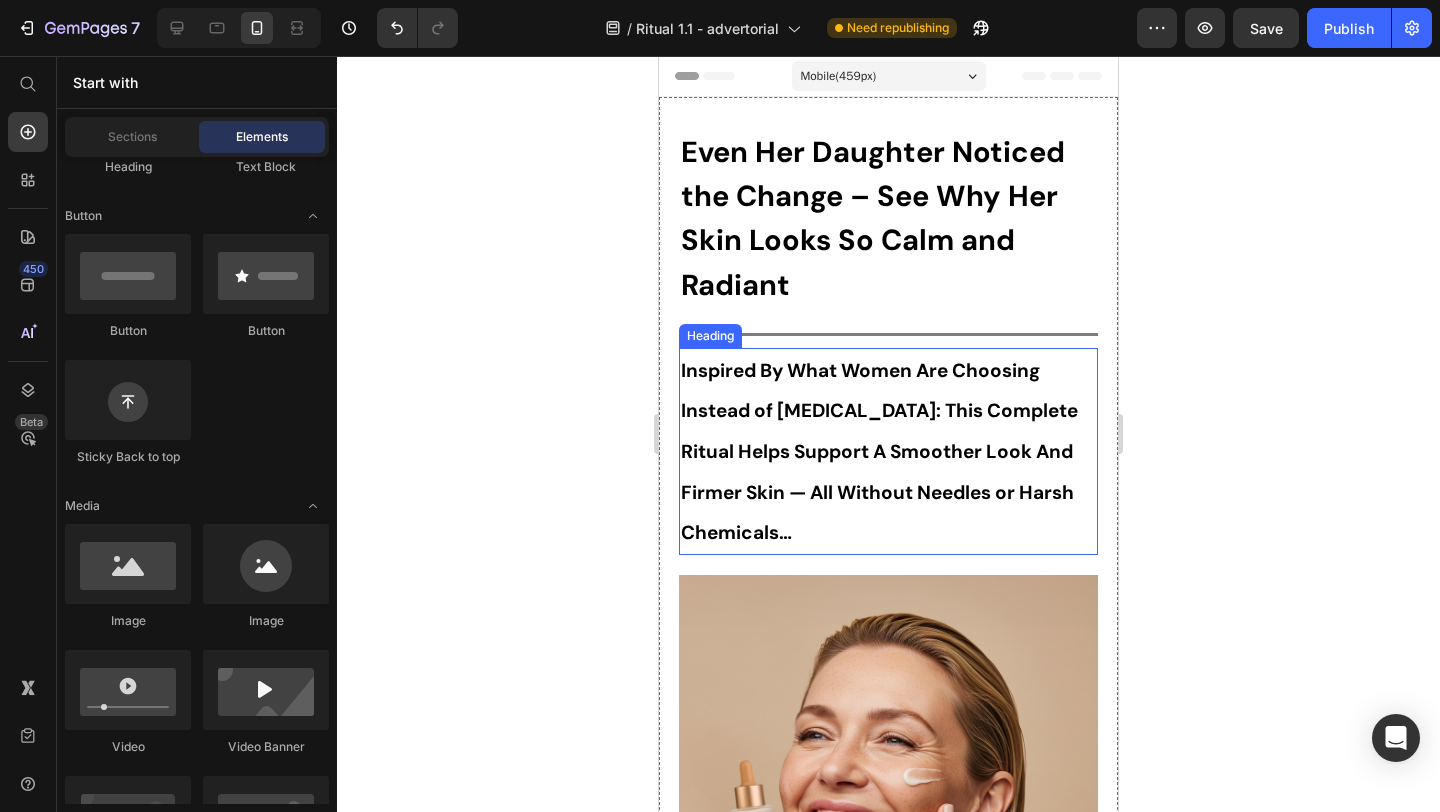 click on "⁠⁠⁠⁠⁠⁠⁠ Inspired By What Women Are Choosing Instead of Botox: This Complete Ritual Helps Support A Smoother Look And Firmer Skin — All Without Needles or Harsh Chemicals…" at bounding box center [888, 451] 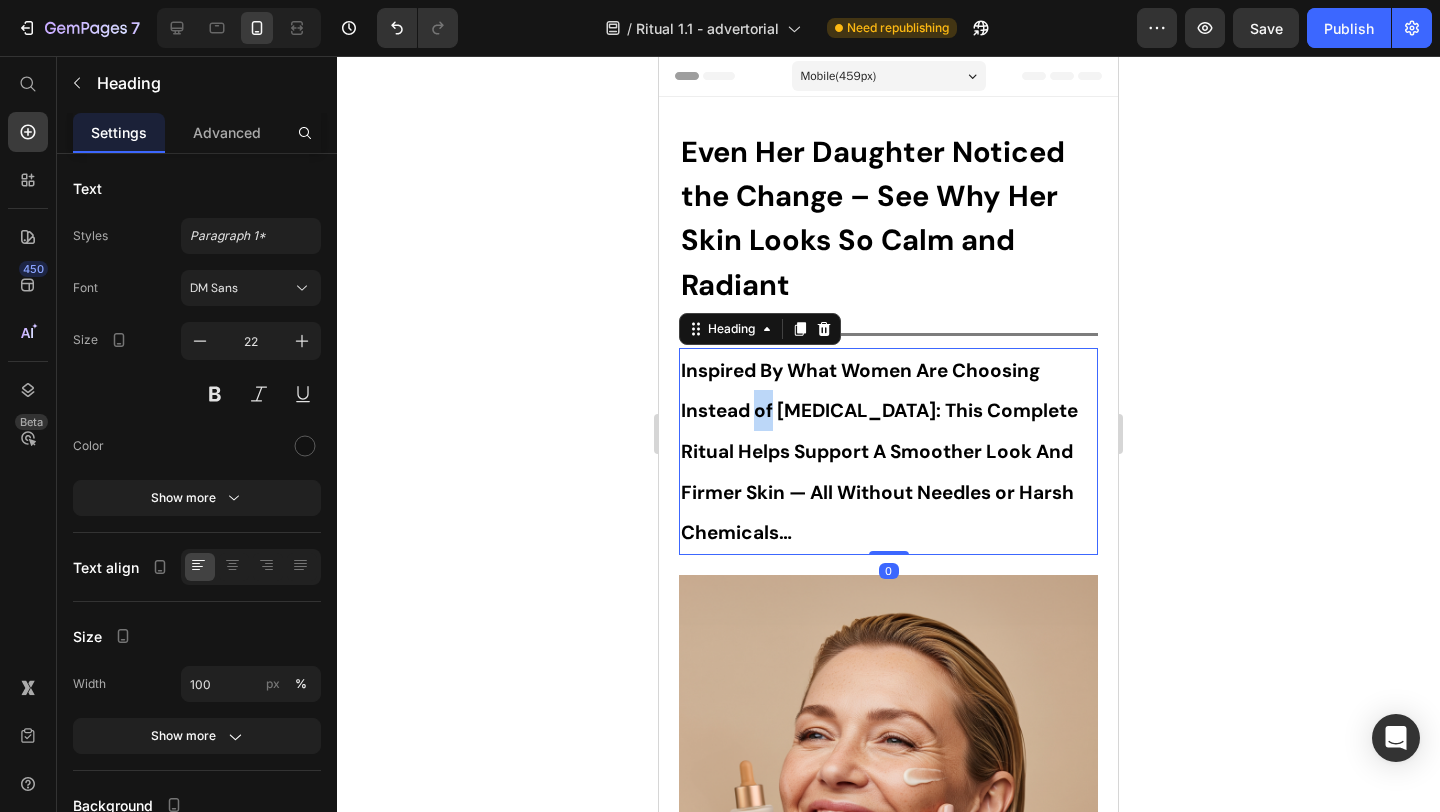 click on "Inspired By What Women Are Choosing Instead of Botox: This Complete Ritual Helps Support A Smoother Look And Firmer Skin — All Without Needles or Harsh Chemicals…" at bounding box center (888, 451) 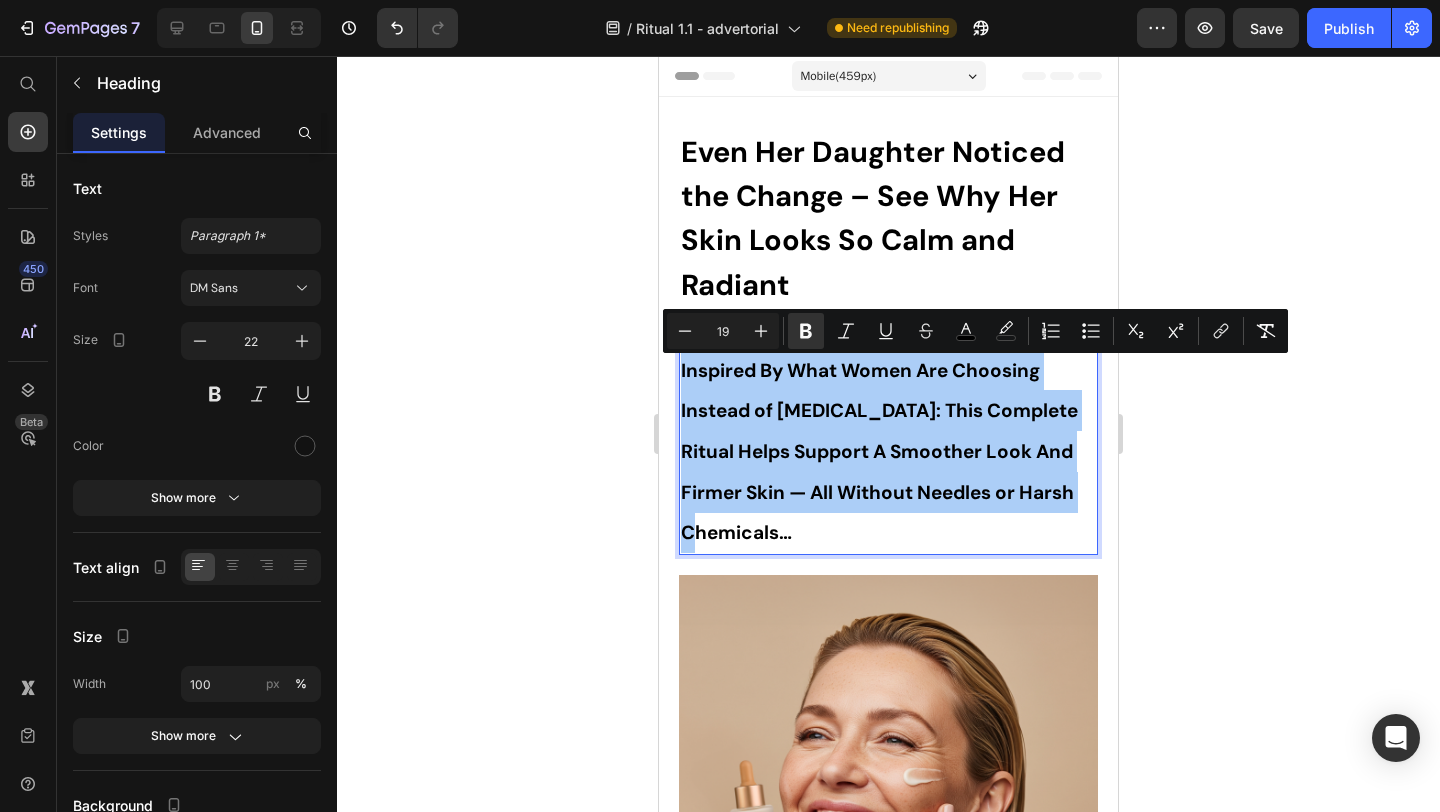 click at bounding box center [239, 28] 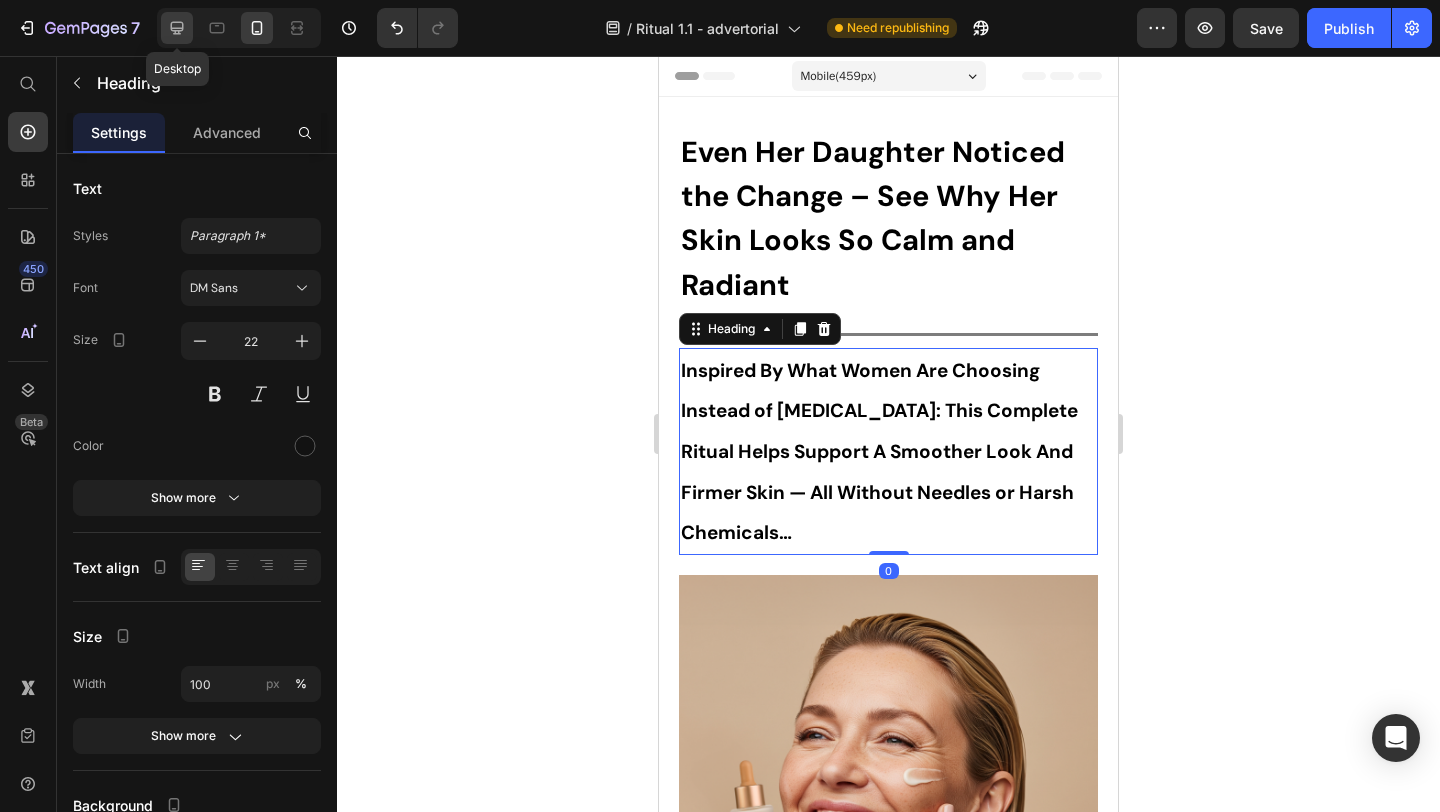 click 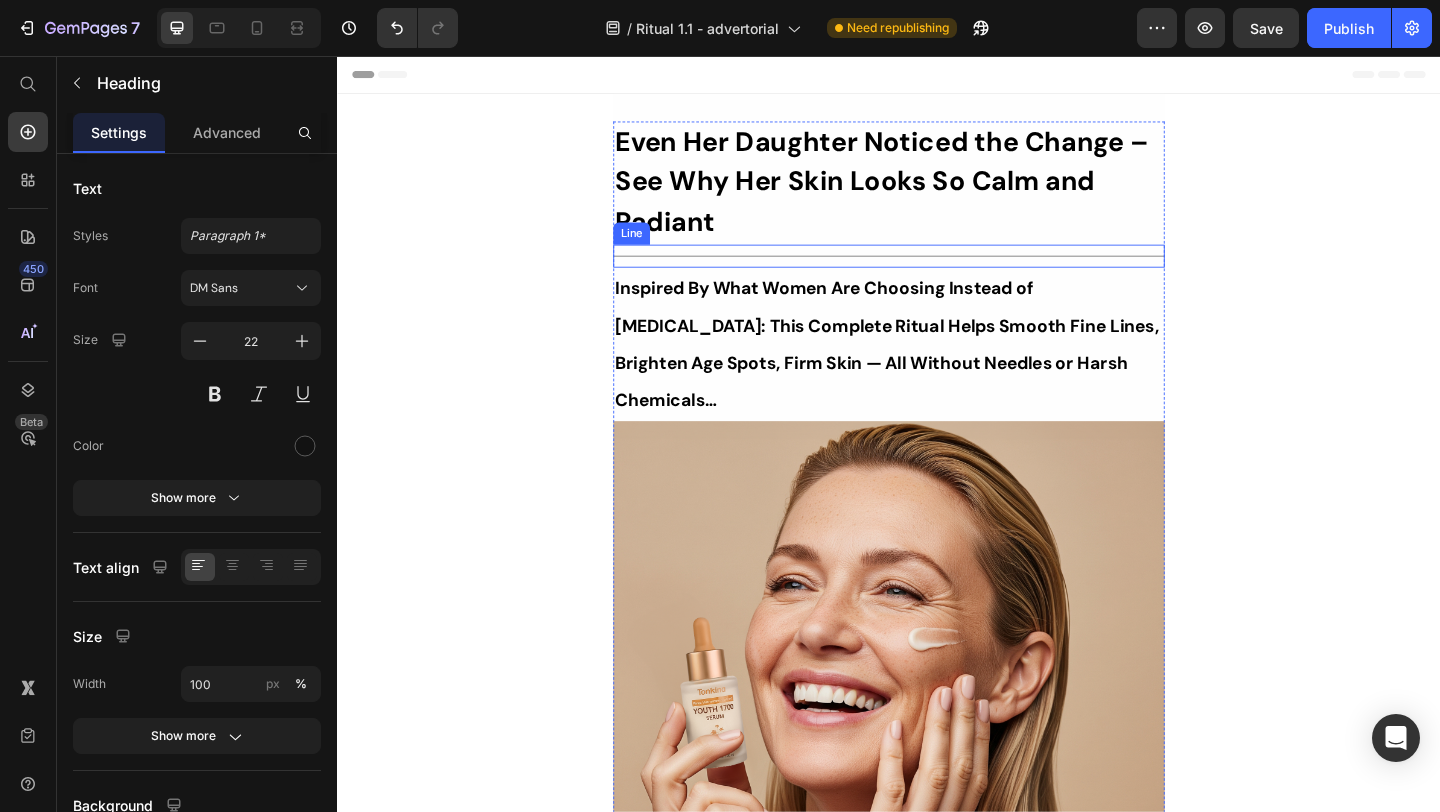 click on "Title Line" at bounding box center [937, 273] 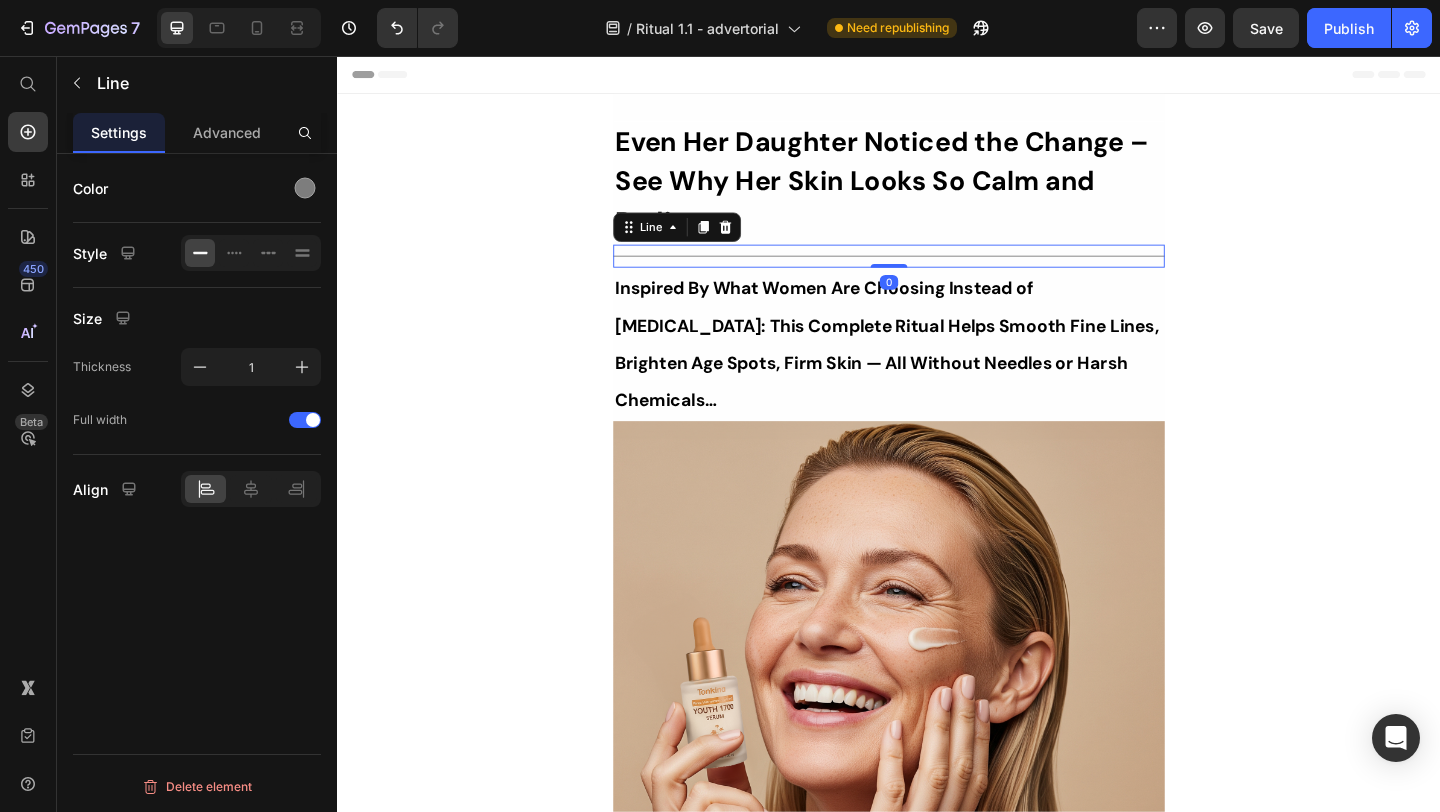click on "Title Line   0" at bounding box center [937, 273] 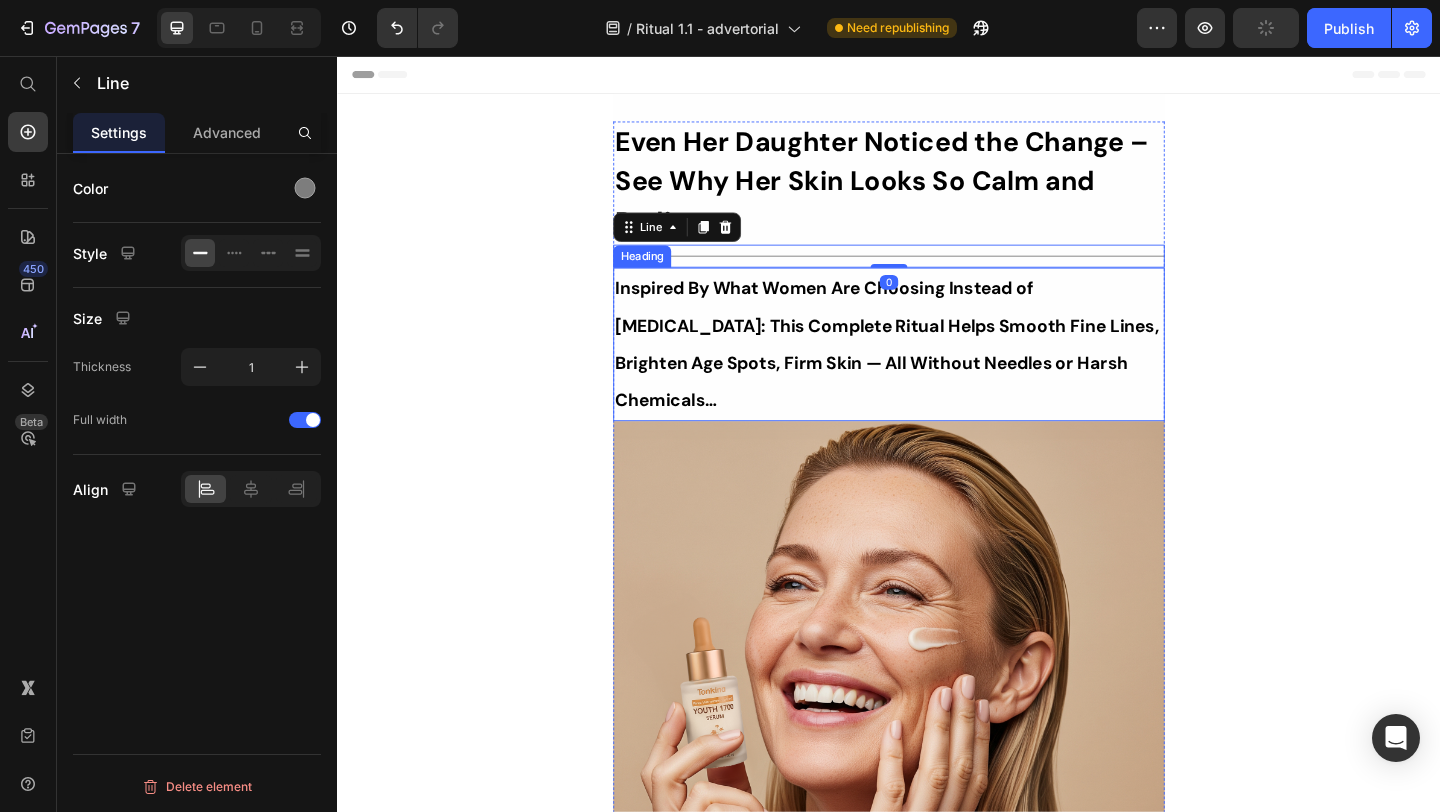 click on "⁠⁠⁠⁠⁠⁠⁠ Inspired By What Women Are Choosing Instead of Botox: This Complete Ritual Helps Smooth Fine Lines, Brighten Age Spots, Firm Skin — All Without Needles or Harsh Chemicals…" at bounding box center (937, 369) 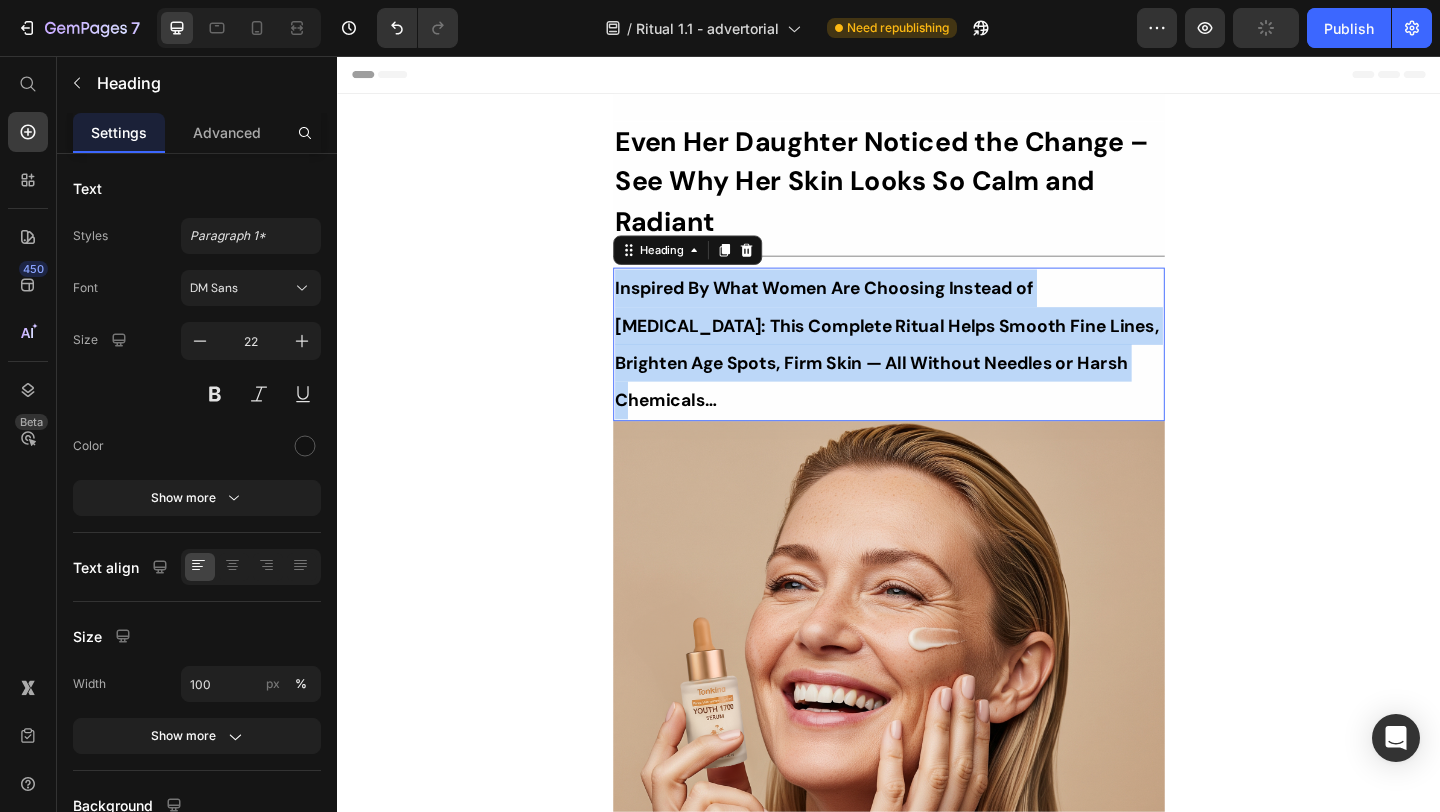 click on "Inspired By What Women Are Choosing Instead of Botox: This Complete Ritual Helps Smooth Fine Lines, Brighten Age Spots, Firm Skin — All Without Needles or Harsh Chemicals…" at bounding box center (937, 369) 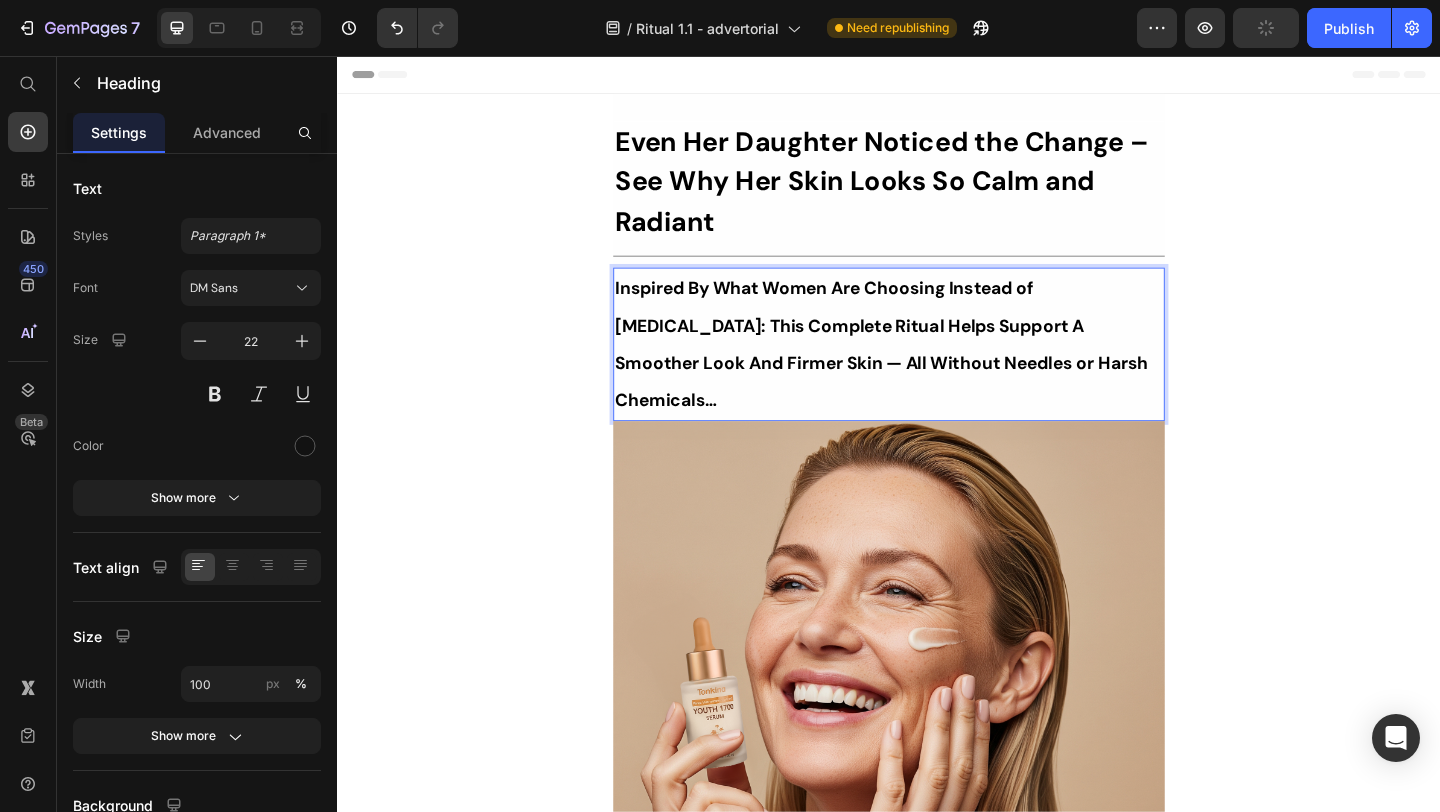 click on "Inspired By What Women Are Choosing Instead of Botox: This Complete Ritual Helps Support A Smoother Look And Firmer Skin — All Without Needles or Harsh Chemicals…" at bounding box center [937, 369] 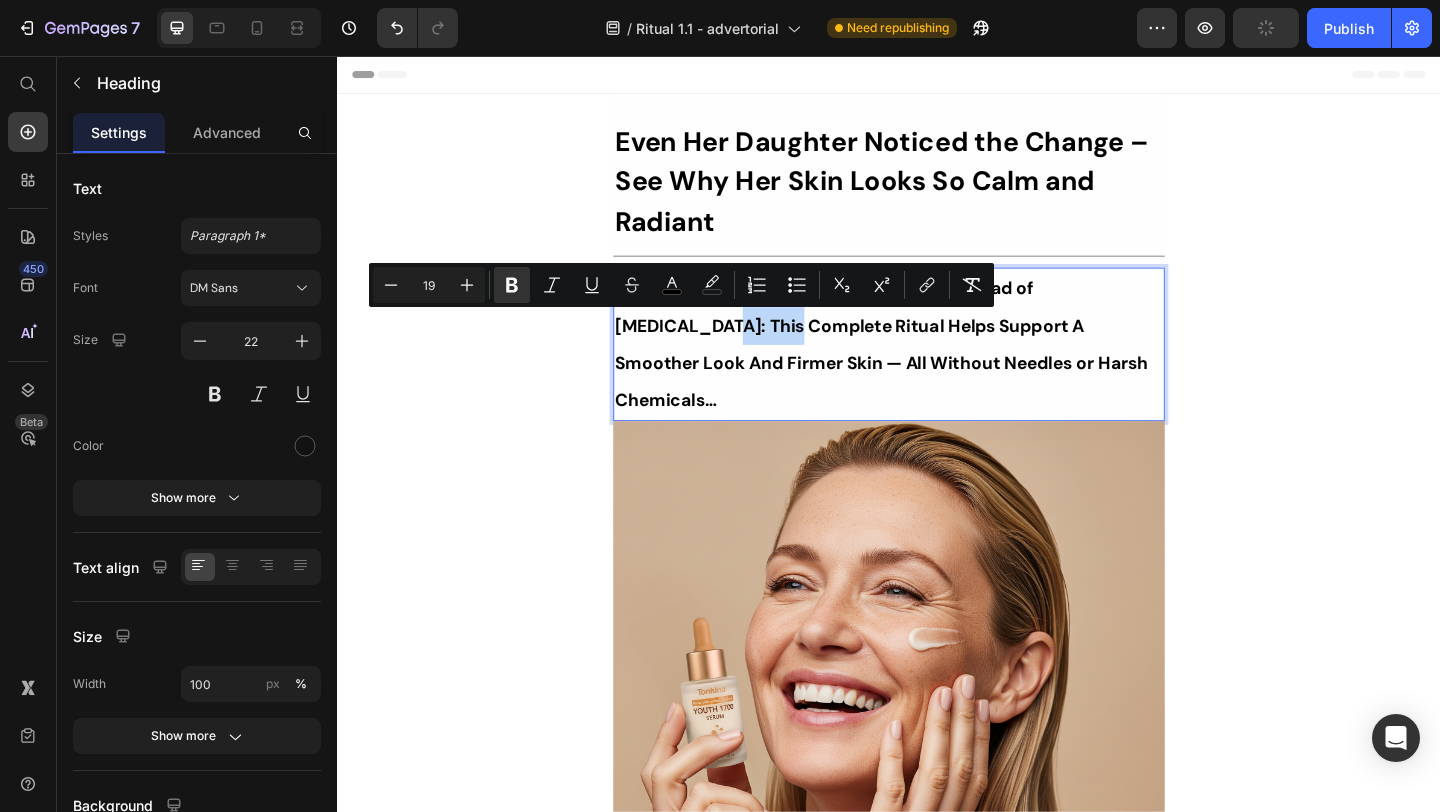 click on "⁠⁠⁠⁠⁠⁠⁠ Even Her Daughter Noticed the Change – See Why Her Skin Looks So Calm and Radiant Heading                Title Line Inspired By What Women Are Choosing Instead of Botox: This Complete Ritual Helps Support A Smoother Look And Firmer Skin — All Without Needles or Harsh Chemicals… Heading   0 Image Ladies, what if I told you that many radiant women over 50 are skipping harsh treatments and seeing beautiful changes through consistent, gentle care, naturally? Here’s what the beauty industry doesn’t want you to know: You don’t need injections or harsh treatments to look radiant. While they push expensive procedures and synthetic creams, a quiet shift is happening among smart, discerning women — who’ve found something different. A new brand called  Tonkina  is leading the way with a breakthrough discovery: A rare species of Vietnamese ginseng, newly researched and shown to contain  up to 4x more skin-renewing saponins 1 2  than even Korean ginseng. And the best part? 1 2 Row" at bounding box center [937, 9550] 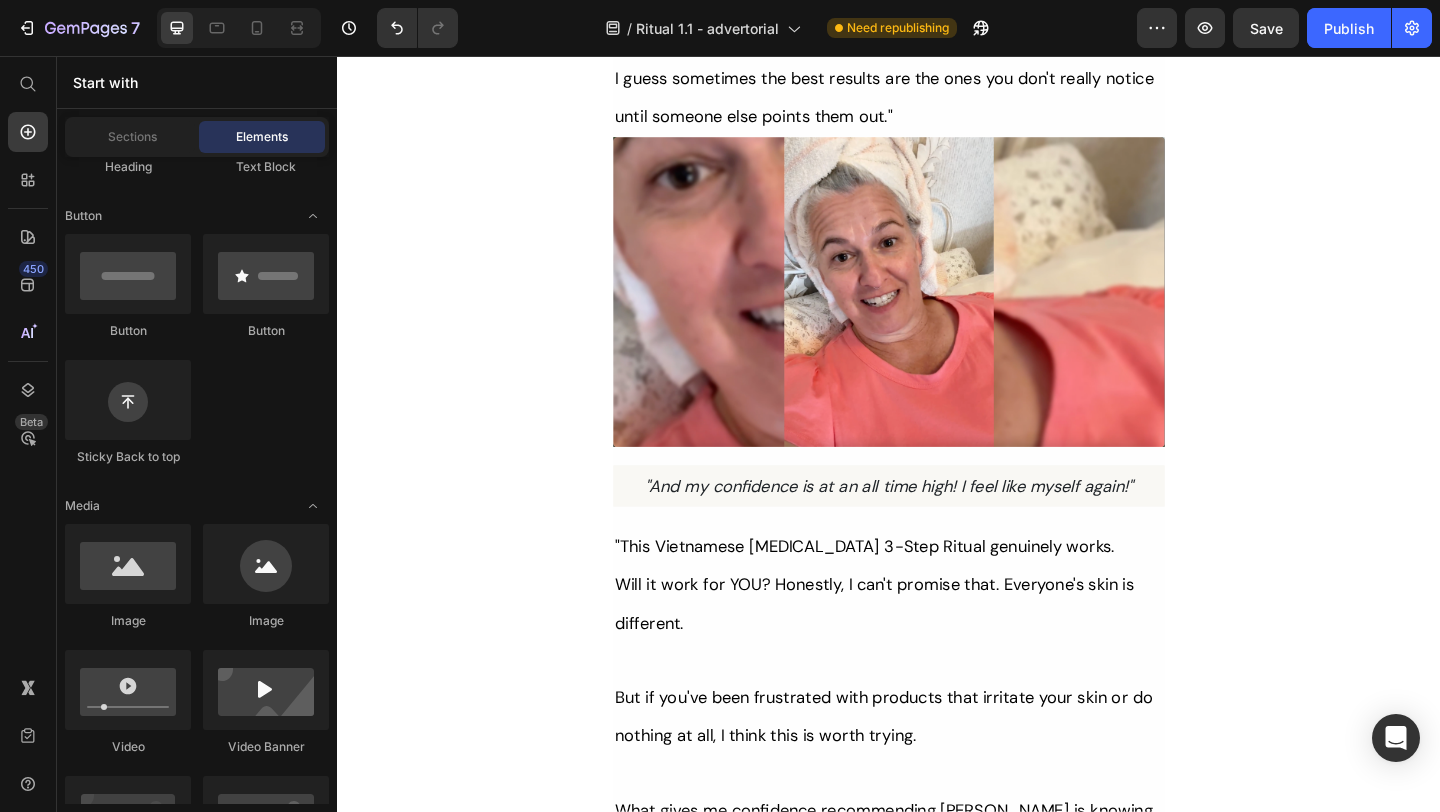 scroll, scrollTop: 10592, scrollLeft: 0, axis: vertical 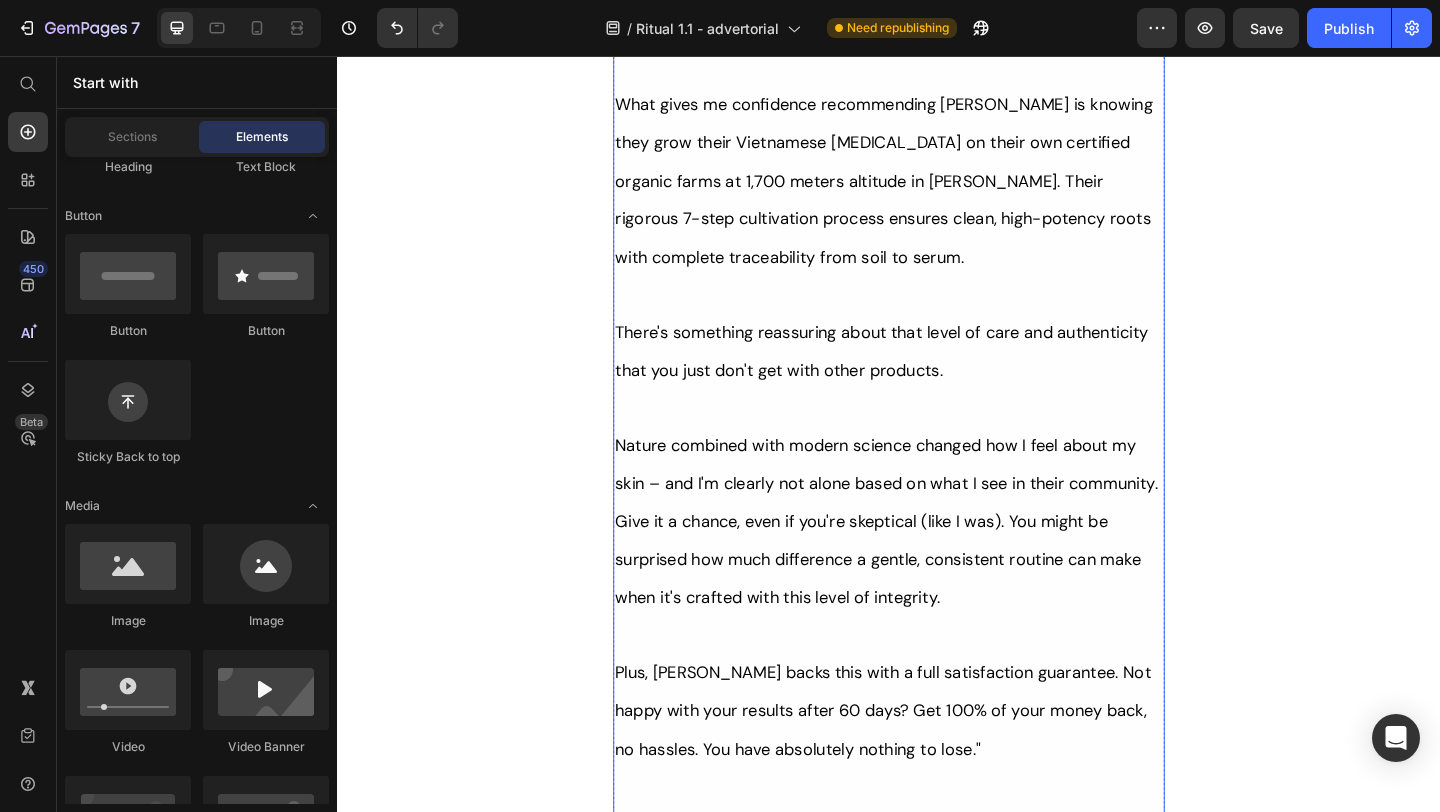 click on "Plus, Tonkina backs this with a full satisfaction guarantee. Not happy with your results after 60 days? Get 100% of your money back, no hassles. You have absolutely nothing to lose."" at bounding box center [937, 787] 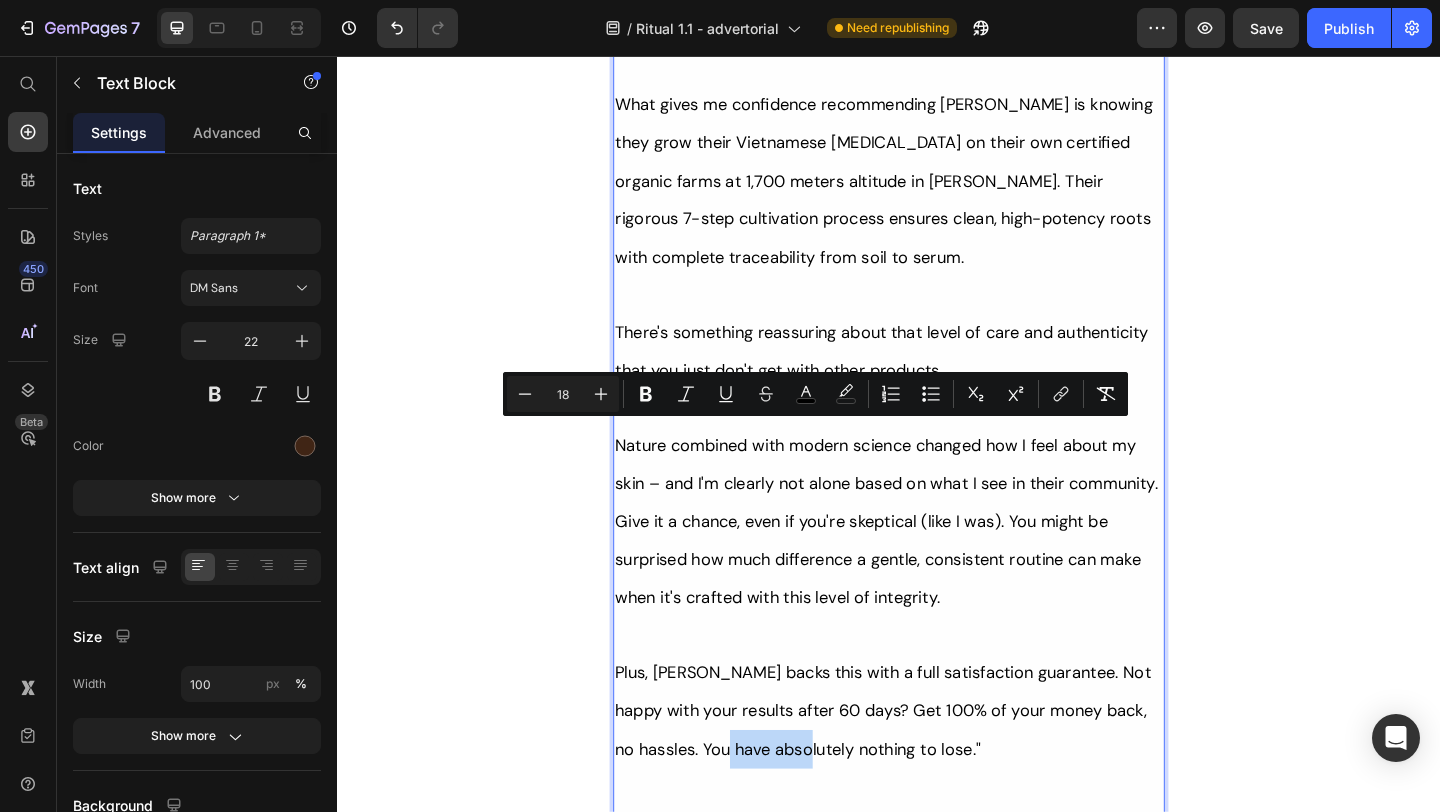 click on "Plus, Tonkina backs this with a full satisfaction guarantee. Not happy with your results after 60 days? Get 100% of your money back, no hassles. You have absolutely nothing to lose."" at bounding box center (930, 767) 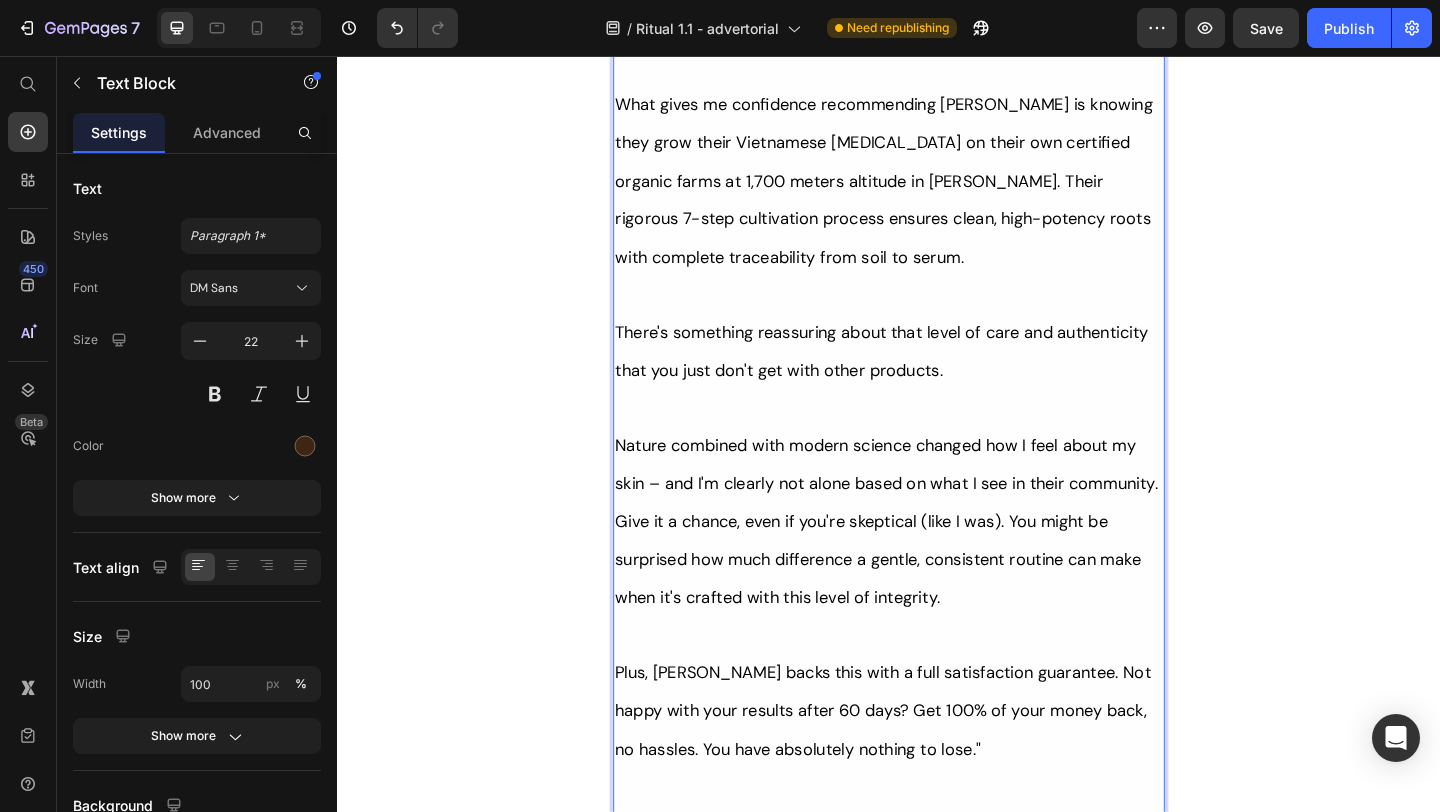 click on "Plus, Tonkina backs this with a full satisfaction guarantee. Not happy with your results after 60 days? Get 100% of your money back, no hassles. You have absolutely nothing to lose."" at bounding box center (930, 767) 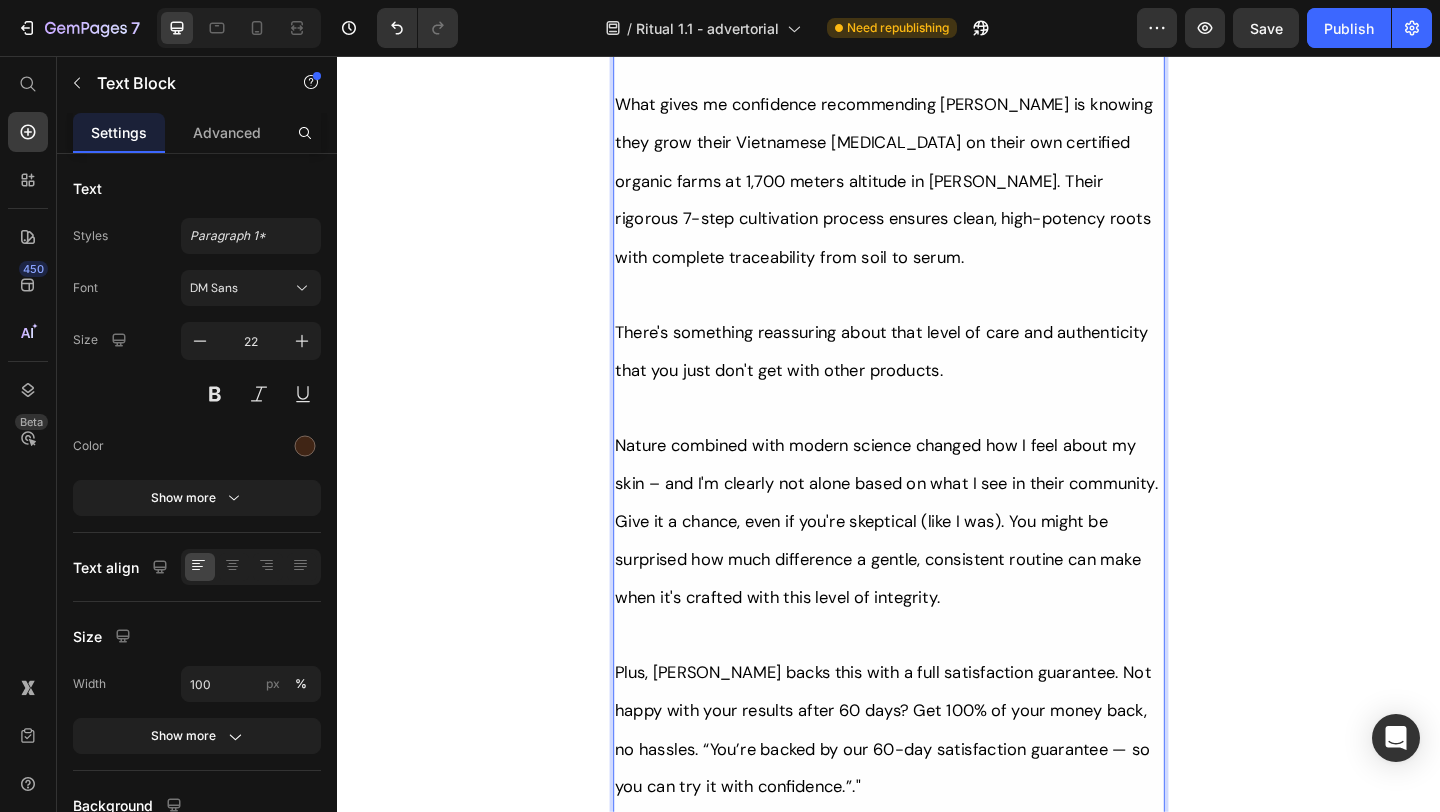 drag, startPoint x: 718, startPoint y: 468, endPoint x: 990, endPoint y: 484, distance: 272.47018 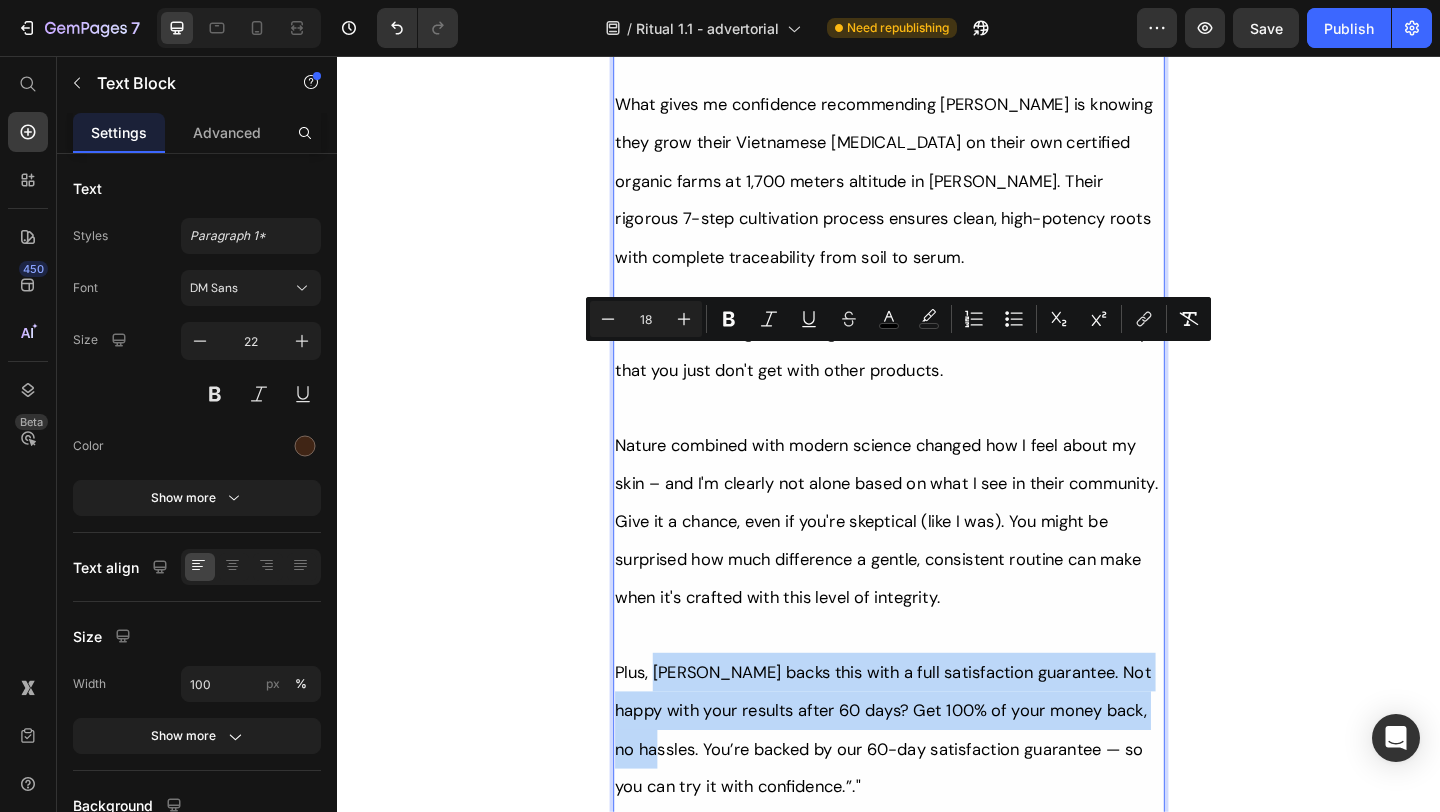 drag, startPoint x: 704, startPoint y: 465, endPoint x: 684, endPoint y: 388, distance: 79.555016 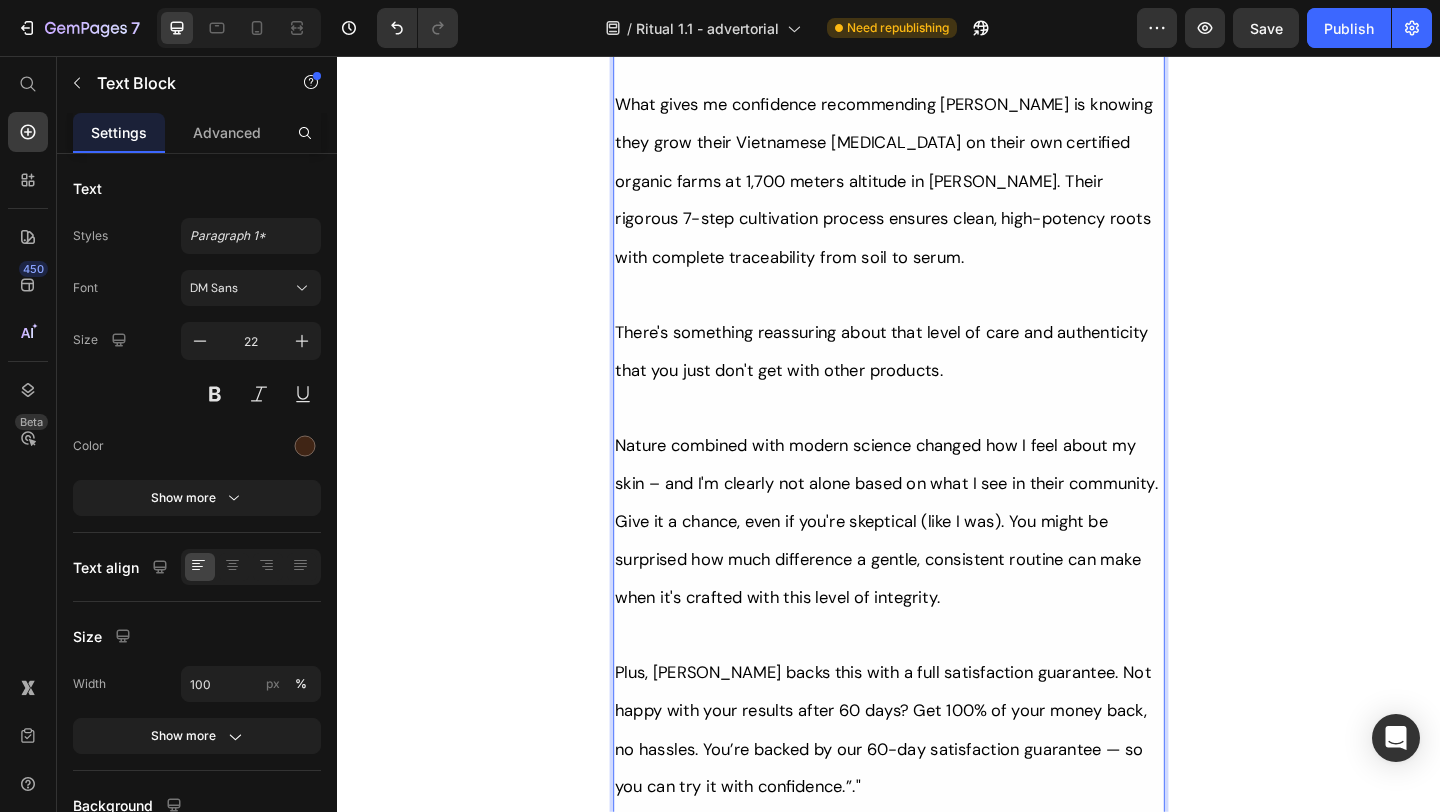 scroll, scrollTop: 10570, scrollLeft: 0, axis: vertical 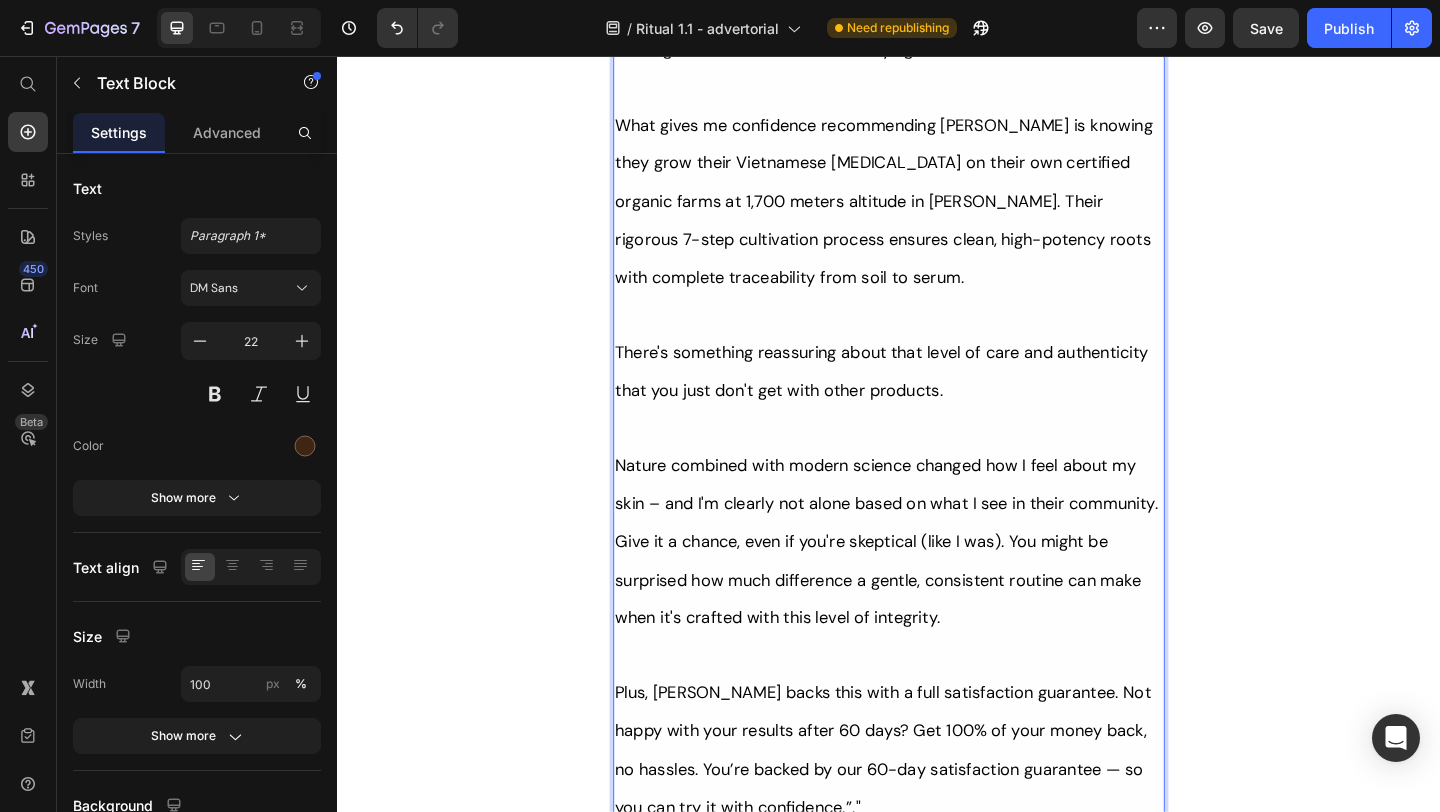 click on "Plus, Tonkina backs this with a full satisfaction guarantee. Not happy with your results after 60 days? Get 100% of your money back, no hassles. You’re backed by our 60-day satisfaction guarantee — so you can try it with confidence.”."" at bounding box center (930, 810) 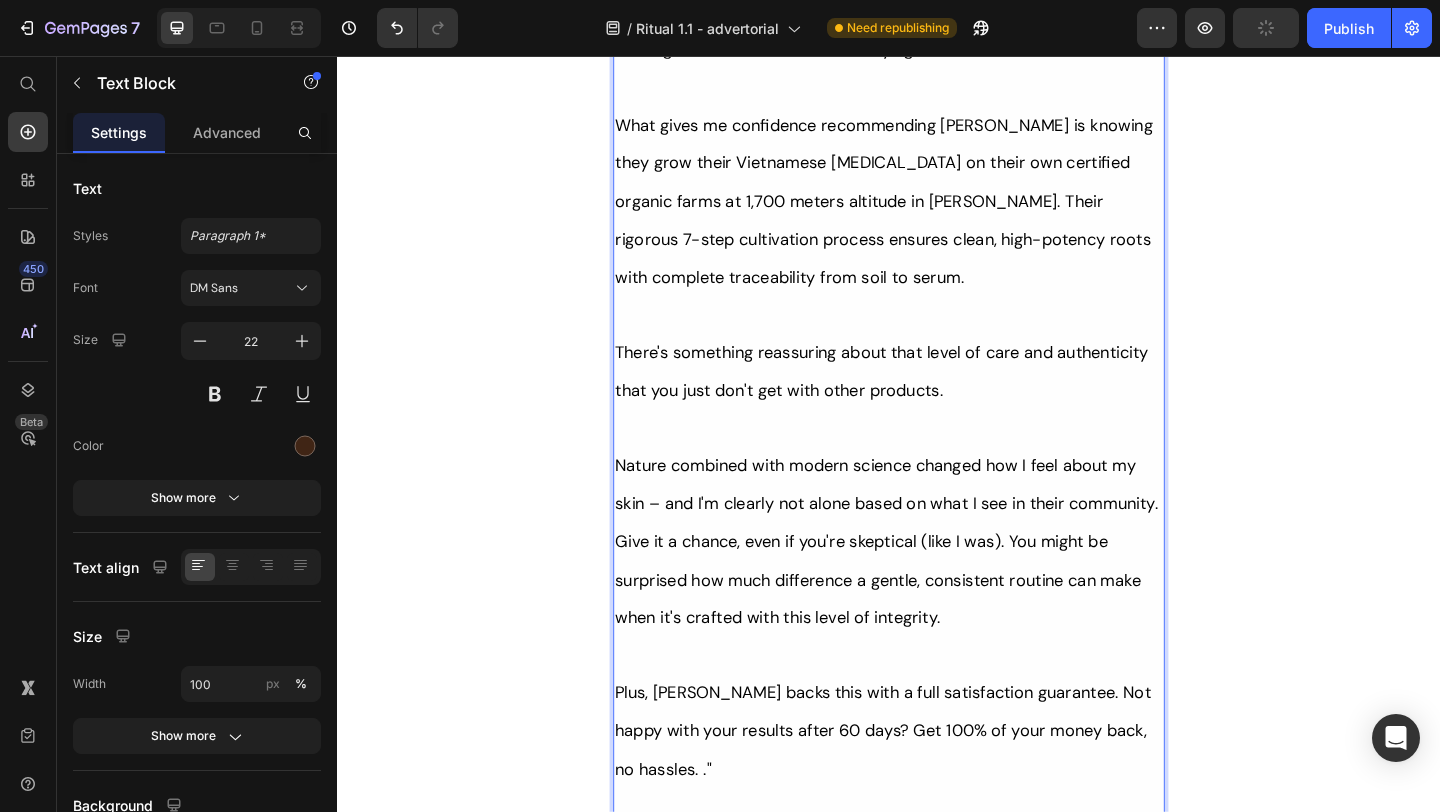 drag, startPoint x: 710, startPoint y: 489, endPoint x: 857, endPoint y: 534, distance: 153.73354 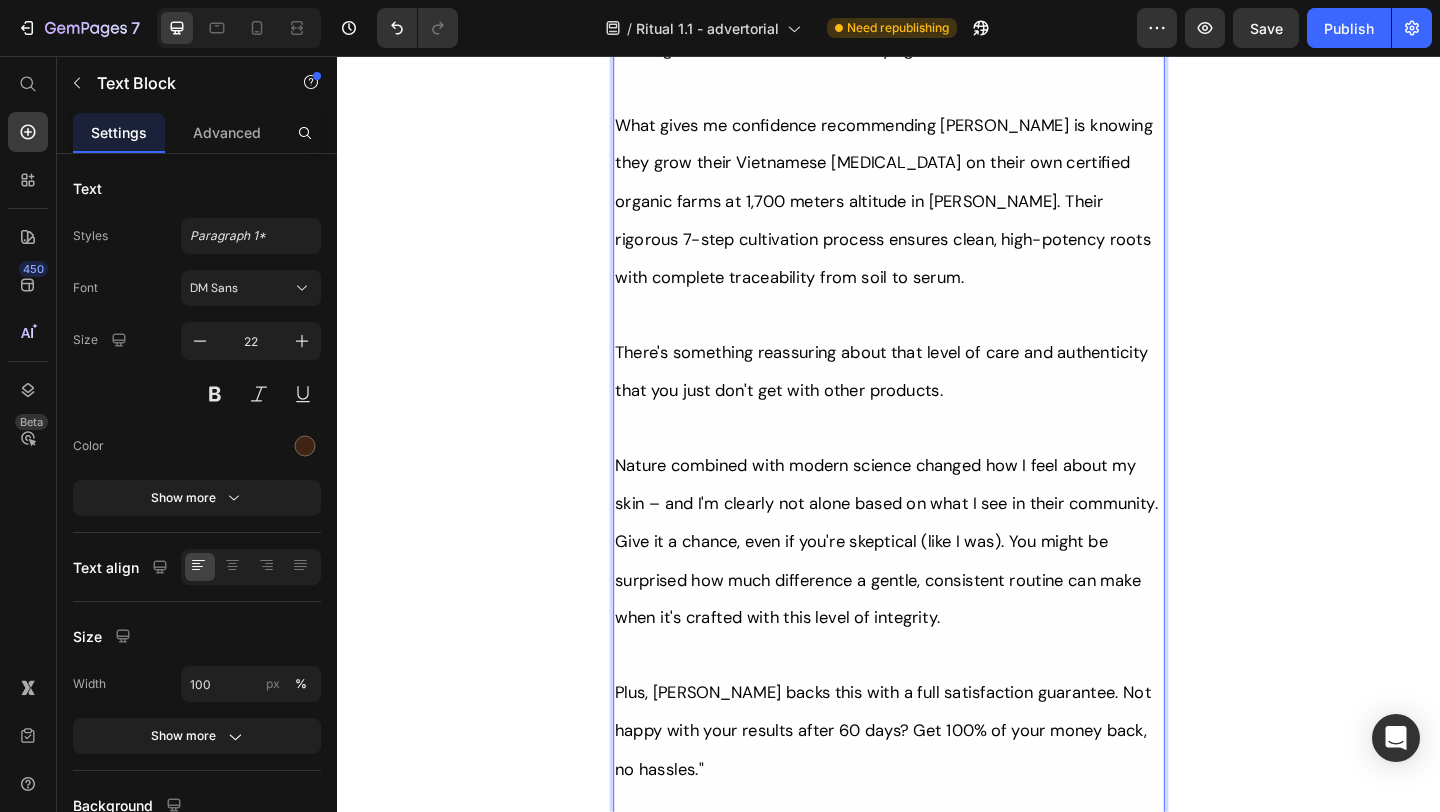 click on "Plus, Tonkina backs this with a full satisfaction guarantee. Not happy with your results after 60 days? Get 100% of your money back, no hassles."" at bounding box center (937, 809) 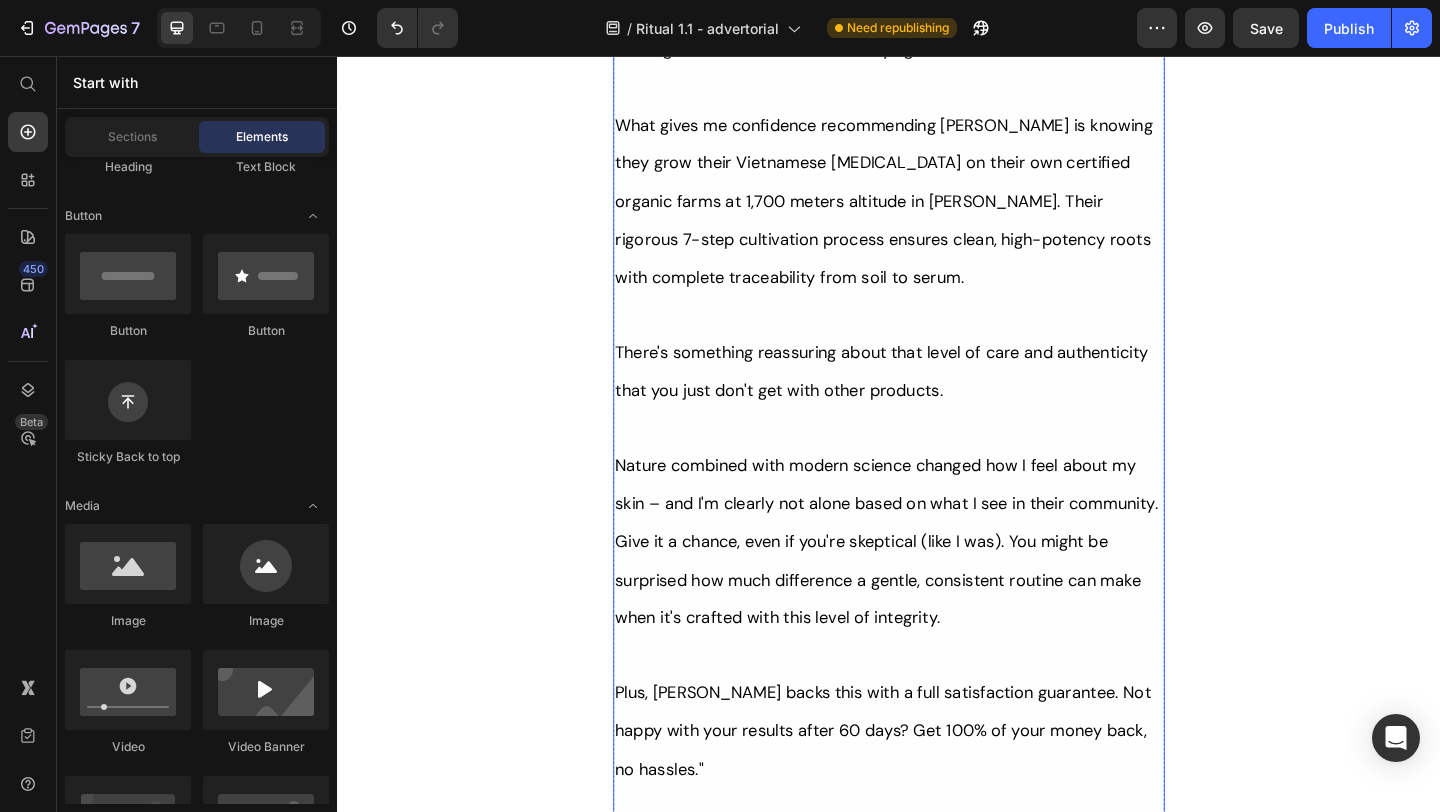 click on "Plus, Tonkina backs this with a full satisfaction guarantee. Not happy with your results after 60 days? Get 100% of your money back, no hassles."" at bounding box center (937, 809) 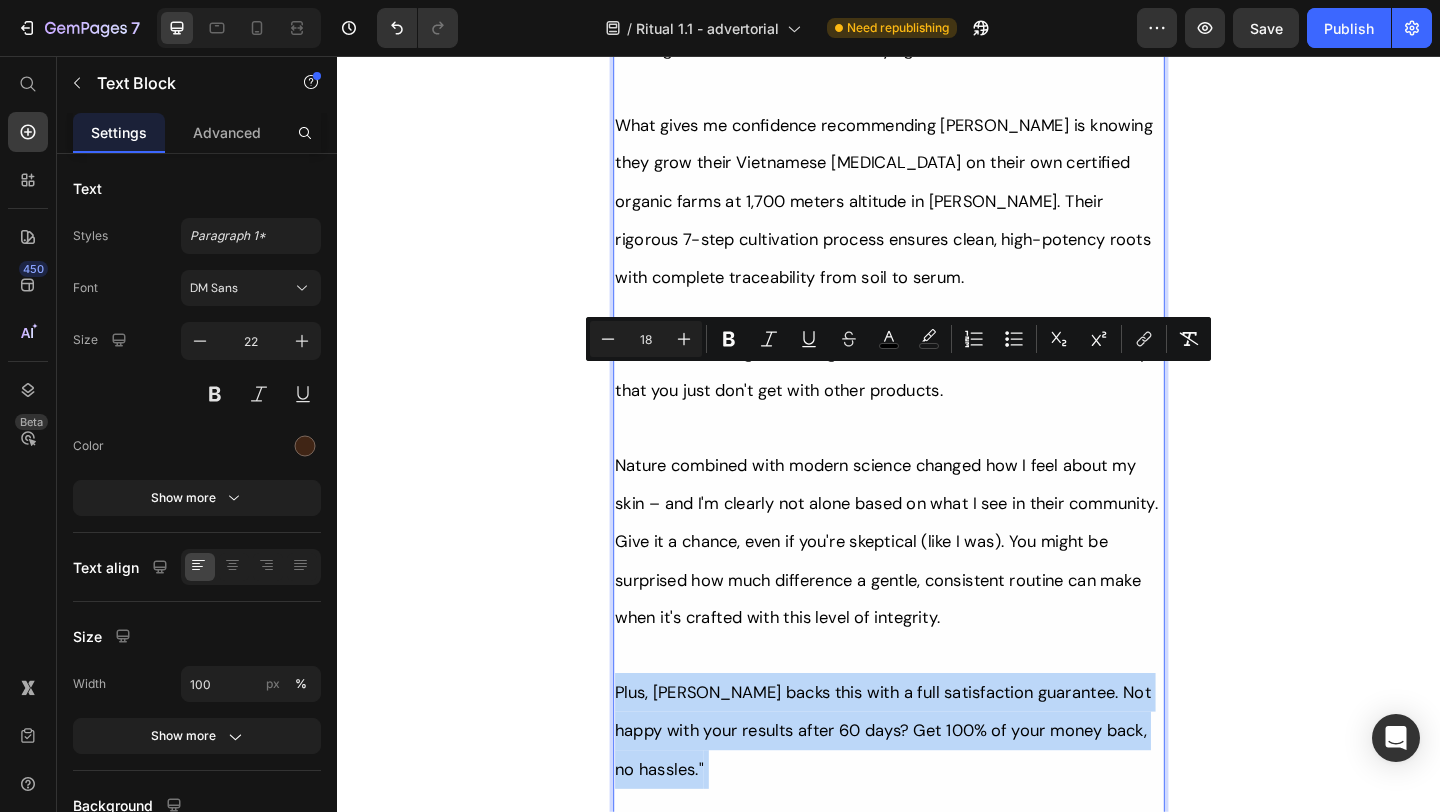 drag, startPoint x: 723, startPoint y: 492, endPoint x: 642, endPoint y: 411, distance: 114.5513 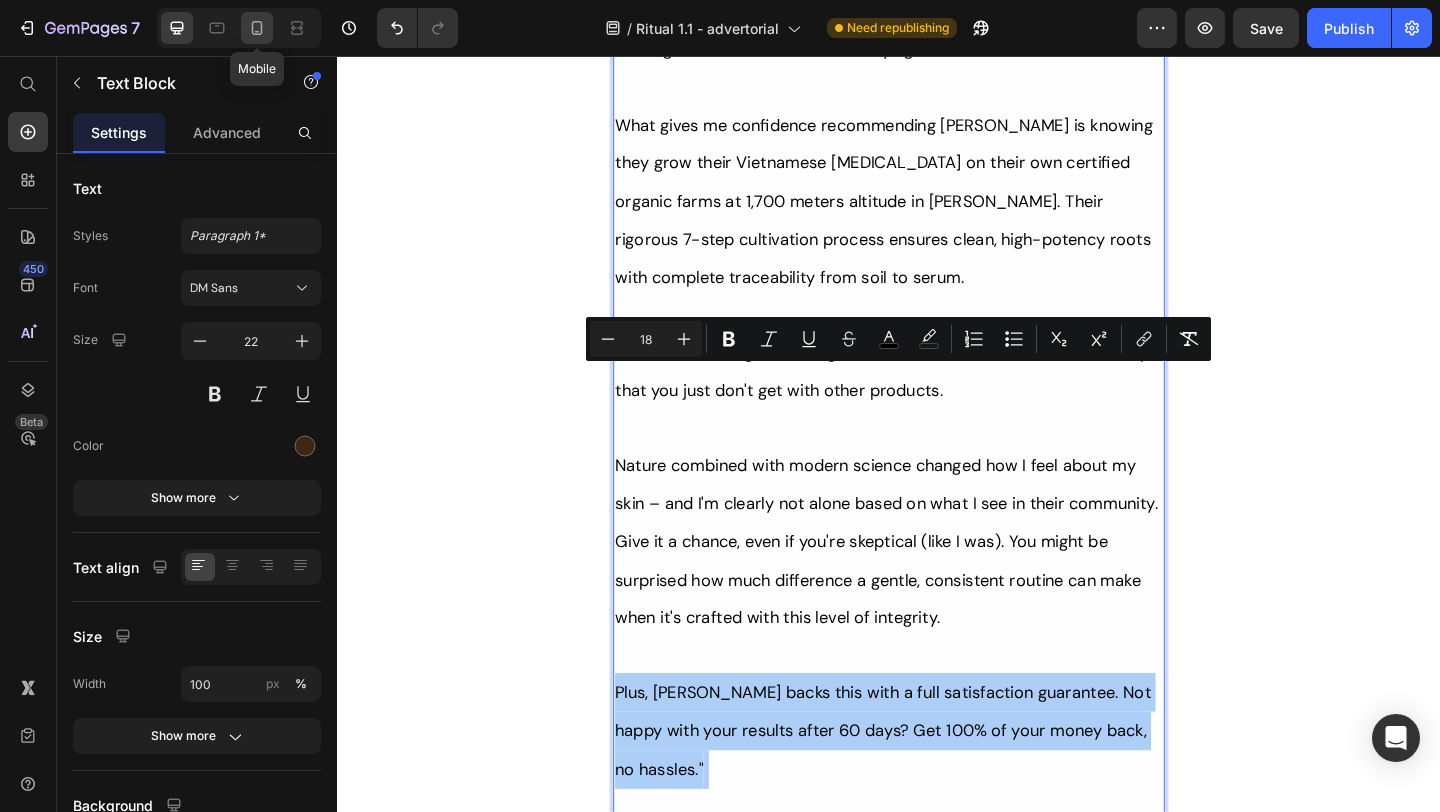 click 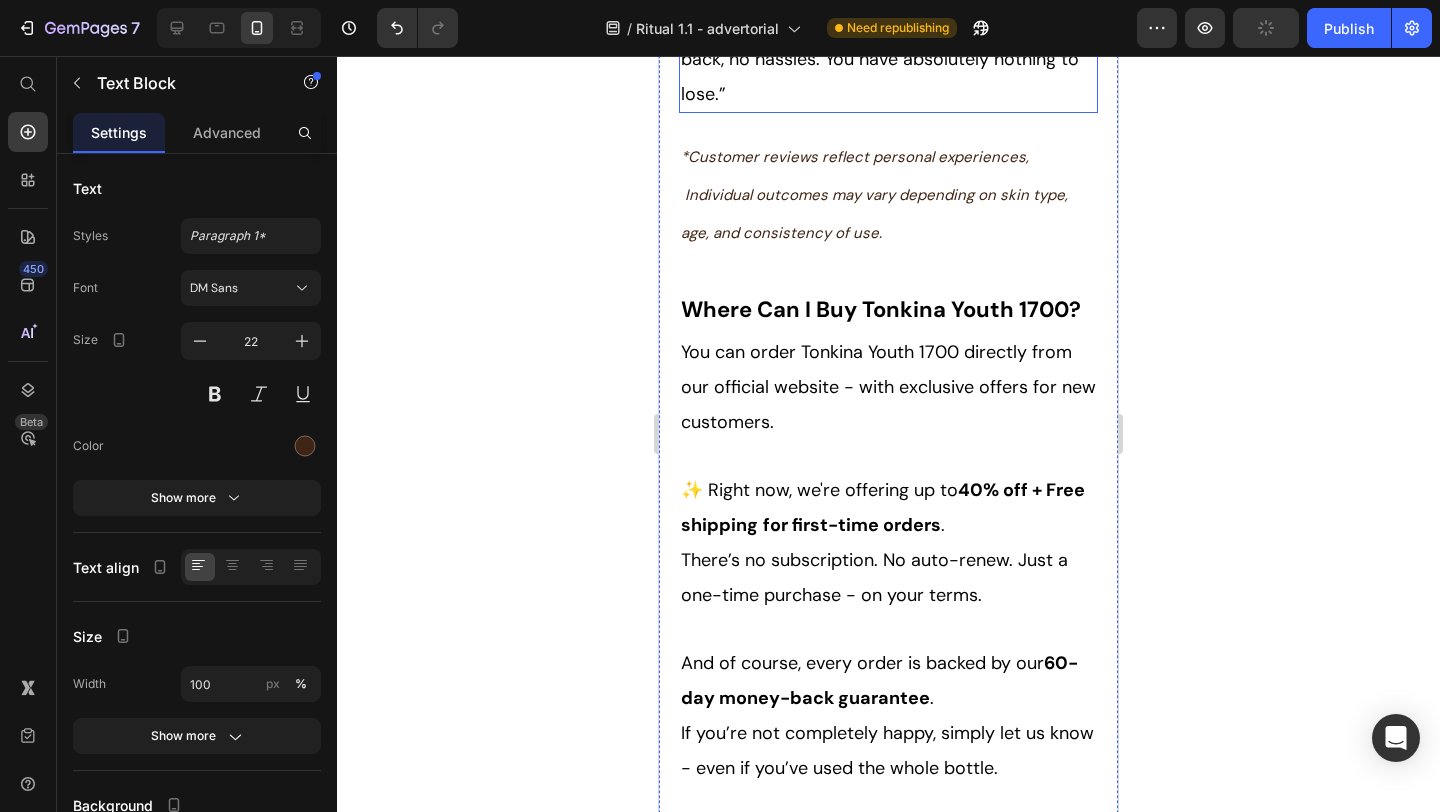 scroll, scrollTop: 12044, scrollLeft: 0, axis: vertical 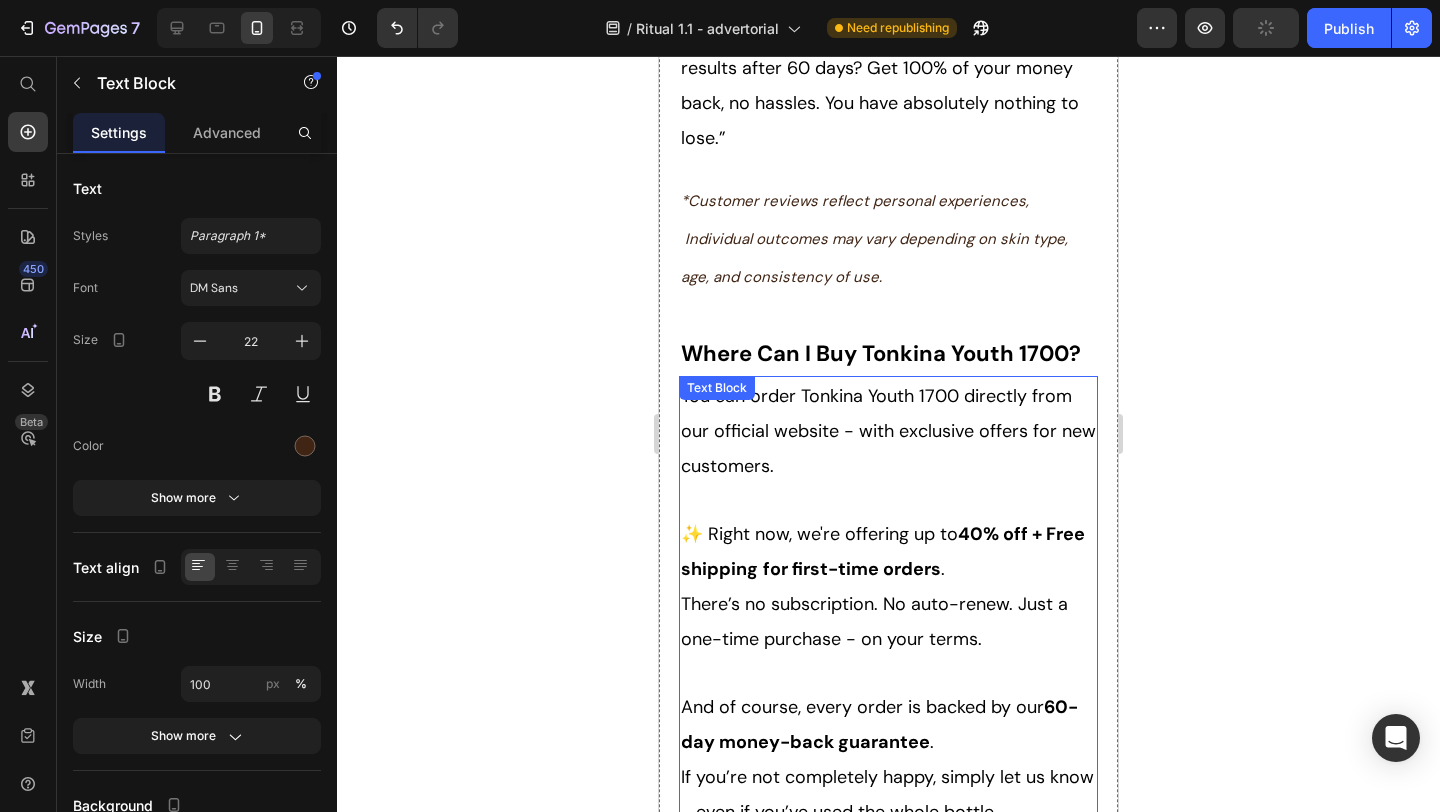 click on "And of course, every order is backed by our  60-day money-back guarantee . If you’re not completely happy, simply let us know - even if you’ve used the whole bottle." at bounding box center (888, 759) 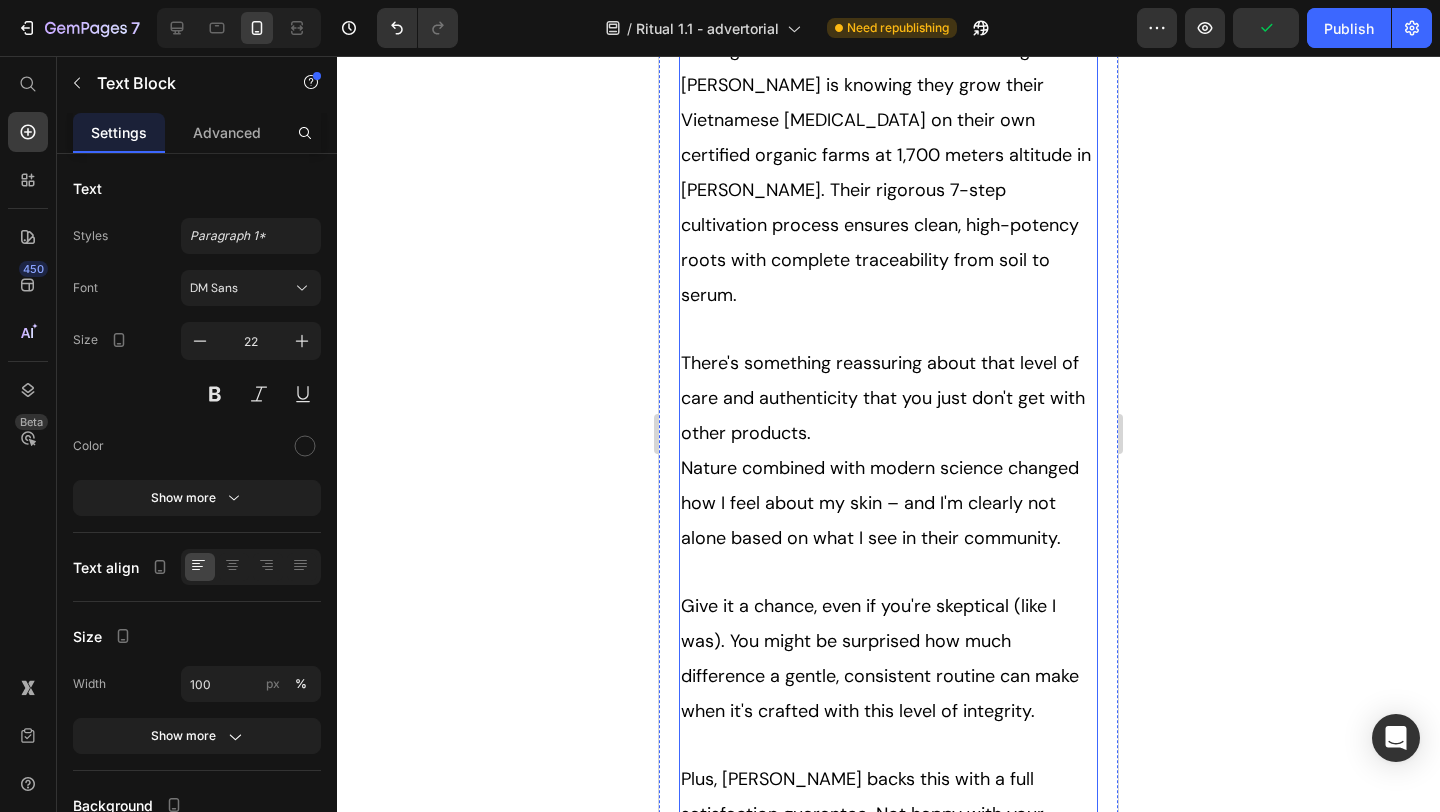 click on "Plus, Tonkina backs this with a full satisfaction guarantee. Not happy with your results after 60 days? Get 100% of your money back, no hassles. You have absolutely nothing to lose.”" at bounding box center [880, 849] 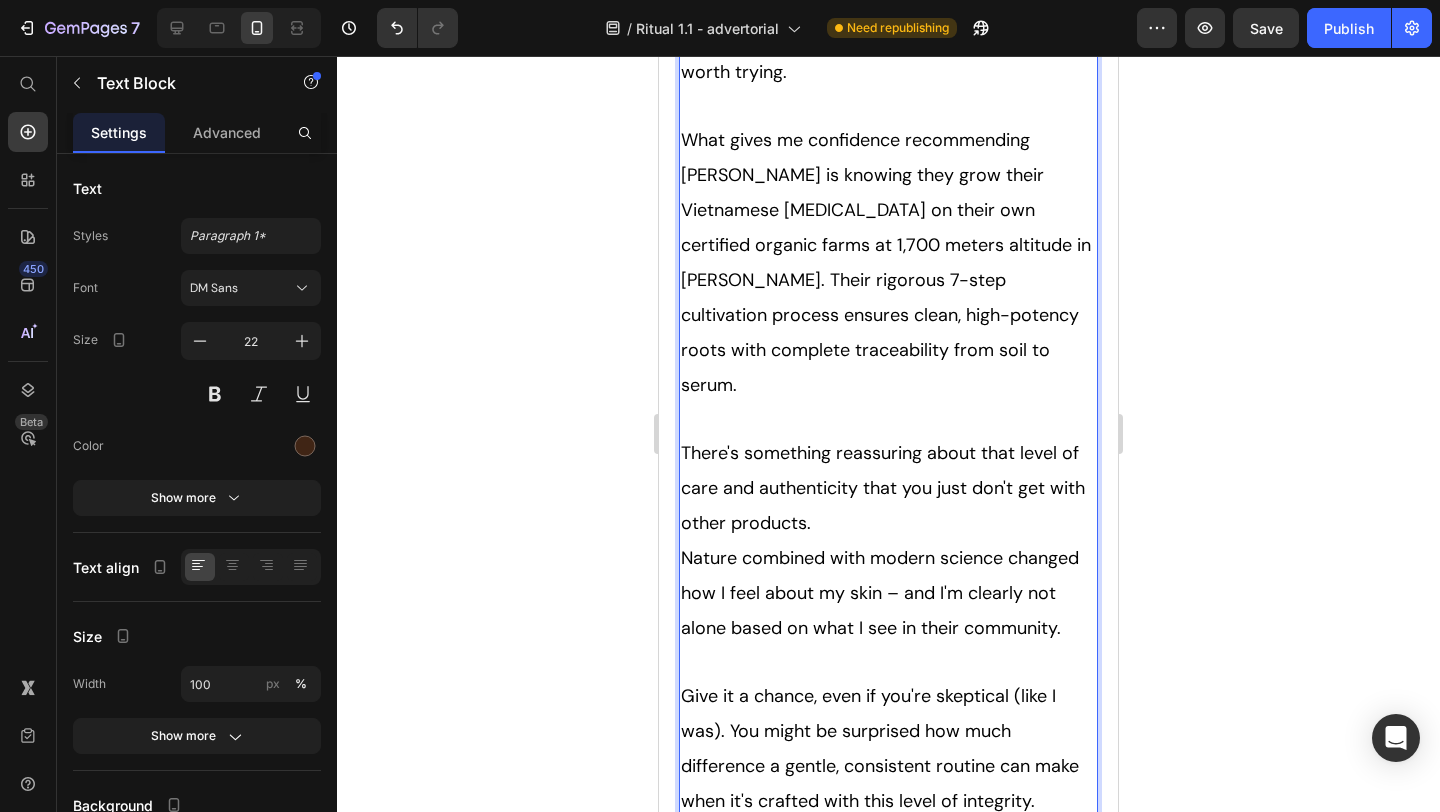scroll, scrollTop: 11407, scrollLeft: 0, axis: vertical 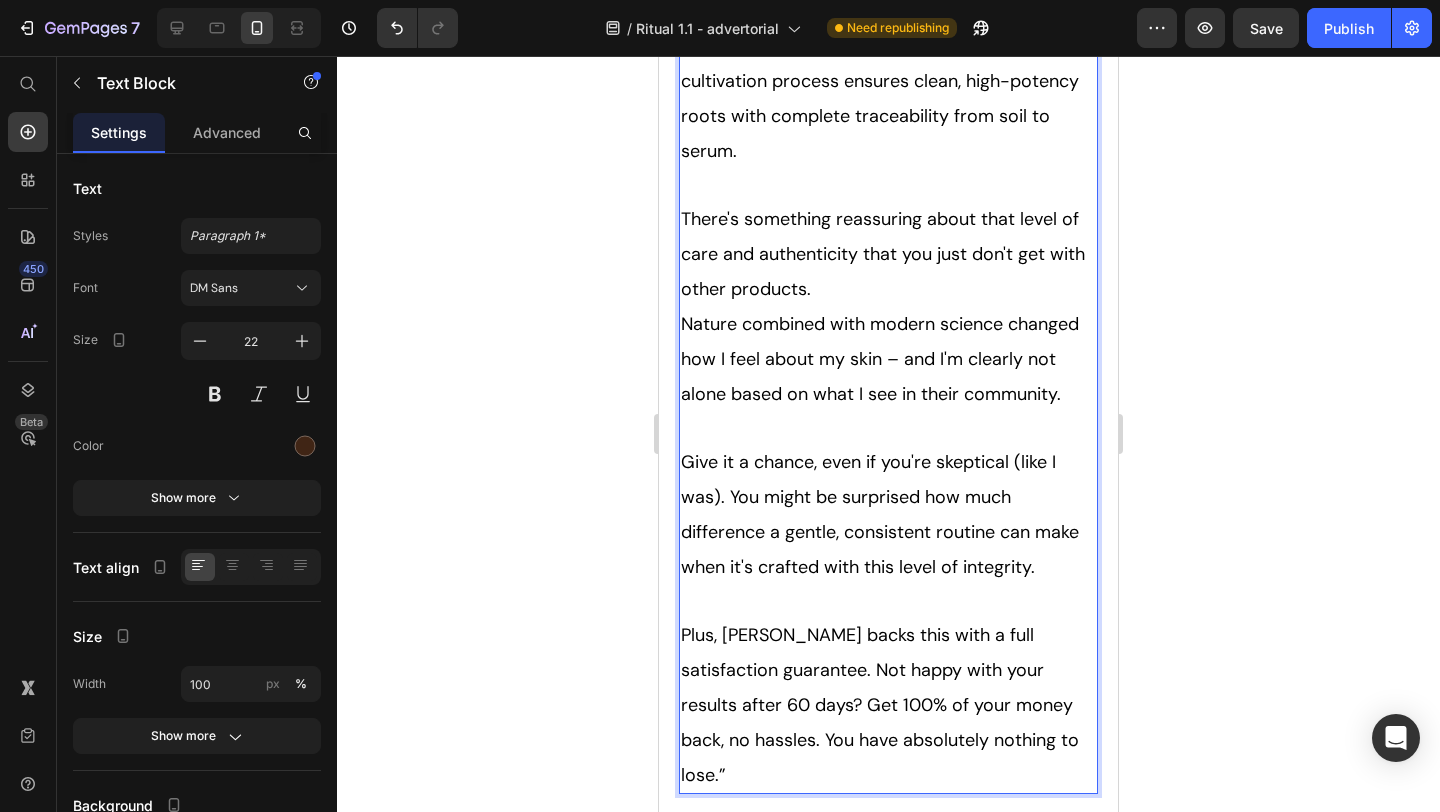 click on "Plus, Tonkina backs this with a full satisfaction guarantee. Not happy with your results after 60 days? Get 100% of your money back, no hassles. You have absolutely nothing to lose.”" at bounding box center [888, 704] 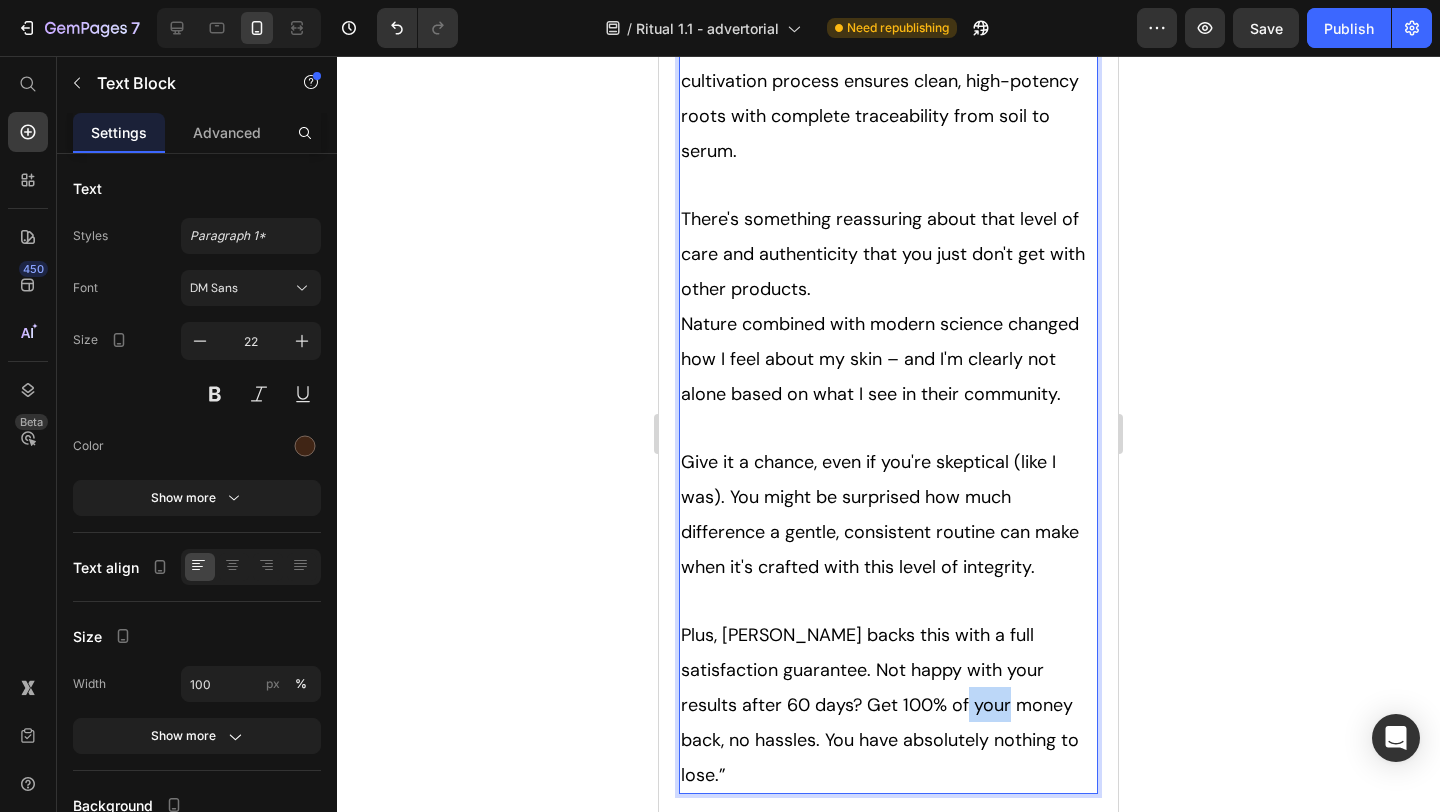 click on "Plus, Tonkina backs this with a full satisfaction guarantee. Not happy with your results after 60 days? Get 100% of your money back, no hassles. You have absolutely nothing to lose.”" at bounding box center (888, 704) 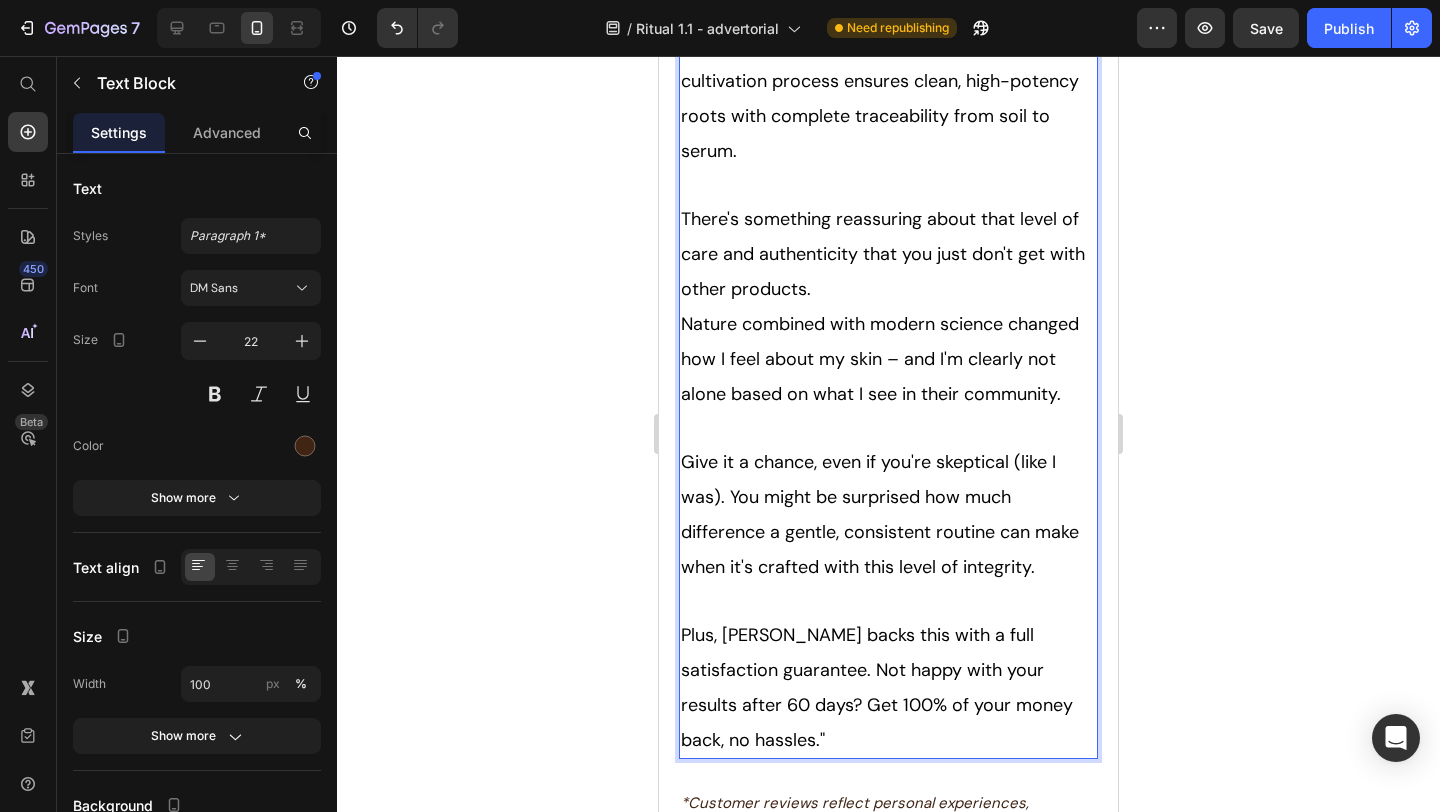 click 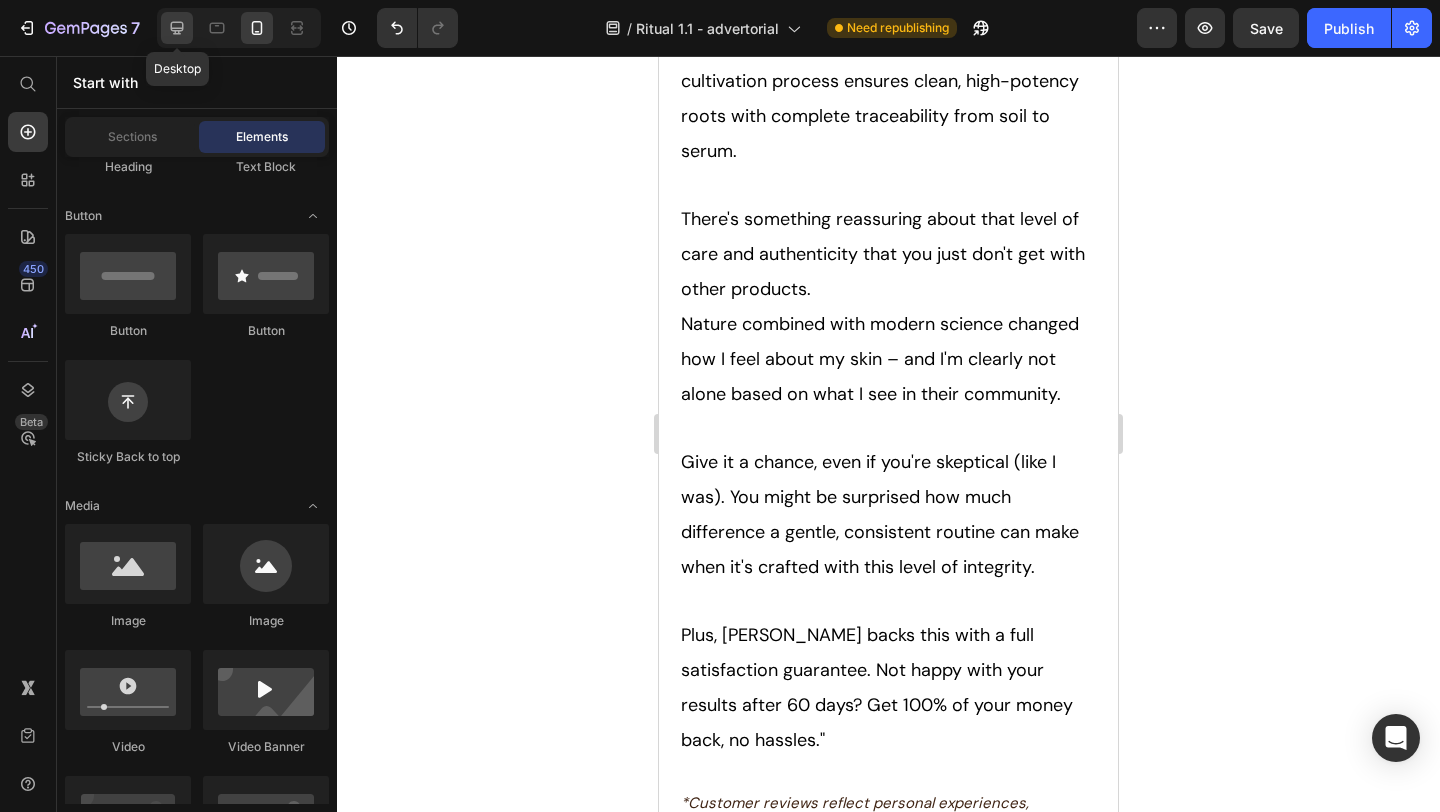 click 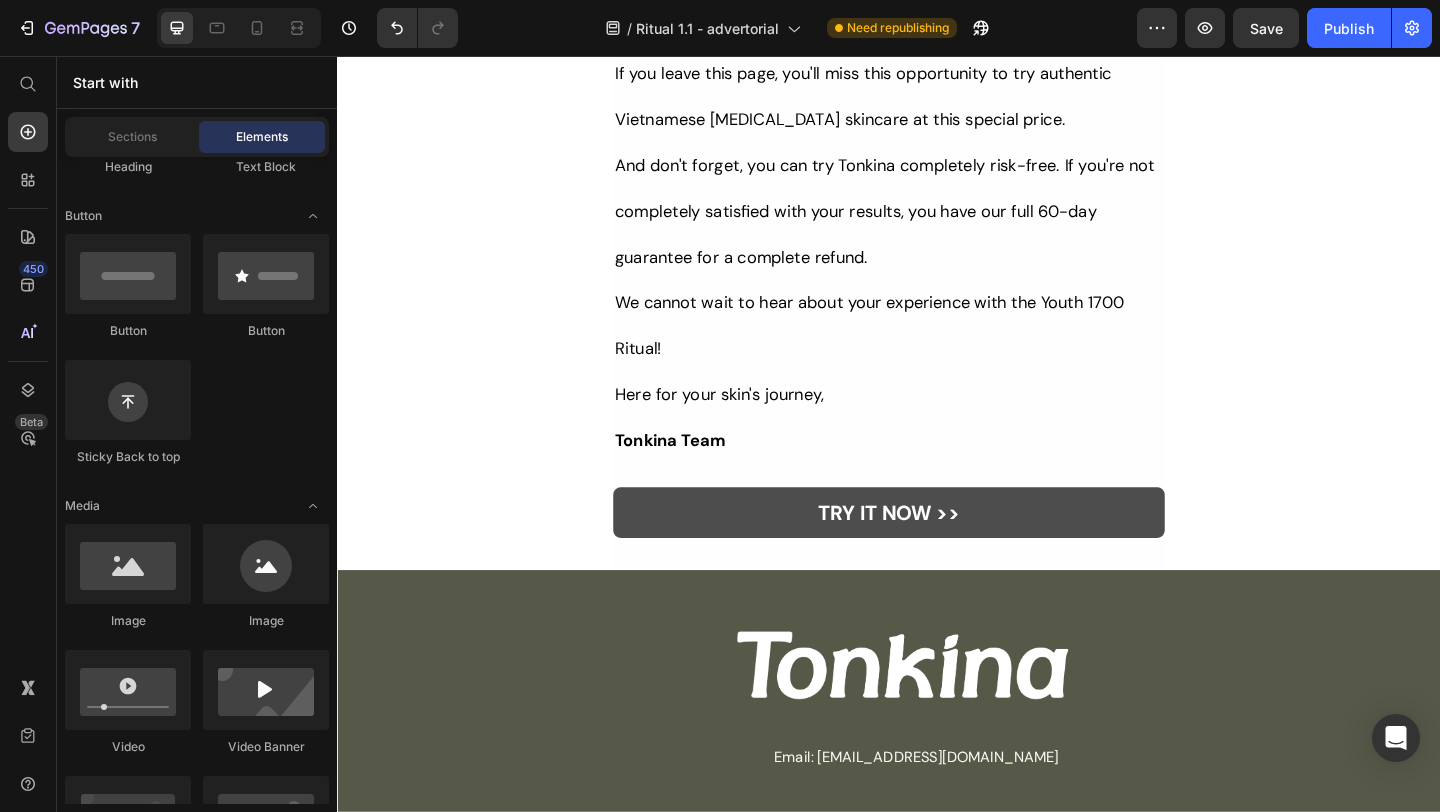 scroll, scrollTop: 13215, scrollLeft: 0, axis: vertical 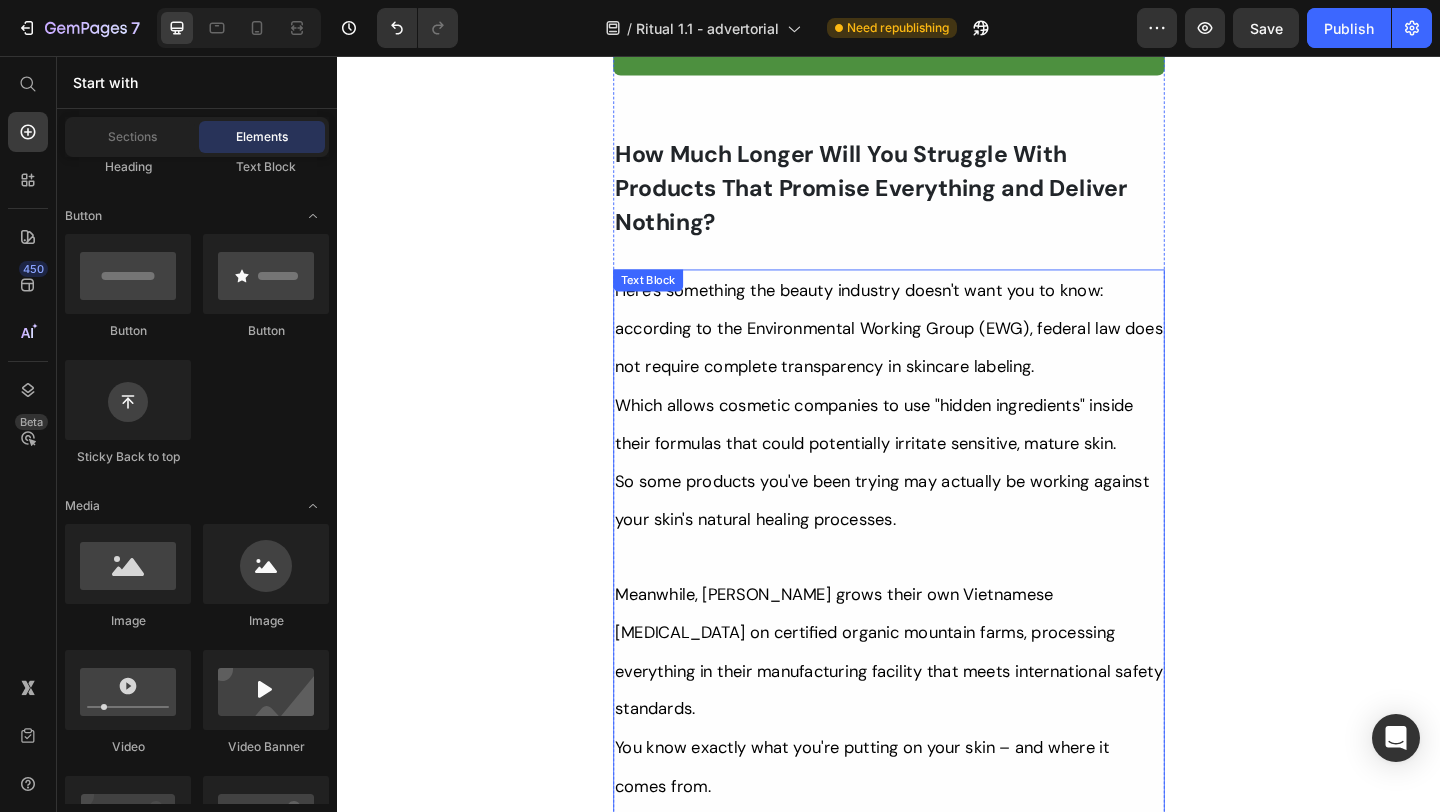 click on "Real ingredients. Real results... at a price that doesn't punish you for wanting quality skincare." at bounding box center [918, 952] 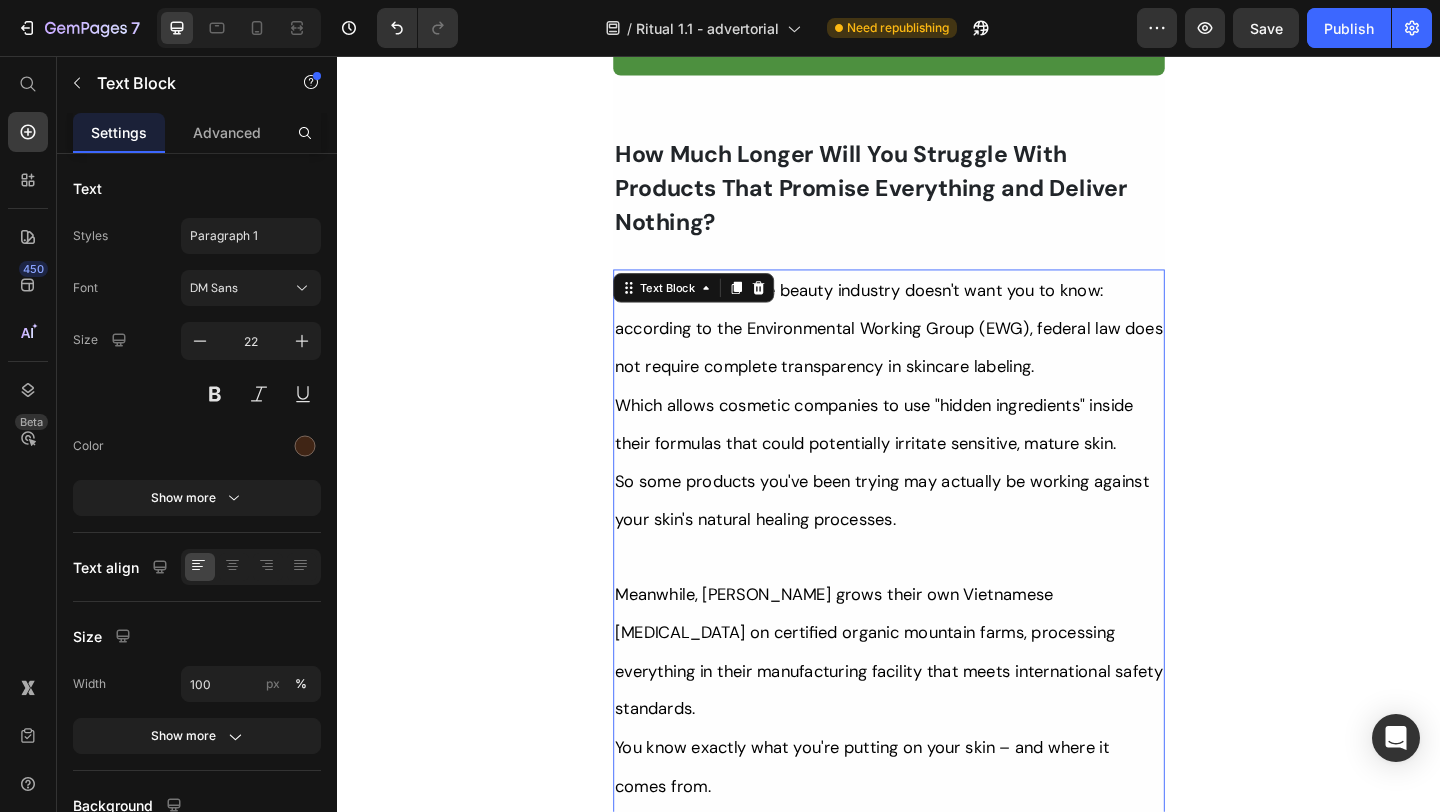 click on "Real ingredients. Real results... at a price that doesn't punish you for wanting quality skincare." at bounding box center [918, 952] 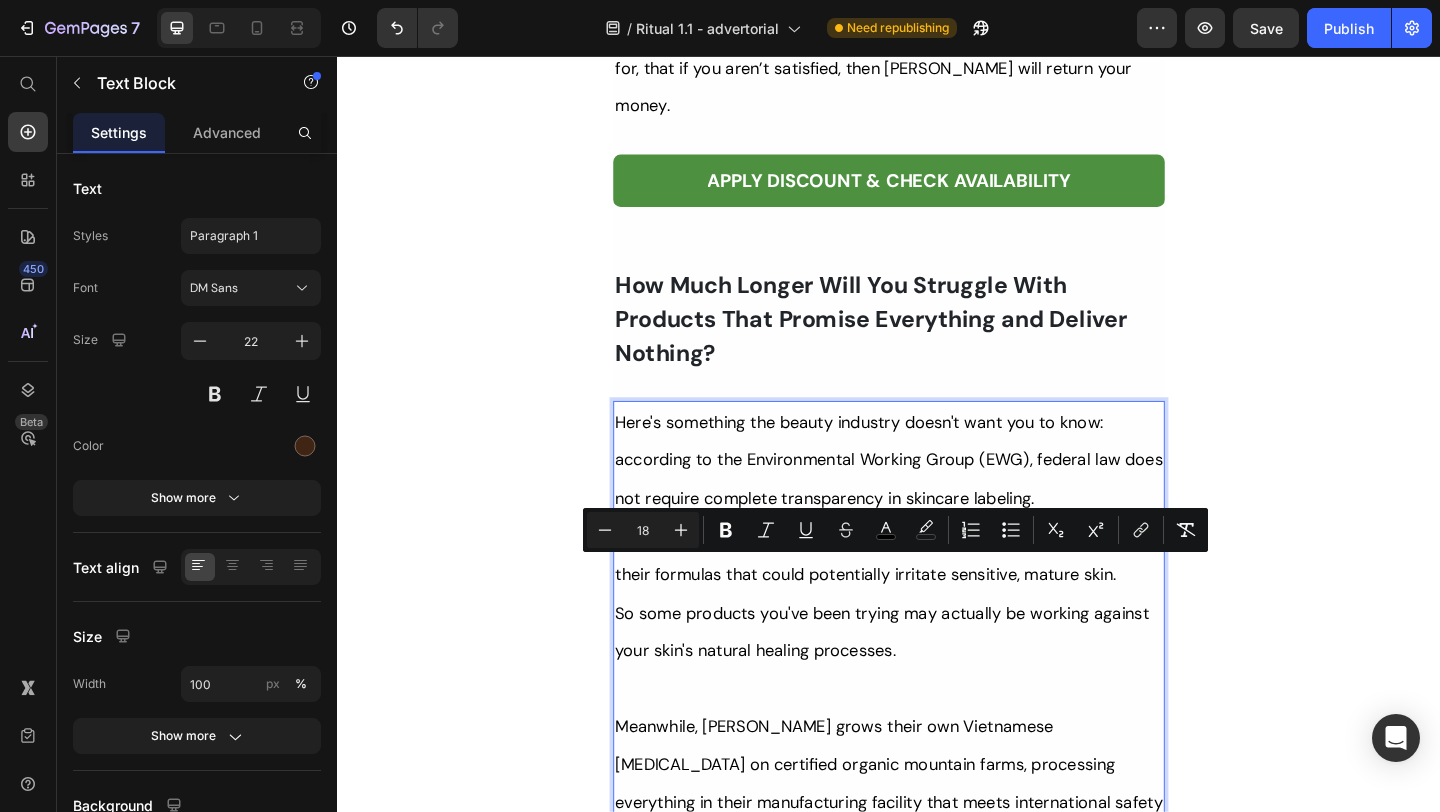 scroll, scrollTop: 13080, scrollLeft: 0, axis: vertical 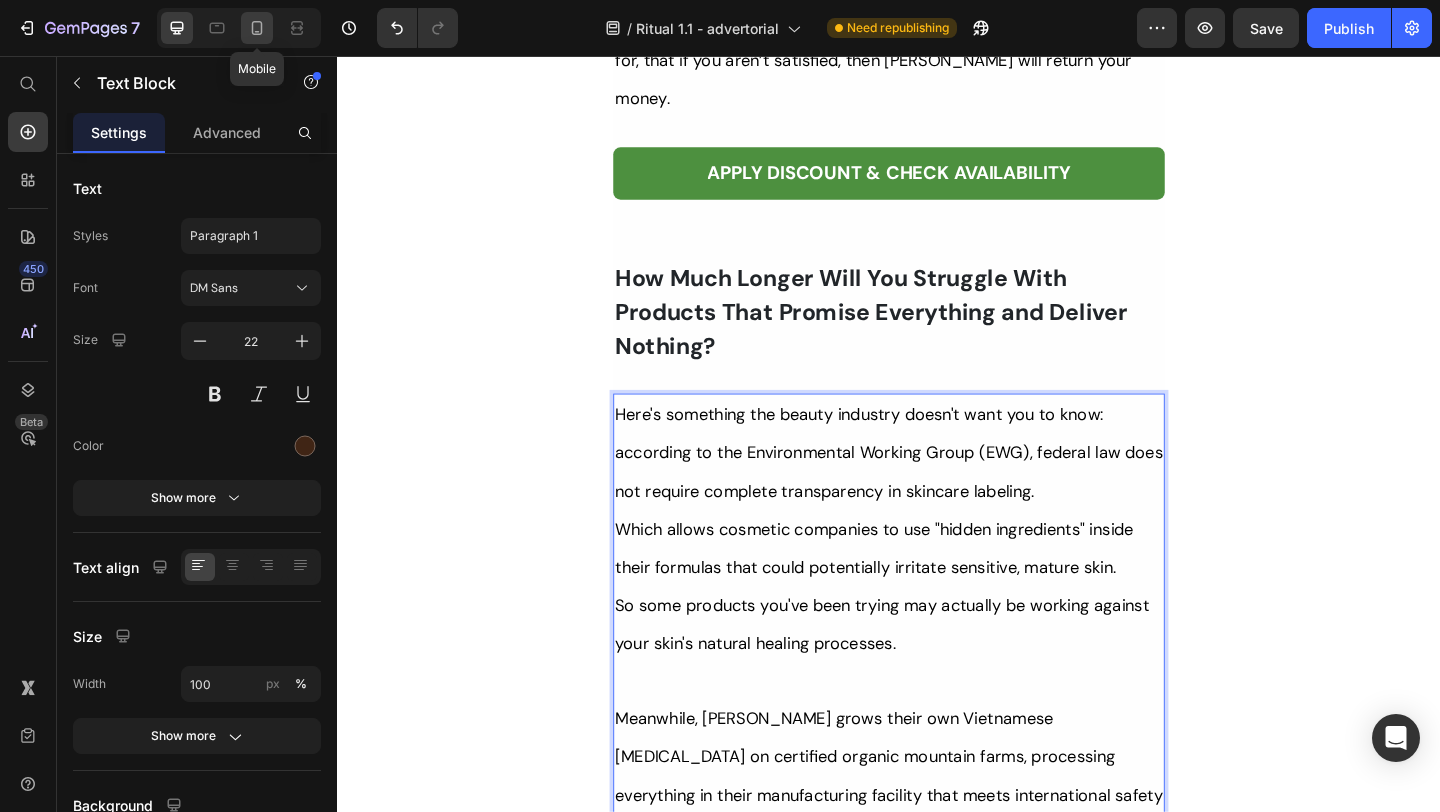 click 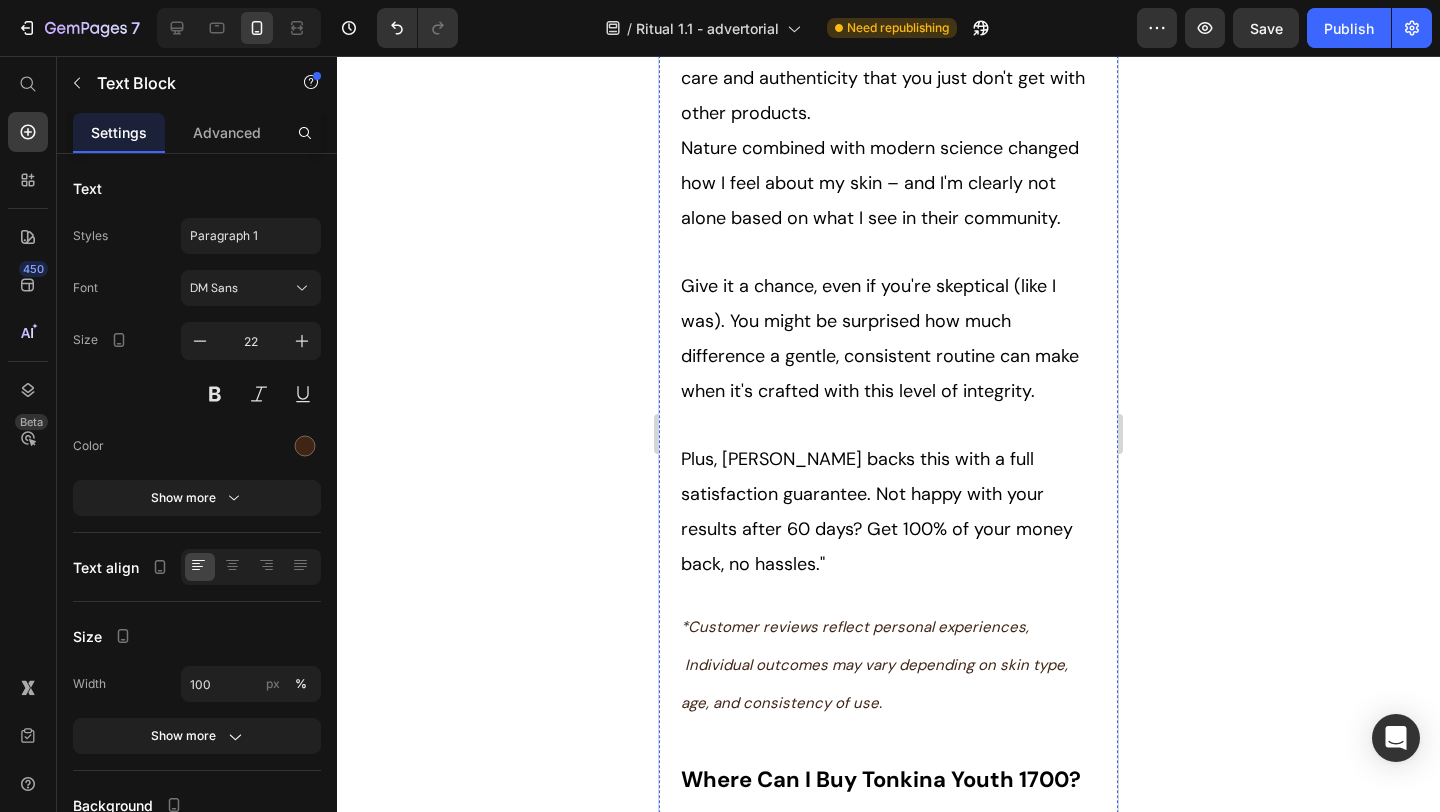 scroll, scrollTop: 11558, scrollLeft: 0, axis: vertical 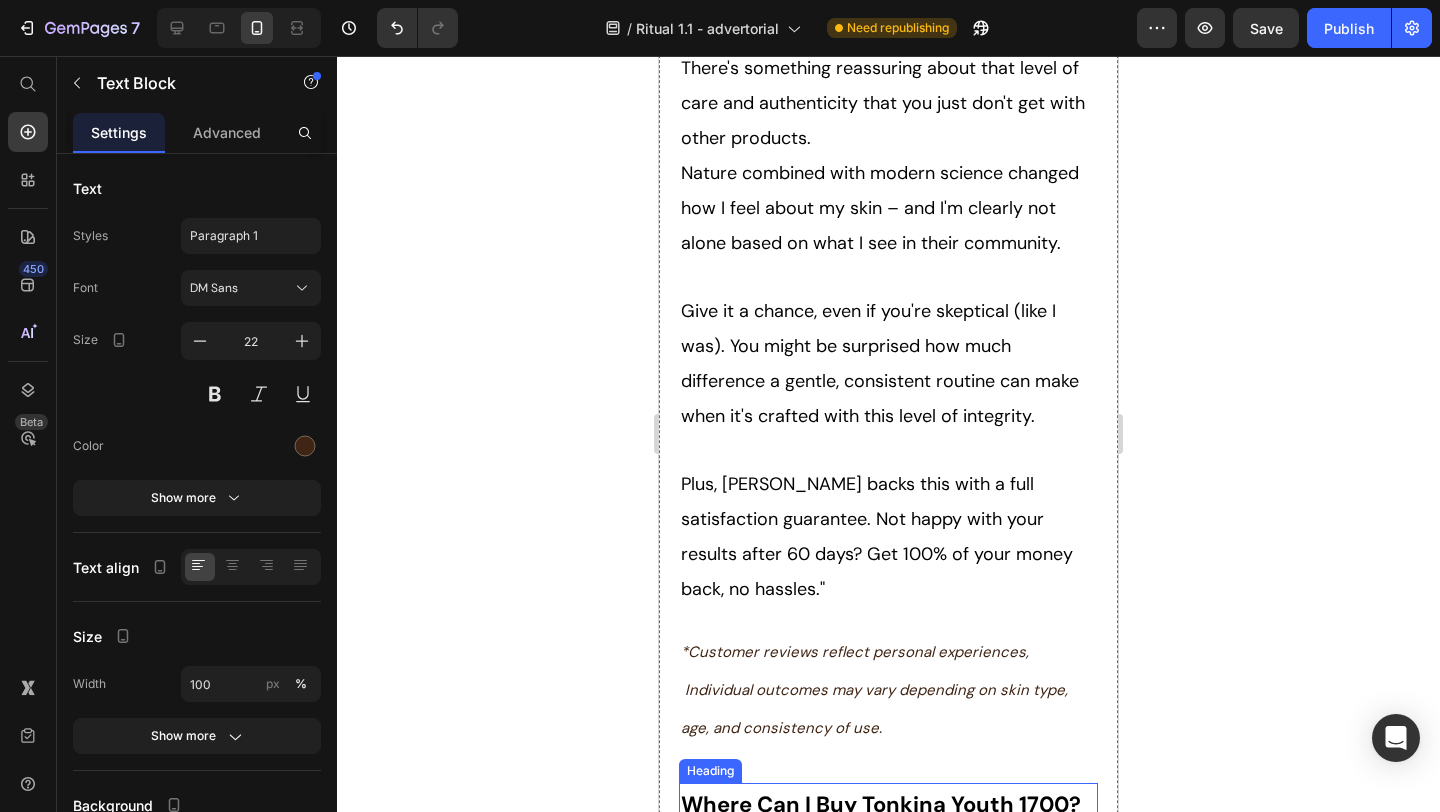 click on "Where Can I Buy Tonkina Youth 1700?" at bounding box center [881, 804] 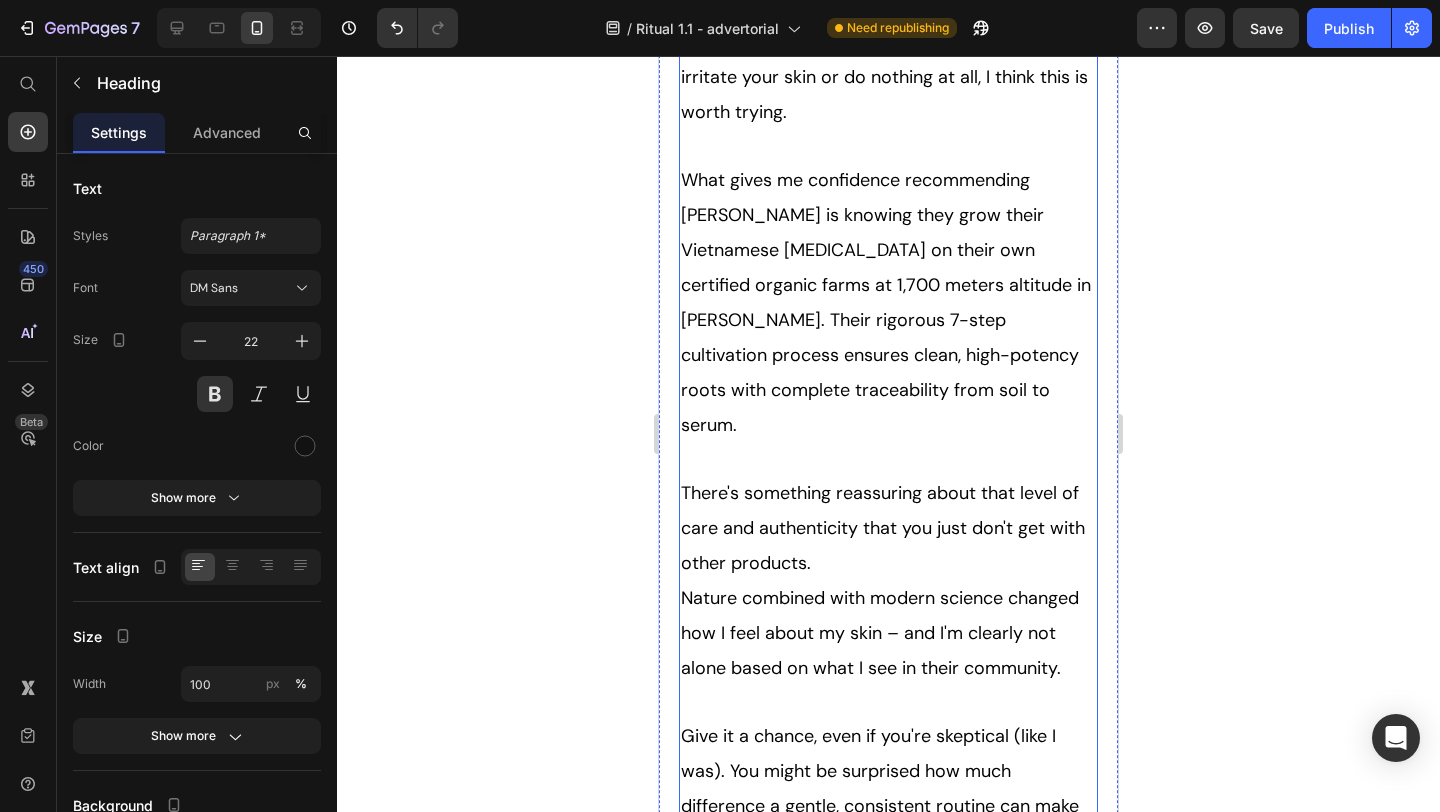 click on "Give it a chance, even if you're skeptical (like I was). You might be surprised how much difference a gentle, consistent routine can make when it's crafted with this level of integrity." at bounding box center [880, 788] 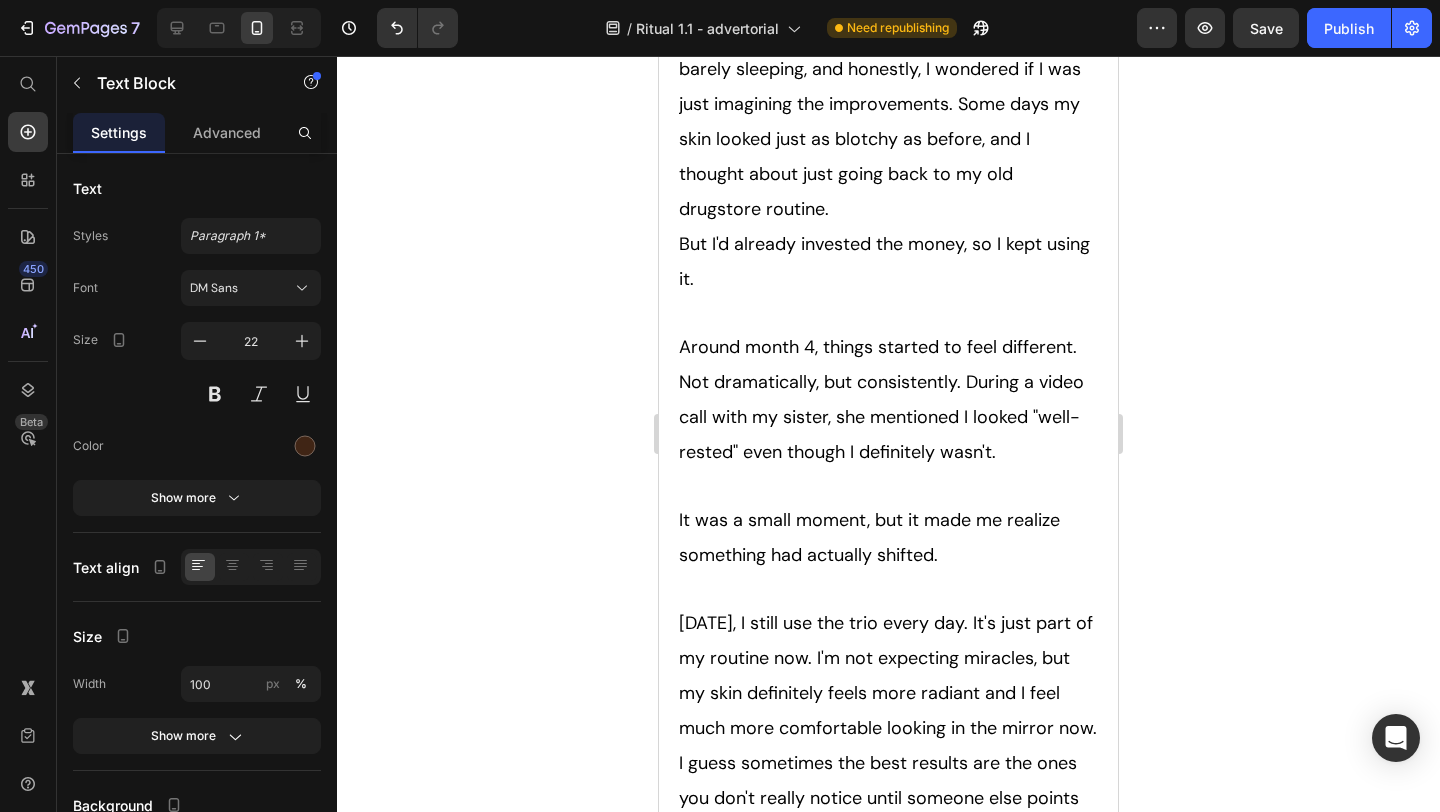 scroll, scrollTop: 9723, scrollLeft: 0, axis: vertical 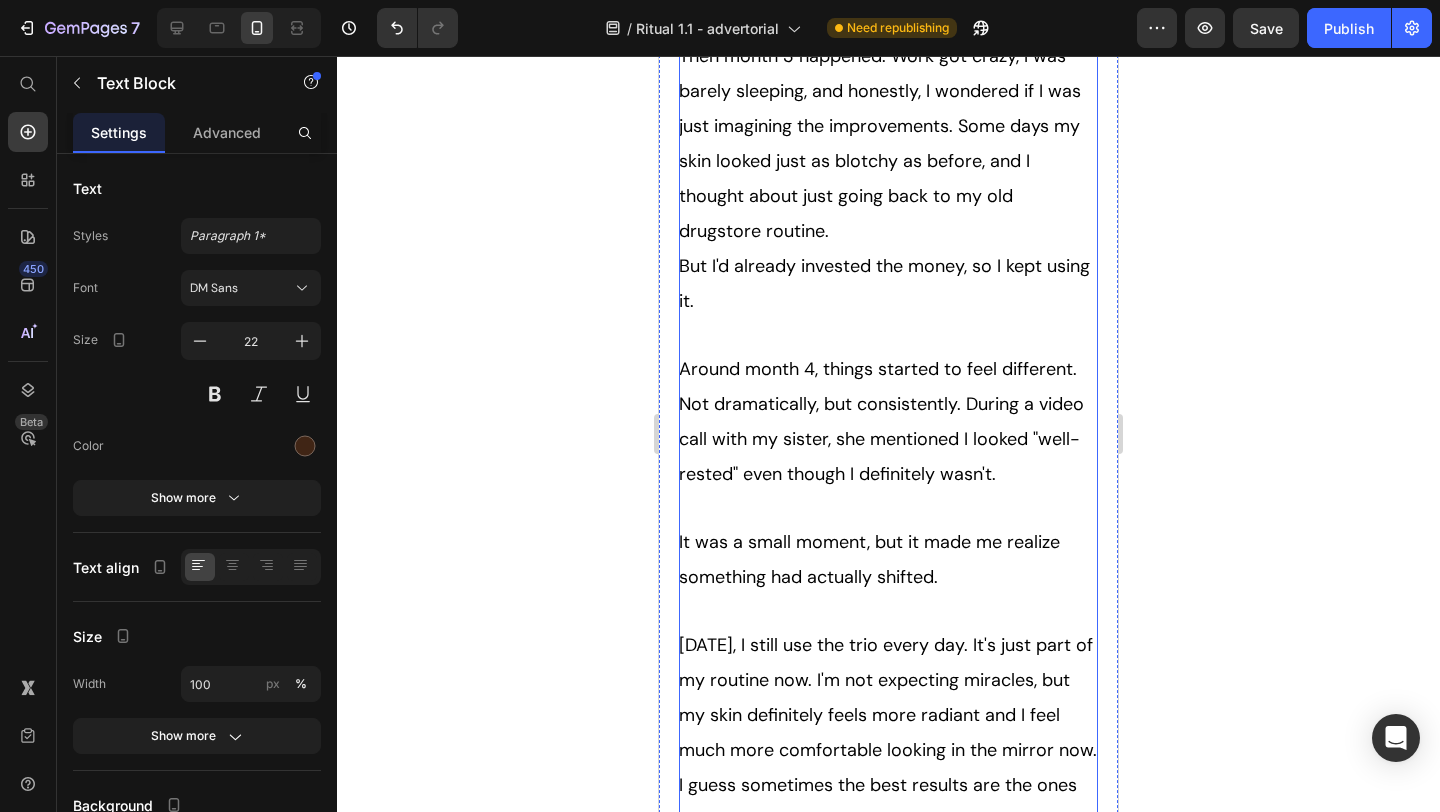 click on "[DATE], I still use the trio every day. It's just part of my routine now. I'm not expecting miracles, but my skin definitely feels more radiant and I feel much more comfortable looking in the mirror now." at bounding box center [888, 697] 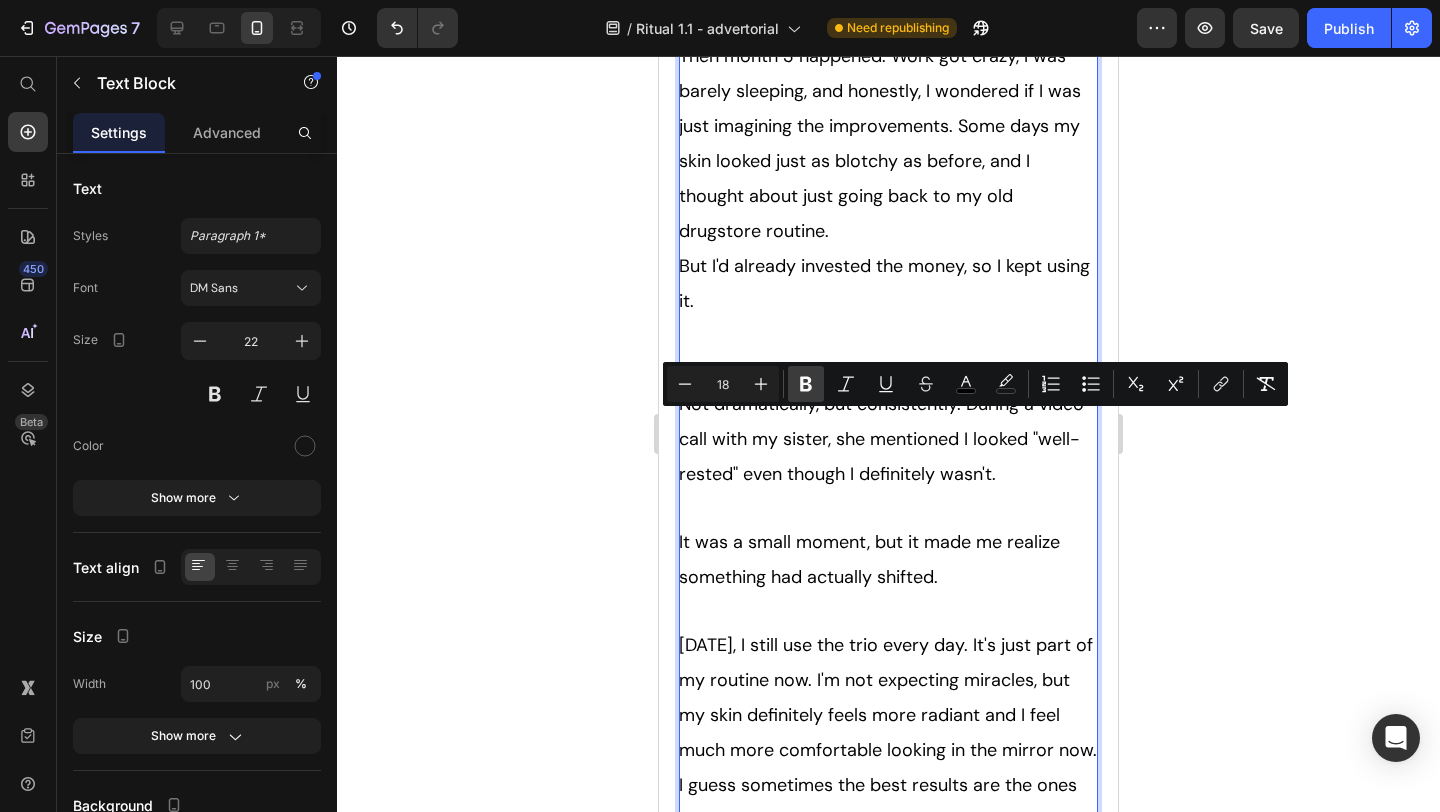 click on "[DATE], I still use the trio every day. It's just part of my routine now. I'm not expecting miracles, but my skin definitely feels more radiant and I feel much more comfortable looking in the mirror now." at bounding box center (888, 697) 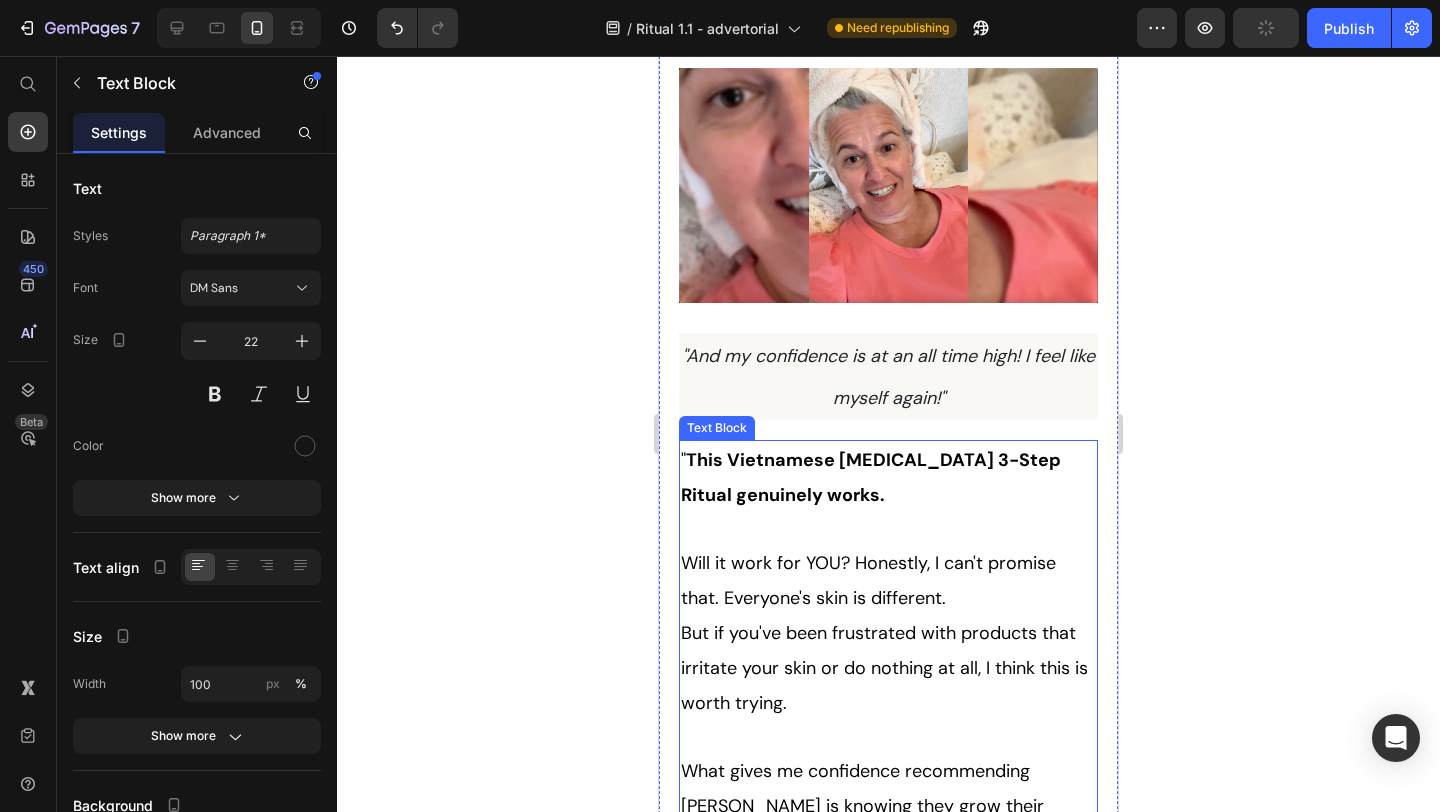 click at bounding box center (888, 736) 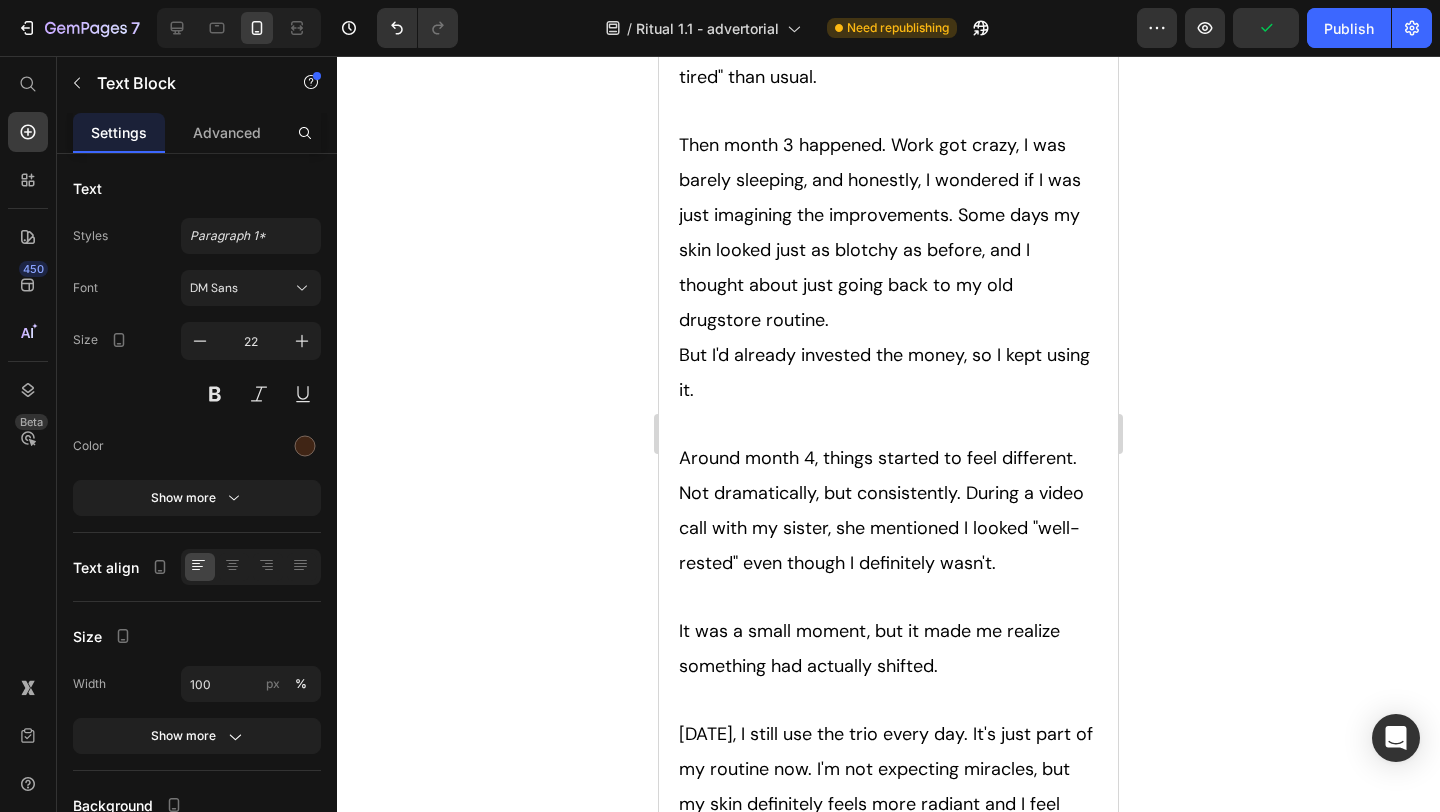 scroll, scrollTop: 9443, scrollLeft: 0, axis: vertical 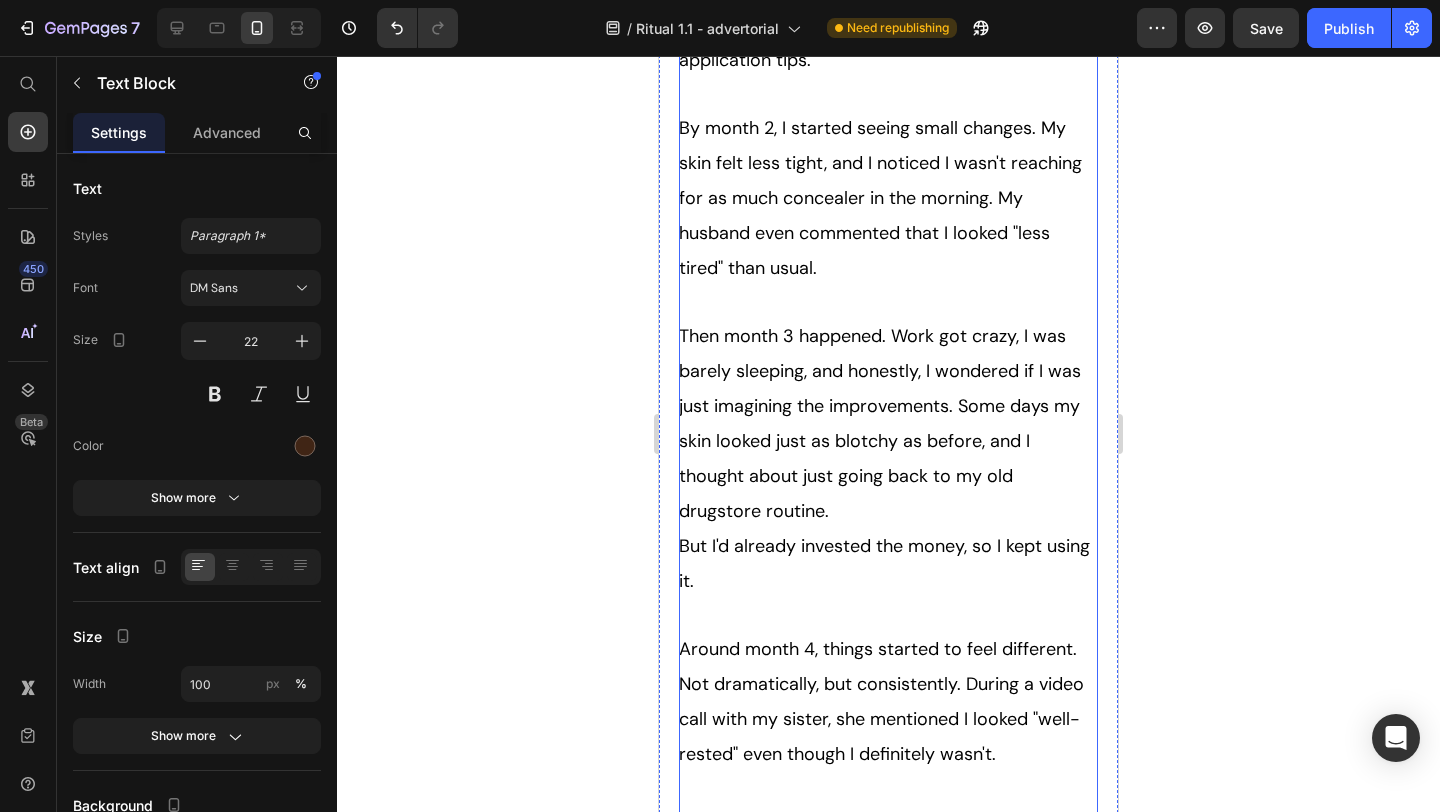 click on "Around month 4, things started to feel different. Not dramatically, but consistently. During a video call with my sister, she mentioned I looked "well-rested" even though I definitely wasn't." at bounding box center [881, 701] 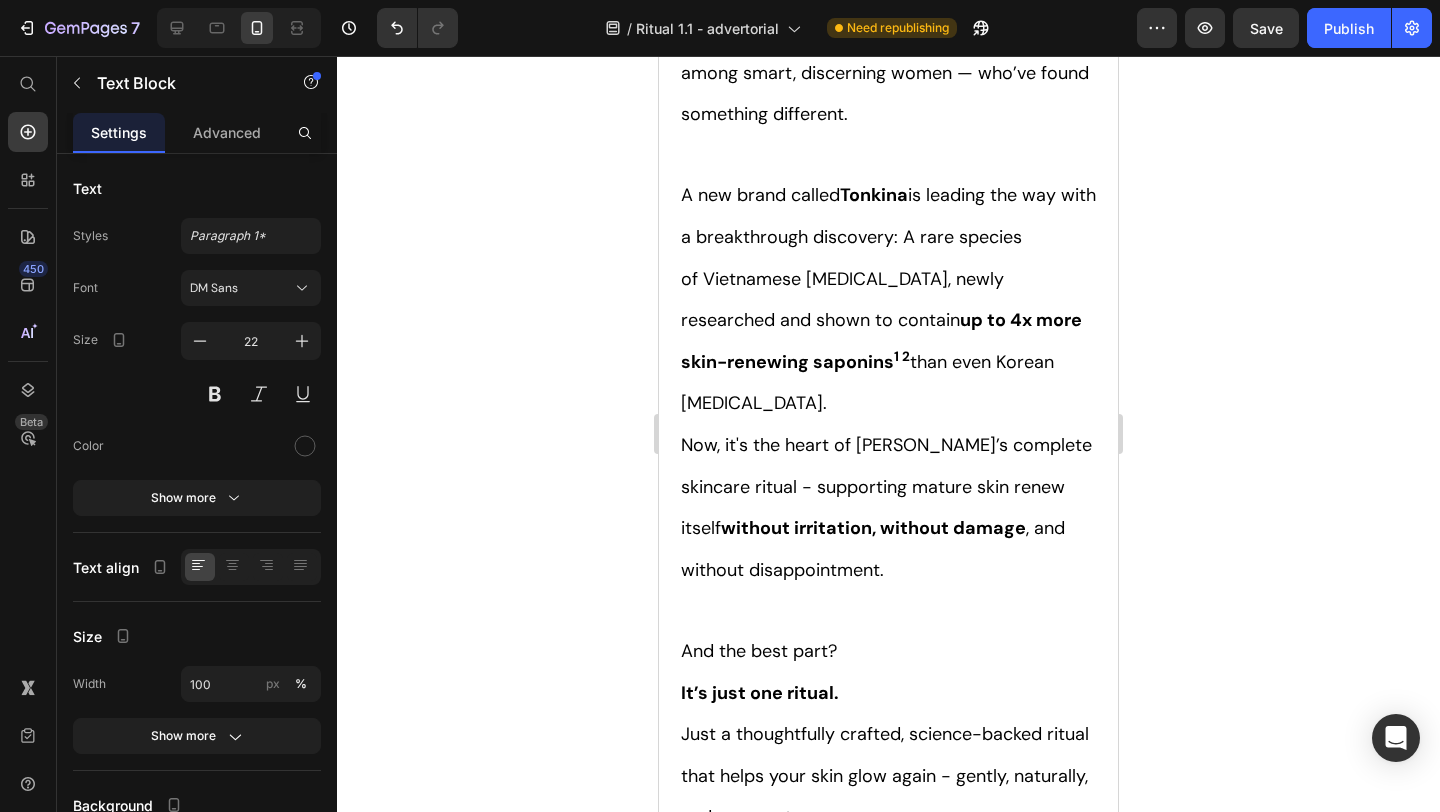 scroll, scrollTop: 1577, scrollLeft: 0, axis: vertical 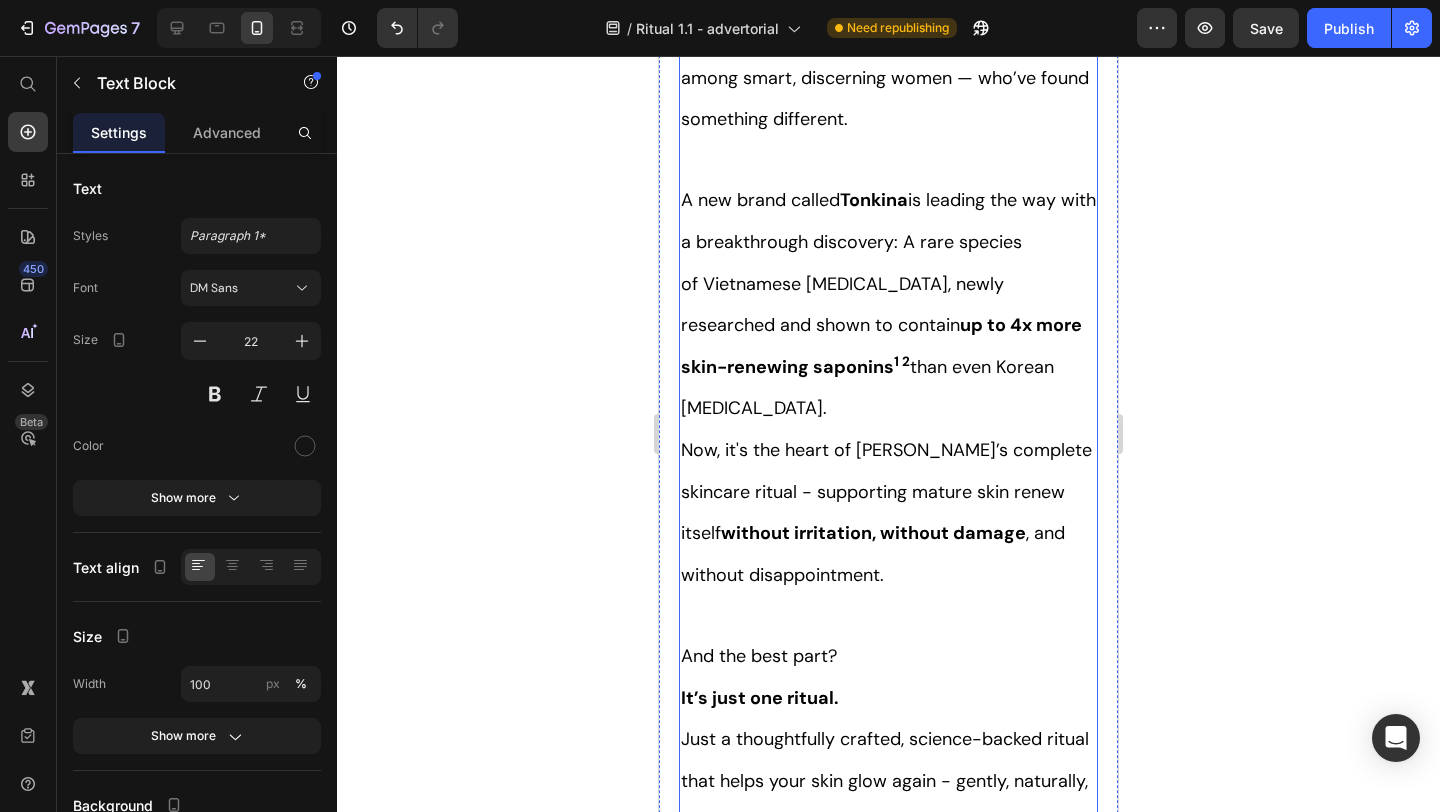 click on "It’s just one ritual." at bounding box center [888, 698] 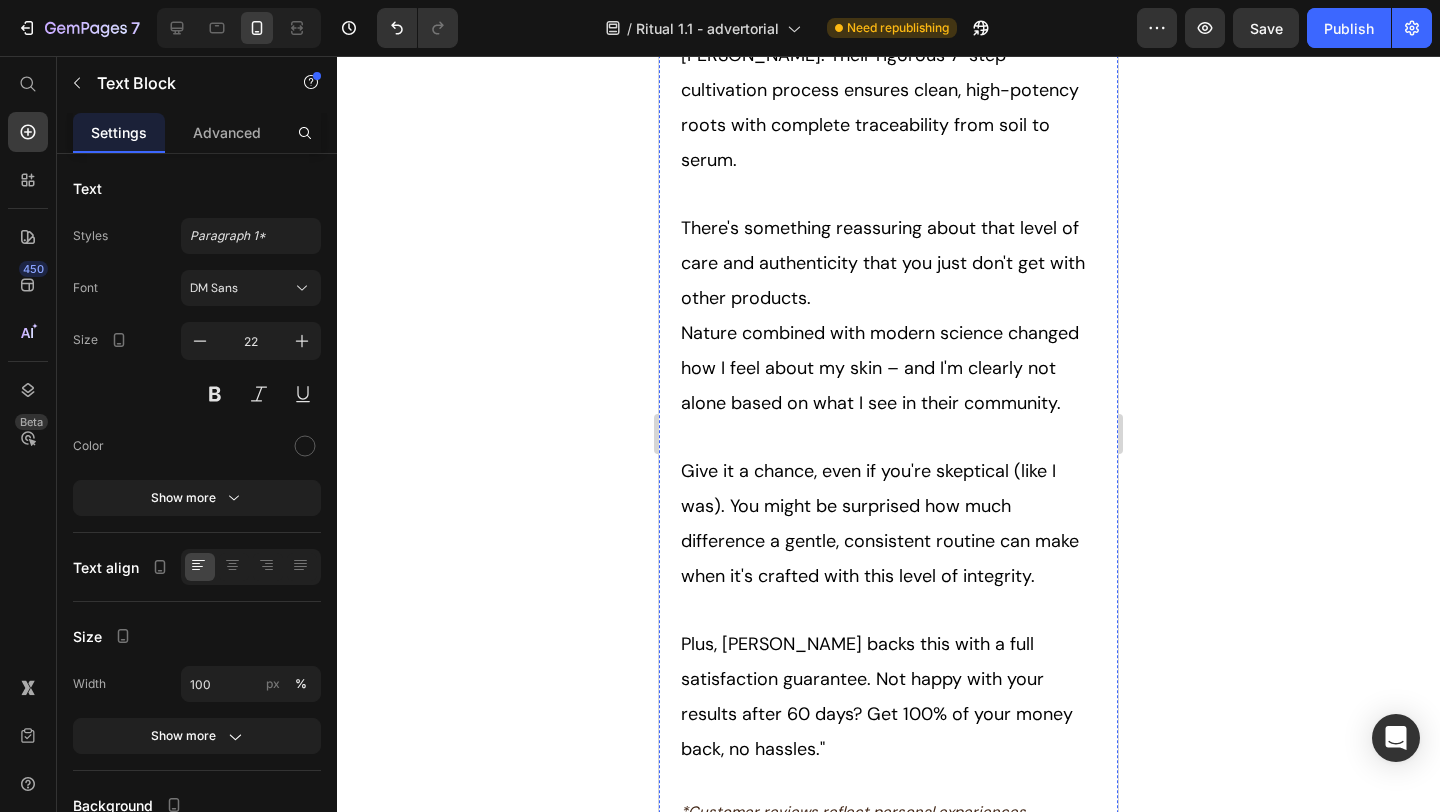 scroll, scrollTop: 11413, scrollLeft: 0, axis: vertical 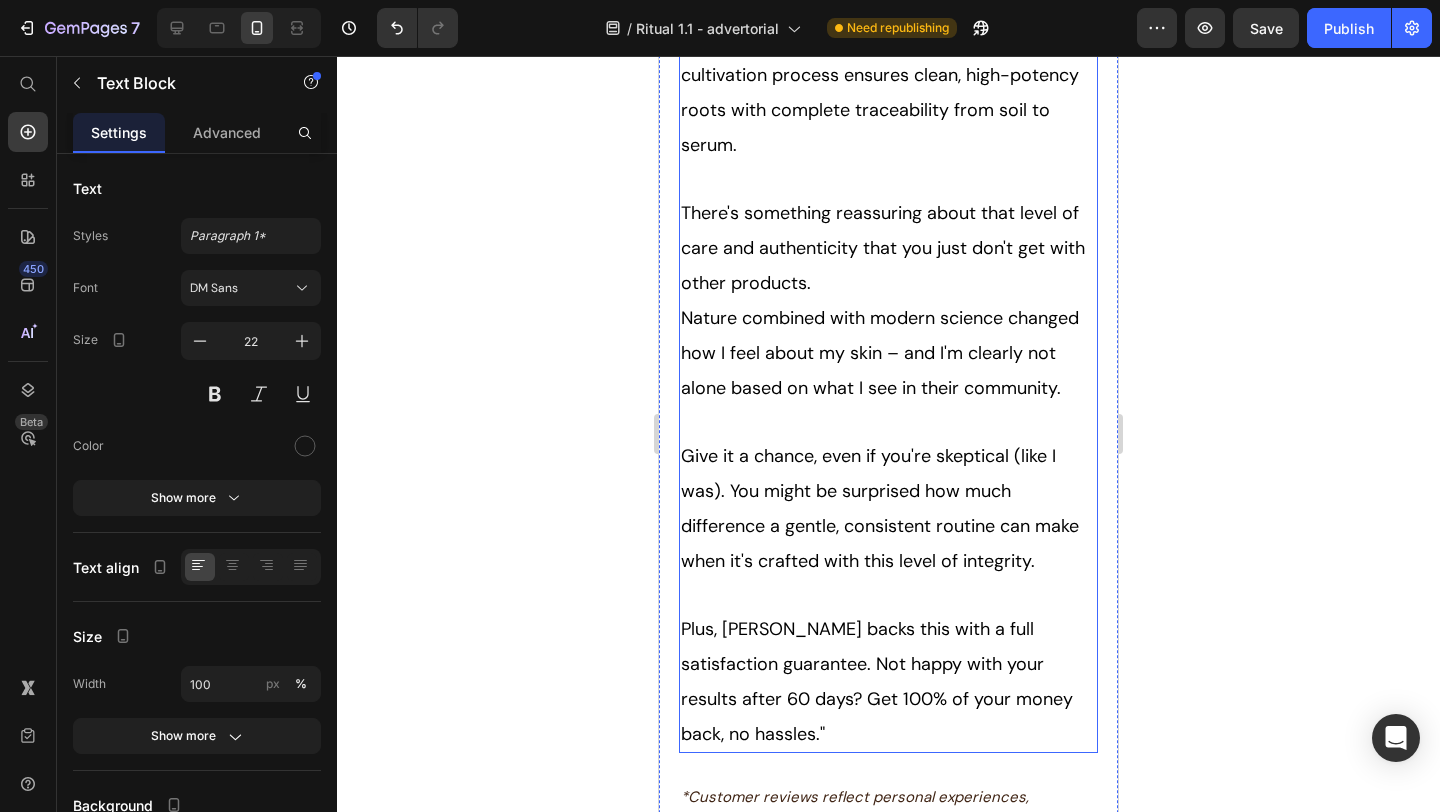 click on "Plus, Tonkina backs this with a full satisfaction guarantee. Not happy with your results after 60 days? Get 100% of your money back, no hassles."" at bounding box center (877, 681) 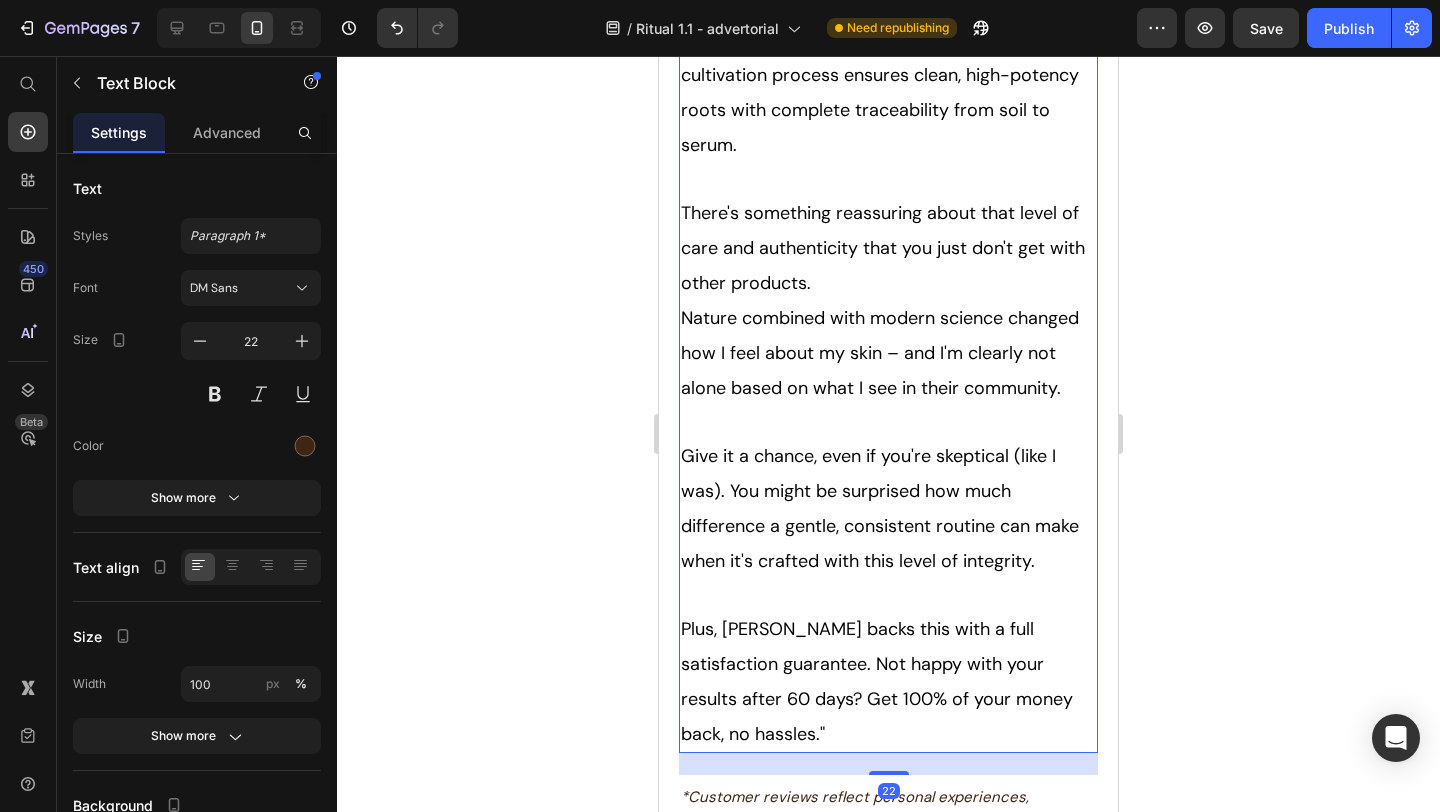 click on "Give it a chance, even if you're skeptical (like I was). You might be surprised how much difference a gentle, consistent routine can make when it's crafted with this level of integrity." at bounding box center [888, 508] 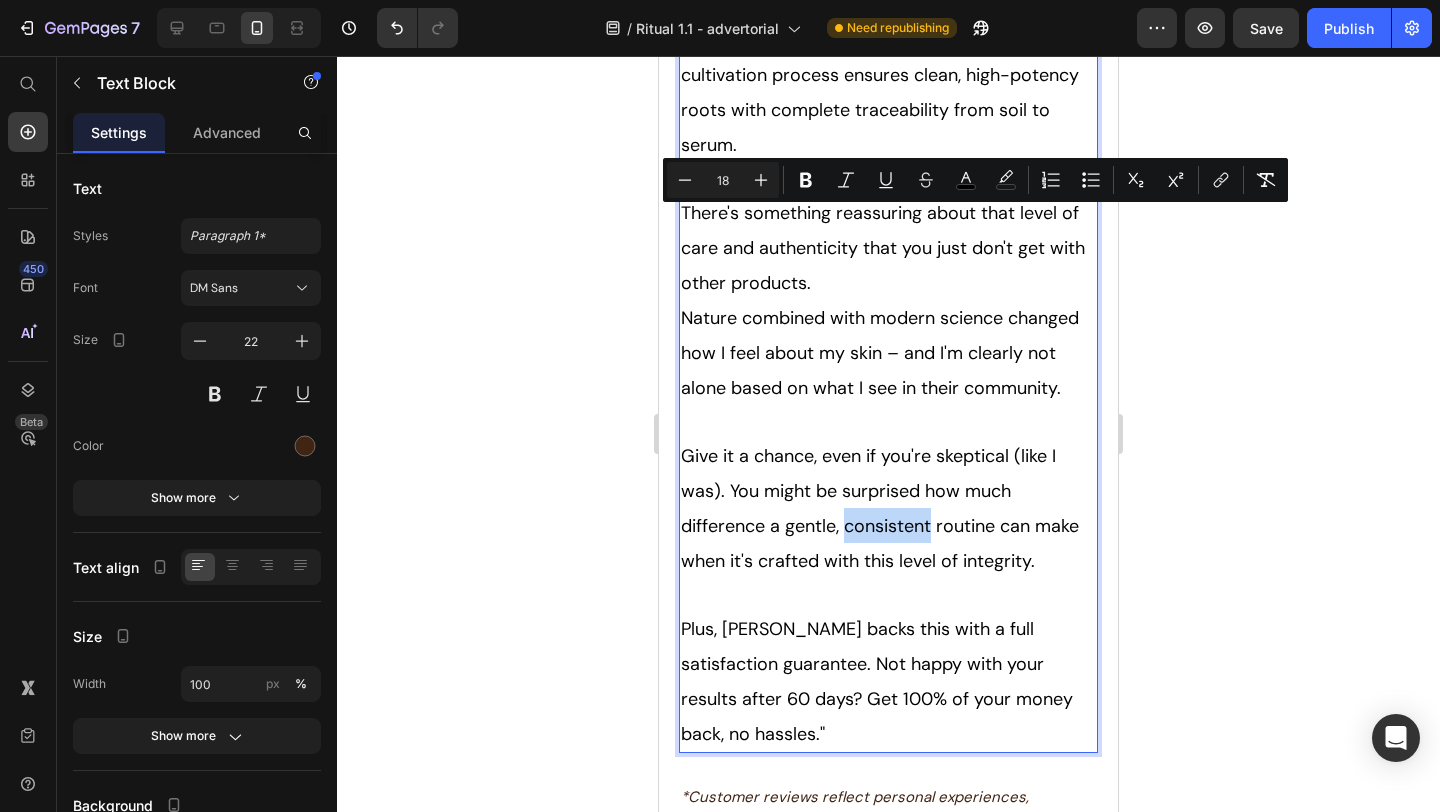 click at bounding box center (888, 594) 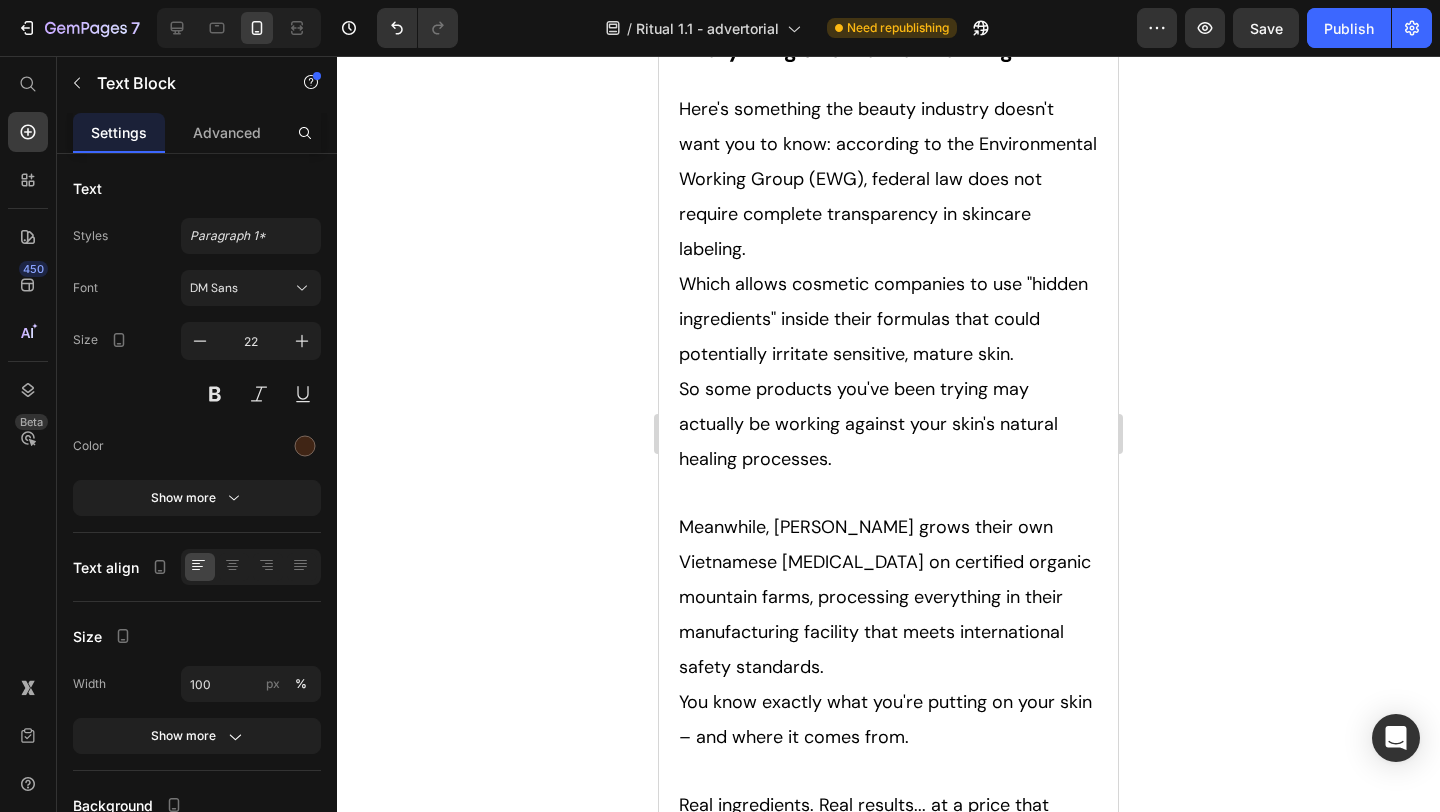 scroll, scrollTop: 14228, scrollLeft: 0, axis: vertical 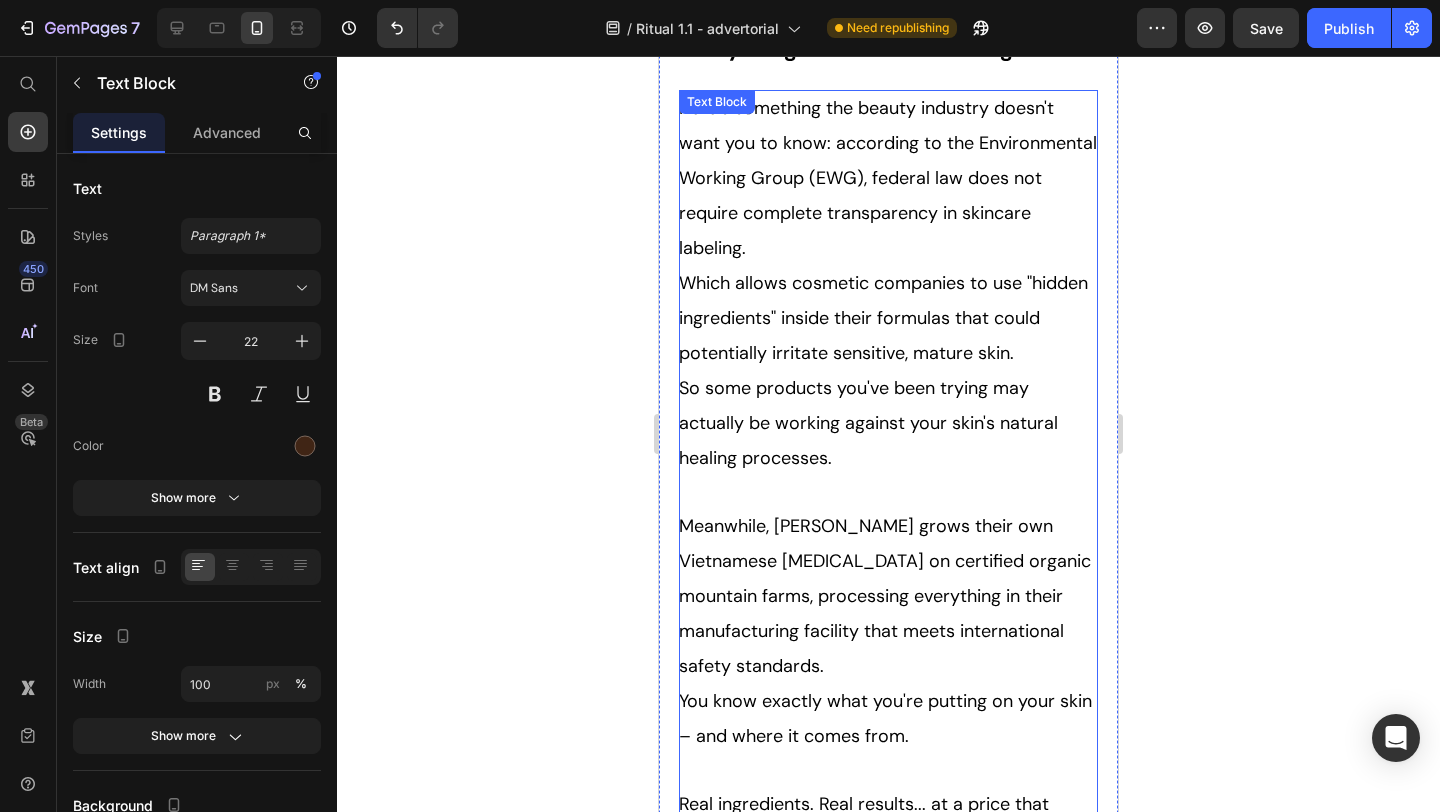 click on "Real ingredients. Real results... at a price that doesn't punish you for wanting quality skincare." at bounding box center [888, 821] 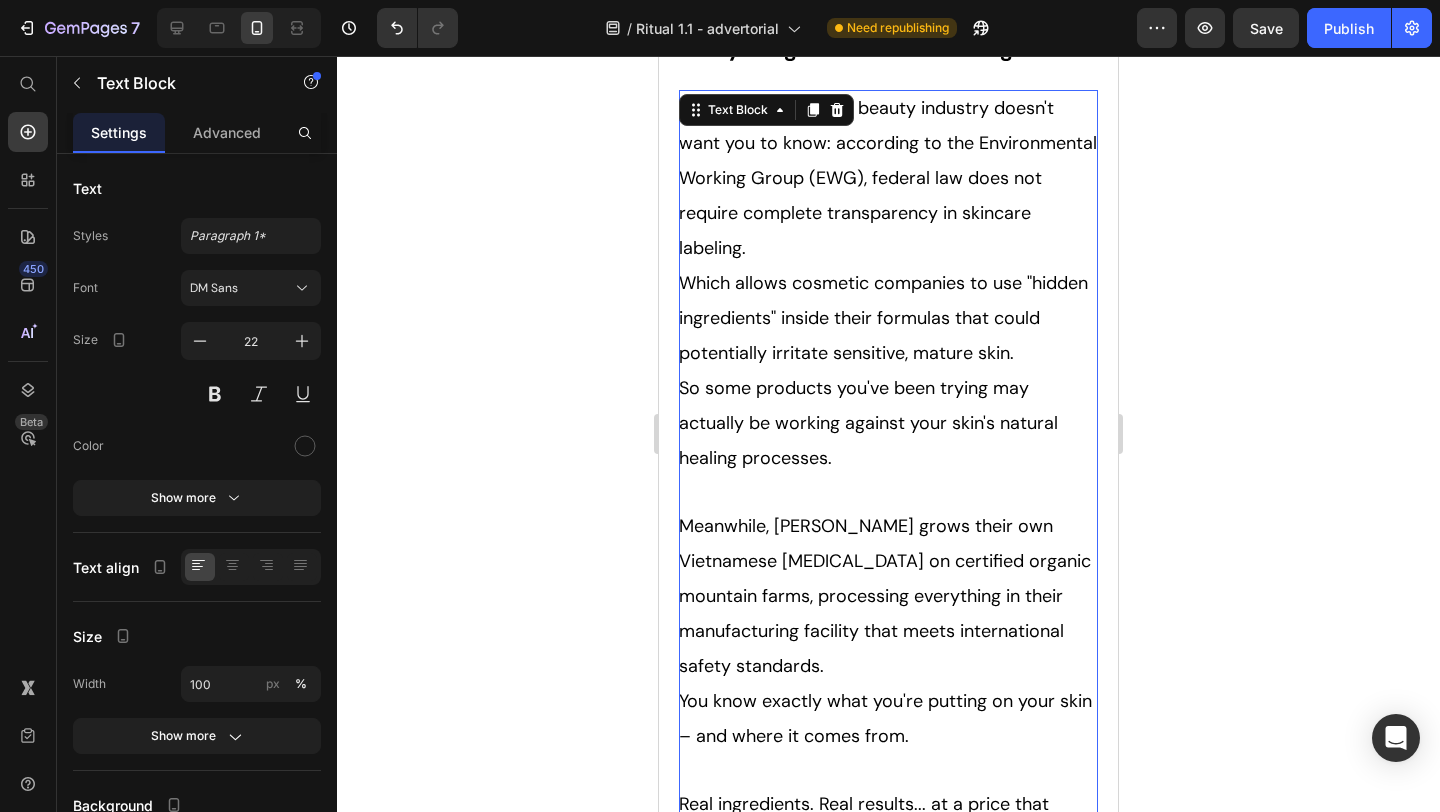 click on "Real ingredients. Real results... at a price that doesn't punish you for wanting quality skincare." at bounding box center [888, 821] 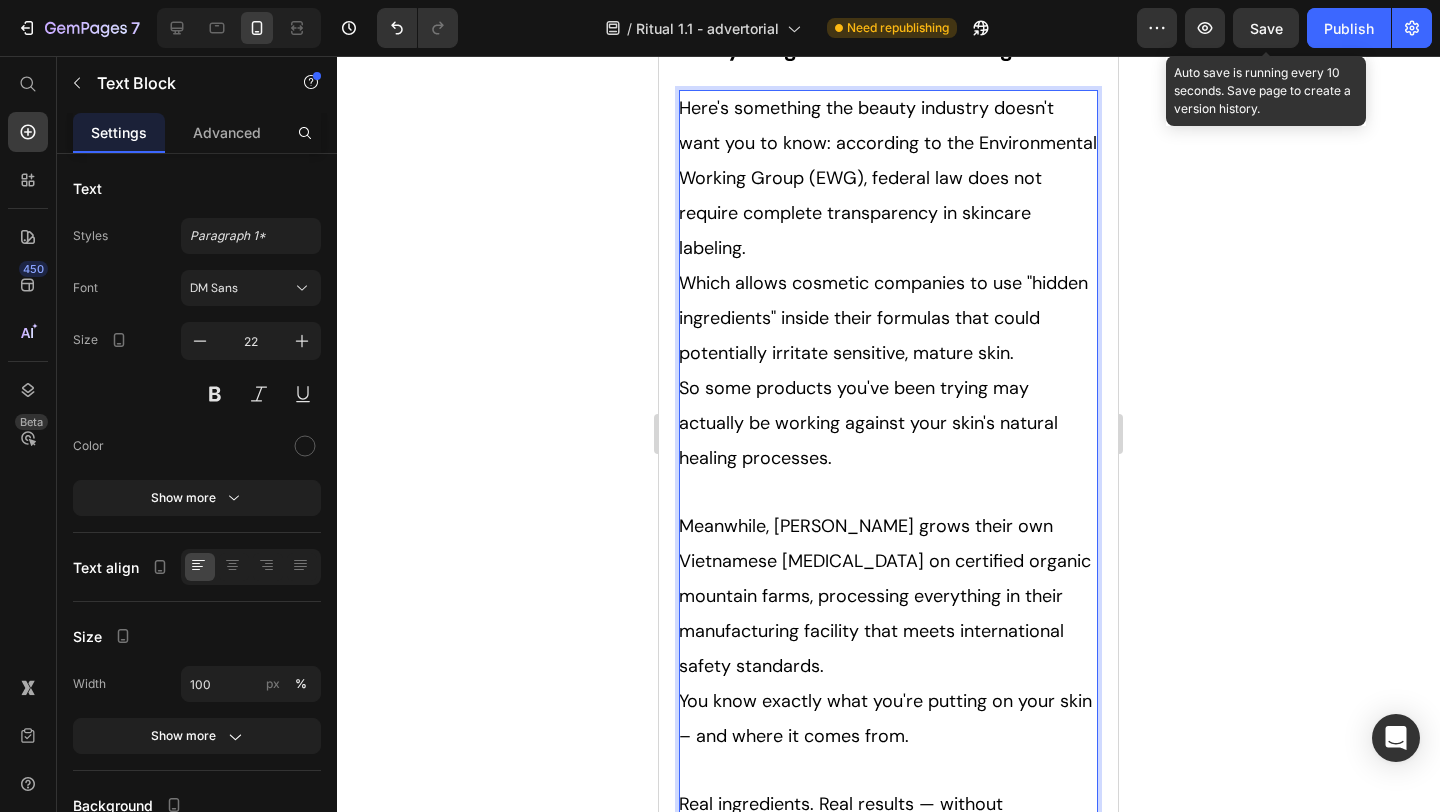 click on "Save" at bounding box center [1266, 28] 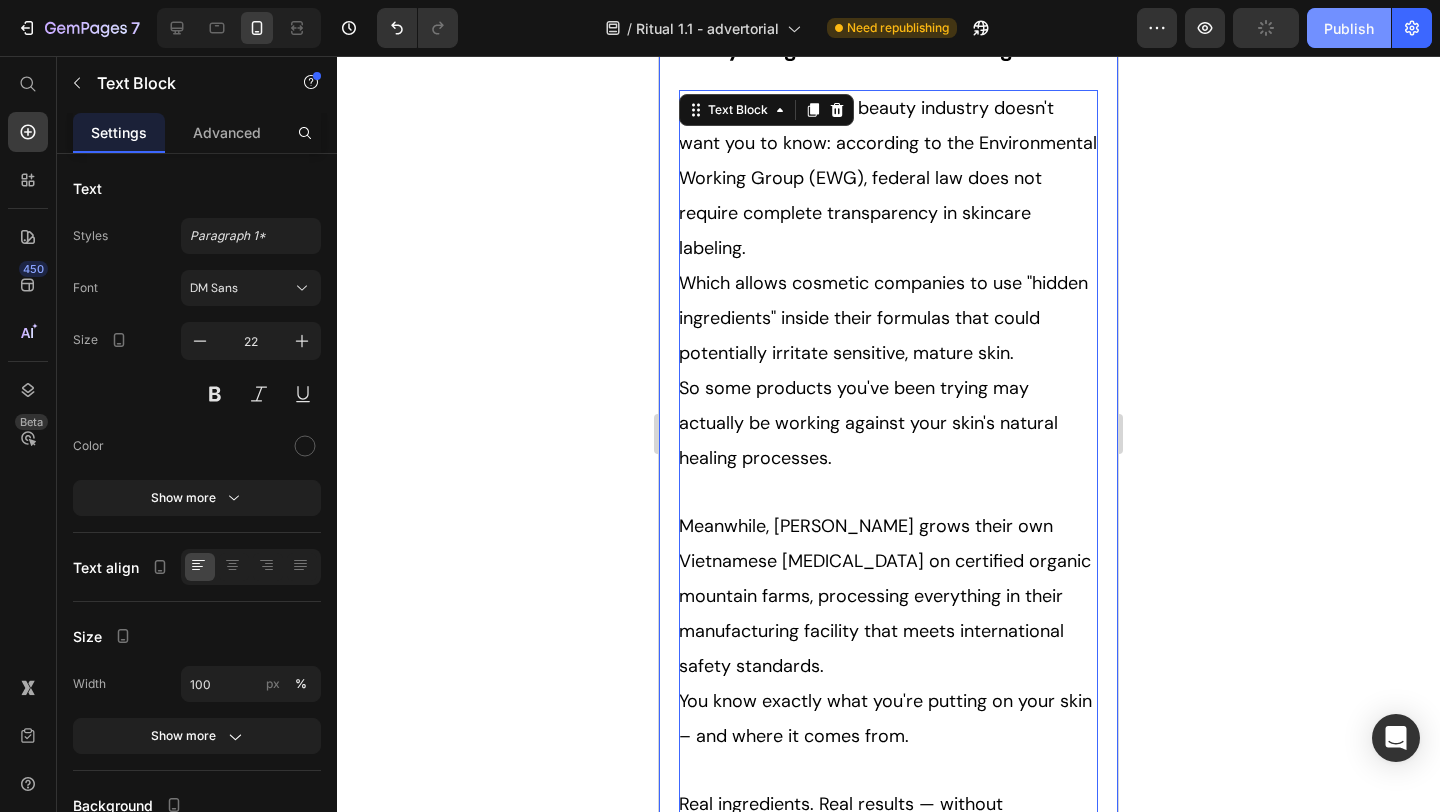 click on "Publish" at bounding box center (1349, 28) 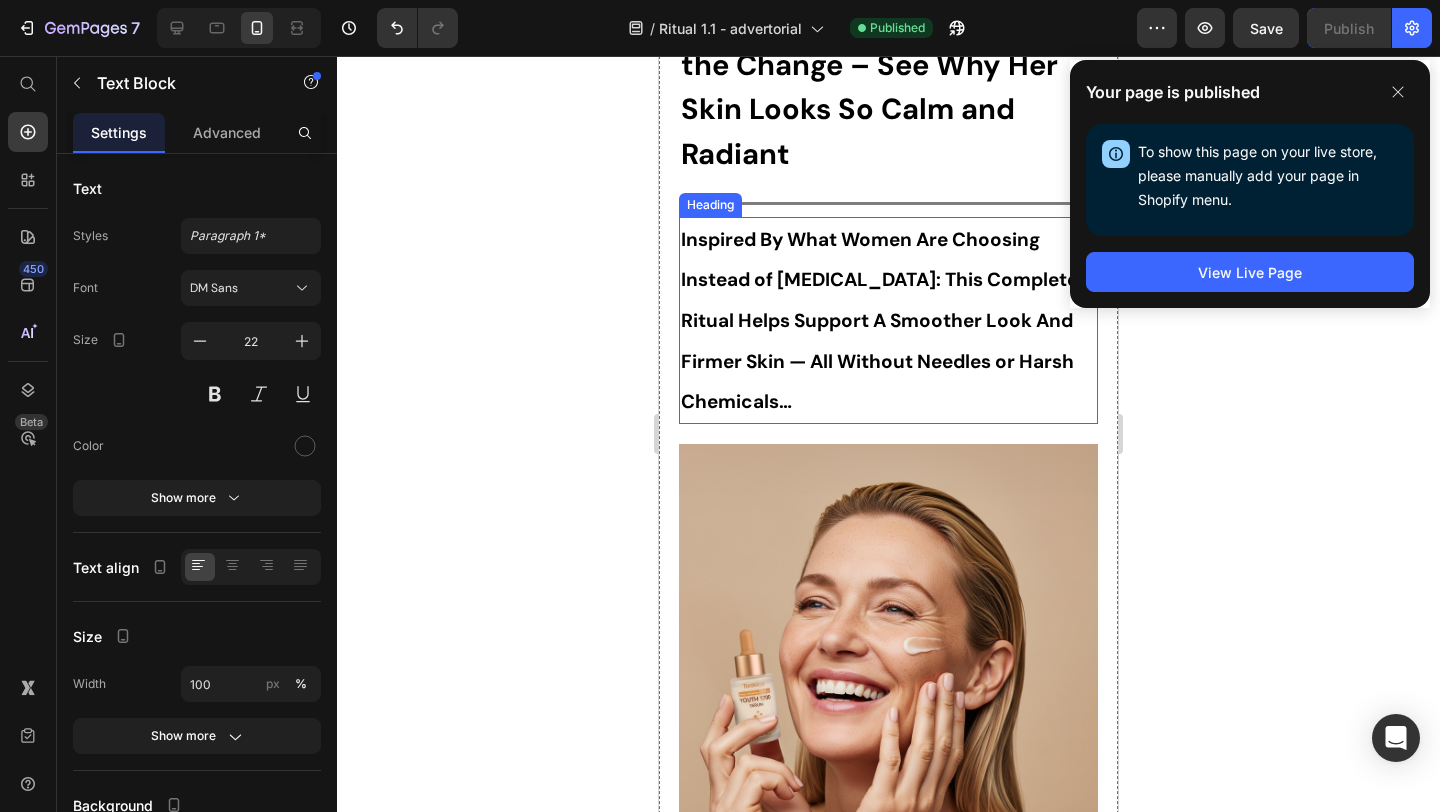 scroll, scrollTop: 145, scrollLeft: 0, axis: vertical 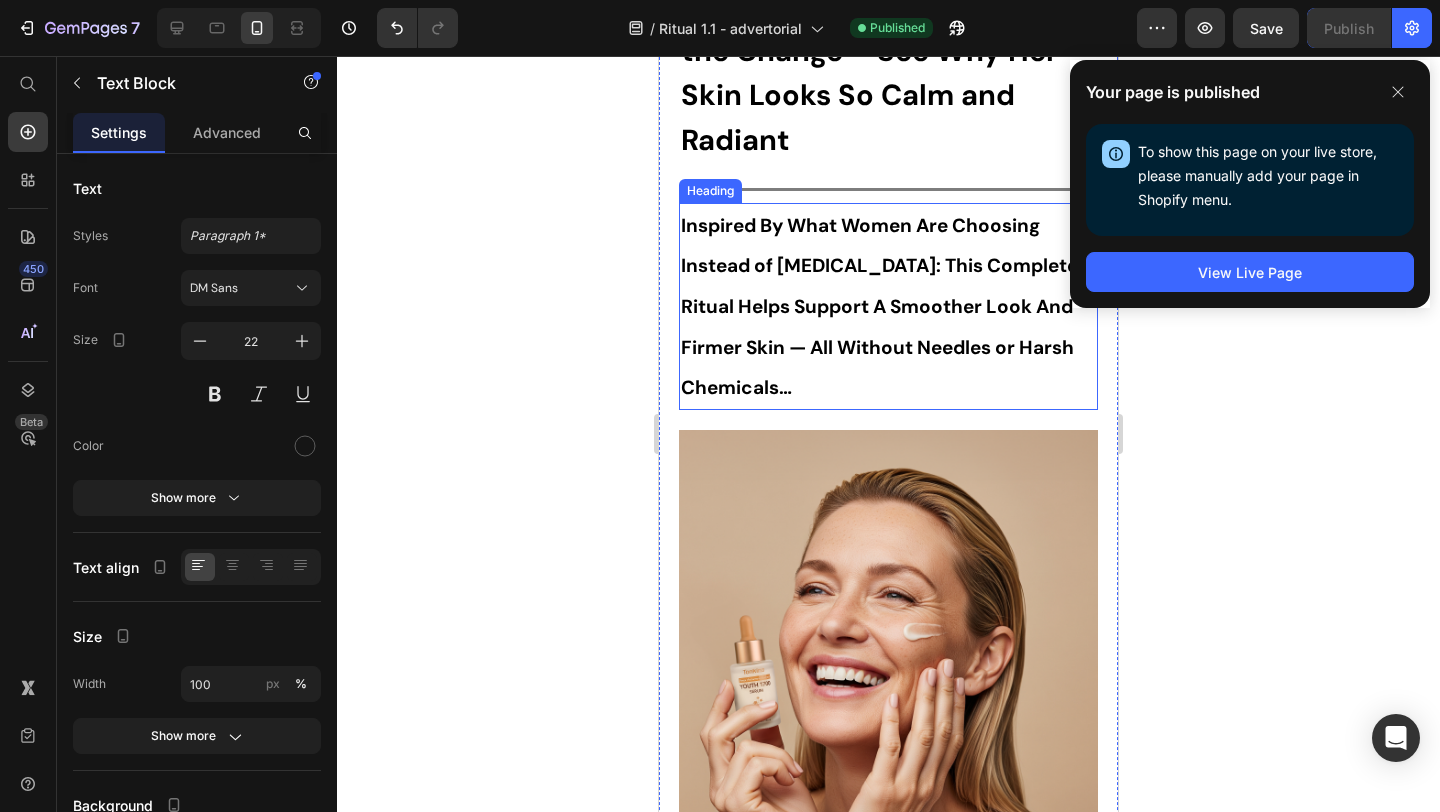click on "⁠⁠⁠⁠⁠⁠⁠ Inspired By What Women Are Choosing Instead of Botox: This Complete Ritual Helps Support A Smoother Look And Firmer Skin — All Without Needles or Harsh Chemicals…" at bounding box center (888, 306) 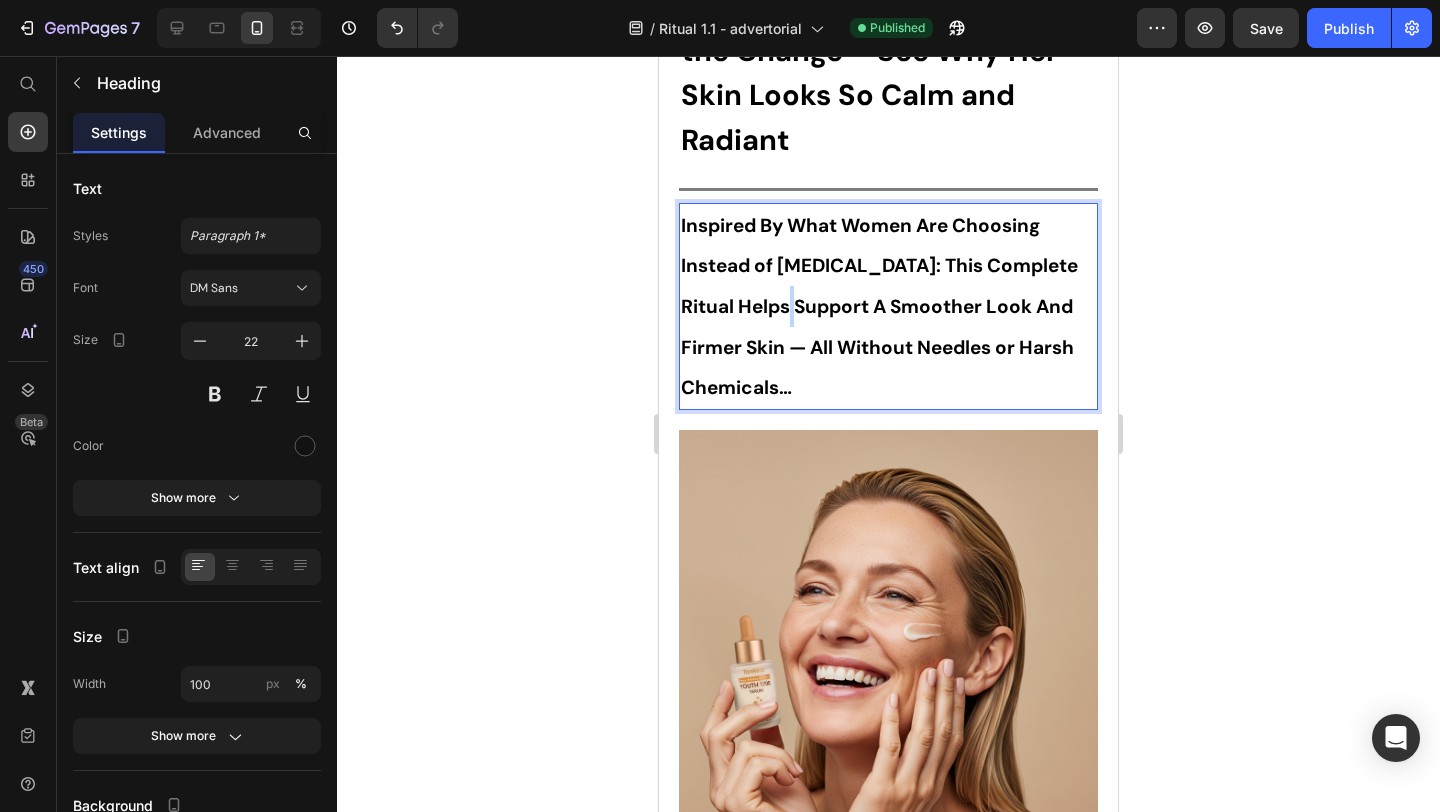click on "Inspired By What Women Are Choosing Instead of Botox: This Complete Ritual Helps Support A Smoother Look And Firmer Skin — All Without Needles or Harsh Chemicals…" at bounding box center (879, 306) 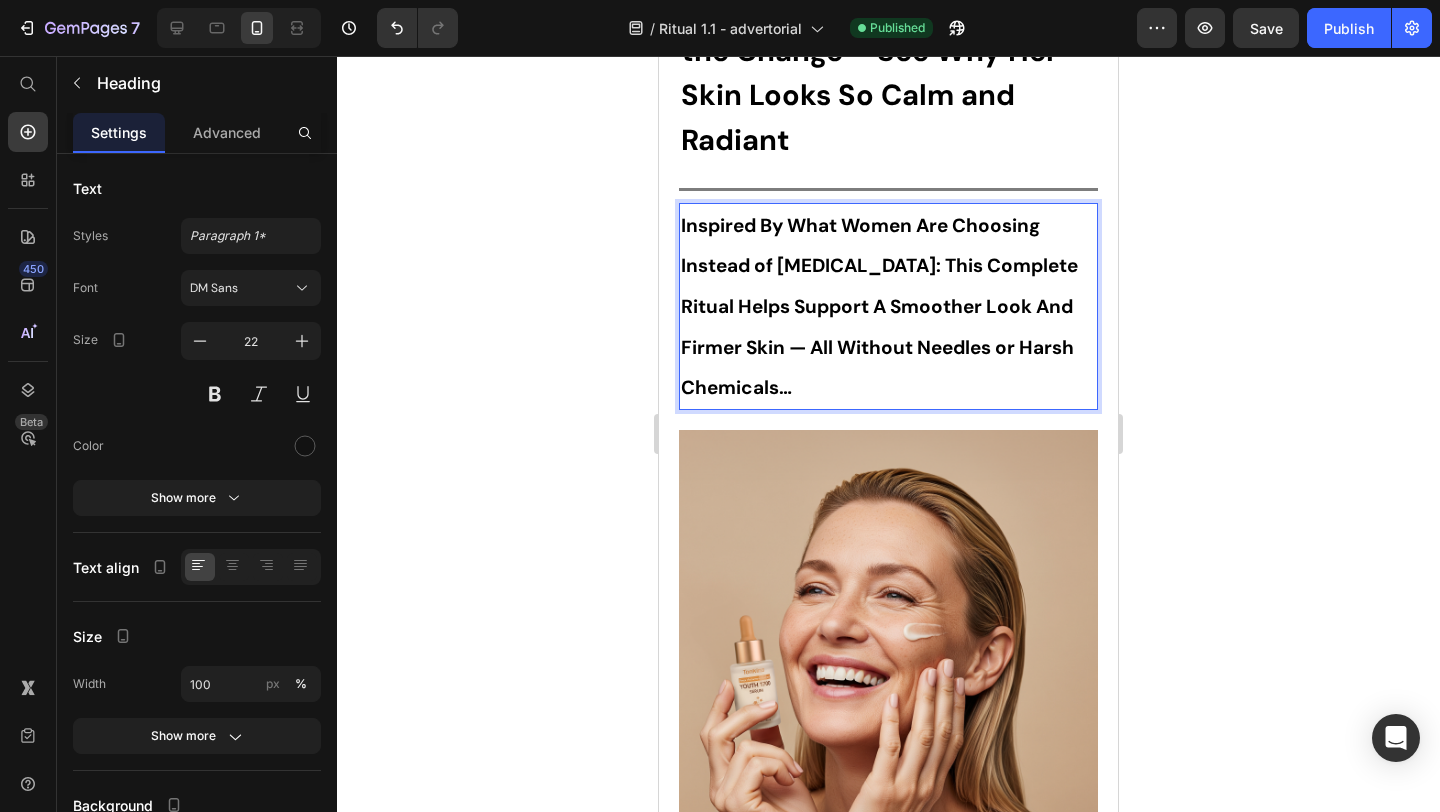 click on "Inspired By What Women Are Choosing Instead of Botox: This Complete Ritual Helps Support A Smoother Look And Firmer Skin — All Without Needles or Harsh Chemicals…" at bounding box center (879, 306) 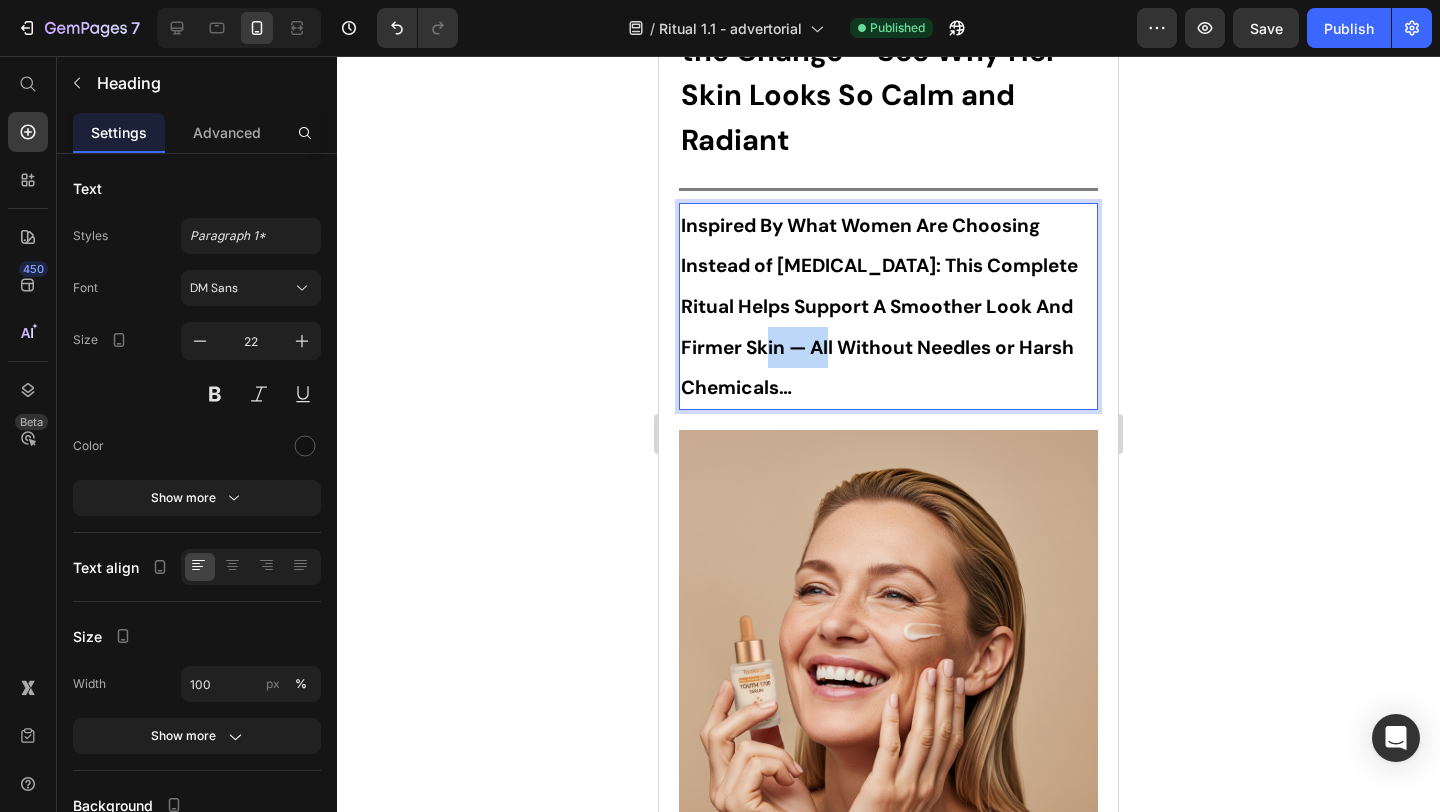 click on "Inspired By What Women Are Choosing Instead of Botox: This Complete Ritual Helps Support A Smoother Look And Firmer Skin — All Without Needles or Harsh Chemicals…" at bounding box center (879, 306) 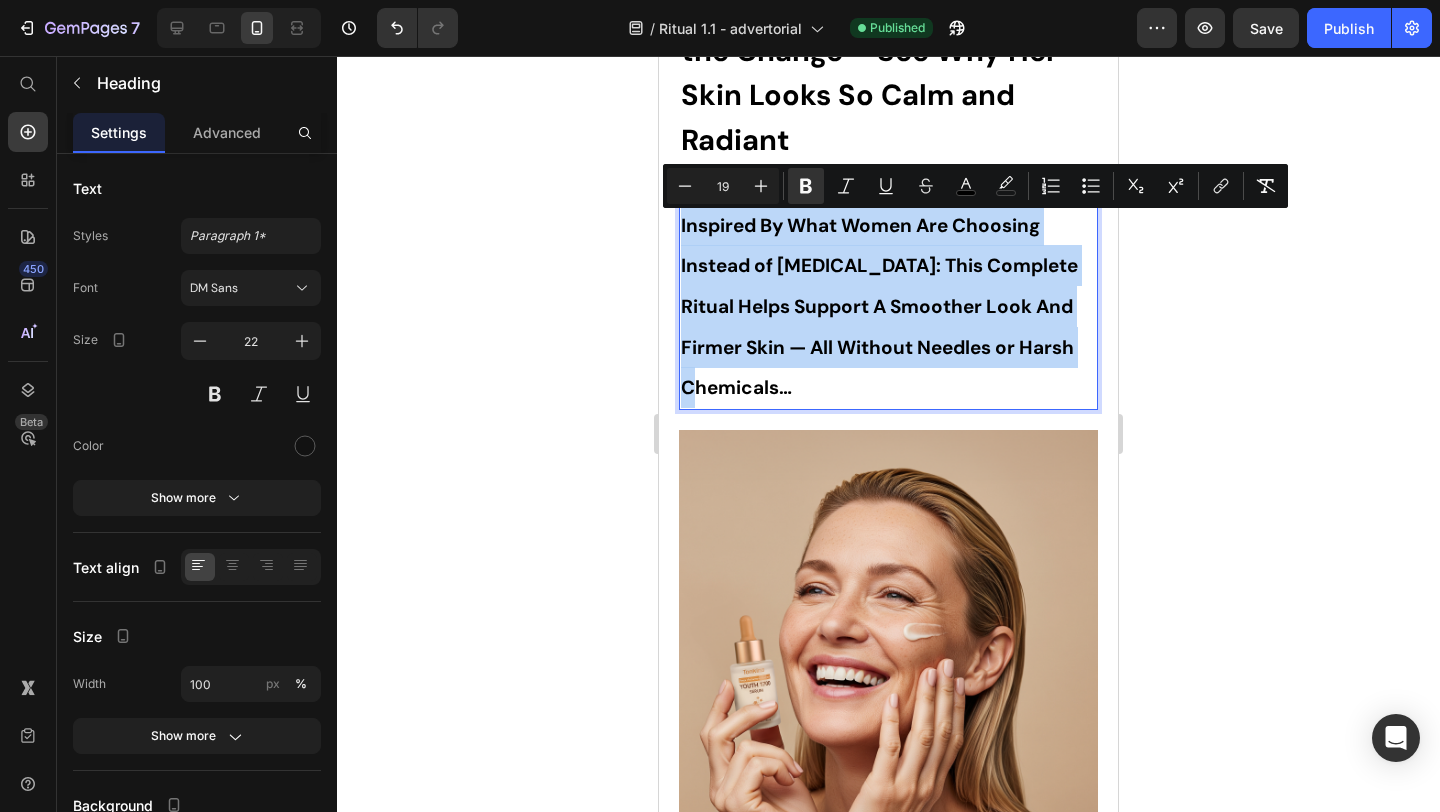 click on "Inspired By What Women Are Choosing Instead of Botox: This Complete Ritual Helps Support A Smoother Look And Firmer Skin — All Without Needles or Harsh Chemicals…" at bounding box center (879, 306) 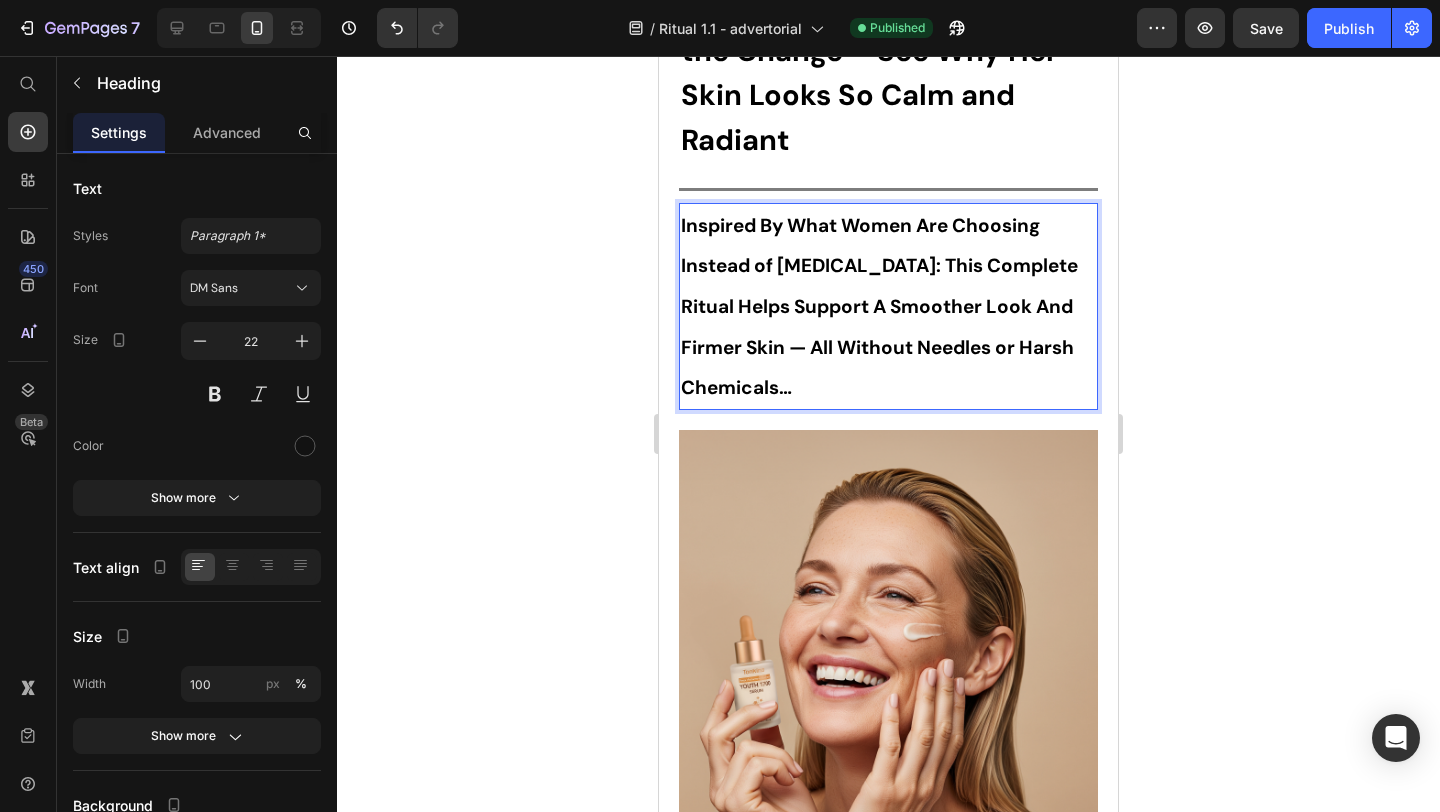 click on "Inspired By What Women Are Choosing Instead of Botox: This Complete Ritual Helps Support A Smoother Look And Firmer Skin — All Without Needles or Harsh Chemicals…" at bounding box center [879, 306] 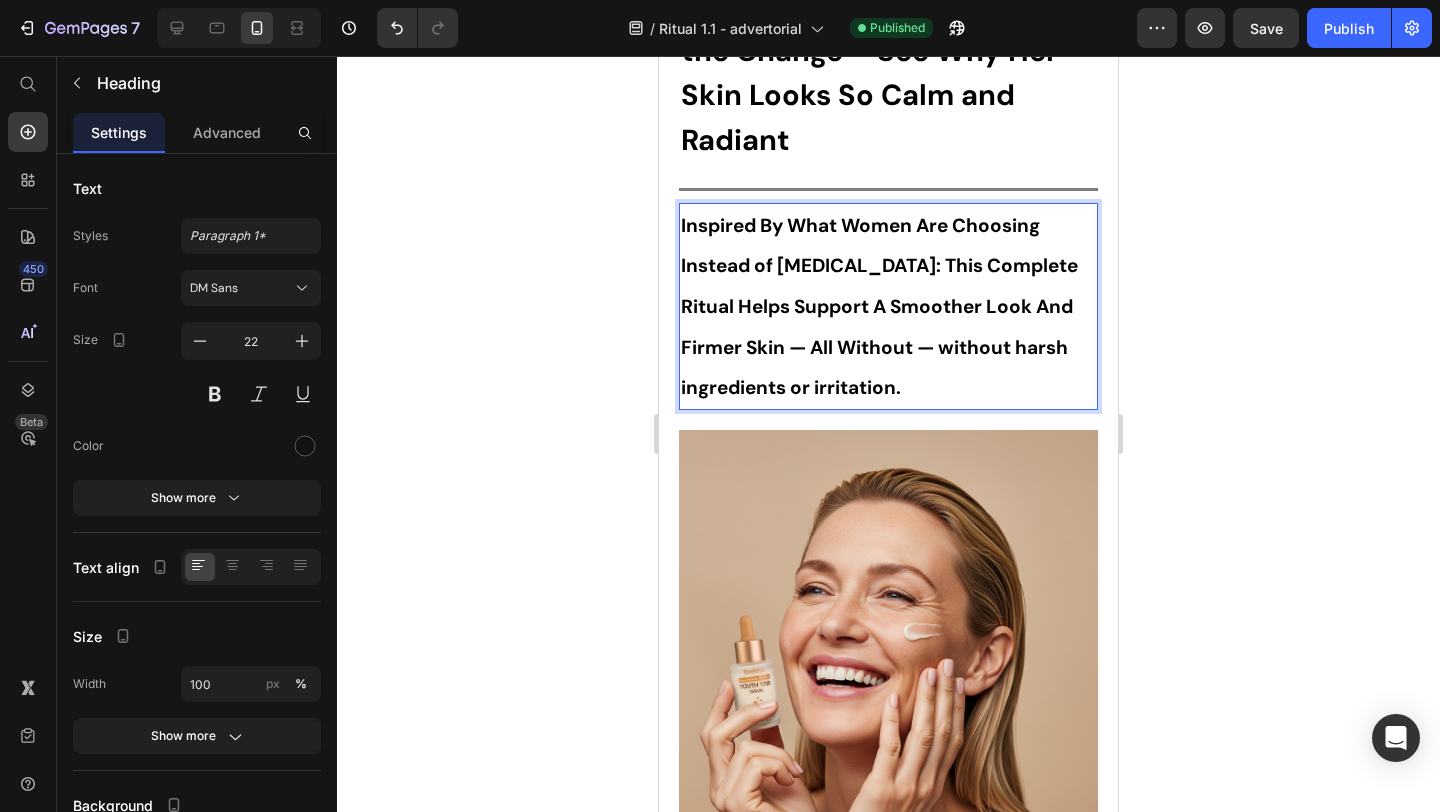 drag, startPoint x: 787, startPoint y: 352, endPoint x: 1055, endPoint y: 353, distance: 268.00186 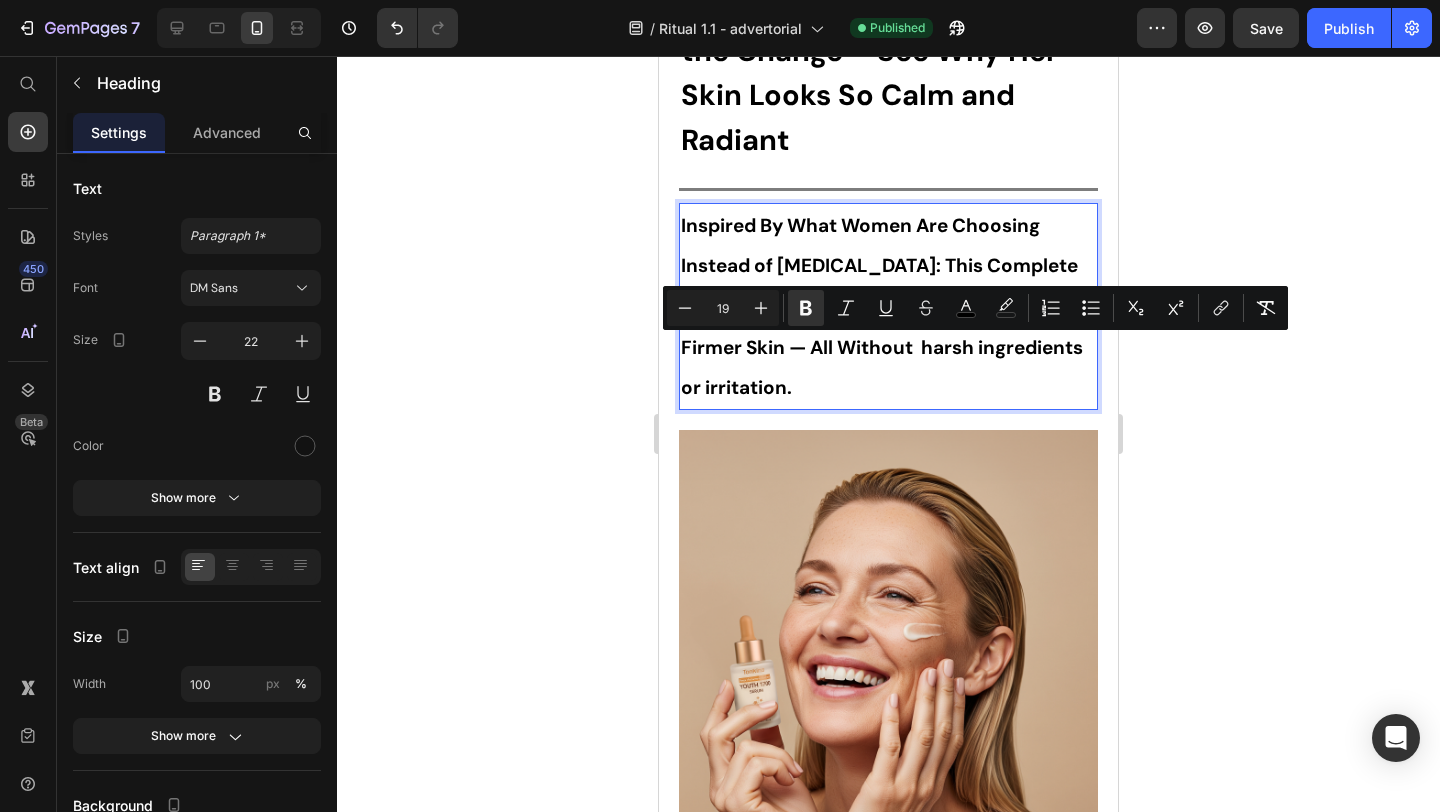 drag, startPoint x: 797, startPoint y: 350, endPoint x: 873, endPoint y: 350, distance: 76 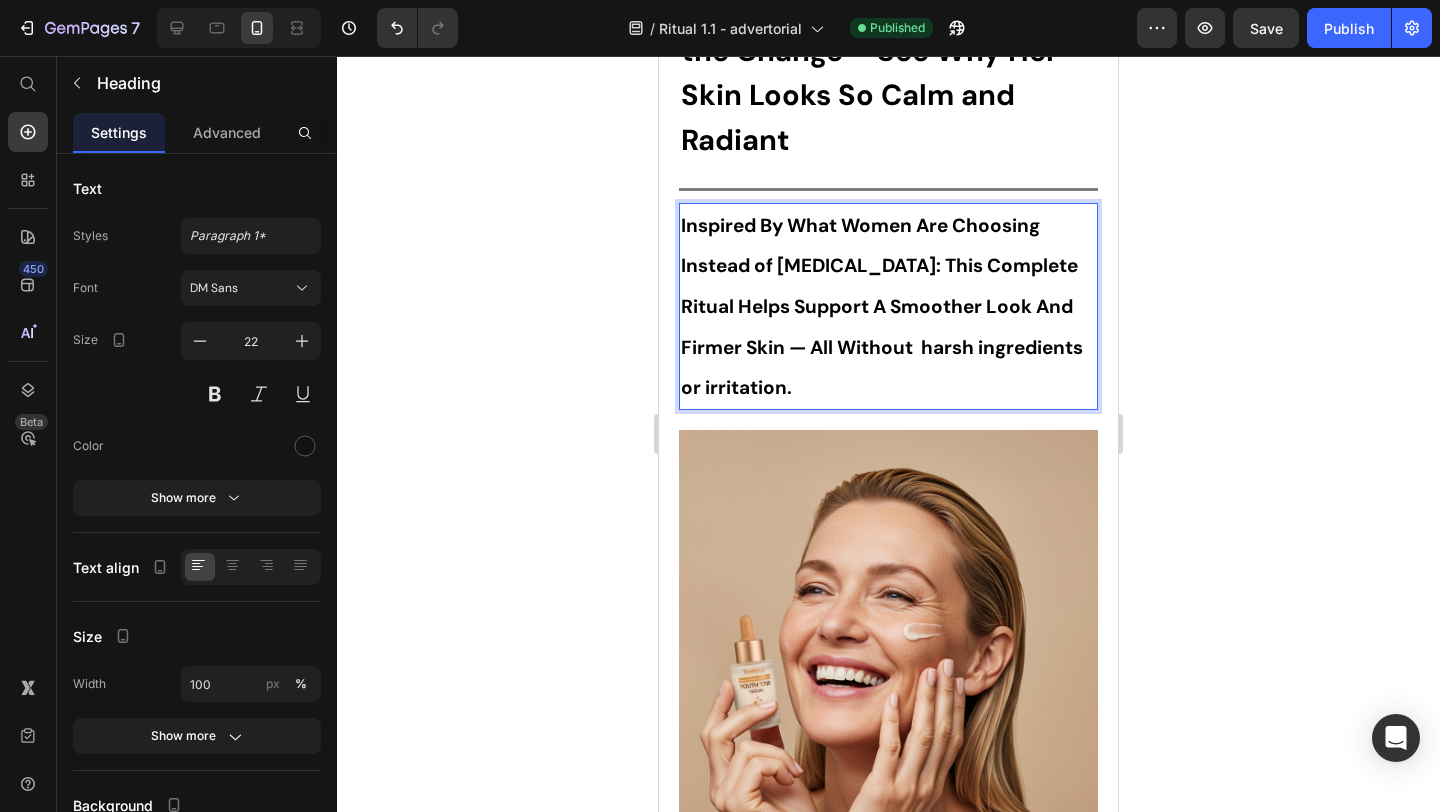 click on "Inspired By What Women Are Choosing Instead of Botox: This Complete Ritual Helps Support A Smoother Look And Firmer Skin — All Without  harsh ingredients or irritation." at bounding box center [882, 306] 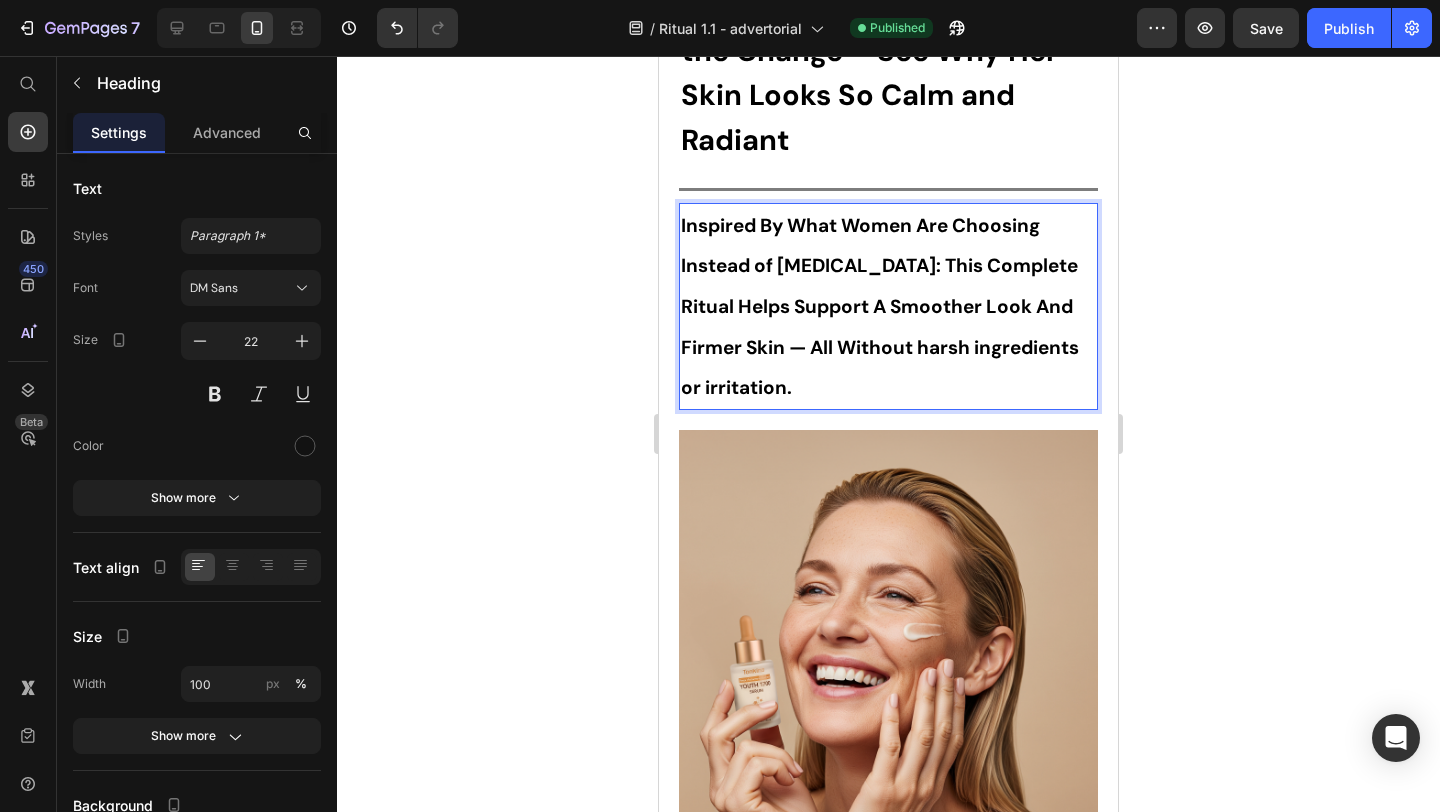 click on "Inspired By What Women Are Choosing Instead of Botox: This Complete Ritual Helps Support A Smoother Look And Firmer Skin — All Without harsh ingredients or irritation." at bounding box center [880, 306] 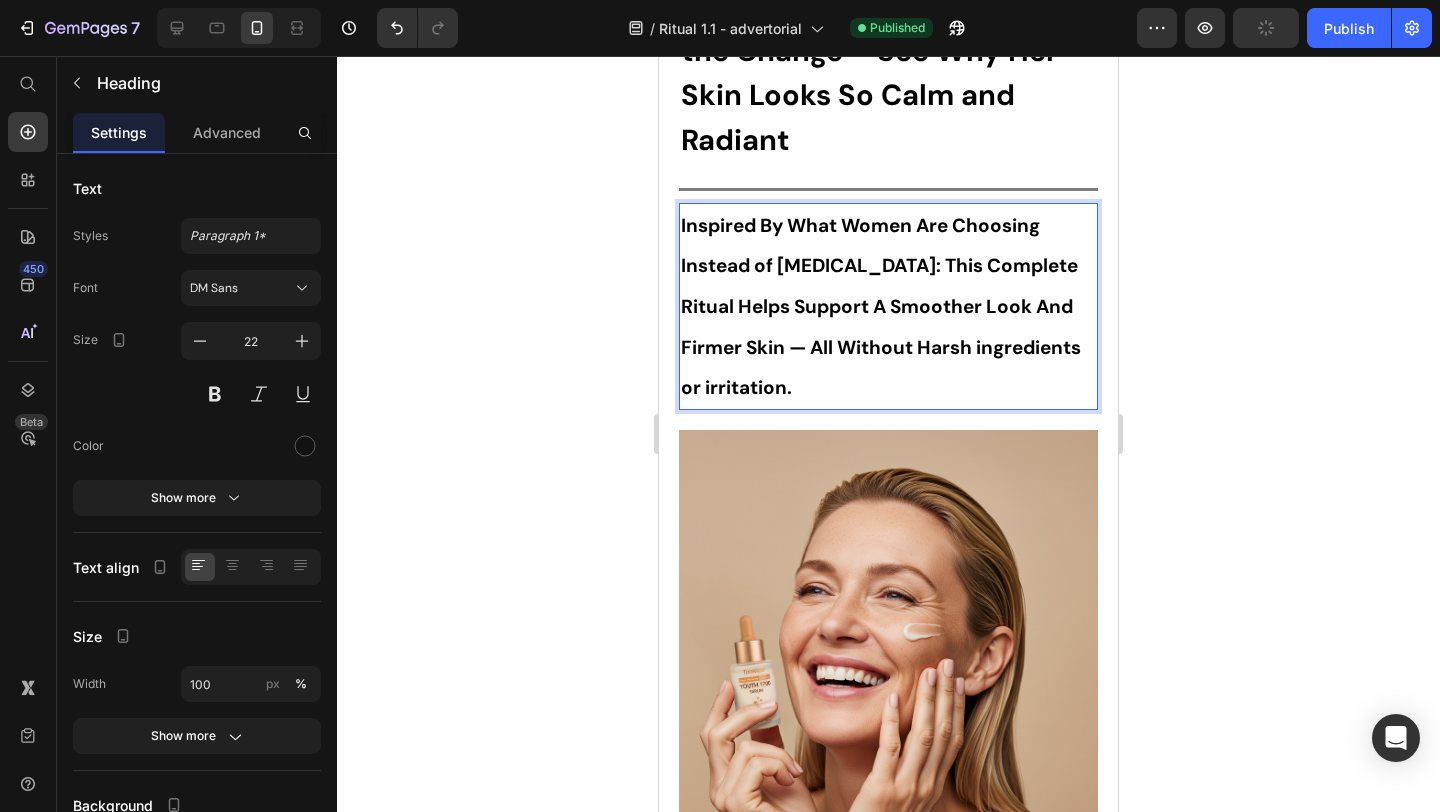 click on "Inspired By What Women Are Choosing Instead of Botox: This Complete Ritual Helps Support A Smoother Look And Firmer Skin — All Without Harsh ingredients or irritation." at bounding box center [881, 306] 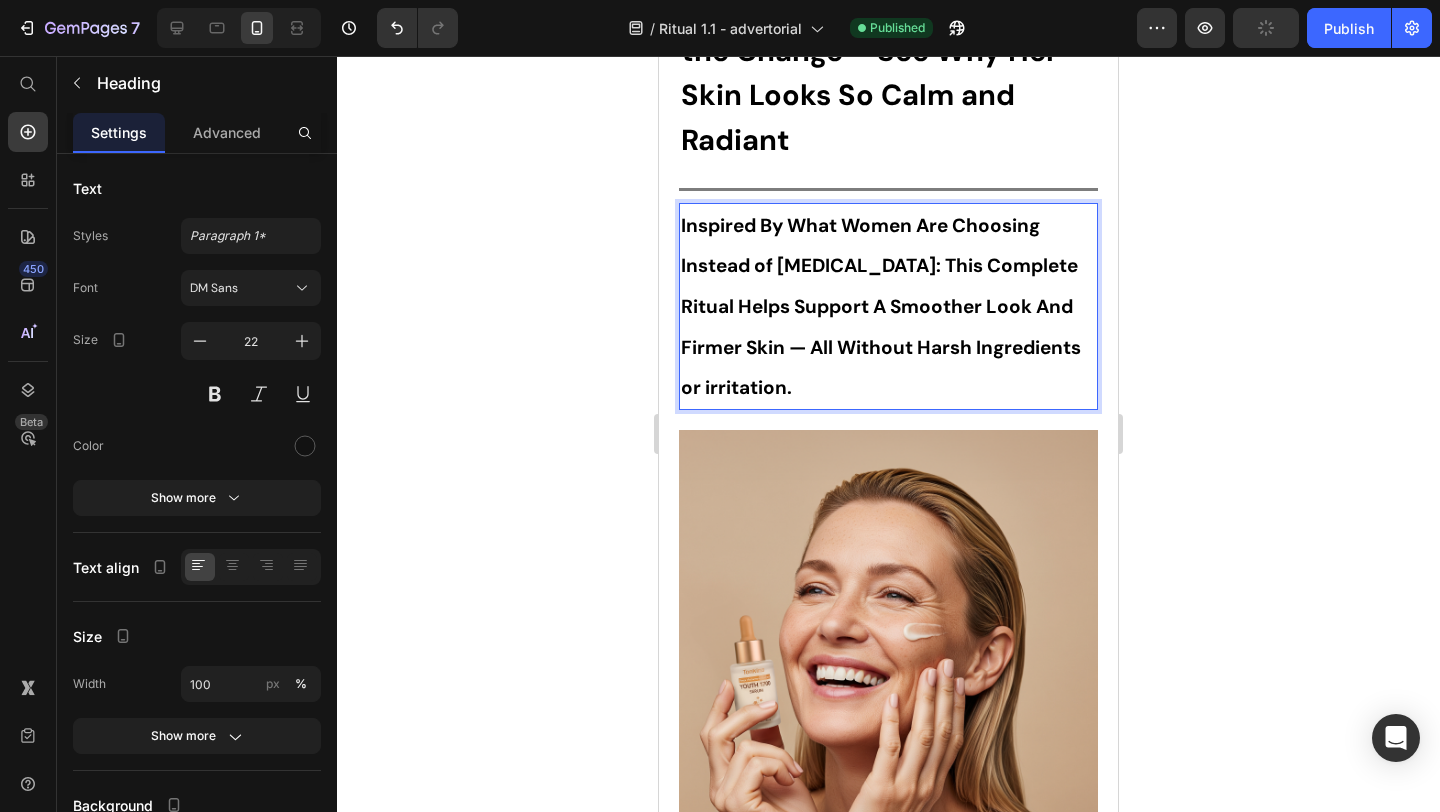 click 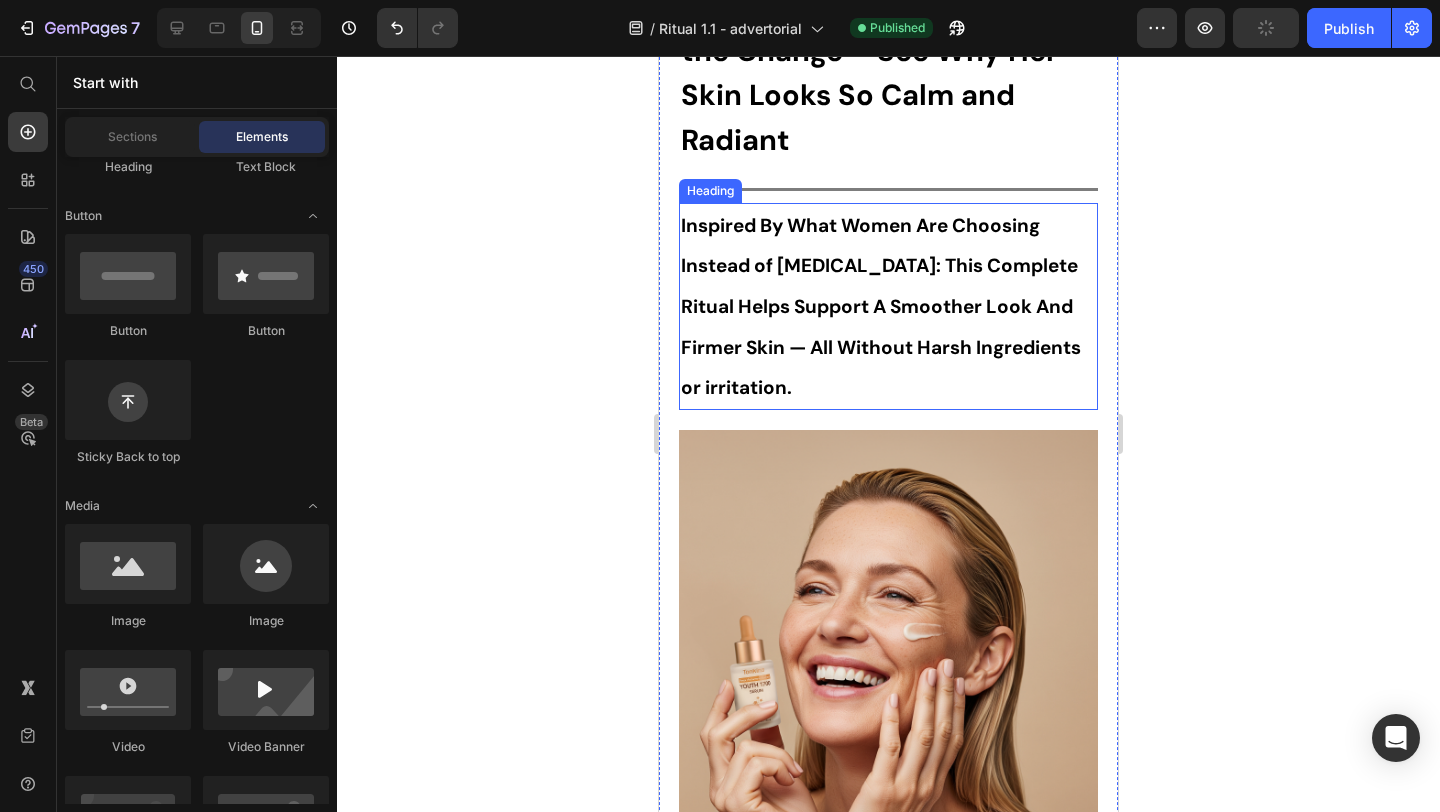 click on "Inspired By What Women Are Choosing Instead of Botox: This Complete Ritual Helps Support A Smoother Look And Firmer Skin — All Without Harsh Ingredients or irritation." at bounding box center [881, 306] 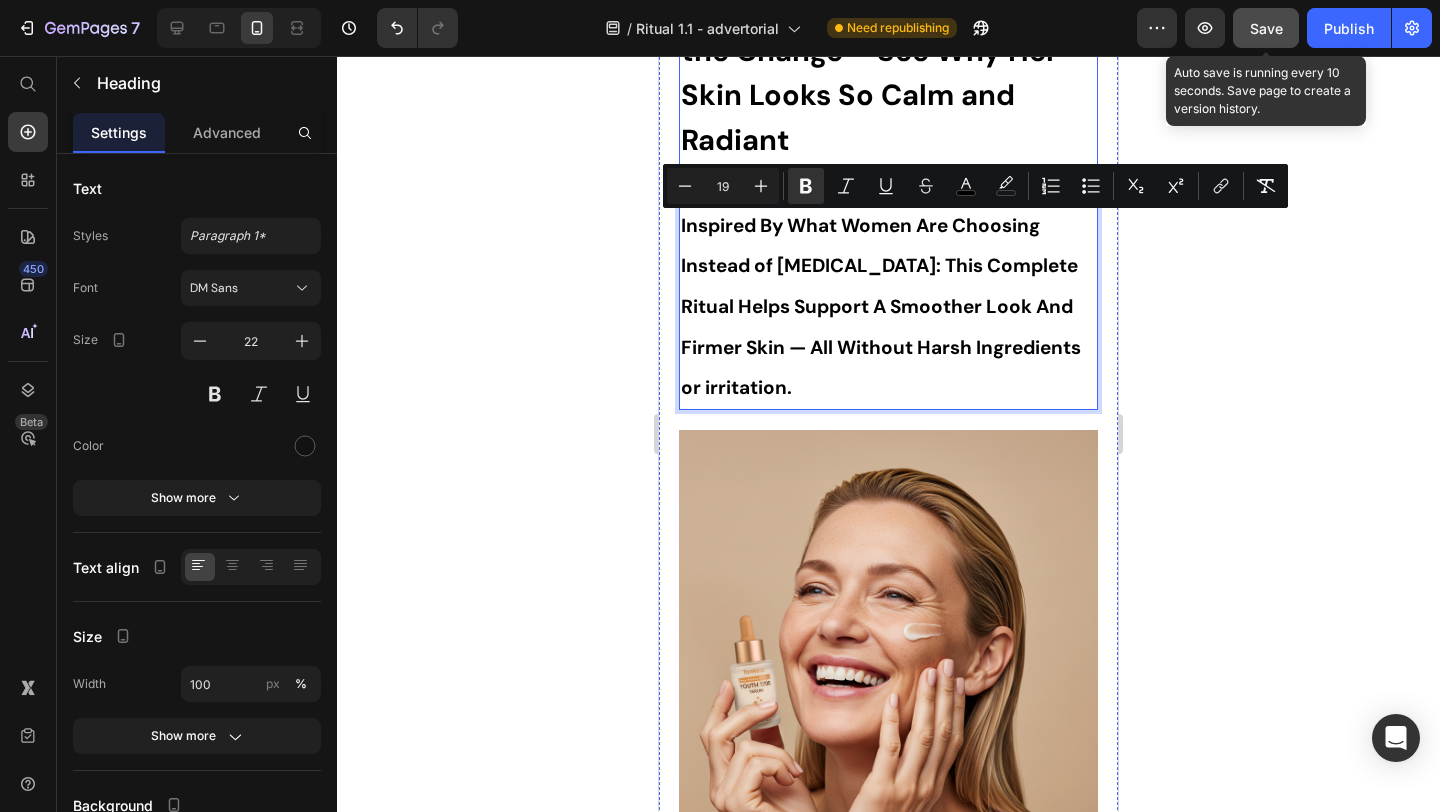 click on "Save" 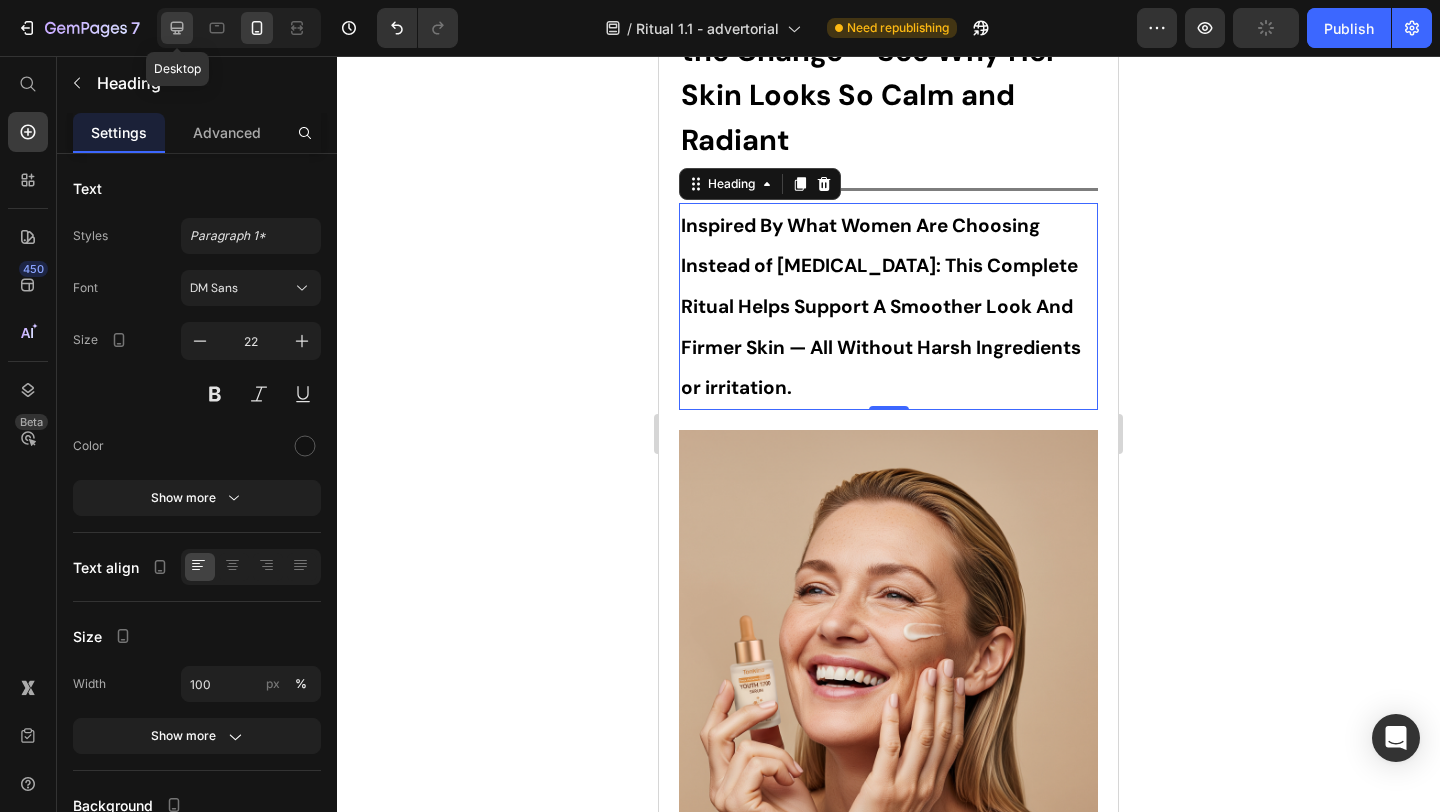click 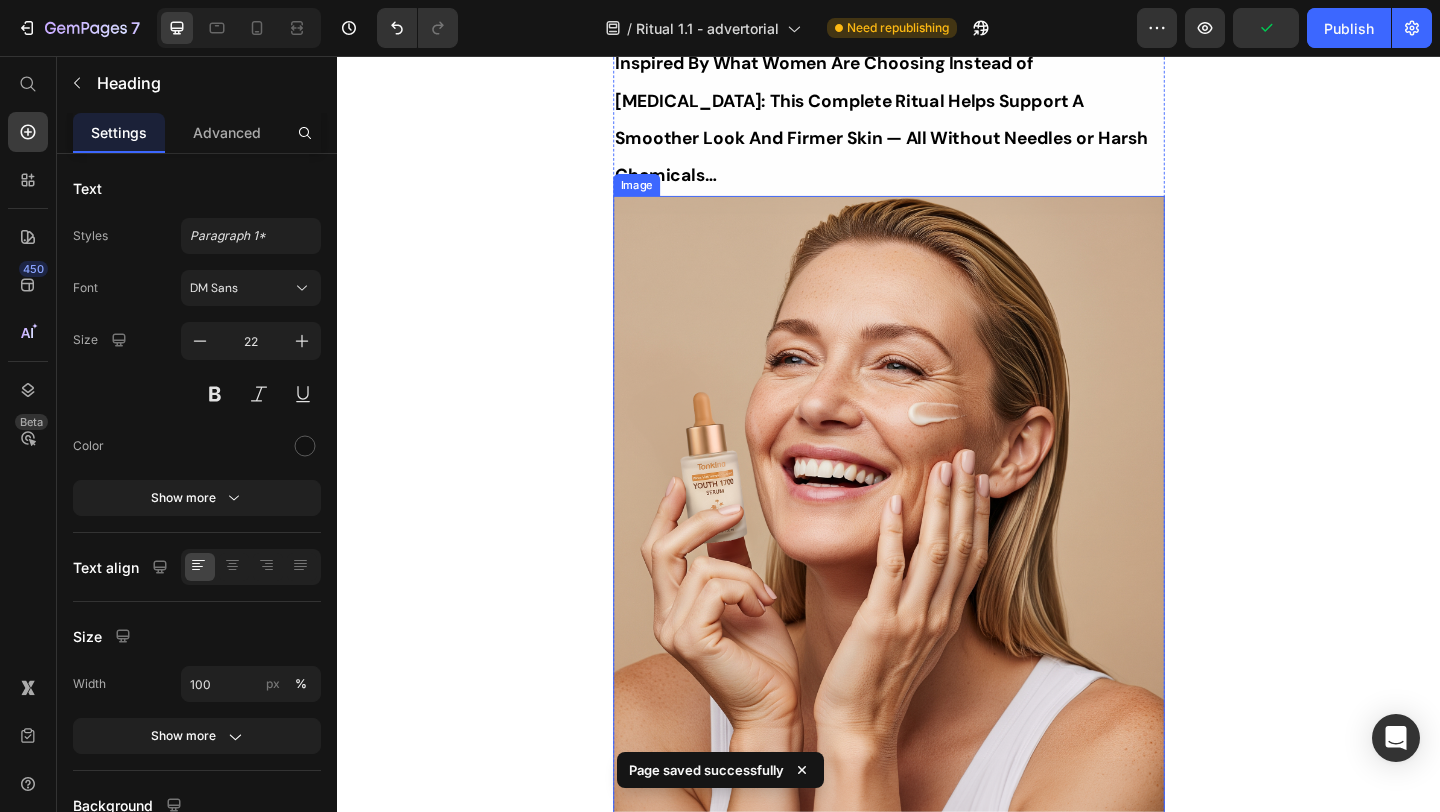scroll, scrollTop: 0, scrollLeft: 0, axis: both 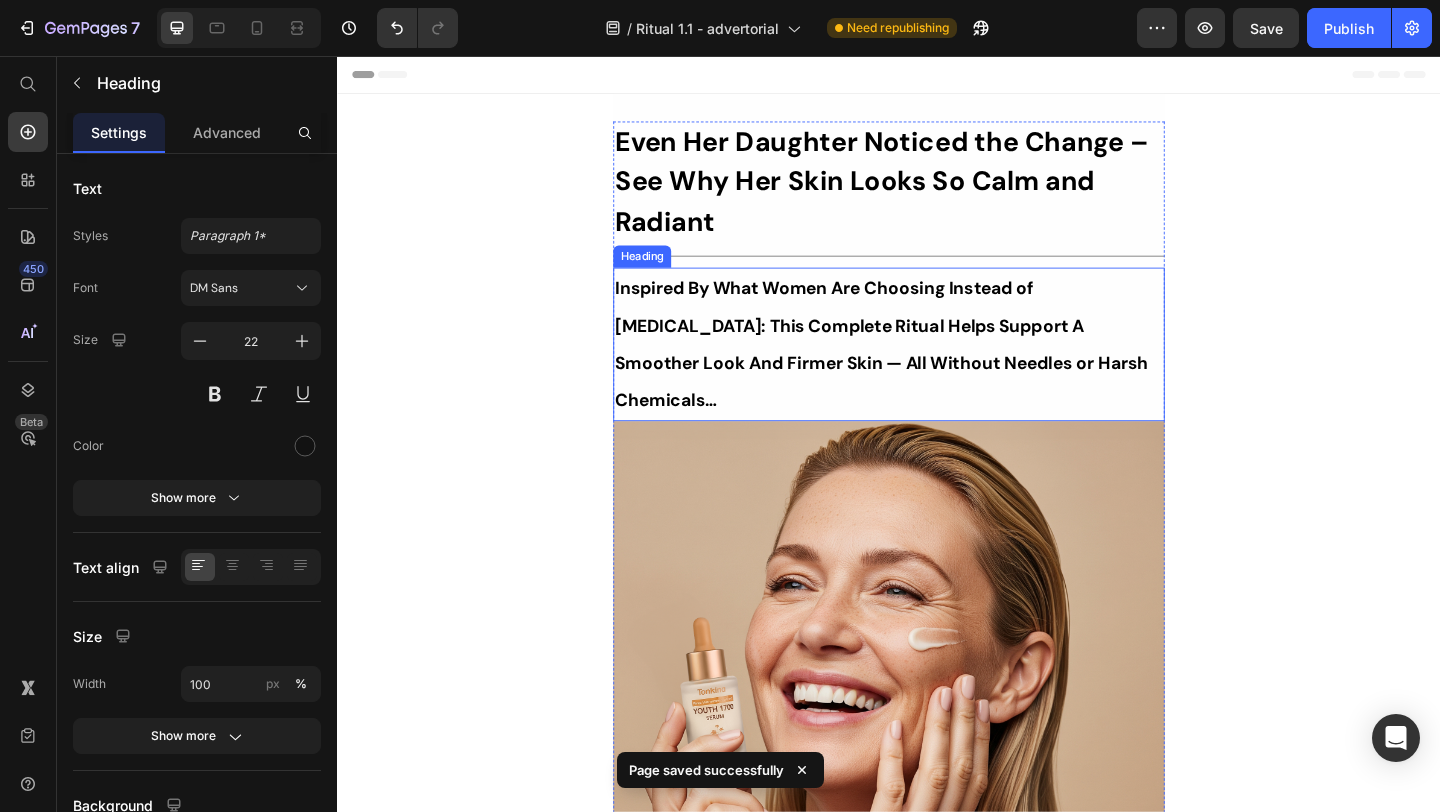click on "Inspired By What Women Are Choosing Instead of Botox: This Complete Ritual Helps Support A Smoother Look And Firmer Skin — All Without Needles or Harsh Chemicals…" at bounding box center (929, 369) 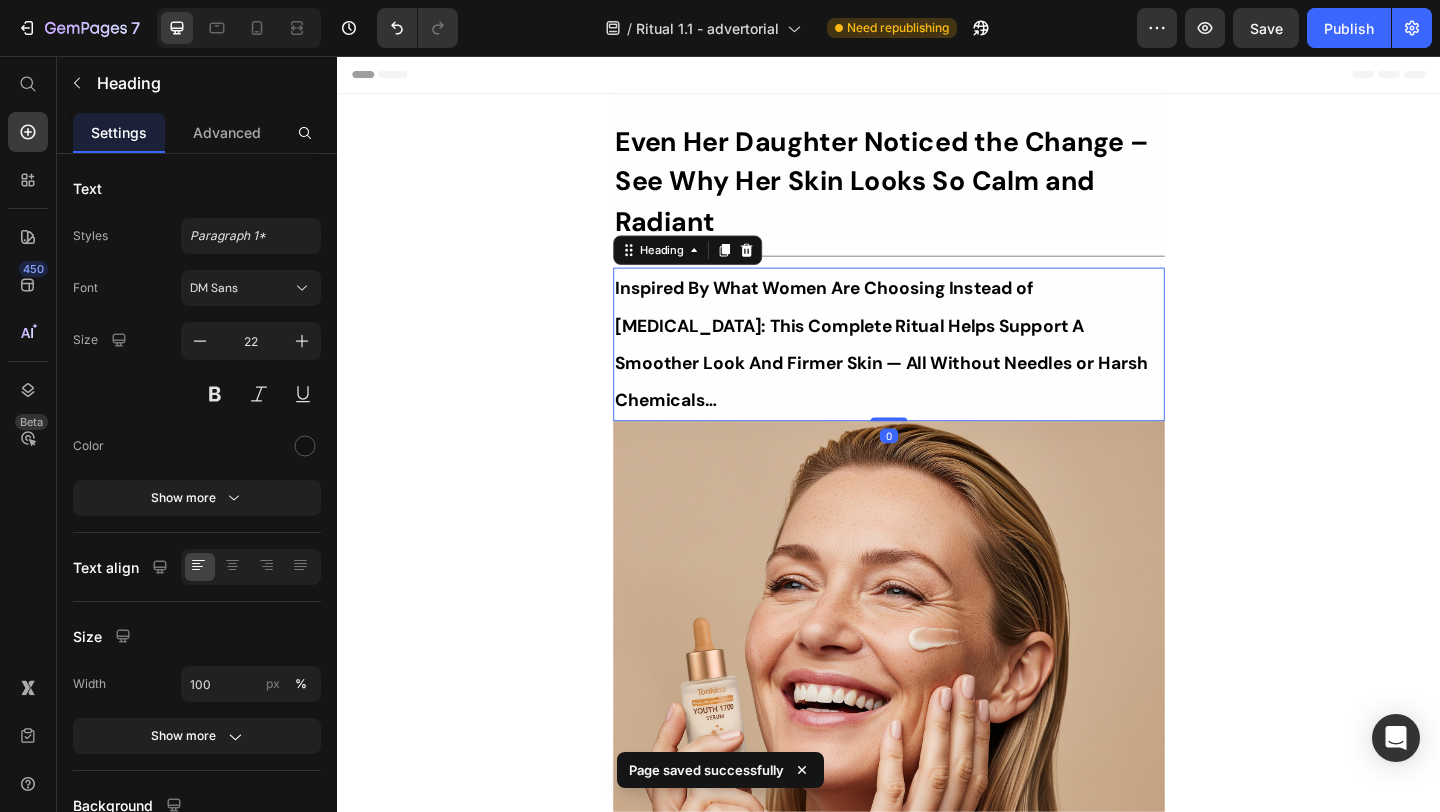 click on "Inspired By What Women Are Choosing Instead of Botox: This Complete Ritual Helps Support A Smoother Look And Firmer Skin — All Without Needles or Harsh Chemicals…" at bounding box center (929, 369) 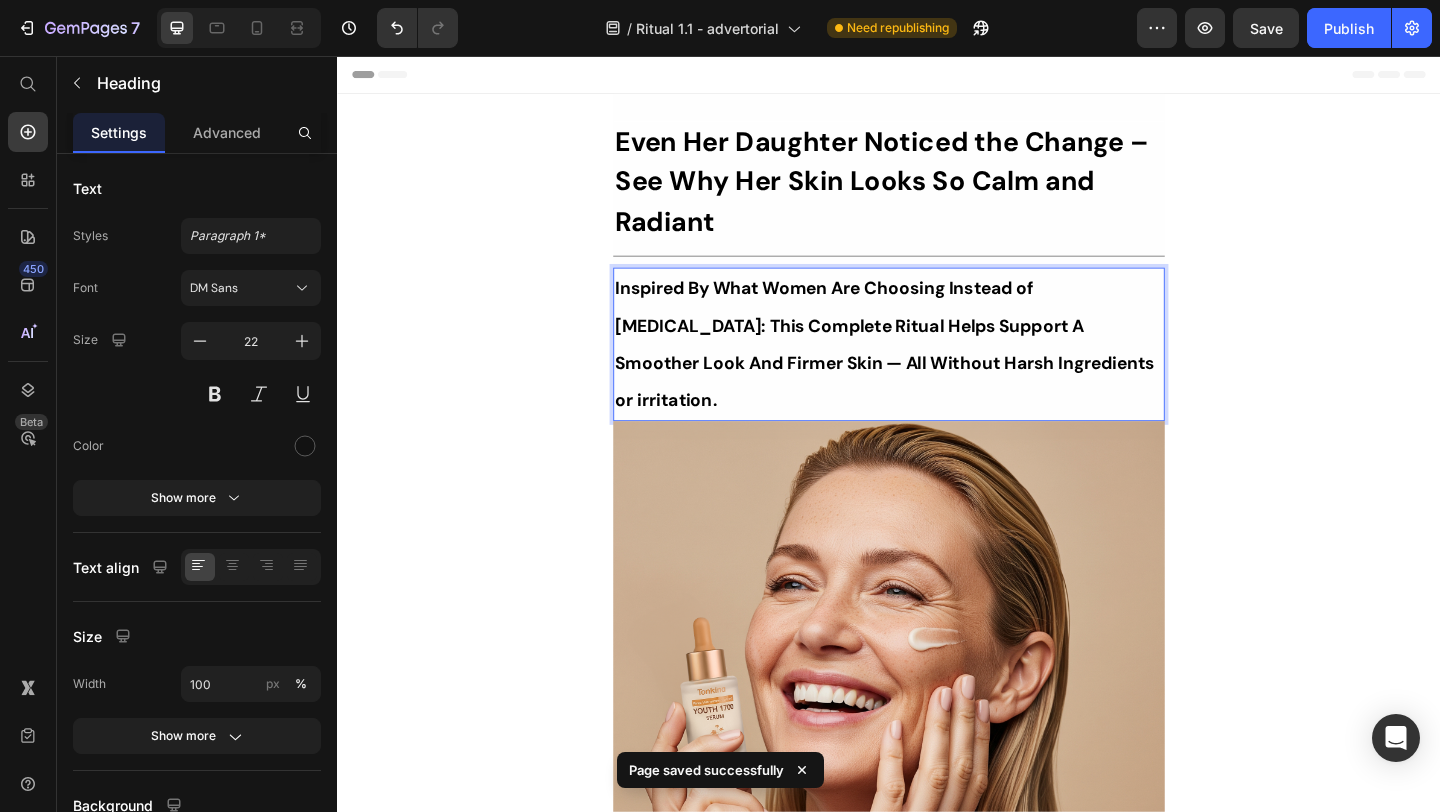 click on "⁠⁠⁠⁠⁠⁠⁠ Even Her Daughter Noticed the Change – See Why Her Skin Looks So Calm and Radiant Heading                Title Line Inspired By What Women Are Choosing Instead of Botox: This Complete Ritual Helps Support A Smoother Look And Firmer Skin — All Without Harsh Ingredients or irritation. Heading   0 Image Ladies, what if I told you that many radiant women over 50 are skipping harsh treatments and seeing beautiful changes through consistent, gentle care, naturally? Here’s what the beauty industry doesn’t want you to know: You don’t need injections or harsh treatments to look radiant. While they push expensive procedures and synthetic creams, a quiet shift is happening among smart, discerning women — who’ve found something different. A new brand called  Tonkina  is leading the way with a breakthrough discovery: A rare species of Vietnamese ginseng, newly researched and shown to contain  up to 4x more skin-renewing saponins 1 2  than even Korean ginseng. And the best part? 1 2 "" at bounding box center (937, 9529) 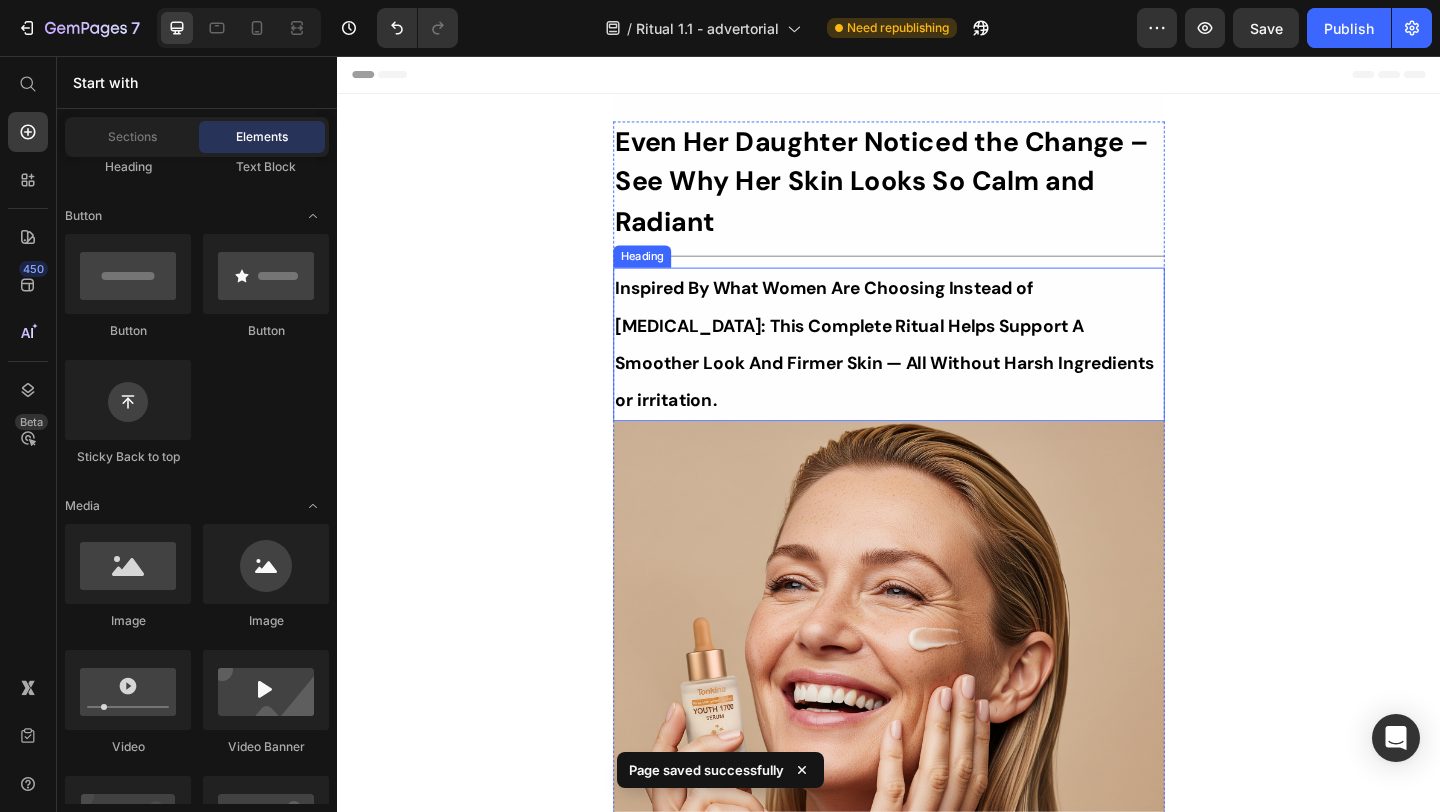 click on "Inspired By What Women Are Choosing Instead of Botox: This Complete Ritual Helps Support A Smoother Look And Firmer Skin — All Without Harsh Ingredients or irritation." at bounding box center [932, 369] 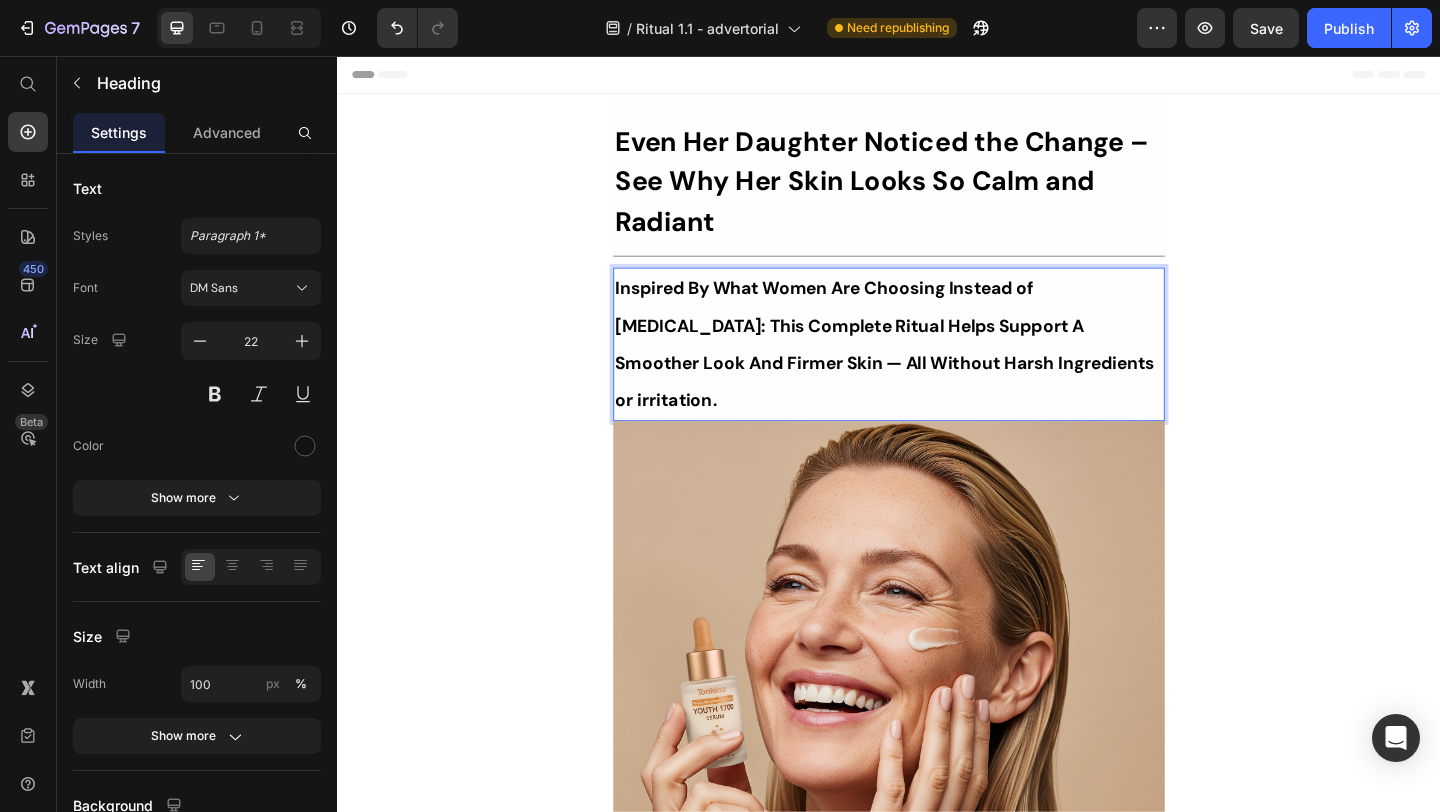 click on "Inspired By What Women Are Choosing Instead of Botox: This Complete Ritual Helps Support A Smoother Look And Firmer Skin — All Without Harsh Ingredients or irritation." at bounding box center (932, 369) 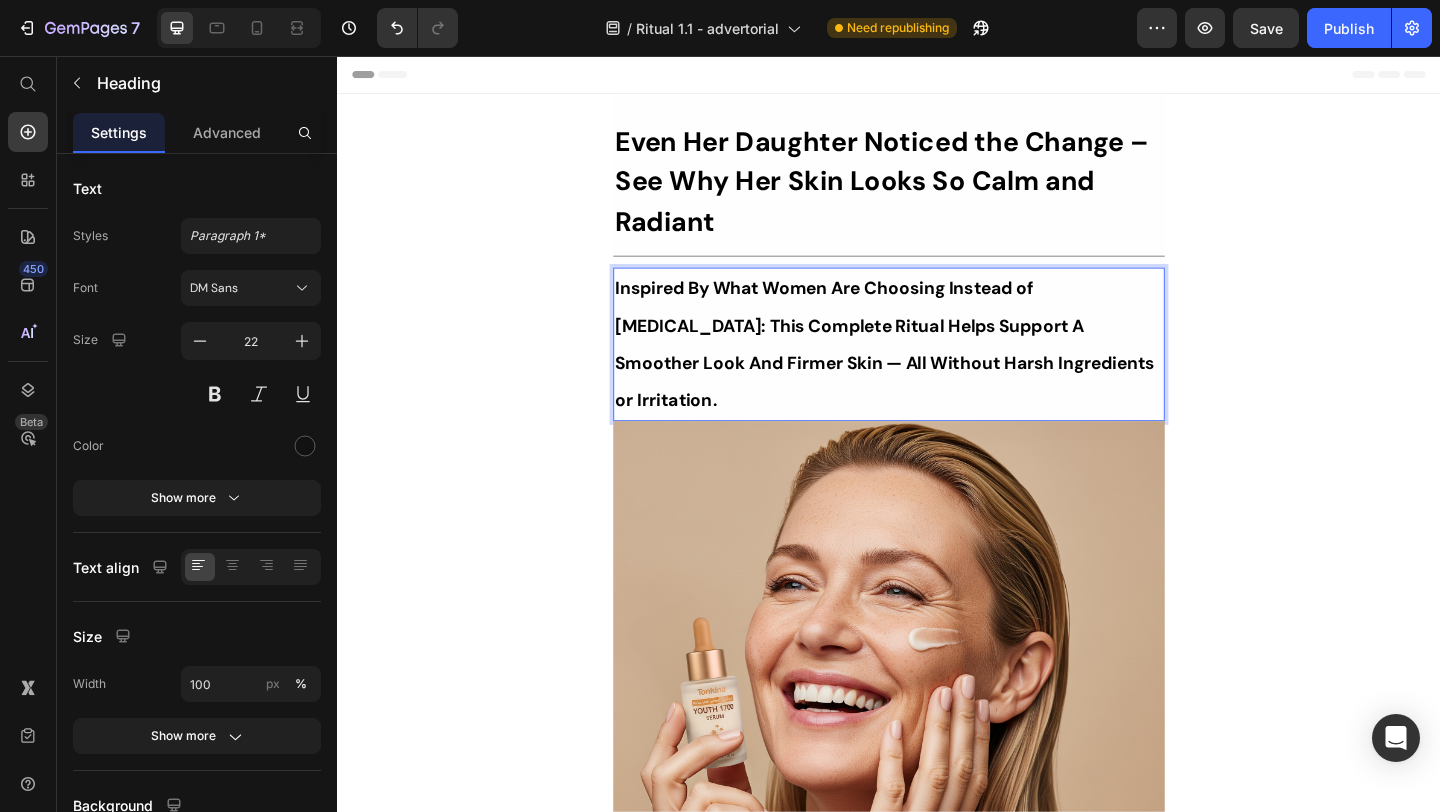 type 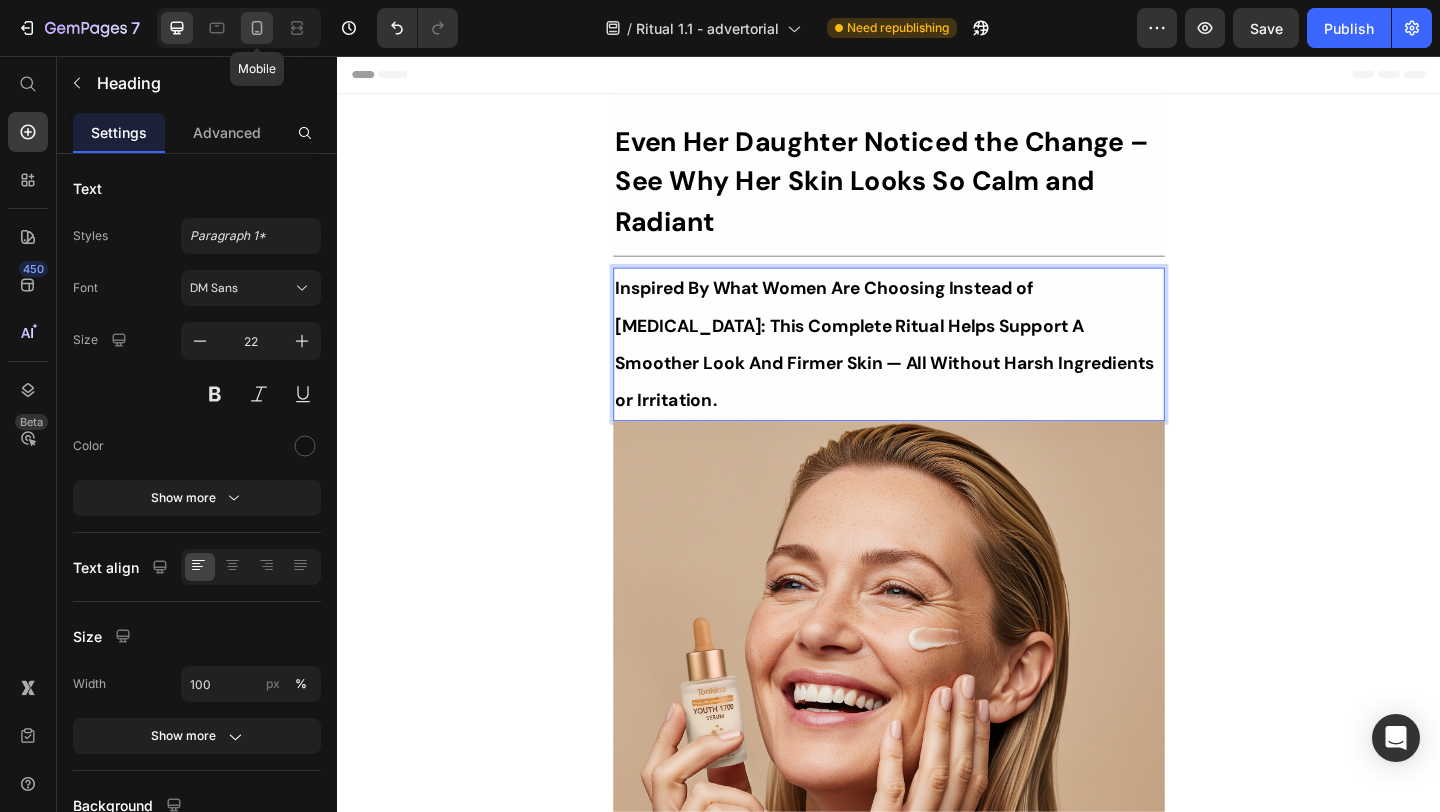 click 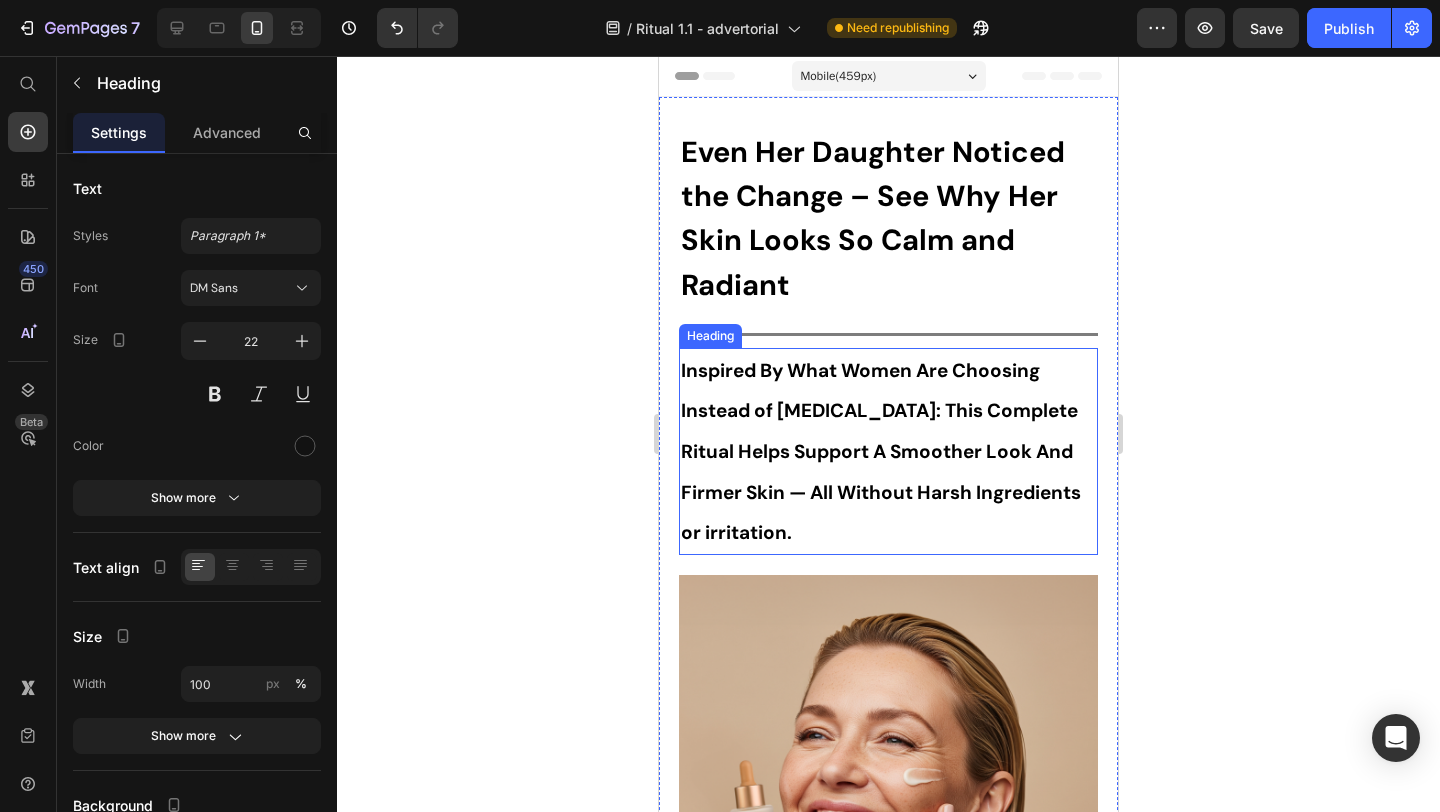 click on "⁠⁠⁠⁠⁠⁠⁠ Inspired By What Women Are Choosing Instead of Botox: This Complete Ritual Helps Support A Smoother Look And Firmer Skin — All Without Harsh Ingredients or irritation." at bounding box center (888, 451) 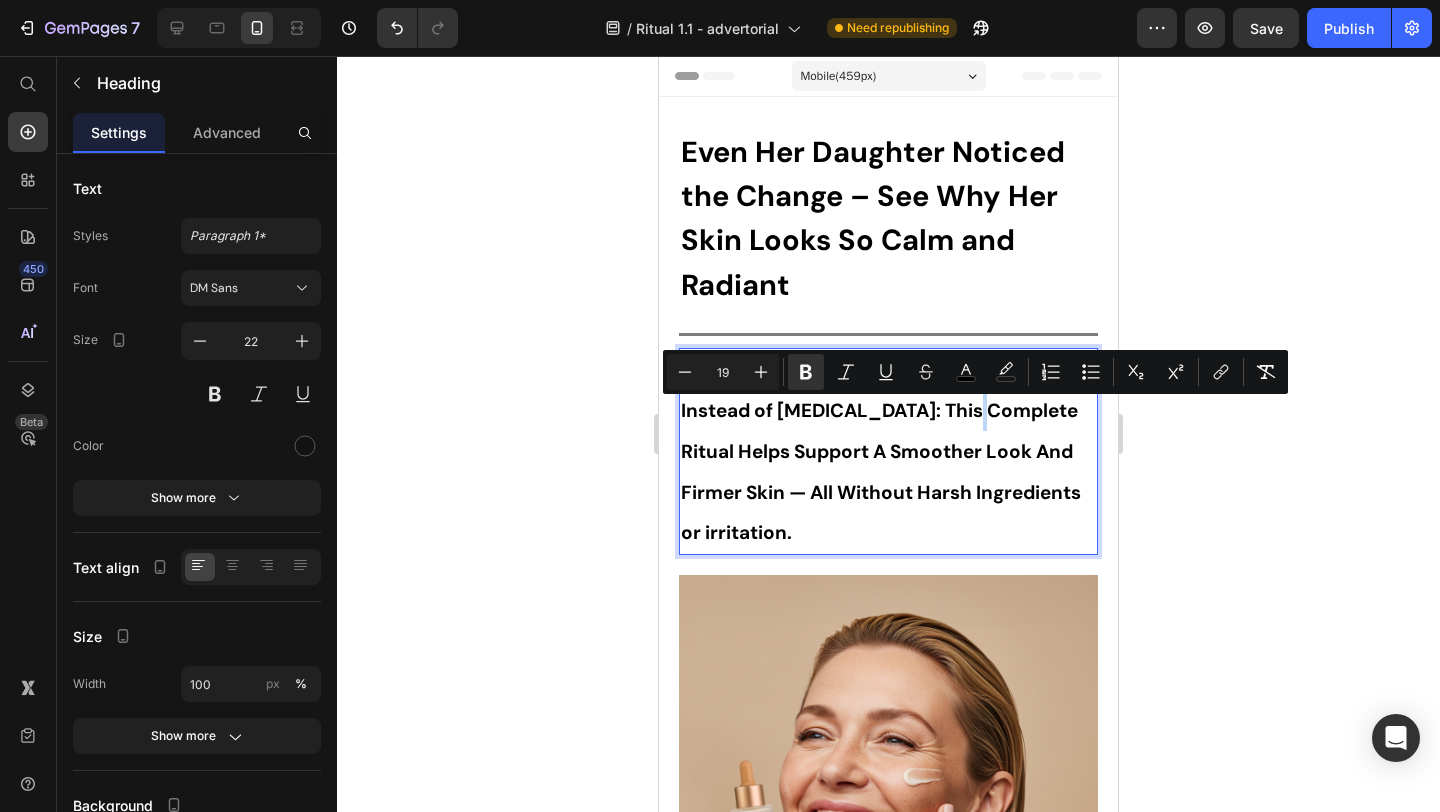 click on "Inspired By What Women Are Choosing Instead of Botox: This Complete Ritual Helps Support A Smoother Look And Firmer Skin — All Without Harsh Ingredients or irritation." at bounding box center [881, 451] 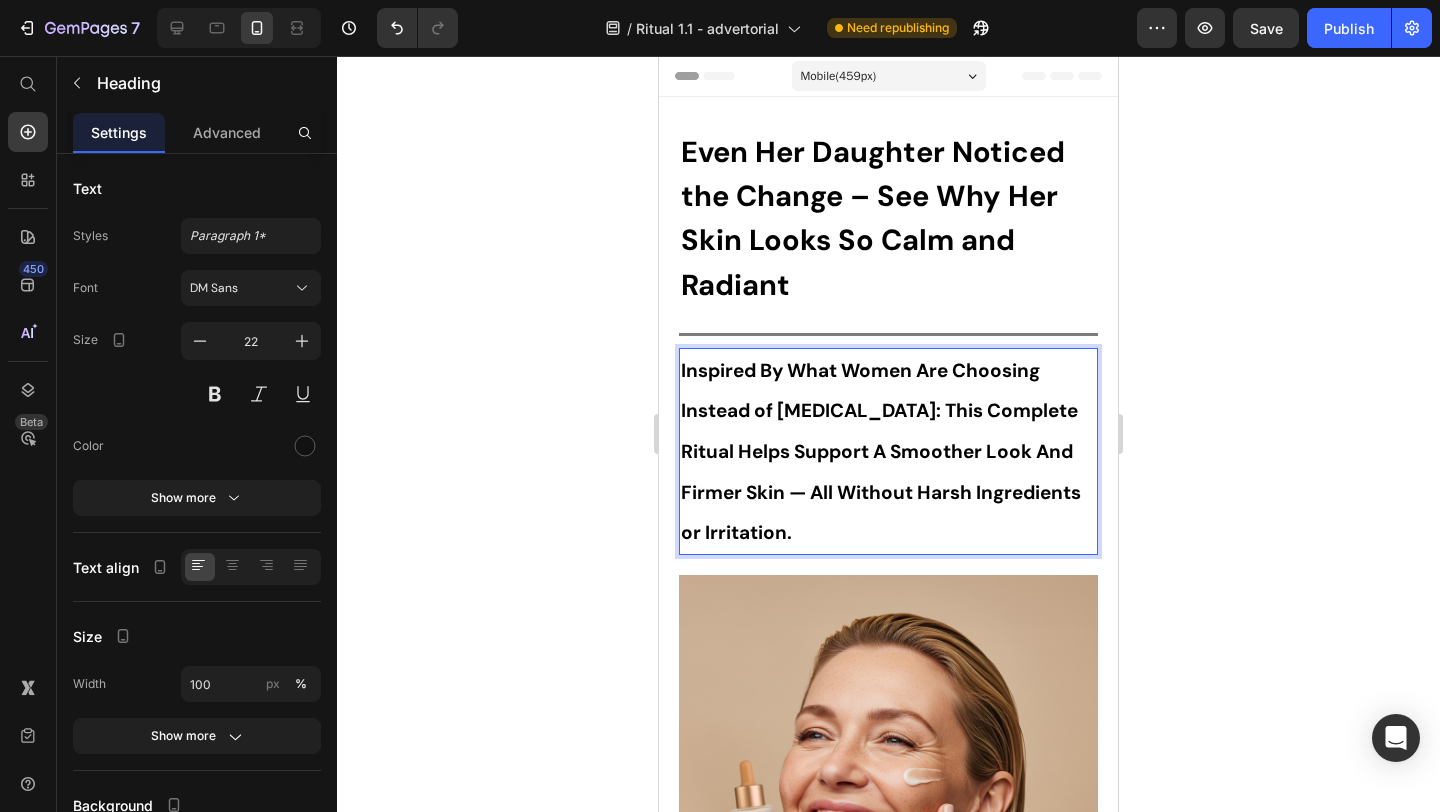 click on "Inspired By What Women Are Choosing Instead of Botox: This Complete Ritual Helps Support A Smoother Look And Firmer Skin — All Without Harsh Ingredients or Irritation." at bounding box center [881, 451] 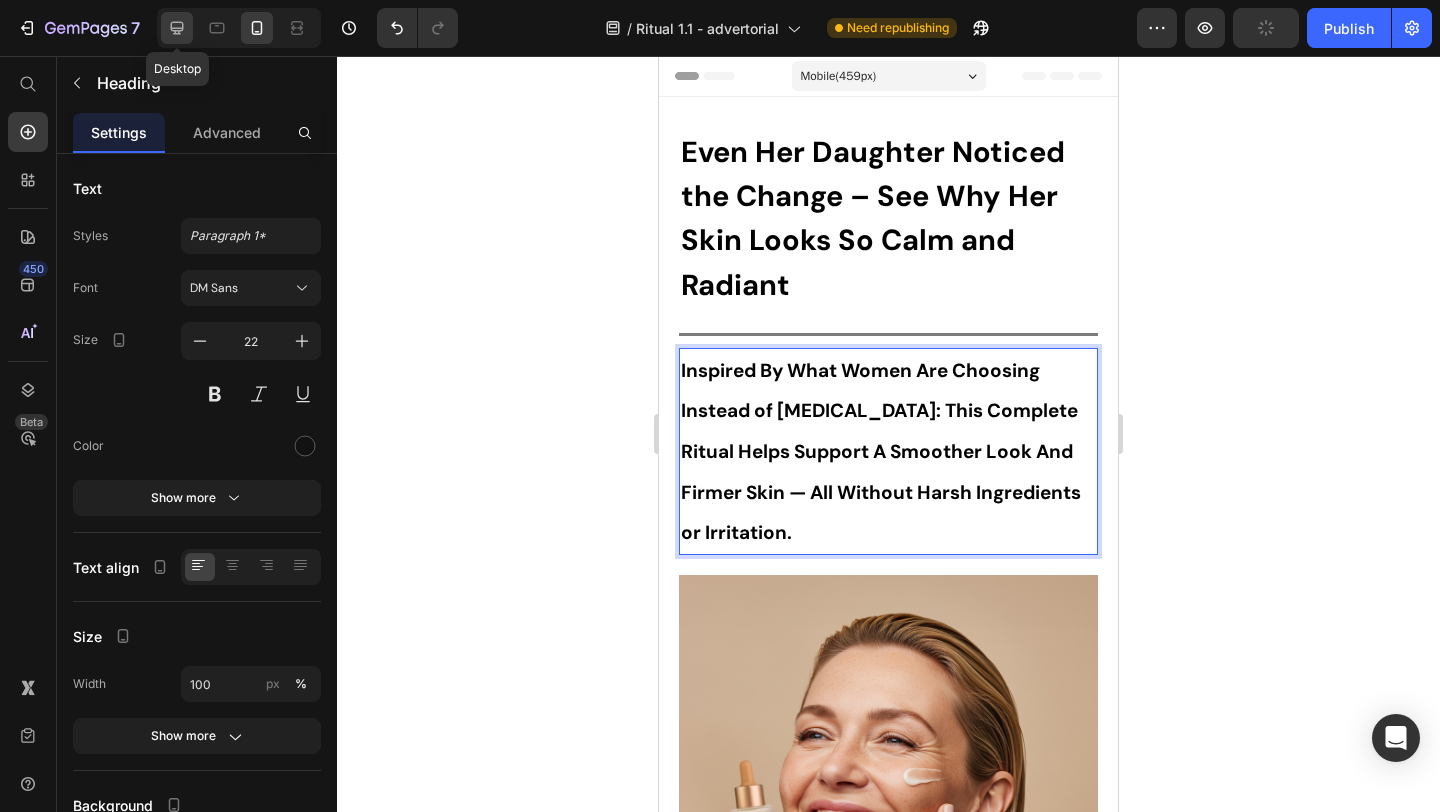 click 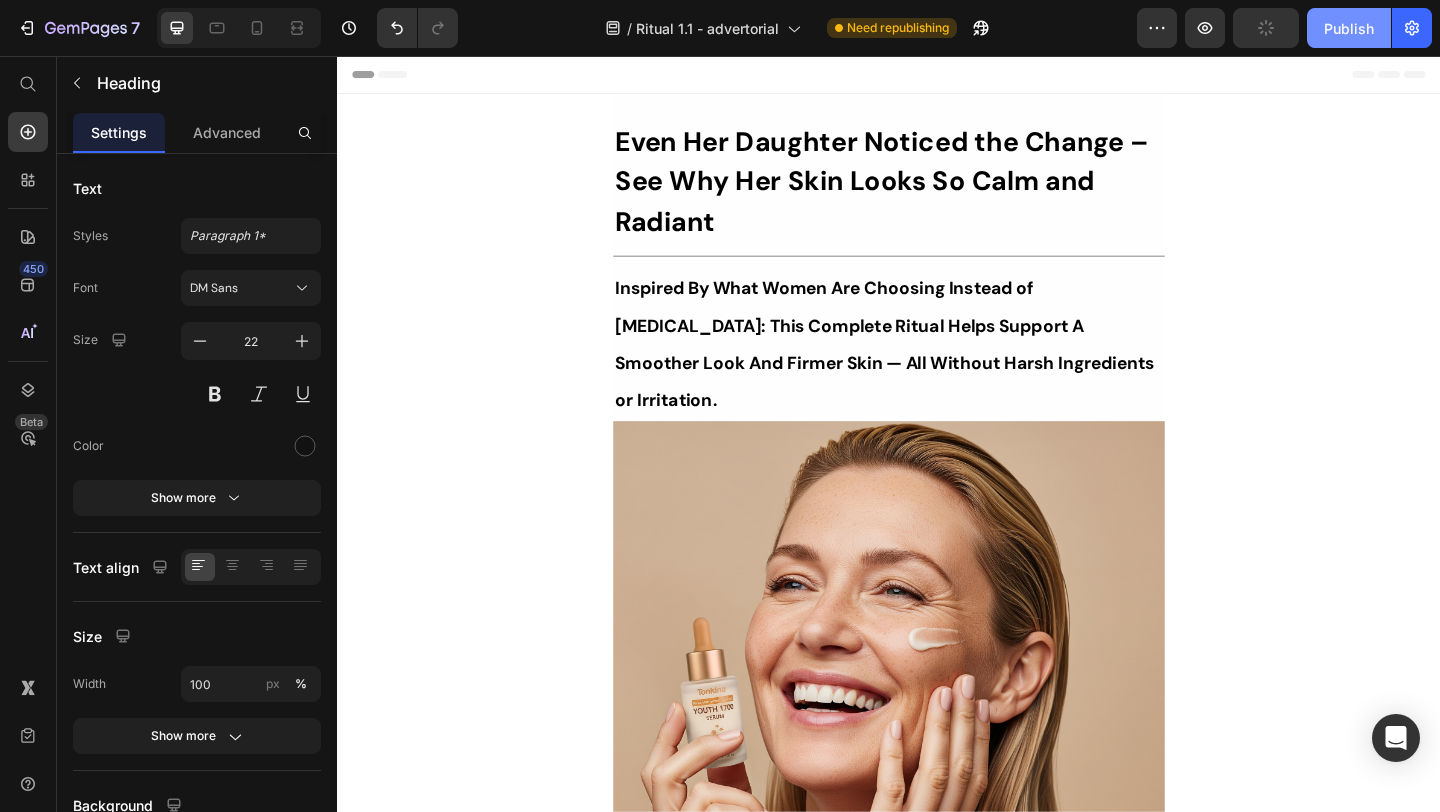 click on "Publish" at bounding box center [1349, 28] 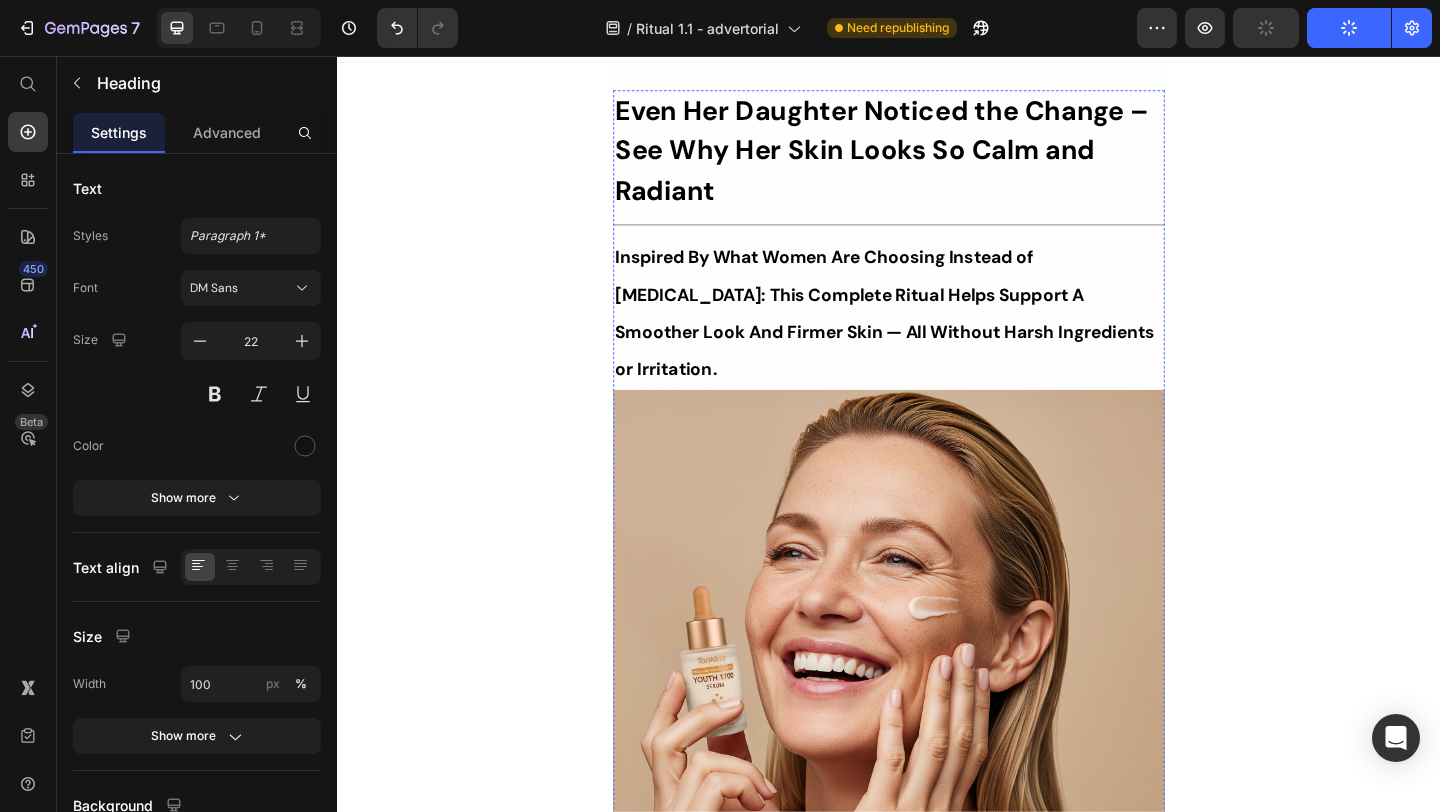 scroll, scrollTop: 0, scrollLeft: 0, axis: both 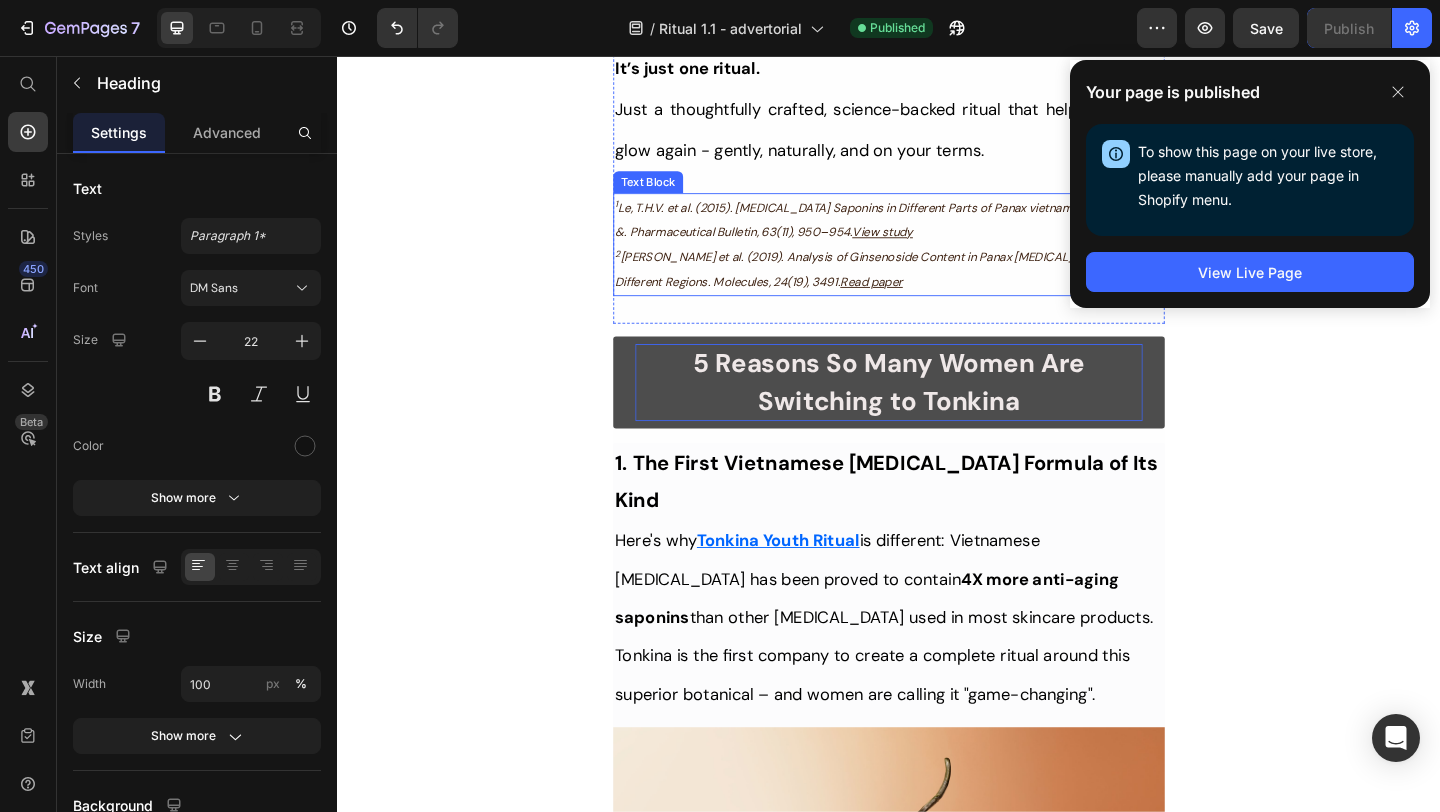 click on "1  Le, T.H.V. et al. (2015). Ginseng Saponins in Different Parts of Panax vietnamensis. Chemical &. Pharmaceutical Bulletin, 63(11), 950–954.  View study" at bounding box center [937, 234] 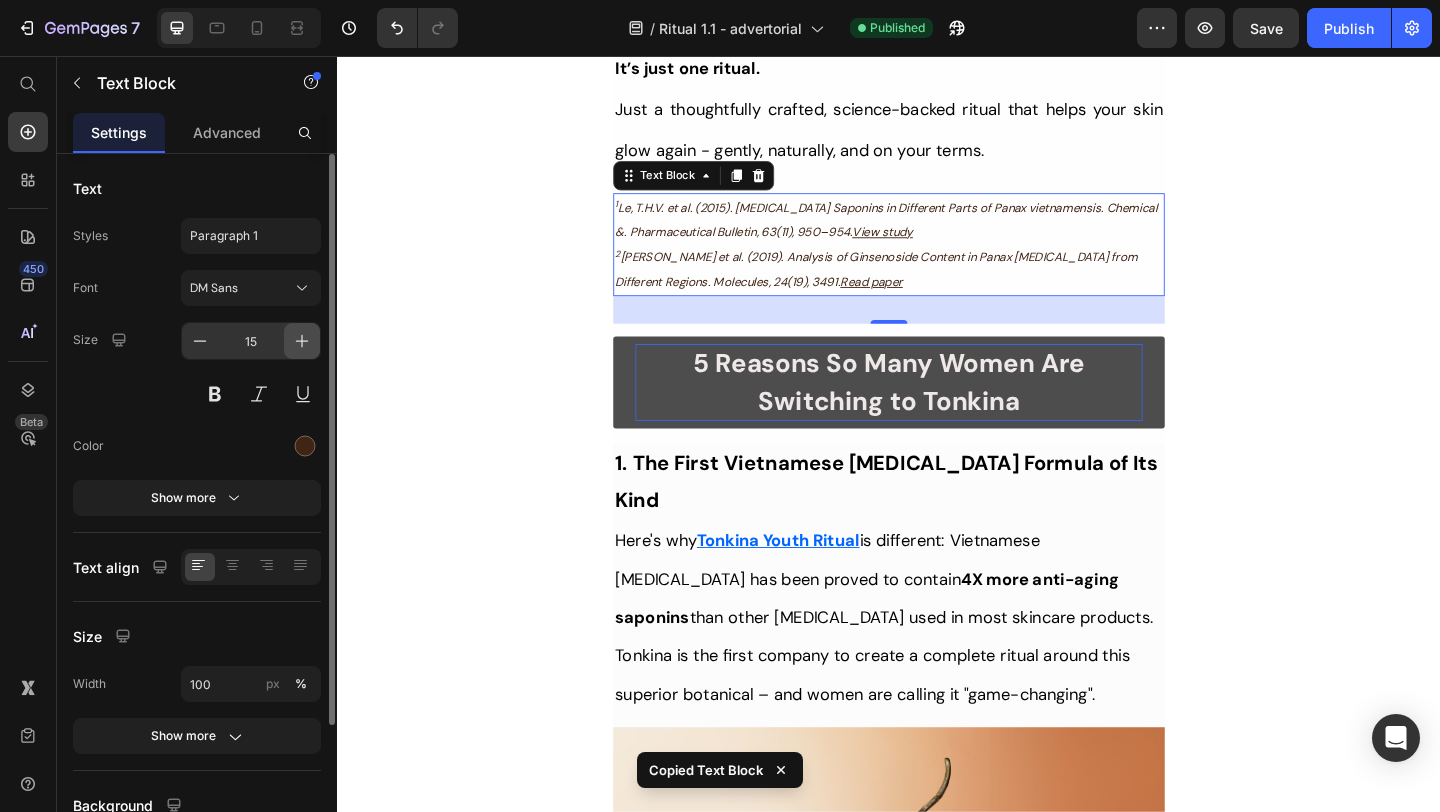 click 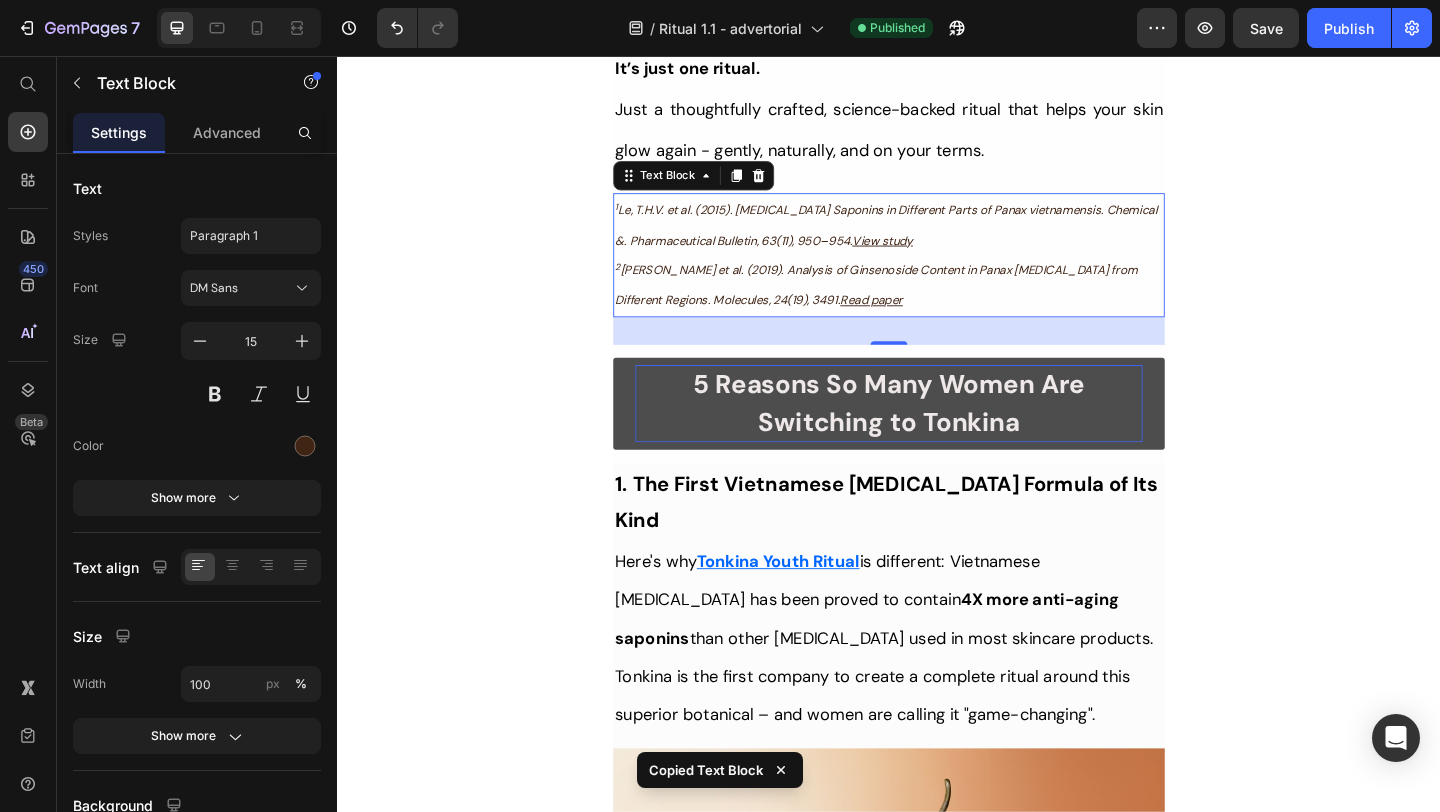 click on "1  Le, T.H.V. et al. (2015). Ginseng Saponins in Different Parts of Panax vietnamensis. Chemical &. Pharmaceutical Bulletin, 63(11), 950–954.  View study" at bounding box center [937, 239] 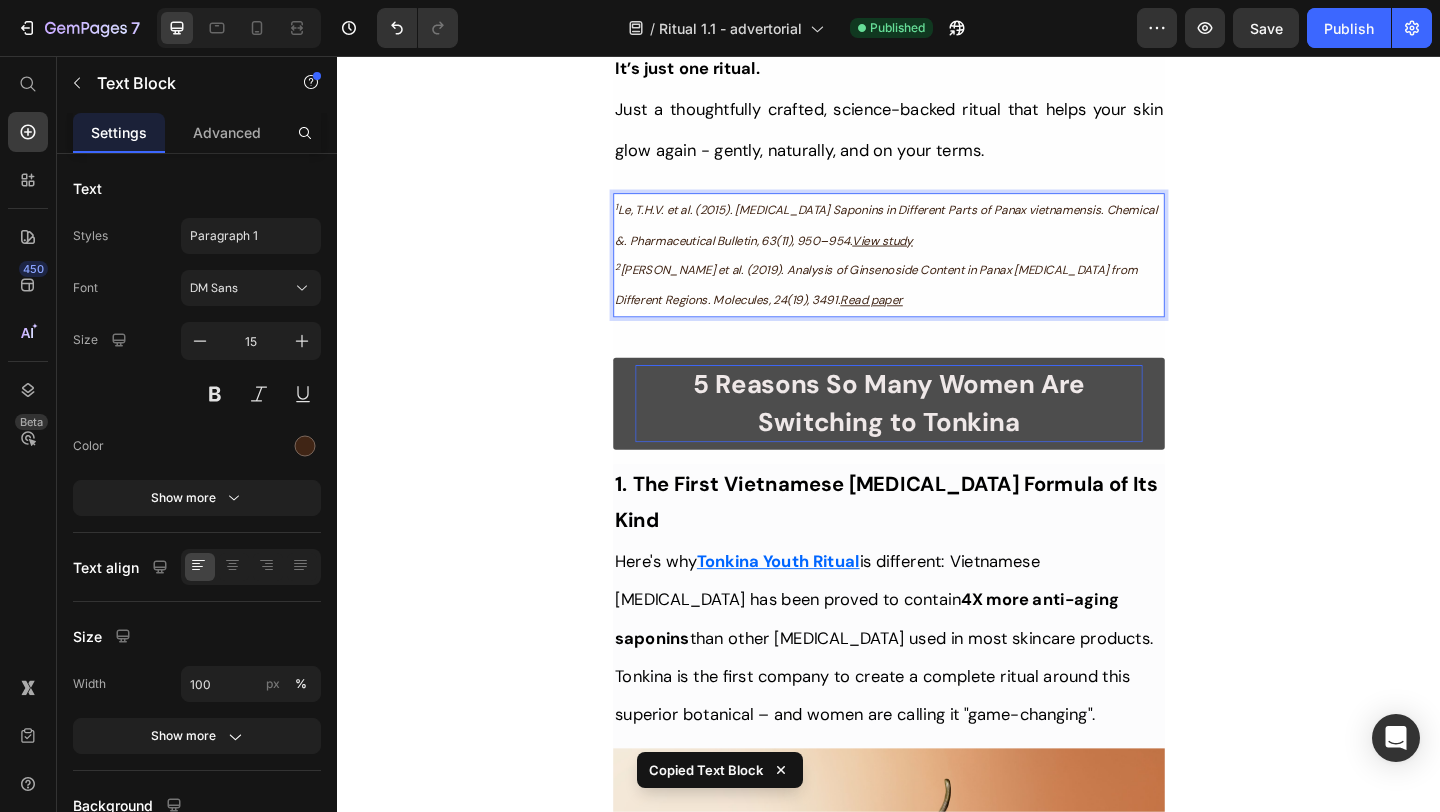 click on "⁠⁠⁠⁠⁠⁠⁠ Even Her Daughter Noticed the Change – See Why Her Skin Looks So Calm and Radiant Heading                Title Line ⁠⁠⁠⁠⁠⁠⁠ Inspired By What Women Are Choosing Instead of Botox: This Complete Ritual Helps Support A Smoother Look And Firmer Skin — All Without Harsh Ingredients or Irritation. Heading Image Ladies, what if I told you that many radiant women over 50 are skipping harsh treatments and seeing beautiful changes through consistent, gentle care, naturally? Here’s what the beauty industry doesn’t want you to know: You don’t need injections or harsh treatments to look radiant. While they push expensive procedures and synthetic creams, a quiet shift is happening among smart, discerning women — who’ve found something different. A new brand called  Tonkina  is leading the way with a breakthrough discovery: A rare species of Vietnamese ginseng, newly researched and shown to contain  up to 4x more skin-renewing saponins 1 2  than even Korean ginseng. 1 2" at bounding box center (937, 7534) 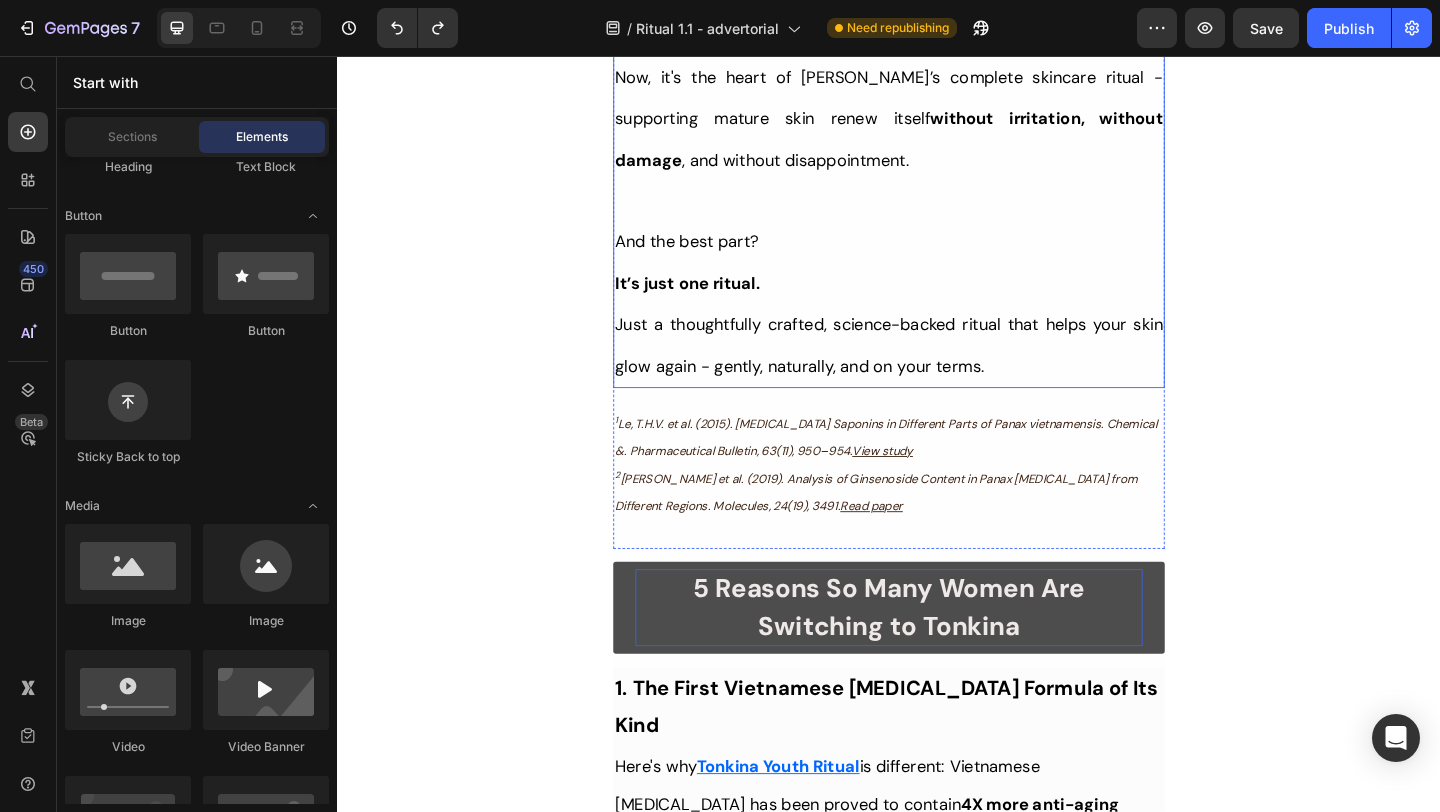 scroll, scrollTop: 1756, scrollLeft: 0, axis: vertical 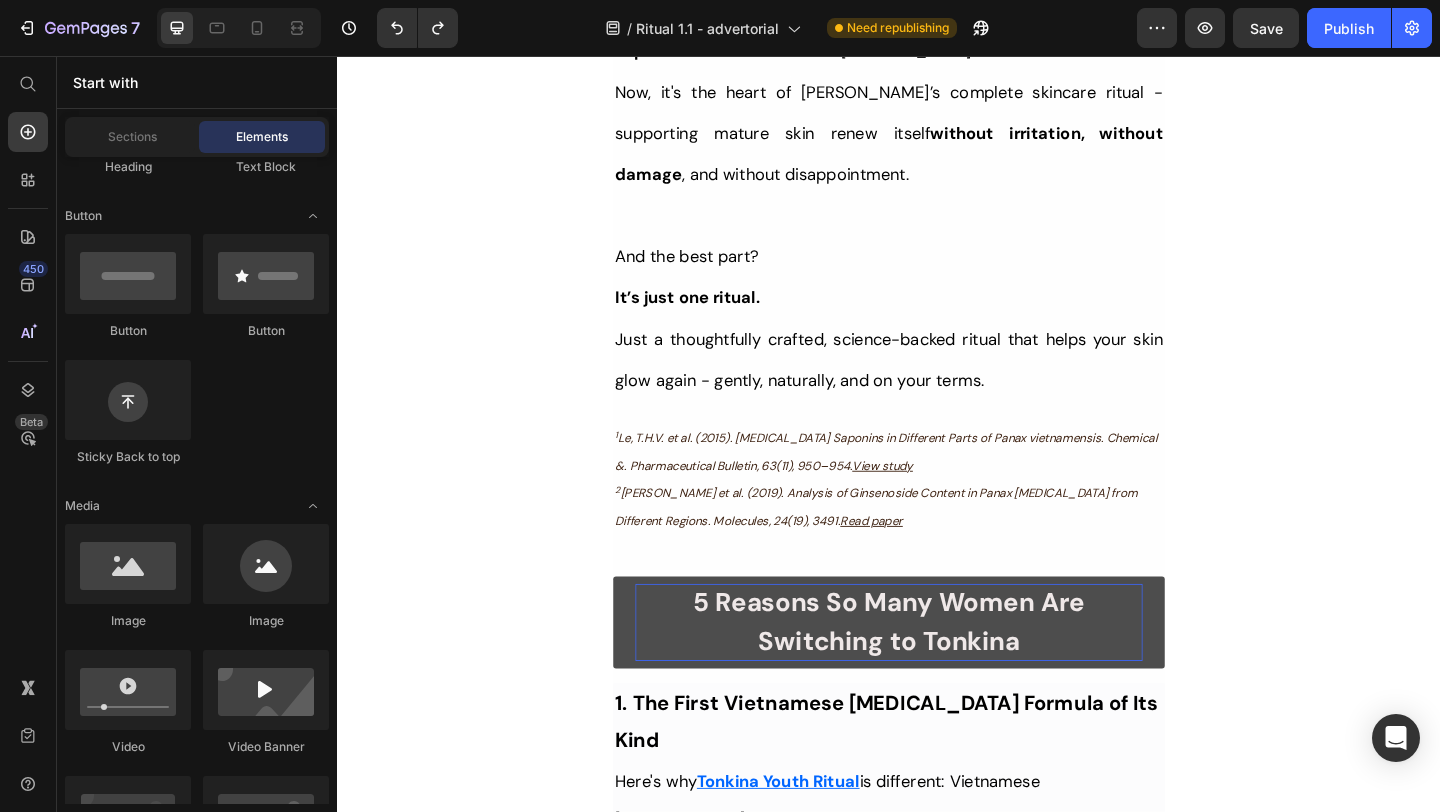click on "⁠⁠⁠⁠⁠⁠⁠ Even Her Daughter Noticed the Change – See Why Her Skin Looks So Calm and Radiant Heading                Title Line ⁠⁠⁠⁠⁠⁠⁠ Inspired By What Women Are Choosing Instead of Botox: This Complete Ritual Helps Support A Smoother Look And Firmer Skin — All Without Harsh Ingredients or Irritation. Heading Image Ladies, what if I told you that many radiant women over 50 are skipping harsh treatments and seeing beautiful changes through consistent, gentle care, naturally? Here’s what the beauty industry doesn’t want you to know: You don’t need injections or harsh treatments to look radiant. While they push expensive procedures and synthetic creams, a quiet shift is happening among smart, discerning women — who’ve found something different. A new brand called  Tonkina  is leading the way with a breakthrough discovery: A rare species of Vietnamese ginseng, newly researched and shown to contain  up to 4x more skin-renewing saponins 1 2  than even Korean ginseng. 1 2 "" at bounding box center (937, 7778) 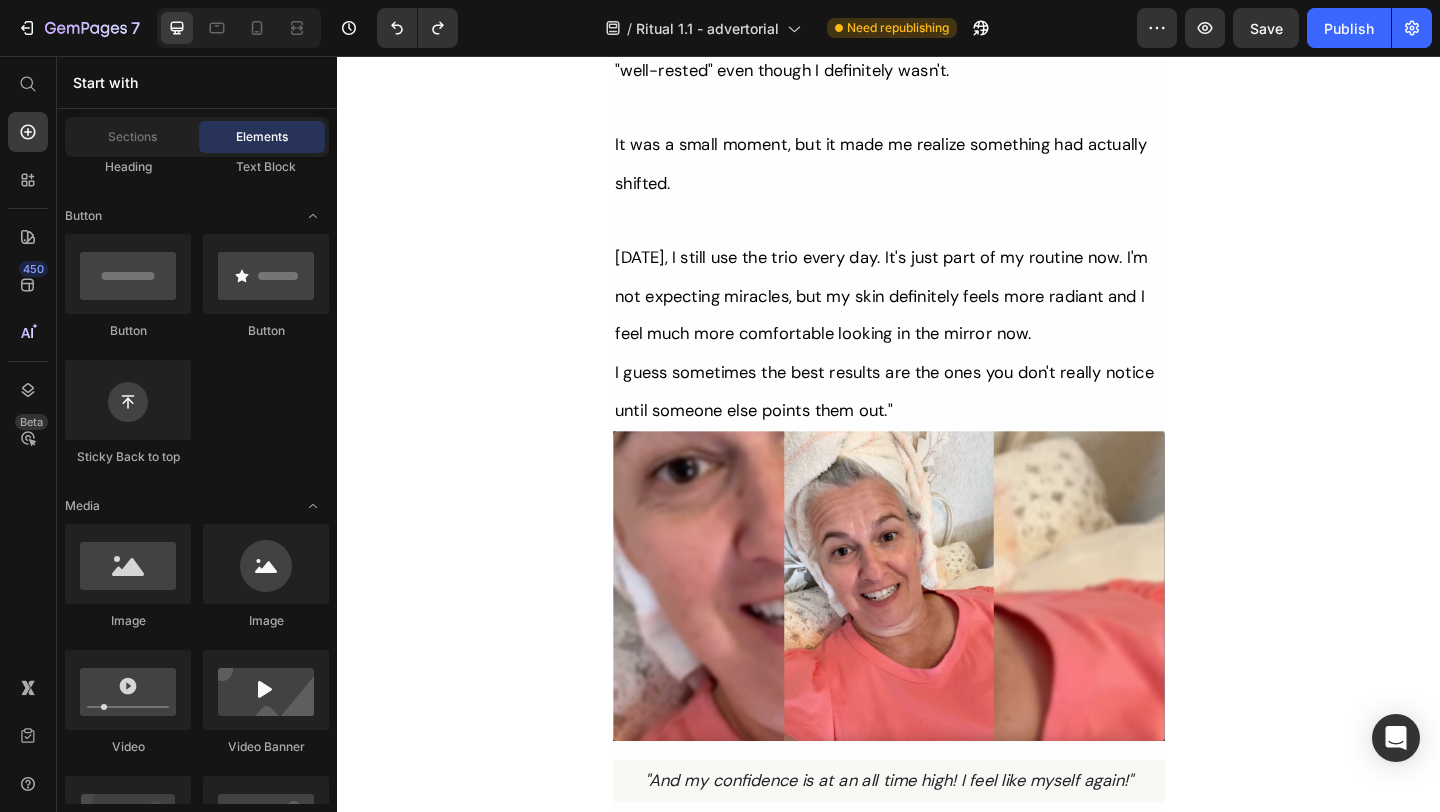 scroll, scrollTop: 9433, scrollLeft: 0, axis: vertical 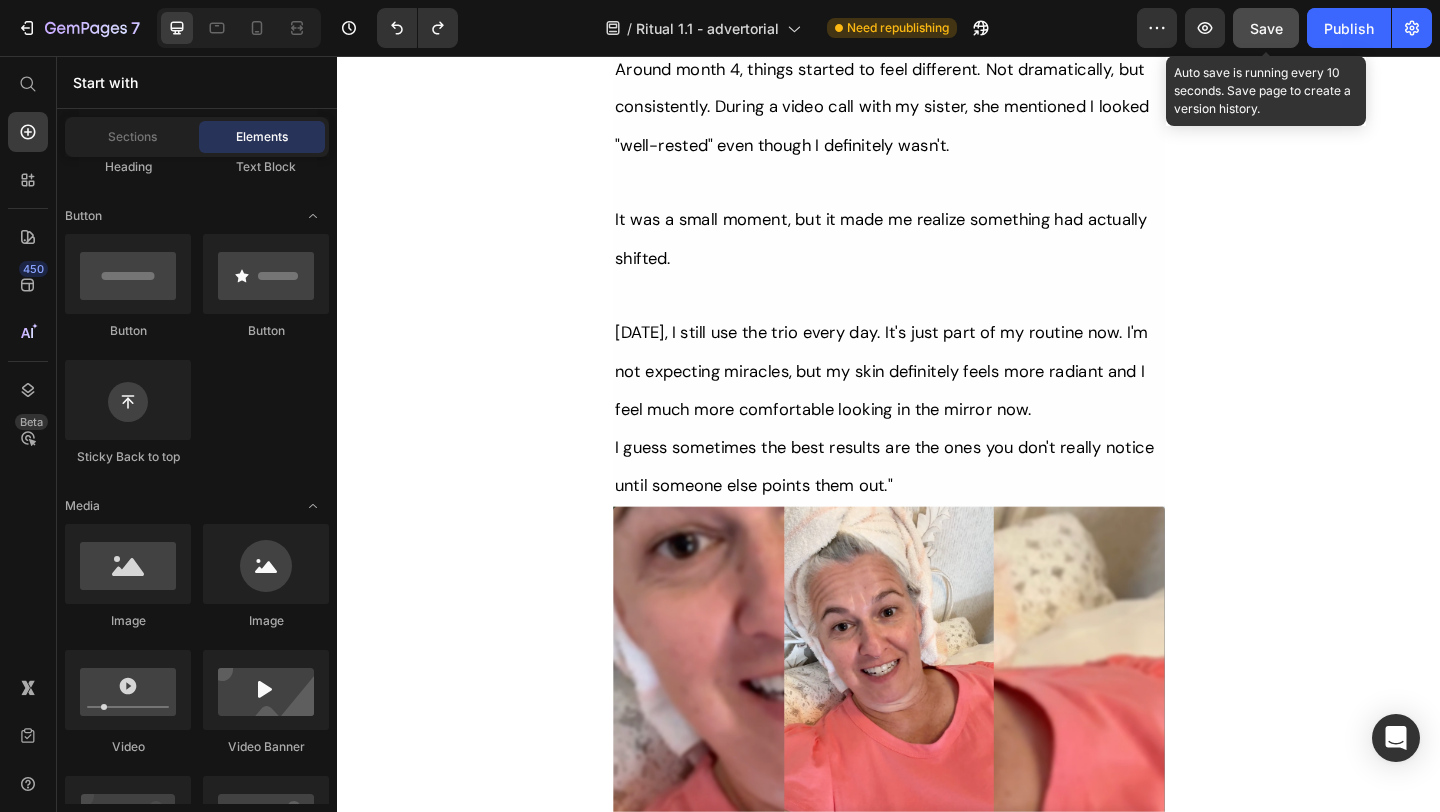 click on "Save" 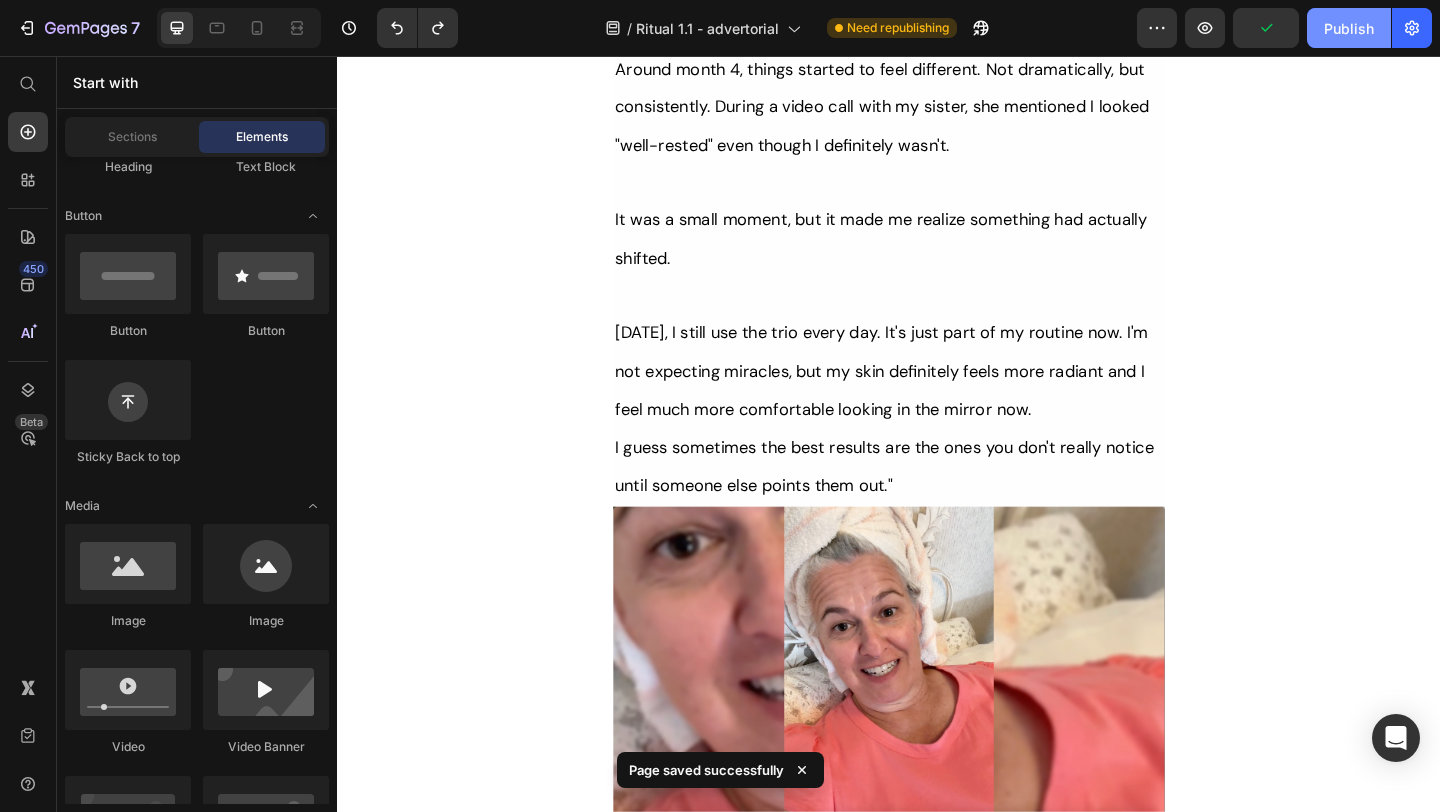 click on "Publish" 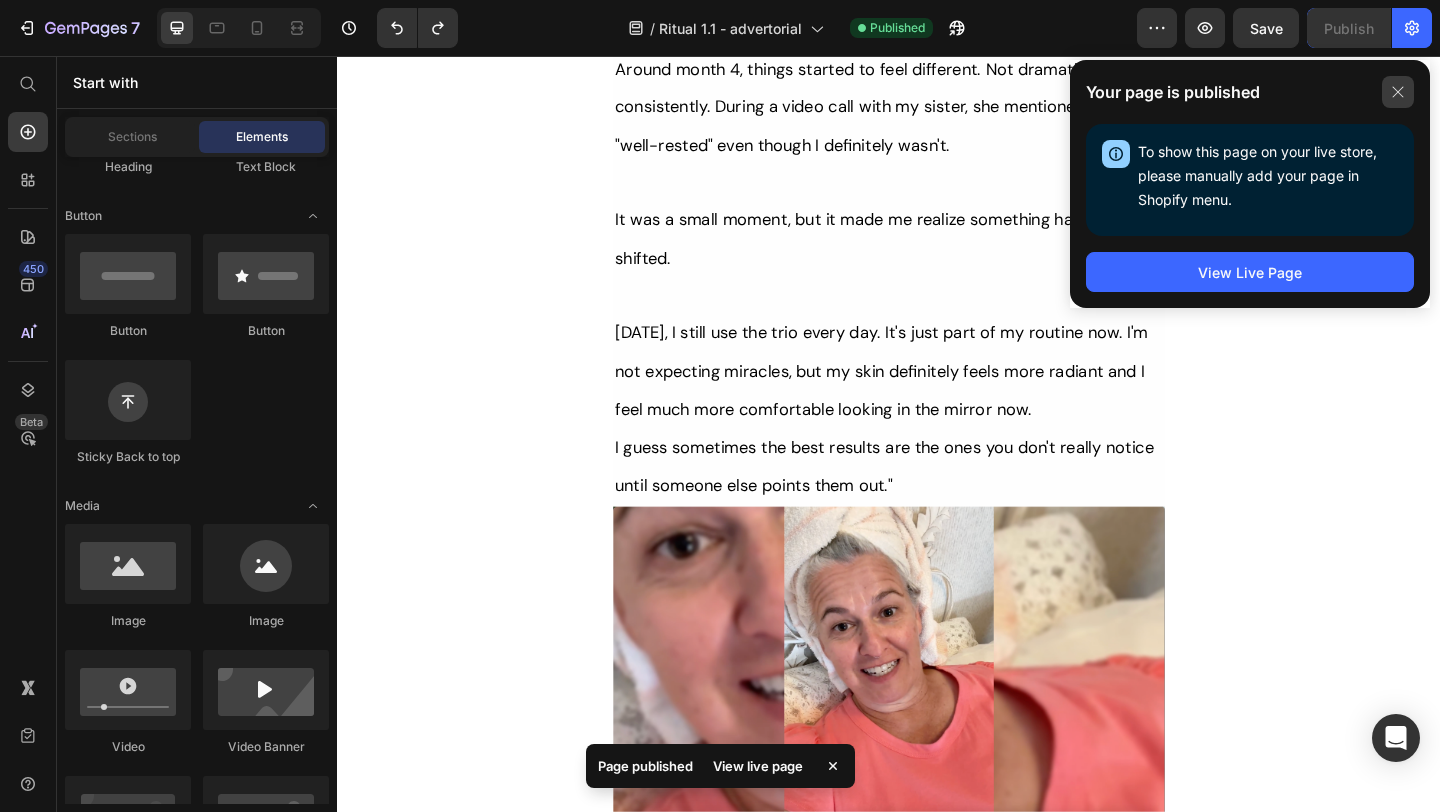 click 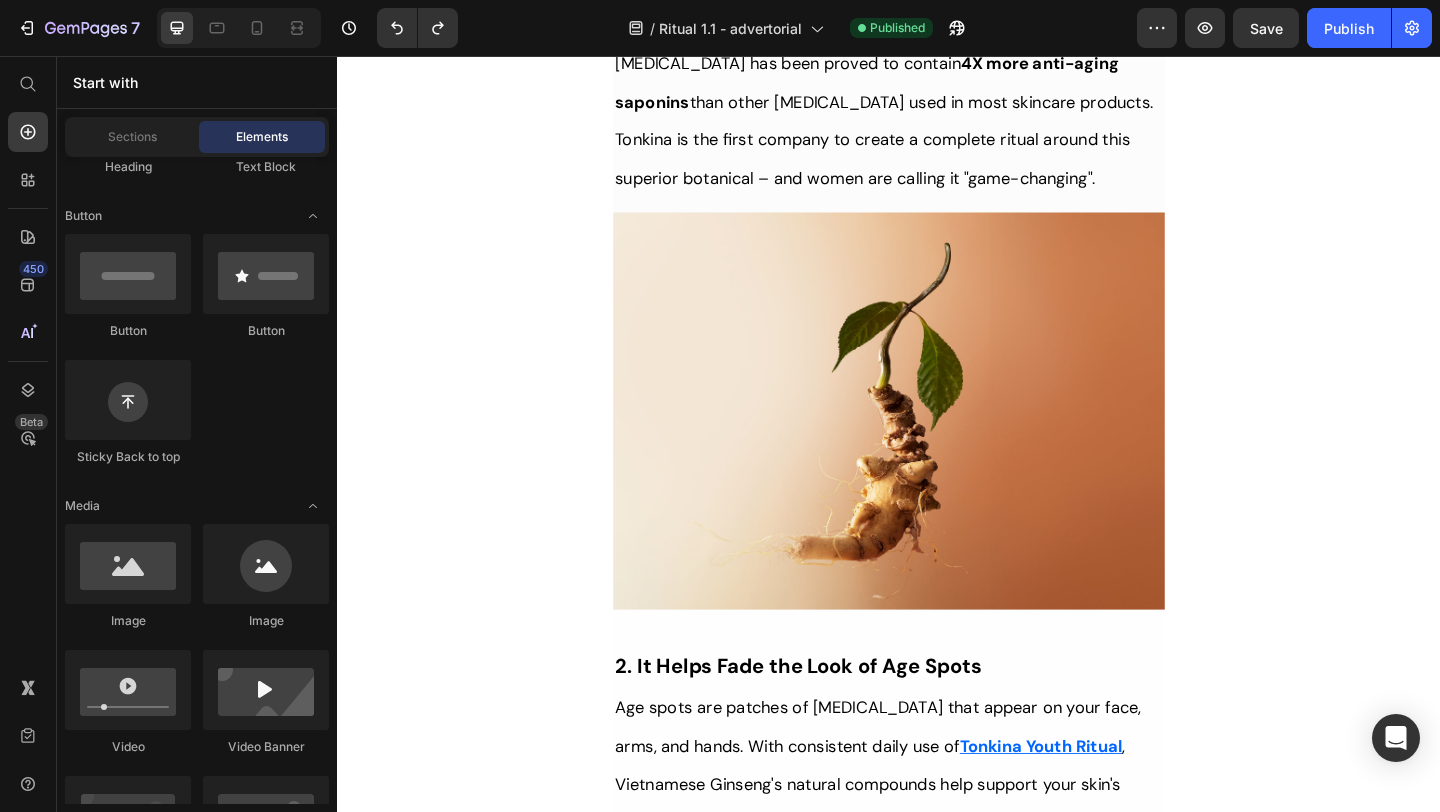scroll, scrollTop: 2364, scrollLeft: 0, axis: vertical 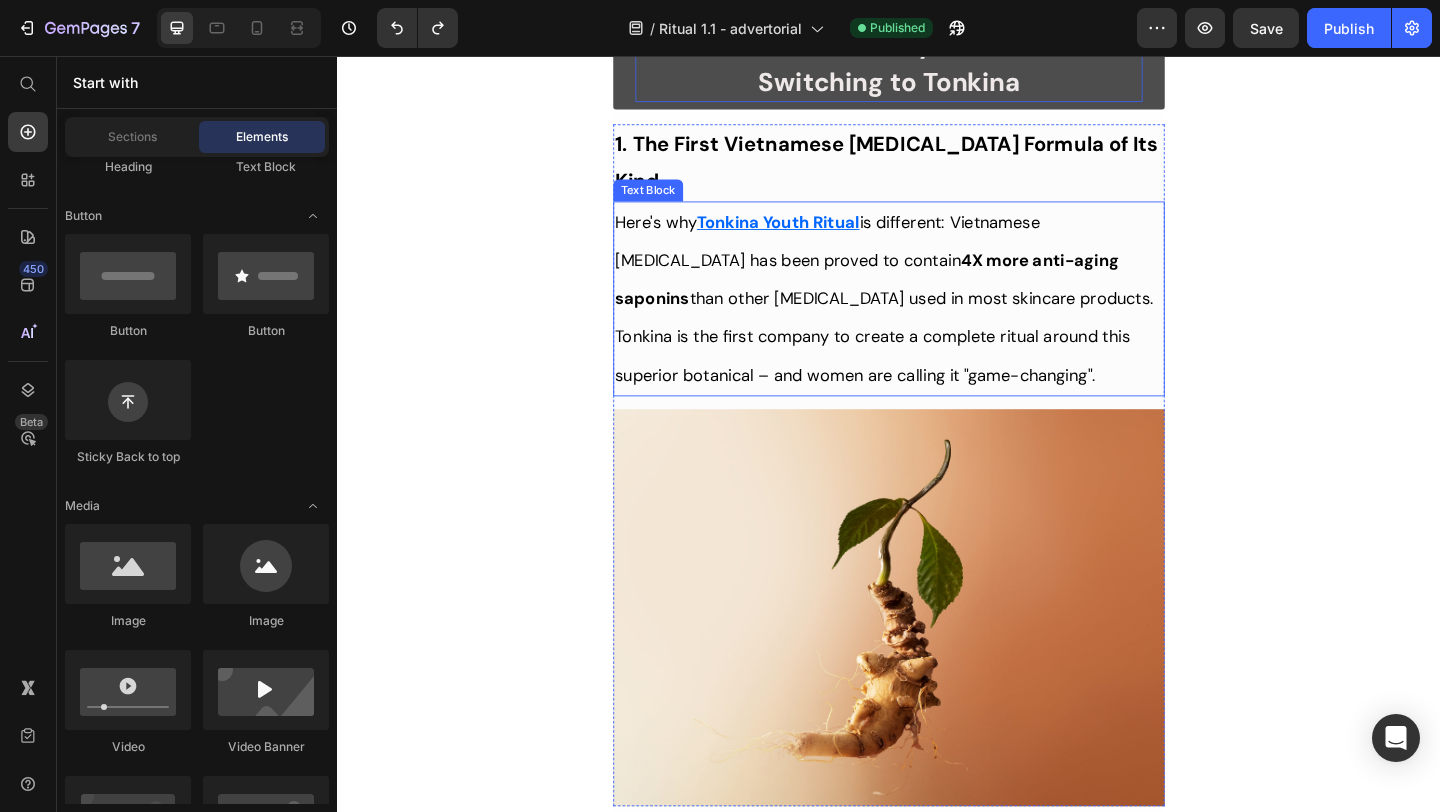 click on "Here's why  Tonkina Youth Ritual  is different: Vietnamese Ginseng has been proved to contain  4X more anti-aging saponins  than other ginseng used in most skincare products. Tonkina is the first company to create a complete ritual around this superior botanical – and women are calling it "game-changing"." at bounding box center (937, 320) 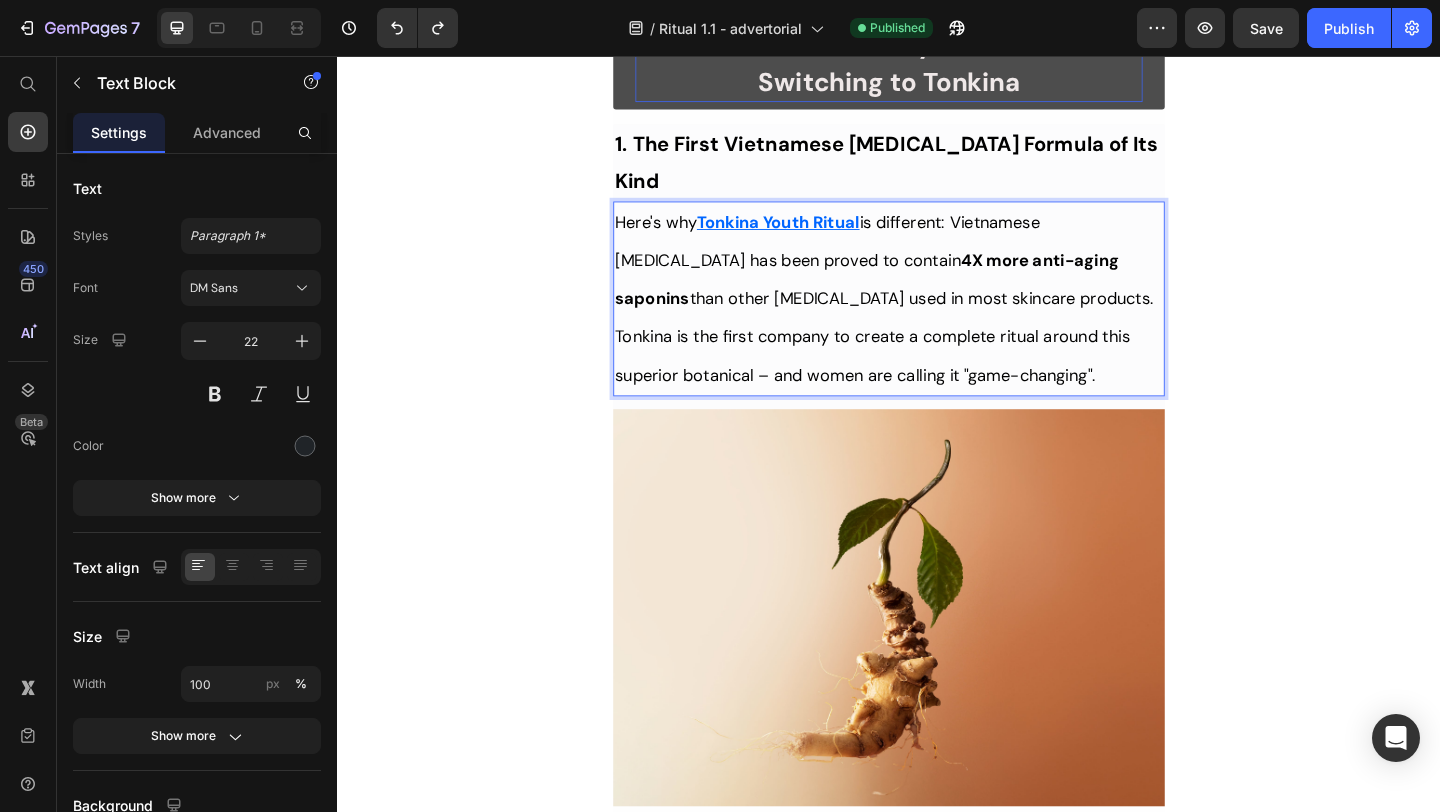 click on "Tonkina Youth Ritual" at bounding box center (816, 237) 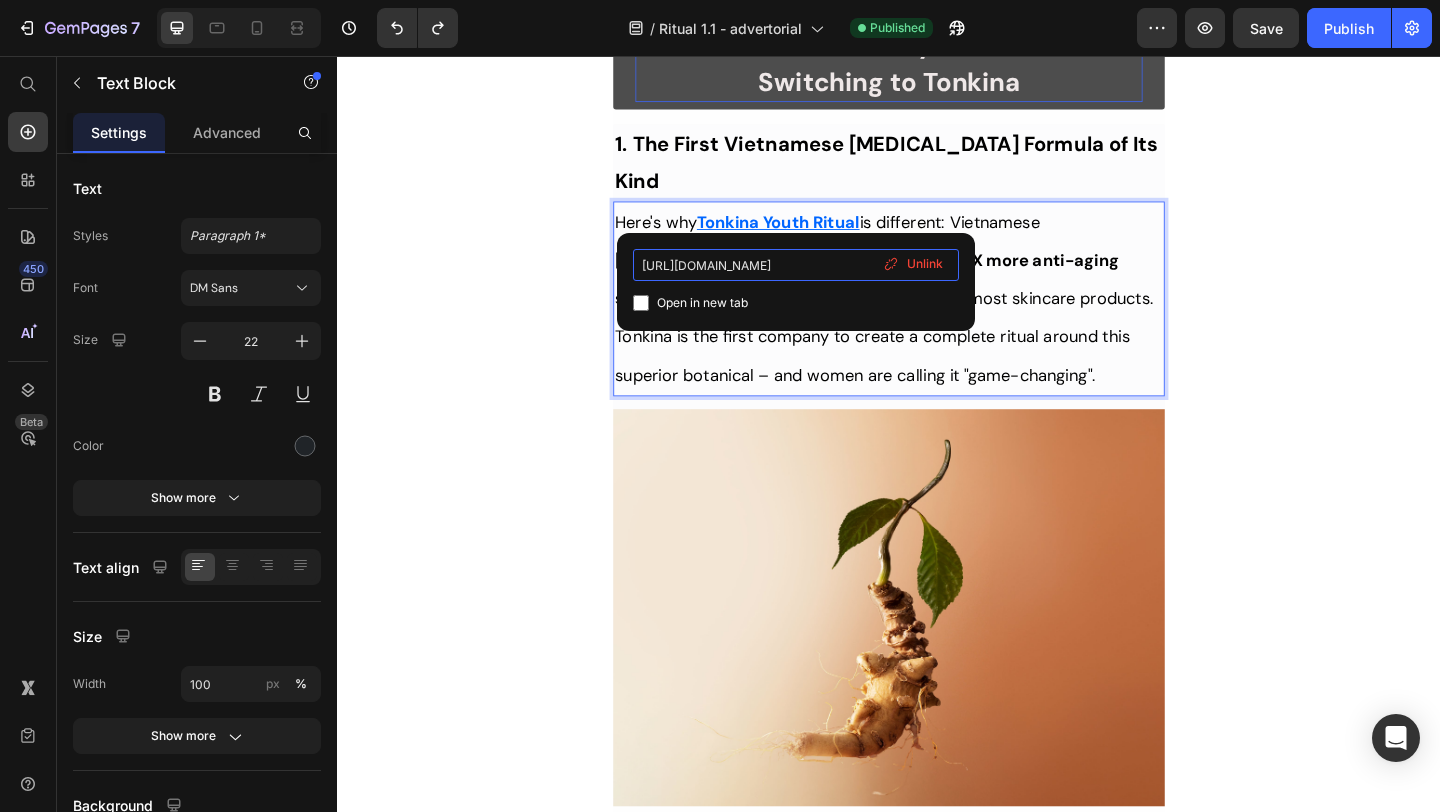 click on "https://tonkinaserum.com/pages/youth-ritual-02" at bounding box center (796, 265) 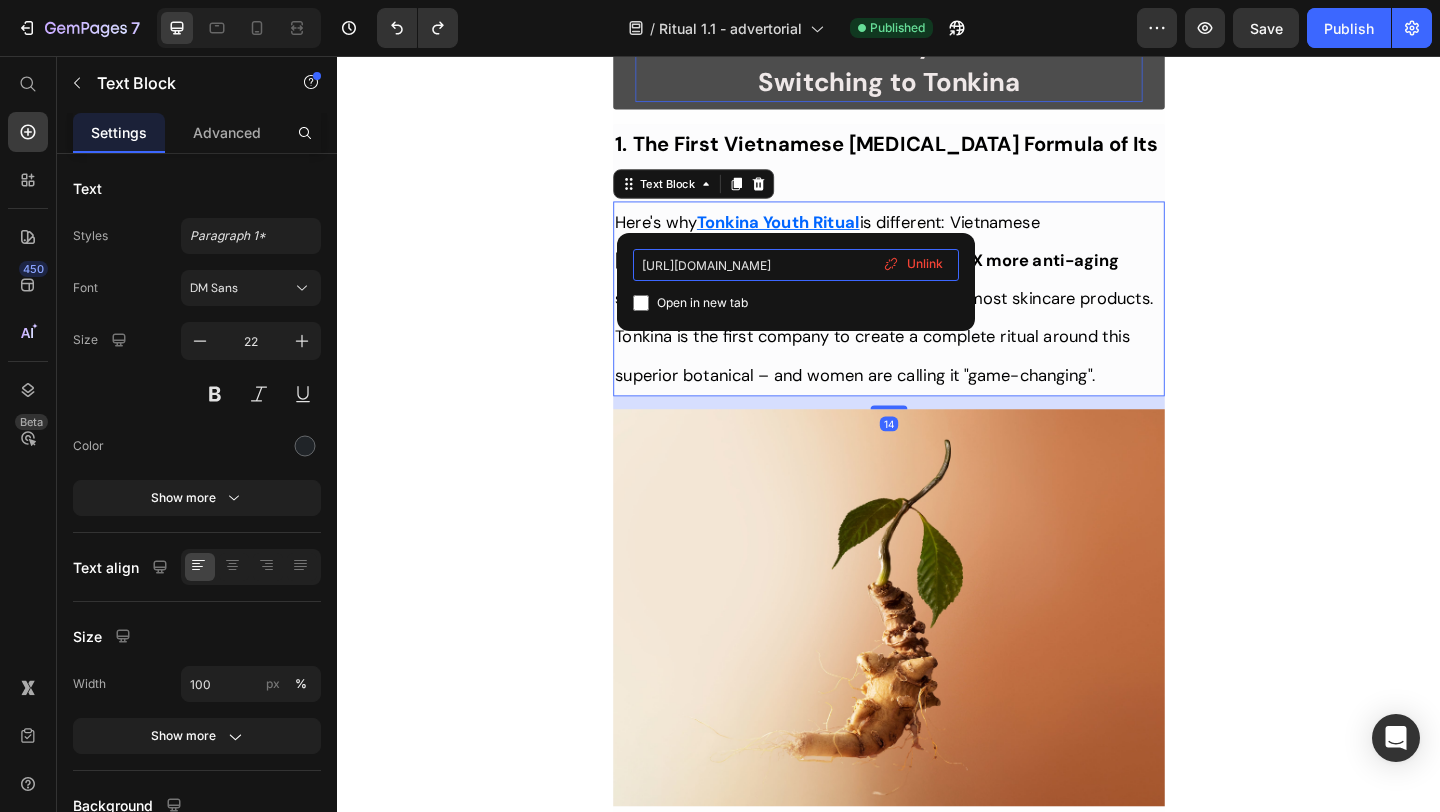click on "https://tonkinaserum.com/pages/youth-ritual-02" at bounding box center [796, 265] 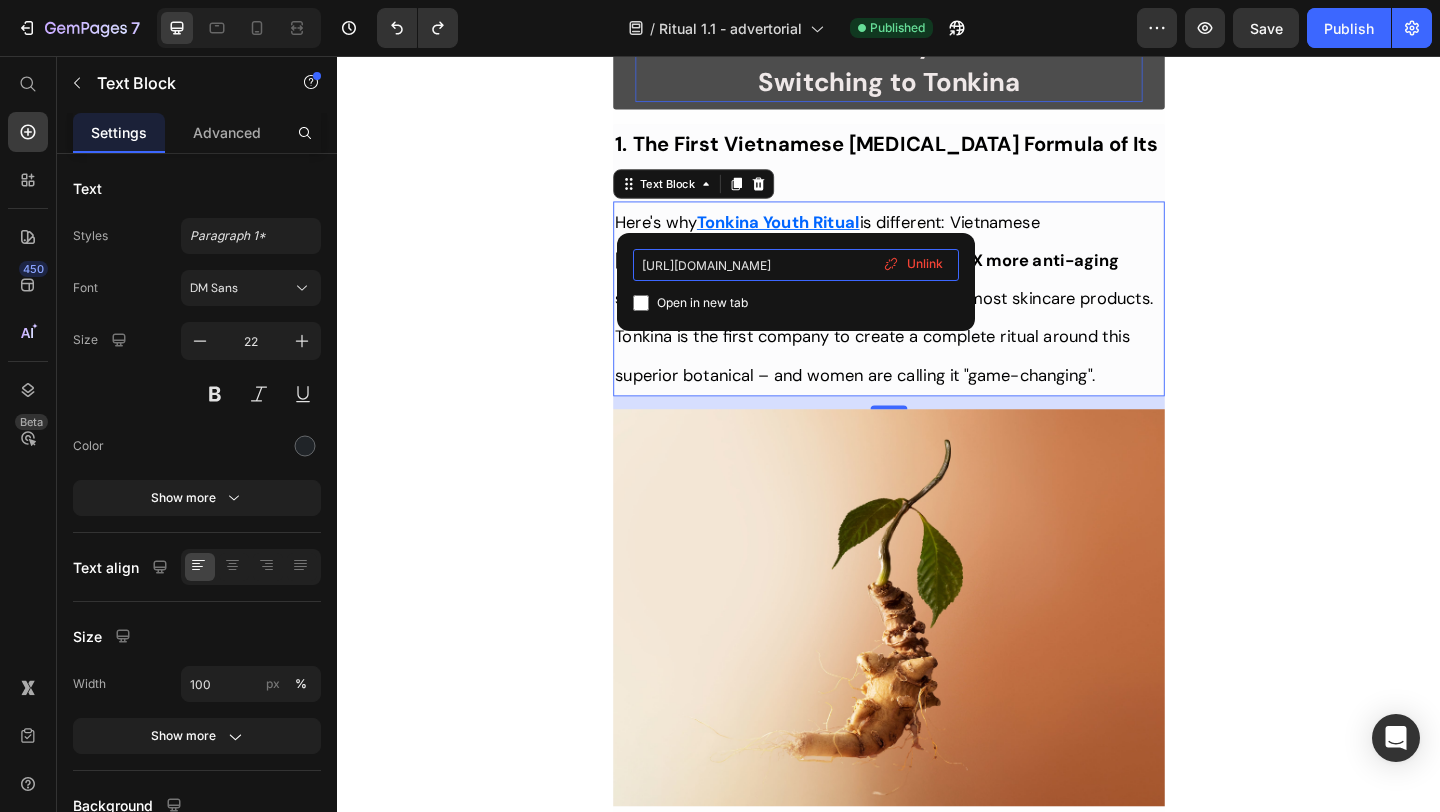type on "https://tonkinaserum.com/pages/youth-1700-ritual" 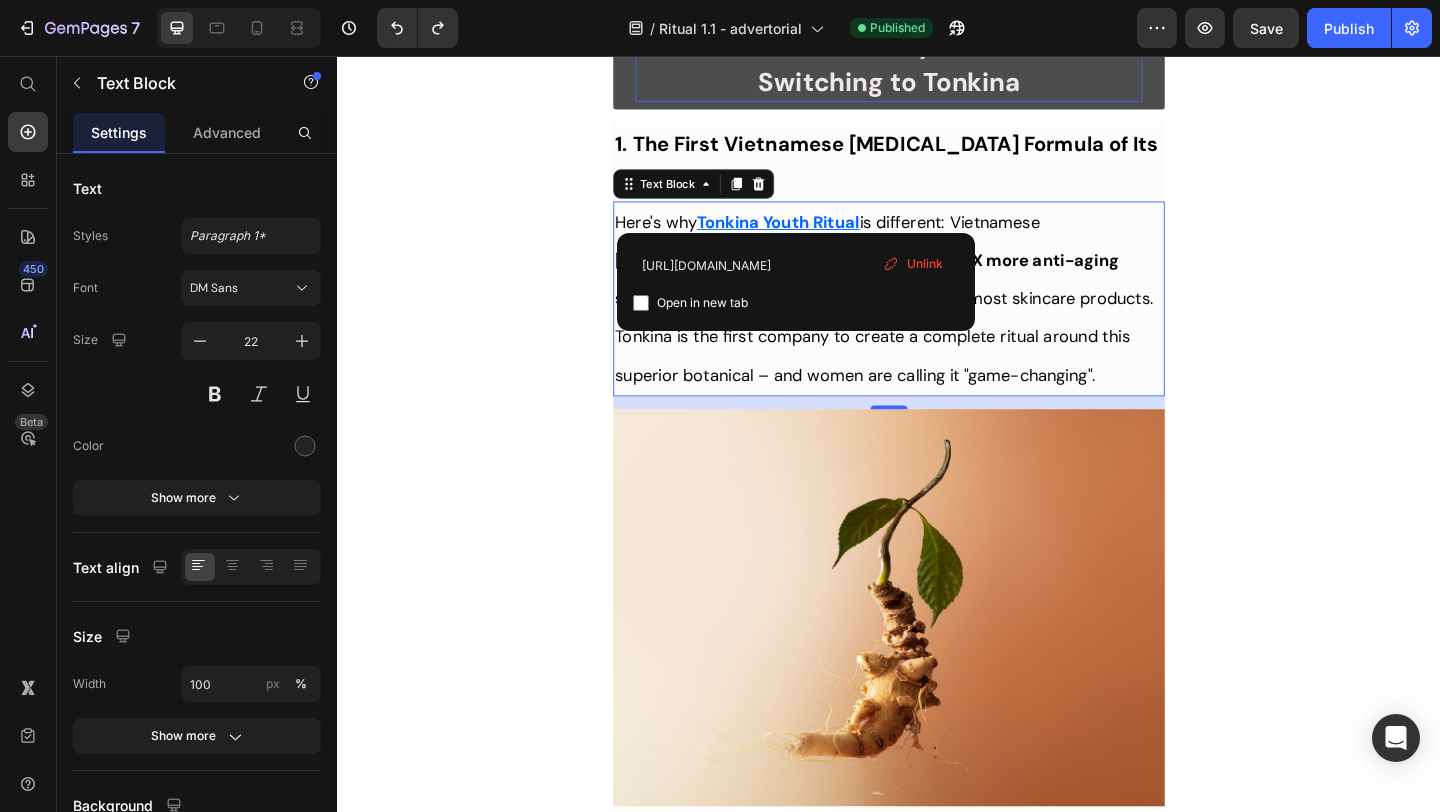 click on "4X more anti-aging saponins" at bounding box center [913, 299] 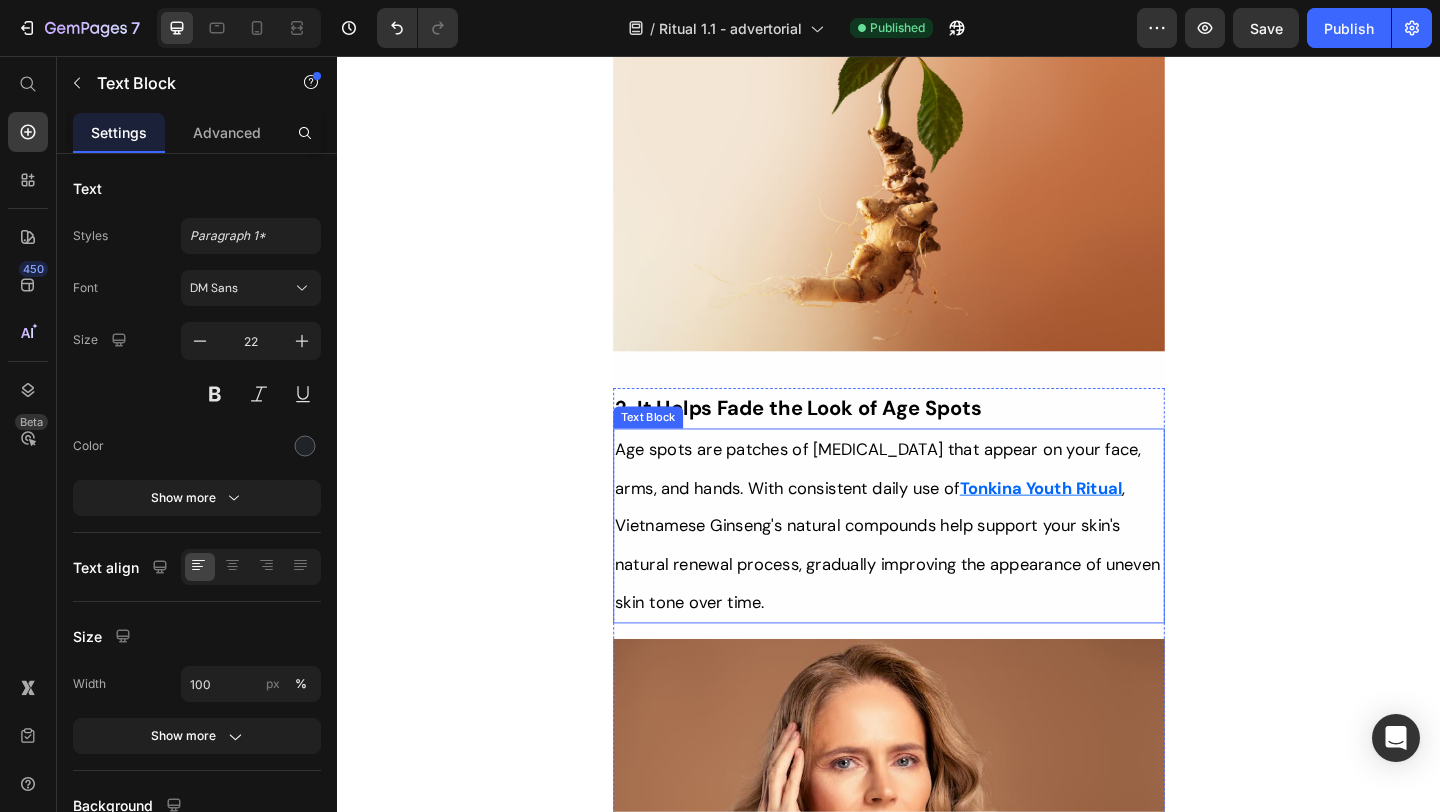 scroll, scrollTop: 3088, scrollLeft: 0, axis: vertical 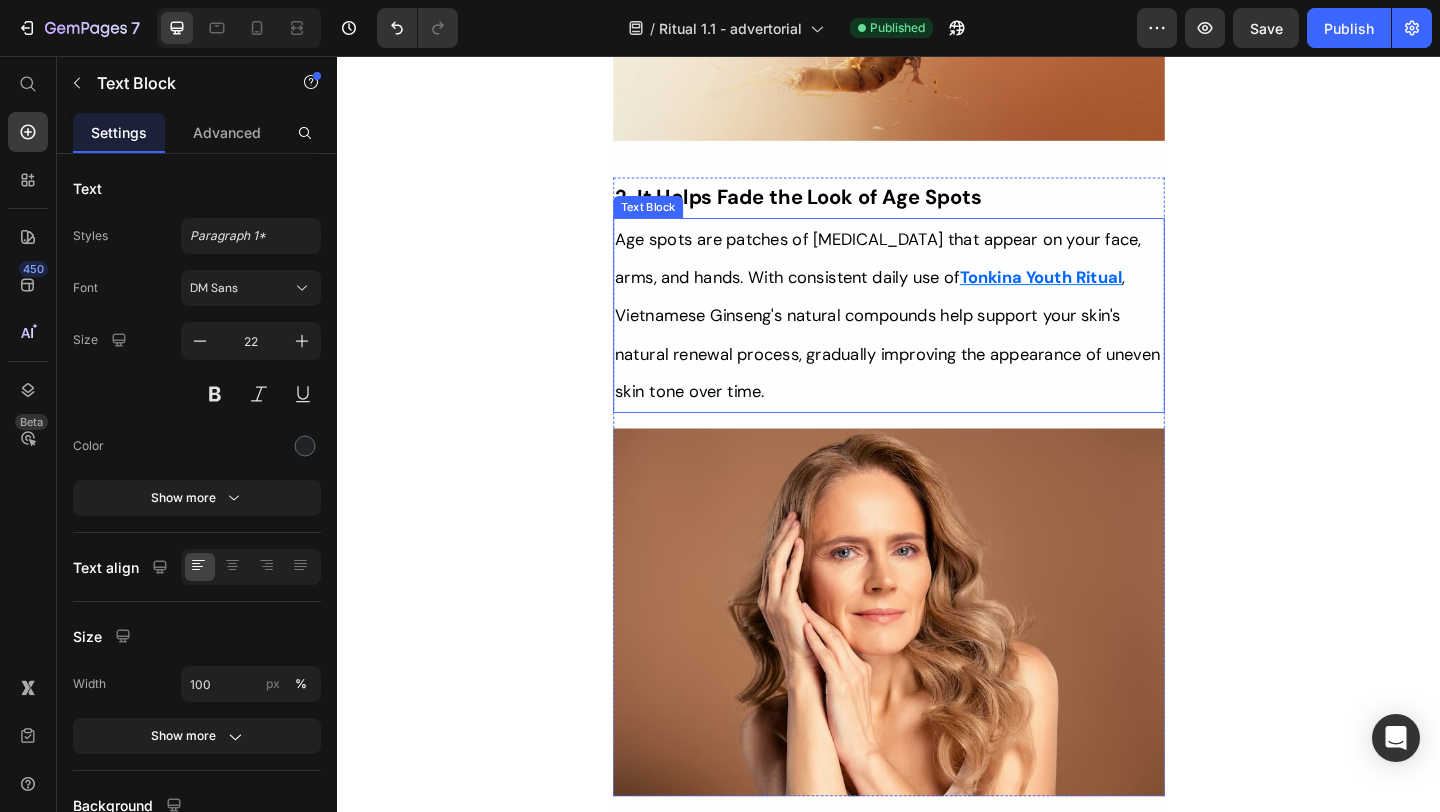 click on "Tonkina Youth Ritual" at bounding box center (1102, 297) 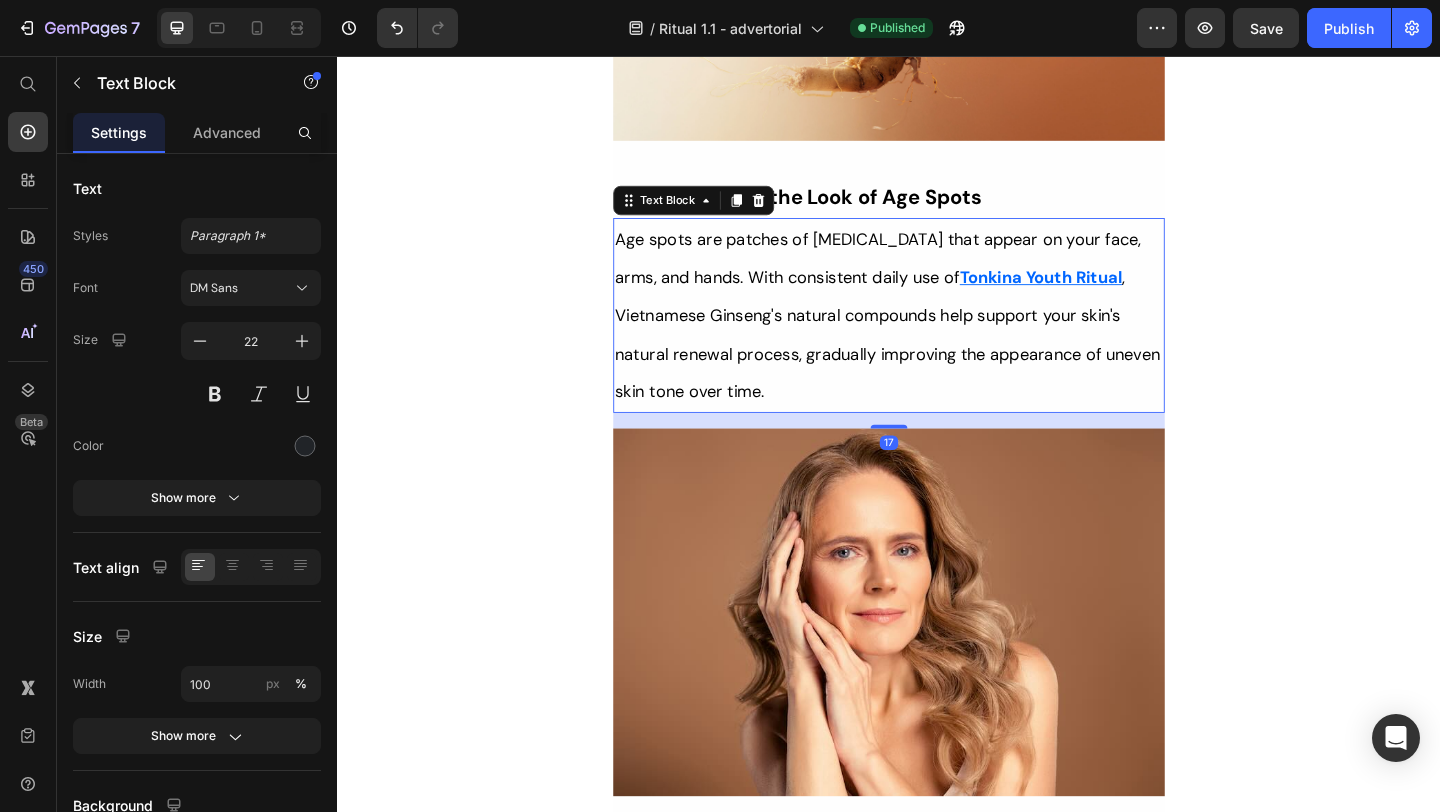 click on "Tonkina Youth Ritual" at bounding box center [1102, 297] 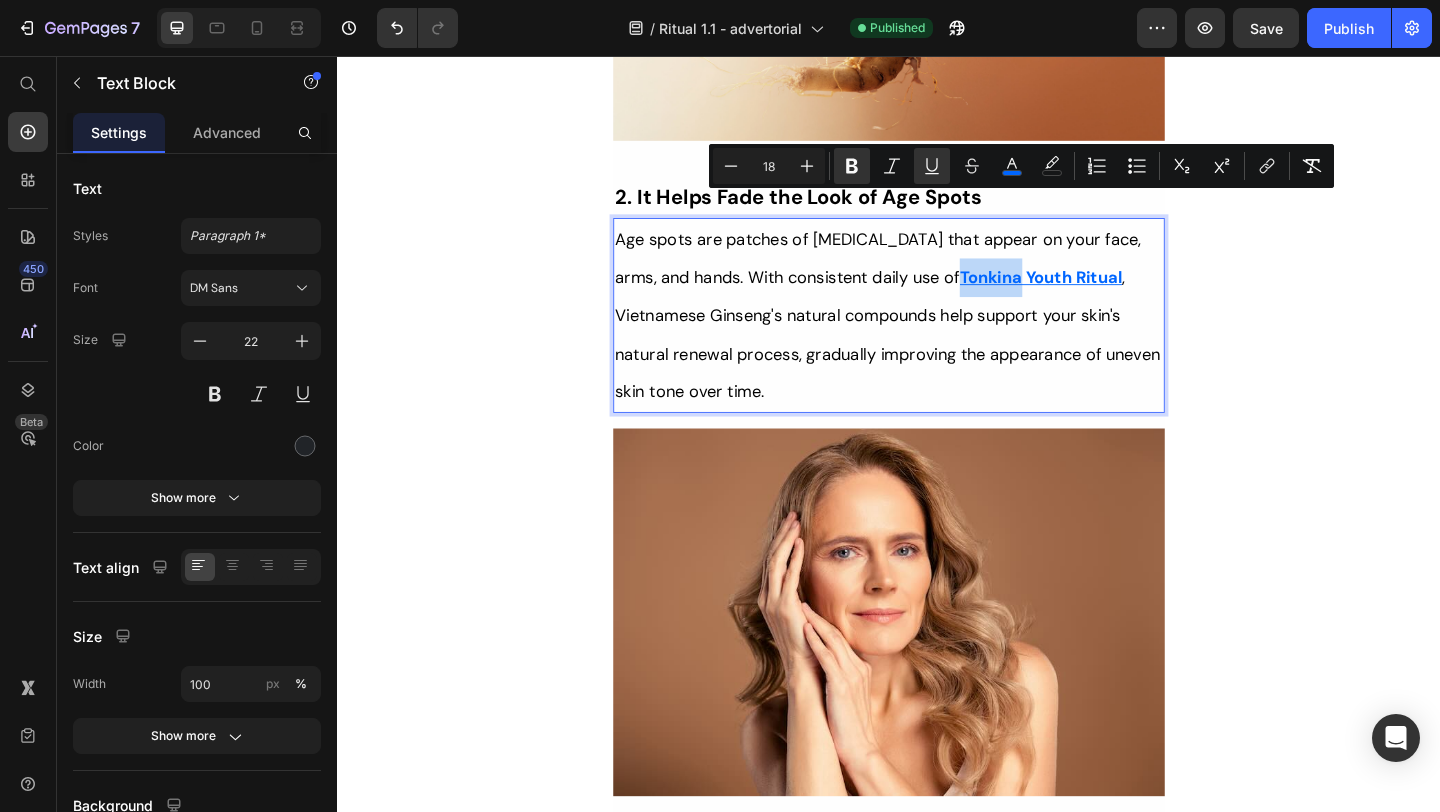 click on "Tonkina Youth Ritual" at bounding box center (1102, 297) 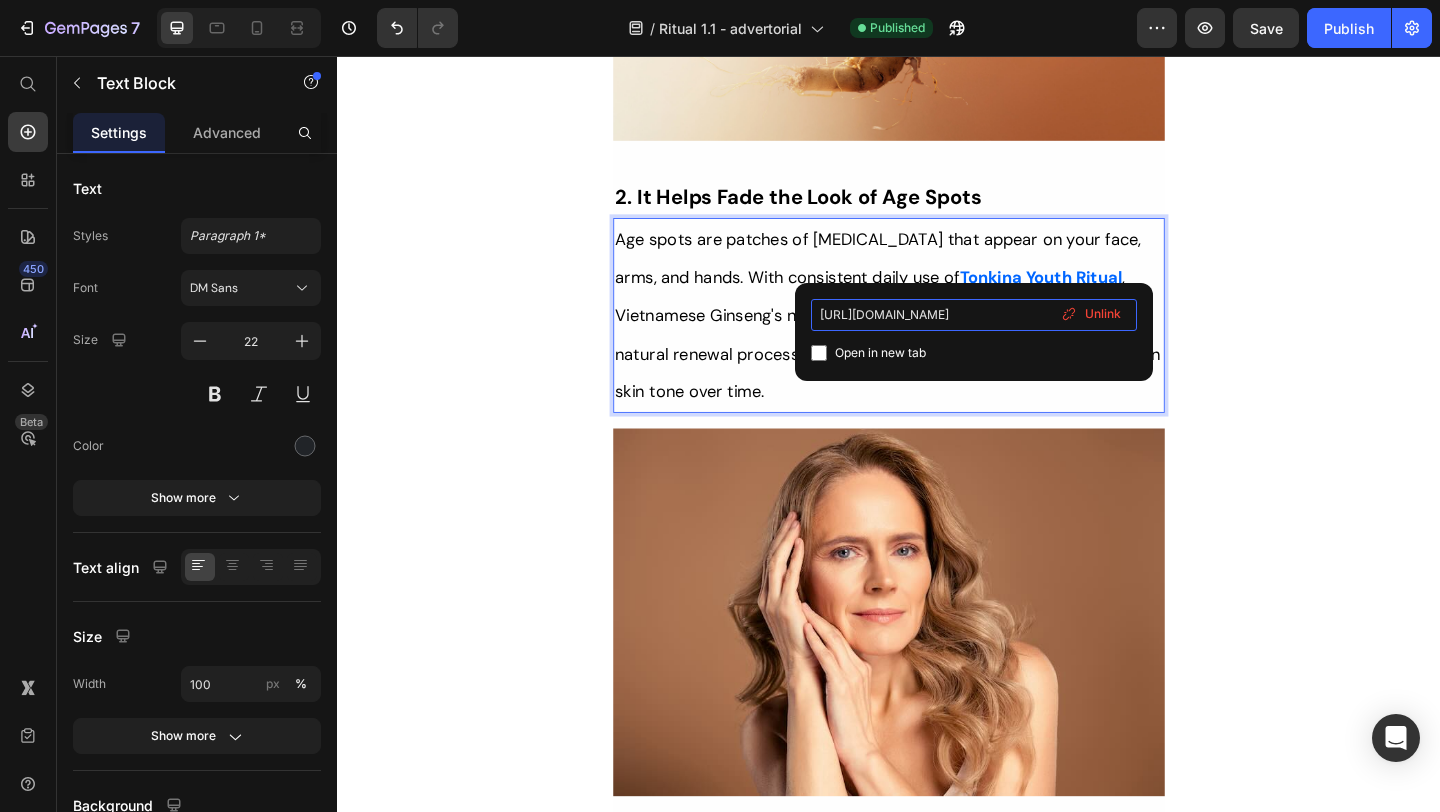 click on "https://tonkinaserum.com/pages/youth-ritual-02" at bounding box center (974, 315) 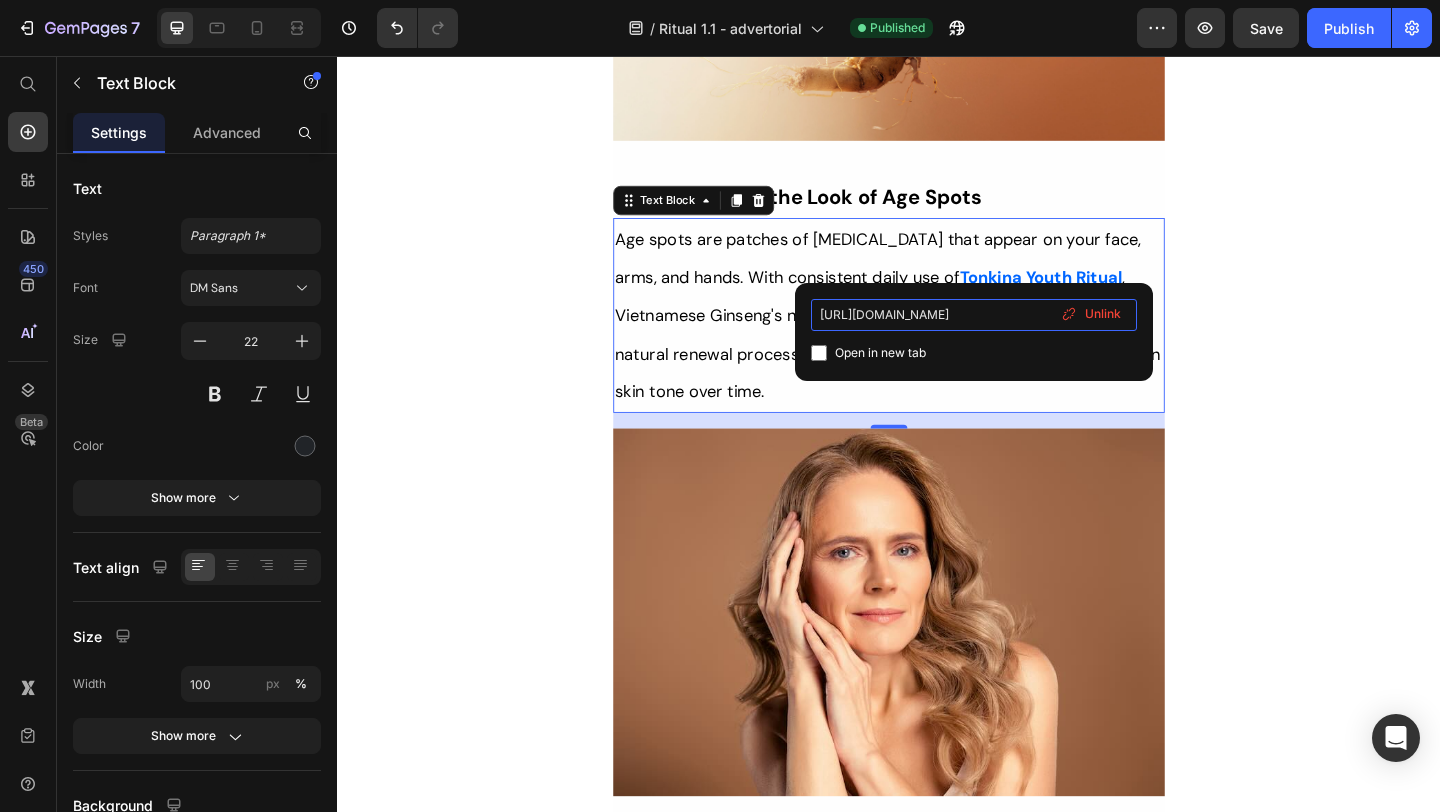 click on "https://tonkinaserum.com/pages/youth-ritual-02" at bounding box center [974, 315] 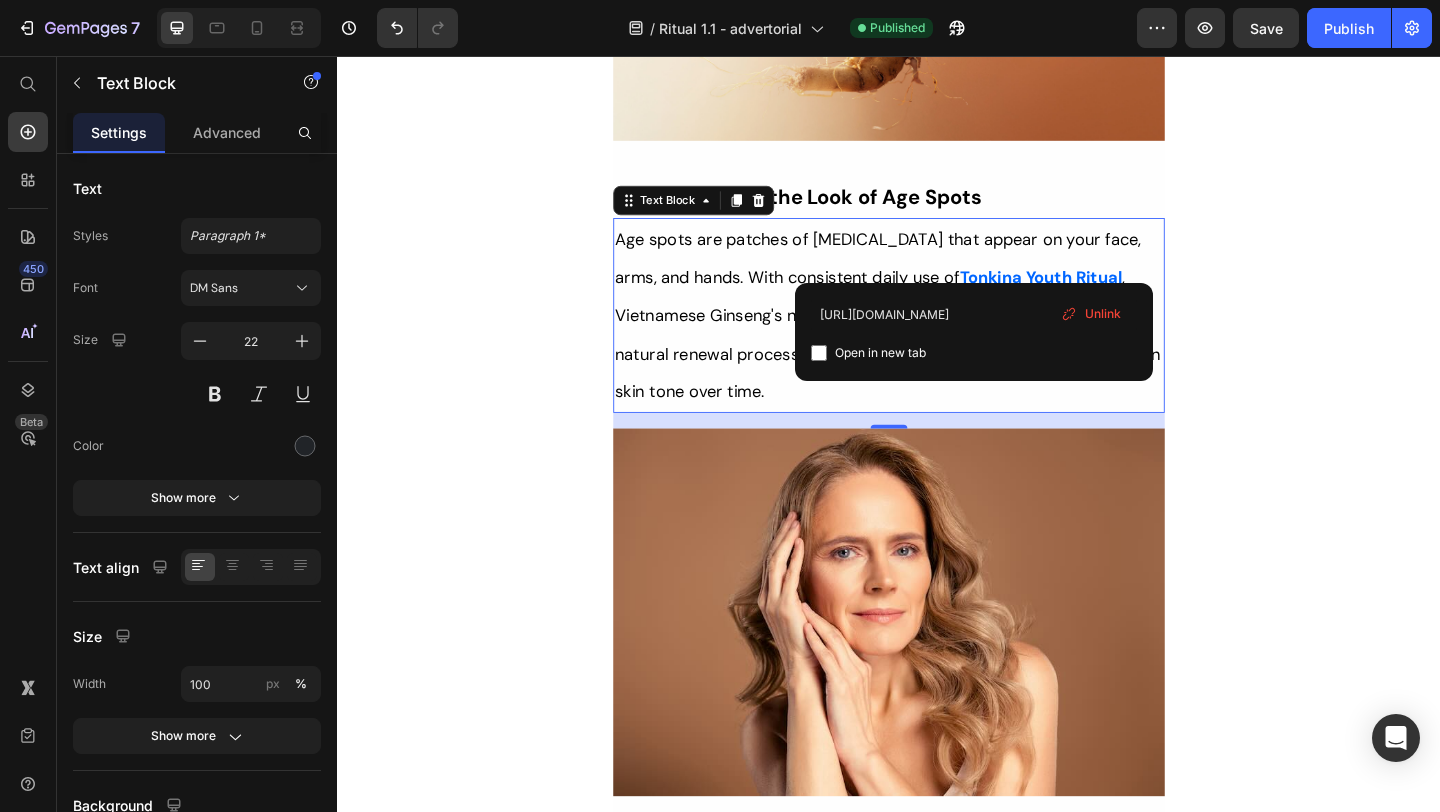 click on ", Vietnamese Ginseng's natural compounds help support your skin's natural renewal process, gradually improving the appearance of uneven skin tone over time." at bounding box center [935, 359] 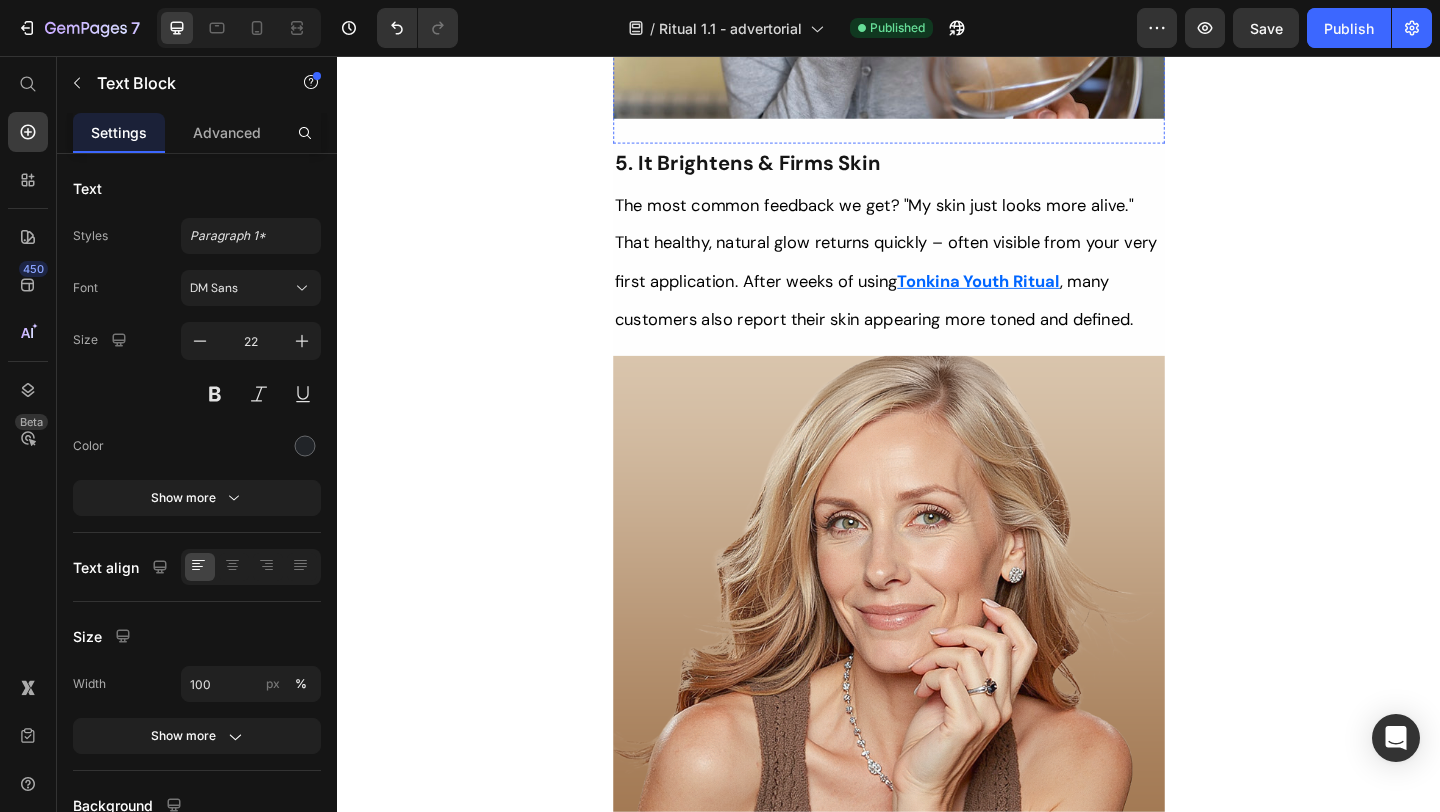 scroll, scrollTop: 5257, scrollLeft: 0, axis: vertical 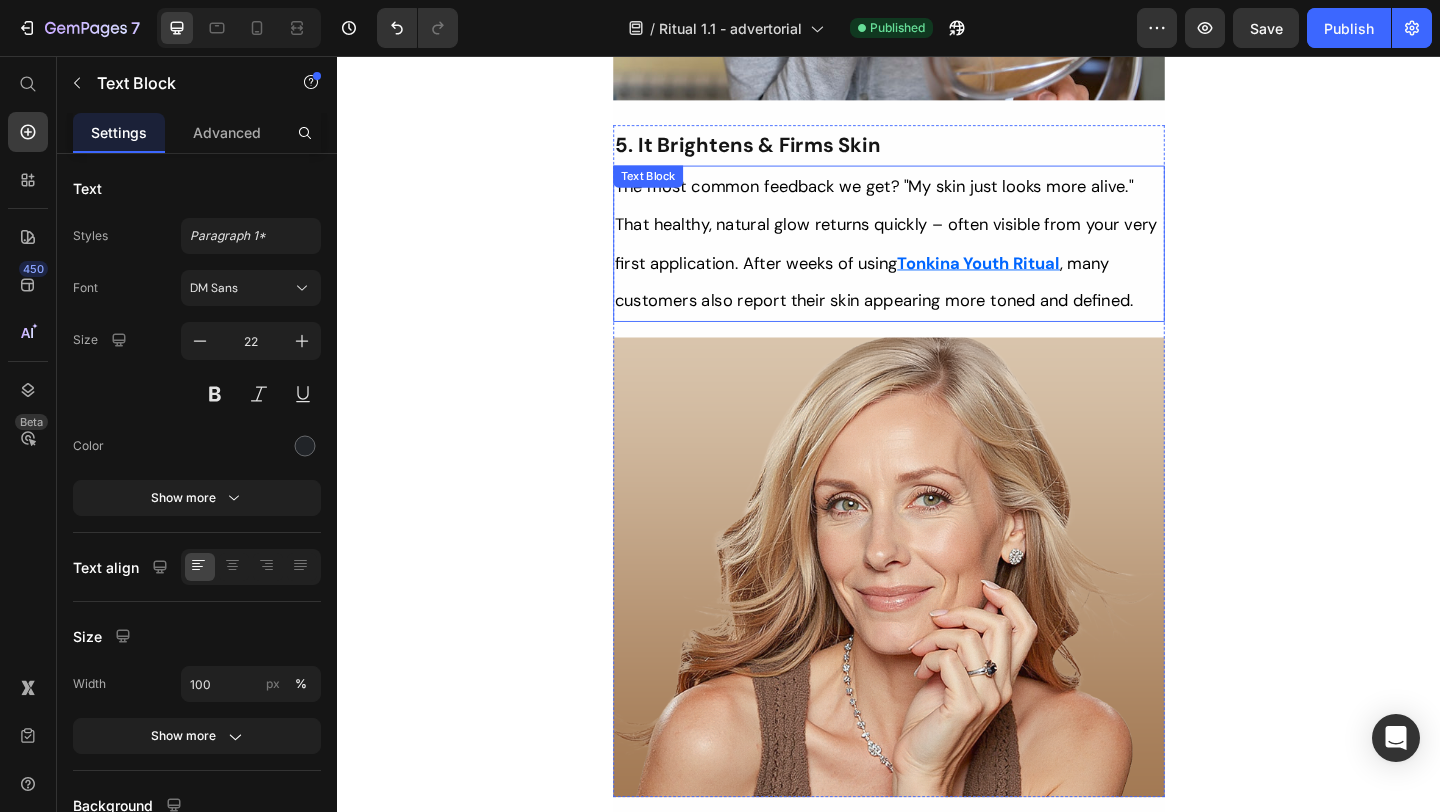 click on "Tonkina Youth Ritual" at bounding box center (1034, 279) 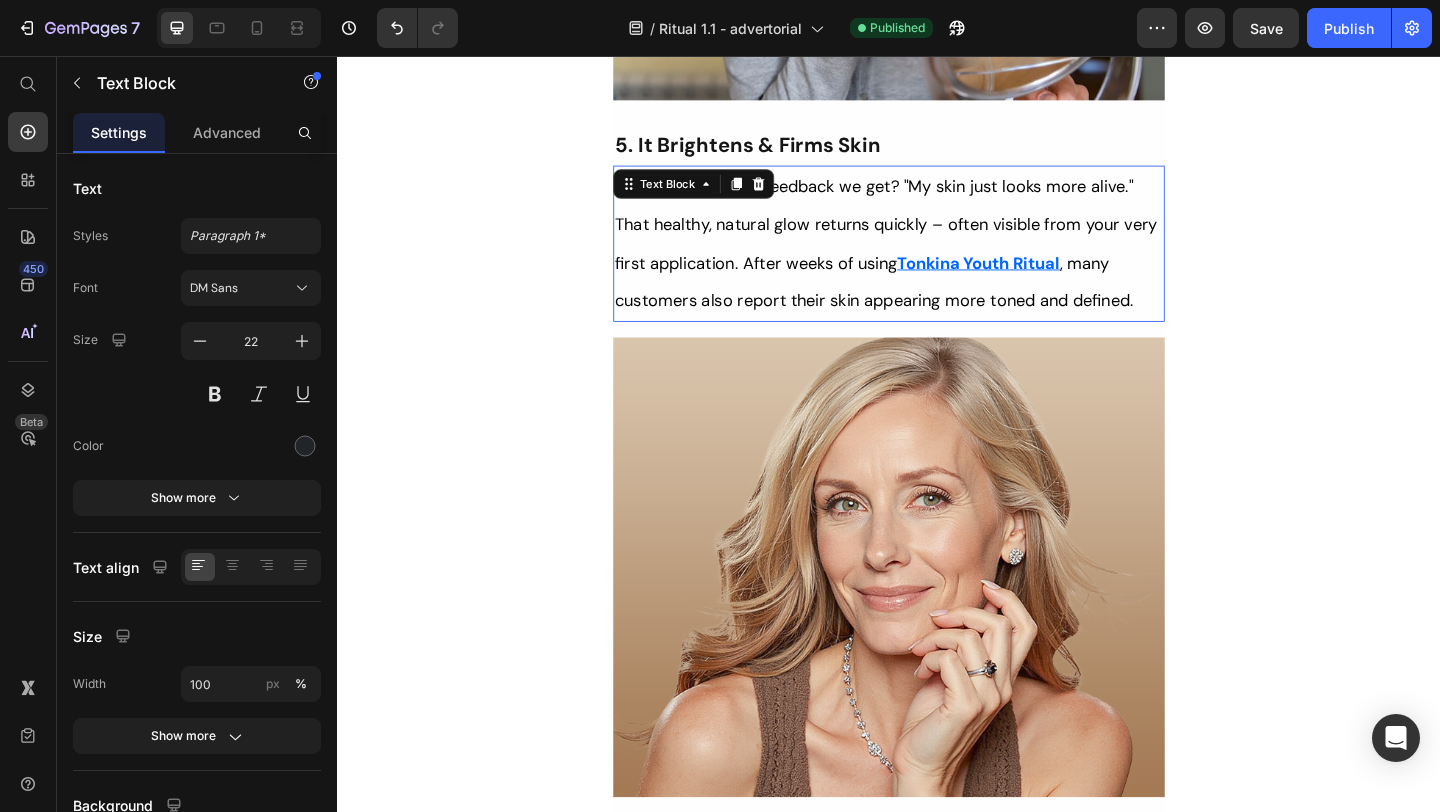 click on "Tonkina Youth Ritual" at bounding box center [1034, 279] 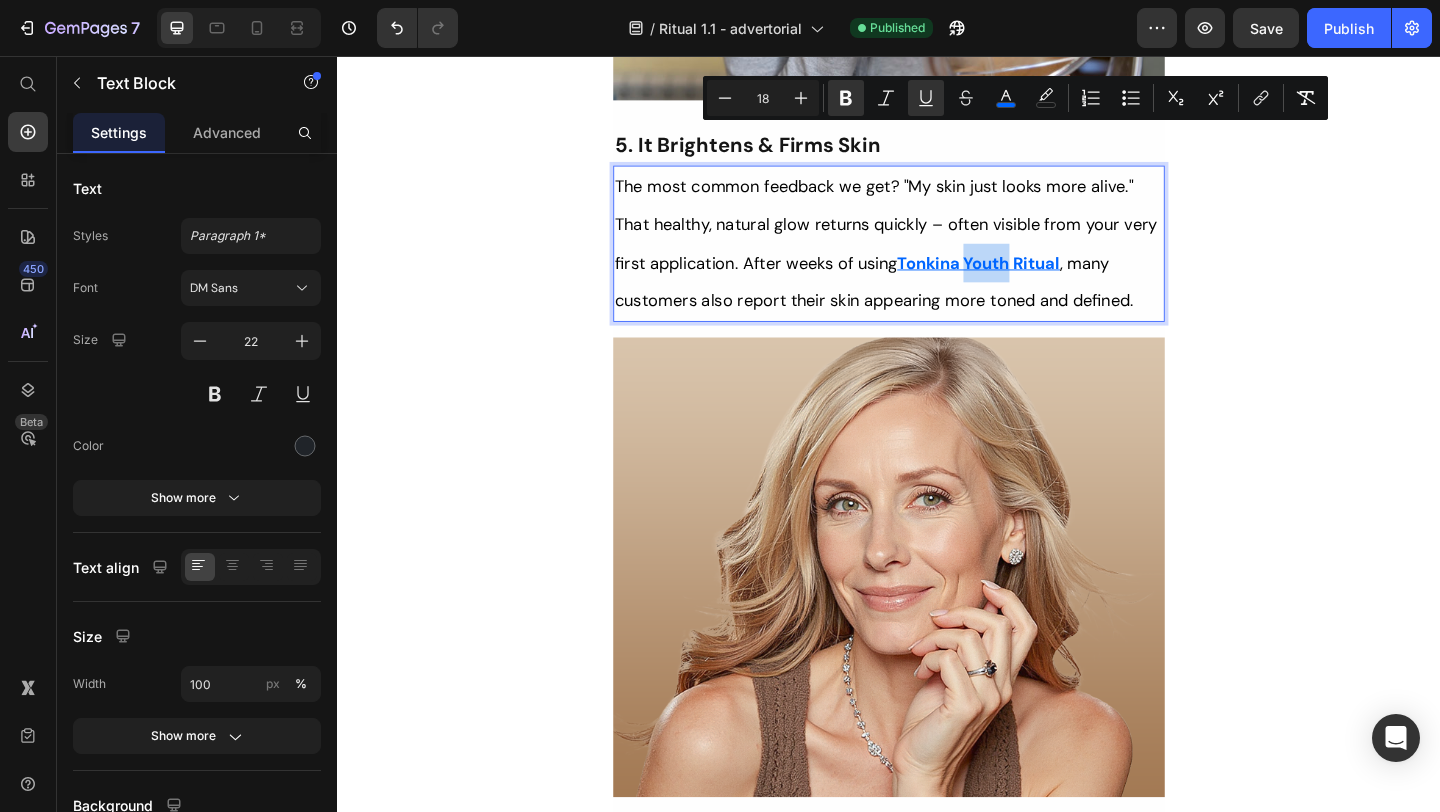 click on "Tonkina Youth Ritual" at bounding box center (1034, 281) 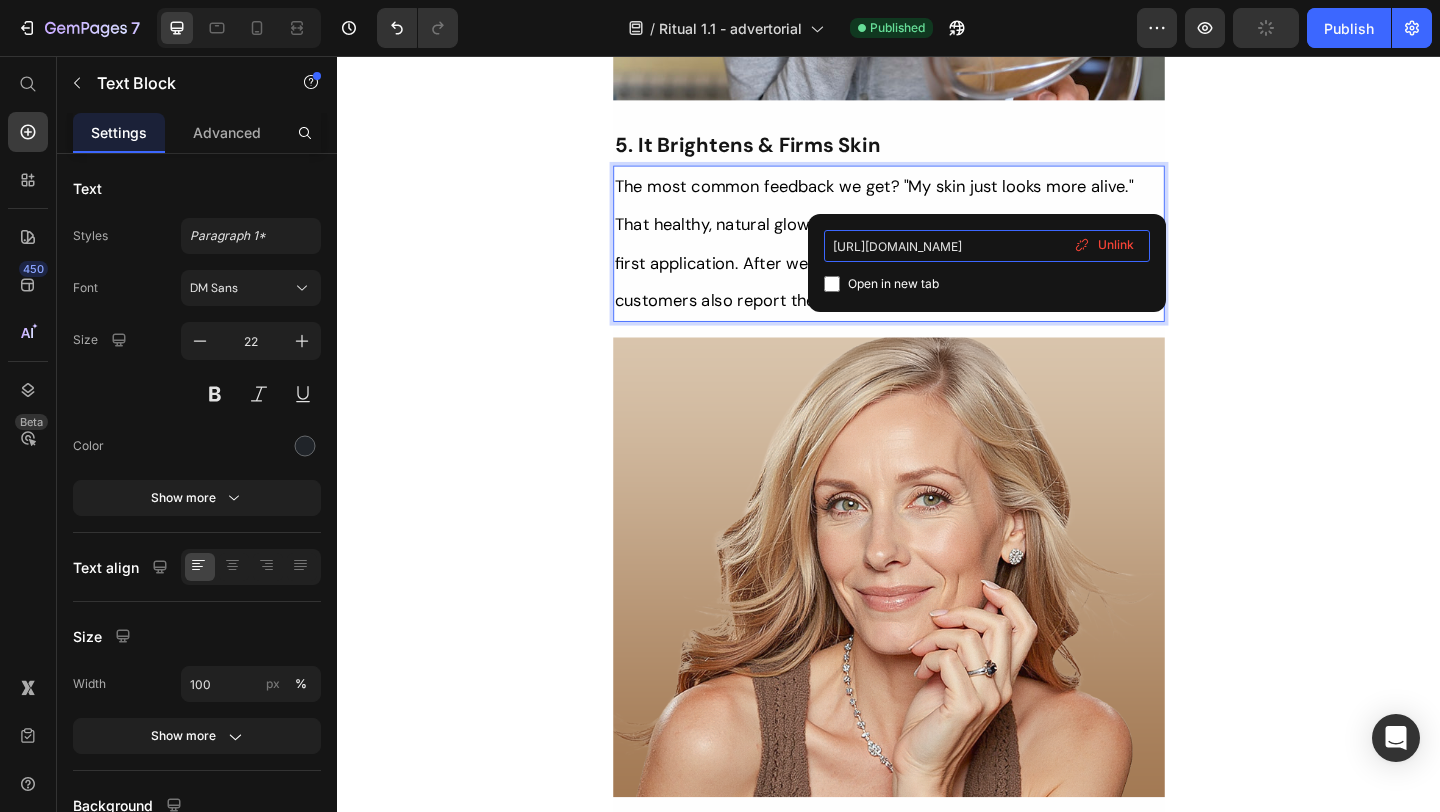 click on "https://tonkinaserum.com/pages/youth-ritual-02" at bounding box center (987, 246) 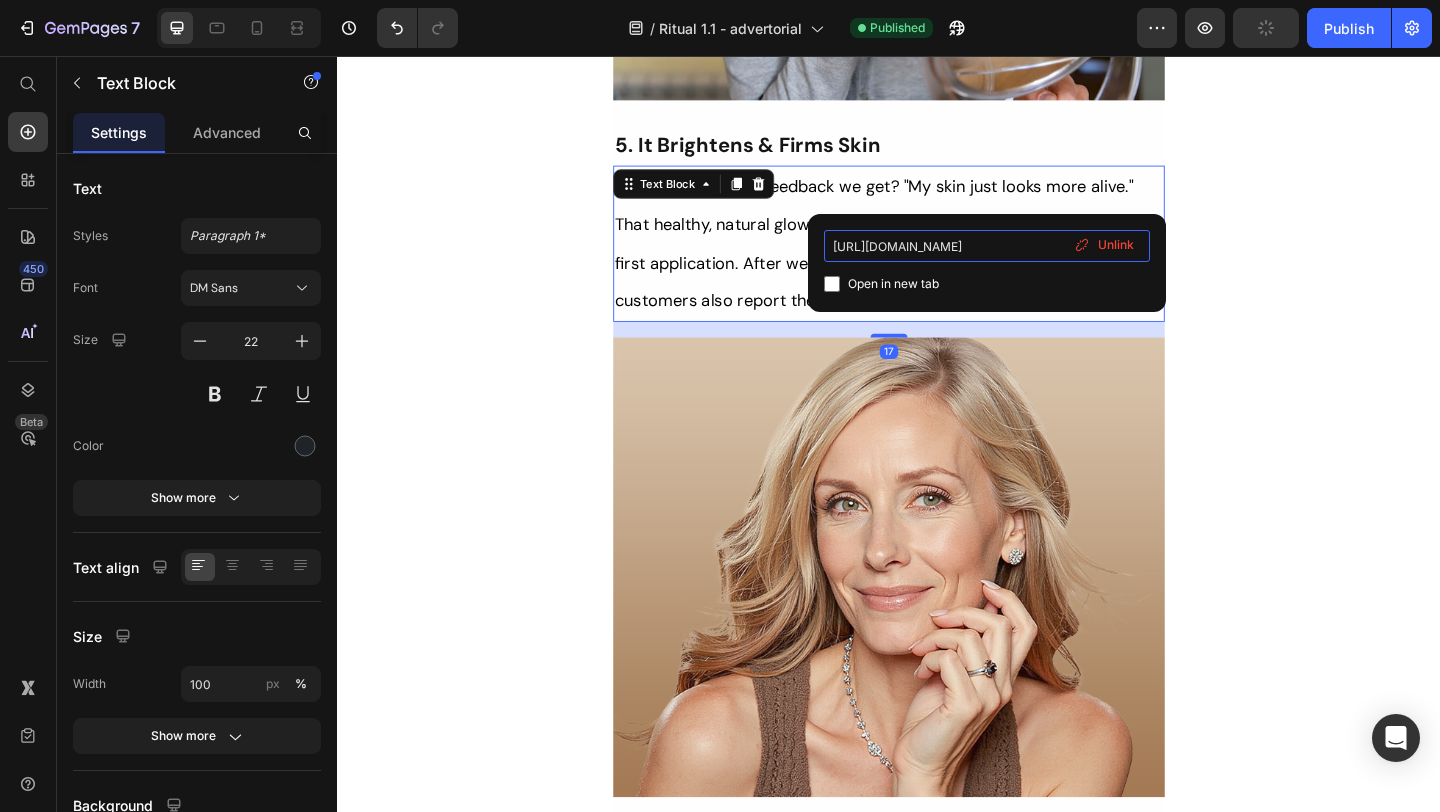 click on "https://tonkinaserum.com/pages/youth-ritual-02" at bounding box center [987, 246] 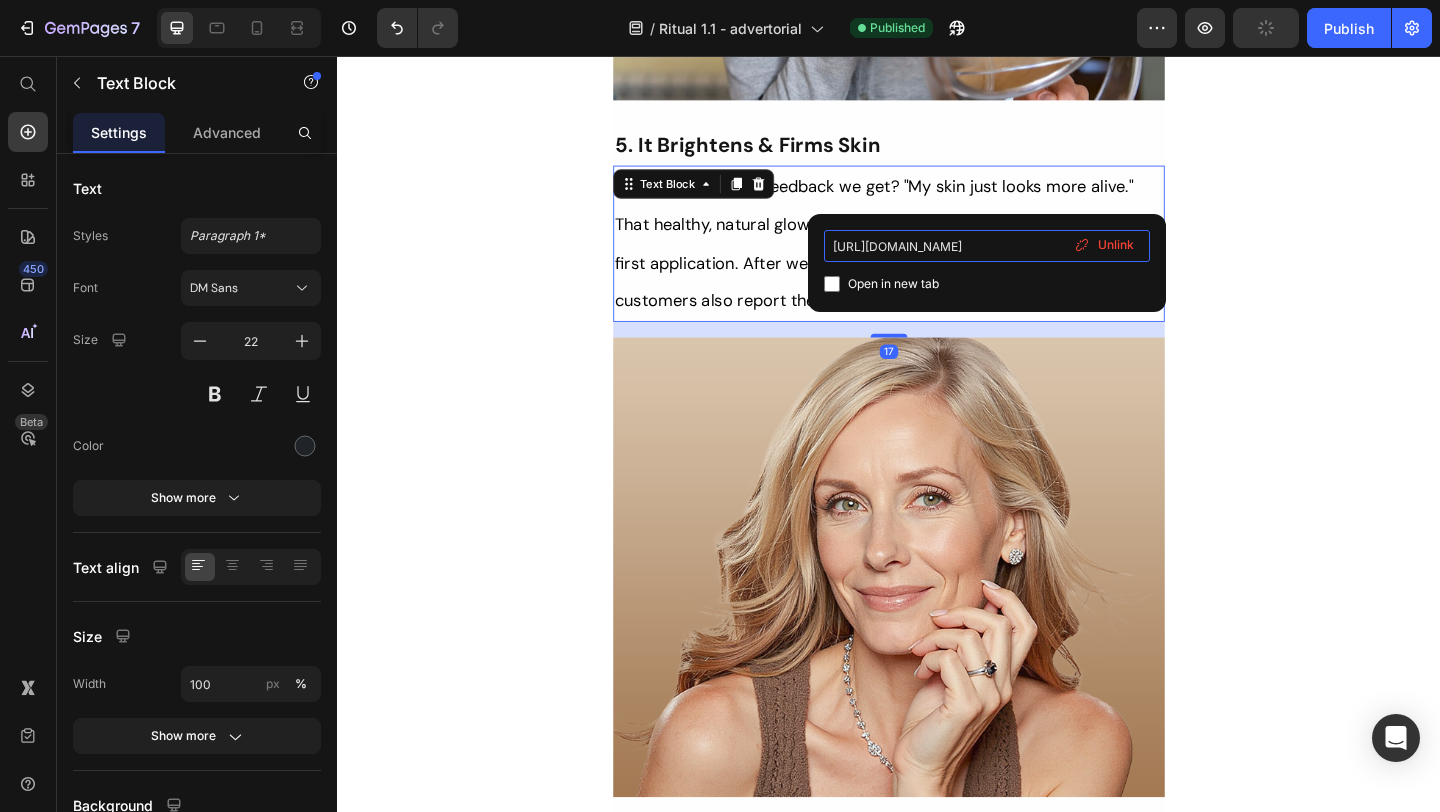 click on "https://tonkinaserum.com/pages/youth-ritual-02" at bounding box center [987, 246] 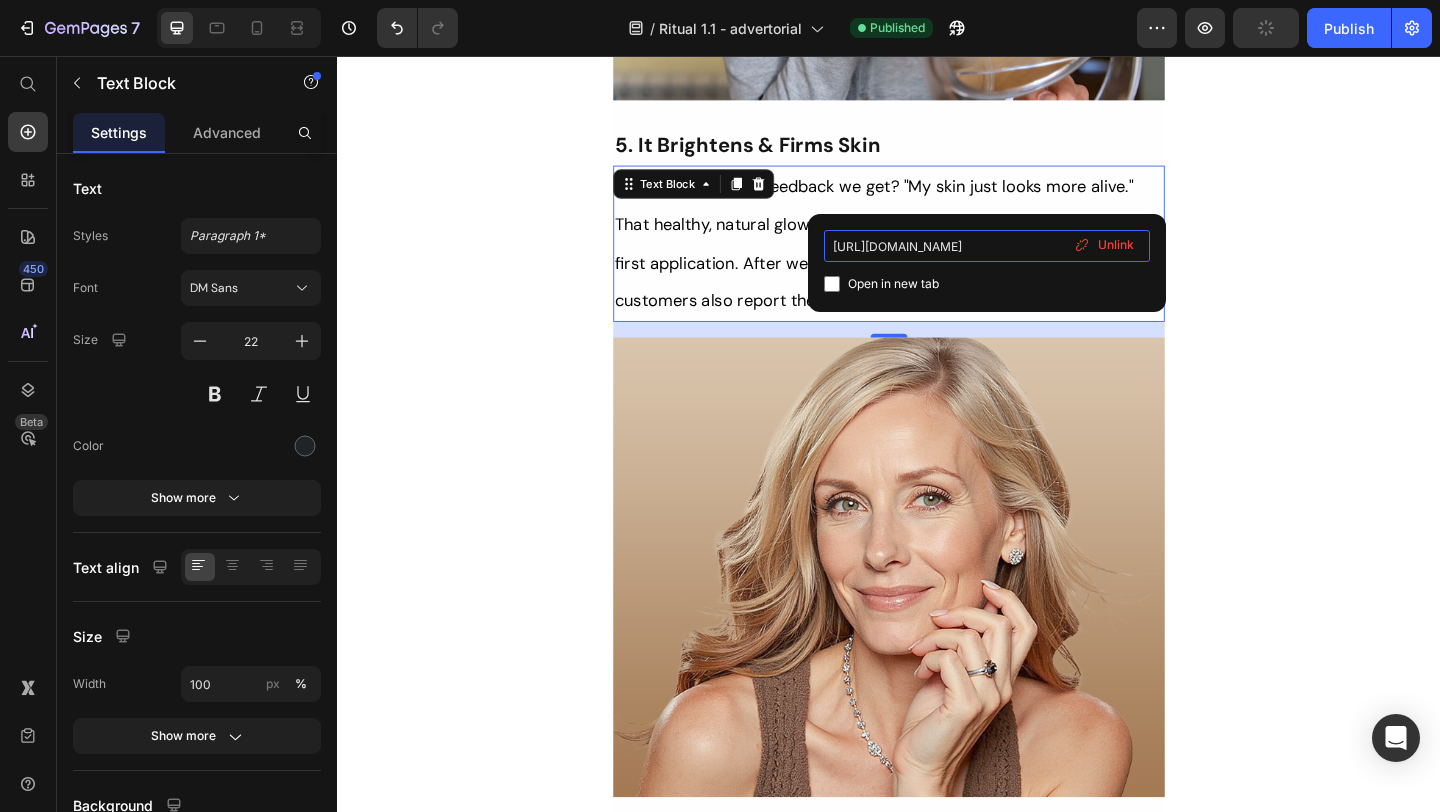 paste on "1700-ritual" 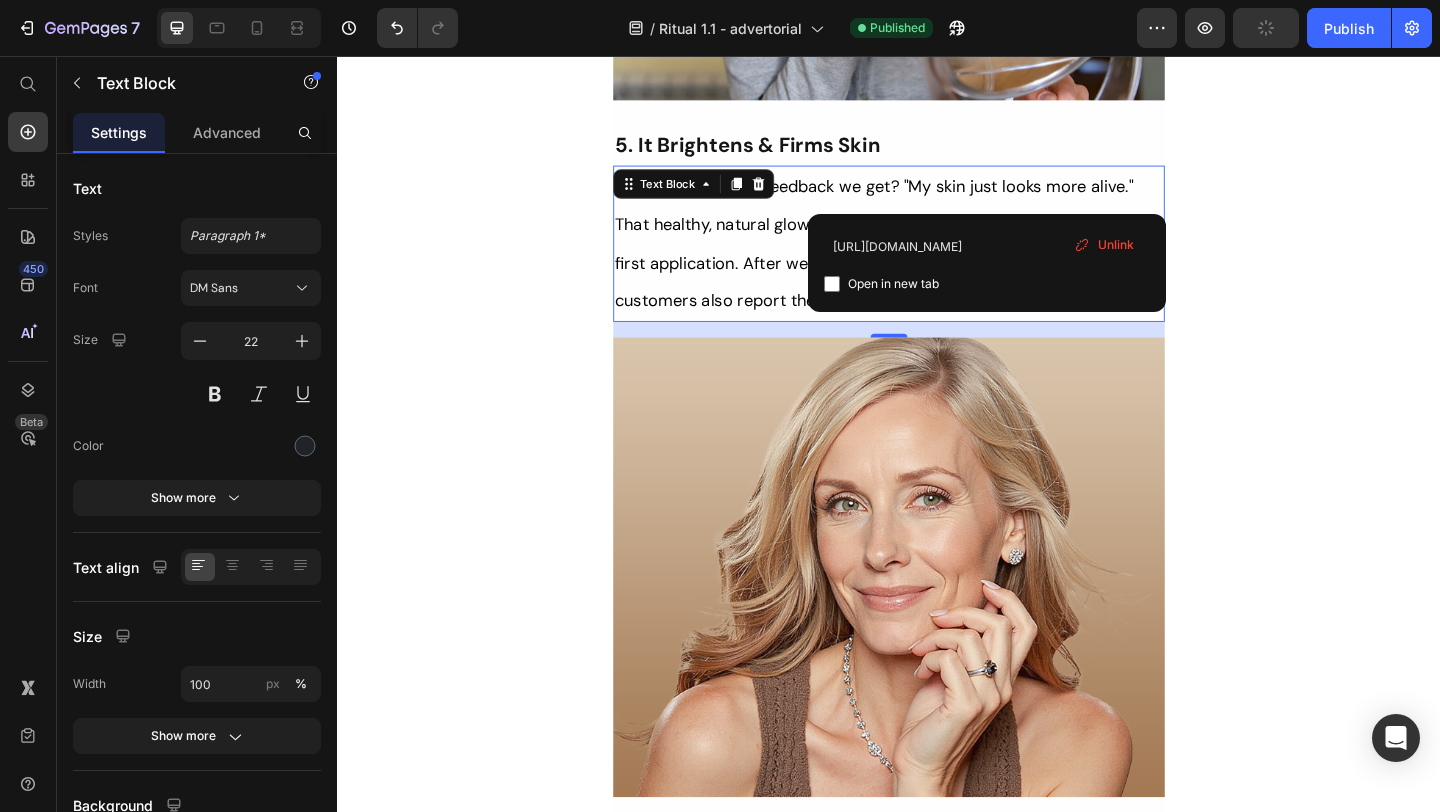 click on "The most common feedback we get? "My skin just looks more alive." That healthy, natural glow returns quickly – often visible from your very first application. After weeks of using" at bounding box center [934, 239] 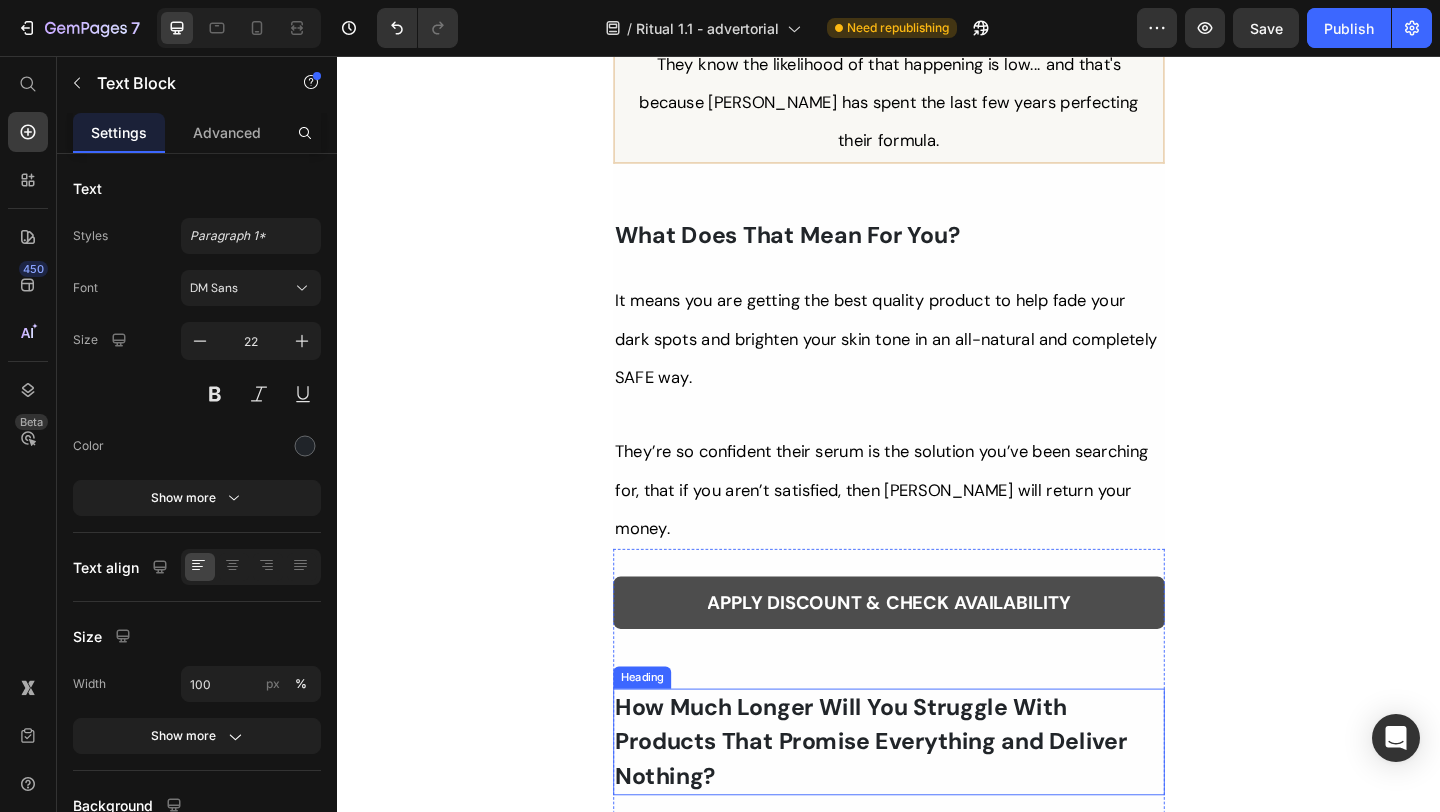 scroll, scrollTop: 12603, scrollLeft: 0, axis: vertical 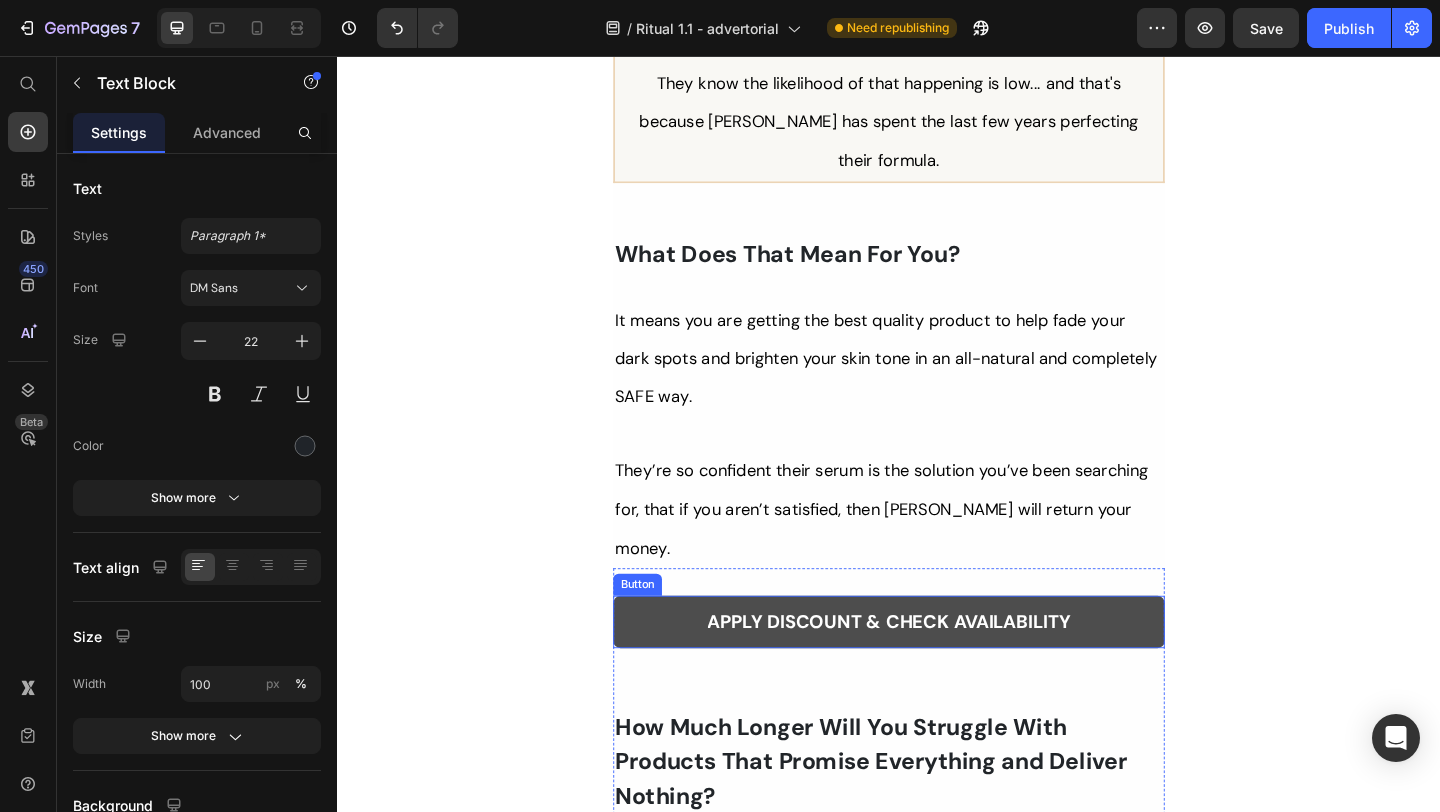 click on "APPLY DISCOUNT & CHECK AVAILABILITY" at bounding box center (937, 671) 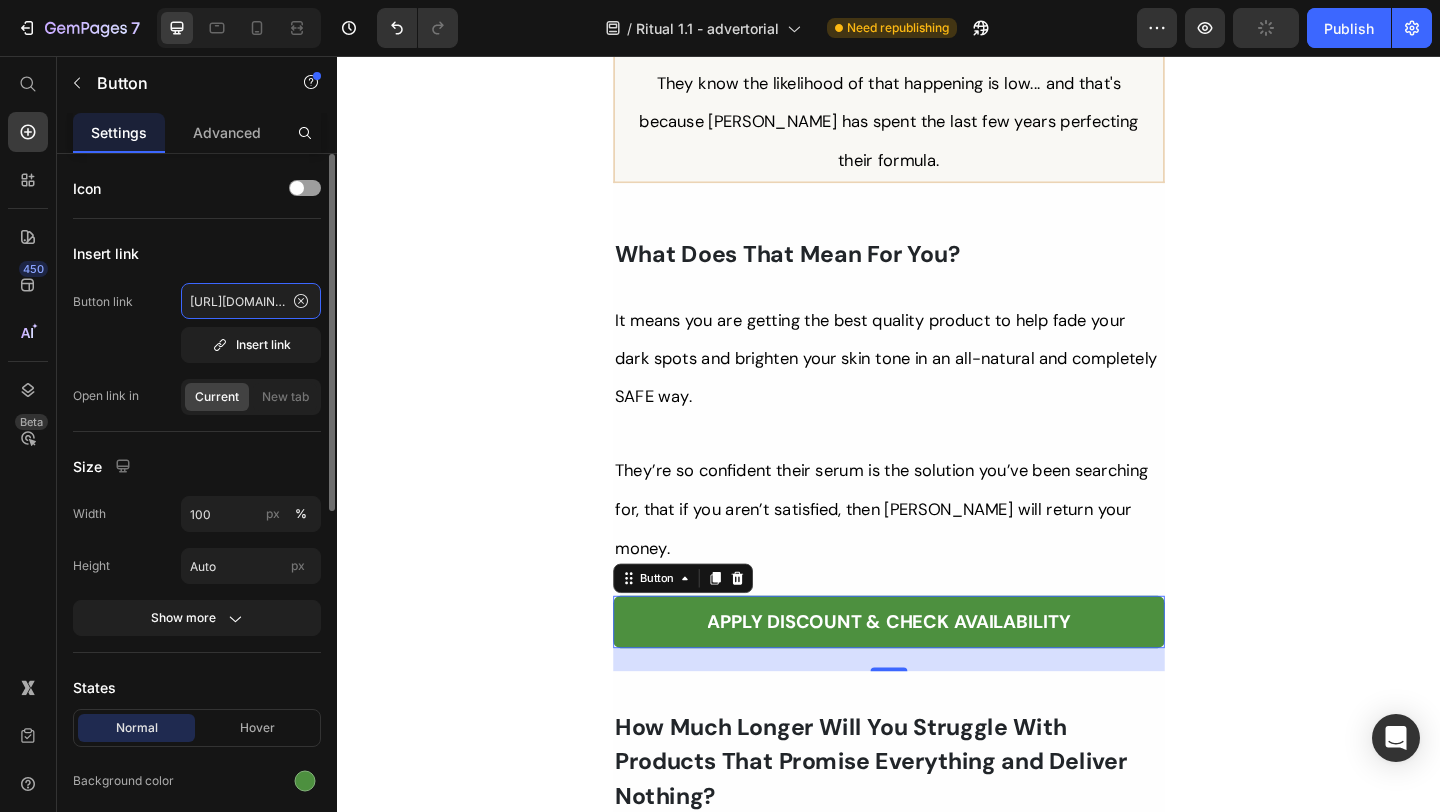 click on "https://tonkinaserum.com/pages/youth-ritual-02" 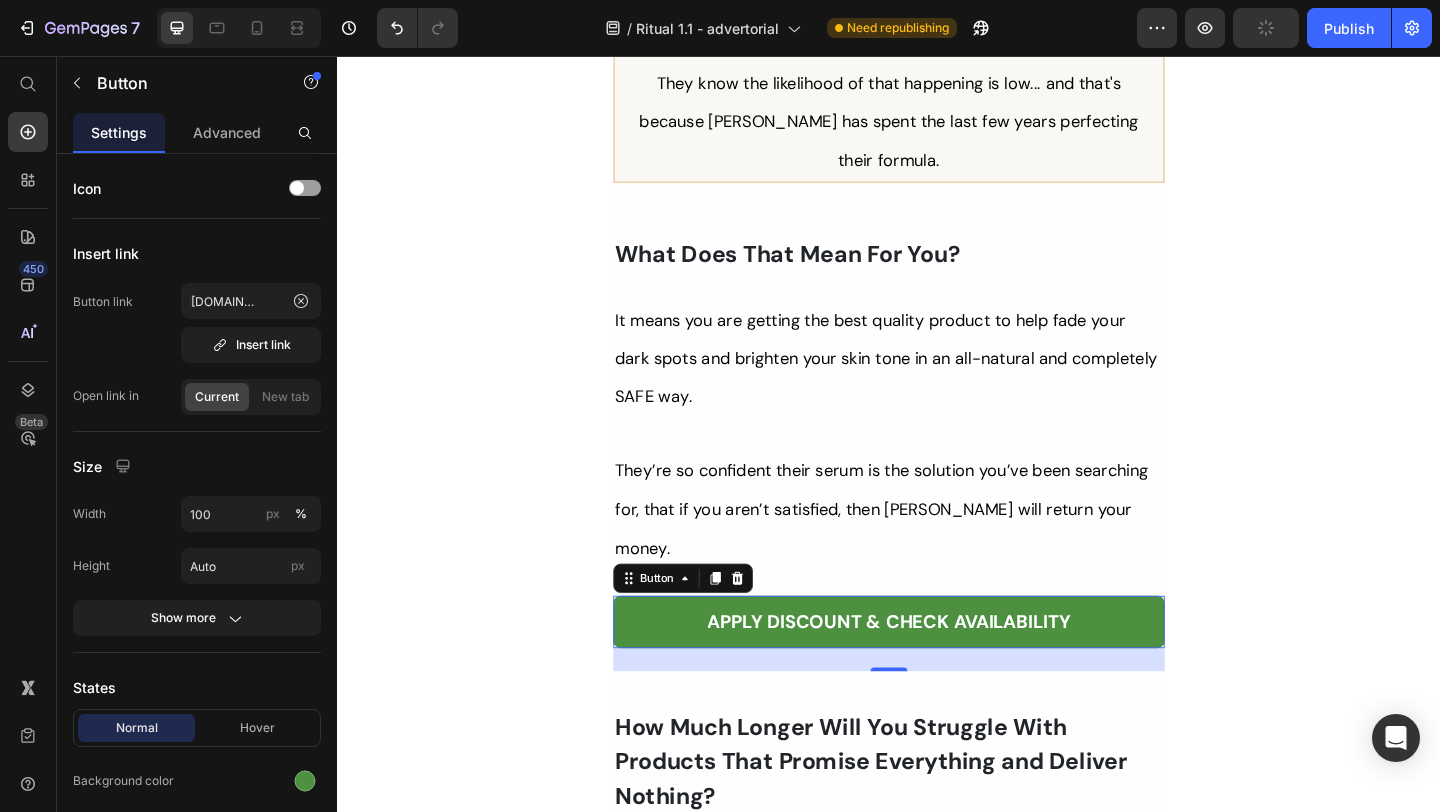 click on "How Much Longer Will You Struggle With Products That Promise Everything and Deliver Nothing?" at bounding box center (917, 823) 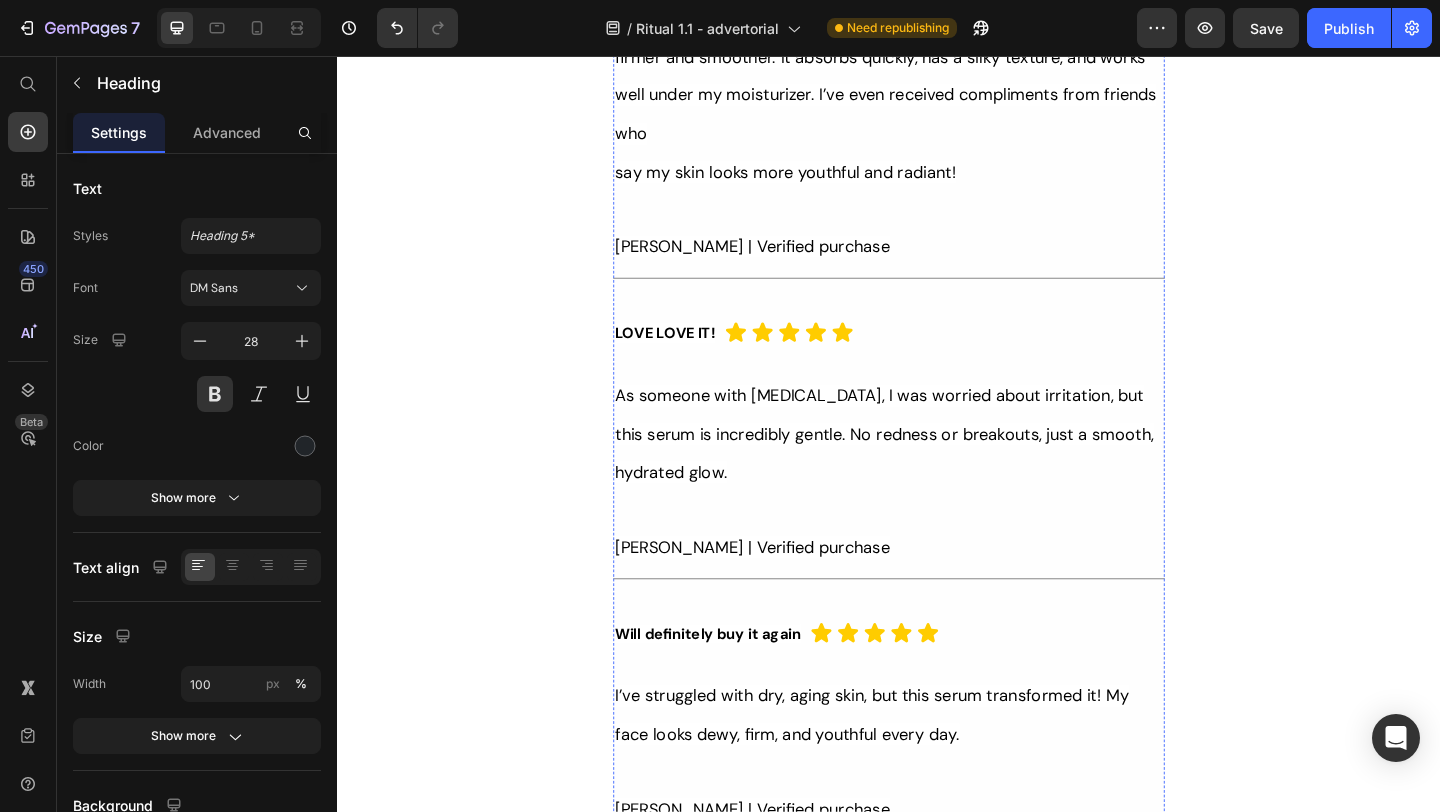 scroll, scrollTop: 15751, scrollLeft: 0, axis: vertical 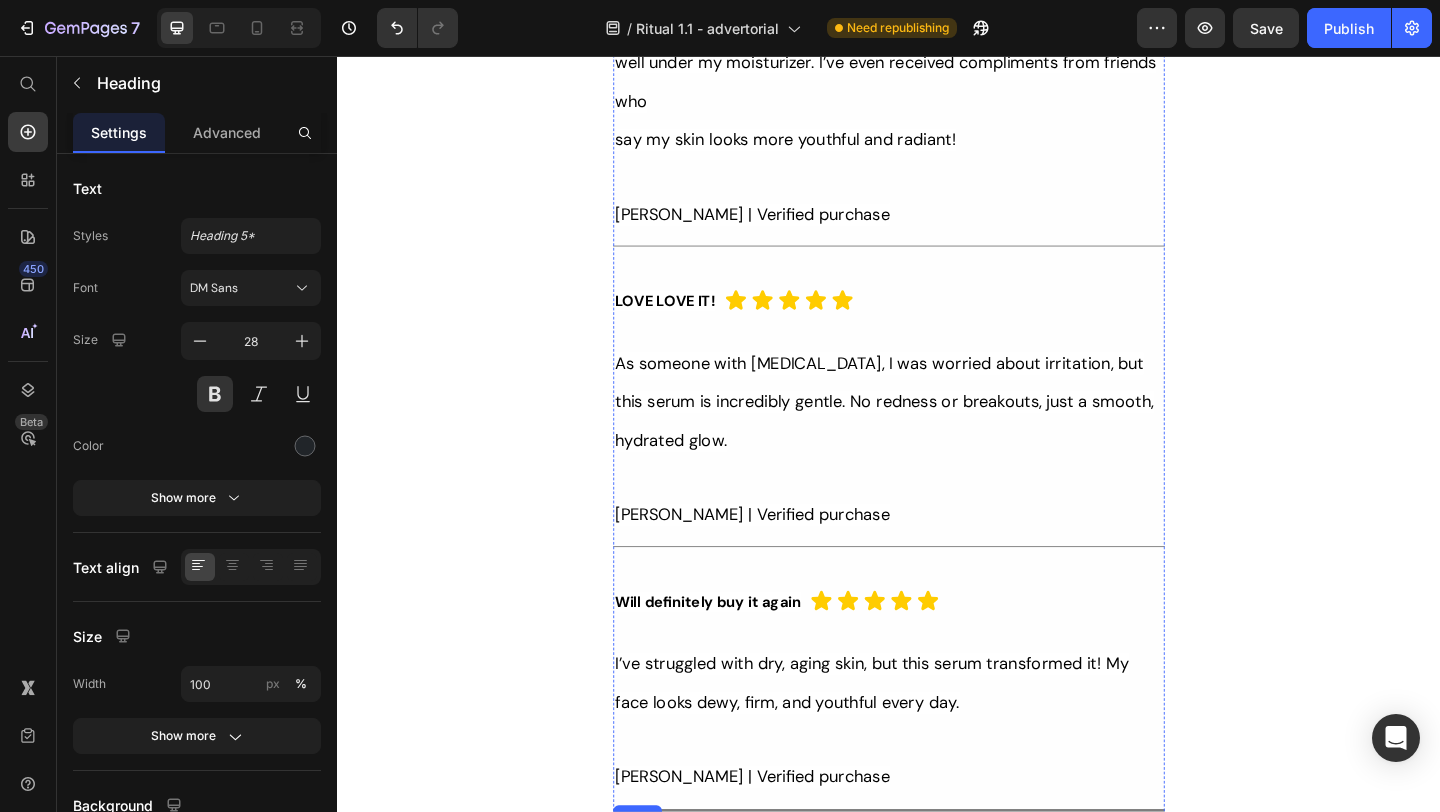 click on "APPLY DISCOUNT & CHECK AVAILABILITY" at bounding box center [937, 923] 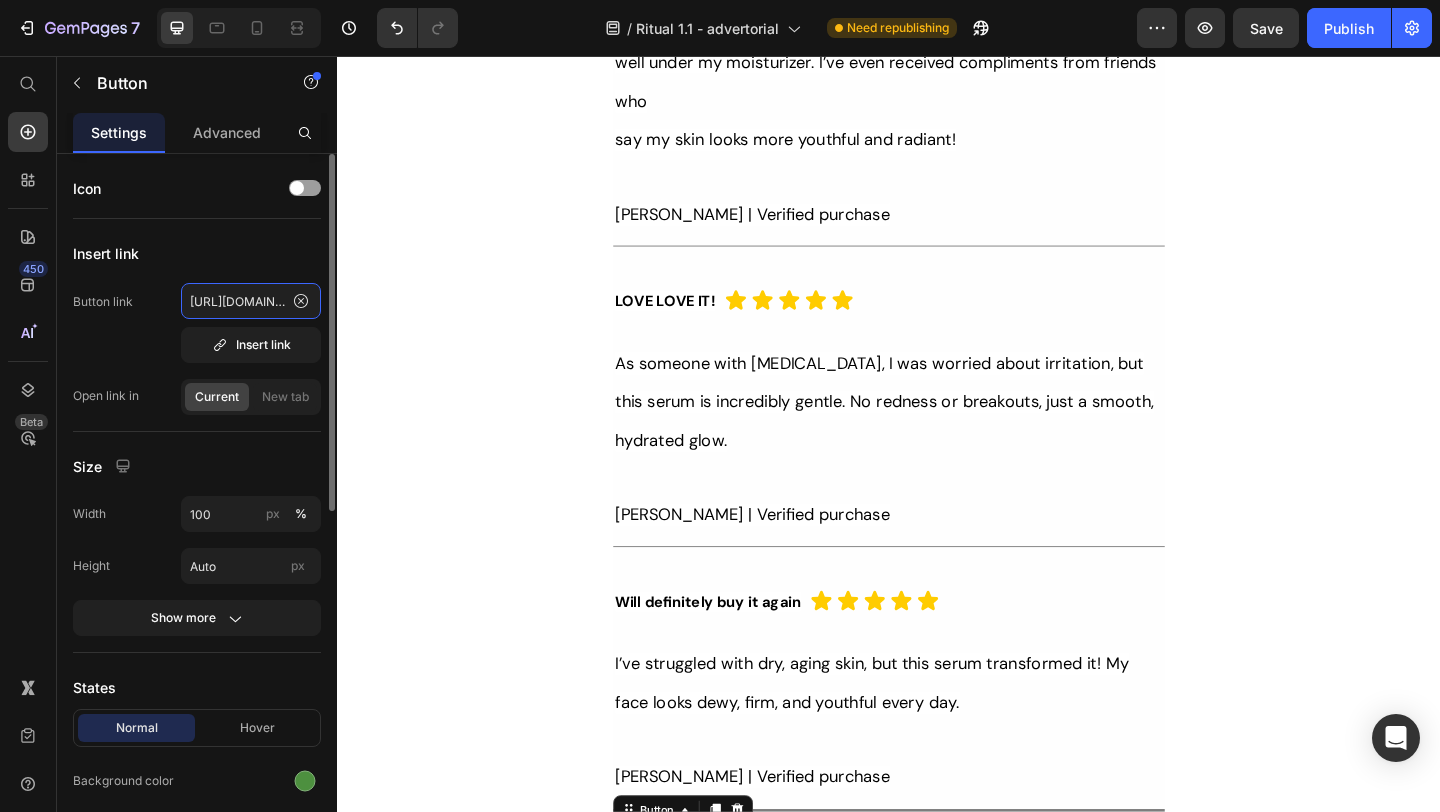 click on "https://tonkinaserum.com/pages/youth-ritual-02" 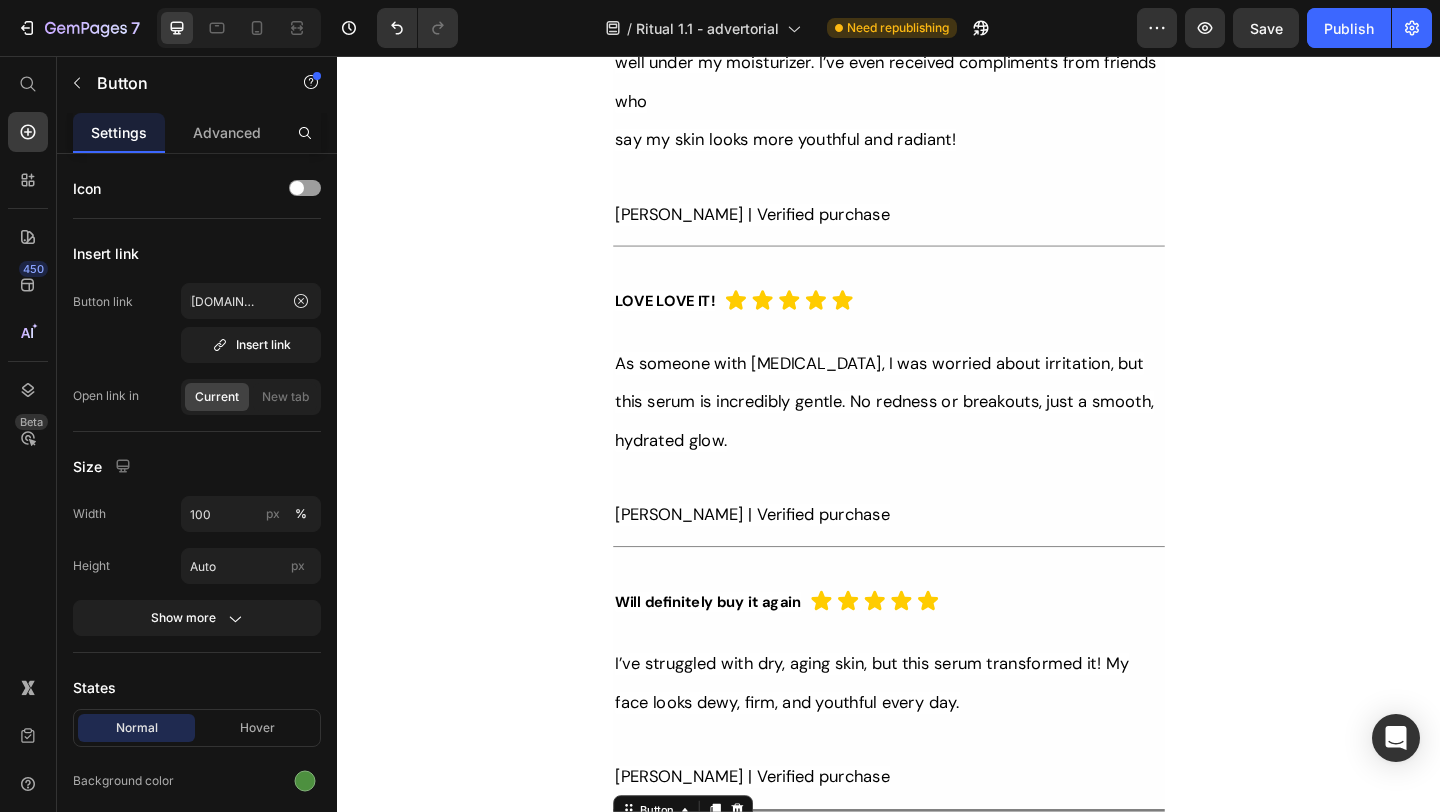 click on "⁠⁠⁠⁠⁠⁠⁠ Even Her Daughter Noticed the Change – See Why Her Skin Looks So Calm and Radiant Heading                Title Line ⁠⁠⁠⁠⁠⁠⁠ Inspired By What Women Are Choosing Instead of Botox: This Complete Ritual Helps Support A Smoother Look And Firmer Skin — All Without Harsh Ingredients or Irritation. Heading Image Ladies, what if I told you that many radiant women over 50 are skipping harsh treatments and seeing beautiful changes through consistent, gentle care, naturally? Here’s what the beauty industry doesn’t want you to know: You don’t need injections or harsh treatments to look radiant. While they push expensive procedures and synthetic creams, a quiet shift is happening among smart, discerning women — who’ve found something different. A new brand called  Tonkina  is leading the way with a breakthrough discovery: A rare species of Vietnamese ginseng, newly researched and shown to contain  up to 4x more skin-renewing saponins 1 2  than even Korean ginseng. 1 2 "" at bounding box center (937, -6217) 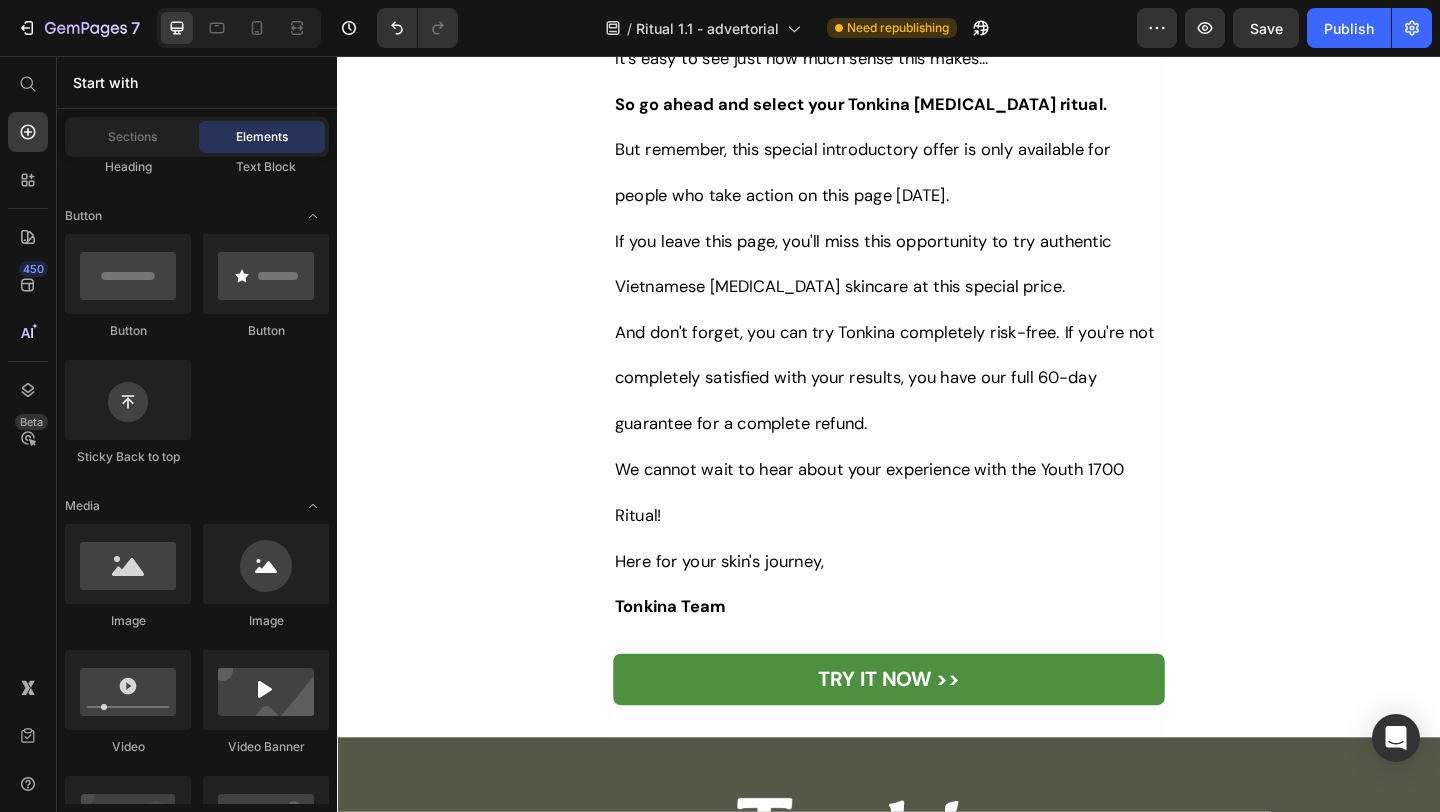 scroll, scrollTop: 17674, scrollLeft: 0, axis: vertical 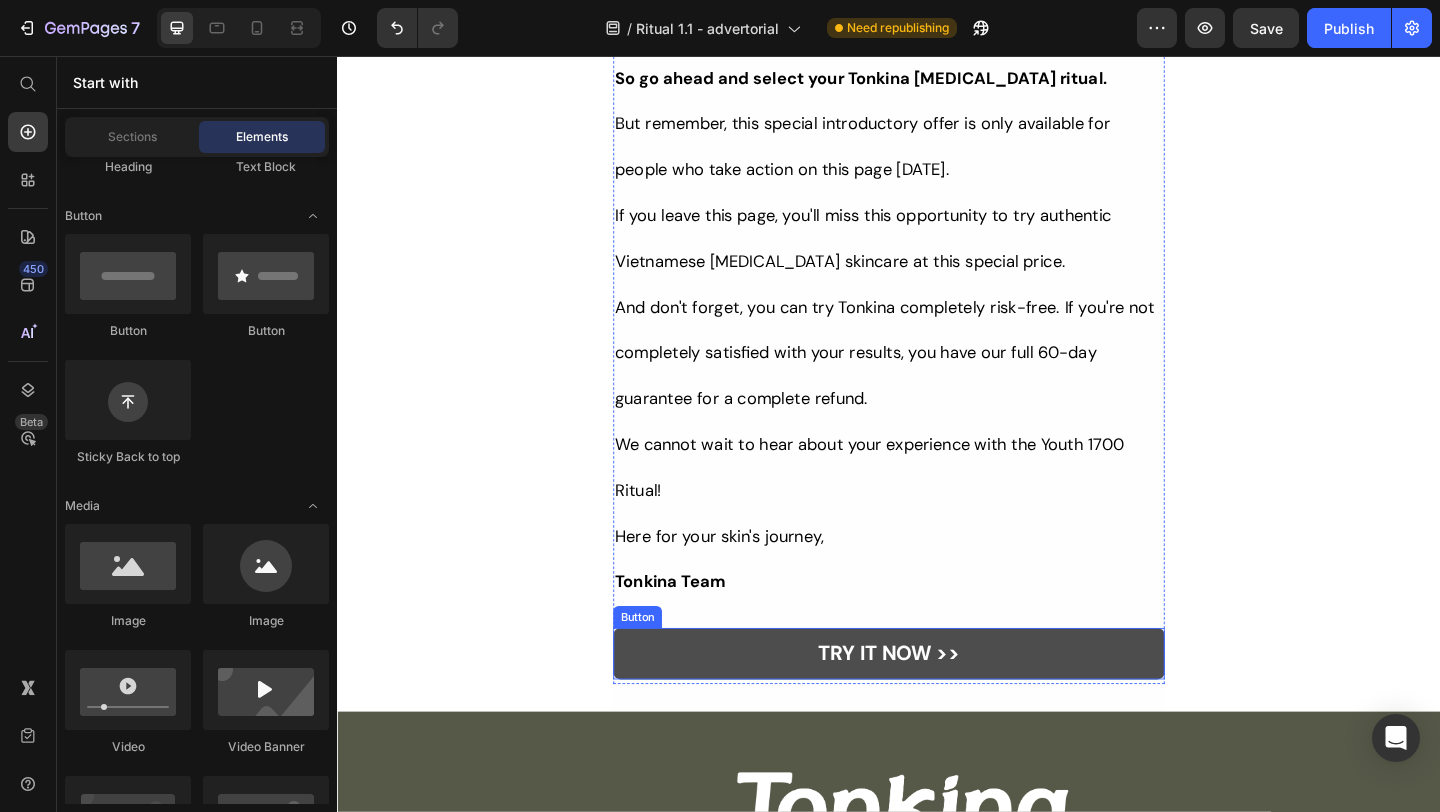 click on "TRY IT NOW >>" at bounding box center (937, 706) 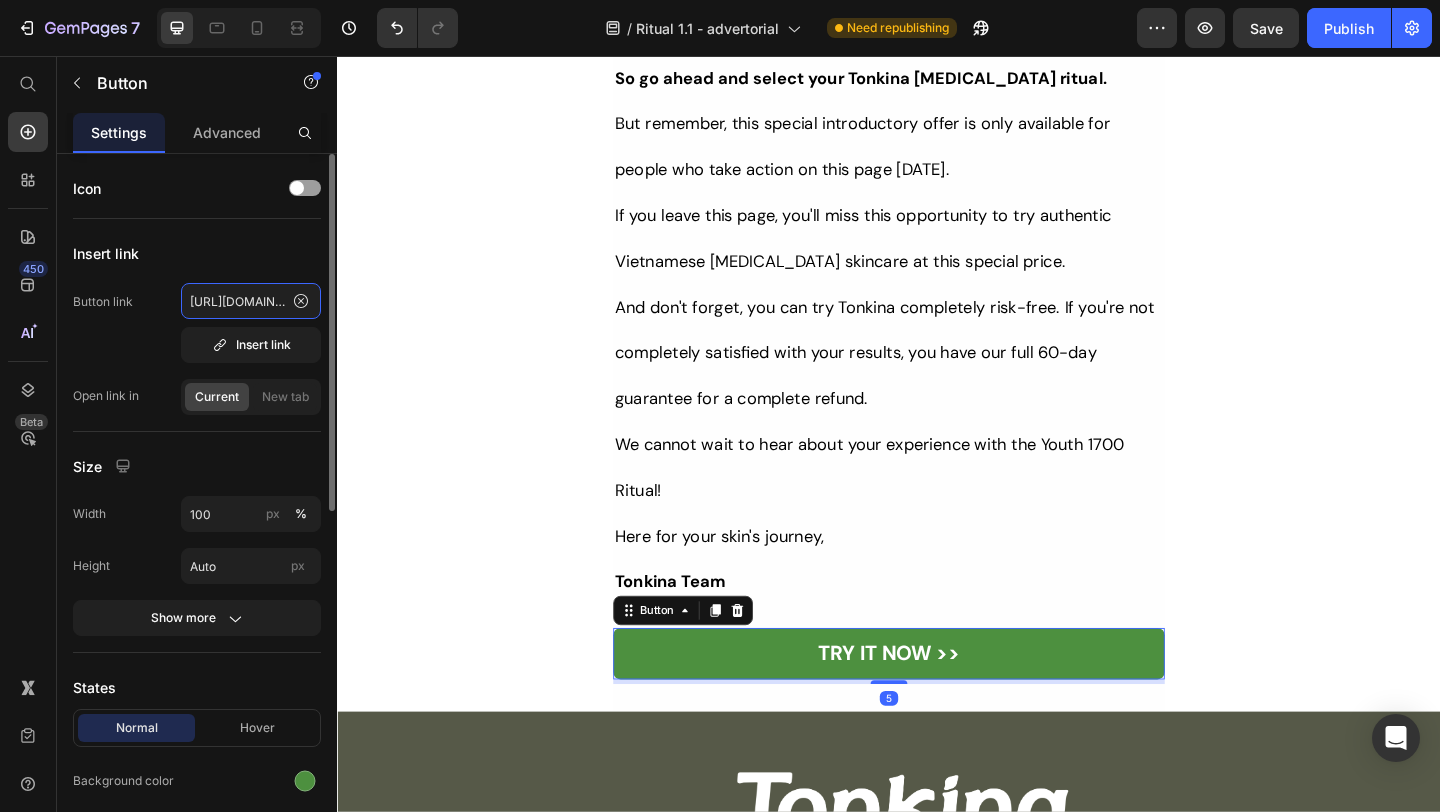 click on "https://tonkinaserum.com/pages/youth-ritual-02" 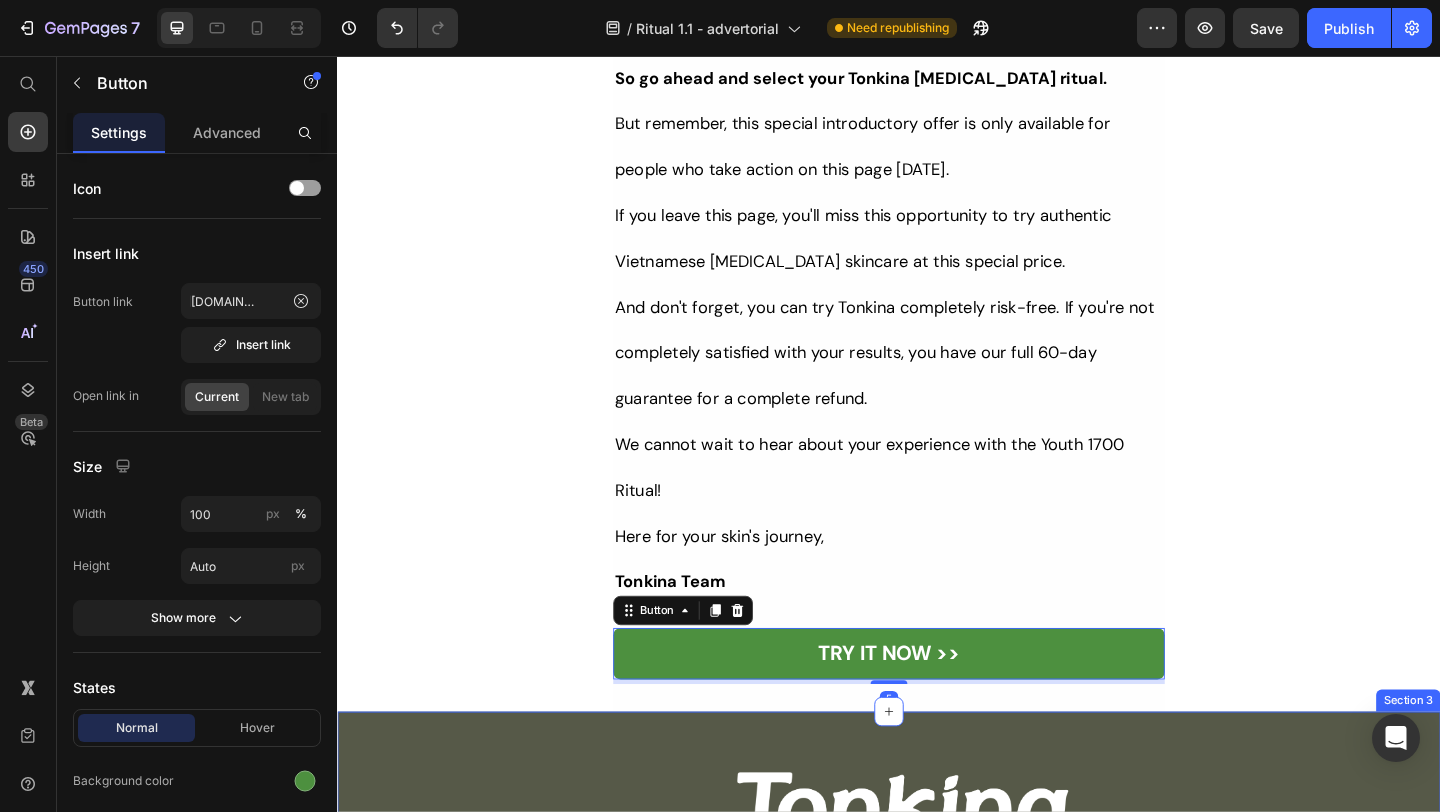 click on "Image Email: info@tonkinaserum.com Text Block *This product is a cosmetic and is not intended to diagnose, treat, cure, or prevent any medical condition. The statements and information on this page have not been evaluated by the Food and Drug Administration. Customer reviews reflect personal experiences,  Individual outcomes may vary depending on skin type, age, and consistency of use. Please consult your healthcare provider if you have specific skin concerns or medical conditions. Text Block Section 3" at bounding box center (937, 972) 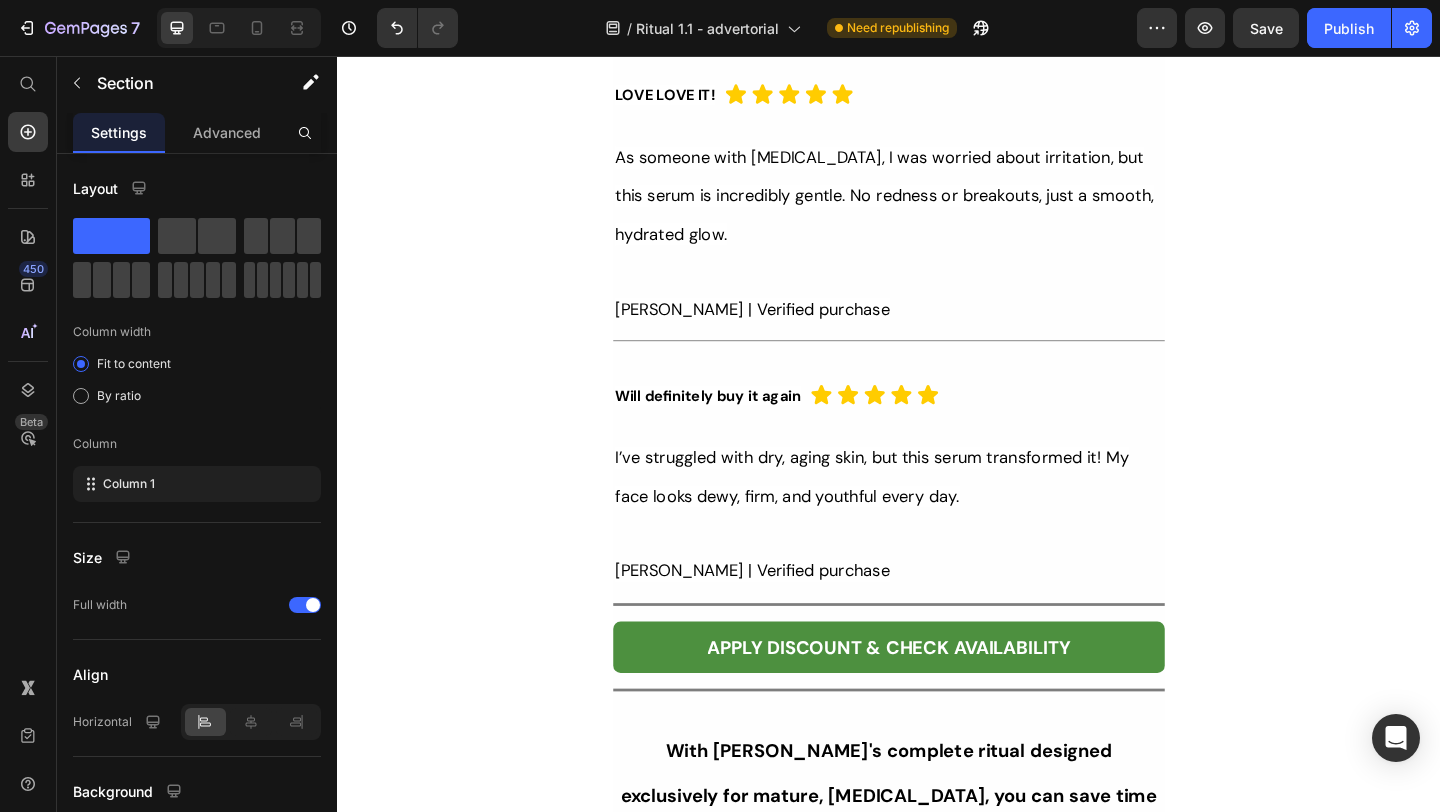 scroll, scrollTop: 15968, scrollLeft: 0, axis: vertical 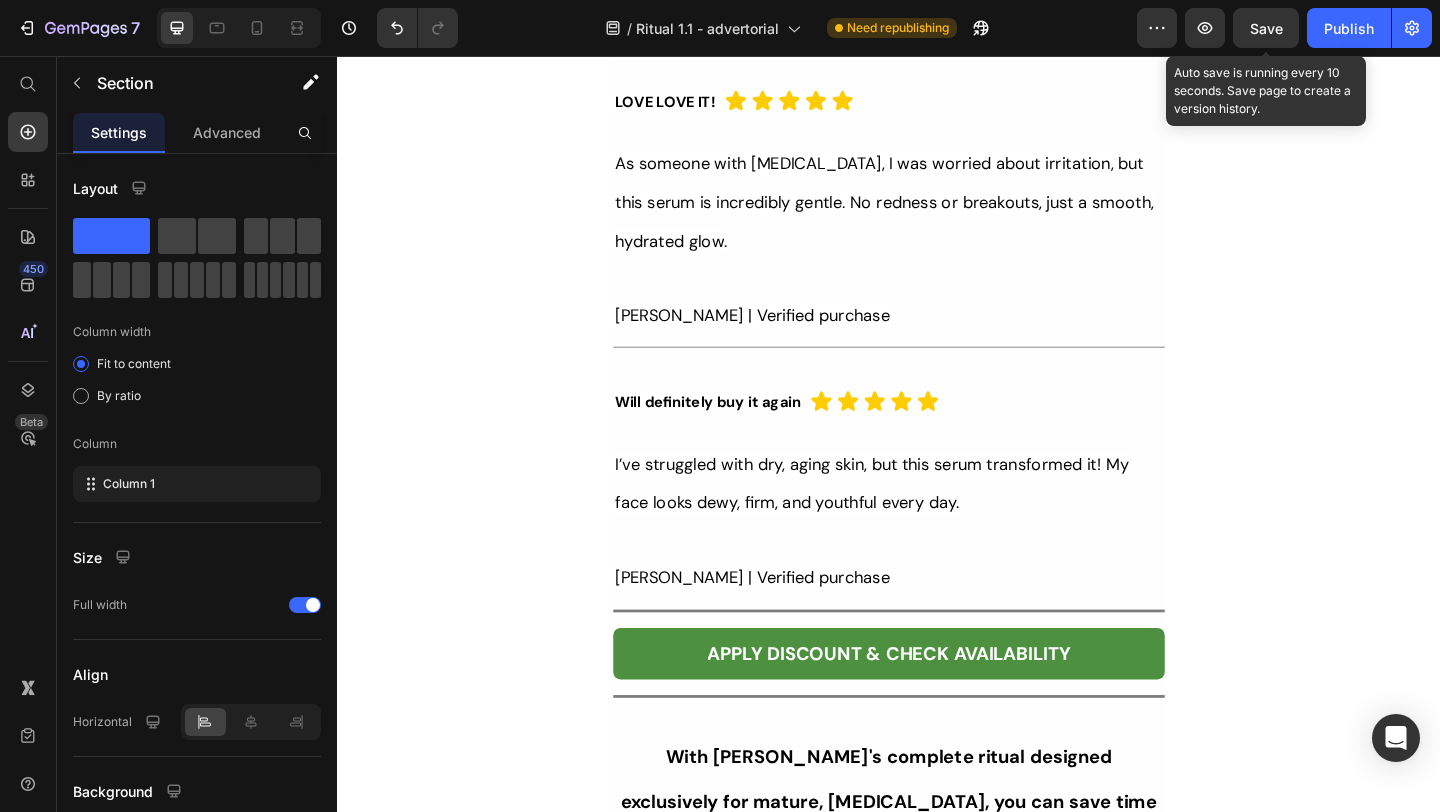 click on "Save" at bounding box center [1266, 28] 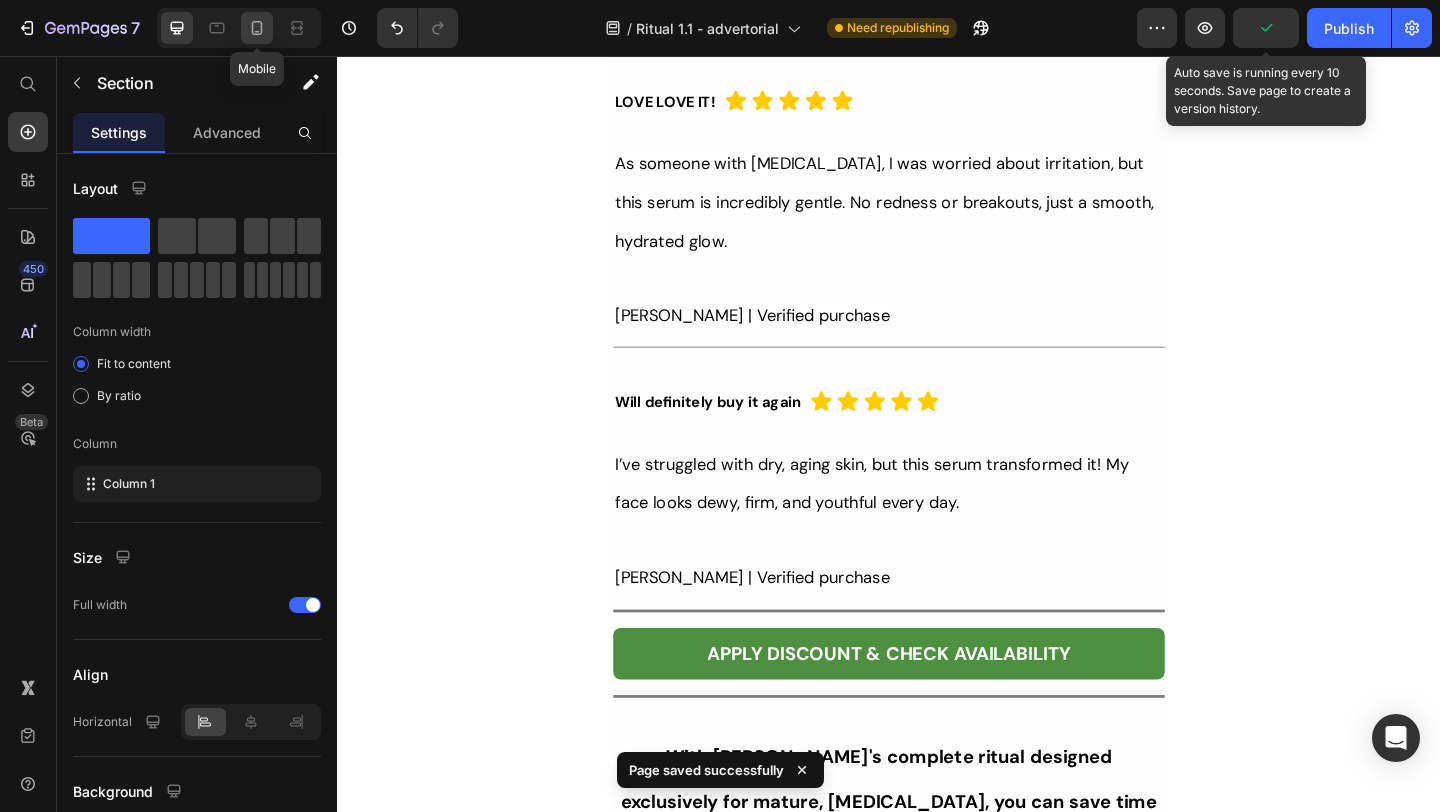 click 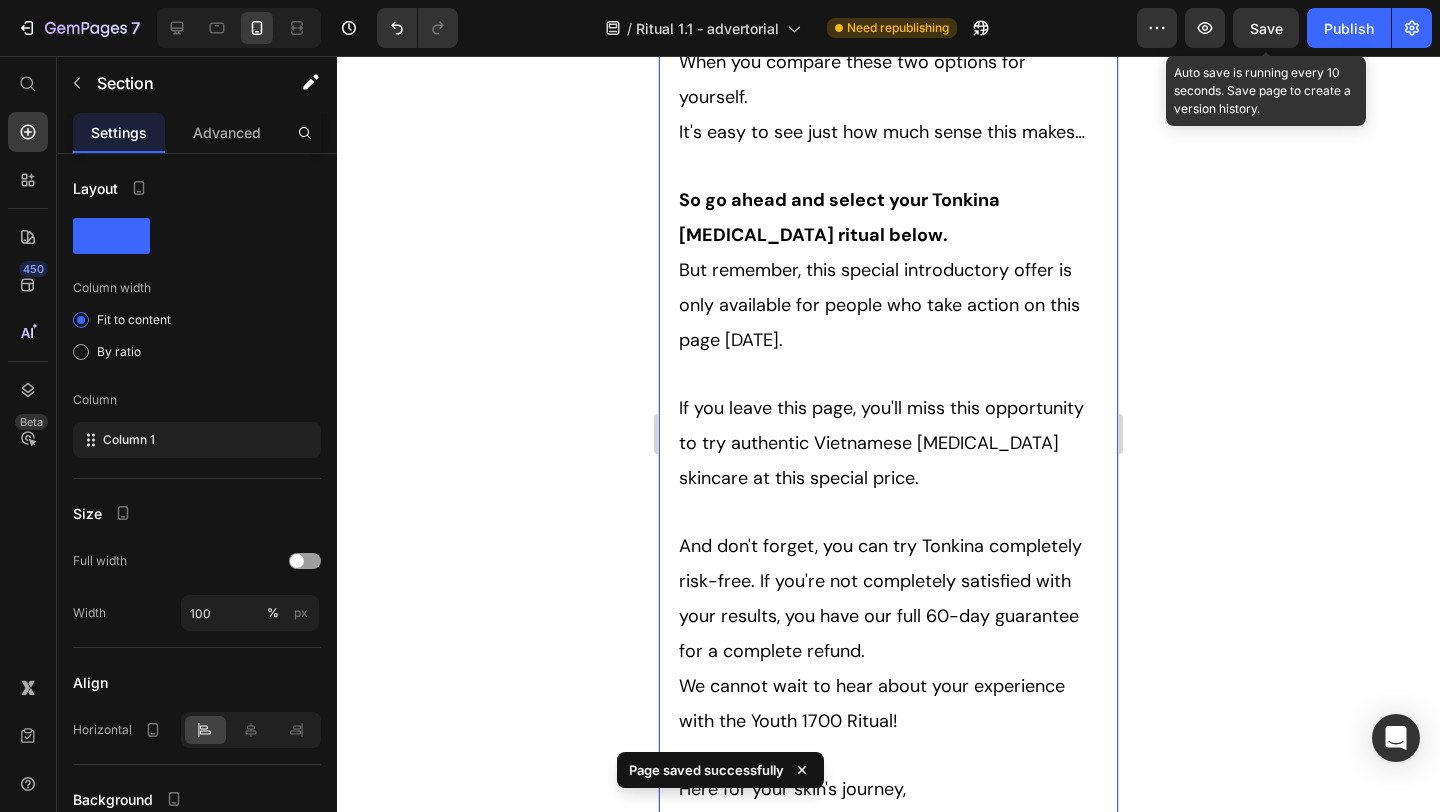 scroll, scrollTop: 18586, scrollLeft: 0, axis: vertical 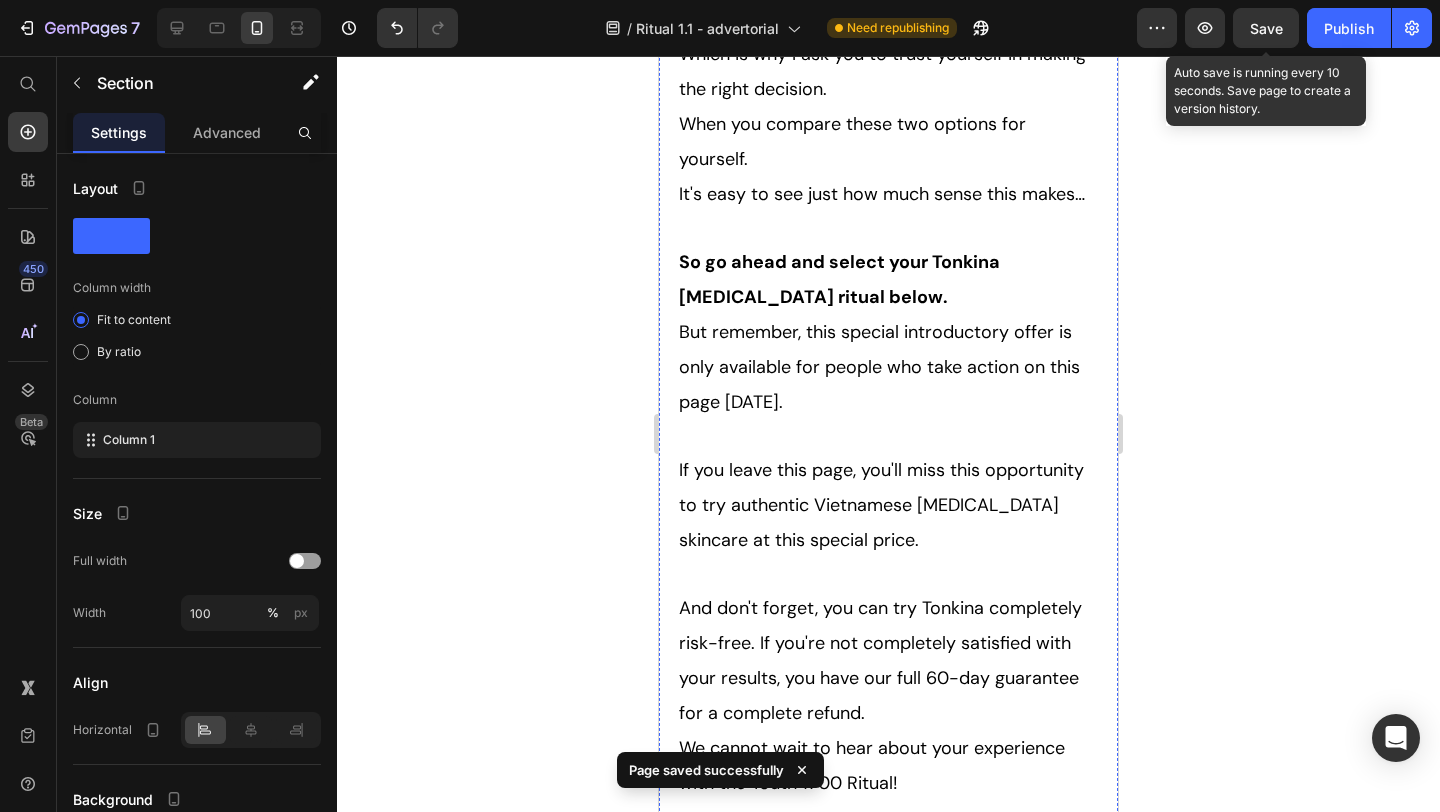 click on "TRY IT NOW >>" at bounding box center [888, 966] 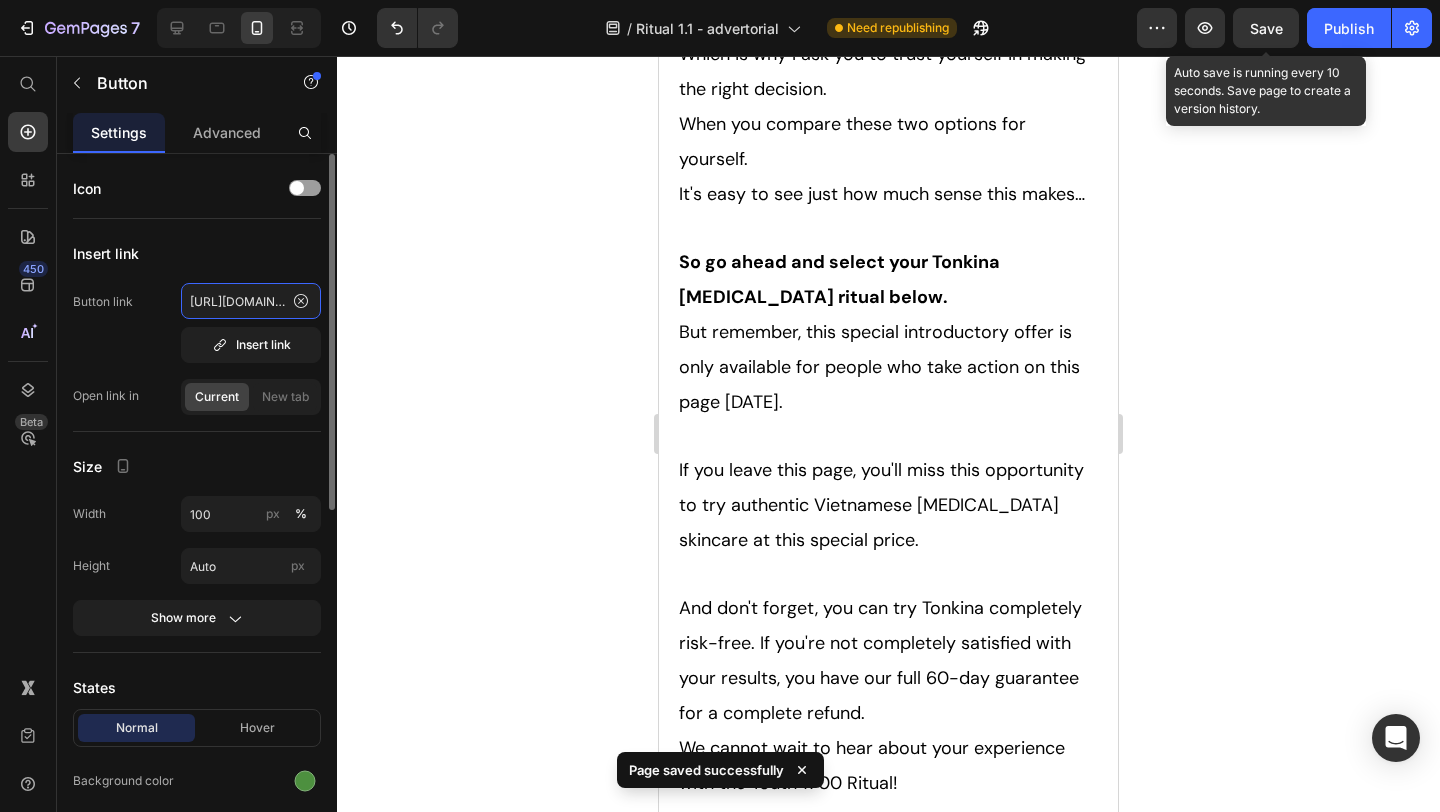 click on "https://tonkinaserum.com/pages/youth-ritual-02" 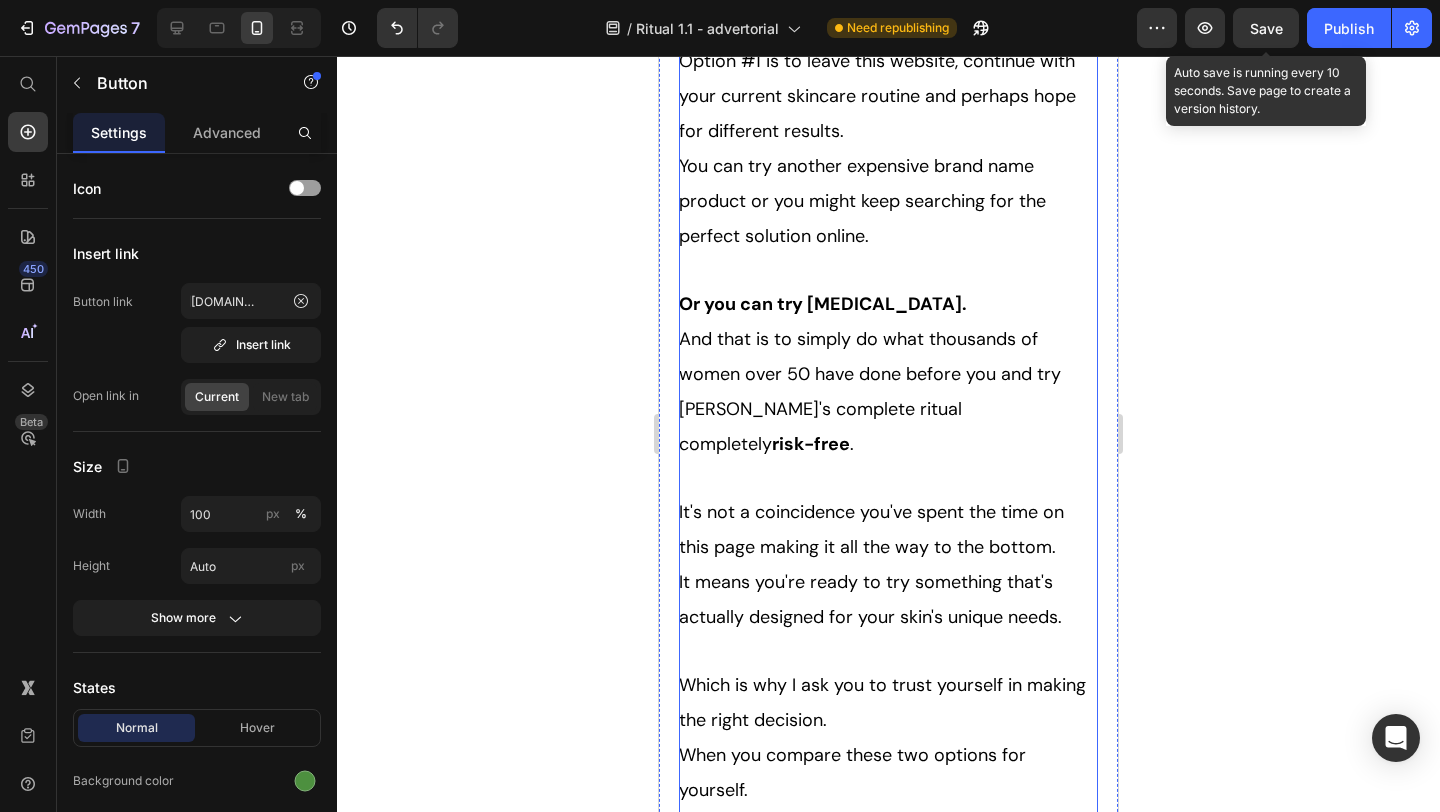 click on "So go ahead and select your Tonkina [MEDICAL_DATA] ritual below." at bounding box center (839, 910) 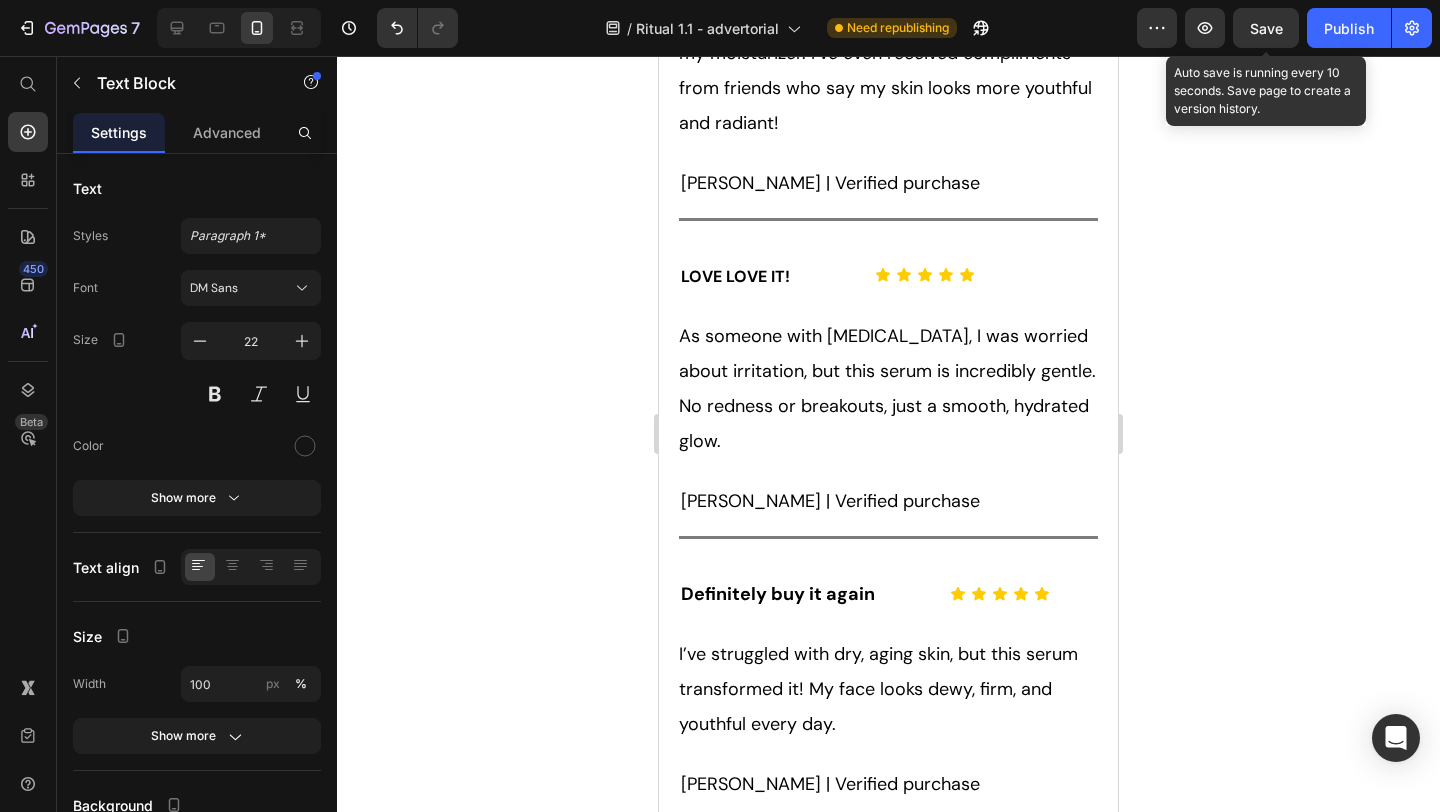 scroll, scrollTop: 16640, scrollLeft: 0, axis: vertical 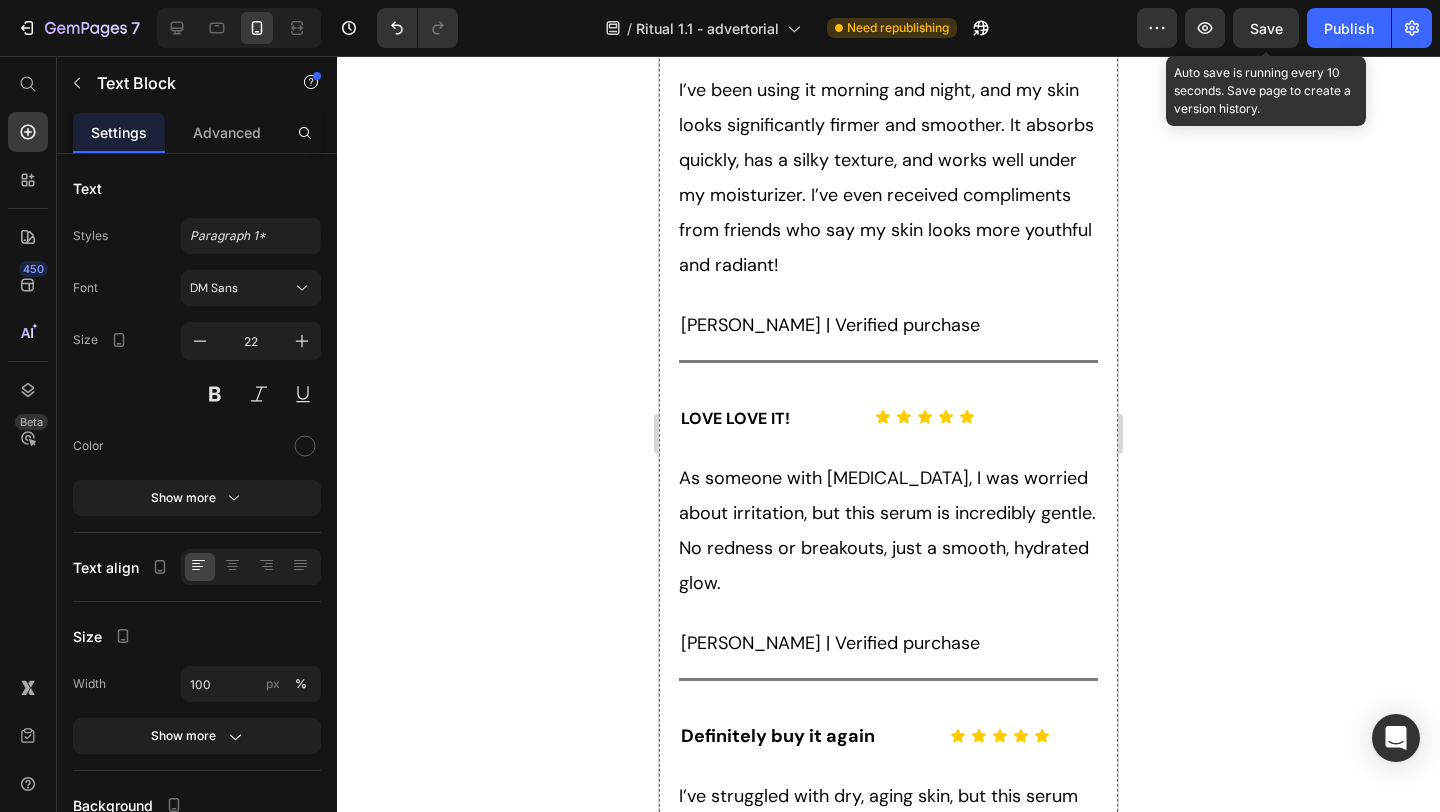 click on "APPLY DISCOUNT & CHECK AVAILABILITY" at bounding box center [888, 1029] 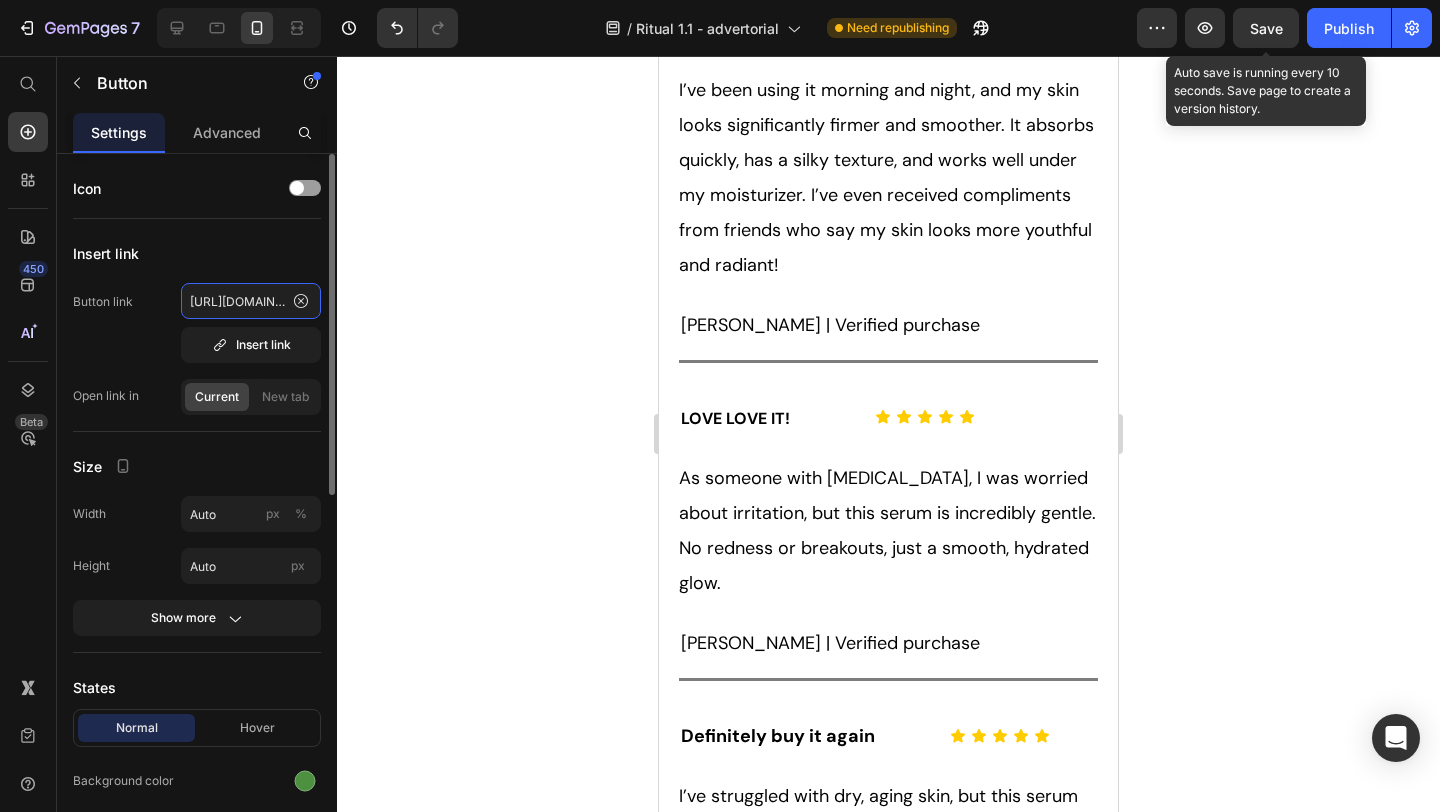 click on "https://tonkinaserum.com/pages/youth-ritual-02" 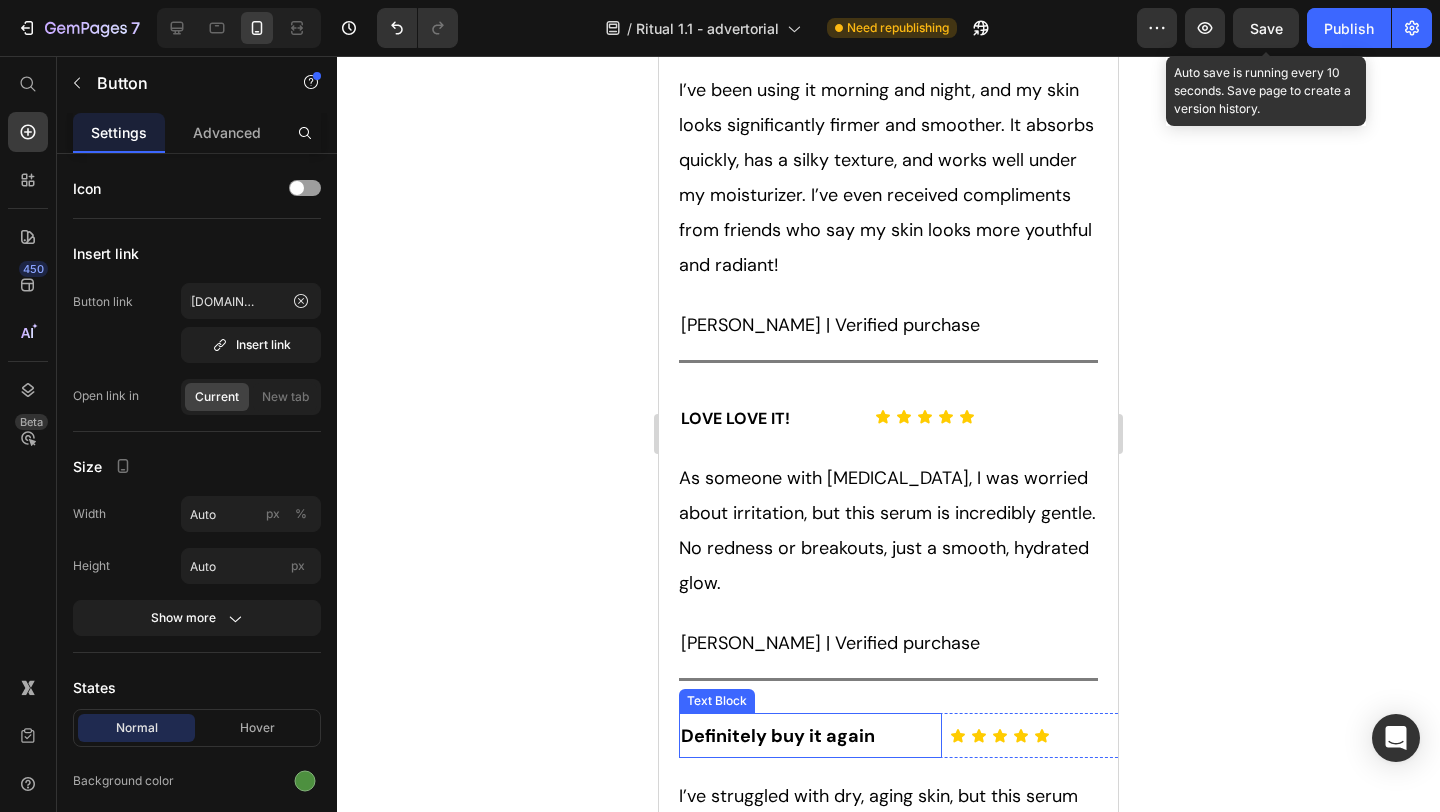 click on "Definitely buy it again" at bounding box center (810, 736) 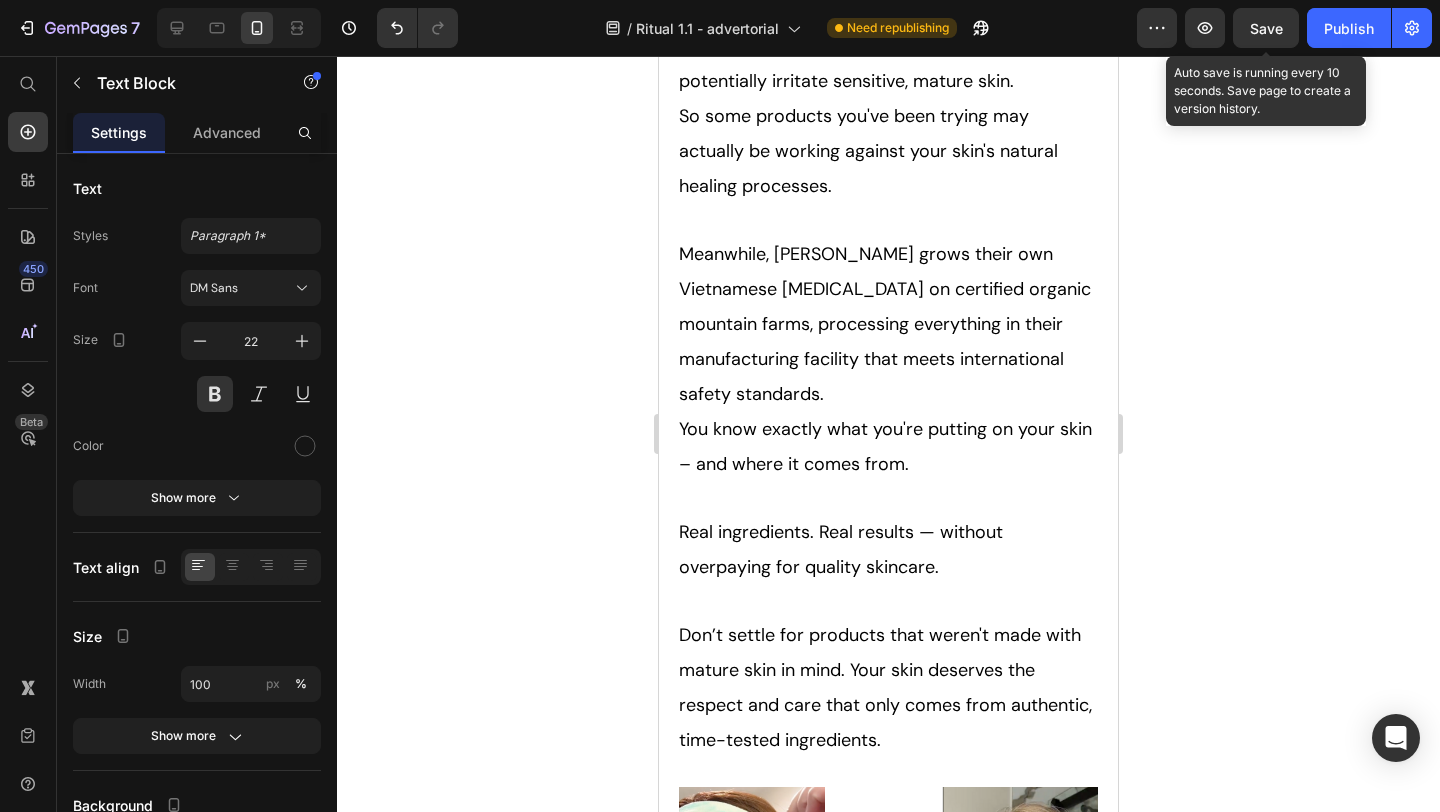 scroll, scrollTop: 14651, scrollLeft: 0, axis: vertical 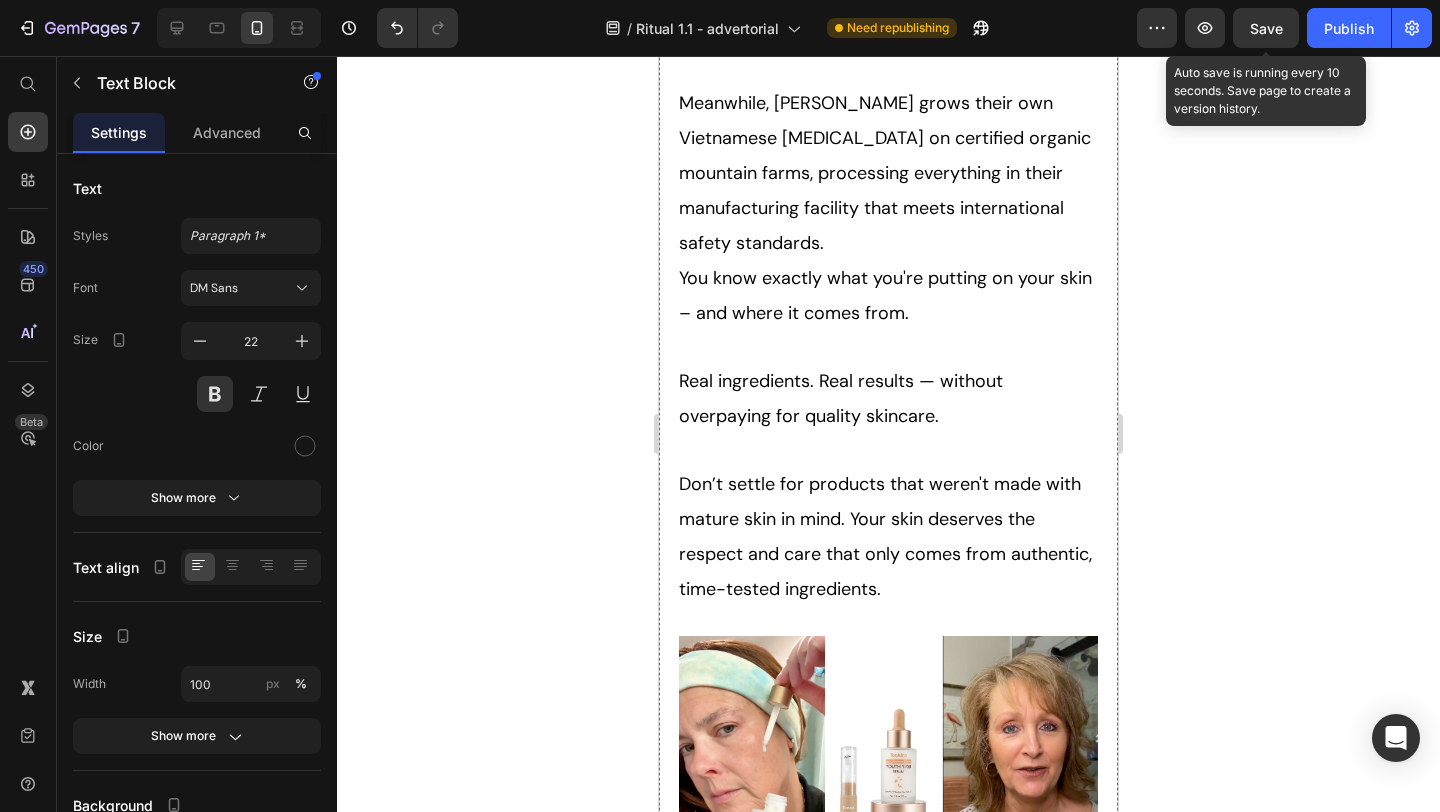 click on "APPLY DISCOUNT & CHECK AVAILABILITY" at bounding box center (888, 990) 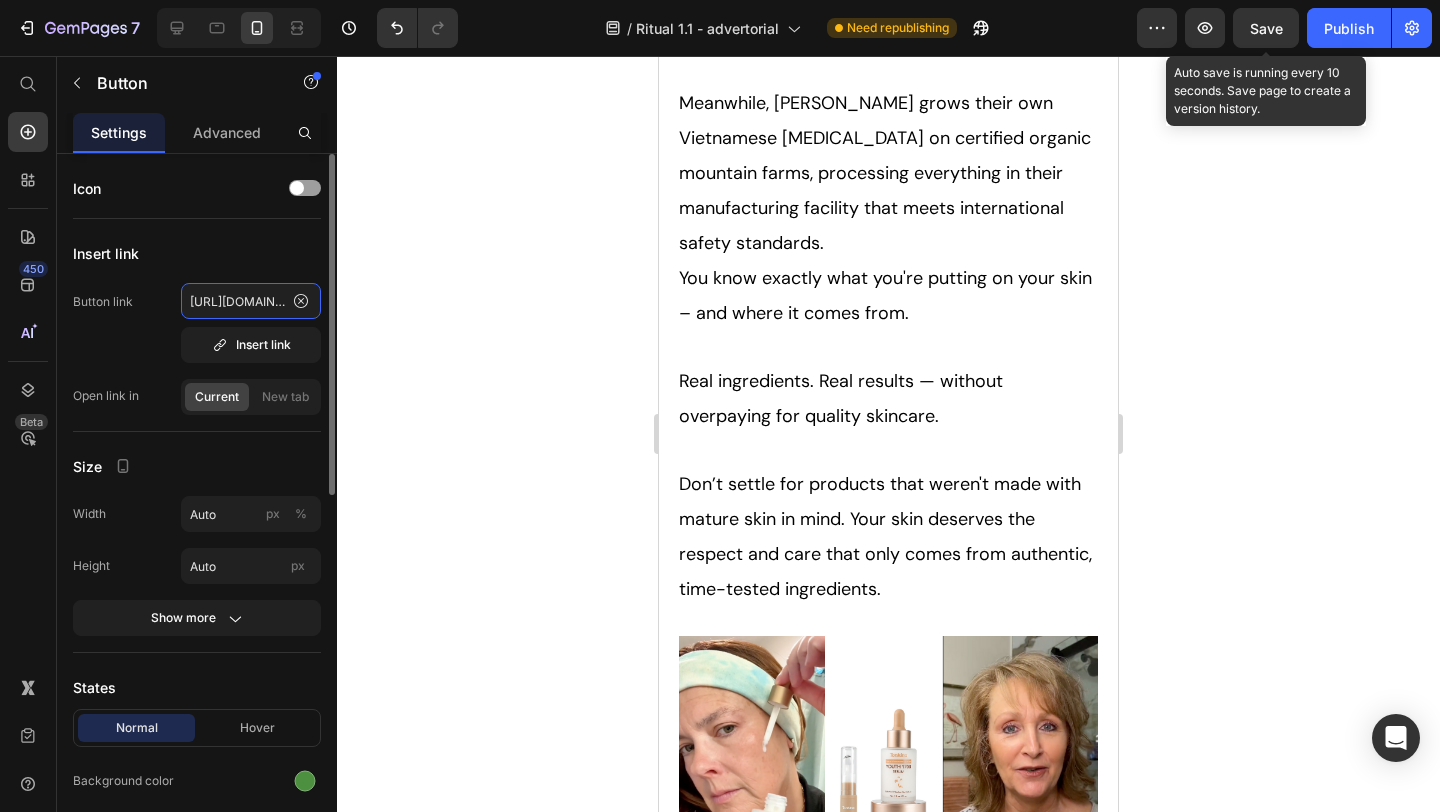 click on "https://tonkinaserum.com/pages/youth-ritual-02" 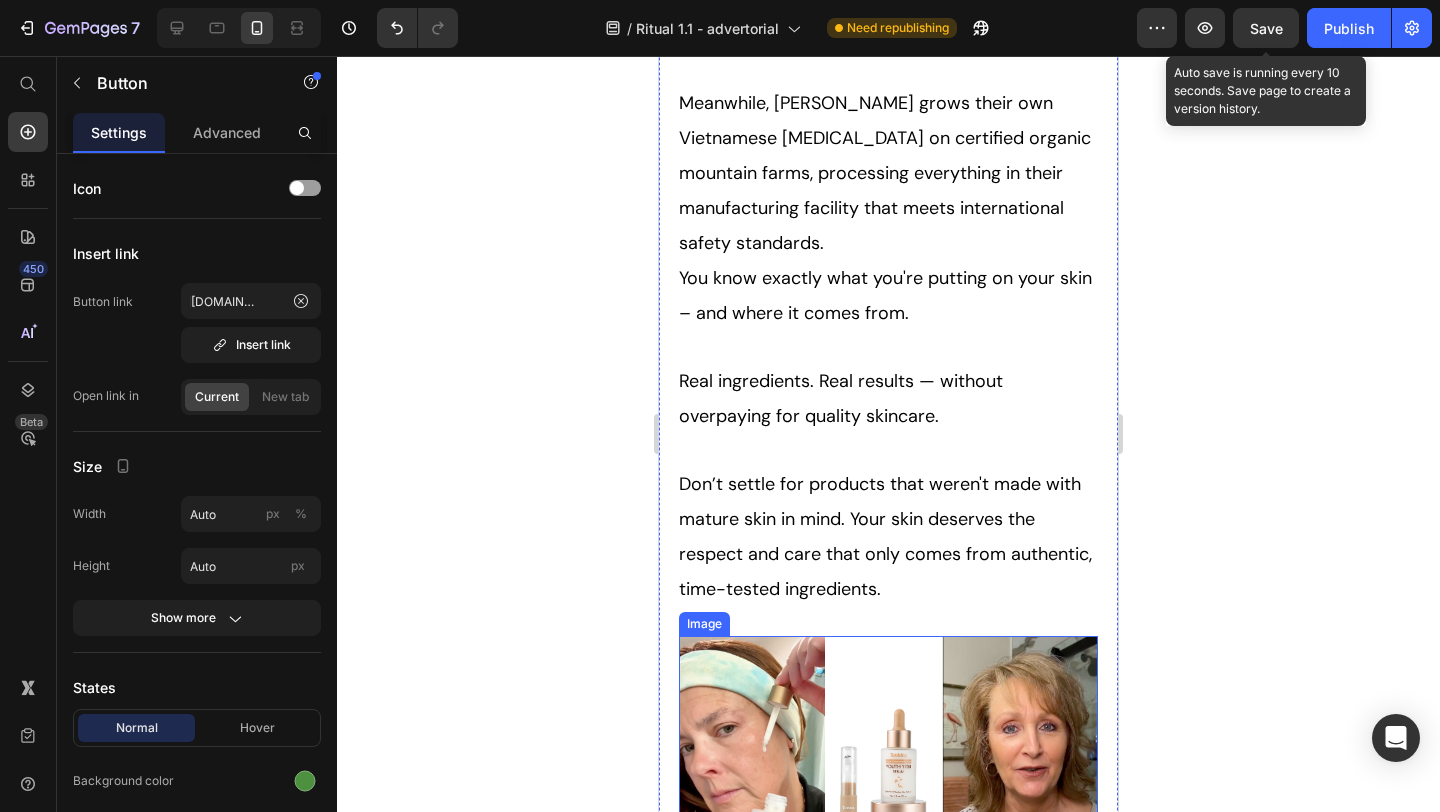 click at bounding box center (888, 774) 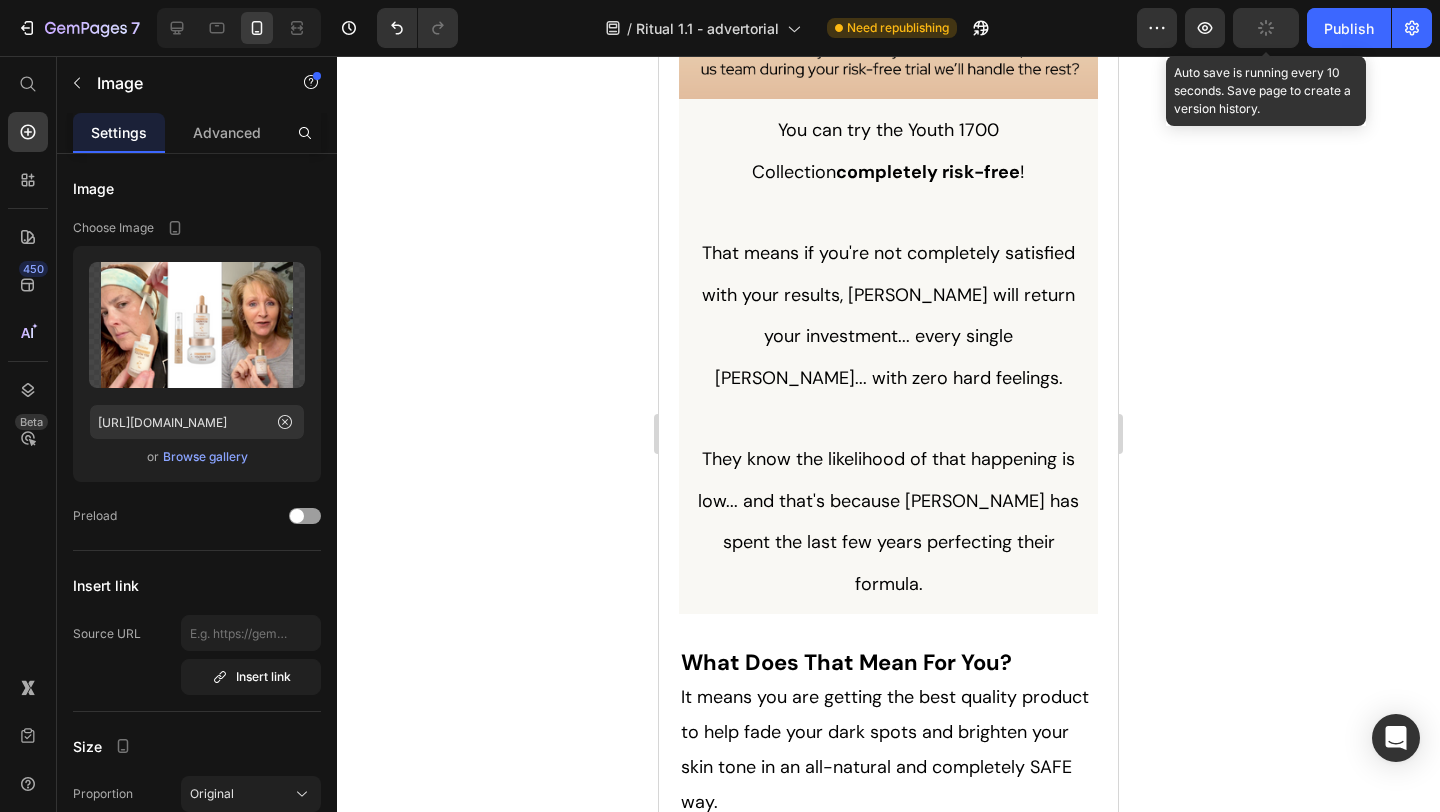 scroll, scrollTop: 13010, scrollLeft: 0, axis: vertical 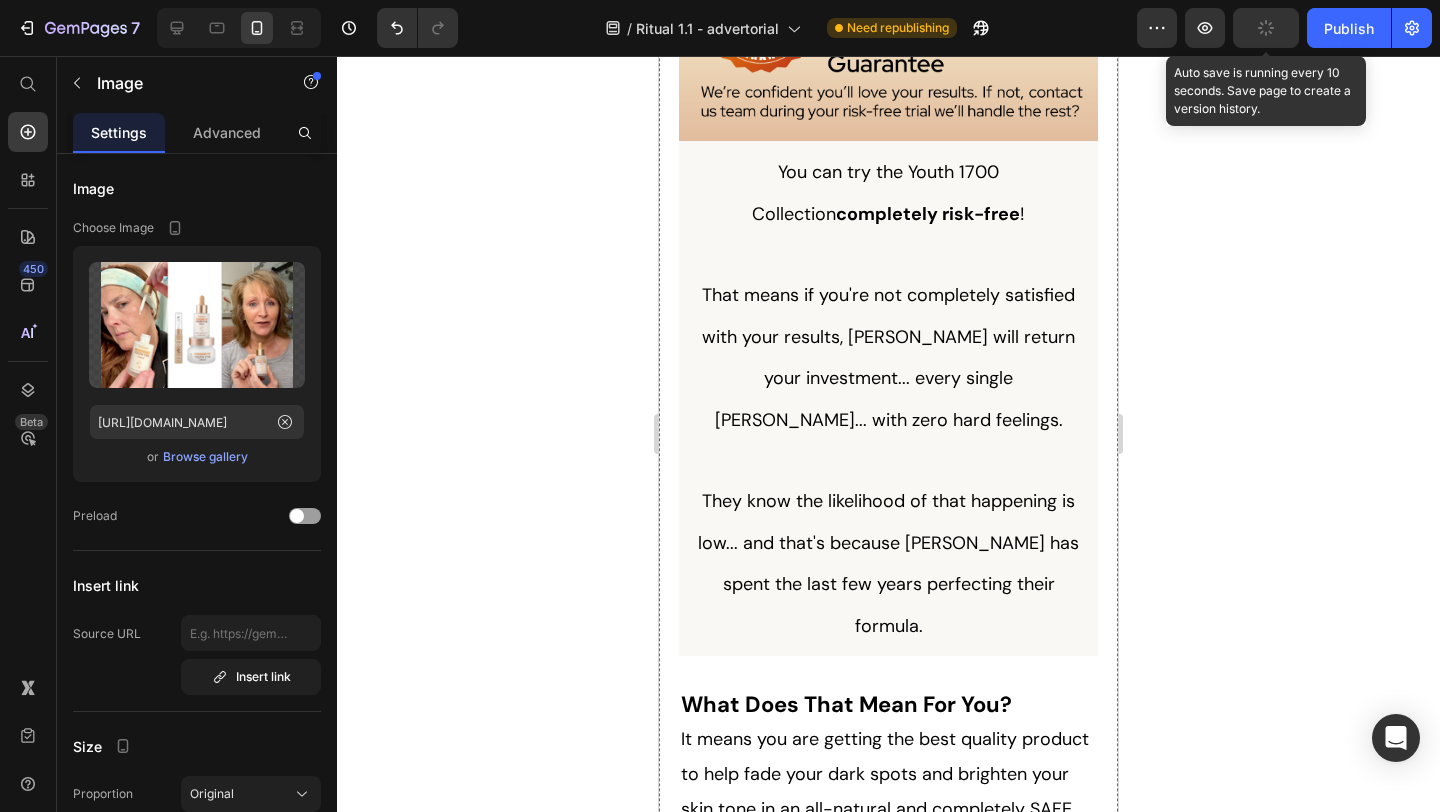 click on "APPLY DISCOUNT & CHECK AVAILABILITY" at bounding box center [888, 1081] 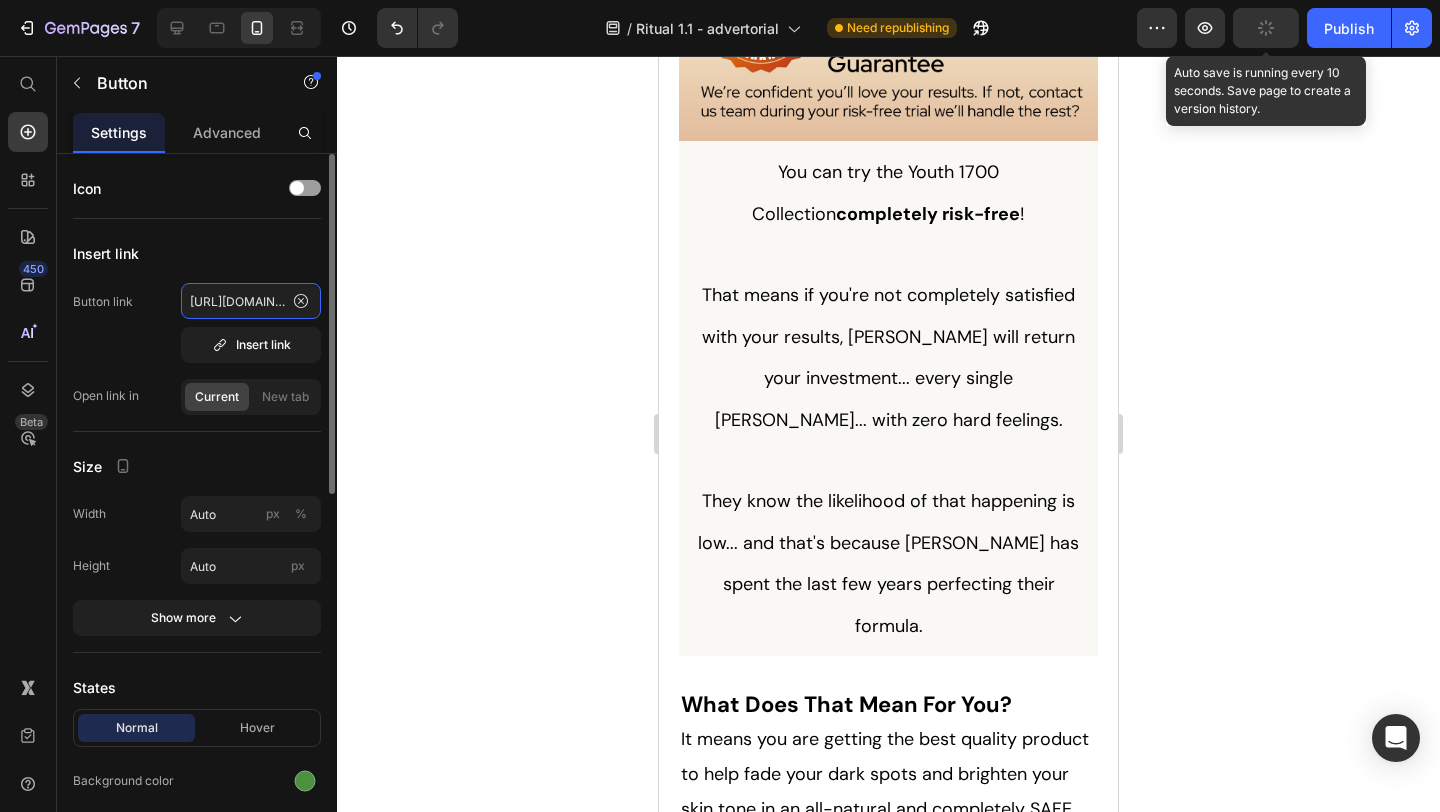 click on "https://tonkinaserum.com/pages/youth-ritual-02" 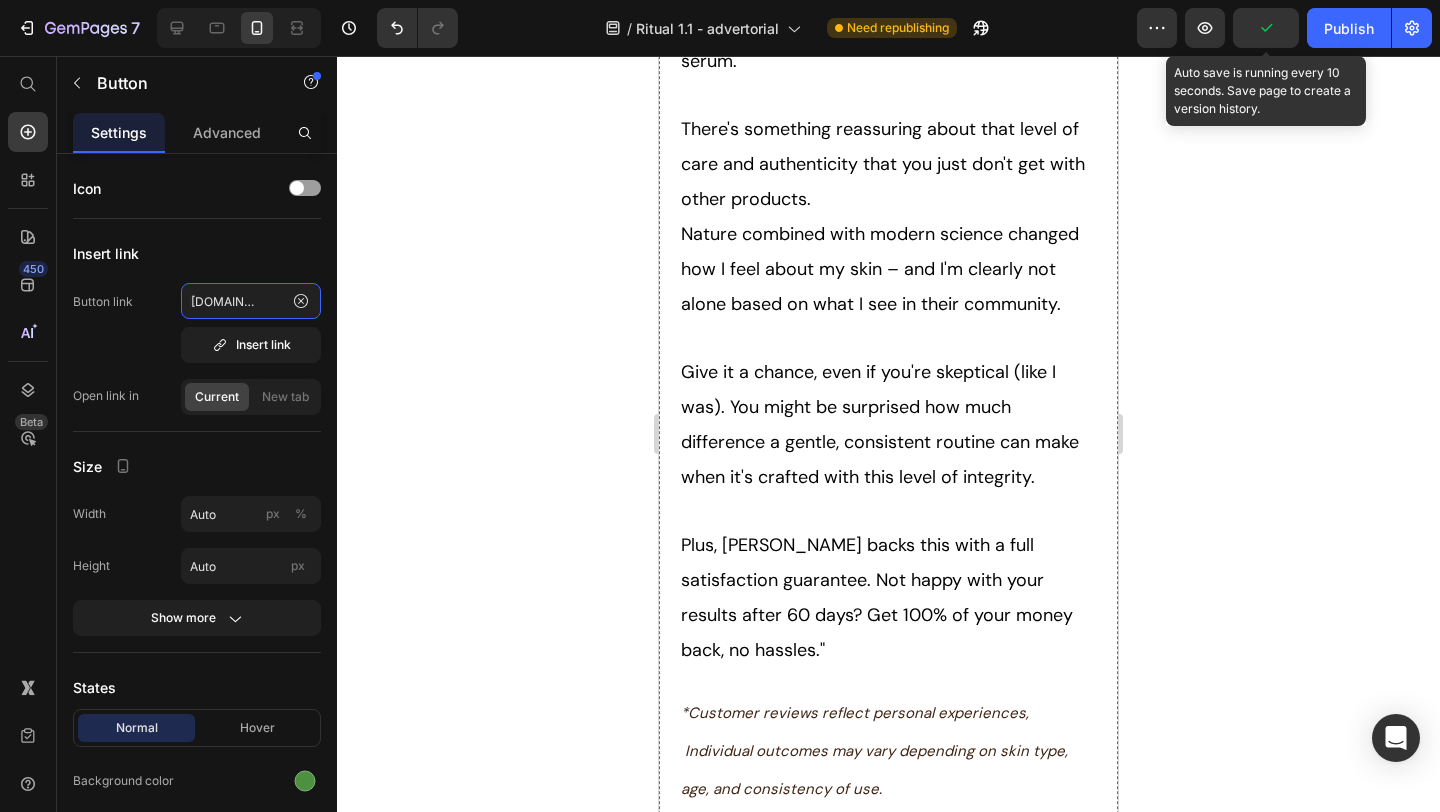 scroll, scrollTop: 0, scrollLeft: 177, axis: horizontal 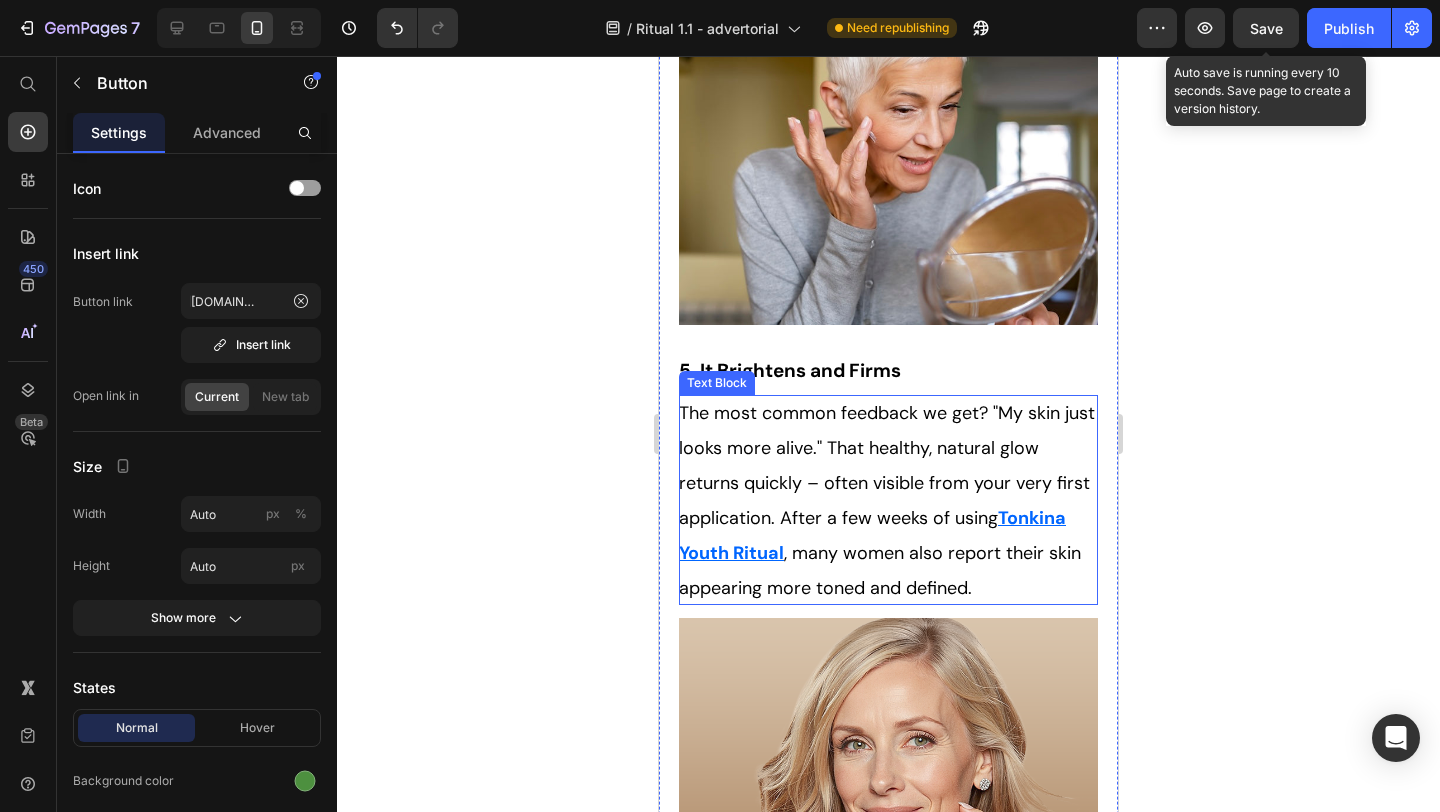 click on "Tonkina Youth Ritual" at bounding box center [872, 535] 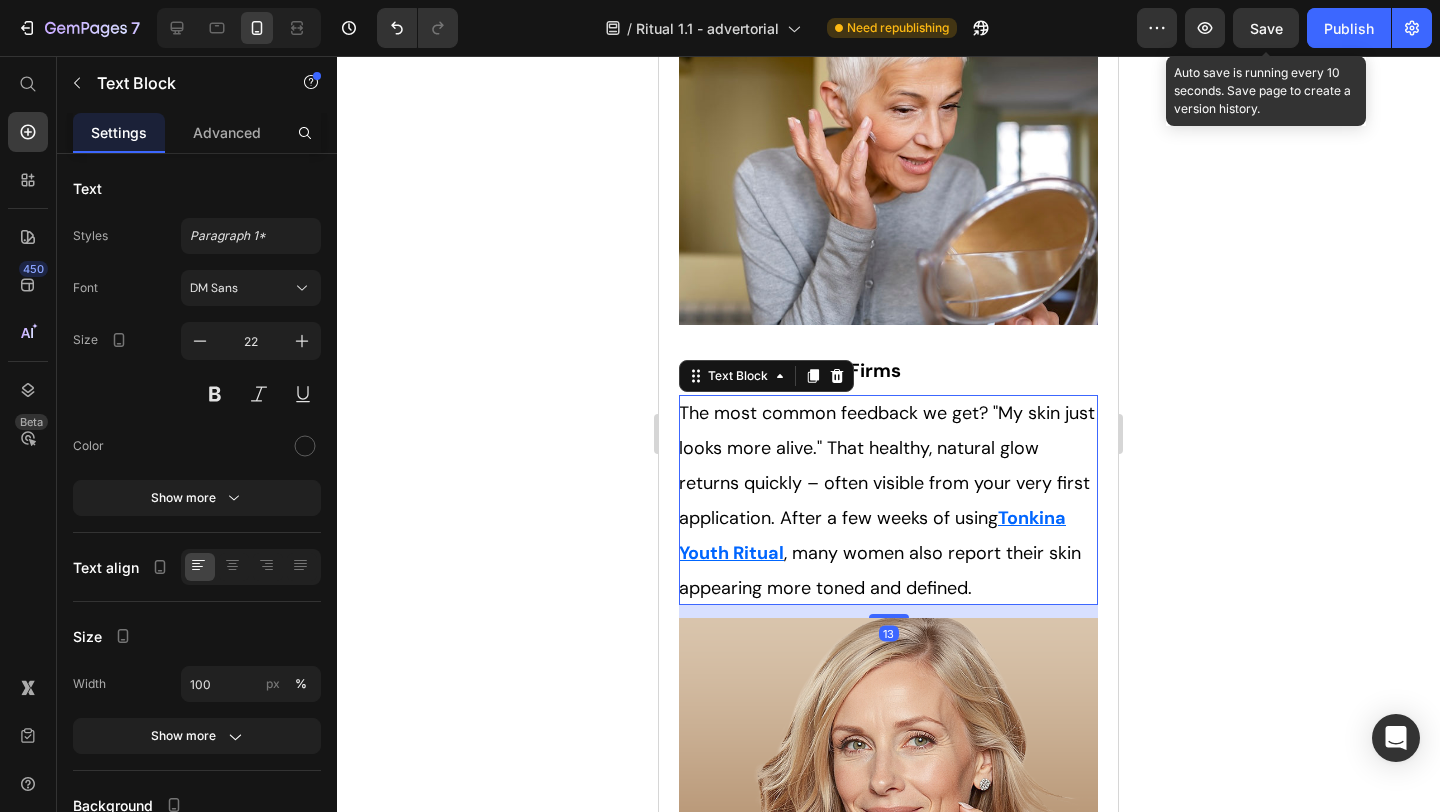 click on "Tonkina Youth Ritual" at bounding box center (872, 534) 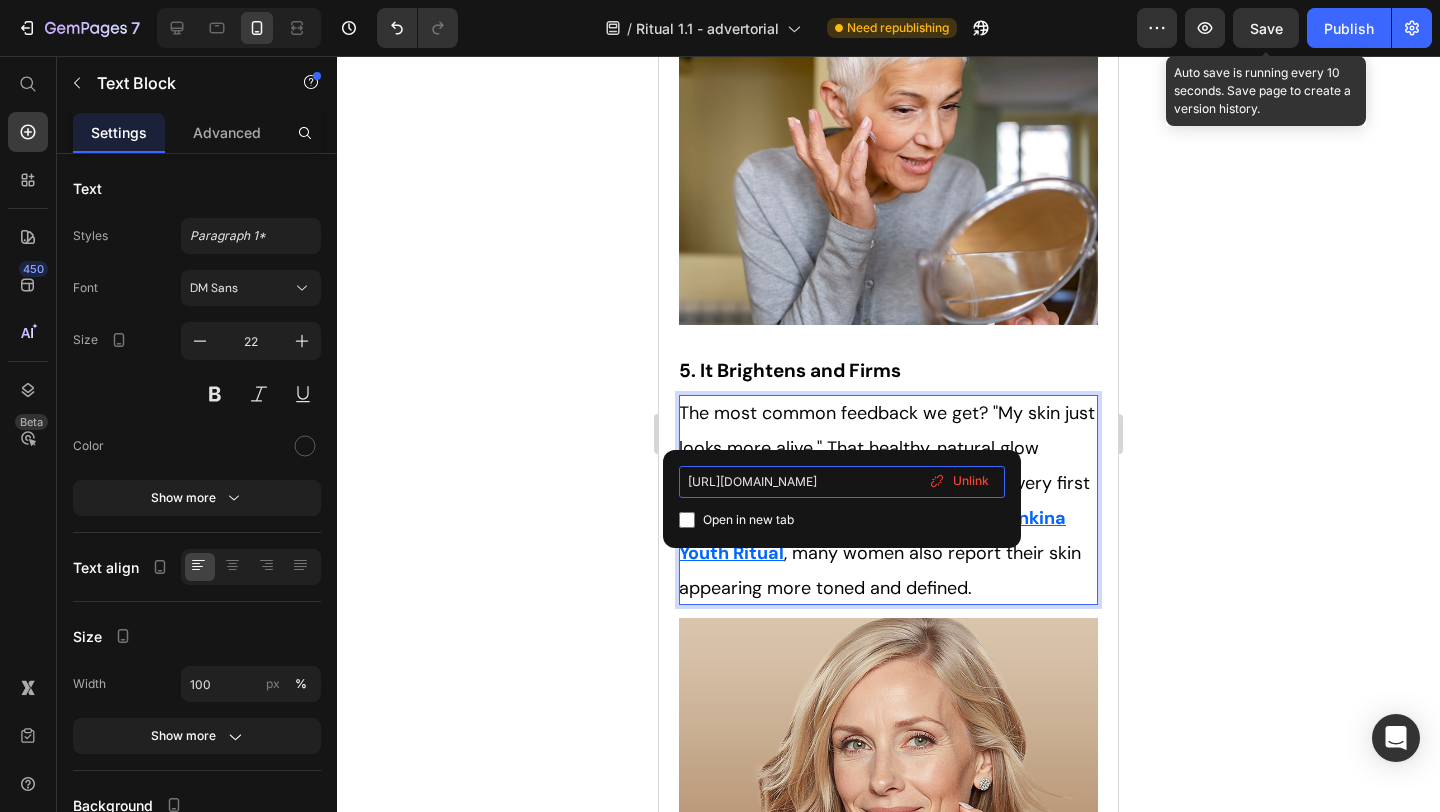 click on "https://tonkinaserum.com/pages/youth-ritual-02" at bounding box center (842, 482) 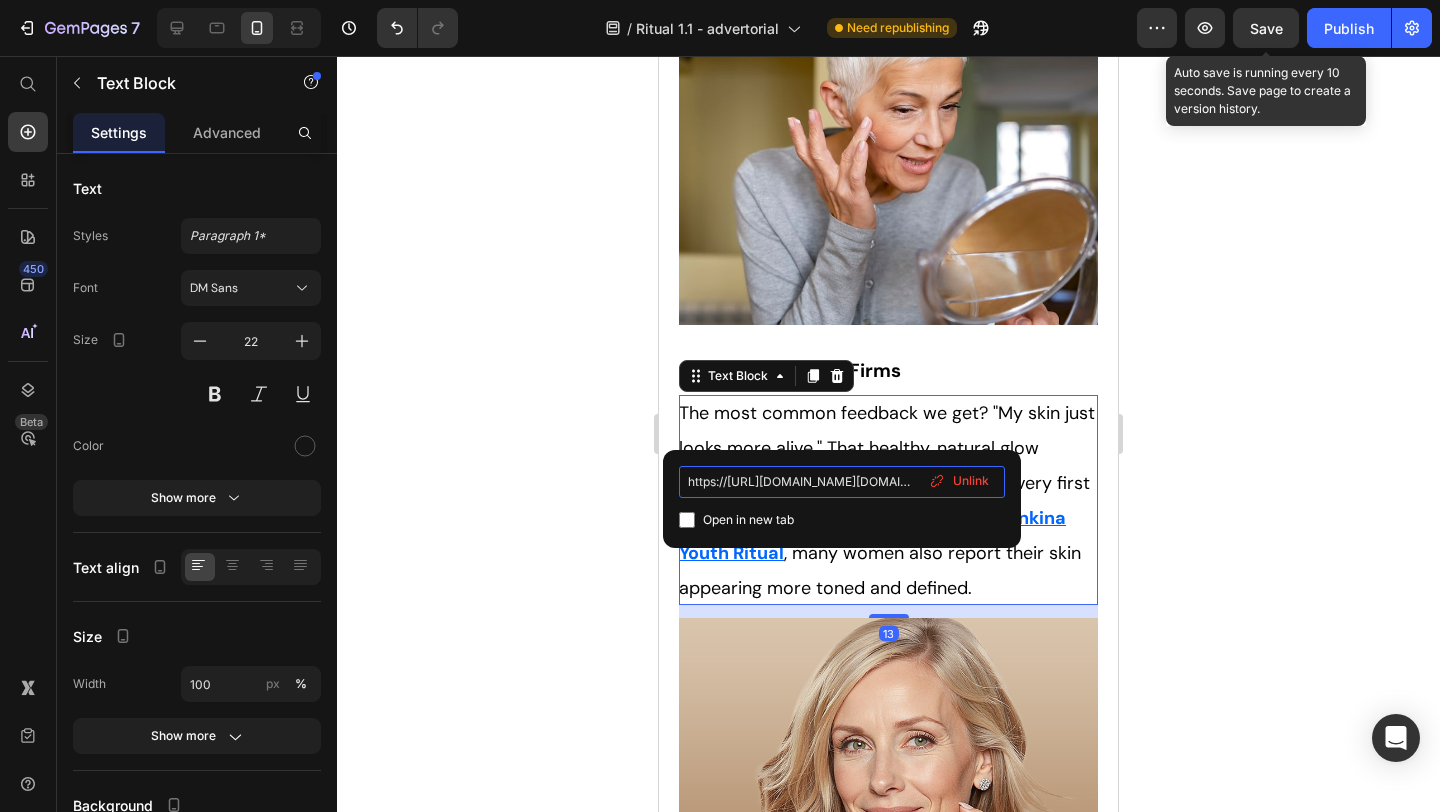 scroll, scrollTop: 0, scrollLeft: 104, axis: horizontal 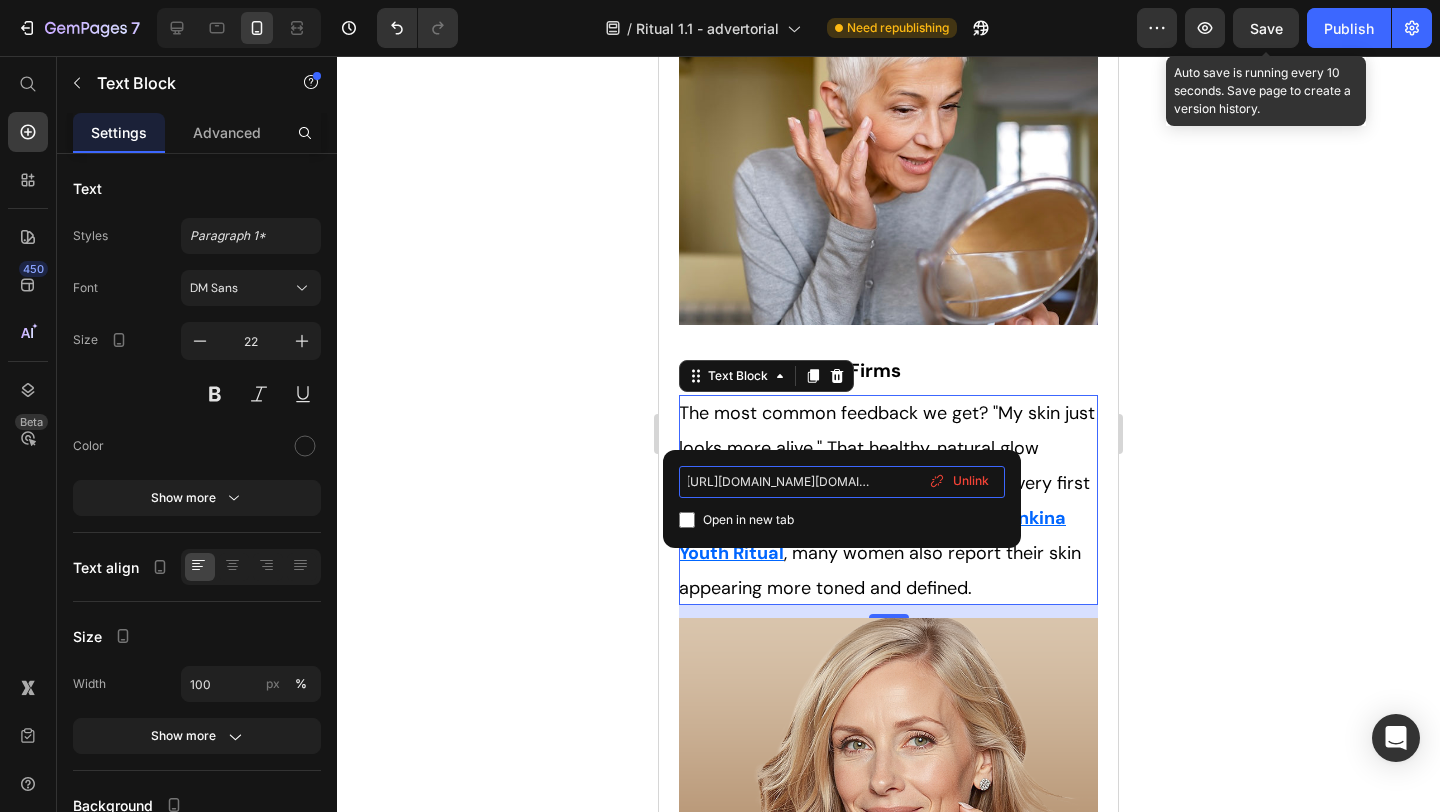 click on "https://https://tonkinaserum.com/pages/youth-1700-ritualtonkinaserum.com/pages/youth-ritual-02" at bounding box center (842, 482) 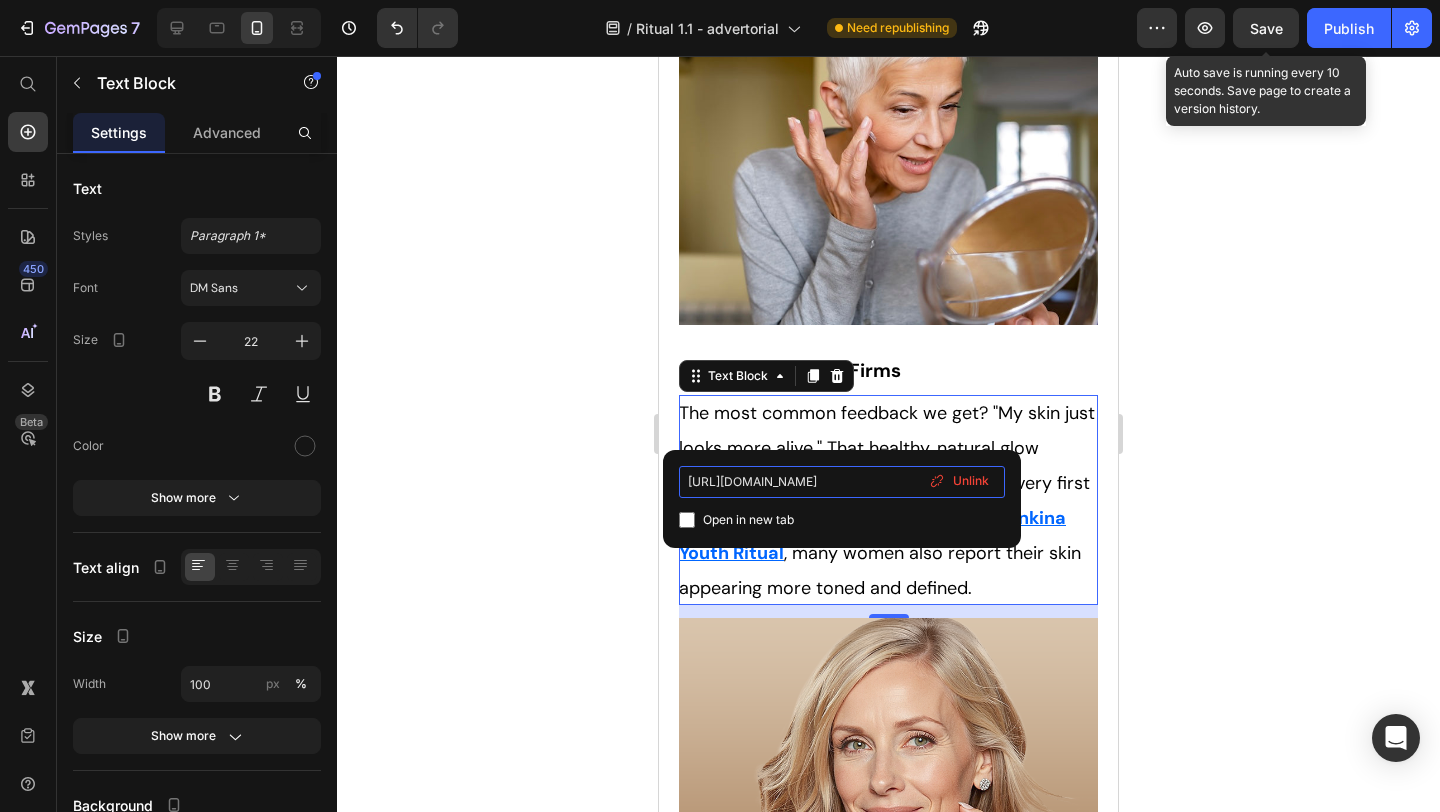 scroll, scrollTop: 0, scrollLeft: 63, axis: horizontal 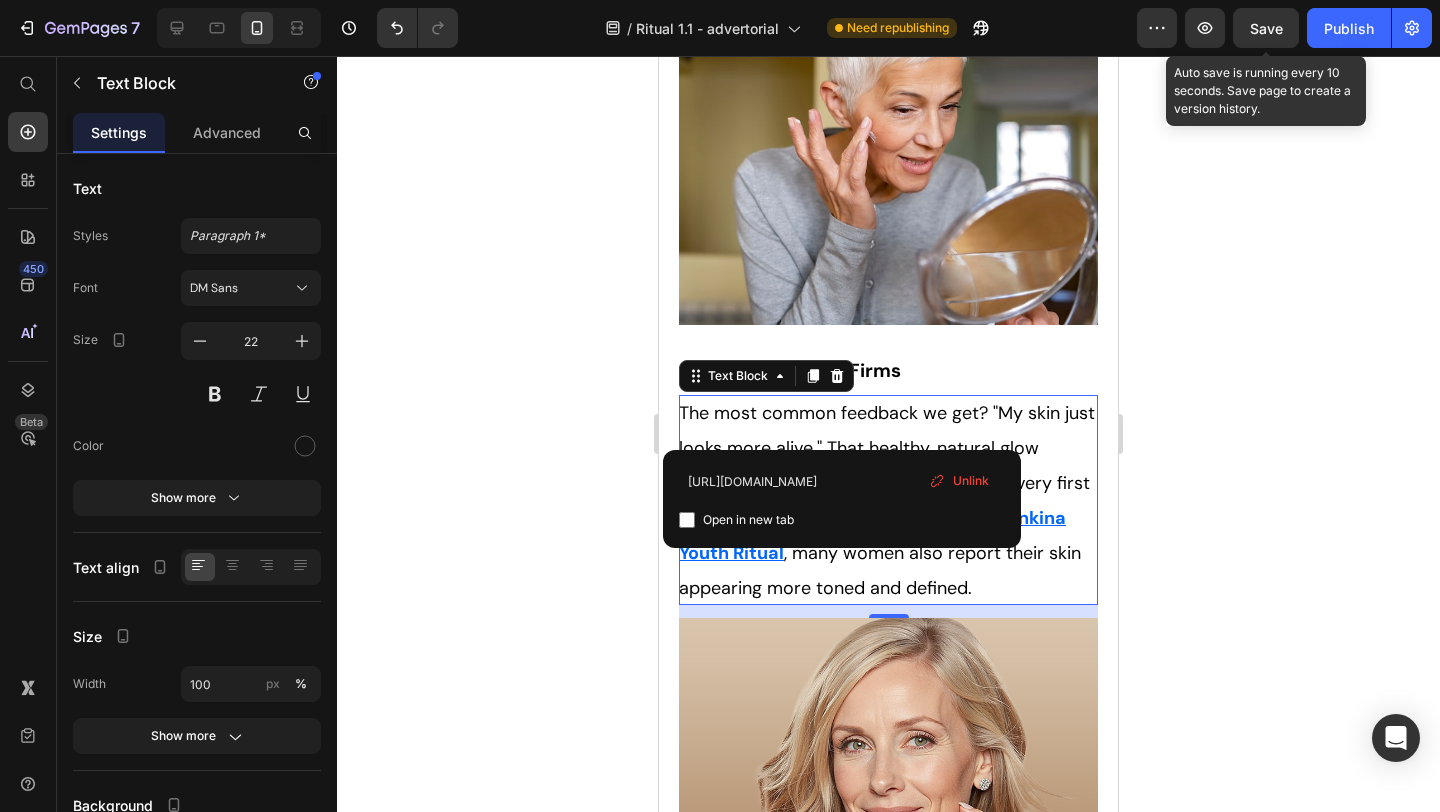 click on ", many women also report their skin appearing more toned and defined." at bounding box center [880, 570] 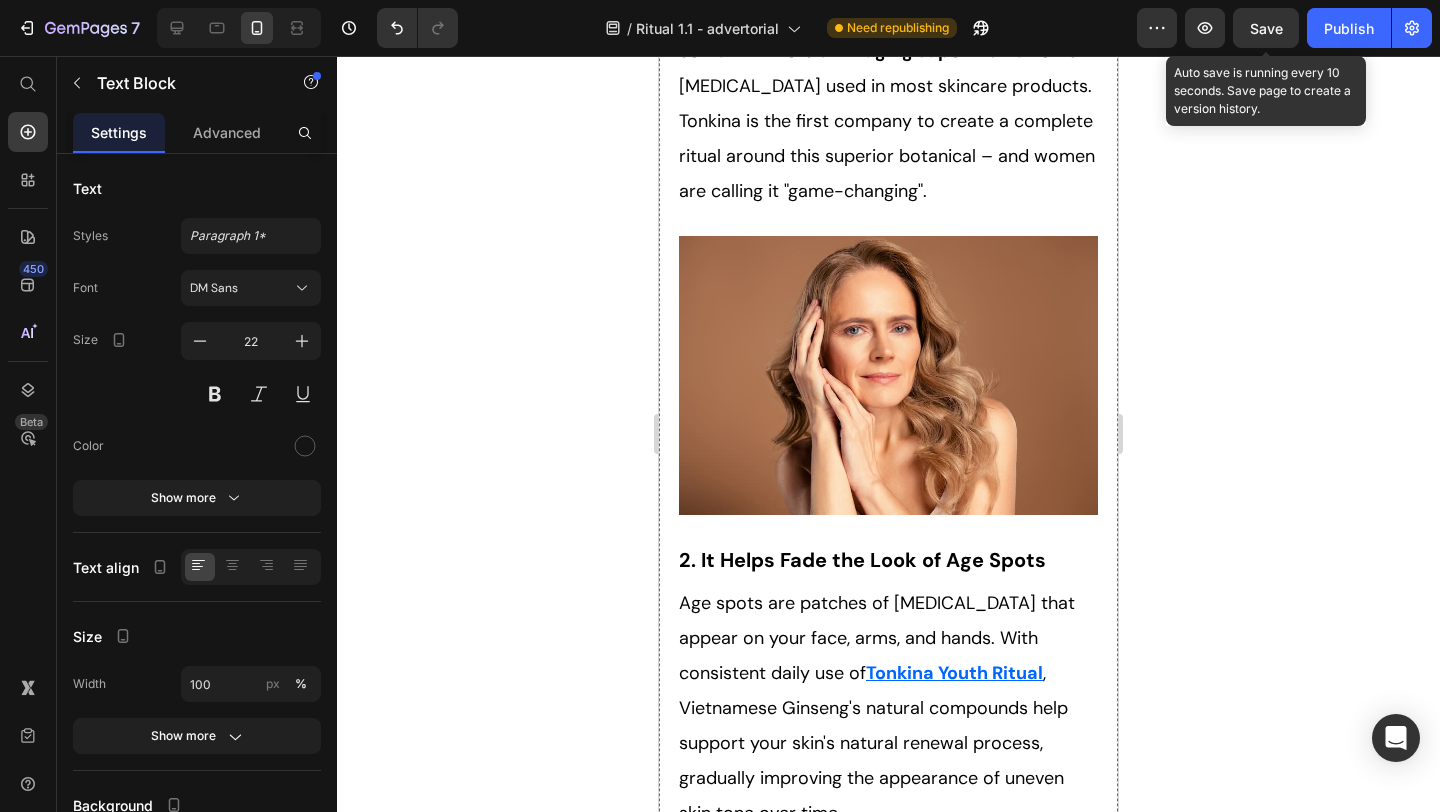 scroll, scrollTop: 2999, scrollLeft: 0, axis: vertical 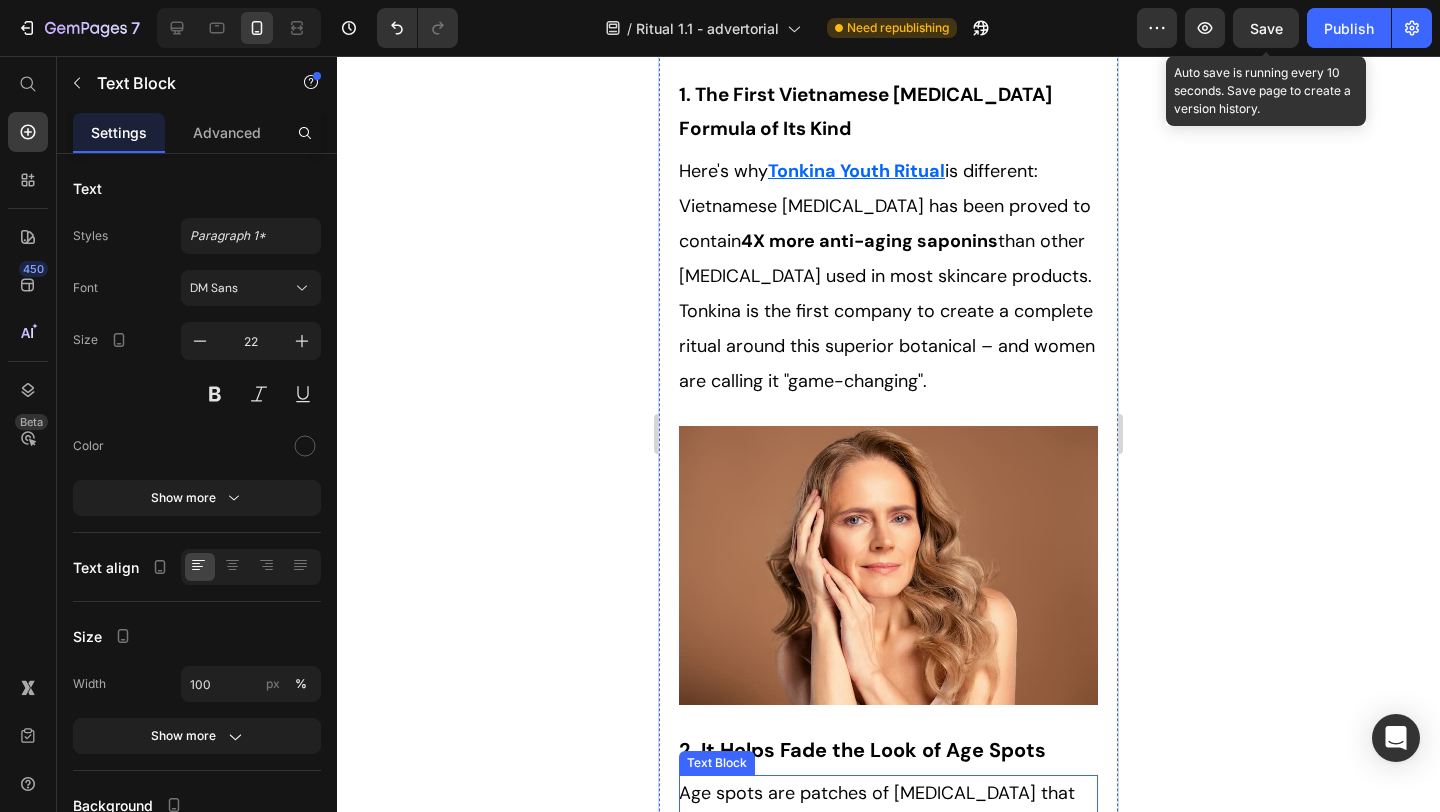 click on "Age spots are patches of hyperpigmentation that appear on your face, arms, and hands. With consistent daily use of  Tonkina Youth Ritual , Vietnamese Ginseng's natural compounds help support your skin's natural renewal process, gradually improving the appearance of uneven skin tone over time." at bounding box center (888, 897) 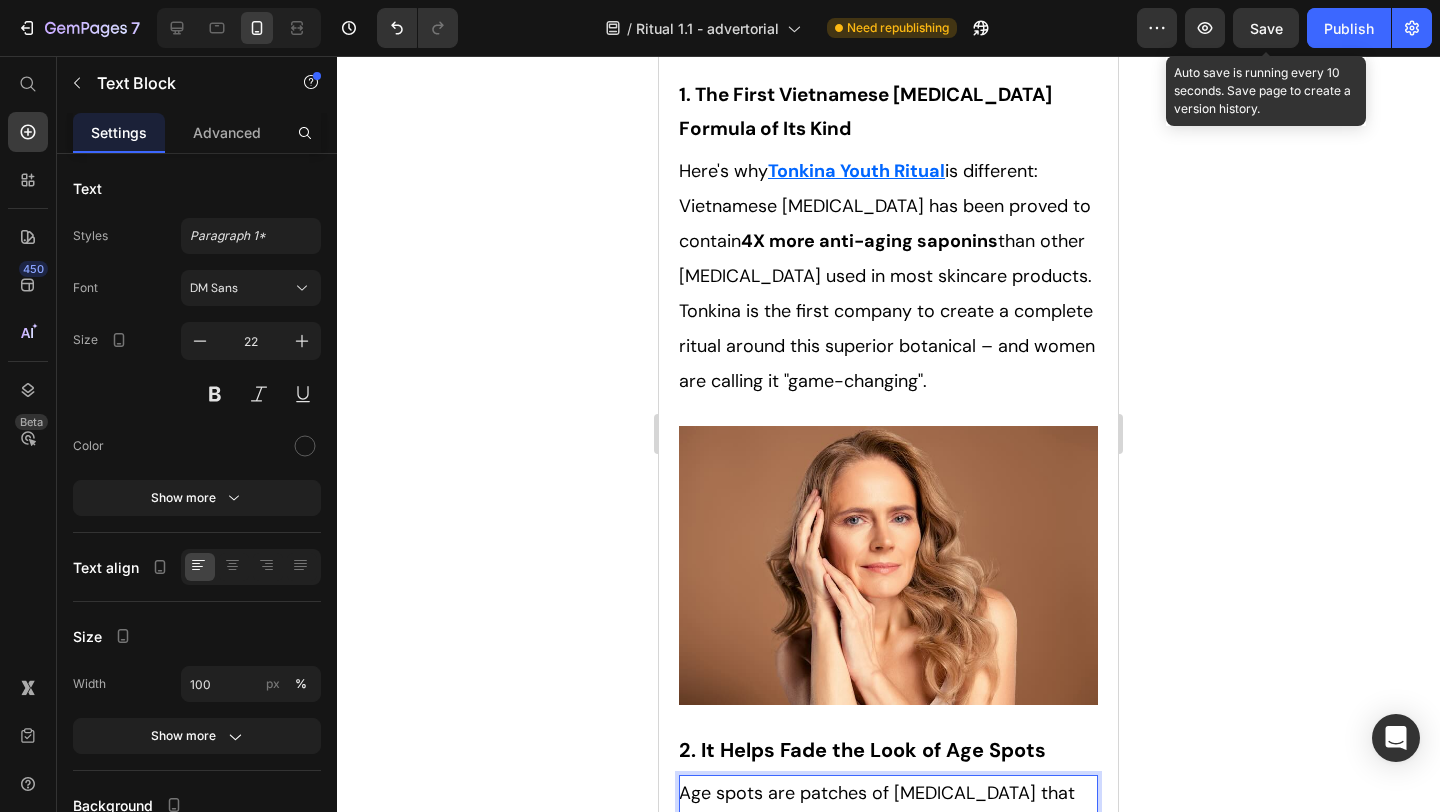 click on "Tonkina Youth Ritual" at bounding box center [954, 863] 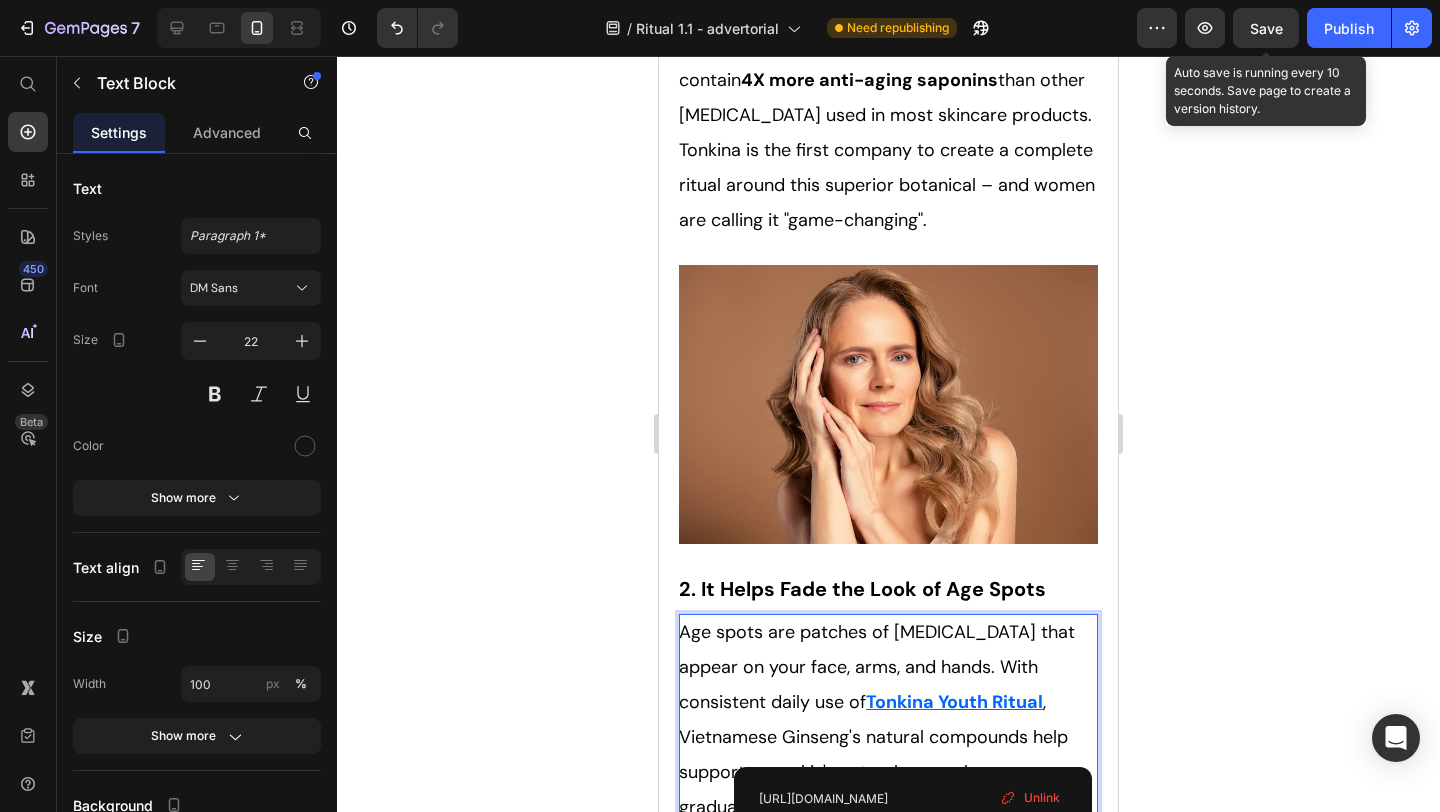 scroll, scrollTop: 3211, scrollLeft: 0, axis: vertical 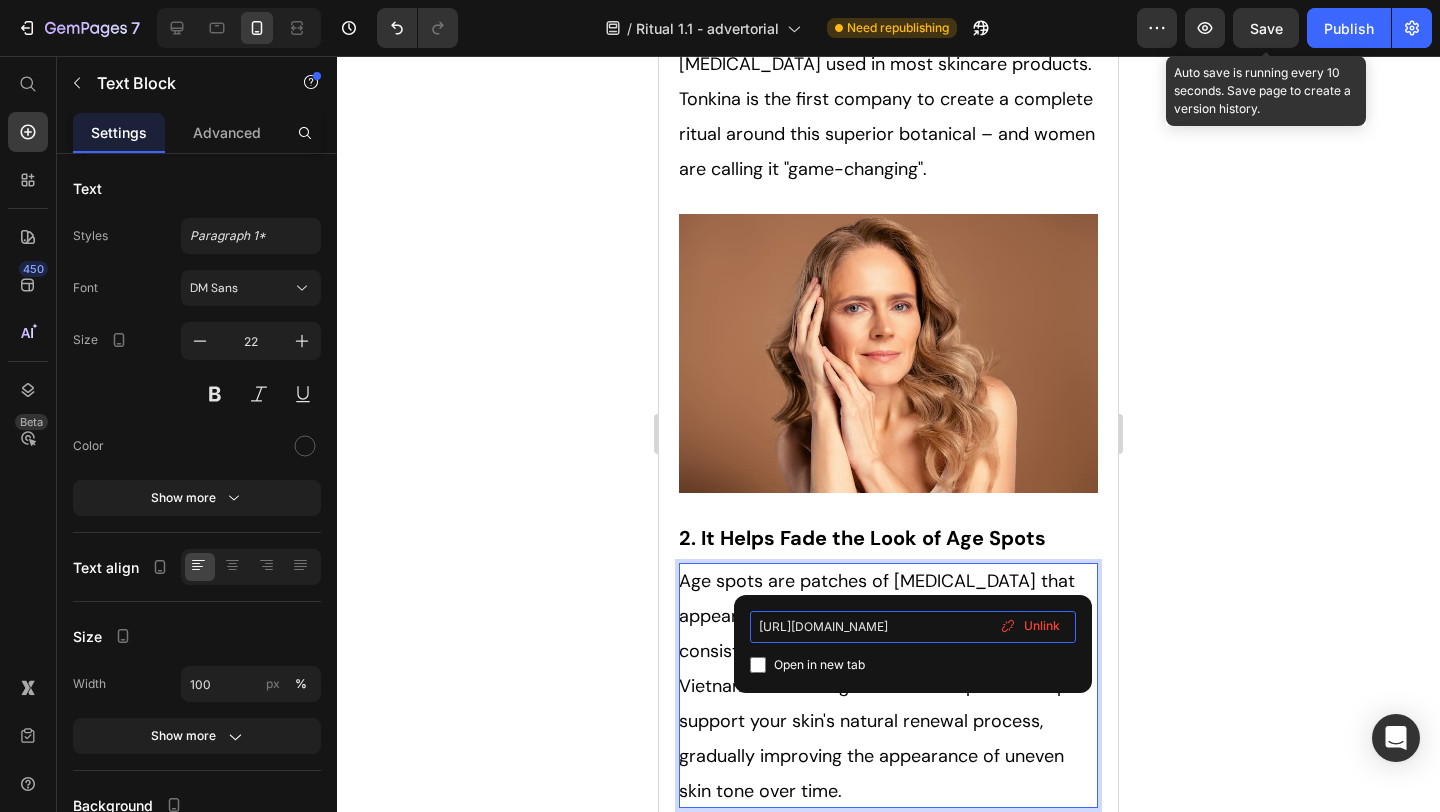 click on "https://tonkinaserum.com/pages/youth-ritual-02" at bounding box center (913, 627) 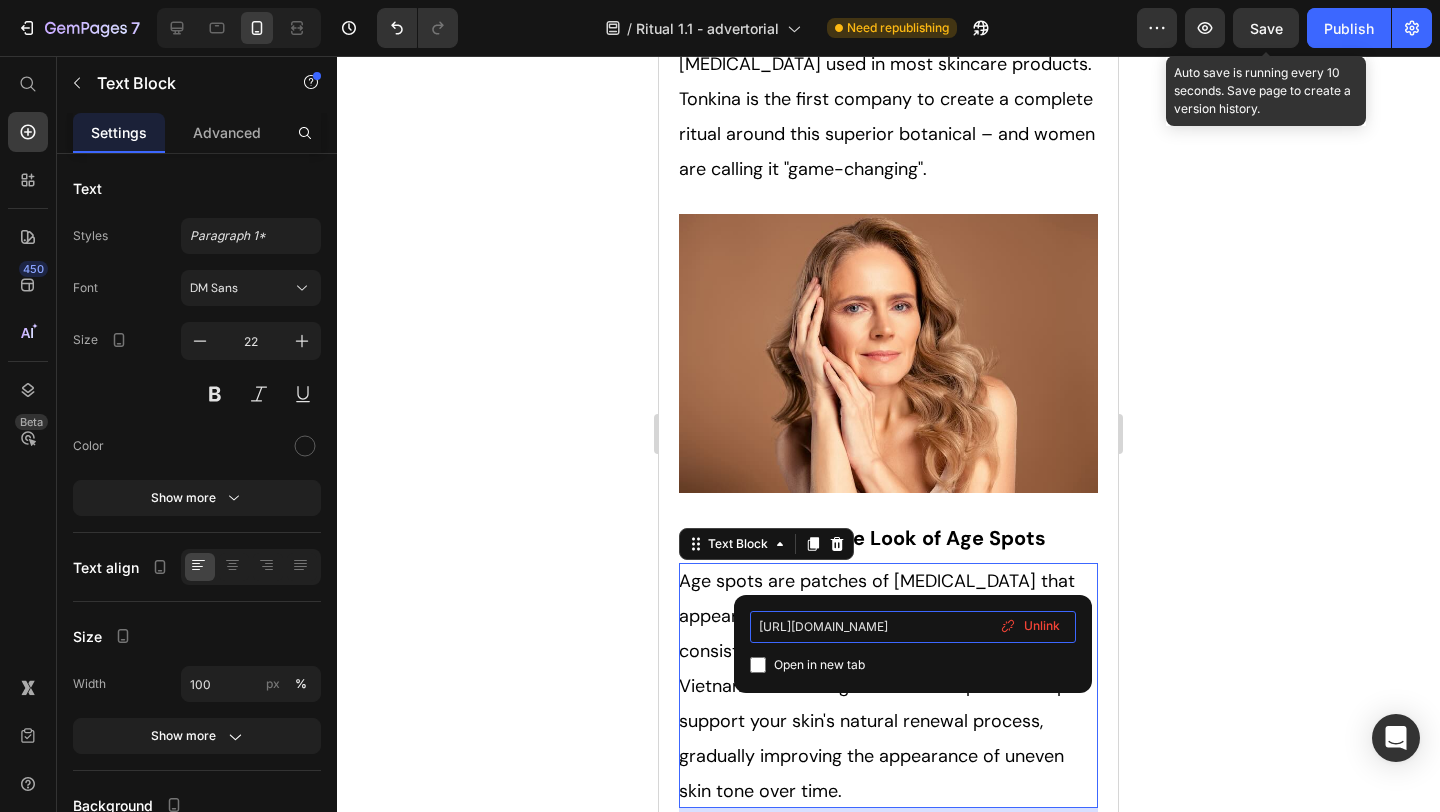 click on "https://tonkinaserum.com/pages/youth-ritual-02" at bounding box center (913, 627) 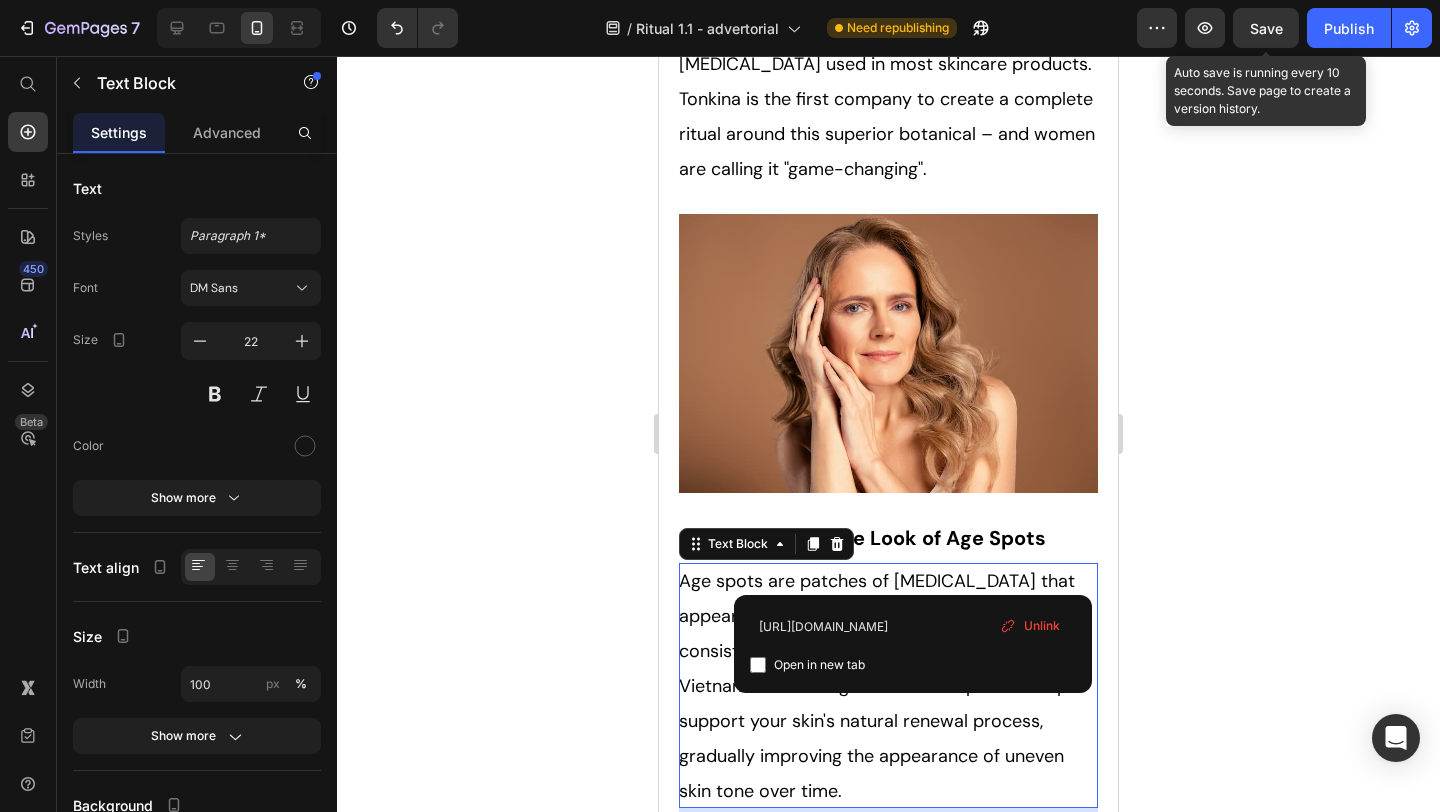 click on "Age spots are patches of hyperpigmentation that appear on your face, arms, and hands. With consistent daily use of  Tonkina Youth Ritual , Vietnamese Ginseng's natural compounds help support your skin's natural renewal process, gradually improving the appearance of uneven skin tone over time." at bounding box center (888, 685) 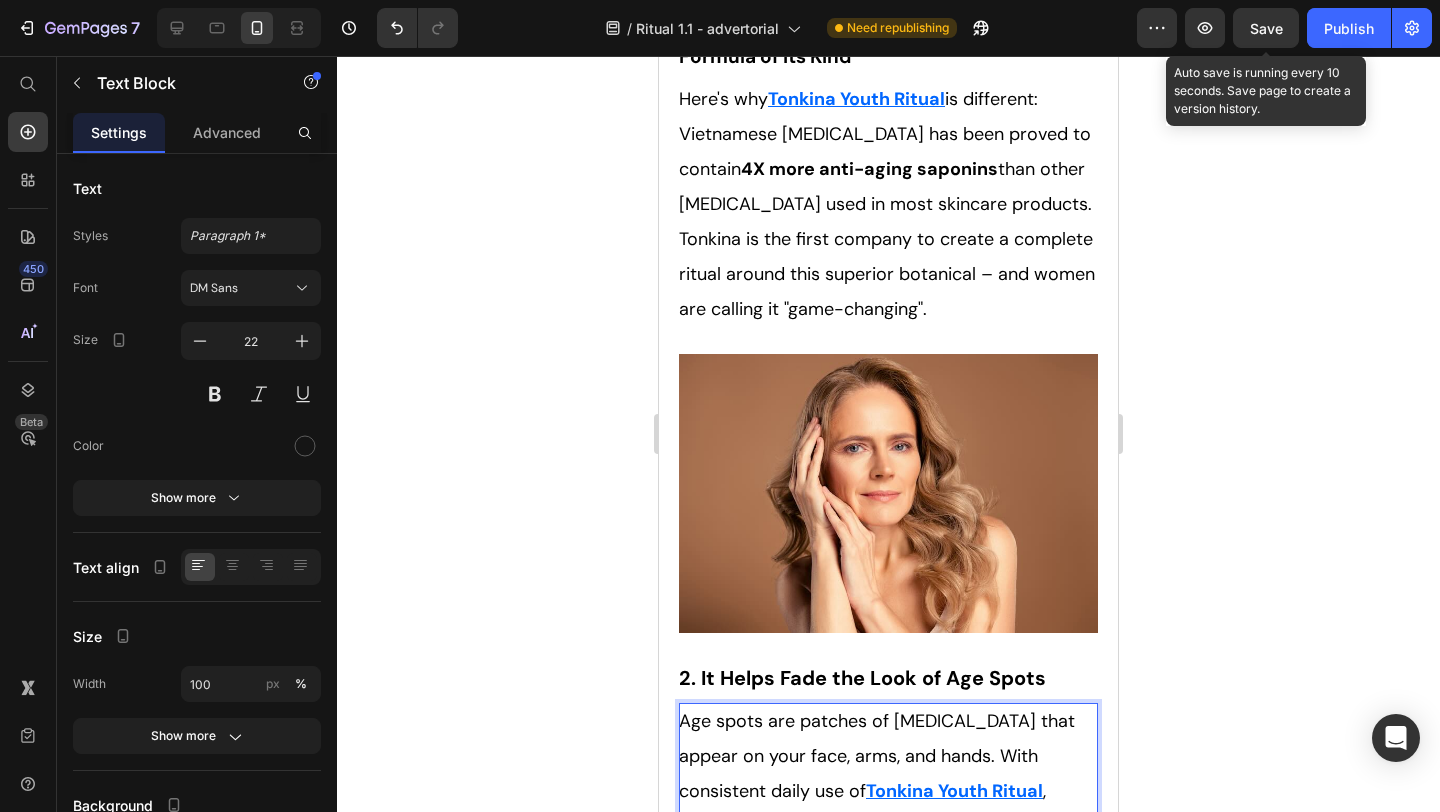 scroll, scrollTop: 2725, scrollLeft: 0, axis: vertical 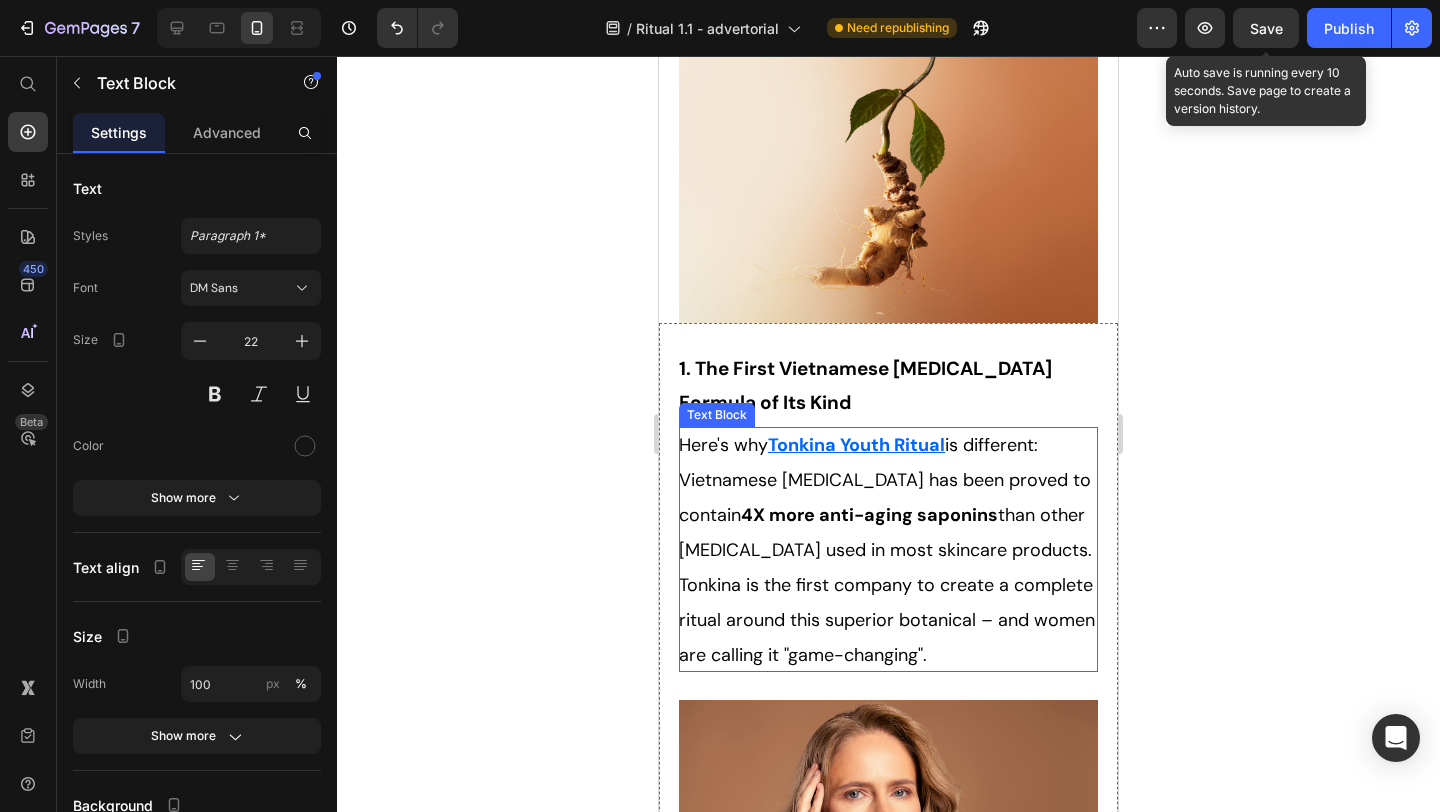 click on "Tonkina Youth Ritual" at bounding box center [856, 445] 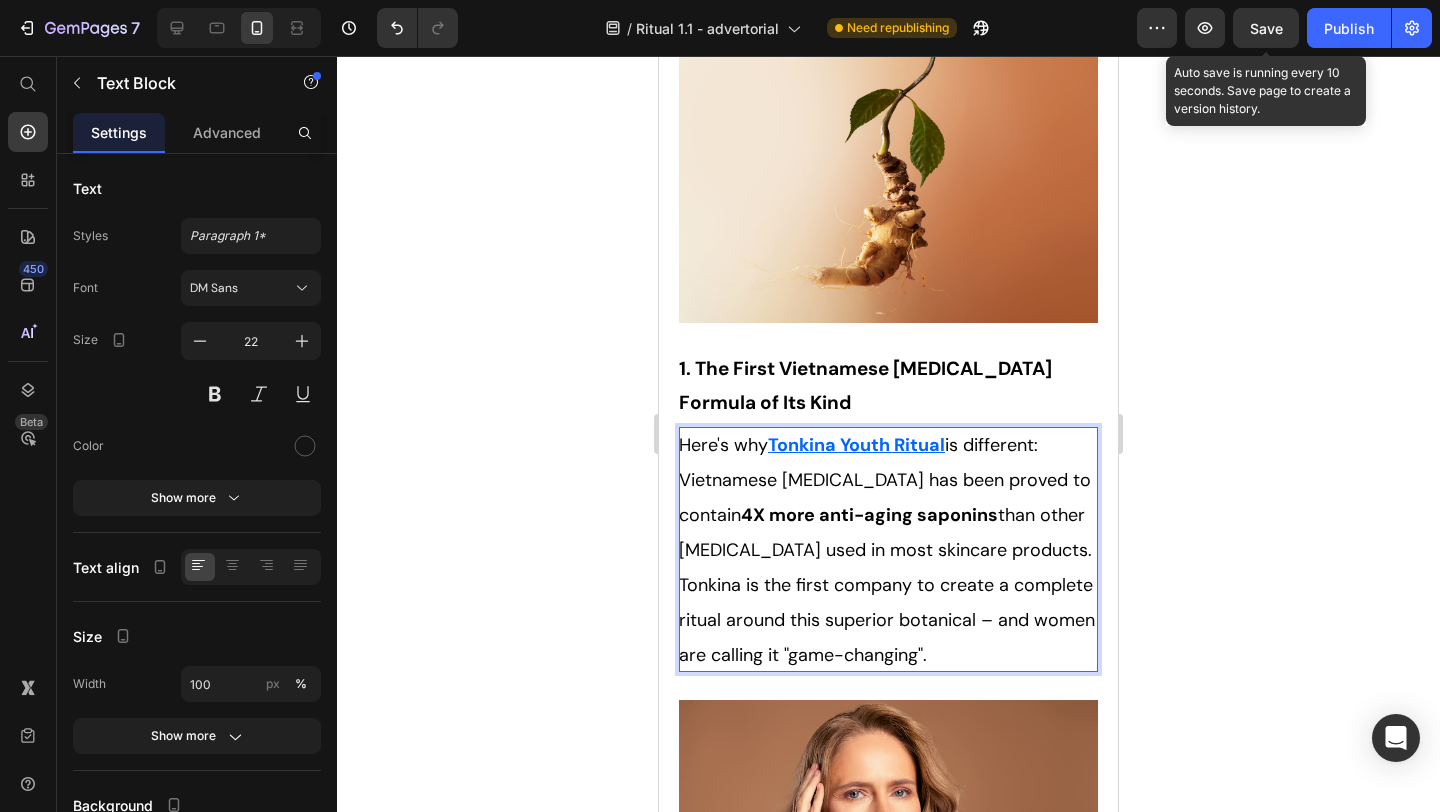 click on "Tonkina Youth Ritual" at bounding box center (856, 445) 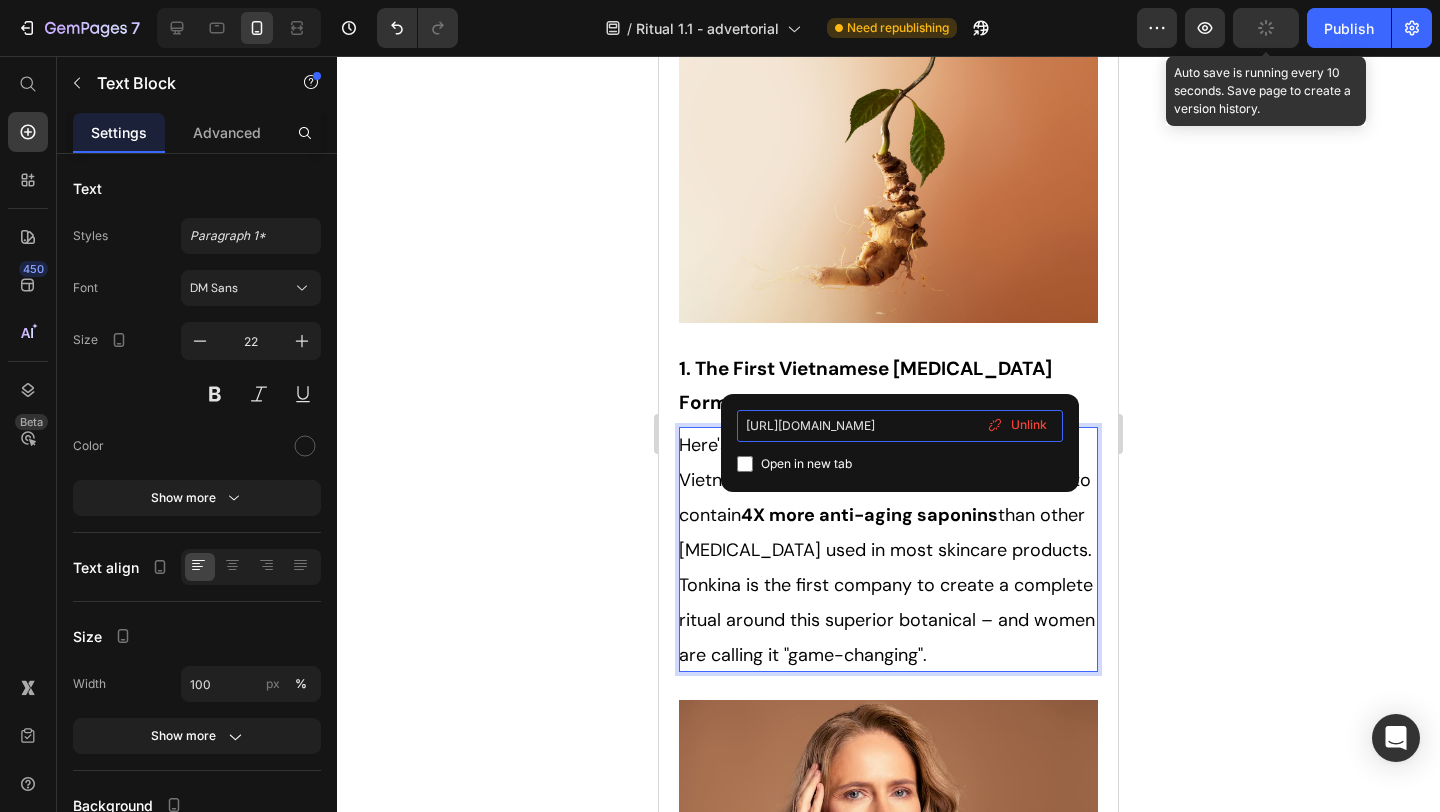click on "https://tonkinaserum.com/pages/youth-ritual-02" at bounding box center (900, 426) 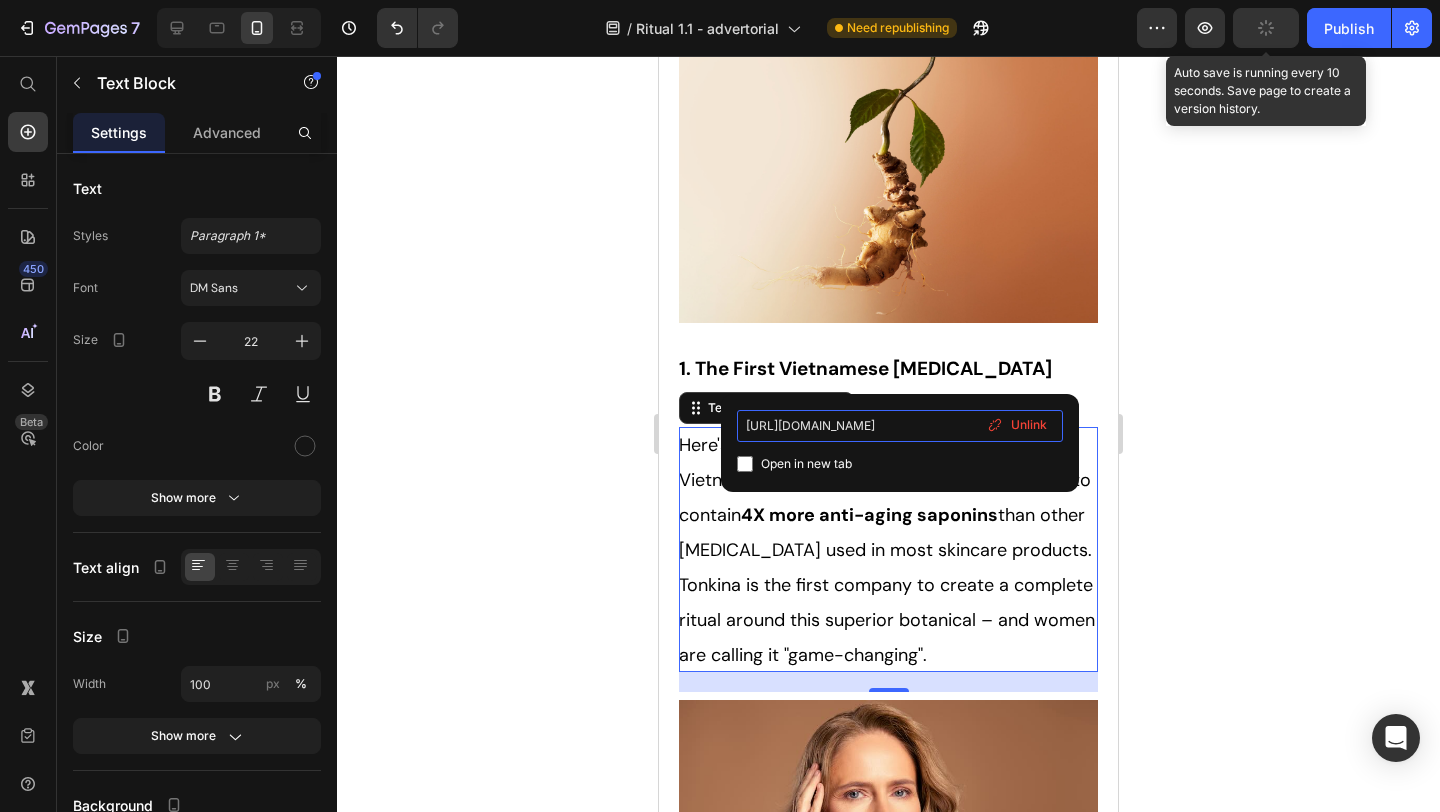 click on "https://tonkinaserum.com/pages/youth-ritual-02" at bounding box center (900, 426) 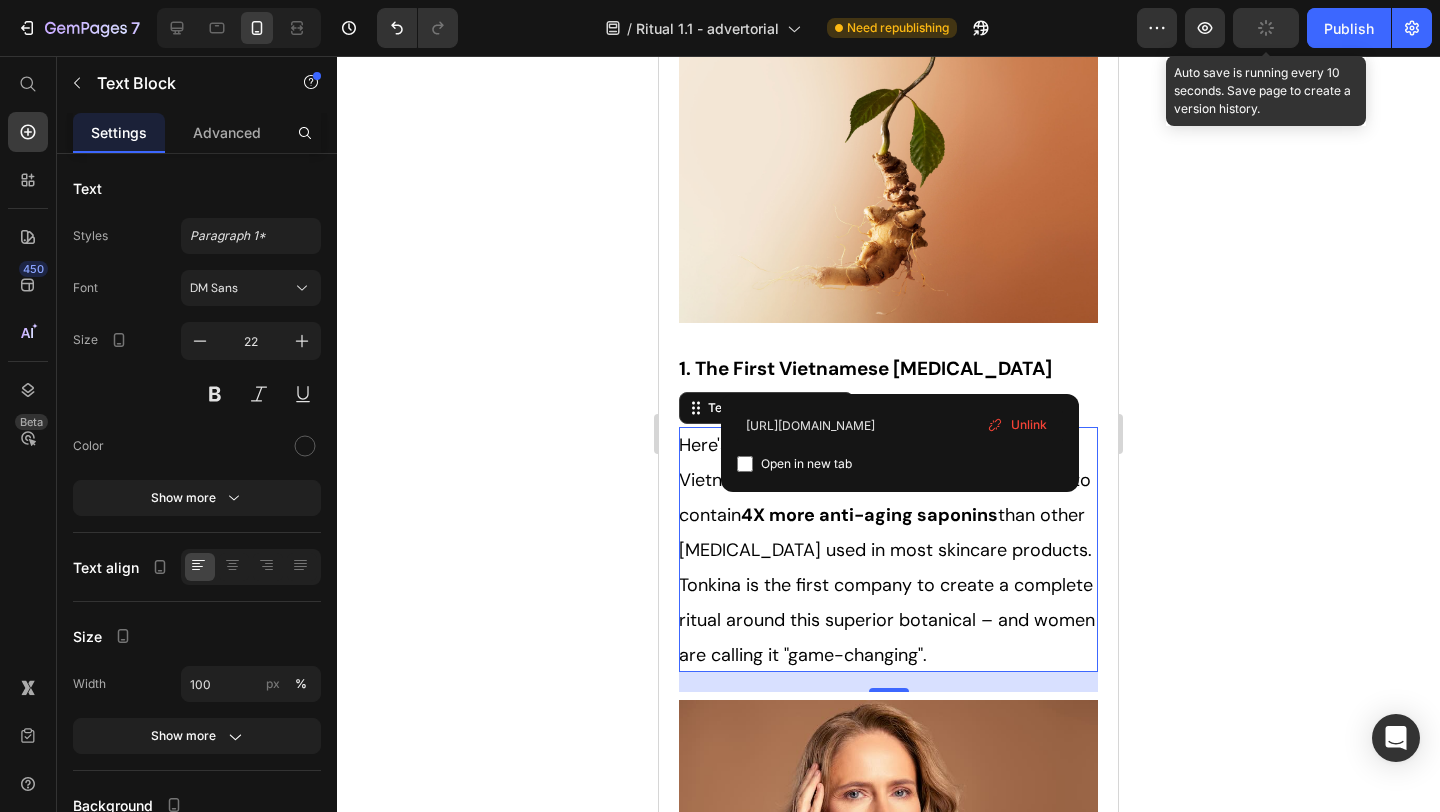 click on "4X more anti-aging saponins" at bounding box center [869, 515] 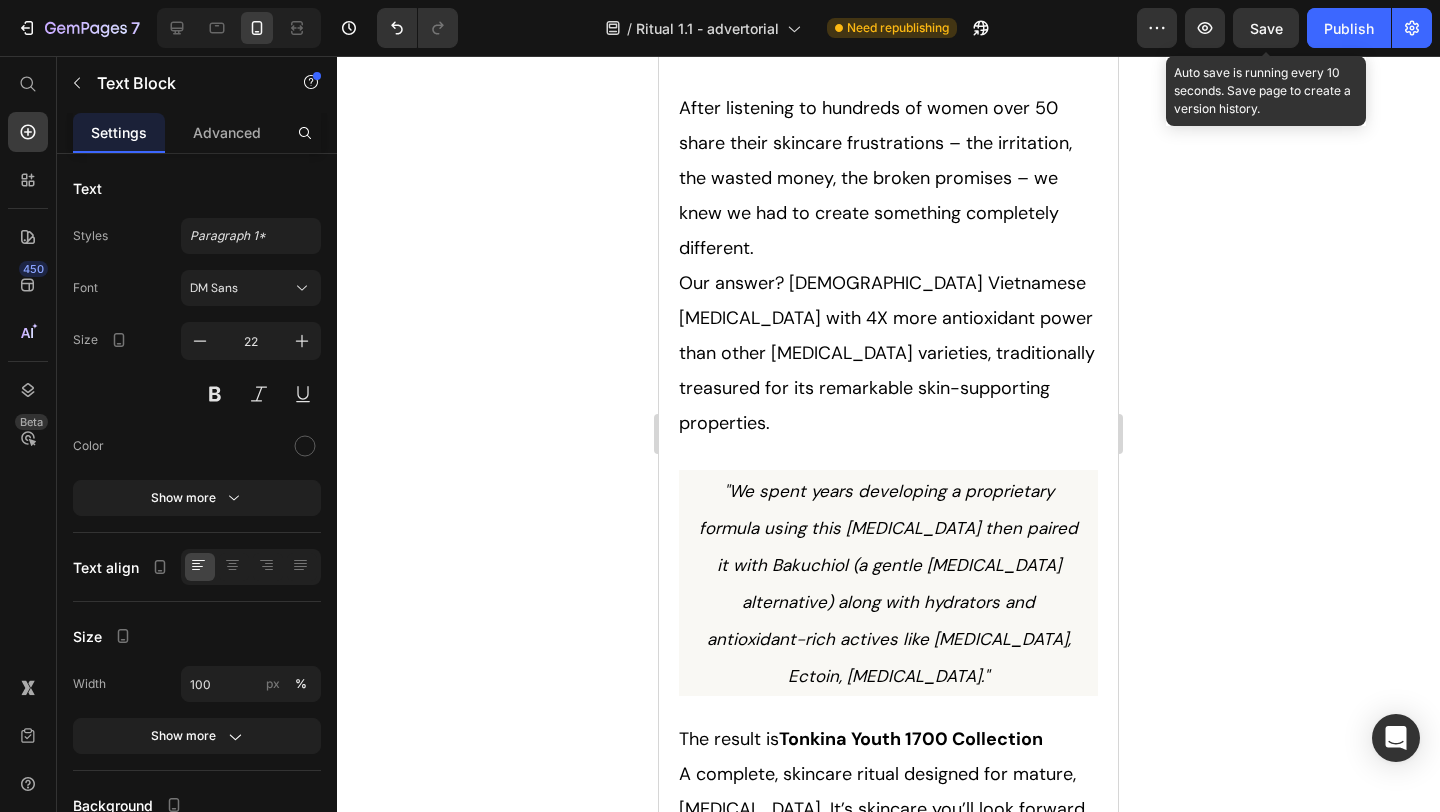 scroll, scrollTop: 6528, scrollLeft: 0, axis: vertical 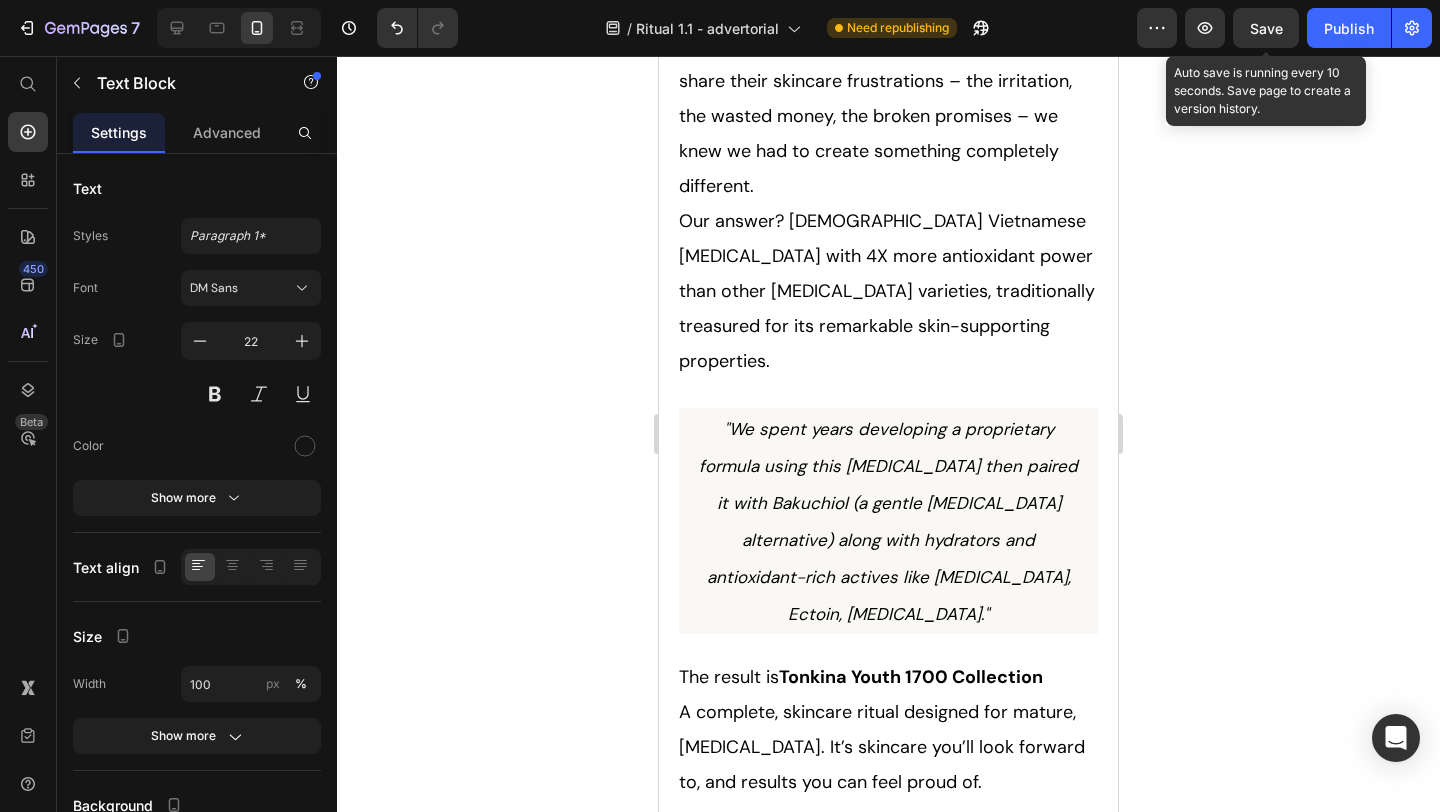 click on "Save" 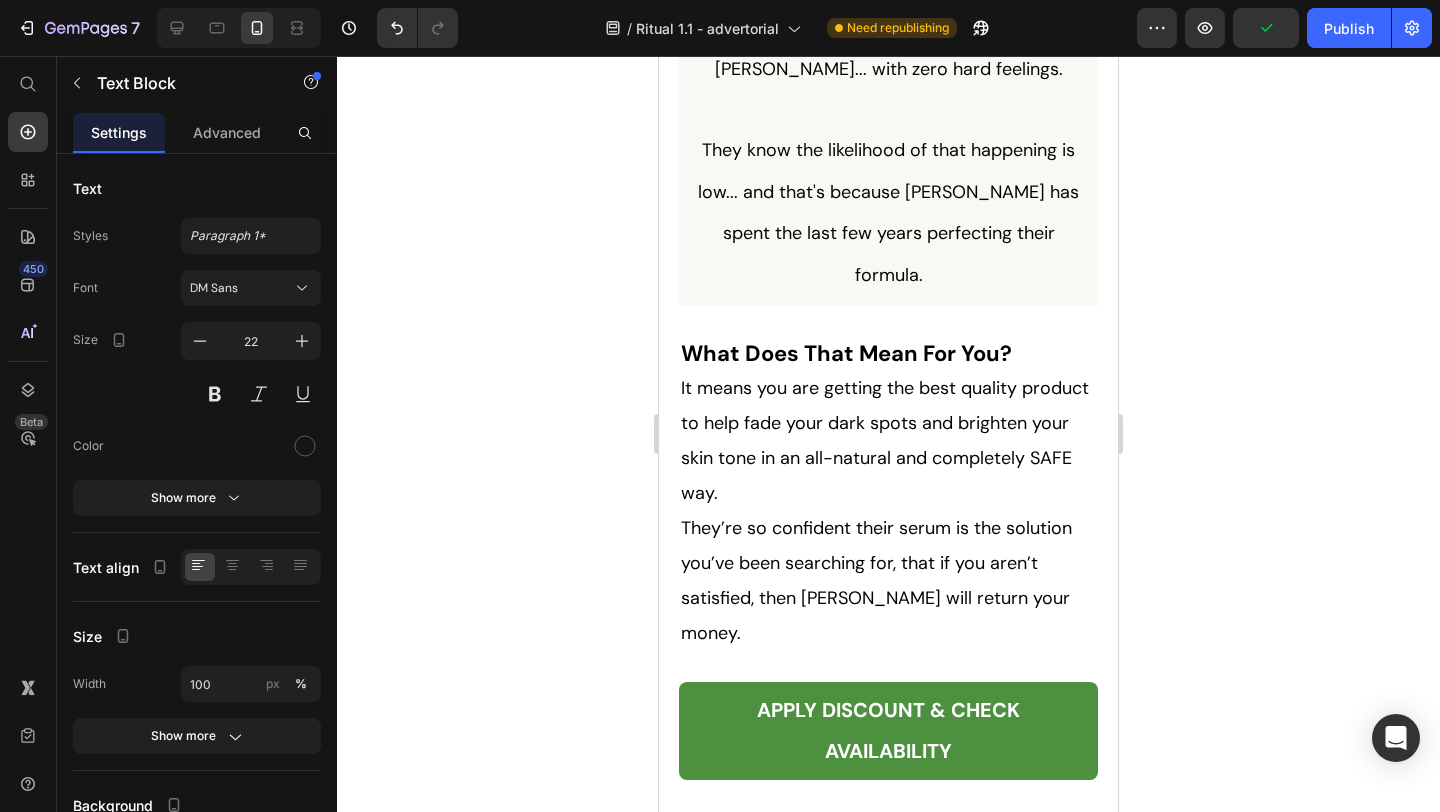 scroll, scrollTop: 13424, scrollLeft: 0, axis: vertical 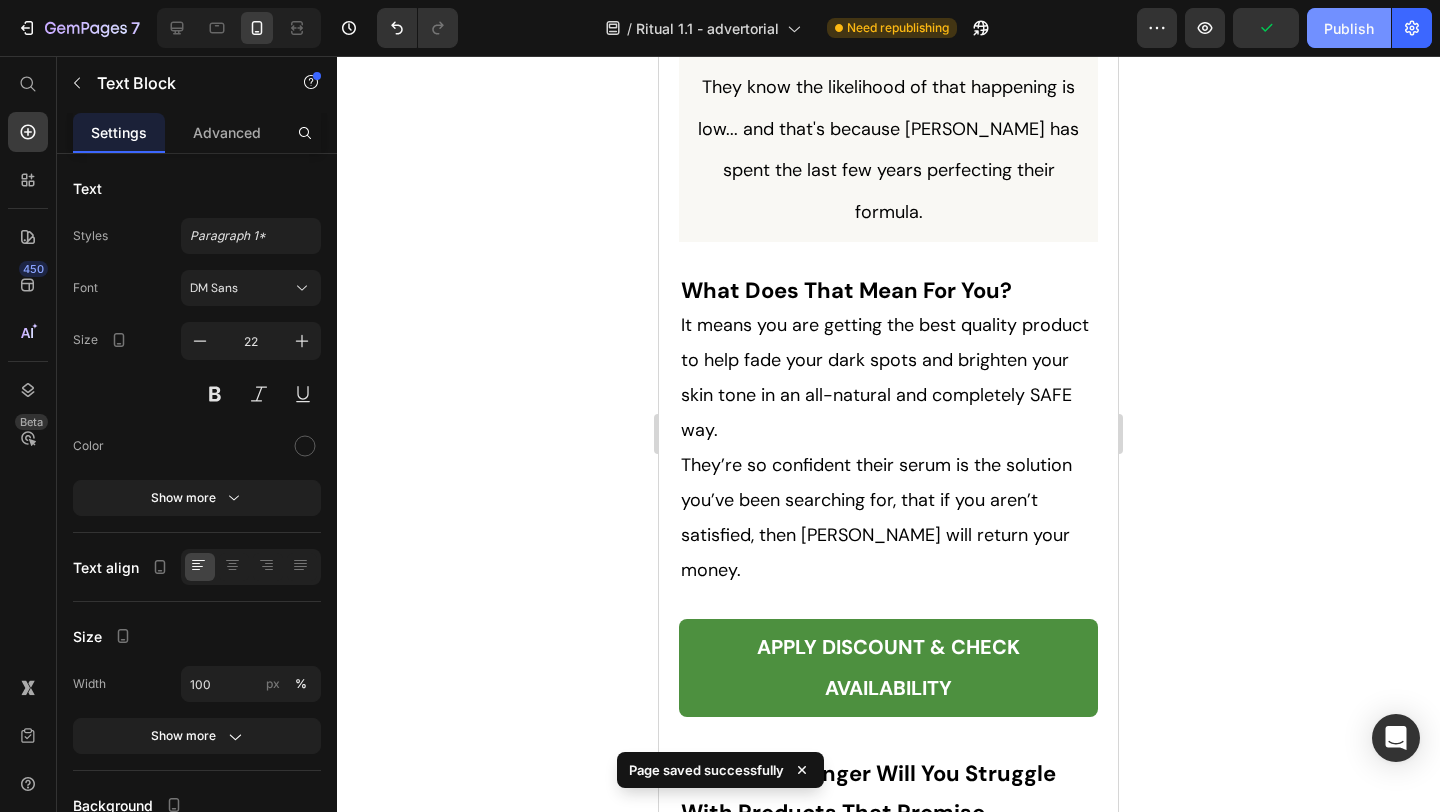 click on "Publish" 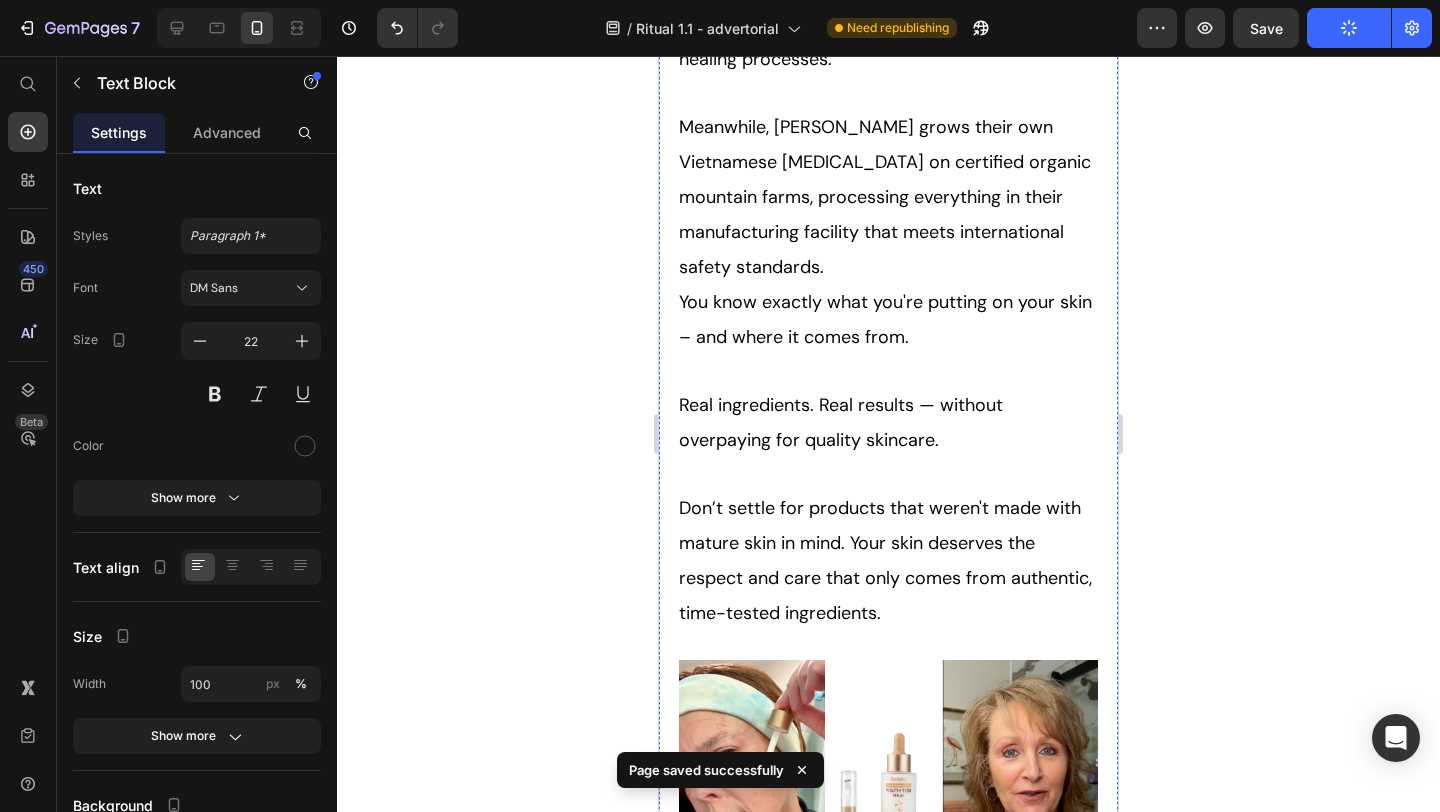 scroll, scrollTop: 14623, scrollLeft: 0, axis: vertical 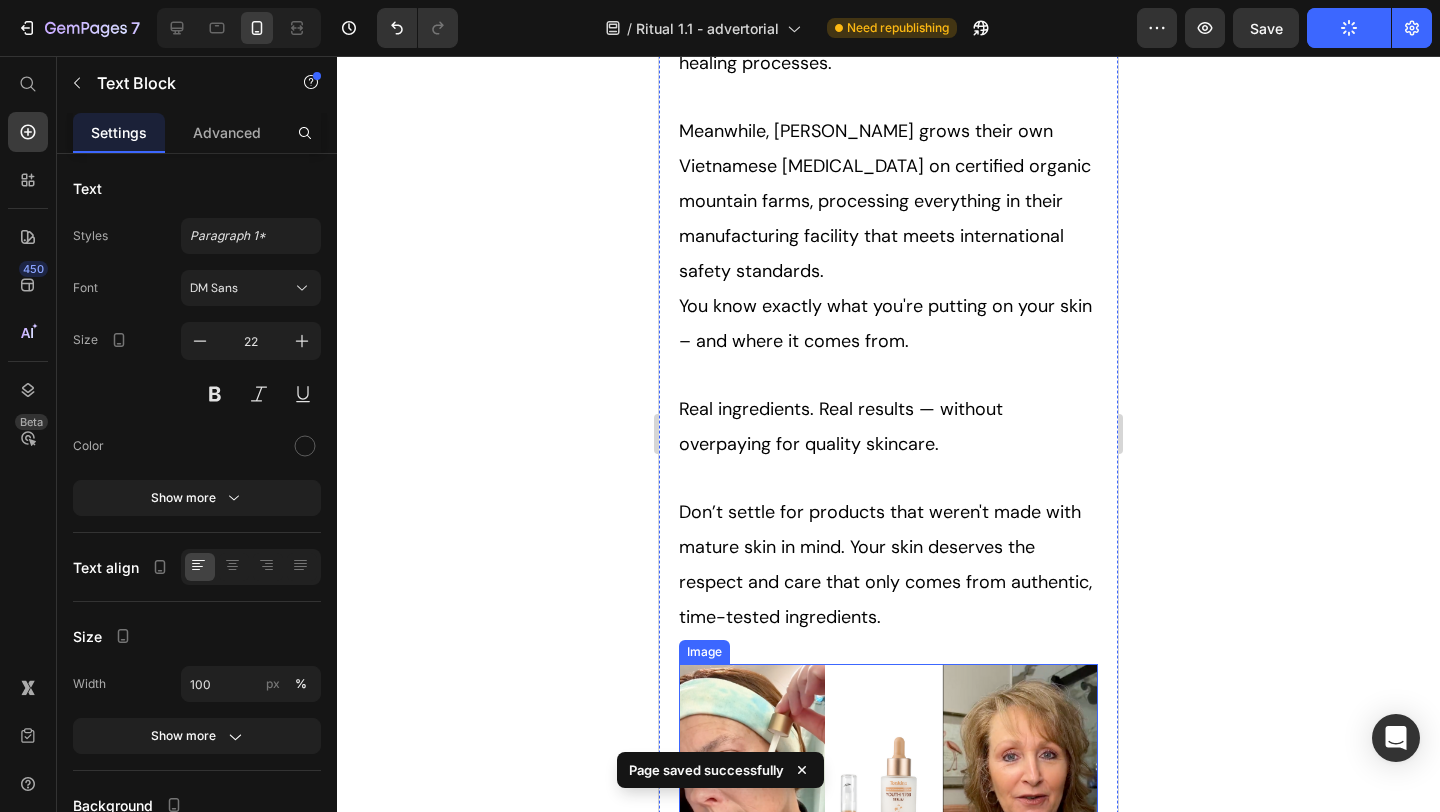 click at bounding box center [888, 802] 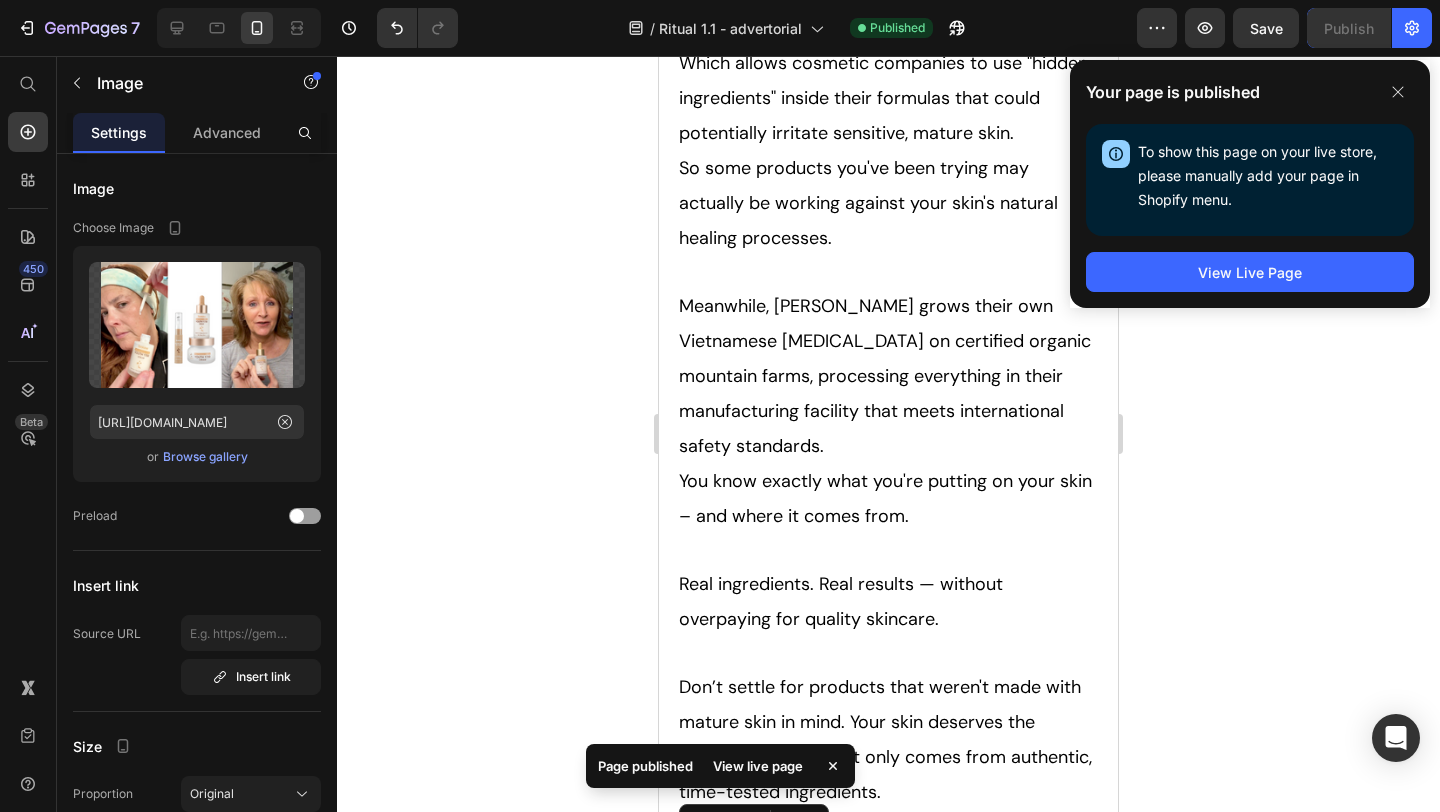 scroll, scrollTop: 14477, scrollLeft: 0, axis: vertical 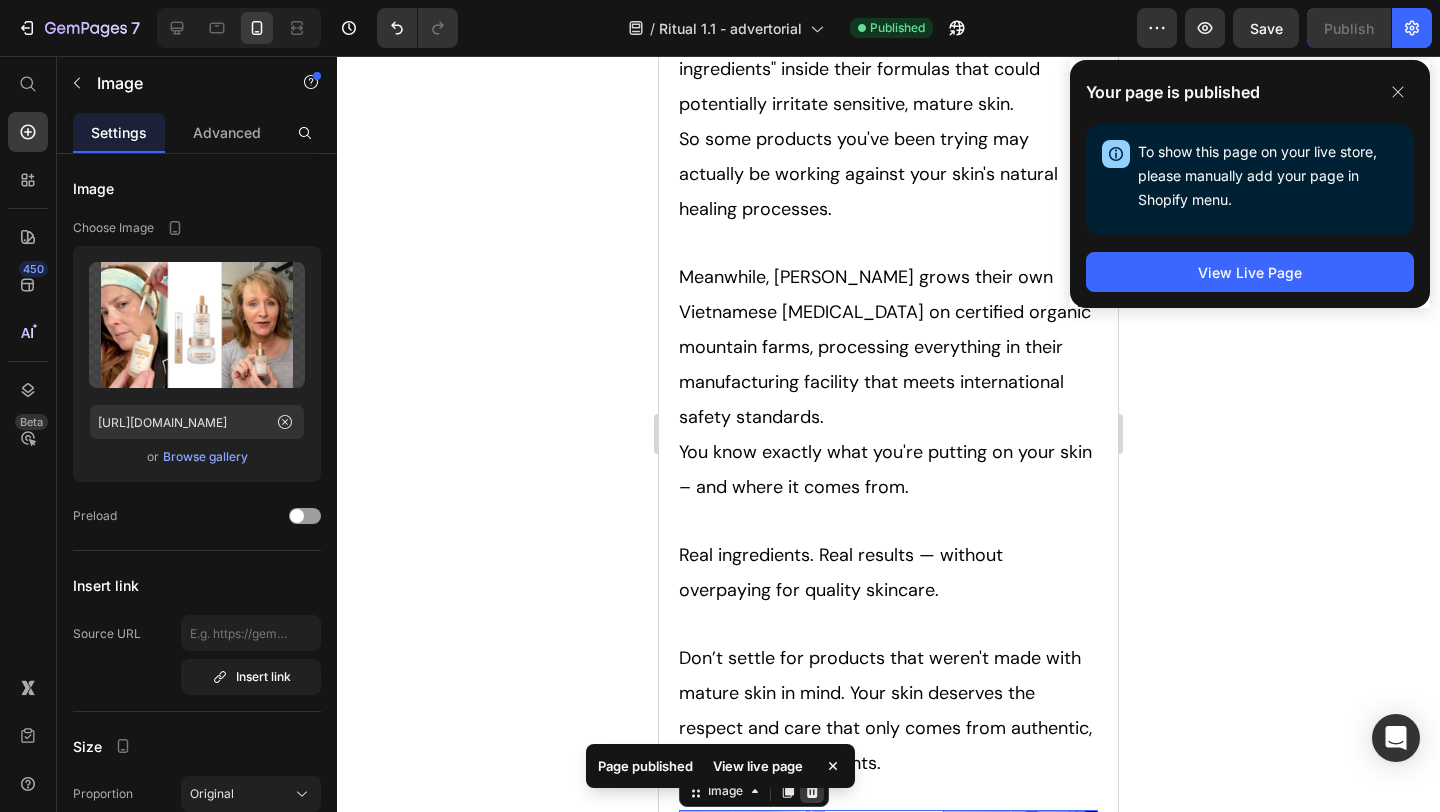 click 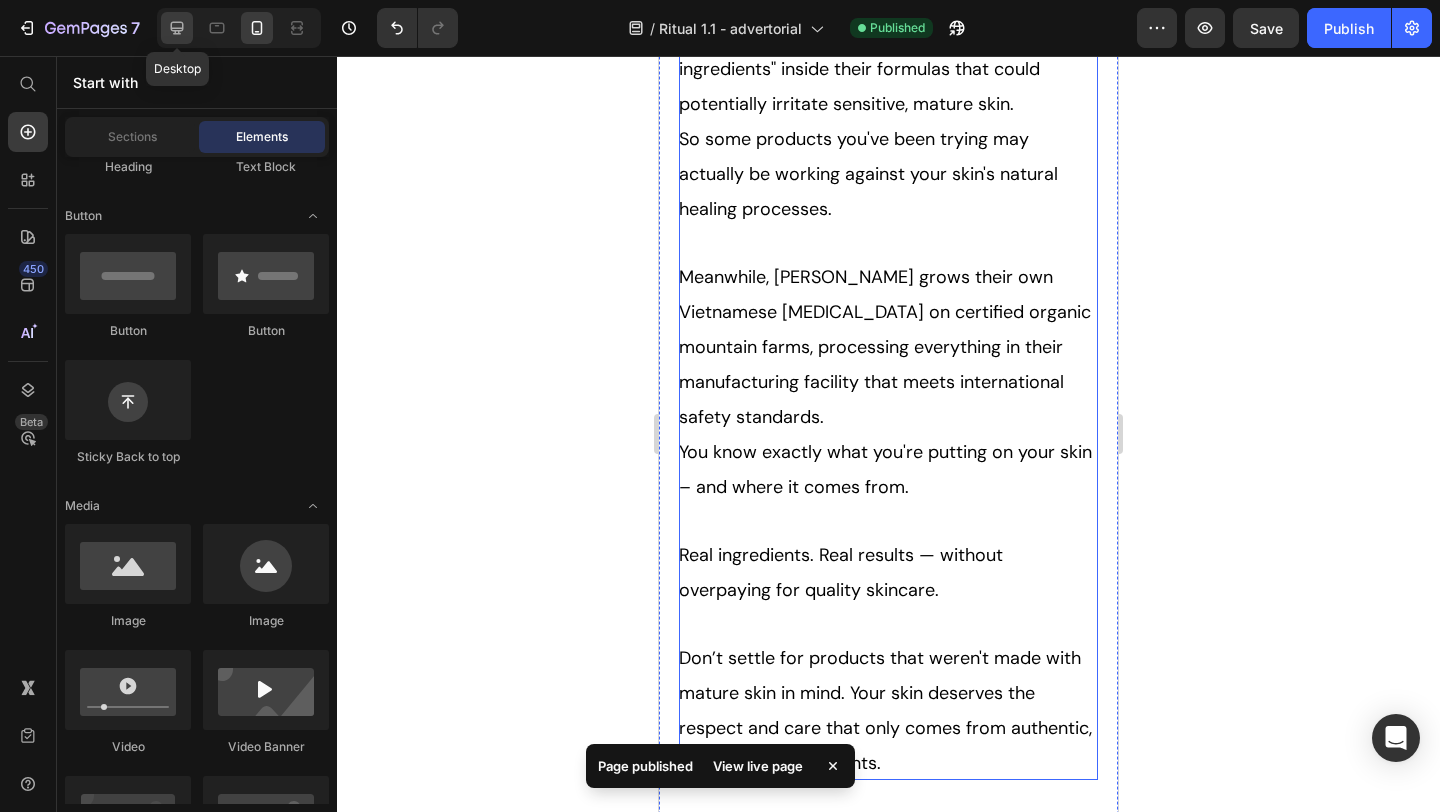click 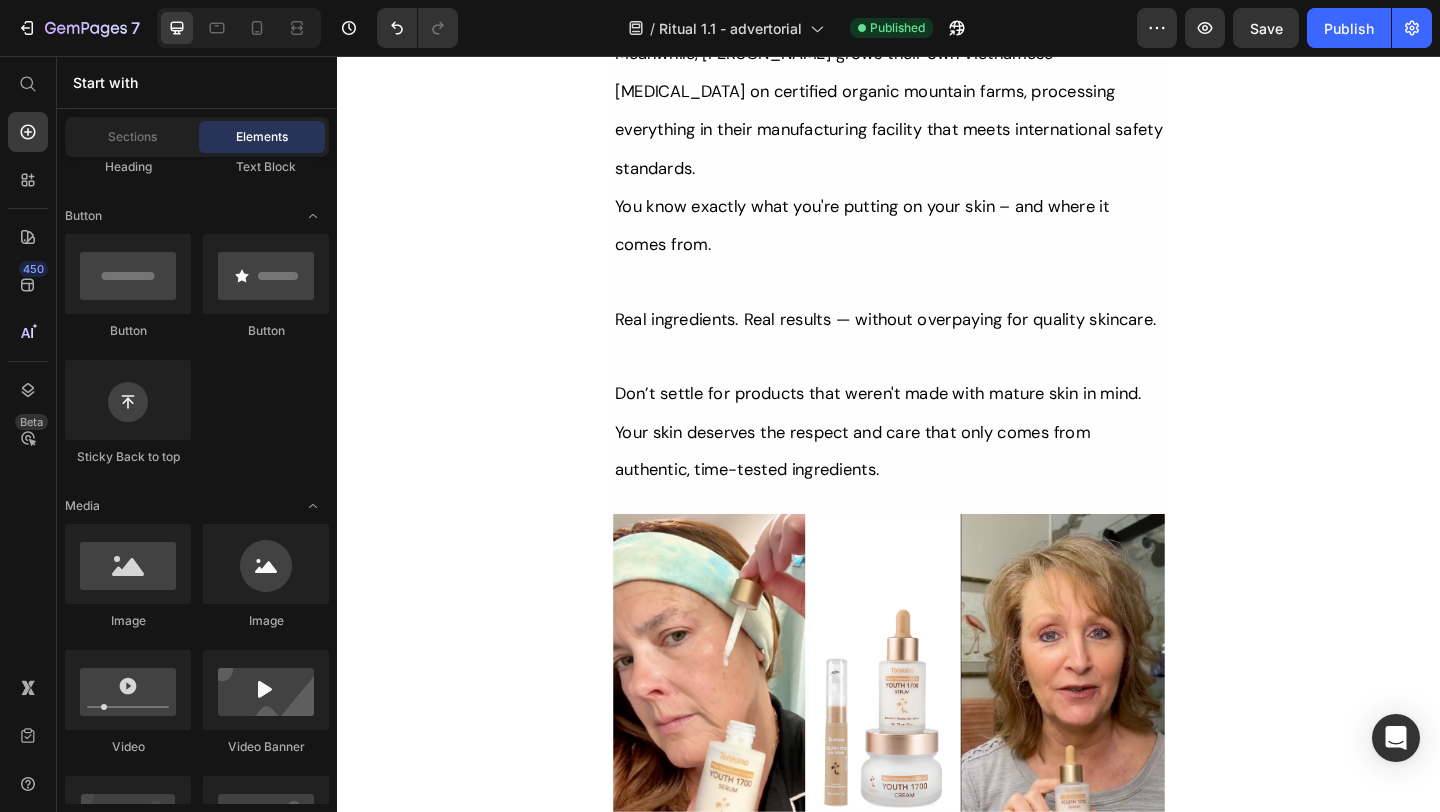 scroll, scrollTop: 13787, scrollLeft: 0, axis: vertical 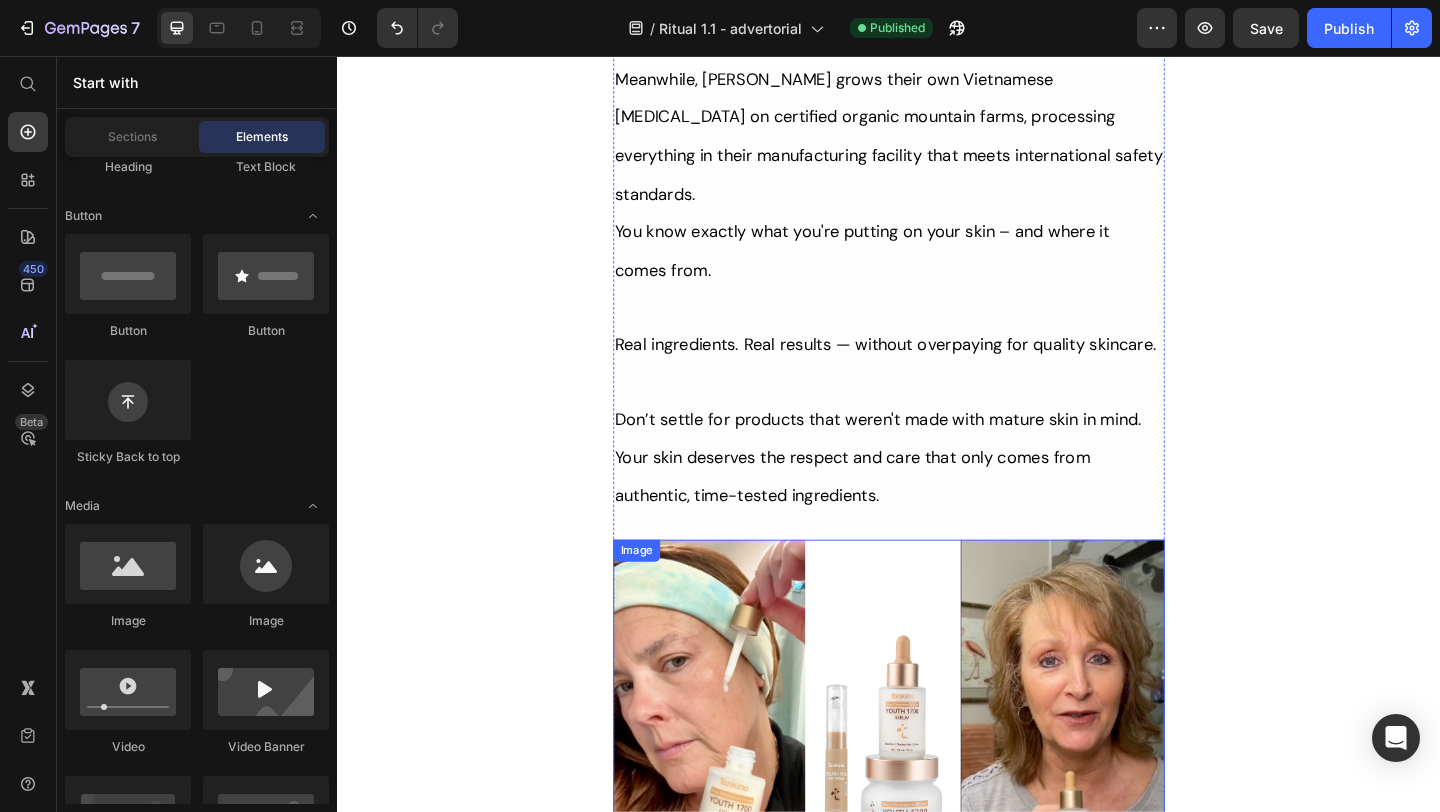 click at bounding box center (937, 779) 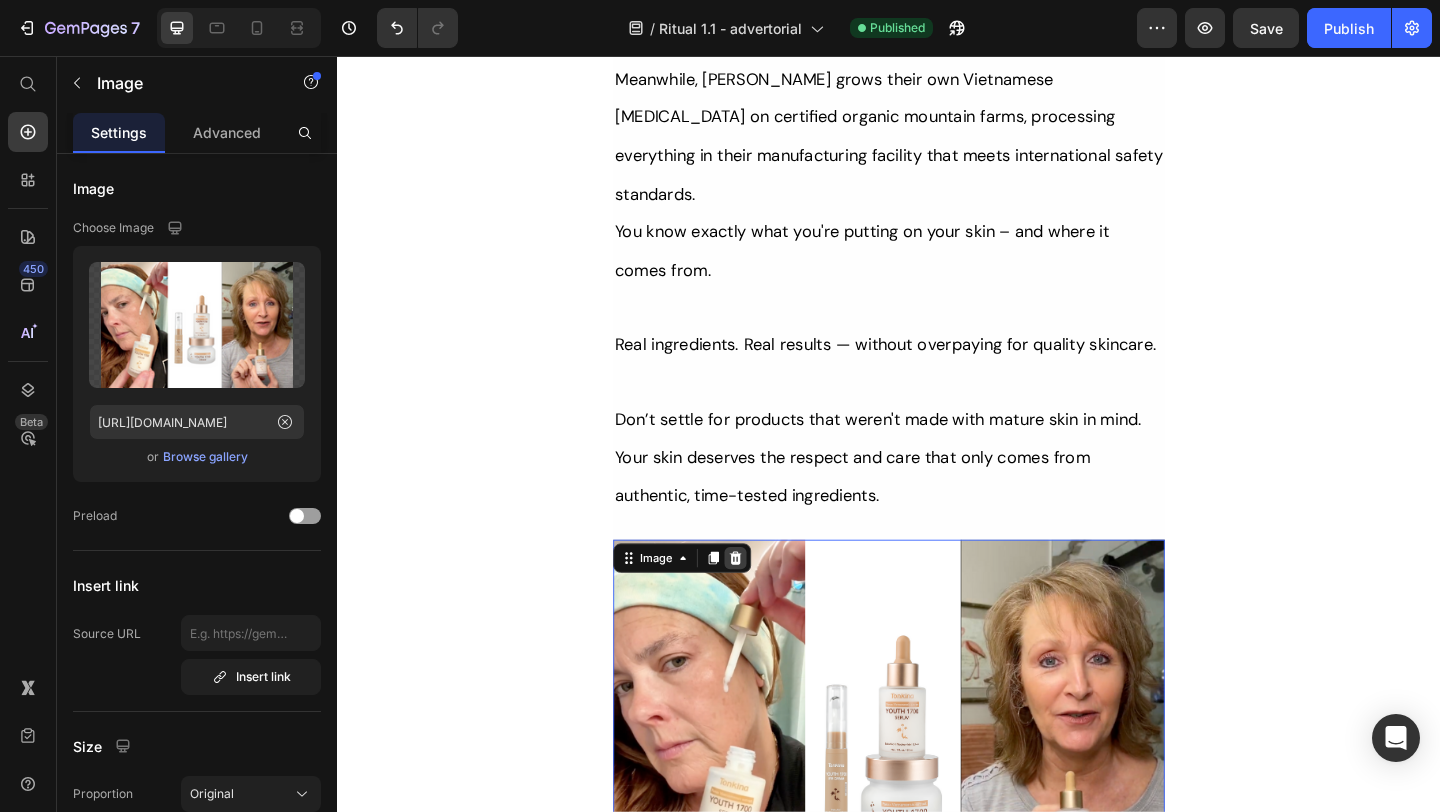 click at bounding box center [770, 602] 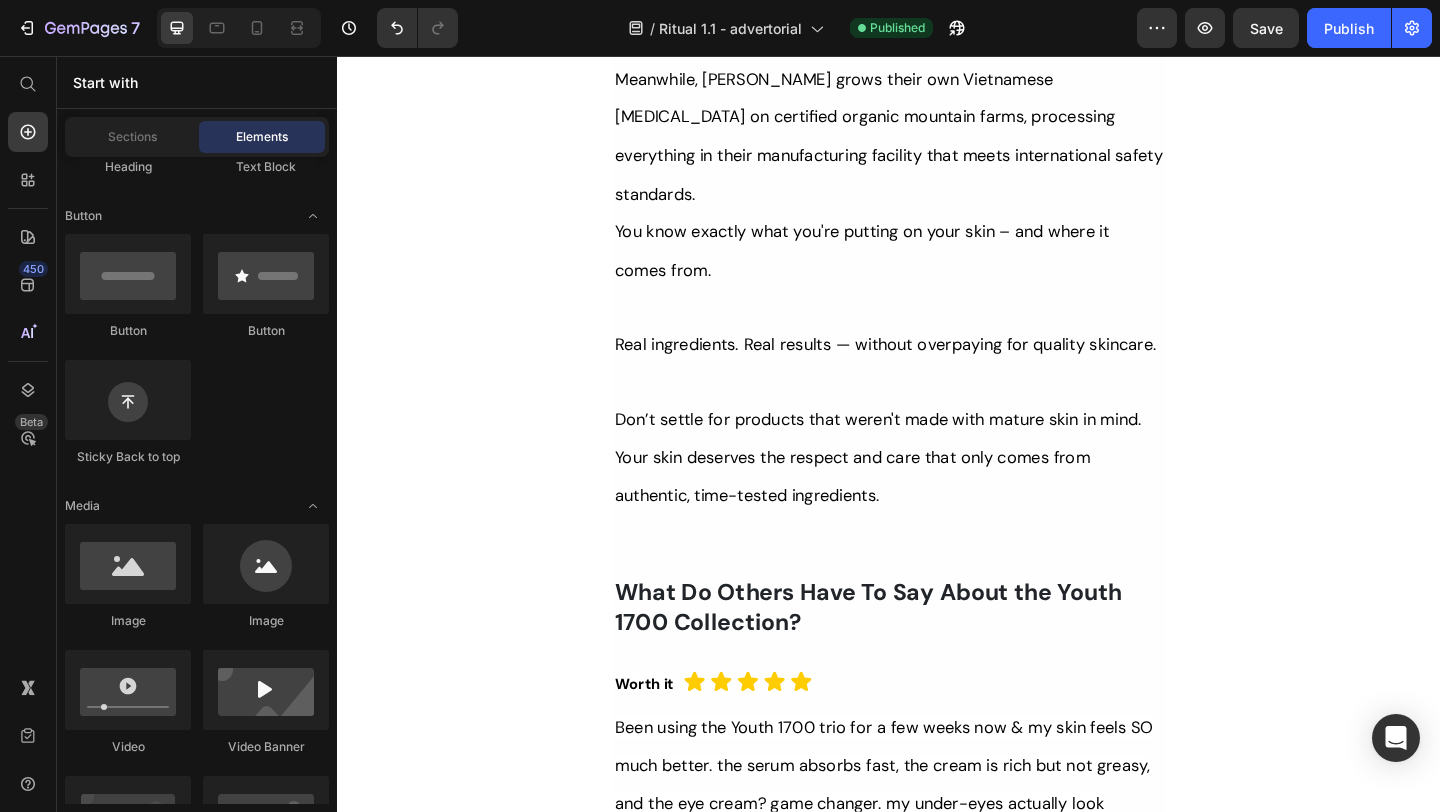 click on "APPLY DISCOUNT & CHECK AVAILABILITY Button ⁠⁠⁠⁠⁠⁠⁠ How Much Longer Will You Struggle With Products That Promise Everything and Deliver Nothing? Heading Here's something the beauty industry doesn't want you to know: according to the Environmental Working Group (EWG), federal law does not require complete transparency in skincare labeling. Which allows cosmetic companies to use "hidden ingredients" inside their formulas that could potentially irritate sensitive, mature skin. So some products you've been trying may actually be working against your skin's natural healing processes. Meanwhile, Tonkina grows their own Vietnamese ginseng on certified organic mountain farms, processing everything in their manufacturing facility that meets international safety standards.  You know exactly what you're putting on your skin – and where it comes from. Real ingredients. Real results — without overpaying for quality skincare. Text Block What Do Others Have To Say About the Youth 1700 Collection? Heading" at bounding box center [937, 1817] 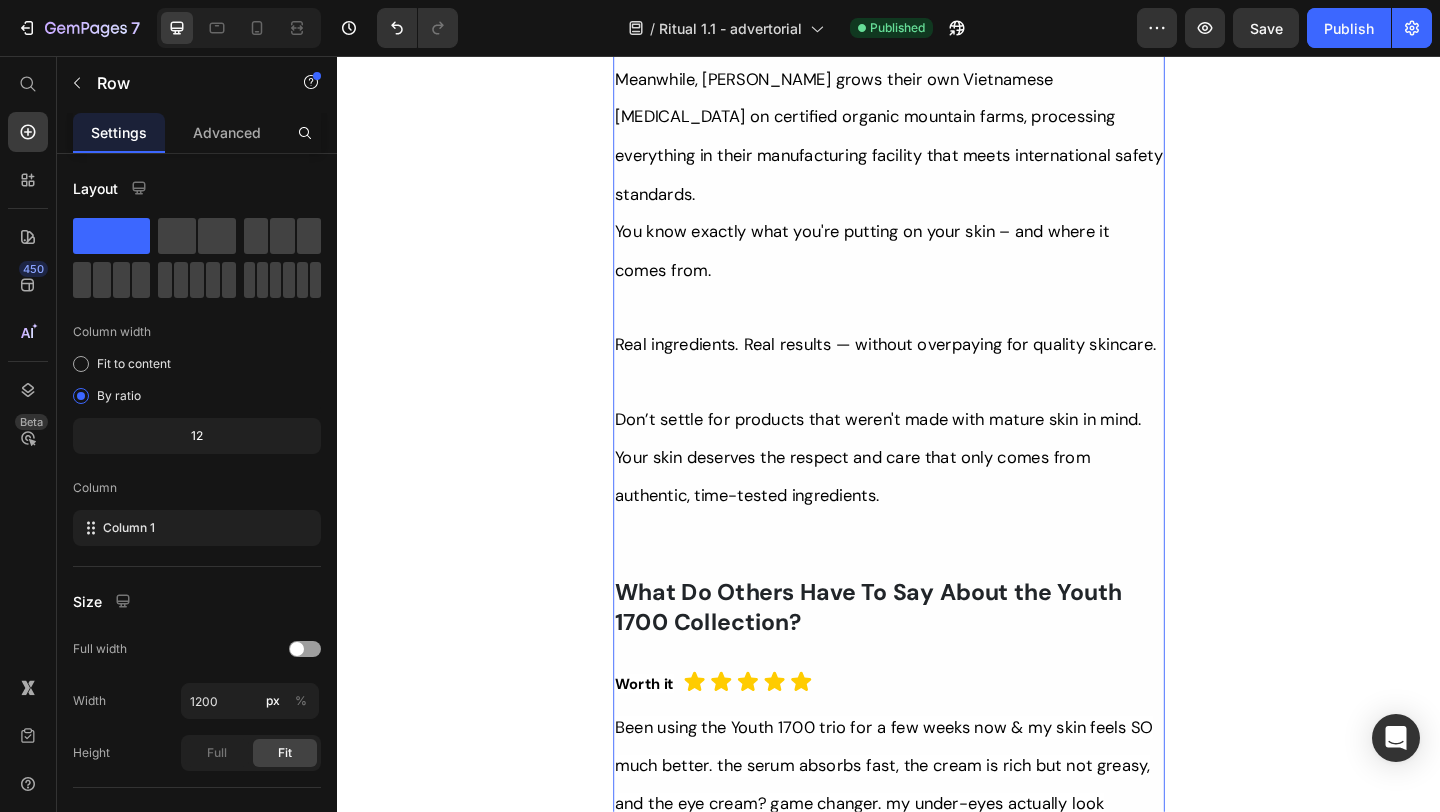 click on "APPLY DISCOUNT & CHECK AVAILABILITY Button ⁠⁠⁠⁠⁠⁠⁠ How Much Longer Will You Struggle With Products That Promise Everything and Deliver Nothing? Heading Here's something the beauty industry doesn't want you to know: according to the Environmental Working Group (EWG), federal law does not require complete transparency in skincare labeling. Which allows cosmetic companies to use "hidden ingredients" inside their formulas that could potentially irritate sensitive, mature skin. So some products you've been trying may actually be working against your skin's natural healing processes. Meanwhile, Tonkina grows their own Vietnamese ginseng on certified organic mountain farms, processing everything in their manufacturing facility that meets international safety standards.  You know exactly what you're putting on your skin – and where it comes from. Real ingredients. Real results — without overpaying for quality skincare. Text Block What Do Others Have To Say About the Youth 1700 Collection? Heading" at bounding box center [937, 1817] 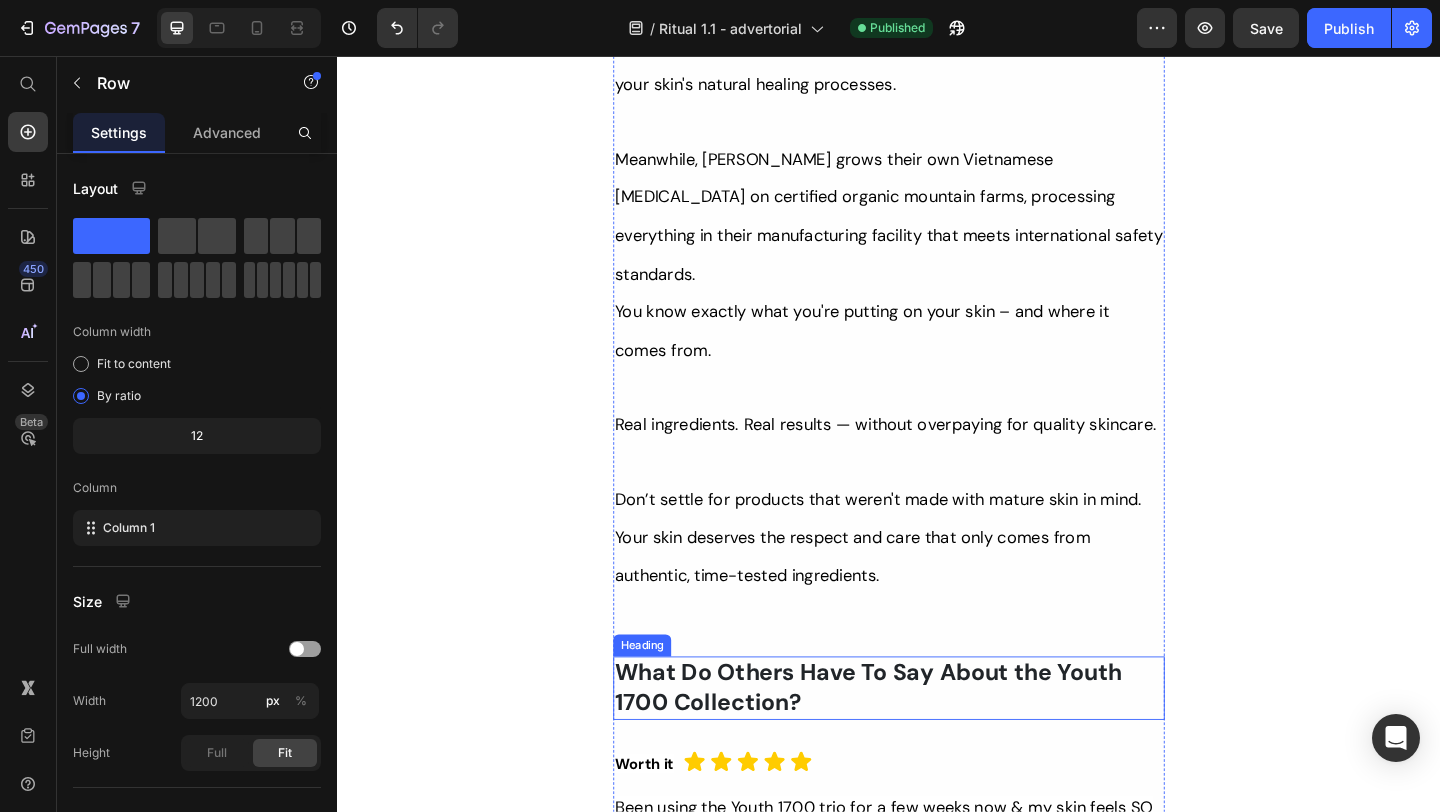 scroll, scrollTop: 13525, scrollLeft: 0, axis: vertical 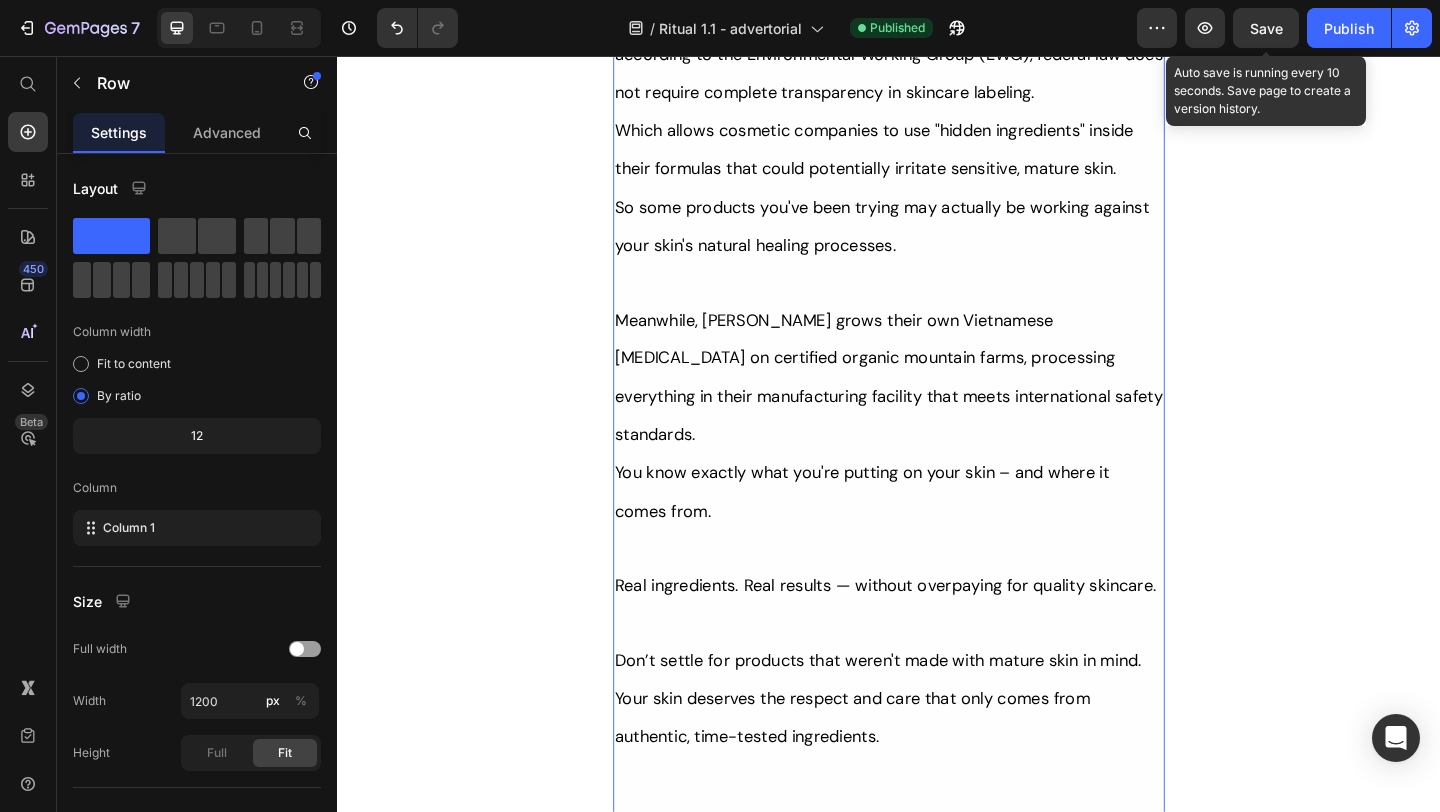 click on "Save" at bounding box center (1266, 28) 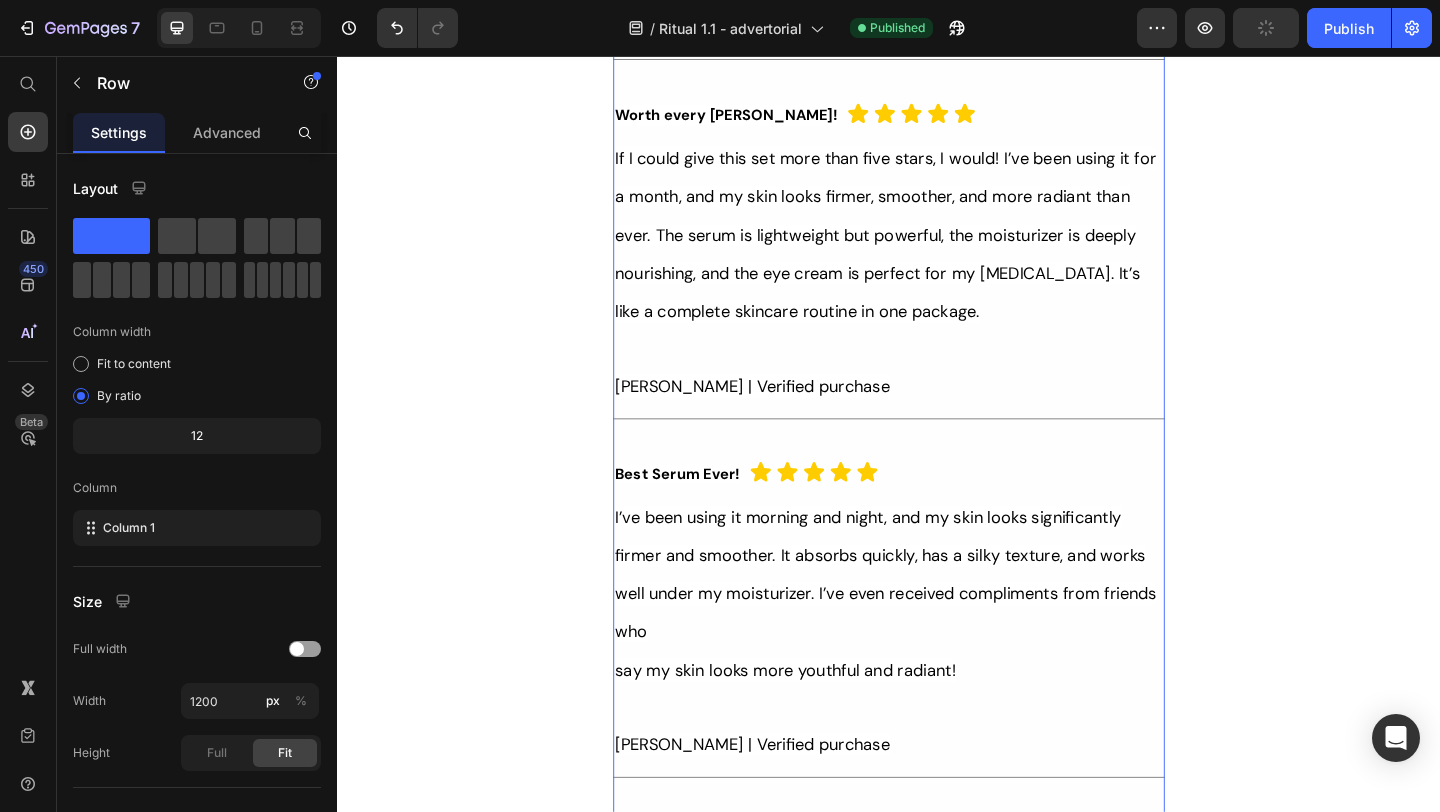 scroll, scrollTop: 14767, scrollLeft: 0, axis: vertical 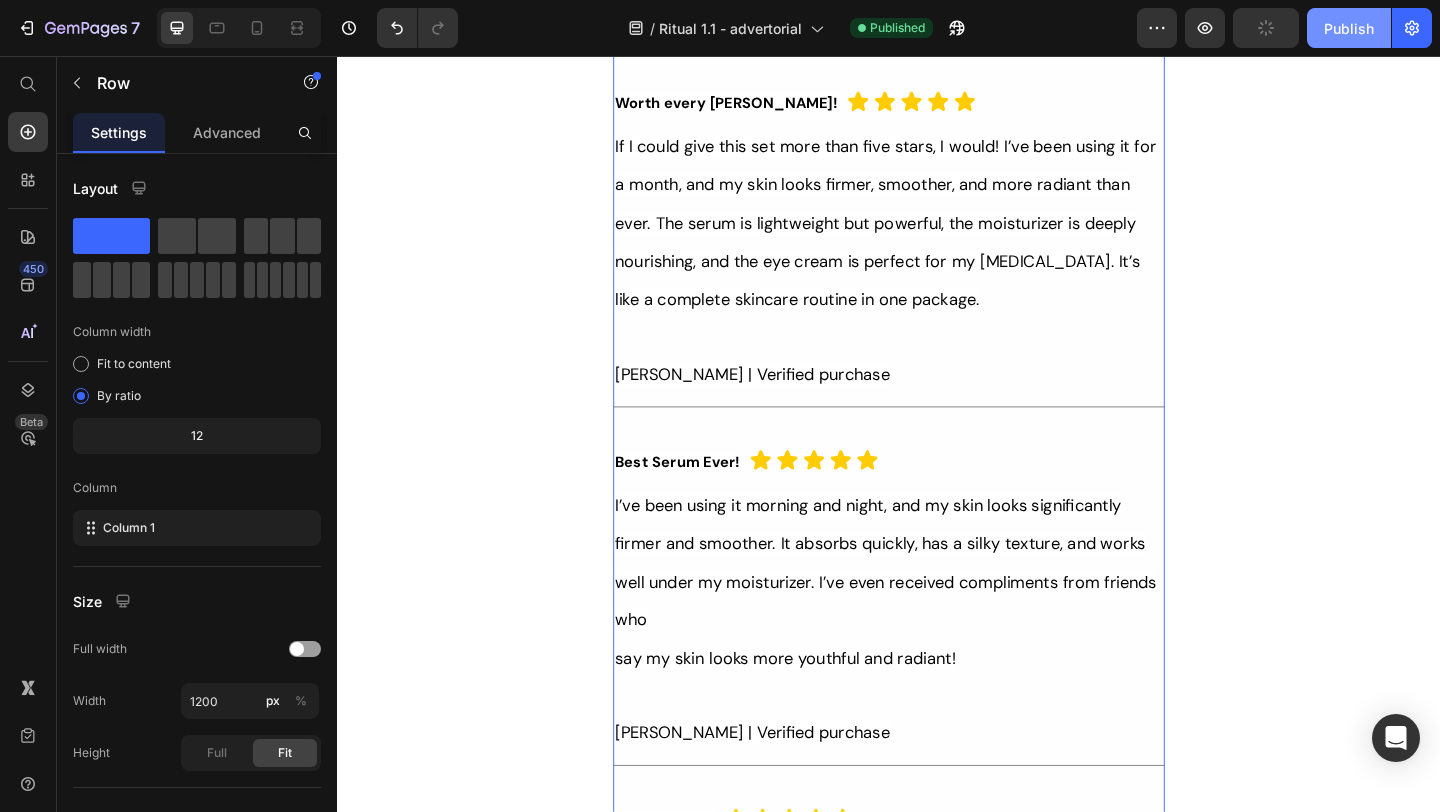 click on "Publish" at bounding box center [1349, 28] 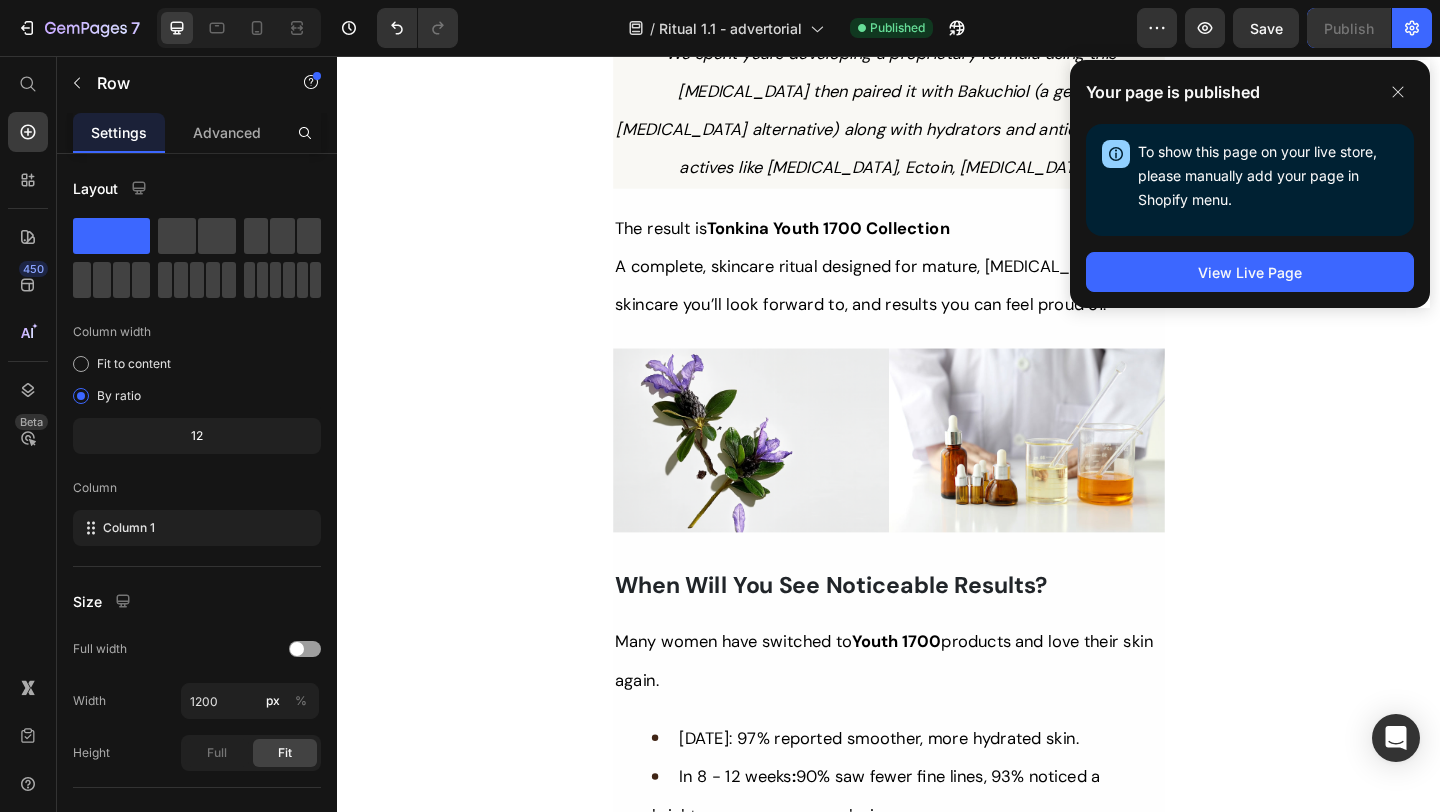 scroll, scrollTop: 6741, scrollLeft: 0, axis: vertical 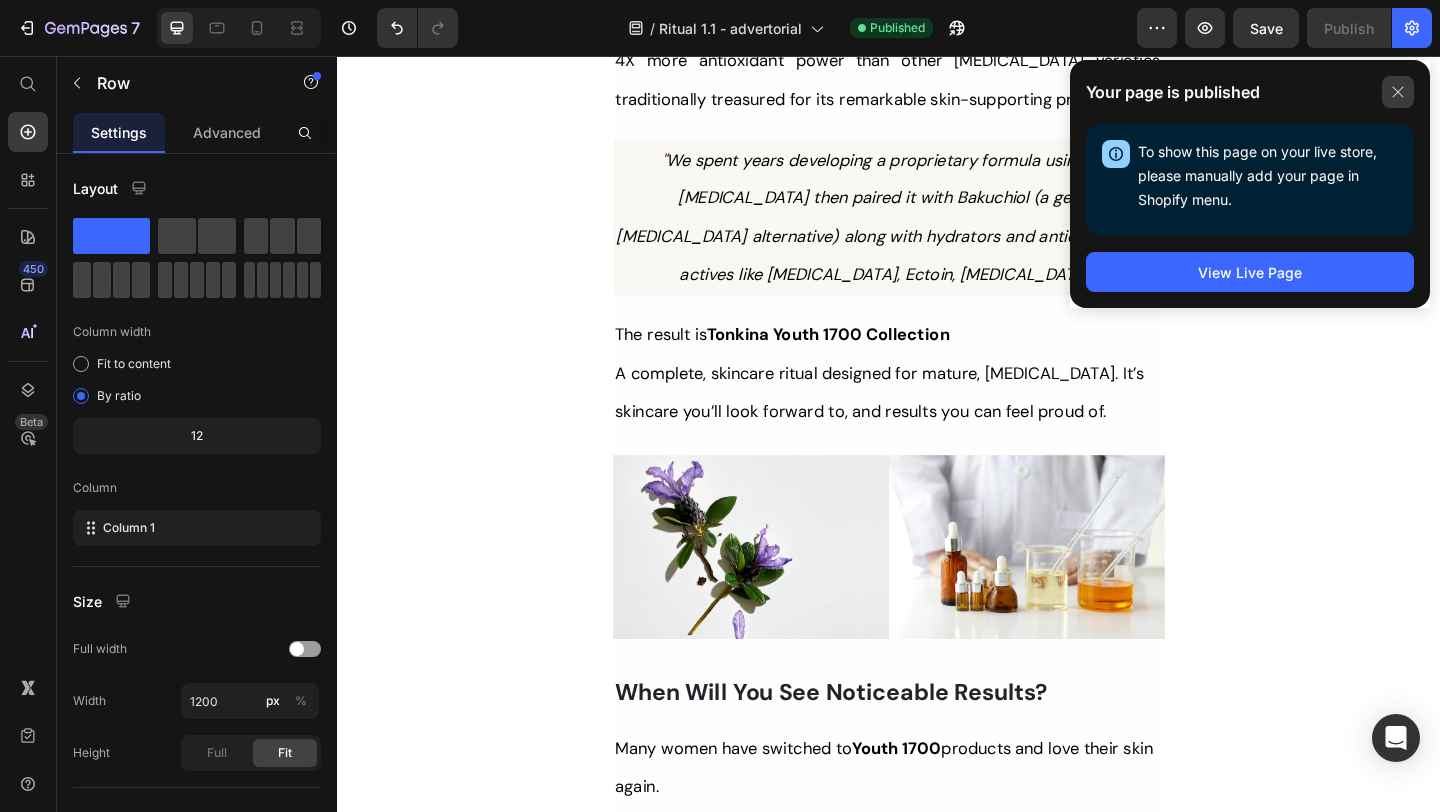 click 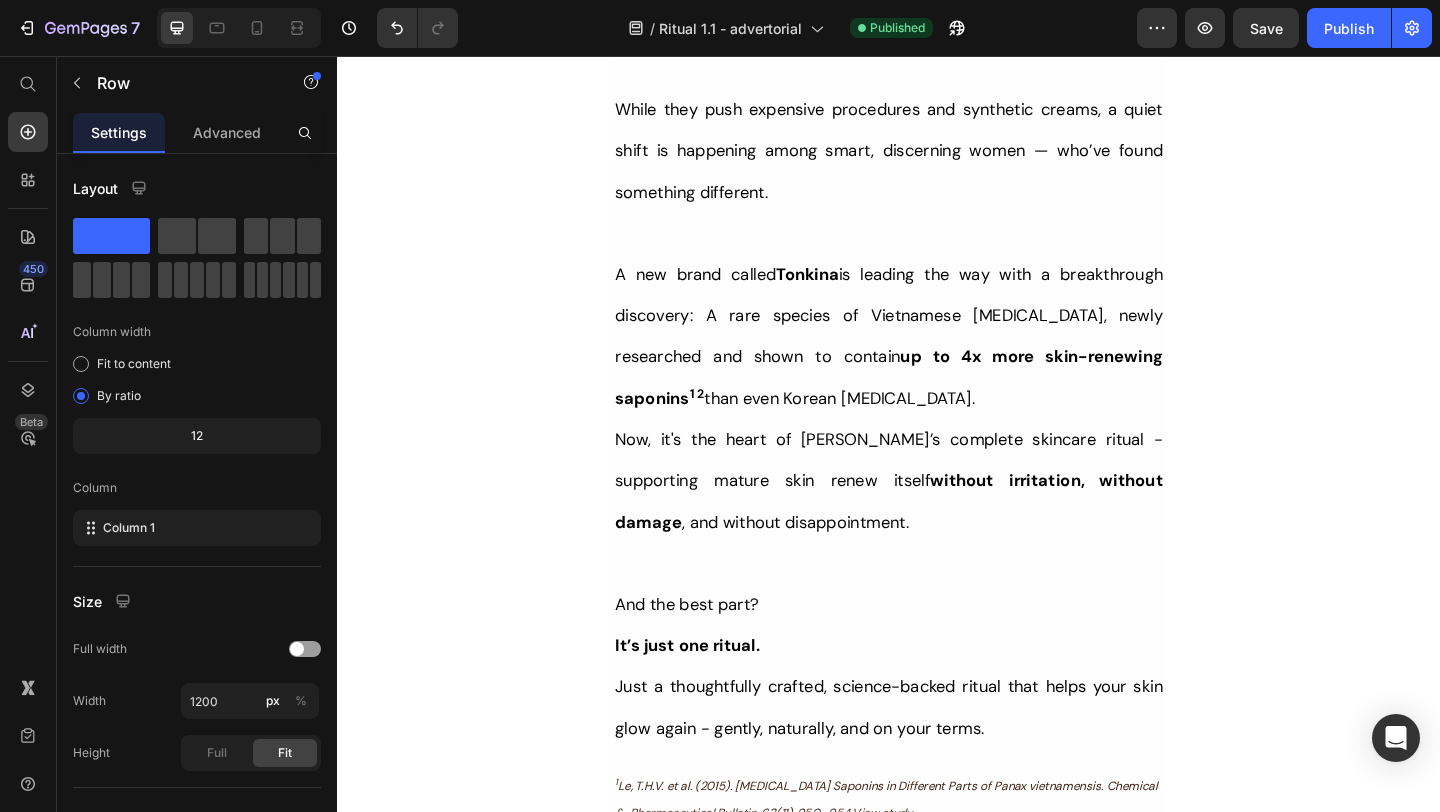 scroll, scrollTop: 1375, scrollLeft: 0, axis: vertical 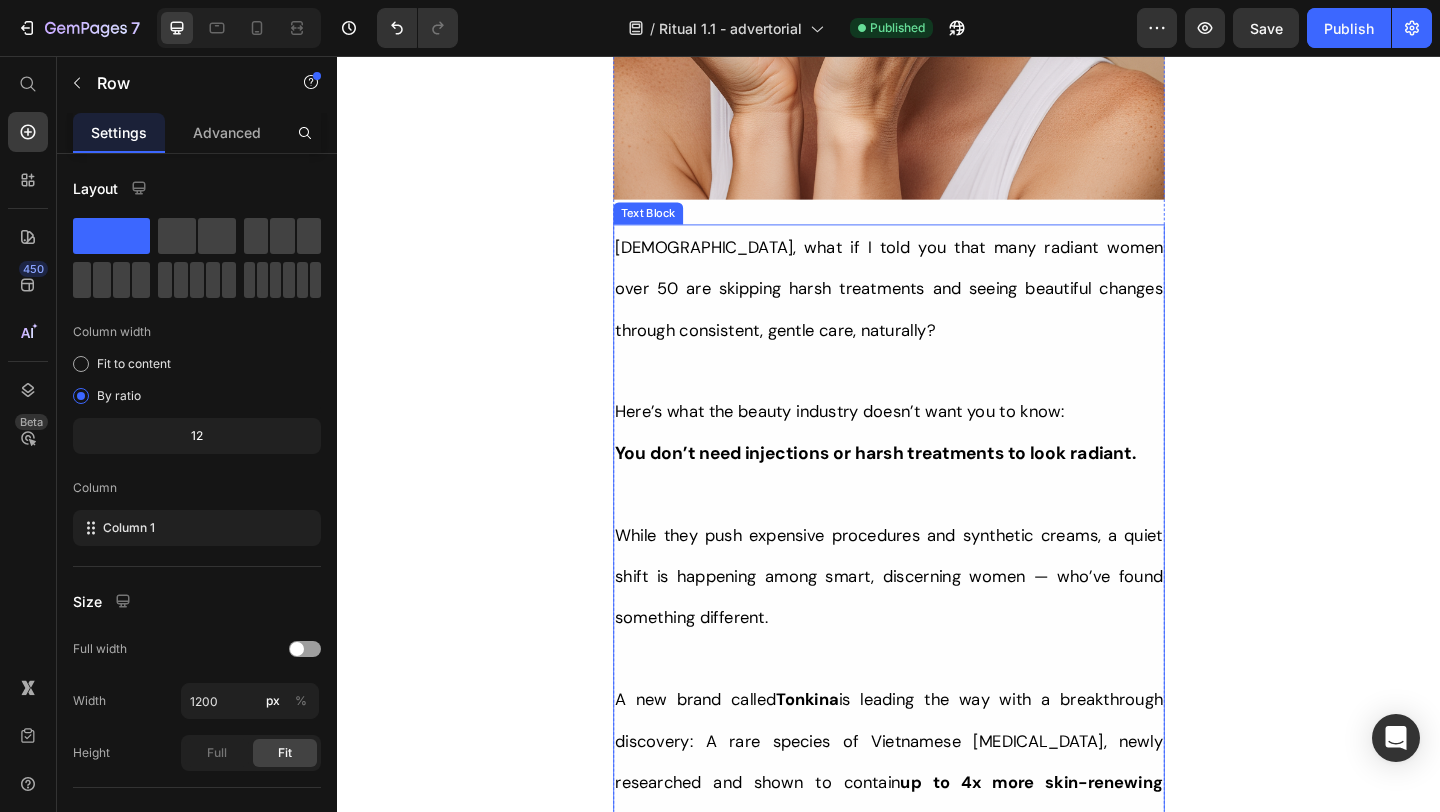 click on "While they push expensive procedures and synthetic creams, a quiet shift is happening among smart, discerning women — who’ve found something different." at bounding box center (937, 621) 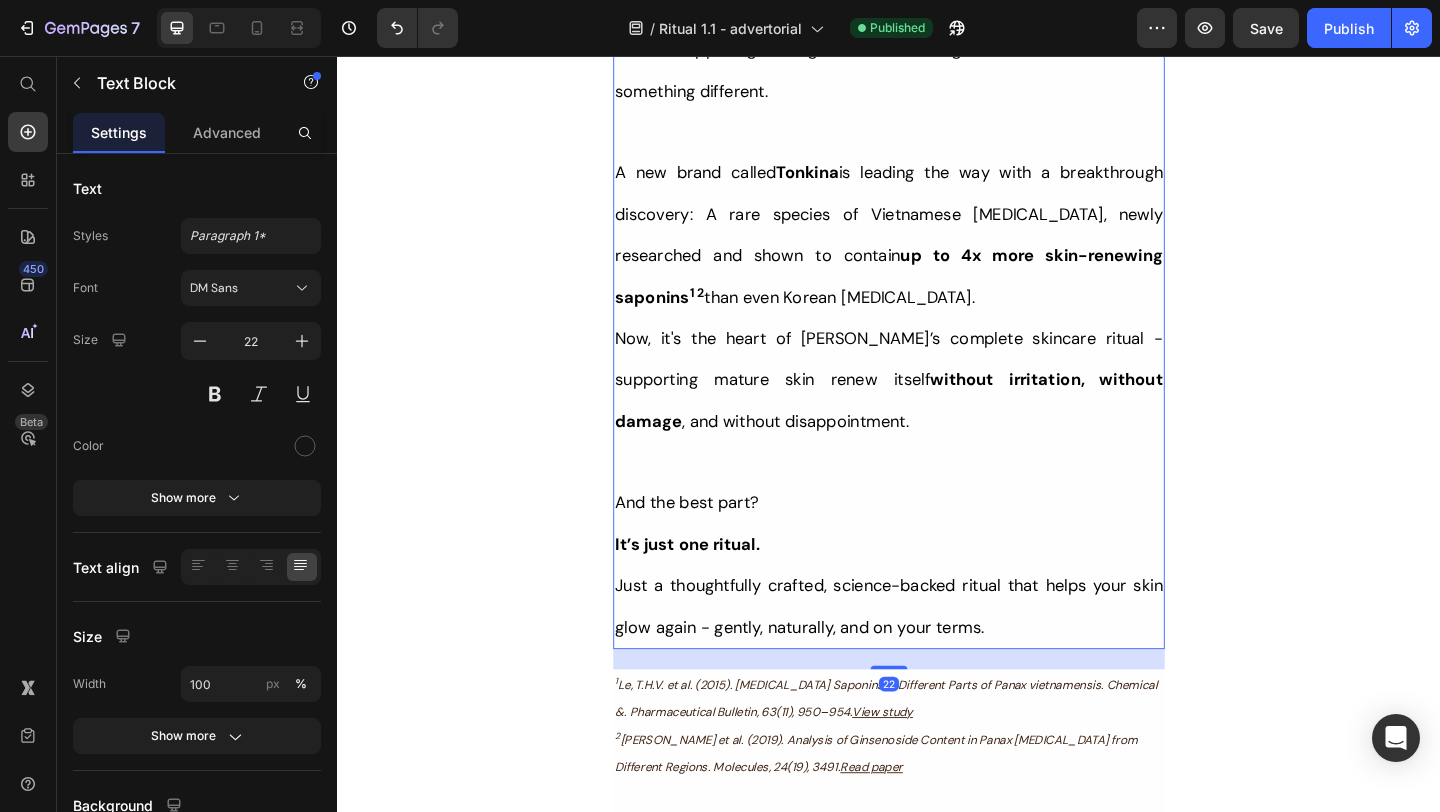 scroll, scrollTop: 1635, scrollLeft: 0, axis: vertical 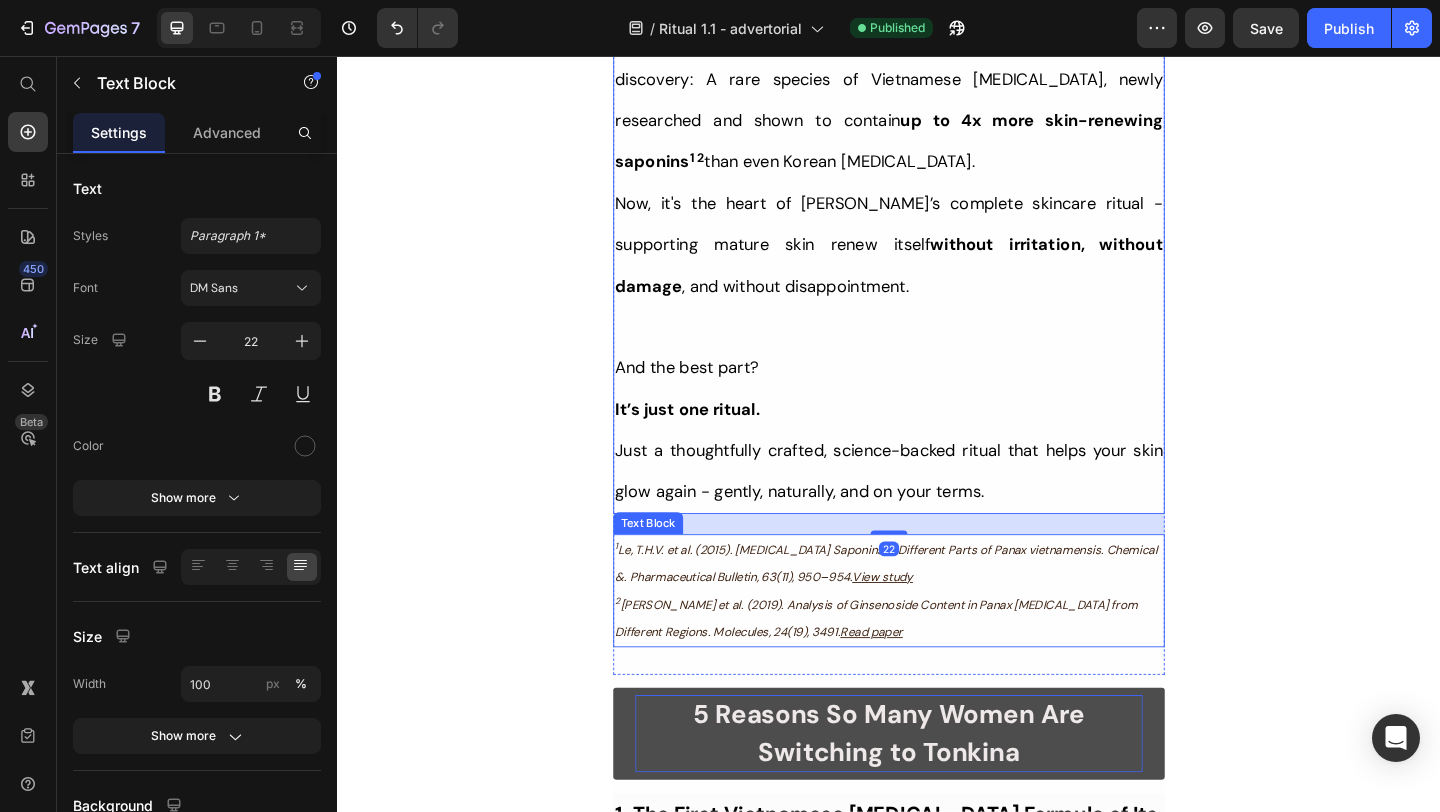 click on "Read paper" at bounding box center (918, 682) 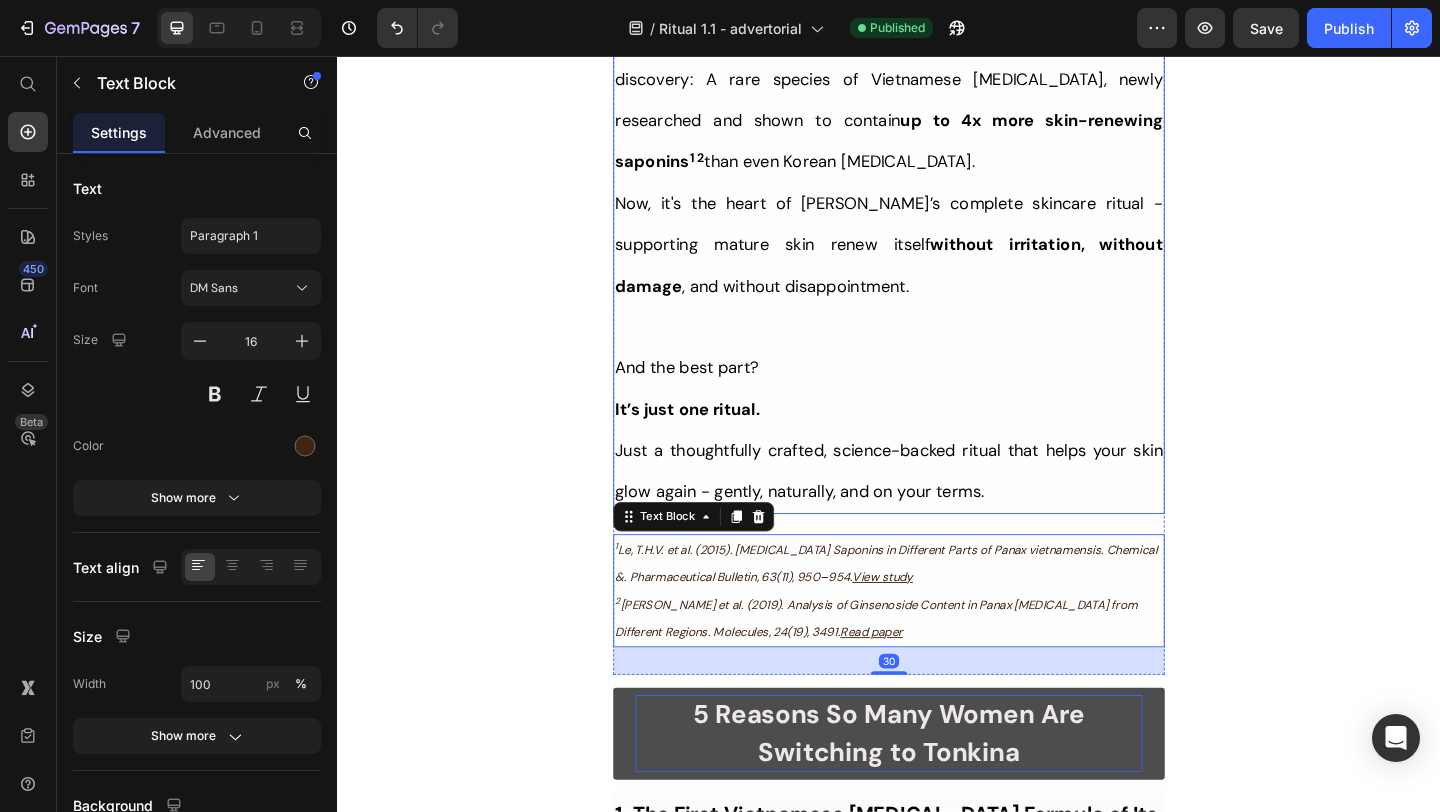 click on "Just a thoughtfully crafted, science-backed ritual that helps your skin glow again - gently, naturally, and on your terms." at bounding box center [937, 507] 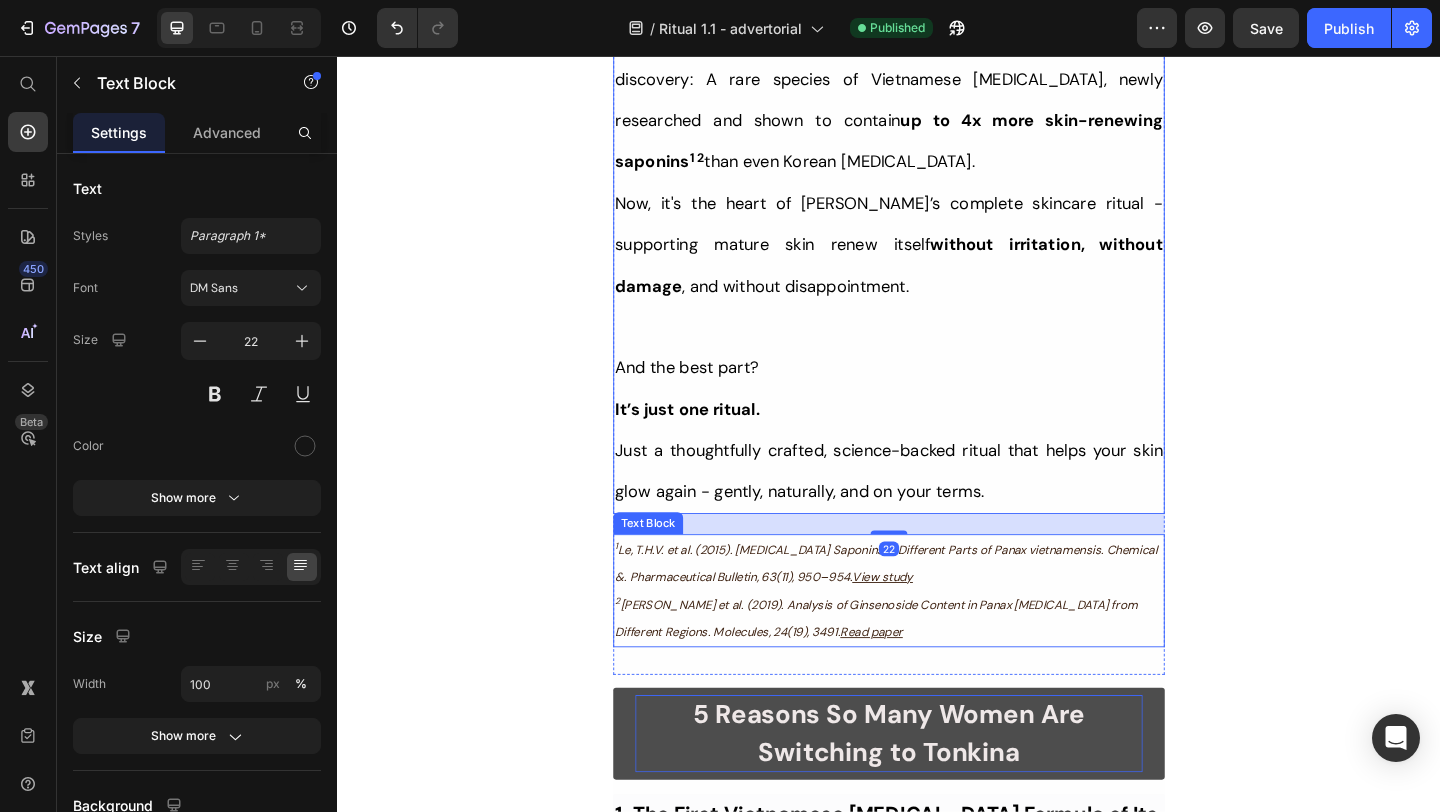 click on "1  Le, T.H.V. et al. (2015). Ginseng Saponins in Different Parts of Panax vietnamensis. Chemical &. Pharmaceutical Bulletin, 63(11), 950–954.  View study" at bounding box center (937, 608) 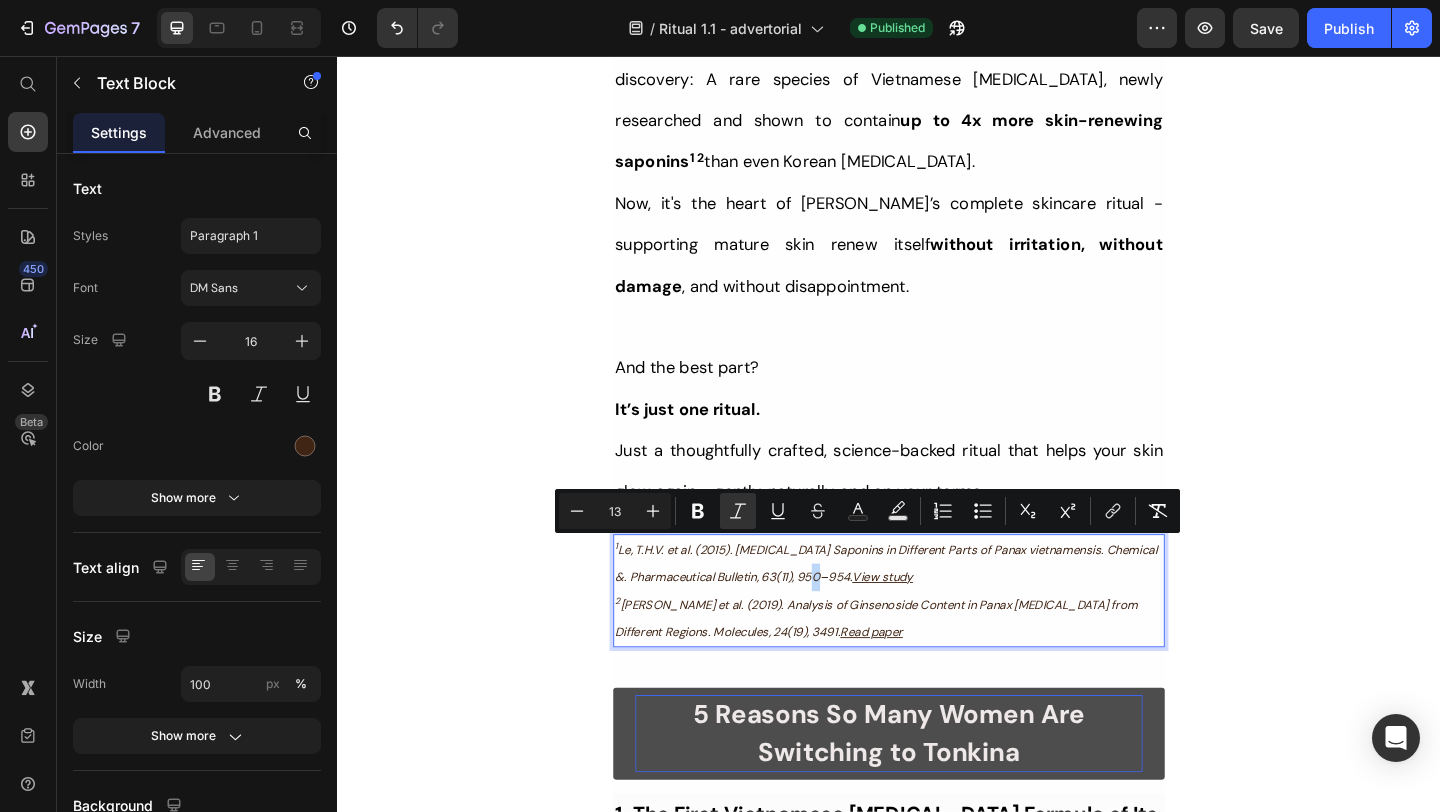 click on "1  Le, T.H.V. et al. (2015). Ginseng Saponins in Different Parts of Panax vietnamensis. Chemical &. Pharmaceutical Bulletin, 63(11), 950–954.  View study" at bounding box center (937, 608) 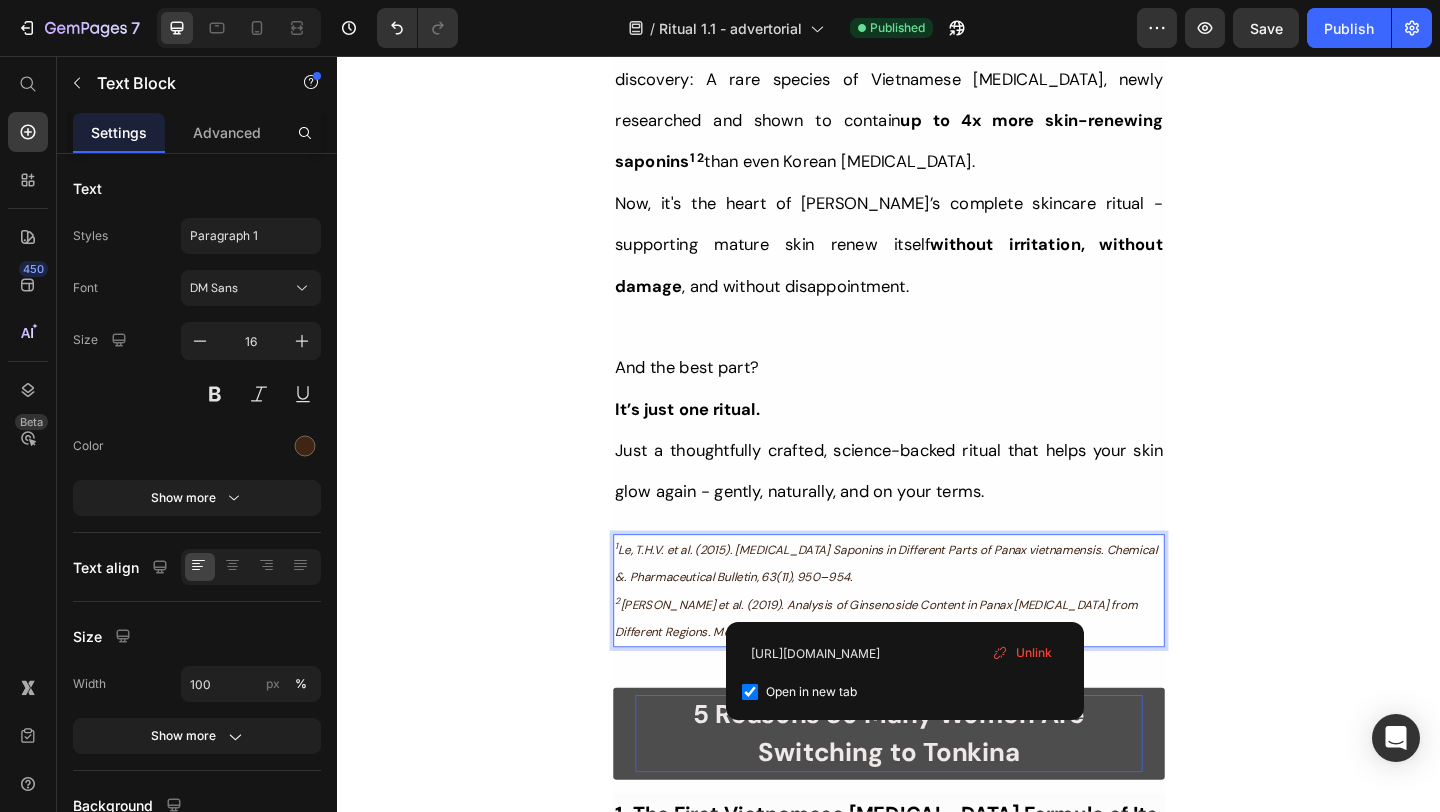 click on "2  Chen, W. et al. (2019). Analysis of Ginsenoside Content in Panax ginseng from Different Regions. Molecules, 24(19), 3491.  Read paper" at bounding box center [937, 668] 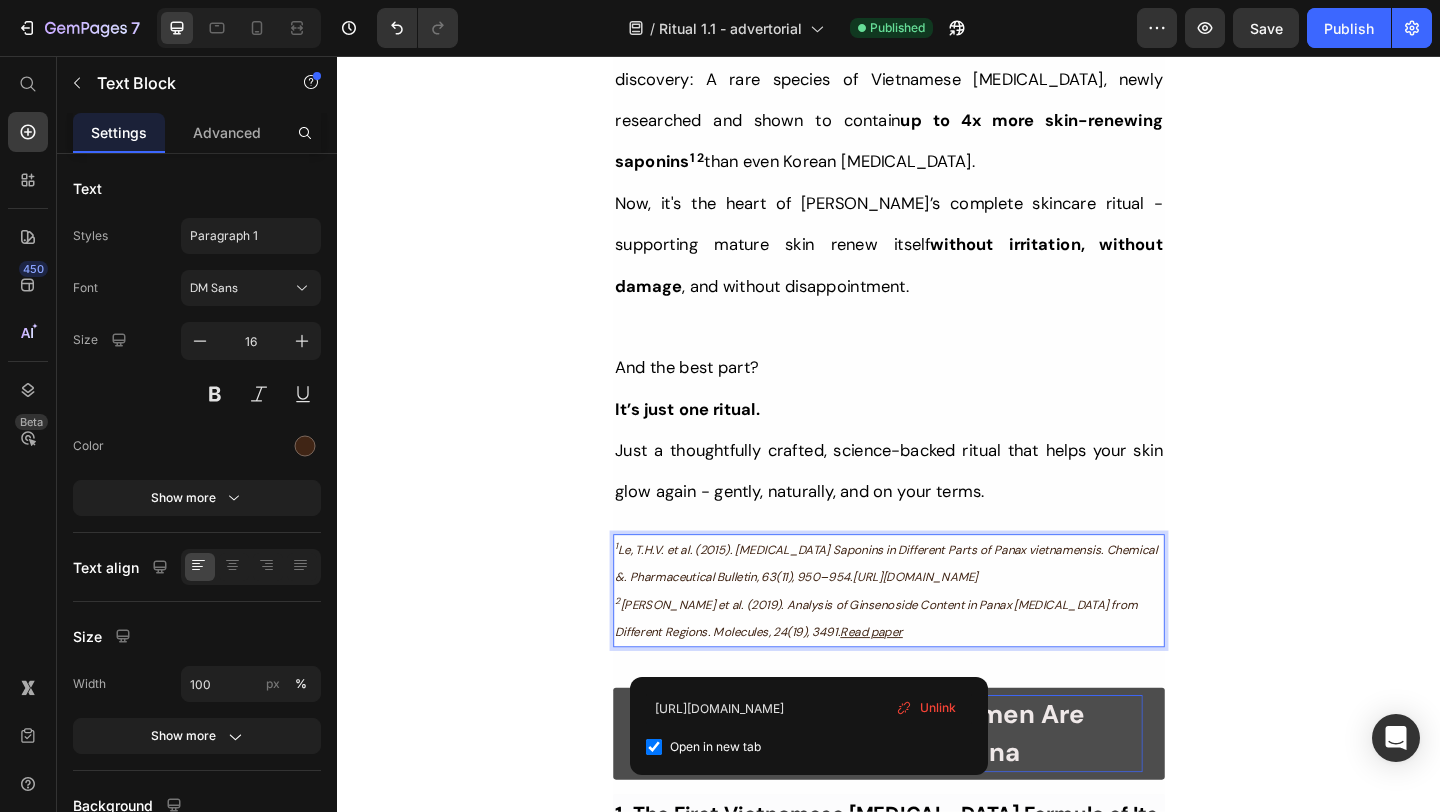 click on "https://pubmed.ncbi.nlm.nih.gov/26521860" at bounding box center (966, 622) 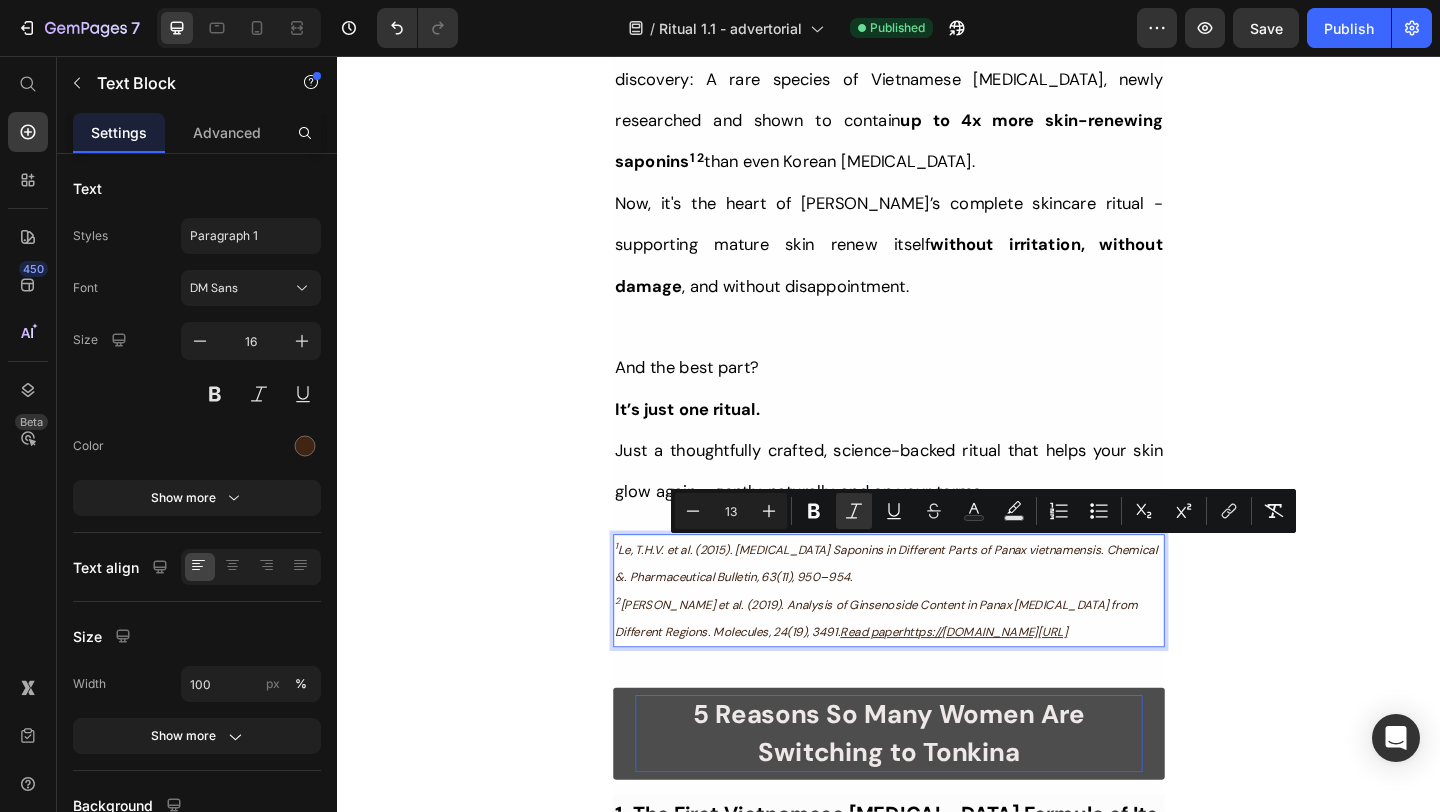 drag, startPoint x: 888, startPoint y: 591, endPoint x: 1166, endPoint y: 595, distance: 278.02878 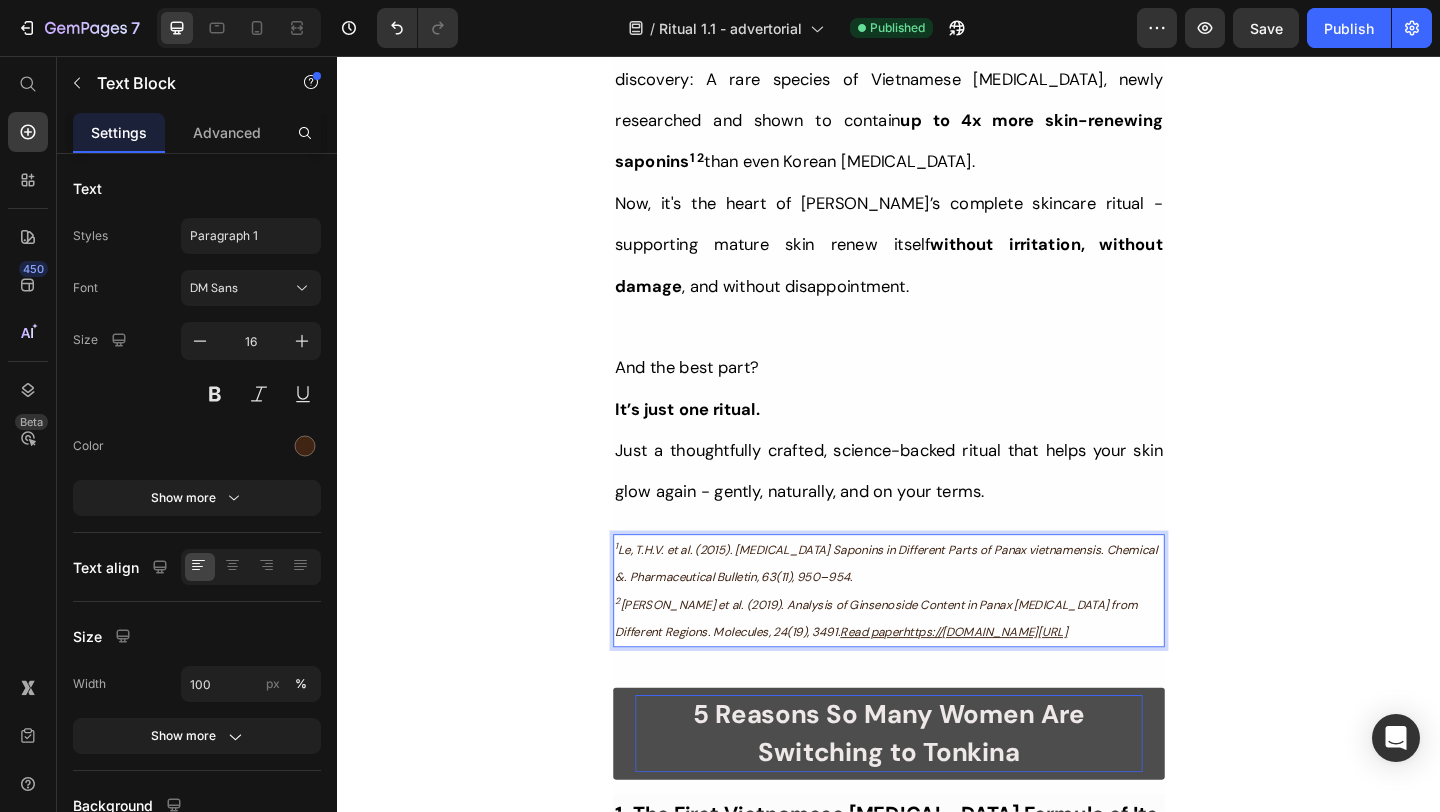 click on "2  Chen, W. et al. (2019). Analysis of Ginsenoside Content in Panax ginseng from Different Regions. Molecules, 24(19), 3491.  Read paperhttps://www.mdpi.com/1420-3049/24/19/3491" at bounding box center [937, 668] 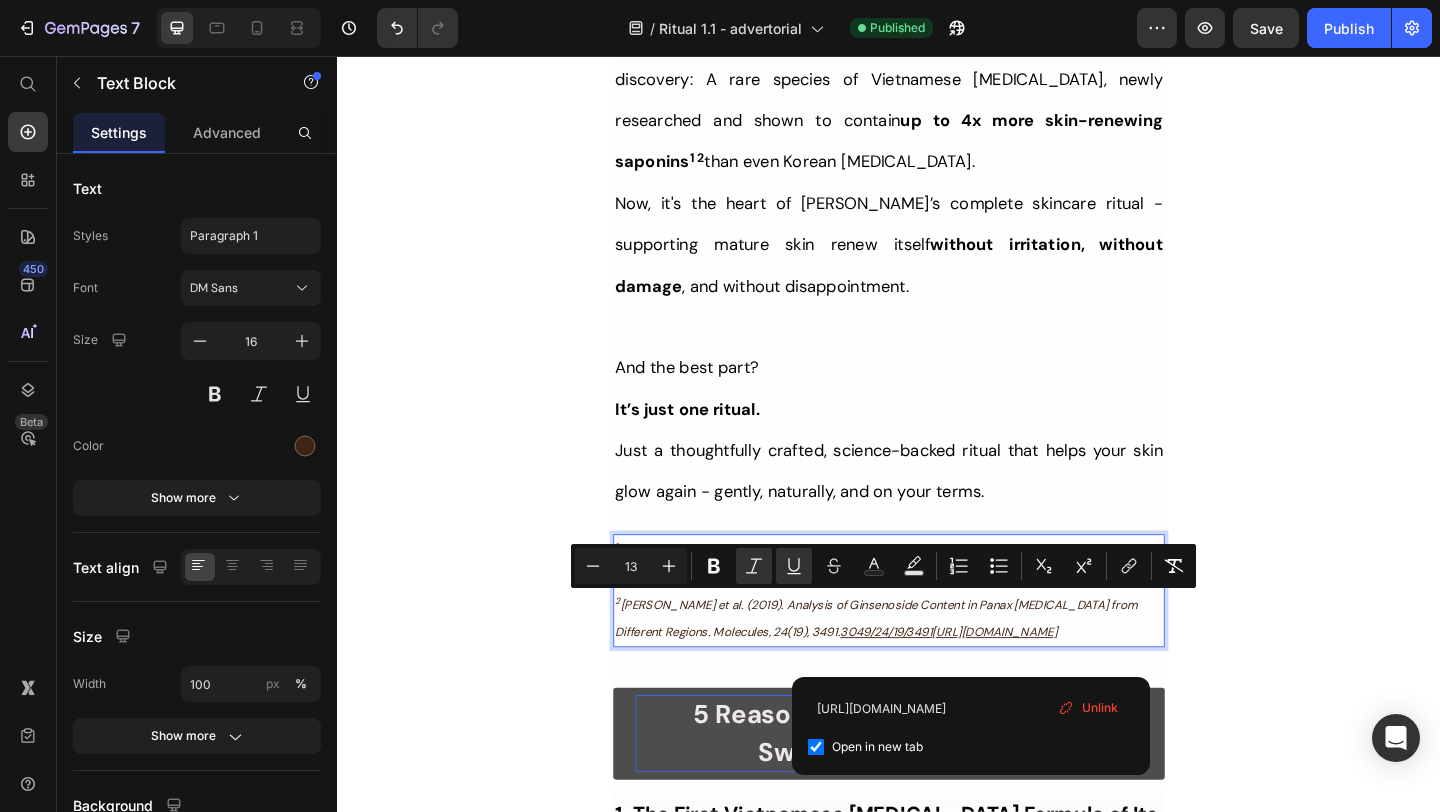 drag, startPoint x: 1144, startPoint y: 649, endPoint x: 780, endPoint y: 656, distance: 364.0673 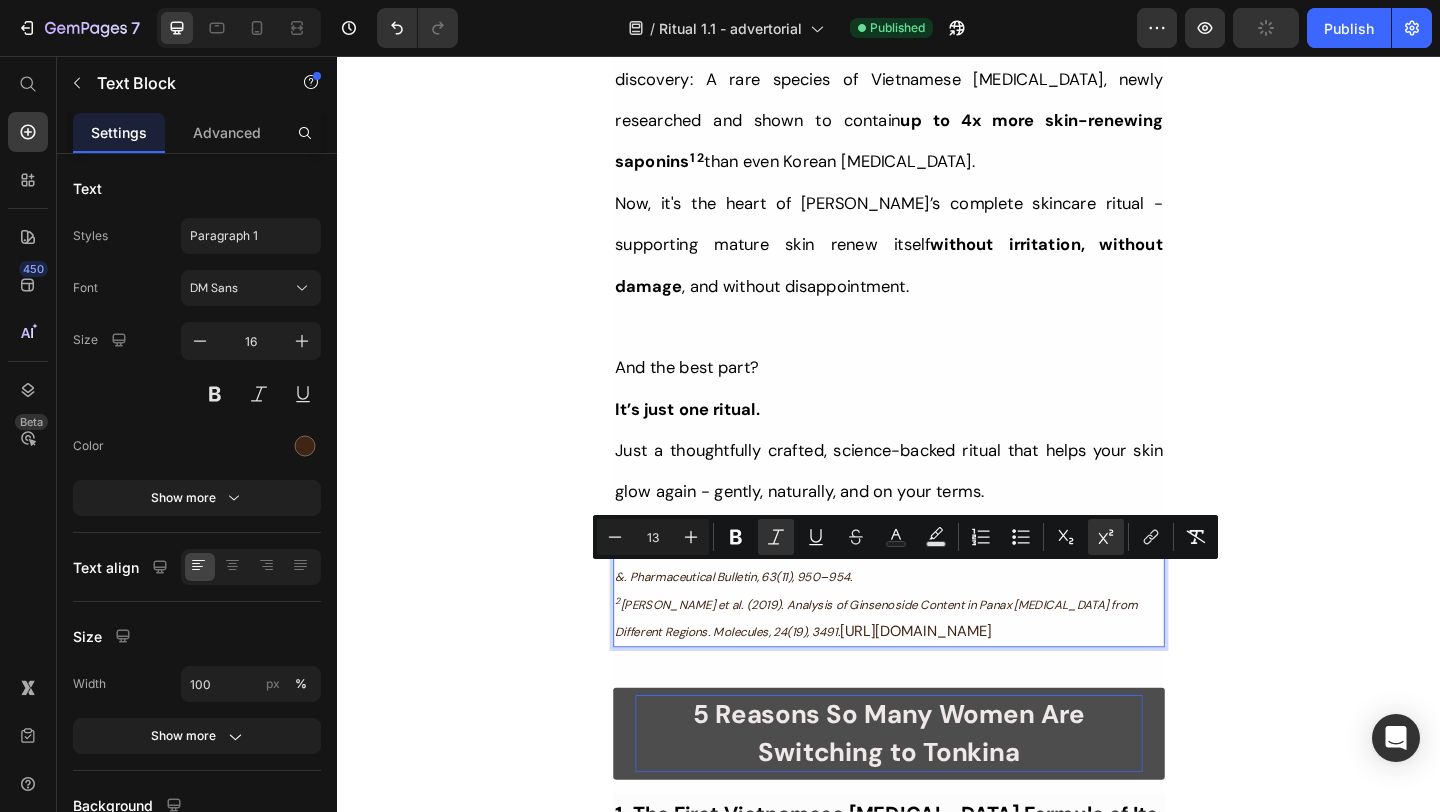 click on "2  Chen, W. et al. (2019). Analysis of Ginsenoside Content in Panax ginseng from Different Regions. Molecules, 24(19), 3491." at bounding box center (923, 667) 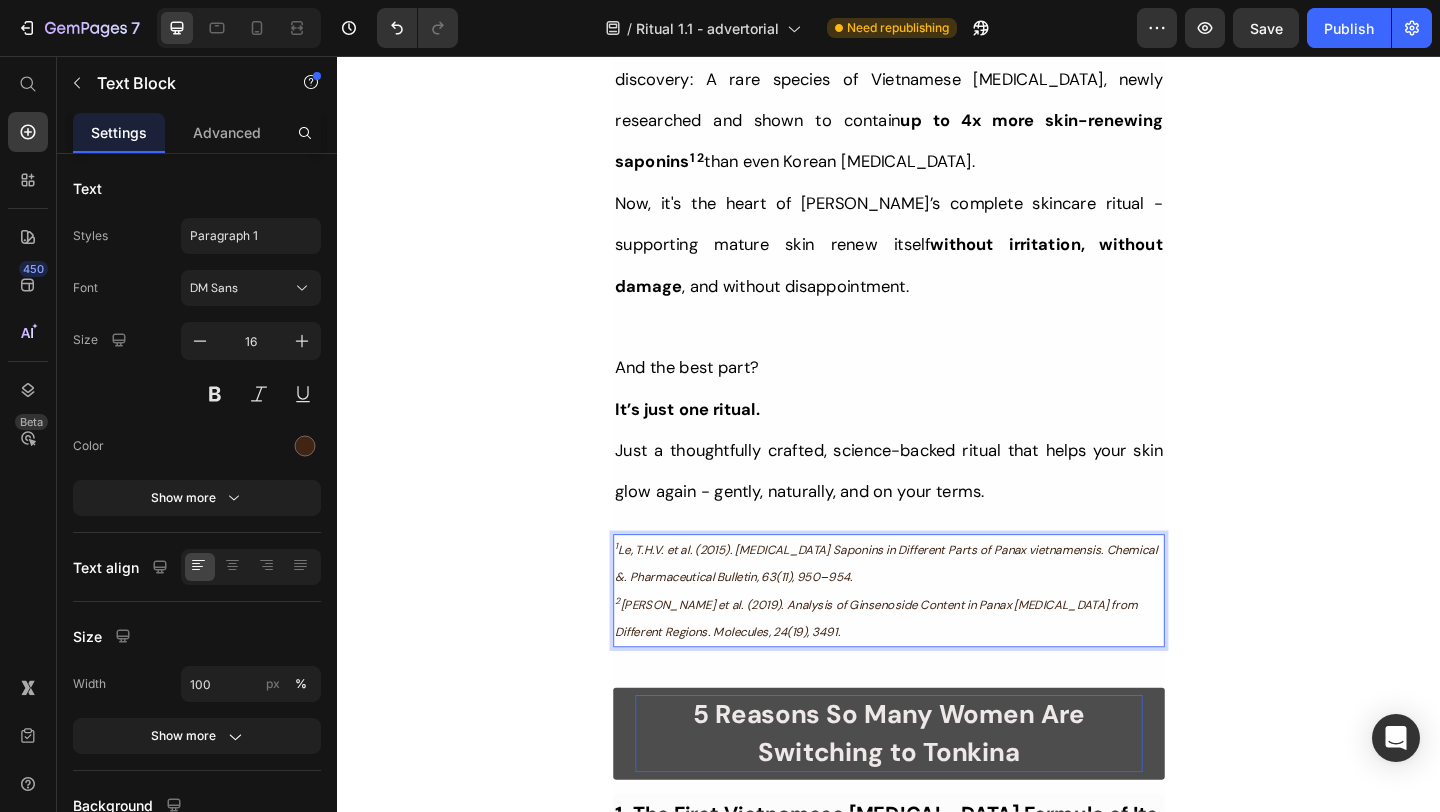 drag, startPoint x: 777, startPoint y: 655, endPoint x: 1191, endPoint y: 665, distance: 414.12076 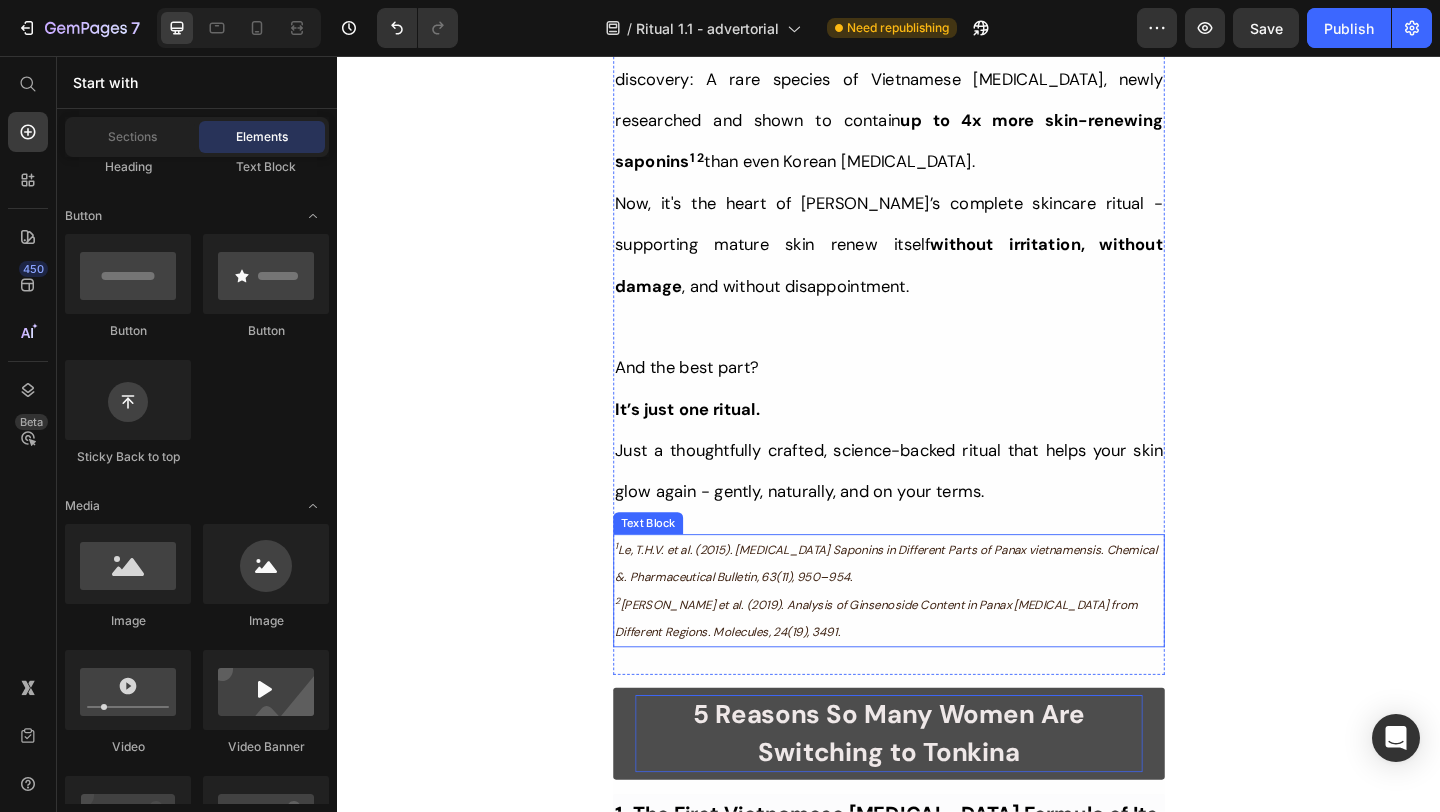 click on "2  Chen, W. et al. (2019). Analysis of Ginsenoside Content in Panax ginseng from Different Regions. Molecules, 24(19), 3491." at bounding box center (923, 667) 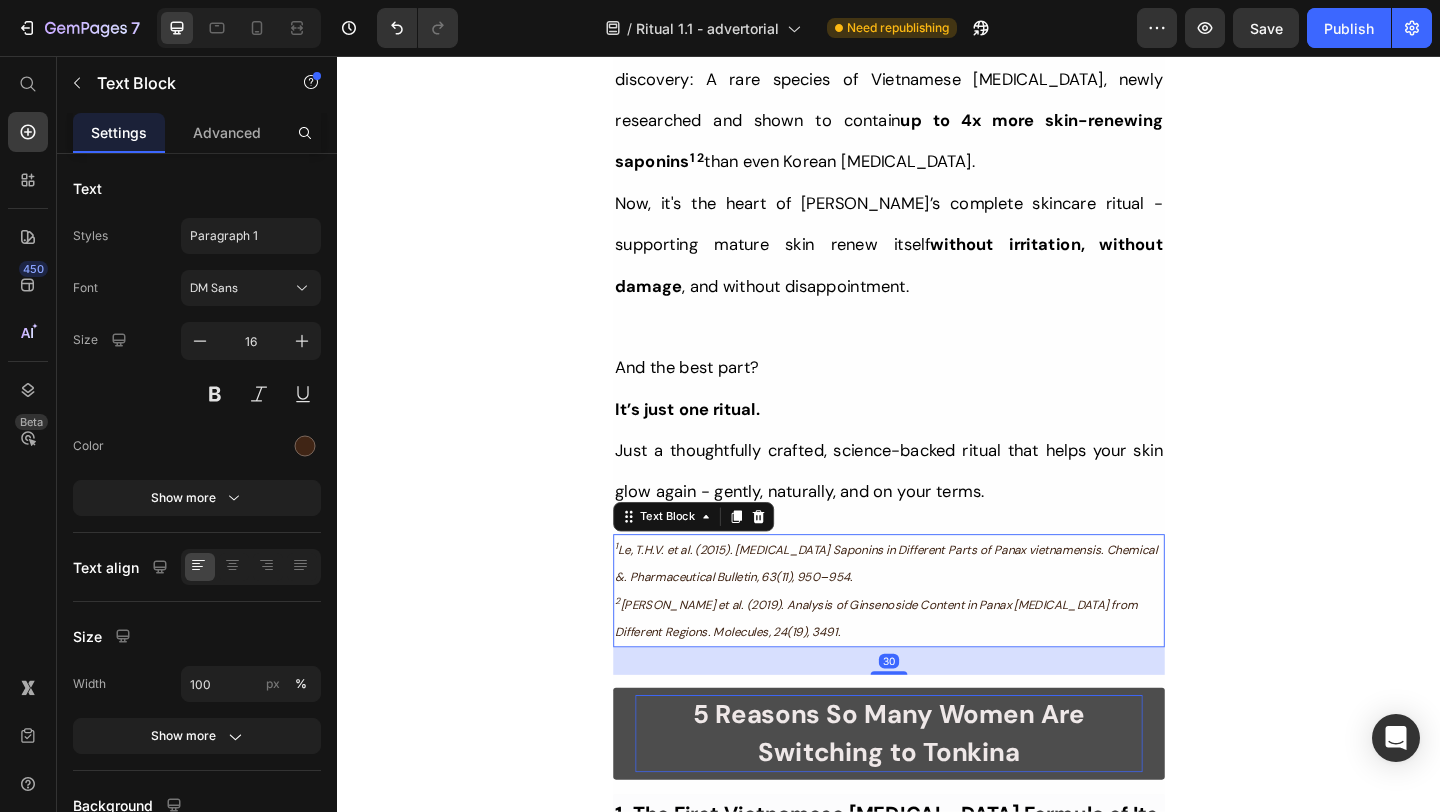 click on "⁠⁠⁠⁠⁠⁠⁠ Even Her Daughter Noticed the Change – See Why Her Skin Looks So Calm and Radiant Heading                Title Line ⁠⁠⁠⁠⁠⁠⁠ Inspired By What Women Are Choosing Instead of Botox: This Complete Ritual Helps Support A Smoother Look And Firmer Skin — All Without Harsh Ingredients or Irritation. Heading Image Ladies, what if I told you that many radiant women over 50 are skipping harsh treatments and seeing beautiful changes through consistent, gentle care, naturally? Here’s what the beauty industry doesn’t want you to know: You don’t need injections or harsh treatments to look radiant. While they push expensive procedures and synthetic creams, a quiet shift is happening among smart, discerning women — who’ve found something different. A new brand called  Tonkina  is leading the way with a breakthrough discovery: A rare species of Vietnamese ginseng, newly researched and shown to contain  up to 4x more skin-renewing saponins 1 2  than even Korean ginseng. 1 2" at bounding box center (937, 7690) 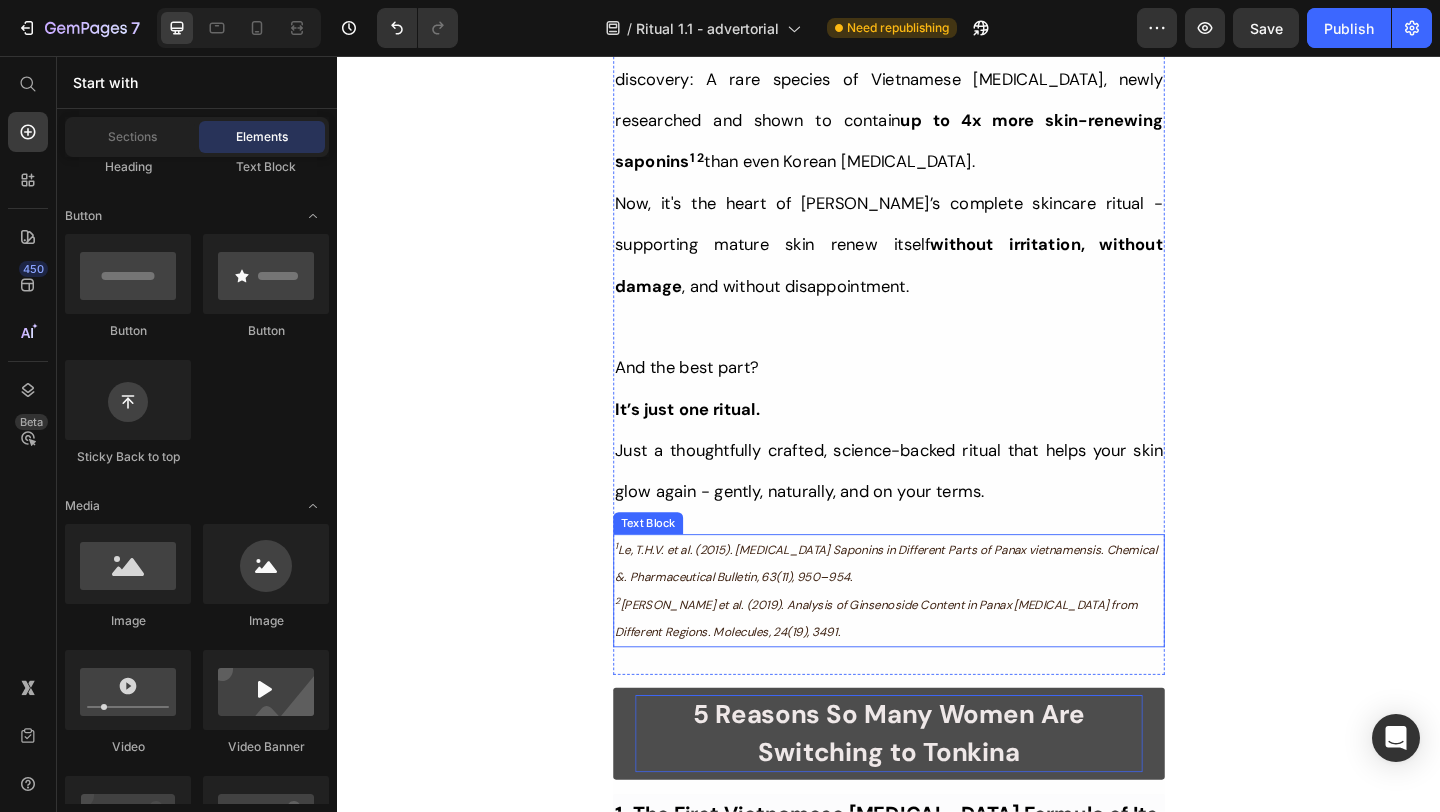 click on "1  Le, T.H.V. et al. (2015). Ginseng Saponins in Different Parts of Panax vietnamensis. Chemical &. Pharmaceutical Bulletin, 63(11), 950–954." at bounding box center (937, 608) 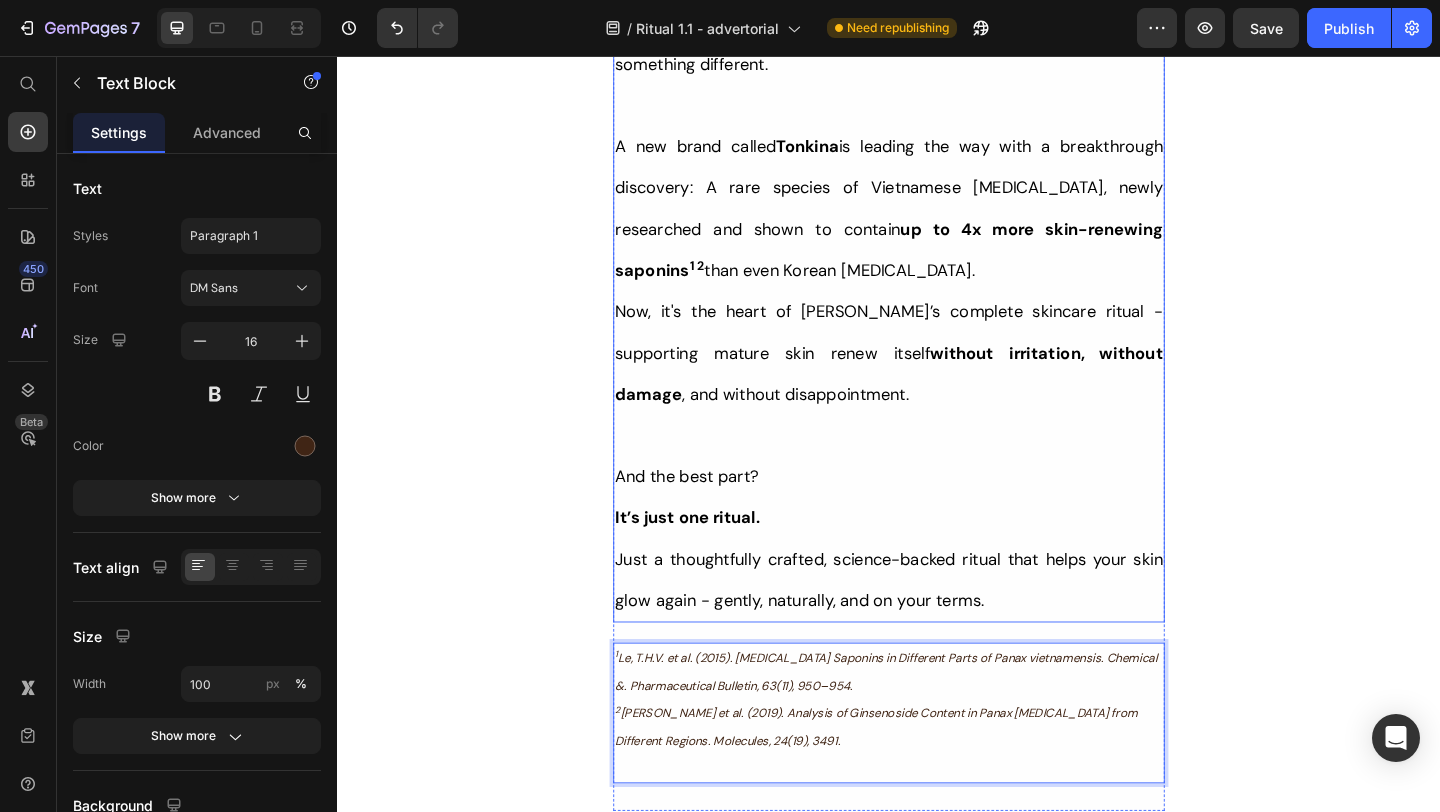 scroll, scrollTop: 1507, scrollLeft: 0, axis: vertical 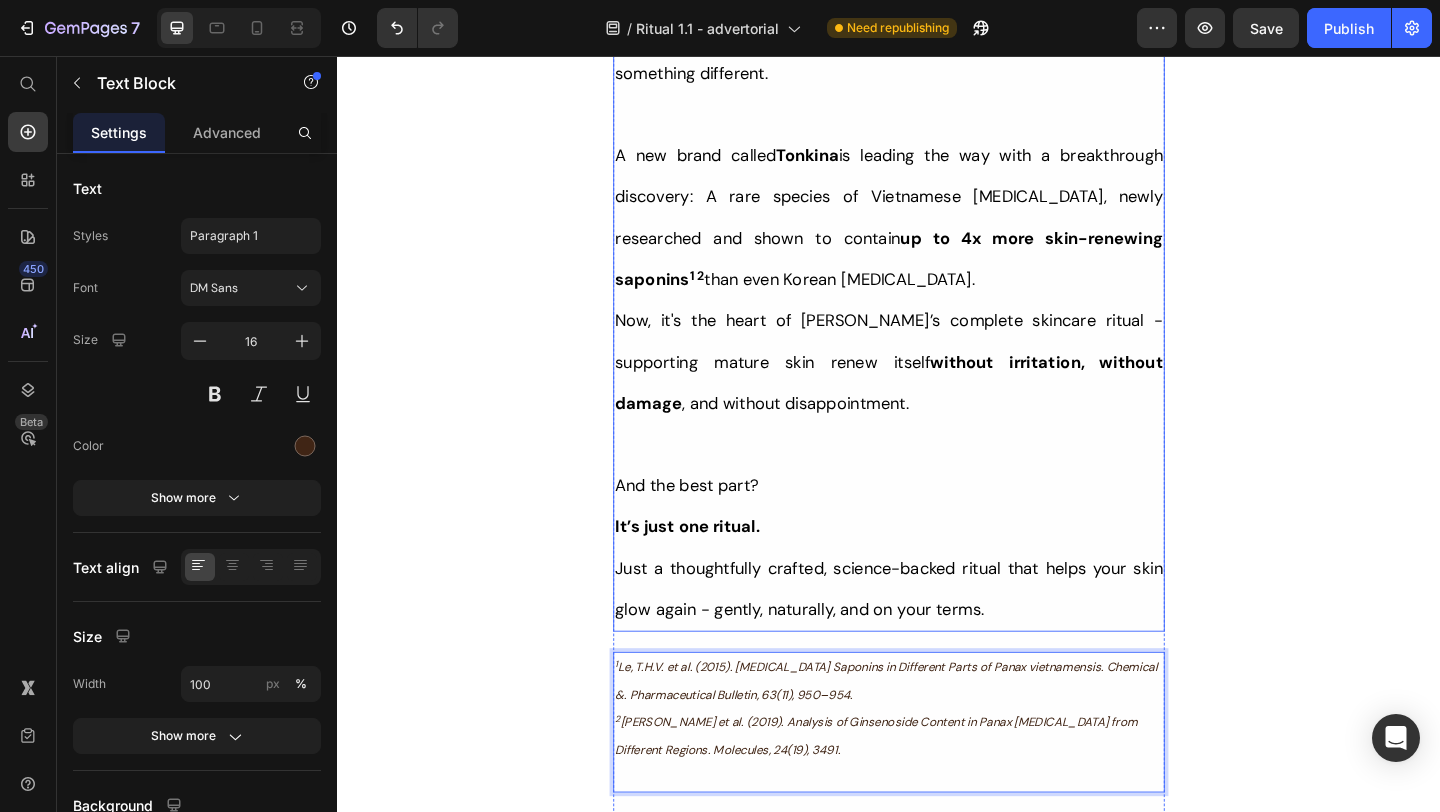 click on "Now, it's the heart of Tonkina’s complete skincare ritual - supporting mature skin renew itself  without irritation, without damage , and without disappointment." at bounding box center [937, 388] 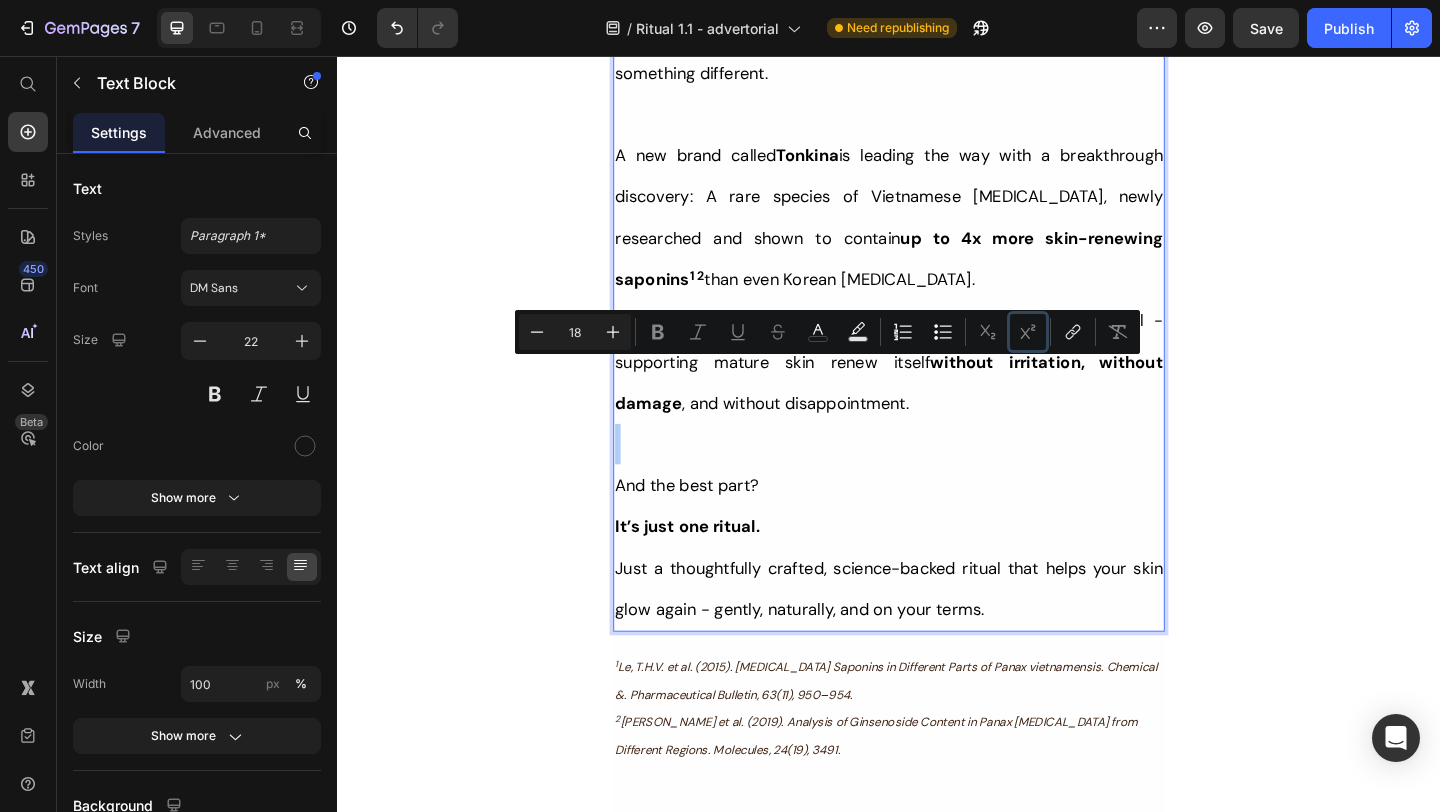click 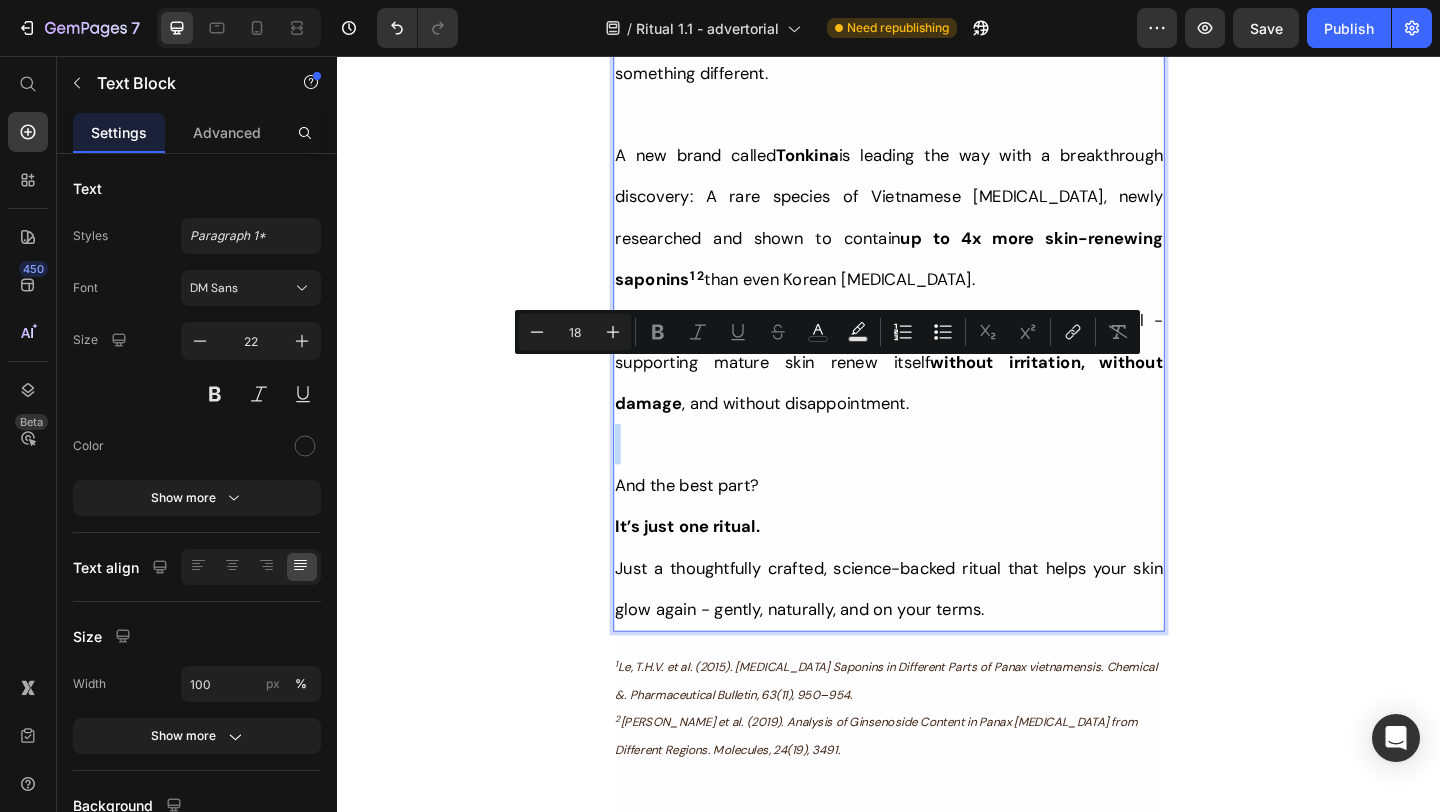 click at bounding box center [937, 478] 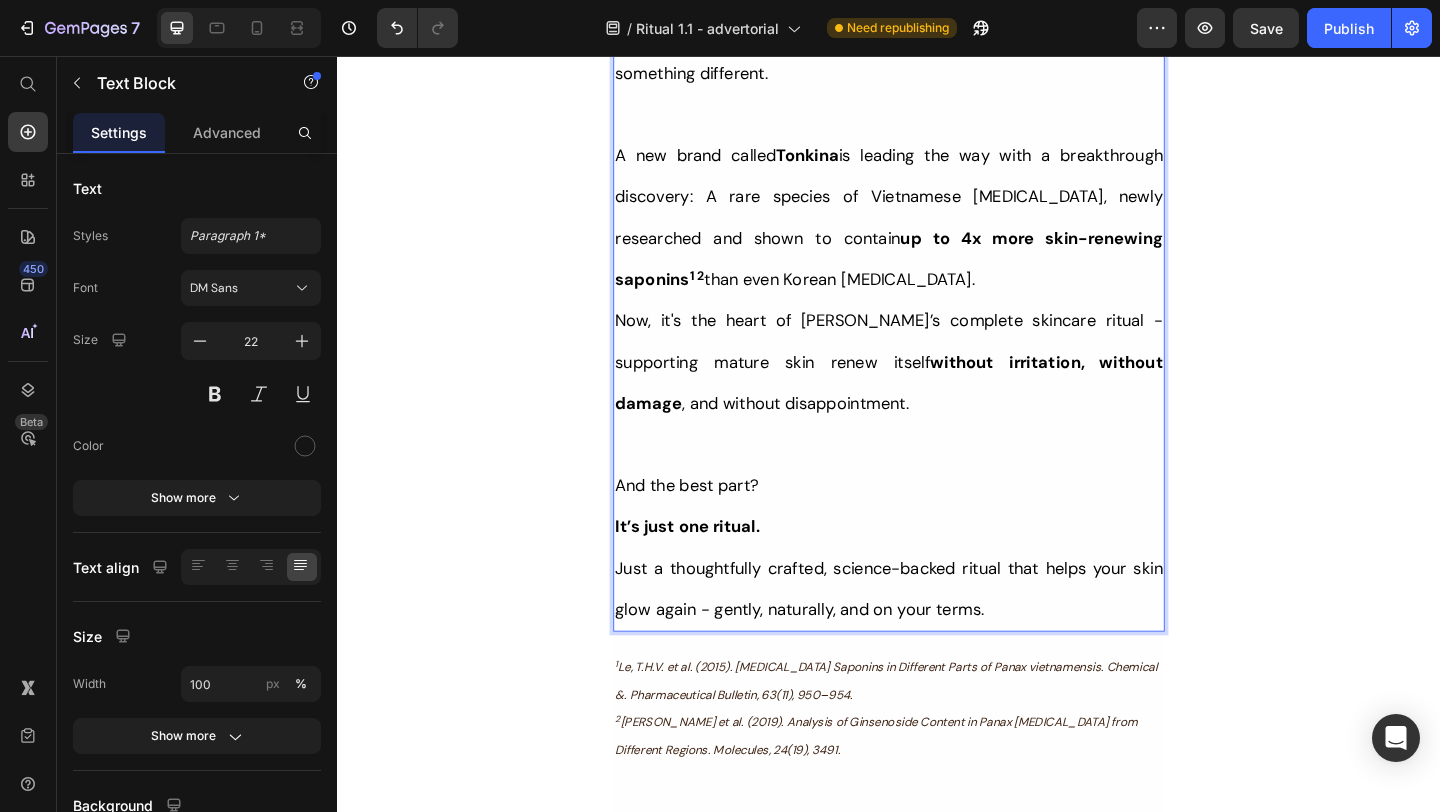 click on "Now, it's the heart of Tonkina’s complete skincare ritual - supporting mature skin renew itself  without irritation, without damage , and without disappointment." at bounding box center (937, 388) 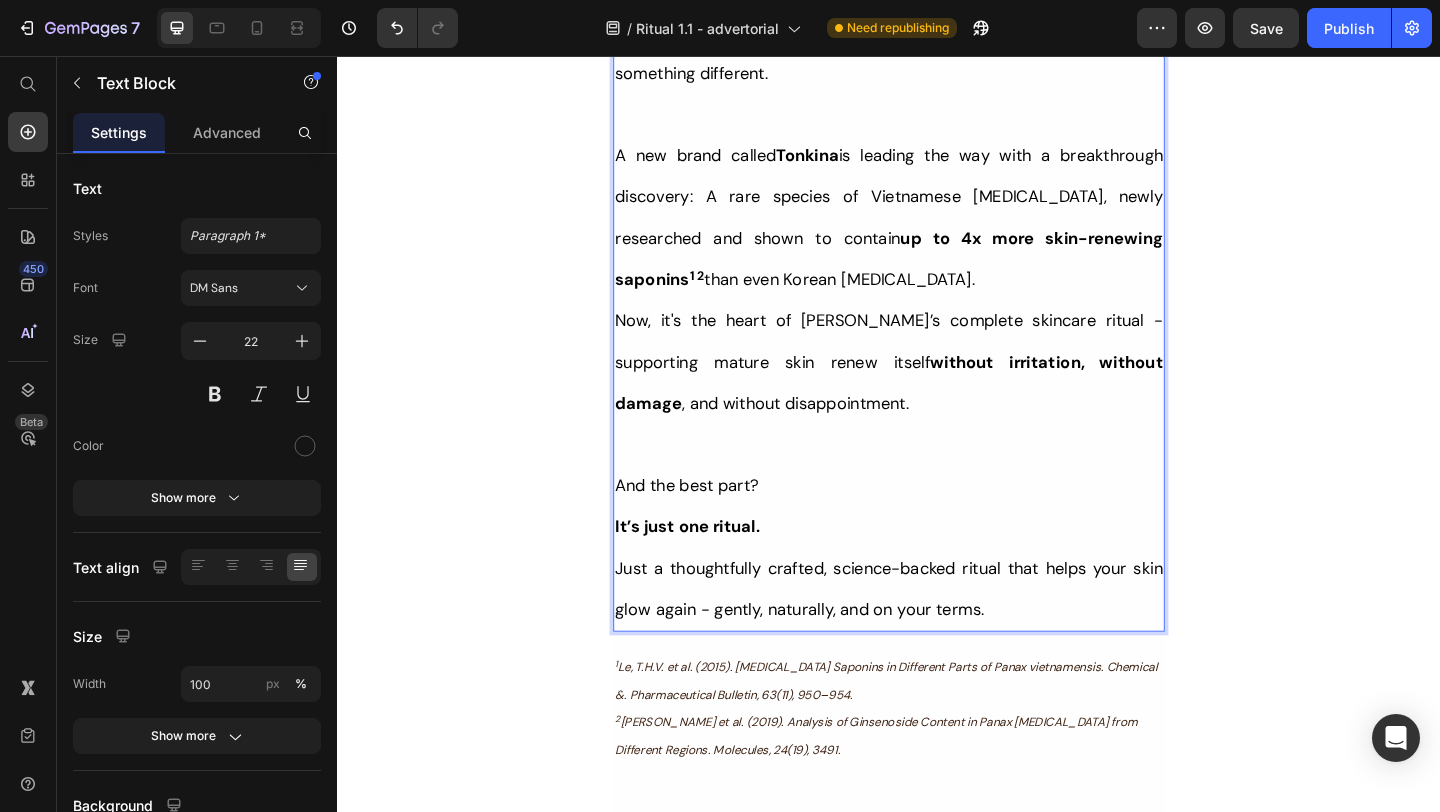 click on "Now, it's the heart of Tonkina’s complete skincare ritual - supporting mature skin renew itself  without irritation, without damage , and without disappointment." at bounding box center (937, 389) 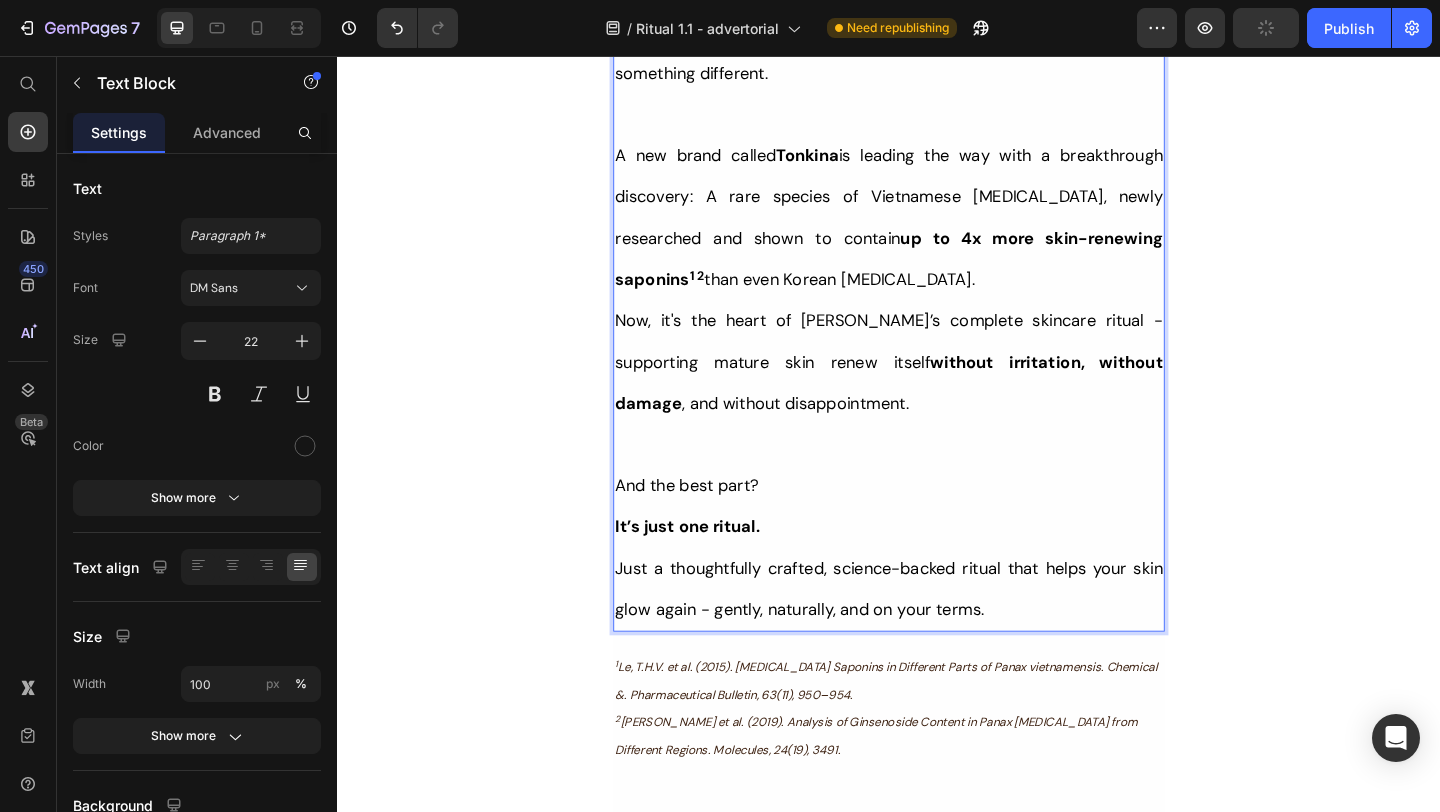 click on "Now, it's the heart of Tonkina’s complete skincare ritual - supporting mature skin renew itself  without irritation, without damage , and without disappointment." at bounding box center [937, 388] 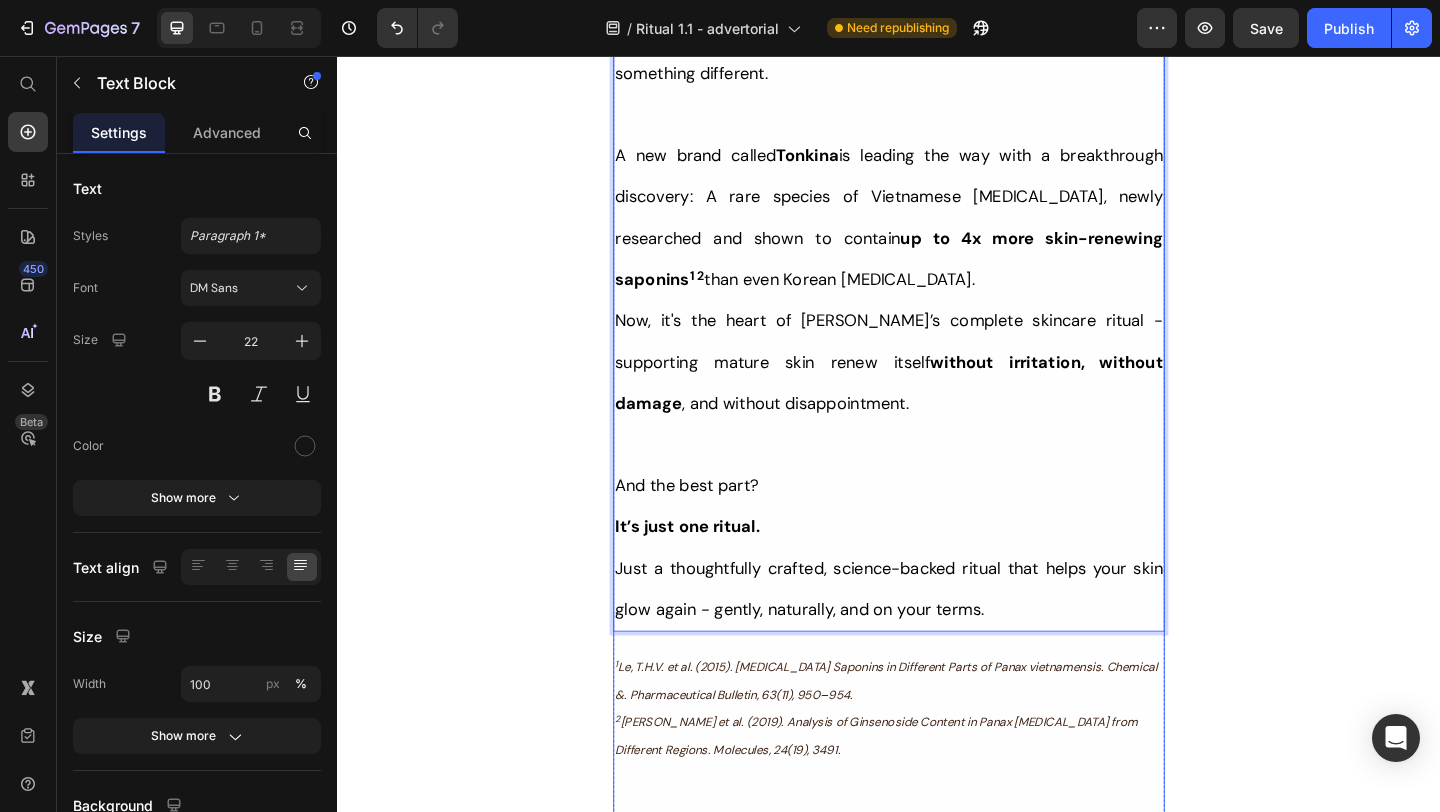click on "⁠⁠⁠⁠⁠⁠⁠ Even Her Daughter Noticed the Change – See Why Her Skin Looks So Calm and Radiant Heading                Title Line ⁠⁠⁠⁠⁠⁠⁠ Inspired By What Women Are Choosing Instead of Botox: This Complete Ritual Helps Support A Smoother Look And Firmer Skin — All Without Harsh Ingredients or Irritation. Heading Image Ladies, what if I told you that many radiant women over 50 are skipping harsh treatments and seeing beautiful changes through consistent, gentle care, naturally? Here’s what the beauty industry doesn’t want you to know: You don’t need injections or harsh treatments to look radiant. While they push expensive procedures and synthetic creams, a quiet shift is happening among smart, discerning women — who’ve found something different. A new brand called  Tonkina  is leading the way with a breakthrough discovery: A rare species of Vietnamese ginseng, newly researched and shown to contain  up to 4x more skin-renewing saponins 1 2  than even Korean ginseng.   22 1" at bounding box center [937, -247] 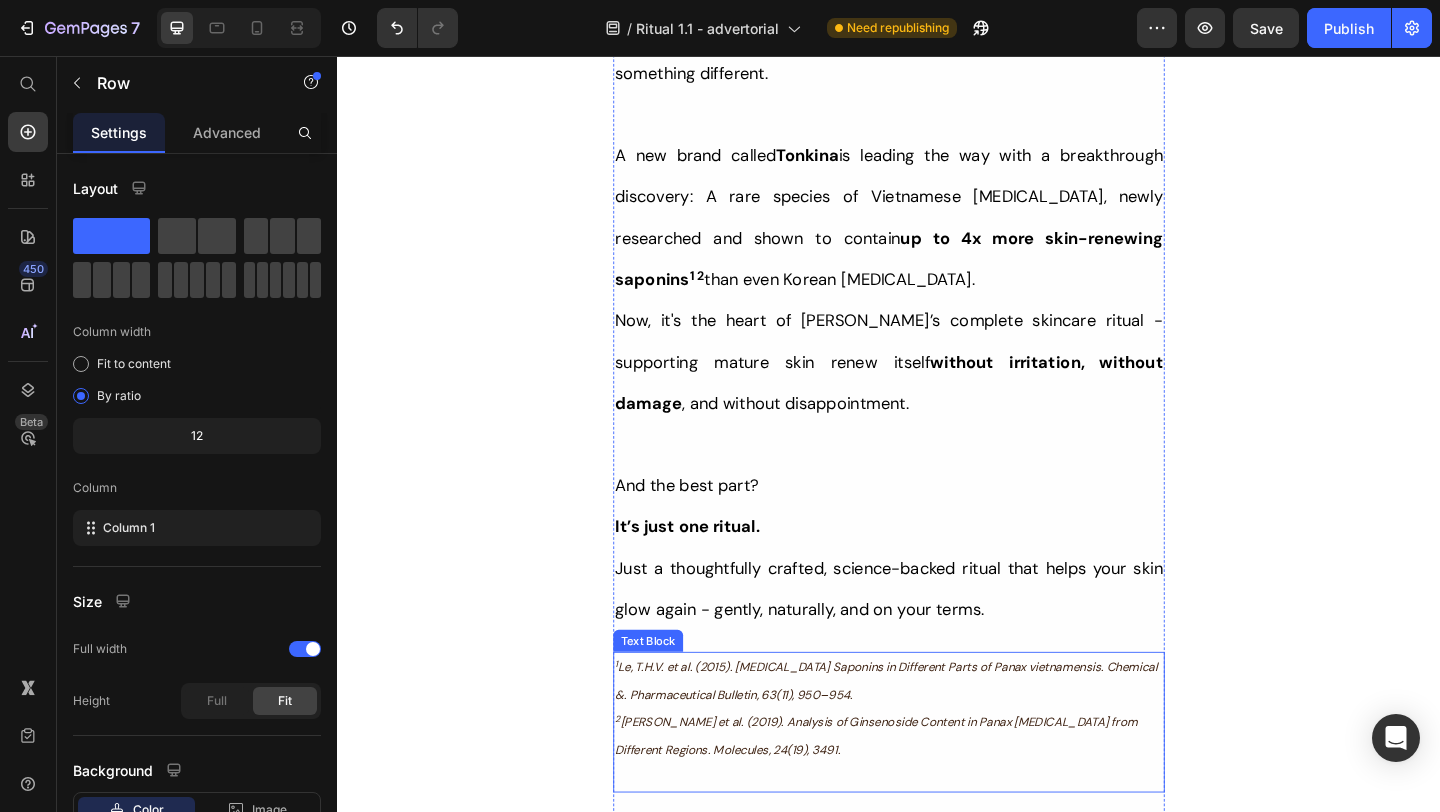 click at bounding box center [937, 840] 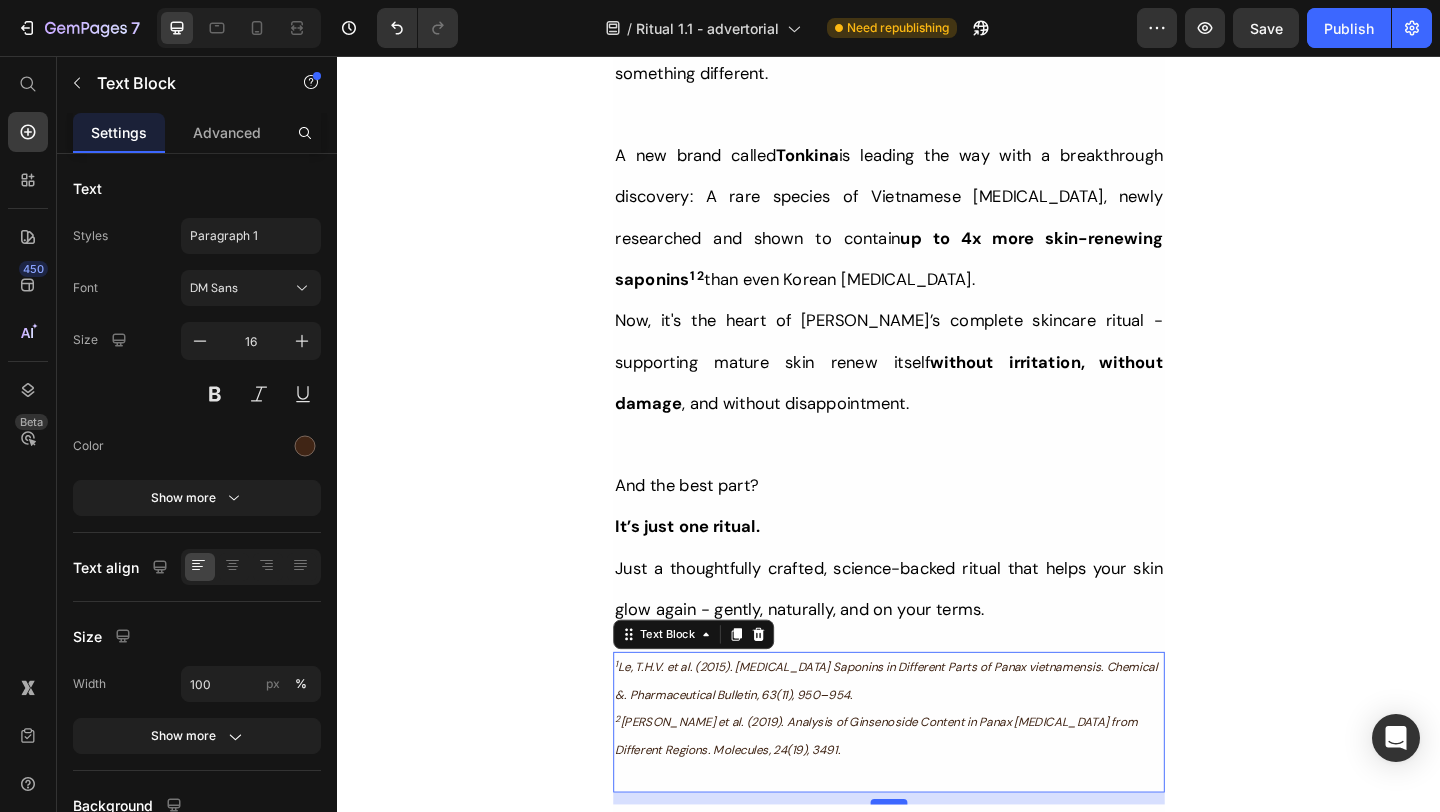 drag, startPoint x: 918, startPoint y: 853, endPoint x: 917, endPoint y: 836, distance: 17.029387 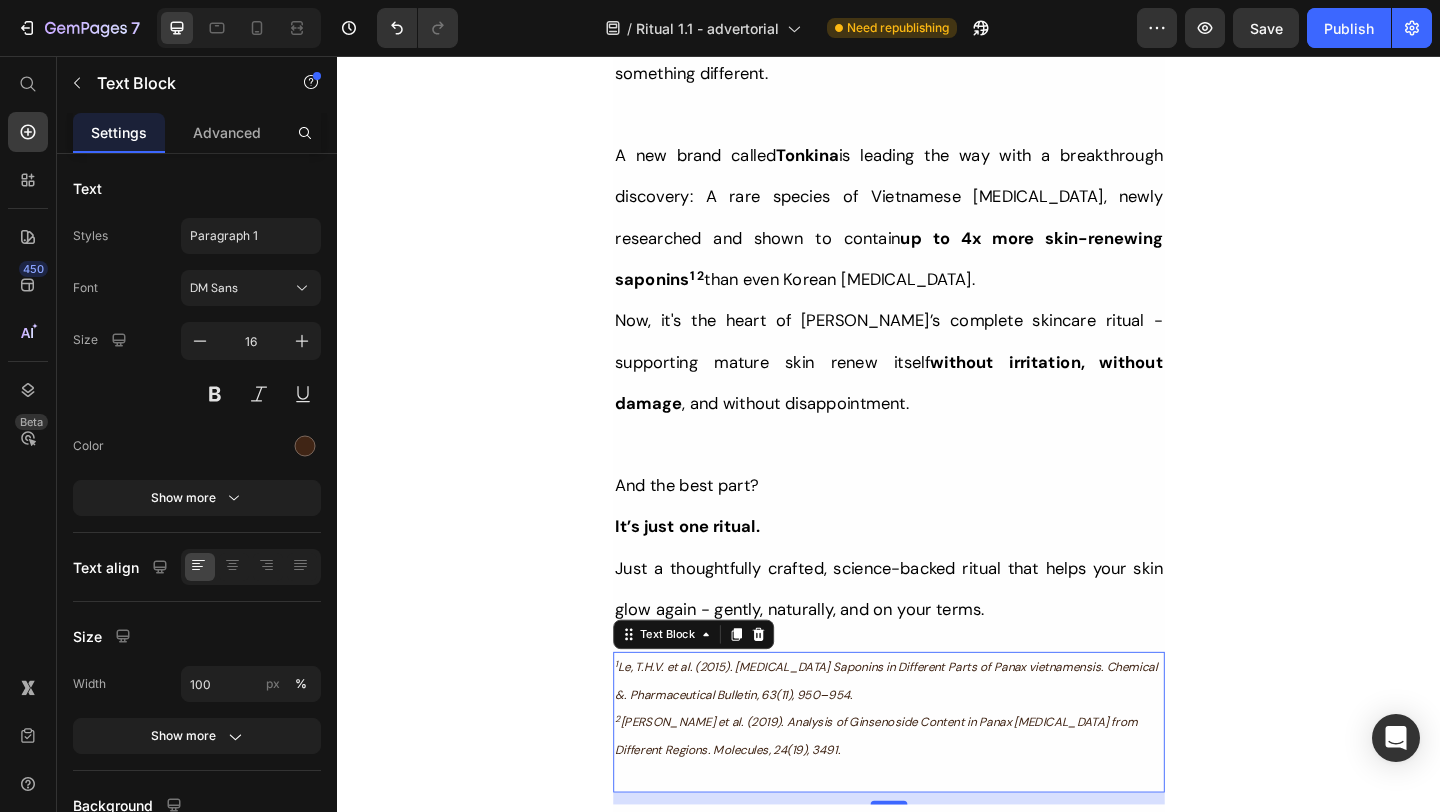 click on "⁠⁠⁠⁠⁠⁠⁠ Even Her Daughter Noticed the Change – See Why Her Skin Looks So Calm and Radiant Heading                Title Line ⁠⁠⁠⁠⁠⁠⁠ Inspired By What Women Are Choosing Instead of Botox: This Complete Ritual Helps Support A Smoother Look And Firmer Skin — All Without Harsh Ingredients or Irritation. Heading Image Ladies, what if I told you that many radiant women over 50 are skipping harsh treatments and seeing beautiful changes through consistent, gentle care, naturally? Here’s what the beauty industry doesn’t want you to know: You don’t need injections or harsh treatments to look radiant. While they push expensive procedures and synthetic creams, a quiet shift is happening among smart, discerning women — who’ve found something different. A new brand called  Tonkina  is leading the way with a breakthrough discovery: A rare species of Vietnamese ginseng, newly researched and shown to contain  up to 4x more skin-renewing saponins 1 2  than even Korean ginseng. 1 2" at bounding box center [937, 7824] 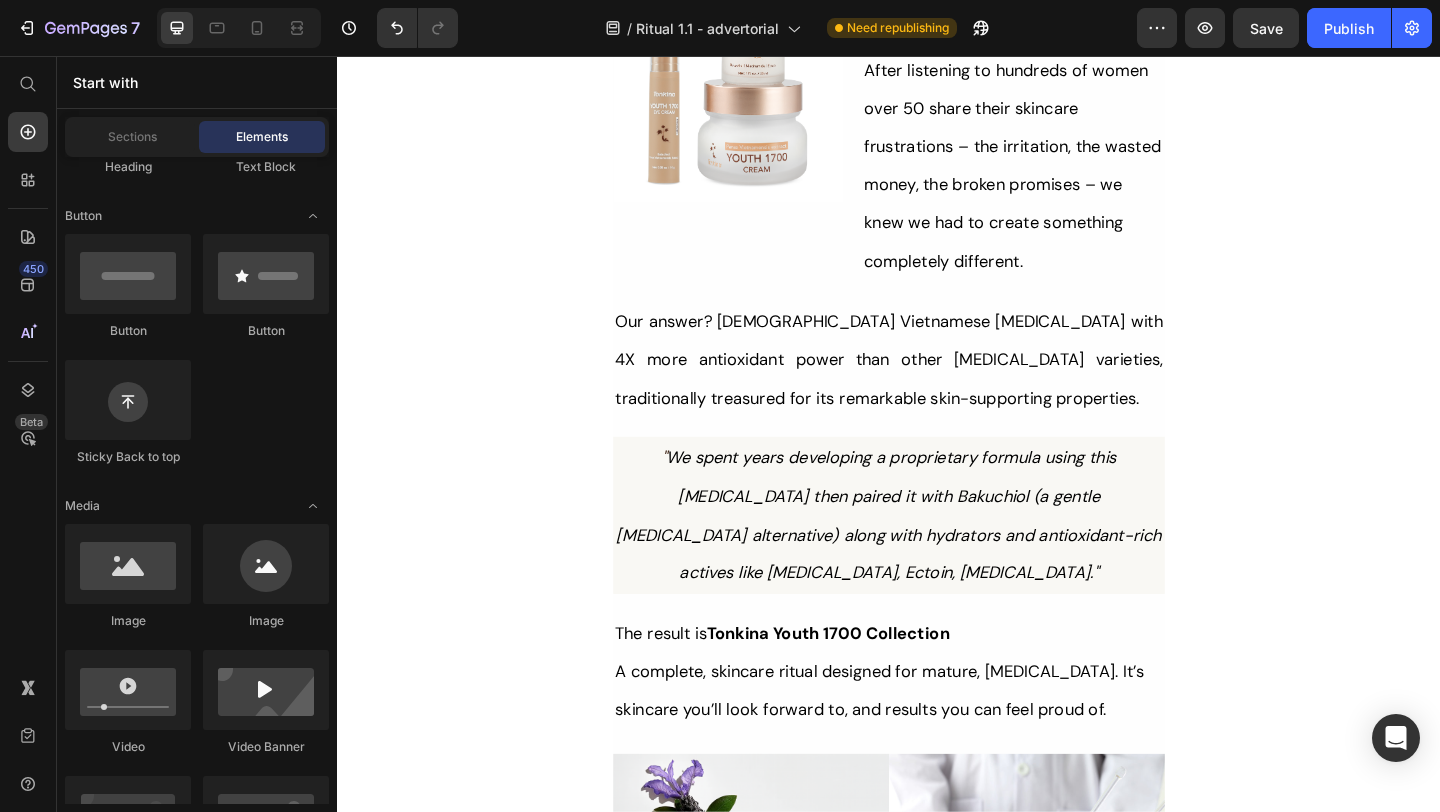 scroll, scrollTop: 6440, scrollLeft: 0, axis: vertical 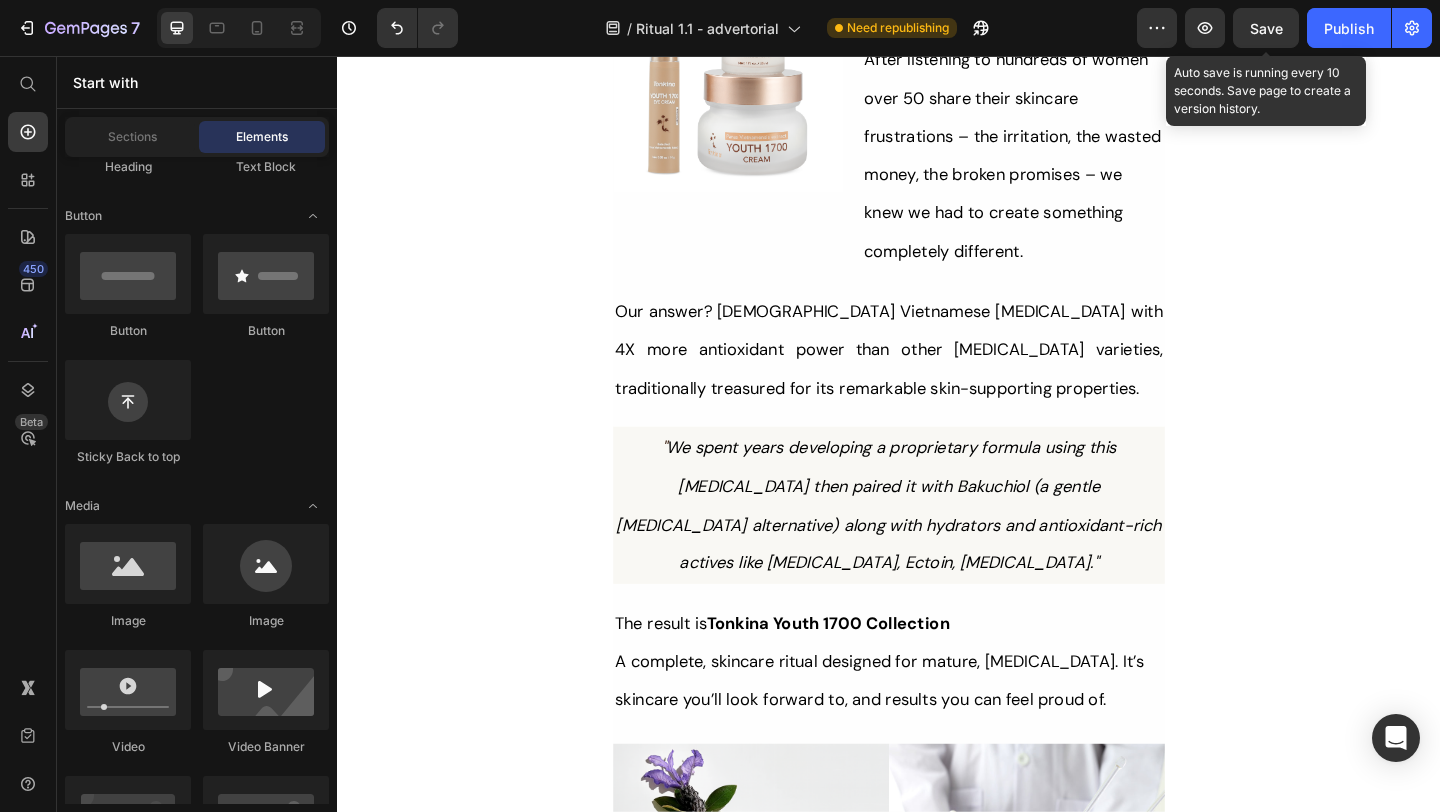 click on "Save" at bounding box center (1266, 28) 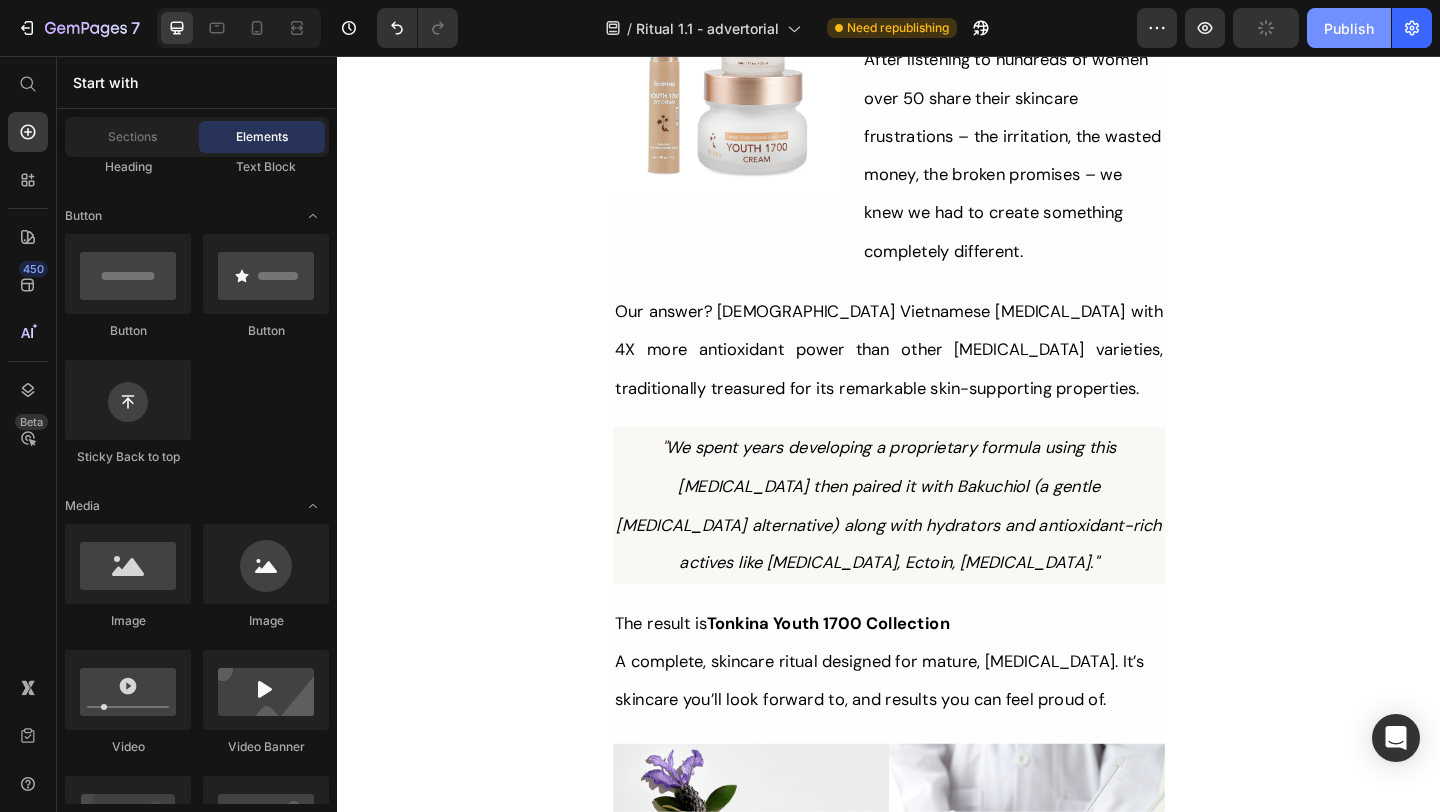 click on "Publish" at bounding box center [1349, 28] 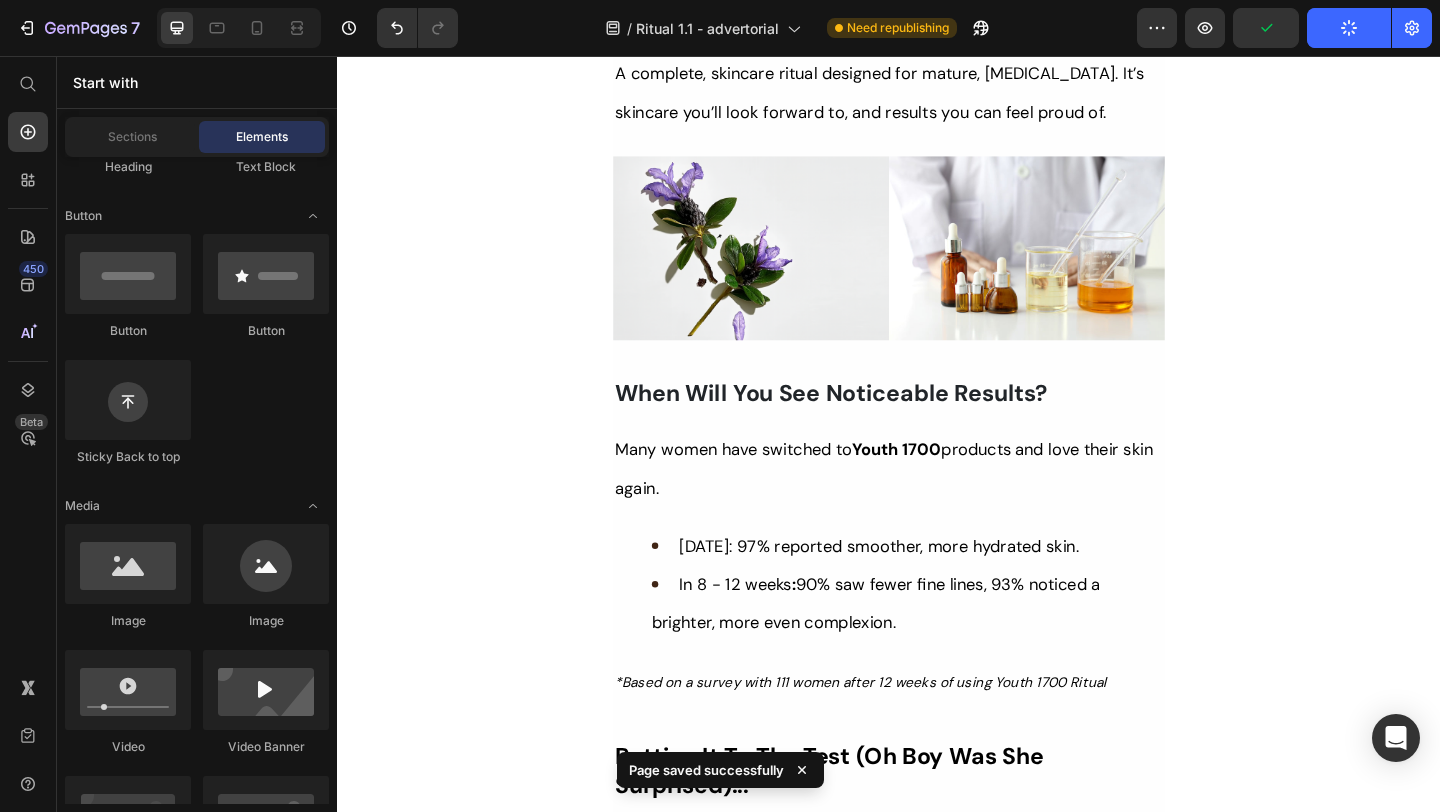 scroll, scrollTop: 7159, scrollLeft: 0, axis: vertical 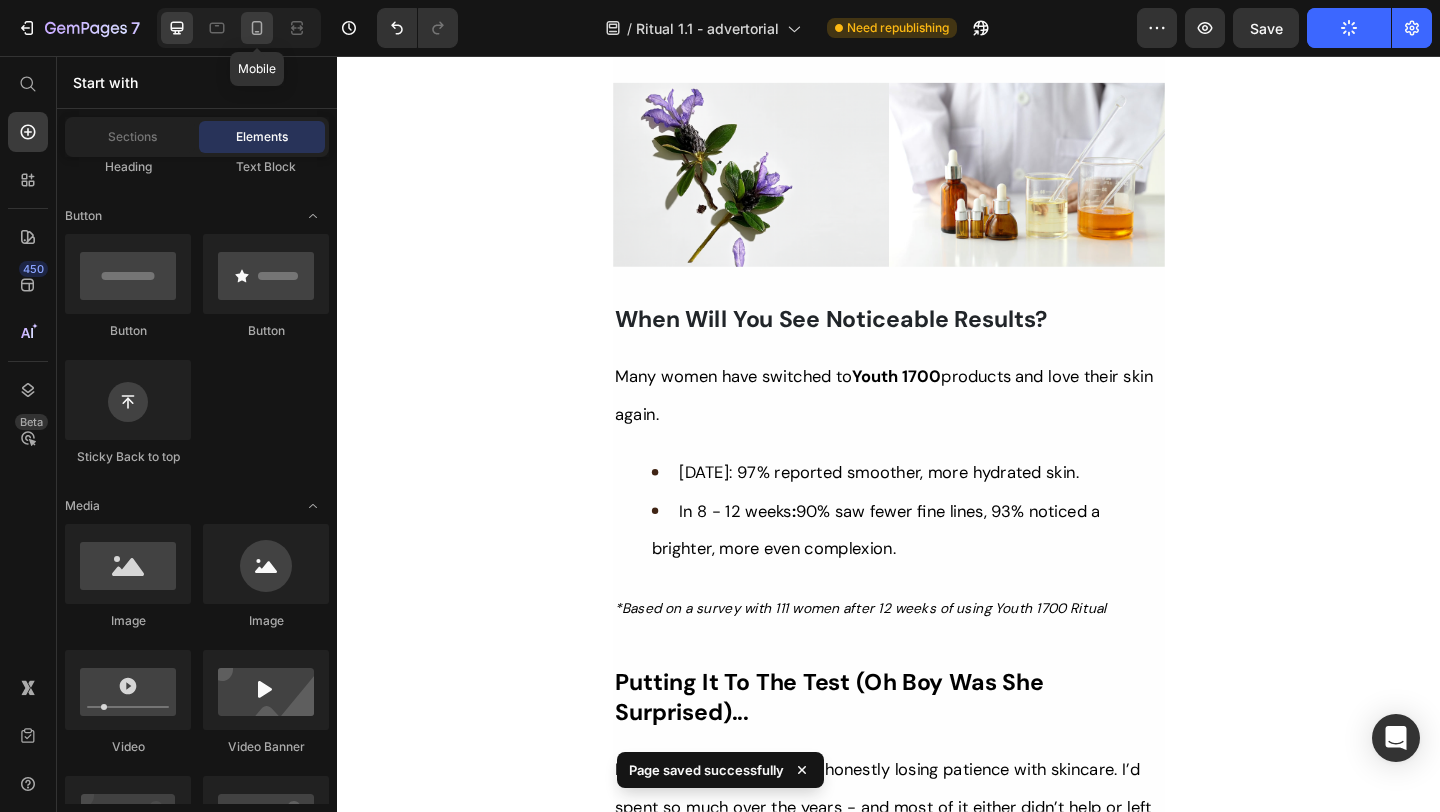 click 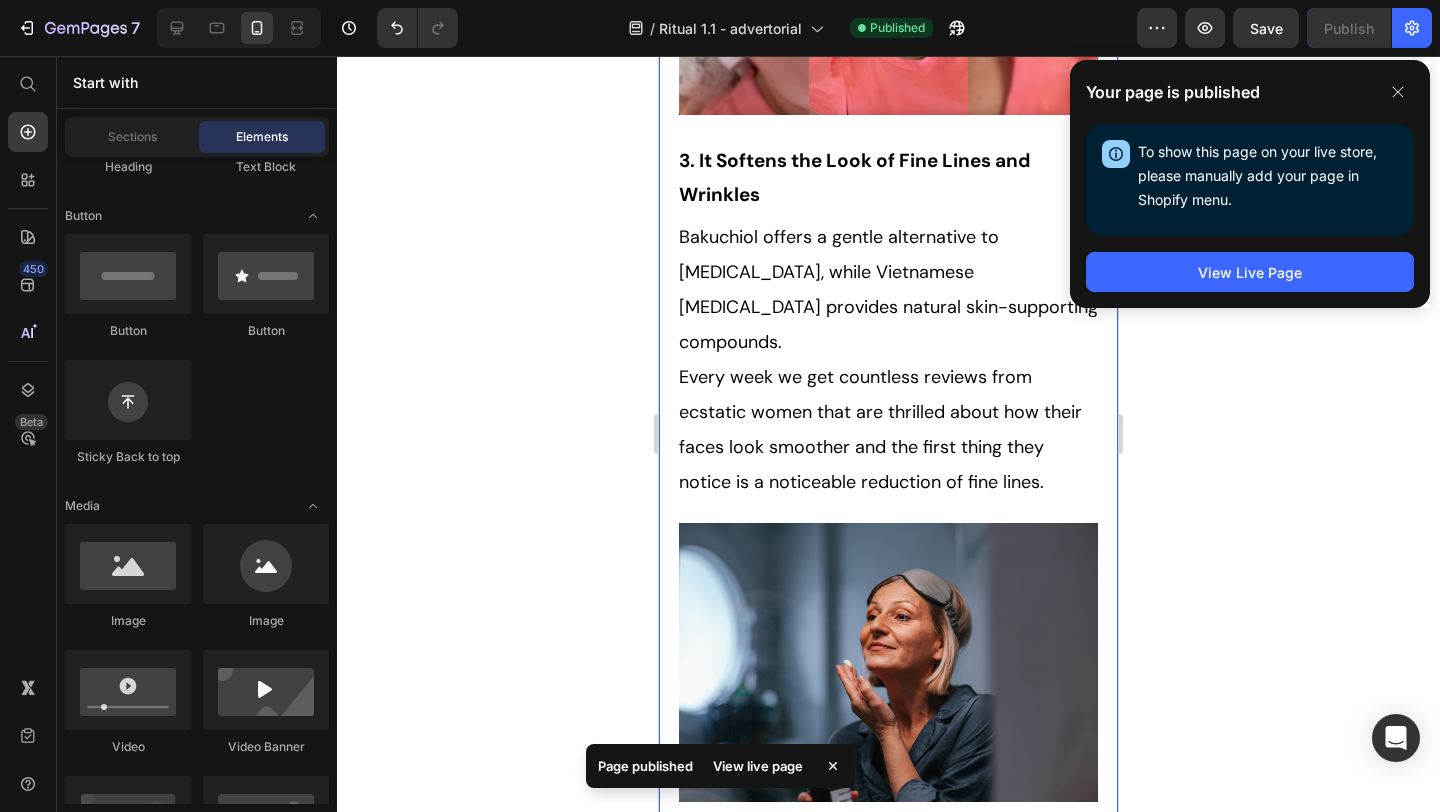 scroll, scrollTop: 4134, scrollLeft: 0, axis: vertical 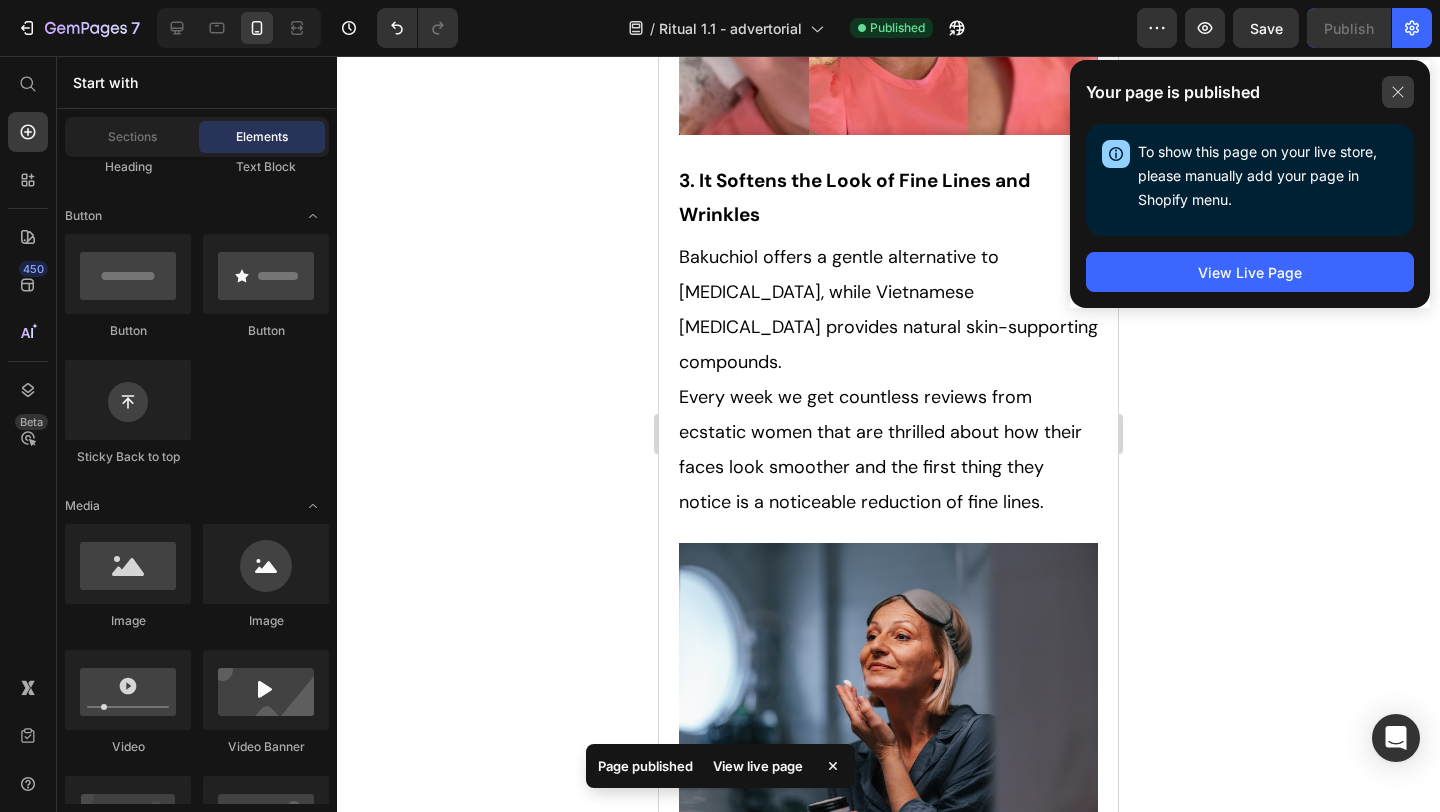click 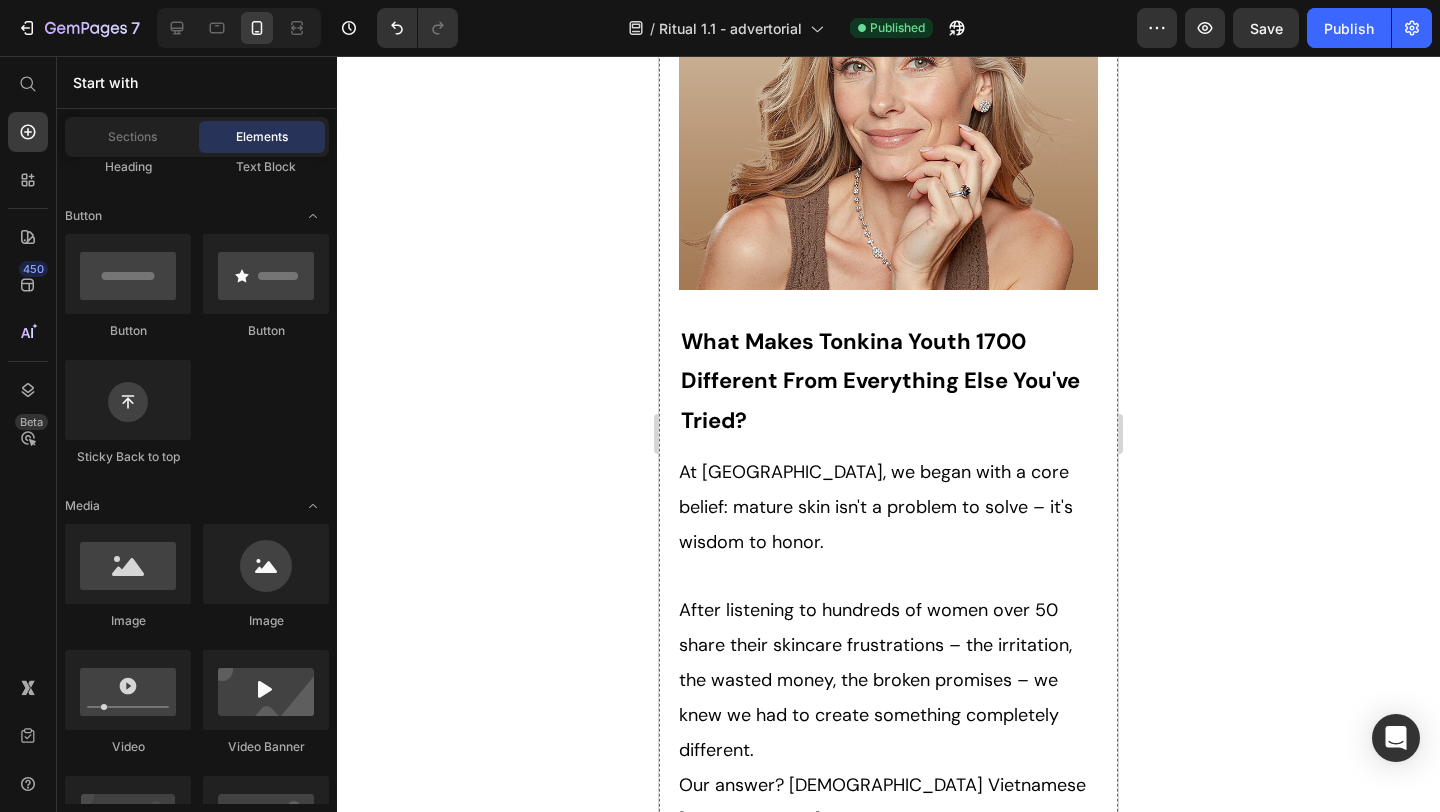 scroll, scrollTop: 5975, scrollLeft: 0, axis: vertical 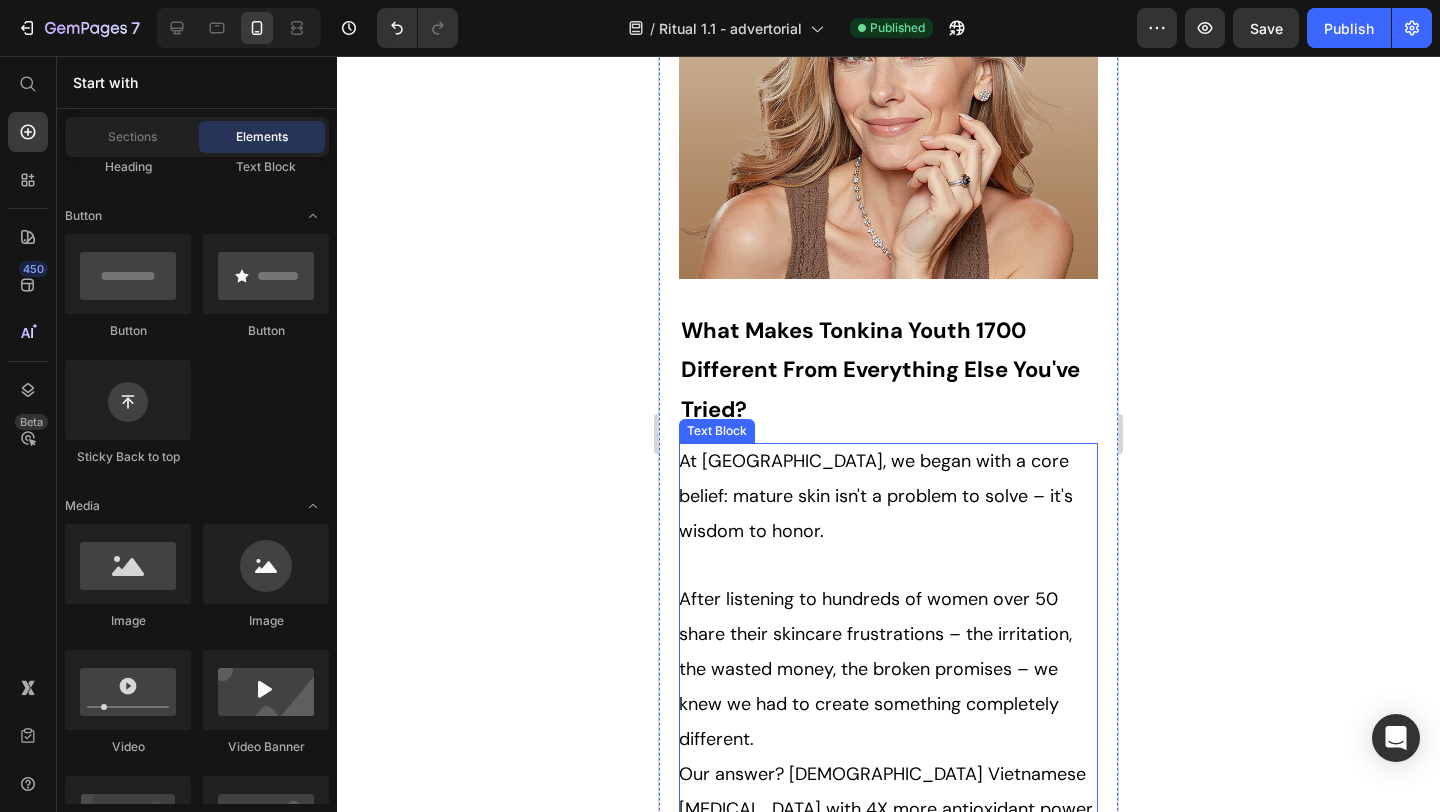 click on "After listening to hundreds of women over 50 share their skincare frustrations – the irritation, the wasted money, the broken promises – we knew we had to create something completely different." at bounding box center [875, 669] 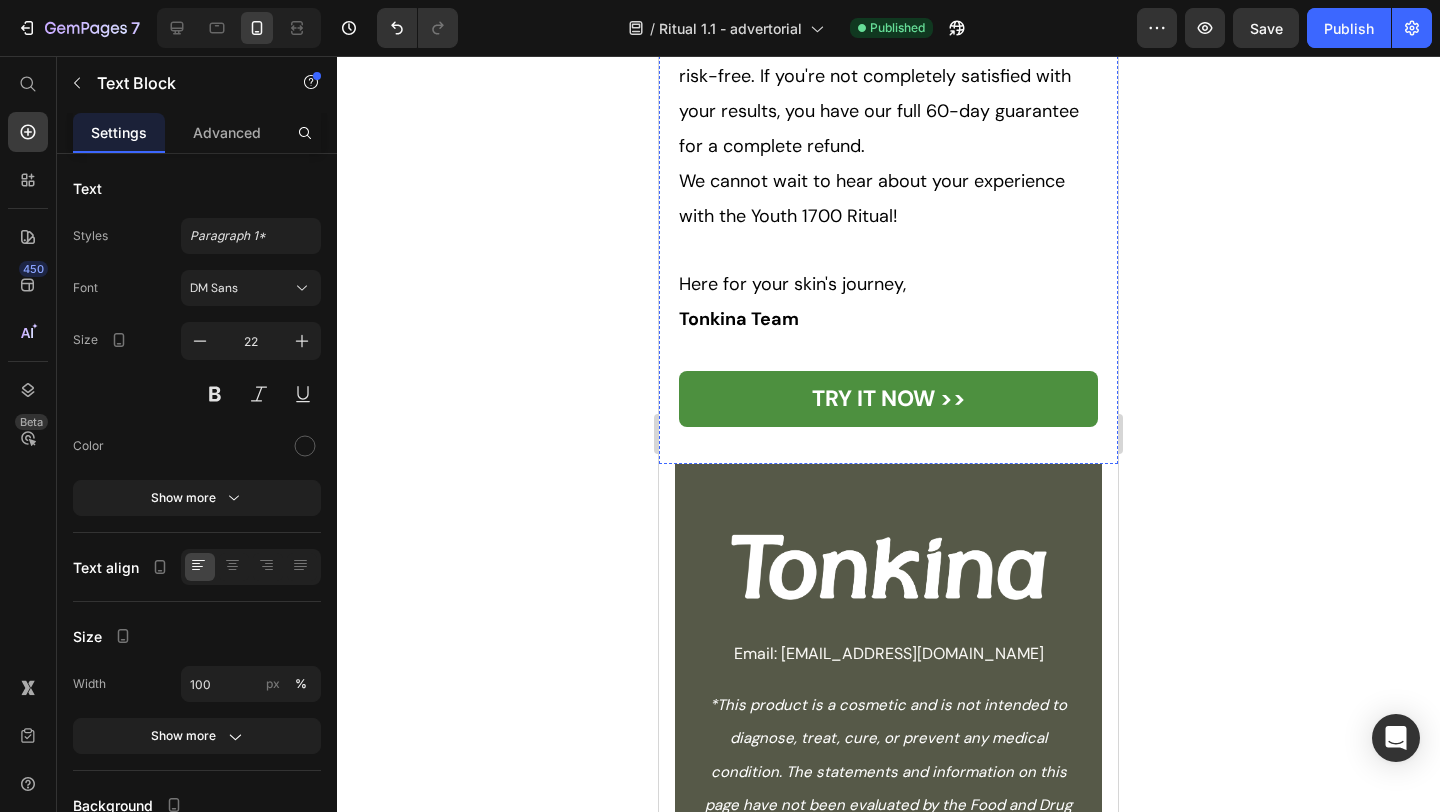 scroll, scrollTop: 18989, scrollLeft: 0, axis: vertical 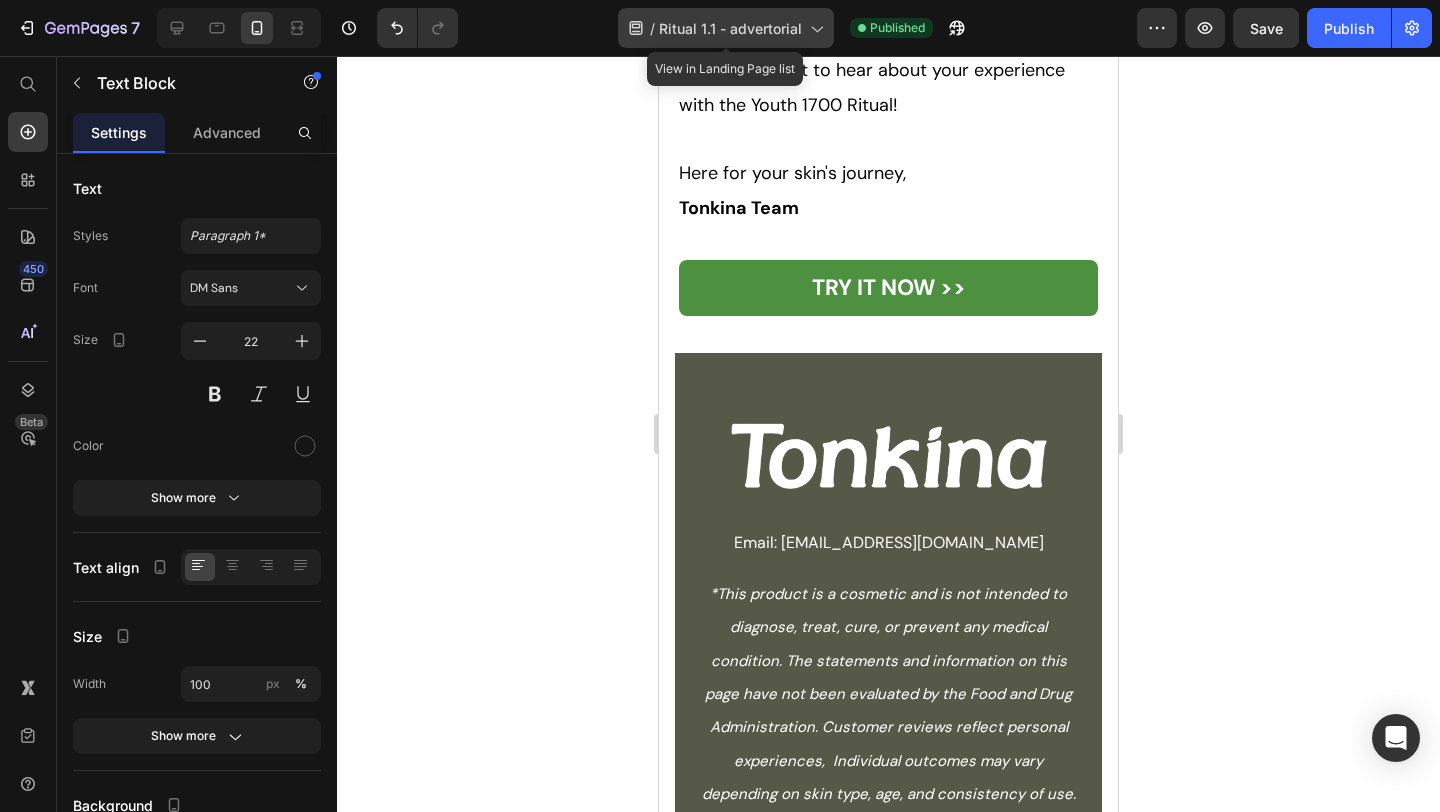 click on "Ritual 1.1 - advertorial" at bounding box center [730, 28] 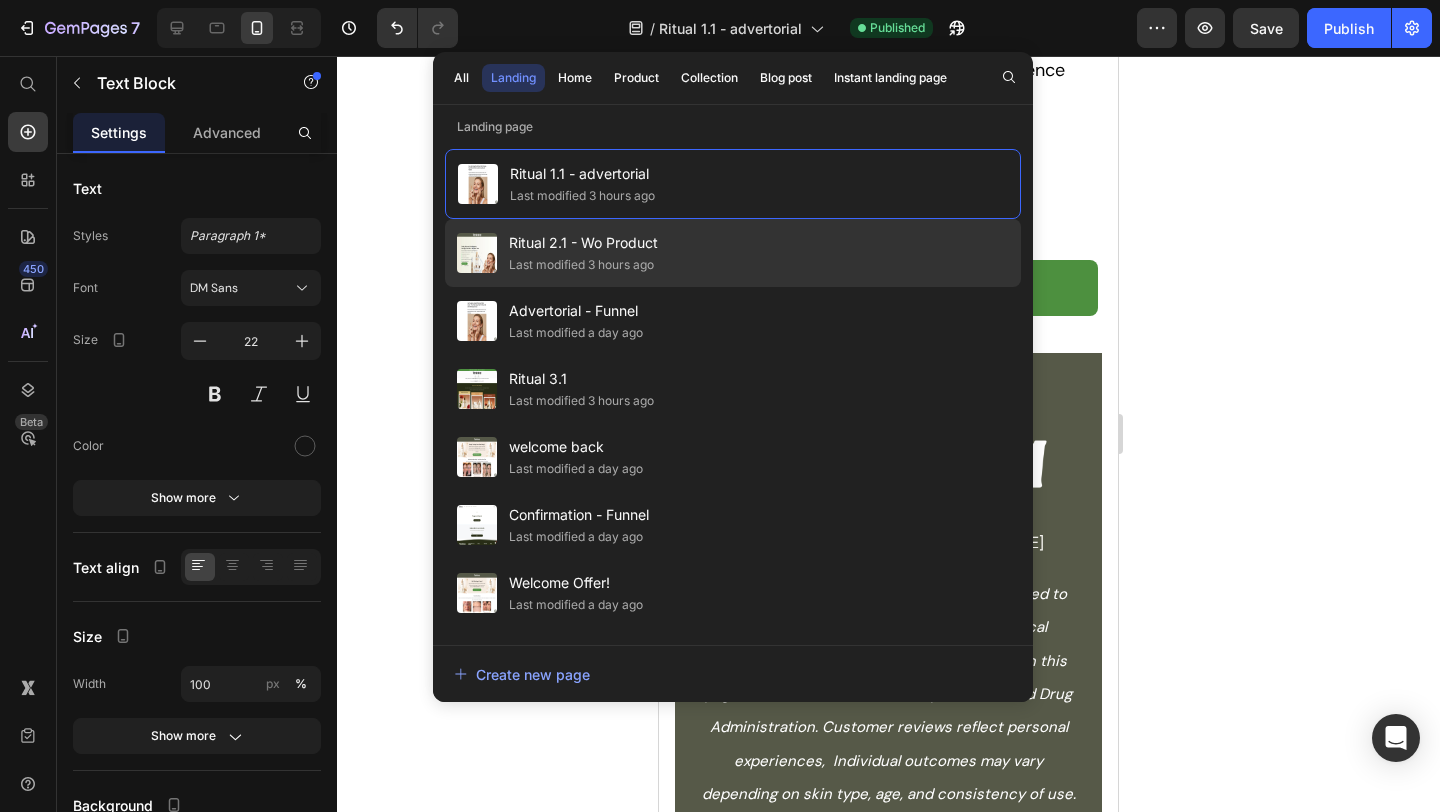 click on "Ritual 2.1 - Wo Product" at bounding box center [583, 243] 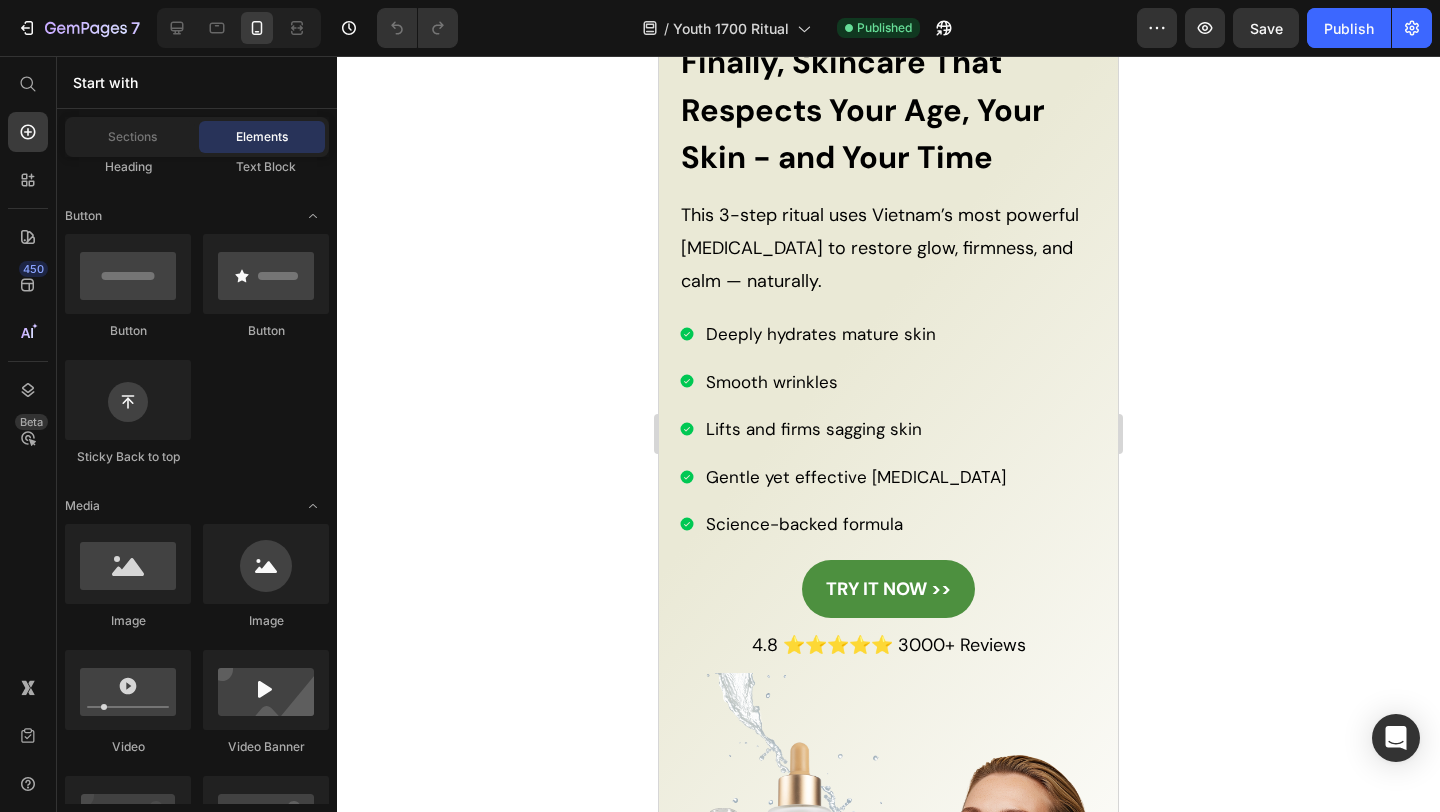 scroll, scrollTop: 178, scrollLeft: 0, axis: vertical 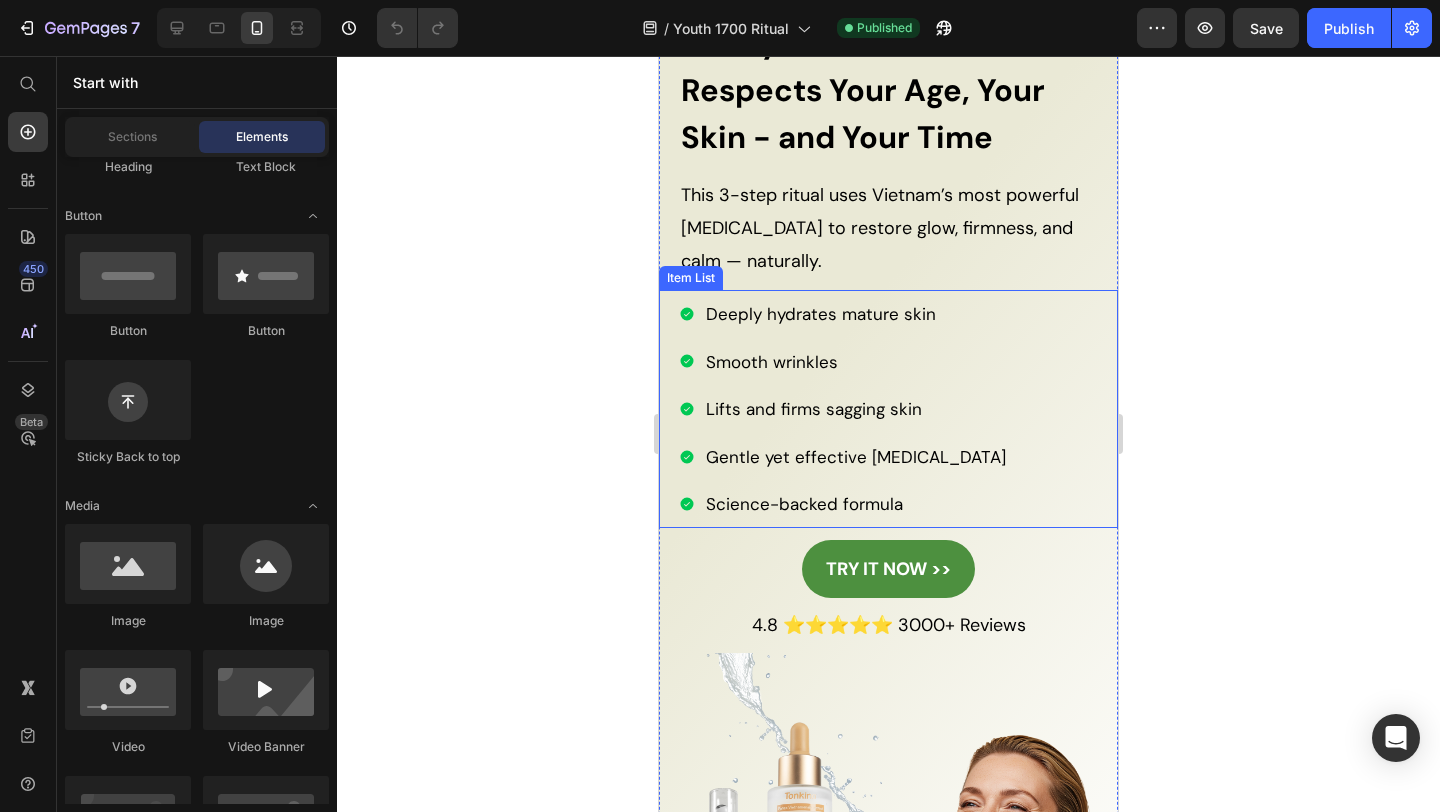 click on "Lifts and firms sagging skin" at bounding box center [856, 409] 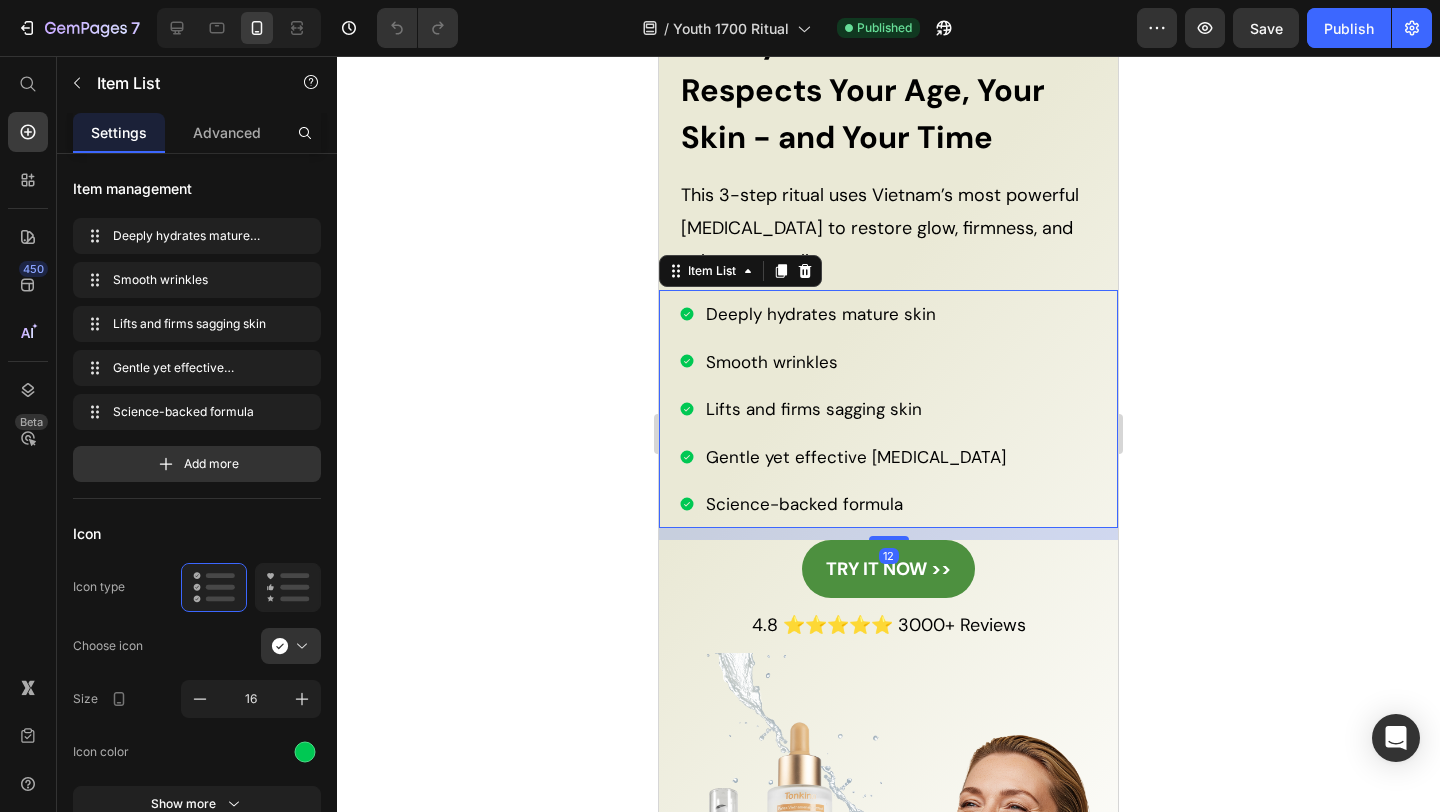 click on "Smooth wrinkles" at bounding box center (772, 362) 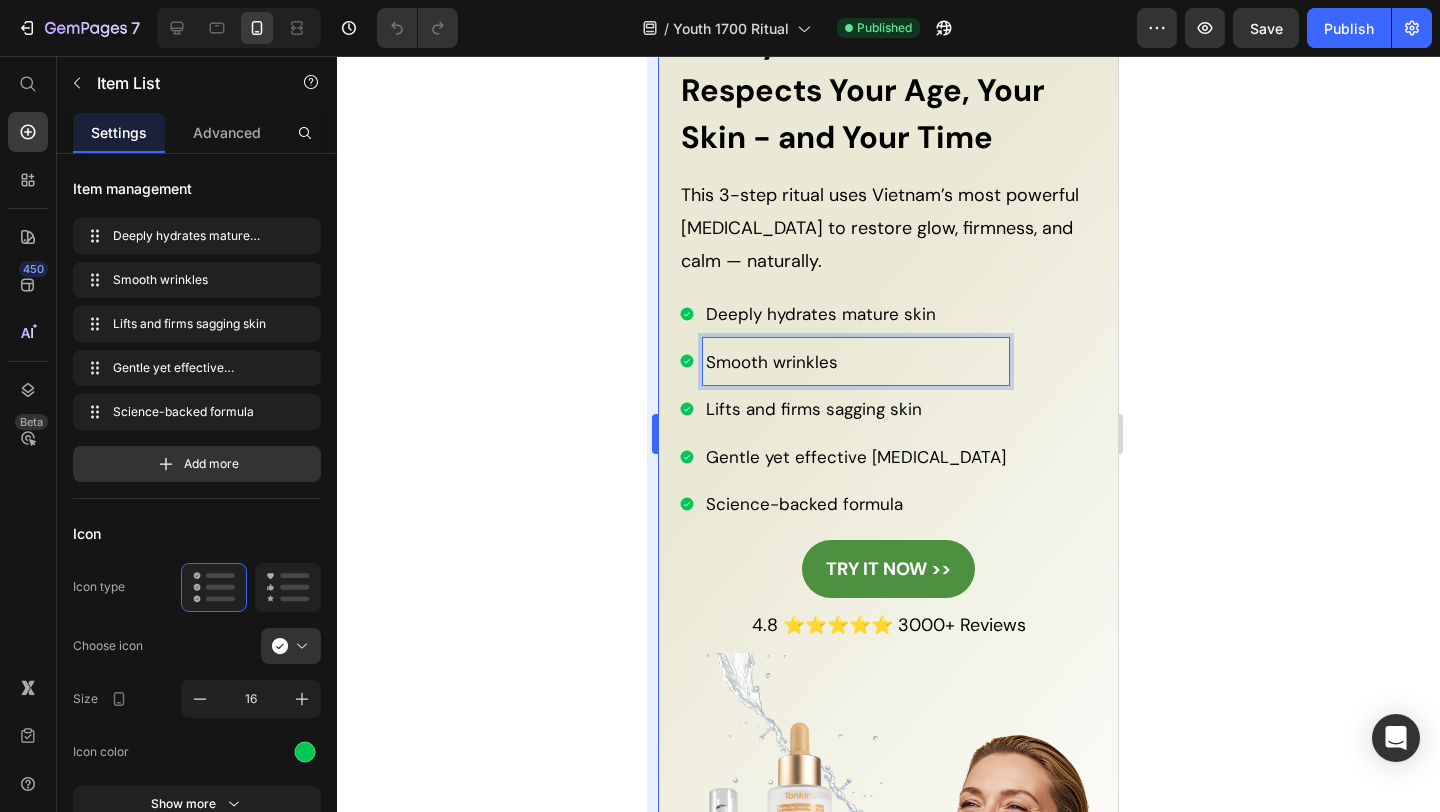 click 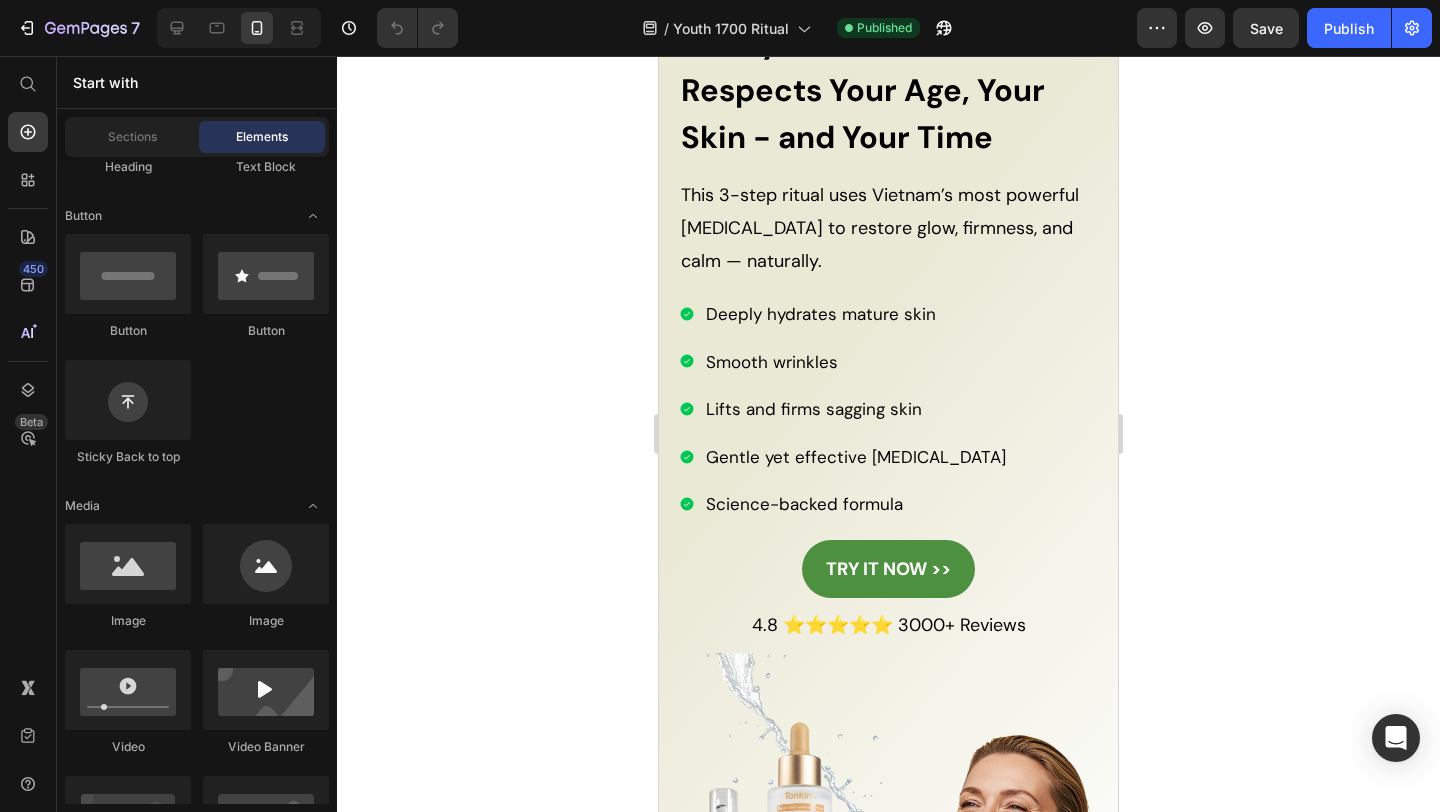 click 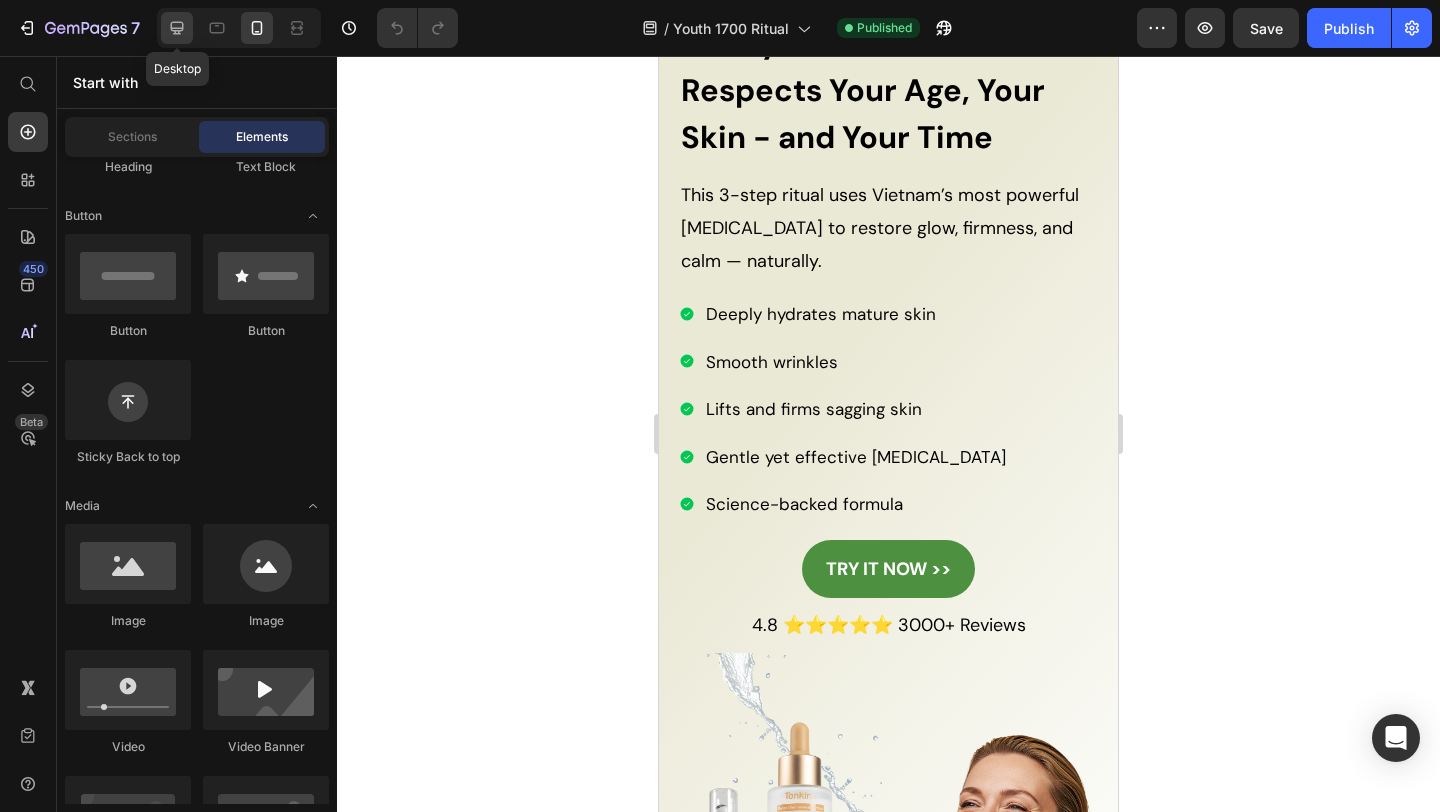 click 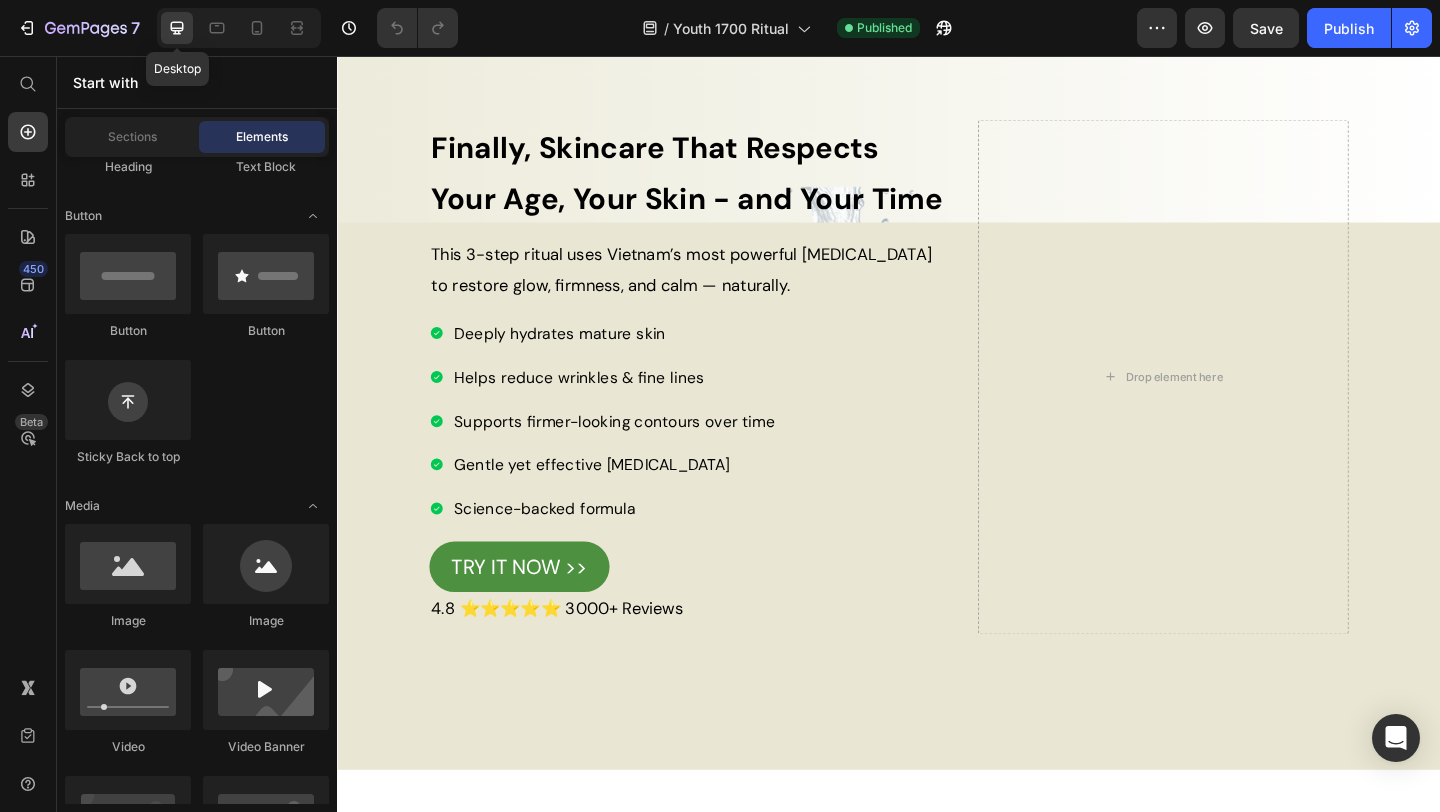 scroll, scrollTop: 201, scrollLeft: 0, axis: vertical 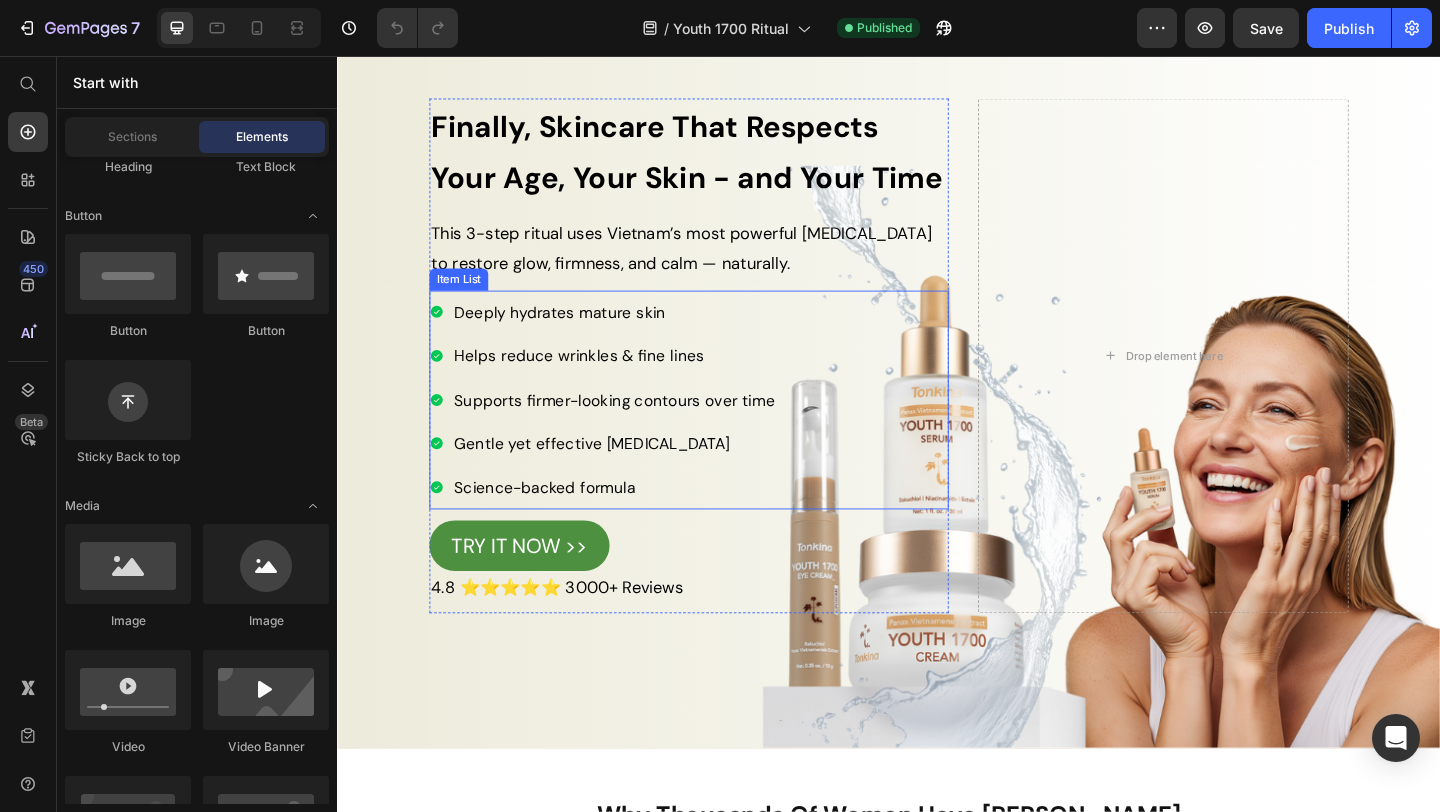 click on "Helps reduce wrinkles & fine lines" at bounding box center [600, 382] 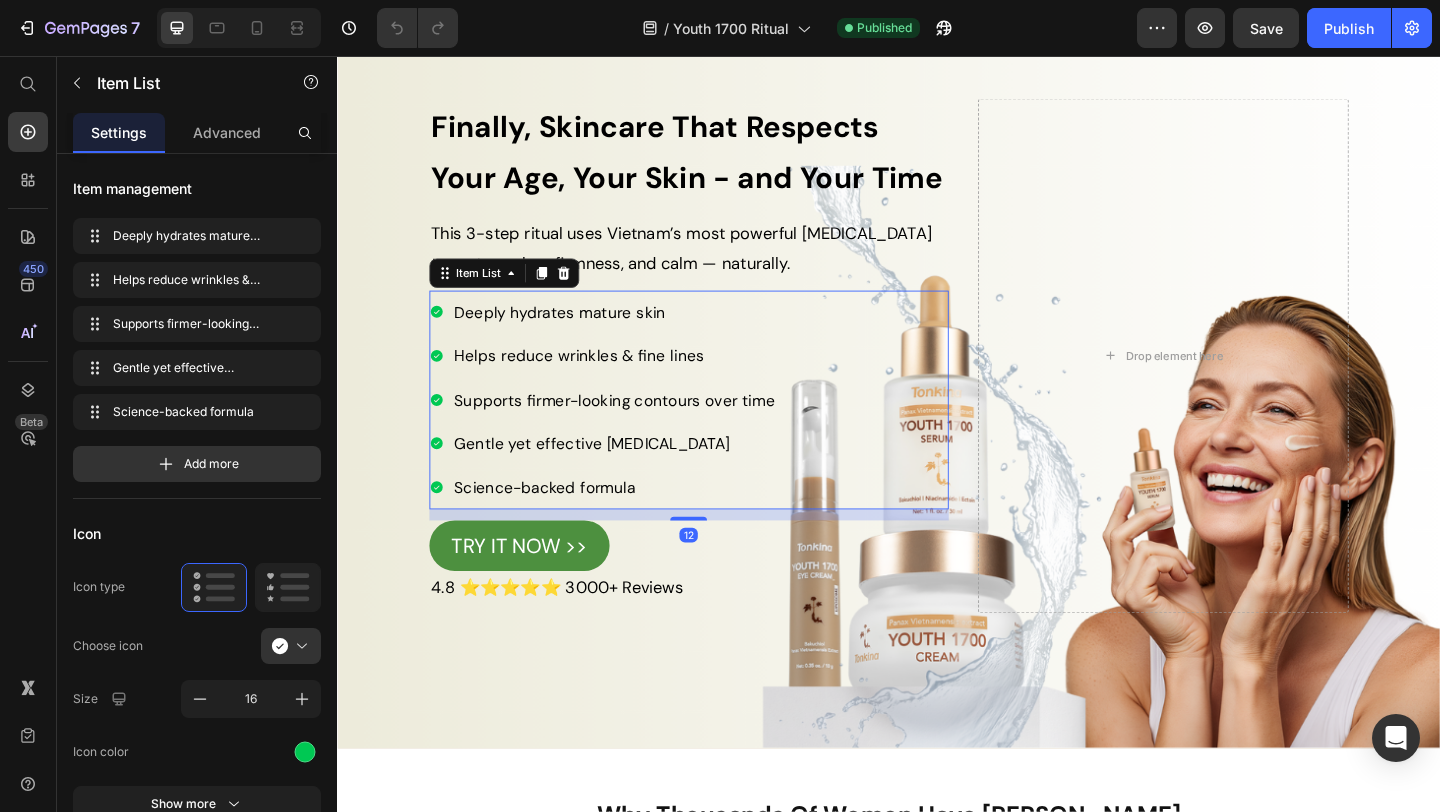 click on "Deeply hydrates mature skin" at bounding box center (579, 335) 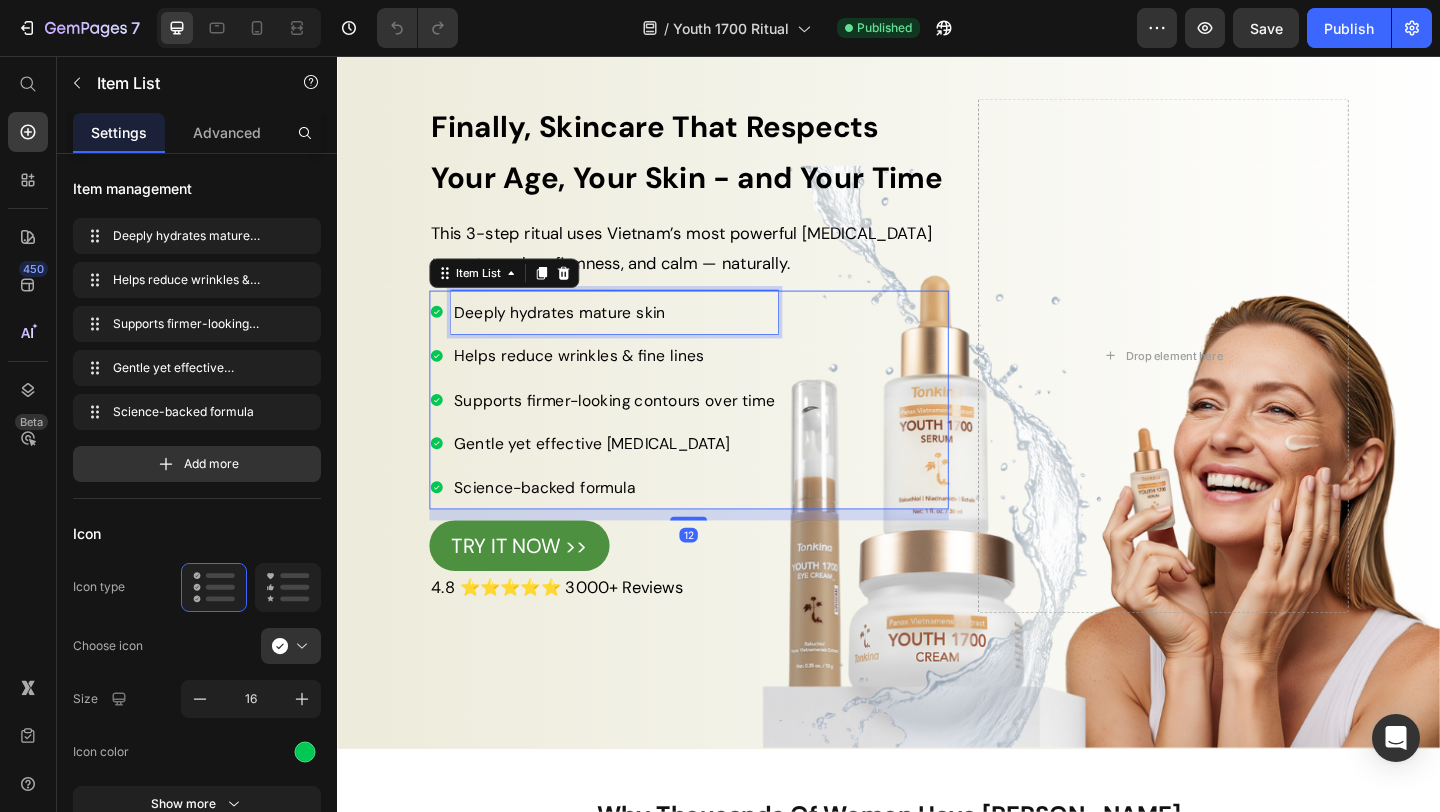 click on "Deeply hydrates mature skin" at bounding box center [579, 335] 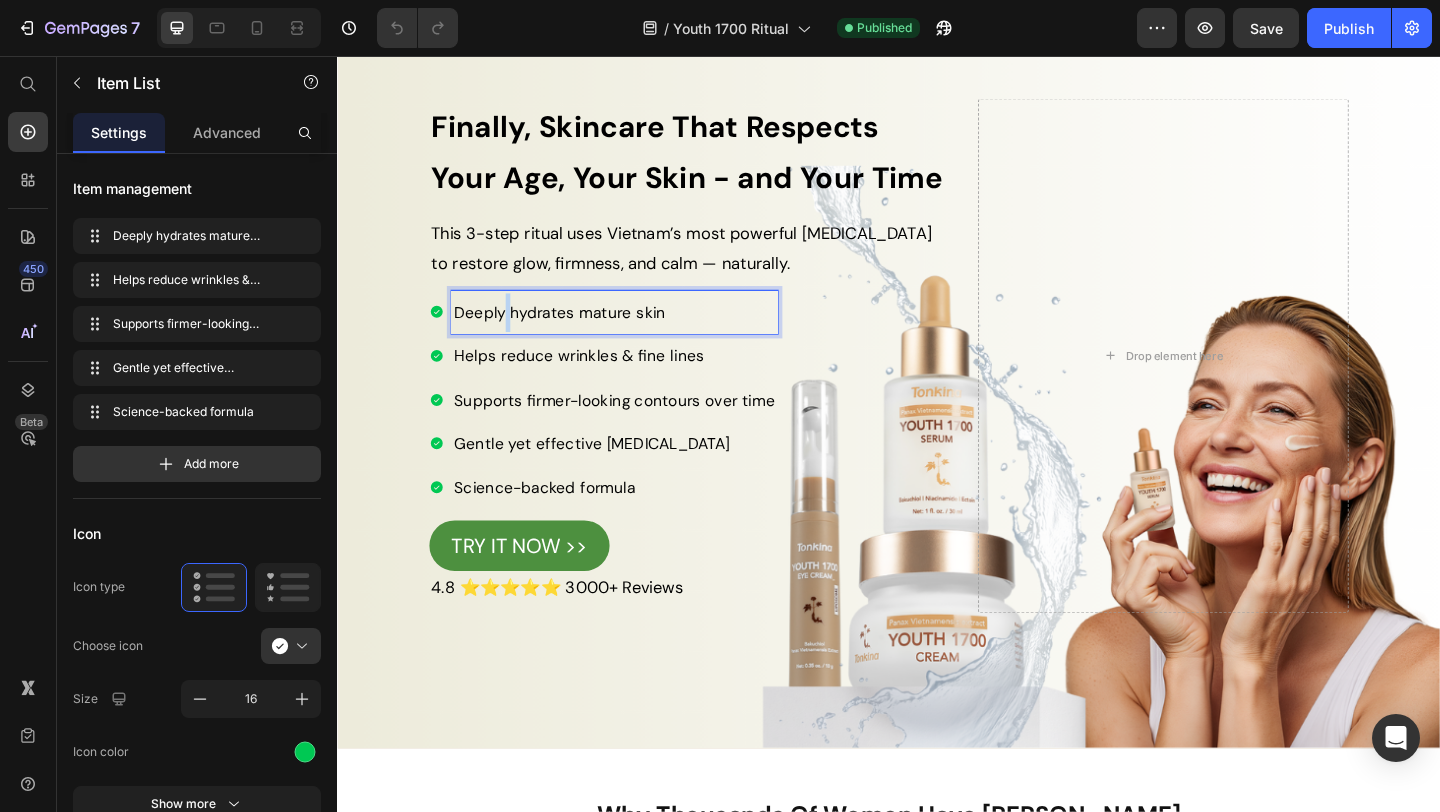 click on "Deeply hydrates mature skin" at bounding box center [579, 335] 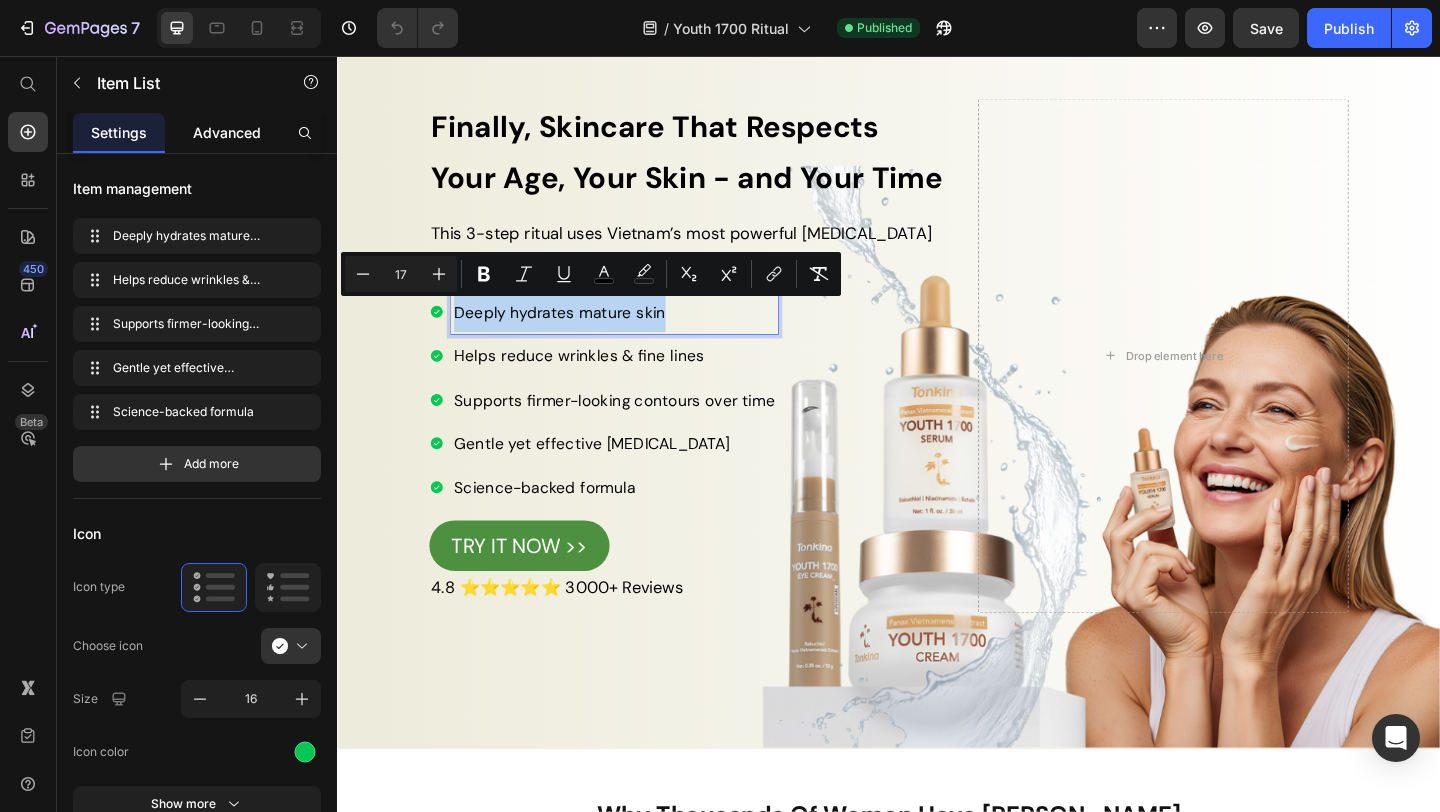 copy on "Deeply hydrates mature skin" 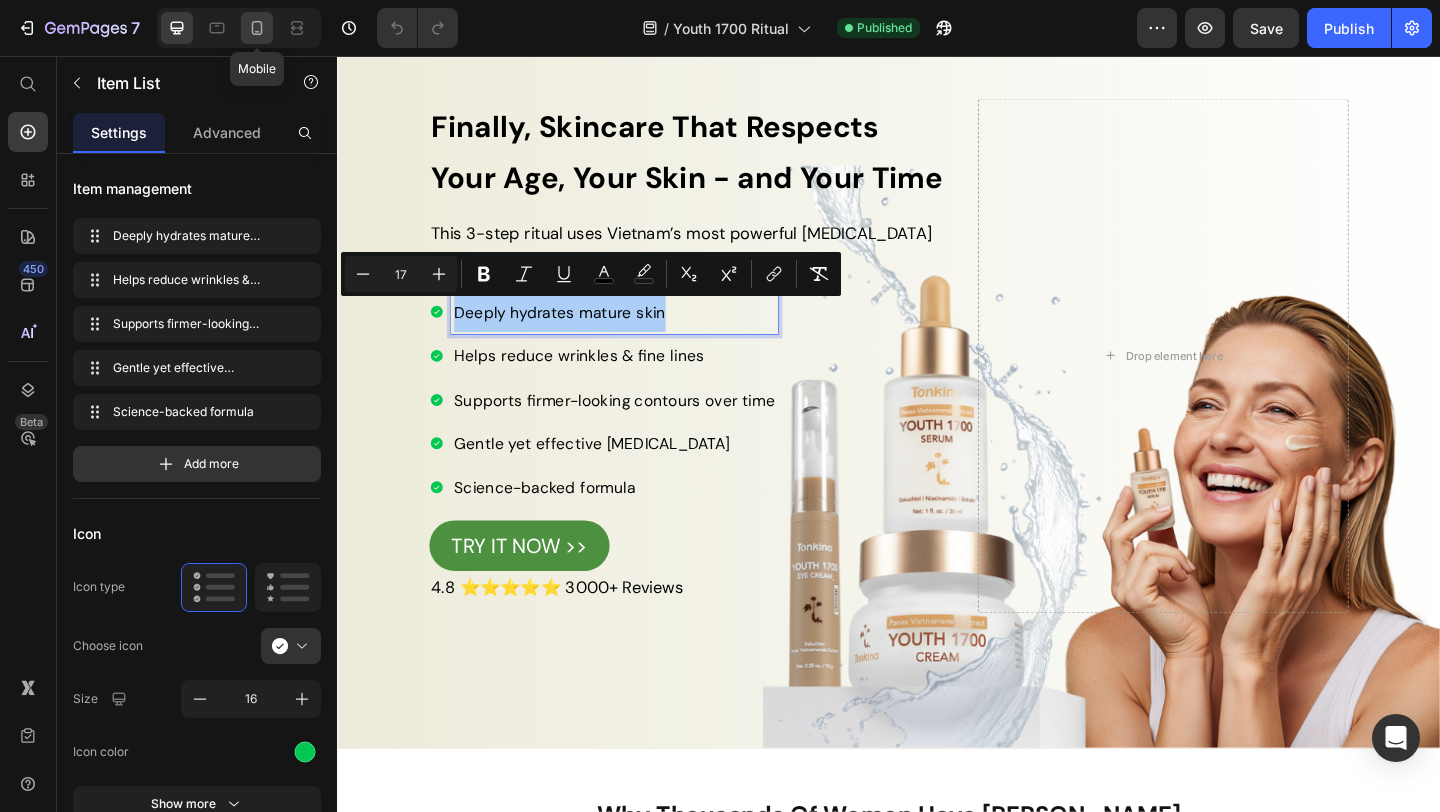 click 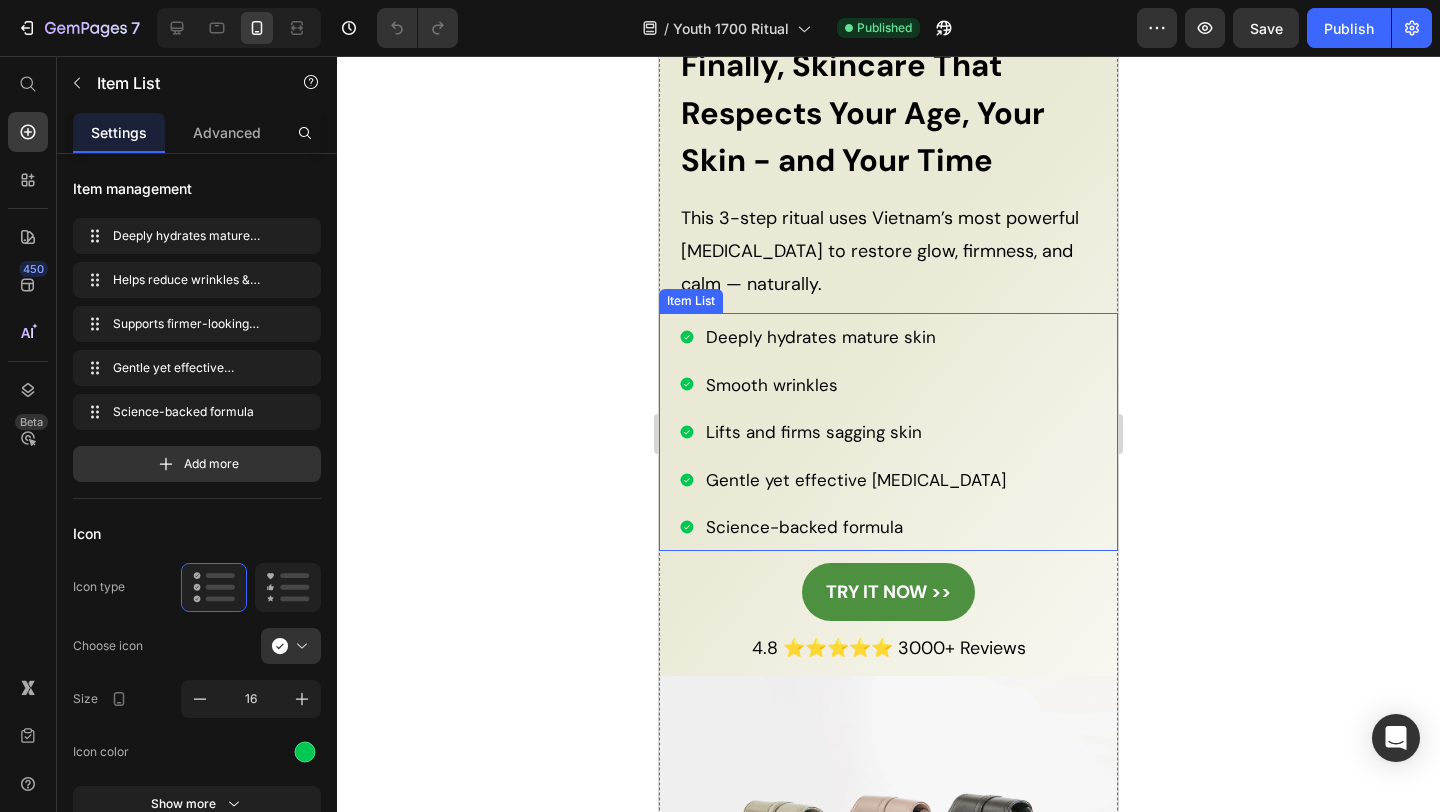 scroll, scrollTop: 131, scrollLeft: 0, axis: vertical 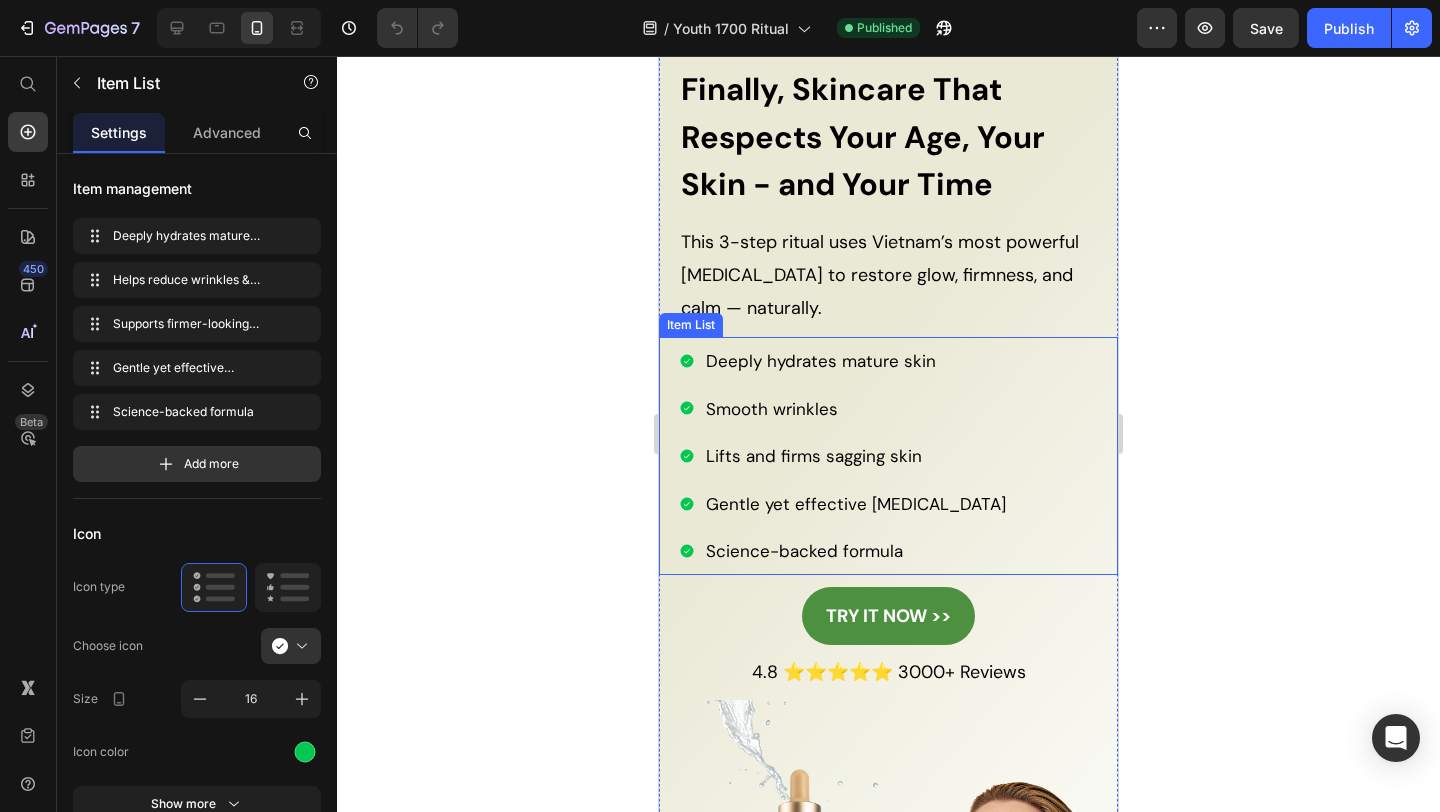 click on "Deeply hydrates mature skin" at bounding box center (856, 361) 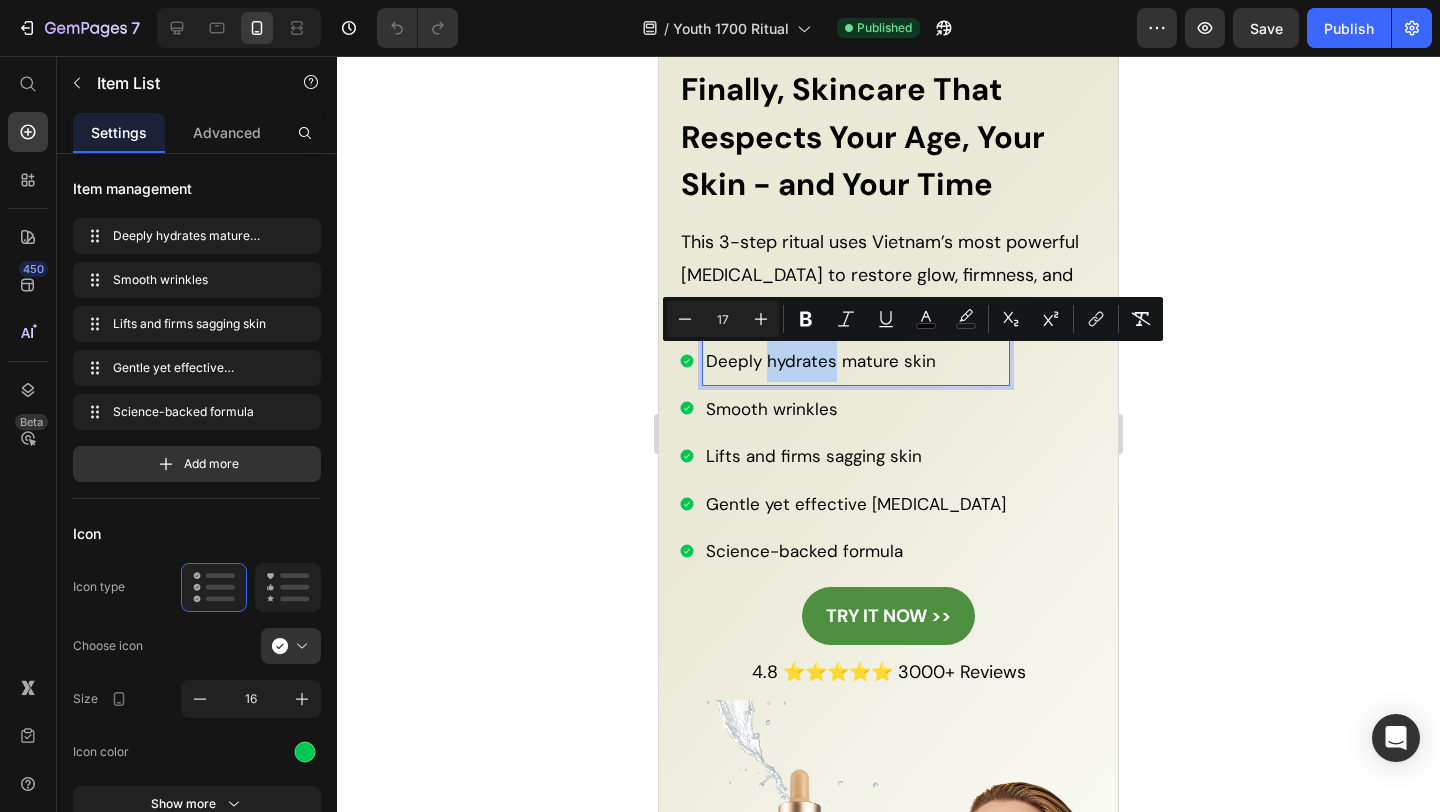 click on "Deeply hydrates mature skin" at bounding box center (821, 361) 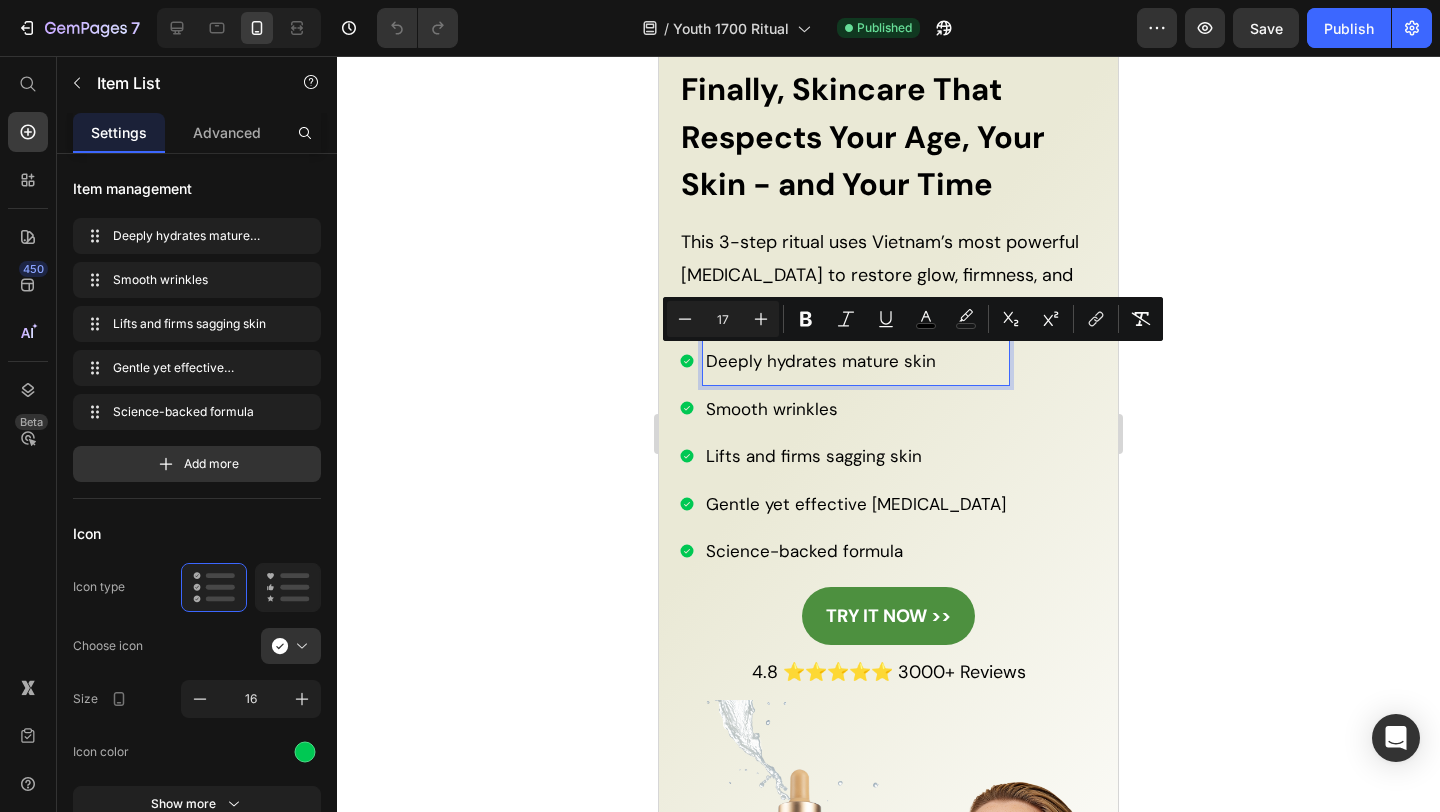 click on "Deeply hydrates mature skin" at bounding box center [821, 361] 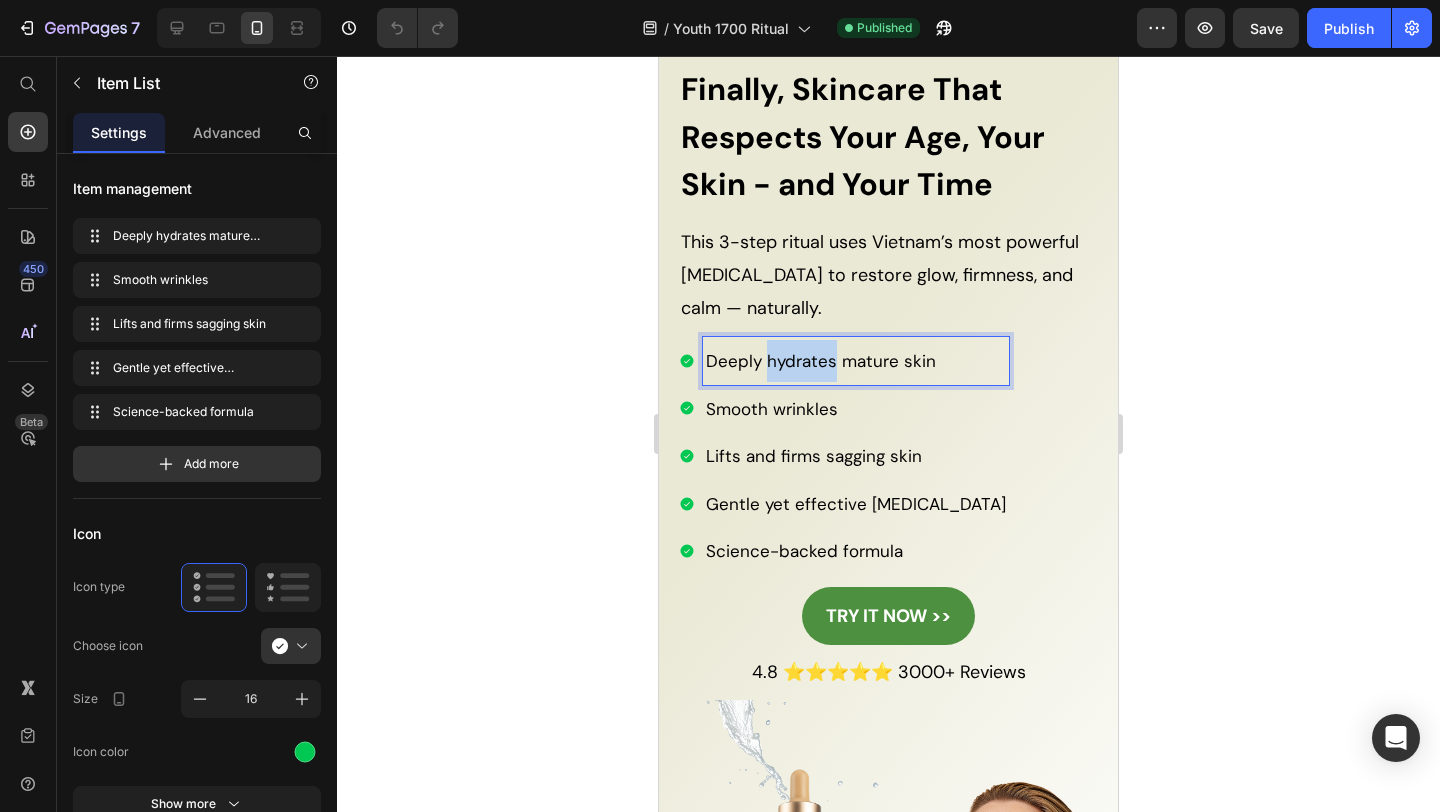 click on "Deeply hydrates mature skin" at bounding box center [821, 361] 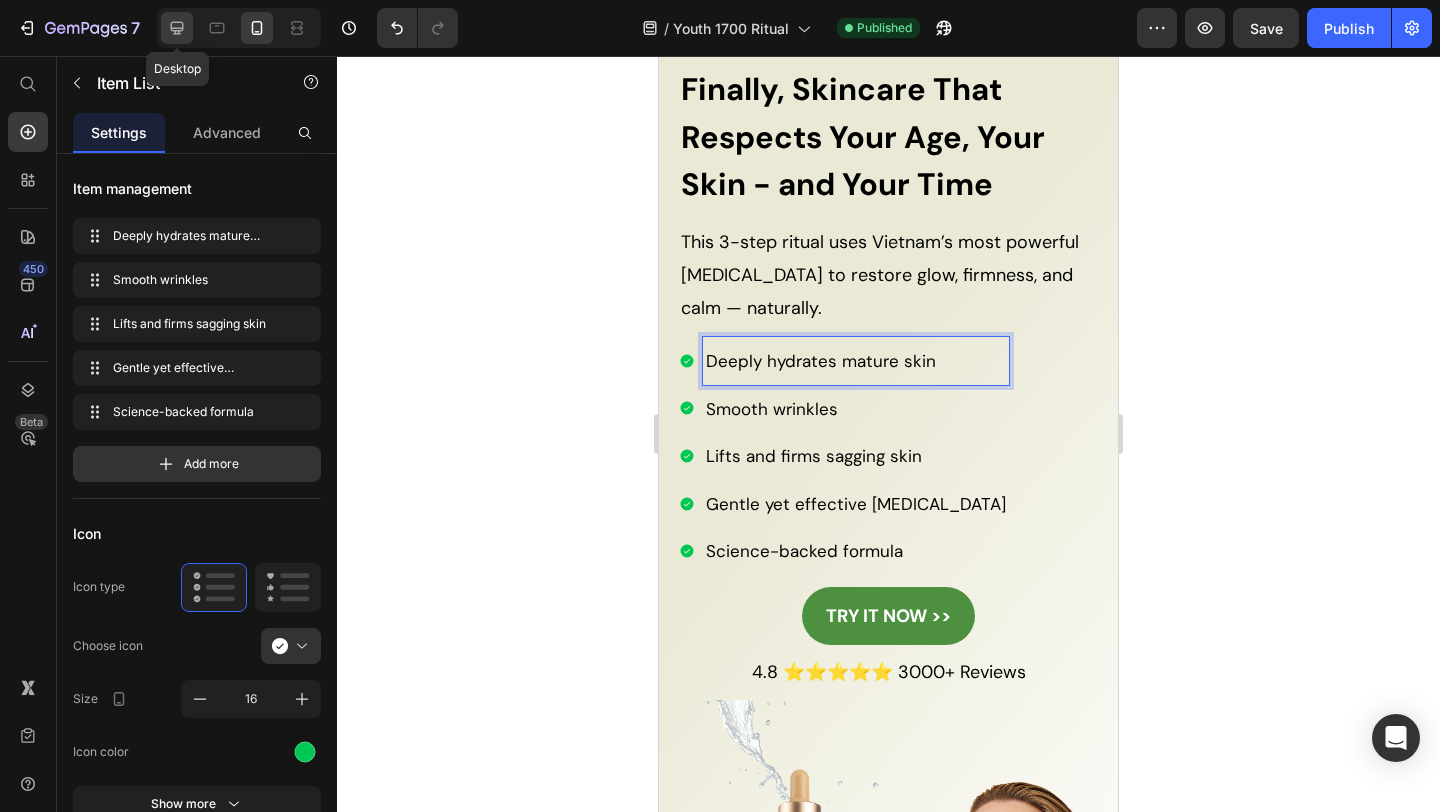 click 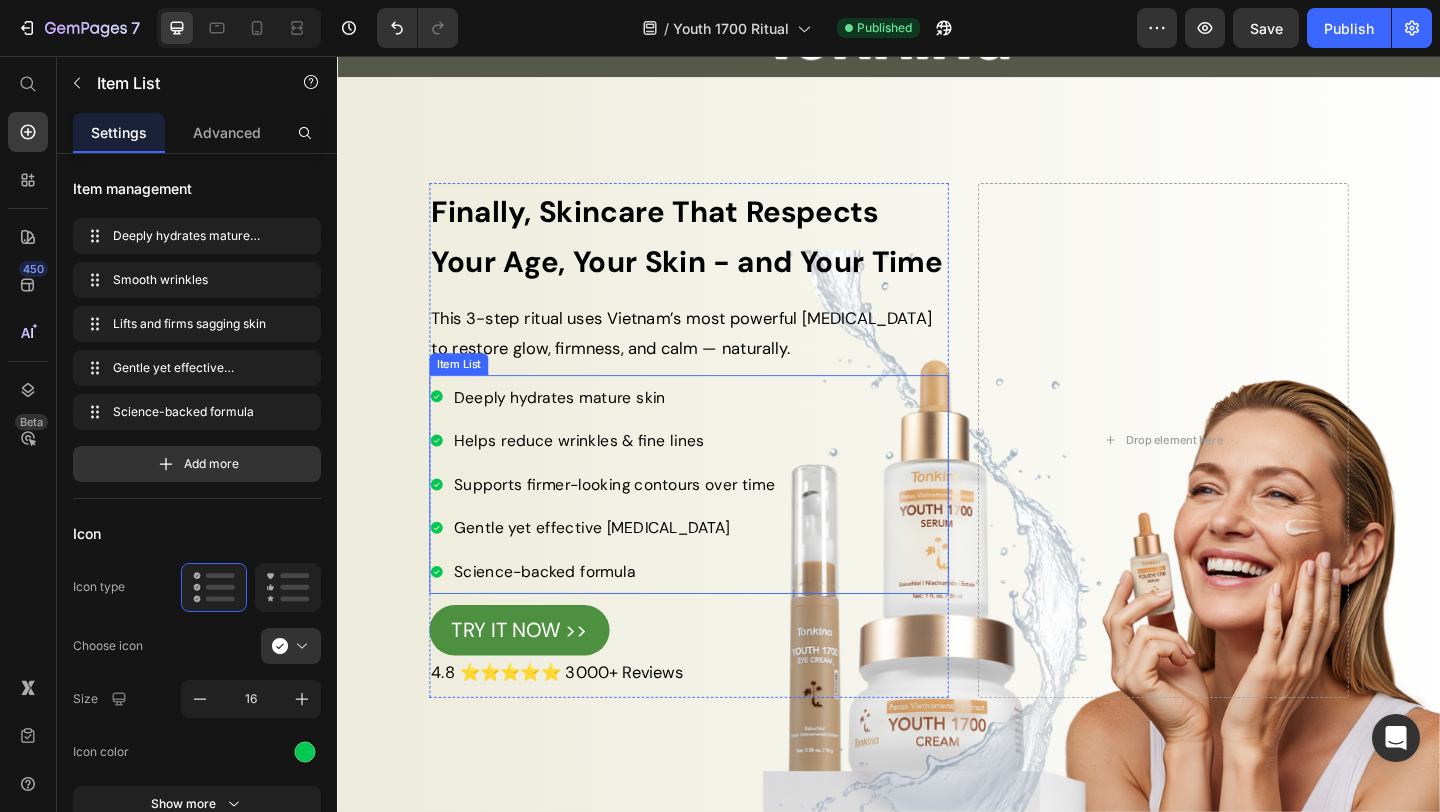 scroll, scrollTop: 85, scrollLeft: 0, axis: vertical 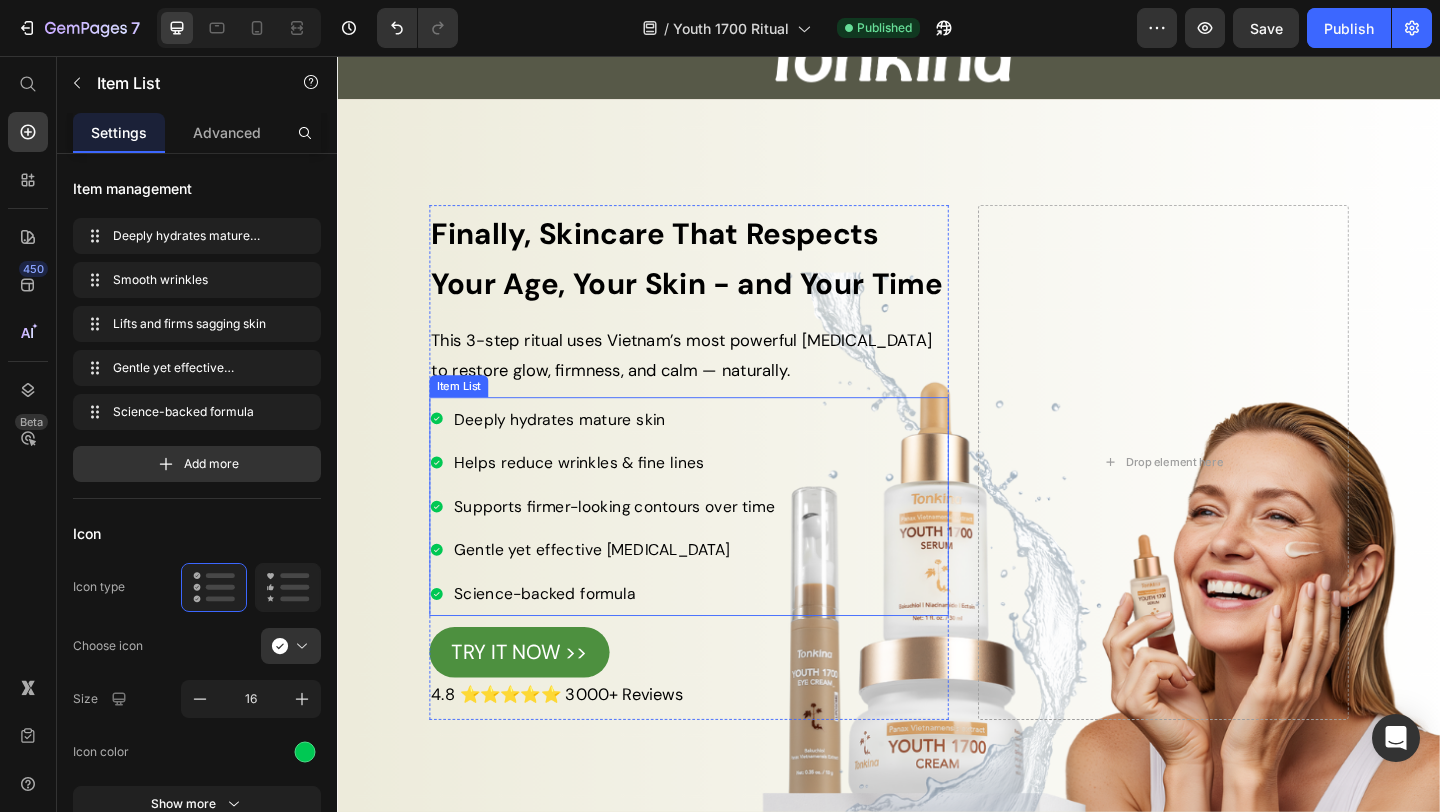click on "Helps reduce wrinkles & fine lines" at bounding box center [638, 498] 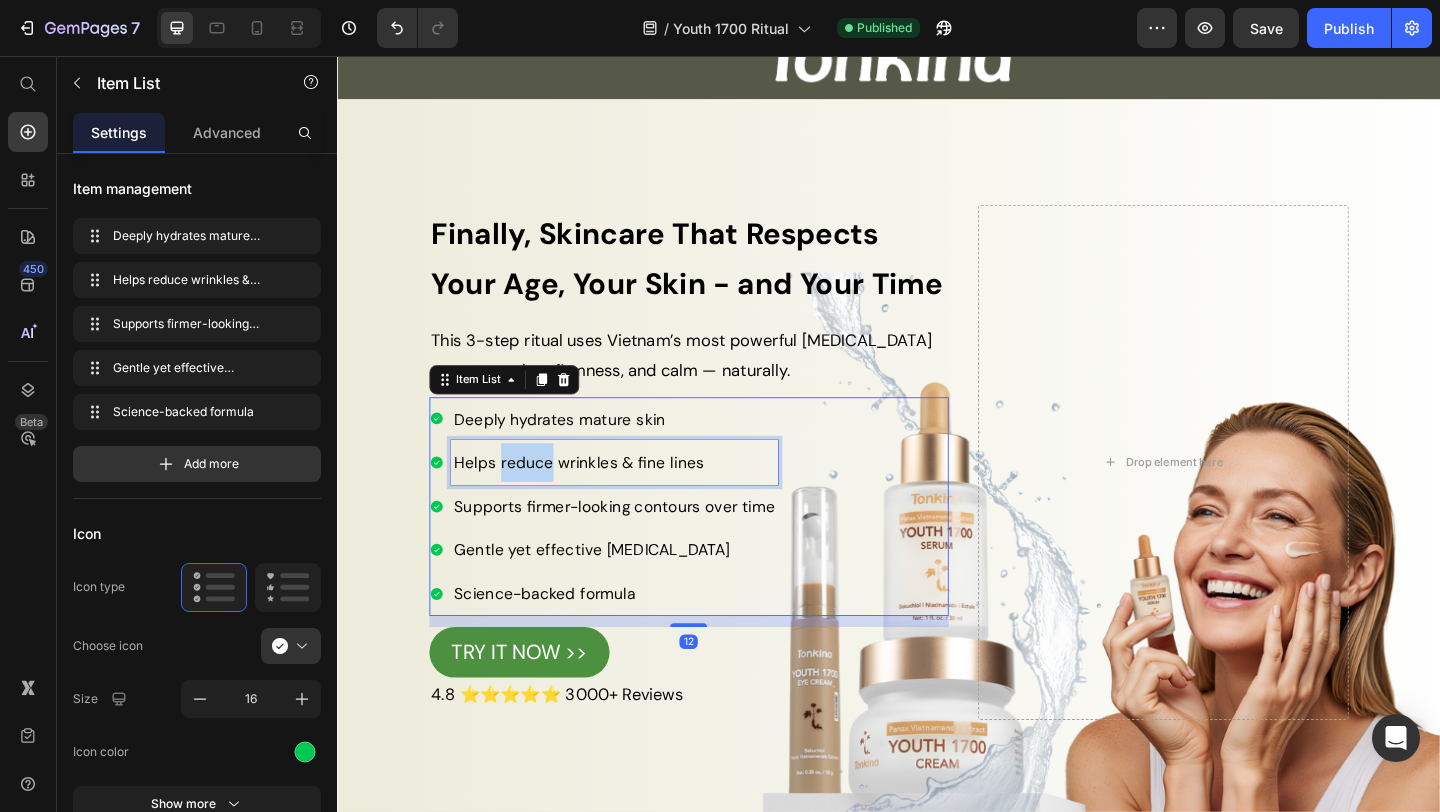 click on "Helps reduce wrinkles & fine lines" at bounding box center [638, 498] 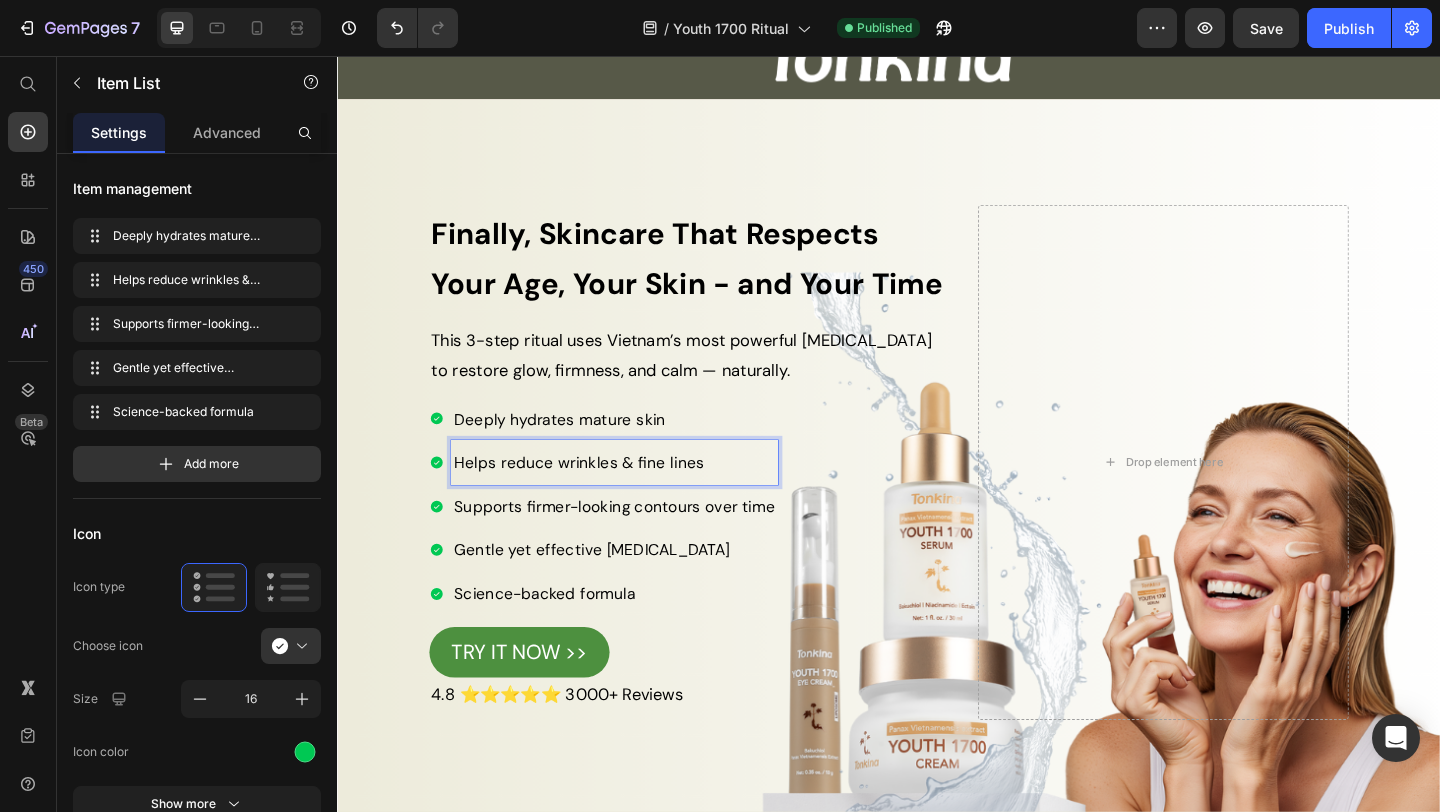 click on "Supports firmer-looking contours over time" at bounding box center (638, 546) 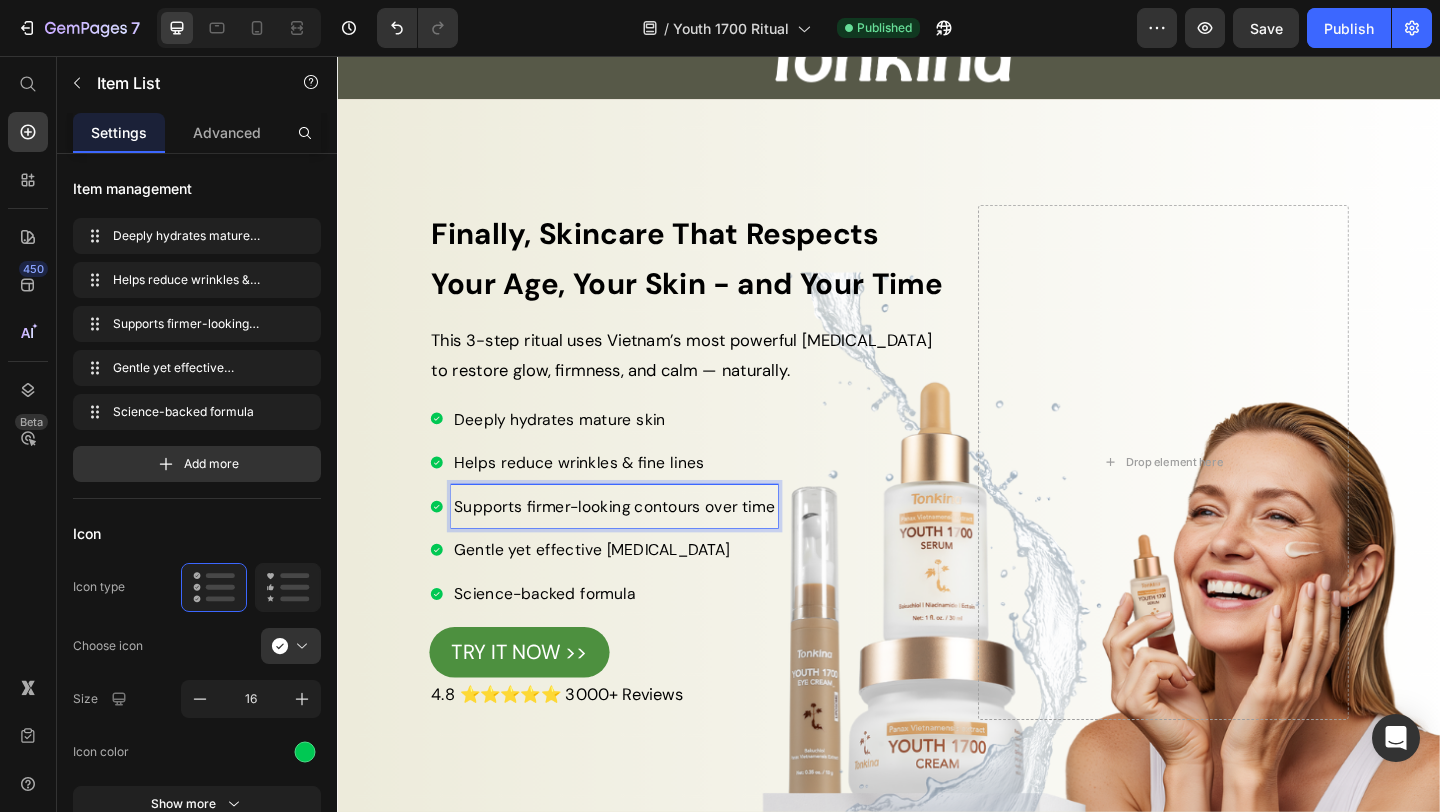 click on "Supports firmer-looking contours over time" at bounding box center [638, 546] 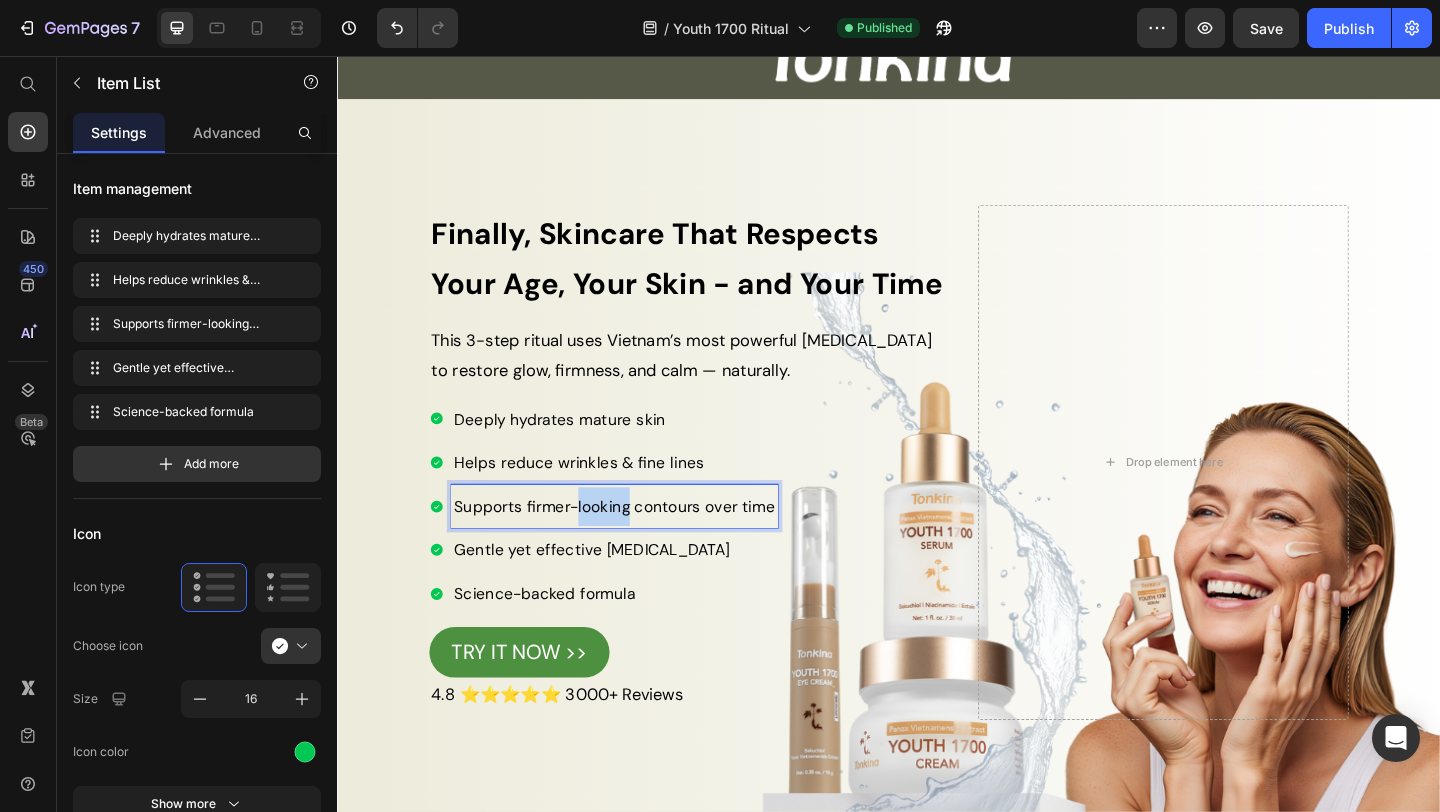 click on "Supports firmer-looking contours over time" at bounding box center (638, 546) 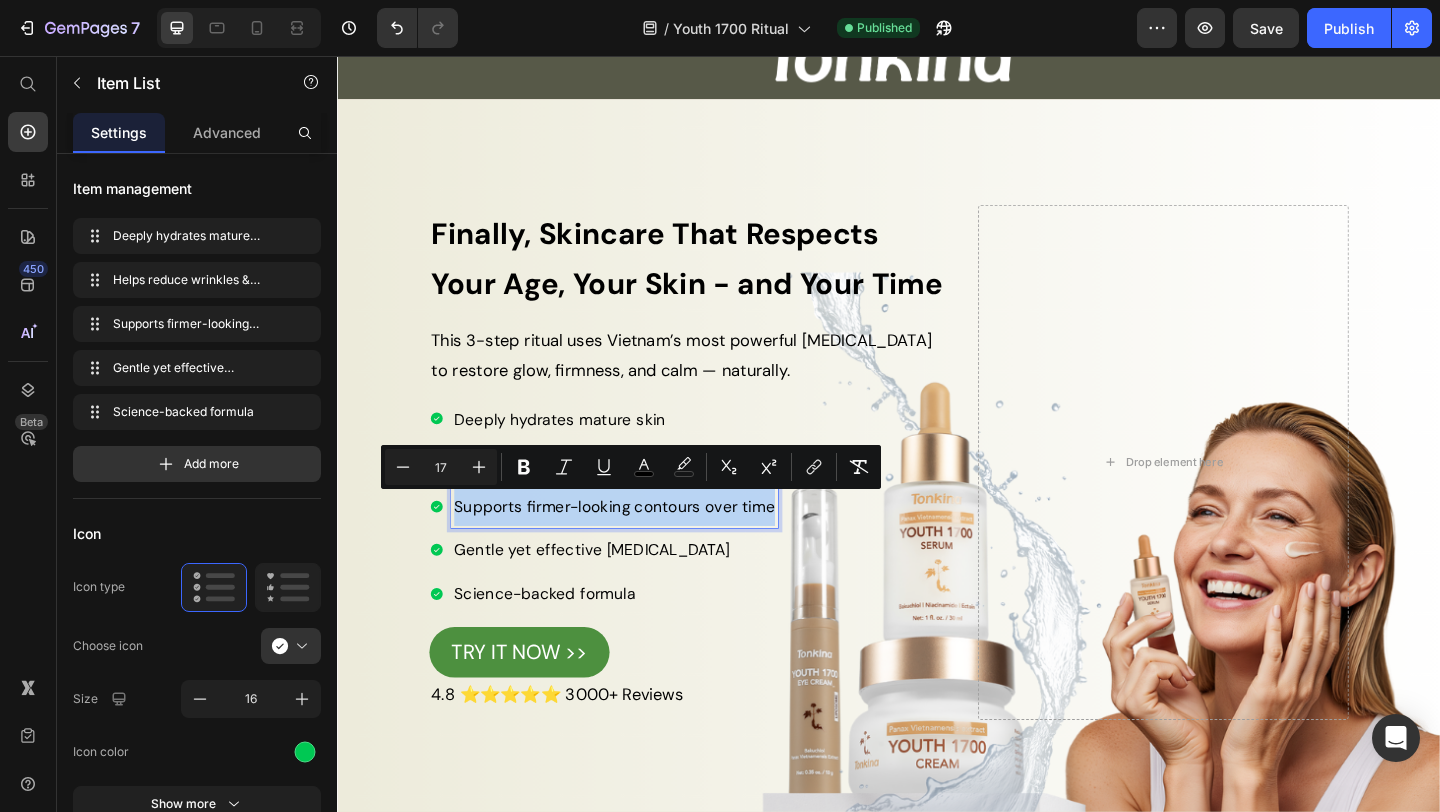 copy on "Supports firmer-looking contours over time" 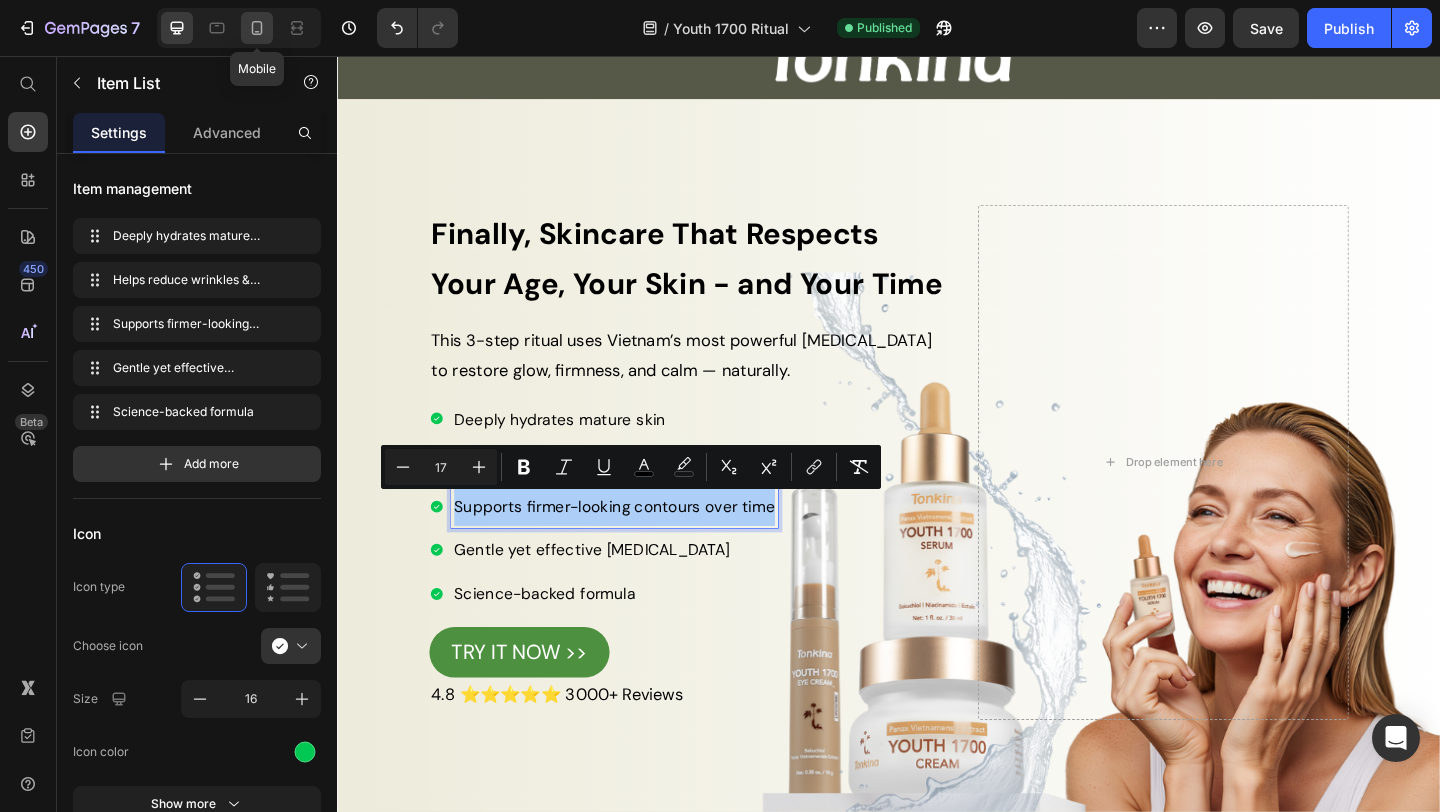 click 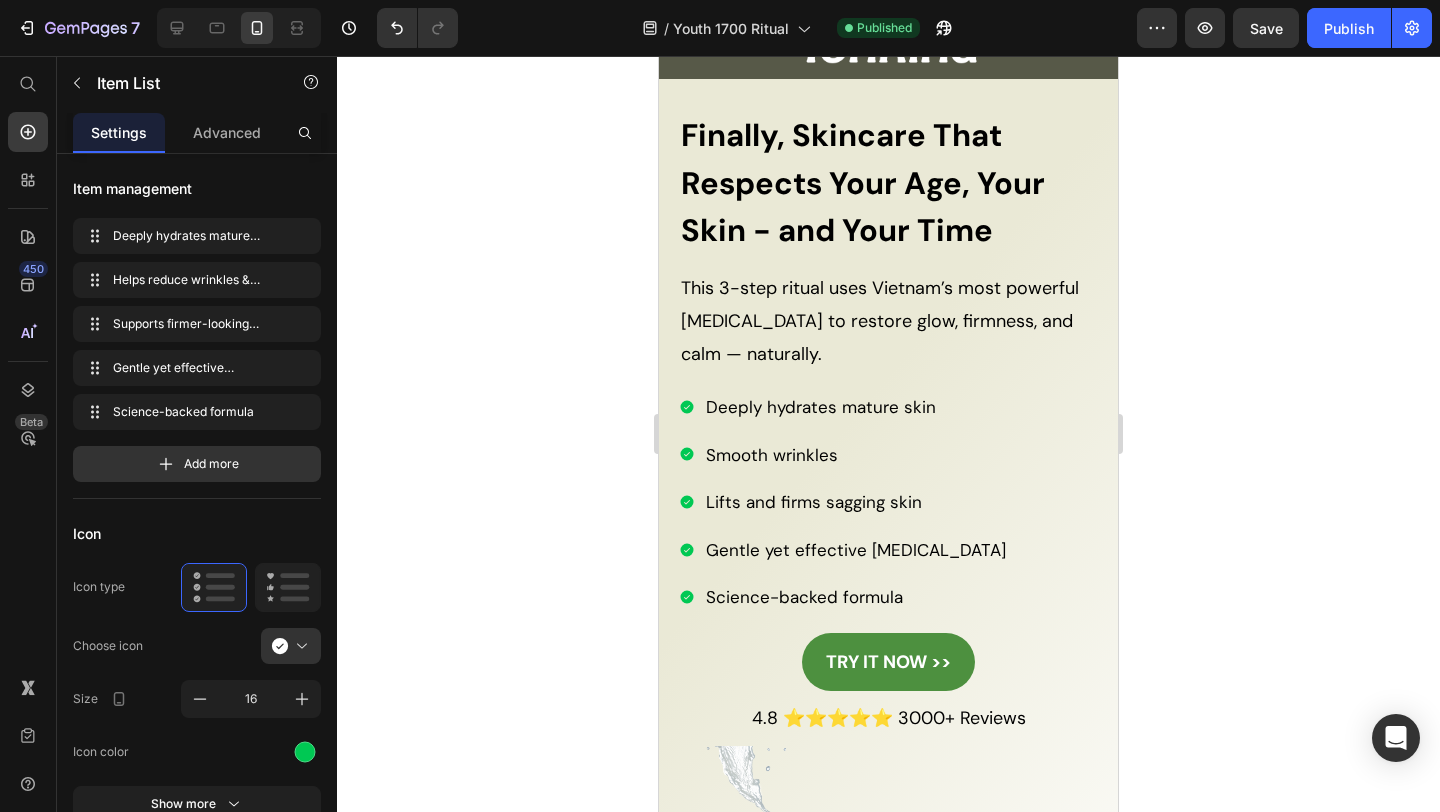 scroll, scrollTop: 15, scrollLeft: 0, axis: vertical 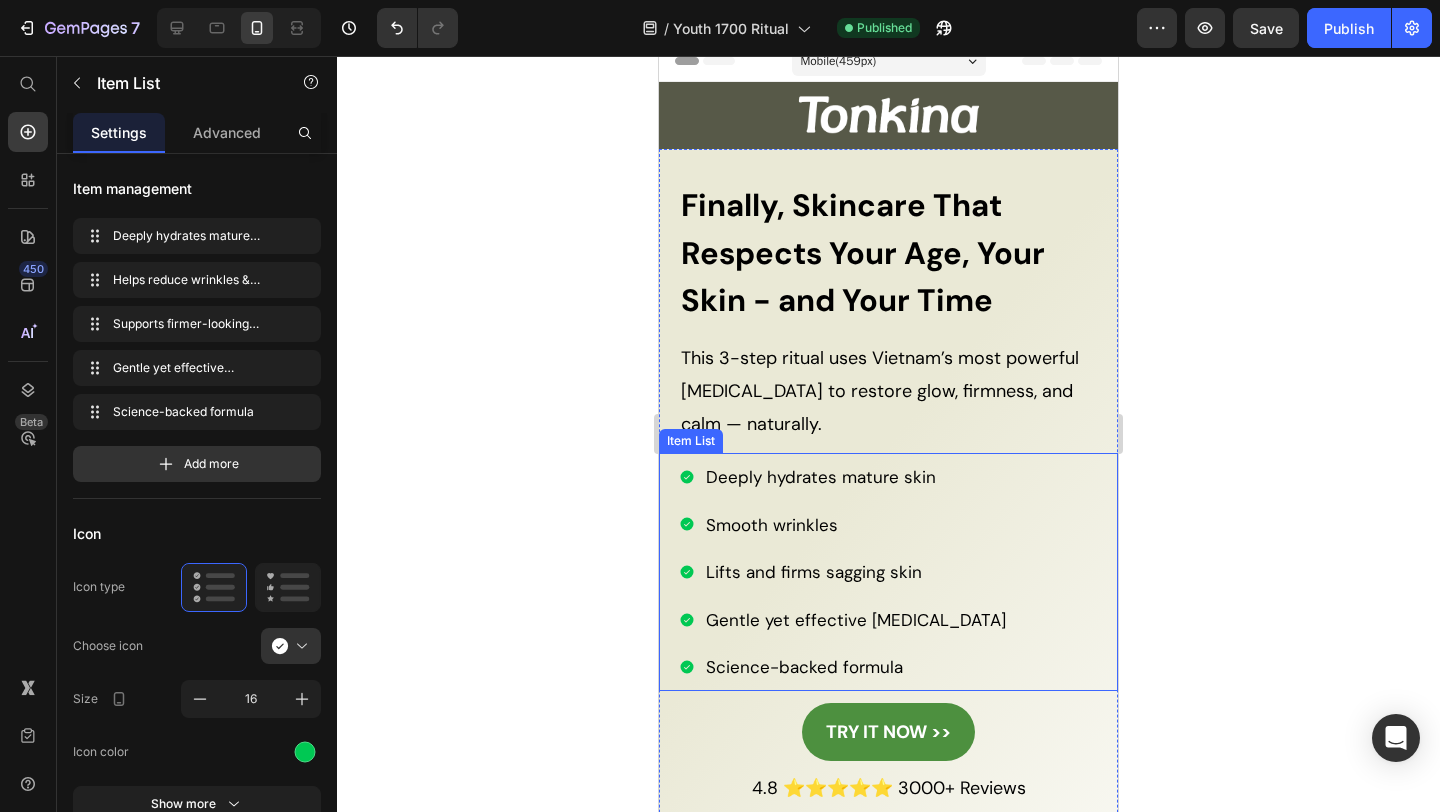 click on "Lifts and firms sagging skin" at bounding box center [856, 572] 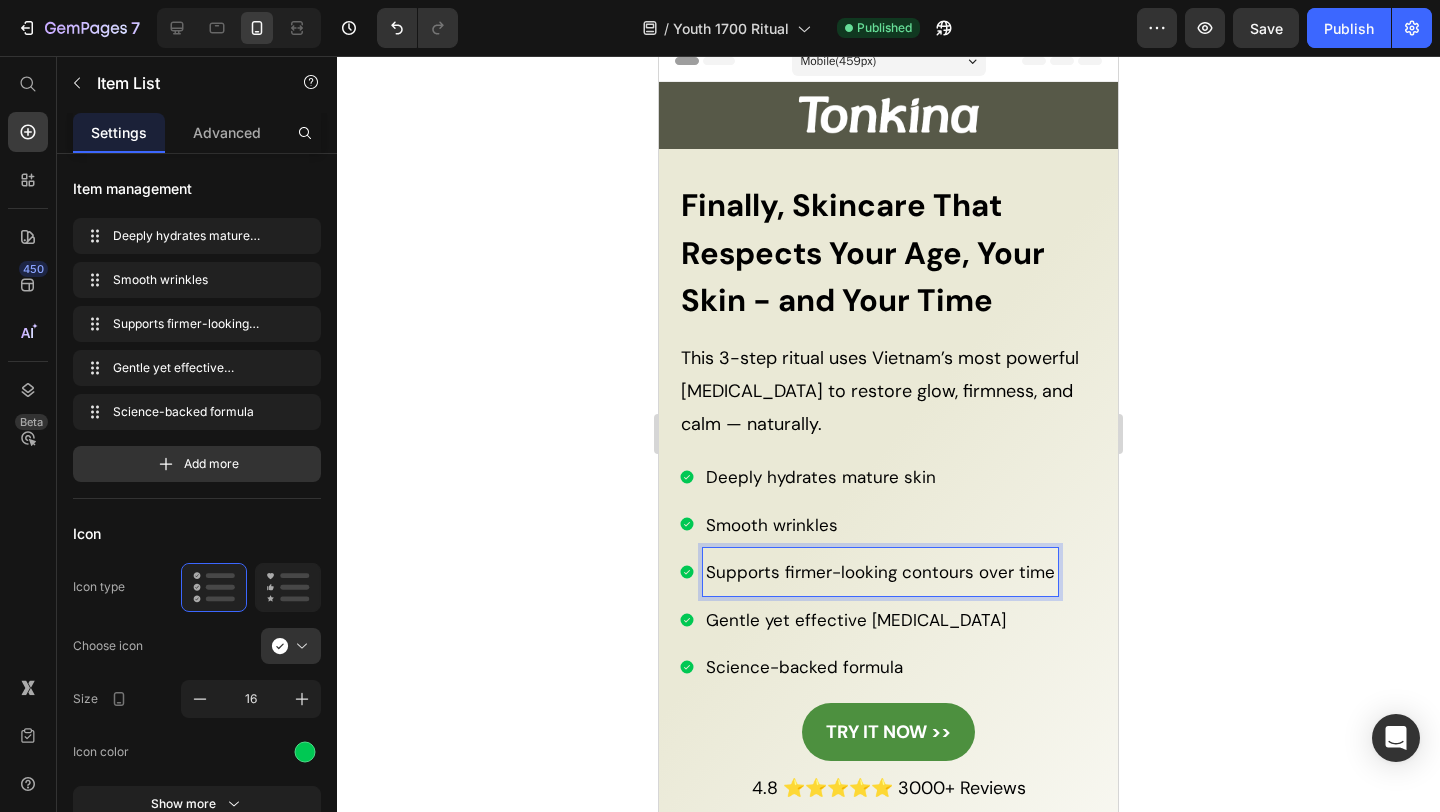 click on "Supports firmer-looking contours over time" at bounding box center [880, 572] 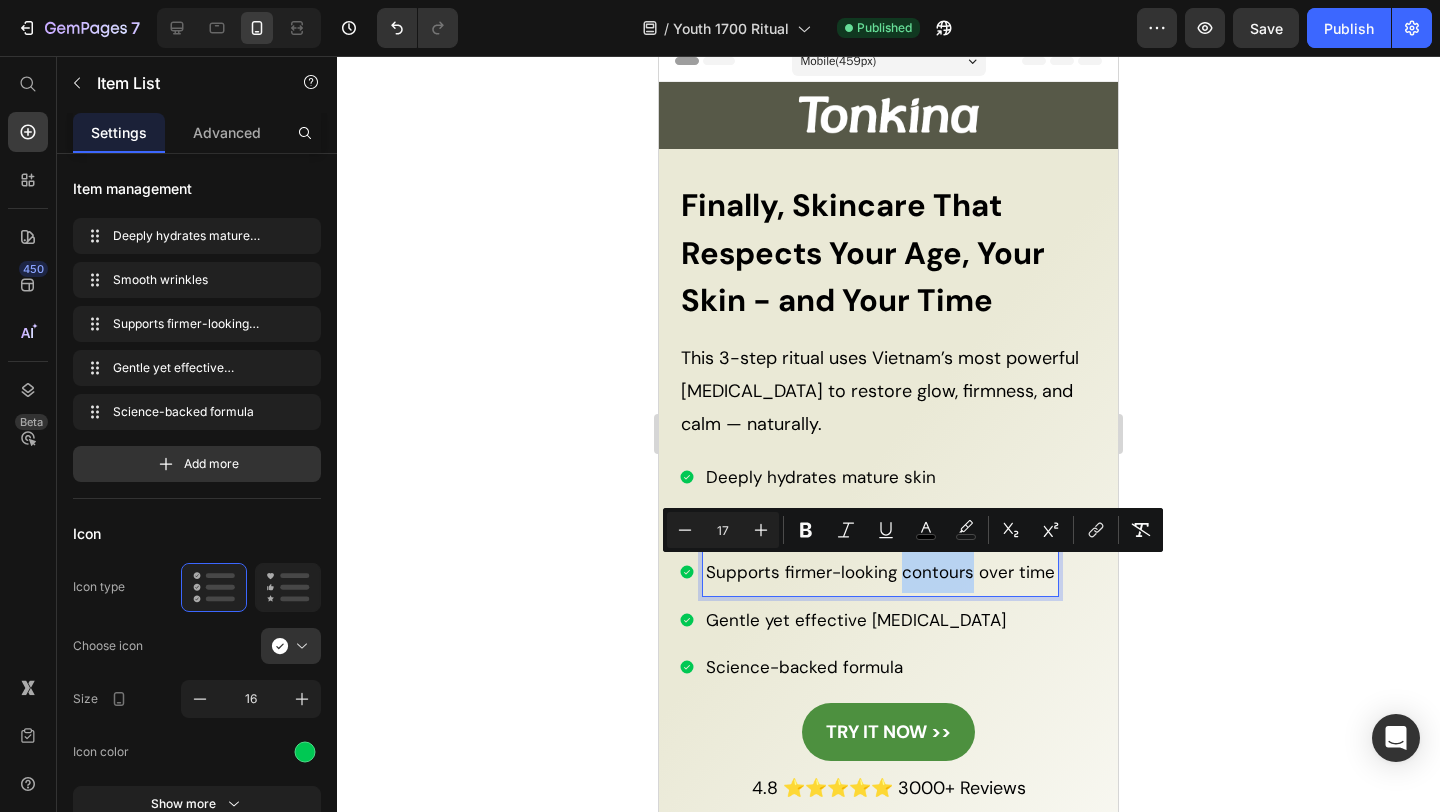 type 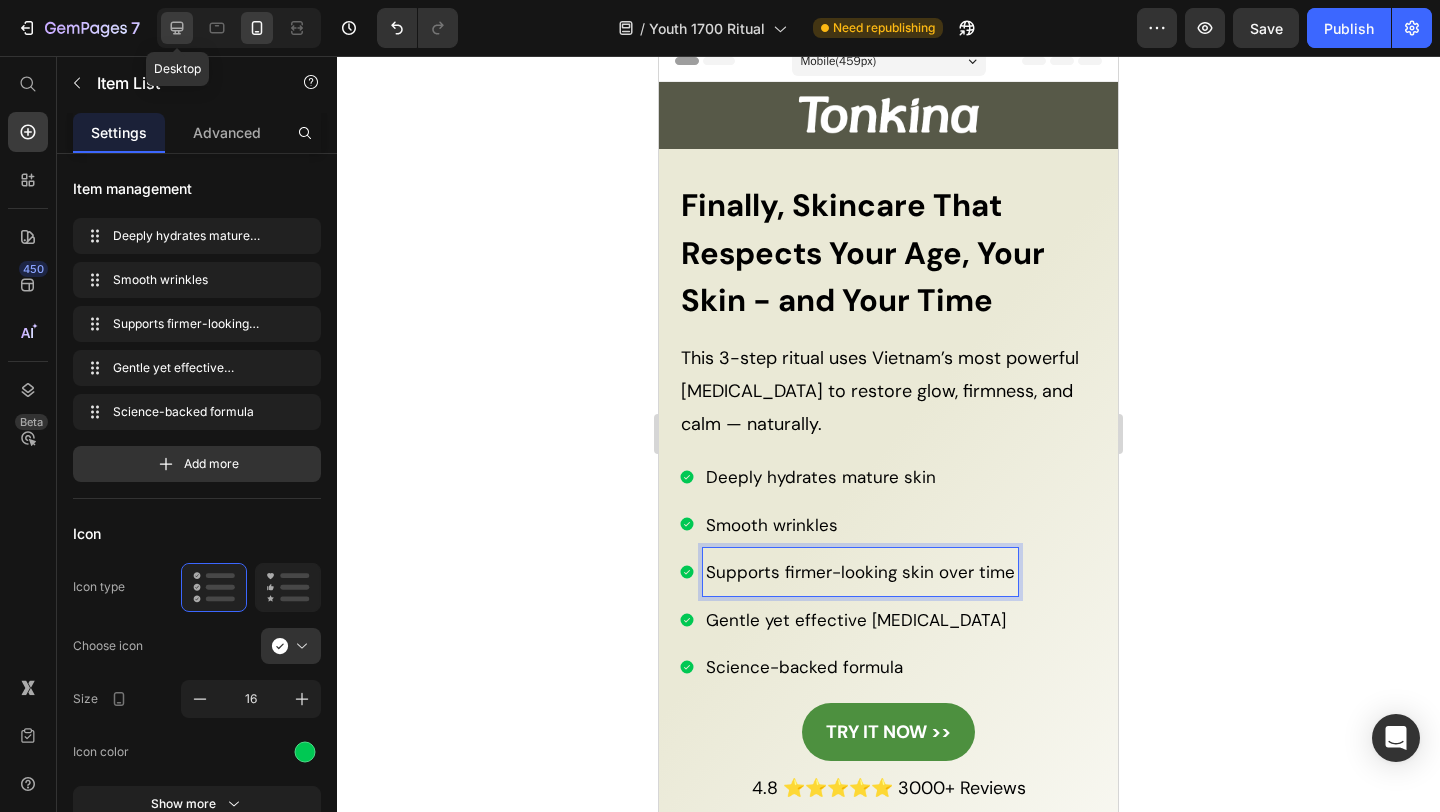 click 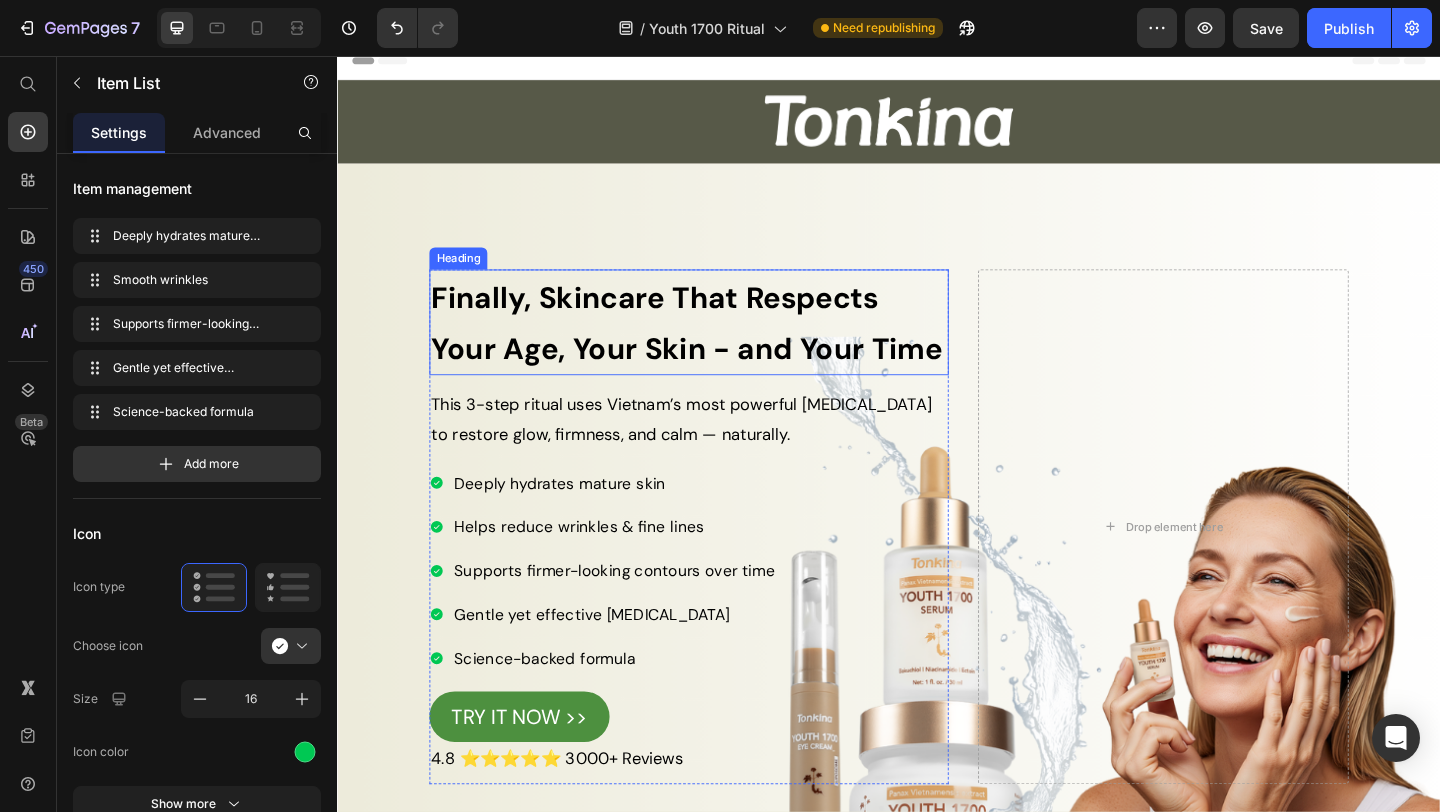 scroll, scrollTop: 0, scrollLeft: 0, axis: both 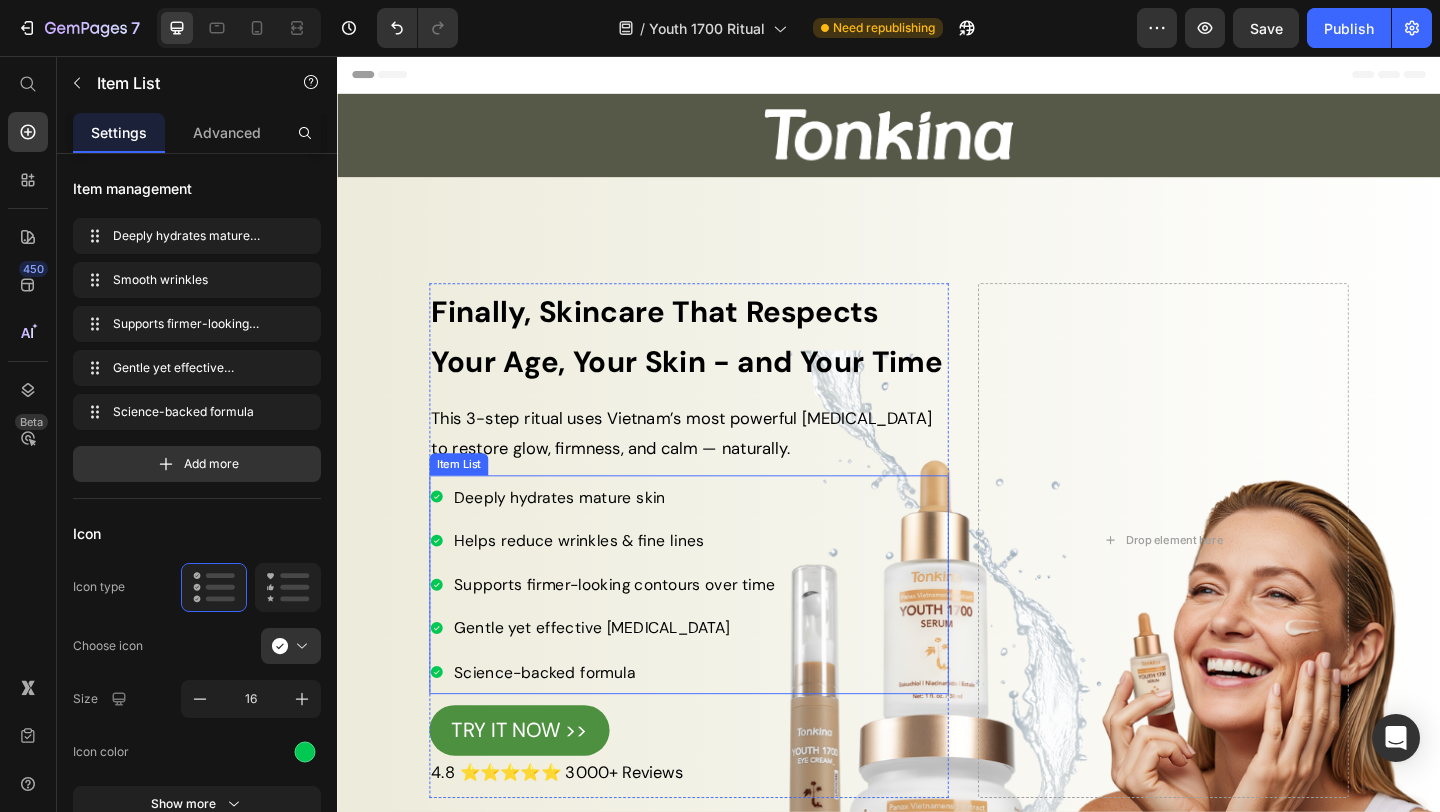 click on "Helps reduce wrinkles & fine lines" at bounding box center (600, 583) 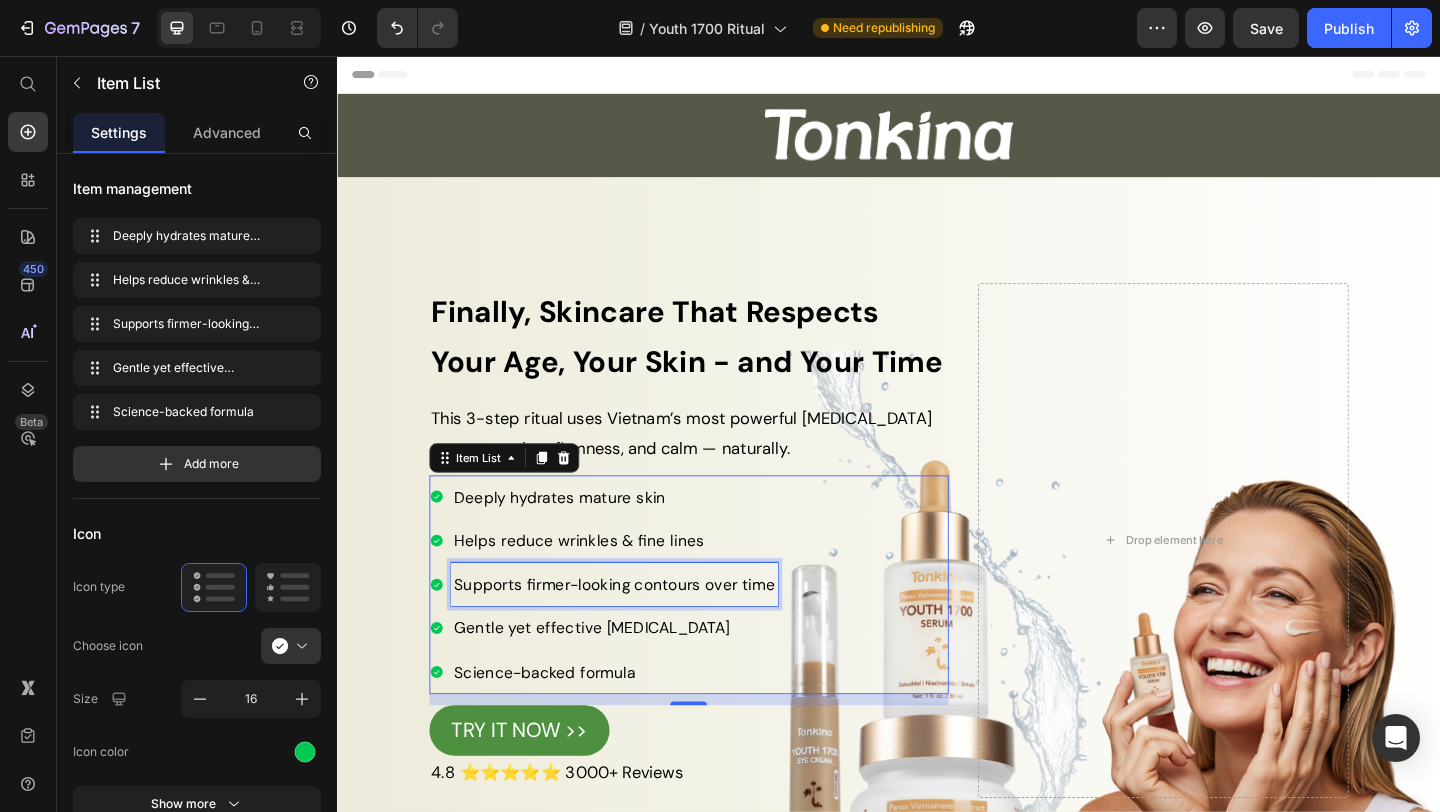 click on "Supports firmer-looking contours over time" at bounding box center (638, 631) 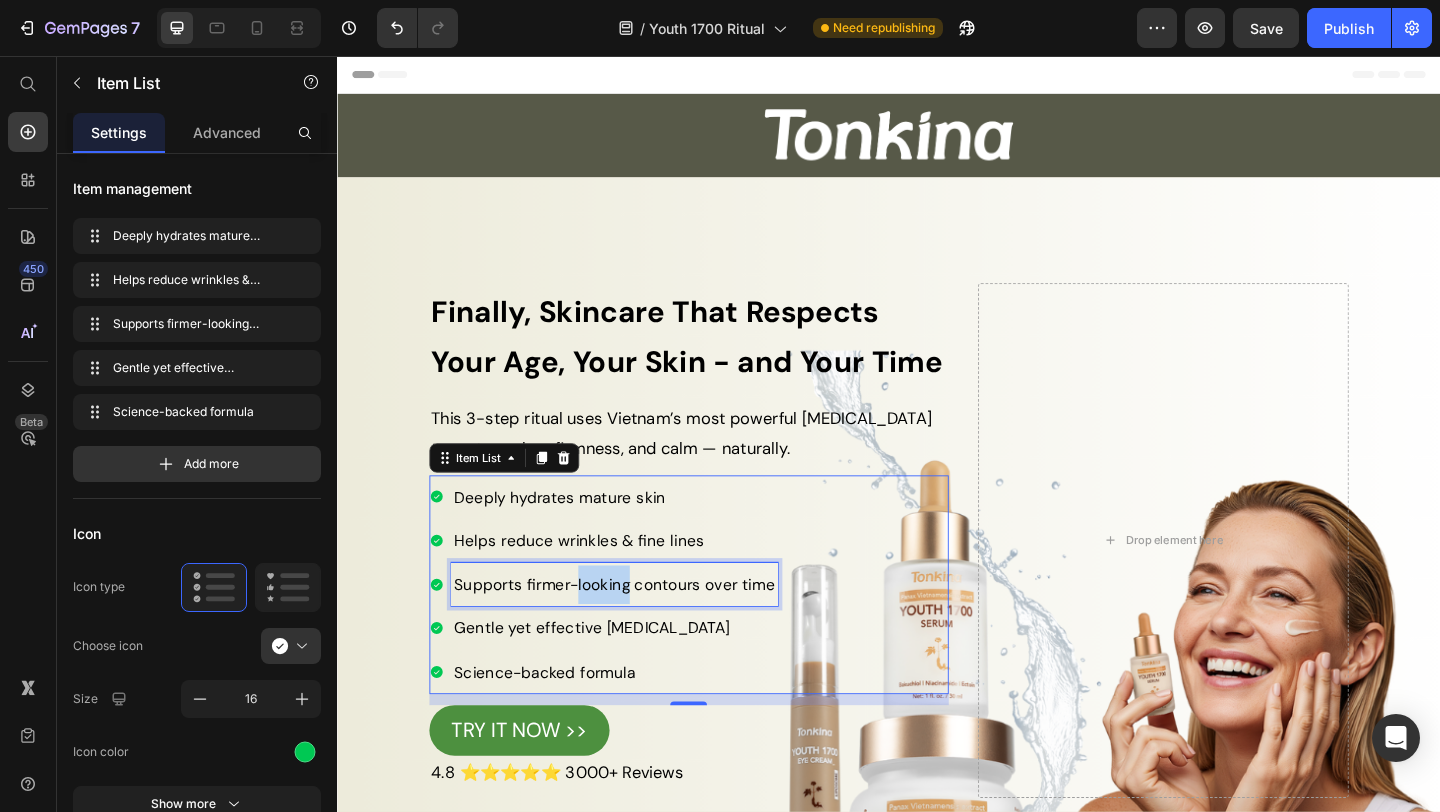 click on "Supports firmer-looking contours over time" at bounding box center (638, 631) 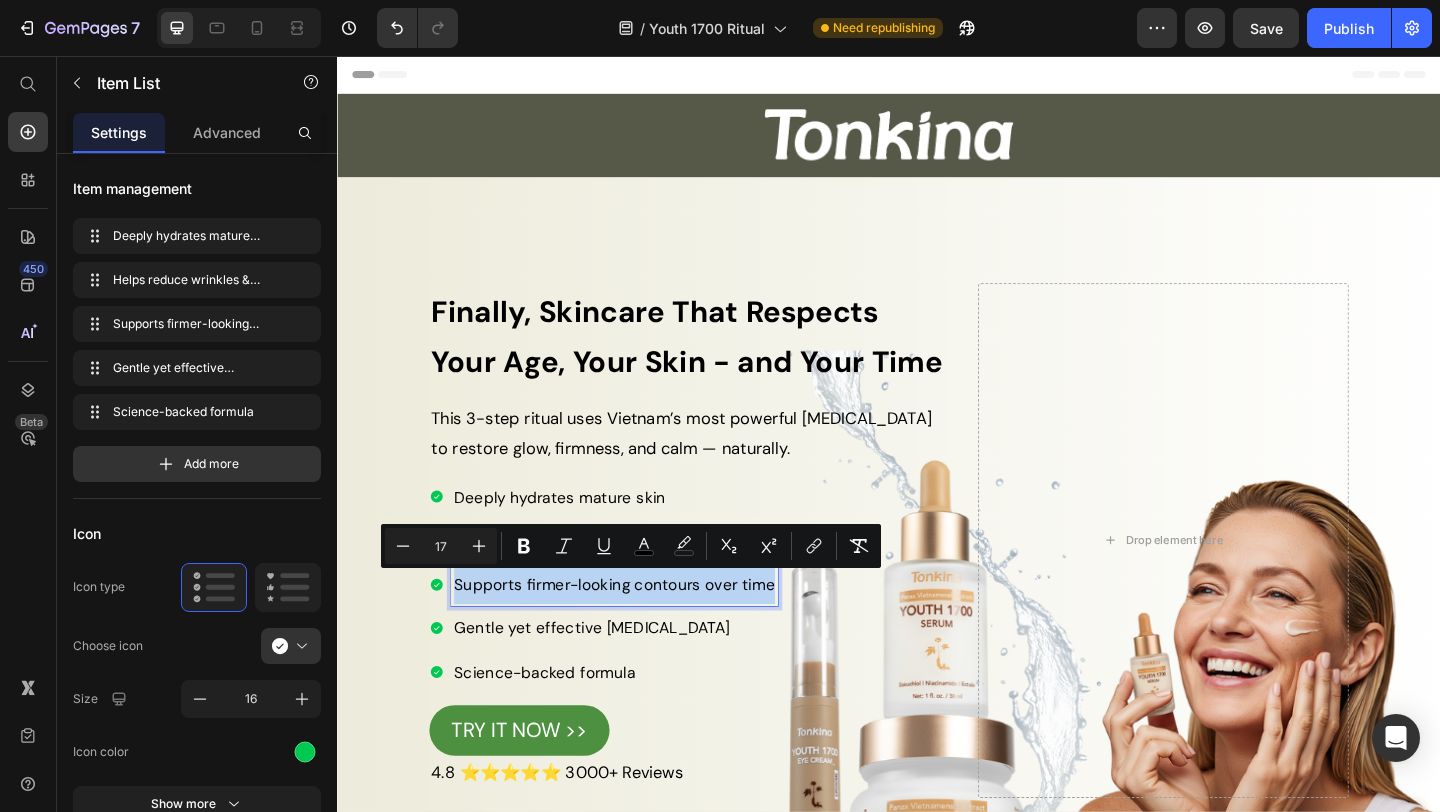 click on "Supports firmer-looking contours over time" at bounding box center [638, 631] 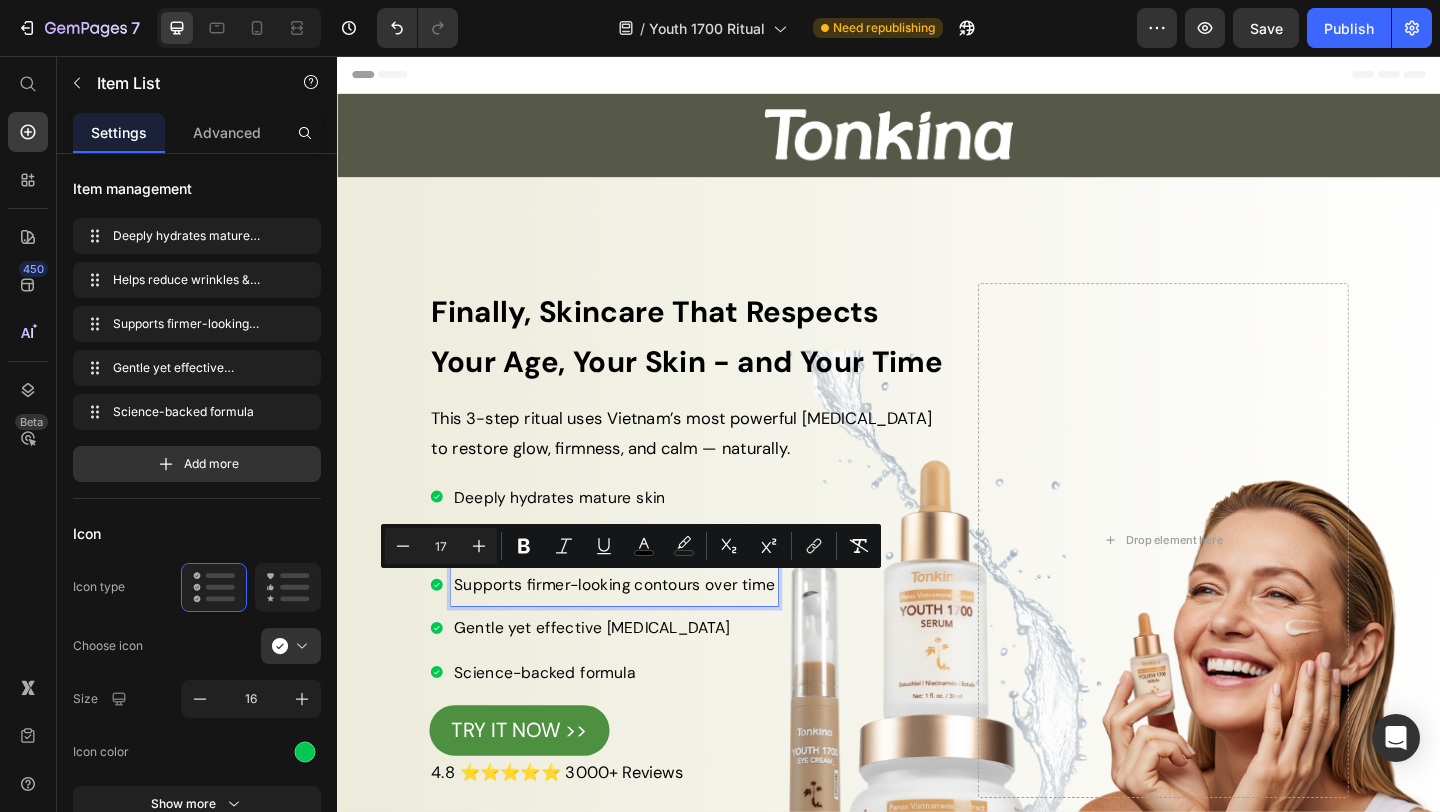 click on "Supports firmer-looking contours over time" at bounding box center (638, 631) 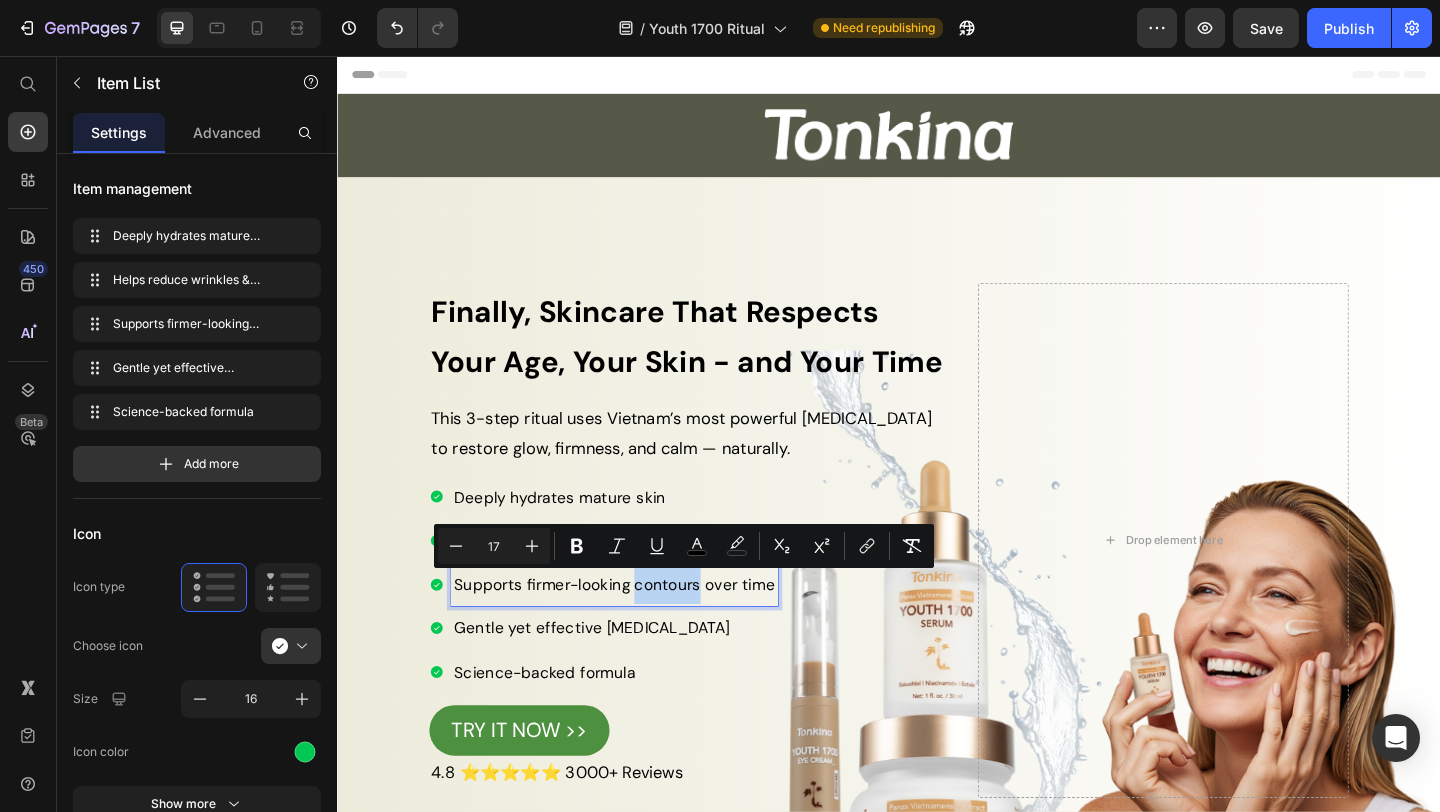 type 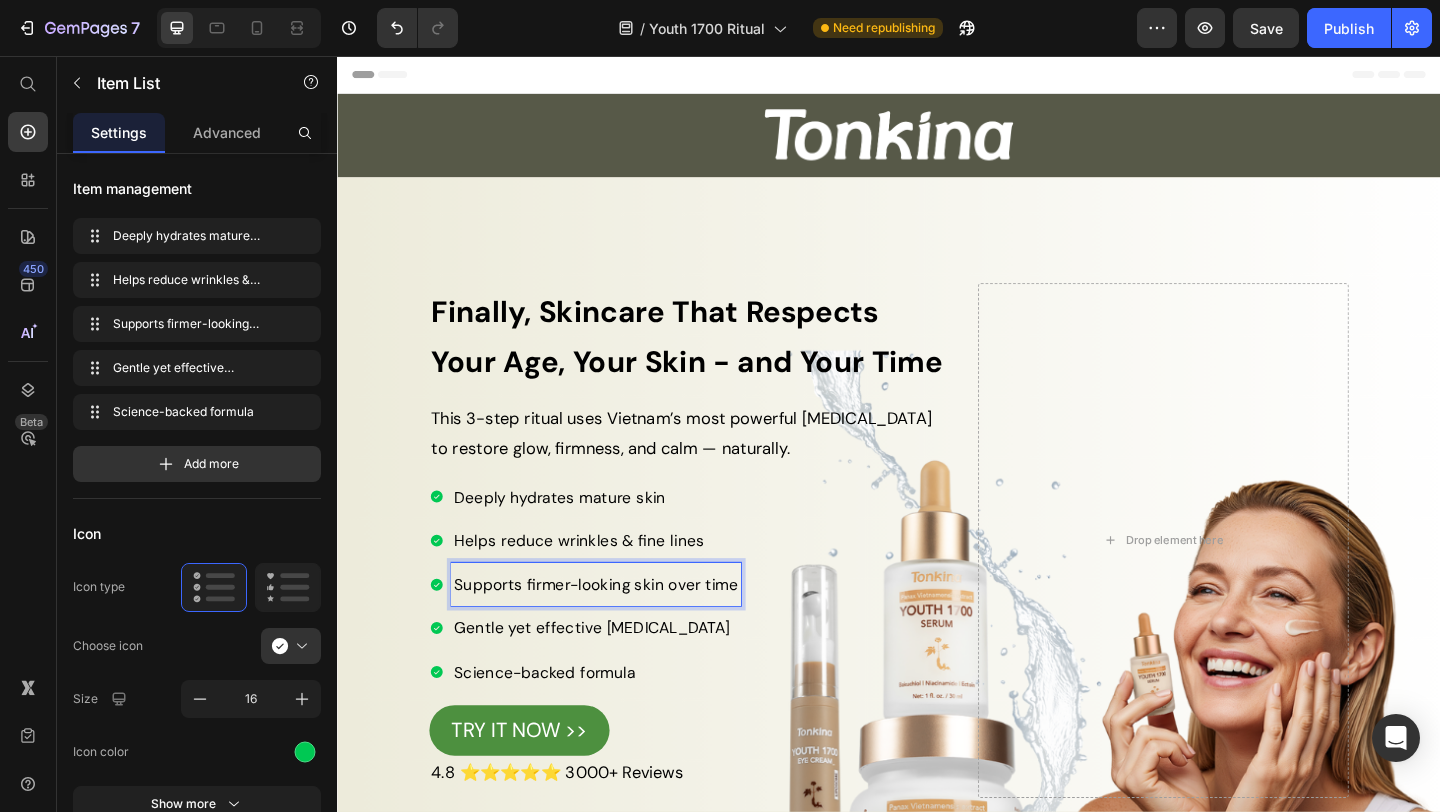 click on "Supports firmer-looking skin over time" at bounding box center (618, 631) 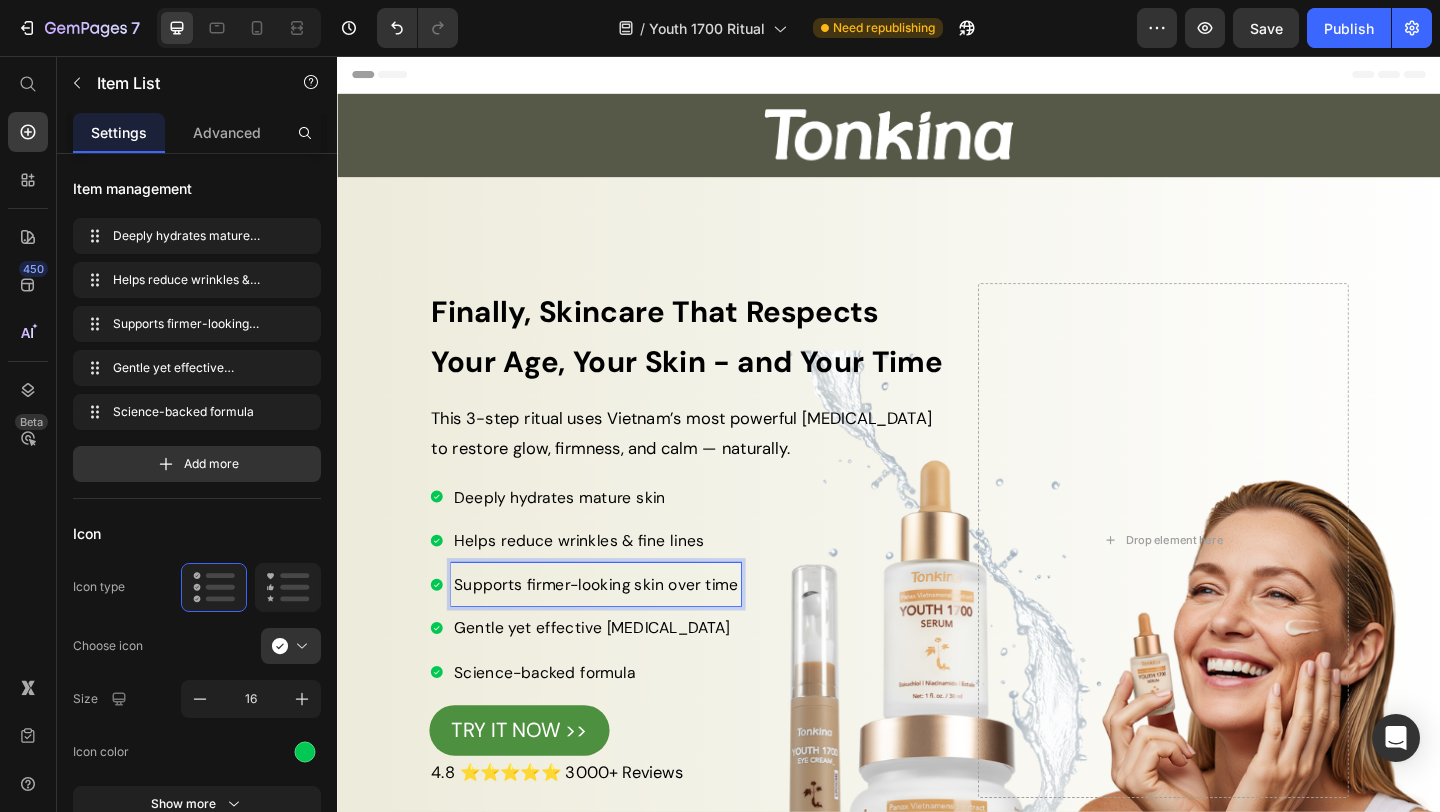 click on "Supports firmer-looking skin over time" at bounding box center (618, 631) 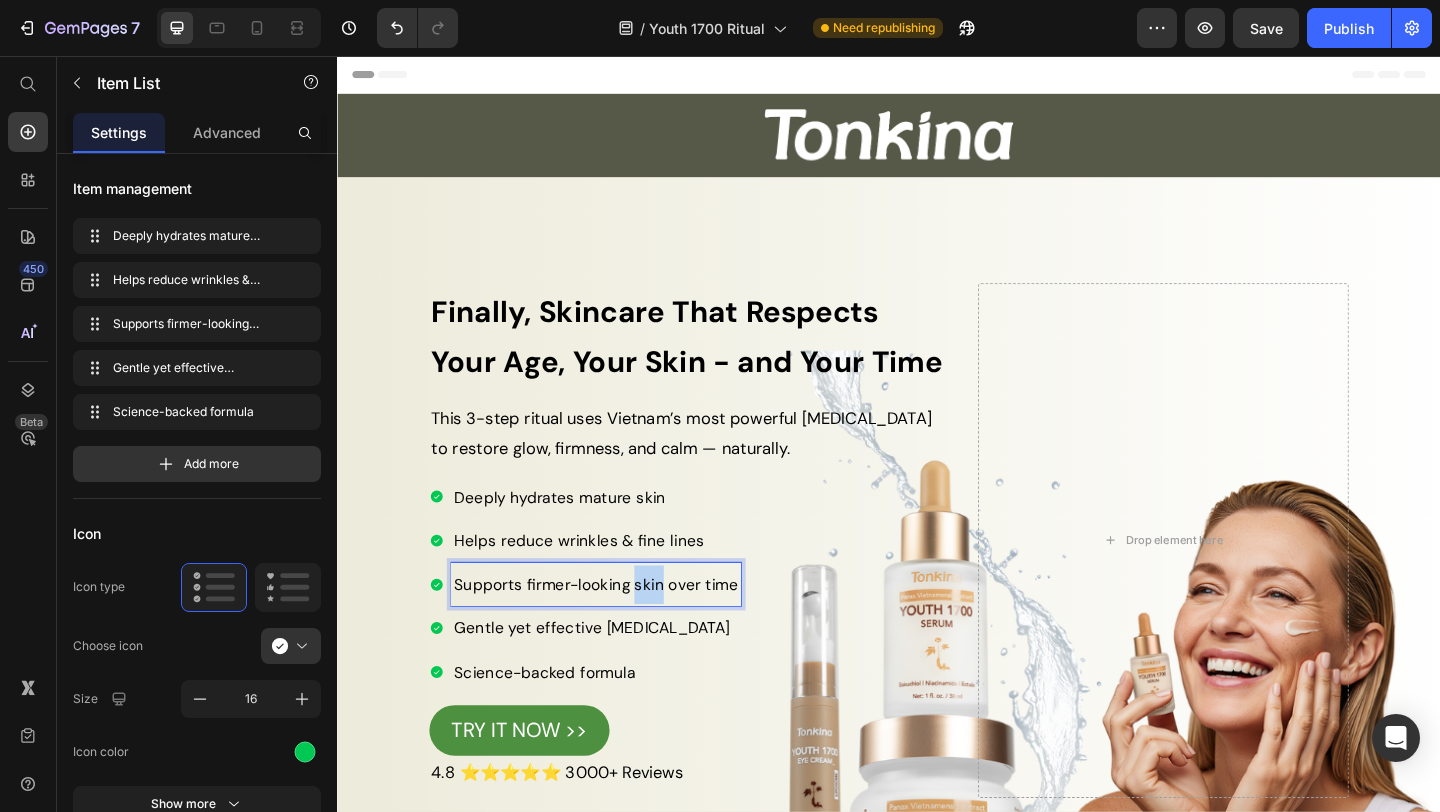 click on "Supports firmer-looking skin over time" at bounding box center (618, 631) 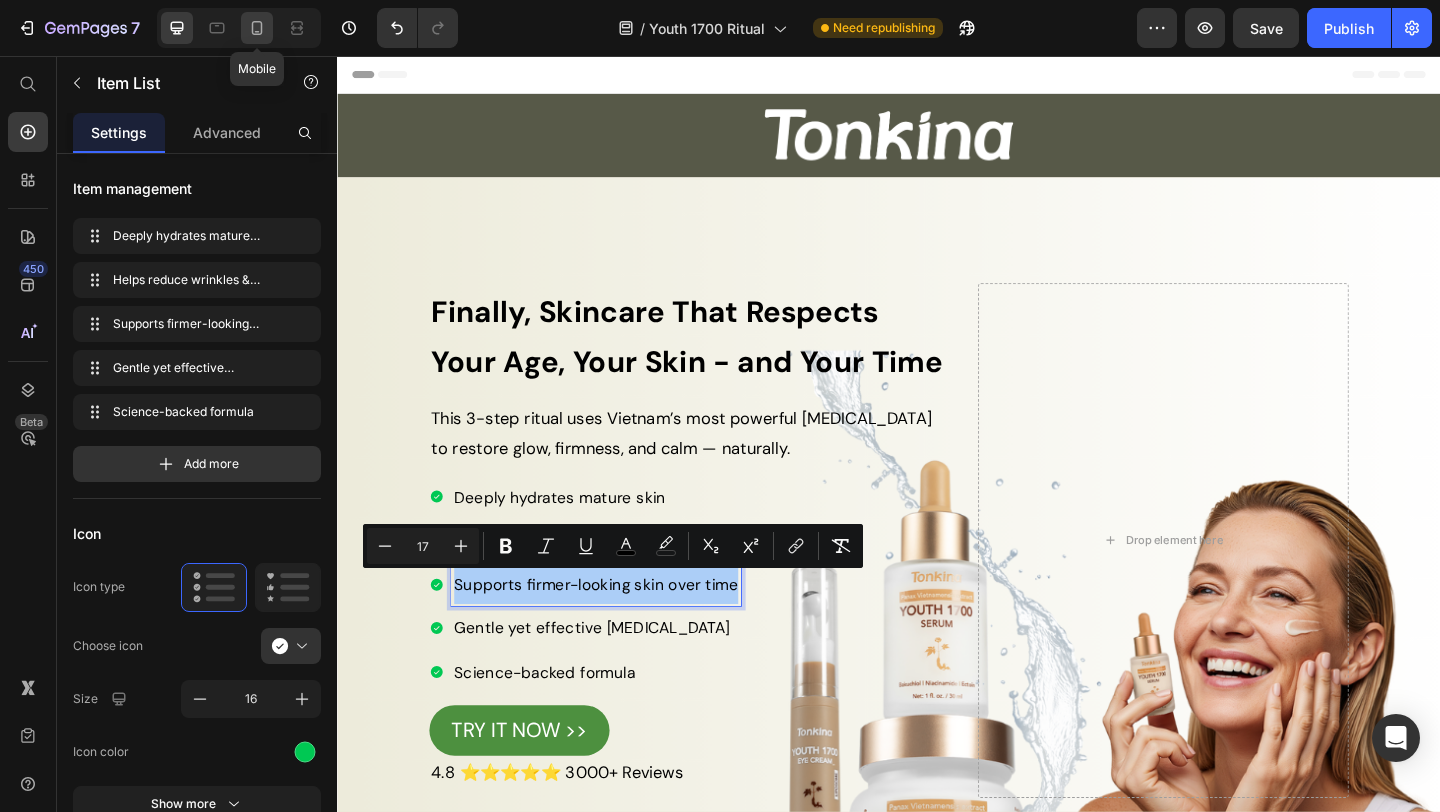 click 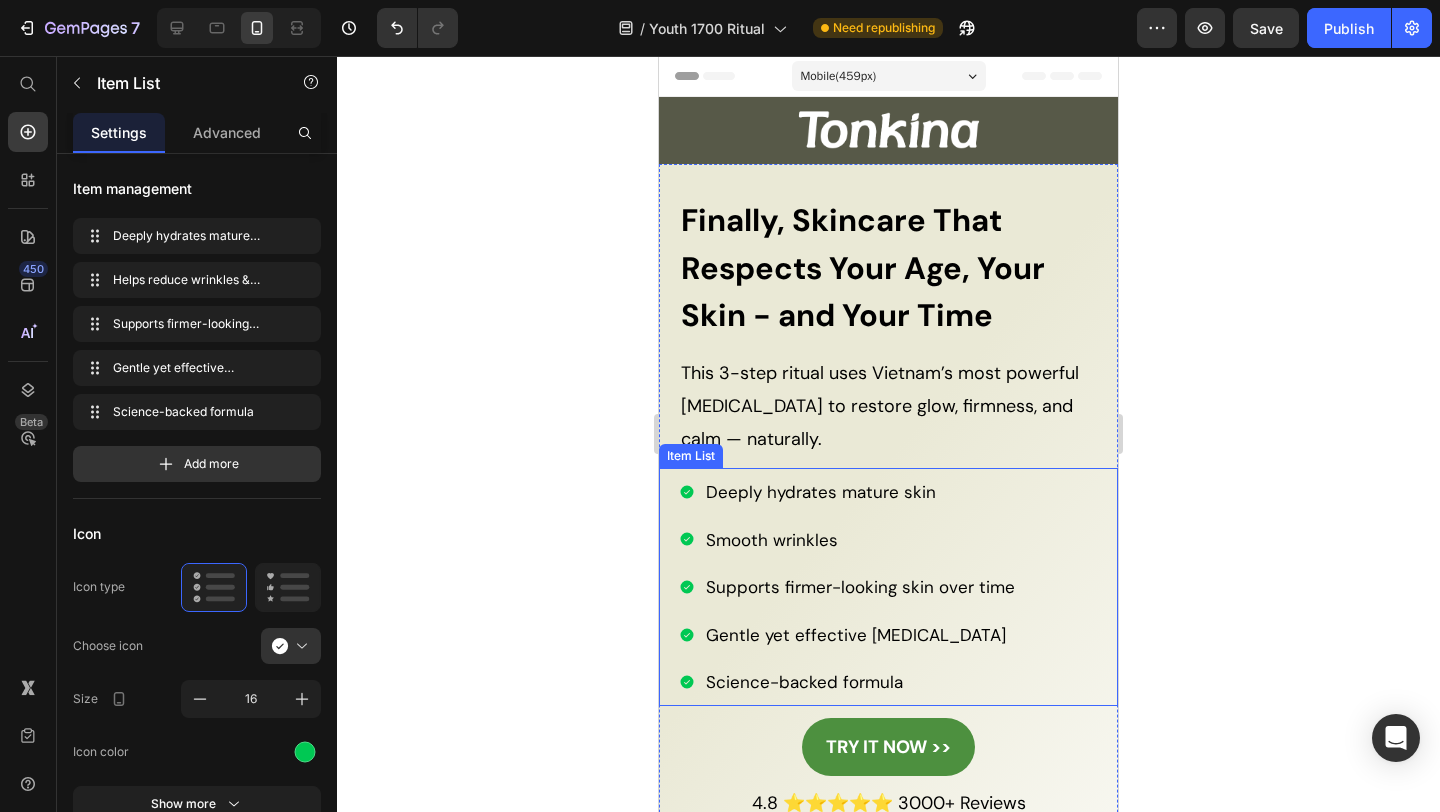 click on "Supports firmer-looking skin over time" at bounding box center (860, 587) 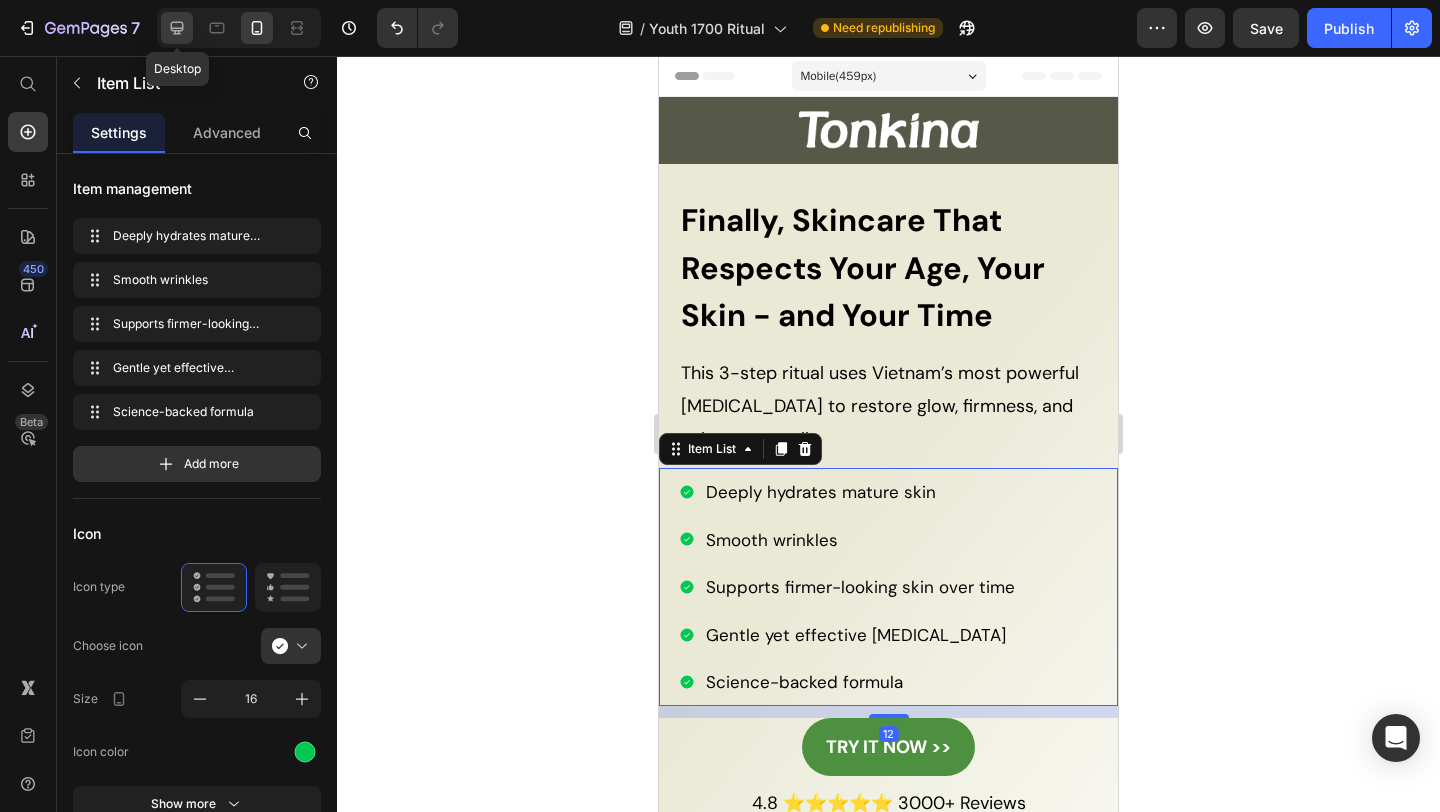 click 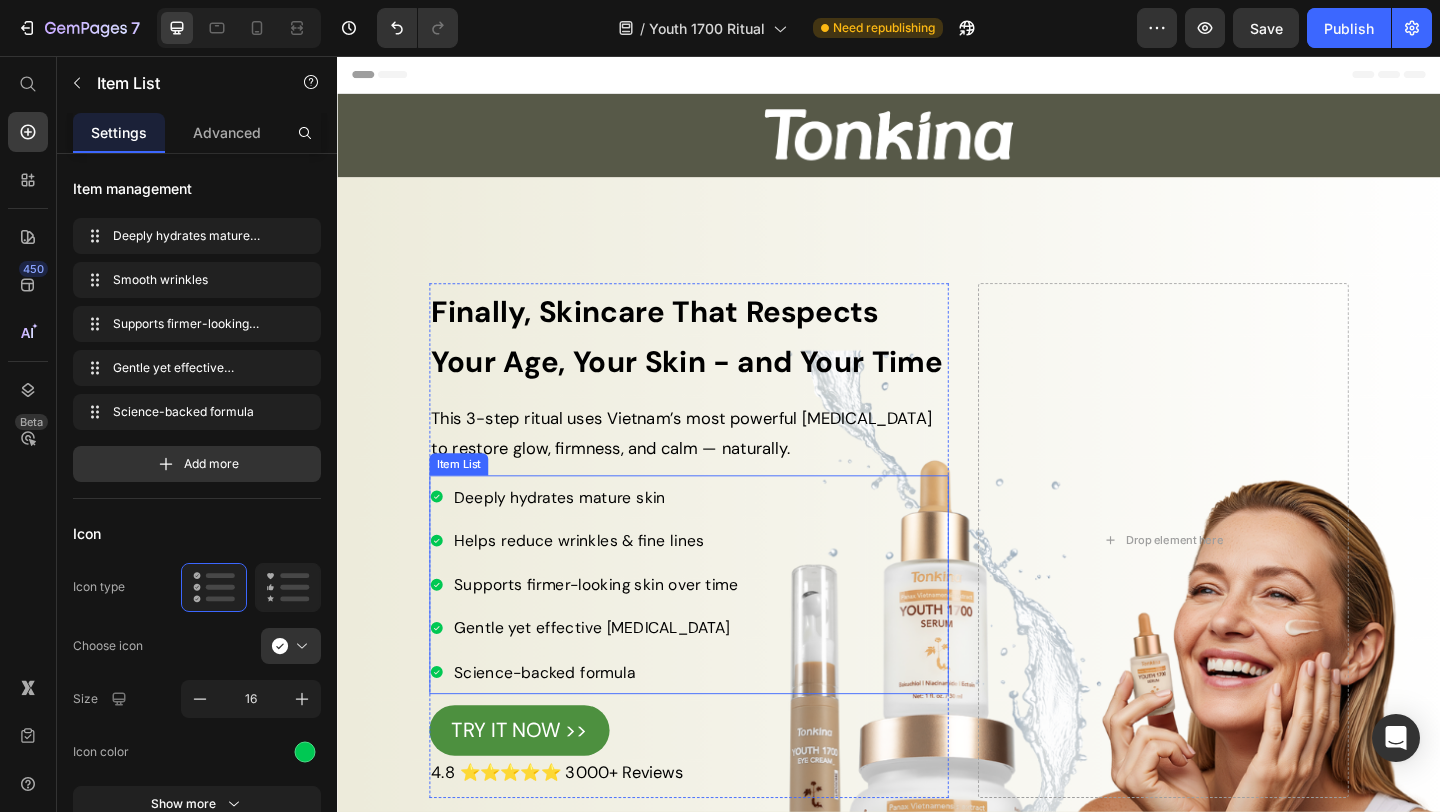 click on "Helps reduce wrinkles & fine lines" at bounding box center [618, 583] 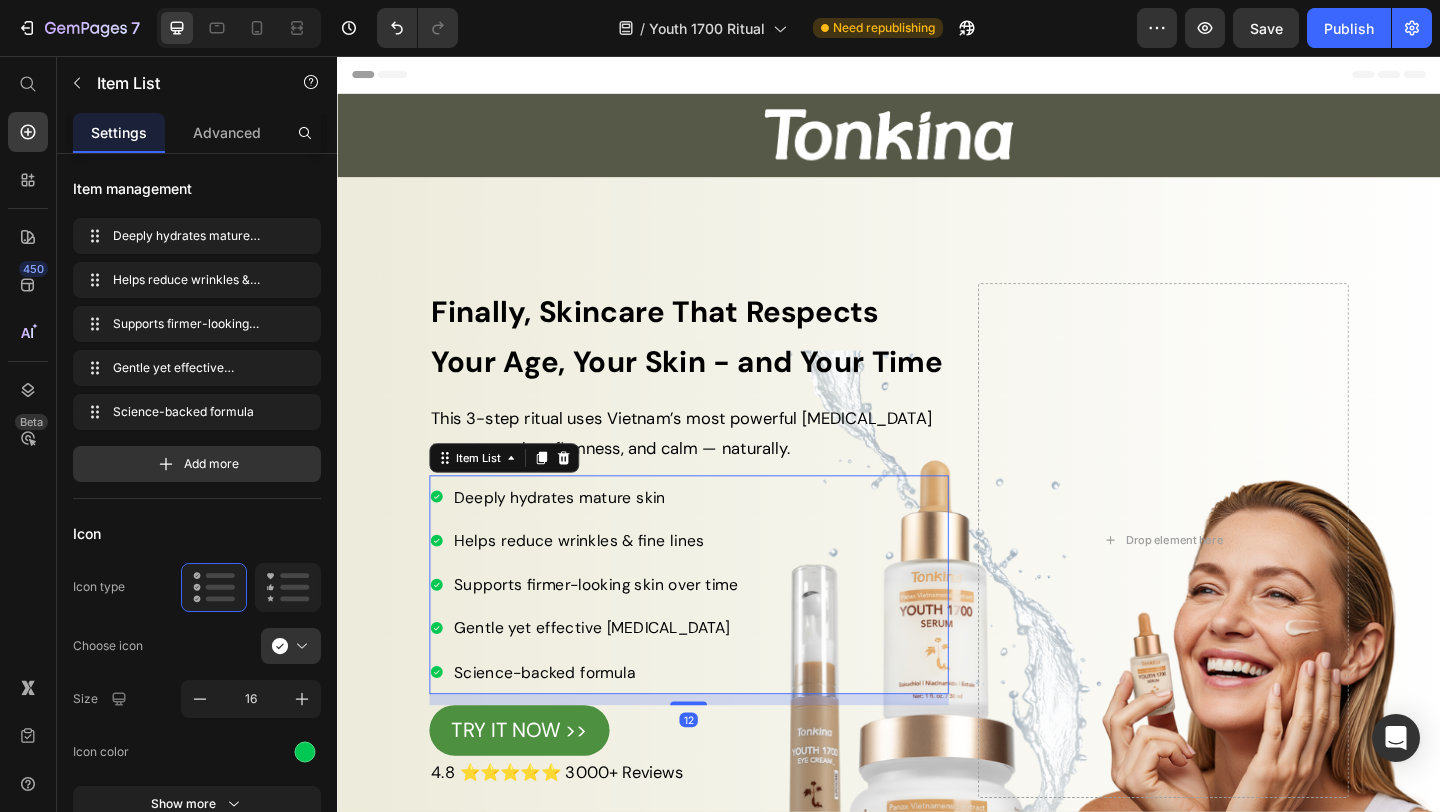 click on "Helps reduce wrinkles & fine lines" at bounding box center [618, 583] 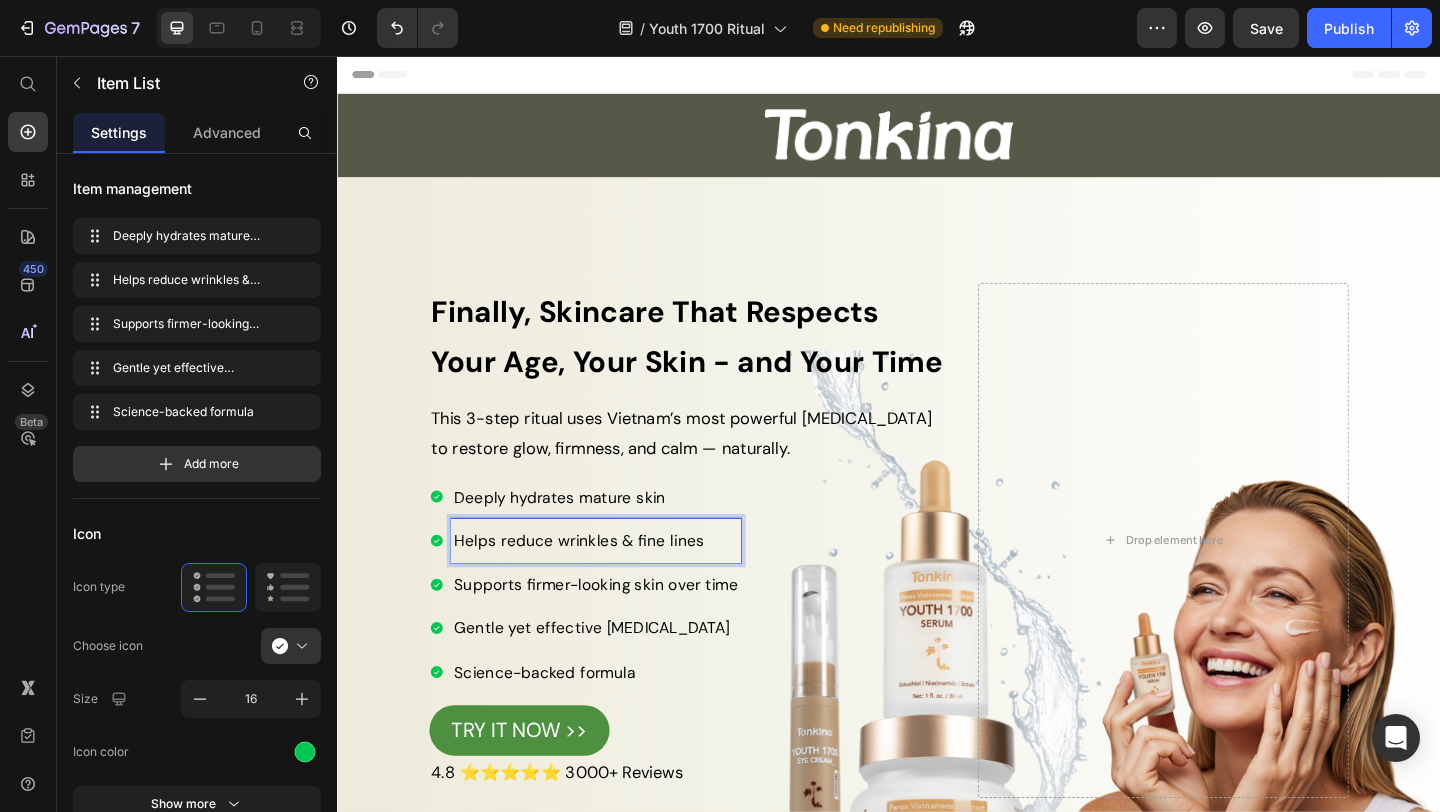 click on "Helps reduce wrinkles & fine lines" at bounding box center (600, 583) 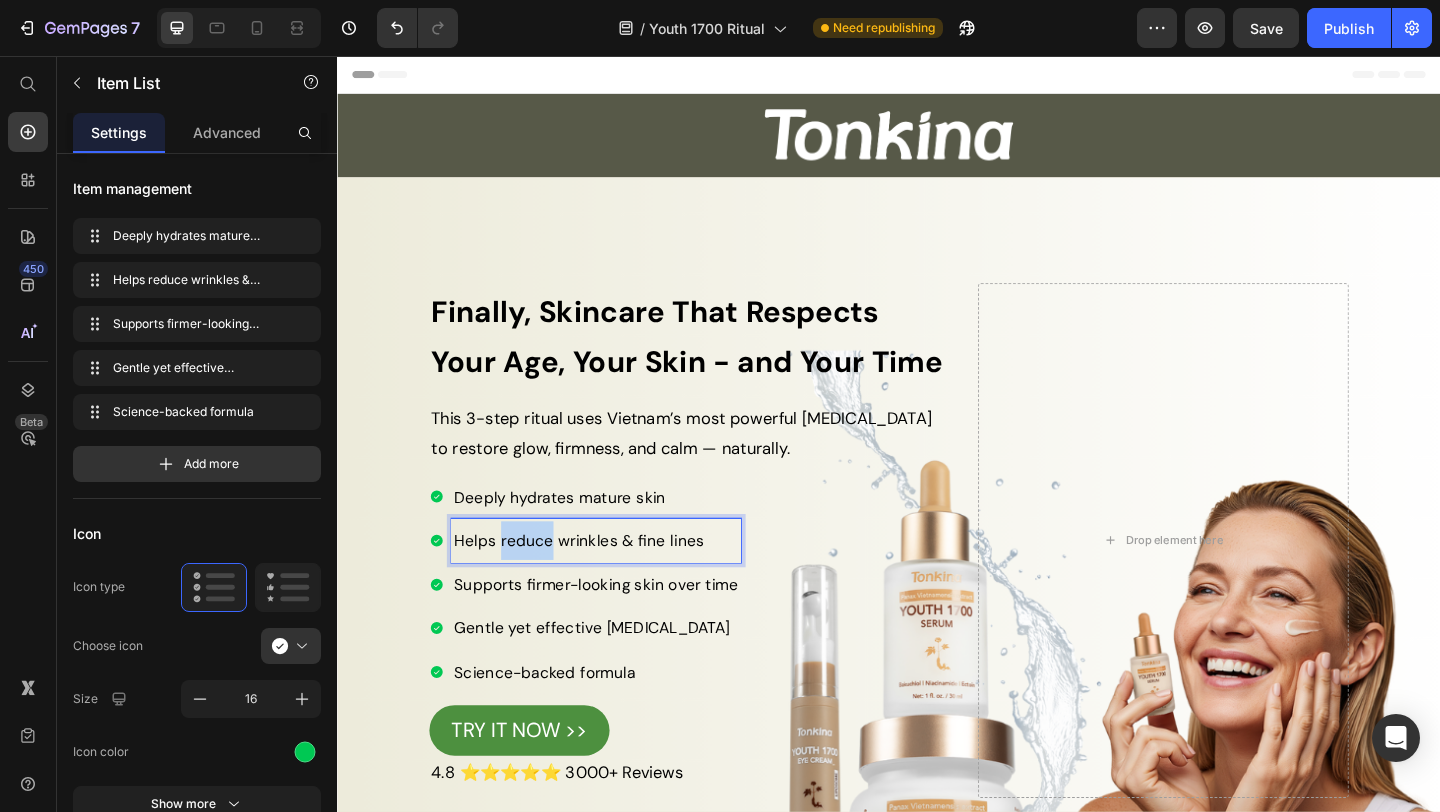 click on "Helps reduce wrinkles & fine lines" at bounding box center [600, 583] 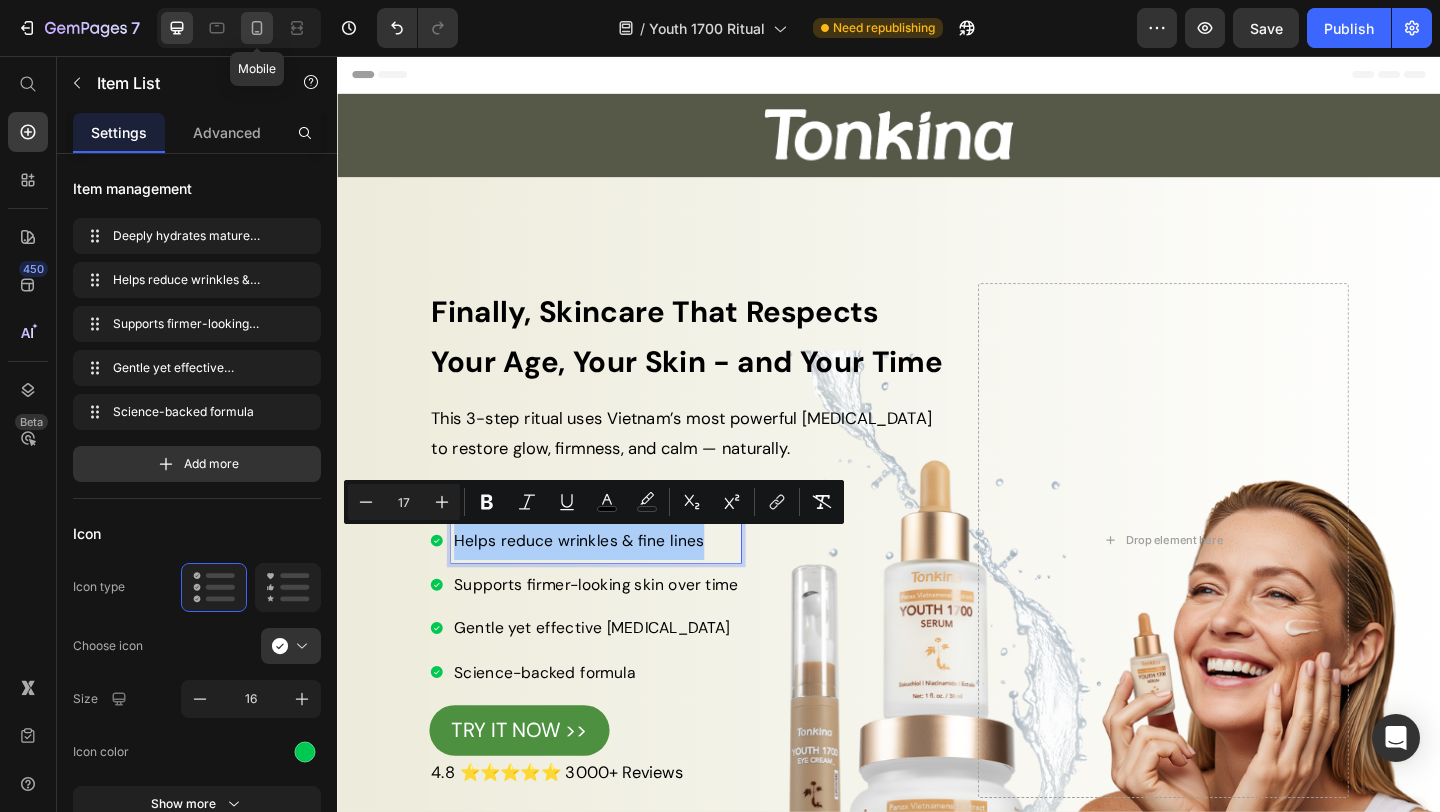 click 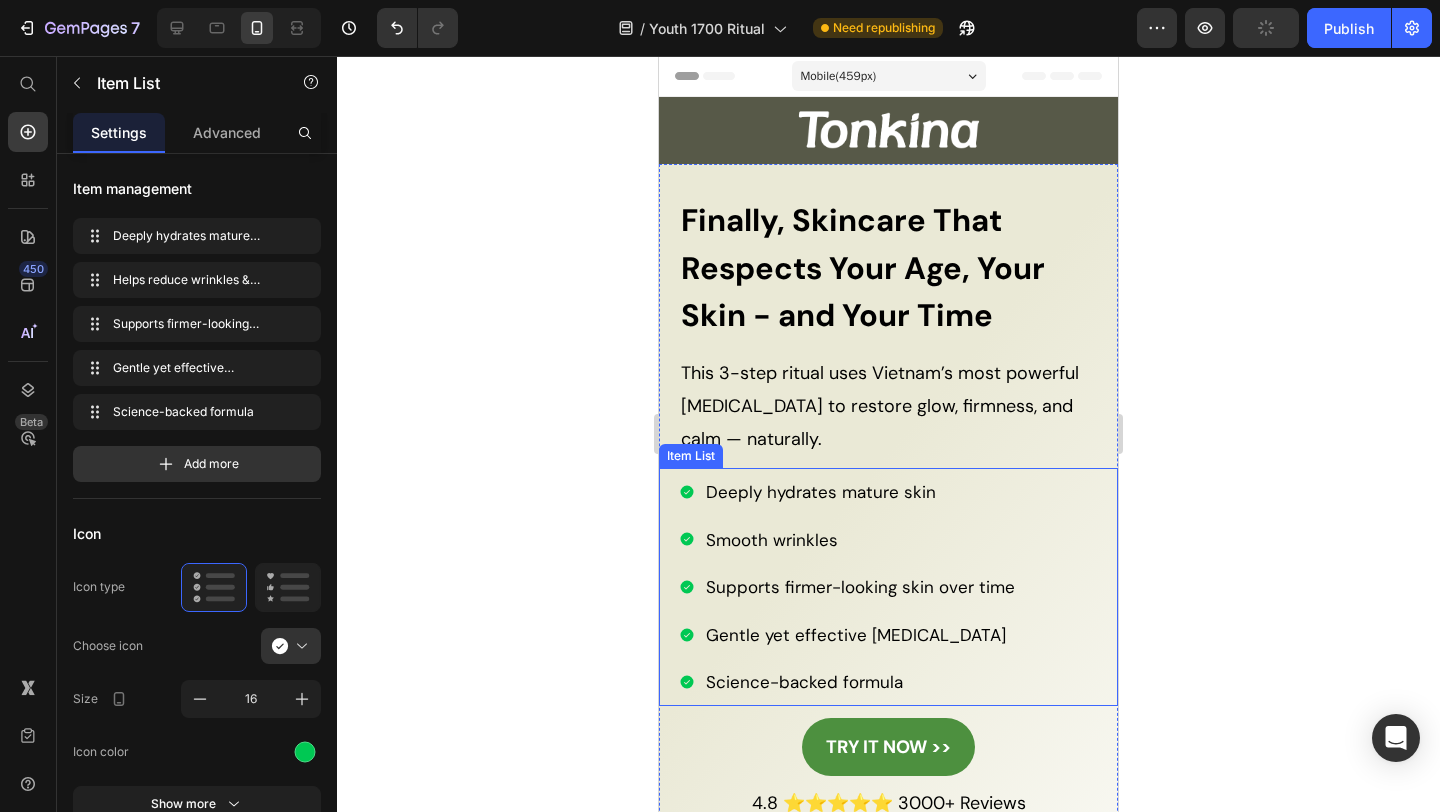 click on "Smooth wrinkles" at bounding box center (772, 540) 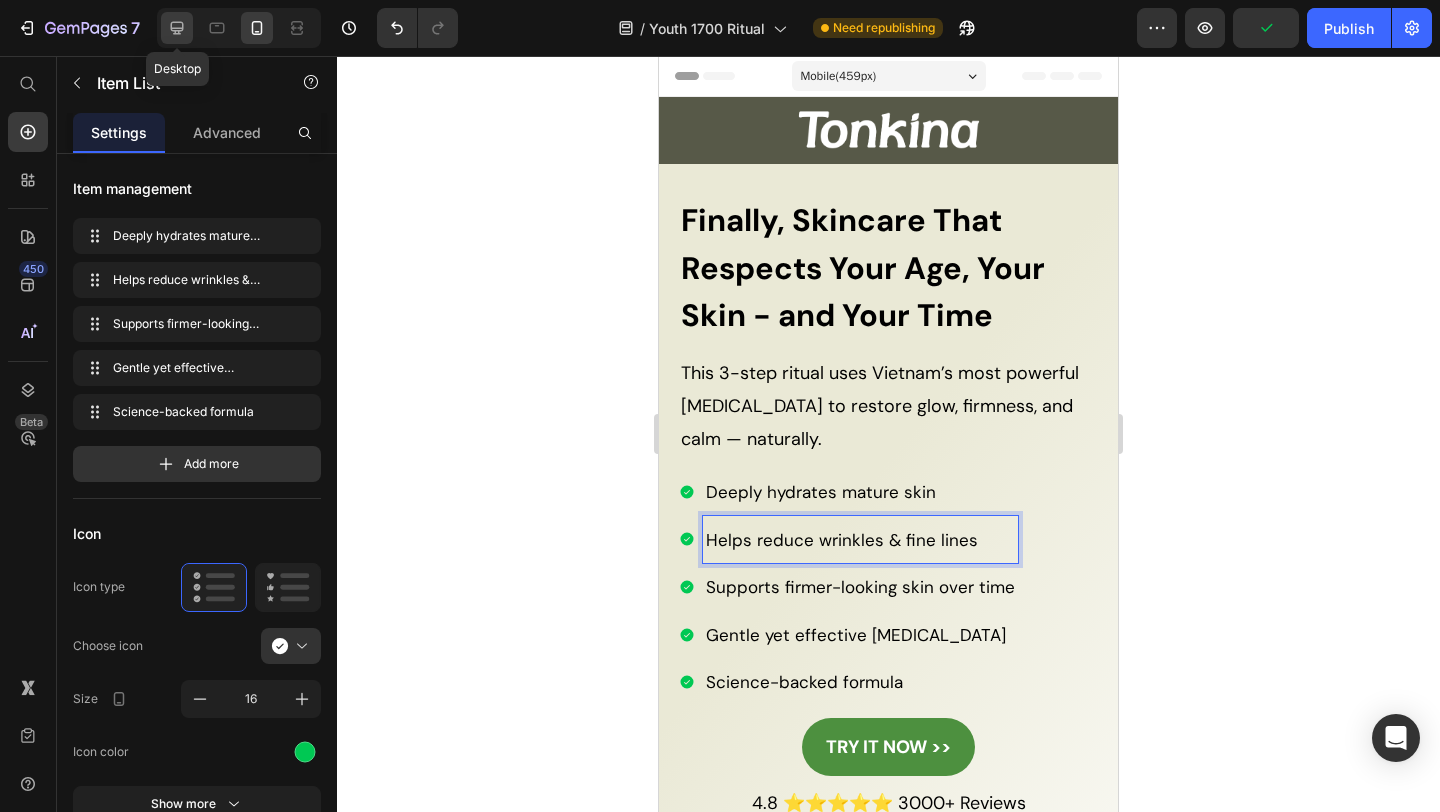click 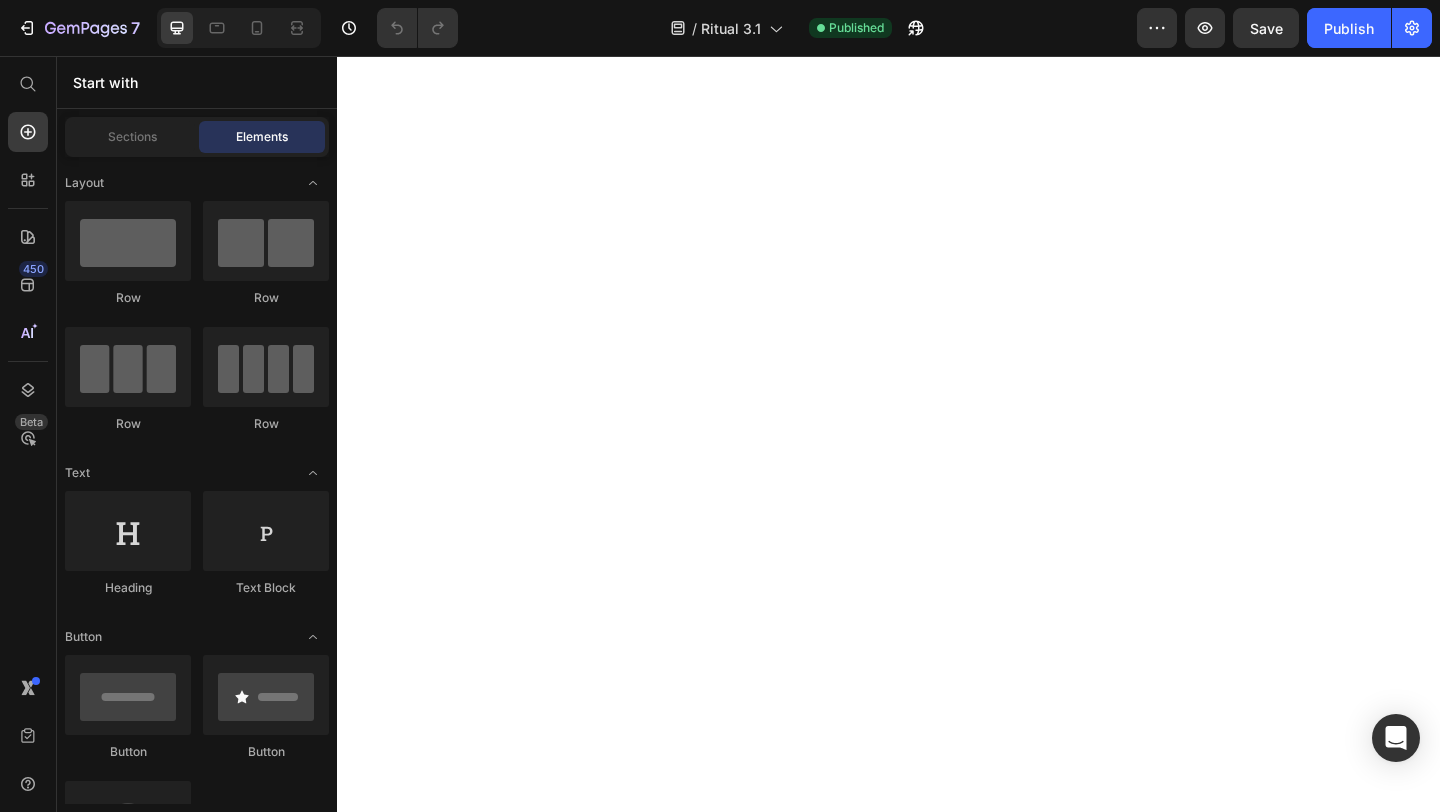 scroll, scrollTop: 0, scrollLeft: 0, axis: both 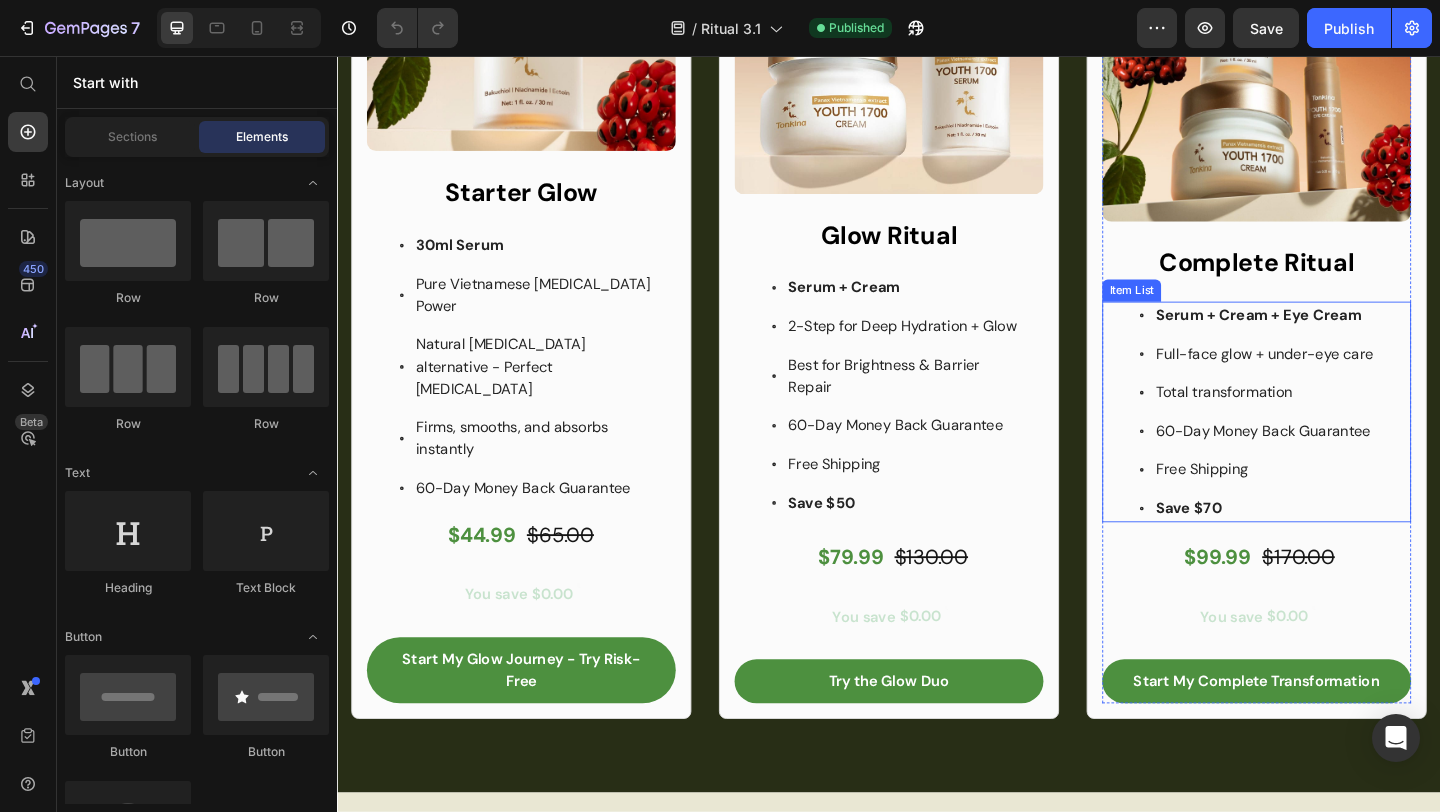 click on "Serum + Cream + Eye Cream
Full-face glow + under-eye care
Total transformation
60-Day Money Back Guarantee
Free Shipping
Save $70" at bounding box center [1335, 443] 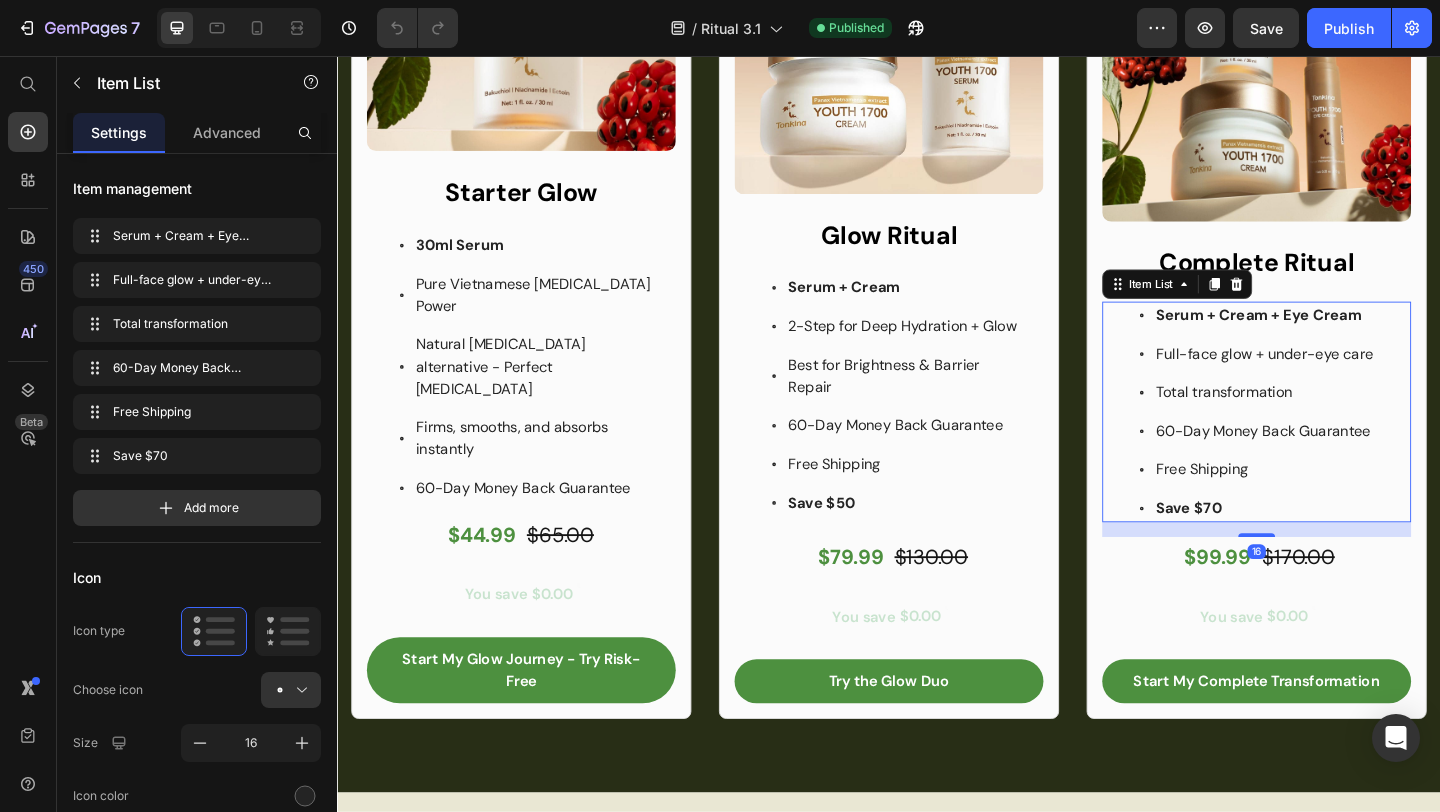 click on "Total transformation" at bounding box center (1301, 421) 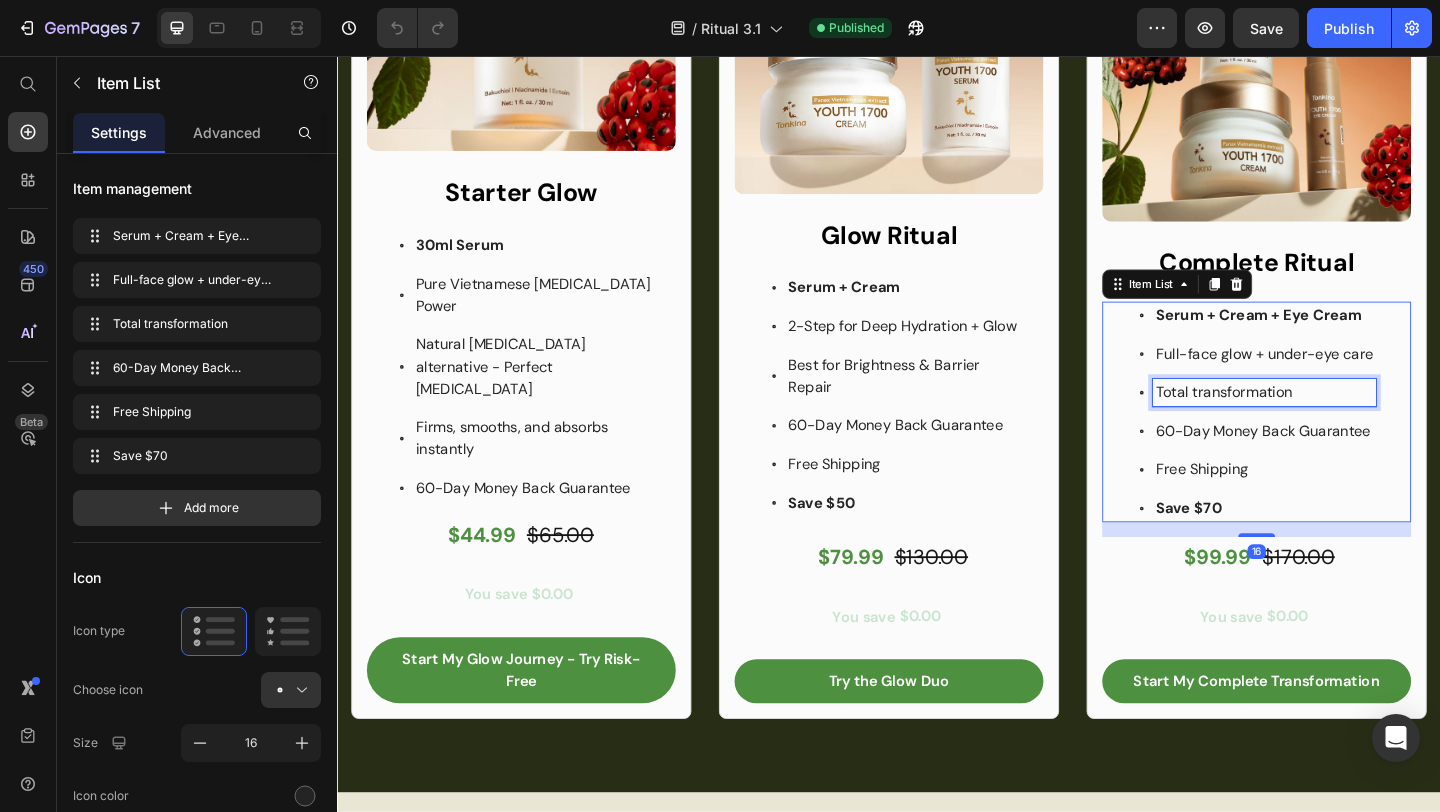 click on "Total transformation" at bounding box center [1301, 421] 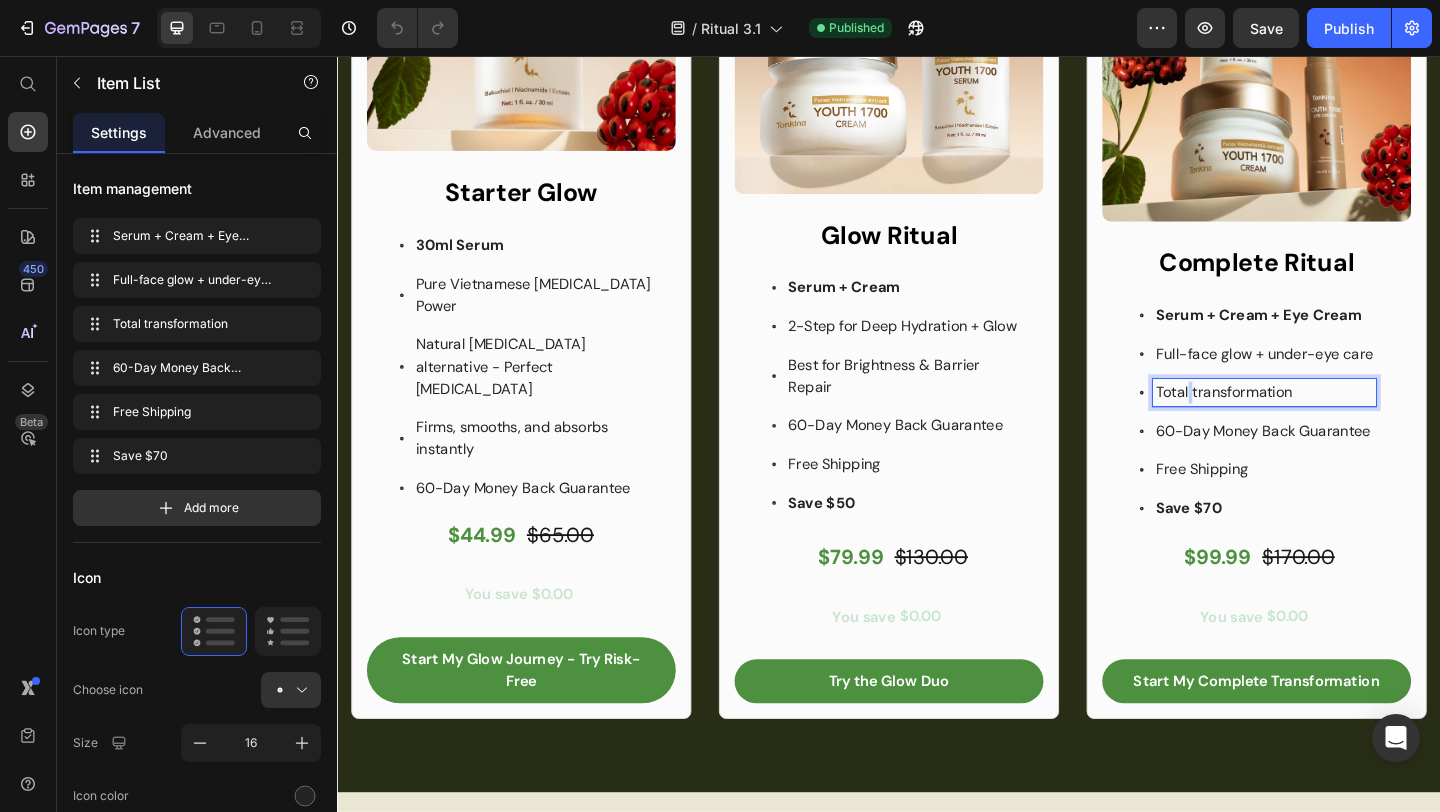 click on "Total transformation" at bounding box center [1301, 421] 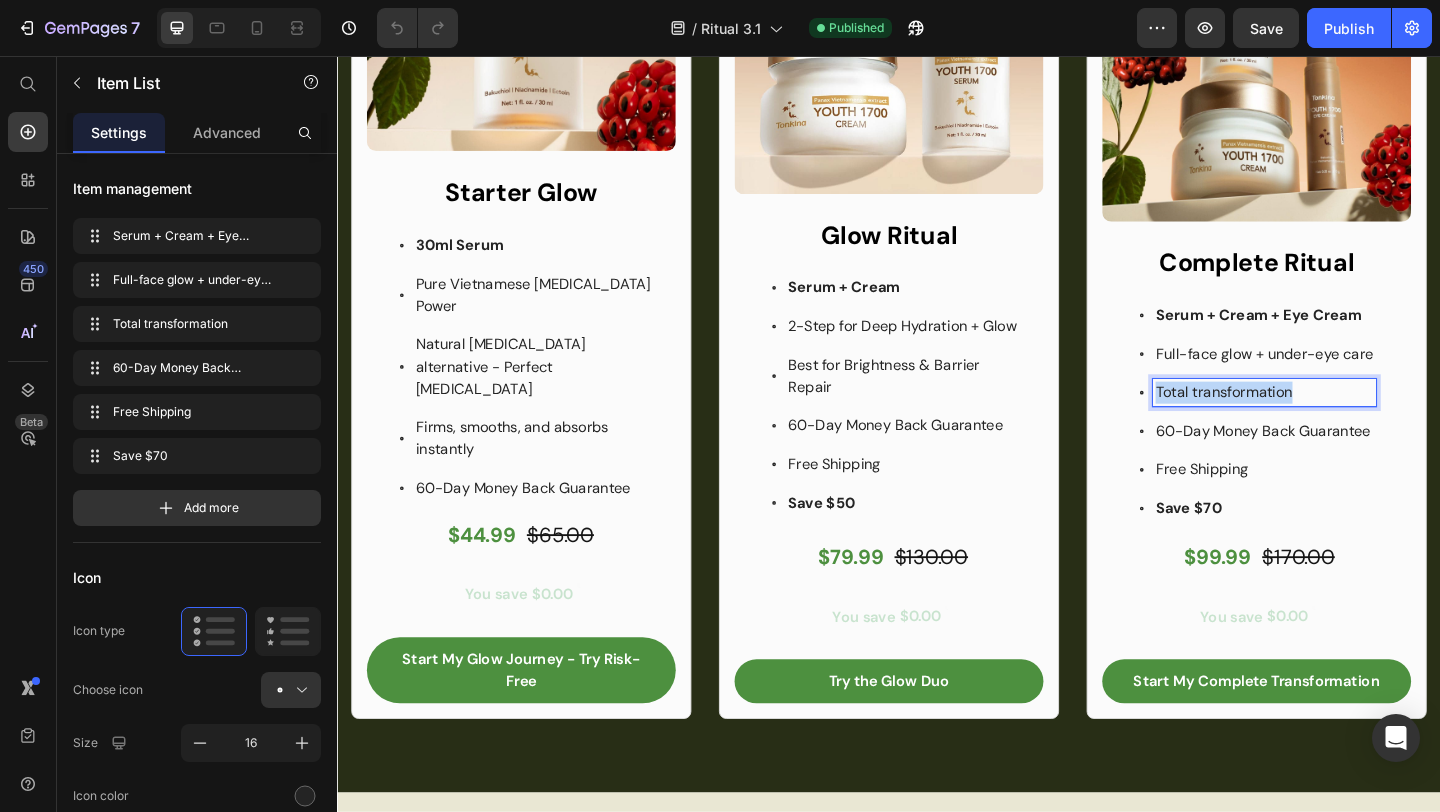 click on "Total transformation" at bounding box center [1301, 421] 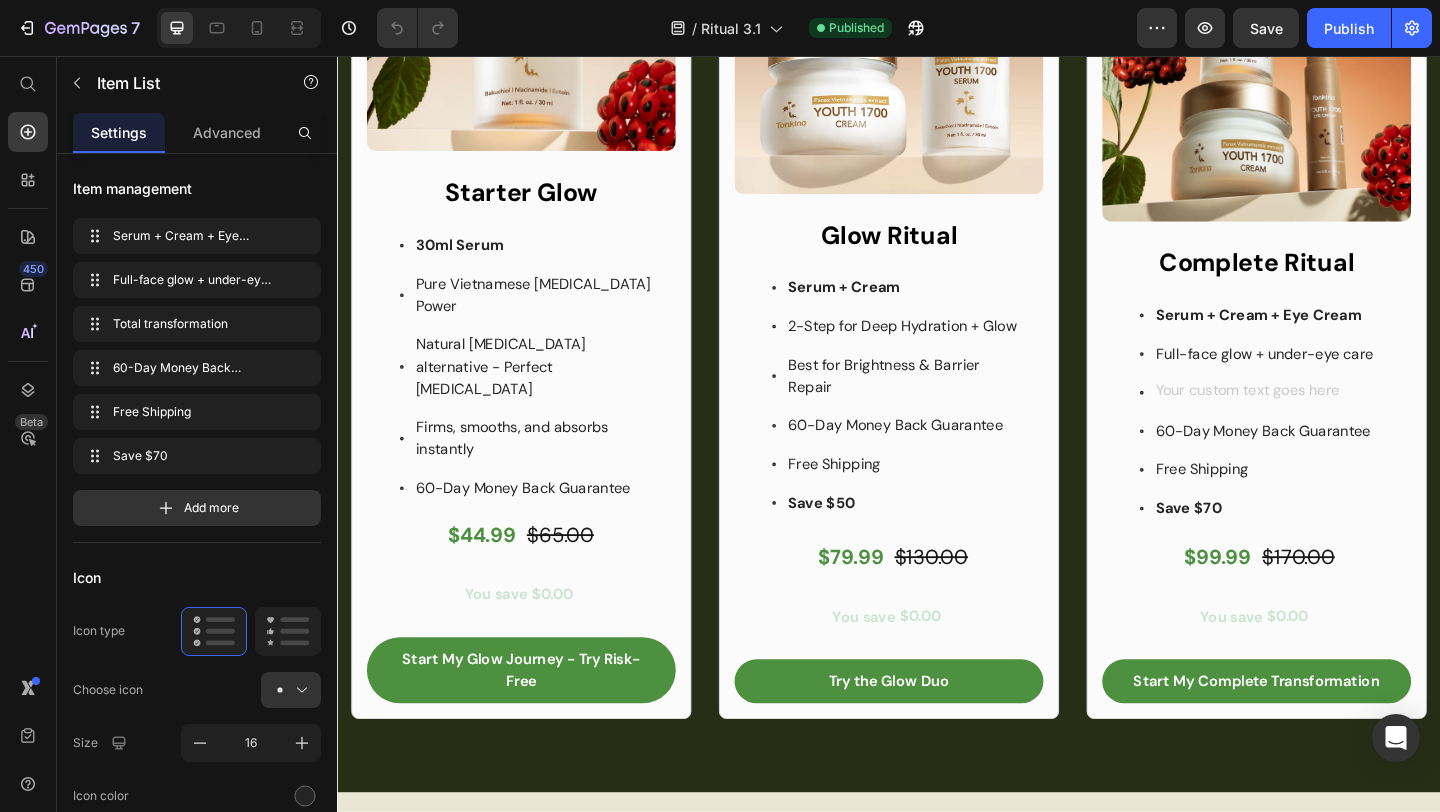 scroll, scrollTop: 886, scrollLeft: 0, axis: vertical 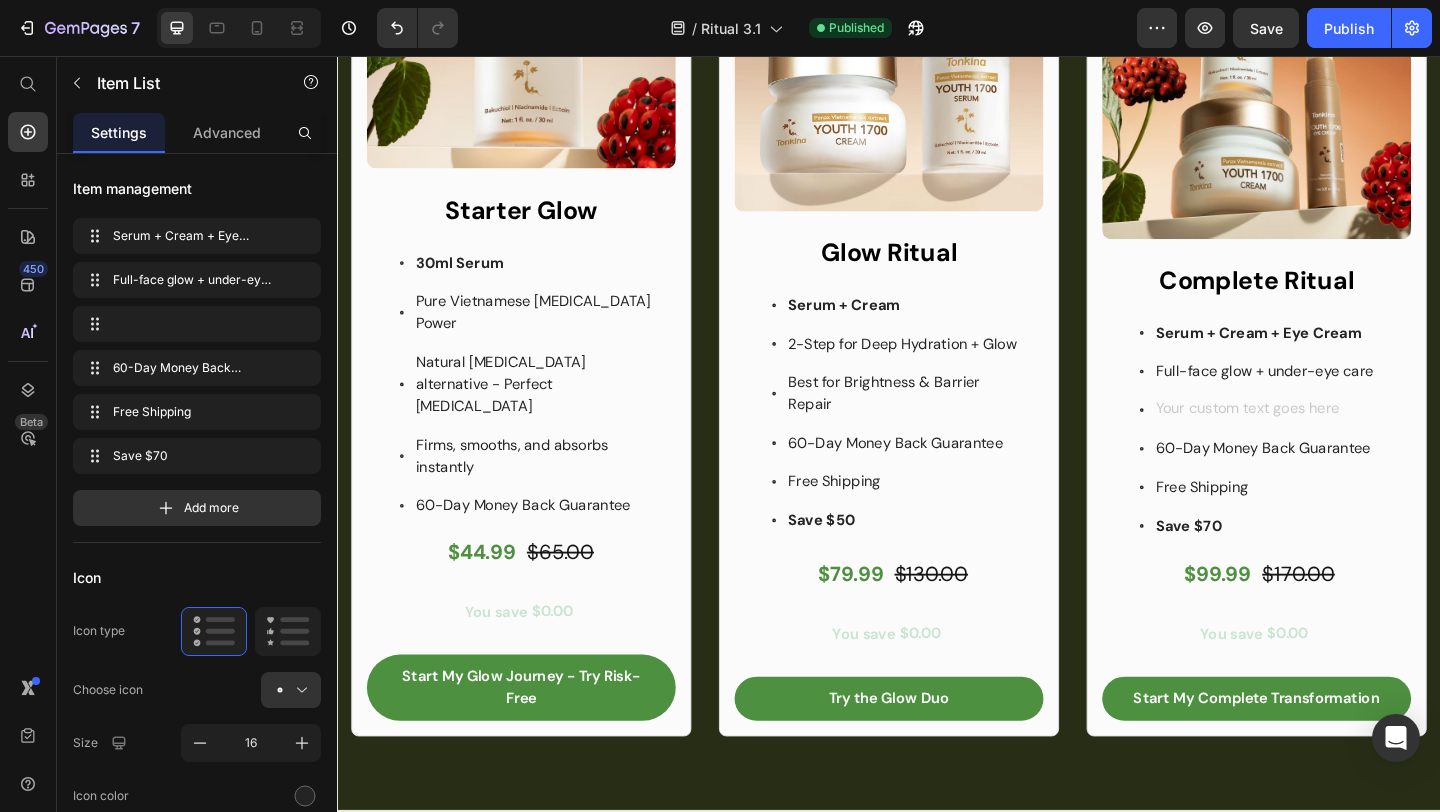 click at bounding box center (1345, 441) 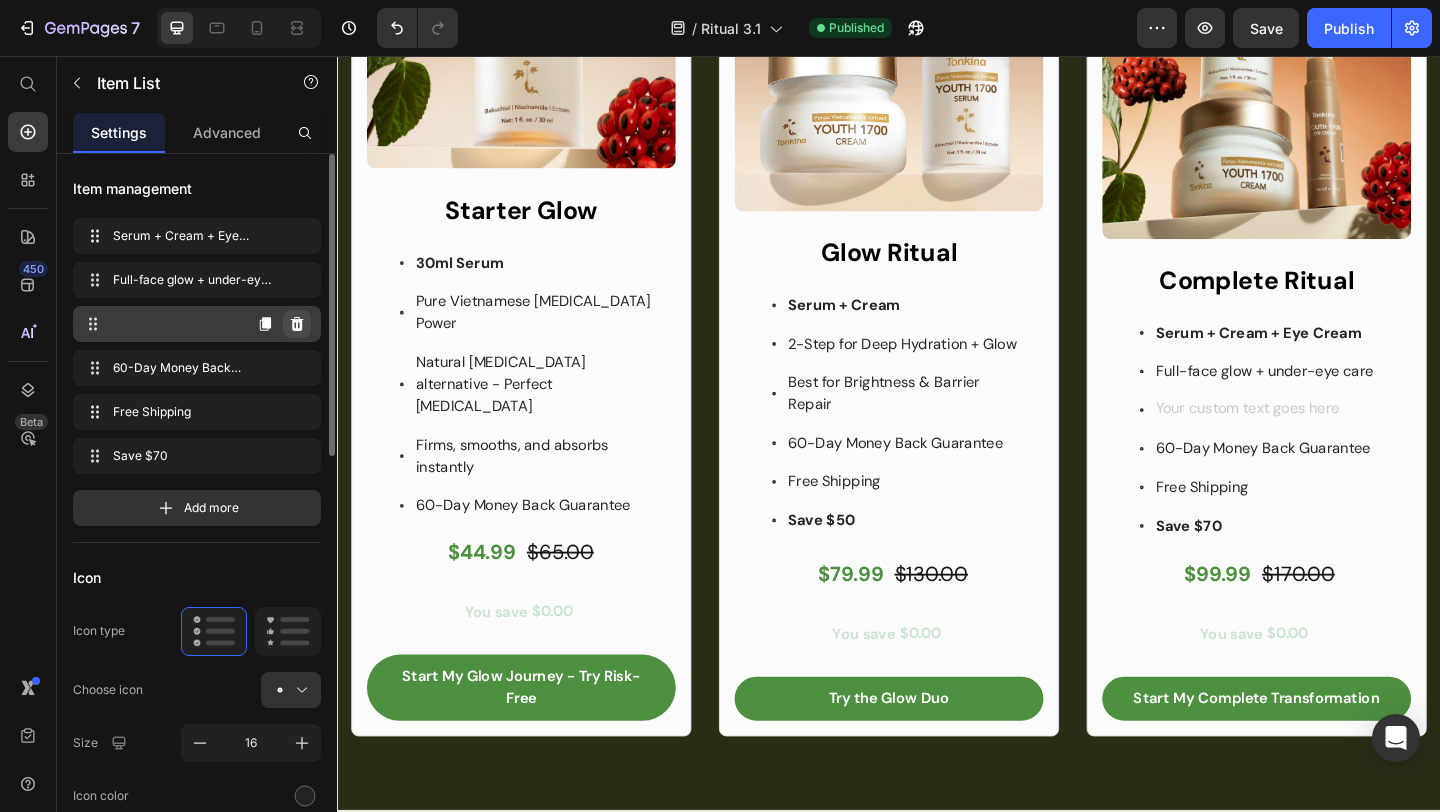click 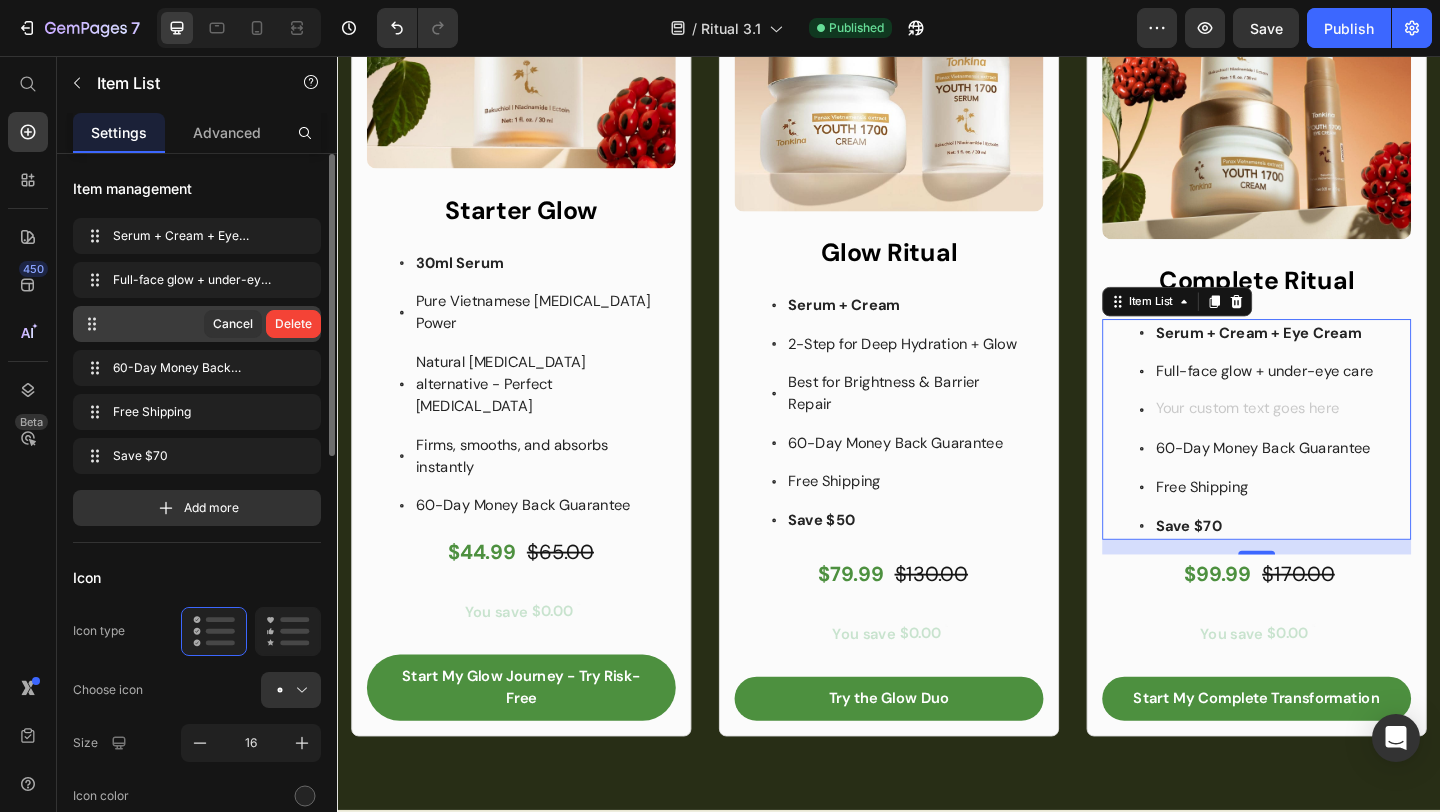 click at bounding box center [1345, 441] 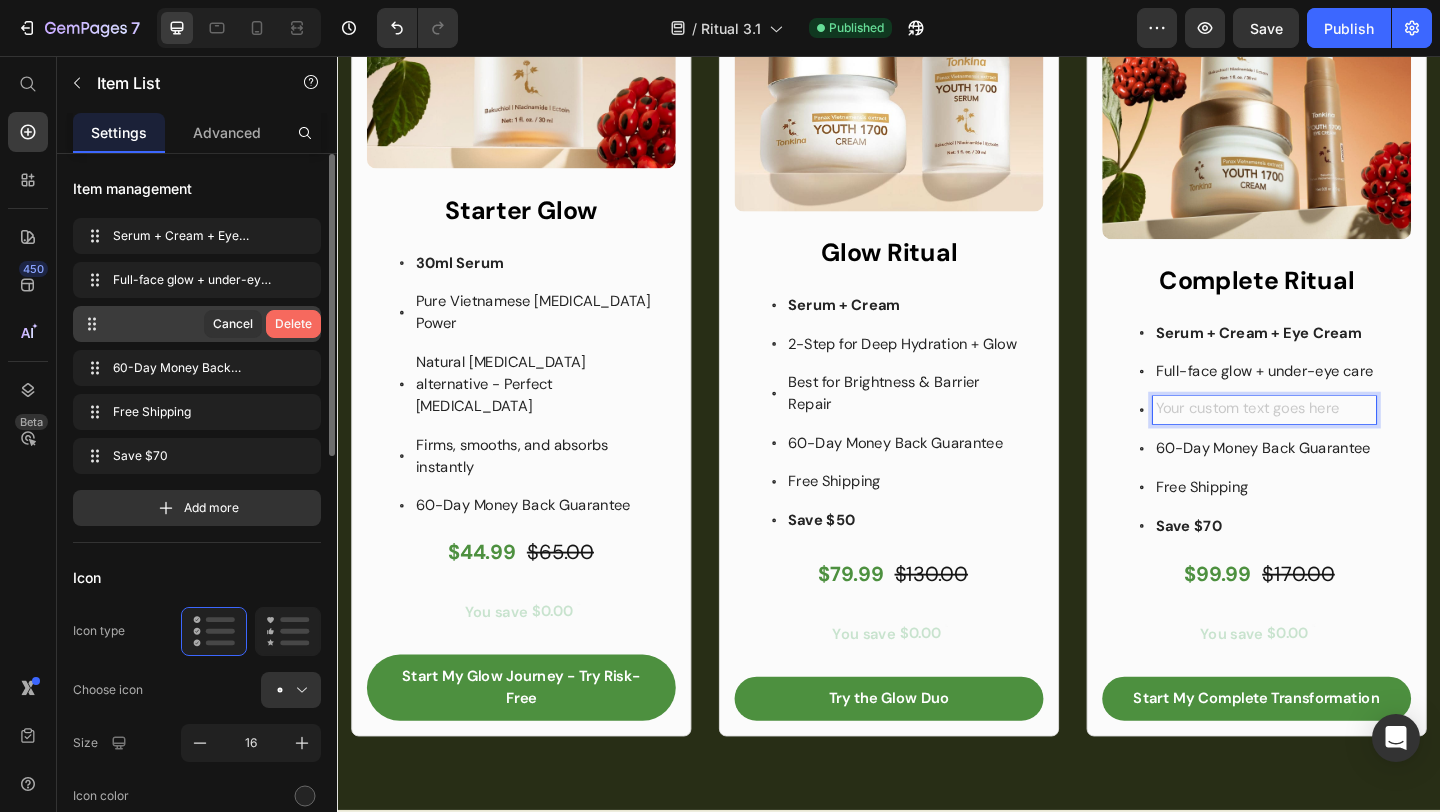 click on "Delete" at bounding box center [293, 324] 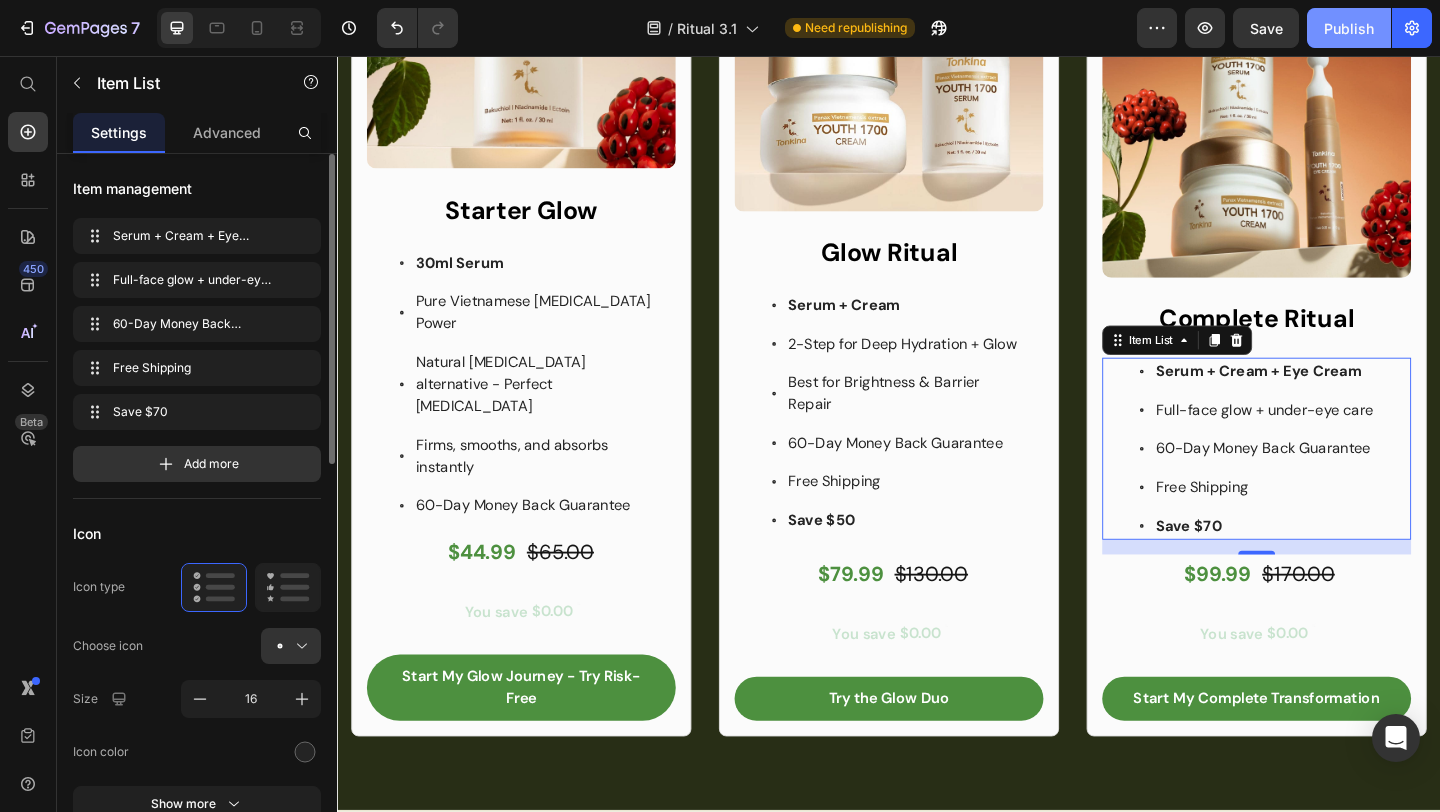 click on "Publish" at bounding box center [1349, 28] 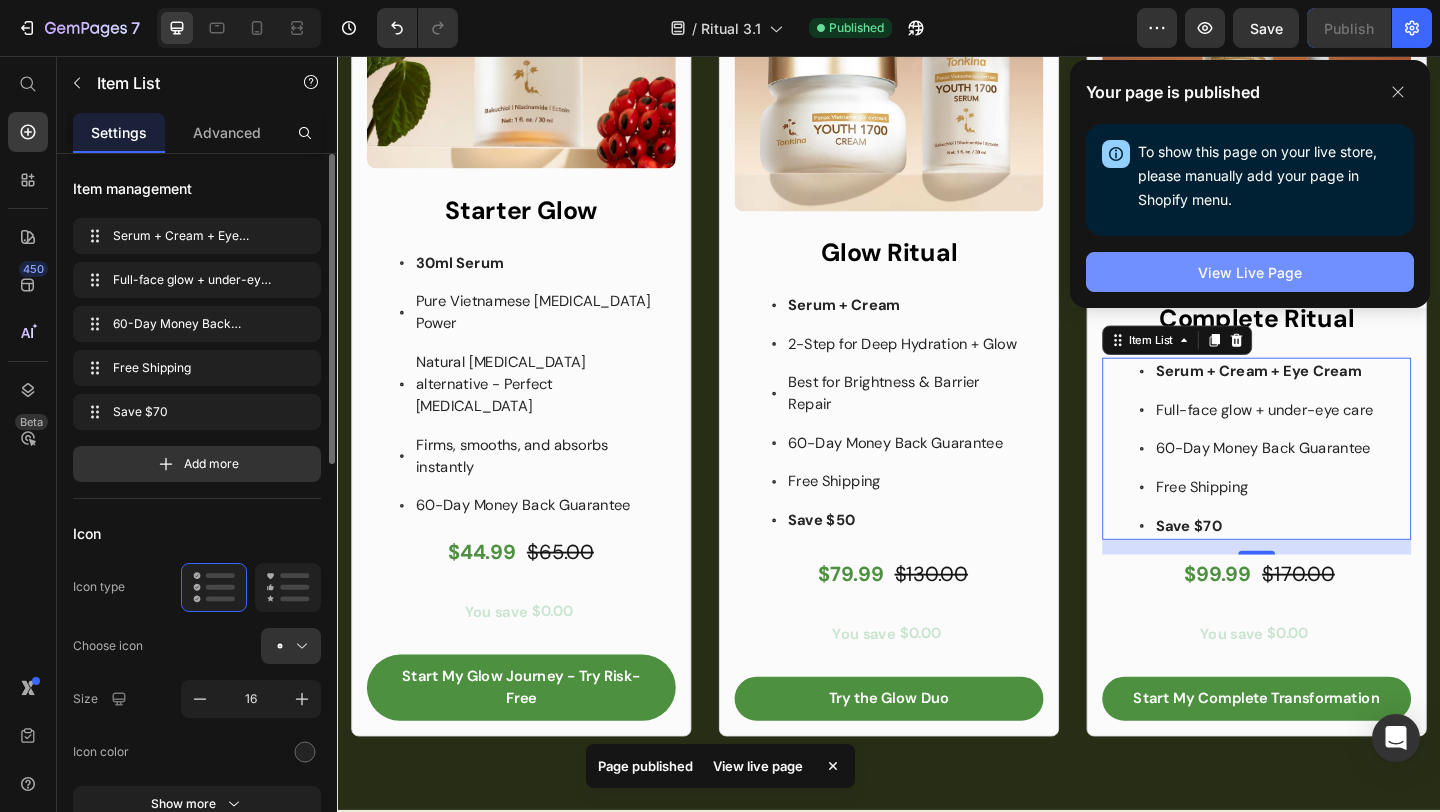 click on "View Live Page" at bounding box center [1250, 272] 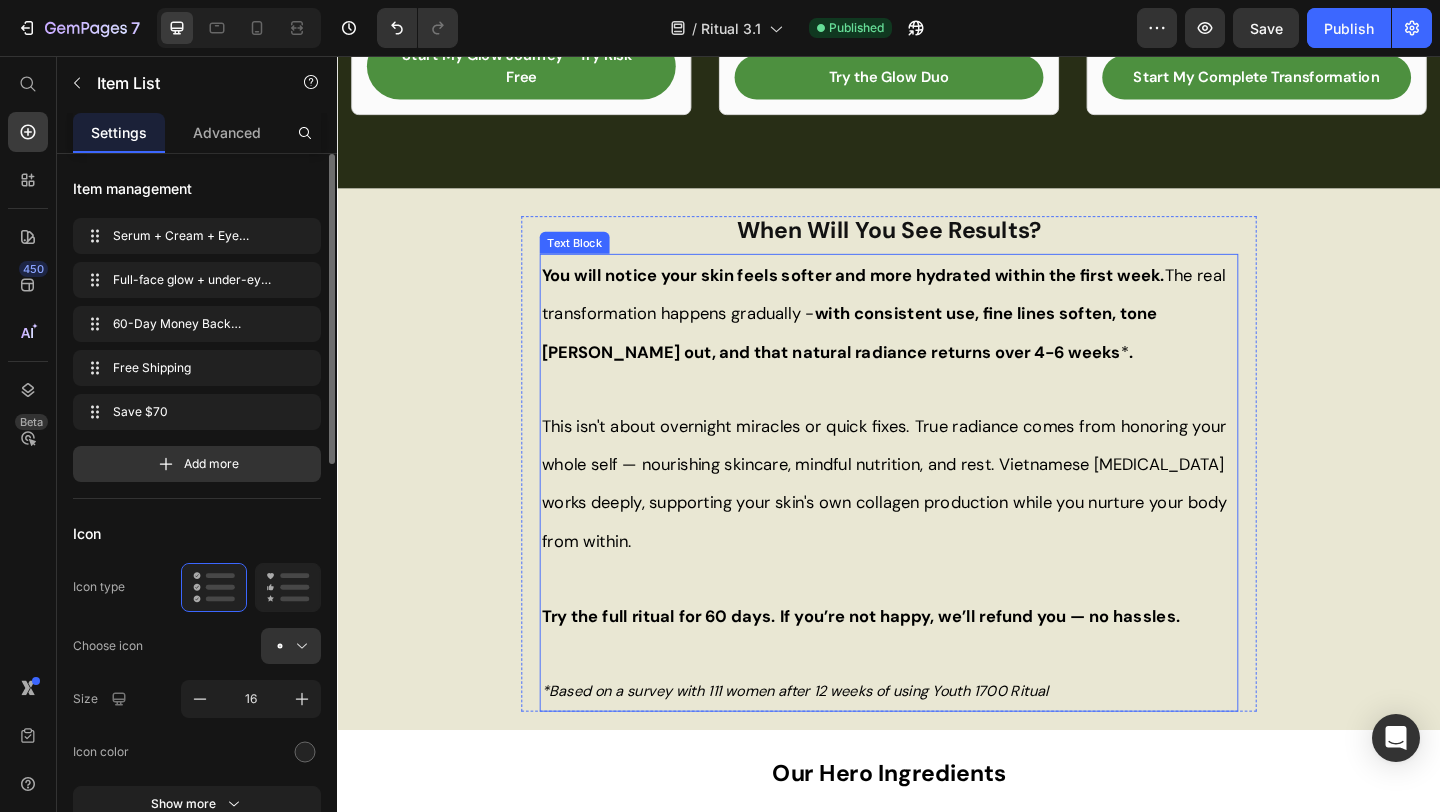 scroll, scrollTop: 1566, scrollLeft: 0, axis: vertical 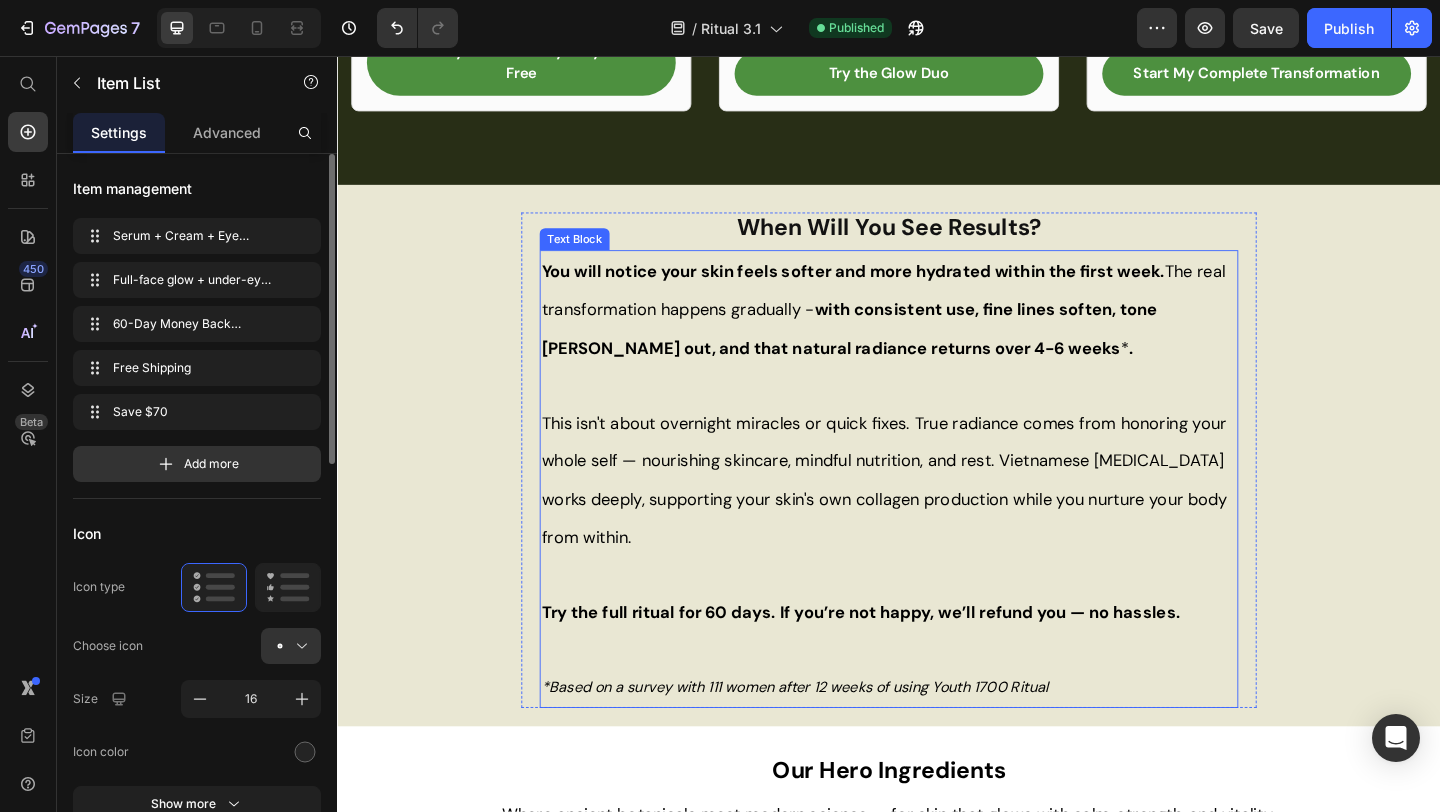 click on "You will notice your skin feels softer and more hydrated within the first week.  The real transformation happens gradually -  with consistent use, fine lines soften, tone evens out, and that natural radiance returns over 4-6 weeks  * ." at bounding box center (937, 331) 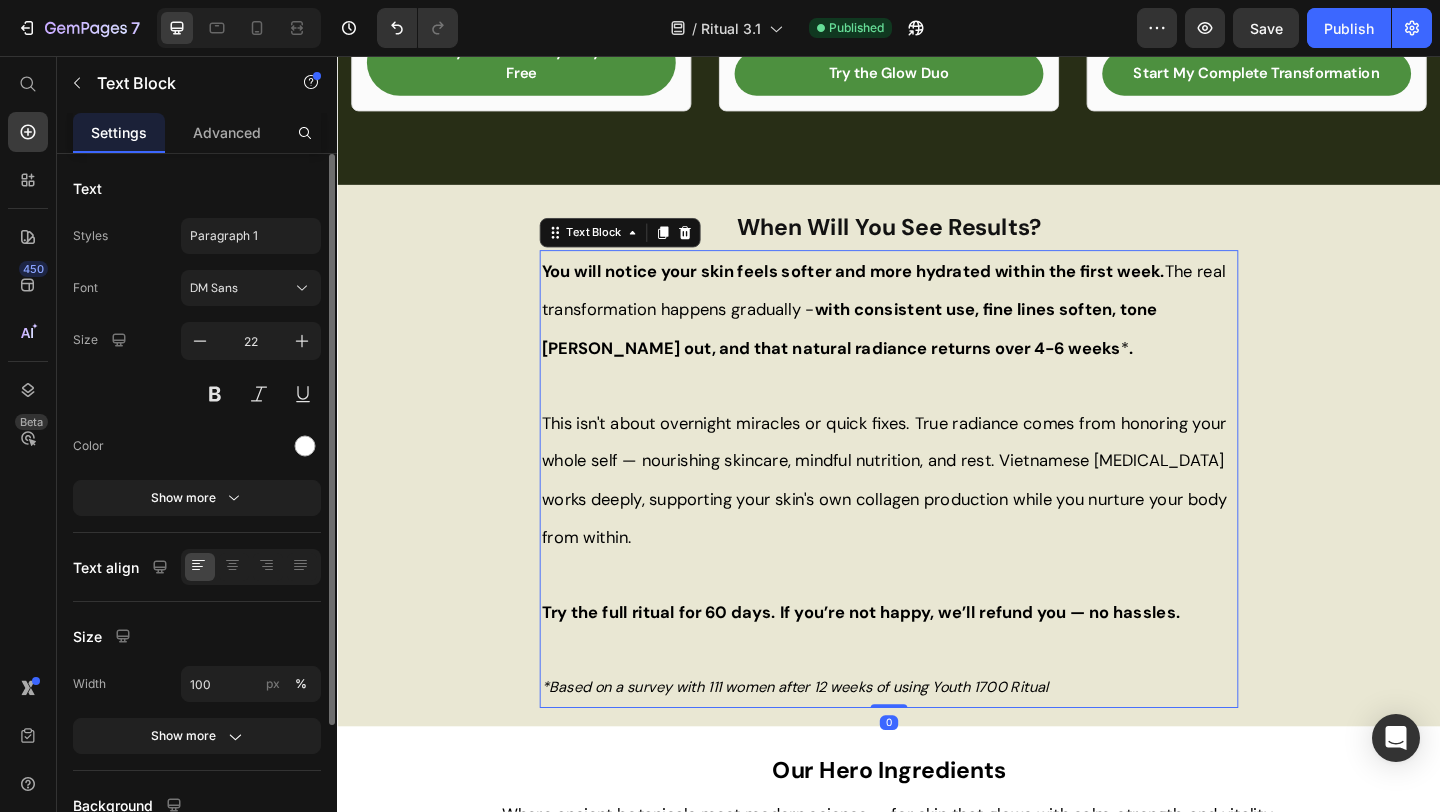 click at bounding box center (937, 414) 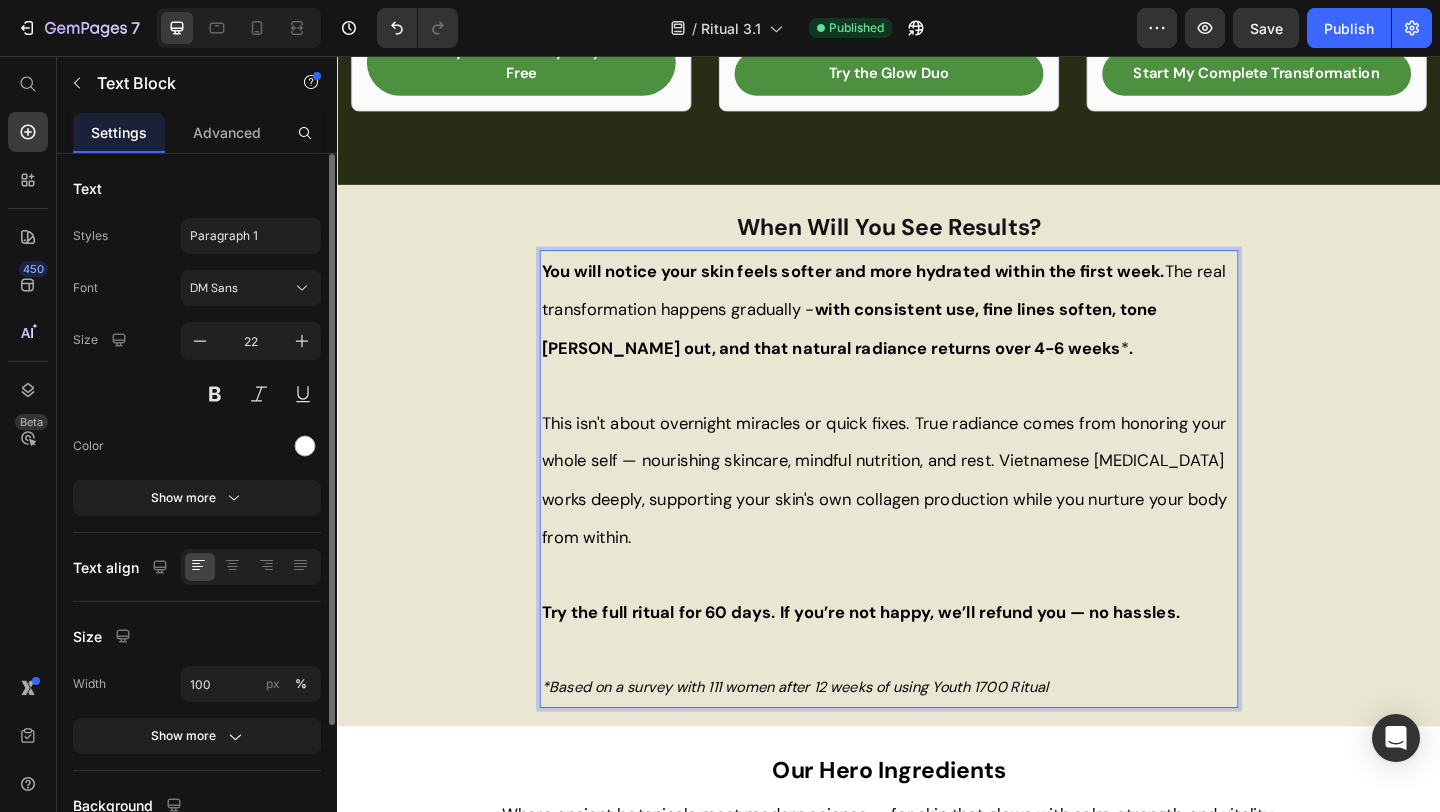 click at bounding box center (937, 414) 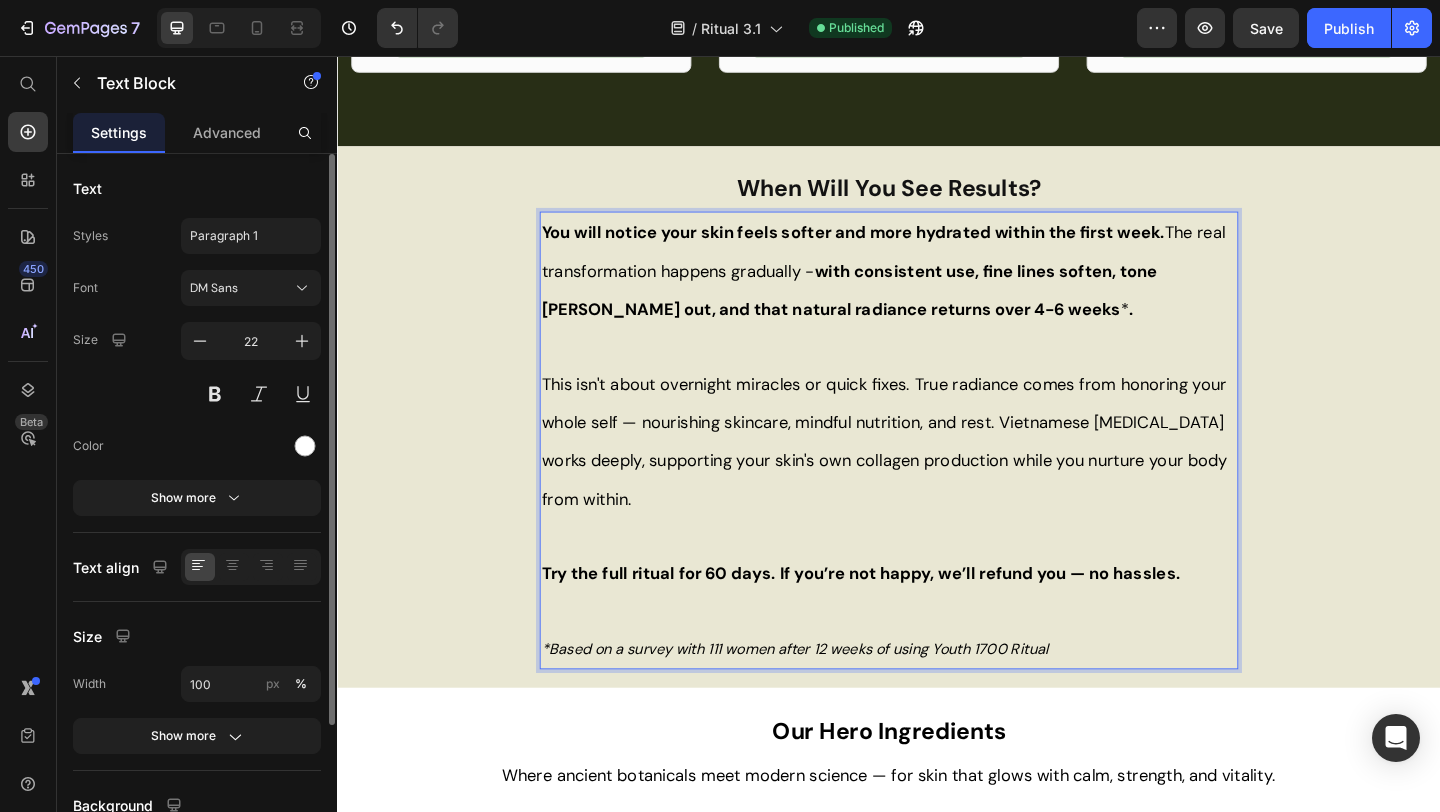 scroll, scrollTop: 1616, scrollLeft: 0, axis: vertical 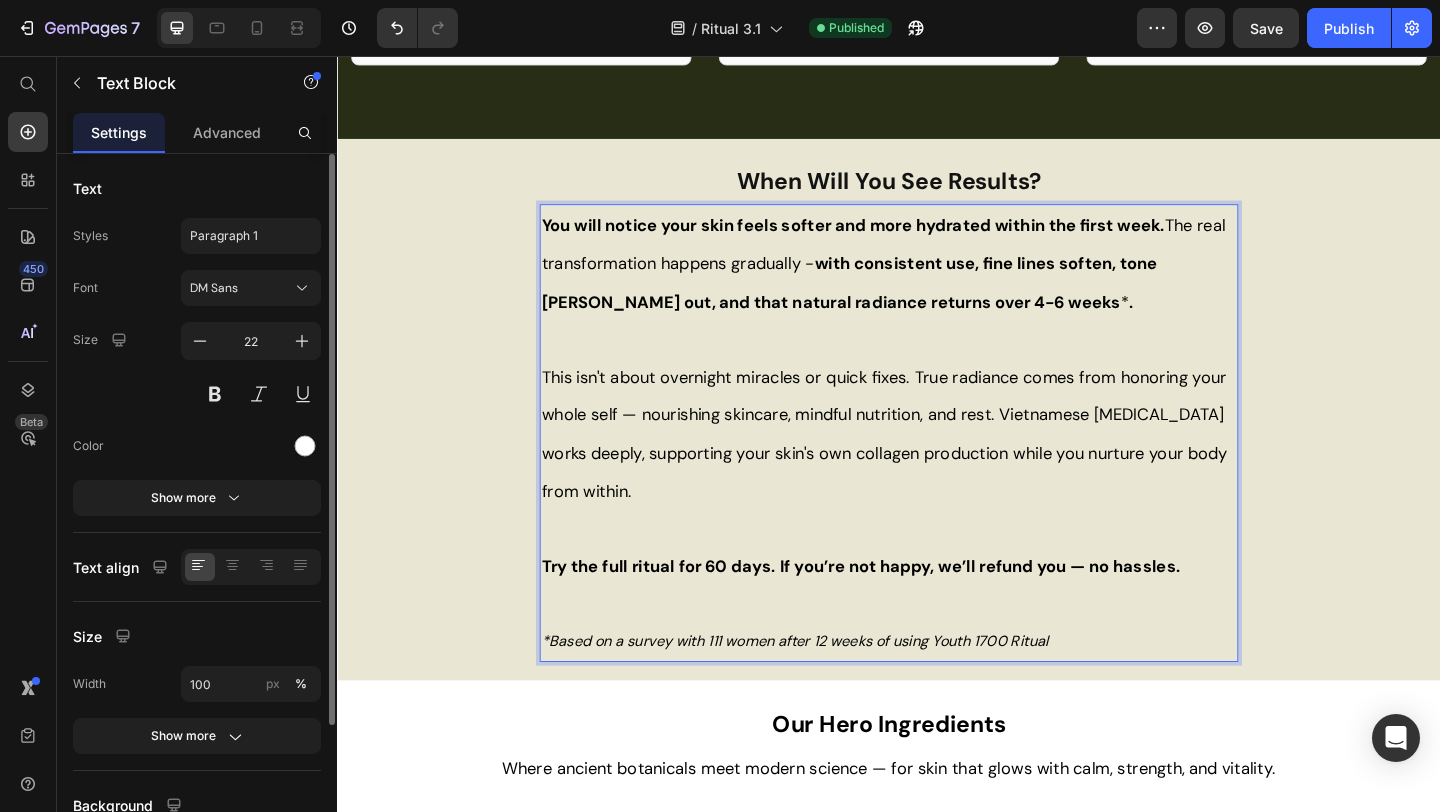 click at bounding box center [937, 570] 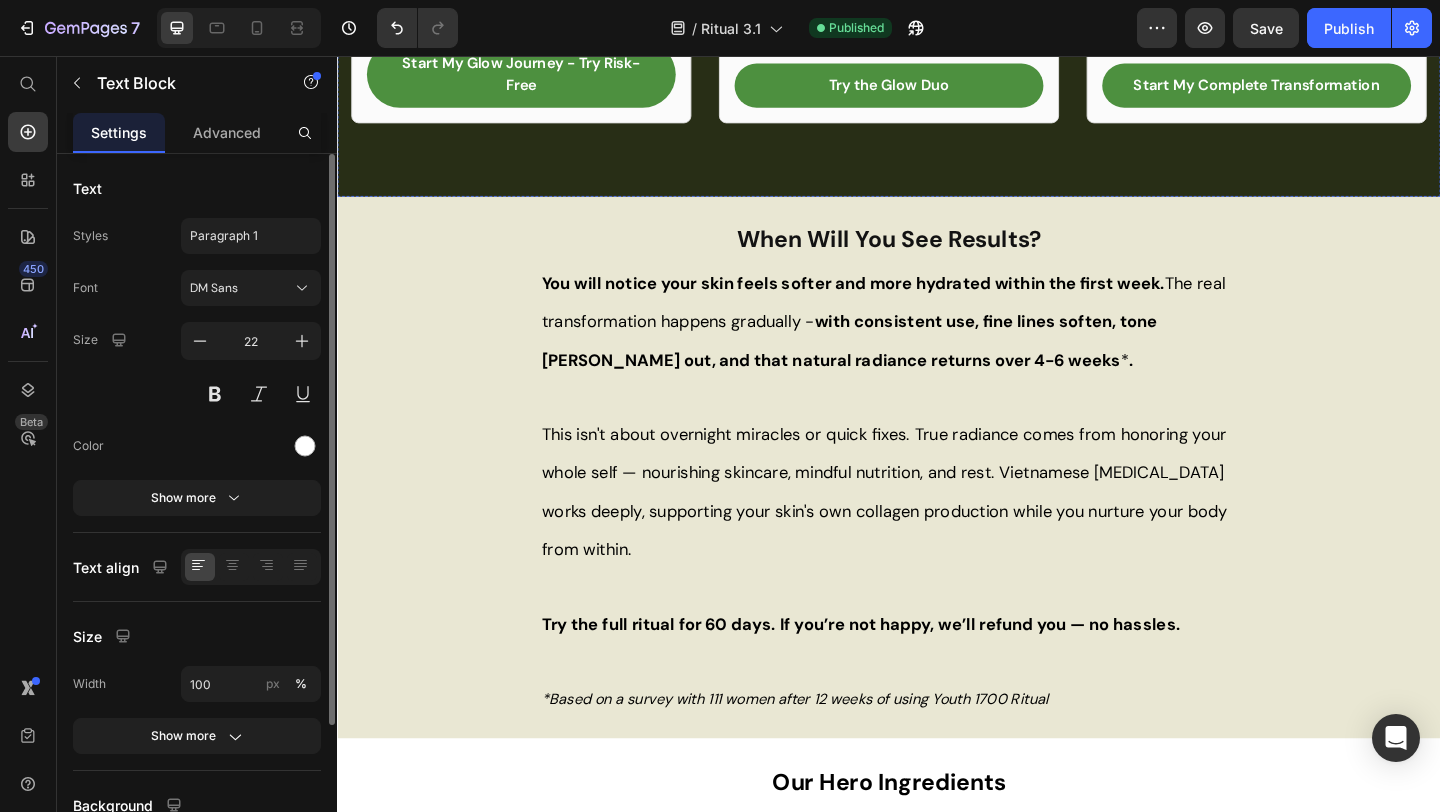 scroll, scrollTop: 1573, scrollLeft: 0, axis: vertical 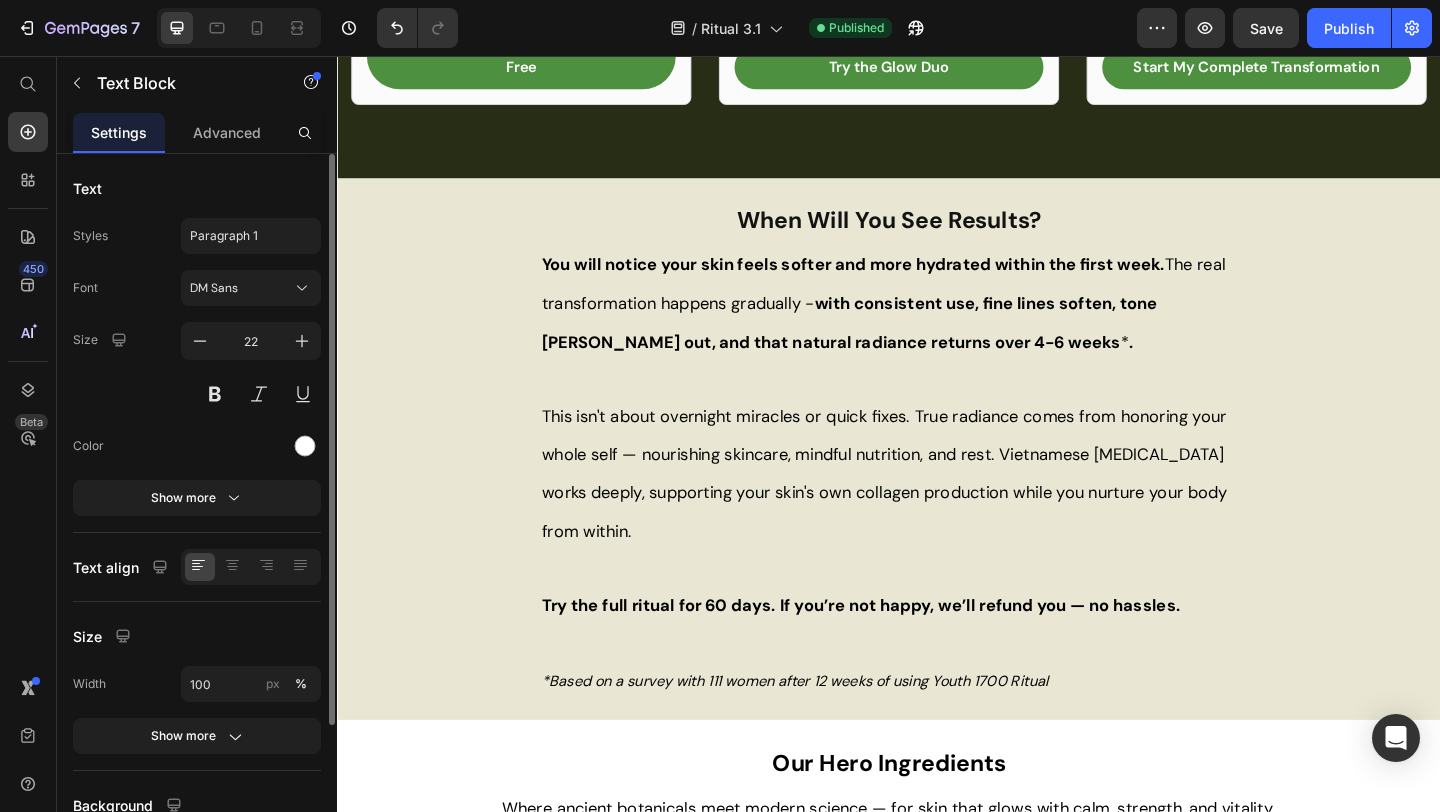 click on "This isn't about overnight miracles or quick fixes. True radiance comes from honoring your whole self — nourishing skincare, mindful nutrition, and rest. Vietnamese Ginseng works deeply, supporting your skin's own collagen production while you nurture your body from within." at bounding box center (932, 510) 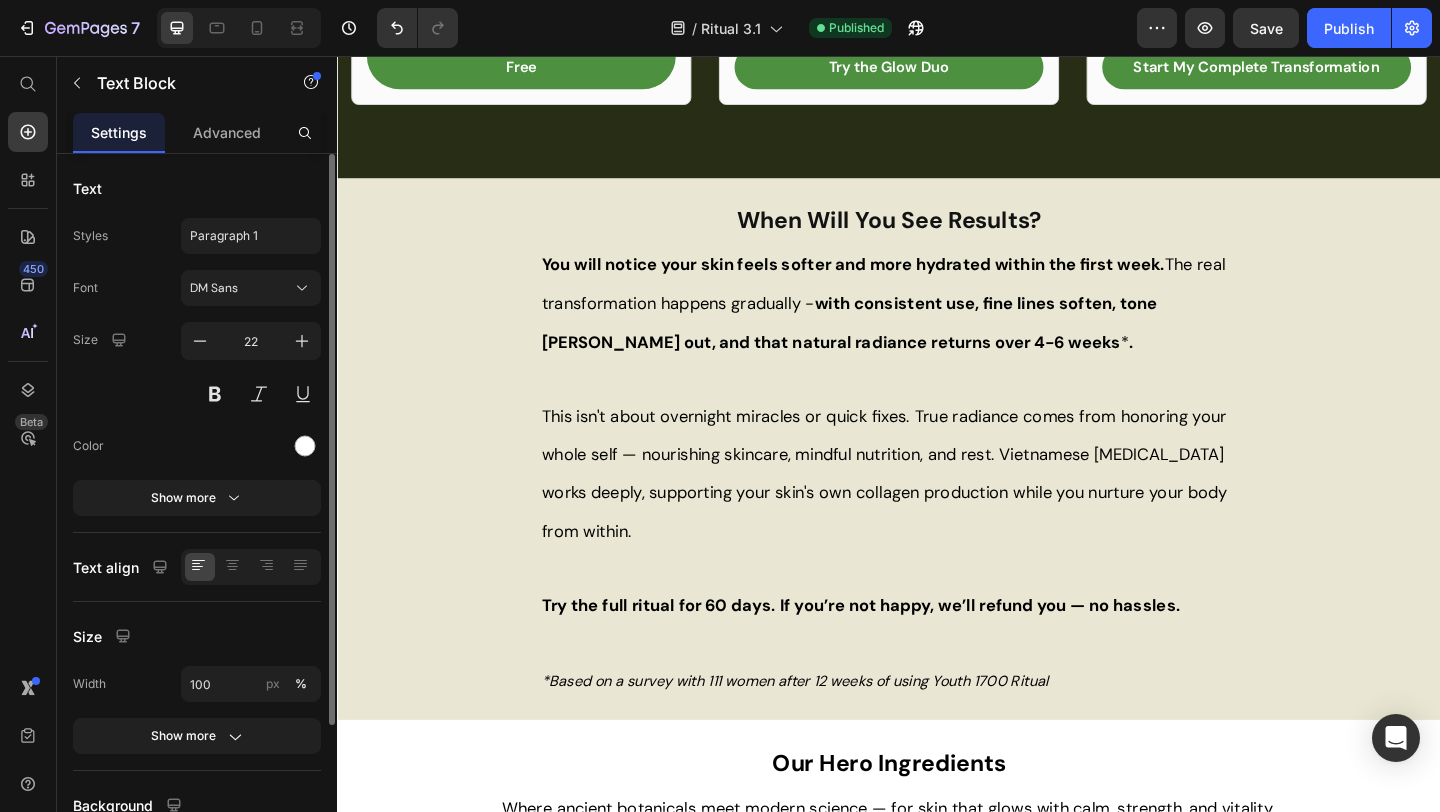 click on "*Based on a survey with 111 women after 12 weeks of using Youth 1700 Ritual" at bounding box center [937, 735] 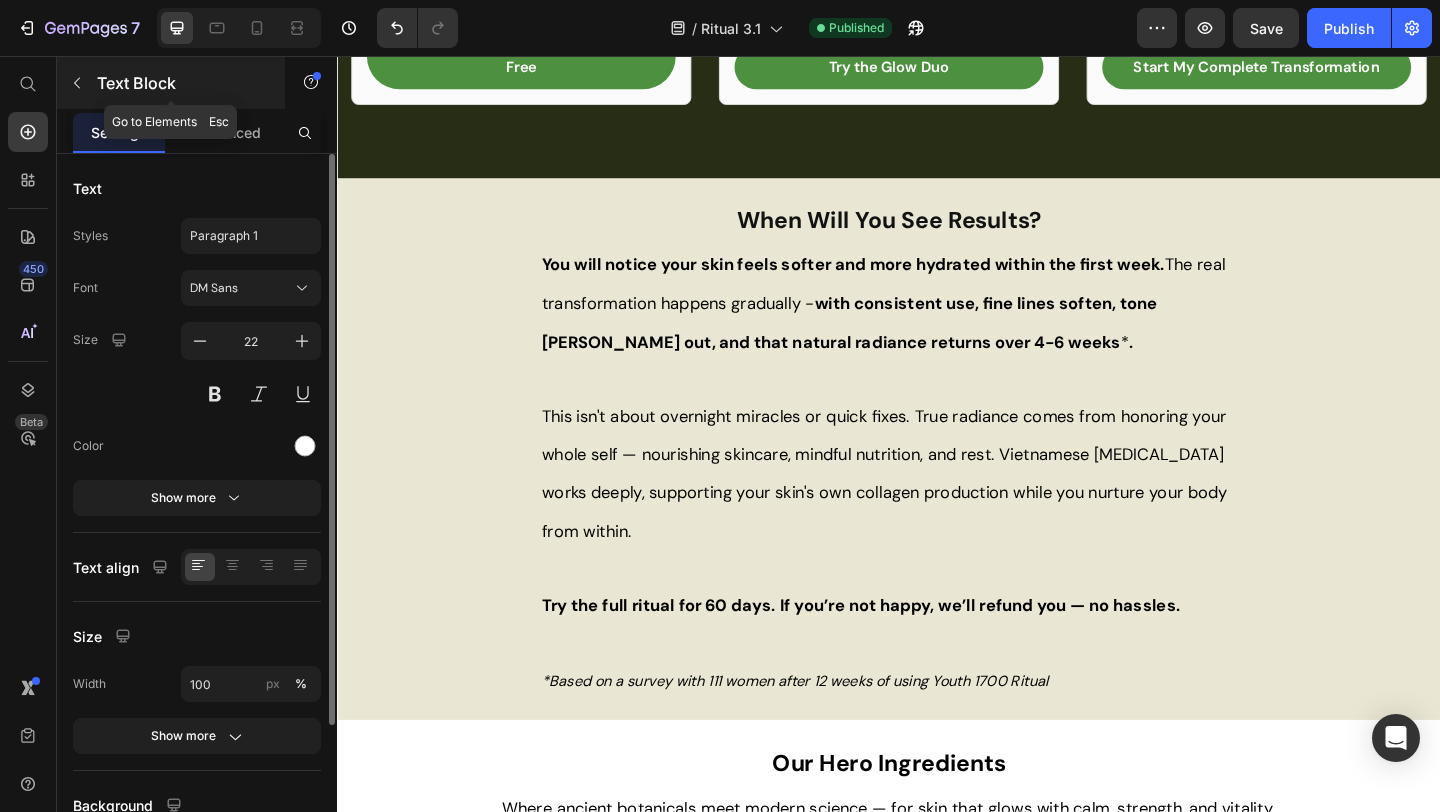click at bounding box center [77, 83] 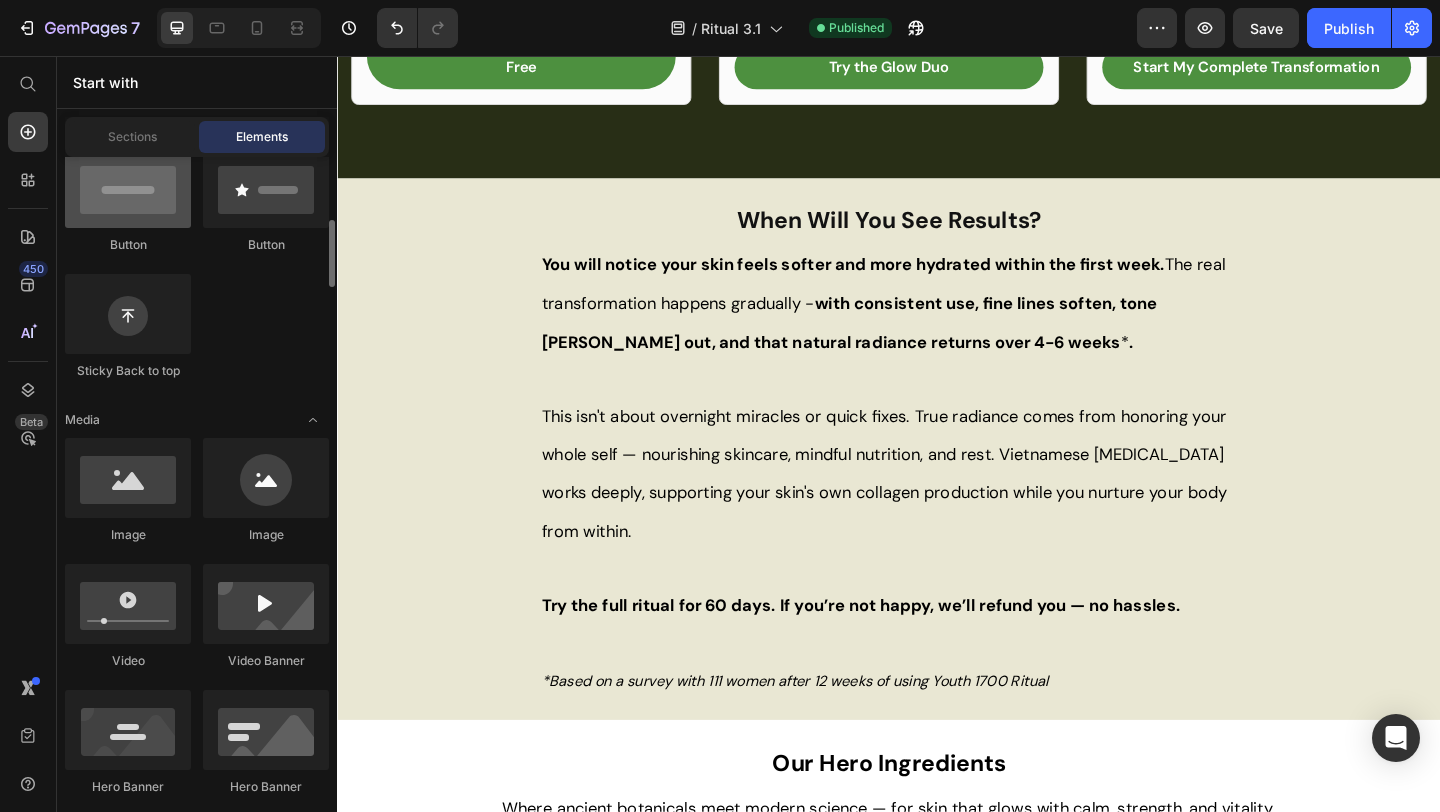 scroll, scrollTop: 516, scrollLeft: 0, axis: vertical 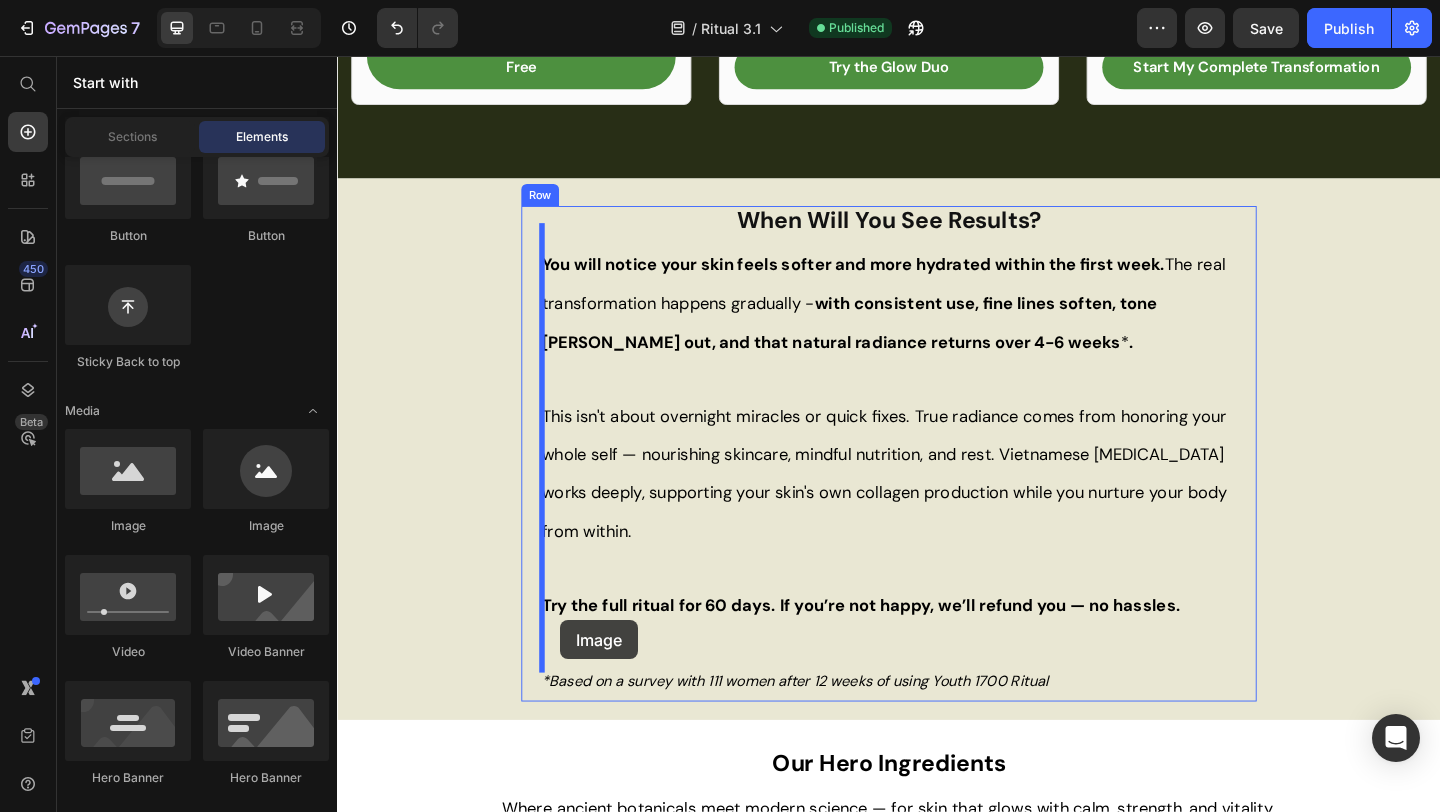 drag, startPoint x: 483, startPoint y: 546, endPoint x: 580, endPoint y: 670, distance: 157.43253 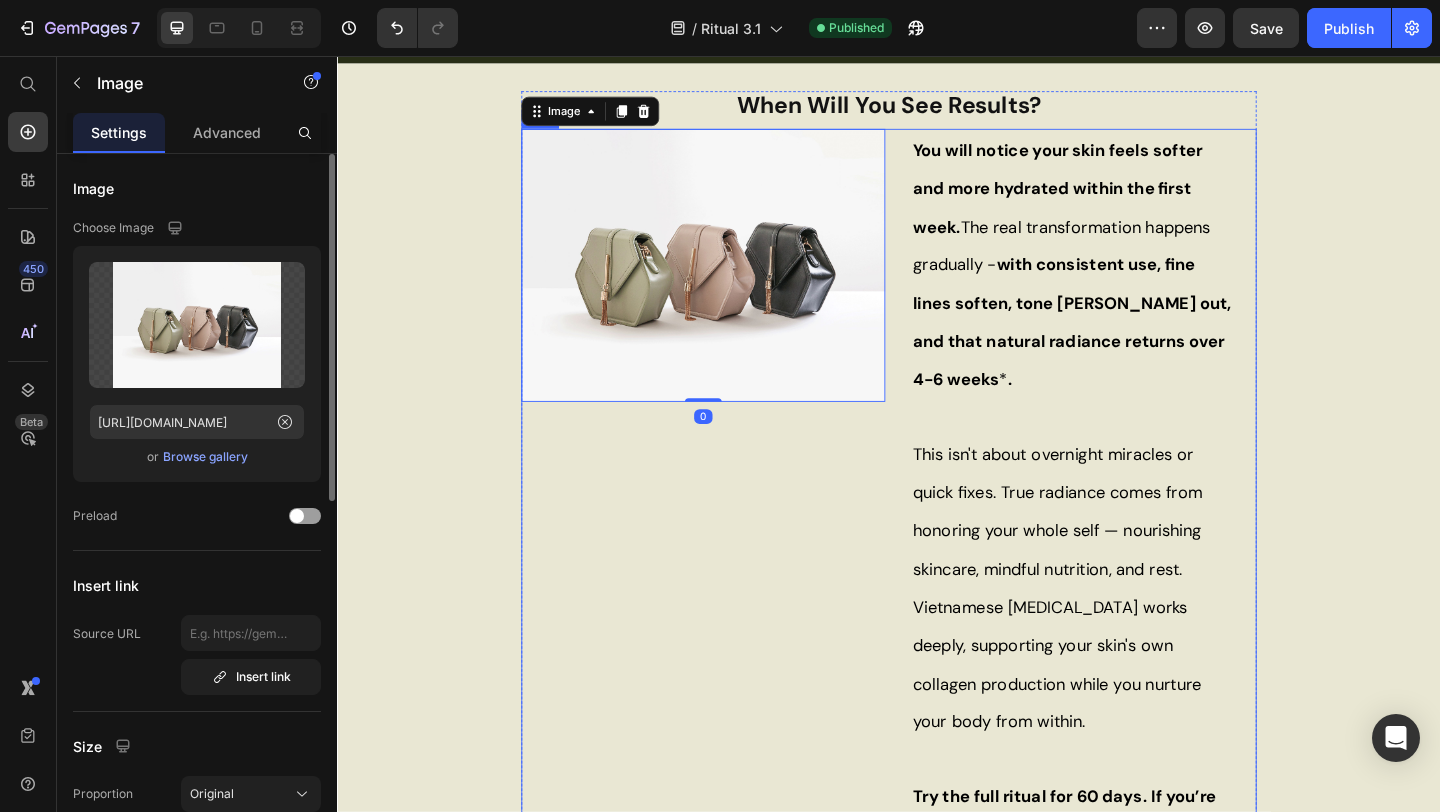 scroll, scrollTop: 1707, scrollLeft: 0, axis: vertical 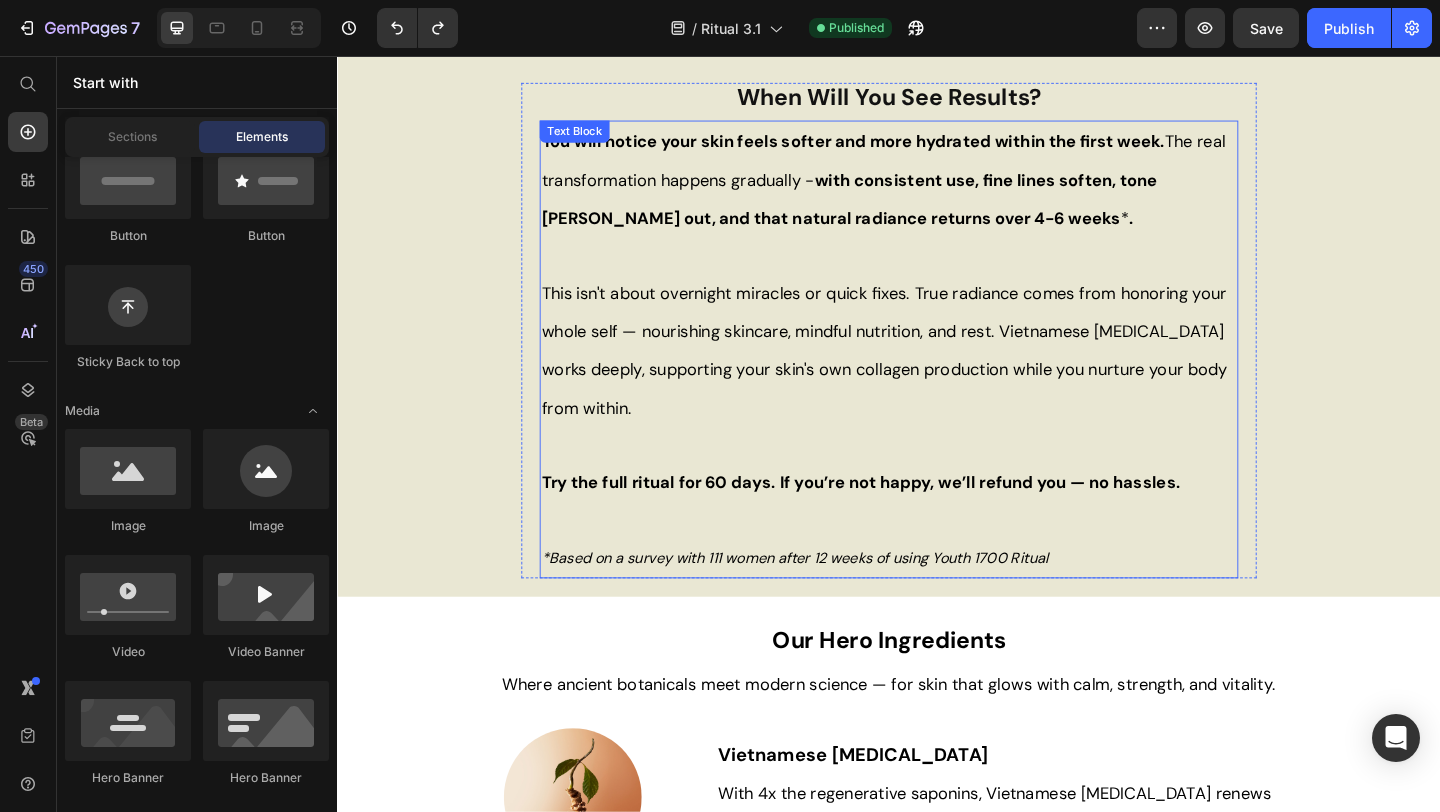 click on "*Based on a survey with 111 women after 12 weeks of using Youth 1700 Ritual" at bounding box center (835, 601) 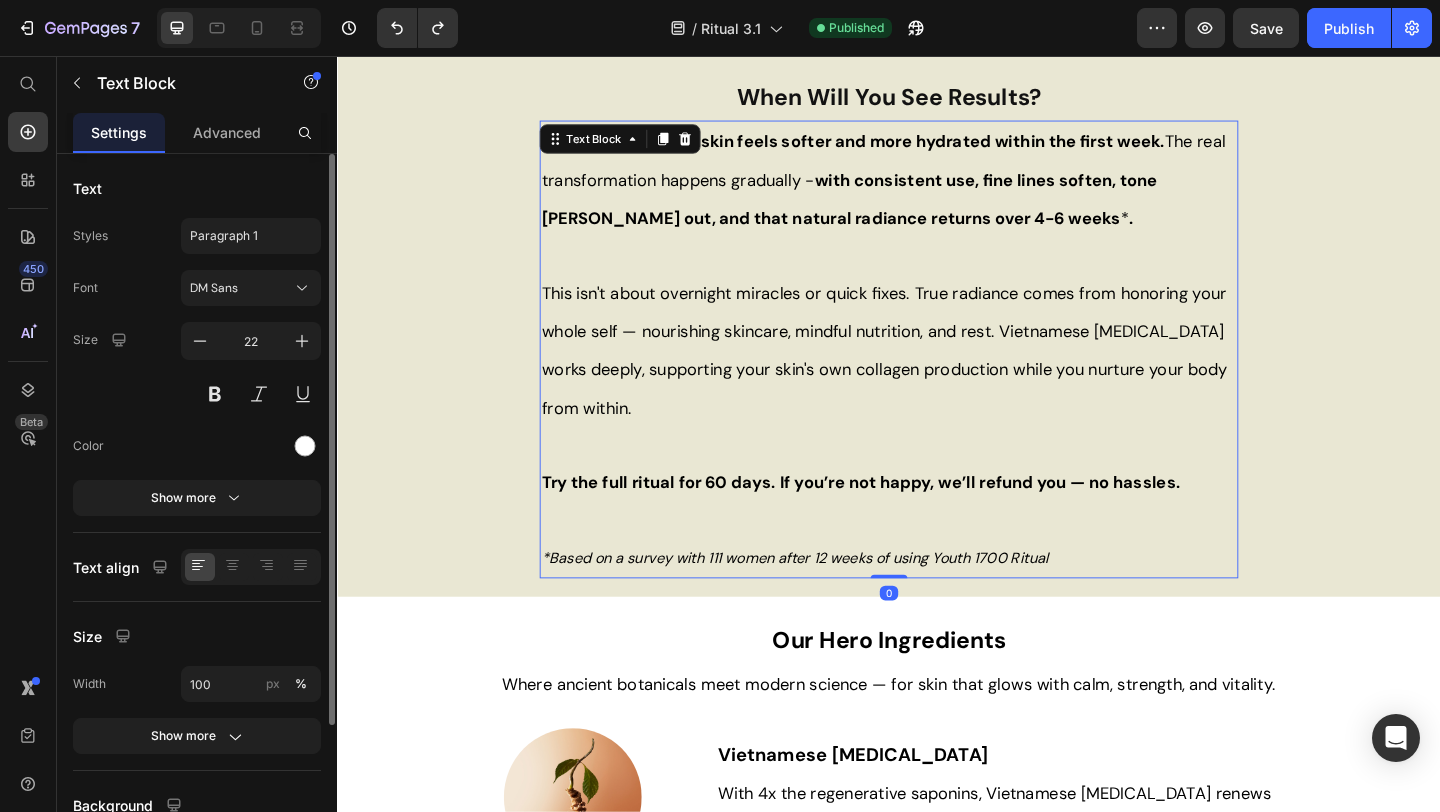 click on "*Based on a survey with 111 women after 12 weeks of using Youth 1700 Ritual" at bounding box center (835, 601) 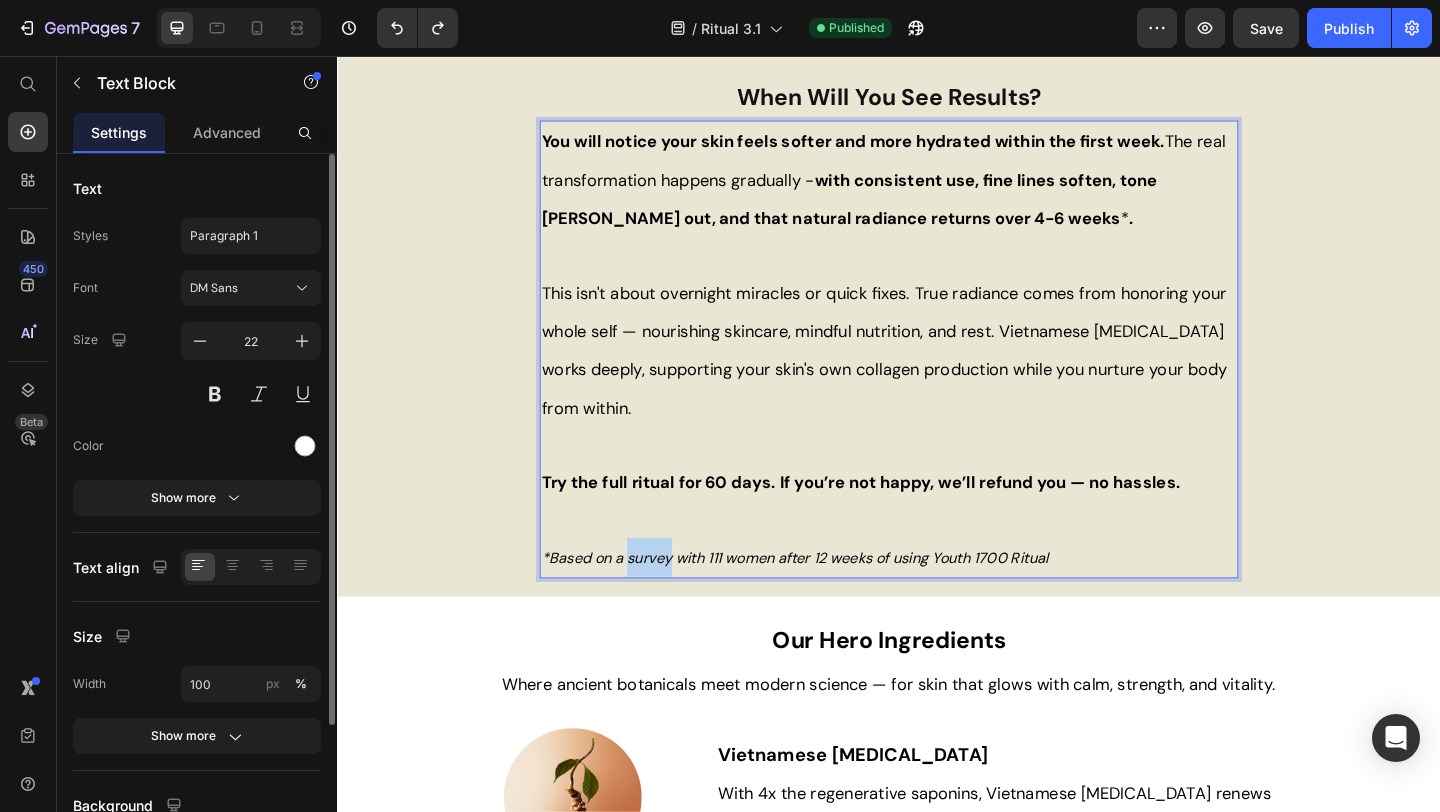 click on "*Based on a survey with 111 women after 12 weeks of using Youth 1700 Ritual" at bounding box center (835, 601) 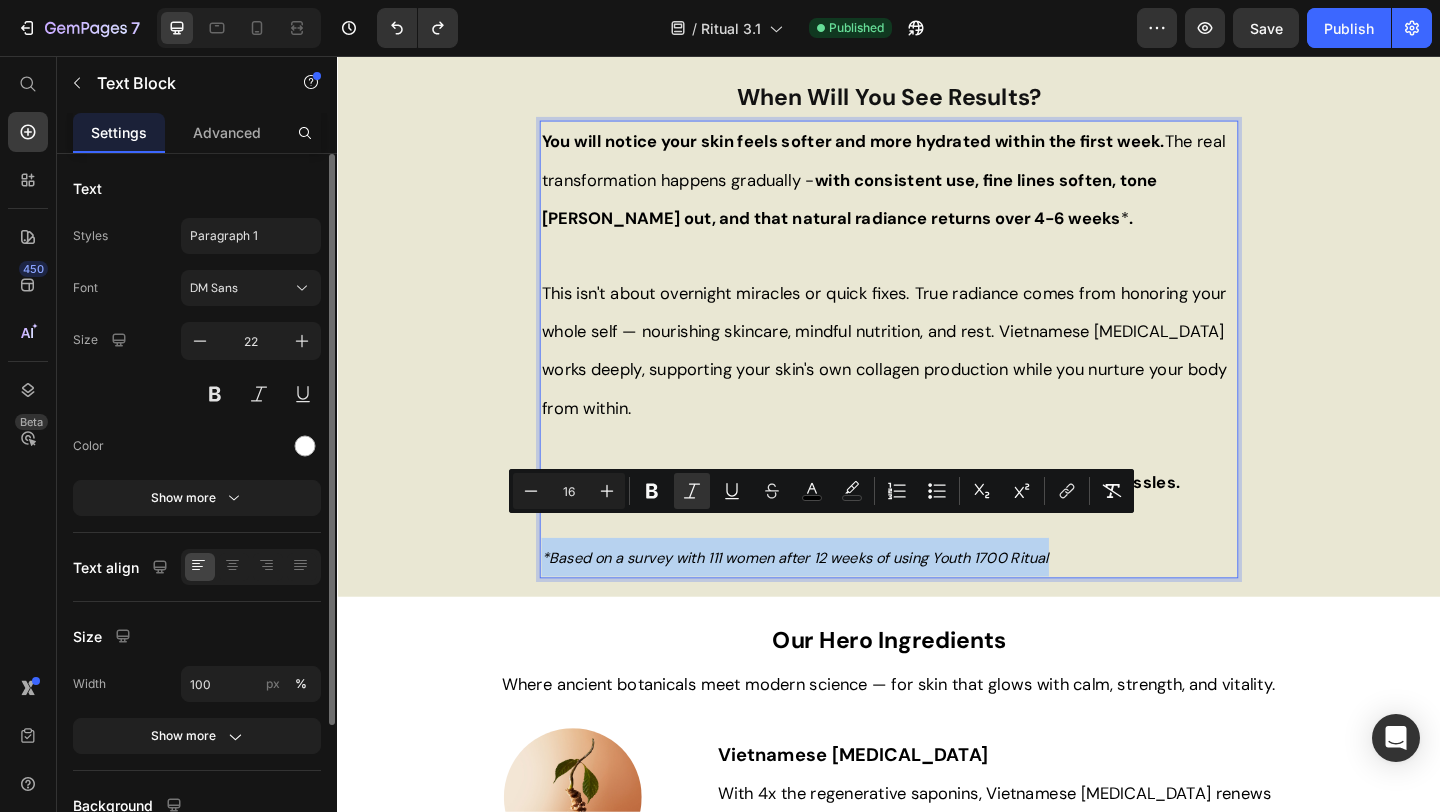 click on "*Based on a survey with 111 women after 12 weeks of using Youth 1700 Ritual" at bounding box center (937, 601) 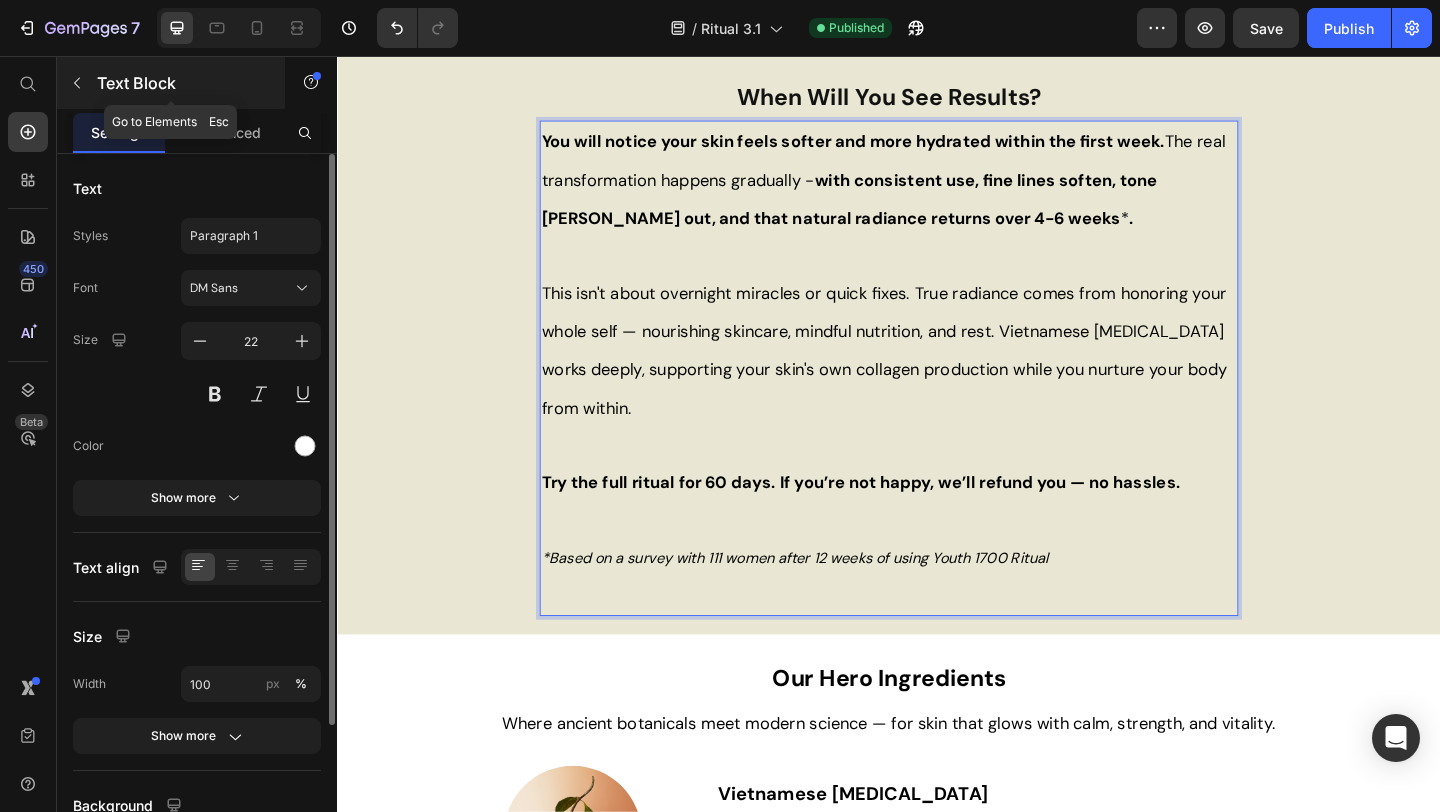click on "Text Block" at bounding box center [182, 83] 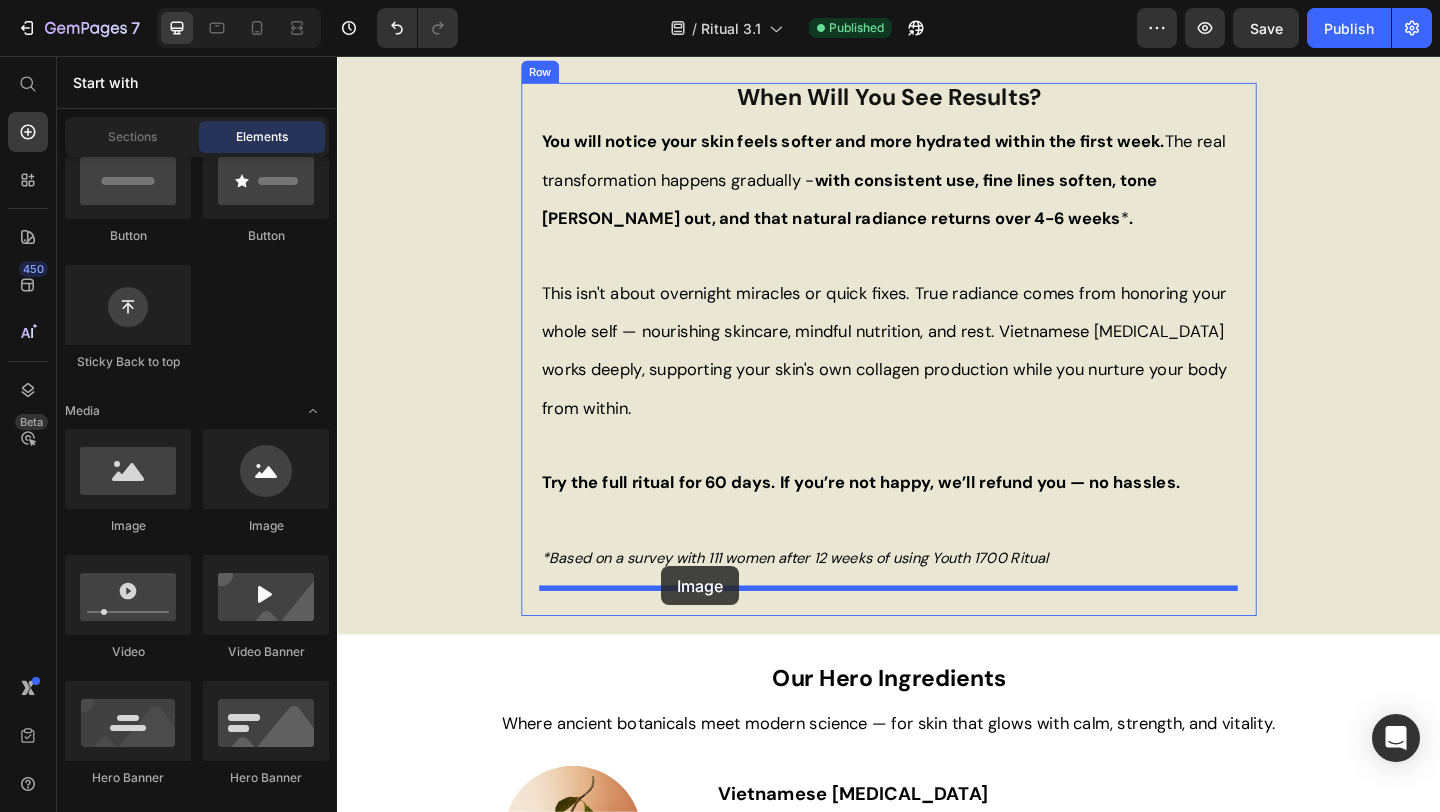 drag, startPoint x: 496, startPoint y: 542, endPoint x: 689, endPoint y: 611, distance: 204.96341 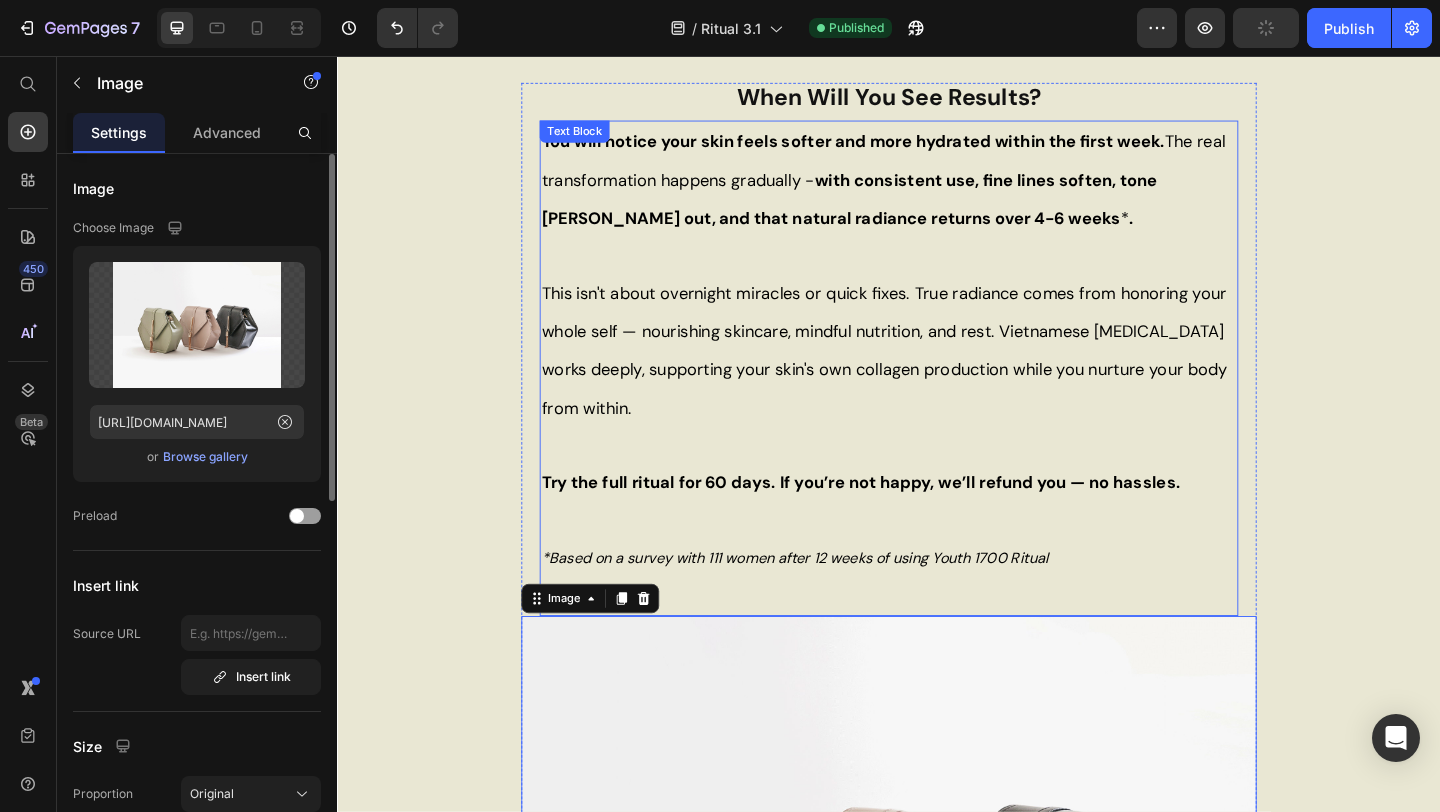 click on "*Based on a survey with 111 women after 12 weeks of using Youth 1700 Ritual" at bounding box center (835, 601) 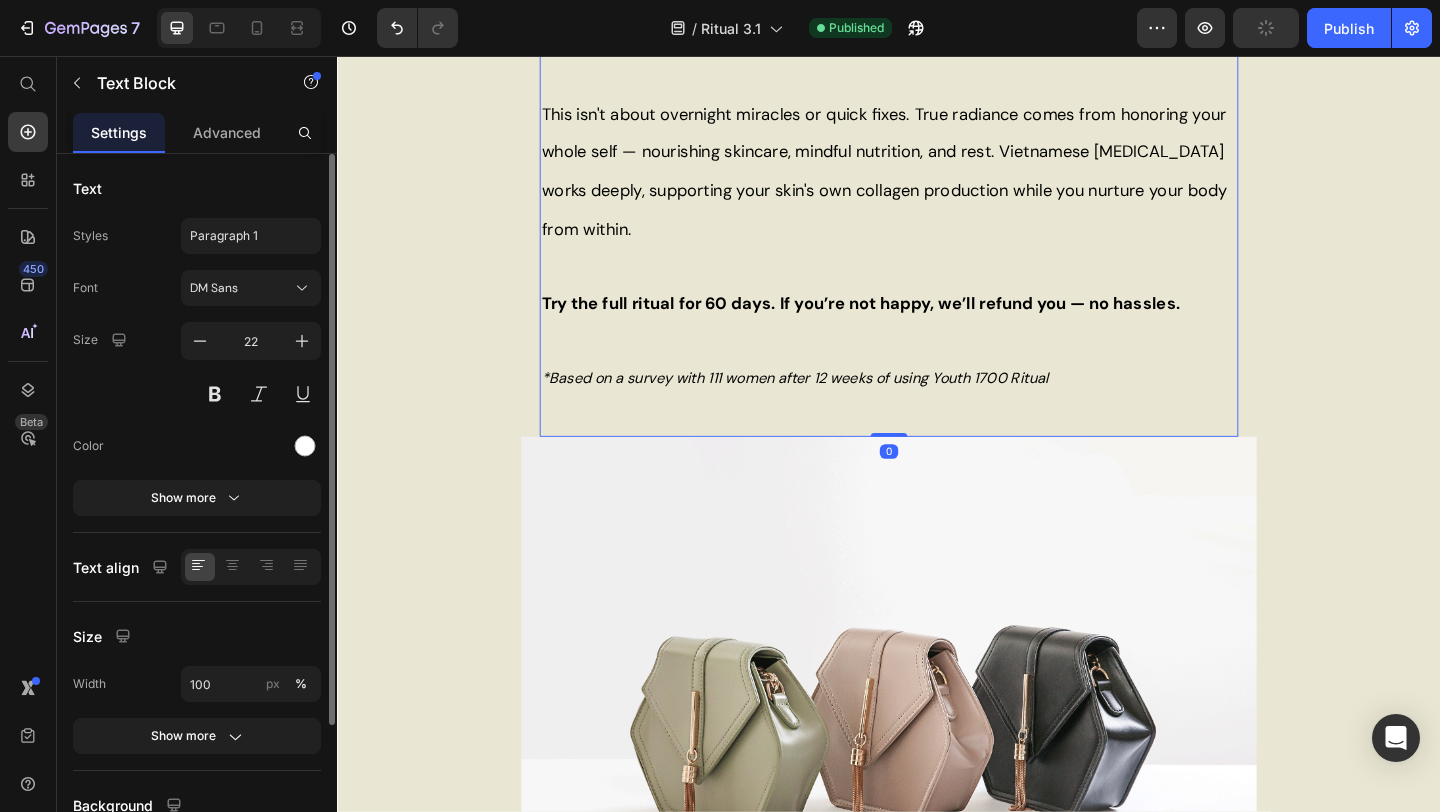 scroll, scrollTop: 1909, scrollLeft: 0, axis: vertical 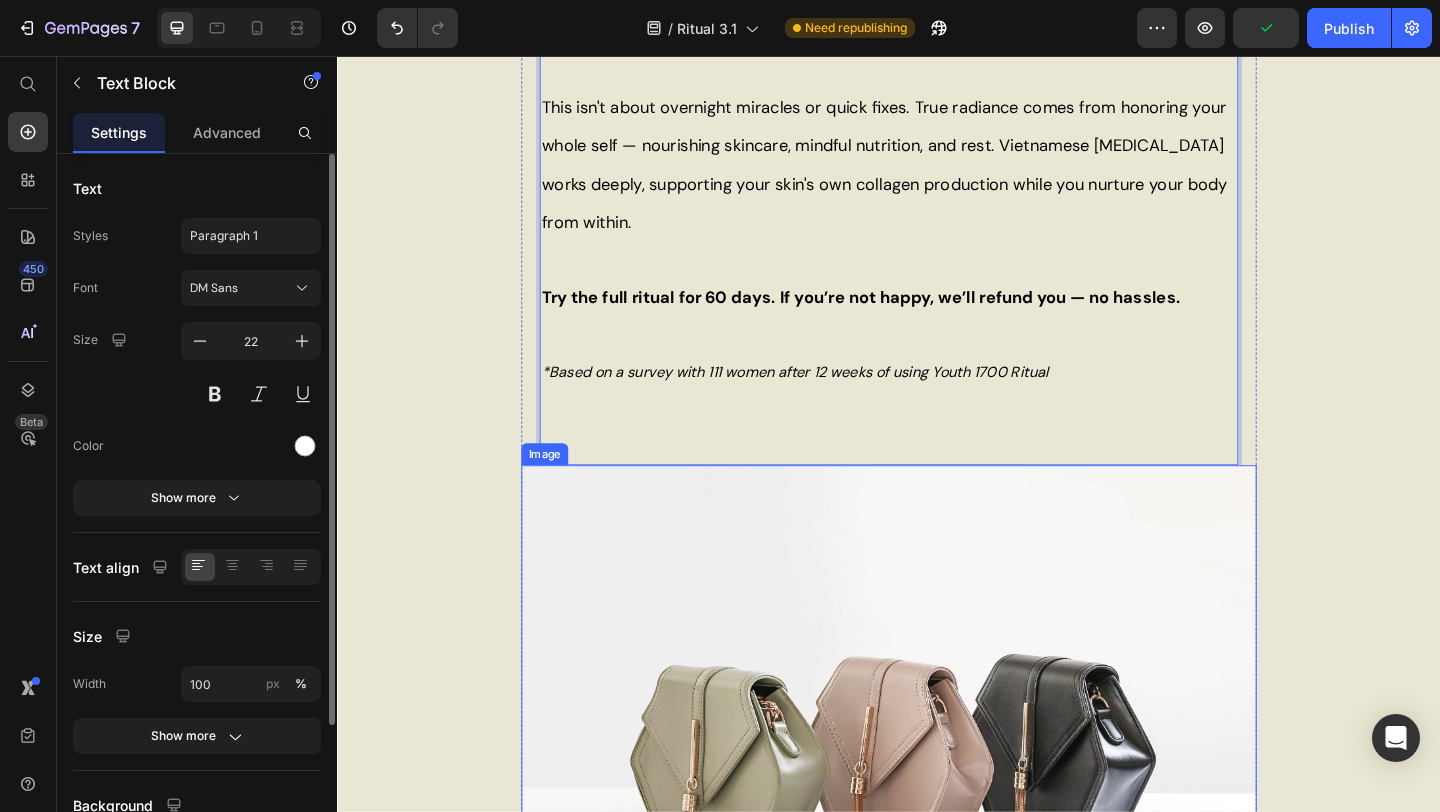 click at bounding box center [937, 801] 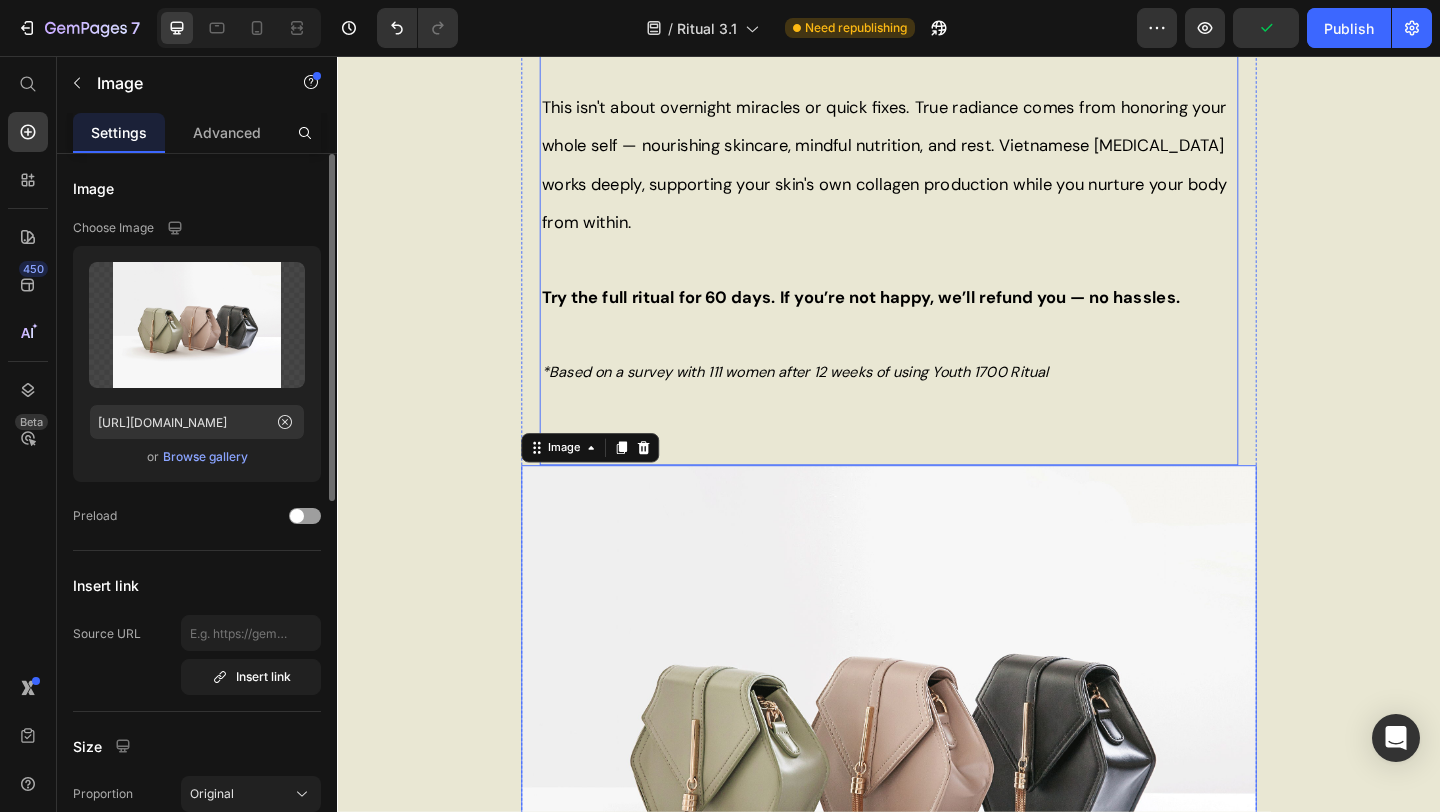 click at bounding box center (937, 459) 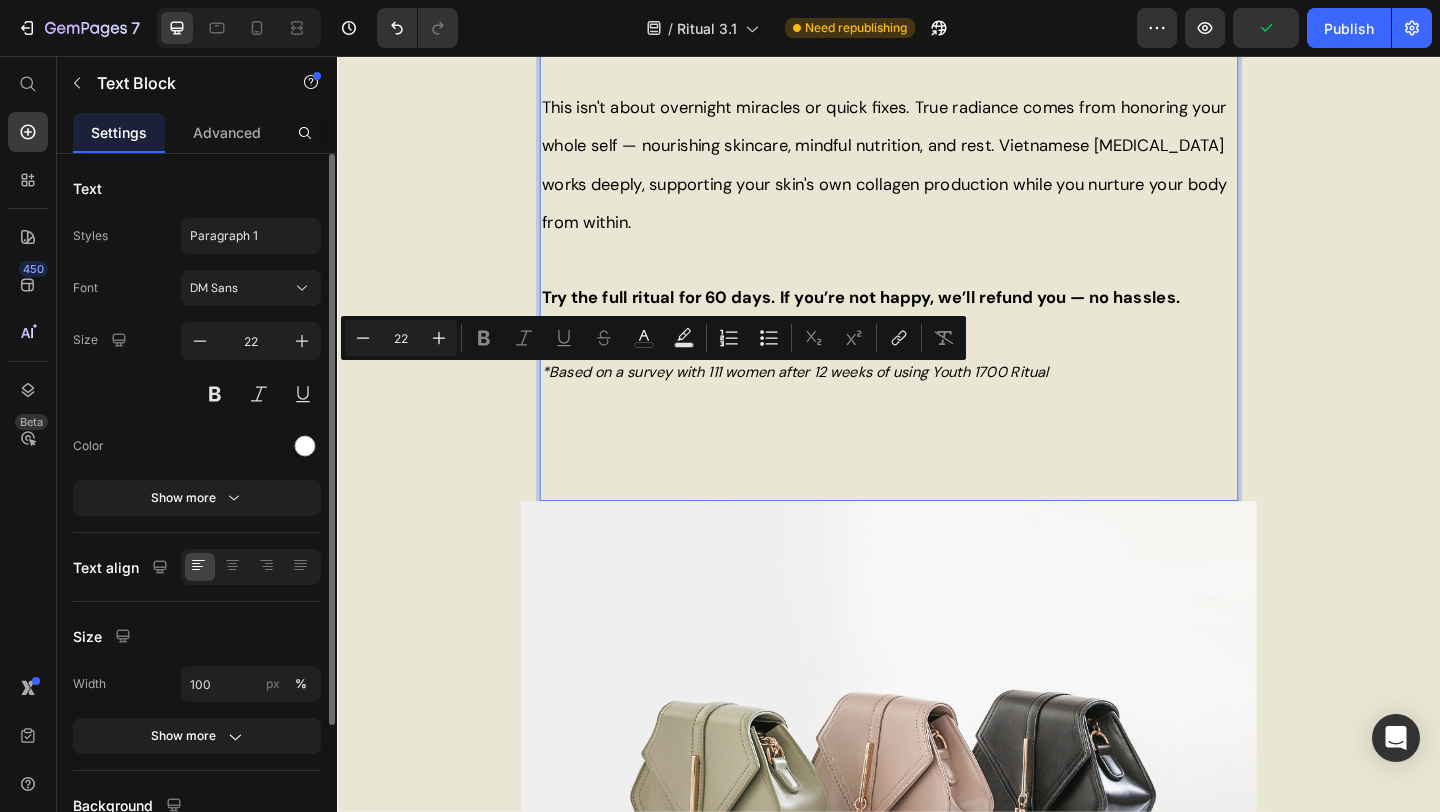 click at bounding box center (937, 479) 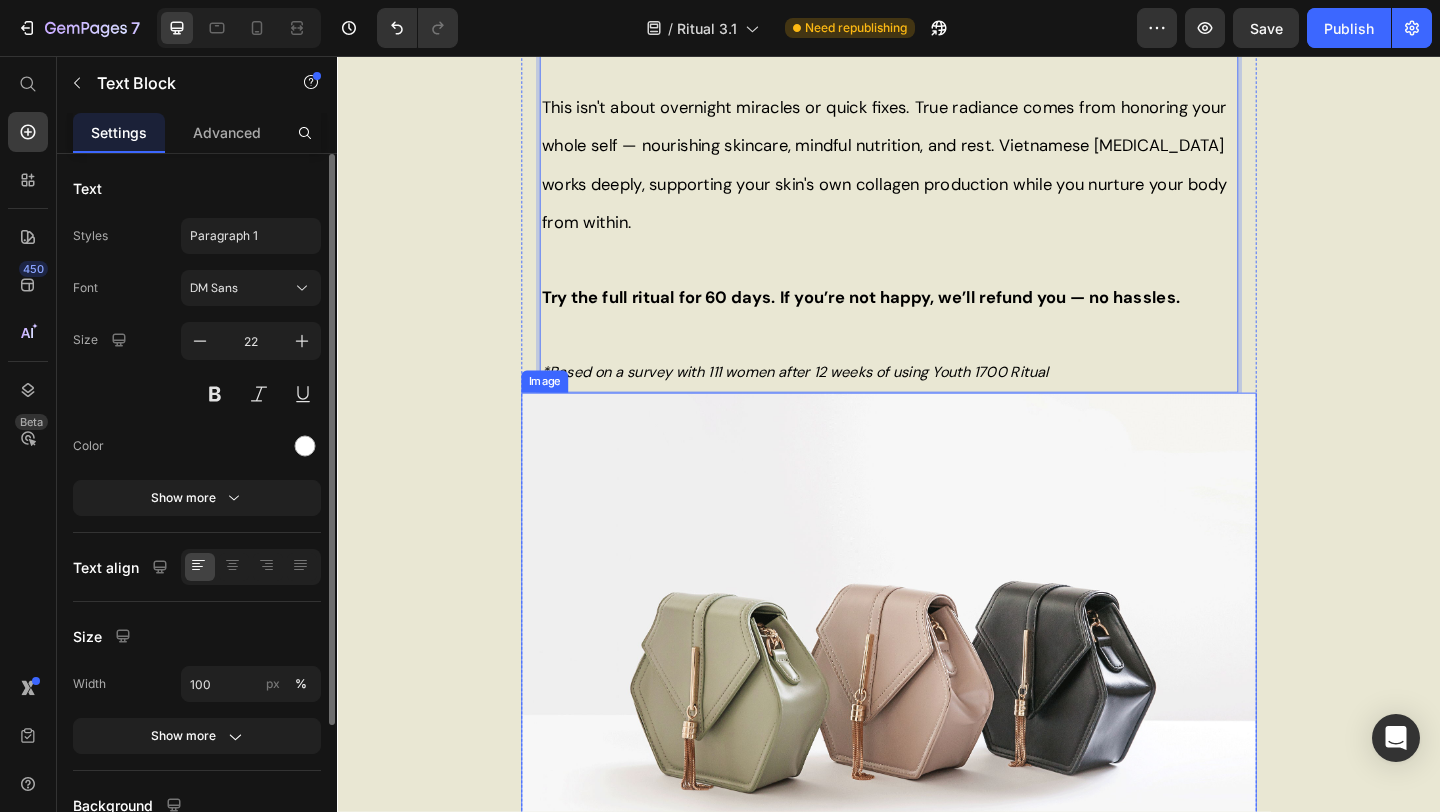 click at bounding box center (937, 722) 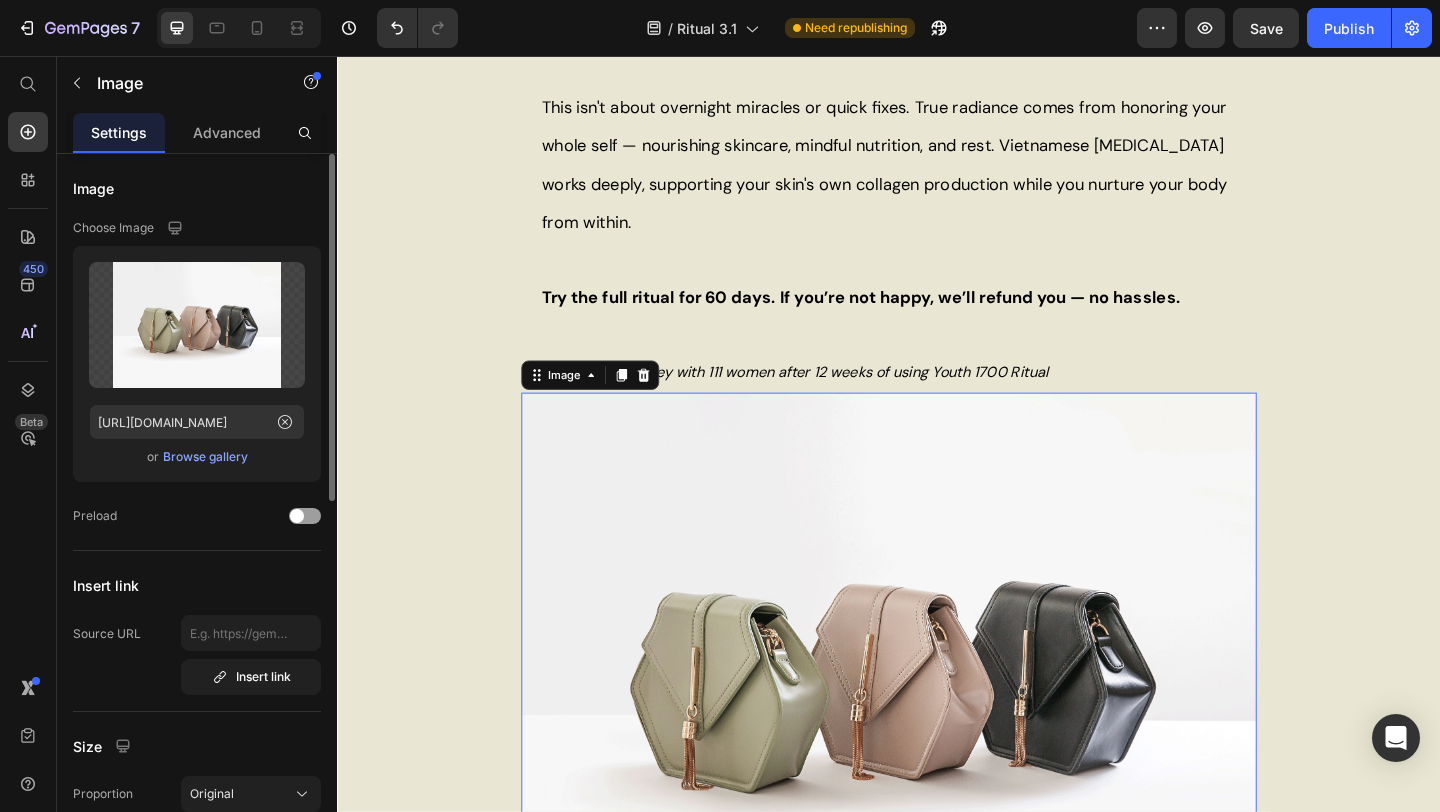 click on "Browse gallery" at bounding box center (205, 457) 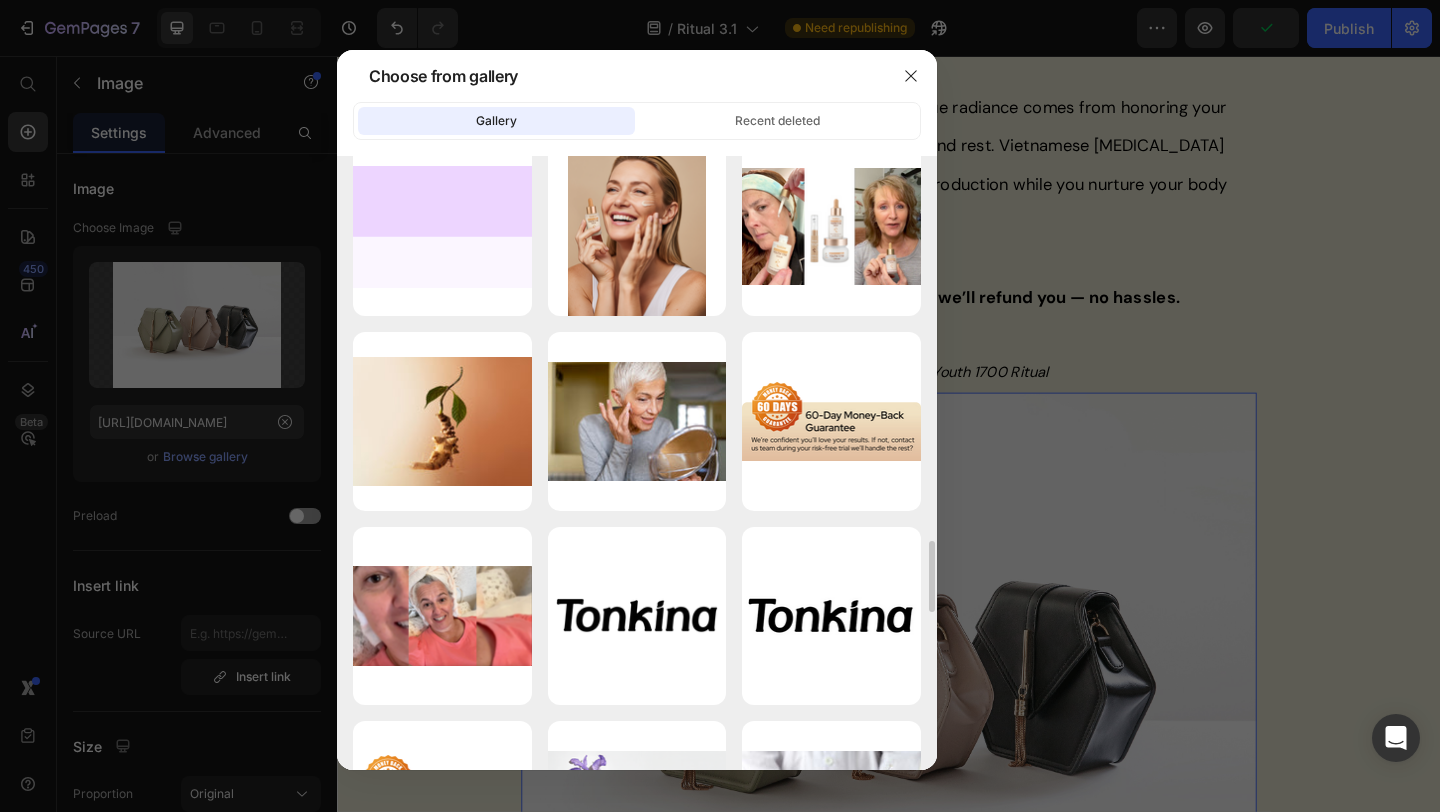 scroll, scrollTop: 3340, scrollLeft: 0, axis: vertical 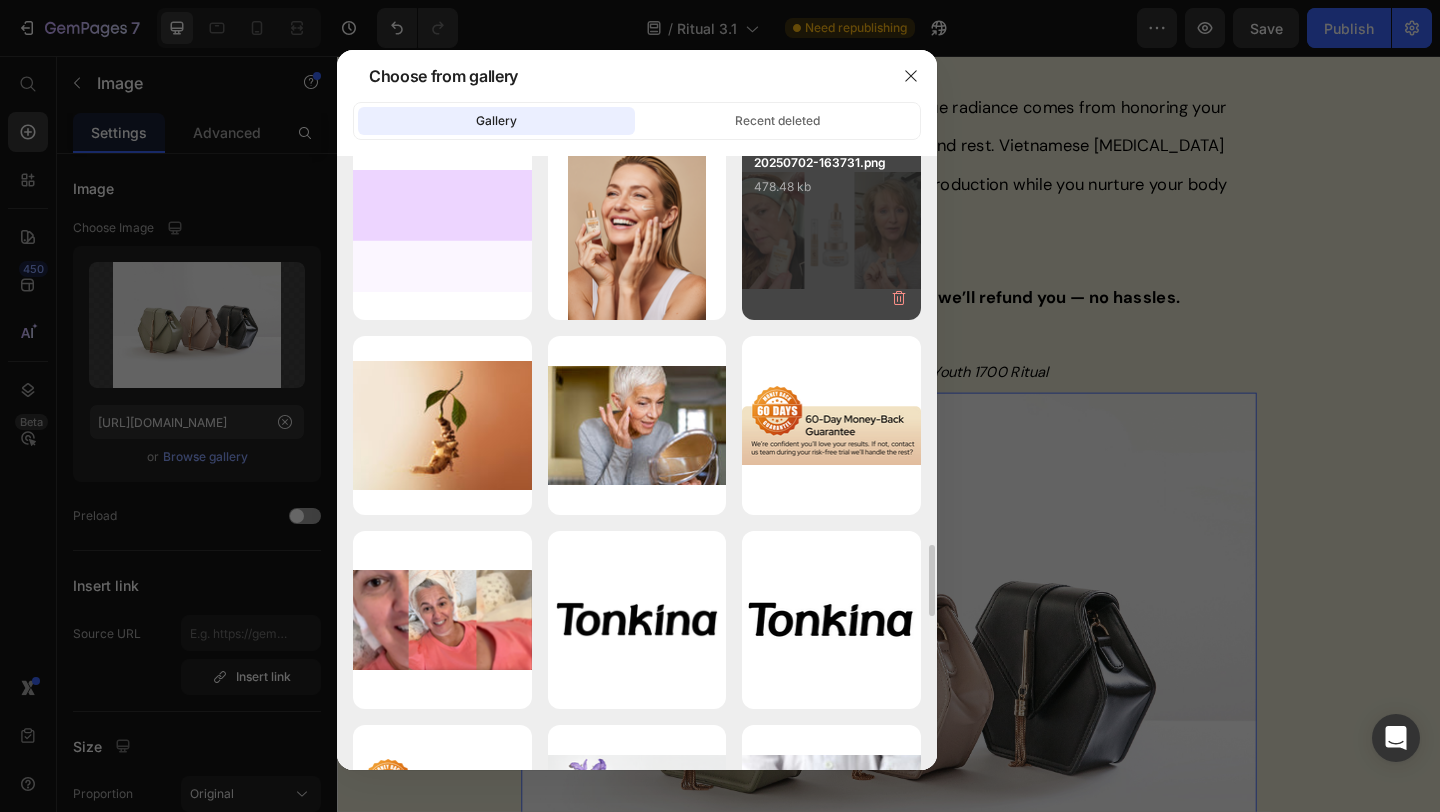 click on "20250702-163731.png 478.48 kb" at bounding box center [831, 230] 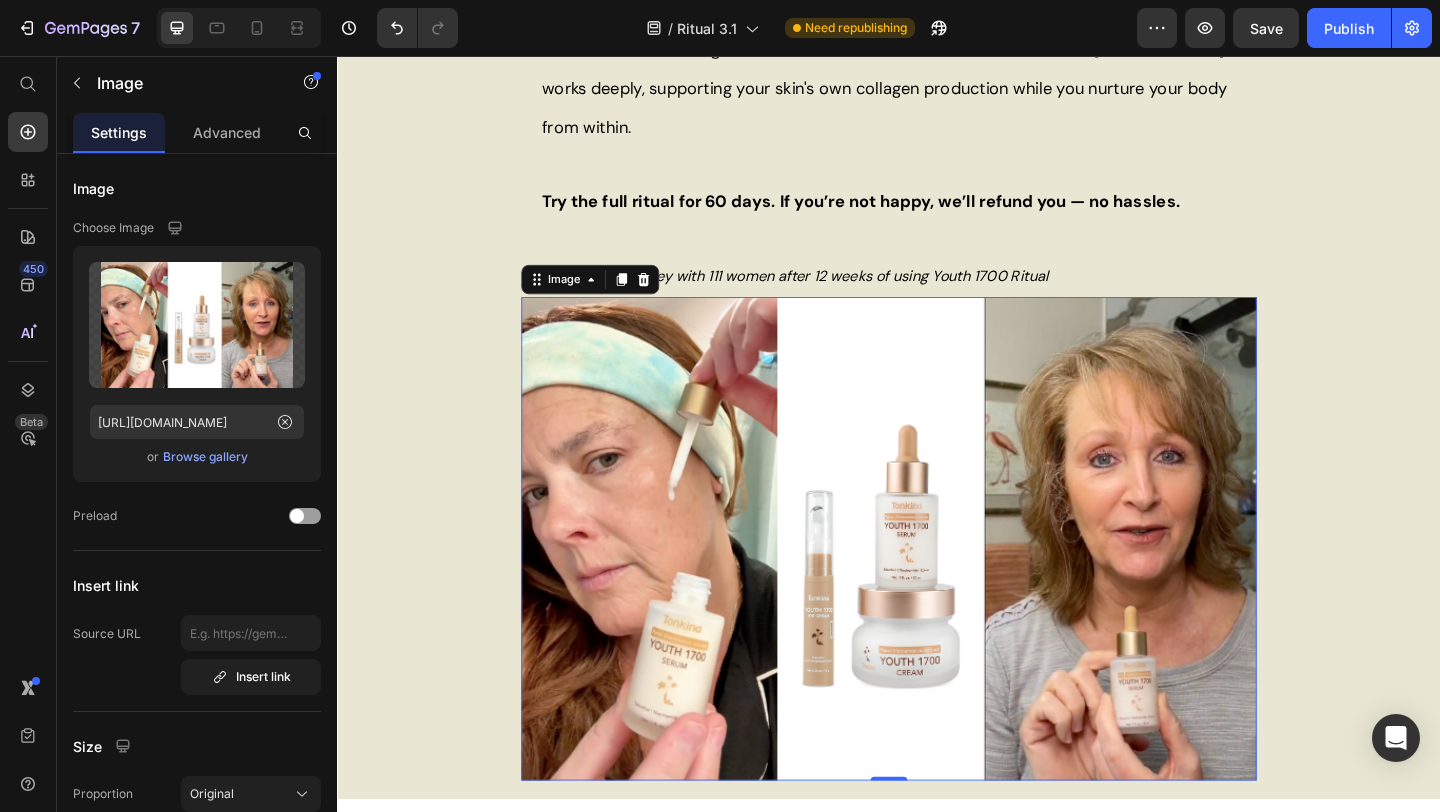 scroll, scrollTop: 2144, scrollLeft: 0, axis: vertical 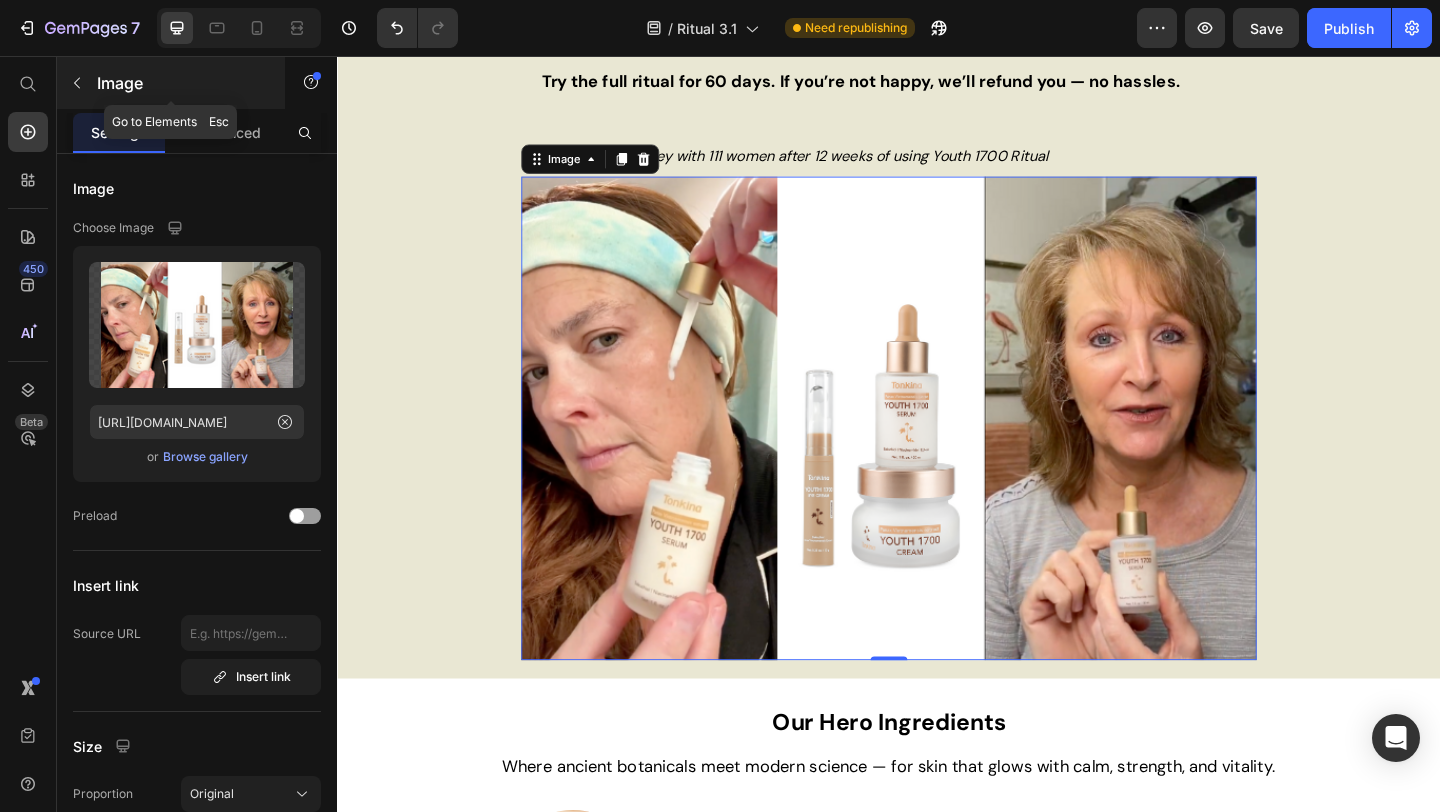 click 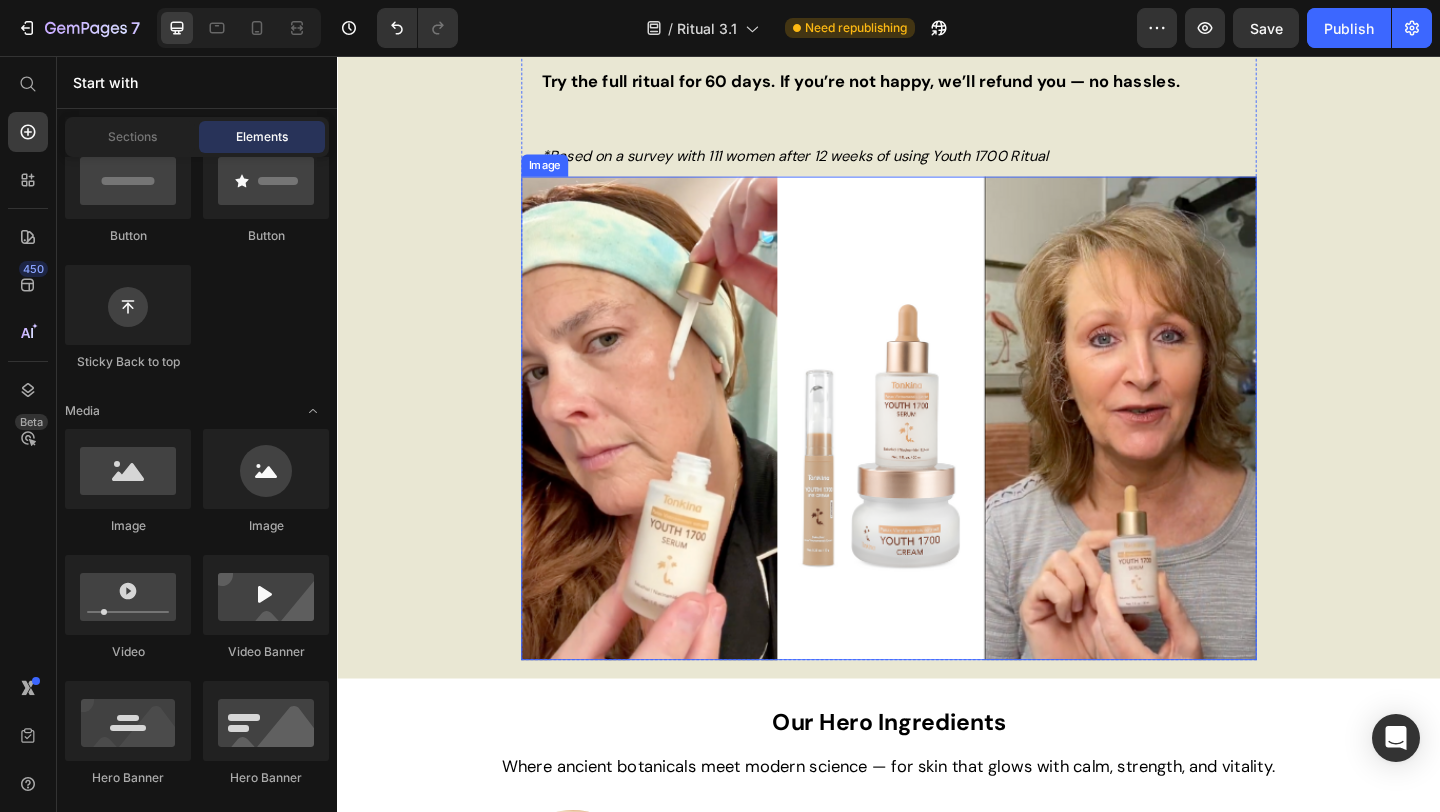 click at bounding box center (937, 450) 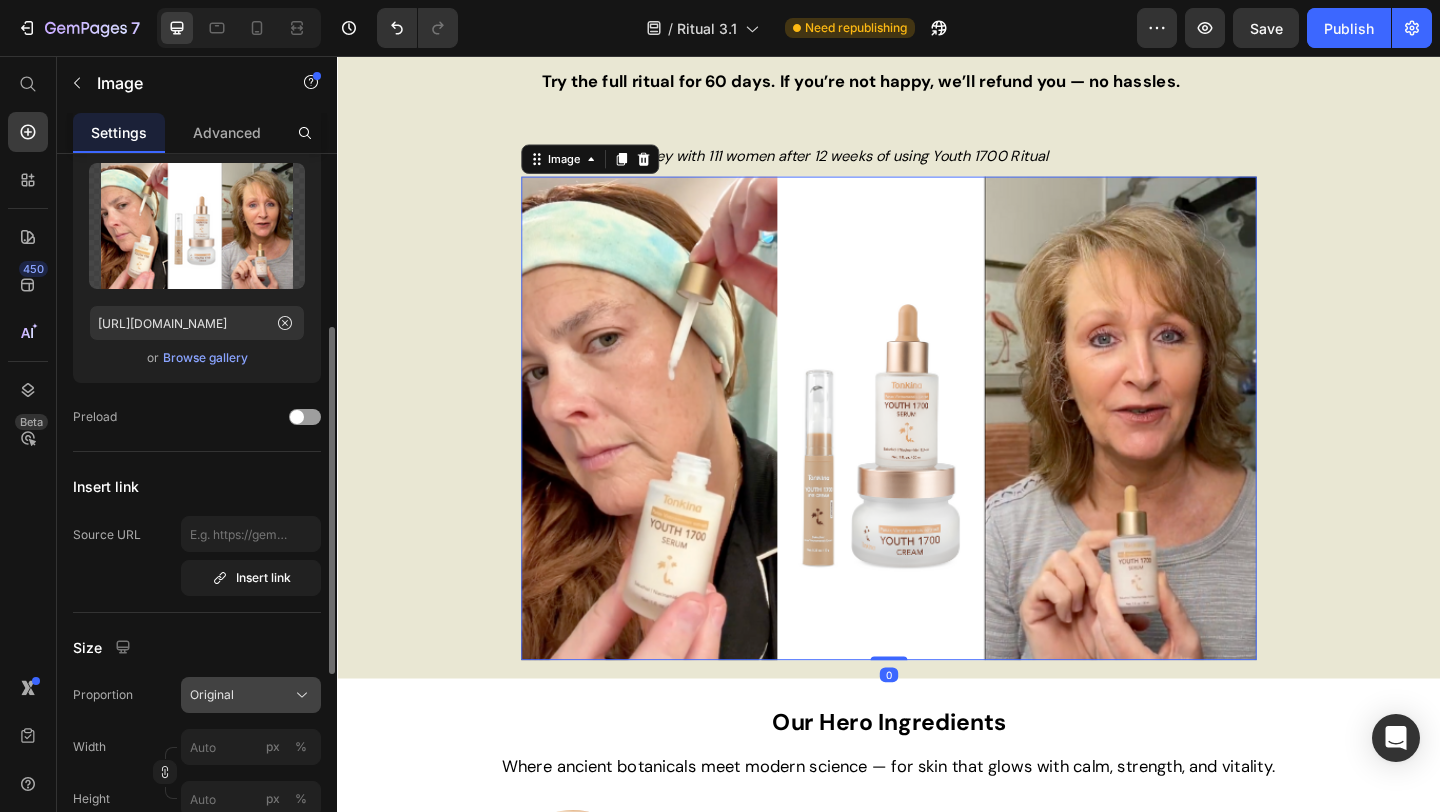 scroll, scrollTop: 183, scrollLeft: 0, axis: vertical 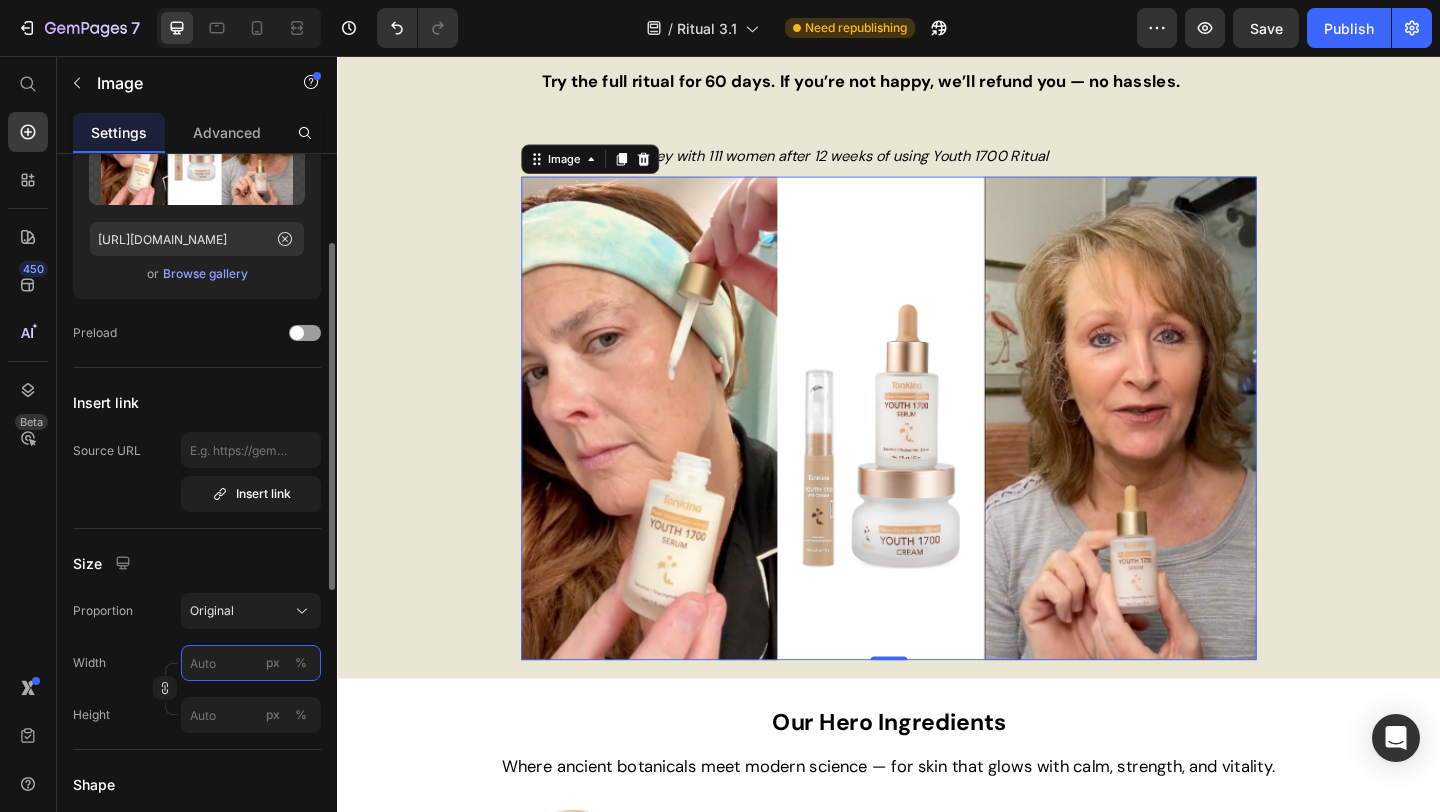 click on "px %" at bounding box center [251, 663] 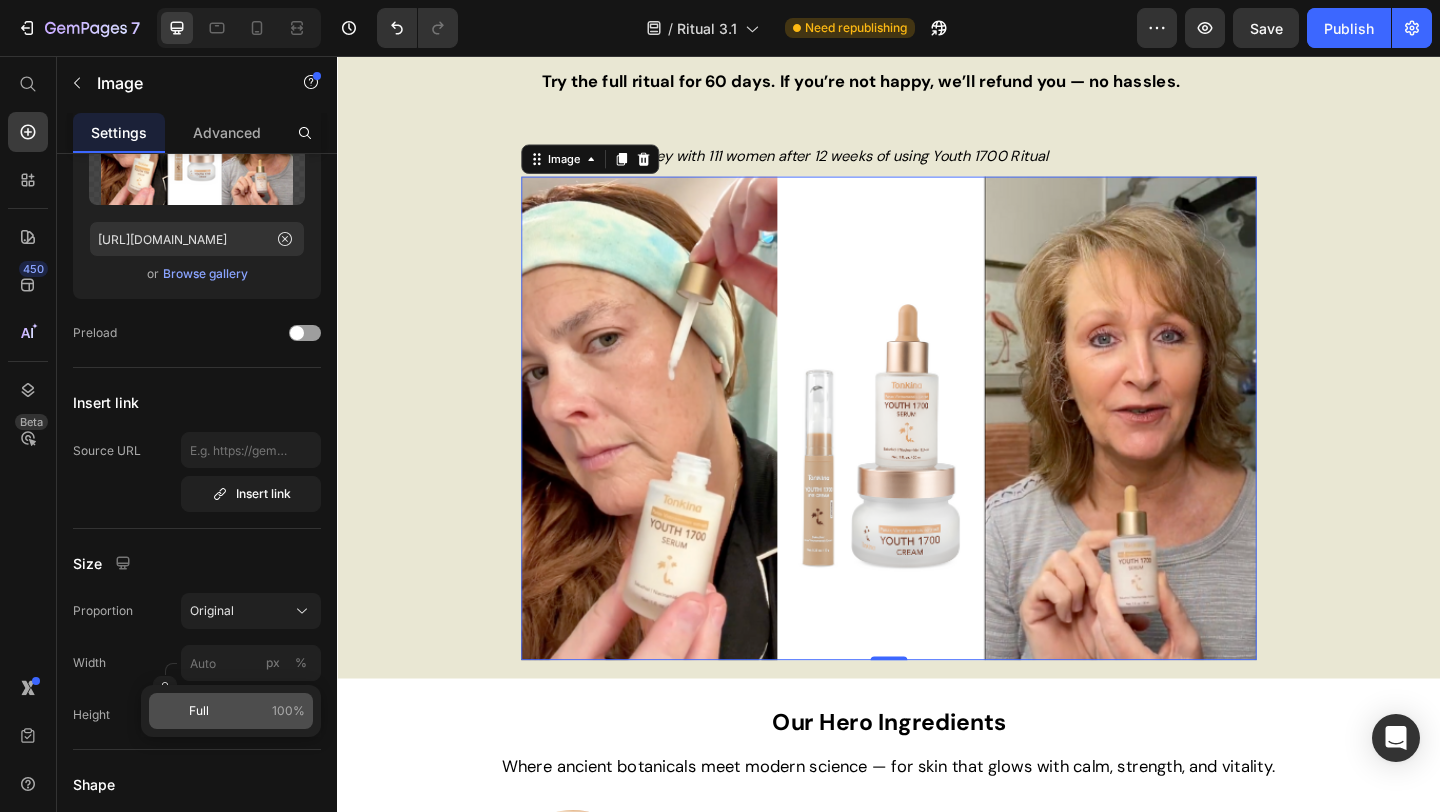 click on "Full 100%" 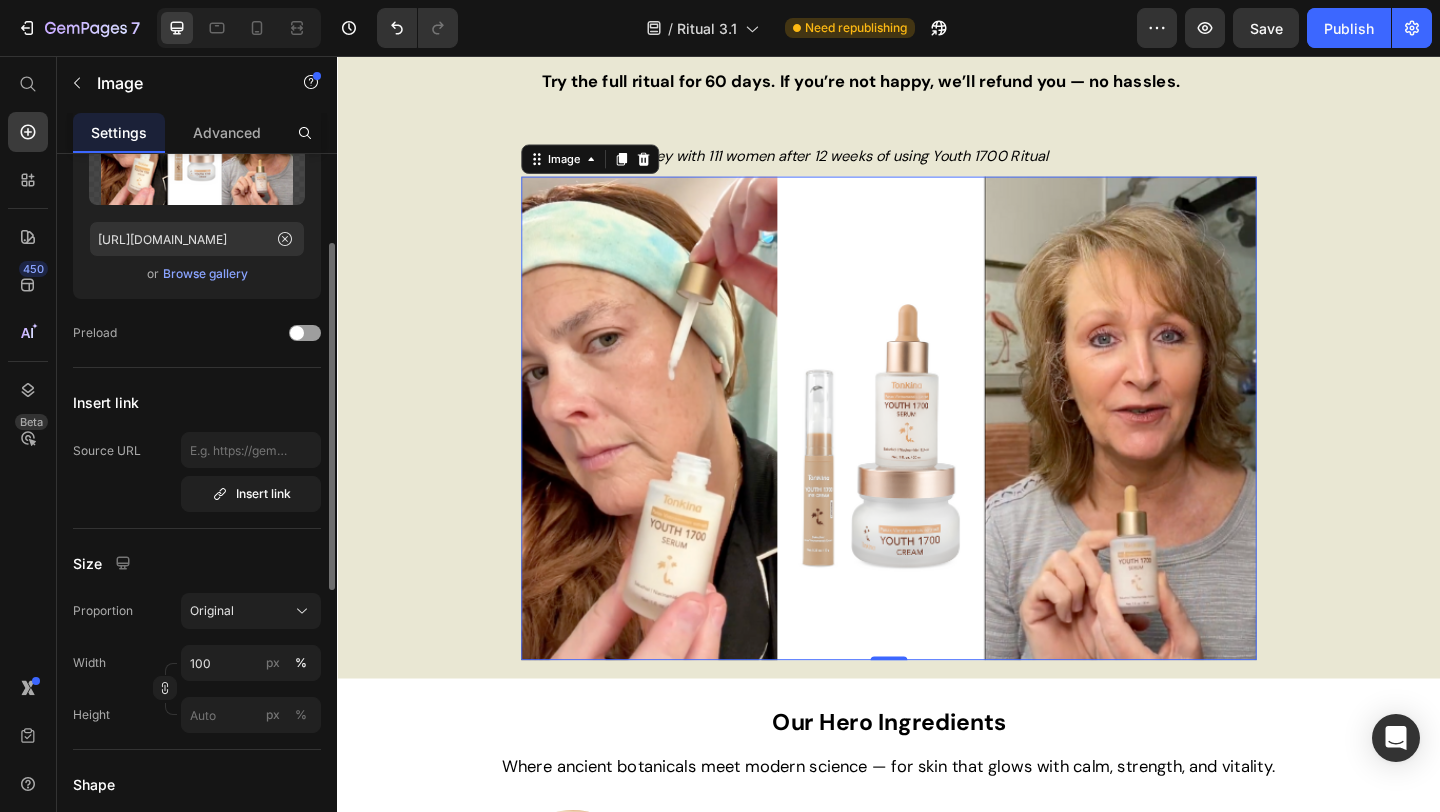 click on "Width 100 px % Height px %" 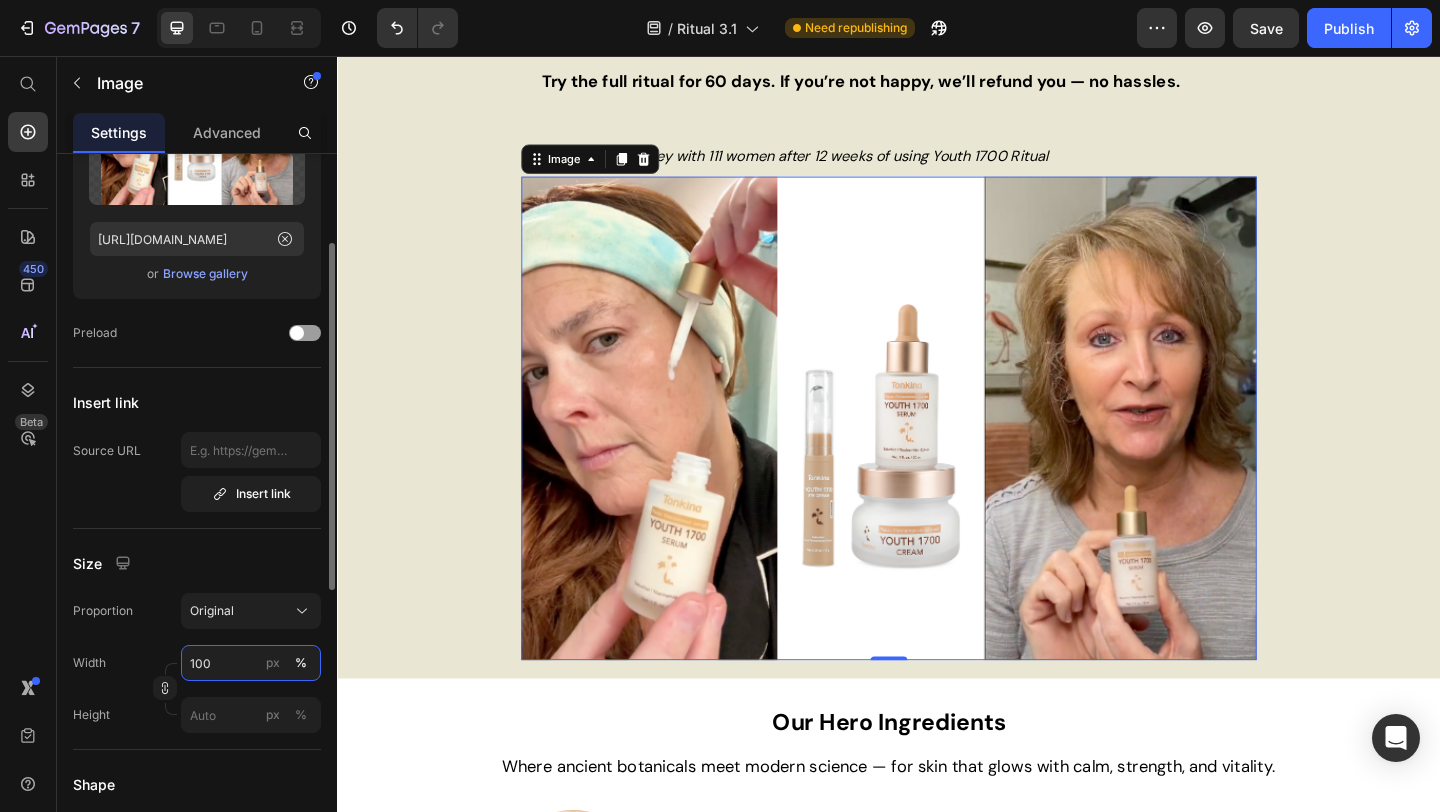 click on "100" at bounding box center [251, 663] 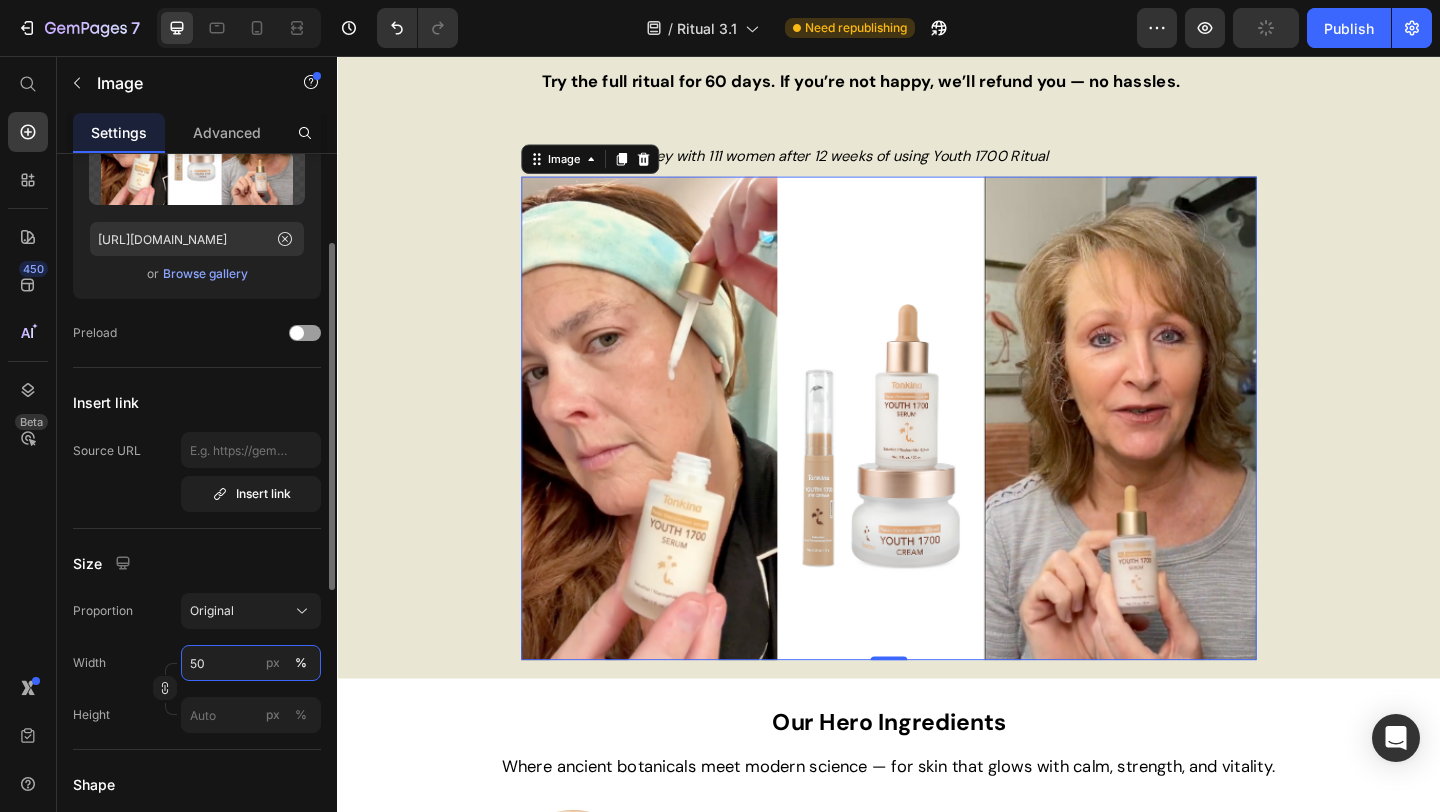 type on "5" 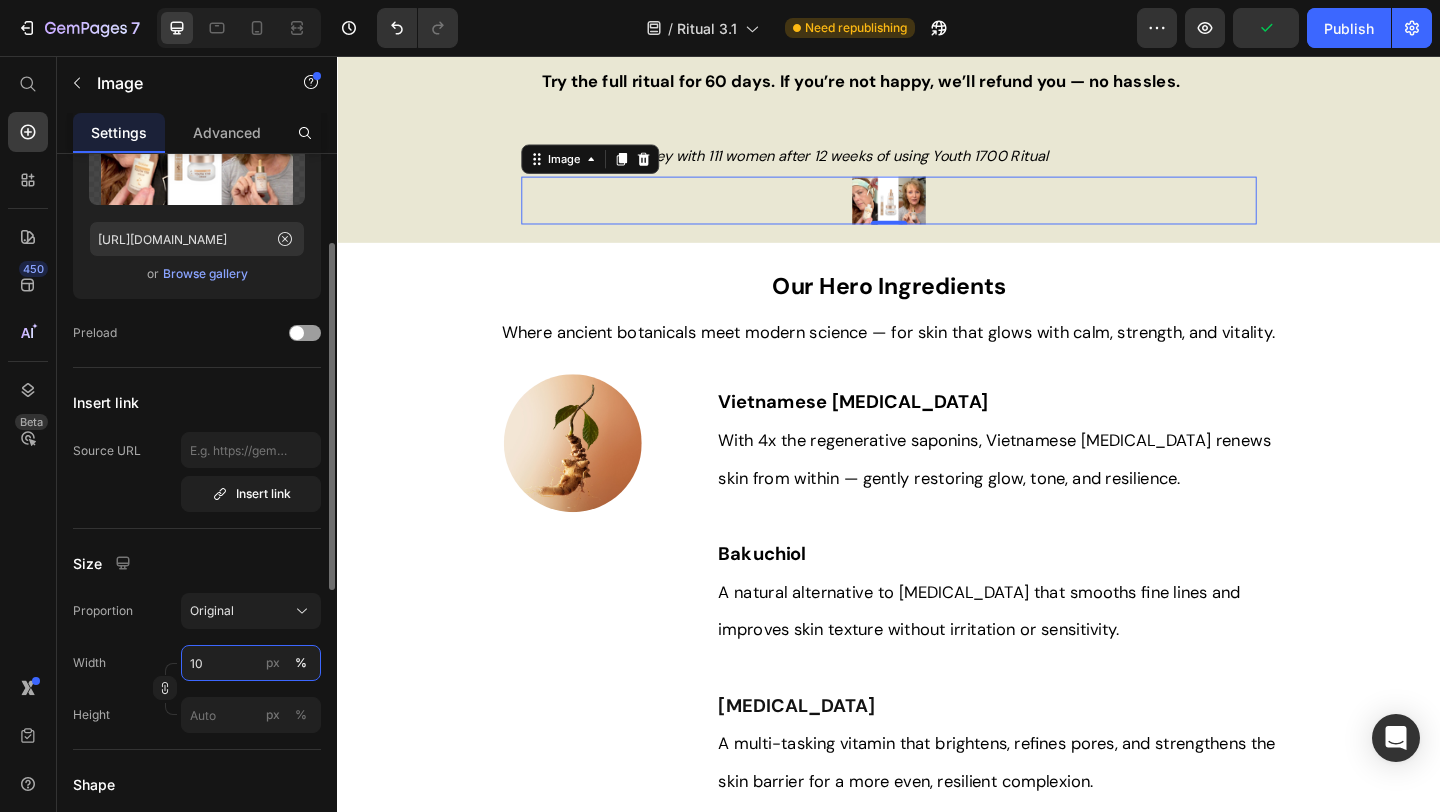 type on "1" 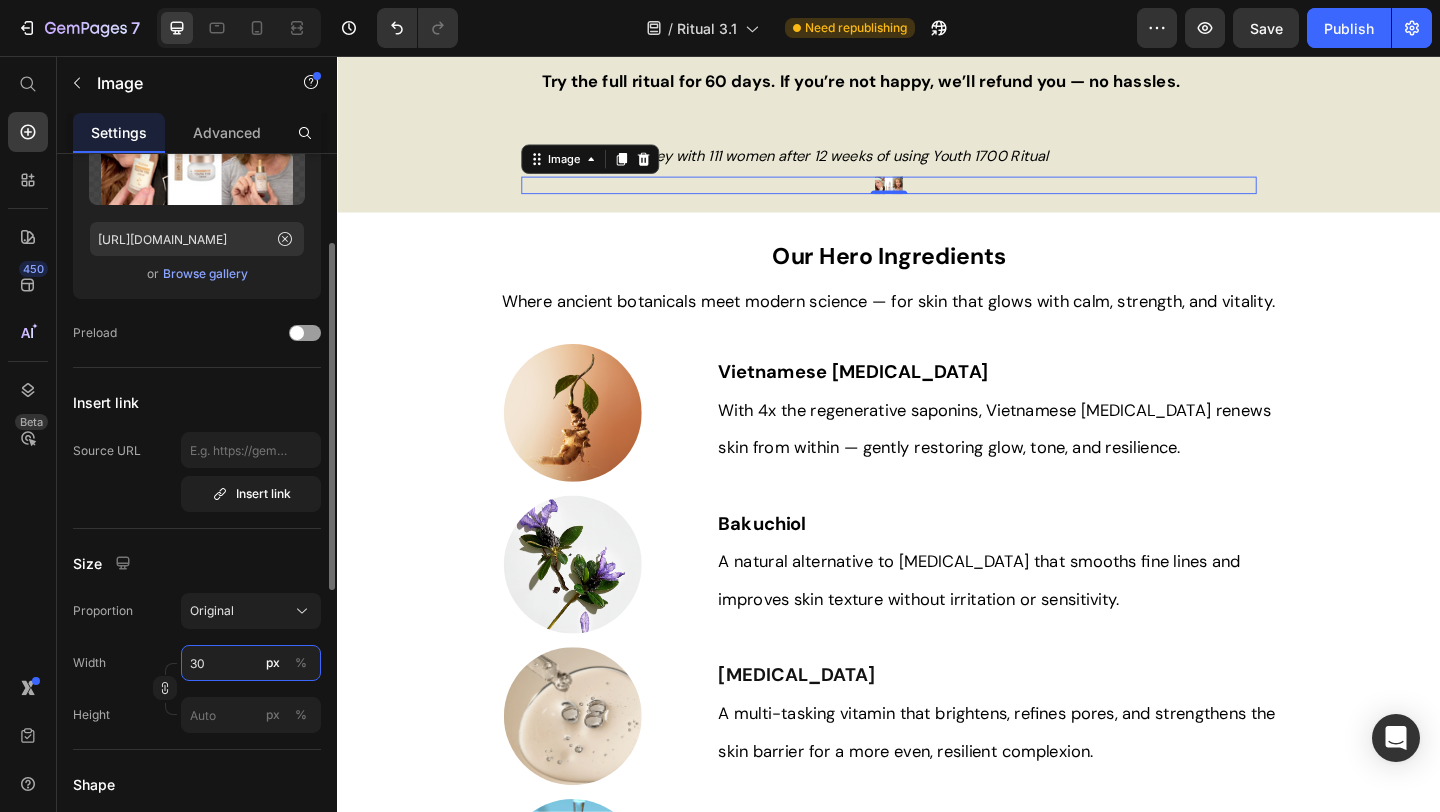 type on "3" 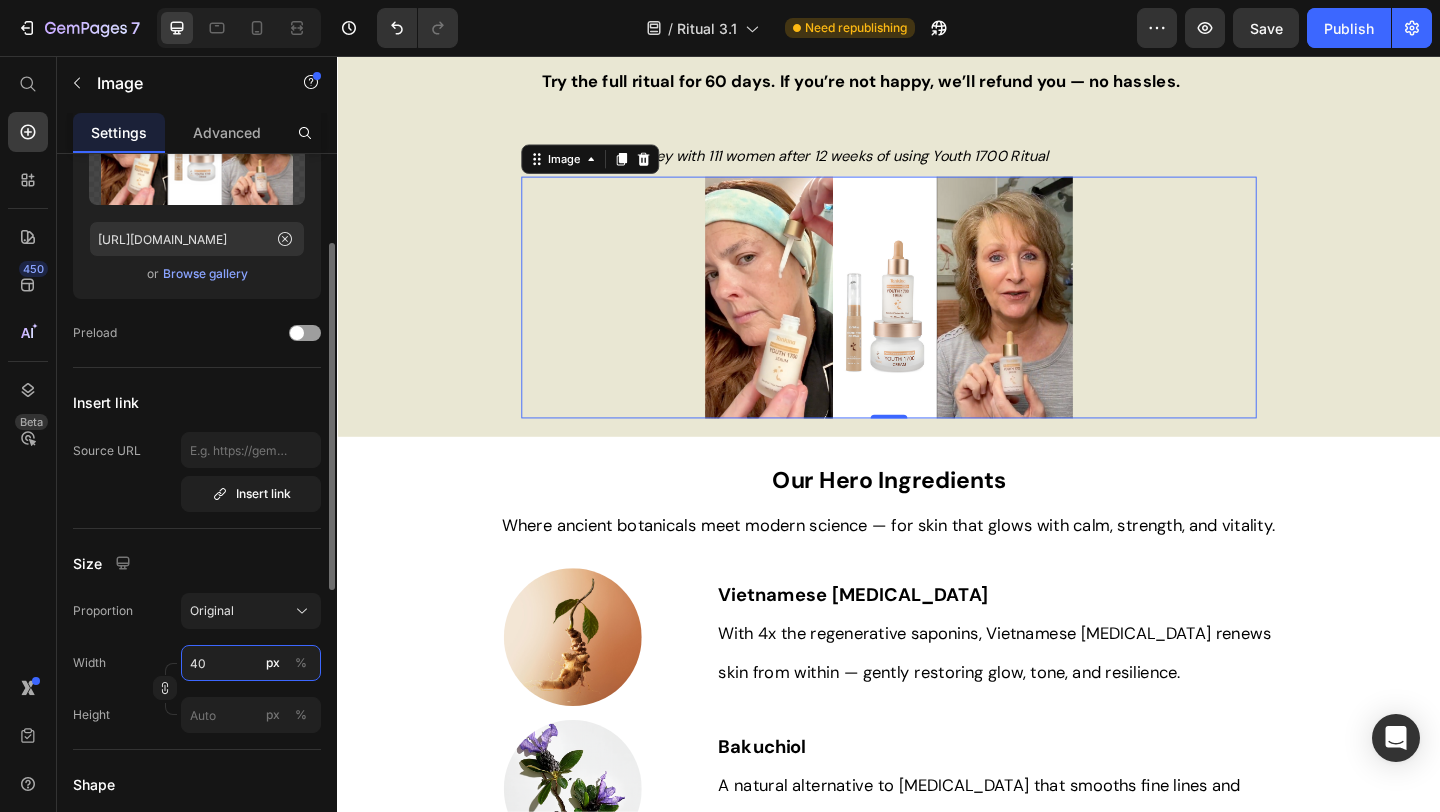 type on "4" 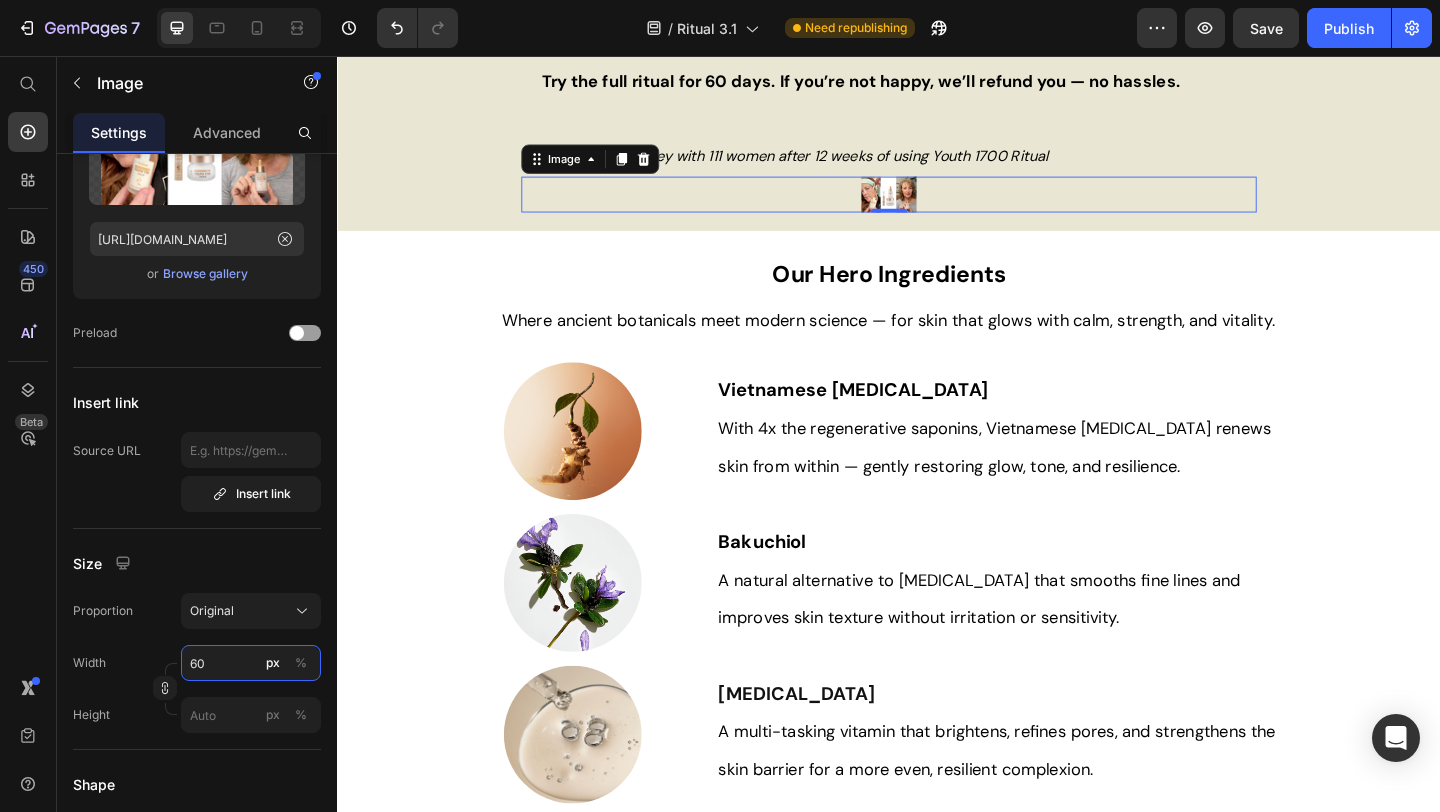 type on "6" 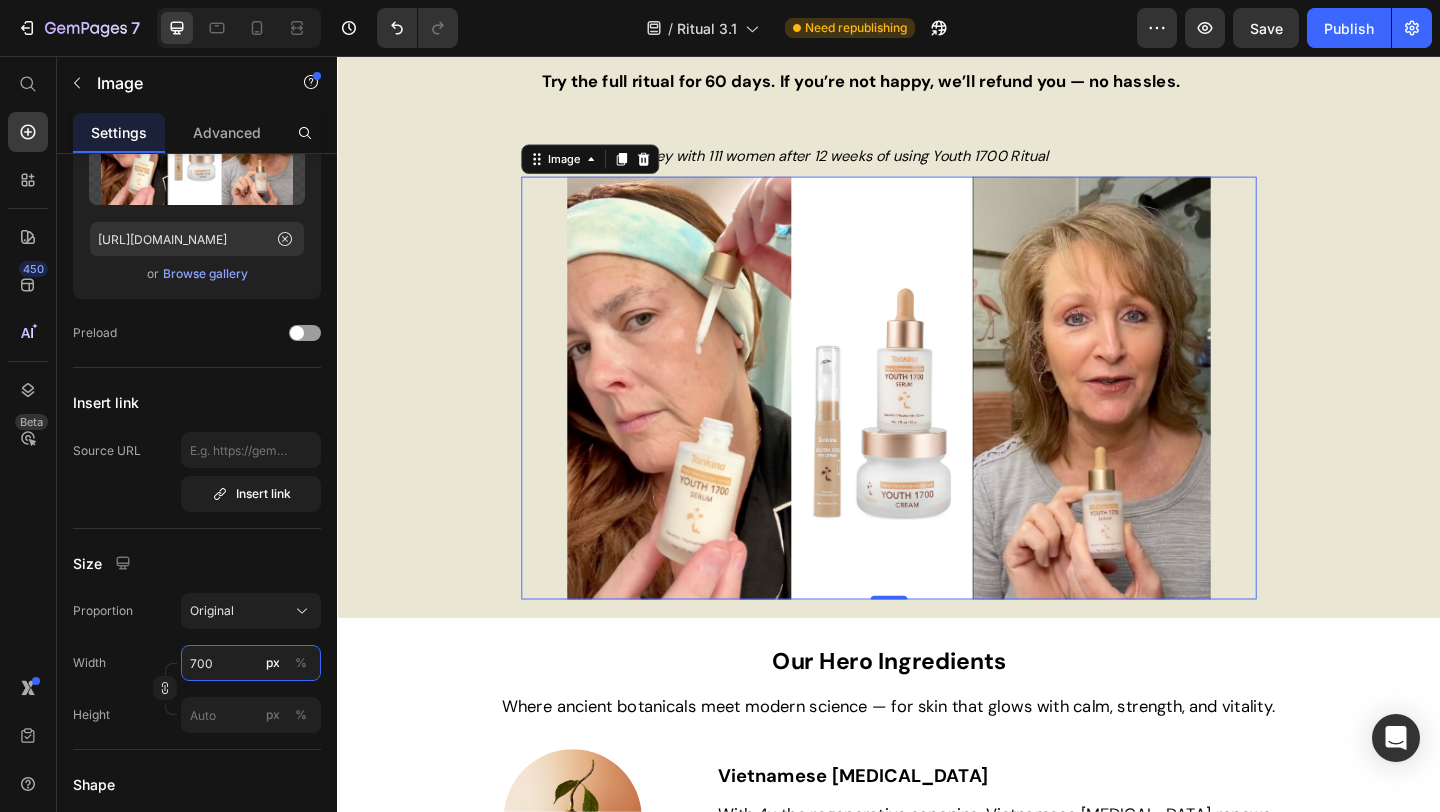 type on "700" 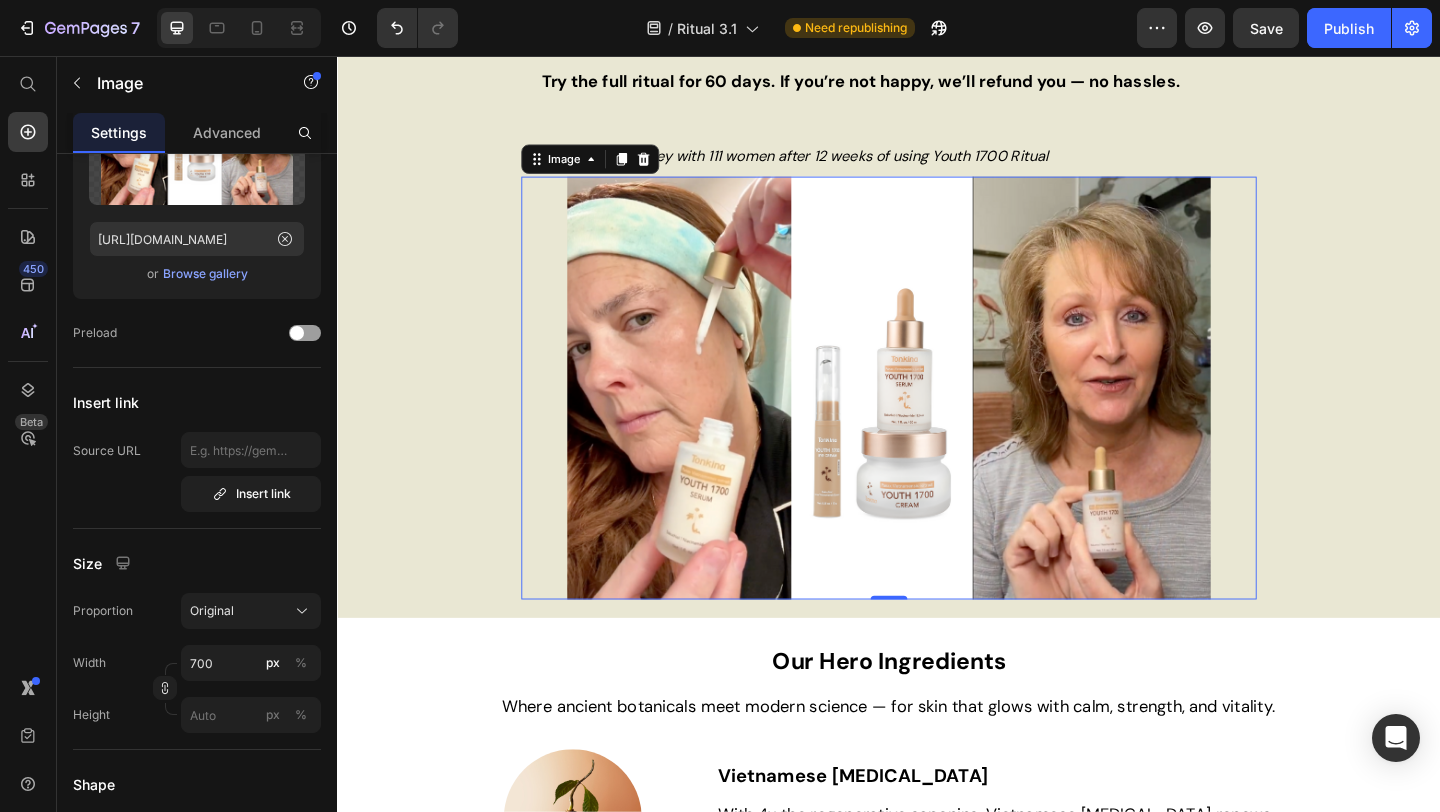 click at bounding box center (937, 417) 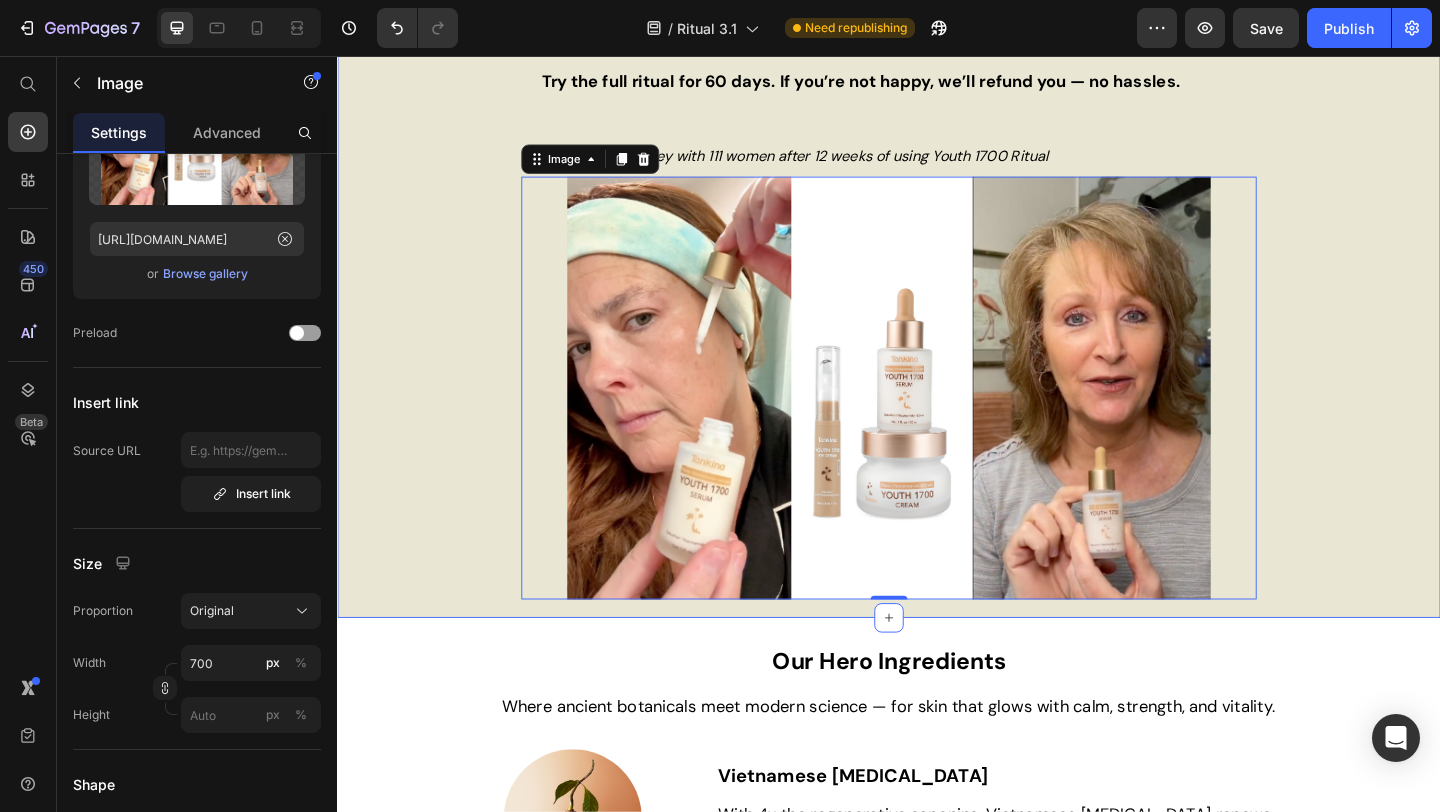 click on "Choose Your Ritual Below Heading Every ritual is powered by Vietnamese Ginseng and Bakuchiol — clinically gentle, deeply effective, and safe for hormone-sensitive, mature skin. Text Block Perfect For First-Timer Text Block Row Product Images Row Starter Glow Heading
30ml Serum
Pure Vietnamese Ginseng Power
Natural retinol alternative - Perfect for sensitive skin
Firms, smooths, and absorbs instantly
60-Day Money Back Guarantee Item List $44.99 Text Block $65.00 Text Block Row You save $0.00 Discount Tag Start My Glow Journey - Try Risk-Free Add to Cart Row Product Row 💰  Best Value Text Block Row Product Images Row Glow Ritual Heading
Serum + Cream
2-Step for Deep Hydration + Glow
Best for Brightness & Barrier Repair
60-Day Money Back Guarantee
Free Shipping
Save $50 Item List $79.99 Text Block $130.00 Text Block Row You save *" at bounding box center (937, 1541) 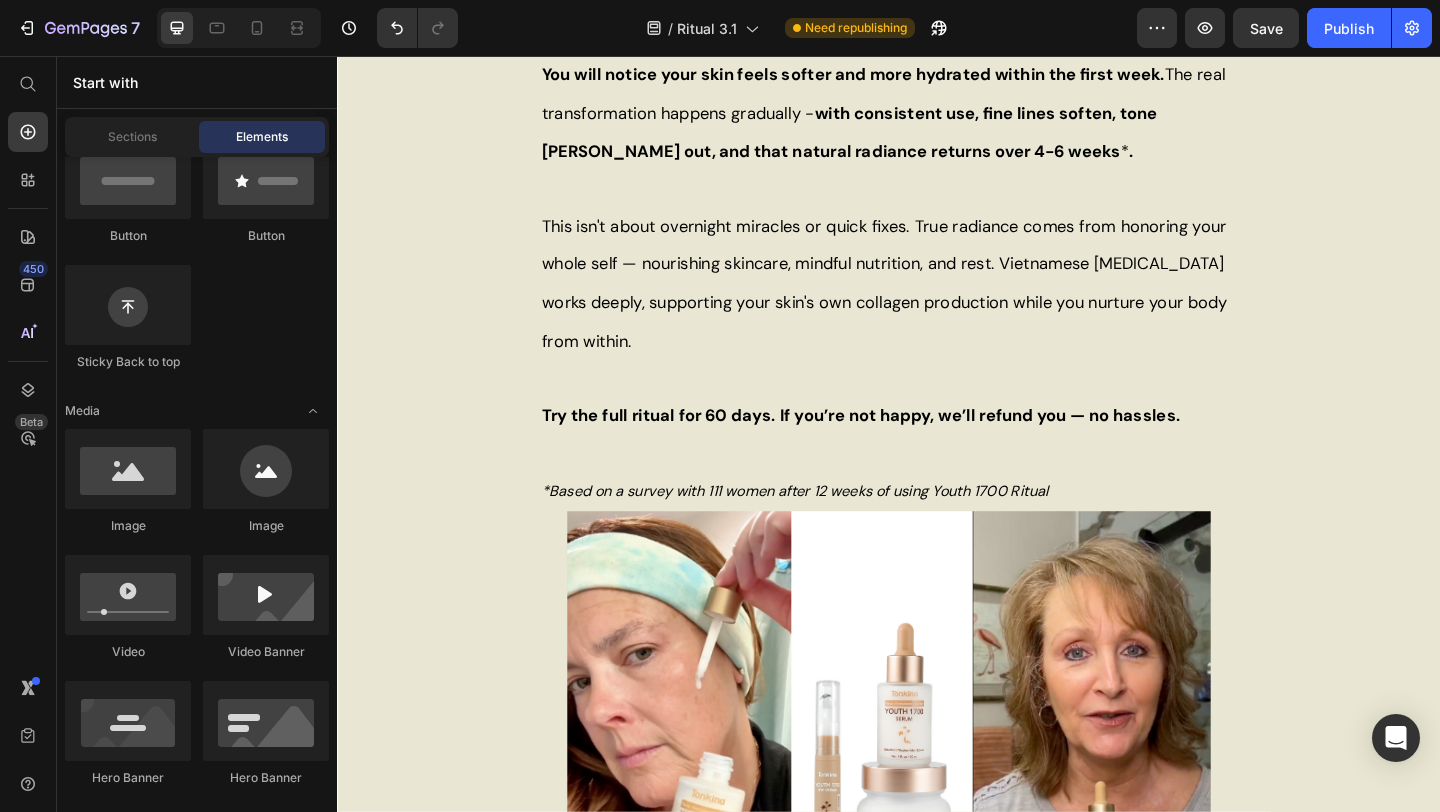 scroll, scrollTop: 1775, scrollLeft: 0, axis: vertical 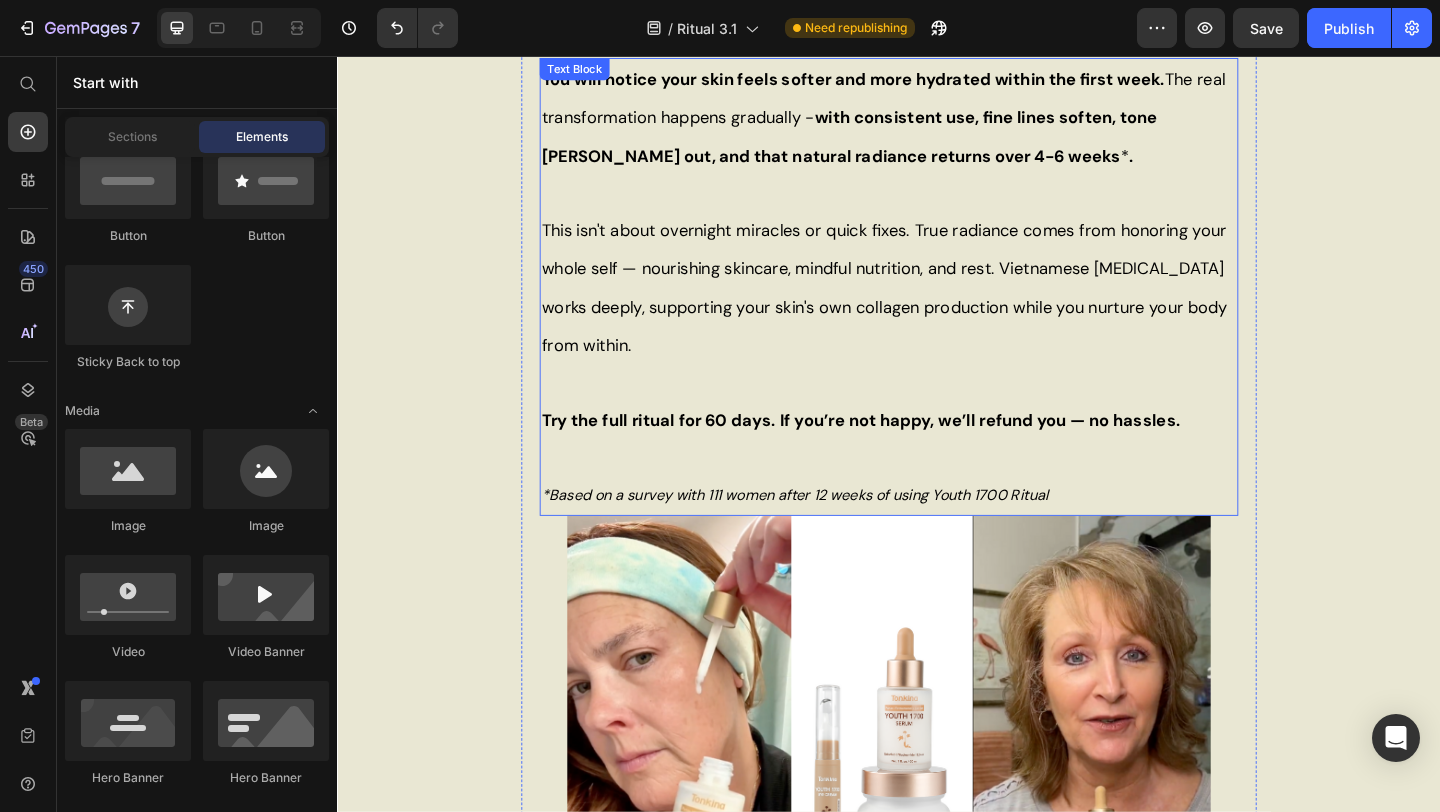 click on "*Based on a survey with 111 women after 12 weeks of using Youth 1700 Ritual" at bounding box center (835, 533) 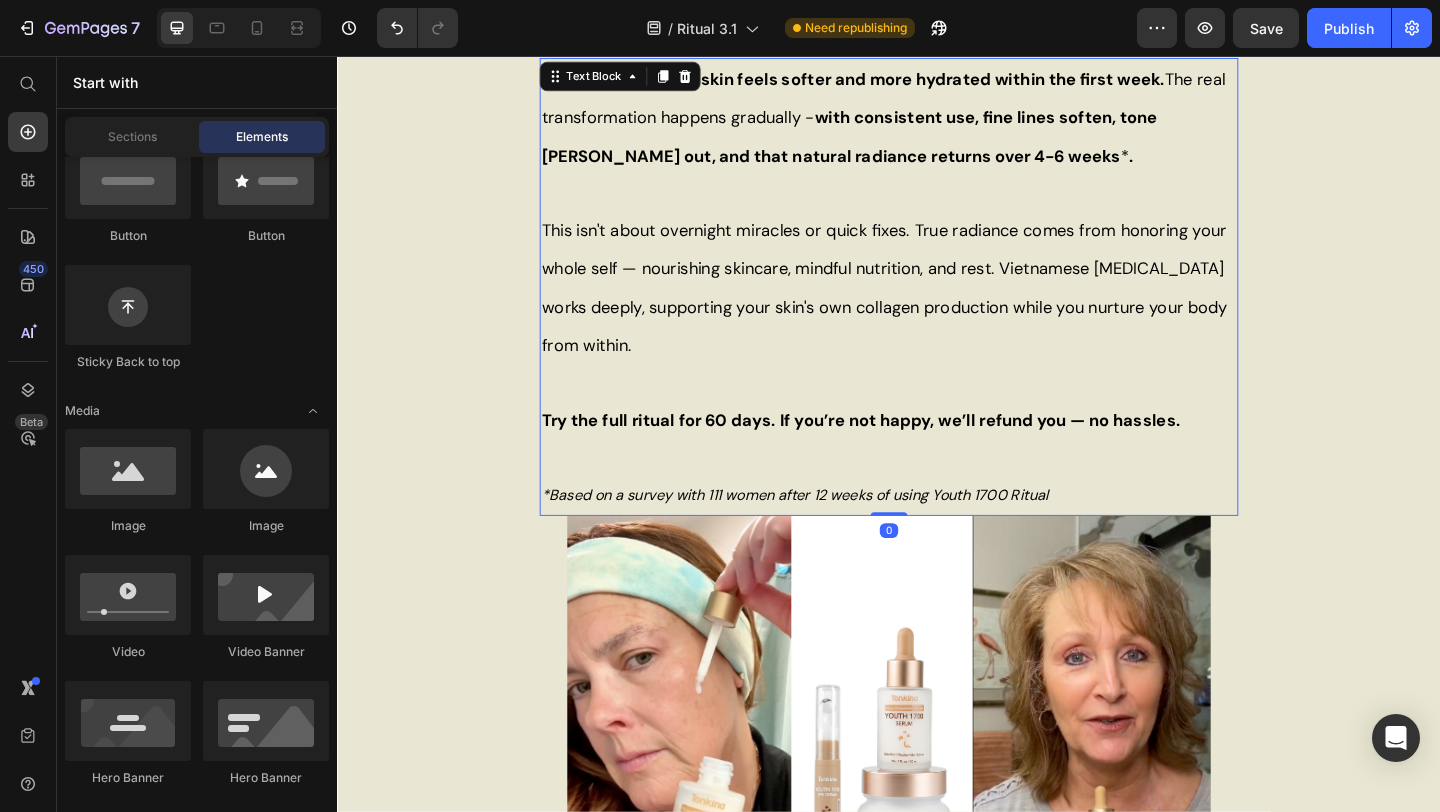 scroll, scrollTop: 0, scrollLeft: 0, axis: both 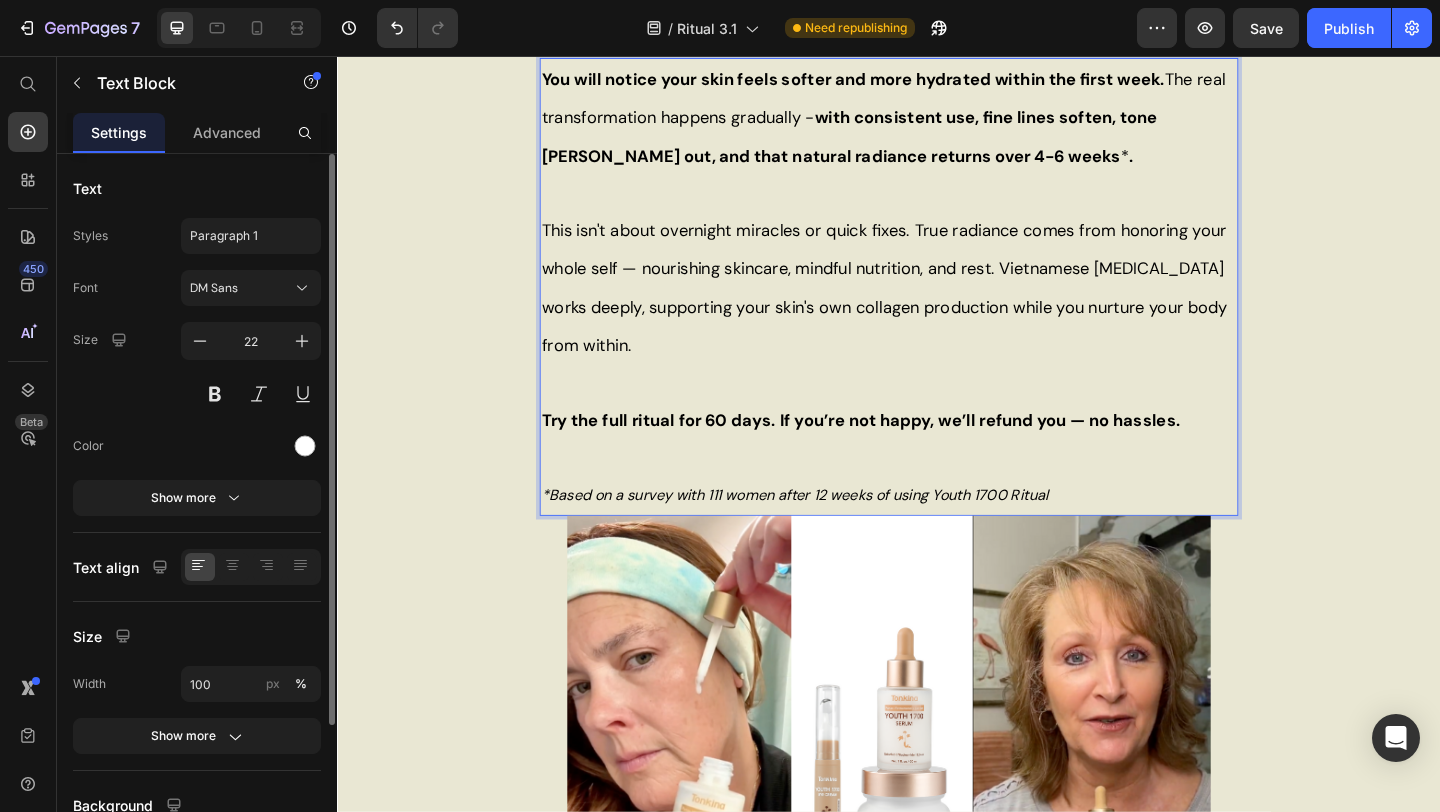 click on "*Based on a survey with 111 women after 12 weeks of using Youth 1700 Ritual" at bounding box center (835, 533) 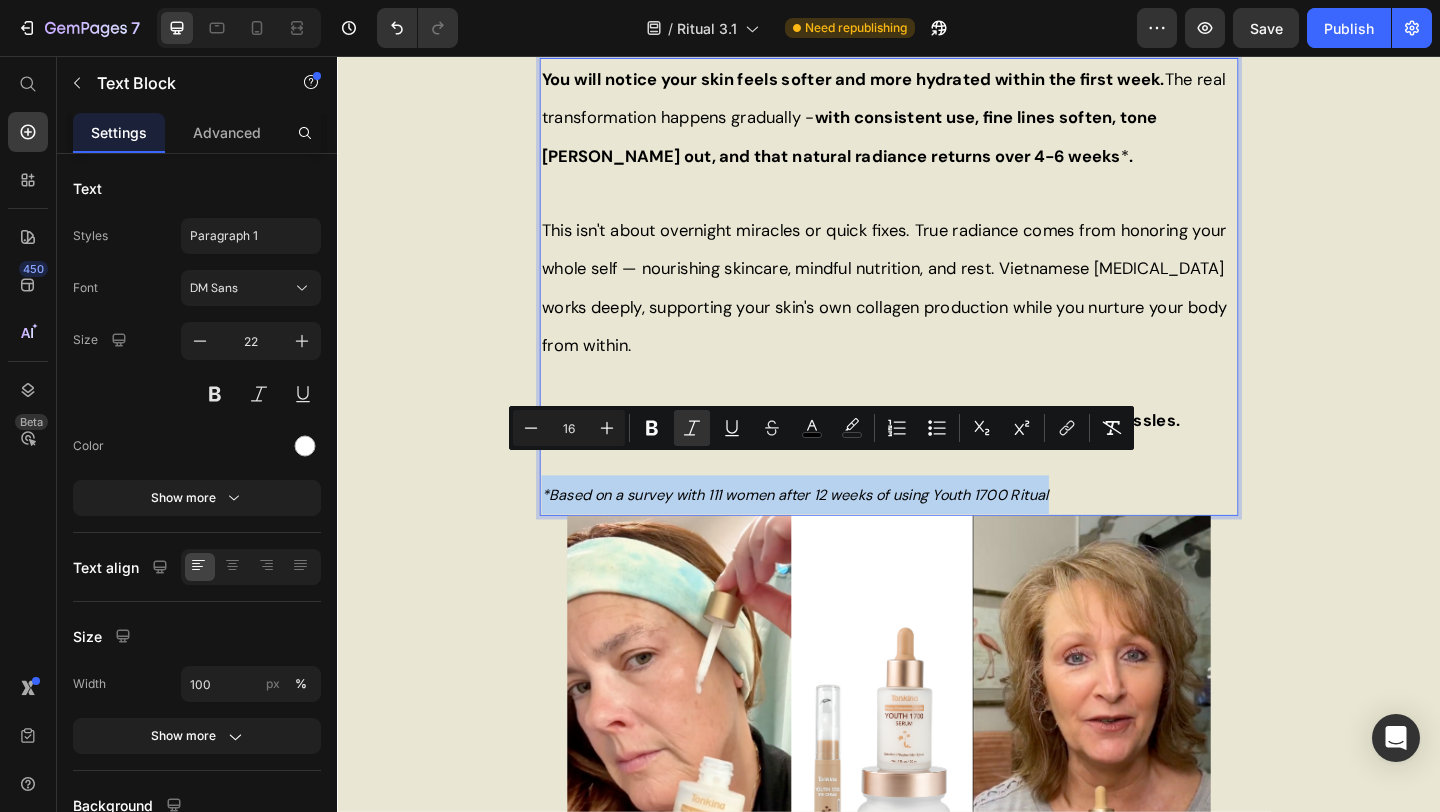 click at bounding box center (937, 411) 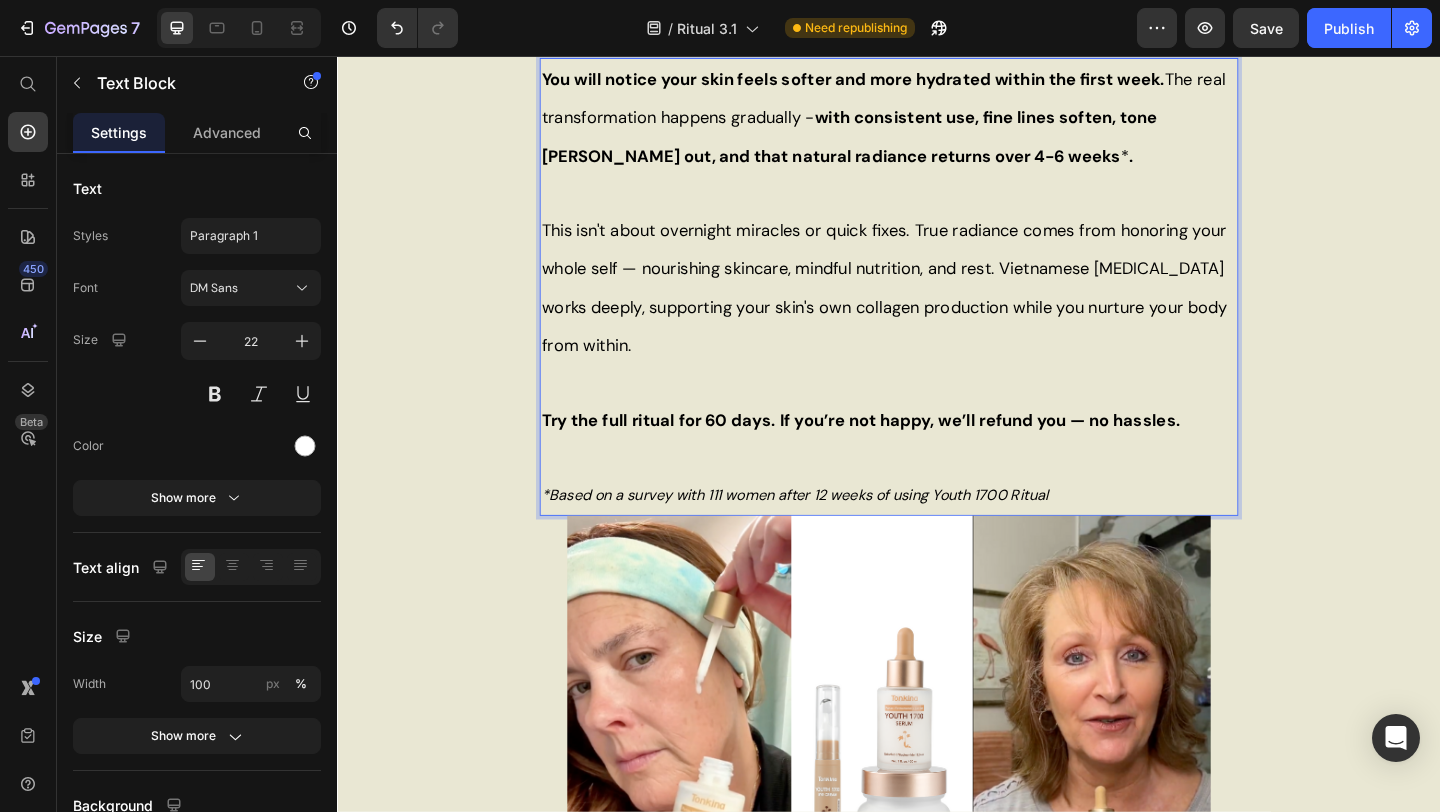 click at bounding box center [937, 492] 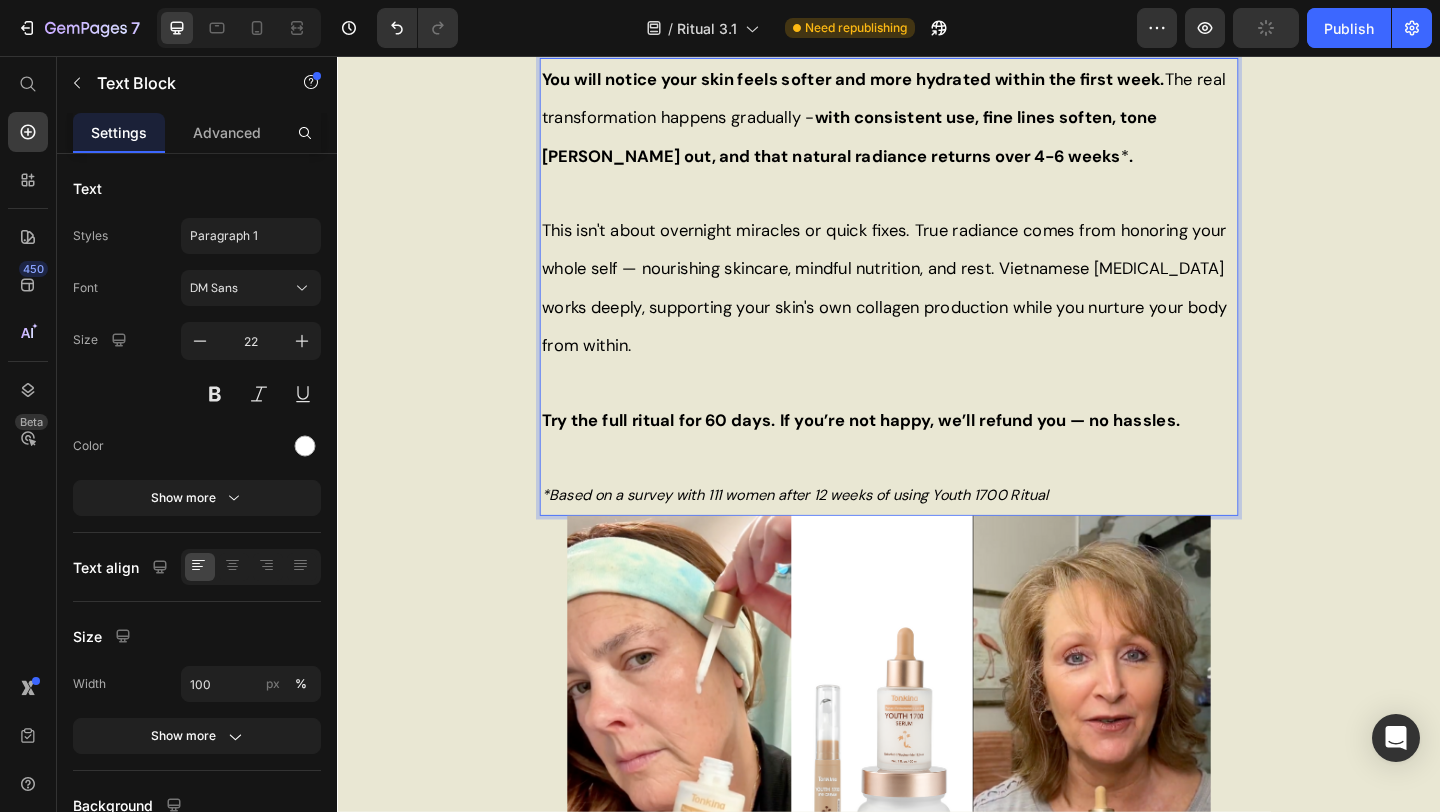 click at bounding box center [937, 492] 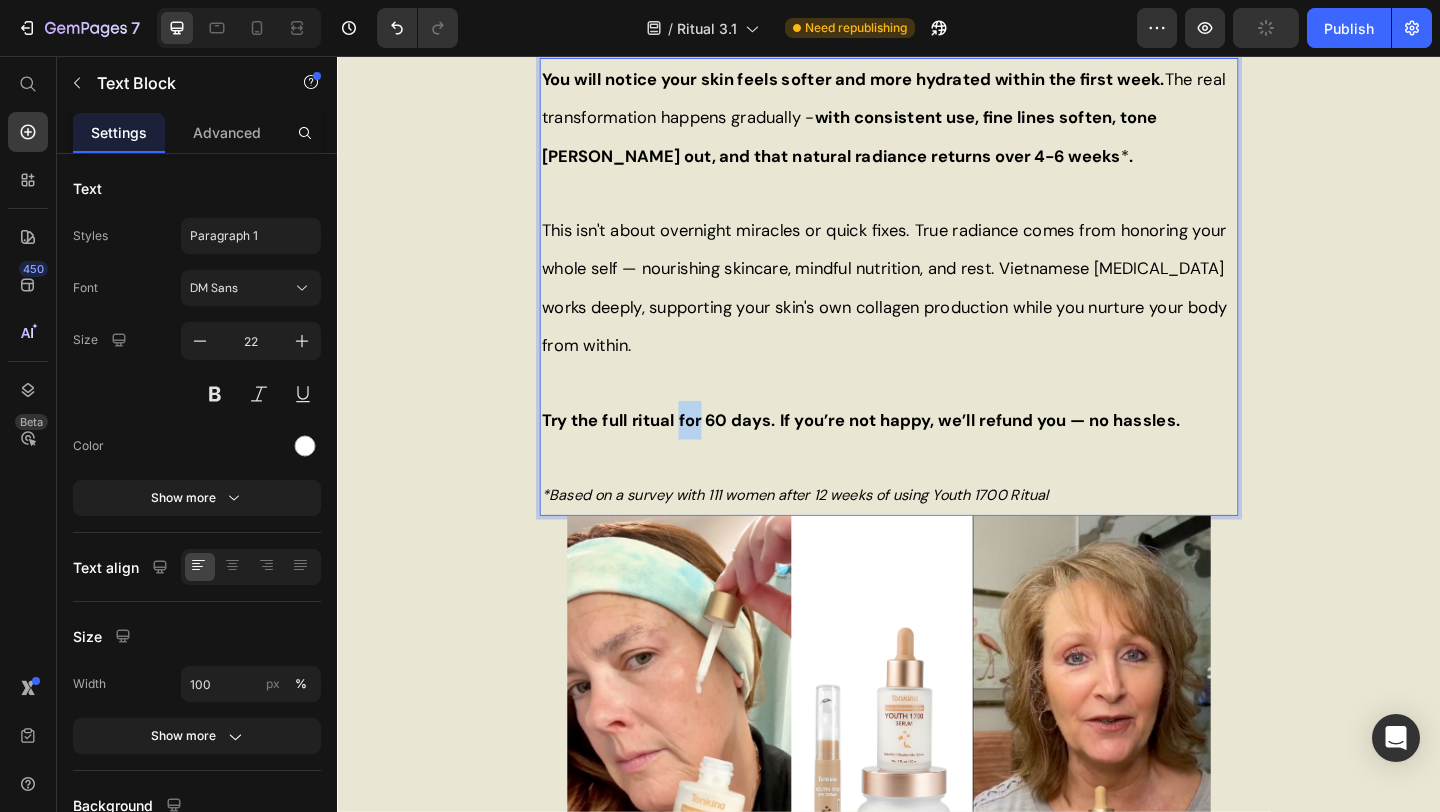 click on "Try the full ritual for 60 days. If you’re not happy, we’ll refund you — no hassles." at bounding box center [906, 452] 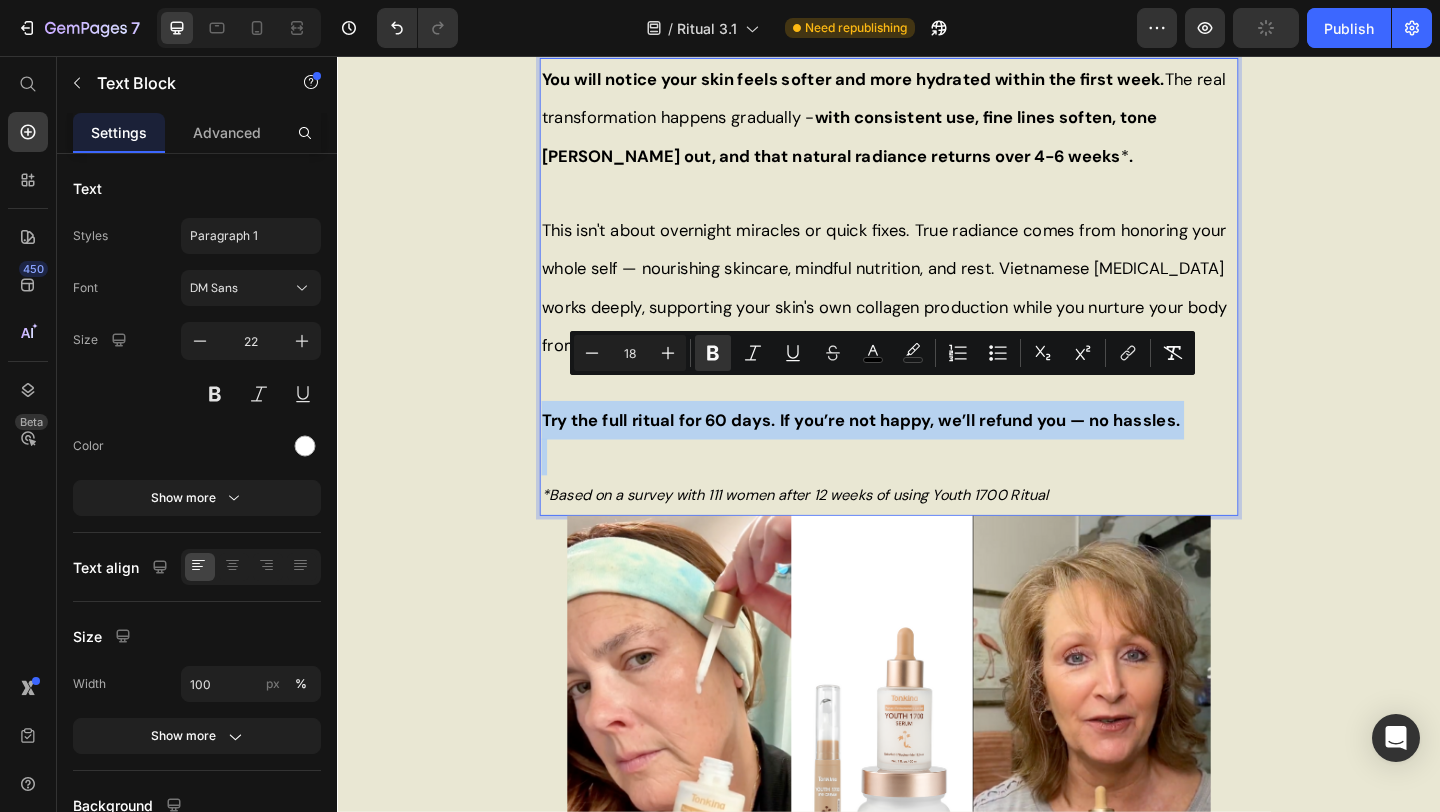 click at bounding box center [937, 492] 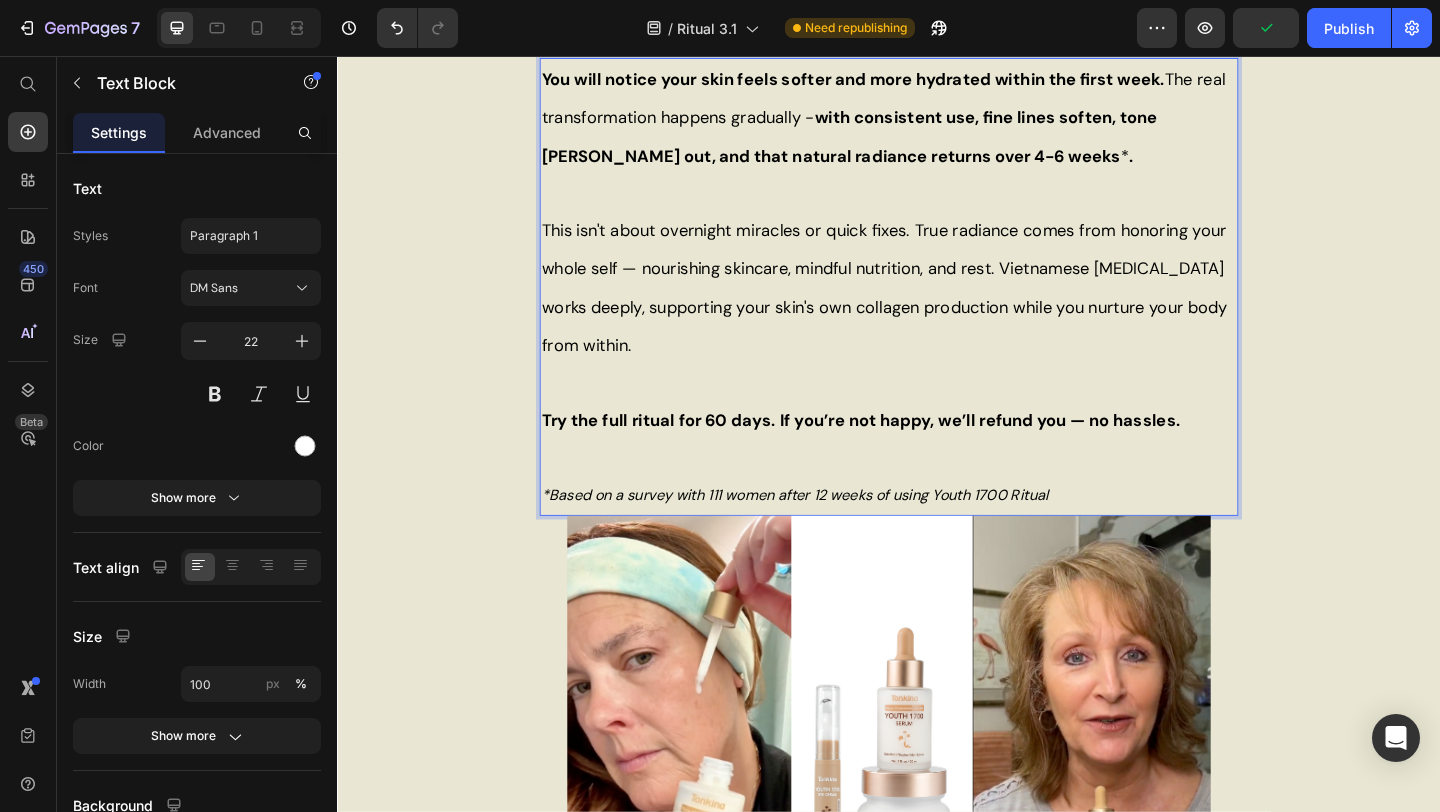 click at bounding box center [937, 492] 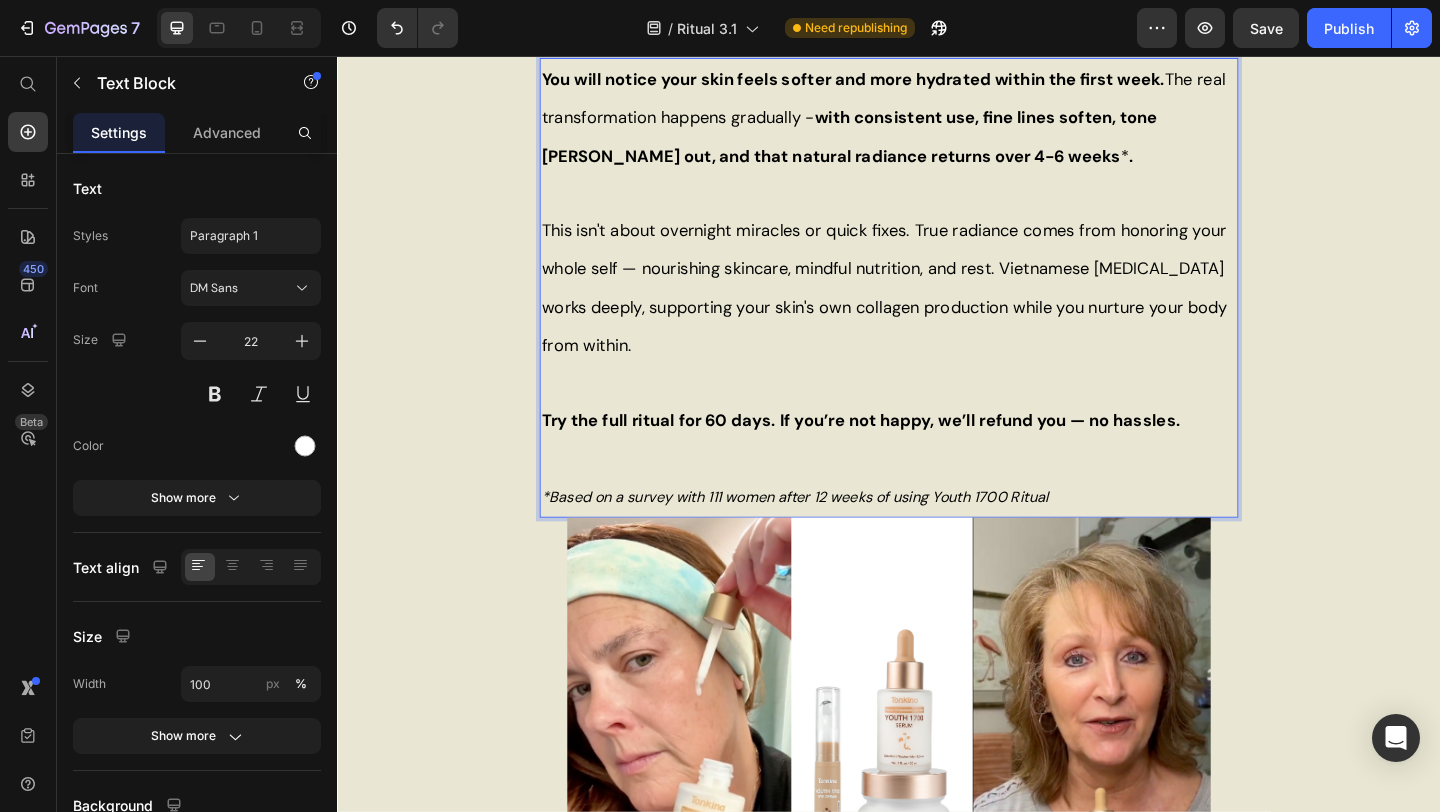 click on "*Based on a survey with 111 women after 12 weeks of using Youth 1700 Ritual" at bounding box center (835, 535) 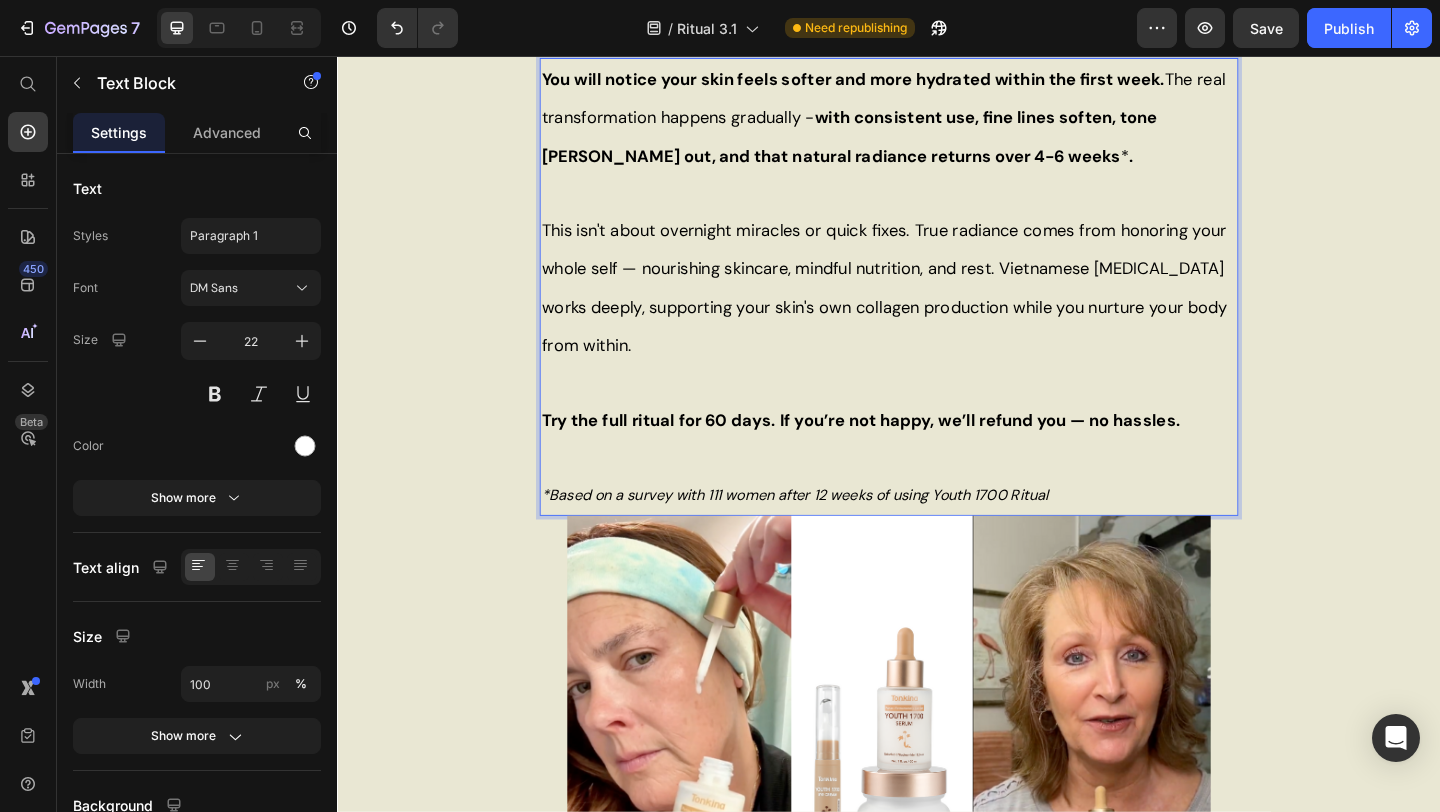click on "*Based on a survey with 111 women after 12 weeks of using Youth 1700 Ritual" at bounding box center [835, 533] 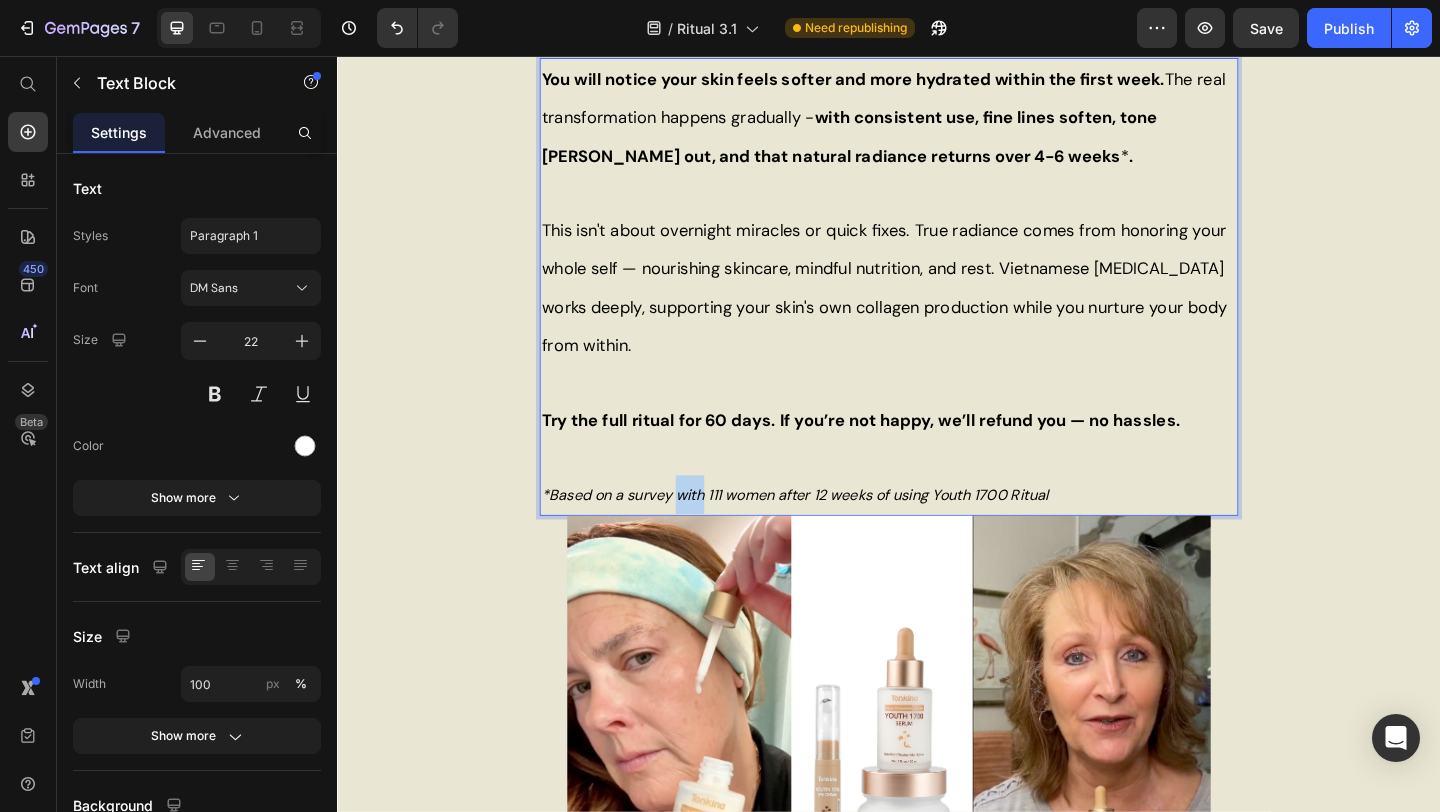 click on "*Based on a survey with 111 women after 12 weeks of using Youth 1700 Ritual" at bounding box center (835, 533) 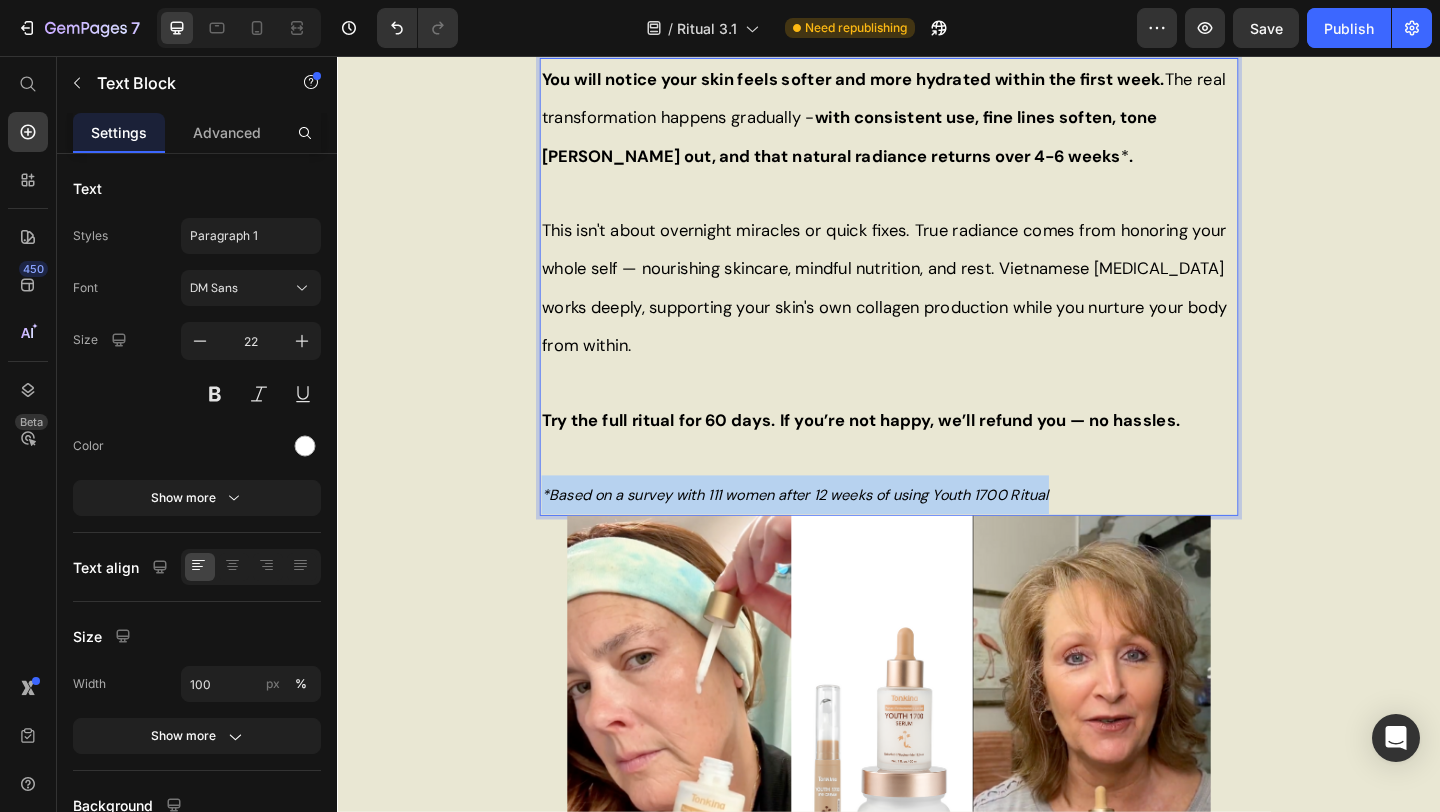 click on "This isn't about overnight miracles or quick fixes. True radiance comes from honoring your whole self — nourishing skincare, mindful nutrition, and rest. Vietnamese [MEDICAL_DATA] works deeply, supporting your skin's own collagen production while you nurture your body from within." at bounding box center (937, 308) 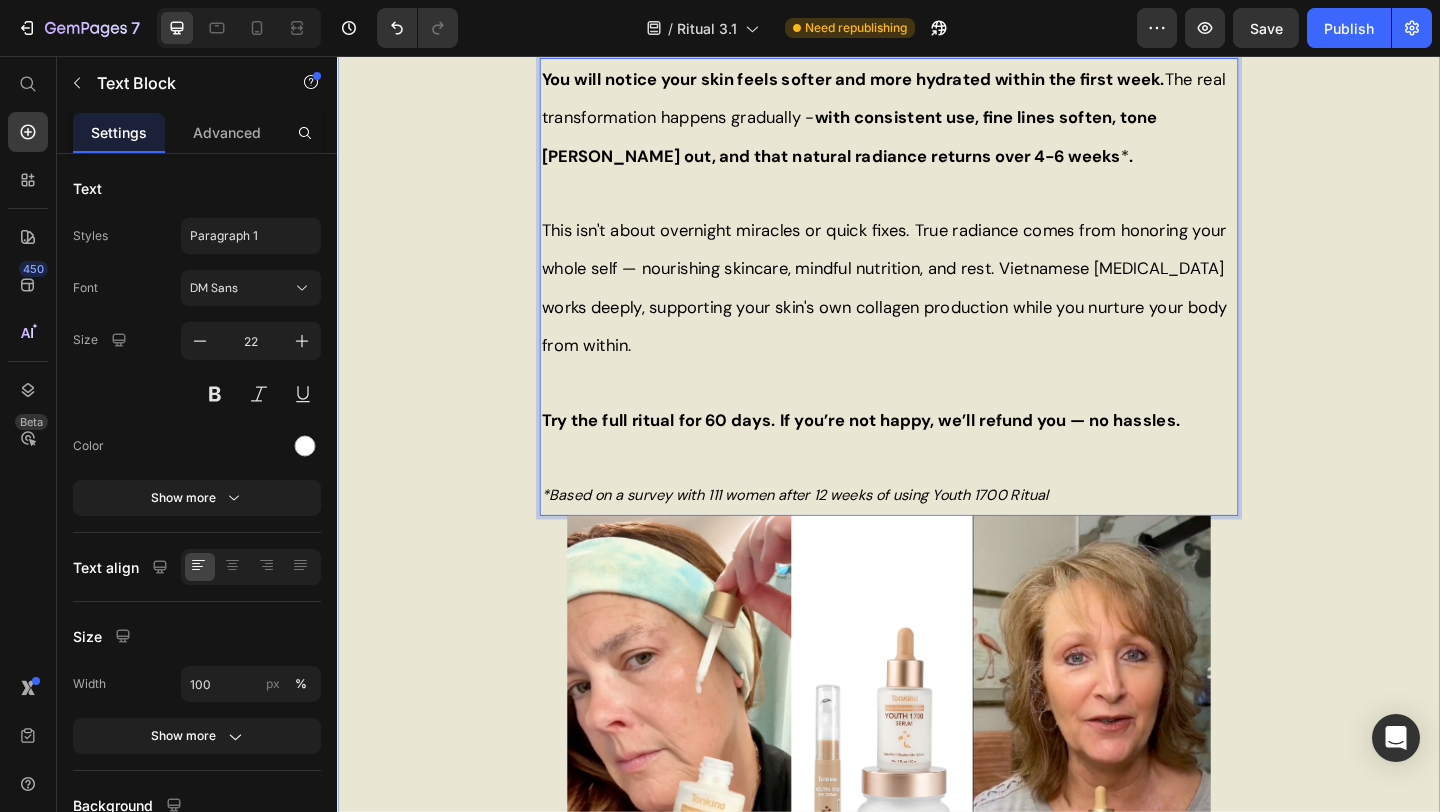 click on "When Will You See Results? Heading You will notice your skin feels softer and more hydrated within the first week.  The real transformation happens gradually -  with consistent use, fine lines soften, tone evens out, and that natural radiance returns over 4-6 weeks  * . This isn't about overnight miracles or quick fixes. True radiance comes from honoring your whole self — nourishing skincare, mindful nutrition, and rest. Vietnamese Ginseng works deeply, supporting your skin's own collagen production while you nurture your body from within. Try the full ritual for 60 days. If you’re not happy, we’ll refund you — no hassles. *Based on a survey with 111 women after 12 weeks of using Youth 1700 Ritual Text Block   0 Image Row" at bounding box center (937, 516) 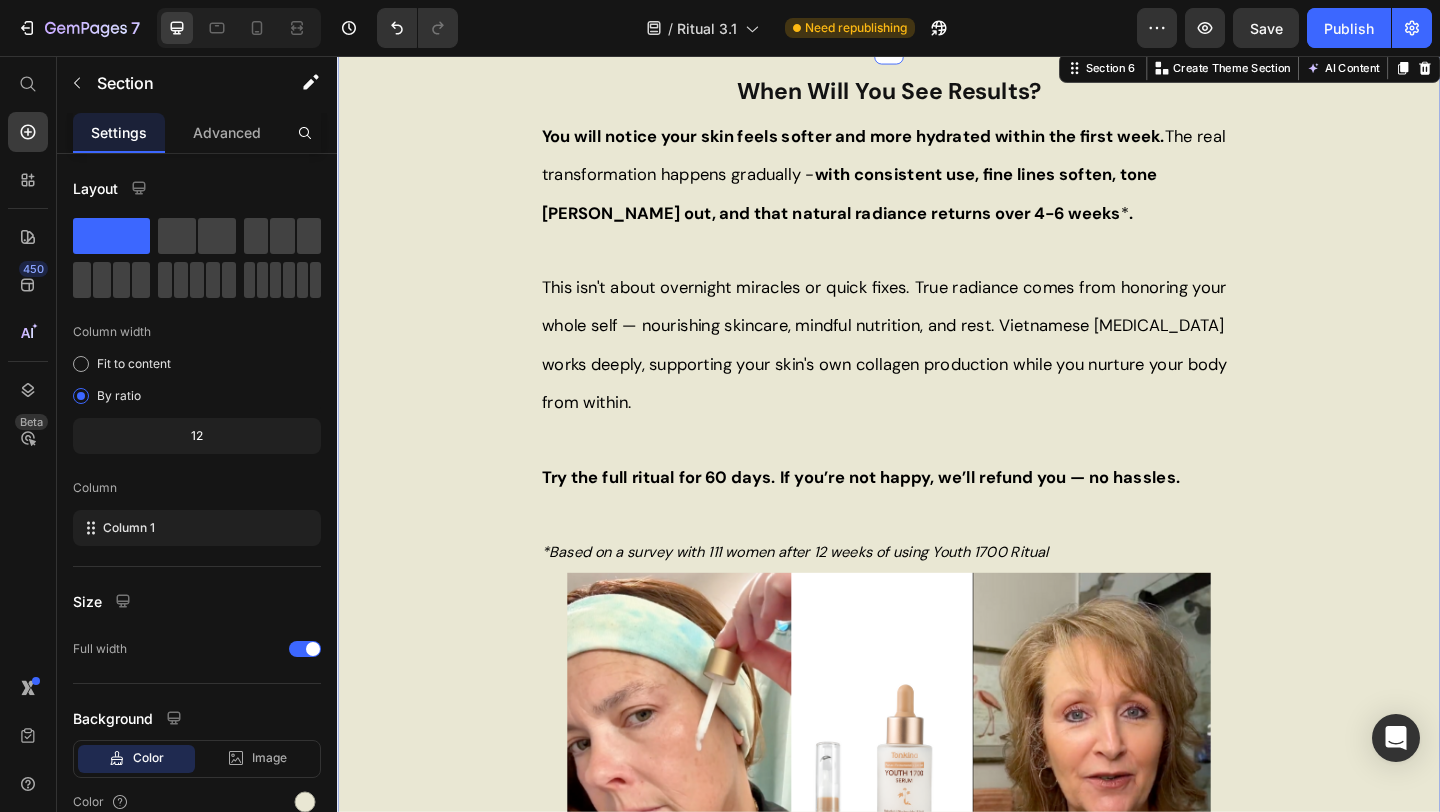 scroll, scrollTop: 1665, scrollLeft: 0, axis: vertical 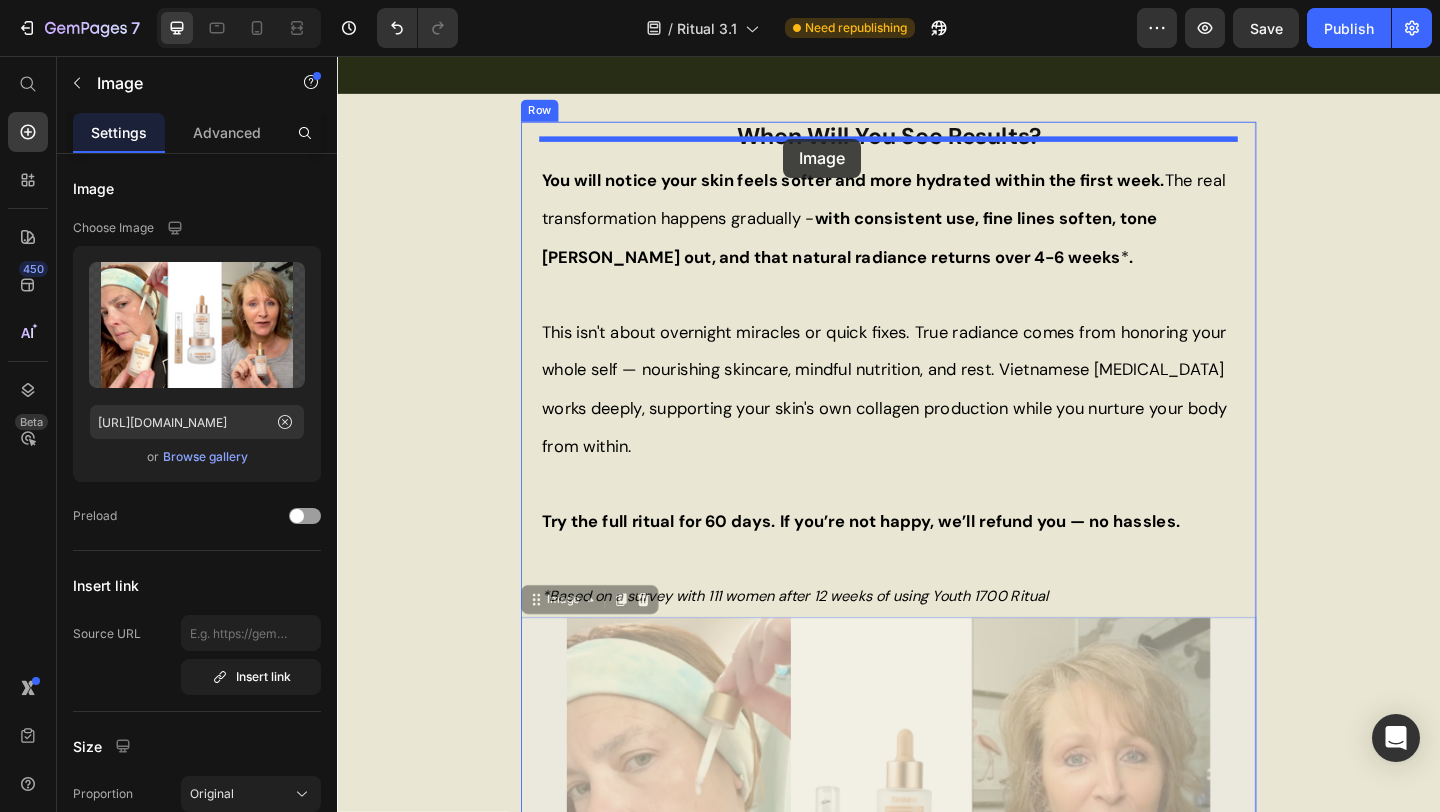drag, startPoint x: 708, startPoint y: 720, endPoint x: 822, endPoint y: 146, distance: 585.21106 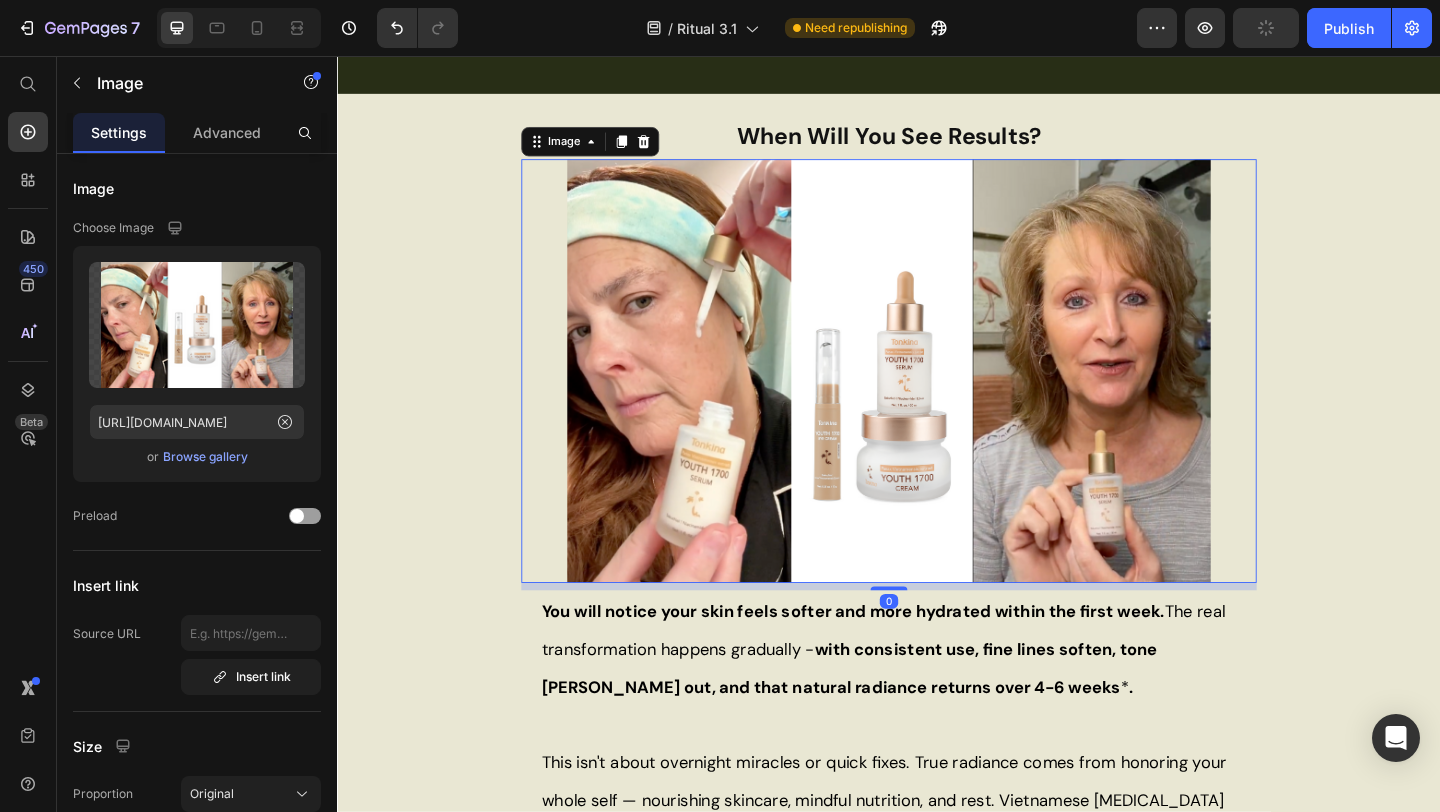 click at bounding box center [937, 398] 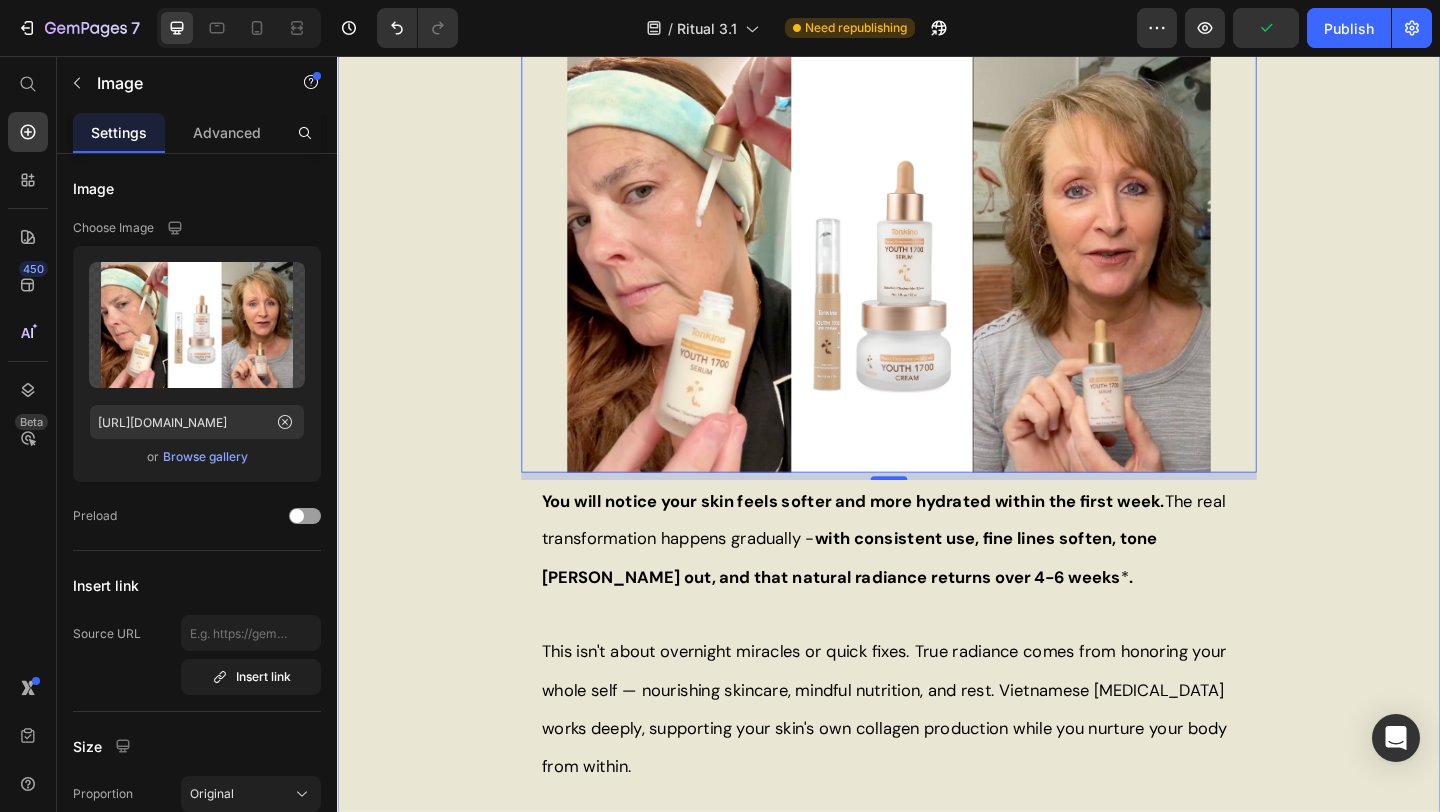 scroll, scrollTop: 1613, scrollLeft: 0, axis: vertical 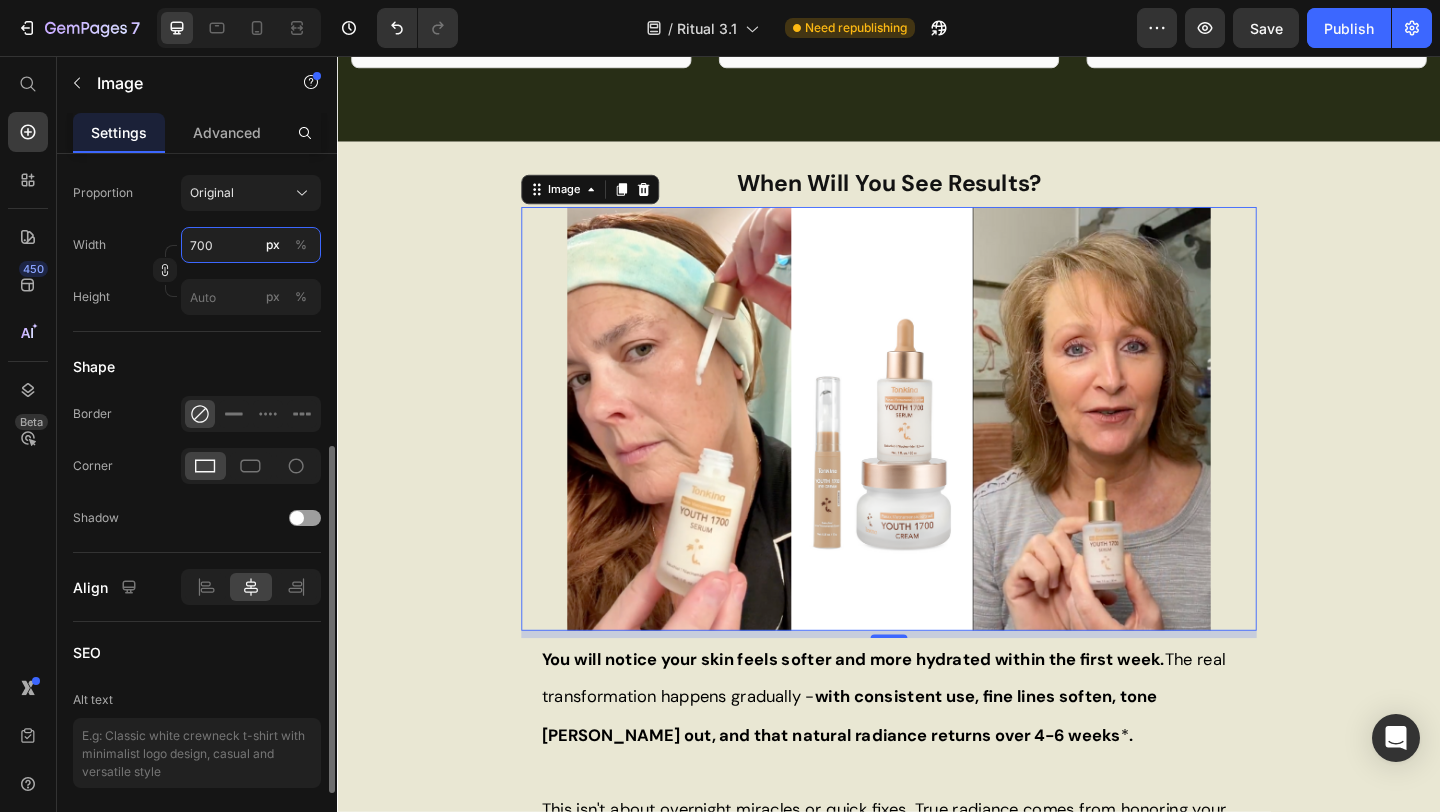 click on "700" at bounding box center [251, 245] 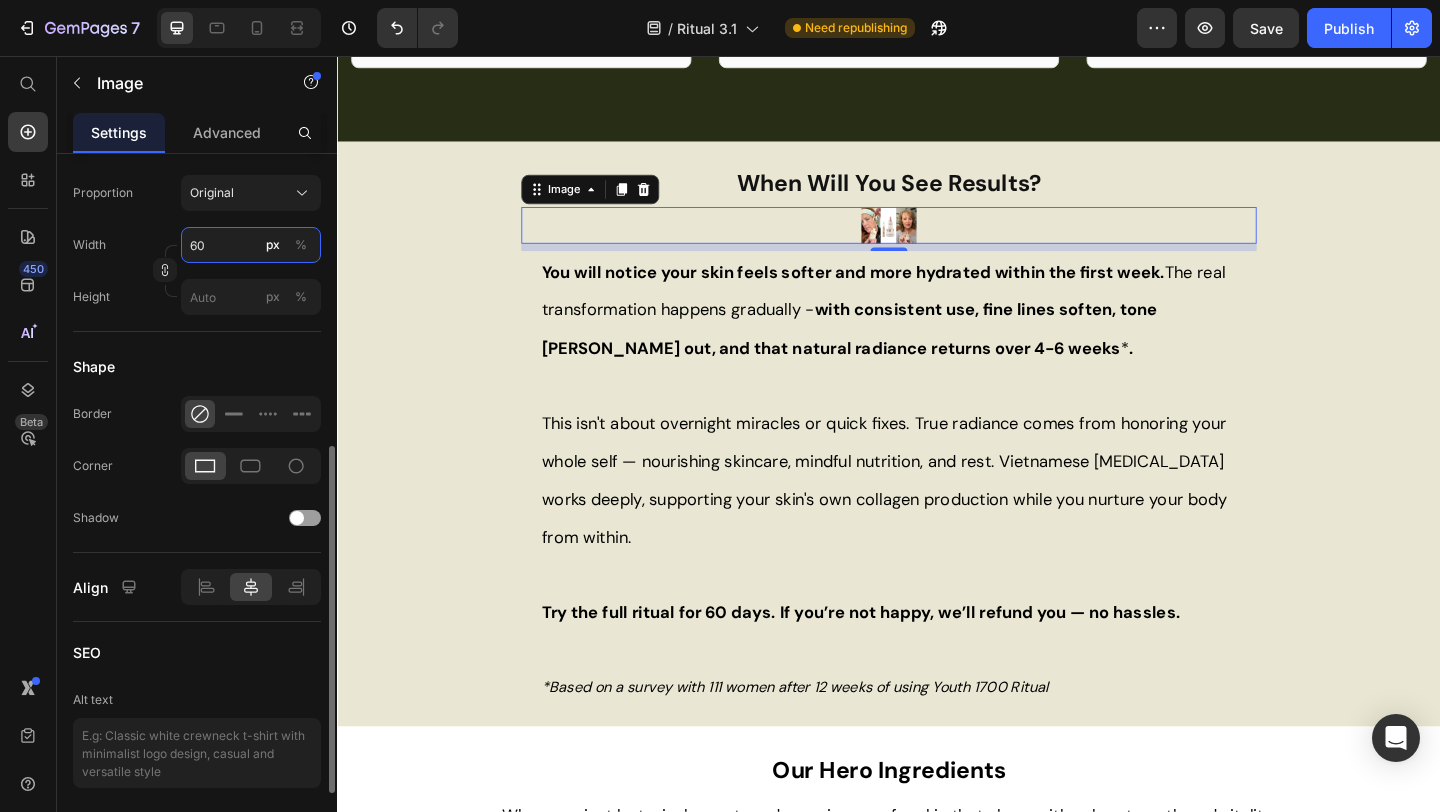 type on "600" 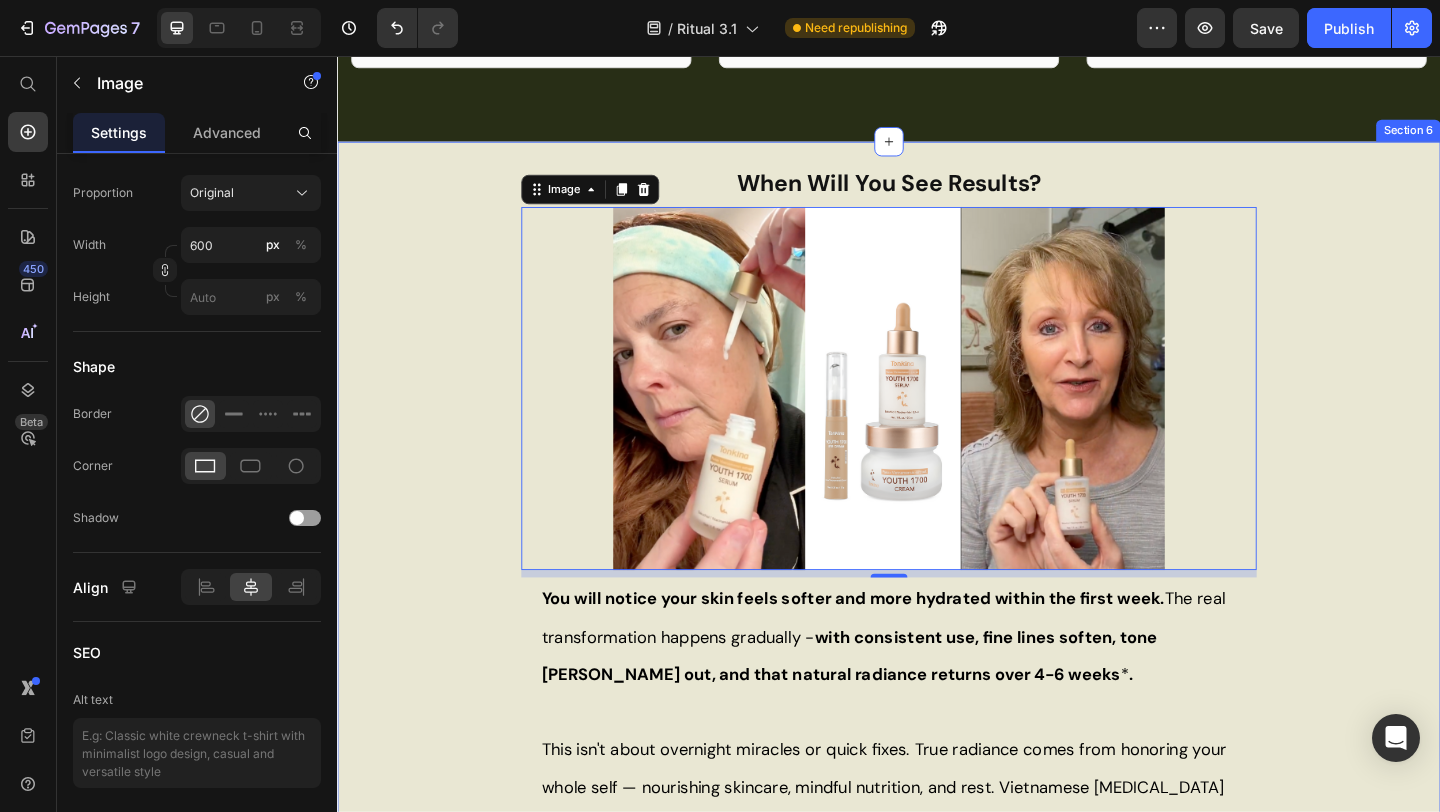 click on "When Will You See Results? Heading Image   0 You will notice your skin feels softer and more hydrated within the first week.  The real transformation happens gradually -  with consistent use, fine lines soften, tone evens out, and that natural radiance returns over 4-6 weeks  * . This isn't about overnight miracles or quick fixes. True radiance comes from honoring your whole self — nourishing skincare, mindful nutrition, and rest. Vietnamese Ginseng works deeply, supporting your skin's own collagen production while you nurture your body from within. Try the full ritual for 60 days. If you’re not happy, we’ll refund you — no hassles. *Based on a survey with 111 women after 12 weeks of using Youth 1700 Ritual Text Block Row" at bounding box center (937, 649) 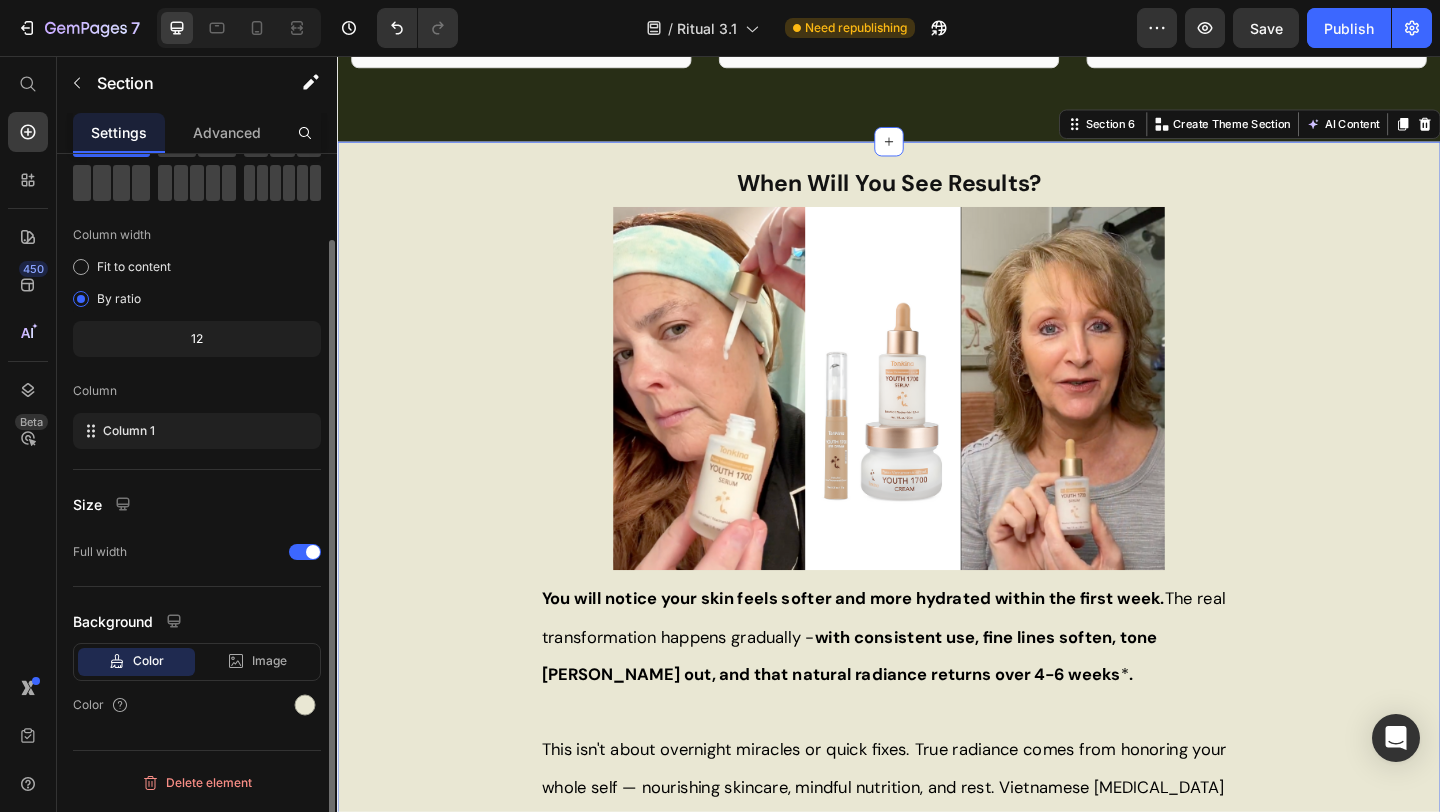 scroll, scrollTop: 0, scrollLeft: 0, axis: both 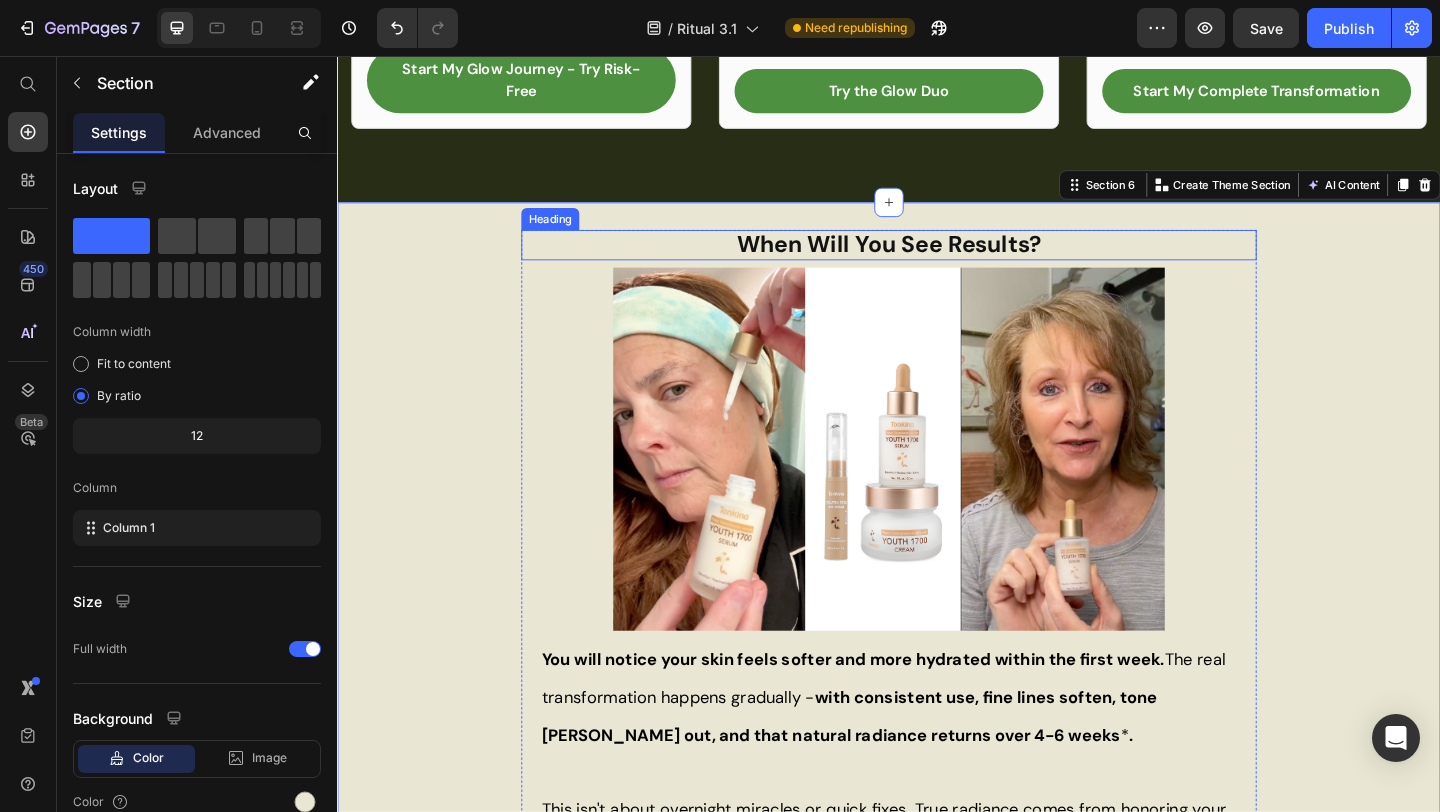click on "When Will You See Results?" at bounding box center (937, 260) 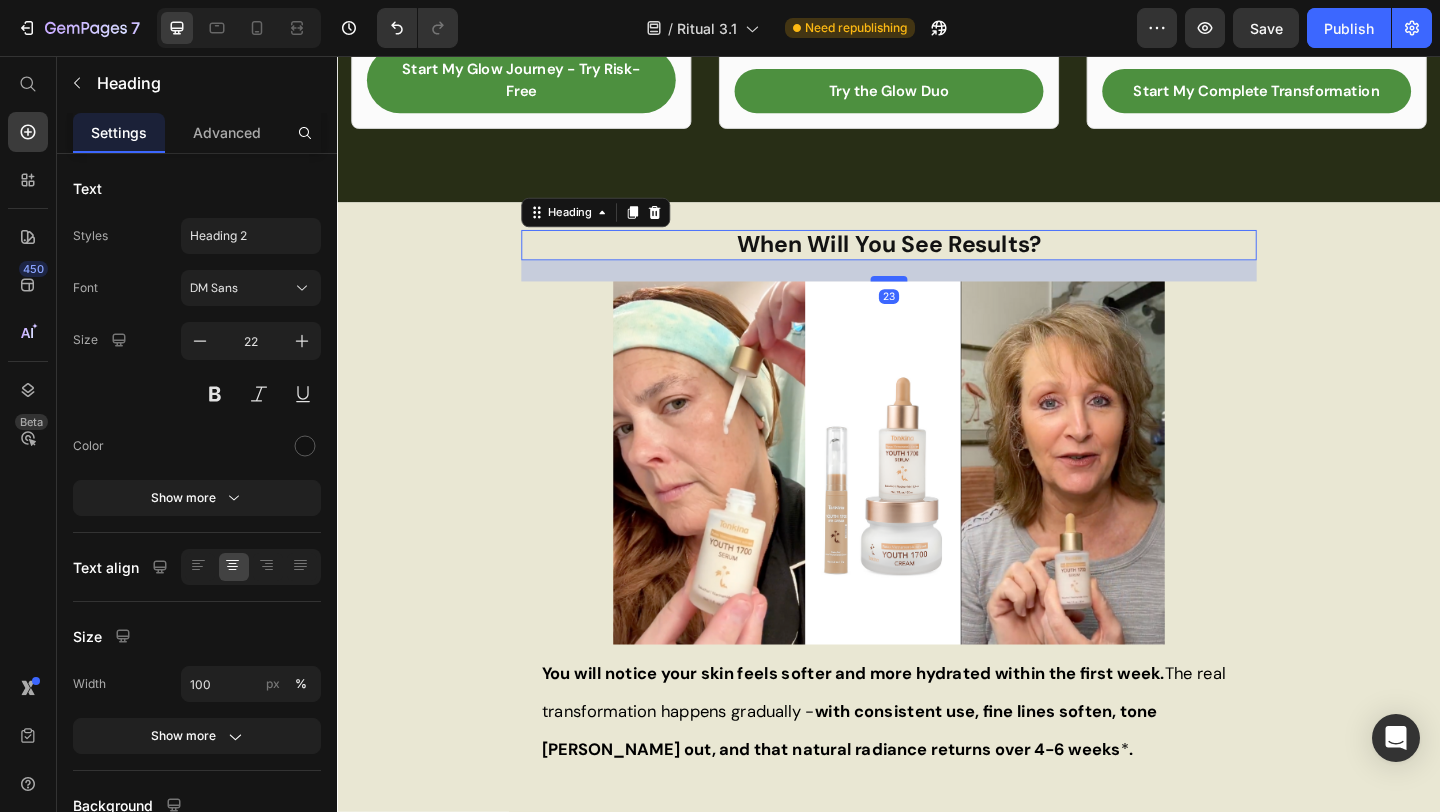 drag, startPoint x: 944, startPoint y: 261, endPoint x: 940, endPoint y: 276, distance: 15.524175 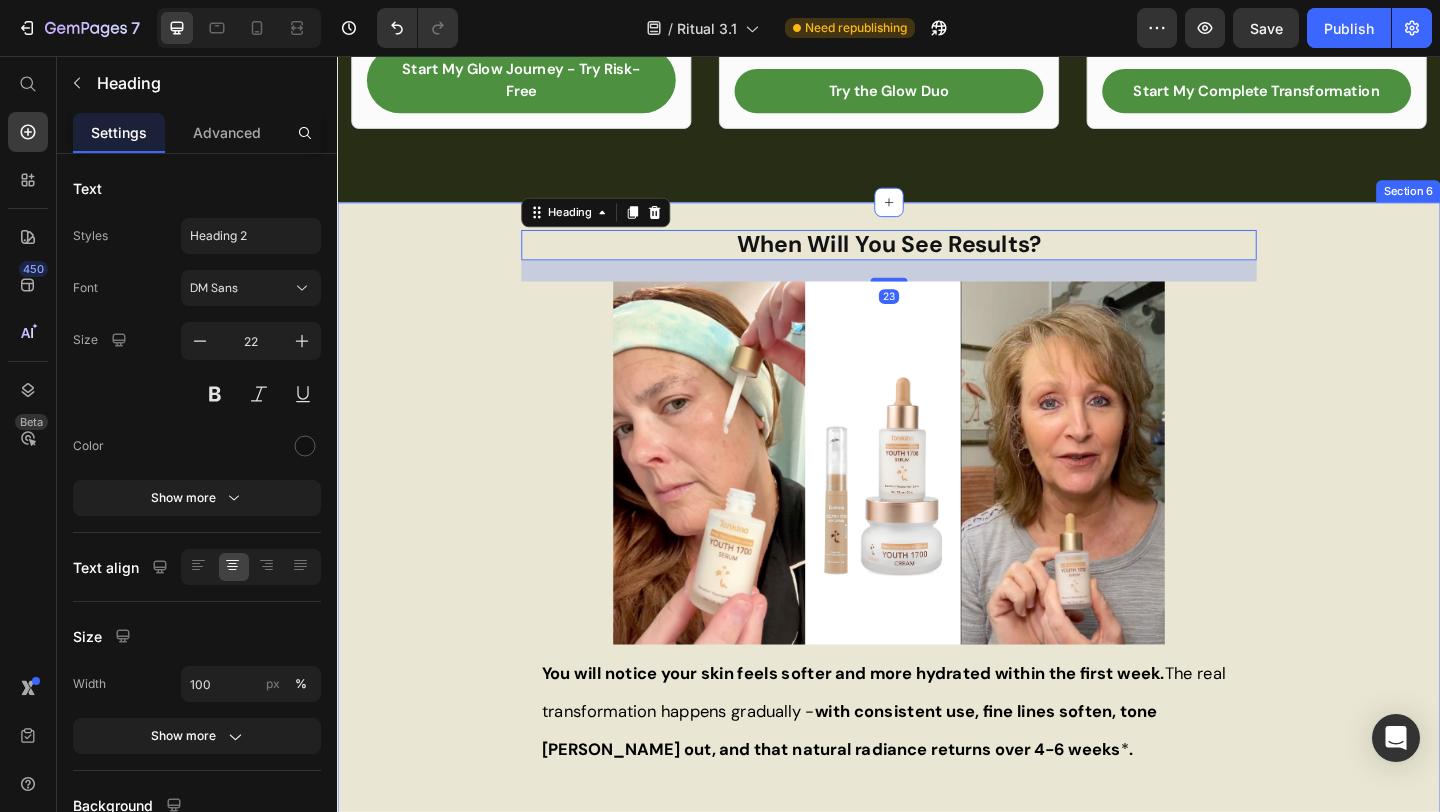 click on "When Will You See Results? Heading   23 Image You will notice your skin feels softer and more hydrated within the first week.  The real transformation happens gradually -  with consistent use, fine lines soften, tone evens out, and that natural radiance returns over 4-6 weeks  * . This isn't about overnight miracles or quick fixes. True radiance comes from honoring your whole self — nourishing skincare, mindful nutrition, and rest. Vietnamese Ginseng works deeply, supporting your skin's own collagen production while you nurture your body from within. Try the full ritual for 60 days. If you’re not happy, we’ll refund you — no hassles. *Based on a survey with 111 women after 12 weeks of using Youth 1700 Ritual Text Block Row" at bounding box center [937, 723] 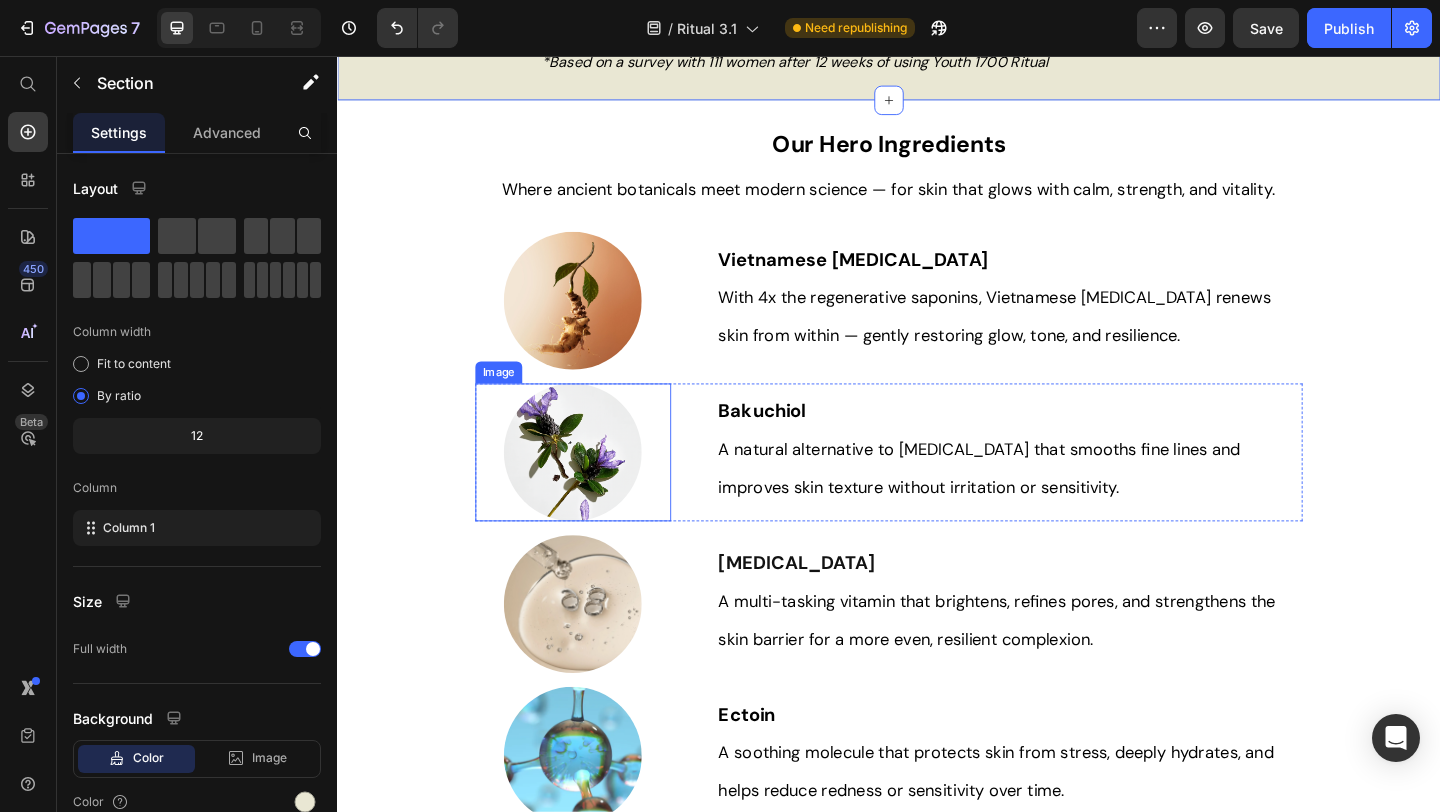 scroll, scrollTop: 2651, scrollLeft: 0, axis: vertical 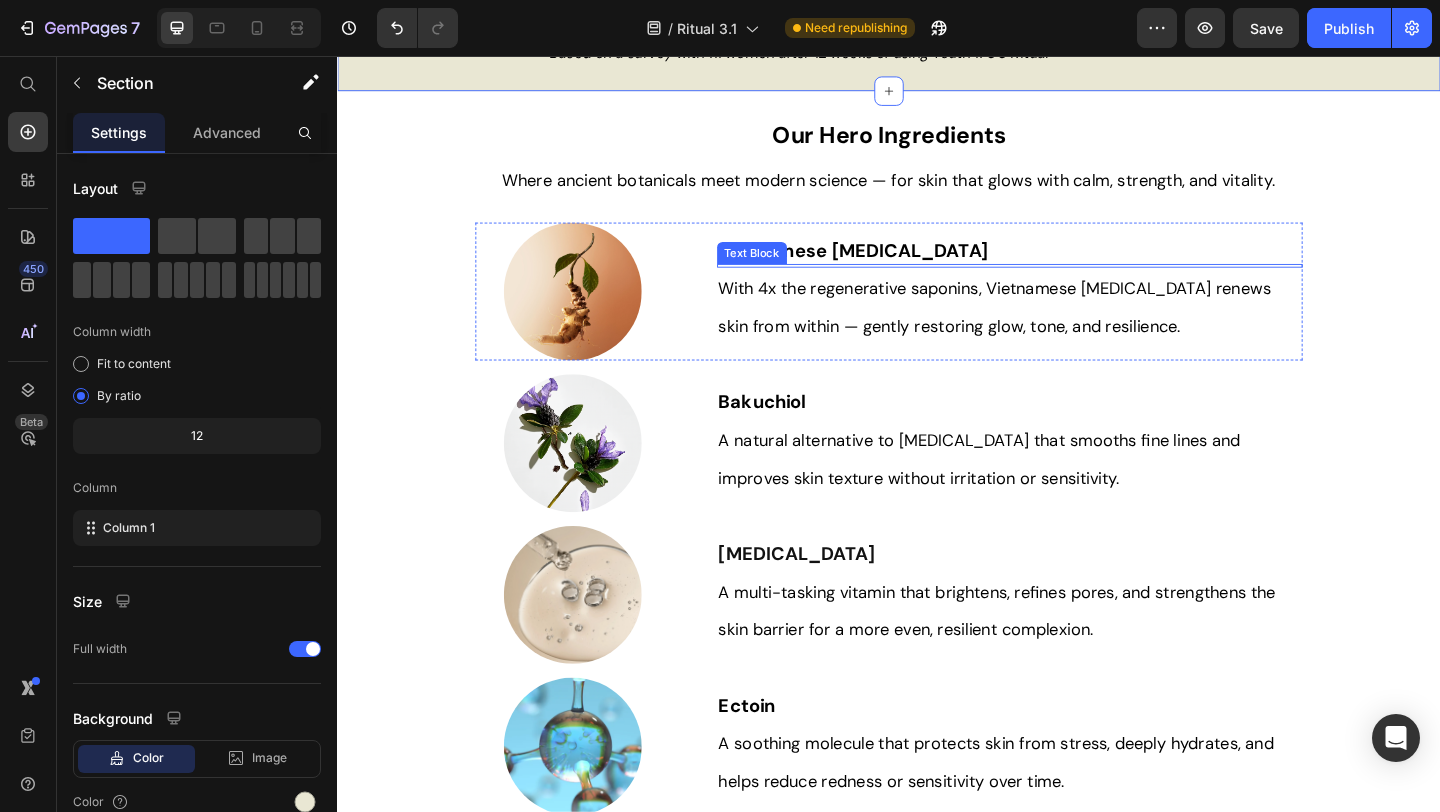 click at bounding box center [1069, 284] 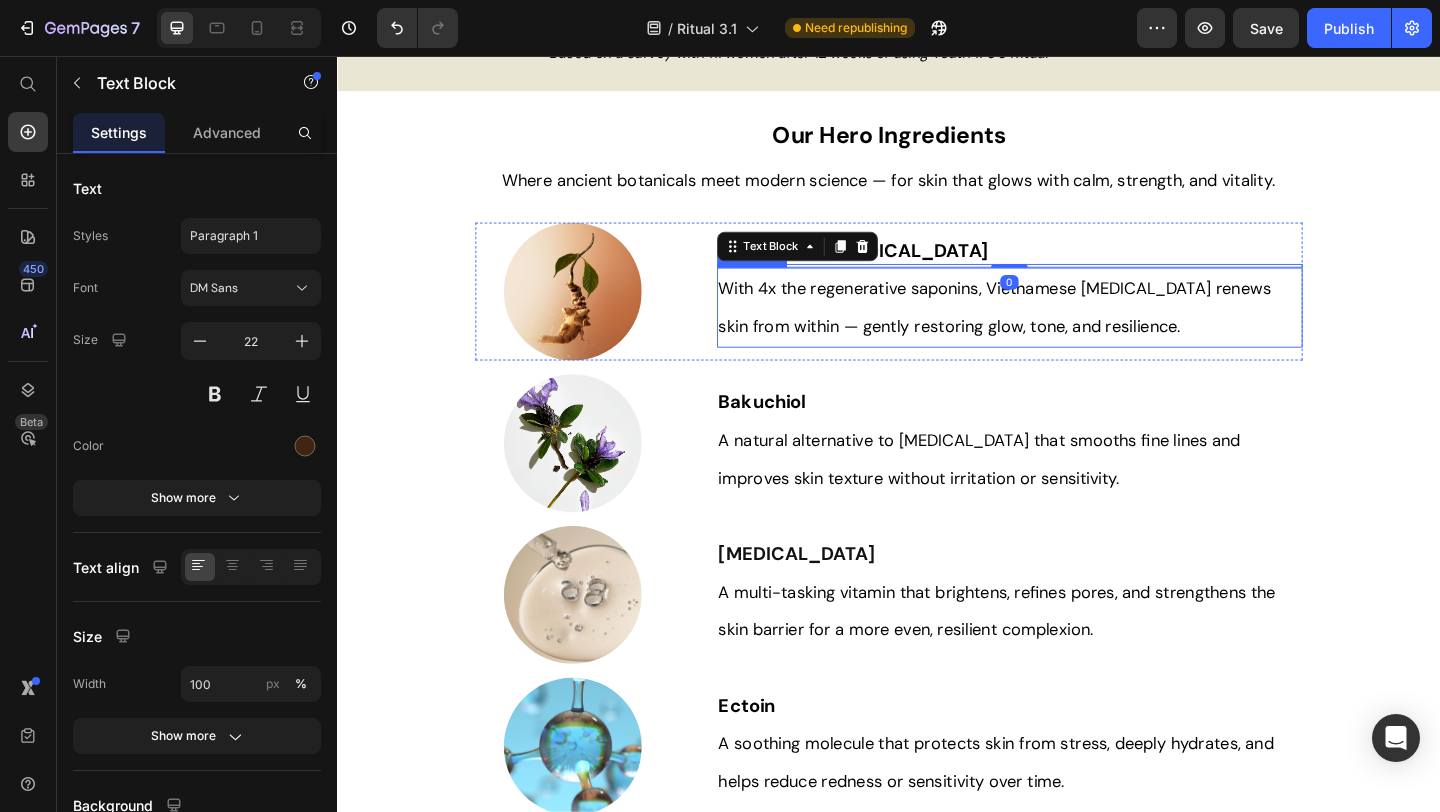 click on "Vietnamese Ginseng Heading Text Block   0 With 4x the regenerative saponins, Vietnamese Ginseng renews skin from within — gently restoring glow, tone, and resilience. Text Block" at bounding box center (1069, 312) 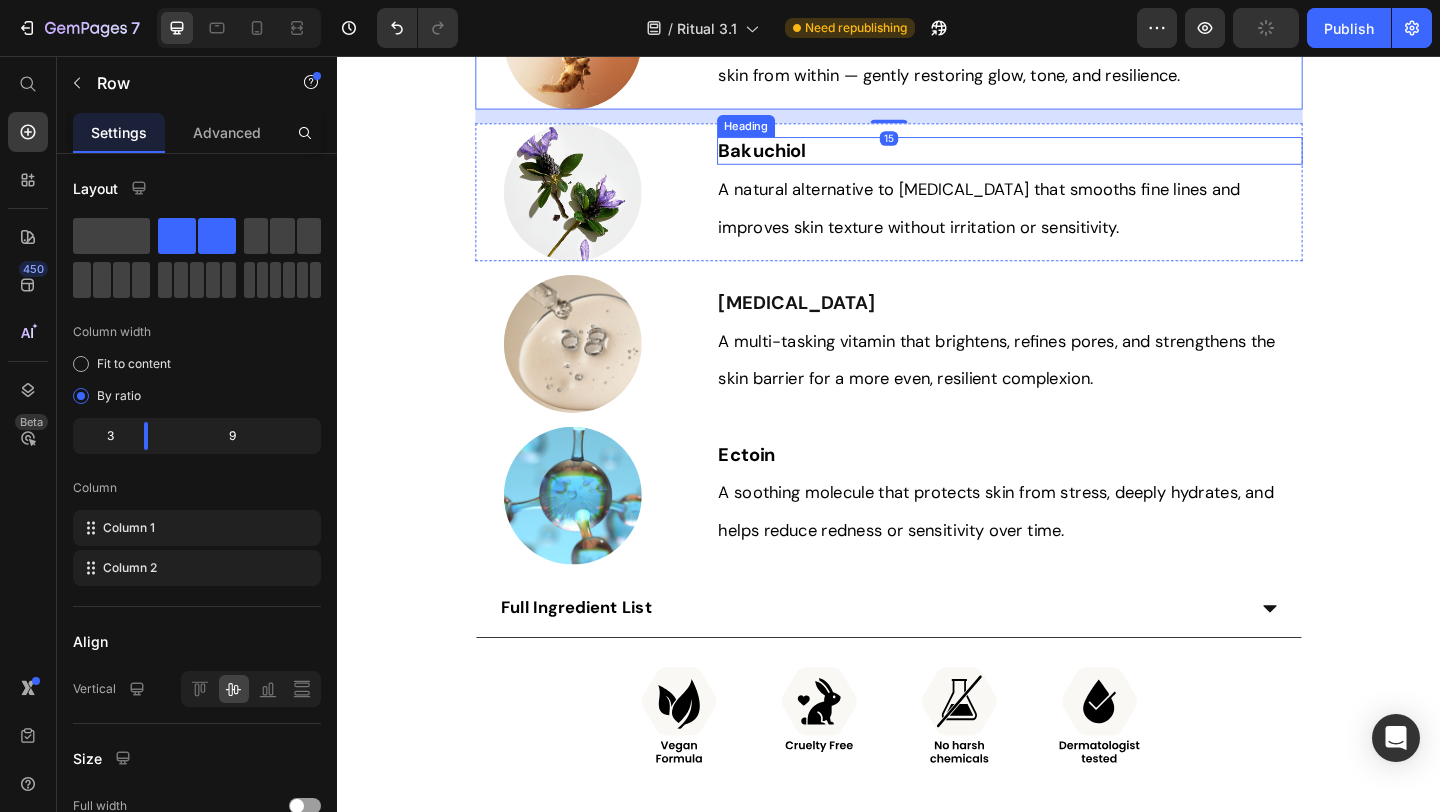 scroll, scrollTop: 2725, scrollLeft: 0, axis: vertical 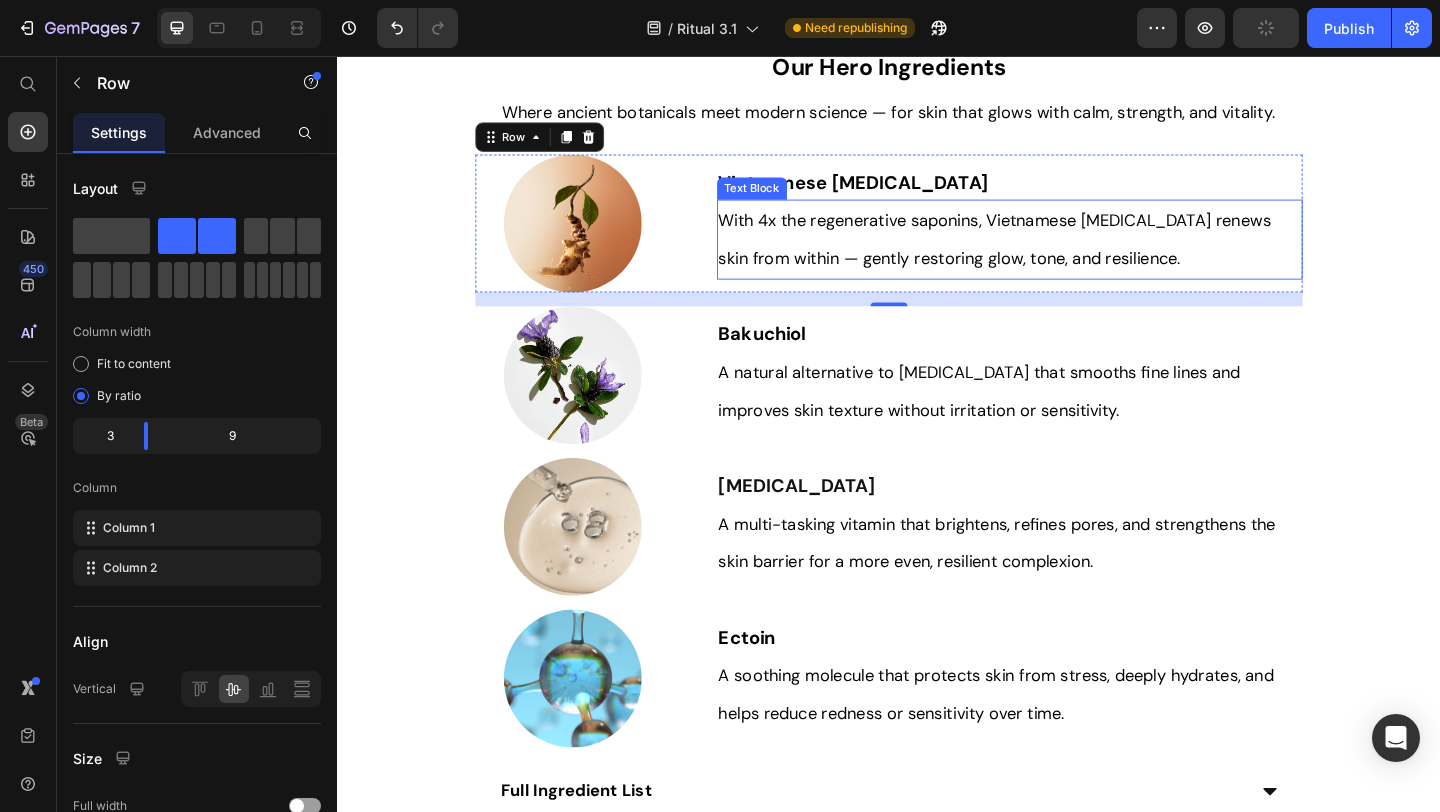click on "With 4x the regenerative saponins, Vietnamese Ginseng renews skin from within — gently restoring glow, tone, and resilience." at bounding box center [1069, 255] 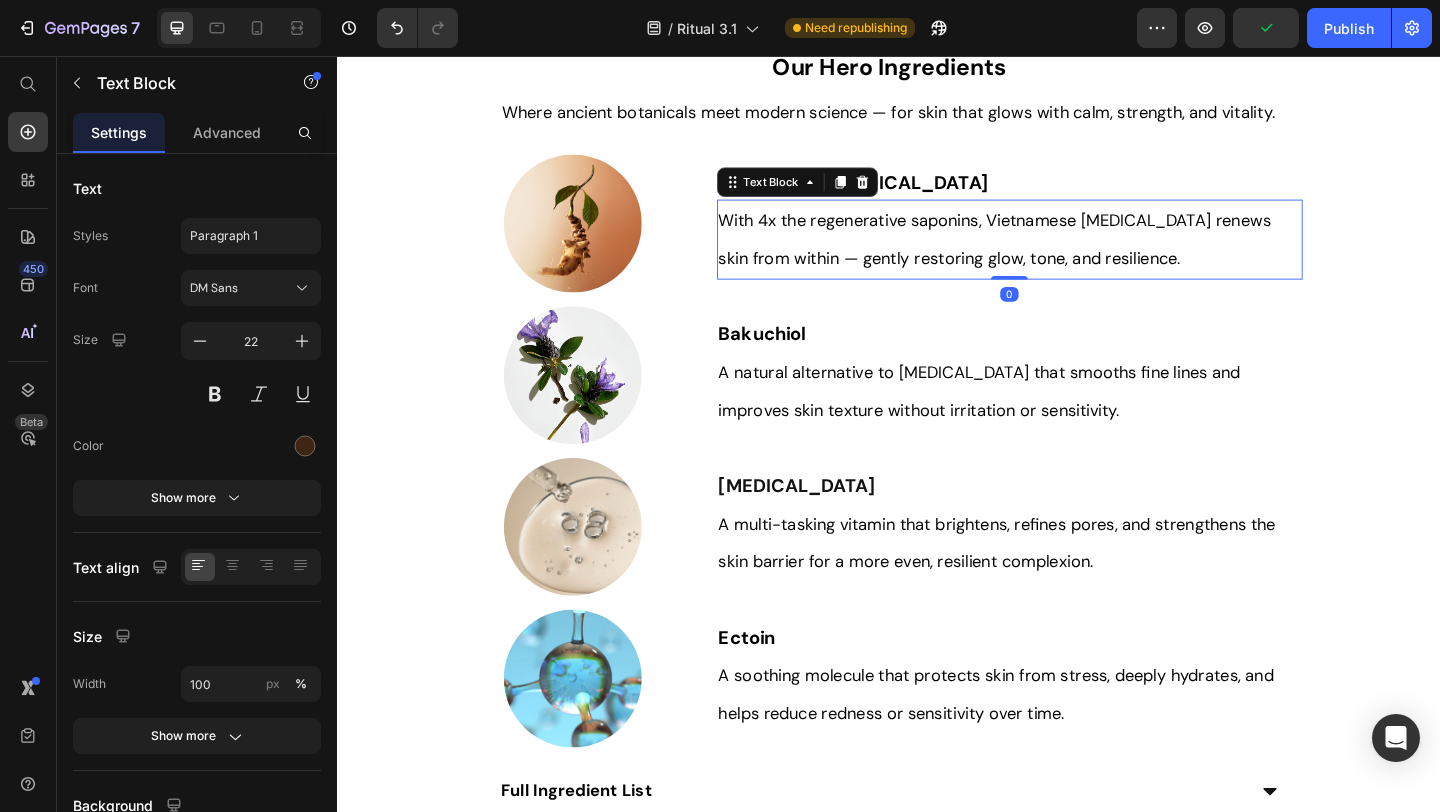 click on "With 4x the regenerative saponins, Vietnamese Ginseng renews skin from within — gently restoring glow, tone, and resilience." at bounding box center (1069, 255) 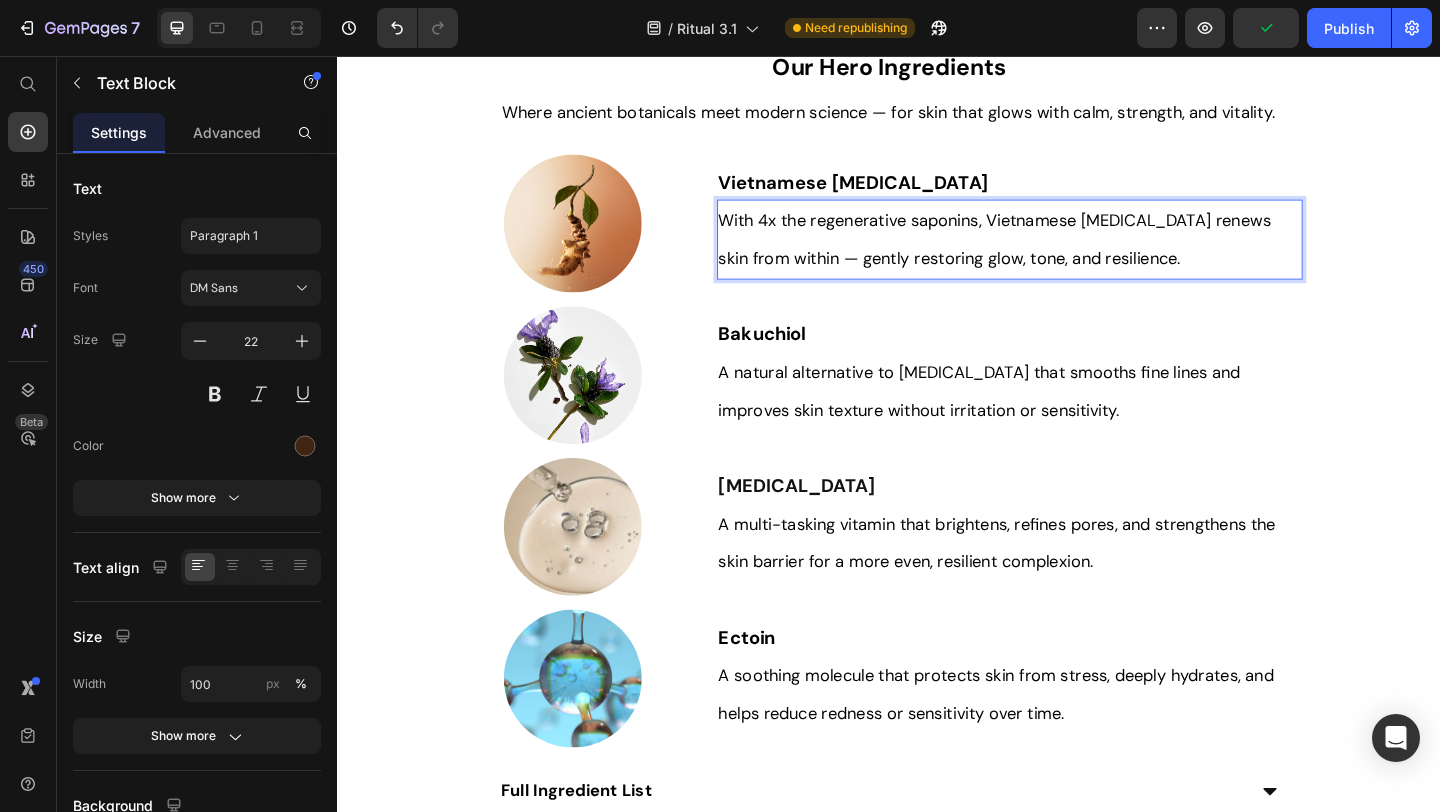 click on "With 4x the regenerative saponins, Vietnamese Ginseng renews skin from within — gently restoring glow, tone, and resilience." at bounding box center [1052, 256] 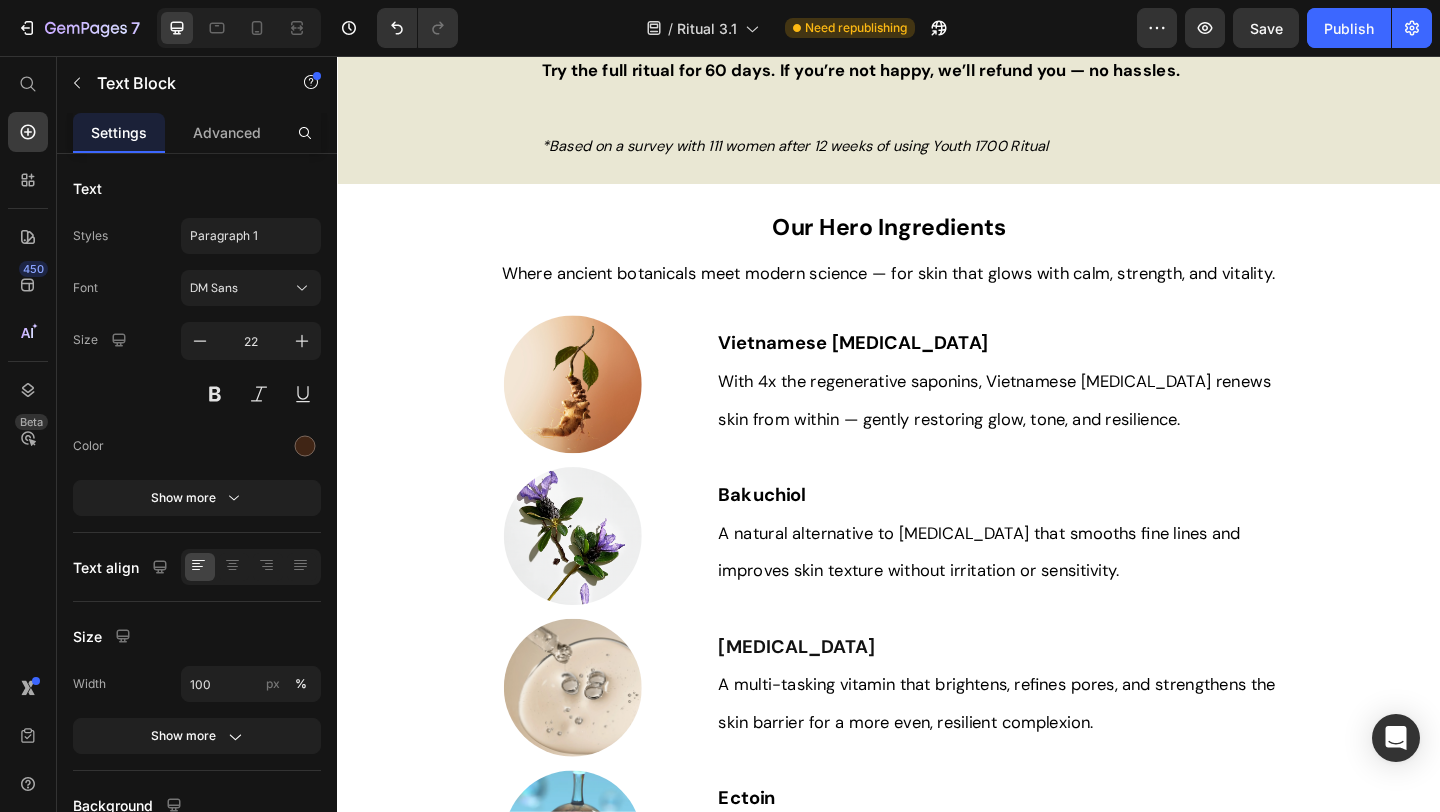 scroll, scrollTop: 2586, scrollLeft: 0, axis: vertical 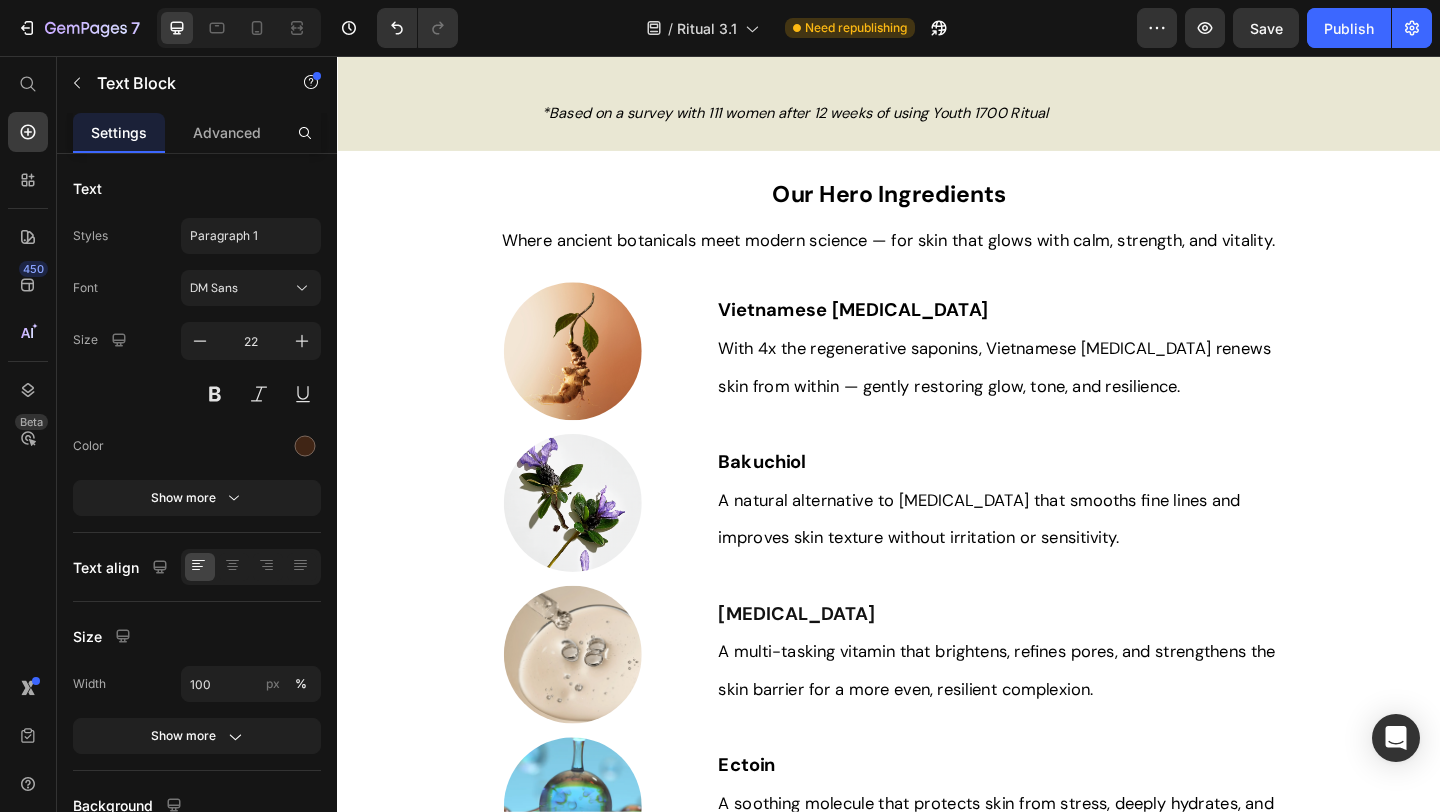 click on "With 4x the regenerative saponins, Vietnamese Ginseng renews skin from within — gently restoring glow, tone, and resilience." at bounding box center (1052, 395) 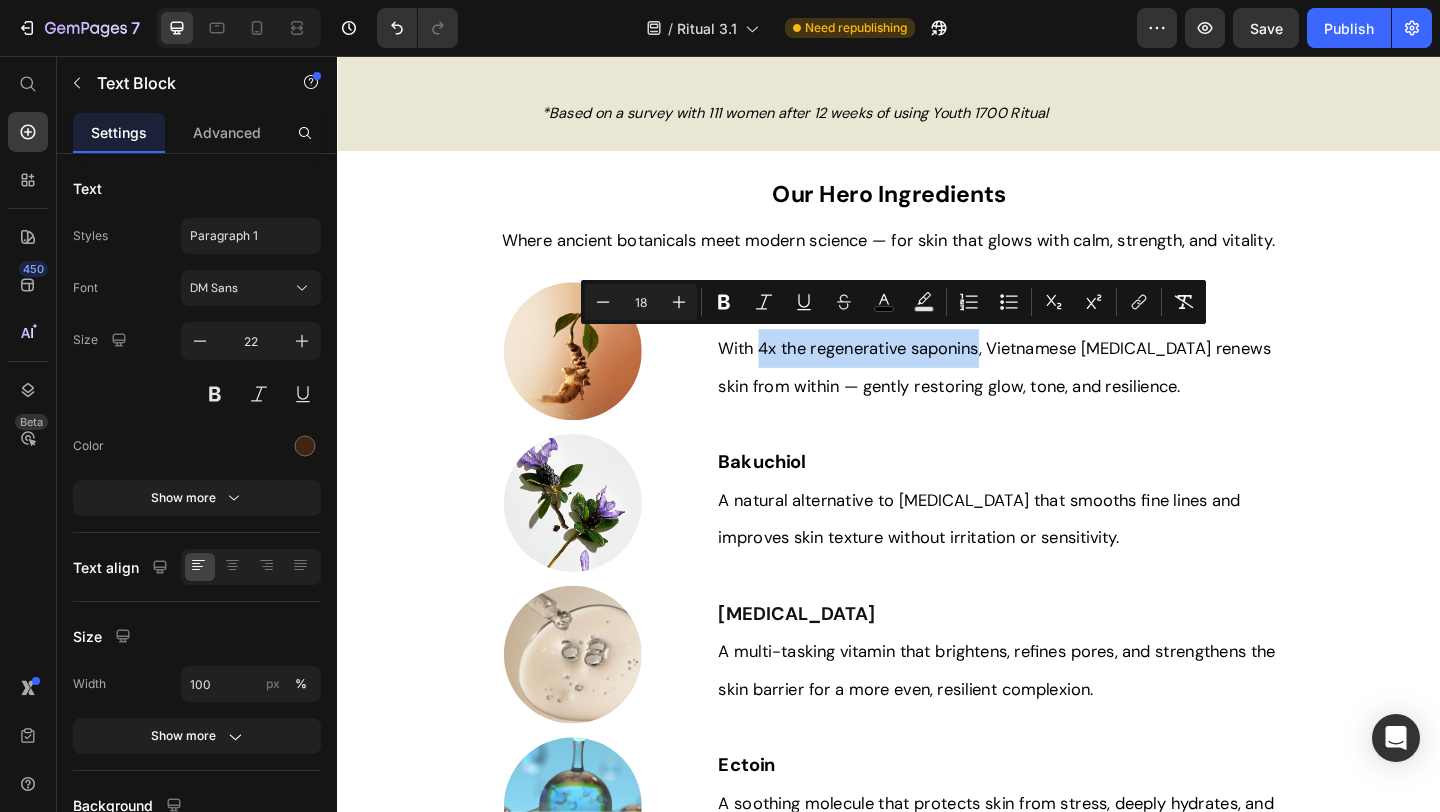 drag, startPoint x: 794, startPoint y: 370, endPoint x: 1033, endPoint y: 366, distance: 239.03348 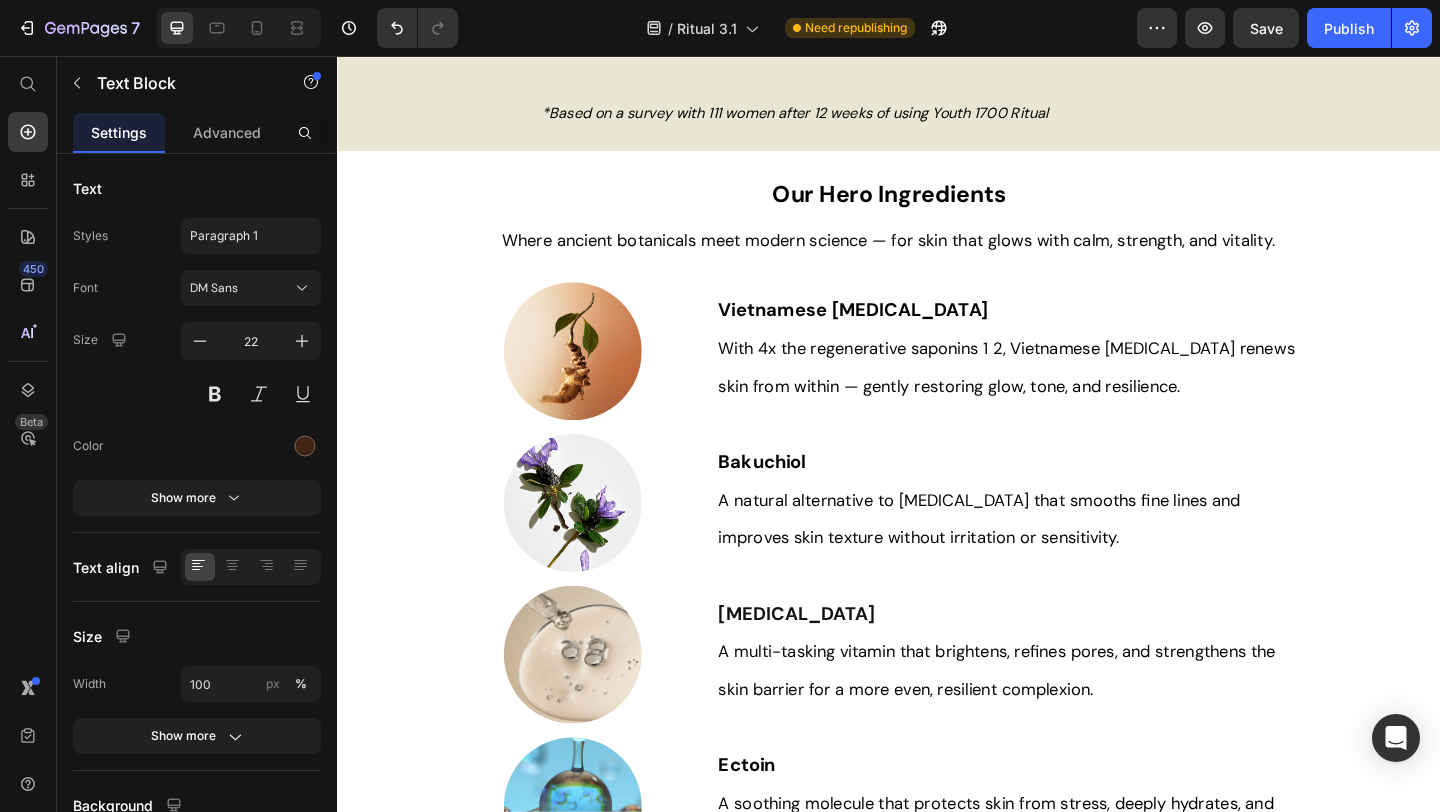 click on "With 4x the regenerative saponins 1 2, Vietnamese Ginseng renews skin from within — gently restoring glow, tone, and resilience." at bounding box center (1065, 395) 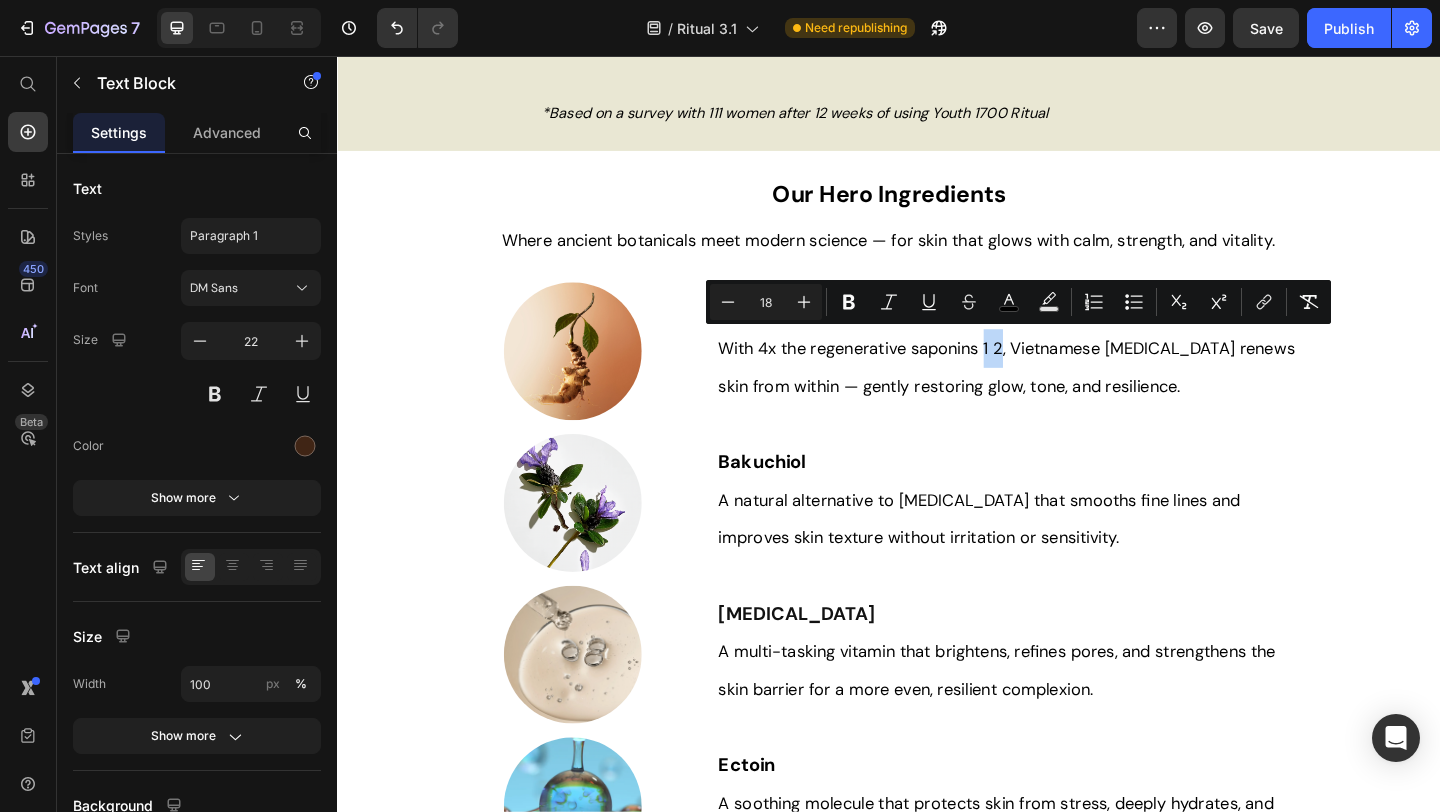 drag, startPoint x: 1041, startPoint y: 368, endPoint x: 1334, endPoint y: 370, distance: 293.00684 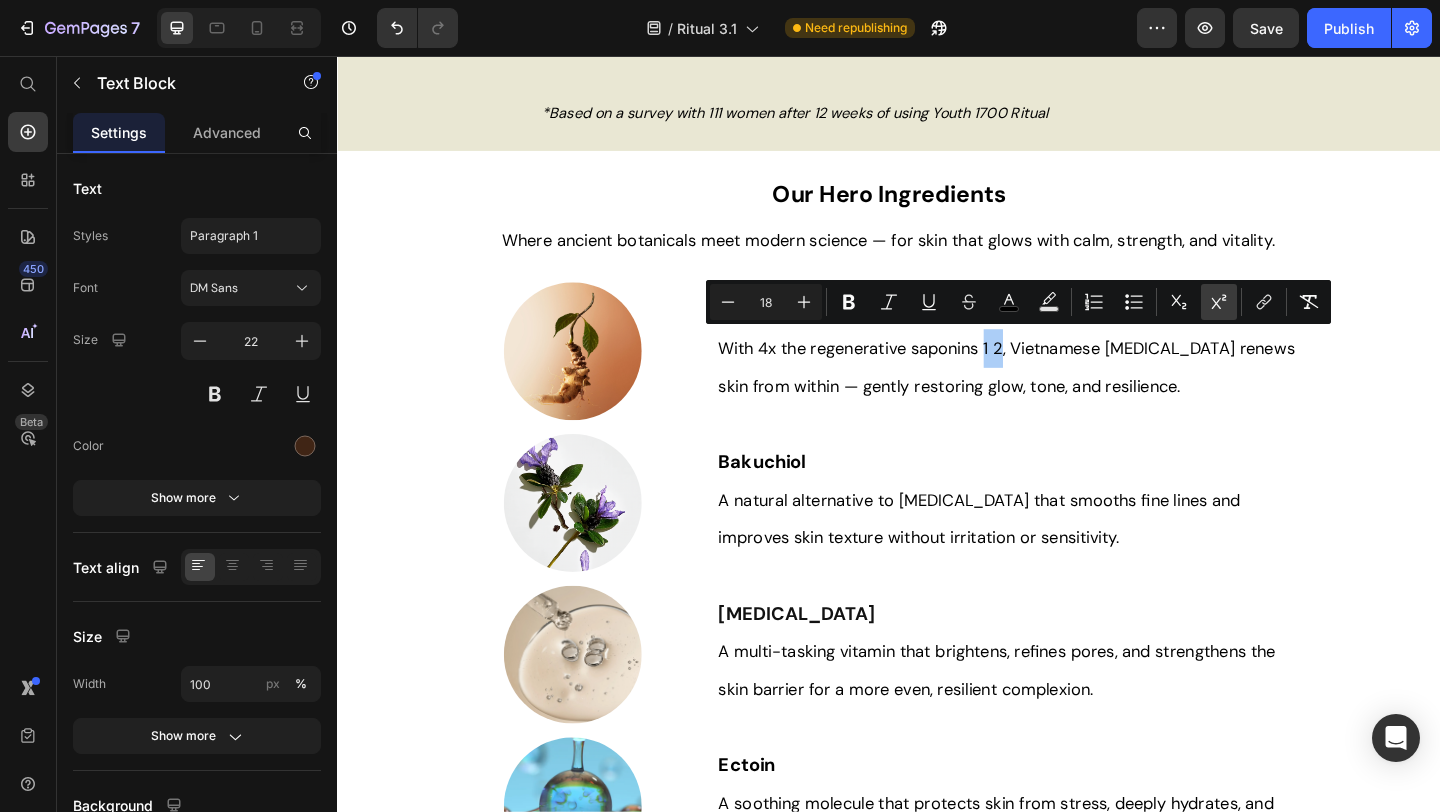 click 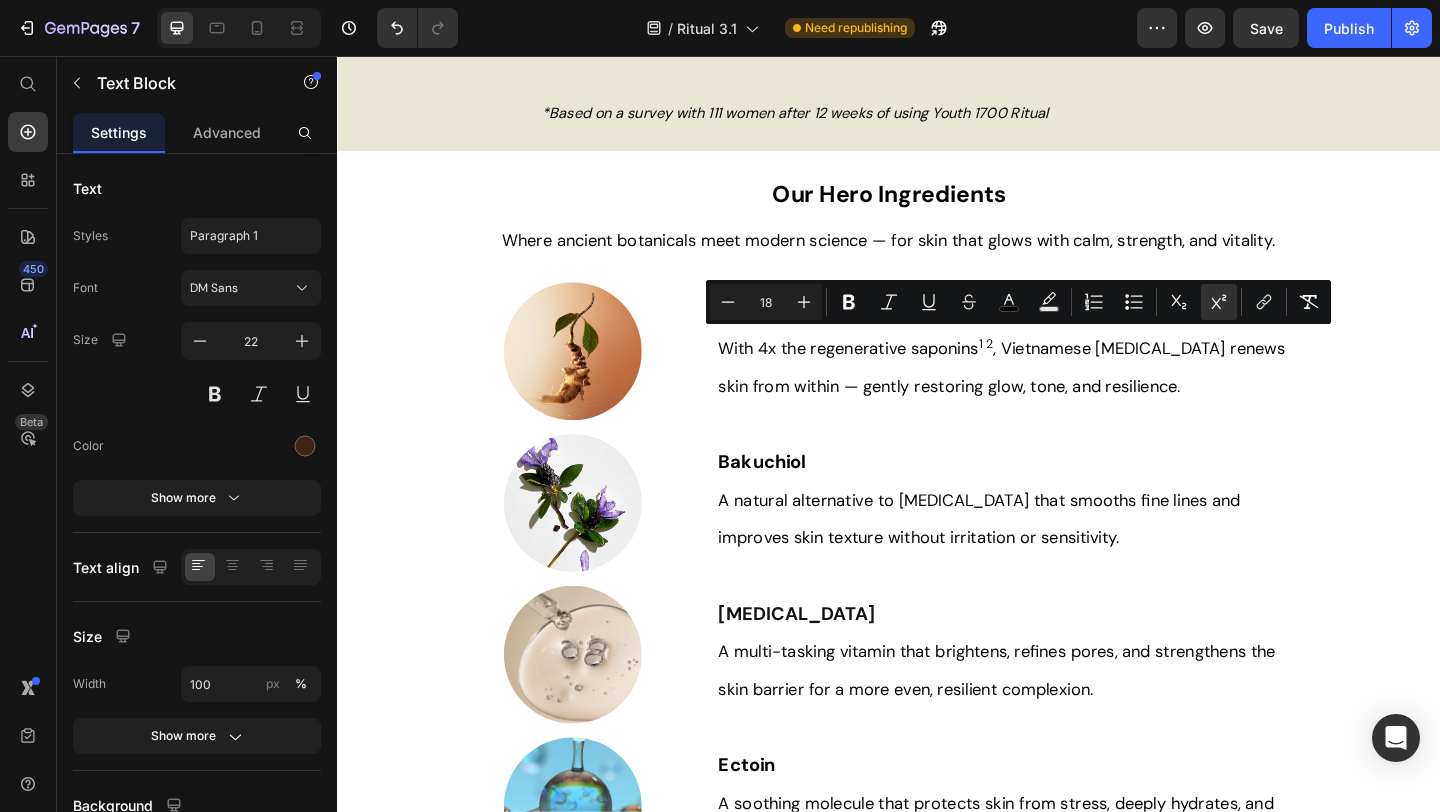 click on "Bakuchiol Heading Text Block A natural alternative to retinol that smooths fine lines and improves skin texture without irritation or sensitivity. Text Block" at bounding box center (1069, 542) 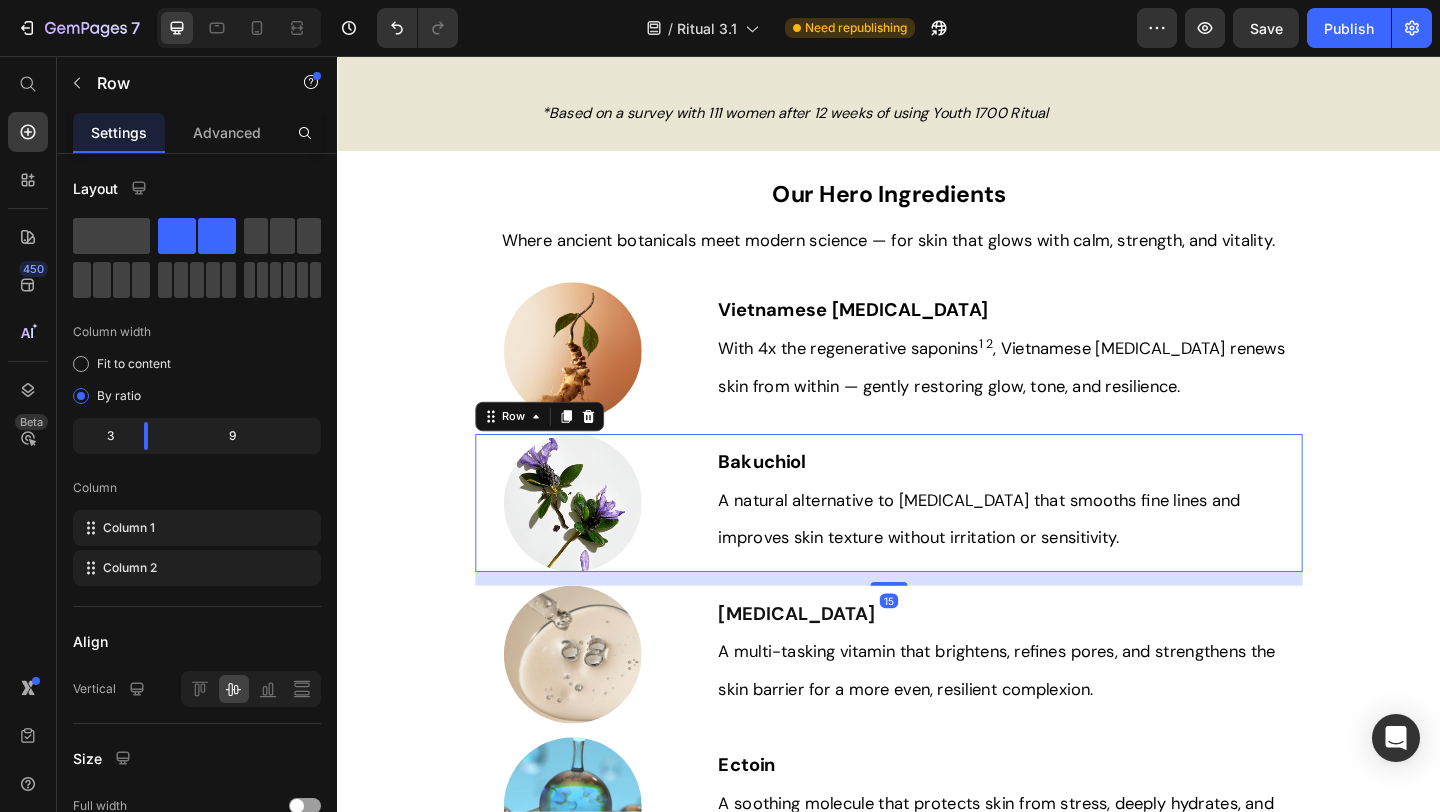 scroll, scrollTop: 2611, scrollLeft: 0, axis: vertical 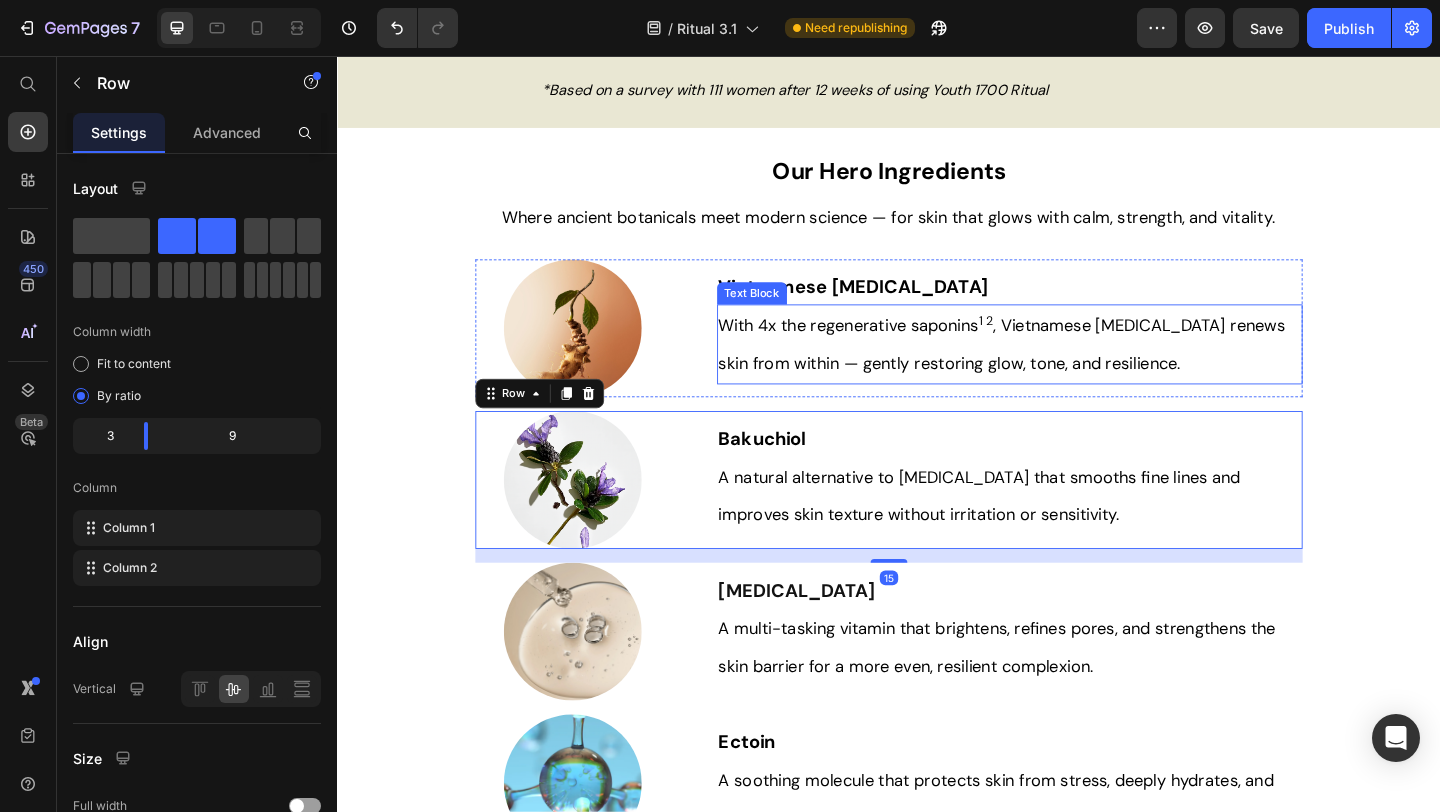 click on "With 4x the regenerative saponins  1 2 , Vietnamese Ginseng renews skin from within — gently restoring glow, tone, and resilience." at bounding box center (1060, 370) 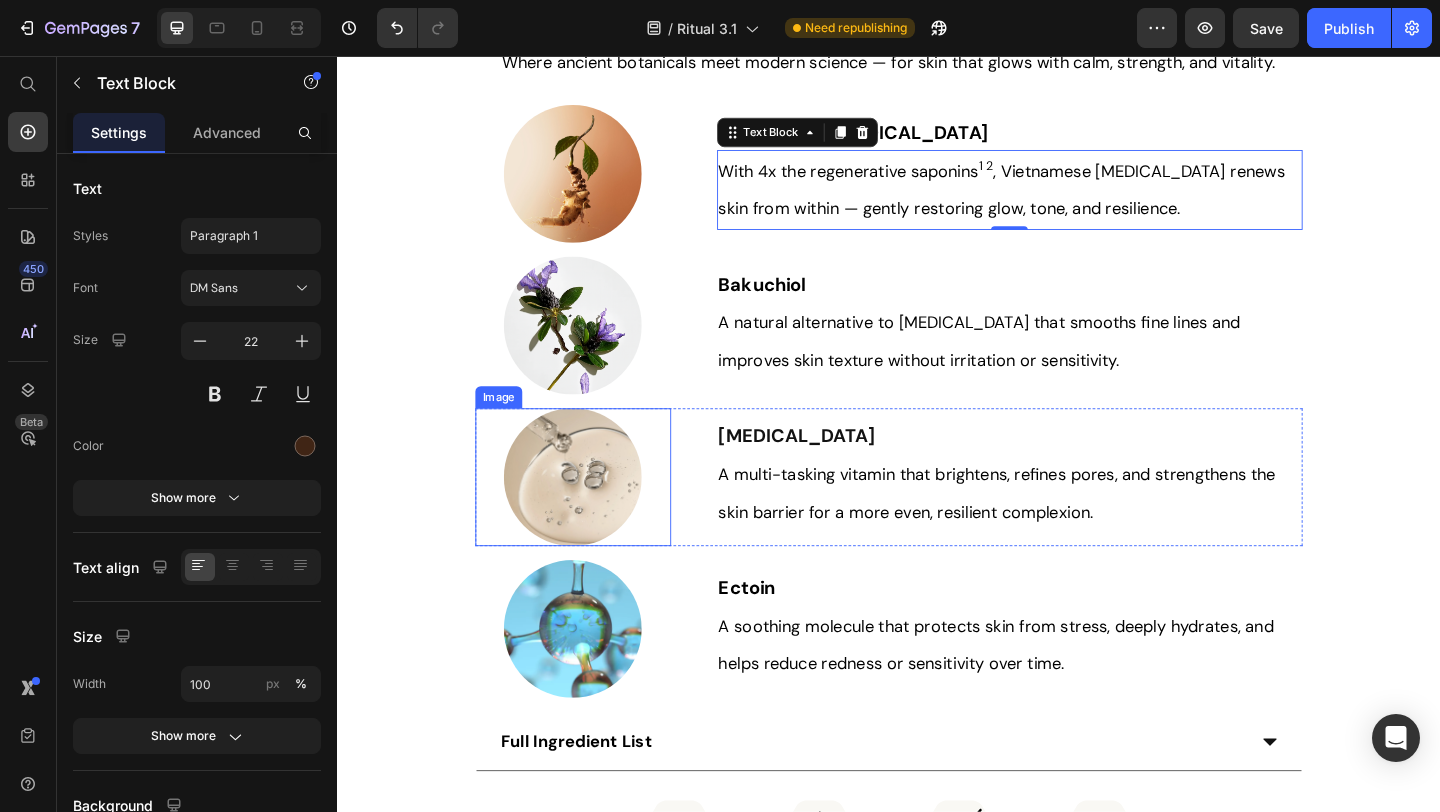 scroll, scrollTop: 2757, scrollLeft: 0, axis: vertical 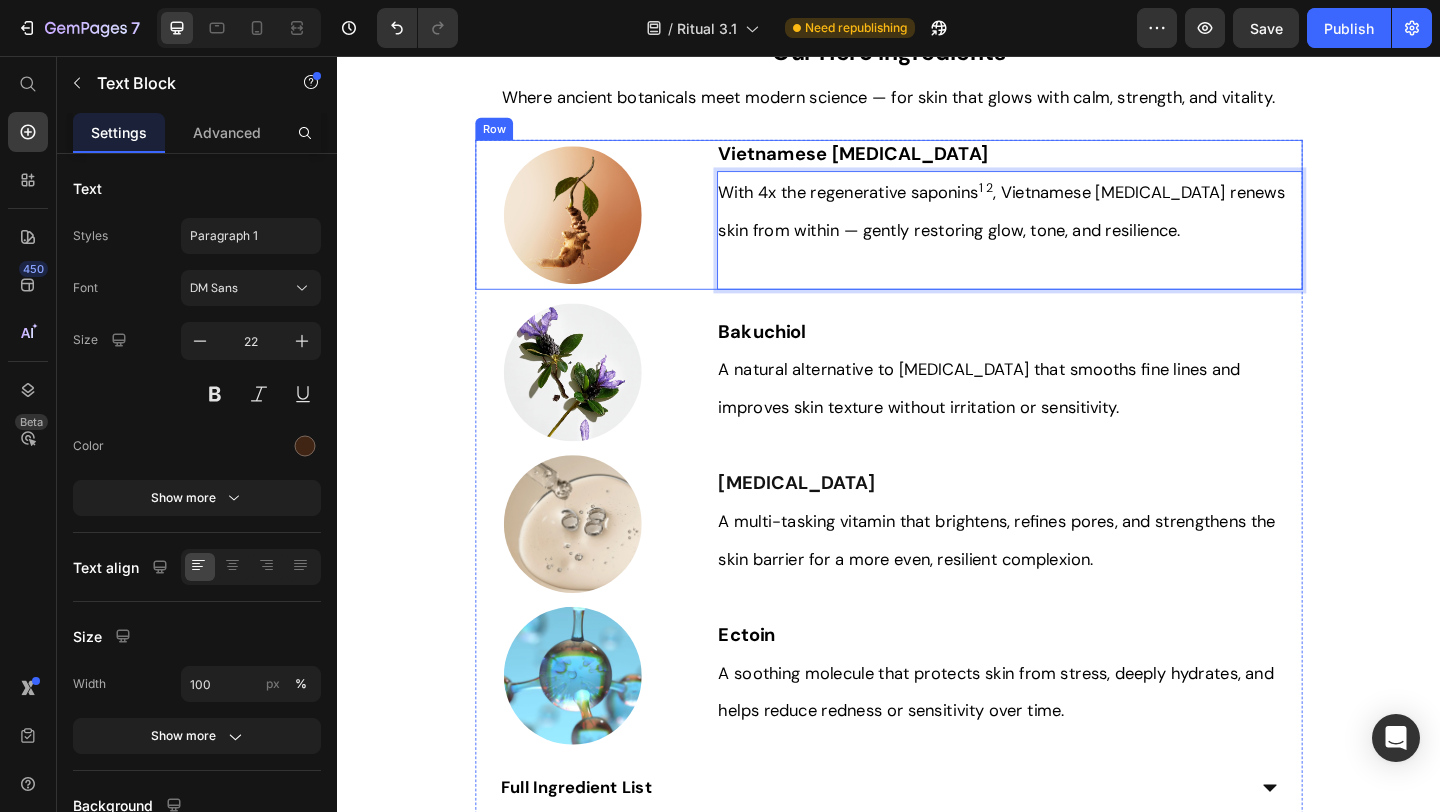 click on "Image Vietnamese Ginseng Heading Text Block With 4x the regenerative saponins  1 2 , Vietnamese Ginseng renews skin from within — gently restoring glow, tone, and resilience. Text Block   0 Row" at bounding box center [937, 228] 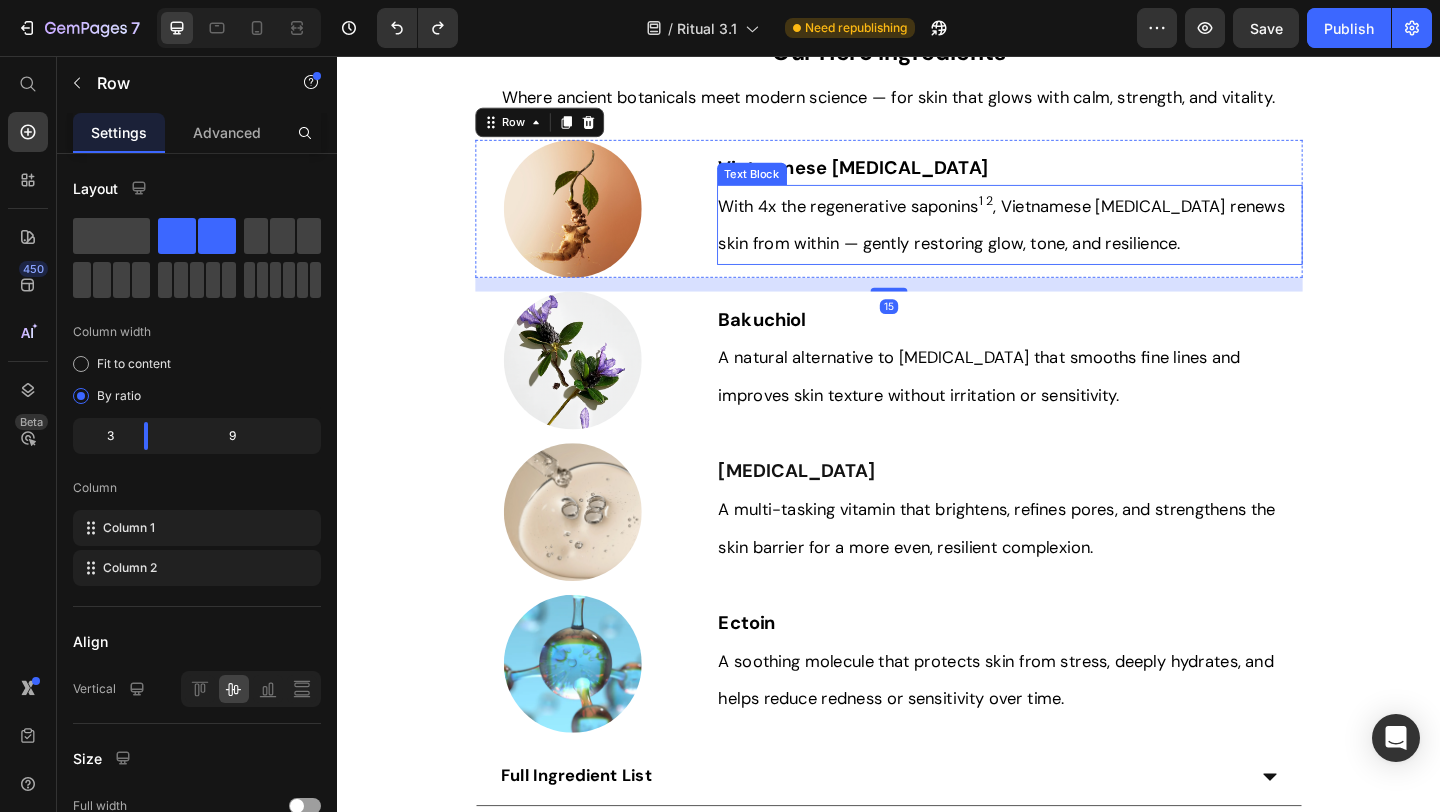 click on "With 4x the regenerative saponins  1 2 , Vietnamese Ginseng renews skin from within — gently restoring glow, tone, and resilience." at bounding box center (1060, 240) 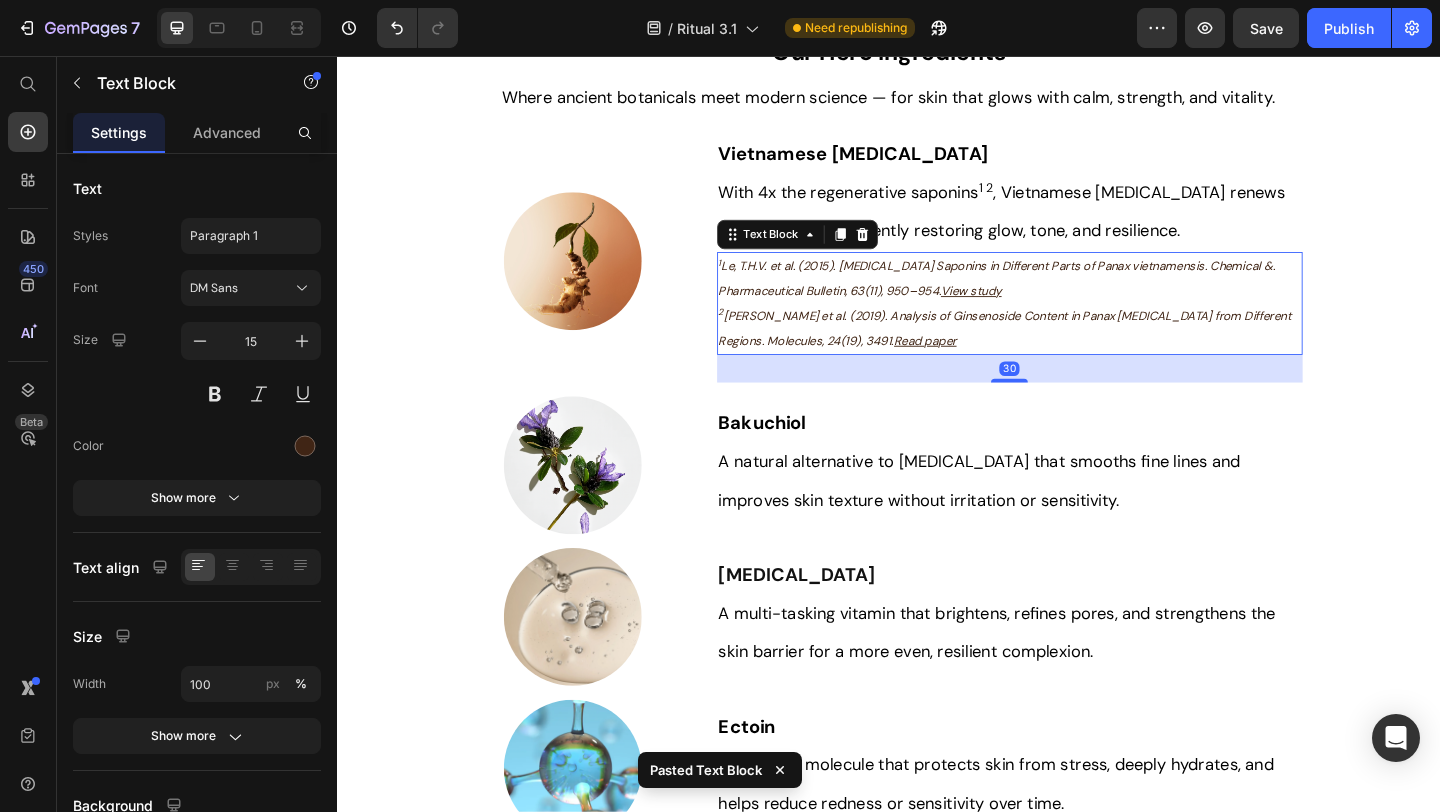 click on "2  [PERSON_NAME] et al. (2019). Analysis of Ginsenoside Content in Panax [MEDICAL_DATA] from Different Regions. Molecules, 24(19), 3491." at bounding box center [1063, 352] 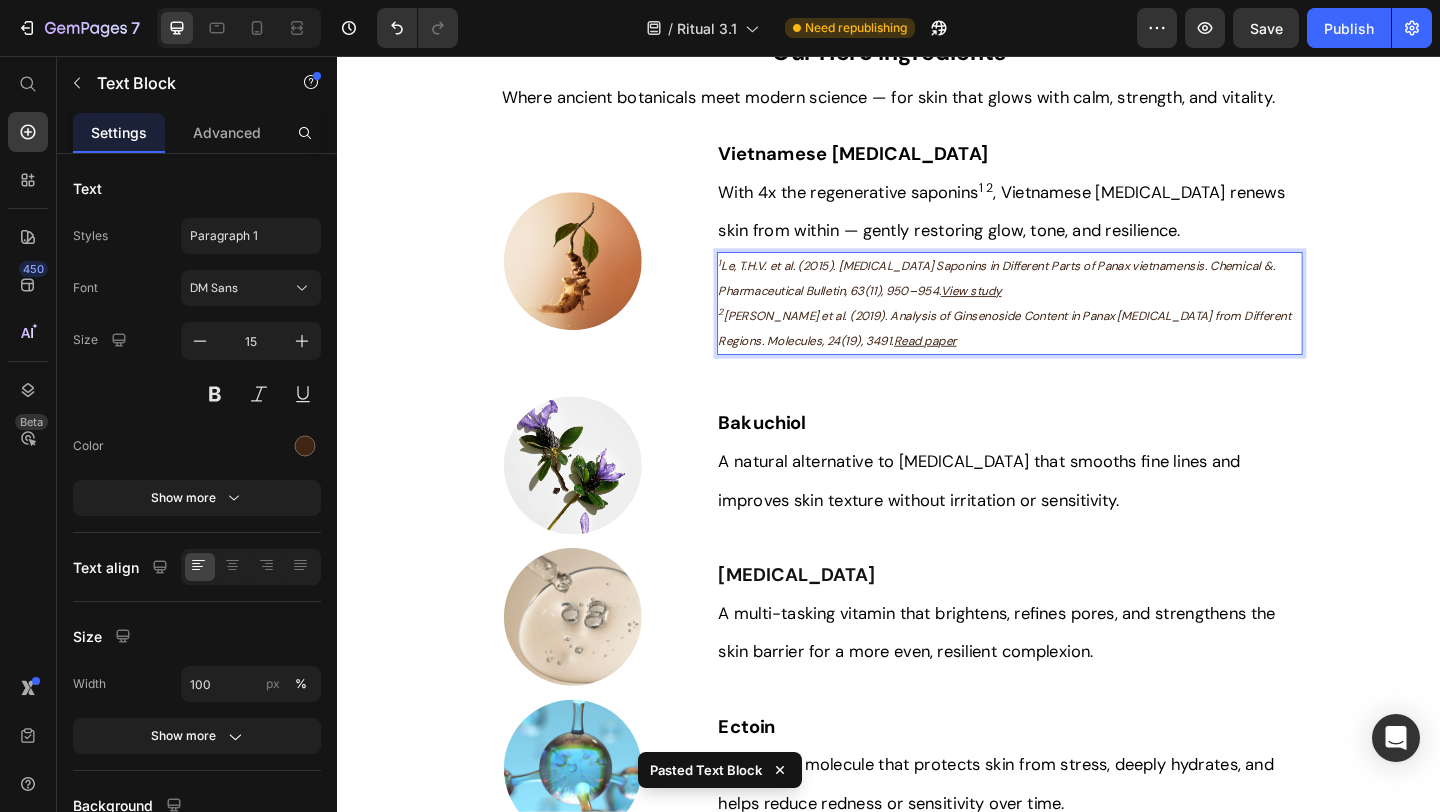 click on "2  [PERSON_NAME] et al. (2019). Analysis of Ginsenoside Content in Panax [MEDICAL_DATA] from Different Regions. Molecules, 24(19), 3491." at bounding box center (1063, 352) 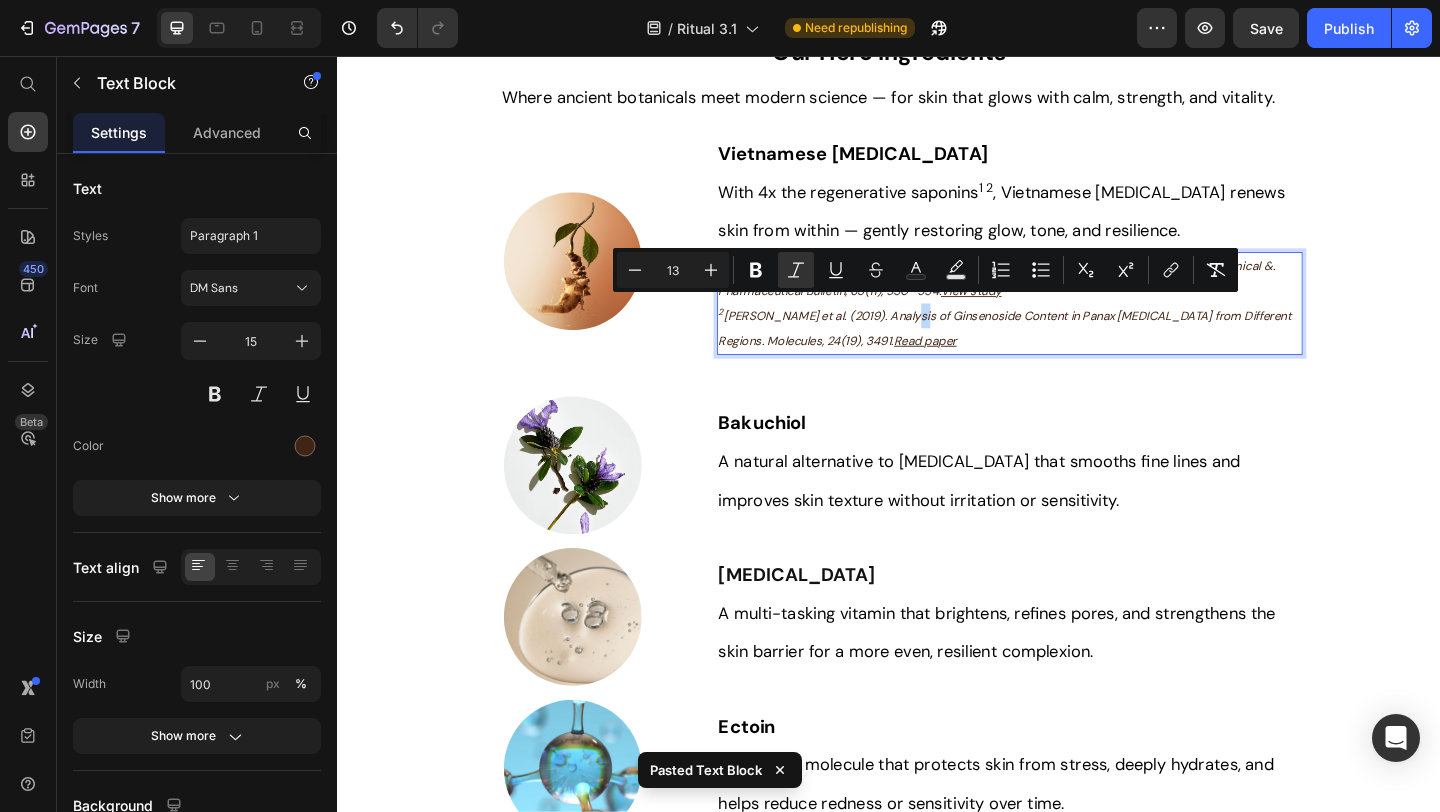 click on "2  [PERSON_NAME] et al. (2019). Analysis of Ginsenoside Content in Panax [MEDICAL_DATA] from Different Regions. Molecules, 24(19), 3491.  Read paper" at bounding box center [1069, 352] 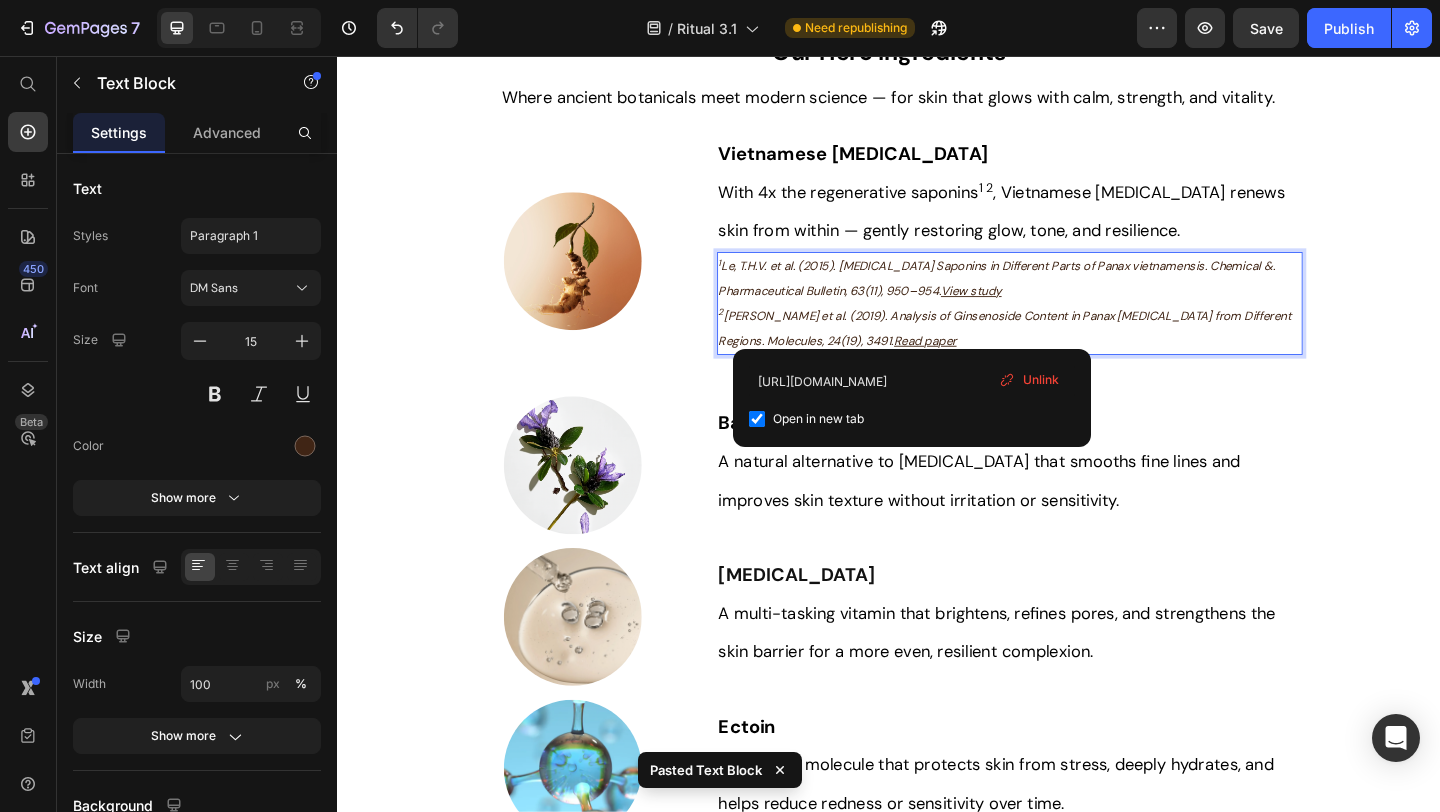 click on "When Will You See Results? Heading Image You will notice your skin feels softer and more hydrated within the first week.  The real transformation happens gradually -  with consistent use, fine lines soften, tone evens out, and that natural radiance returns over 4-6 weeks  * .   This isn't about overnight miracles or quick fixes. True radiance comes from honoring your whole self — nourishing skincare, mindful nutrition, and rest. Vietnamese Ginseng works deeply, supporting your skin's own collagen production while you nurture your body from within.   Try the full ritual for 60 days. If you’re not happy, we’ll refund you — no hassles.   *Based on a survey with 111 women after 12 weeks of using Youth 1700 Ritual Text Block Row Section 6 Our Hero Ingredients Heading Where ancient botanicals meet modern science — for skin that glows with calm, strength, and vitality. Text Block Image Vietnamese Ginseng Heading Text Block With 4x the regenerative saponins  1 2 Text Block 1 View study 2 Read paper   30" at bounding box center [937, 1032] 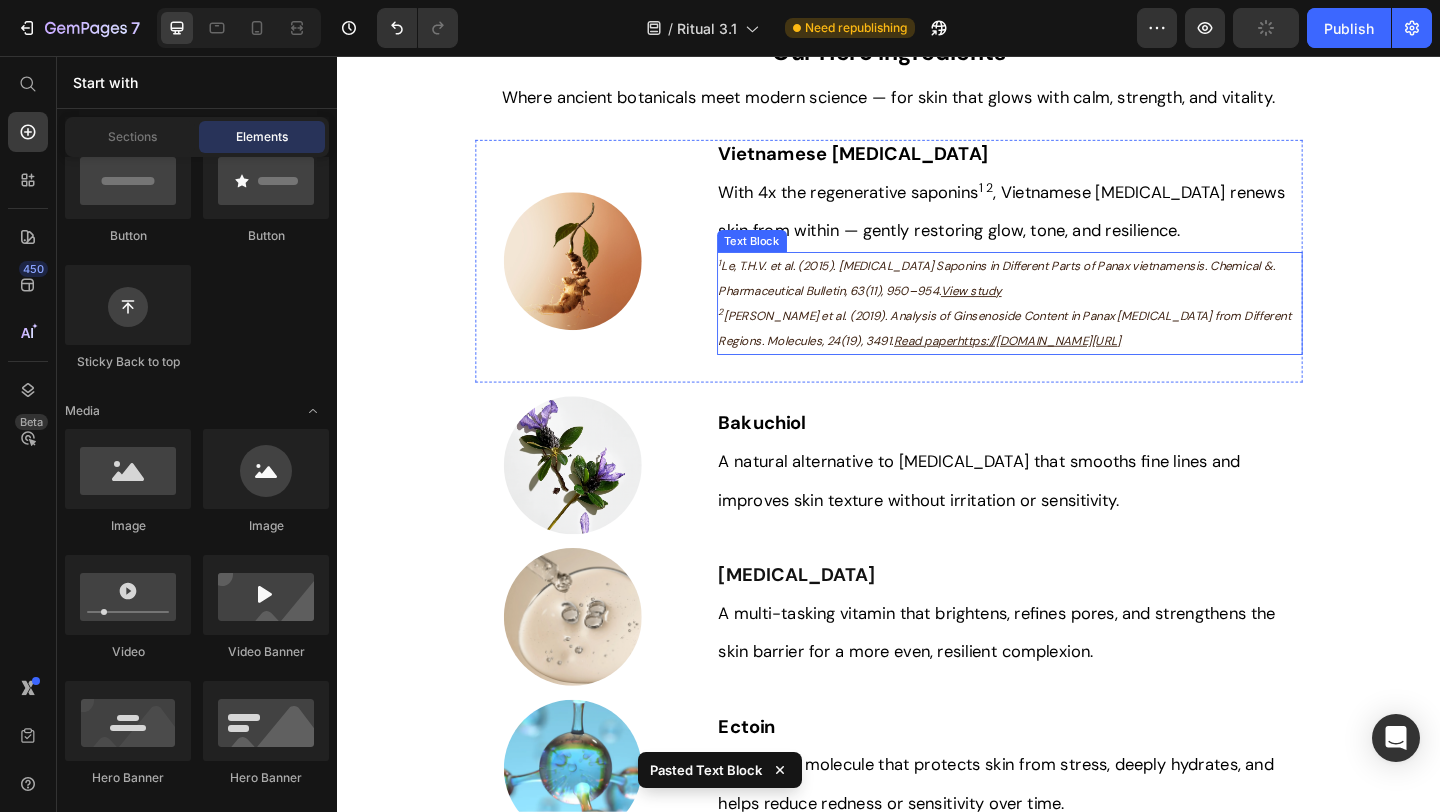 click on "2  Chen, W. et al. (2019). Analysis of Ginsenoside Content in Panax ginseng from Different Regions. Molecules, 24(19), 3491.  Read paperhttps://www.mdpi.com/1420-3049/24/19/3491" at bounding box center [1069, 352] 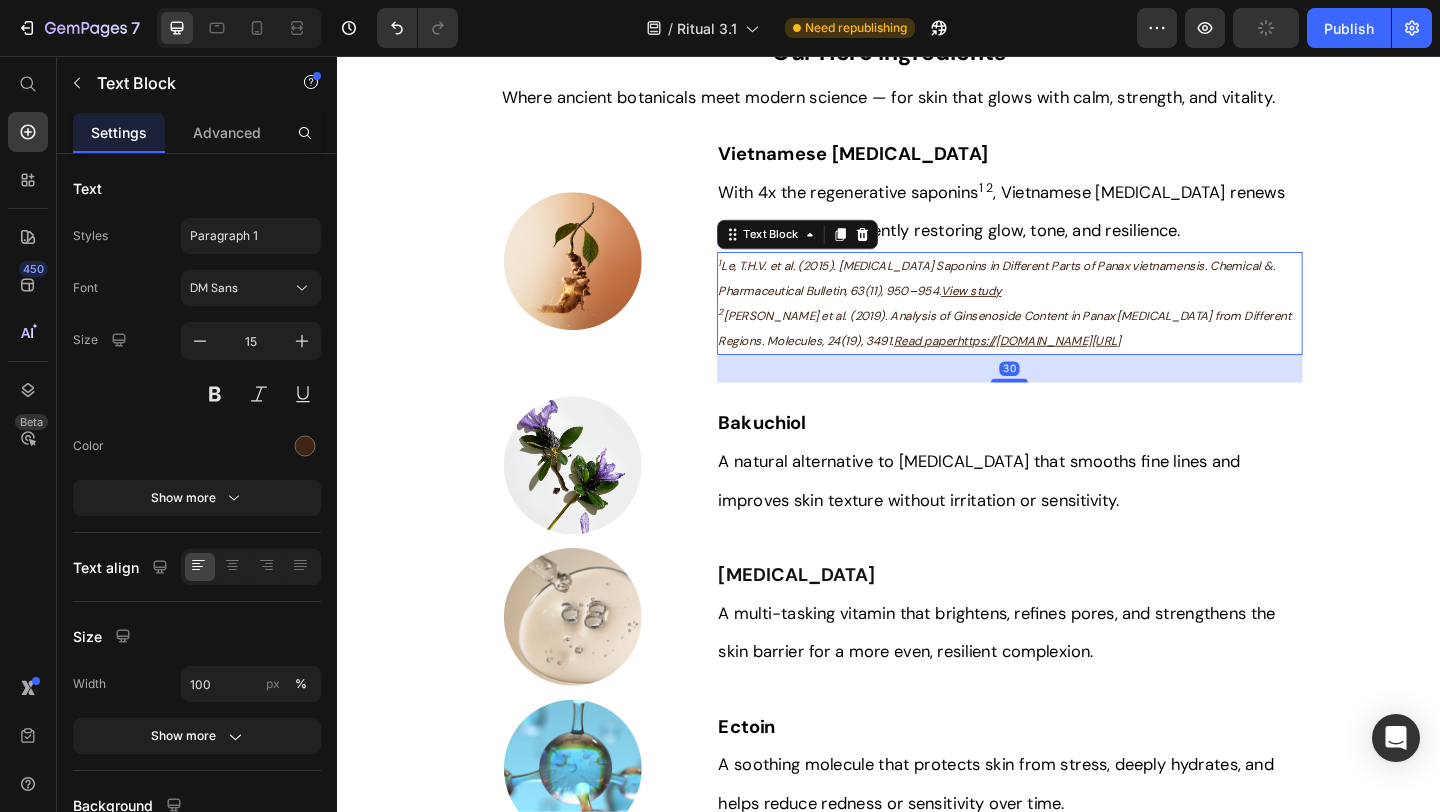 click on "Read paperhttps://[DOMAIN_NAME][URL]" at bounding box center (1066, 365) 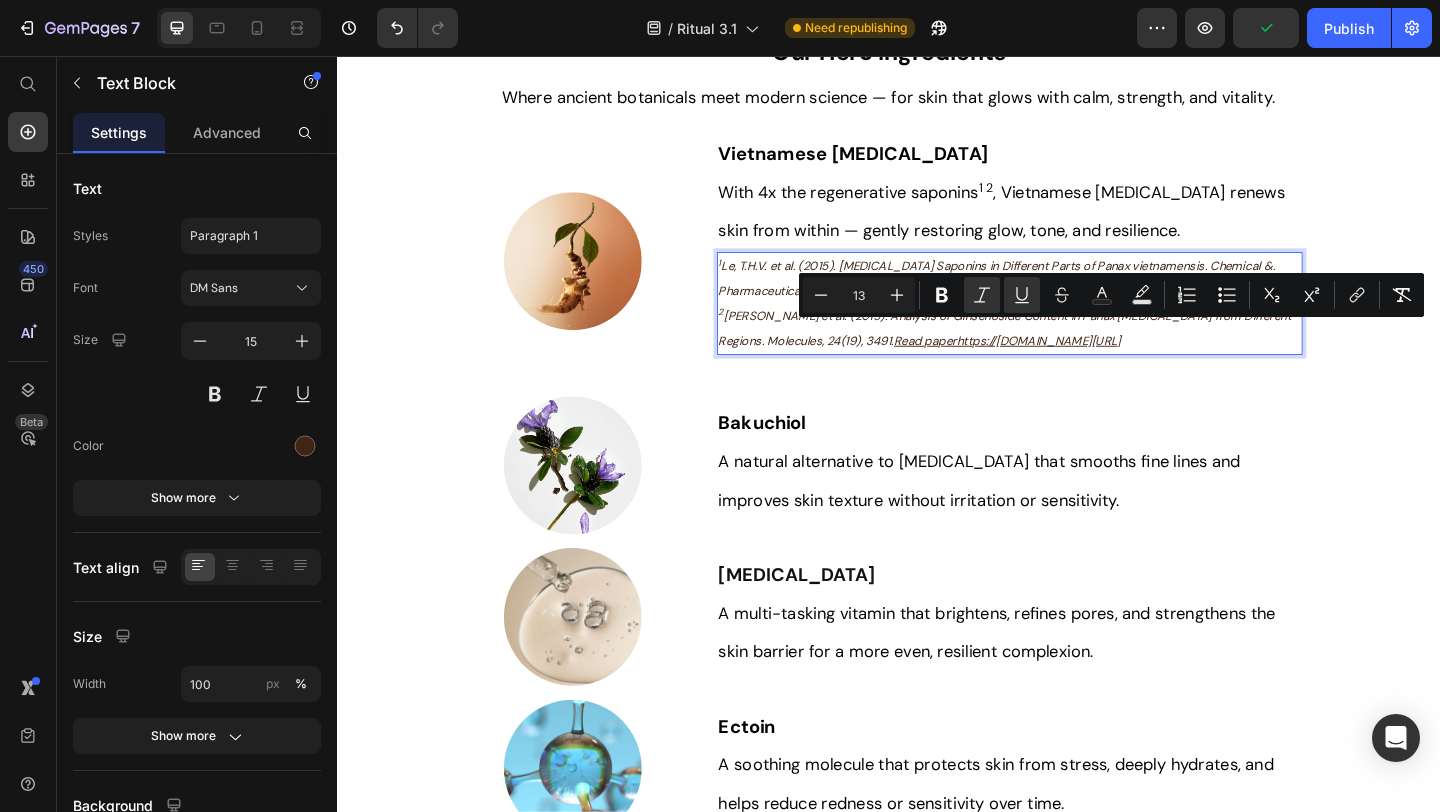 click on "2  Chen, W. et al. (2019). Analysis of Ginsenoside Content in Panax ginseng from Different Regions. Molecules, 24(19), 3491.  Read paperhttps://www.mdpi.com/1420-3049/24/19/3491" at bounding box center [1069, 352] 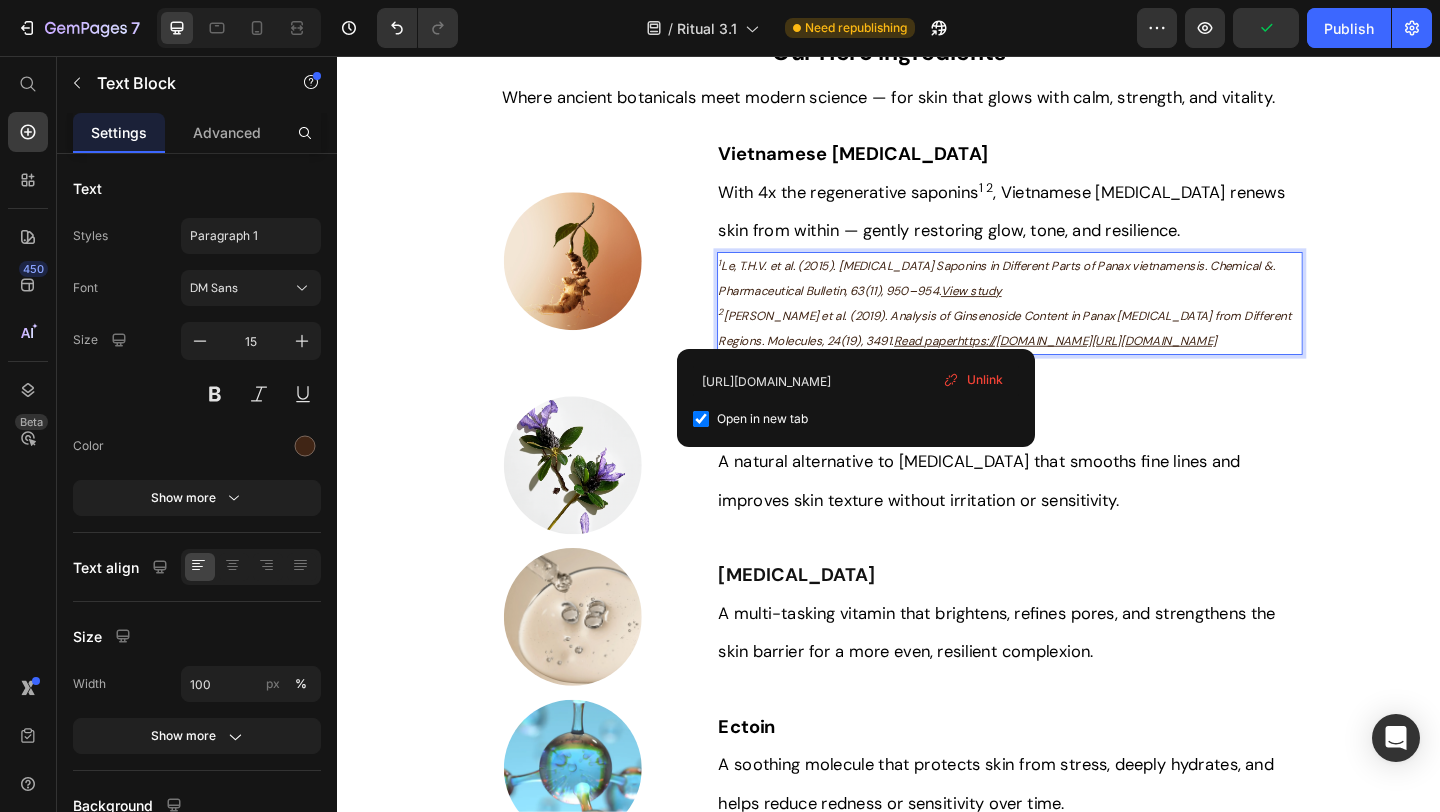 drag, startPoint x: 1280, startPoint y: 357, endPoint x: 903, endPoint y: 361, distance: 377.0212 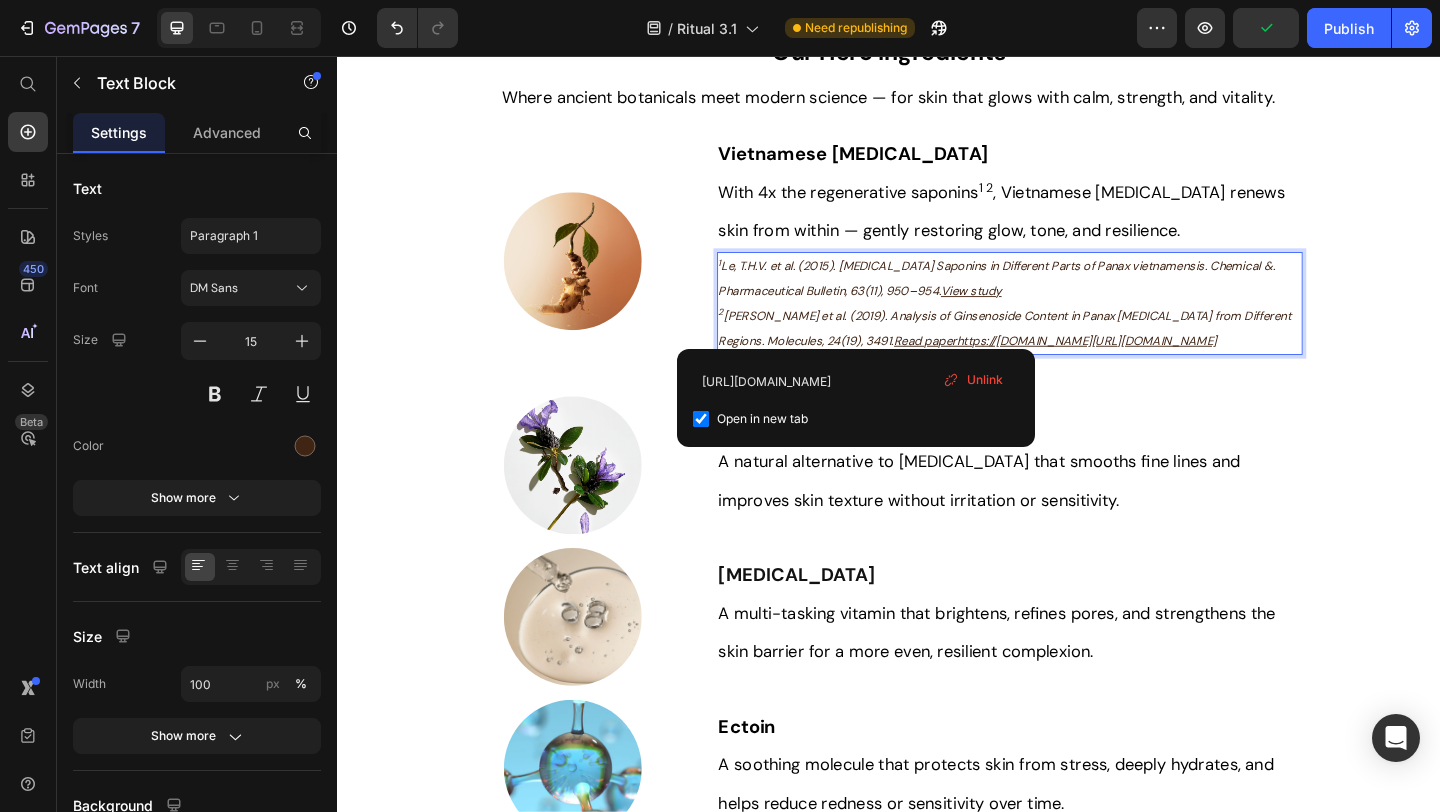 click on "Read paperhttps://www.mdpi.com/1420-3049/24/19/3491https://www.mdpi.com/1420-3049/24/19/3491" at bounding box center [1118, 365] 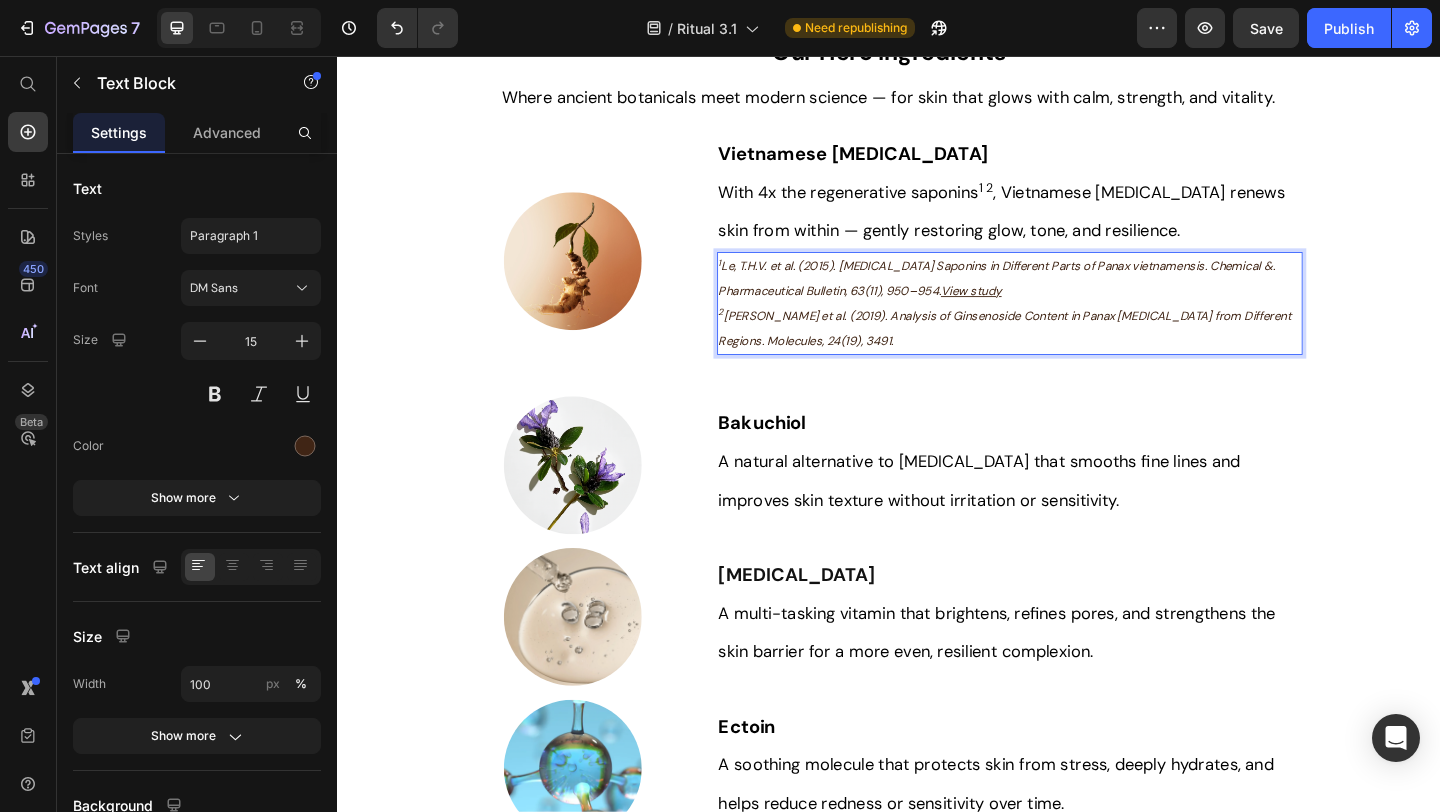 drag, startPoint x: 900, startPoint y: 358, endPoint x: 1137, endPoint y: 387, distance: 238.76767 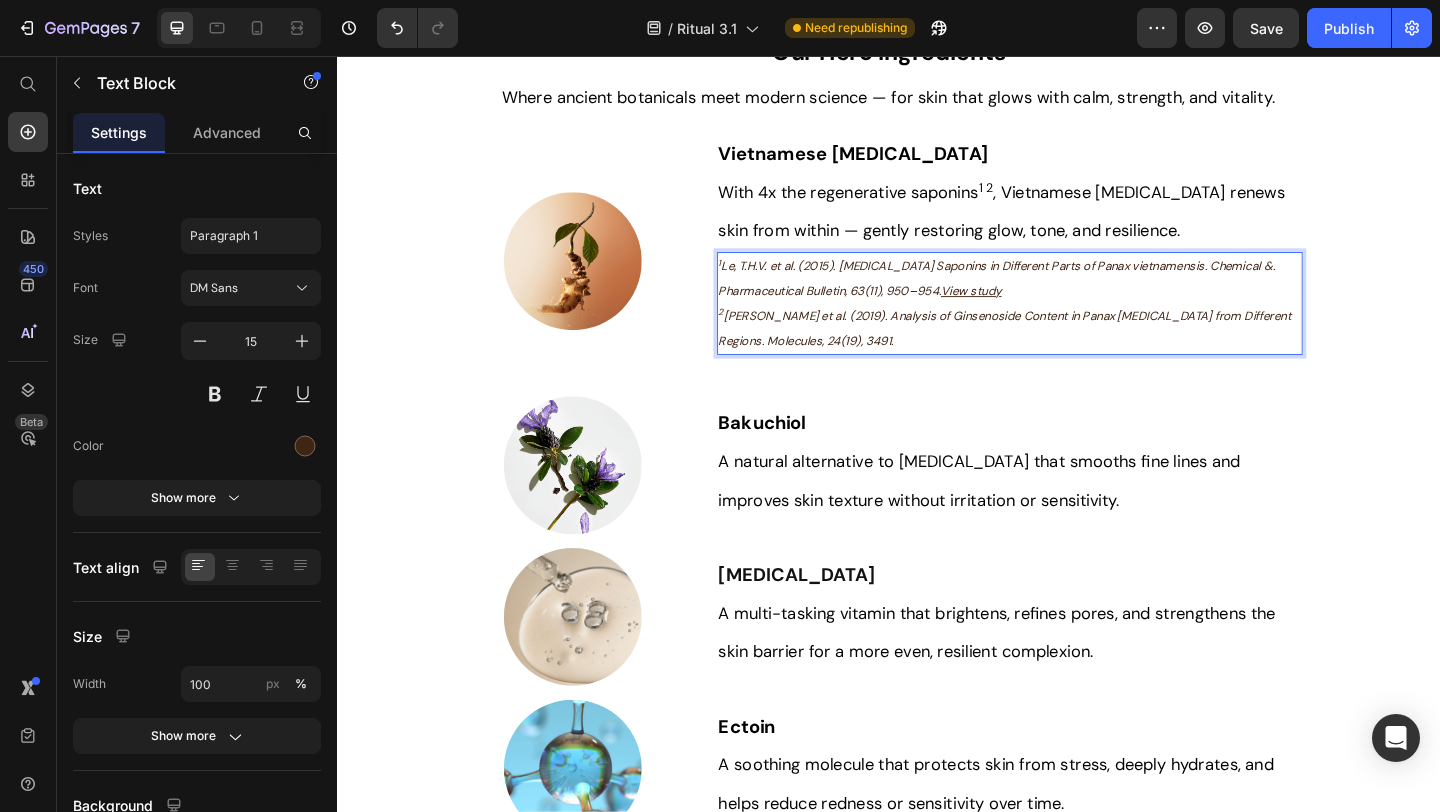 click on "1  Le, T.H.V. et al. (2015). [MEDICAL_DATA] Saponins in Different Parts of Panax vietnamensis. Chemical &. Pharmaceutical Bulletin, 63(11), 950–954.  View study" at bounding box center (1069, 298) 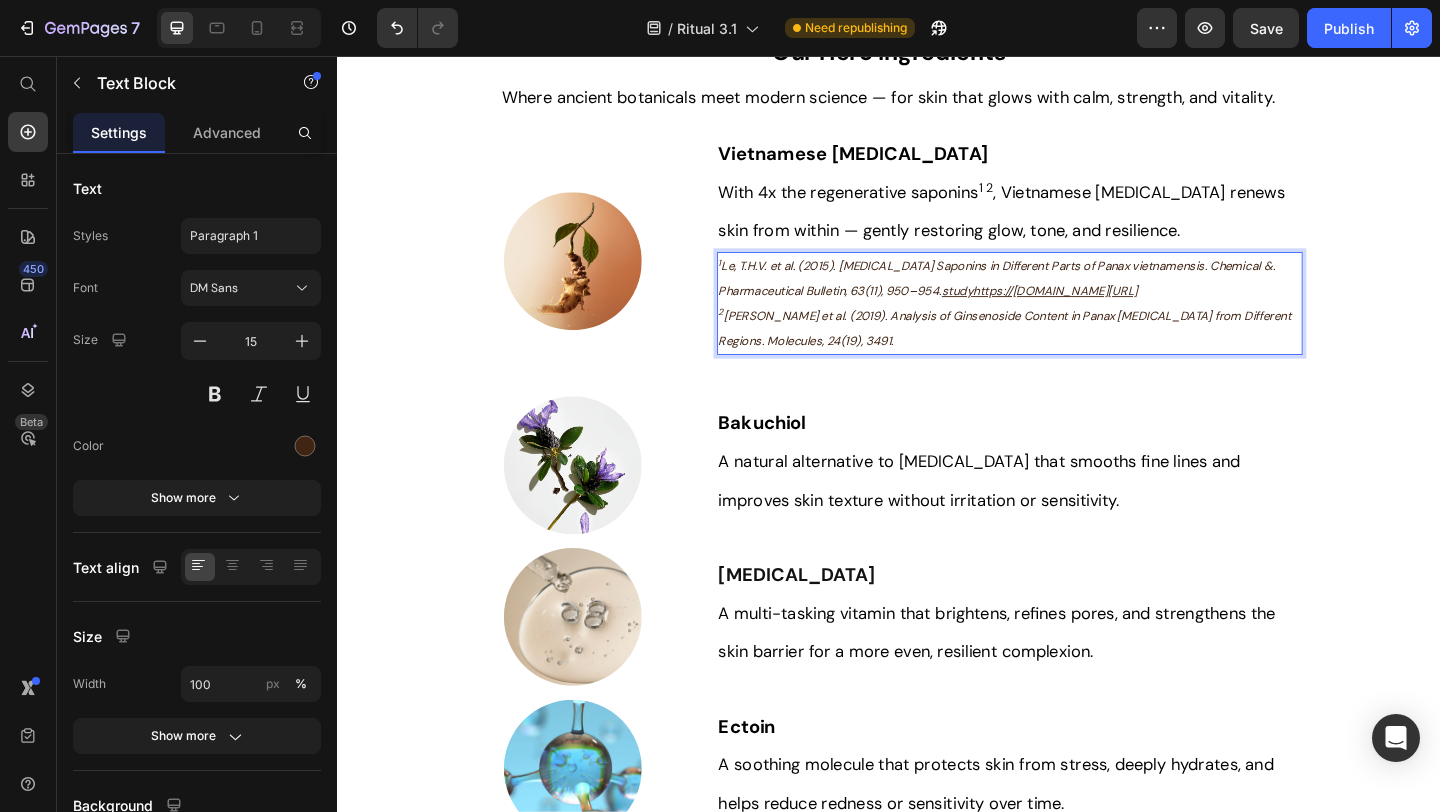 drag, startPoint x: 1090, startPoint y: 296, endPoint x: 1000, endPoint y: 297, distance: 90.005554 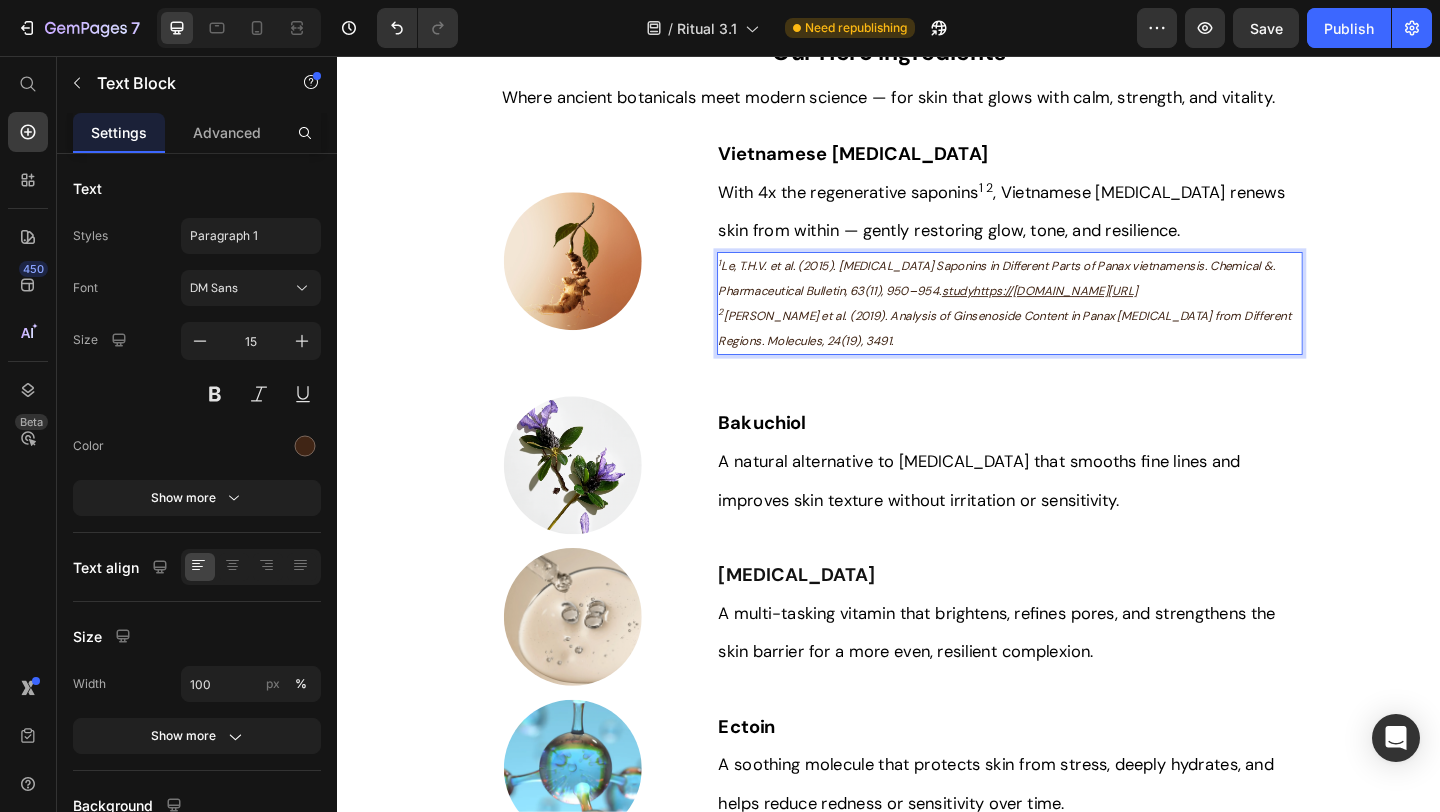 click on "1  Le, T.H.V. et al. (2015). Ginseng Saponins in Different Parts of Panax vietnamensis. Chemical &. Pharmaceutical Bulletin, 63(11), 950–954.  studyhttps://pubmed.ncbi.nlm.nih.gov/26521860" at bounding box center (1069, 298) 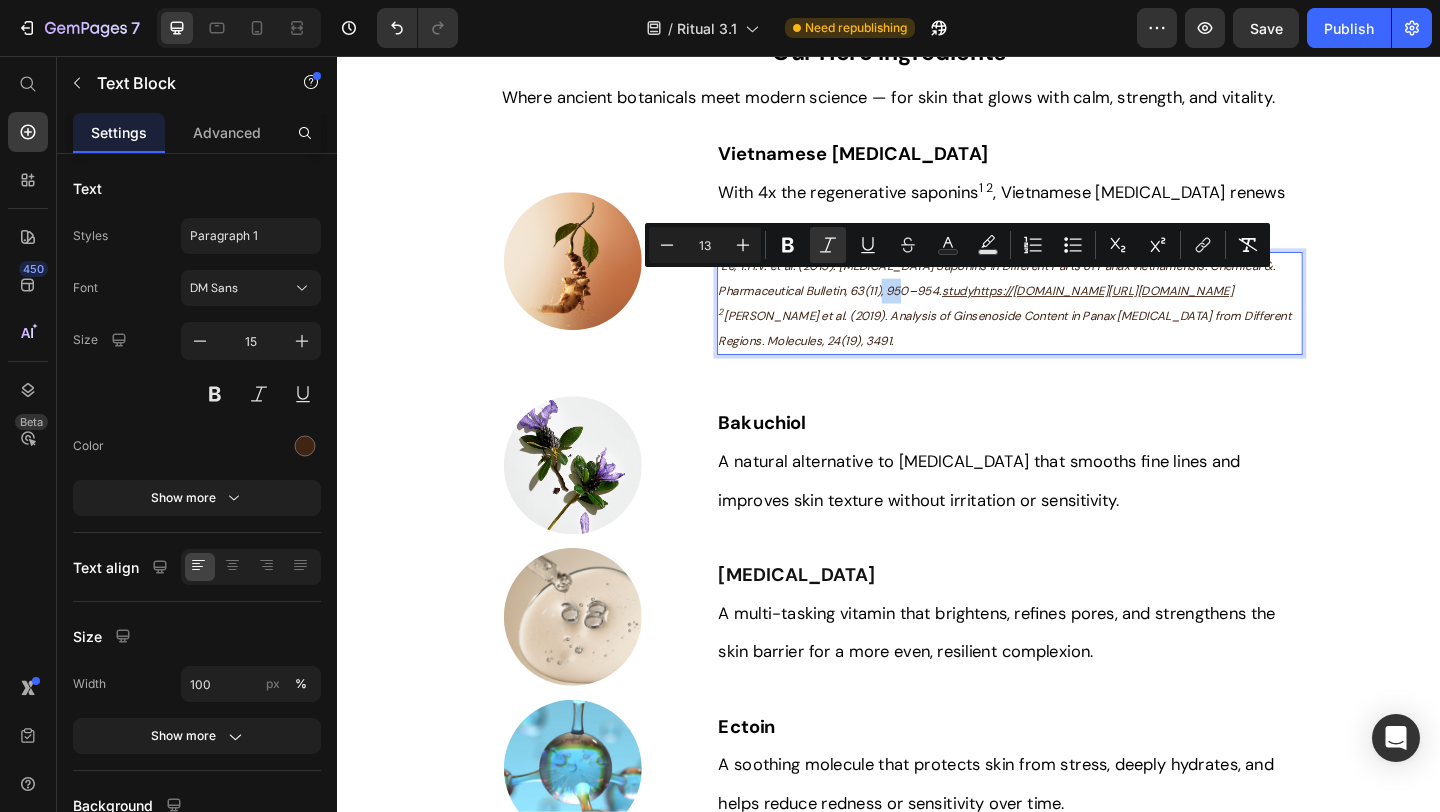 drag, startPoint x: 1315, startPoint y: 302, endPoint x: 975, endPoint y: 308, distance: 340.05295 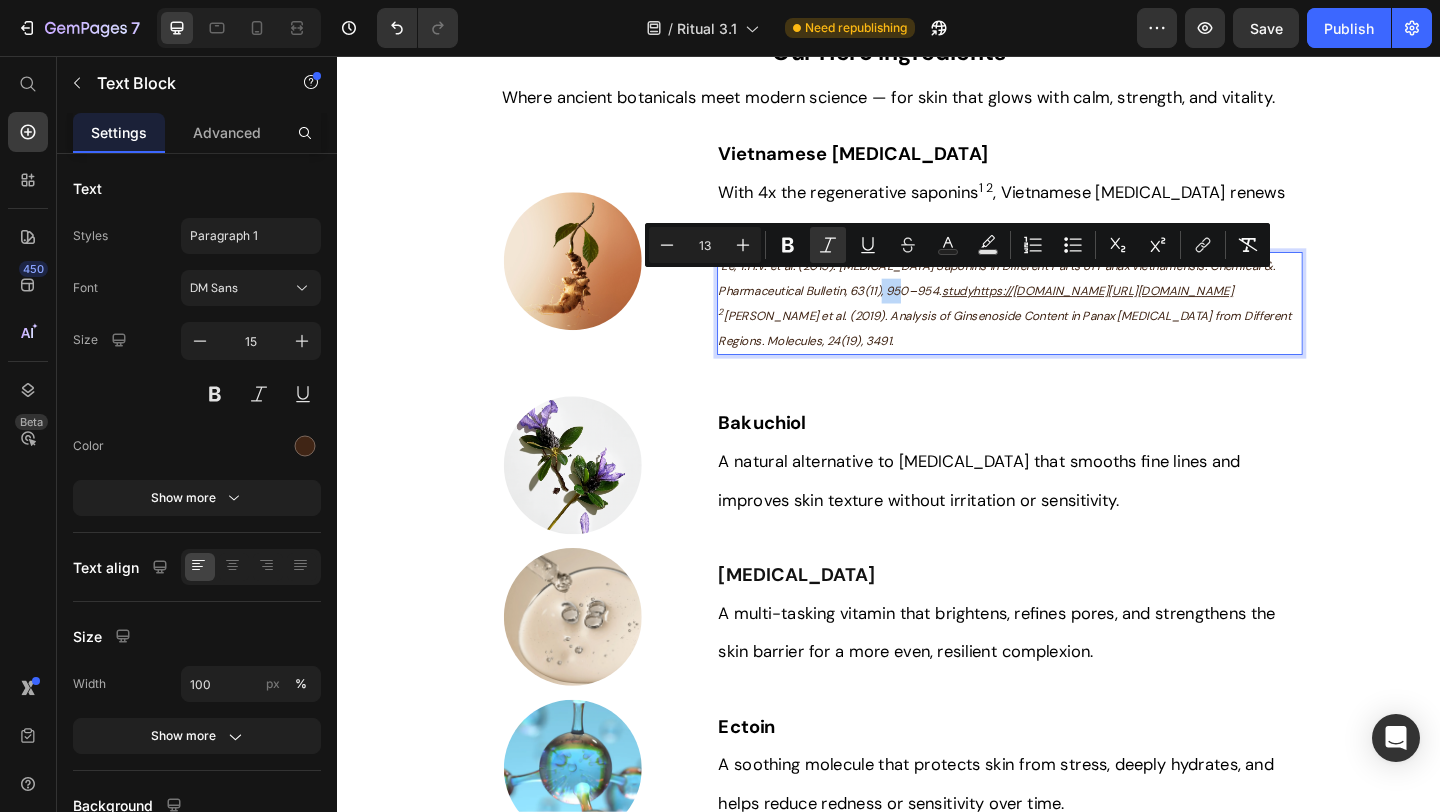 click on "studyhttps://pubmed.ncbi.nlm.nih.gov/26521860https://pubmed.ncbi.nlm.nih.gov/26521860" at bounding box center [1153, 311] 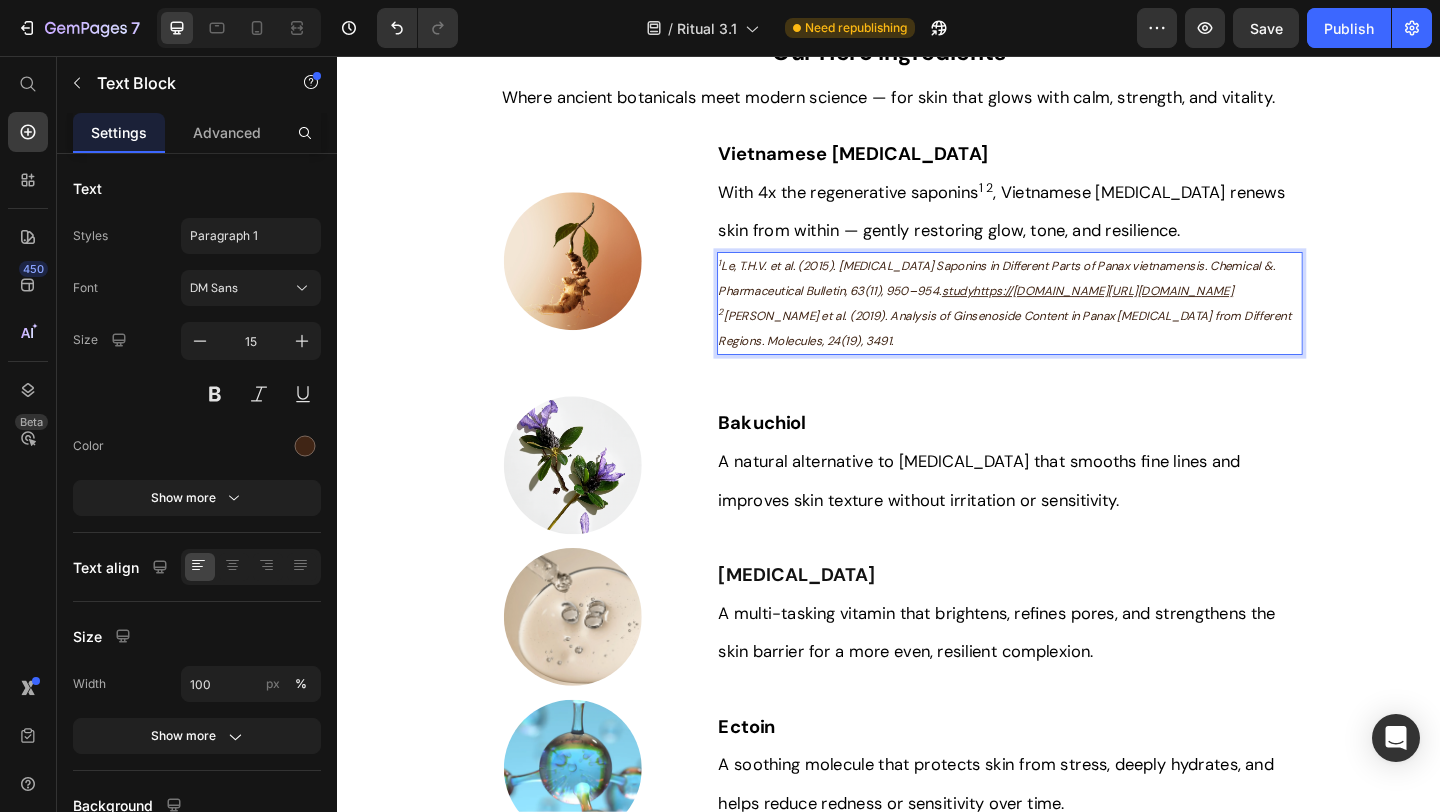click on "studyhttps://pubmed.ncbi.nlm.nih.gov/26521860https://pubmed.ncbi.nlm.nih.gov/26521860" at bounding box center (1153, 311) 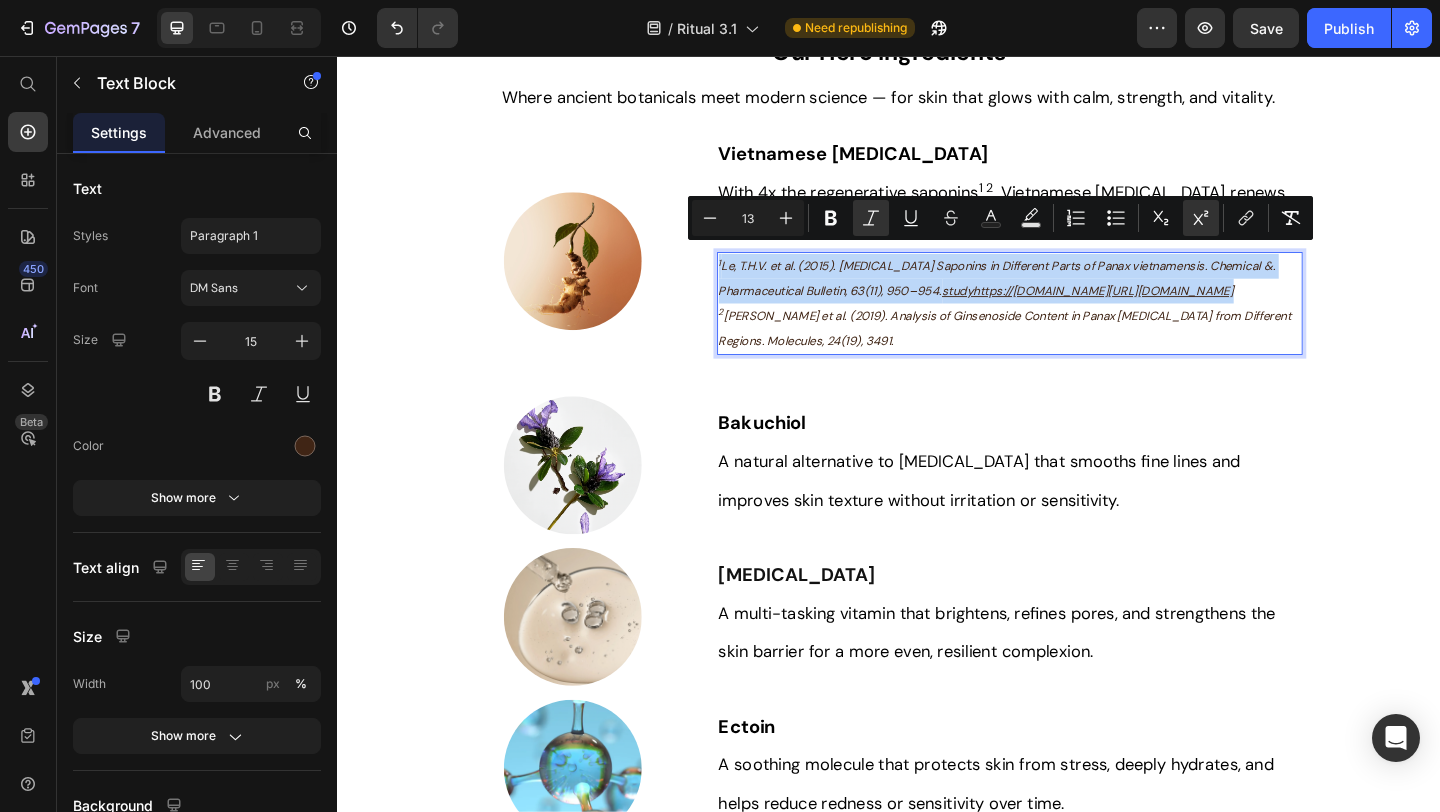 click on "studyhttps://pubmed.ncbi.nlm.nih.gov/26521860https://pubmed.ncbi.nlm.nih.gov/26521860" at bounding box center [1153, 311] 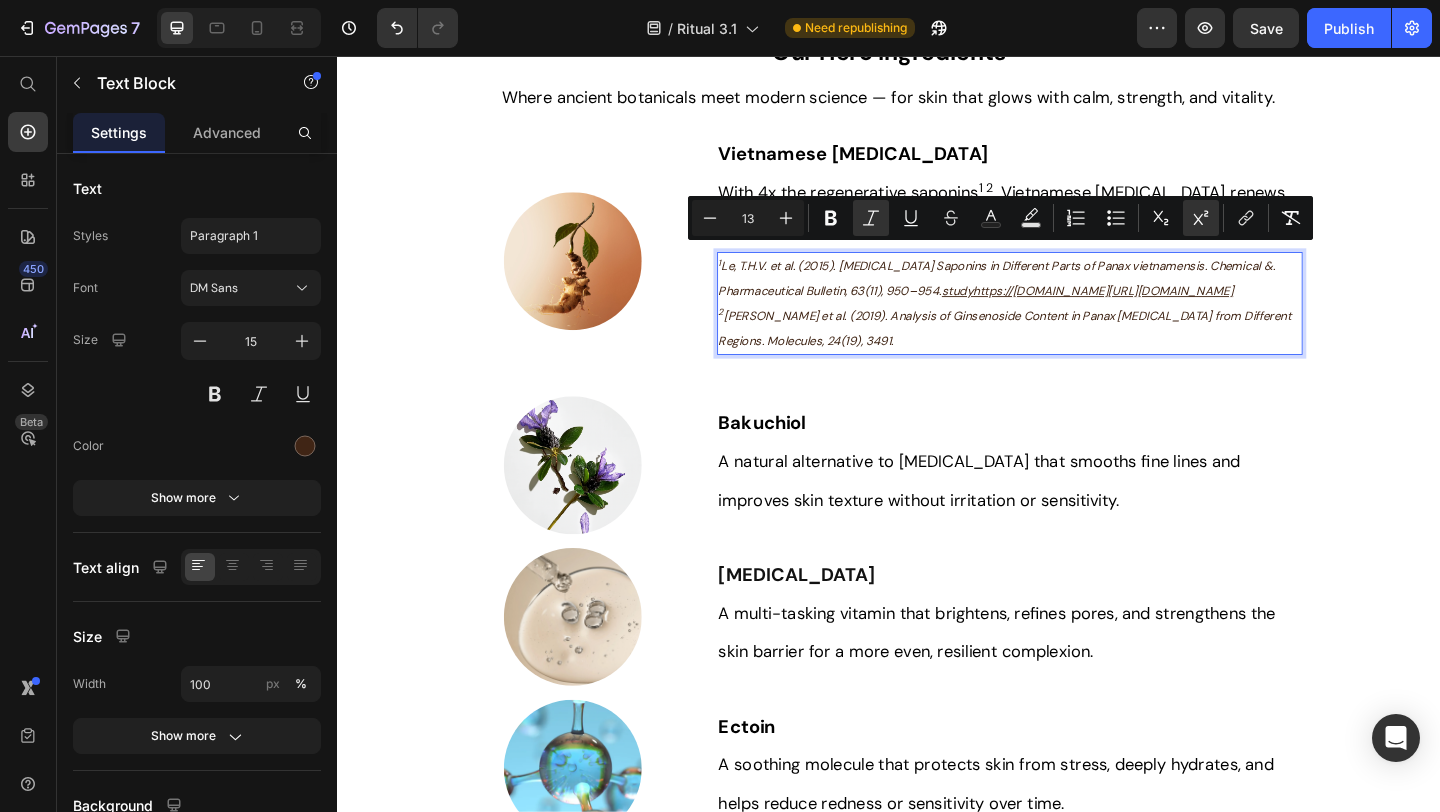 click on "studyhttps://pubmed.ncbi.nlm.nih.gov/26521860https://pubmed.ncbi.nlm.nih.gov/26521860" at bounding box center [1153, 311] 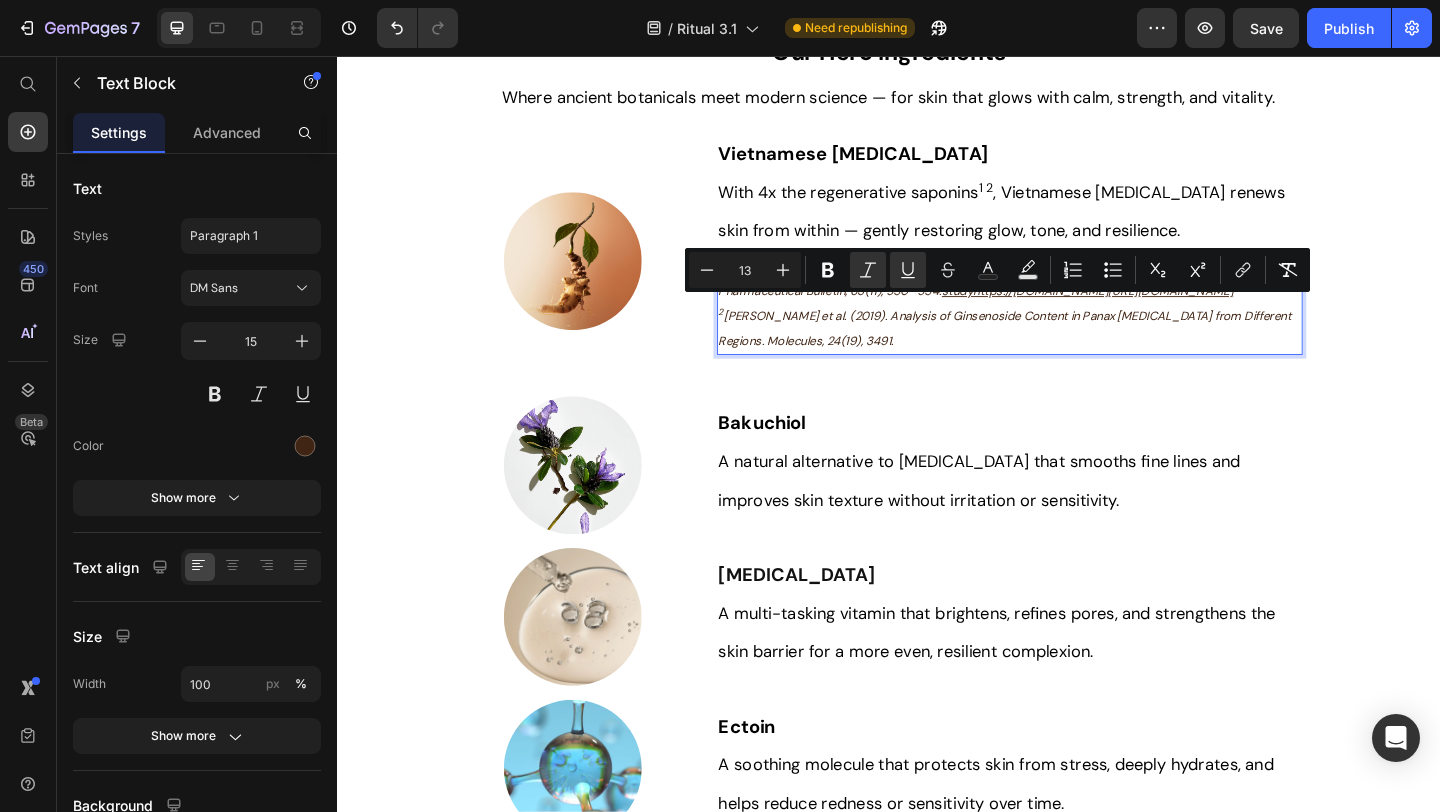 click on "studyhttps://pubmed.ncbi.nlm.nih.gov/26521860https://pubmed.ncbi.nlm.nih.gov/26521860" at bounding box center (1153, 311) 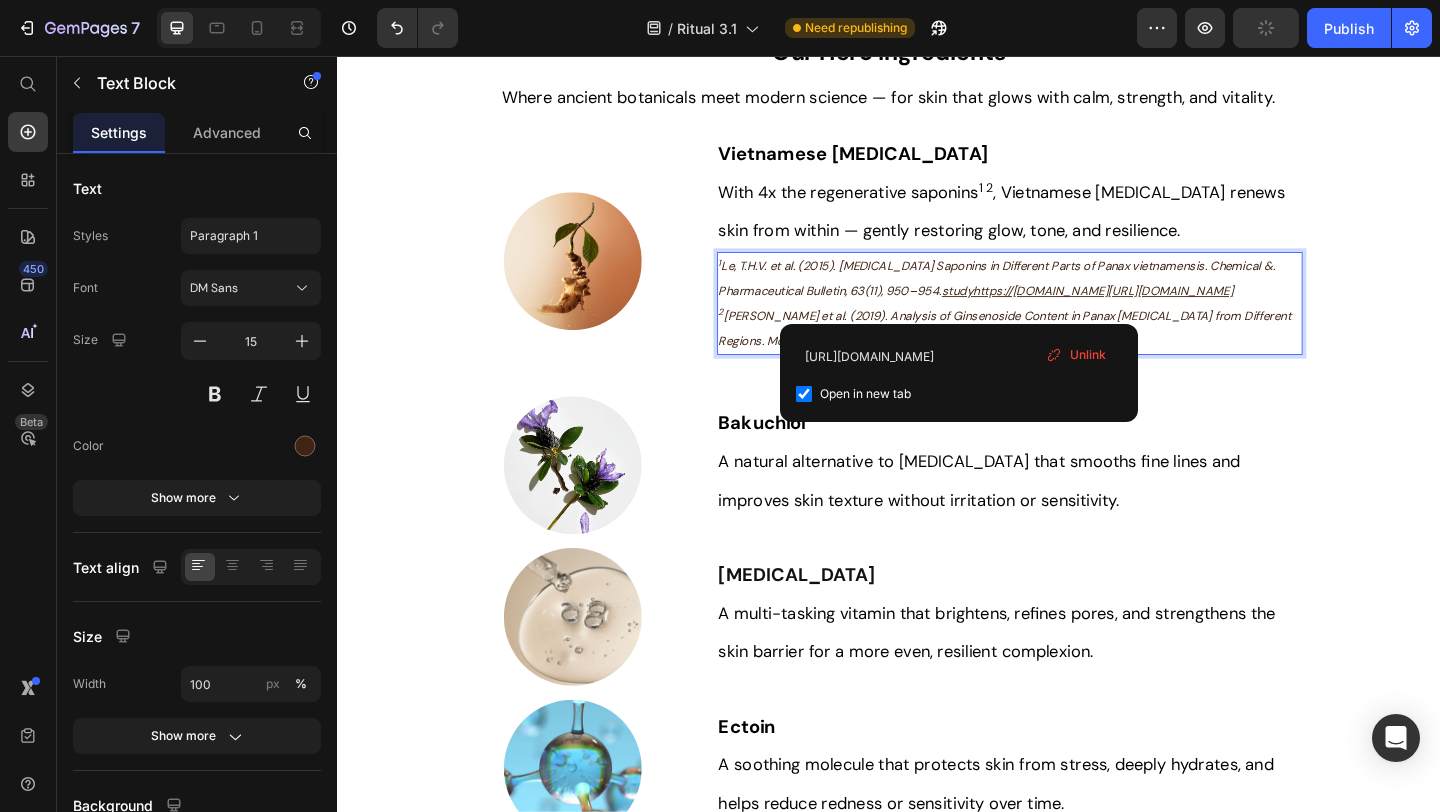 click on "1  Le, T.H.V. et al. (2015). Ginseng Saponins in Different Parts of Panax vietnamensis. Chemical &. Pharmaceutical Bulletin, 63(11), 950–954.  studyhttps://pubmed.ncbi.nlm.nih.gov/26521860https://pubmed.ncbi.nlm.nih.gov/26521860" at bounding box center (1069, 298) 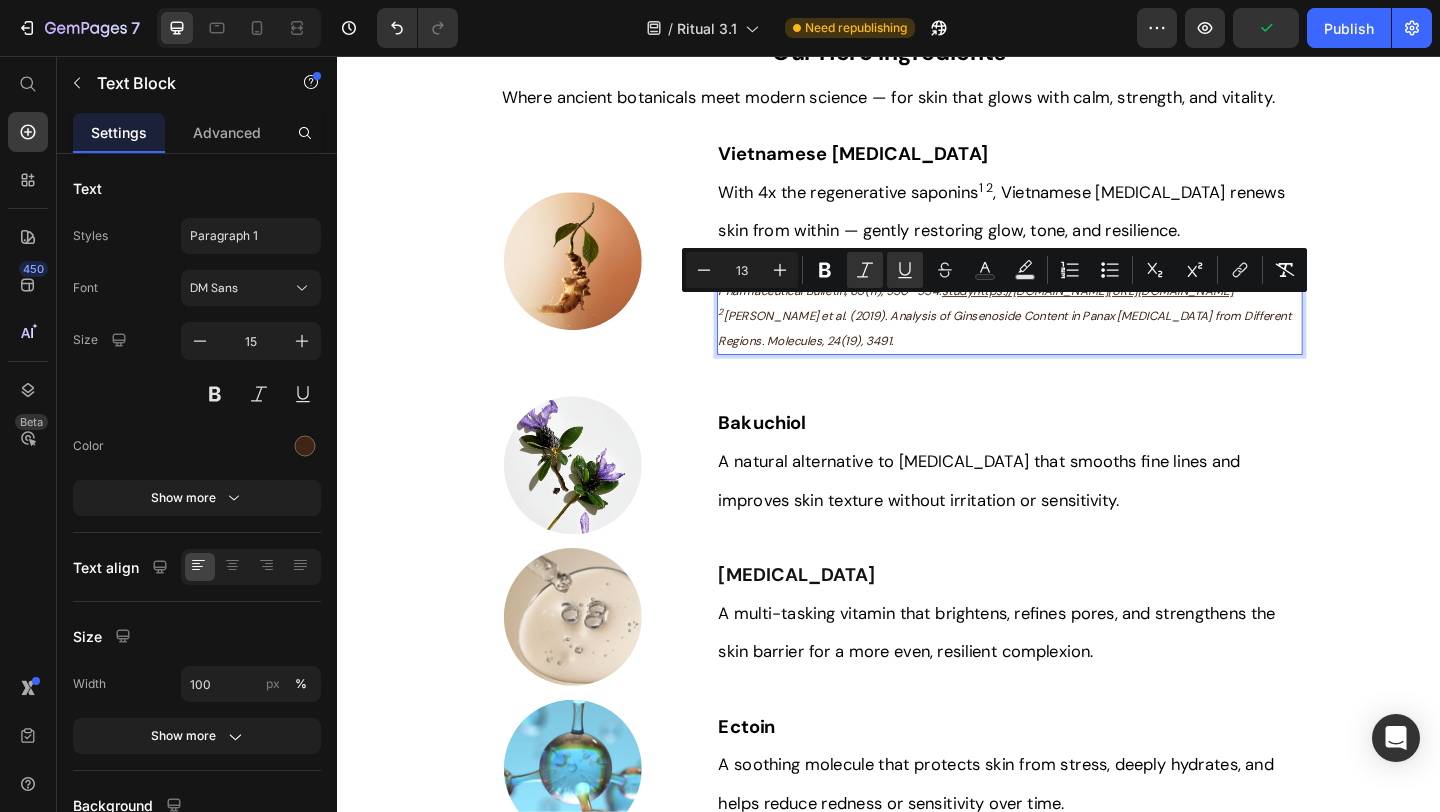 drag, startPoint x: 1301, startPoint y: 325, endPoint x: 781, endPoint y: 343, distance: 520.31146 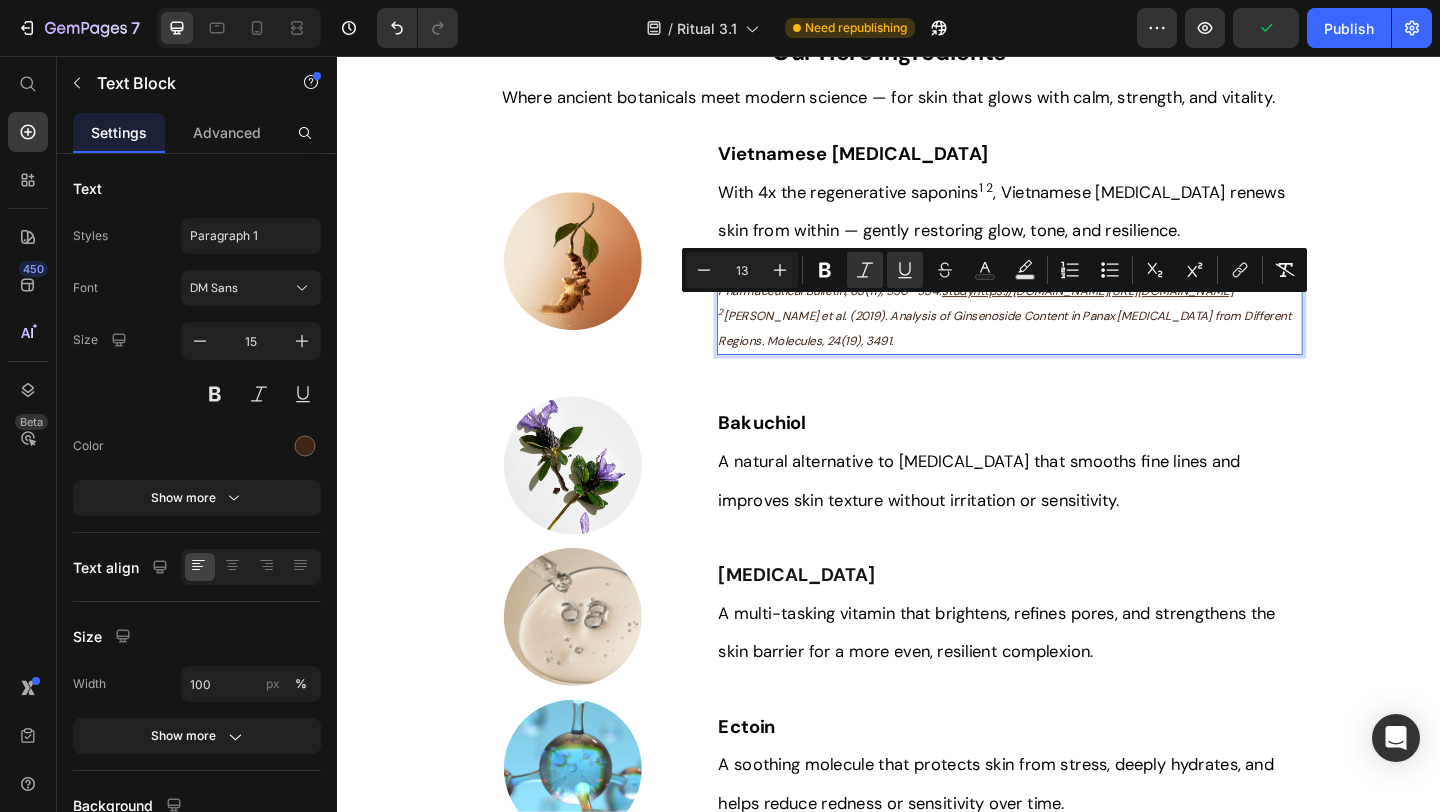 click on "1  Le, T.H.V. et al. (2015). Ginseng Saponins in Different Parts of Panax vietnamensis. Chemical &. Pharmaceutical Bulletin, 63(11), 950–954.  studyhttps://pubmed.ncbi.nlm.nih.gov/26521860https://pubmed.ncbi.nlm.nih.gov/26521860 2  Chen, W. et al. (2019). Analysis of Ginsenoside Content in Panax ginseng from Different Regions. Molecules, 24(19), 3491." at bounding box center [1069, 325] 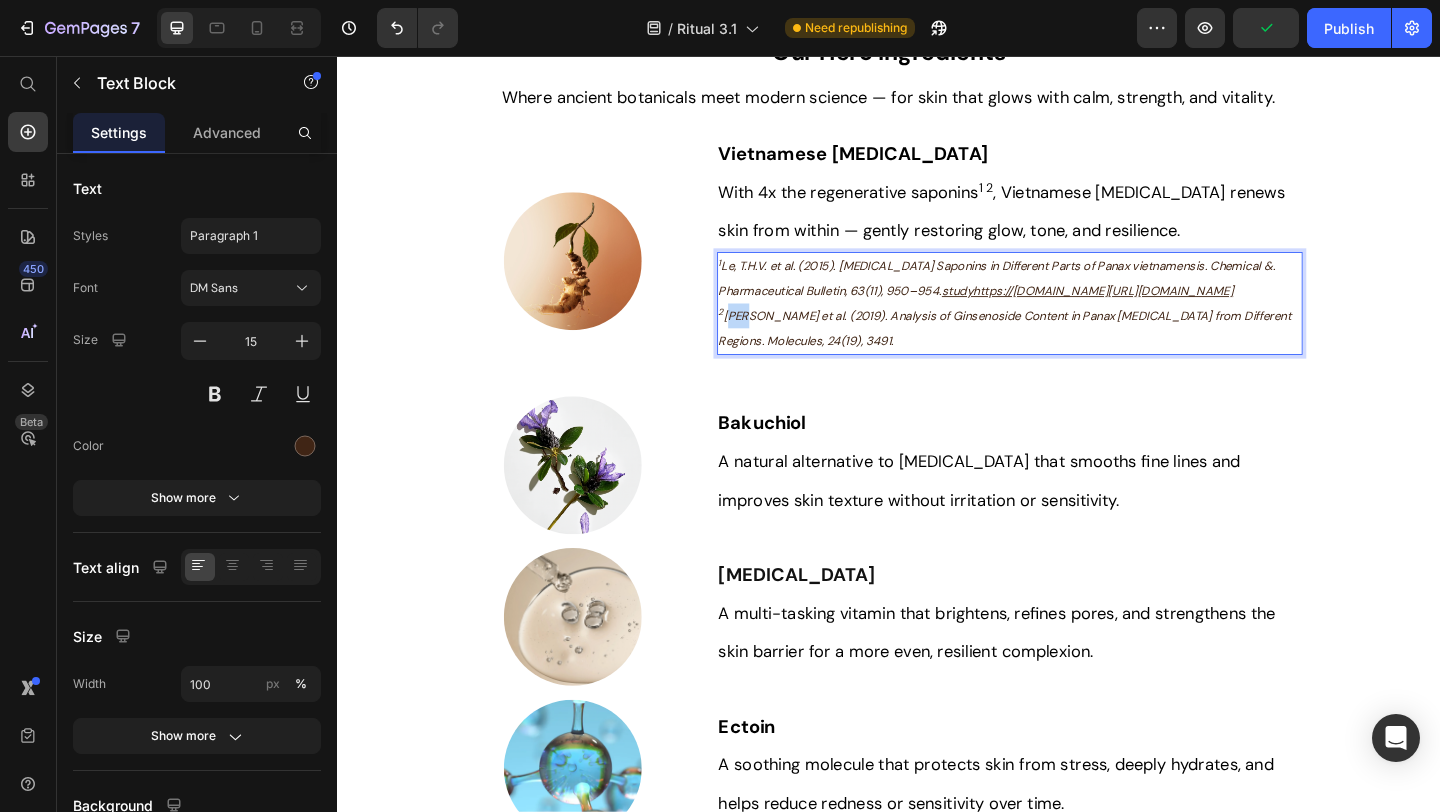 drag, startPoint x: 781, startPoint y: 341, endPoint x: 760, endPoint y: 356, distance: 25.806976 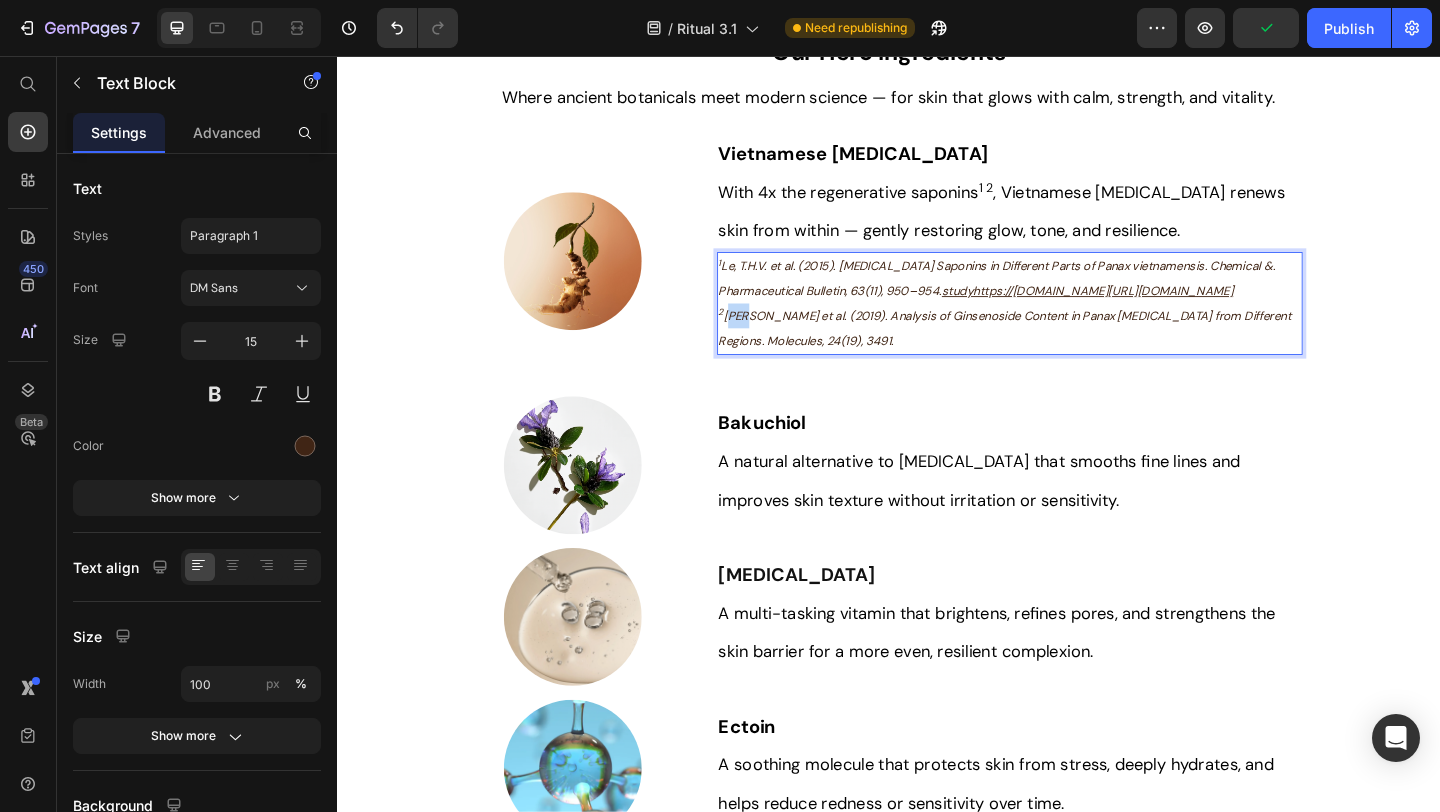 click on "2  [PERSON_NAME] et al. (2019). Analysis of Ginsenoside Content in Panax [MEDICAL_DATA] from Different Regions. Molecules, 24(19), 3491." at bounding box center [1069, 352] 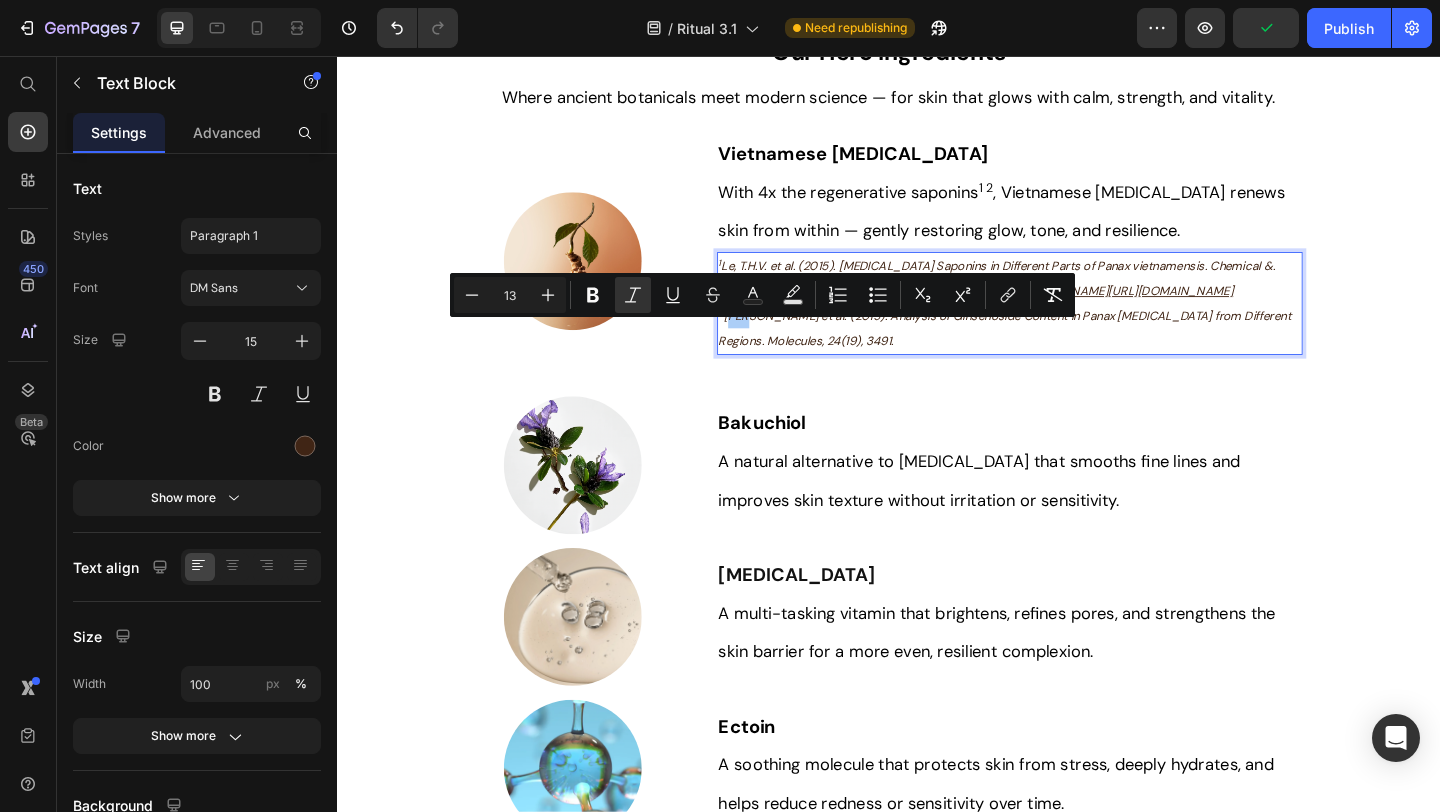 click on "Minus 13 Plus Bold Italic Underline       Strikethrough
Text Color
Text Background Color Numbered List Bulleted List Subscript Superscript       link Remove Format" at bounding box center [762, 295] 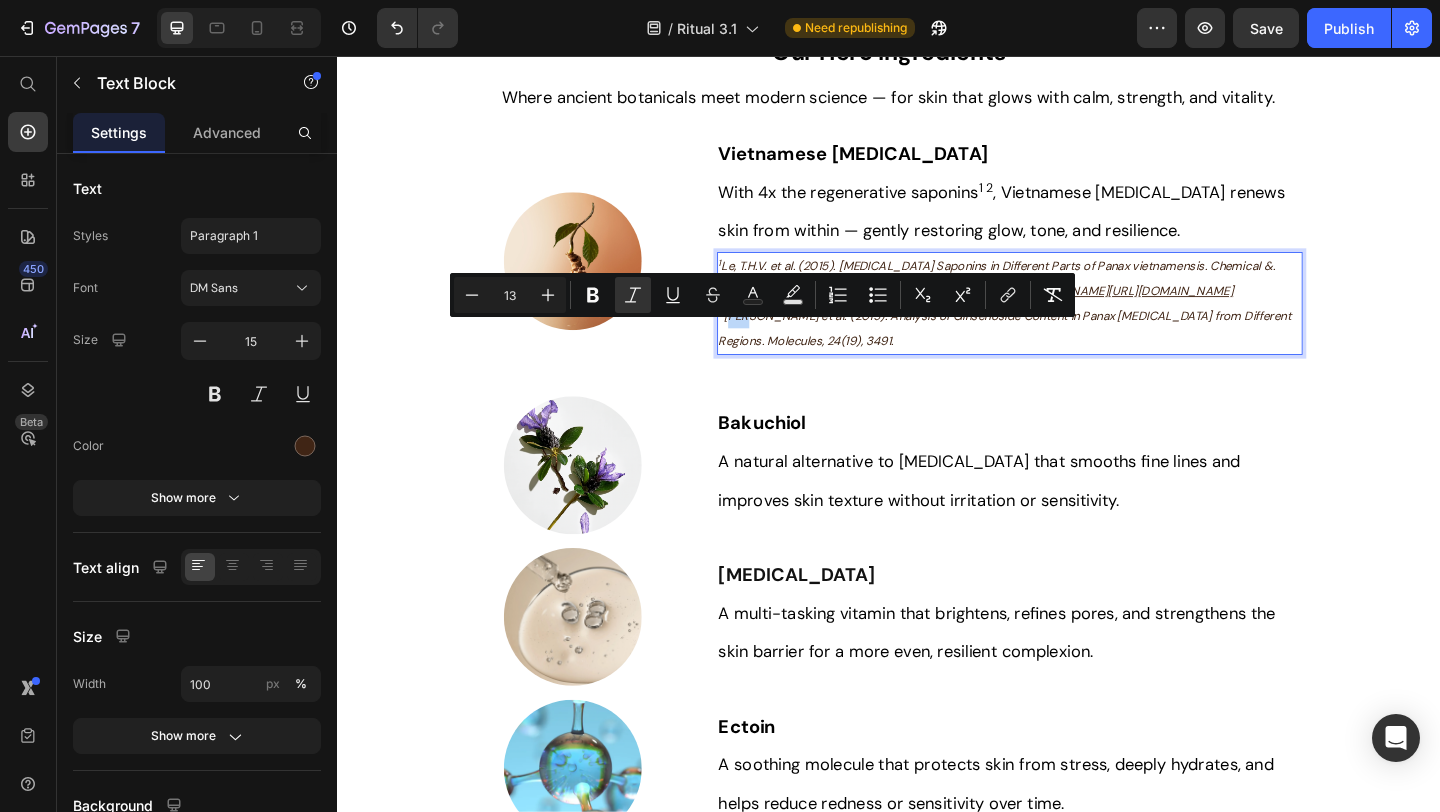 click on "studyhttps://pubmed.ncbi.nlm.nih.gov/26521860https://pubmed.ncbi.nlm.nih.gov/26521860" at bounding box center (1153, 311) 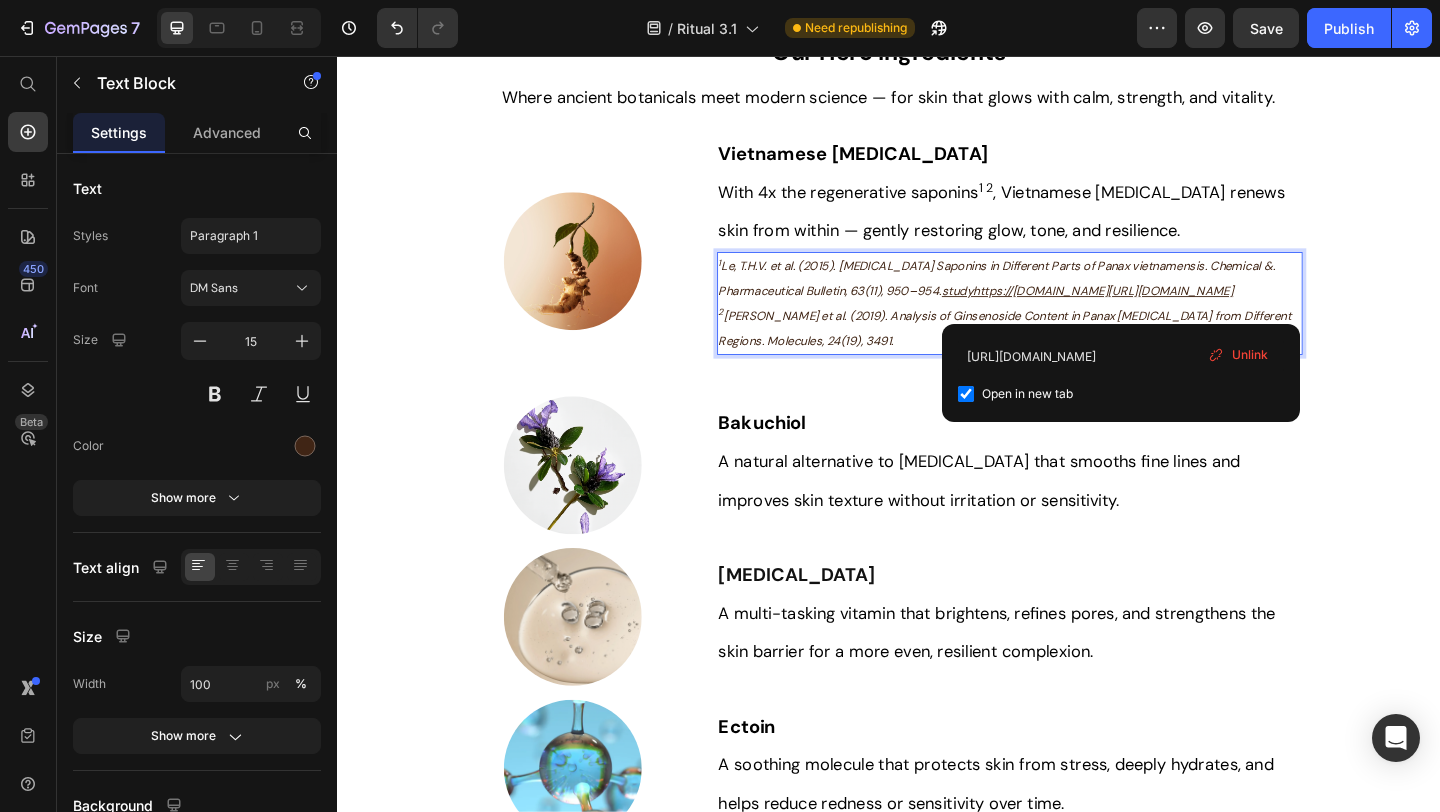 click on "studyhttps://pubmed.ncbi.nlm.nih.gov/26521860https://pubmed.ncbi.nlm.nih.gov/26521860" at bounding box center [1153, 311] 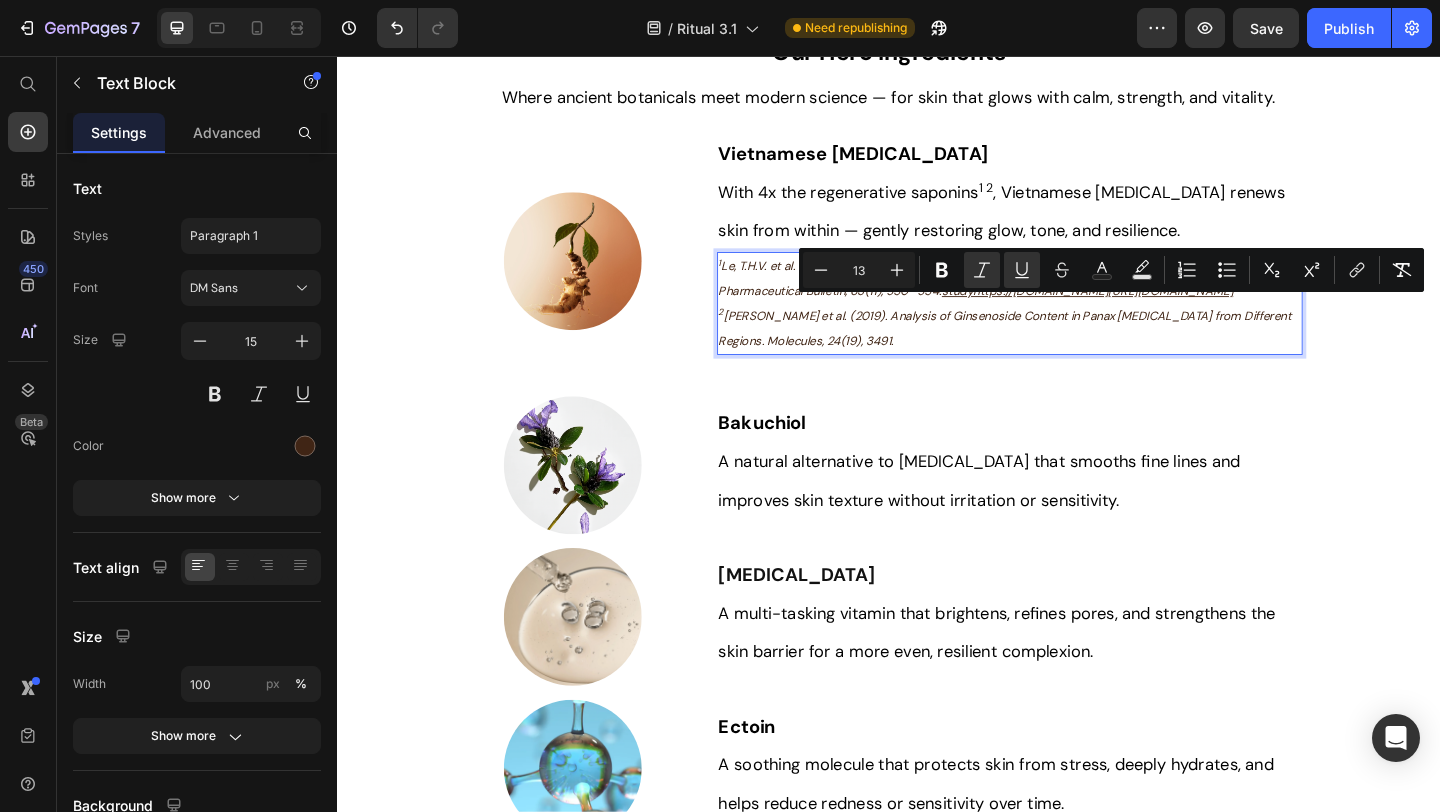 click on "studyhttps://pubmed.ncbi.nlm.nih.gov/26521860https://pubmed.ncbi.nlm.nih.gov/26521860" at bounding box center (1153, 311) 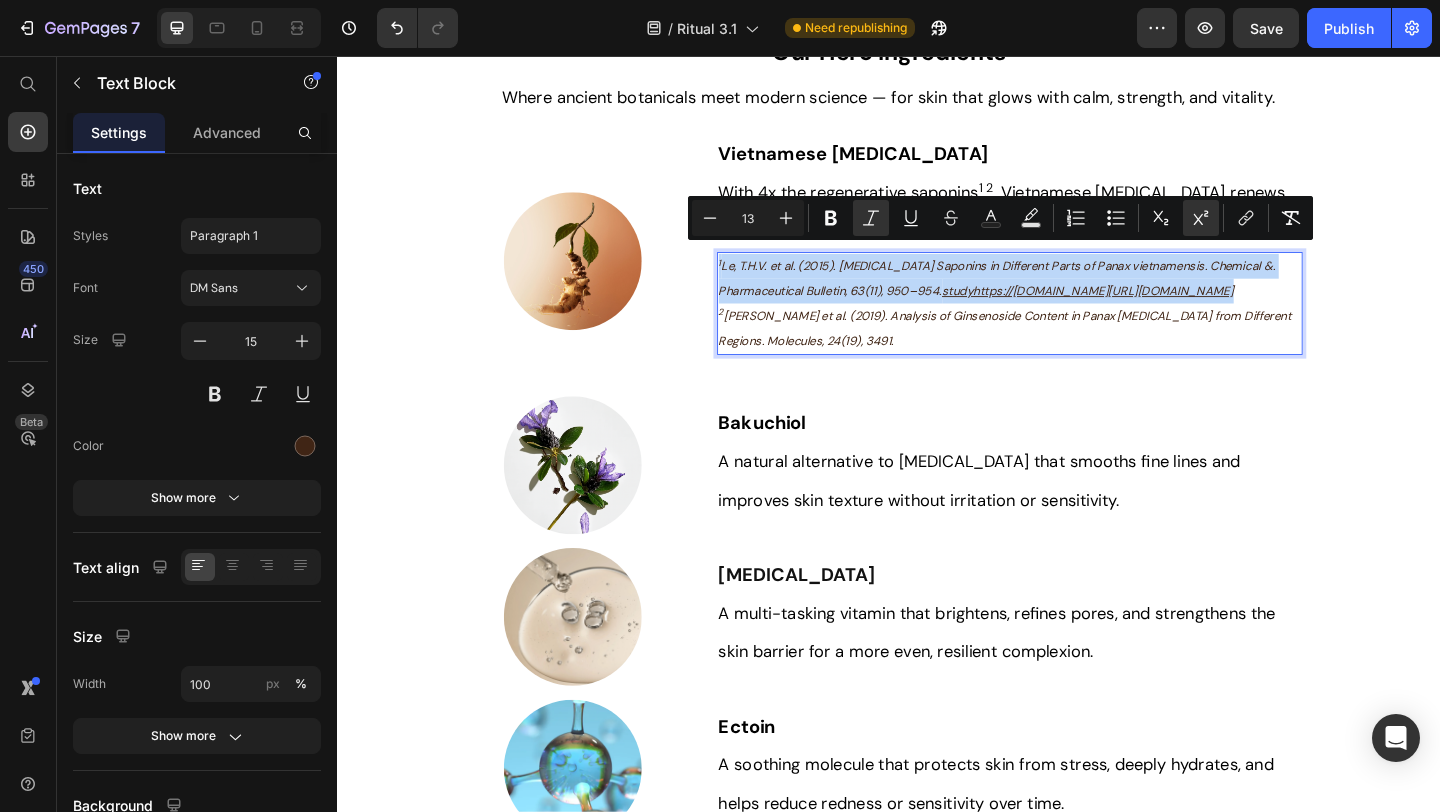 click on "studyhttps://pubmed.ncbi.nlm.nih.gov/26521860https://pubmed.ncbi.nlm.nih.gov/26521860" at bounding box center (1153, 311) 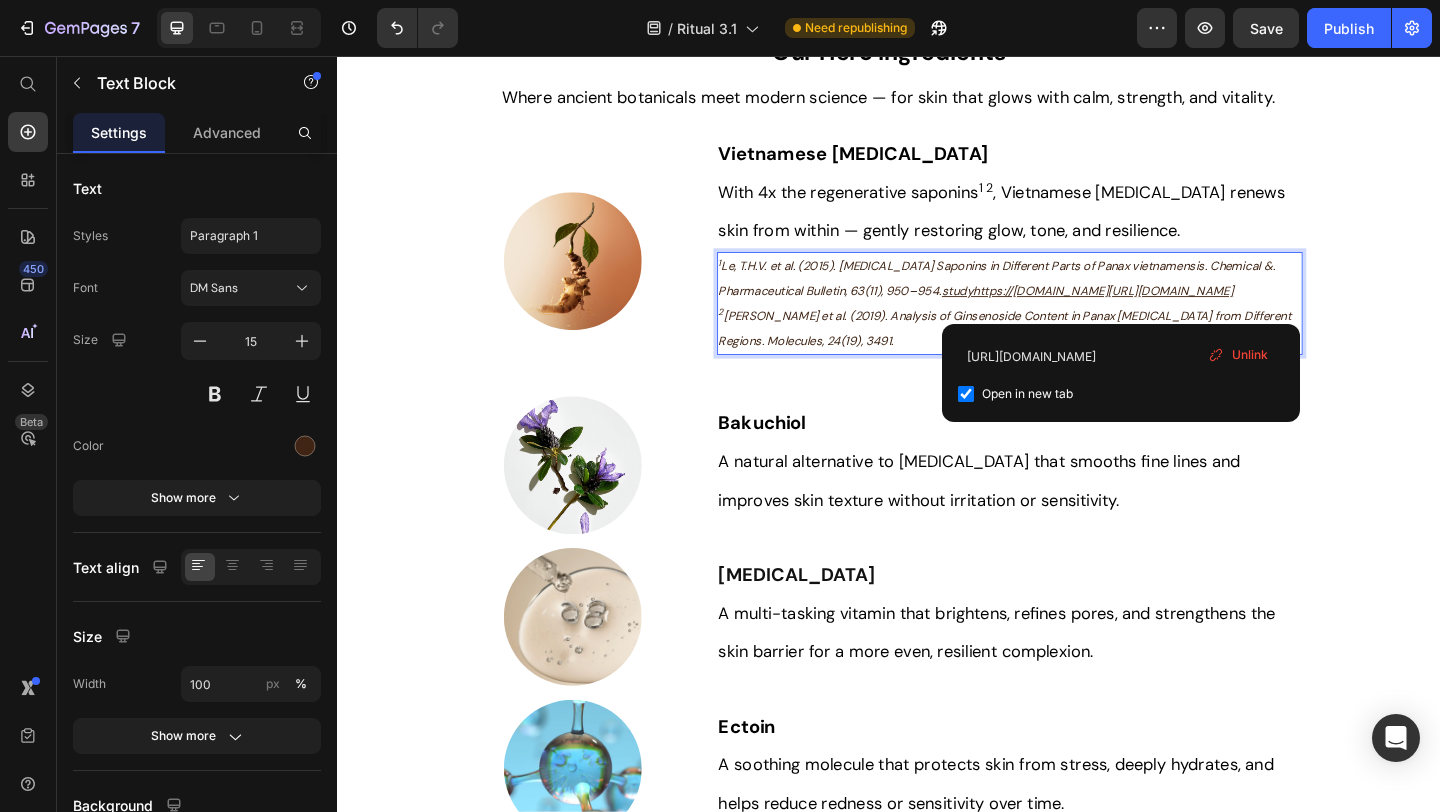 click on "1  Le, T.H.V. et al. (2015). Ginseng Saponins in Different Parts of Panax vietnamensis. Chemical &. Pharmaceutical Bulletin, 63(11), 950–954.  studyhttps://pubmed.ncbi.nlm.nih.gov/26521860https://pubmed.ncbi.nlm.nih.gov/26521860" at bounding box center [1069, 298] 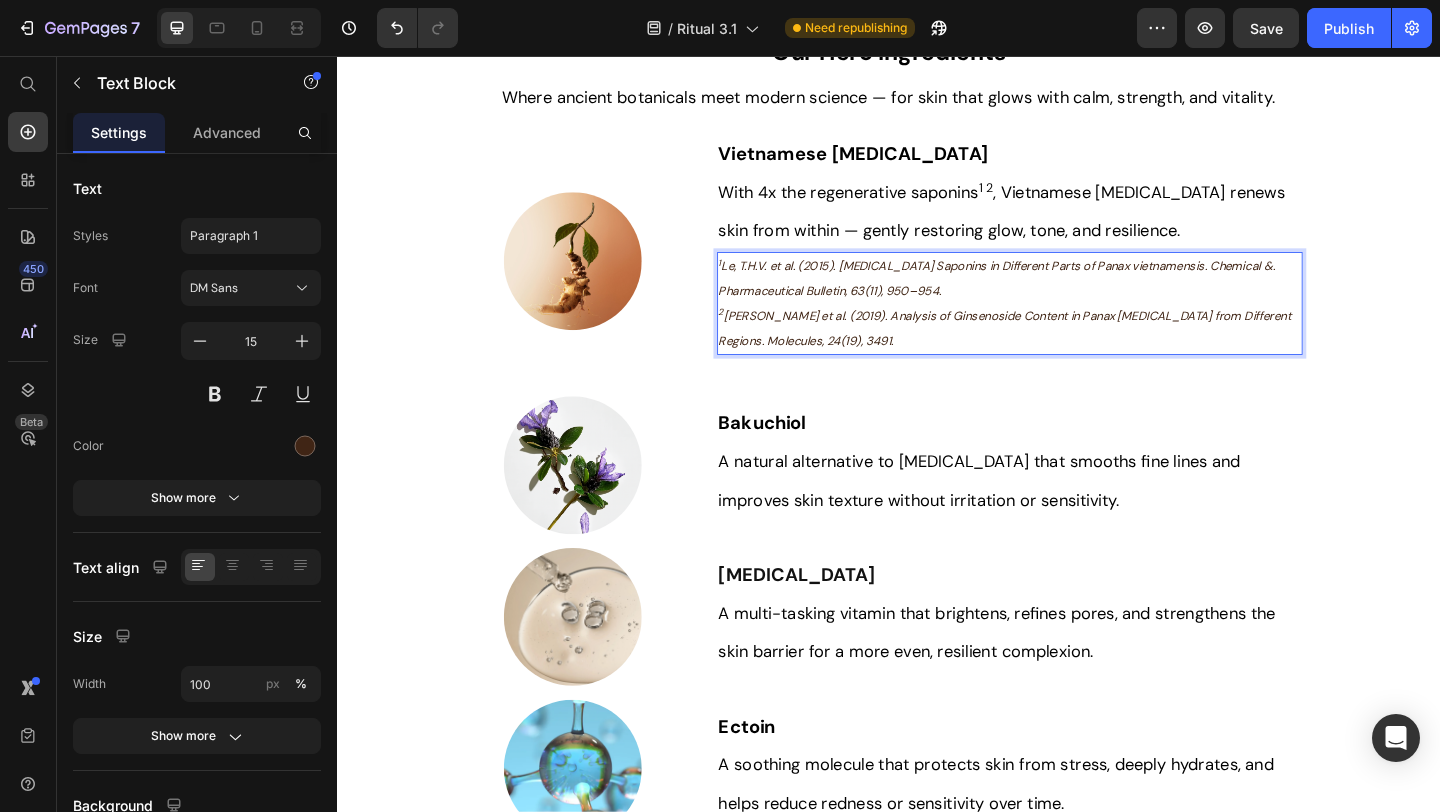 drag, startPoint x: 1309, startPoint y: 336, endPoint x: 755, endPoint y: 328, distance: 554.05774 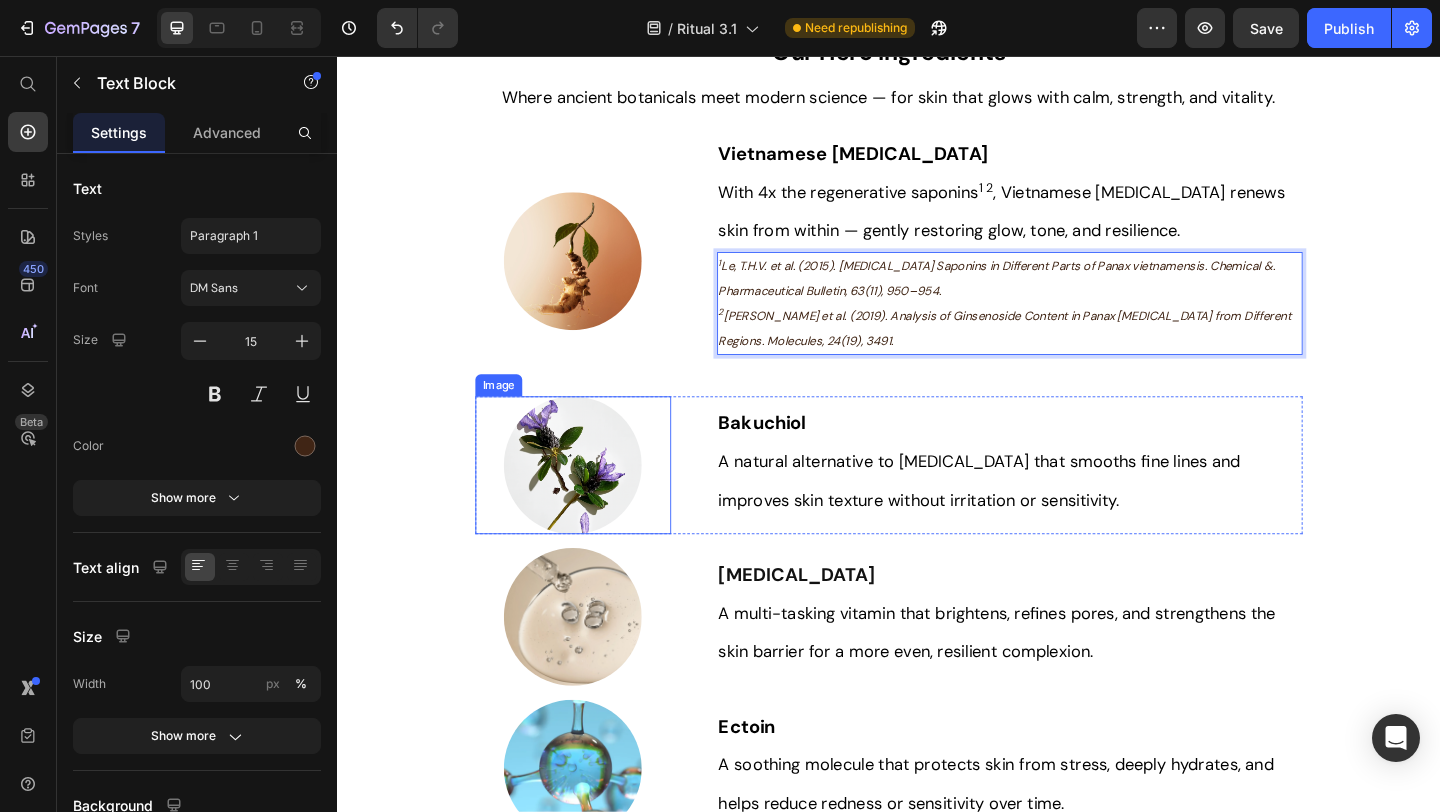 click at bounding box center [593, 501] 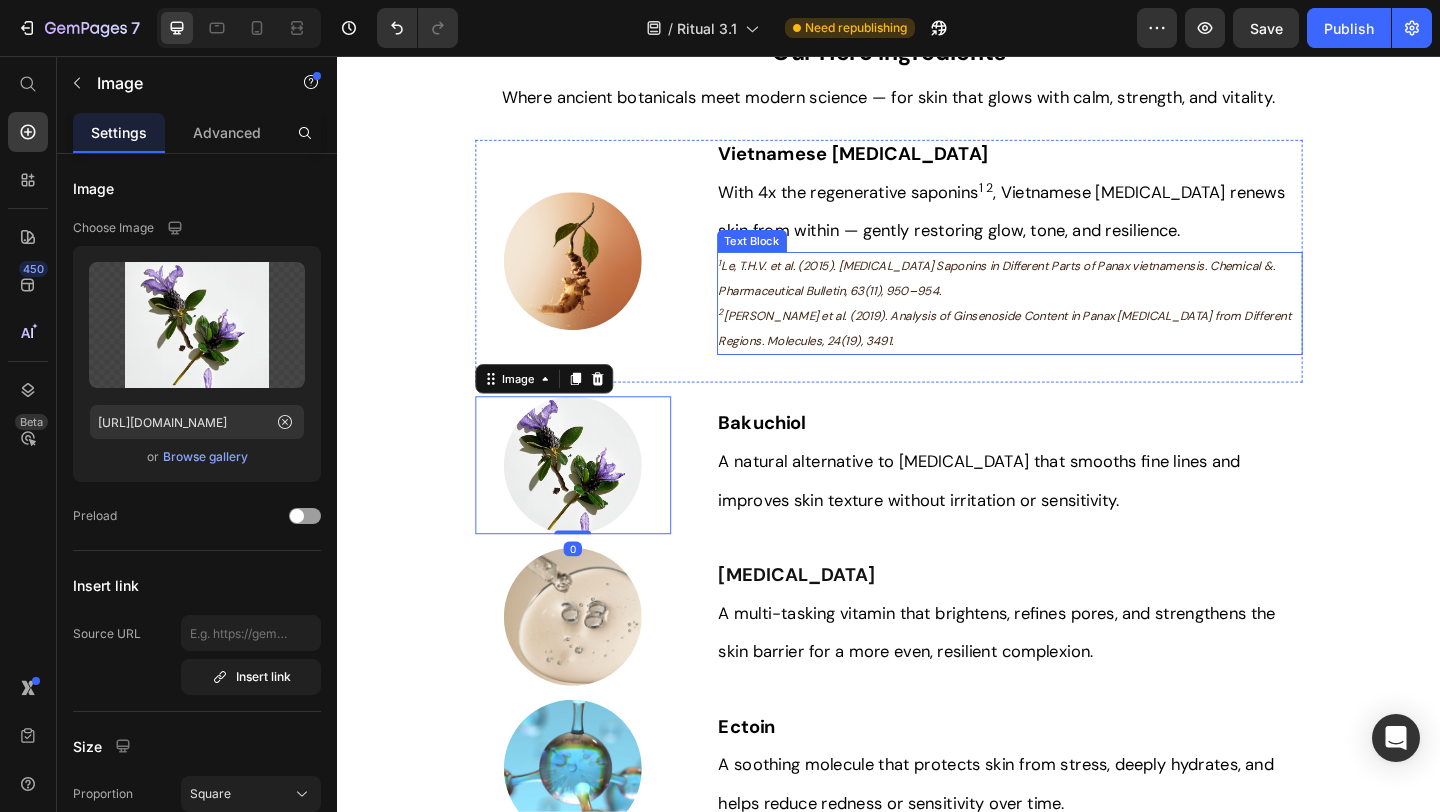 click on "1  Le, T.H.V. et al. (2015). Ginseng Saponins in Different Parts of Panax vietnamensis. Chemical &. Pharmaceutical Bulletin, 63(11), 950–954." at bounding box center (1069, 298) 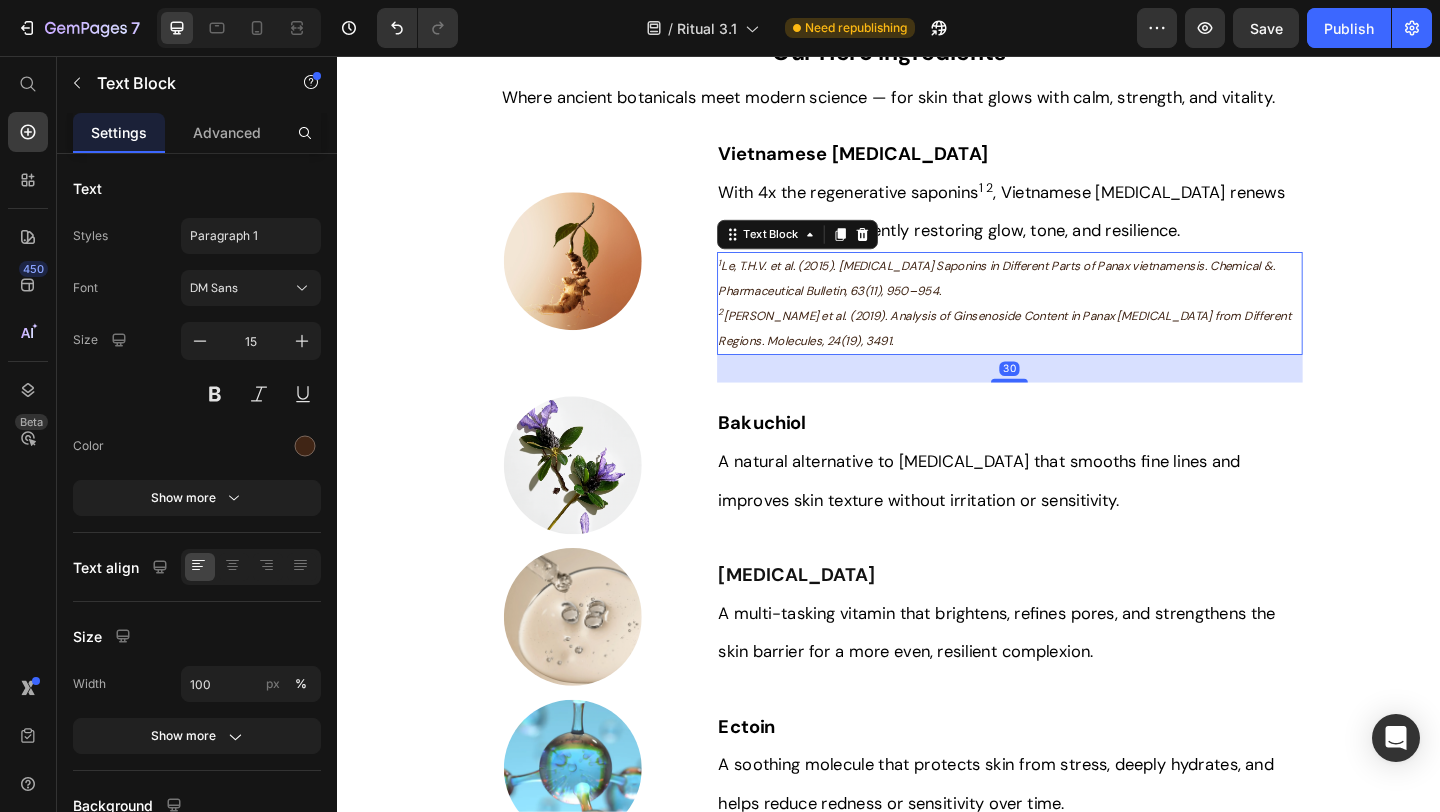 click on "When Will You See Results? Heading Image You will notice your skin feels softer and more hydrated within the first week.  The real transformation happens gradually -  with consistent use, fine lines soften, tone evens out, and that natural radiance returns over 4-6 weeks  * .   This isn't about overnight miracles or quick fixes. True radiance comes from honoring your whole self — nourishing skincare, mindful nutrition, and rest. Vietnamese Ginseng works deeply, supporting your skin's own collagen production while you nurture your body from within.   Try the full ritual for 60 days. If you’re not happy, we’ll refund you — no hassles.   *Based on a survey with 111 women after 12 weeks of using Youth 1700 Ritual Text Block Row Section 6 Our Hero Ingredients Heading Where ancient botanicals meet modern science — for skin that glows with calm, strength, and vitality. Text Block Image Vietnamese Ginseng Heading Text Block With 4x the regenerative saponins  1 2 Text Block 1 2 Text Block   30 Row Image" at bounding box center [937, 1032] 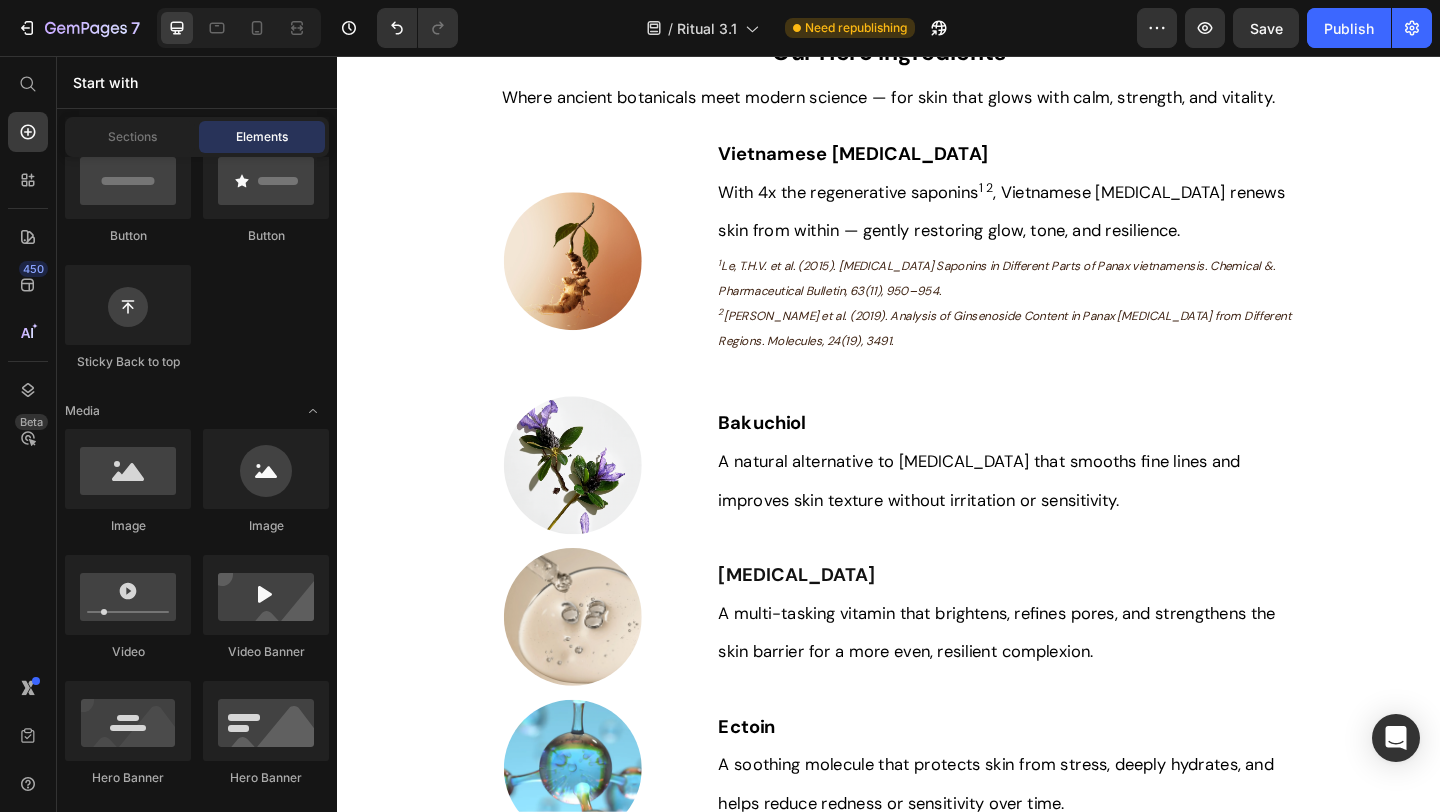 scroll, scrollTop: 2696, scrollLeft: 0, axis: vertical 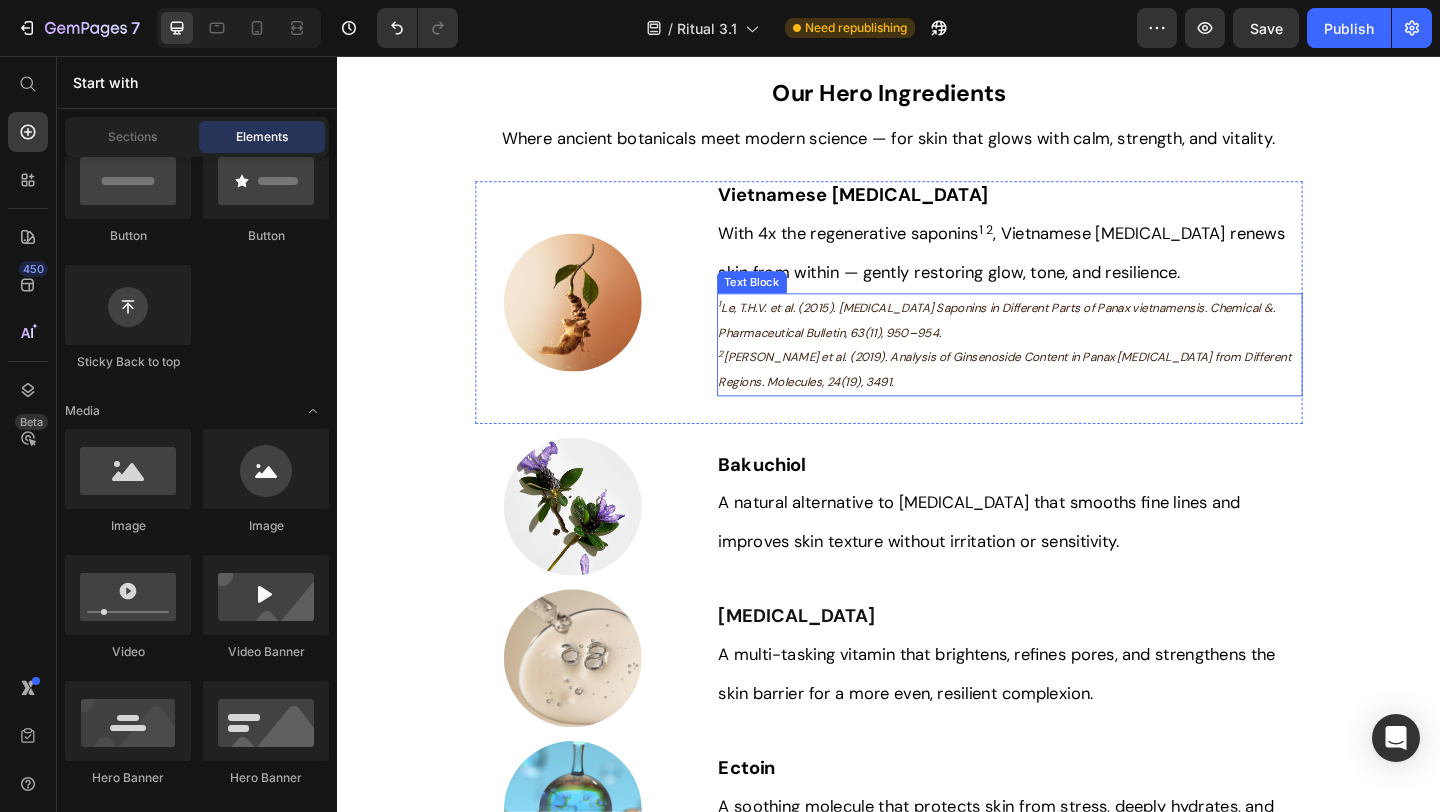 click on "2  [PERSON_NAME] et al. (2019). Analysis of Ginsenoside Content in Panax [MEDICAL_DATA] from Different Regions. Molecules, 24(19), 3491." at bounding box center [1069, 397] 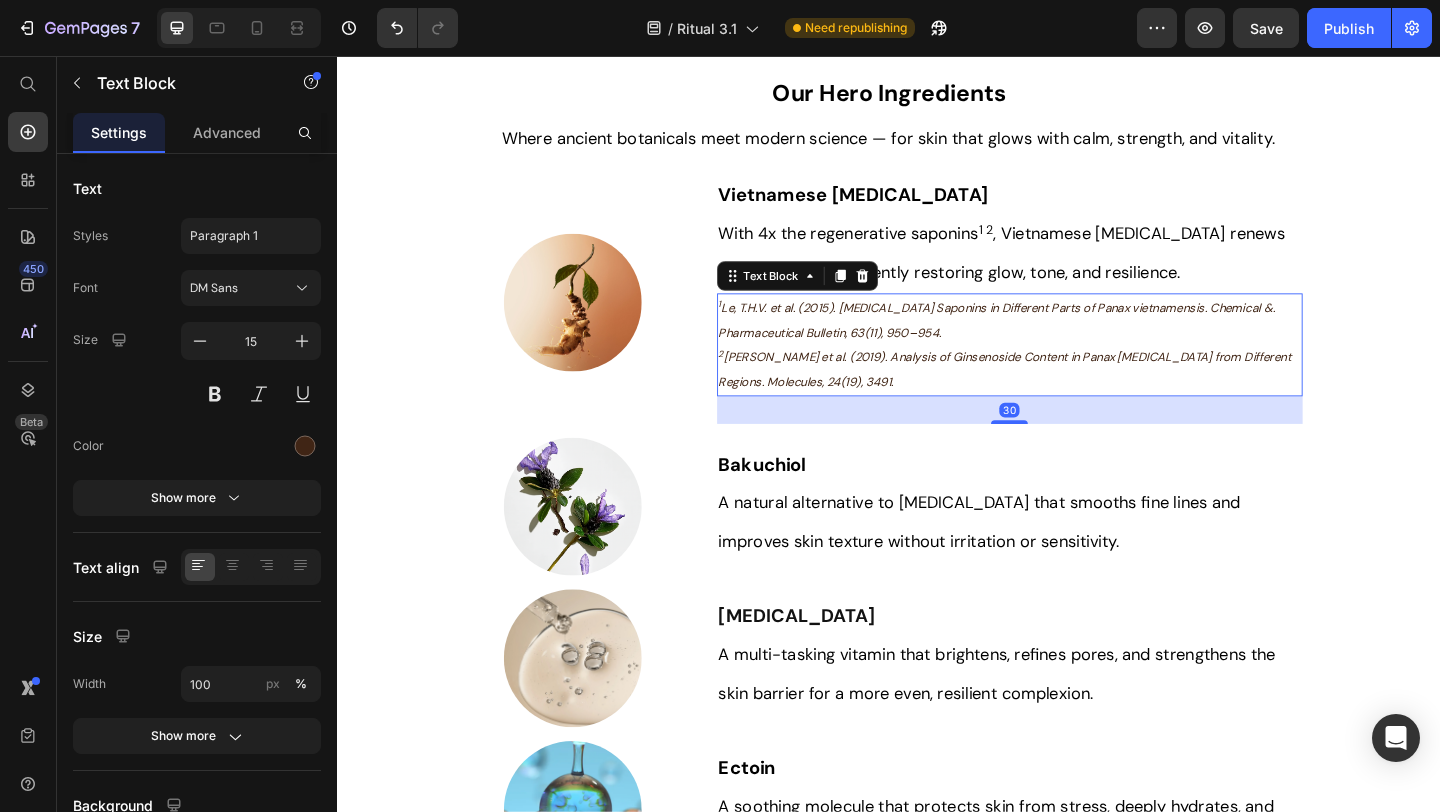 click on "When Will You See Results? Heading Image You will notice your skin feels softer and more hydrated within the first week.  The real transformation happens gradually -  with consistent use, fine lines soften, tone evens out, and that natural radiance returns over 4-6 weeks  * .   This isn't about overnight miracles or quick fixes. True radiance comes from honoring your whole self — nourishing skincare, mindful nutrition, and rest. Vietnamese Ginseng works deeply, supporting your skin's own collagen production while you nurture your body from within.   Try the full ritual for 60 days. If you’re not happy, we’ll refund you — no hassles.   *Based on a survey with 111 women after 12 weeks of using Youth 1700 Ritual Text Block Row Section 6 Our Hero Ingredients Heading Where ancient botanicals meet modern science — for skin that glows with calm, strength, and vitality. Text Block Image Vietnamese Ginseng Heading Text Block With 4x the regenerative saponins  1 2 Text Block 1 2 Text Block   30 Row Image" at bounding box center (937, 1077) 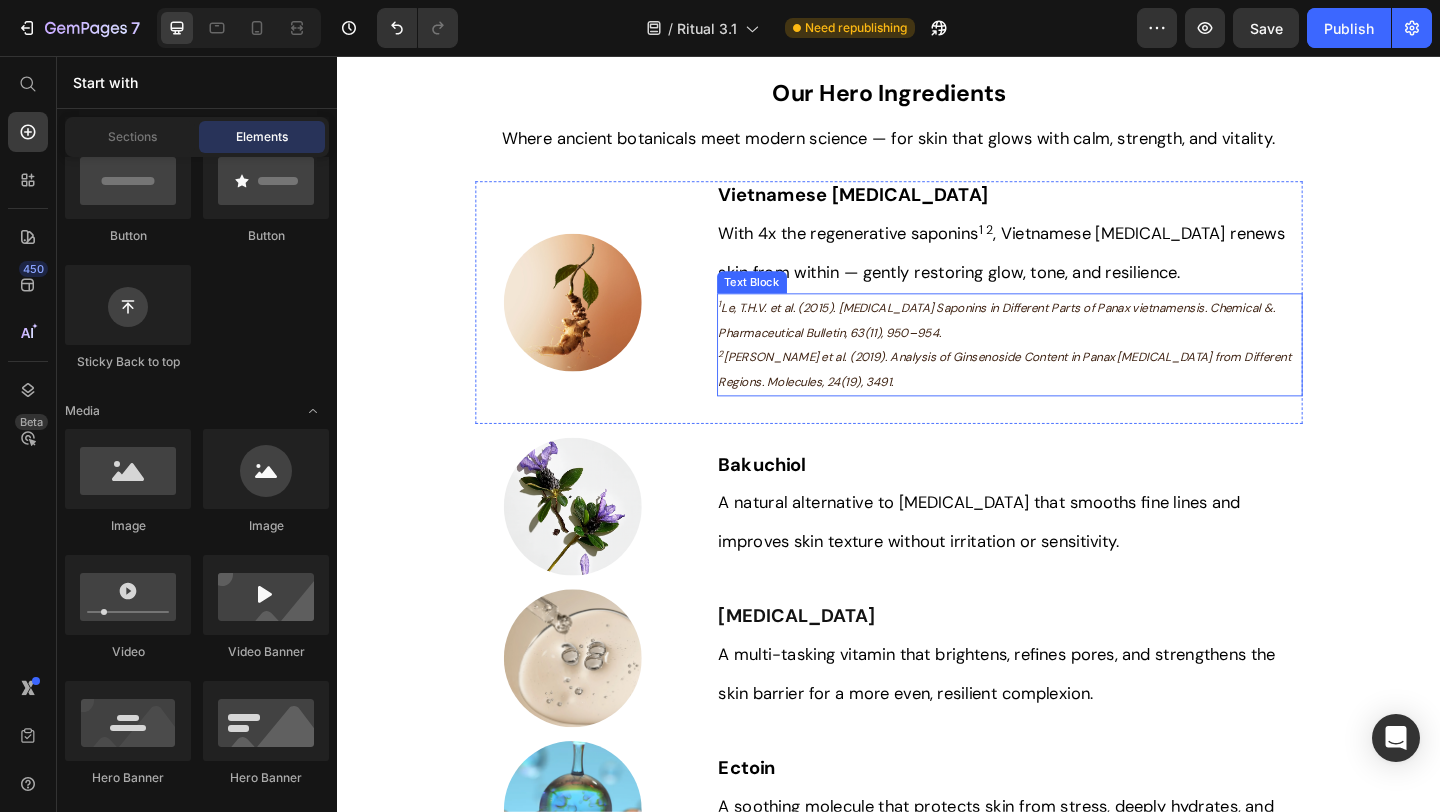 click on "2  [PERSON_NAME] et al. (2019). Analysis of Ginsenoside Content in Panax [MEDICAL_DATA] from Different Regions. Molecules, 24(19), 3491." at bounding box center [1063, 397] 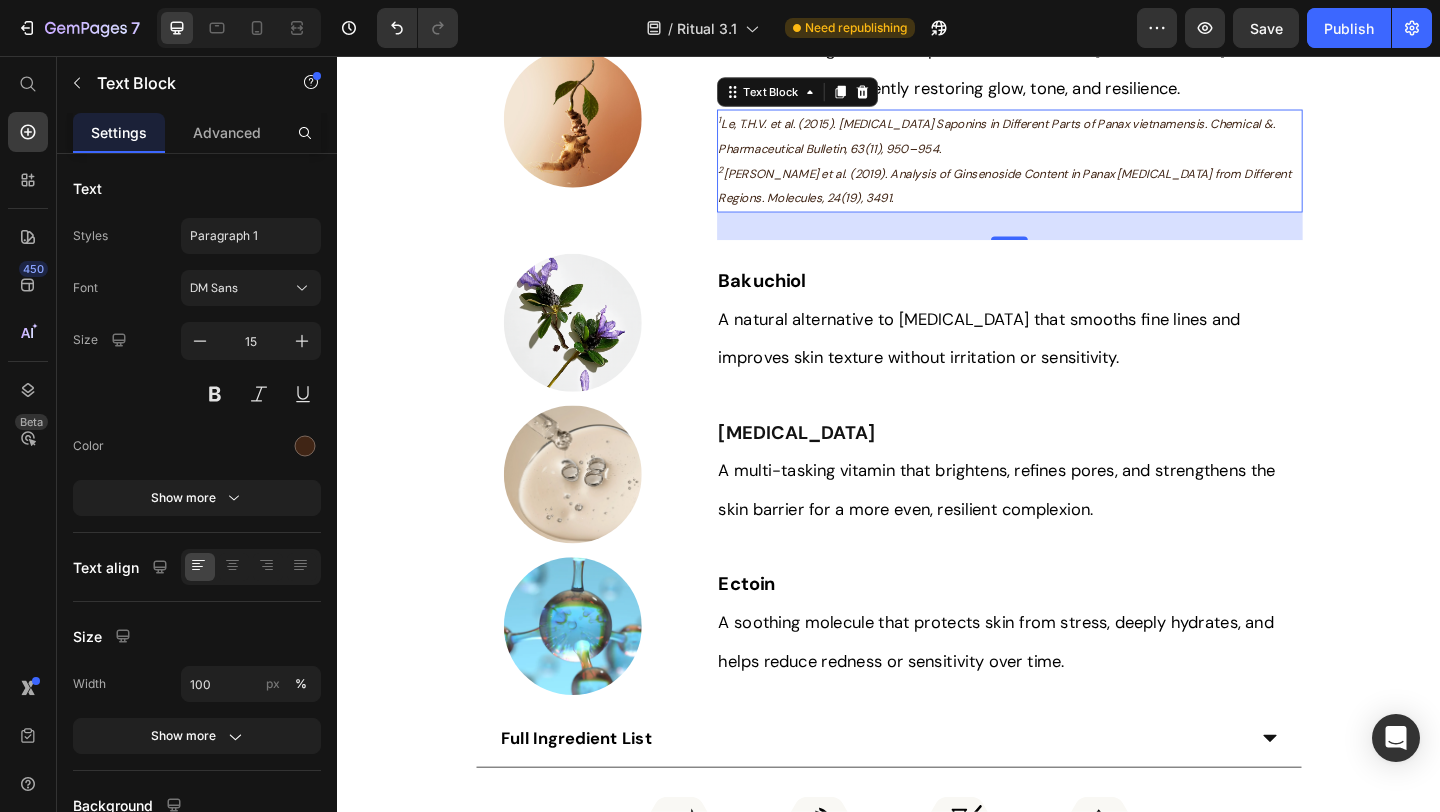 scroll, scrollTop: 2875, scrollLeft: 0, axis: vertical 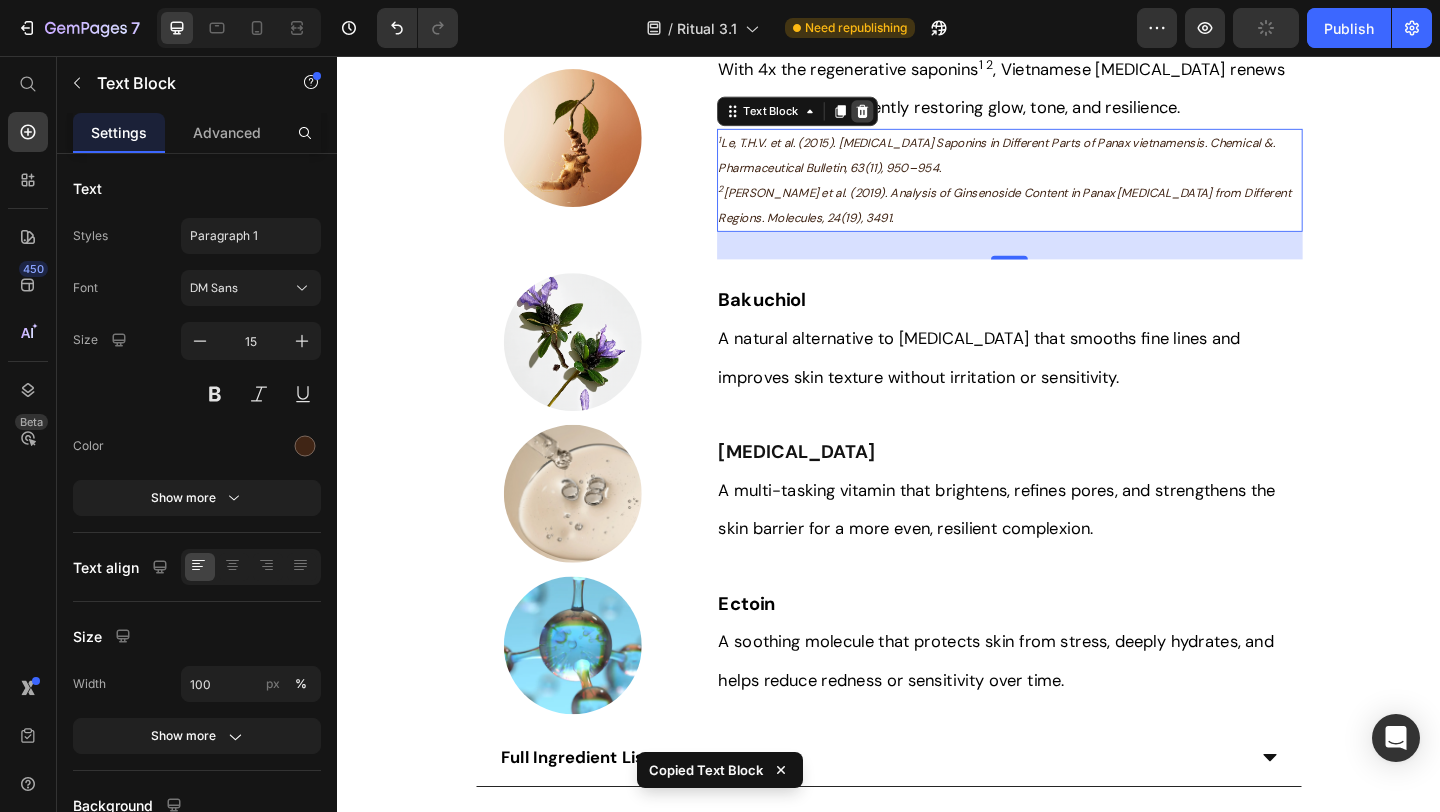 click 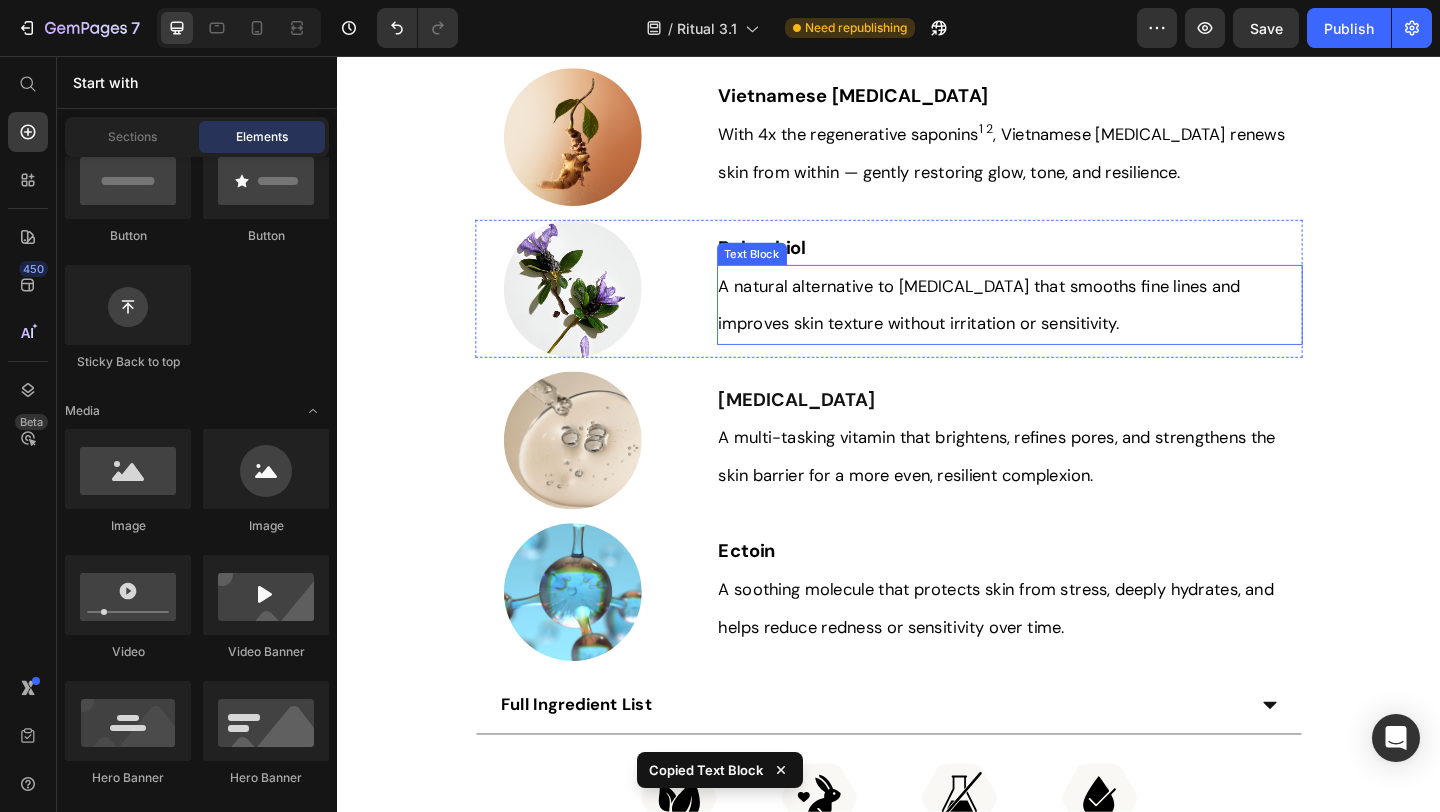 scroll, scrollTop: 3167, scrollLeft: 0, axis: vertical 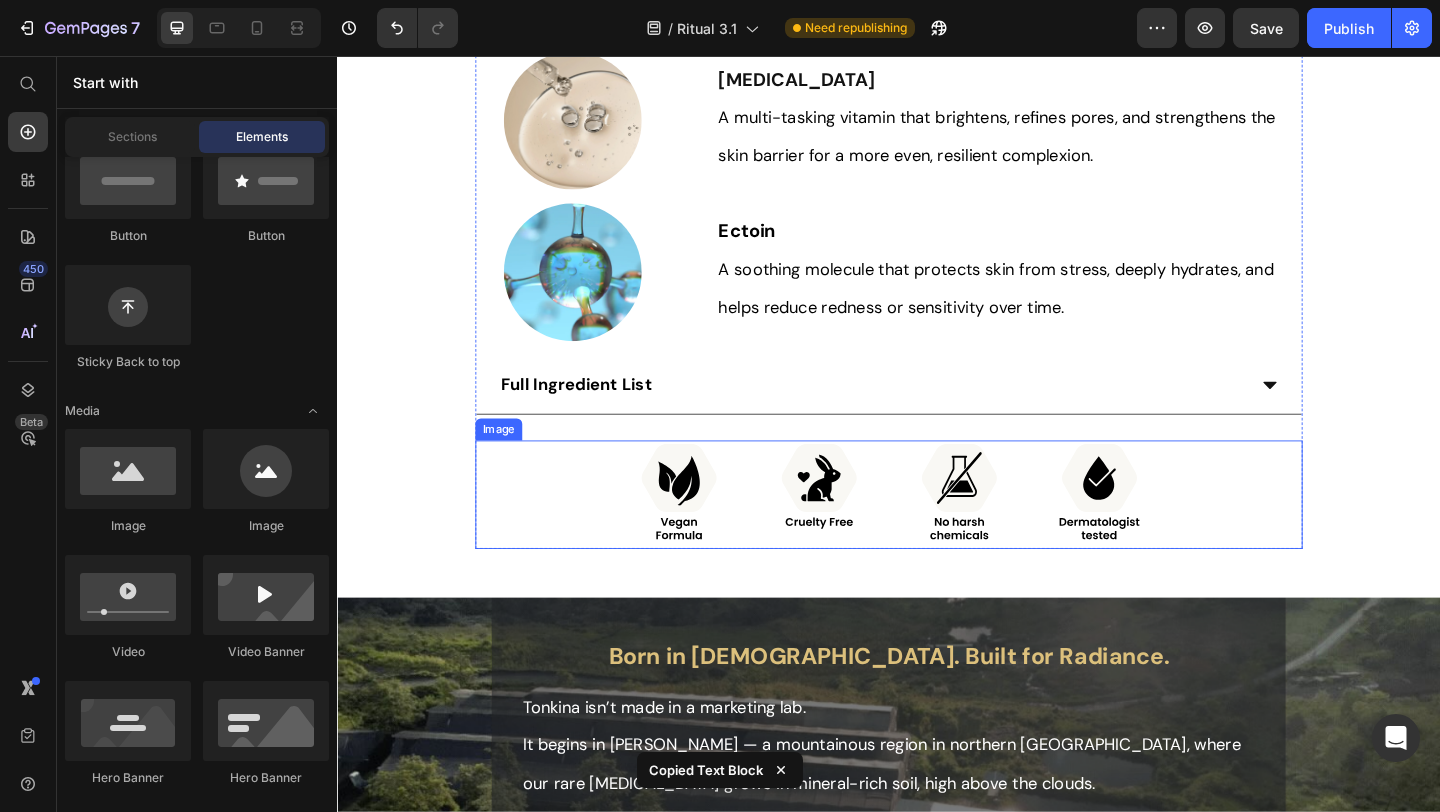 click at bounding box center [937, 533] 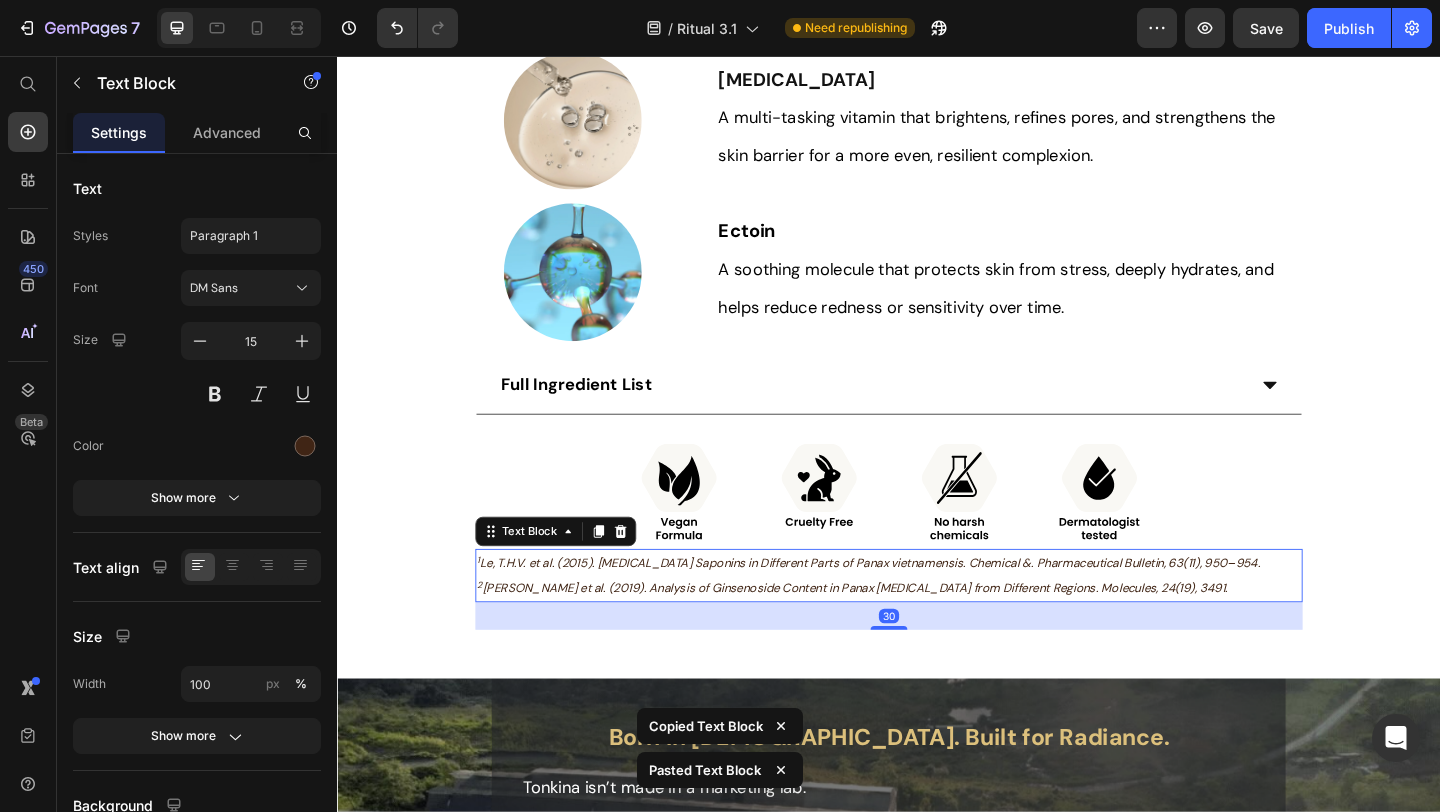 click on "When Will You See Results? Heading Image You will notice your skin feels softer and more hydrated within the first week.  The real transformation happens gradually -  with consistent use, fine lines soften, tone evens out, and that natural radiance returns over 4-6 weeks  * .   This isn't about overnight miracles or quick fixes. True radiance comes from honoring your whole self — nourishing skincare, mindful nutrition, and rest. Vietnamese Ginseng works deeply, supporting your skin's own collagen production while you nurture your body from within.   Try the full ritual for 60 days. If you’re not happy, we’ll refund you — no hassles.   *Based on a survey with 111 women after 12 weeks of using Youth 1700 Ritual Text Block Row Section 6 Our Hero Ingredients Heading Where ancient botanicals meet modern science — for skin that glows with calm, strength, and vitality. Text Block Image Vietnamese Ginseng Heading Text Block With 4x the regenerative saponins  1 2 Text Block Row Image Bakuchiol Heading Row" at bounding box center [937, 441] 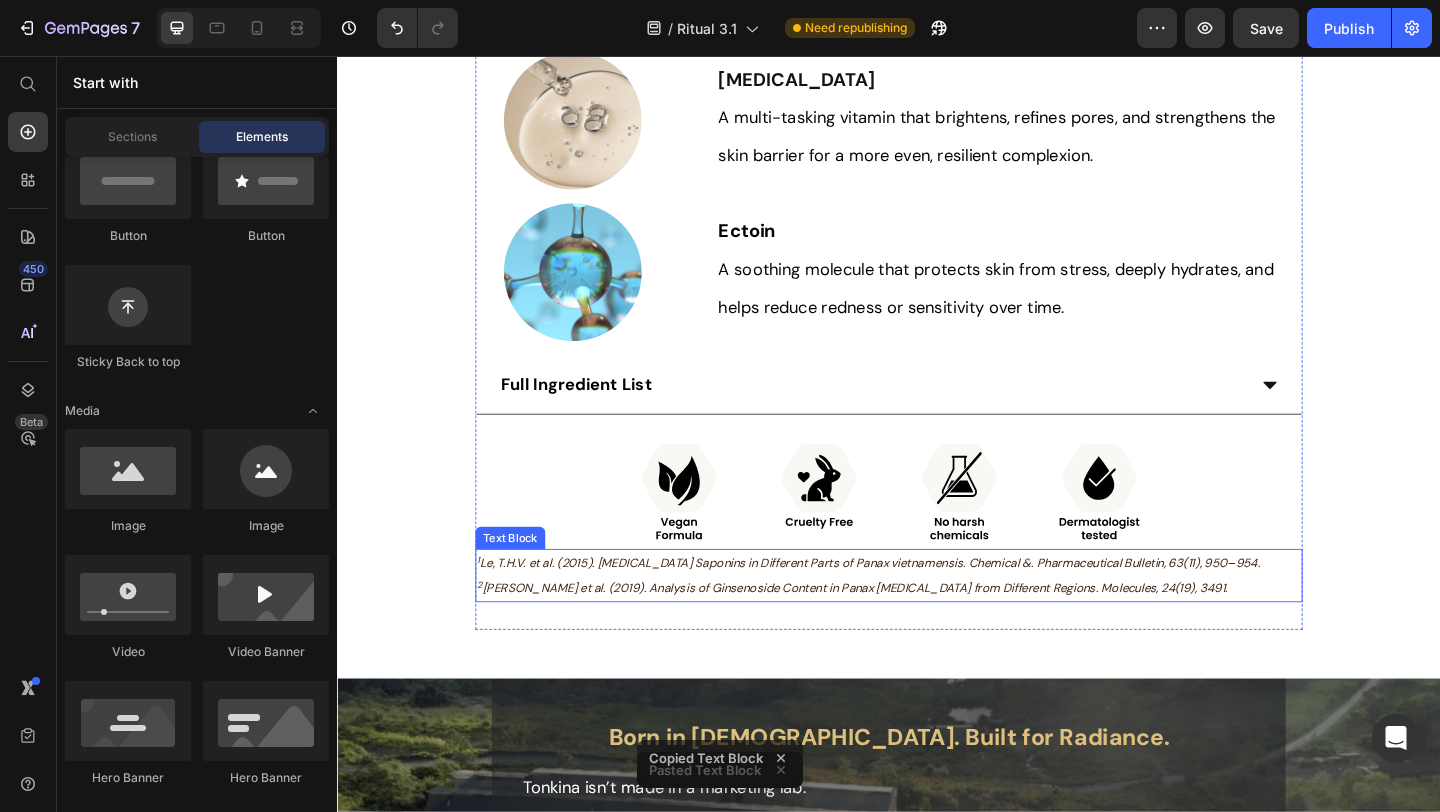 click on "2  [PERSON_NAME] et al. (2019). Analysis of Ginsenoside Content in Panax [MEDICAL_DATA] from Different Regions. Molecules, 24(19), 3491." at bounding box center [897, 634] 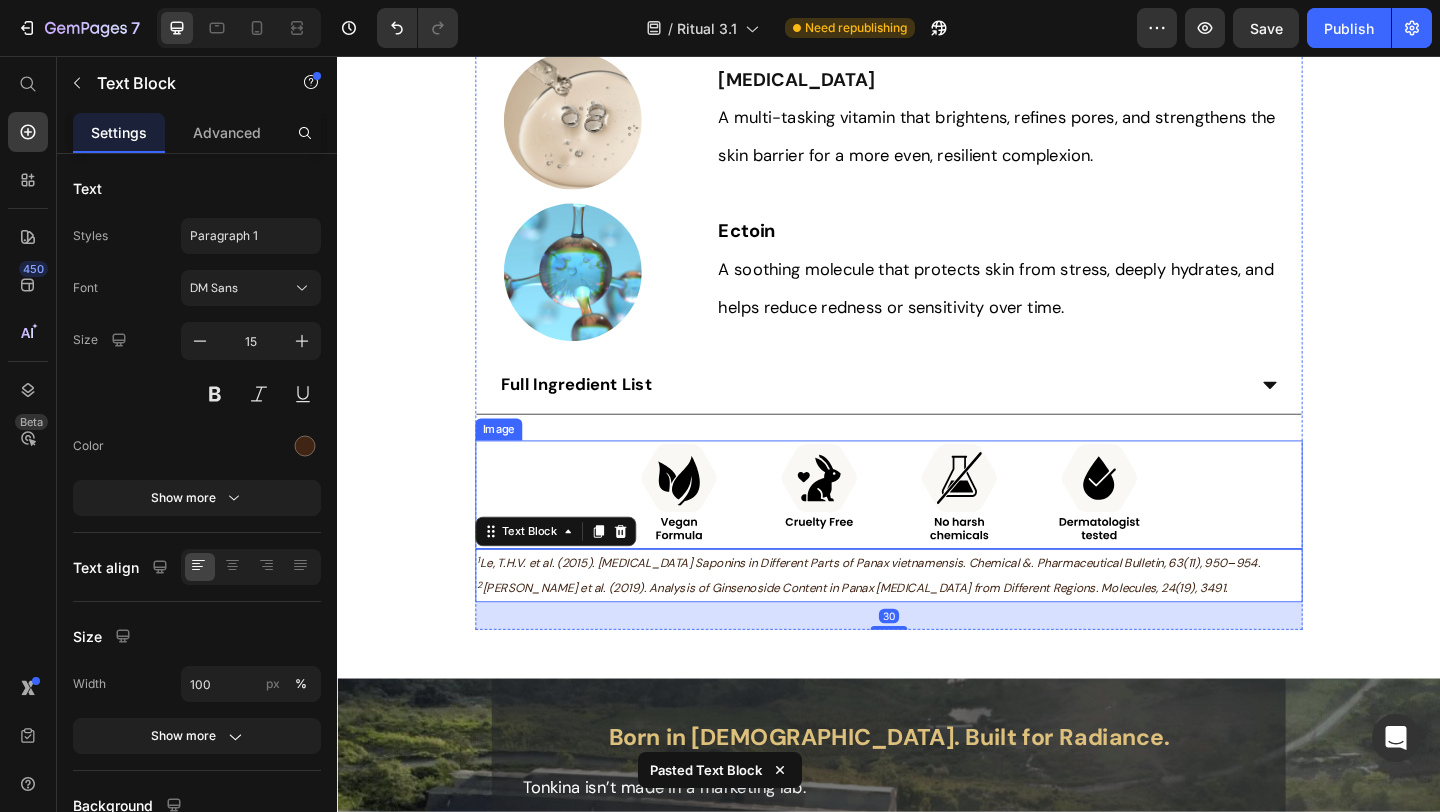 click at bounding box center (937, 533) 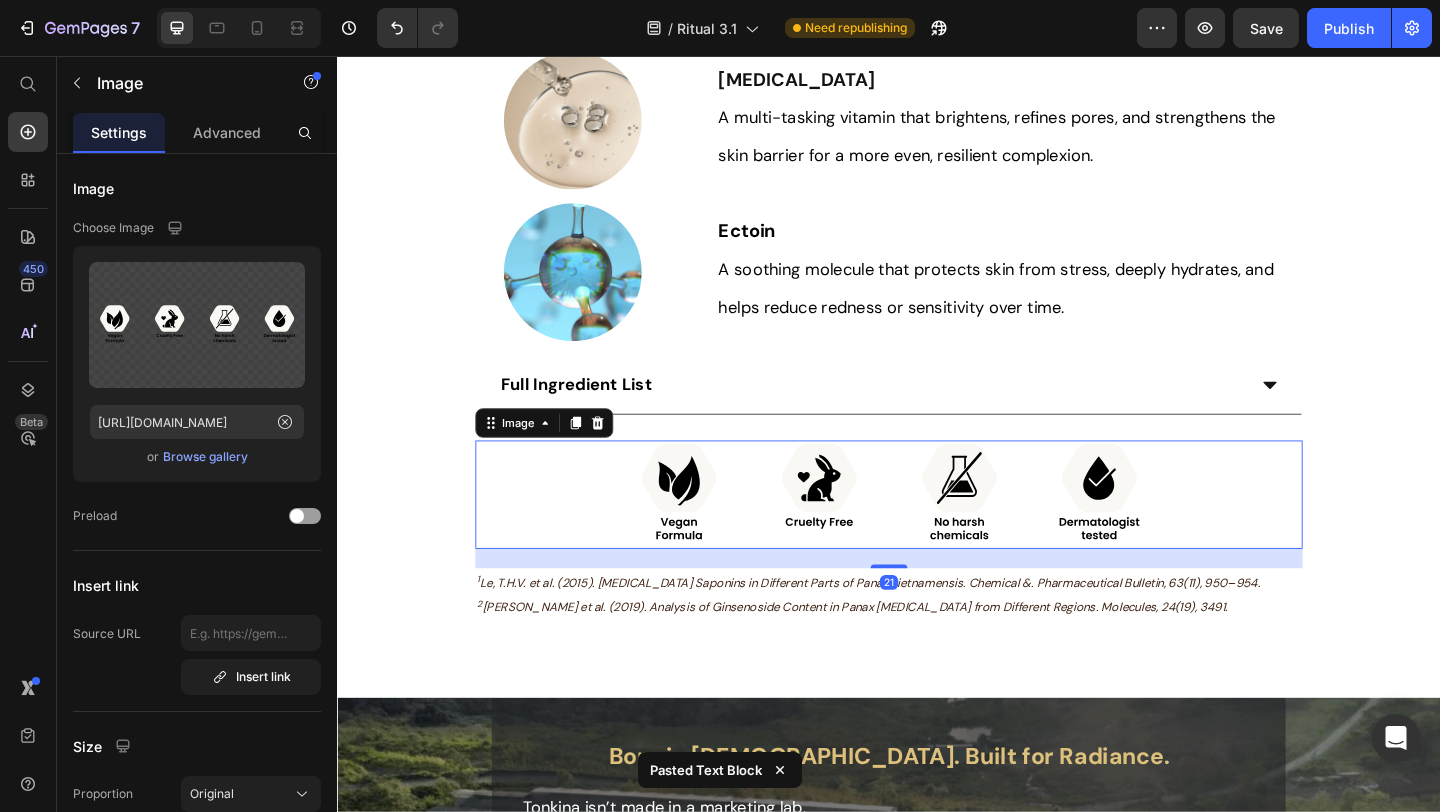 drag, startPoint x: 949, startPoint y: 576, endPoint x: 944, endPoint y: 597, distance: 21.587032 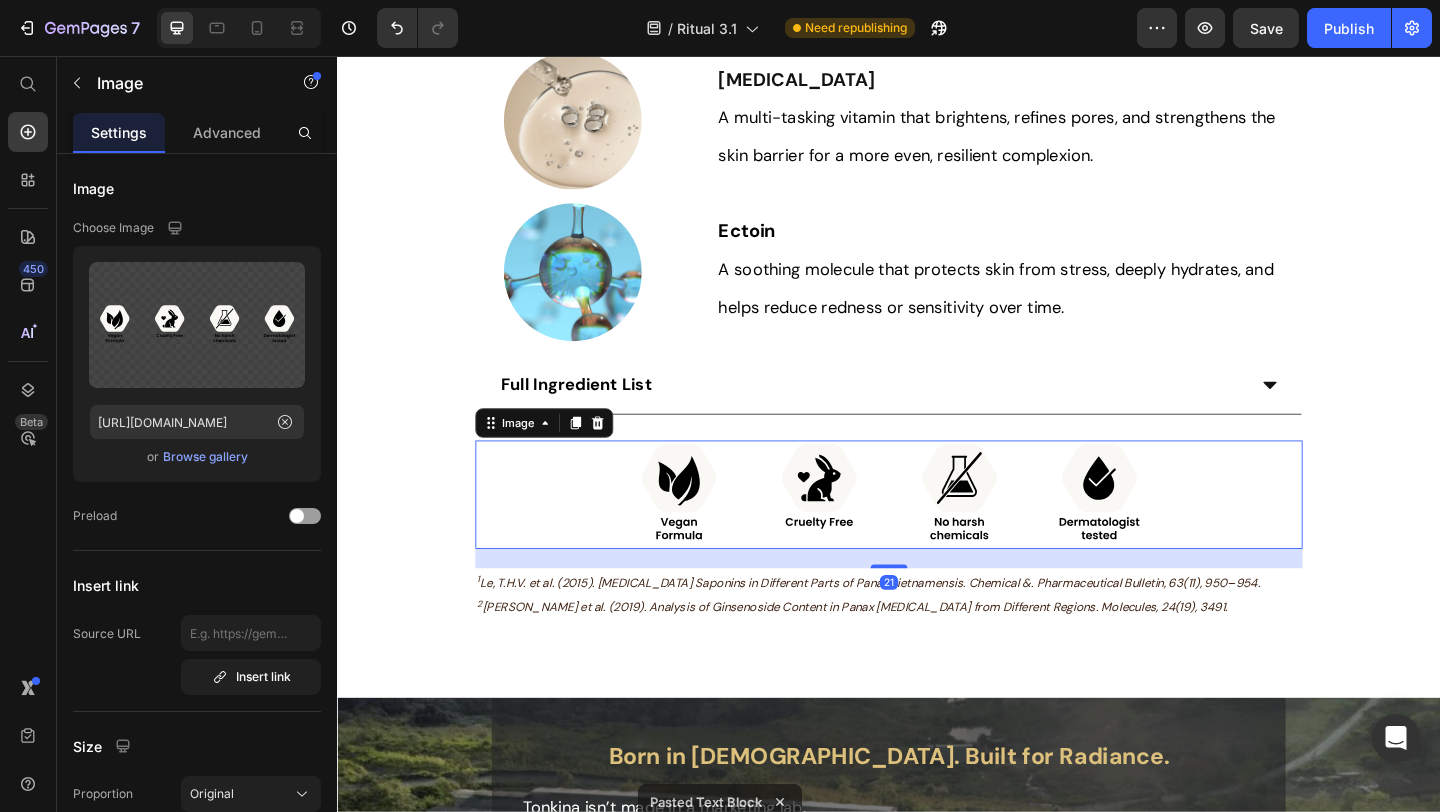 click on "When Will You See Results? Heading Image You will notice your skin feels softer and more hydrated within the first week.  The real transformation happens gradually -  with consistent use, fine lines soften, tone evens out, and that natural radiance returns over 4-6 weeks  * .   This isn't about overnight miracles or quick fixes. True radiance comes from honoring your whole self — nourishing skincare, mindful nutrition, and rest. Vietnamese Ginseng works deeply, supporting your skin's own collagen production while you nurture your body from within.   Try the full ritual for 60 days. If you’re not happy, we’ll refund you — no hassles.   *Based on a survey with 111 women after 12 weeks of using Youth 1700 Ritual Text Block Row Section 6 Our Hero Ingredients Heading Where ancient botanicals meet modern science — for skin that glows with calm, strength, and vitality. Text Block Image Vietnamese Ginseng Heading Text Block With 4x the regenerative saponins  1 2 Text Block Row Image Bakuchiol Heading Row" at bounding box center (937, 452) 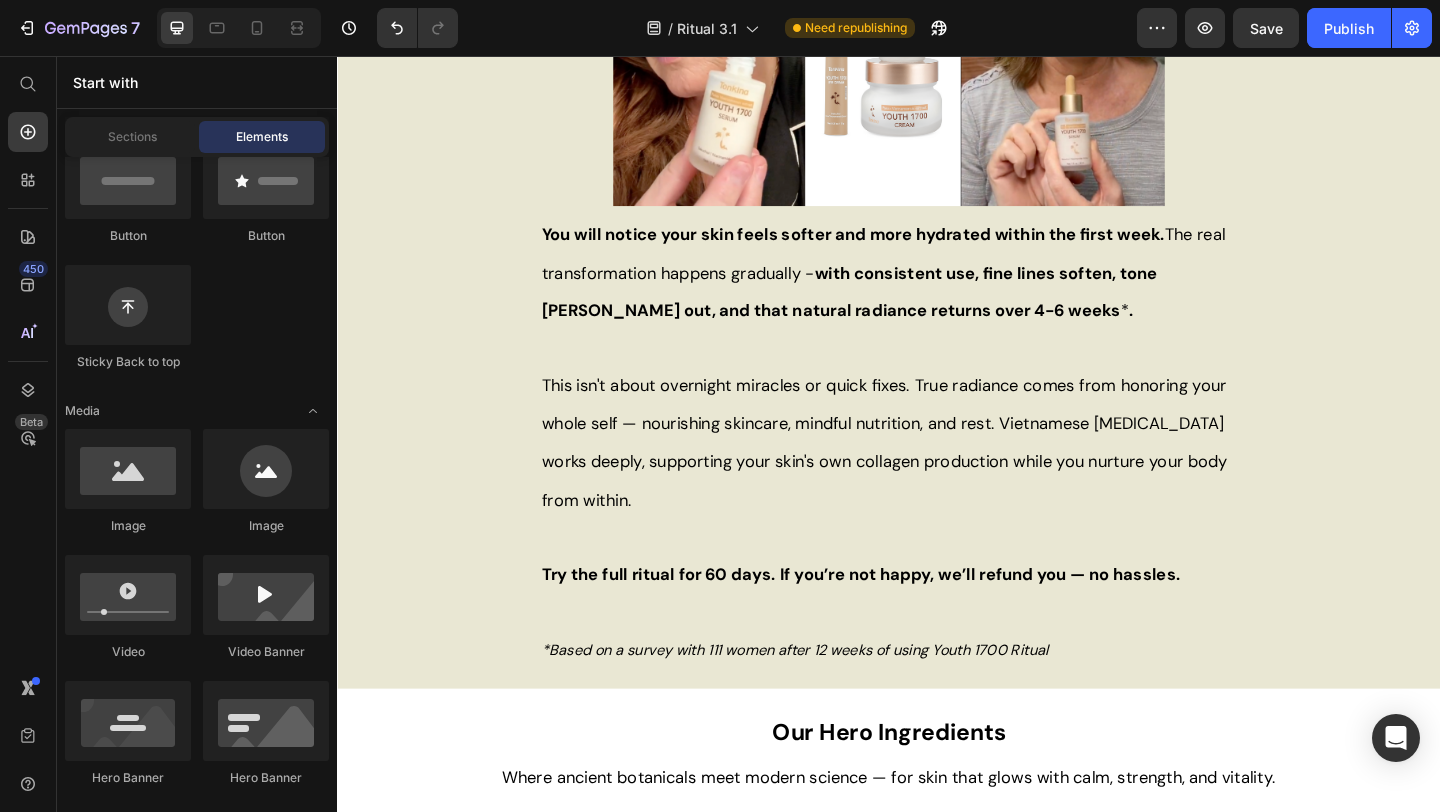 scroll, scrollTop: 2028, scrollLeft: 0, axis: vertical 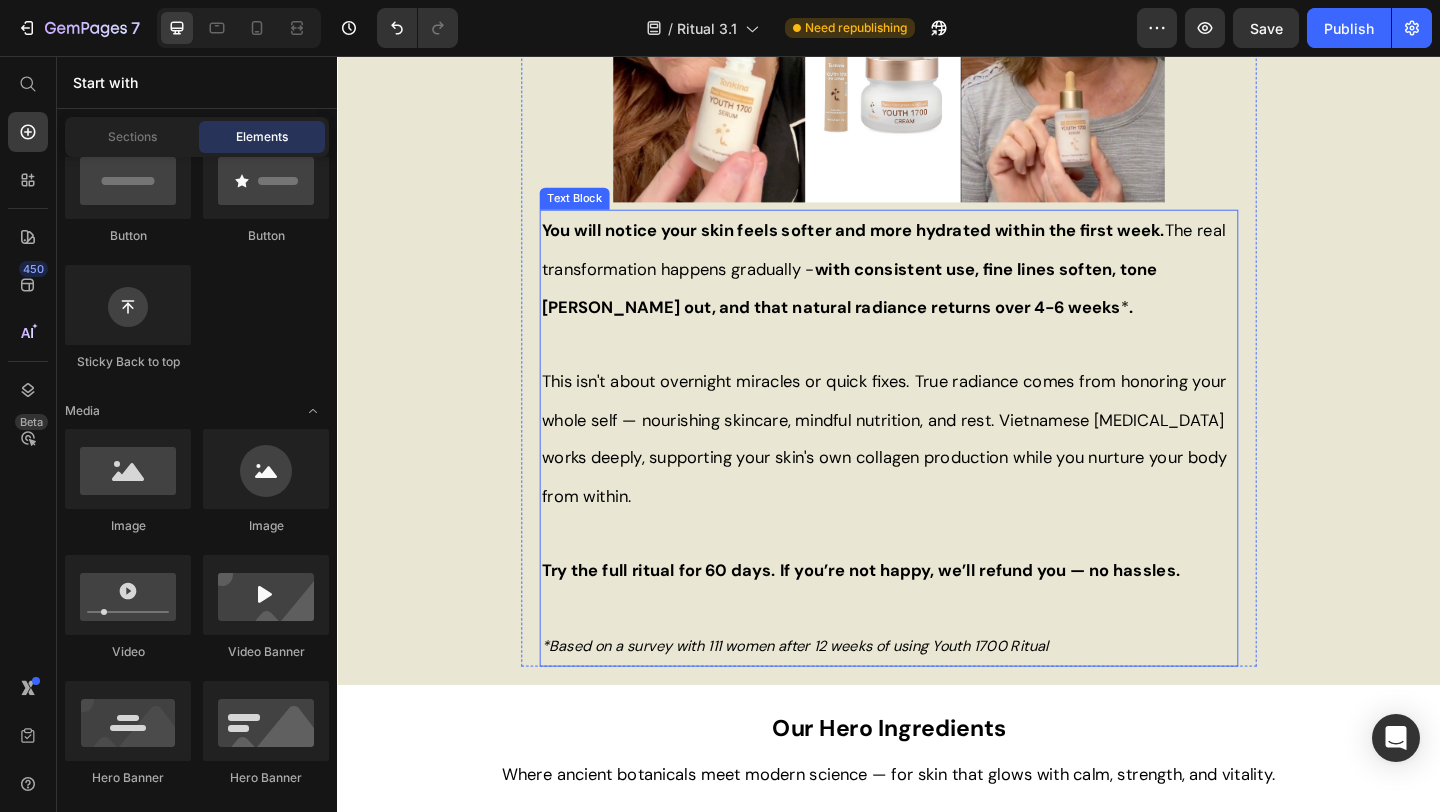 click at bounding box center [937, 576] 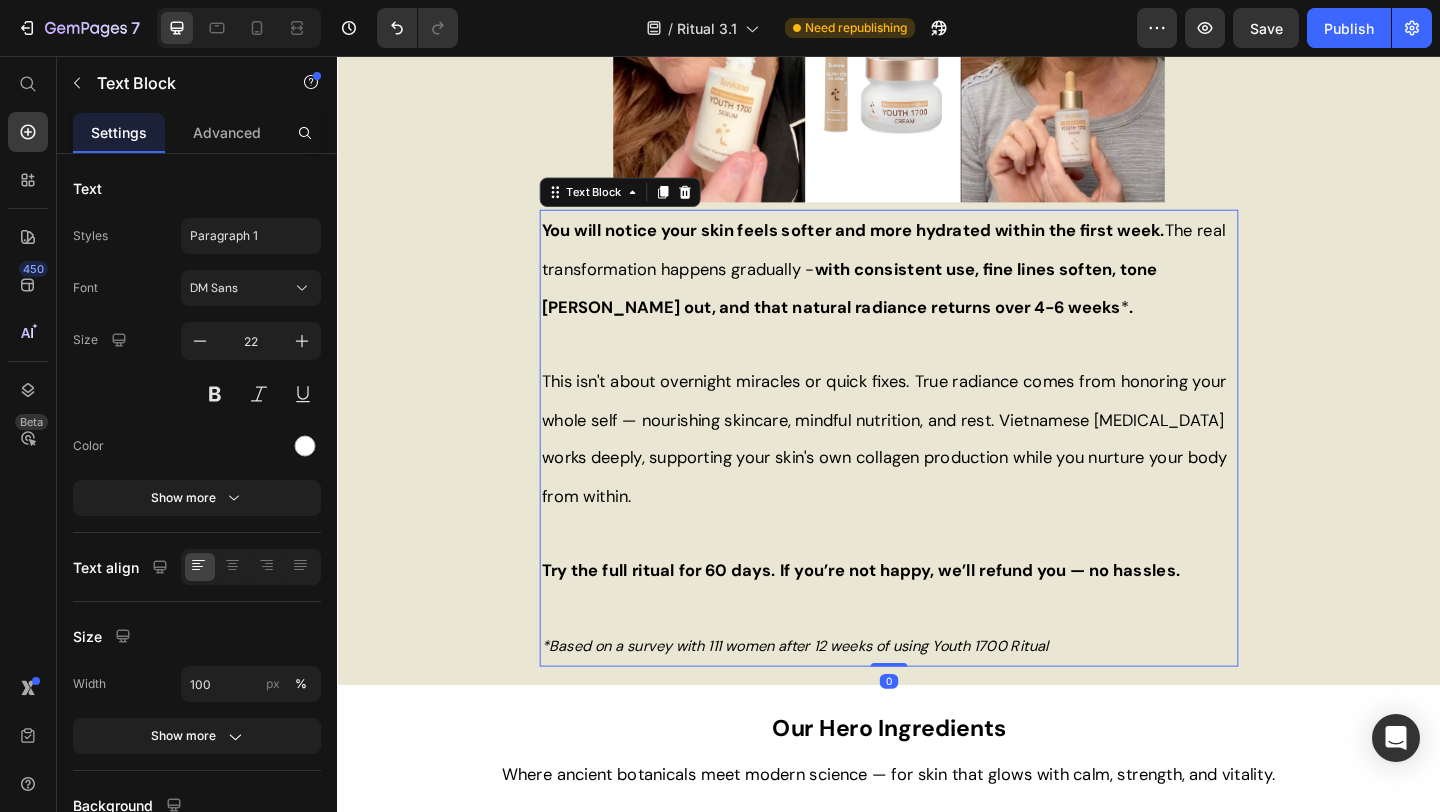 click at bounding box center [937, 576] 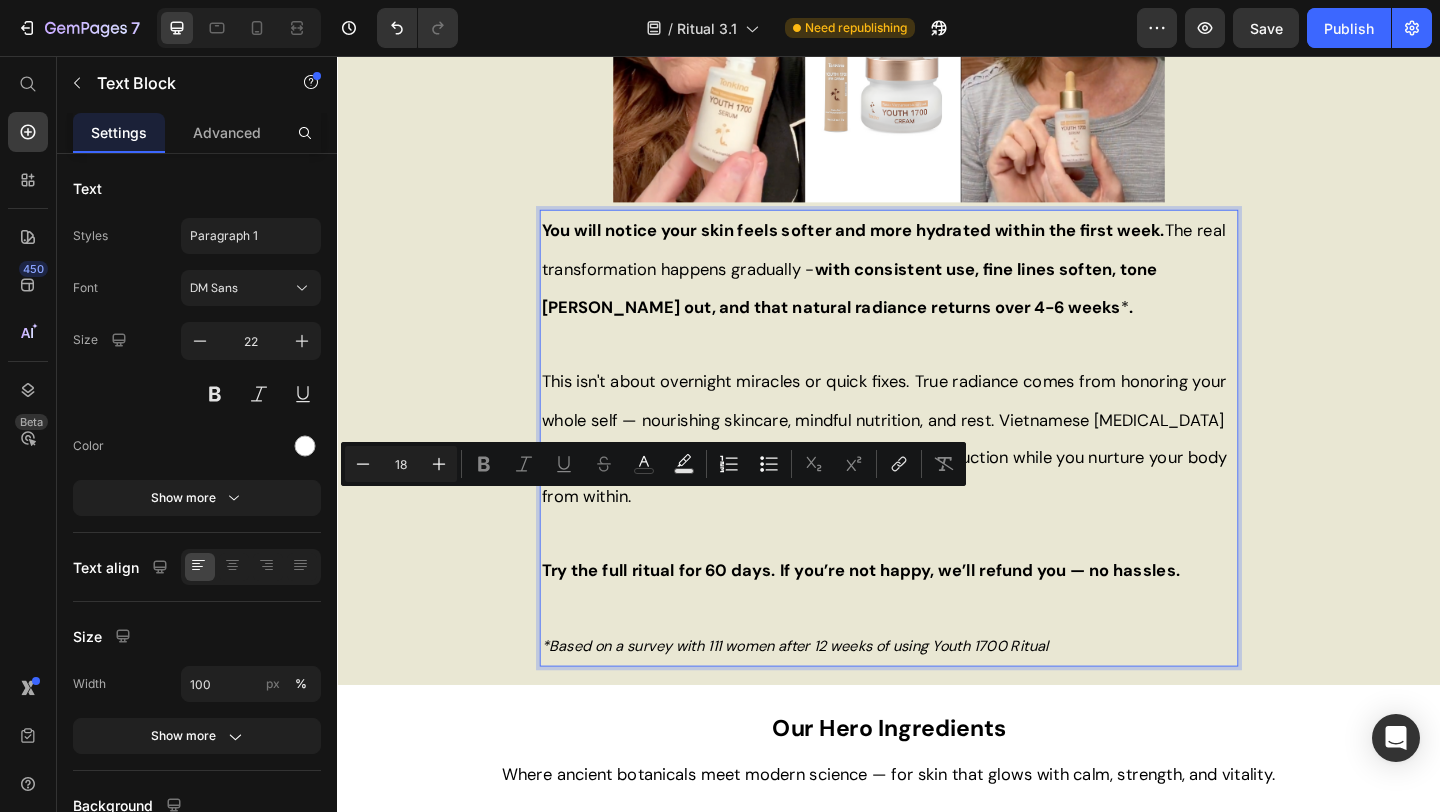 click on "You will notice your skin feels softer and more hydrated within the first week.  The real transformation happens gradually -  with consistent use, fine lines soften, tone evens out, and that natural radiance returns over 4-6 weeks  * ." at bounding box center (931, 287) 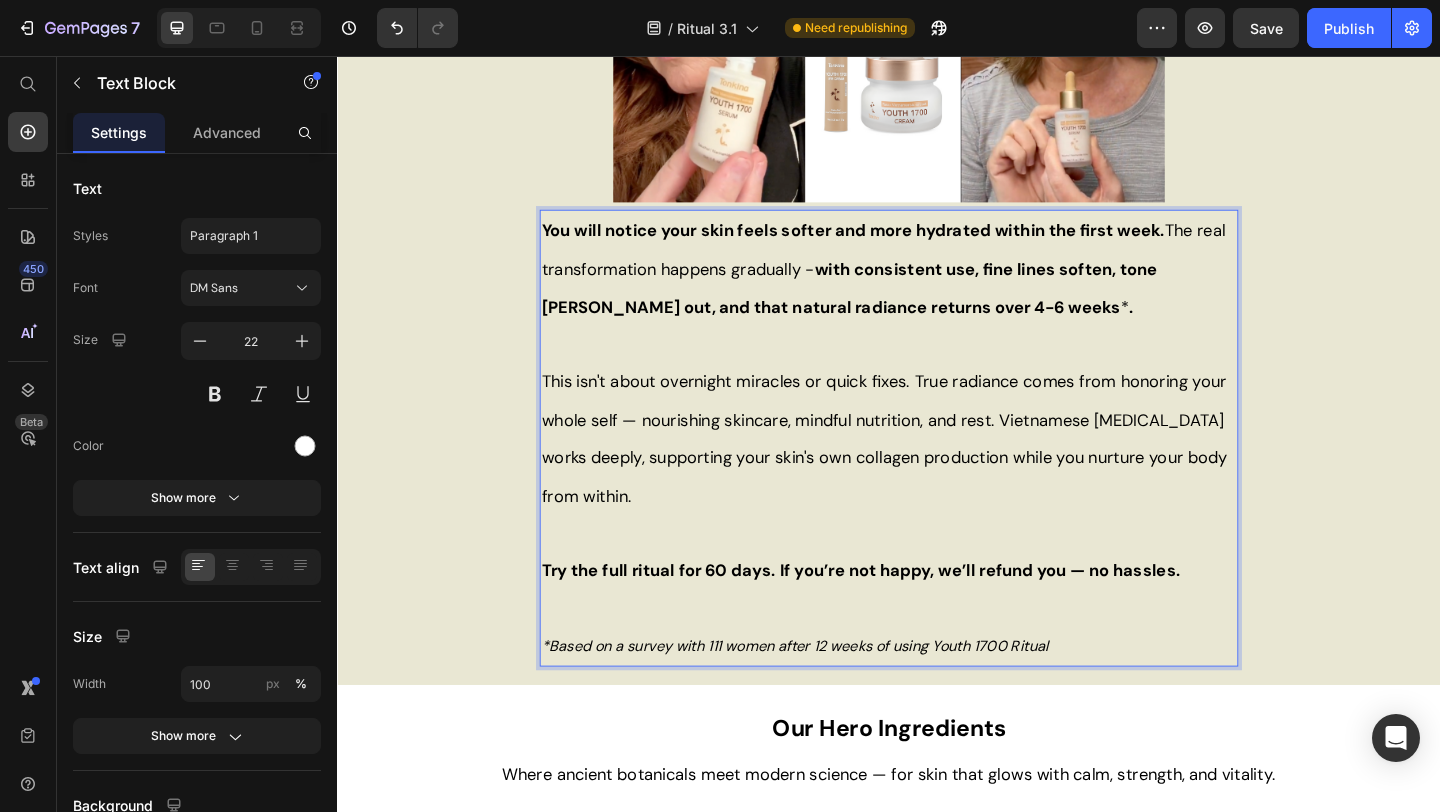 click on "." at bounding box center [1200, 329] 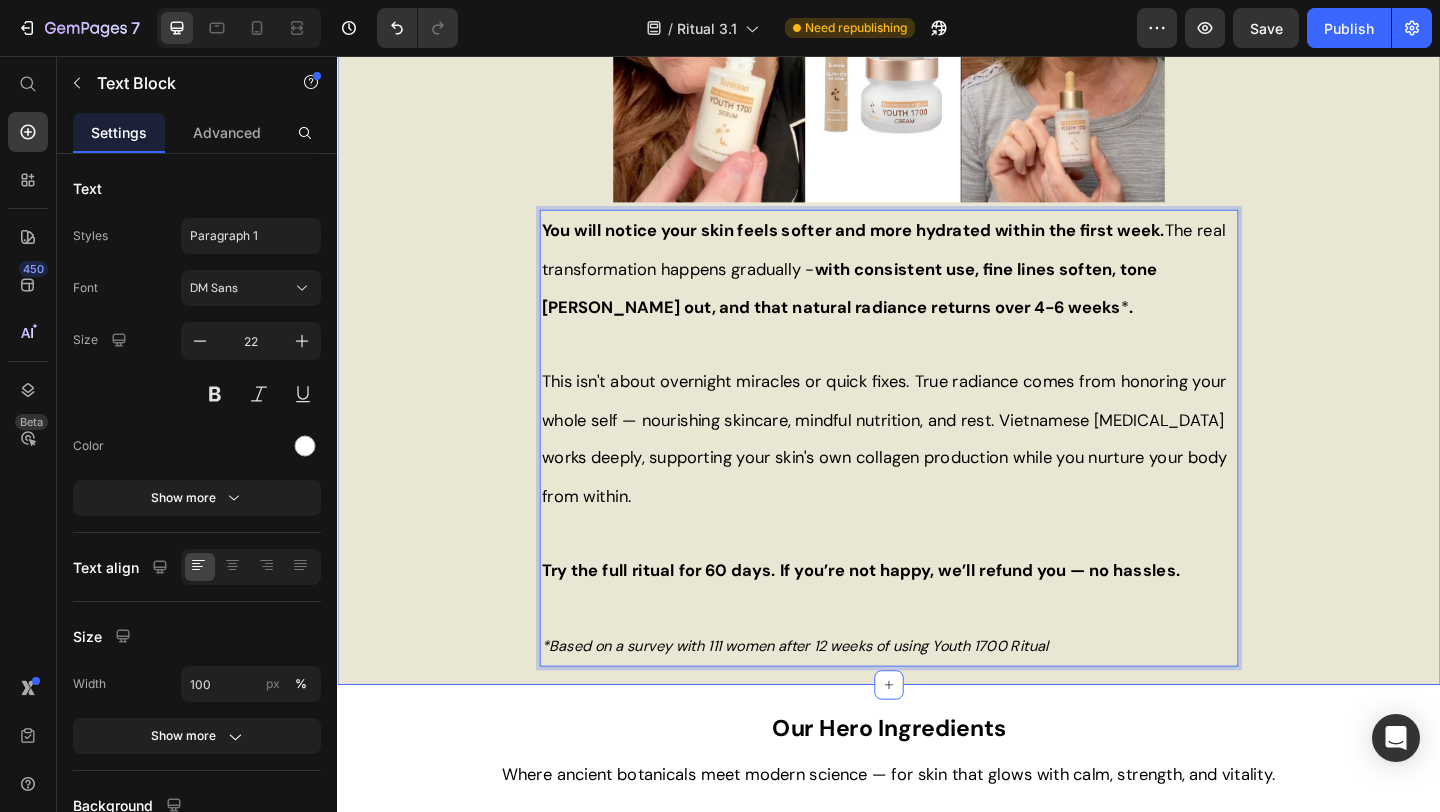 click on "When Will You See Results? Heading Image You will notice your skin feels softer and more hydrated within the first week.  The real transformation happens gradually -  with consistent use, fine lines soften, tone evens out, and that natural radiance returns over 4-6 weeks * . This isn't about overnight miracles or quick fixes. True radiance comes from honoring your whole self — nourishing skincare, mindful nutrition, and rest. Vietnamese Ginseng works deeply, supporting your skin's own collagen production while you nurture your body from within. Try the full ritual for 60 days. If you’re not happy, we’ll refund you — no hassles. *Based on a survey with 111 women after 12 weeks of using Youth 1700 Ritual Text Block   0 Row" at bounding box center [937, 242] 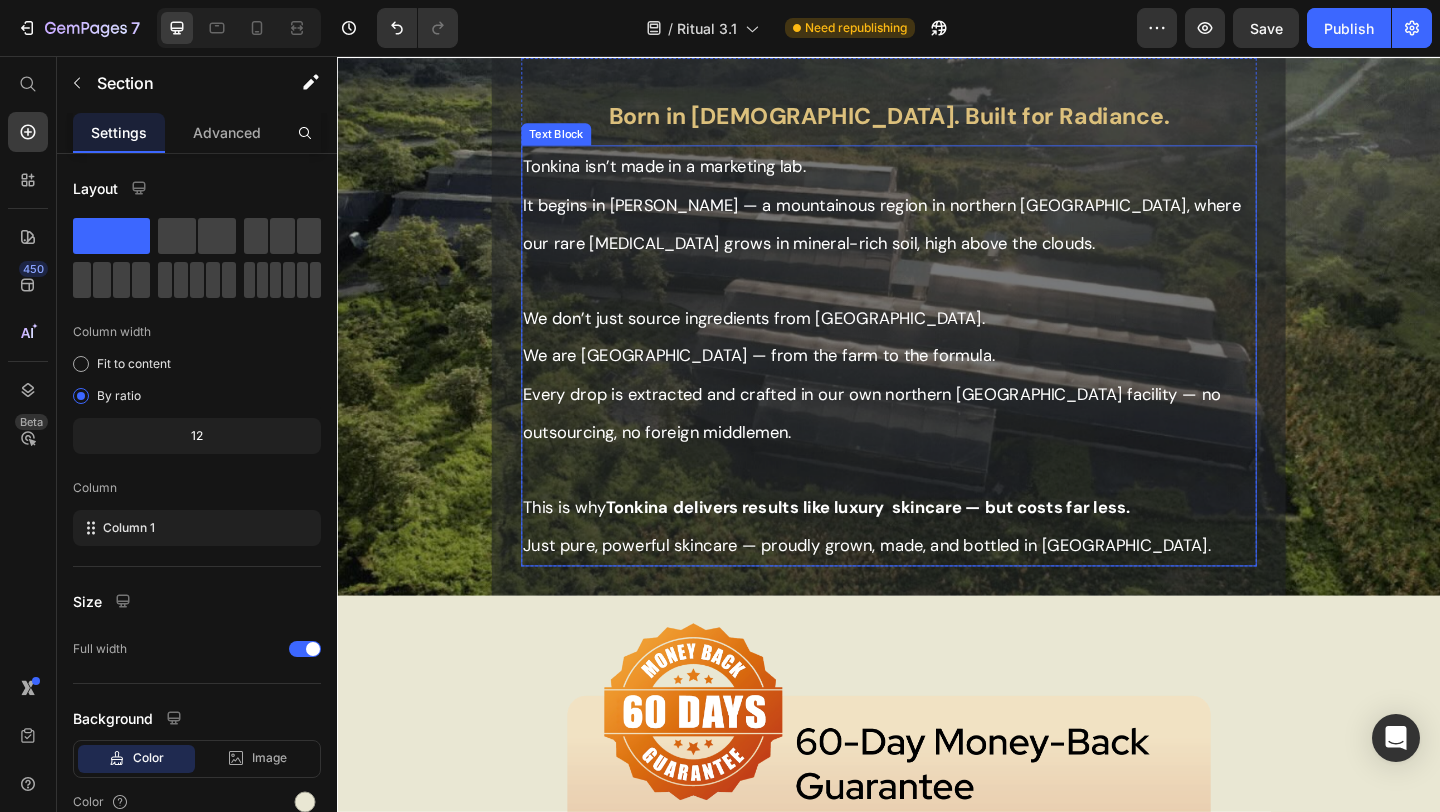 scroll, scrollTop: 3511, scrollLeft: 0, axis: vertical 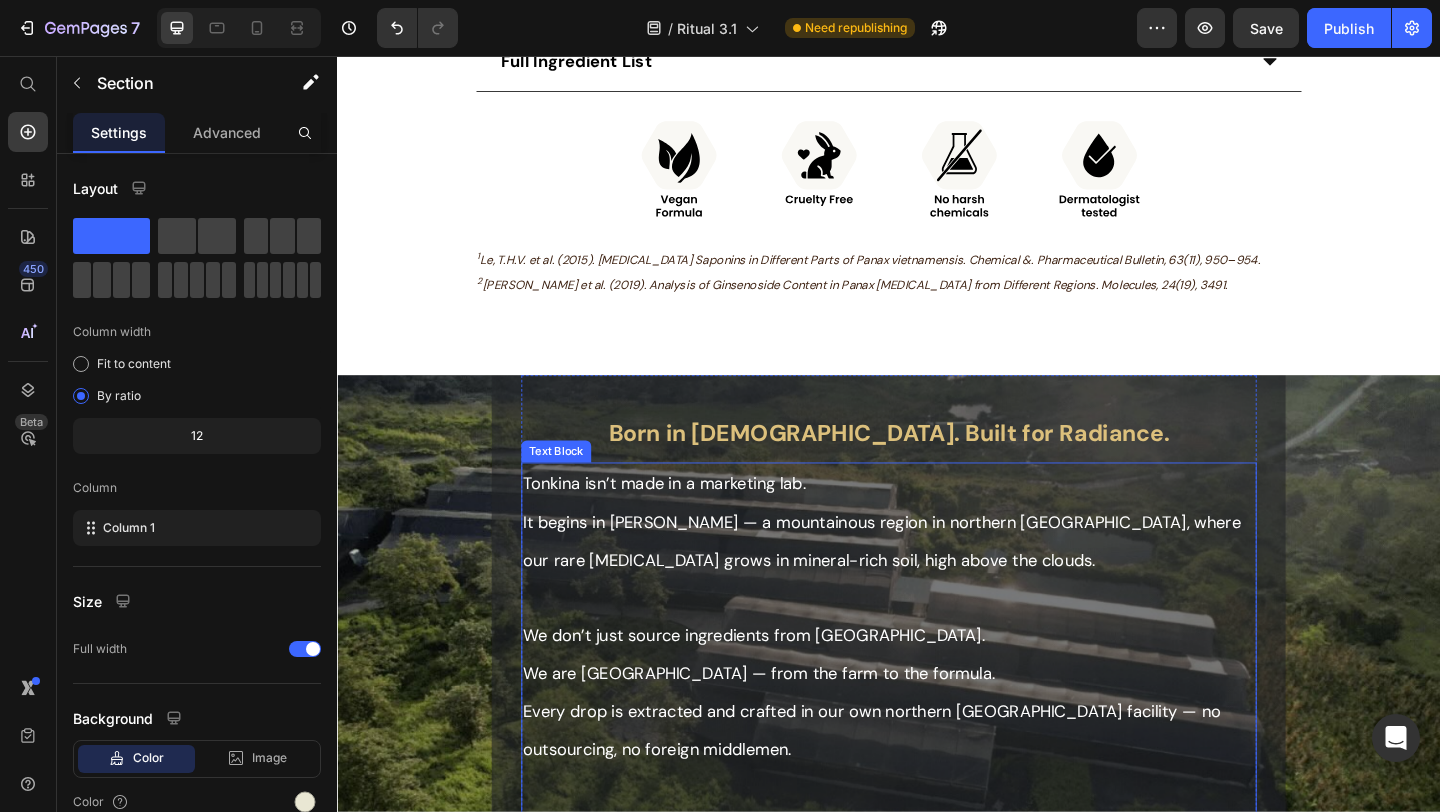 click at bounding box center (937, 645) 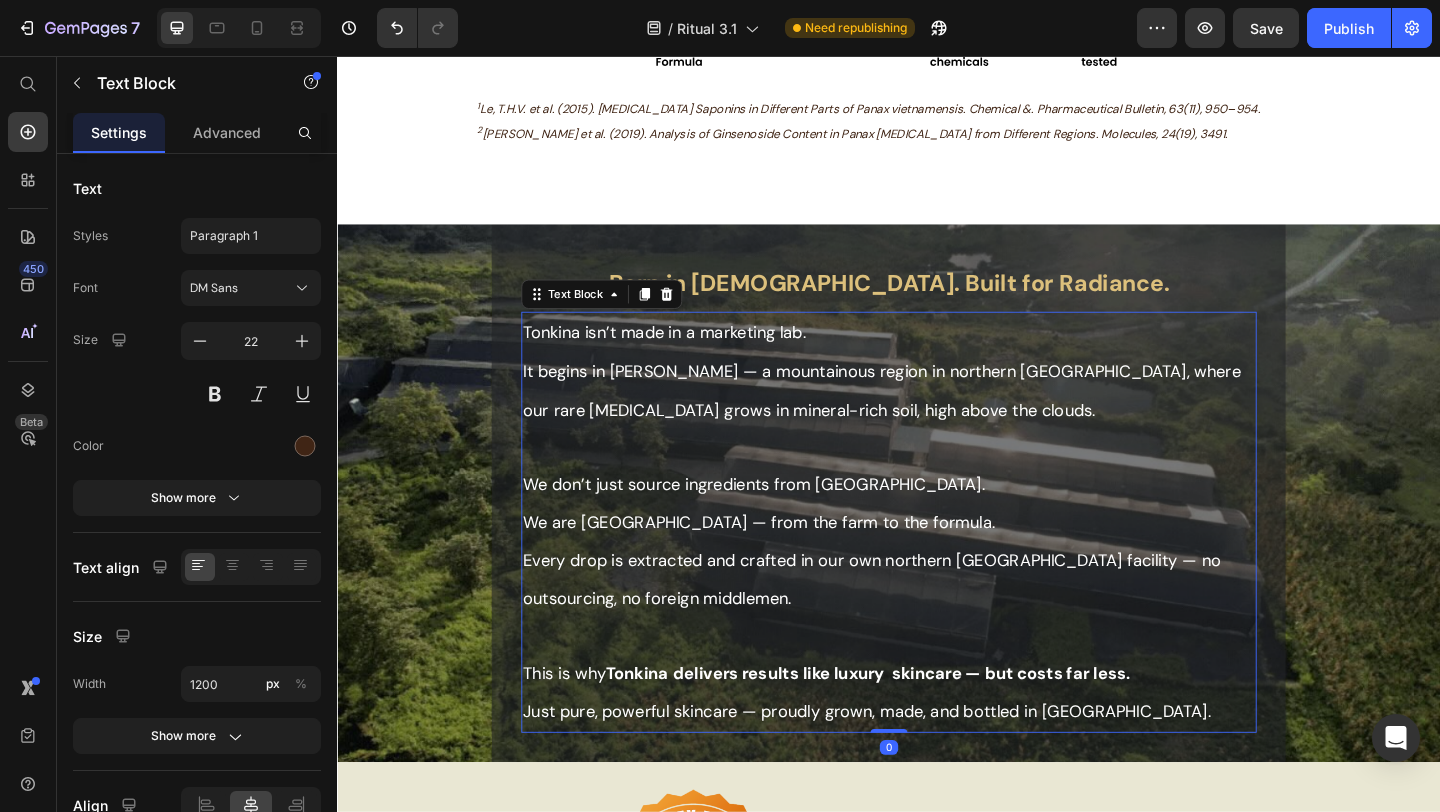 scroll, scrollTop: 3682, scrollLeft: 0, axis: vertical 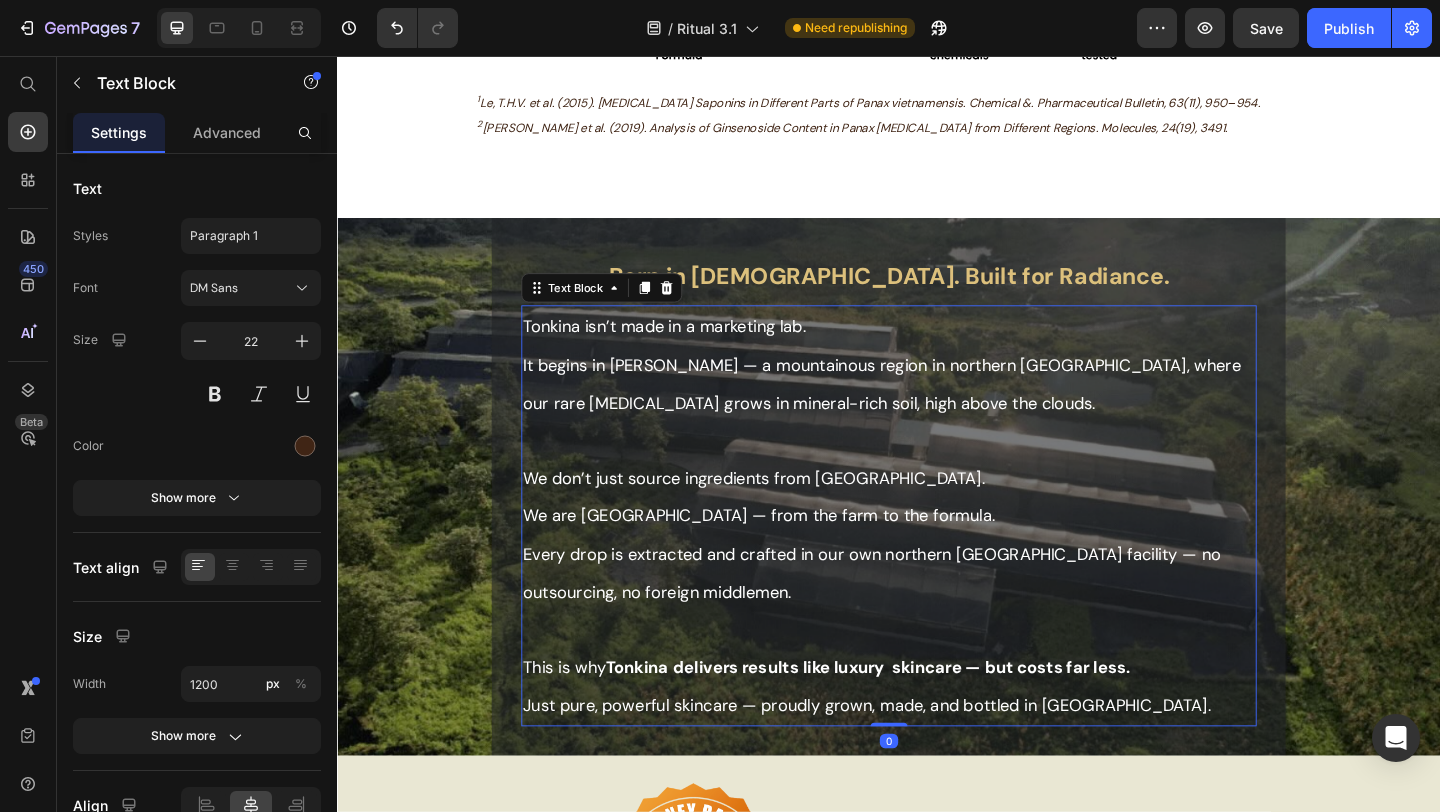 click on "Every drop is extracted and crafted in our own northern [GEOGRAPHIC_DATA] facility — no outsourcing, no foreign middlemen." at bounding box center (937, 618) 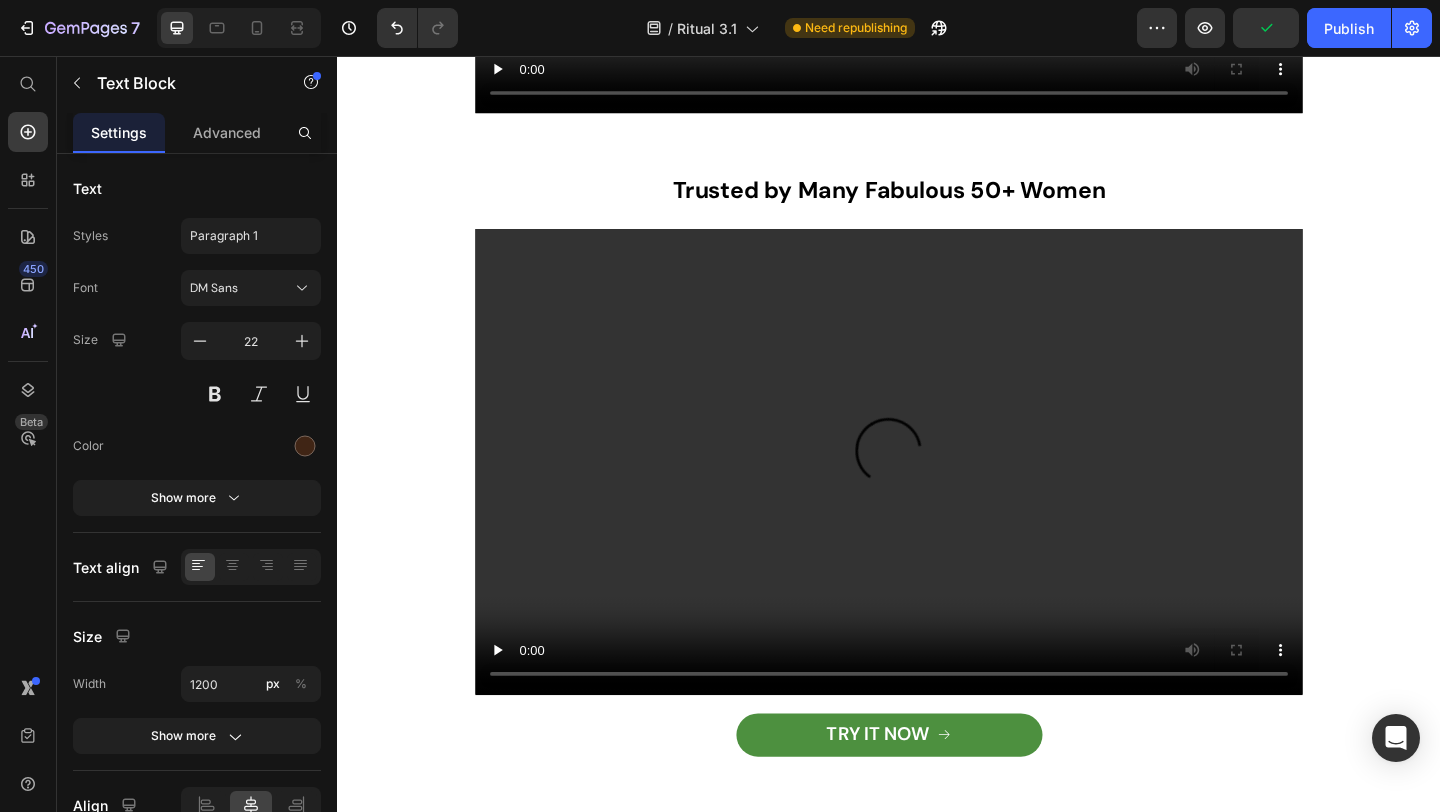 scroll, scrollTop: 5309, scrollLeft: 0, axis: vertical 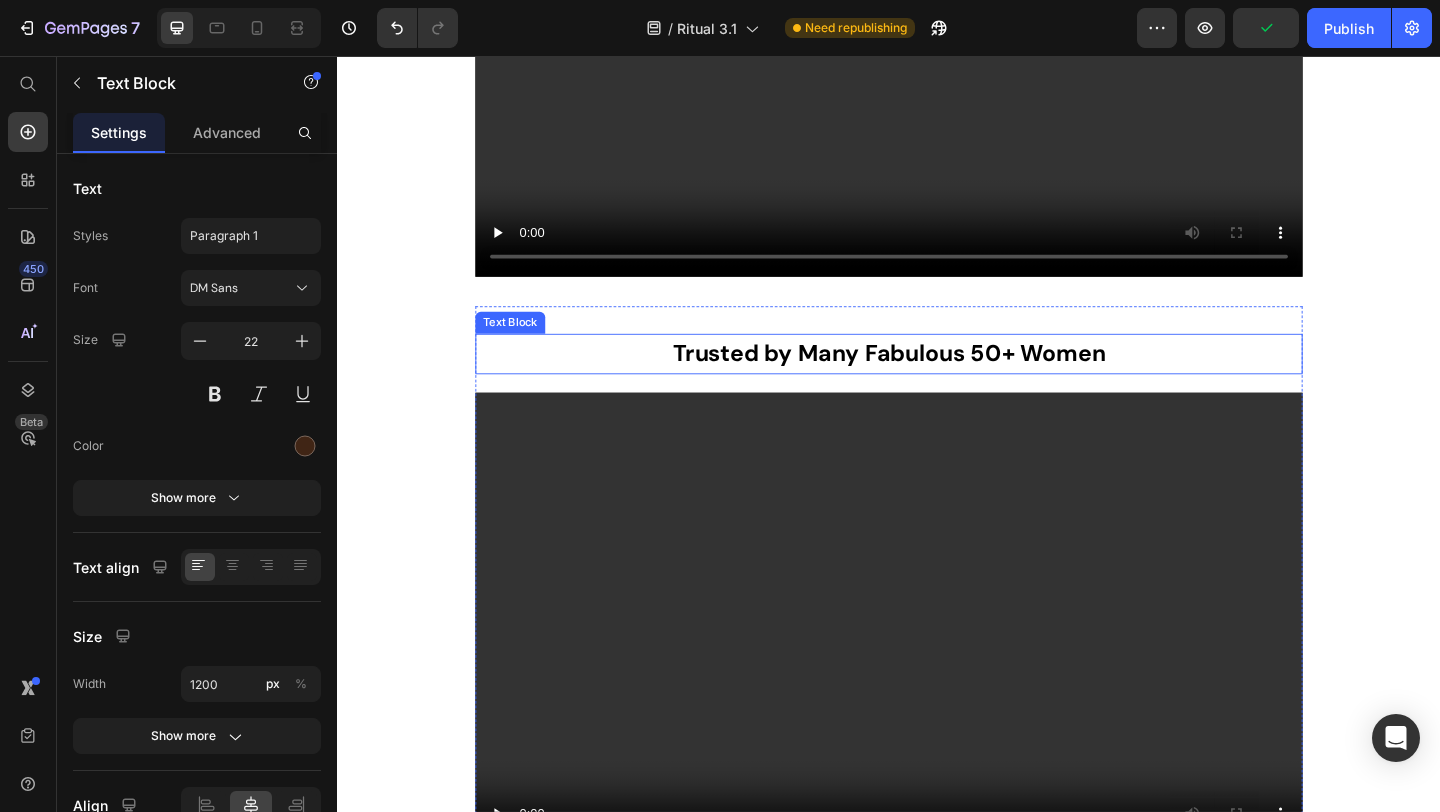 click on "Trusted by Many Fabulous 50+ Women" at bounding box center [937, 379] 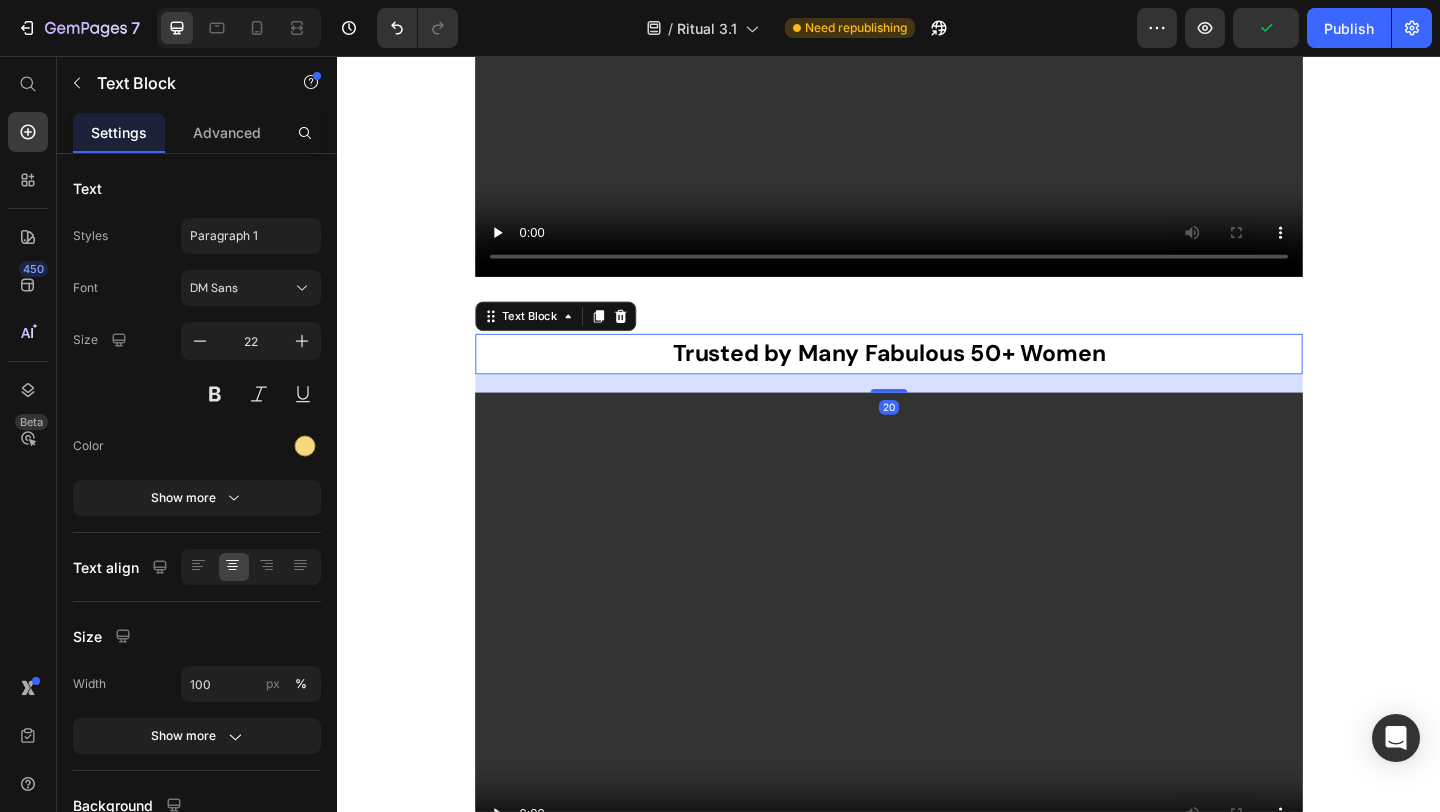 click on "Trusted by Many Fabulous 50+ Women" at bounding box center (937, 379) 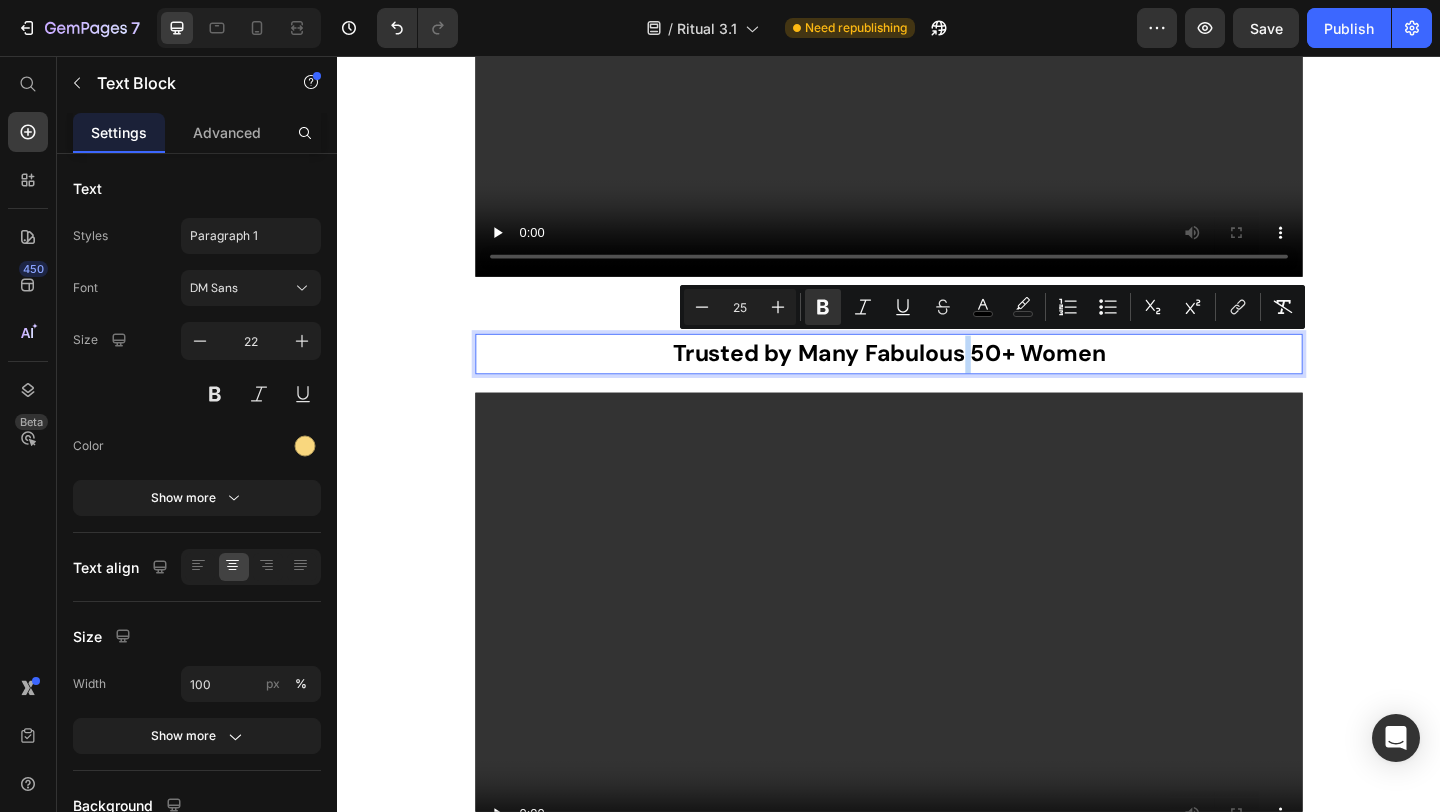 click on "Trusted by Many Fabulous 50+ Women" at bounding box center (937, 379) 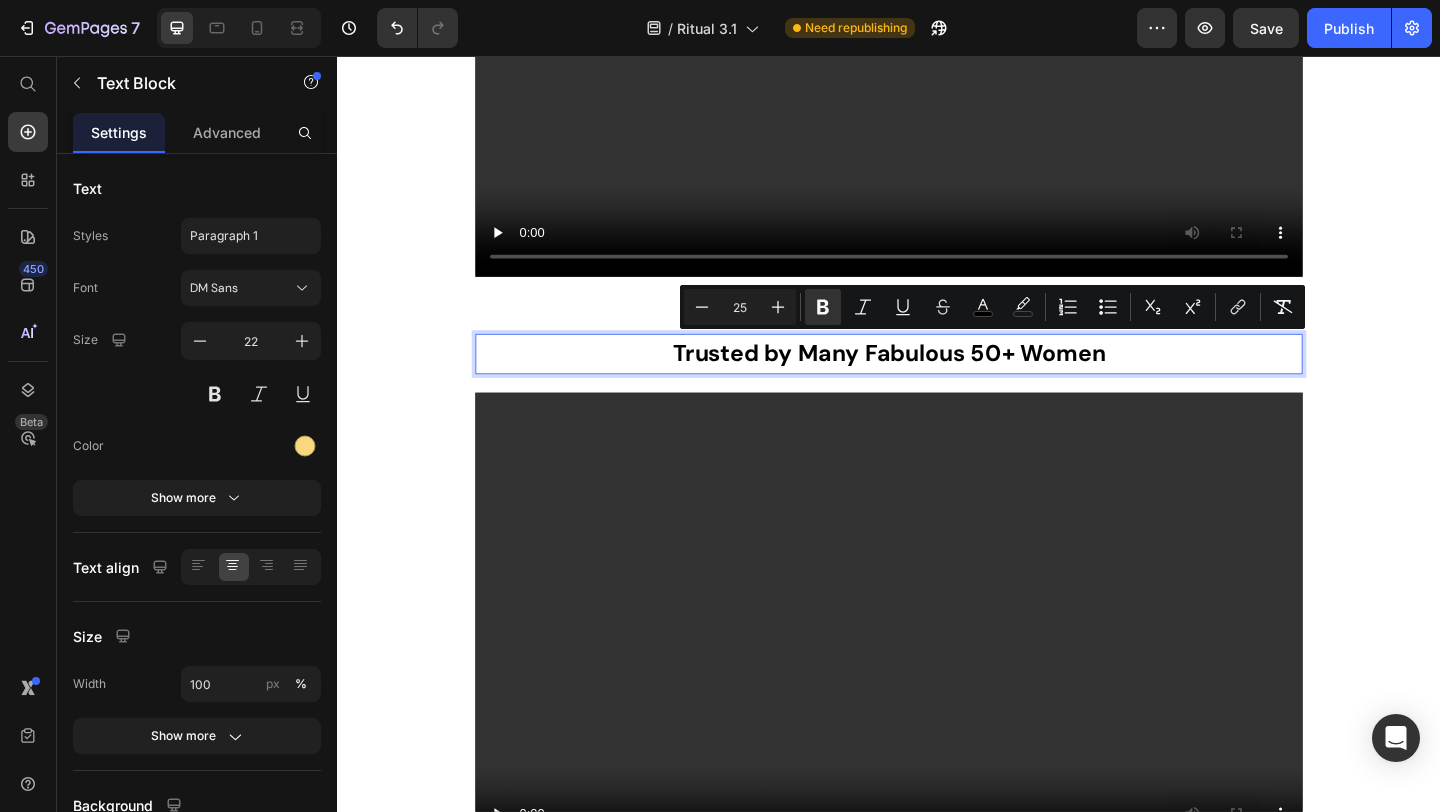 click on "Trusted by Many Fabulous 50+ Women" at bounding box center (937, 379) 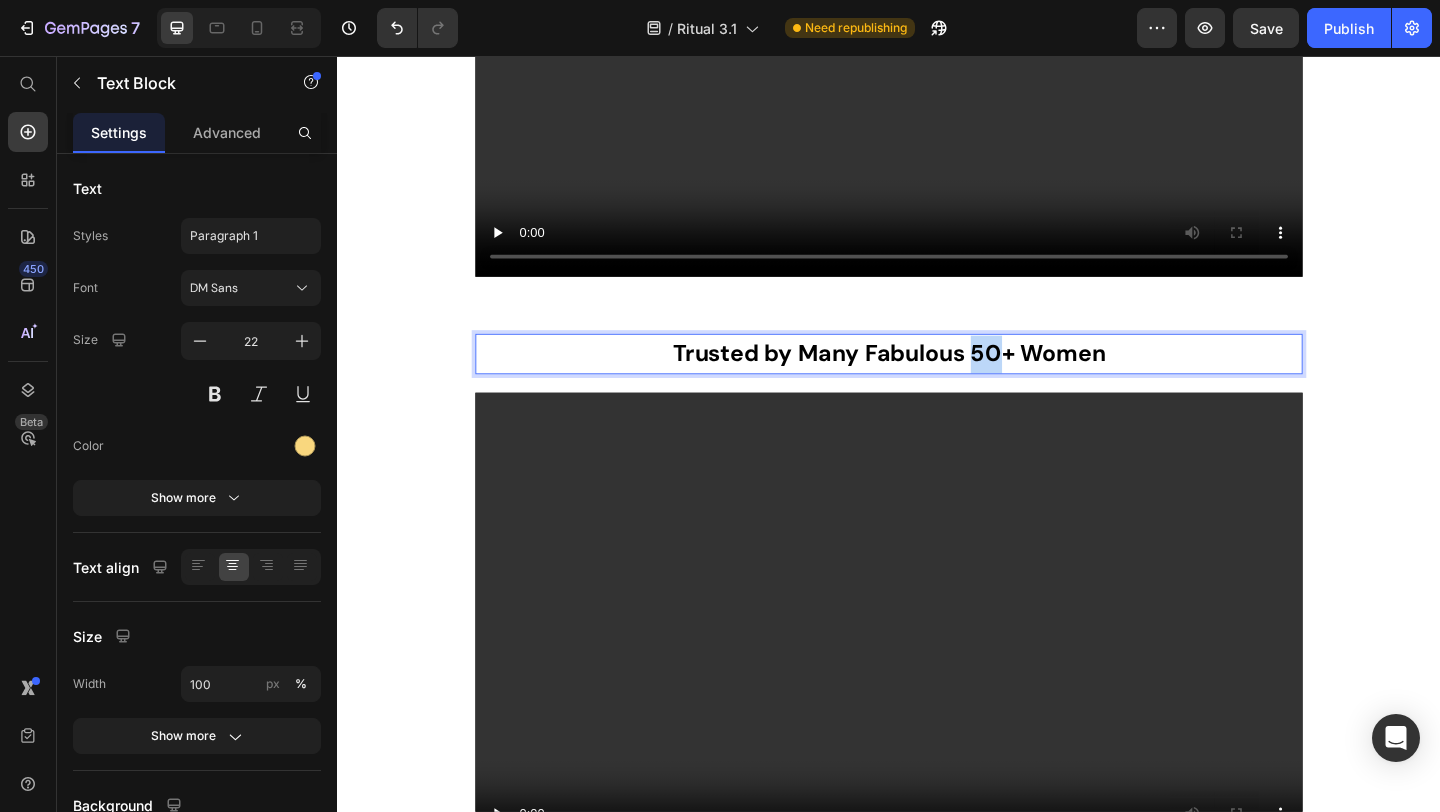 click on "Trusted by Many Fabulous 50+ Women" at bounding box center [937, 379] 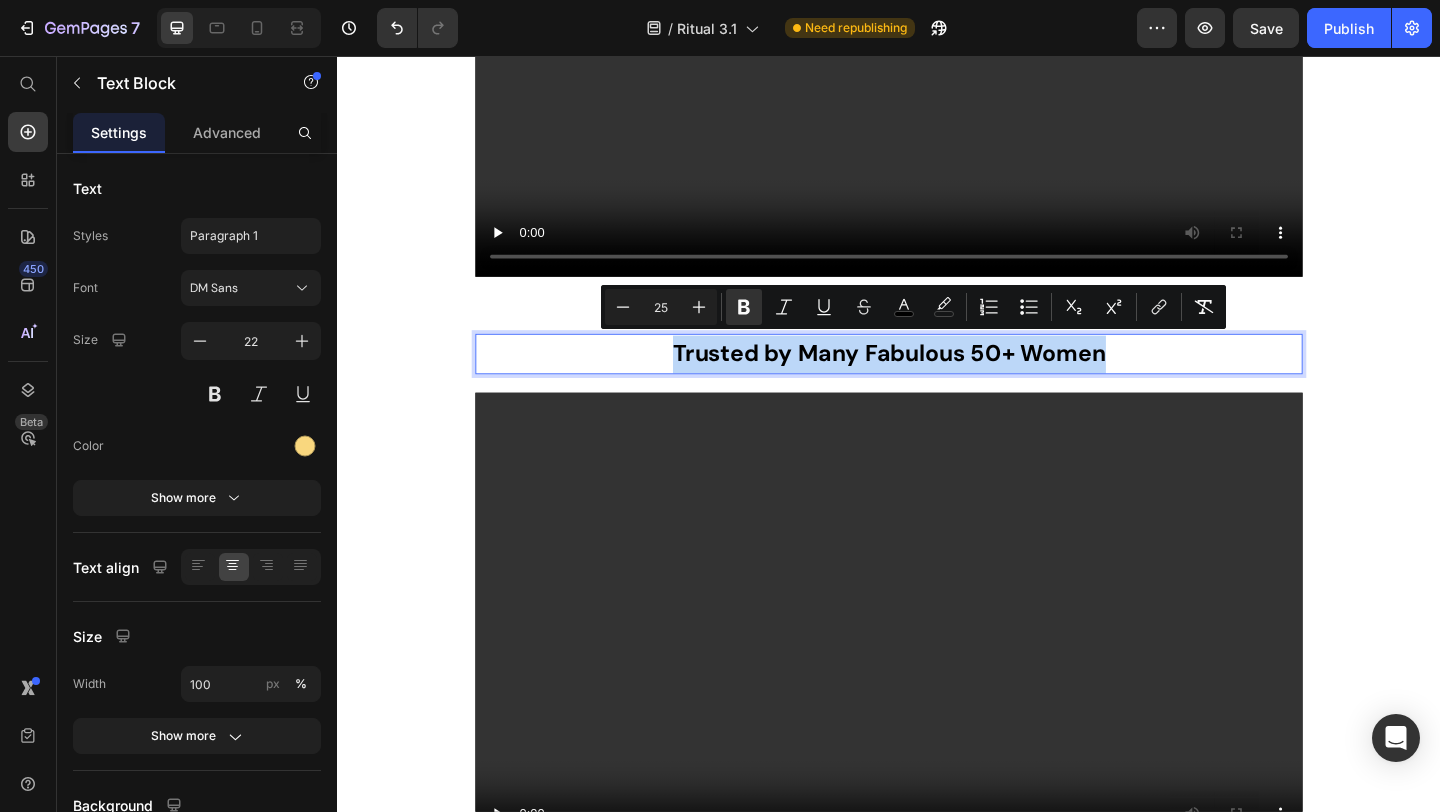 click on "Trusted by Many Fabulous 50+ Women" at bounding box center (937, 379) 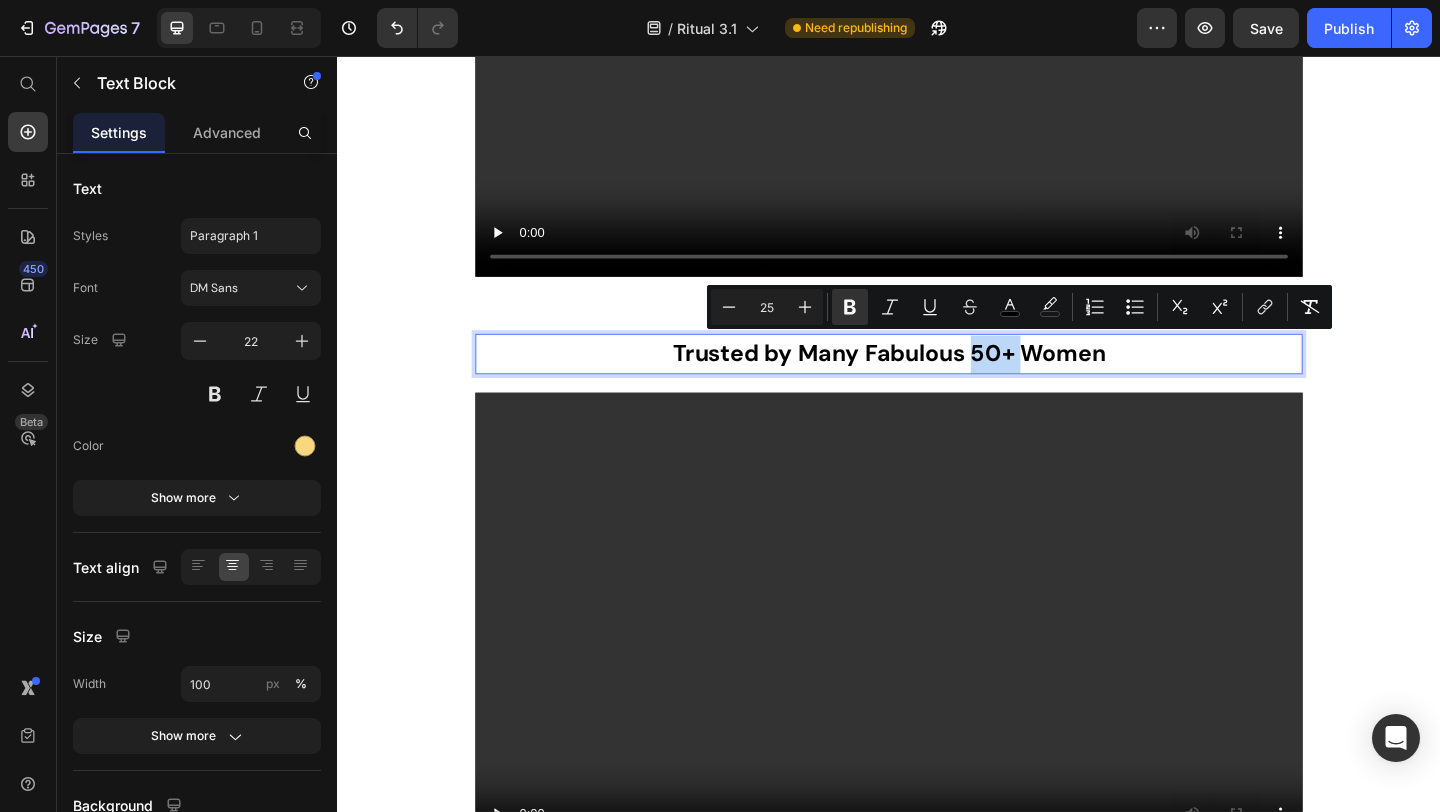 drag, startPoint x: 1067, startPoint y: 377, endPoint x: 1031, endPoint y: 375, distance: 36.05551 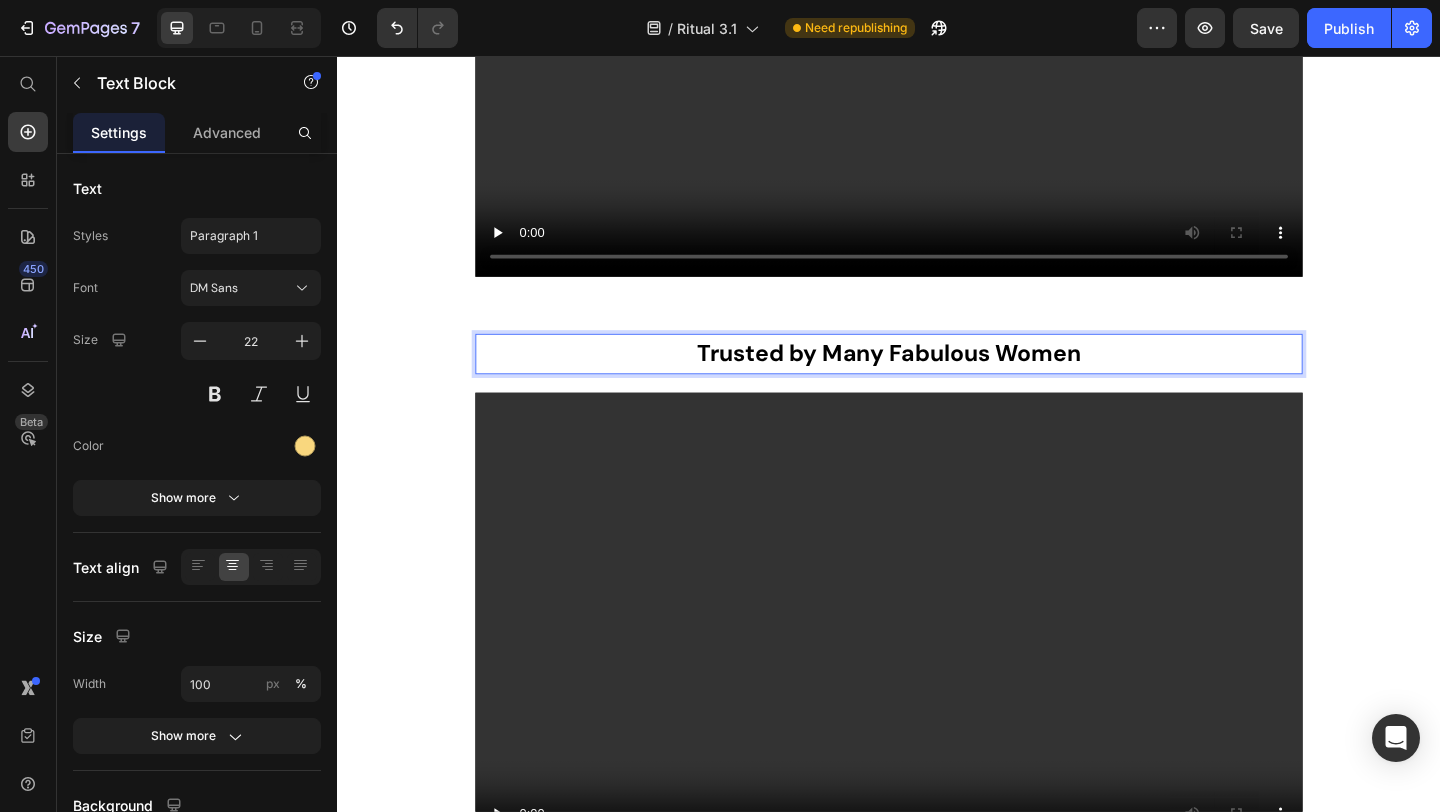 click on "Trusted by Many Fabulous Women" at bounding box center (937, 379) 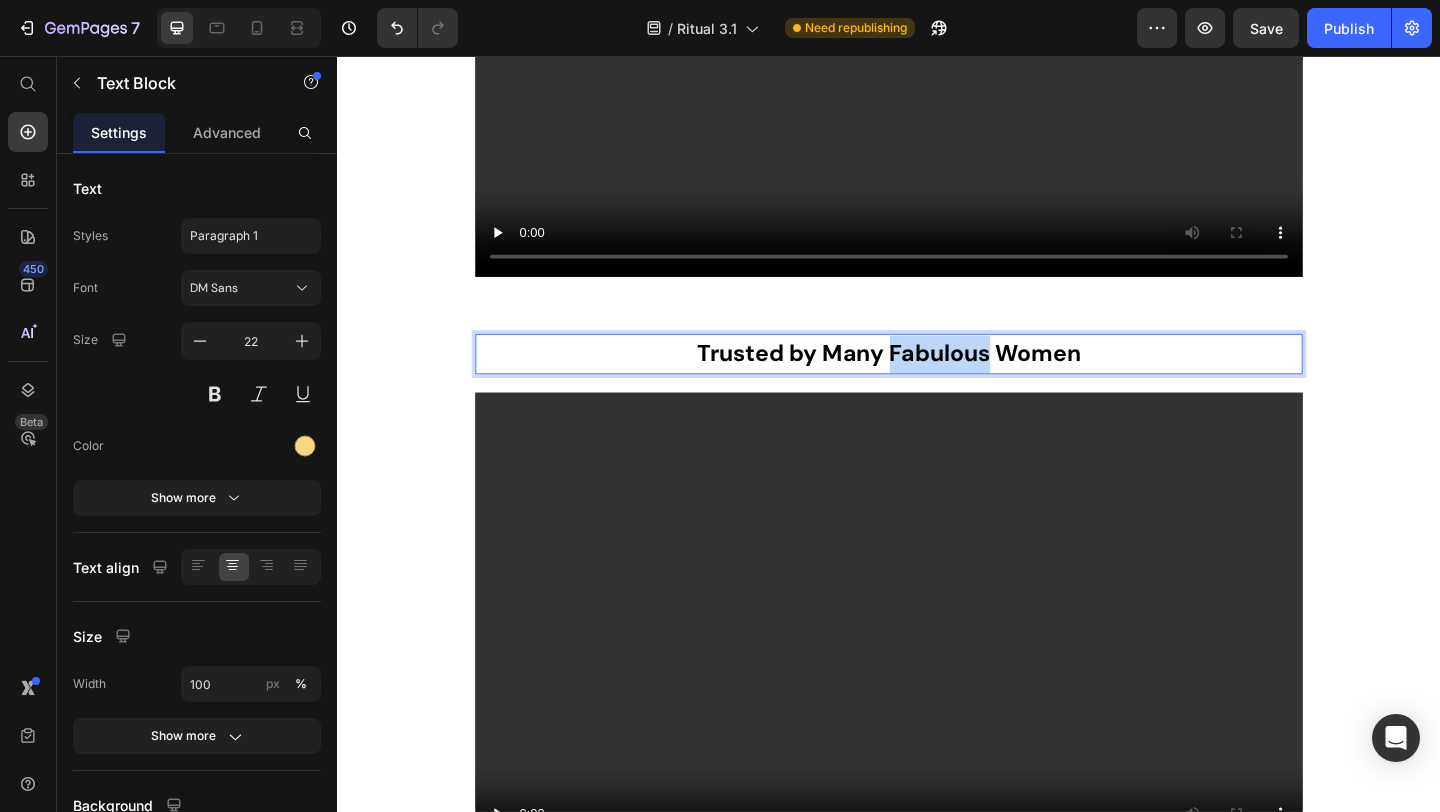 click on "Trusted by Many Fabulous Women" at bounding box center (937, 379) 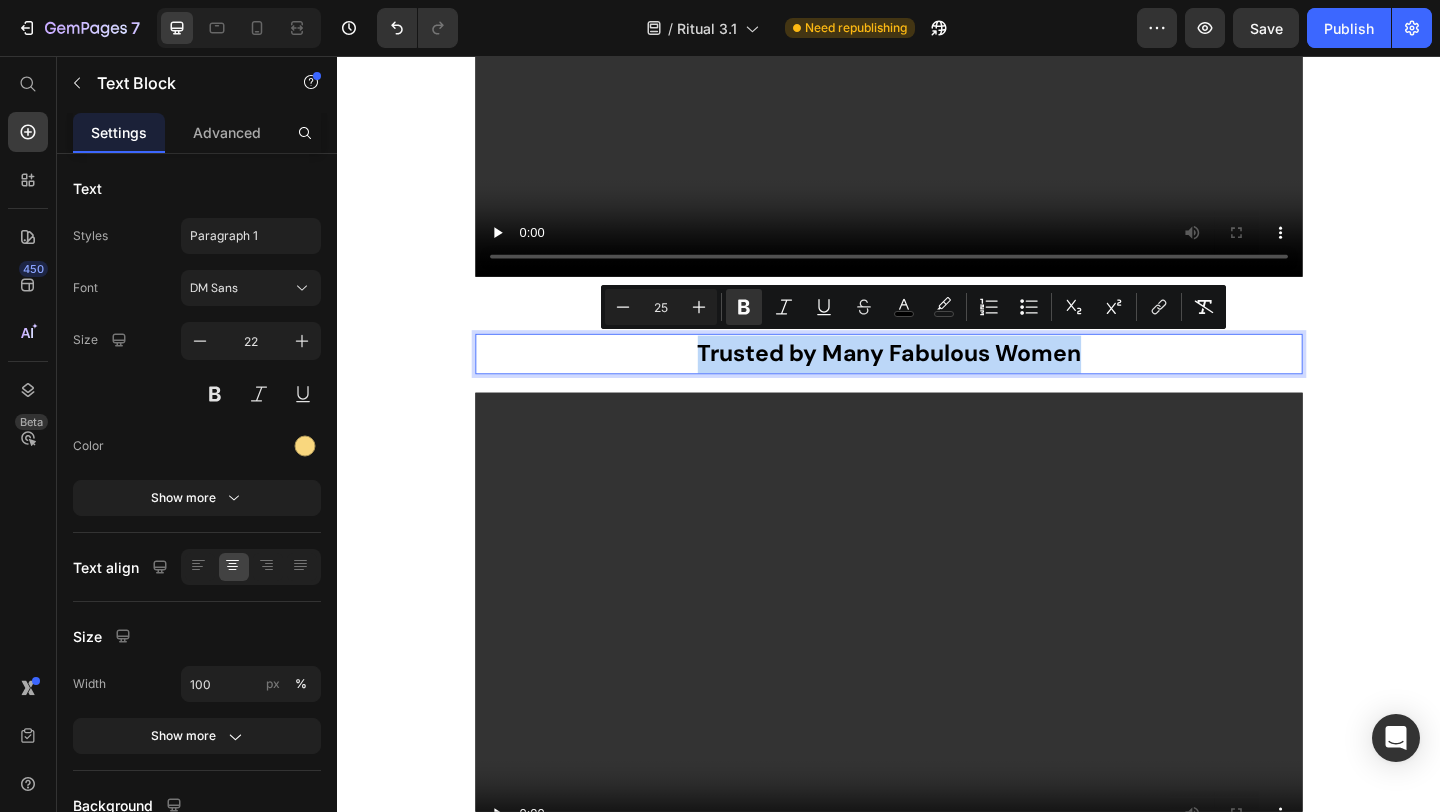 click on "Image Love Youth 1700 Ritual or get your money back with our 60-day money-back guarantee. If you aren't WOW'ed by the results you can get a full refund even if you use the entire bottle! Text Block Love Youth 1700 Ritual or get your money back with our 60-day money-back guarantee. If you aren't WOW'ed by the results you can get a full refund even if you use the entire bottle! Text Block Row Section 9 See How It Works Text Block Video Section 10 Trusted by Many Fabulous Women Text Block   20 Video
TRY IT NOW Button Section 11 Still Have Questions? Heading
Will this irritate my skin?
How long until I see results?
What if it doesn’t work for me?
Is this just another overhyped skincare trend?
Is it okay to use with other products? Accordion Section 12 Root" at bounding box center [937, -1543] 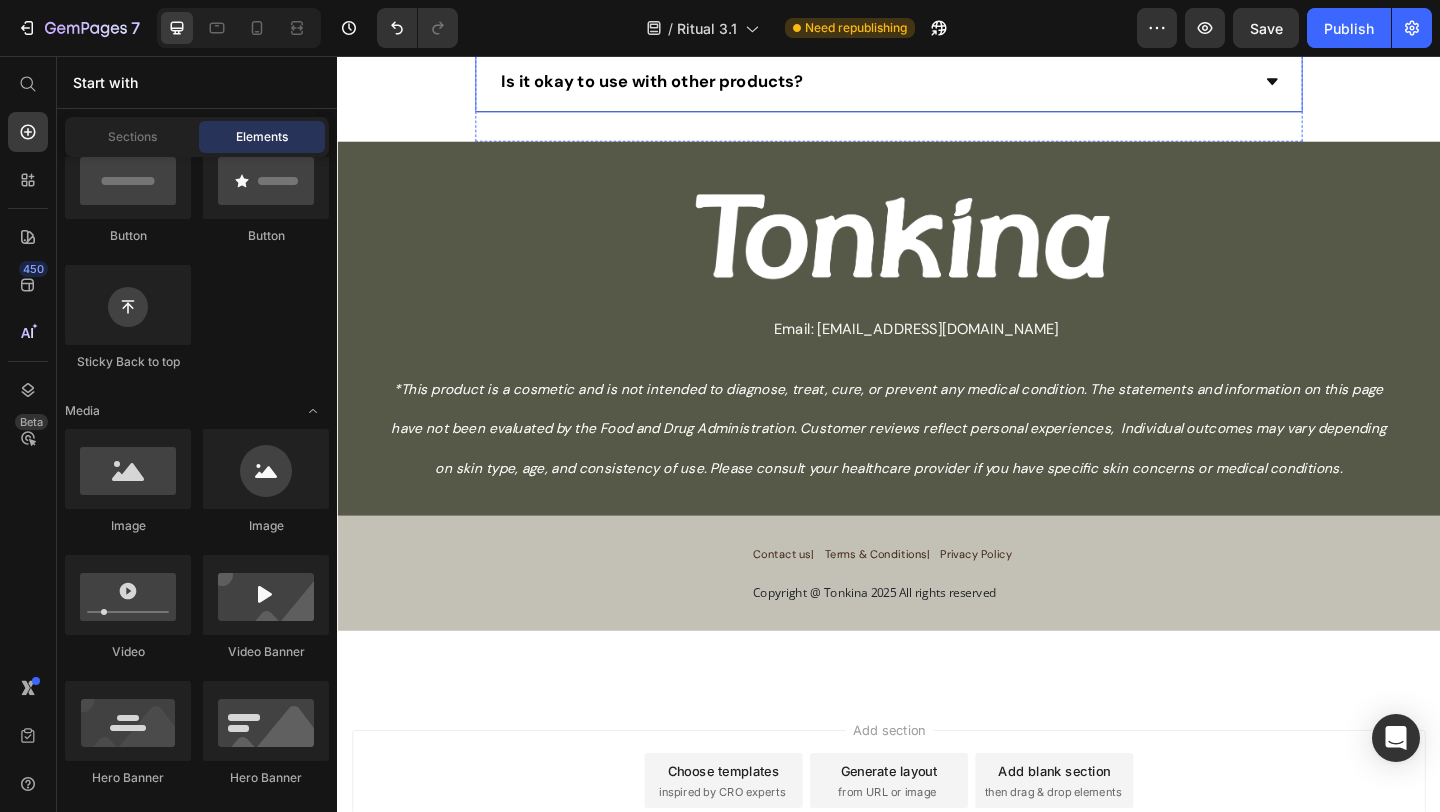 scroll, scrollTop: 6789, scrollLeft: 0, axis: vertical 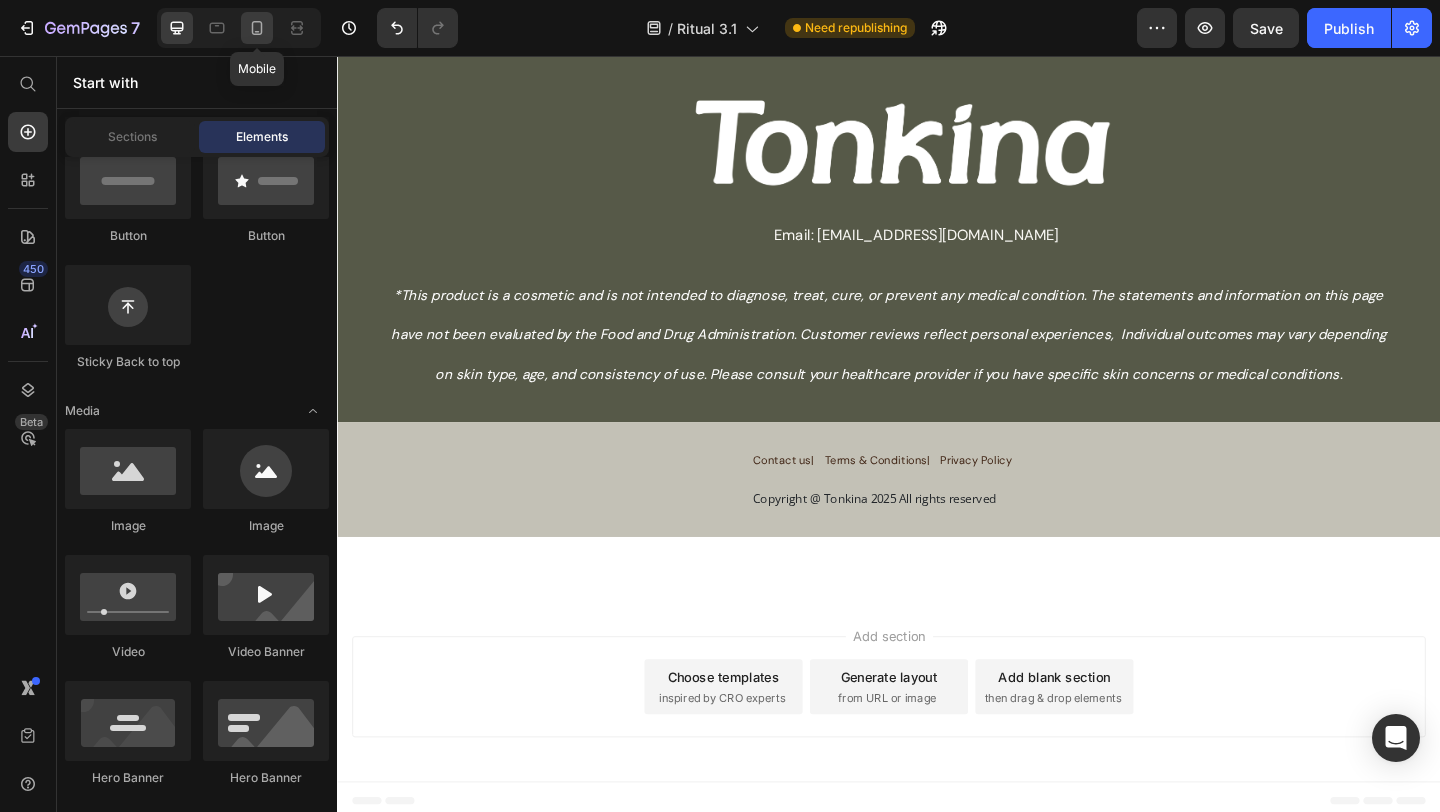 click 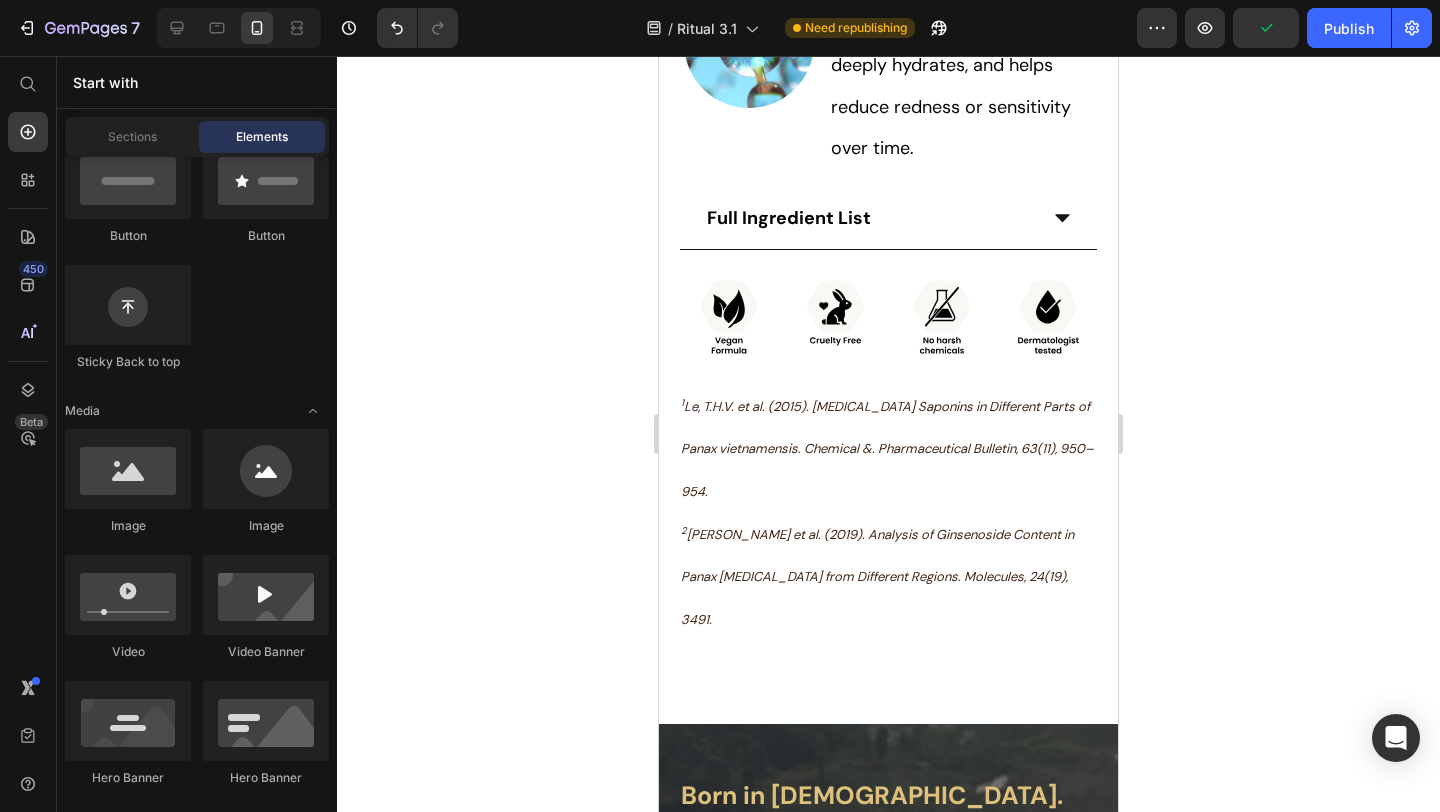 scroll, scrollTop: 4150, scrollLeft: 0, axis: vertical 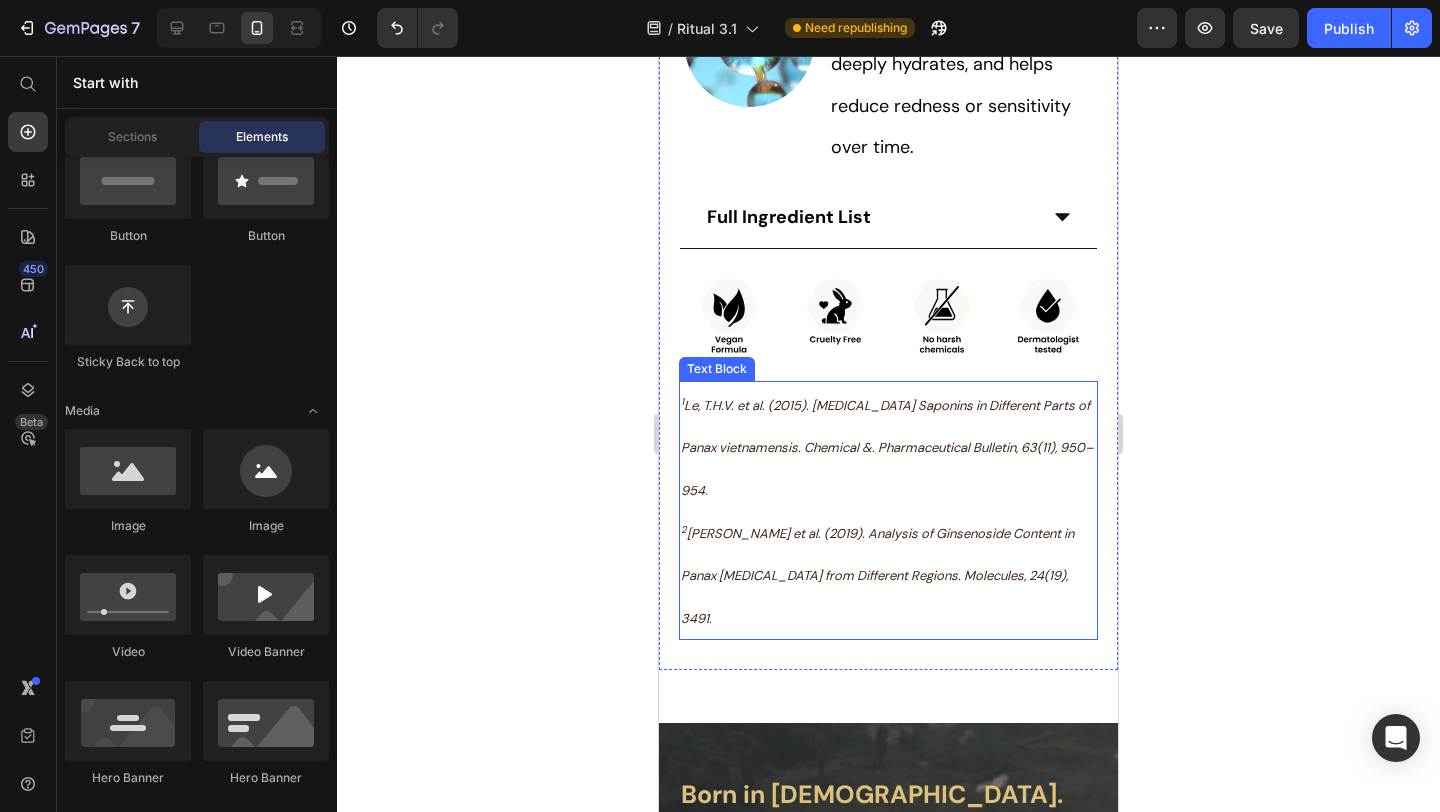 click on "2  [PERSON_NAME] et al. (2019). Analysis of Ginsenoside Content in Panax [MEDICAL_DATA] from Different Regions. Molecules, 24(19), 3491." at bounding box center [877, 576] 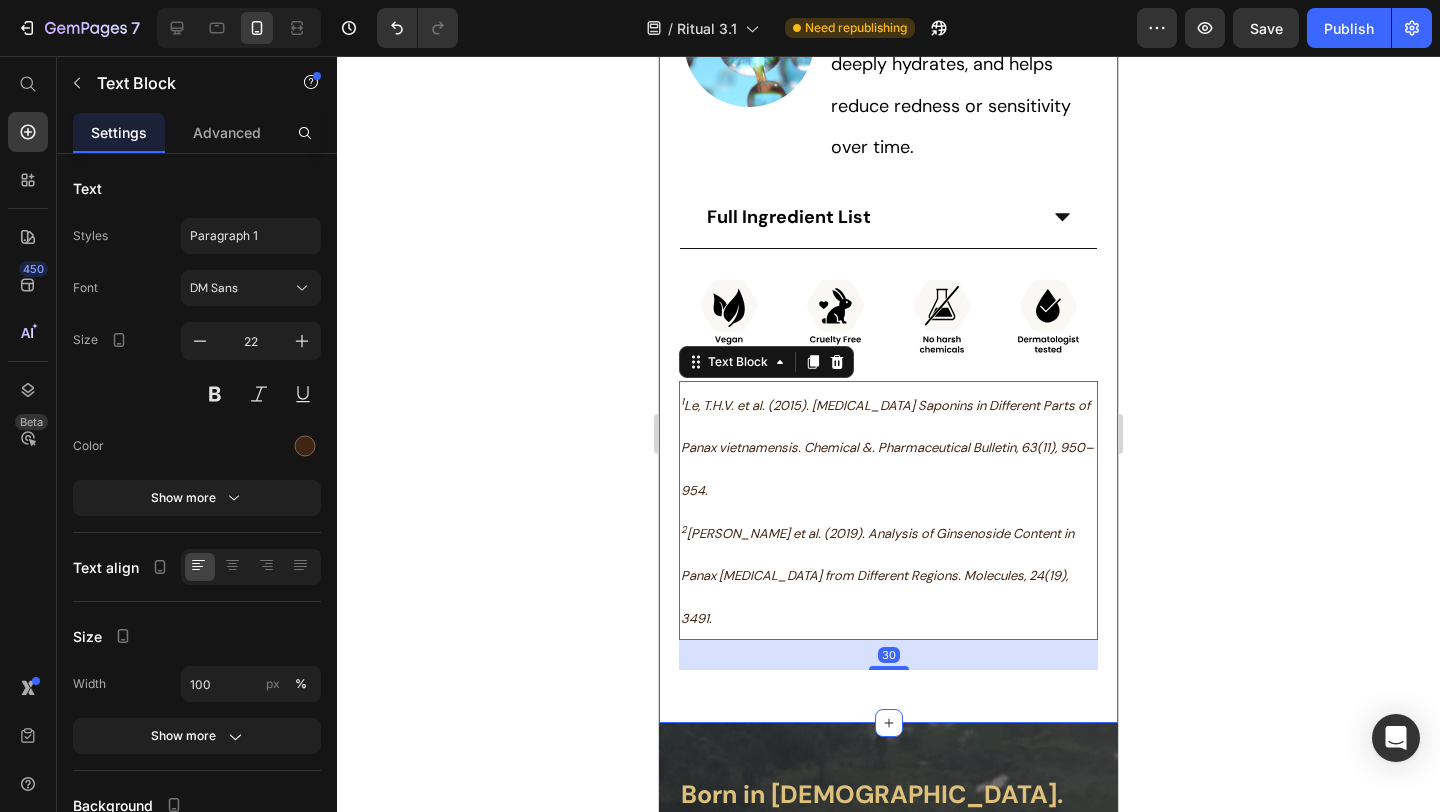 click on "Our Hero Ingredients Heading Where ancient botanicals meet modern science — for skin that glows with calm, strength, and vitality. Text Block Image Vietnamese Ginseng Heading Text Block With 4x the regenerative saponins  1 2 , Vietnamese Ginseng renews skin from within — gently restoring glow, tone, and resilience. Text Block Row Image Bakuchiol Heading Text Block A natural alternative to retinol that smooths fine lines and improves skin texture without irritation or sensitivity. Text Block Row Image Niacinamide Heading Text Block A multi-tasking vitamin that brightens, refines pores, and strengthens the skin barrier for a more even, resilient complexion. Text Block Row Image Ectoin Heading Text Block A soothing molecule that protects skin from stress, deeply hydrates, and helps reduce redness or sensitivity over time. Text Block Row
Full Ingredient List Accordion Image 1 2 Text Block   30 Row" at bounding box center [888, -229] 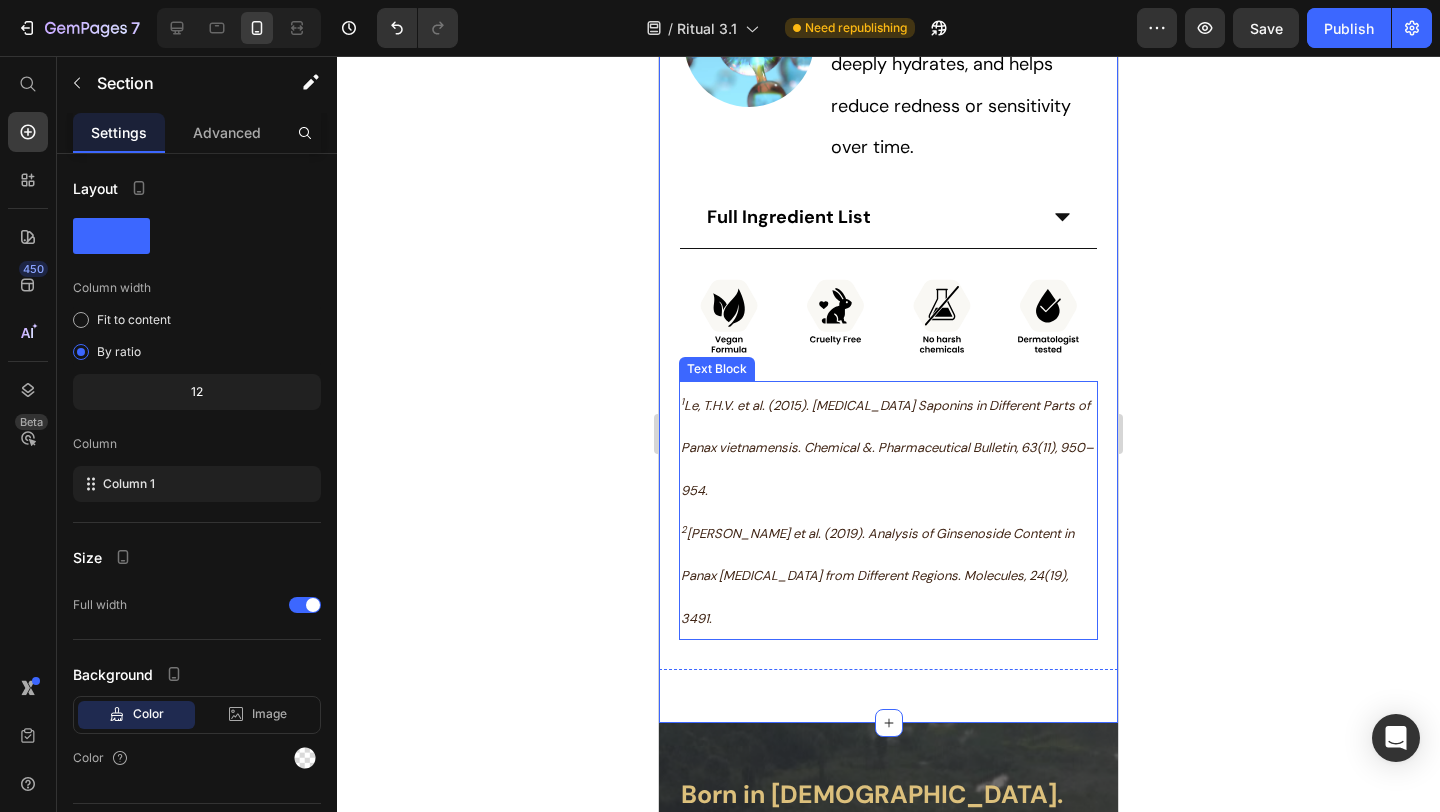 click on "2  [PERSON_NAME] et al. (2019). Analysis of Ginsenoside Content in Panax [MEDICAL_DATA] from Different Regions. Molecules, 24(19), 3491." at bounding box center (888, 575) 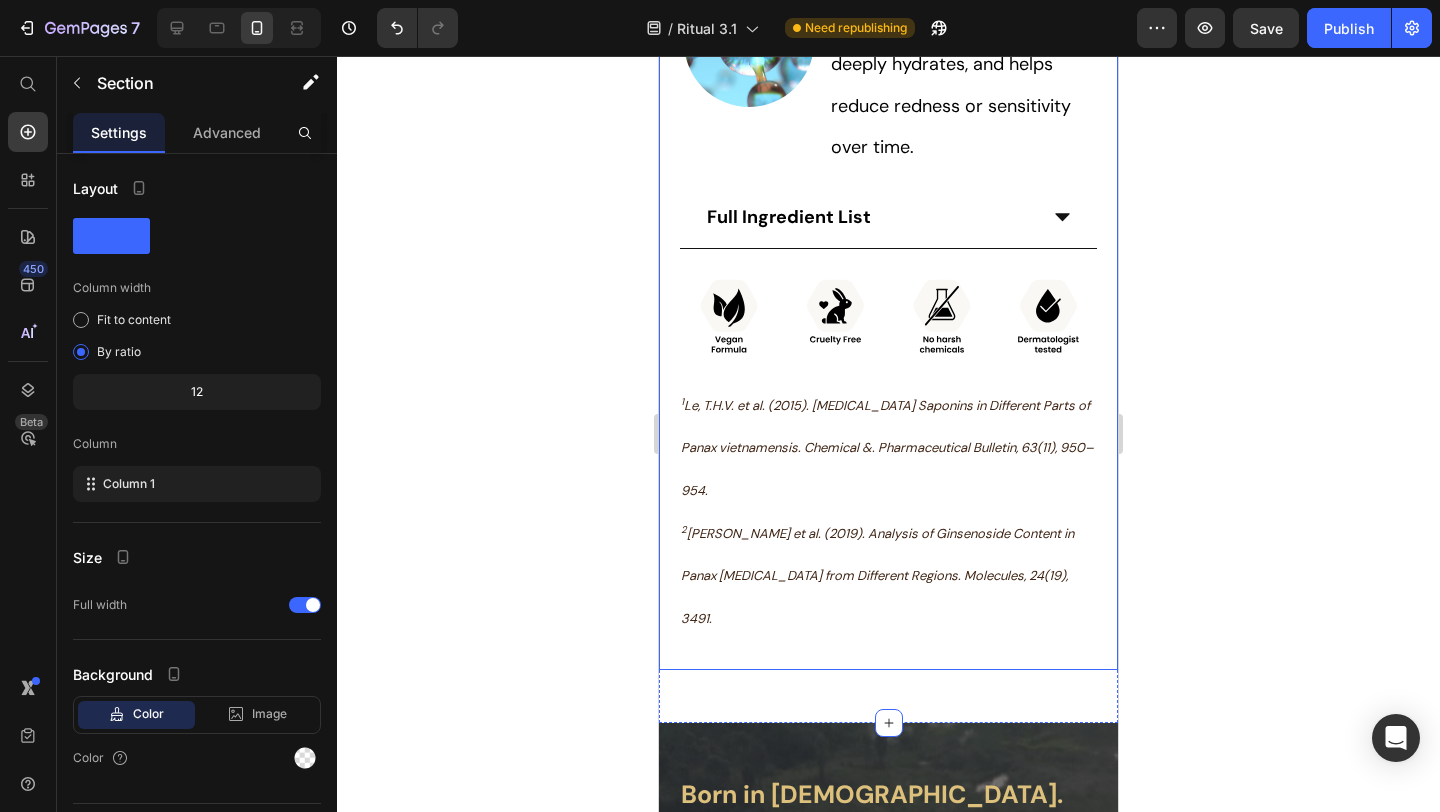 click on "Image Vietnamese Ginseng Heading Text Block With 4x the regenerative saponins  1 2 , Vietnamese Ginseng renews skin from within — gently restoring glow, tone, and resilience. Text Block Row Image Bakuchiol Heading Text Block A natural alternative to retinol that smooths fine lines and improves skin texture without irritation or sensitivity. Text Block Row Image Niacinamide Heading Text Block A multi-tasking vitamin that brightens, refines pores, and strengthens the skin barrier for a more even, resilient complexion. Text Block Row Image Ectoin Heading Text Block A soothing molecule that protects skin from stress, deeply hydrates, and helps reduce redness or sensitivity over time. Text Block Row
Full Ingredient List Accordion Image 1  Le, T.H.V. et al. (2015). Ginseng Saponins in Different Parts of Panax vietnamensis. Chemical &. Pharmaceutical Bulletin, 63(11), 950–954.  2 Text Block" at bounding box center [888, -132] 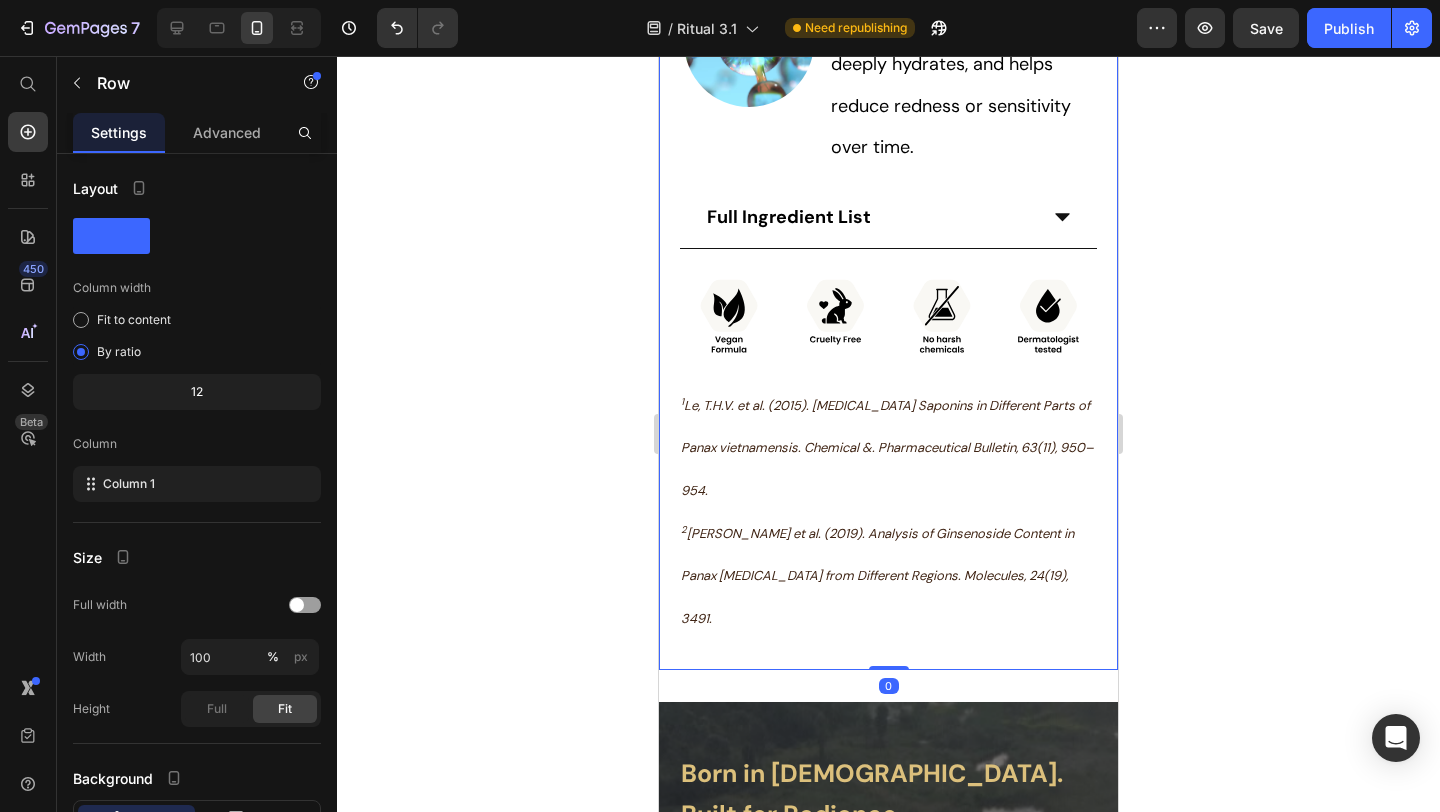 drag, startPoint x: 882, startPoint y: 503, endPoint x: 902, endPoint y: 439, distance: 67.052216 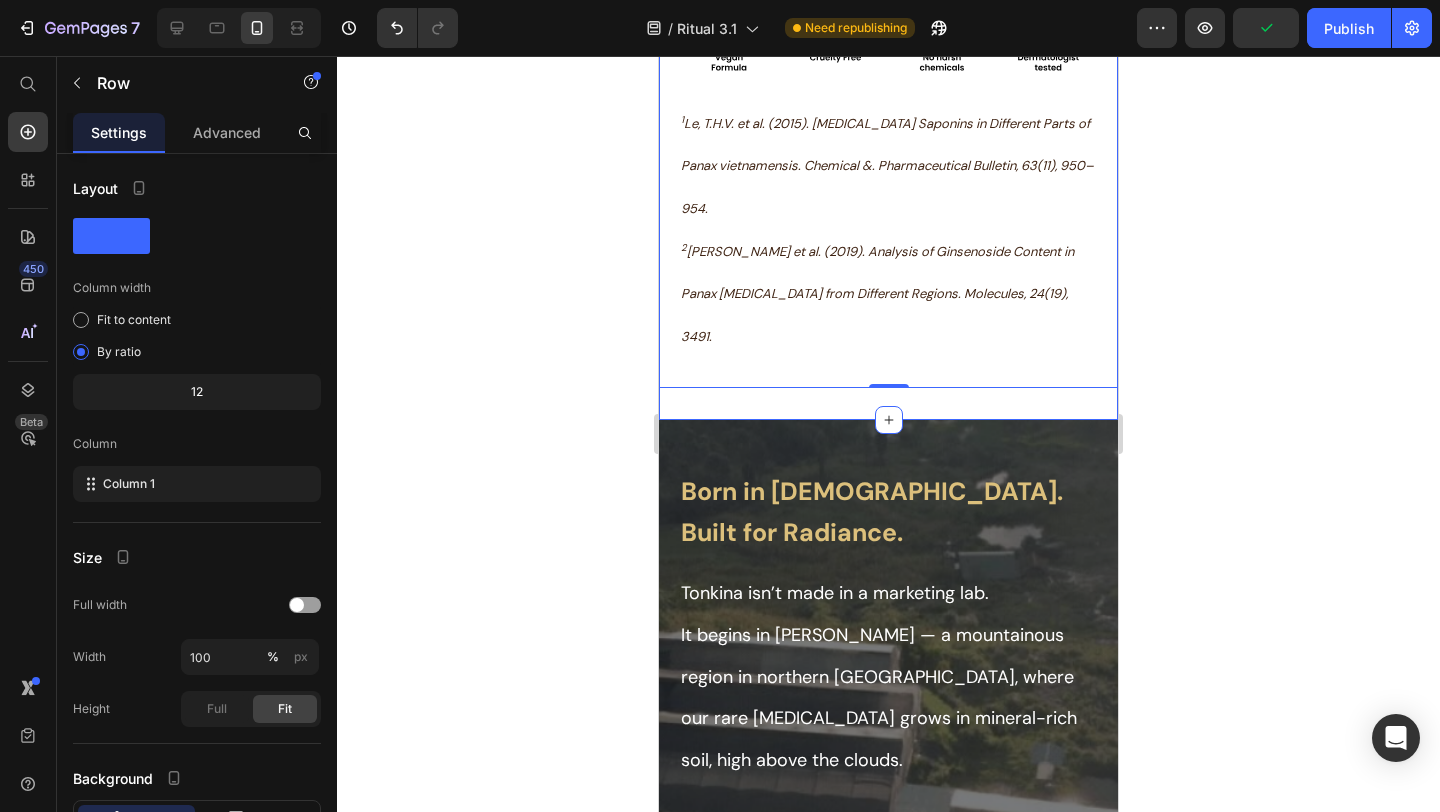 scroll, scrollTop: 4439, scrollLeft: 0, axis: vertical 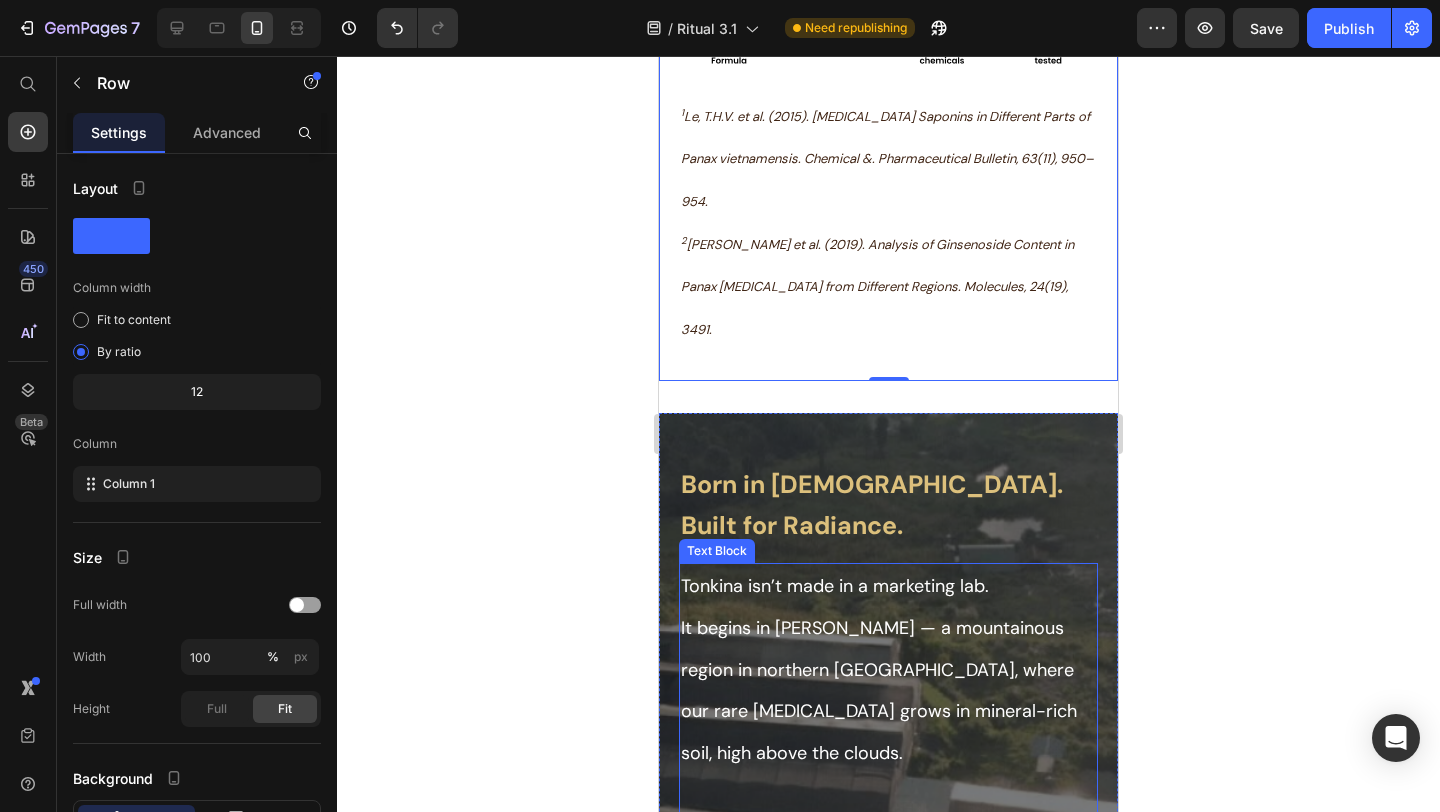 click at bounding box center (888, 793) 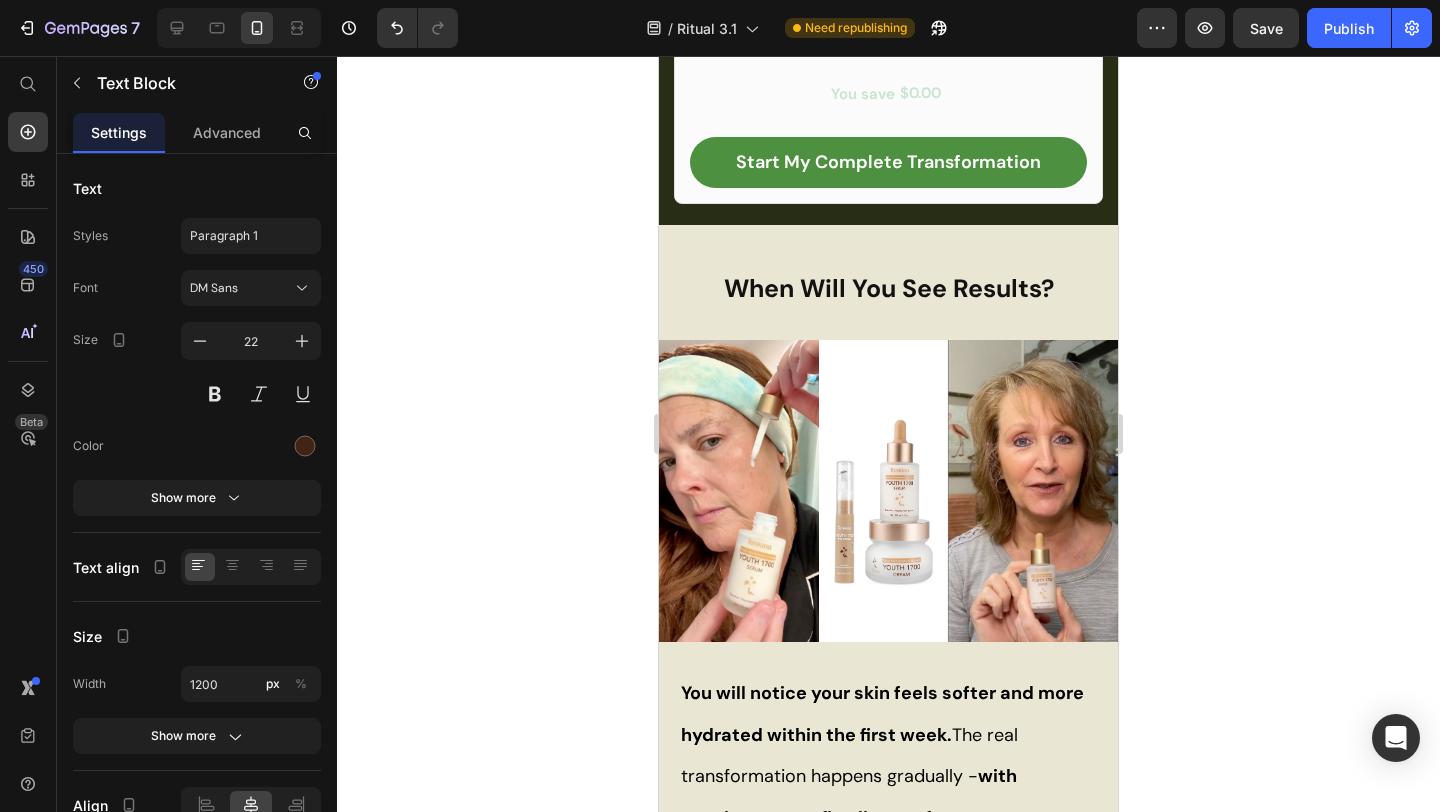 scroll, scrollTop: 3536, scrollLeft: 0, axis: vertical 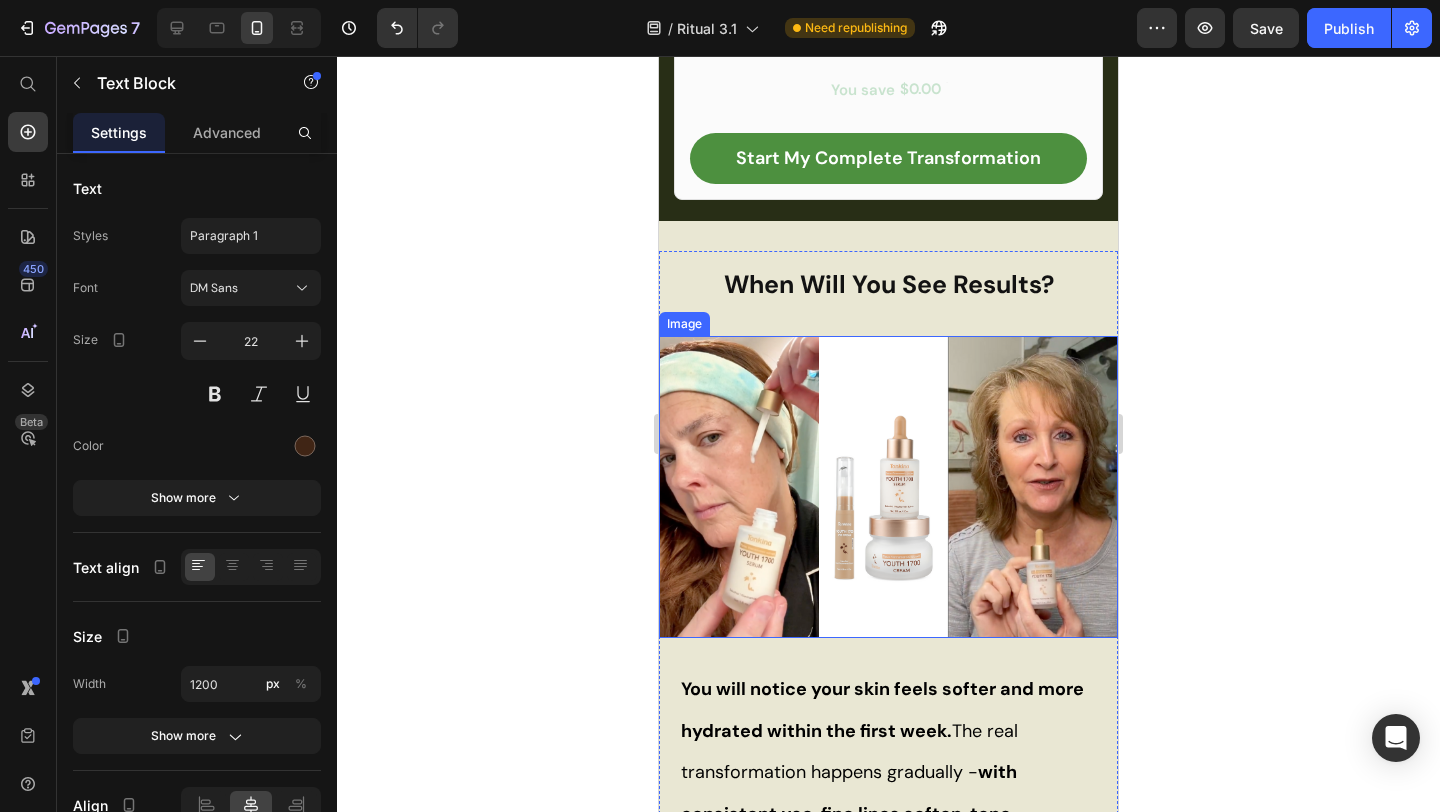click at bounding box center [888, 487] 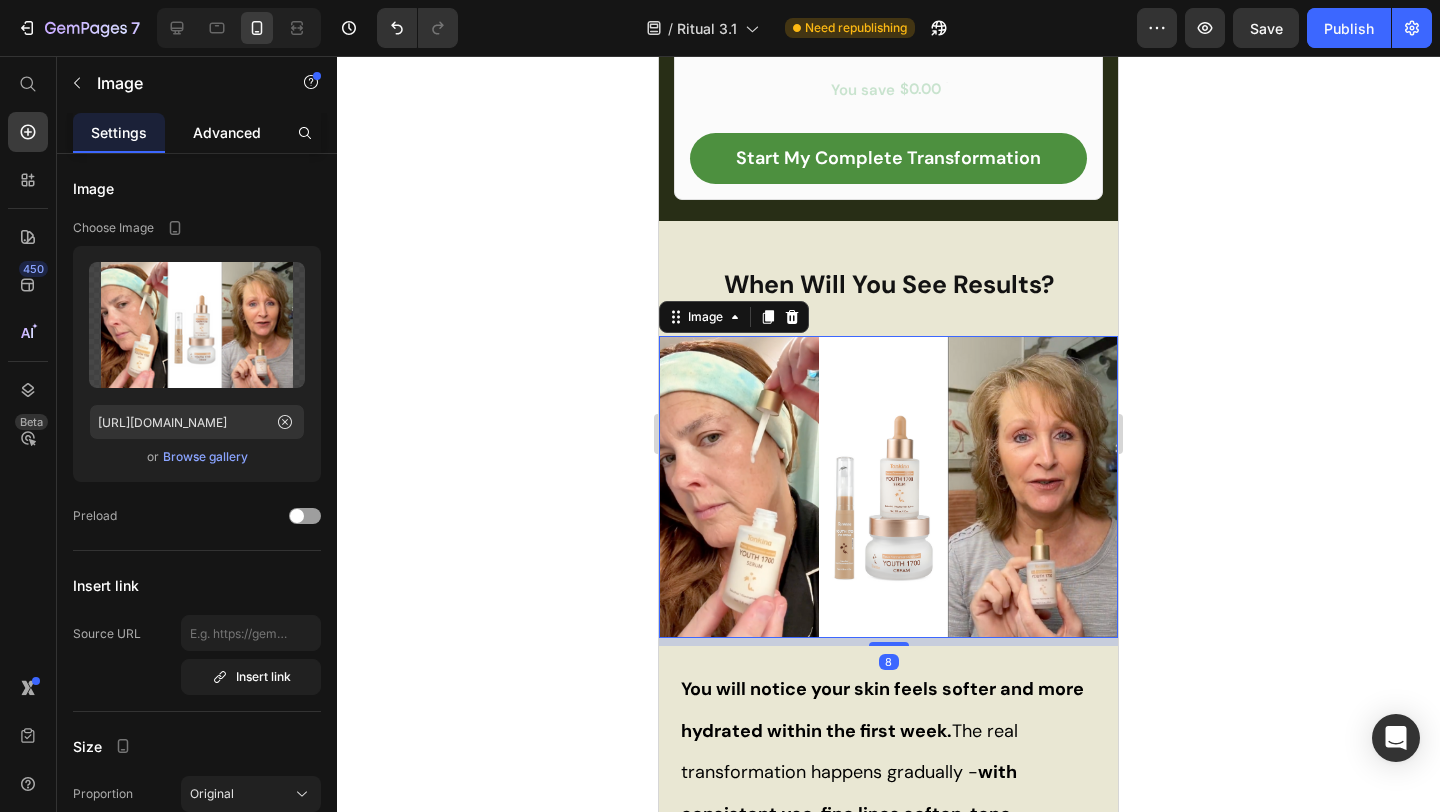 click on "Advanced" 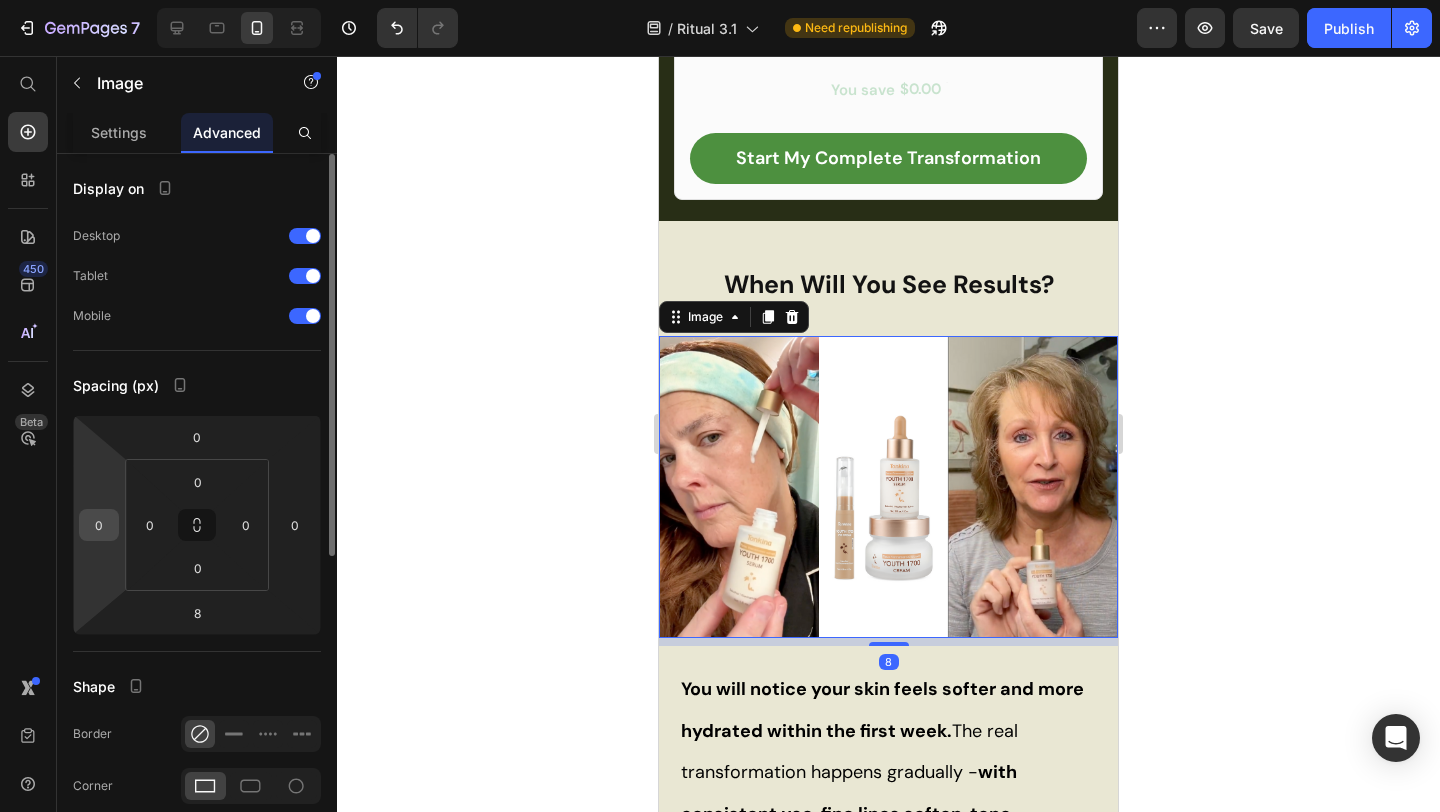 click on "0" at bounding box center [99, 525] 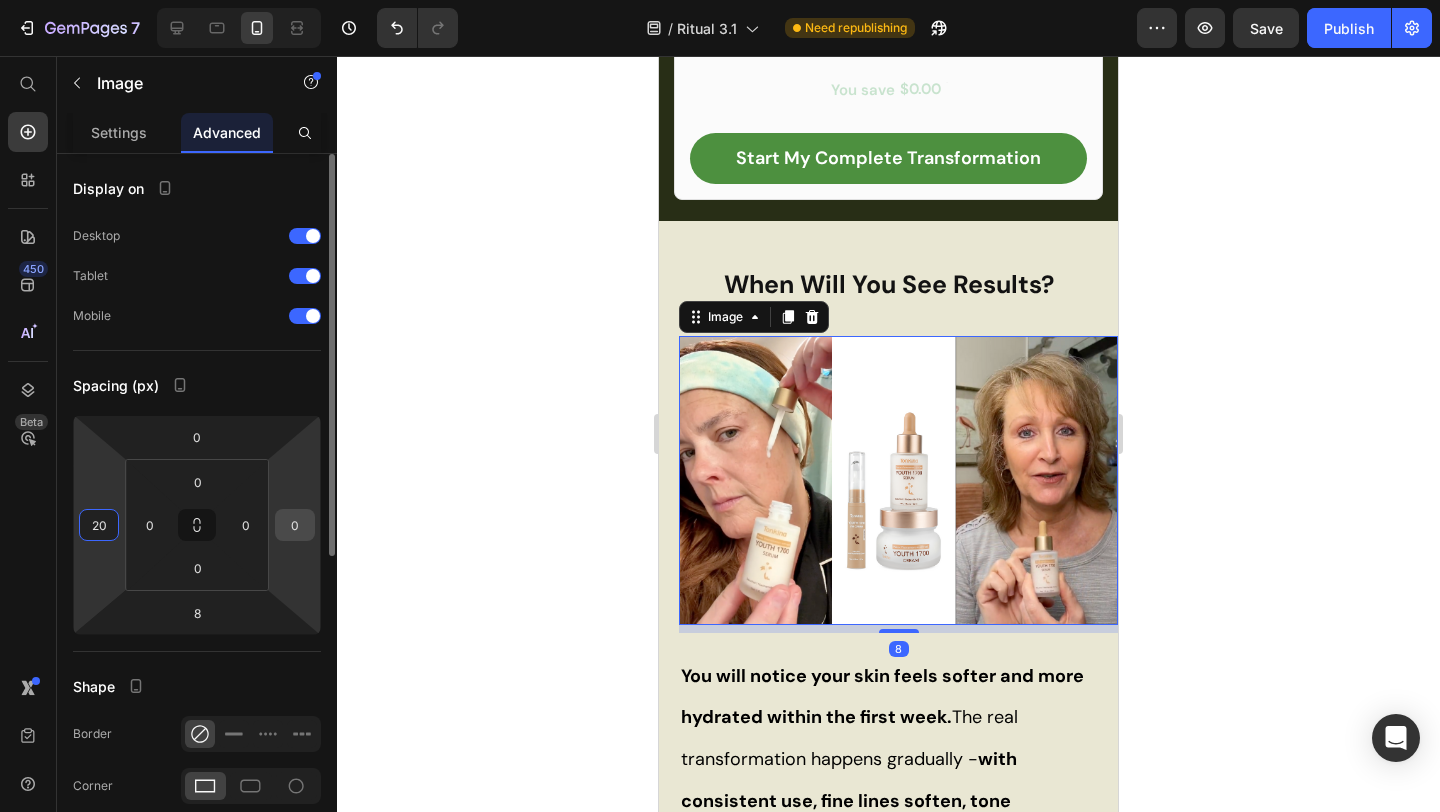 type on "20" 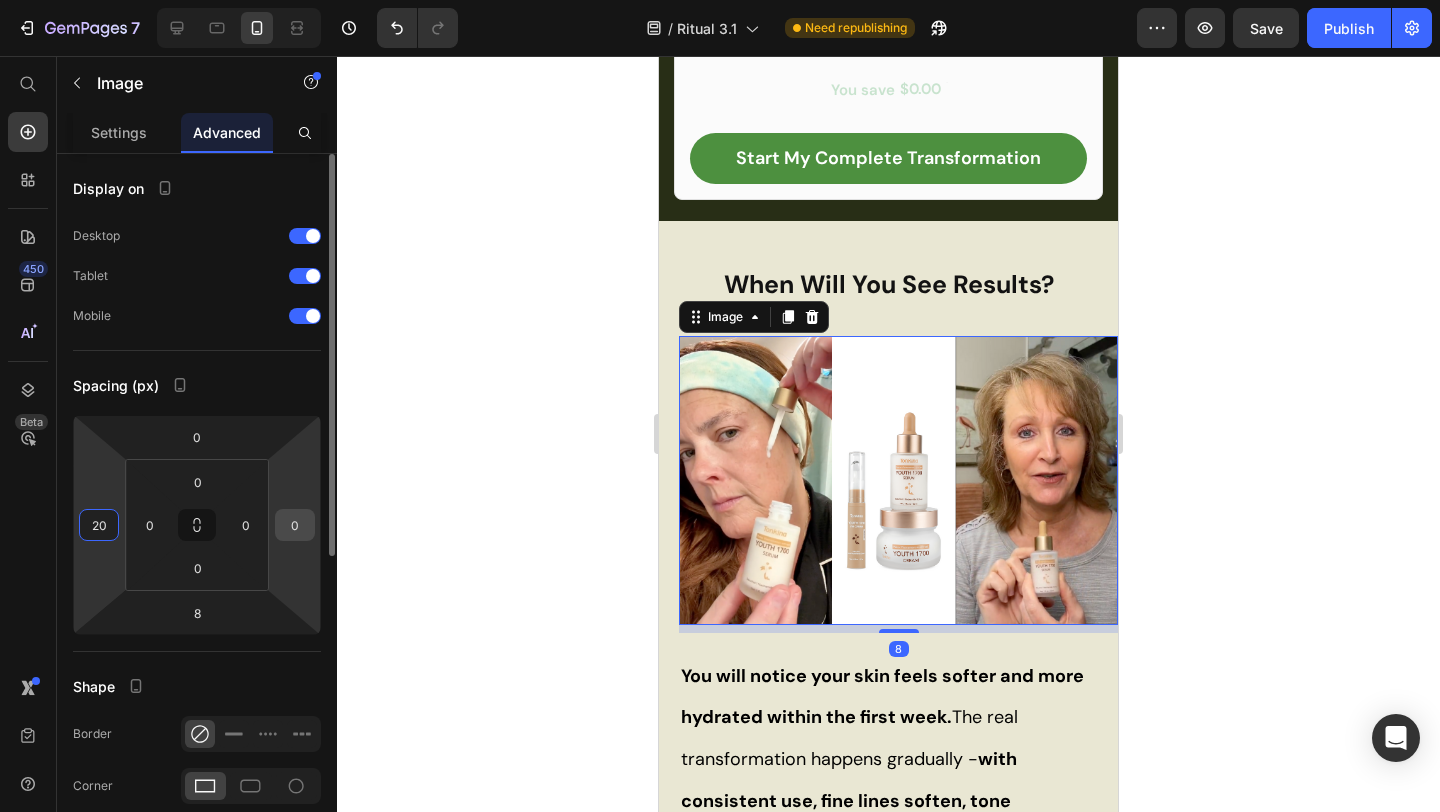 click on "0" at bounding box center (295, 525) 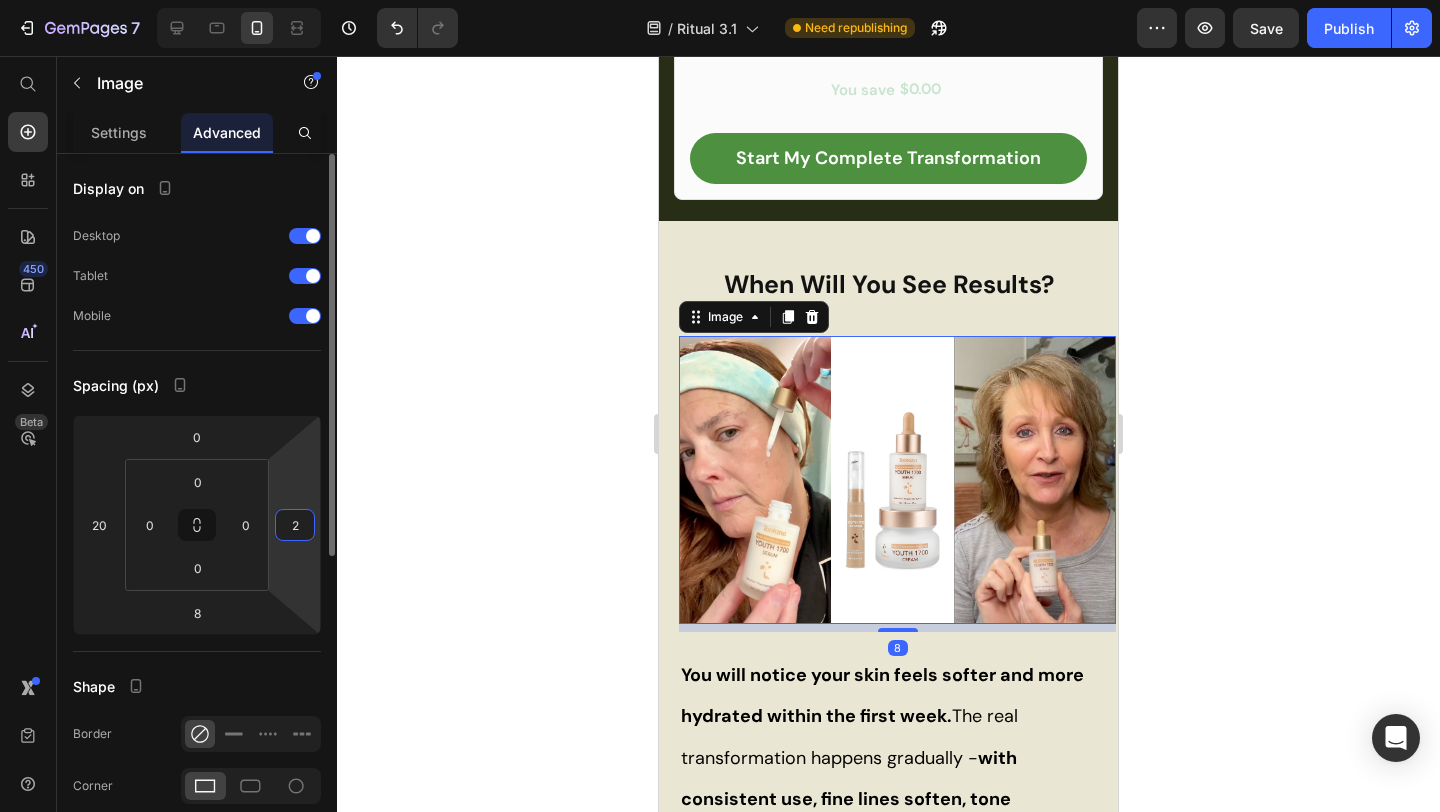 type on "20" 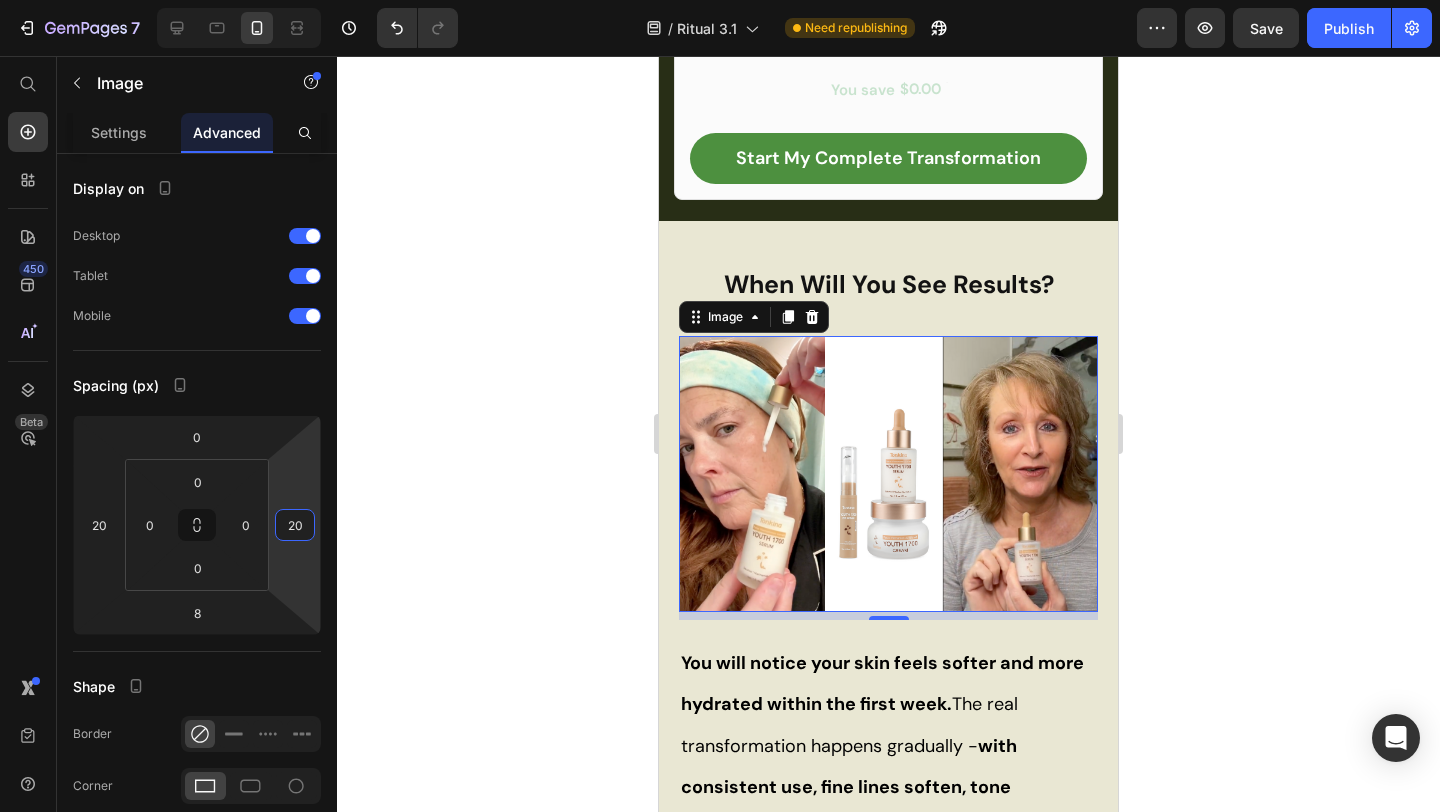 click 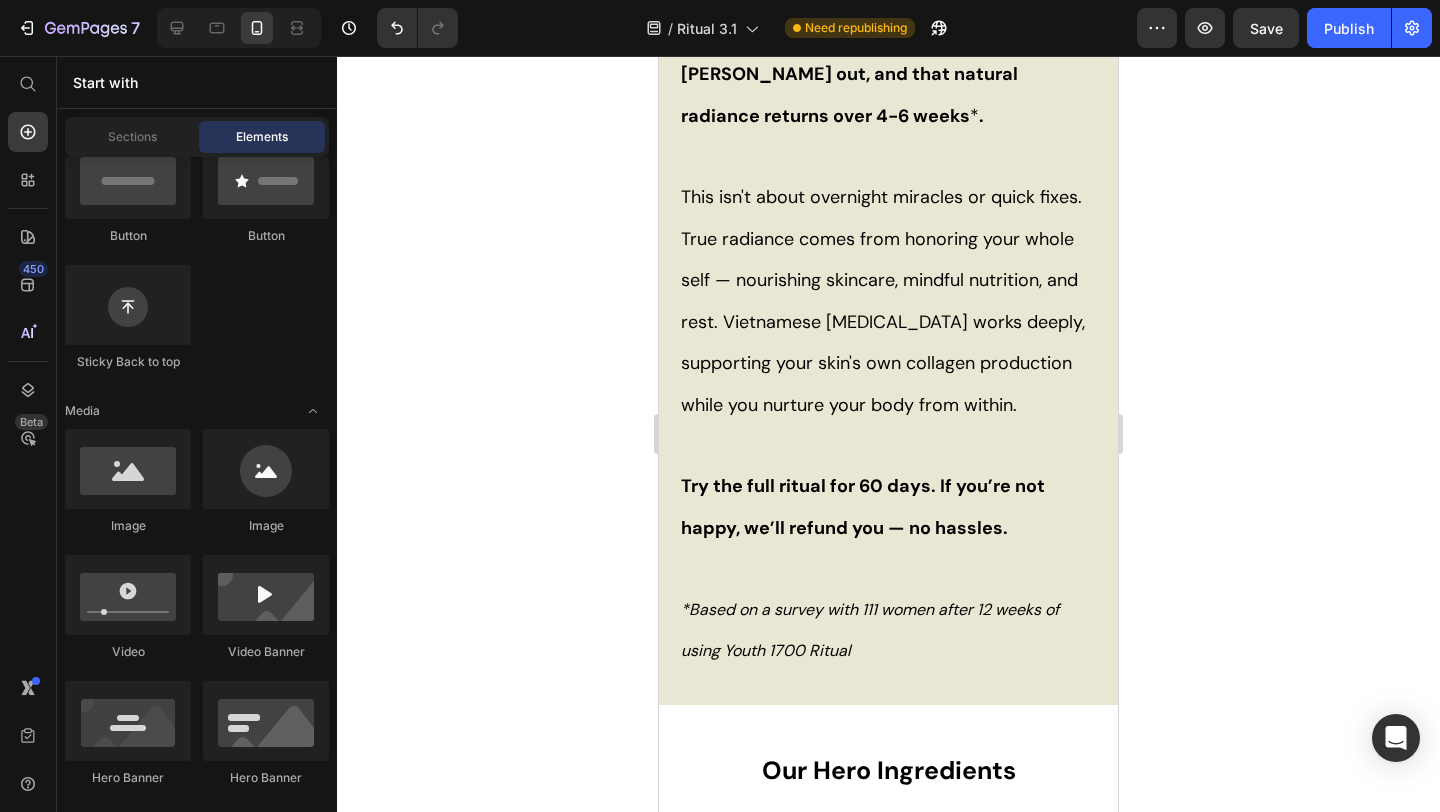 scroll, scrollTop: 4296, scrollLeft: 0, axis: vertical 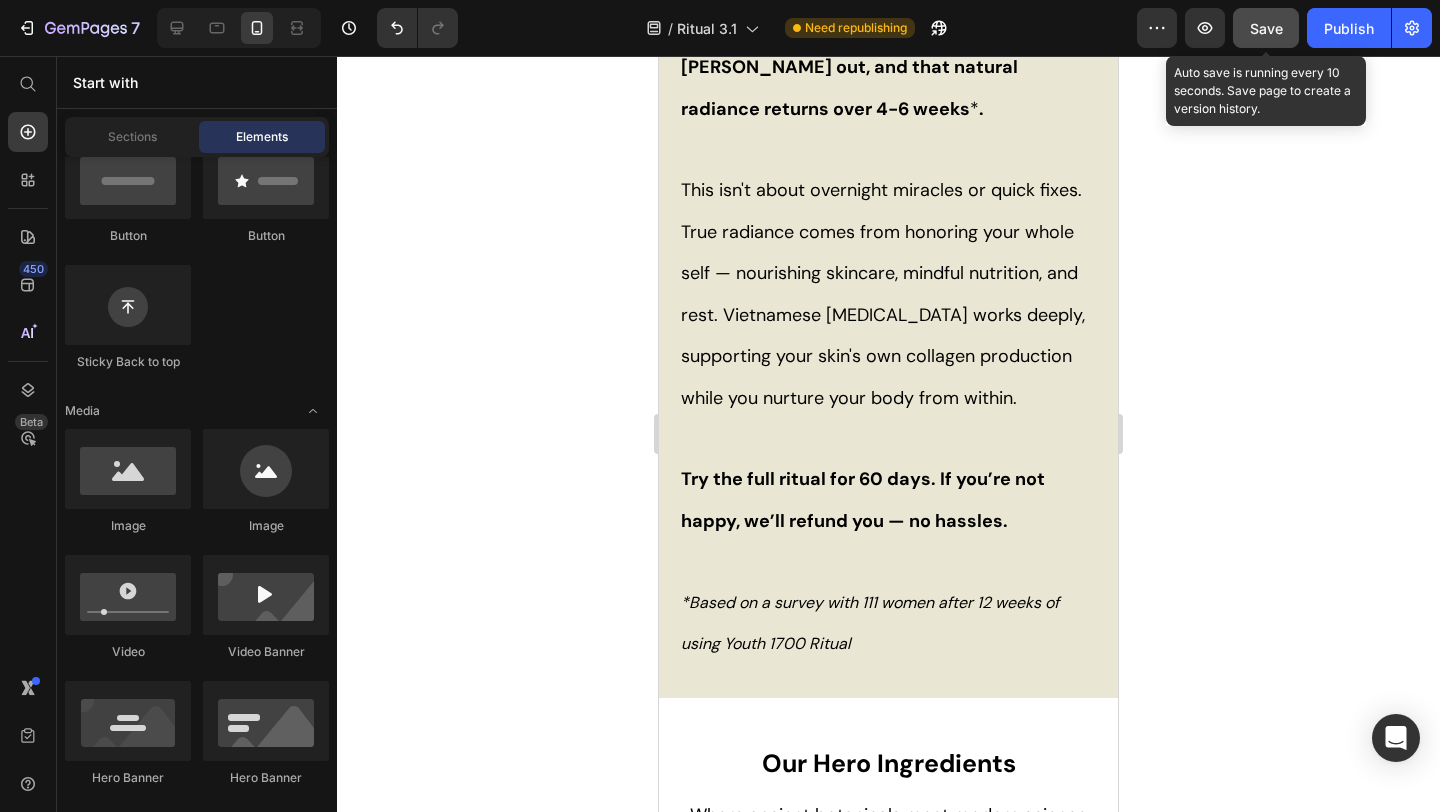 click on "Save" at bounding box center (1266, 28) 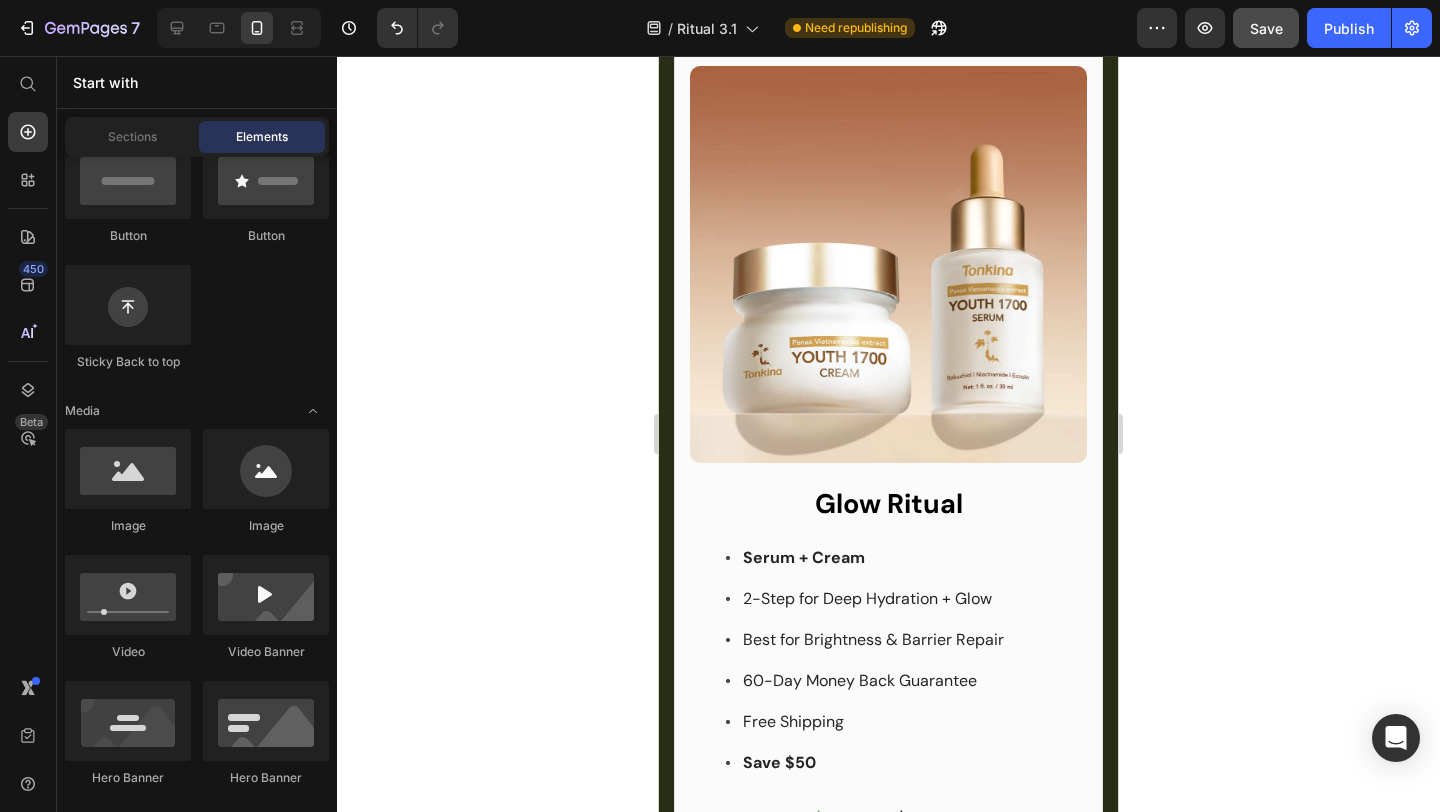 scroll, scrollTop: 1342, scrollLeft: 0, axis: vertical 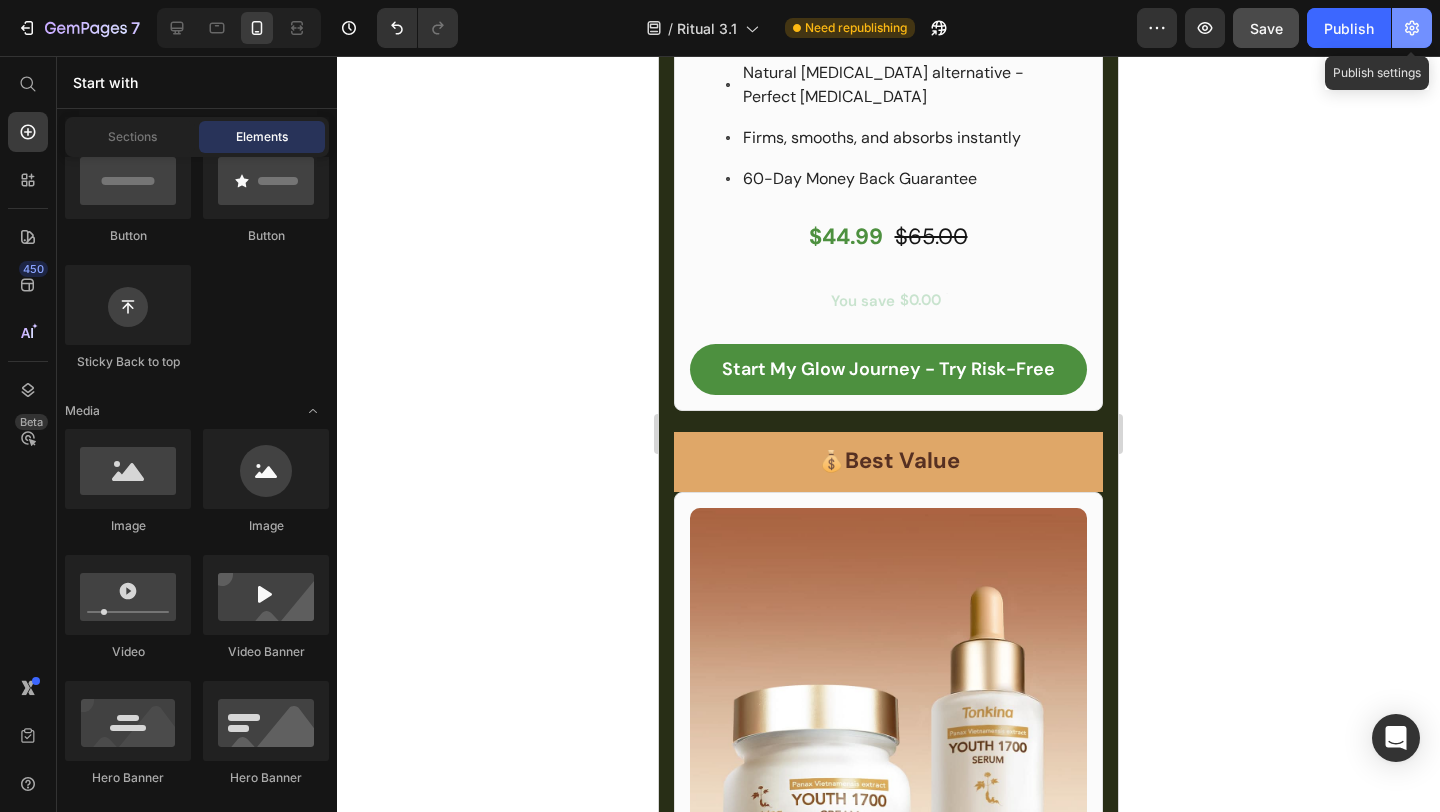 click 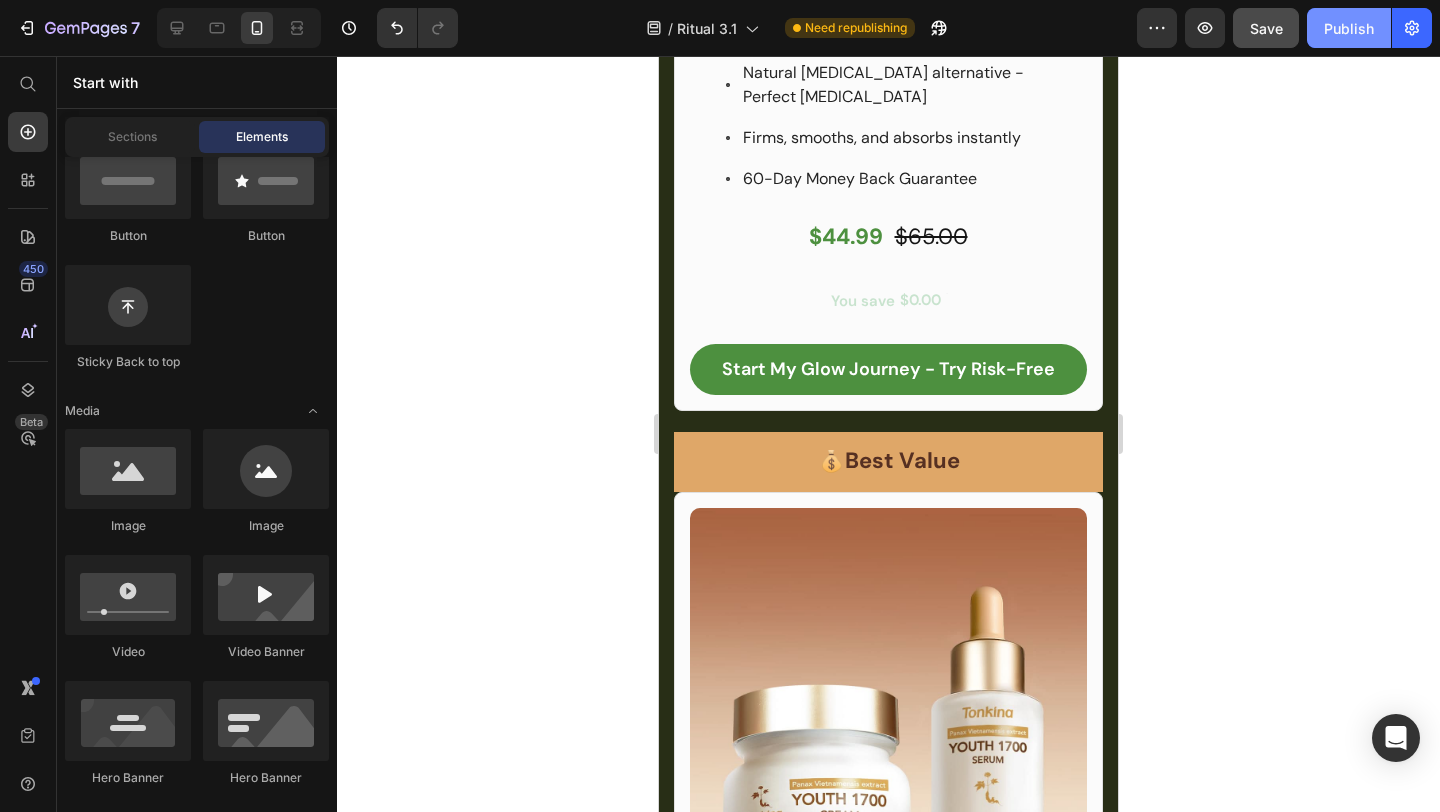 click on "Publish" at bounding box center (1349, 28) 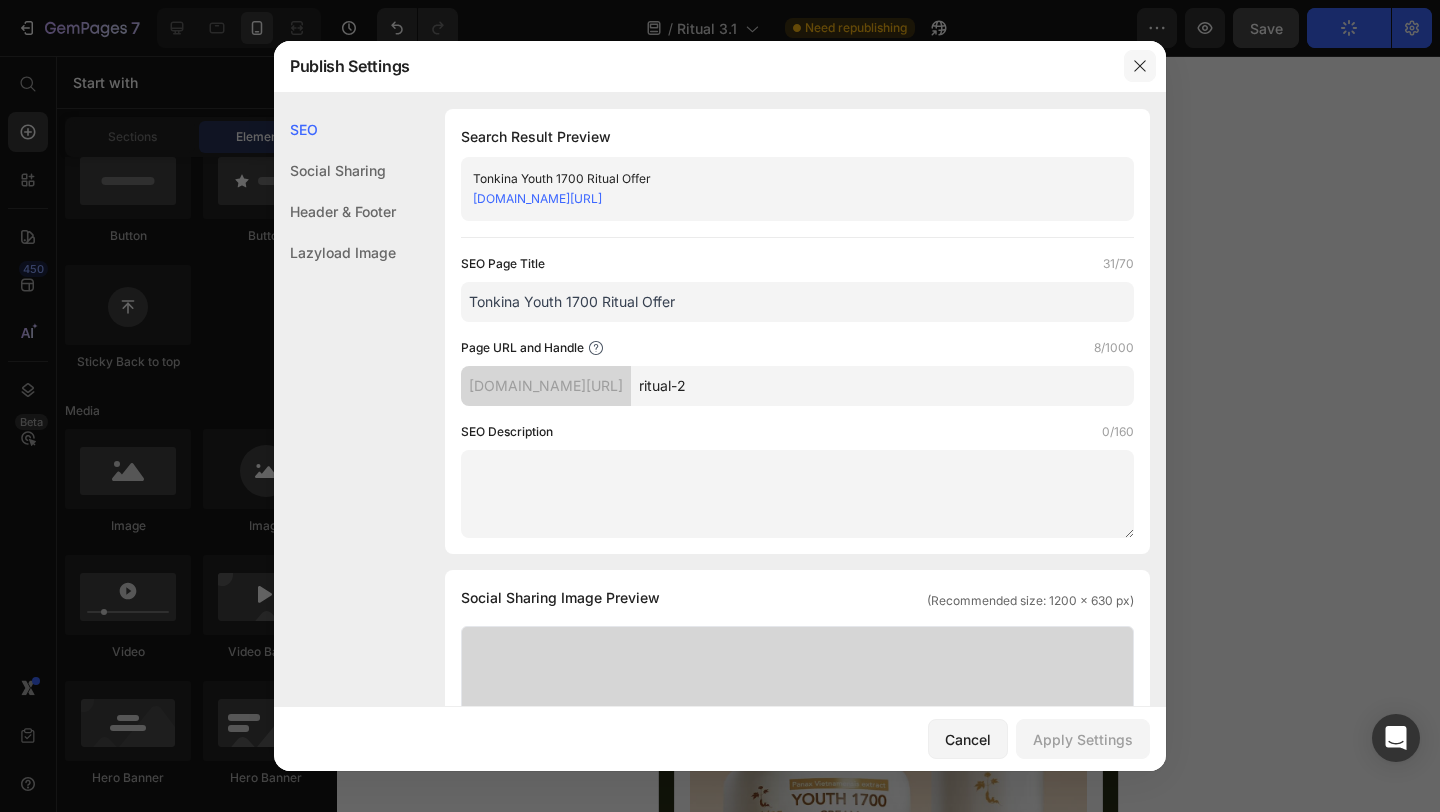 click at bounding box center (1140, 66) 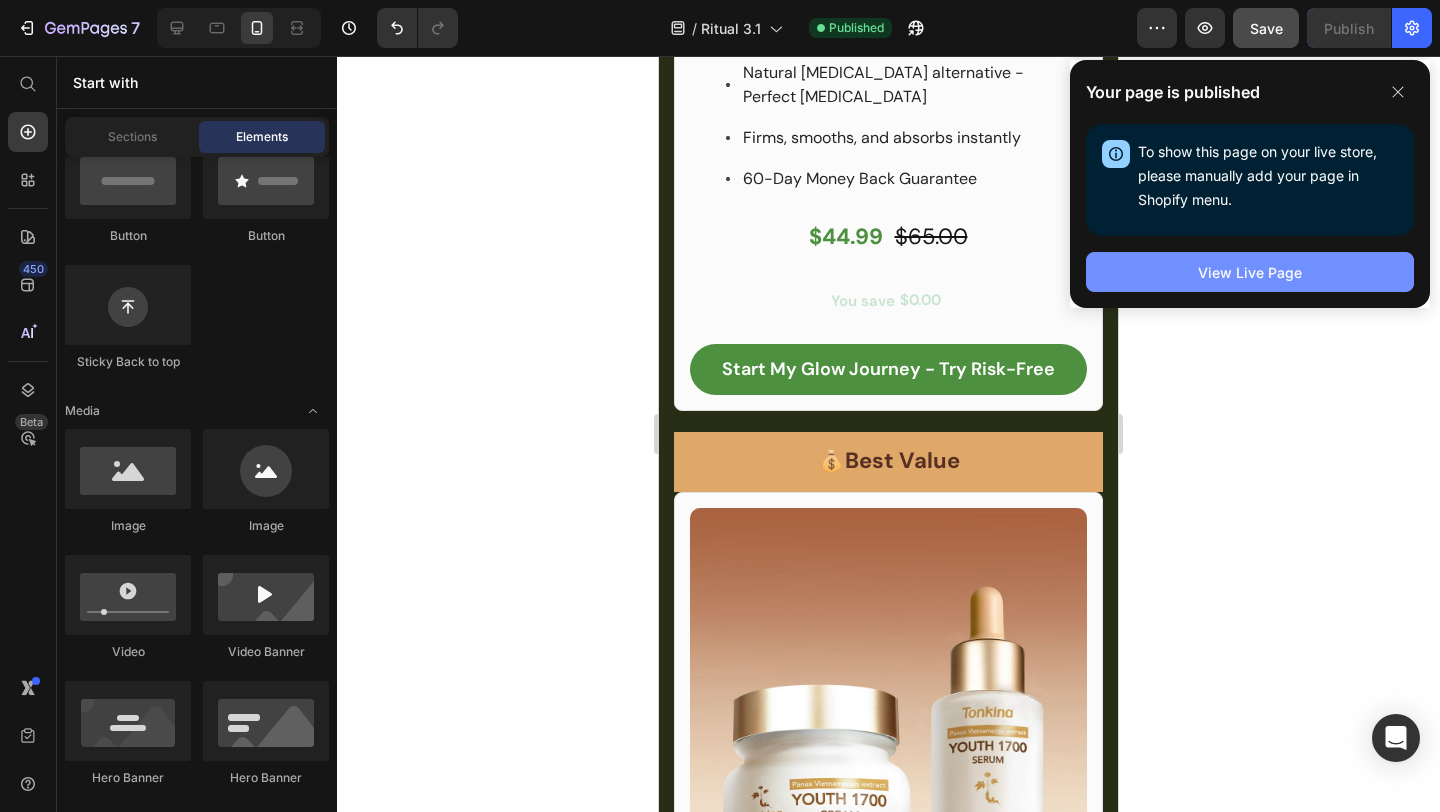 click on "View Live Page" at bounding box center (1250, 272) 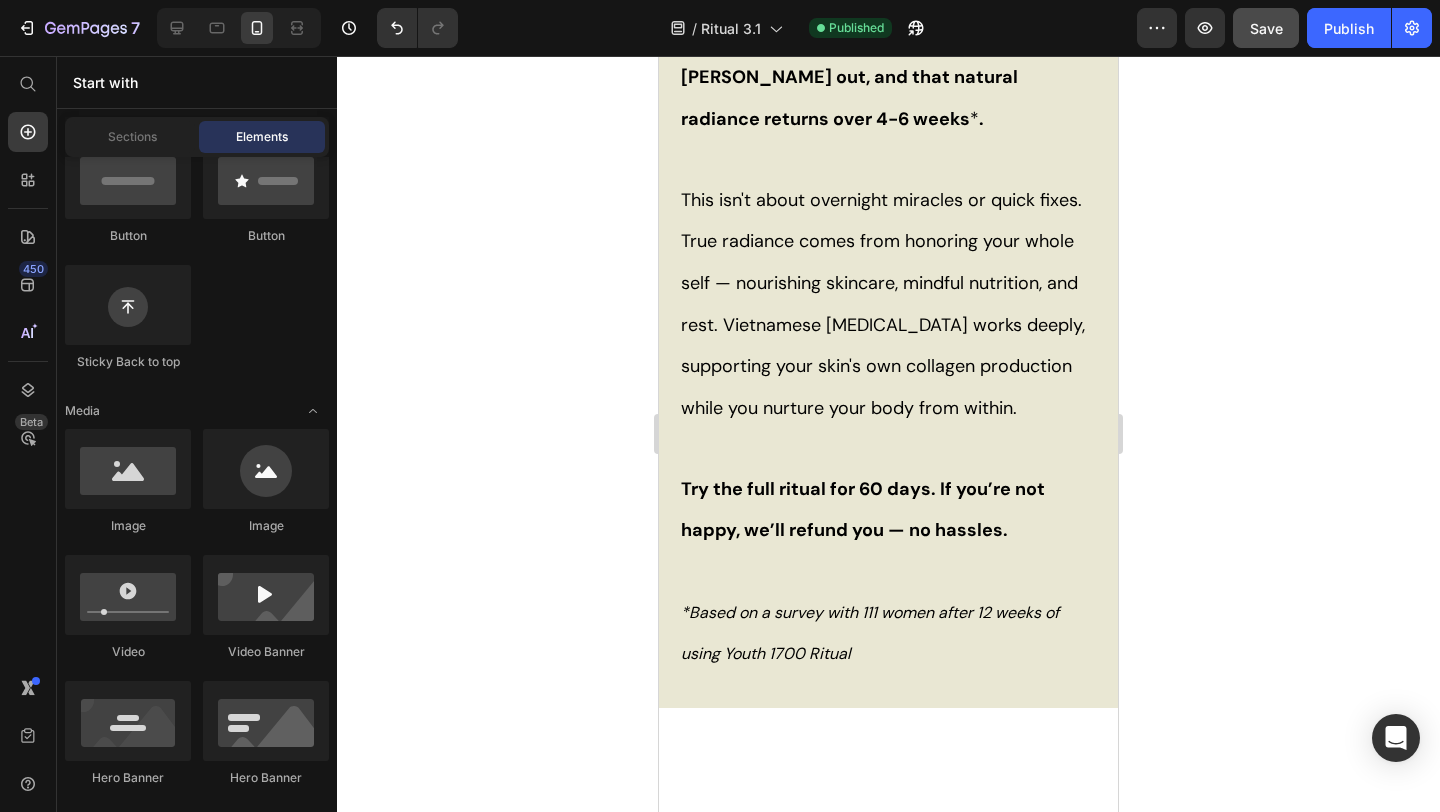 scroll, scrollTop: 3538, scrollLeft: 0, axis: vertical 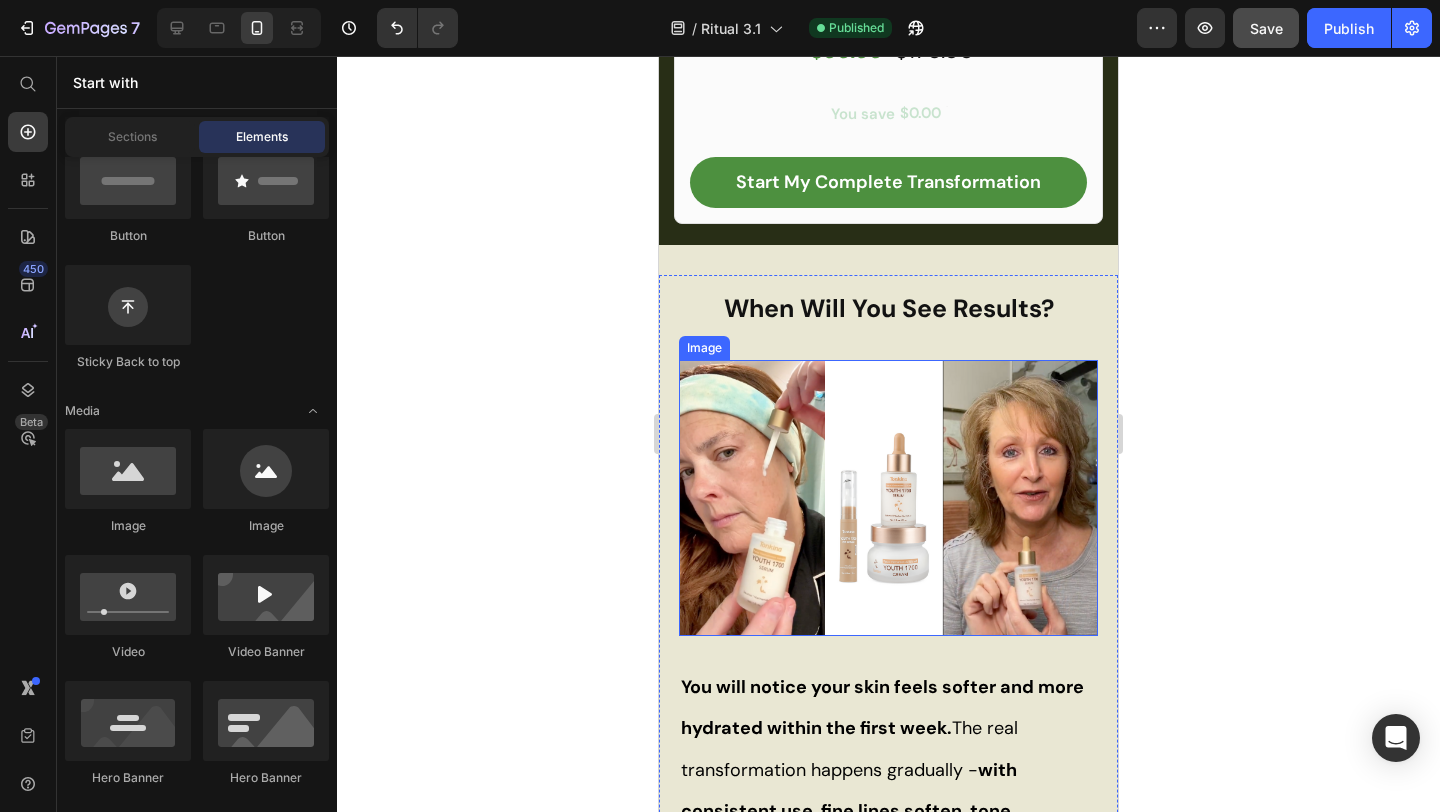 click at bounding box center (888, 498) 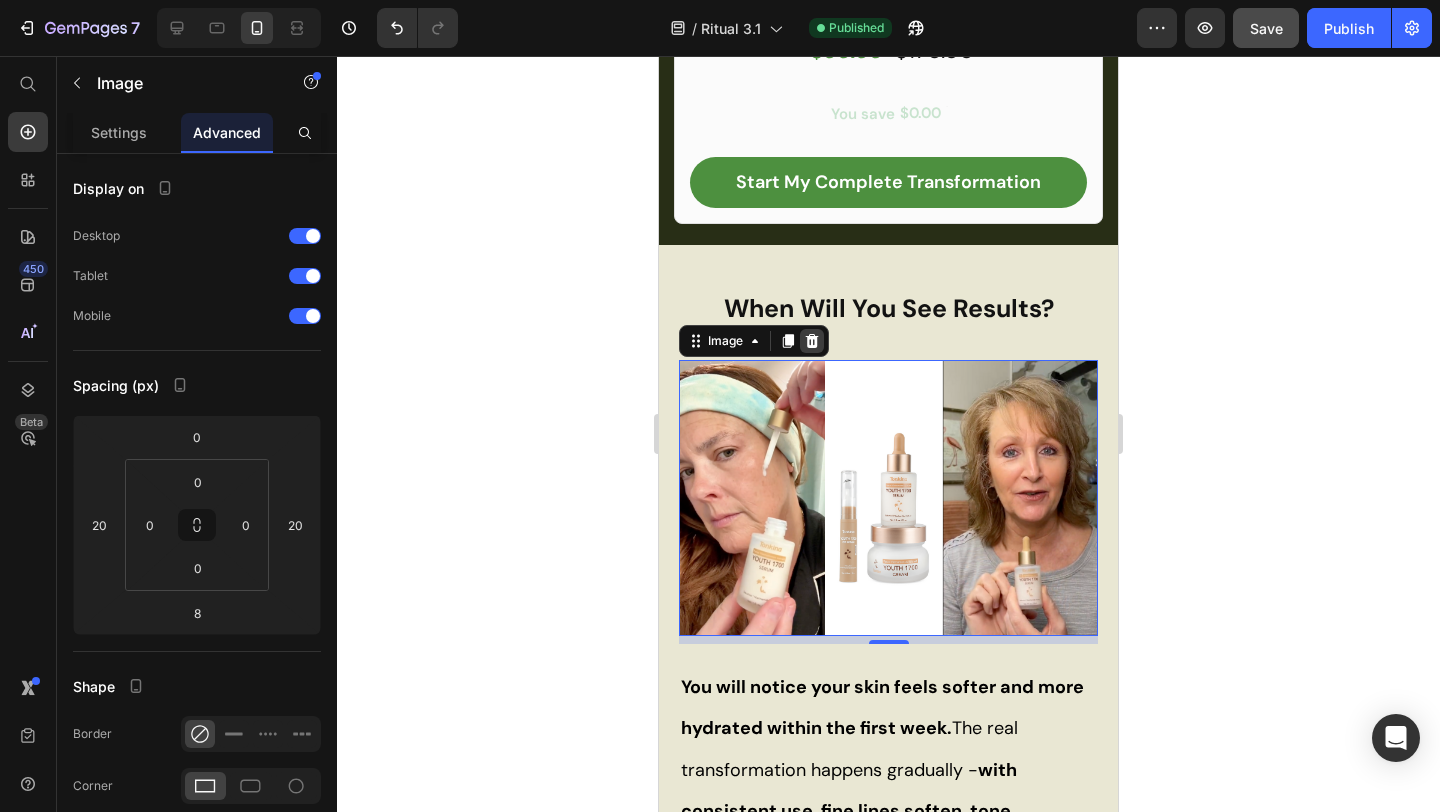 click at bounding box center [812, 341] 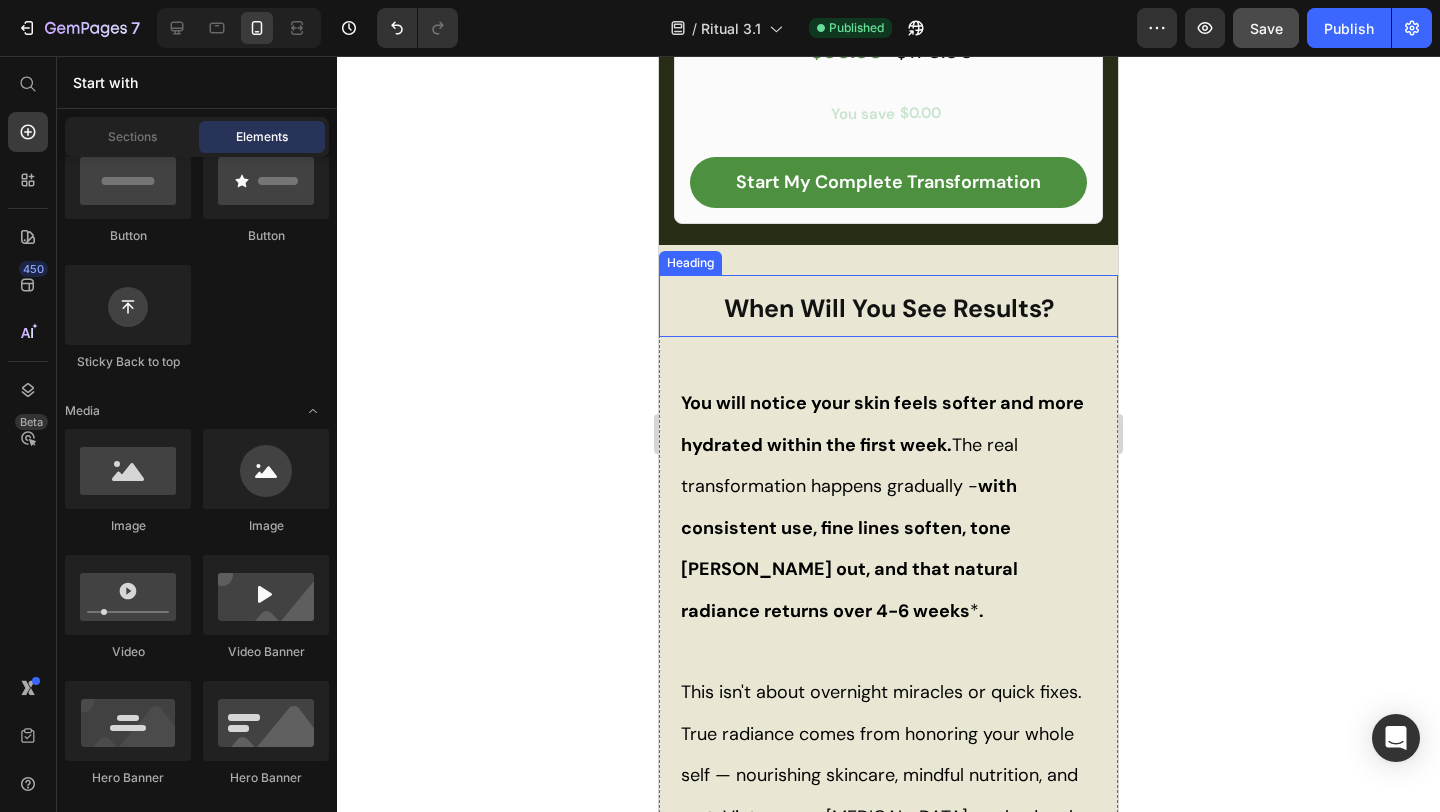 click on "When Will You See Results?" at bounding box center [888, 306] 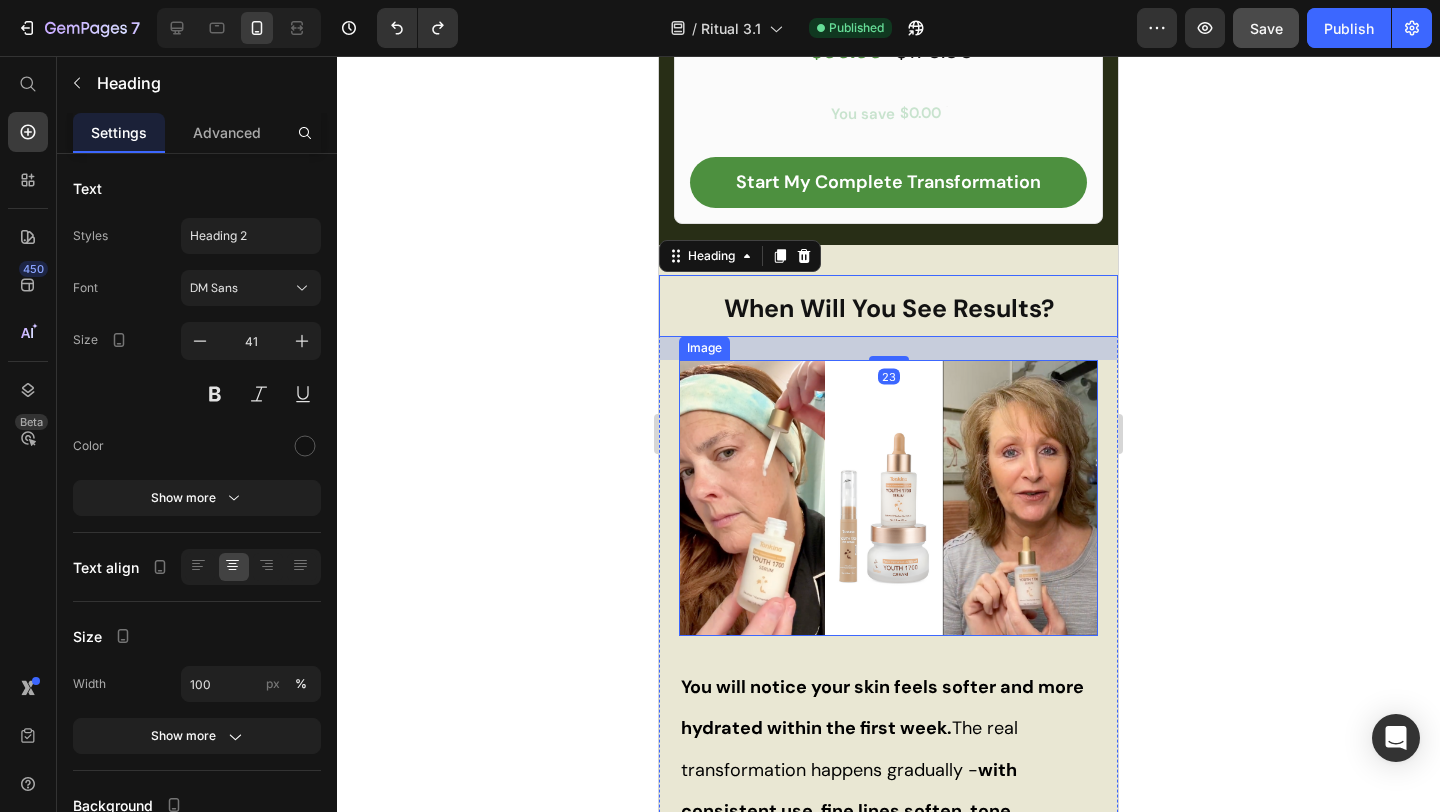 click at bounding box center [888, 498] 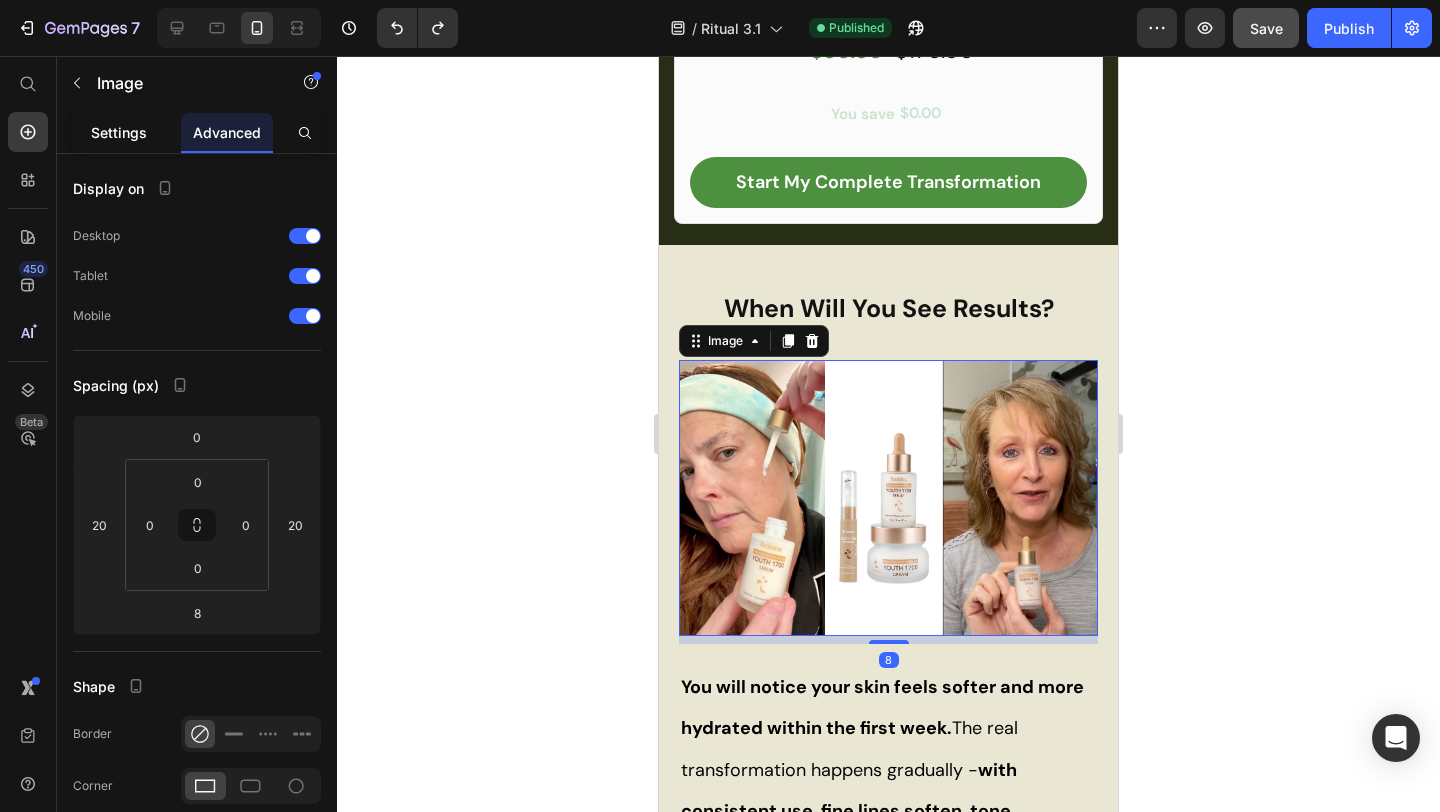 click on "Settings" at bounding box center (119, 132) 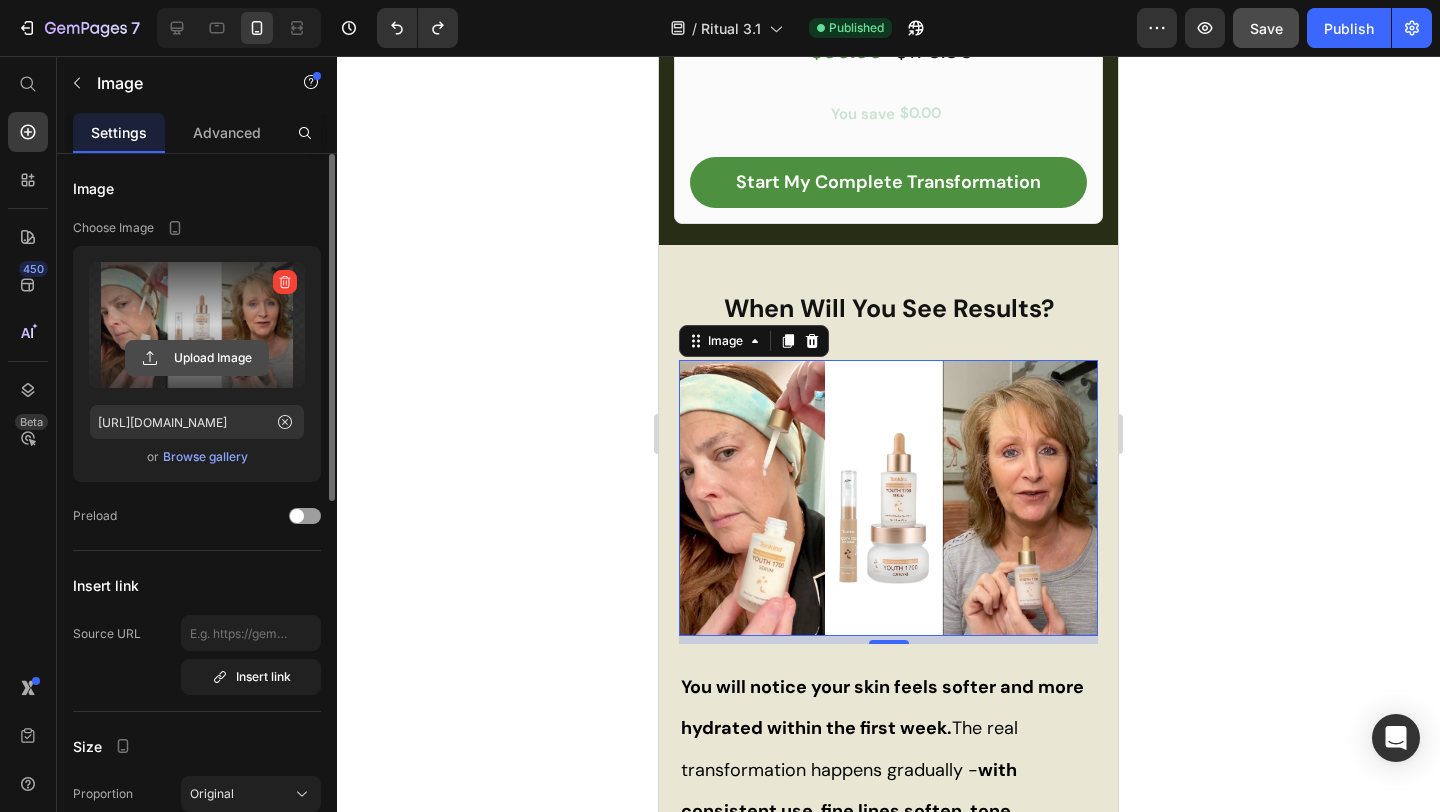click 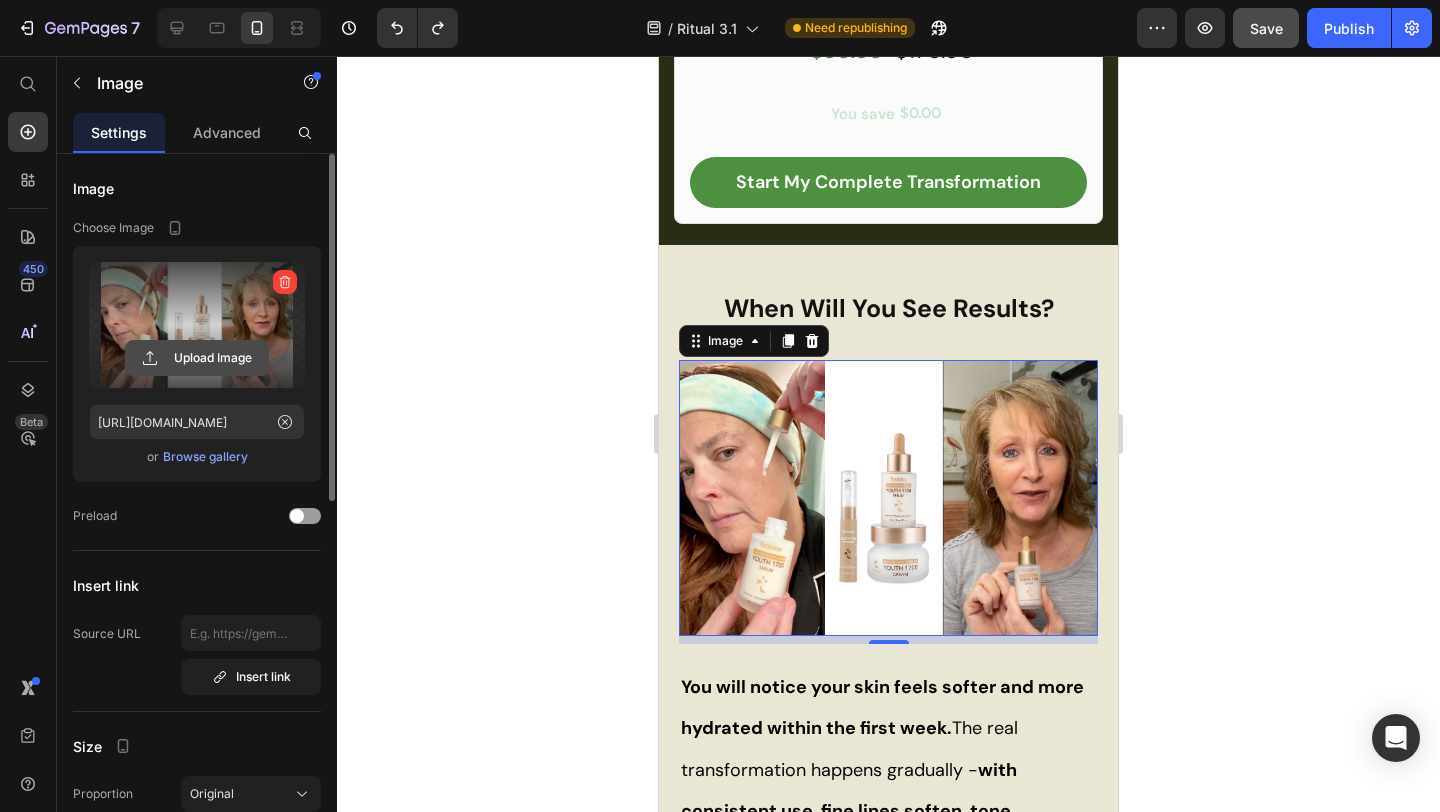 click 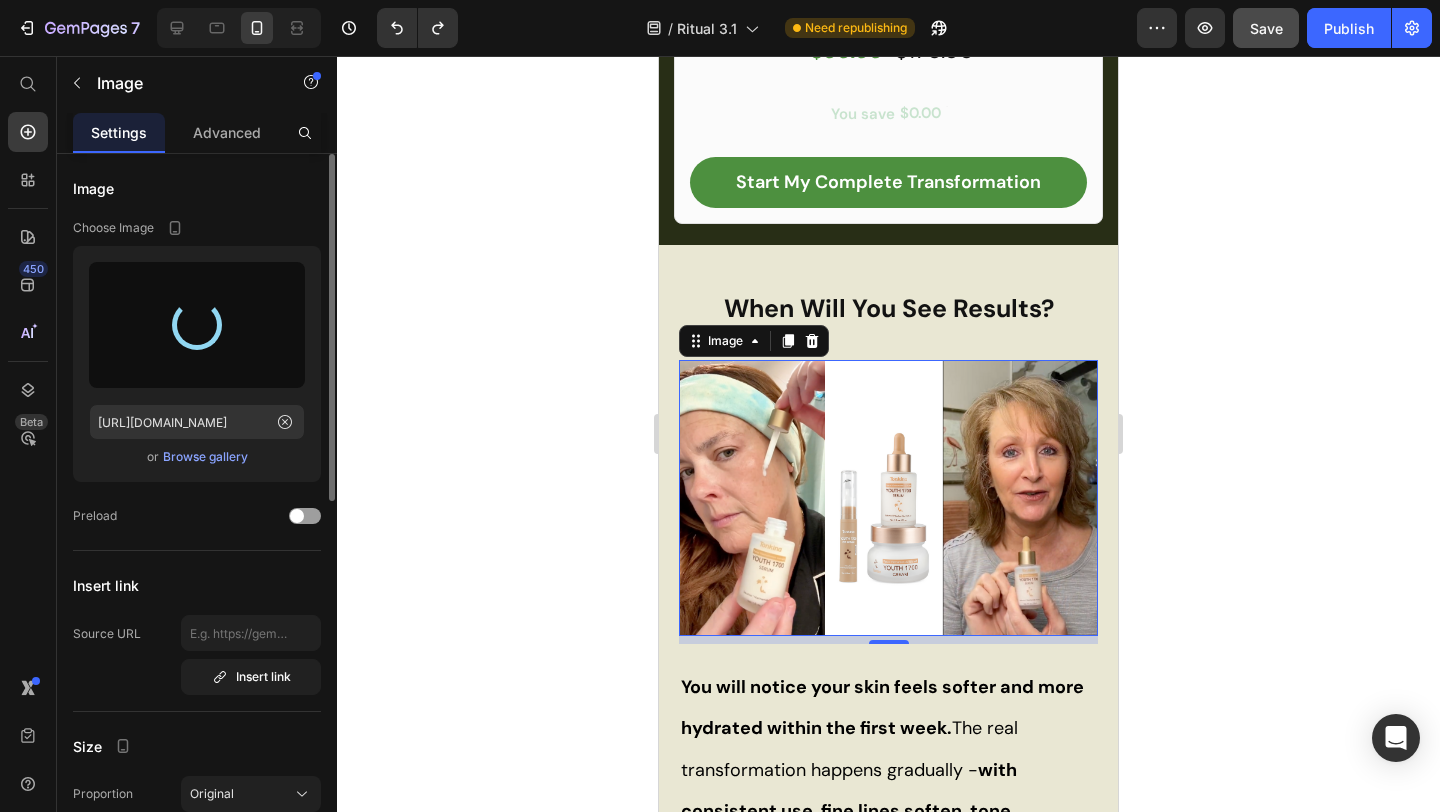 type on "[URL][DOMAIN_NAME]" 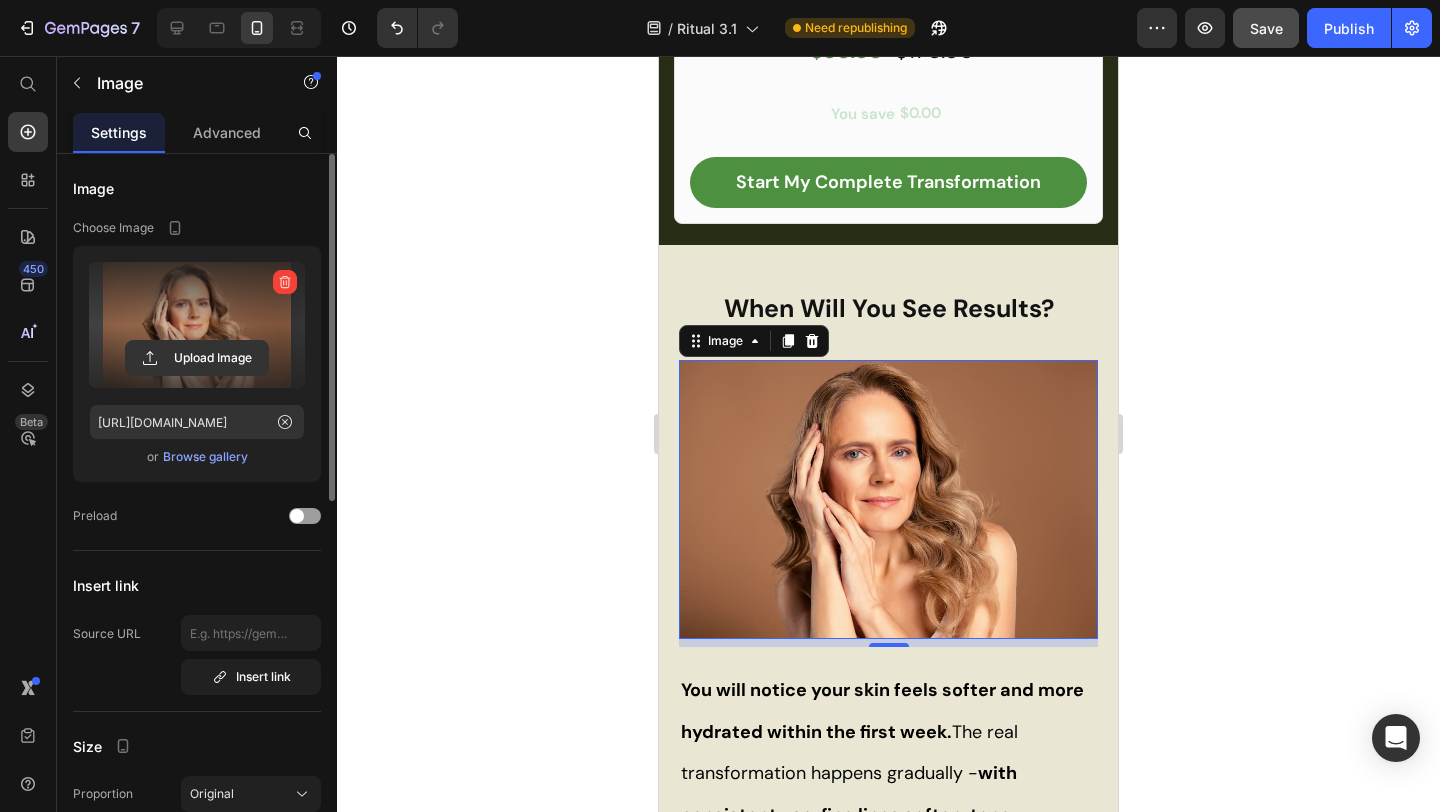 scroll, scrollTop: 3556, scrollLeft: 0, axis: vertical 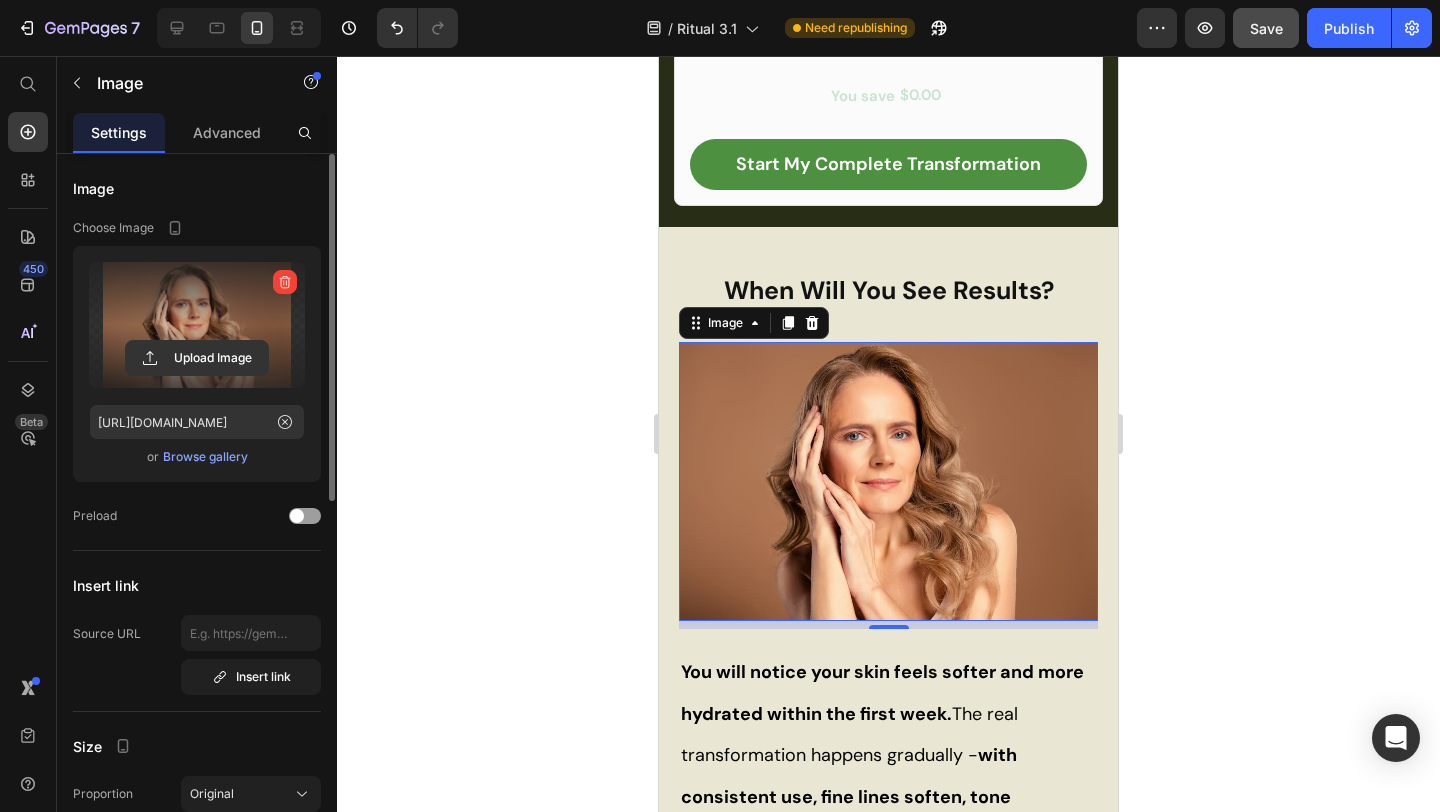 click at bounding box center [888, 481] 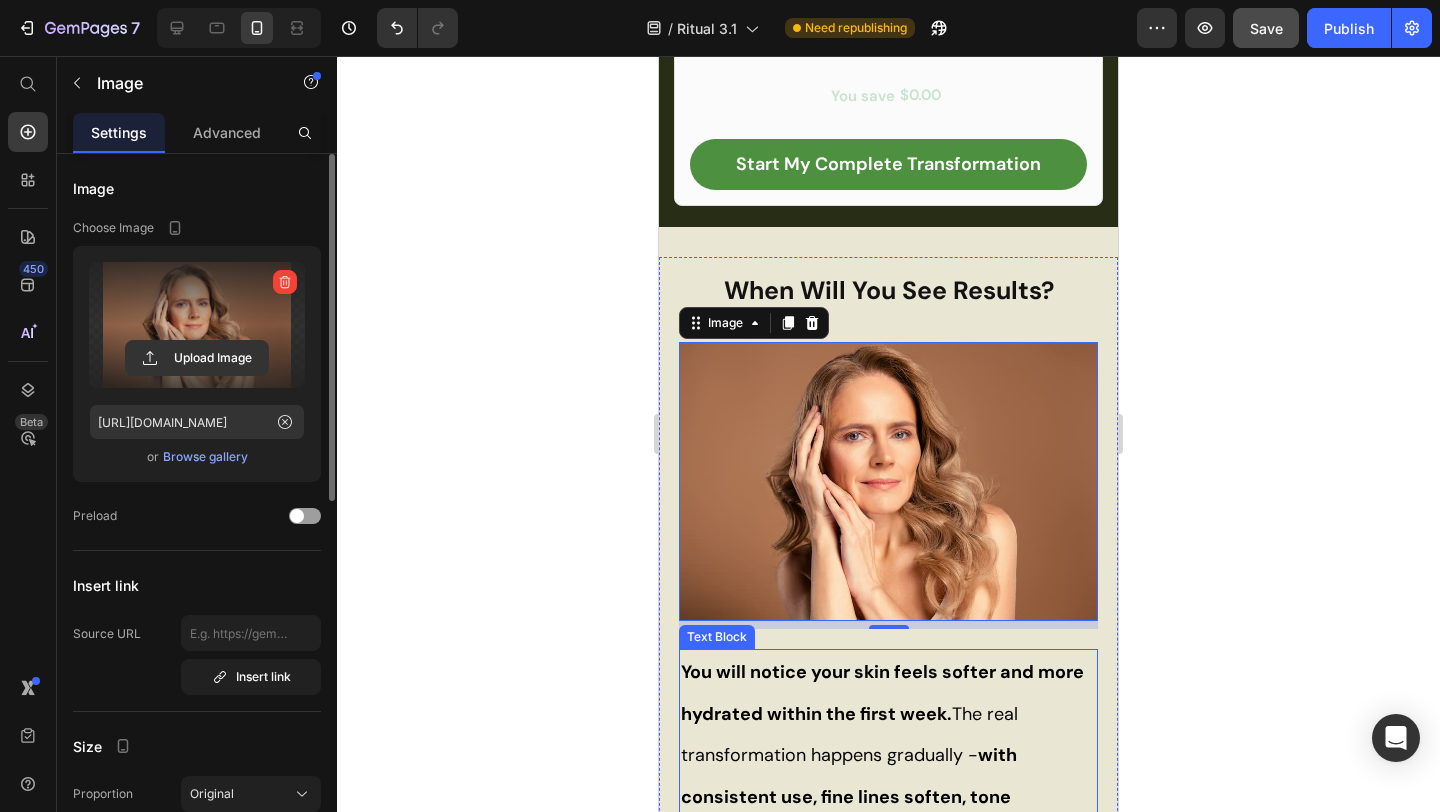 click on "You will notice your skin feels softer and more hydrated within the first week.  The real transformation happens gradually -  with consistent use, fine lines soften, tone evens out, and that natural radiance returns over 4-6 weeks * ." at bounding box center [888, 776] 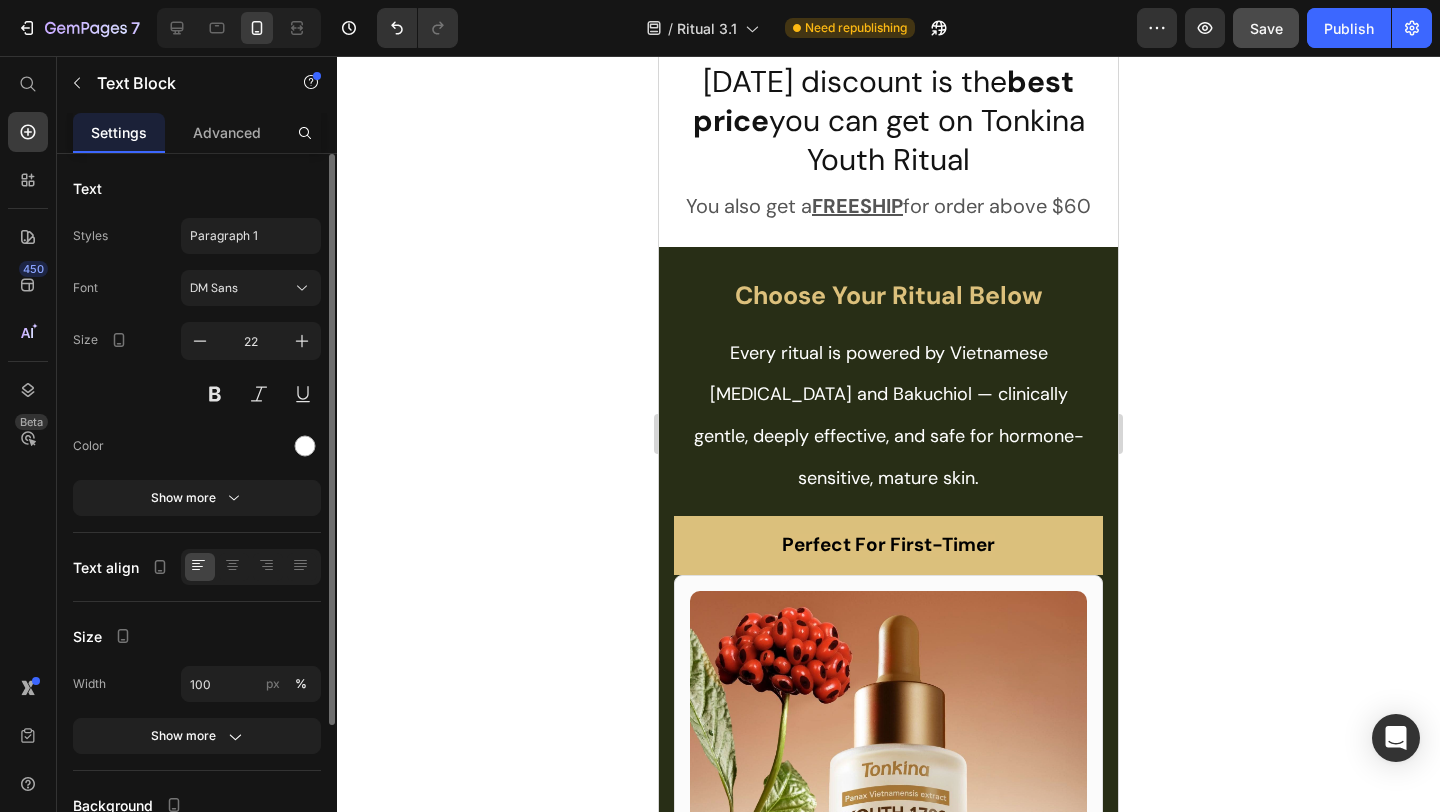 scroll, scrollTop: 0, scrollLeft: 0, axis: both 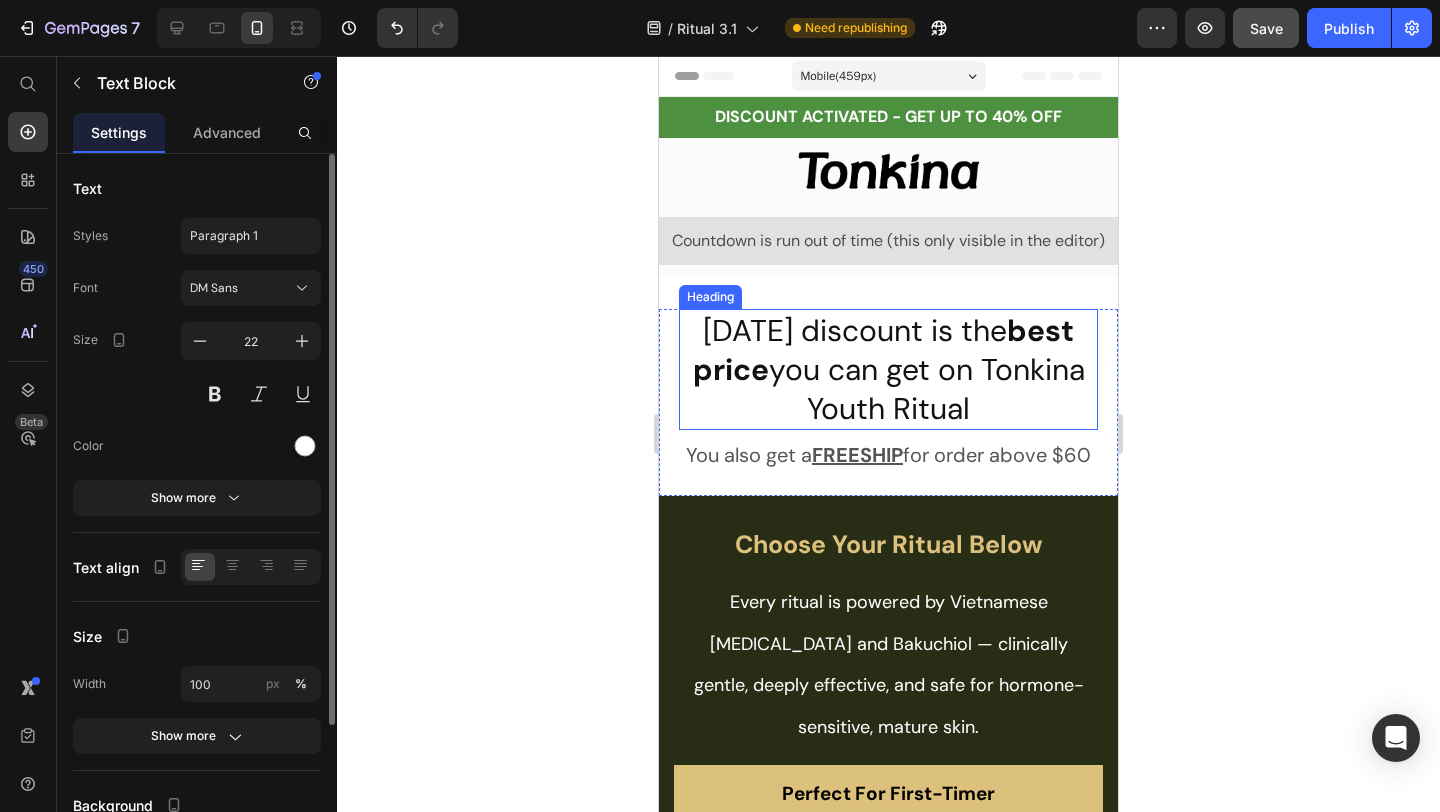click on "Today’s discount is the  best price  you can get on Tonkina Youth Ritual" at bounding box center [888, 369] 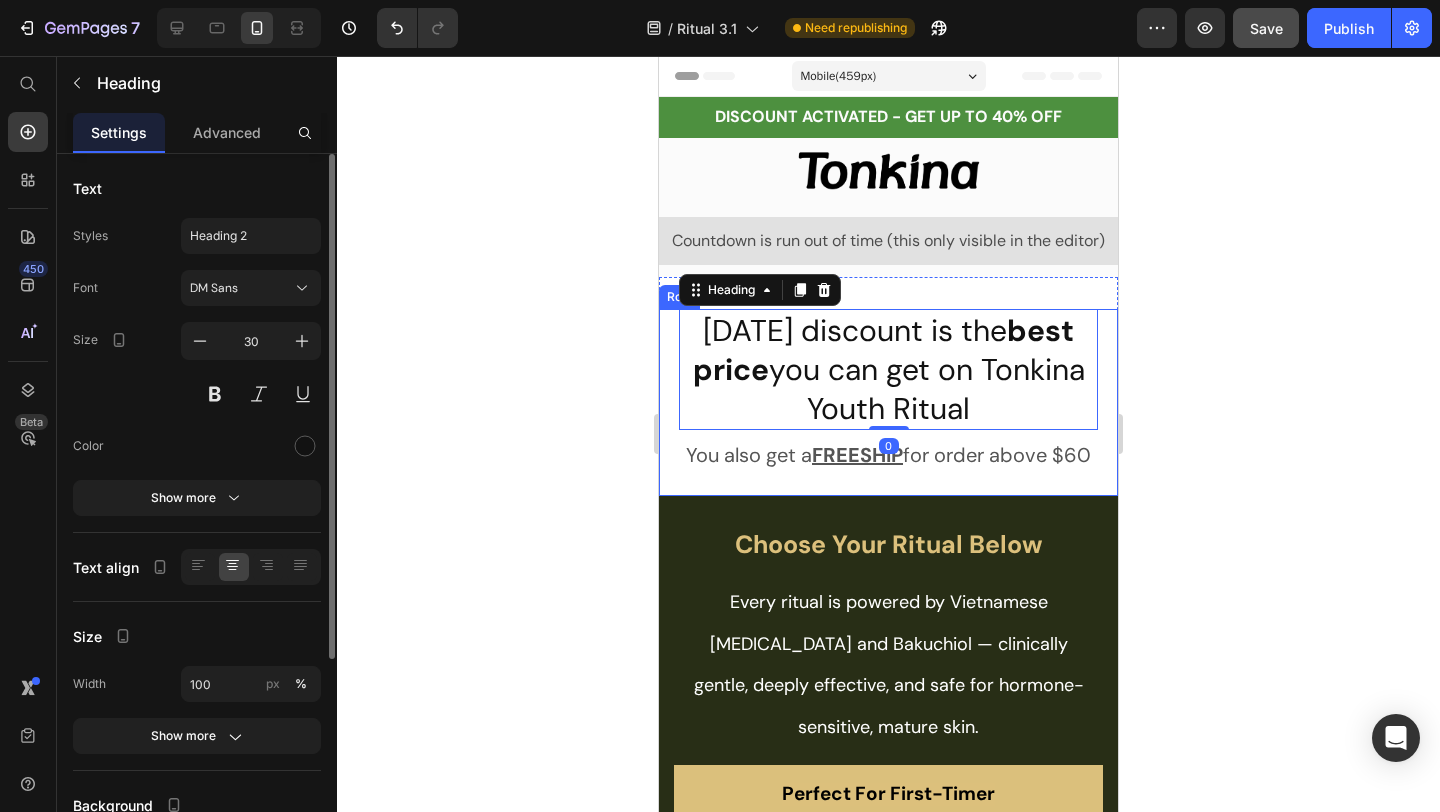 click on "Today’s discount is the  best price  you can get on Tonkina Youth Ritual Heading   0 You also get a  FREESHIP  for order above $60 Text Block" at bounding box center [888, 402] 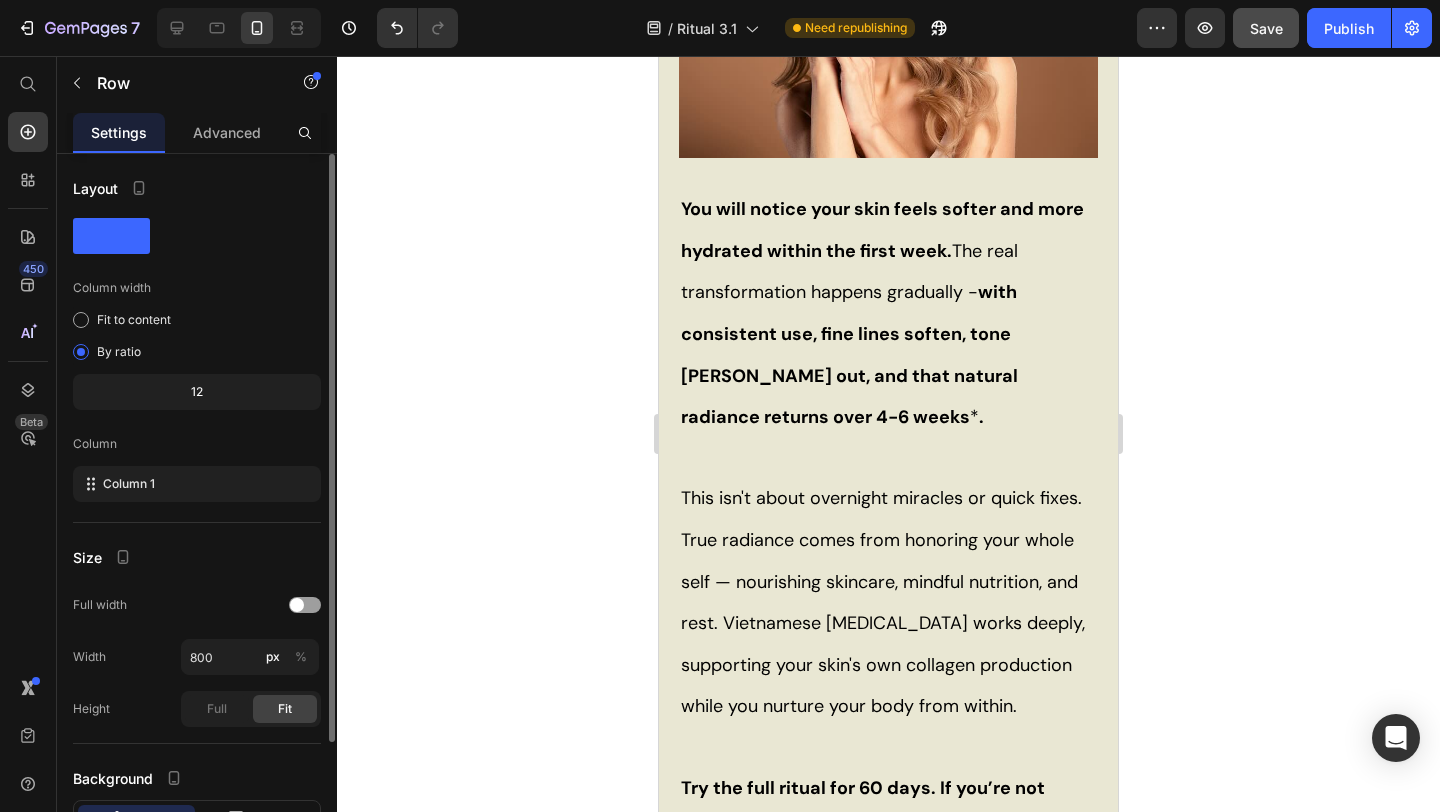 scroll, scrollTop: 4027, scrollLeft: 0, axis: vertical 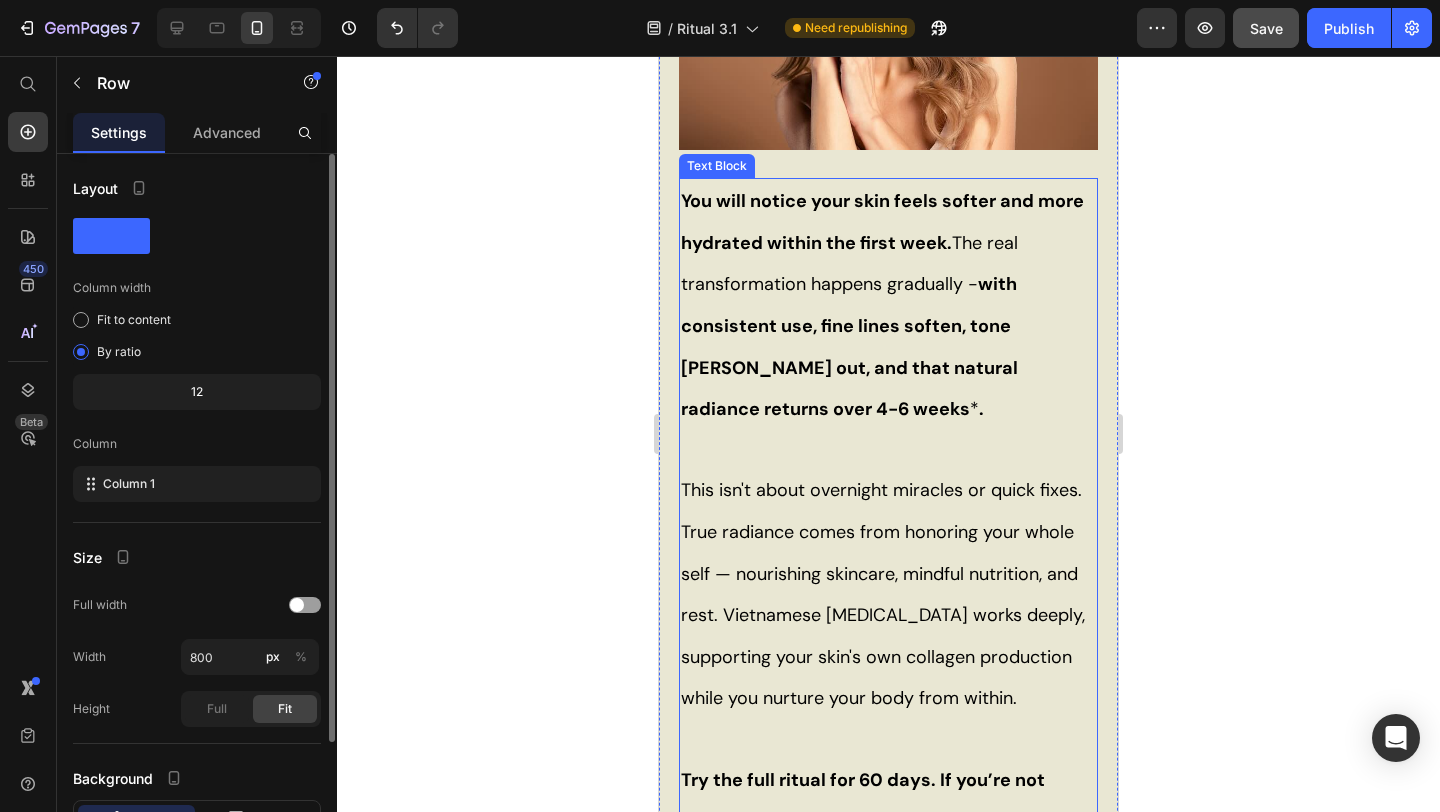 click on "with consistent use, fine lines soften, tone evens out, and that natural radiance returns over 4-6 weeks" at bounding box center [849, 346] 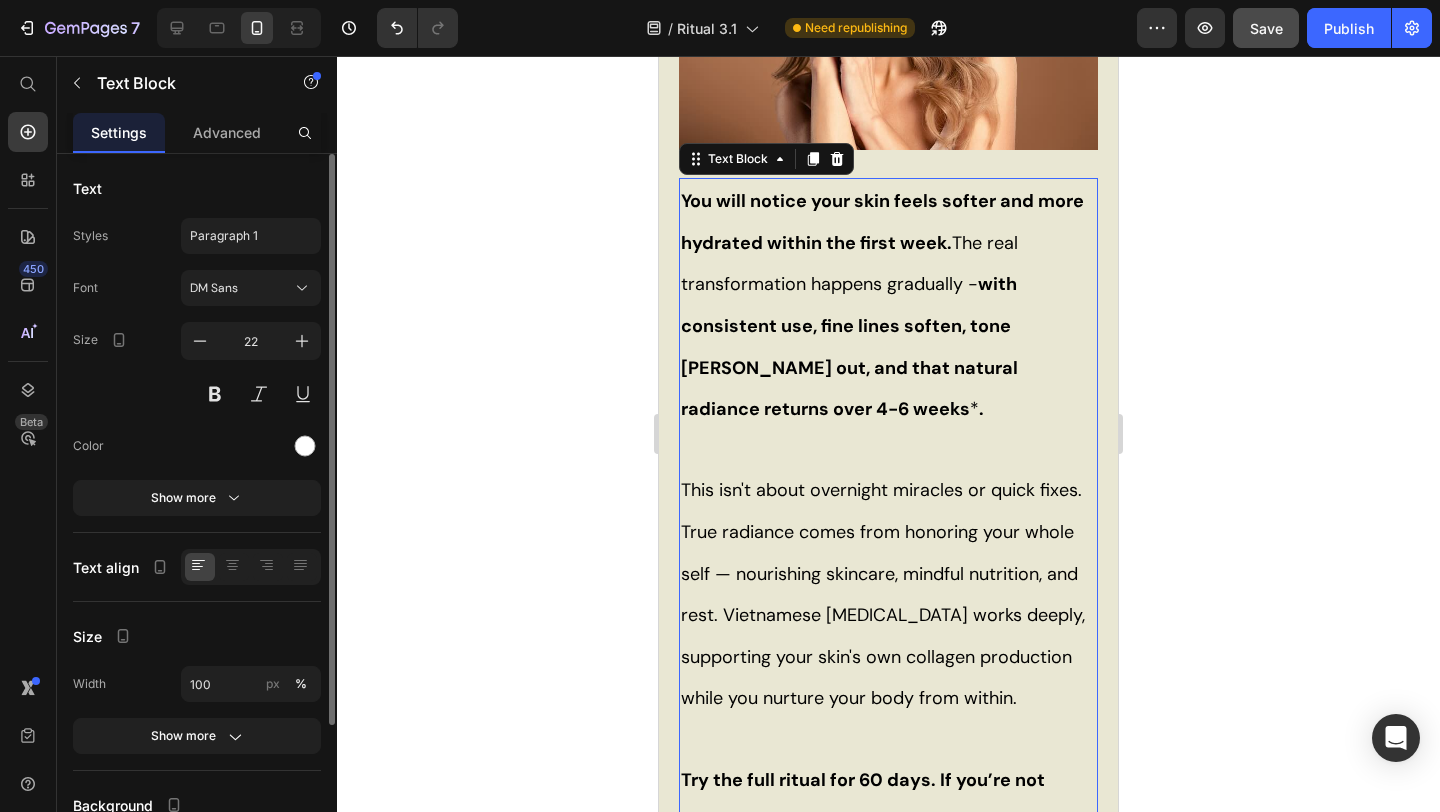 click on "with consistent use, fine lines soften, tone evens out, and that natural radiance returns over 4-6 weeks" at bounding box center [849, 346] 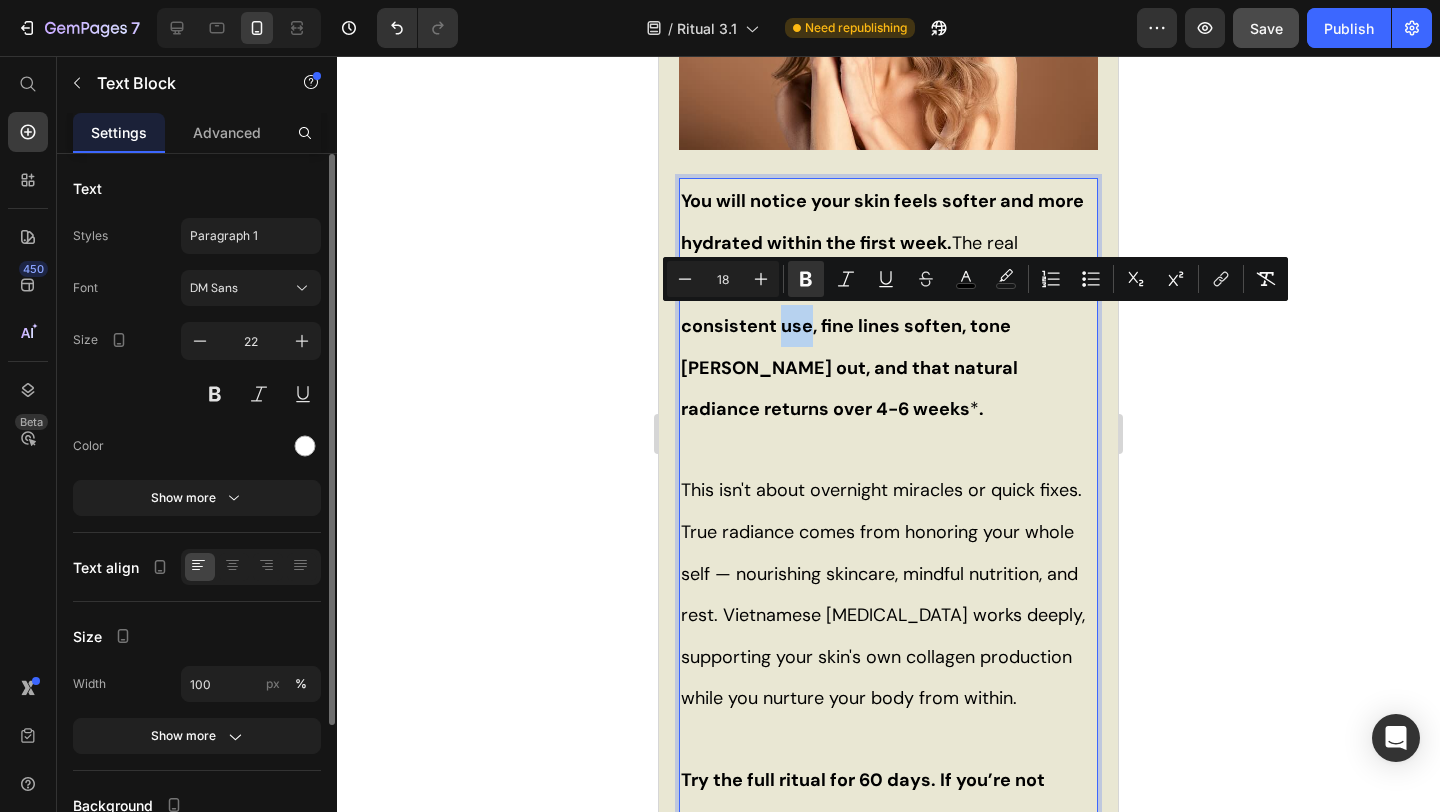 click on "You will notice your skin feels softer and more hydrated within the first week." at bounding box center (882, 222) 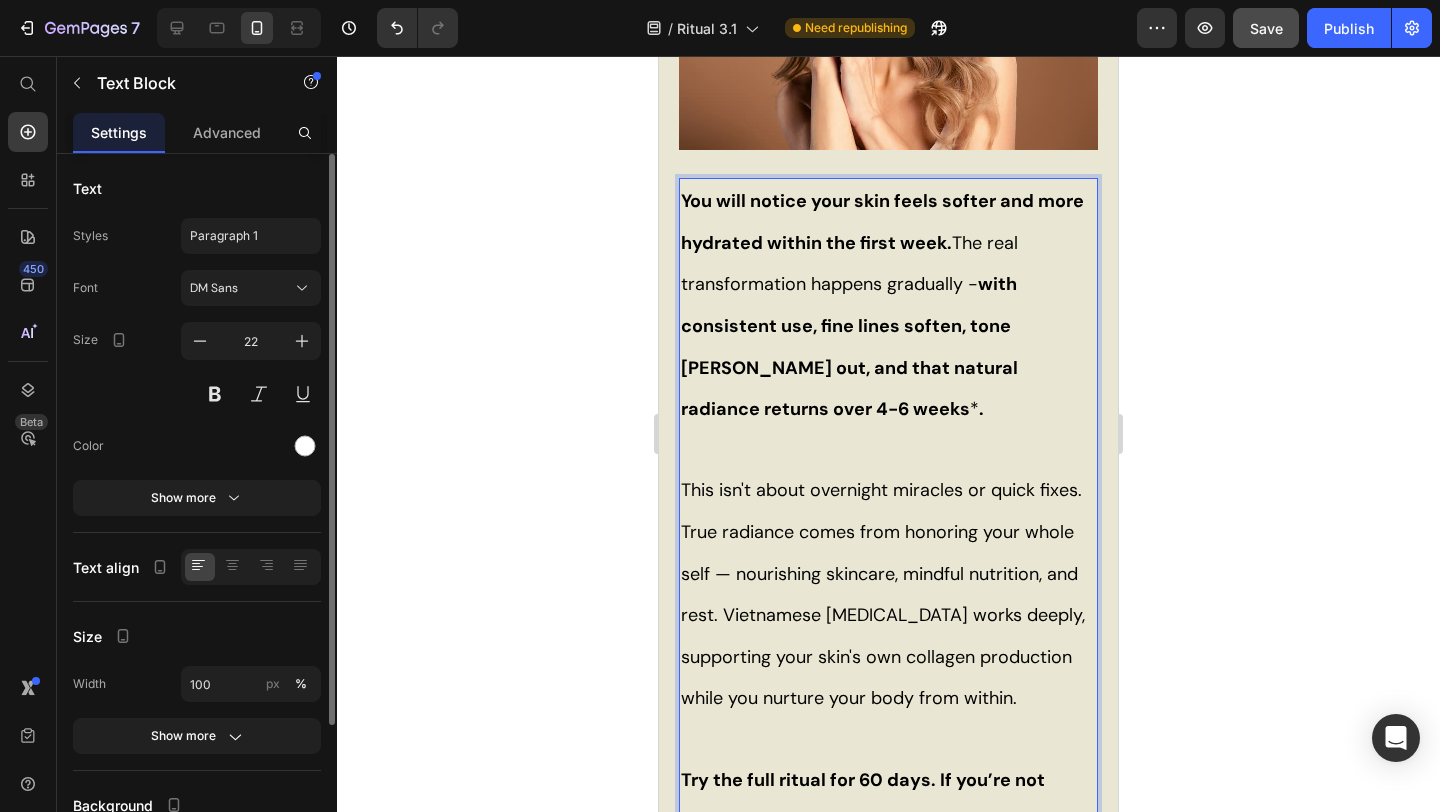 click on "You will notice your skin feels softer and more hydrated within the first week.  The real transformation happens gradually -  with consistent use, fine lines soften, tone evens out, and that natural radiance returns over 4-6 weeks * ." at bounding box center [888, 305] 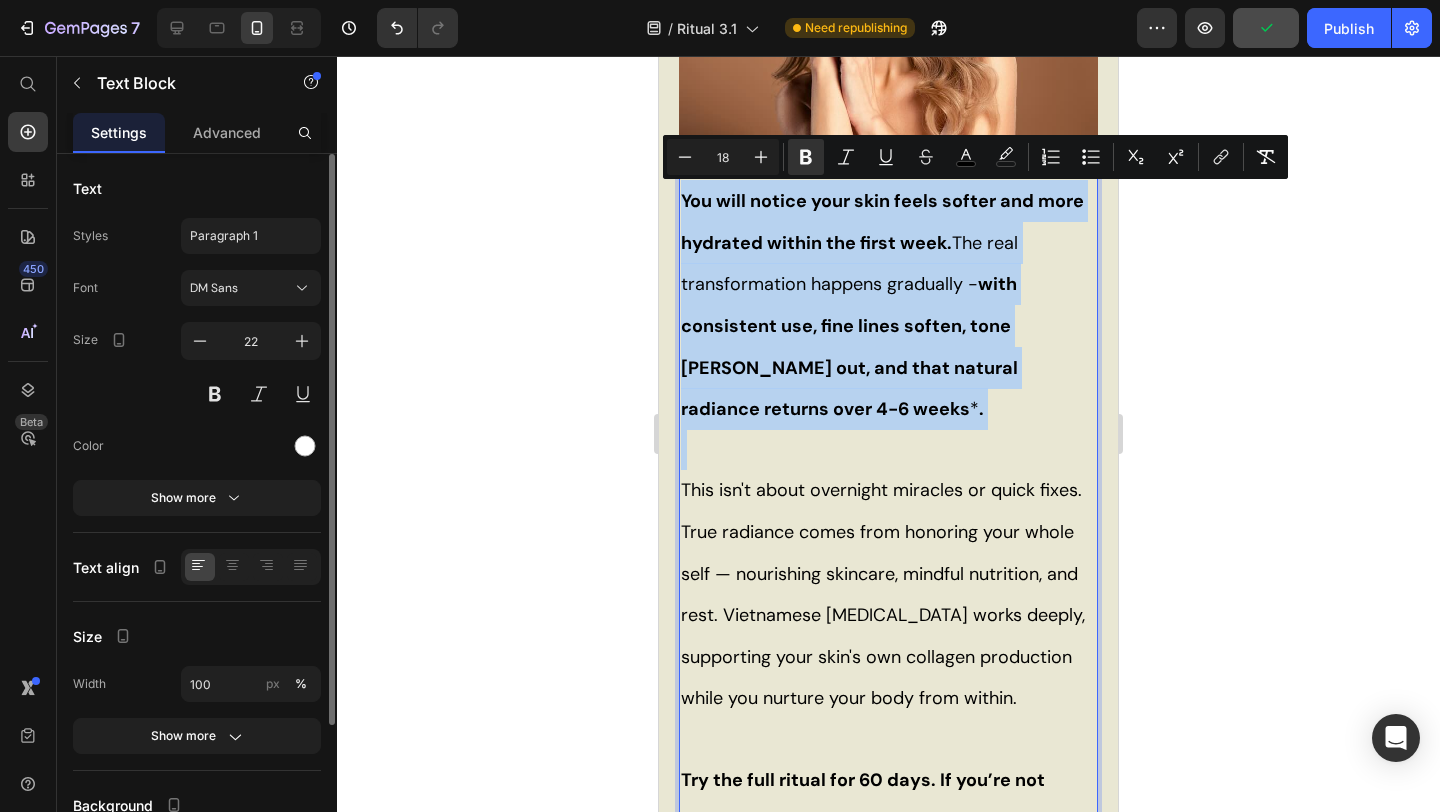drag, startPoint x: 681, startPoint y: 194, endPoint x: 752, endPoint y: 396, distance: 214.11446 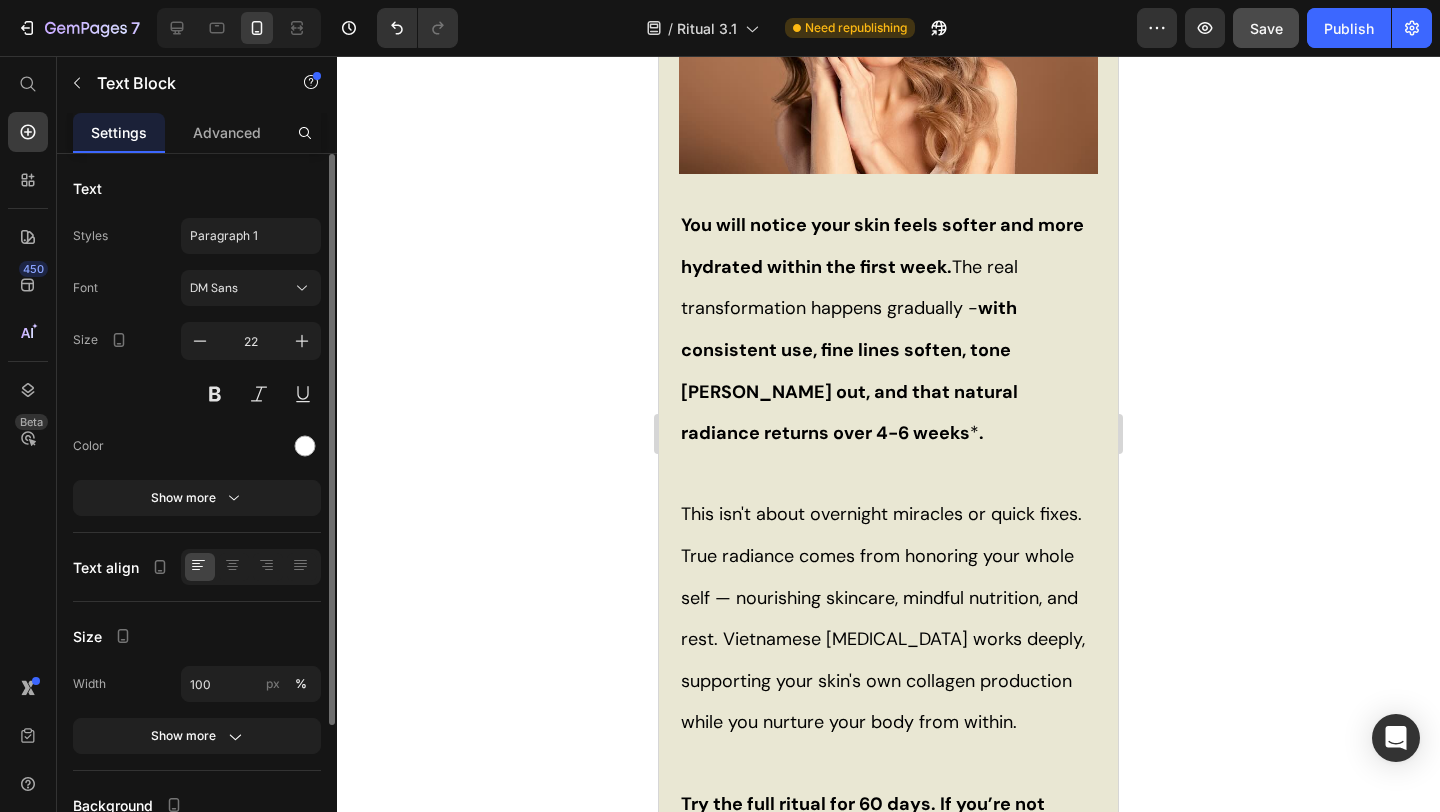 scroll, scrollTop: 4022, scrollLeft: 0, axis: vertical 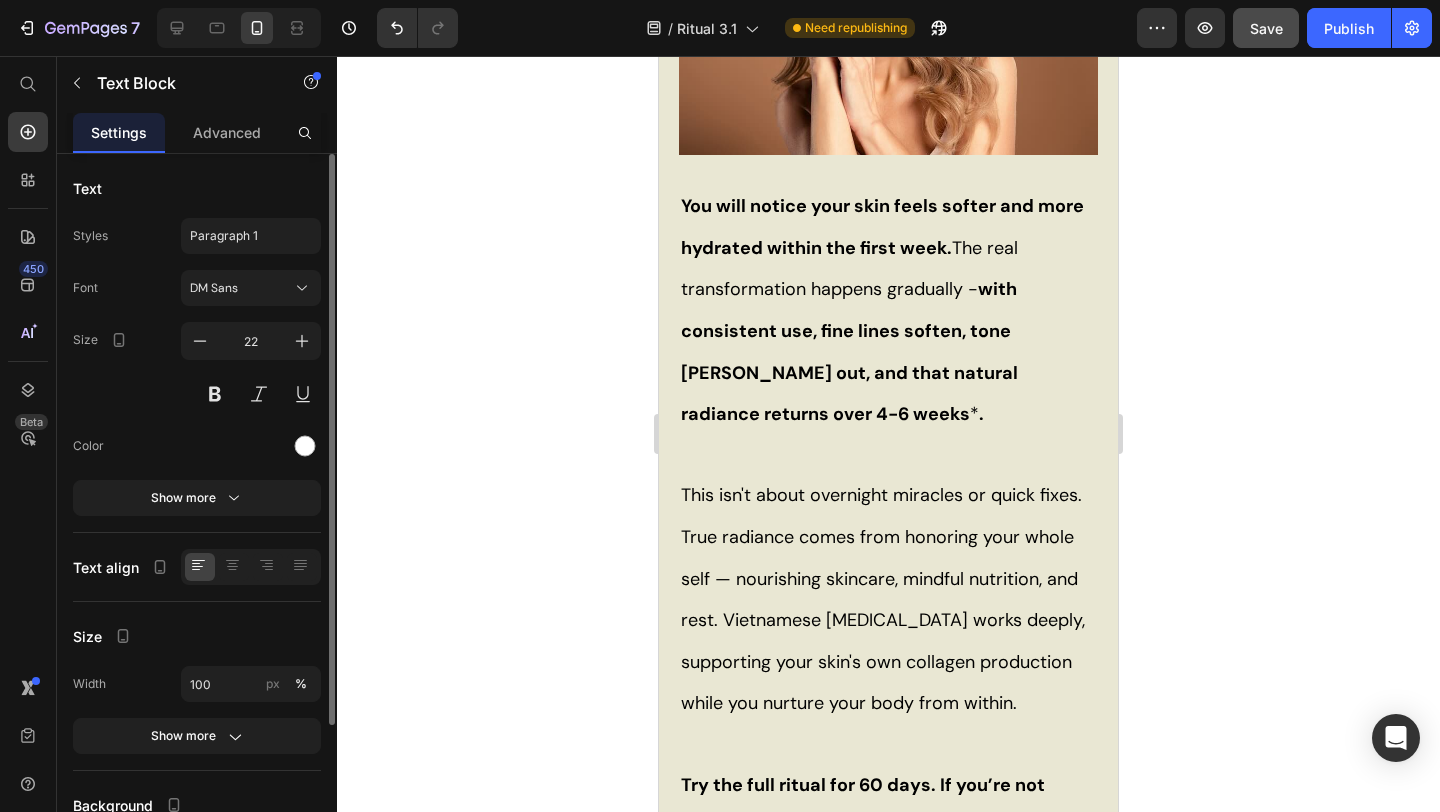 click on "You will notice your skin feels softer and more hydrated within the first week.  The real transformation happens gradually -  with consistent use, fine lines soften, tone evens out, and that natural radiance returns over 4-6 weeks * ." at bounding box center (888, 310) 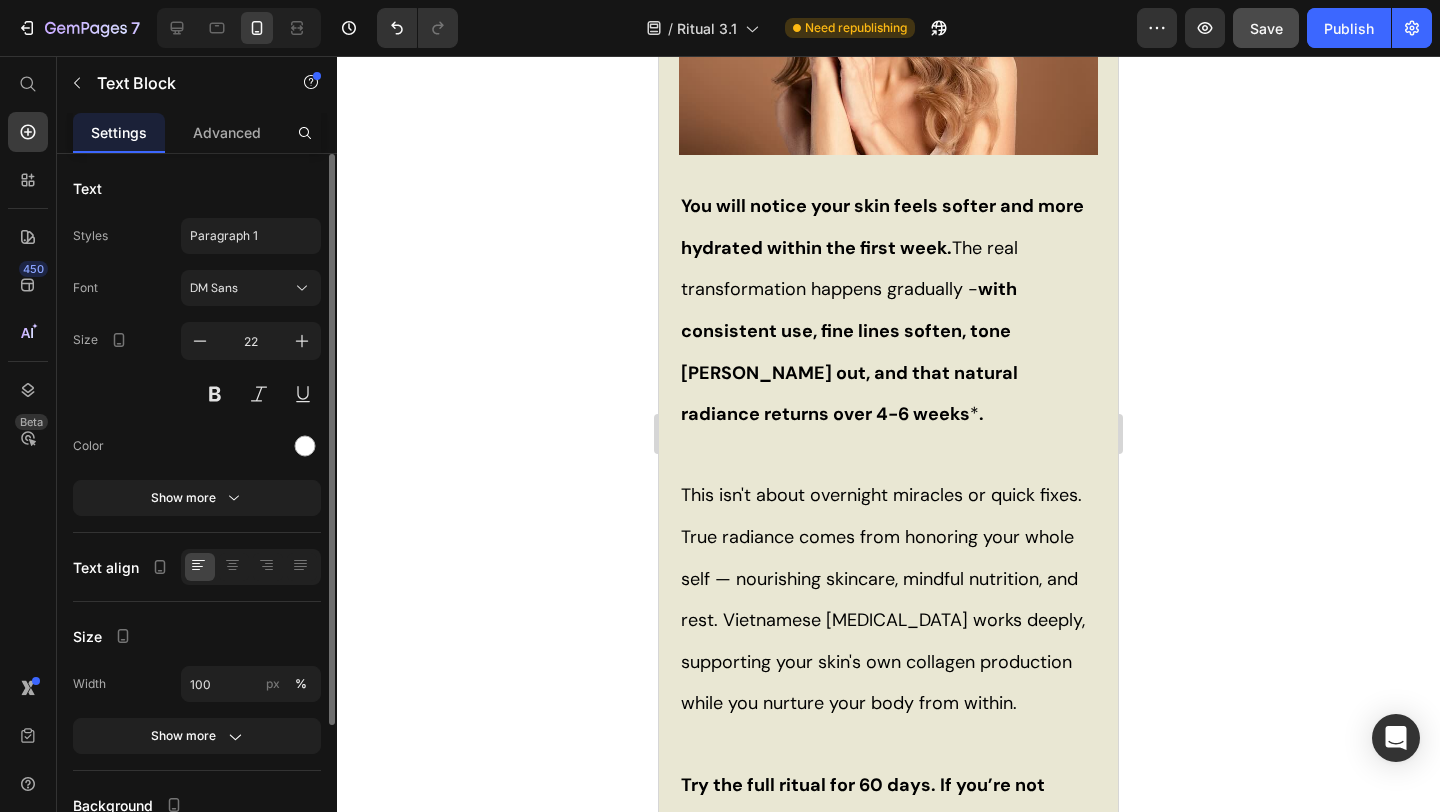 click on "You will notice your skin feels softer and more hydrated within the first week.  The real transformation happens gradually -  with consistent use, fine lines soften, tone evens out, and that natural radiance returns over 4-6 weeks * ." at bounding box center [888, 310] 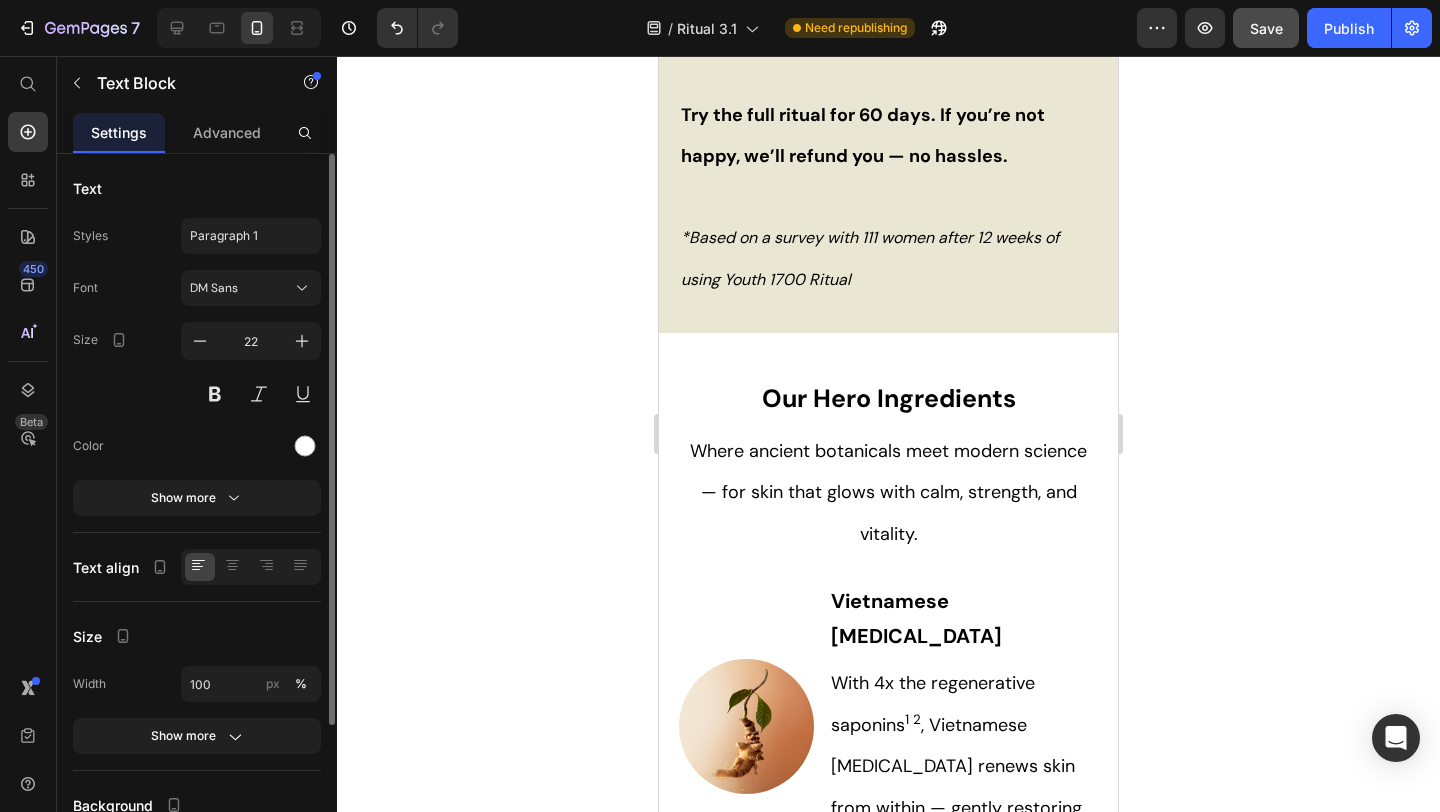 scroll, scrollTop: 3802, scrollLeft: 0, axis: vertical 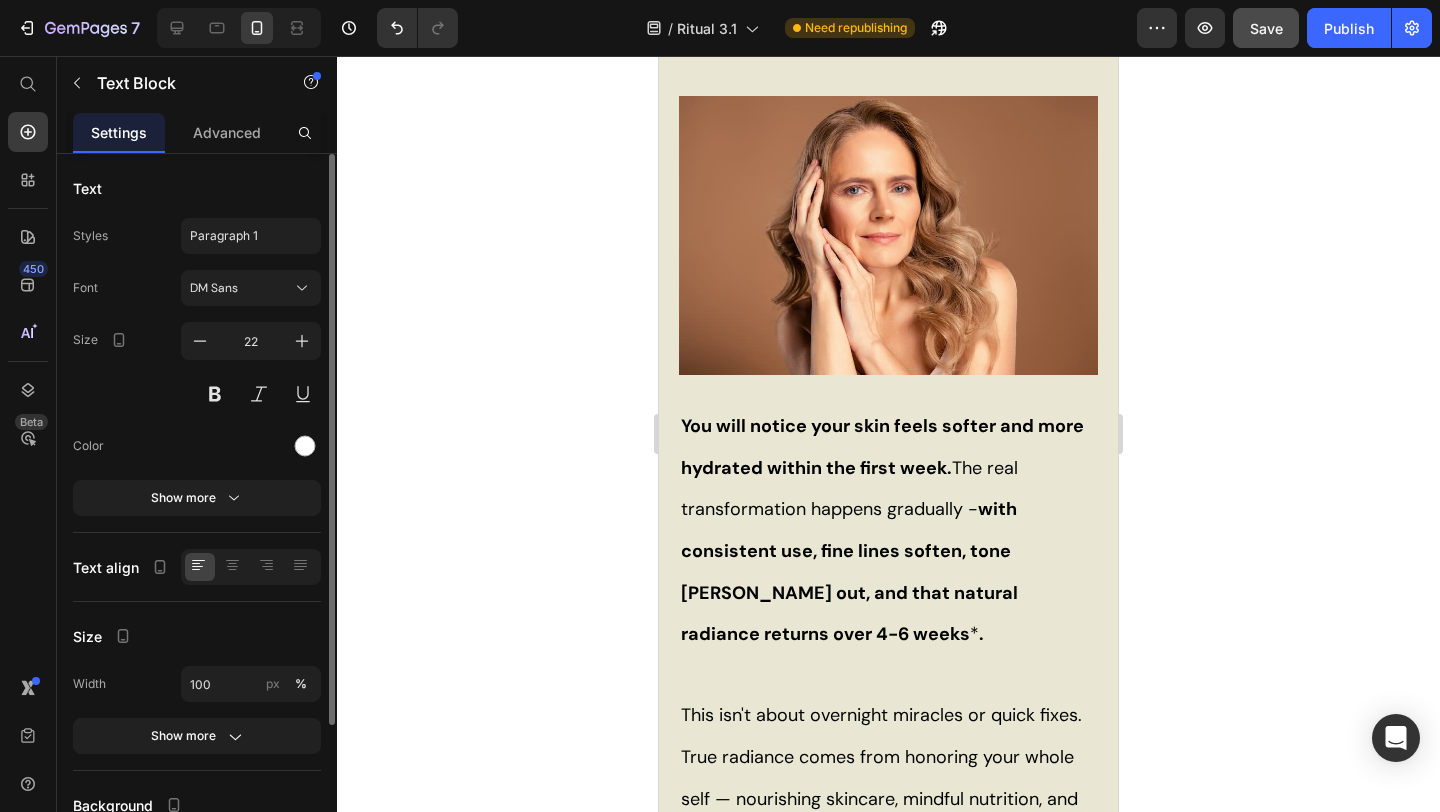 click on "You will notice your skin feels softer and more hydrated within the first week.  The real transformation happens gradually -  with consistent use, fine lines soften, tone evens out, and that natural radiance returns over 4-6 weeks * ." at bounding box center [888, 530] 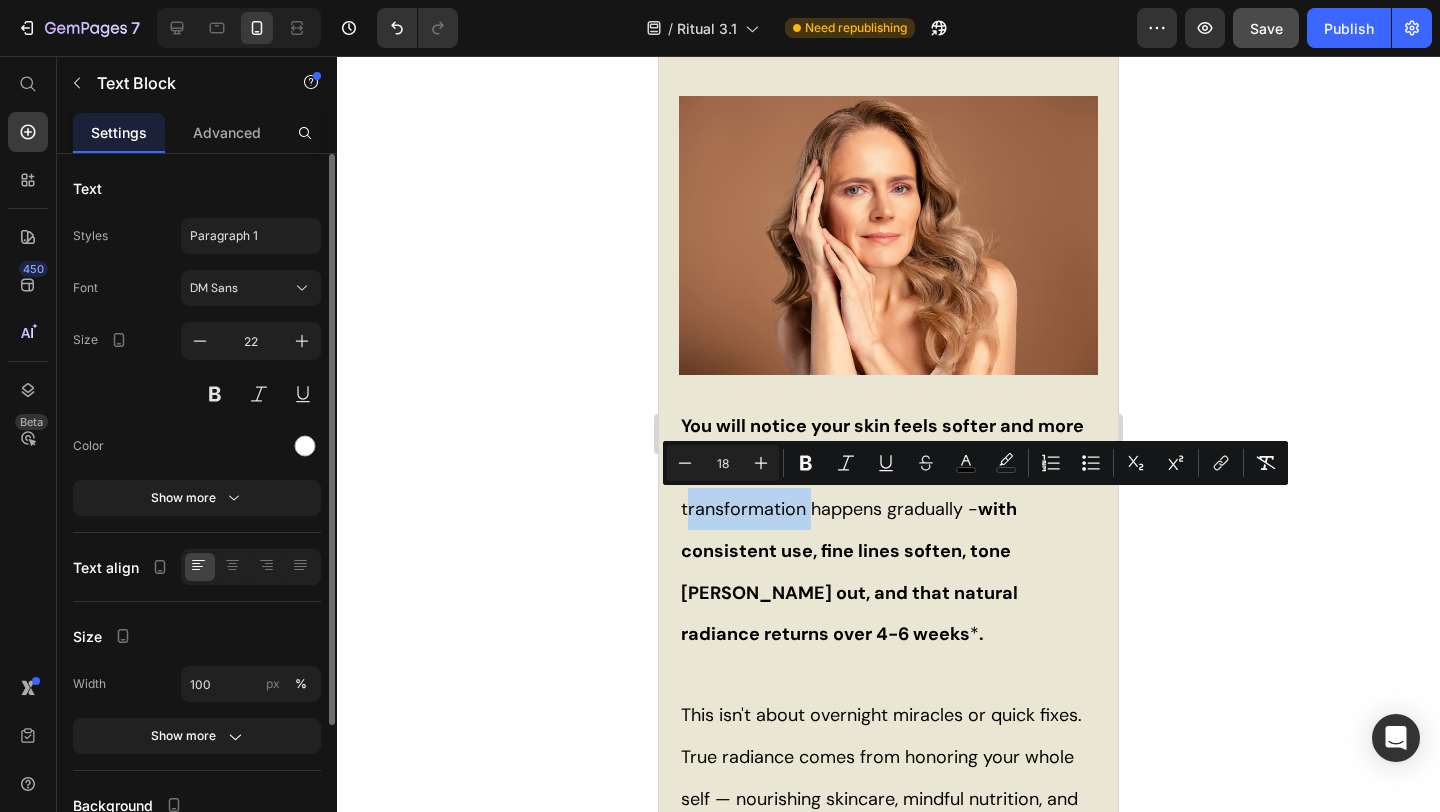 click on "with consistent use, fine lines soften, tone evens out, and that natural radiance returns over 4-6 weeks" at bounding box center (849, 571) 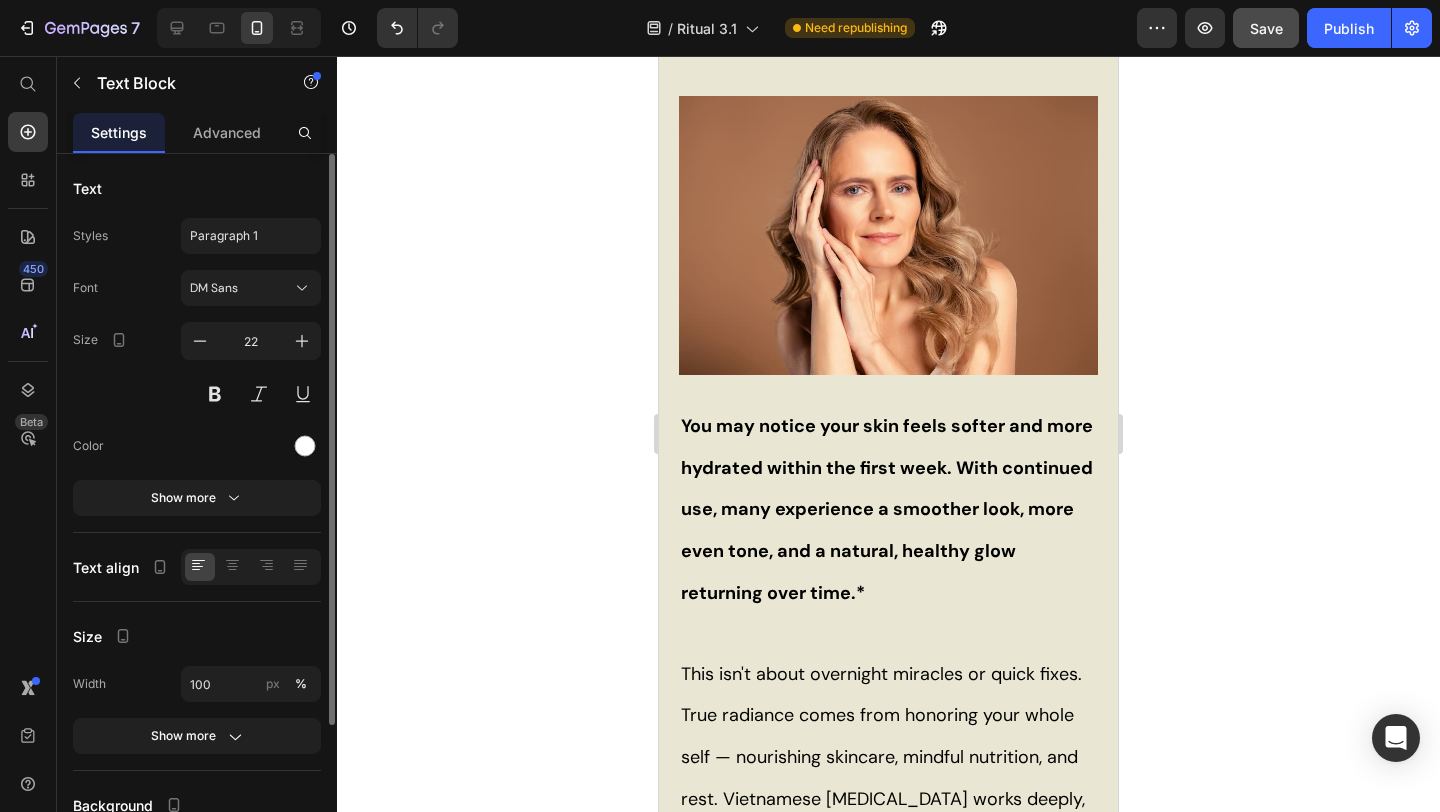 drag, startPoint x: 749, startPoint y: 628, endPoint x: 679, endPoint y: 408, distance: 230.86794 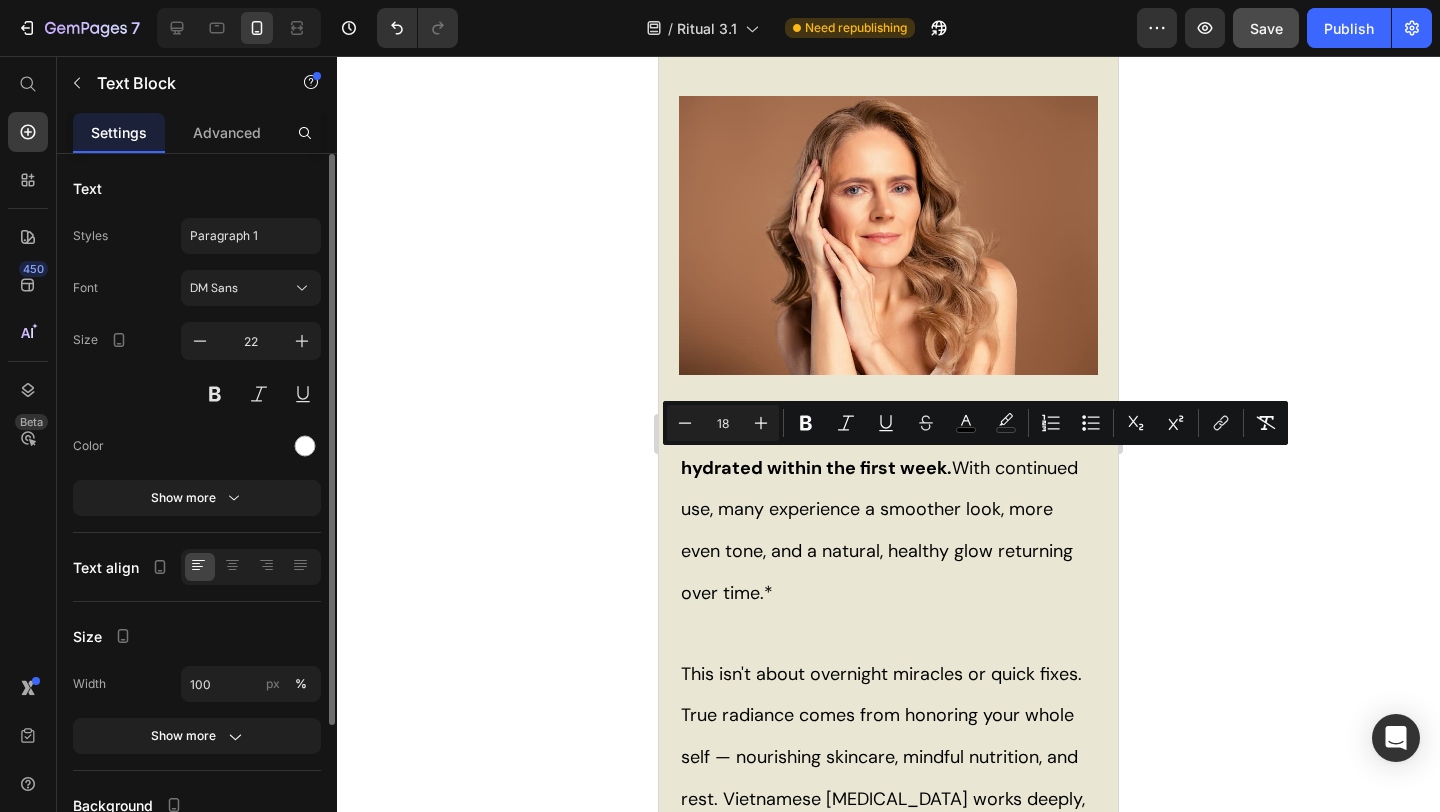 drag, startPoint x: 956, startPoint y: 462, endPoint x: 864, endPoint y: 578, distance: 148.05405 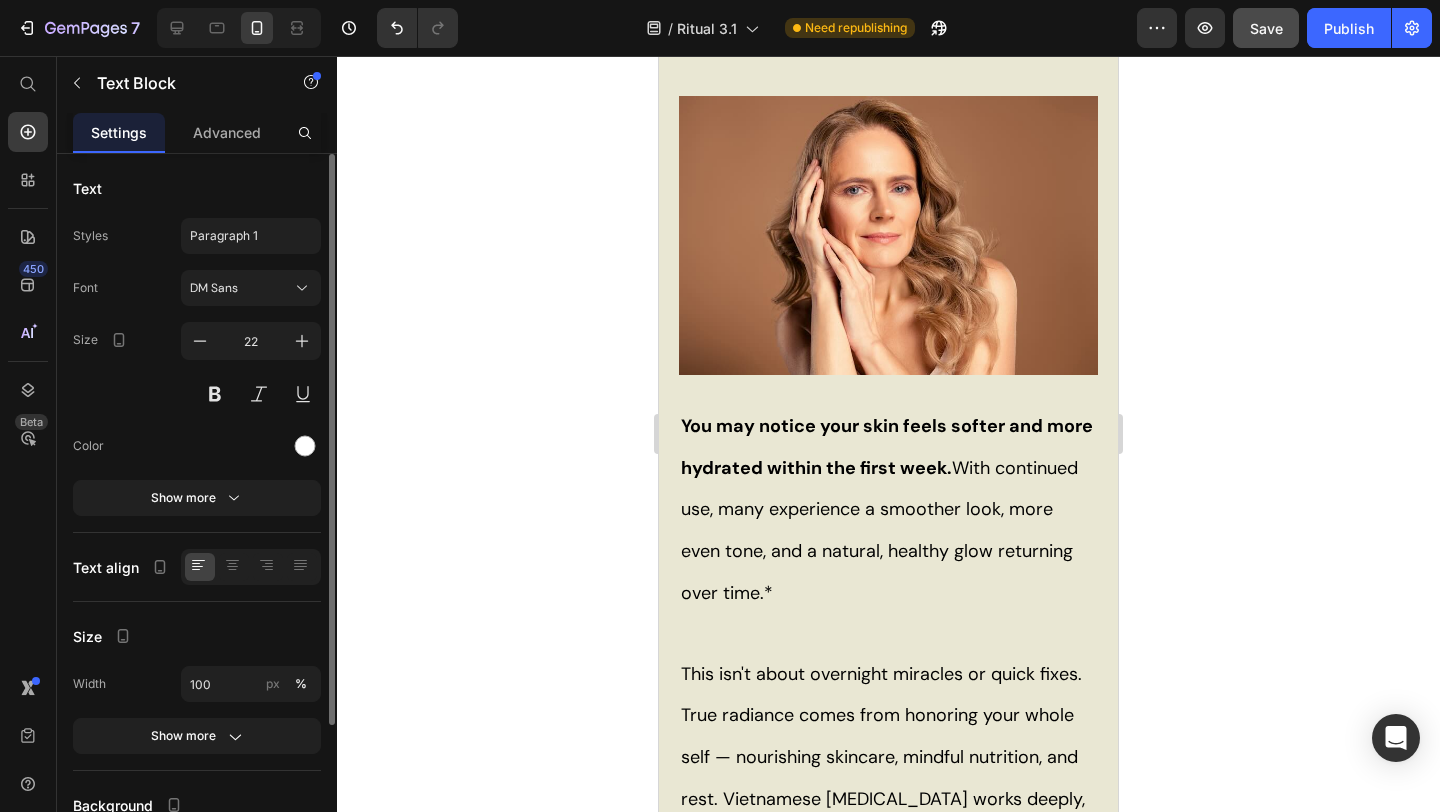 click on "You may notice your skin feels softer and more hydrated within the first week.  With continued use, many experience a smoother look, more even tone, and a natural, healthy glow returning over time.*" at bounding box center [887, 509] 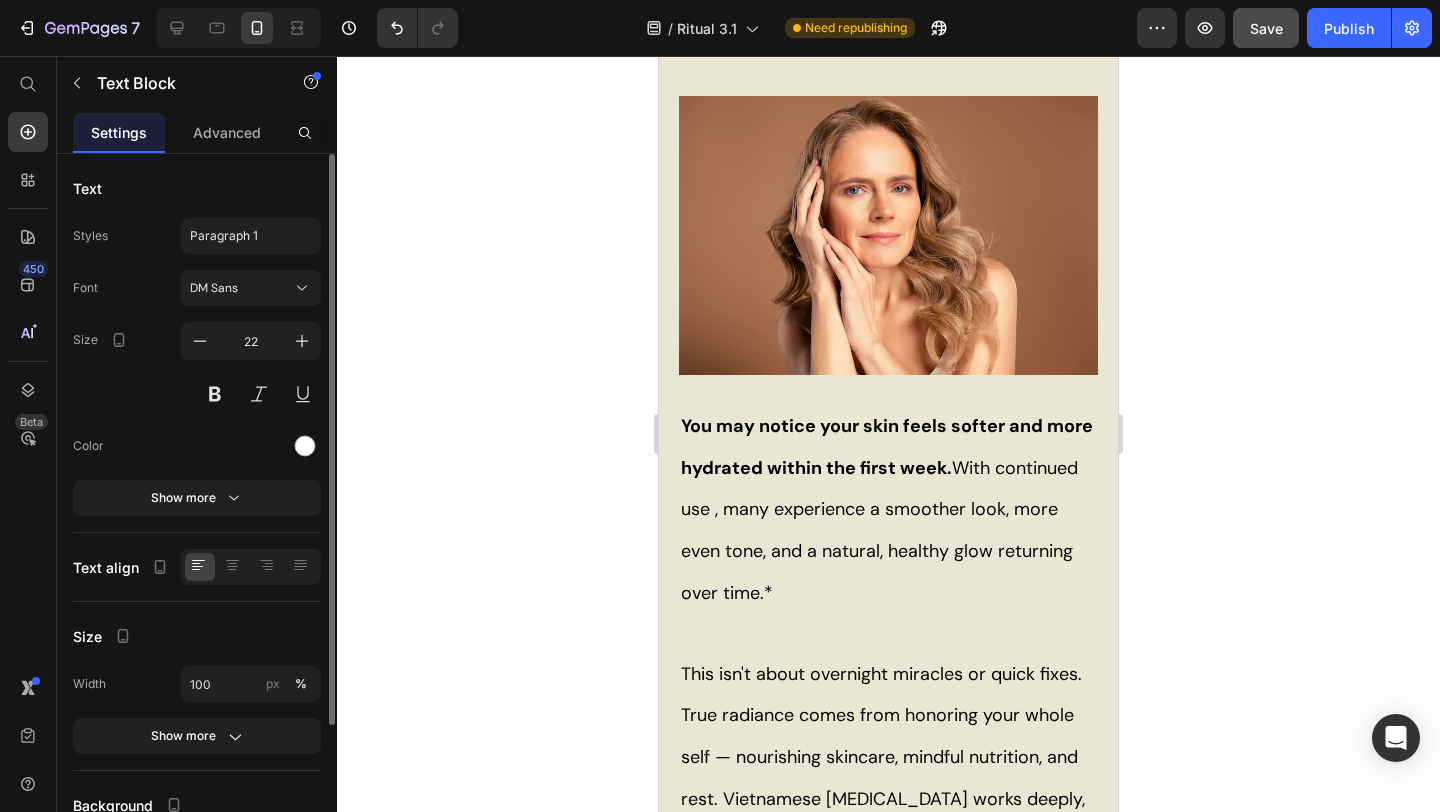 type 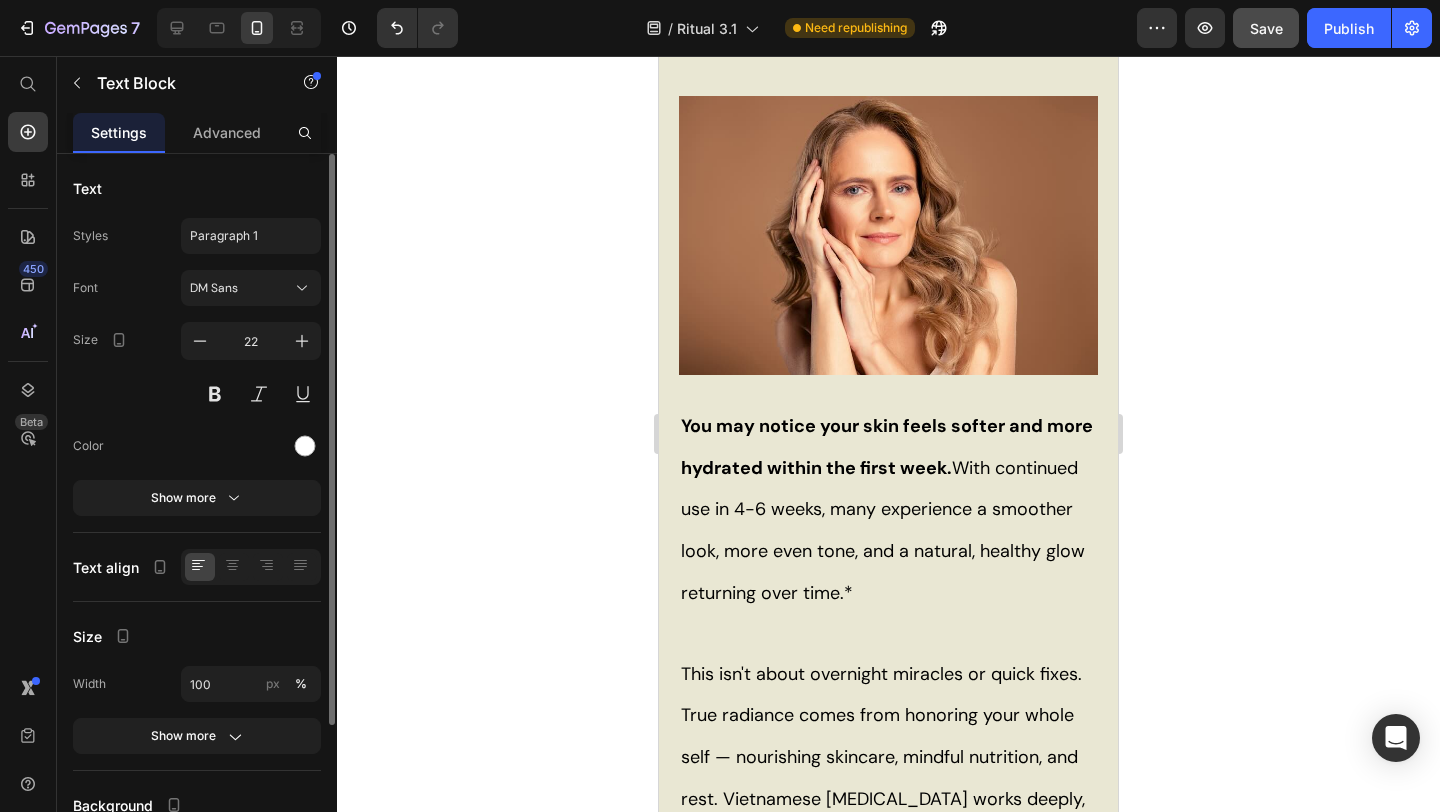 click on "You may notice your skin feels softer and more hydrated within the first week.  With continued use in 4-6 weeks, many experience a smoother look, more even tone, and a natural, healthy glow returning over time.*" at bounding box center [887, 509] 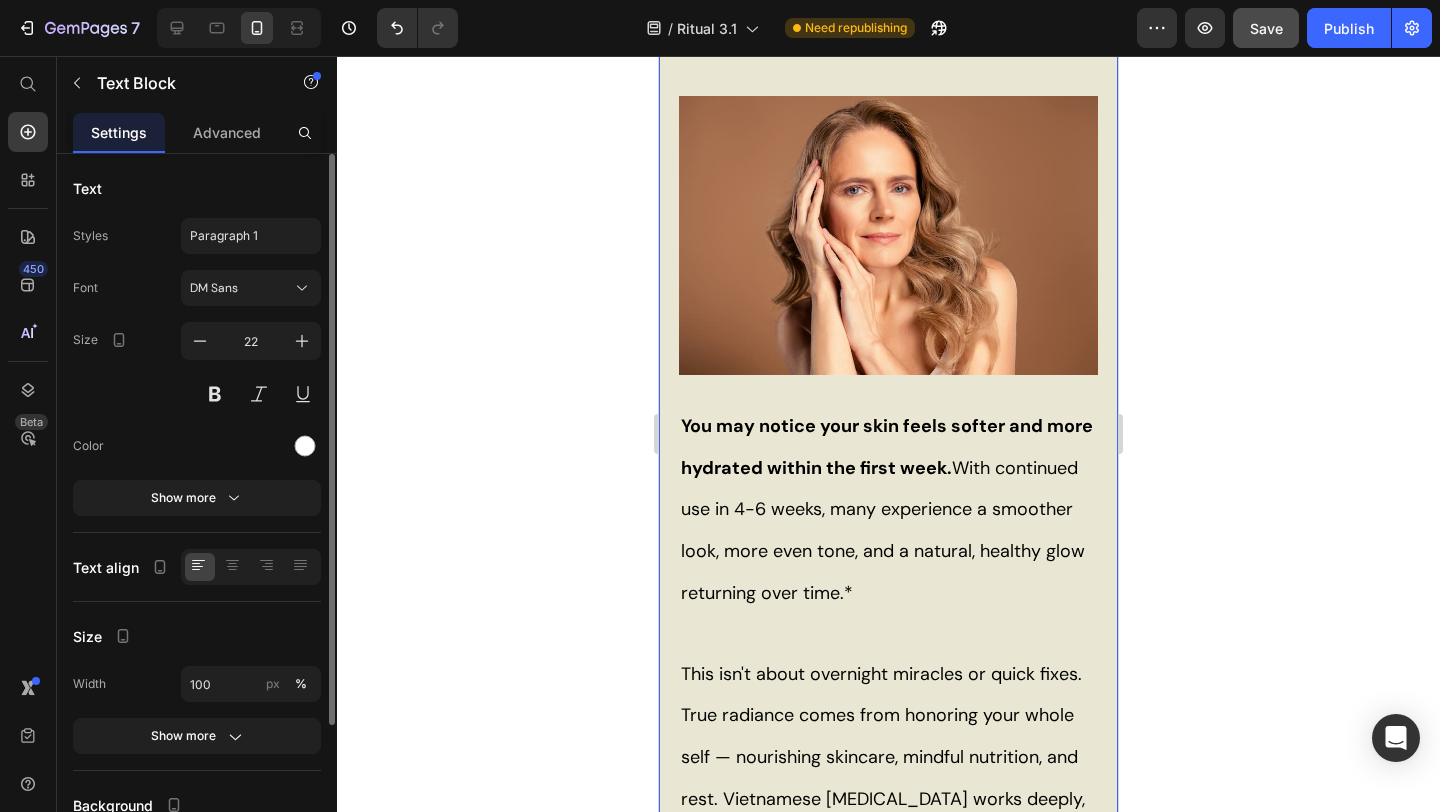 click on "When Will You See Results? Heading Image You may notice your skin feels softer and more hydrated within the first week.  With continued use in 4-6 weeks, many experience a smoother look, more even tone, and a natural, healthy glow returning over time.* This isn't about overnight miracles or quick fixes. True radiance comes from honoring your whole self — nourishing skincare, mindful nutrition, and rest. Vietnamese Ginseng works deeply, supporting your skin's own collagen production while you nurture your body from within. Try the full ritual for 60 days. If you’re not happy, we’ll refund you — no hassles. *Based on a survey with 111 women after 12 weeks of using Youth 1700 Ritual Text Block" at bounding box center [888, 580] 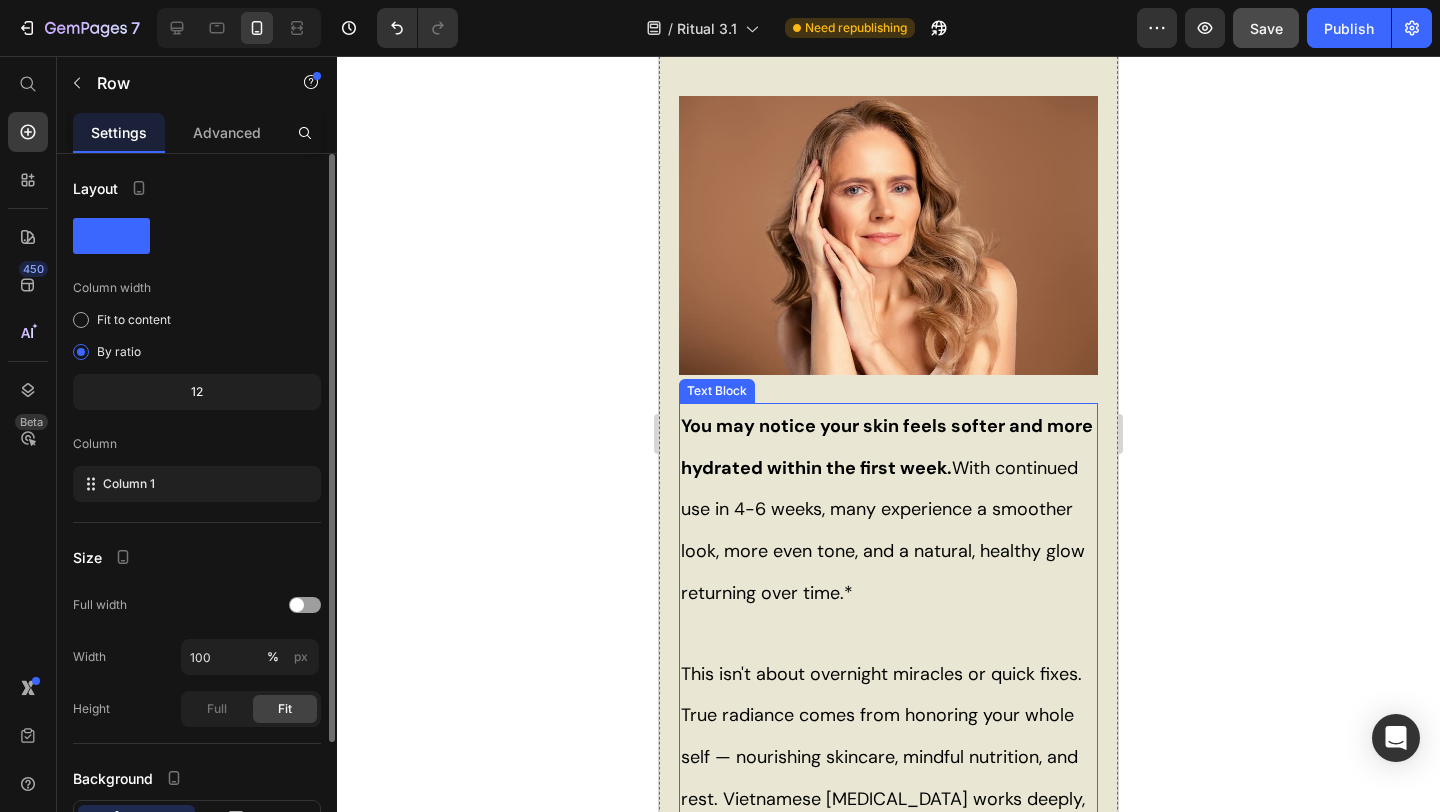click on "You may notice your skin feels softer and more hydrated within the first week.  With continued use in 4-6 weeks, many experience a smoother look, more even tone, and a natural, healthy glow returning over time.*" at bounding box center (888, 509) 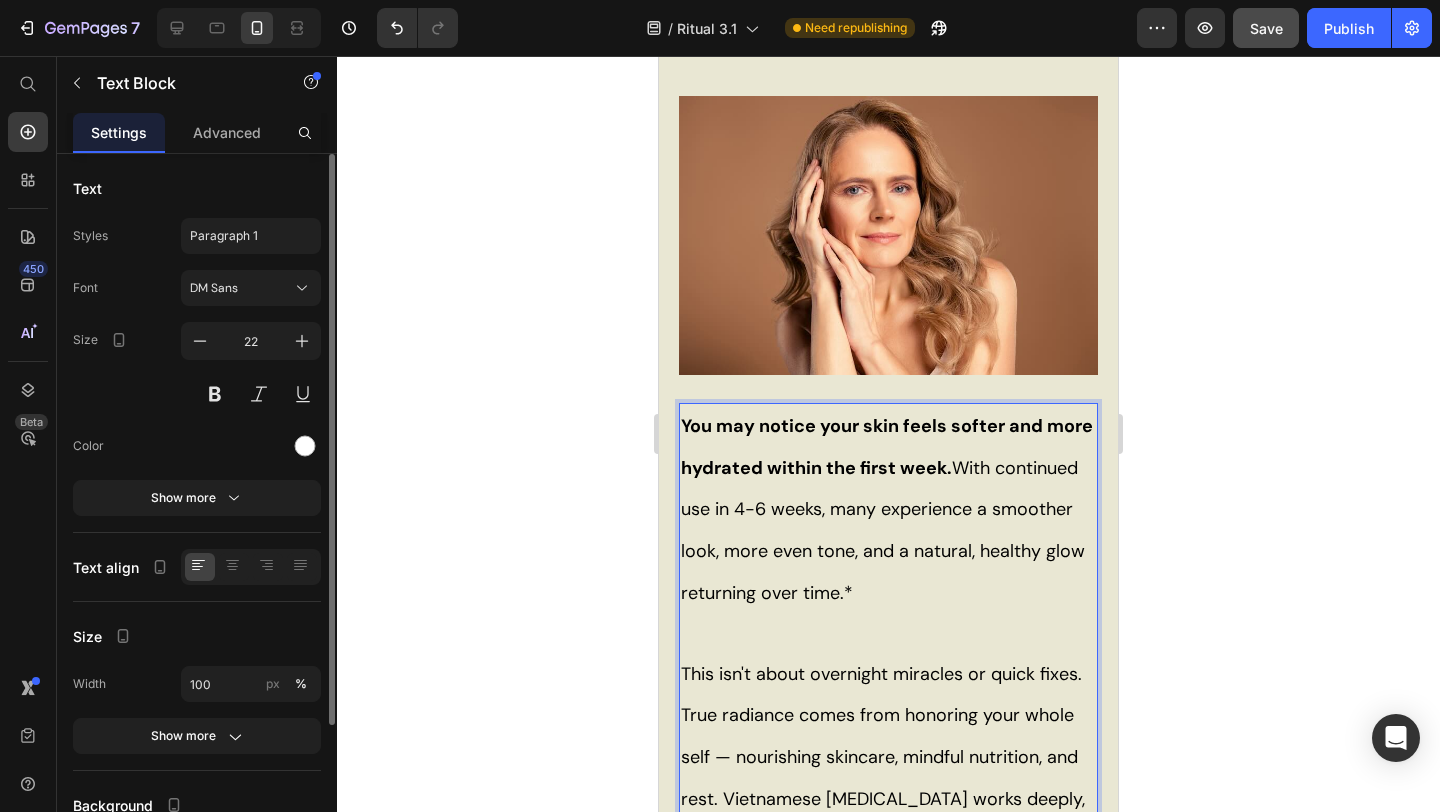 click at bounding box center (888, 633) 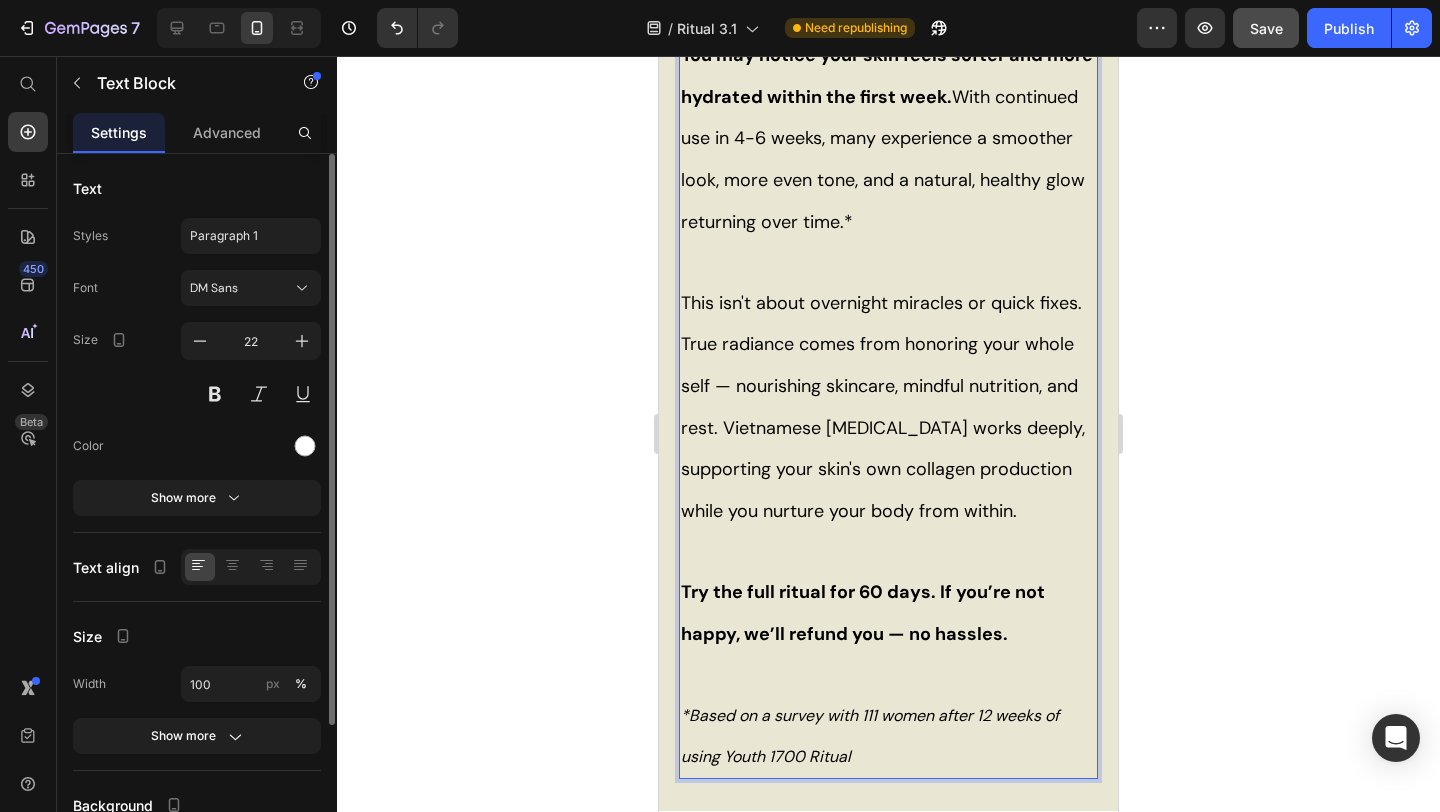 scroll, scrollTop: 4187, scrollLeft: 0, axis: vertical 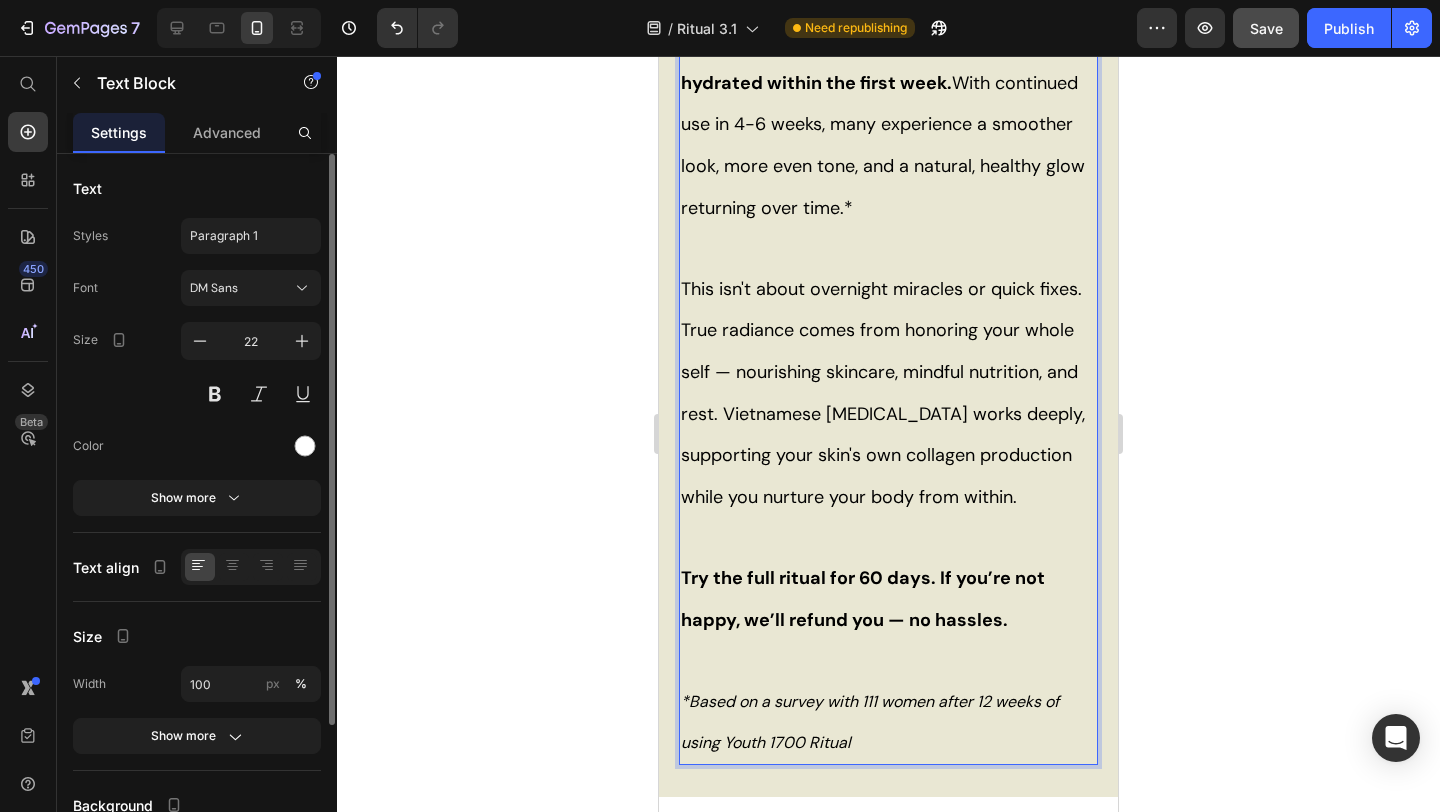 click on "*Based on a survey with 111 women after 12 weeks of using Youth 1700 Ritual" at bounding box center (888, 721) 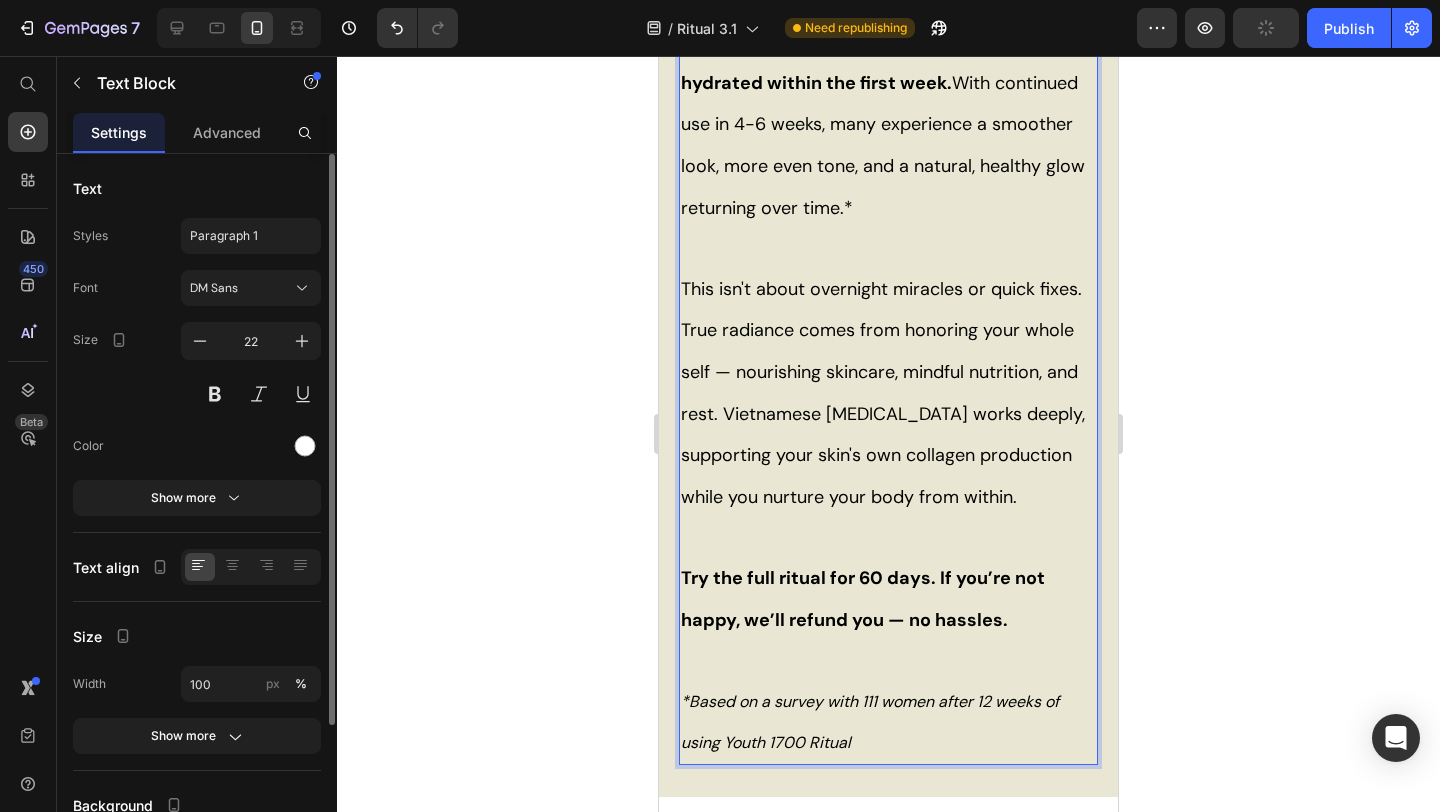 click on "*Based on a survey with 111 women after 12 weeks of using Youth 1700 Ritual" at bounding box center [888, 721] 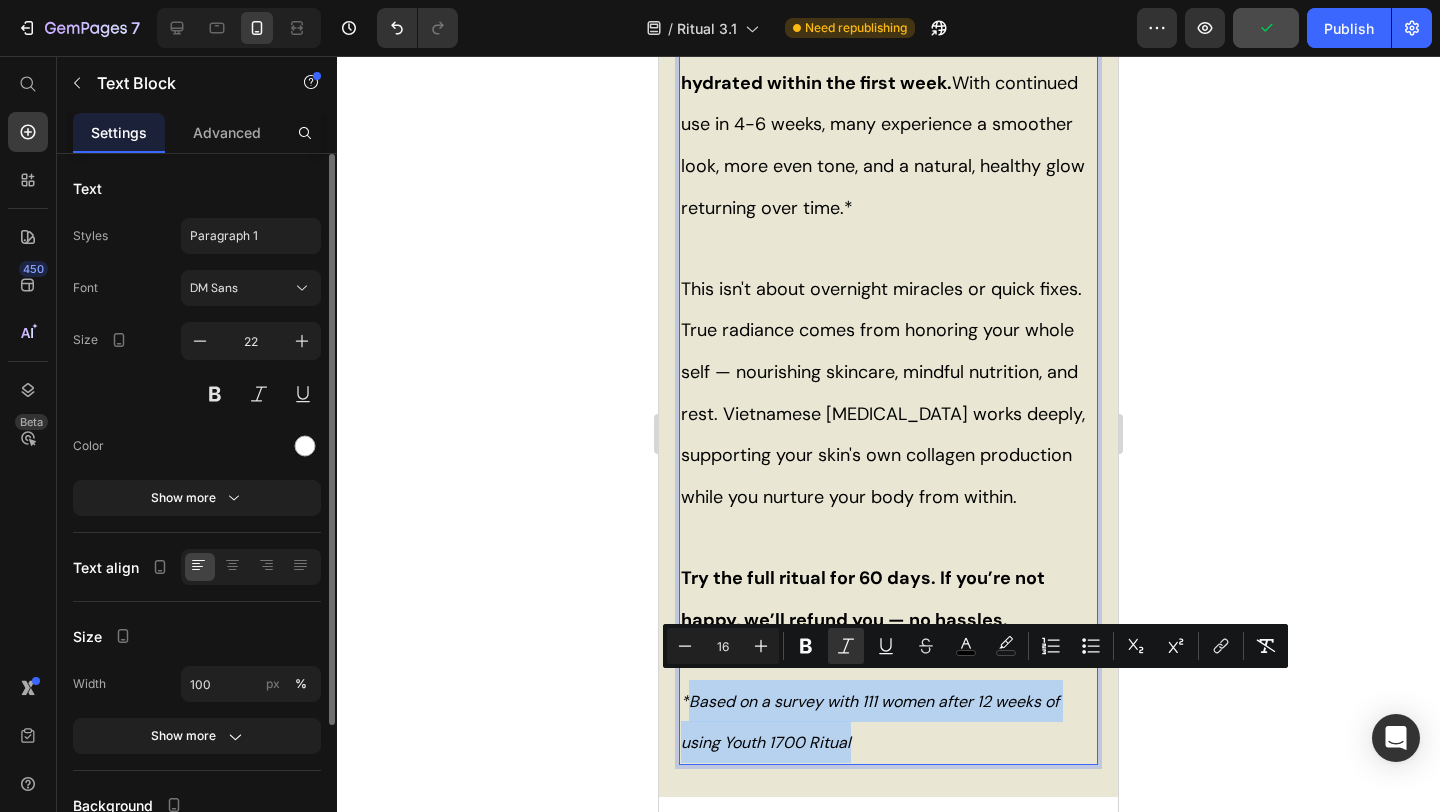 drag, startPoint x: 862, startPoint y: 721, endPoint x: 690, endPoint y: 672, distance: 178.8435 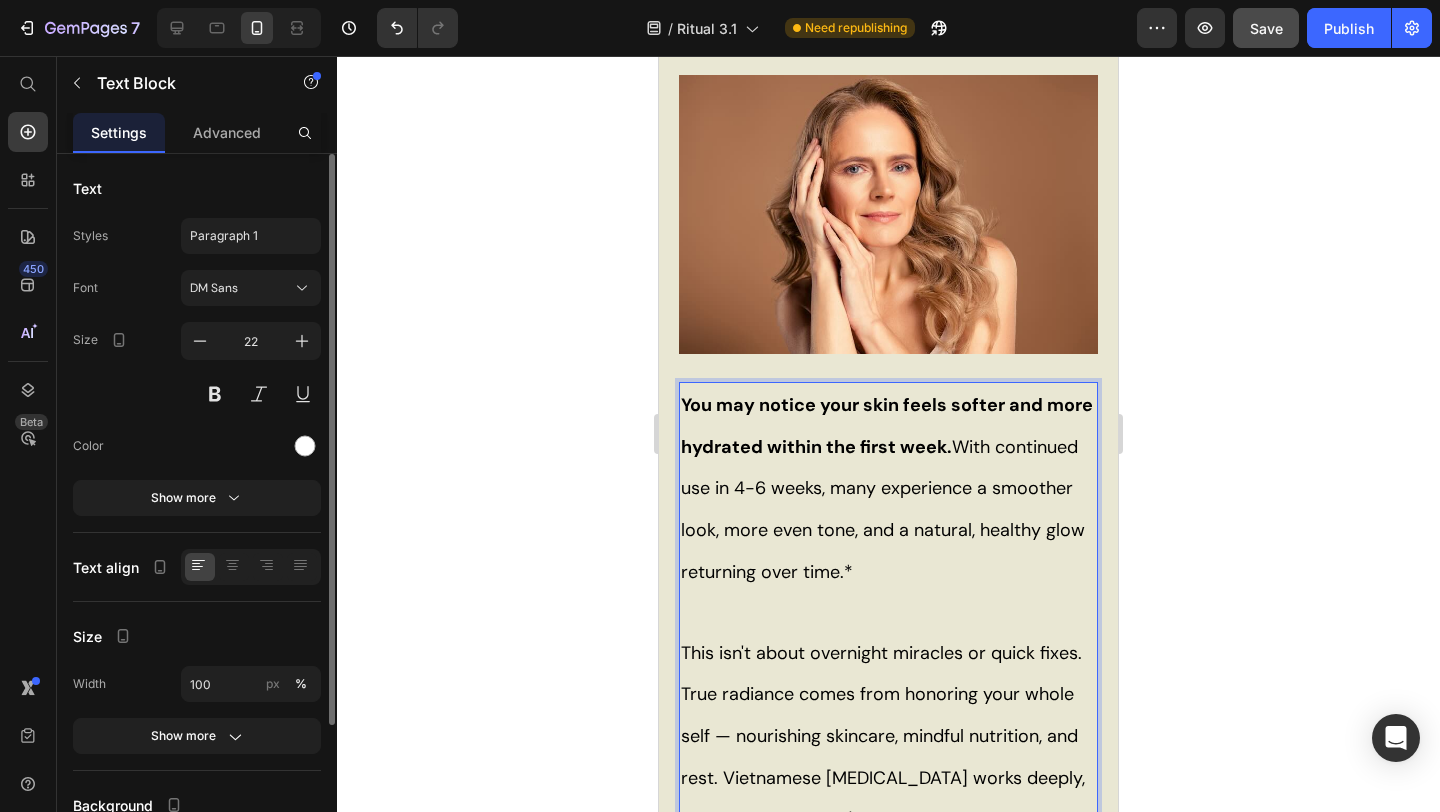 scroll, scrollTop: 3814, scrollLeft: 0, axis: vertical 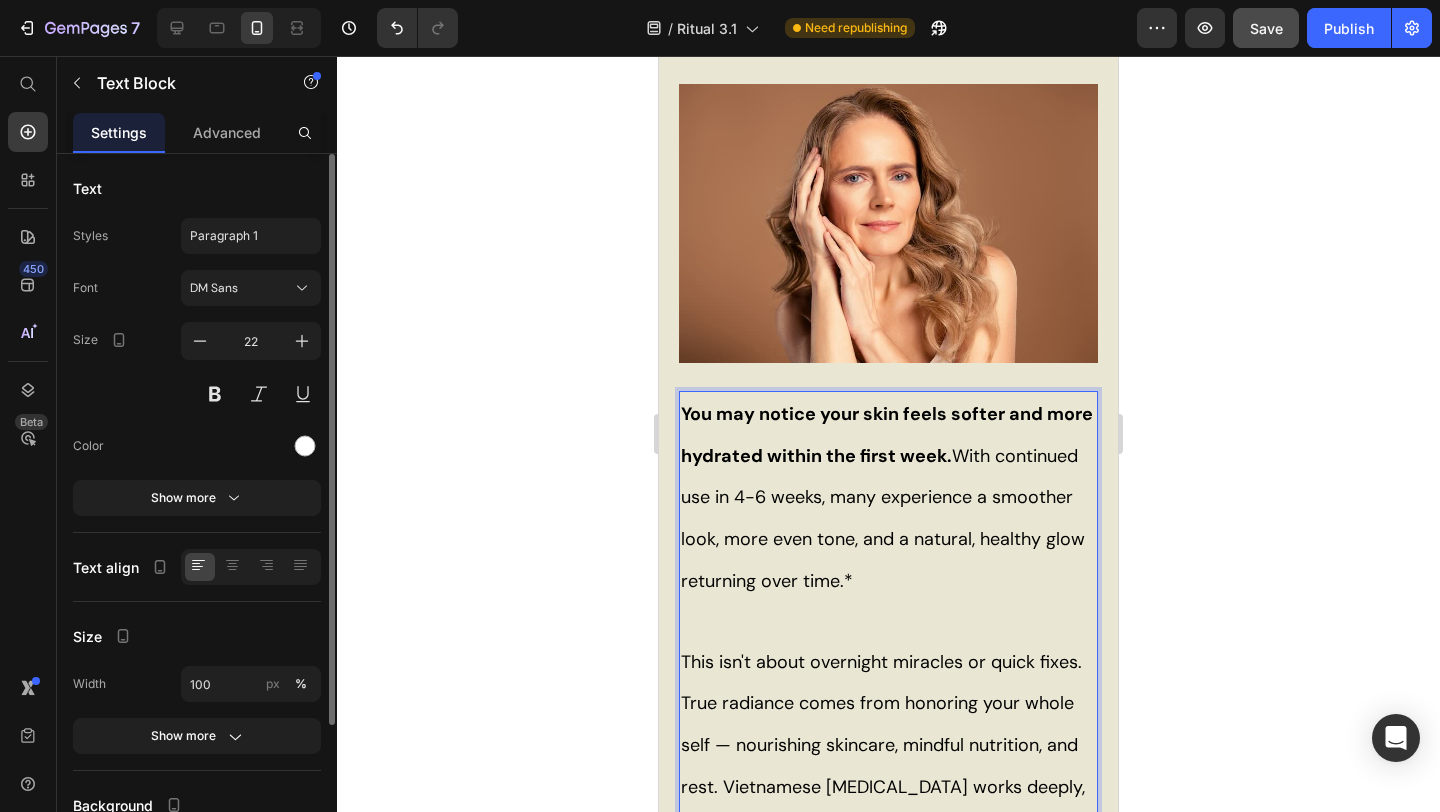 click on "You may notice your skin feels softer and more hydrated within the first week.  With continued use in 4-6 weeks, many experience a smoother look, more even tone, and a natural, healthy glow returning over time.*" at bounding box center [888, 497] 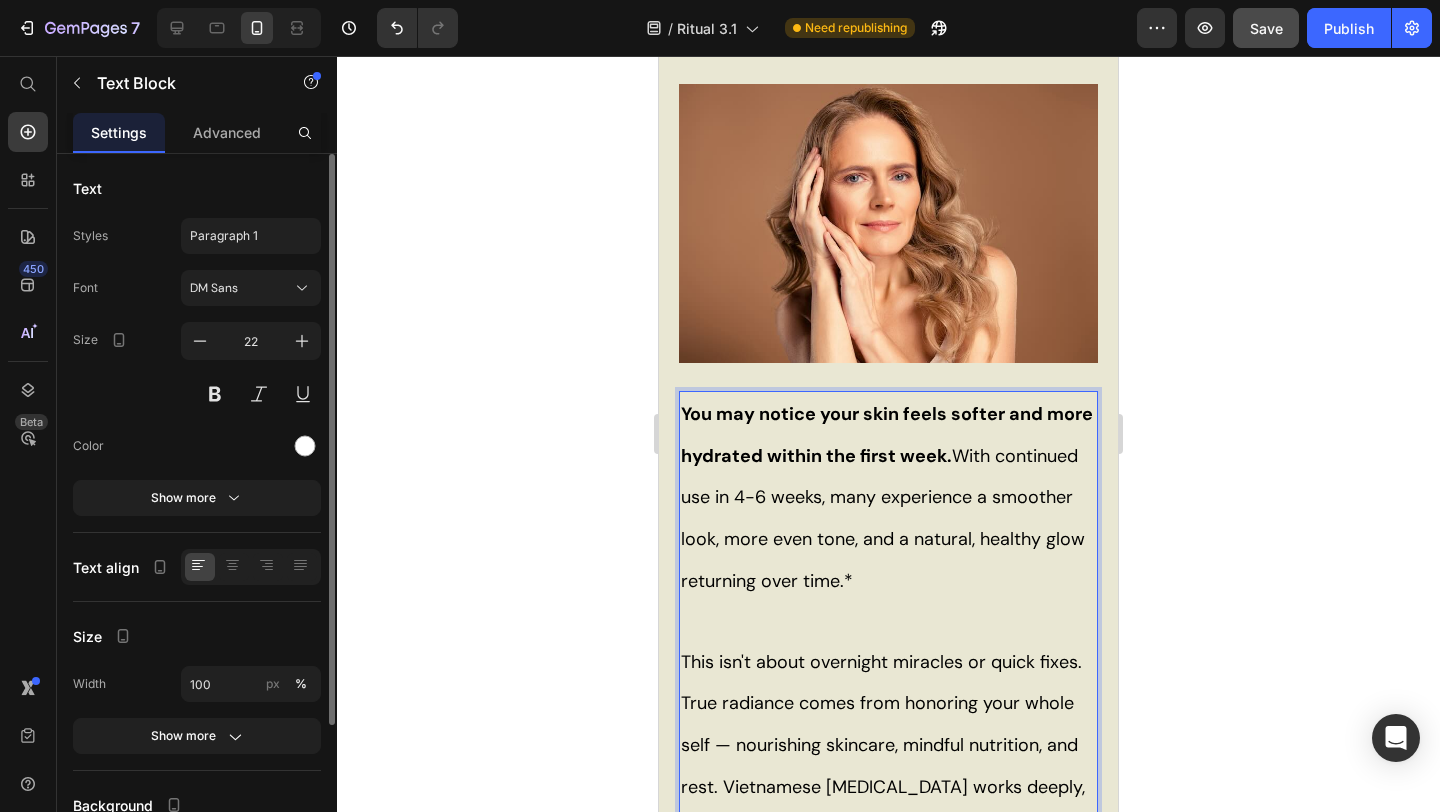 click 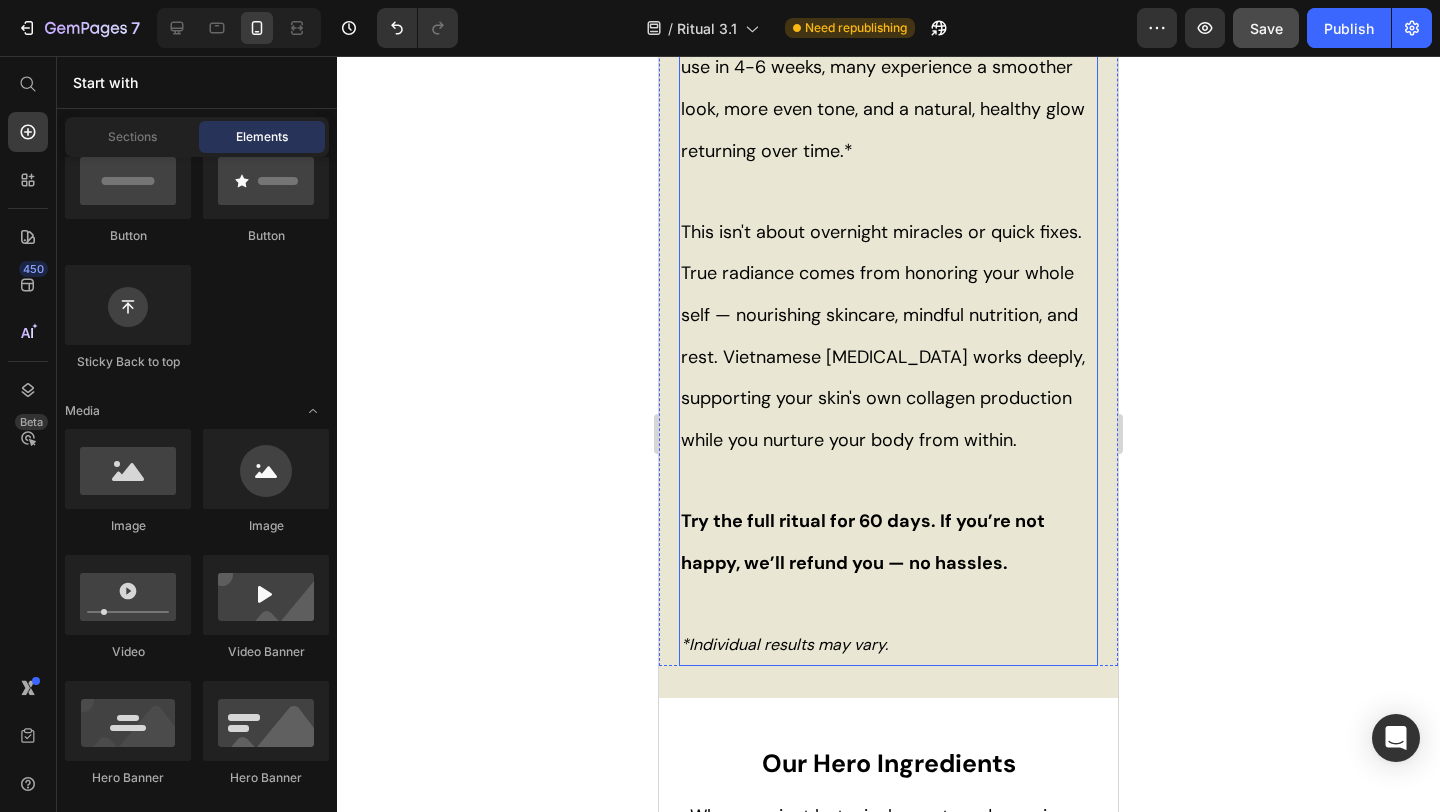 scroll, scrollTop: 3884, scrollLeft: 0, axis: vertical 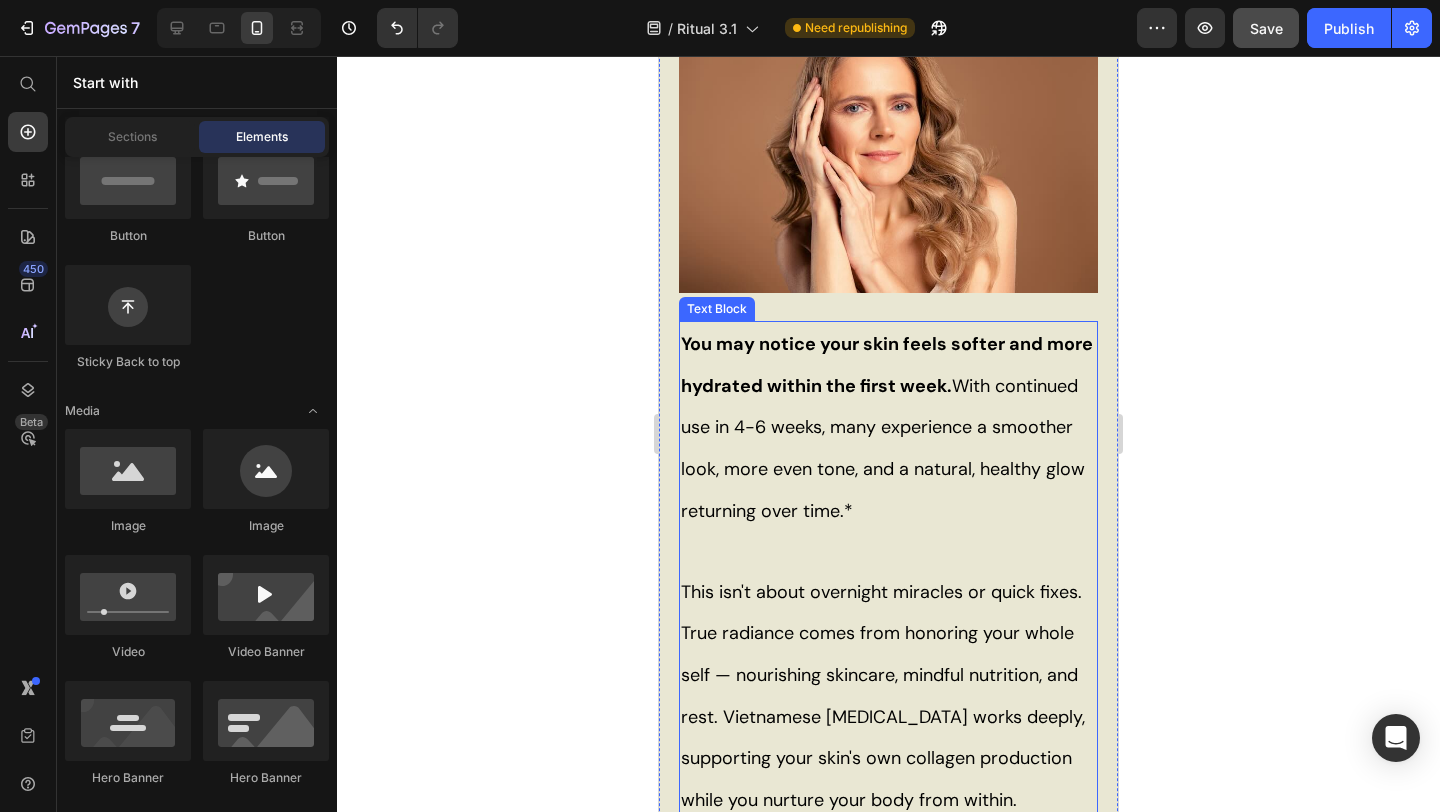 click on "You may notice your skin feels softer and more hydrated within the first week.  With continued use in 4-6 weeks, many experience a smoother look, more even tone, and a natural, healthy glow returning over time.*" at bounding box center (887, 427) 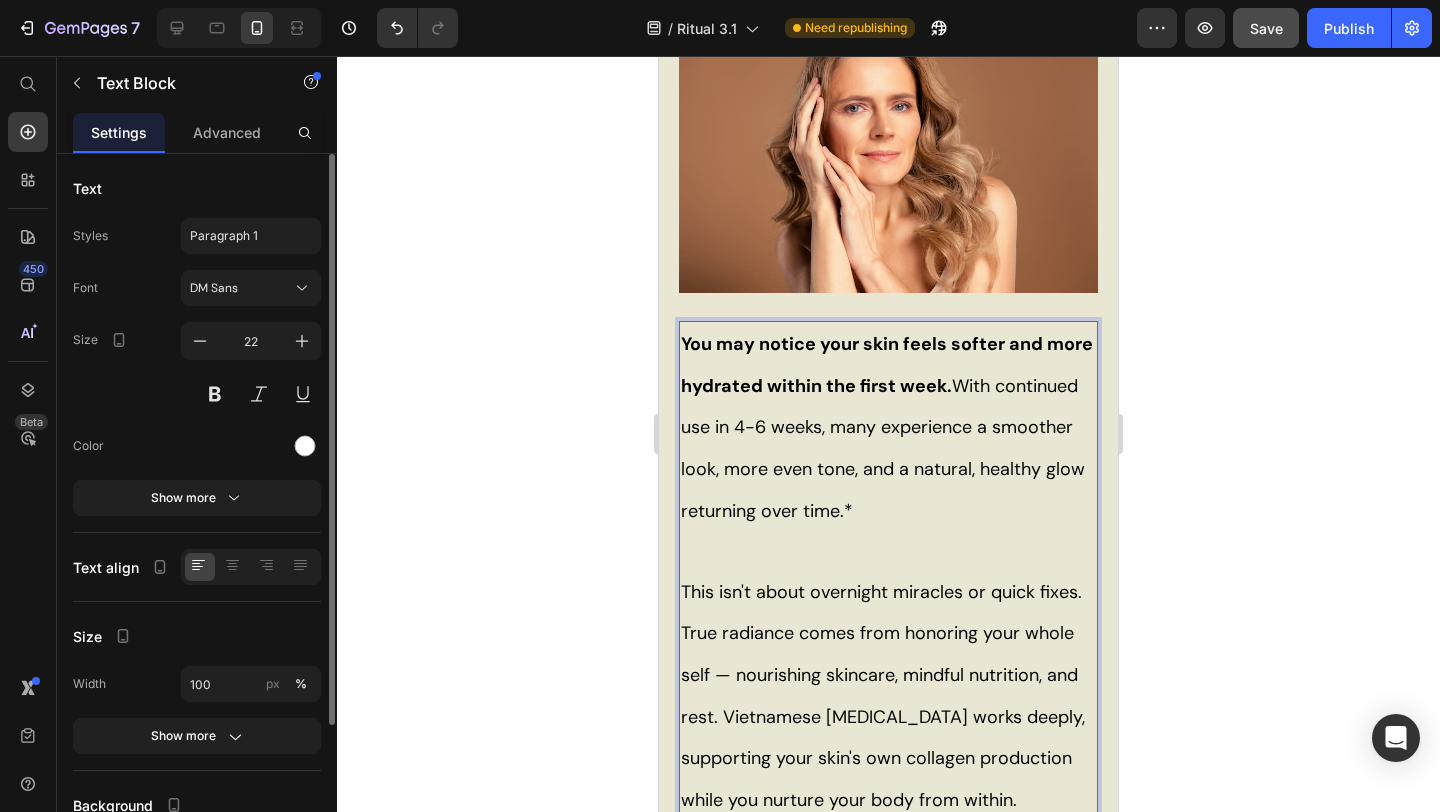 drag, startPoint x: 757, startPoint y: 503, endPoint x: 826, endPoint y: 508, distance: 69.18092 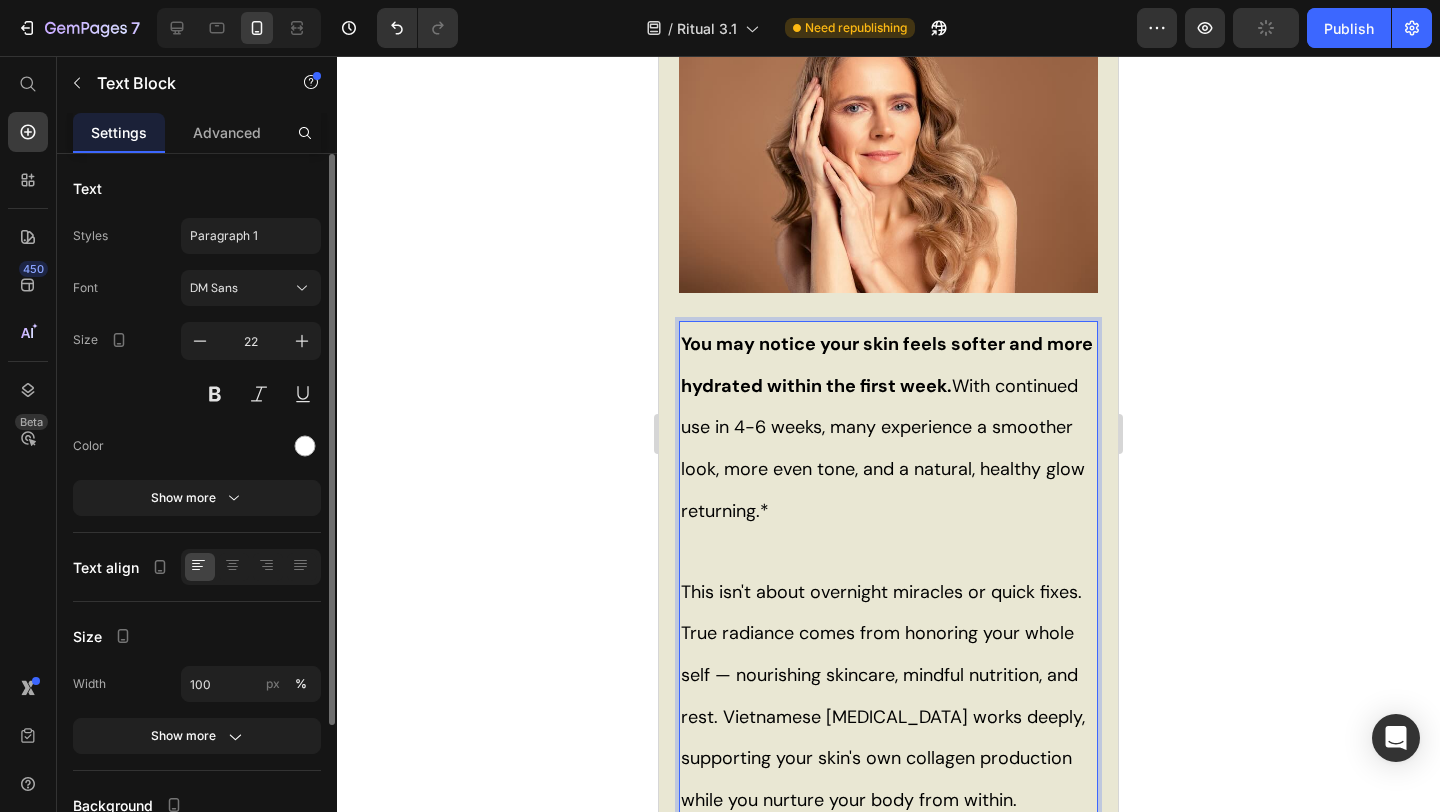 click on "You may notice your skin feels softer and more hydrated within the first week.  With continued use in 4-6 weeks, many experience a smoother look, more even tone, and a natural, healthy glow returning.*" at bounding box center [887, 427] 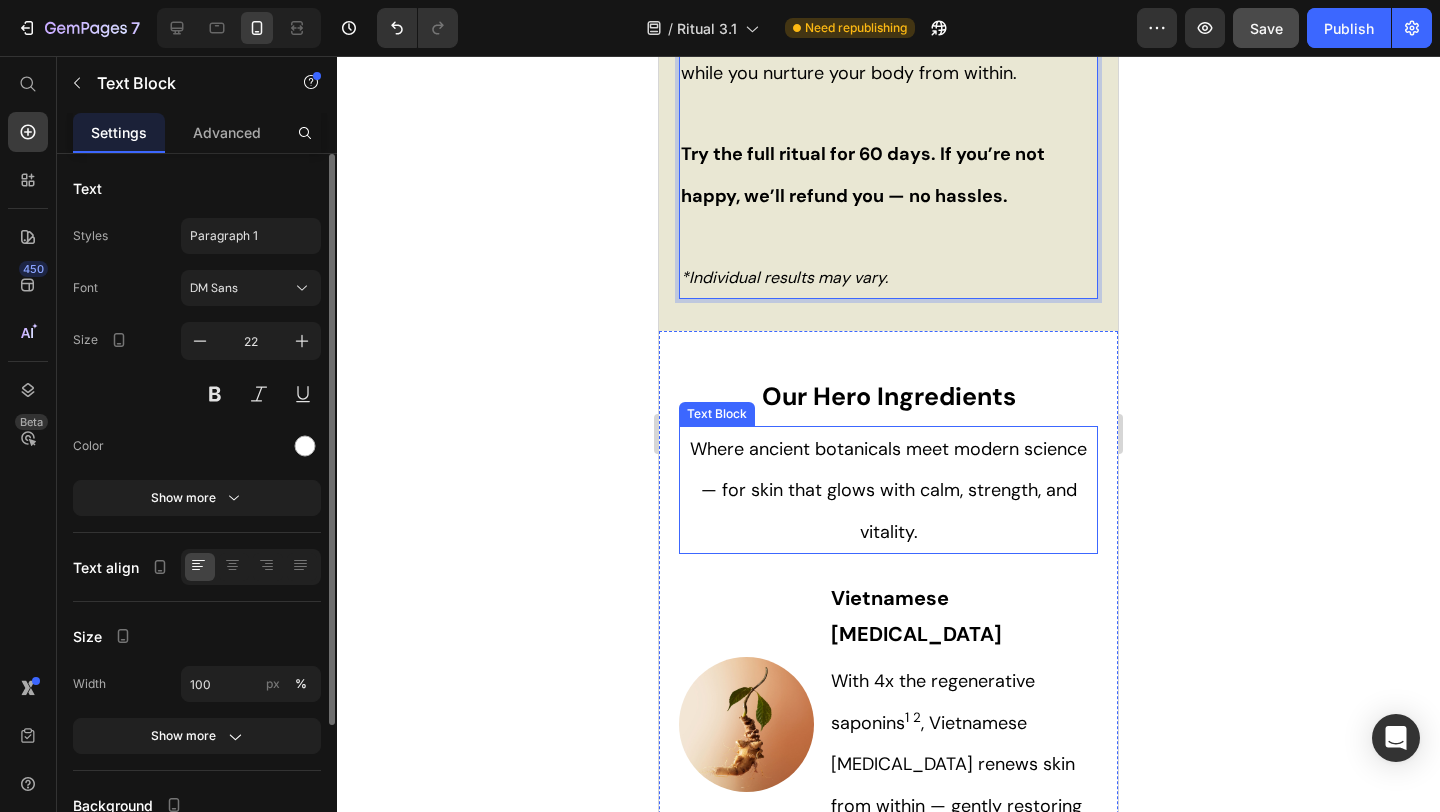 click on "Where ancient botanicals meet modern science — for skin that glows with calm, strength, and vitality." at bounding box center (888, 490) 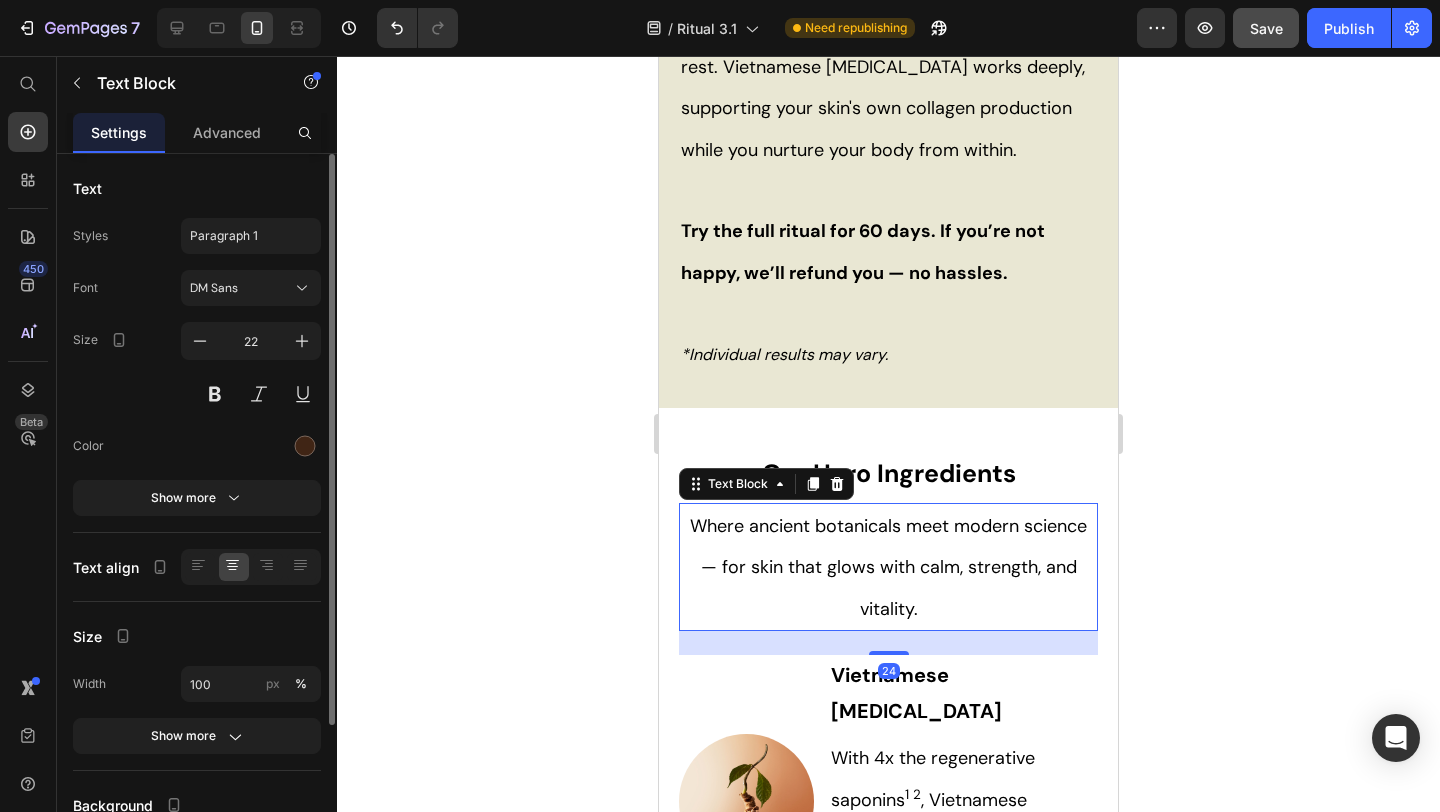 scroll, scrollTop: 4518, scrollLeft: 0, axis: vertical 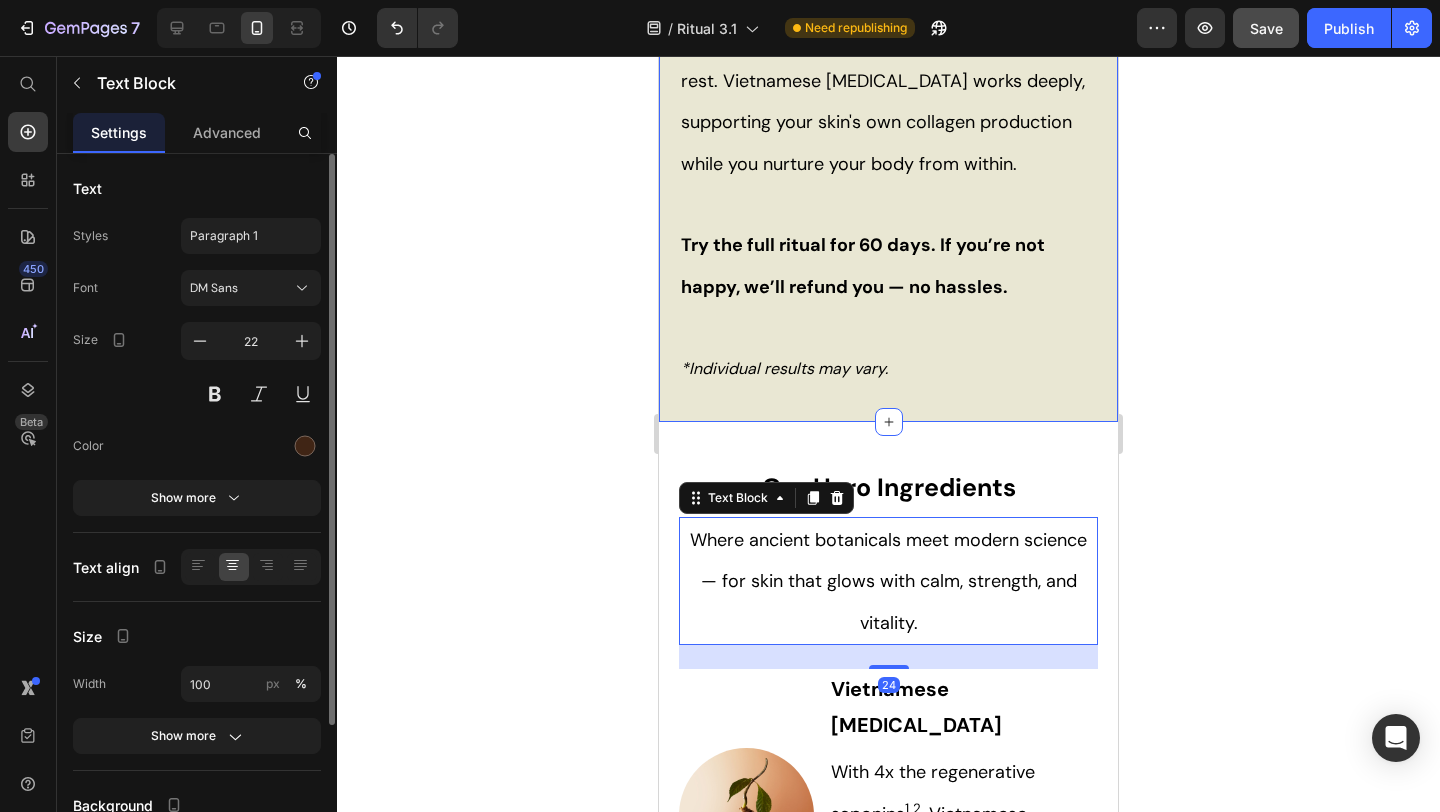 click on "*Individual results may vary." at bounding box center [888, 368] 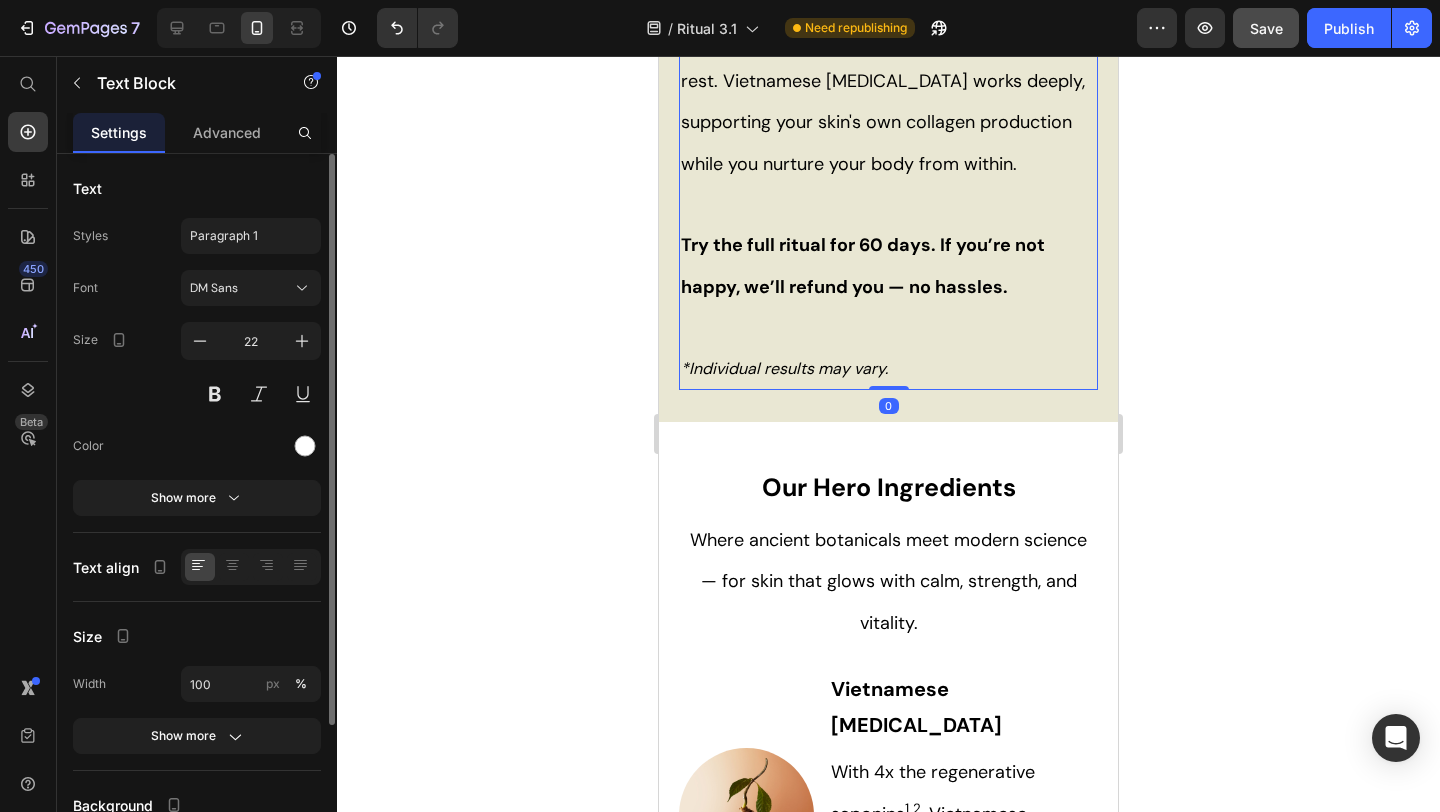 click on "*Individual results may vary." at bounding box center (888, 368) 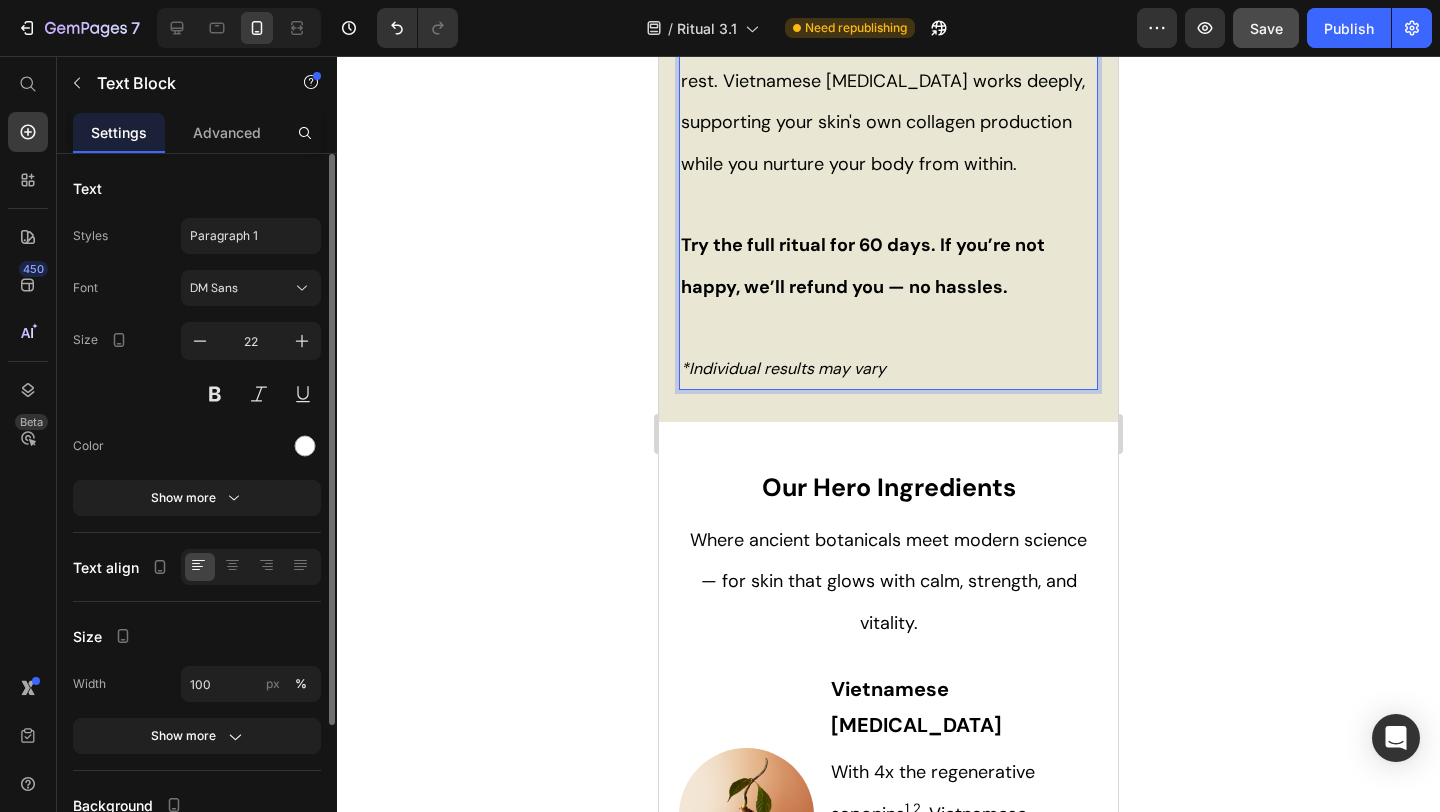 click 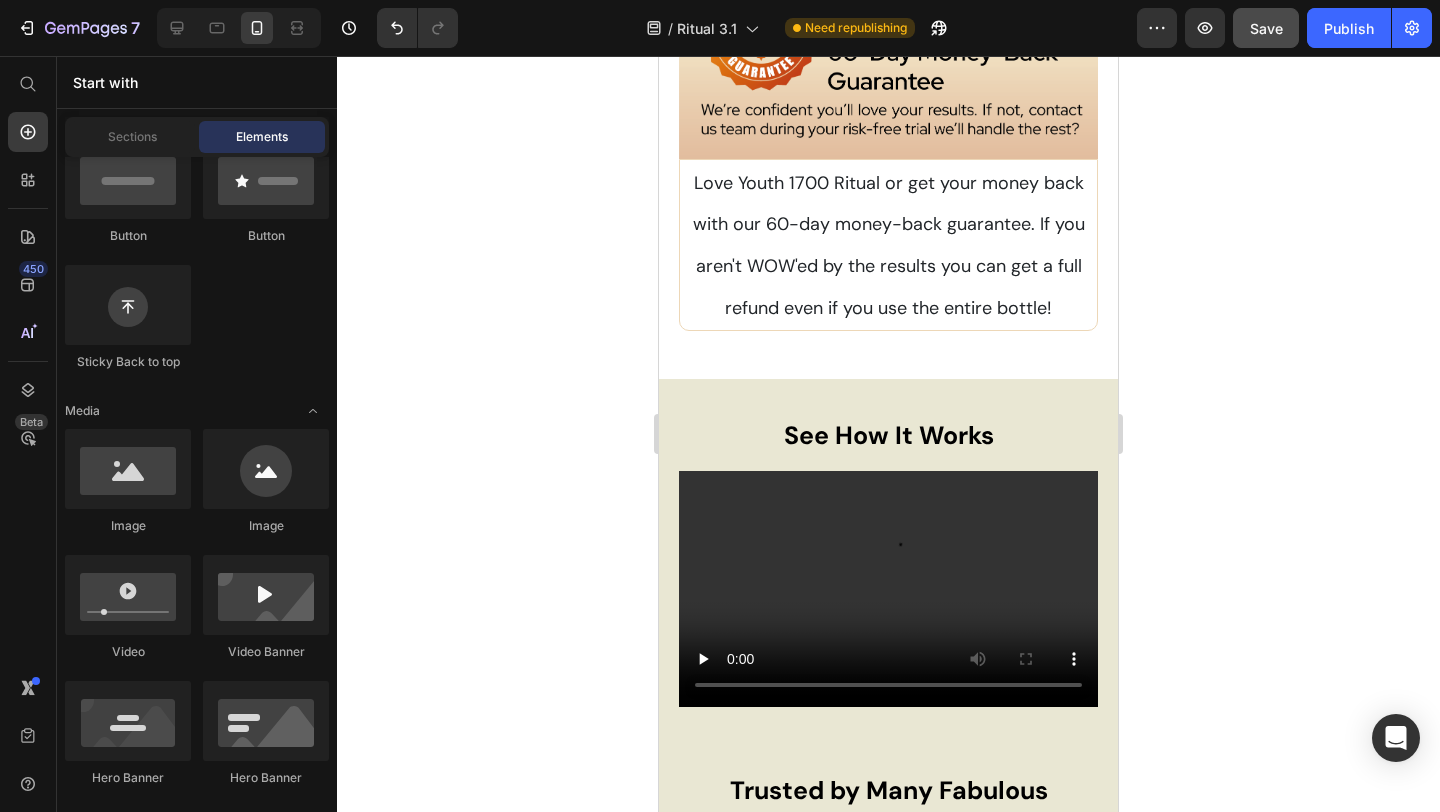 scroll, scrollTop: 9495, scrollLeft: 0, axis: vertical 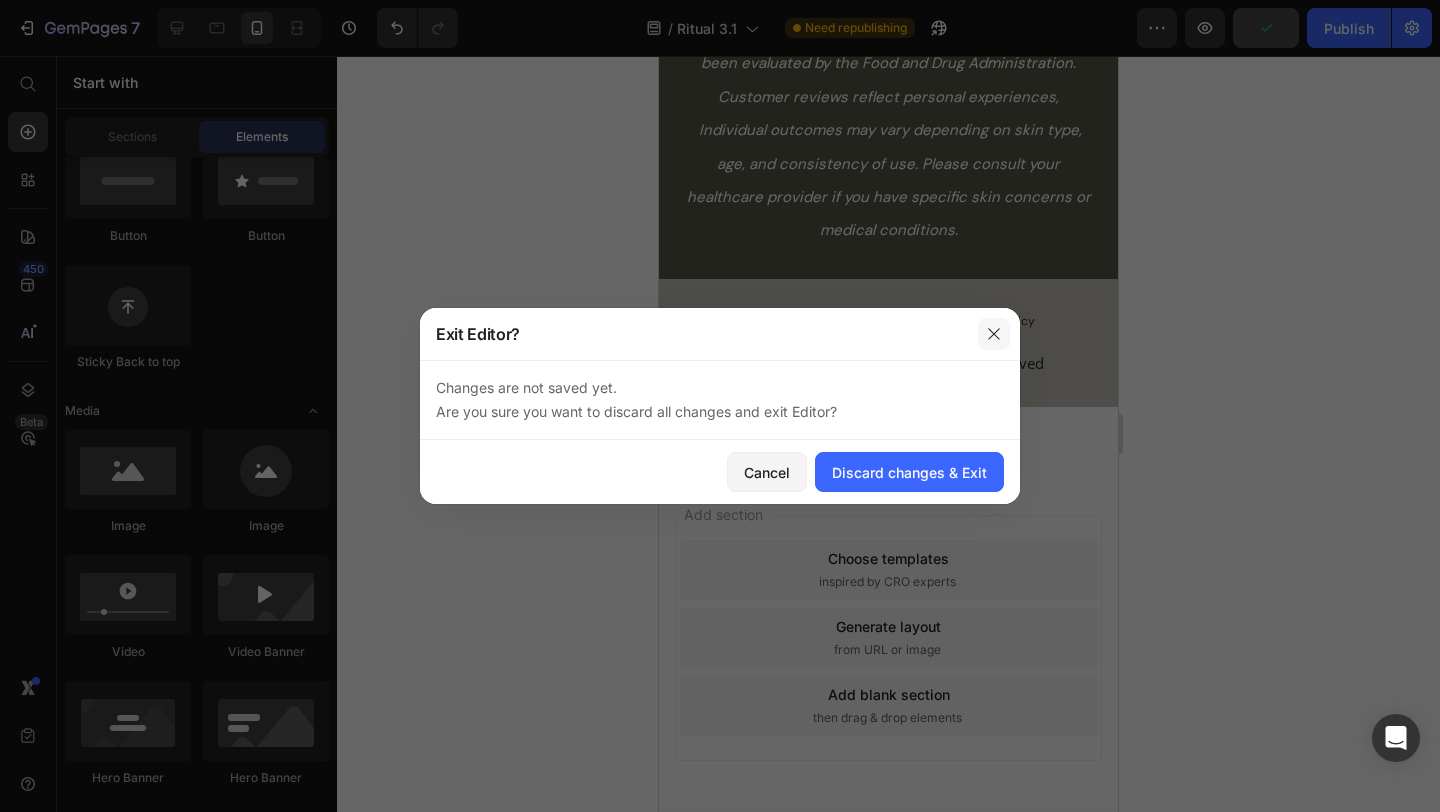 click 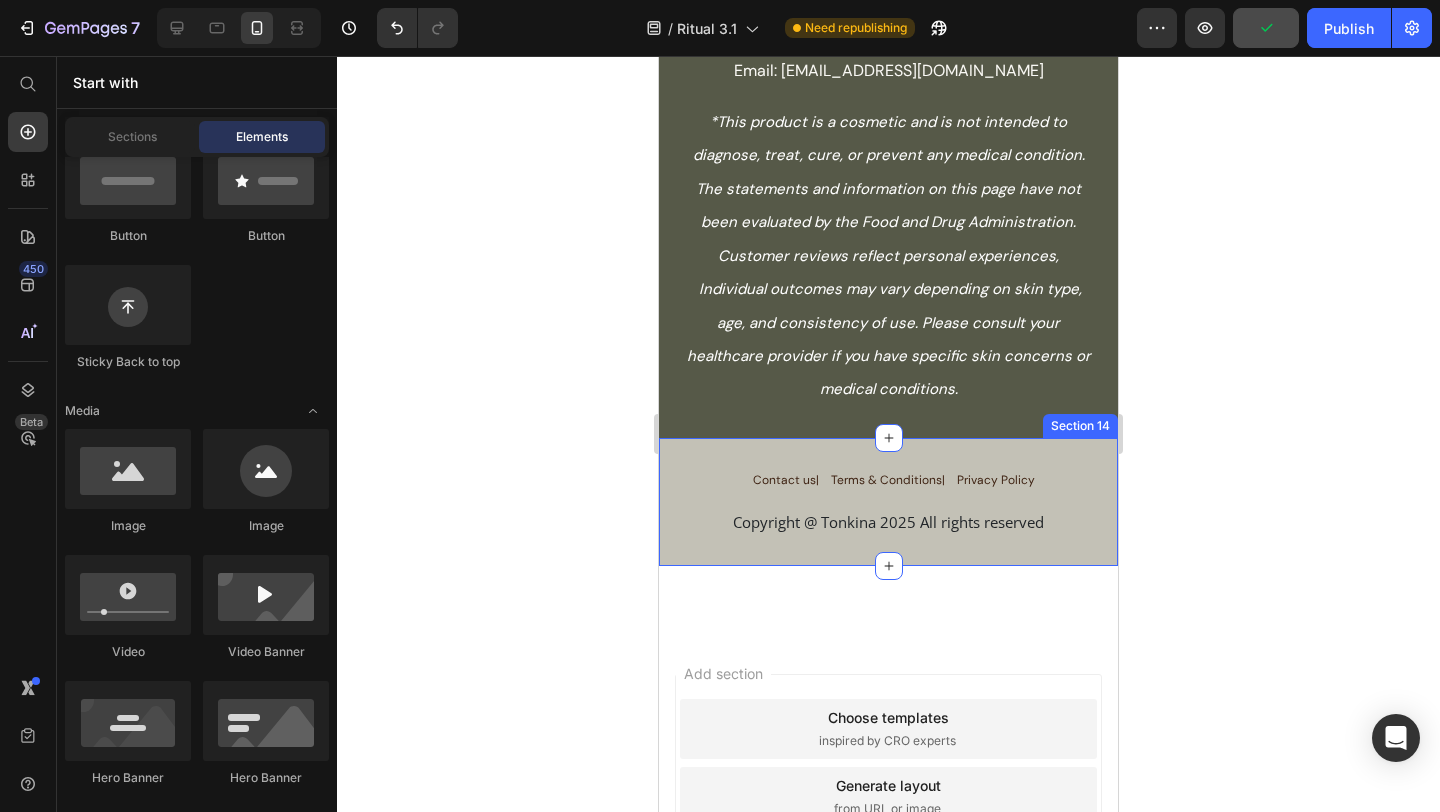 scroll, scrollTop: 9281, scrollLeft: 0, axis: vertical 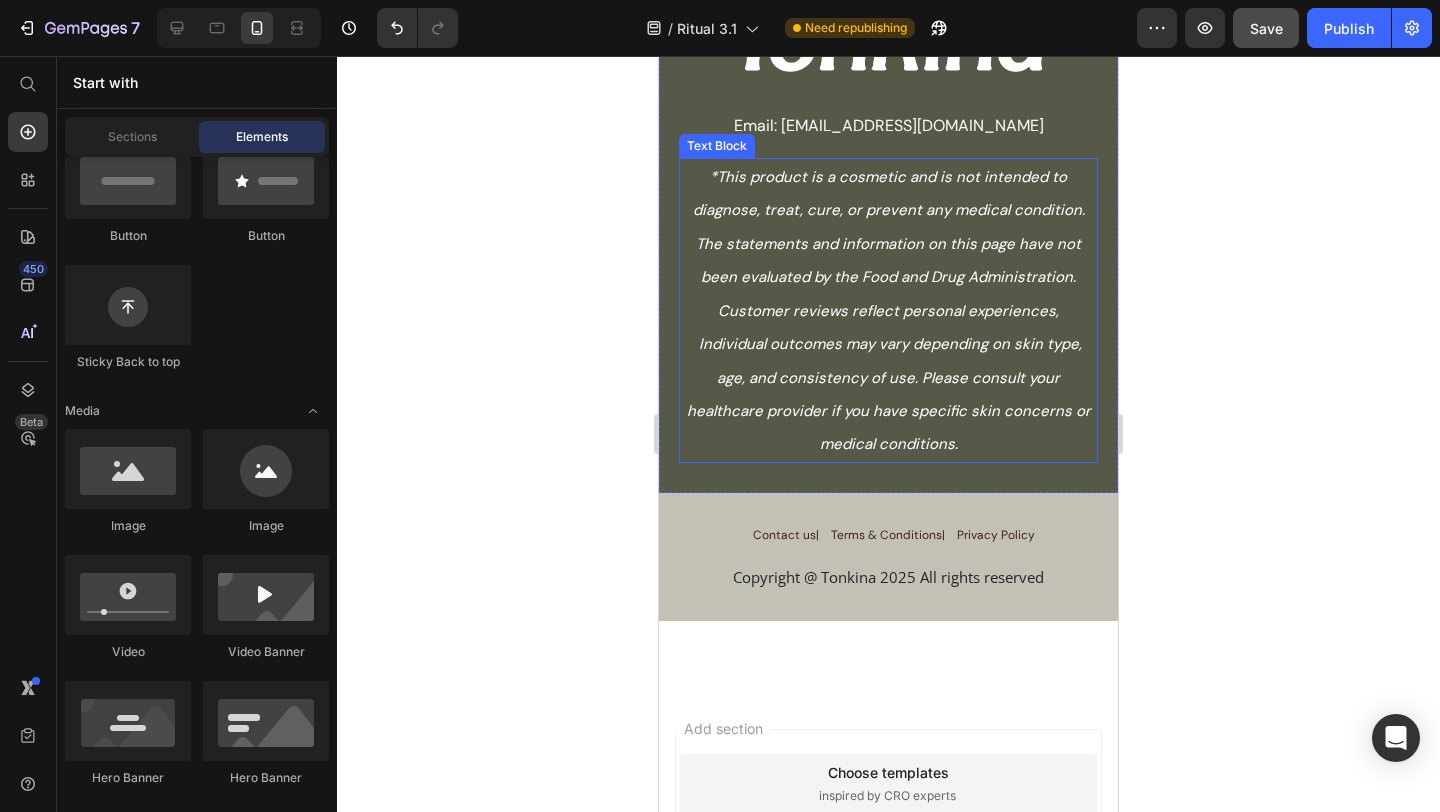 click on "*This product is a cosmetic and is not intended to diagnose, treat, cure, or prevent any medical condition. The statements and information on this page have not been evaluated by the Food and Drug Administration. Customer reviews reflect personal experiences,  Individual outcomes may vary depending on skin type, age, and consistency of use. Please consult your healthcare provider if you have specific skin concerns or medical conditions." at bounding box center (888, 310) 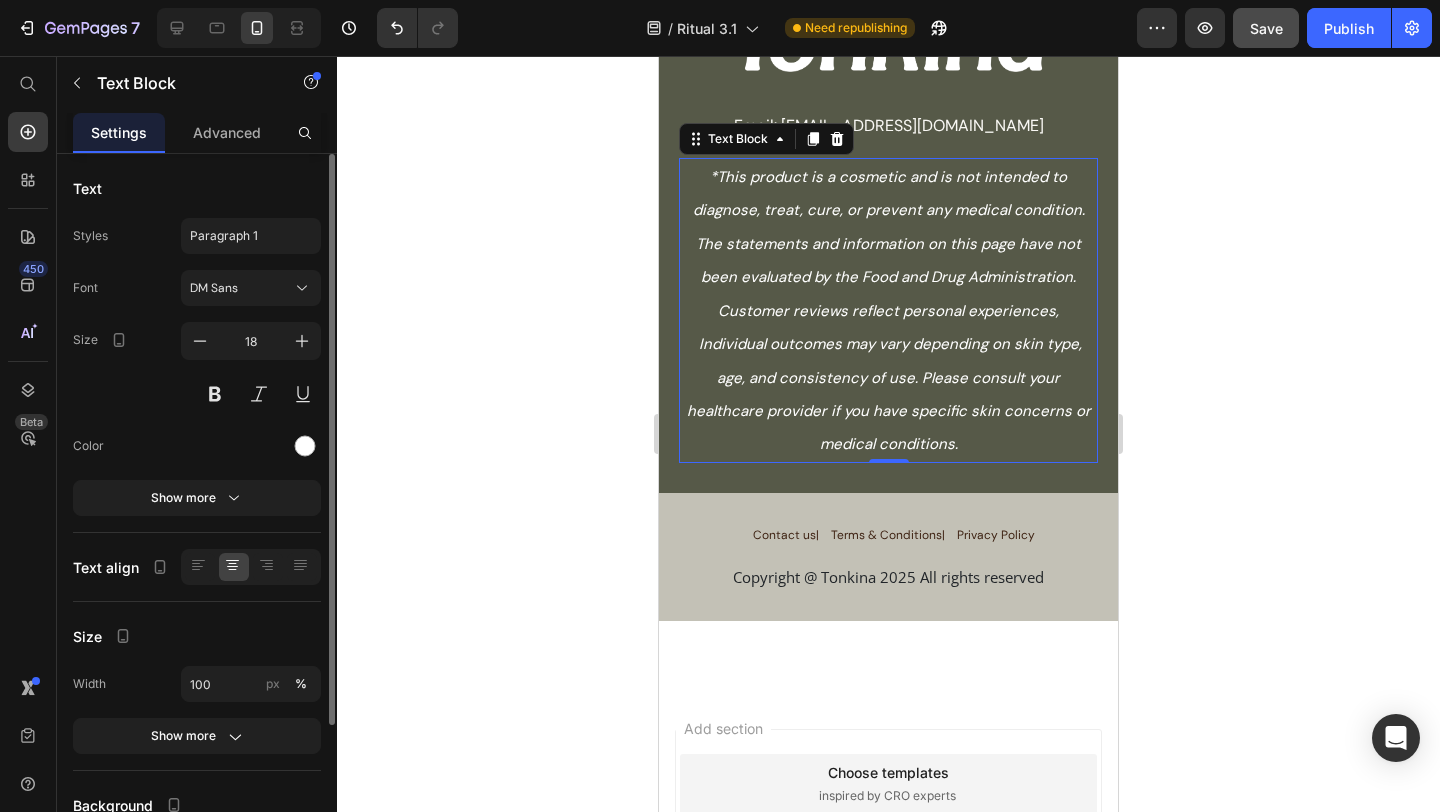 click on "*This product is a cosmetic and is not intended to diagnose, treat, cure, or prevent any medical condition. The statements and information on this page have not been evaluated by the Food and Drug Administration. Customer reviews reflect personal experiences,  Individual outcomes may vary depending on skin type, age, and consistency of use. Please consult your healthcare provider if you have specific skin concerns or medical conditions." at bounding box center (888, 310) 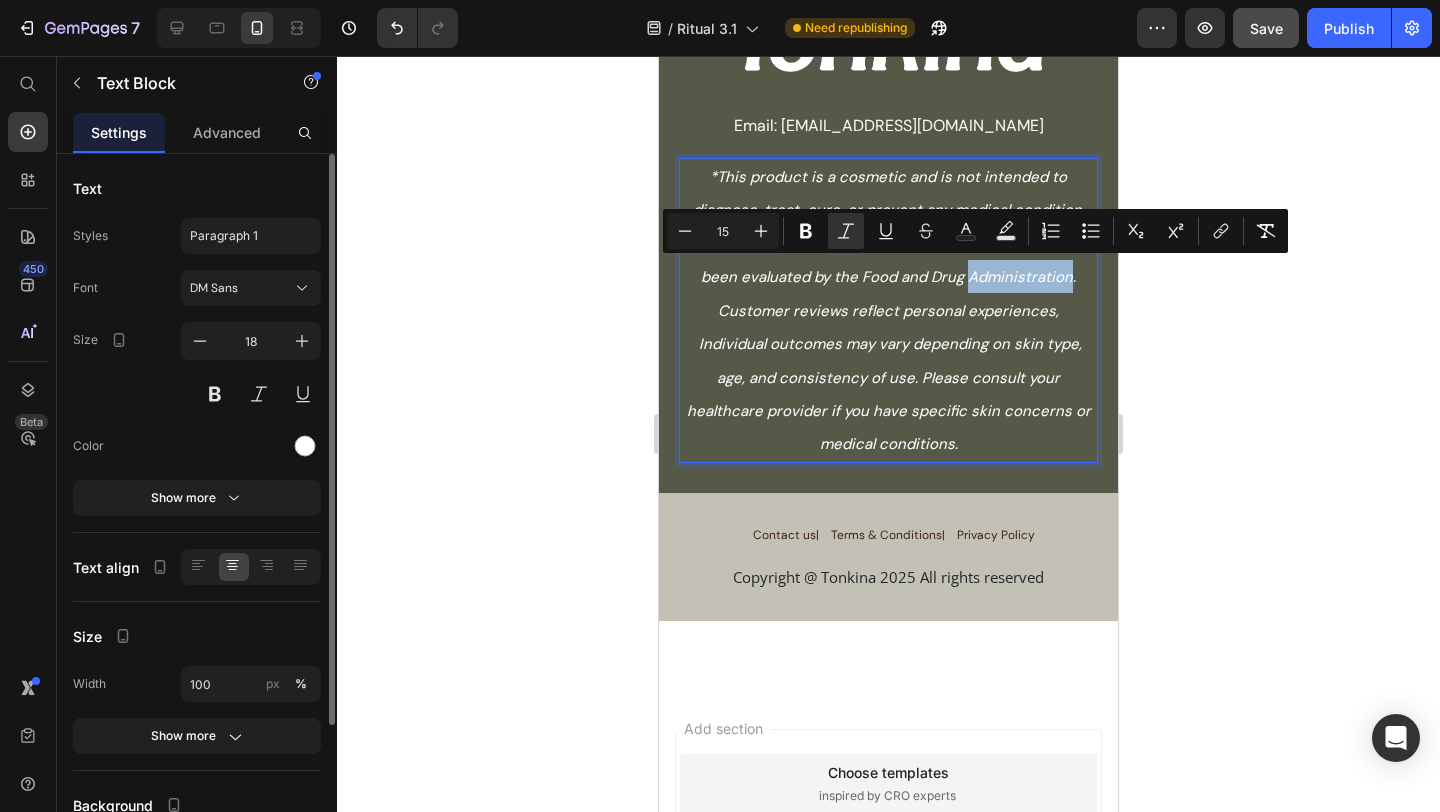 click on "*This product is a cosmetic and is not intended to diagnose, treat, cure, or prevent any medical condition. The statements and information on this page have not been evaluated by the Food and Drug Administration. Customer reviews reflect personal experiences,  Individual outcomes may vary depending on skin type, age, and consistency of use. Please consult your healthcare provider if you have specific skin concerns or medical conditions." at bounding box center (889, 310) 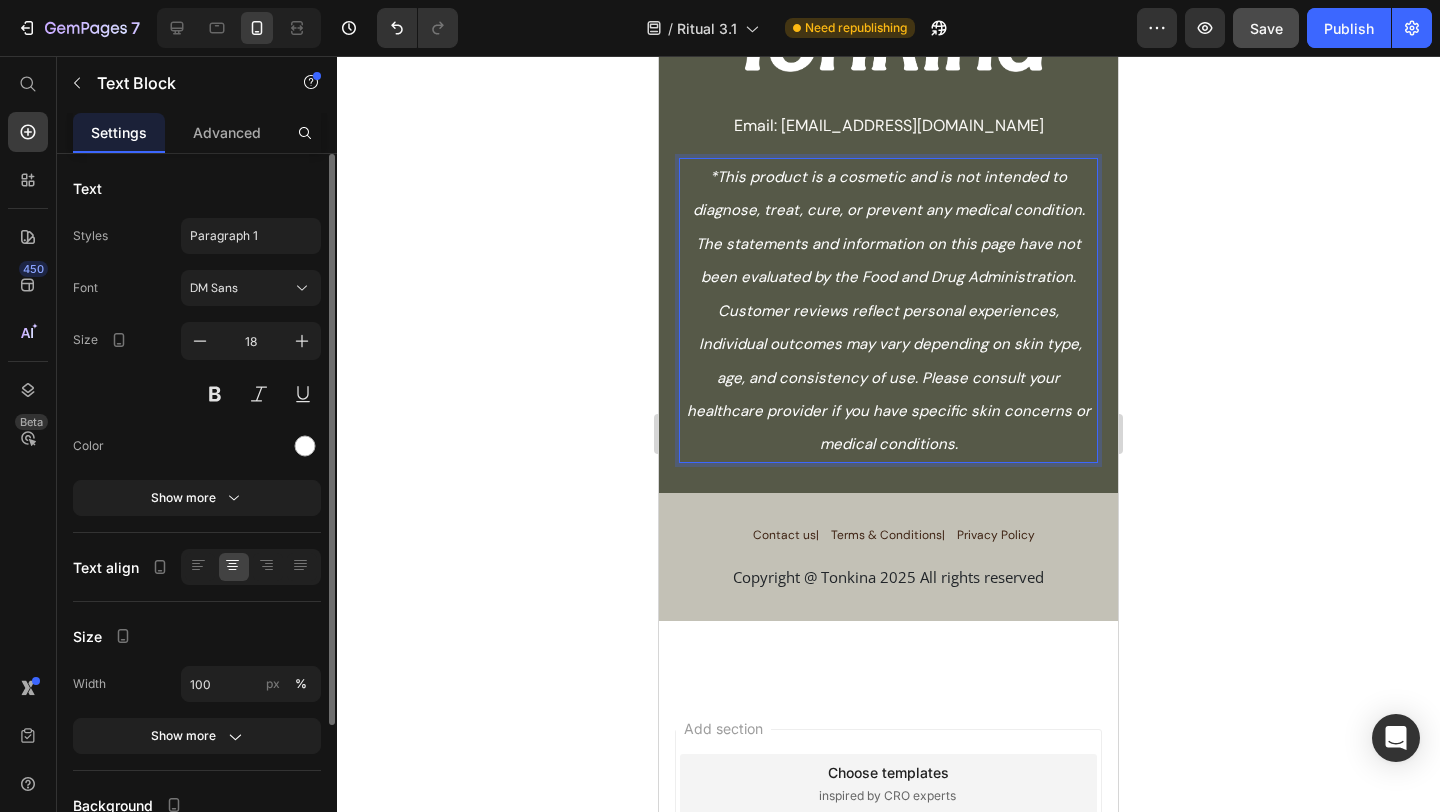 click on "*This product is a cosmetic and is not intended to diagnose, treat, cure, or prevent any medical condition. The statements and information on this page have not been evaluated by the Food and Drug Administration. Customer reviews reflect personal experiences,  Individual outcomes may vary depending on skin type, age, and consistency of use. Please consult your healthcare provider if you have specific skin concerns or medical conditions." at bounding box center [889, 310] 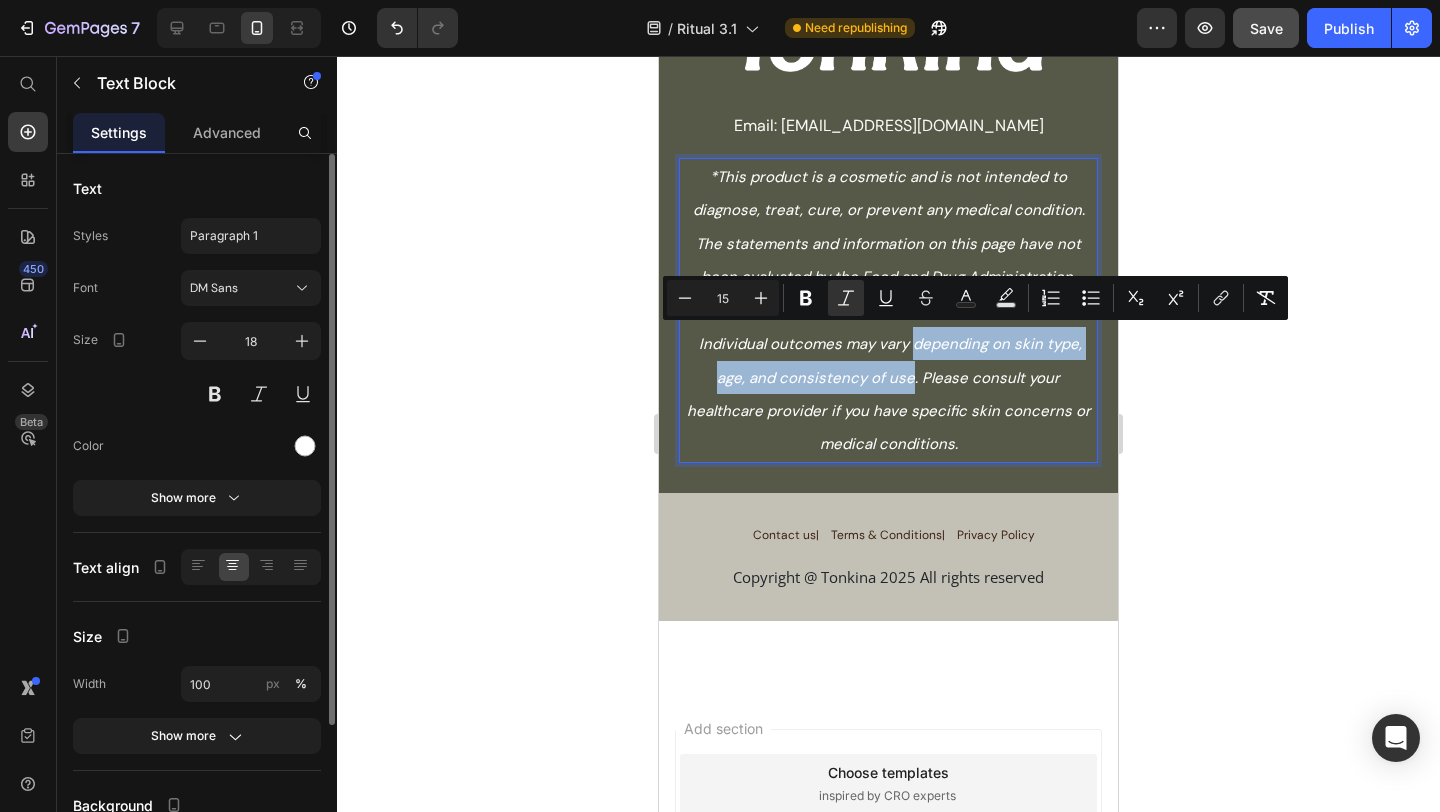 copy on "depending on skin type, age, and consistency of use" 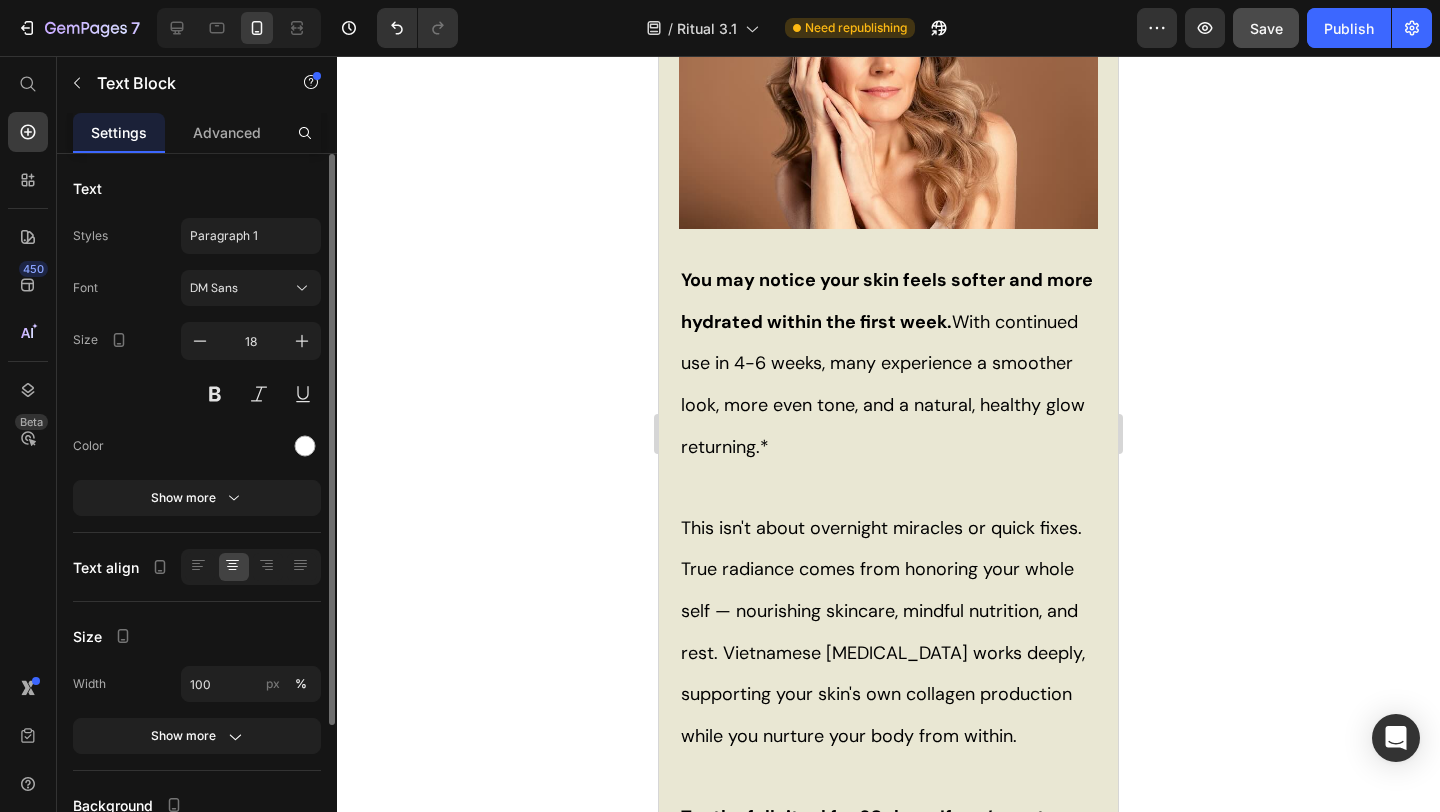 scroll, scrollTop: 4171, scrollLeft: 0, axis: vertical 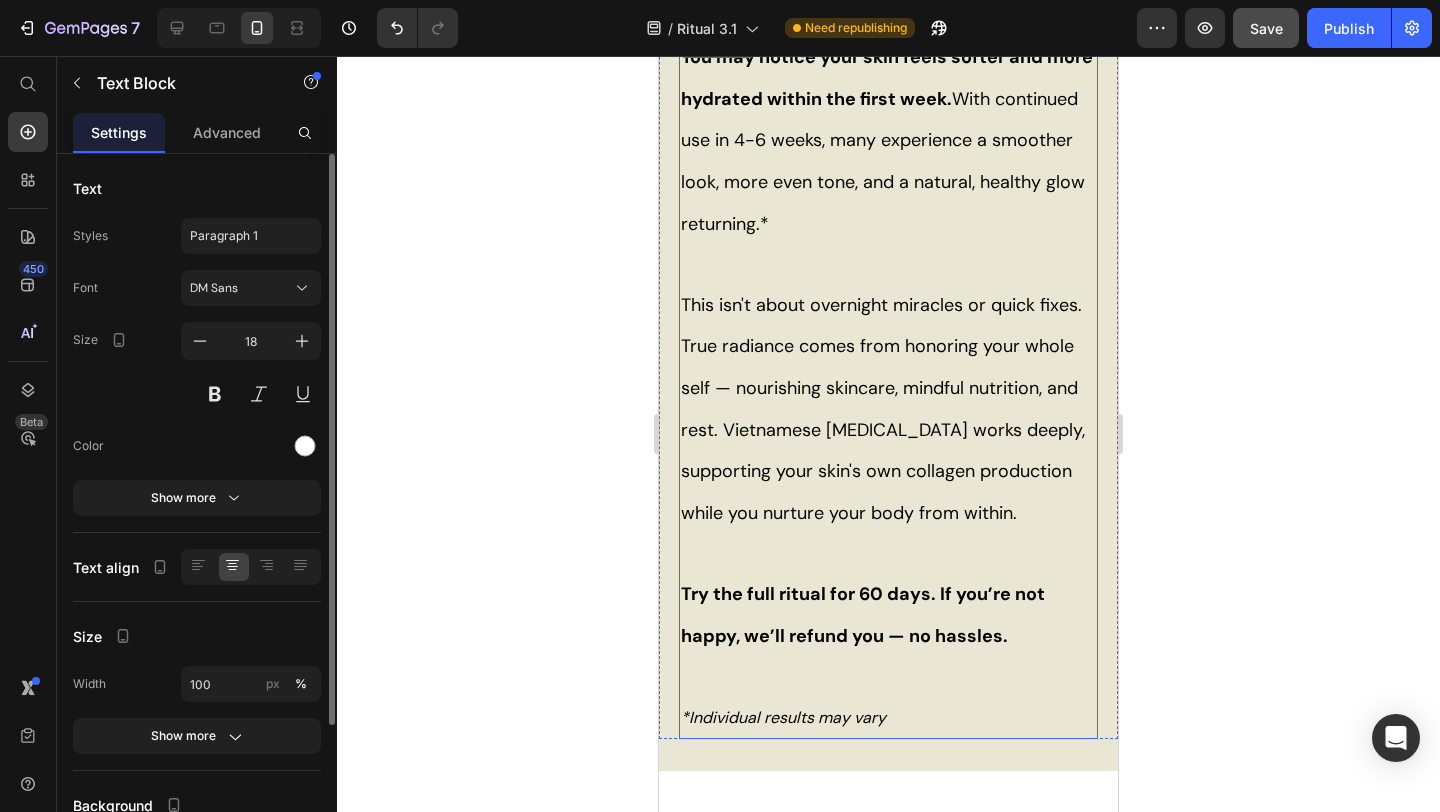 click on "*Individual results may vary" at bounding box center [888, 717] 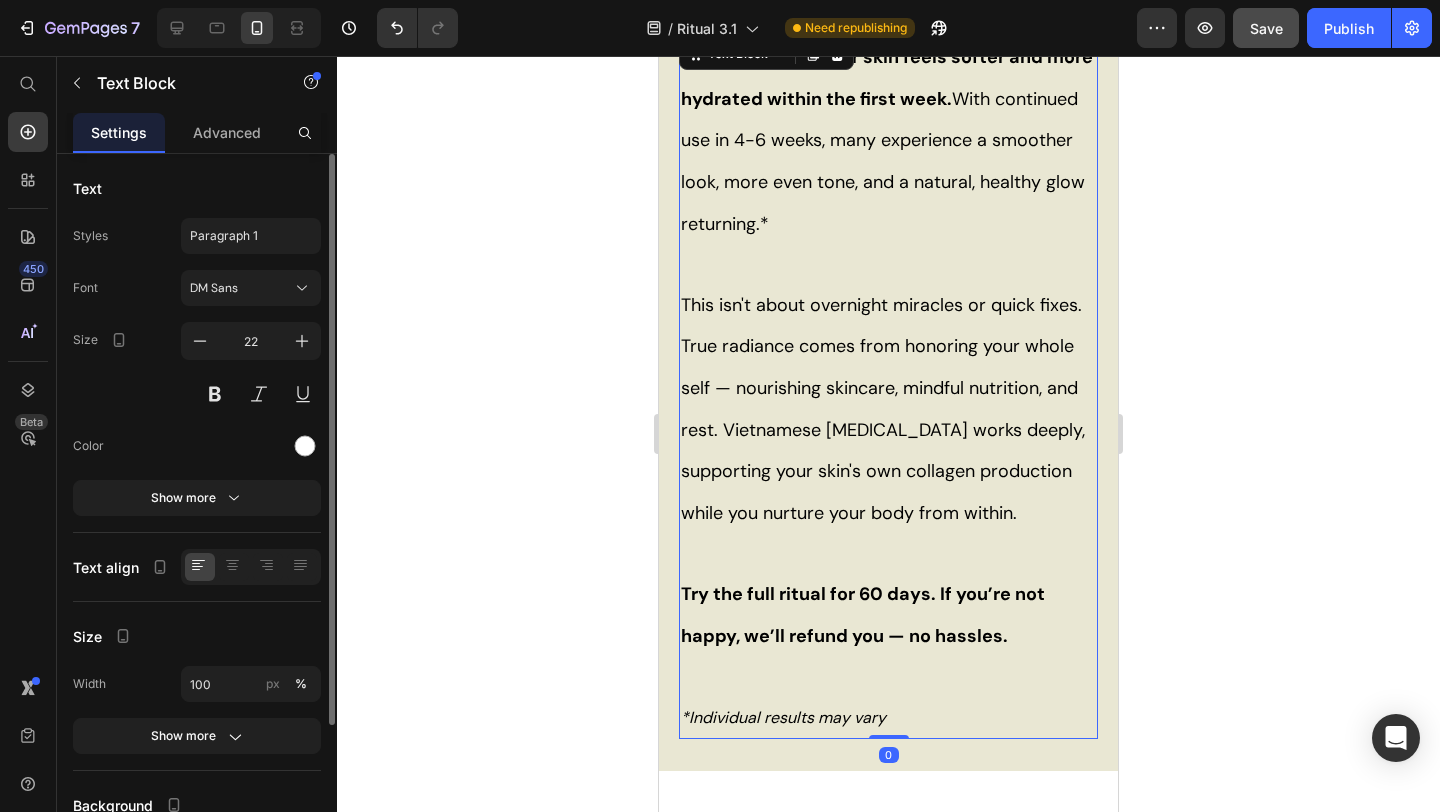 click on "*Individual results may vary" at bounding box center (888, 717) 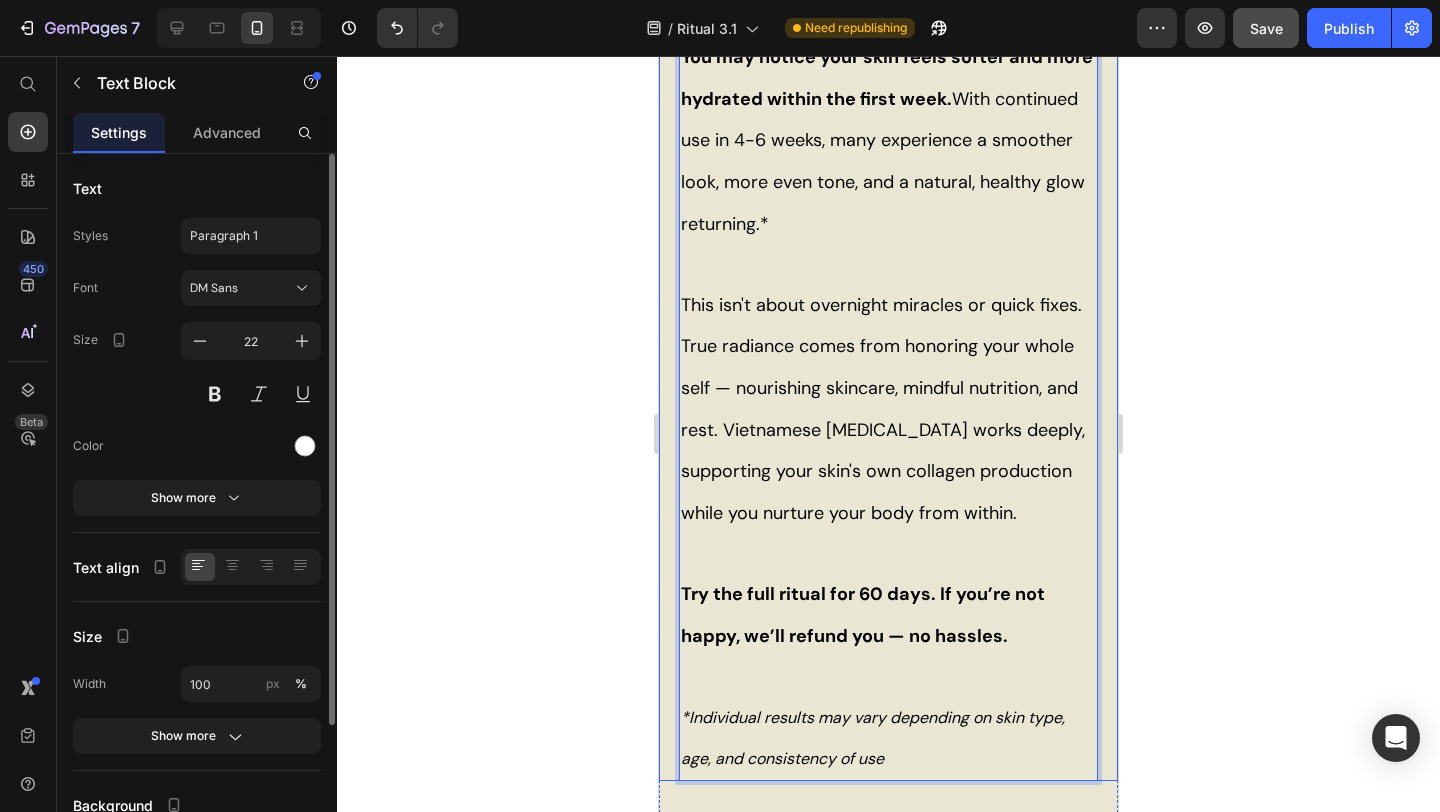click 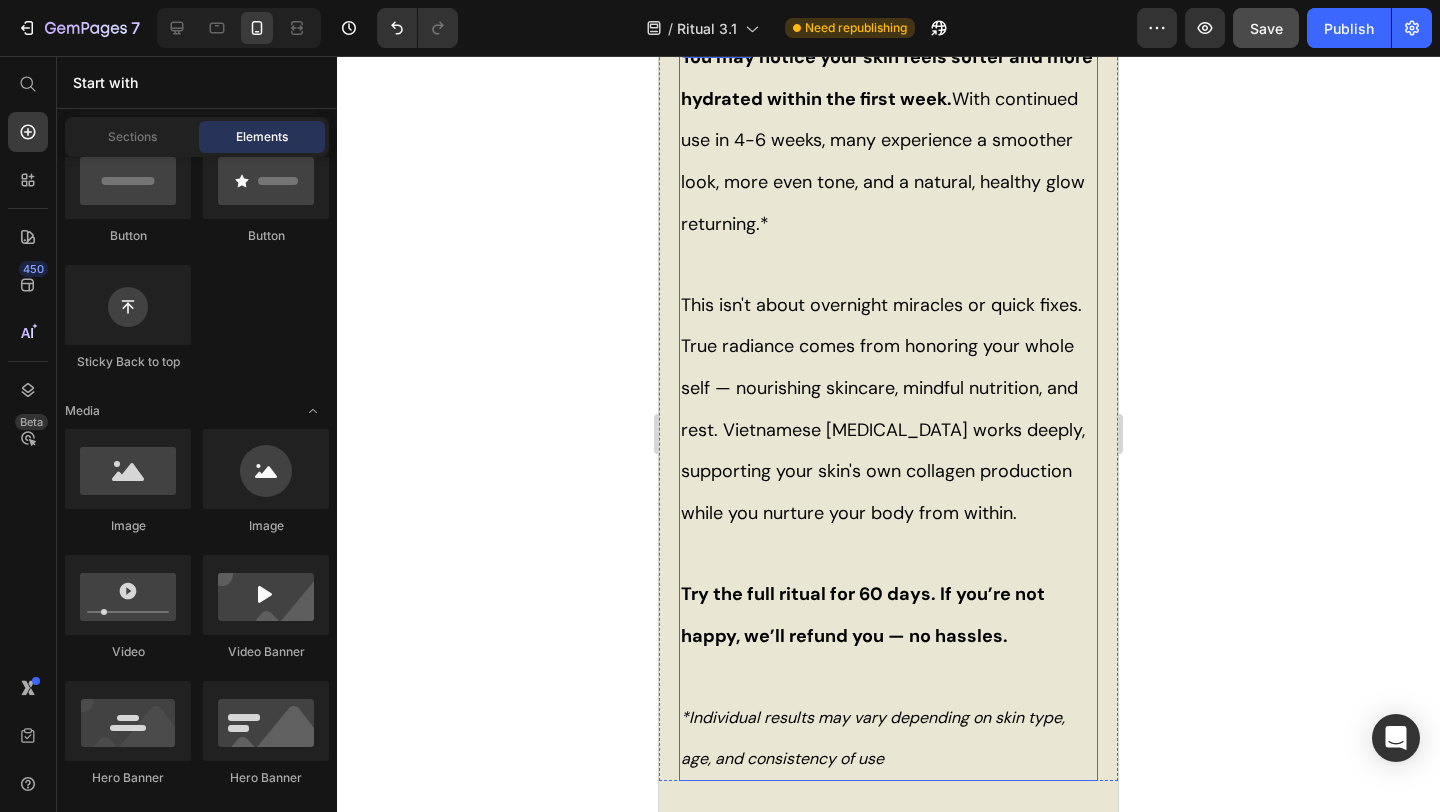 click on "*Individual results may vary depending on skin type, age, and consistency of use" at bounding box center (888, 737) 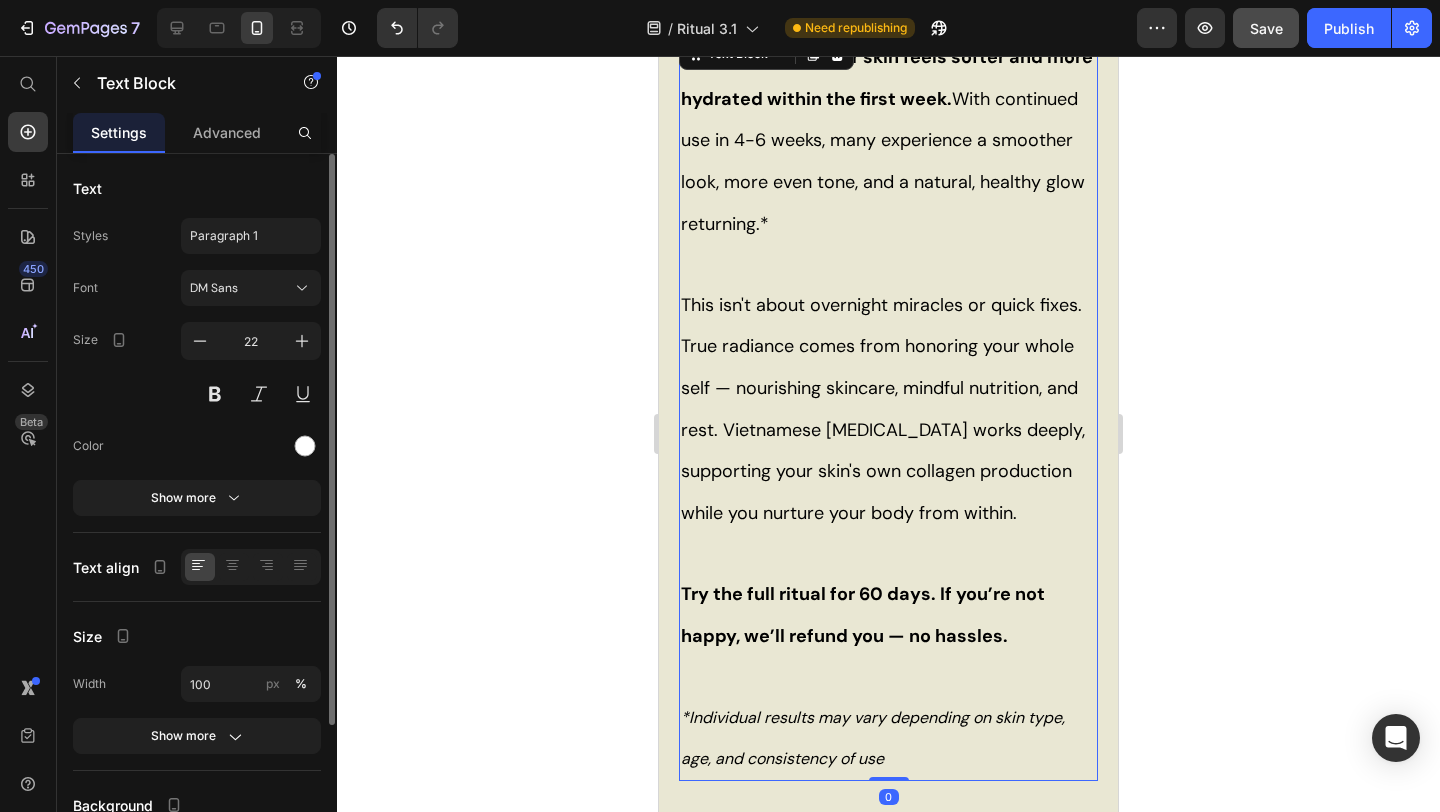 click 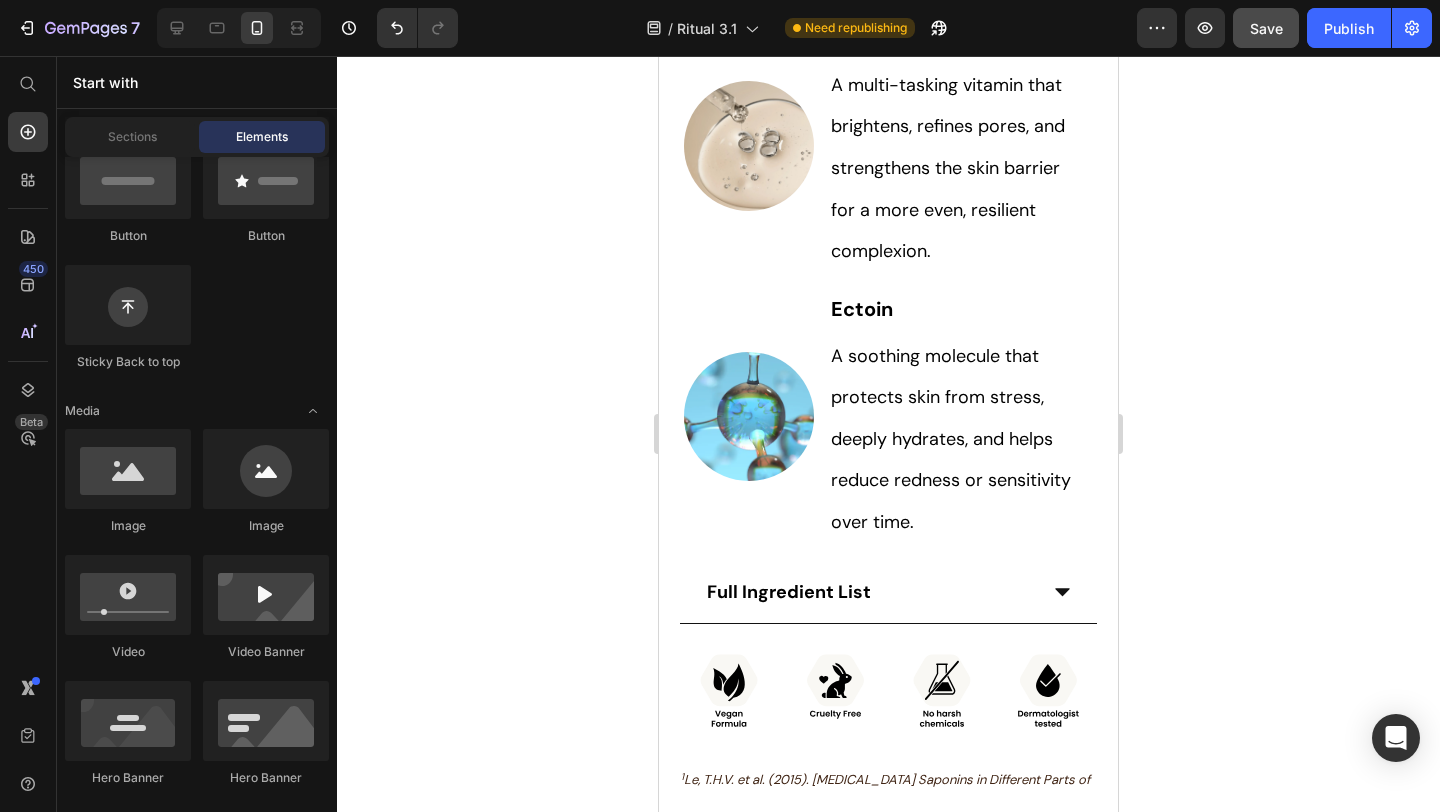 scroll, scrollTop: 5865, scrollLeft: 0, axis: vertical 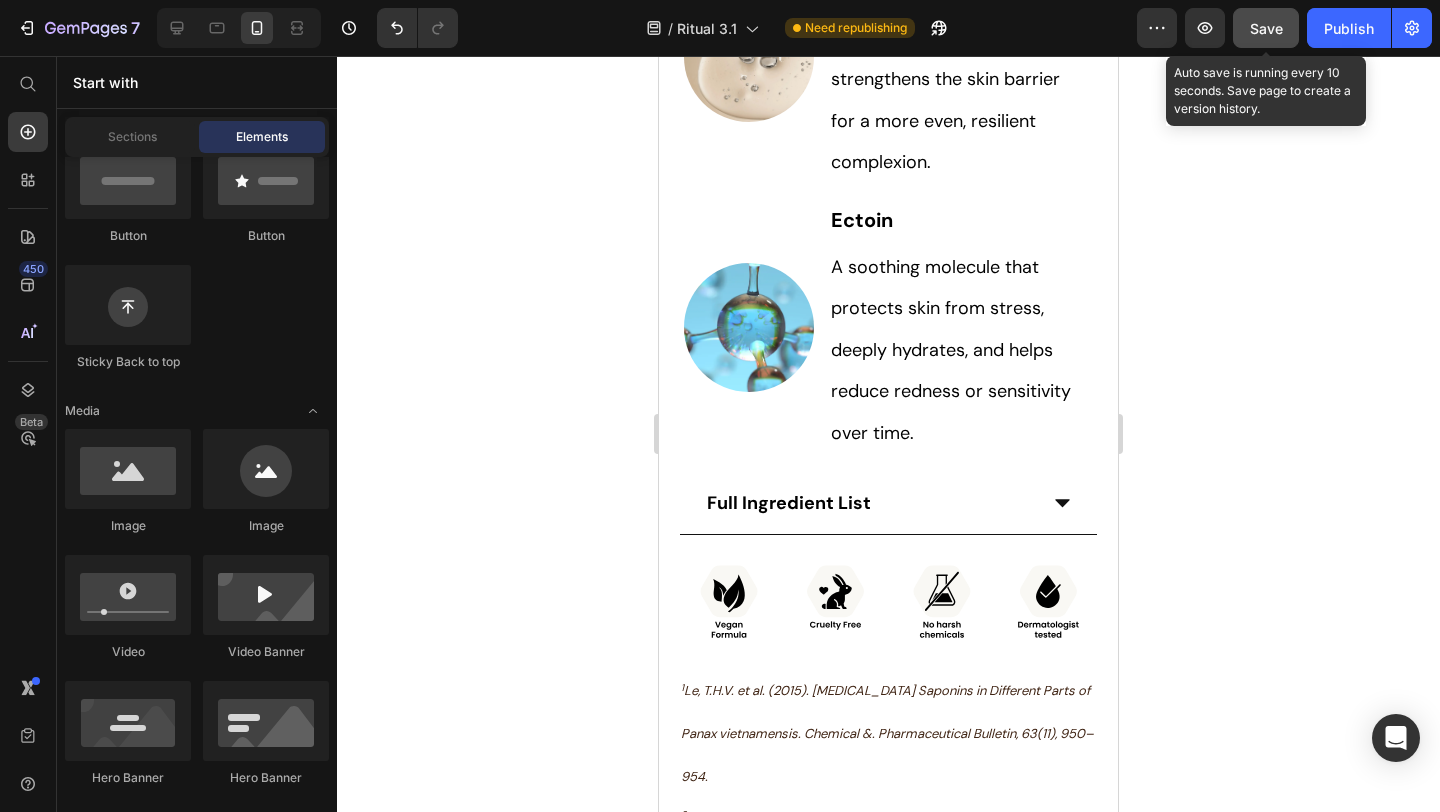 click on "Save" at bounding box center [1266, 28] 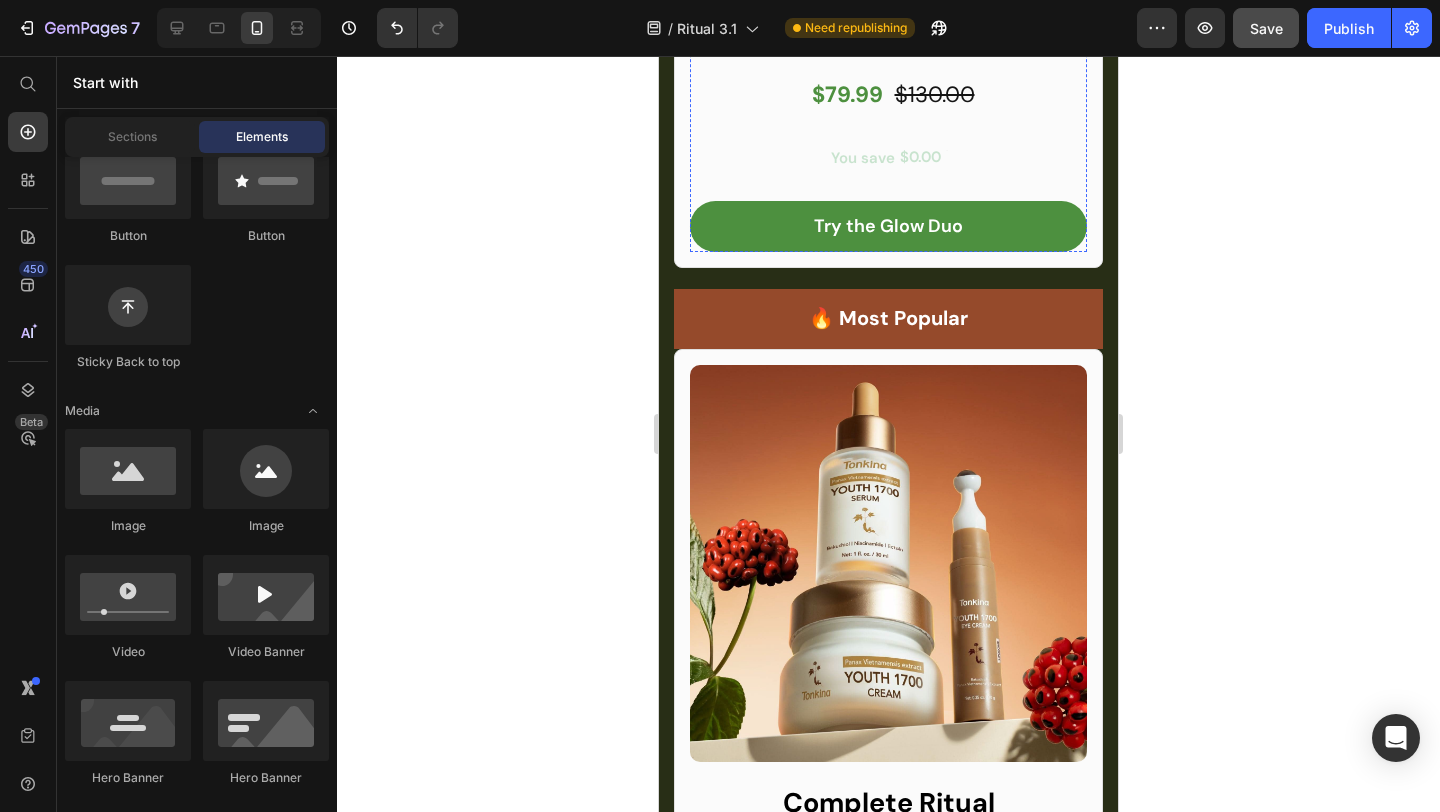 scroll, scrollTop: 2790, scrollLeft: 0, axis: vertical 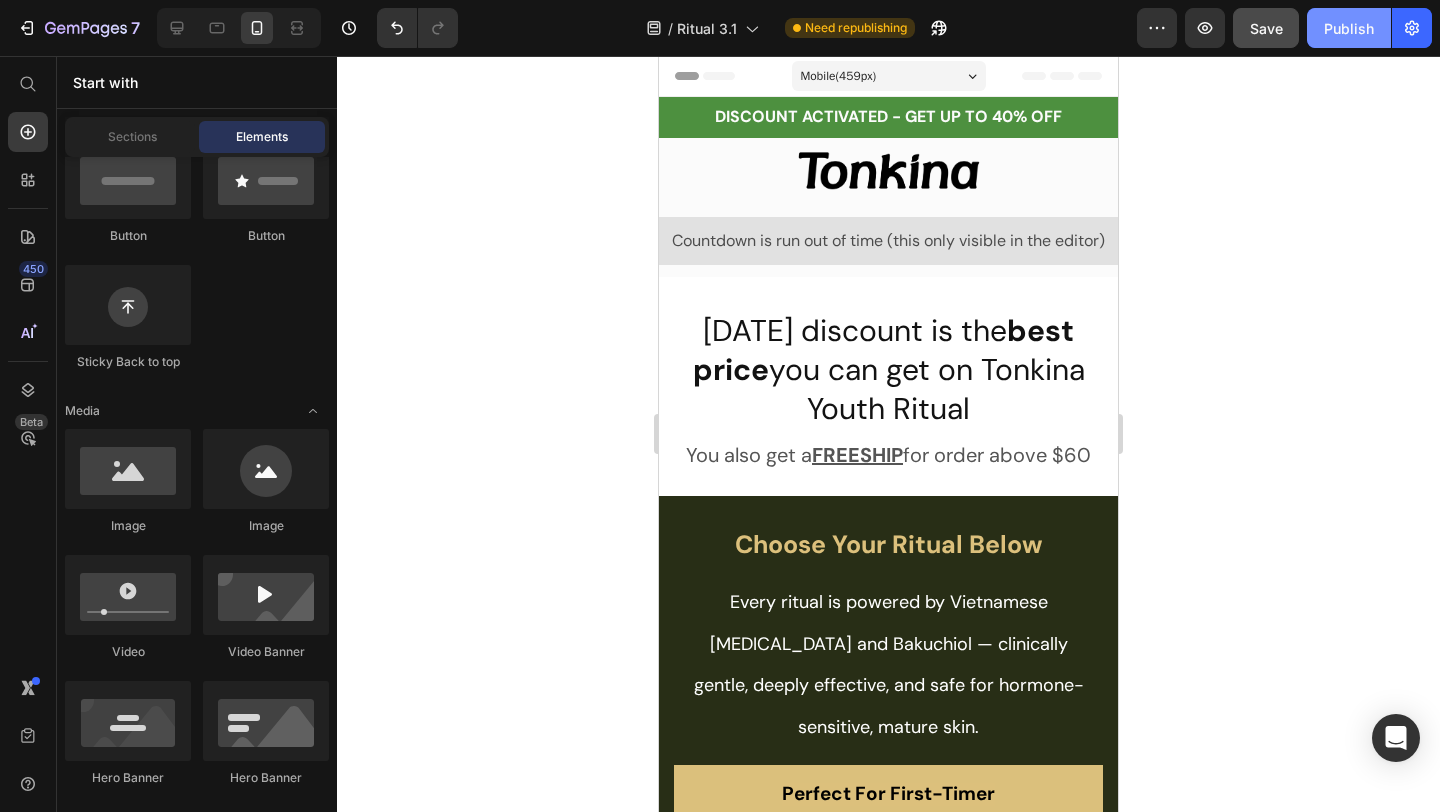 click on "Publish" at bounding box center (1349, 28) 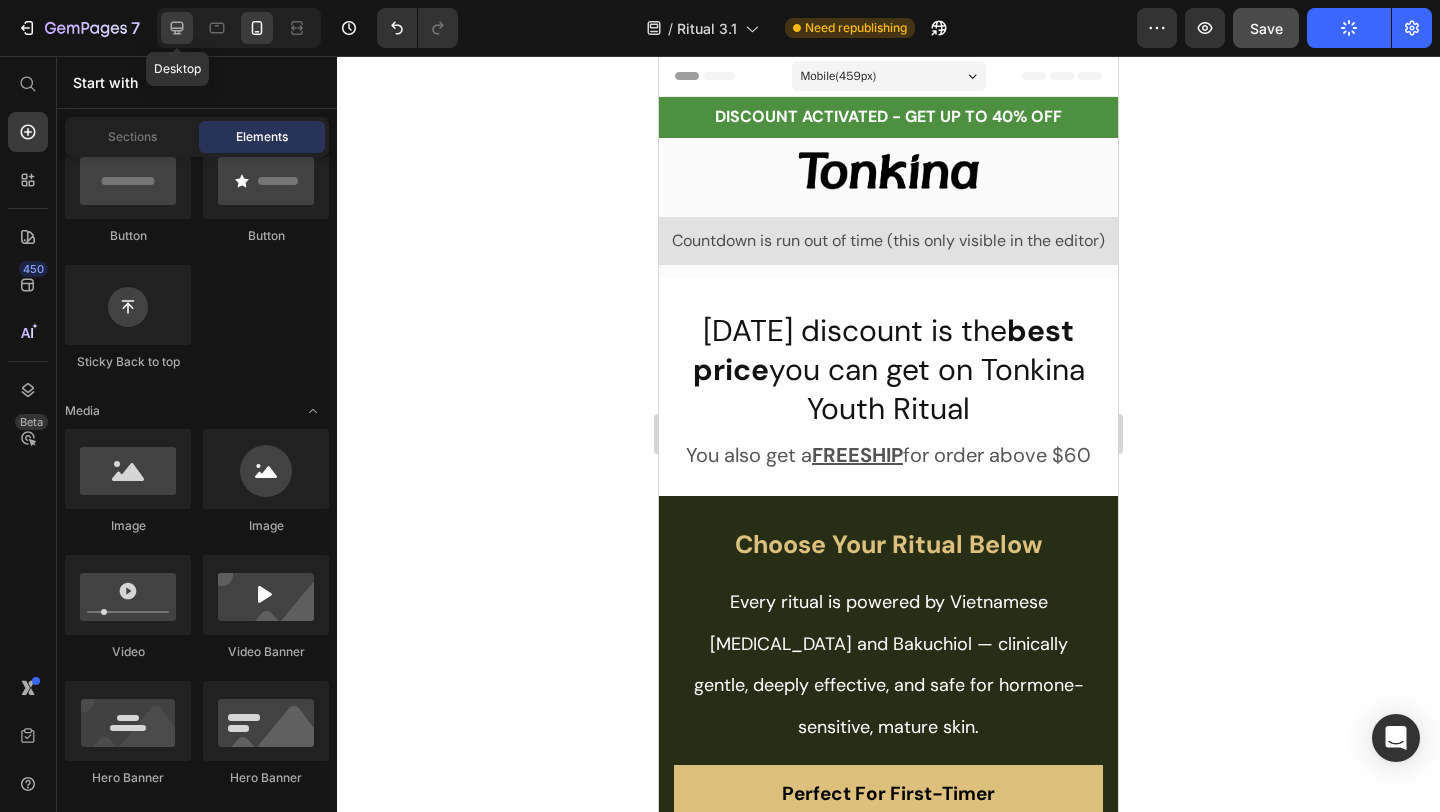 click 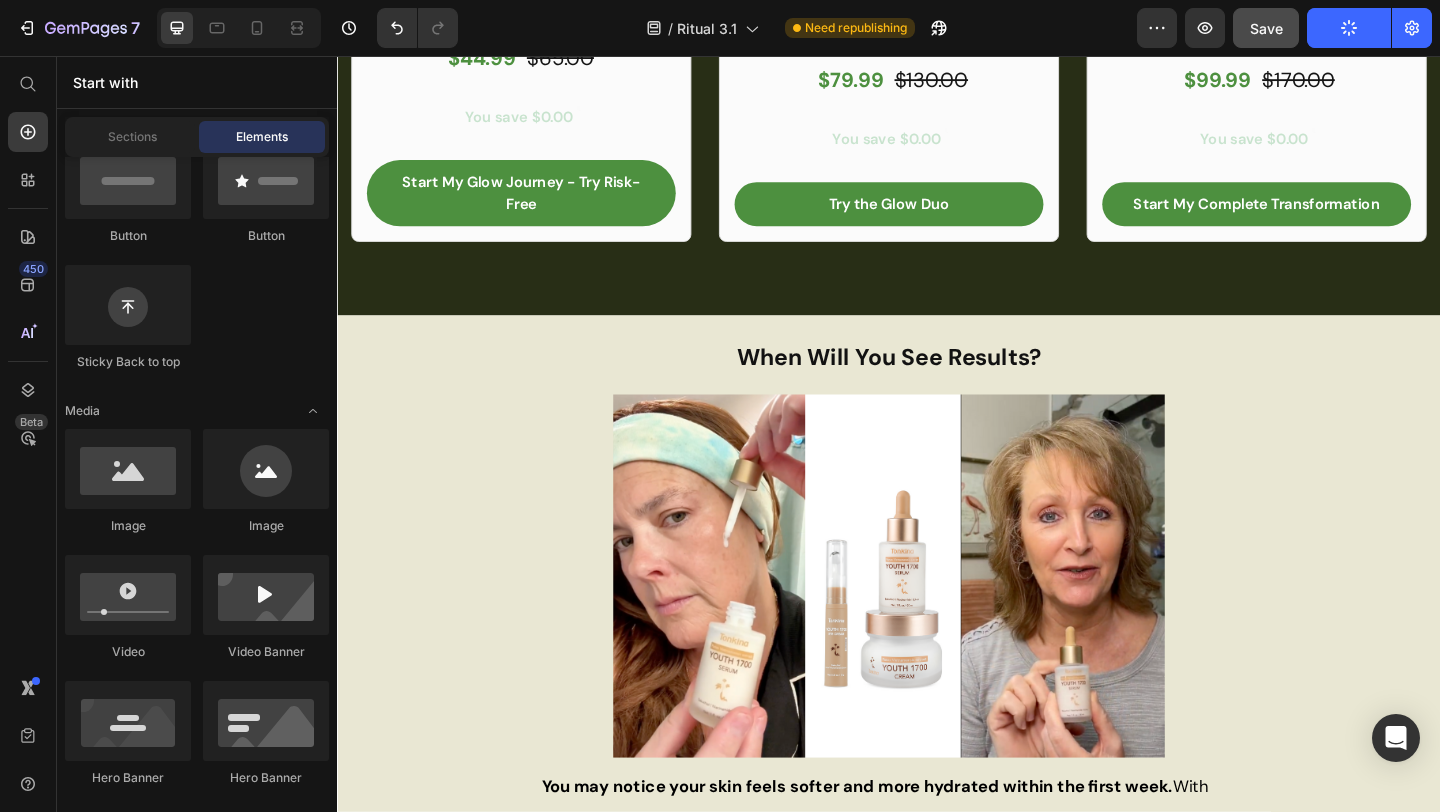 scroll, scrollTop: 1446, scrollLeft: 0, axis: vertical 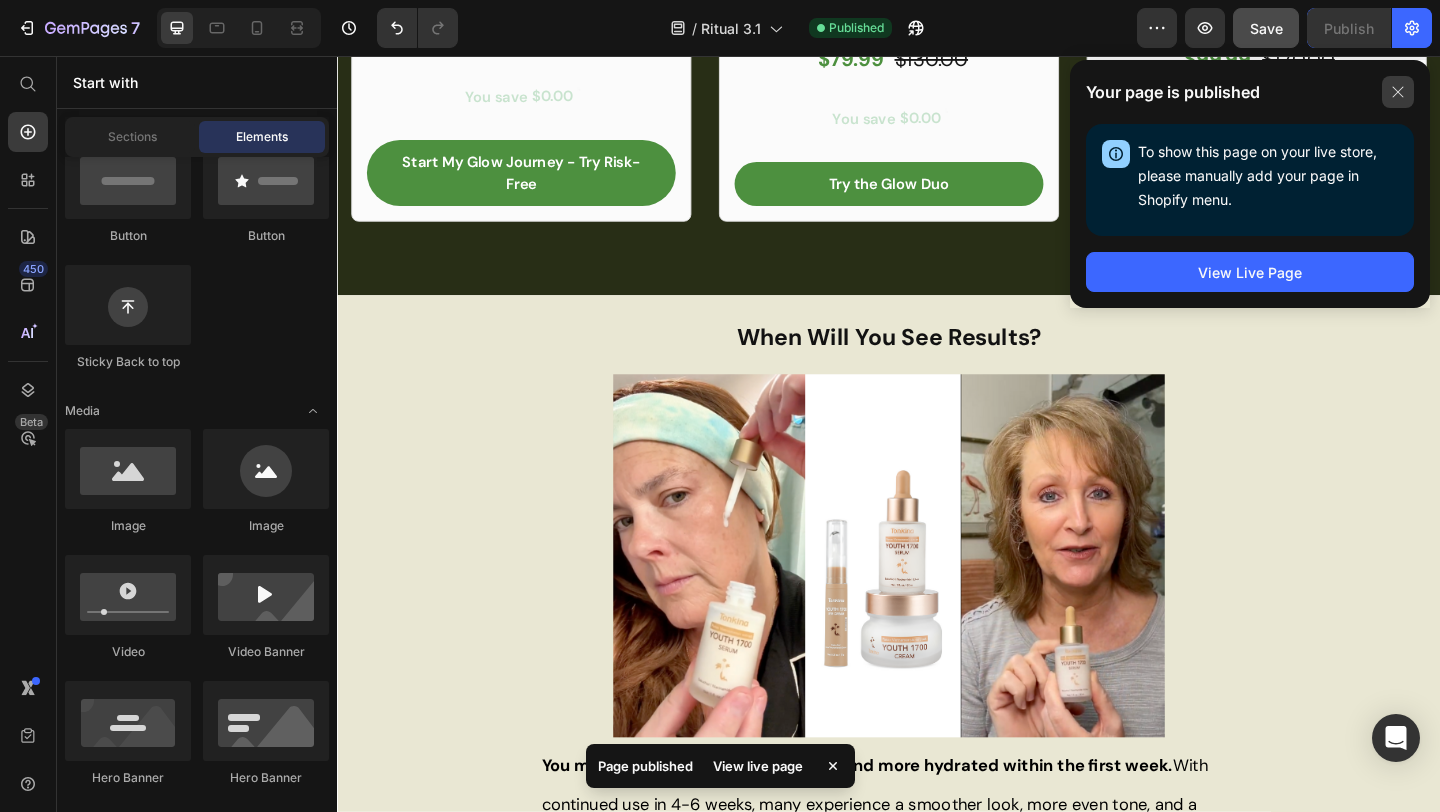 click 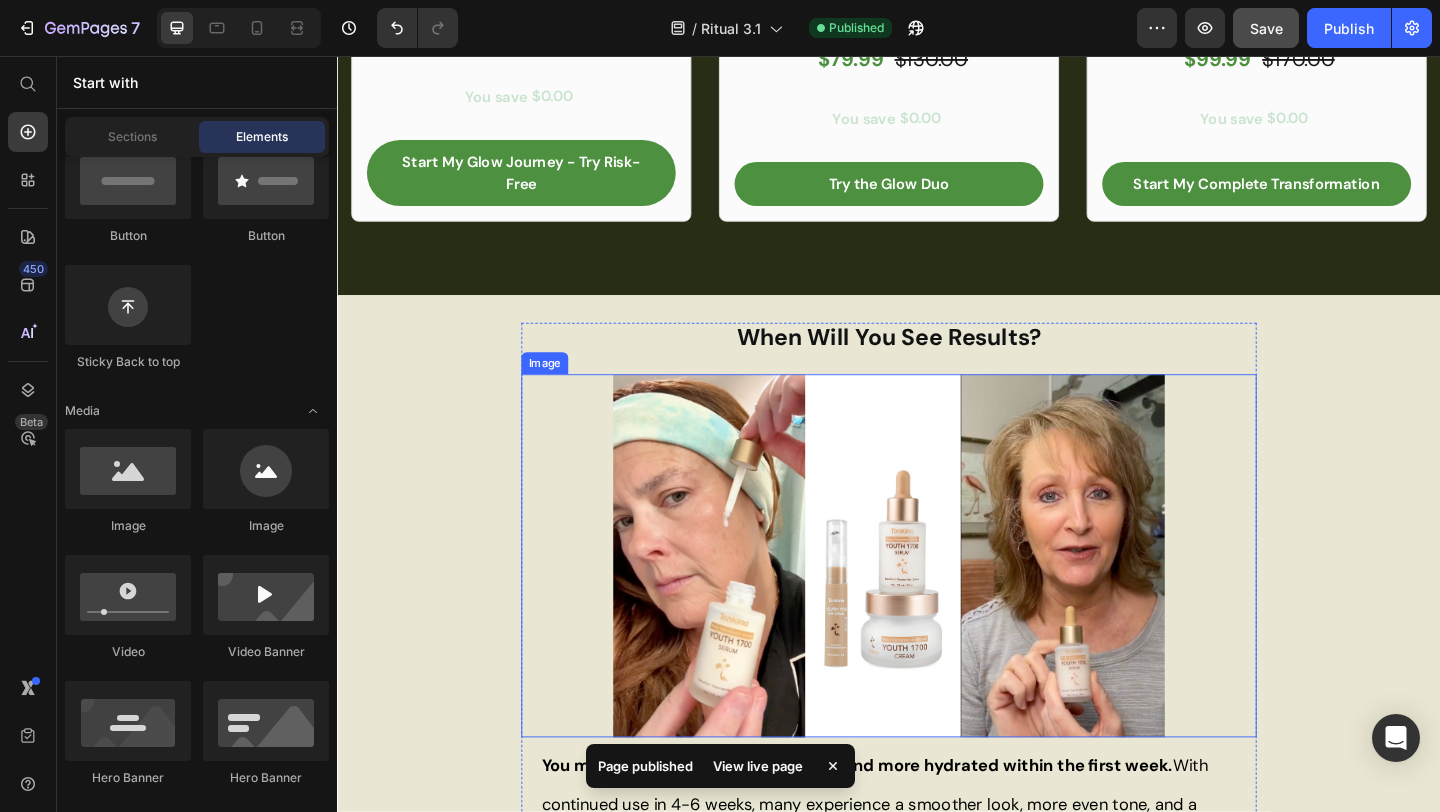 click at bounding box center [937, 599] 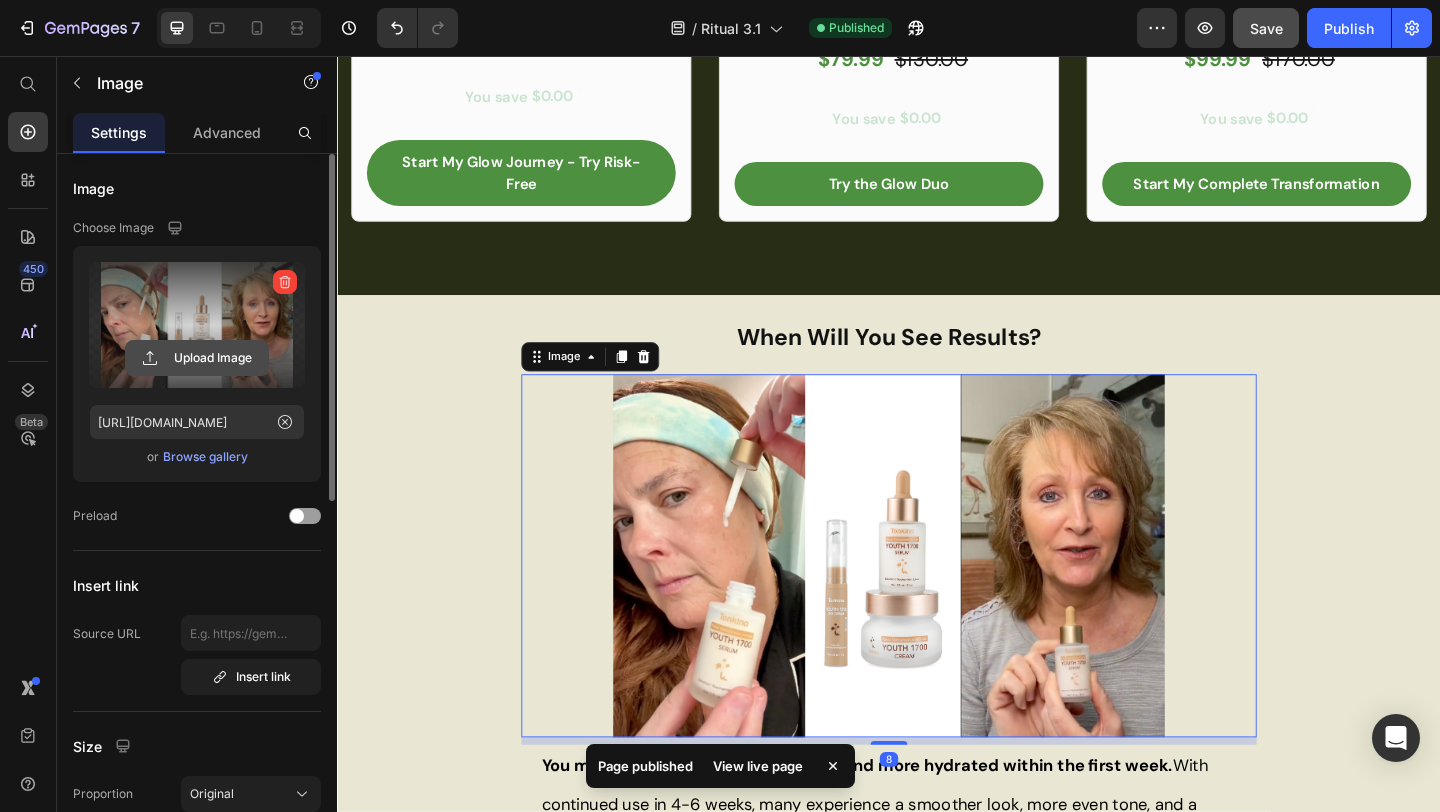 click 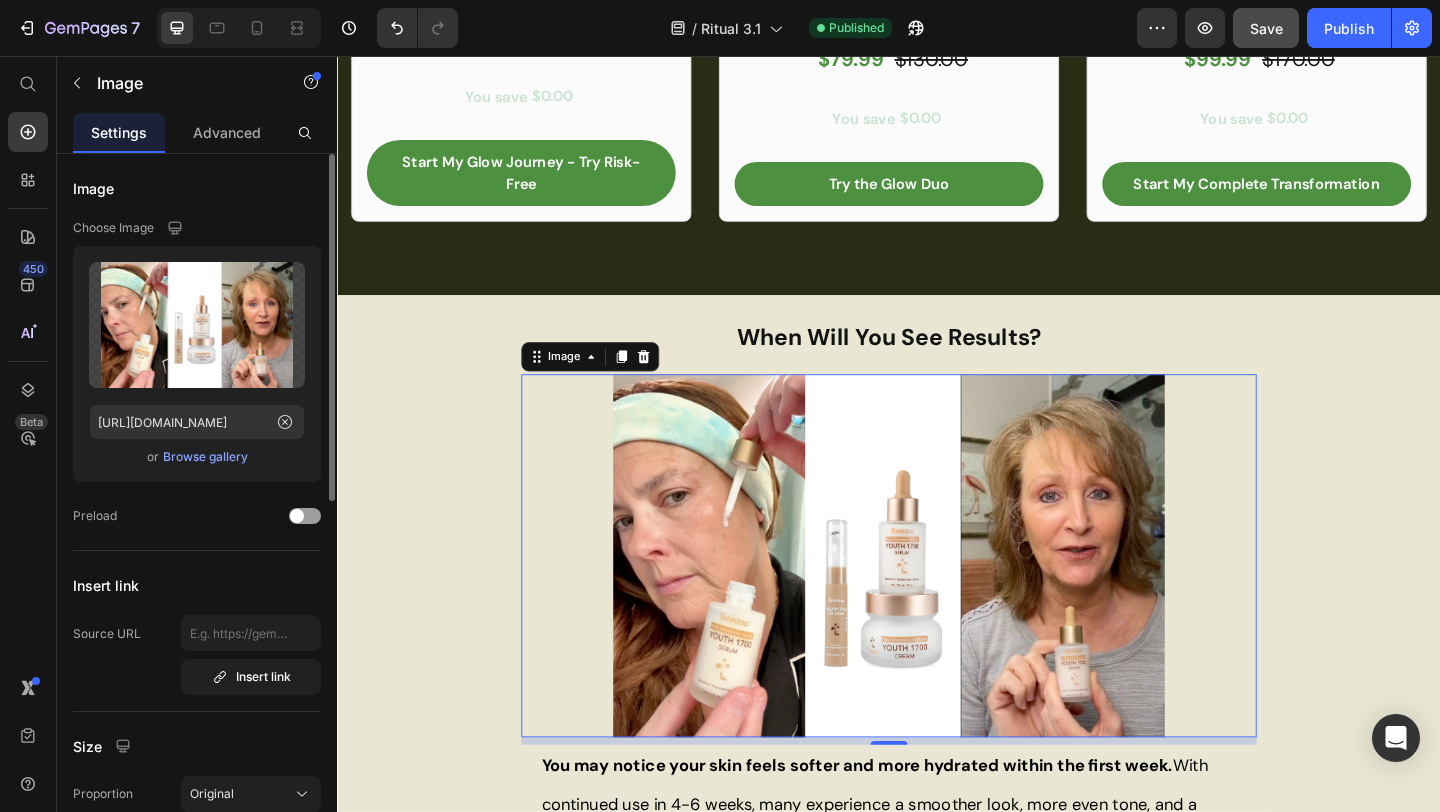 click on "Browse gallery" at bounding box center [205, 457] 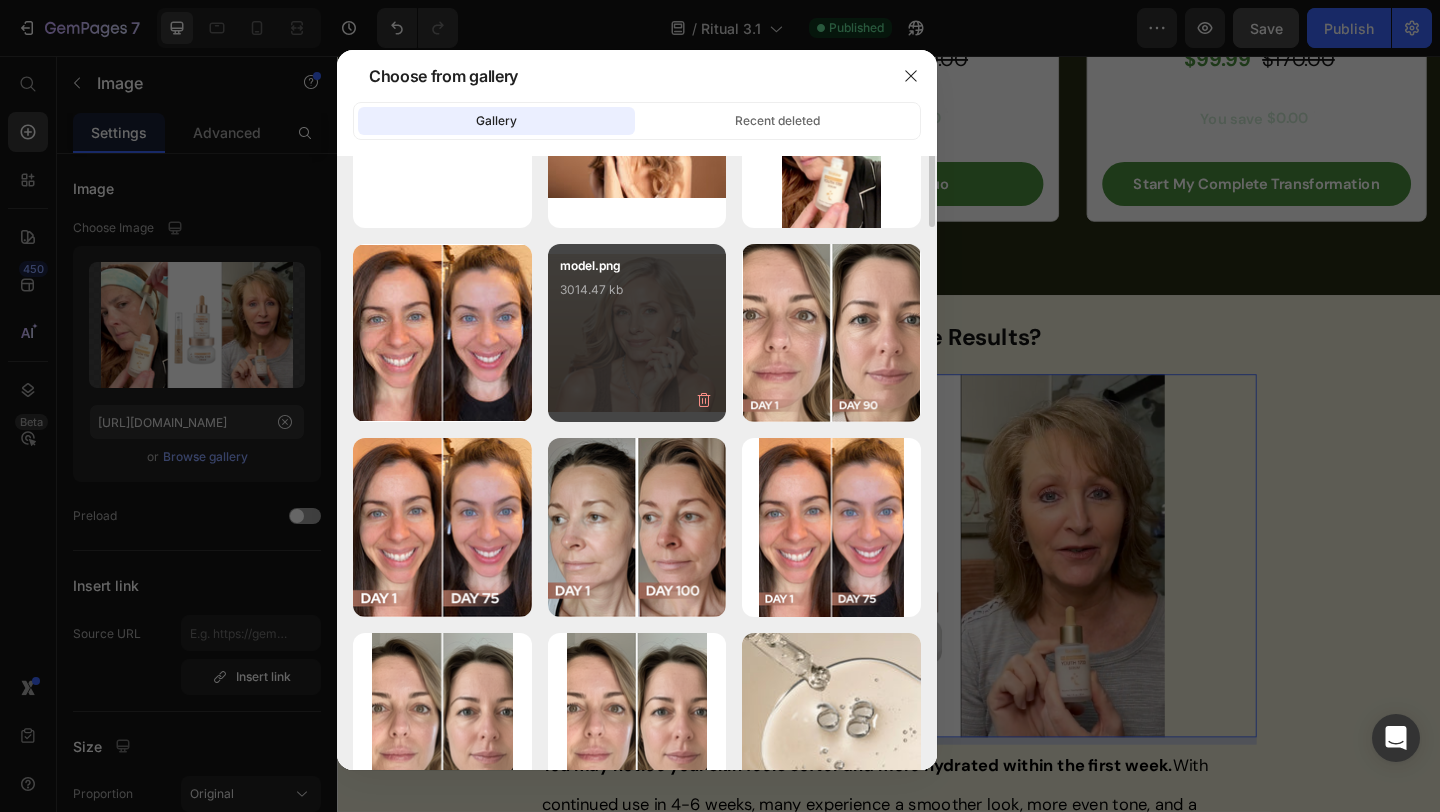 scroll, scrollTop: 0, scrollLeft: 0, axis: both 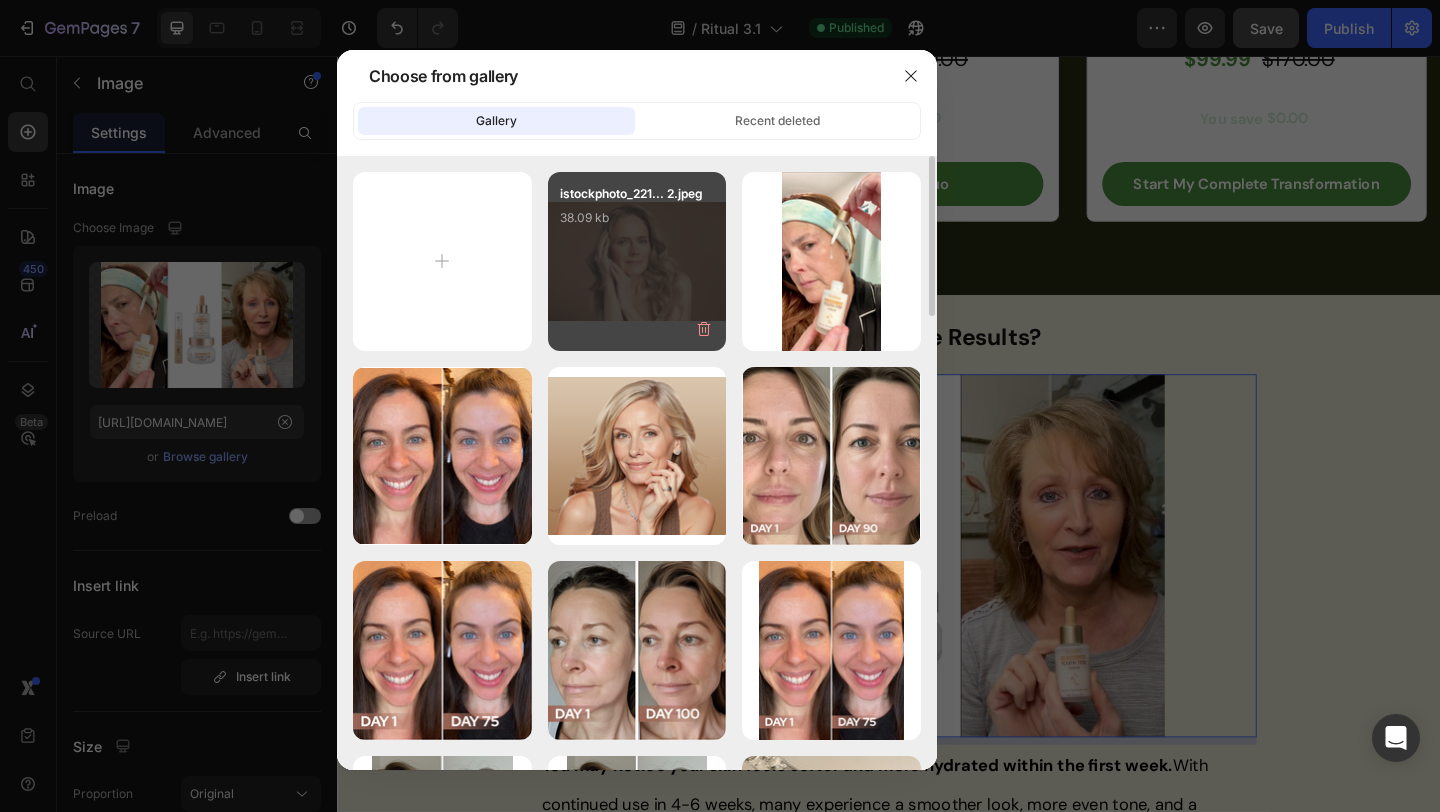 click on "istockphoto_221... 2.jpeg 38.09 kb" at bounding box center [637, 224] 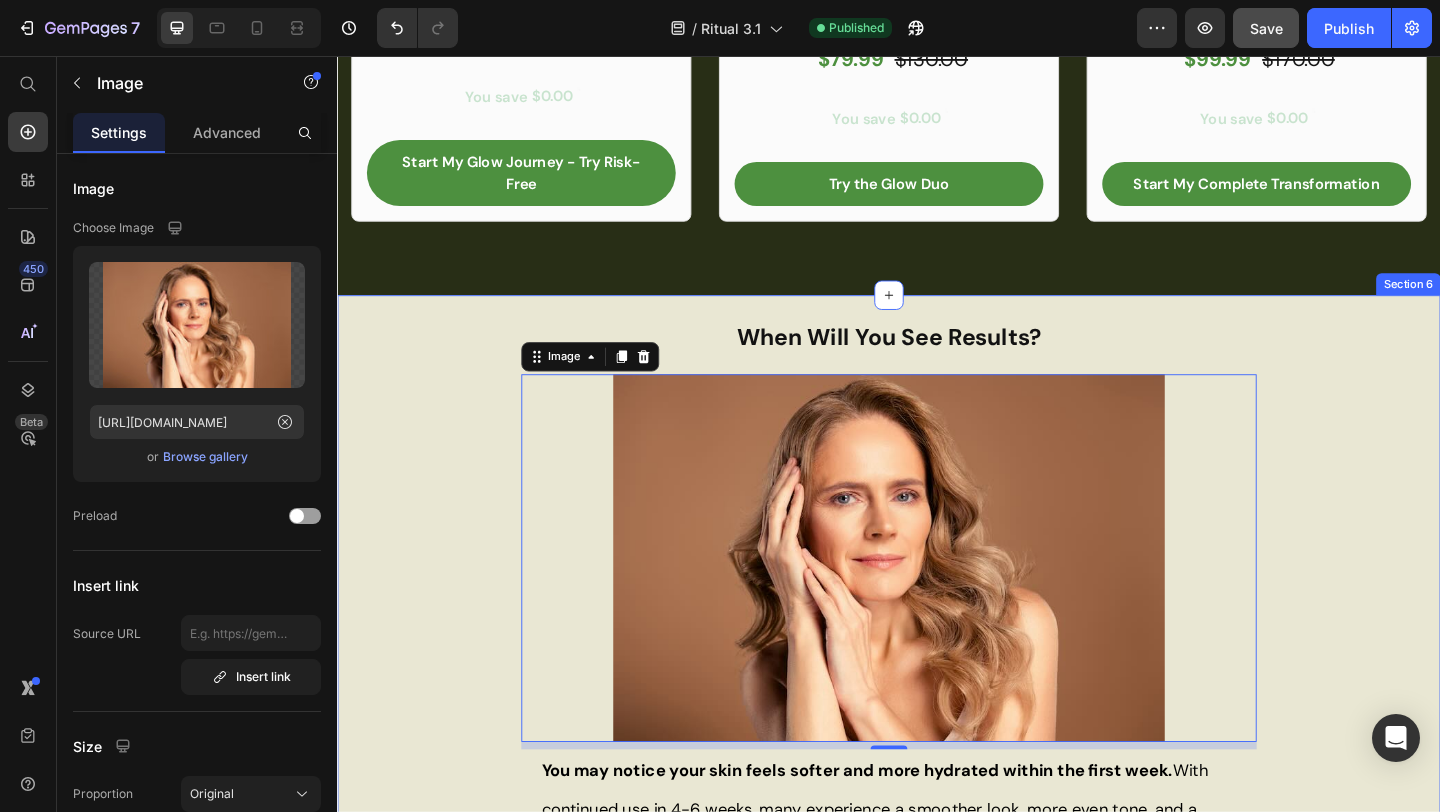 click on "When Will You See Results? Heading Image   8 You may notice your skin feels softer and more hydrated within the first week.  With continued use in 4-6 weeks, many experience a smoother look, more even tone, and a natural, healthy glow returning.*   This isn't about overnight miracles or quick fixes. True radiance comes from honoring your whole self — nourishing skincare, mindful nutrition, and rest. Vietnamese Ginseng works deeply, supporting your skin's own collagen production while you nurture your body from within.   Try the full ritual for 60 days. If you’re not happy, we’ll refund you — no hassles.   *Individual results may vary depending on skin type, age, and consistency of use Text Block Row" at bounding box center [937, 826] 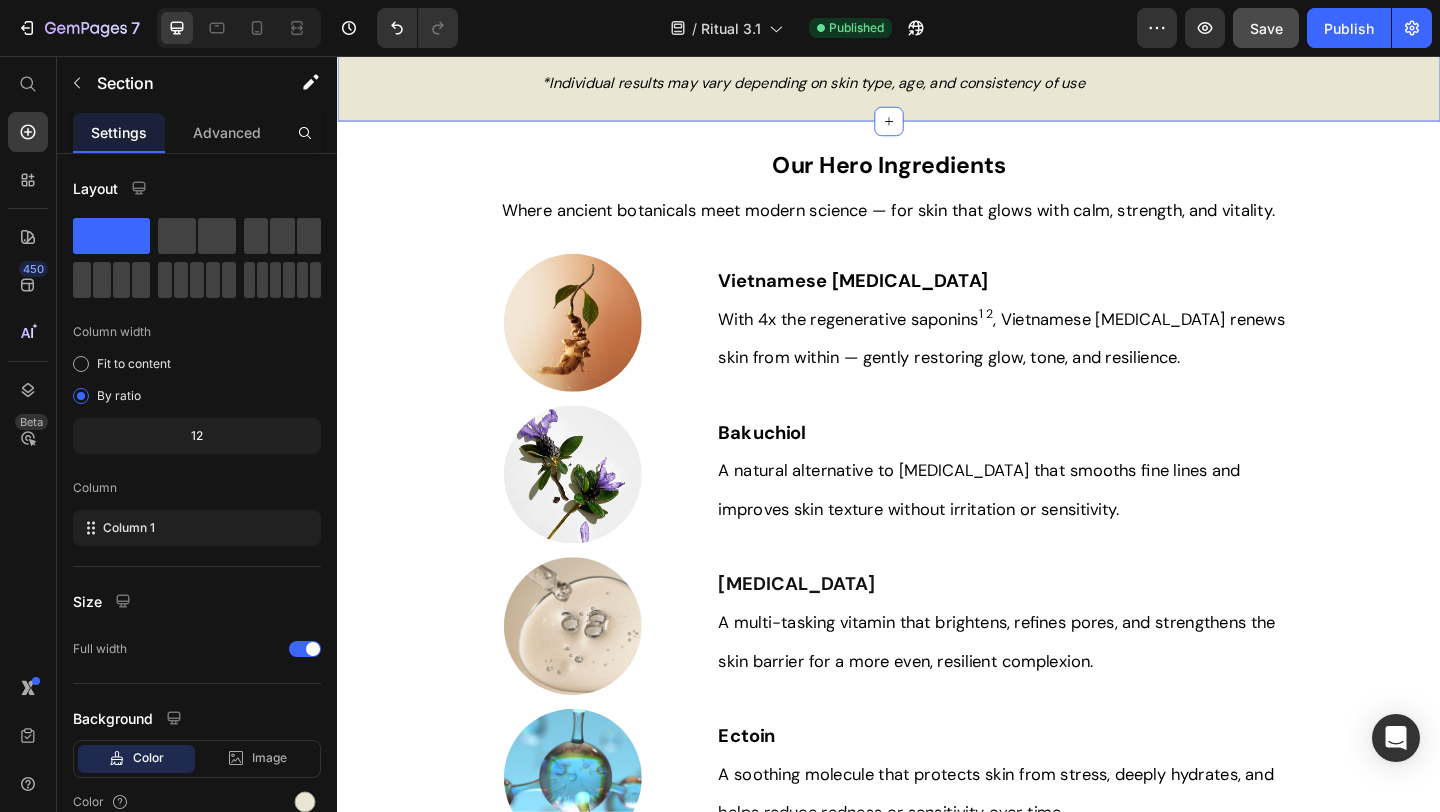 scroll, scrollTop: 2644, scrollLeft: 0, axis: vertical 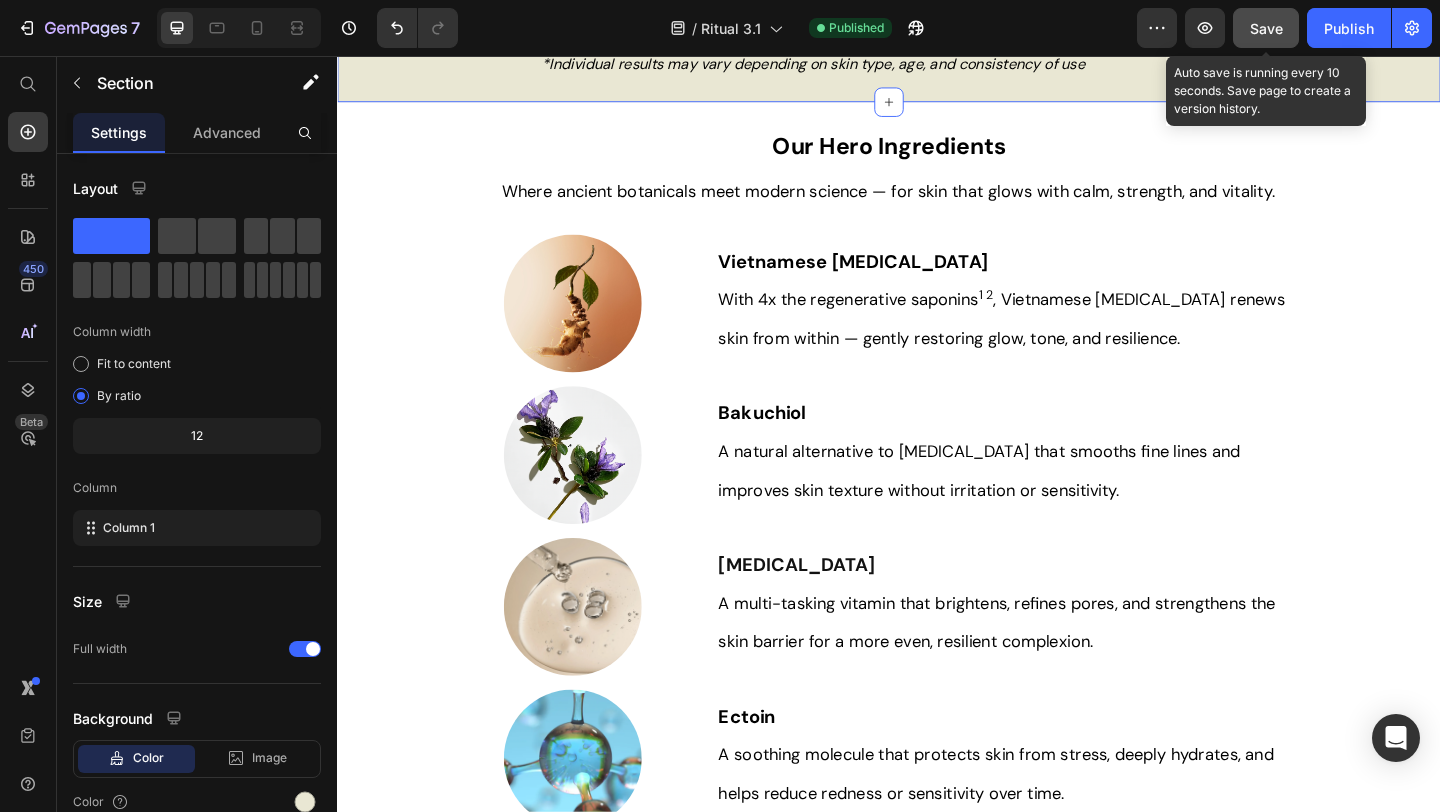 click on "Save" 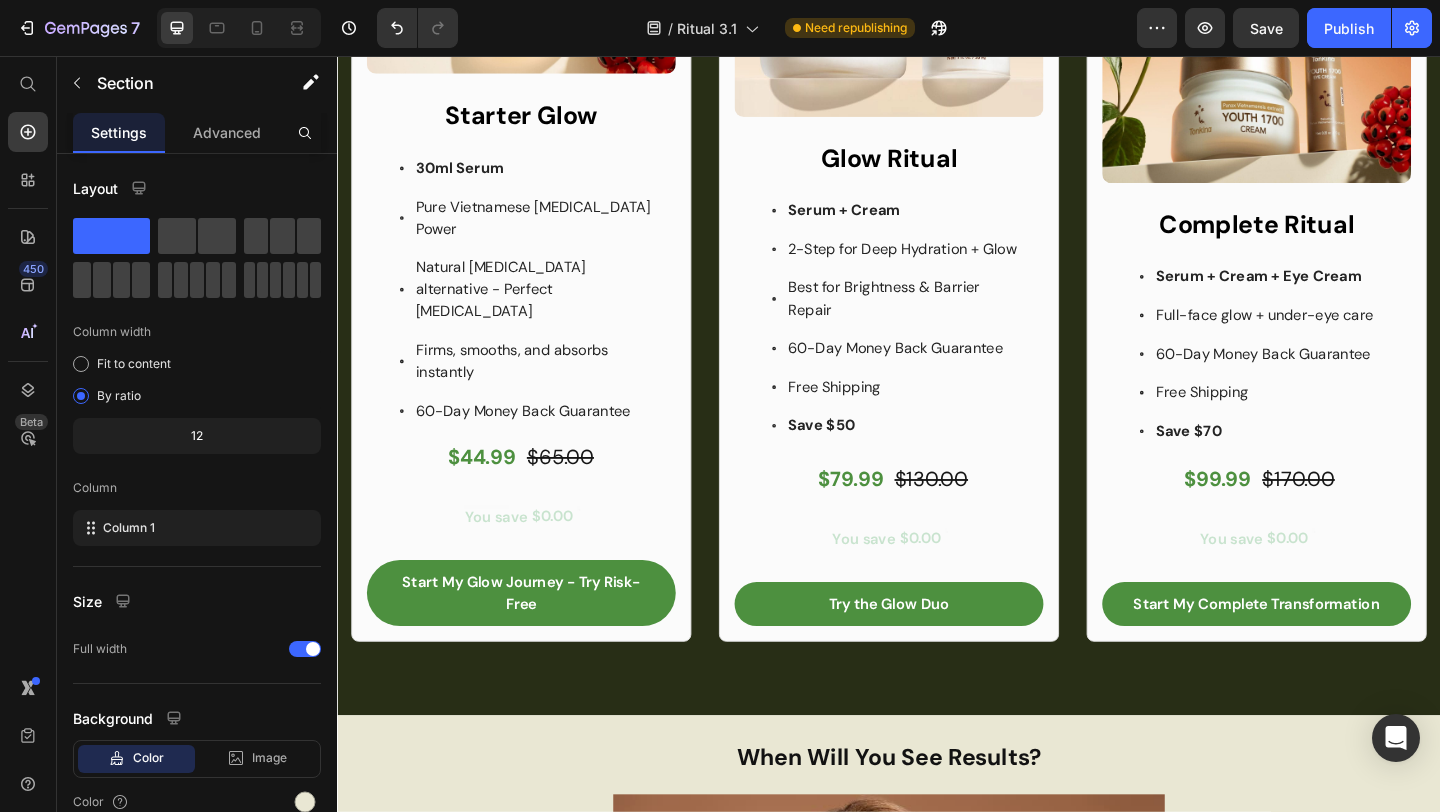 scroll, scrollTop: 1005, scrollLeft: 0, axis: vertical 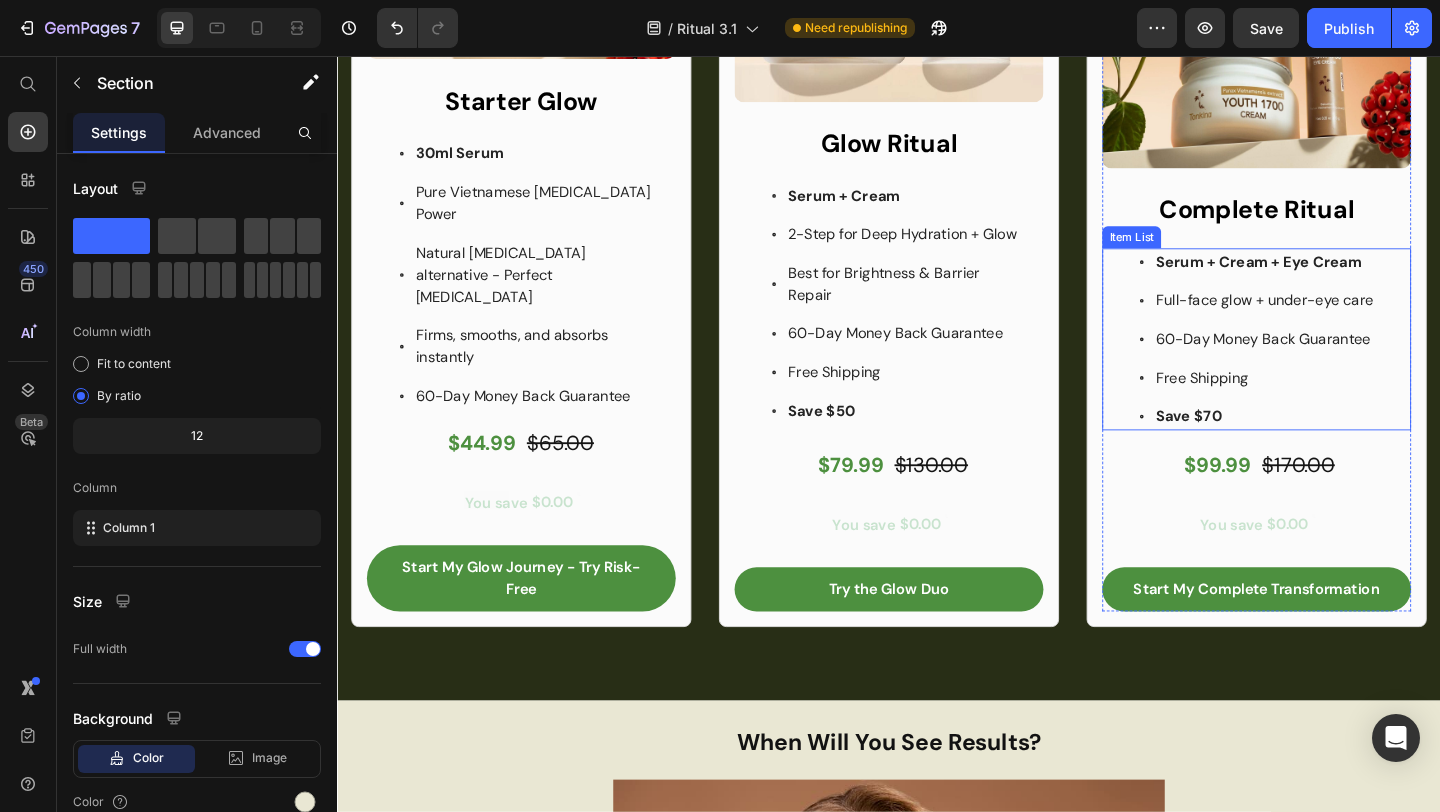 click on "Serum + Cream + Eye Cream
Full-face glow + under-eye care
60-Day Money Back Guarantee
Free Shipping
Save $70" at bounding box center (1335, 364) 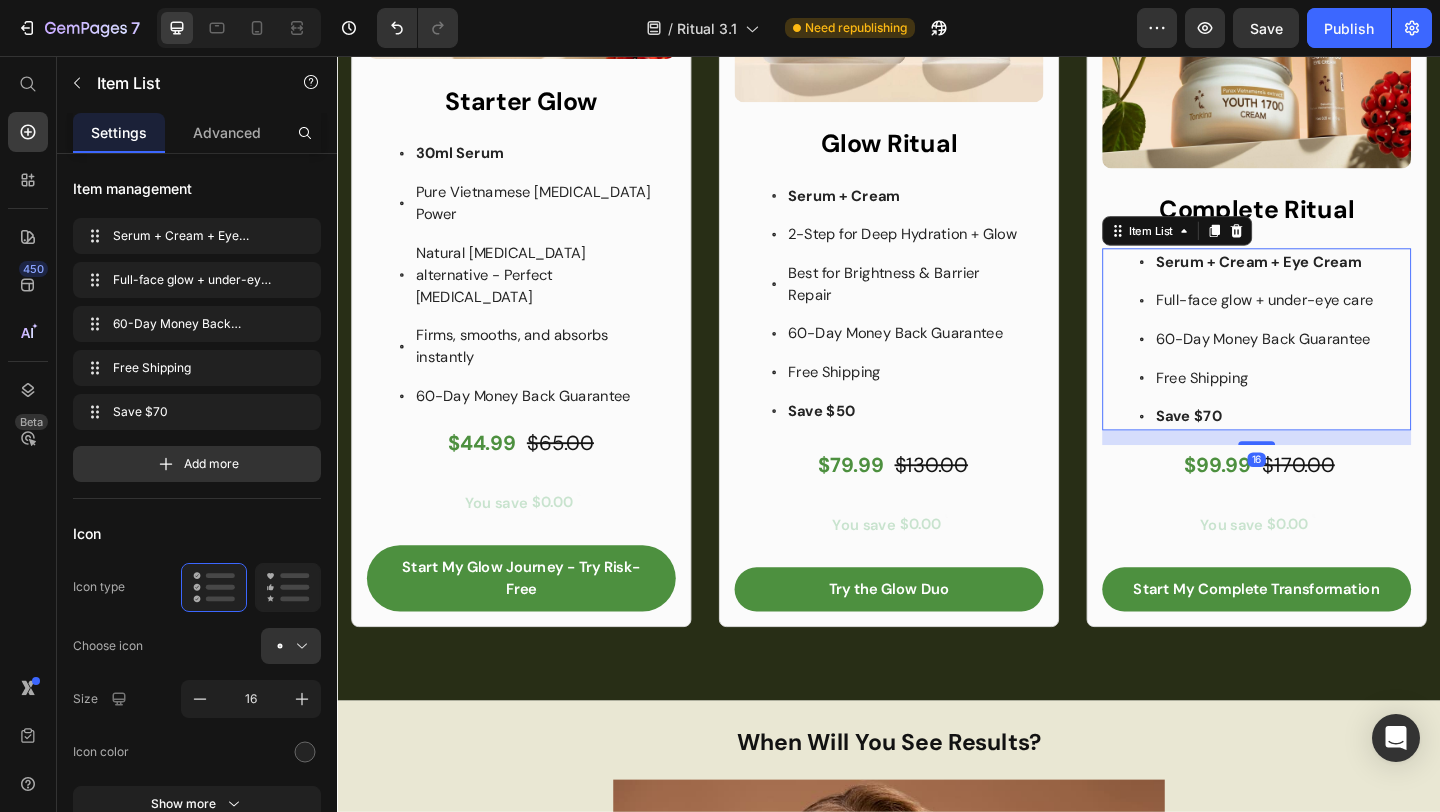 click on "Full-face glow + under-eye care" at bounding box center (1345, 321) 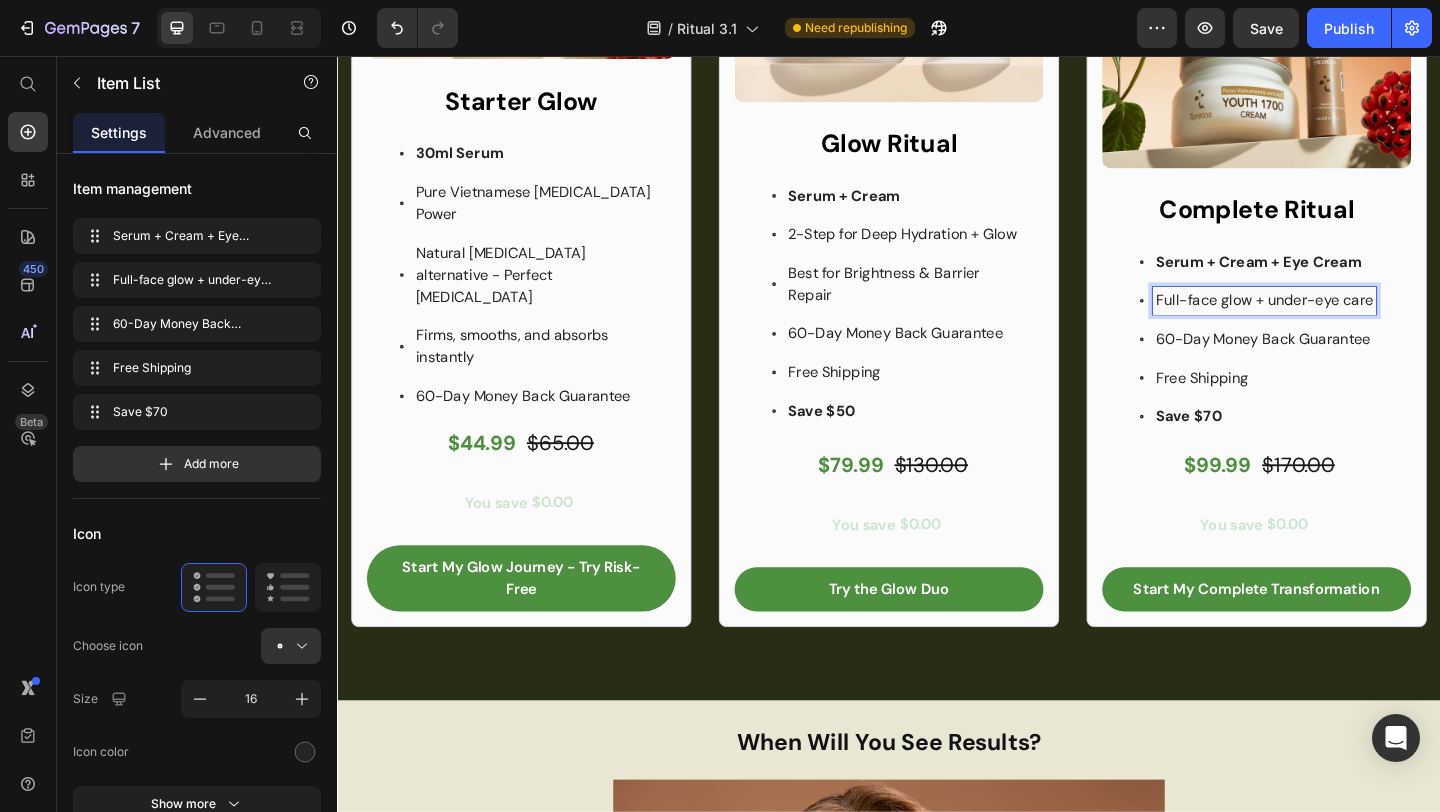 click on "Full-face glow + under-eye care" at bounding box center [1345, 322] 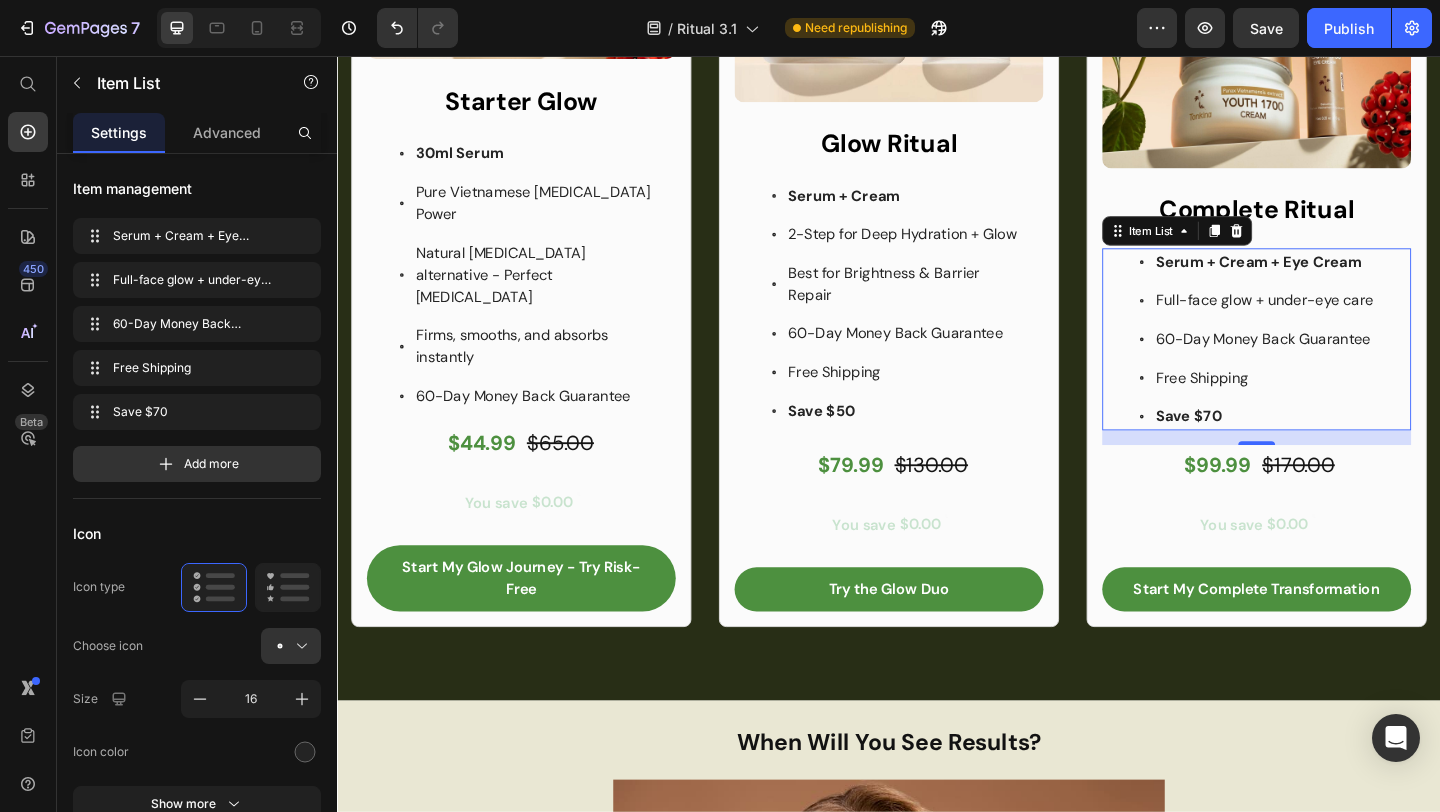 click on "Serum + Cream + Eye Cream
Full-face glow + under-eye care
60-Day Money Back Guarantee
Free Shipping
Save $70" at bounding box center (1344, 364) 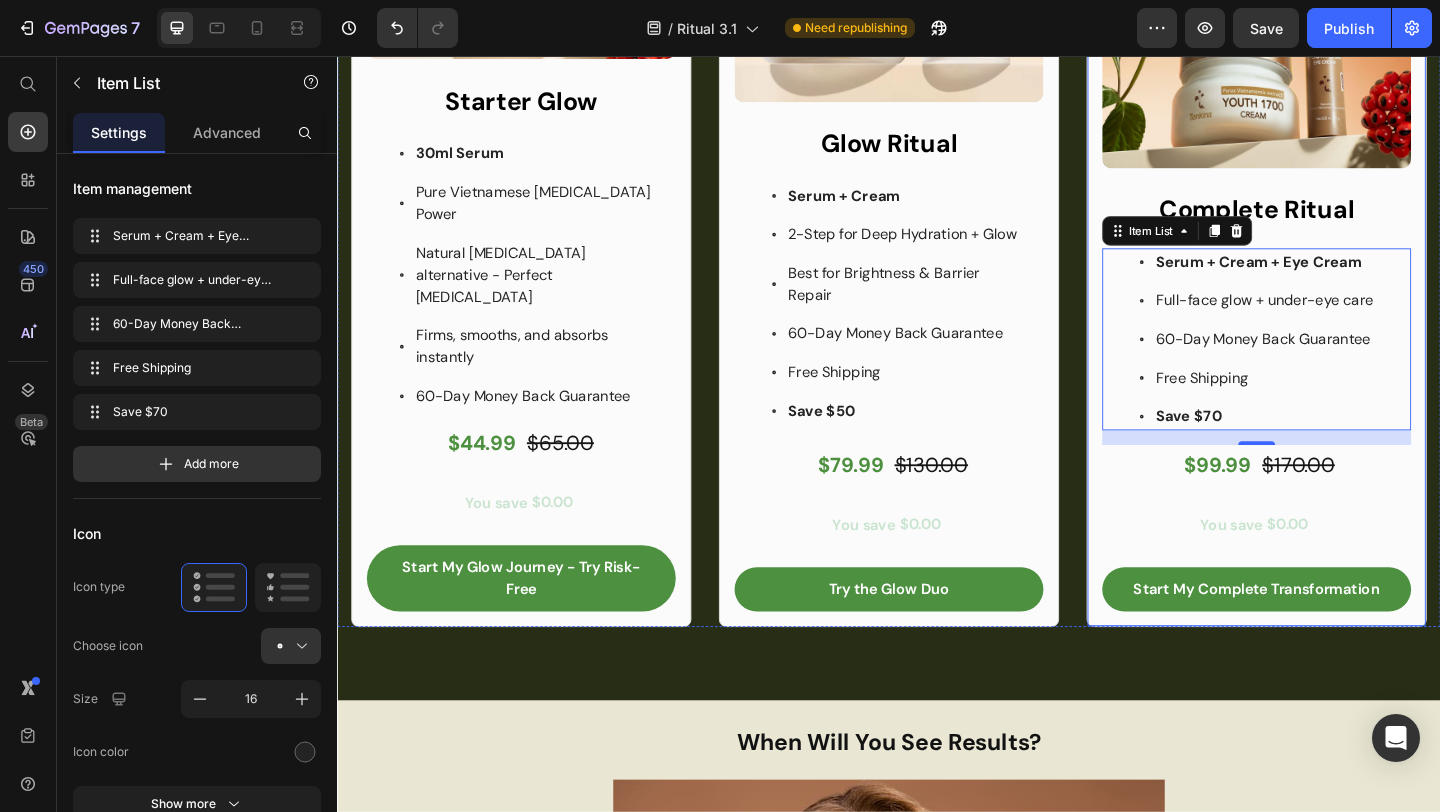 click on "Product Images Row Complete Ritual Heading
Serum + Cream + Eye Cream
Full-face glow + under-eye care
60-Day Money Back Guarantee
Free Shipping
Save $70 Item List   16 $99.99 Text Block $170.00 Text Block Row You save $0.00 Discount Tag Start My Complete Transformation Add to Cart Row Product Row" at bounding box center [1337, 251] 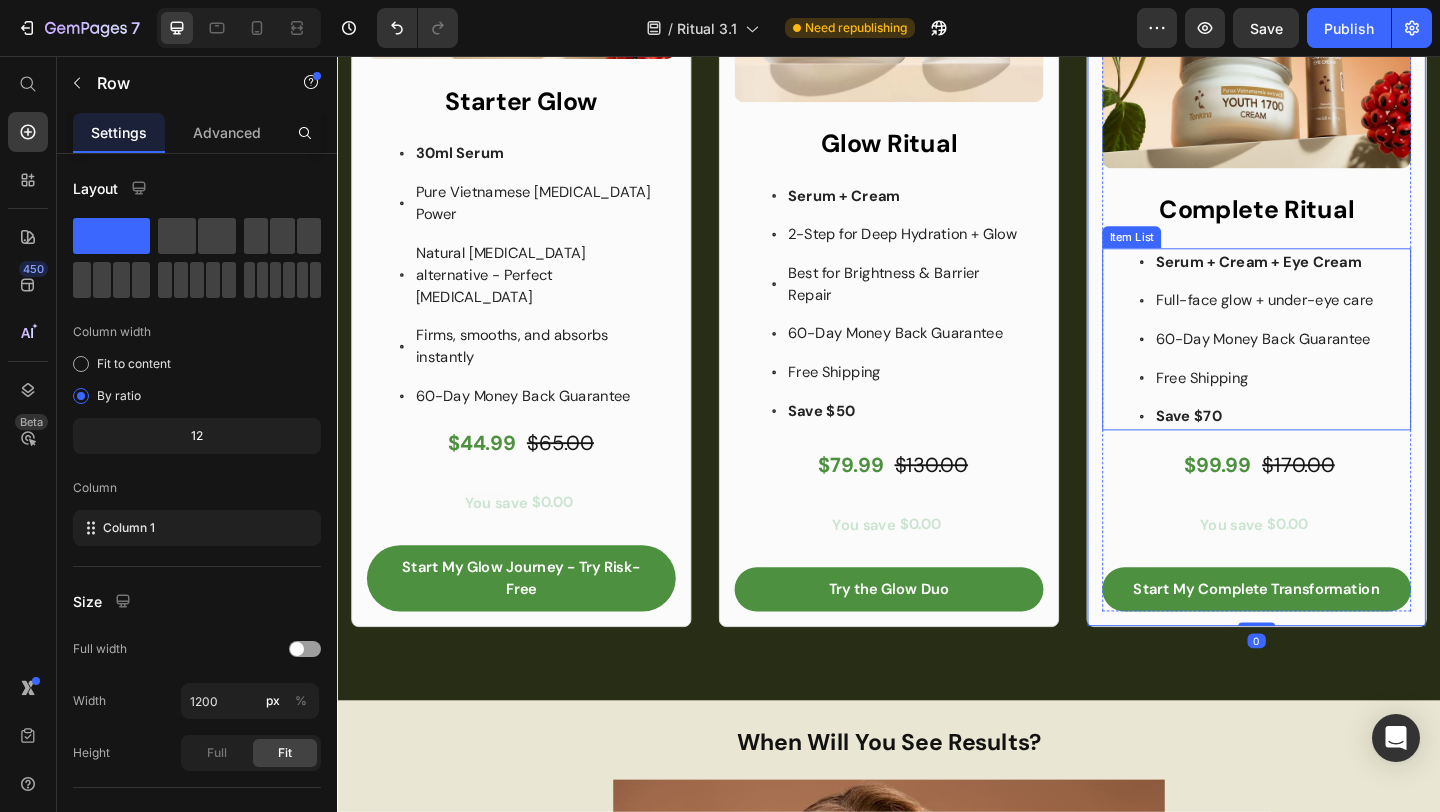 click on "Serum + Cream + Eye Cream
Full-face glow + under-eye care
60-Day Money Back Guarantee
Free Shipping
Save $70" at bounding box center [1337, 364] 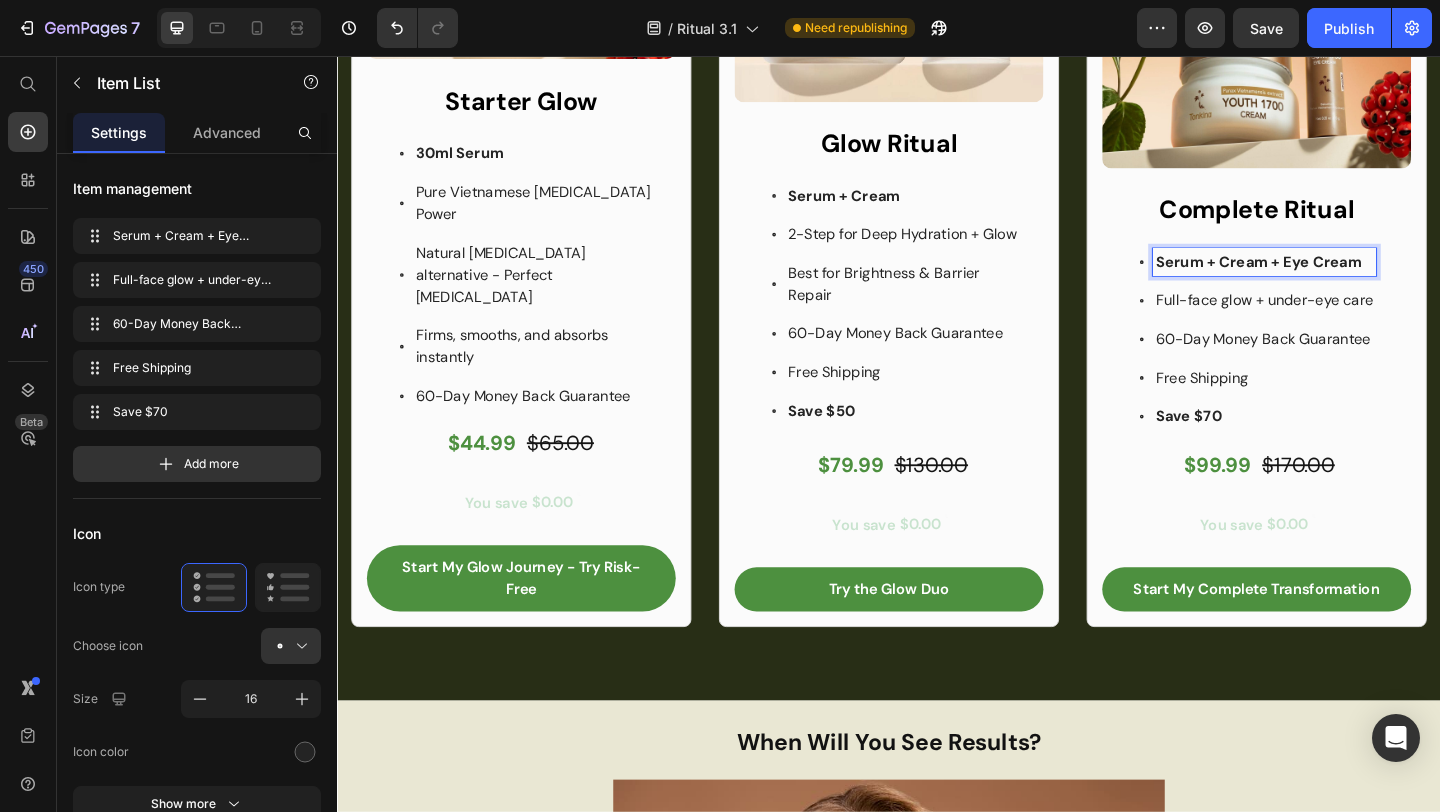 click on "Serum + Cream + Eye Cream
Full-face glow + under-eye care
60-Day Money Back Guarantee
Free Shipping
Save $70" at bounding box center [1337, 364] 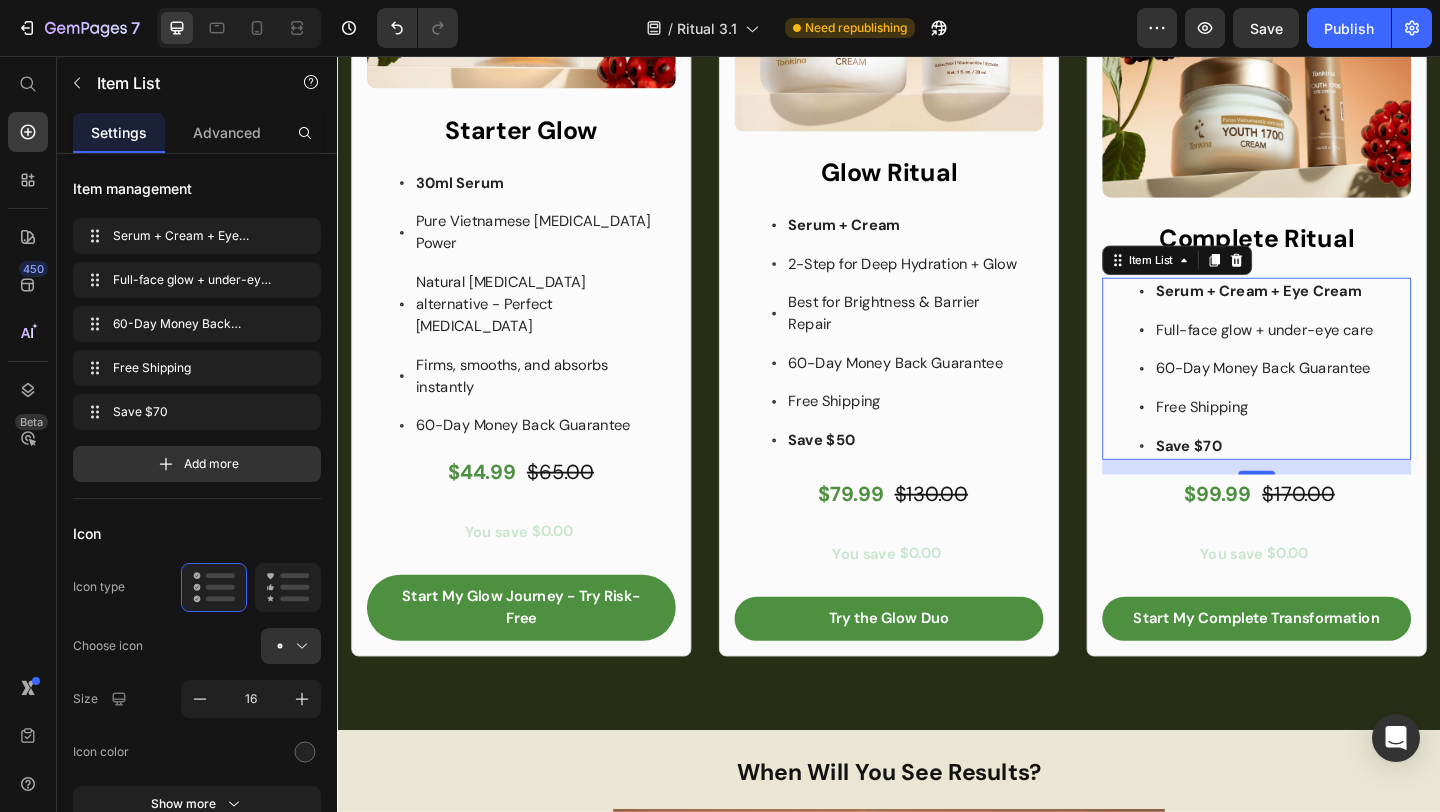 scroll, scrollTop: 1041, scrollLeft: 0, axis: vertical 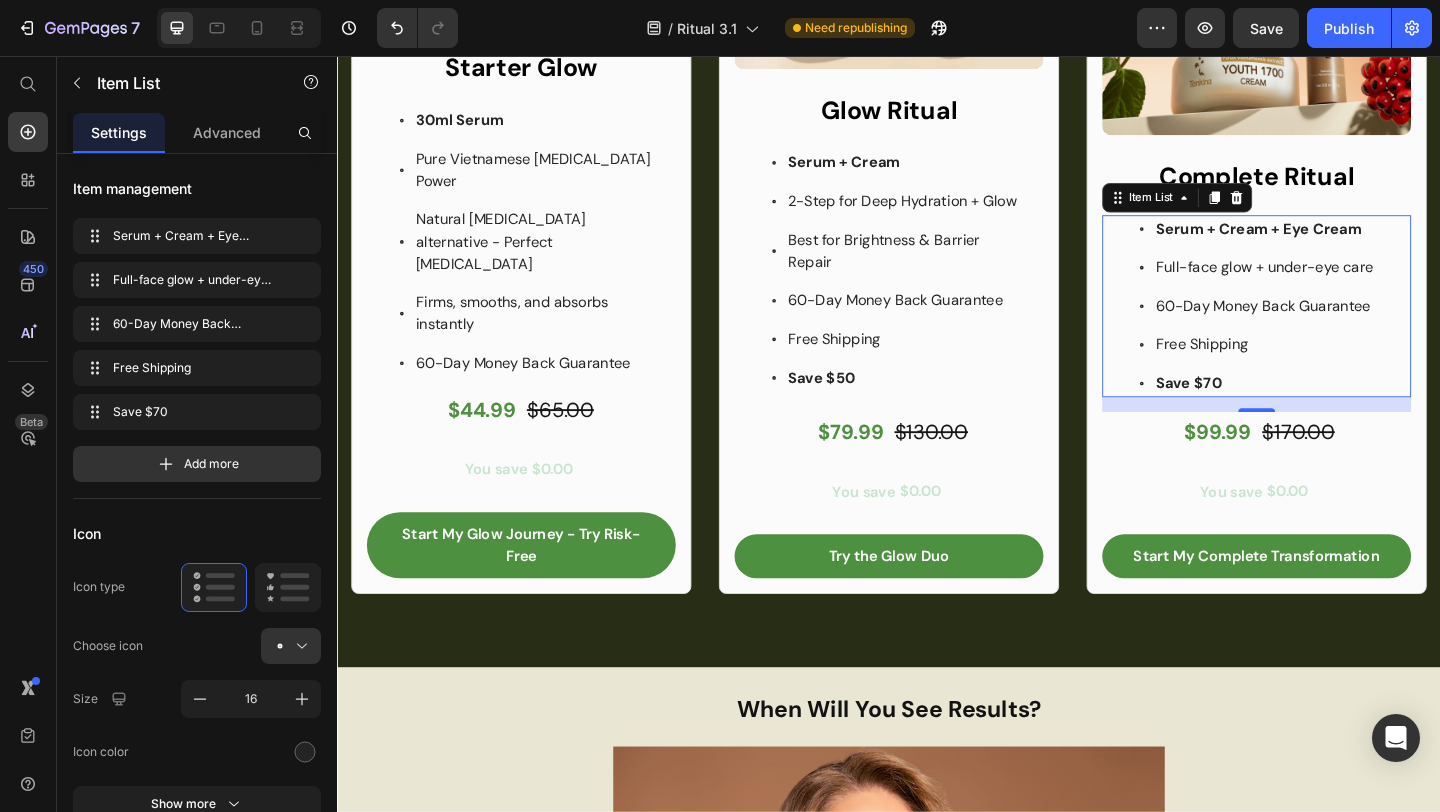 click on "60-Day Money Back Guarantee" at bounding box center [1344, 327] 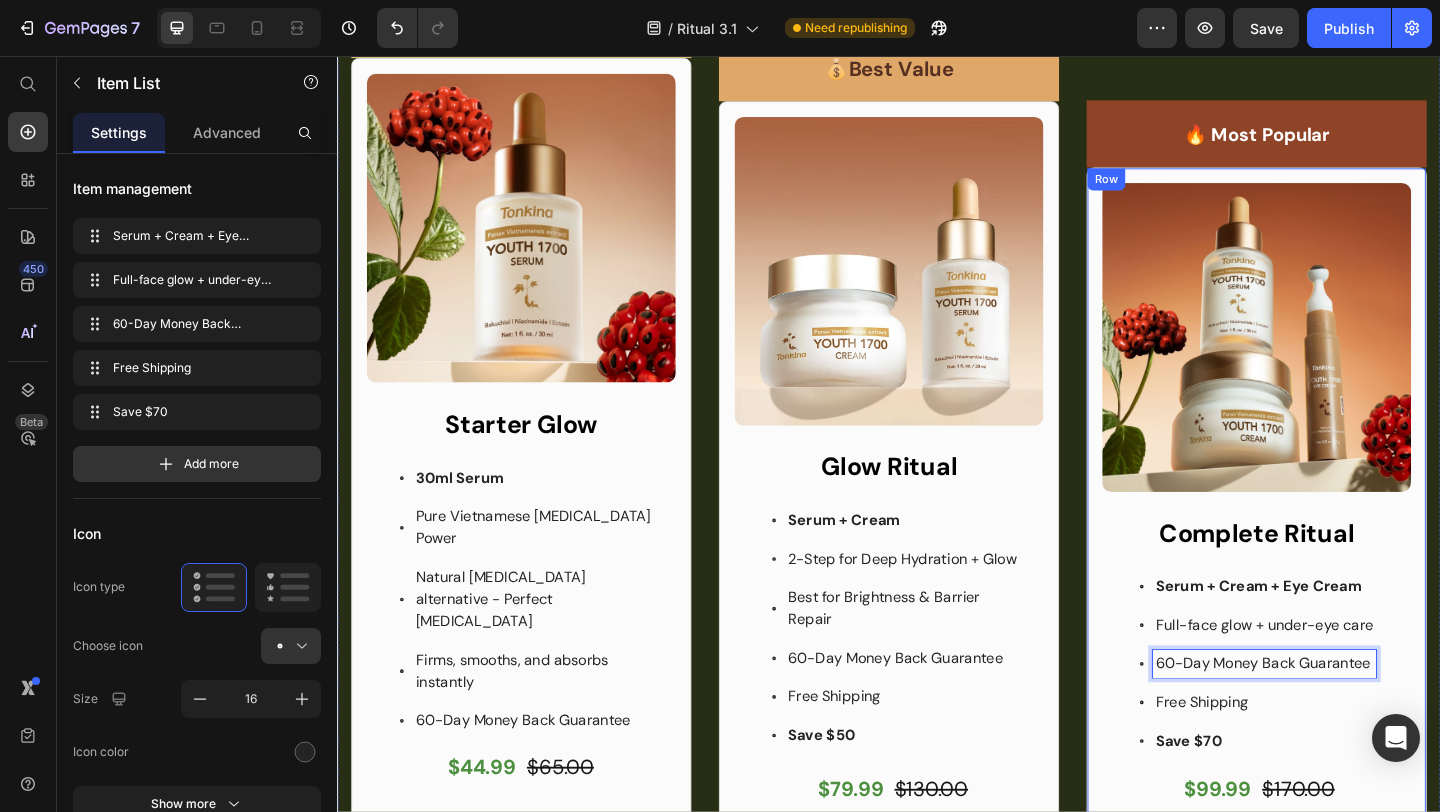 scroll, scrollTop: 706, scrollLeft: 0, axis: vertical 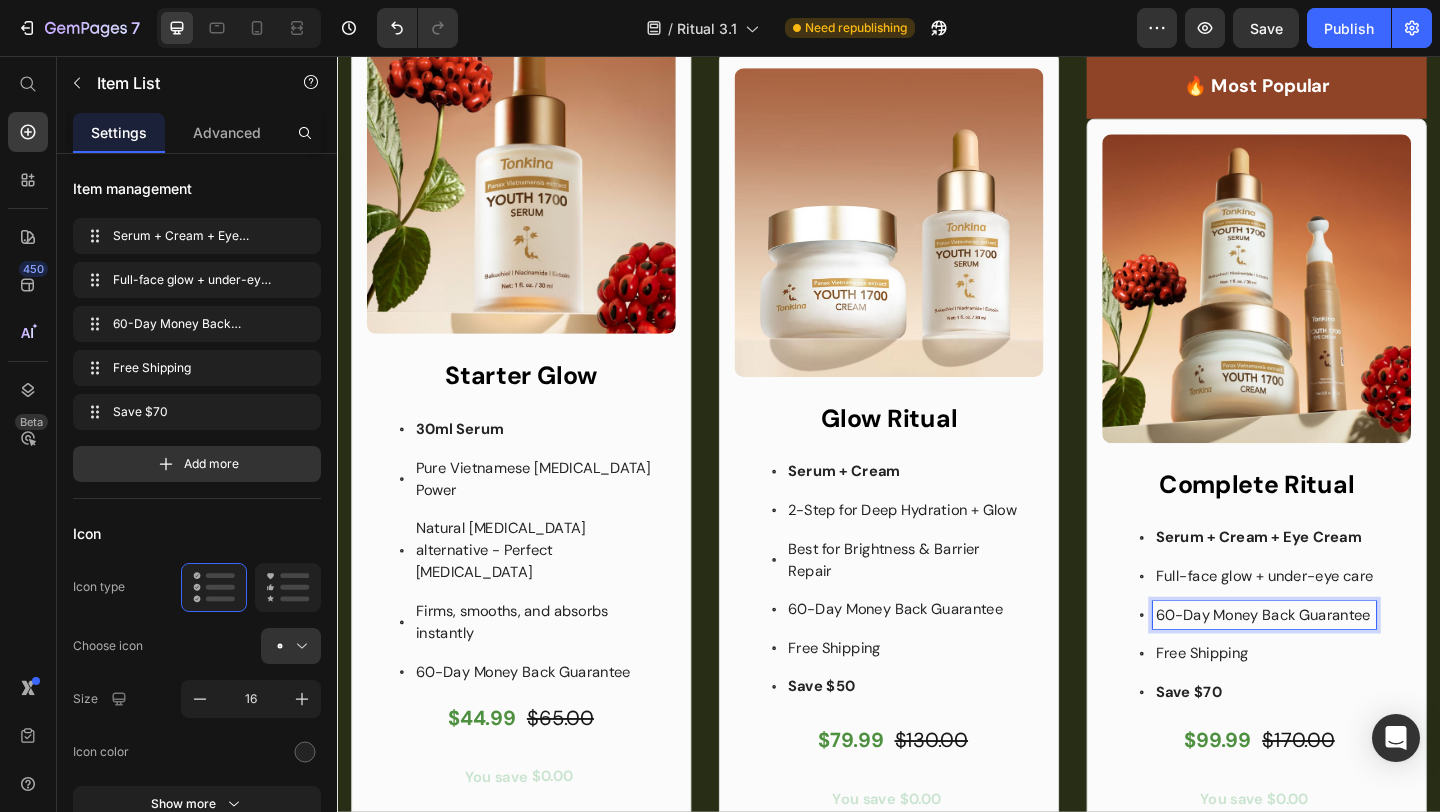 click on "Serum + Cream + Eye Cream
Full-face glow + under-eye care
60-Day Money Back Guarantee
Free Shipping
Save $70" at bounding box center [1337, 664] 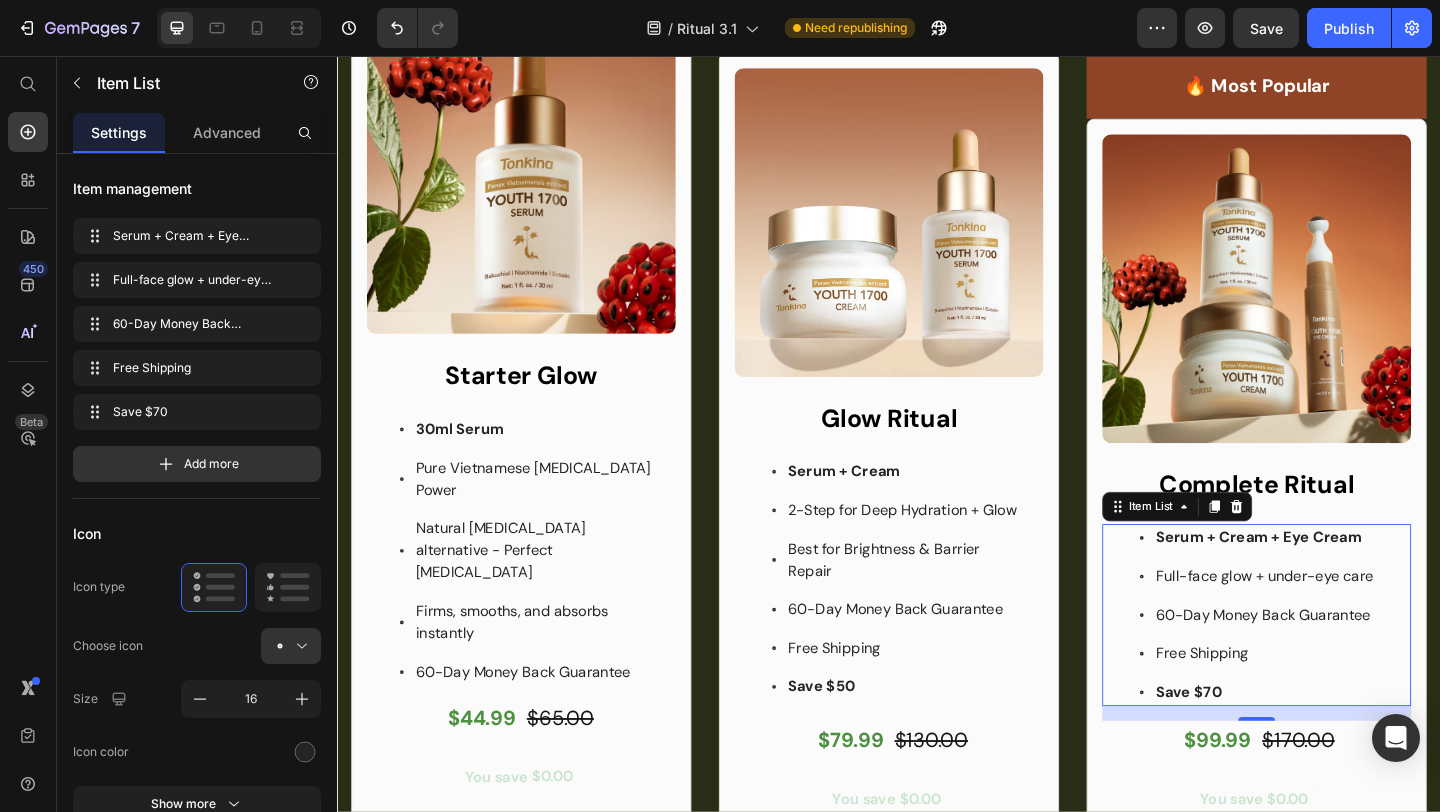 click on "Full-face glow + under-eye care" at bounding box center [1345, 622] 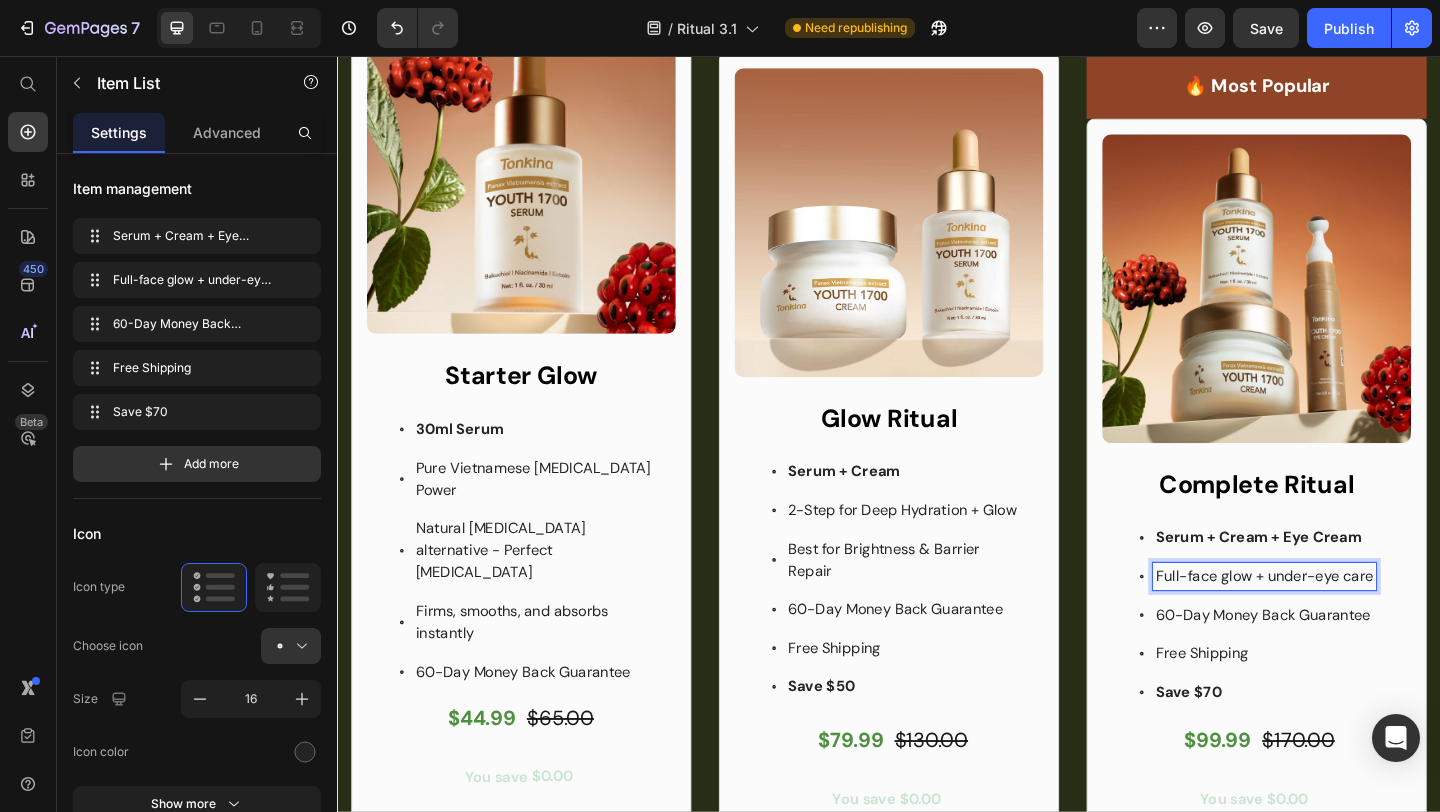 click on "Serum + Cream + Eye Cream
Full-face glow + under-eye care
60-Day Money Back Guarantee
Free Shipping
Save $70" at bounding box center [1344, 664] 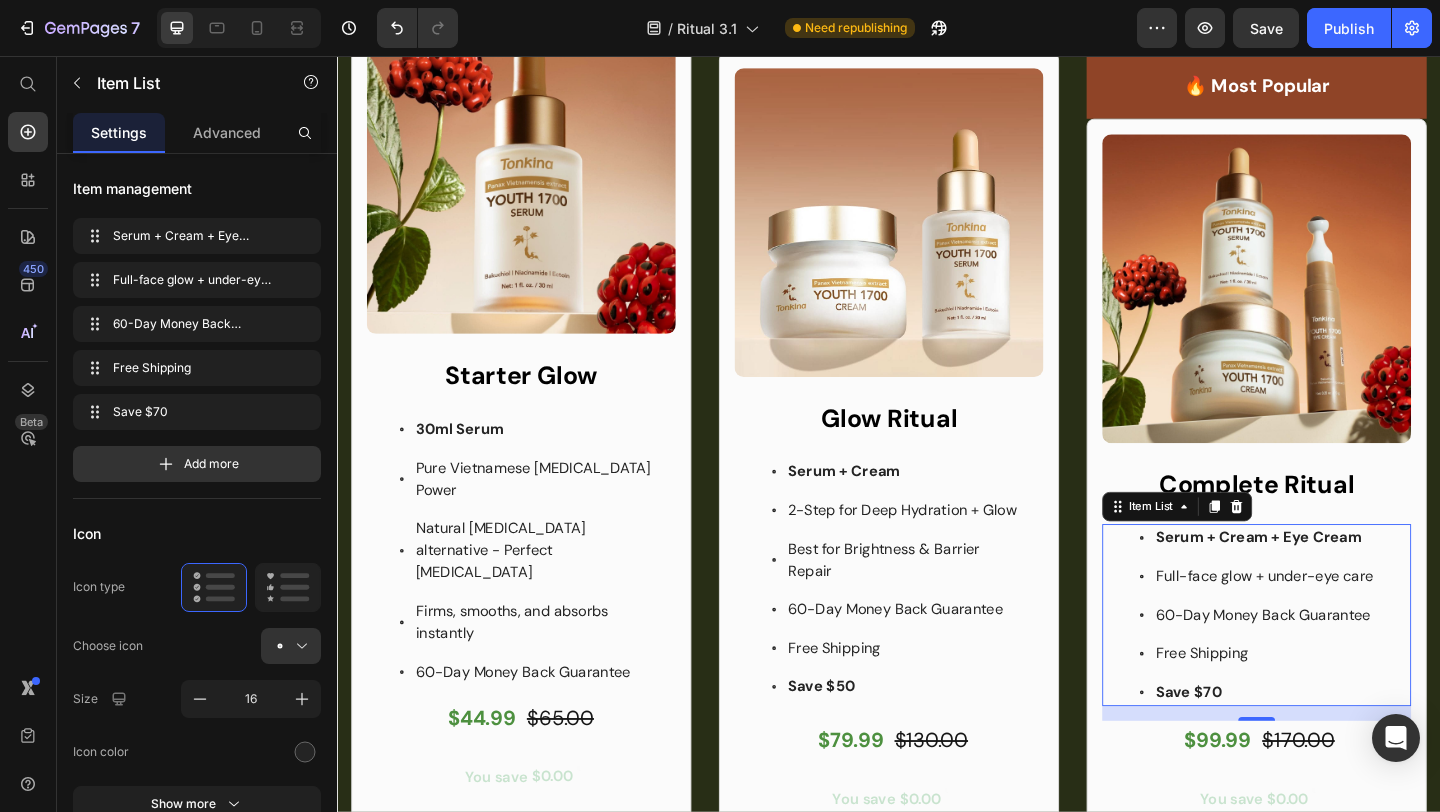 click on "Full-face glow + under-eye care" at bounding box center (1345, 621) 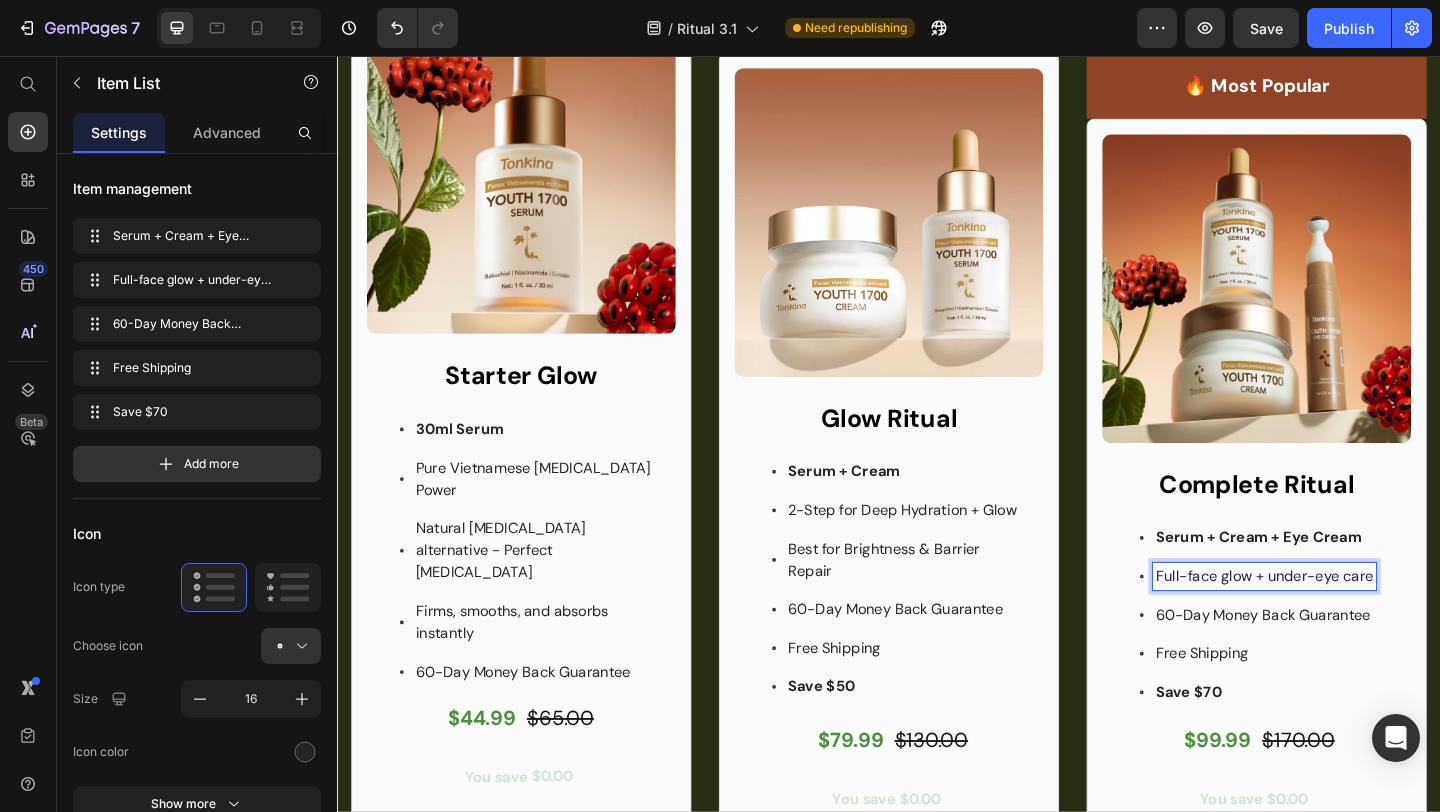 click on "Serum + Cream + Eye Cream
Full-face glow + under-eye care
60-Day Money Back Guarantee
Free Shipping
Save $70" at bounding box center [1344, 664] 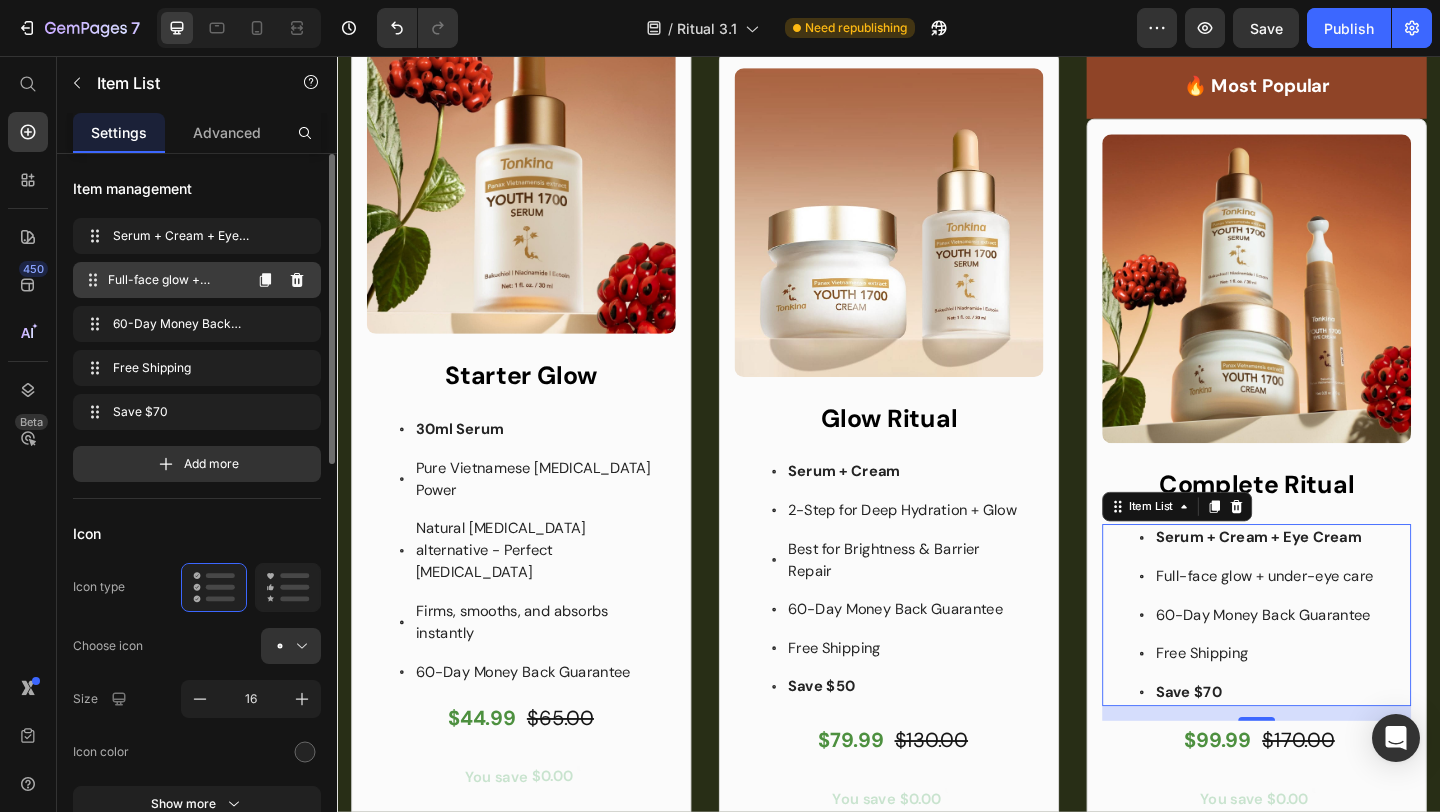 click on "Full-face glow + under-eye care" at bounding box center [174, 280] 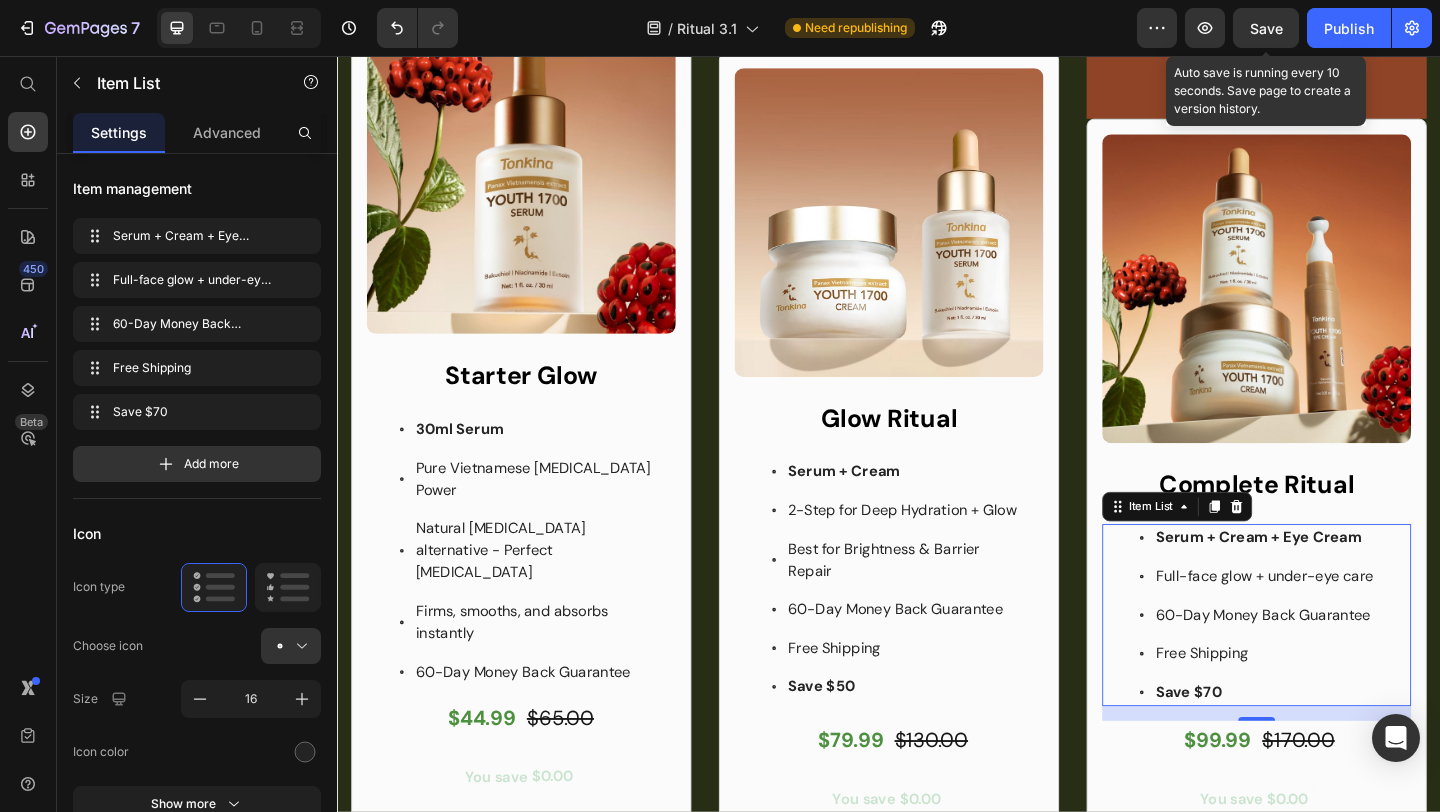 click on "Save" at bounding box center (1266, 28) 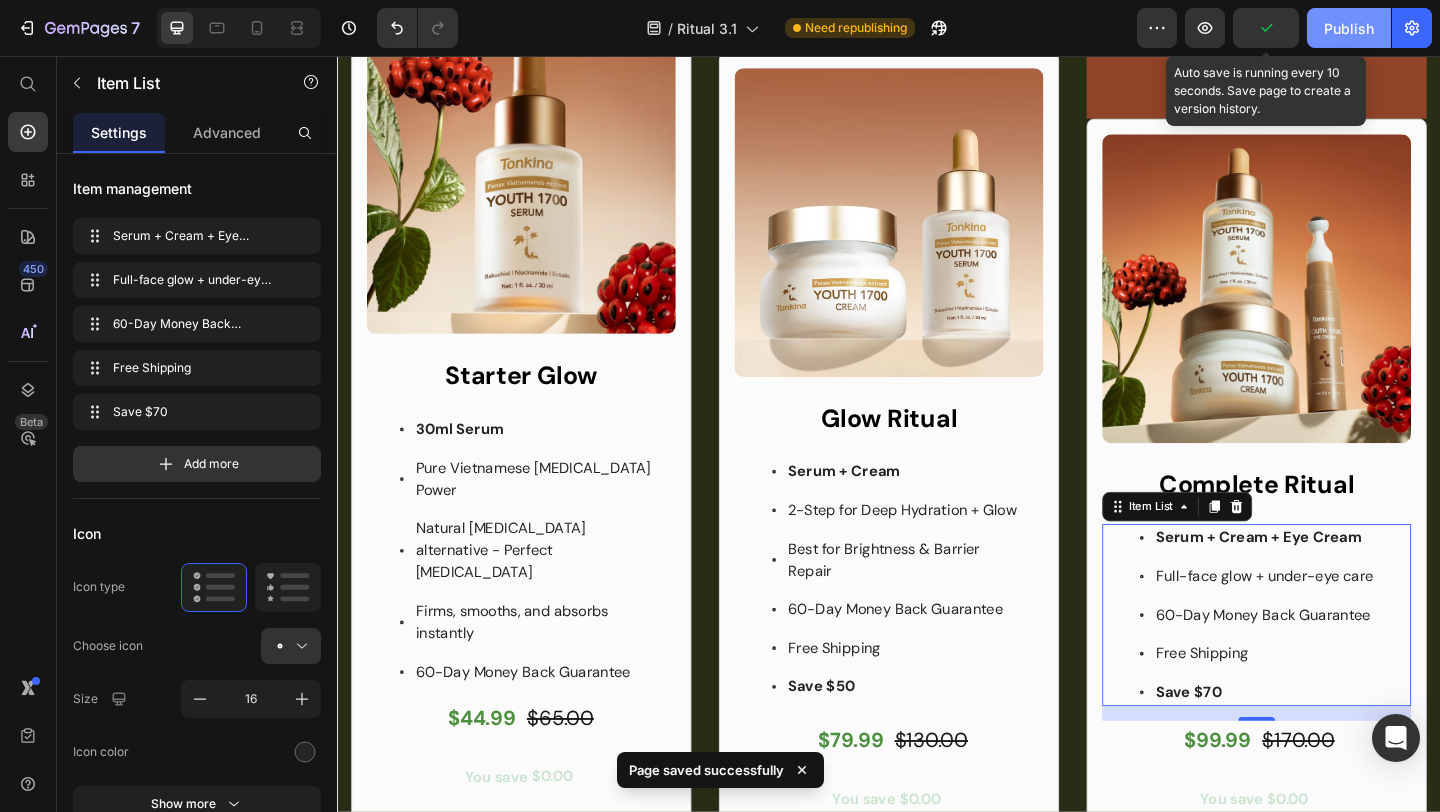 click on "Publish" at bounding box center [1349, 28] 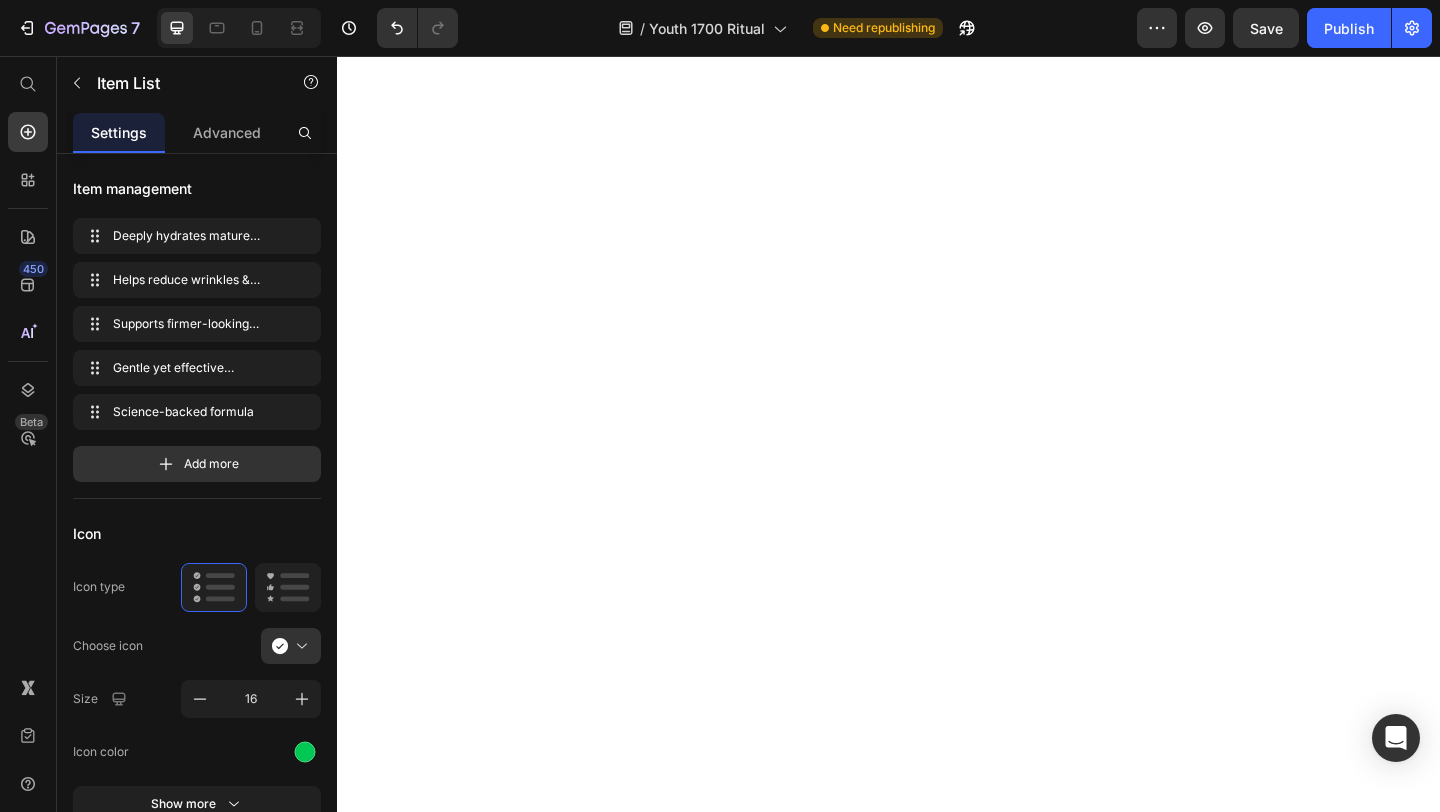 scroll, scrollTop: 0, scrollLeft: 0, axis: both 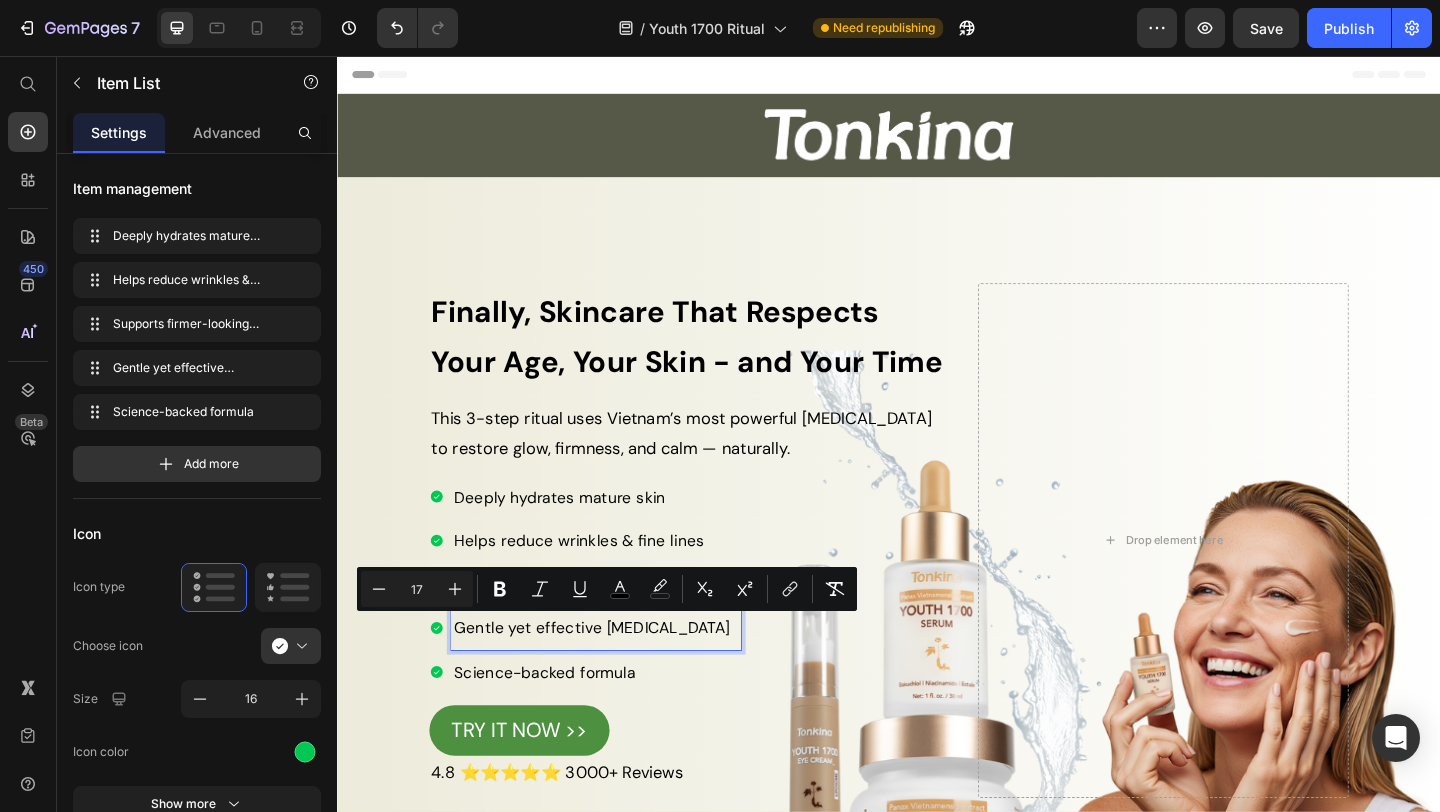 copy on "Gentle yet effective [MEDICAL_DATA]" 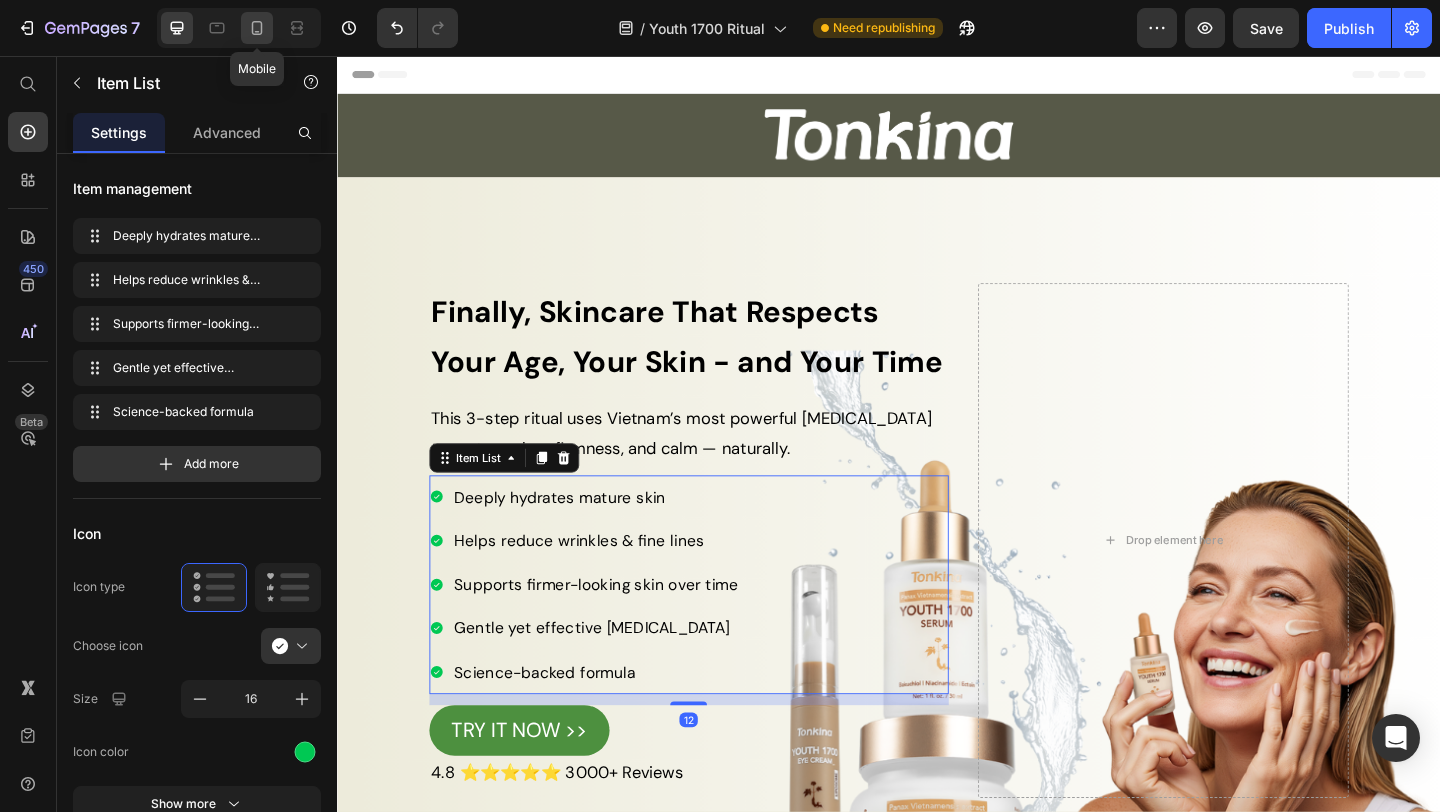 click 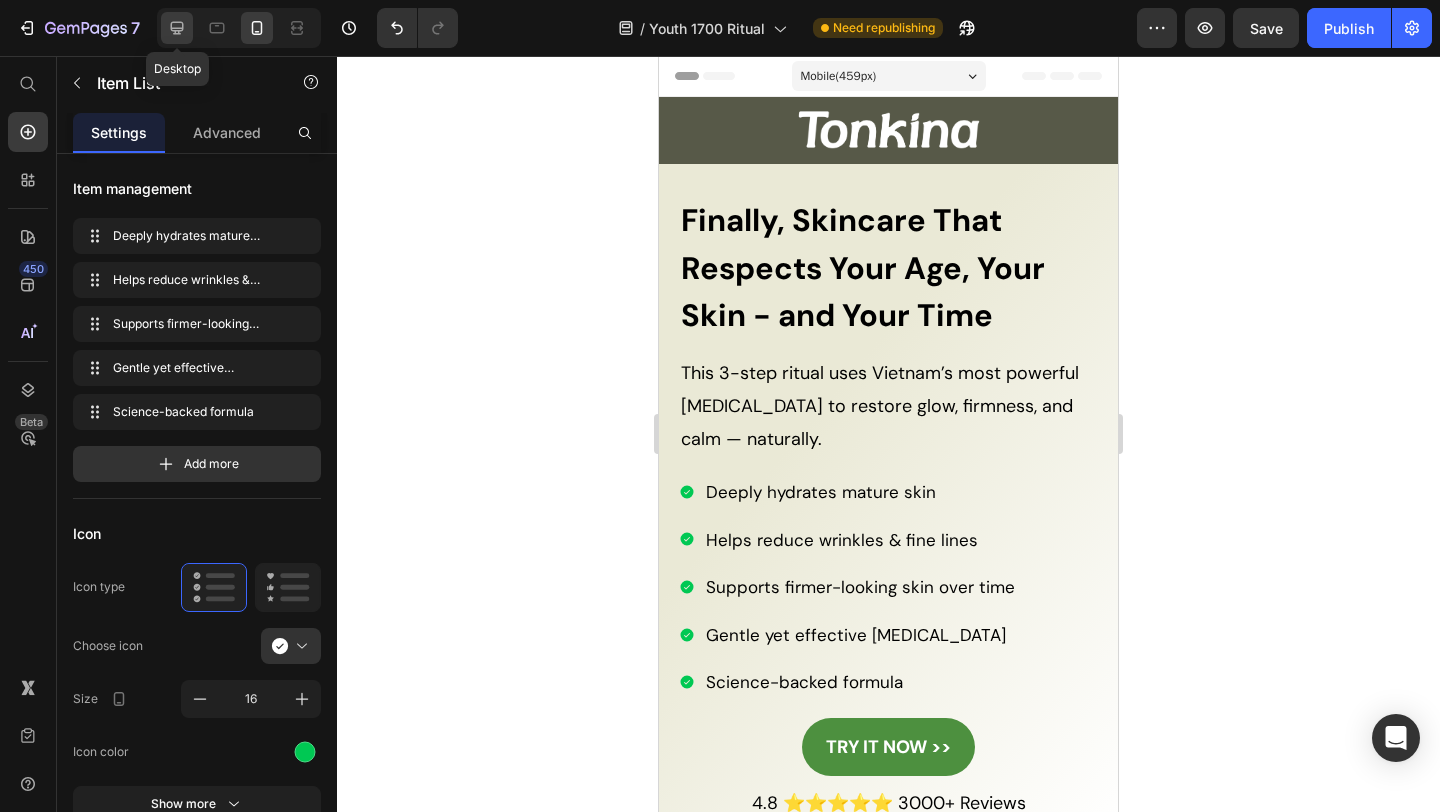 click 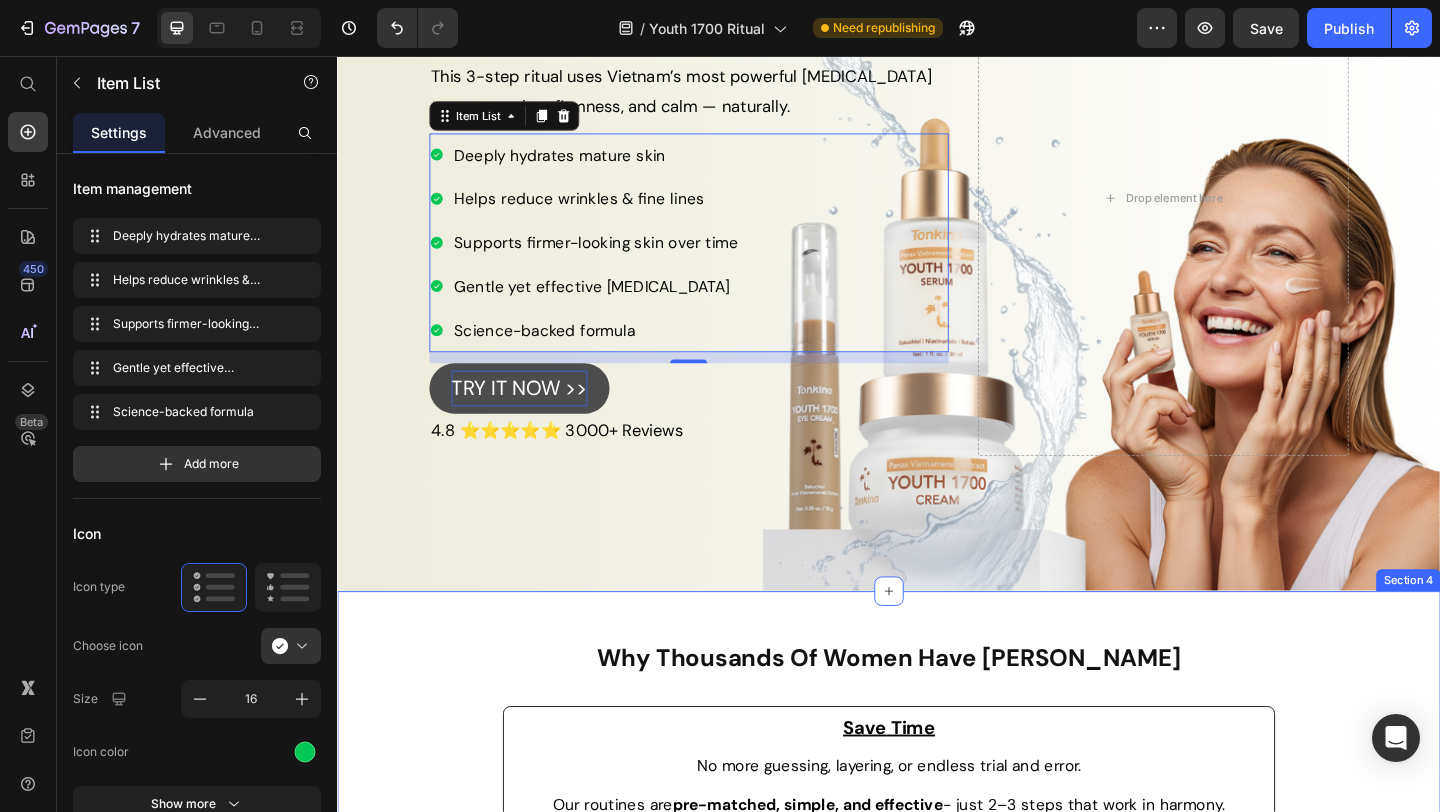 scroll, scrollTop: 387, scrollLeft: 0, axis: vertical 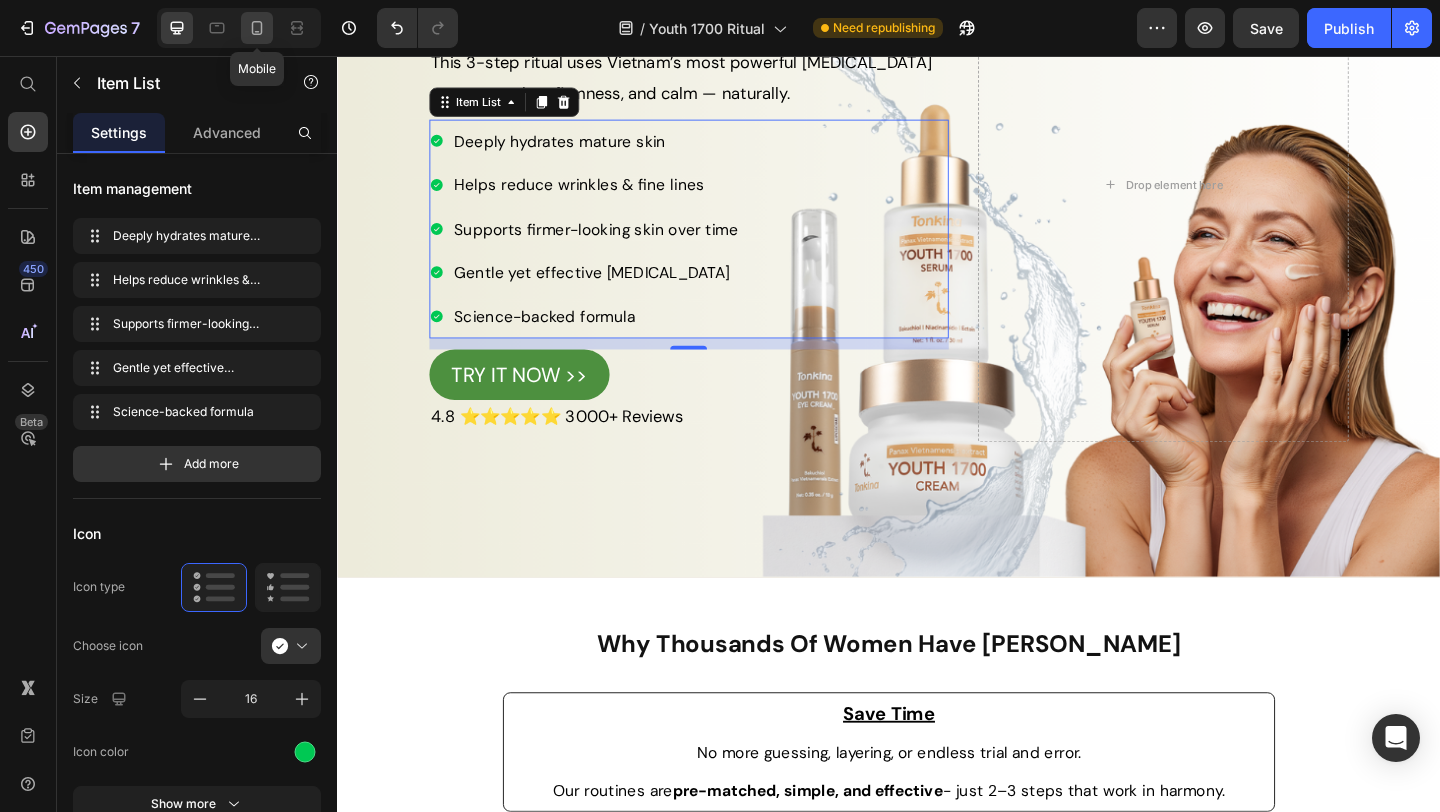 click 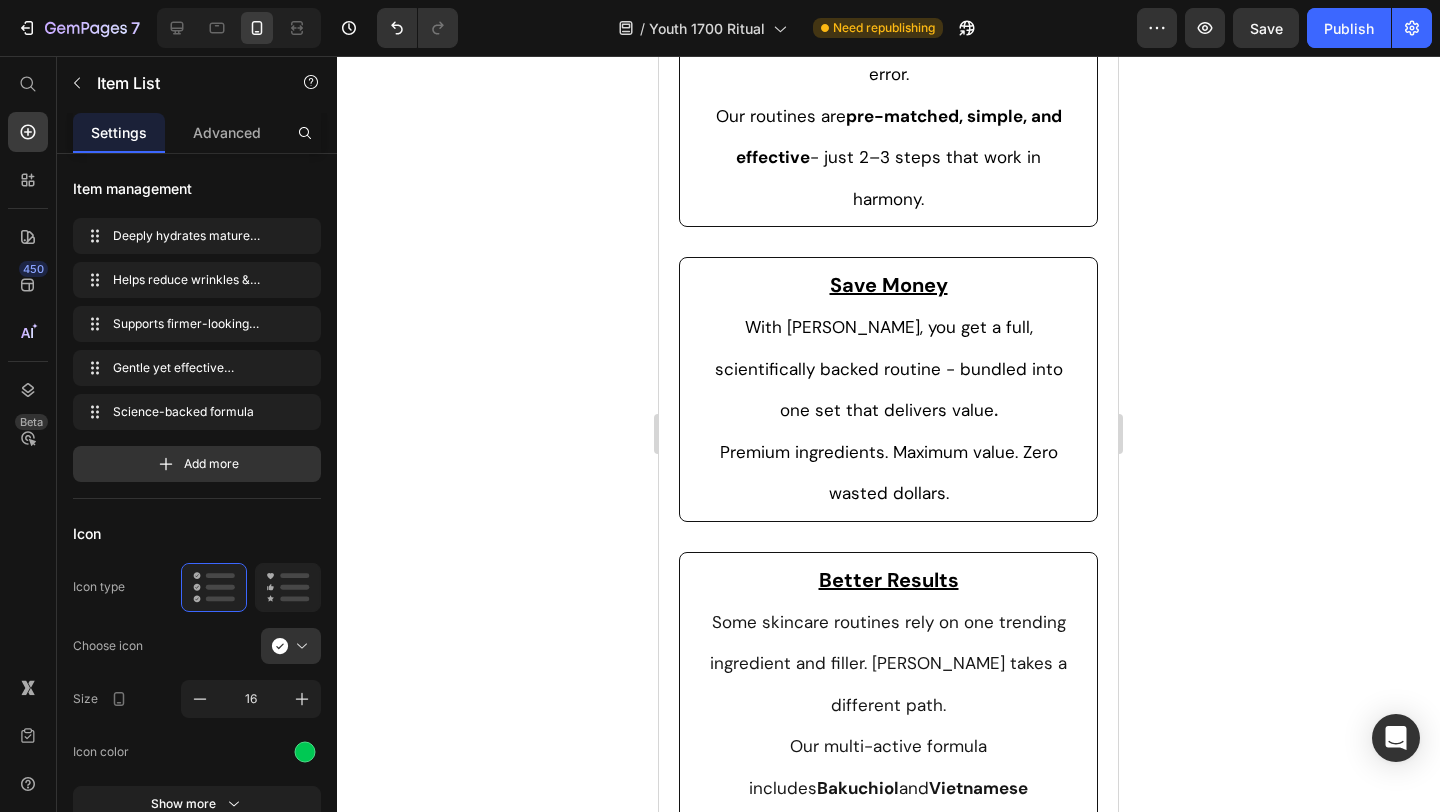 scroll, scrollTop: 1323, scrollLeft: 0, axis: vertical 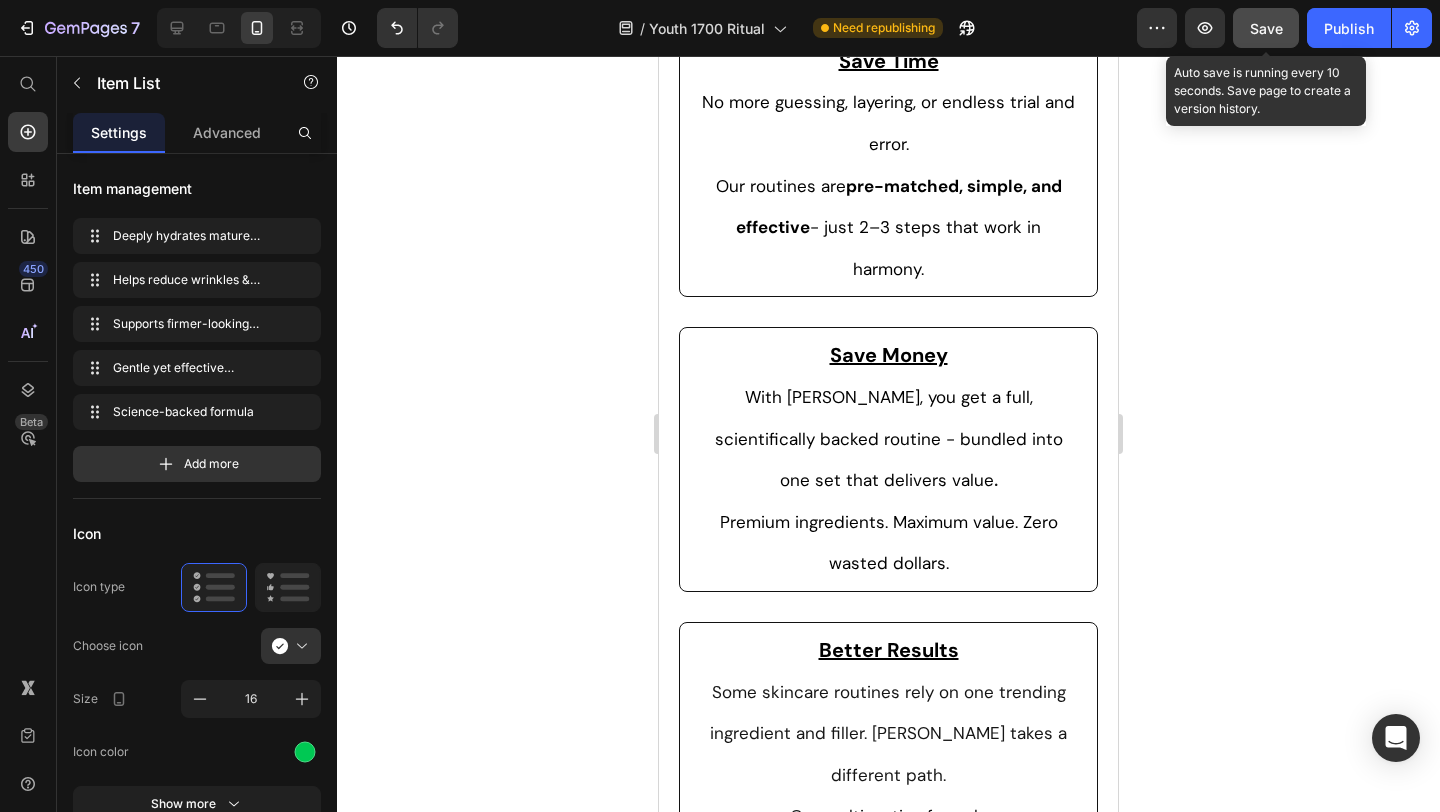 click on "Save" at bounding box center (1266, 28) 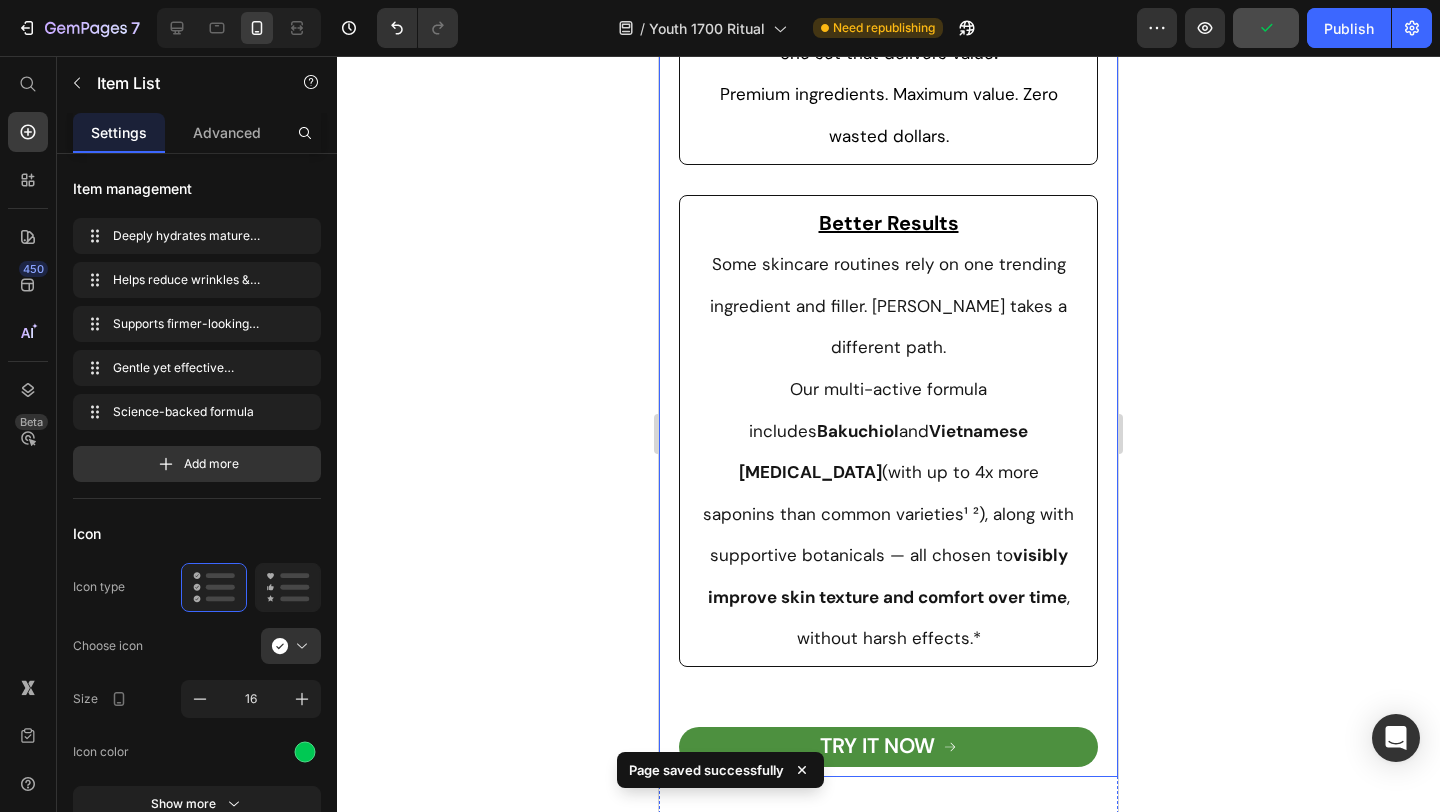 scroll, scrollTop: 1780, scrollLeft: 0, axis: vertical 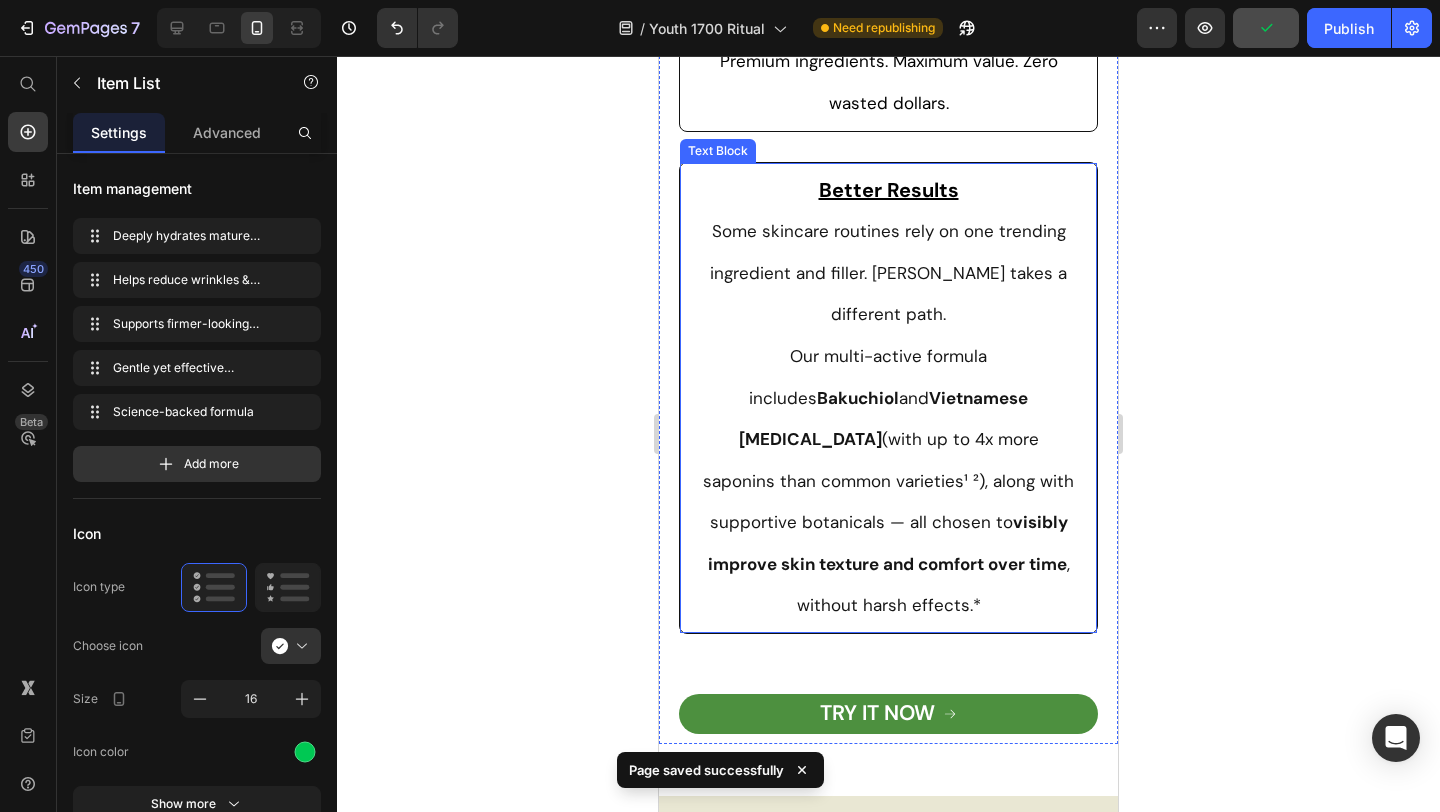 click on "Our multi-active formula includes  Bakuchiol  and  Vietnamese [MEDICAL_DATA]  (with up to 4x more saponins than common varieties" at bounding box center [871, 418] 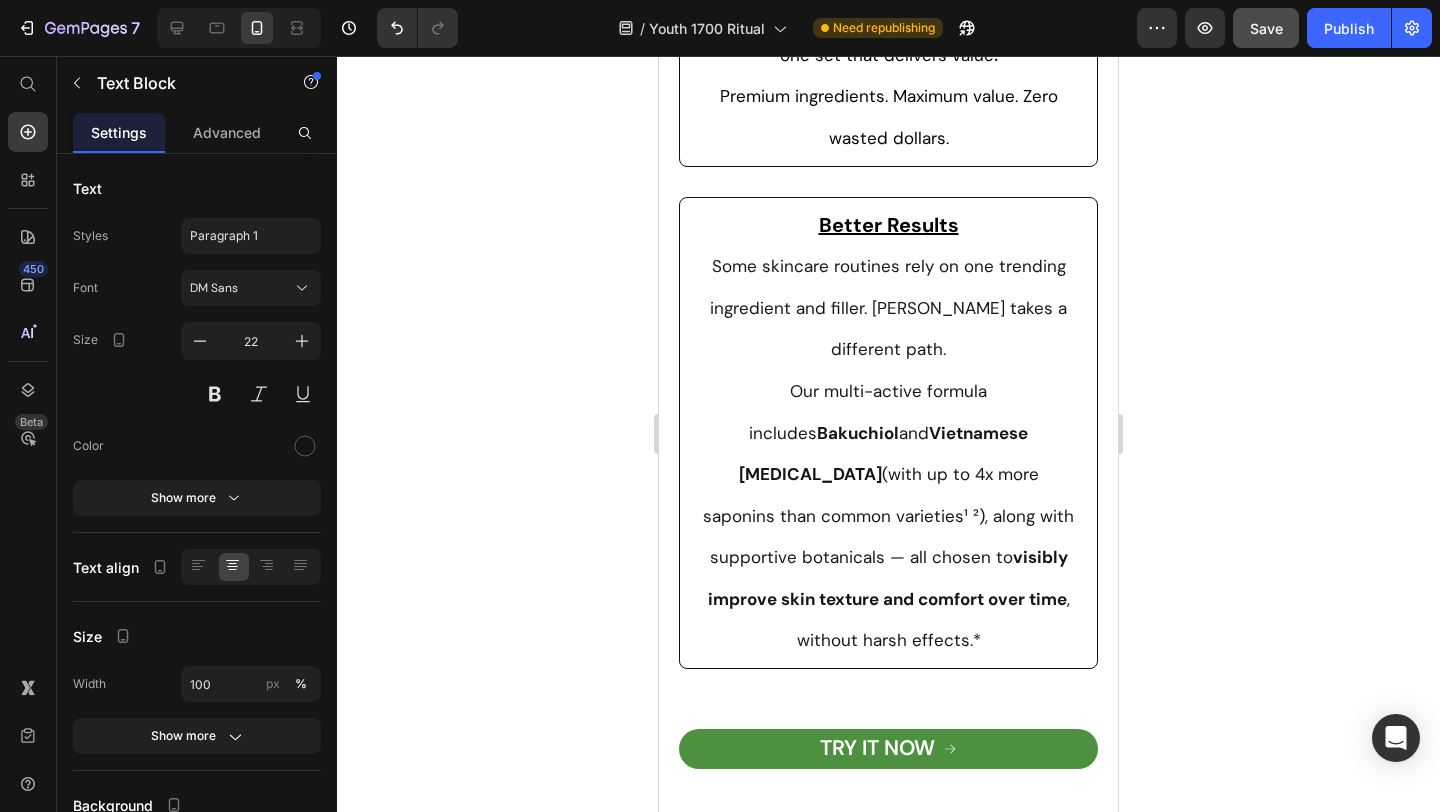 scroll, scrollTop: 1764, scrollLeft: 0, axis: vertical 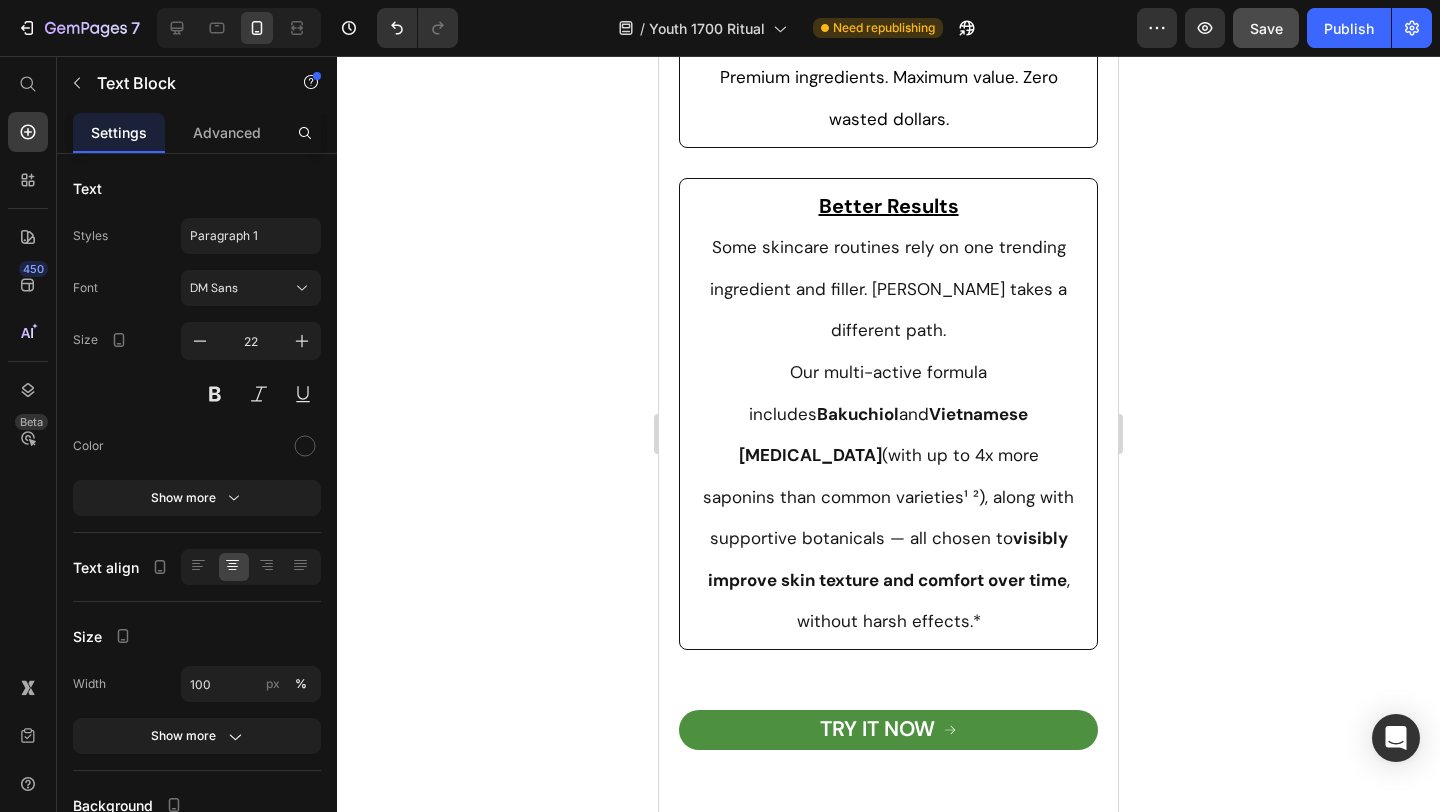 click on "Our multi-active formula includes  Bakuchiol  and  Vietnamese [MEDICAL_DATA]  (with up to 4x more saponins than common varieties" at bounding box center [871, 434] 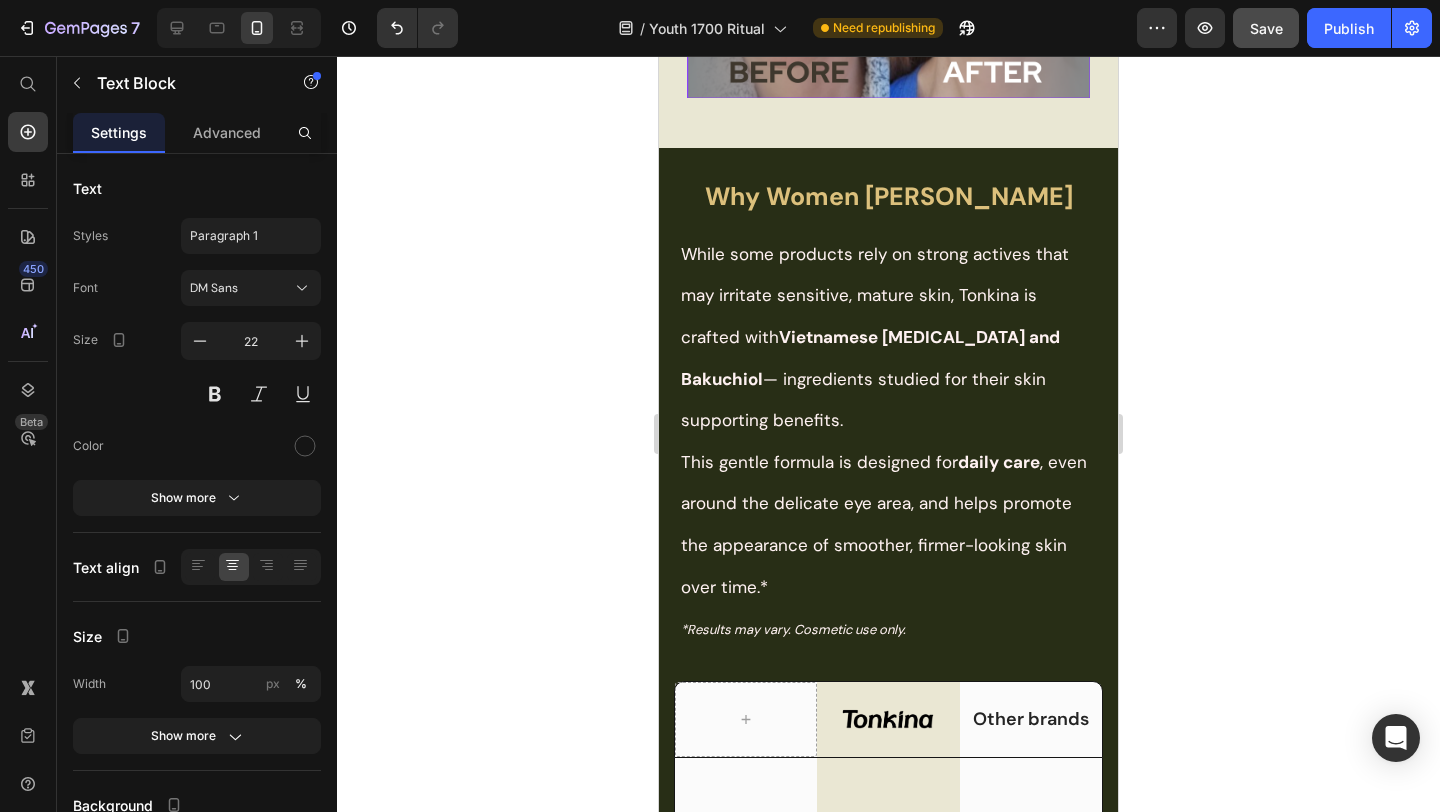 scroll, scrollTop: 3862, scrollLeft: 0, axis: vertical 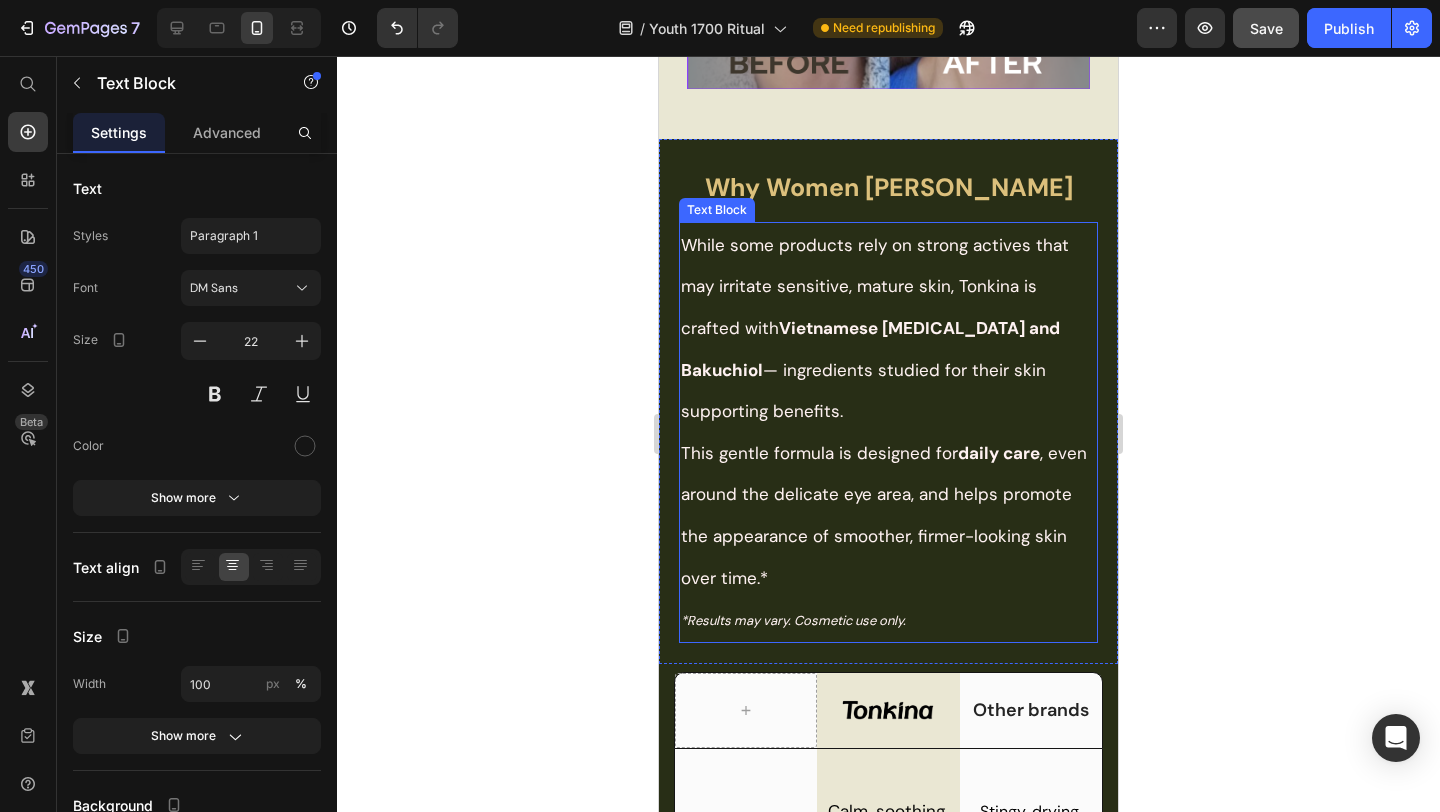 click on "*Results may vary. Cosmetic use only." at bounding box center (888, 619) 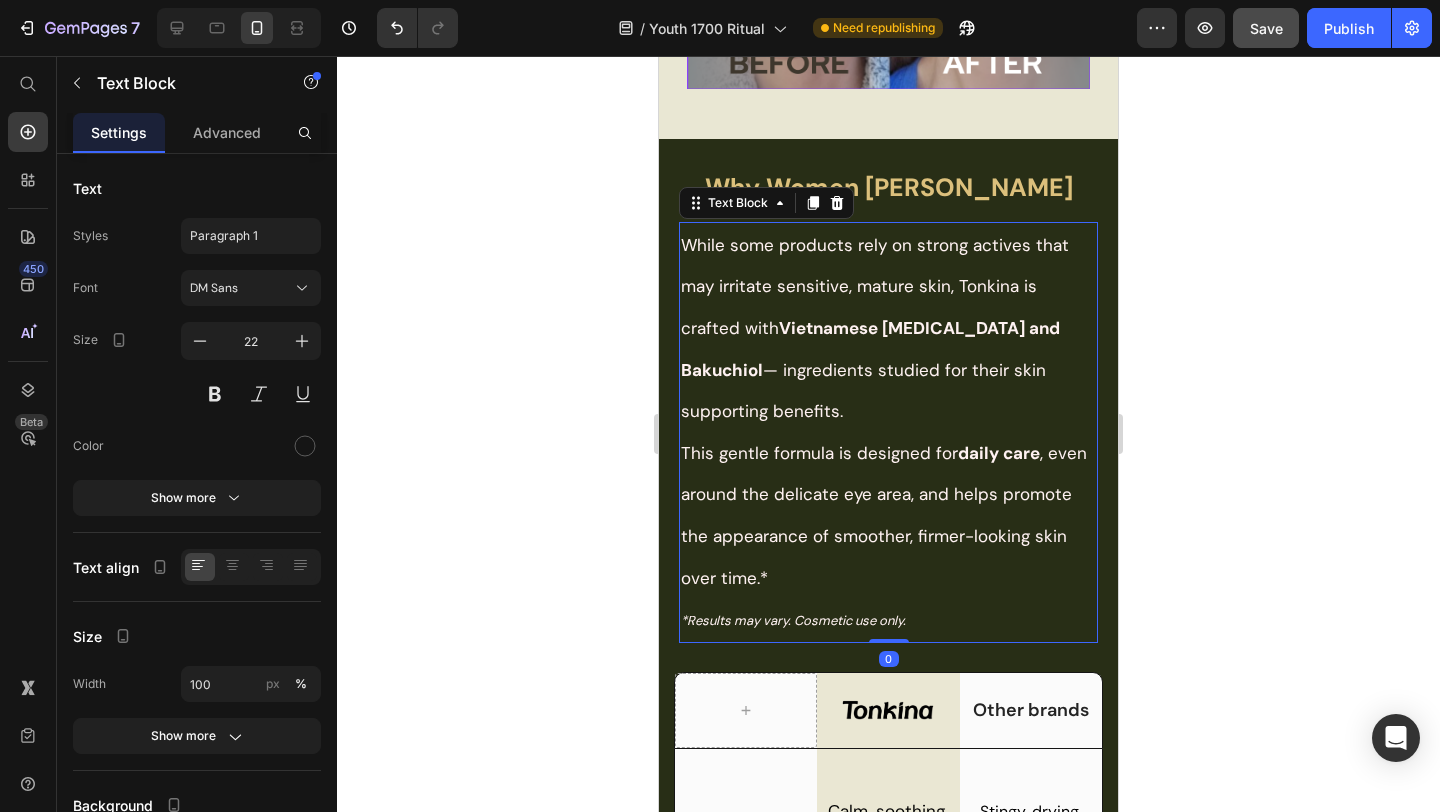 click on "*Results may vary. Cosmetic use only." at bounding box center [888, 619] 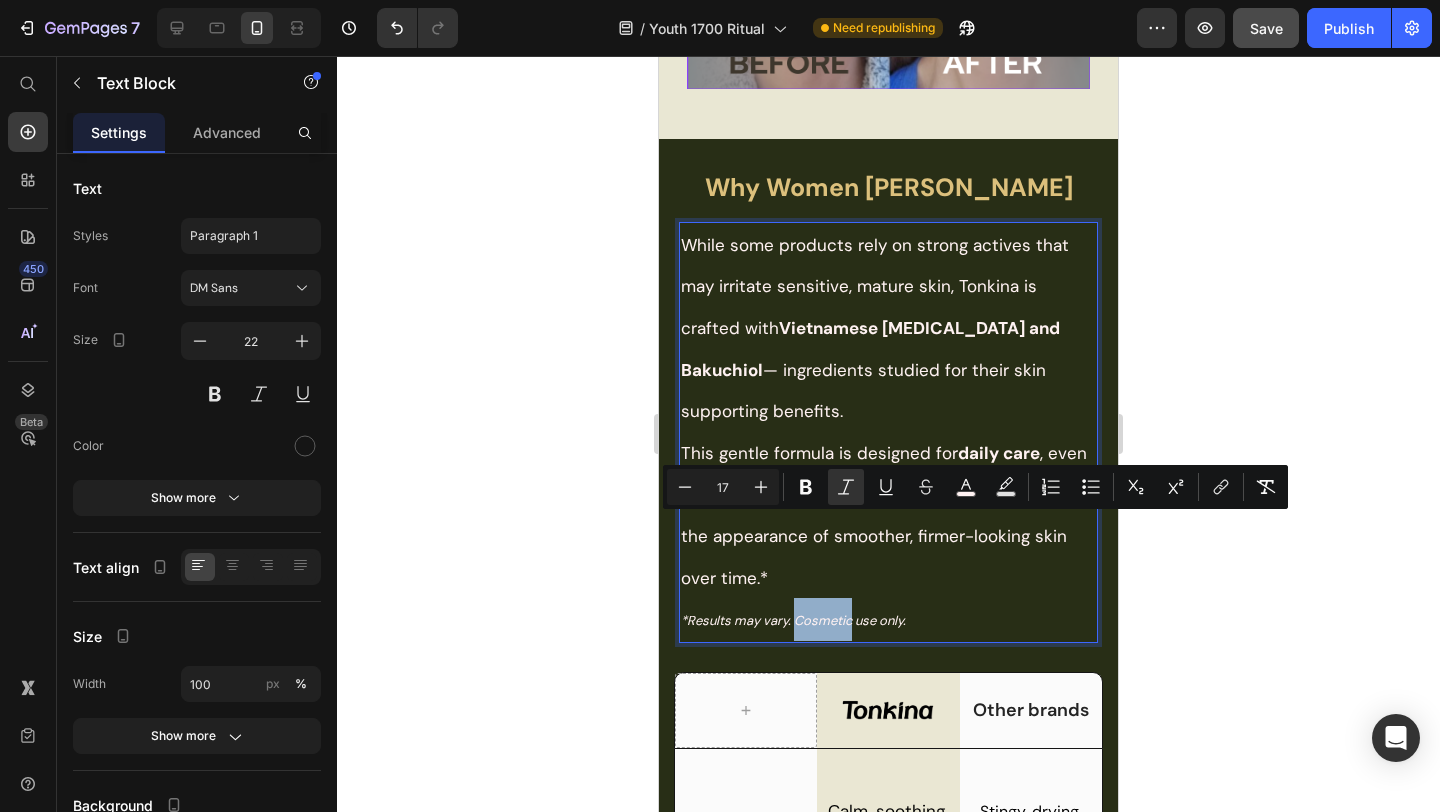 click on "This gentle formula is designed for  daily care , even around the delicate eye area, and helps promote the appearance of smoother, firmer-looking skin over time.*" at bounding box center (884, 515) 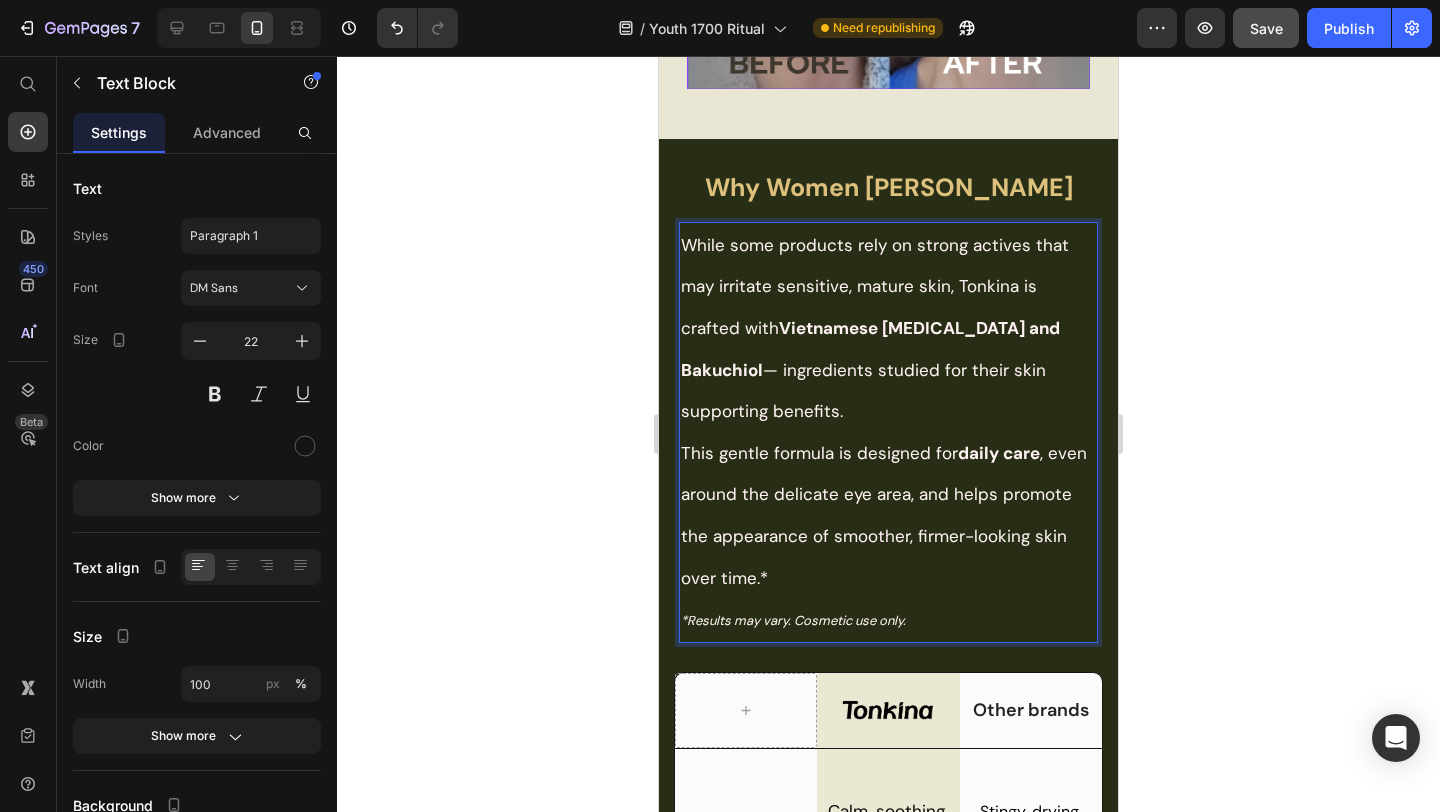 click on "*Results may vary. Cosmetic use only." at bounding box center [793, 620] 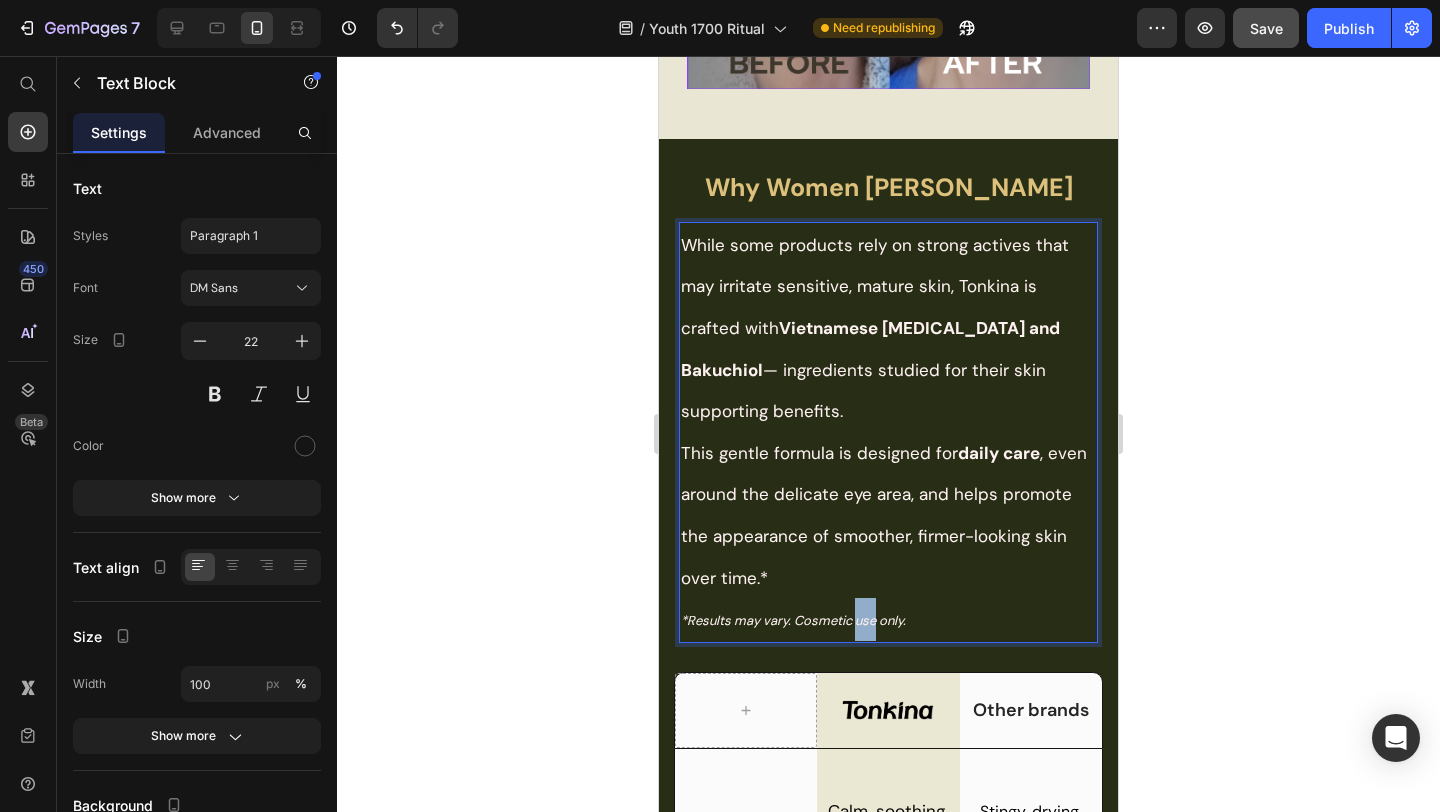click on "*Results may vary. Cosmetic use only." at bounding box center [793, 620] 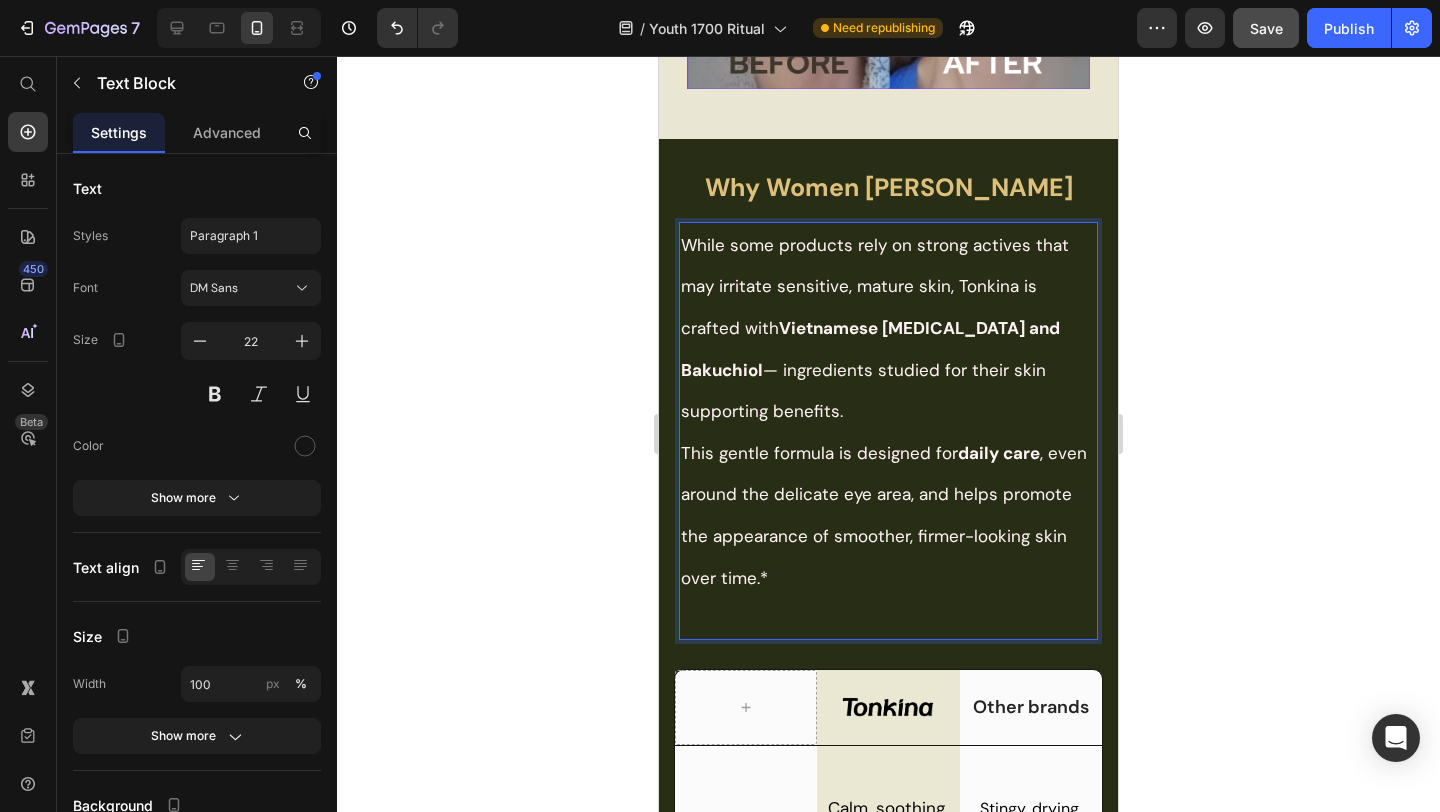 click at bounding box center [888, 618] 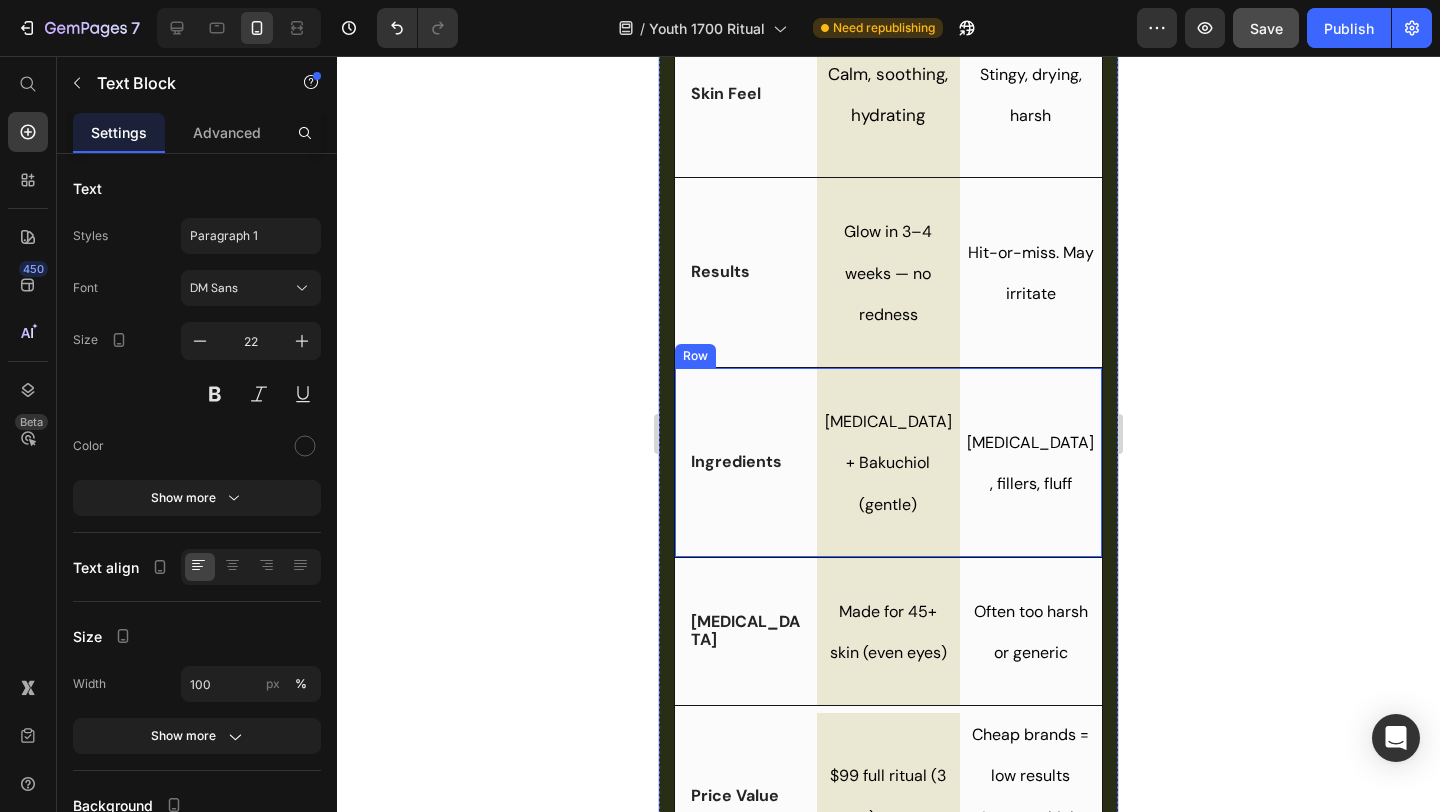 click on "Icon Ingredients Text Block Row" at bounding box center [746, 462] 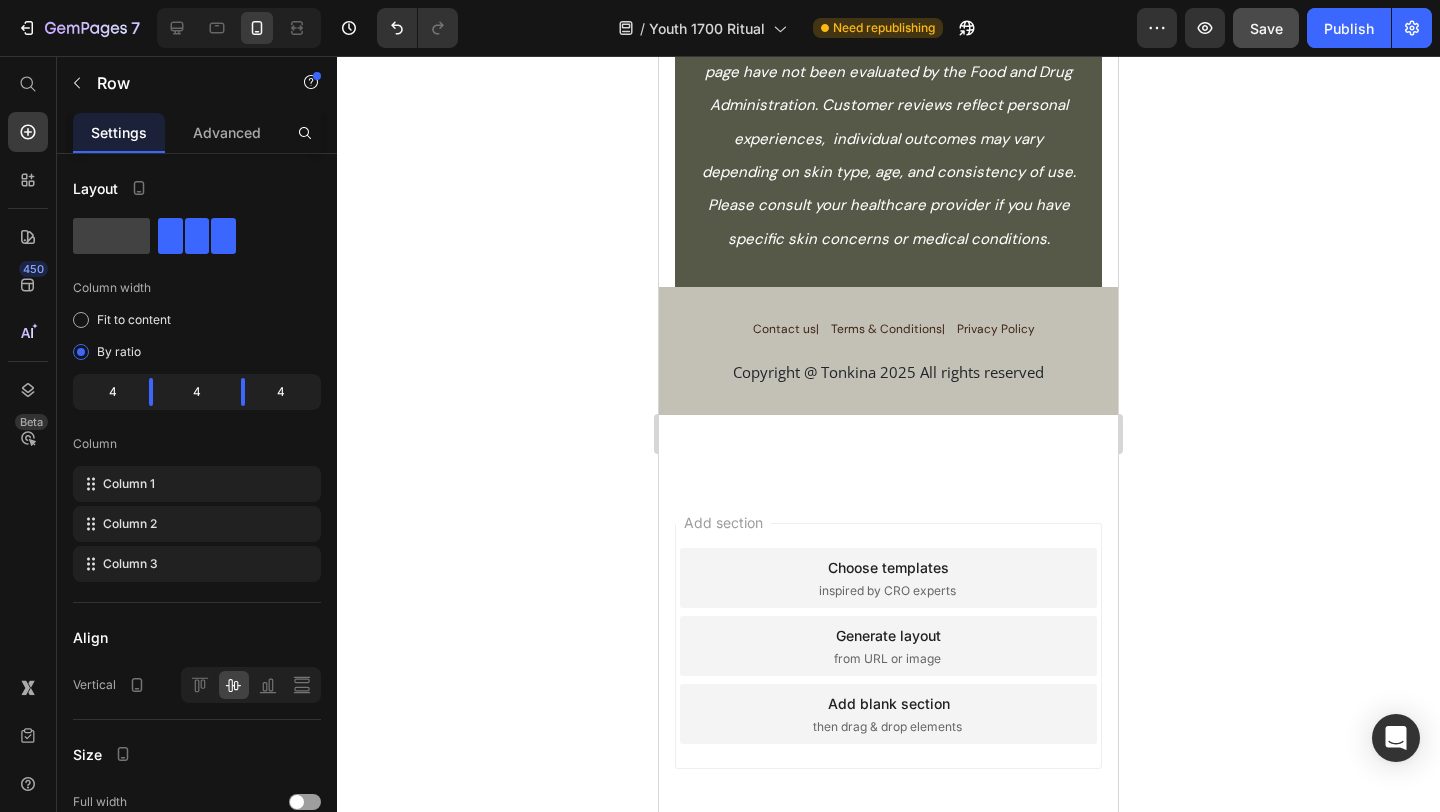 scroll, scrollTop: 10525, scrollLeft: 0, axis: vertical 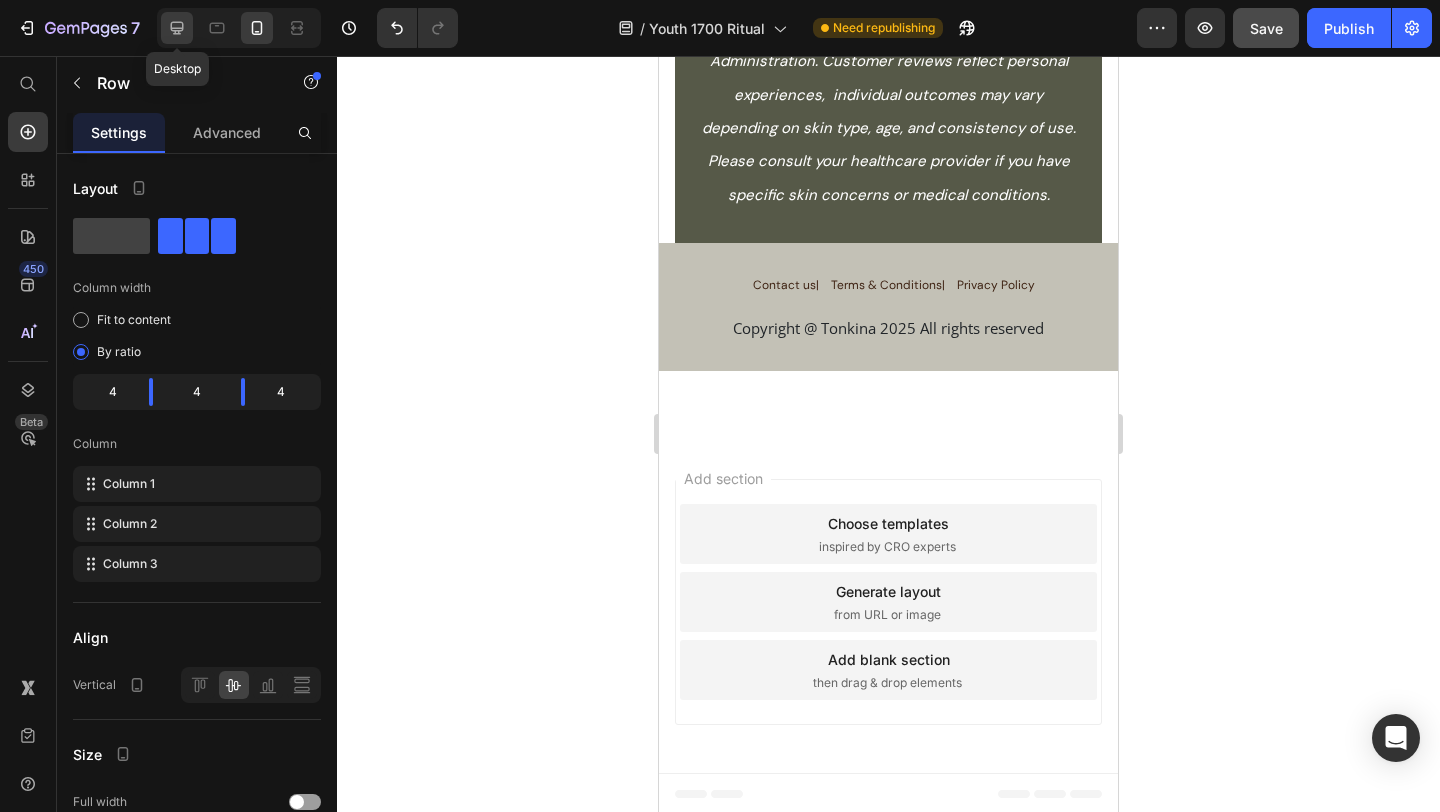 click 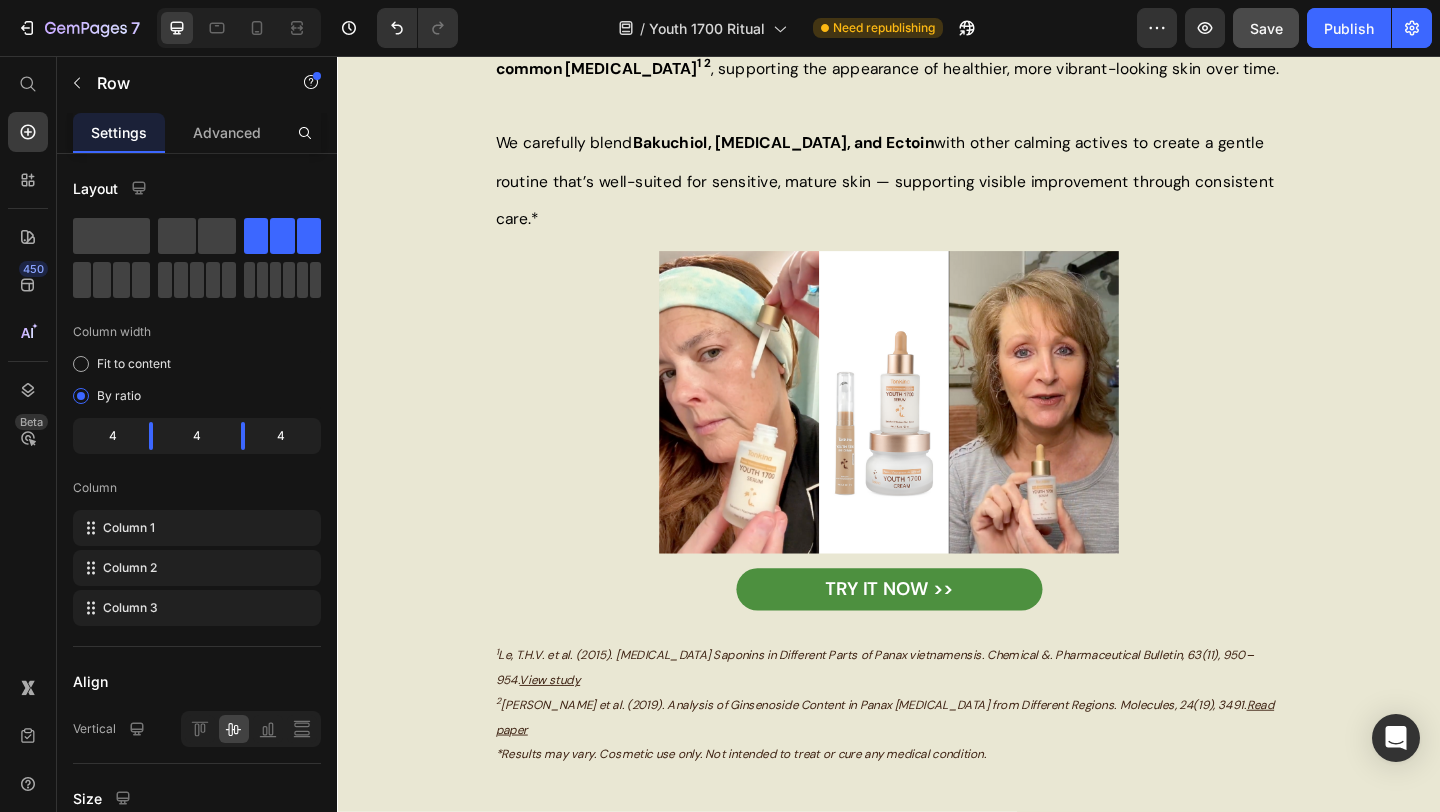 scroll, scrollTop: 1924, scrollLeft: 0, axis: vertical 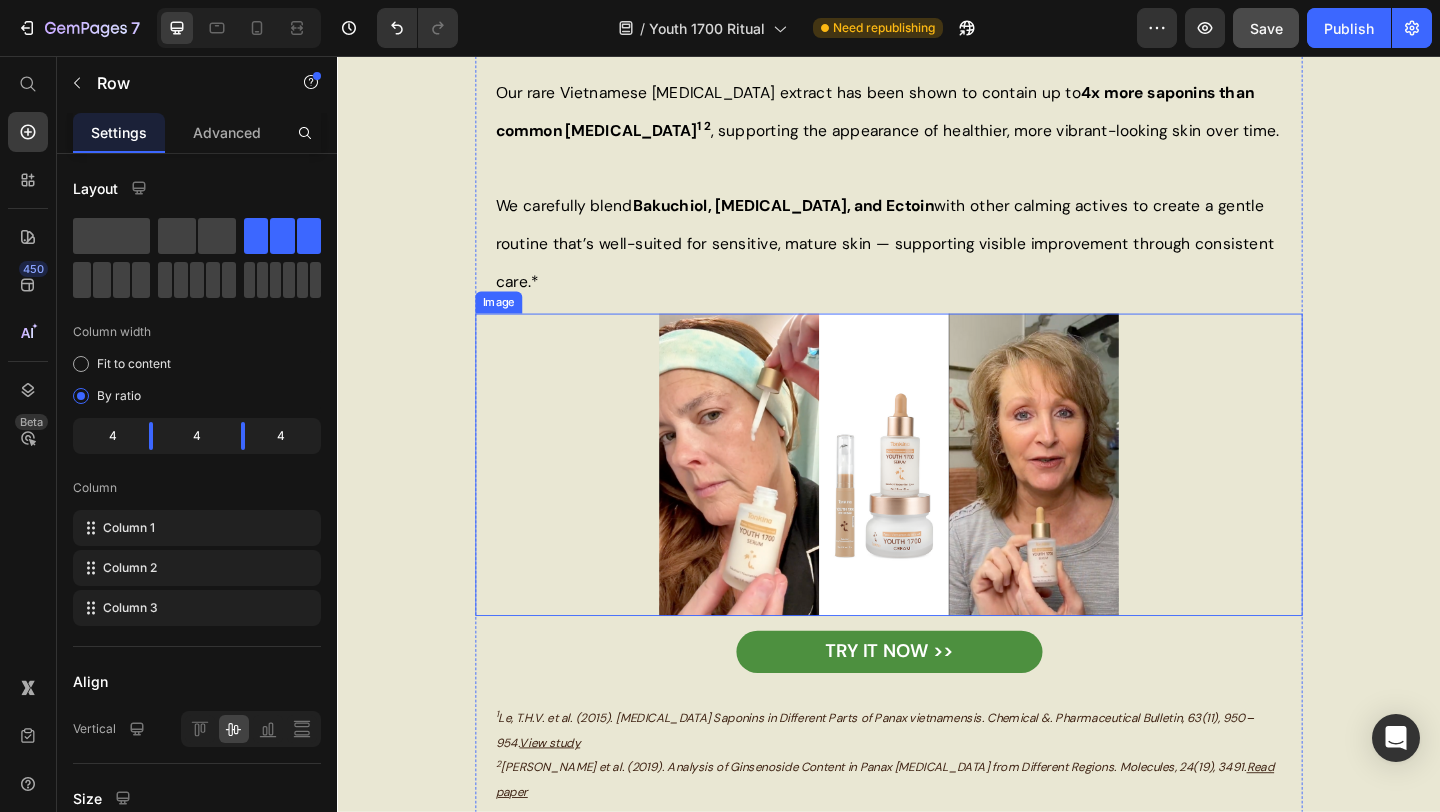 click at bounding box center [937, 500] 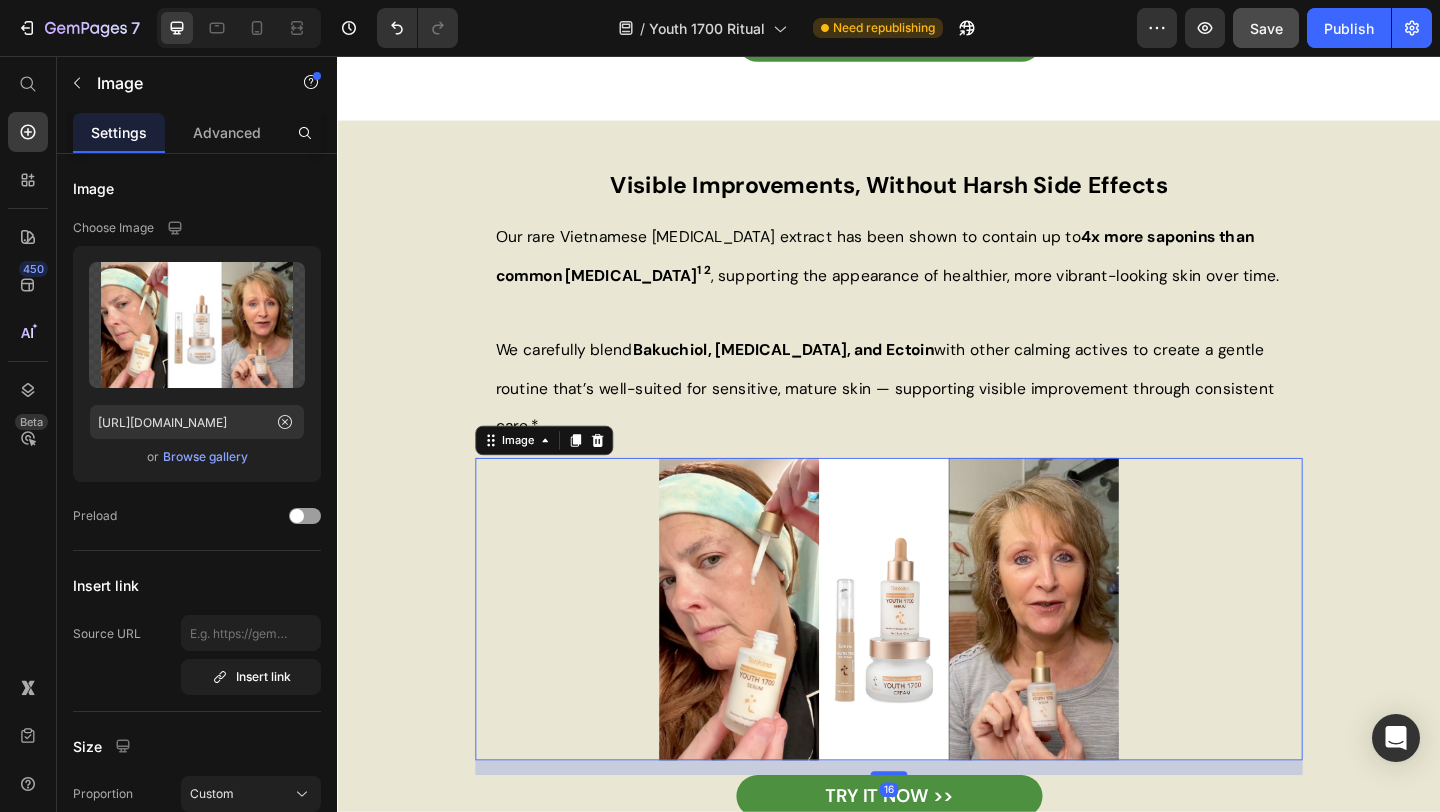 scroll, scrollTop: 1757, scrollLeft: 0, axis: vertical 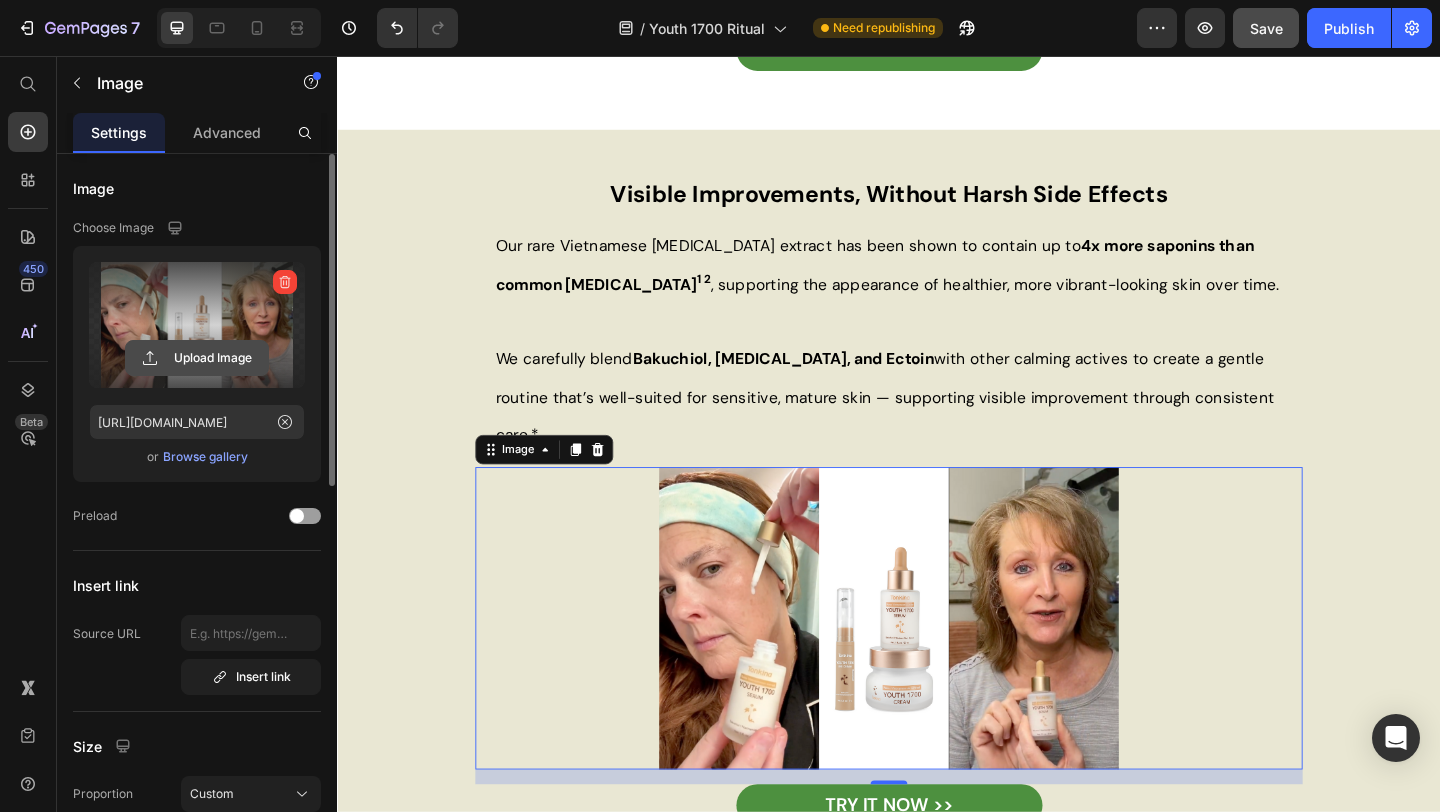 click 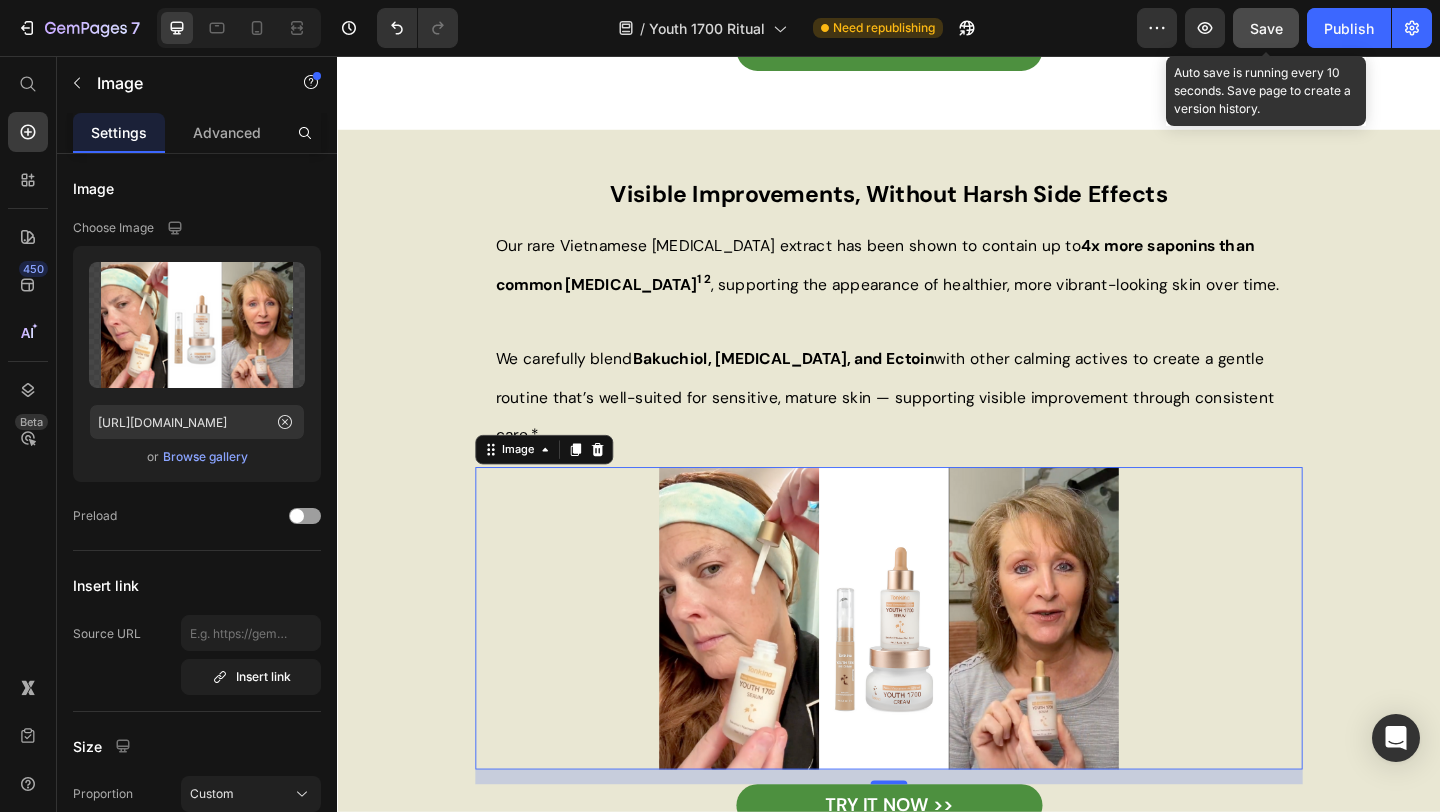 click on "Save" 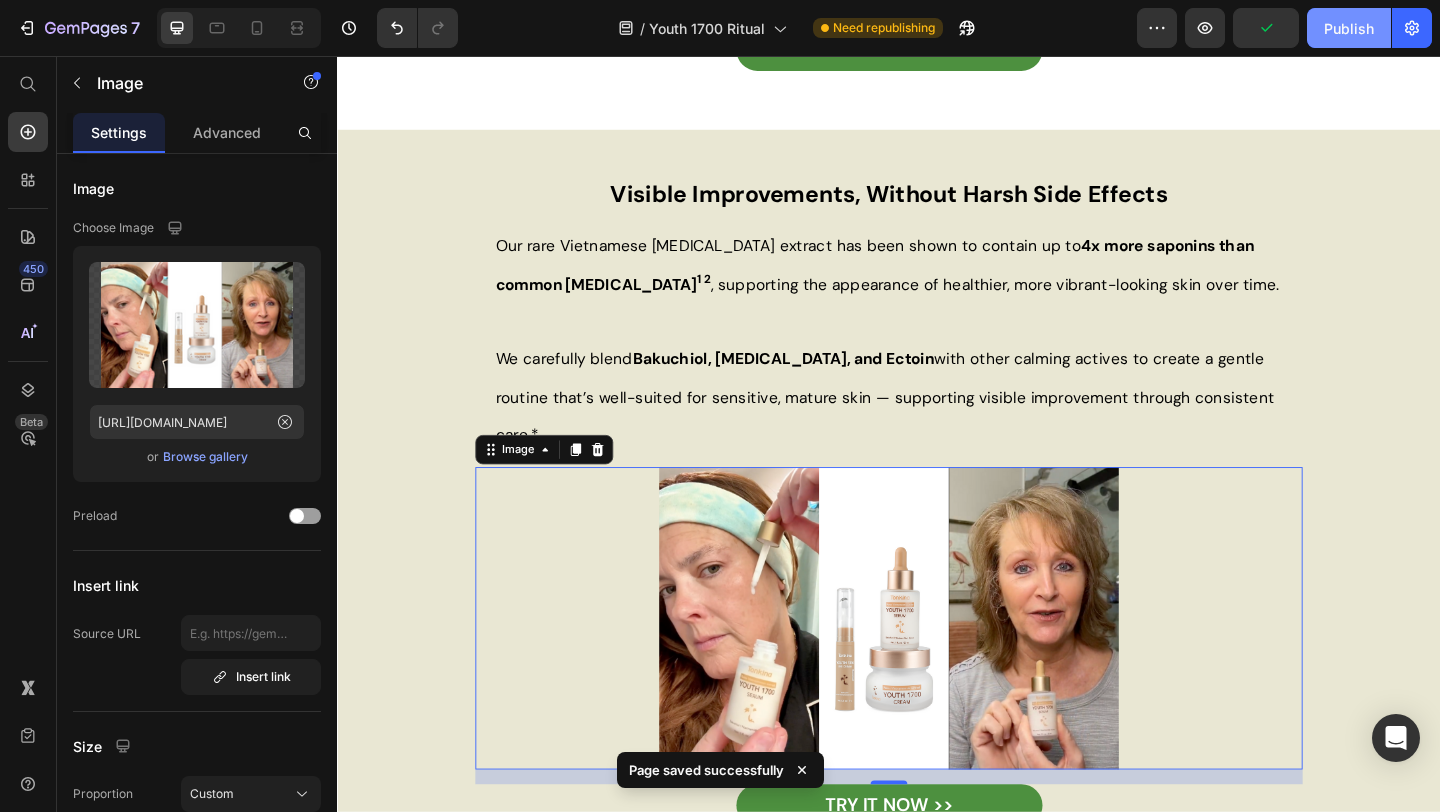 click on "Publish" at bounding box center [1349, 28] 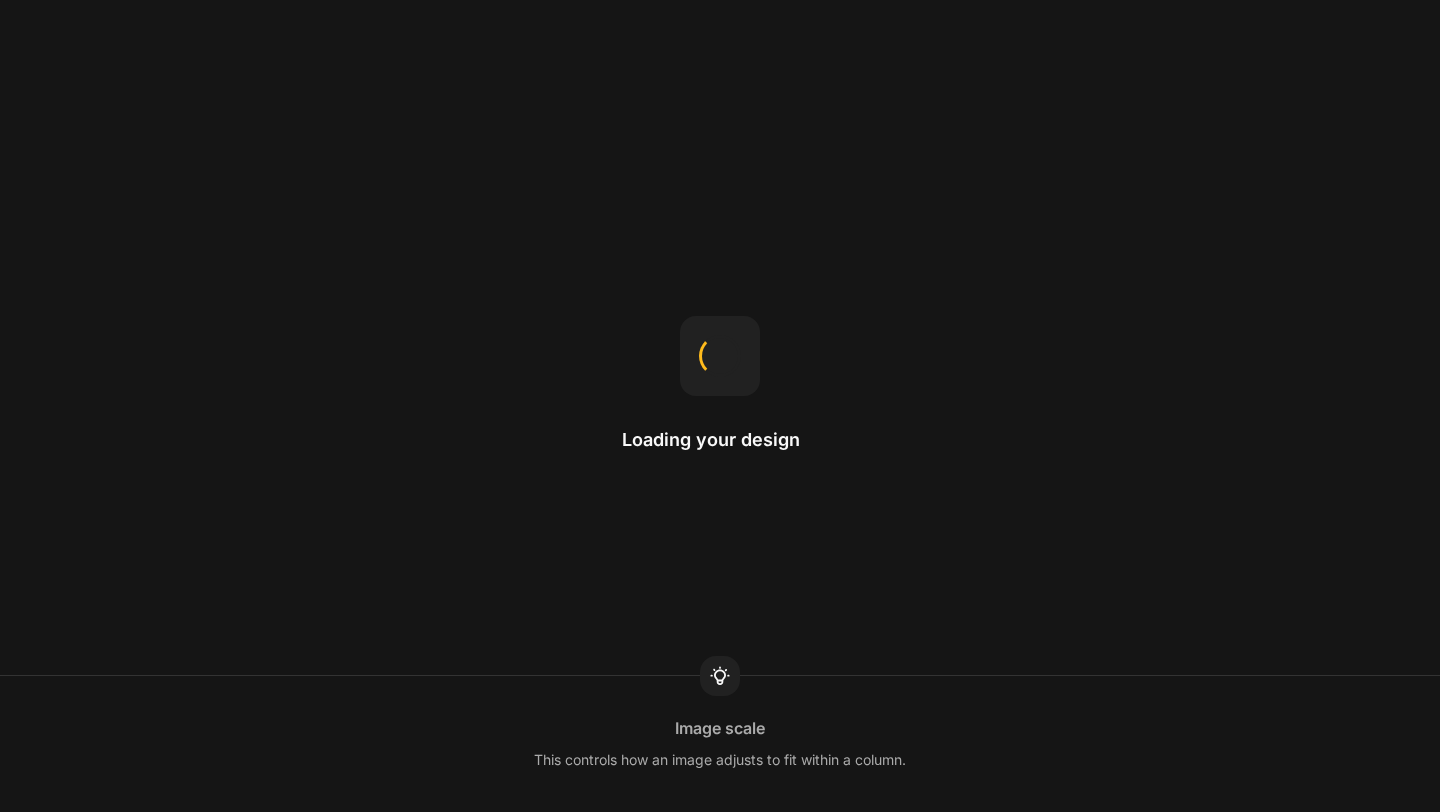 scroll, scrollTop: 0, scrollLeft: 0, axis: both 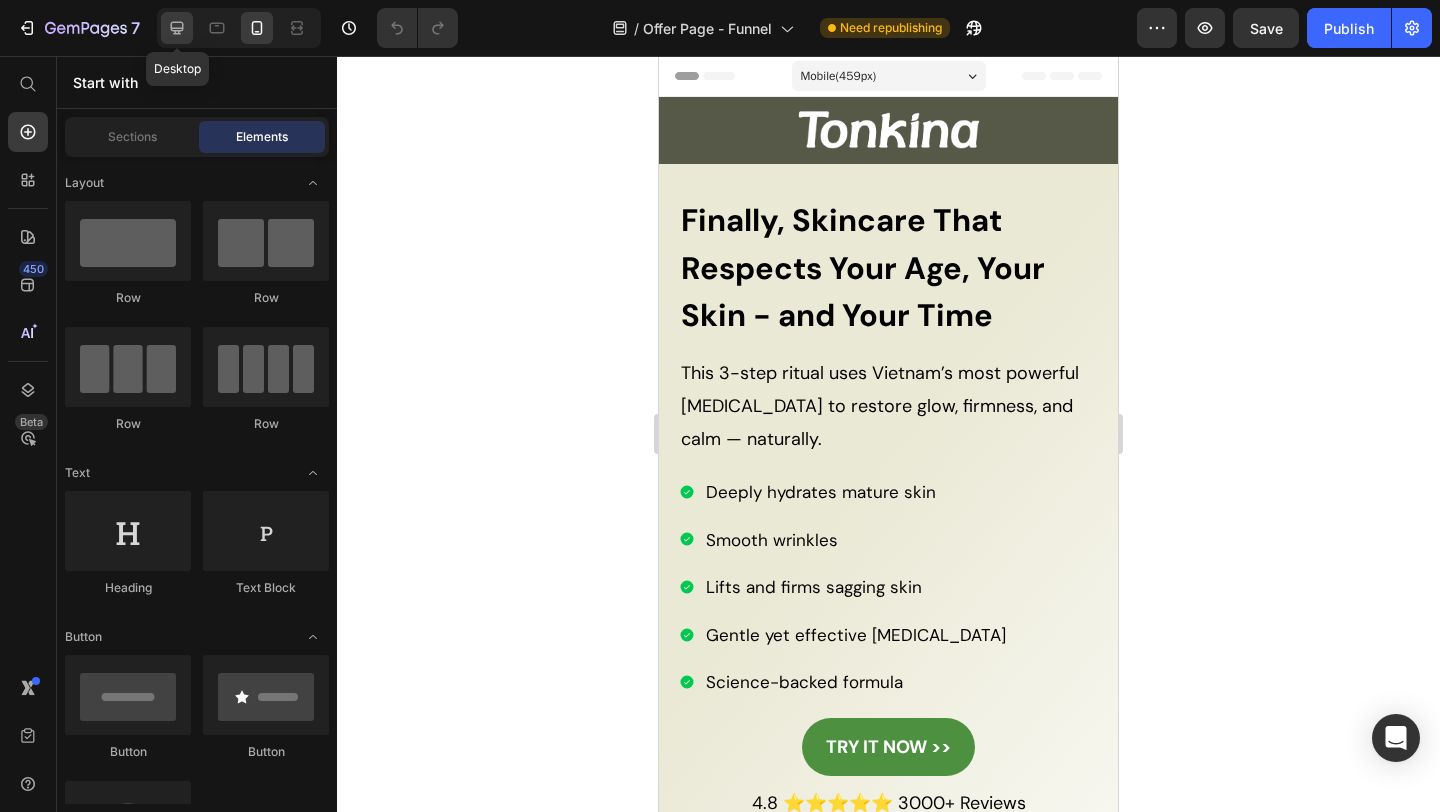 click 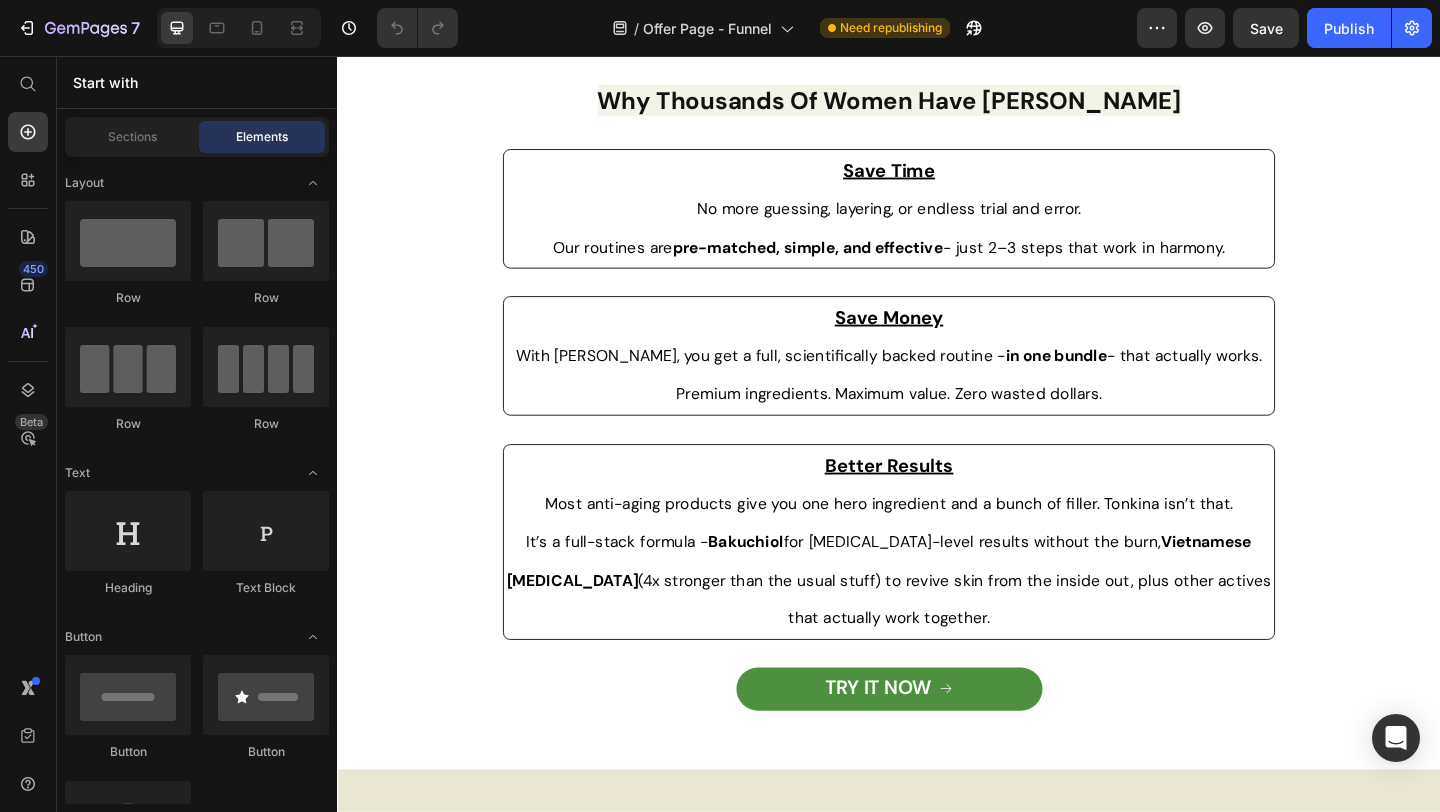 scroll, scrollTop: 984, scrollLeft: 0, axis: vertical 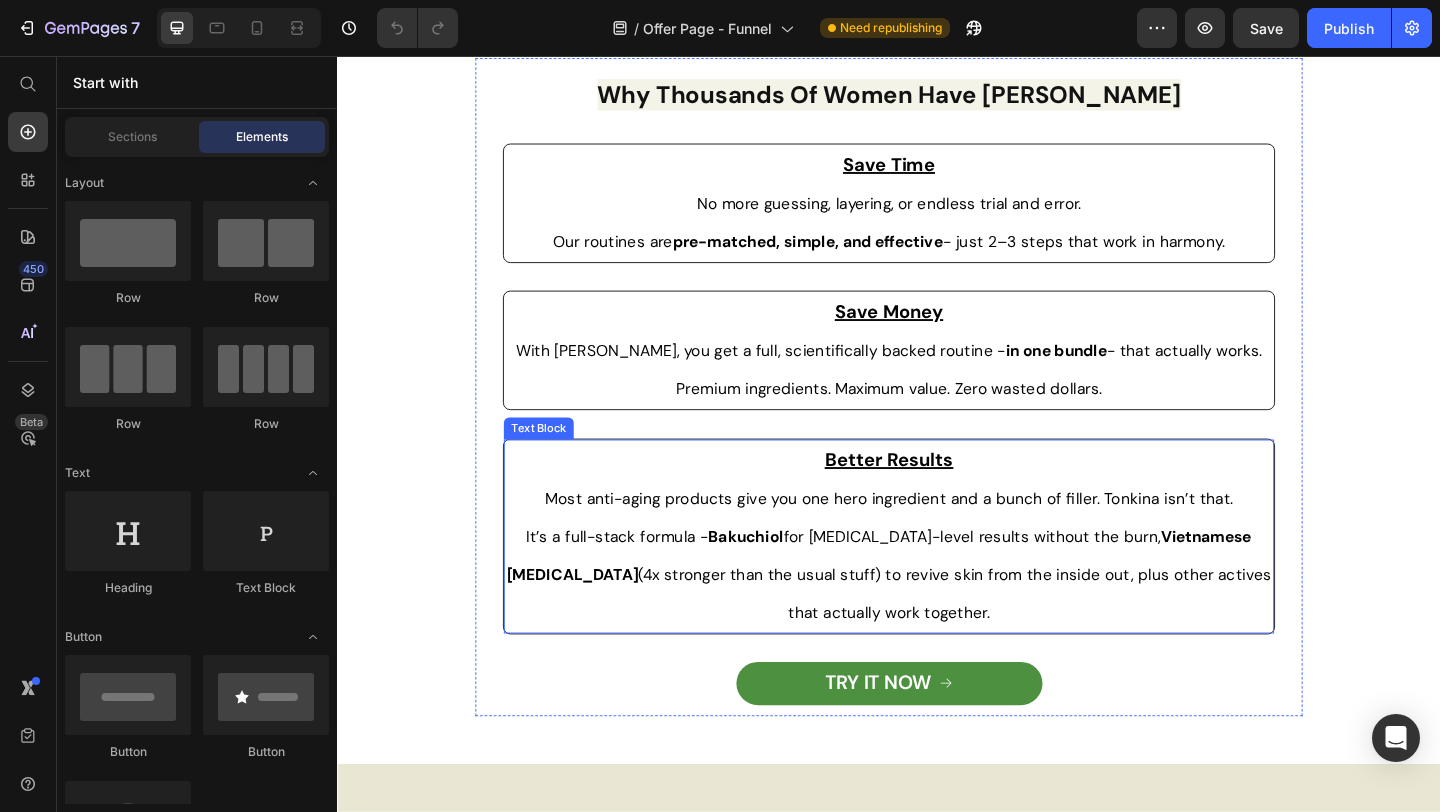 click on "Better Results" at bounding box center [937, 495] 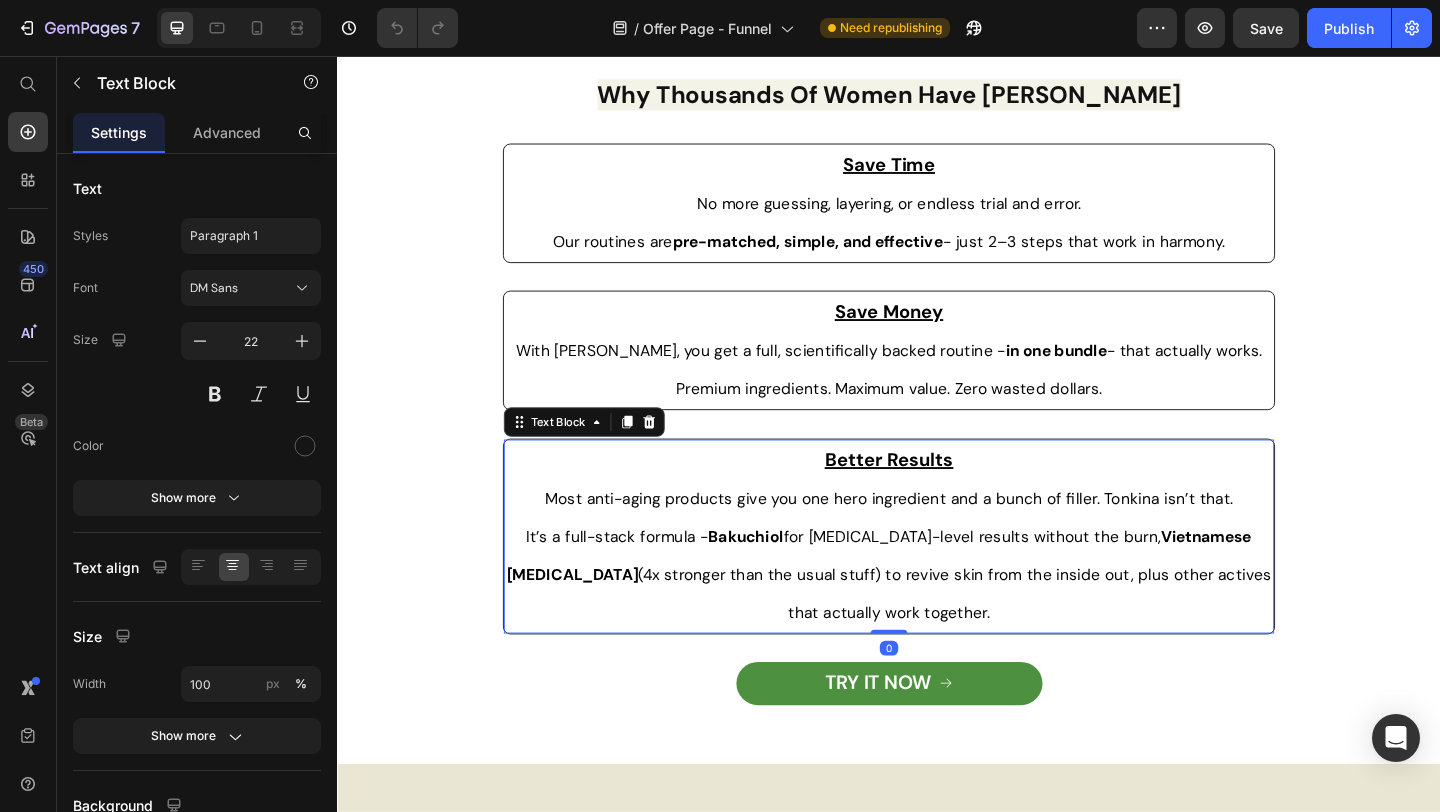 click on "It’s a full-stack formula -  Bakuchiol  for [MEDICAL_DATA]-level results without the burn,  Vietnamese [MEDICAL_DATA]  (4x stronger than the usual stuff) to revive skin from the inside out, plus other actives that actually work together." at bounding box center [937, 619] 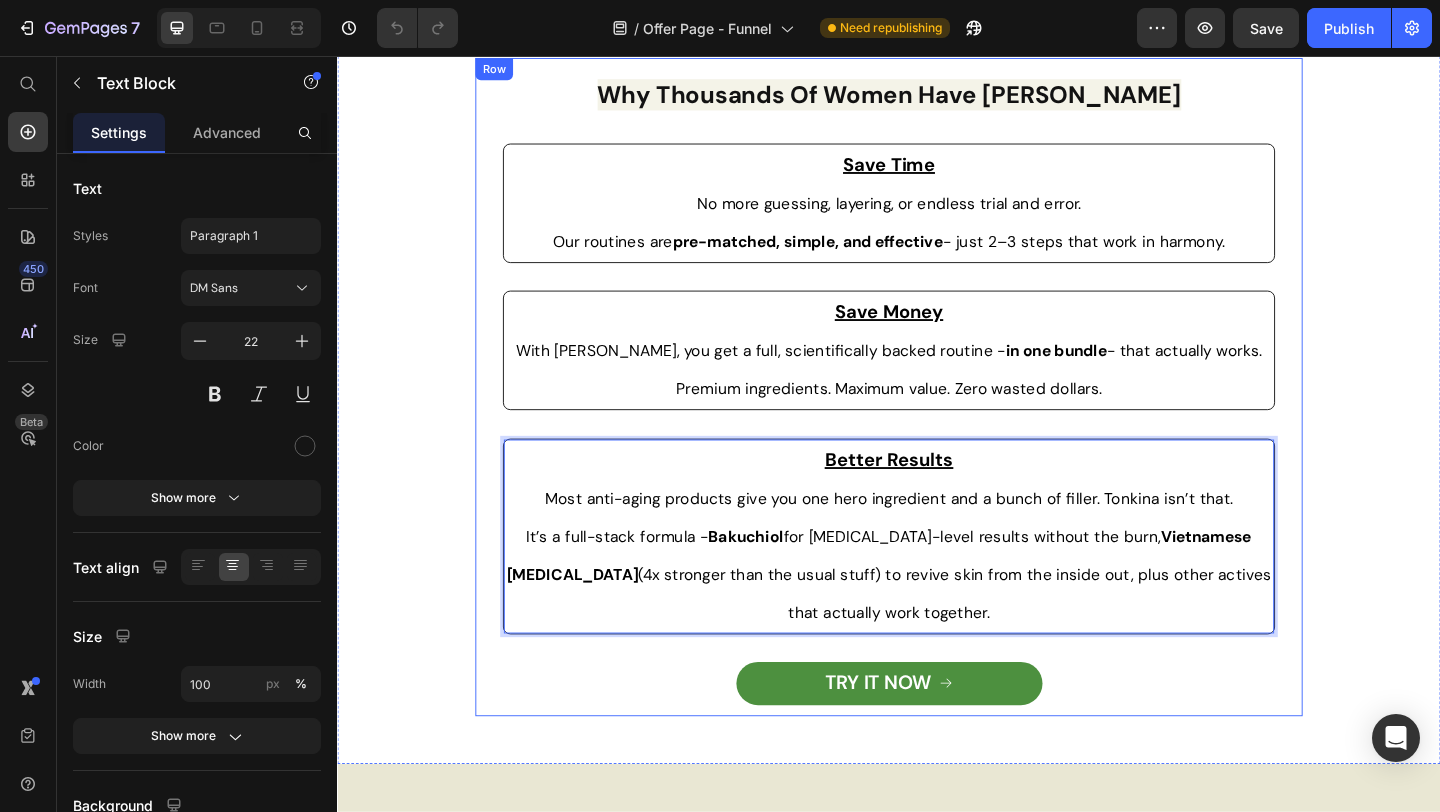 click on "Why Thousands Of Women Have Chosen Tonkina Heading Save Time No more guessing, layering, or endless trial and error. Our routines are  pre-matched, simple, and effective  - just 2–3 steps that work in harmony. Text Block Save Money With [PERSON_NAME], you get a full, scientifically backed routine -  in one bundle  - that actually works.  Premium ingredients. Maximum value. Zero wasted dollars. Text Block Better Results Most anti-aging products give you one hero ingredient and a bunch of filler. Tonkina isn’t that. It’s a full-stack formula -  Bakuchiol  for [MEDICAL_DATA]-level results without the burn,  Vietnamese [MEDICAL_DATA]  (4x stronger than the usual stuff) to revive skin from the inside out, plus other actives that actually work together. Text Block   0
TRY IT NOW Button Row Section 4" at bounding box center (937, 426) 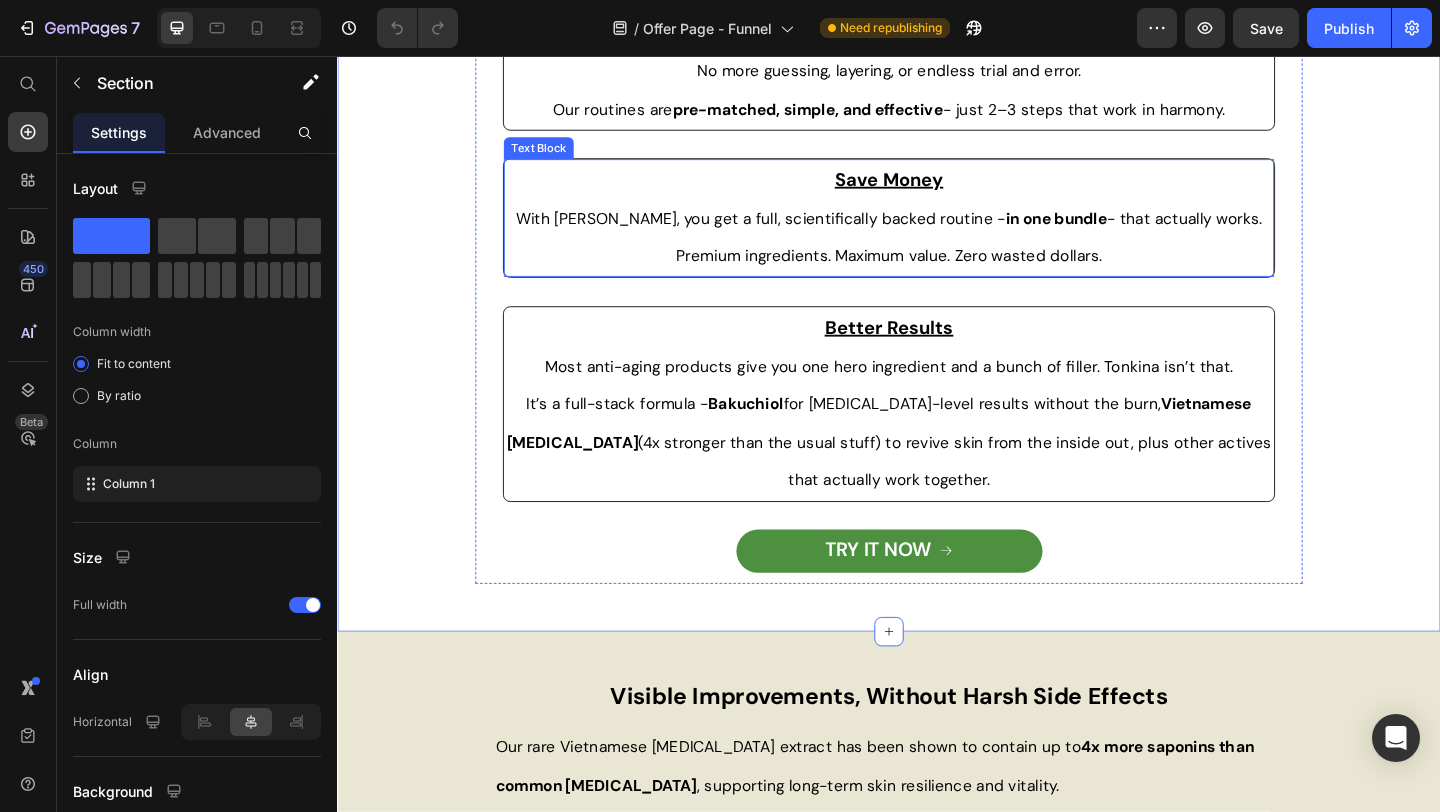 scroll, scrollTop: 1134, scrollLeft: 0, axis: vertical 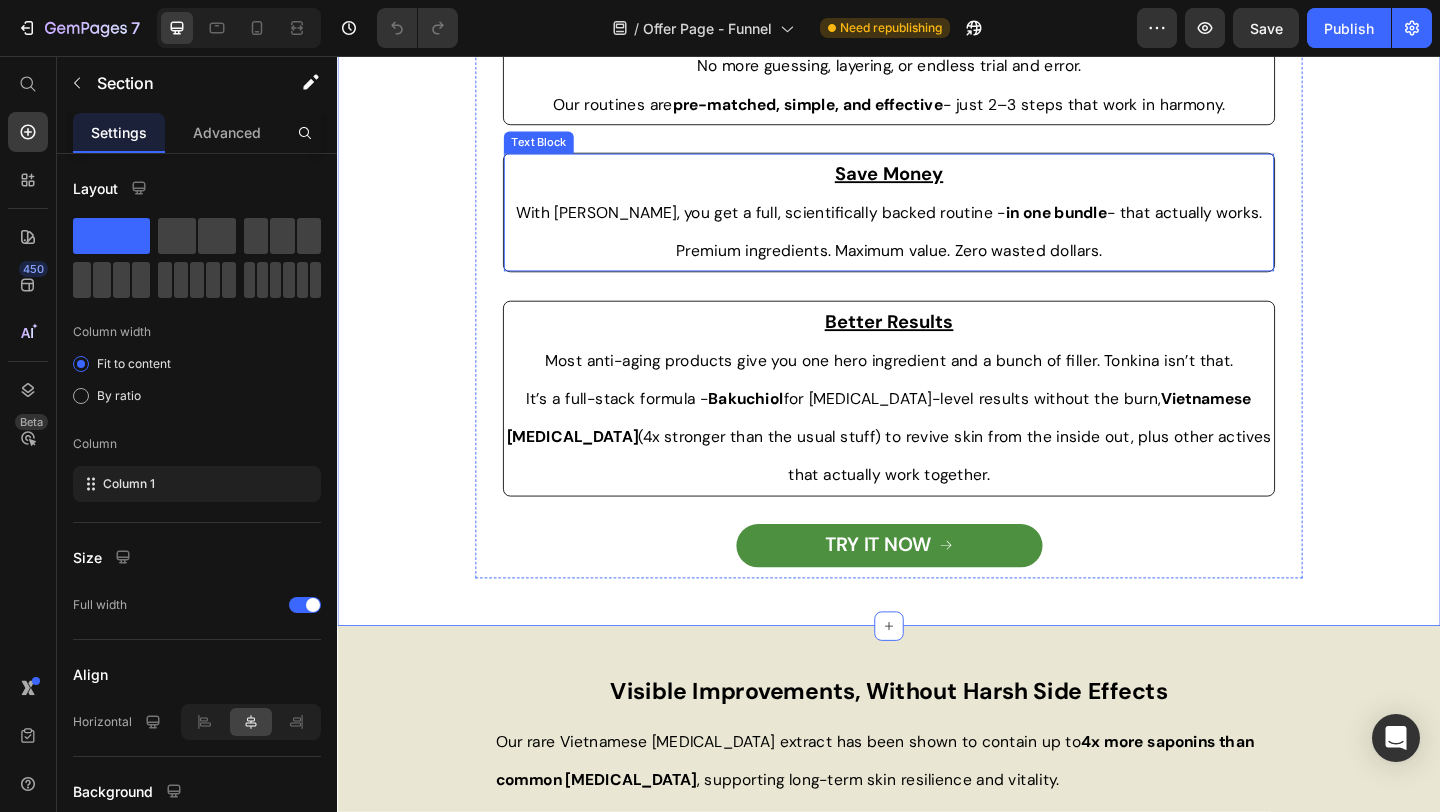 click on "Premium ingredients. Maximum value. Zero wasted dollars." at bounding box center (937, 267) 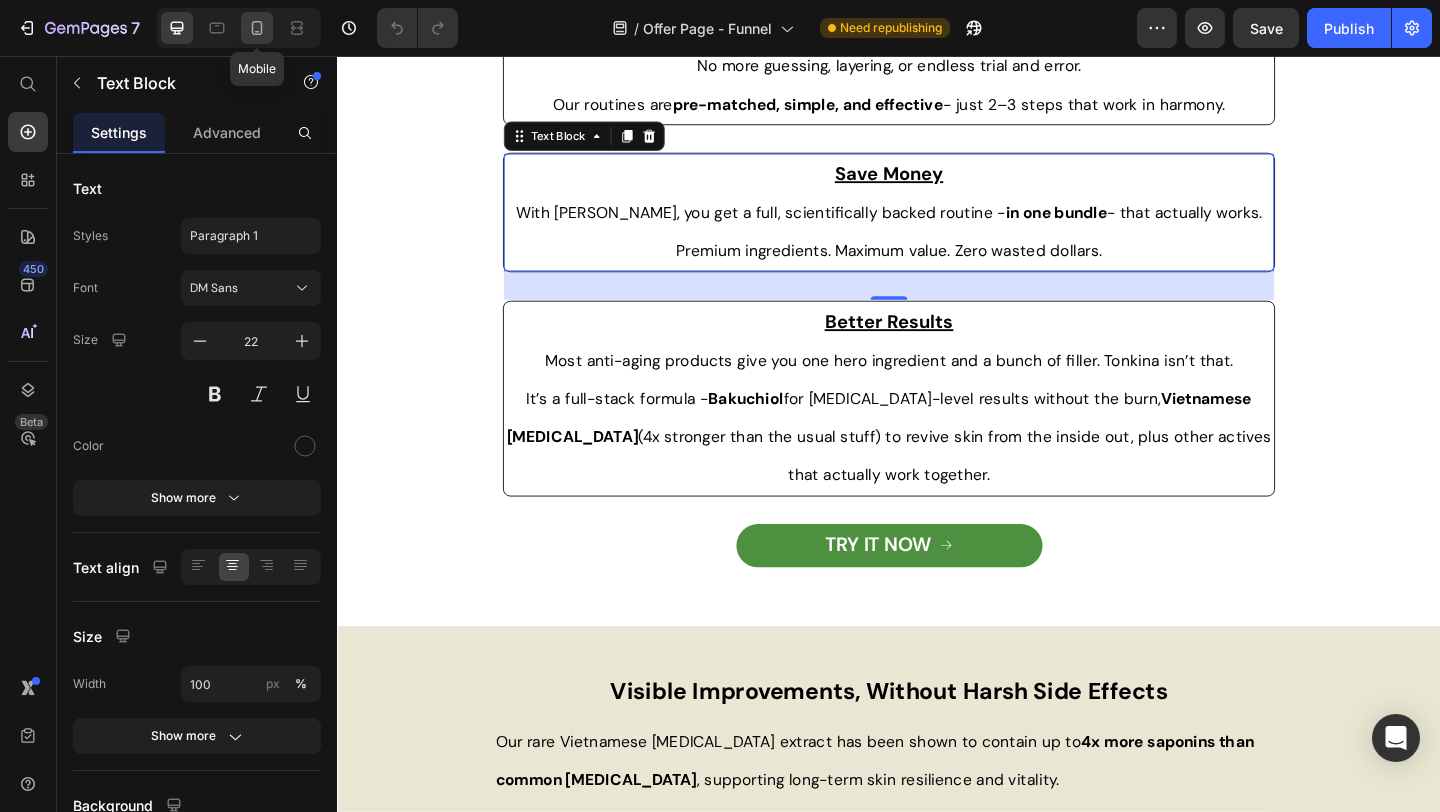 click 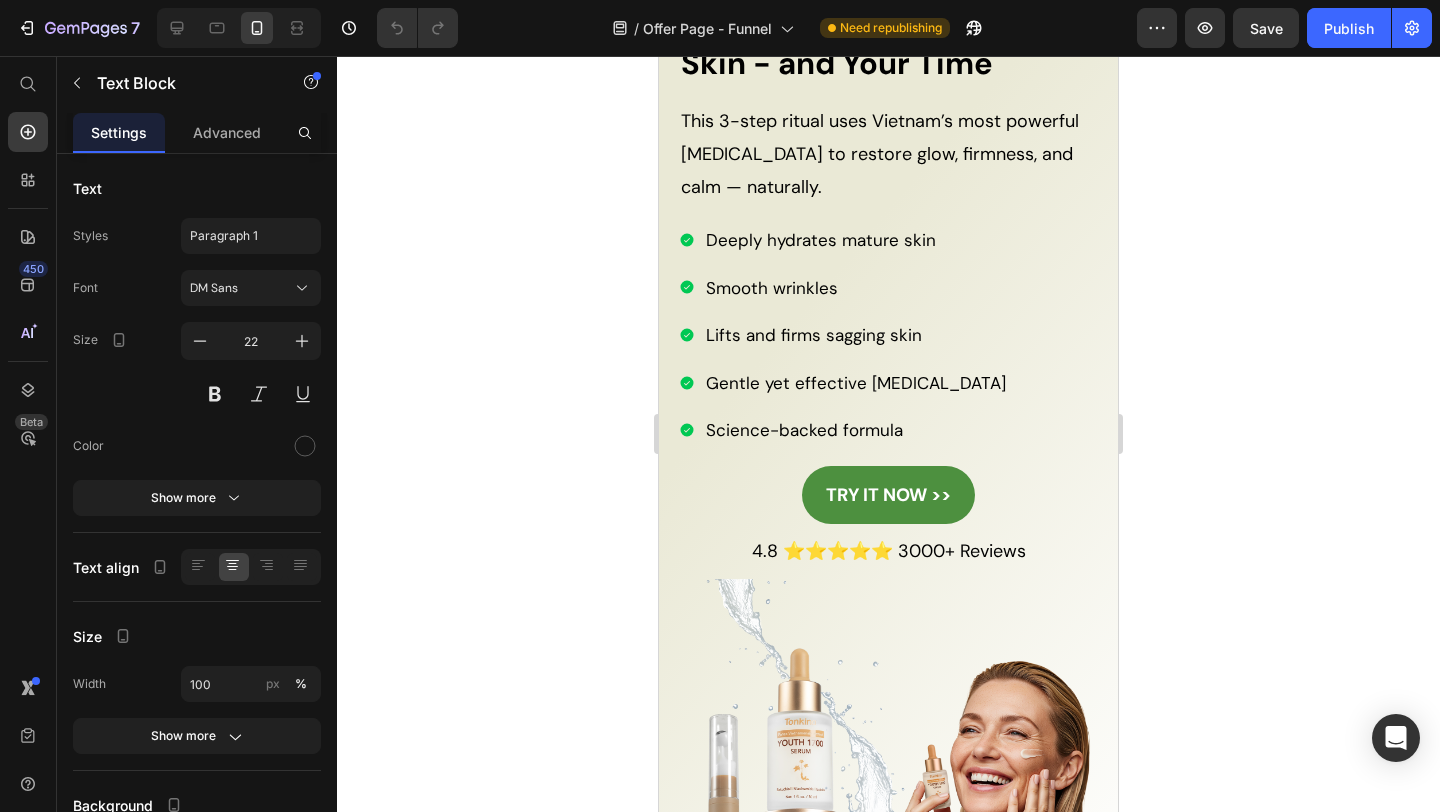 scroll, scrollTop: 208, scrollLeft: 0, axis: vertical 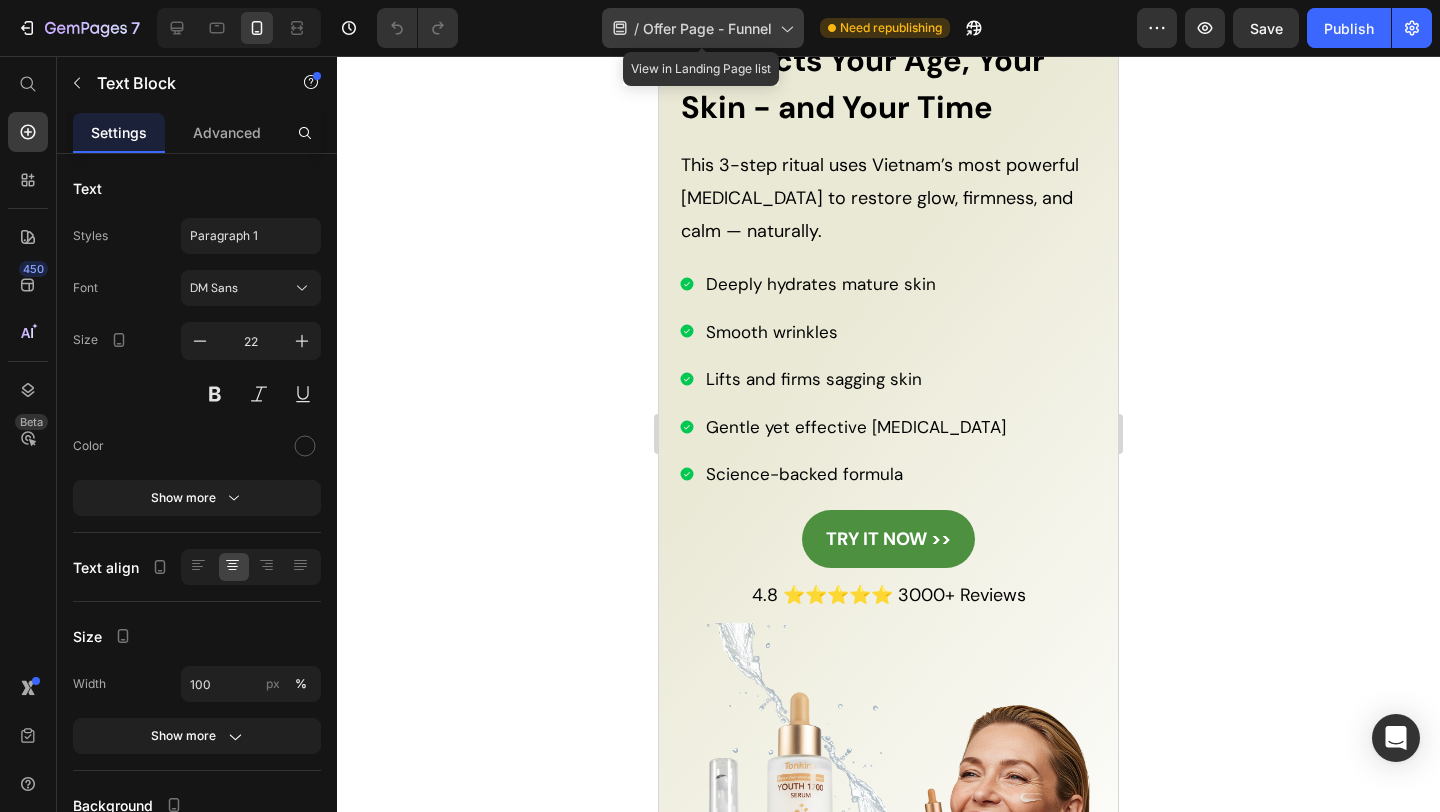 click on "/  Offer Page - Funnel" 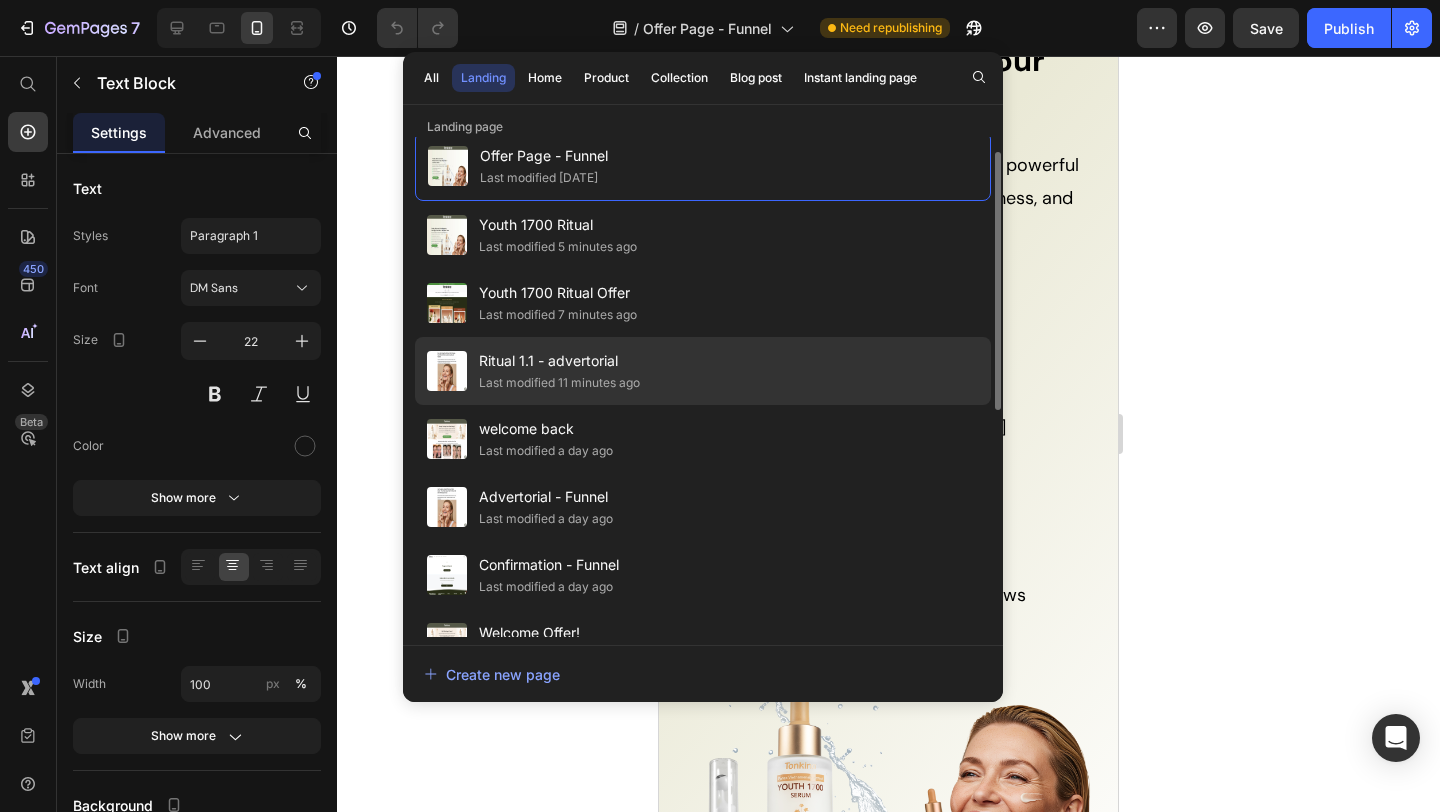 scroll, scrollTop: 22, scrollLeft: 0, axis: vertical 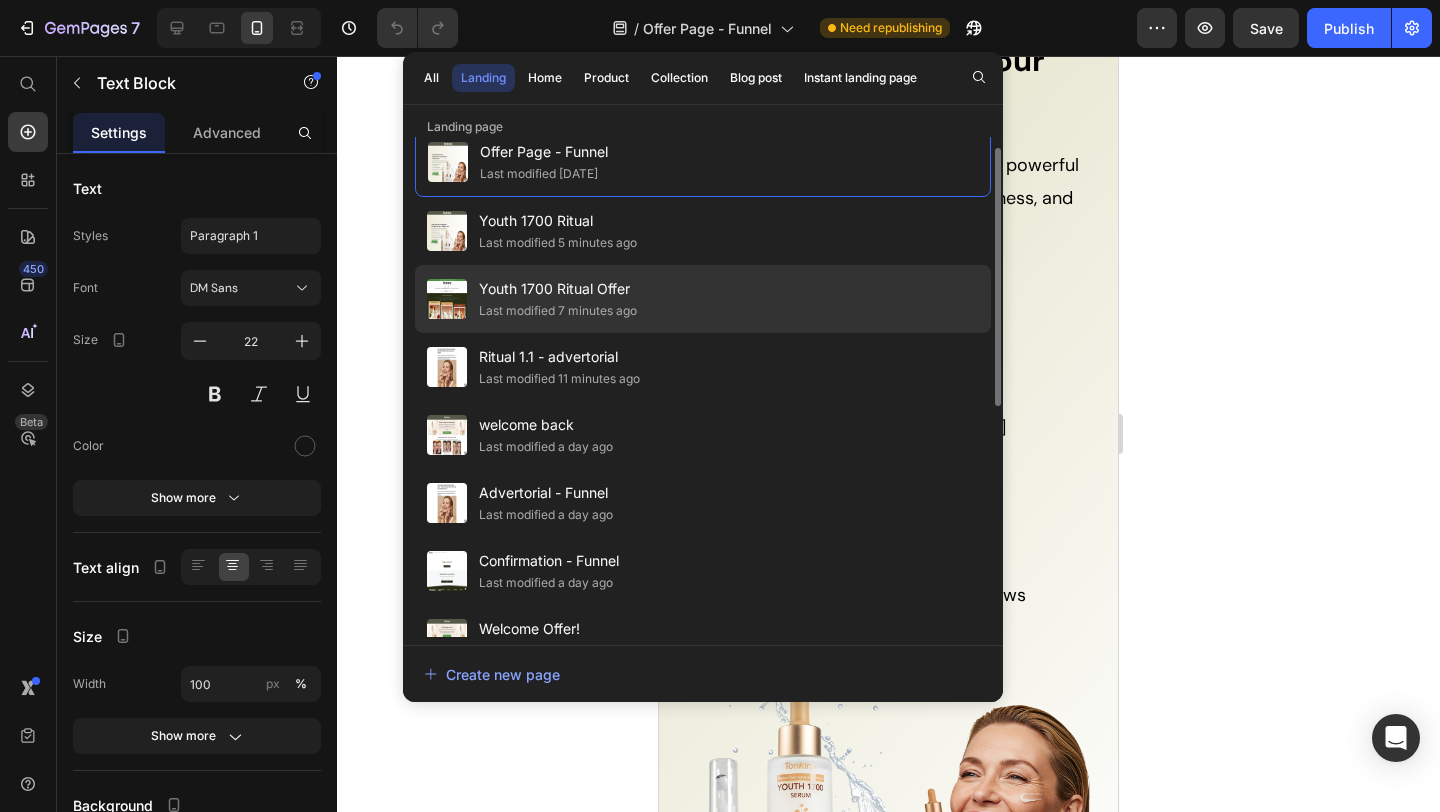 click on "Last modified 7 minutes ago" 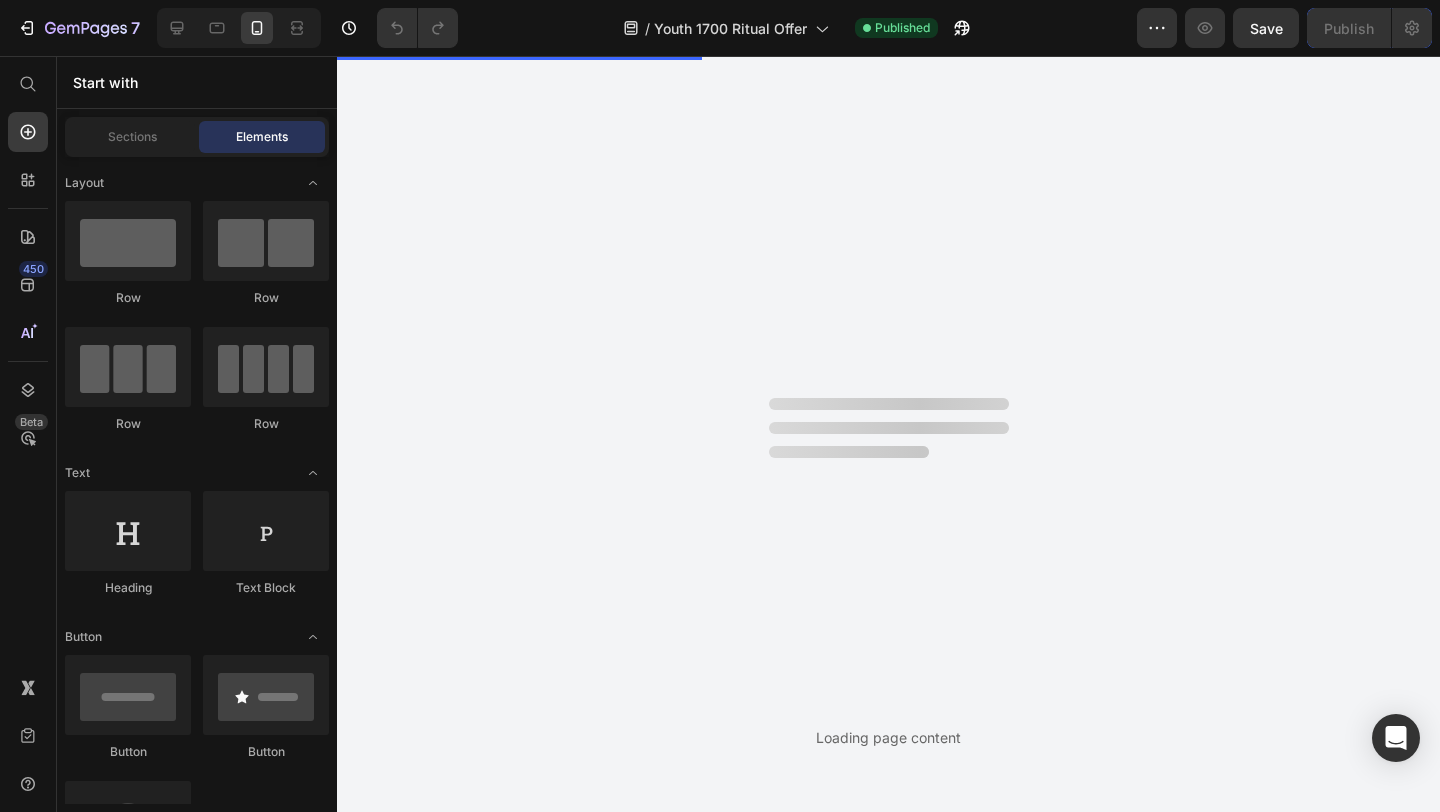 scroll, scrollTop: 0, scrollLeft: 0, axis: both 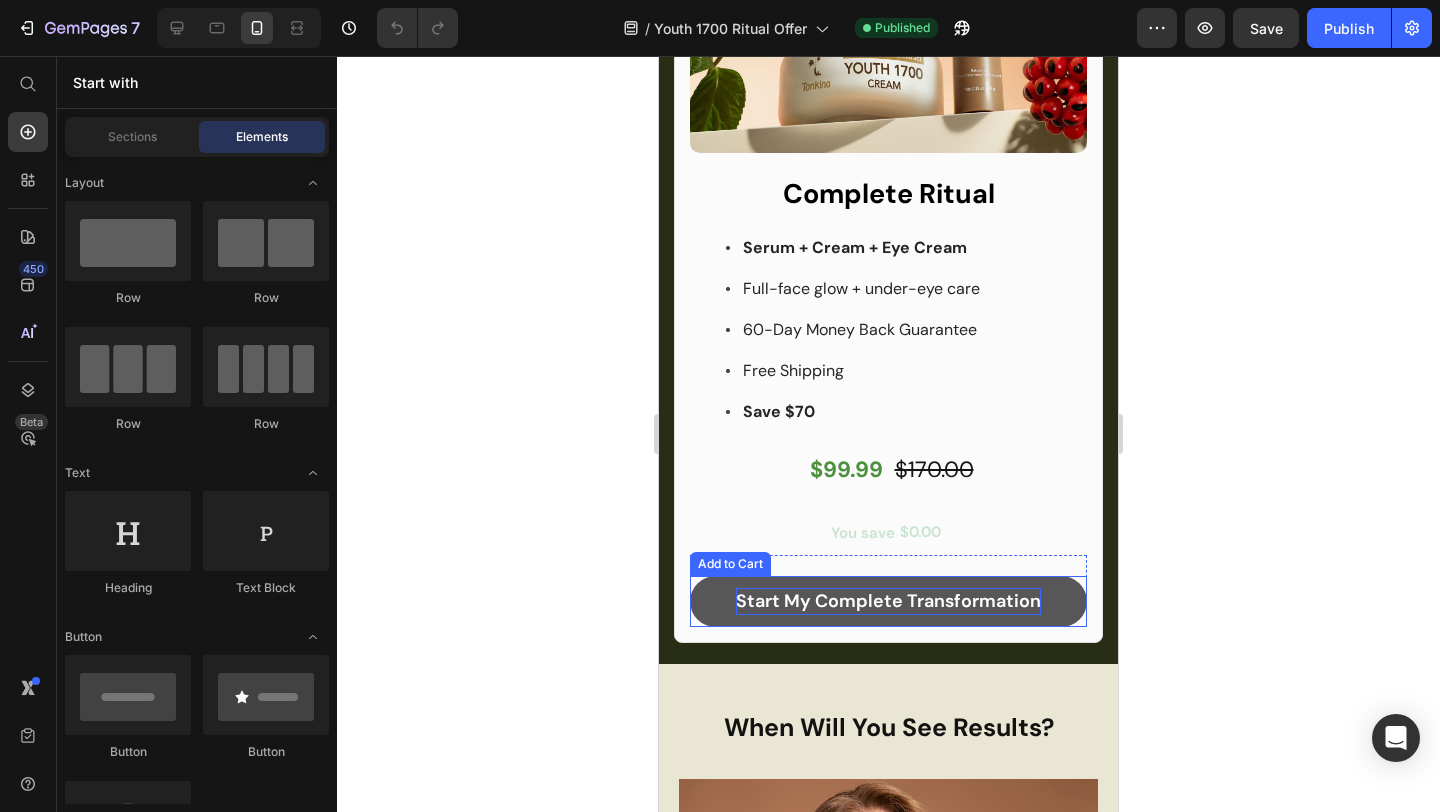 click on "Start My Complete Transformation" at bounding box center (888, 601) 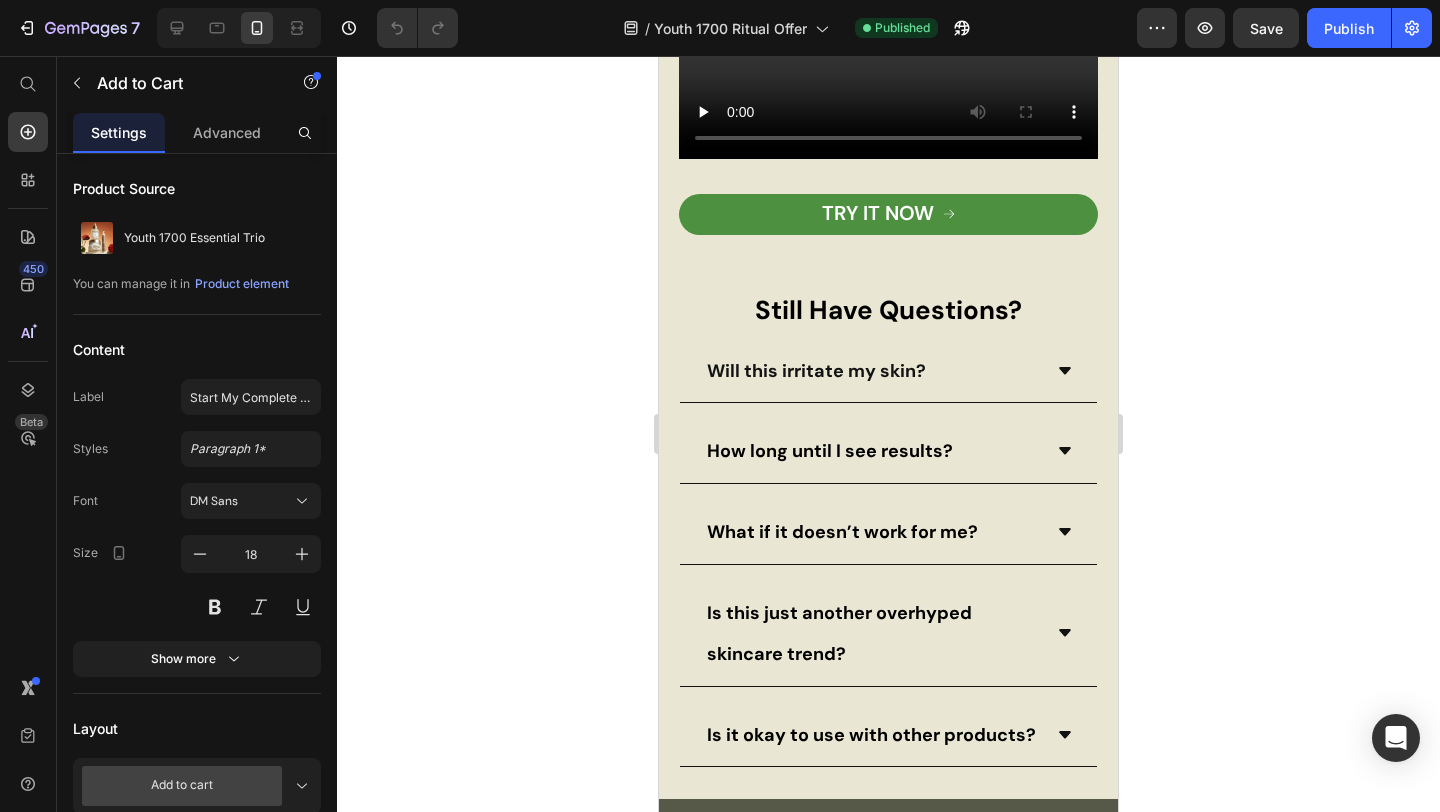 scroll, scrollTop: 8454, scrollLeft: 0, axis: vertical 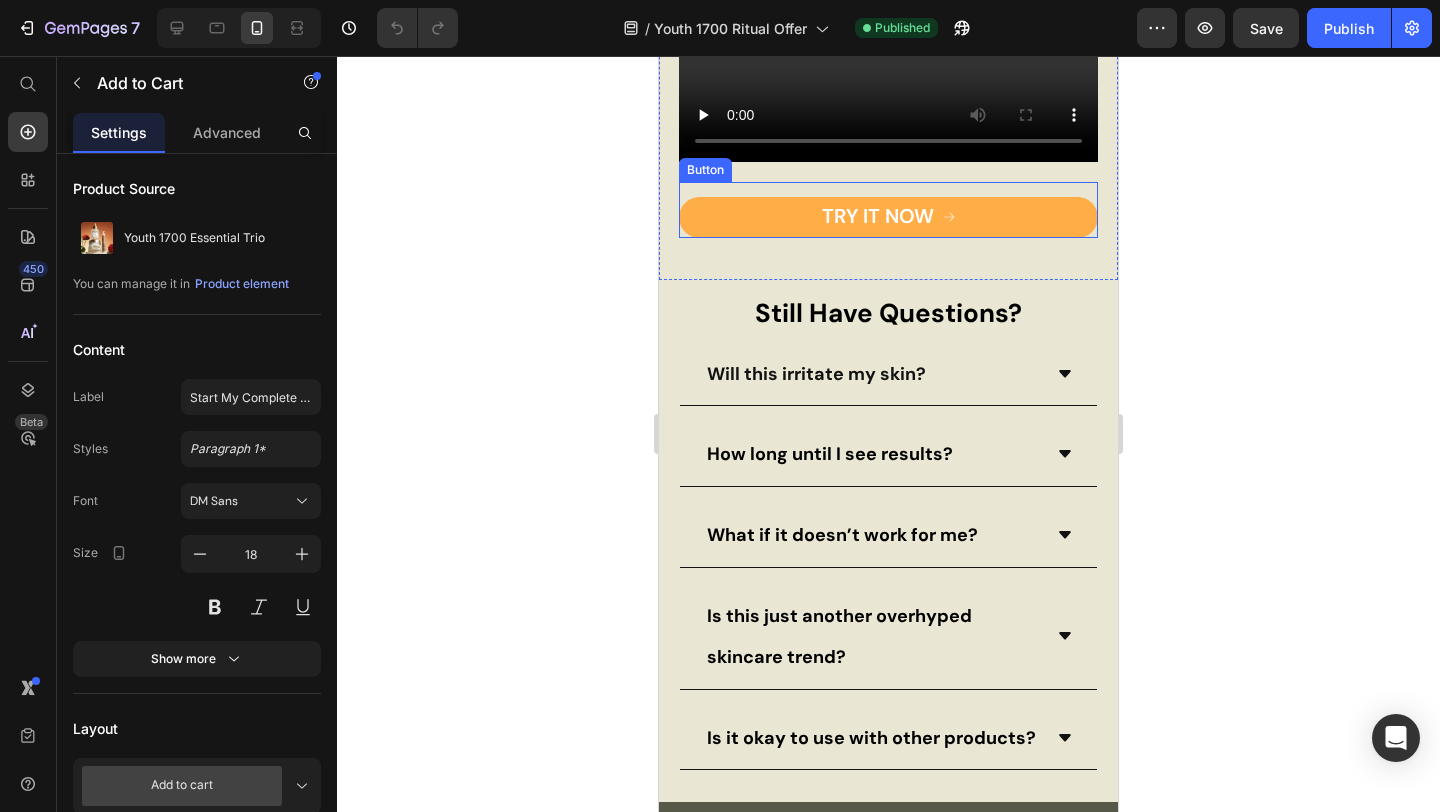 click on "TRY IT NOW" at bounding box center [888, 217] 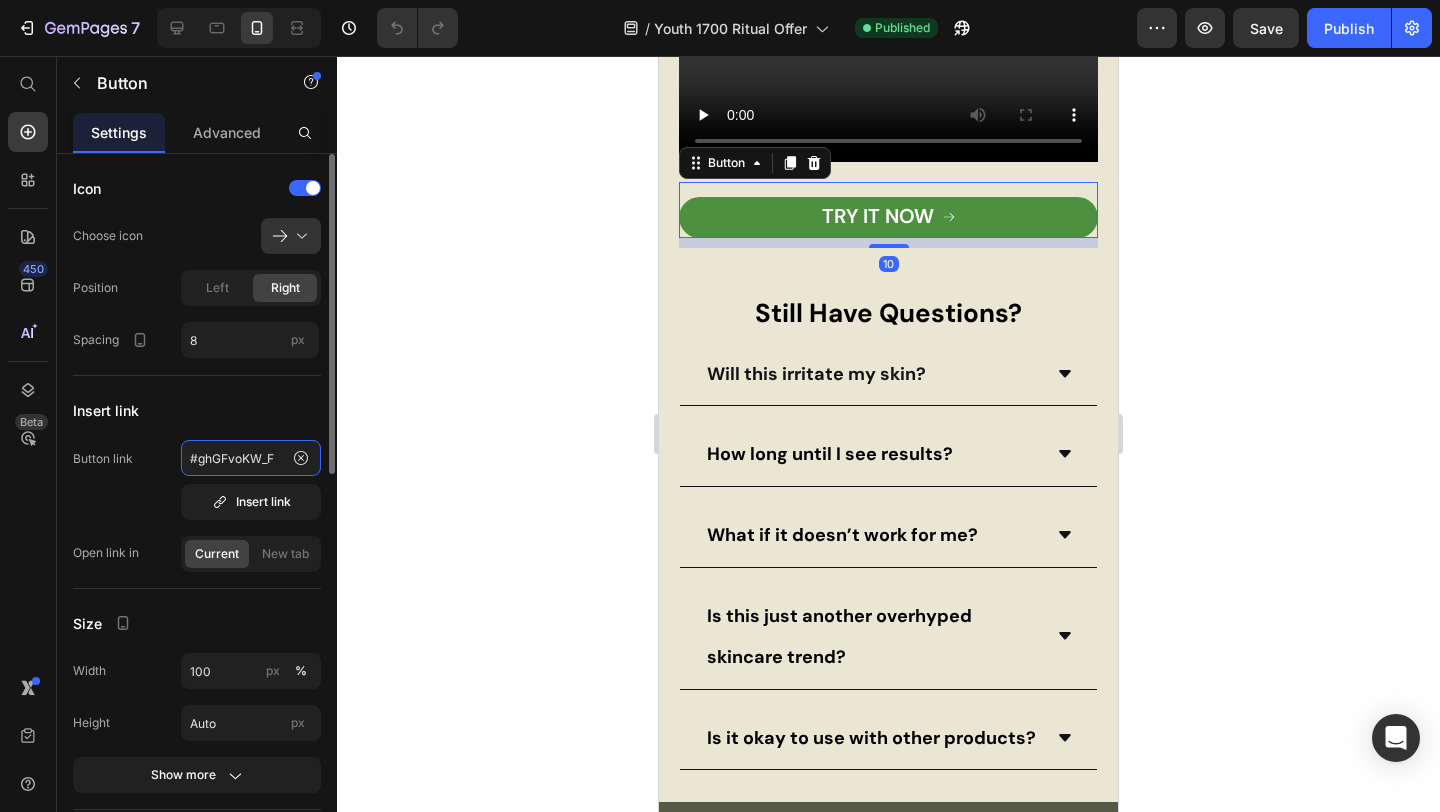 click on "#ghGFvoKW_F" 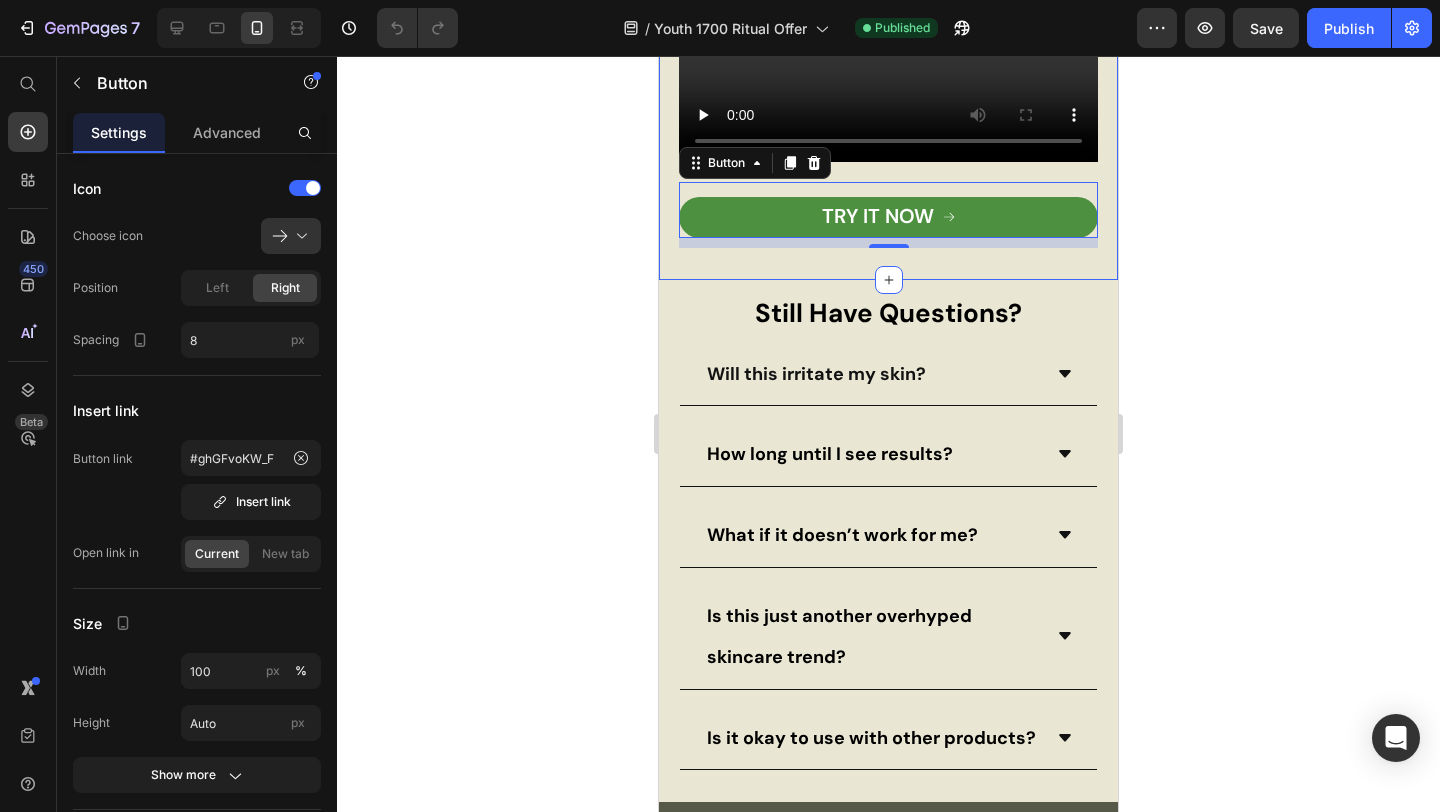 click on "Trusted by Many Fabulous Women Text Block Video
TRY IT NOW Button   10 Section 11" at bounding box center [888, 38] 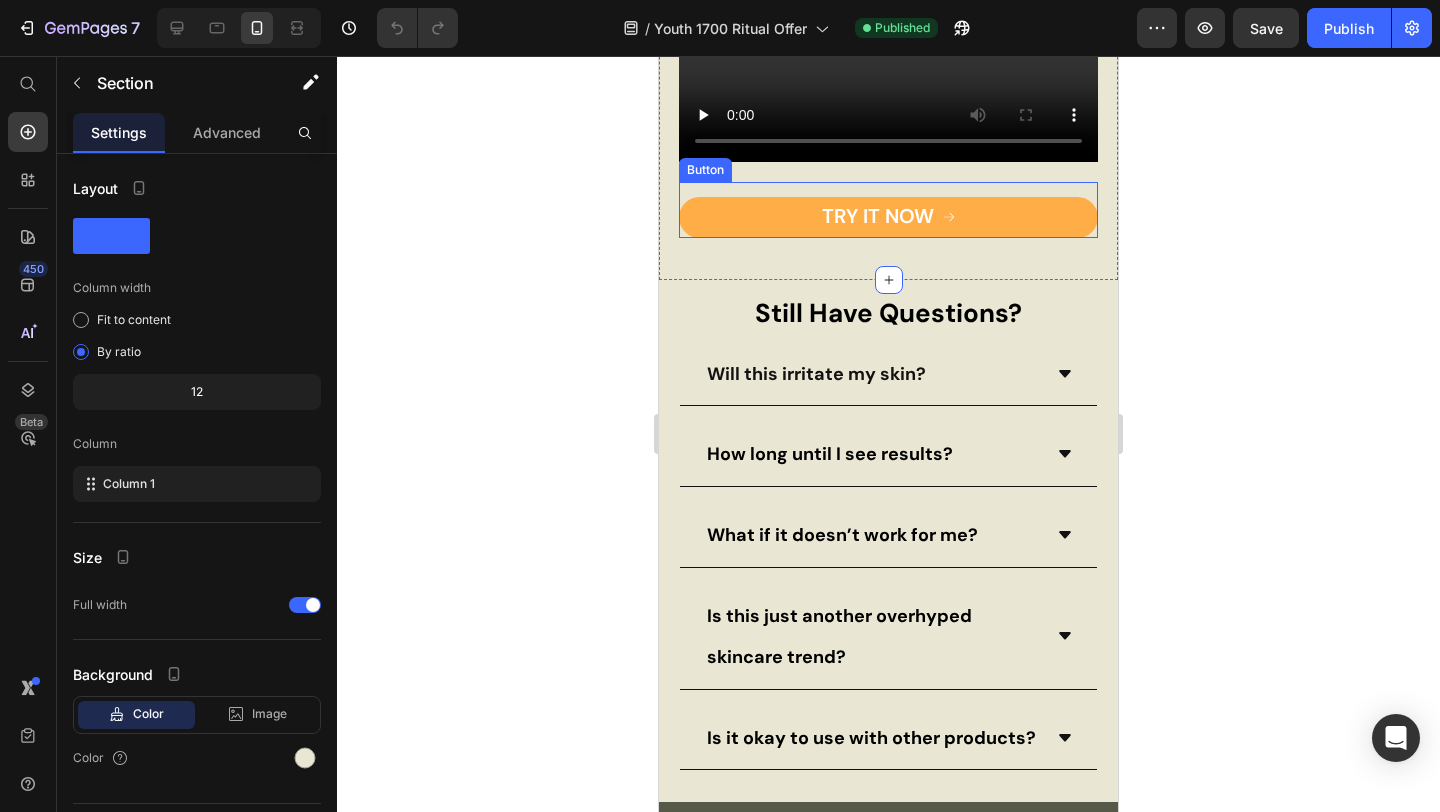 click on "TRY IT NOW" at bounding box center (888, 217) 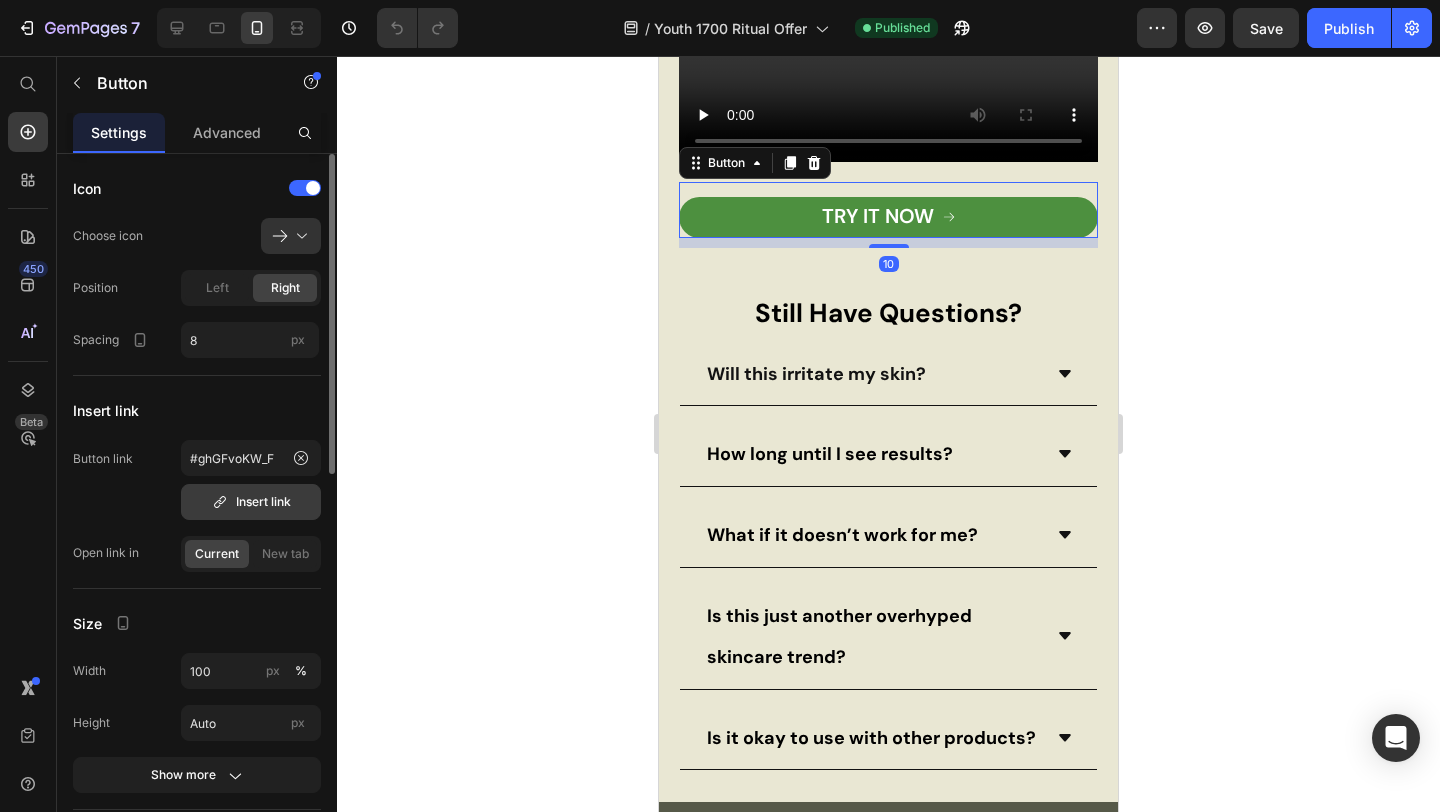 click 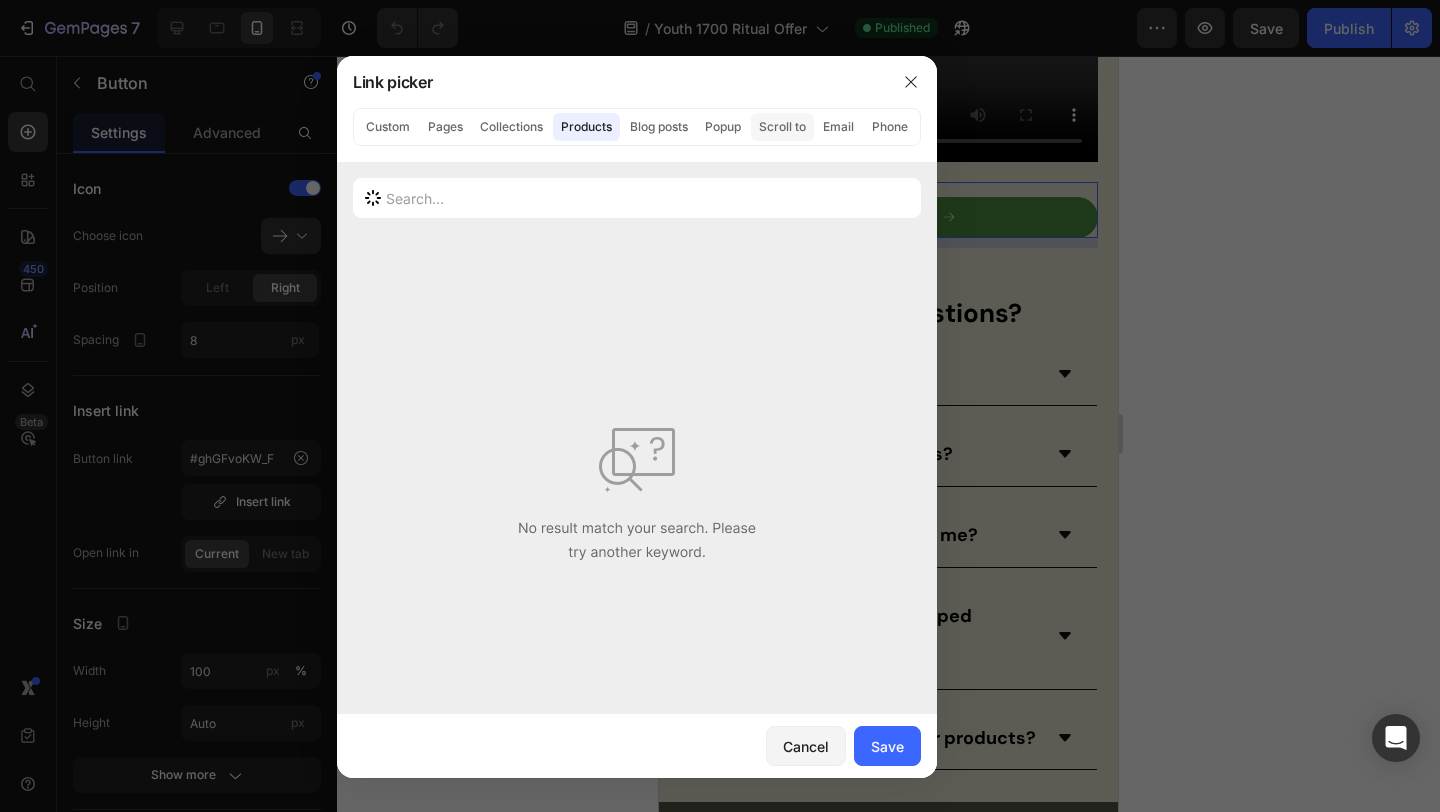 click on "Scroll to" 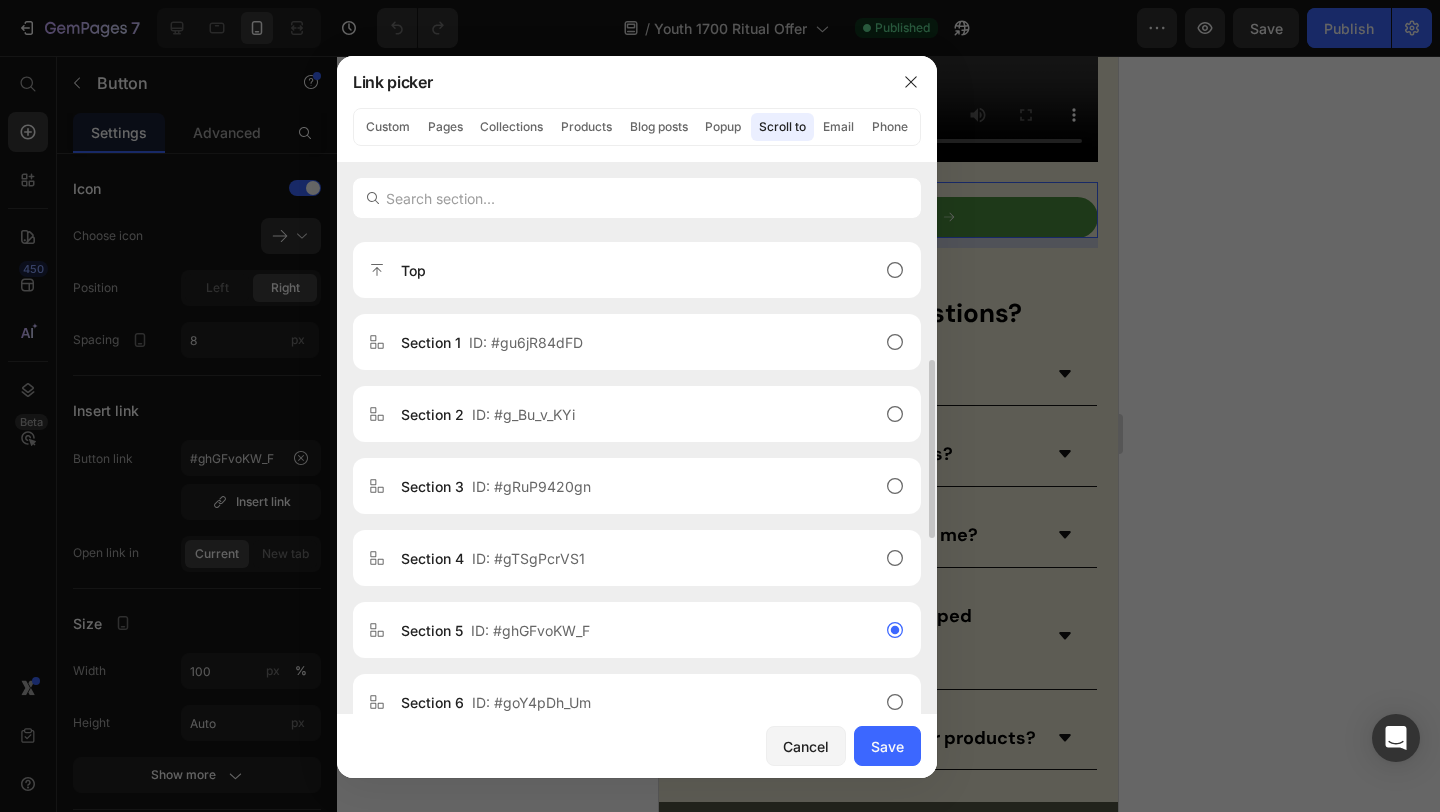scroll, scrollTop: 111, scrollLeft: 0, axis: vertical 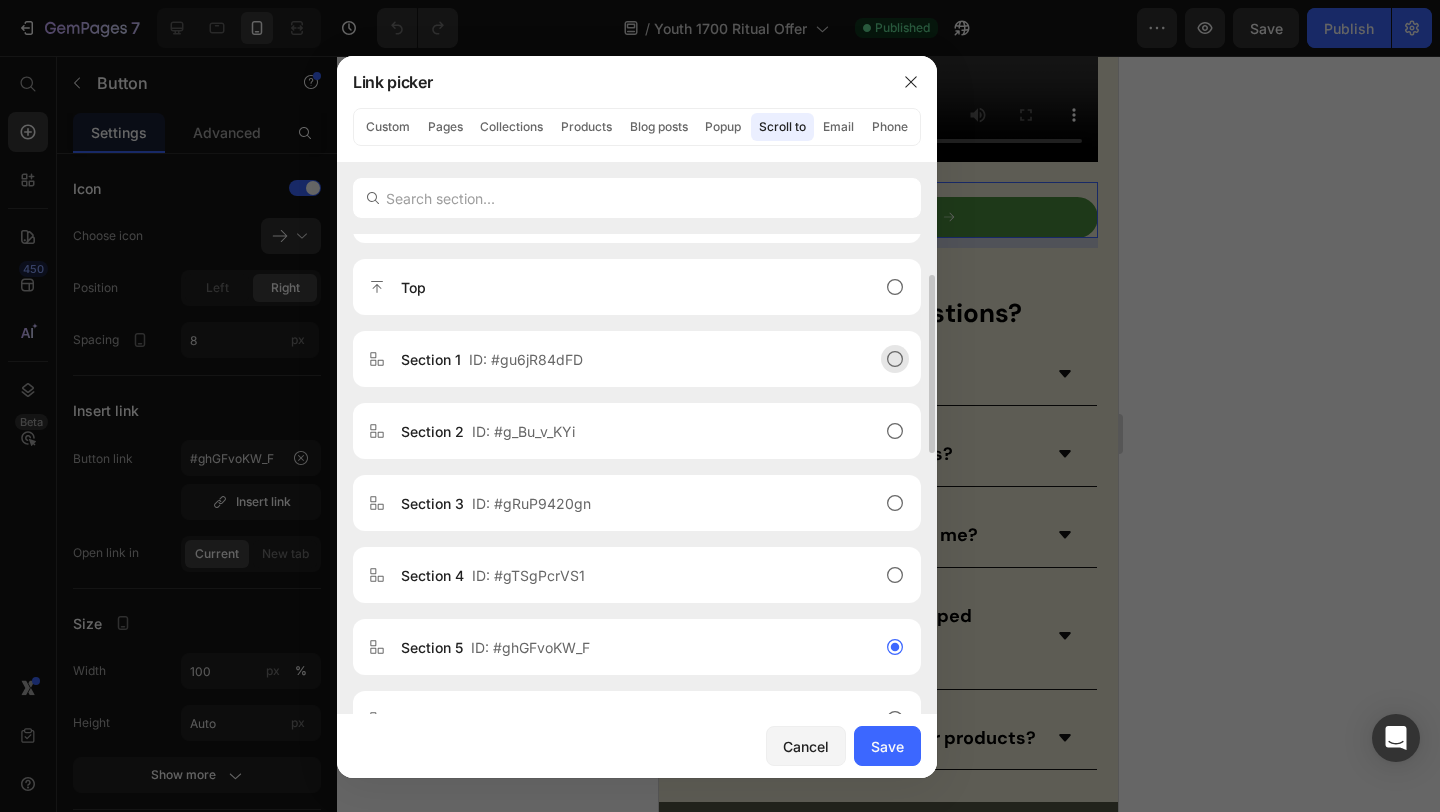 click on "Section 1  ID: #gu6jR84dFD" 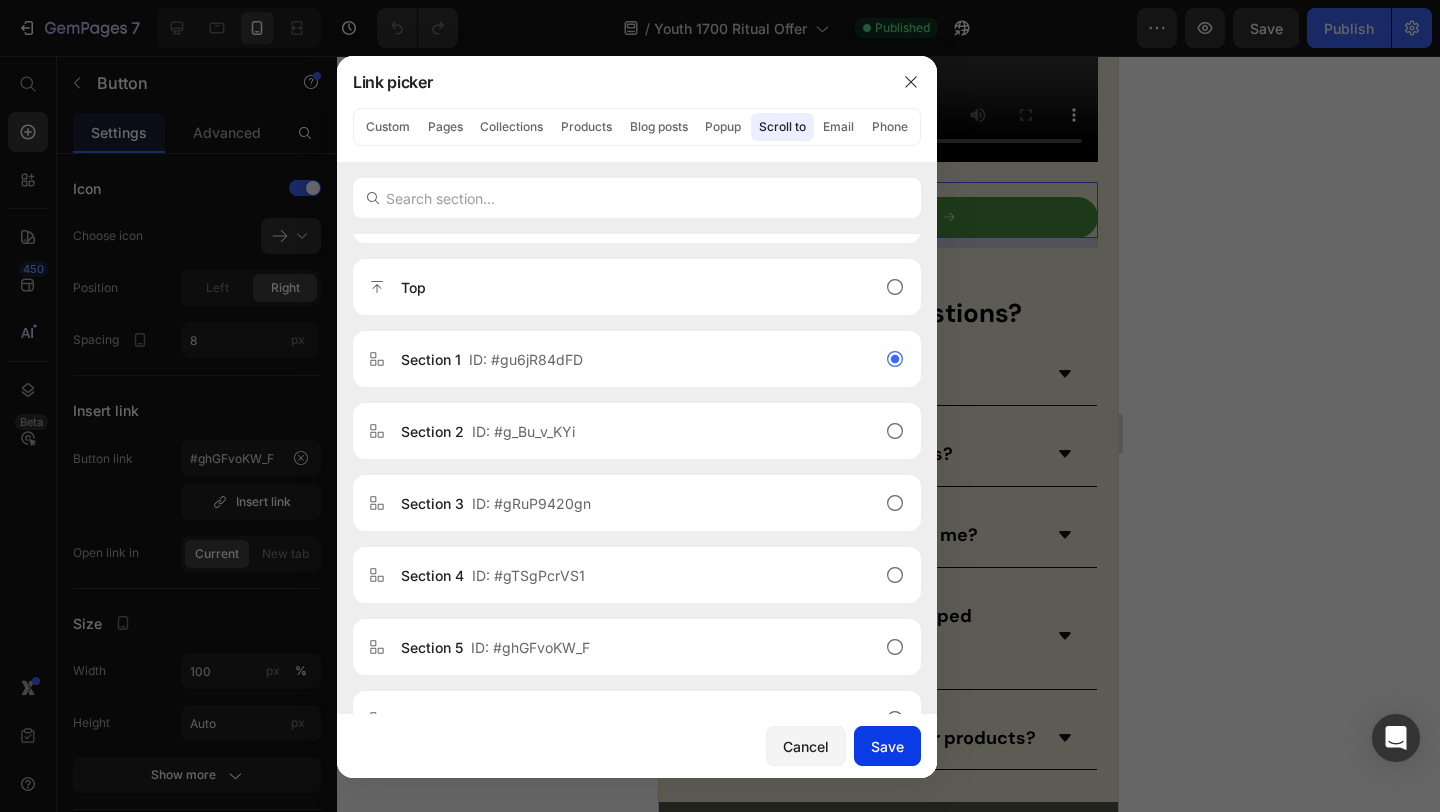 click on "Save" 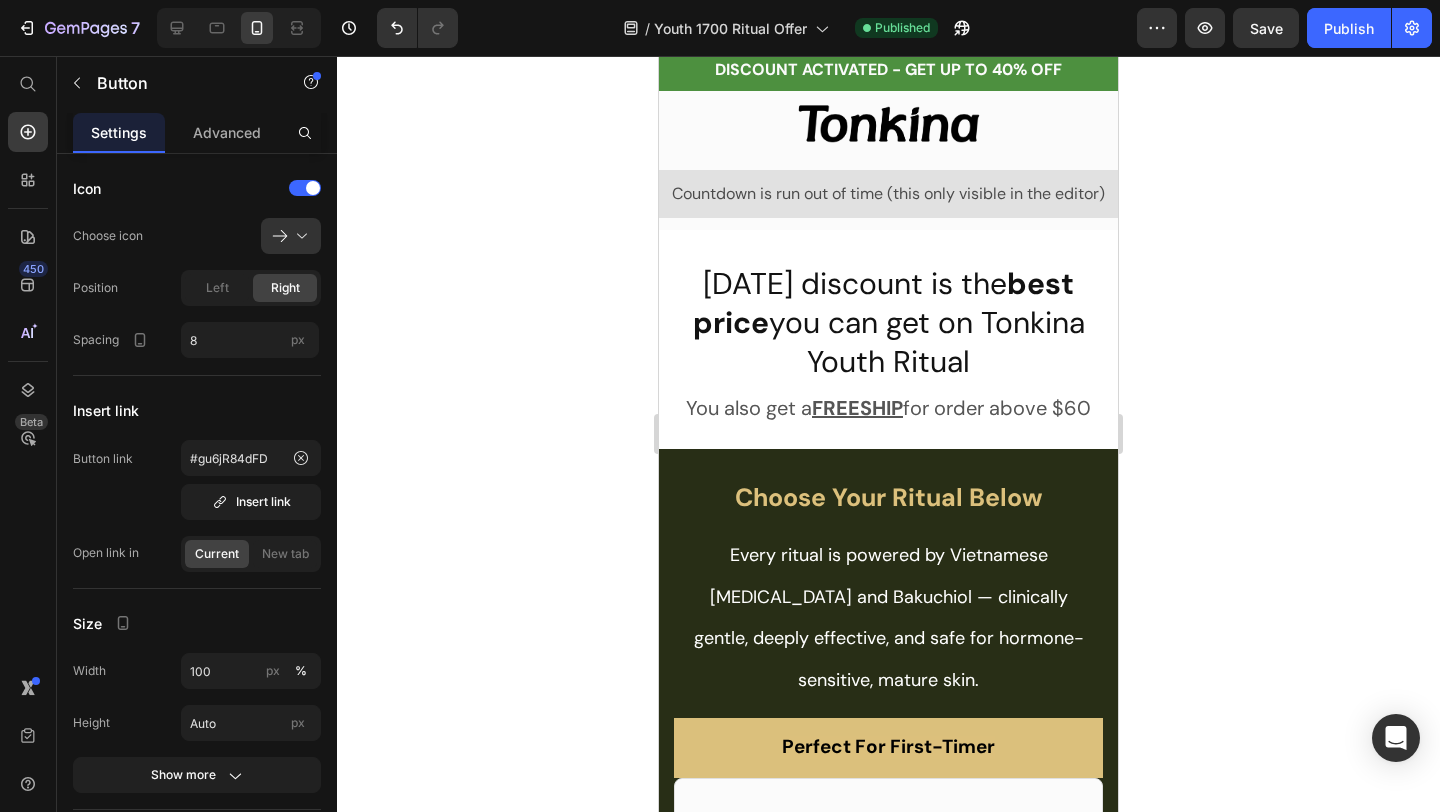 scroll, scrollTop: 0, scrollLeft: 0, axis: both 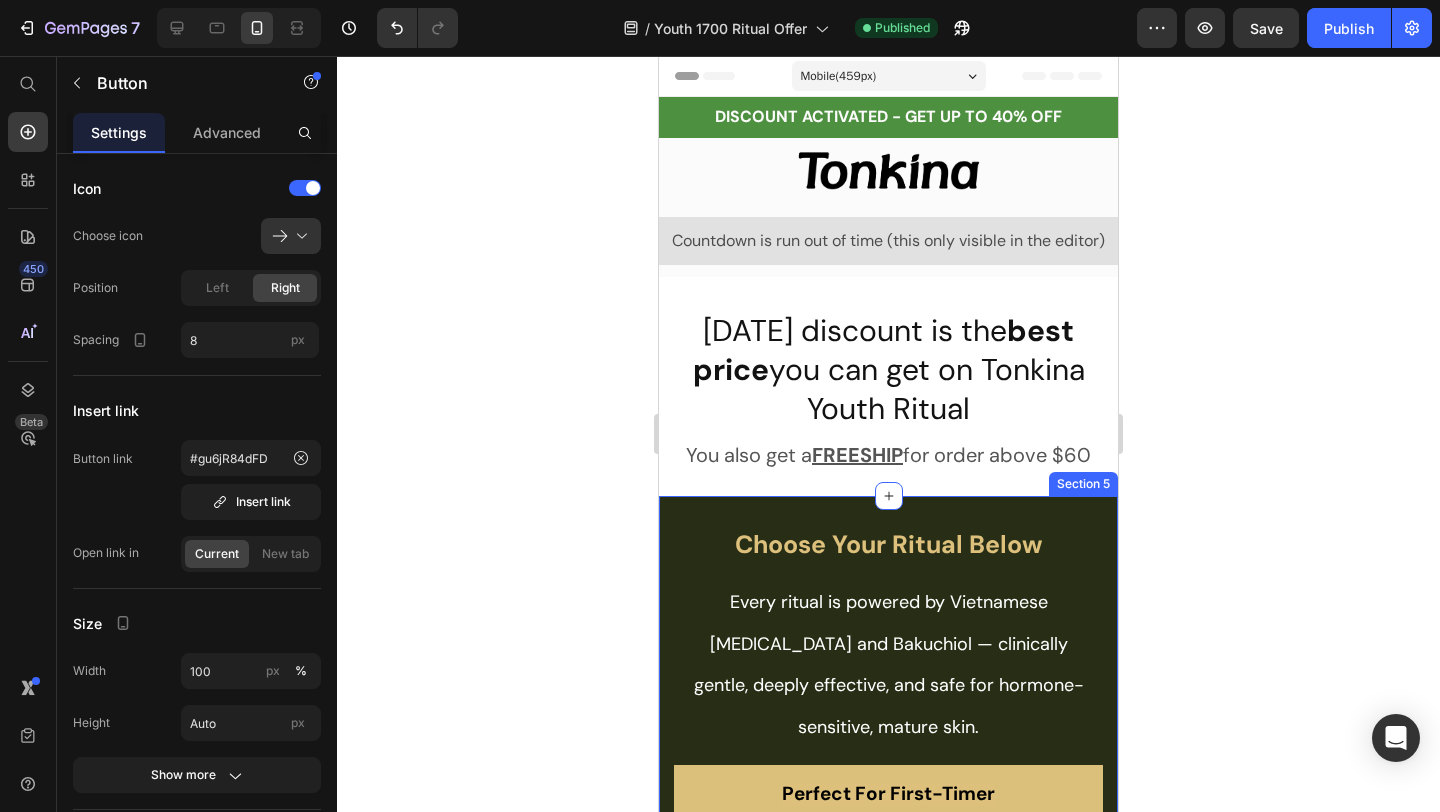 click on "Choose Your Ritual Below Heading Every ritual is powered by Vietnamese [MEDICAL_DATA] and Bakuchiol — clinically gentle, deeply effective, and safe for hormone-sensitive, mature skin. Text Block Perfect For First-Timer Text Block Row Product Images Row Starter Glow Heading
30ml Serum
Pure Vietnamese [MEDICAL_DATA] Power
Natural [MEDICAL_DATA] alternative - Perfect [MEDICAL_DATA]
Firms, smooths, and absorbs instantly
60-Day Money Back Guarantee Item List $44.99 Text Block $65.00 Text Block Row You save $0.00 Discount Tag Start My Glow Journey - Try Risk-Free Add to Cart Row Product Row 💰  Best Value Text Block Row Product Images Row Glow Ritual Heading
Serum + Cream
2-Step for Deep Hydration + Glow
Best for Brightness & Barrier Repair
60-Day Money Back Guarantee
Free Shipping
Save $50 Item List $79.99 Text Block $130.00 Text Block Row You save" at bounding box center [888, 2141] 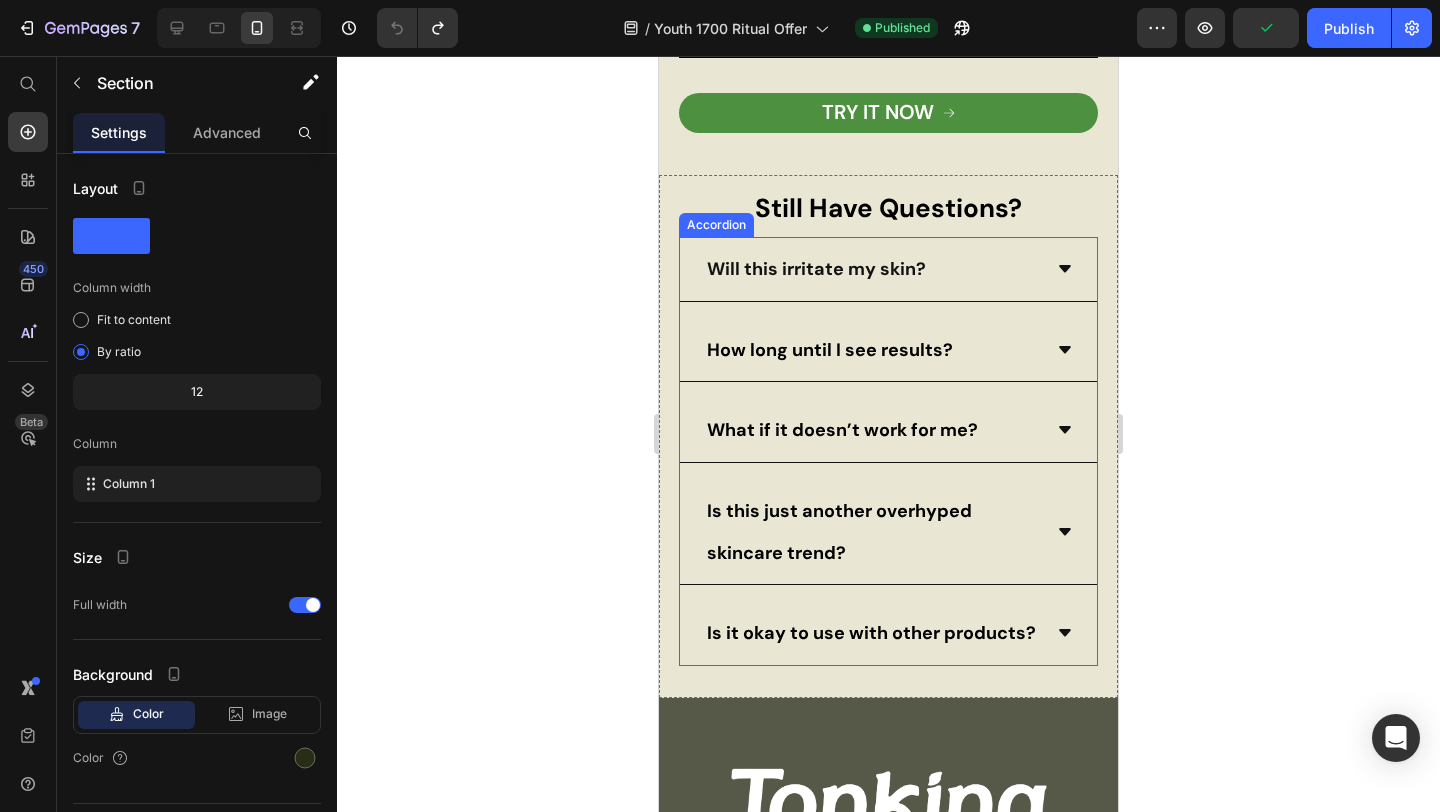 scroll, scrollTop: 8300, scrollLeft: 0, axis: vertical 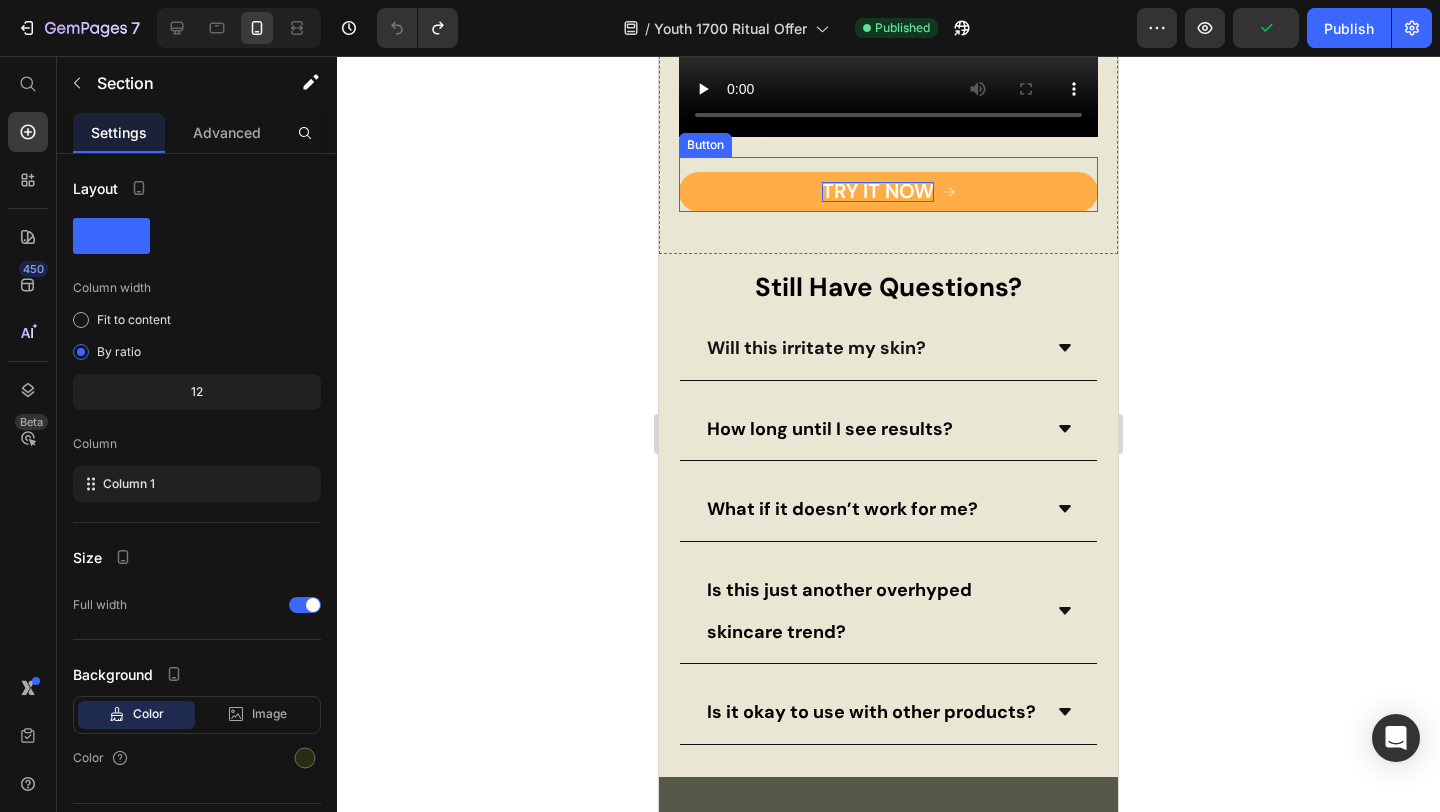click on "TRY IT NOW" at bounding box center (878, 191) 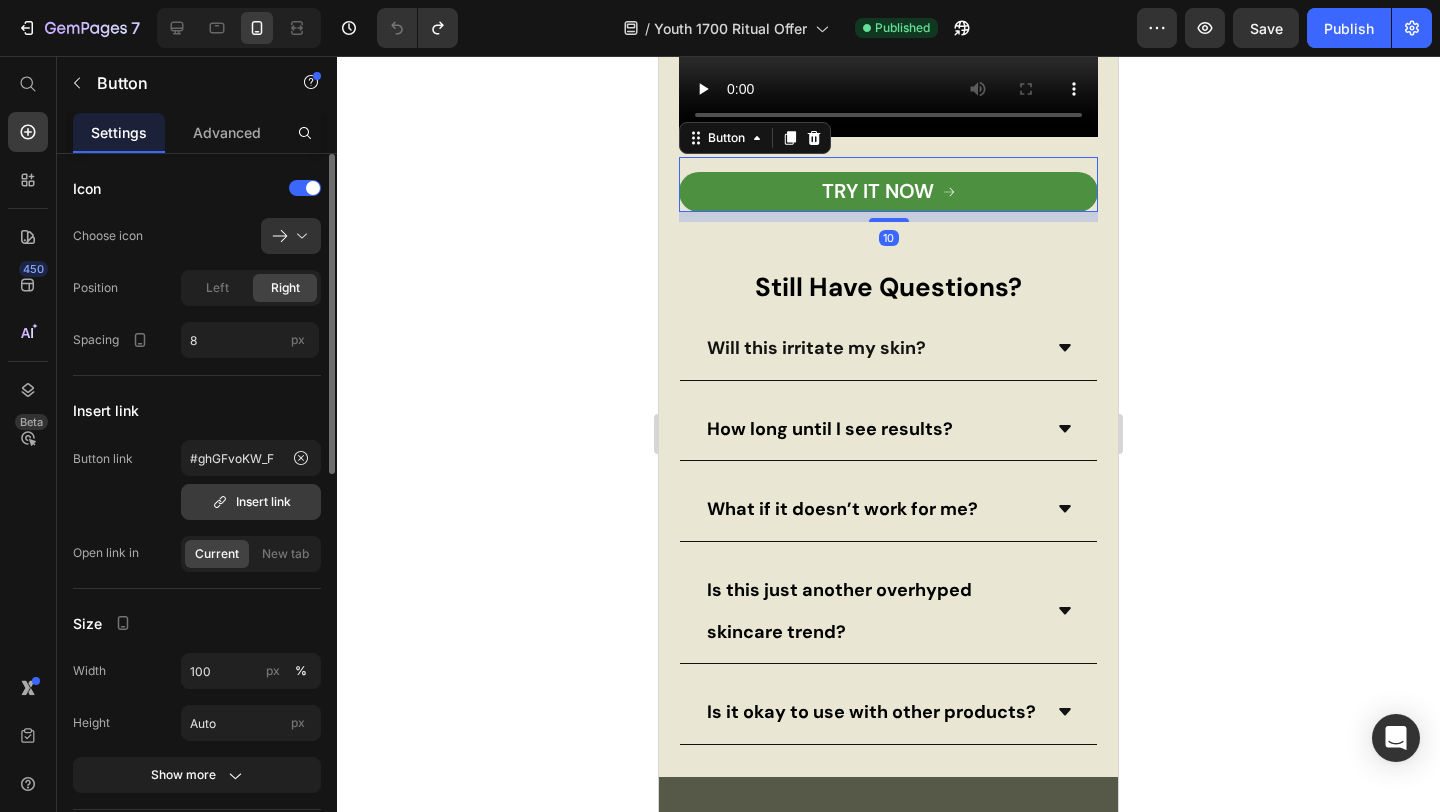 click on "Insert link" at bounding box center (251, 502) 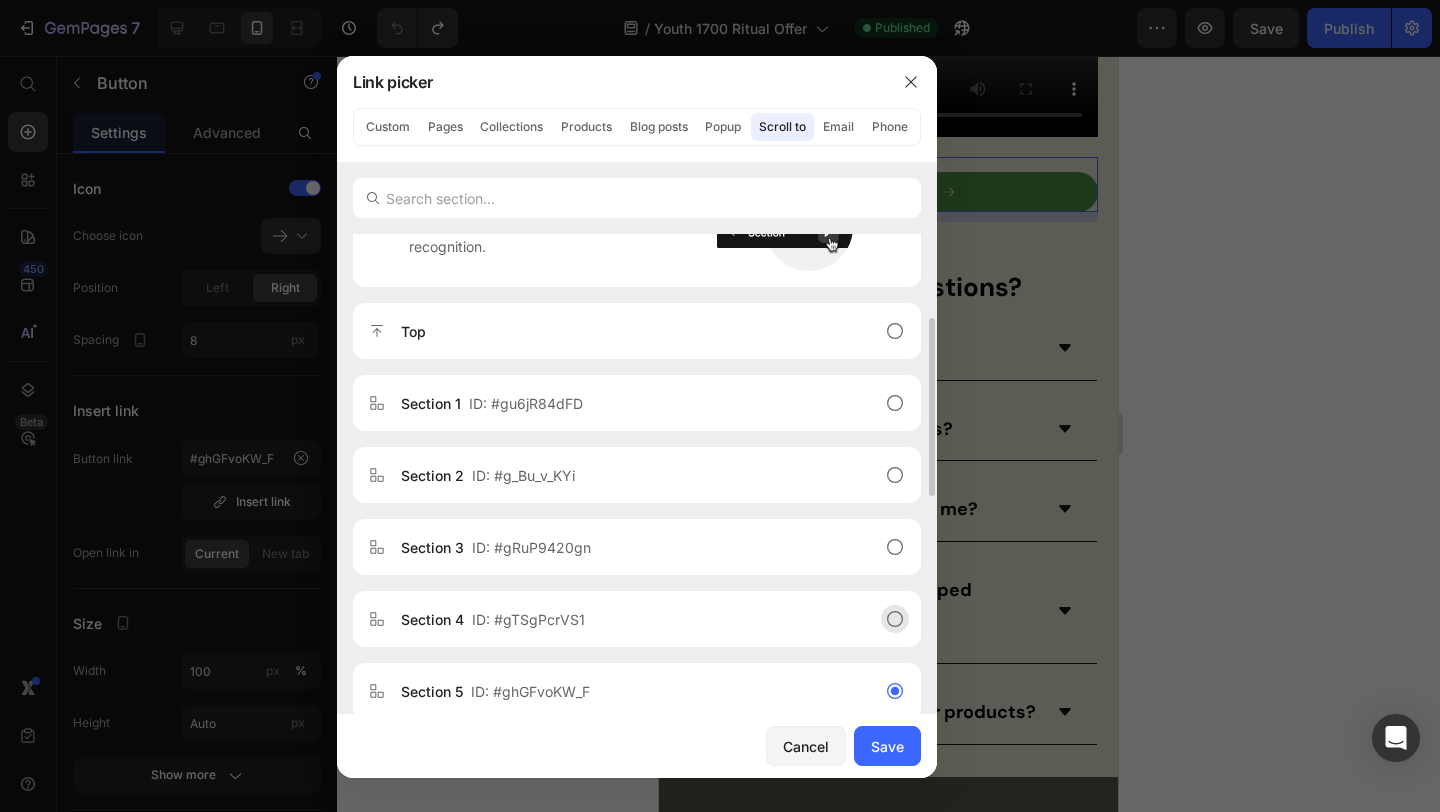 scroll, scrollTop: 164, scrollLeft: 0, axis: vertical 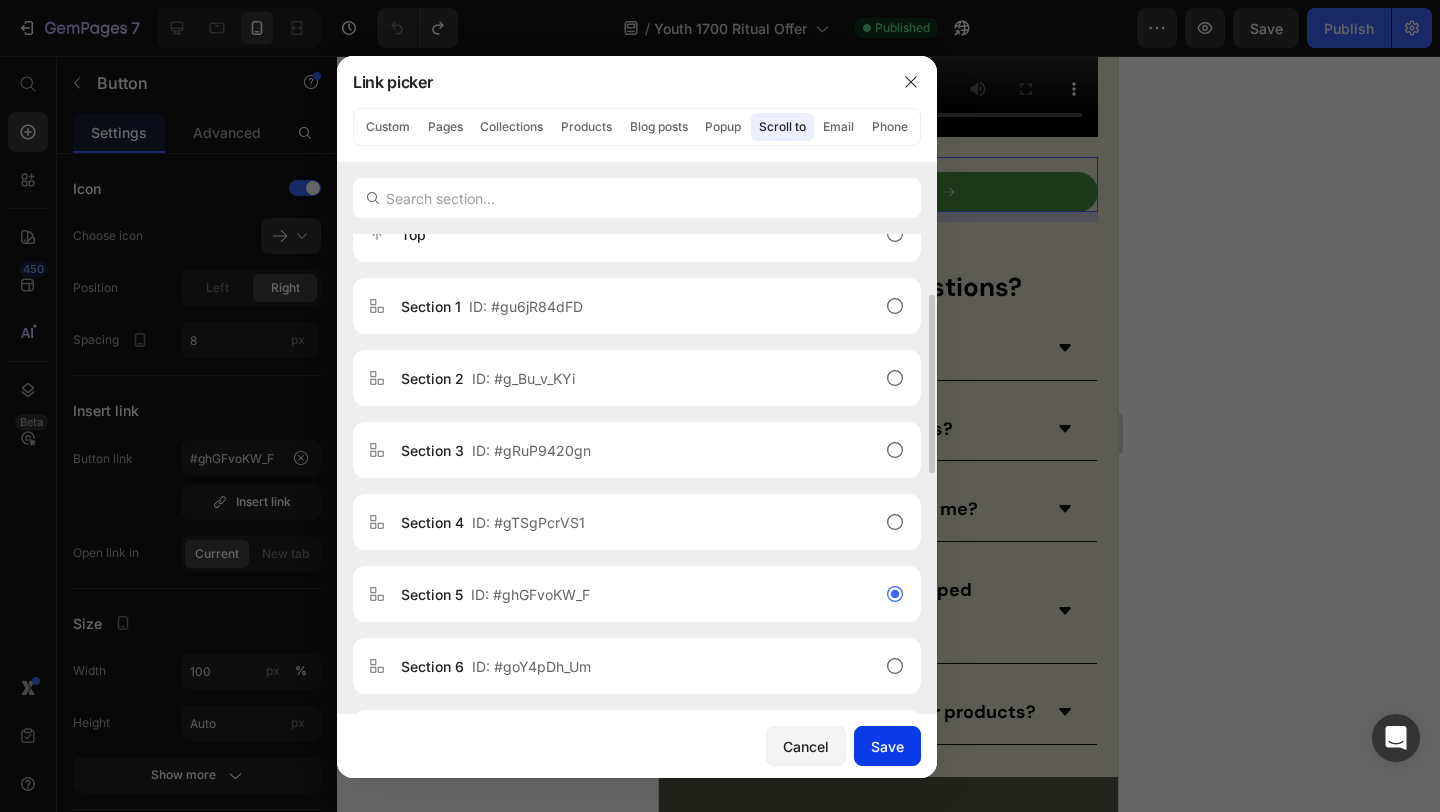 click on "Save" 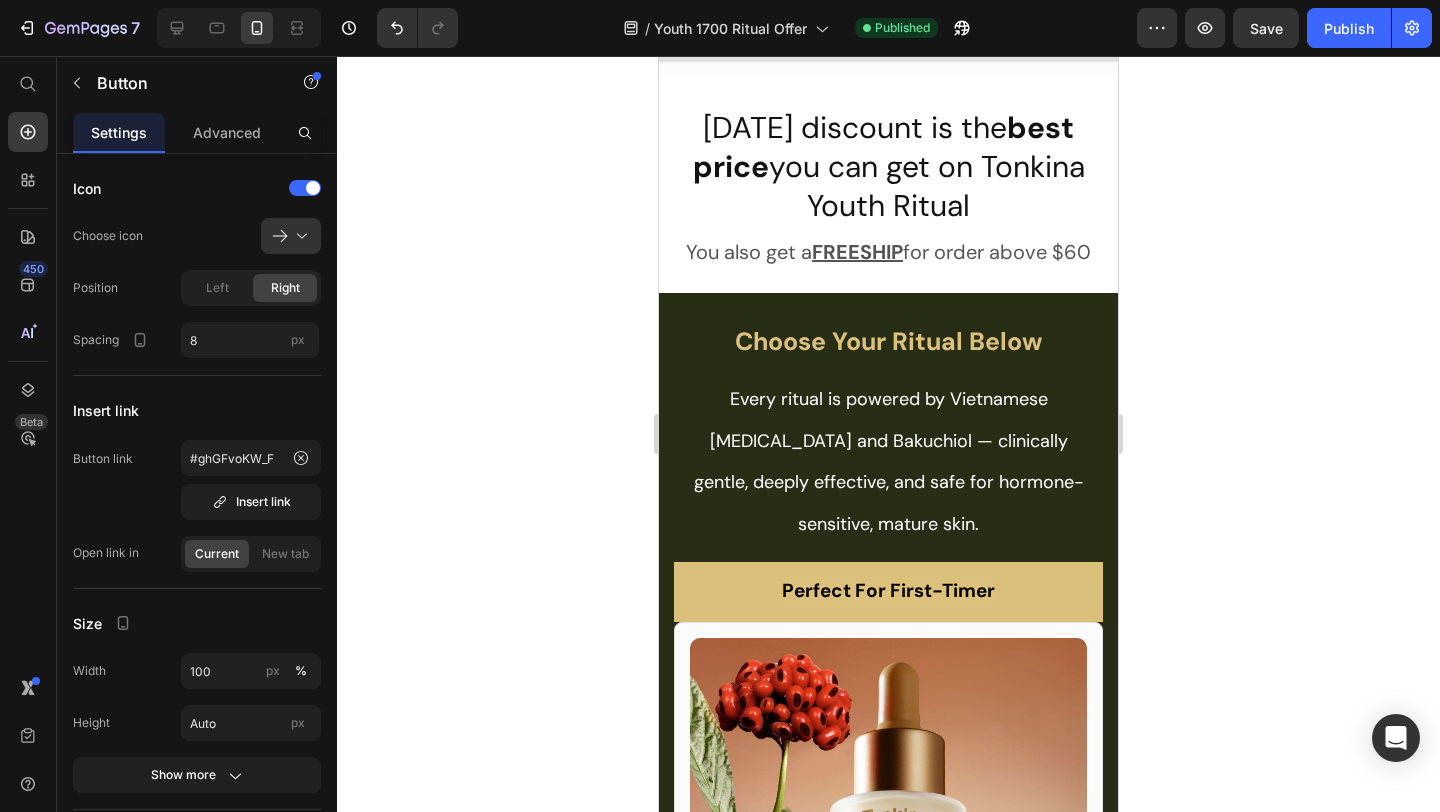 scroll, scrollTop: 0, scrollLeft: 0, axis: both 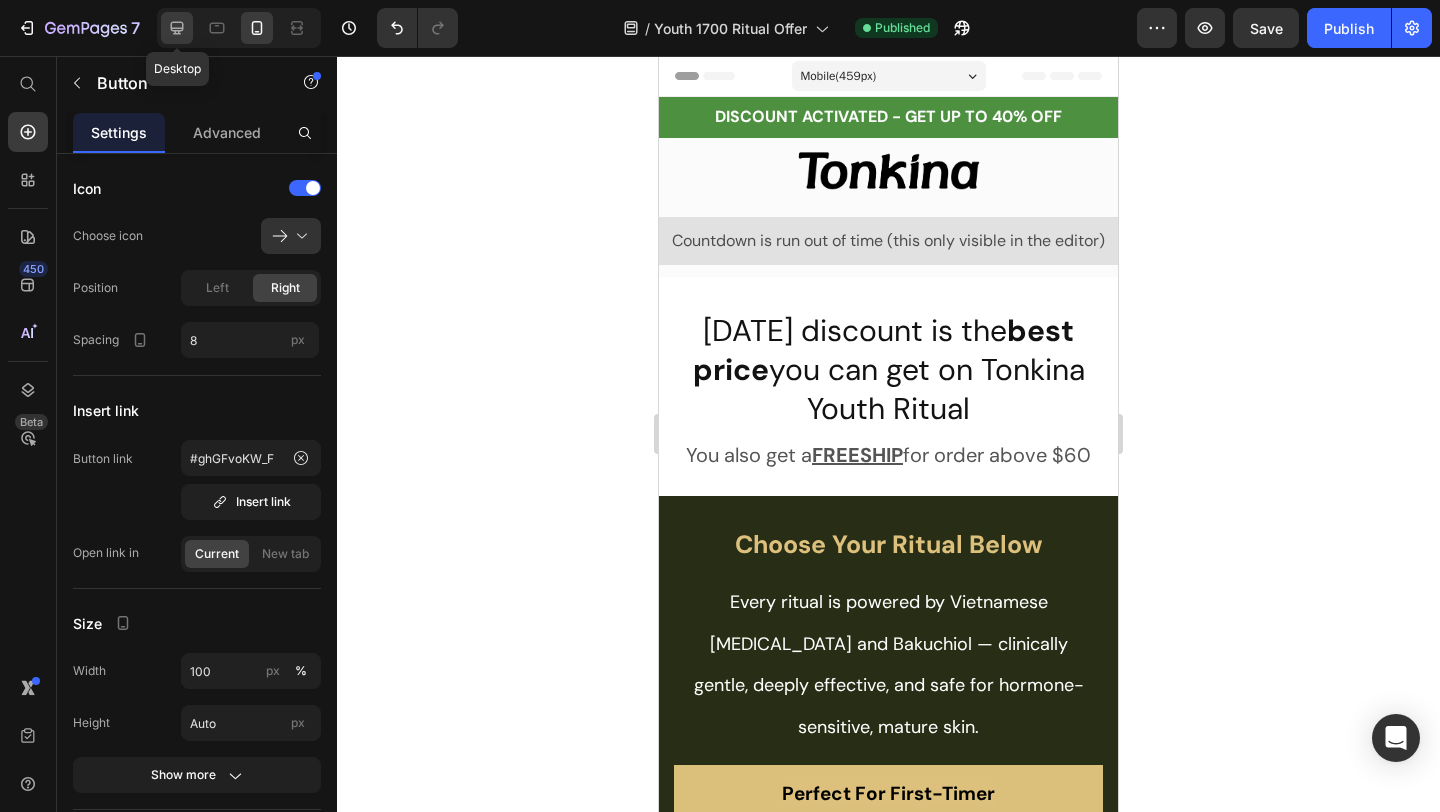 click 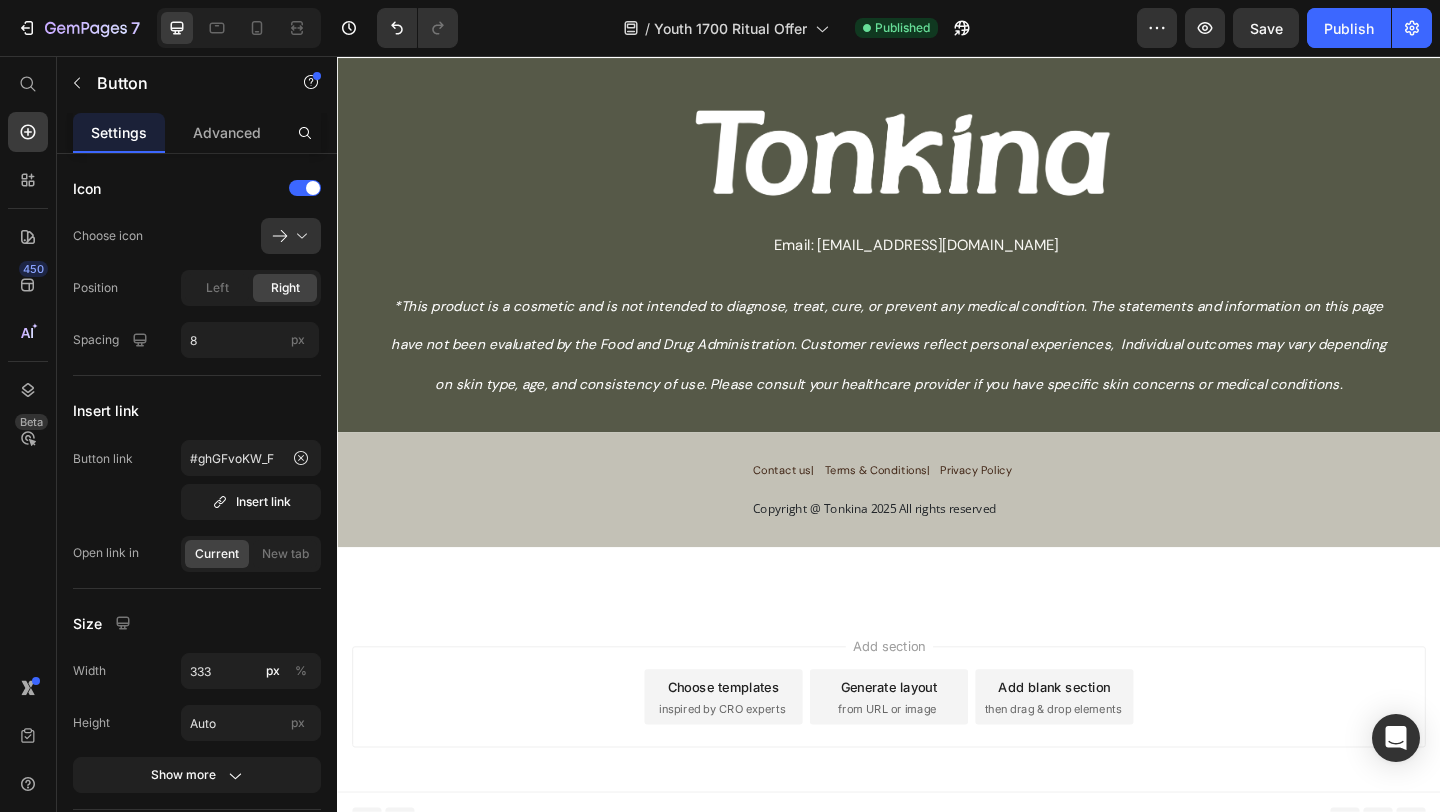 scroll, scrollTop: 6794, scrollLeft: 0, axis: vertical 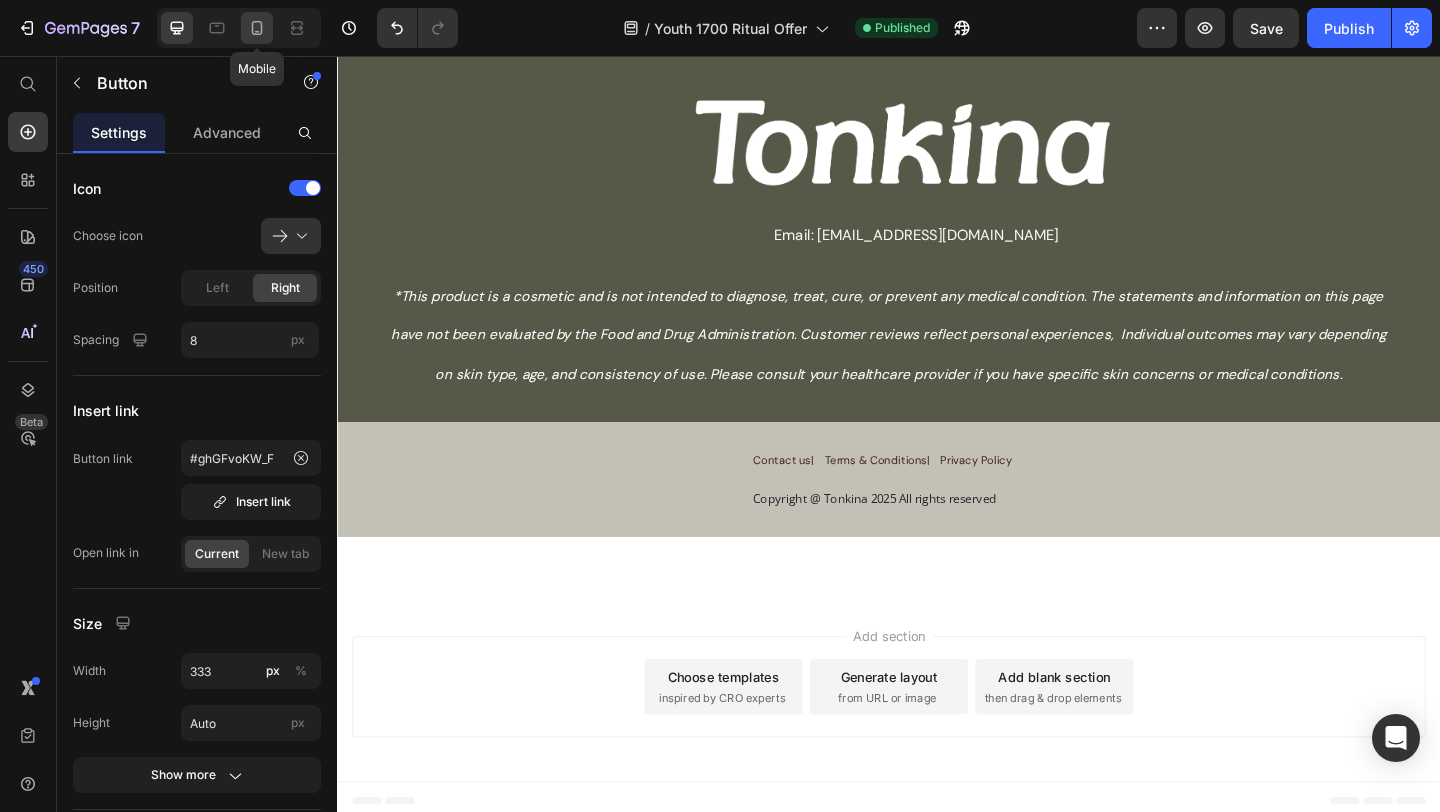 click 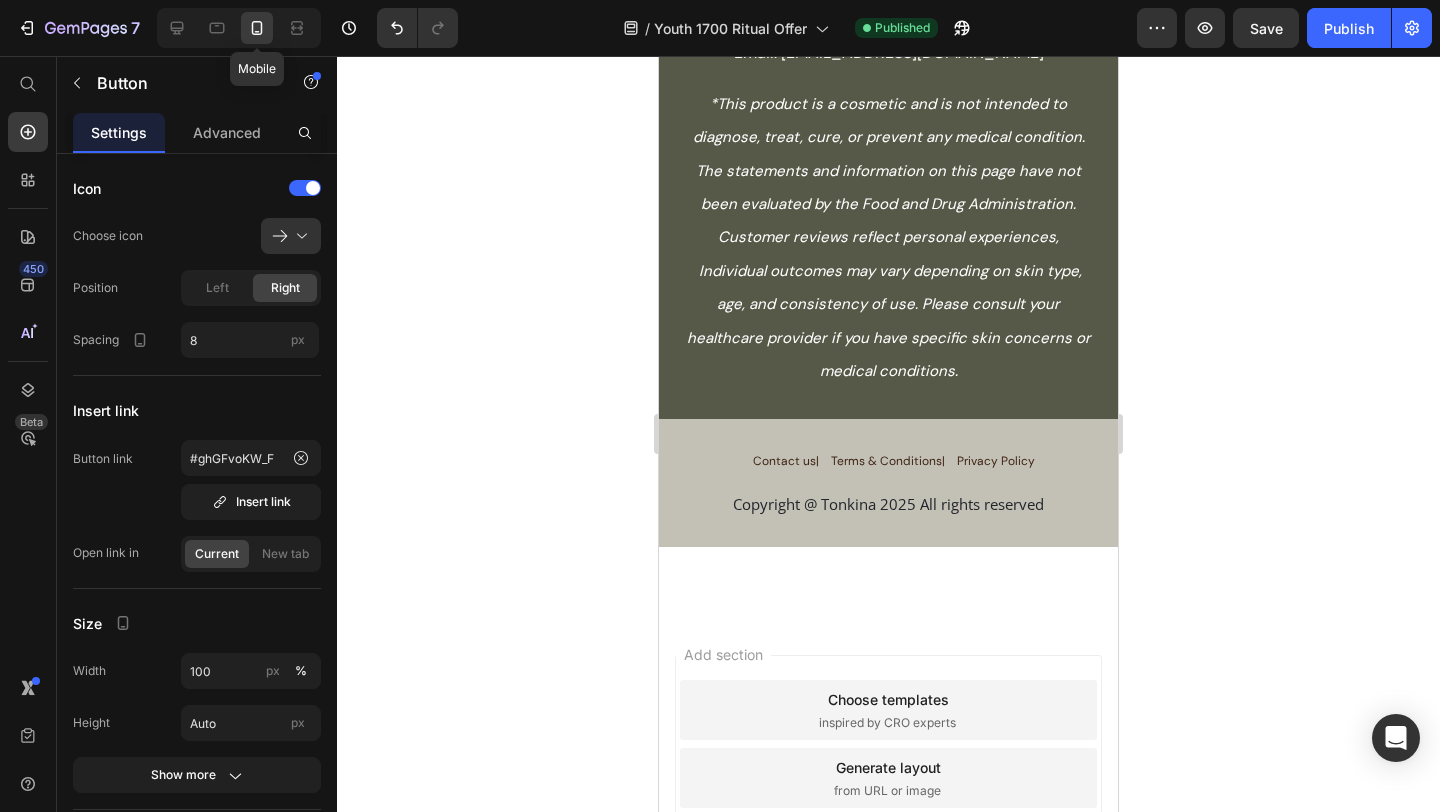 scroll, scrollTop: 6605, scrollLeft: 0, axis: vertical 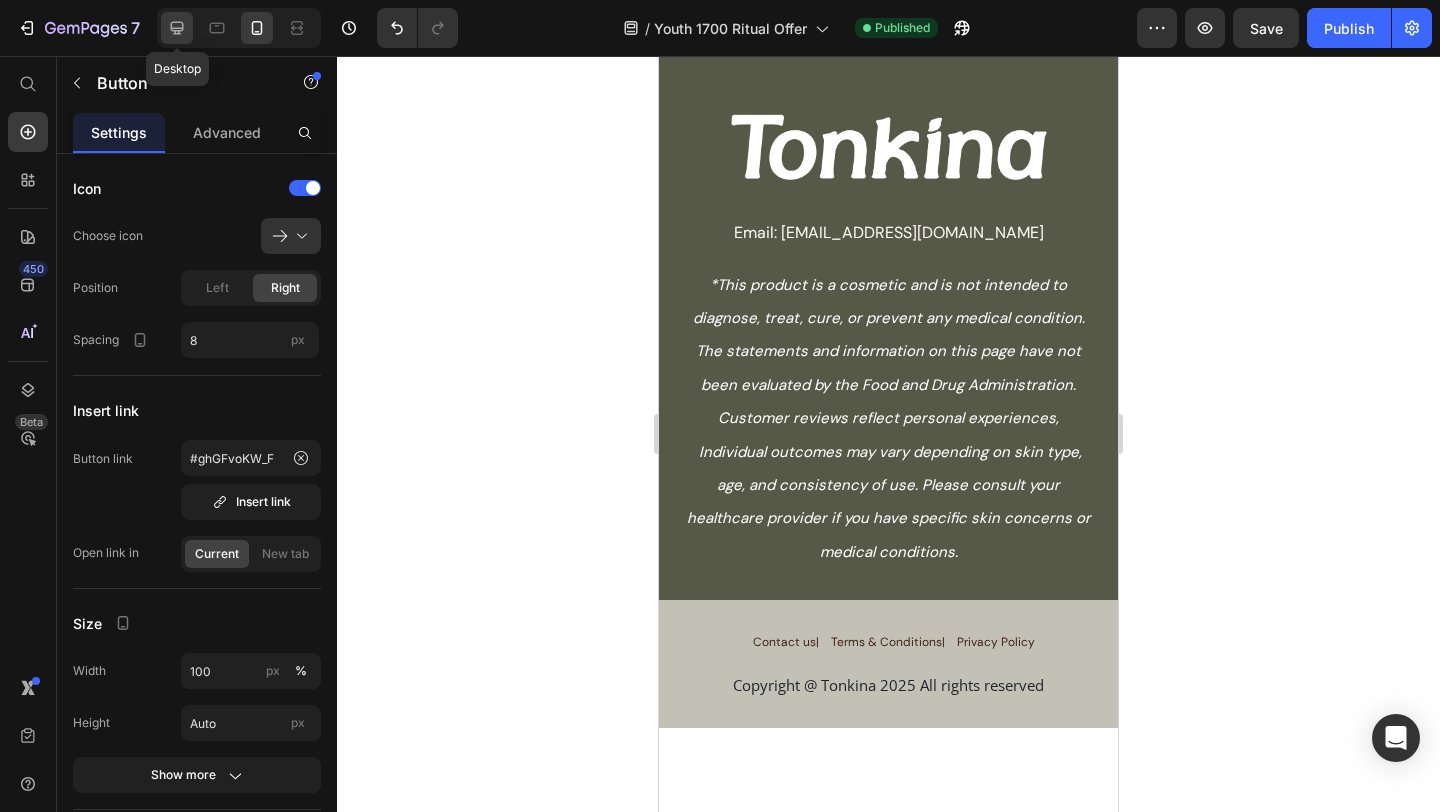 click 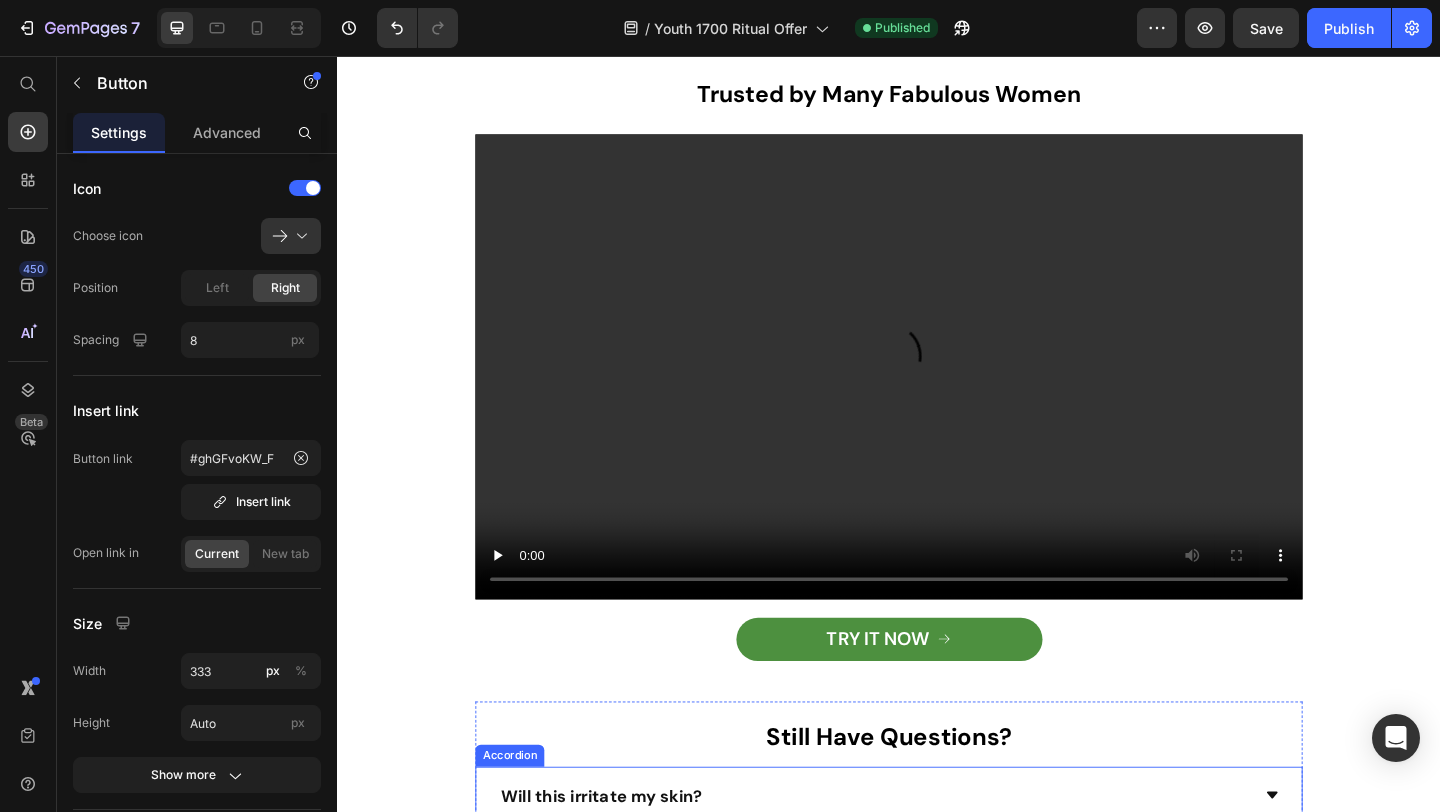 scroll, scrollTop: 5387, scrollLeft: 0, axis: vertical 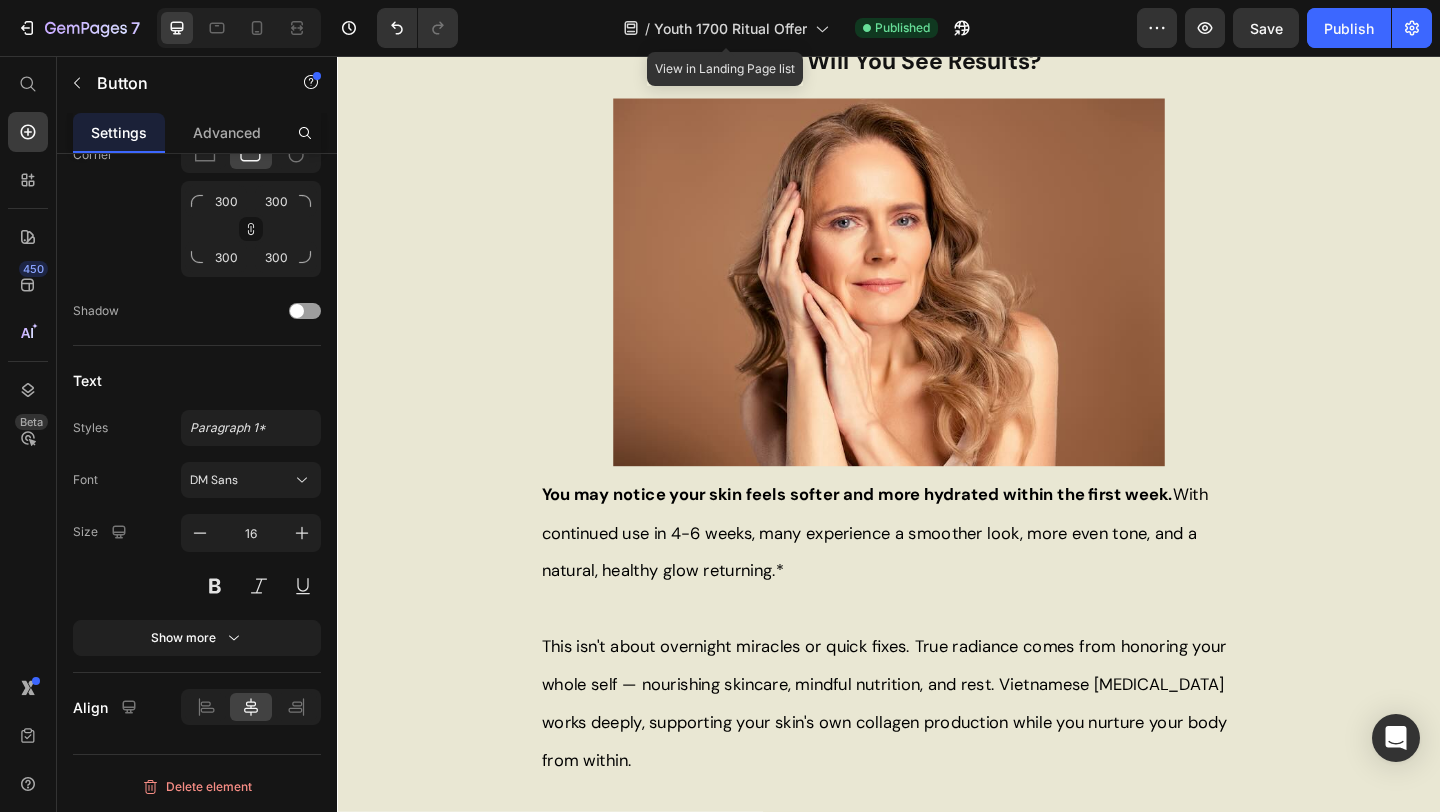 click on "/  Youth 1700 Ritual Offer" 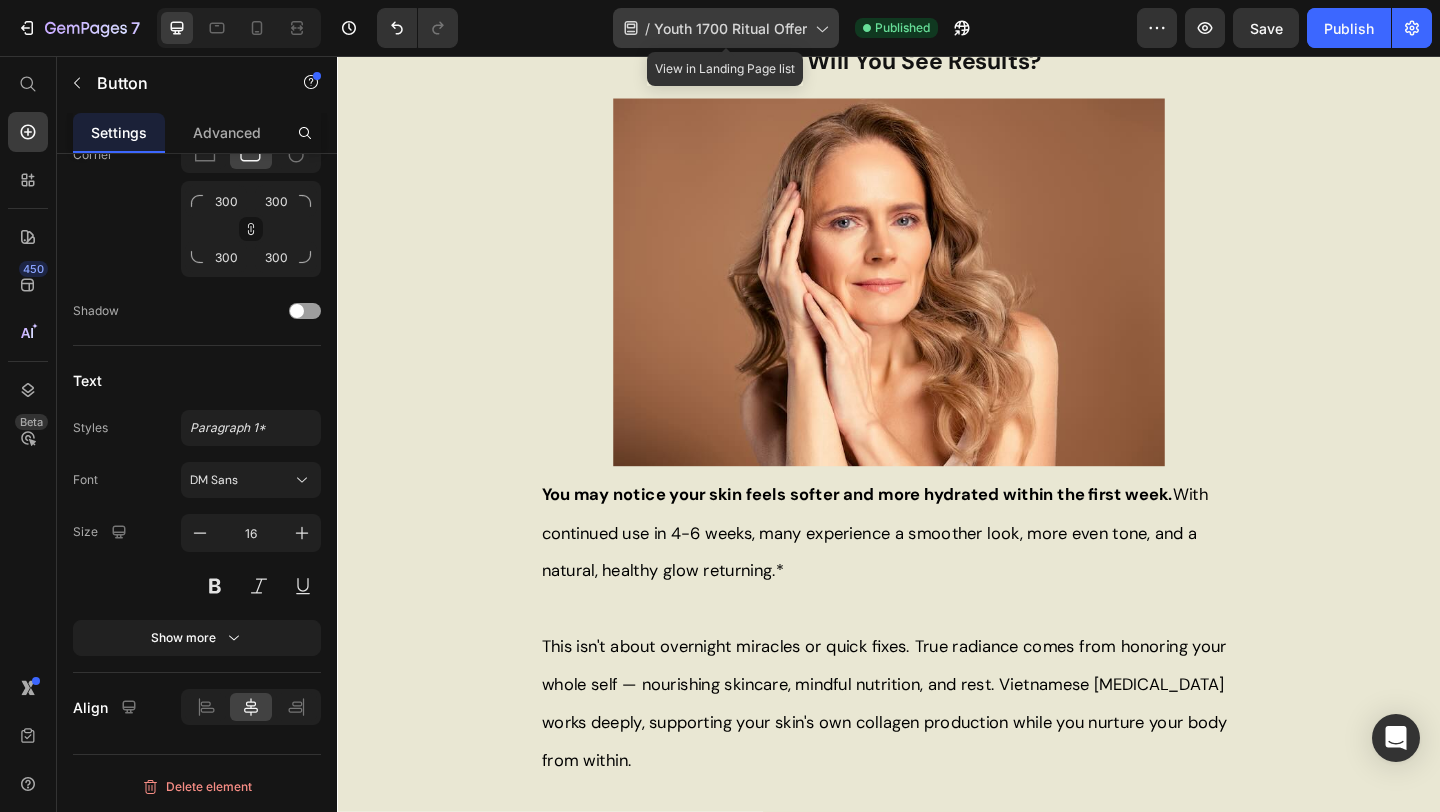 click on "/  Youth 1700 Ritual Offer" 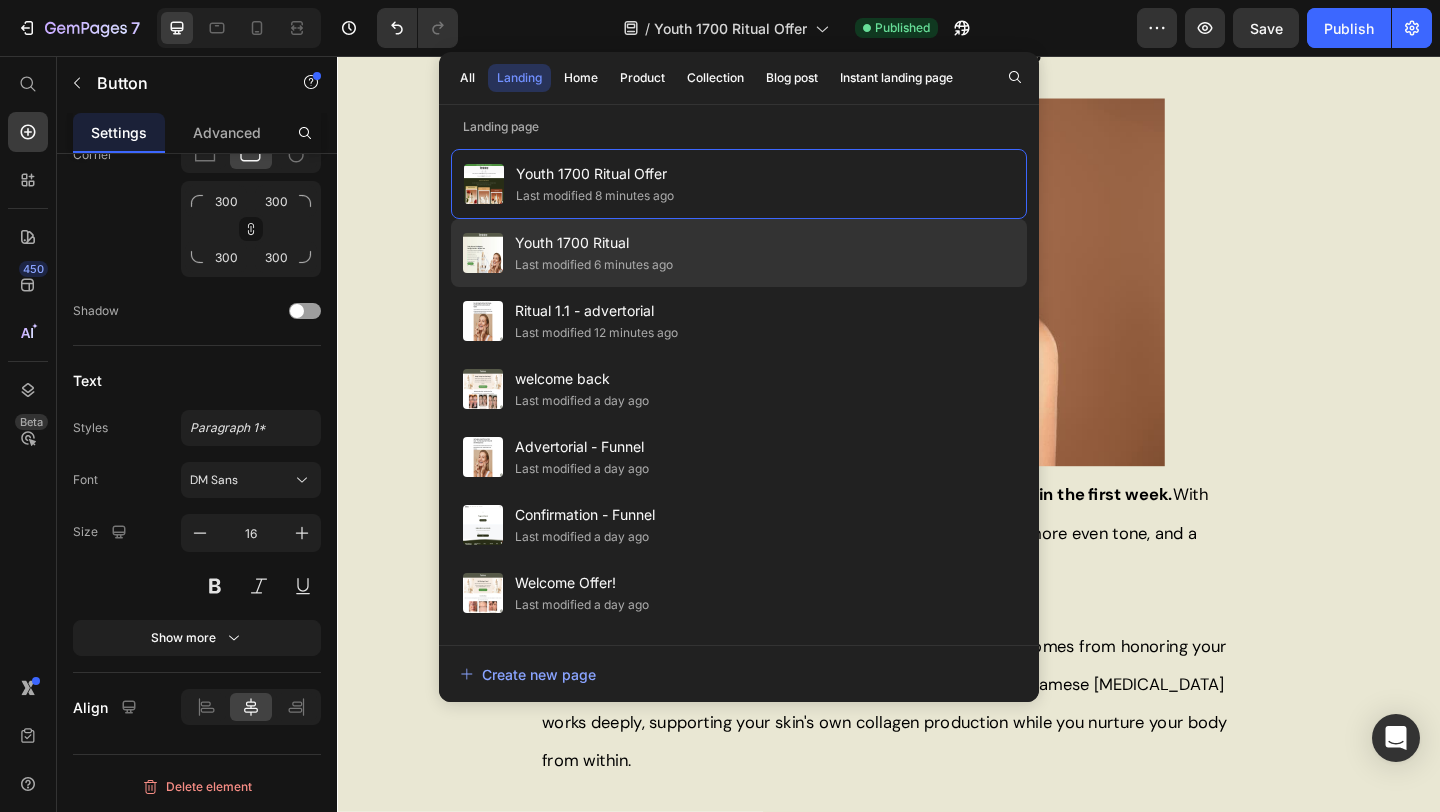 click on "Last modified 6 minutes ago" 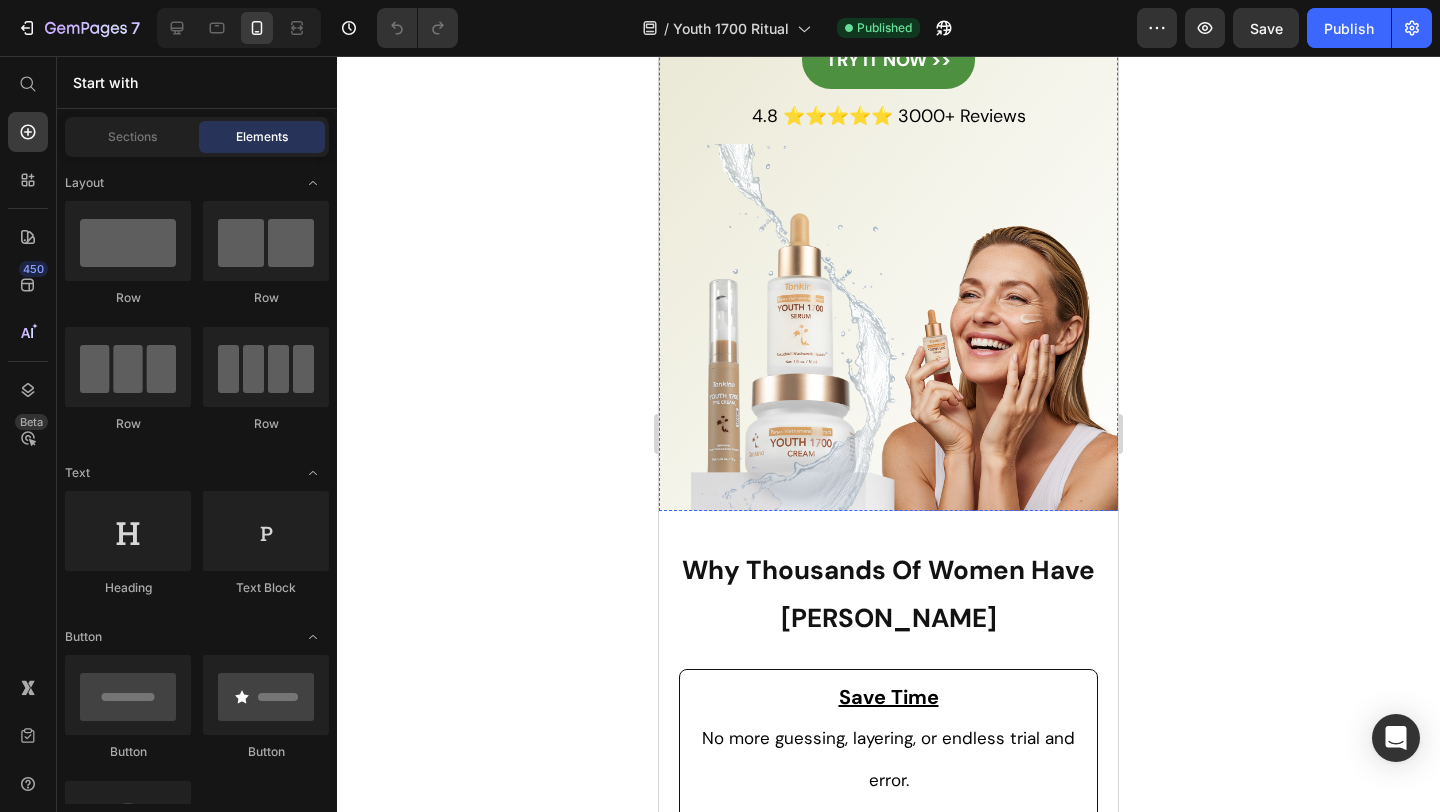 scroll, scrollTop: 554, scrollLeft: 0, axis: vertical 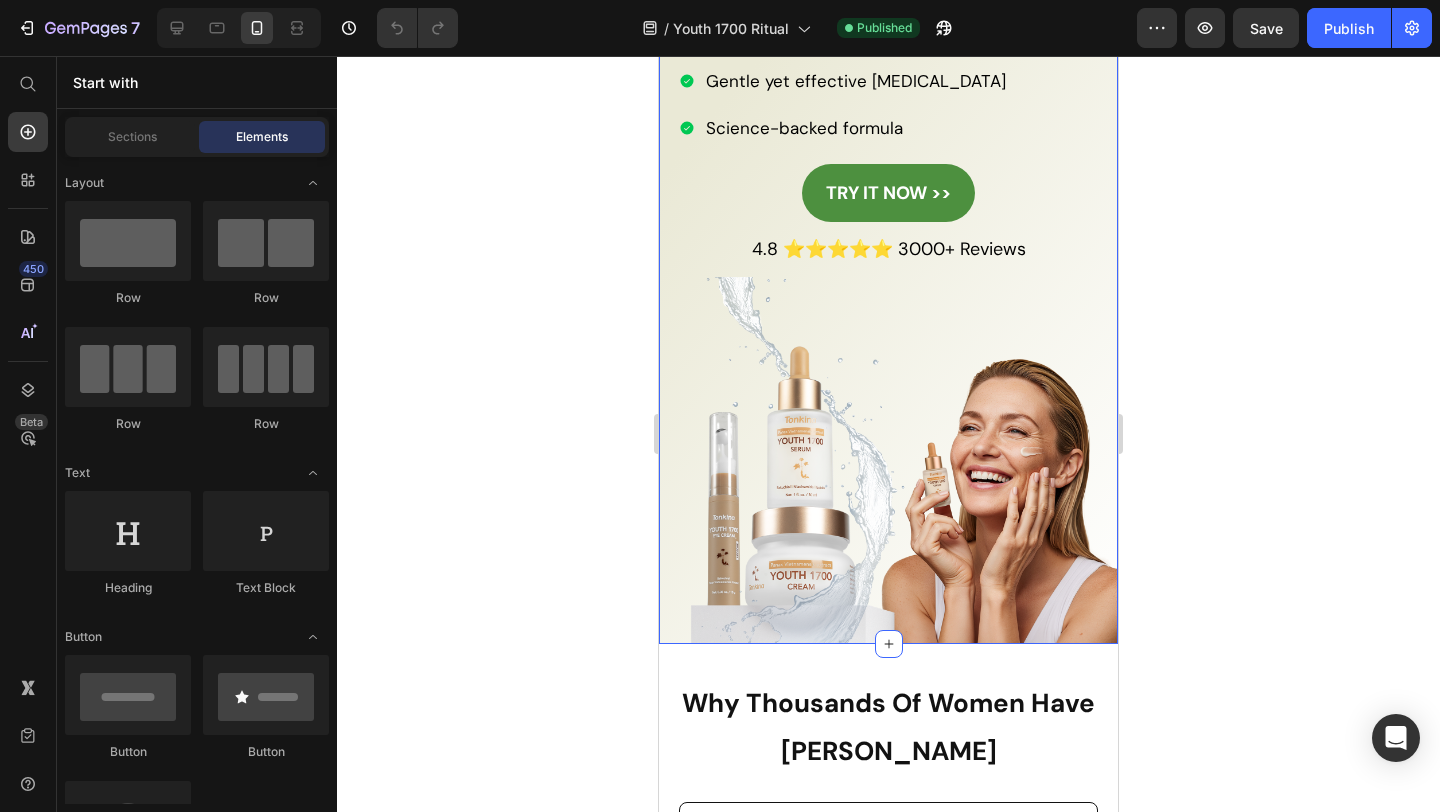click on "Finally, Skincare That Respects Your Age, Your Skin - and Your Time Heading This 3-step ritual uses Vietnam’s most powerful [MEDICAL_DATA] to restore glow, firmness, and calm — naturally. Text Block Deeply hydrates mature skin Helps reduce wrinkles & fine lines Supports firmer-looking skin over time Gentle yet effective [MEDICAL_DATA] Science-backed formula Item List TRY IT NOW >> Button 4.8 ⭐⭐⭐⭐⭐ 3000+ Reviews Text Block Image" at bounding box center (888, 127) 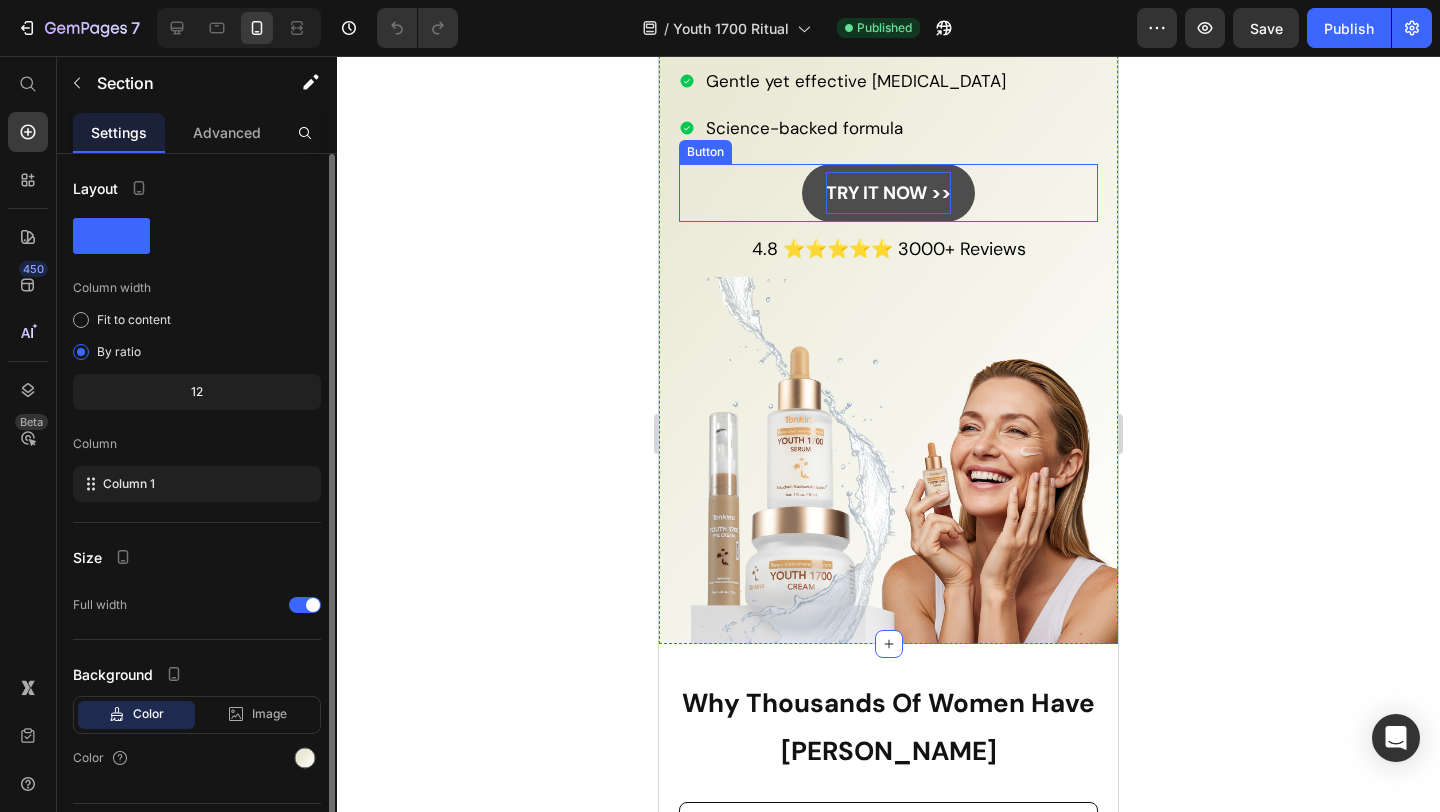 click on "TRY IT NOW >>" at bounding box center [888, 193] 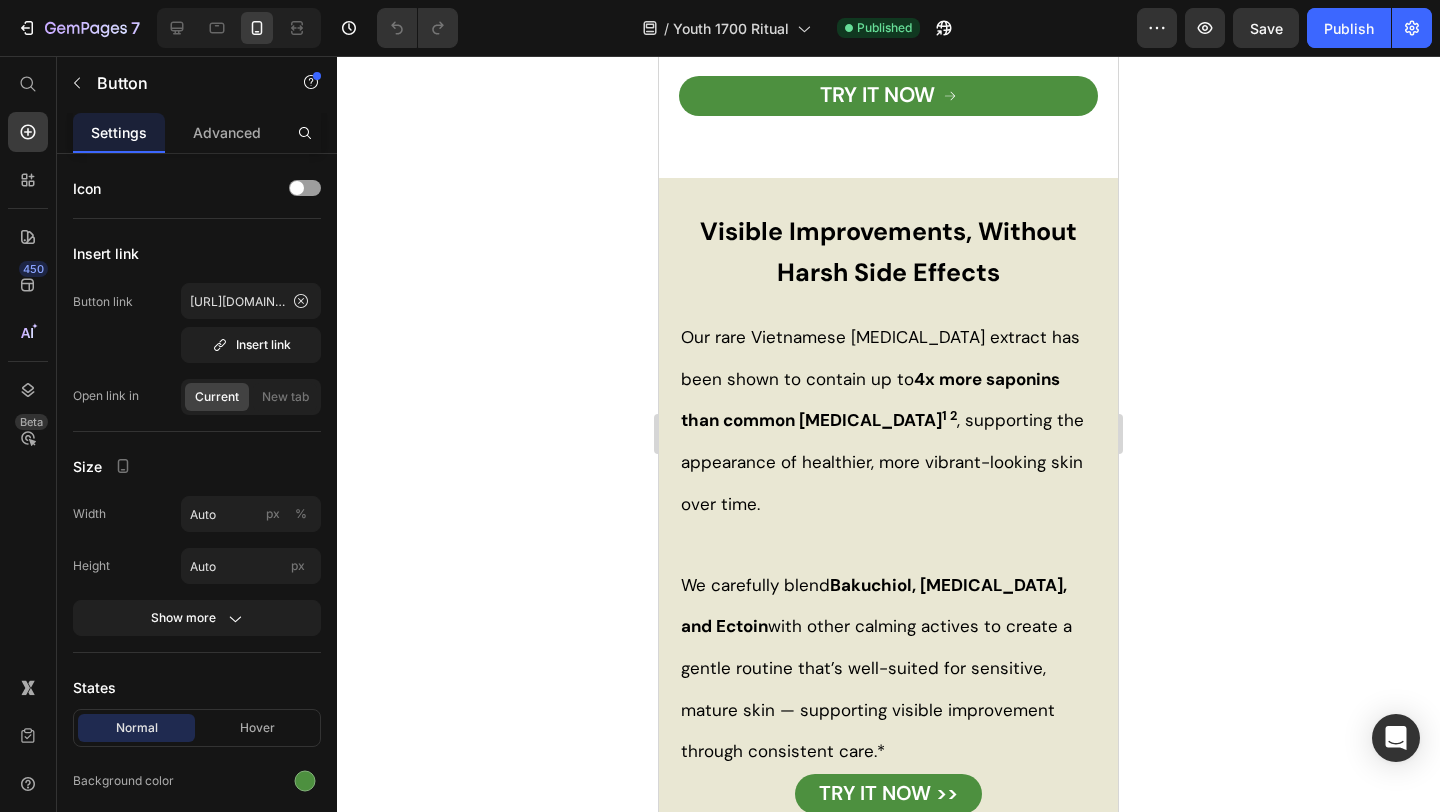 scroll, scrollTop: 2303, scrollLeft: 0, axis: vertical 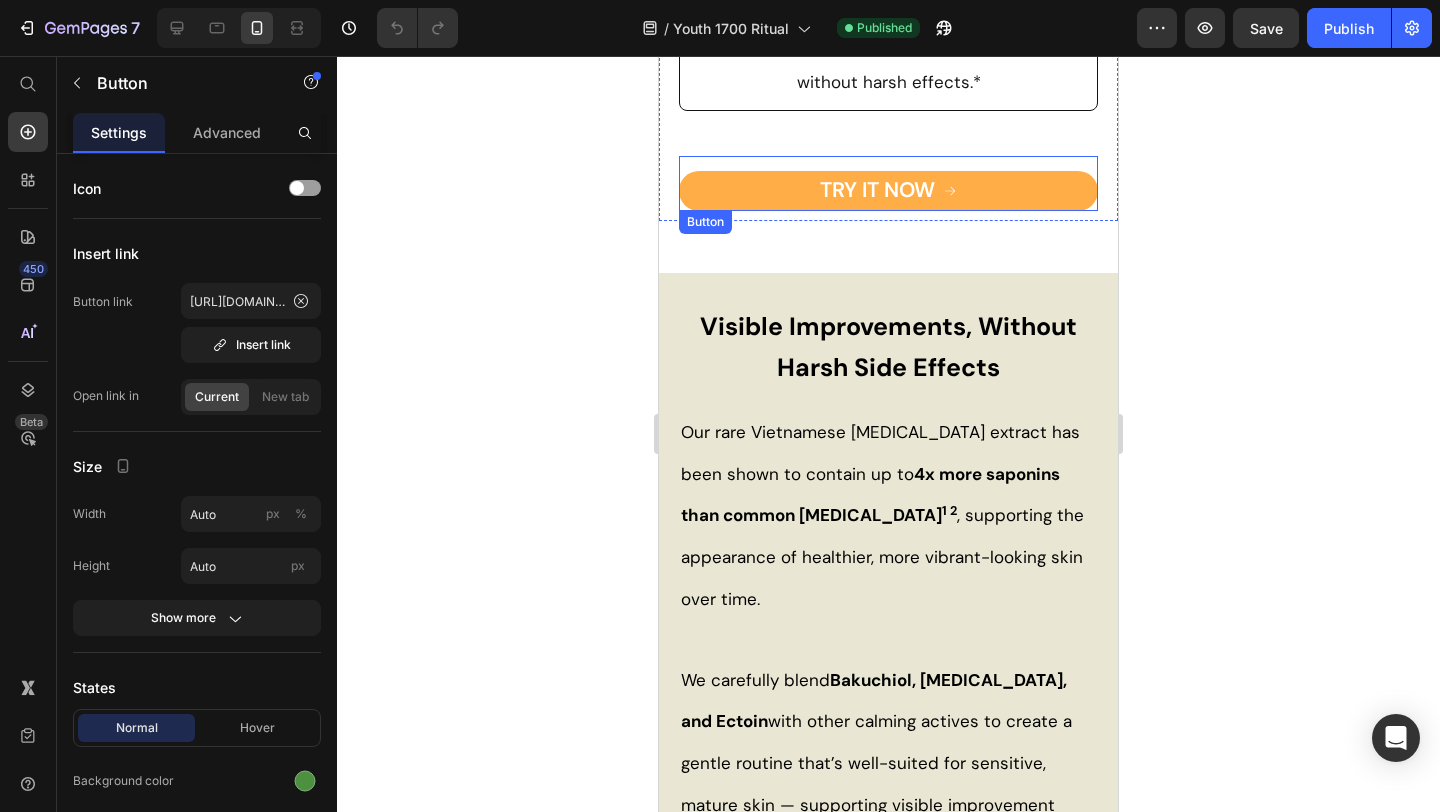click on "TRY IT NOW" at bounding box center [888, 191] 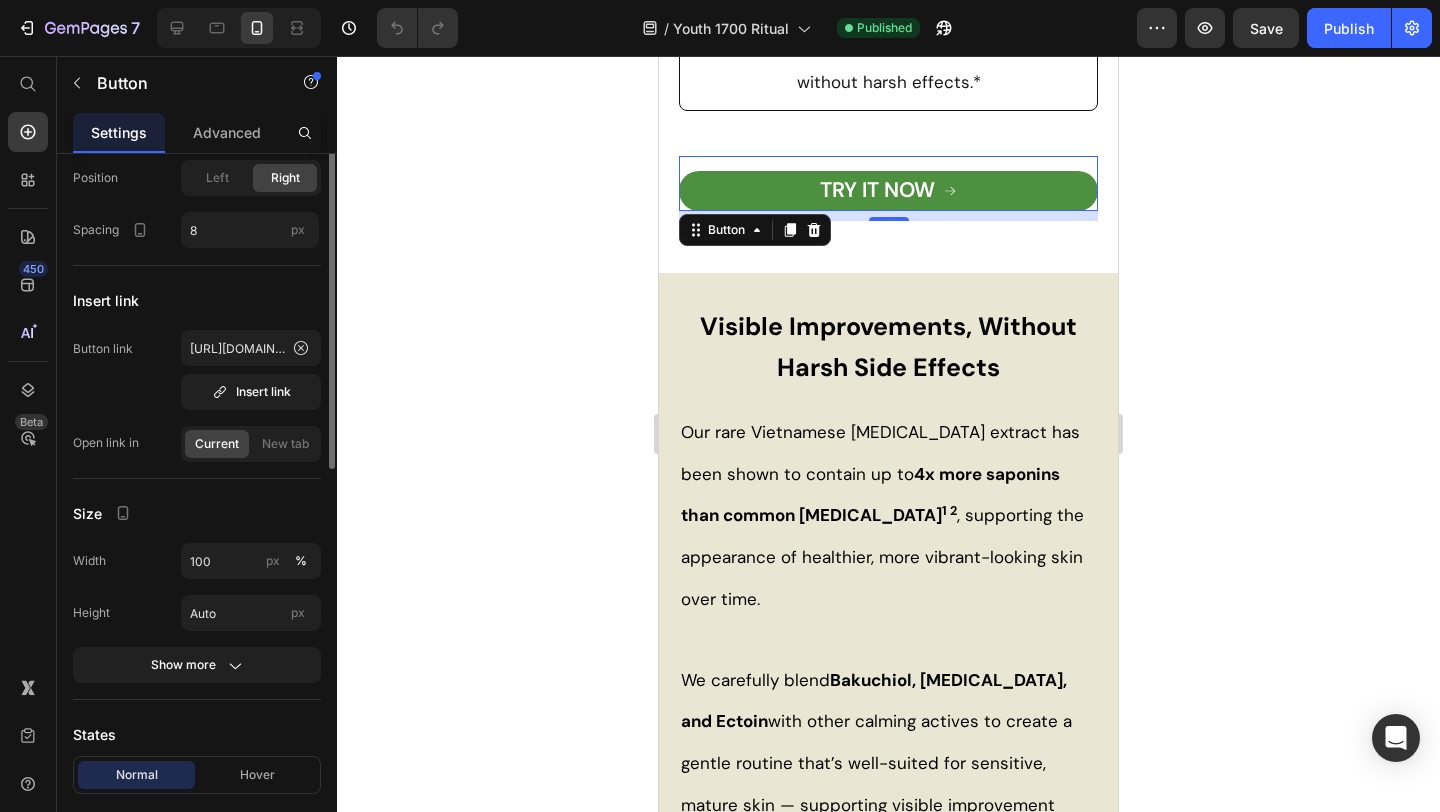 scroll, scrollTop: 150, scrollLeft: 0, axis: vertical 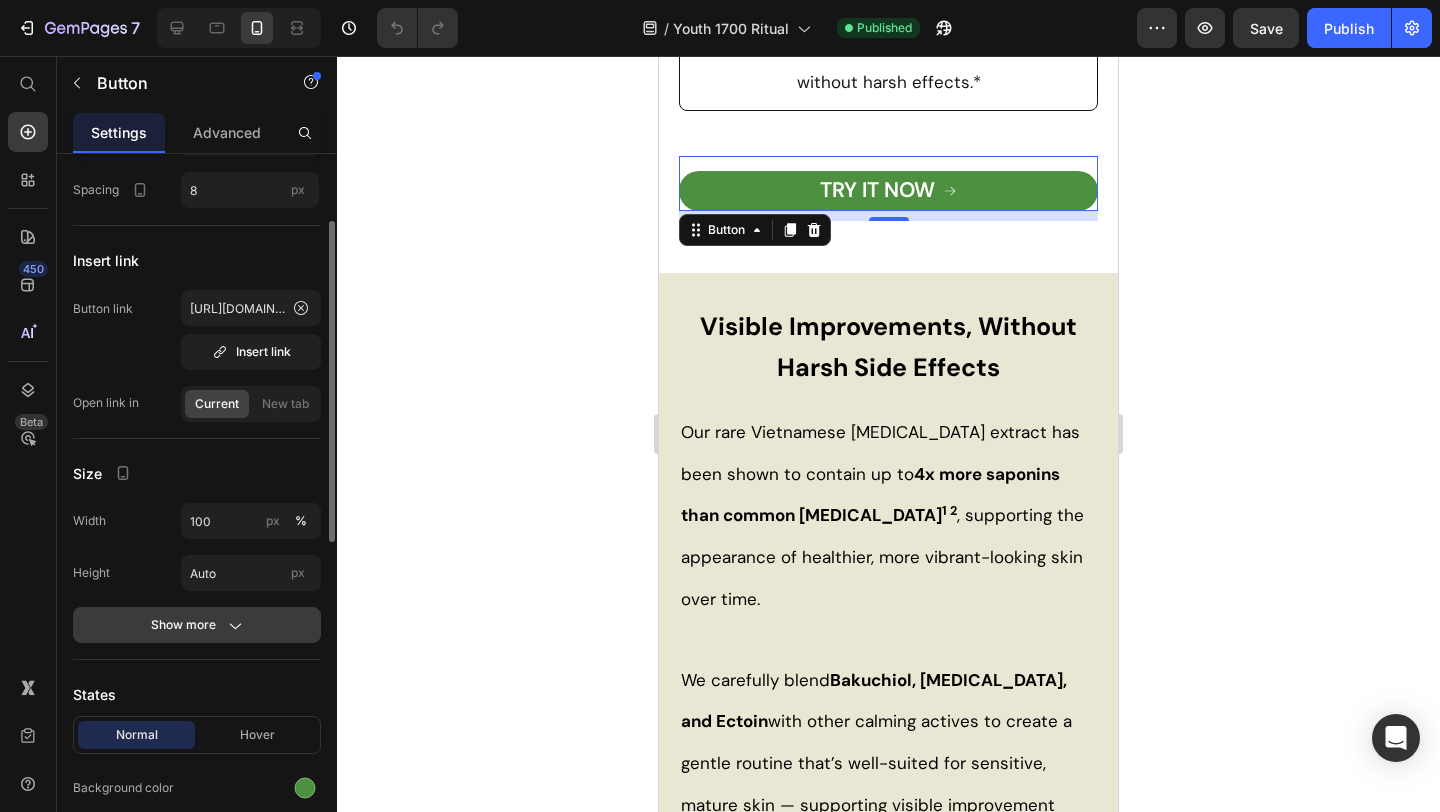 click on "Show more" at bounding box center [197, 625] 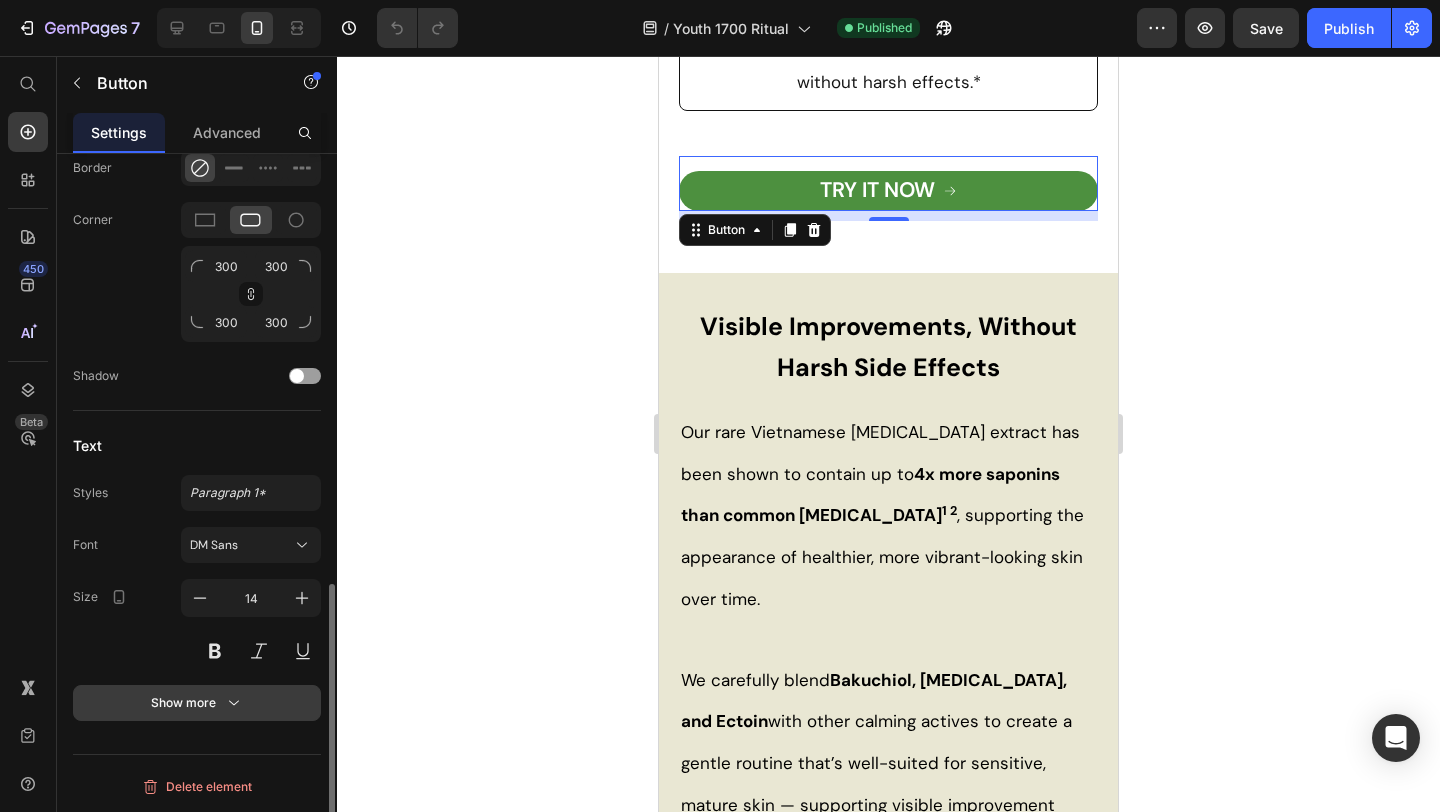click on "Show more" at bounding box center (197, 703) 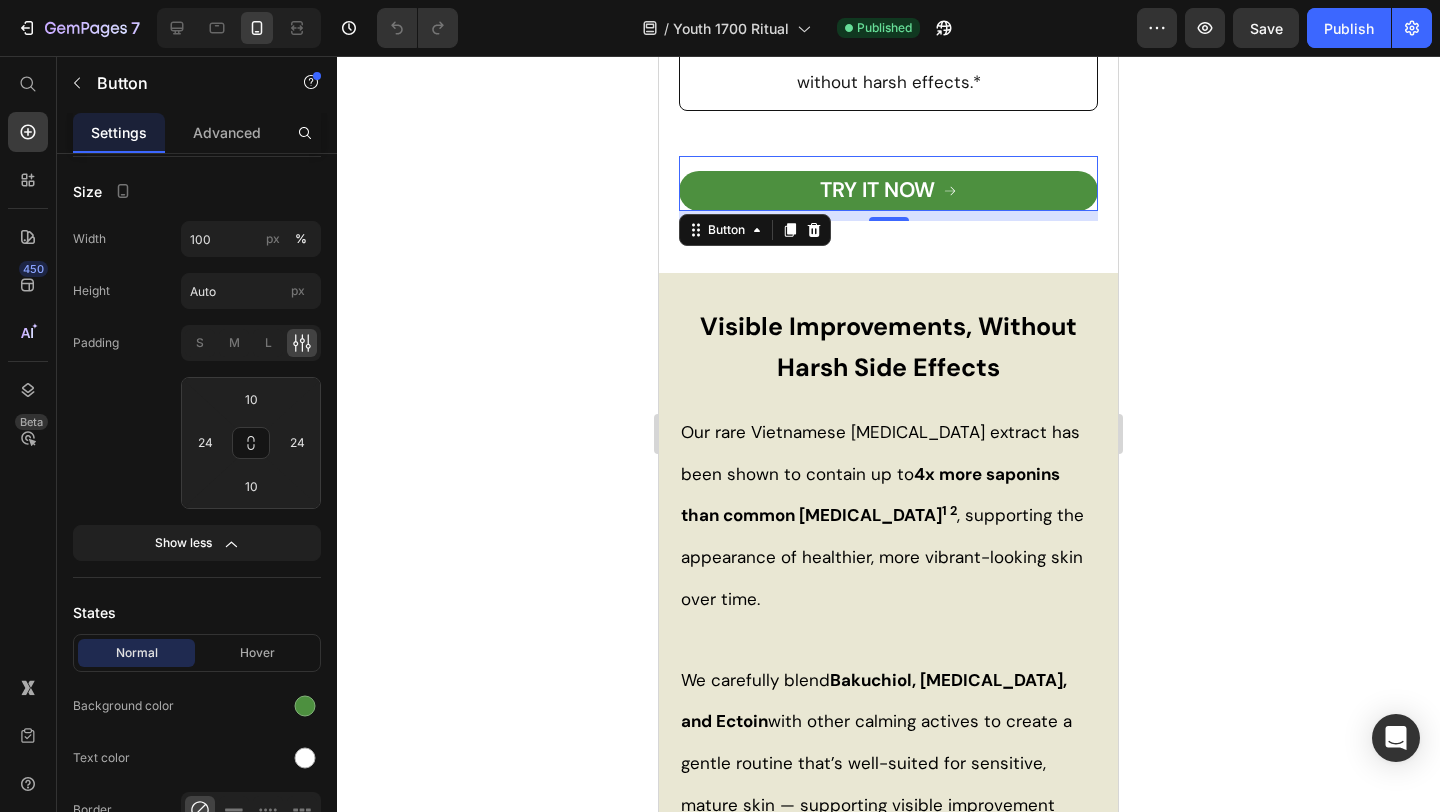 scroll, scrollTop: 0, scrollLeft: 0, axis: both 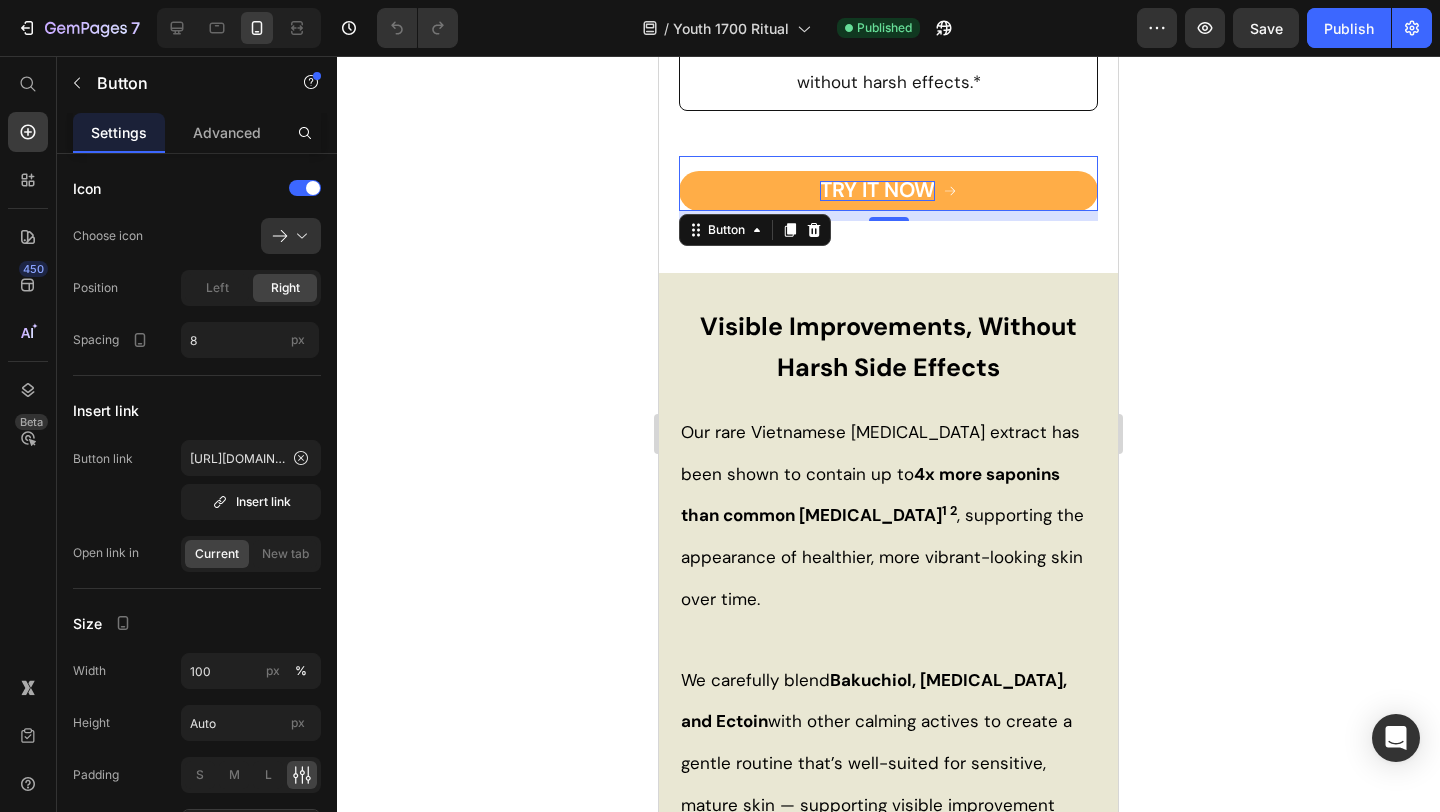 click on "TRY IT NOW" at bounding box center [877, 190] 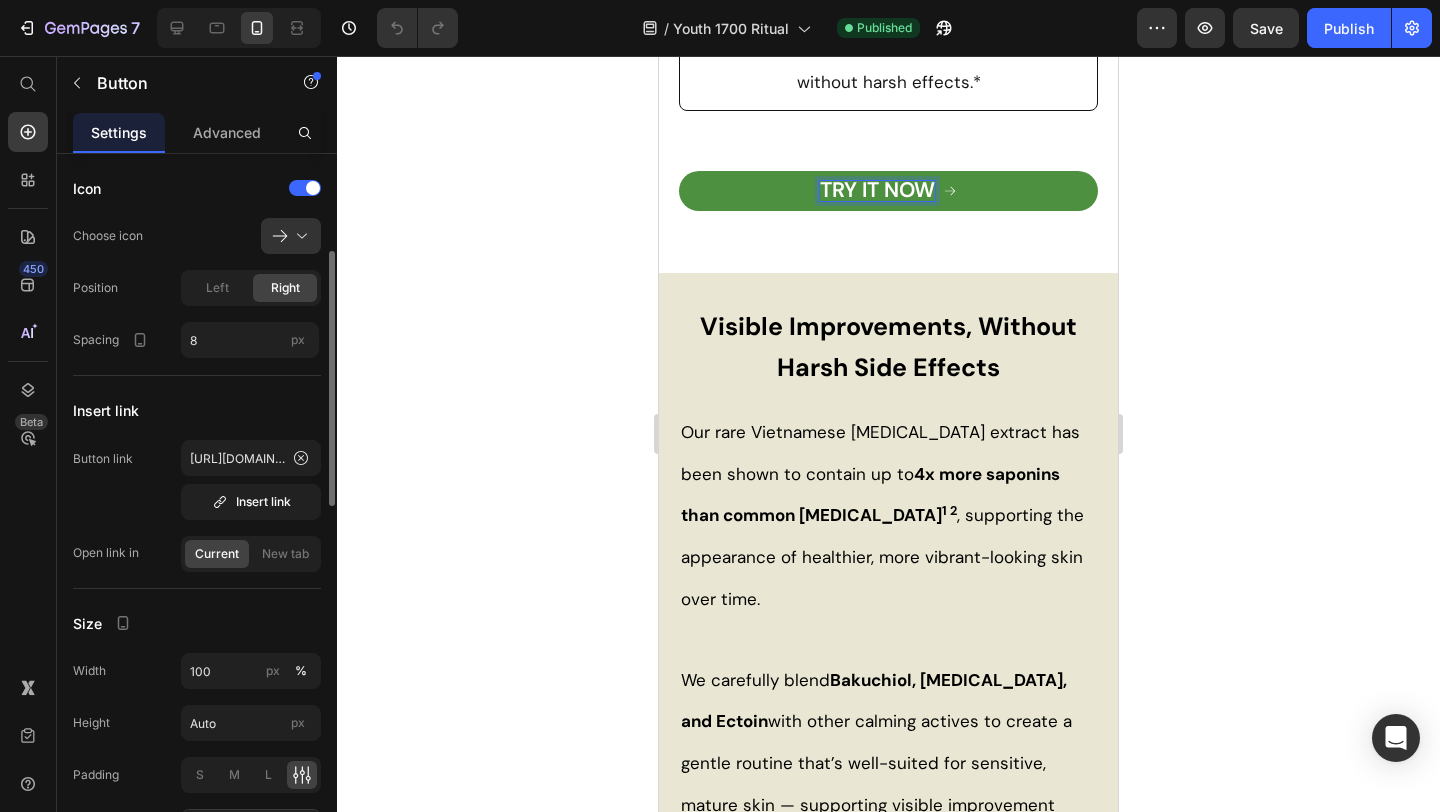 scroll, scrollTop: 342, scrollLeft: 0, axis: vertical 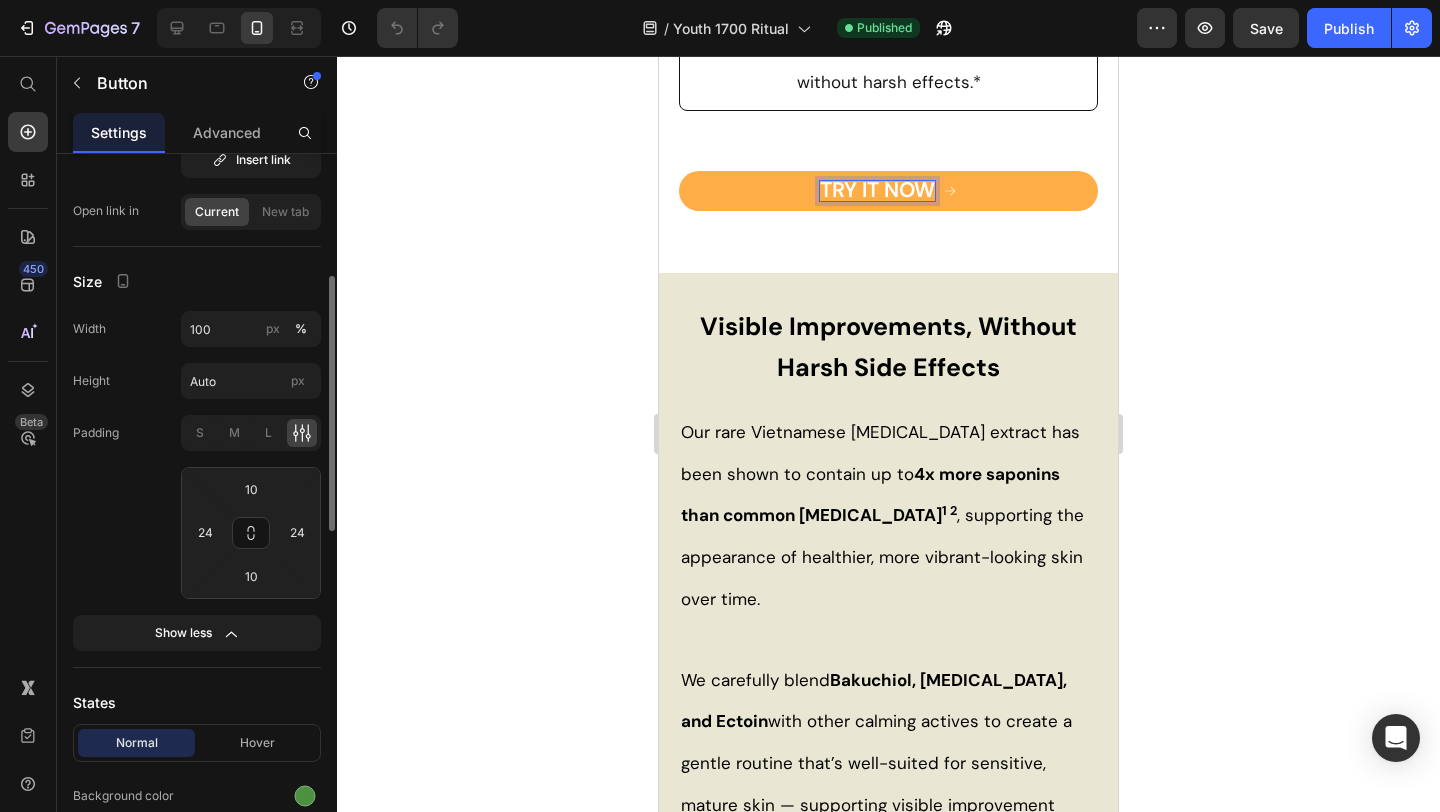 click on "TRY IT NOW" at bounding box center [888, 191] 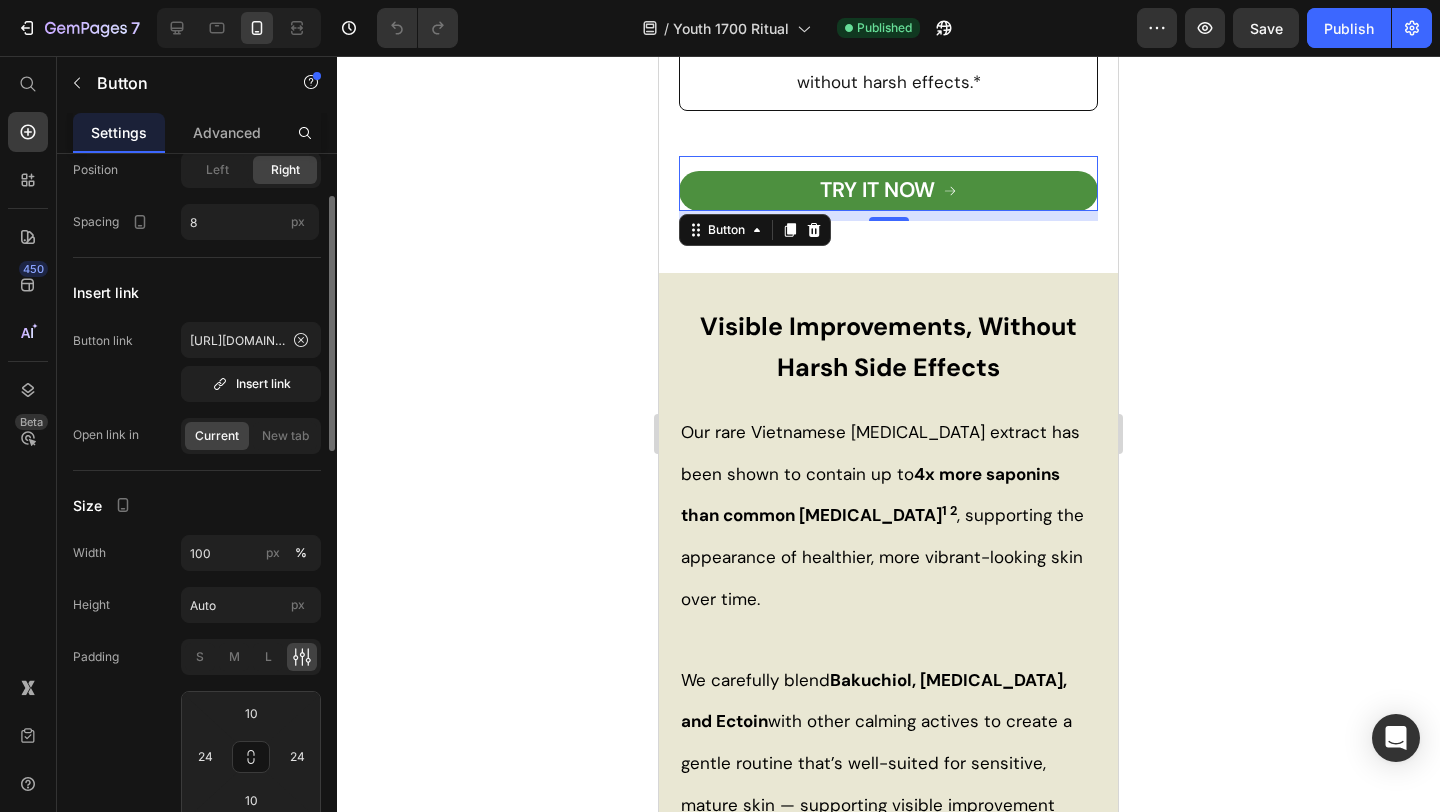 scroll, scrollTop: 46, scrollLeft: 0, axis: vertical 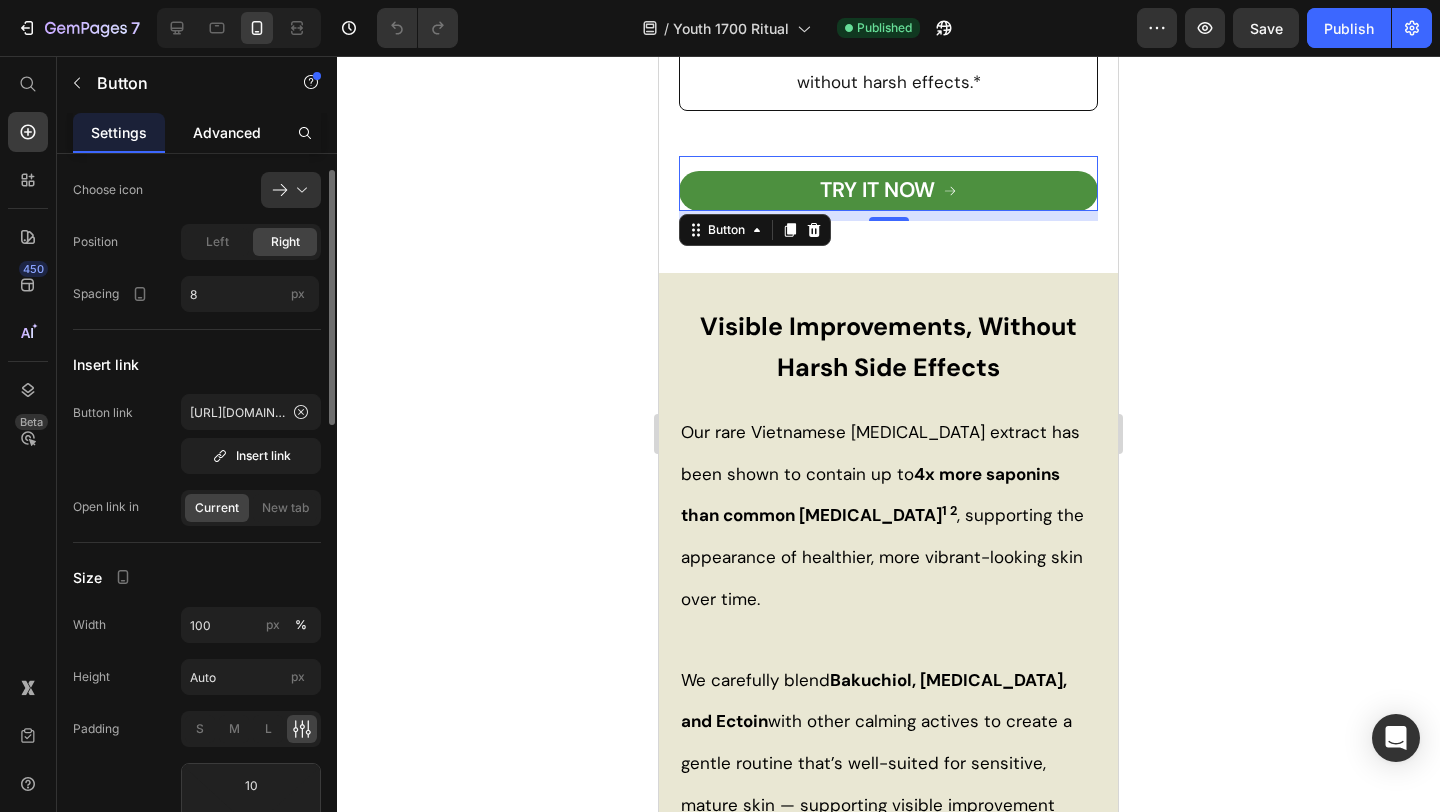 click on "Advanced" at bounding box center [227, 132] 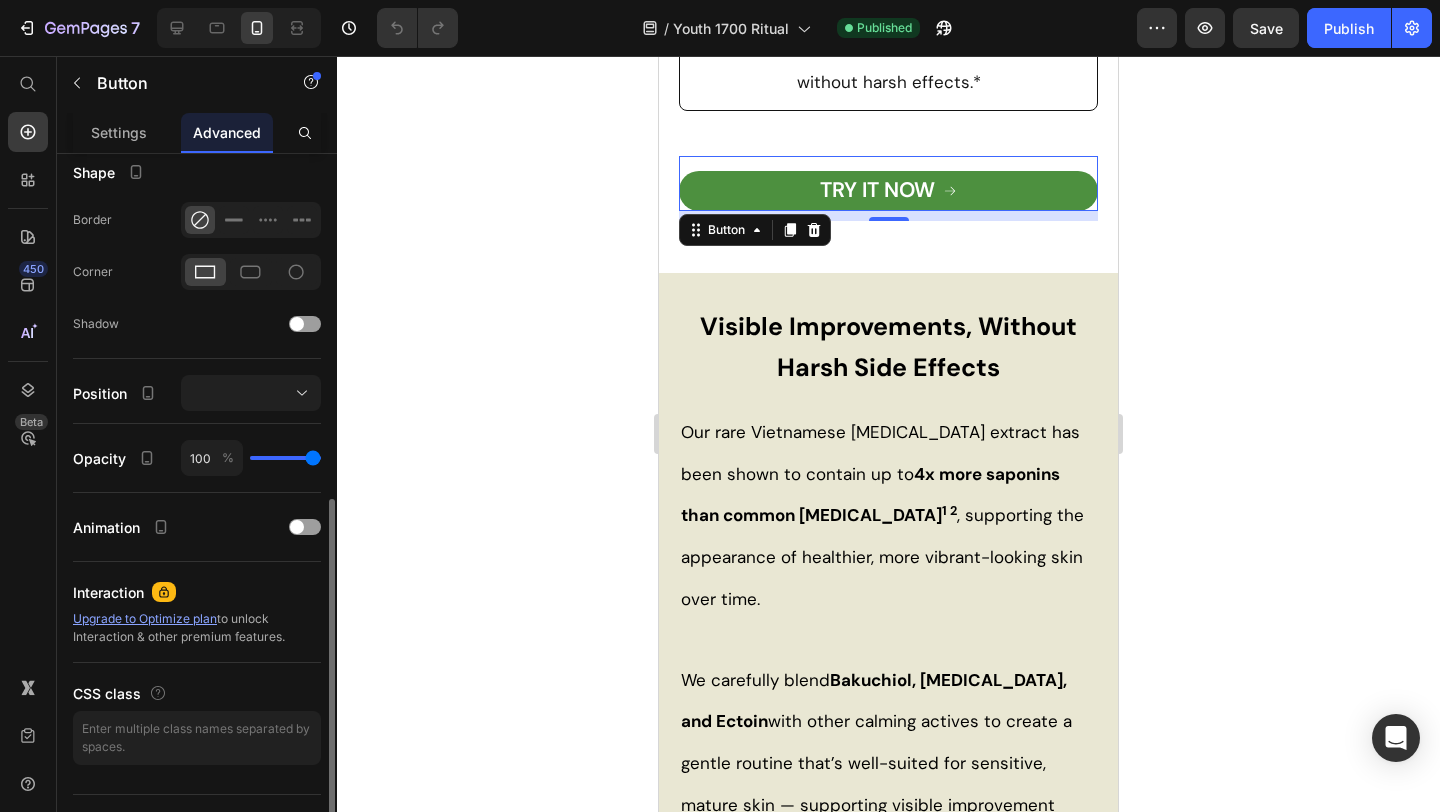 scroll, scrollTop: 554, scrollLeft: 0, axis: vertical 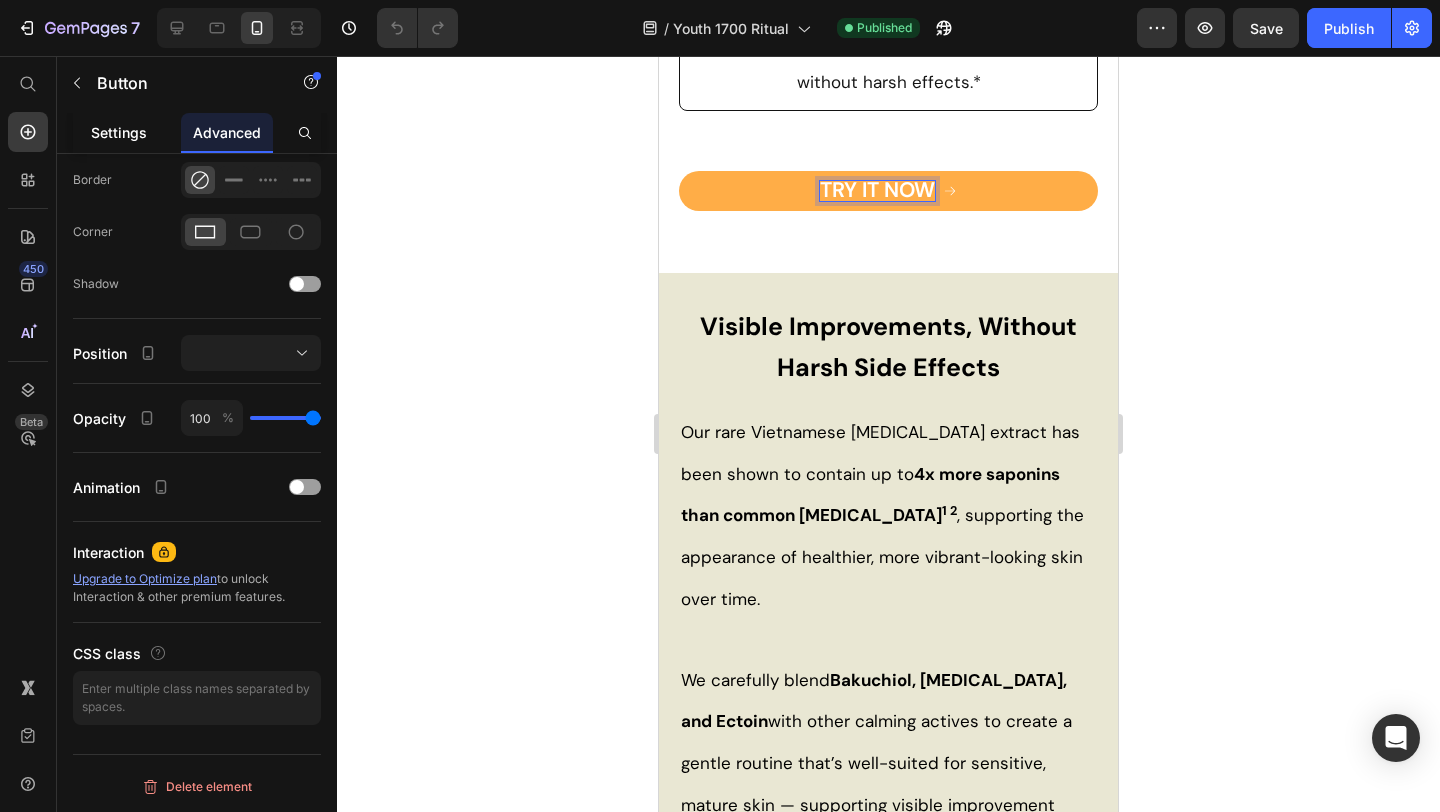 click on "Settings" at bounding box center (119, 132) 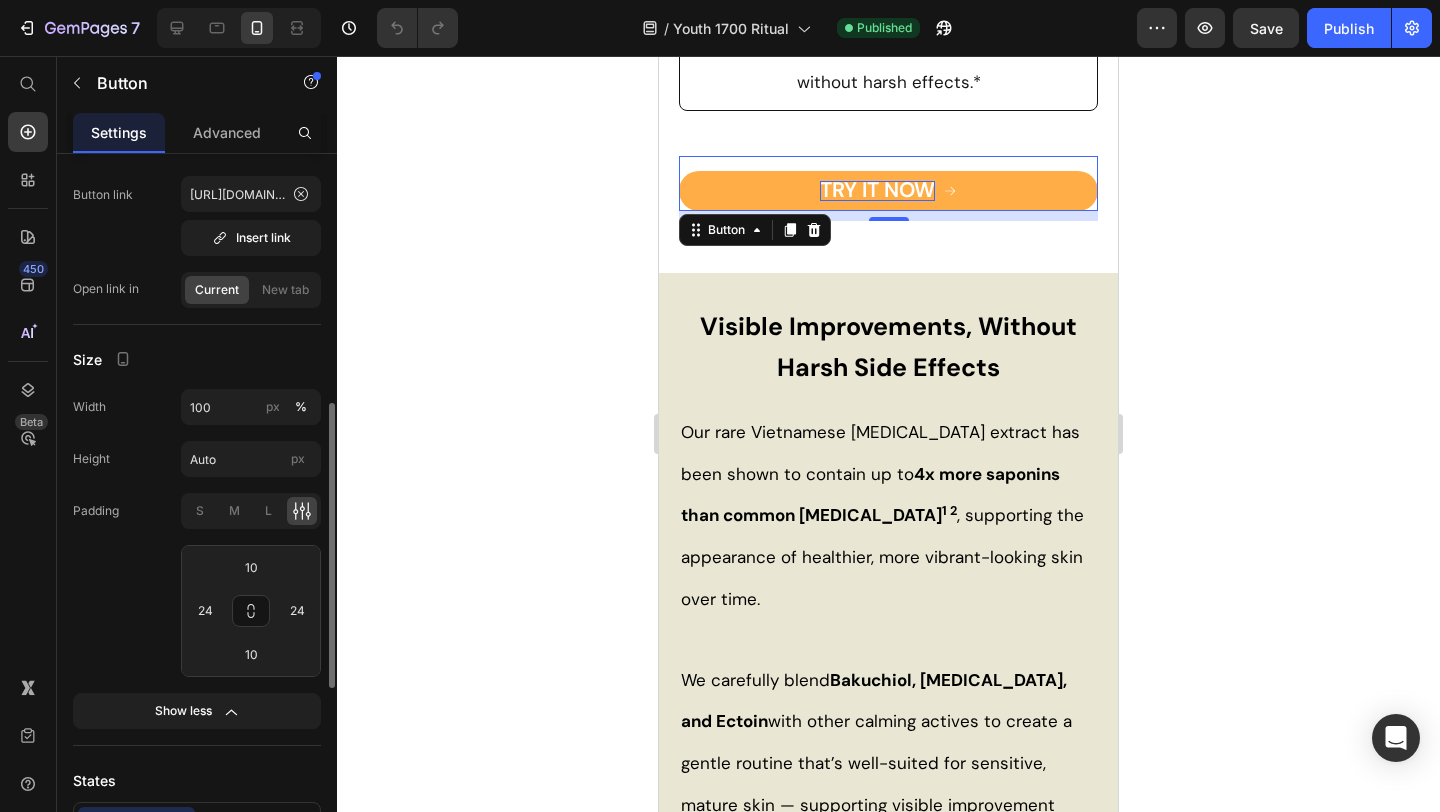 scroll, scrollTop: 385, scrollLeft: 0, axis: vertical 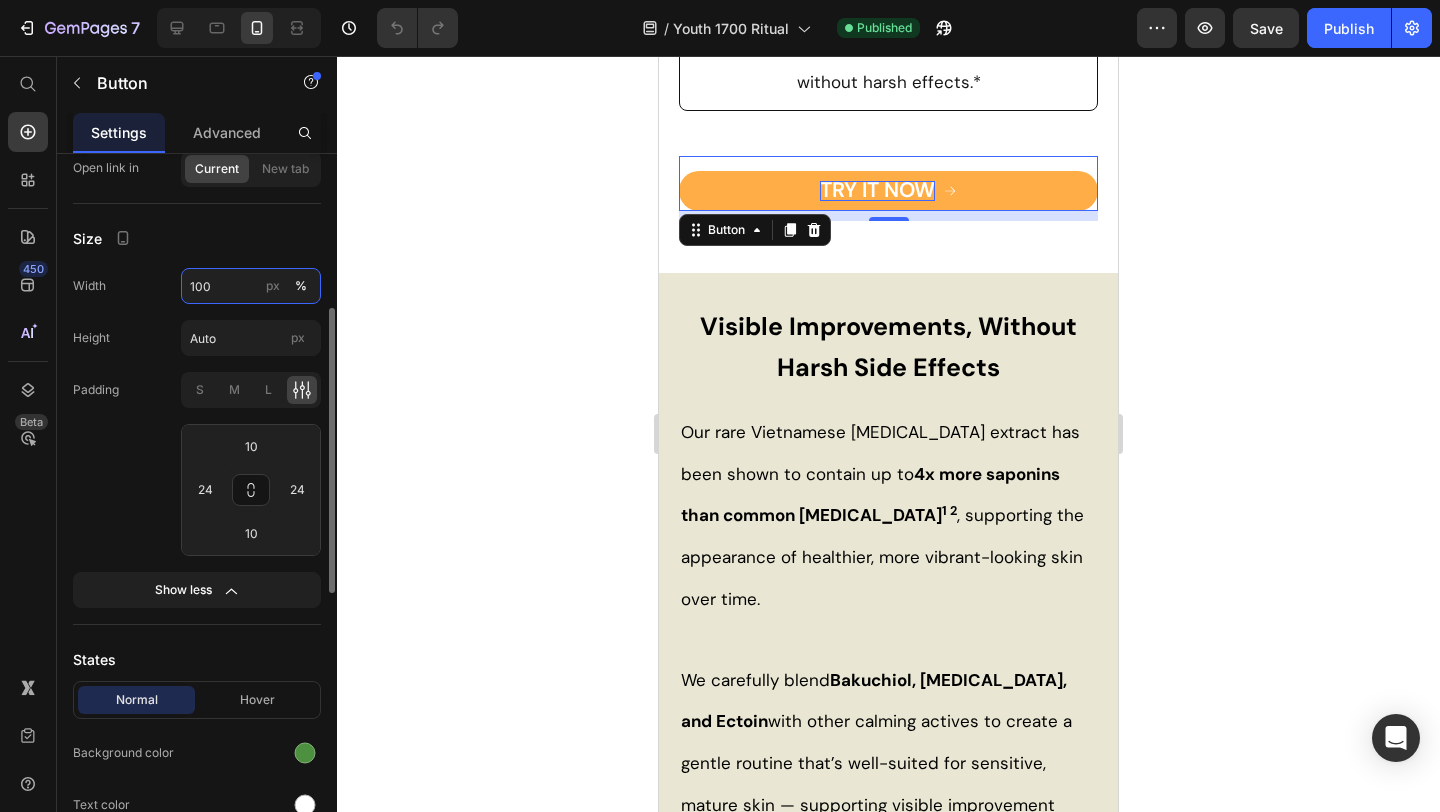 click on "100" at bounding box center (251, 286) 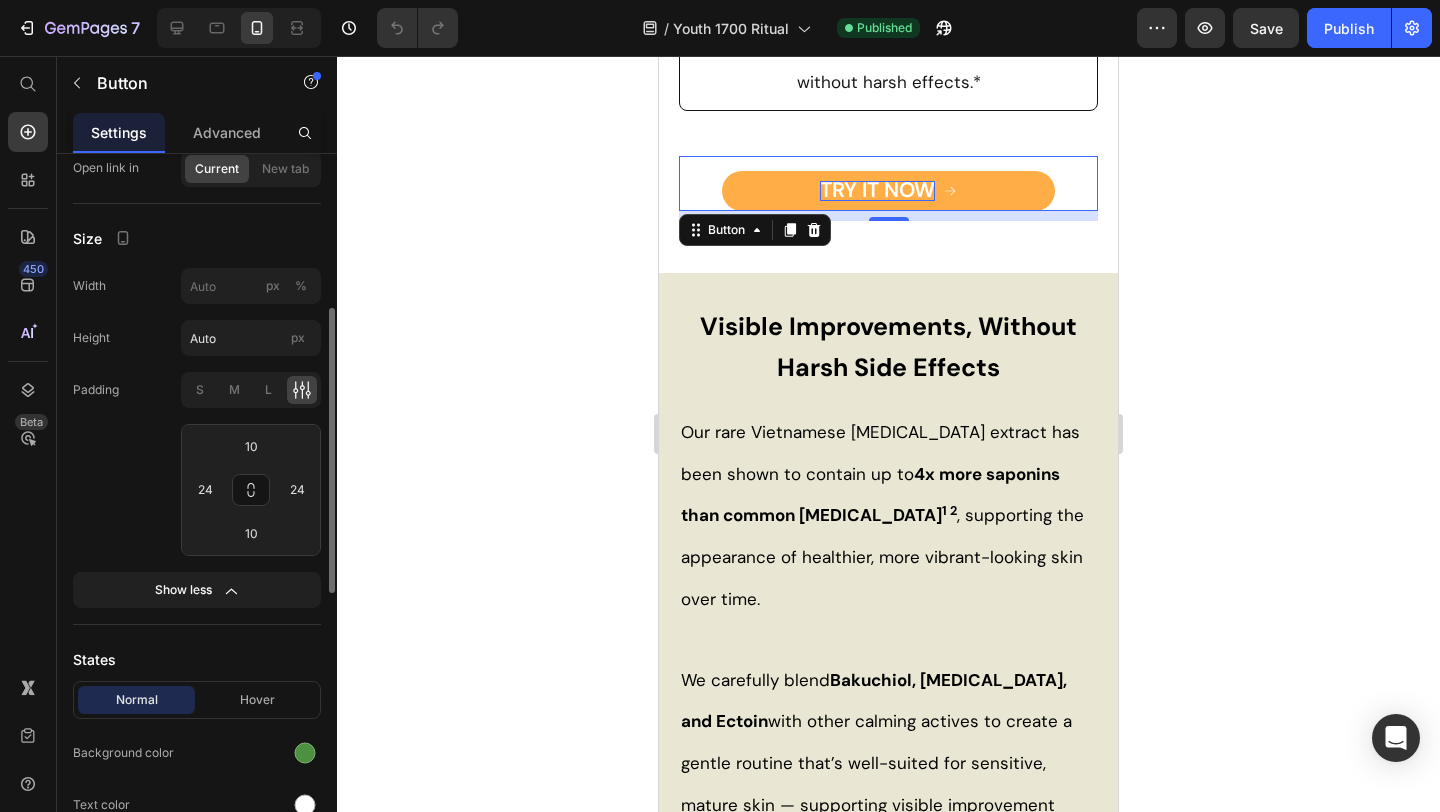 click on "Width px %" at bounding box center [197, 286] 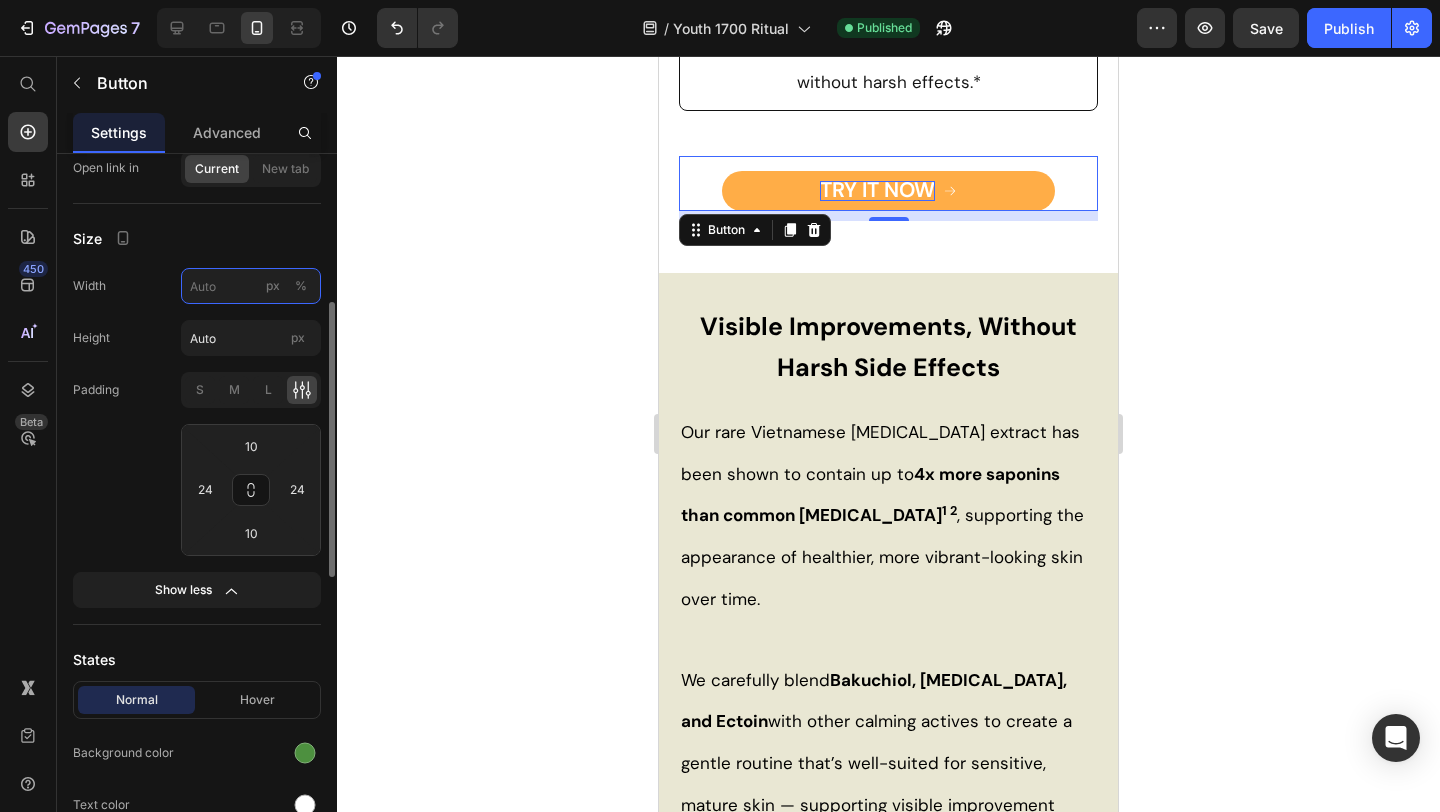 click on "px %" at bounding box center (251, 286) 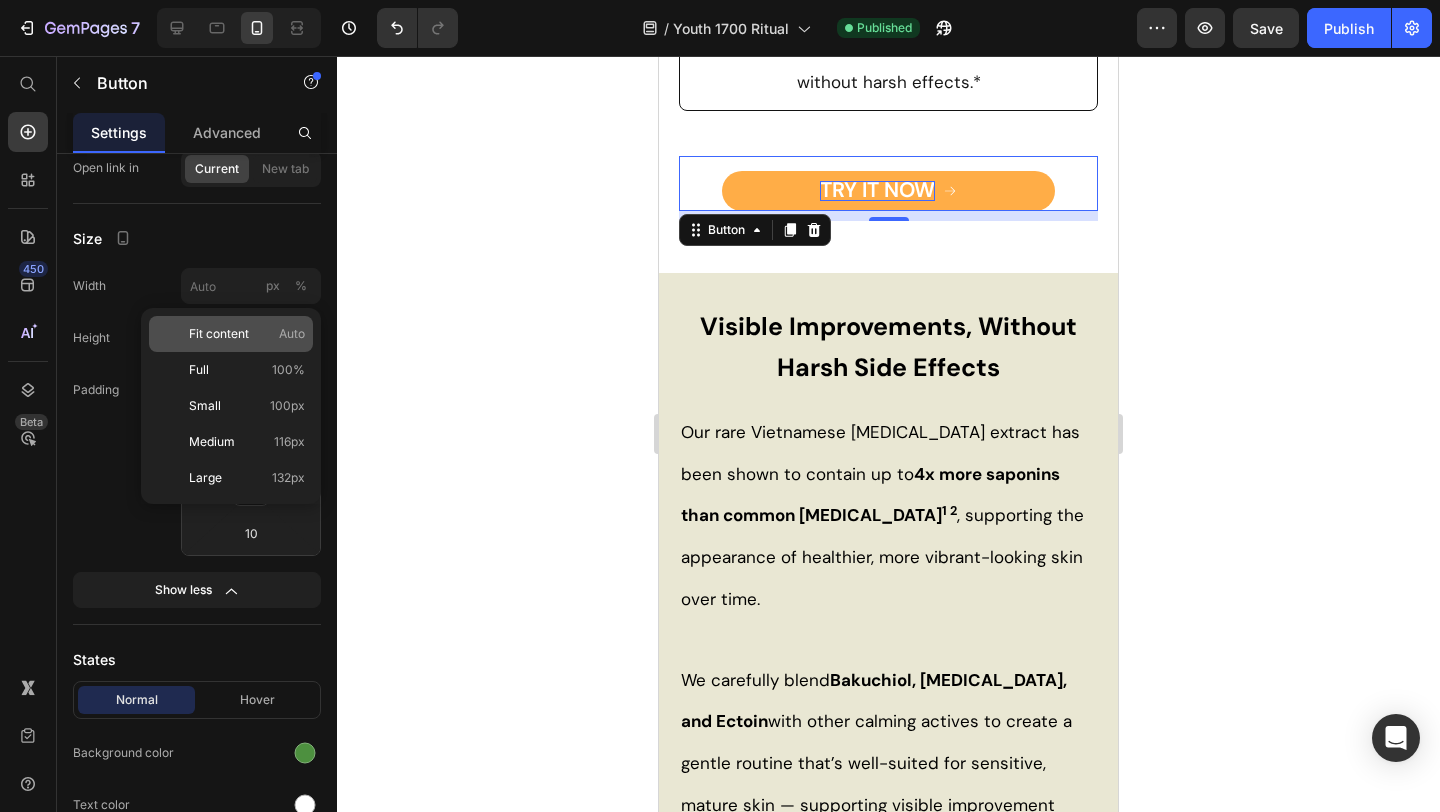 click on "Fit content Auto" 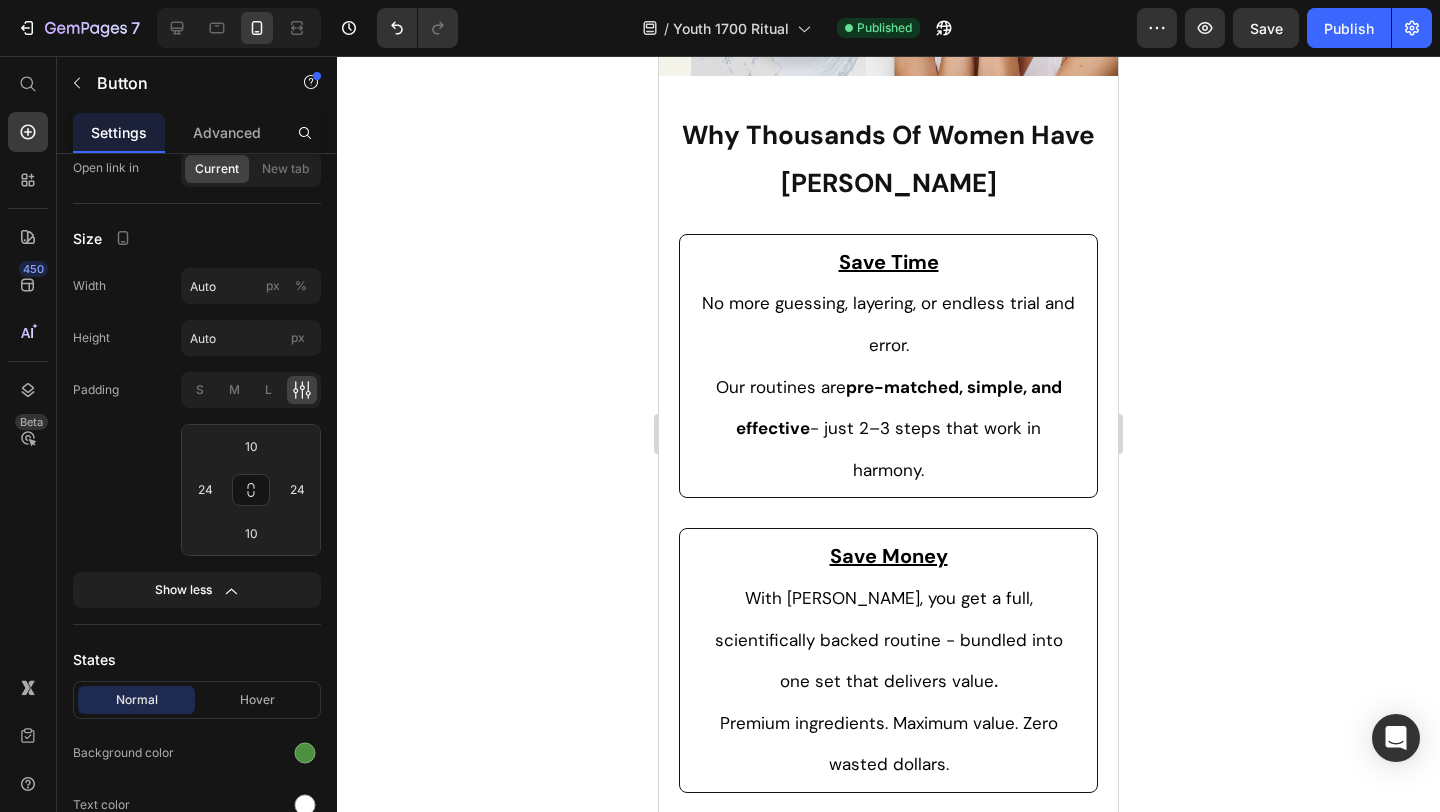 scroll, scrollTop: 548, scrollLeft: 0, axis: vertical 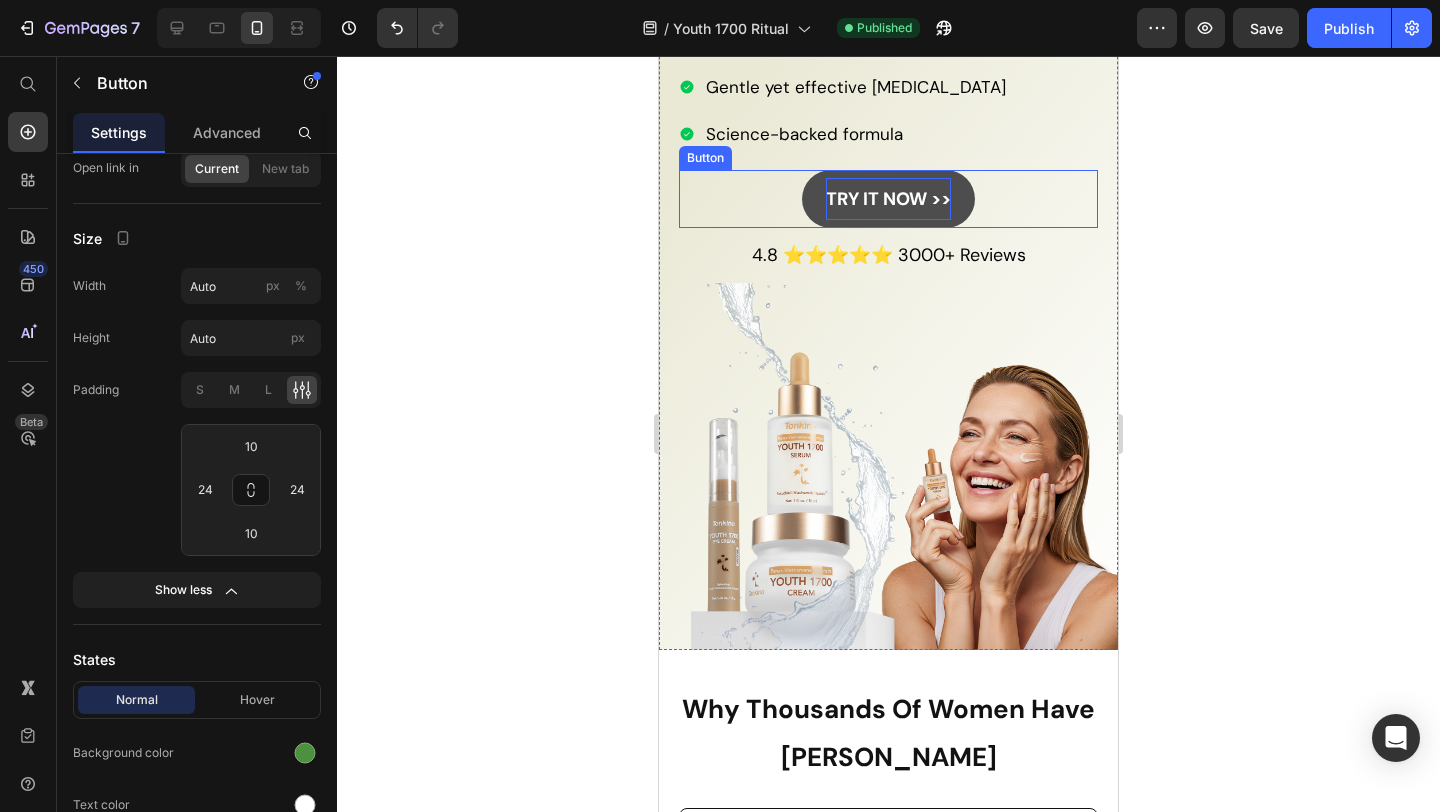 click on "TRY IT NOW >>" at bounding box center (888, 199) 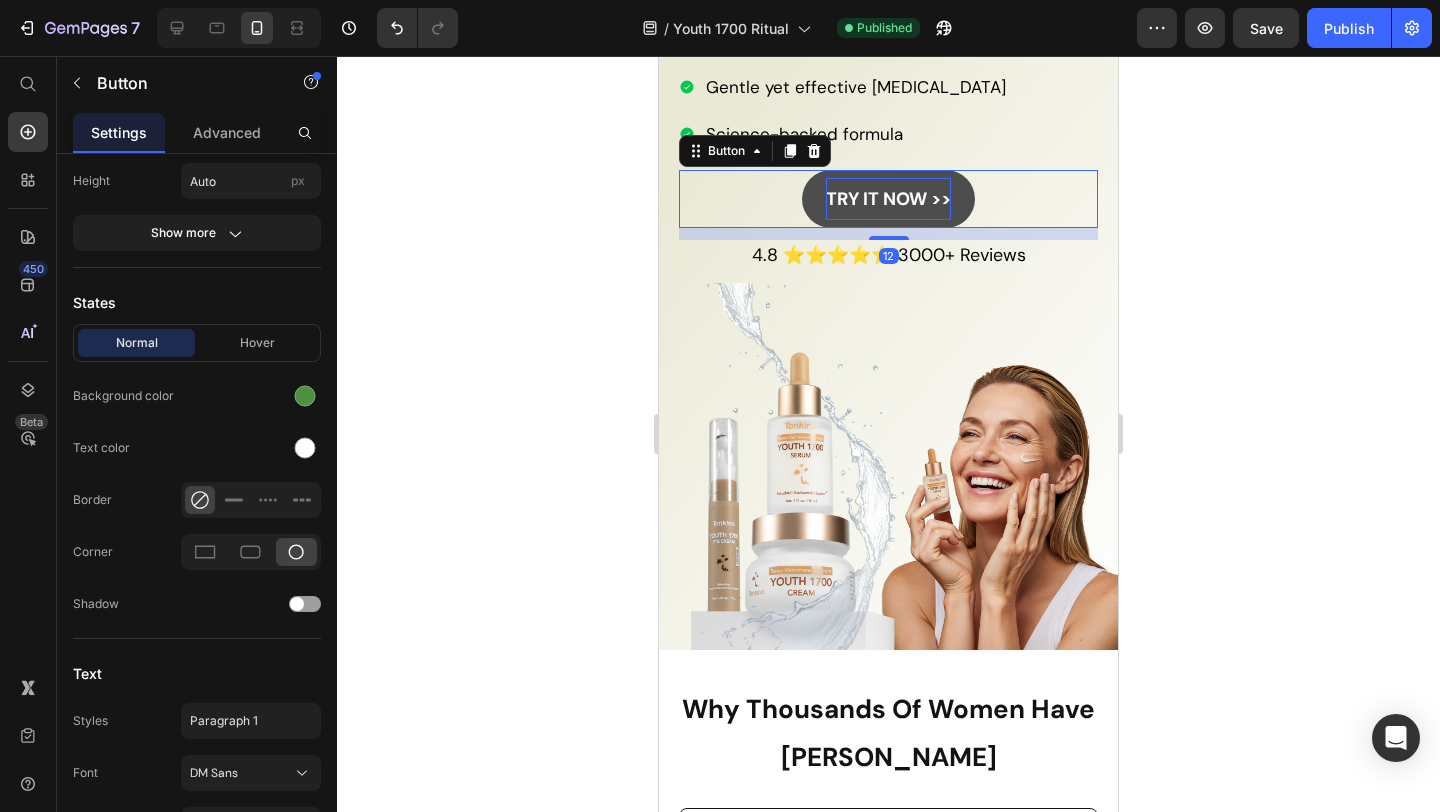 click on "TRY IT NOW >>" at bounding box center [888, 199] 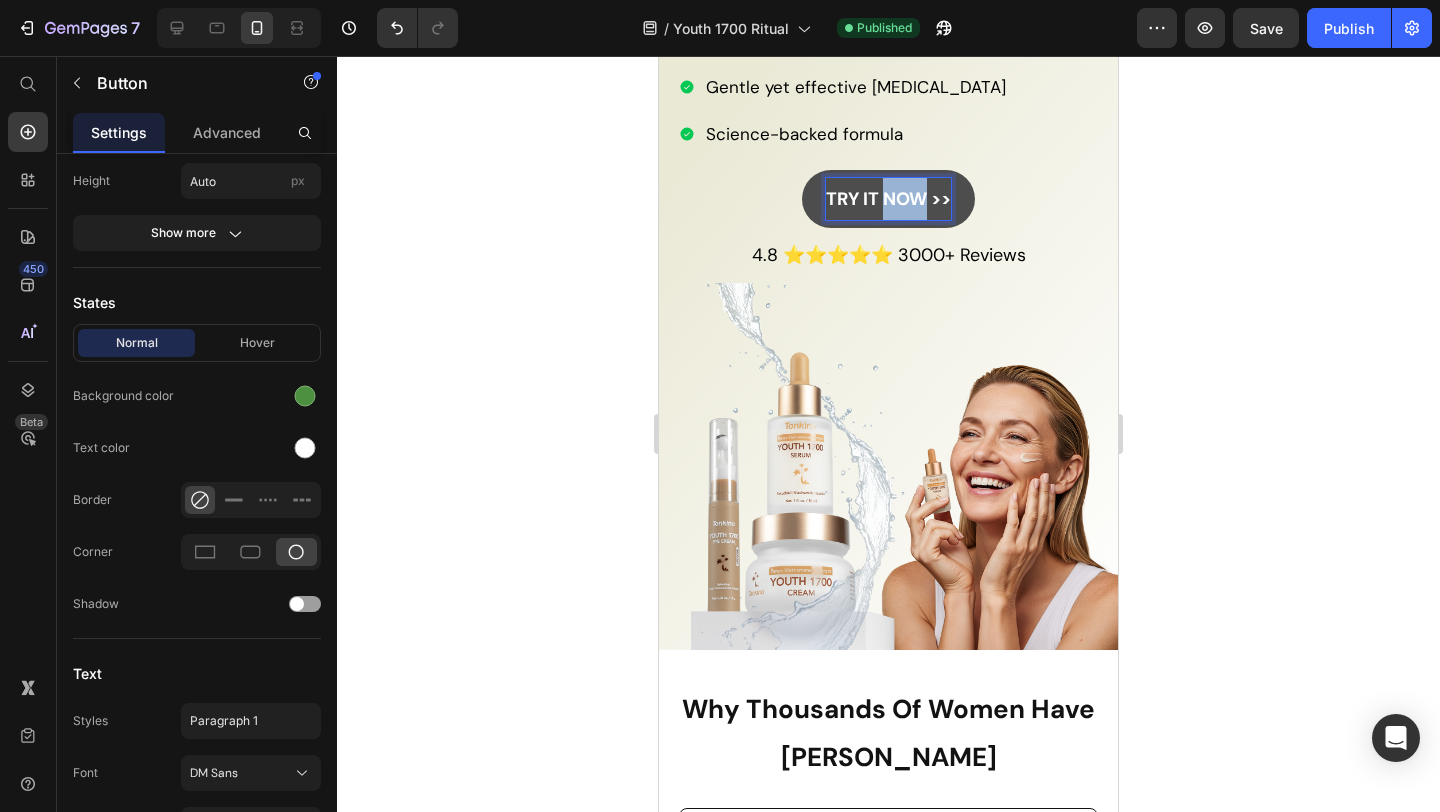 click on "TRY IT NOW >>" at bounding box center (888, 199) 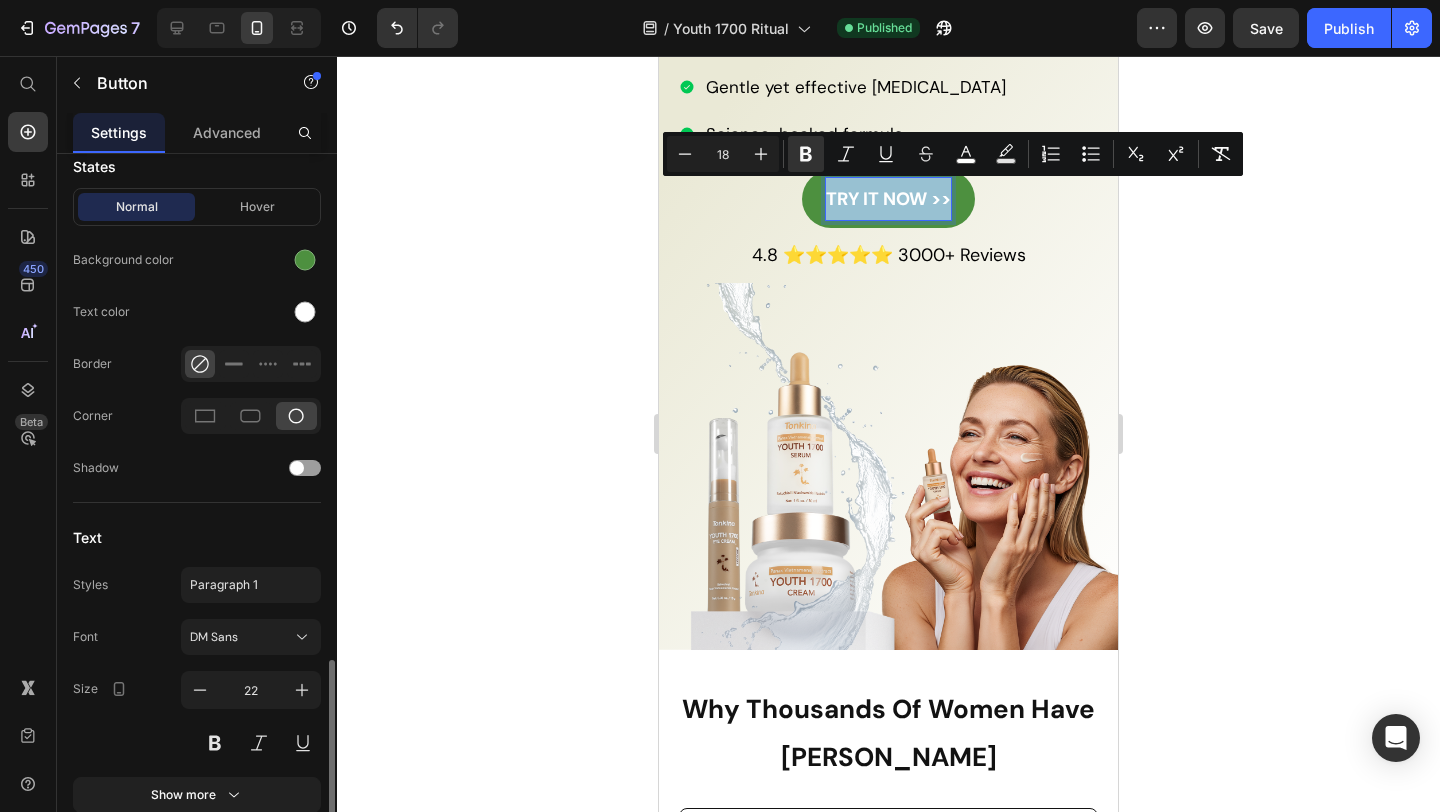scroll, scrollTop: 678, scrollLeft: 0, axis: vertical 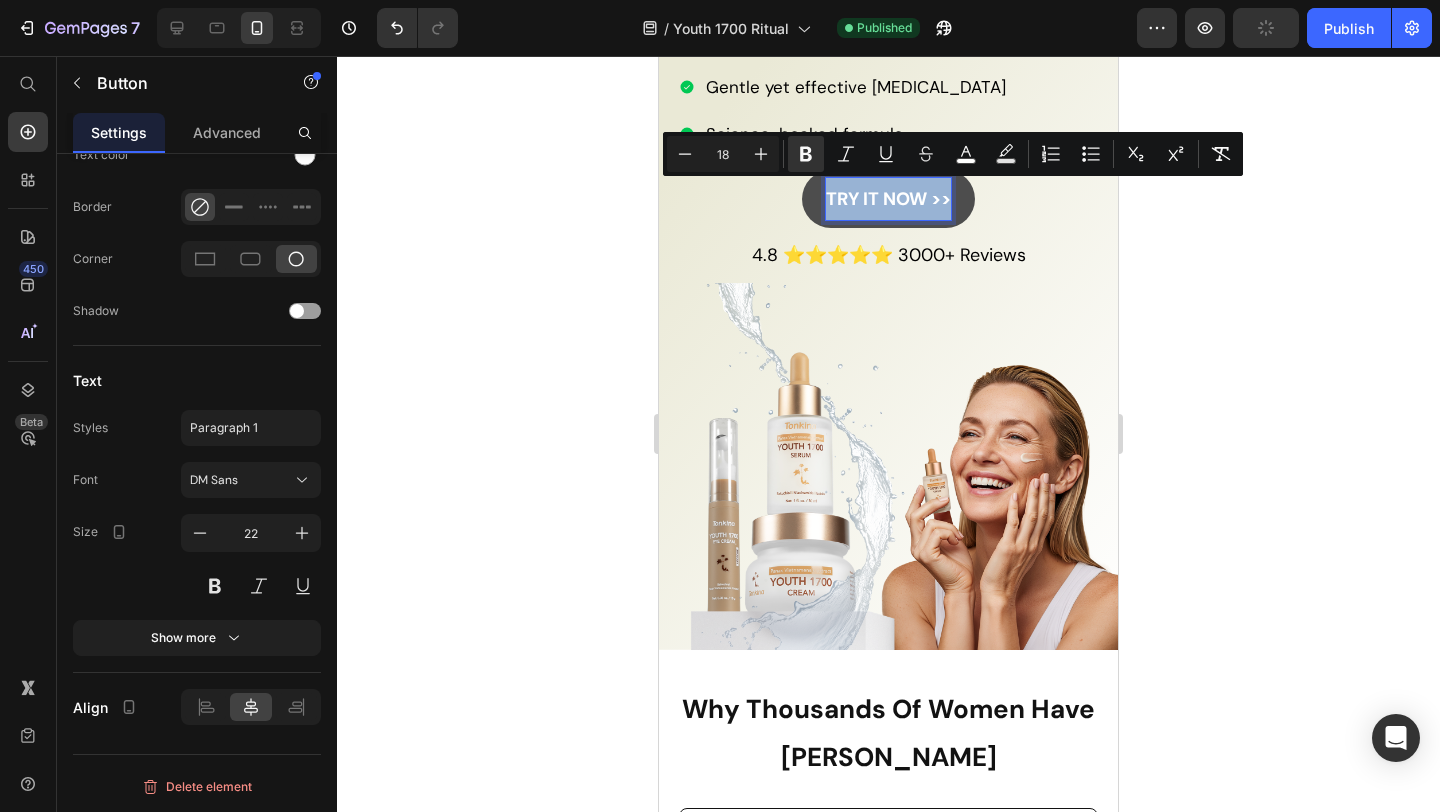 click on "TRY IT NOW >>" at bounding box center [888, 199] 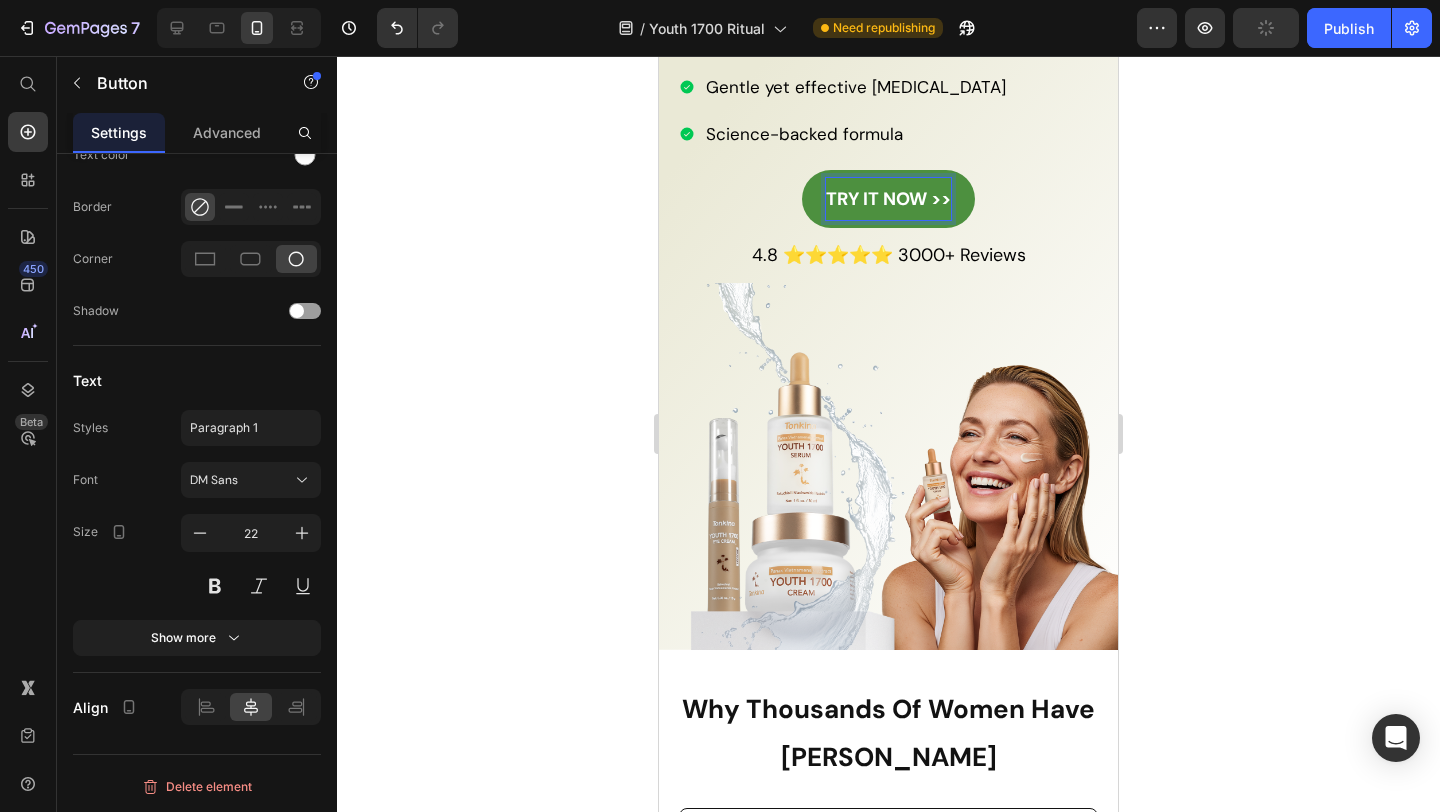 click on "TRY IT NOW >> Button   12" at bounding box center (888, 199) 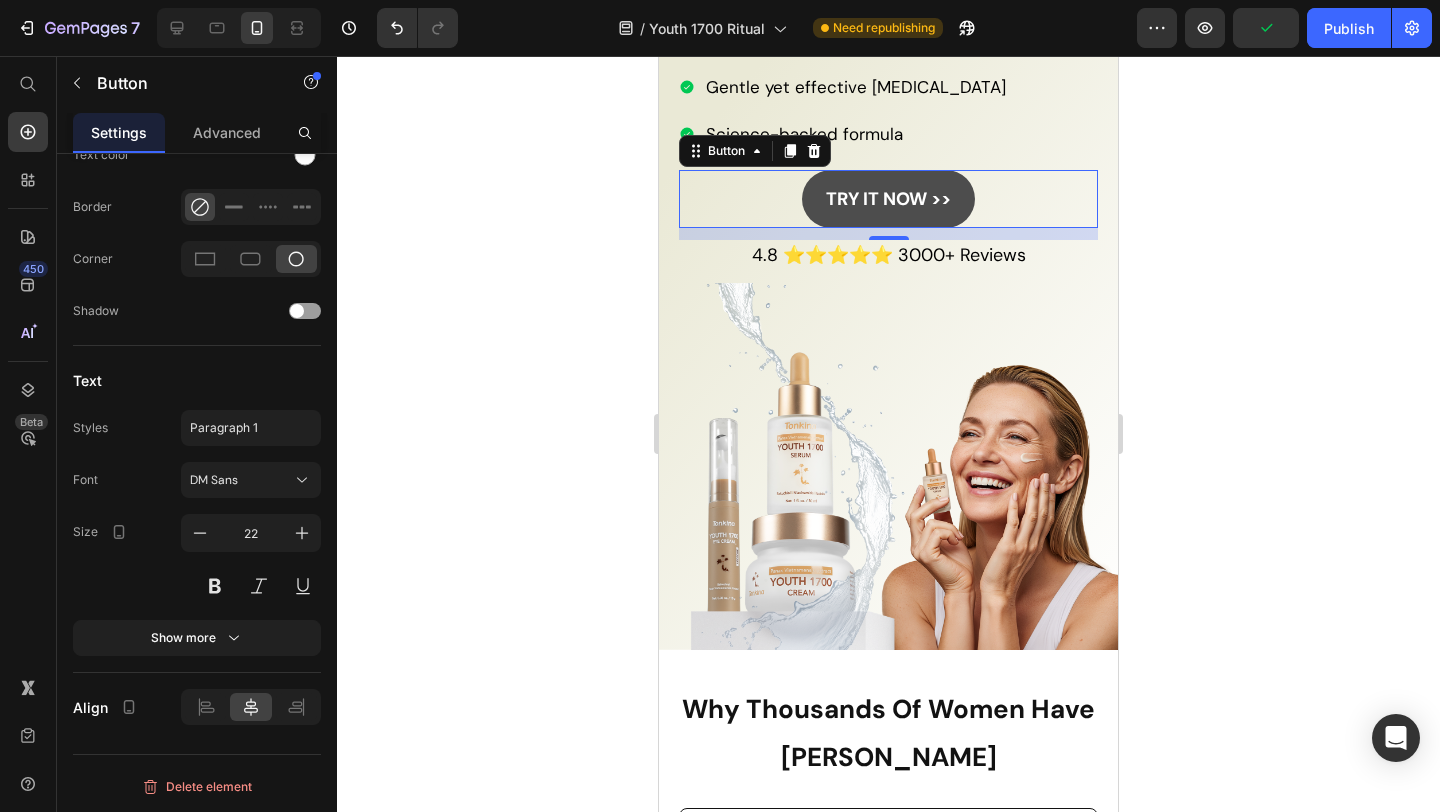 click on "TRY IT NOW >>" at bounding box center (888, 199) 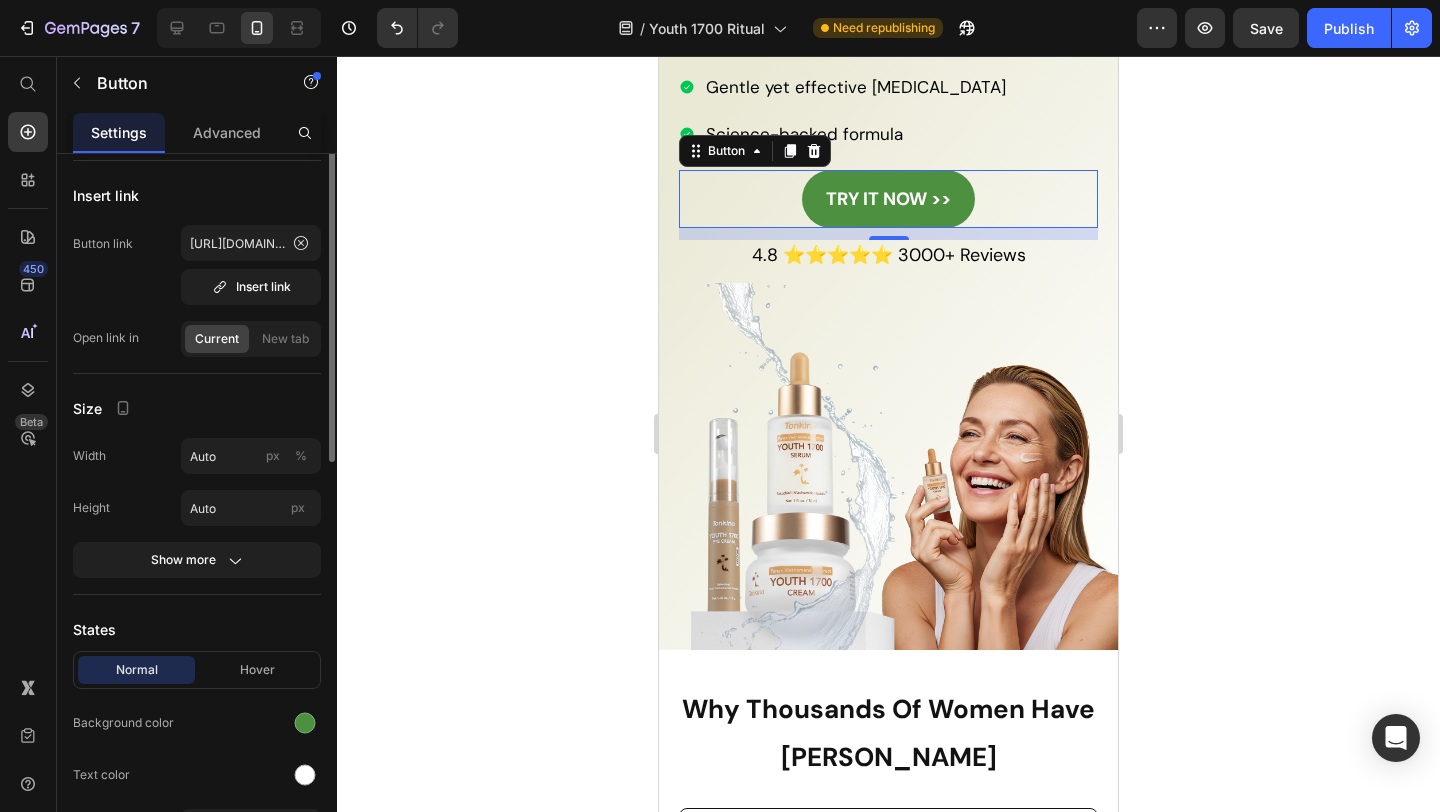 scroll, scrollTop: 0, scrollLeft: 0, axis: both 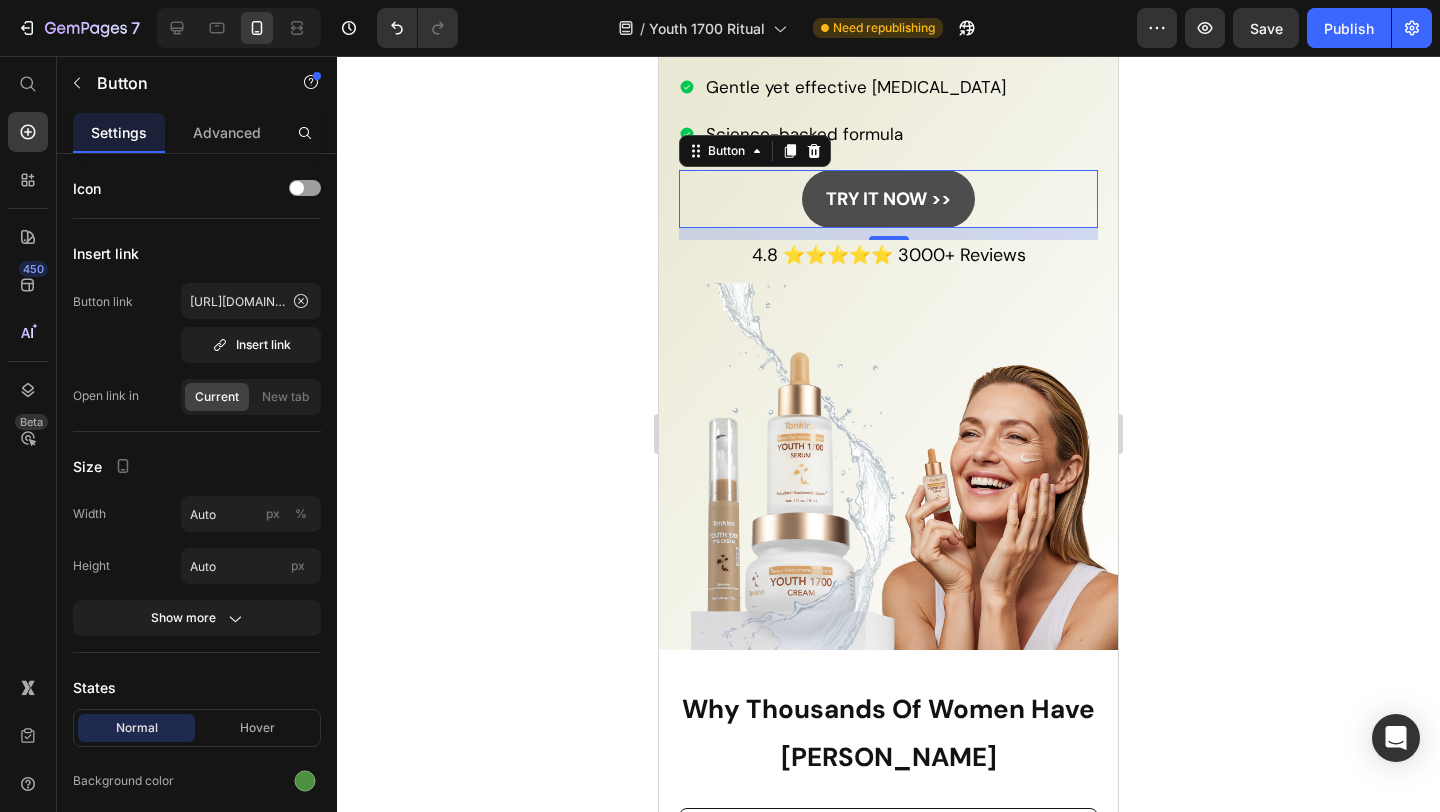 click on "TRY IT NOW >>" at bounding box center [888, 199] 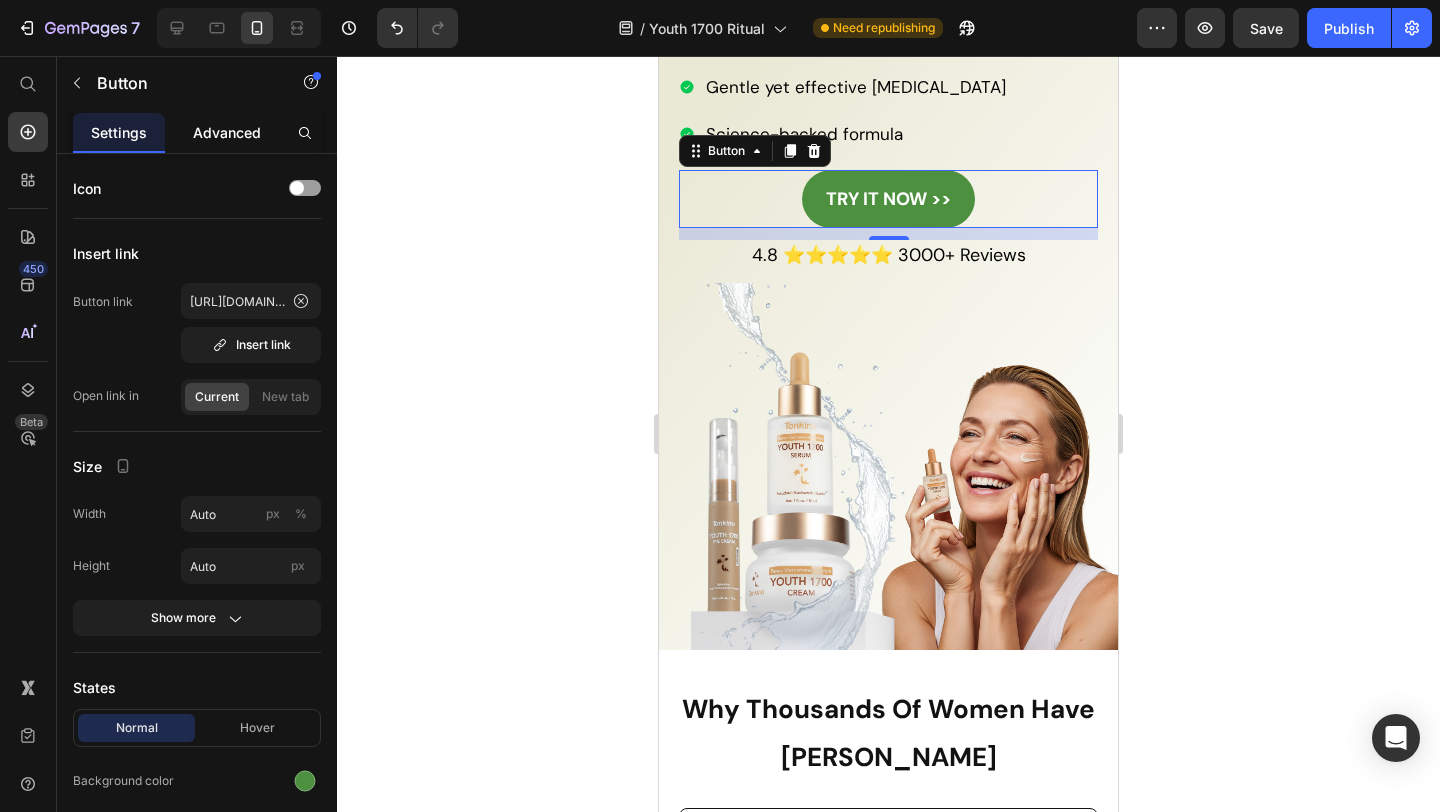 click on "Advanced" at bounding box center (227, 132) 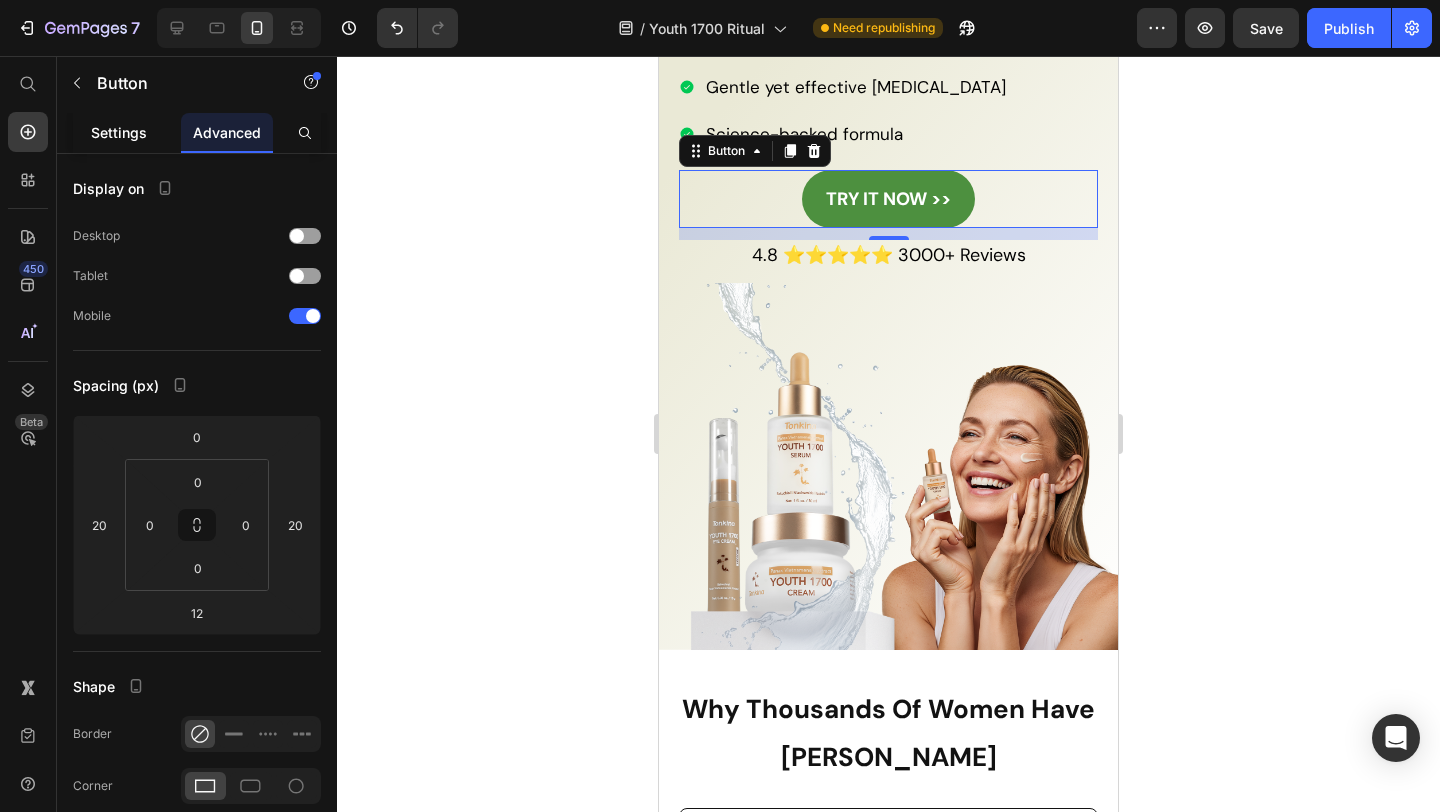 click on "Settings" at bounding box center [119, 132] 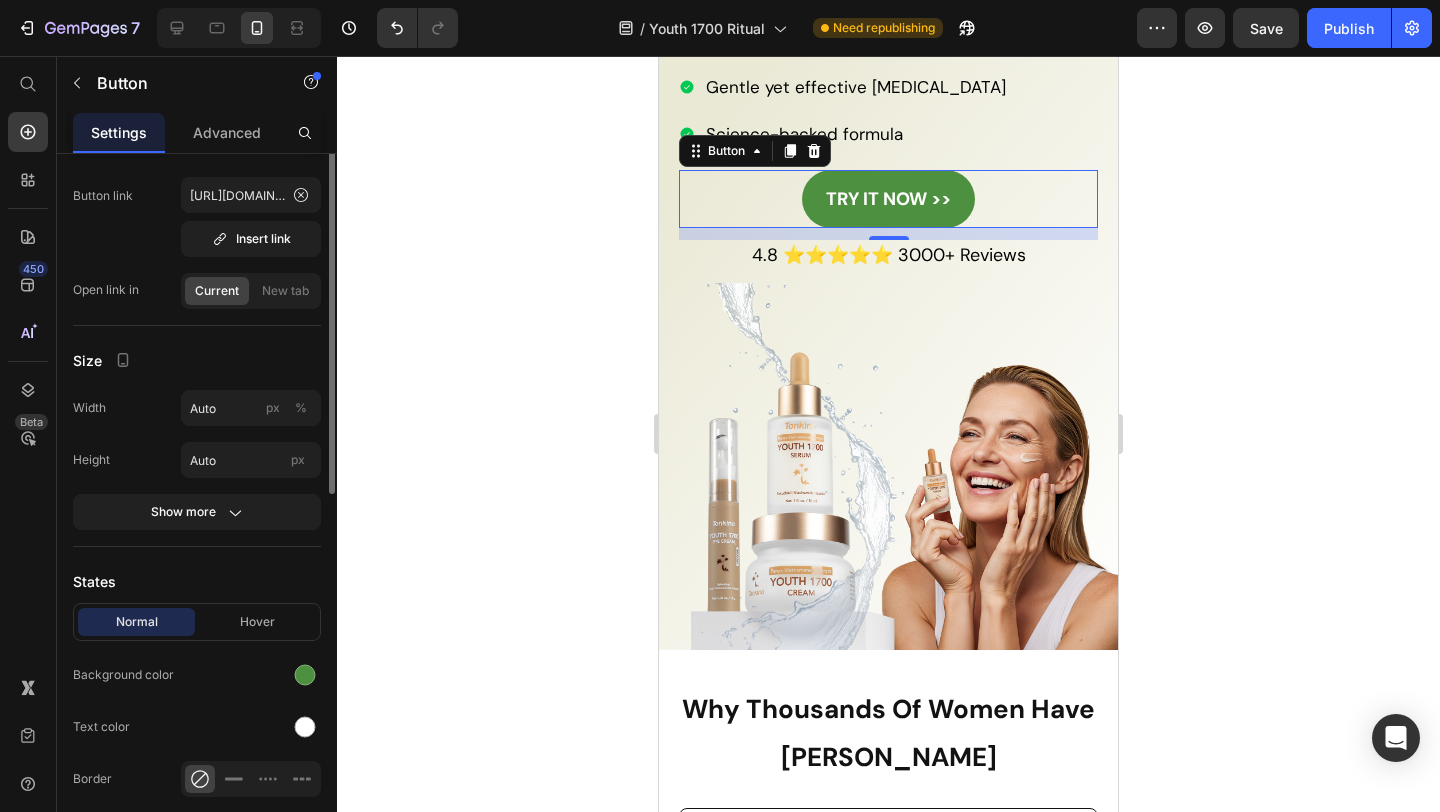 scroll, scrollTop: 0, scrollLeft: 0, axis: both 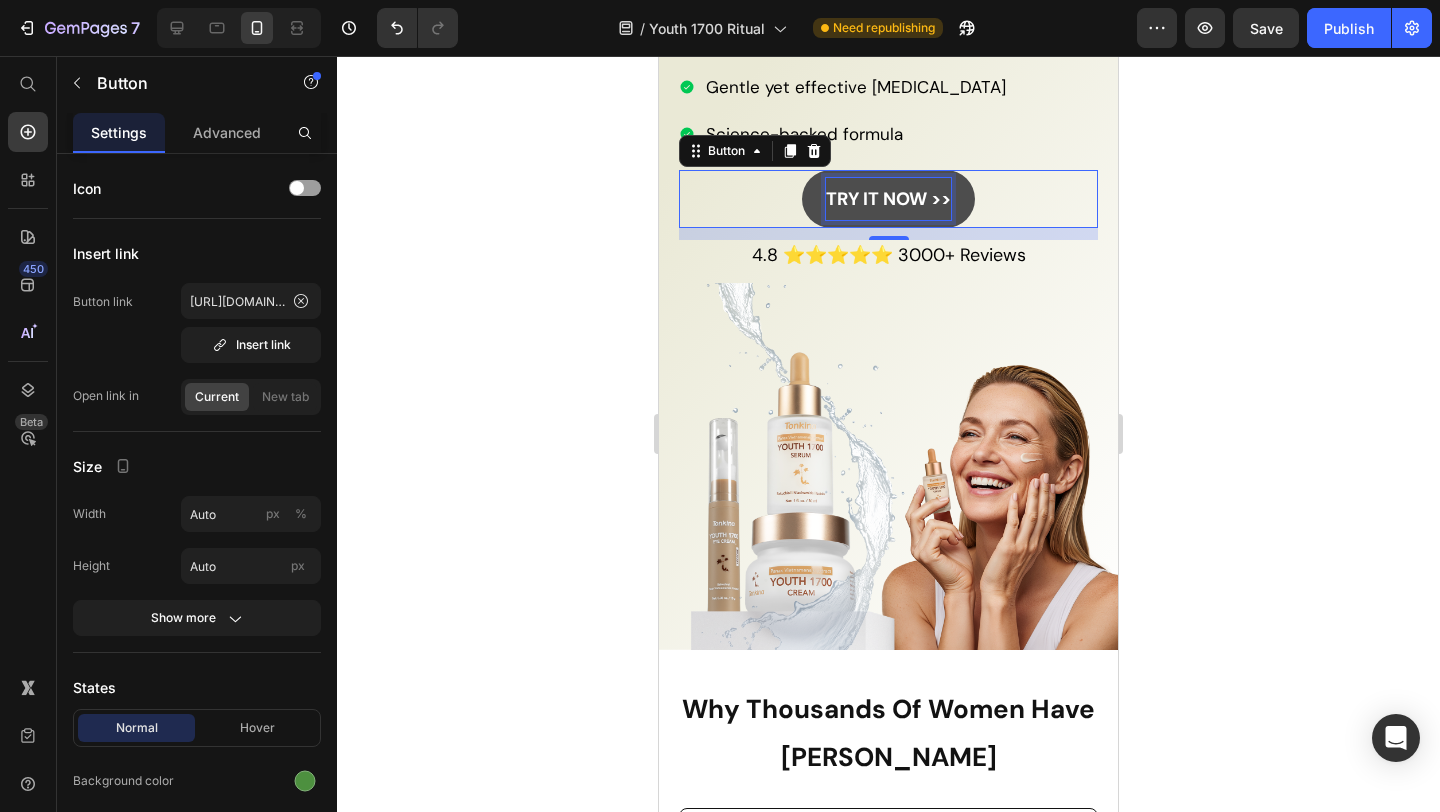 click on "TRY IT NOW >>" at bounding box center (888, 199) 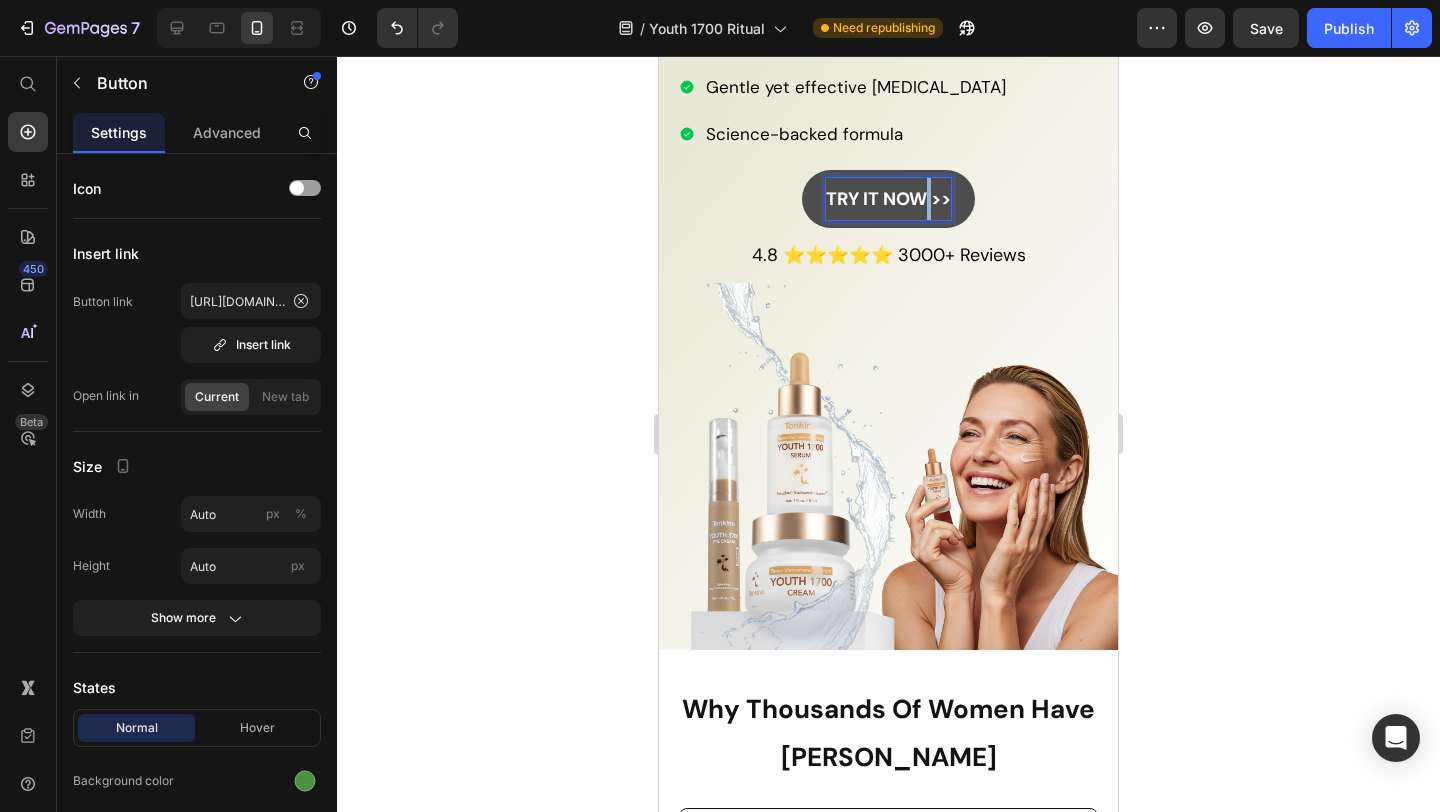 click on "TRY IT NOW >>" at bounding box center (888, 199) 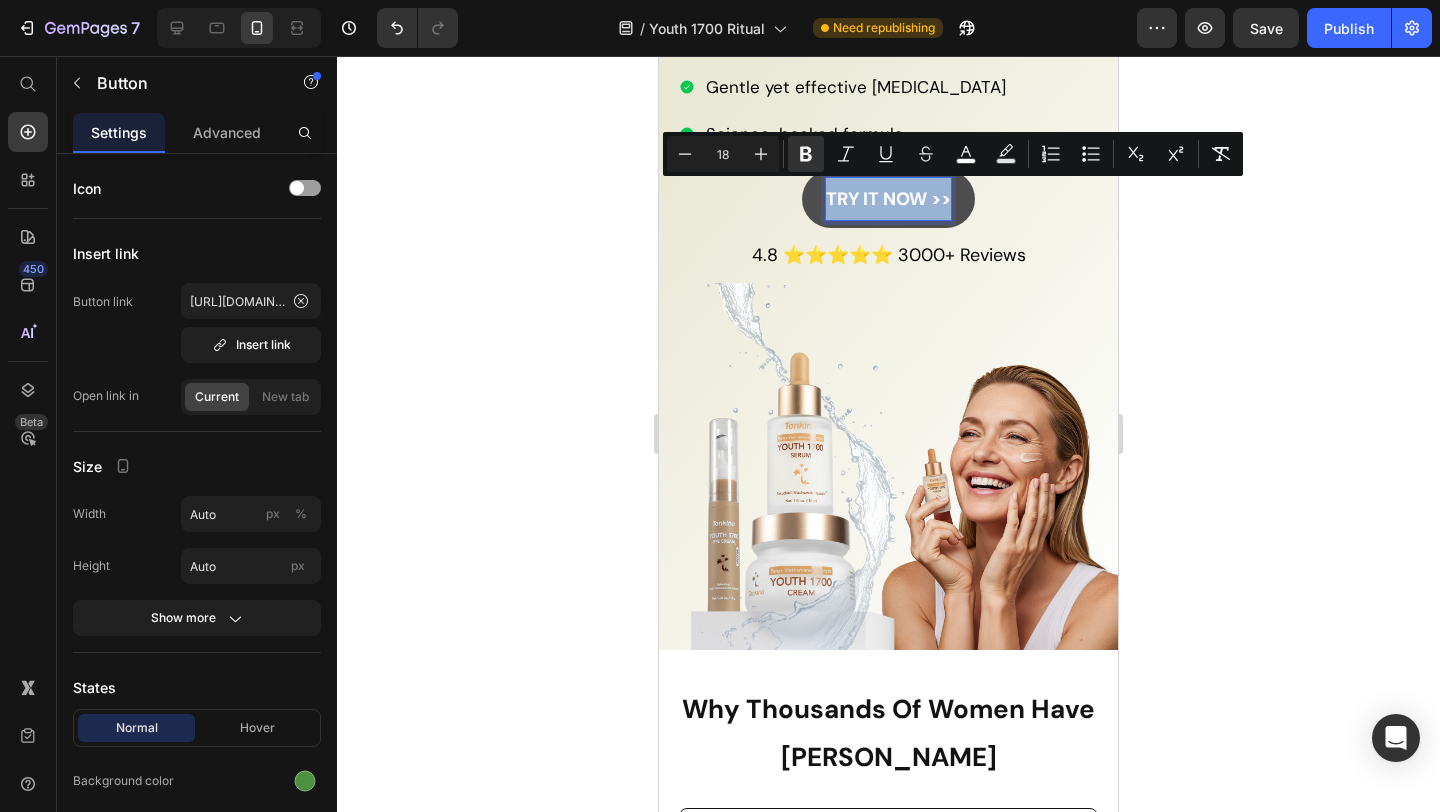 click on "TRY IT NOW >> Button   12" at bounding box center [888, 199] 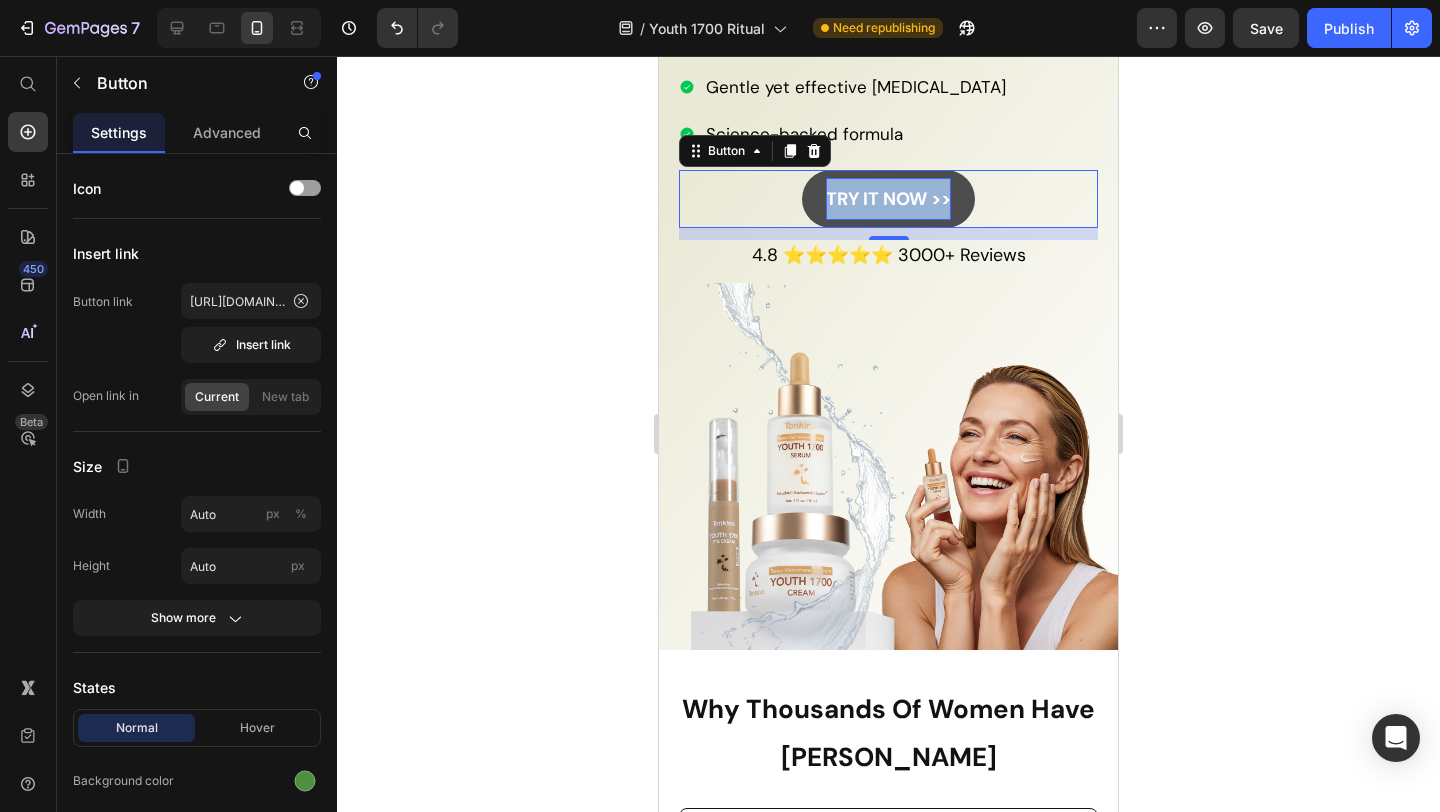 click on "TRY IT NOW >>" at bounding box center [888, 199] 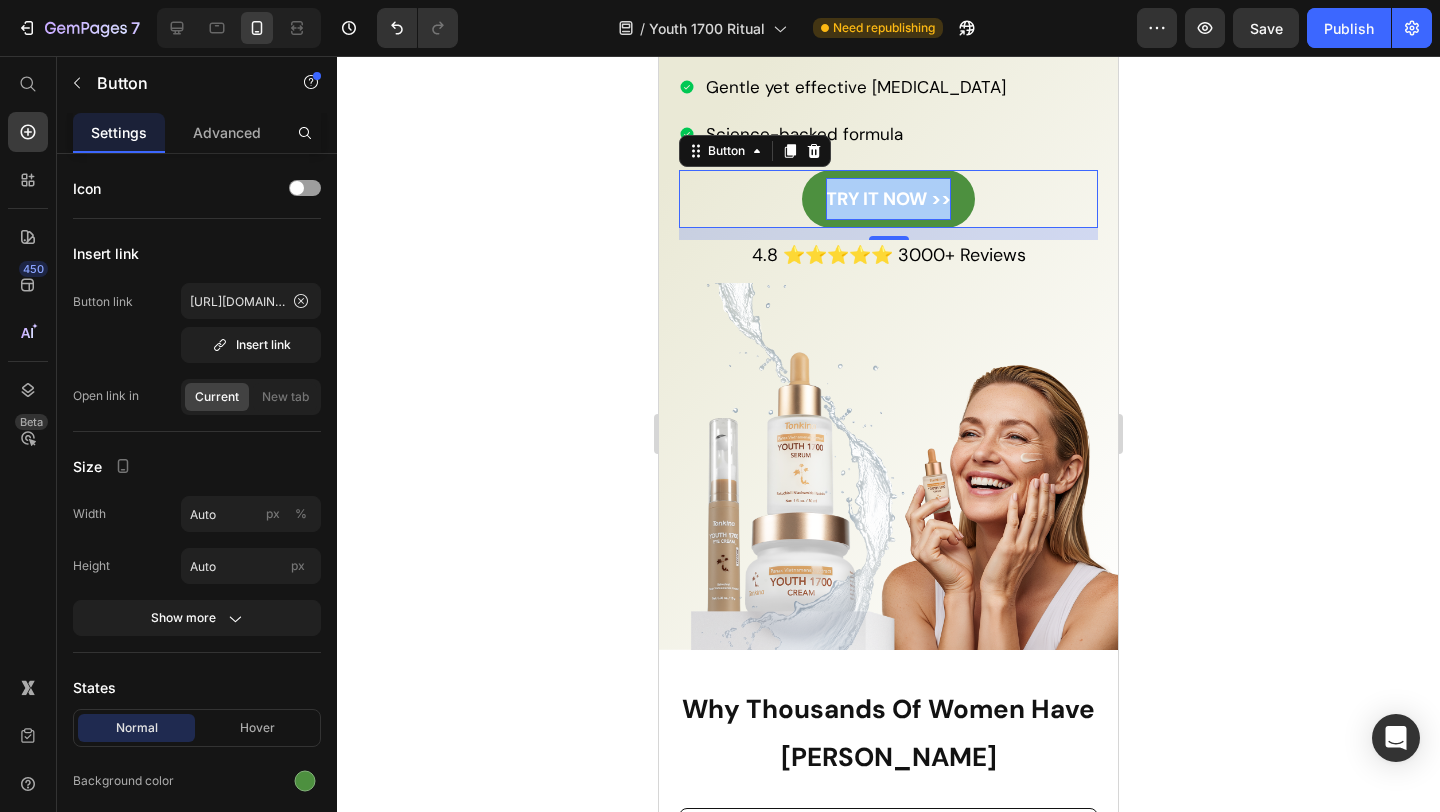 click 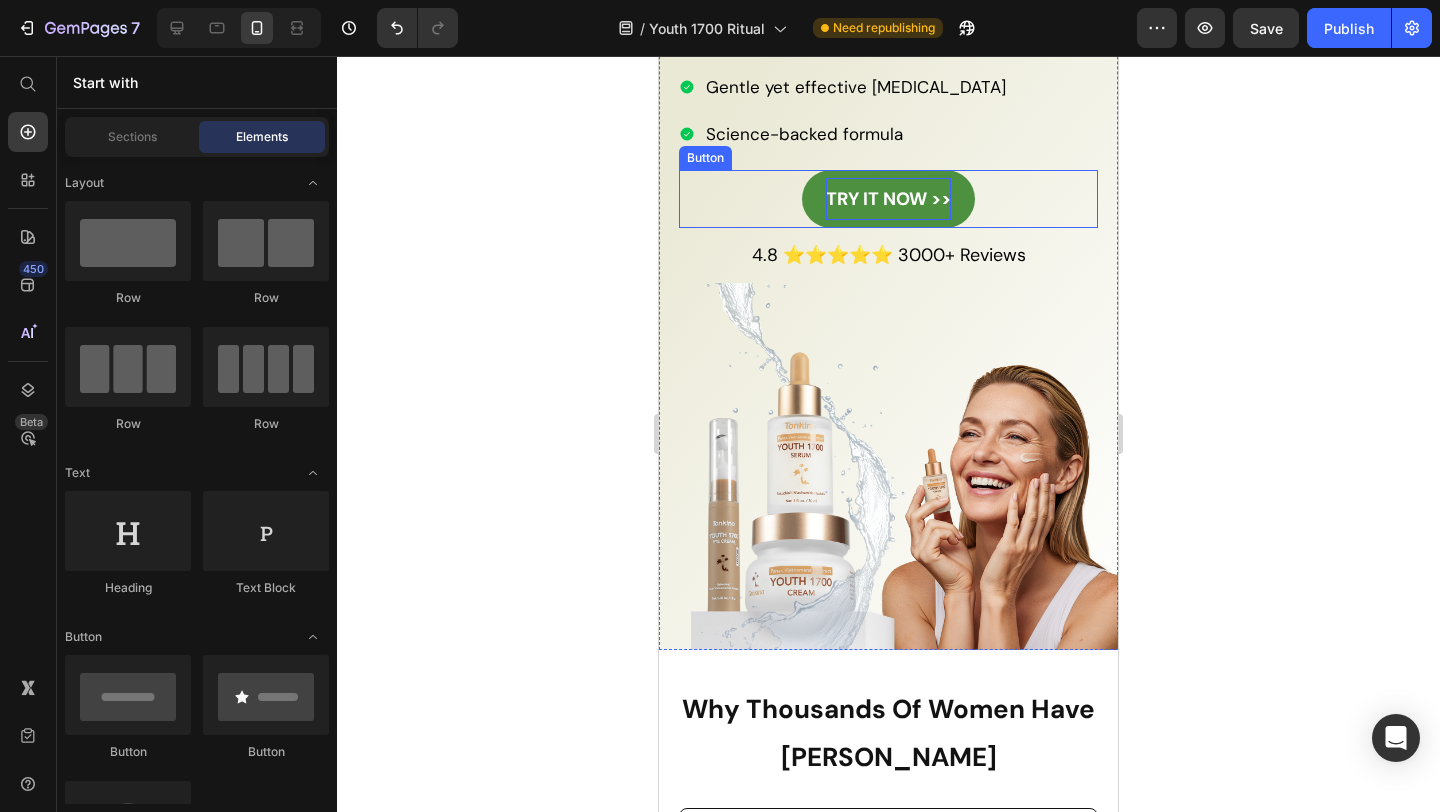click on "TRY IT NOW >> Button" at bounding box center [888, 199] 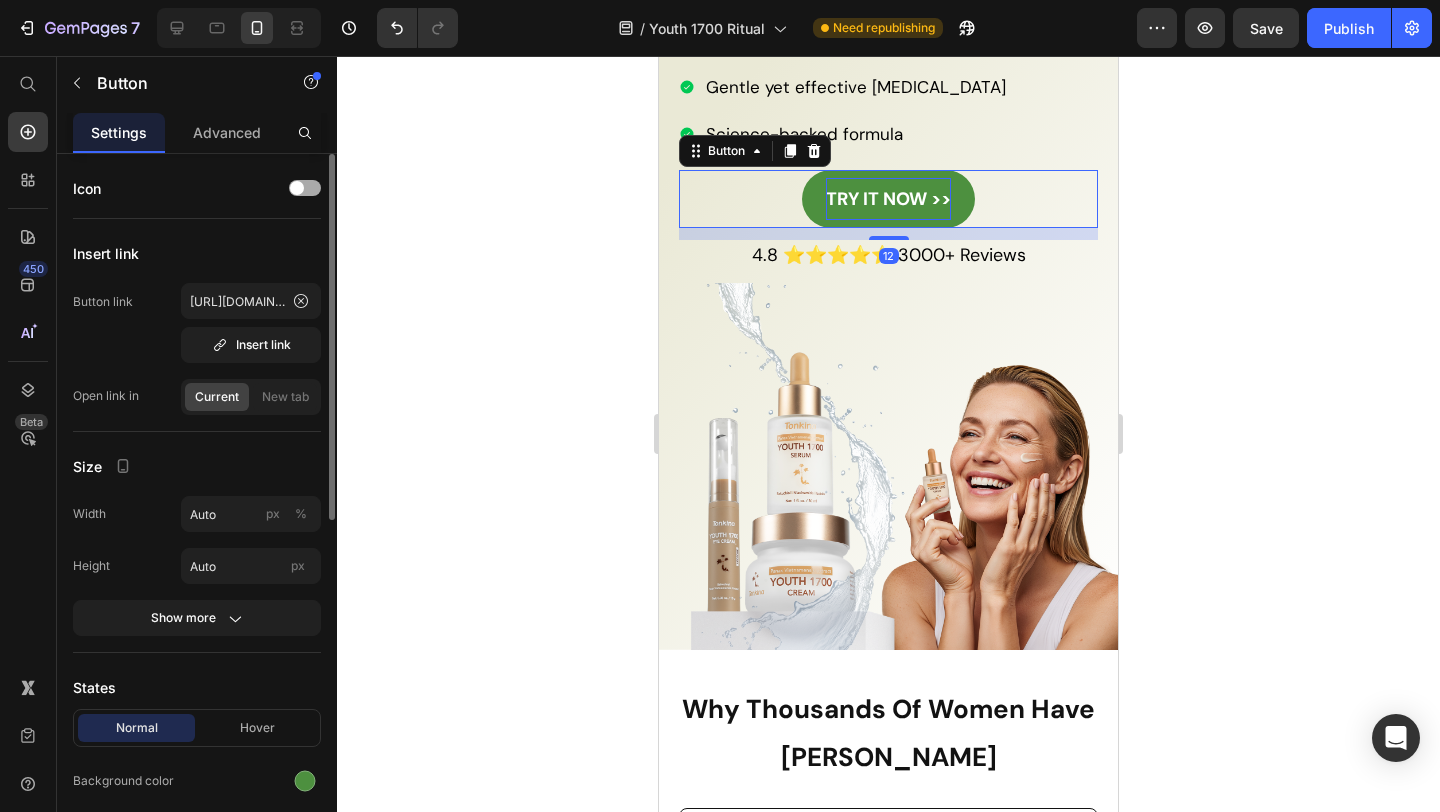 click on "Icon" 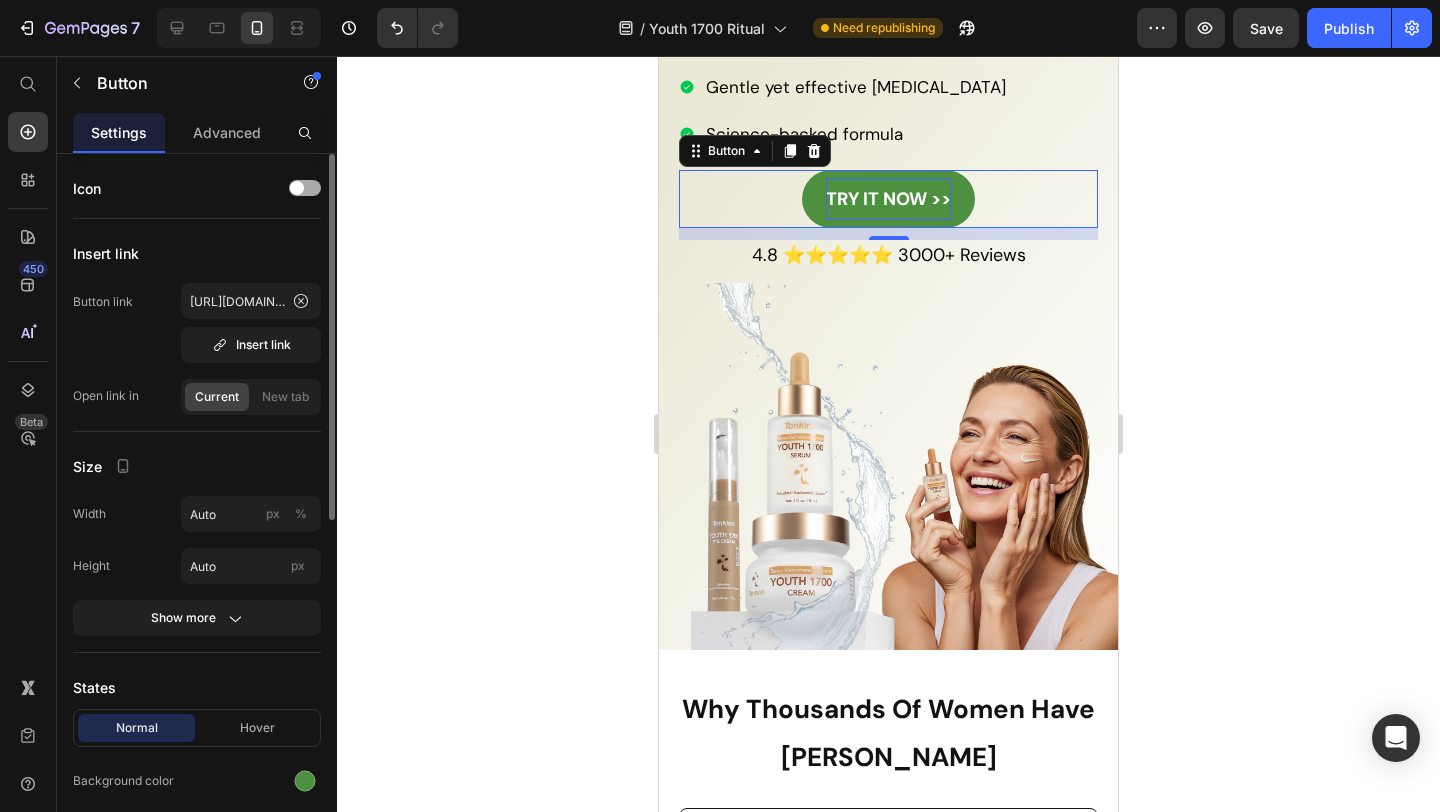 click at bounding box center [305, 188] 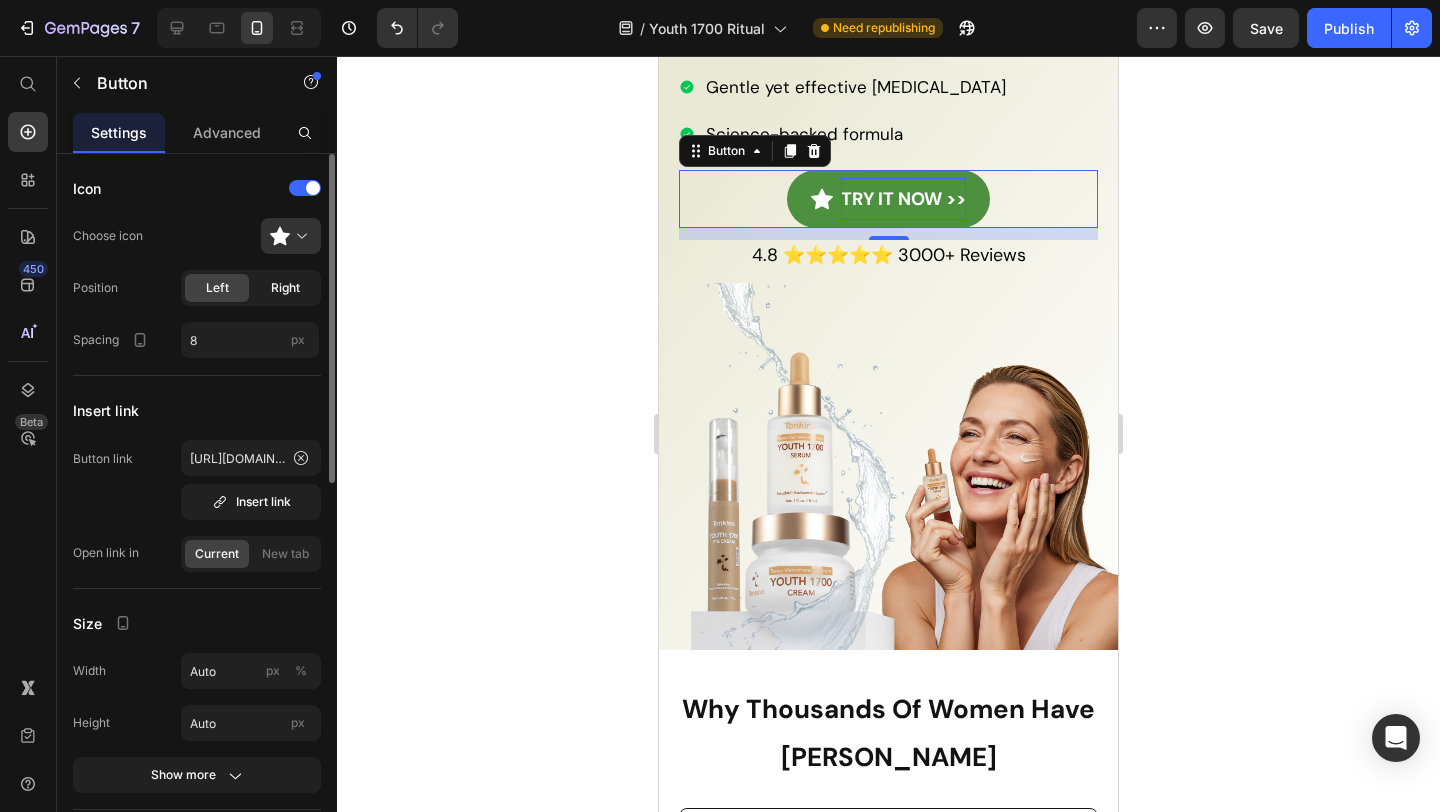 click on "Right" 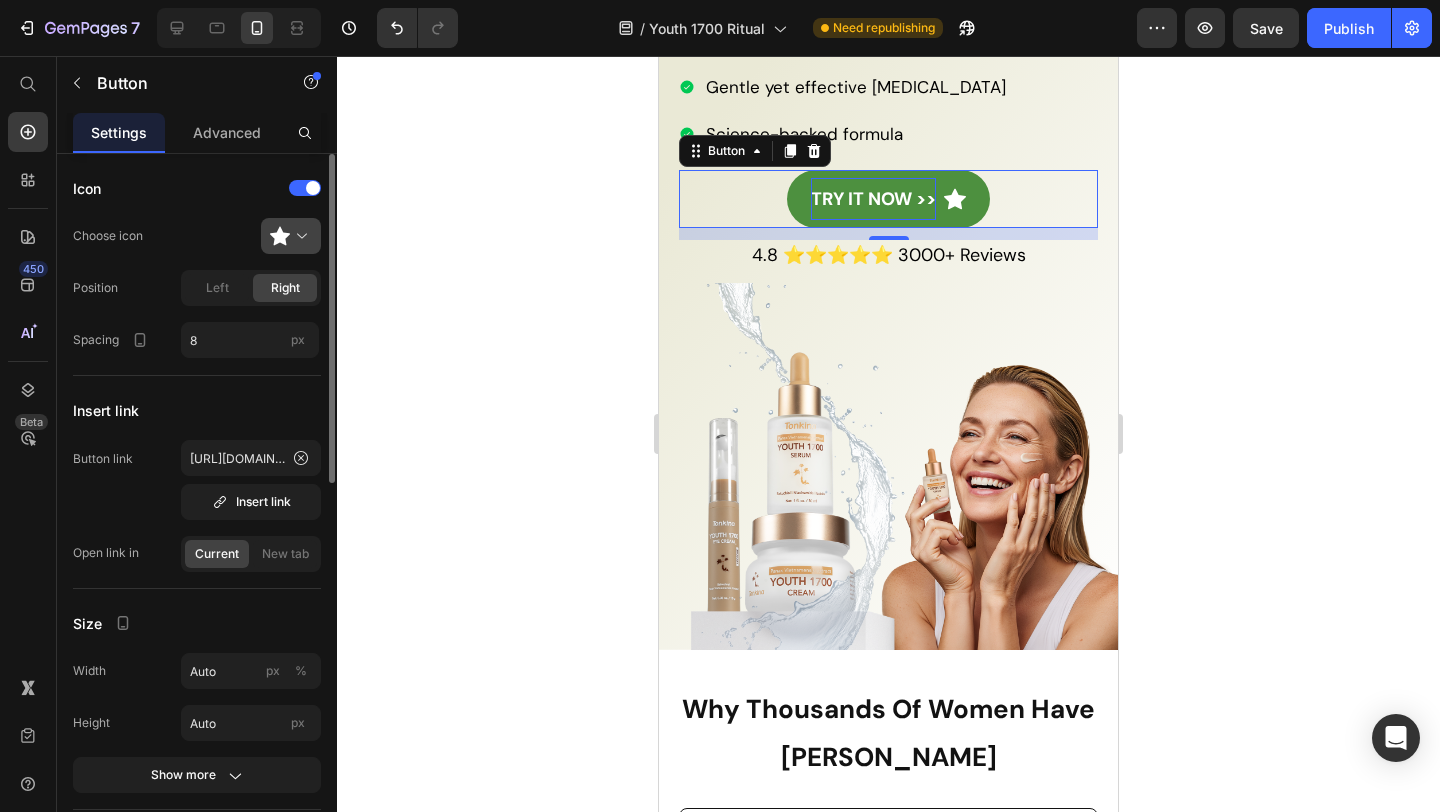 click at bounding box center (299, 236) 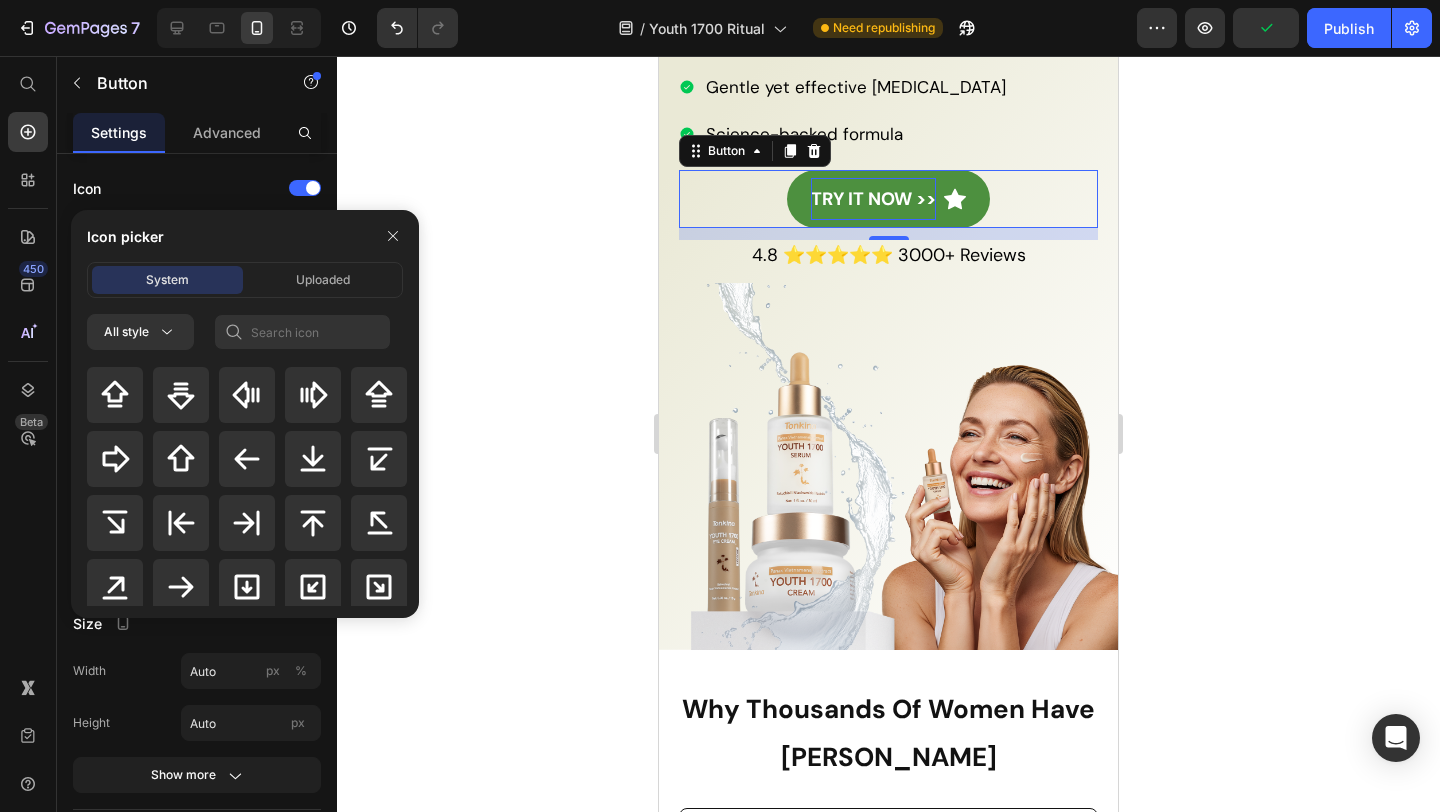 scroll, scrollTop: 935, scrollLeft: 0, axis: vertical 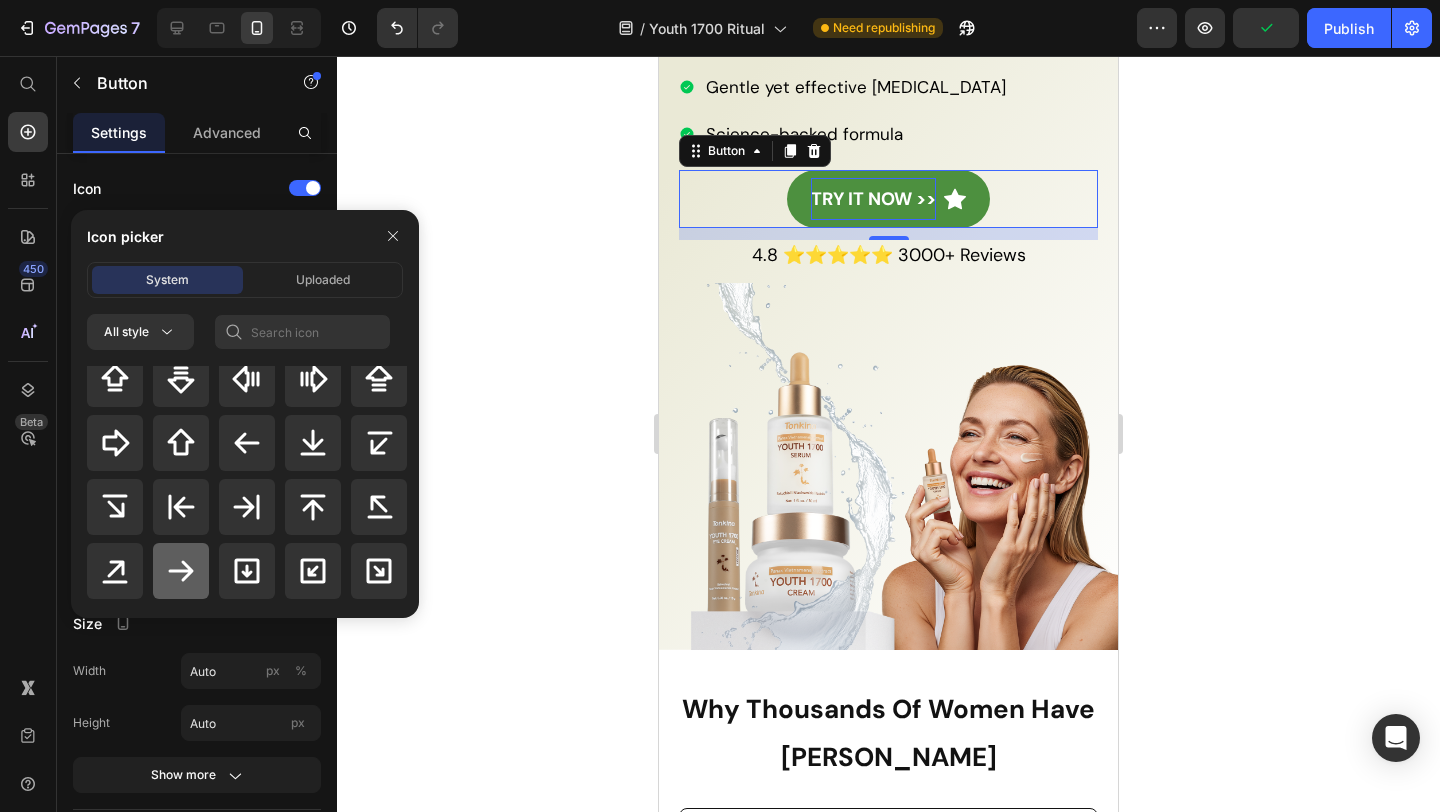 click 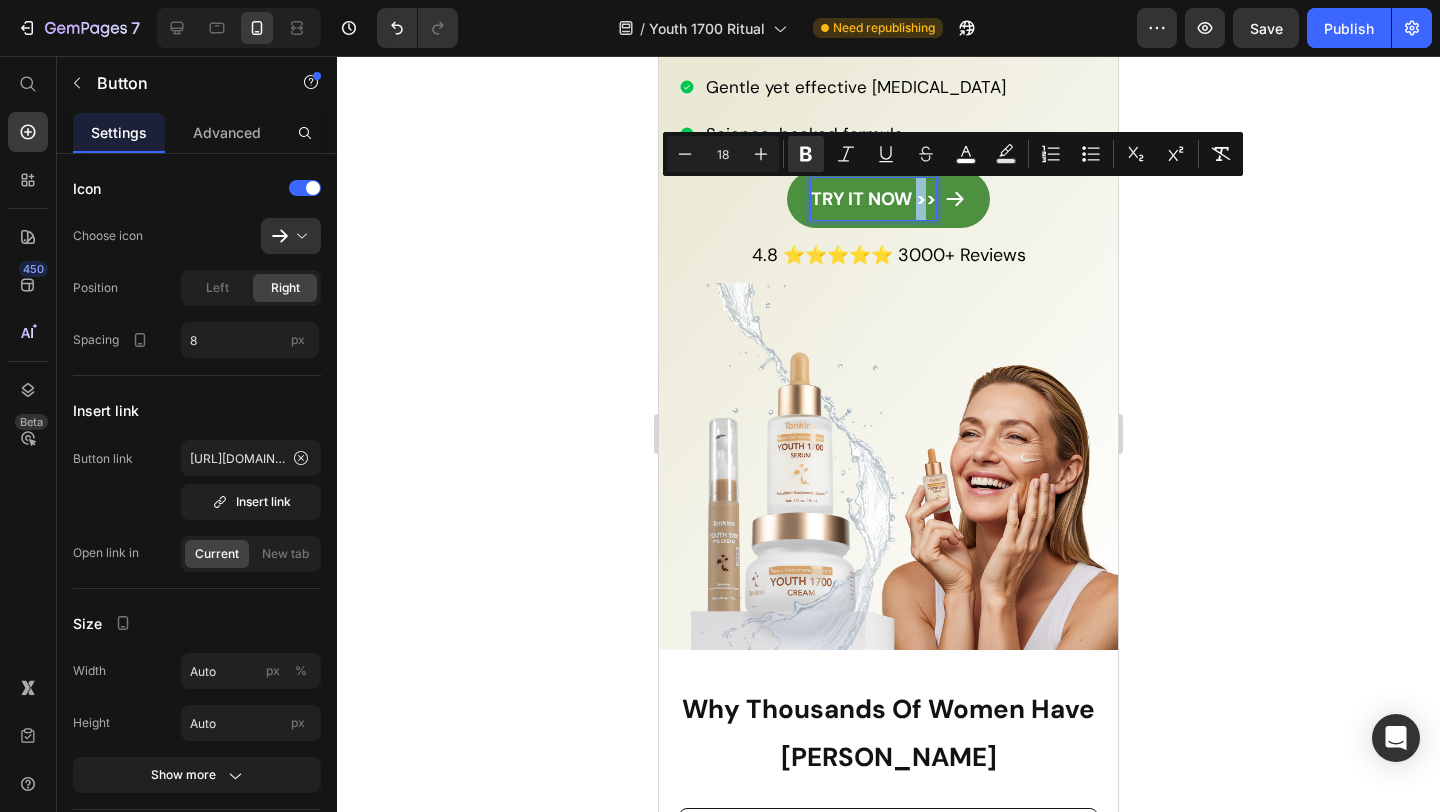 click on "TRY IT NOW >>" at bounding box center [873, 199] 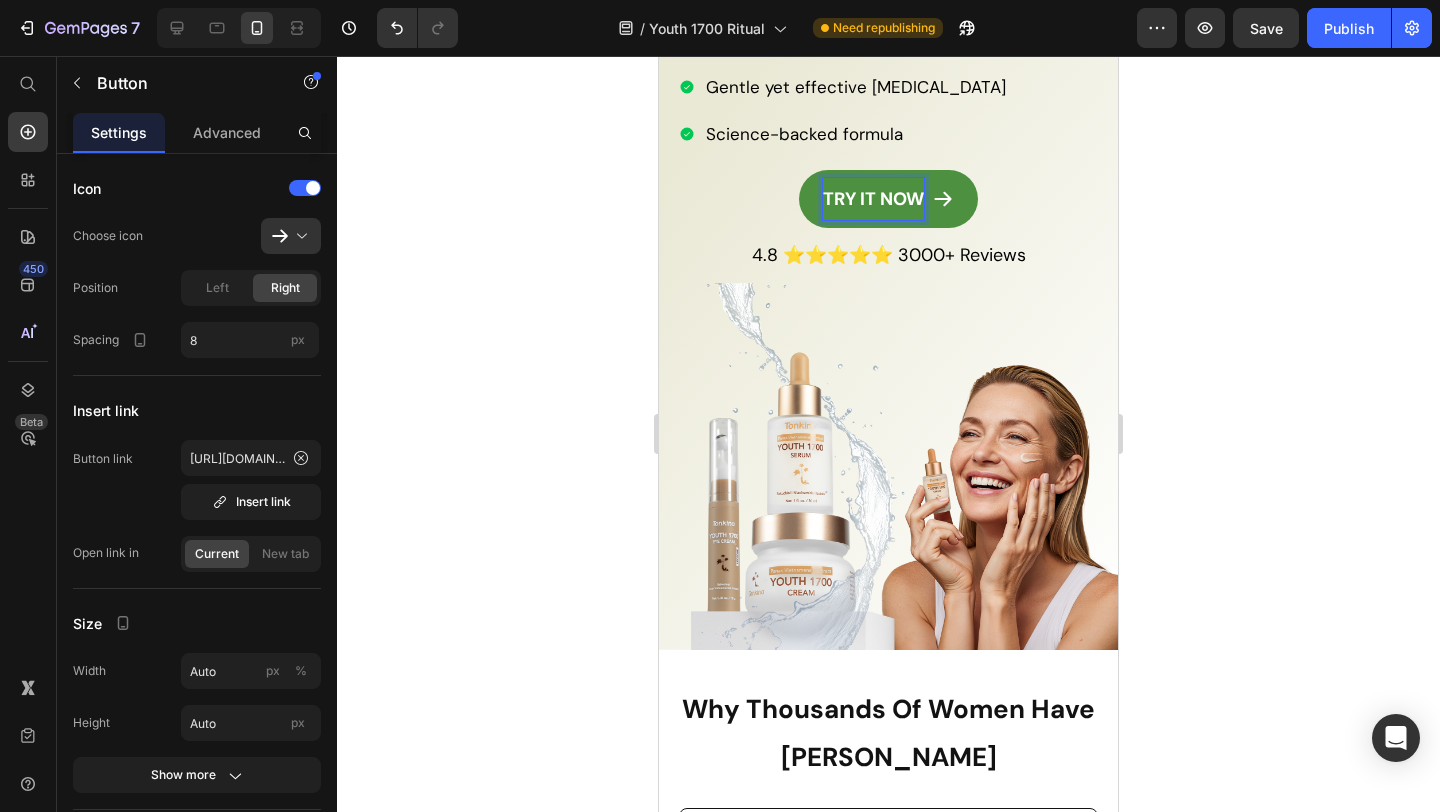 click on "TRY IT NOW" at bounding box center (873, 199) 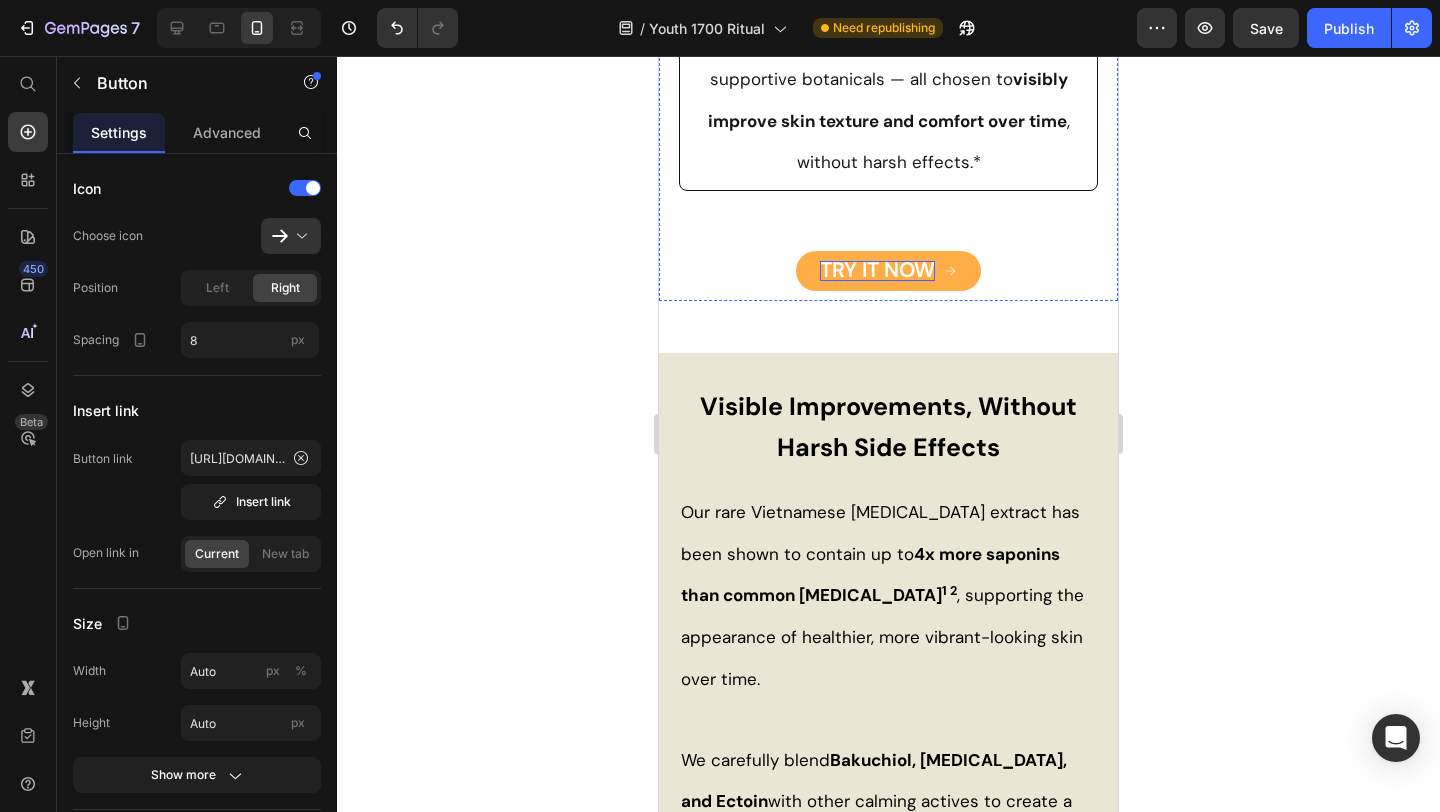 scroll, scrollTop: 2278, scrollLeft: 0, axis: vertical 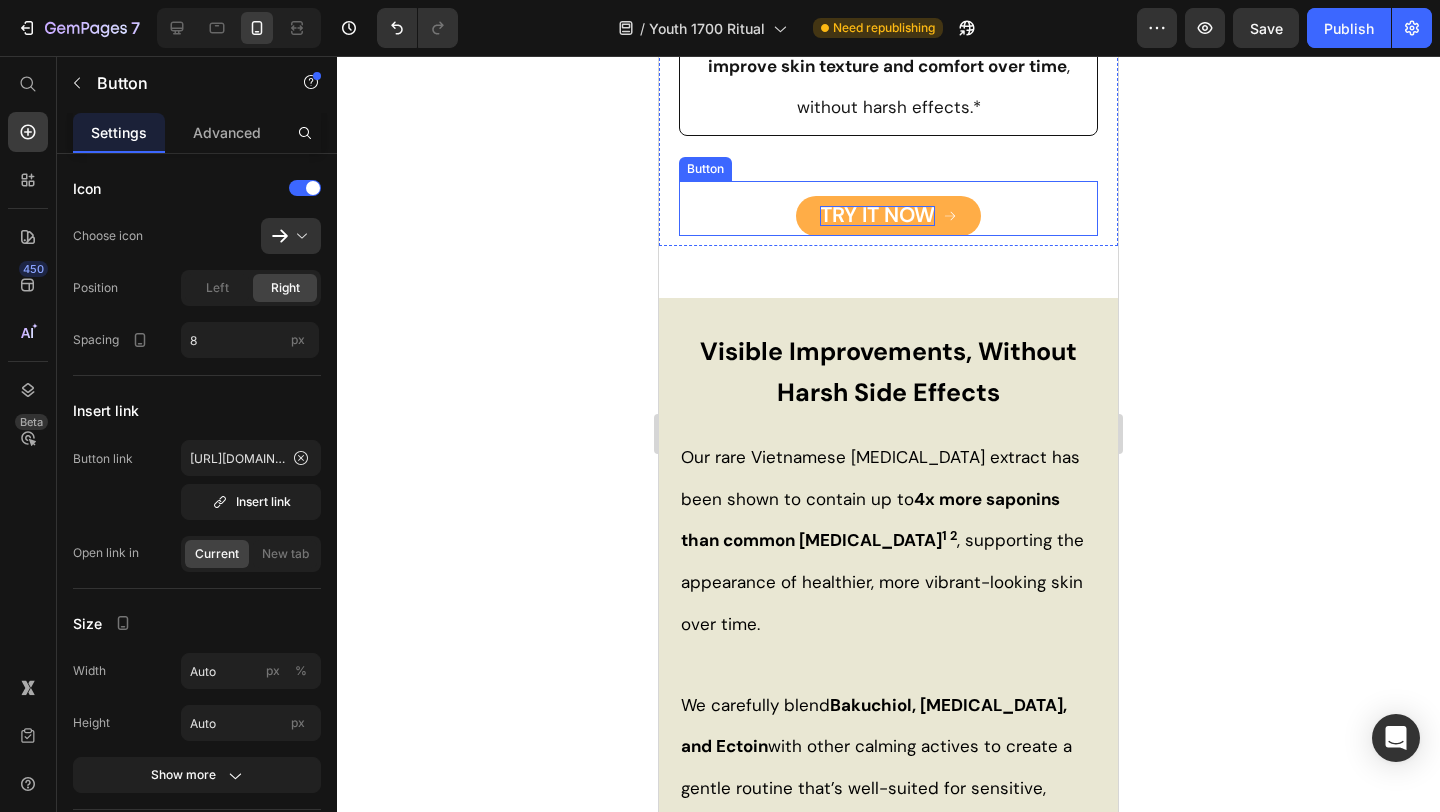 click on "TRY IT NOW" at bounding box center (877, 215) 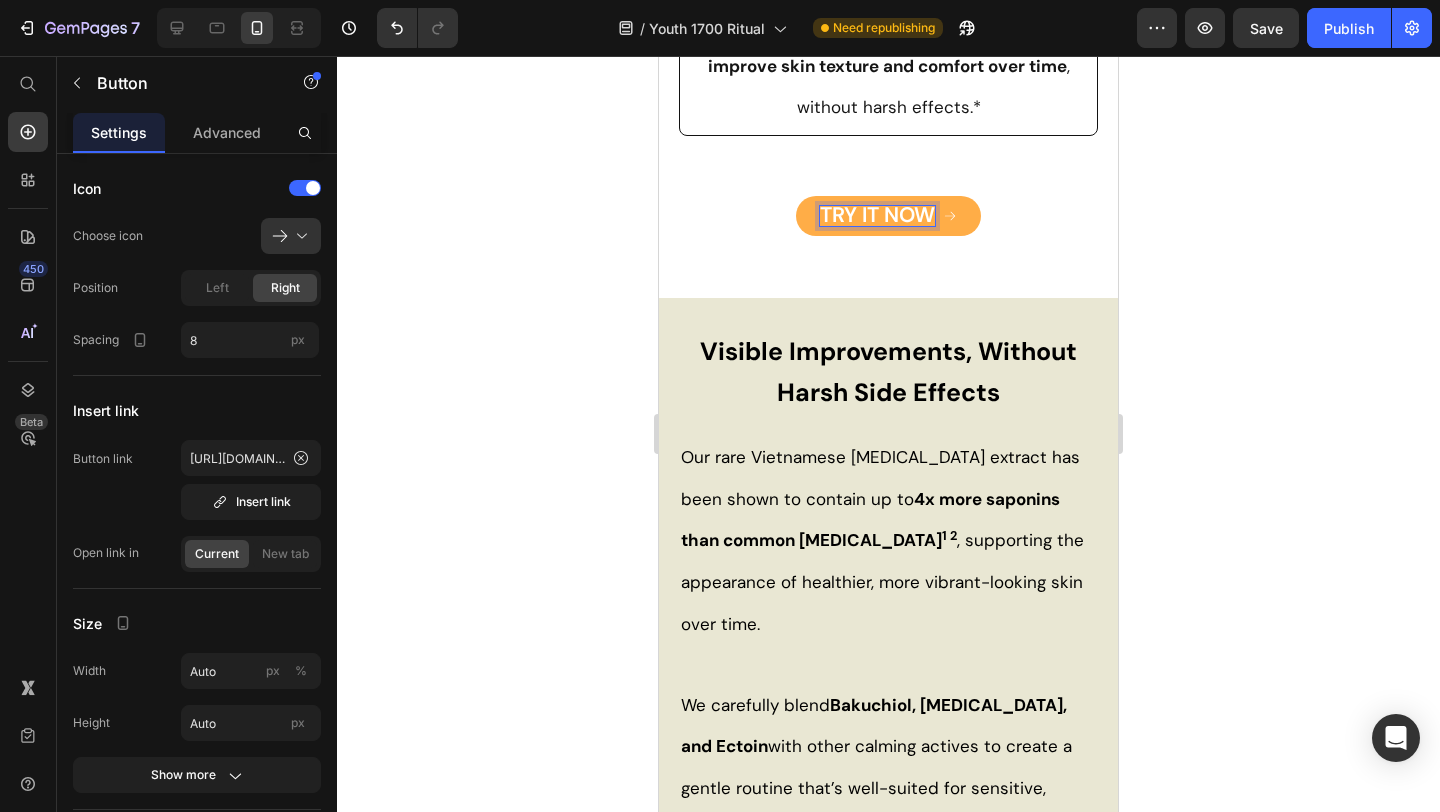 click on "TRY IT NOW" at bounding box center [877, 215] 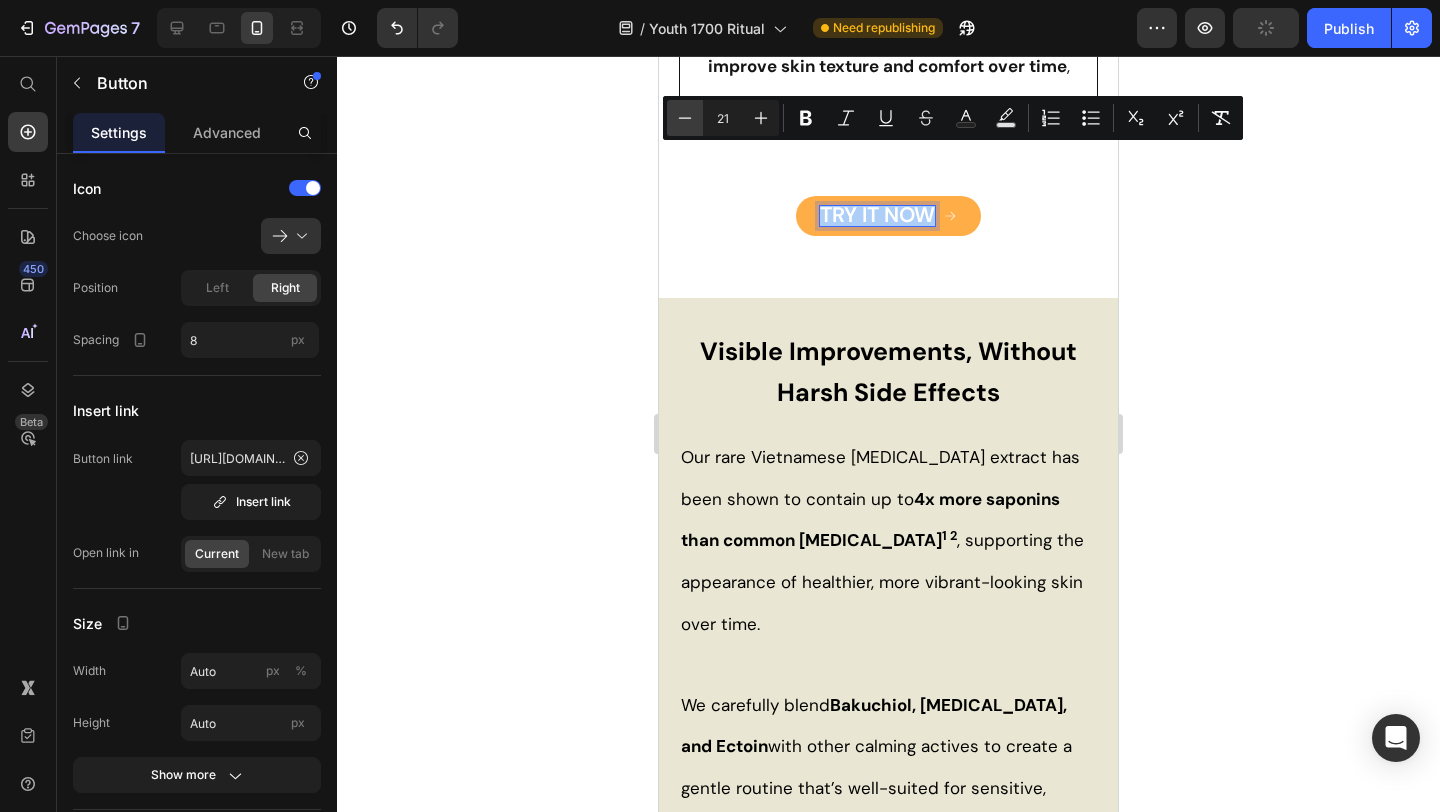 click on "Minus" at bounding box center [685, 118] 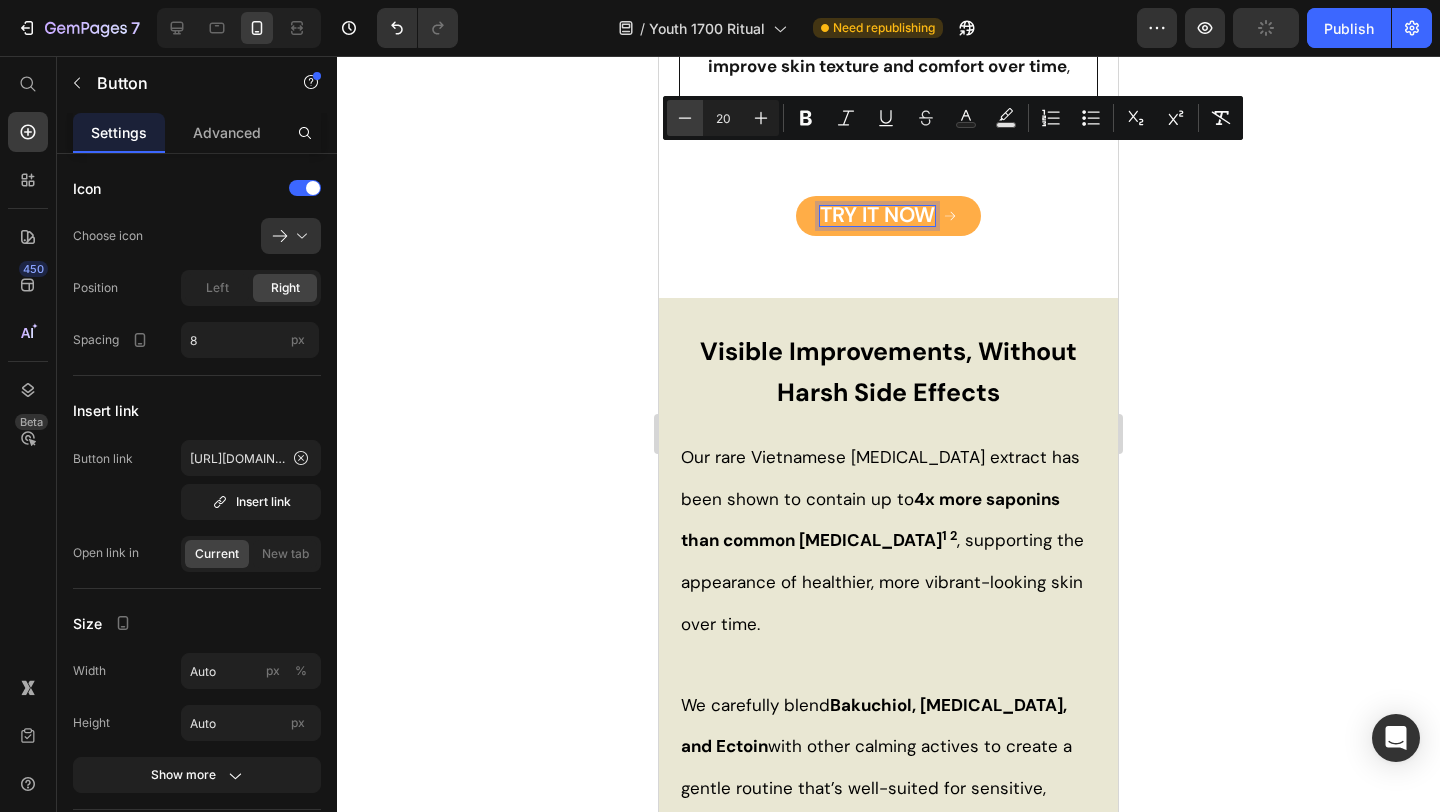 click on "Minus" at bounding box center (685, 118) 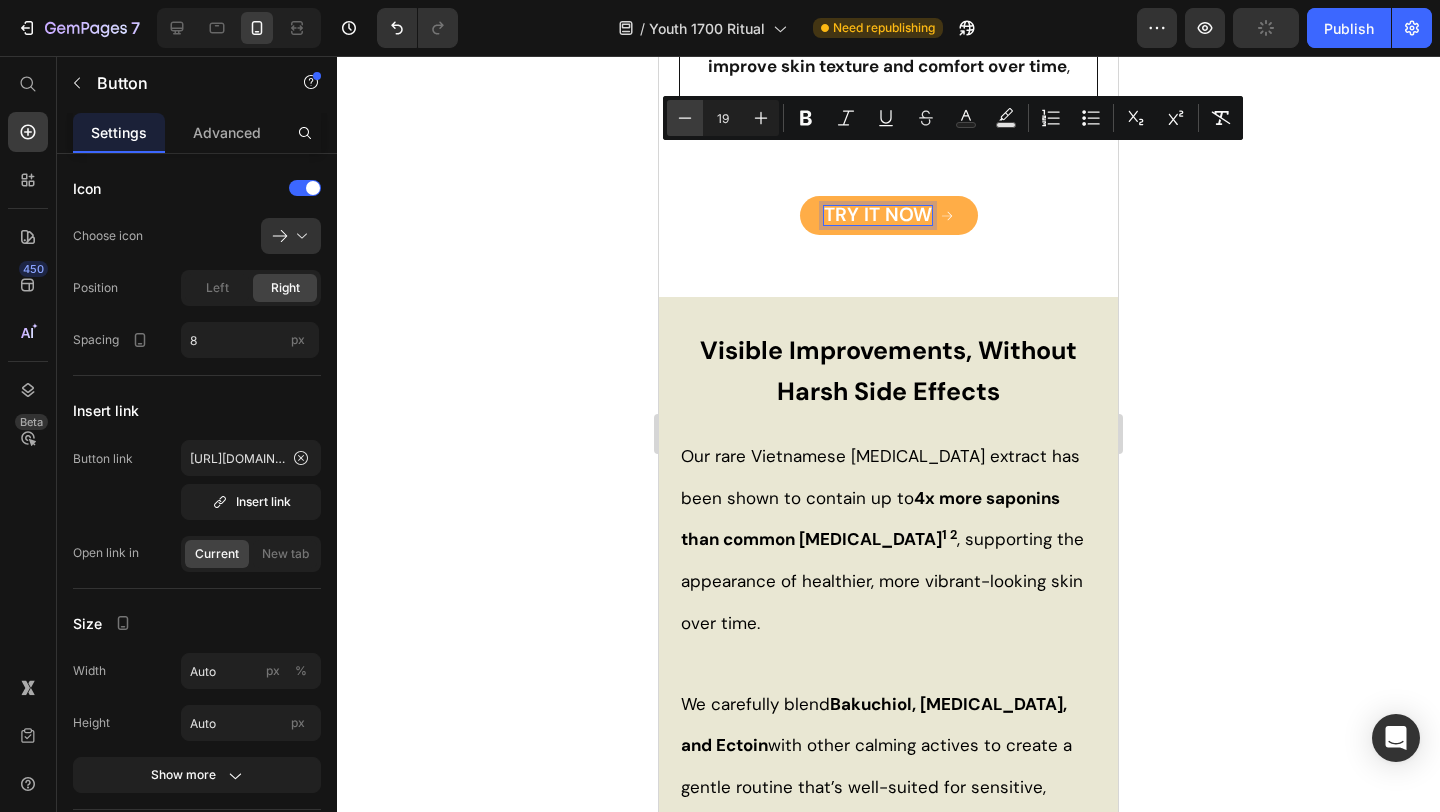 click on "Minus" at bounding box center [685, 118] 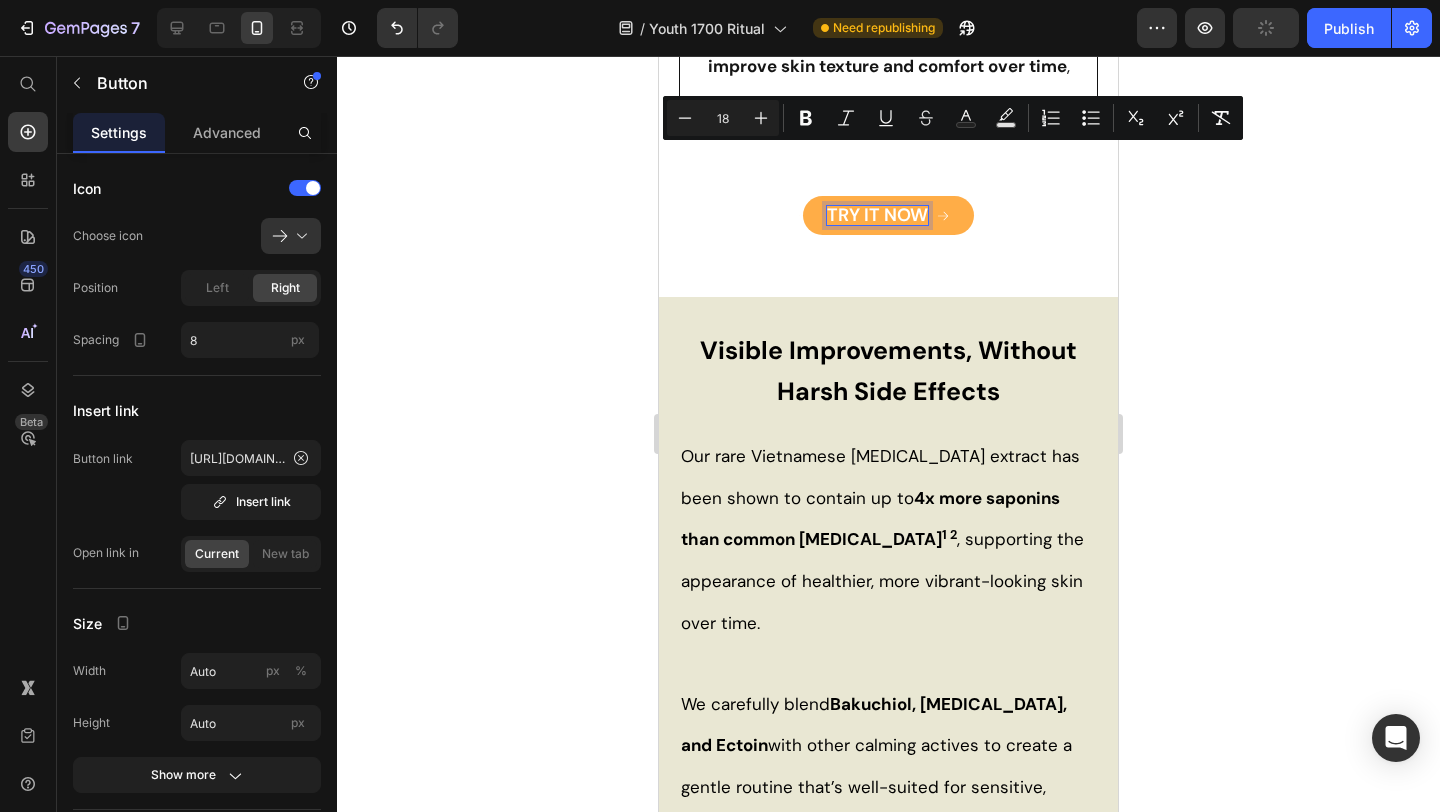click 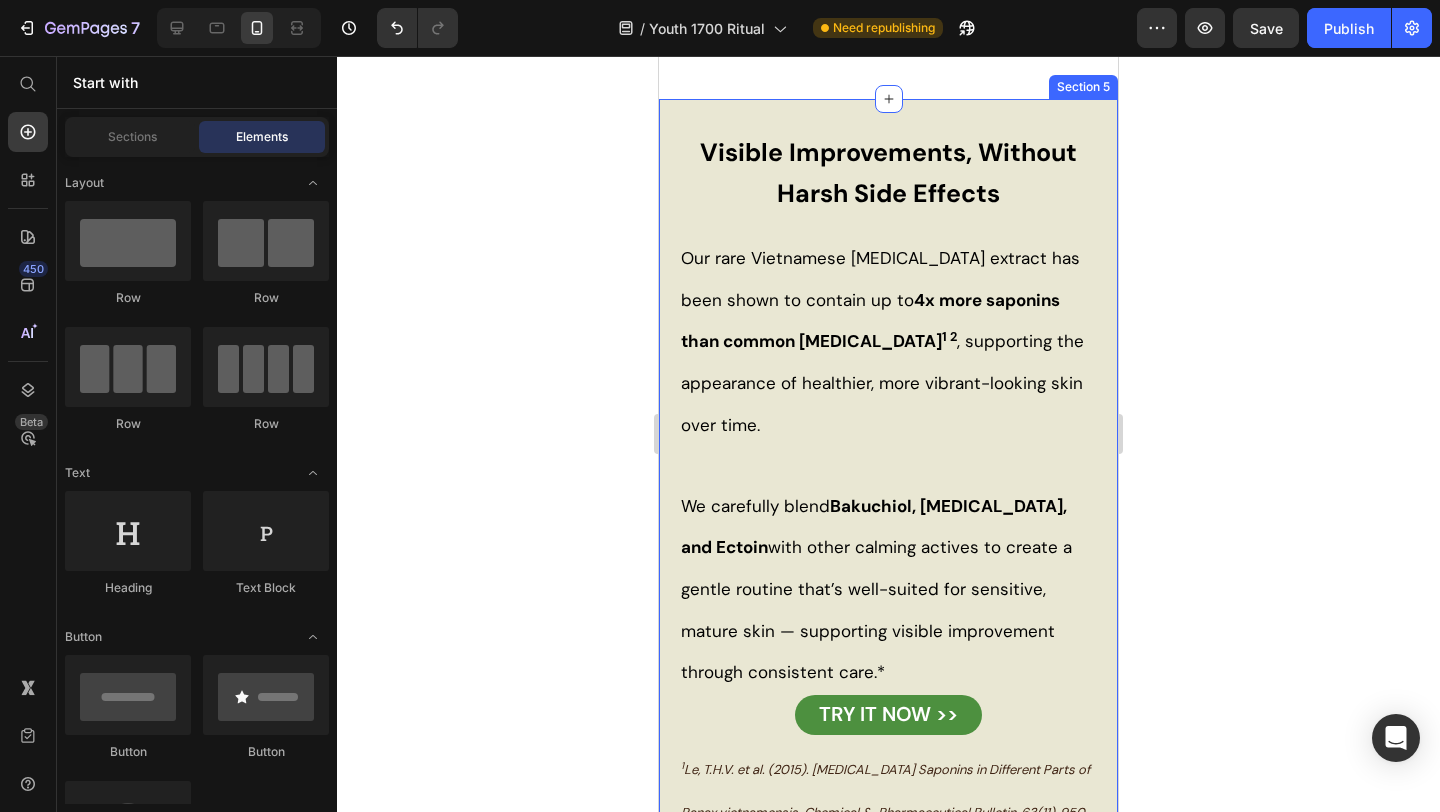 scroll, scrollTop: 2527, scrollLeft: 0, axis: vertical 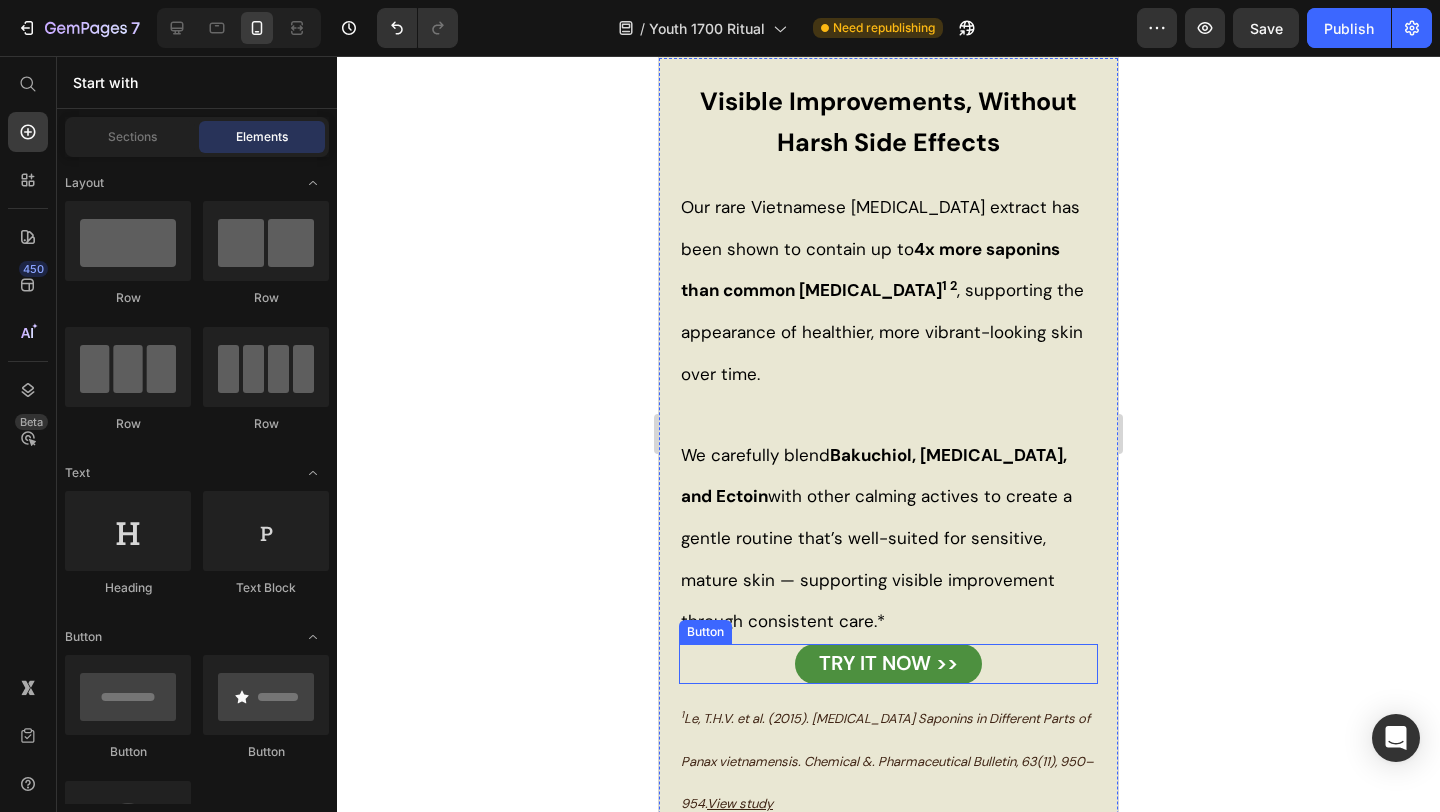 click on "TRY IT NOW >> Button" at bounding box center (888, 664) 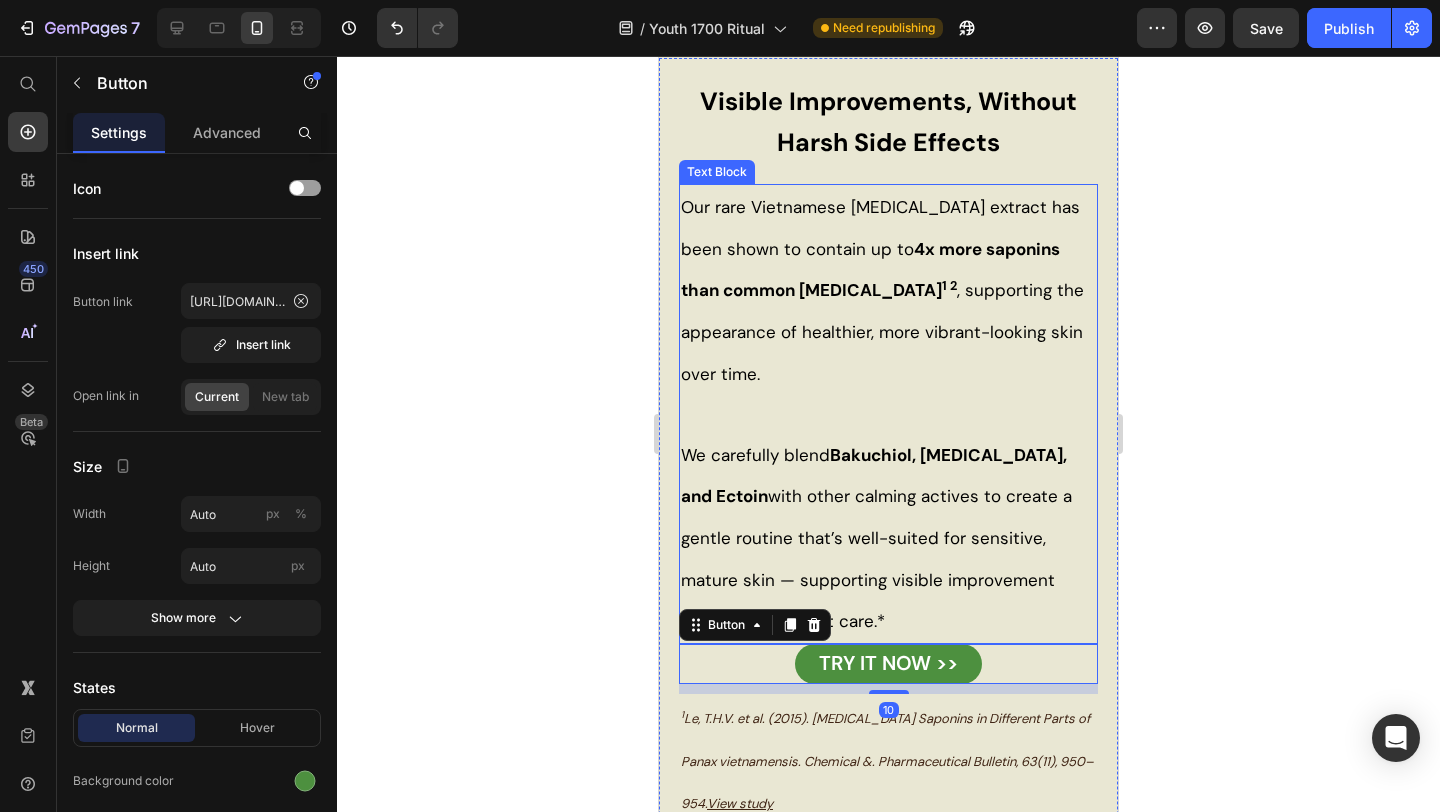 scroll, scrollTop: 2209, scrollLeft: 0, axis: vertical 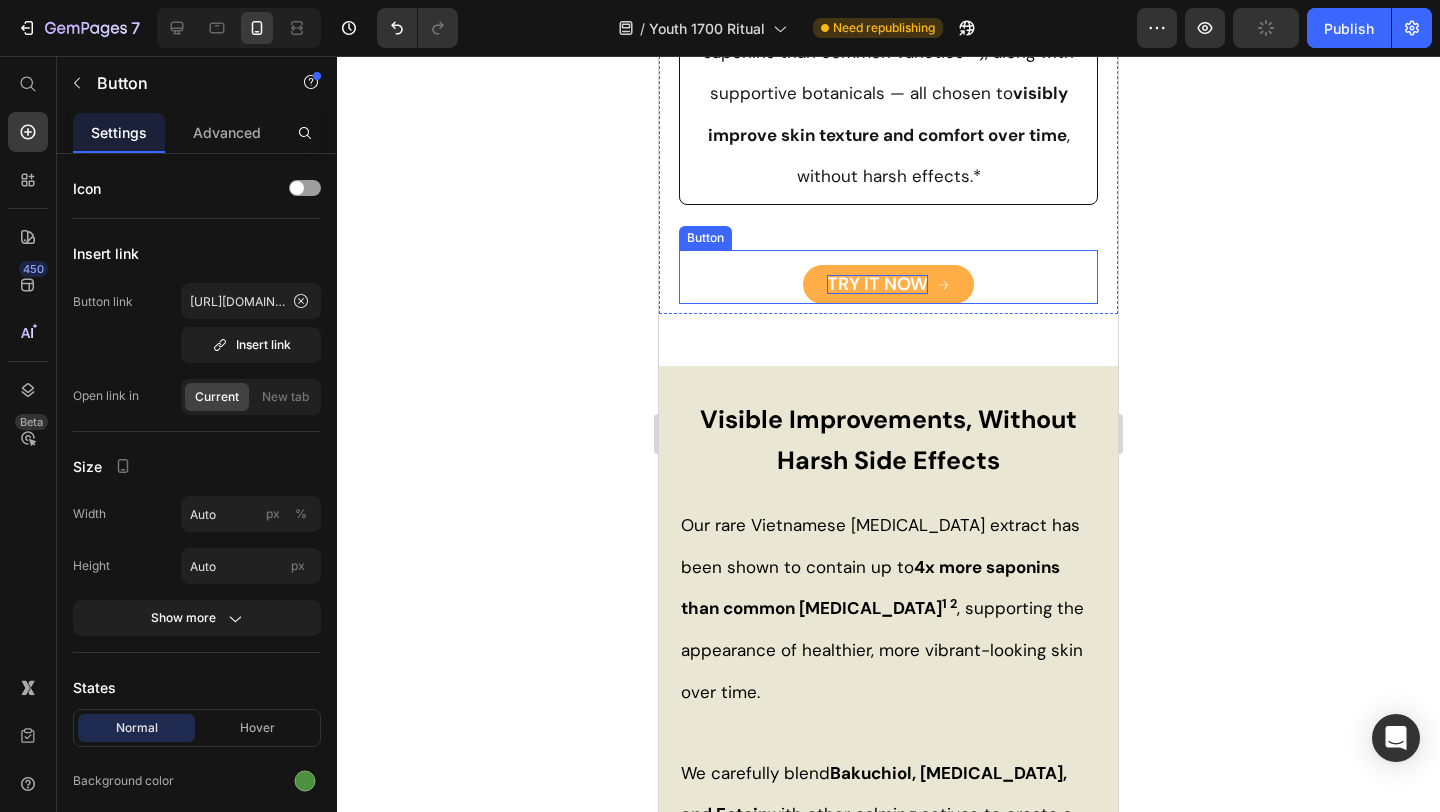 click on "TRY IT NOW Button" at bounding box center (888, 277) 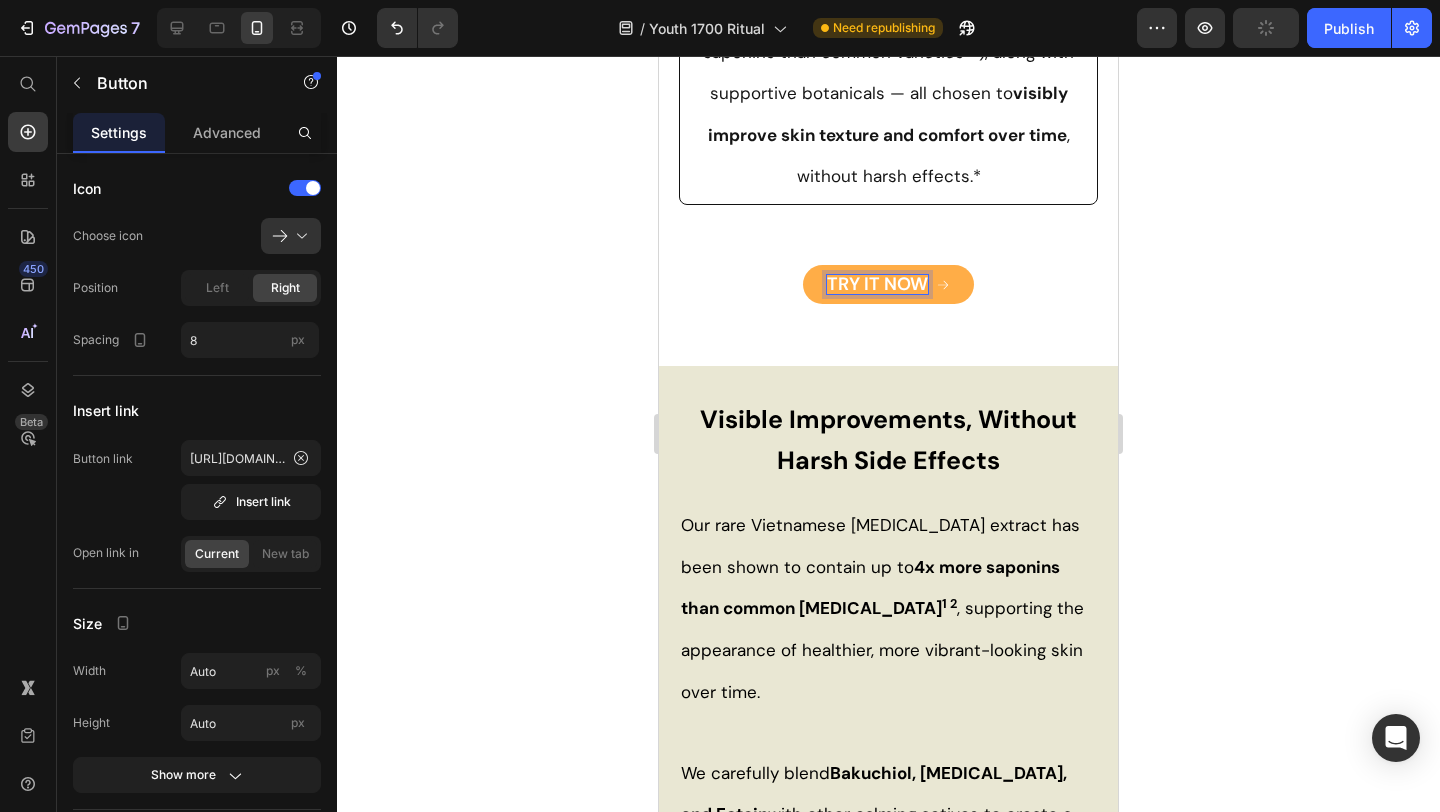 click on "TRY IT NOW" at bounding box center [877, 284] 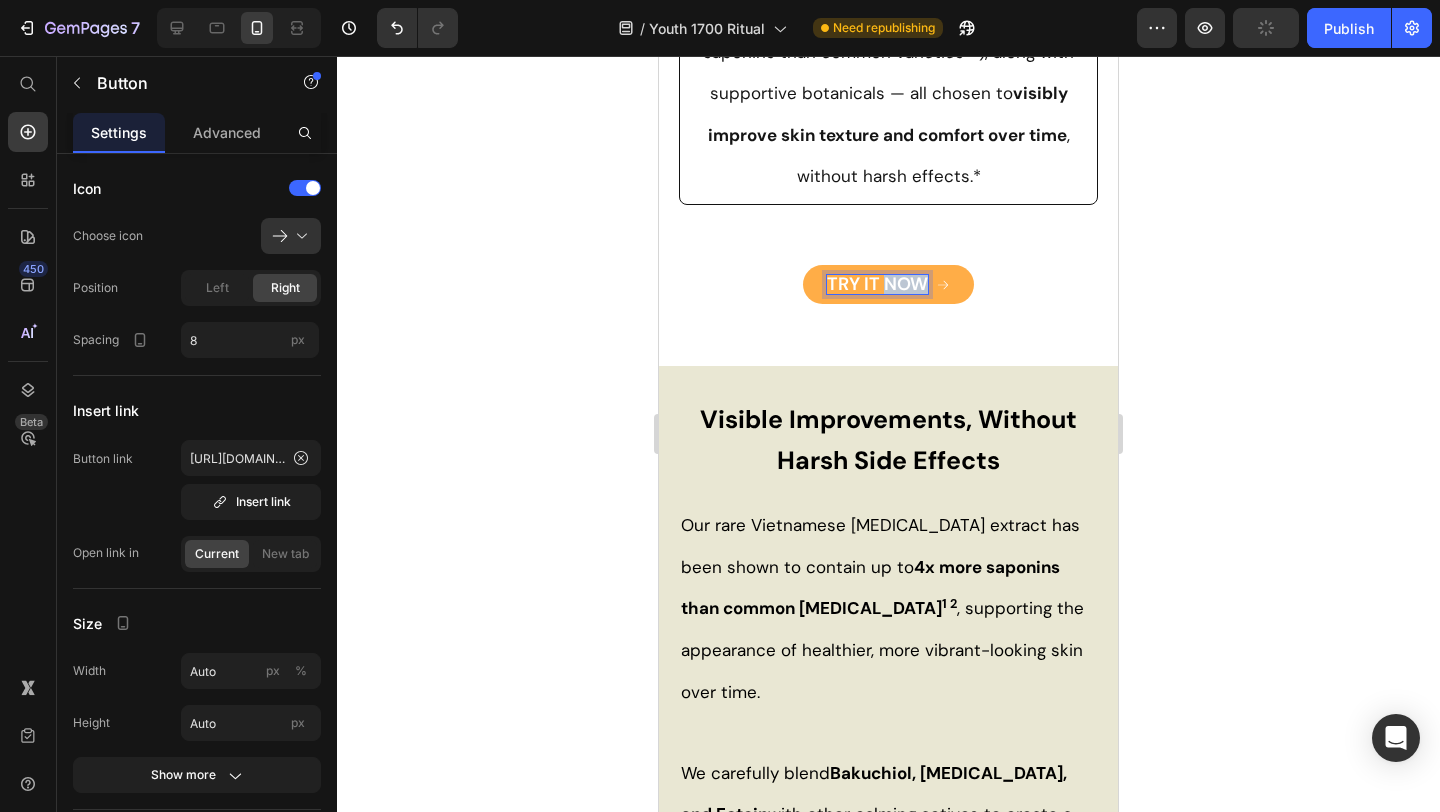 click on "TRY IT NOW" at bounding box center [877, 284] 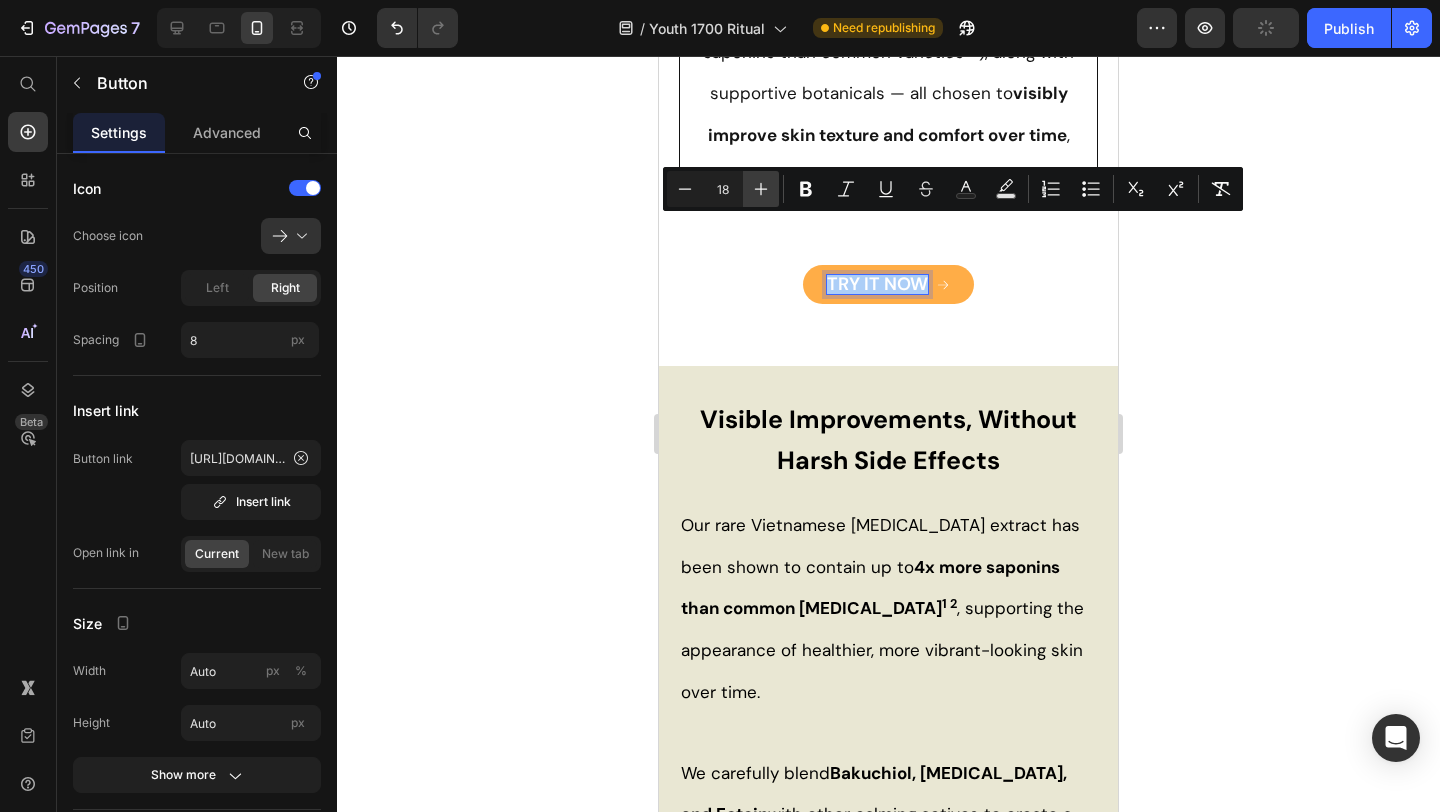 click 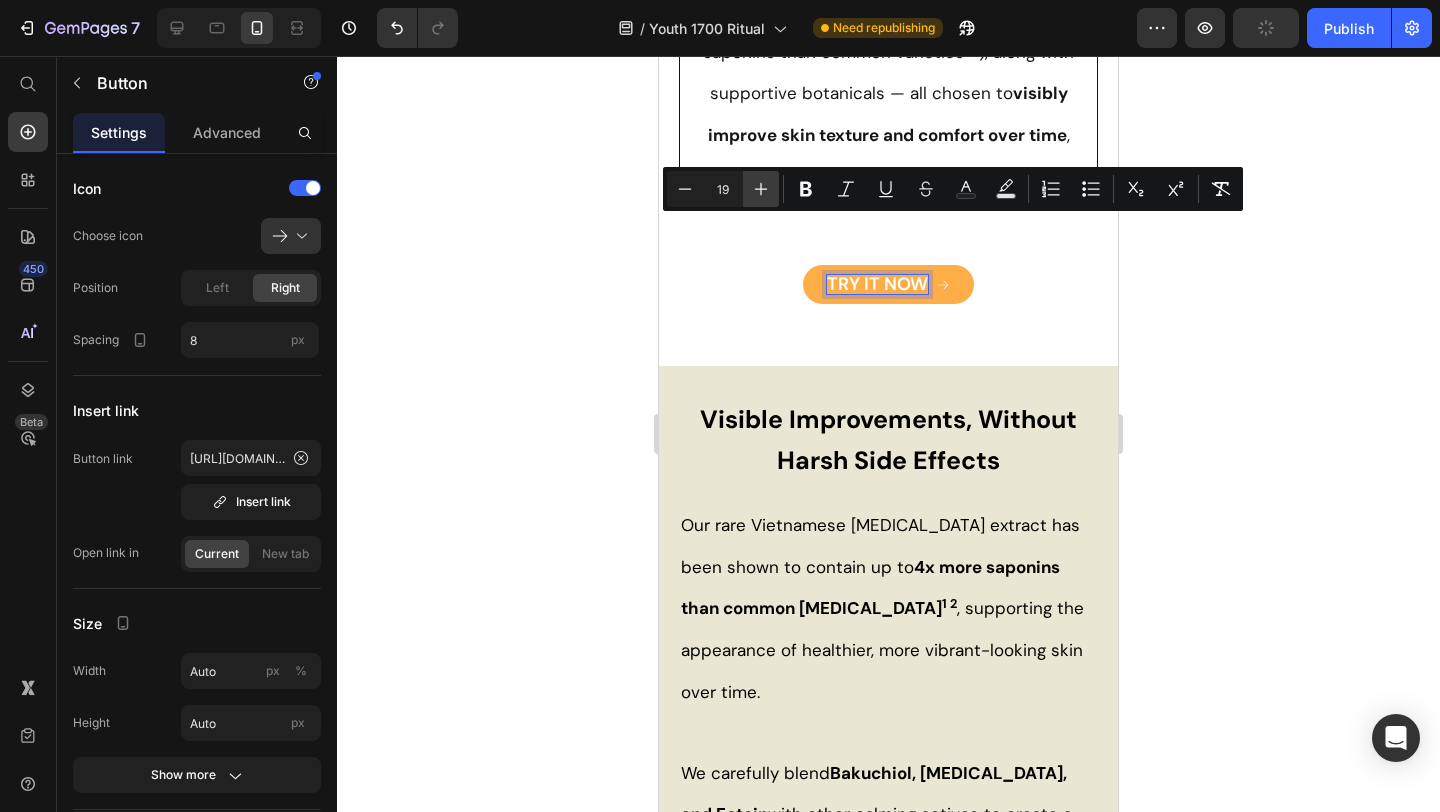 click 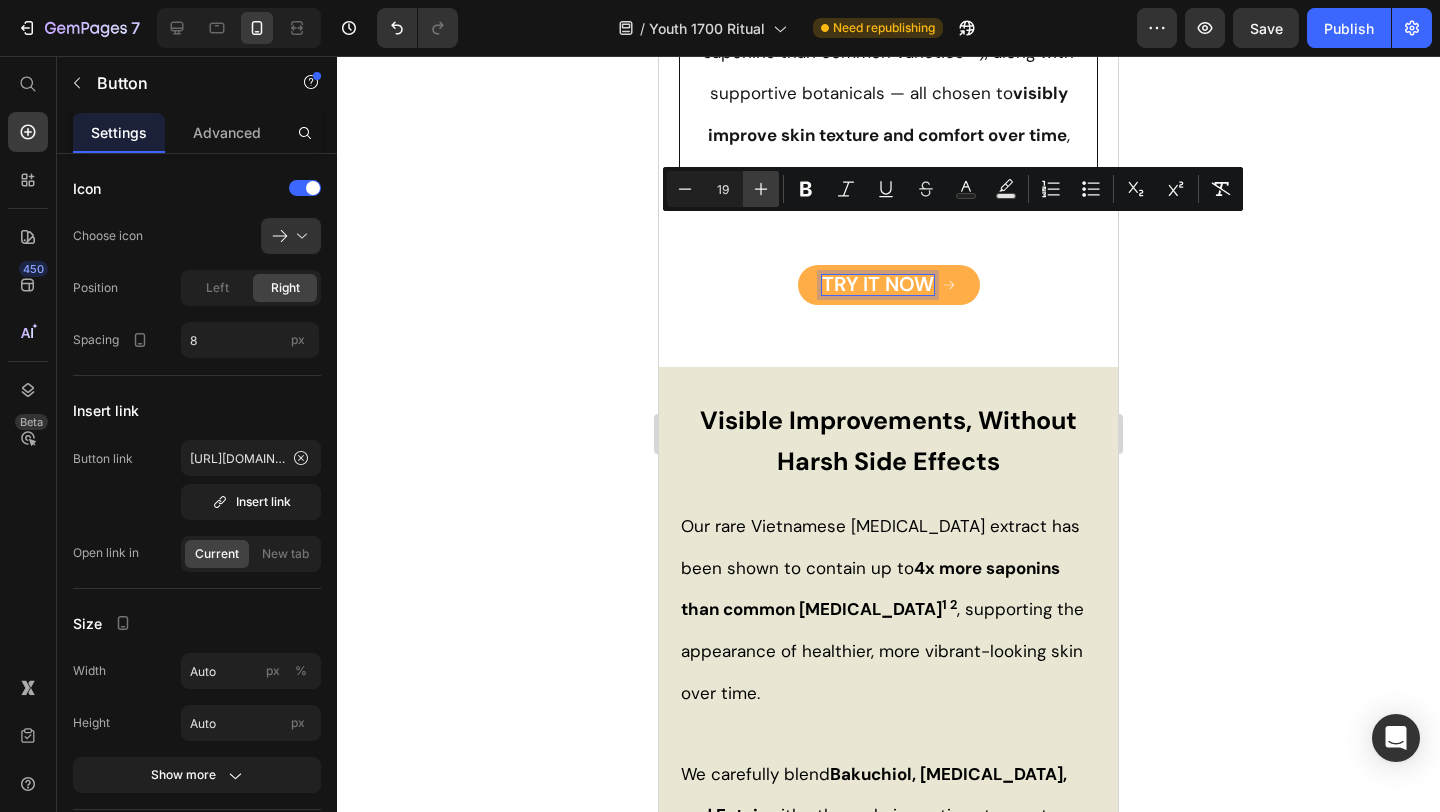 type on "20" 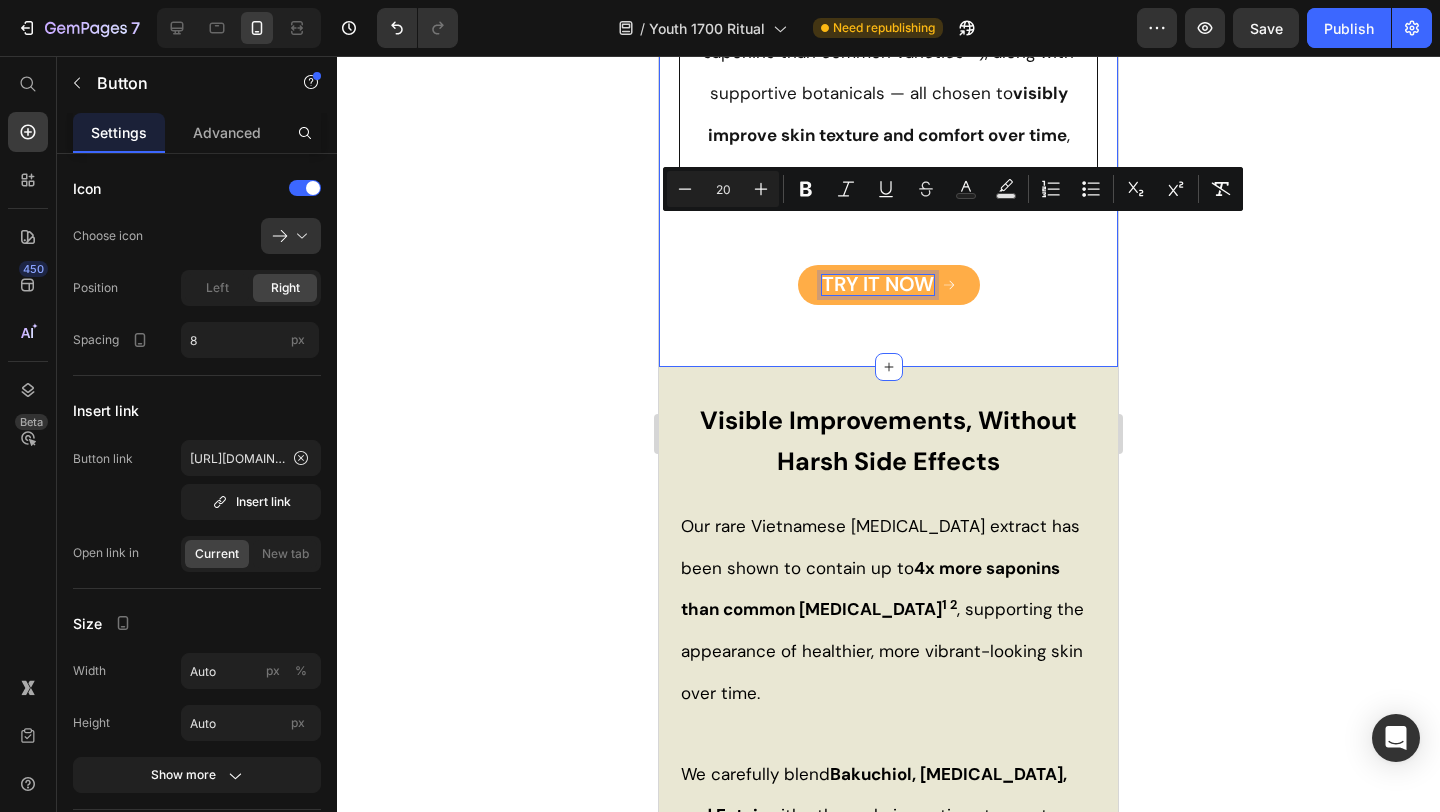 click on "Why Thousands Of Women Have Chosen Tonkina Heading Save Time No more guessing, layering, or endless trial and error. Our routines are  pre-matched, simple, and effective  - just 2–3 steps that work in harmony. Text Block  Save Money With [PERSON_NAME], you get a full, scientifically backed routine - bundled into one set that delivers value . Premium ingredients. Maximum value. Zero wasted dollars. Text Block Better Results Some skincare routines rely on one trending ingredient and filler. [PERSON_NAME] takes a different path. Our multi-active formula includes  Bakuchiol  and  Vietnamese [MEDICAL_DATA]  (with up to 4x more saponins than common varieties ¹ ² ), along with supportive botanicals — all chosen to  visibly improve skin texture and comfort over time , without harsh effects.* Text Block
TRY IT NOW Button   10 Row Section 4" at bounding box center [888, -324] 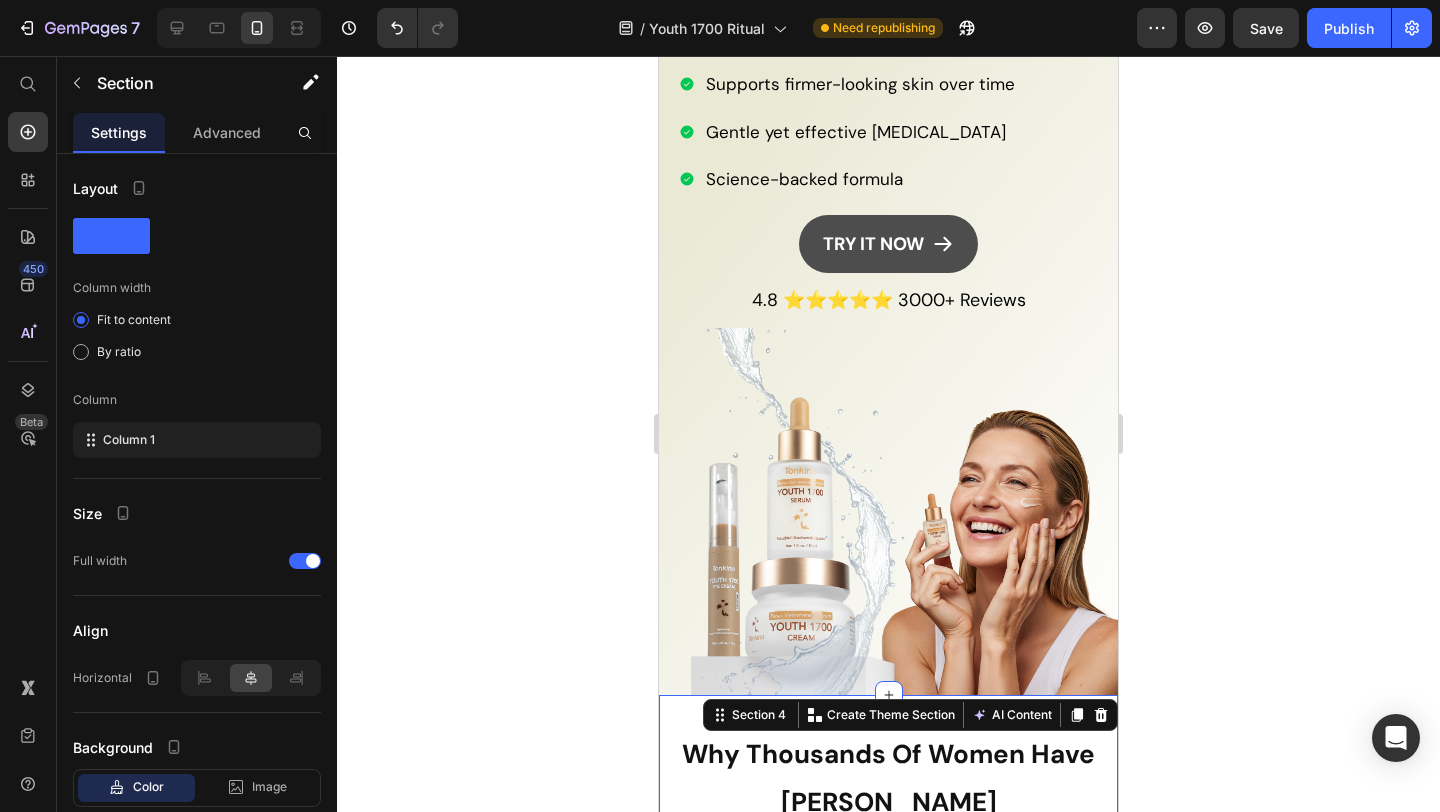 scroll, scrollTop: 479, scrollLeft: 0, axis: vertical 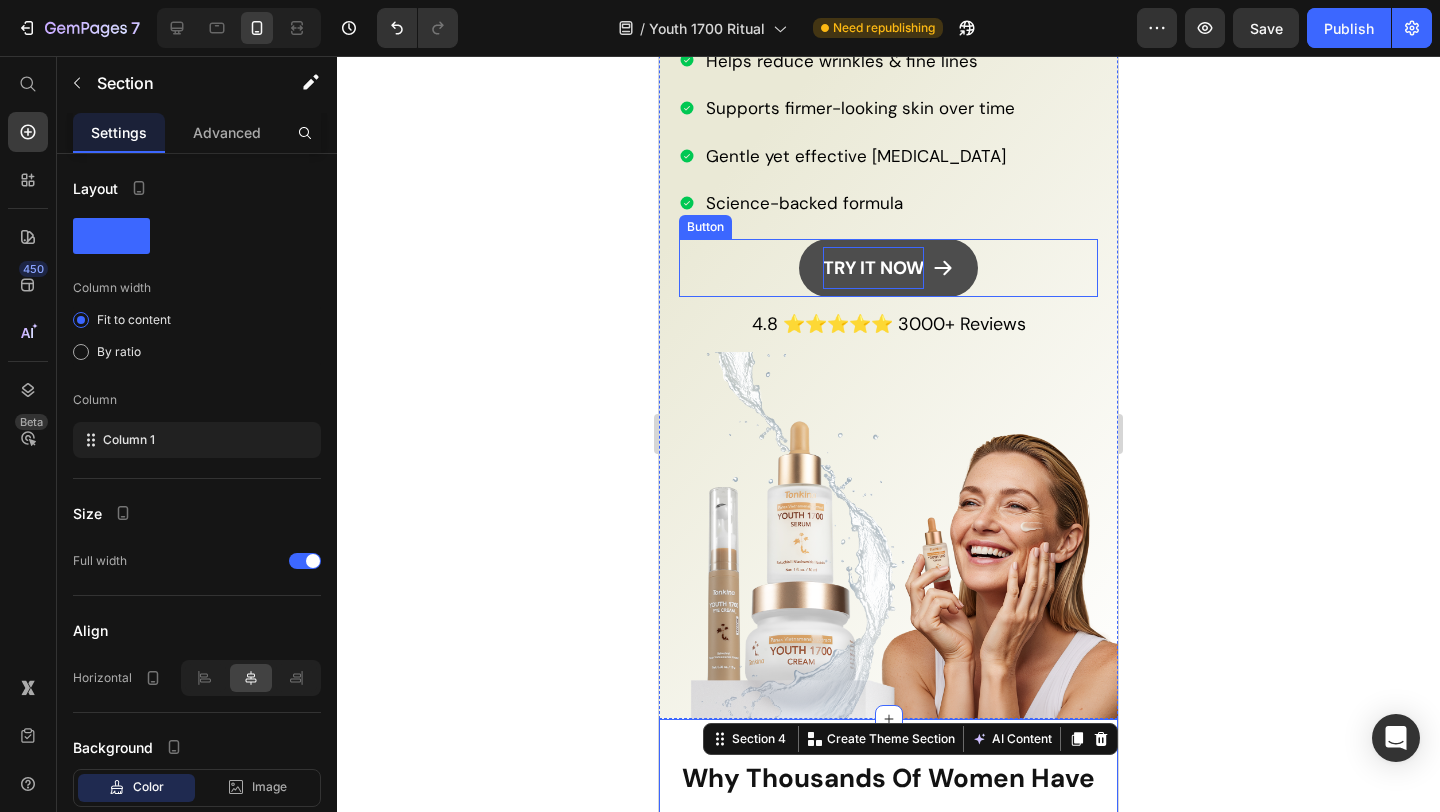 click on "TRY IT NOW" at bounding box center (873, 268) 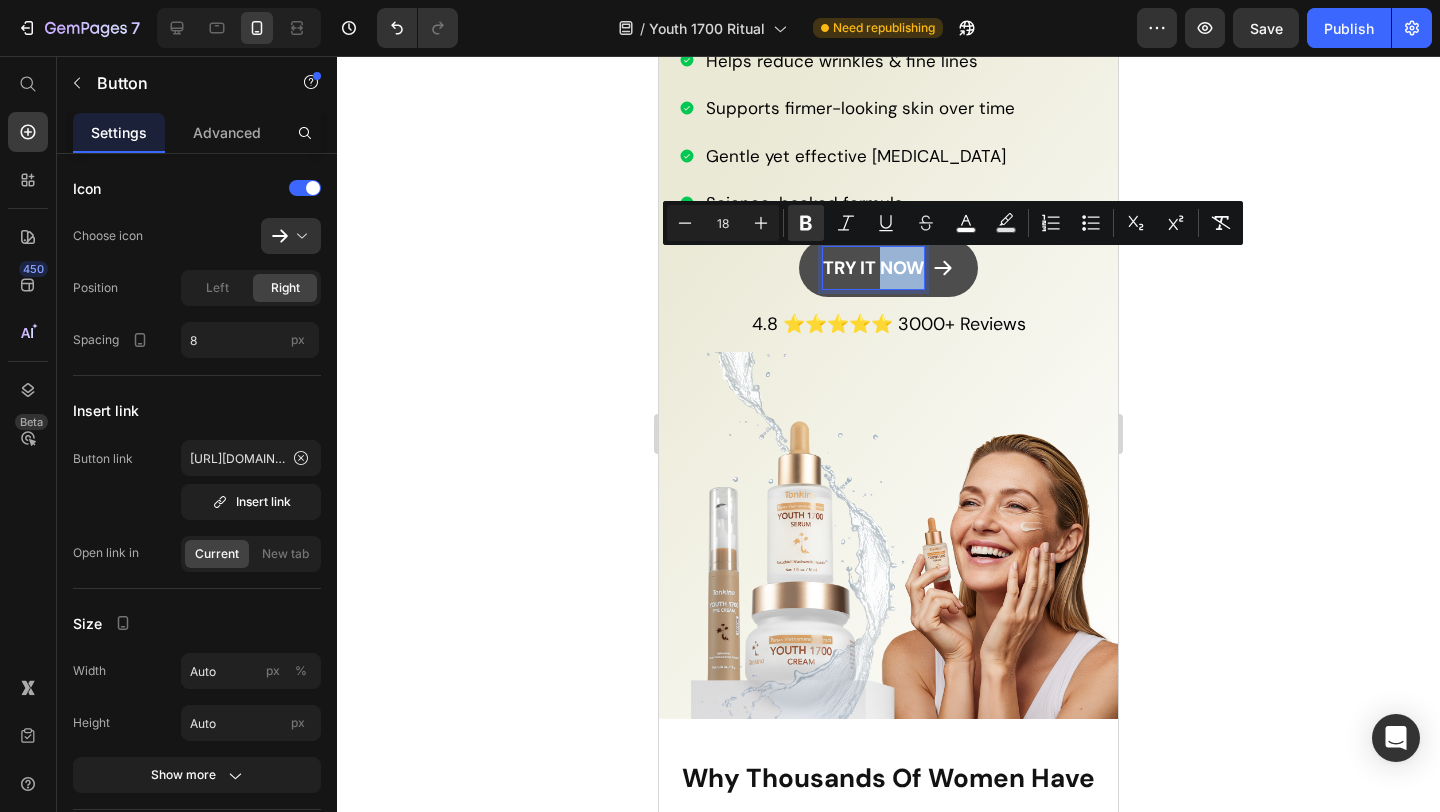 click on "TRY IT NOW" at bounding box center (873, 268) 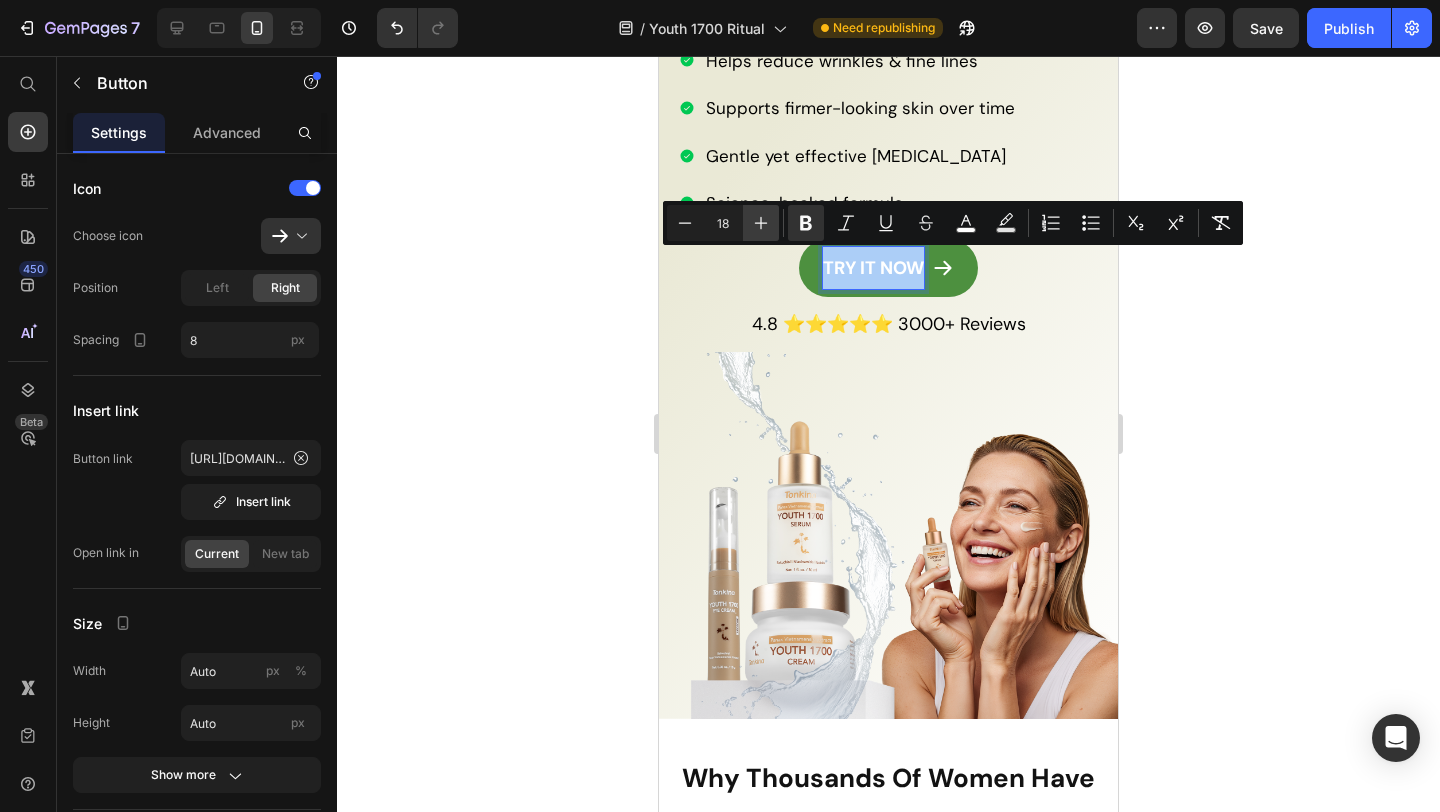 click 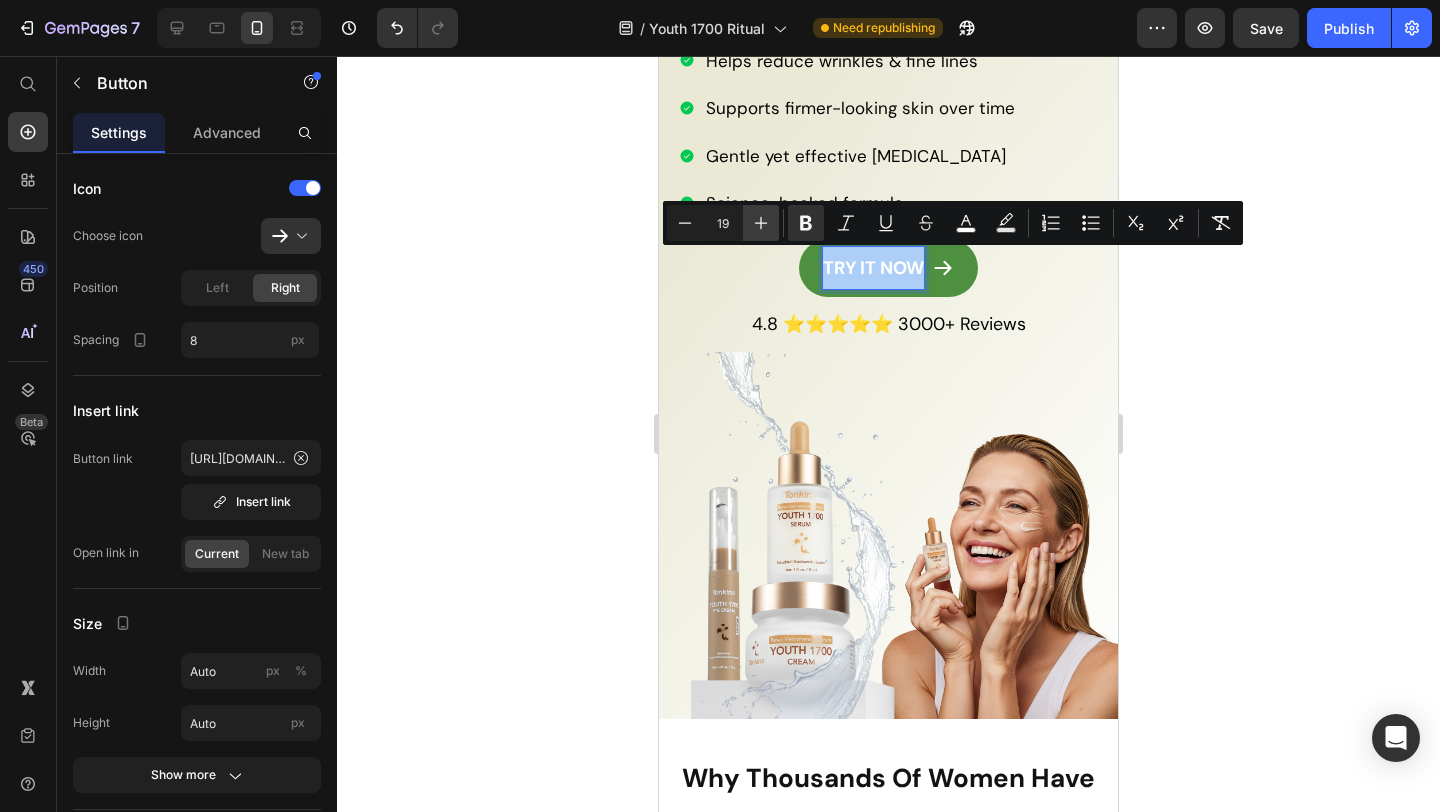 click 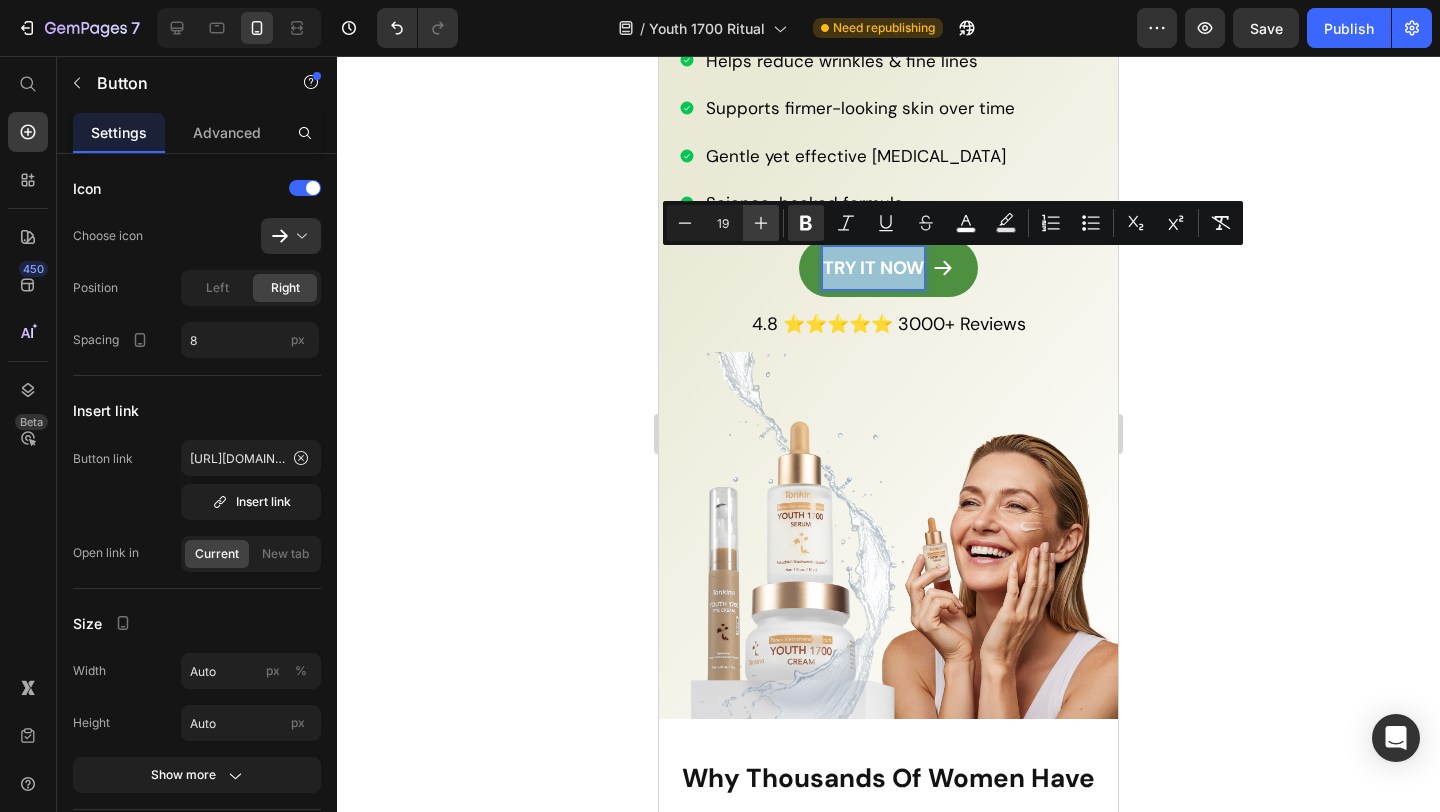 type on "20" 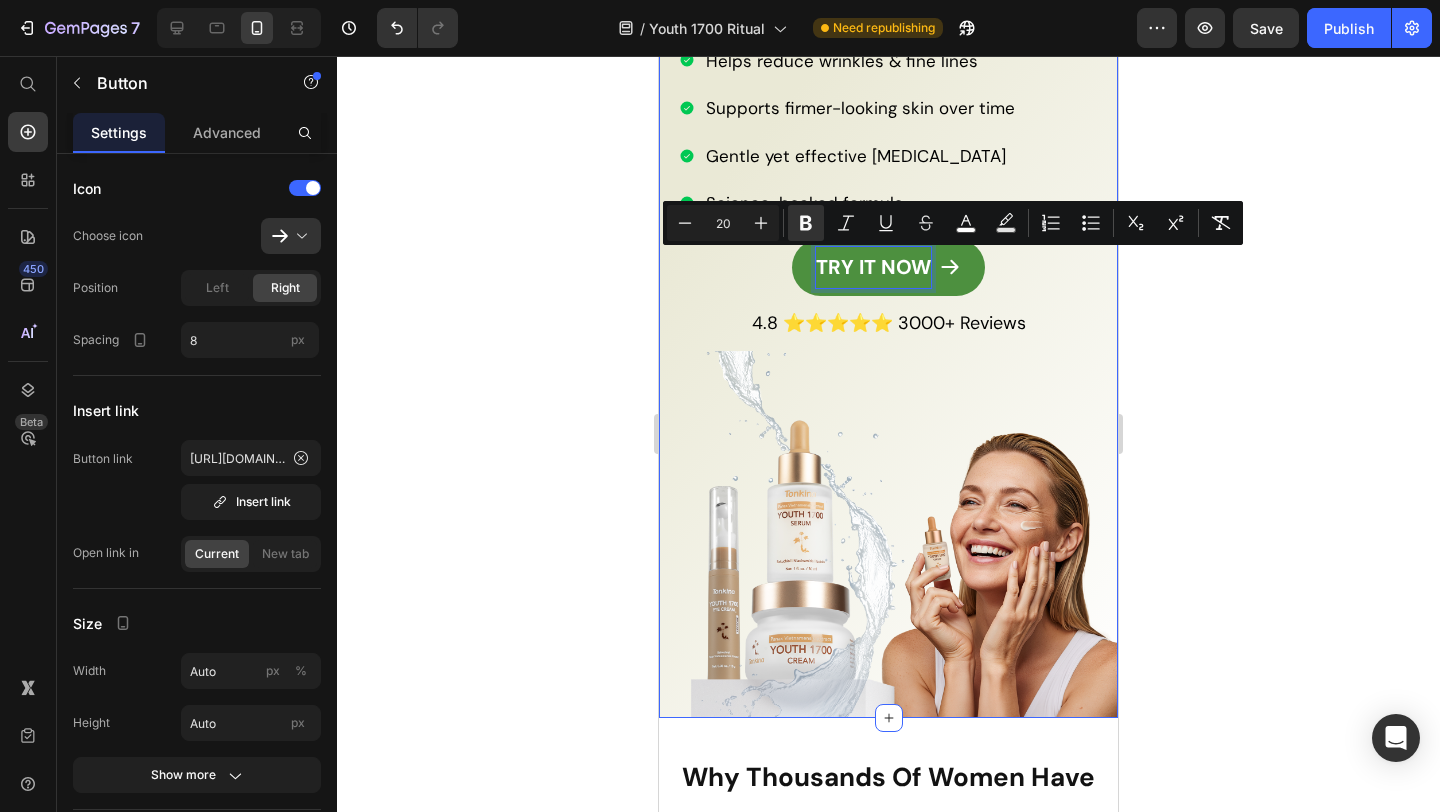 click on "Finally, Skincare That Respects Your Age, Your Skin - and Your Time Heading This 3-step ritual uses Vietnam’s most powerful [MEDICAL_DATA] to restore glow, firmness, and calm — naturally. Text Block Deeply hydrates mature skin Helps reduce wrinkles & fine lines Supports firmer-looking skin over time Gentle yet effective [MEDICAL_DATA] Science-backed formula Item List
TRY IT NOW Button   12 4.8 ⭐⭐⭐⭐⭐ 3000+ Reviews Text Block Image" at bounding box center [888, 201] 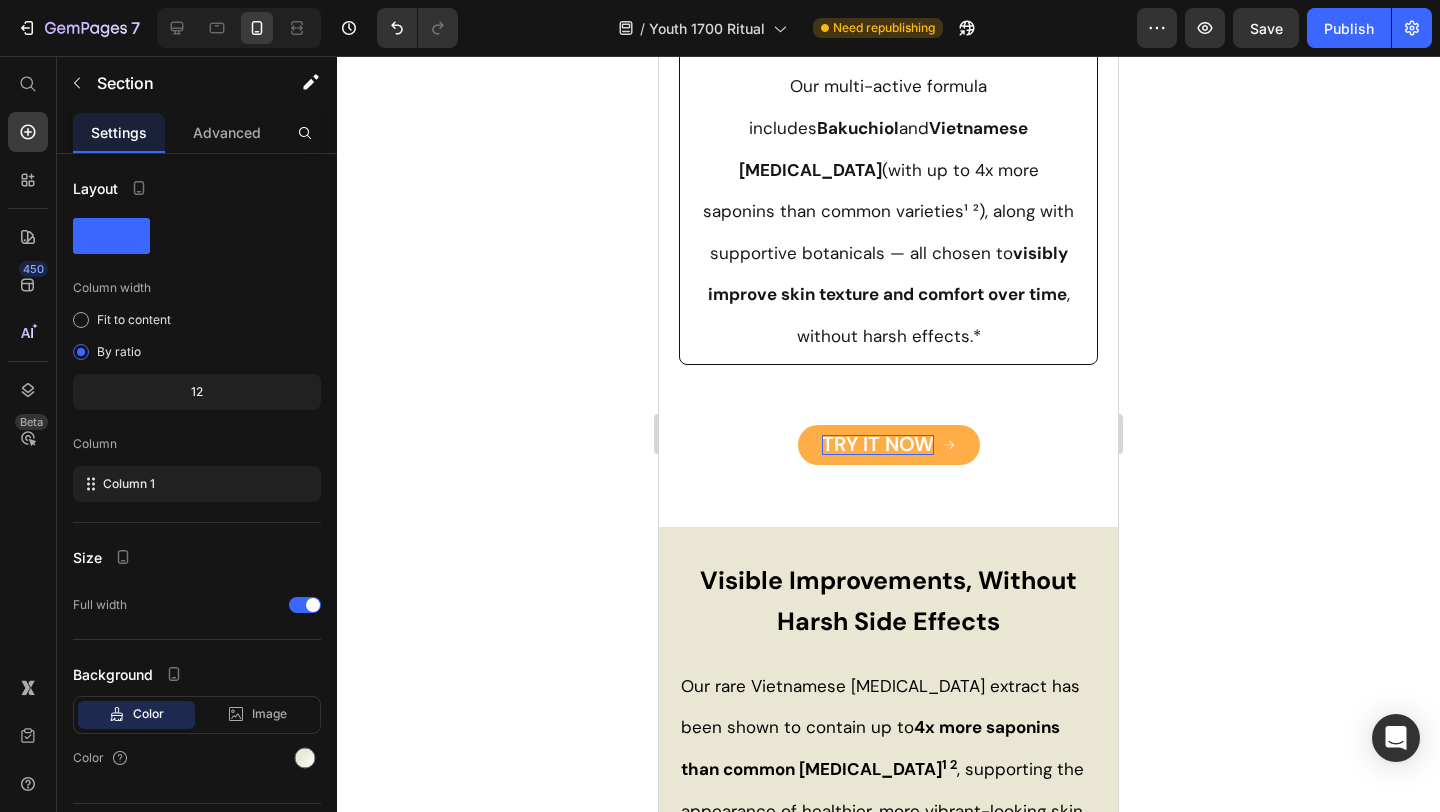 scroll, scrollTop: 2076, scrollLeft: 0, axis: vertical 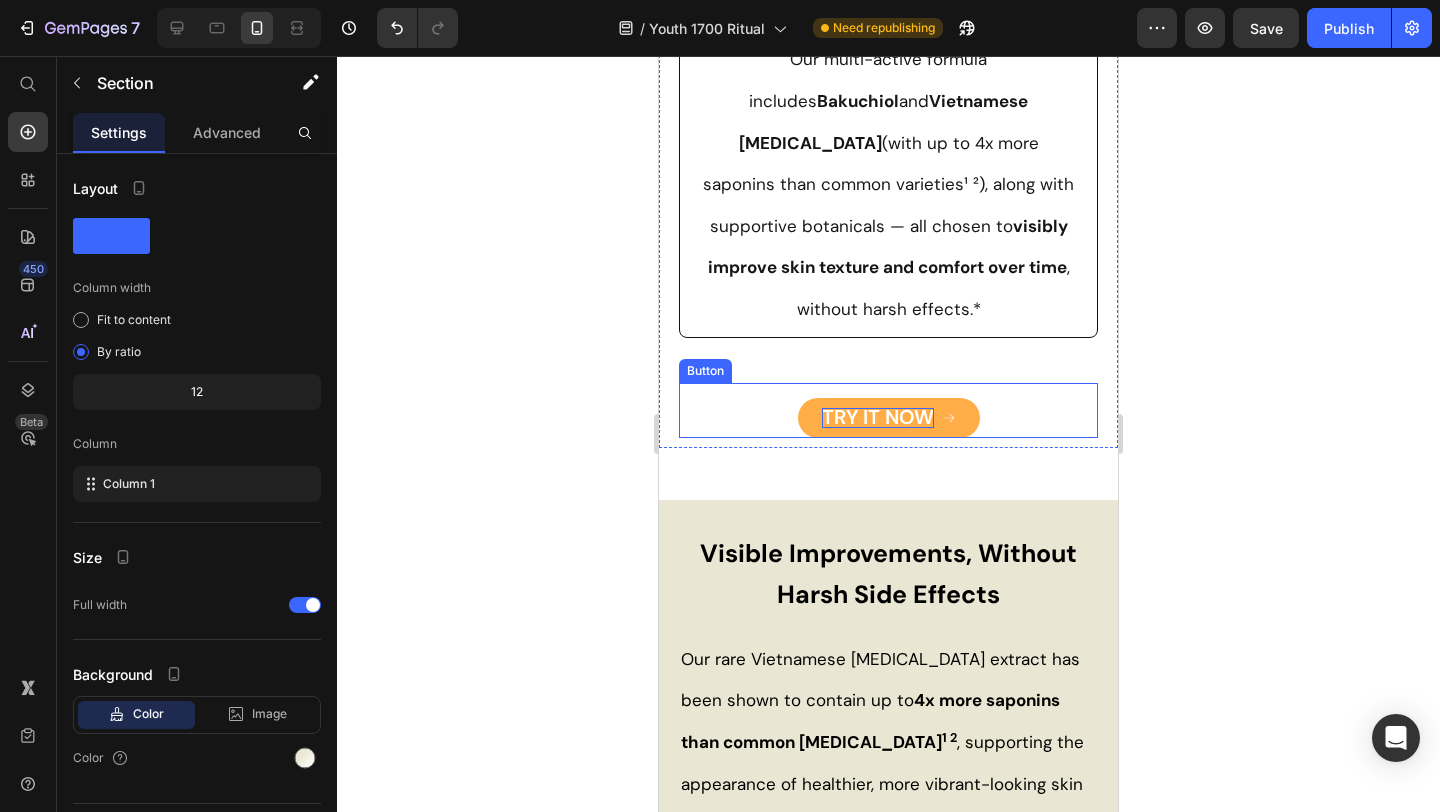 click on "TRY IT NOW Button" at bounding box center [888, 410] 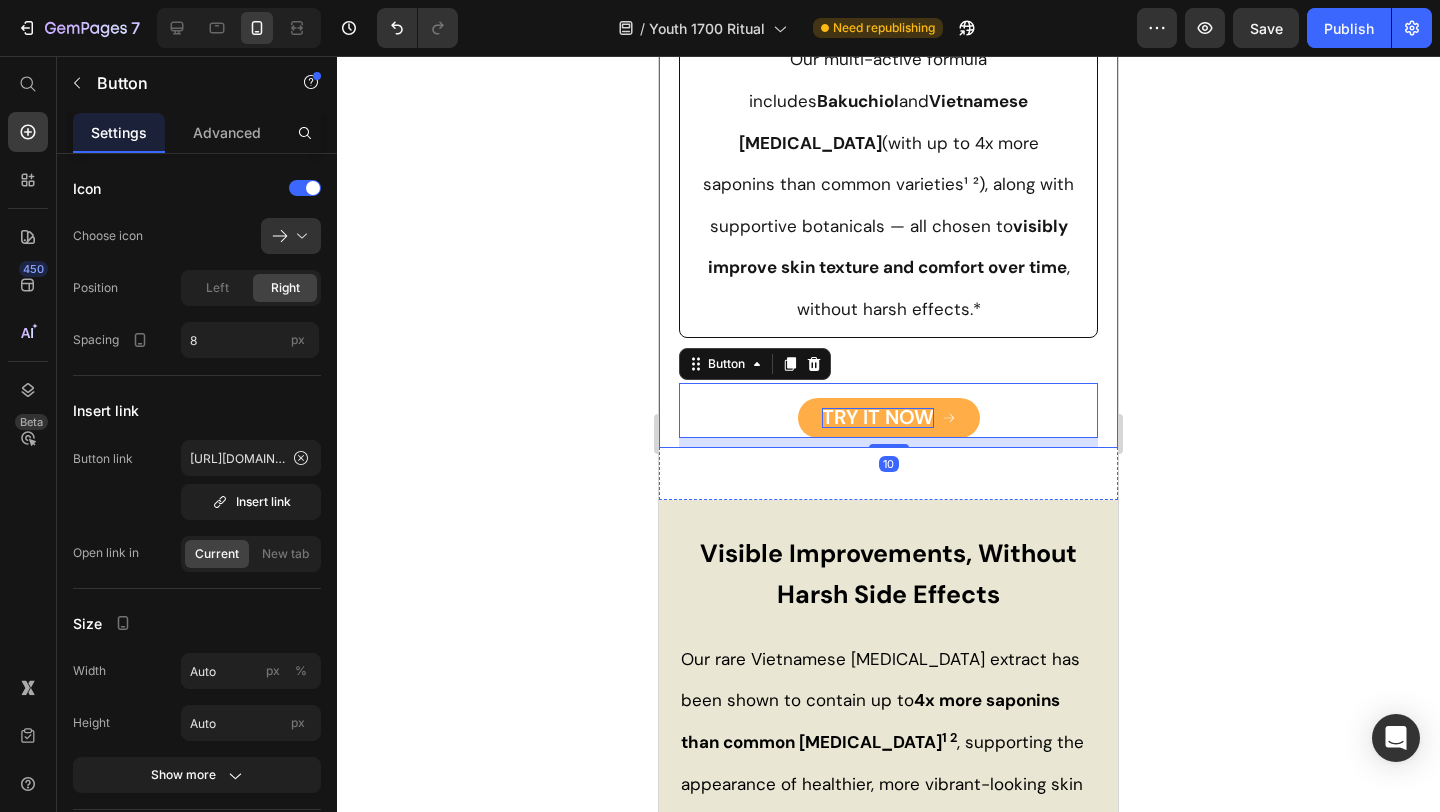 click on "Why Thousands Of Women Have Chosen Tonkina Heading Save Time No more guessing, layering, or endless trial and error. Our routines are  pre-matched, simple, and effective  - just 2–3 steps that work in harmony. Text Block  Save Money With [PERSON_NAME], you get a full, scientifically backed routine - bundled into one set that delivers value . Premium ingredients. Maximum value. Zero wasted dollars. Text Block Better Results Some skincare routines rely on one trending ingredient and filler. [PERSON_NAME] takes a different path. Our multi-active formula includes  Bakuchiol  and  Vietnamese [MEDICAL_DATA]  (with up to 4x more saponins than common varieties ¹ ² ), along with supportive botanicals — all chosen to  visibly improve skin texture and comfort over time , without harsh effects.* Text Block
TRY IT NOW Button   10" at bounding box center (888, -201) 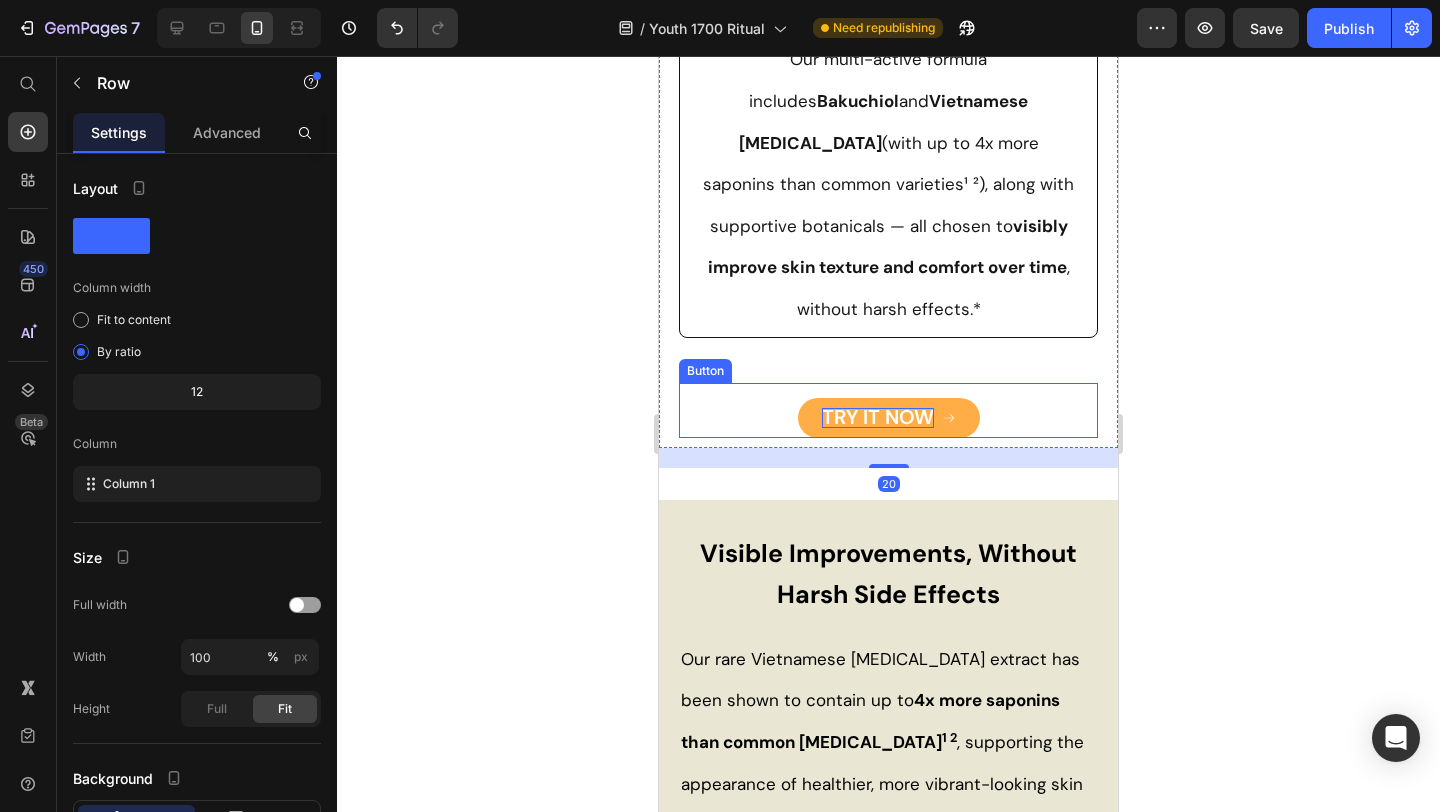 click on "TRY IT NOW Button" at bounding box center [888, 410] 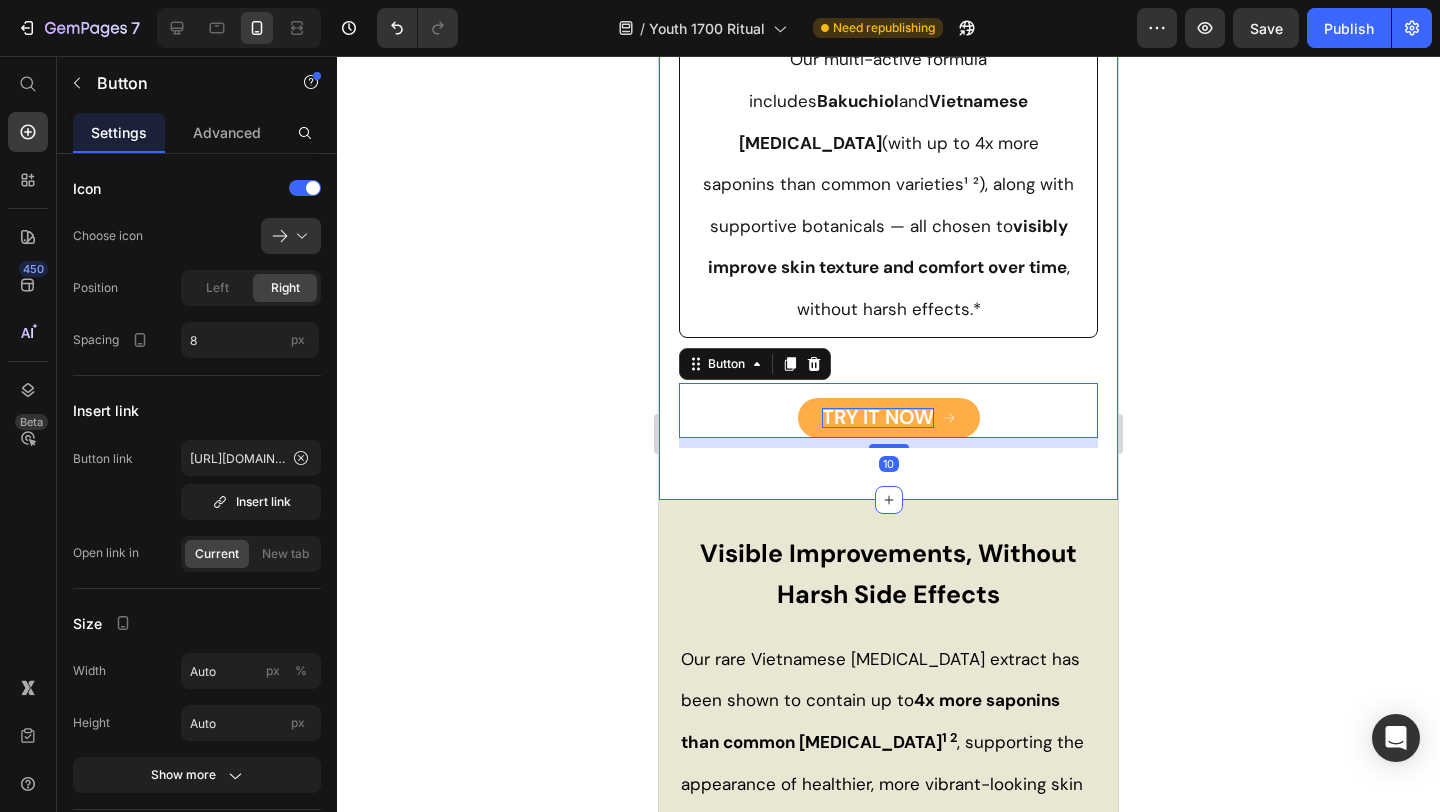 click on "Why Thousands Of Women Have Chosen Tonkina Heading Save Time No more guessing, layering, or endless trial and error. Our routines are  pre-matched, simple, and effective  - just 2–3 steps that work in harmony. Text Block  Save Money With [PERSON_NAME], you get a full, scientifically backed routine - bundled into one set that delivers value . Premium ingredients. Maximum value. Zero wasted dollars. Text Block Better Results Some skincare routines rely on one trending ingredient and filler. [PERSON_NAME] takes a different path. Our multi-active formula includes  Bakuchiol  and  Vietnamese [MEDICAL_DATA]  (with up to 4x more saponins than common varieties ¹ ² ), along with supportive botanicals — all chosen to  visibly improve skin texture and comfort over time , without harsh effects.* Text Block
TRY IT NOW Button   10 Row Section 4" at bounding box center [888, -191] 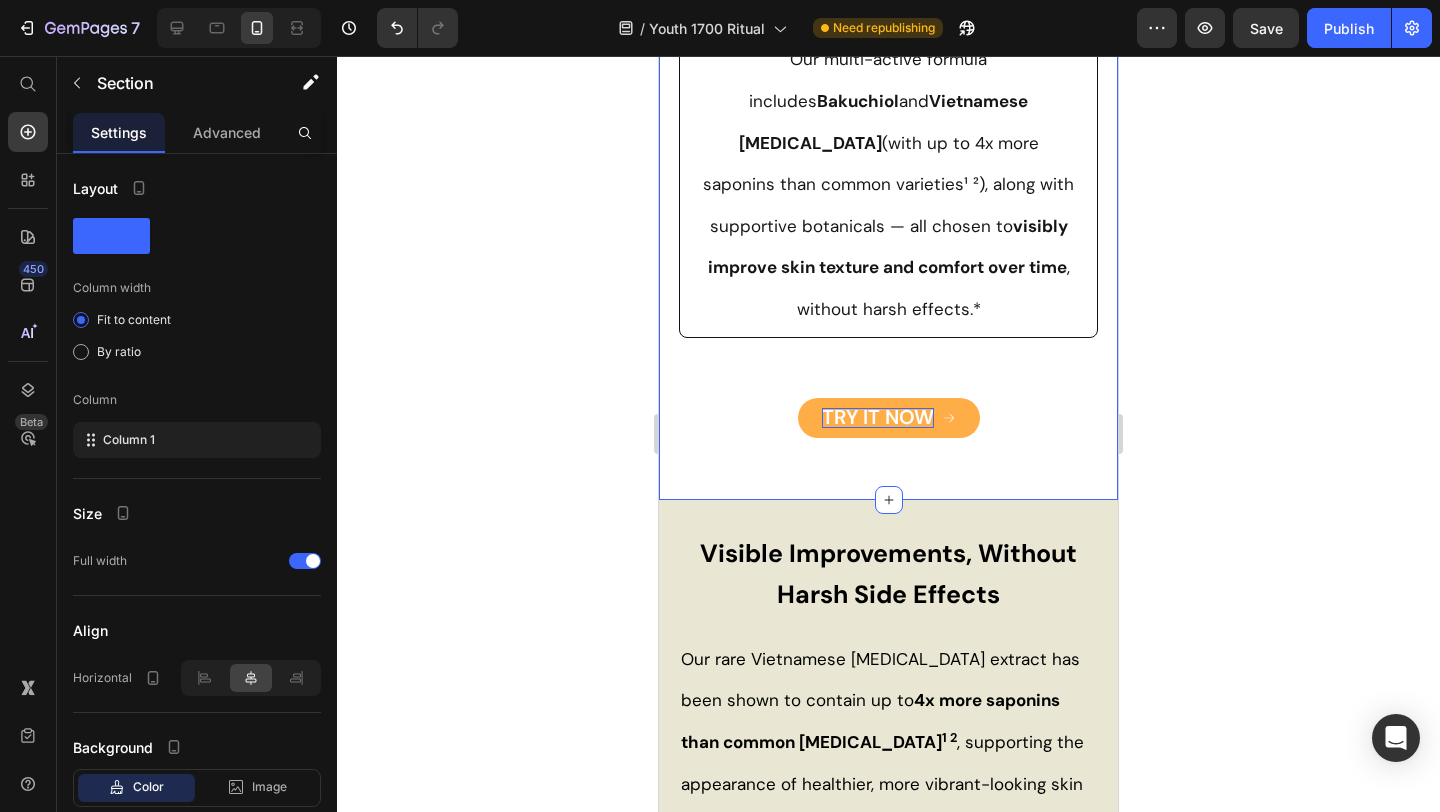 click on "Why Thousands Of Women Have Chosen Tonkina Heading Save Time No more guessing, layering, or endless trial and error. Our routines are  pre-matched, simple, and effective  - just 2–3 steps that work in harmony. Text Block  Save Money With [PERSON_NAME], you get a full, scientifically backed routine - bundled into one set that delivers value . Premium ingredients. Maximum value. Zero wasted dollars. Text Block Better Results Some skincare routines rely on one trending ingredient and filler. [PERSON_NAME] takes a different path. Our multi-active formula includes  Bakuchiol  and  Vietnamese [MEDICAL_DATA]  (with up to 4x more saponins than common varieties ¹ ² ), along with supportive botanicals — all chosen to  visibly improve skin texture and comfort over time , without harsh effects.* Text Block
TRY IT NOW Button Row" at bounding box center (888, -191) 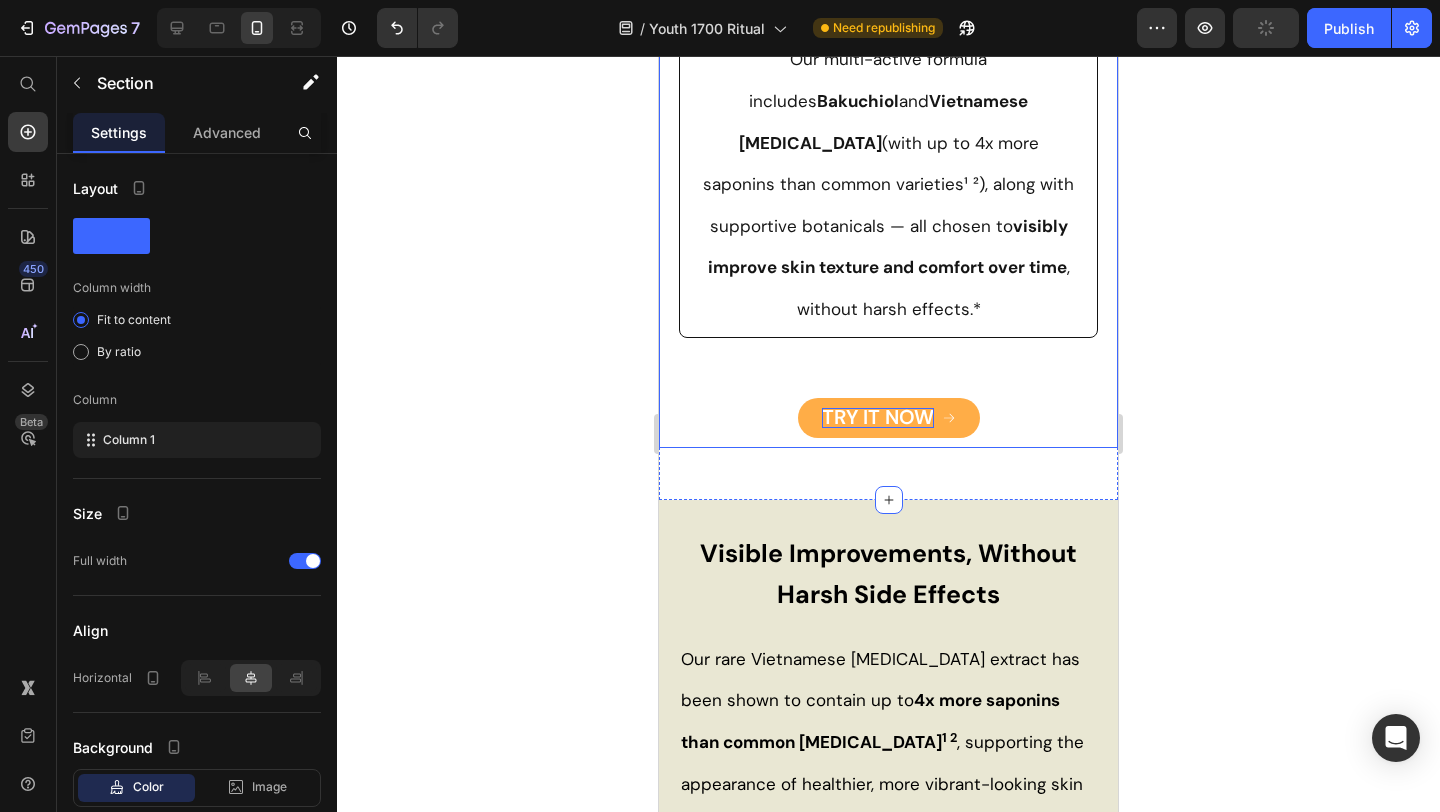 click on "Why Thousands Of Women Have Chosen Tonkina Heading Save Time No more guessing, layering, or endless trial and error. Our routines are  pre-matched, simple, and effective  - just 2–3 steps that work in harmony. Text Block  Save Money With [PERSON_NAME], you get a full, scientifically backed routine - bundled into one set that delivers value . Premium ingredients. Maximum value. Zero wasted dollars. Text Block Better Results Some skincare routines rely on one trending ingredient and filler. [PERSON_NAME] takes a different path. Our multi-active formula includes  Bakuchiol  and  Vietnamese [MEDICAL_DATA]  (with up to 4x more saponins than common varieties ¹ ² ), along with supportive botanicals — all chosen to  visibly improve skin texture and comfort over time , without harsh effects.* Text Block
TRY IT NOW Button" at bounding box center (888, -201) 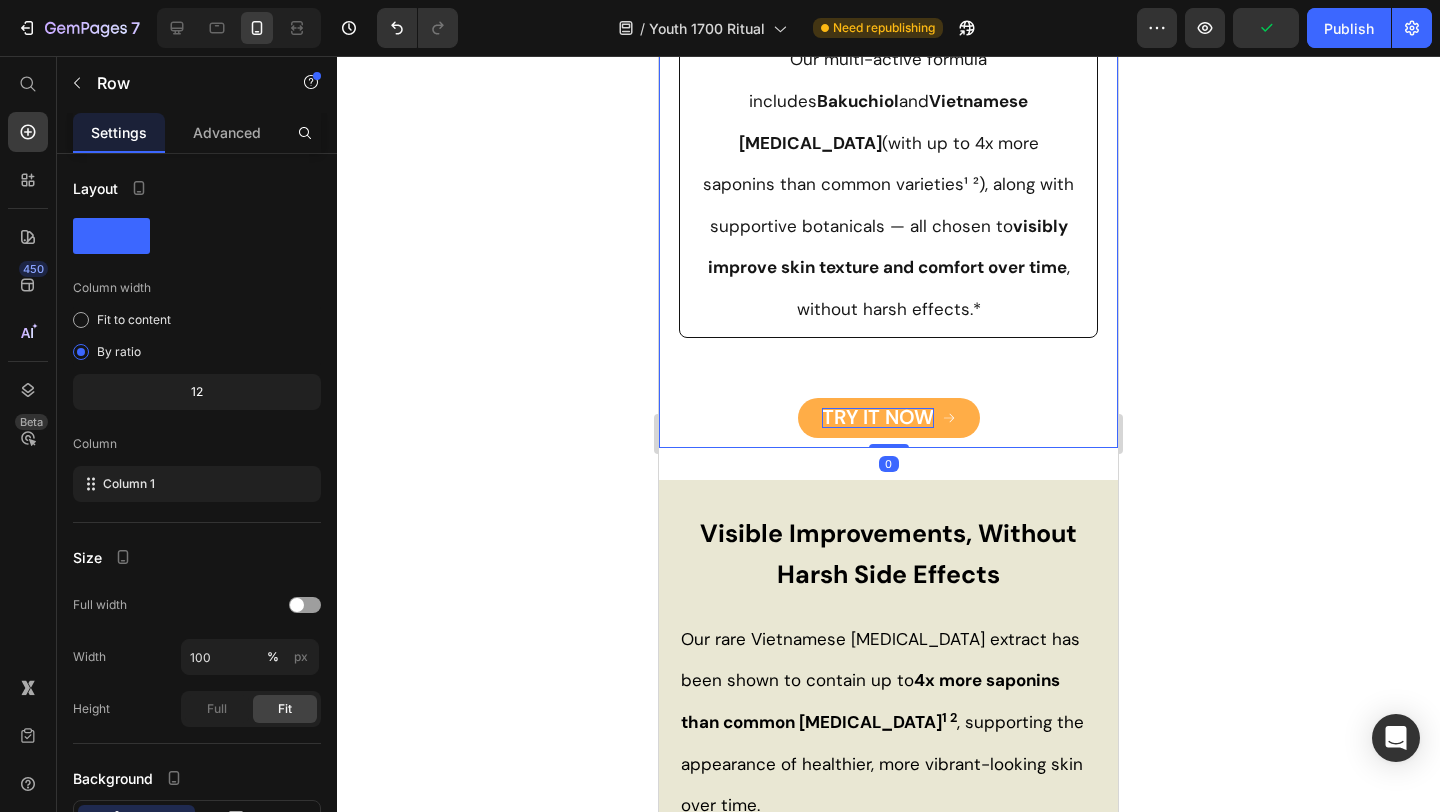 drag, startPoint x: 897, startPoint y: 413, endPoint x: 911, endPoint y: 353, distance: 61.611687 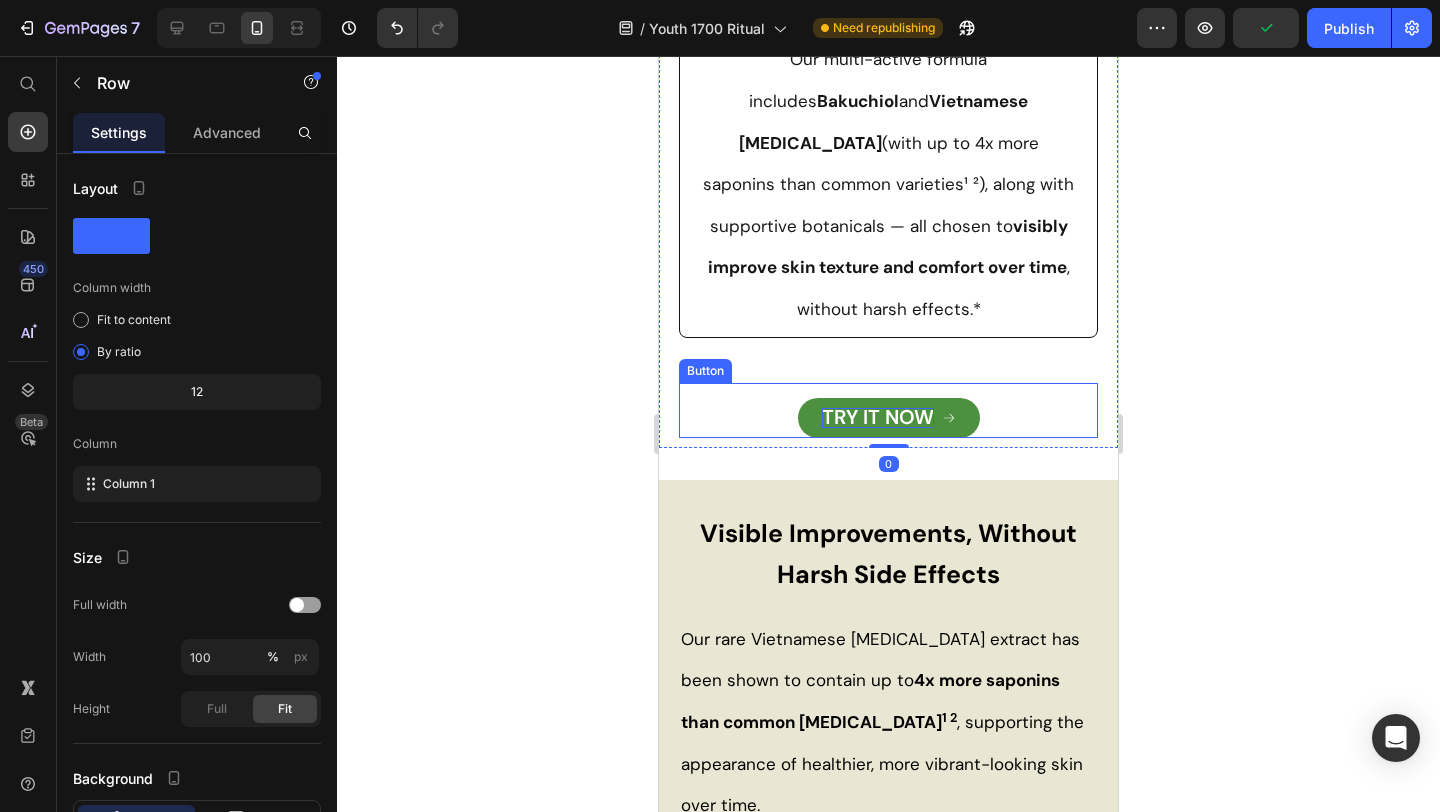 click on "TRY IT NOW Button" at bounding box center (888, 410) 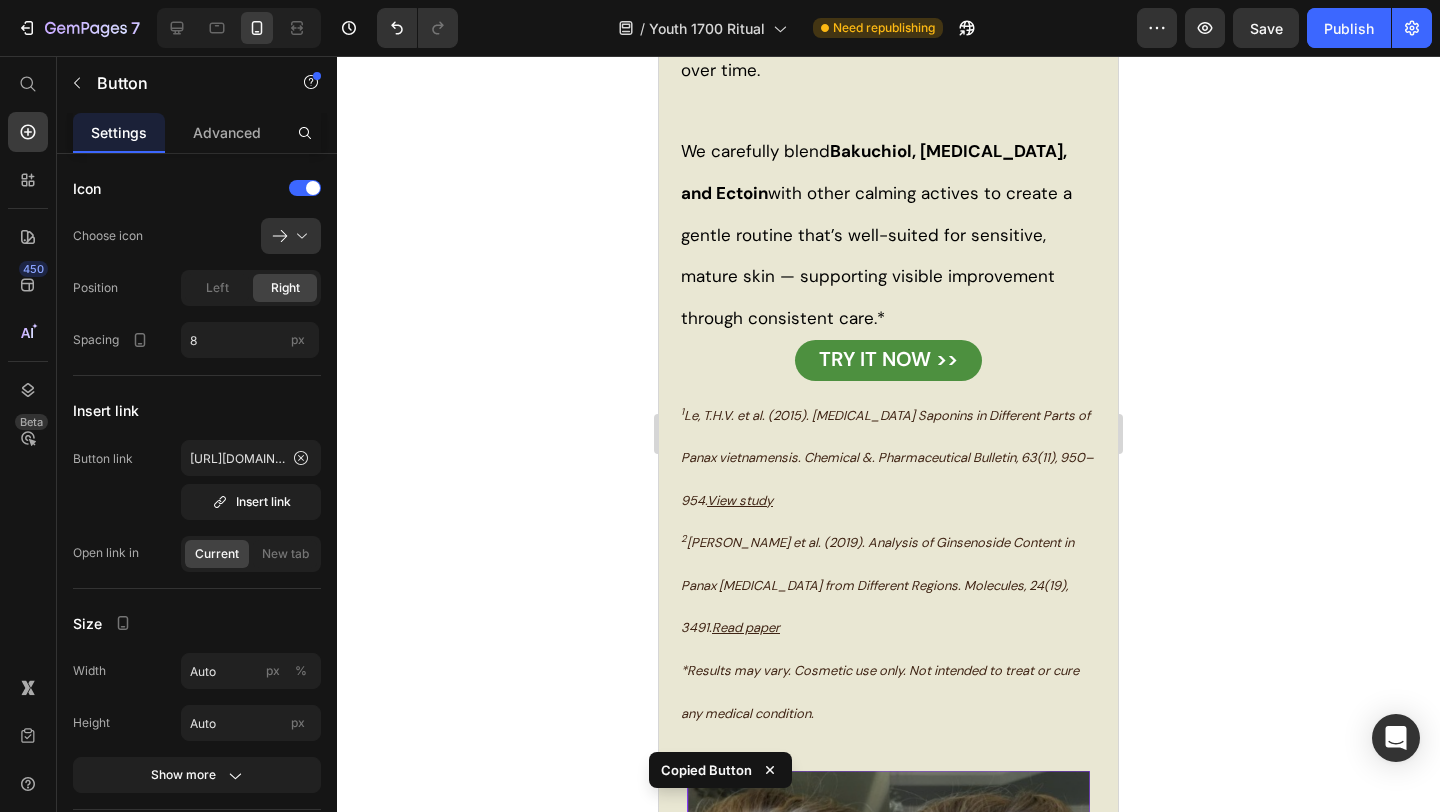 scroll, scrollTop: 2739, scrollLeft: 0, axis: vertical 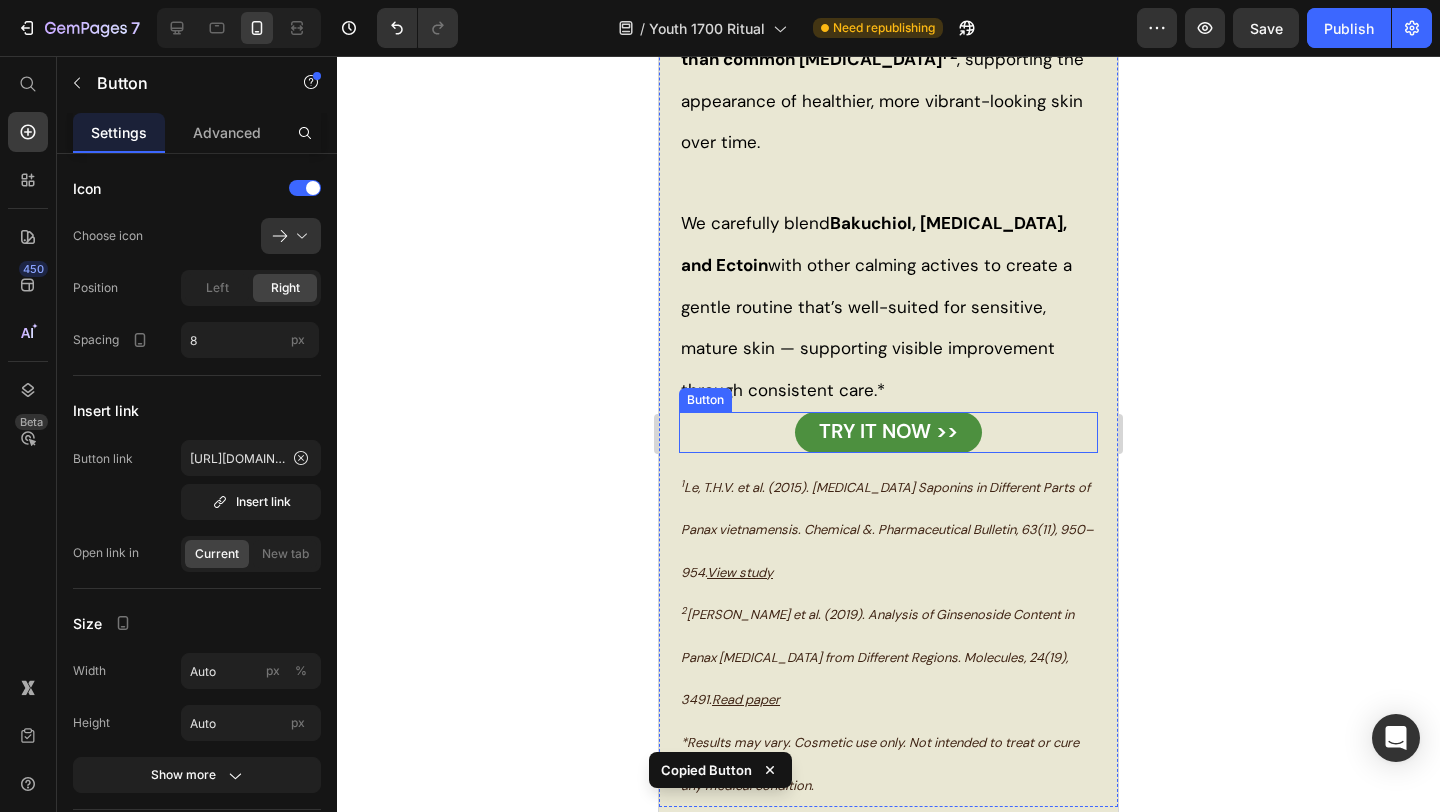 click on "TRY IT NOW >> Button" at bounding box center (888, 432) 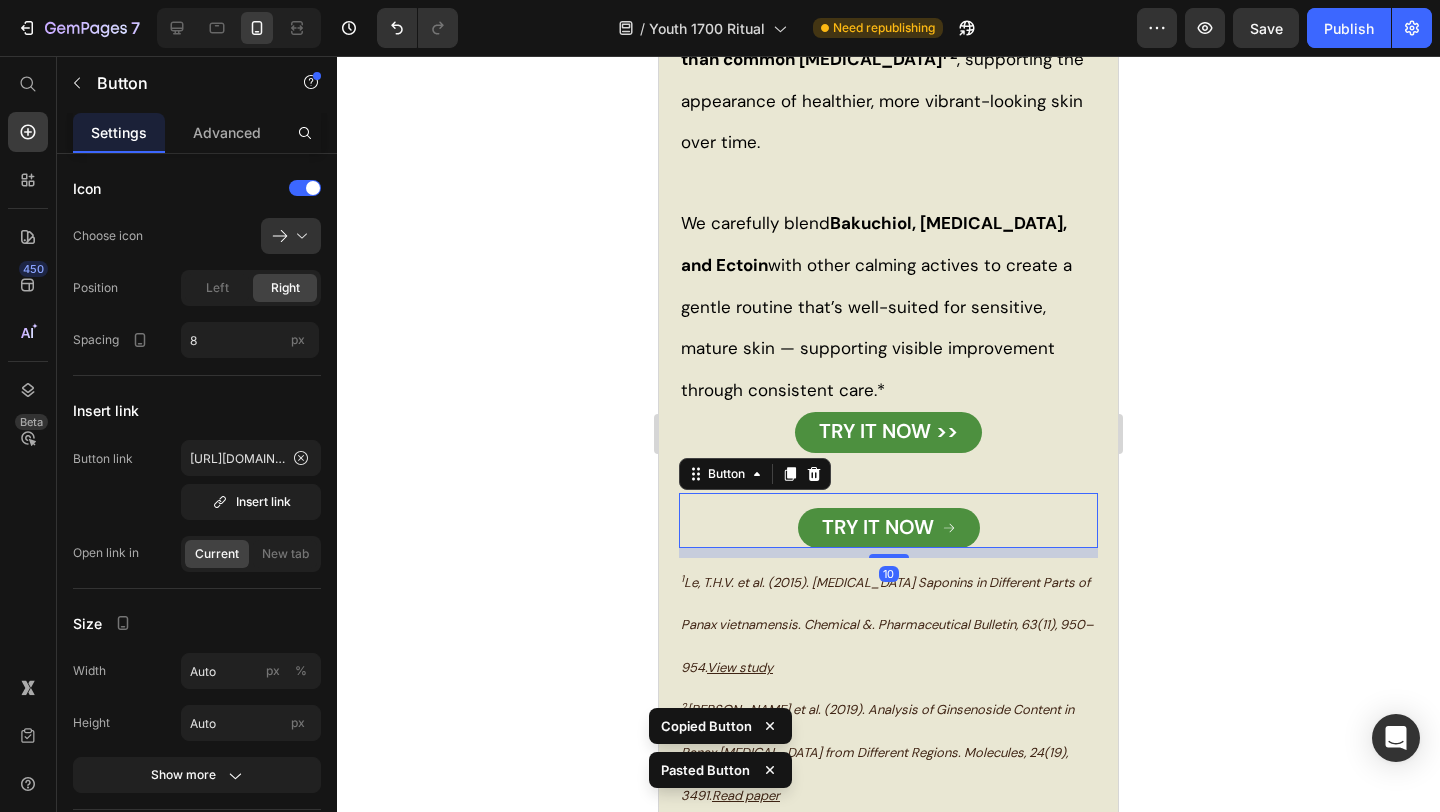 click on "TRY IT NOW >> Button" at bounding box center (888, 432) 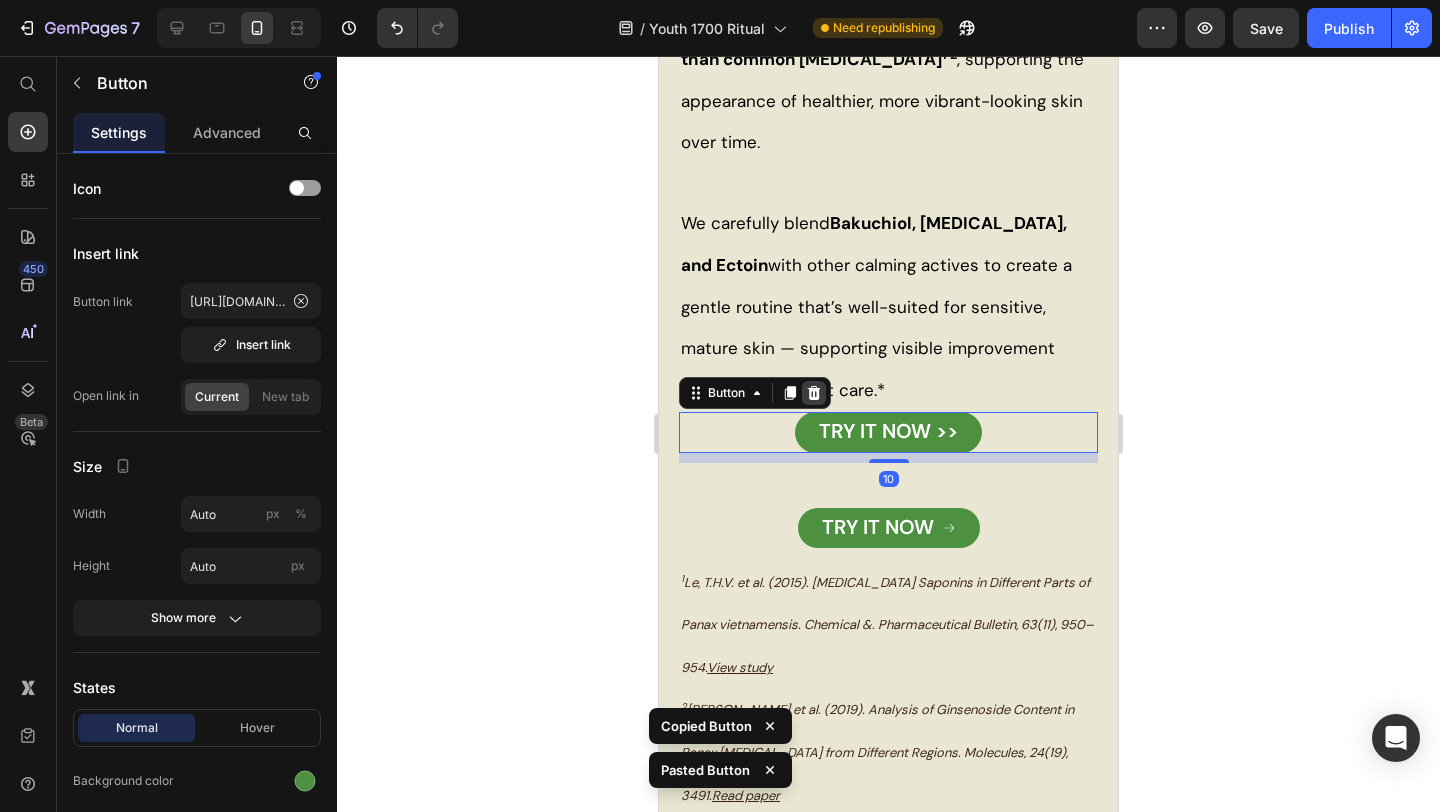click 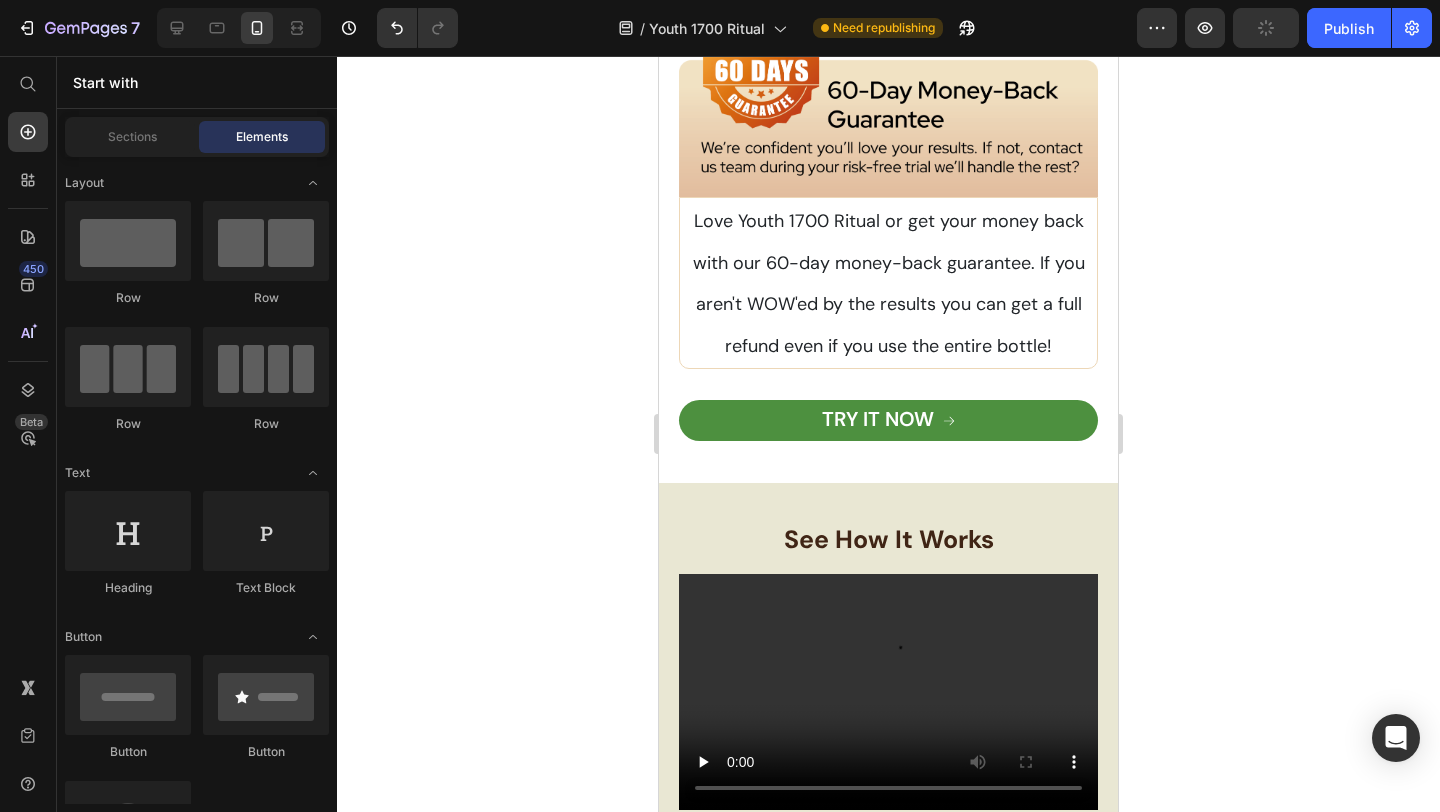 scroll, scrollTop: 6368, scrollLeft: 0, axis: vertical 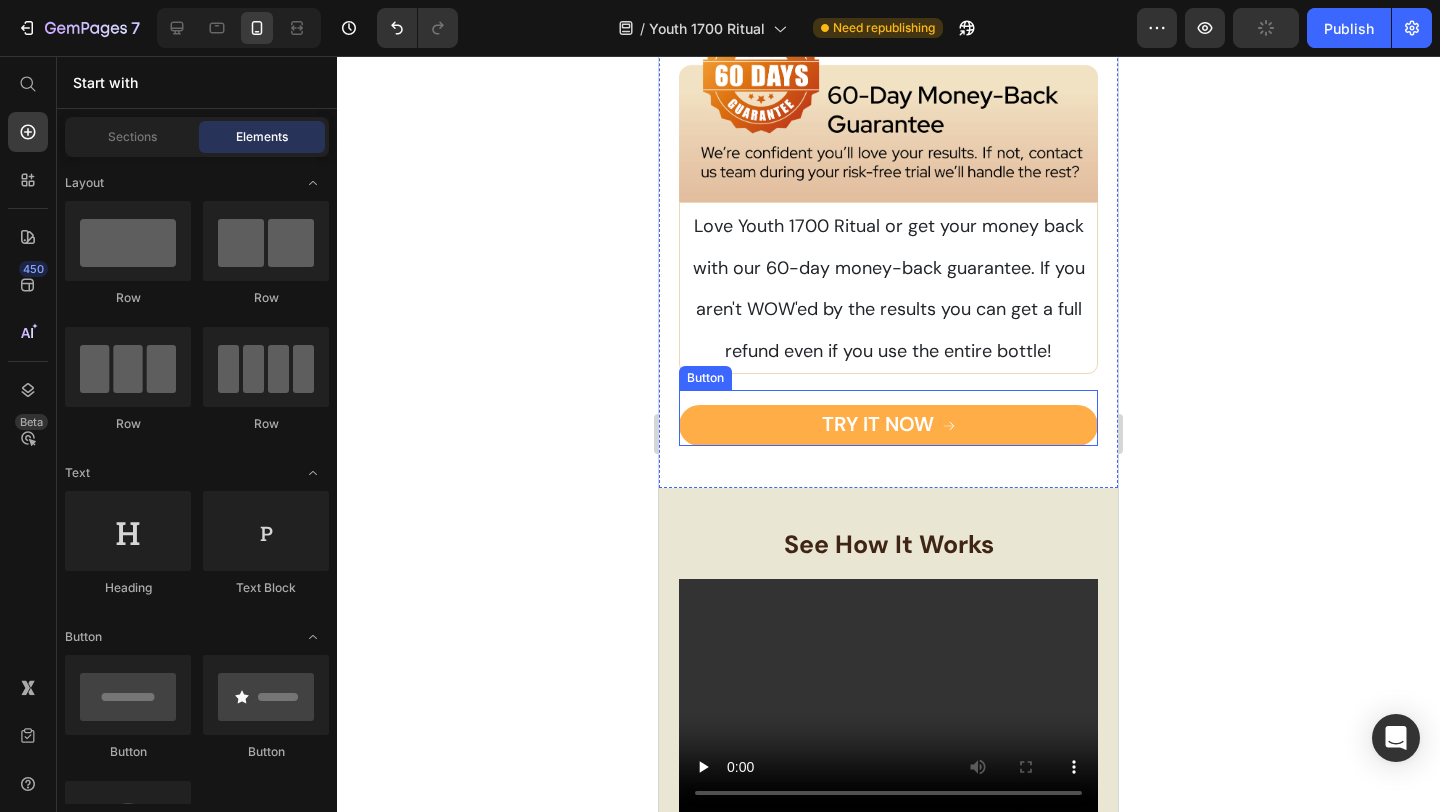 click on "TRY IT NOW" at bounding box center (888, 425) 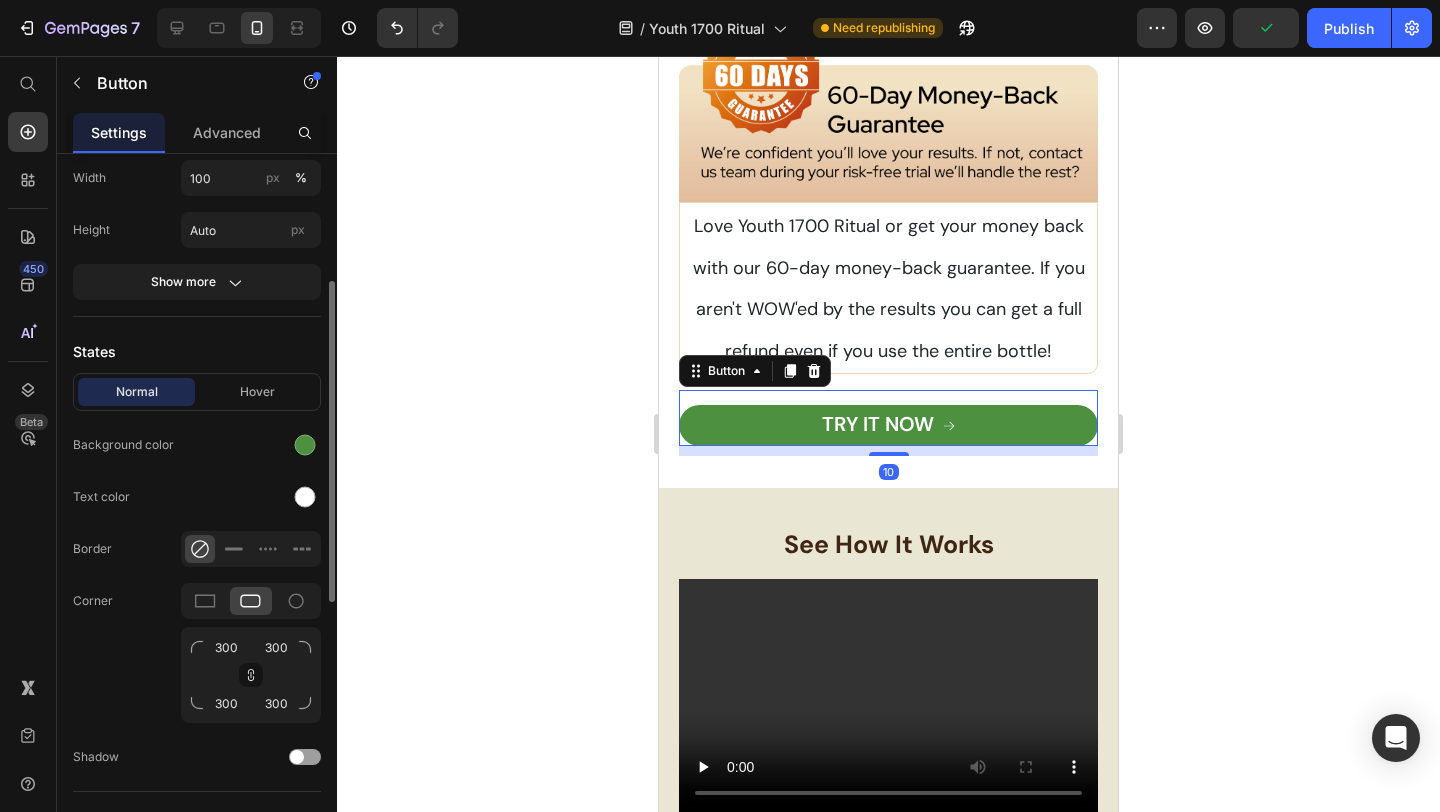 scroll, scrollTop: 417, scrollLeft: 0, axis: vertical 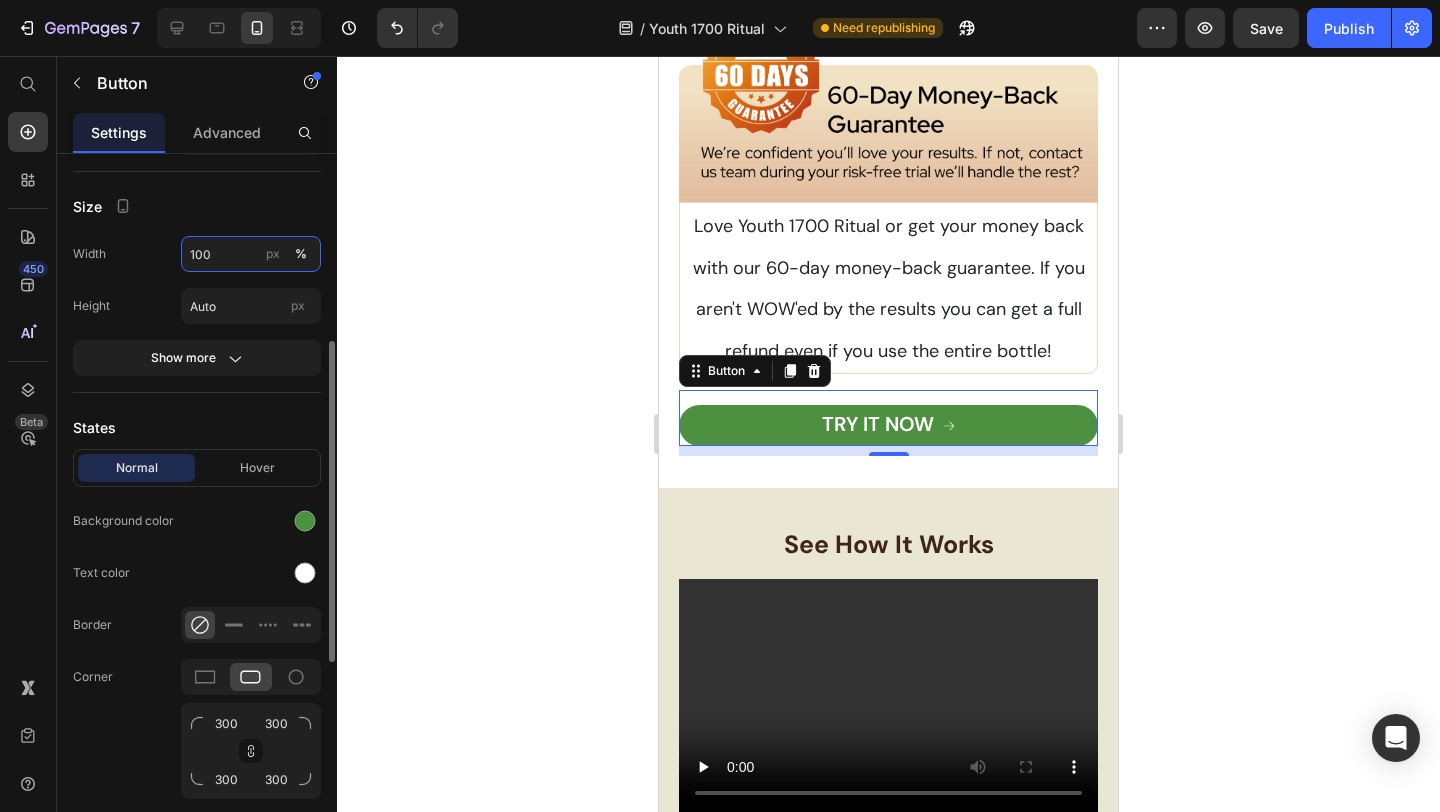 click on "100" at bounding box center (251, 254) 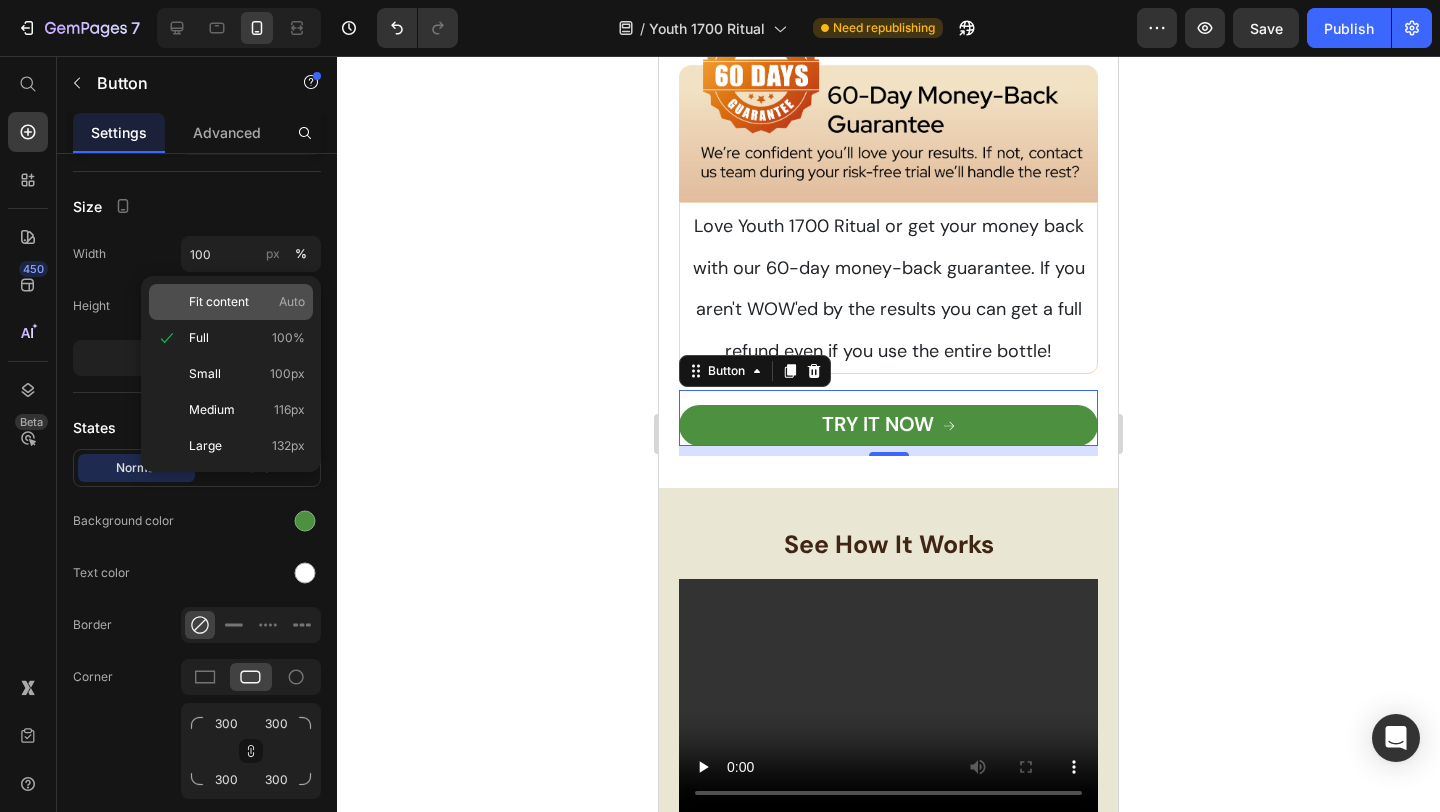 click on "Fit content Auto" 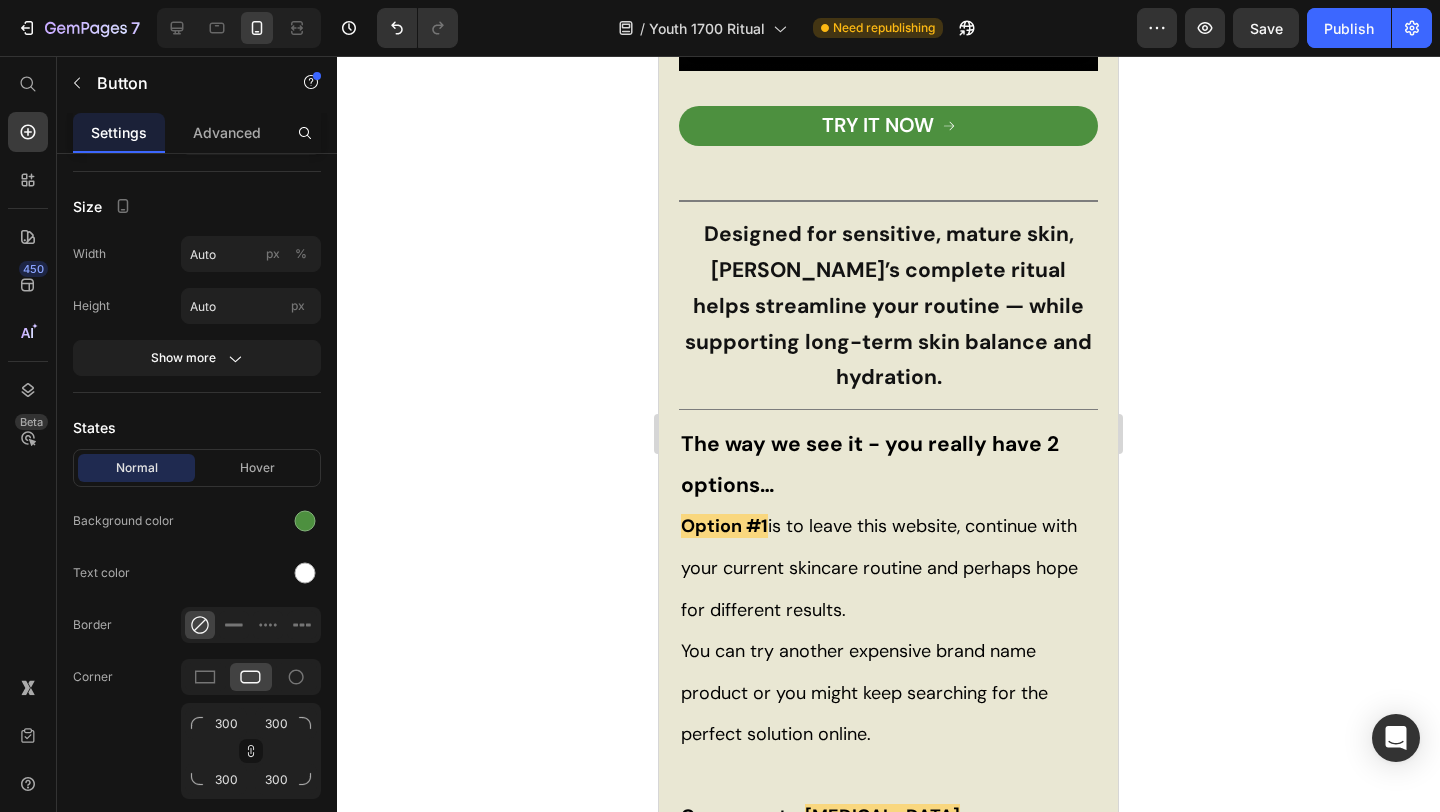 scroll, scrollTop: 7327, scrollLeft: 0, axis: vertical 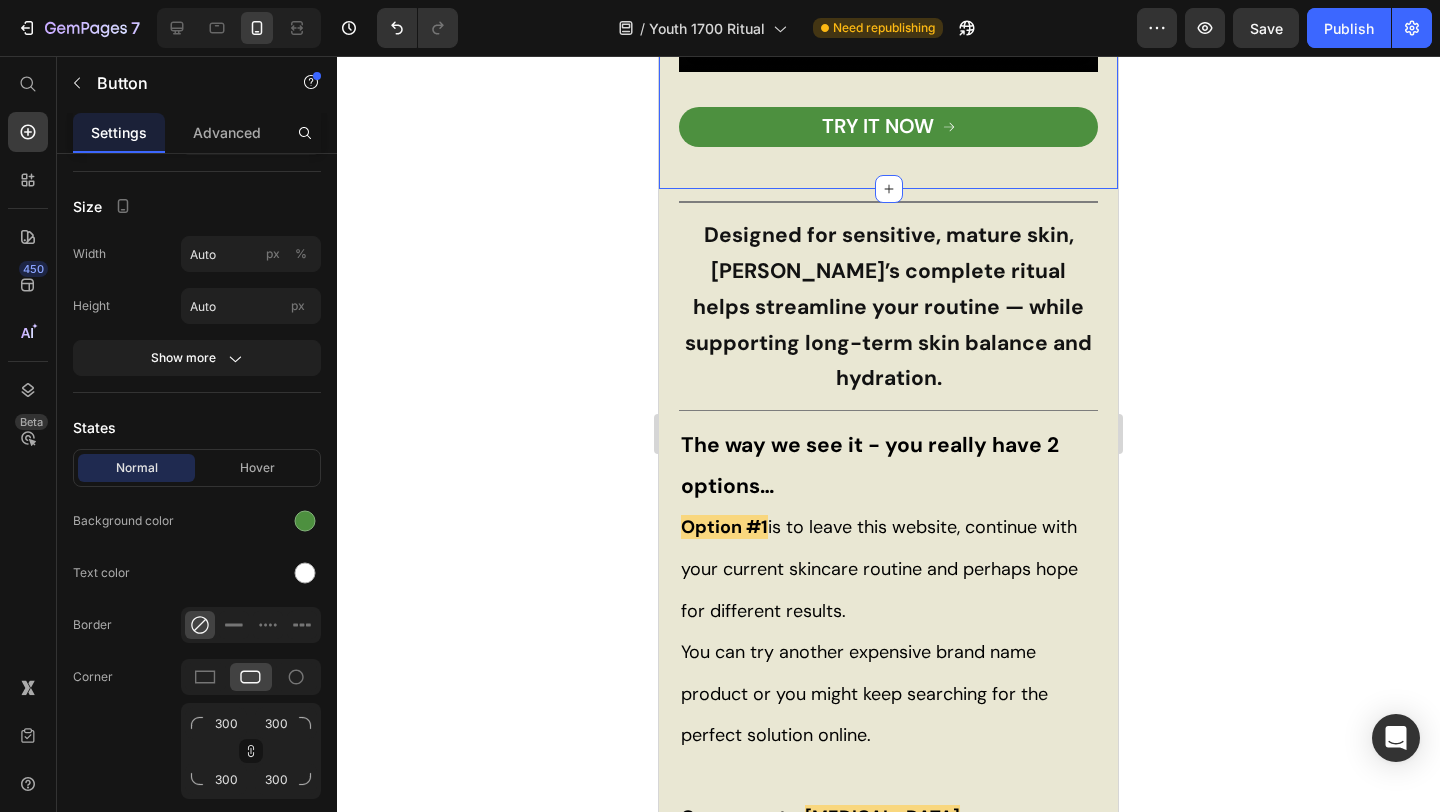 click on "Real Women, Real Results  Text Block Video
TRY IT NOW Button Section 11" at bounding box center (888, -33) 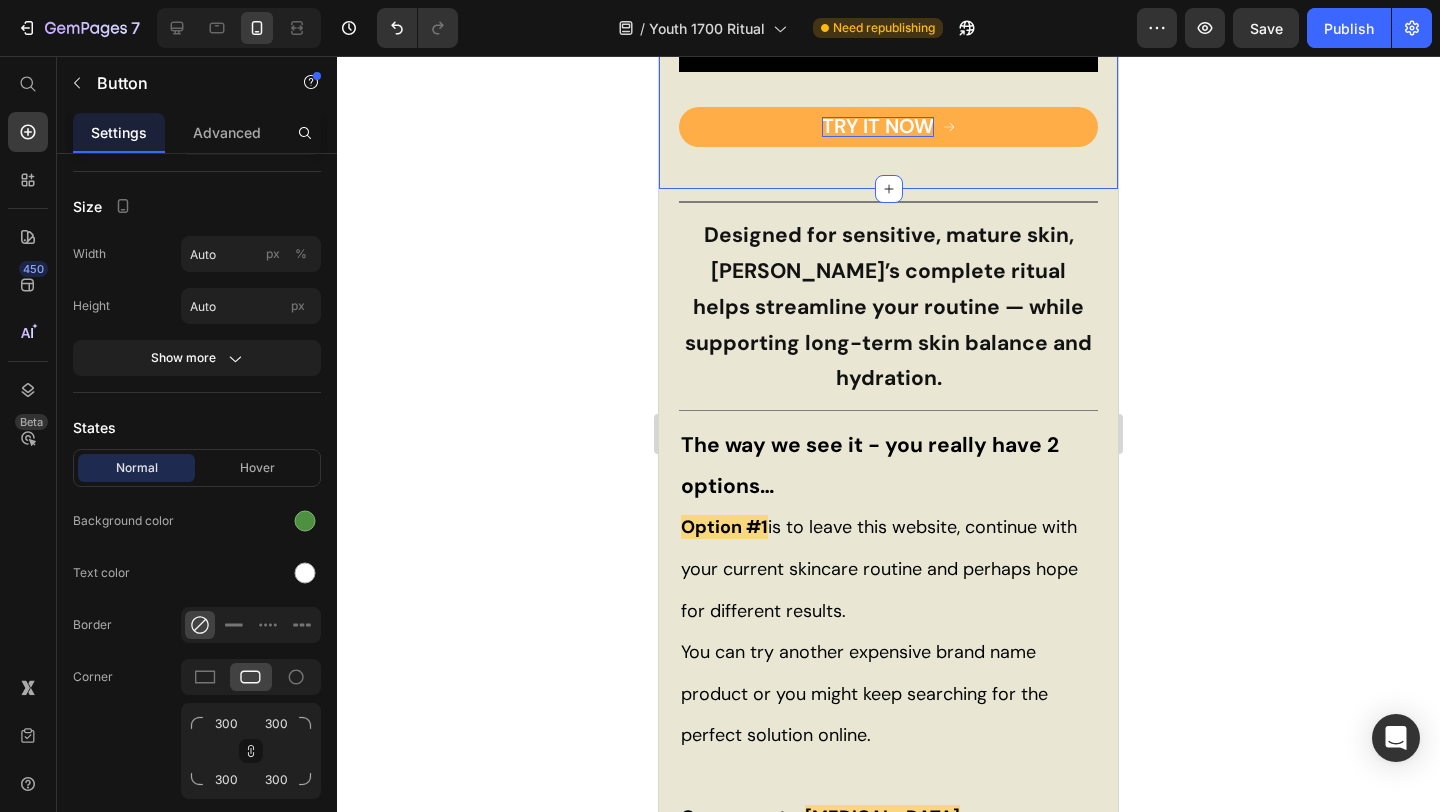 scroll, scrollTop: 0, scrollLeft: 0, axis: both 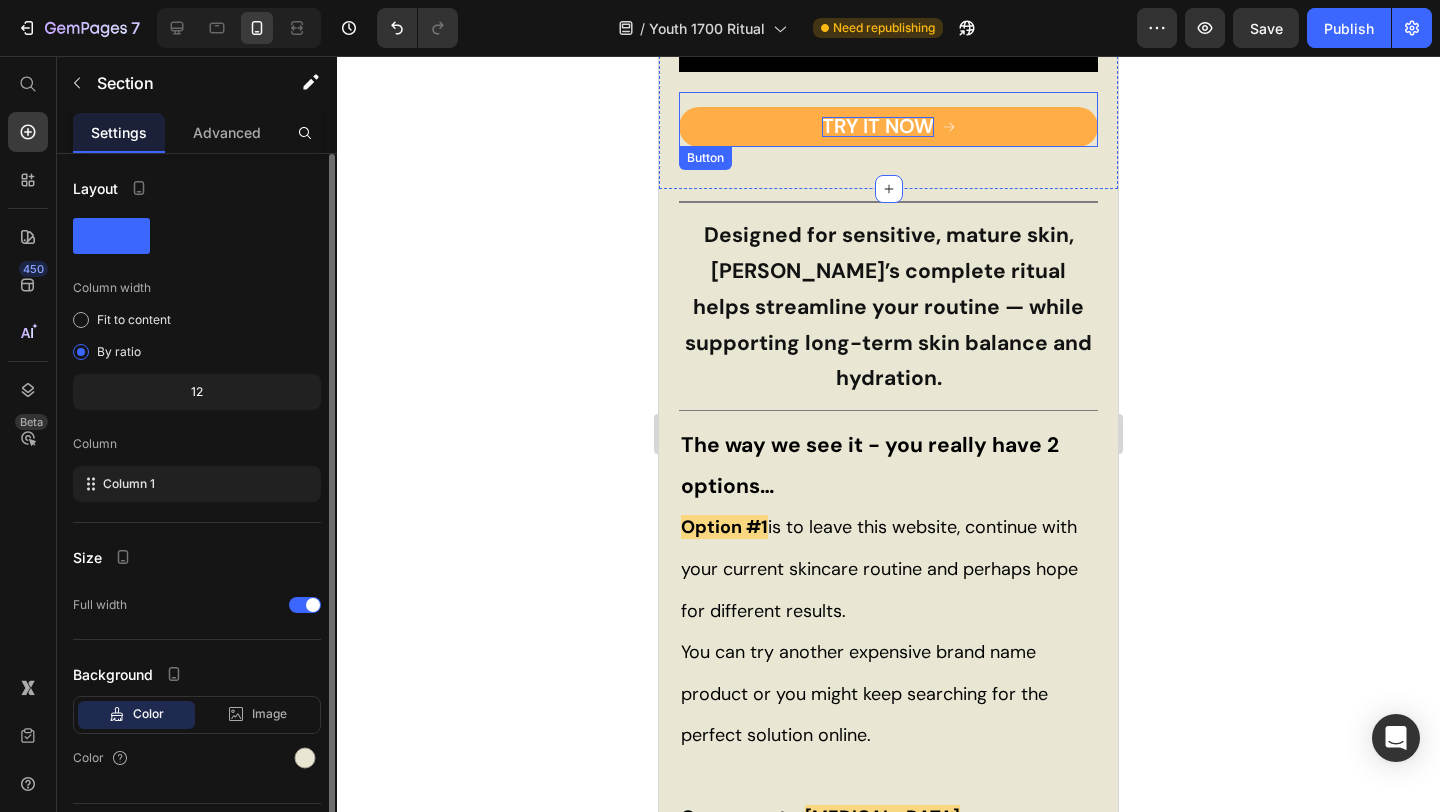 click on "TRY IT NOW" at bounding box center [878, 126] 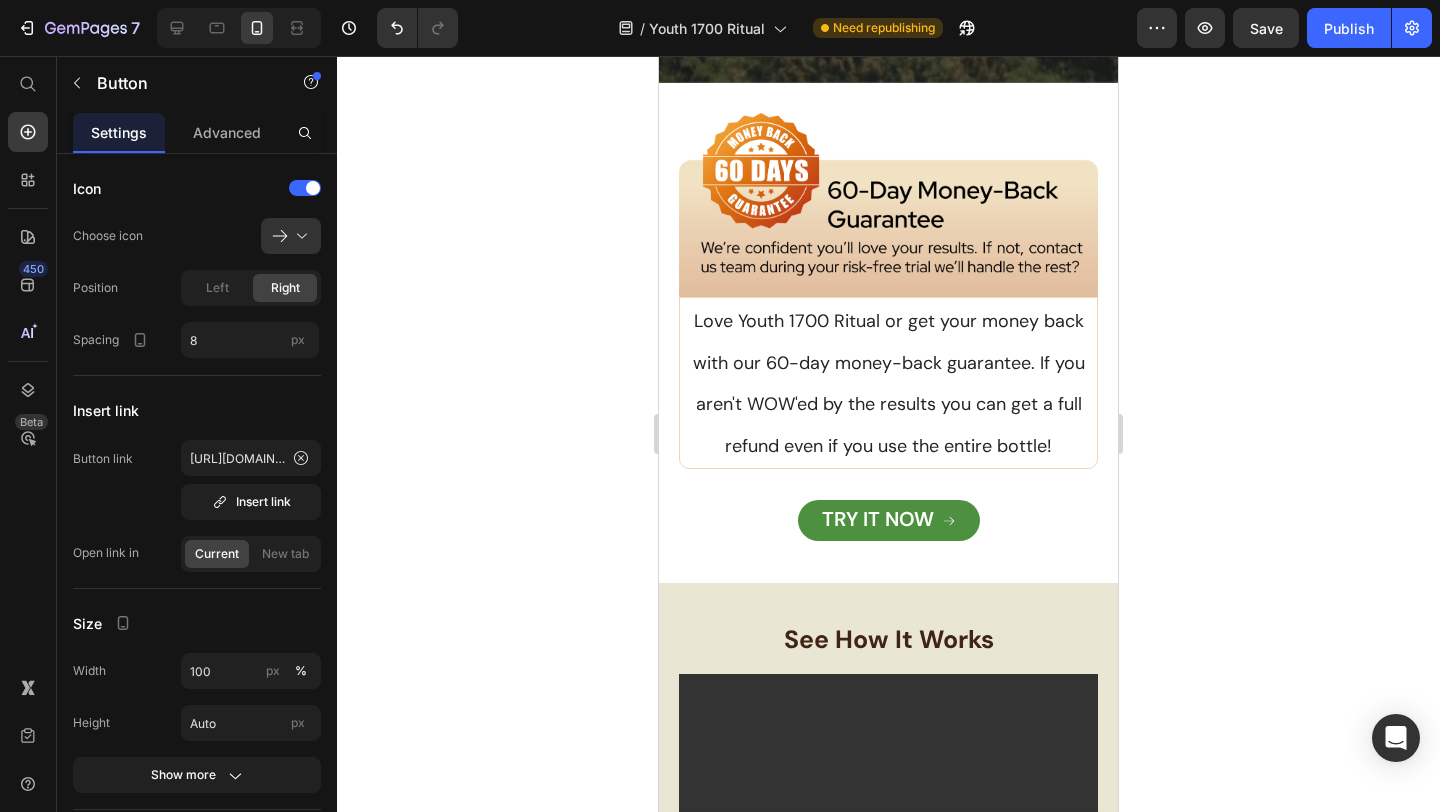 scroll, scrollTop: 6295, scrollLeft: 0, axis: vertical 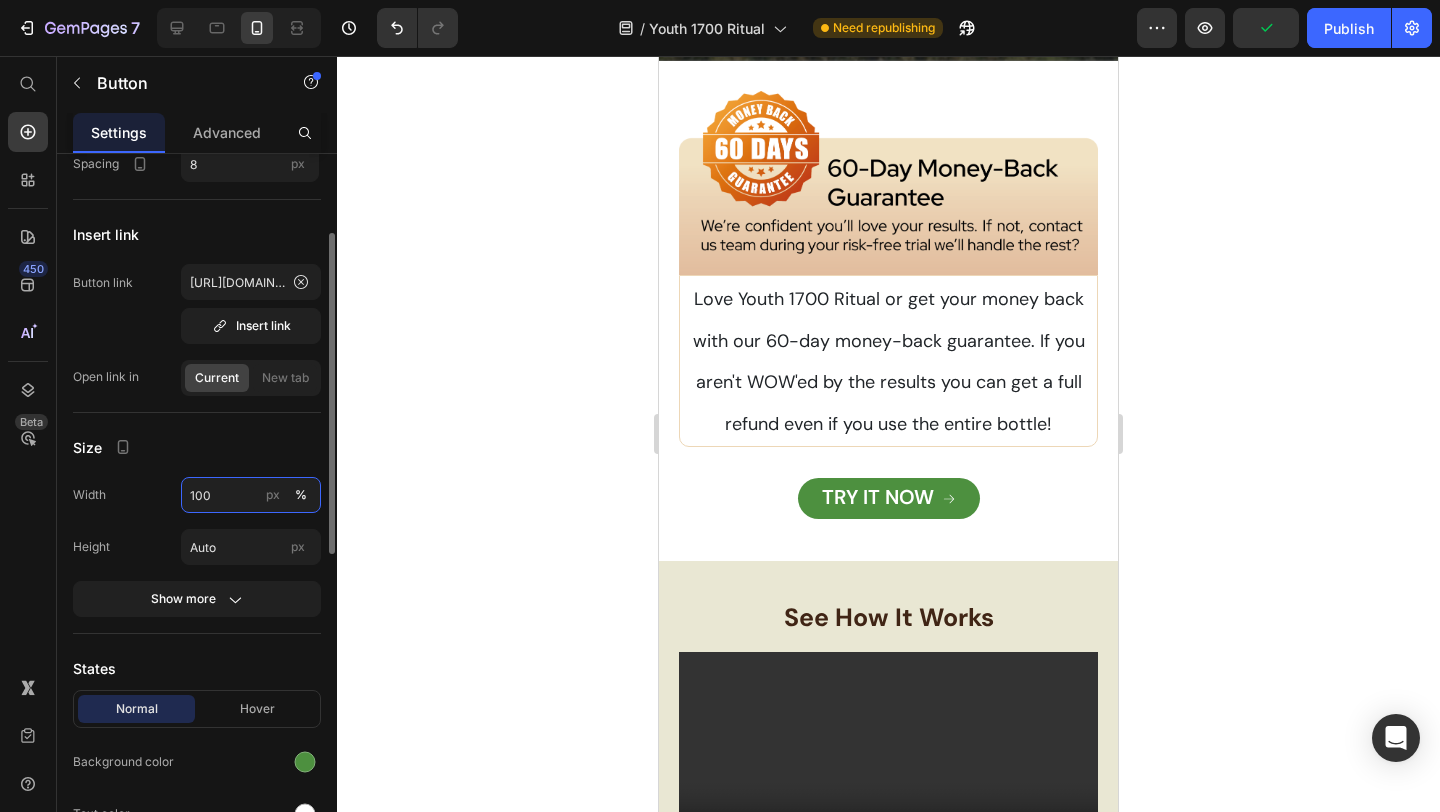 click on "100" at bounding box center (251, 495) 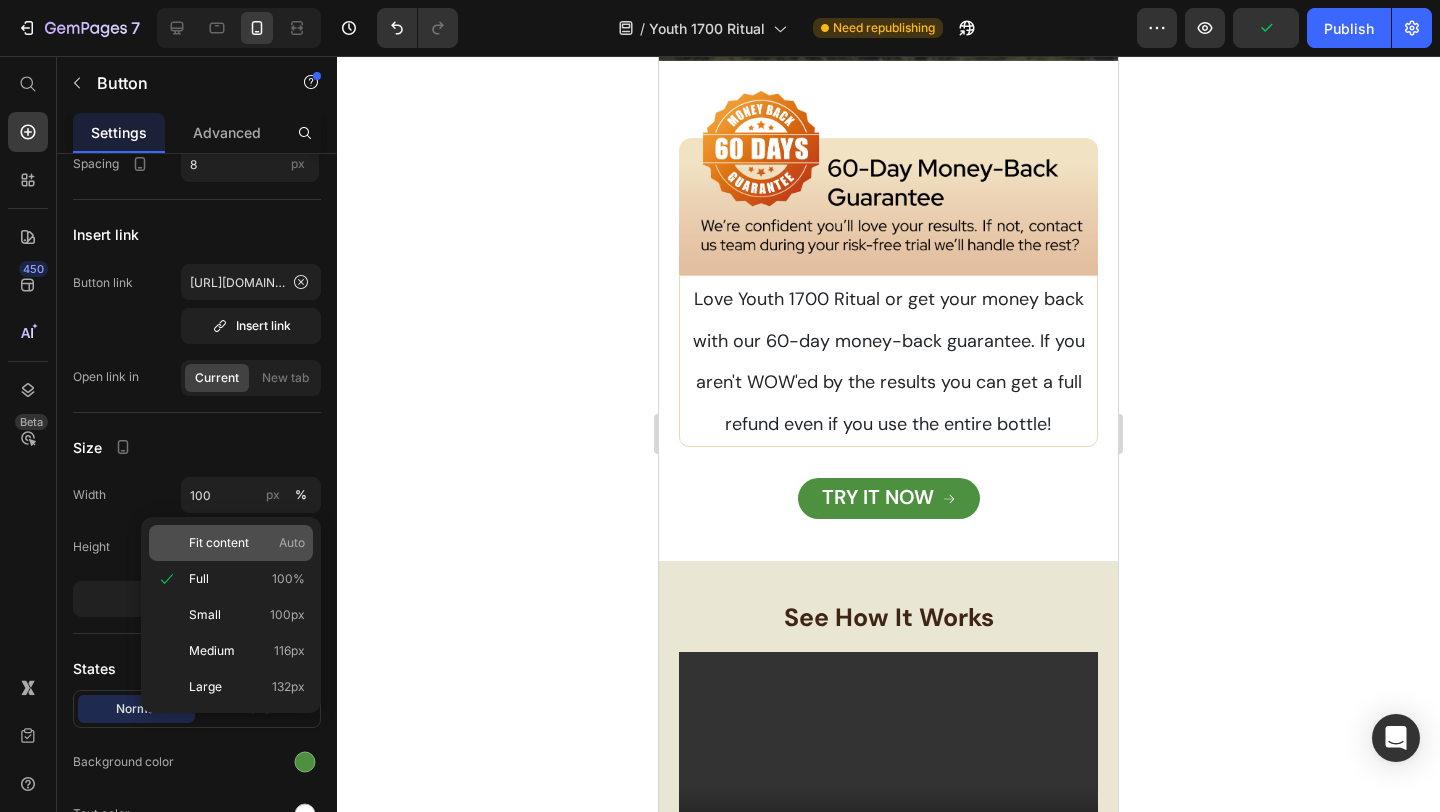 click on "Fit content" at bounding box center (219, 543) 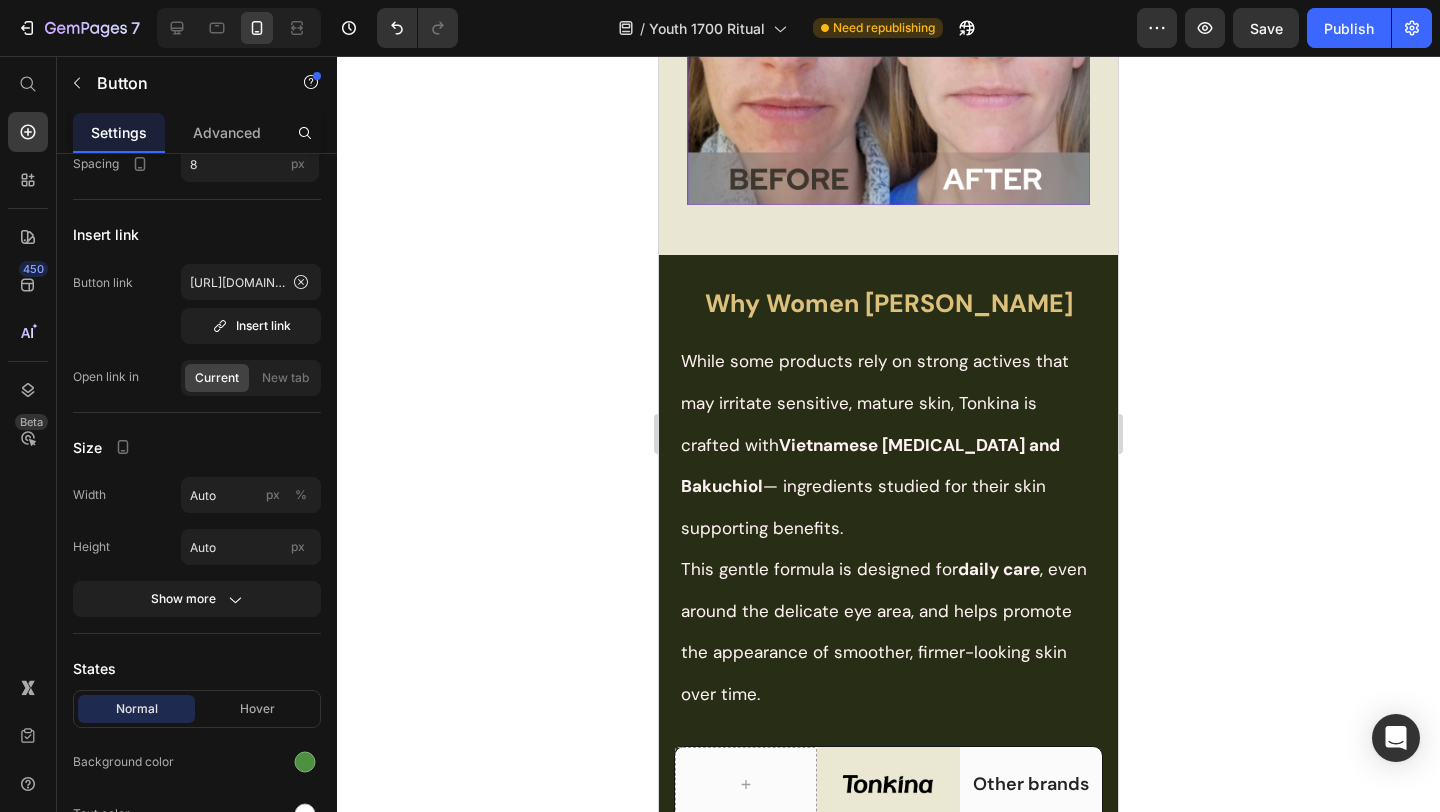 scroll, scrollTop: 3439, scrollLeft: 0, axis: vertical 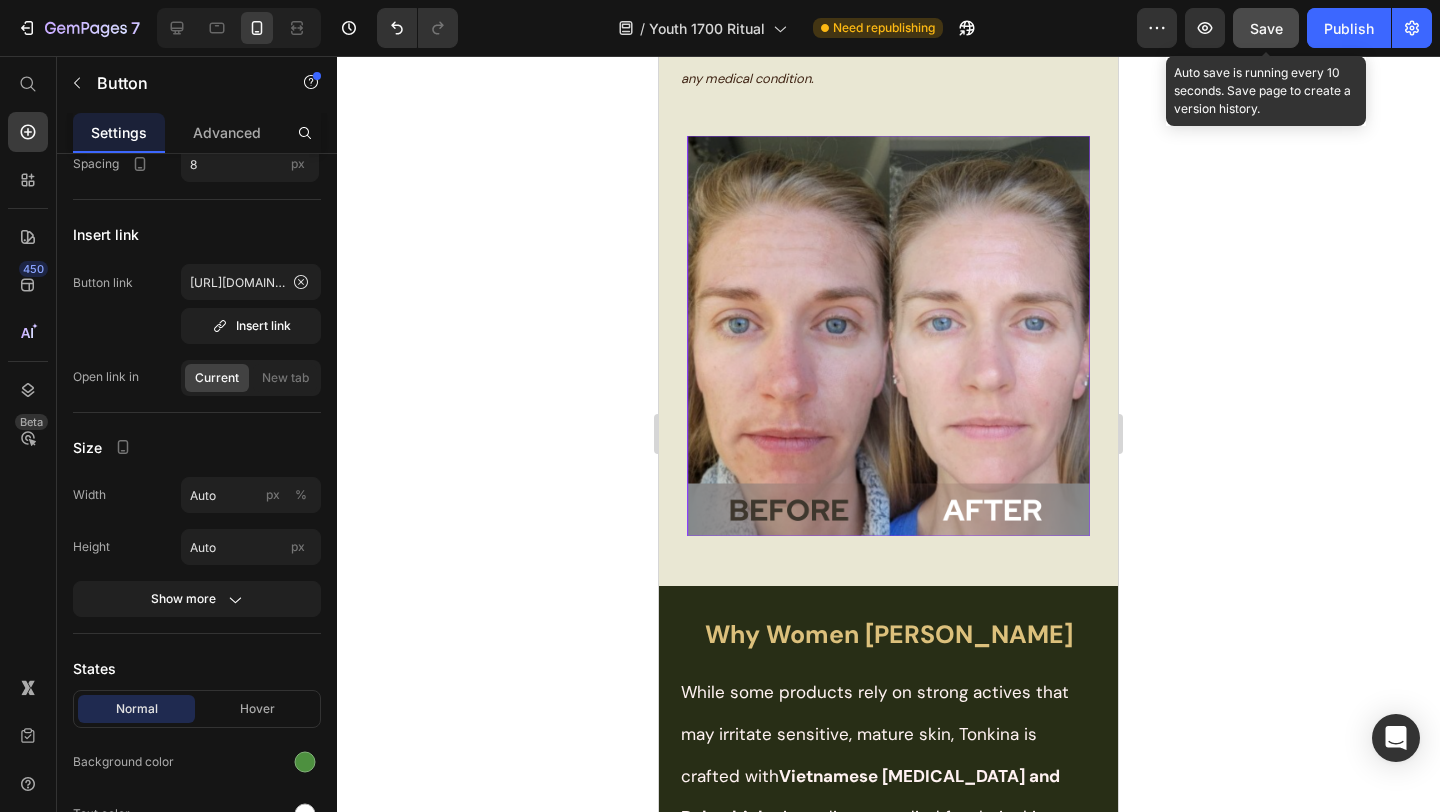 click on "Save" at bounding box center [1266, 28] 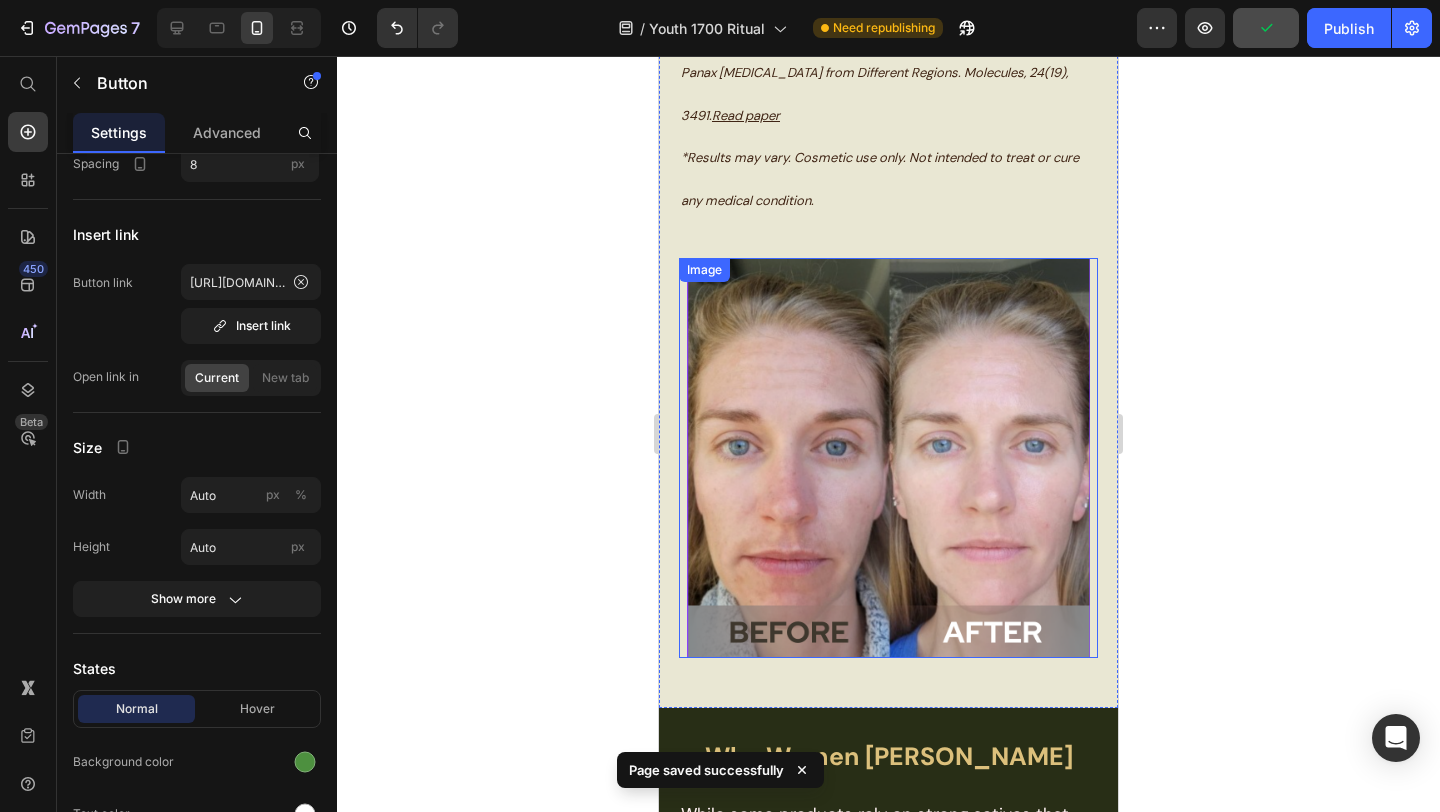 scroll, scrollTop: 3198, scrollLeft: 0, axis: vertical 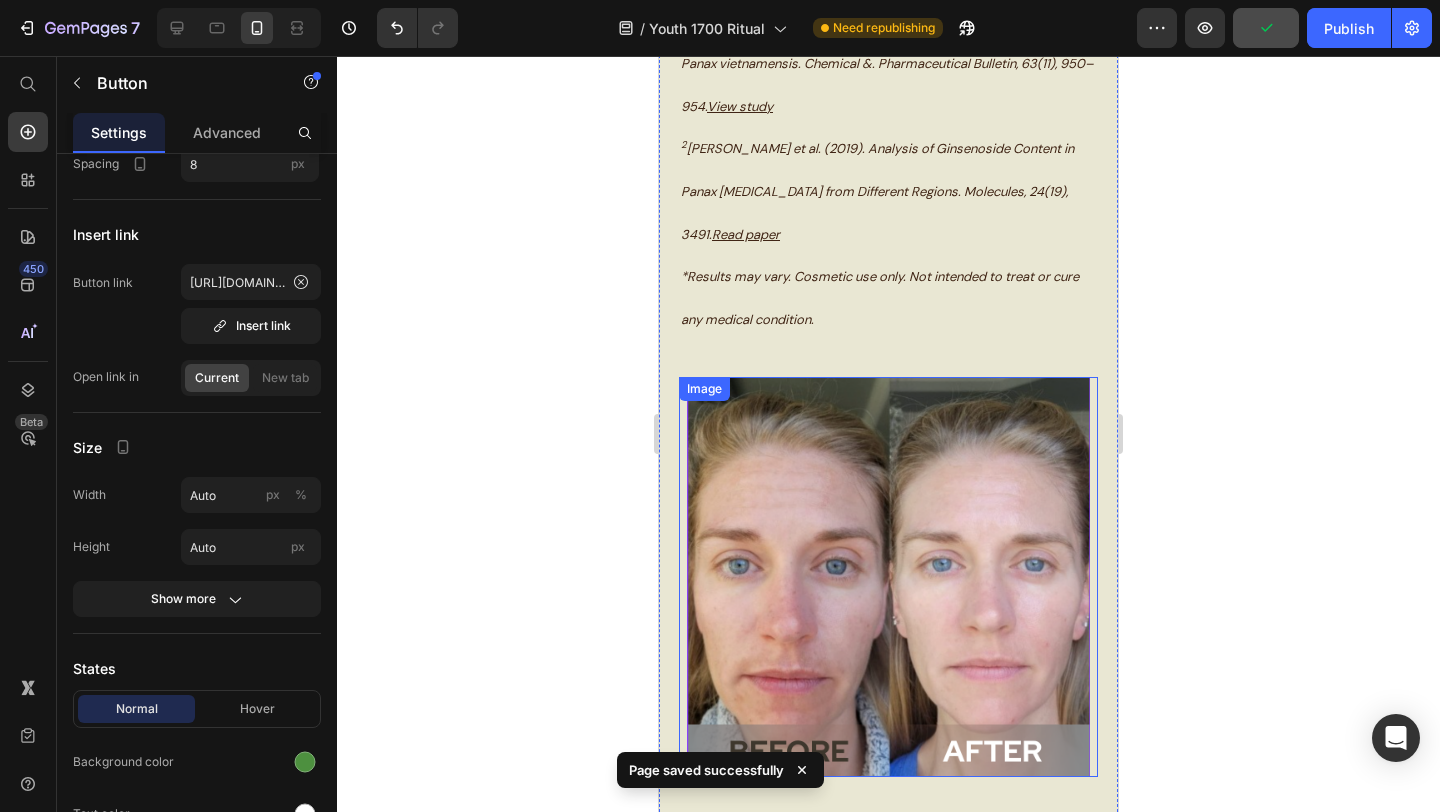 click at bounding box center [888, 577] 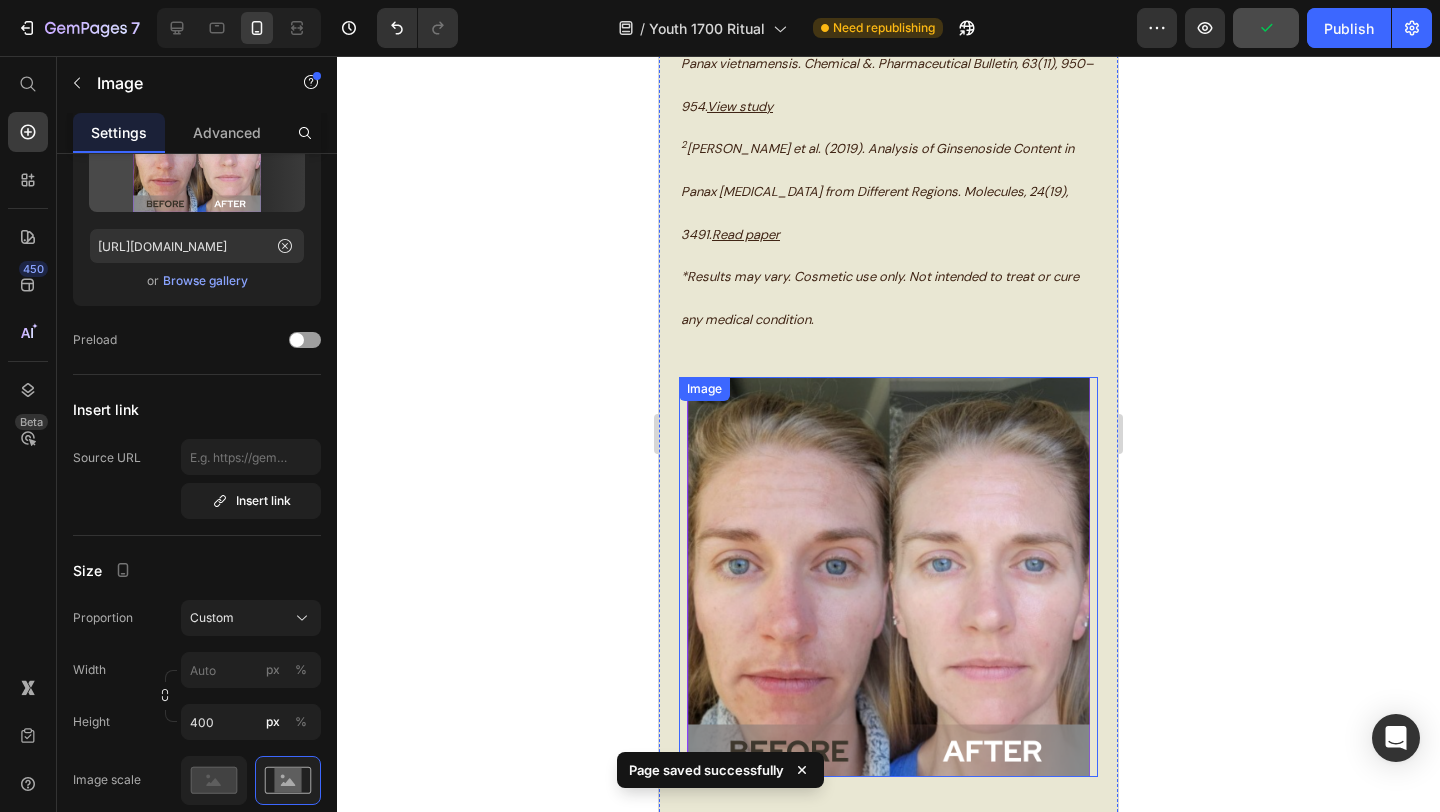 scroll, scrollTop: 0, scrollLeft: 0, axis: both 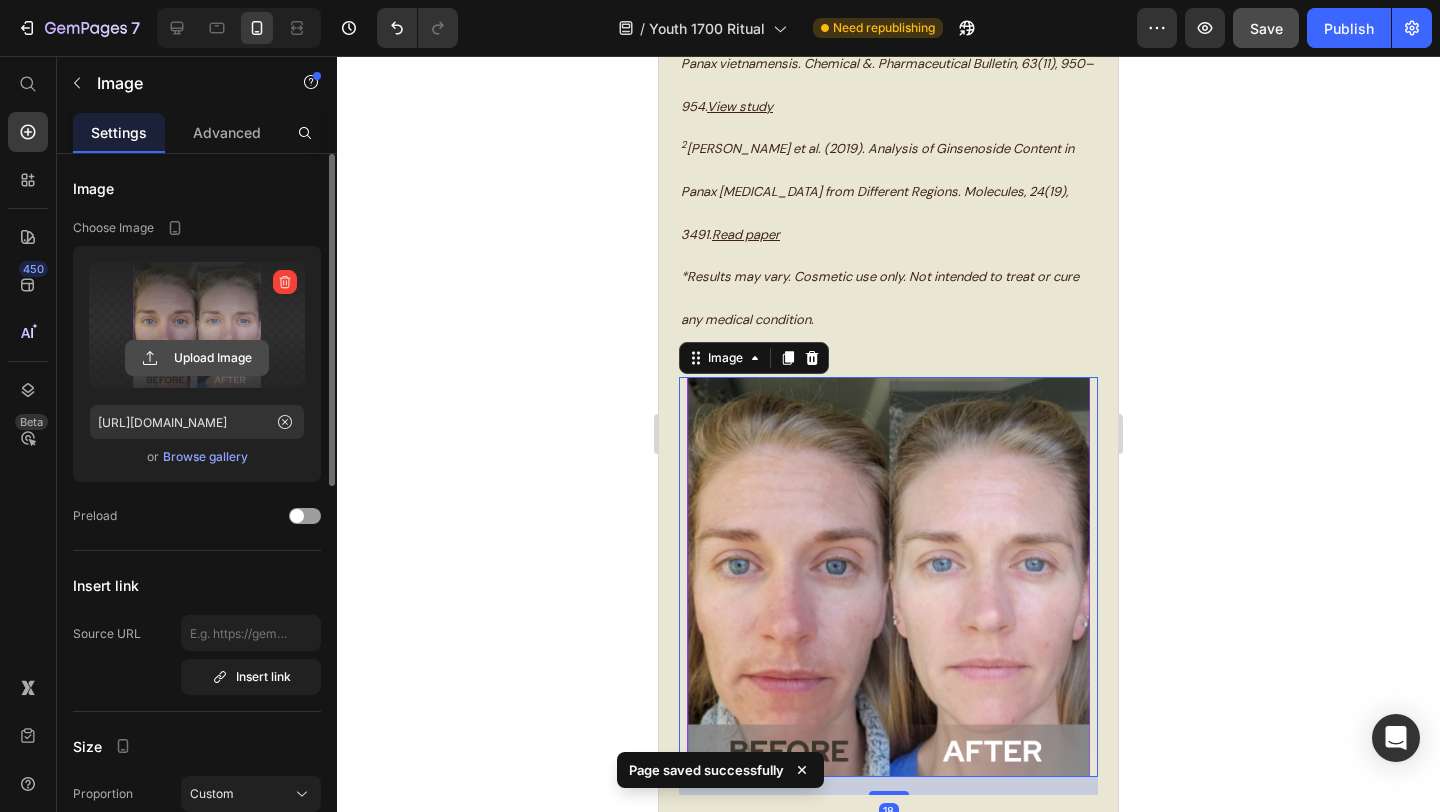click 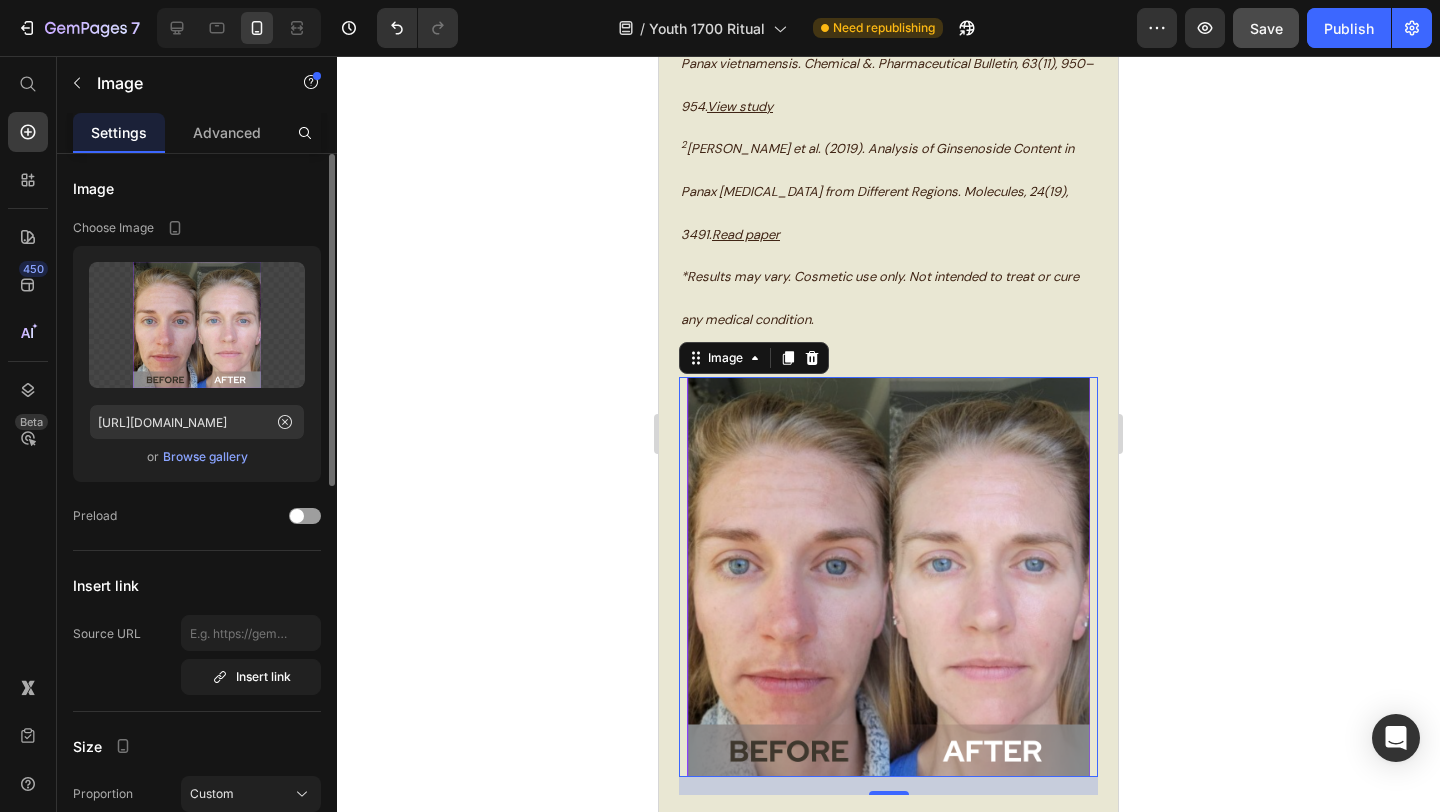 click on "Browse gallery" at bounding box center [205, 457] 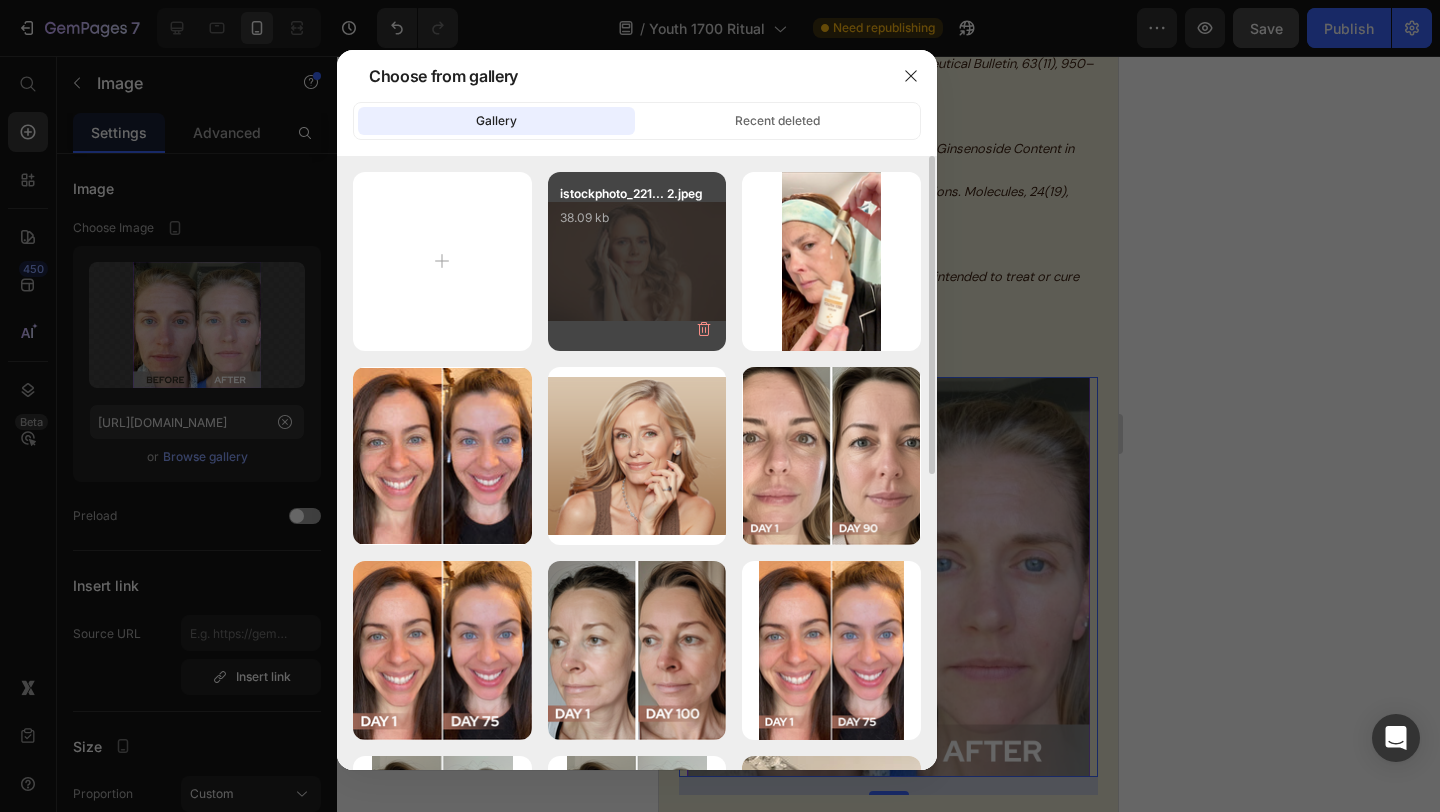 click on "istockphoto_221... 2.jpeg 38.09 kb" at bounding box center (637, 224) 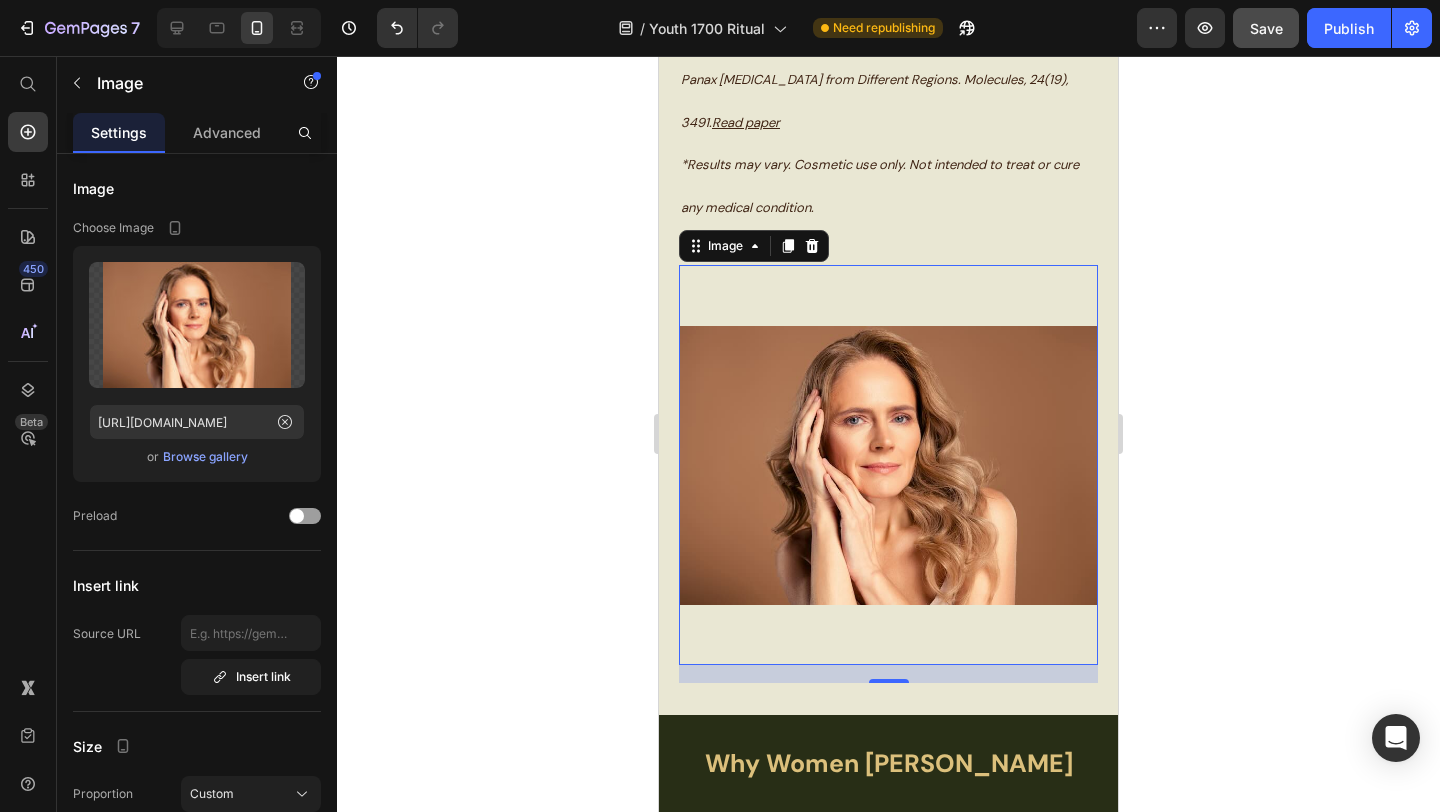 scroll, scrollTop: 3202, scrollLeft: 0, axis: vertical 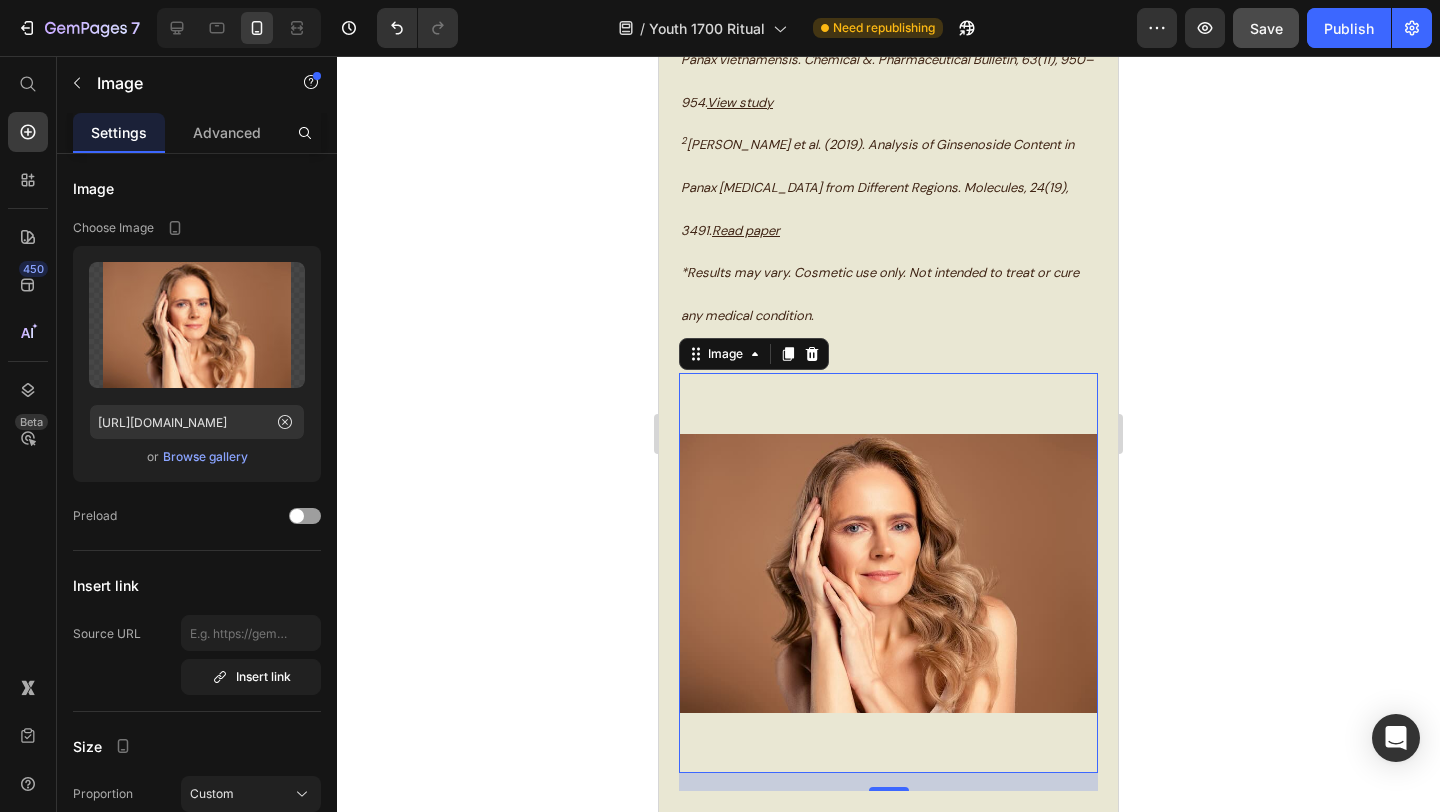 click at bounding box center [888, 573] 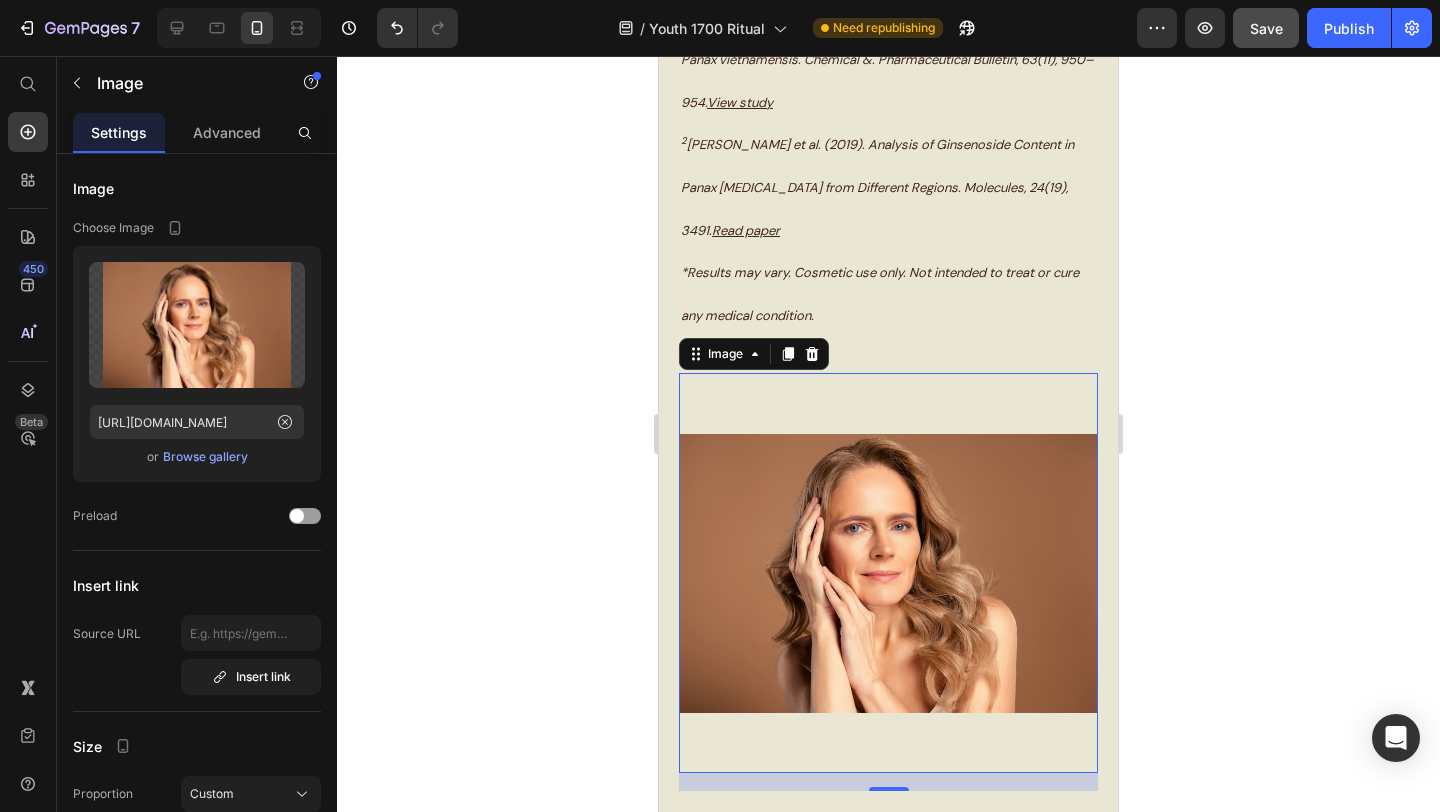 click 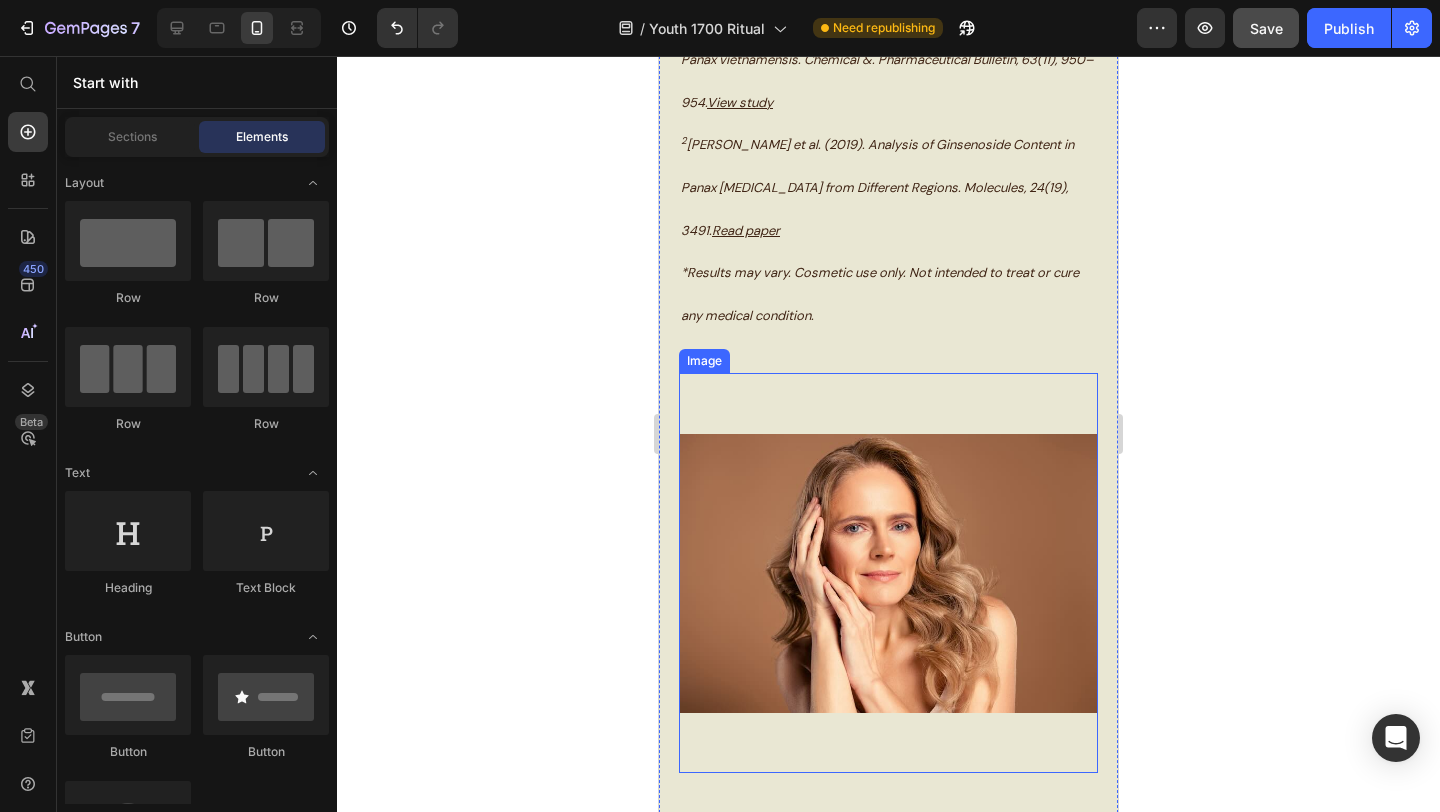 click at bounding box center (888, 573) 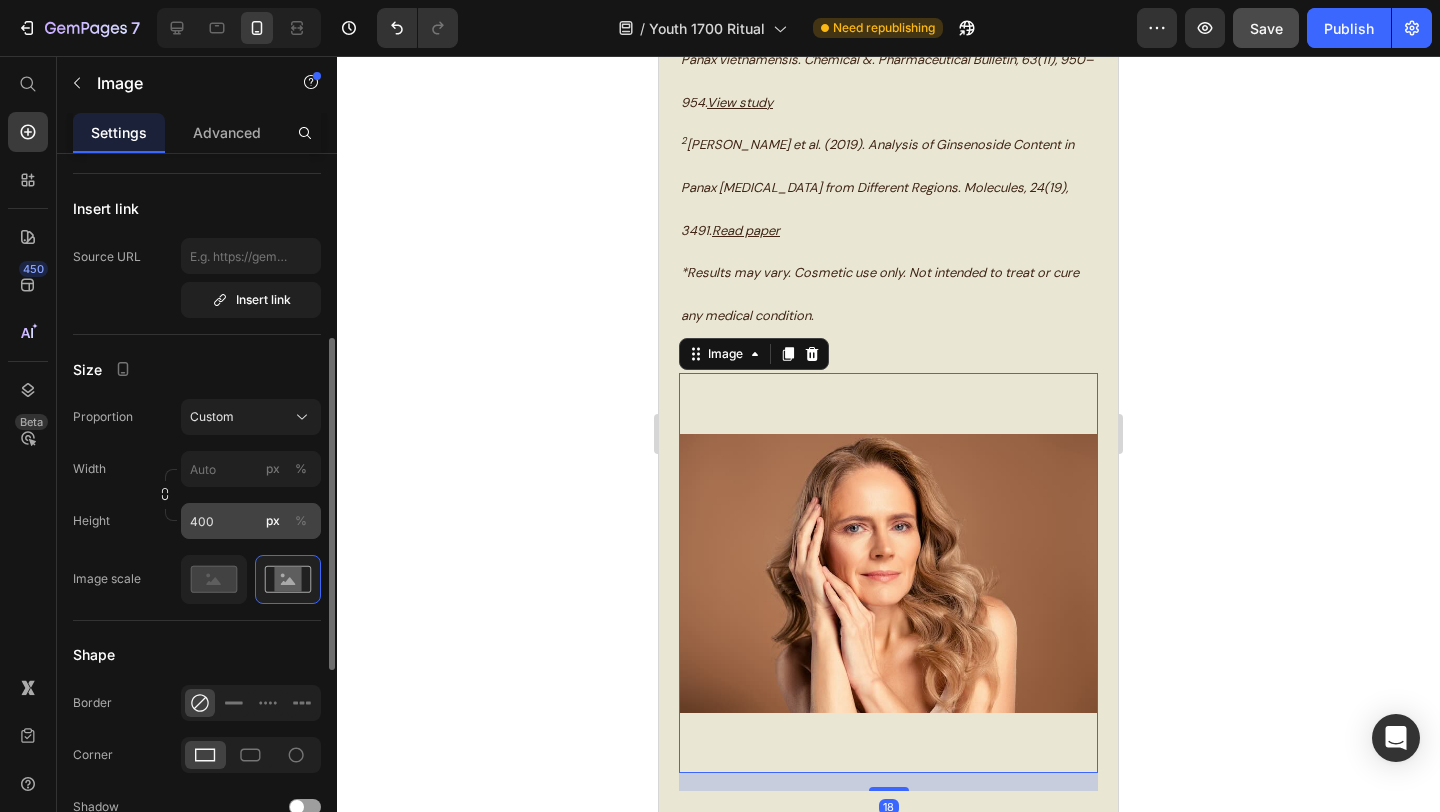 scroll, scrollTop: 383, scrollLeft: 0, axis: vertical 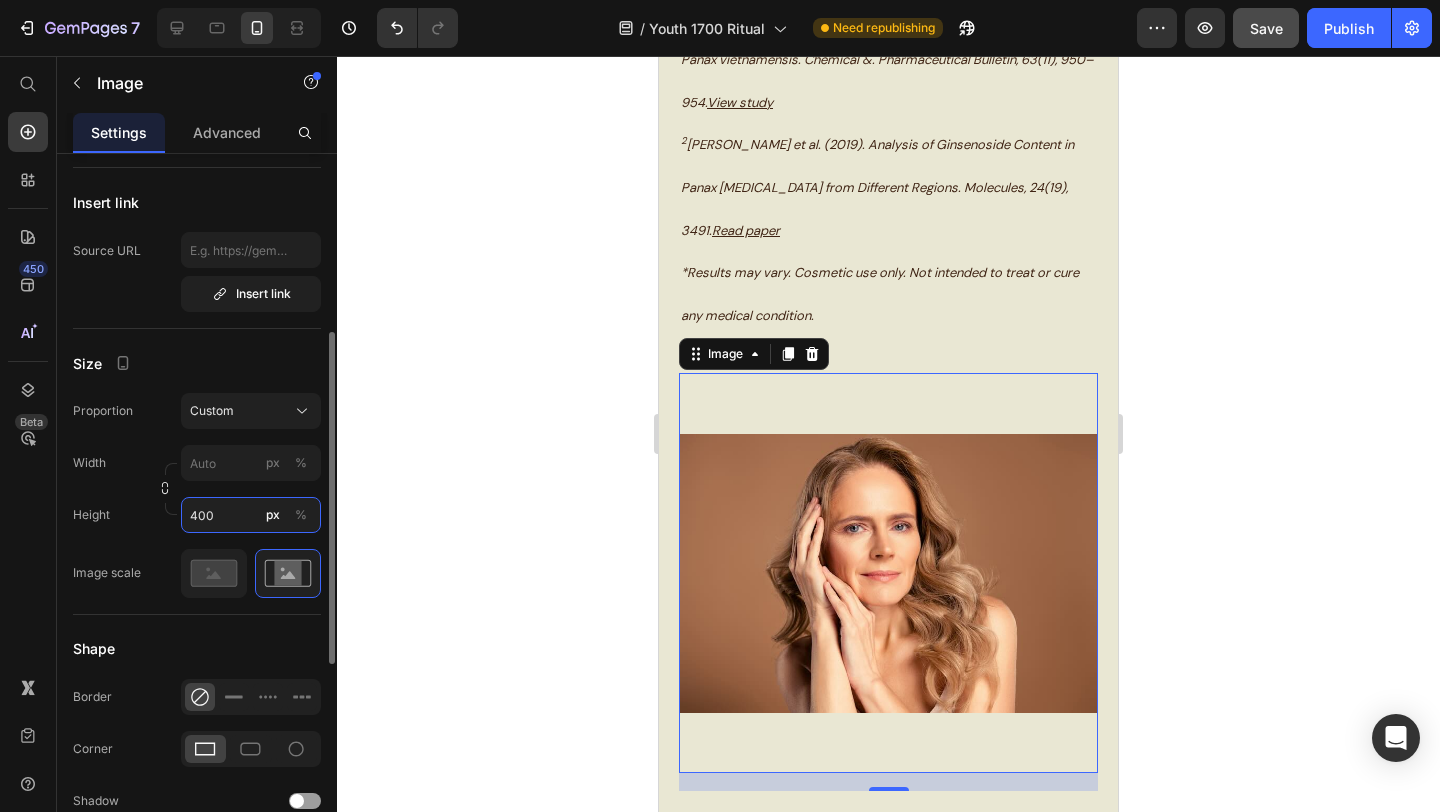 click on "400" at bounding box center (251, 515) 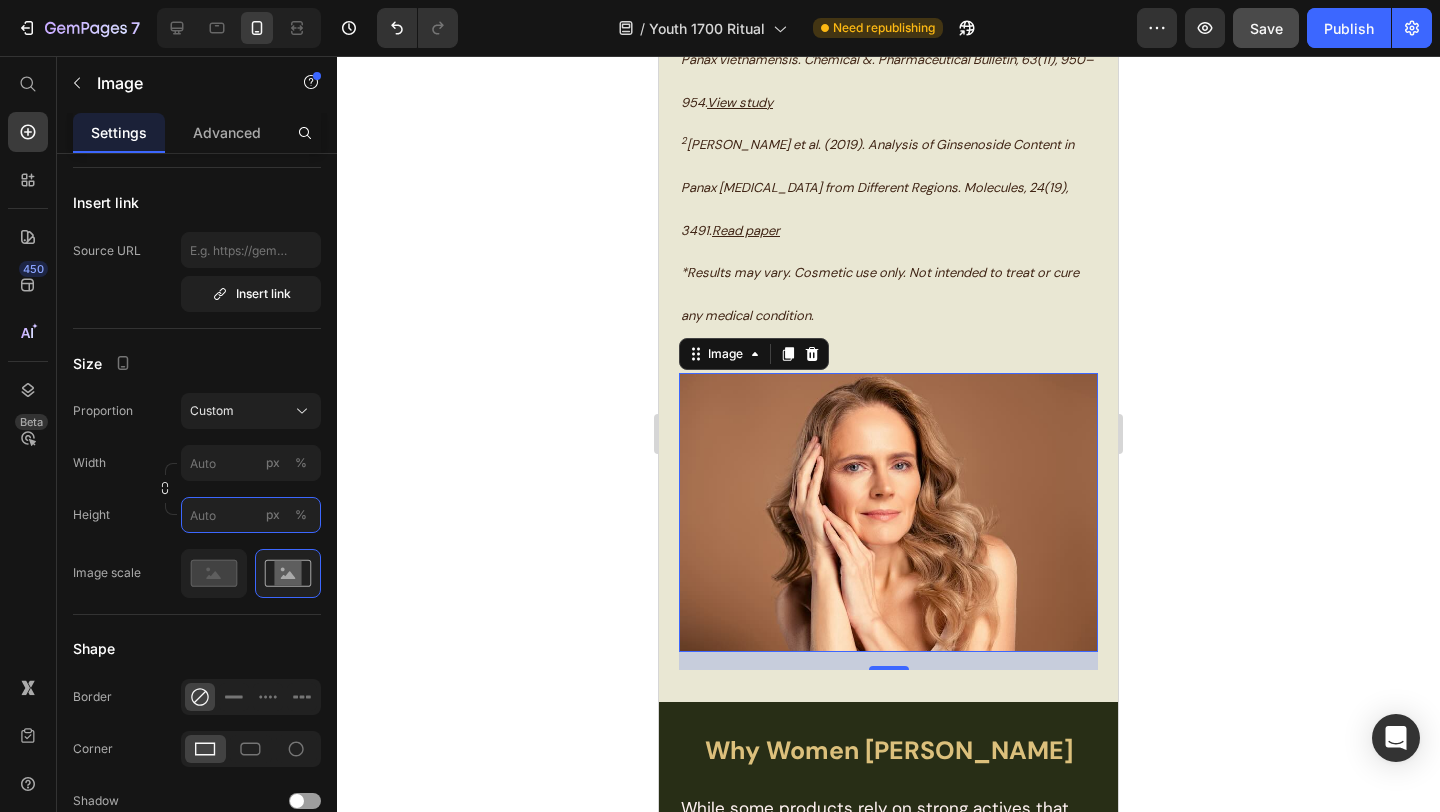 type 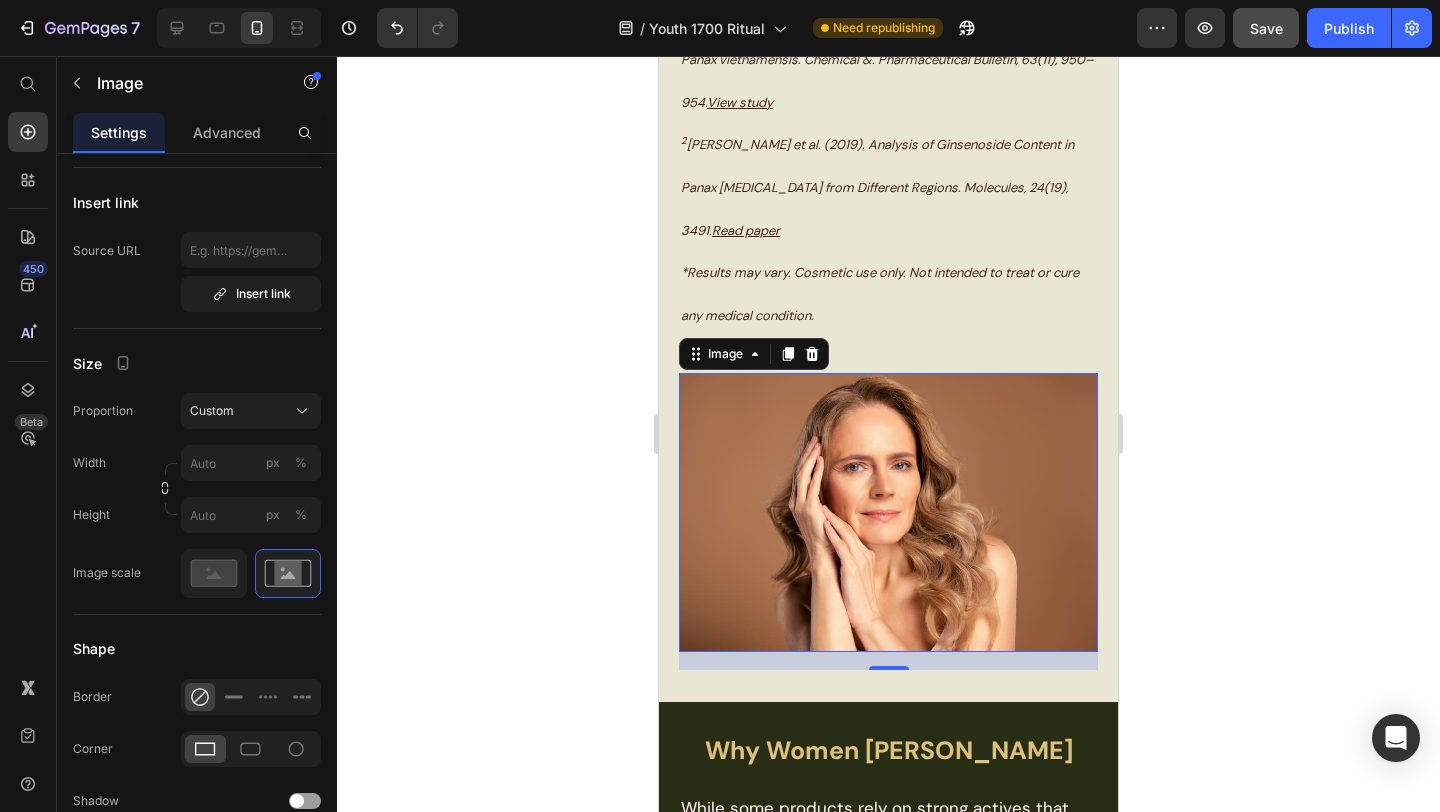 click at bounding box center [888, 512] 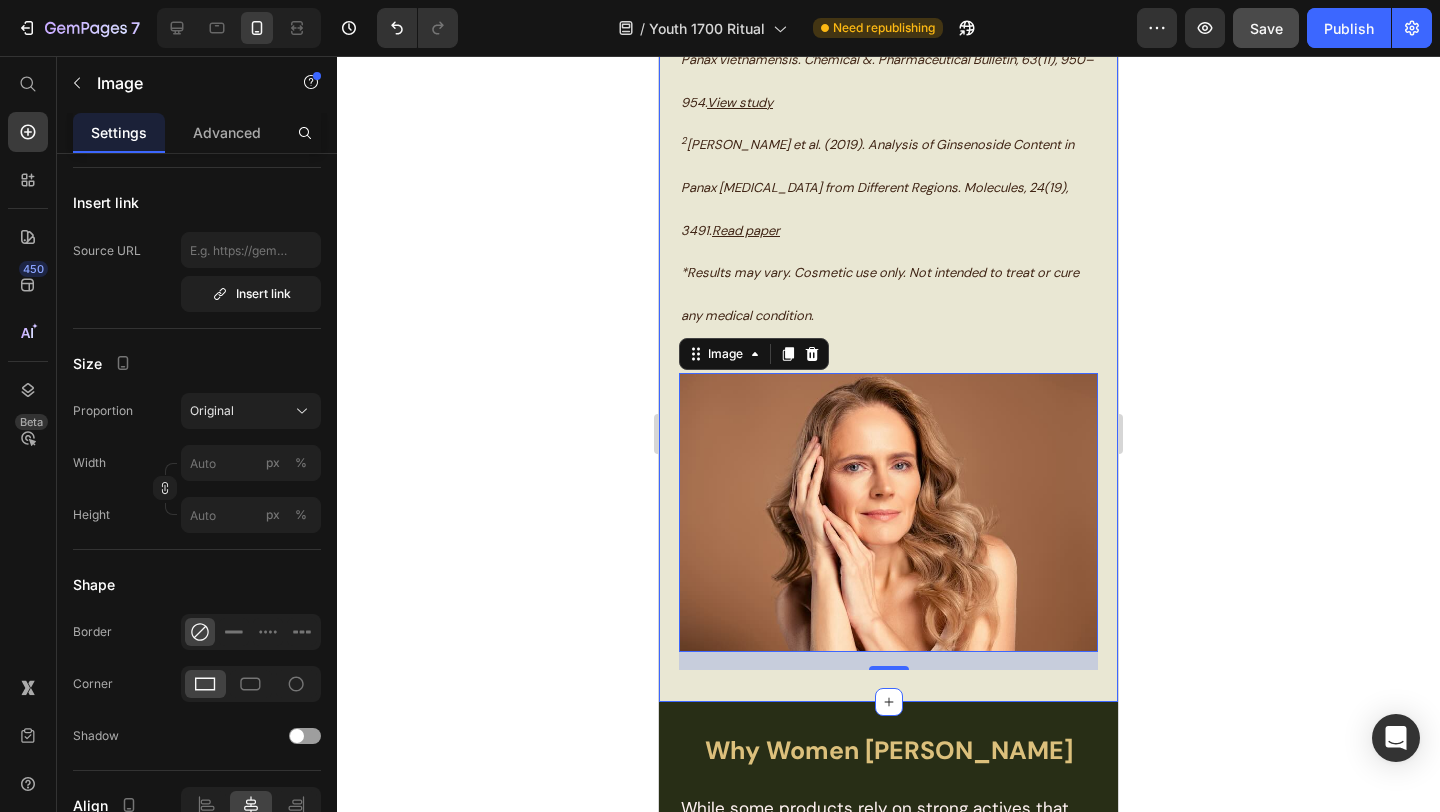 click on "1  Le, T.H.V. et al. (2015). [MEDICAL_DATA] Saponins in Different Parts of Panax vietnamensis. Chemical &. Pharmaceutical Bulletin, 63(11), 950–954.  View study 2  [PERSON_NAME] et al. (2019). Analysis of Ginsenoside Content in Panax [MEDICAL_DATA] from Different Regions. Molecules, 24(19), 3491.  Read paper *Results may vary. Cosmetic use only. Not intended to treat or cure any medical condition. Text Block" at bounding box center [888, 165] 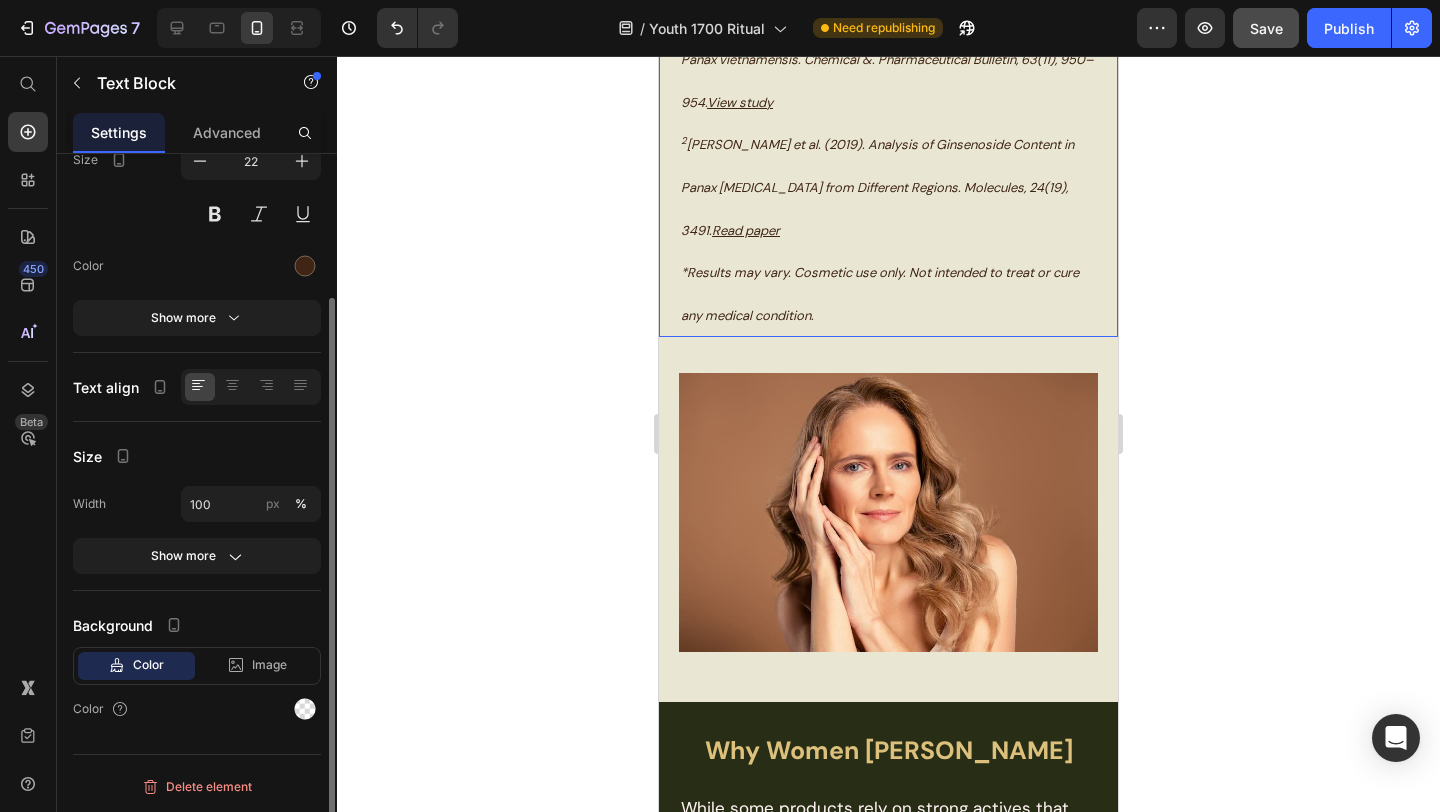 scroll, scrollTop: 0, scrollLeft: 0, axis: both 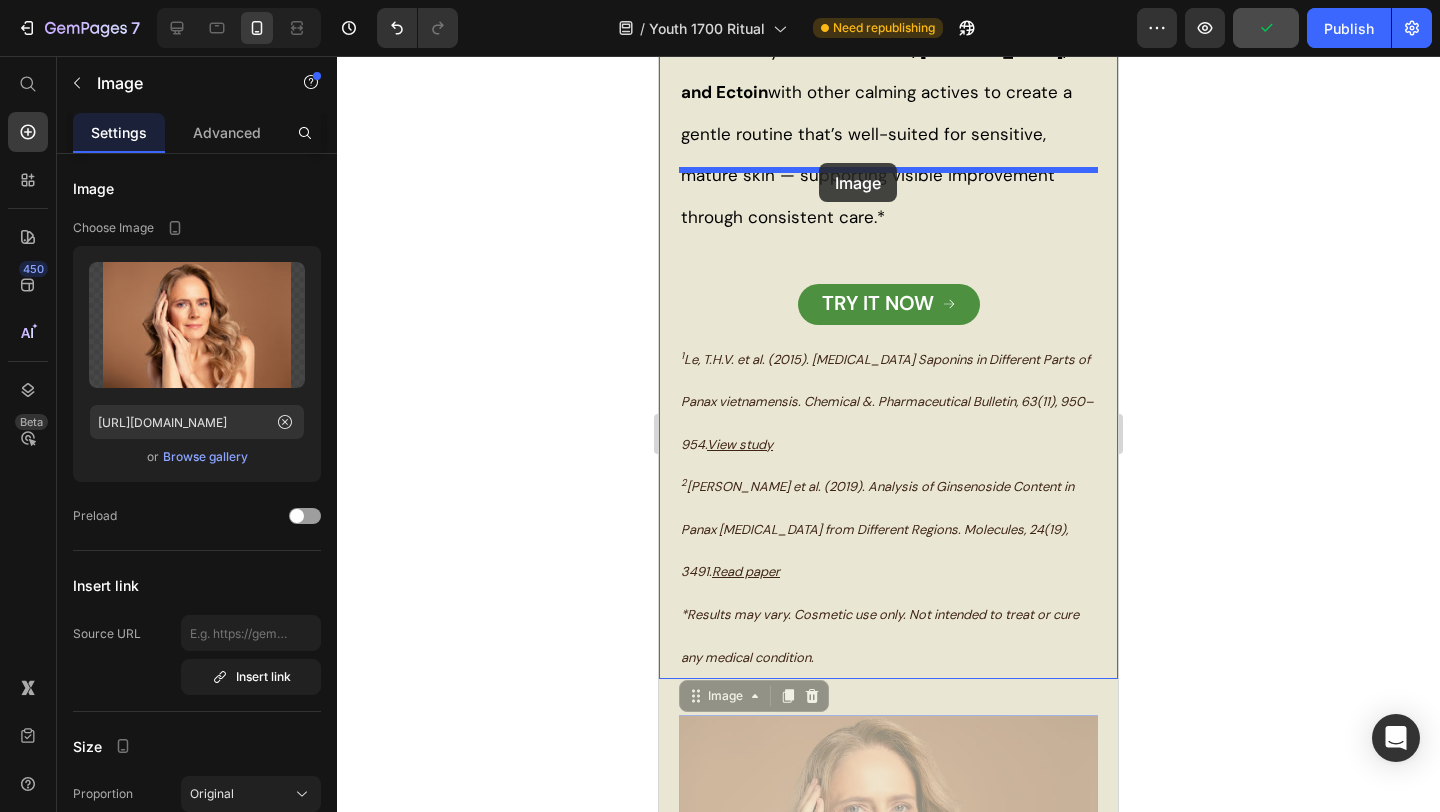 drag, startPoint x: 797, startPoint y: 670, endPoint x: 819, endPoint y: 163, distance: 507.47708 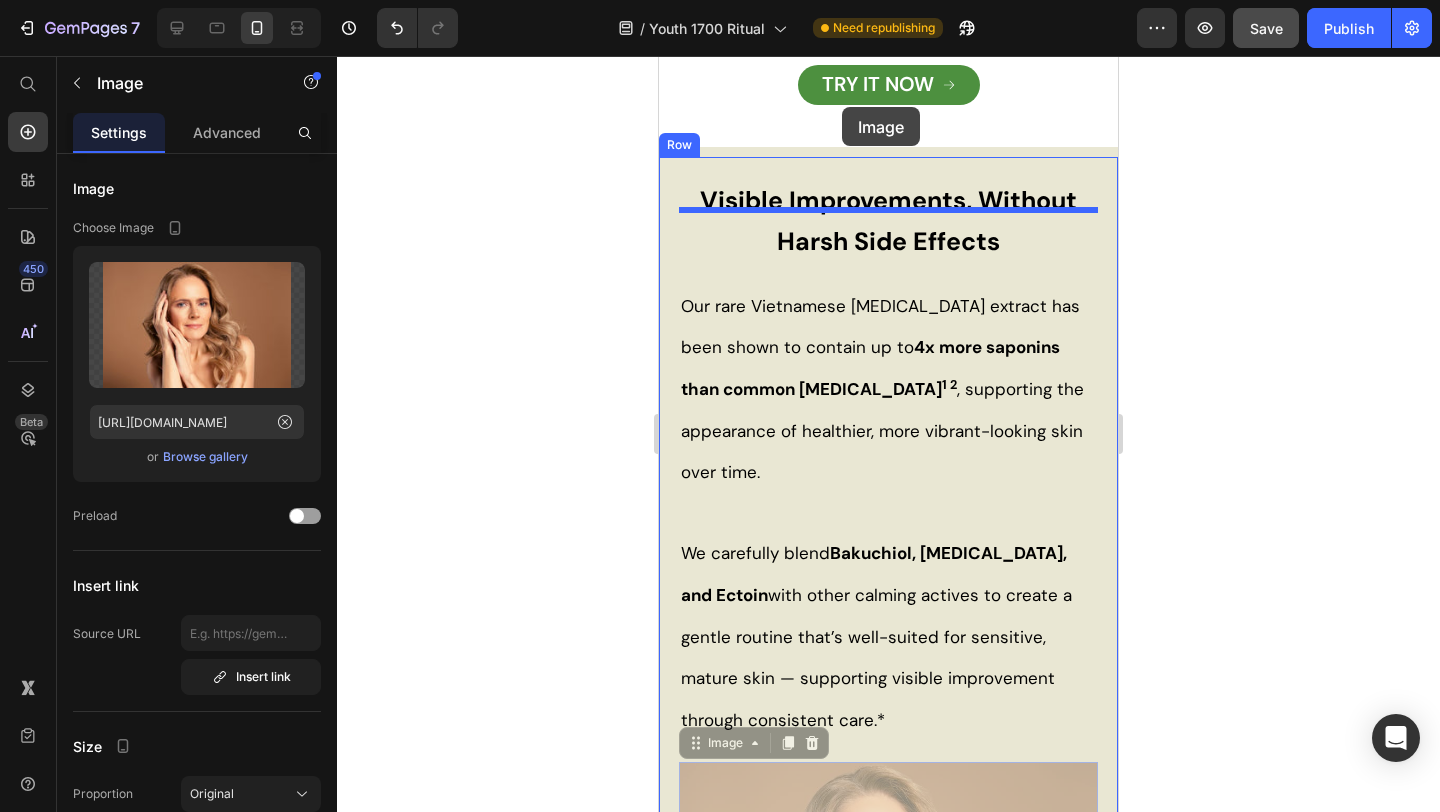 scroll, scrollTop: 2377, scrollLeft: 0, axis: vertical 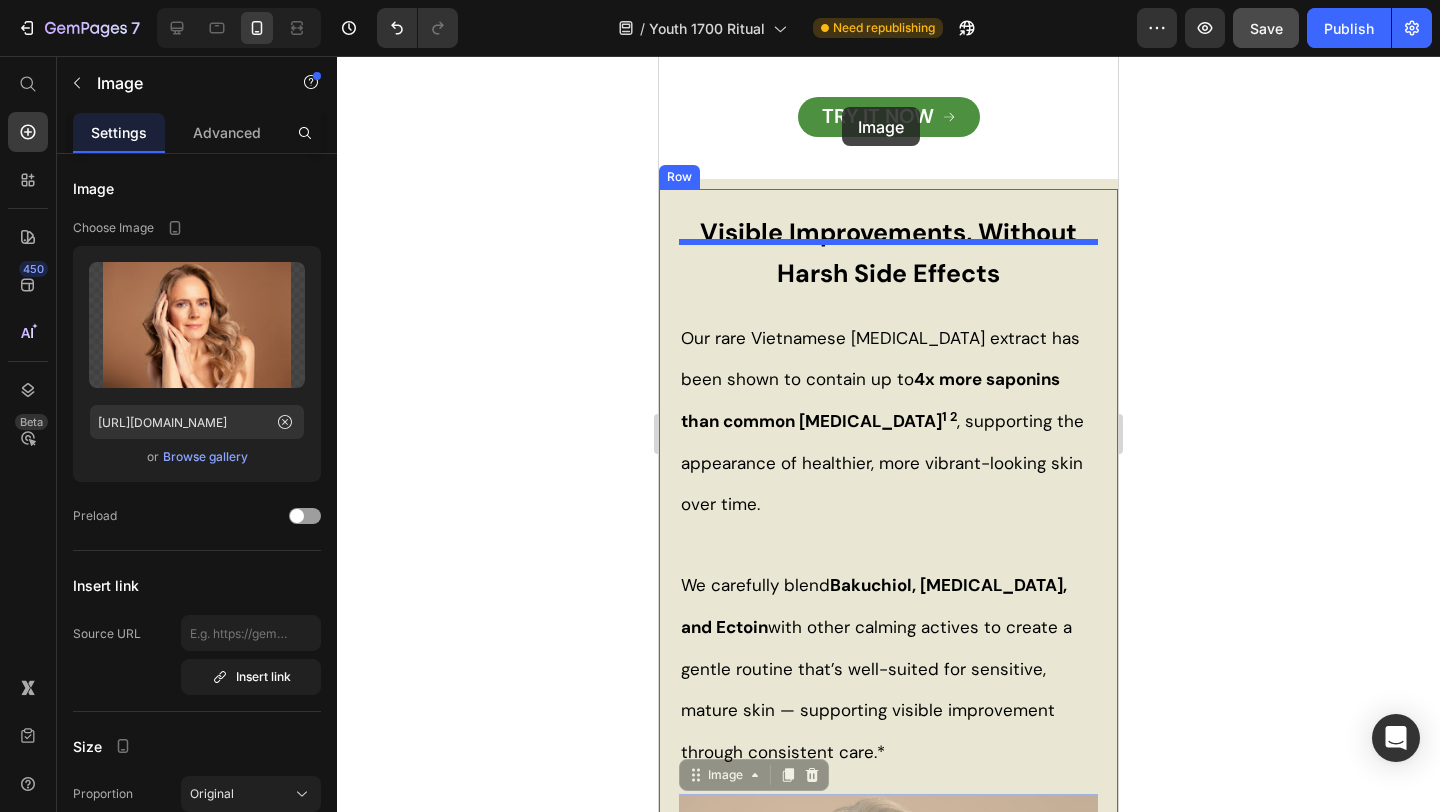 drag, startPoint x: 804, startPoint y: 621, endPoint x: 842, endPoint y: 107, distance: 515.4028 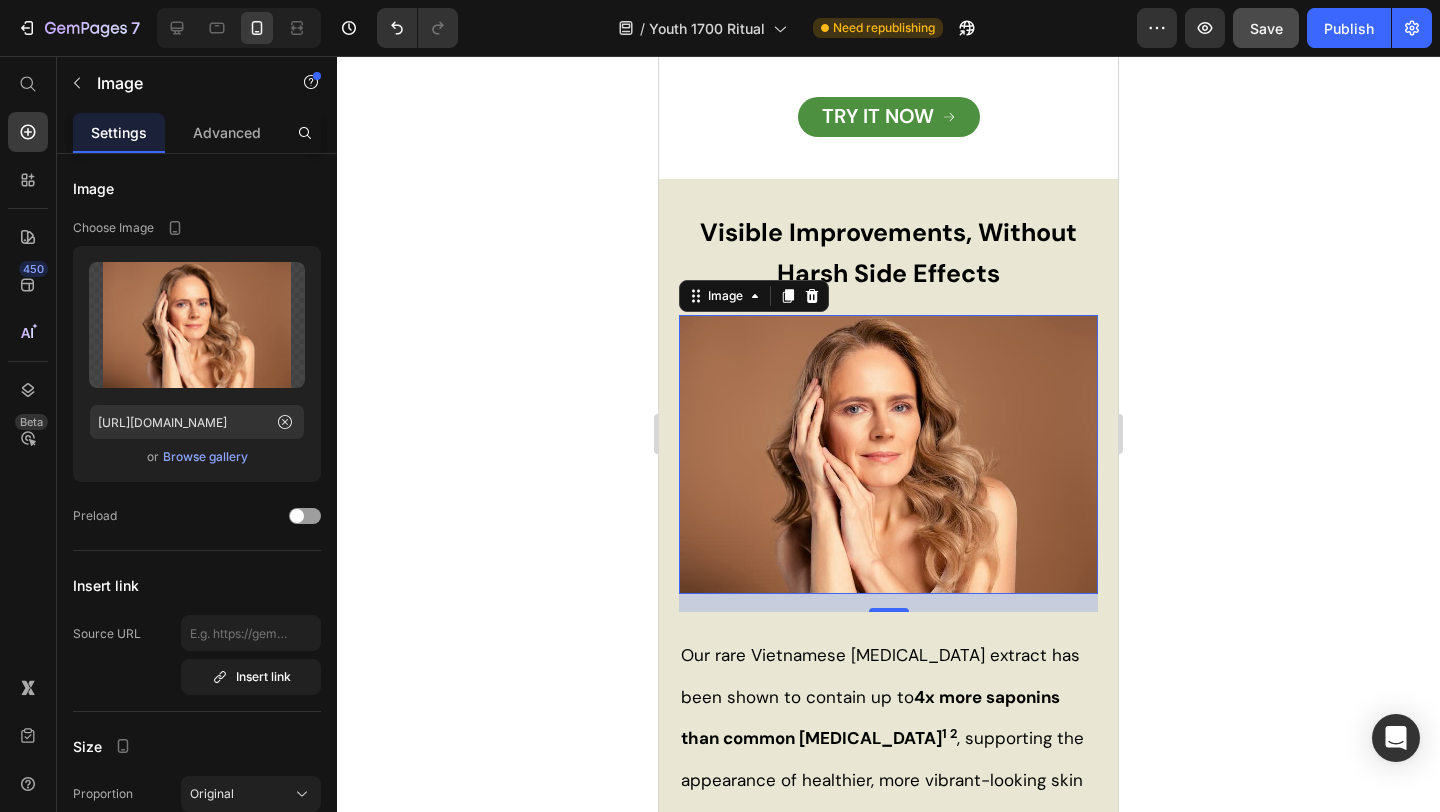 click at bounding box center (888, 454) 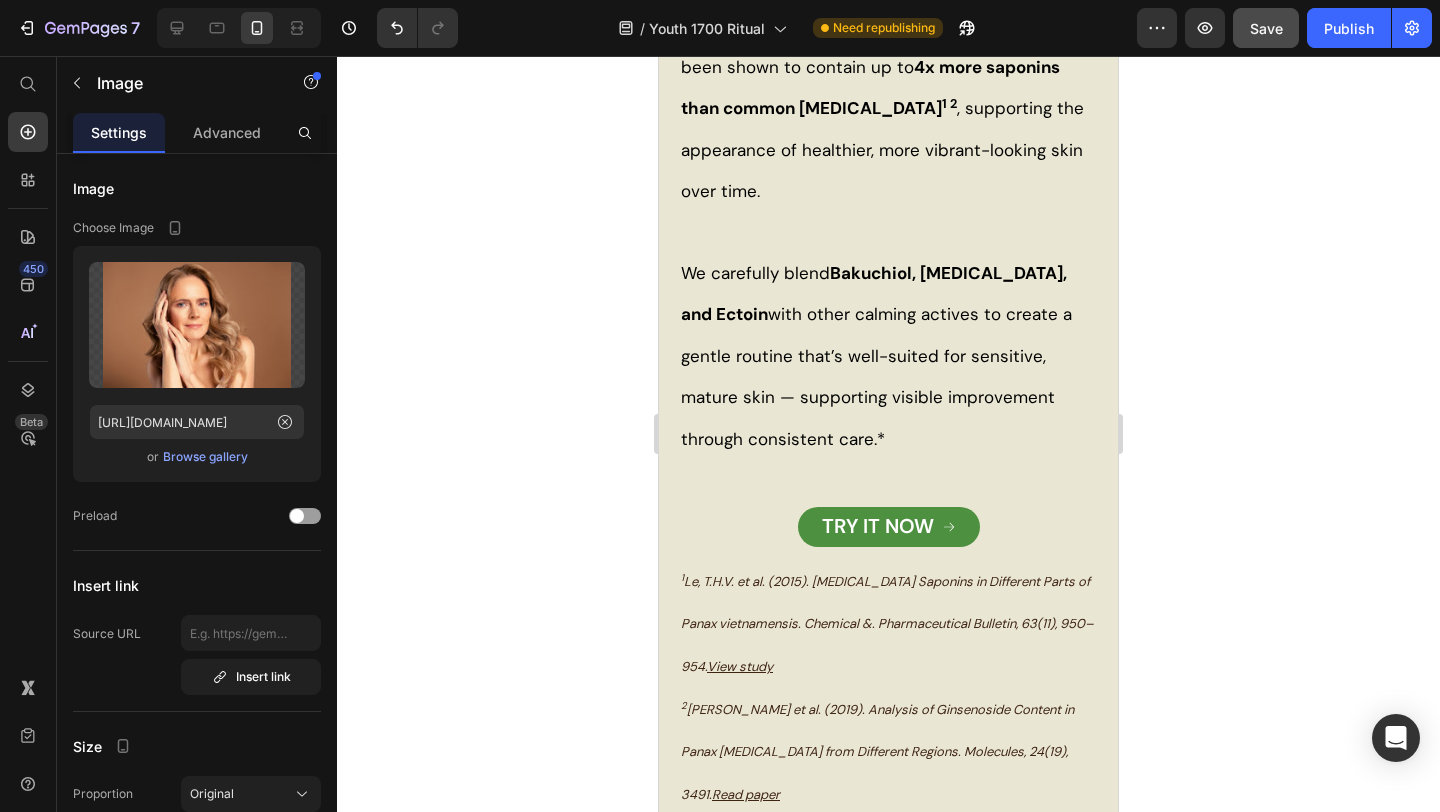 scroll, scrollTop: 2995, scrollLeft: 0, axis: vertical 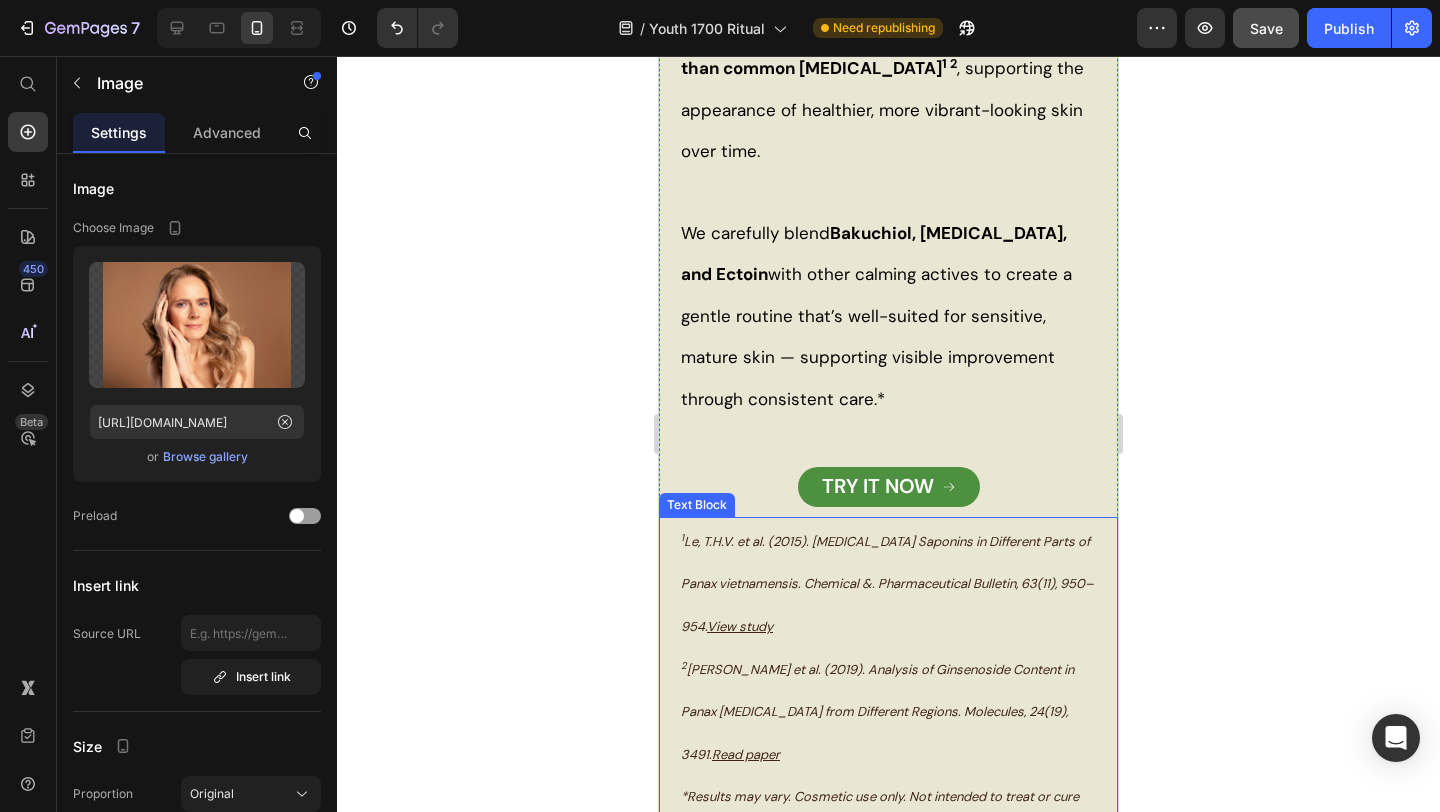 click on "2  [PERSON_NAME] et al. (2019). Analysis of Ginsenoside Content in Panax [MEDICAL_DATA] from Different Regions. Molecules, 24(19), 3491." at bounding box center [877, 712] 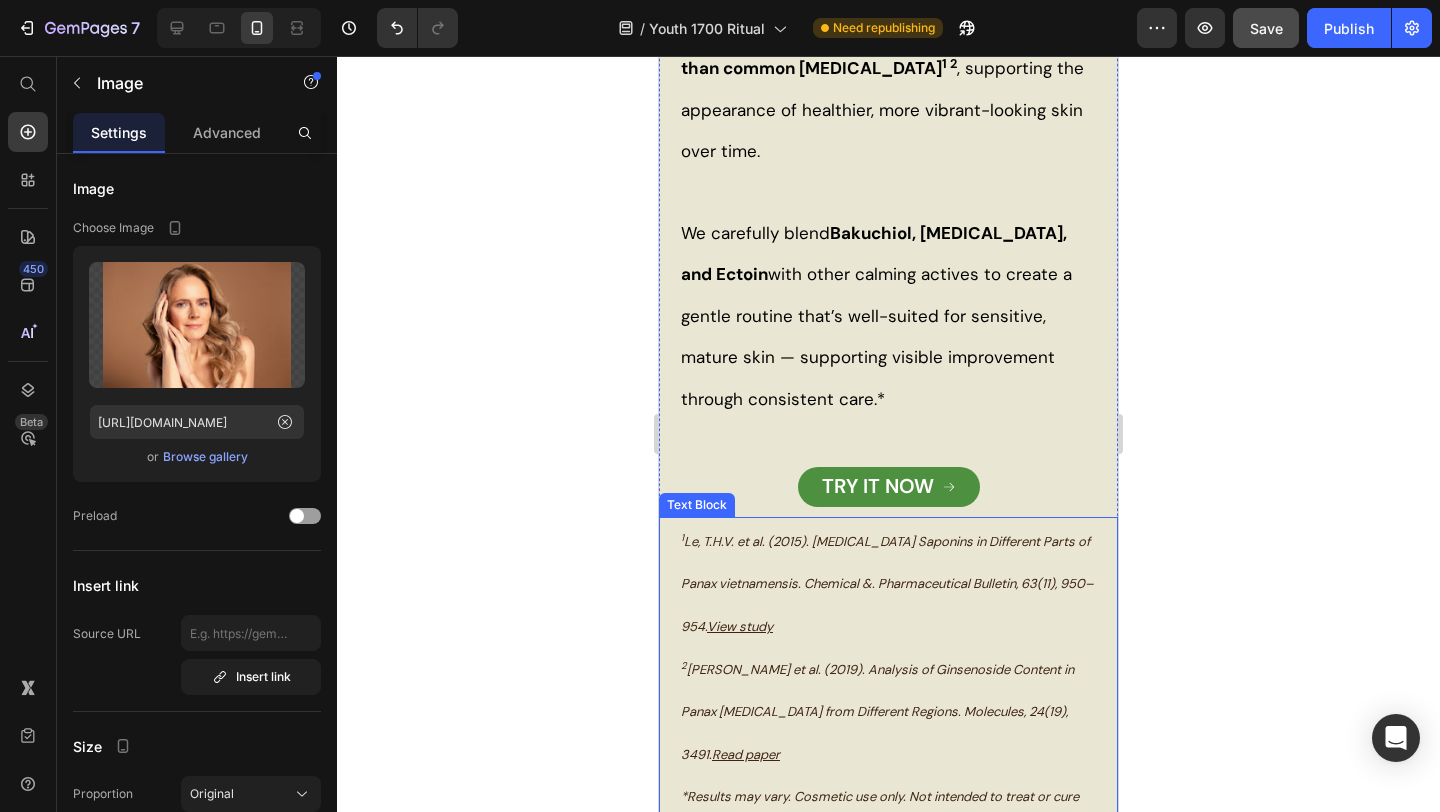 click on "2  [PERSON_NAME] et al. (2019). Analysis of Ginsenoside Content in Panax [MEDICAL_DATA] from Different Regions. Molecules, 24(19), 3491." at bounding box center [877, 712] 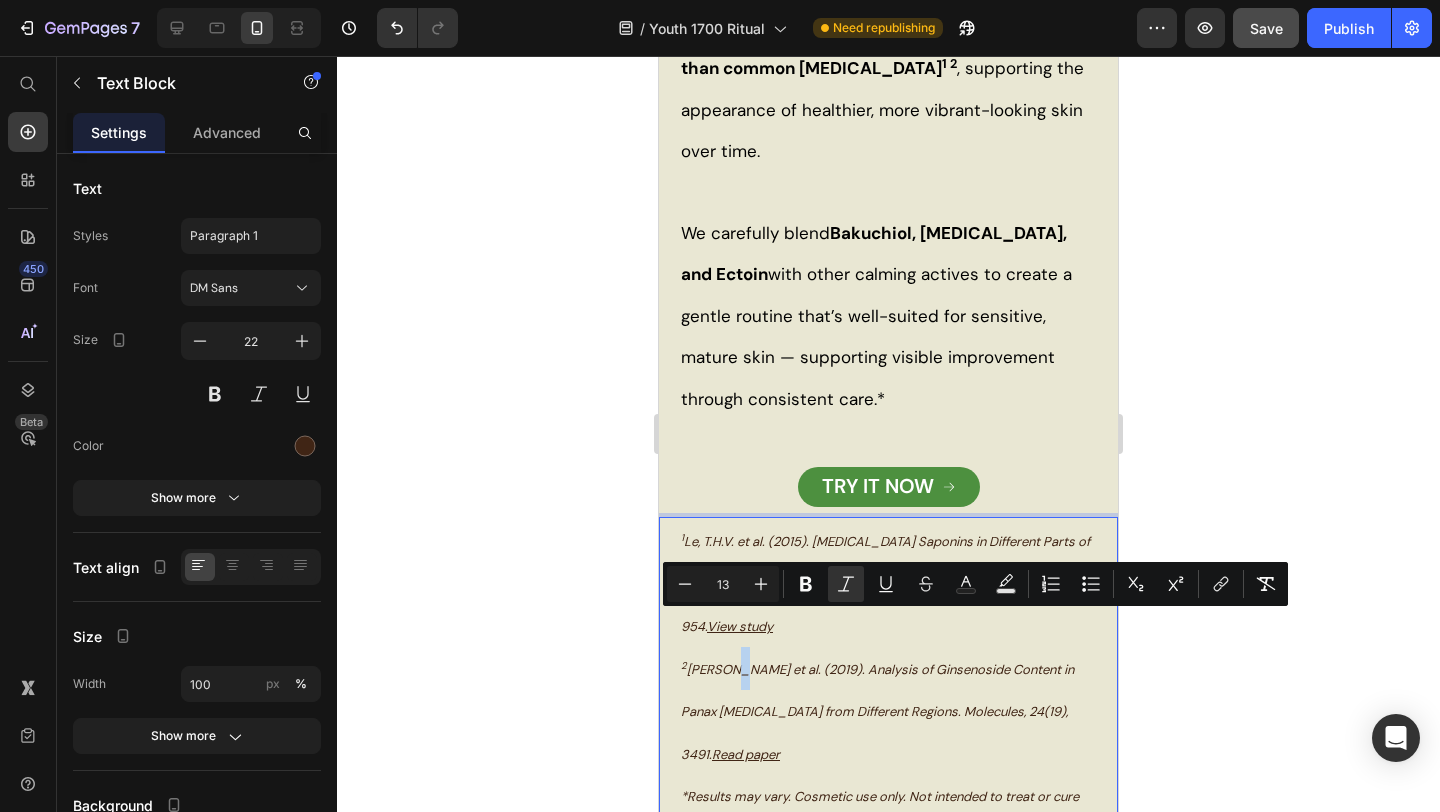 click on "*Results may vary. Cosmetic use only. Not intended to treat or cure any medical condition." at bounding box center [888, 816] 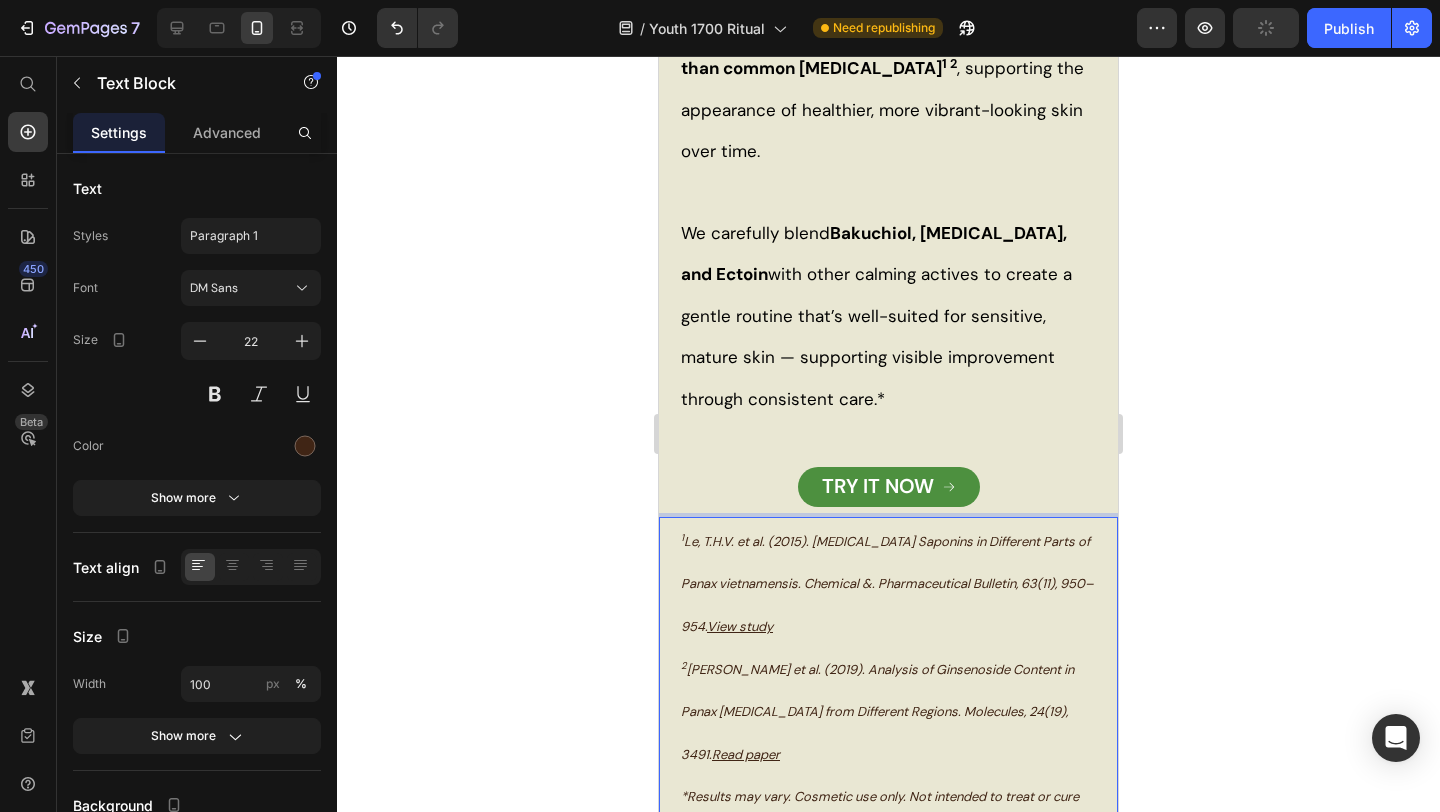 click on "2  [PERSON_NAME] et al. (2019). Analysis of Ginsenoside Content in Panax [MEDICAL_DATA] from Different Regions. Molecules, 24(19), 3491.  Read paper" at bounding box center [888, 711] 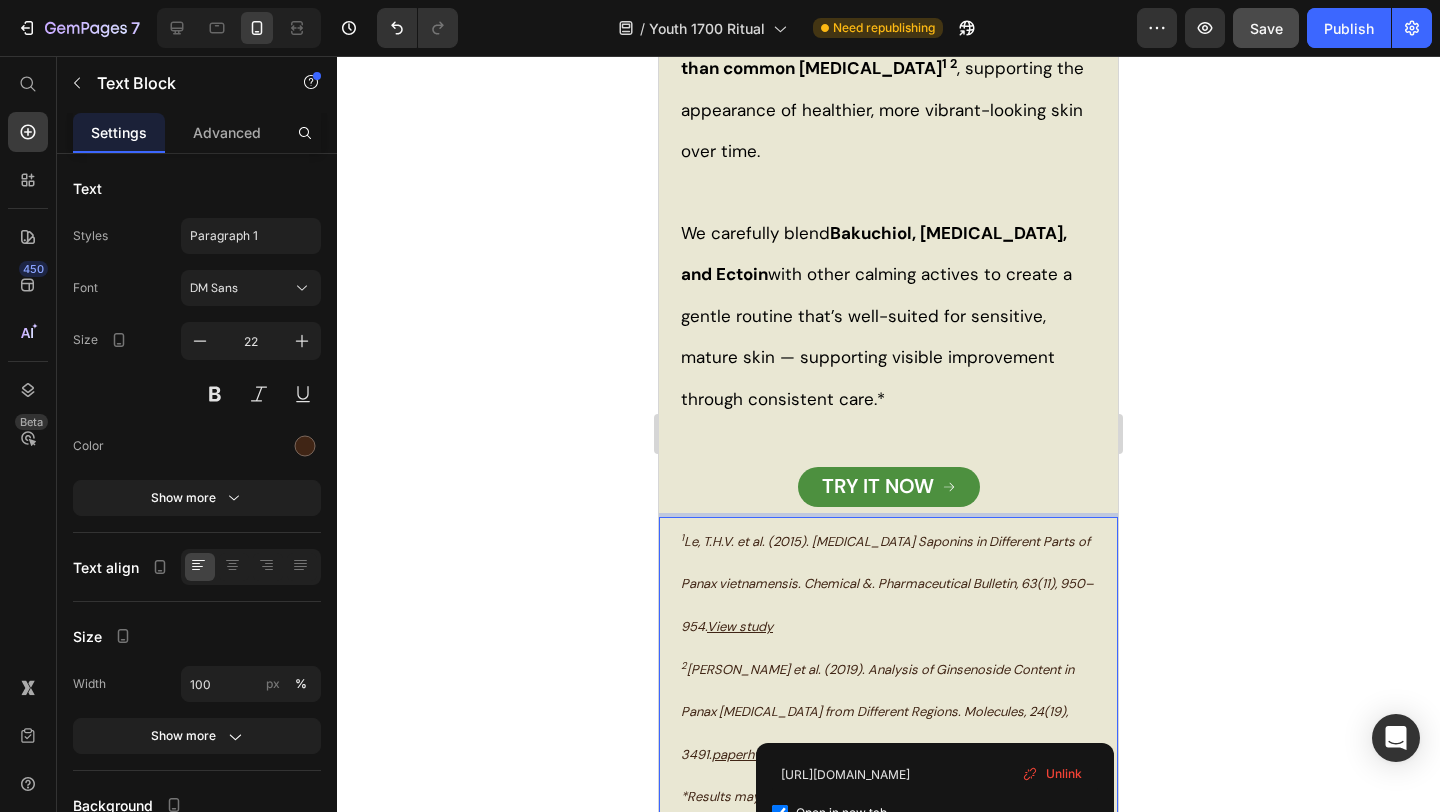 drag, startPoint x: 1086, startPoint y: 664, endPoint x: 1013, endPoint y: 666, distance: 73.02739 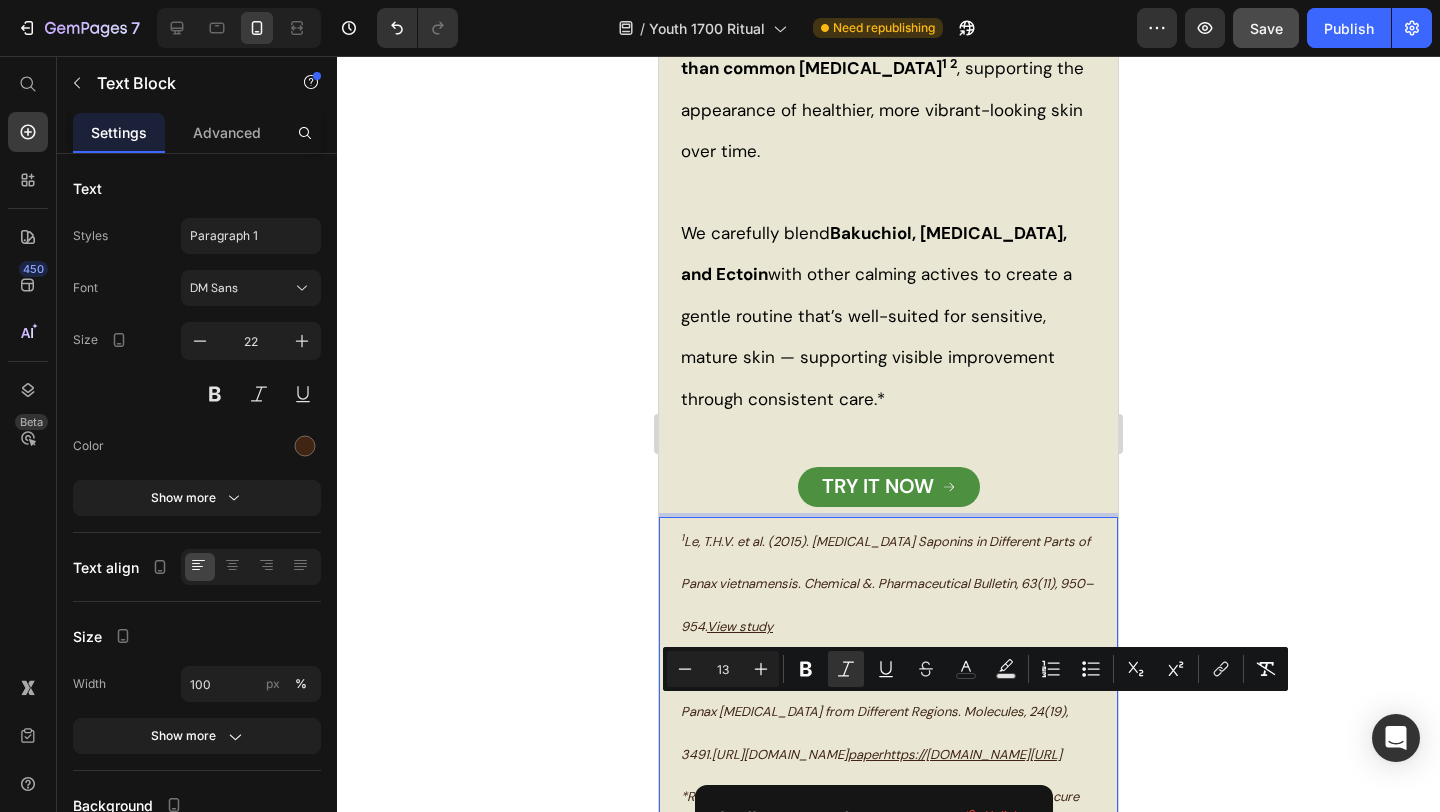click on "Mobile  ( 459 px) iPhone 13 Mini iPhone 13 Pro iPhone 11 Pro Max iPhone 15 Pro Max Pixel 7 Galaxy S8+ Galaxy S20 Ultra iPad Mini iPad Air iPad Pro Header Visible Improvements, Without Harsh Side Effects Heading Image Our rare Vietnamese [MEDICAL_DATA] extract has been shown to contain up to  4x more saponins than common [MEDICAL_DATA]  1 2  , supporting the appearance of healthier, more vibrant-looking skin over time.   We carefully blend  Bakuchiol, [MEDICAL_DATA], and Ectoin  with other calming actives to create a gentle routine that’s well-suited for sensitive, mature skin — supporting visible improvement through consistent care.* Text Block Image
TRY IT NOW Button 1  Le, T.H.V. et al. (2015). [MEDICAL_DATA] Saponins in Different Parts of Panax vietnamensis. Chemical &. Pharmaceutical Bulletin, 63(11), 950–954.  View study 2  [PERSON_NAME] et al. (2019). Analysis of Ginsenoside Content in Panax [MEDICAL_DATA] from Different Regions. Molecules, 24(19), 3491.  [URL][DOMAIN_NAME] Text Block   0 Row" at bounding box center (888, 2693) 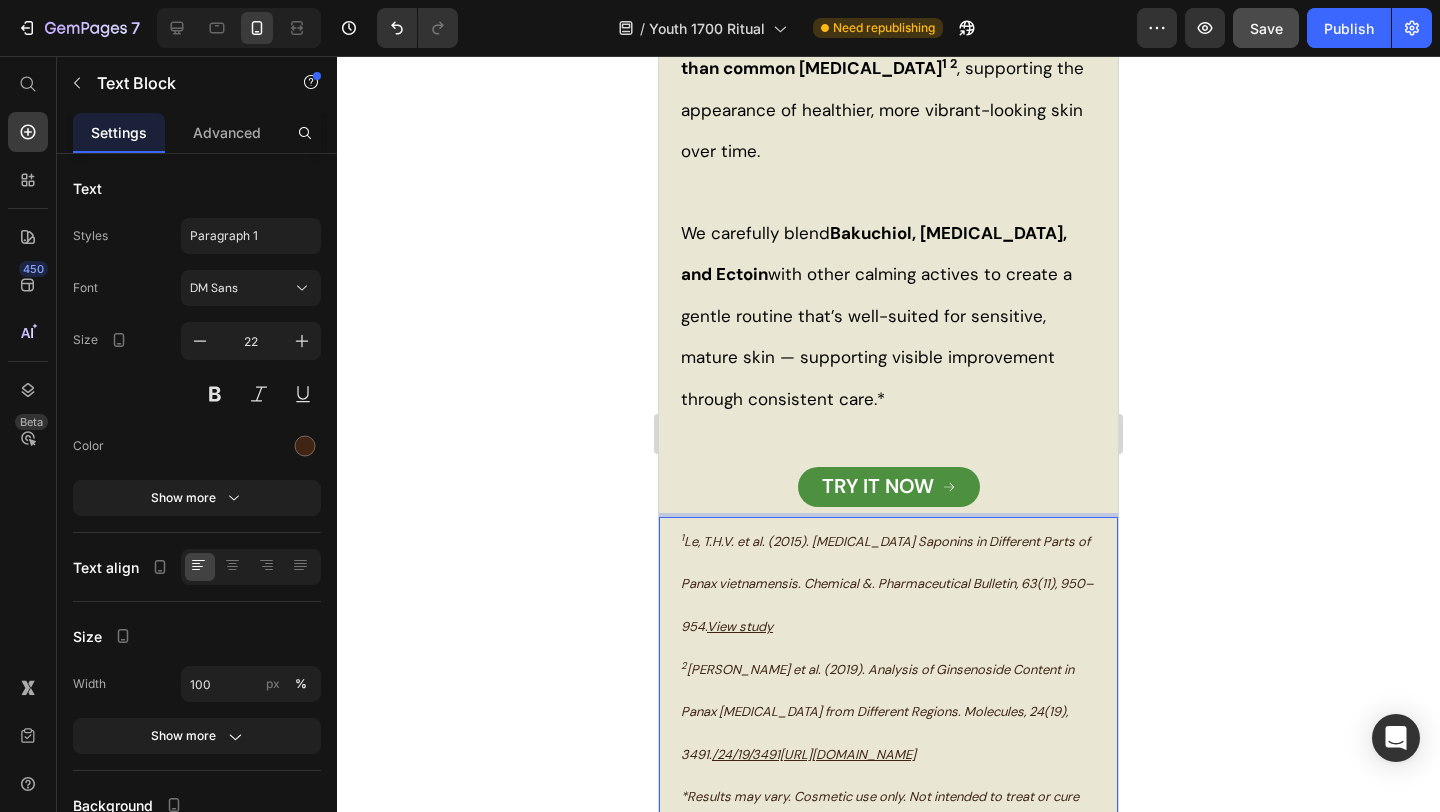drag, startPoint x: 999, startPoint y: 755, endPoint x: 668, endPoint y: 703, distance: 335.0597 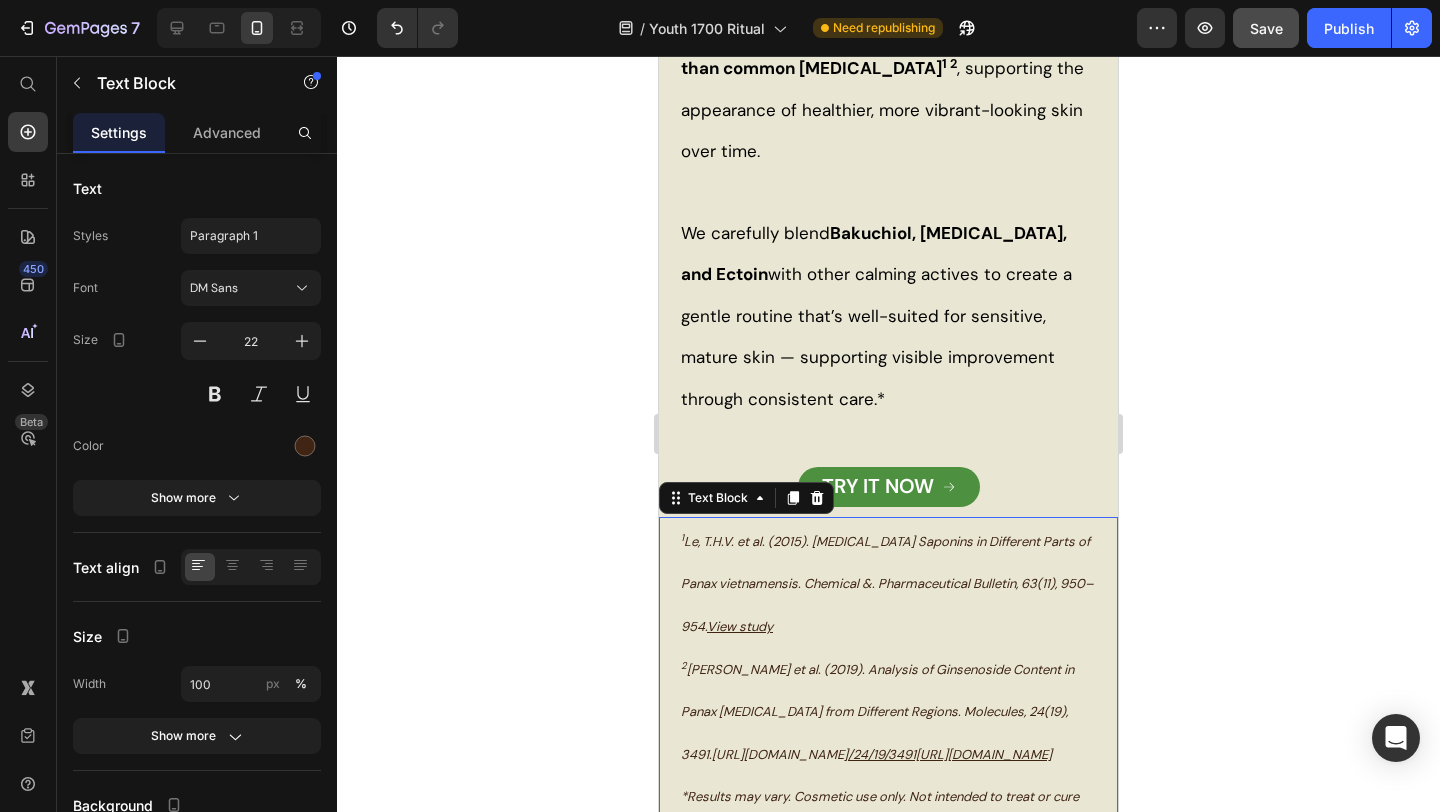 click on "[URL][DOMAIN_NAME]" at bounding box center (780, 754) 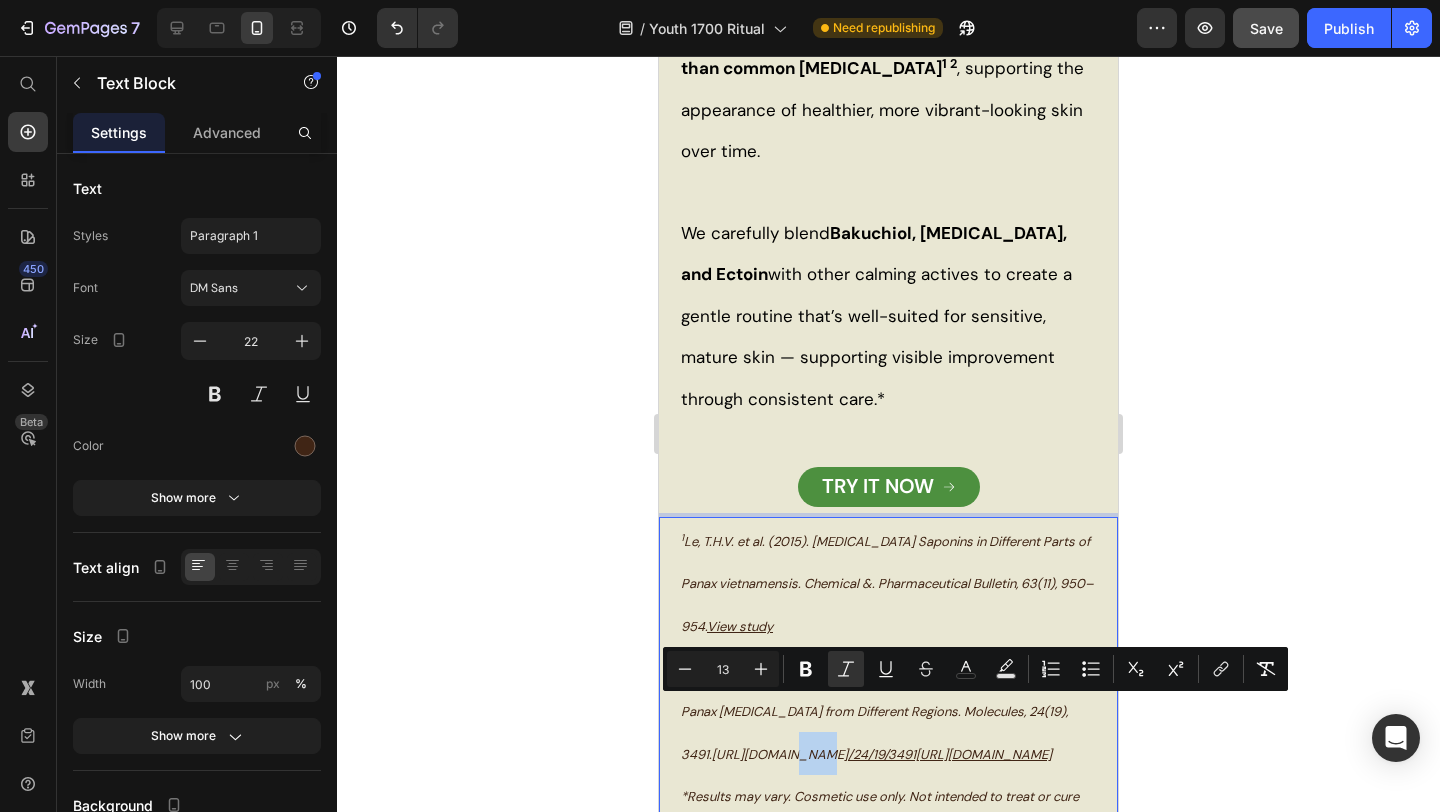 click on "2  [PERSON_NAME] et al. (2019). Analysis of Ginsenoside Content in Panax [MEDICAL_DATA] from Different Regions. Molecules, 24(19), 3491.  [URL][DOMAIN_NAME] /24/19/3491[URL][DOMAIN_NAME]" at bounding box center (888, 711) 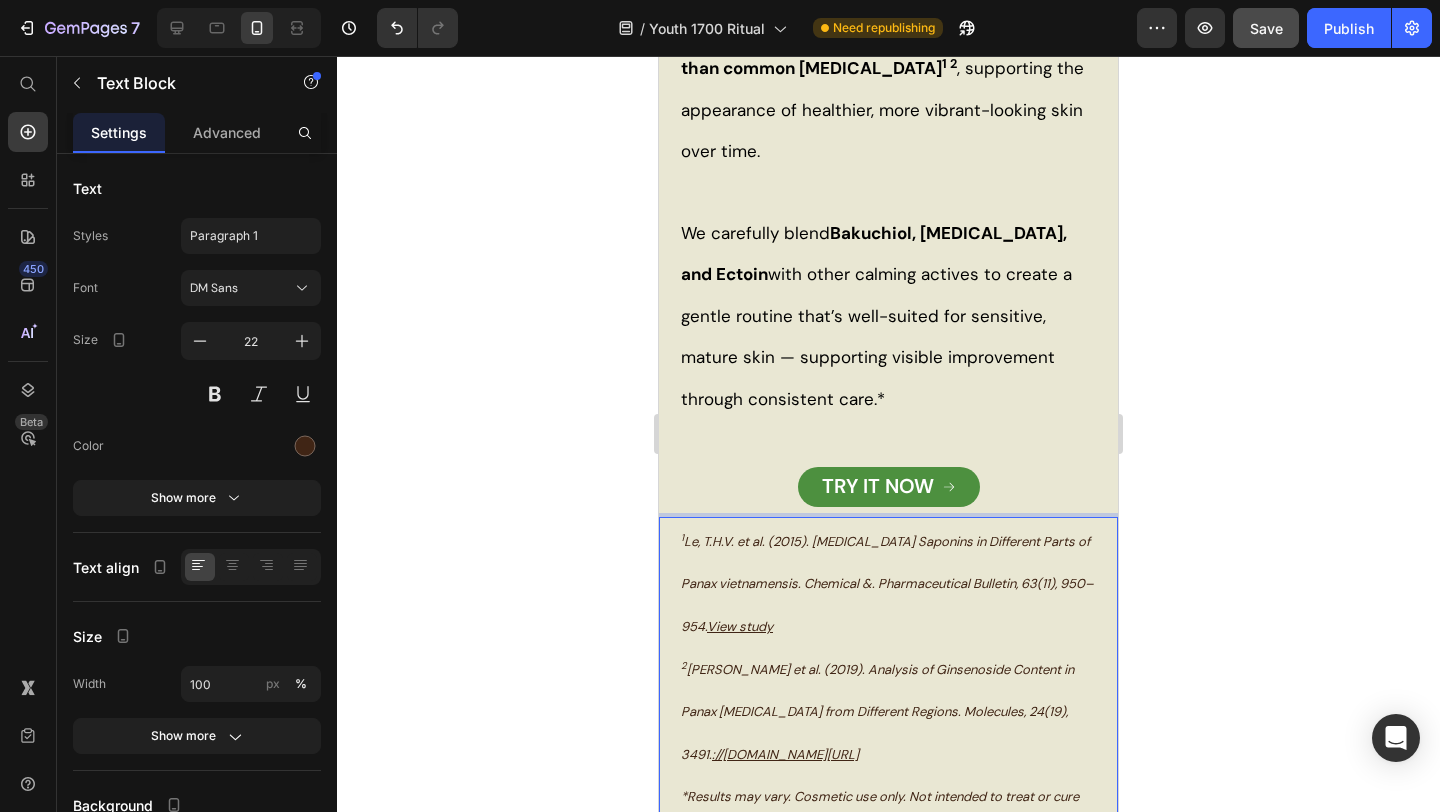 drag, startPoint x: 799, startPoint y: 794, endPoint x: 668, endPoint y: 690, distance: 167.26326 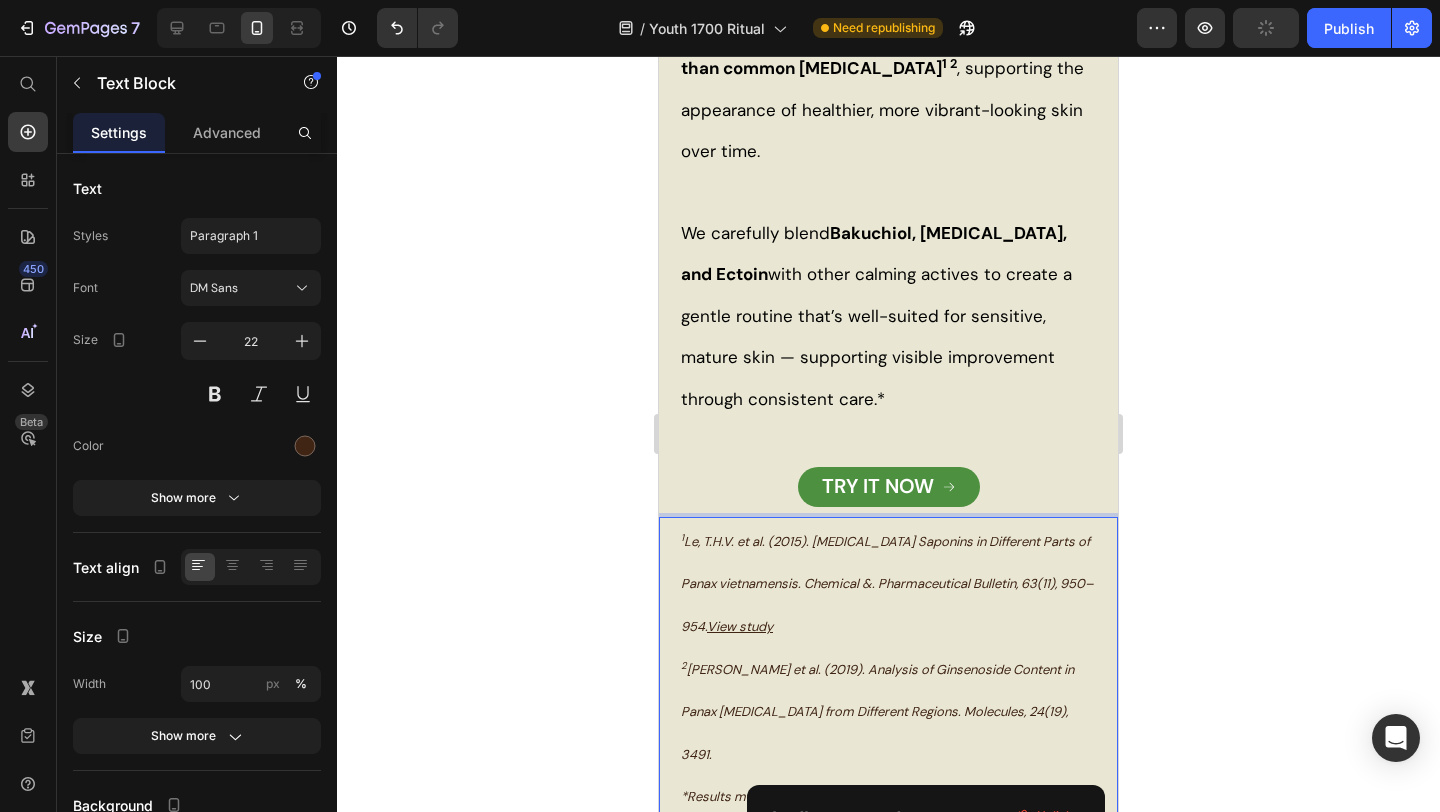 drag, startPoint x: 933, startPoint y: 713, endPoint x: 629, endPoint y: 724, distance: 304.19894 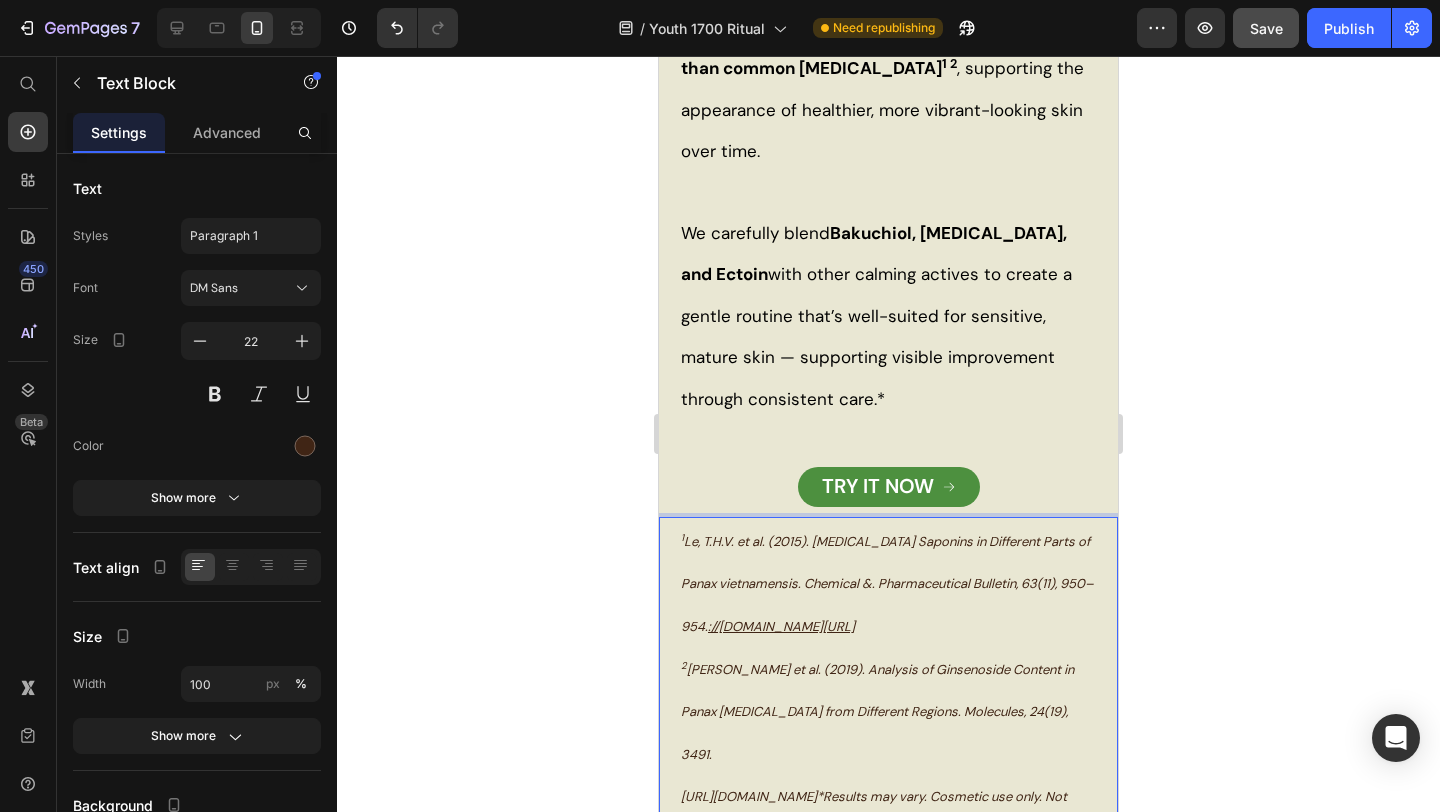 drag, startPoint x: 754, startPoint y: 583, endPoint x: 600, endPoint y: 582, distance: 154.00325 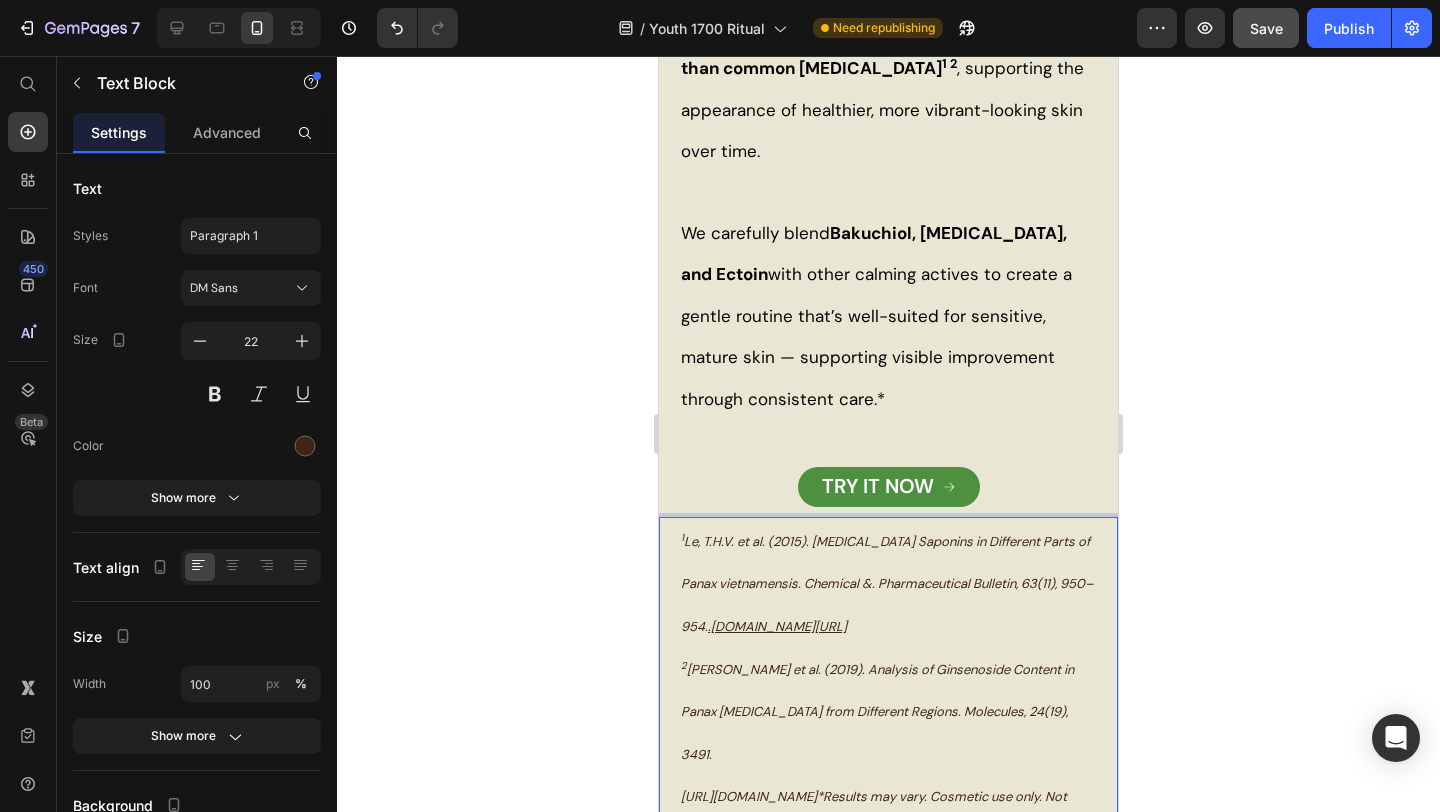 drag, startPoint x: 951, startPoint y: 566, endPoint x: 620, endPoint y: 588, distance: 331.73032 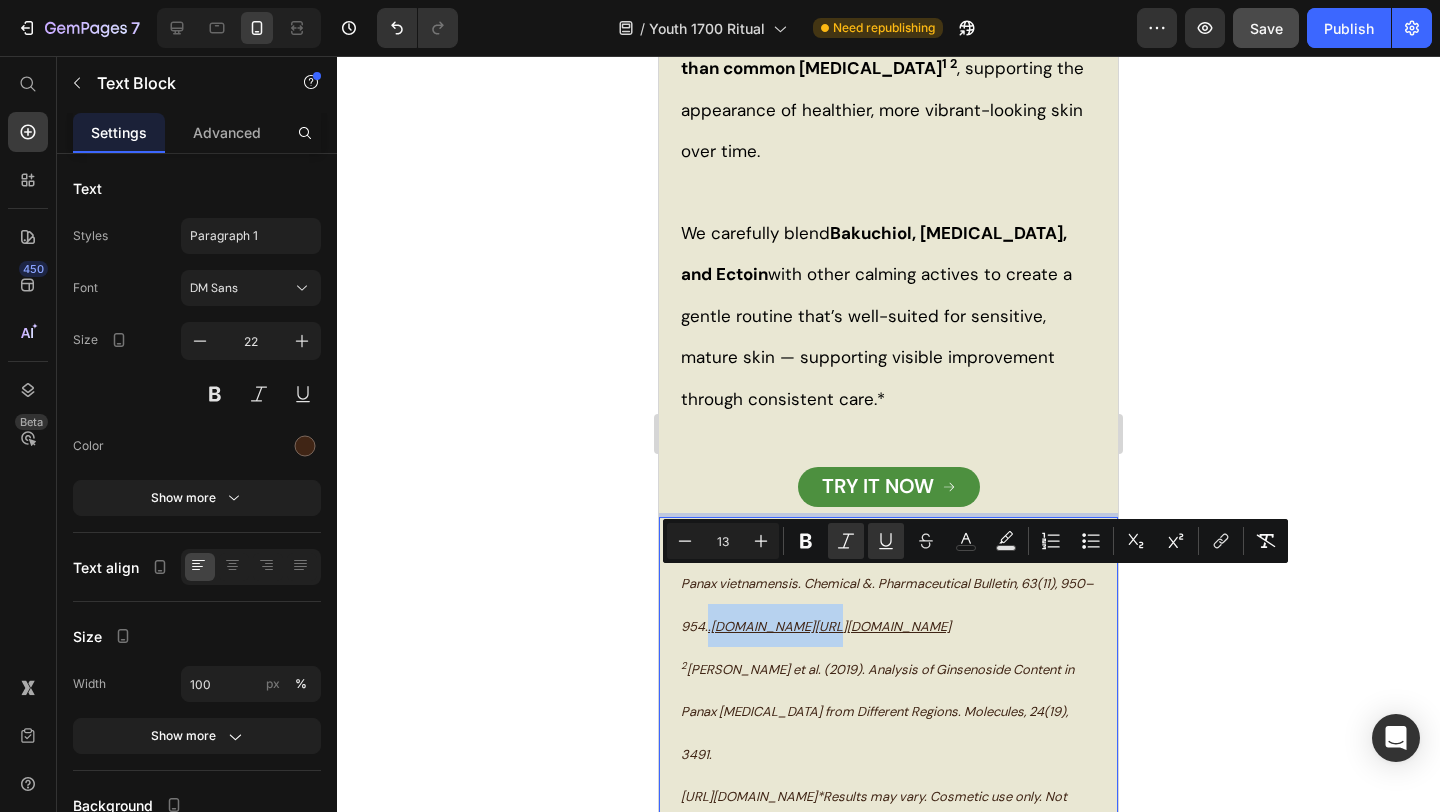 drag, startPoint x: 868, startPoint y: 574, endPoint x: 649, endPoint y: 564, distance: 219.2282 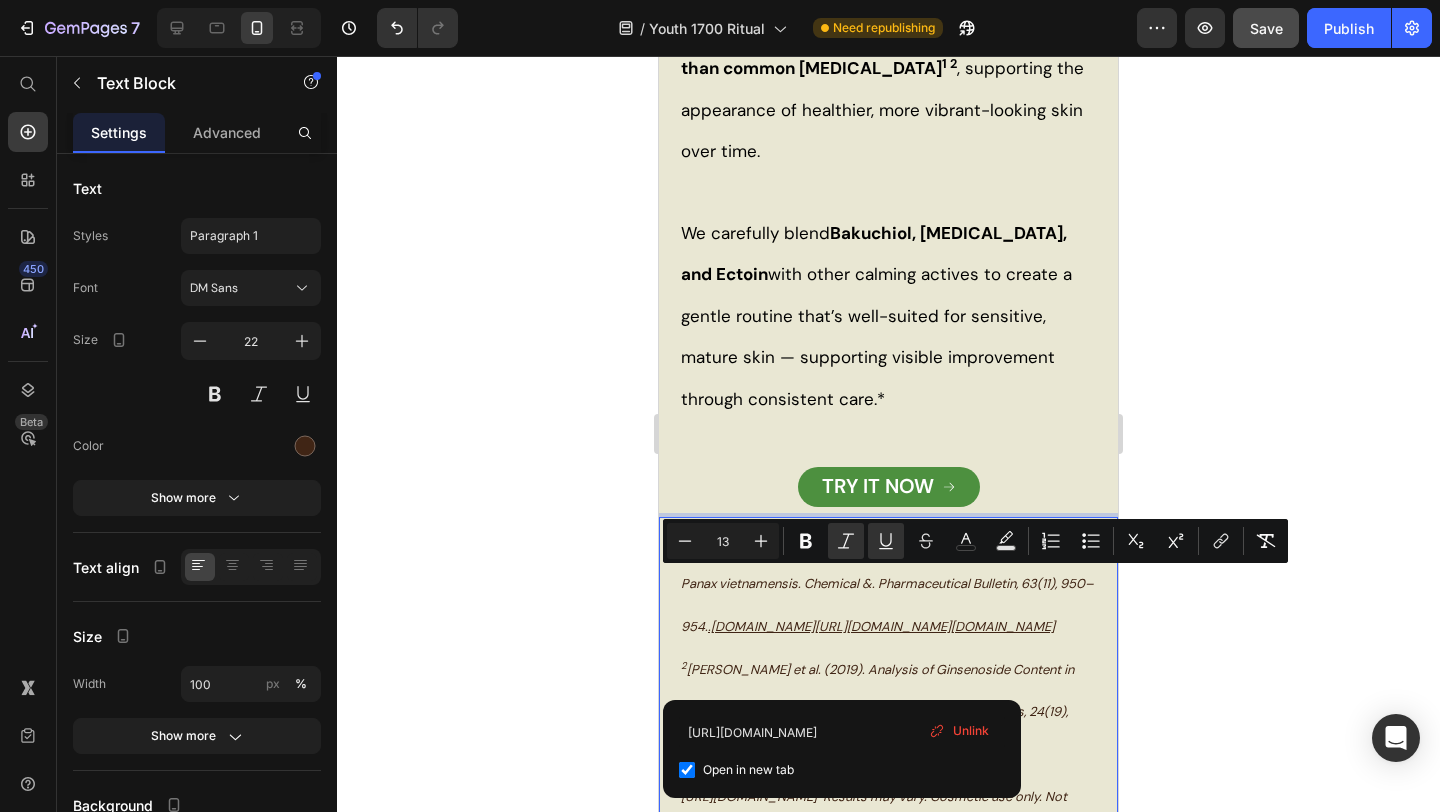 drag, startPoint x: 723, startPoint y: 624, endPoint x: 671, endPoint y: 574, distance: 72.138756 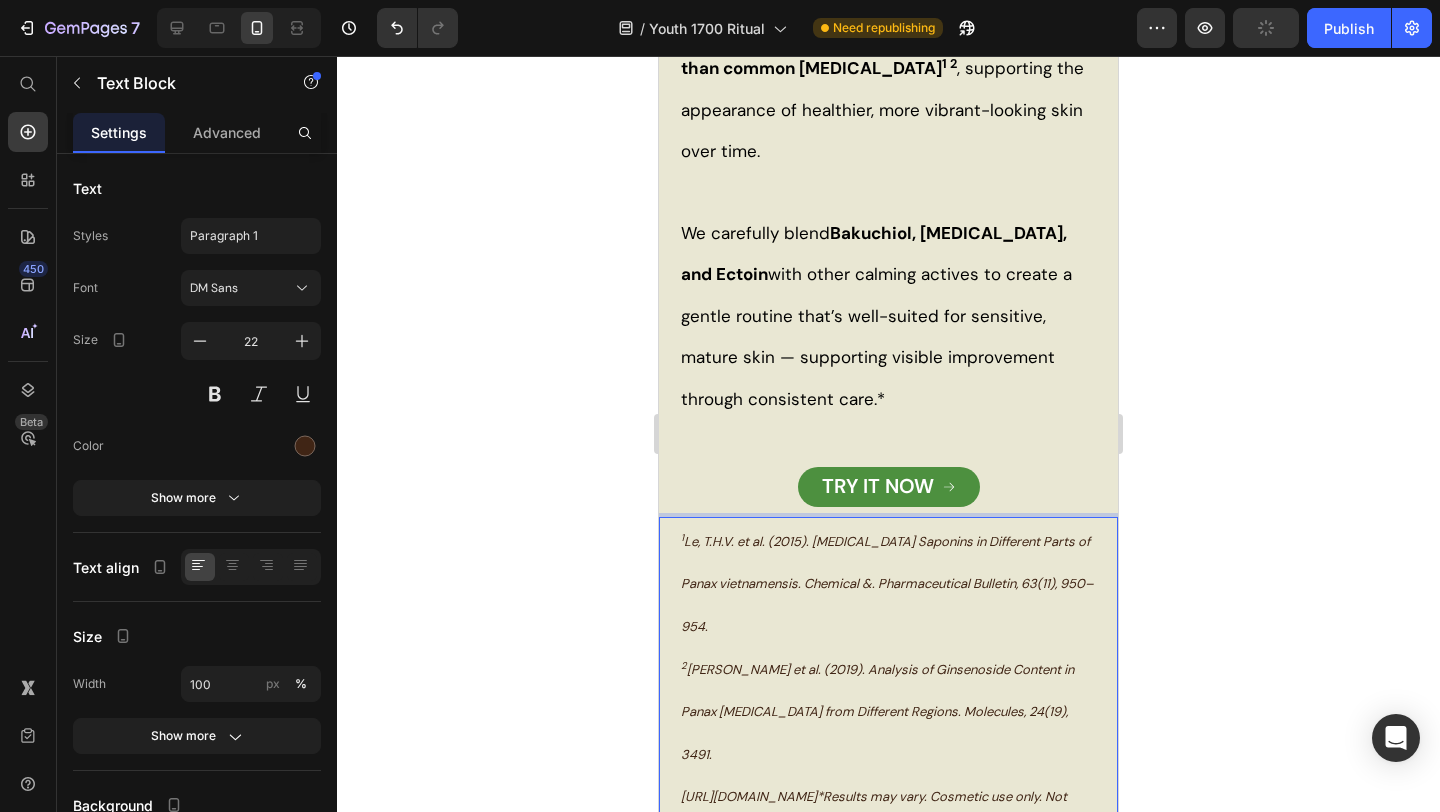 drag, startPoint x: 679, startPoint y: 578, endPoint x: 960, endPoint y: 625, distance: 284.9035 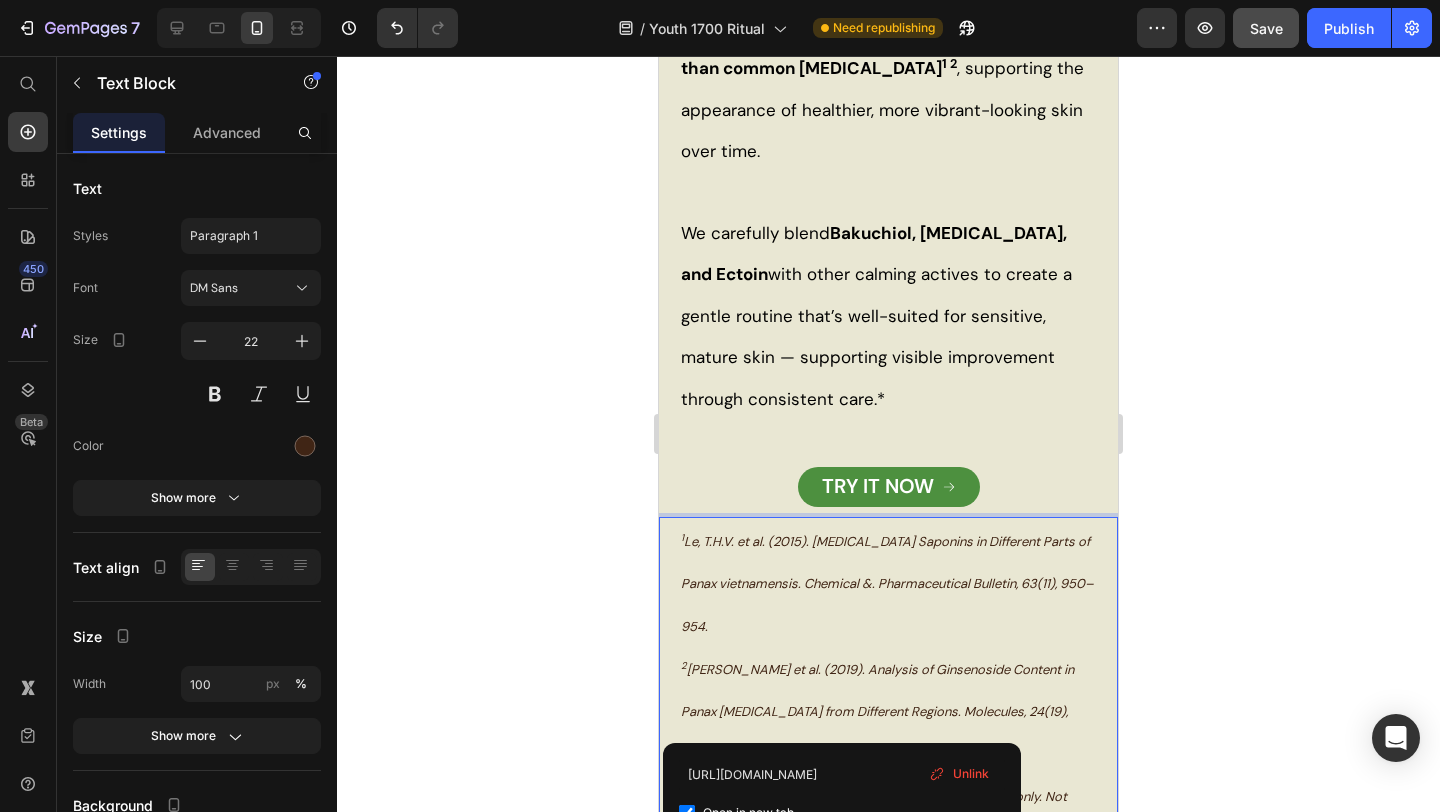 click on "[URL][DOMAIN_NAME] *Results may vary. Cosmetic use only. Not intended to treat or cure any medical condition." at bounding box center (888, 816) 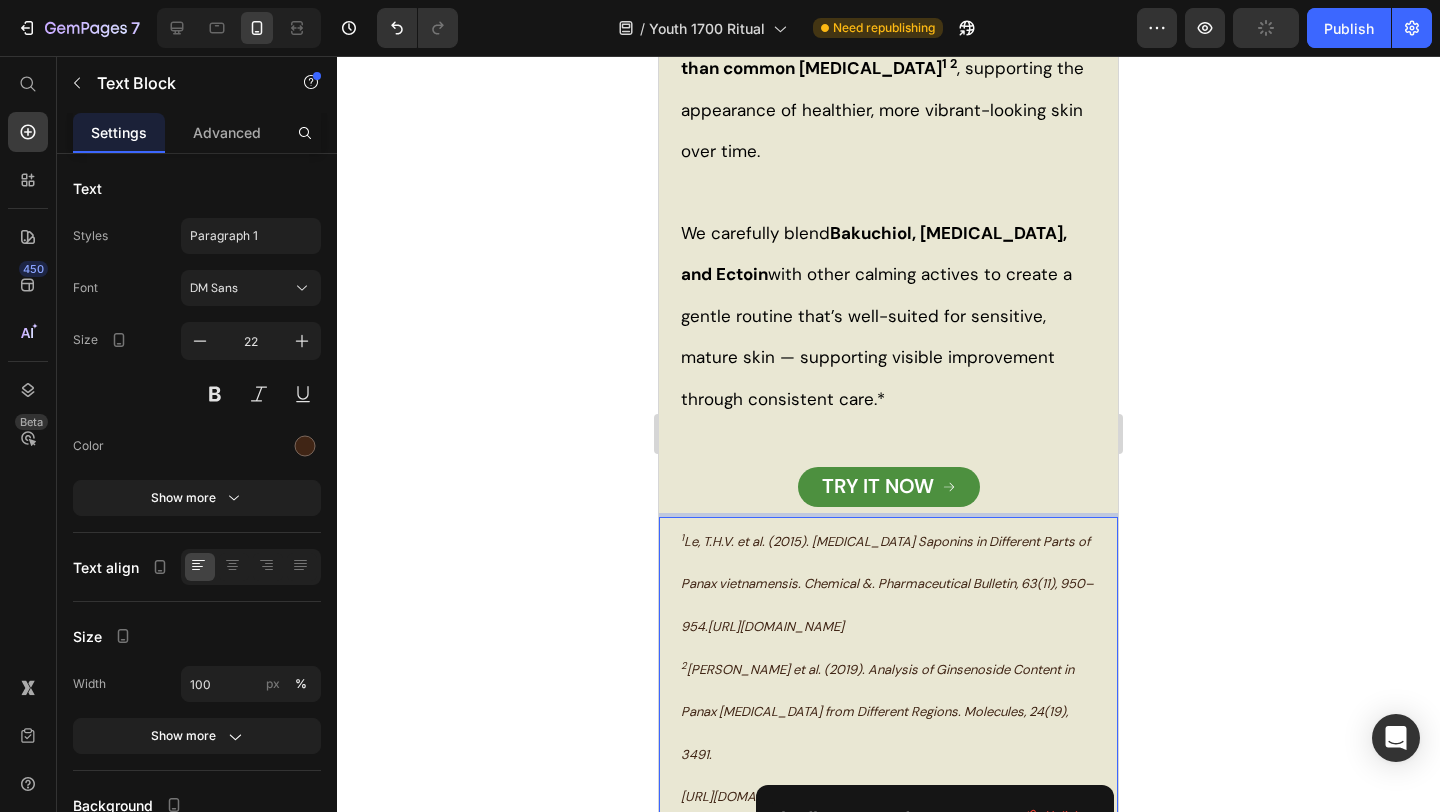 click on "[URL][DOMAIN_NAME]" at bounding box center (888, 795) 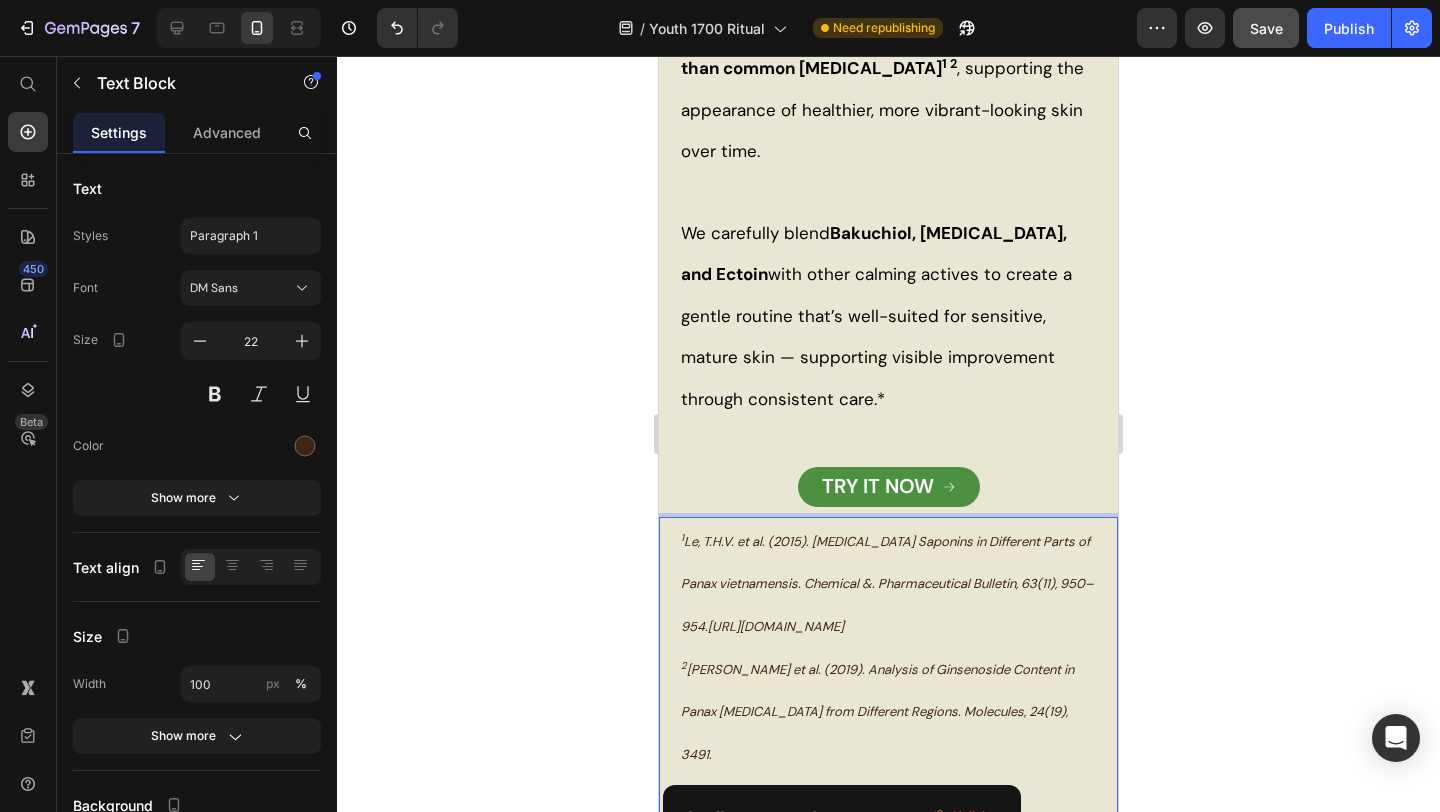drag, startPoint x: 967, startPoint y: 697, endPoint x: 691, endPoint y: 664, distance: 277.96582 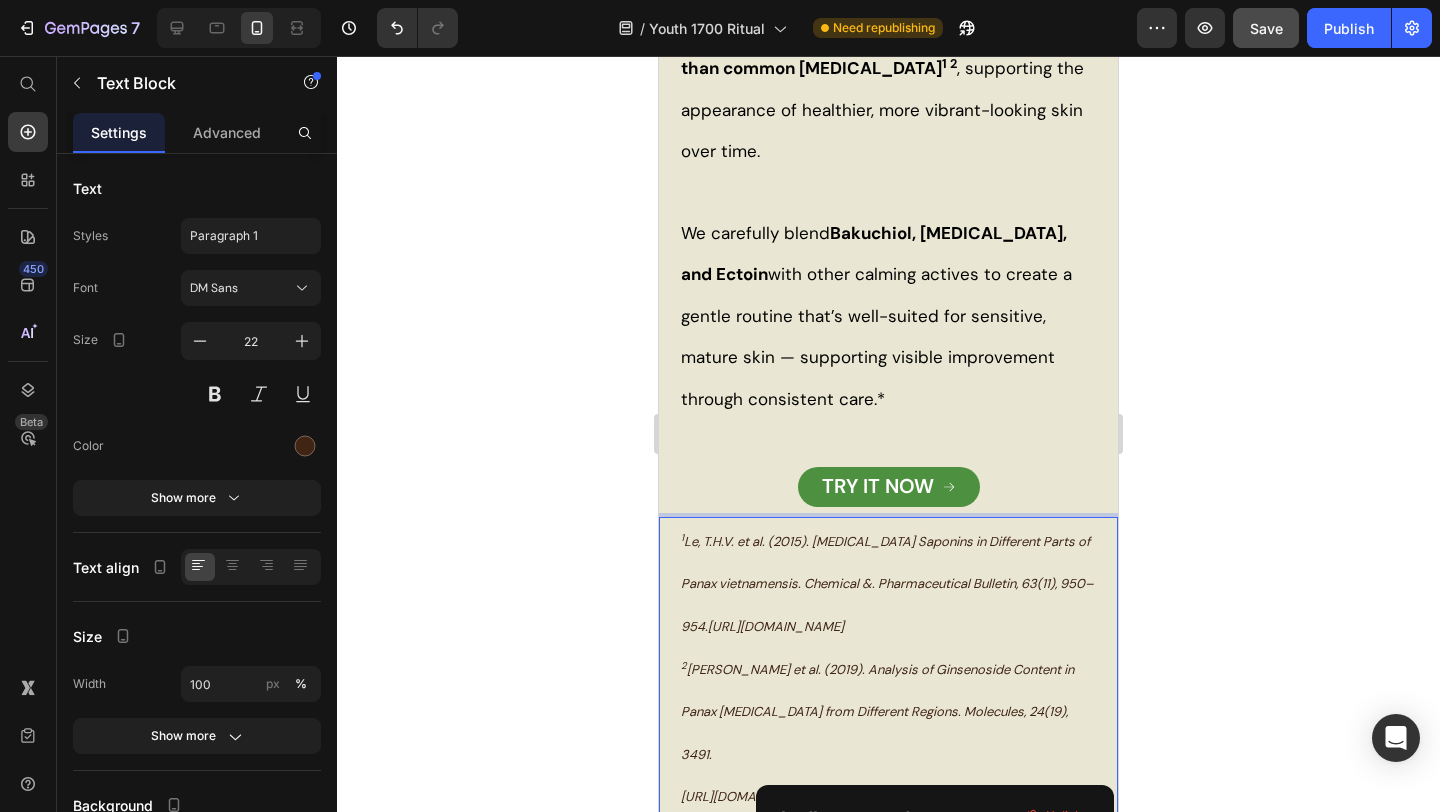 click on "[URL][DOMAIN_NAME]" at bounding box center (749, 796) 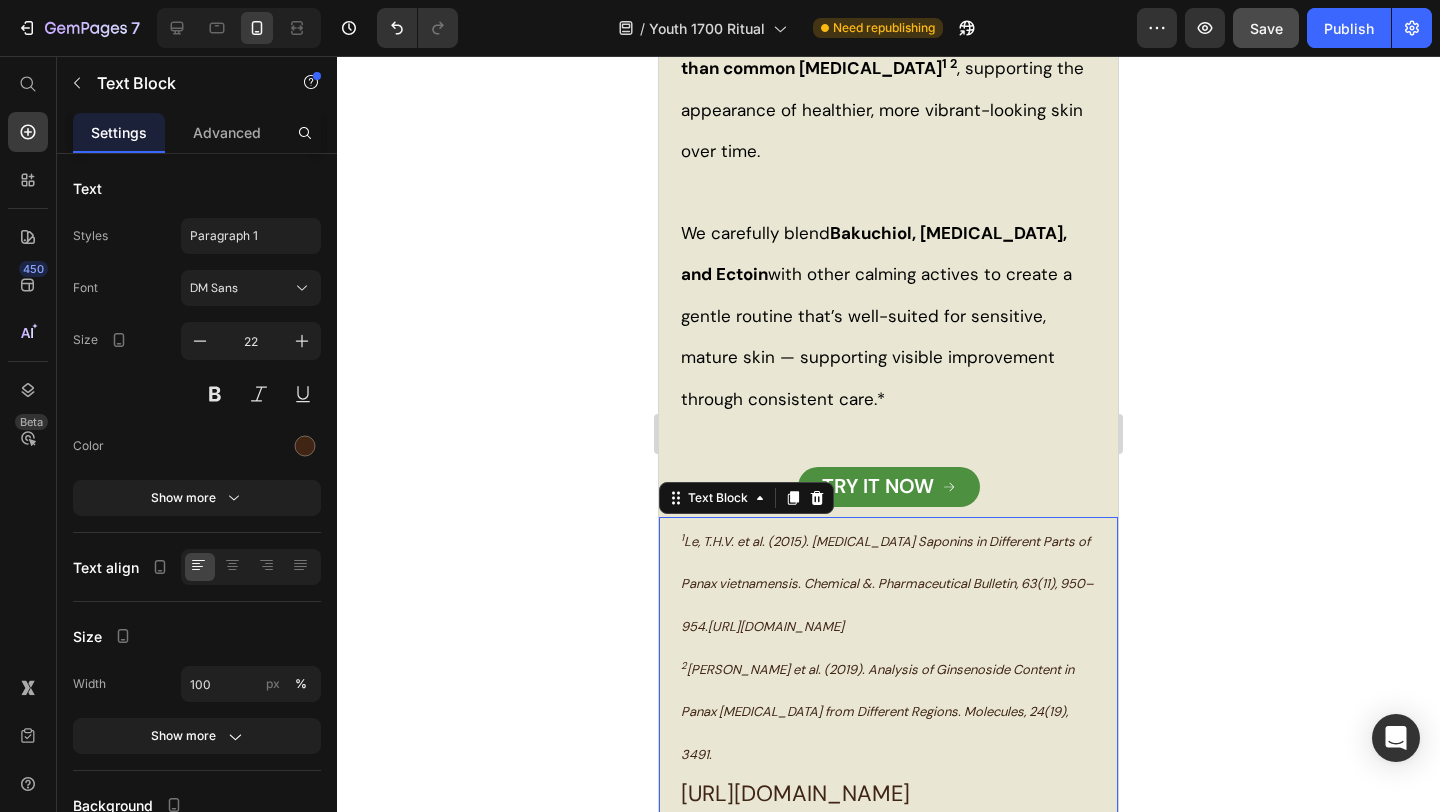 click on "[URL][DOMAIN_NAME]" at bounding box center (795, 793) 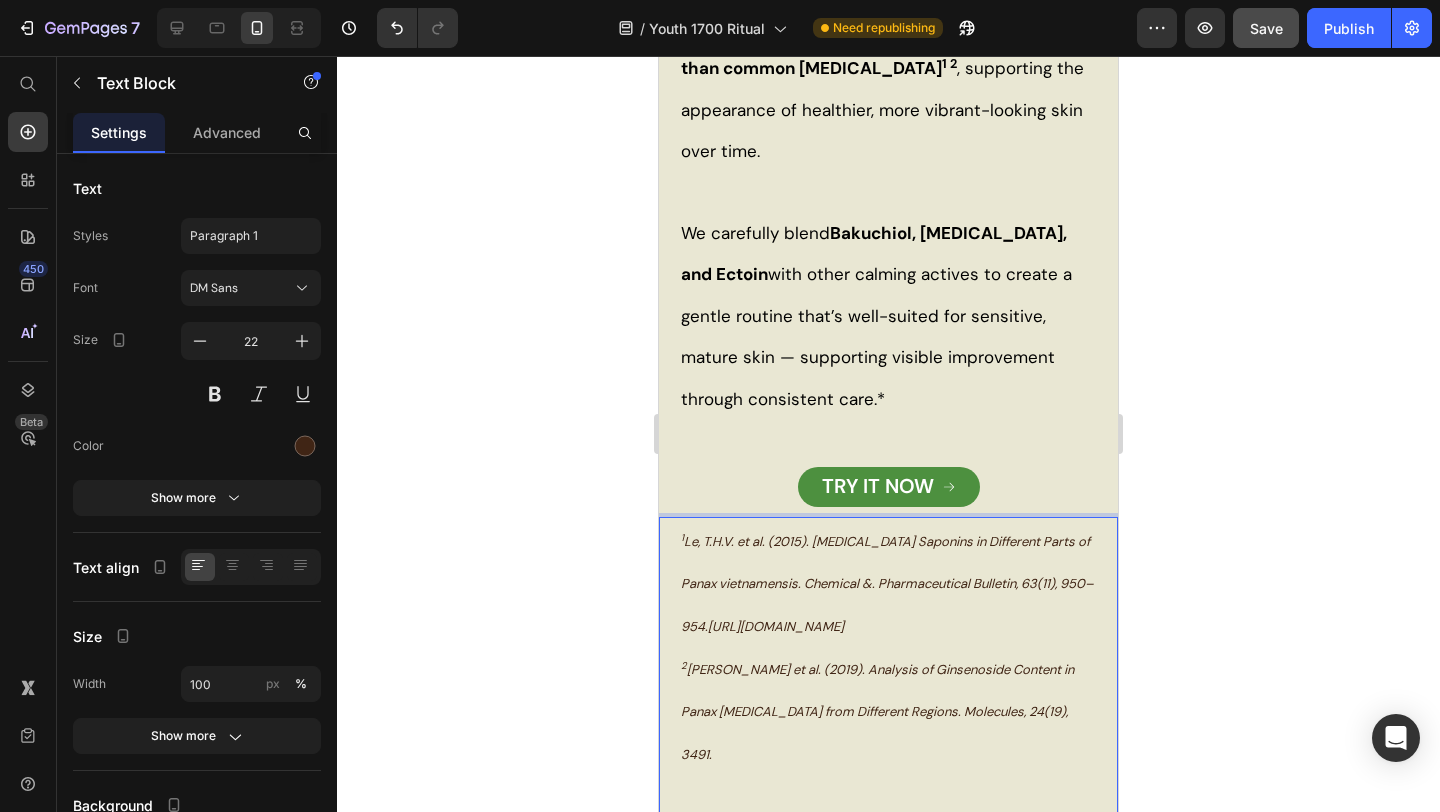 click on "[URL][DOMAIN_NAME]" at bounding box center [749, 836] 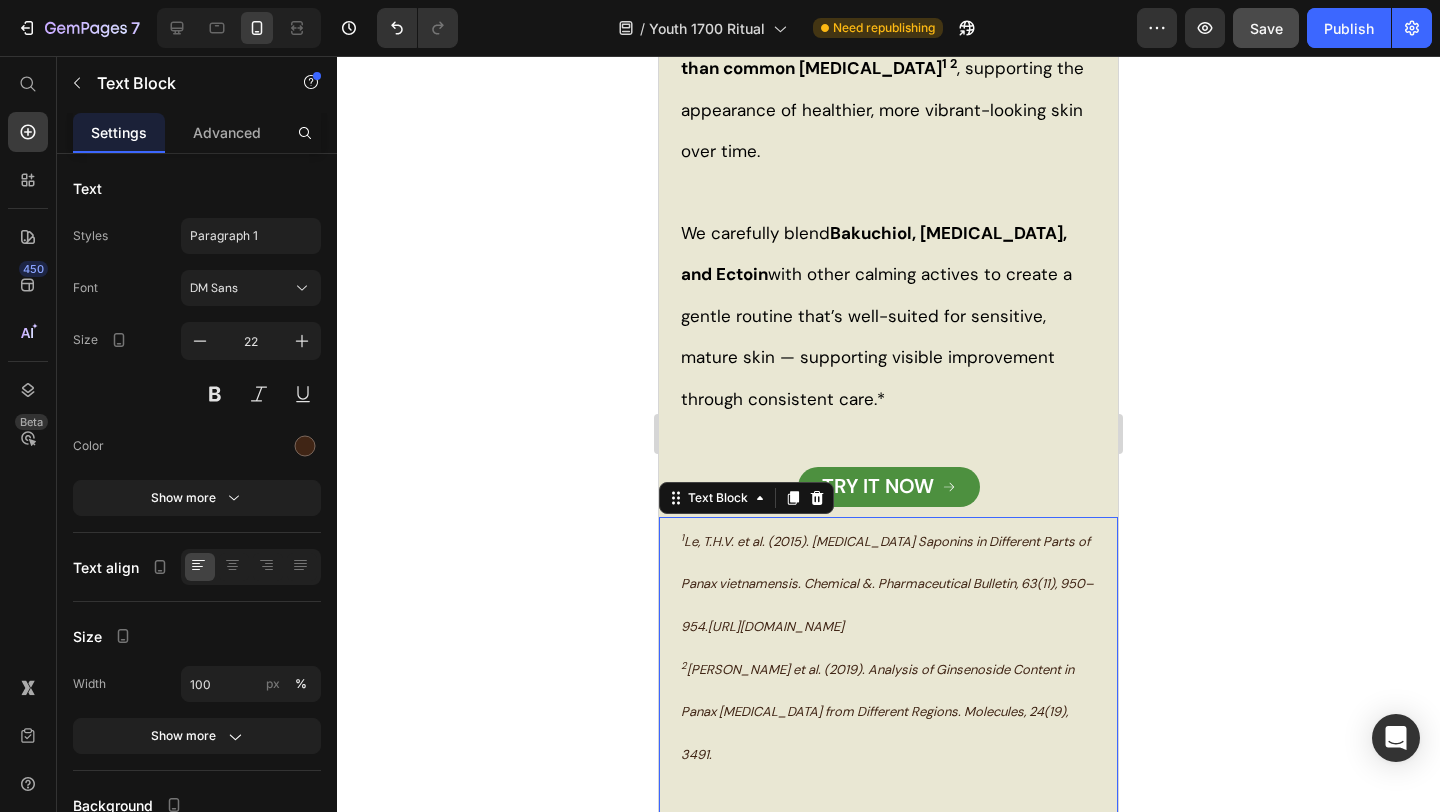 click on "[URL][DOMAIN_NAME]" at bounding box center (795, 833) 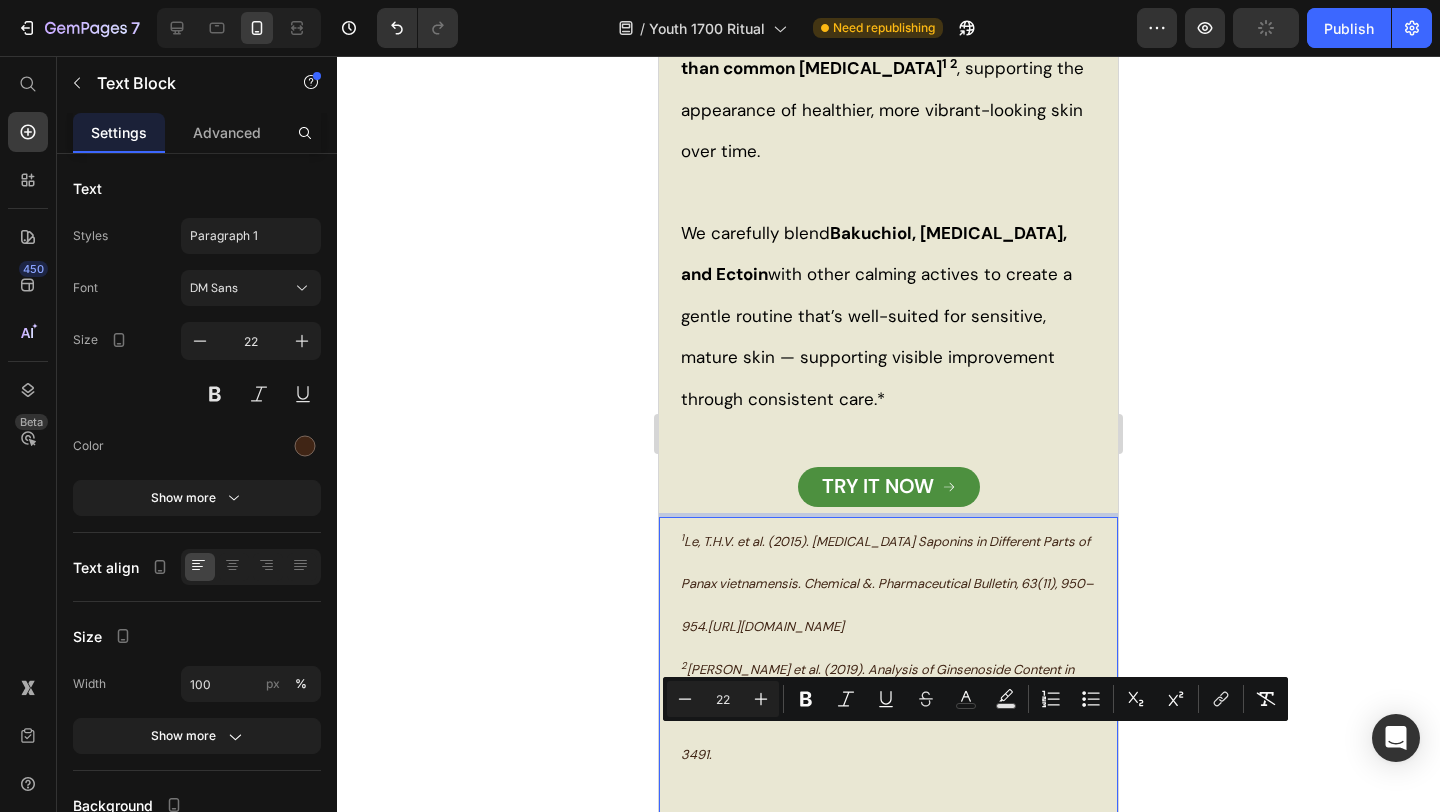 click on "[URL][DOMAIN_NAME]" at bounding box center [795, 833] 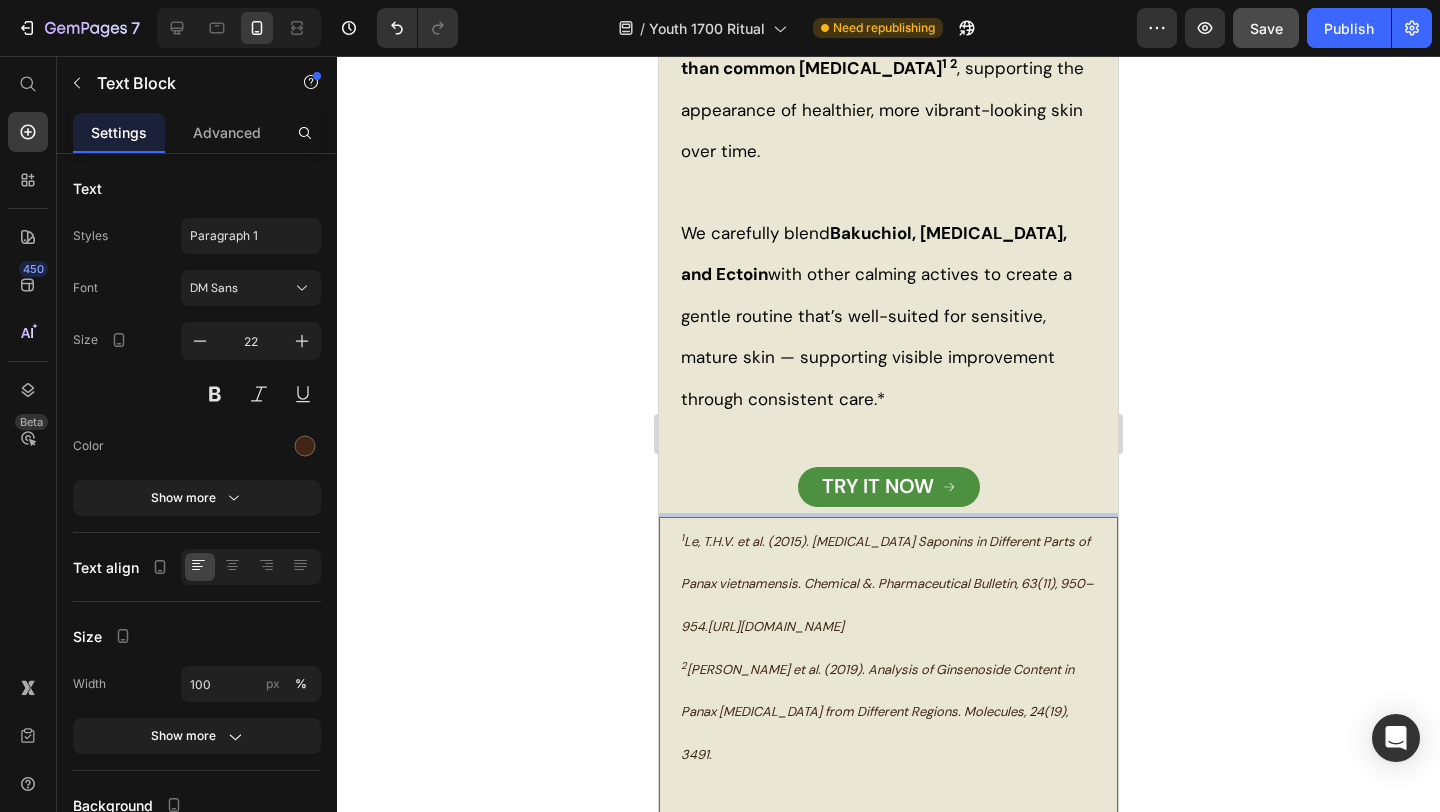 drag, startPoint x: 682, startPoint y: 740, endPoint x: 842, endPoint y: 787, distance: 166.7603 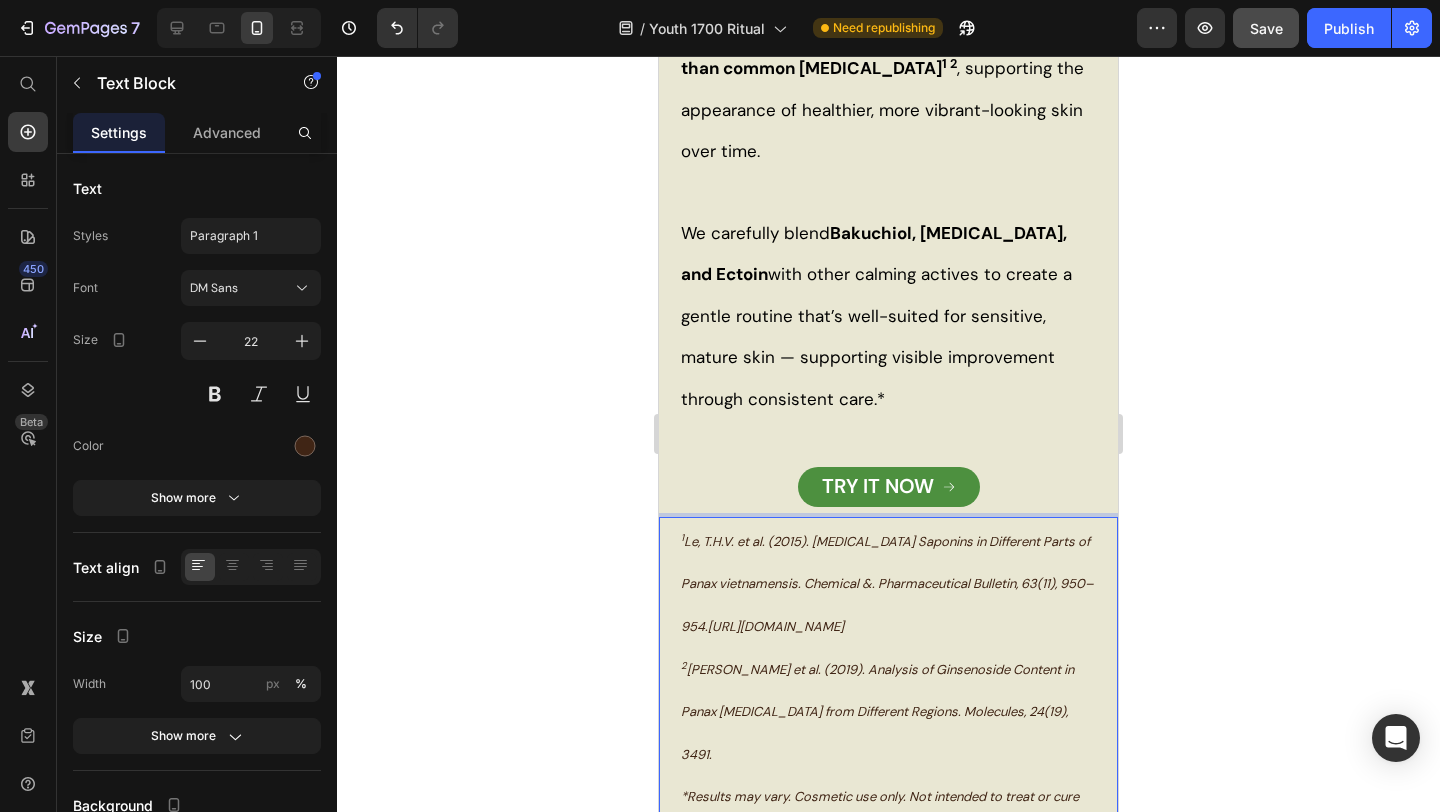 click 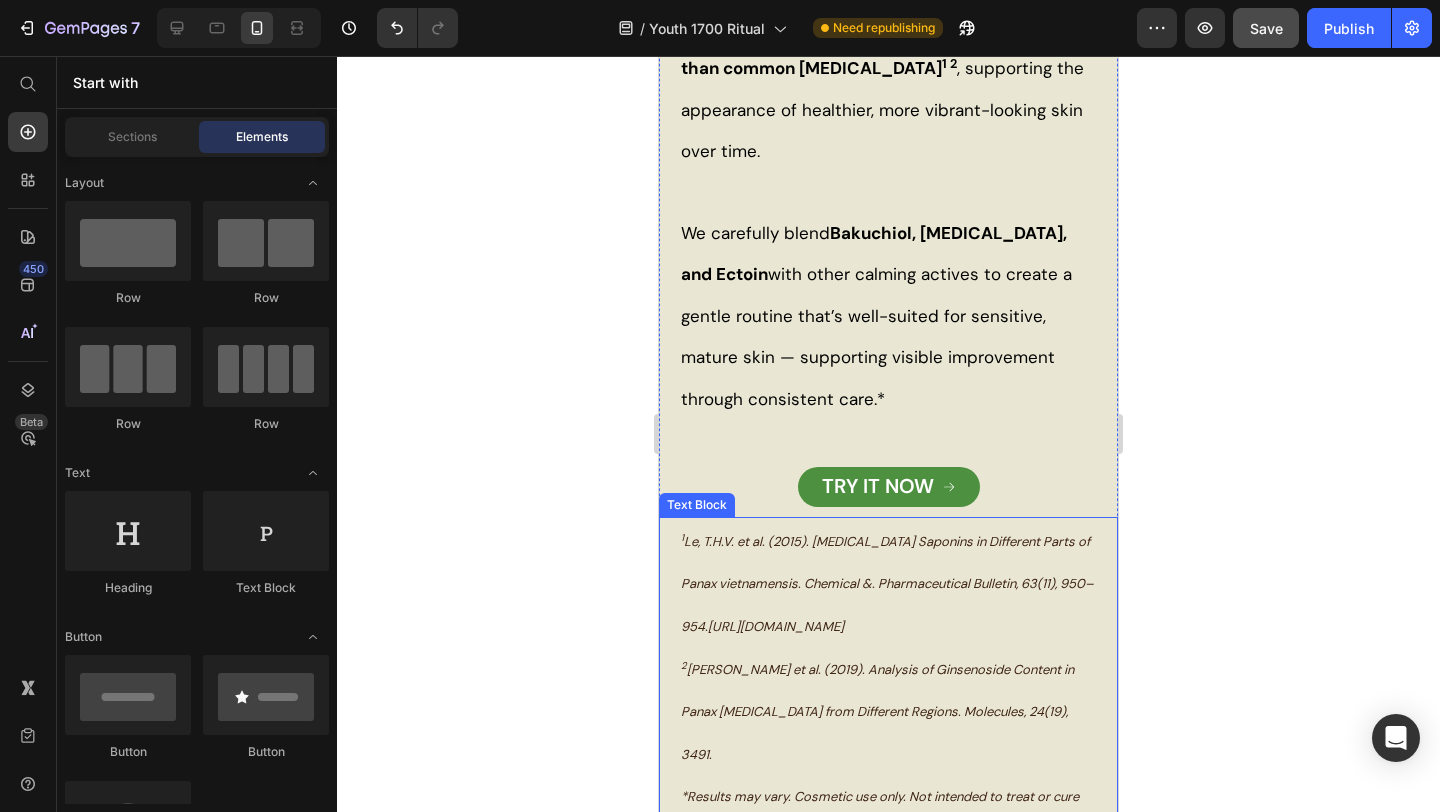 click on "[URL][DOMAIN_NAME]" at bounding box center [776, 626] 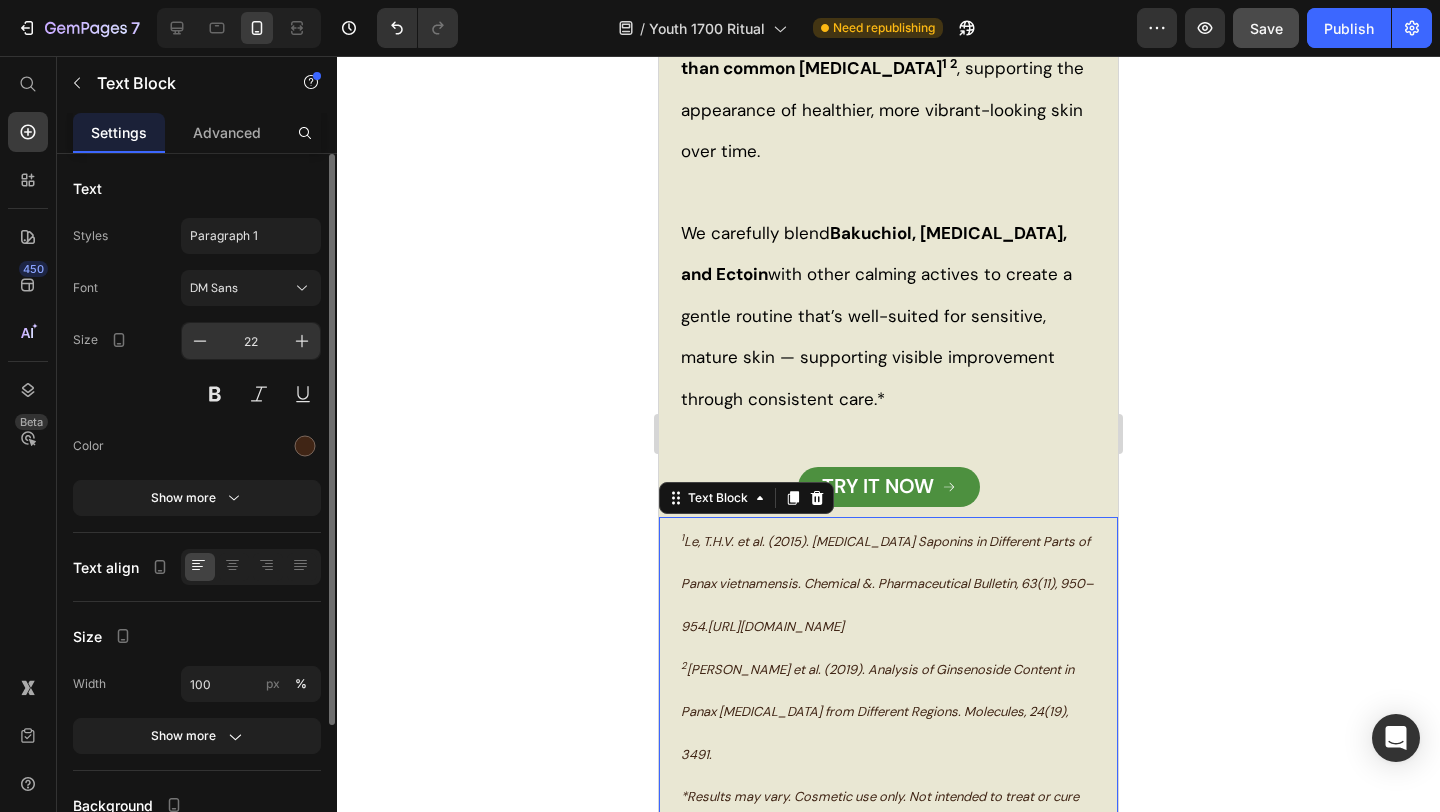 click on "22" 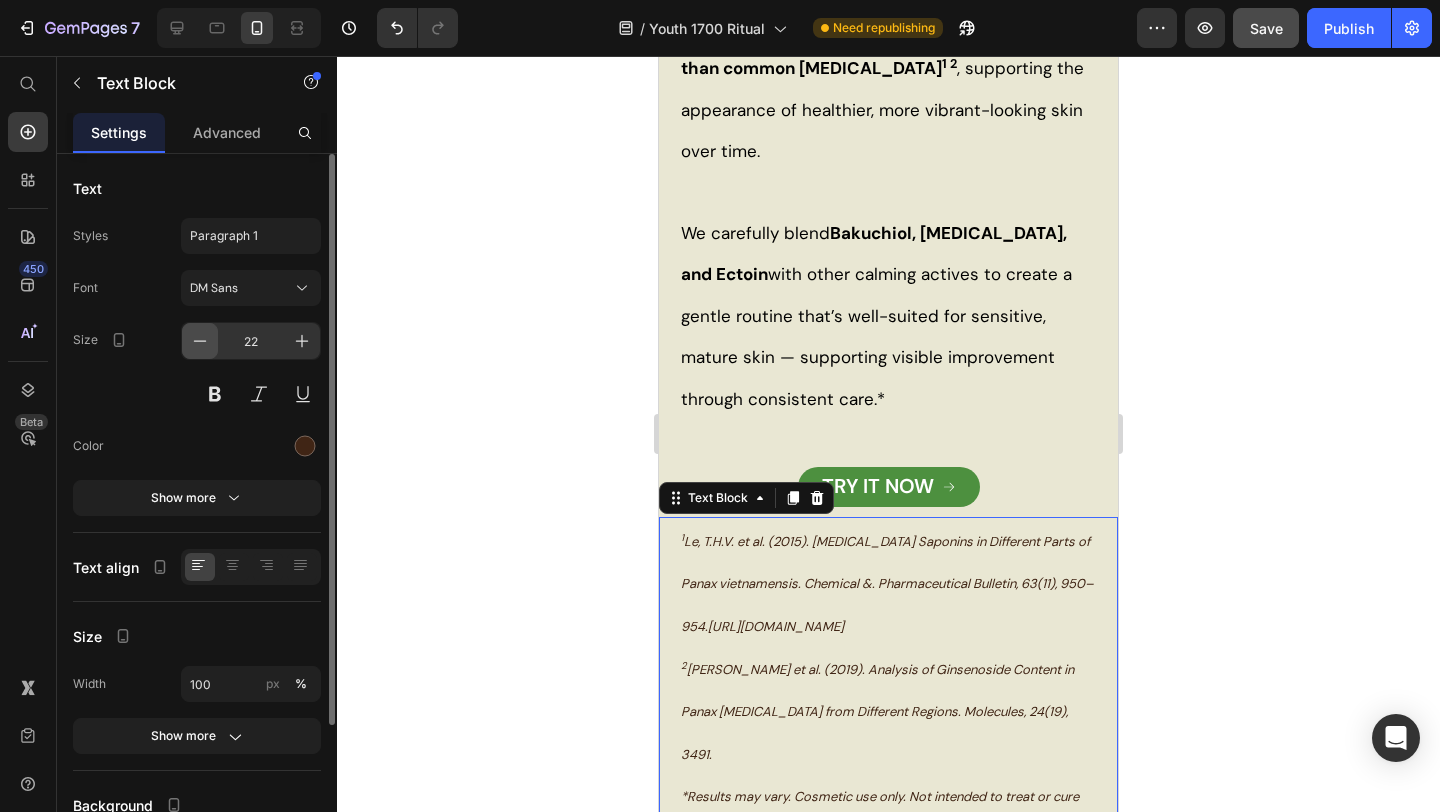 click 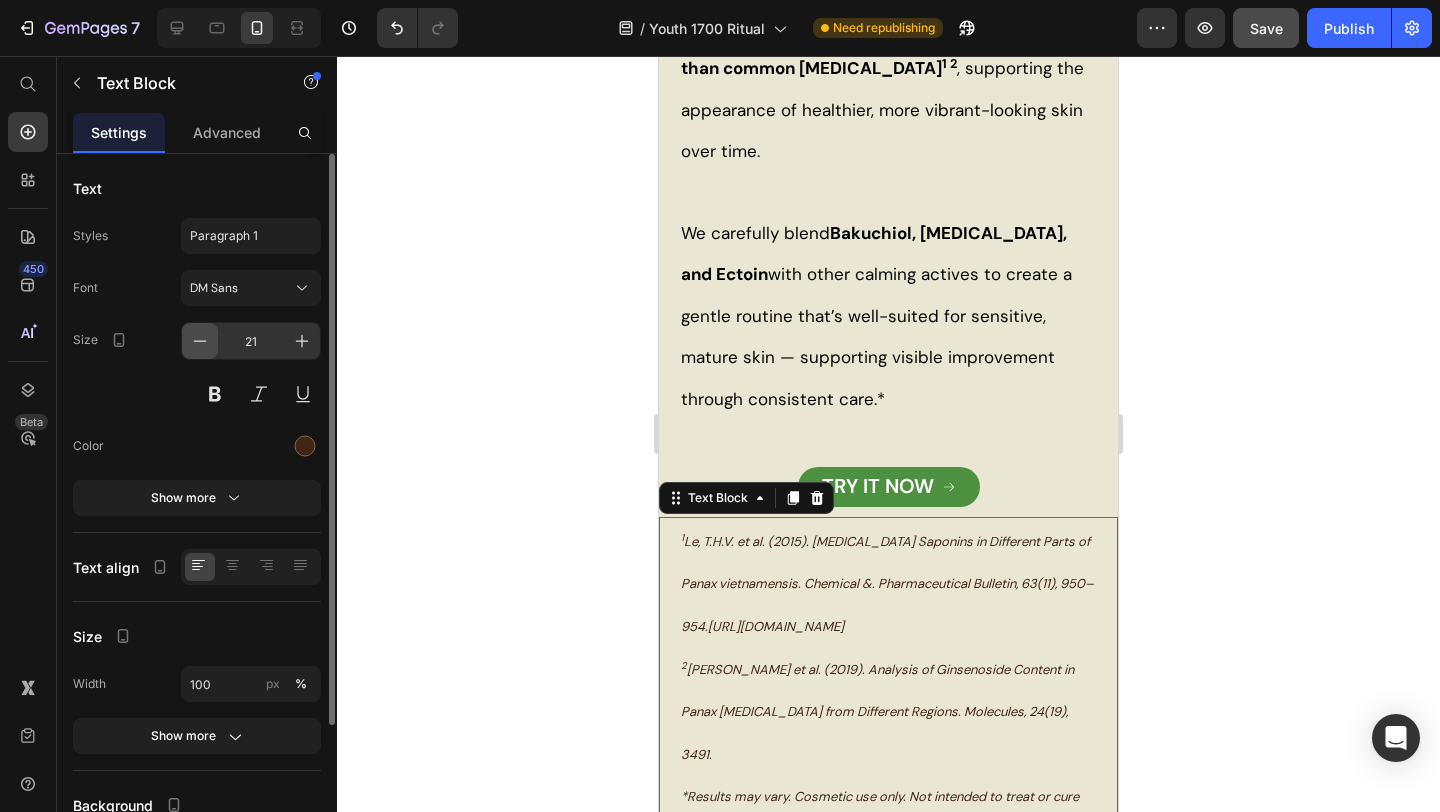 click 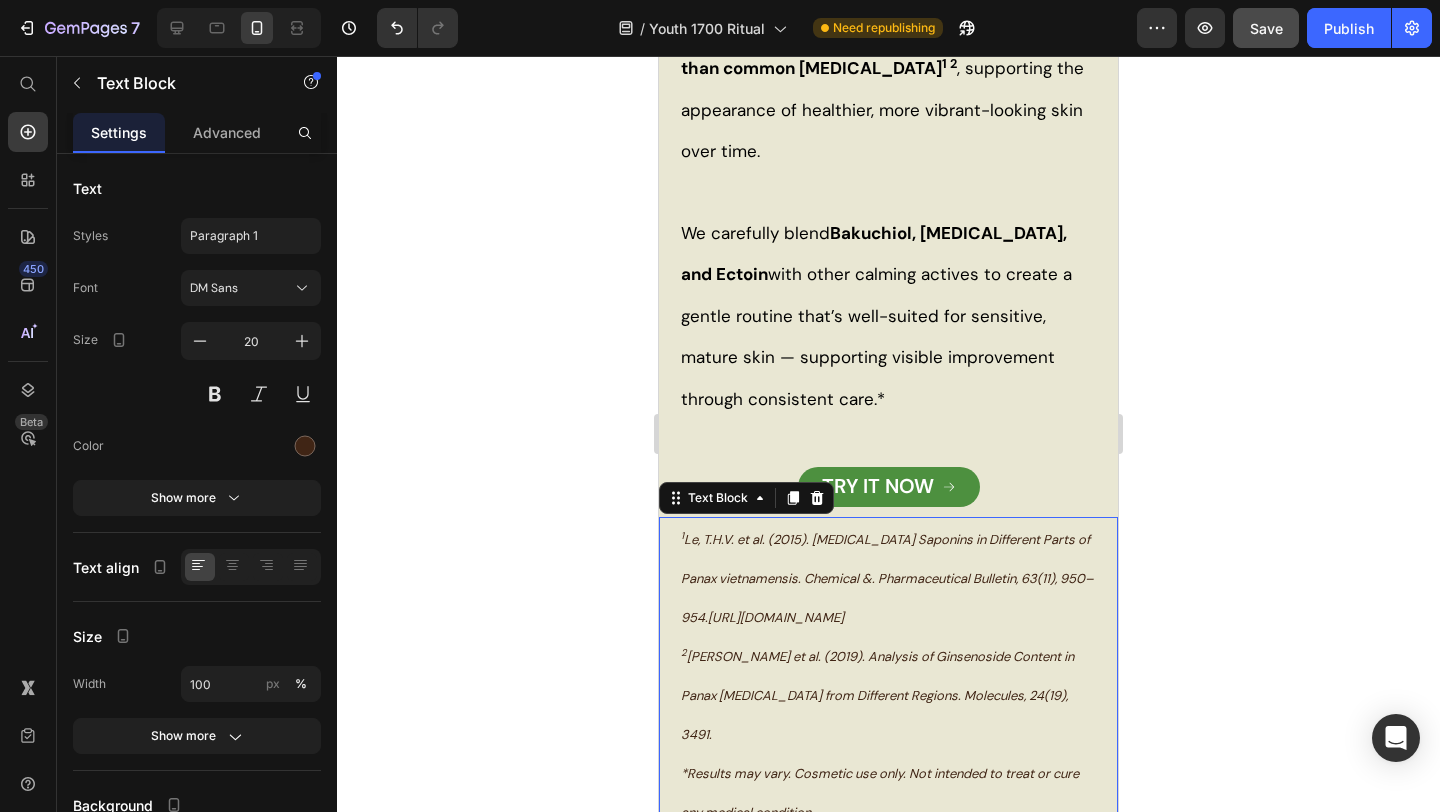 click 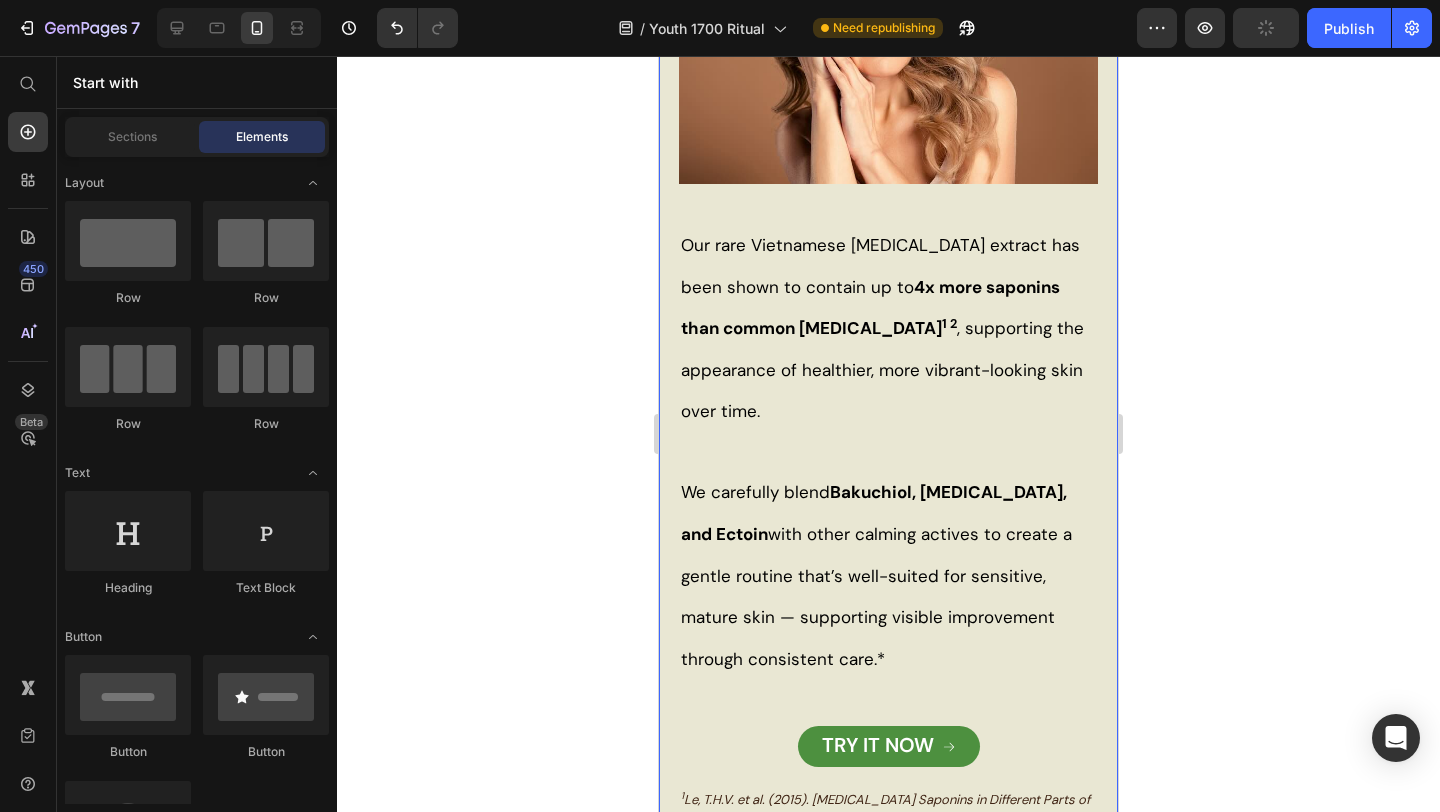 scroll, scrollTop: 2786, scrollLeft: 0, axis: vertical 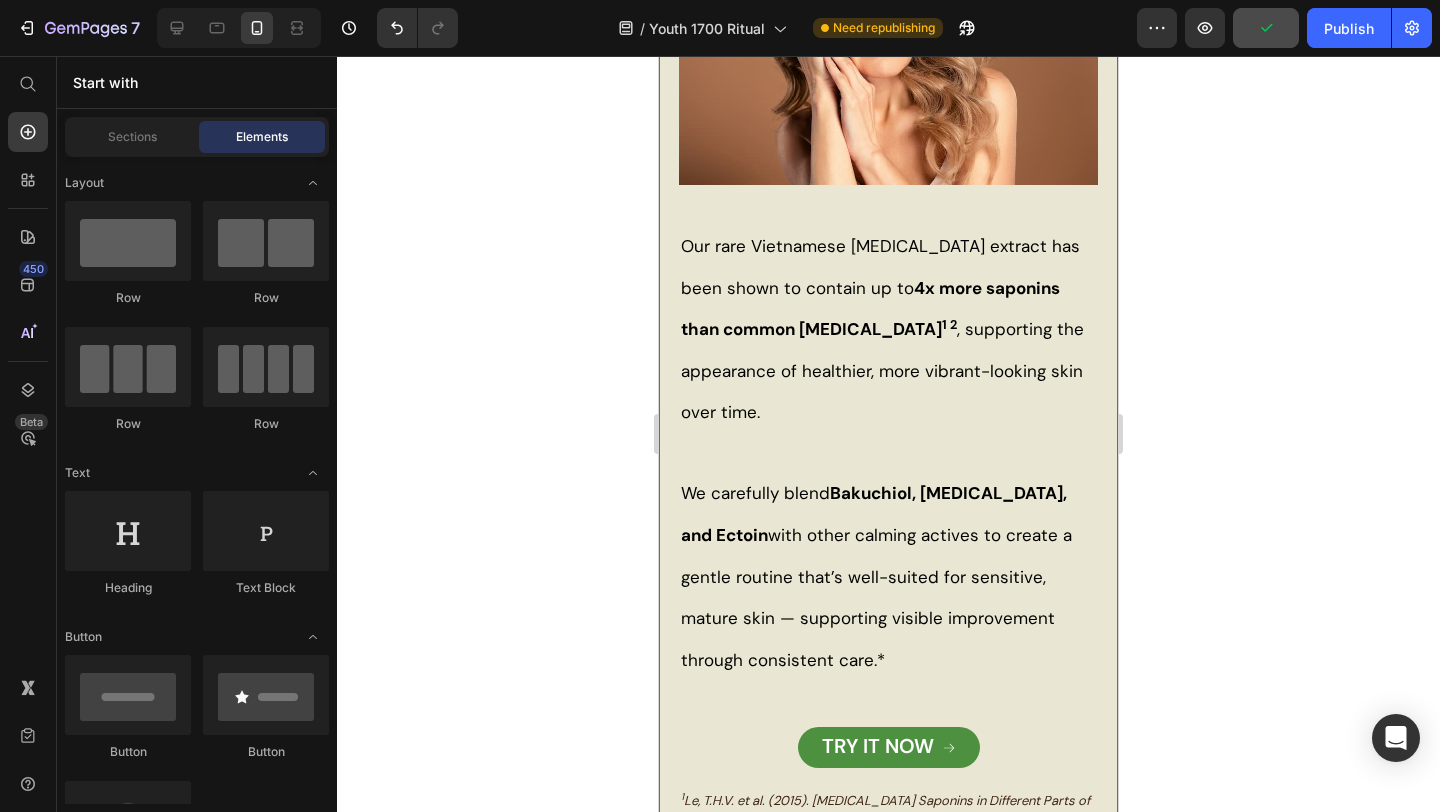 click on "Visible Improvements, Without Harsh Side Effects Heading Image Our rare Vietnamese [MEDICAL_DATA] extract has been shown to contain up to  4x more saponins than common [MEDICAL_DATA]  1 2  , supporting the appearance of healthier, more vibrant-looking skin over time.   We carefully blend  Bakuchiol, [MEDICAL_DATA], and Ectoin  with other calming actives to create a gentle routine that’s well-suited for sensitive, mature skin — supporting visible improvement through consistent care.* Text Block Image
TRY IT NOW Button 1  Le, T.H.V. et al. (2015). [MEDICAL_DATA] Saponins in Different Parts of Panax vietnamensis. Chemical &. Pharmaceutical Bulletin, 63(11), 950–954.  [URL][DOMAIN_NAME] 2  [PERSON_NAME] et al. (2019). Analysis of Ginsenoside Content in Panax [MEDICAL_DATA] from Different Regions. Molecules, 24(19), 3491.  *Results may vary. Cosmetic use only. Not intended to treat or cure any medical condition. Text Block" at bounding box center (888, 437) 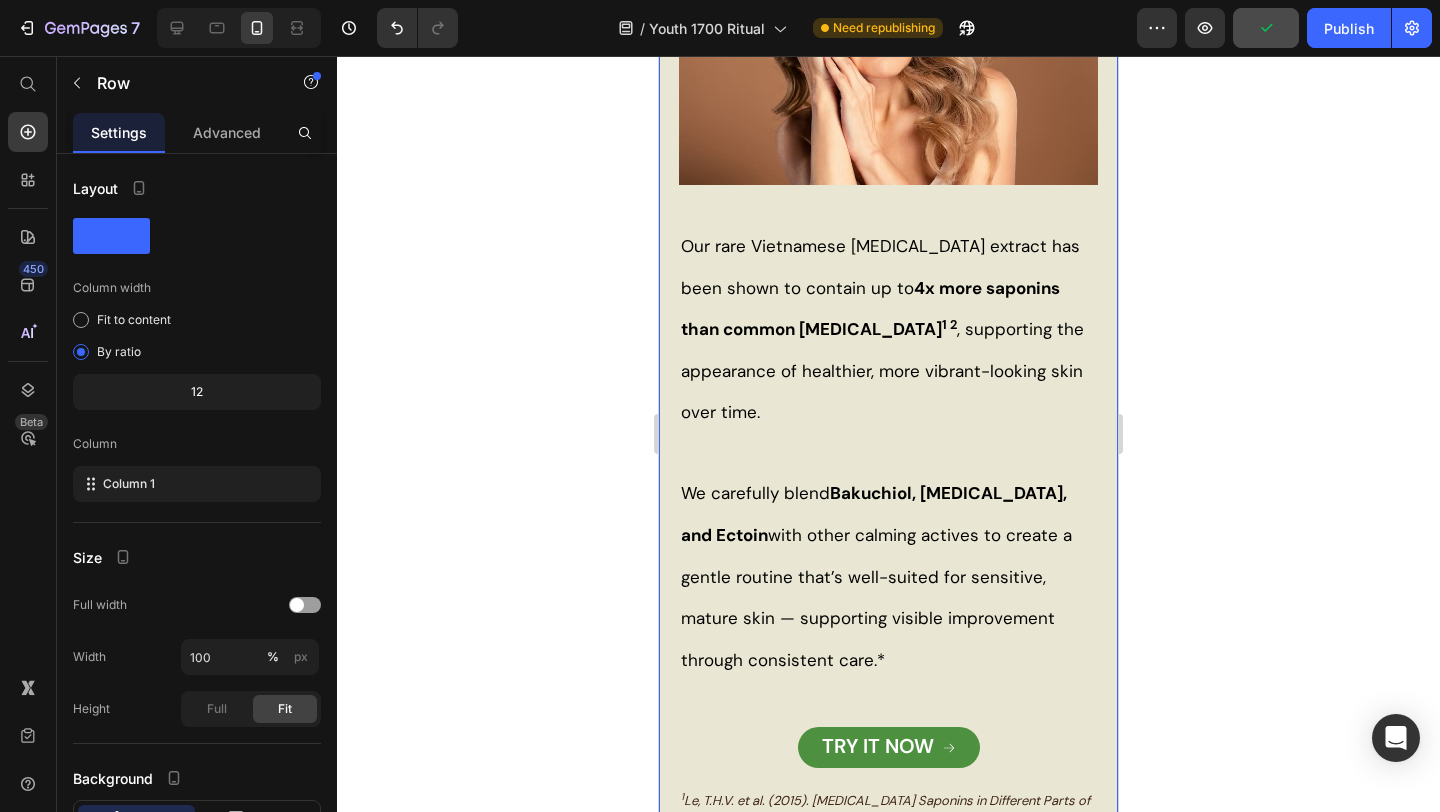 click on "Visible Improvements, Without Harsh Side Effects Heading Image Our rare Vietnamese [MEDICAL_DATA] extract has been shown to contain up to  4x more saponins than common [MEDICAL_DATA]  1 2  , supporting the appearance of healthier, more vibrant-looking skin over time.   We carefully blend  Bakuchiol, [MEDICAL_DATA], and Ectoin  with other calming actives to create a gentle routine that’s well-suited for sensitive, mature skin — supporting visible improvement through consistent care.* Text Block Image
TRY IT NOW Button 1  Le, T.H.V. et al. (2015). [MEDICAL_DATA] Saponins in Different Parts of Panax vietnamensis. Chemical &. Pharmaceutical Bulletin, 63(11), 950–954.  [URL][DOMAIN_NAME] 2  [PERSON_NAME] et al. (2019). Analysis of Ginsenoside Content in Panax [MEDICAL_DATA] from Different Regions. Molecules, 24(19), 3491.  *Results may vary. Cosmetic use only. Not intended to treat or cure any medical condition. Text Block" at bounding box center [888, 437] 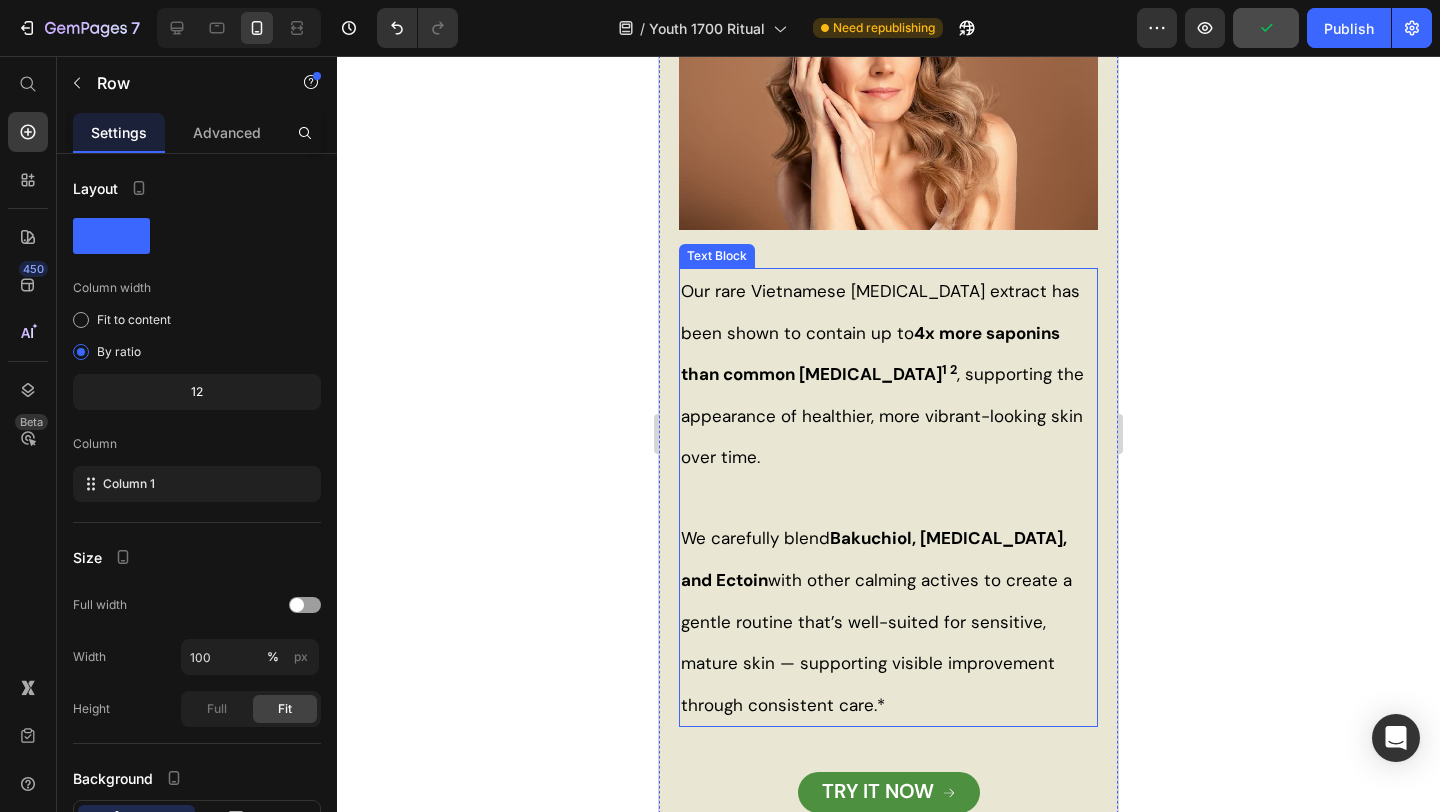 scroll, scrollTop: 2737, scrollLeft: 0, axis: vertical 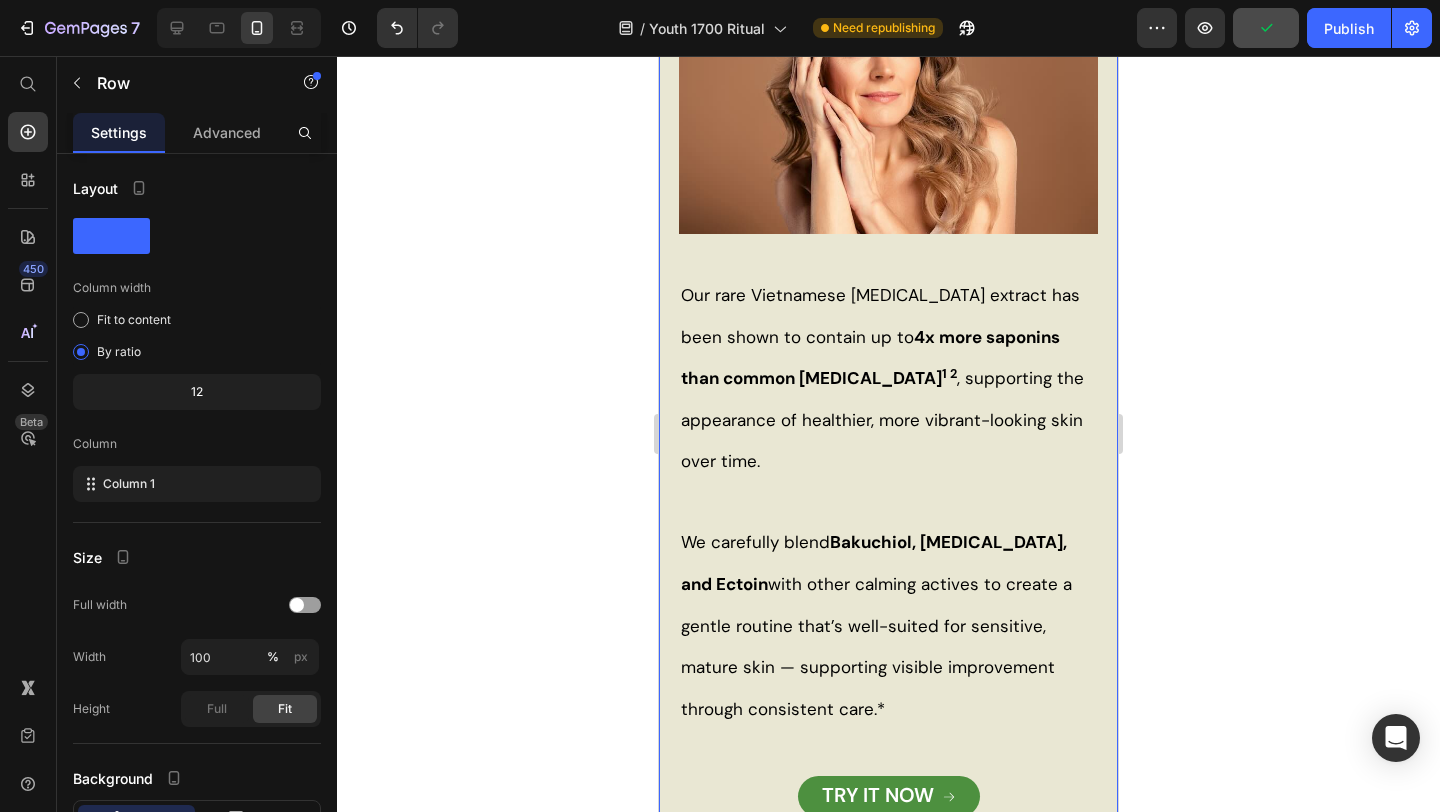 click on "Visible Improvements, Without Harsh Side Effects Heading Image Our rare Vietnamese [MEDICAL_DATA] extract has been shown to contain up to  4x more saponins than common [MEDICAL_DATA]  1 2  , supporting the appearance of healthier, more vibrant-looking skin over time.   We carefully blend  Bakuchiol, [MEDICAL_DATA], and Ectoin  with other calming actives to create a gentle routine that’s well-suited for sensitive, mature skin — supporting visible improvement through consistent care.* Text Block Image
TRY IT NOW Button 1  Le, T.H.V. et al. (2015). [MEDICAL_DATA] Saponins in Different Parts of Panax vietnamensis. Chemical &. Pharmaceutical Bulletin, 63(11), 950–954.  [URL][DOMAIN_NAME] 2  [PERSON_NAME] et al. (2019). Analysis of Ginsenoside Content in Panax [MEDICAL_DATA] from Different Regions. Molecules, 24(19), 3491.  *Results may vary. Cosmetic use only. Not intended to treat or cure any medical condition. Text Block" at bounding box center (888, 486) 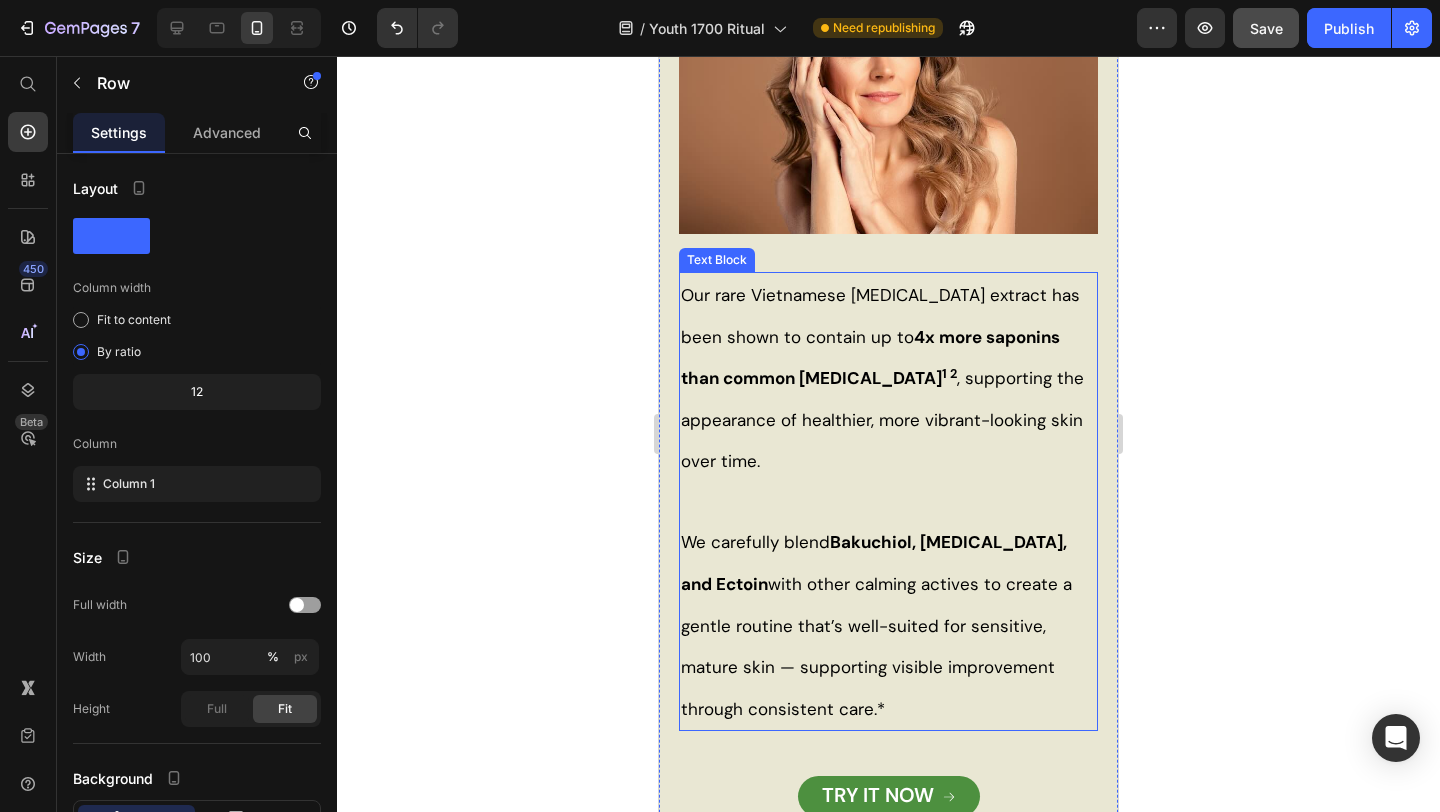 click on "We carefully blend  Bakuchiol, [MEDICAL_DATA], and Ectoin  with other calming actives to create a gentle routine that’s well-suited for sensitive, mature skin — supporting visible improvement through consistent care.*" at bounding box center [888, 625] 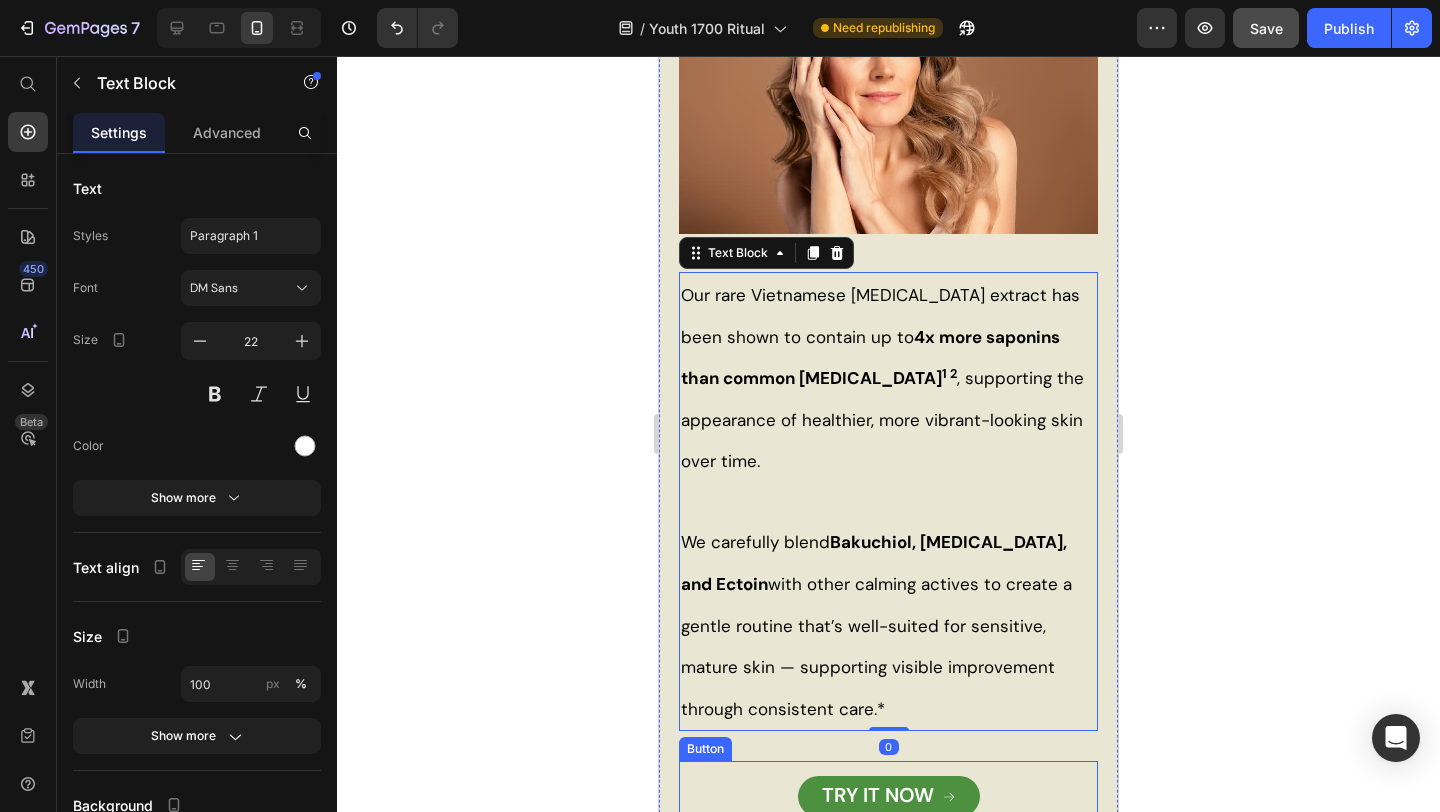 click on "TRY IT NOW Button" at bounding box center (888, 788) 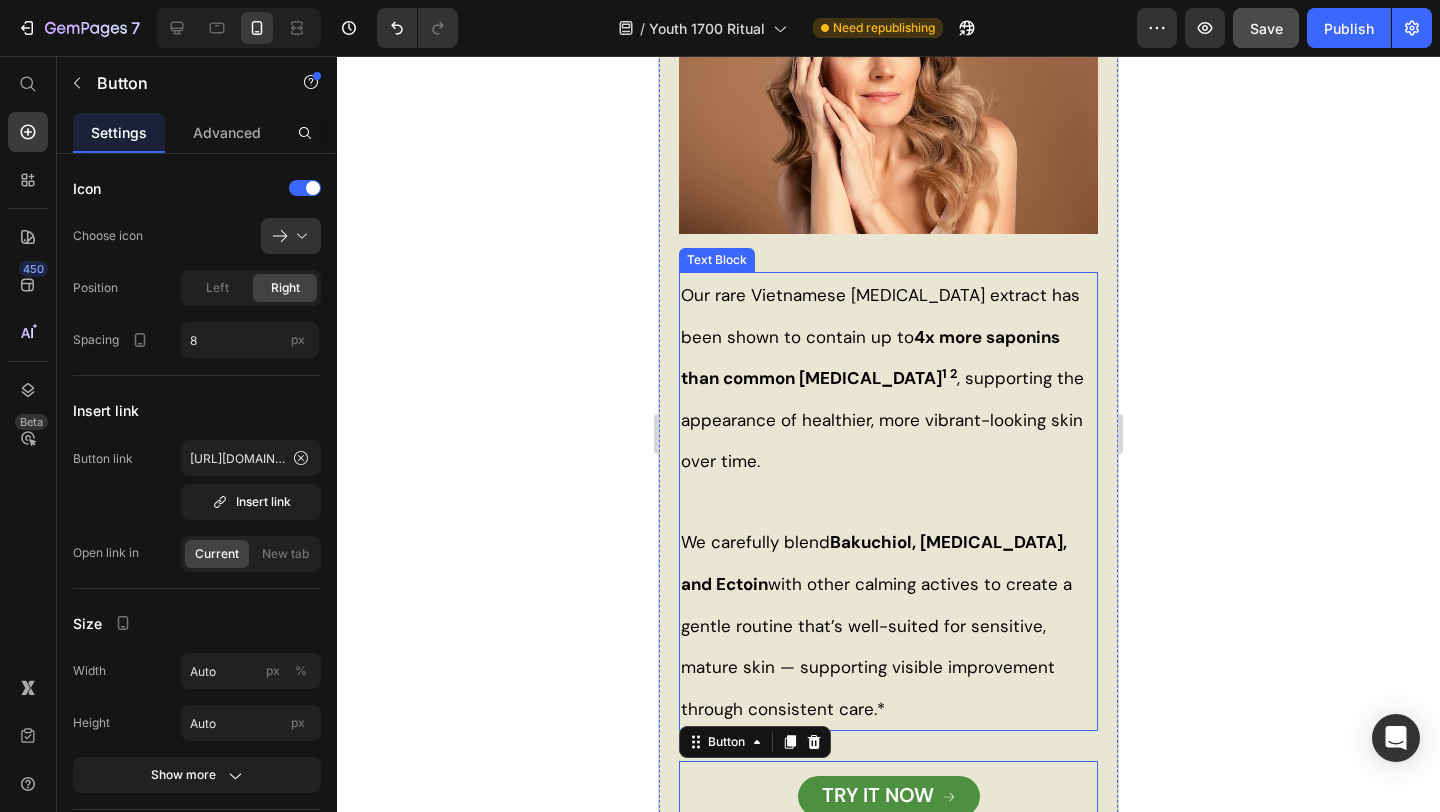 scroll, scrollTop: 2677, scrollLeft: 0, axis: vertical 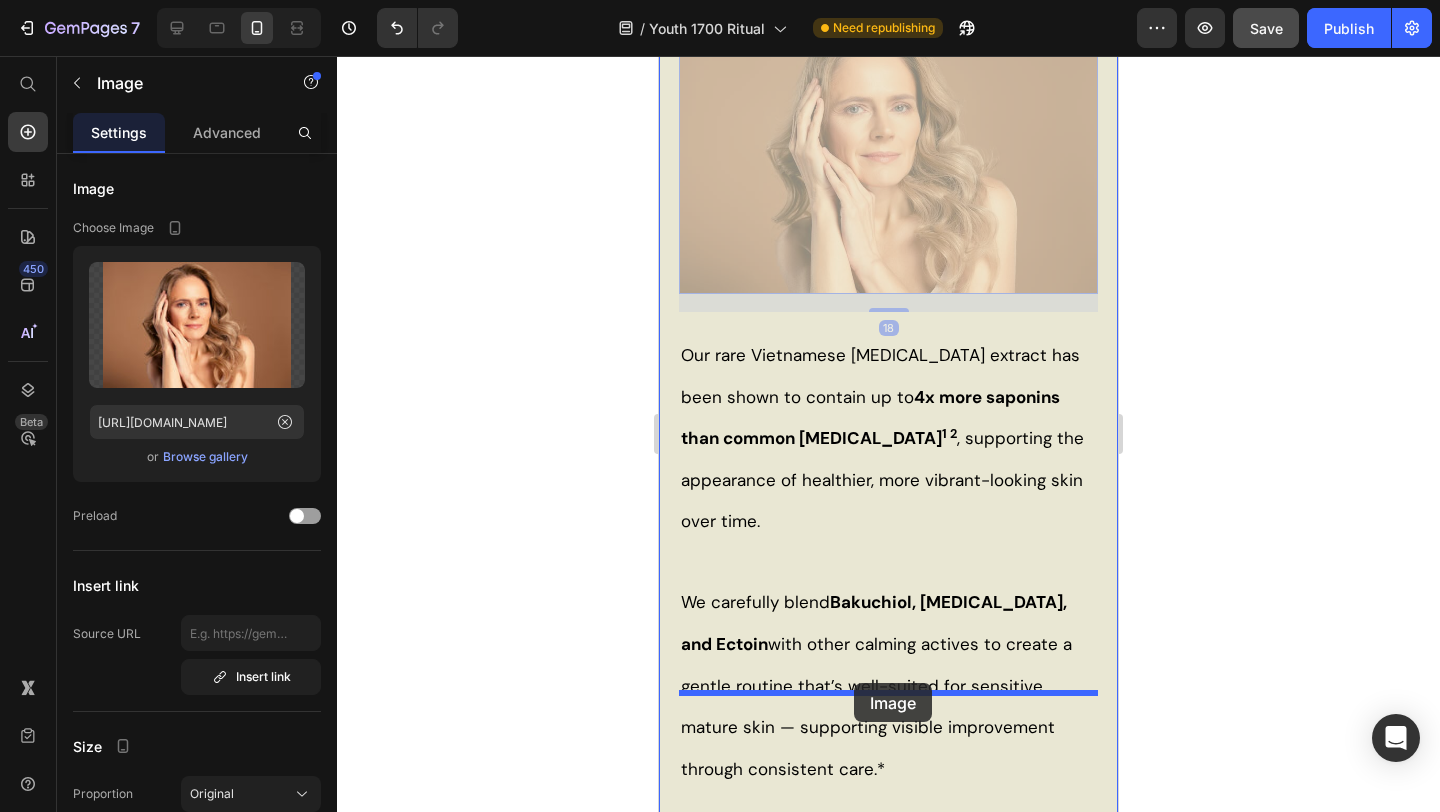drag, startPoint x: 845, startPoint y: 161, endPoint x: 854, endPoint y: 683, distance: 522.0776 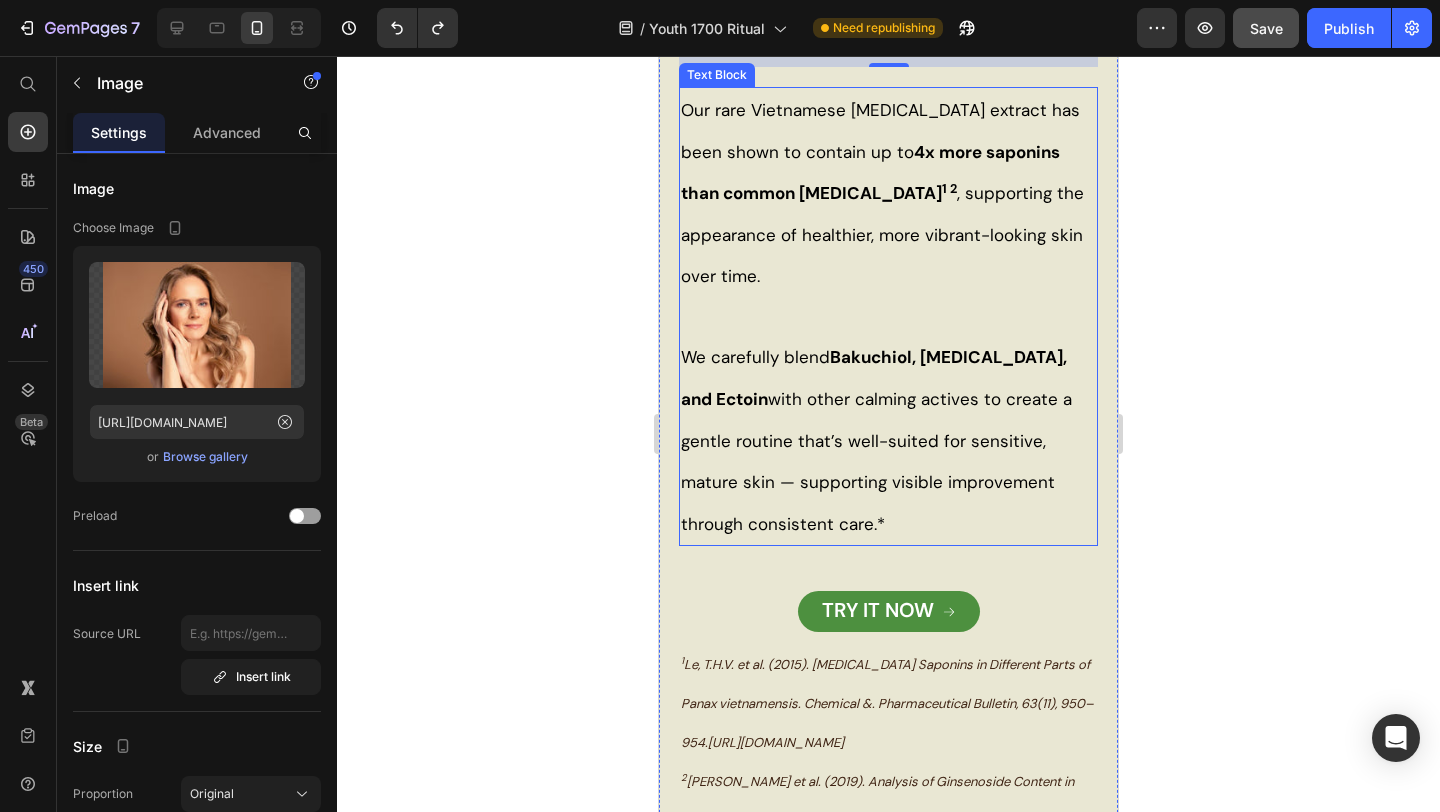 scroll, scrollTop: 2970, scrollLeft: 0, axis: vertical 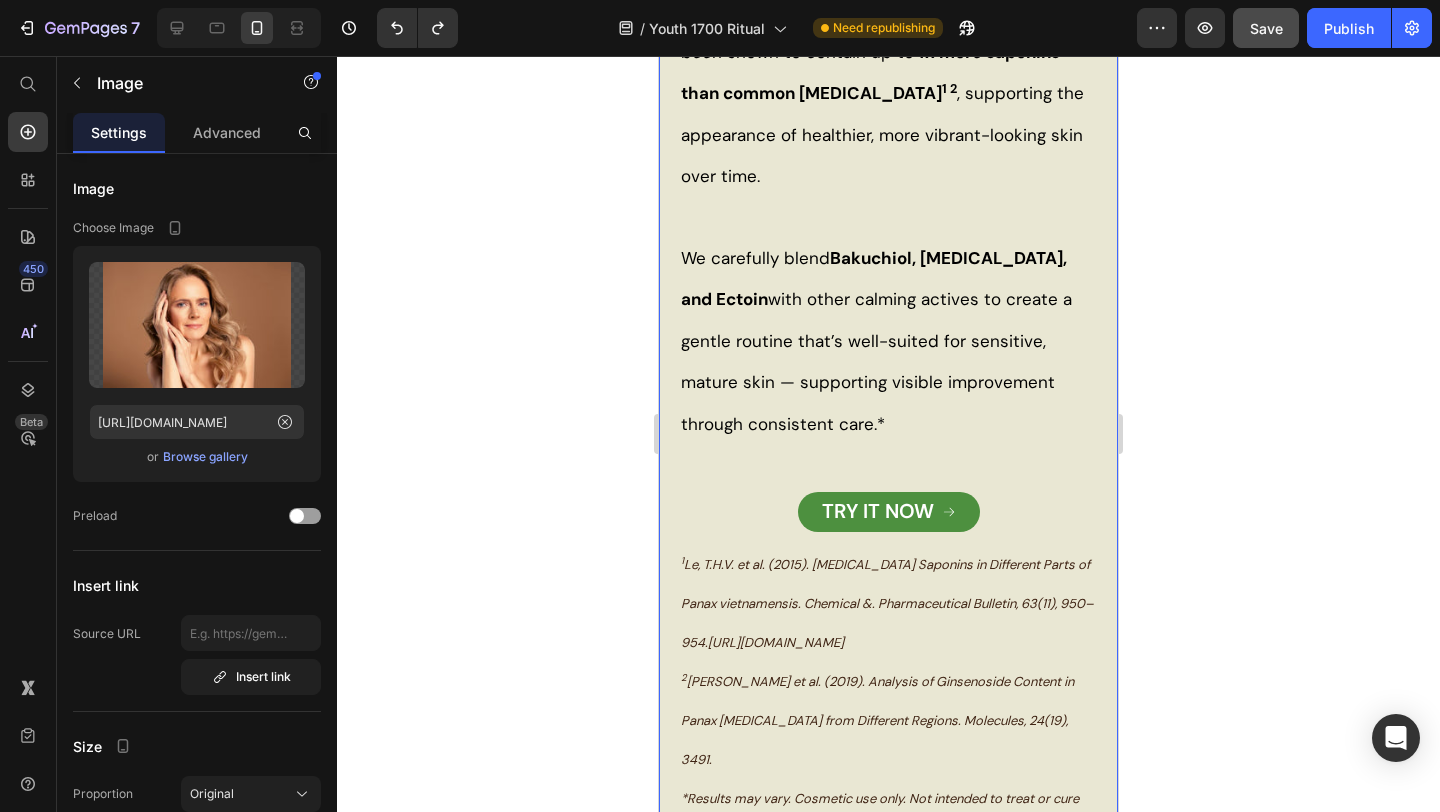 click on "Visible Improvements, Without Harsh Side Effects Heading Image   18 Our rare Vietnamese [MEDICAL_DATA] extract has been shown to contain up to  4x more saponins than common [MEDICAL_DATA]  1 2  , supporting the appearance of healthier, more vibrant-looking skin over time.   We carefully blend  Bakuchiol, [MEDICAL_DATA], and Ectoin  with other calming actives to create a gentle routine that’s well-suited for sensitive, mature skin — supporting visible improvement through consistent care.* Text Block Image
TRY IT NOW Button 1  Le, T.H.V. et al. (2015). [MEDICAL_DATA] Saponins in Different Parts of Panax vietnamensis. Chemical &. Pharmaceutical Bulletin, 63(11), 950–954.  [URL][DOMAIN_NAME] 2  [PERSON_NAME] et al. (2019). Analysis of Ginsenoside Content in Panax [MEDICAL_DATA] from Different Regions. Molecules, 24(19), 3491.  *Results may vary. Cosmetic use only. Not intended to treat or cure any medical condition. Text Block" at bounding box center (888, 201) 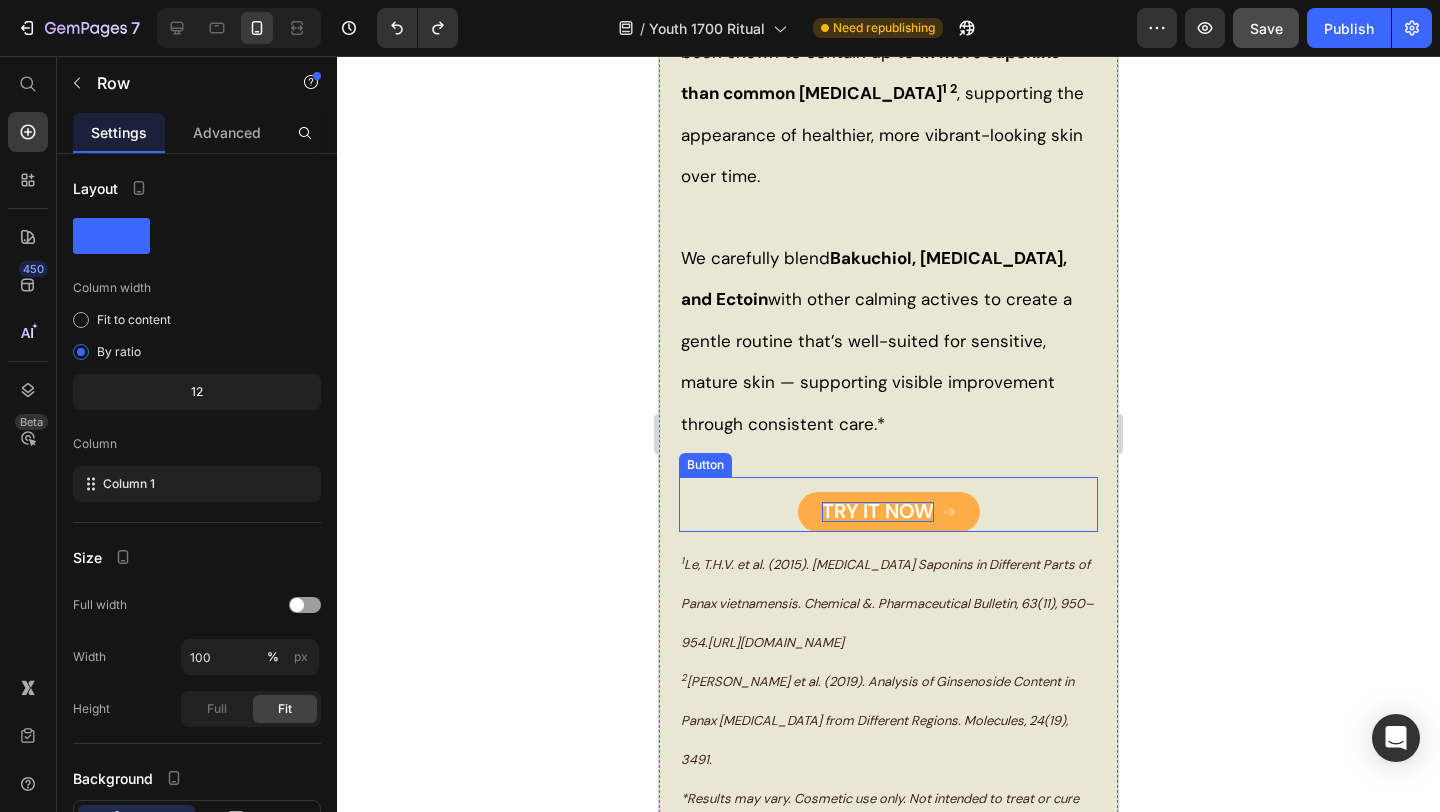 click on "TRY IT NOW" at bounding box center (878, 511) 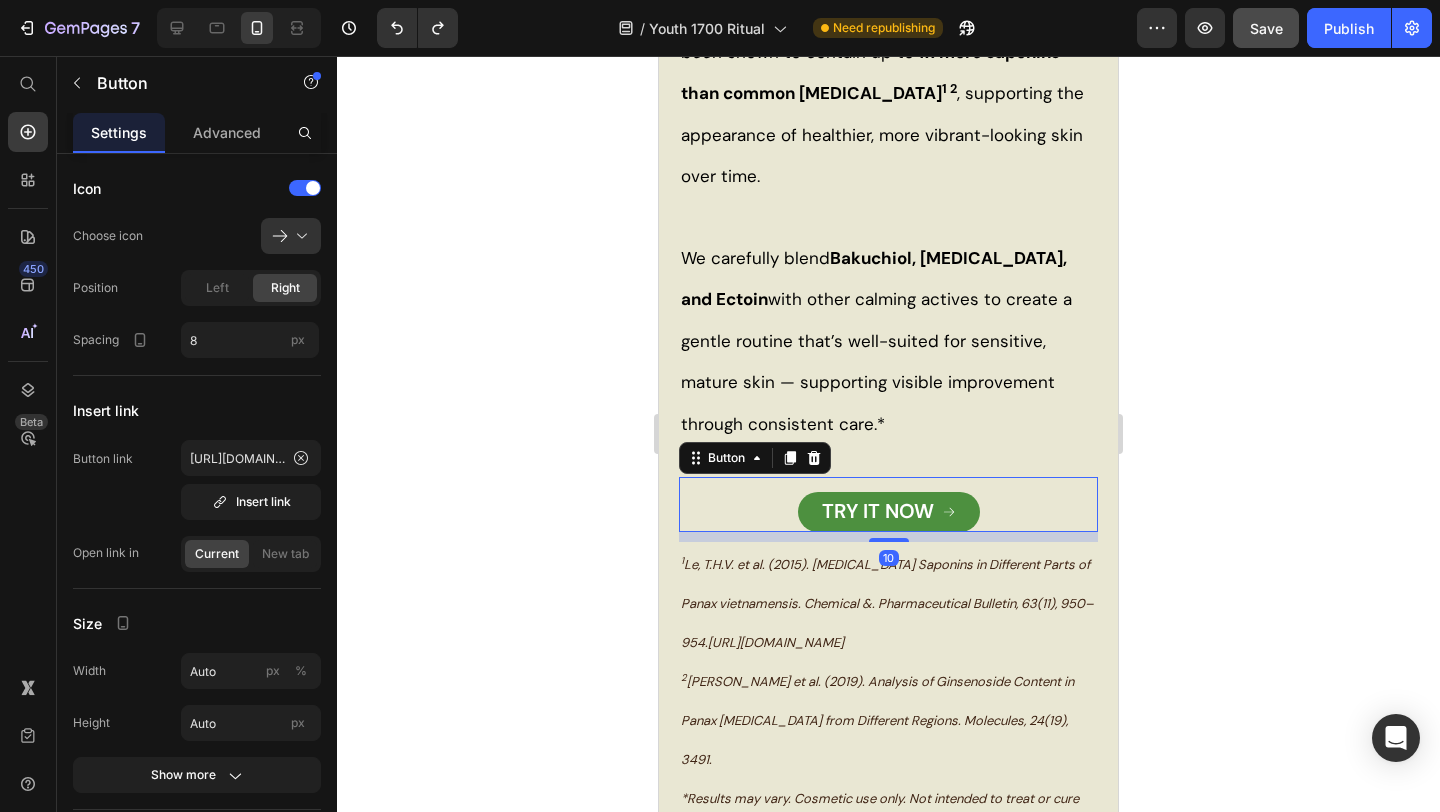 click on "TRY IT NOW Button   10" at bounding box center [888, 504] 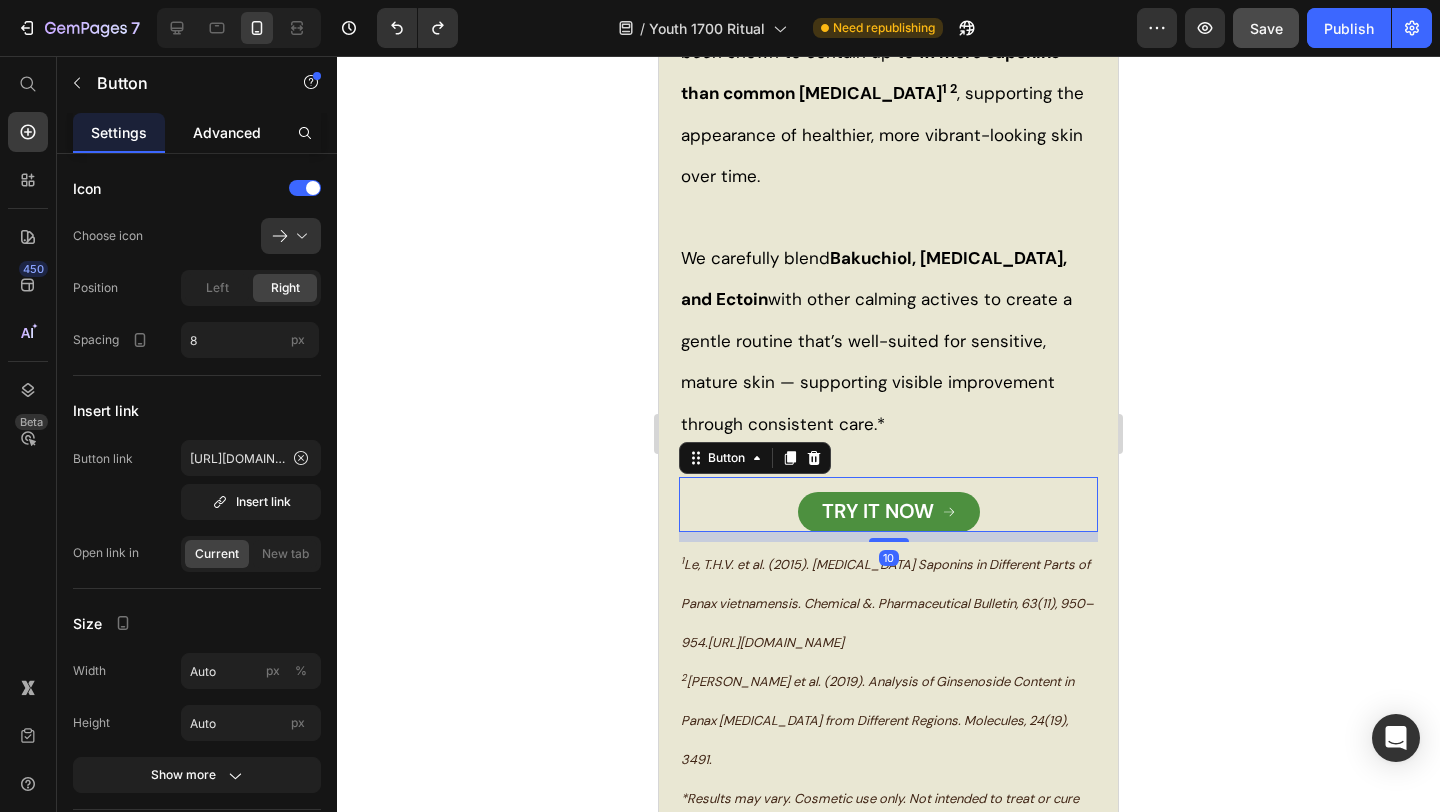 click on "Advanced" at bounding box center (227, 132) 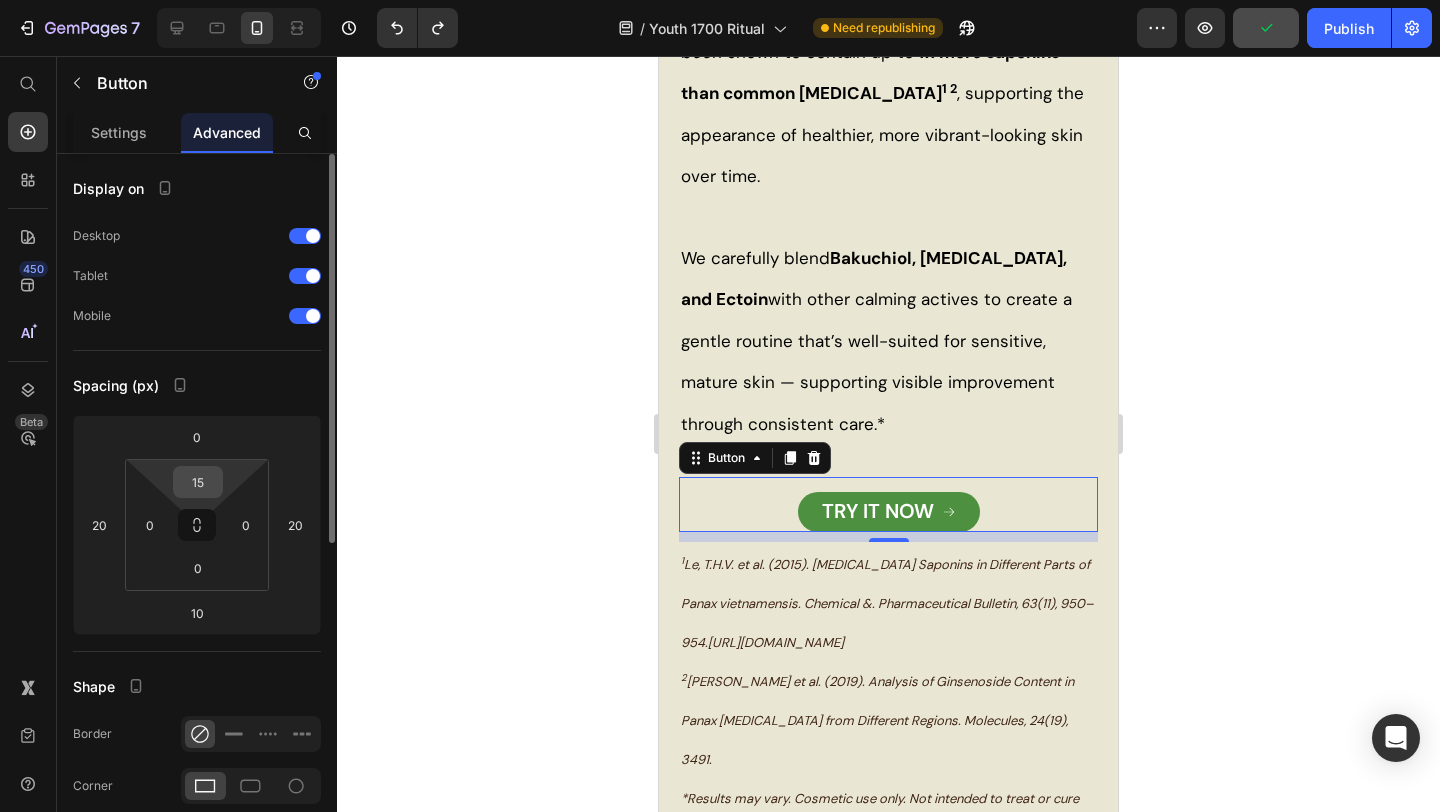click on "15" at bounding box center [198, 482] 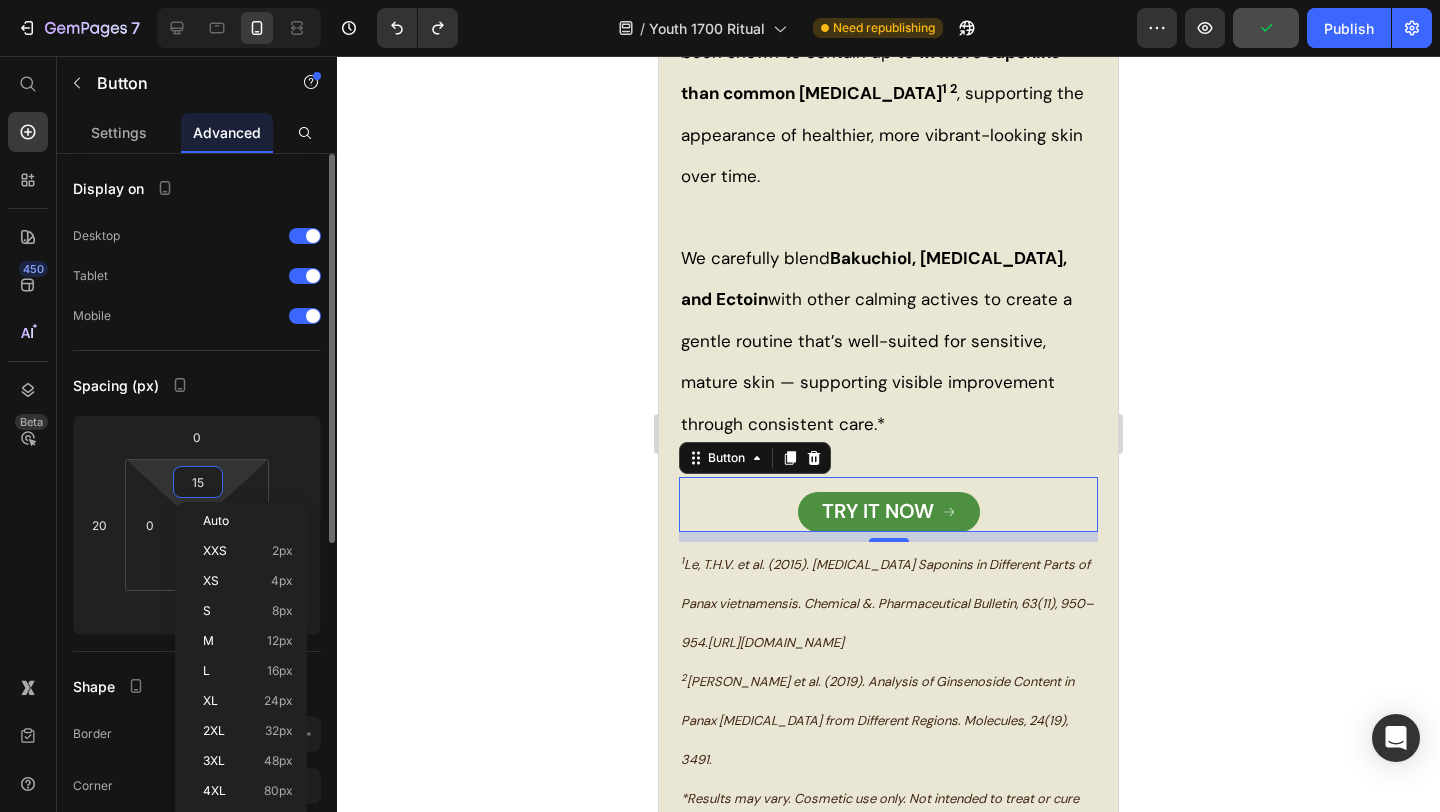 type 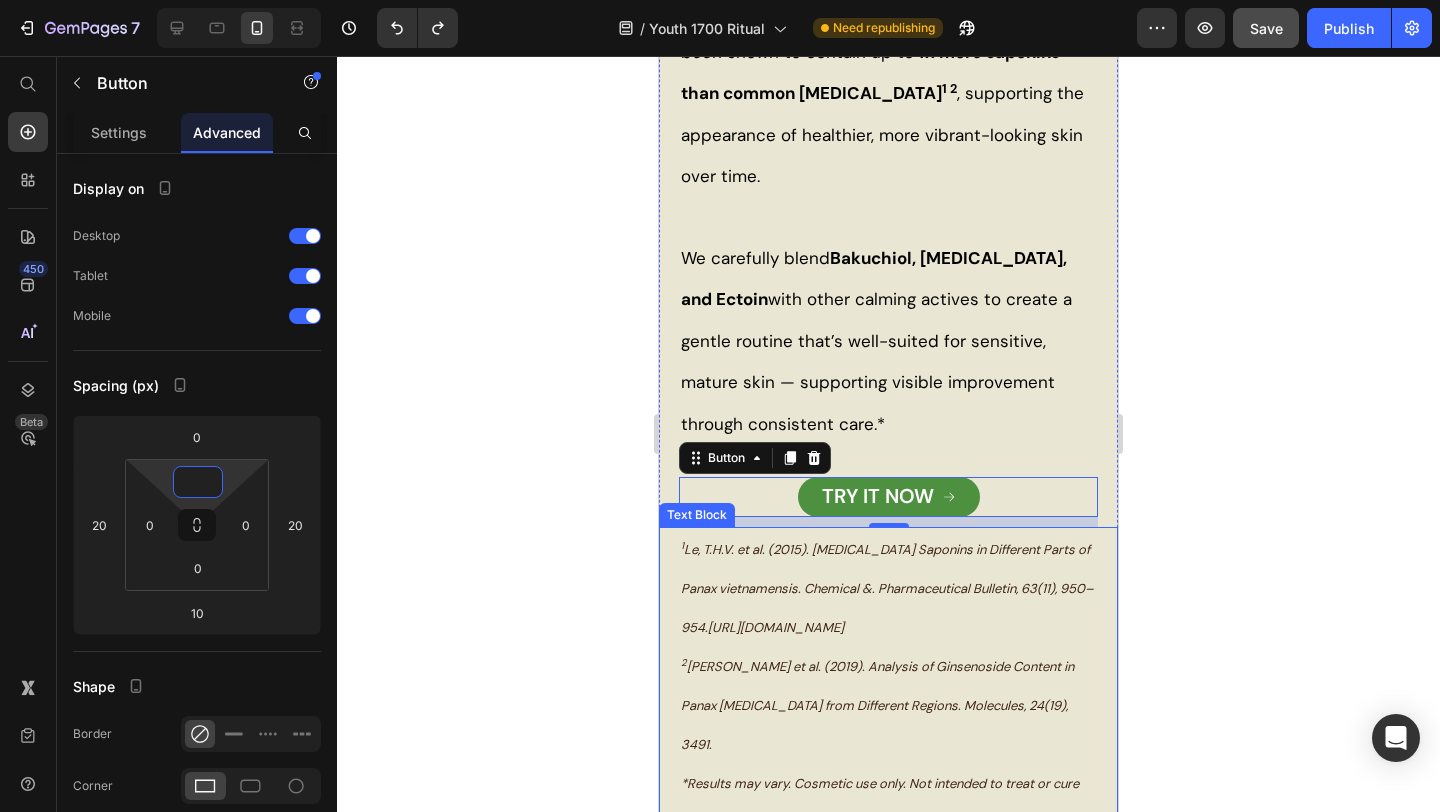 click on "1  Le, T.H.V. et al. (2015). [MEDICAL_DATA] Saponins in Different Parts of Panax vietnamensis. Chemical &. Pharmaceutical Bulletin, 63(11), 950–954.  [URL][DOMAIN_NAME]" at bounding box center [888, 587] 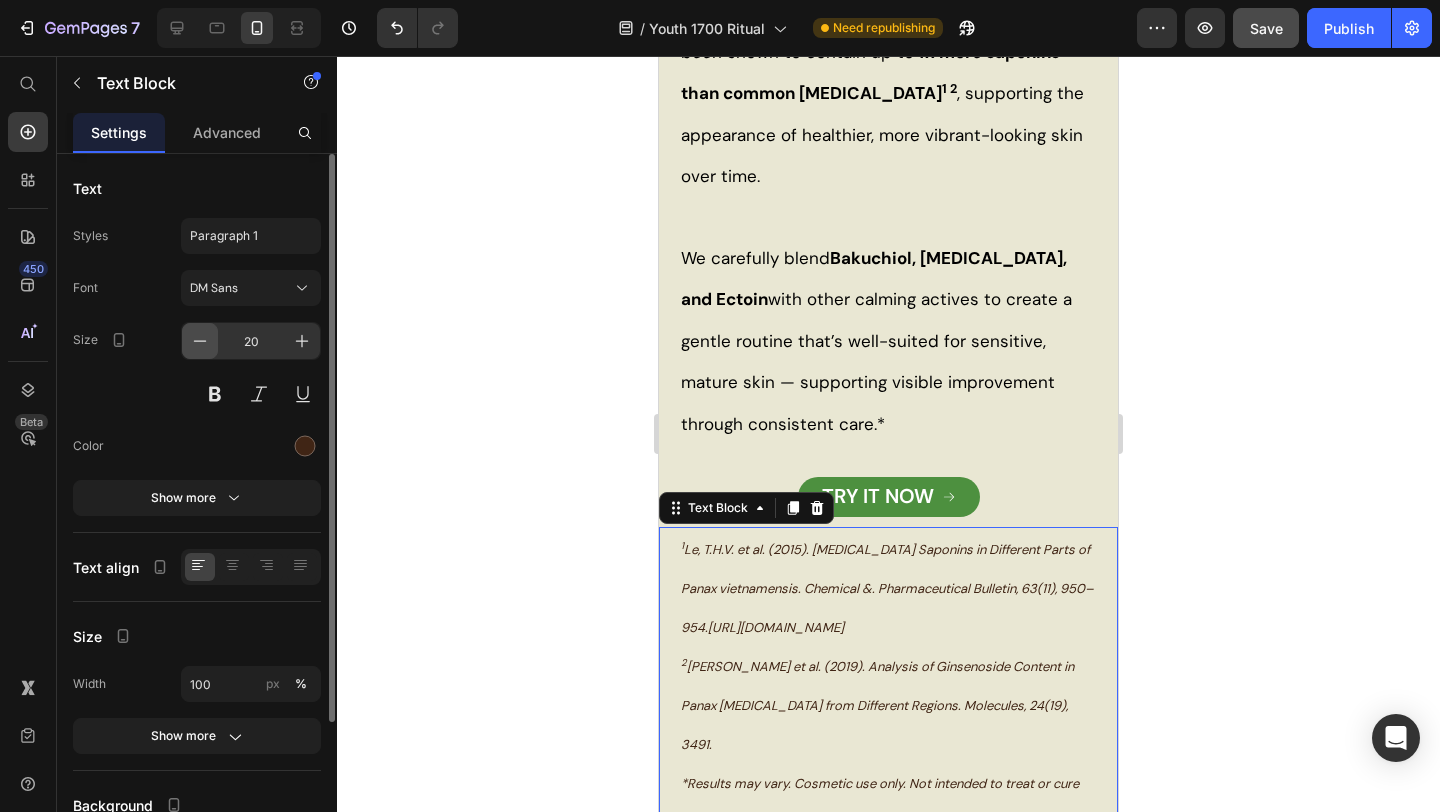 click 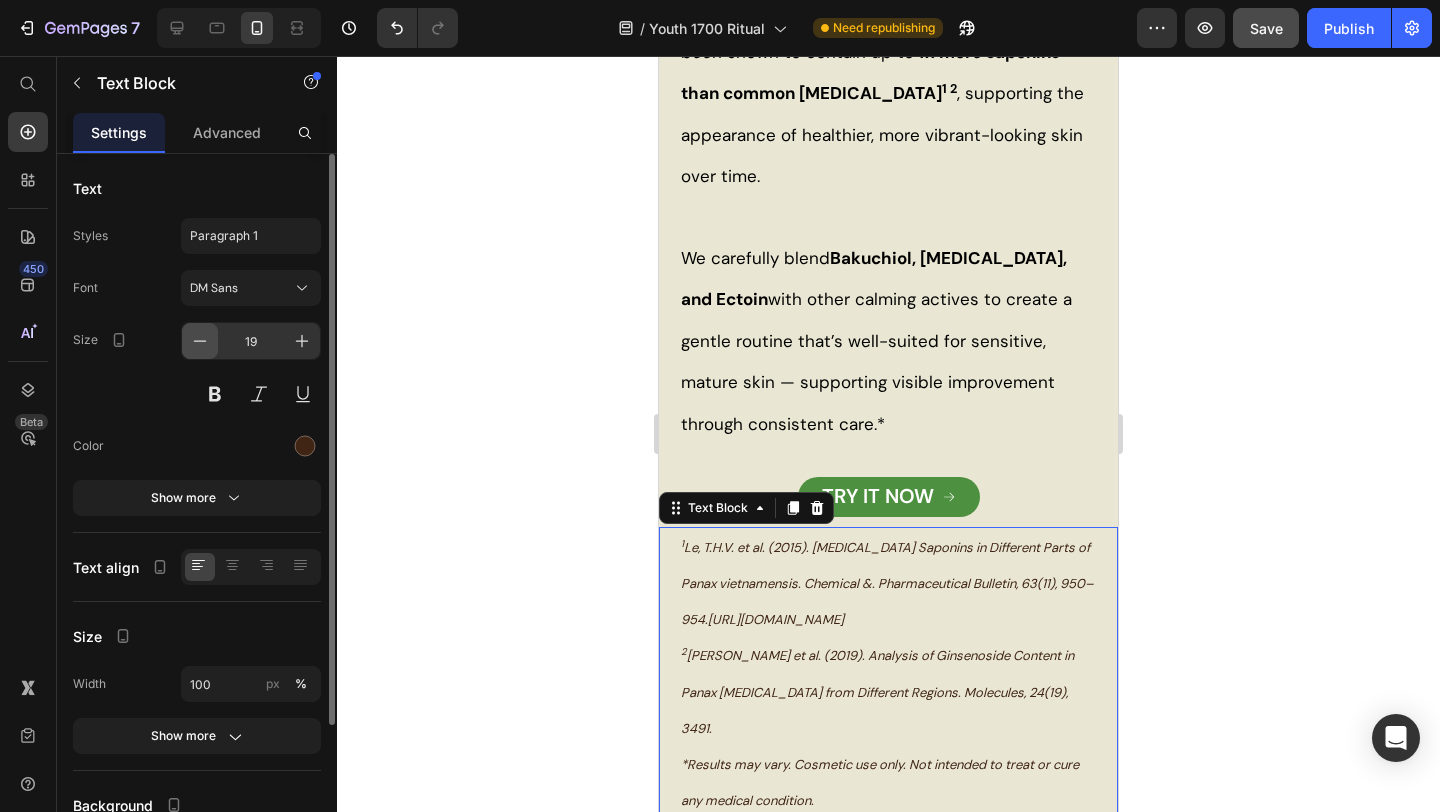 click 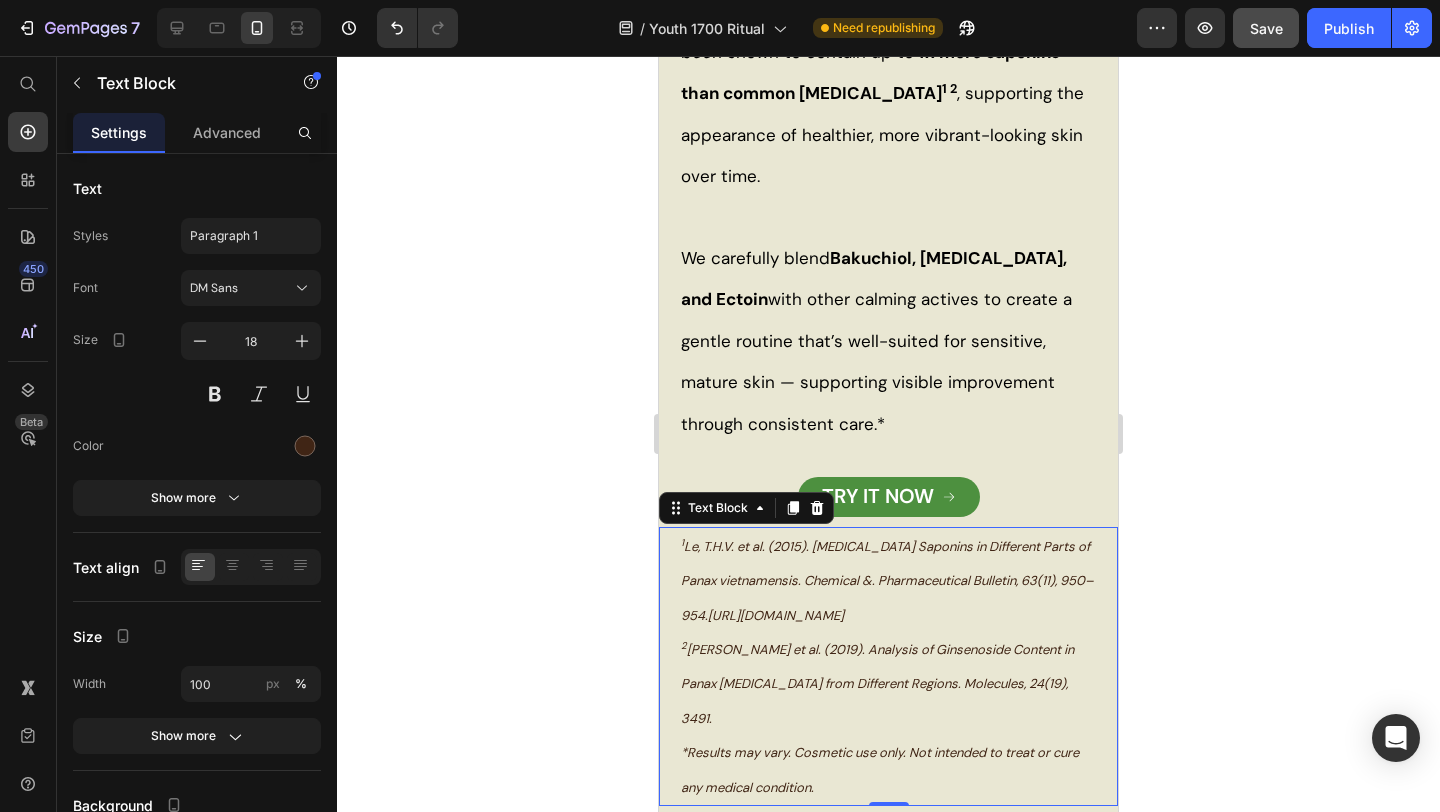 click 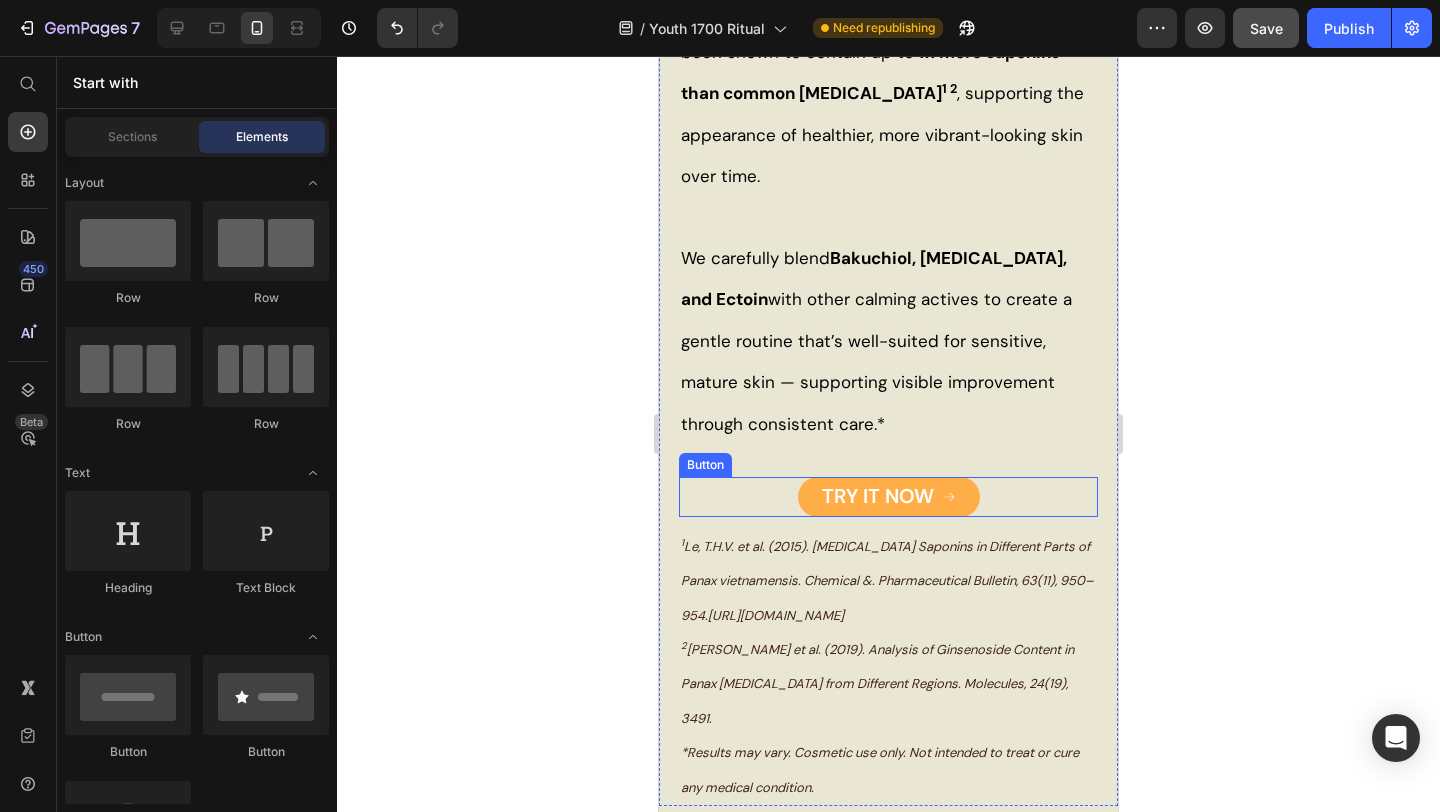 click on "TRY IT NOW" at bounding box center [889, 497] 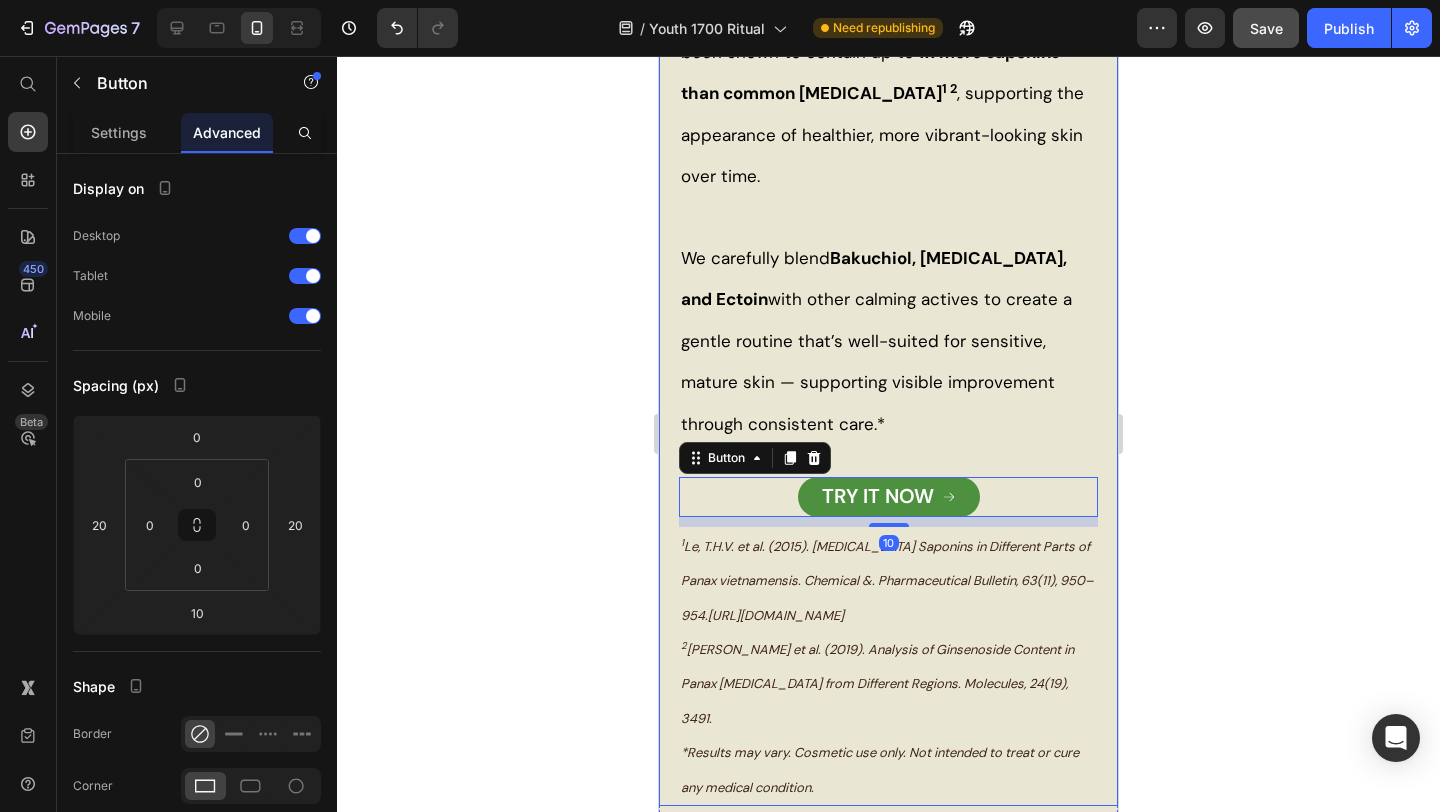 click on "Visible Improvements, Without Harsh Side Effects Heading Image Our rare Vietnamese [MEDICAL_DATA] extract has been shown to contain up to  4x more saponins than common [MEDICAL_DATA]  1 2  , supporting the appearance of healthier, more vibrant-looking skin over time.   We carefully blend  Bakuchiol, [MEDICAL_DATA], and Ectoin  with other calming actives to create a gentle routine that’s well-suited for sensitive, mature skin — supporting visible improvement through consistent care.* Text Block Image
TRY IT NOW Button   10 1  Le, T.H.V. et al. (2015). [MEDICAL_DATA] Saponins in Different Parts of Panax vietnamensis. Chemical &. Pharmaceutical Bulletin, 63(11), 950–954.  [URL][DOMAIN_NAME] 2  [PERSON_NAME] et al. (2019). Analysis of Ginsenoside Content in Panax [MEDICAL_DATA] from Different Regions. Molecules, 24(19), 3491.  *Results may vary. Cosmetic use only. Not intended to treat or cure any medical condition. Text Block" at bounding box center [888, 175] 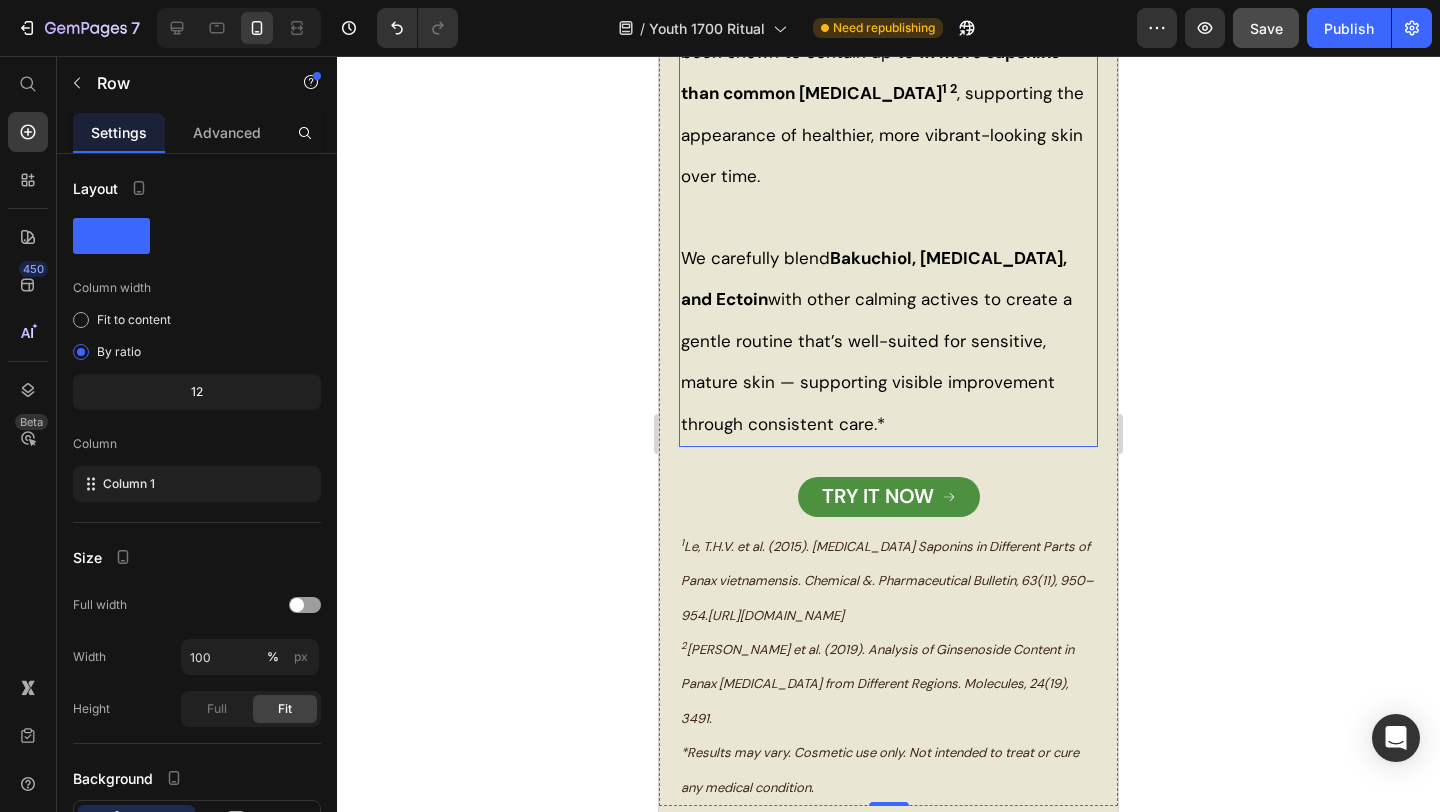 click on "We carefully blend  Bakuchiol, [MEDICAL_DATA], and Ectoin  with other calming actives to create a gentle routine that’s well-suited for sensitive, mature skin — supporting visible improvement through consistent care.*" at bounding box center (876, 341) 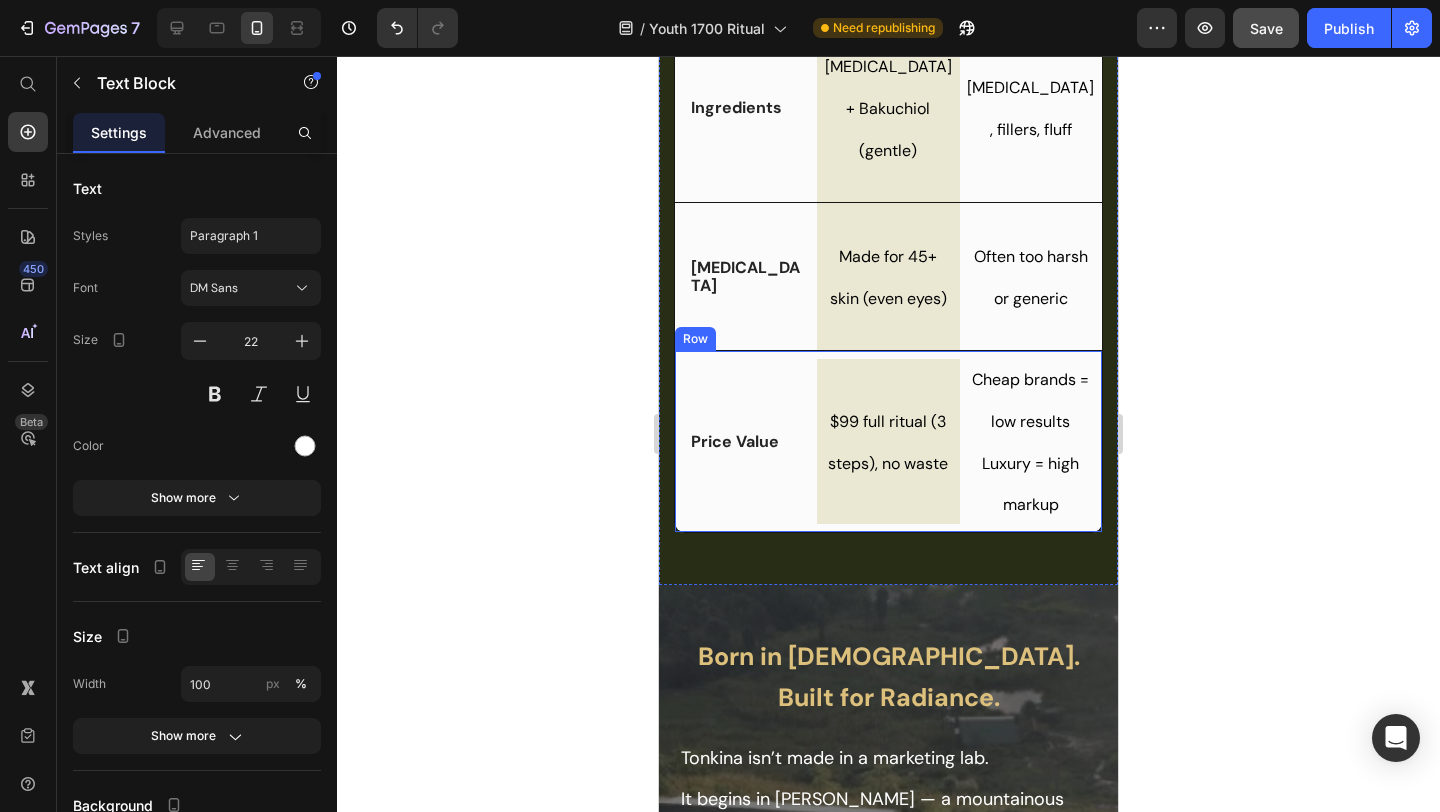 scroll, scrollTop: 4552, scrollLeft: 0, axis: vertical 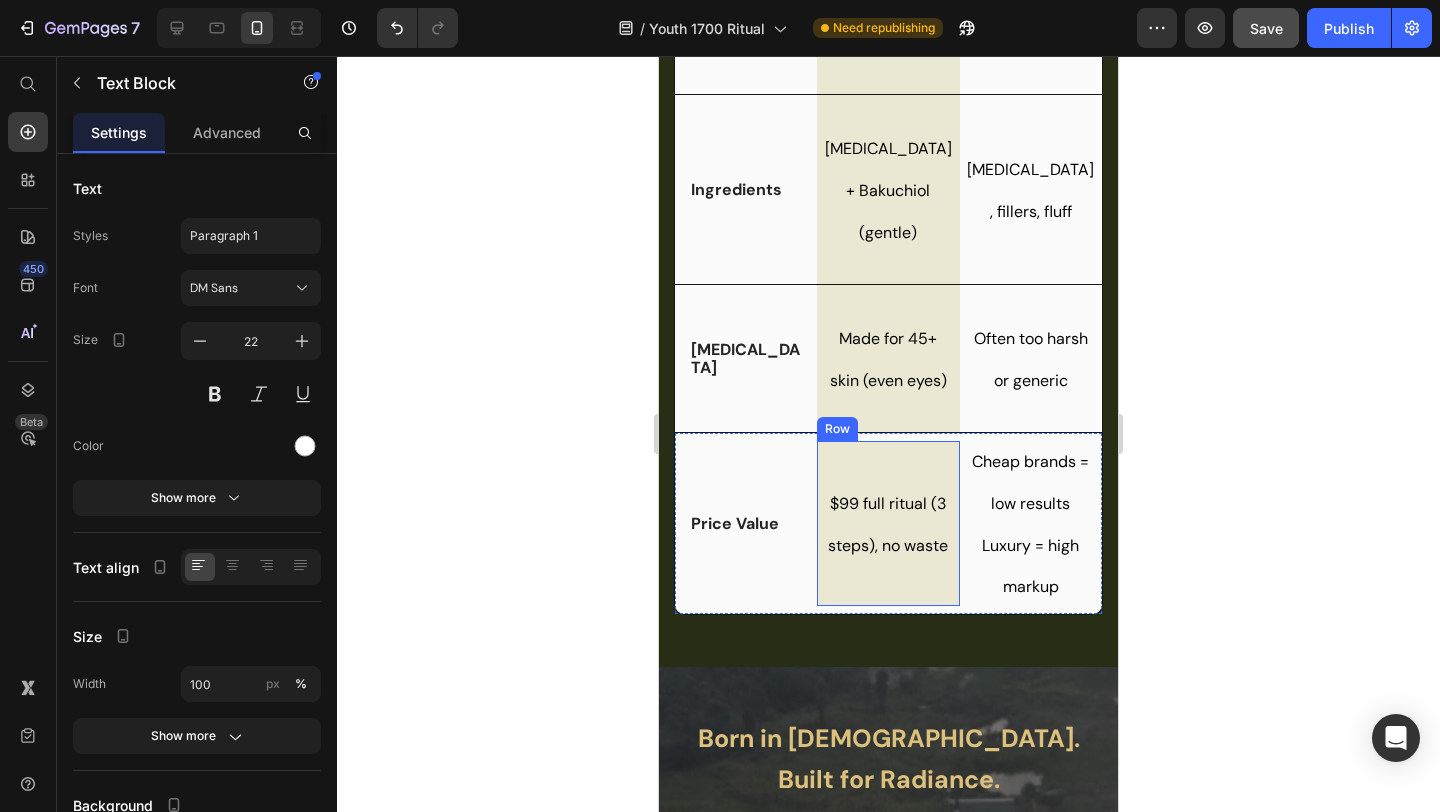 click on "$99 full ritual (3 steps), no waste Text Block Row" at bounding box center [888, 523] 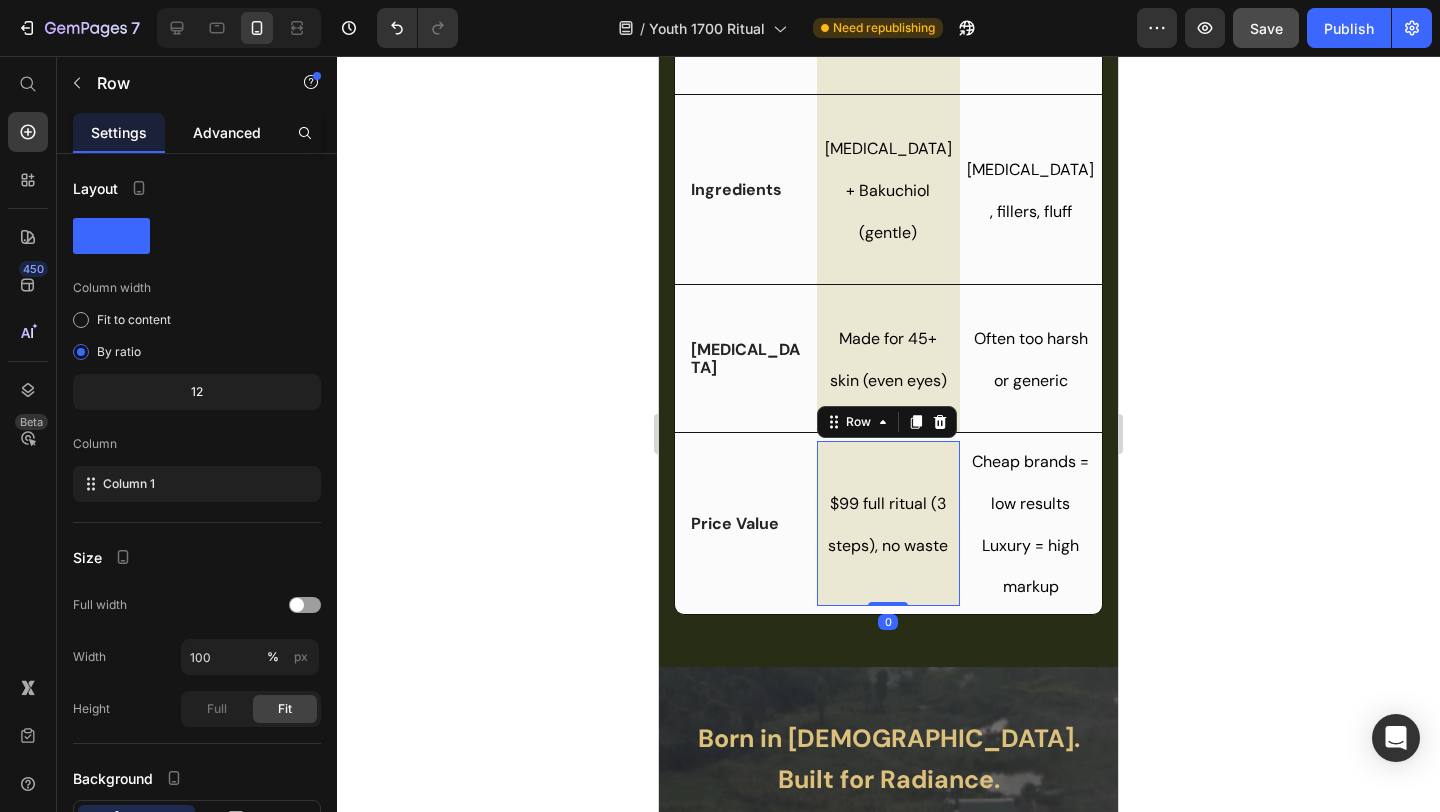 click on "Advanced" at bounding box center [227, 132] 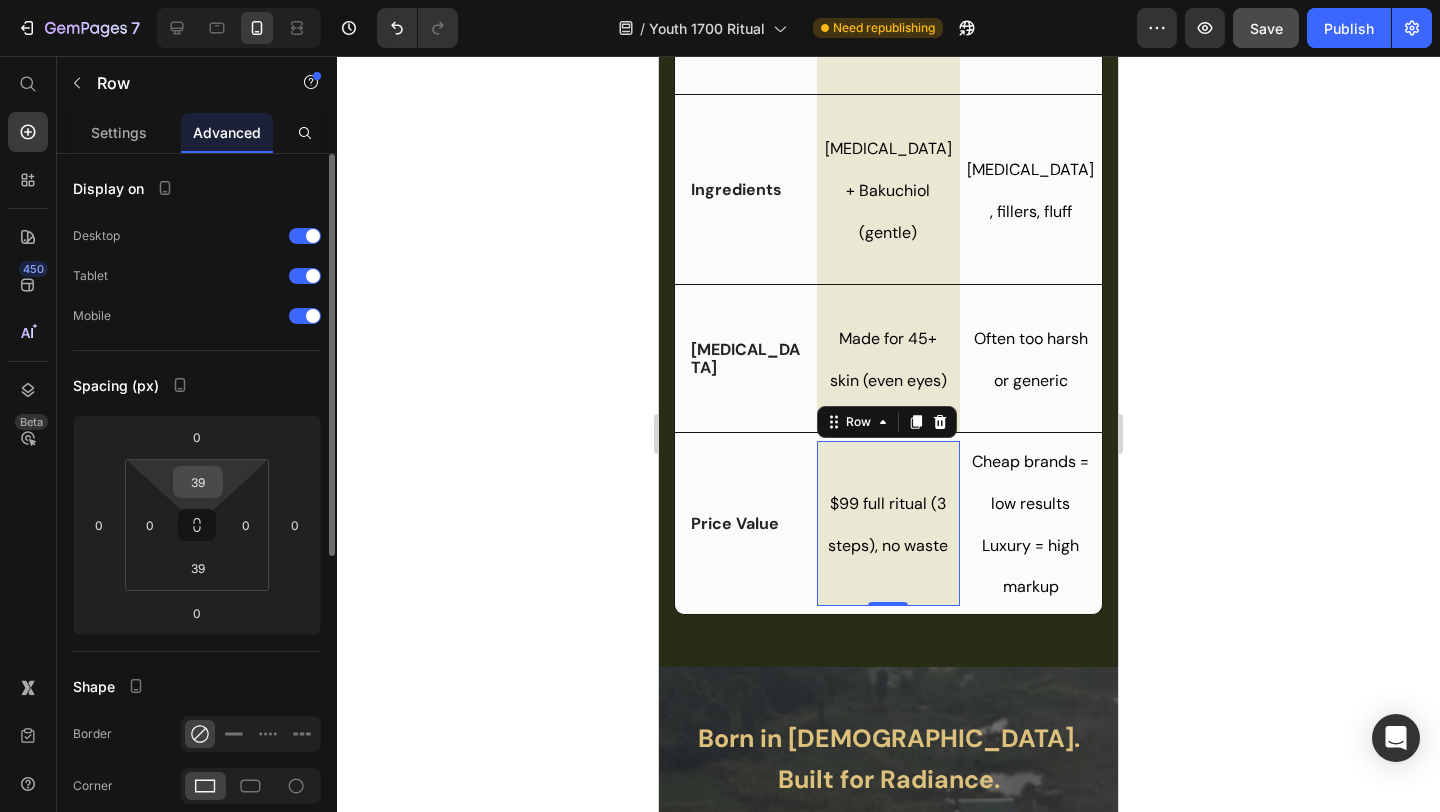 click on "39" at bounding box center (198, 482) 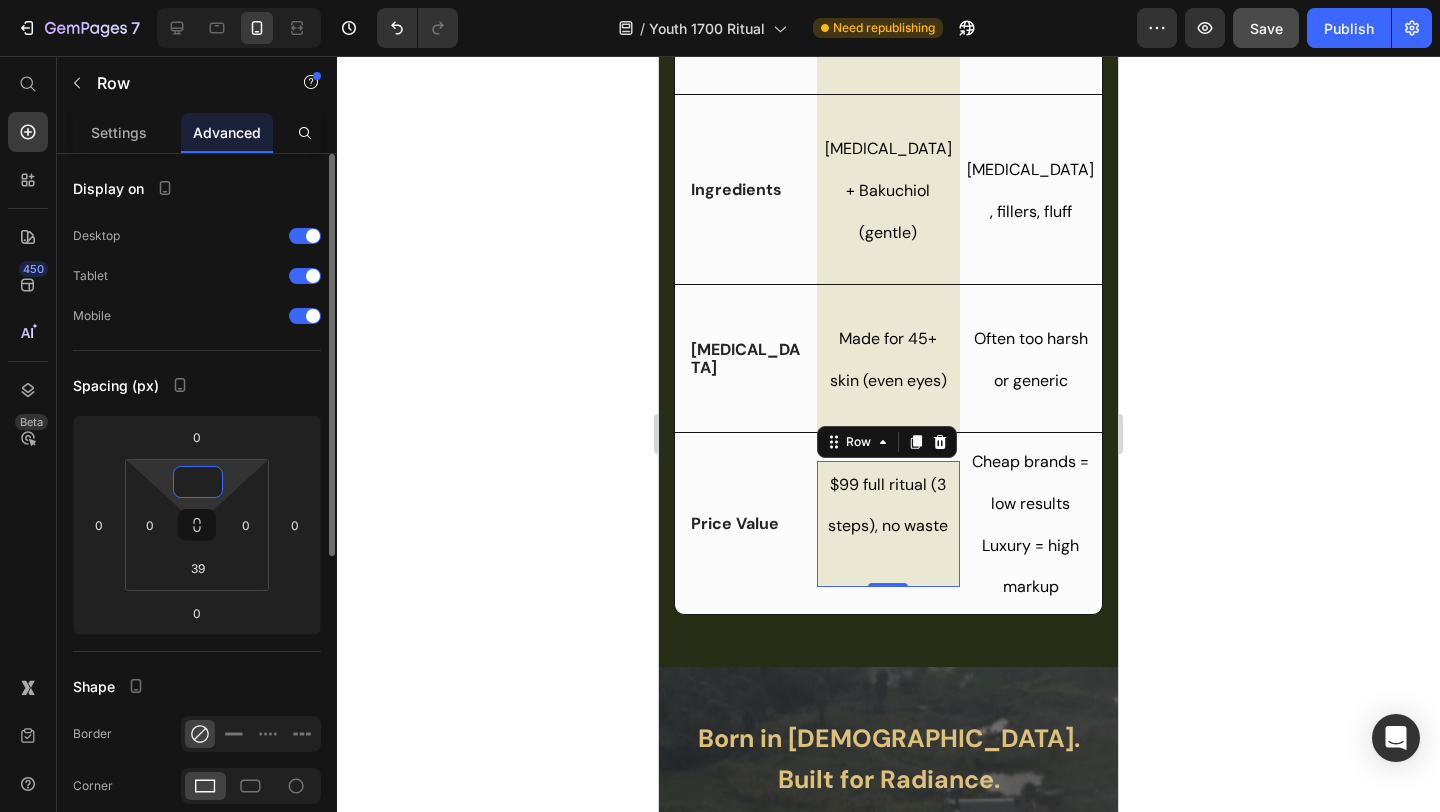 type on "39" 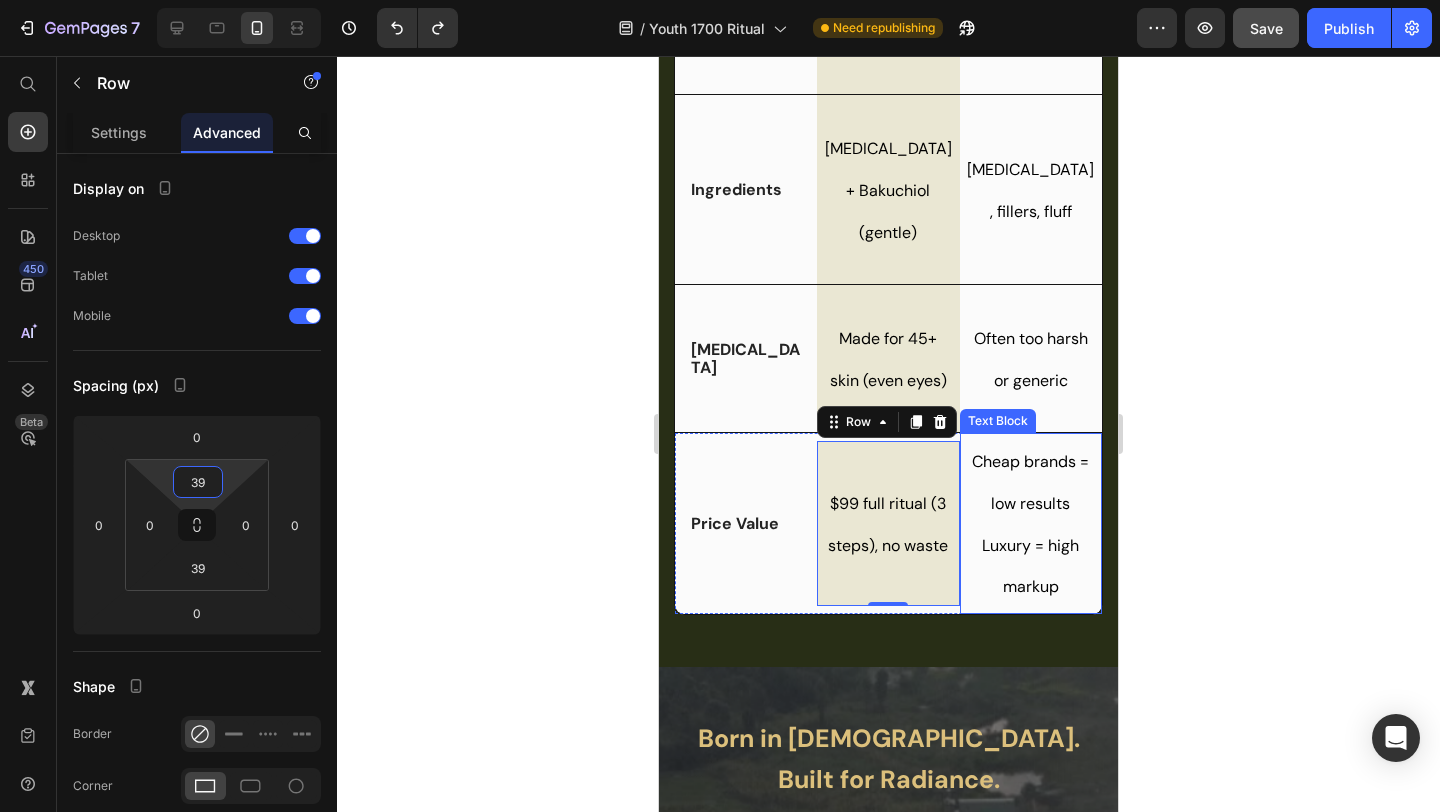 click on "Cheap brands = low results" at bounding box center [1031, 481] 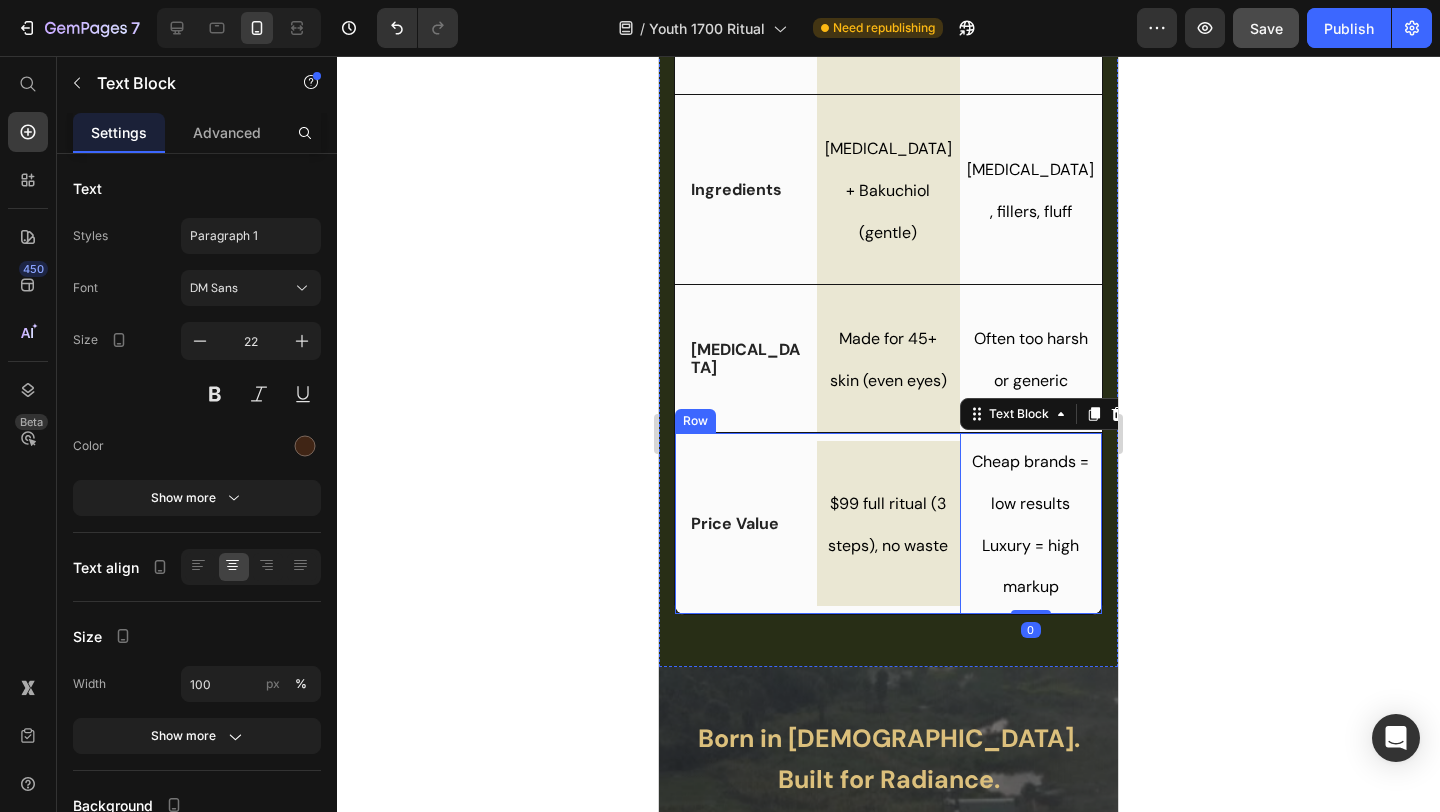 click on "$99 full ritual (3 steps), no waste Text Block Row" at bounding box center [888, 523] 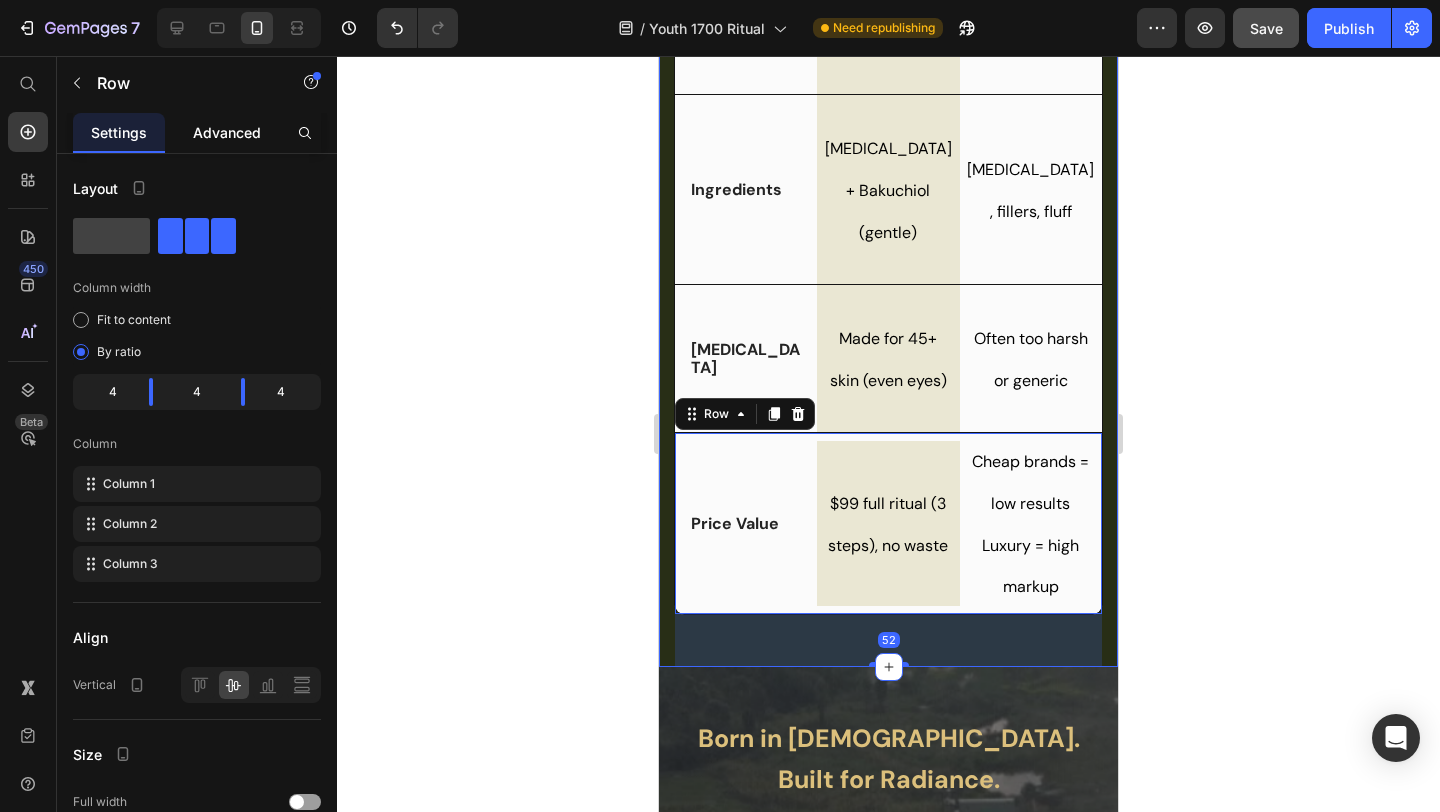 click on "Advanced" 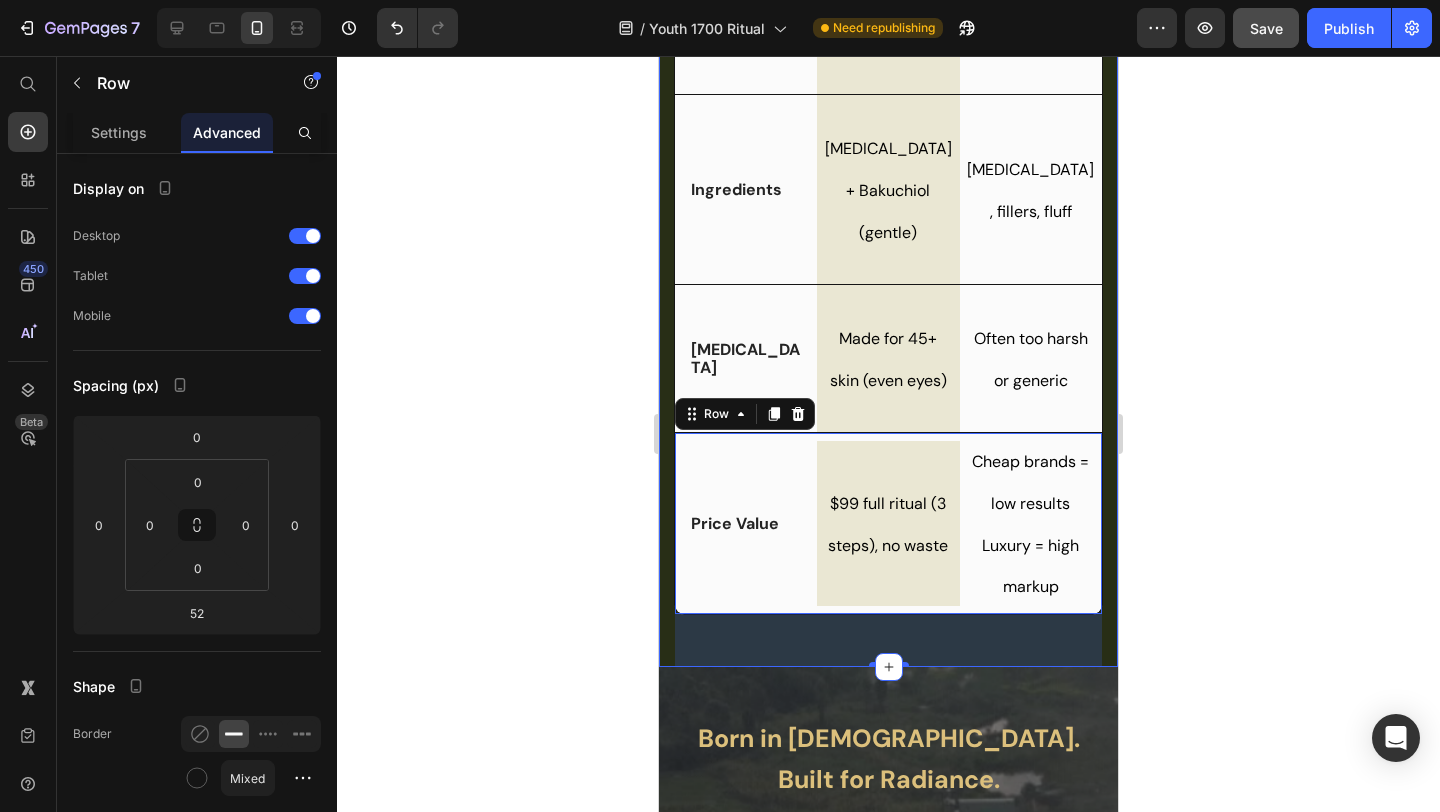 click on "Advanced" 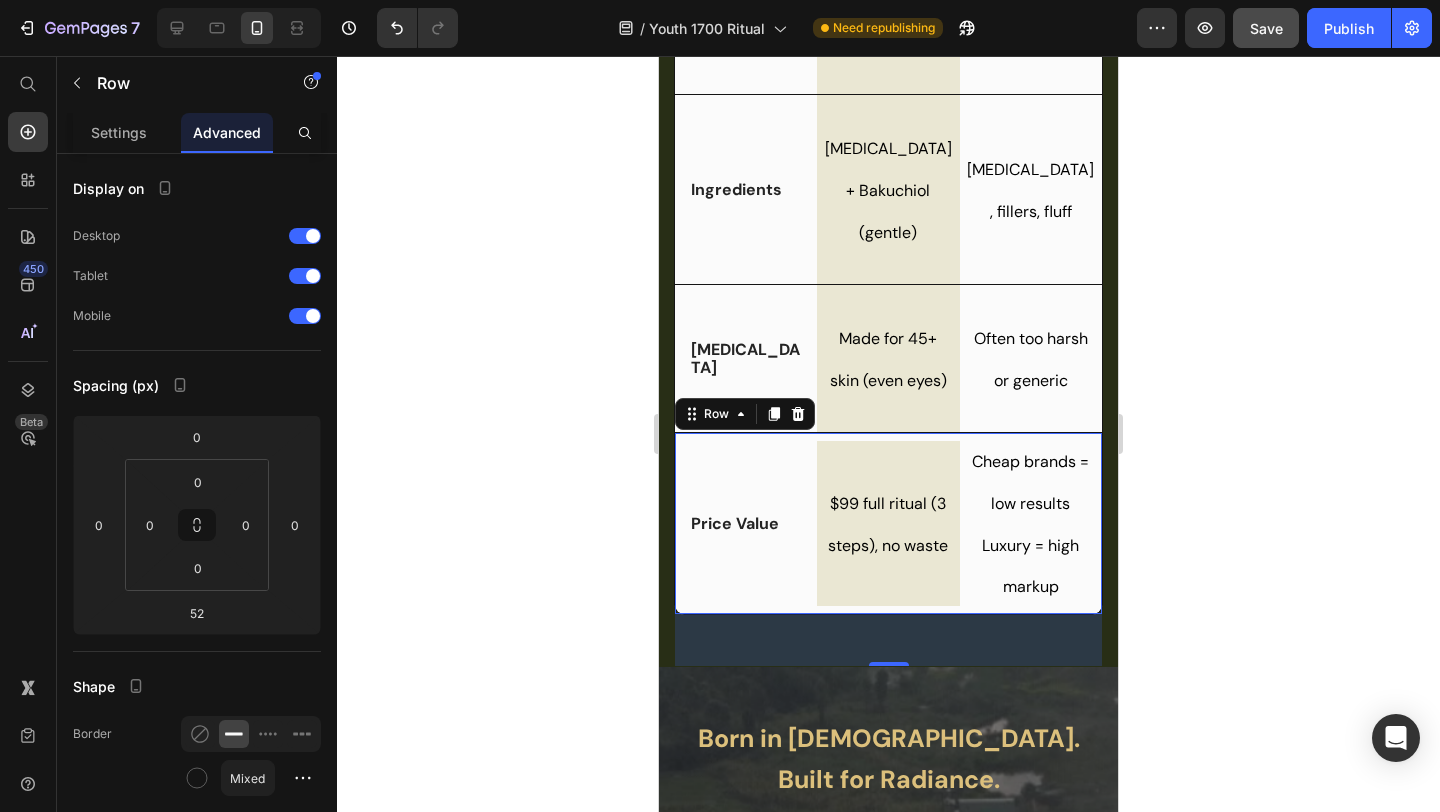 click on "$99 full ritual (3 steps), no waste Text Block Row" at bounding box center (888, 523) 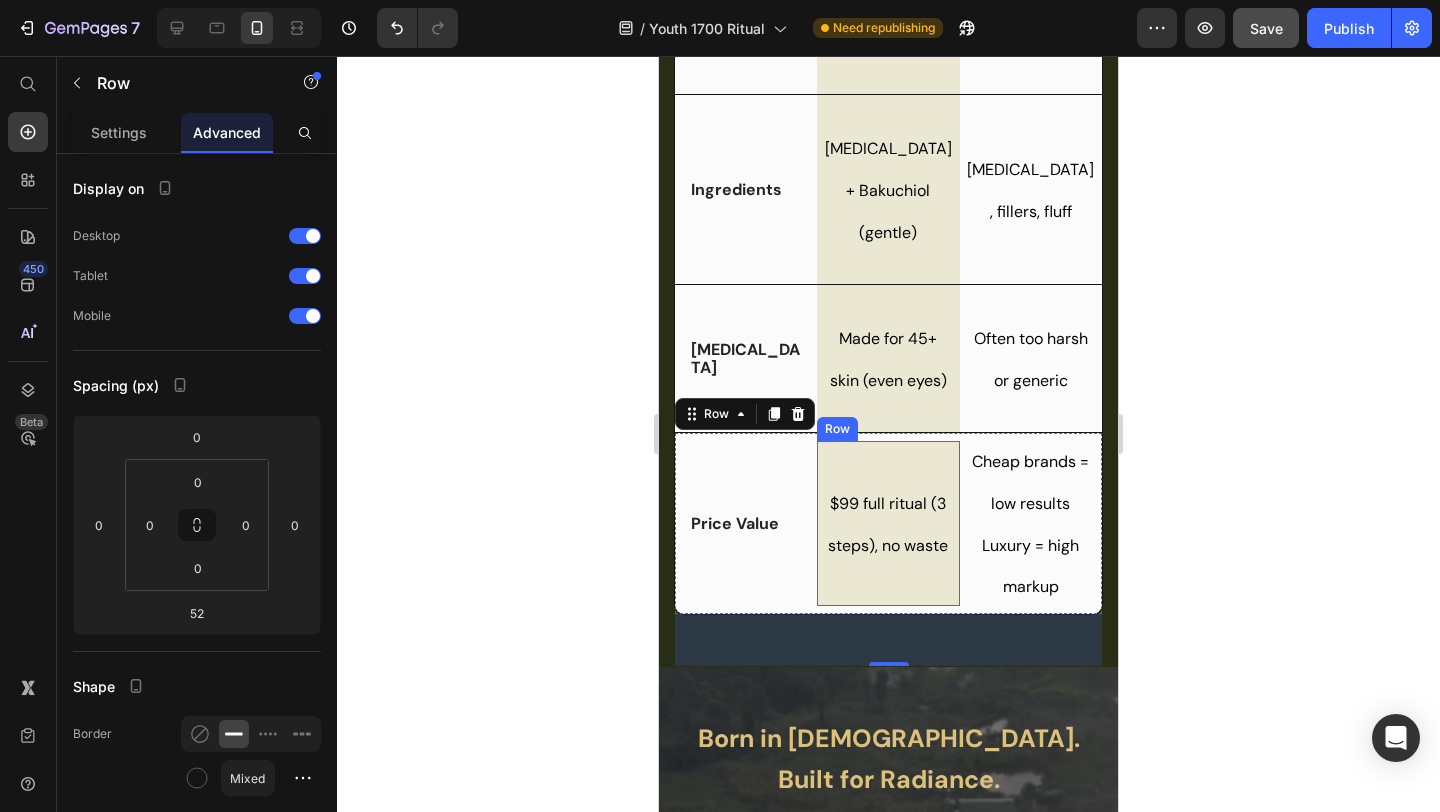 click on "$99 full ritual (3 steps), no waste Text Block Row" at bounding box center [888, 523] 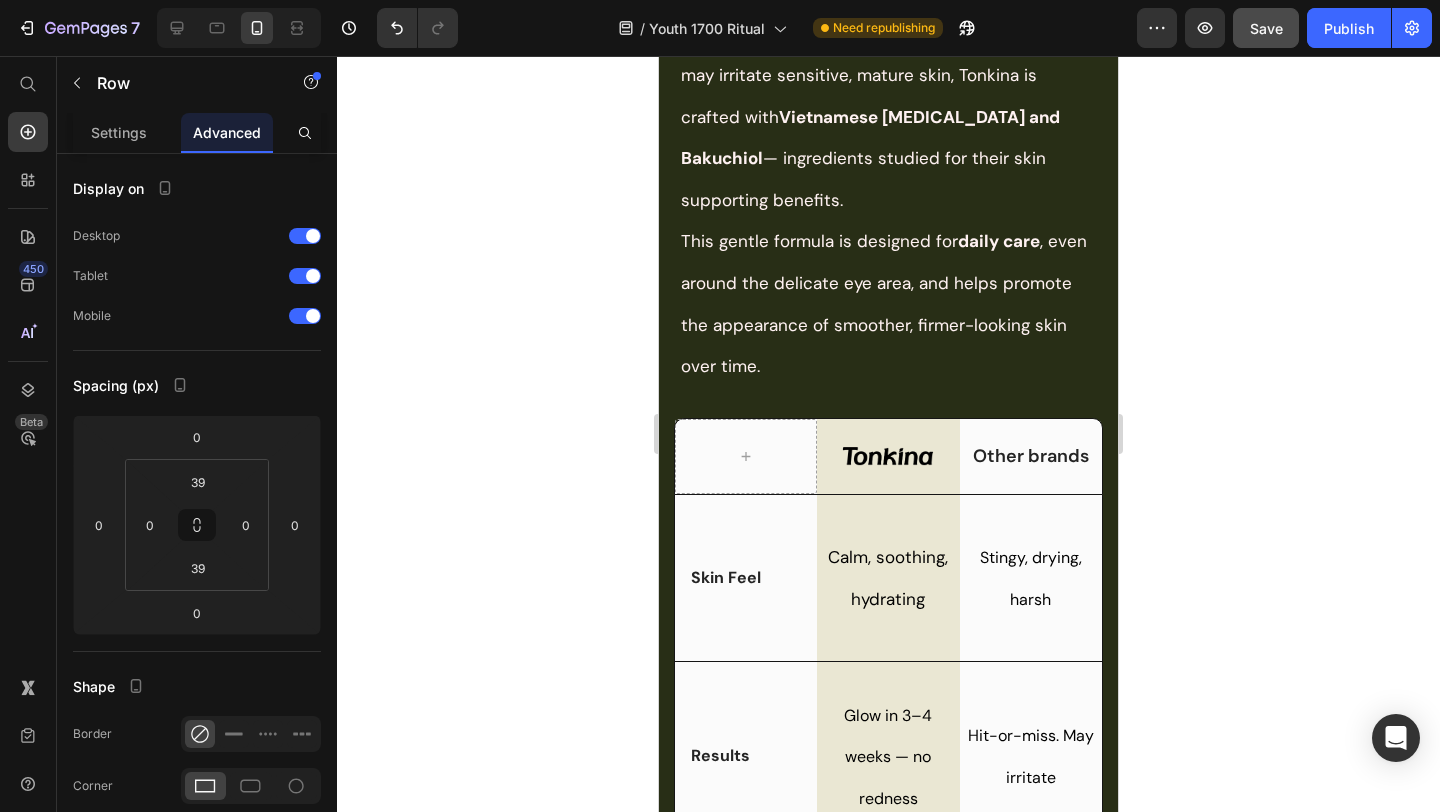 scroll, scrollTop: 4479, scrollLeft: 0, axis: vertical 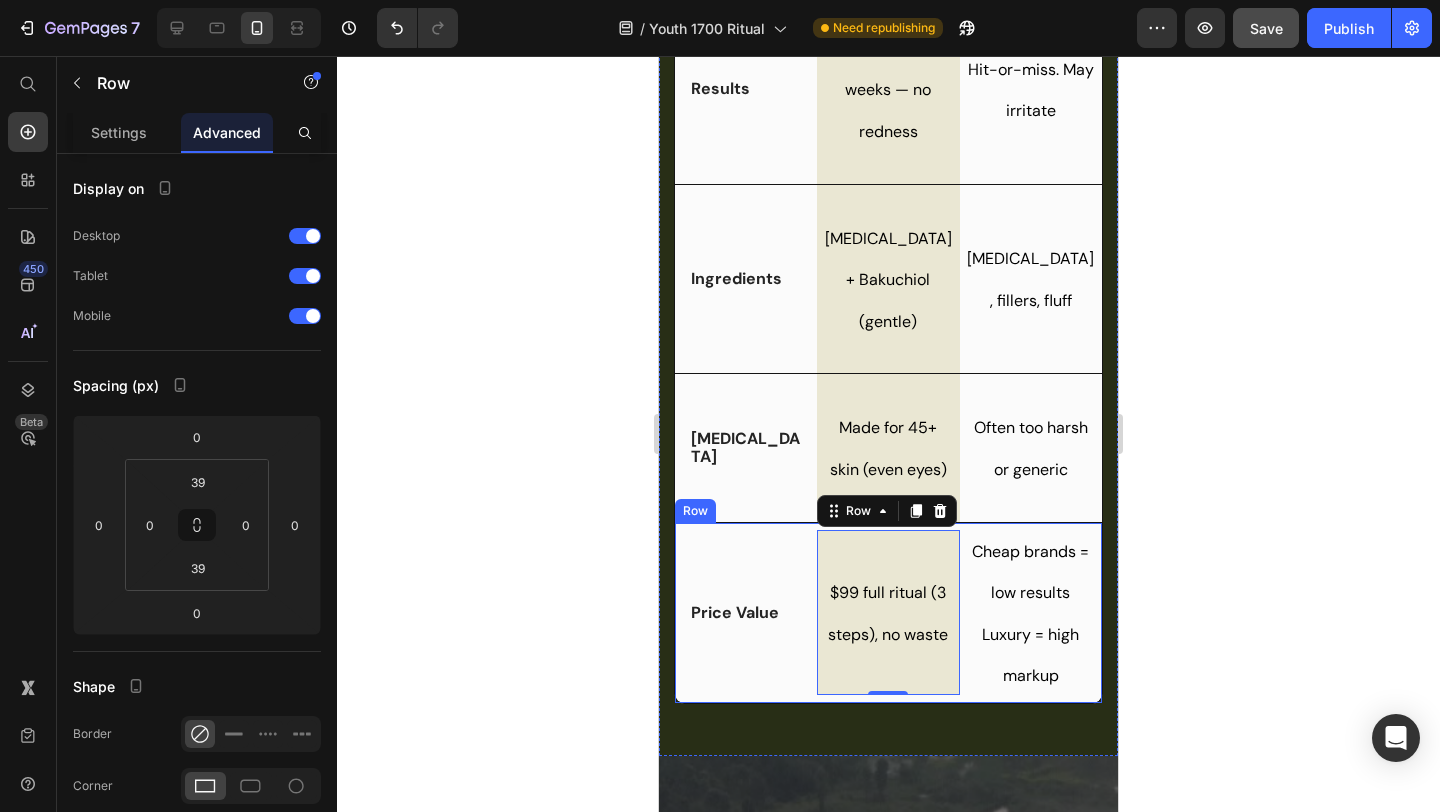 click on "Icon Price Value Text Block Row" at bounding box center [746, 613] 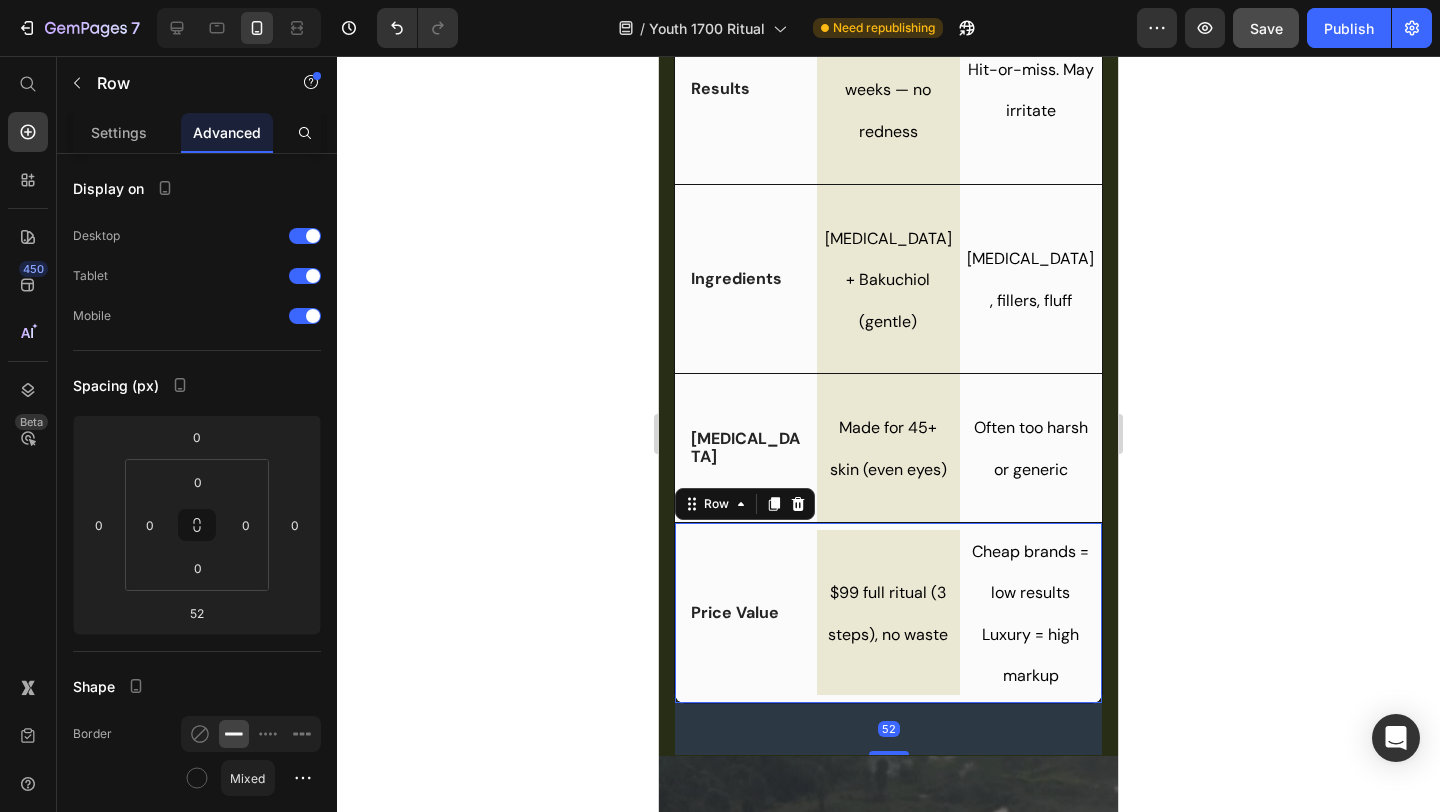 click on "$99 full ritual (3 steps), no waste Text Block Row" at bounding box center (888, 613) 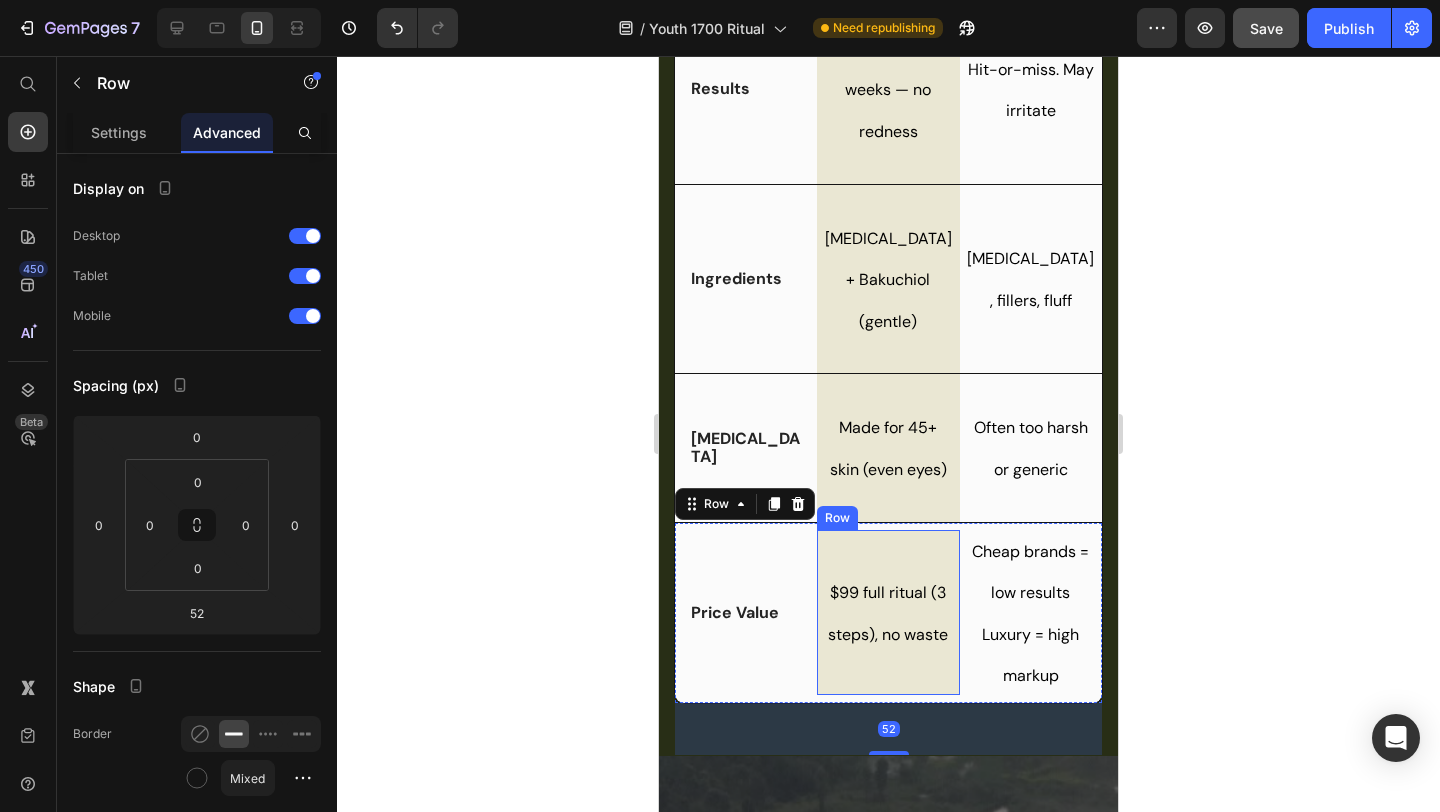 click on "$99 full ritual (3 steps), no waste Text Block Row" at bounding box center [888, 612] 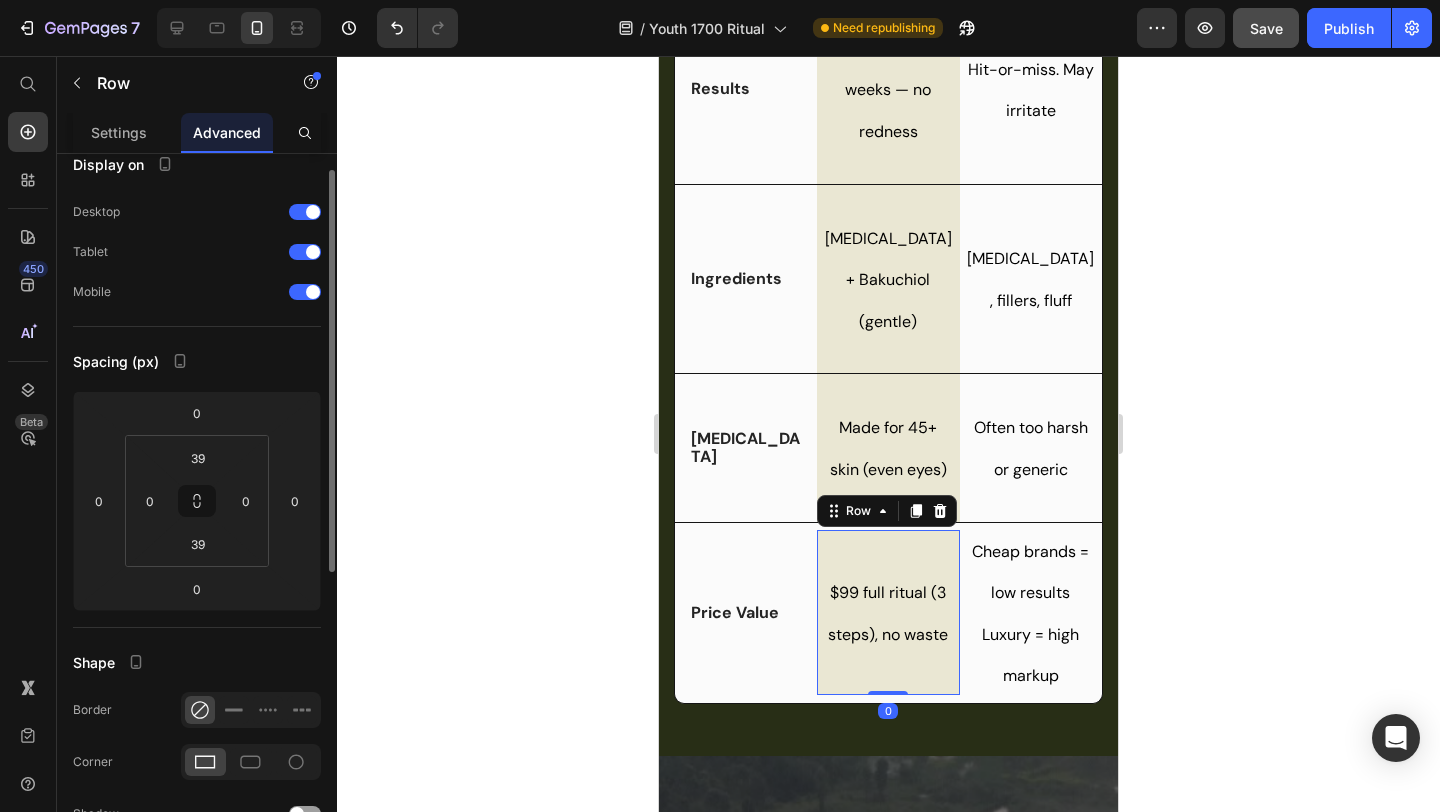 scroll, scrollTop: 26, scrollLeft: 0, axis: vertical 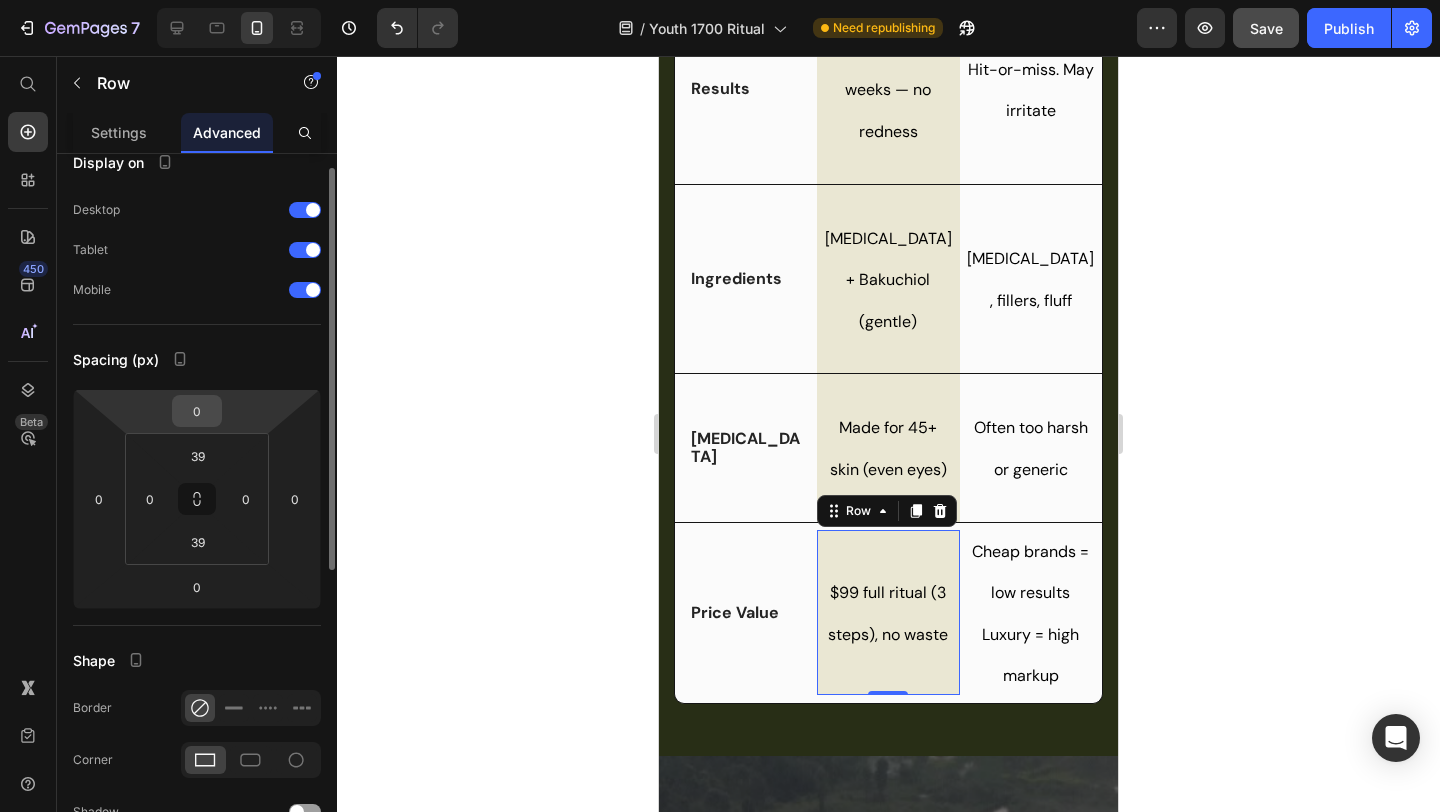 click on "0" at bounding box center (197, 411) 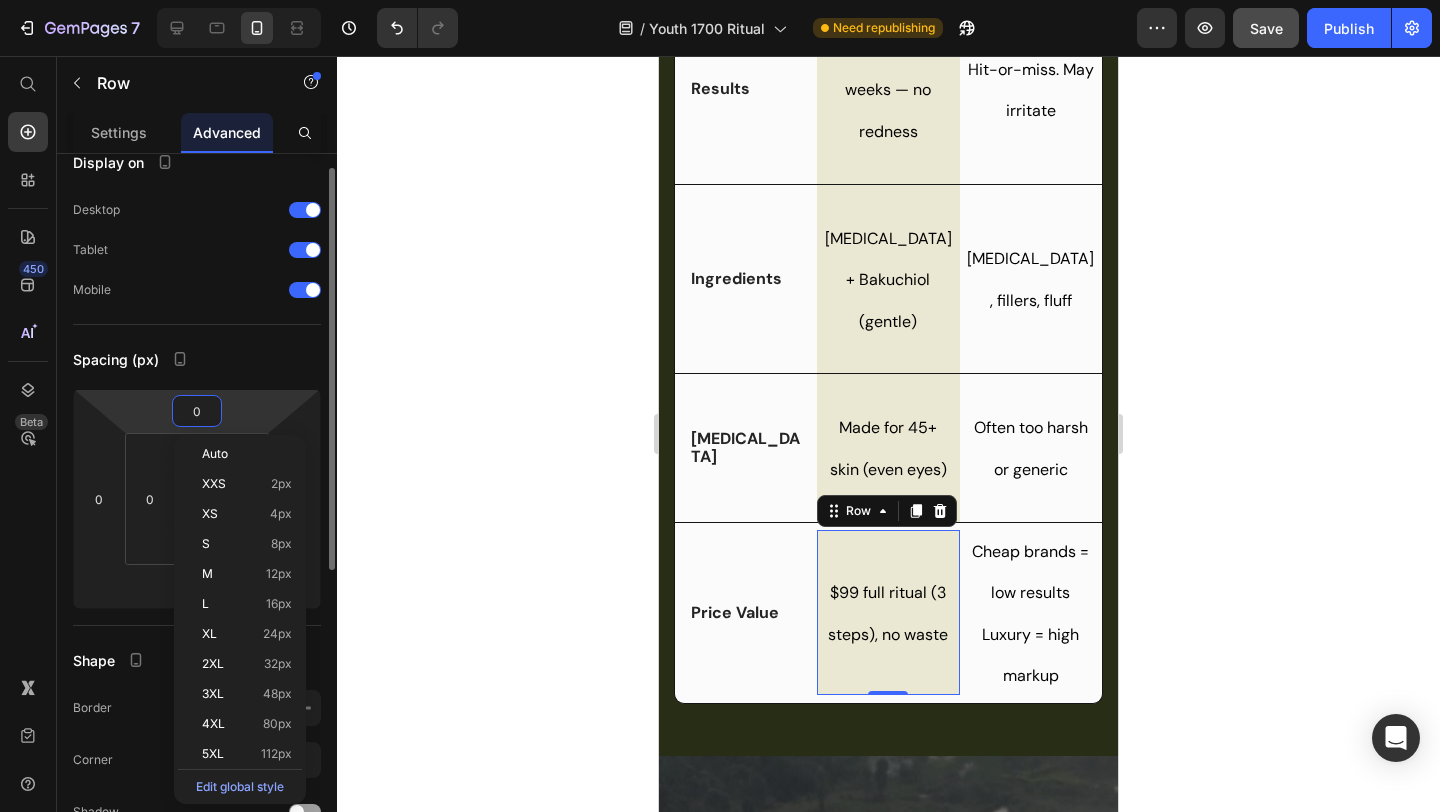 type on "3" 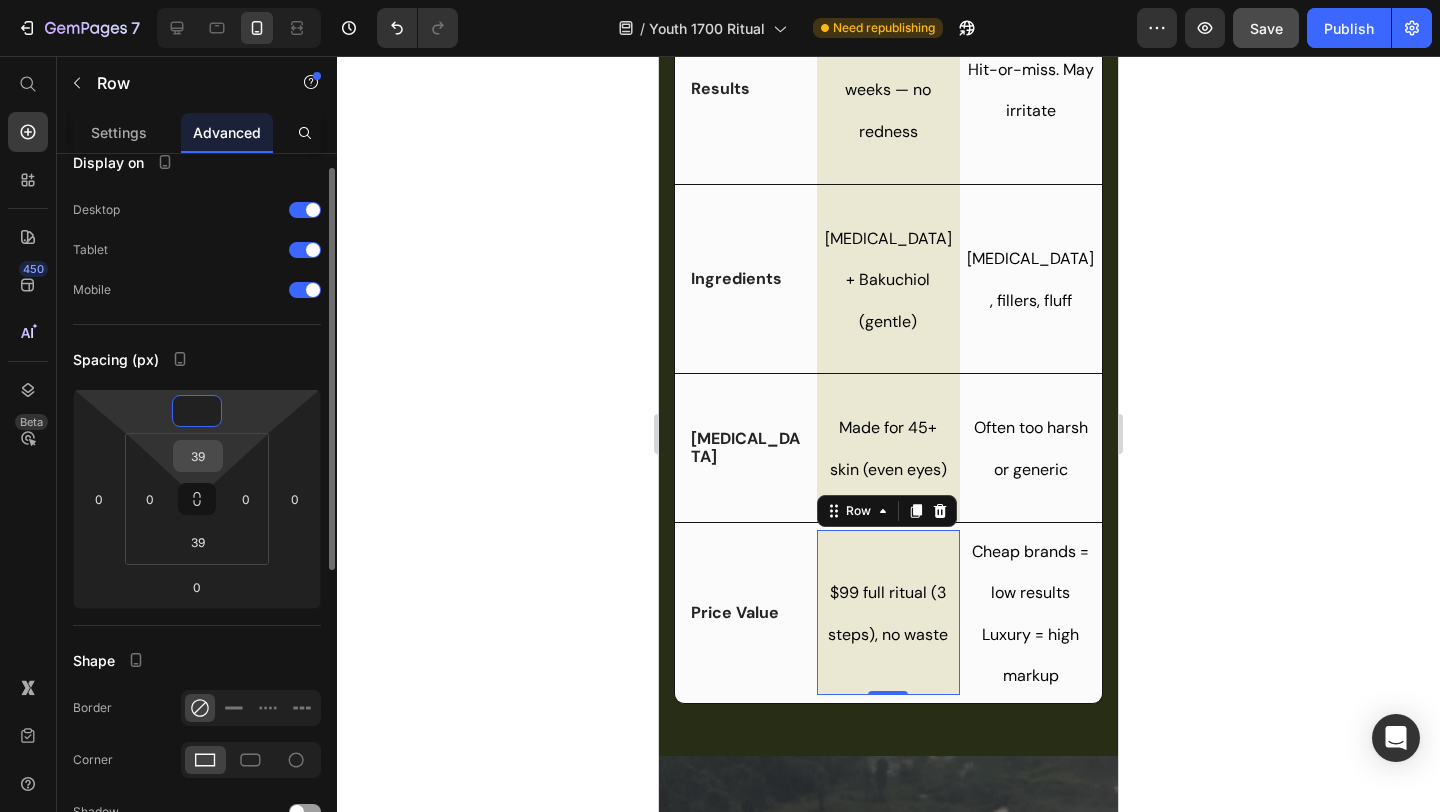 click on "39" at bounding box center (198, 456) 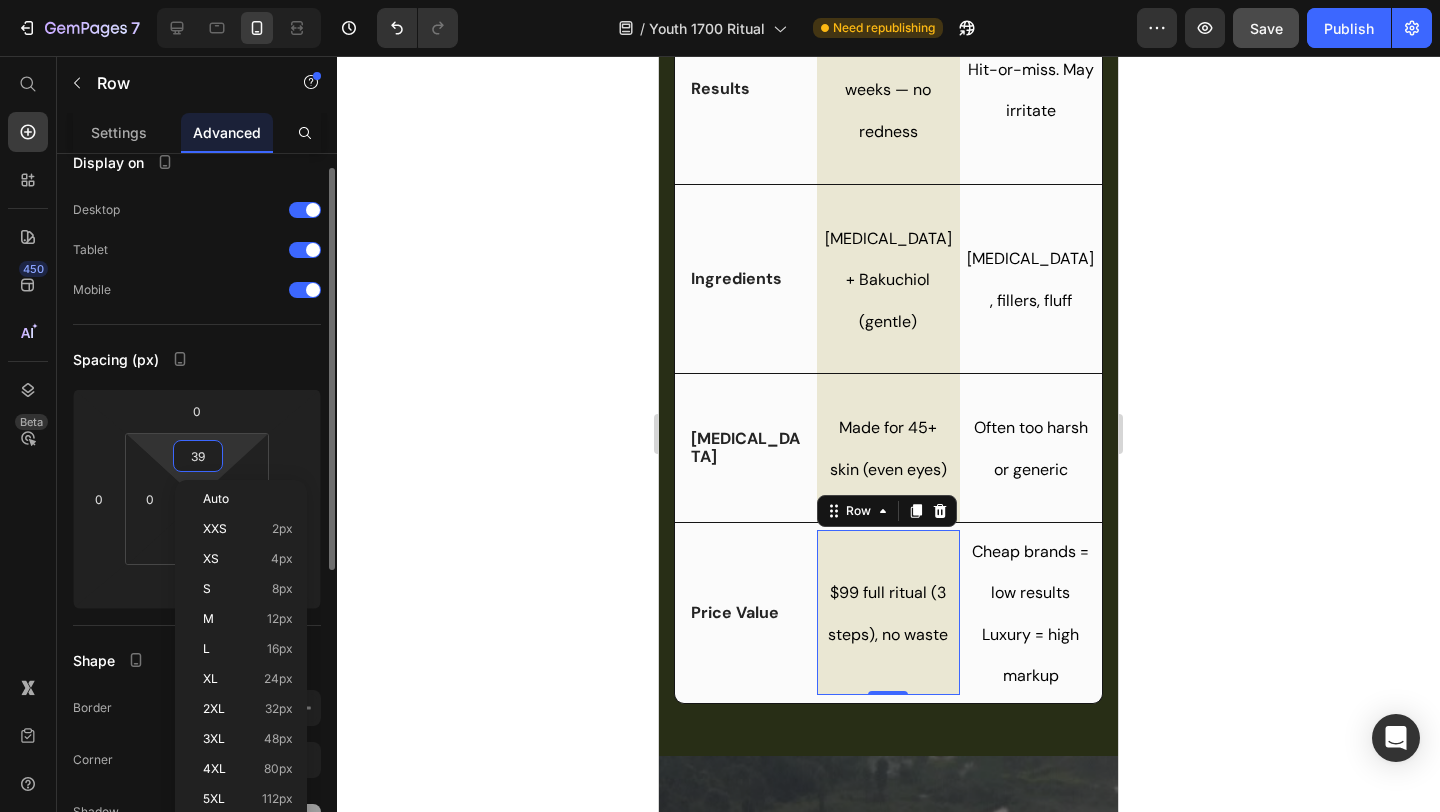 type on "0" 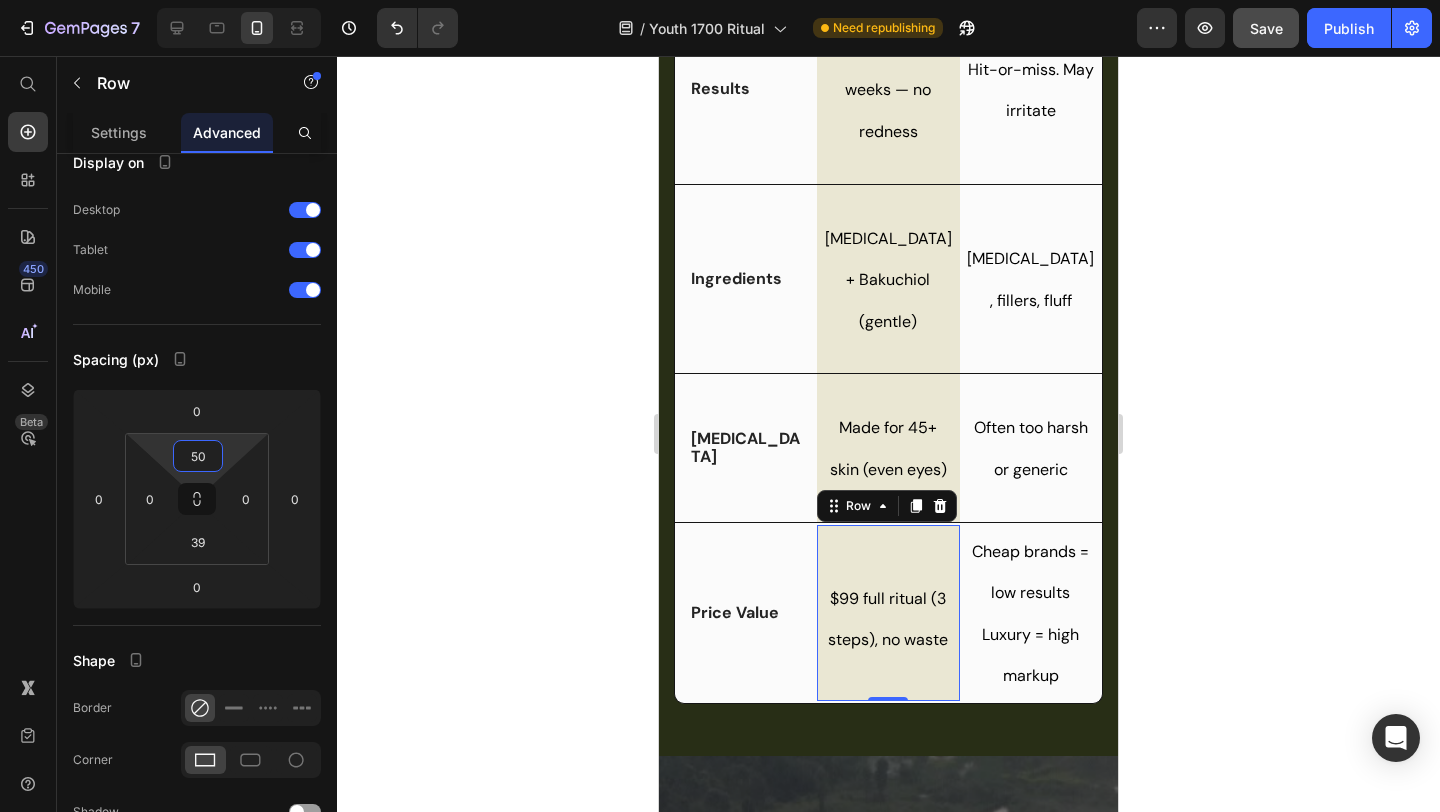 type on "50" 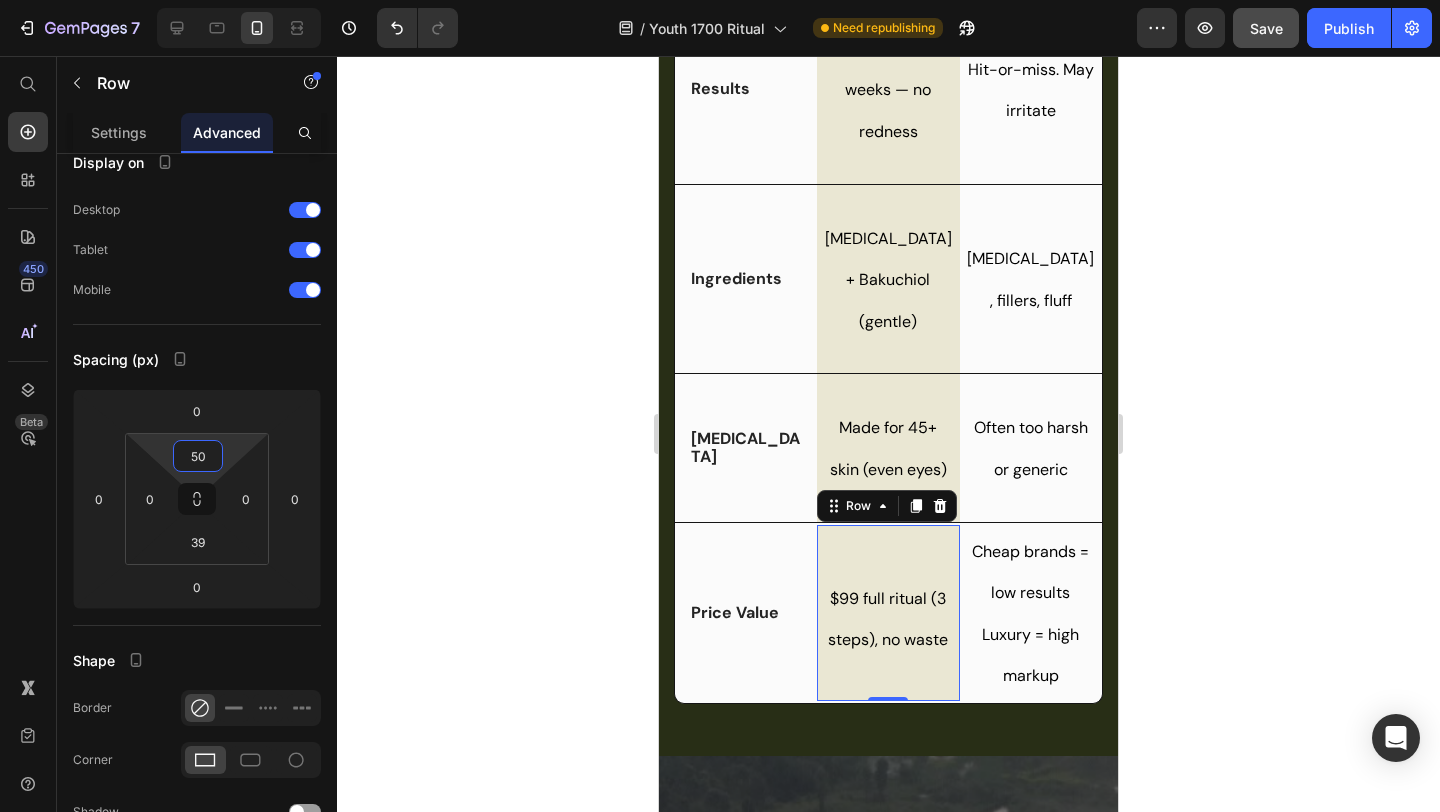 click on "$99 full ritual (3 steps), no waste Text Block Row   0" at bounding box center (888, 613) 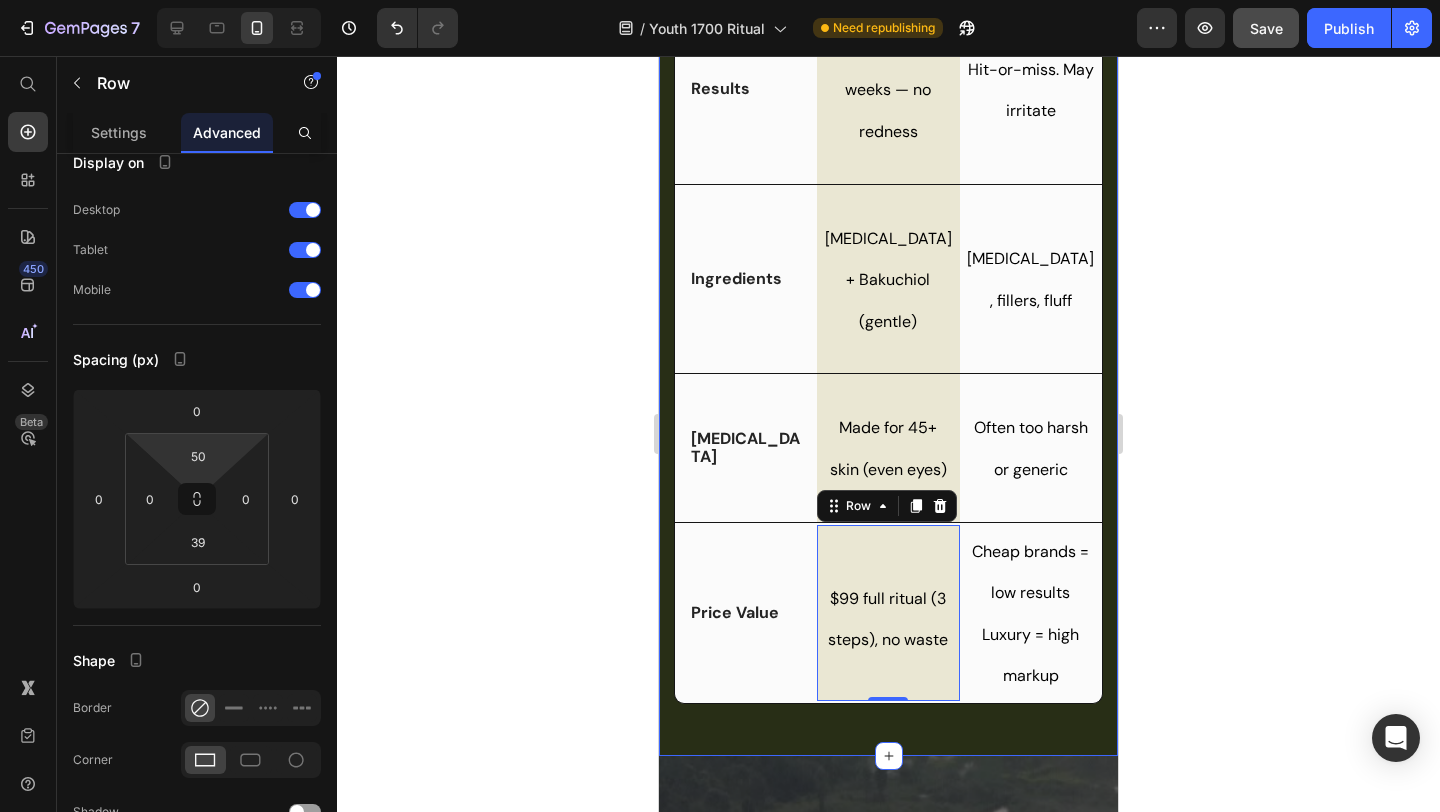 click on "Image Row Other brands Text Block Row
Icon Skin Feel  Text Block Row Calm, soothing, hydrating Text Block Row Stingy, drying, harsh Text Block Row
Icon Results Text Block Row Glow in 3–4 weeks — no redness Text Block Row Hit-or-miss. May irritate Text Block Row
Icon Ingredients Text Block Row [MEDICAL_DATA] + Bakuchiol (gentle) Text Block Row [MEDICAL_DATA], fillers, fluff Text Block Row
Icon [MEDICAL_DATA]  Text Block Row Made for 45+ skin (even eyes) Text Block Row Often too harsh or generic Text Block Row
Icon Price Value Text Block Row $99 full ritual (3 steps), no waste Text Block Row   0 Cheap brands = low results Luxury = high markup Text Block Row" at bounding box center (888, 253) 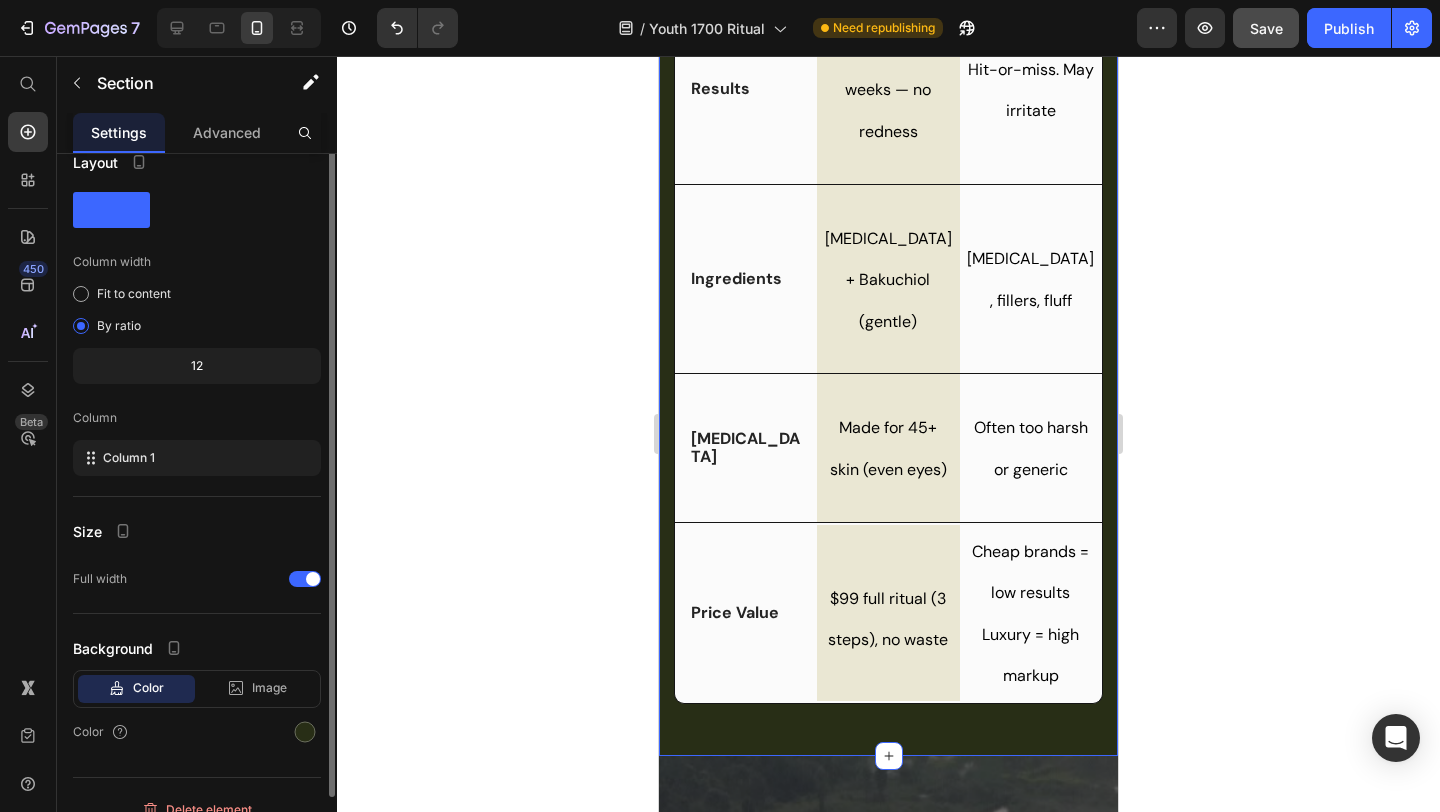 scroll, scrollTop: 0, scrollLeft: 0, axis: both 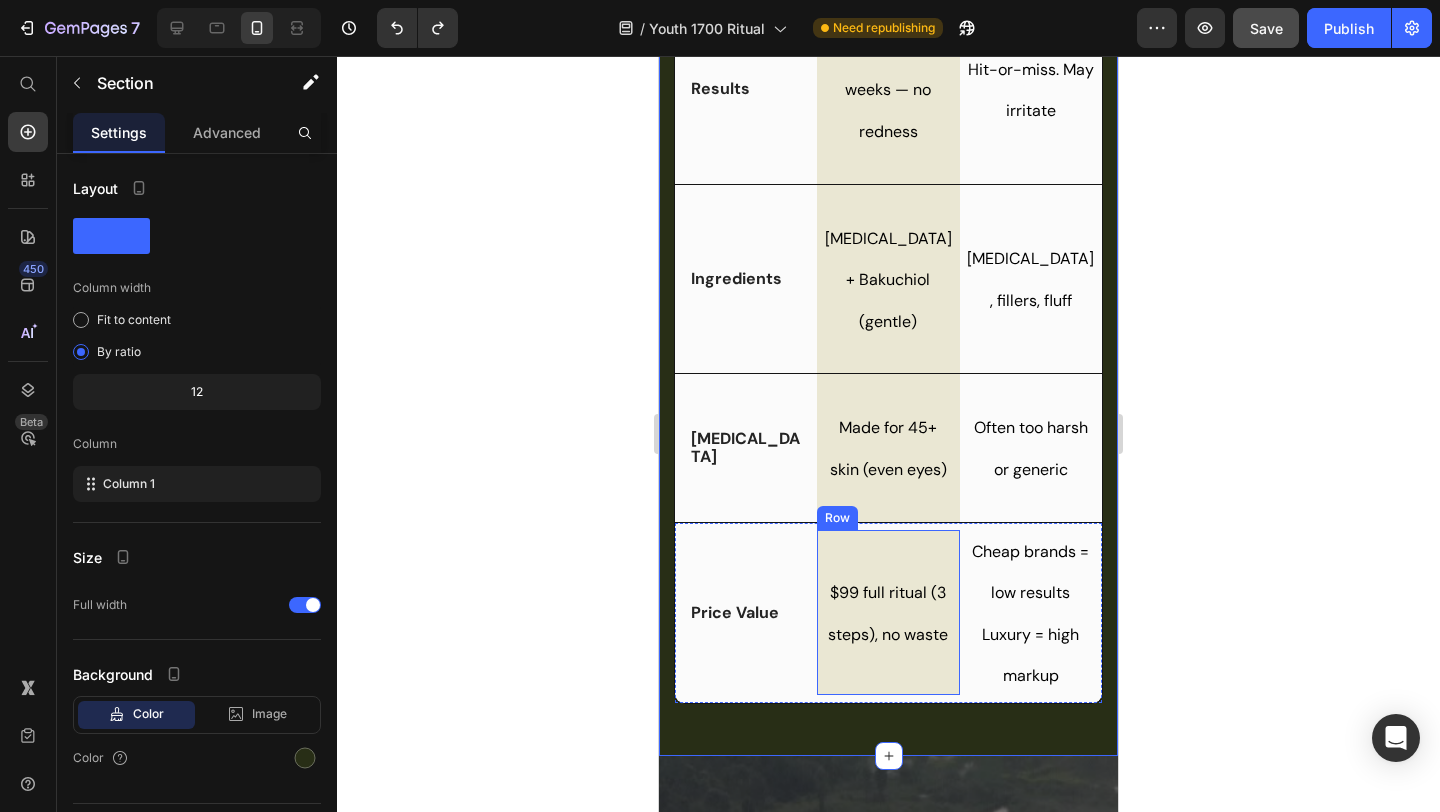 click on "$99 full ritual (3 steps), no waste Text Block Row" at bounding box center (888, 612) 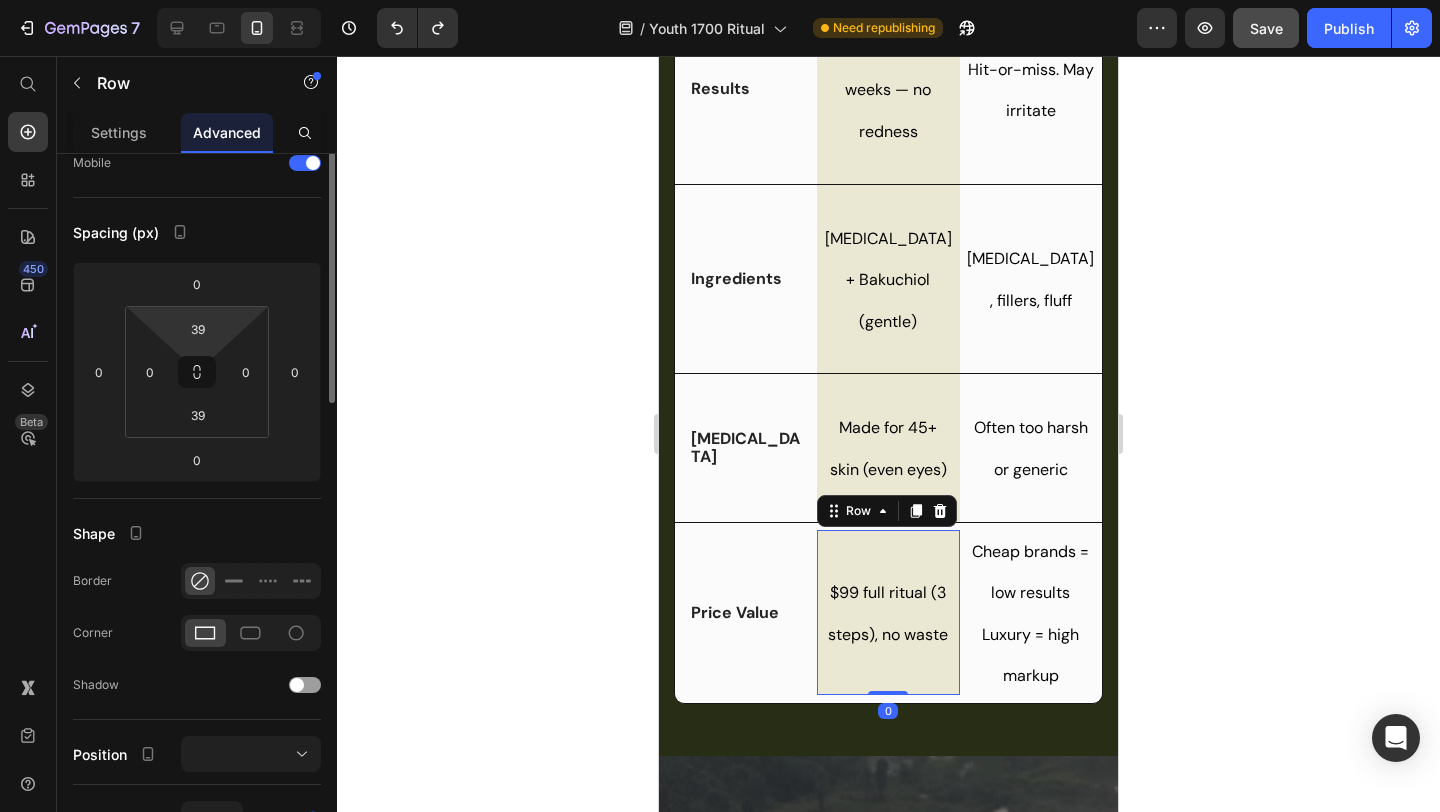 scroll, scrollTop: 0, scrollLeft: 0, axis: both 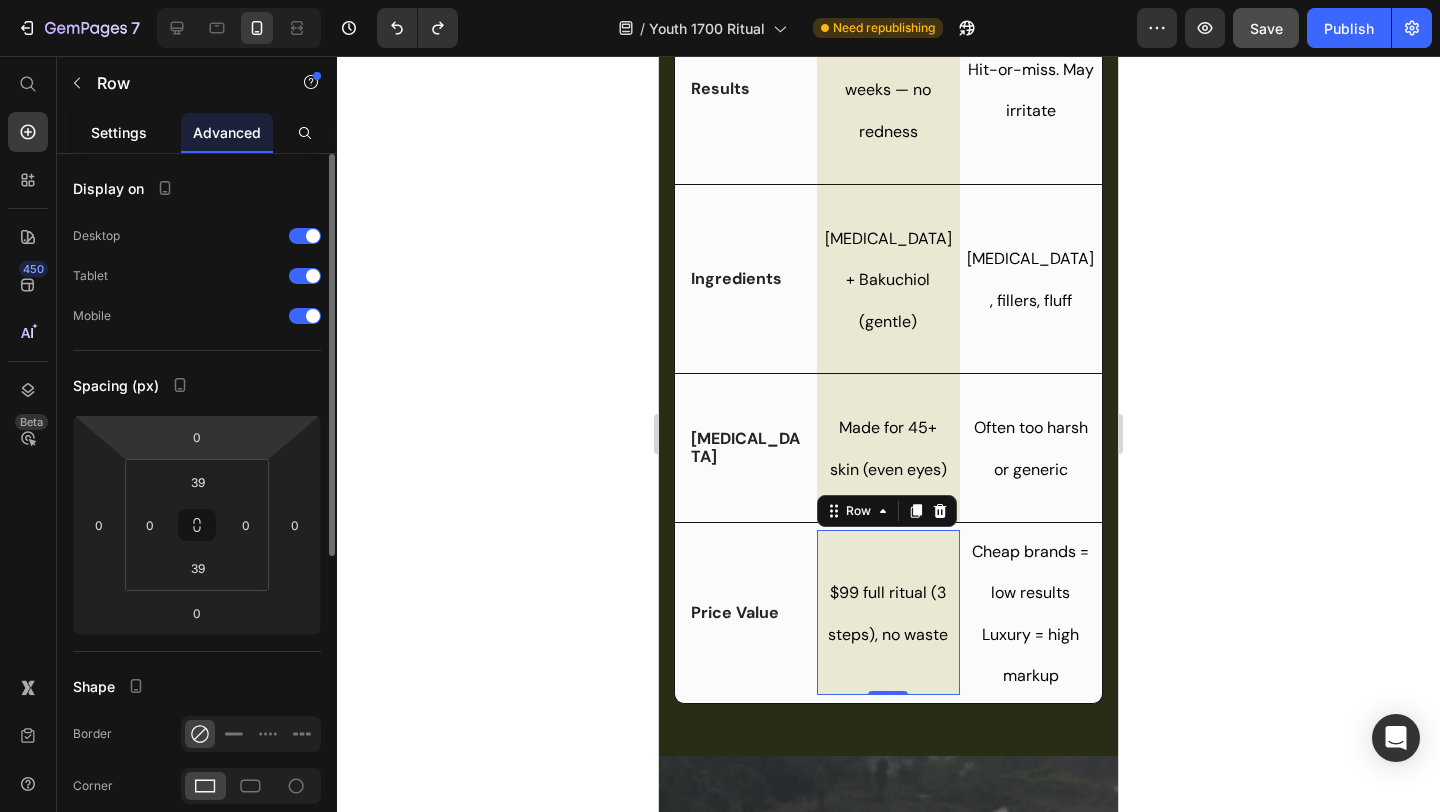 click on "Settings" at bounding box center [119, 132] 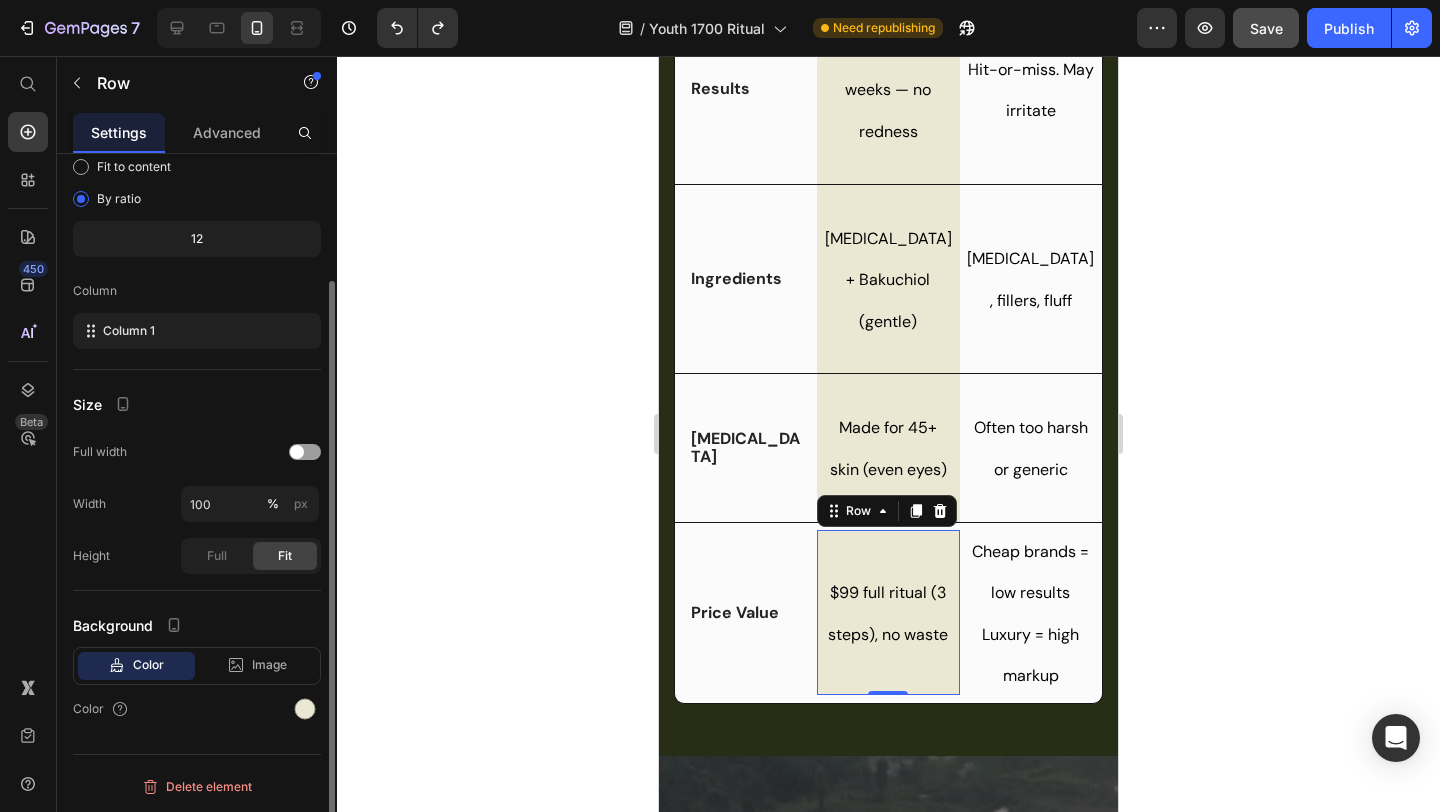 scroll, scrollTop: 140, scrollLeft: 0, axis: vertical 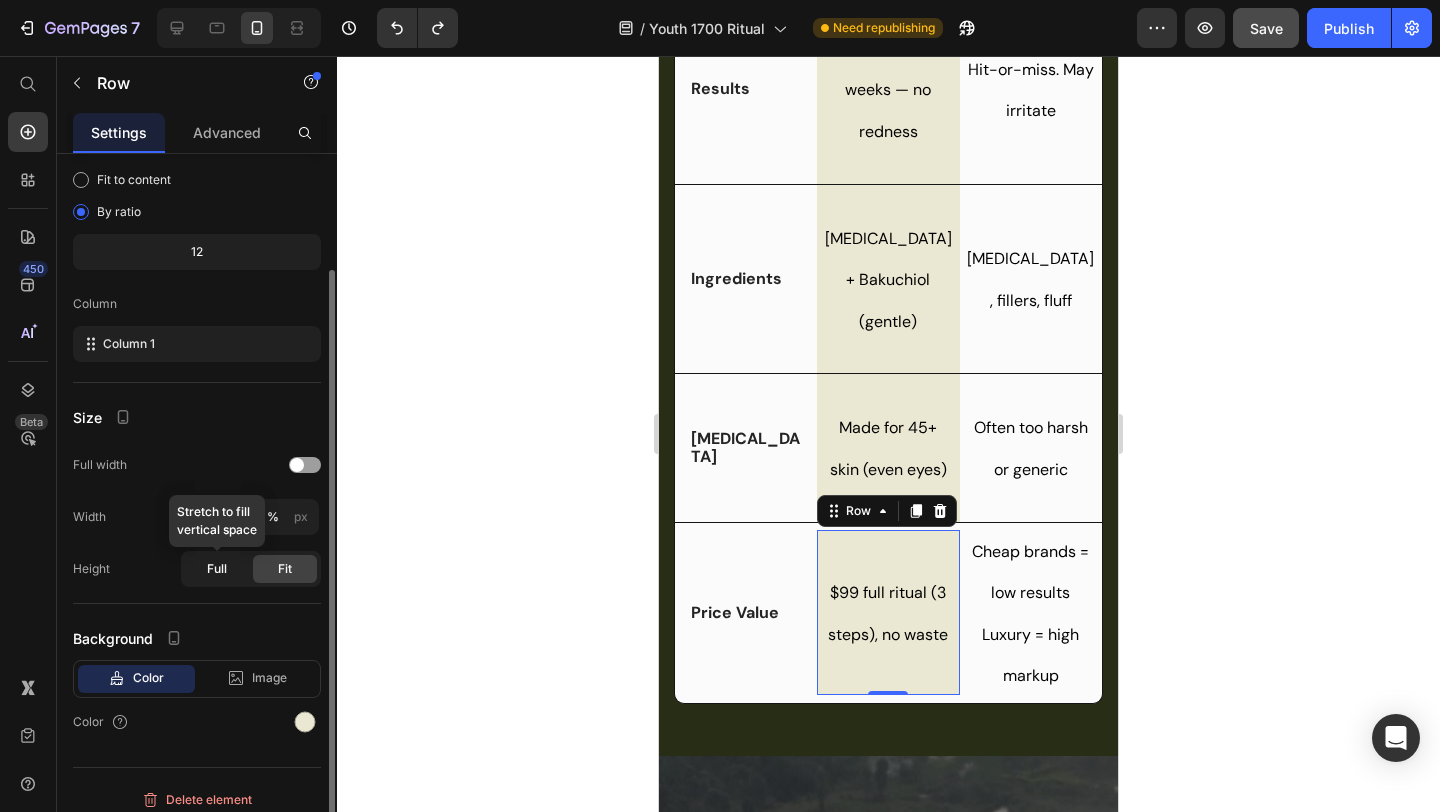 click on "Full" 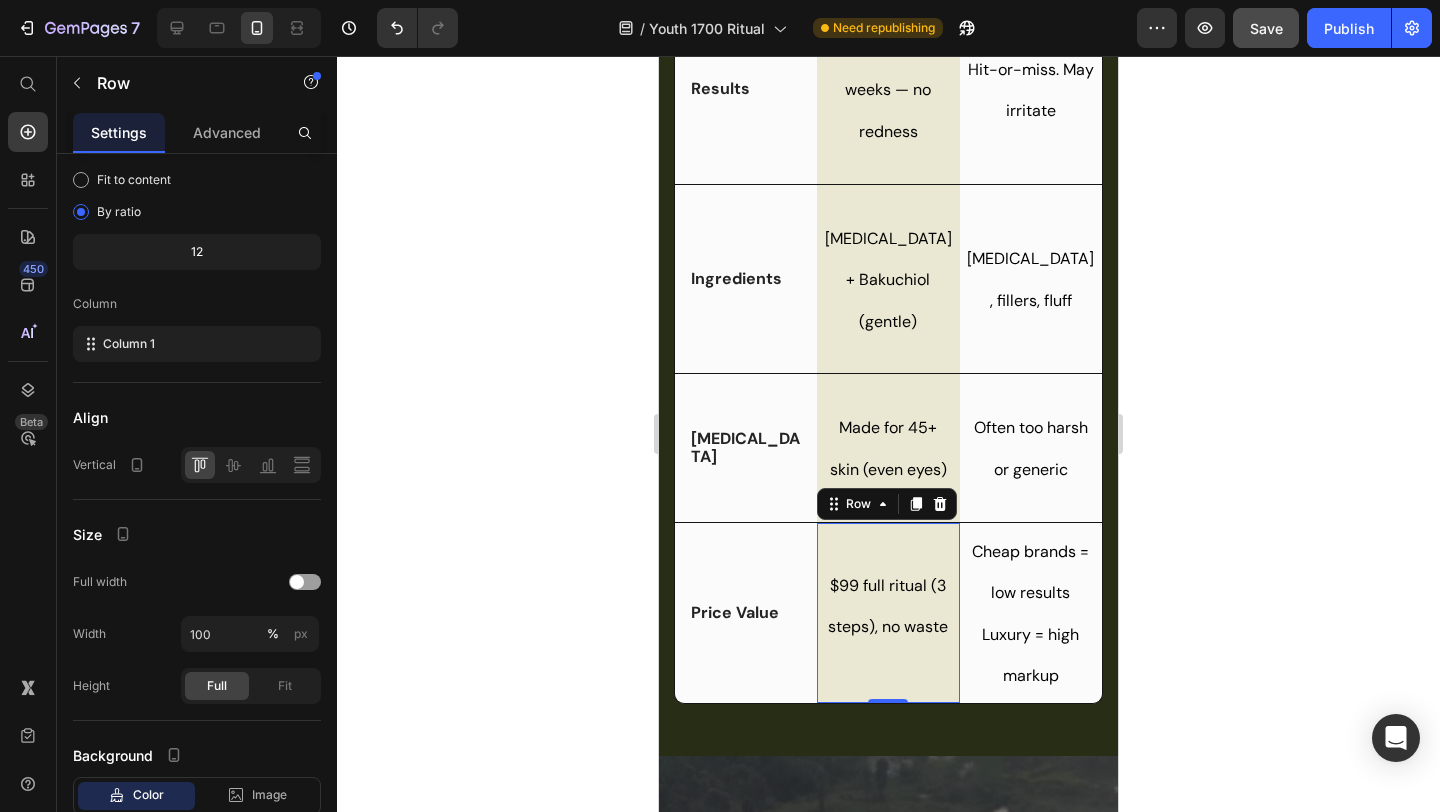 click 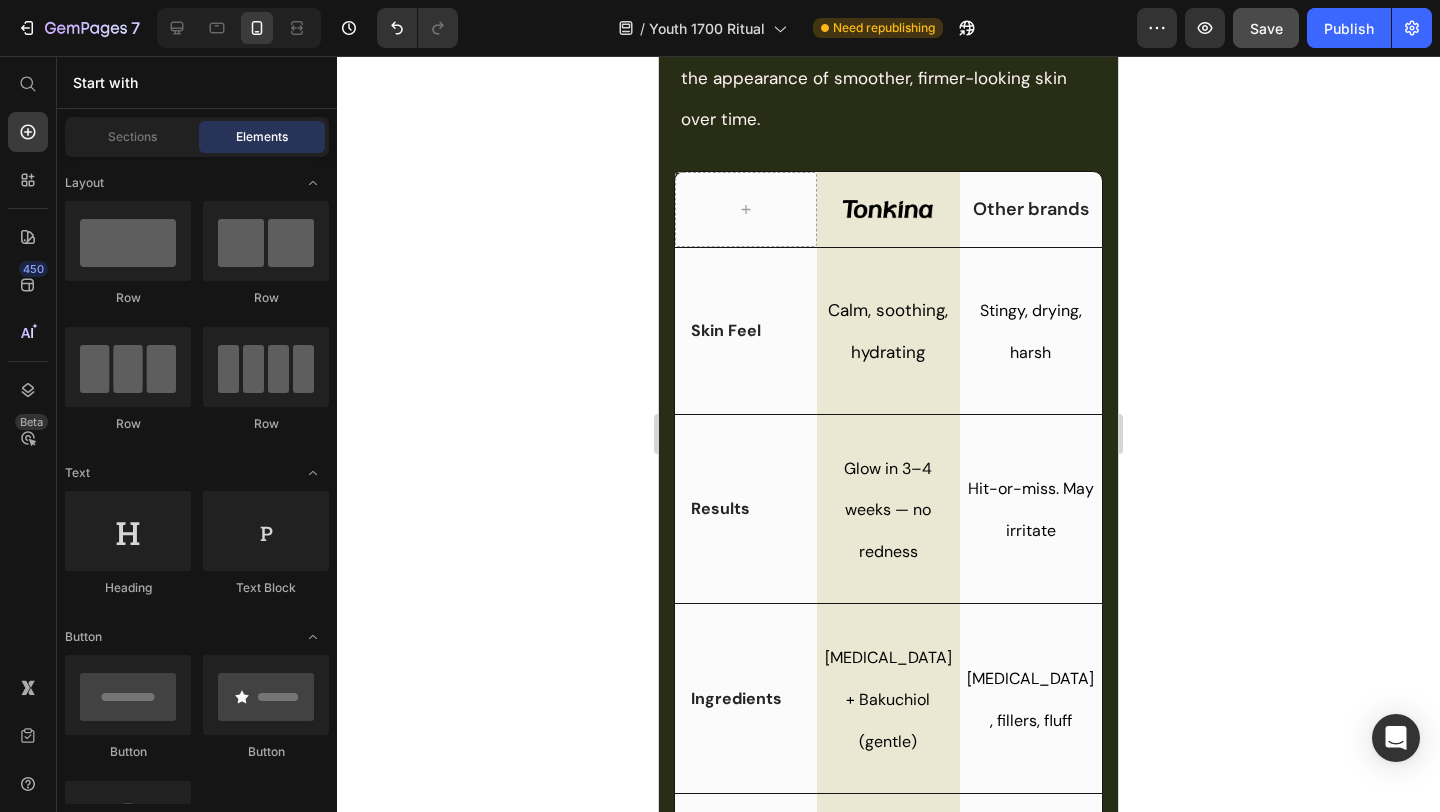 scroll, scrollTop: 4111, scrollLeft: 0, axis: vertical 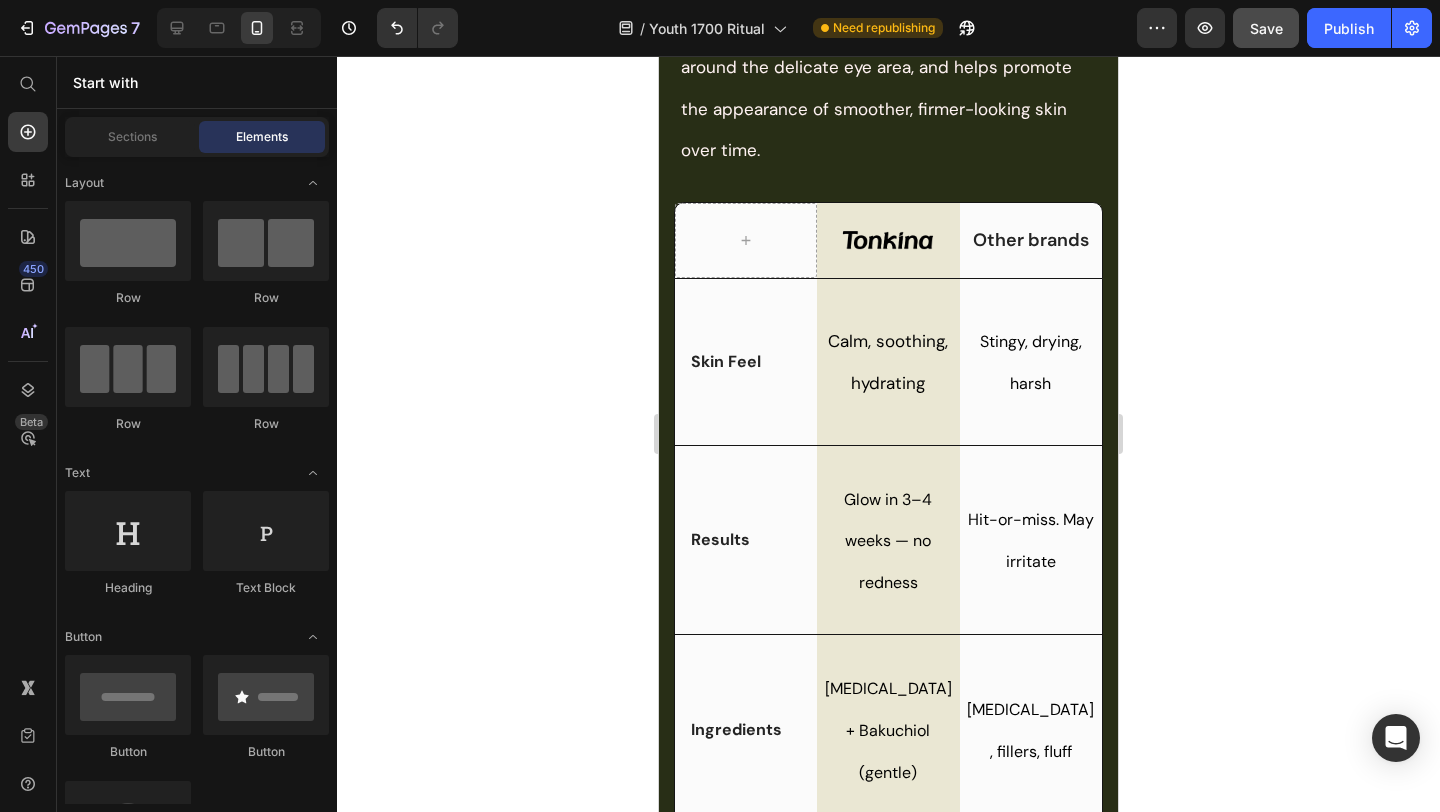 click on "7  Version history  /  Youth 1700 Ritual Need republishing Preview  Save   Publish" 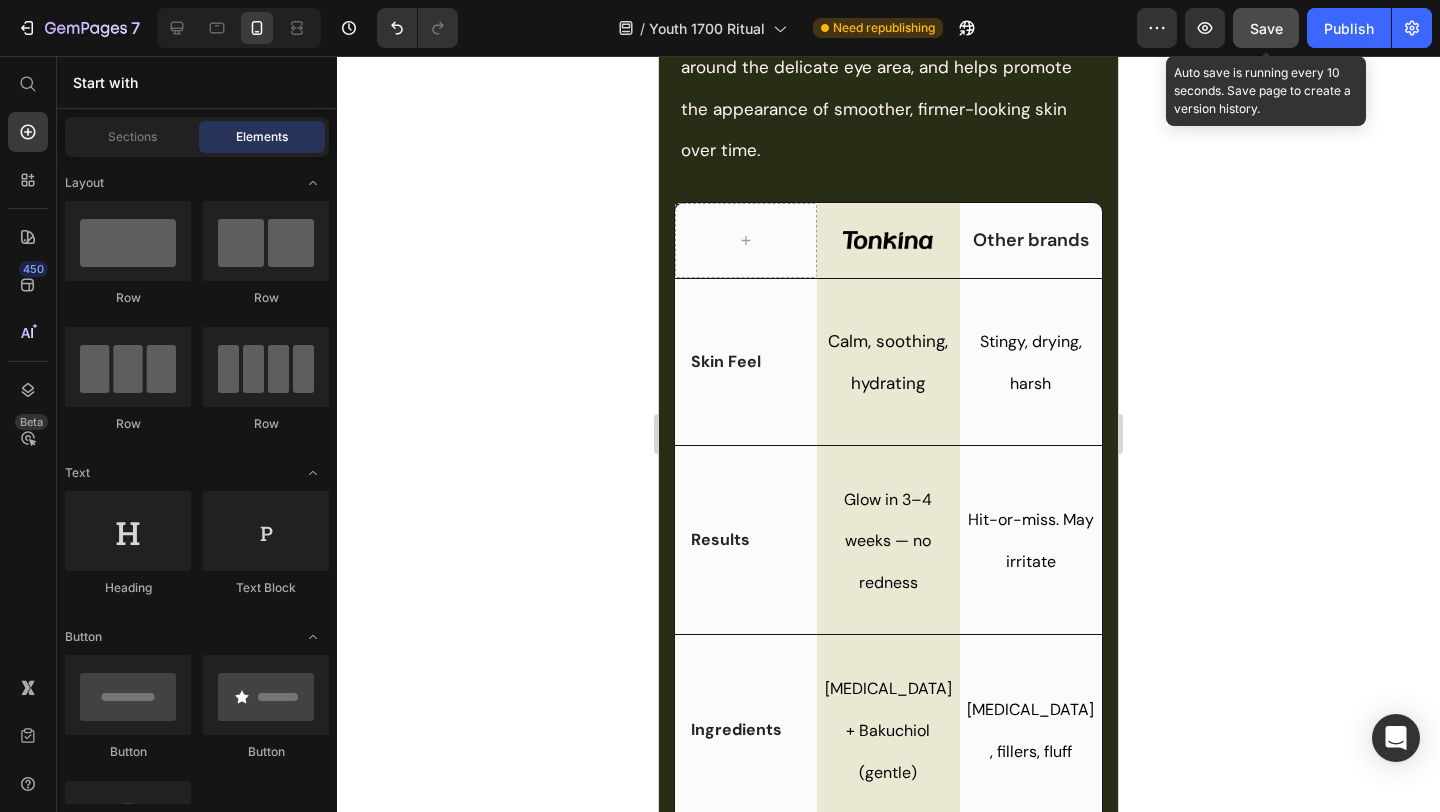 click on "Save" 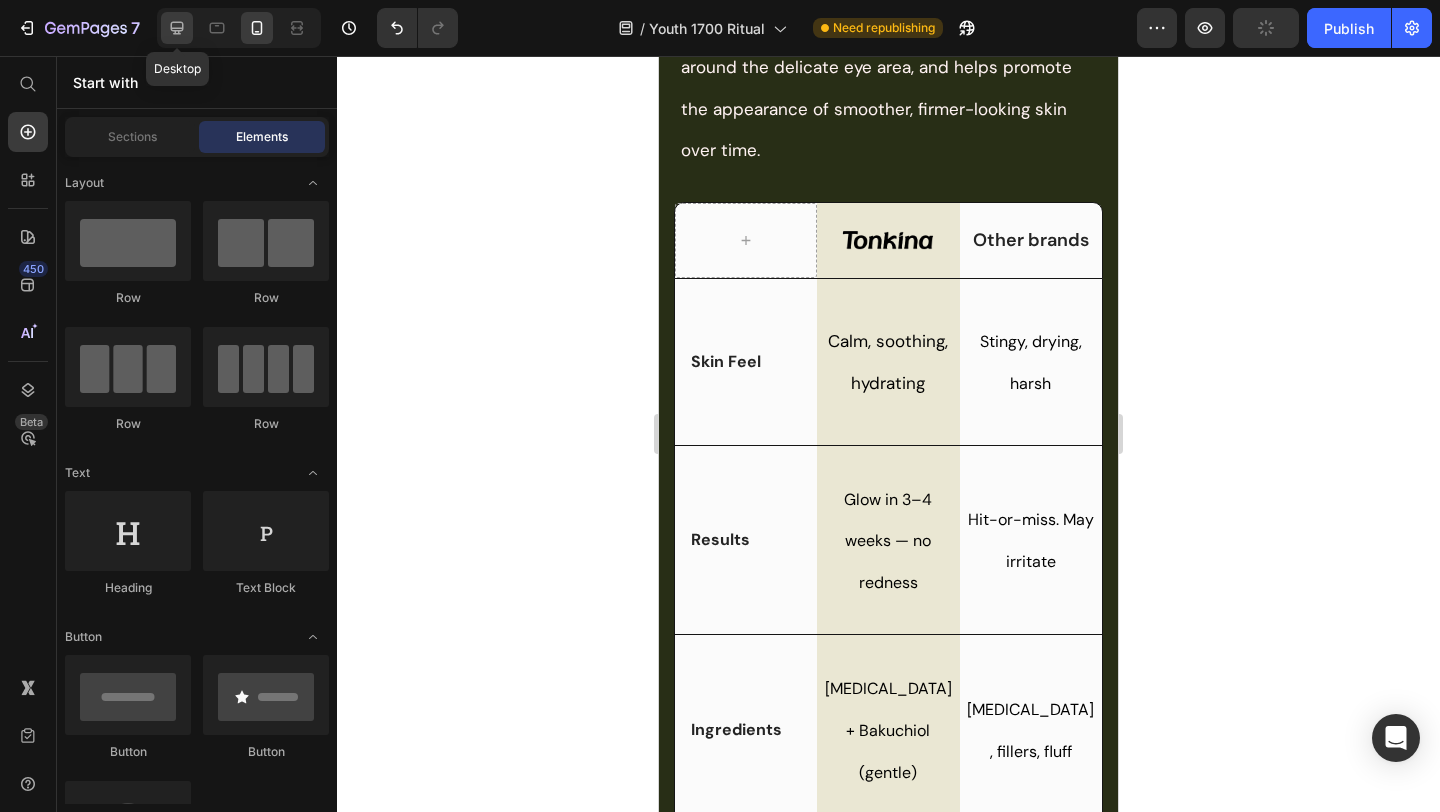 click 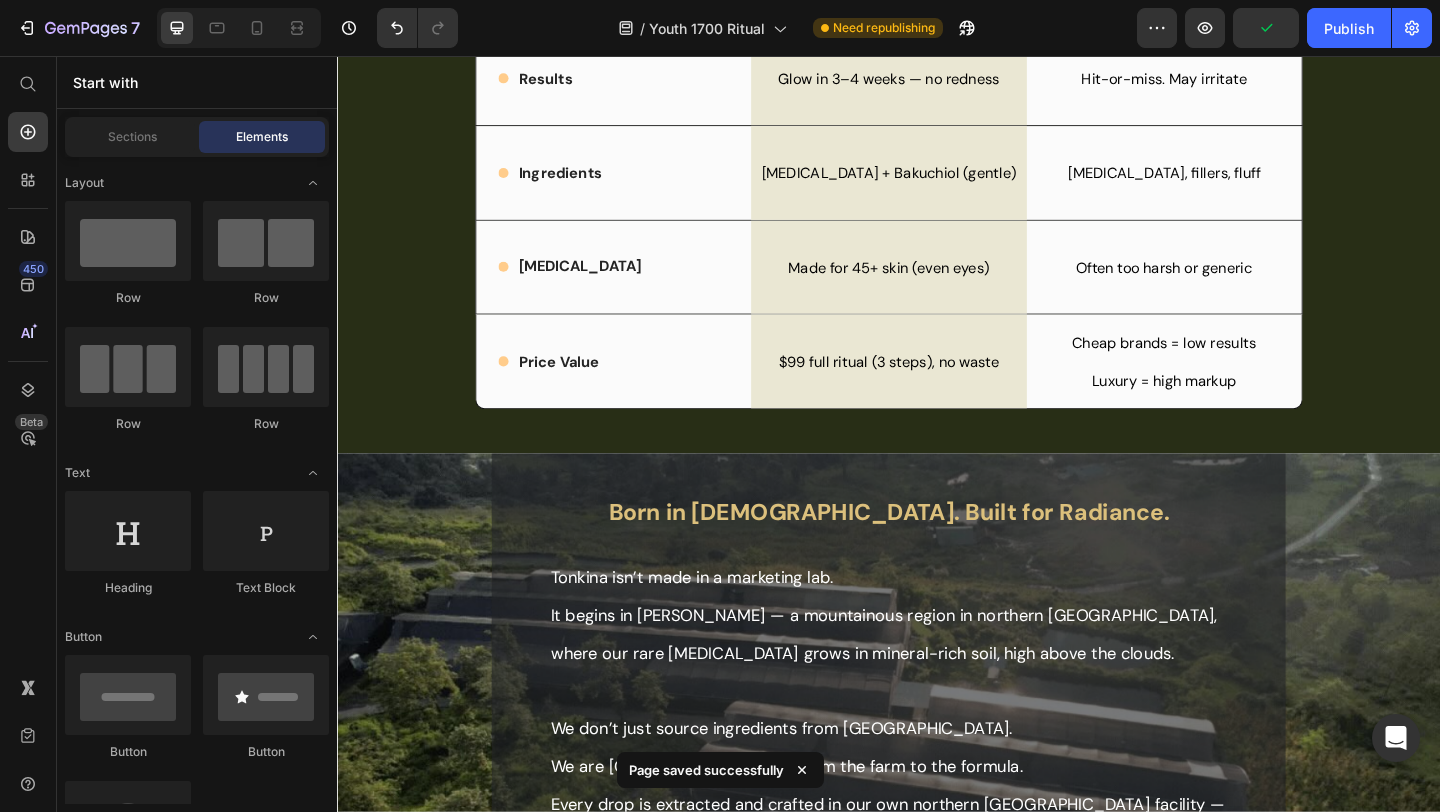 scroll, scrollTop: 2570, scrollLeft: 0, axis: vertical 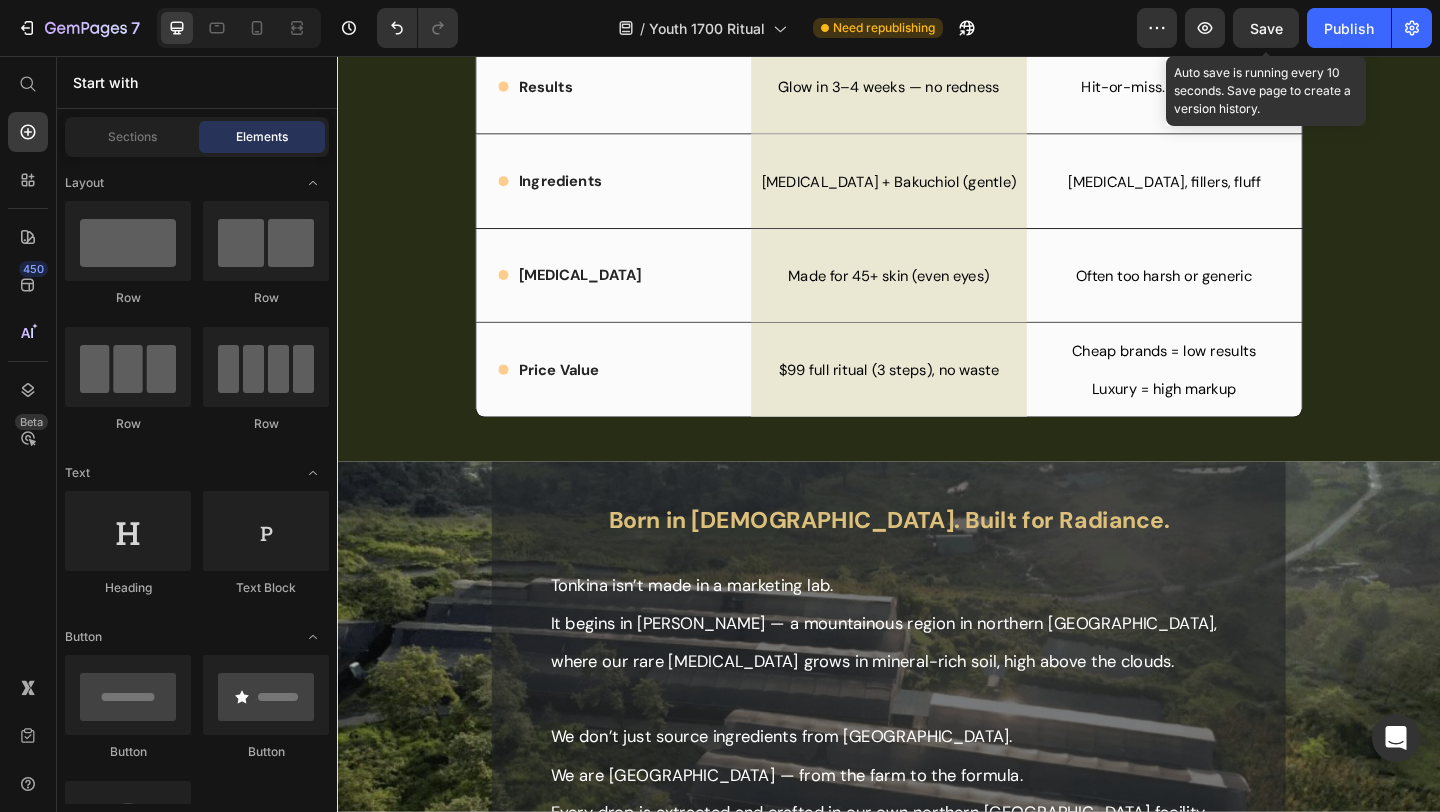 click on "Save" at bounding box center [1266, 28] 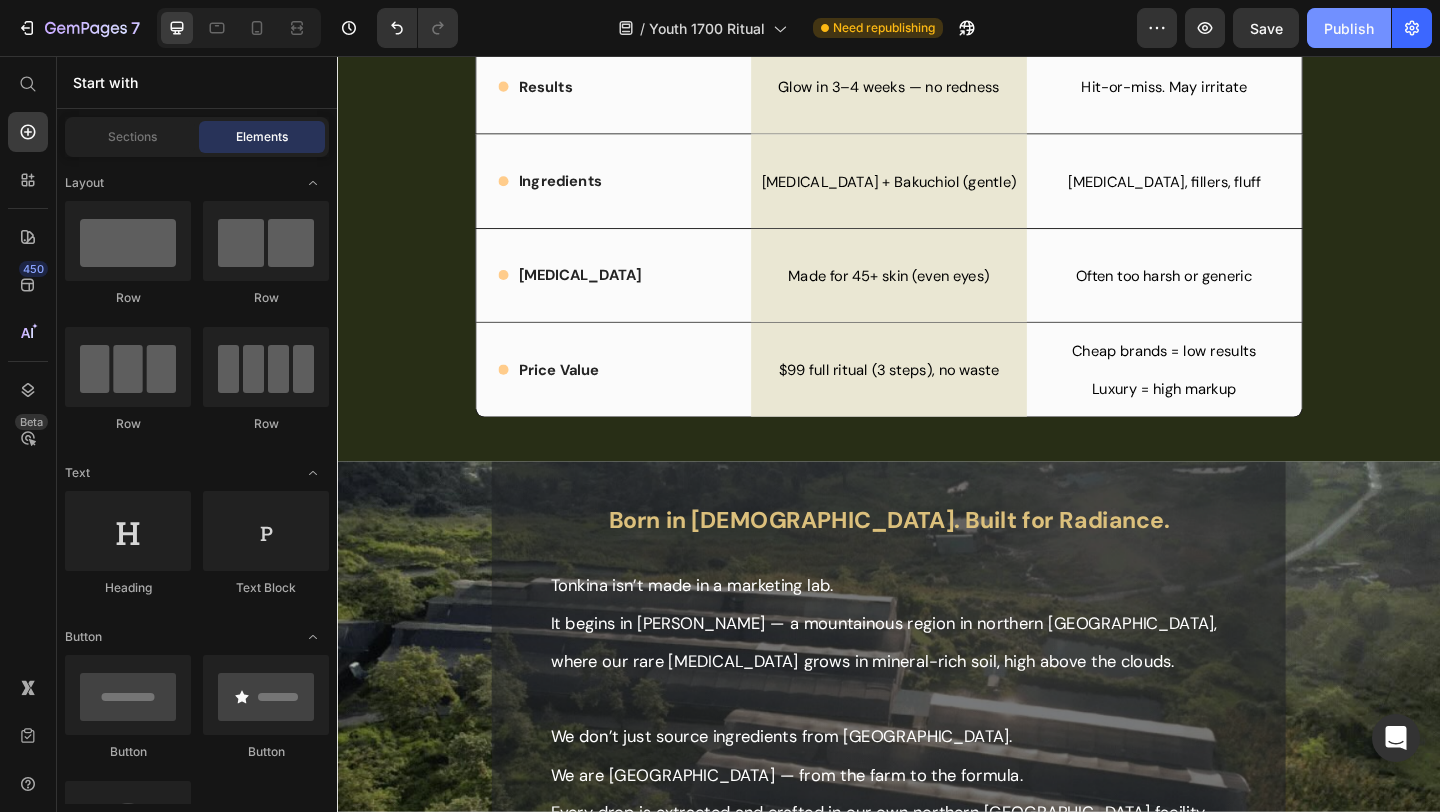 click on "Publish" at bounding box center [1349, 28] 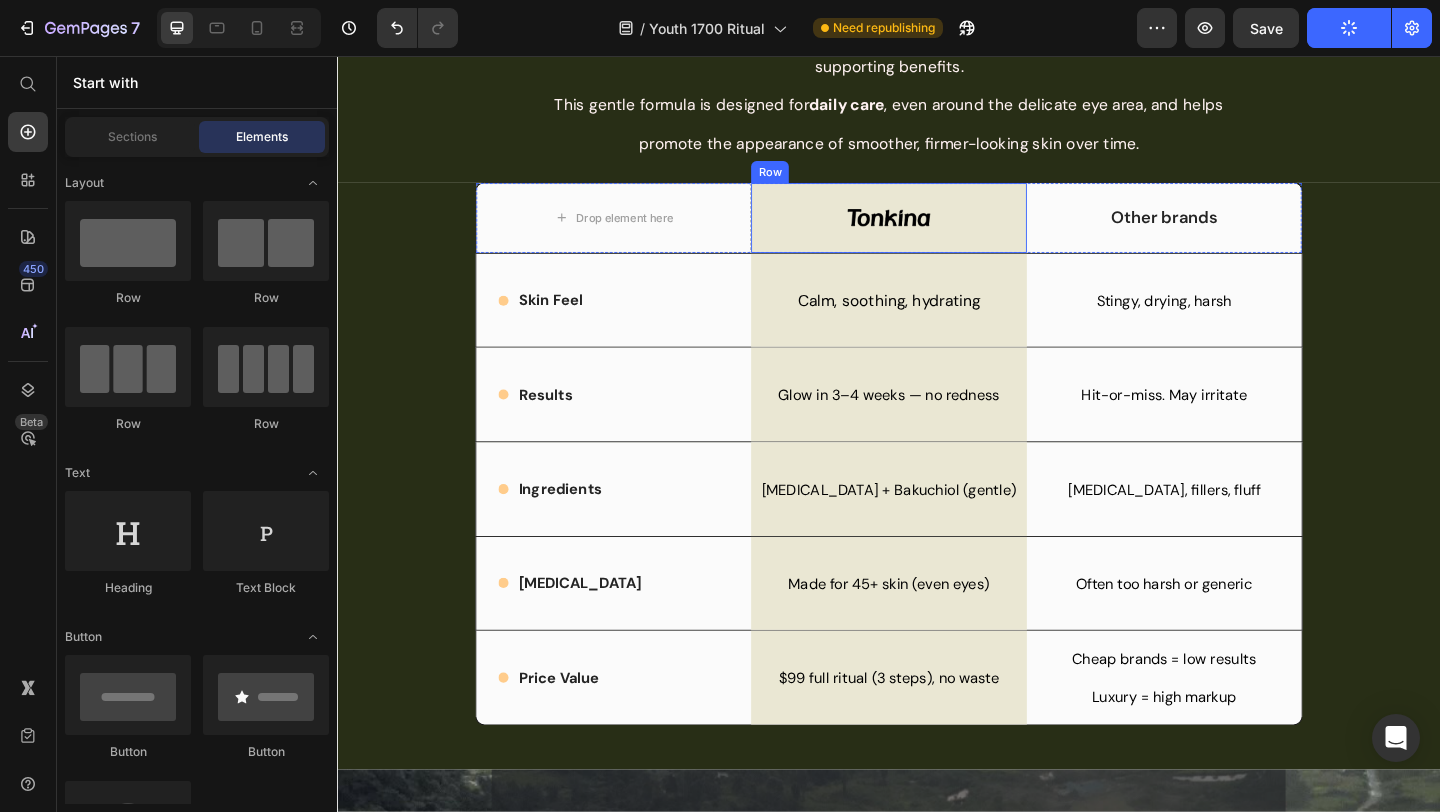 scroll, scrollTop: 2207, scrollLeft: 0, axis: vertical 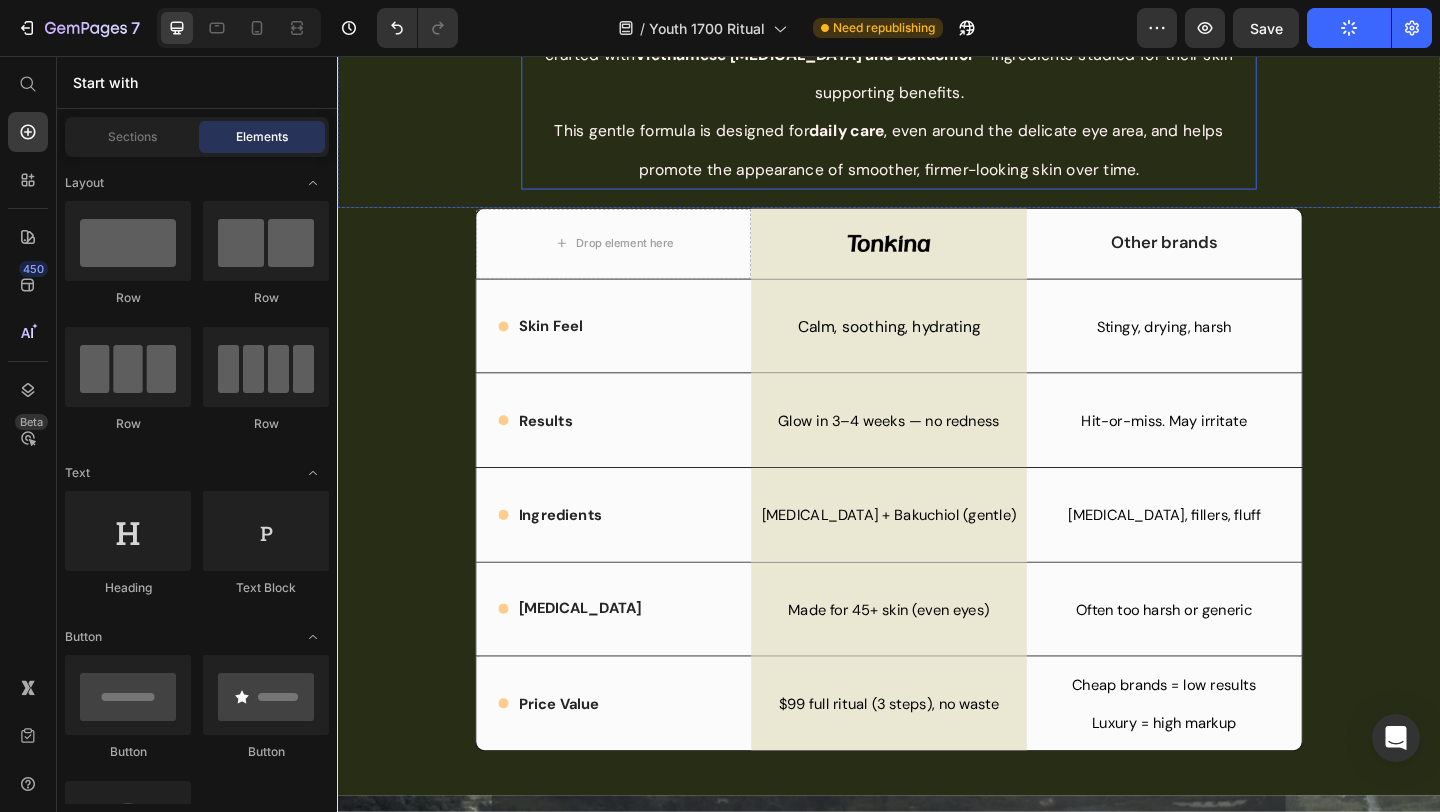 click on "While some products rely on strong actives that may irritate sensitive, mature skin, Tonkina is crafted with  Vietnamese [MEDICAL_DATA] and Bakuchiol  — ingredients studied for their skin supporting benefits." at bounding box center [937, 53] 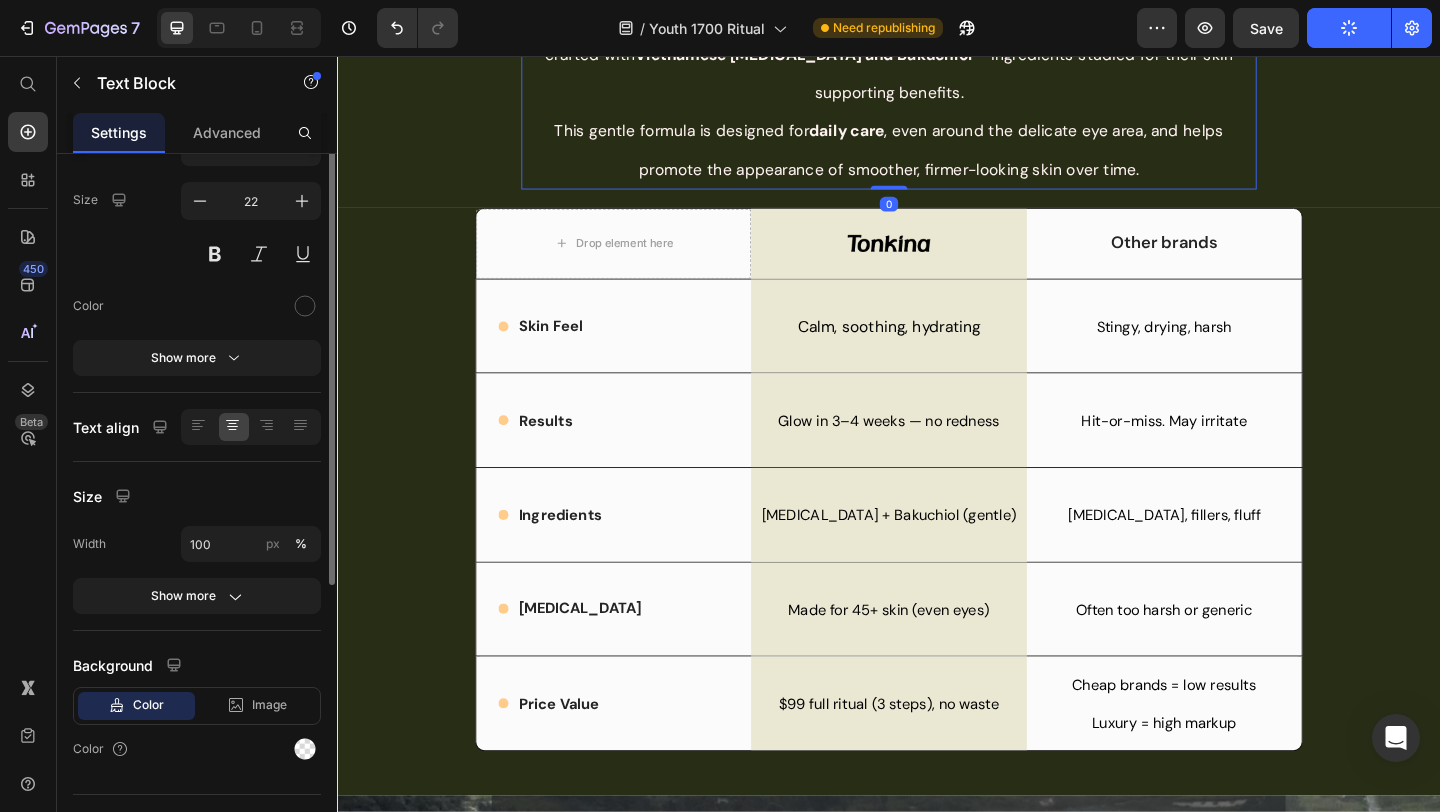 scroll, scrollTop: 0, scrollLeft: 0, axis: both 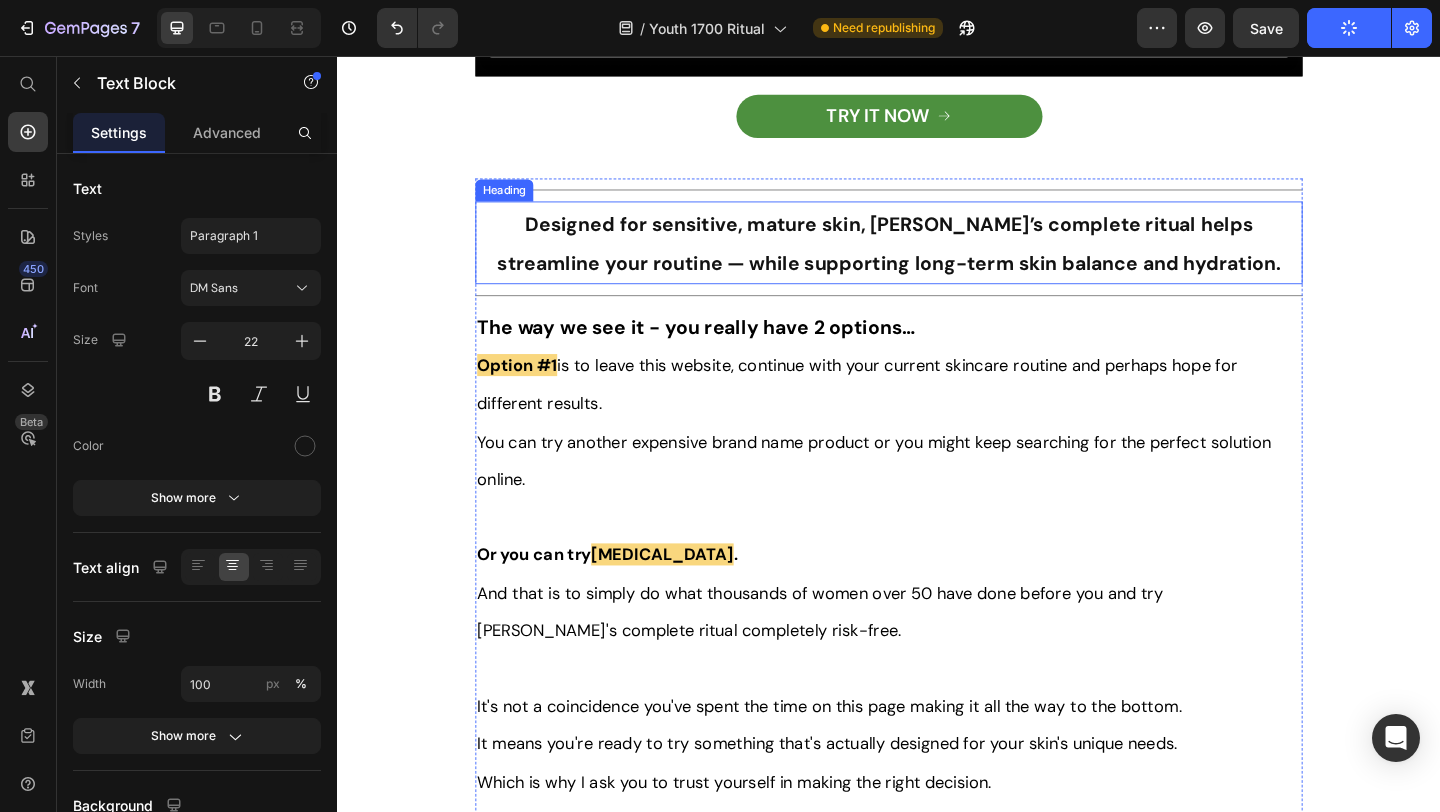 click on "Designed for sensitive, mature skin, [PERSON_NAME]’s complete ritual helps streamline your routine — while supporting long-term skin balance and hydration." at bounding box center (937, 260) 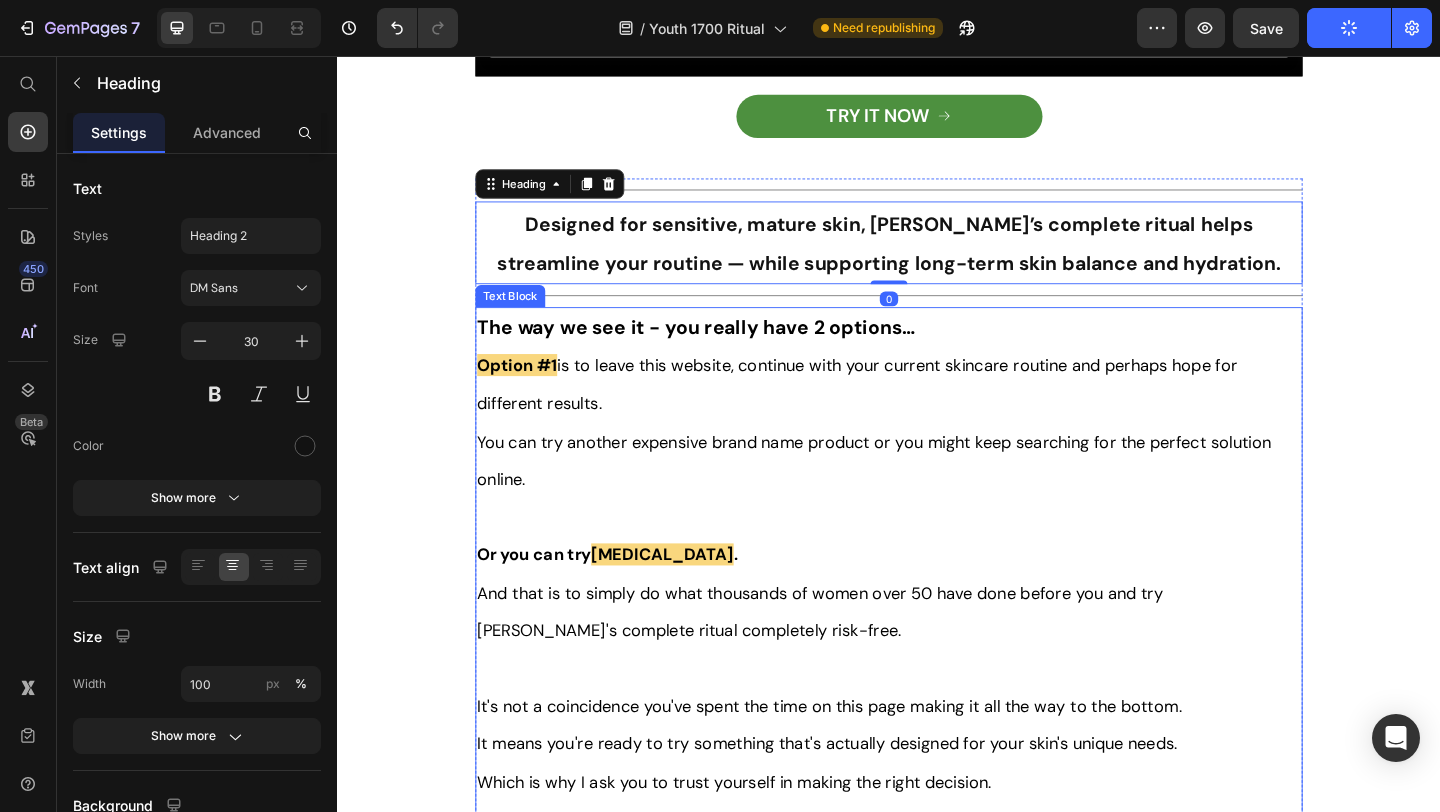 click on "[MEDICAL_DATA]" at bounding box center [690, 598] 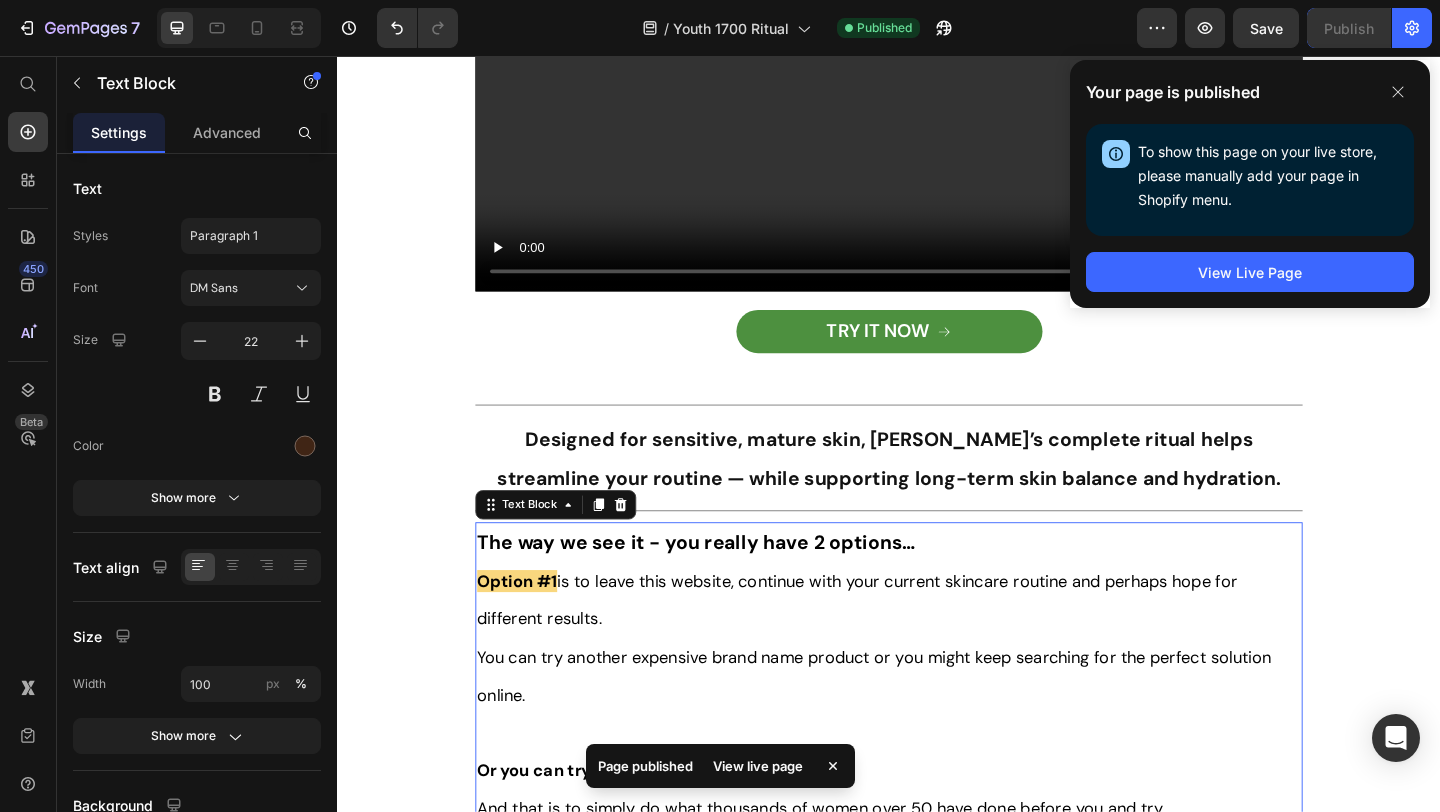 scroll, scrollTop: 5225, scrollLeft: 0, axis: vertical 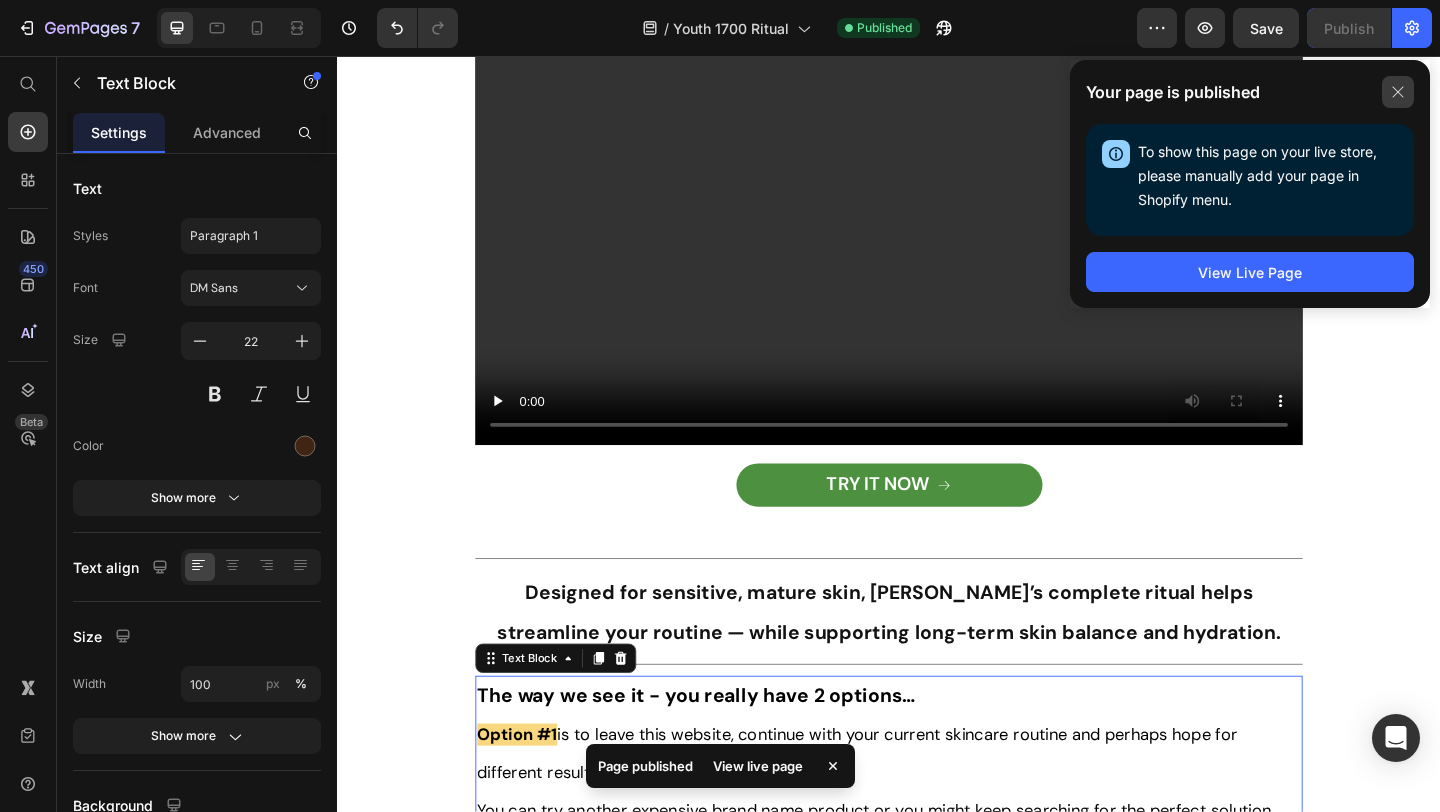 click 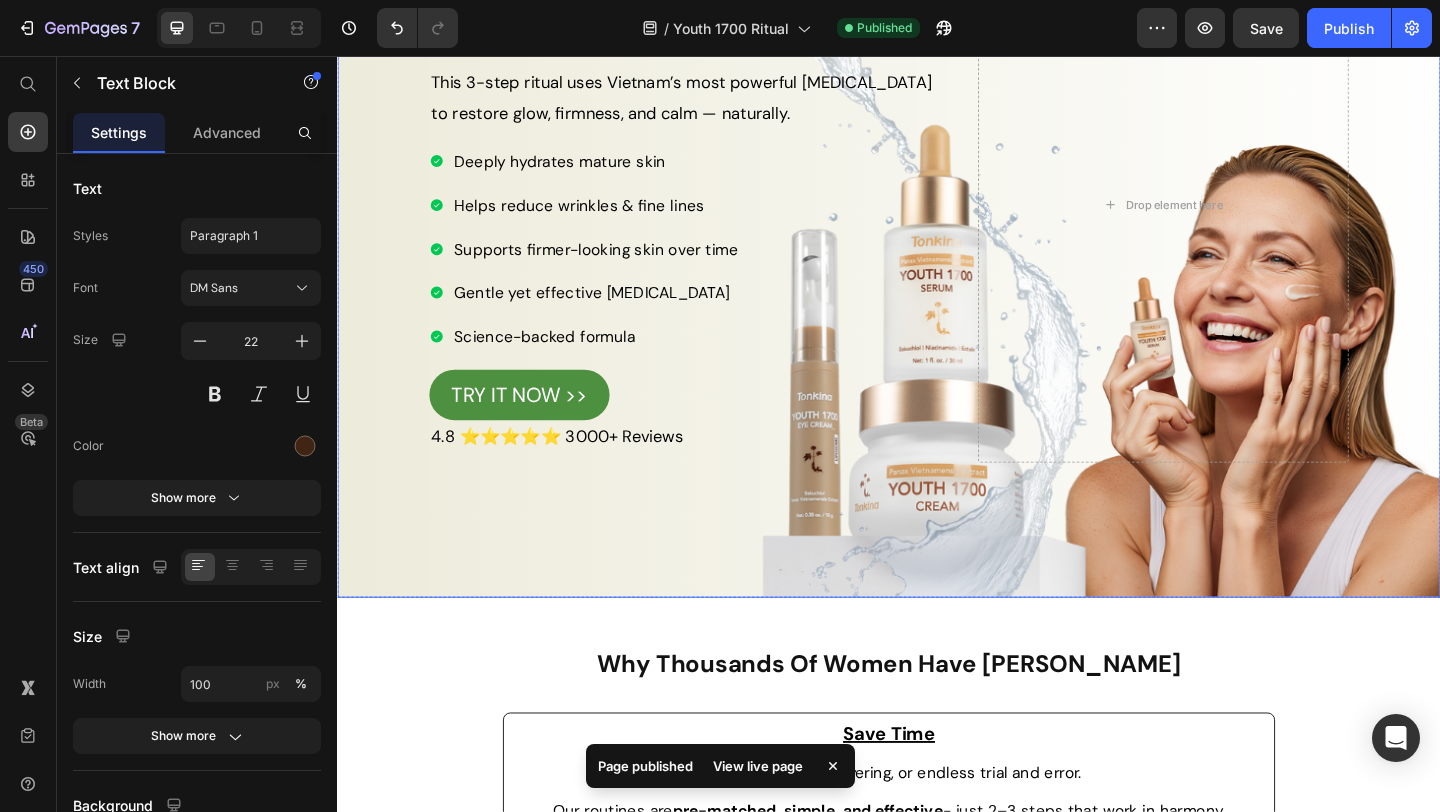 scroll, scrollTop: 367, scrollLeft: 0, axis: vertical 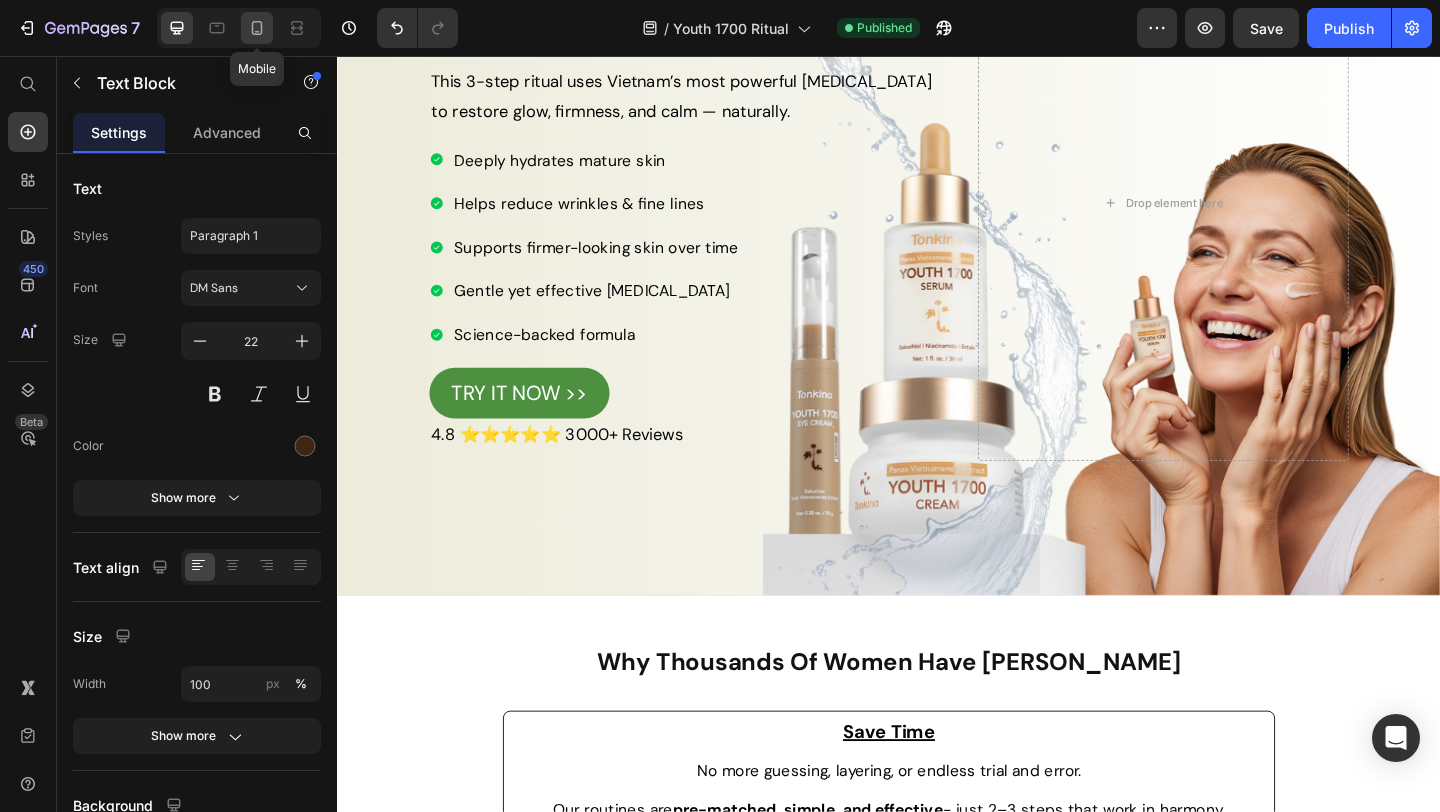 click 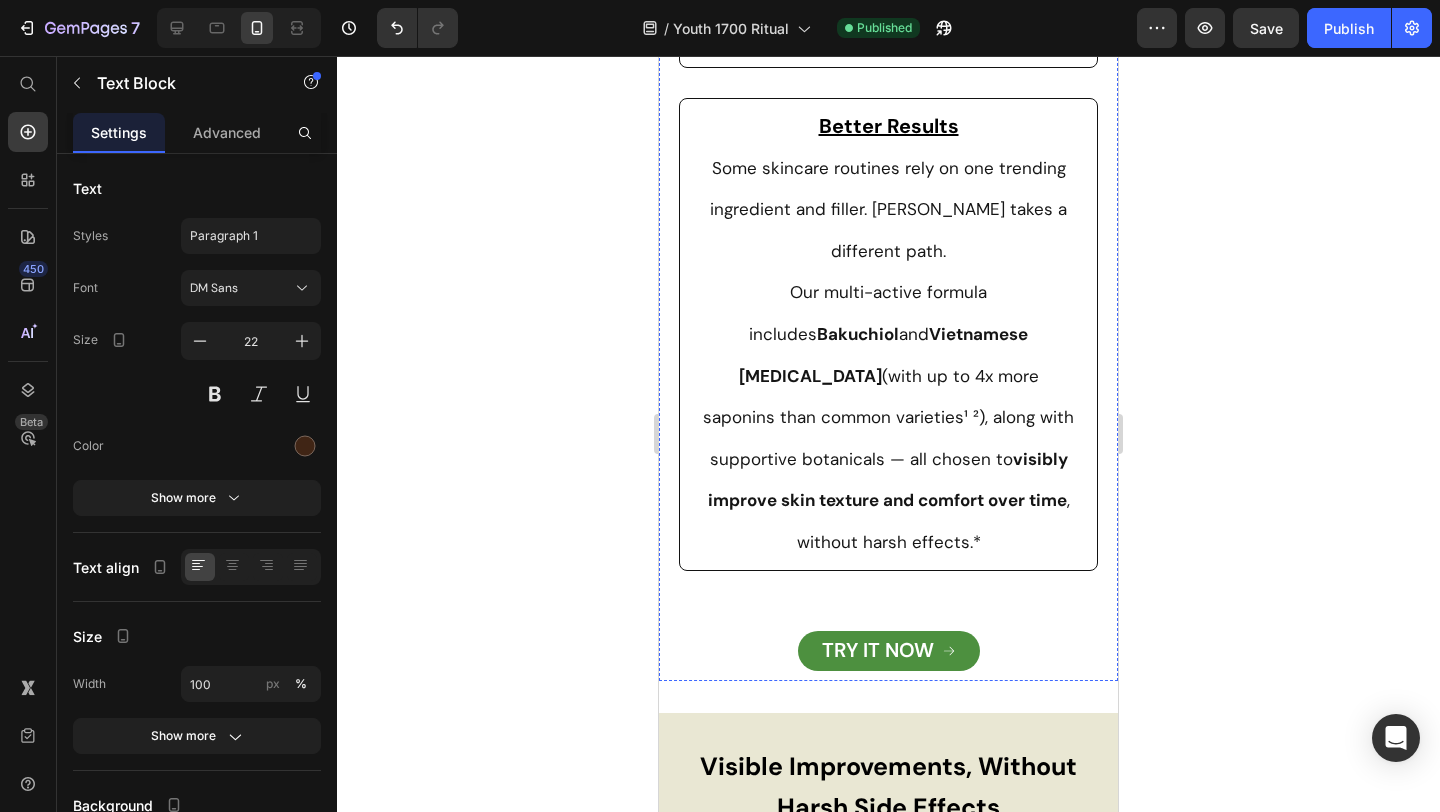 scroll, scrollTop: 1844, scrollLeft: 0, axis: vertical 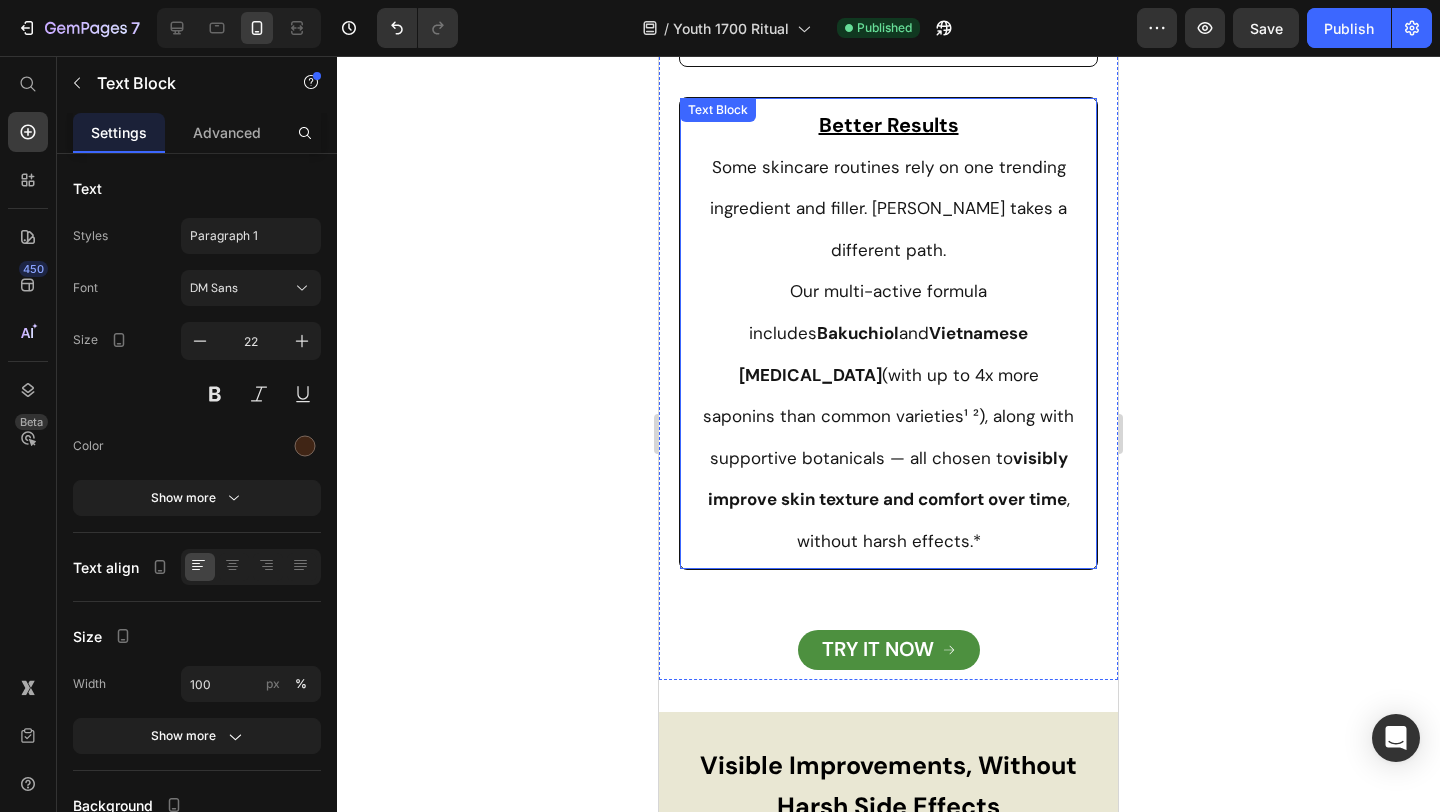 click on "Better Results Some skincare routines rely on one trending ingredient and filler. [PERSON_NAME] takes a different path. Our multi-active formula includes  Bakuchiol  and  Vietnamese [MEDICAL_DATA]  (with up to 4x more saponins than common varieties ¹ ² ), along with supportive botanicals — all chosen to  visibly improve skin texture and comfort over time , without harsh effects.* Text Block" at bounding box center [888, 333] 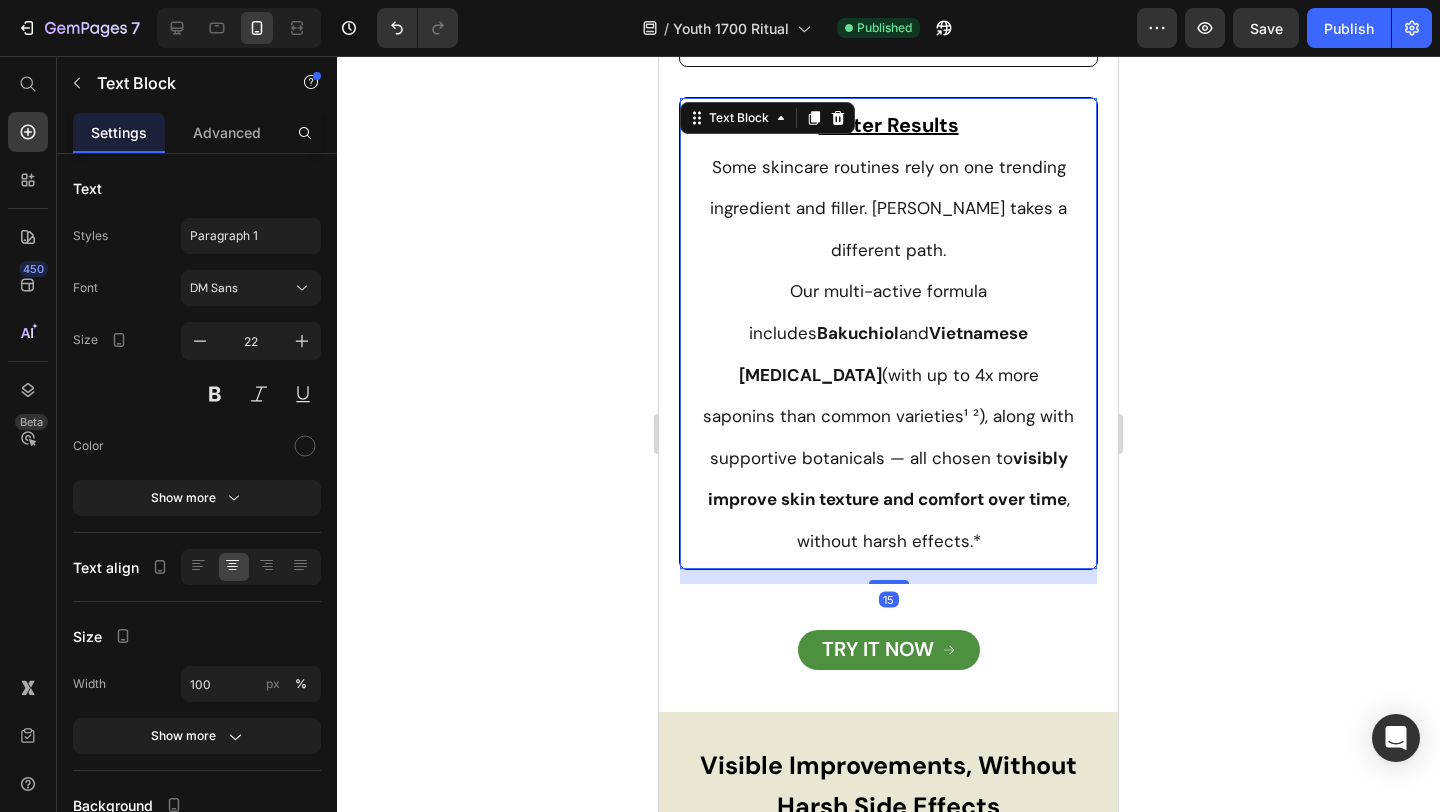click 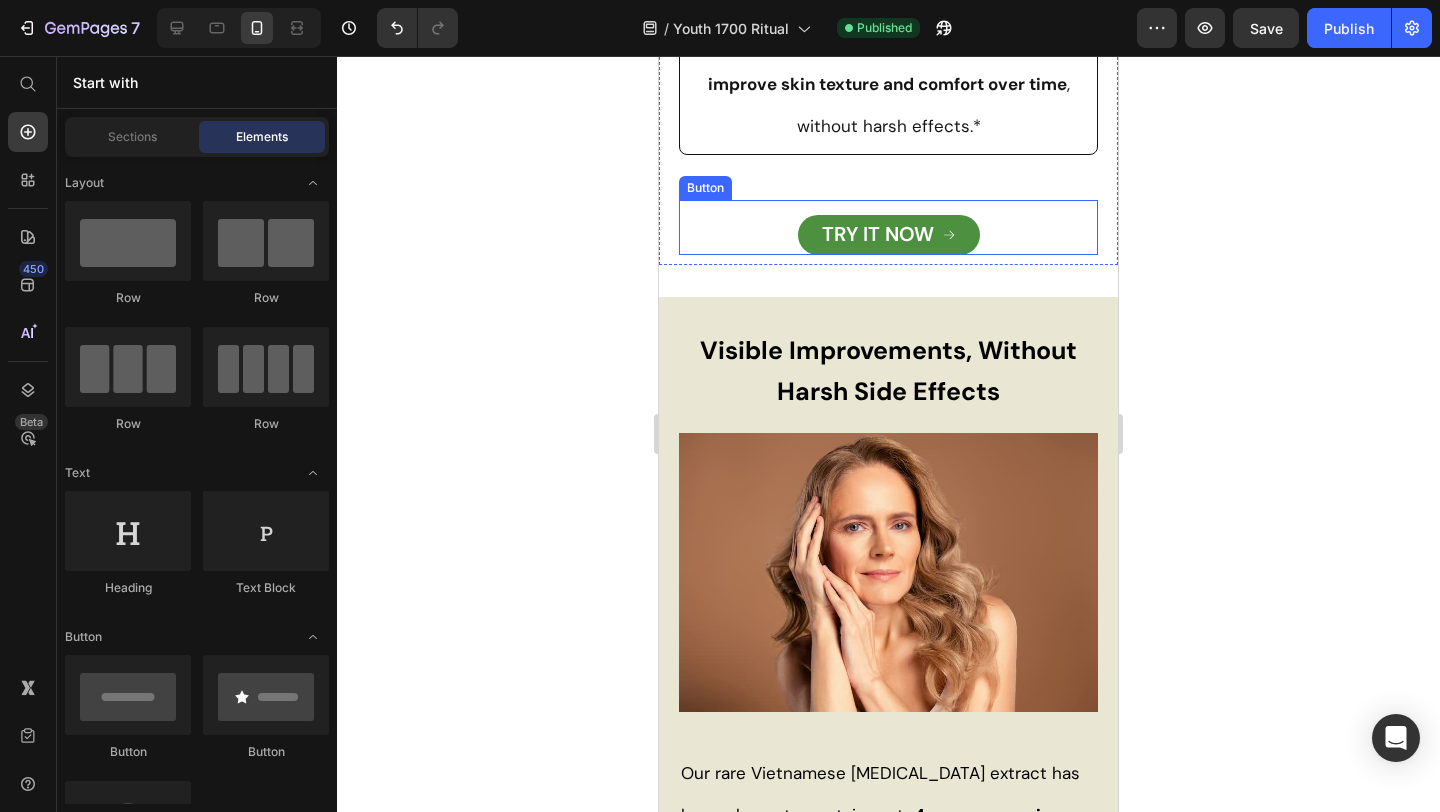 scroll, scrollTop: 2280, scrollLeft: 0, axis: vertical 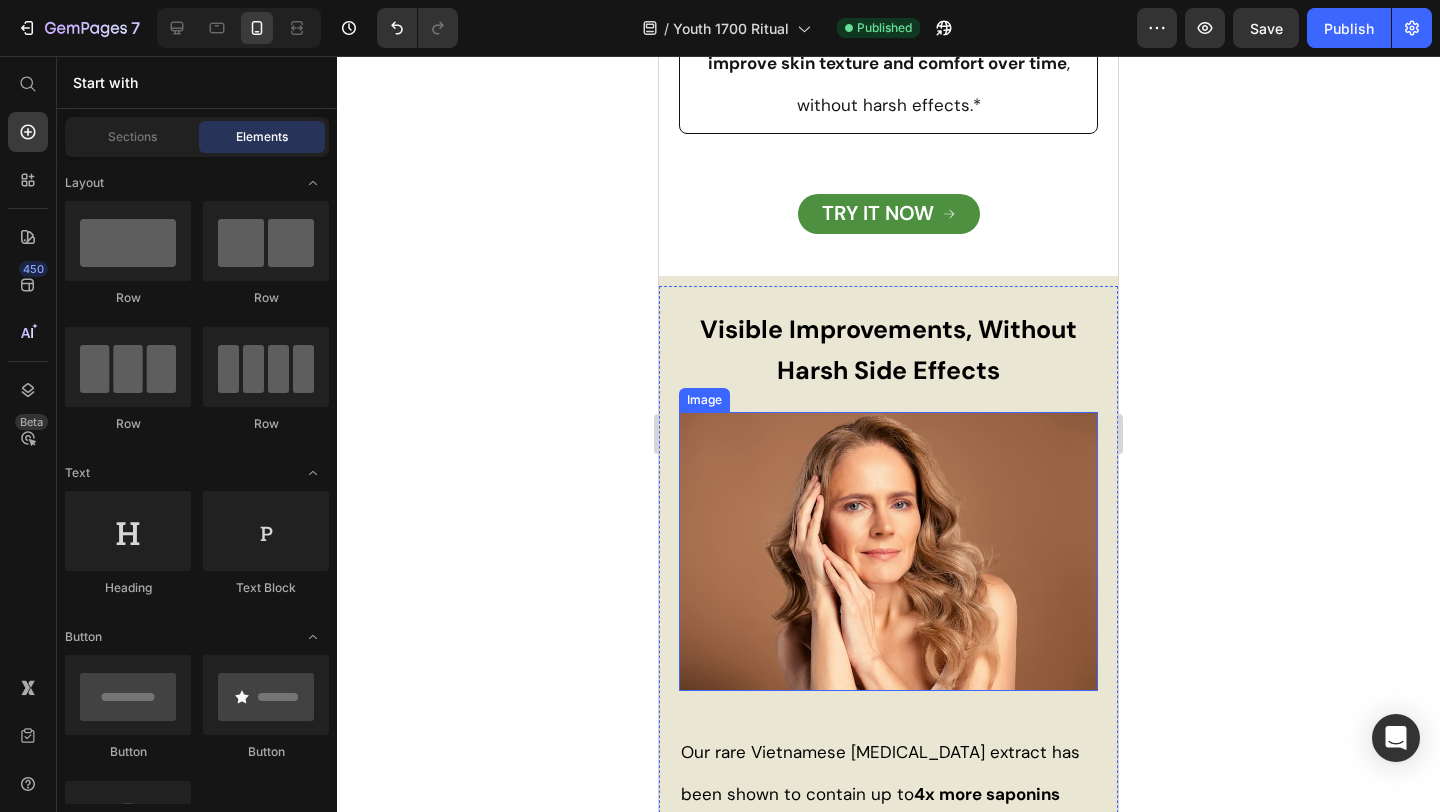click at bounding box center (888, 551) 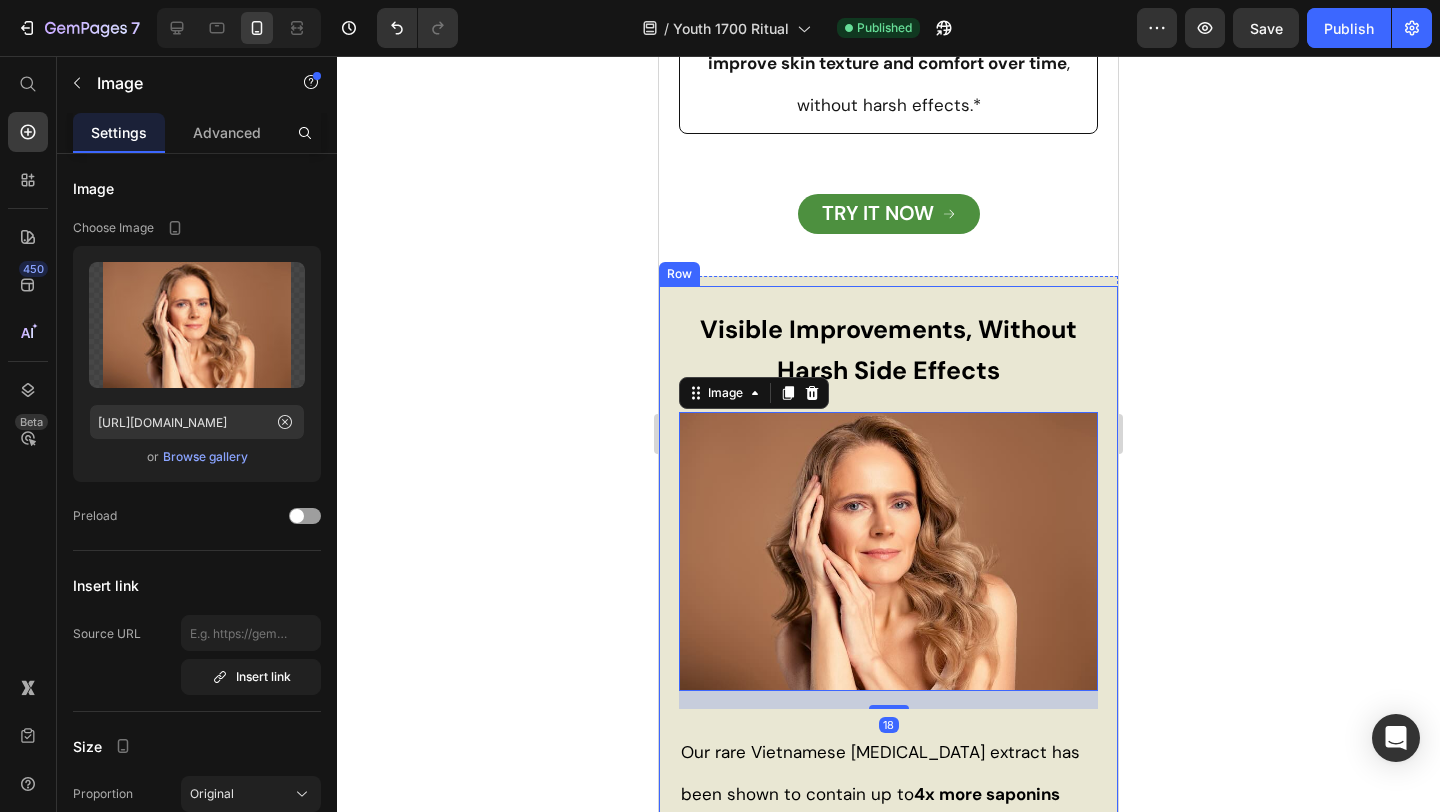 click on "Visible Improvements, Without Harsh Side Effects Heading Image   18 Our rare Vietnamese [MEDICAL_DATA] extract has been shown to contain up to  4x more saponins than common [MEDICAL_DATA]  1 2  , supporting the appearance of healthier, more vibrant-looking skin over time.   We carefully blend  Bakuchiol, [MEDICAL_DATA], and Ectoin  with other calming actives to create a gentle routine that’s well-suited for sensitive, mature skin — supporting visible improvement through consistent care.* Text Block Image
TRY IT NOW Button 1  Le, T.H.V. et al. (2015). [MEDICAL_DATA] Saponins in Different Parts of Panax vietnamensis. Chemical &. Pharmaceutical Bulletin, 63(11), 950–954.  [URL][DOMAIN_NAME] 2  [PERSON_NAME] et al. (2019). Analysis of Ginsenoside Content in Panax [MEDICAL_DATA] from Different Regions. Molecules, 24(19), 3491.  *Results may vary. Cosmetic use only. Not intended to treat or cure any medical condition. Text Block" at bounding box center (888, 924) 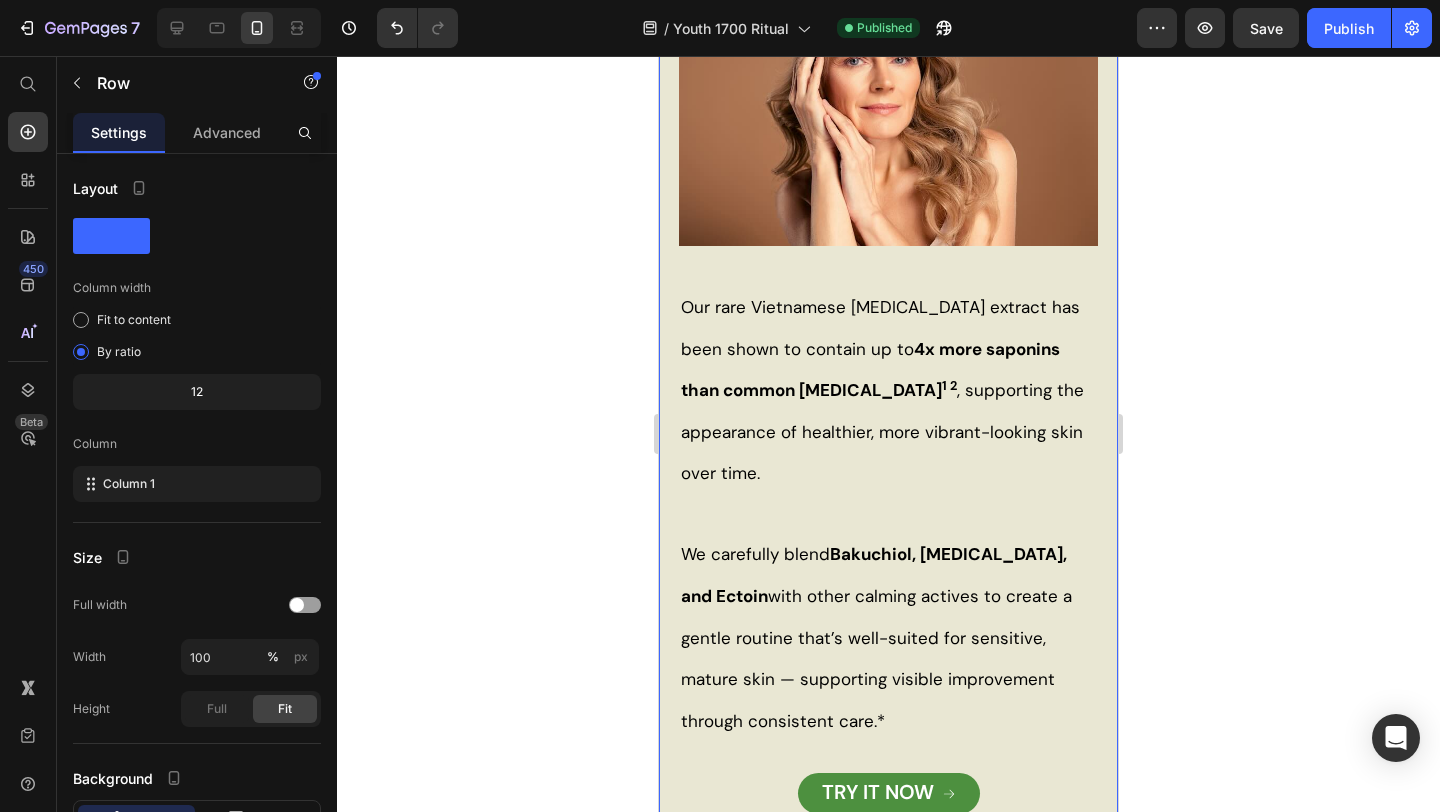 scroll, scrollTop: 2761, scrollLeft: 0, axis: vertical 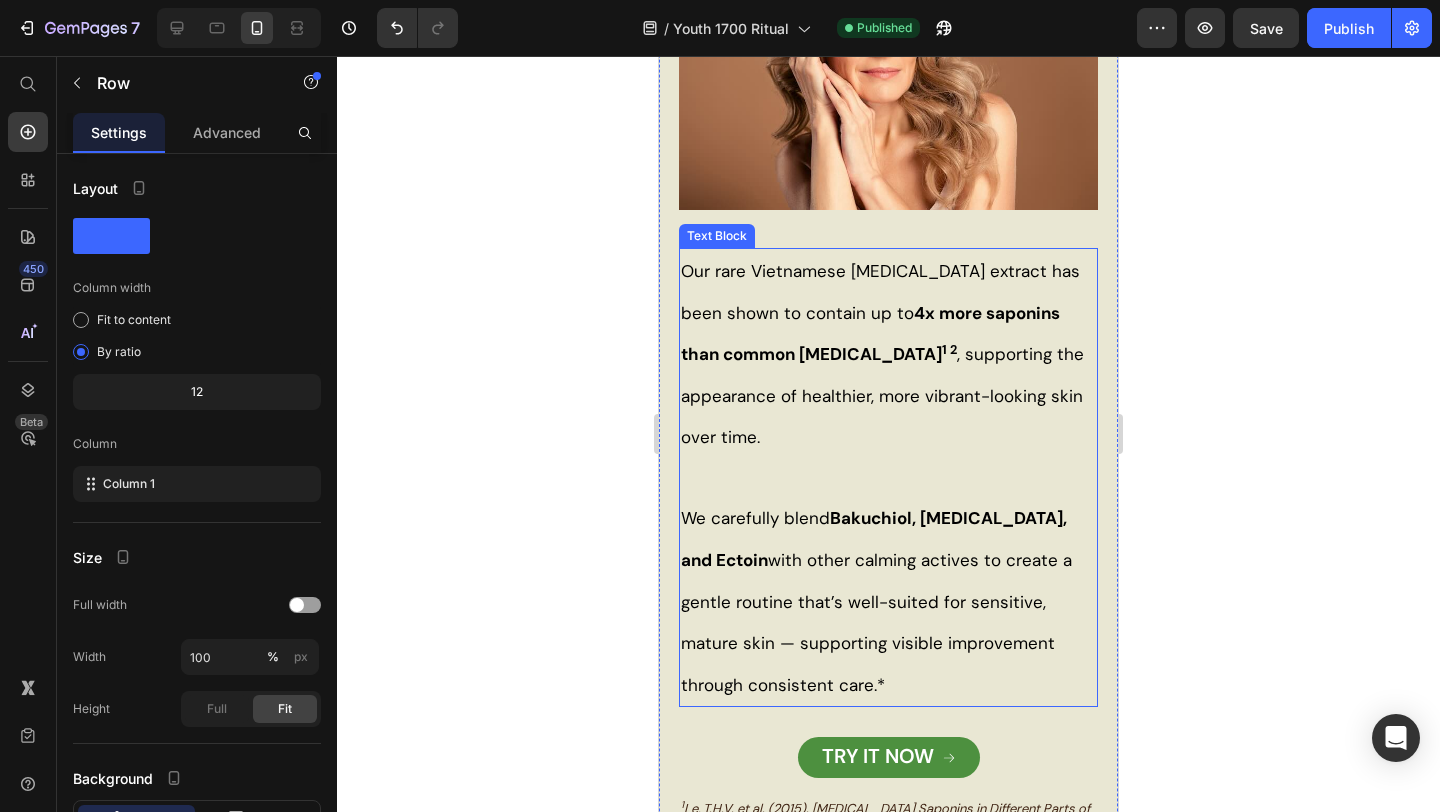 click at bounding box center (888, 478) 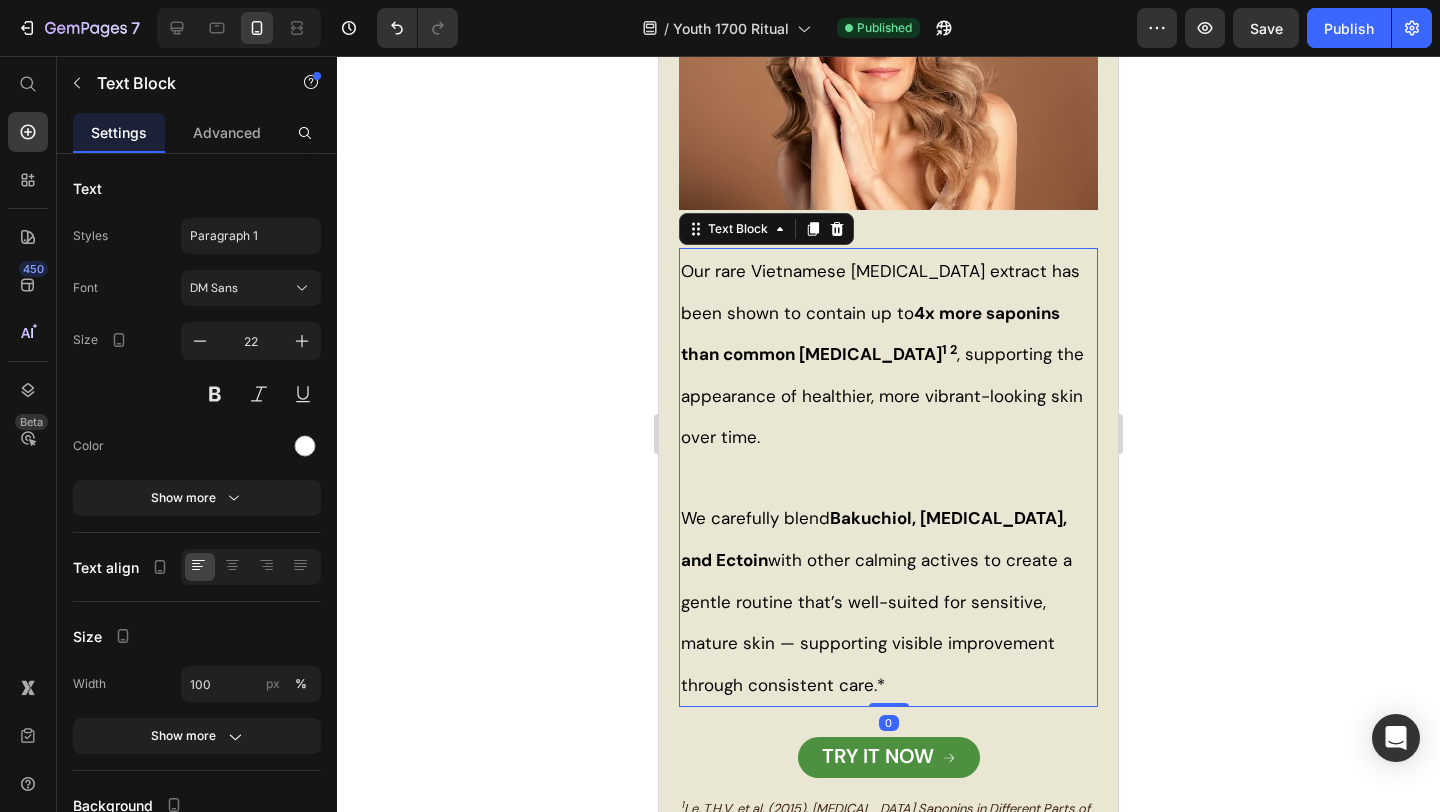 click 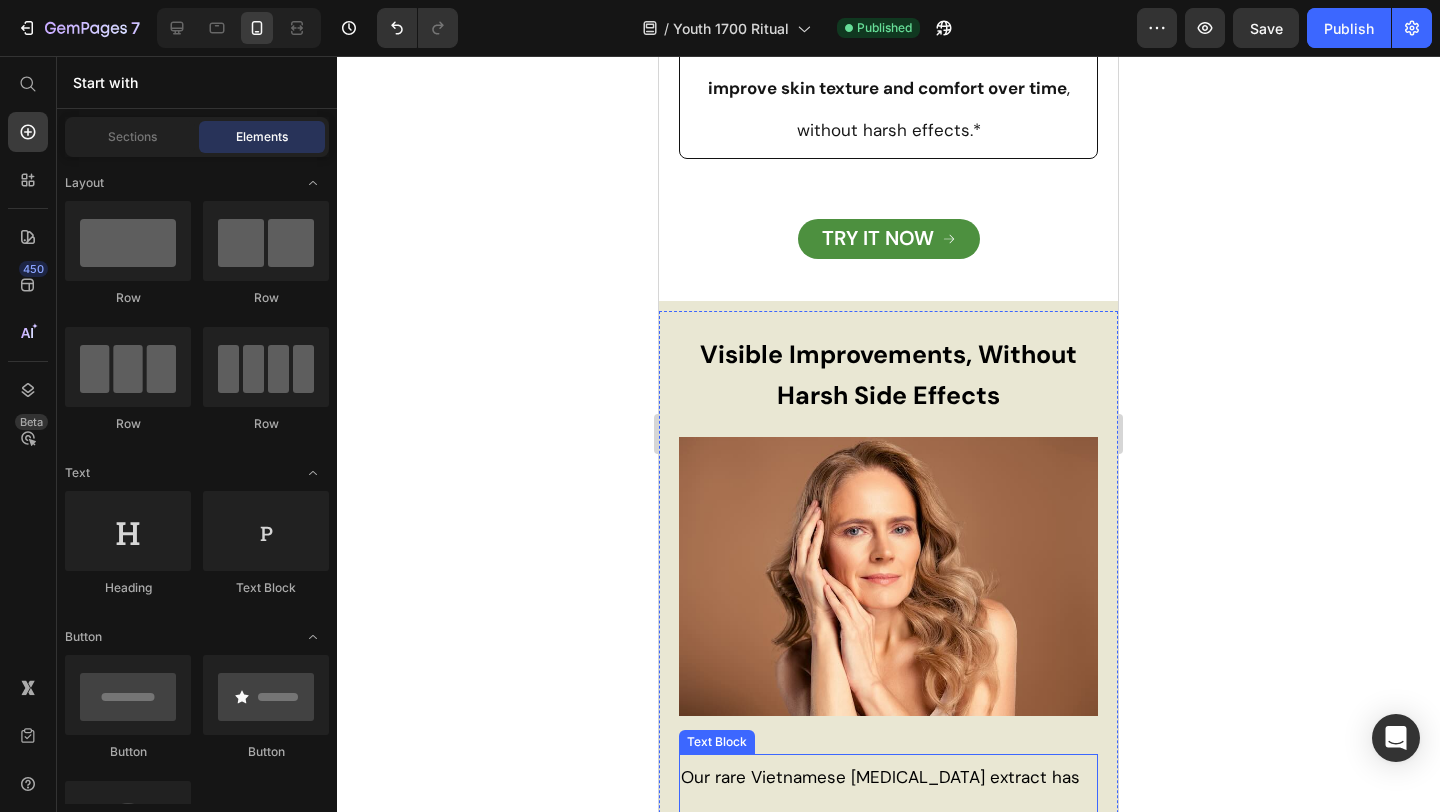 scroll, scrollTop: 2238, scrollLeft: 0, axis: vertical 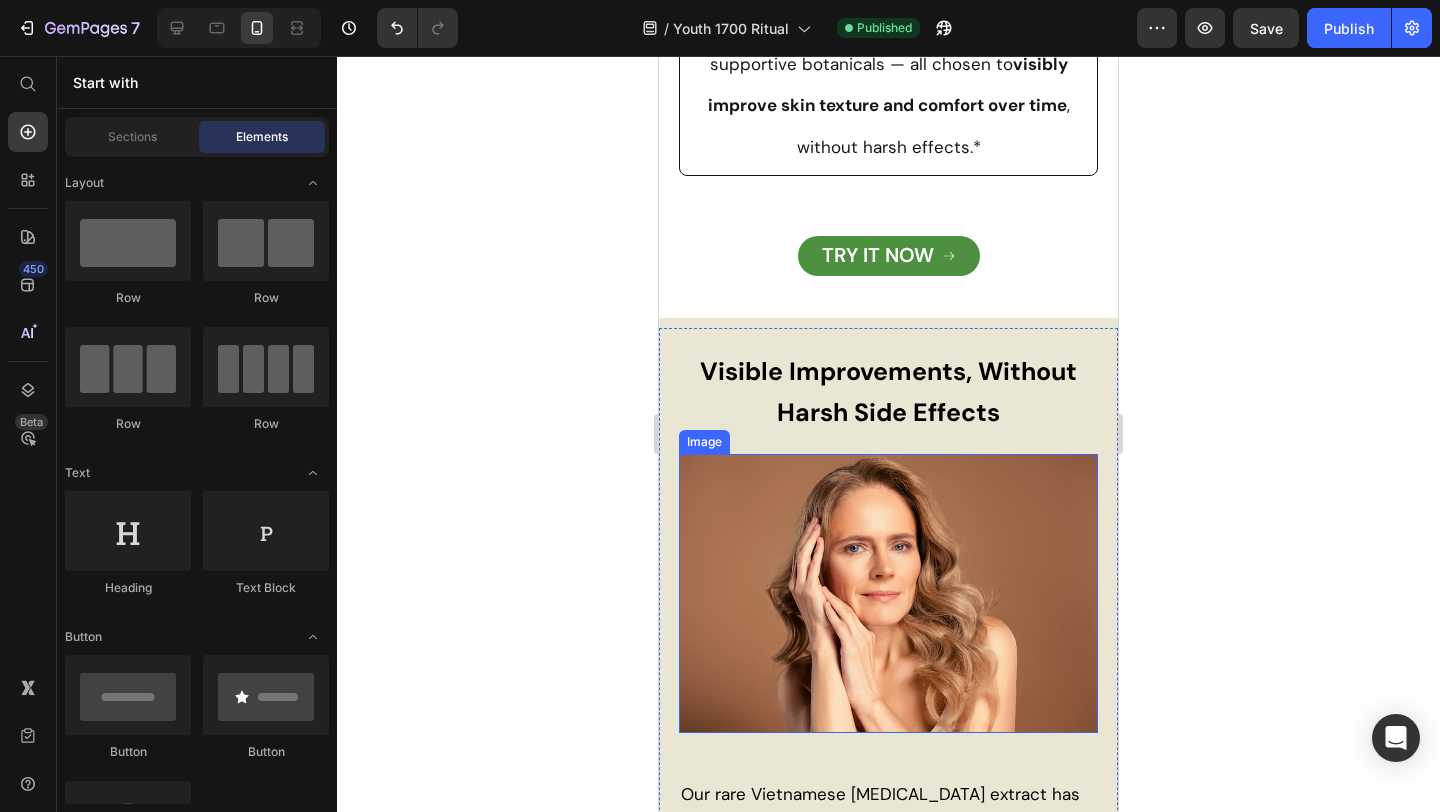 click at bounding box center (888, 593) 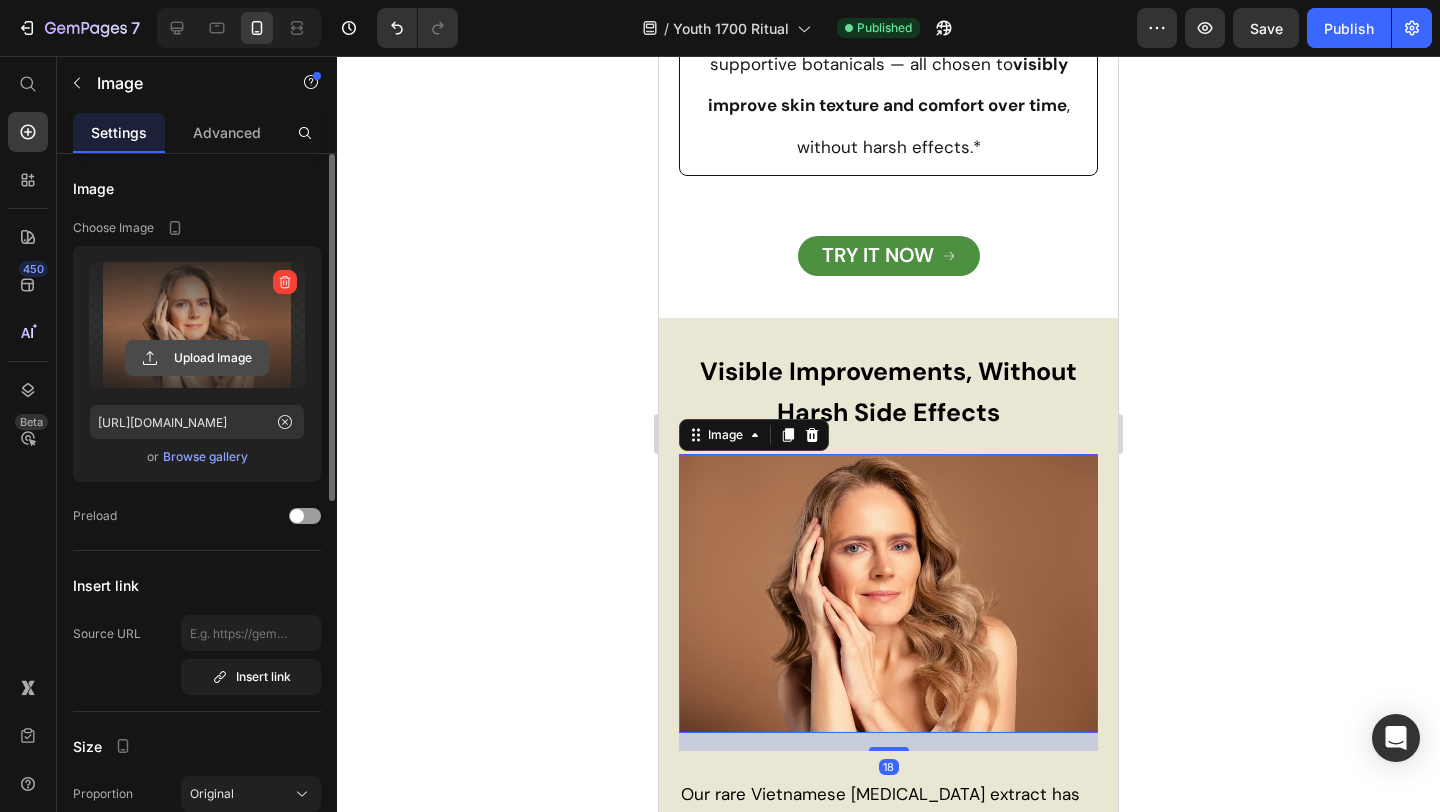 click 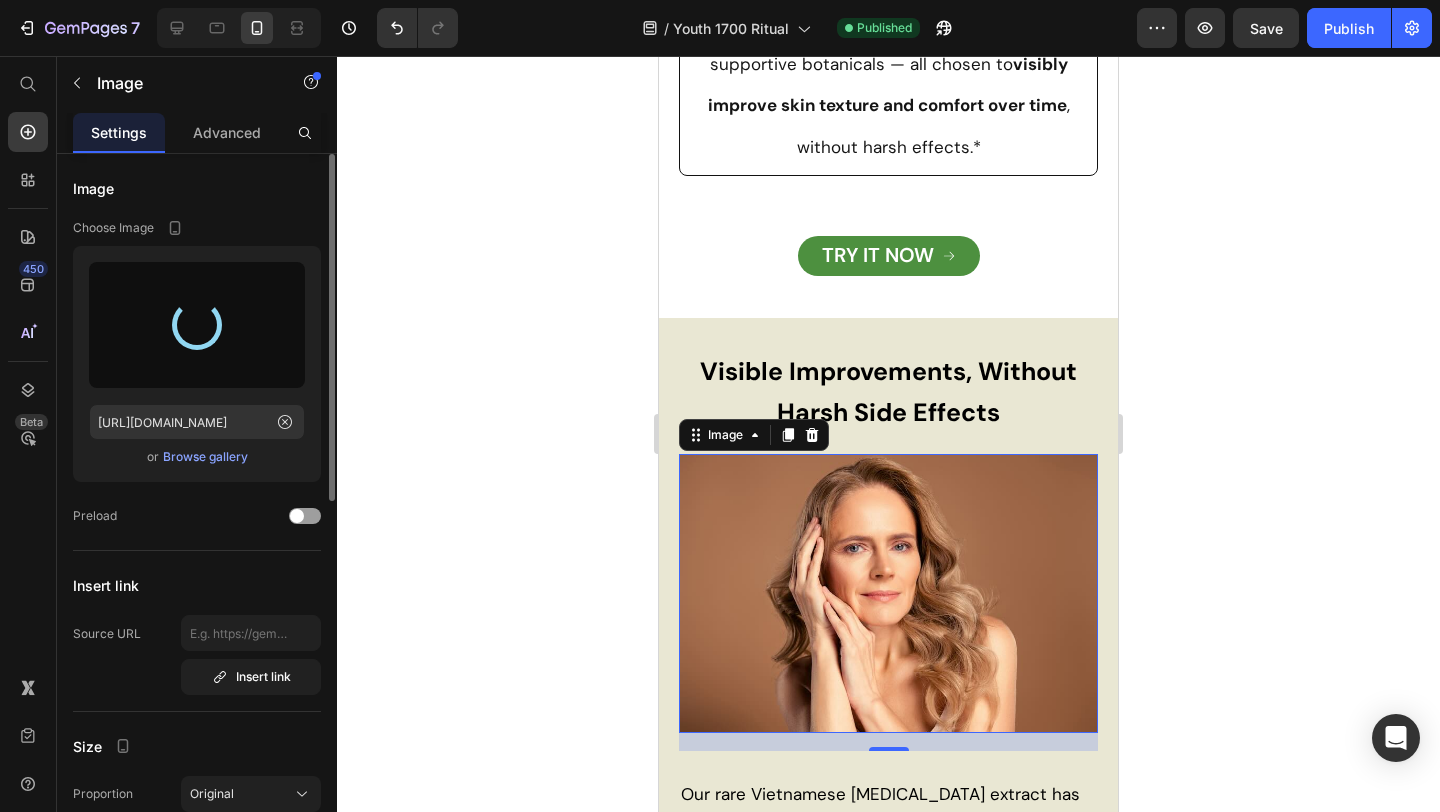 click 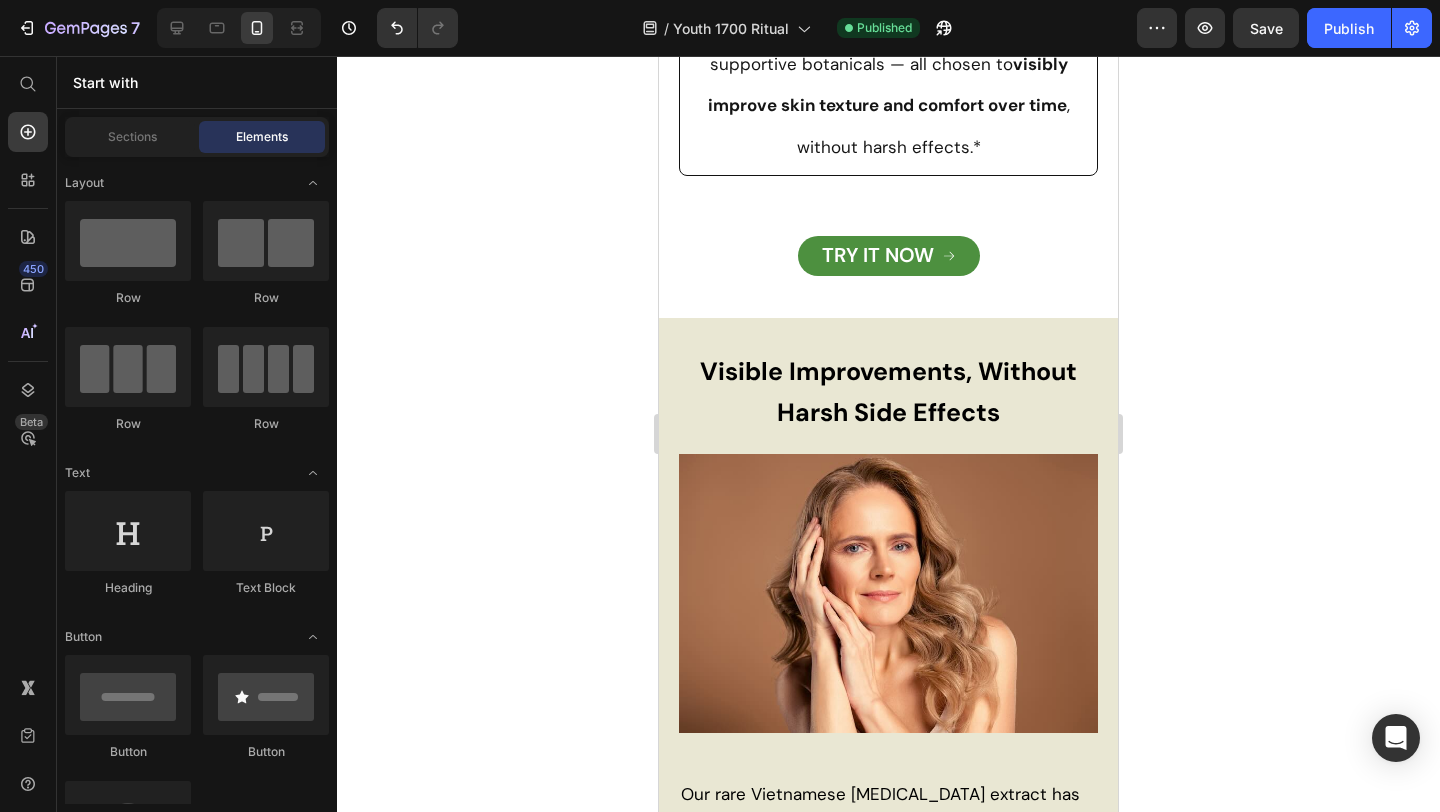 click 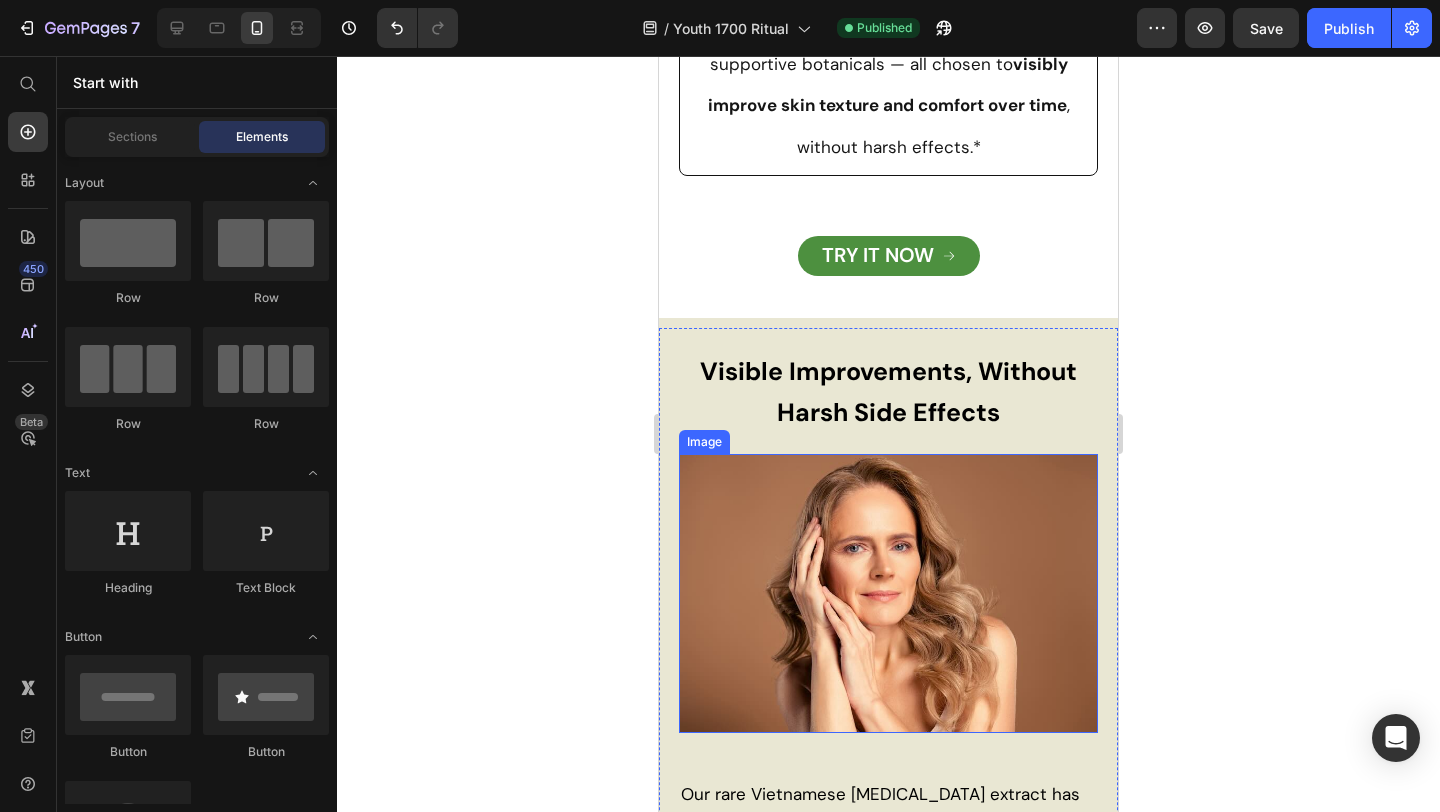 click at bounding box center (888, 593) 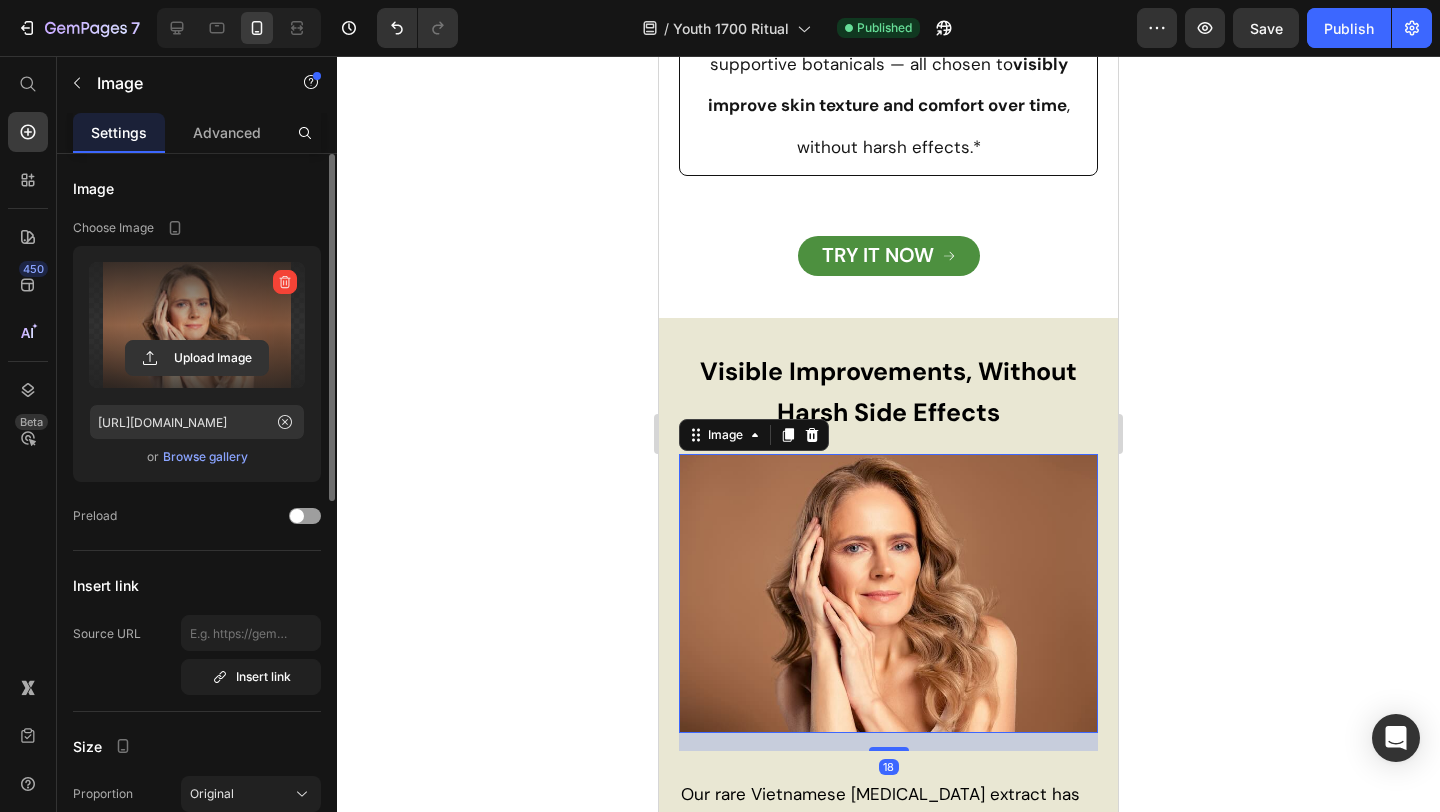 click at bounding box center (197, 325) 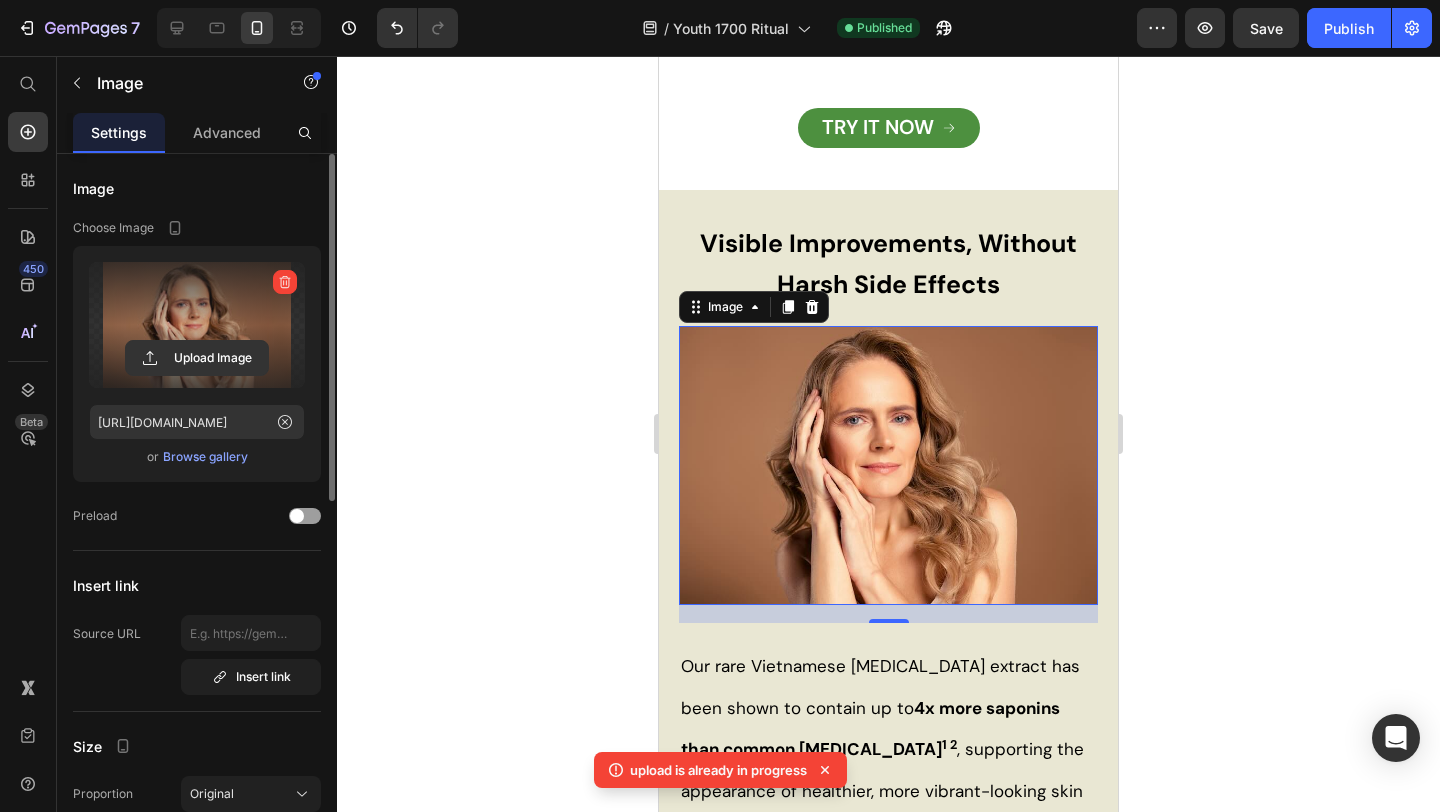 scroll, scrollTop: 2387, scrollLeft: 0, axis: vertical 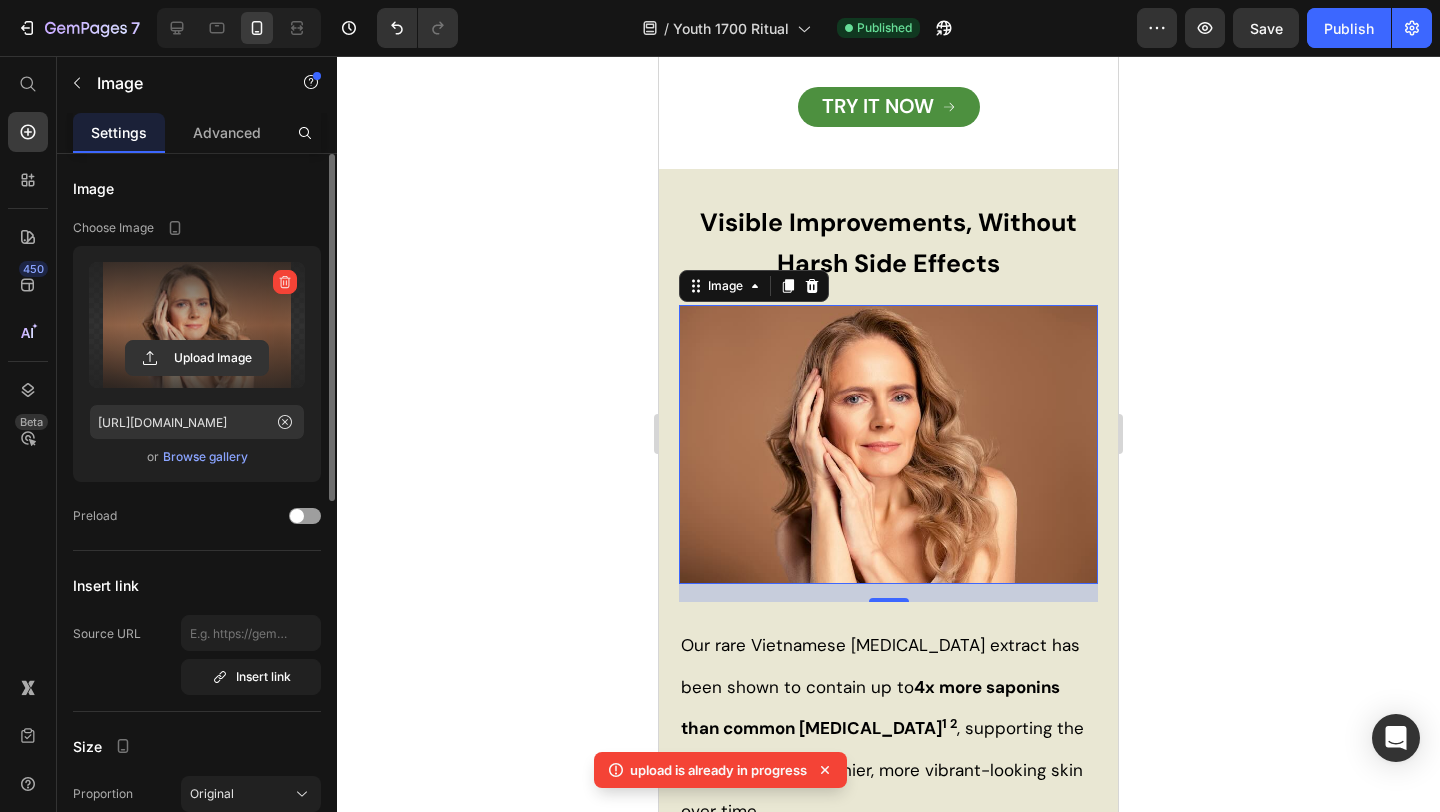 click at bounding box center [888, 444] 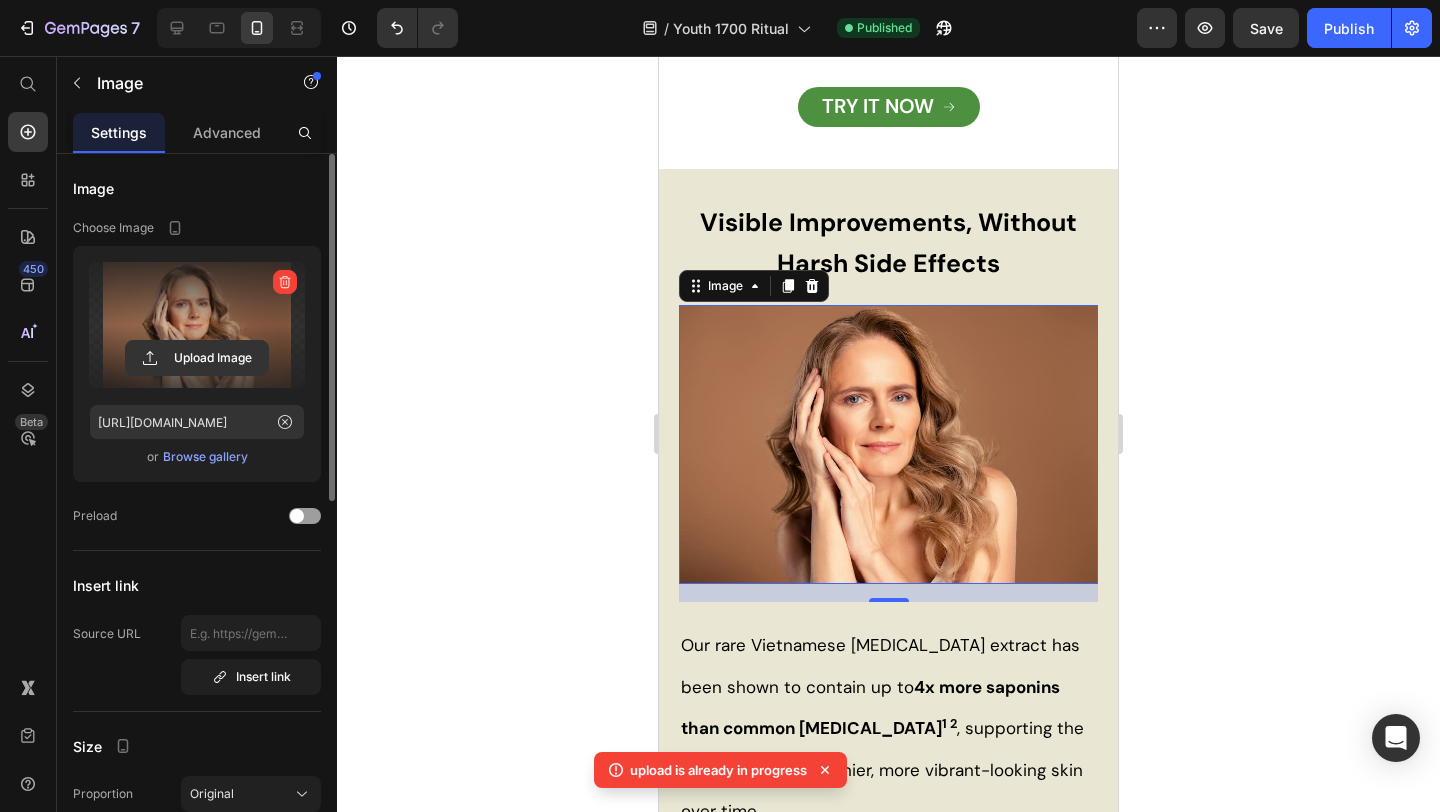 click 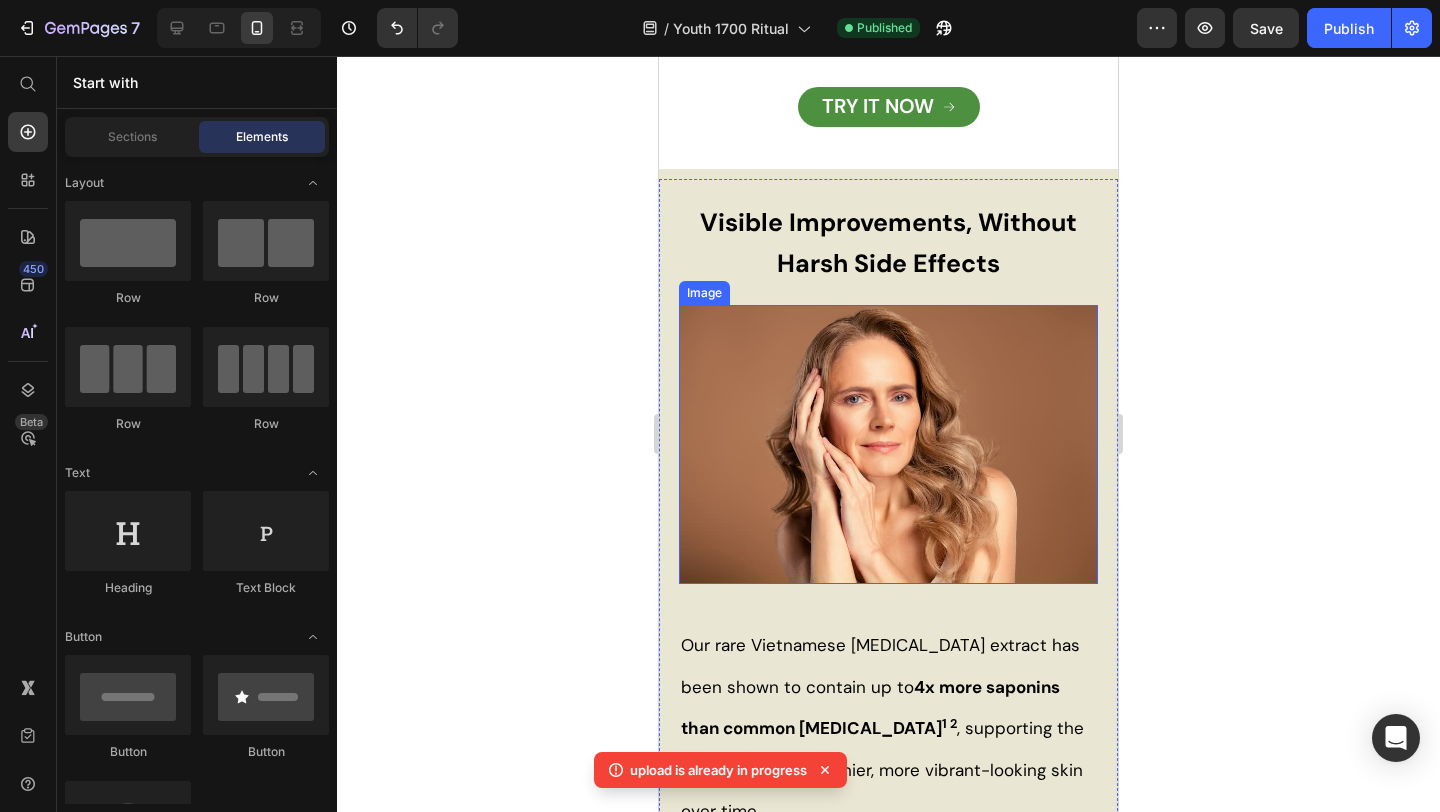click at bounding box center (888, 444) 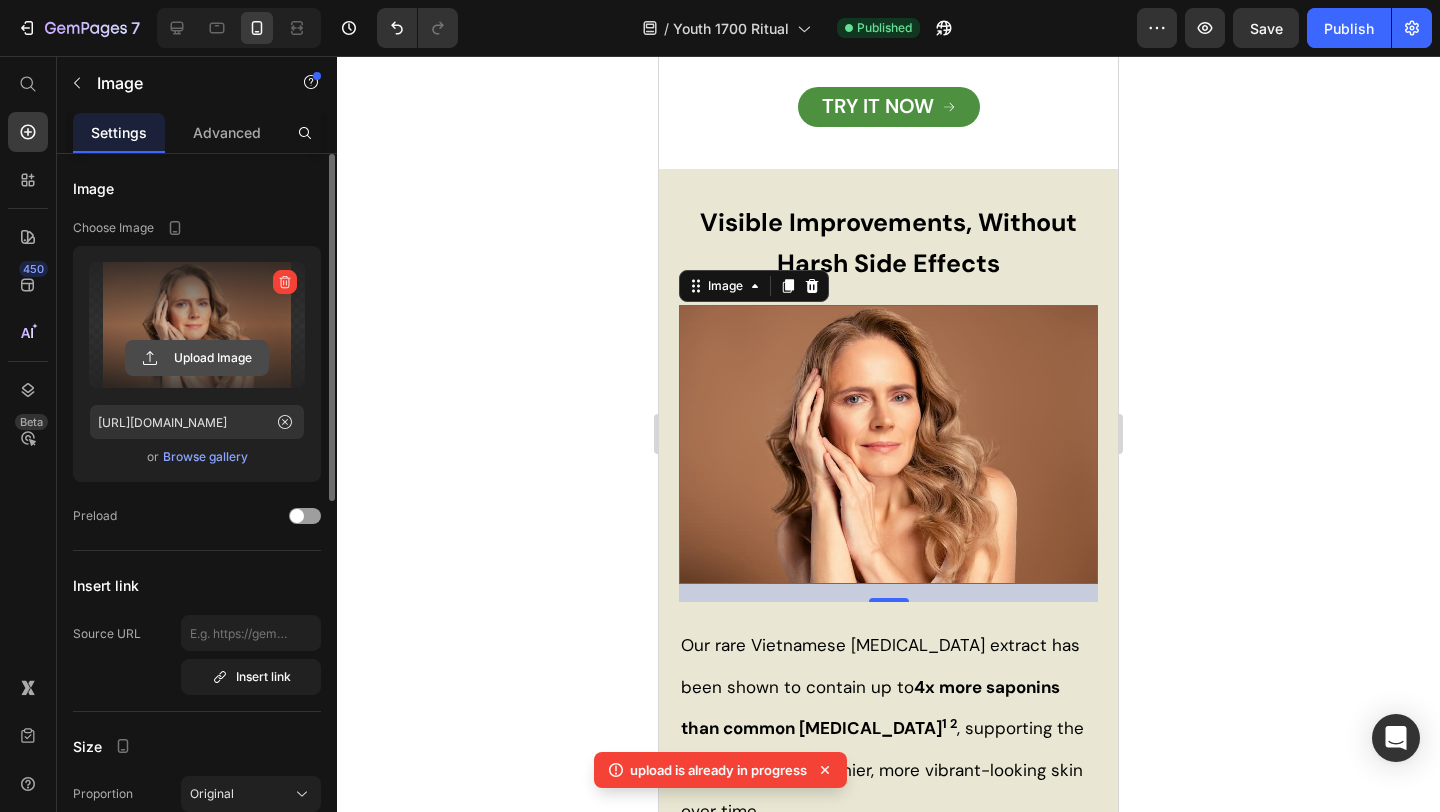 click 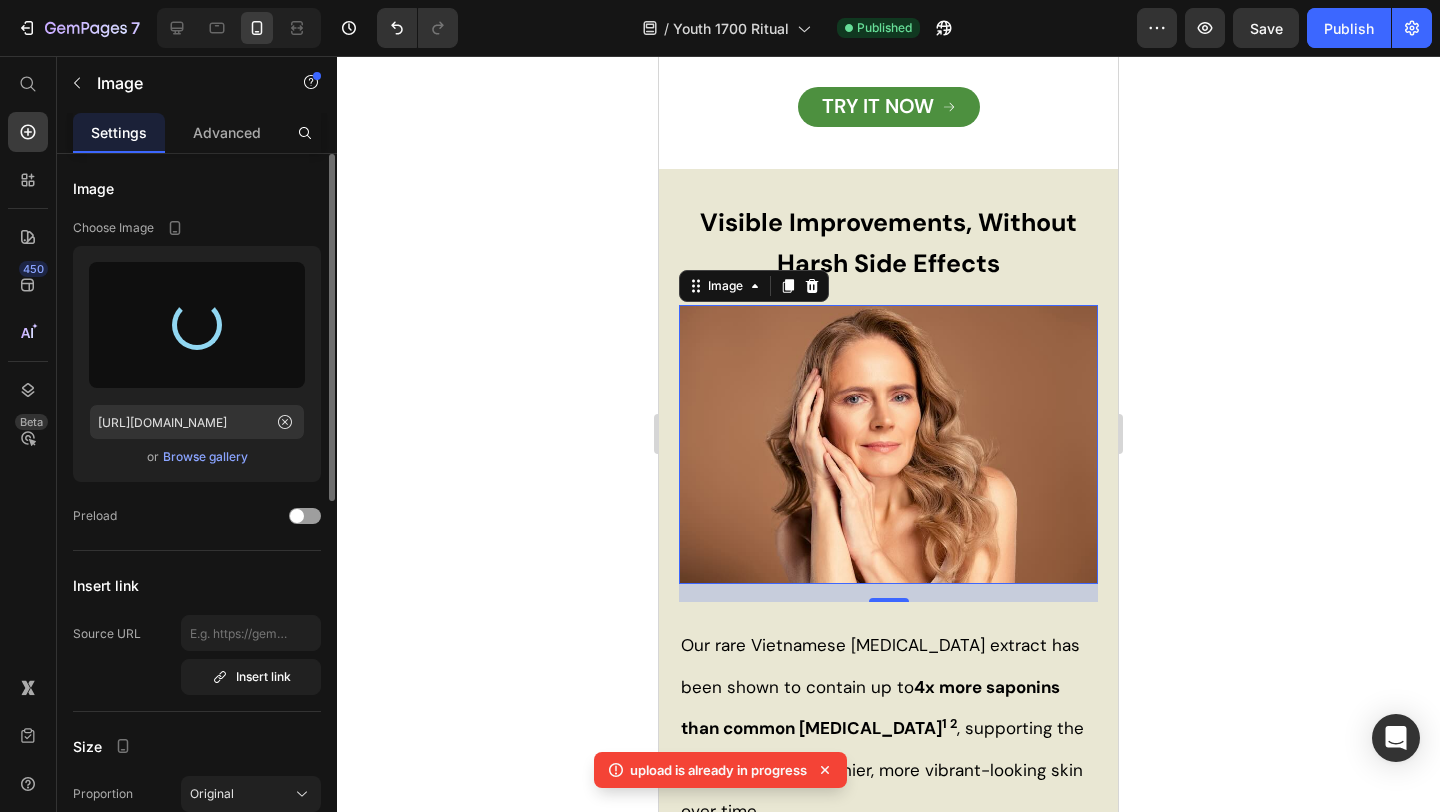 click 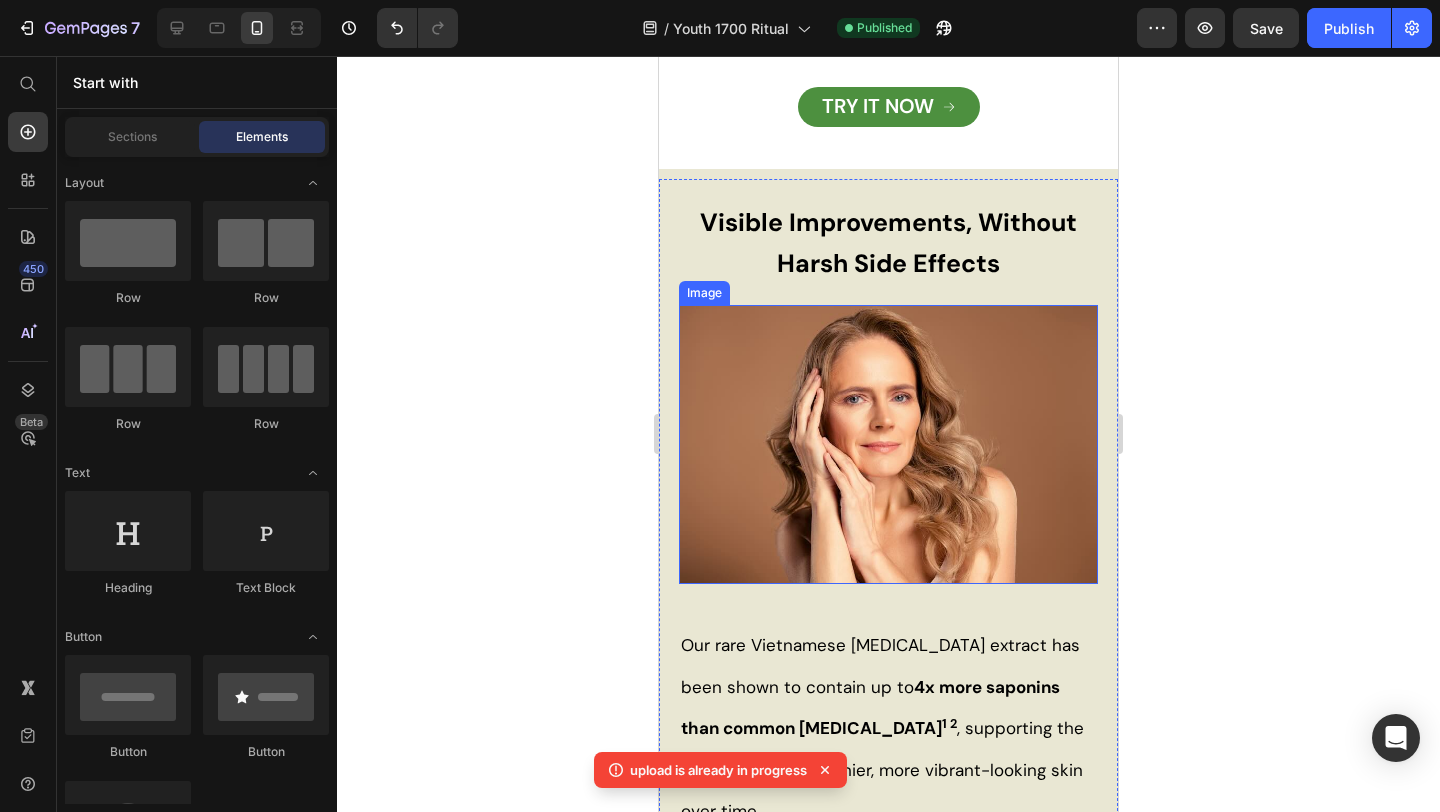 click at bounding box center [888, 444] 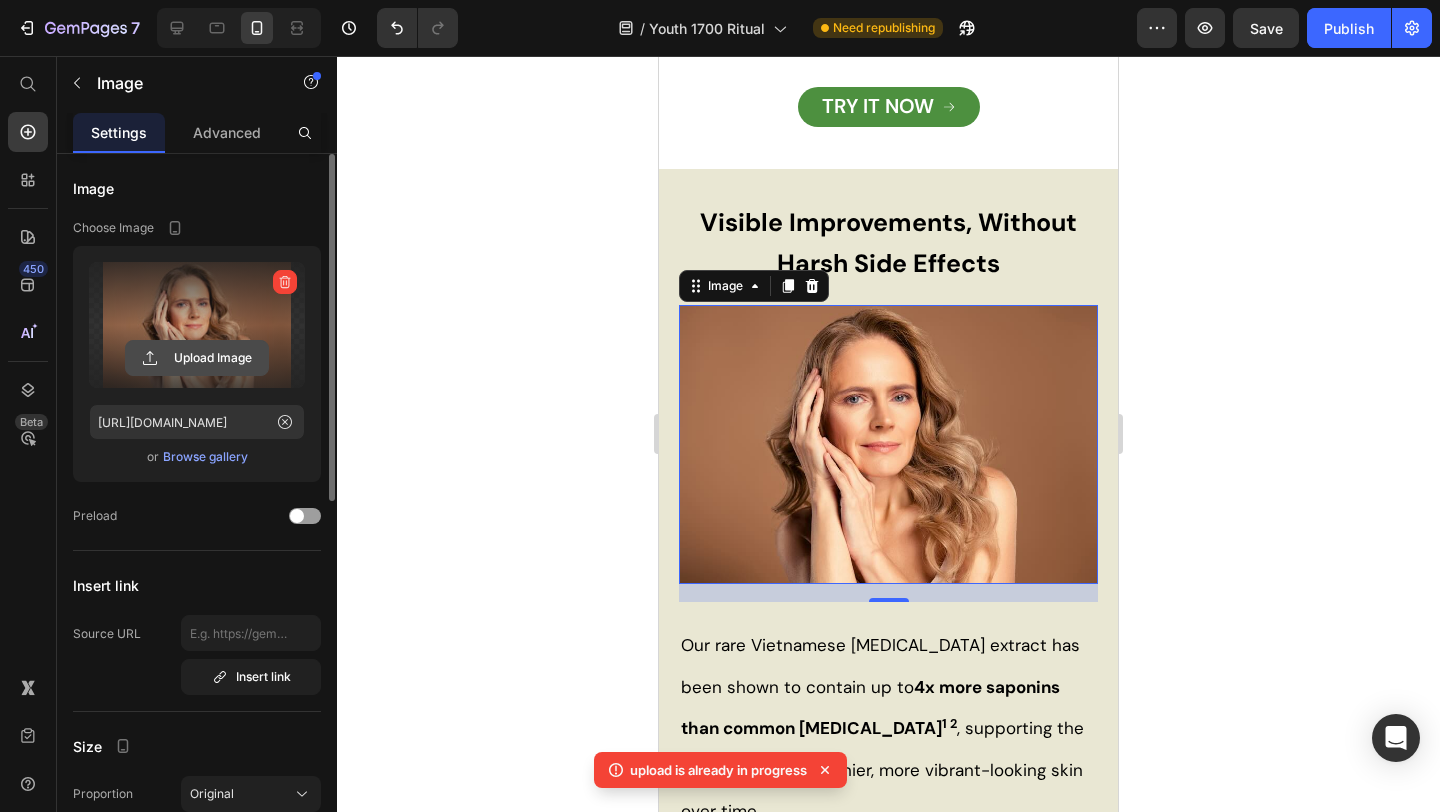 click 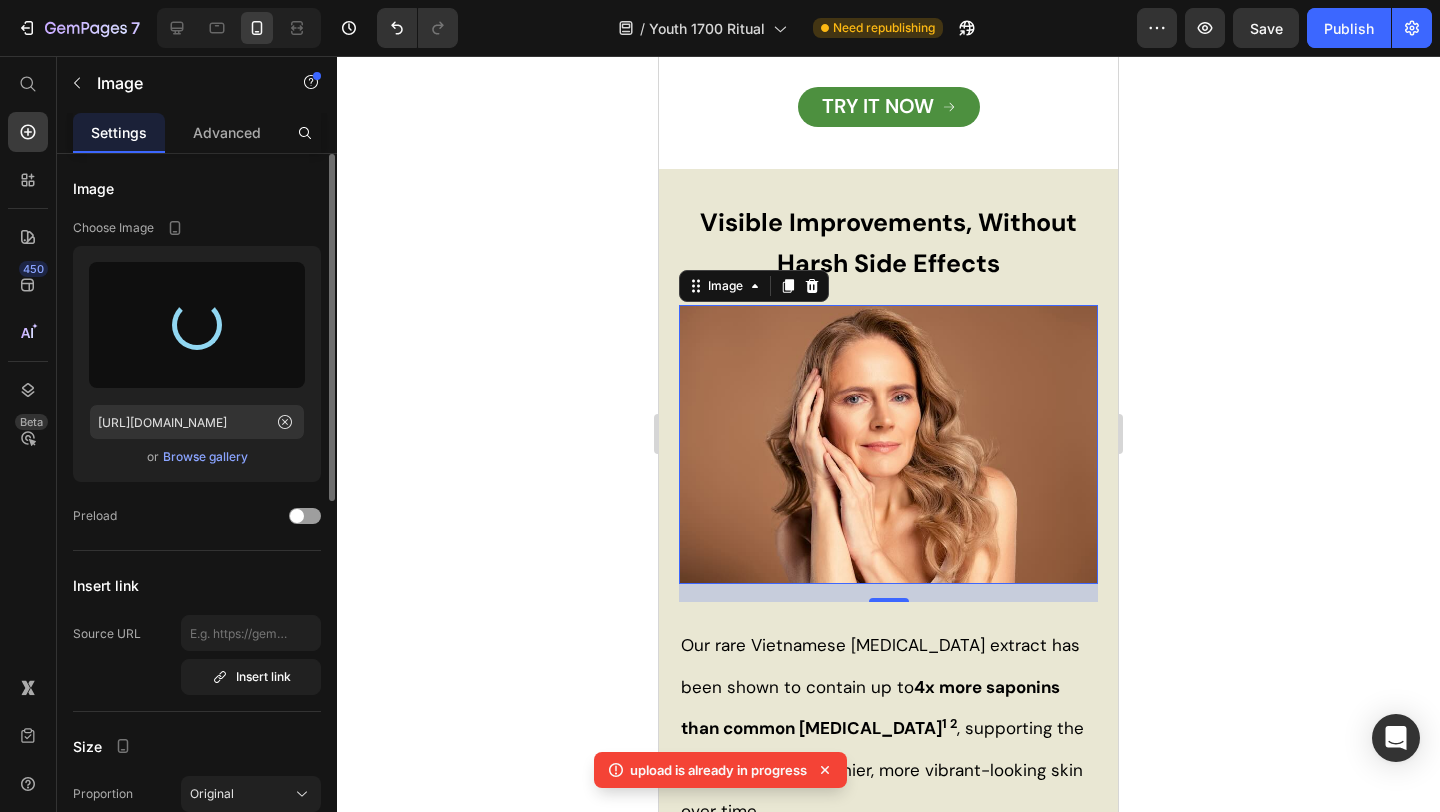 type on "[URL][DOMAIN_NAME]" 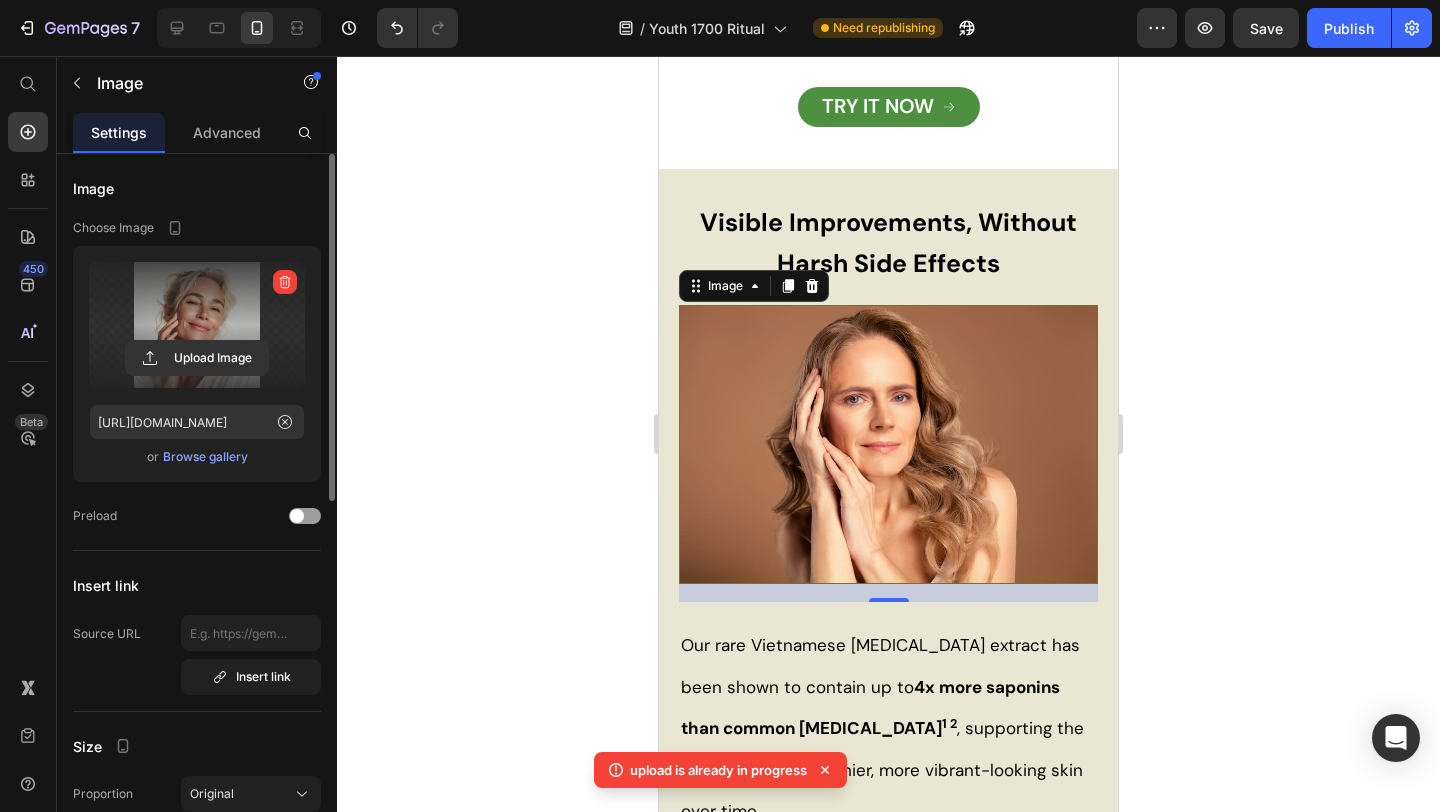 scroll, scrollTop: 2533, scrollLeft: 0, axis: vertical 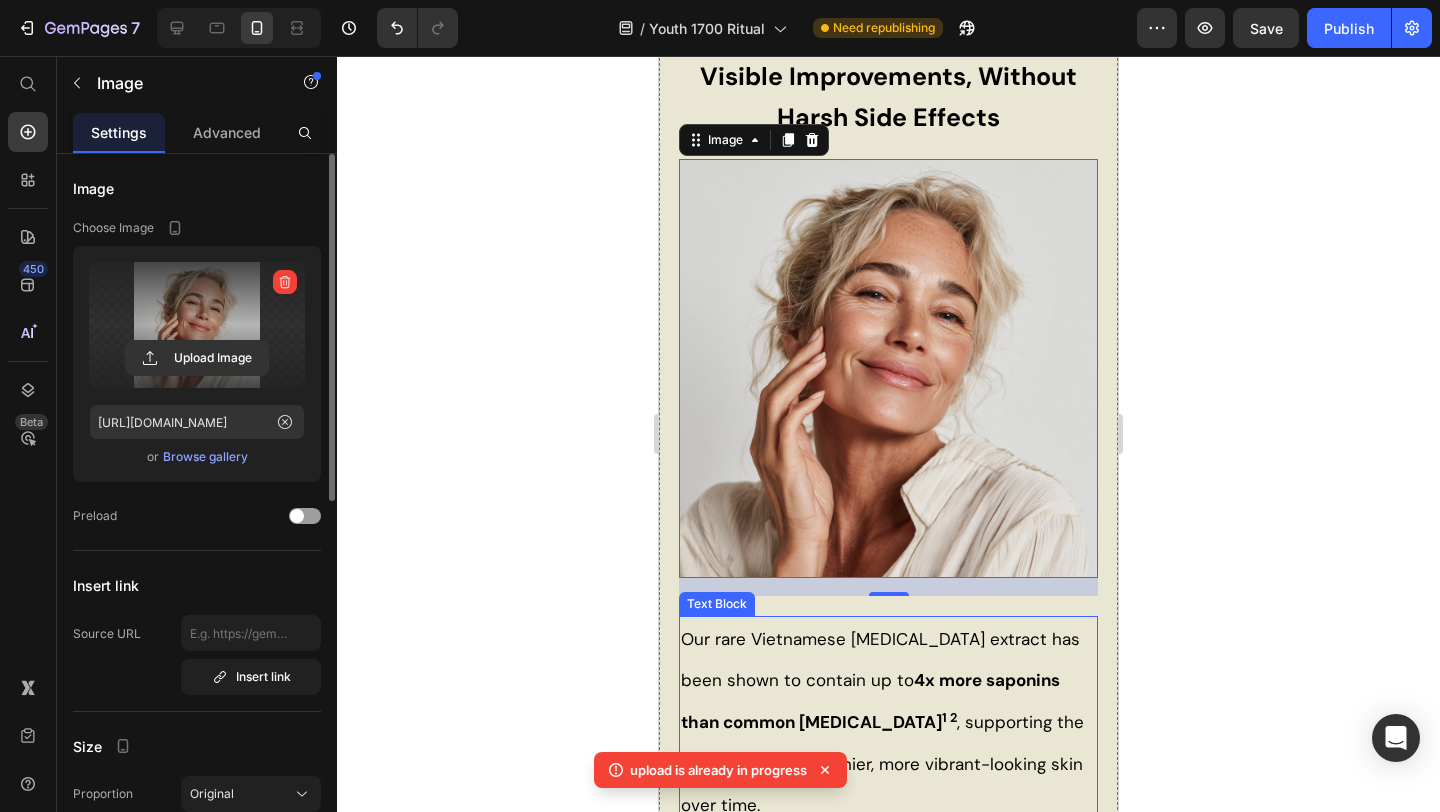 click on "Our rare Vietnamese [MEDICAL_DATA] extract has been shown to contain up to  4x more saponins than common [MEDICAL_DATA]  1 2  , supporting the appearance of healthier, more vibrant-looking skin over time." at bounding box center [882, 722] 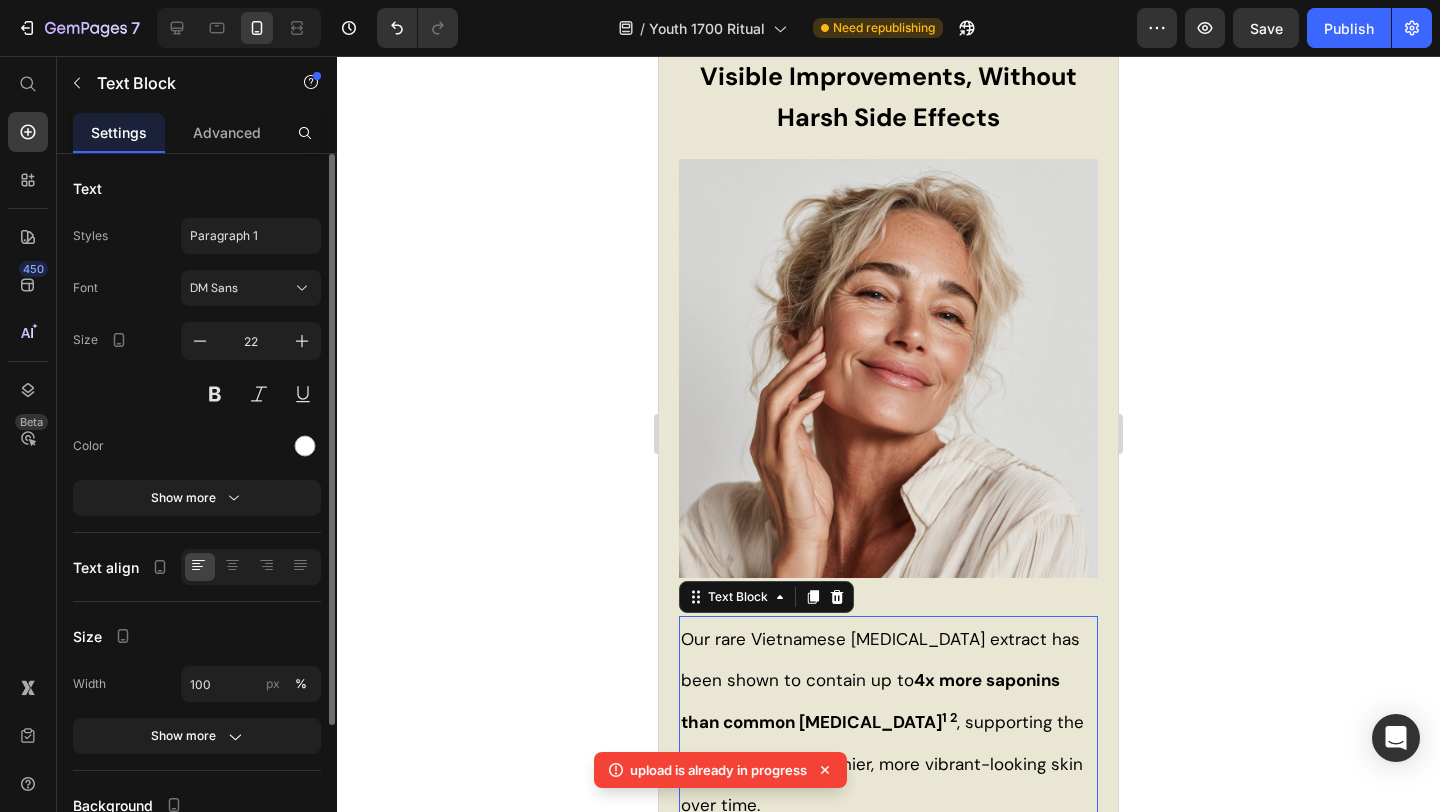 click 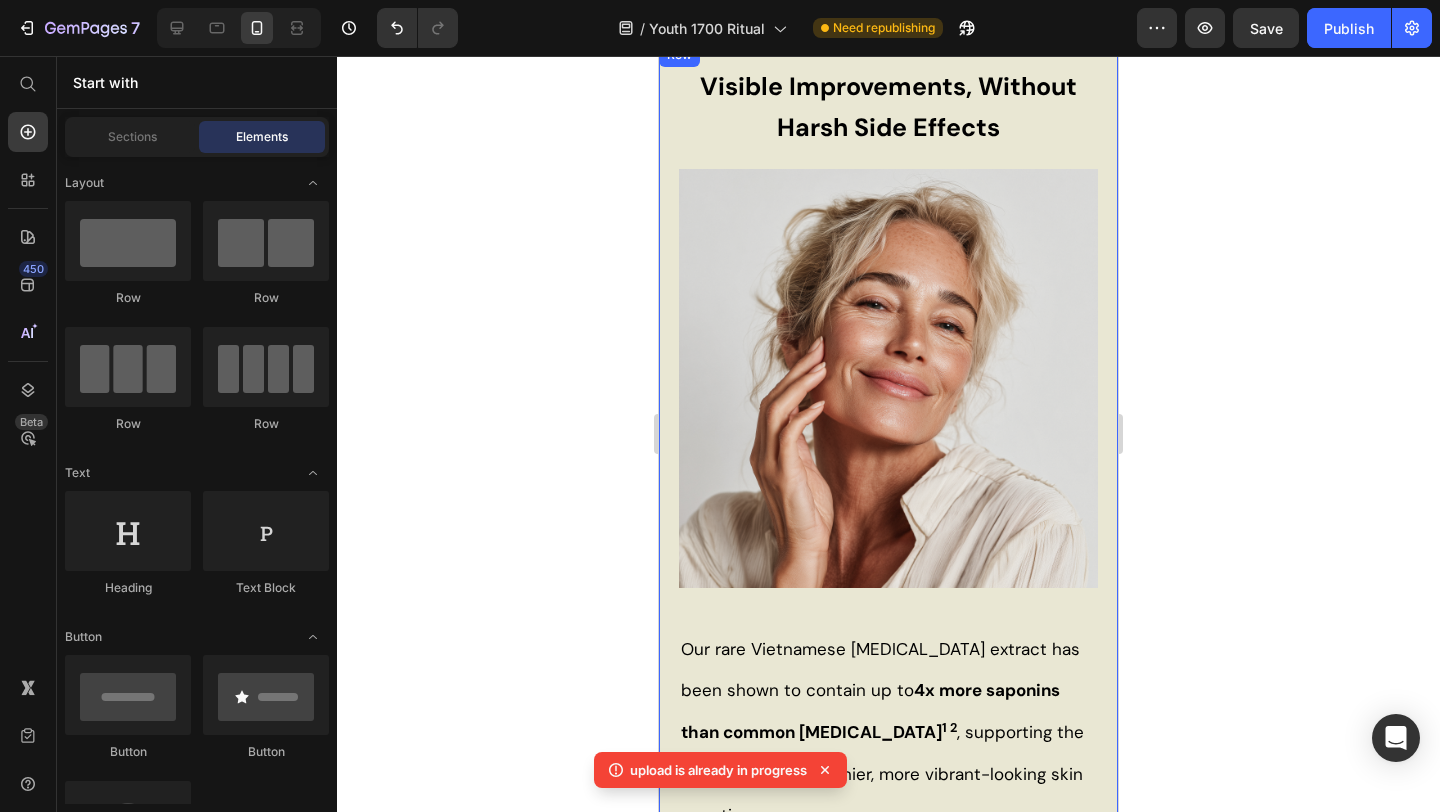 scroll, scrollTop: 2461, scrollLeft: 0, axis: vertical 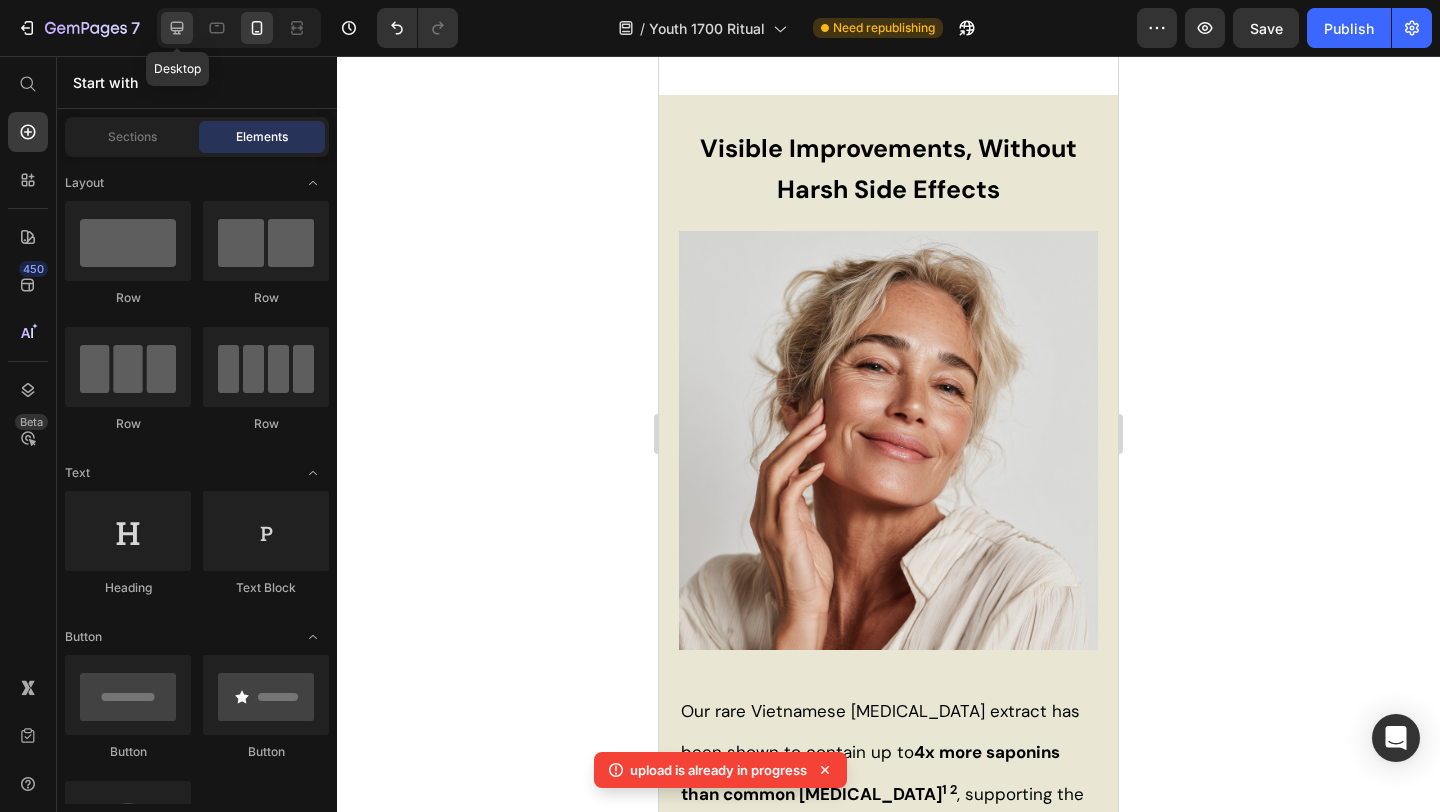 click 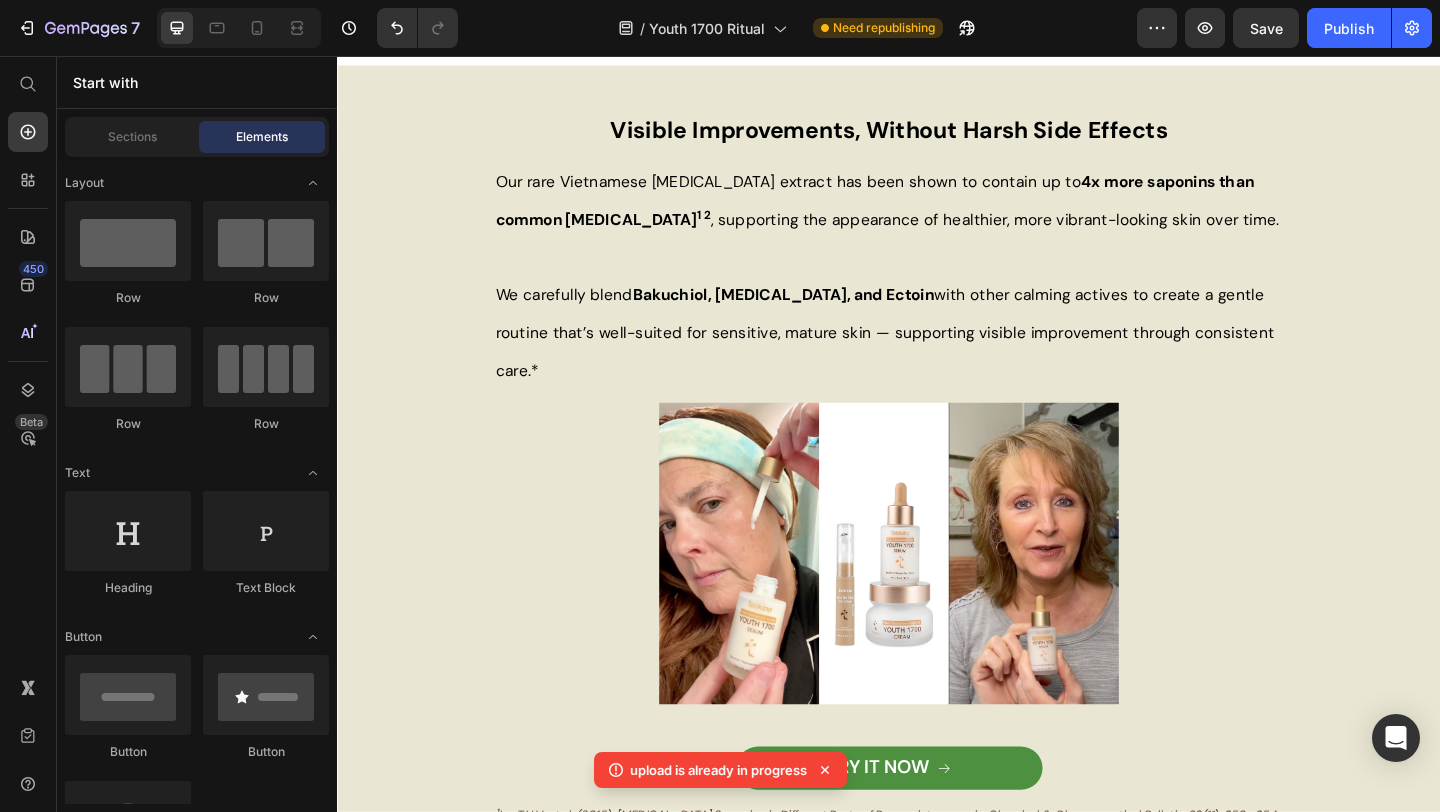 scroll, scrollTop: 856, scrollLeft: 0, axis: vertical 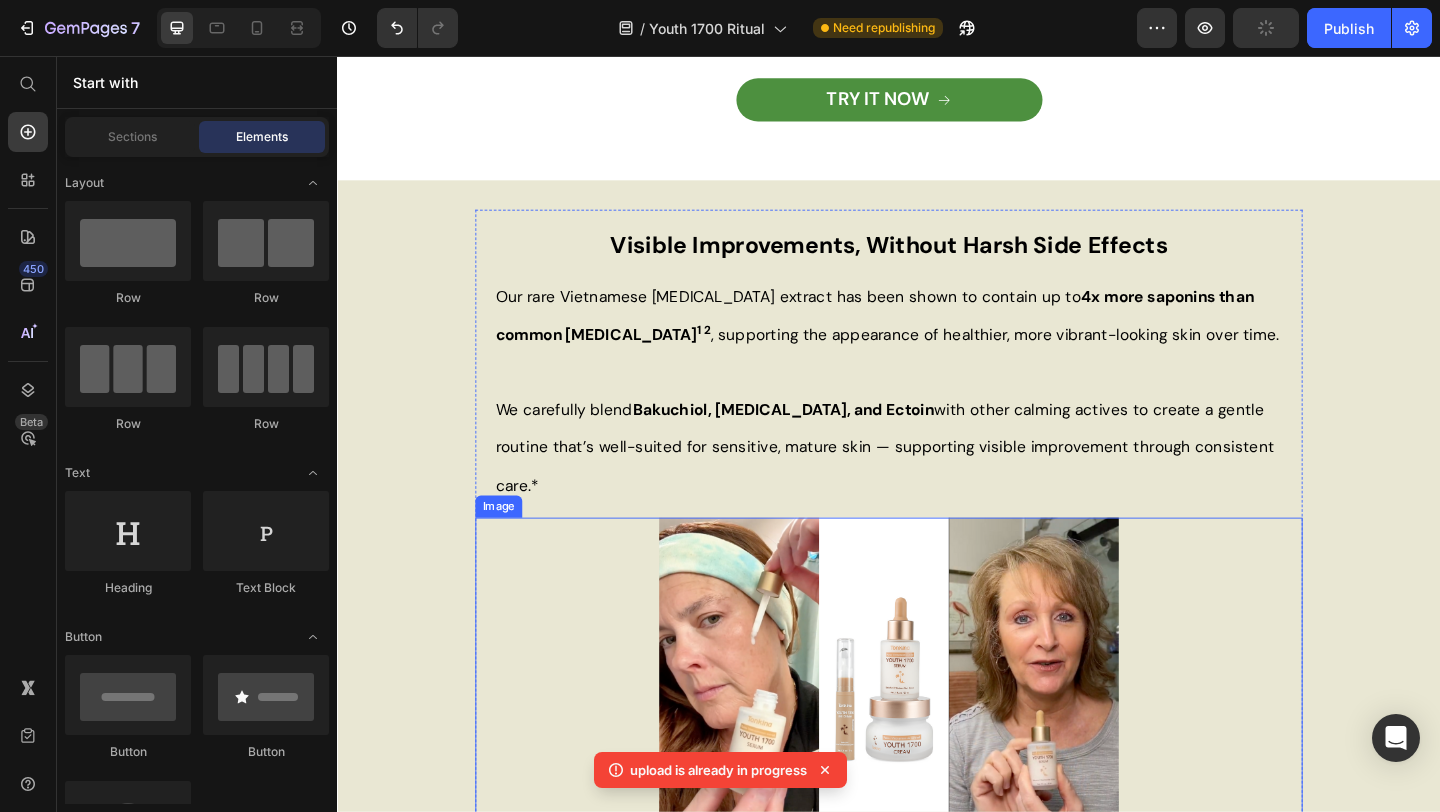 click at bounding box center [937, 722] 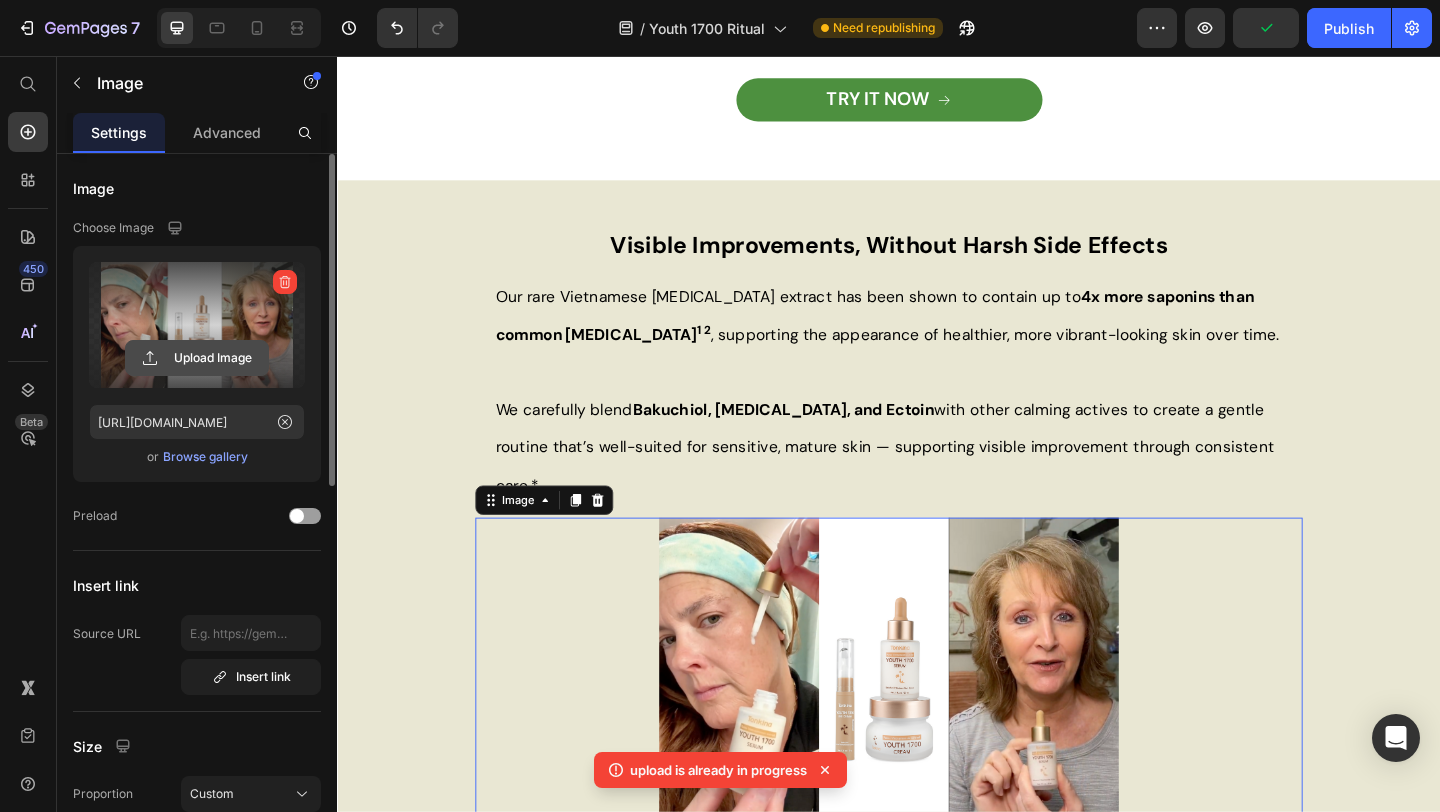 click 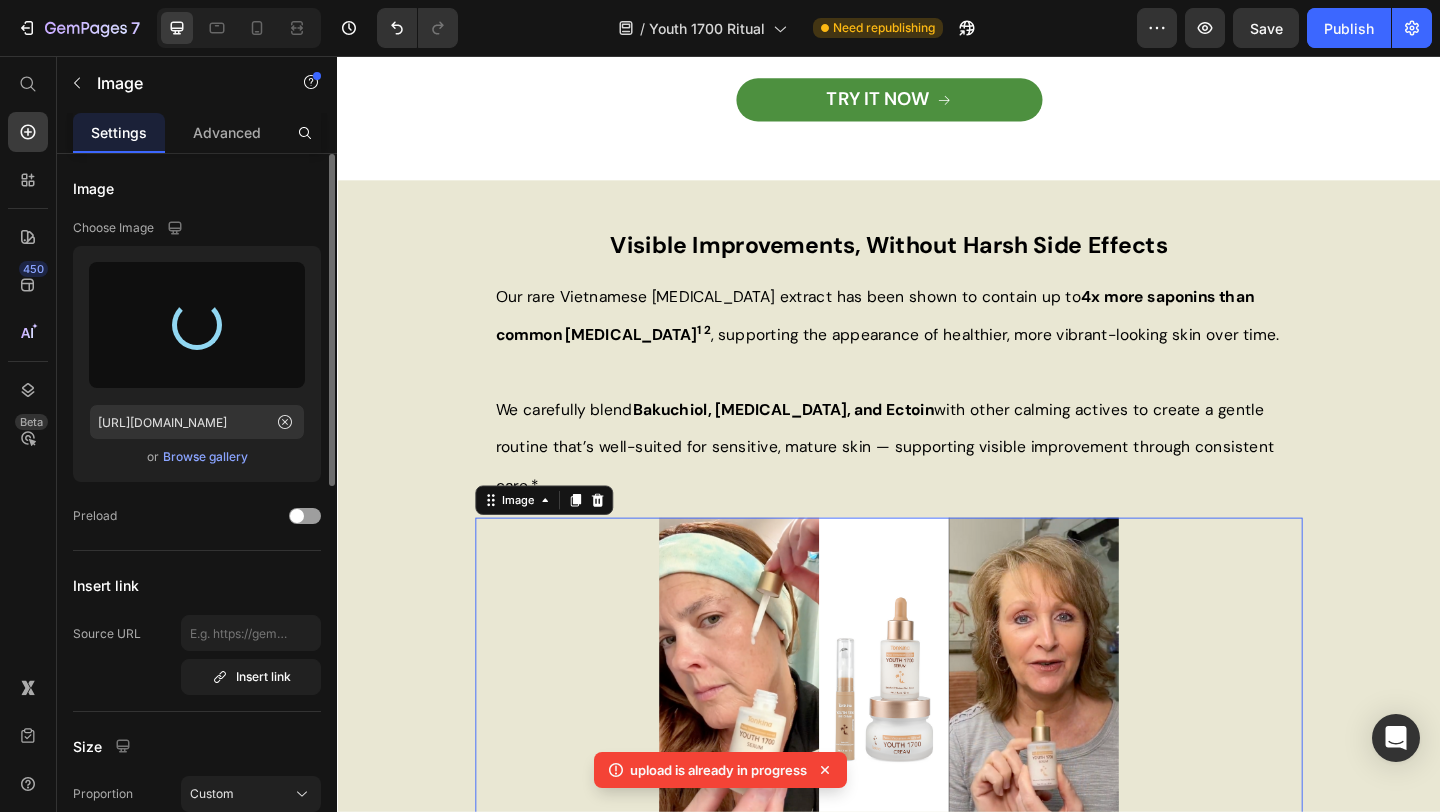 type on "[URL][DOMAIN_NAME]" 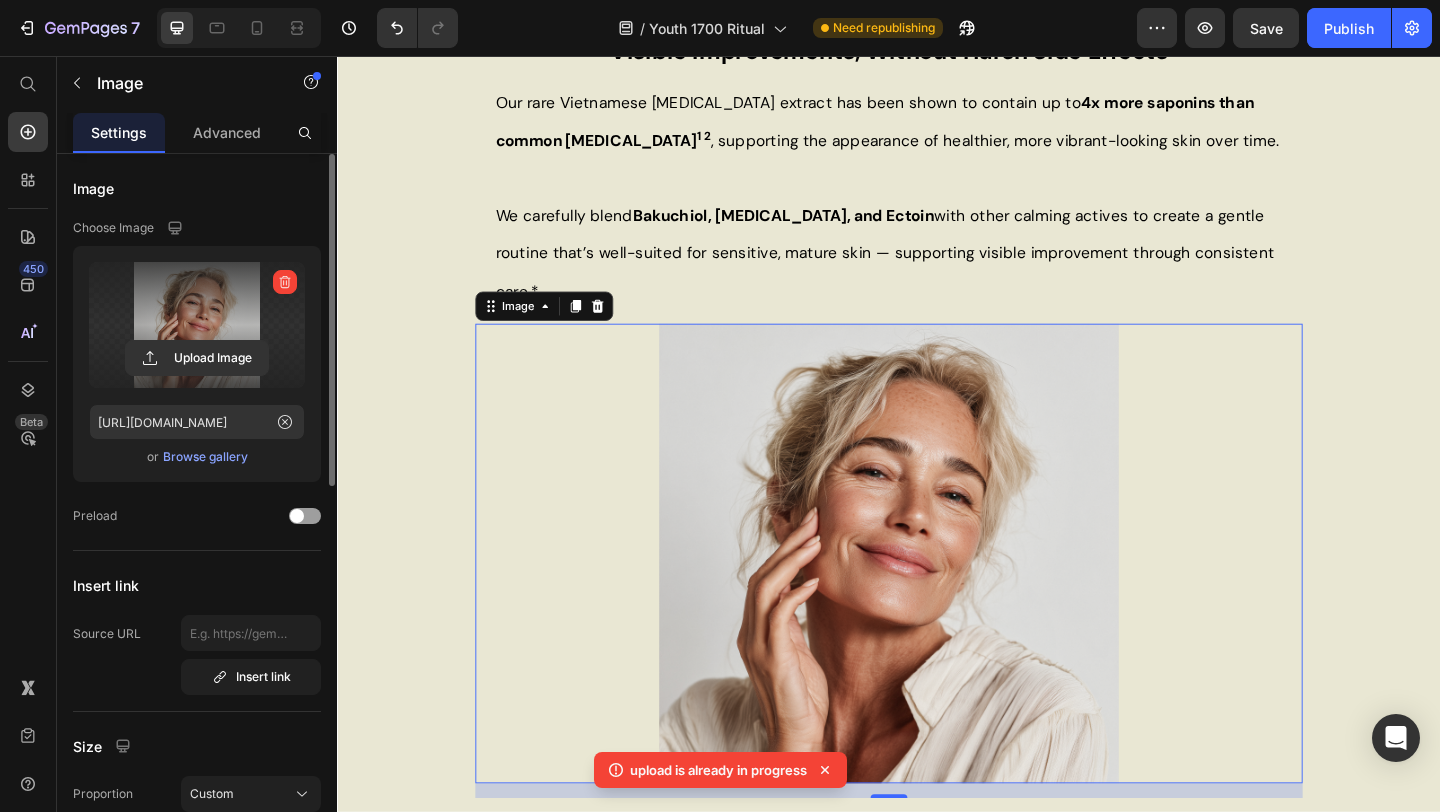 scroll, scrollTop: 1079, scrollLeft: 0, axis: vertical 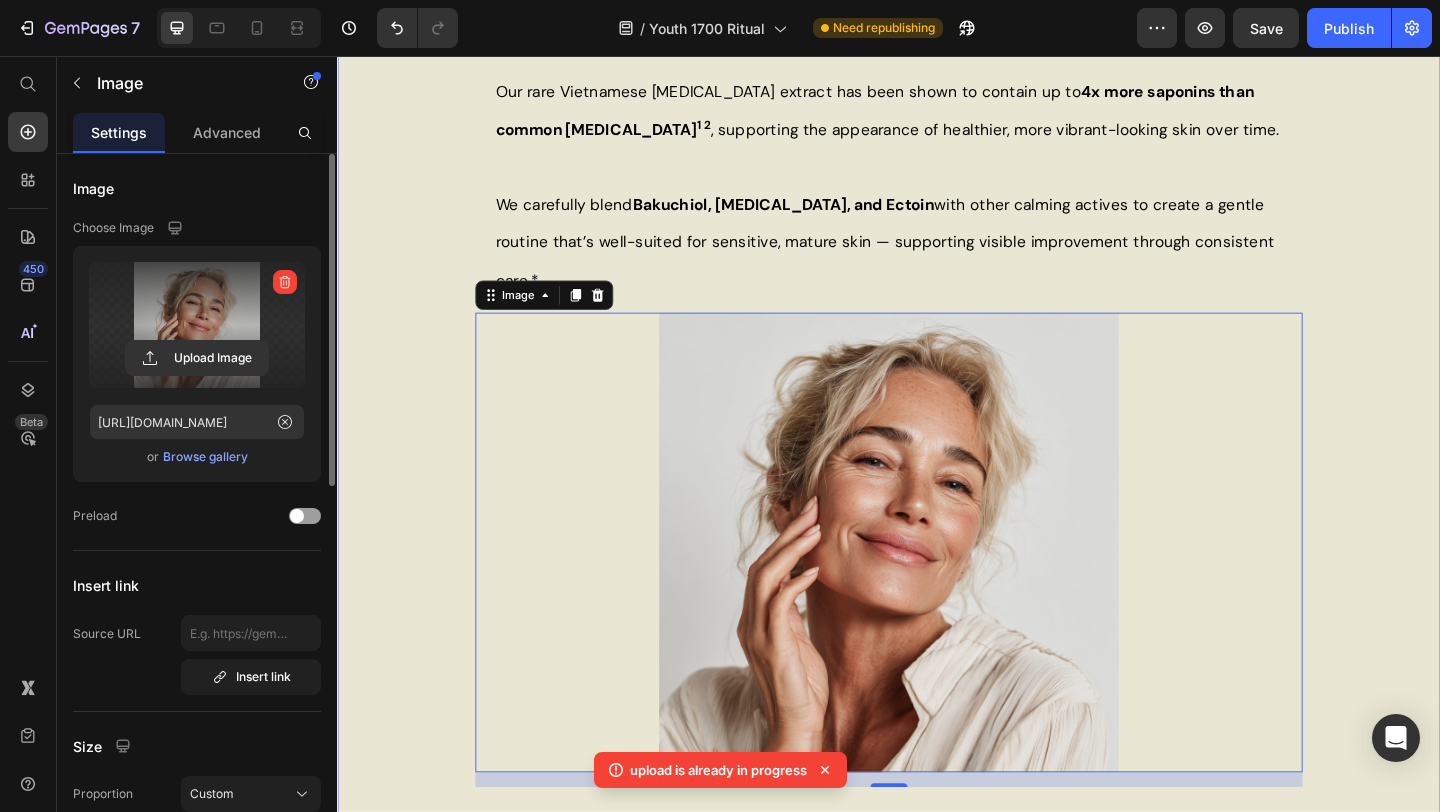 click on "Visible Improvements, Without Harsh Side Effects Heading Image Our rare Vietnamese [MEDICAL_DATA] extract has been shown to contain up to  4x more saponins than common [MEDICAL_DATA]  1 2  , supporting the appearance of healthier, more vibrant-looking skin over time.   We carefully blend  Bakuchiol, [MEDICAL_DATA], and Ectoin  with other calming actives to create a gentle routine that’s well-suited for sensitive, mature skin — supporting visible improvement through consistent care.* Text Block Image   16
TRY IT NOW Button 1  Le, T.H.V. et al. (2015). [MEDICAL_DATA] Saponins in Different Parts of Panax vietnamensis. Chemical &. Pharmaceutical Bulletin, 63(11), 950–954.  [URL][DOMAIN_NAME] 2  [PERSON_NAME] et al. (2019). Analysis of Ginsenoside Content in Panax [MEDICAL_DATA] from Different Regions. Molecules, 24(19), 3491.  *Results may vary. Cosmetic use only. Not intended to treat or cure any medical condition. Text Block Row" at bounding box center [937, 525] 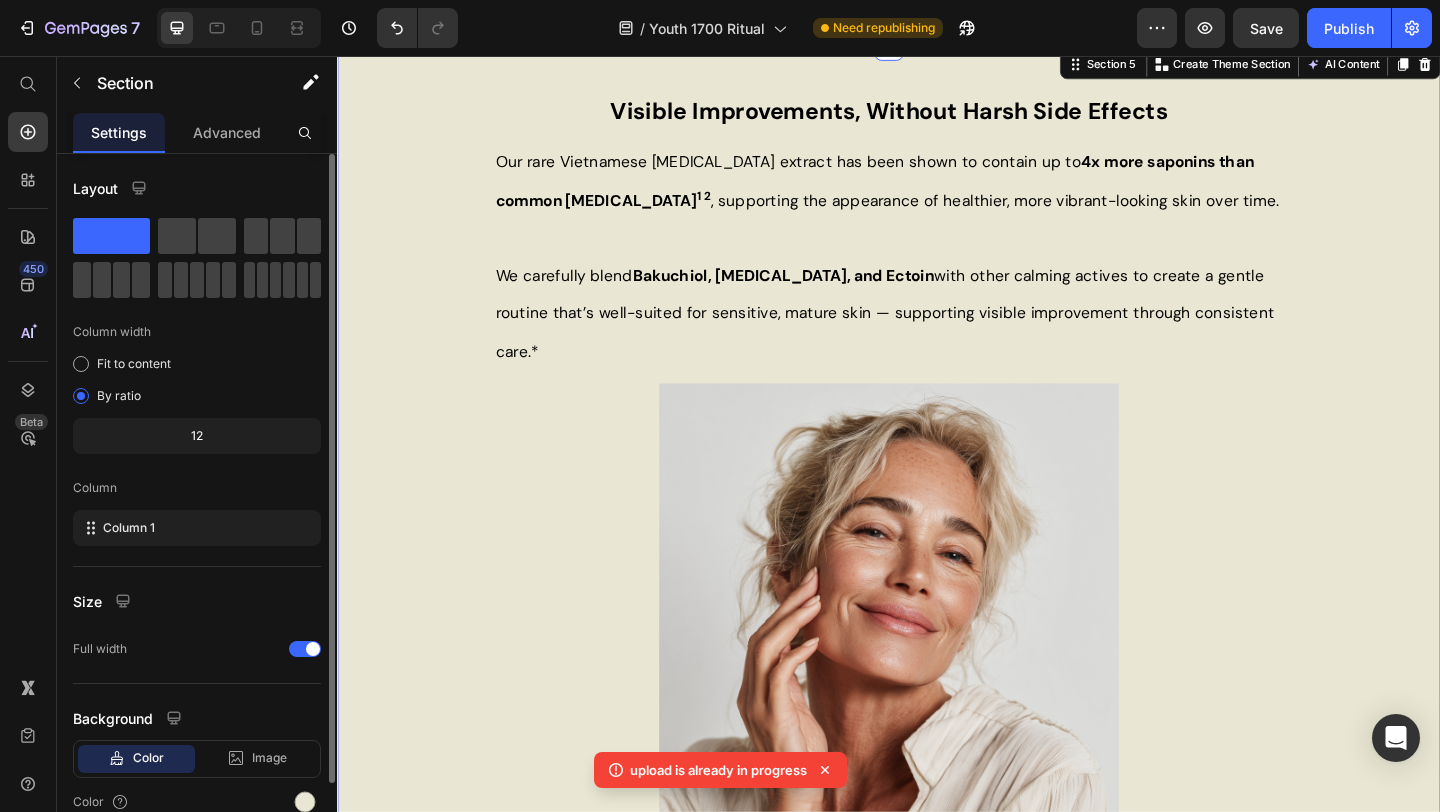 scroll, scrollTop: 988, scrollLeft: 0, axis: vertical 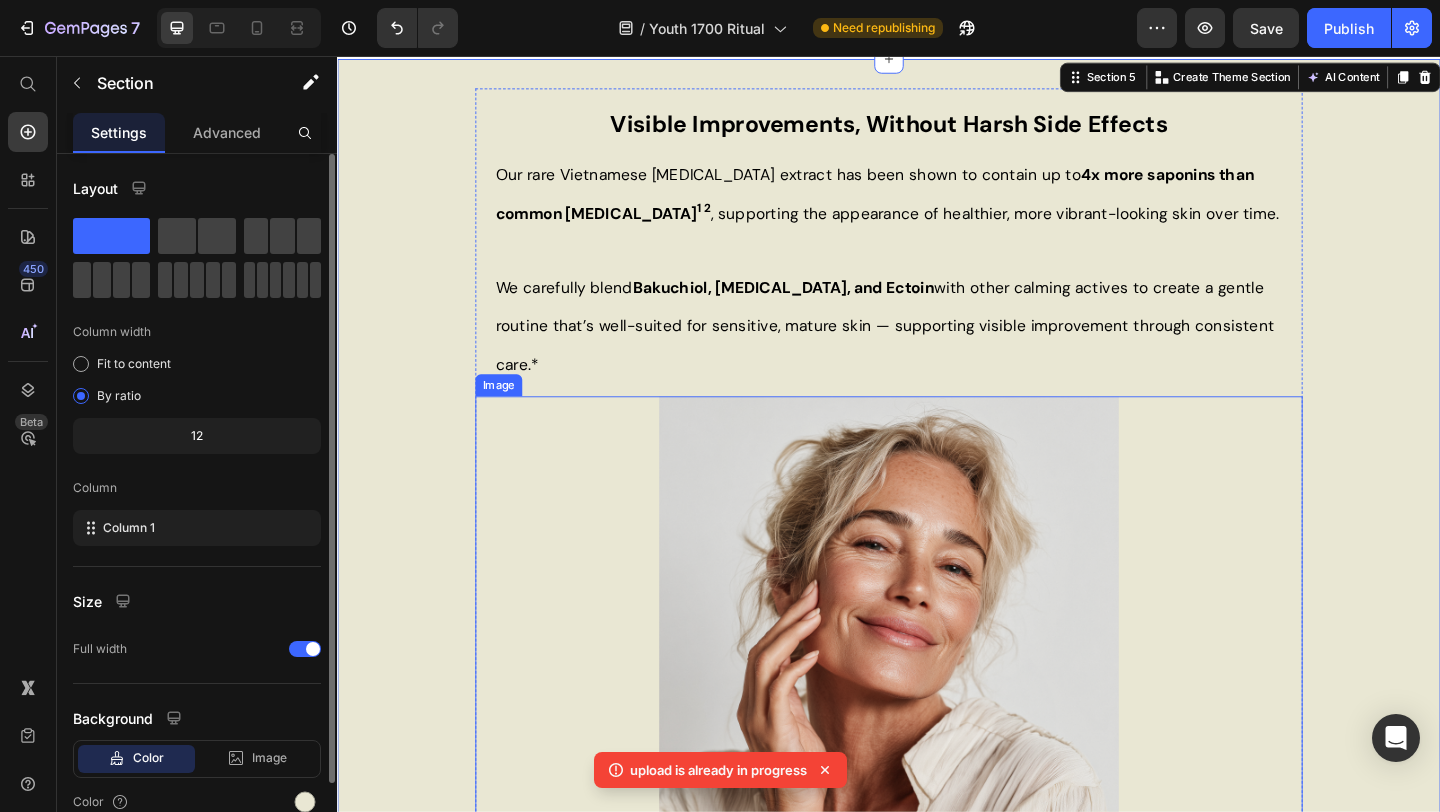 click at bounding box center [937, 676] 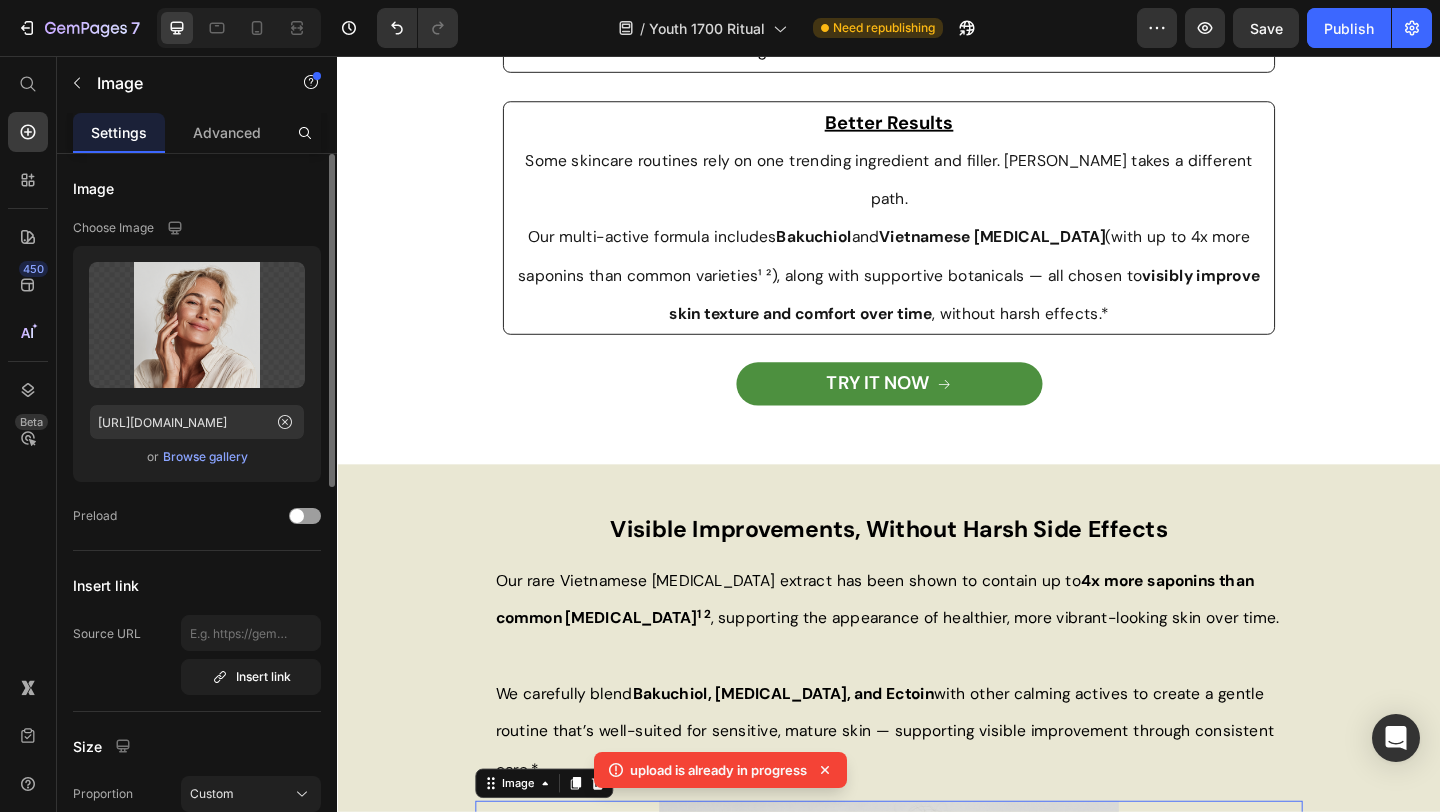 scroll, scrollTop: 1457, scrollLeft: 0, axis: vertical 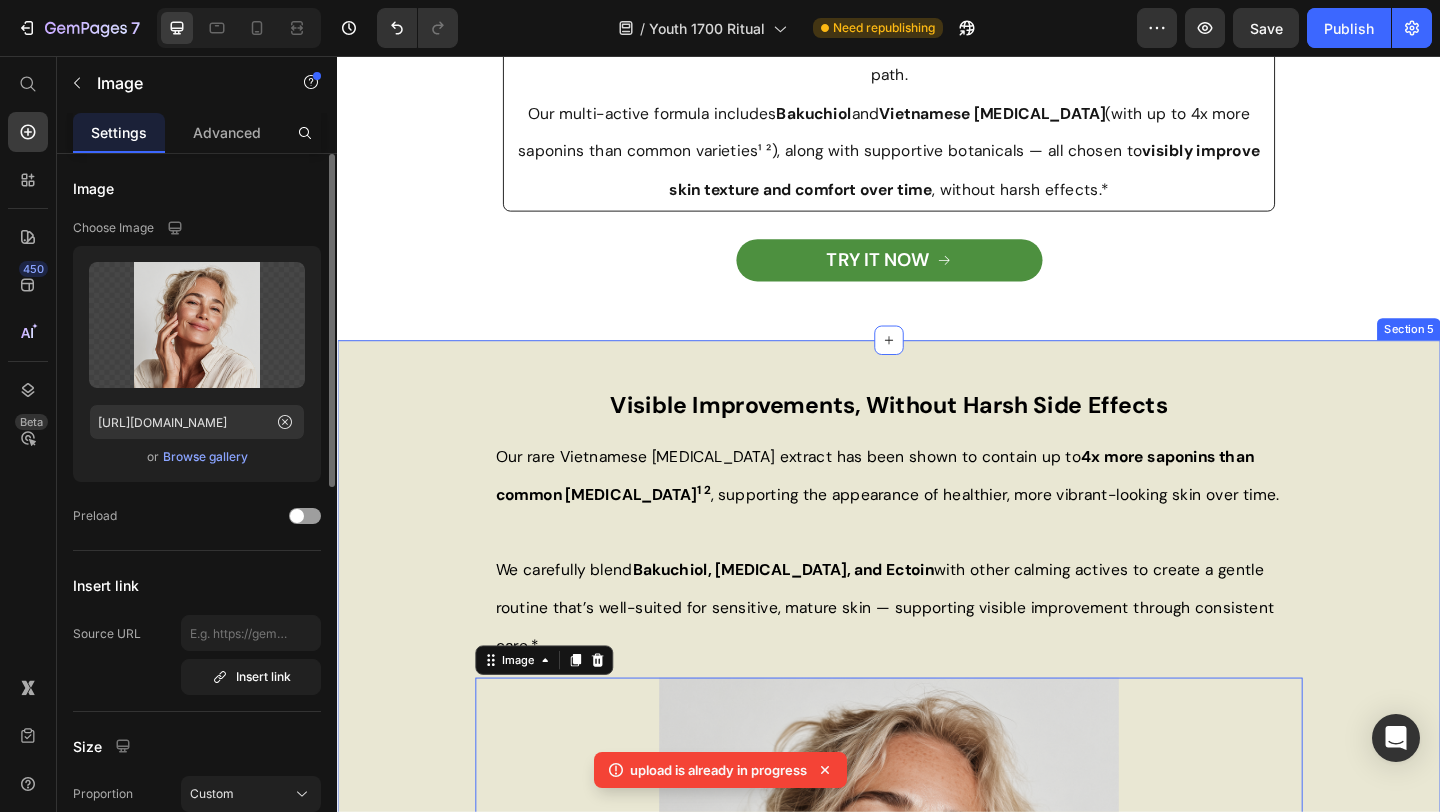 click on "Visible Improvements, Without Harsh Side Effects Heading Image Our rare Vietnamese [MEDICAL_DATA] extract has been shown to contain up to  4x more saponins than common [MEDICAL_DATA]  1 2  , supporting the appearance of healthier, more vibrant-looking skin over time.   We carefully blend  Bakuchiol, [MEDICAL_DATA], and Ectoin  with other calming actives to create a gentle routine that’s well-suited for sensitive, mature skin — supporting visible improvement through consistent care.* Text Block Image   16
TRY IT NOW Button 1  Le, T.H.V. et al. (2015). [MEDICAL_DATA] Saponins in Different Parts of Panax vietnamensis. Chemical &. Pharmaceutical Bulletin, 63(11), 950–954.  [URL][DOMAIN_NAME] 2  [PERSON_NAME] et al. (2019). Analysis of Ginsenoside Content in Panax [MEDICAL_DATA] from Different Regions. Molecules, 24(19), 3491.  *Results may vary. Cosmetic use only. Not intended to treat or cure any medical condition. Text Block Row" at bounding box center (937, 922) 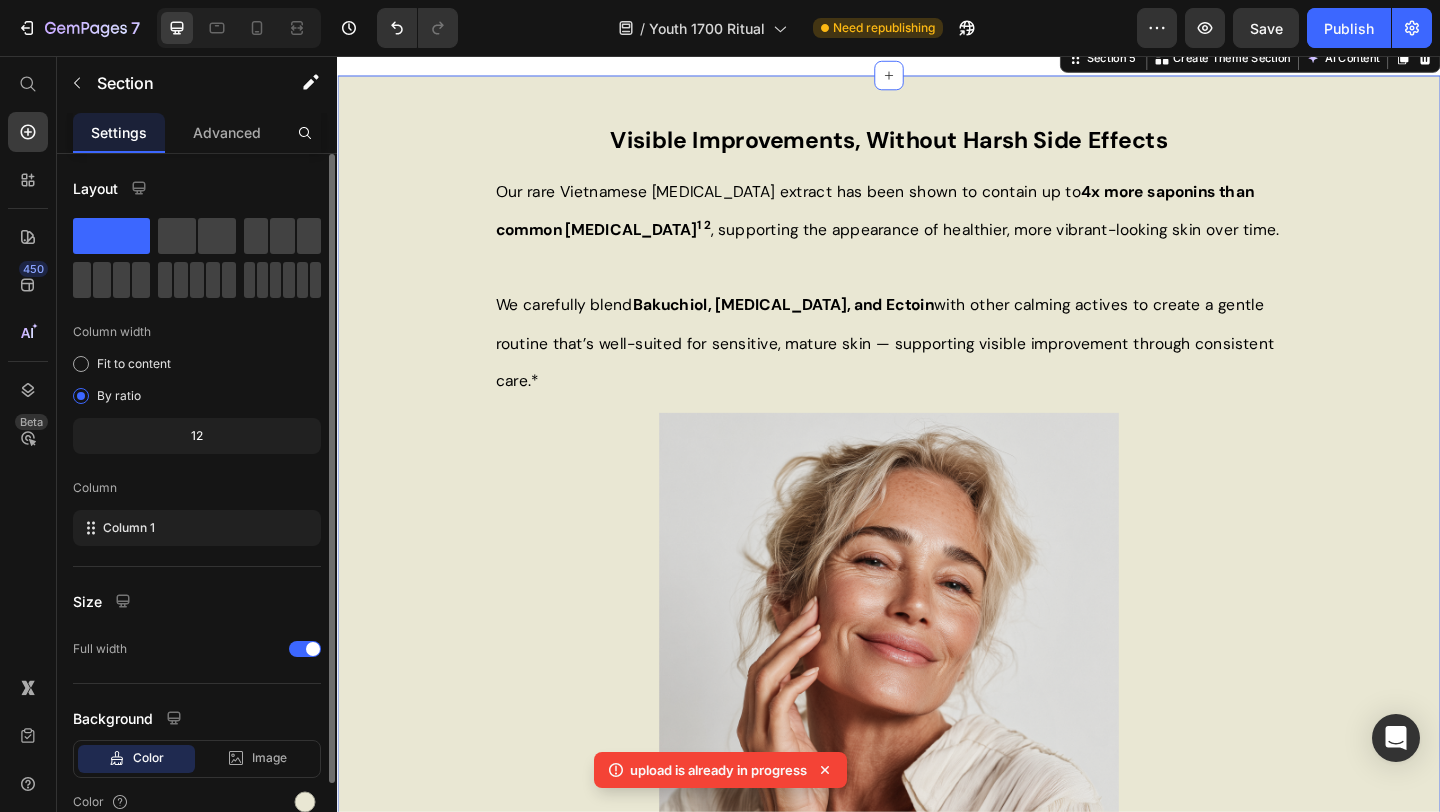 scroll, scrollTop: 1811, scrollLeft: 0, axis: vertical 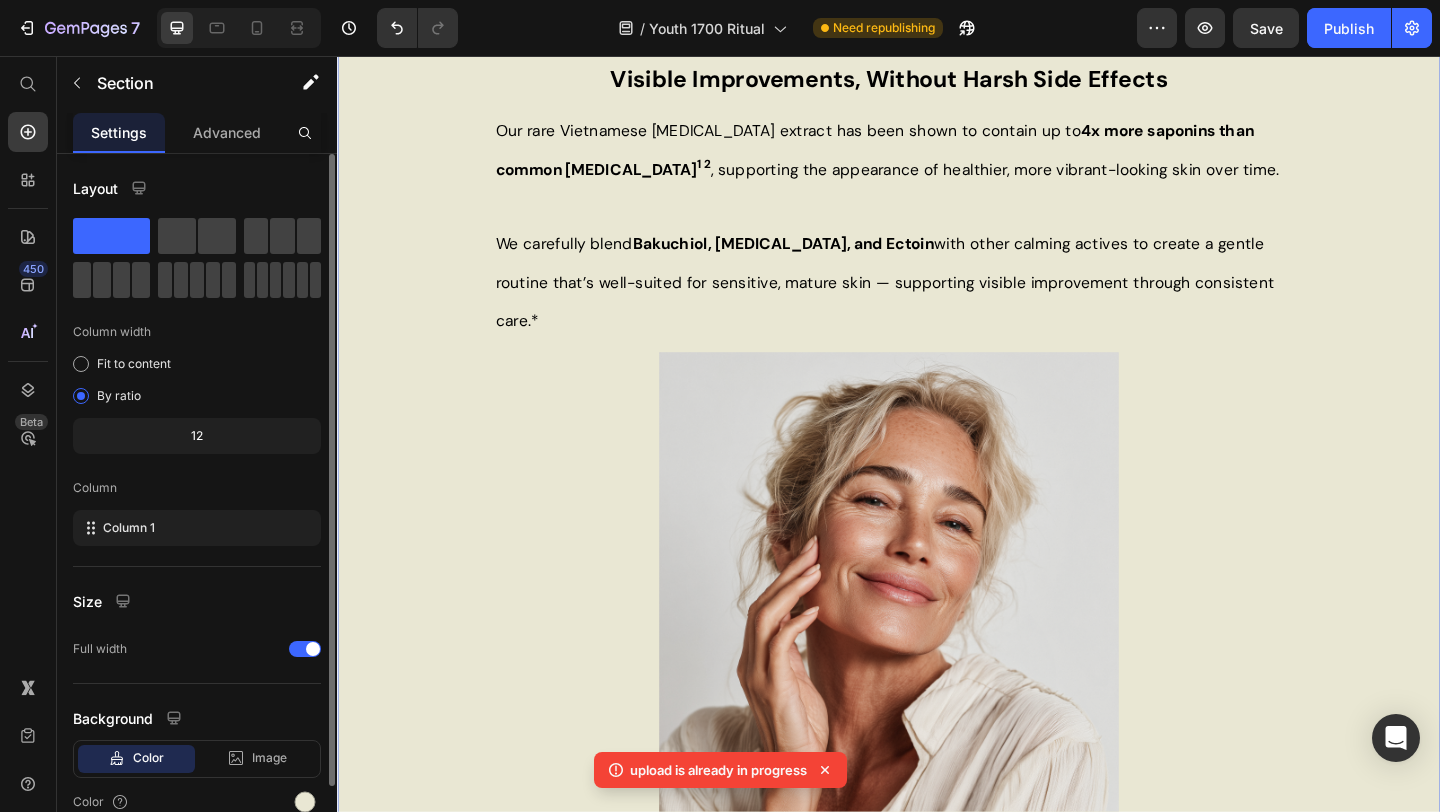 click on "Visible Improvements, Without Harsh Side Effects Heading Image Our rare Vietnamese [MEDICAL_DATA] extract has been shown to contain up to  4x more saponins than common [MEDICAL_DATA]  1 2  , supporting the appearance of healthier, more vibrant-looking skin over time.   We carefully blend  Bakuchiol, [MEDICAL_DATA], and Ectoin  with other calming actives to create a gentle routine that’s well-suited for sensitive, mature skin — supporting visible improvement through consistent care.* Text Block Image
TRY IT NOW Button 1  Le, T.H.V. et al. (2015). [MEDICAL_DATA] Saponins in Different Parts of Panax vietnamensis. Chemical &. Pharmaceutical Bulletin, 63(11), 950–954.  [URL][DOMAIN_NAME] 2  [PERSON_NAME] et al. (2019). Analysis of Ginsenoside Content in Panax [MEDICAL_DATA] from Different Regions. Molecules, 24(19), 3491.  *Results may vary. Cosmetic use only. Not intended to treat or cure any medical condition. Text Block Row" at bounding box center [937, 568] 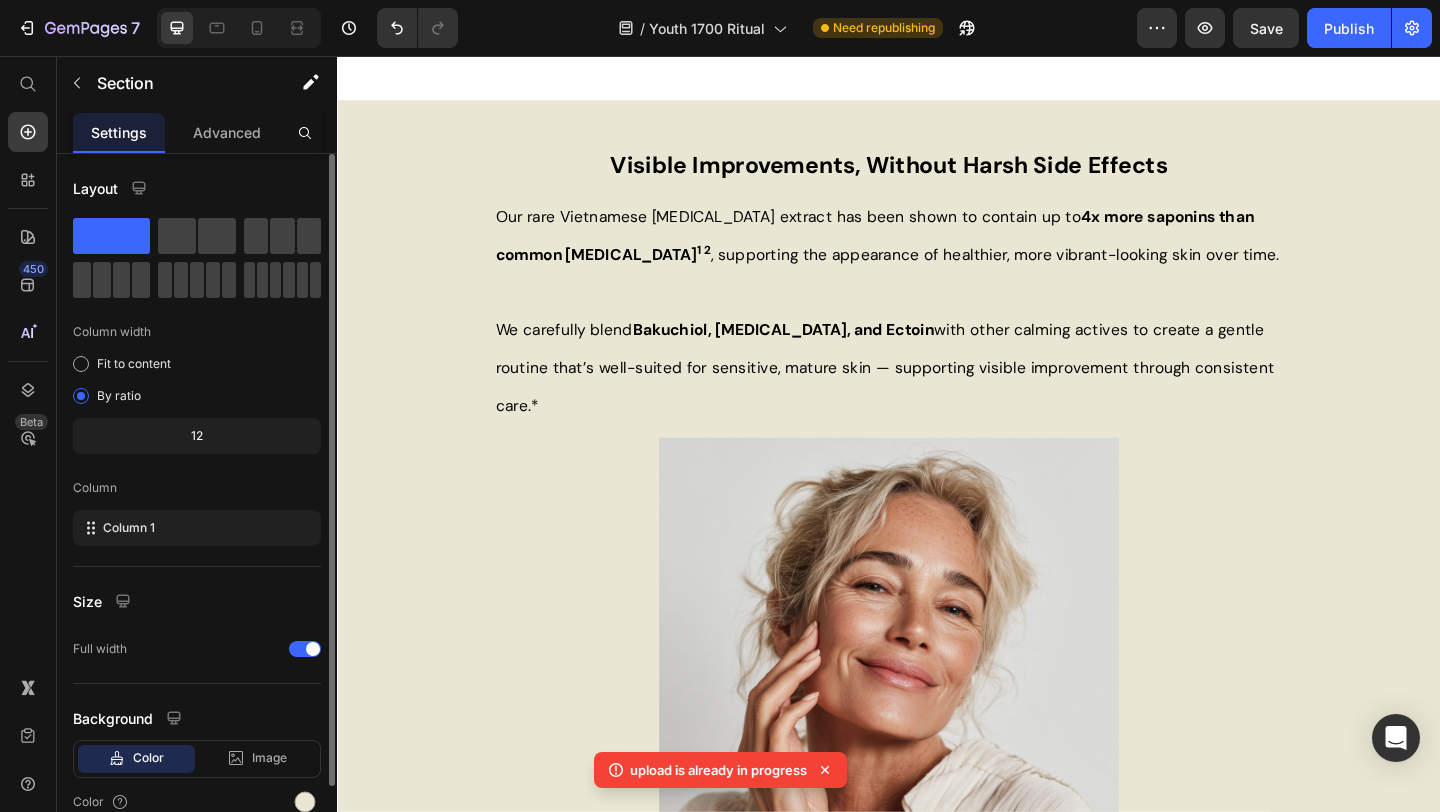 scroll, scrollTop: 1809, scrollLeft: 0, axis: vertical 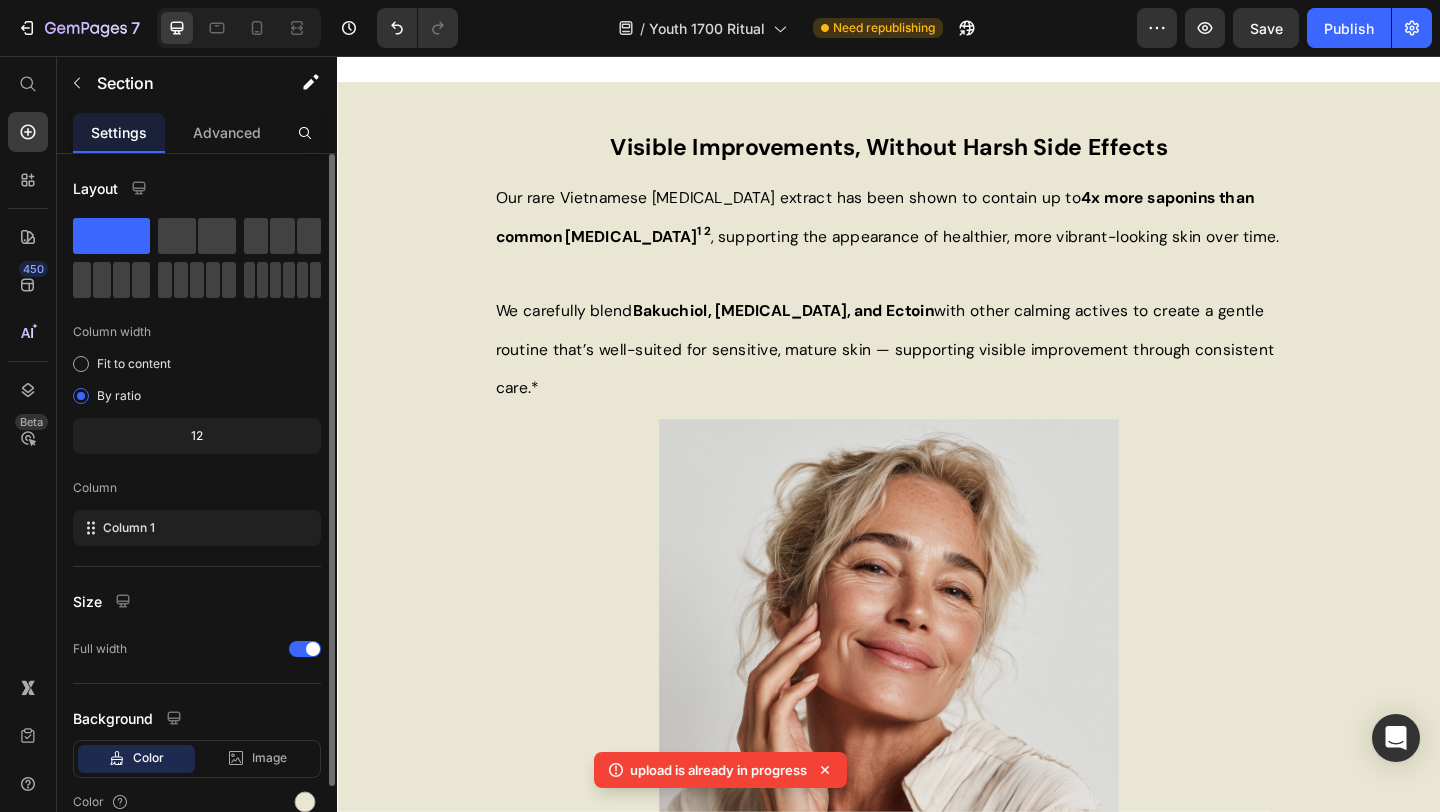 click on "Visible Improvements, Without Harsh Side Effects Heading Image Our rare Vietnamese [MEDICAL_DATA] extract has been shown to contain up to  4x more saponins than common [MEDICAL_DATA]  1 2  , supporting the appearance of healthier, more vibrant-looking skin over time.   We carefully blend  Bakuchiol, [MEDICAL_DATA], and Ectoin  with other calming actives to create a gentle routine that’s well-suited for sensitive, mature skin — supporting visible improvement through consistent care.* Text Block Image
TRY IT NOW Button 1  Le, T.H.V. et al. (2015). [MEDICAL_DATA] Saponins in Different Parts of Panax vietnamensis. Chemical &. Pharmaceutical Bulletin, 63(11), 950–954.  [URL][DOMAIN_NAME] 2  [PERSON_NAME] et al. (2019). Analysis of Ginsenoside Content in Panax [MEDICAL_DATA] from Different Regions. Molecules, 24(19), 3491.  *Results may vary. Cosmetic use only. Not intended to treat or cure any medical condition. Text Block Row" at bounding box center (937, 641) 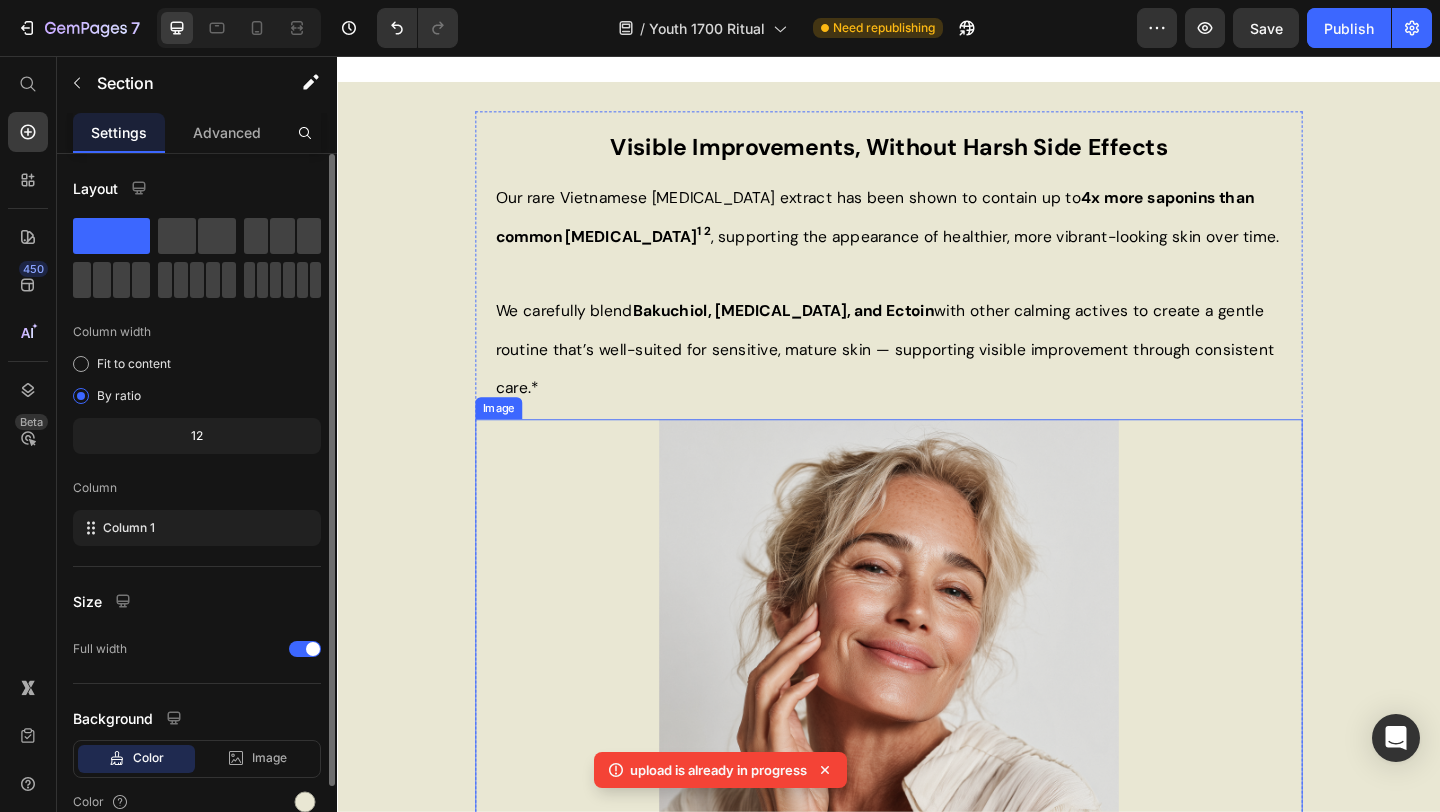 scroll, scrollTop: 1615, scrollLeft: 0, axis: vertical 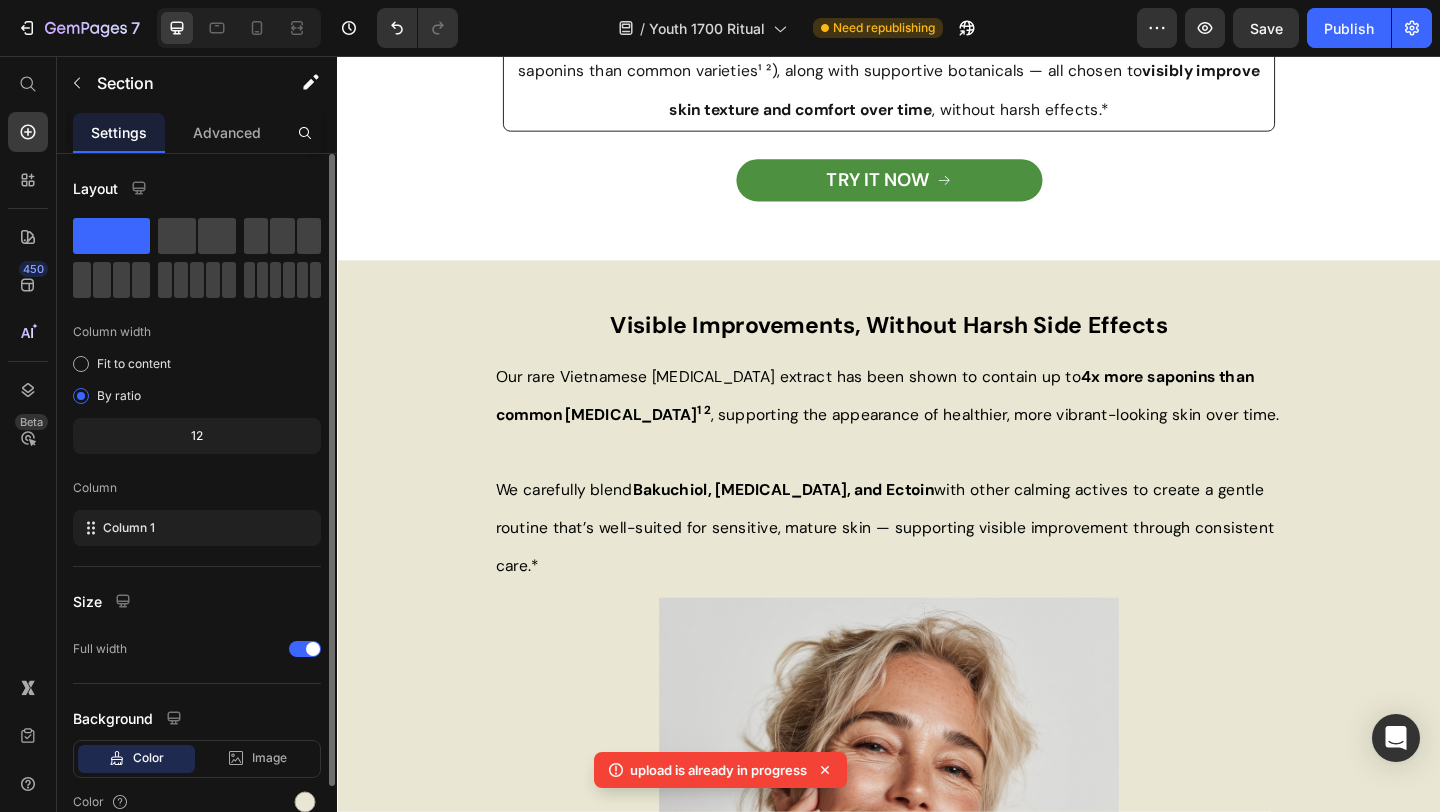 click on "Visible Improvements, Without Harsh Side Effects Heading Image Our rare Vietnamese [MEDICAL_DATA] extract has been shown to contain up to  4x more saponins than common [MEDICAL_DATA]  1 2  , supporting the appearance of healthier, more vibrant-looking skin over time.   We carefully blend  Bakuchiol, [MEDICAL_DATA], and Ectoin  with other calming actives to create a gentle routine that’s well-suited for sensitive, mature skin — supporting visible improvement through consistent care.* Text Block Image
TRY IT NOW Button 1  Le, T.H.V. et al. (2015). [MEDICAL_DATA] Saponins in Different Parts of Panax vietnamensis. Chemical &. Pharmaceutical Bulletin, 63(11), 950–954.  [URL][DOMAIN_NAME] 2  [PERSON_NAME] et al. (2019). Analysis of Ginsenoside Content in Panax [MEDICAL_DATA] from Different Regions. Molecules, 24(19), 3491.  *Results may vary. Cosmetic use only. Not intended to treat or cure any medical condition. Text Block Row" at bounding box center (937, 835) 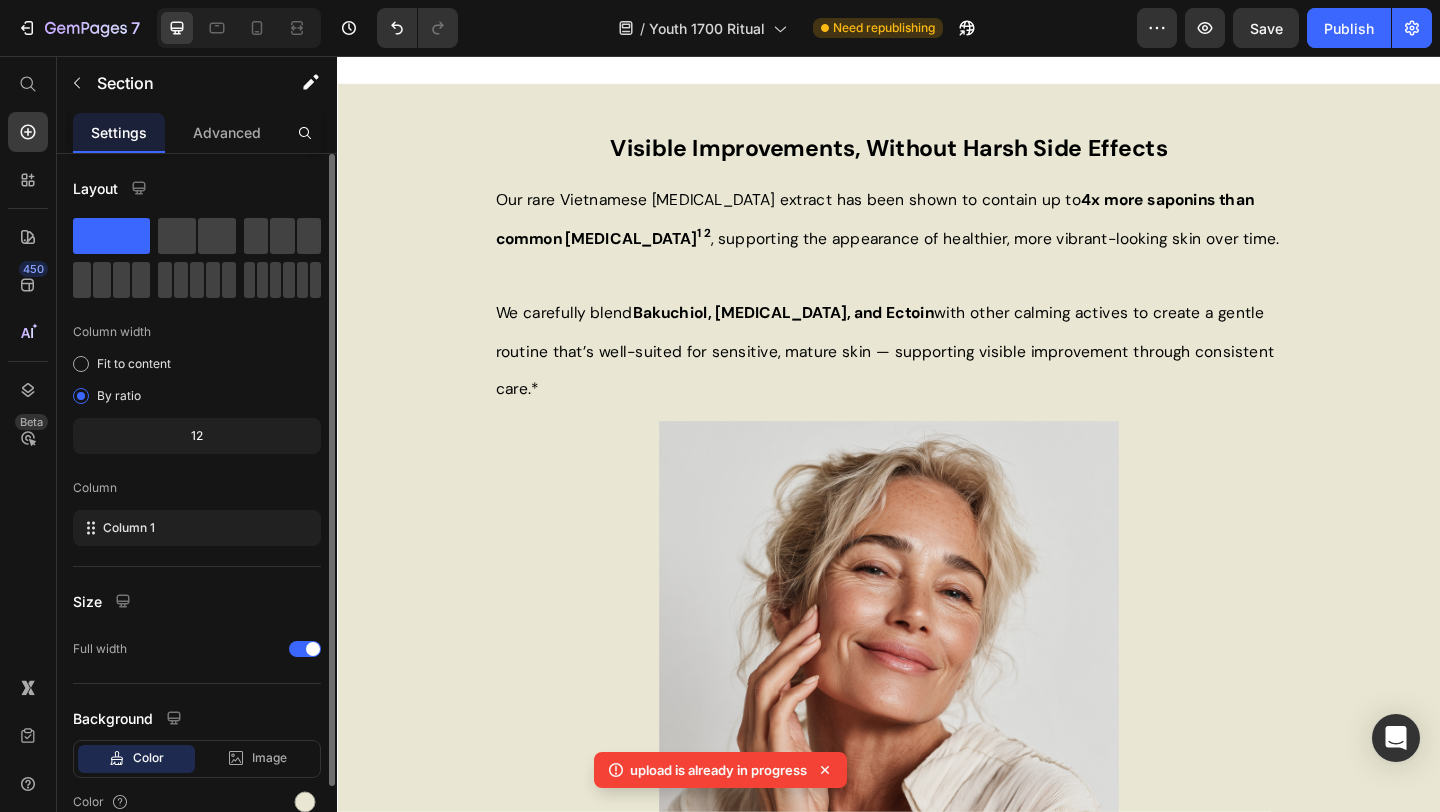 scroll, scrollTop: 2151, scrollLeft: 0, axis: vertical 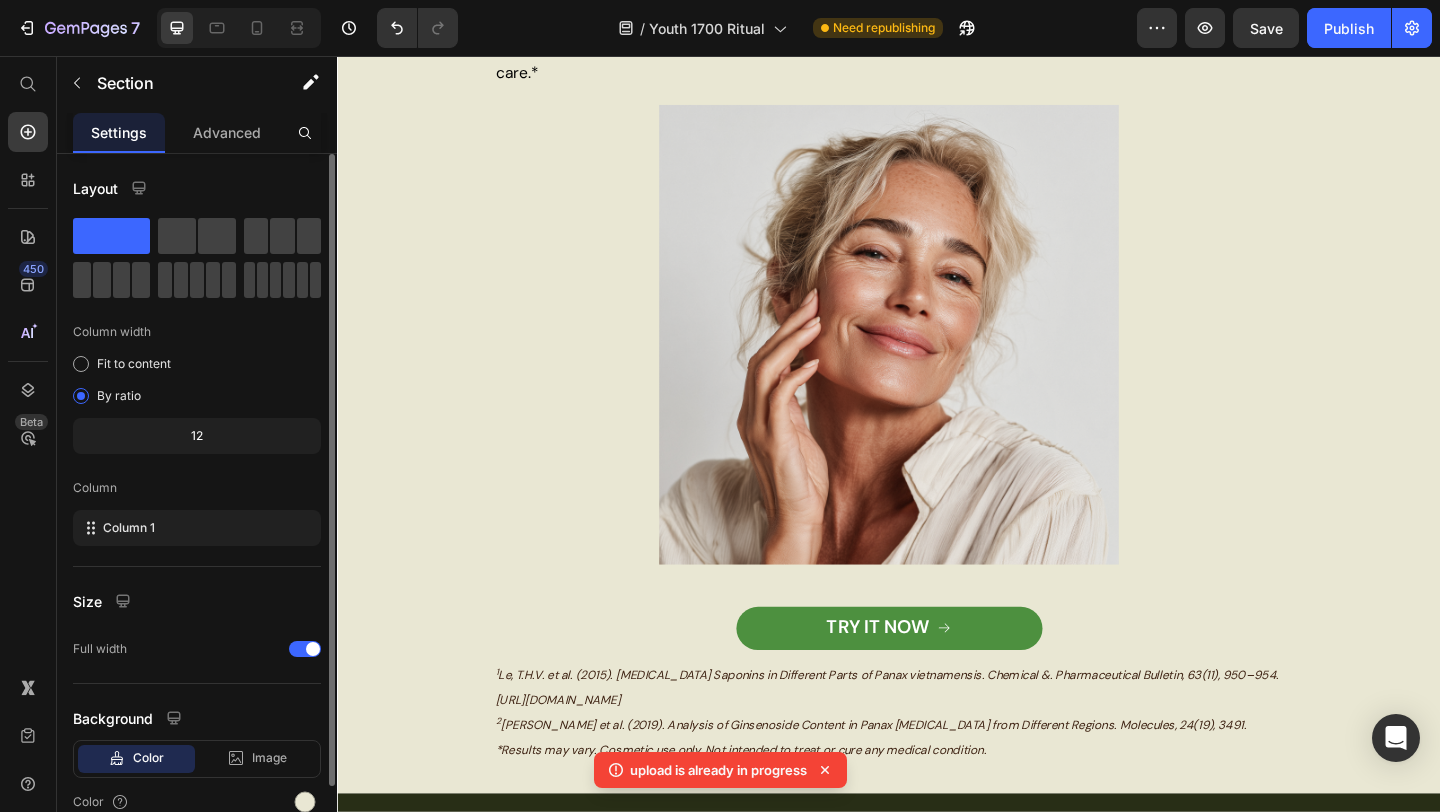 click on "Visible Improvements, Without Harsh Side Effects Heading Image Our rare Vietnamese [MEDICAL_DATA] extract has been shown to contain up to  4x more saponins than common [MEDICAL_DATA]  1 2  , supporting the appearance of healthier, more vibrant-looking skin over time.   We carefully blend  Bakuchiol, [MEDICAL_DATA], and Ectoin  with other calming actives to create a gentle routine that’s well-suited for sensitive, mature skin — supporting visible improvement through consistent care.* Text Block Image
TRY IT NOW Button 1  Le, T.H.V. et al. (2015). [MEDICAL_DATA] Saponins in Different Parts of Panax vietnamensis. Chemical &. Pharmaceutical Bulletin, 63(11), 950–954.  [URL][DOMAIN_NAME] 2  [PERSON_NAME] et al. (2019). Analysis of Ginsenoside Content in Panax [MEDICAL_DATA] from Different Regions. Molecules, 24(19), 3491.  *Results may vary. Cosmetic use only. Not intended to treat or cure any medical condition. Text Block Row" at bounding box center [937, 299] 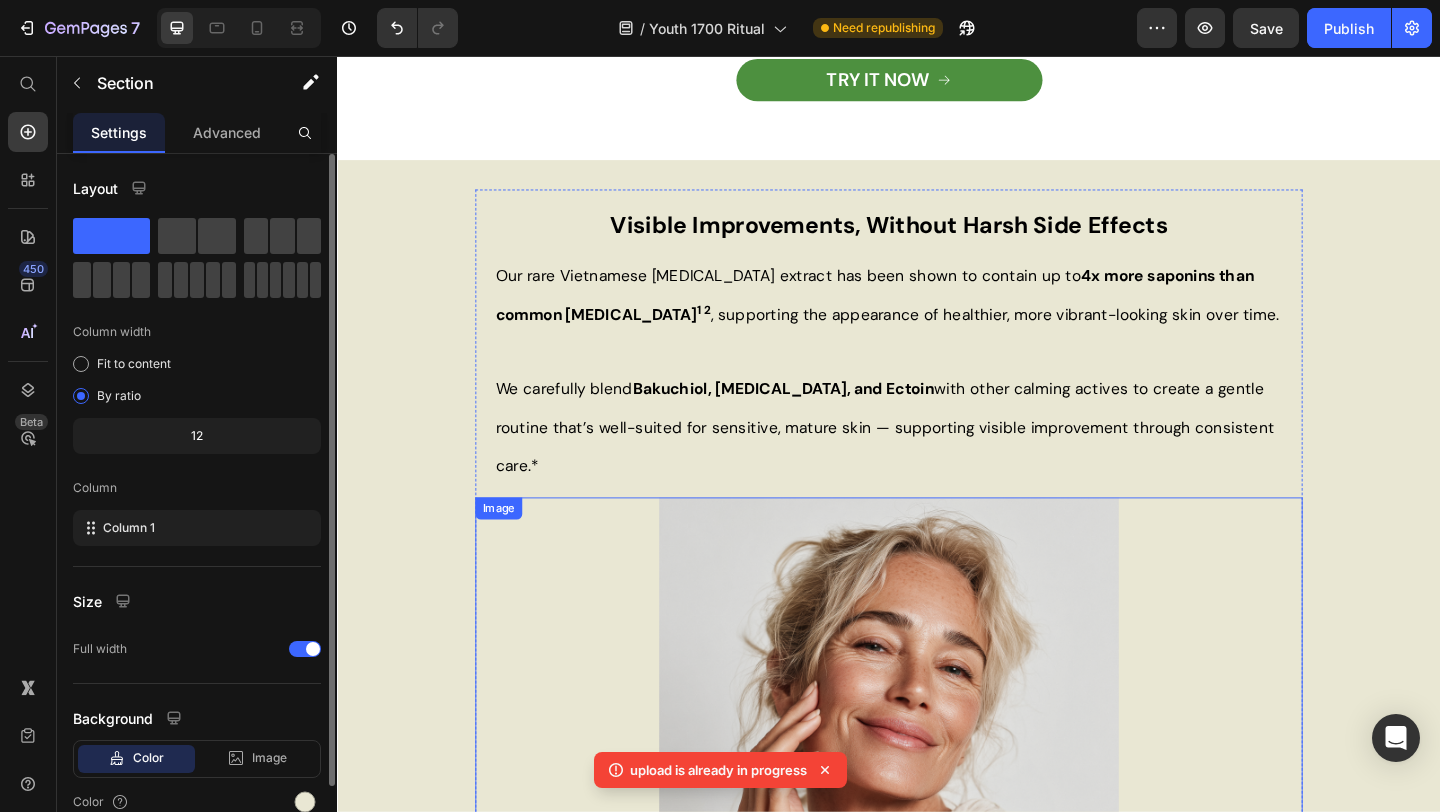scroll, scrollTop: 1609, scrollLeft: 0, axis: vertical 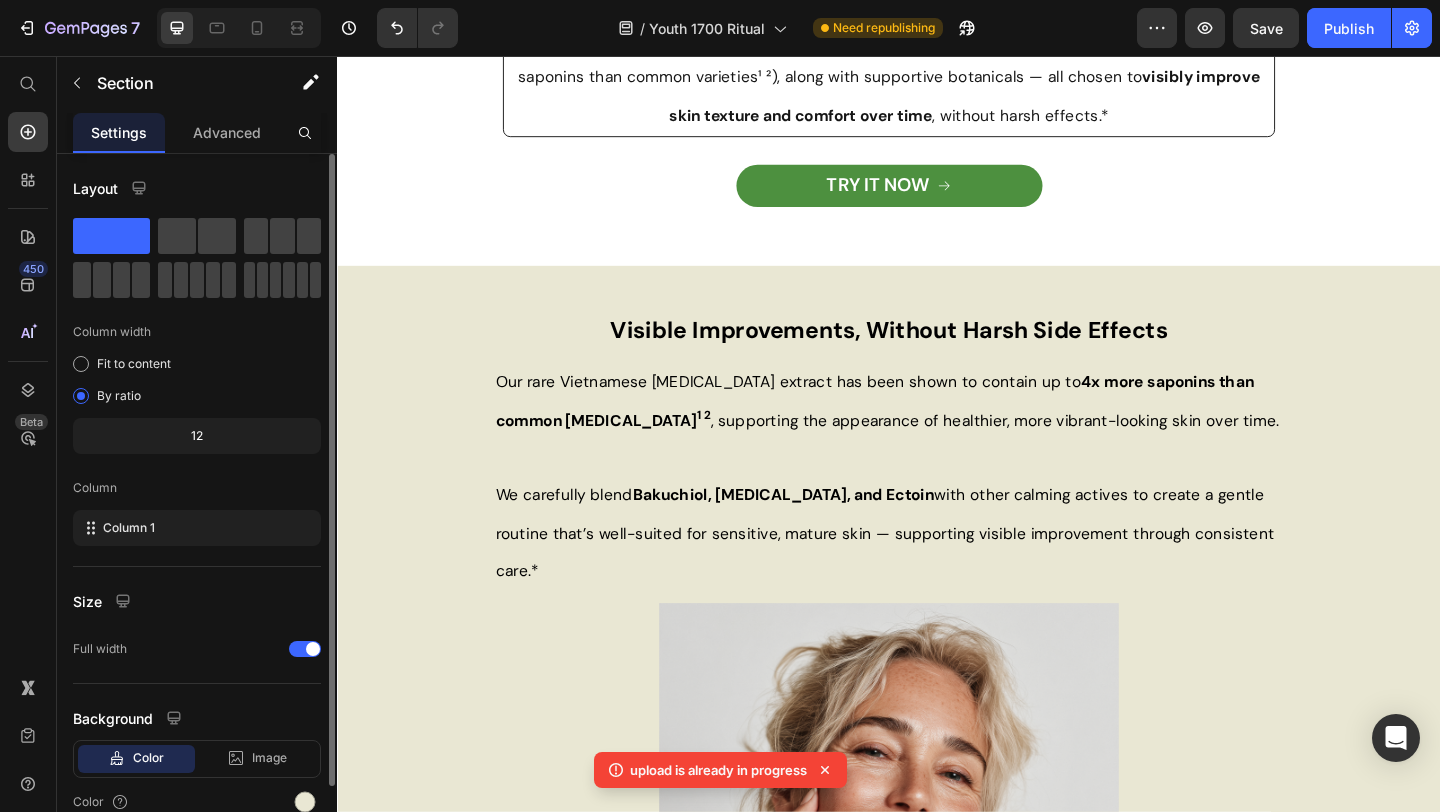 click on "Visible Improvements, Without Harsh Side Effects Heading Image Our rare Vietnamese [MEDICAL_DATA] extract has been shown to contain up to  4x more saponins than common [MEDICAL_DATA]  1 2  , supporting the appearance of healthier, more vibrant-looking skin over time.   We carefully blend  Bakuchiol, [MEDICAL_DATA], and Ectoin  with other calming actives to create a gentle routine that’s well-suited for sensitive, mature skin — supporting visible improvement through consistent care.* Text Block Image
TRY IT NOW Button 1  Le, T.H.V. et al. (2015). [MEDICAL_DATA] Saponins in Different Parts of Panax vietnamensis. Chemical &. Pharmaceutical Bulletin, 63(11), 950–954.  [URL][DOMAIN_NAME] 2  [PERSON_NAME] et al. (2019). Analysis of Ginsenoside Content in Panax [MEDICAL_DATA] from Different Regions. Molecules, 24(19), 3491.  *Results may vary. Cosmetic use only. Not intended to treat or cure any medical condition. Text Block Row" at bounding box center (937, 841) 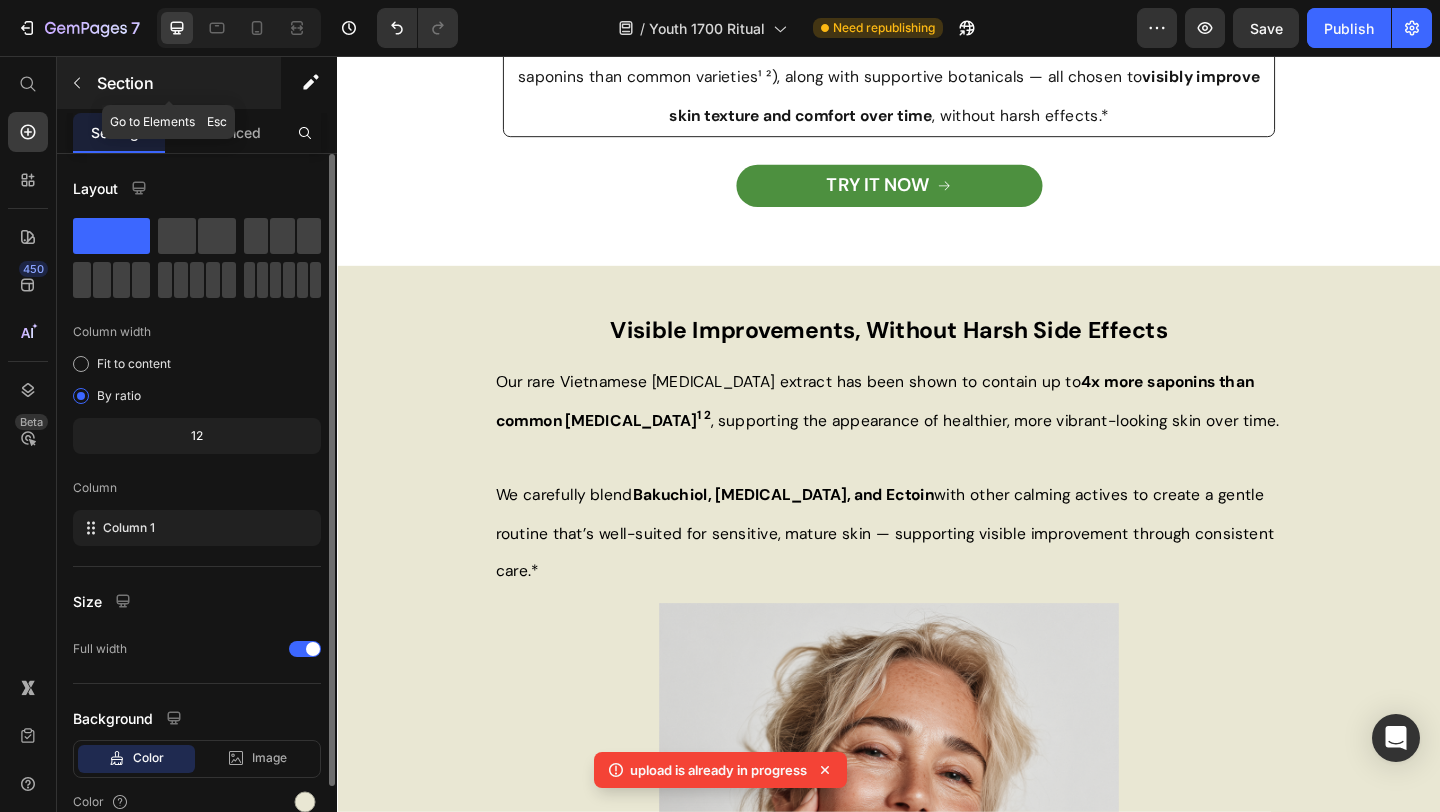 click on "Section" at bounding box center (187, 83) 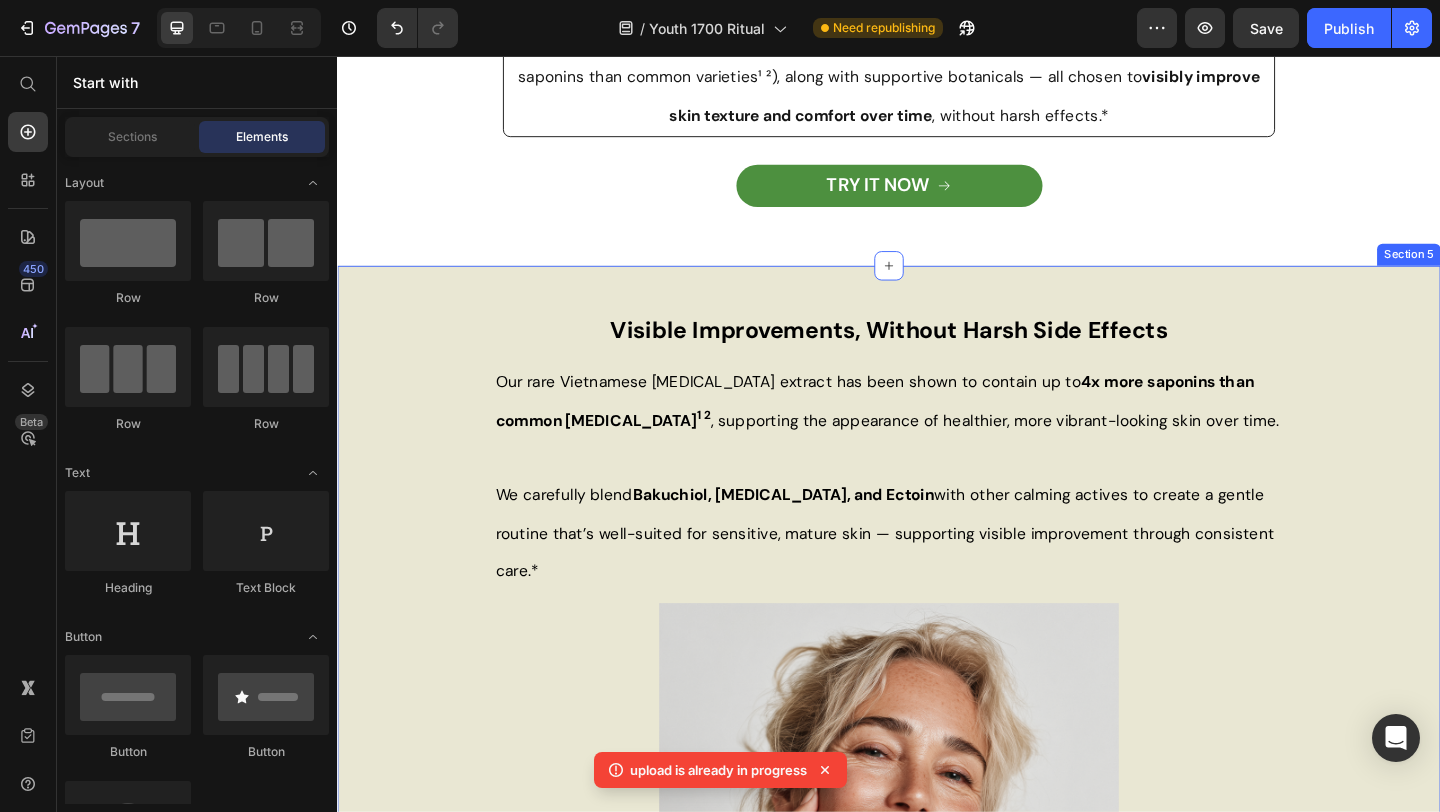 click on "Visible Improvements, Without Harsh Side Effects Heading Image Our rare Vietnamese [MEDICAL_DATA] extract has been shown to contain up to  4x more saponins than common [MEDICAL_DATA]  1 2  , supporting the appearance of healthier, more vibrant-looking skin over time.   We carefully blend  Bakuchiol, [MEDICAL_DATA], and Ectoin  with other calming actives to create a gentle routine that’s well-suited for sensitive, mature skin — supporting visible improvement through consistent care.* Text Block Image
TRY IT NOW Button 1  Le, T.H.V. et al. (2015). [MEDICAL_DATA] Saponins in Different Parts of Panax vietnamensis. Chemical &. Pharmaceutical Bulletin, 63(11), 950–954.  [URL][DOMAIN_NAME] 2  [PERSON_NAME] et al. (2019). Analysis of Ginsenoside Content in Panax [MEDICAL_DATA] from Different Regions. Molecules, 24(19), 3491.  *Results may vary. Cosmetic use only. Not intended to treat or cure any medical condition. Text Block Row" at bounding box center (937, 841) 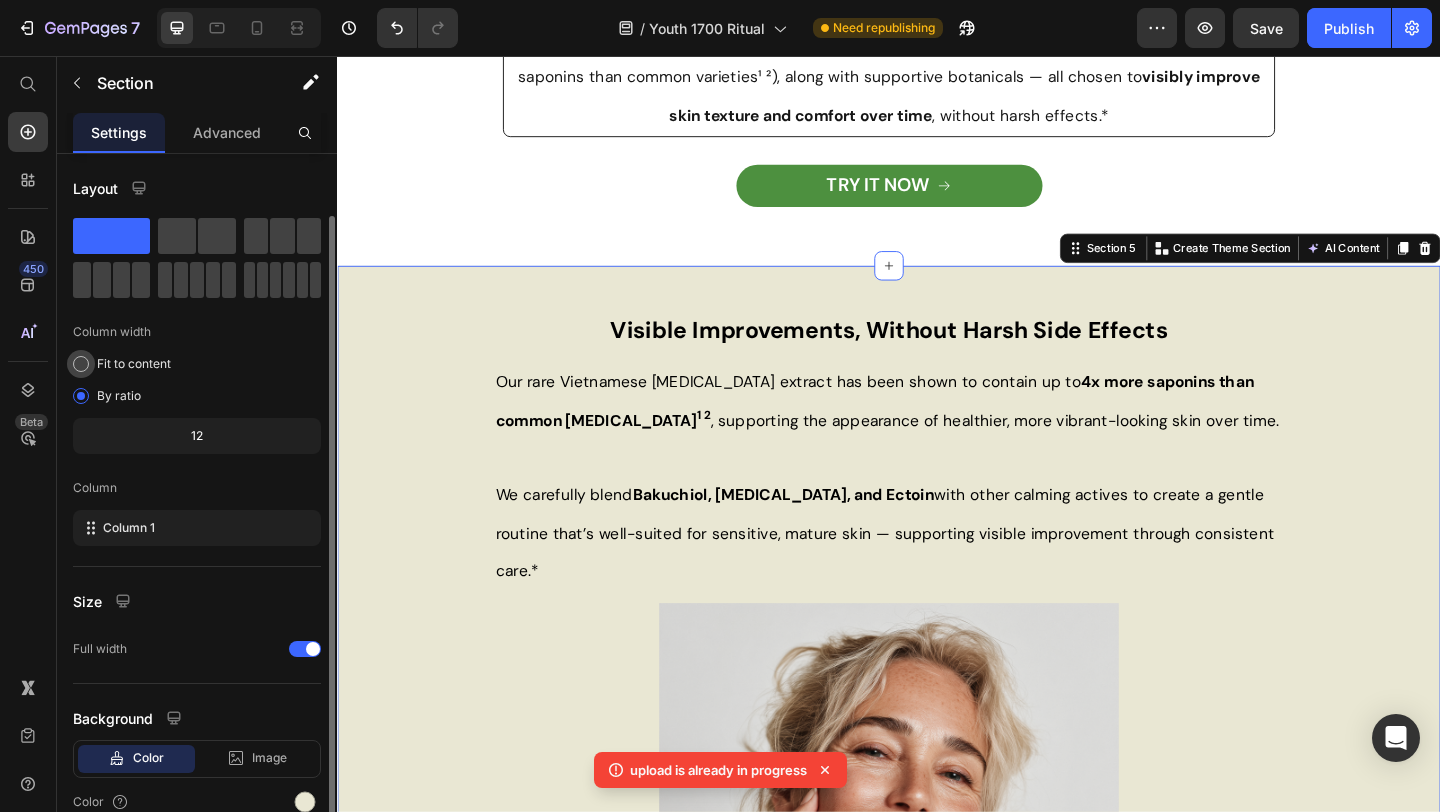 scroll, scrollTop: 93, scrollLeft: 0, axis: vertical 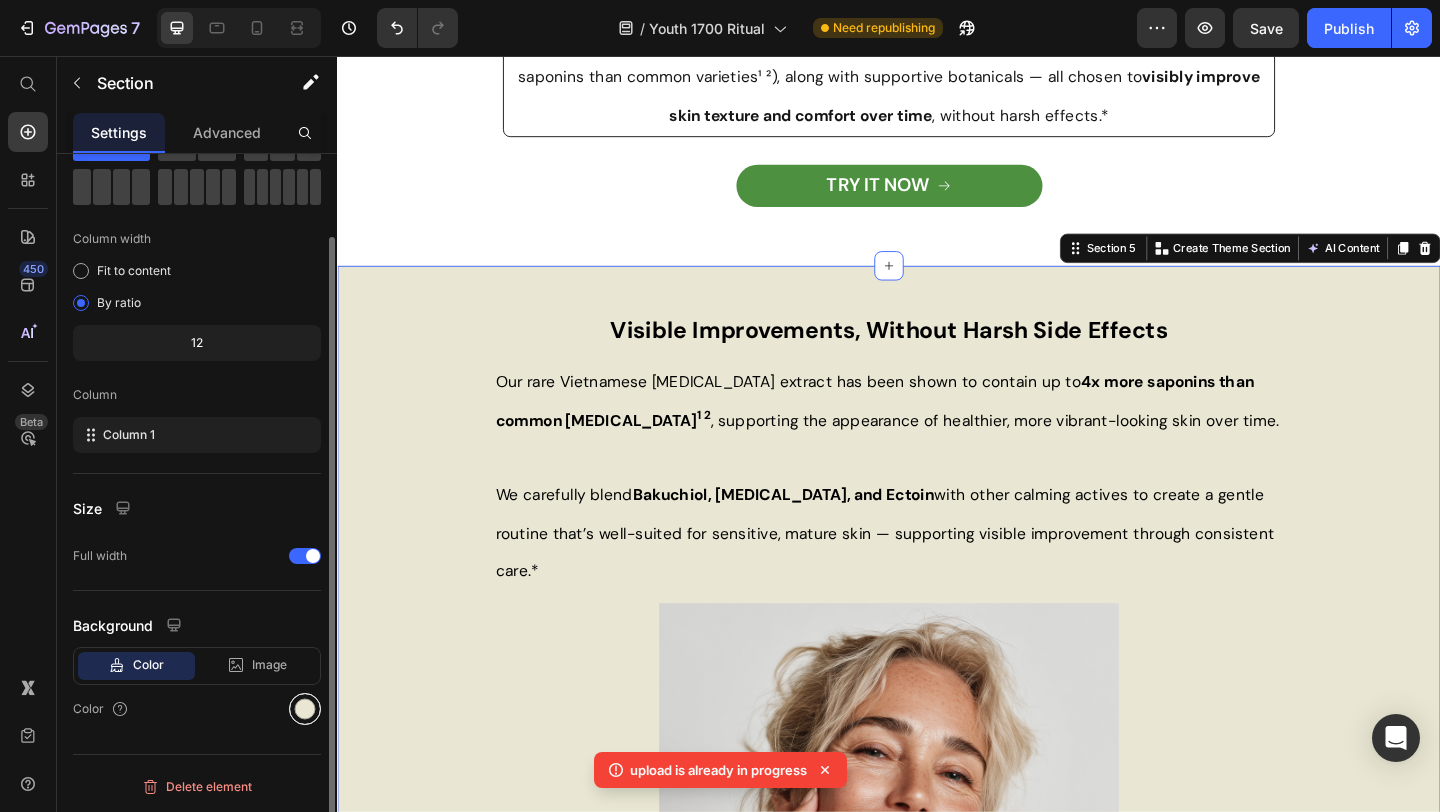 click at bounding box center (305, 709) 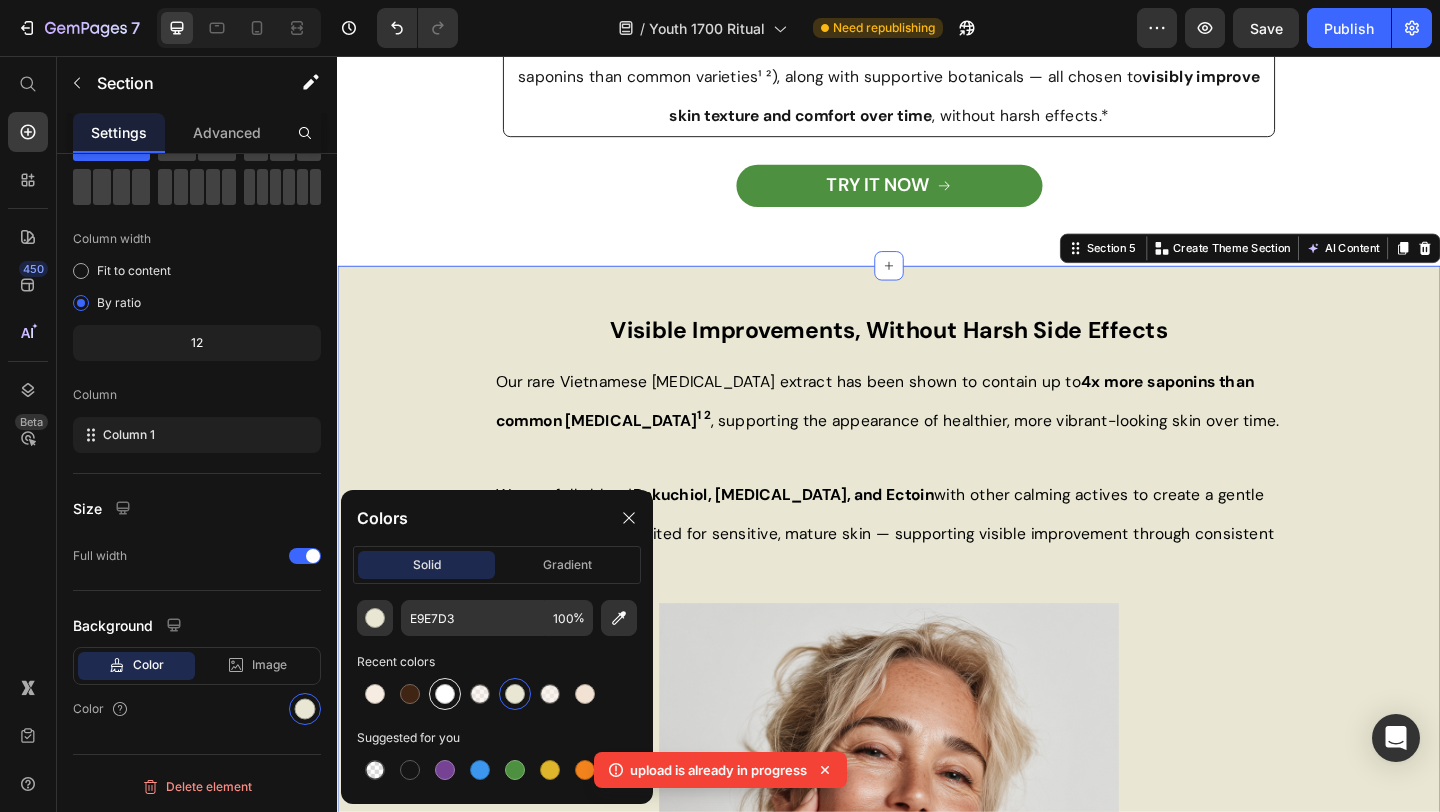 click at bounding box center [445, 694] 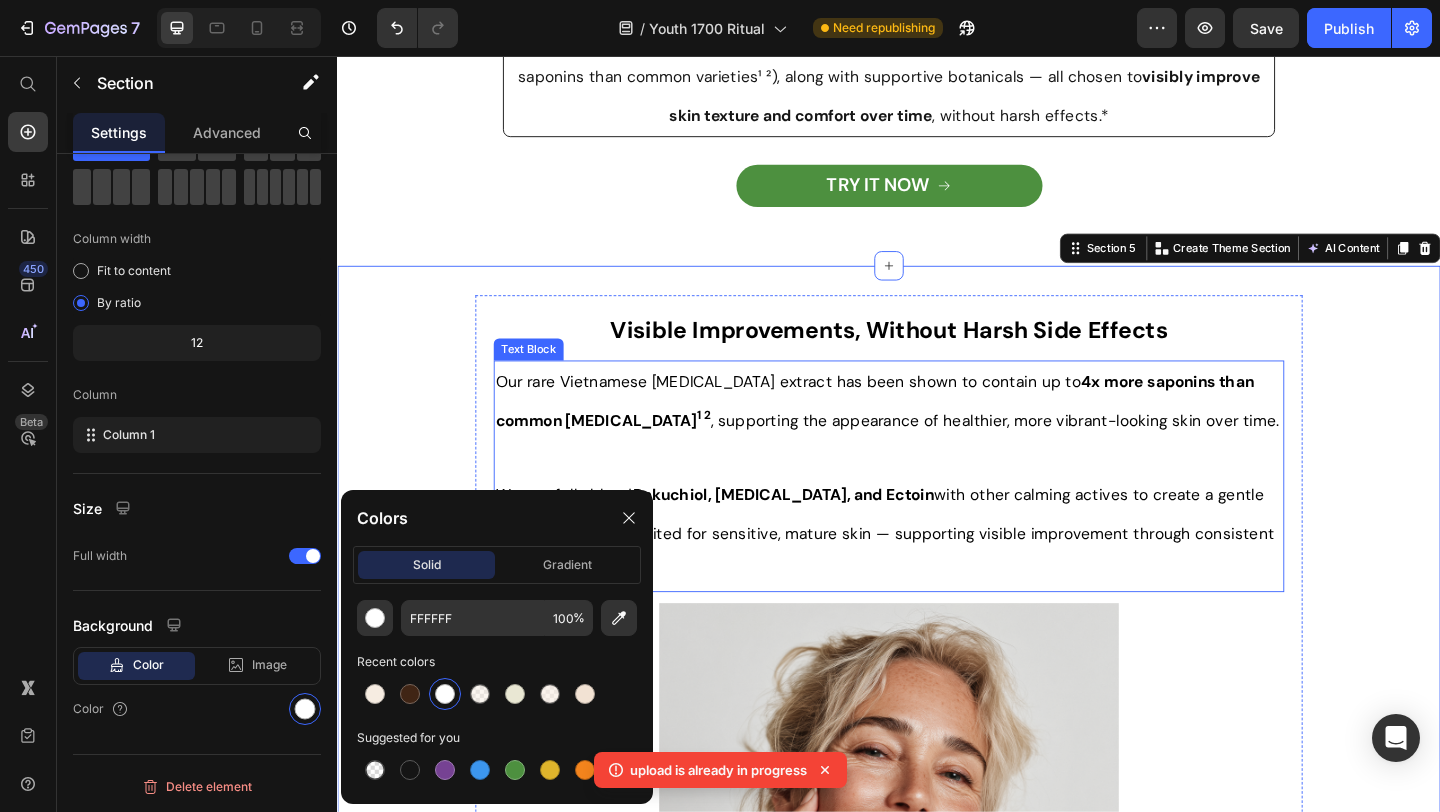 click on "We carefully blend  Bakuchiol, [MEDICAL_DATA], and Ectoin  with other calming actives to create a gentle routine that’s well-suited for sensitive, mature skin — supporting visible improvement through consistent care.*" at bounding box center [937, 574] 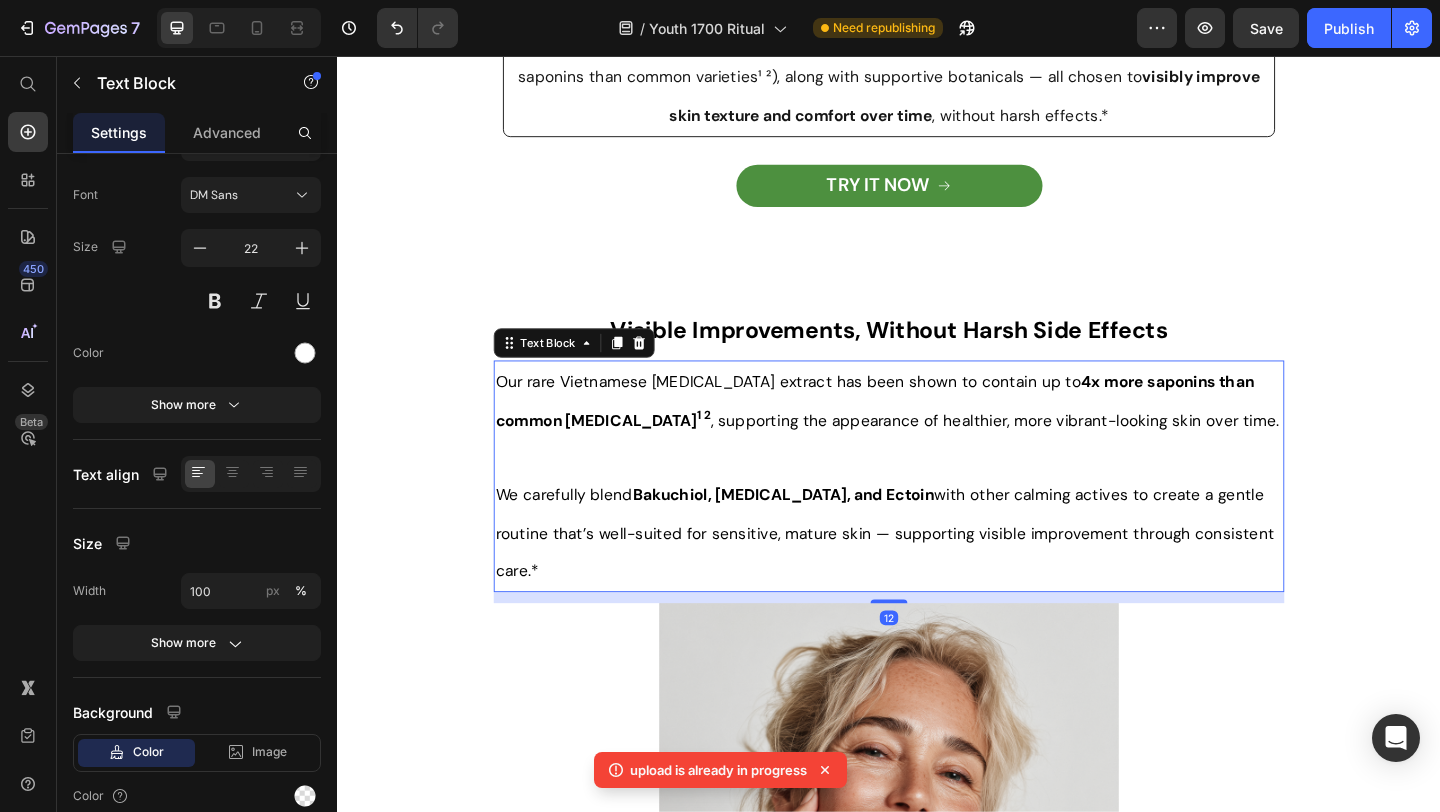 scroll, scrollTop: 0, scrollLeft: 0, axis: both 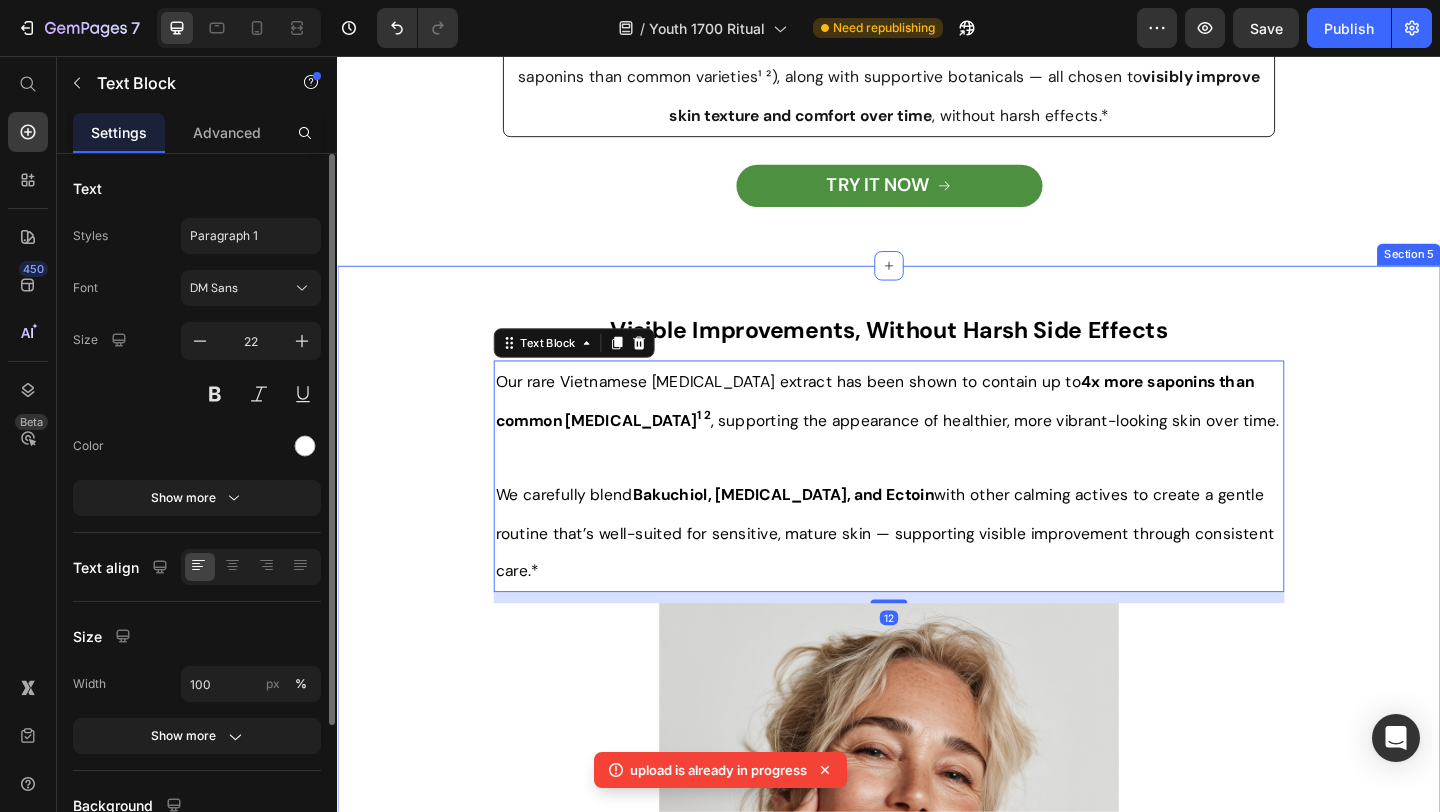 click on "Visible Improvements, Without Harsh Side Effects Heading Image Our rare Vietnamese [MEDICAL_DATA] extract has been shown to contain up to  4x more saponins than common [MEDICAL_DATA]  1 2  , supporting the appearance of healthier, more vibrant-looking skin over time.   We carefully blend  Bakuchiol, [MEDICAL_DATA], and Ectoin  with other calming actives to create a gentle routine that’s well-suited for sensitive, mature skin — supporting visible improvement through consistent care.* Text Block   12 Image
TRY IT NOW Button 1  Le, T.H.V. et al. (2015). [MEDICAL_DATA] Saponins in Different Parts of Panax vietnamensis. Chemical &. Pharmaceutical Bulletin, 63(11), 950–954.  [URL][DOMAIN_NAME] 2  [PERSON_NAME] et al. (2019). Analysis of Ginsenoside Content in Panax [MEDICAL_DATA] from Different Regions. Molecules, 24(19), 3491.  *Results may vary. Cosmetic use only. Not intended to treat or cure any medical condition. Text Block Row" at bounding box center [937, 841] 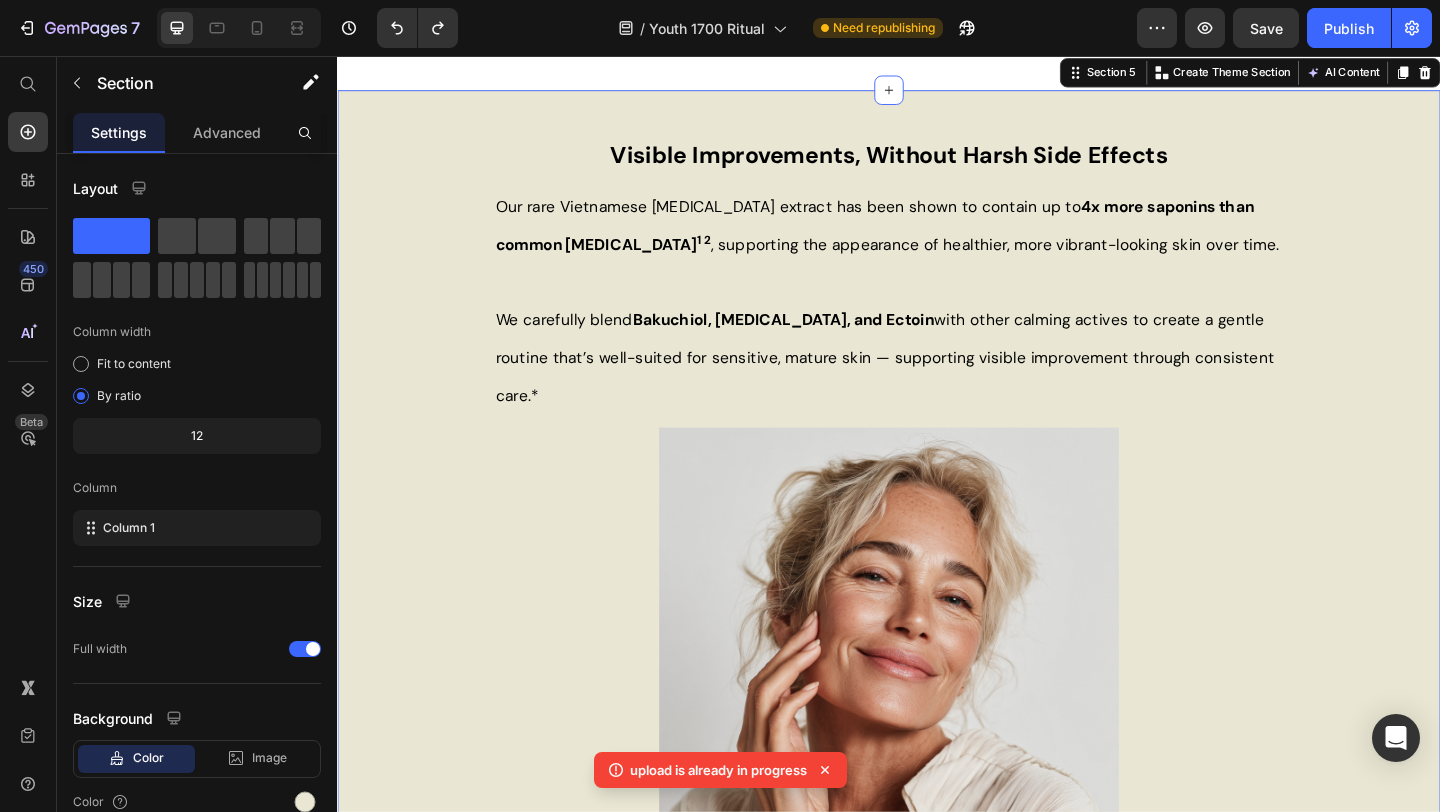 scroll, scrollTop: 1794, scrollLeft: 0, axis: vertical 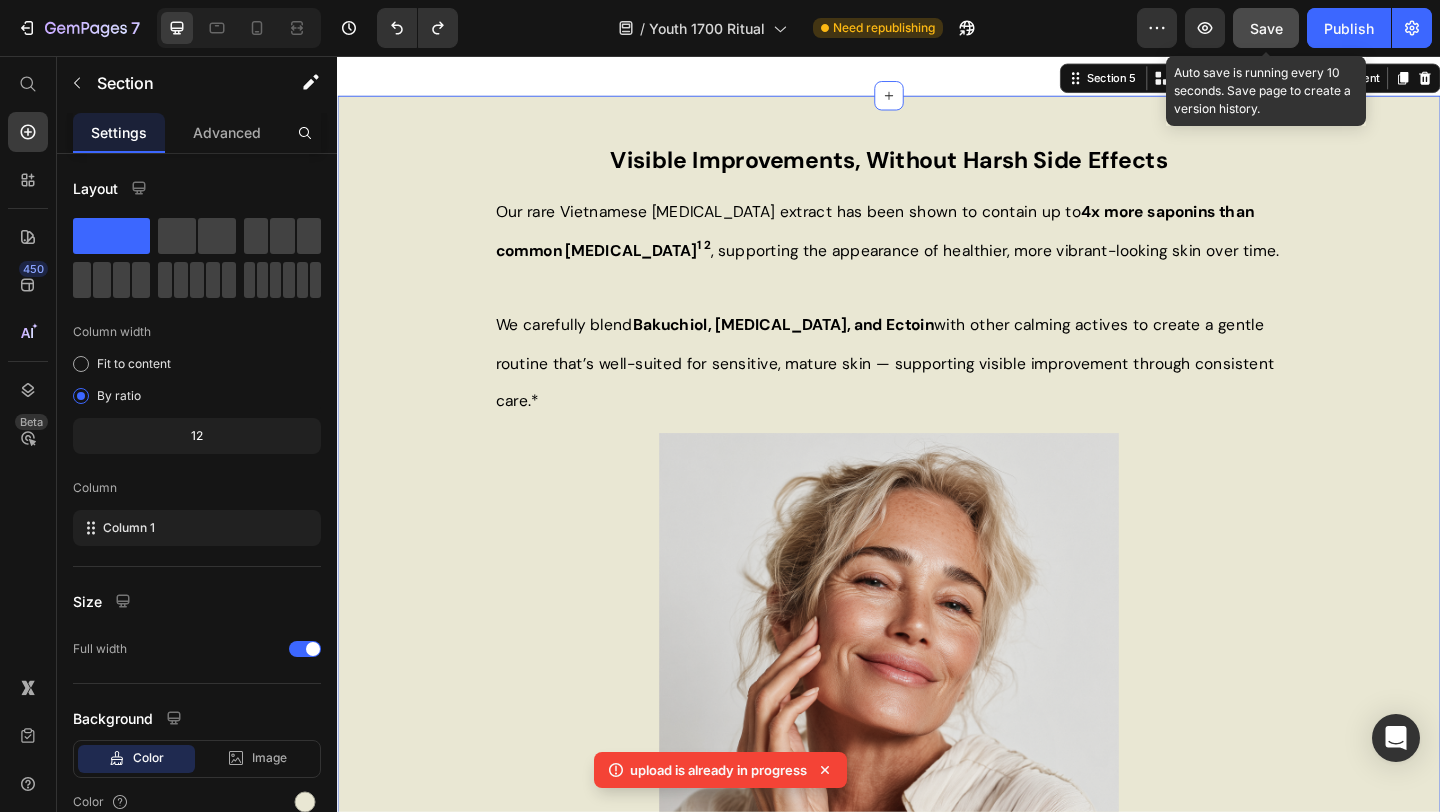 click on "Save" 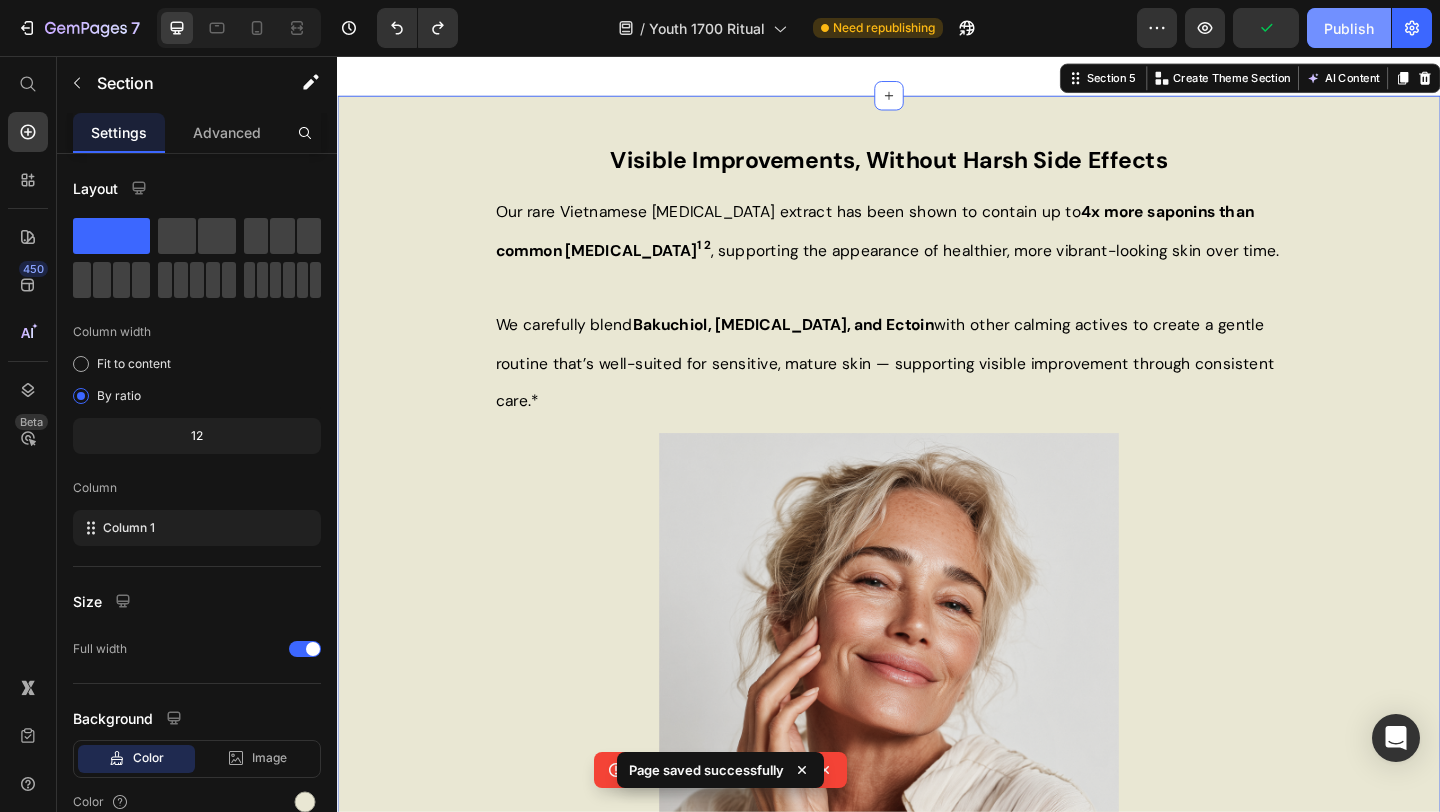 click on "Publish" at bounding box center (1349, 28) 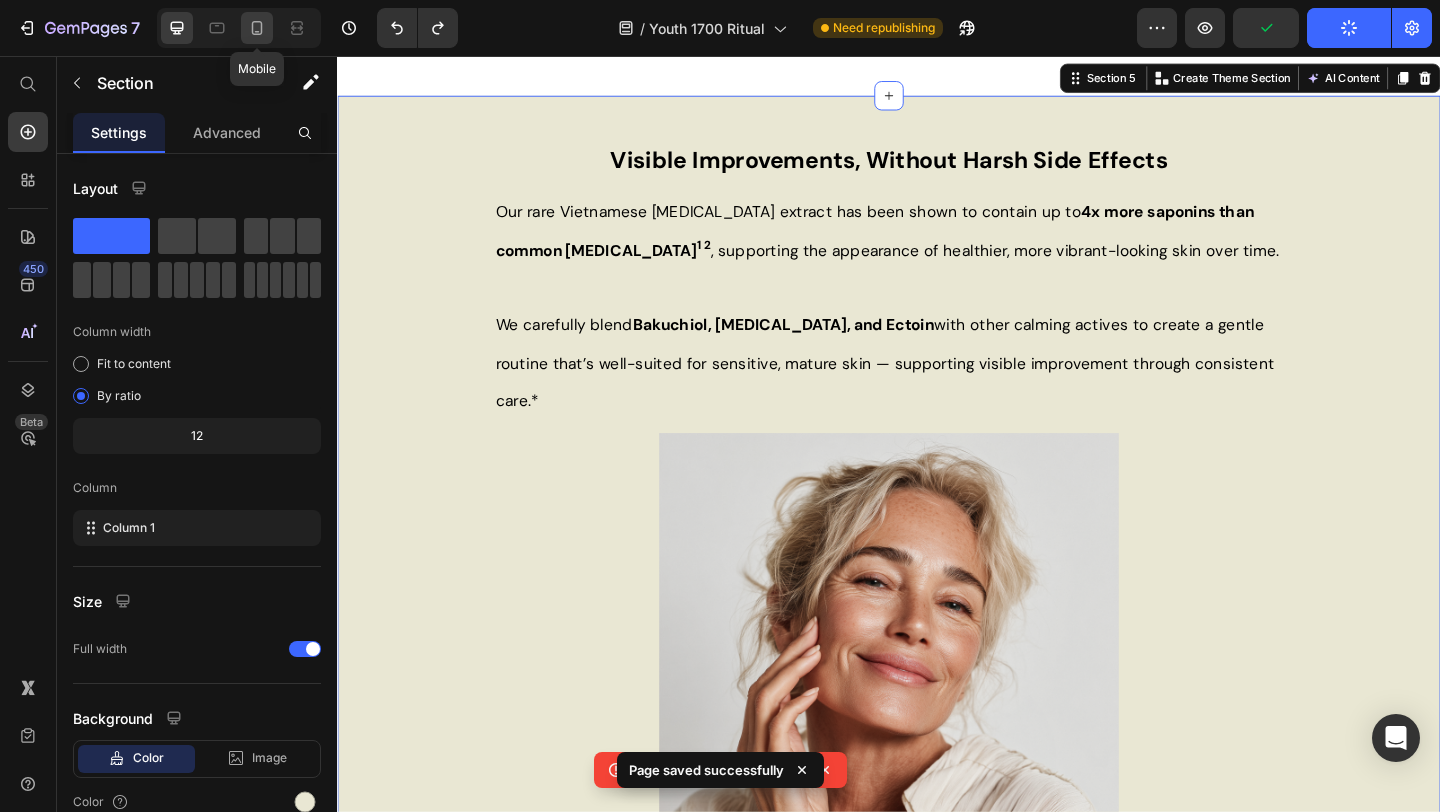 click 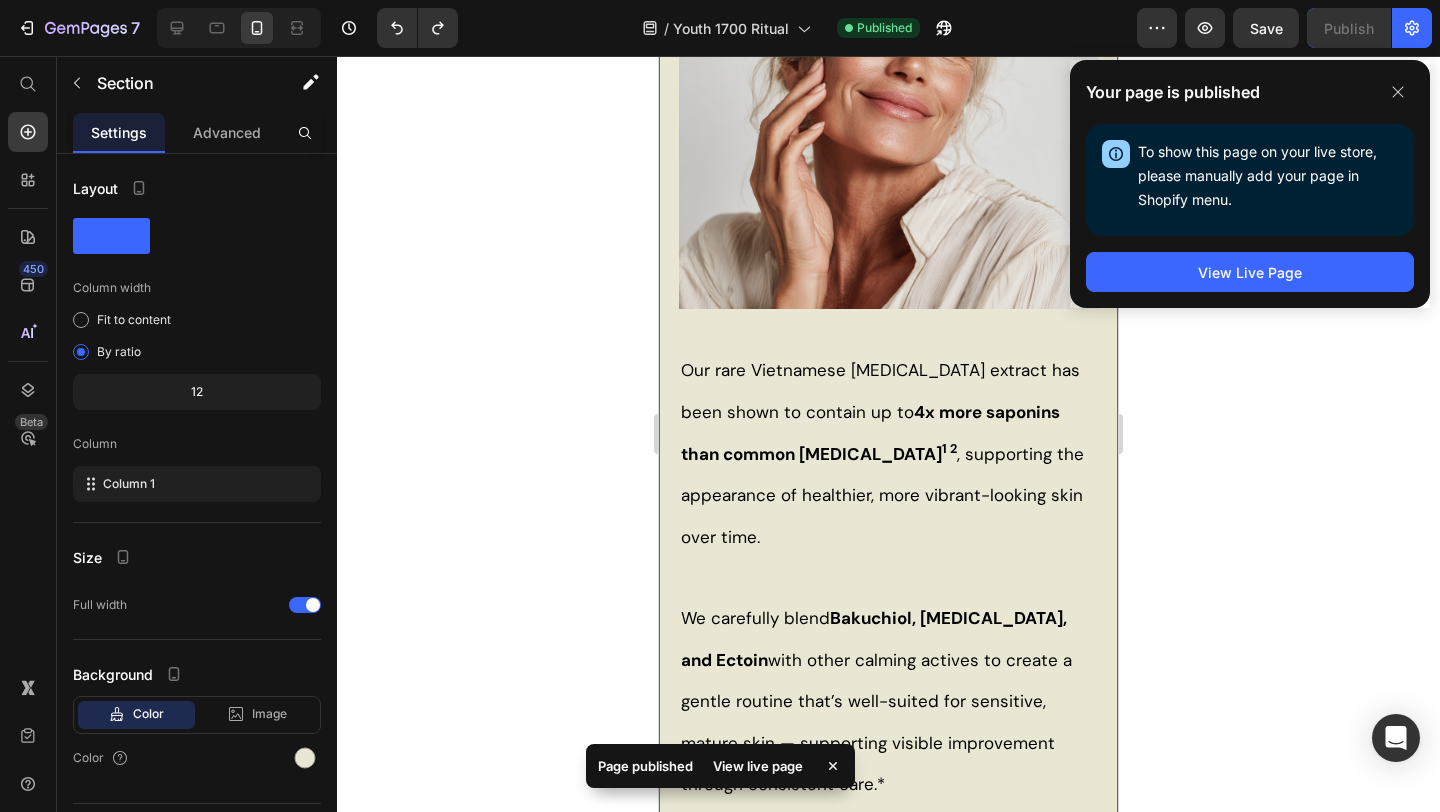 scroll, scrollTop: 2819, scrollLeft: 0, axis: vertical 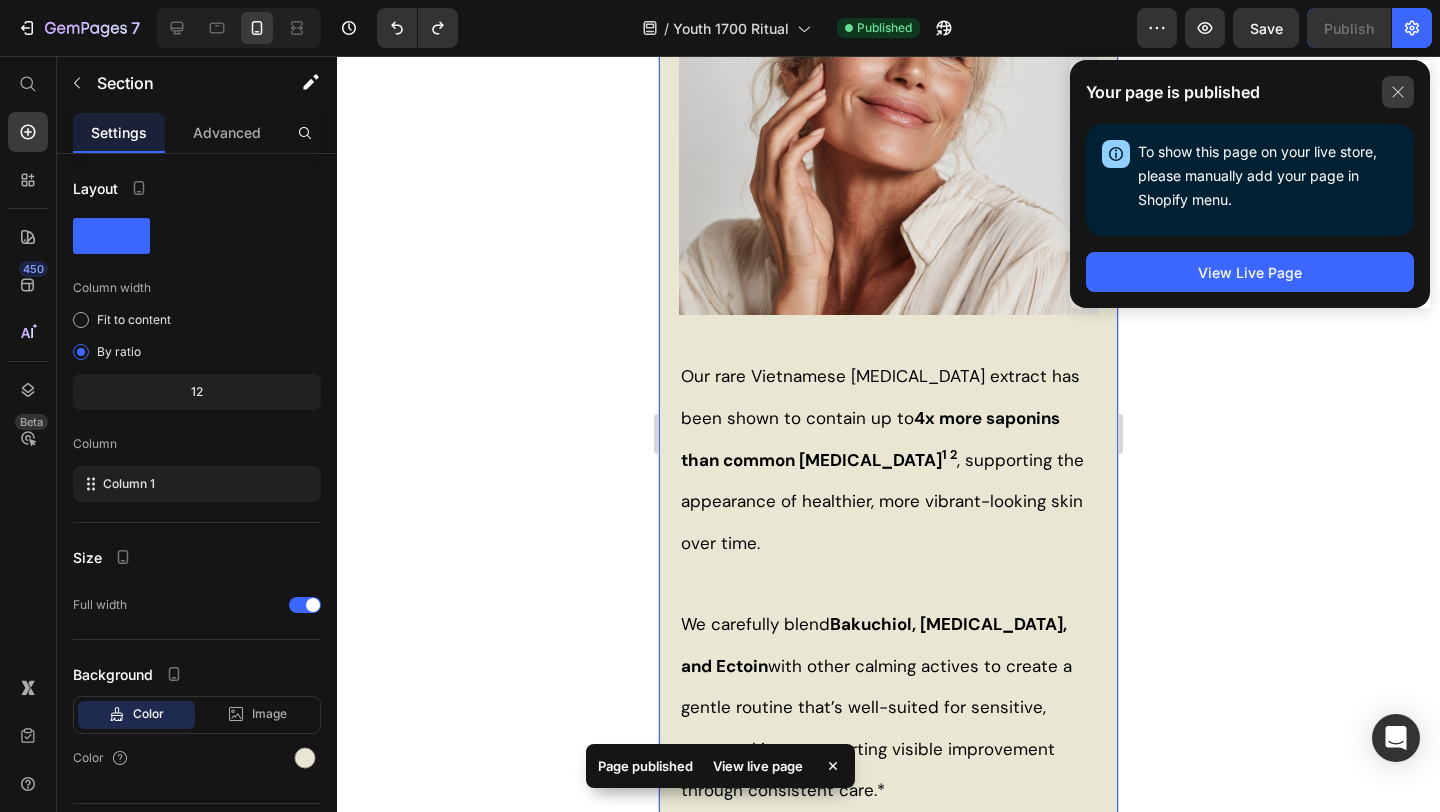 click 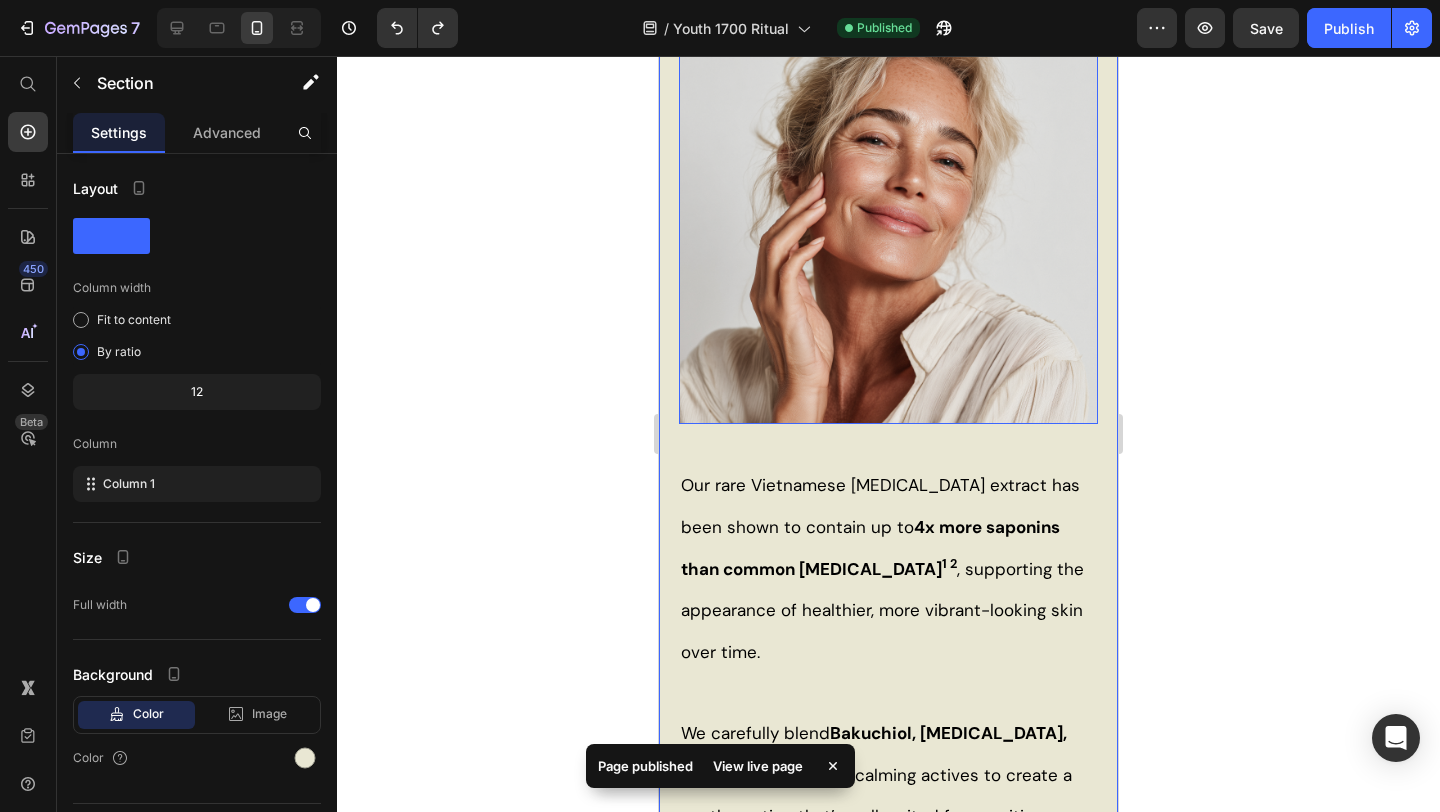 scroll, scrollTop: 2578, scrollLeft: 0, axis: vertical 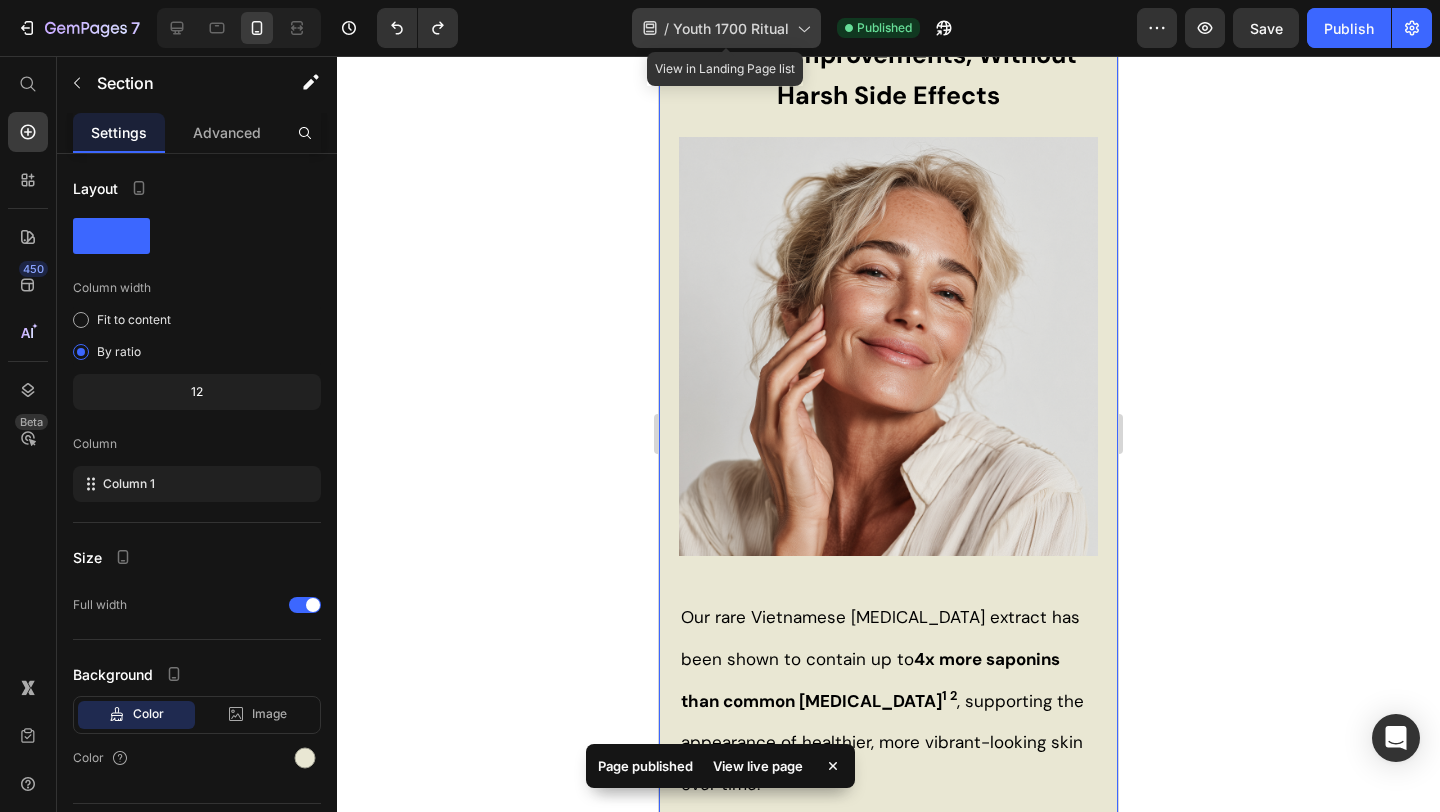 click on "/  Youth 1700 Ritual" 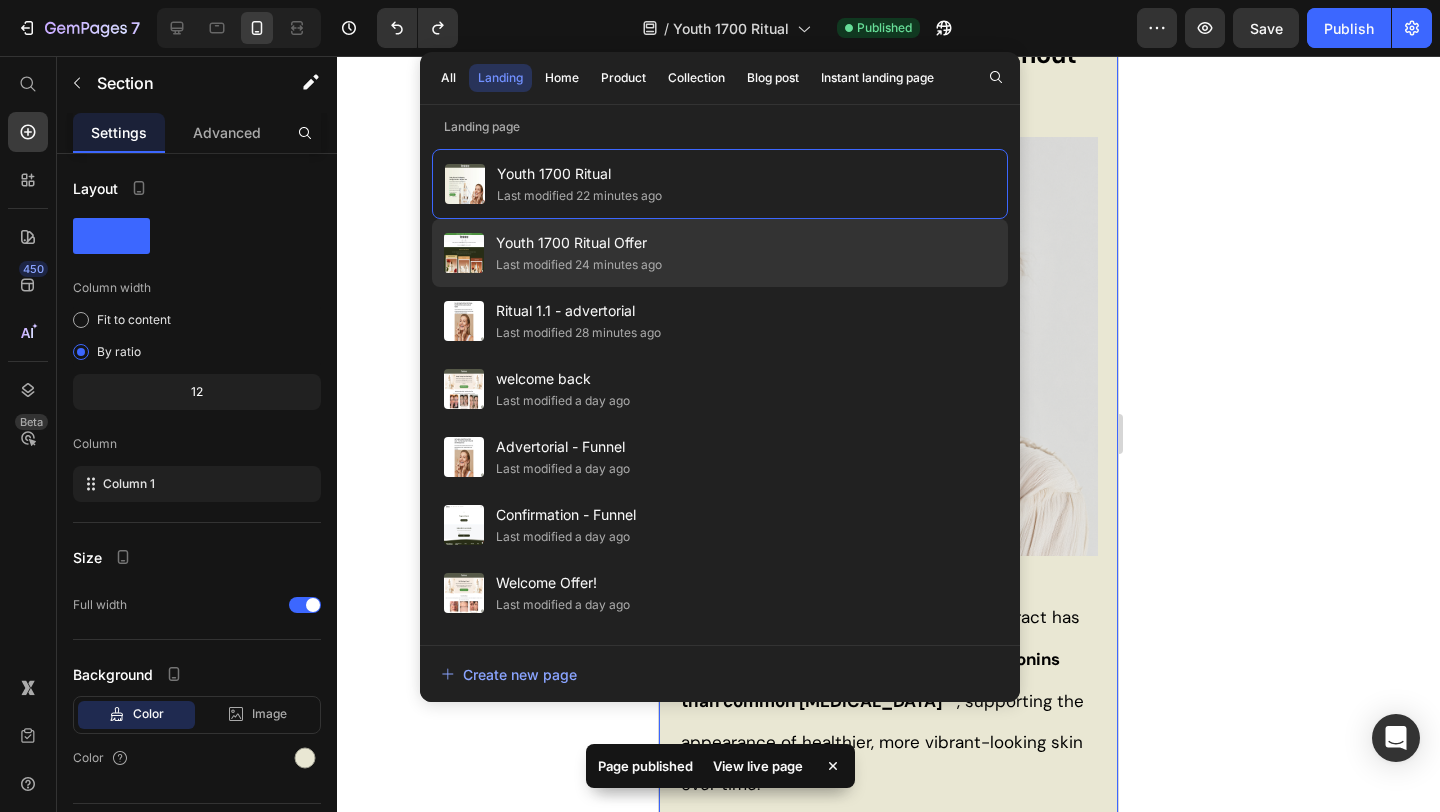 click on "Last modified 24 minutes ago" 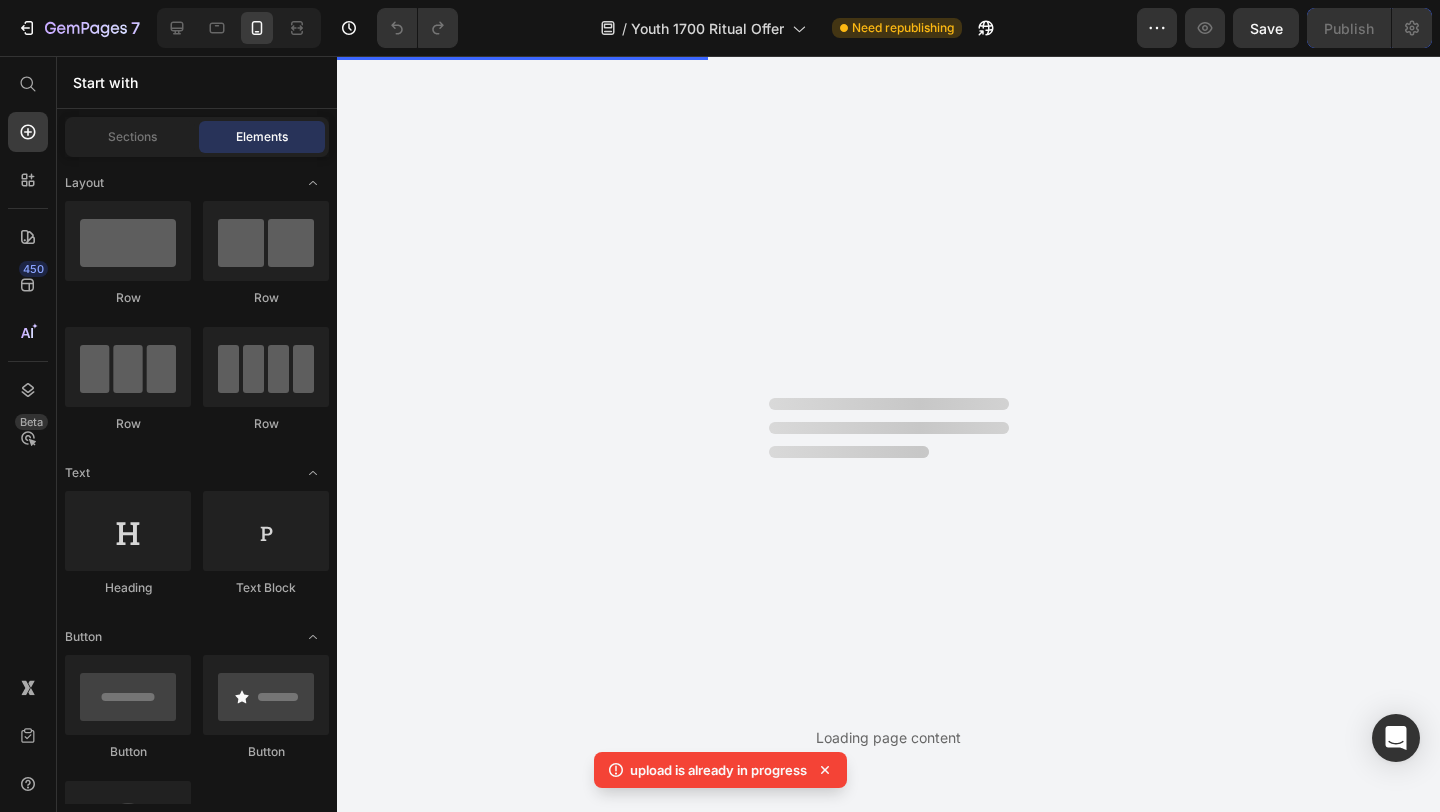 scroll, scrollTop: 0, scrollLeft: 0, axis: both 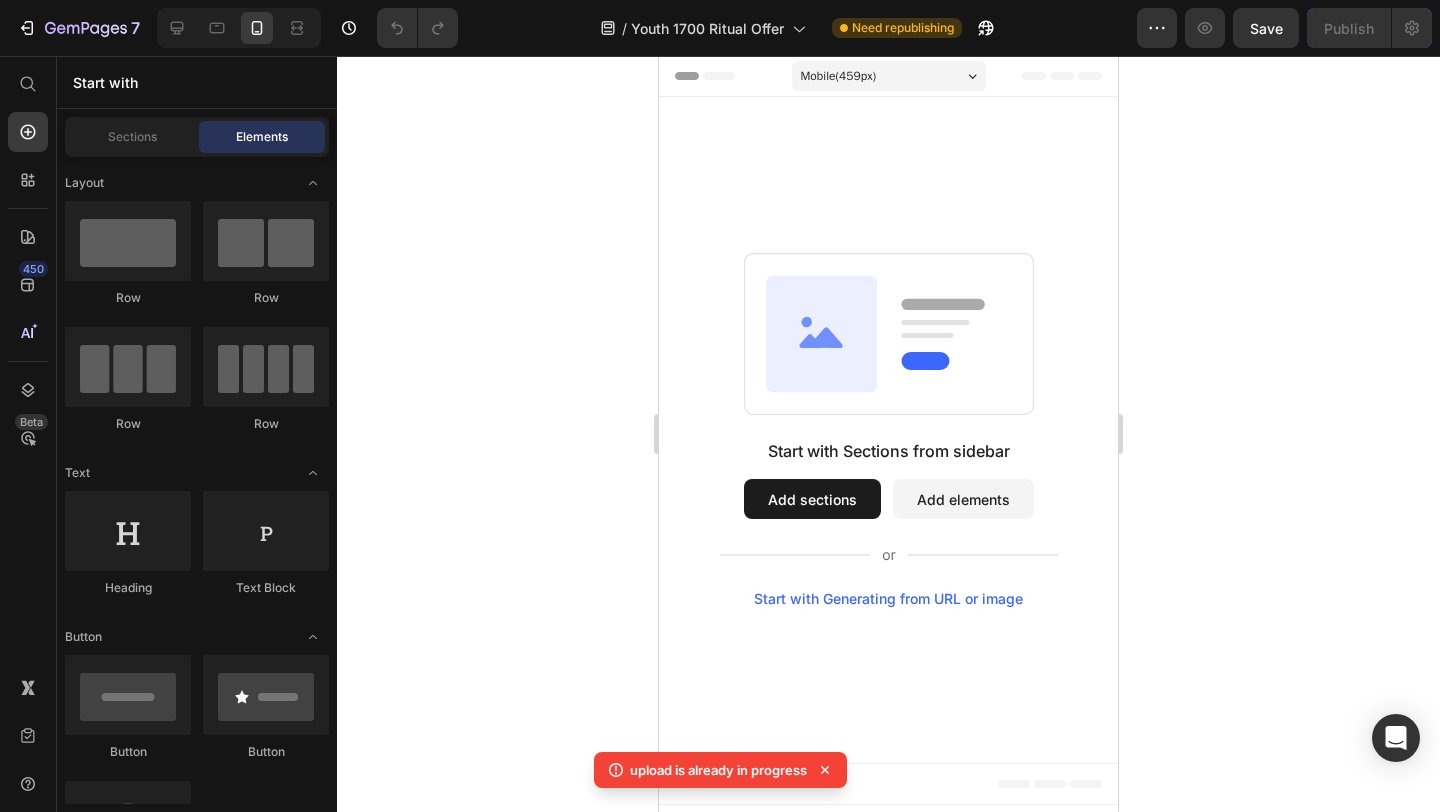 click 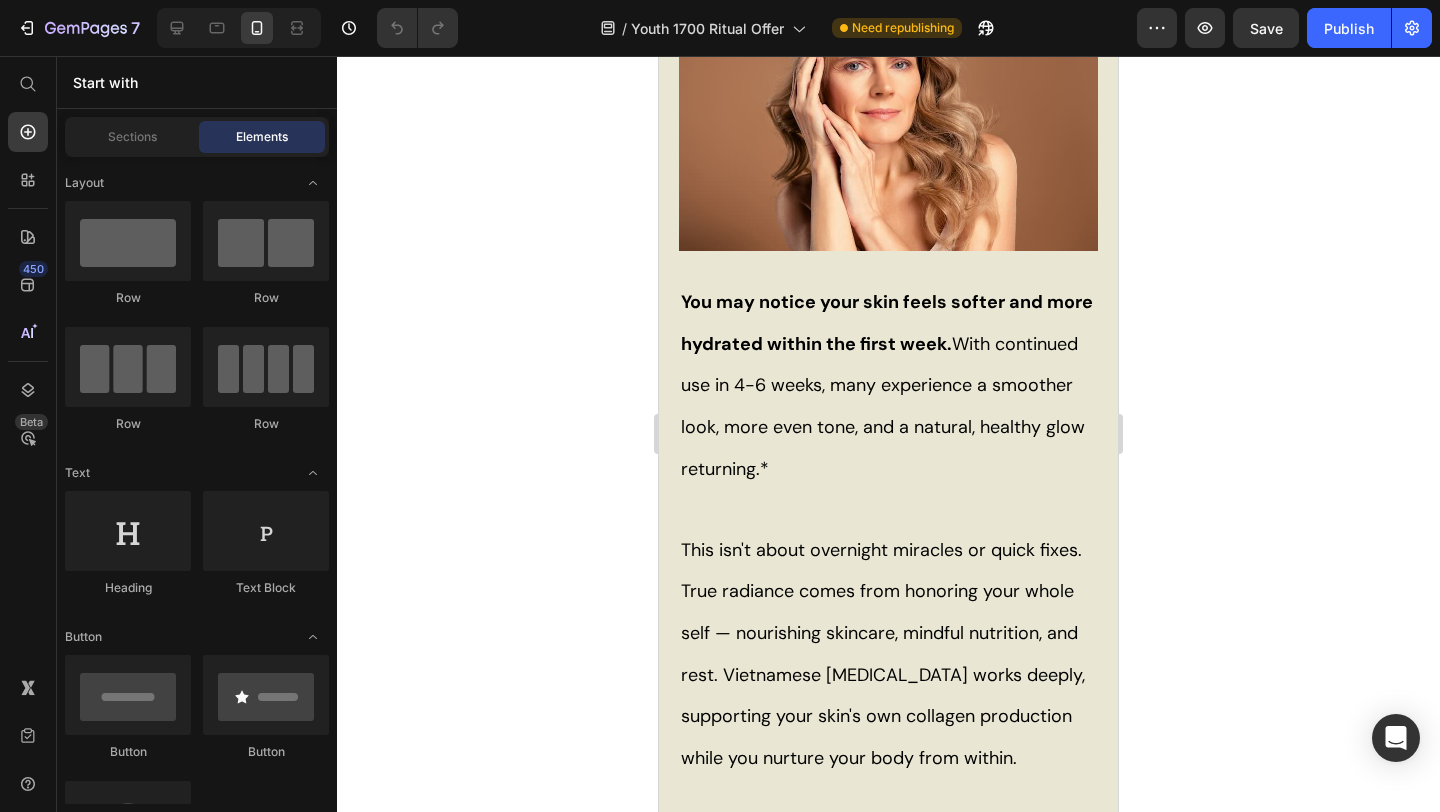 scroll, scrollTop: 3785, scrollLeft: 0, axis: vertical 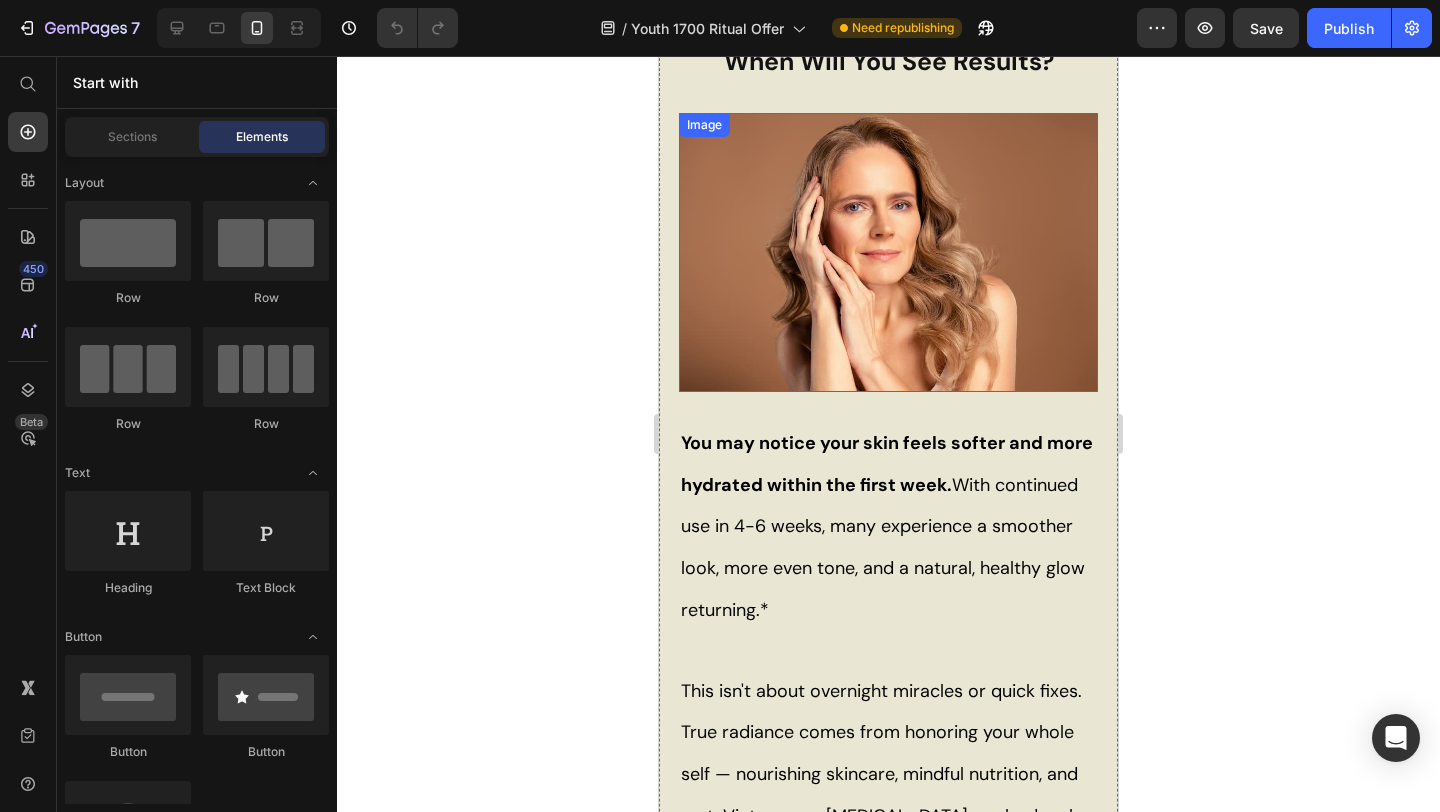click at bounding box center (888, 252) 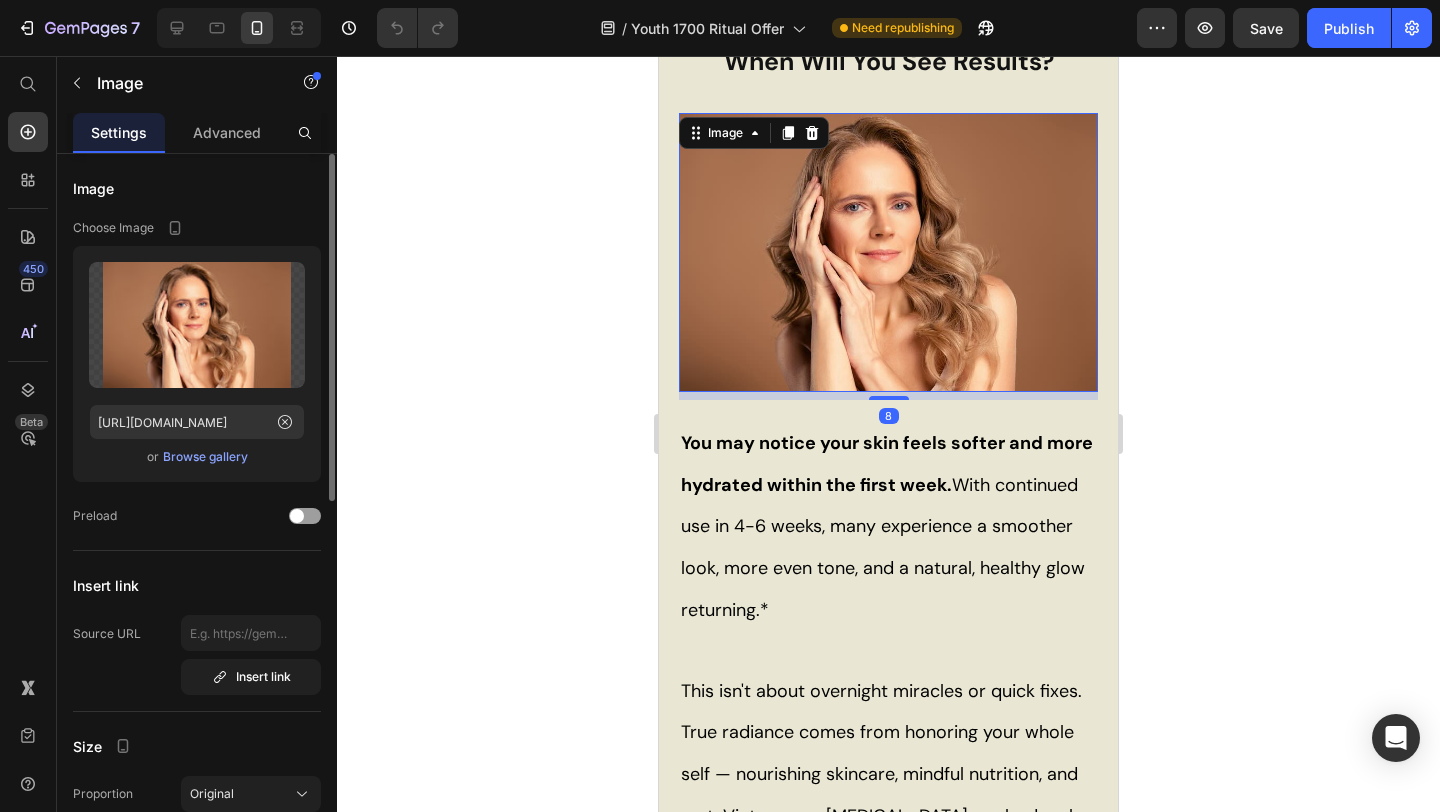 click on "Browse gallery" at bounding box center [205, 457] 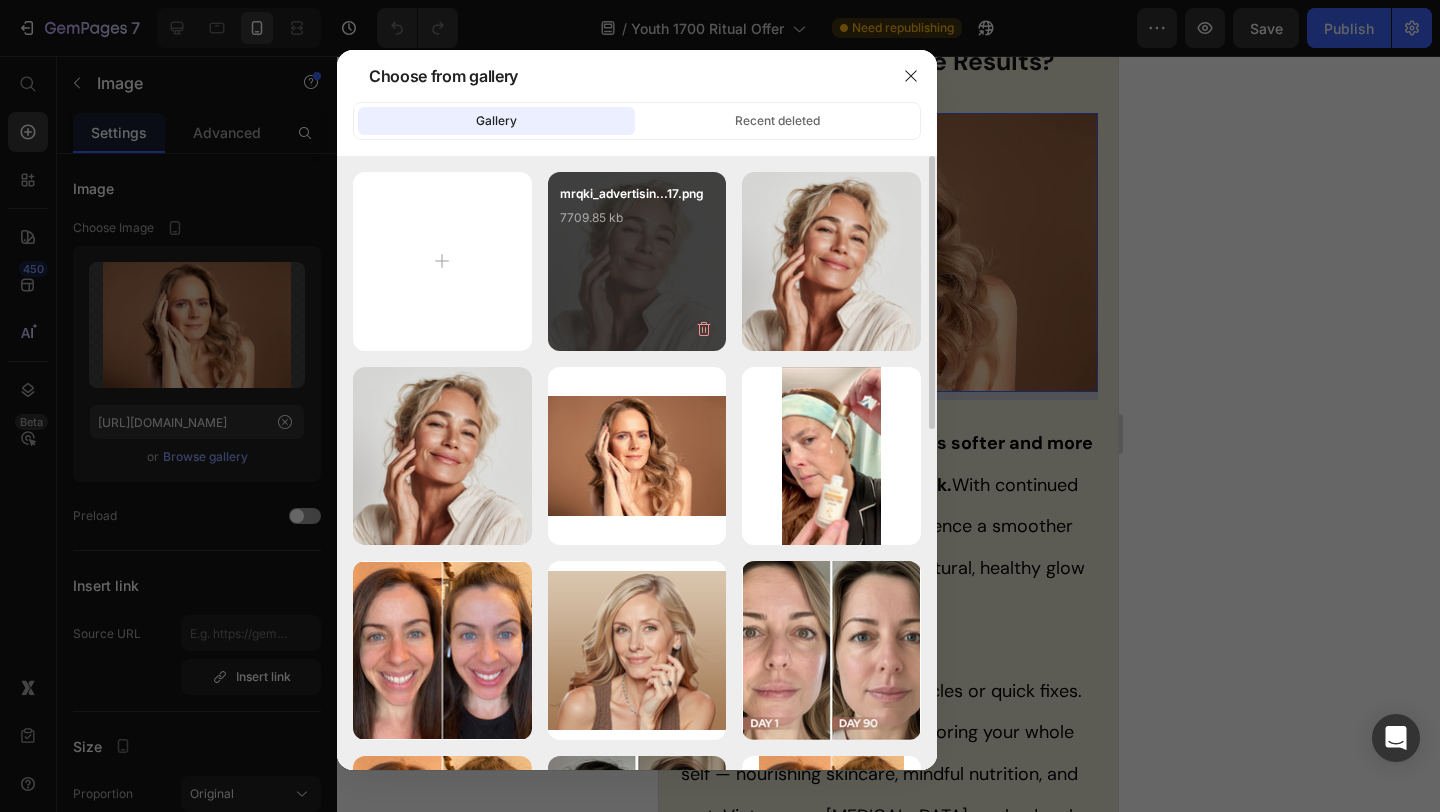 click on "mrqki_advertisin...17.png 7709.85 kb" at bounding box center (637, 224) 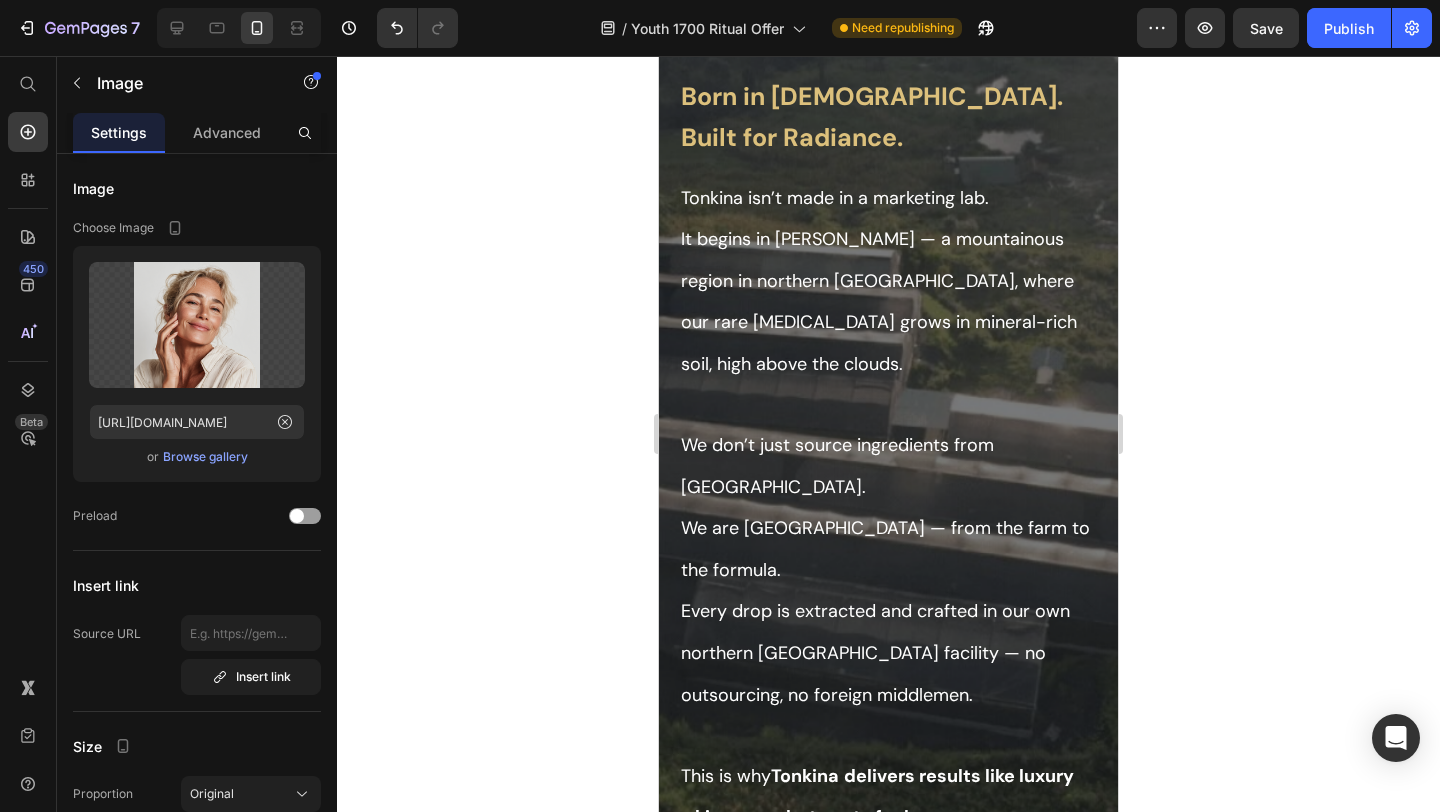 scroll, scrollTop: 6932, scrollLeft: 0, axis: vertical 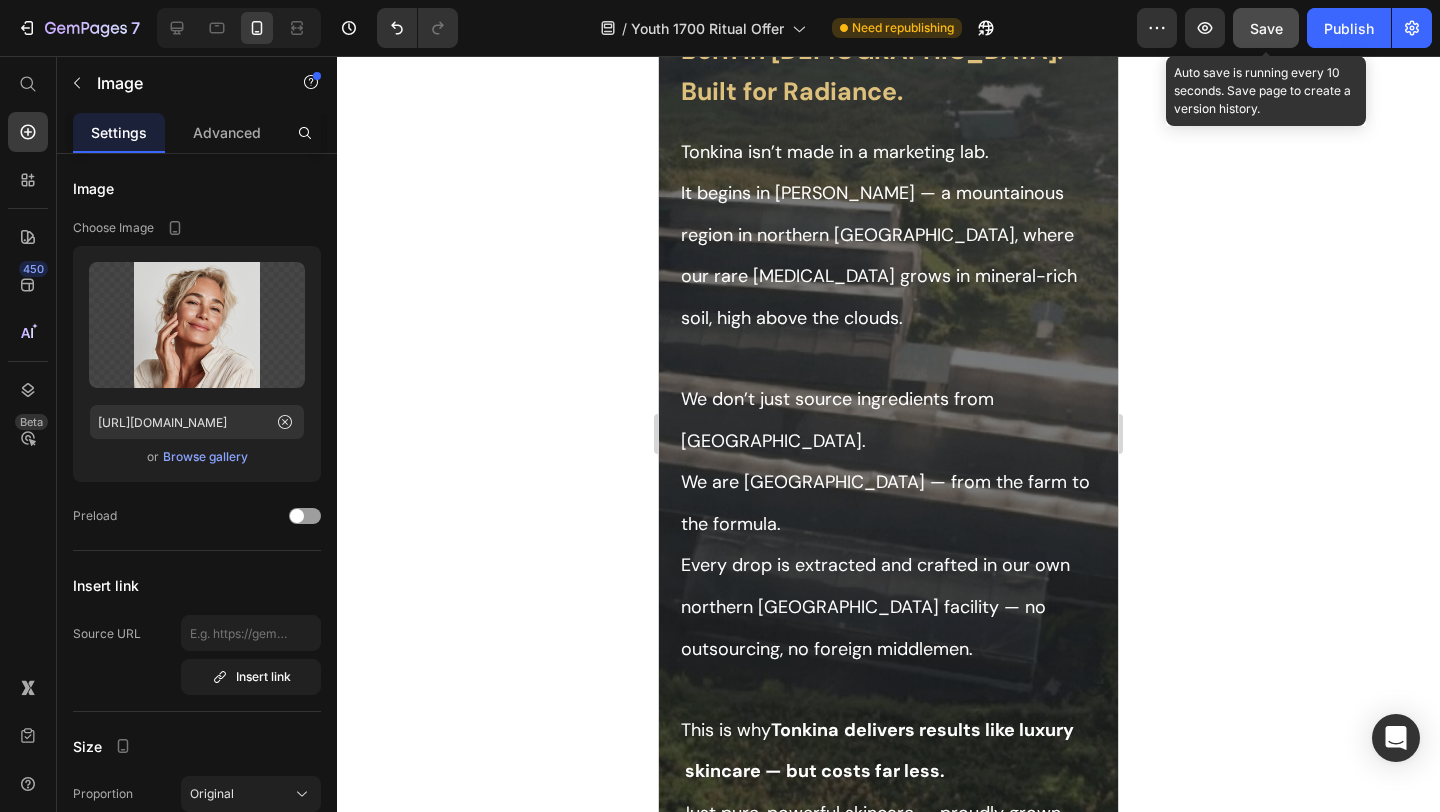 click on "Save" 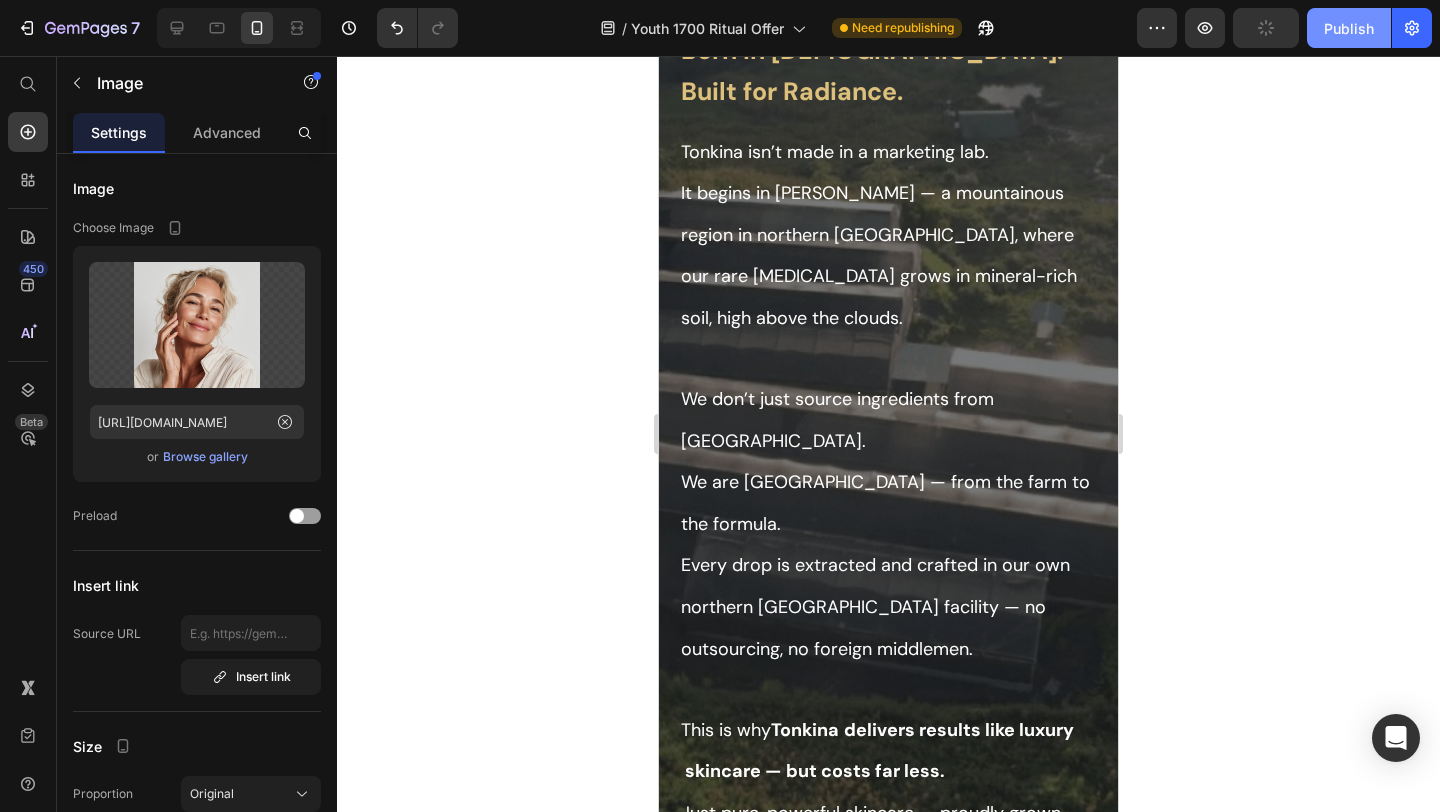 click on "Publish" at bounding box center (1349, 28) 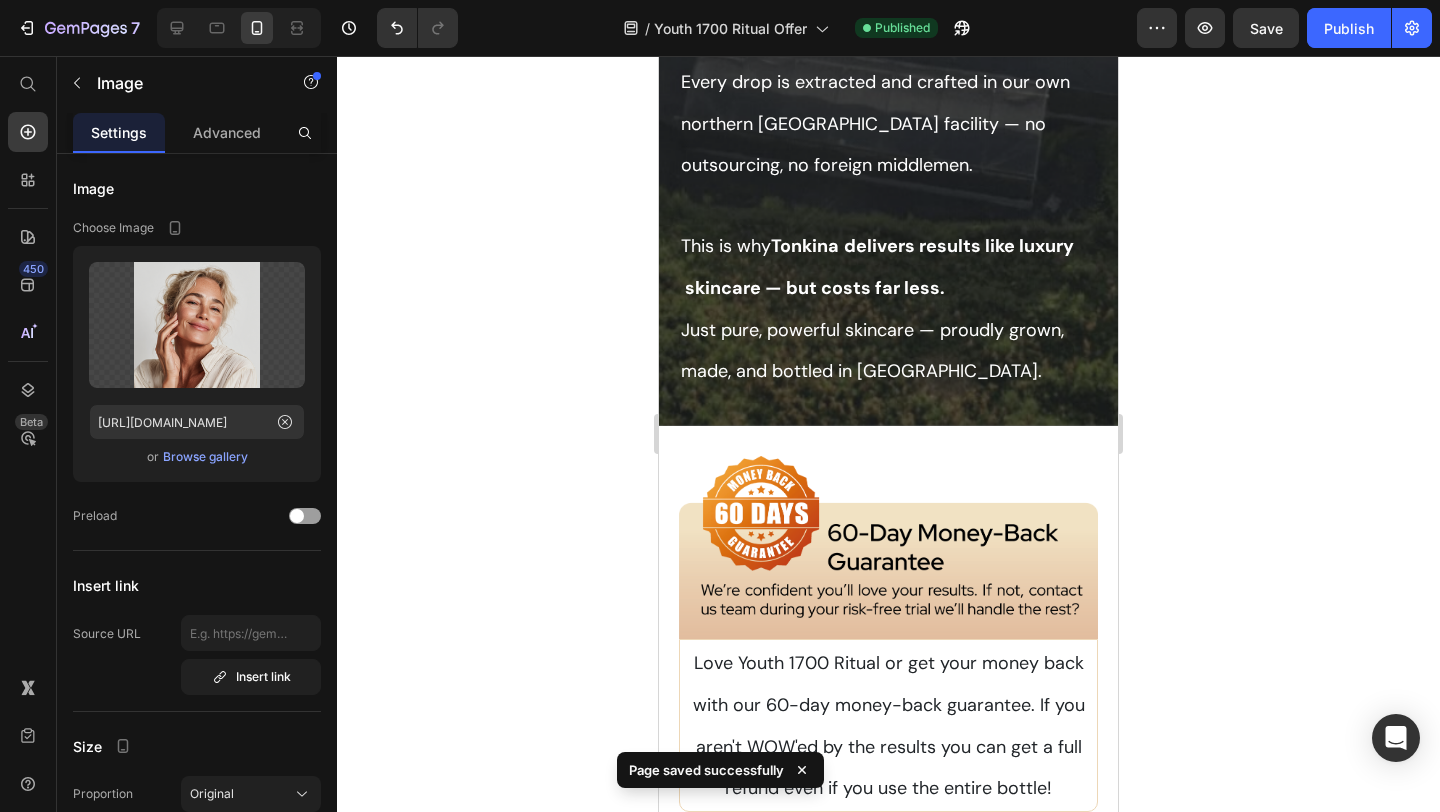 scroll, scrollTop: 7411, scrollLeft: 0, axis: vertical 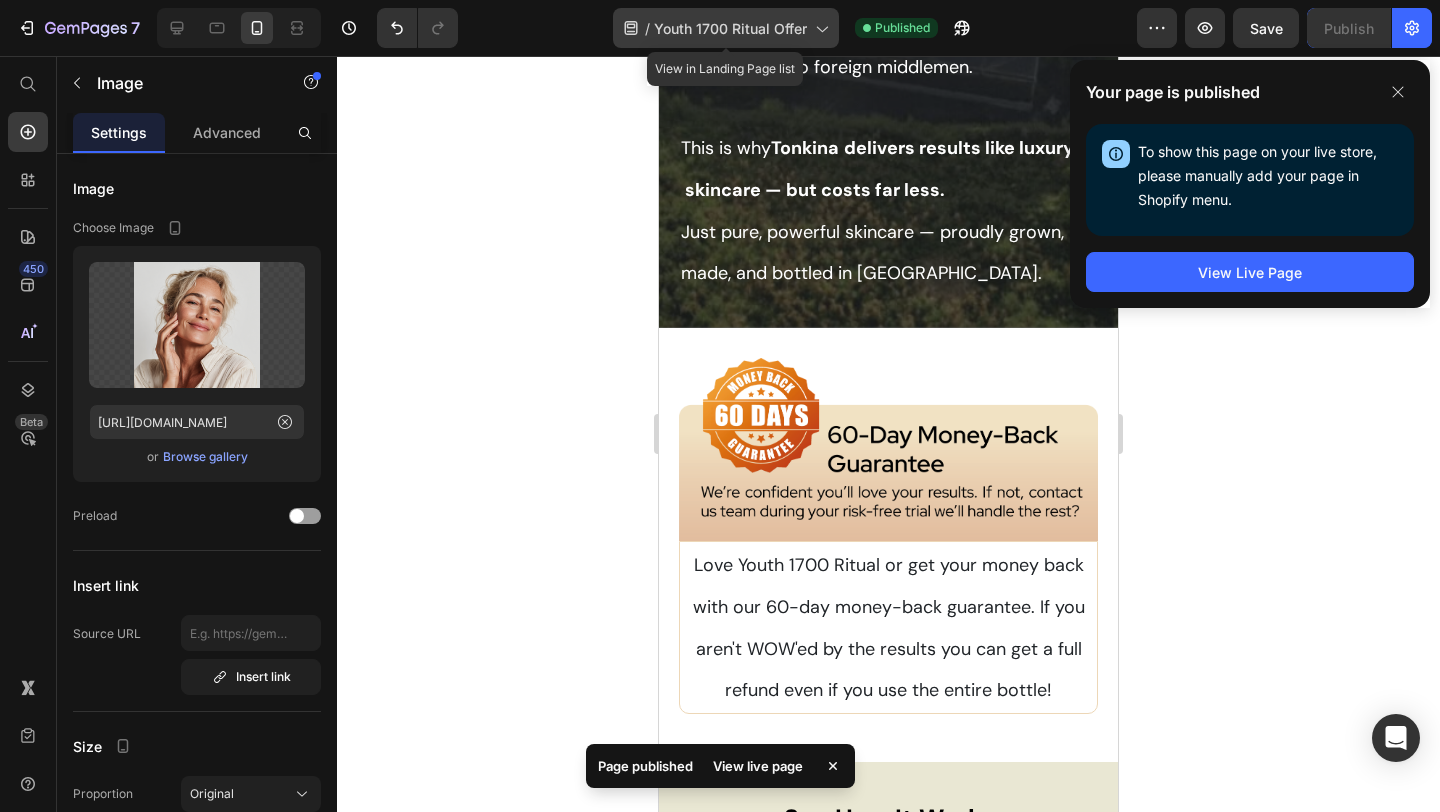 click on "Youth 1700 Ritual Offer" at bounding box center [730, 28] 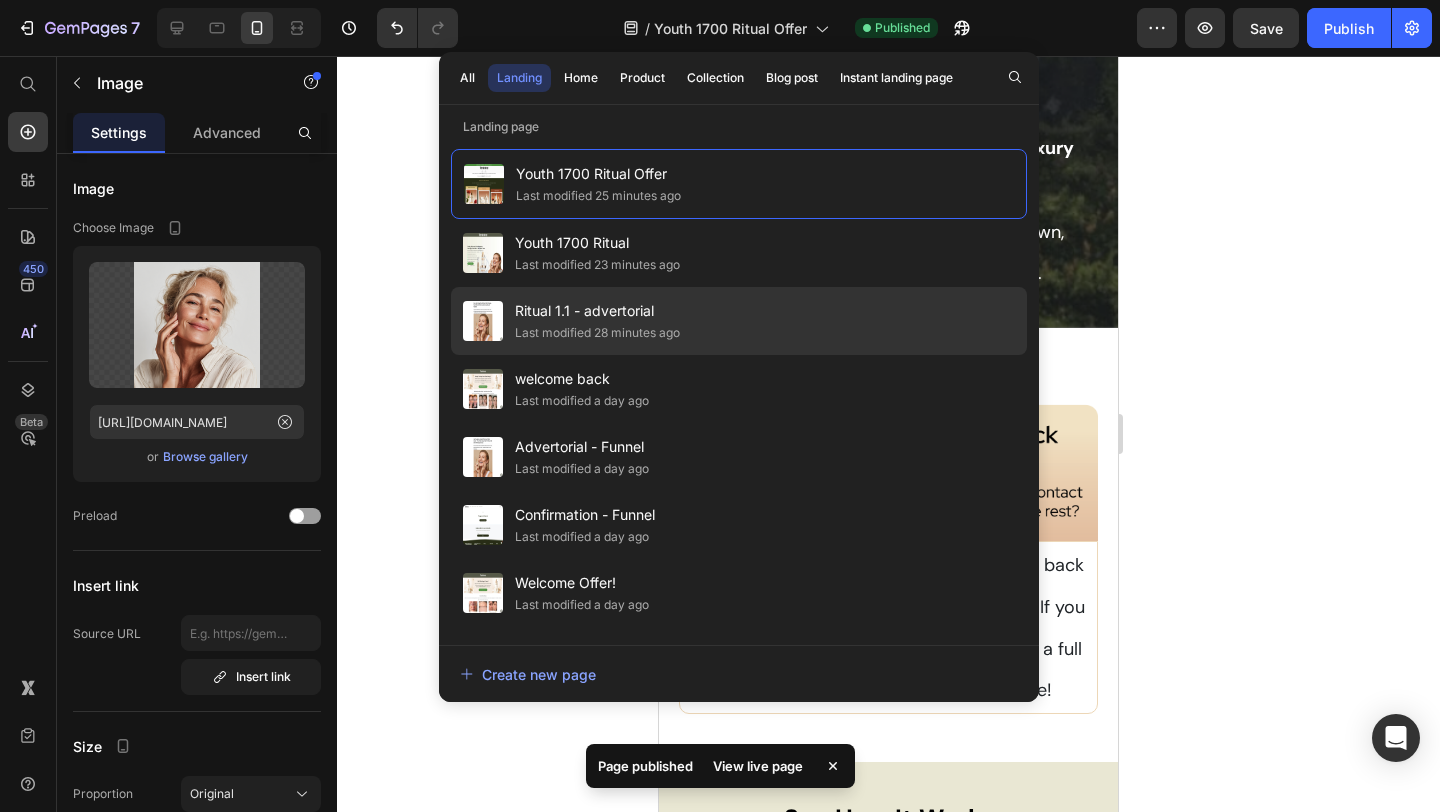click at bounding box center [483, 321] 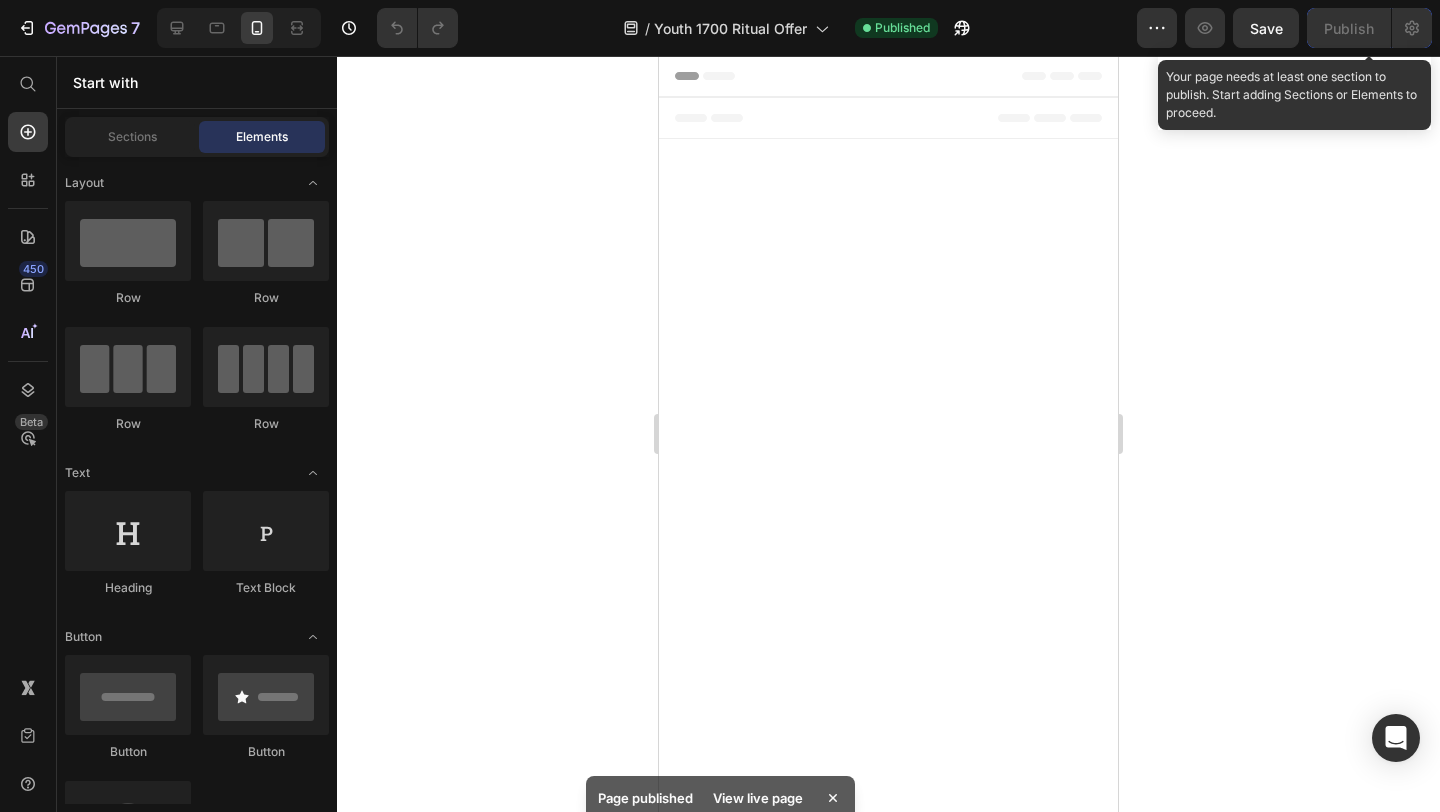 scroll, scrollTop: 0, scrollLeft: 0, axis: both 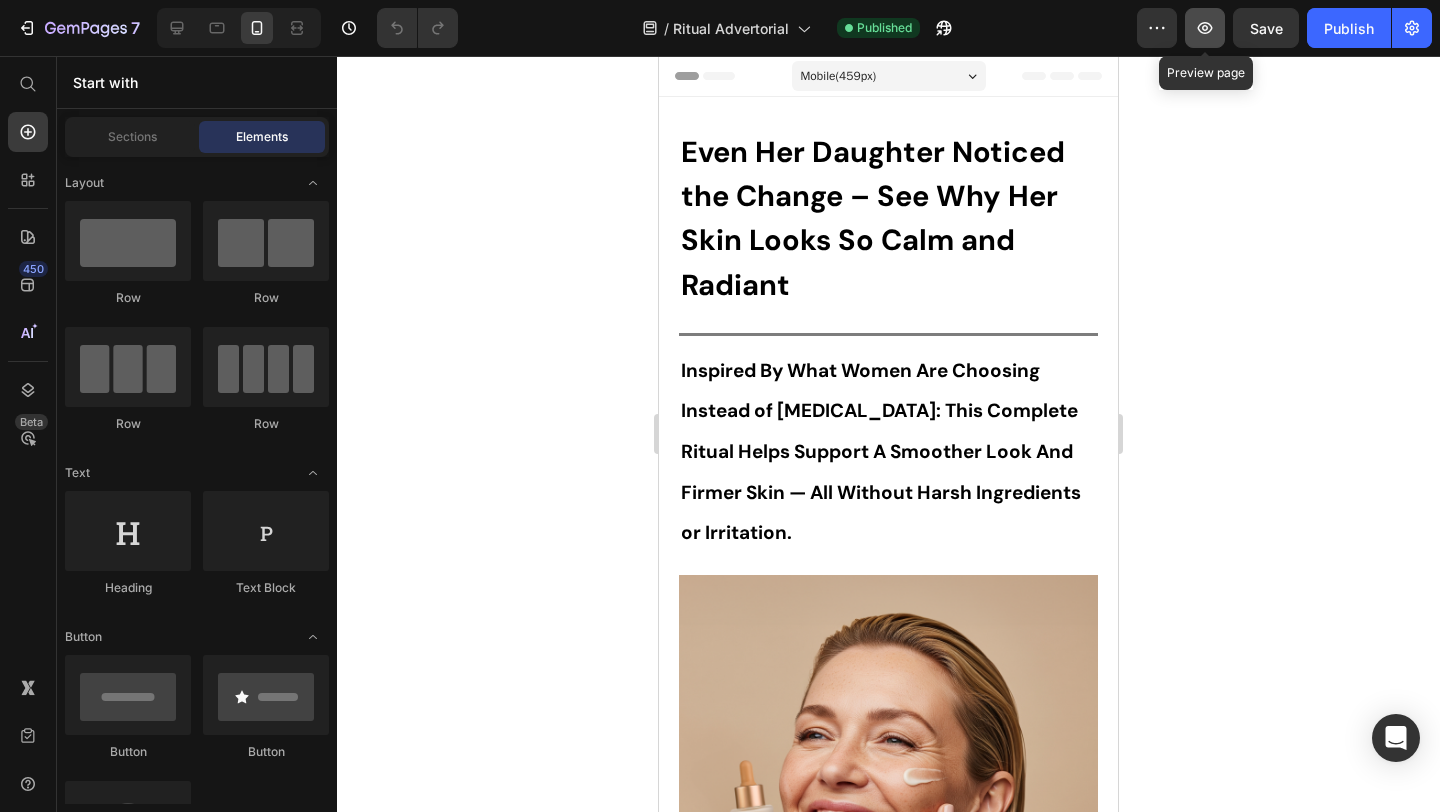 click 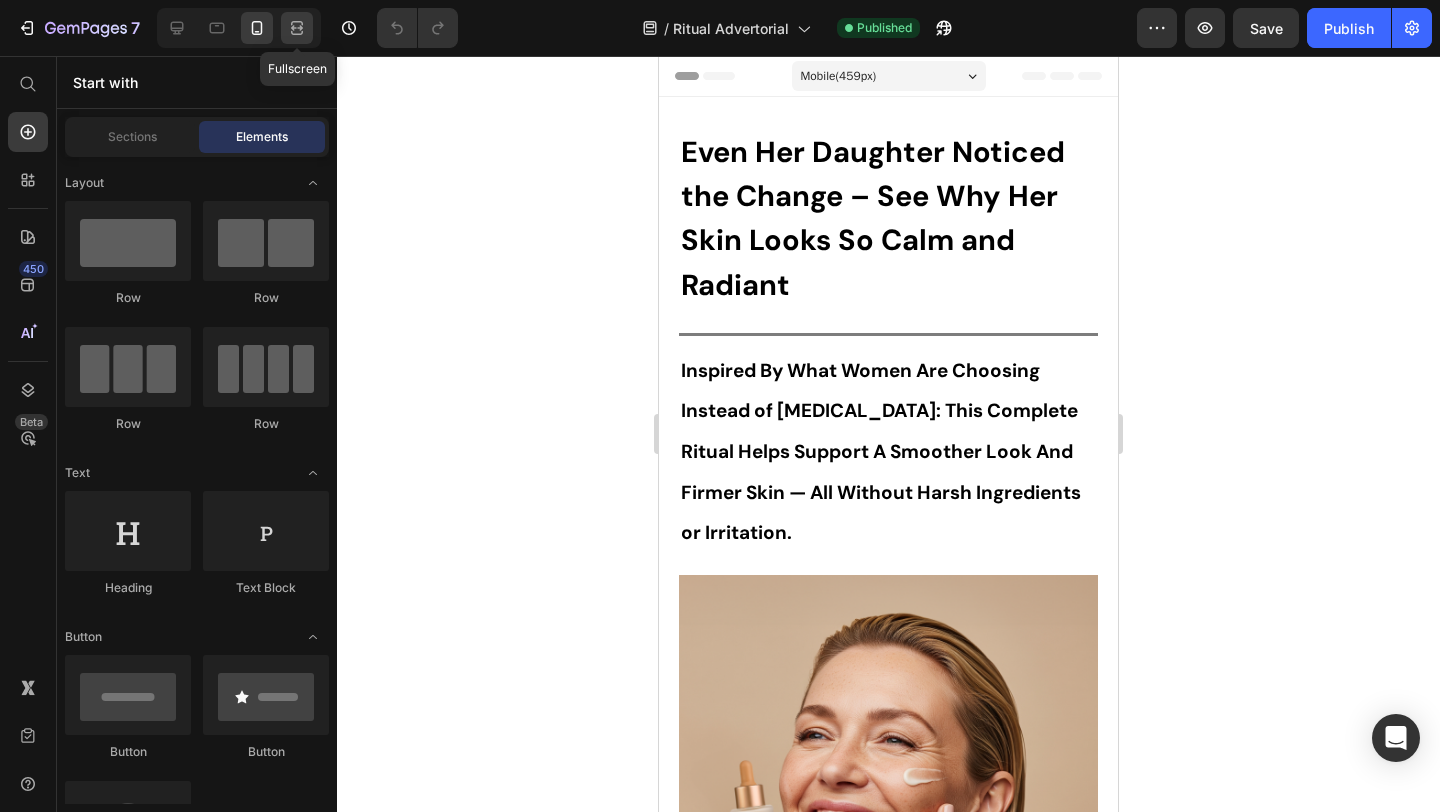 click 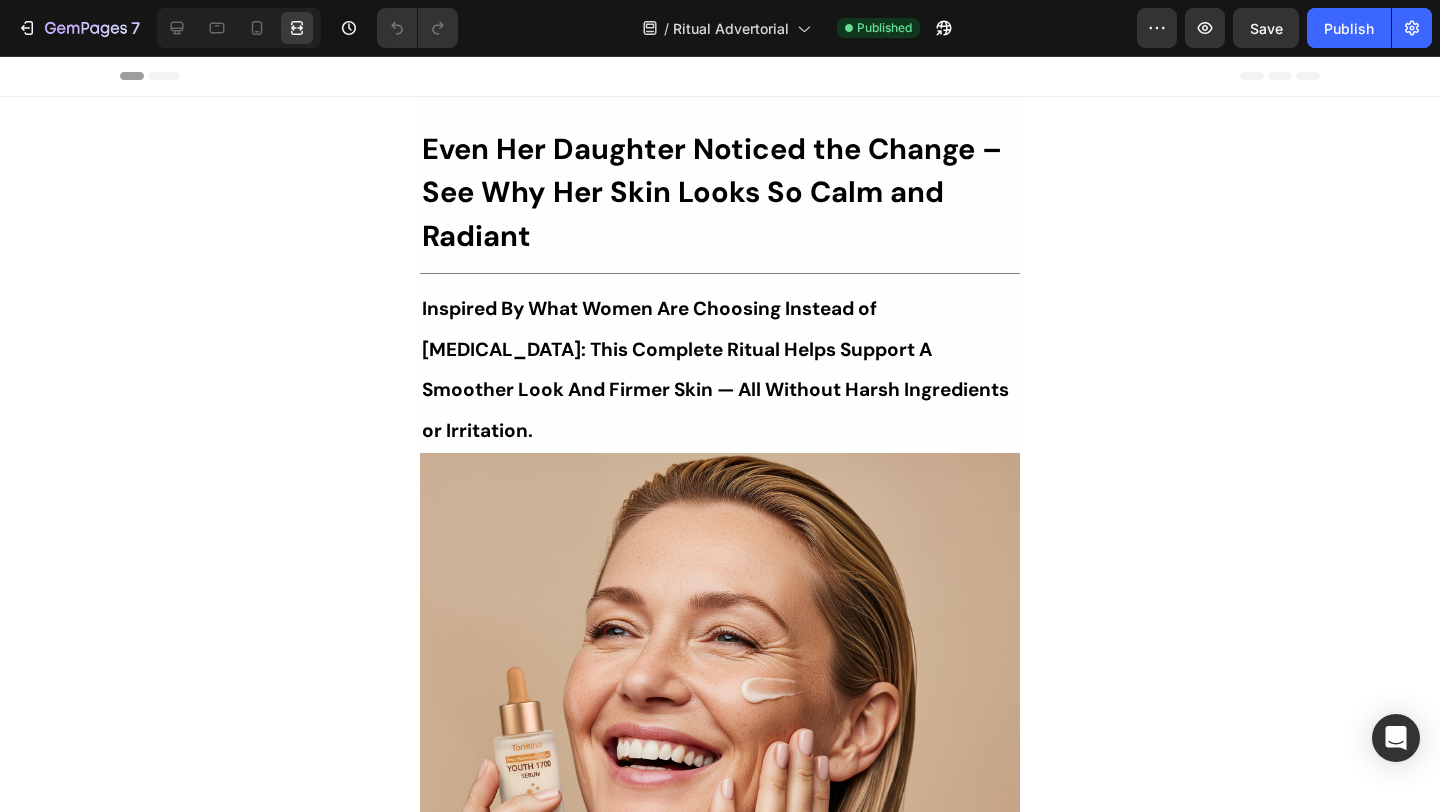 click at bounding box center (239, 28) 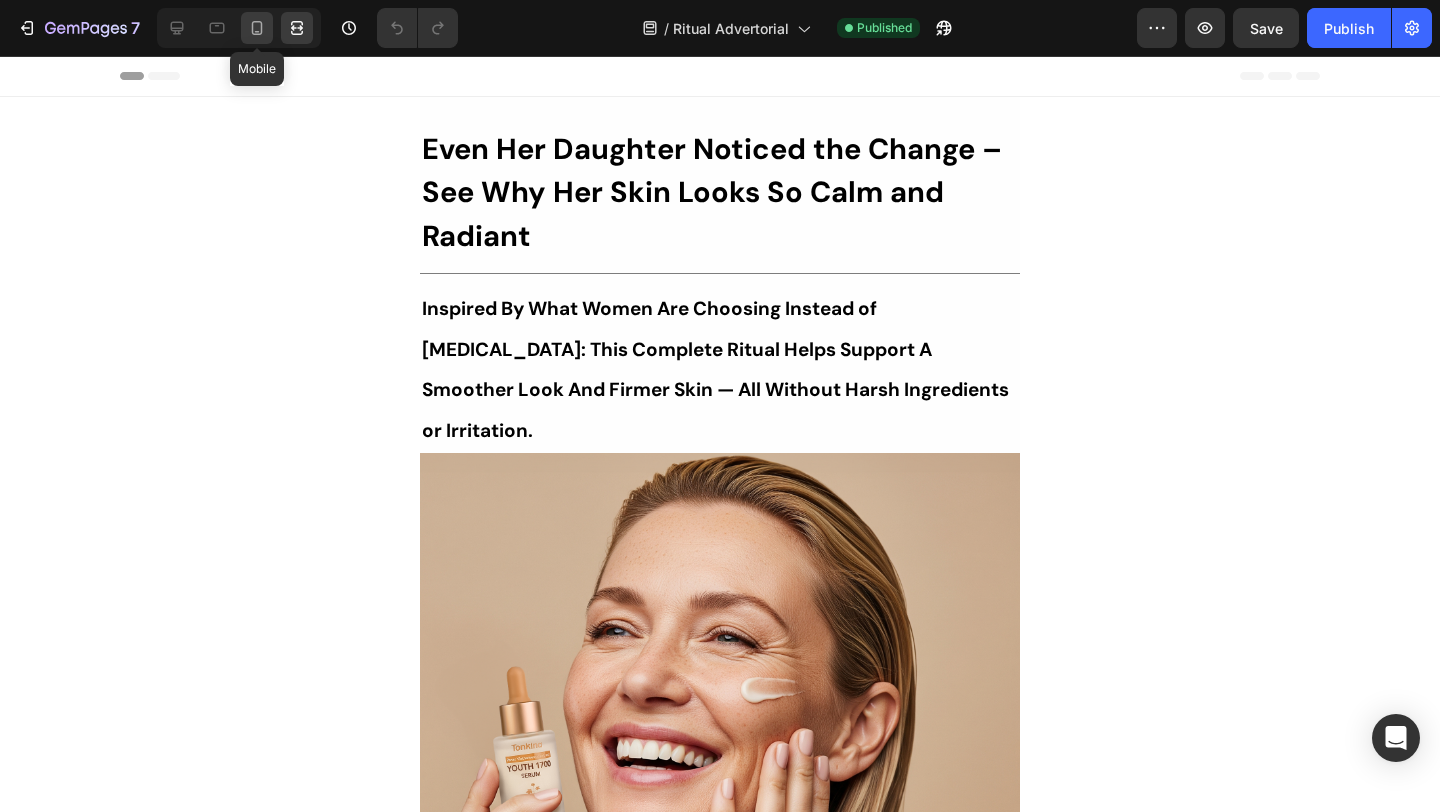 click 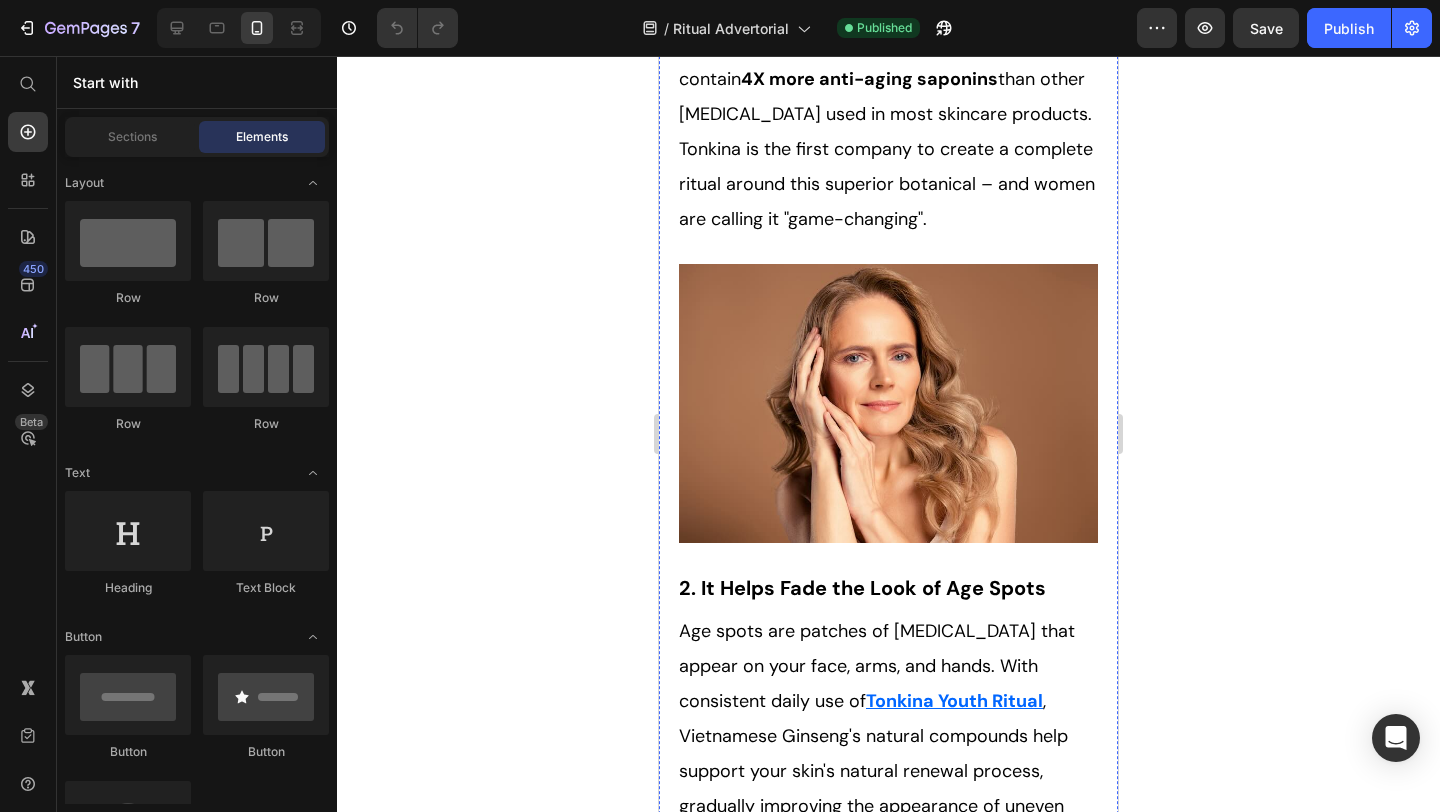 scroll, scrollTop: 3174, scrollLeft: 0, axis: vertical 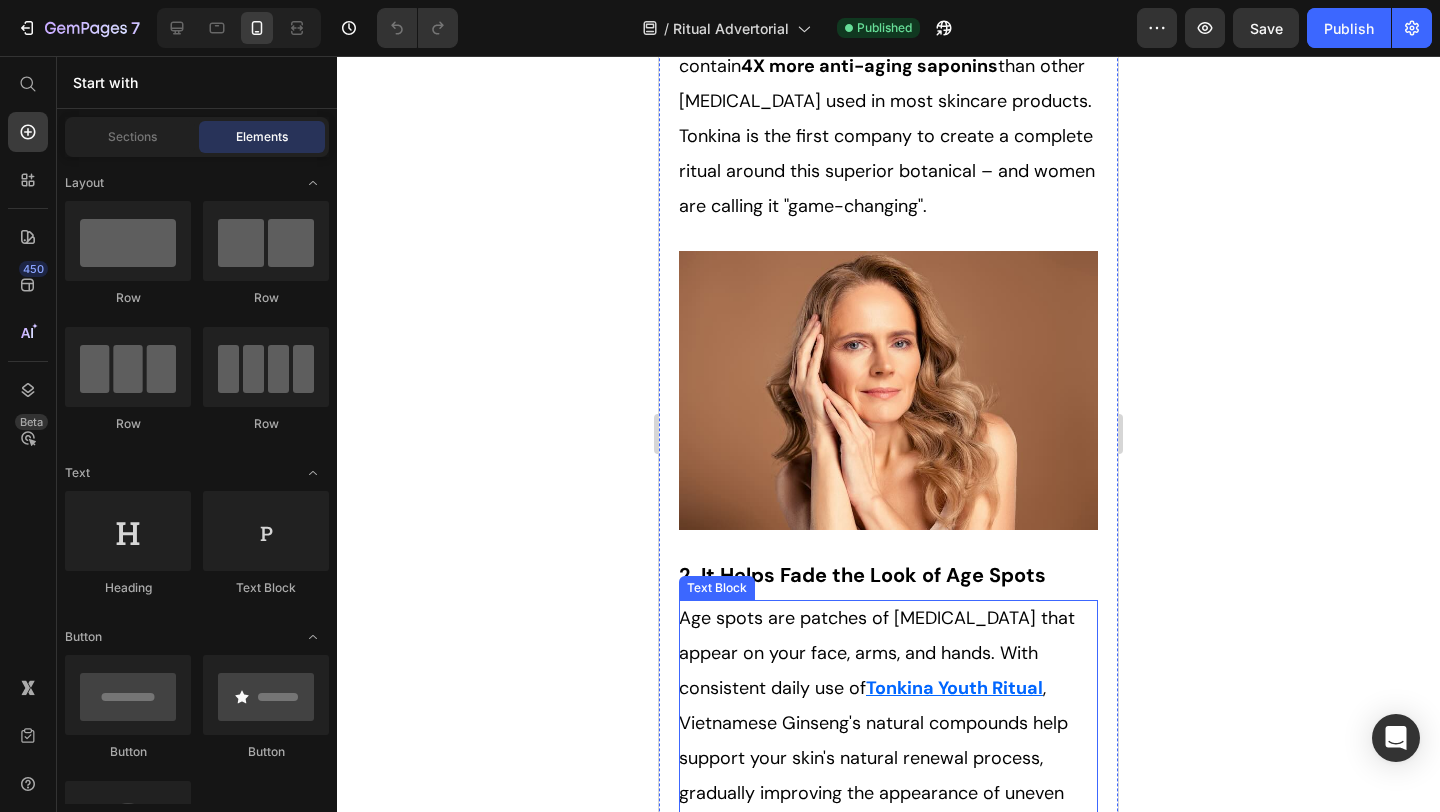click on "Tonkina Youth Ritual" at bounding box center (954, 688) 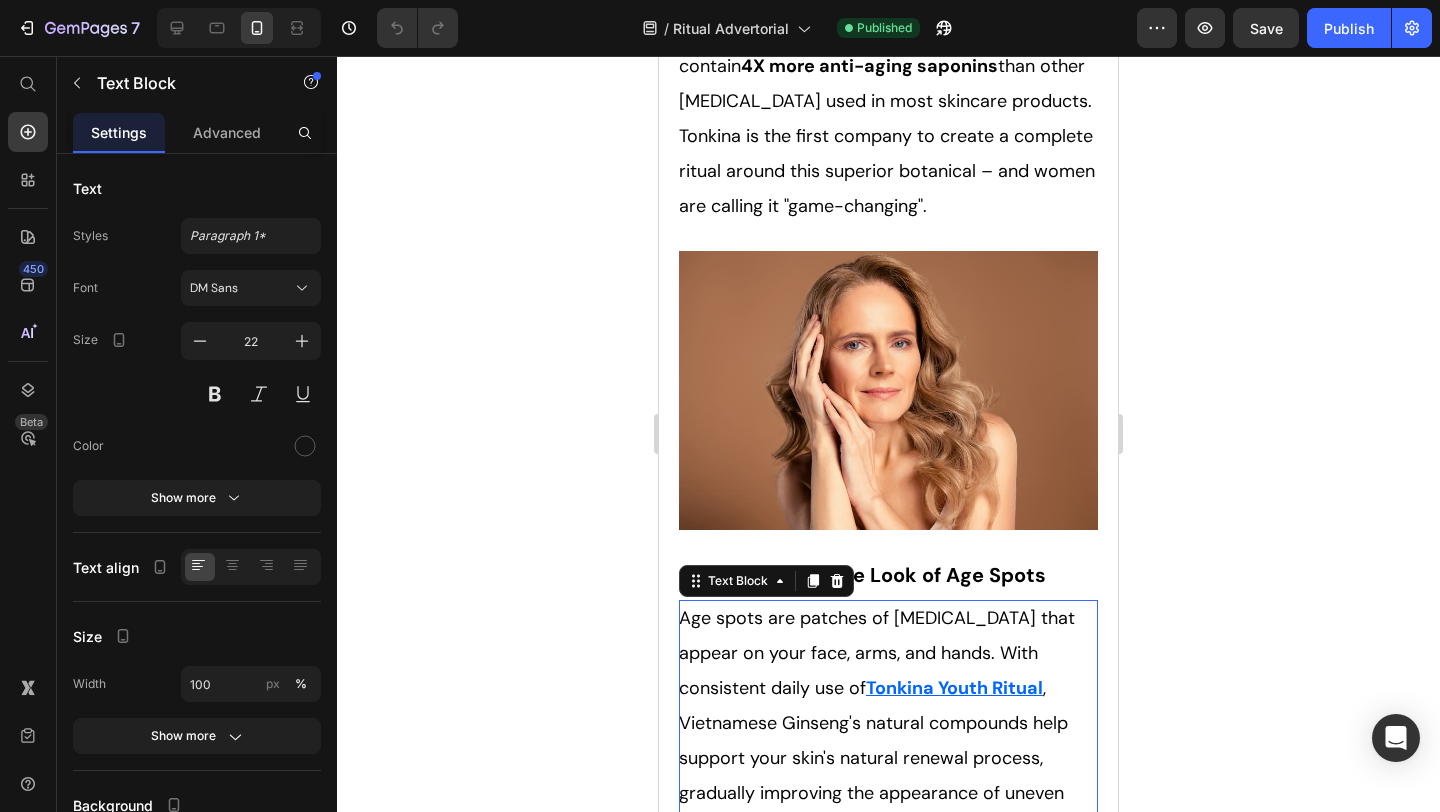 click on "Tonkina Youth Ritual" at bounding box center (954, 688) 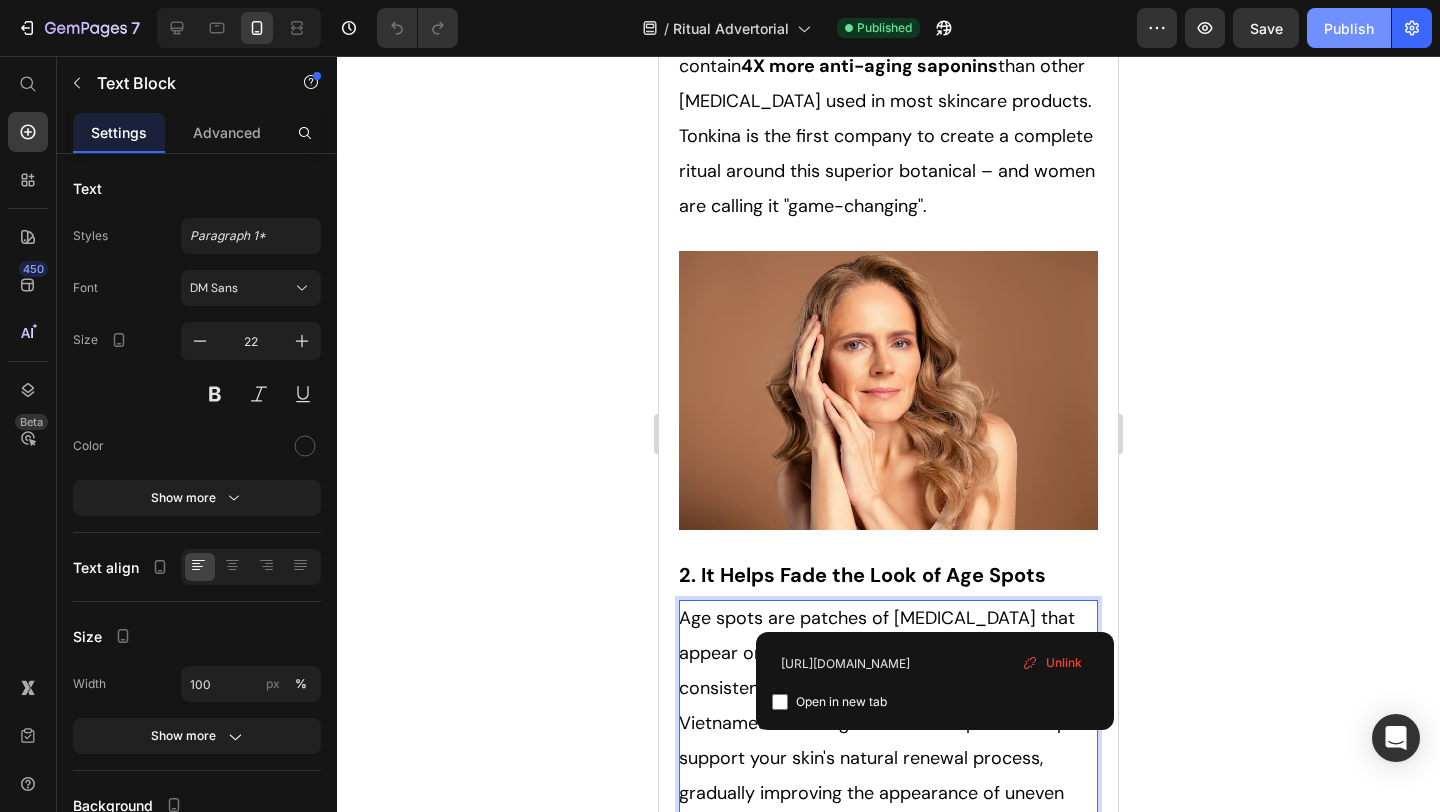 click on "Publish" at bounding box center (1349, 28) 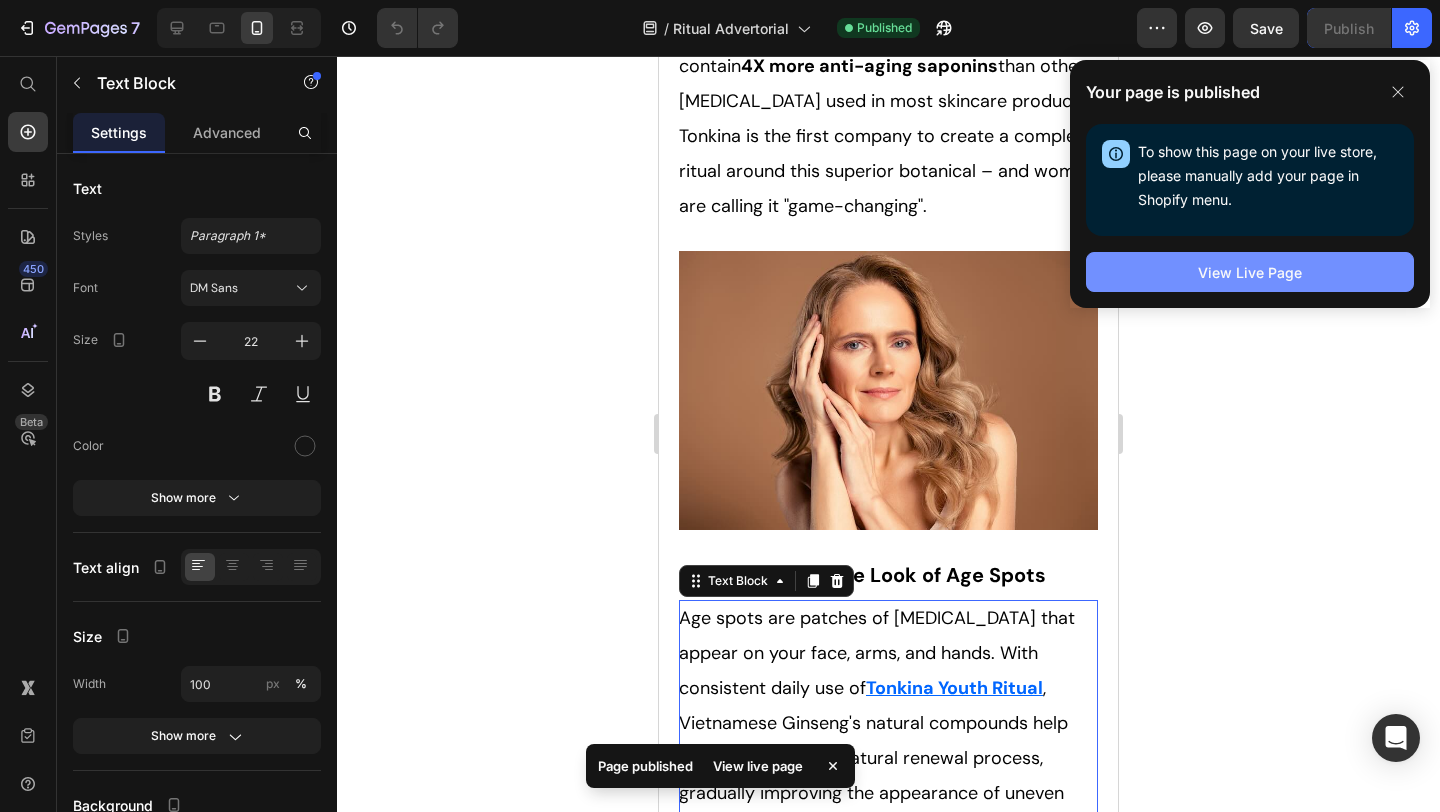 click on "View Live Page" at bounding box center [1250, 272] 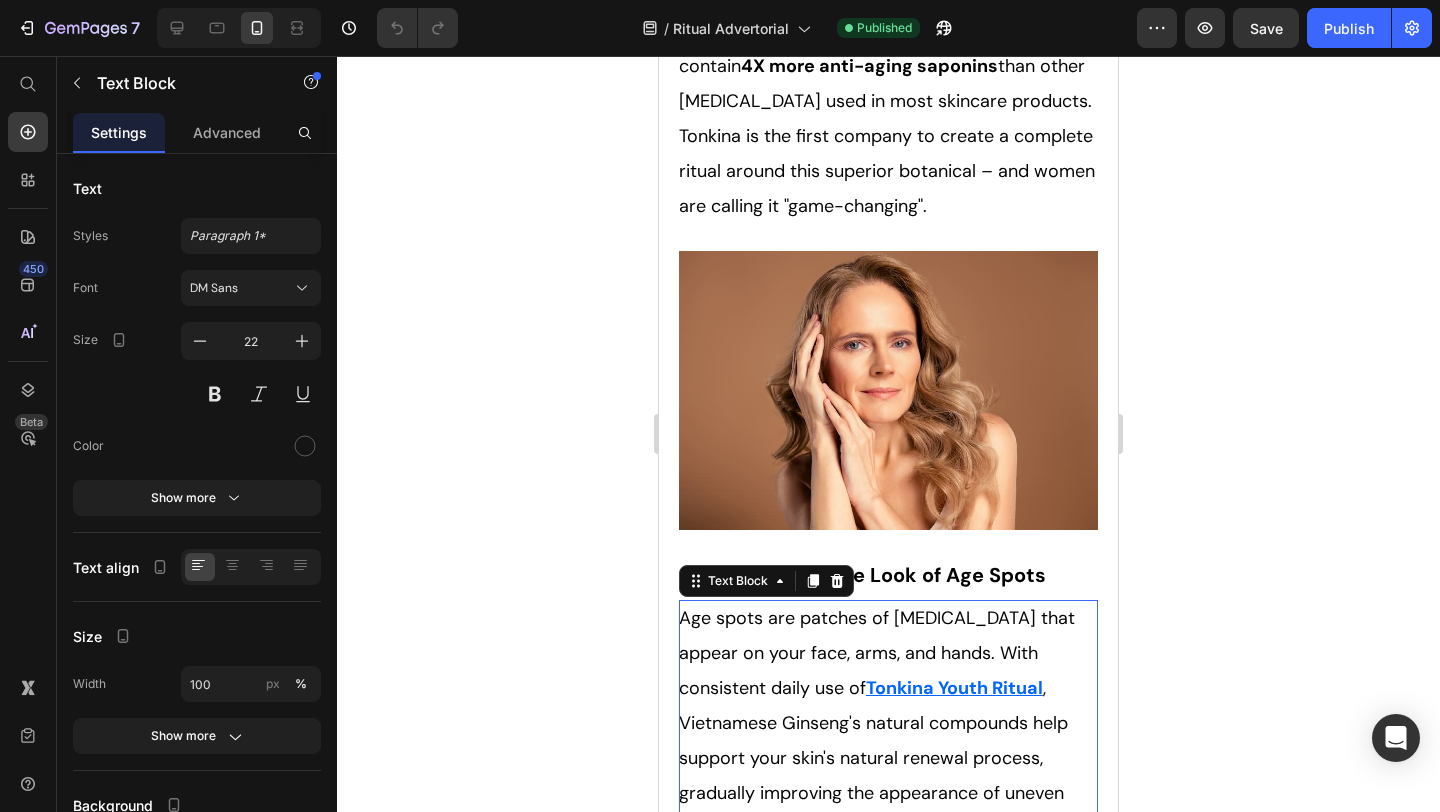 click on "Tonkina Youth Ritual" at bounding box center (954, 688) 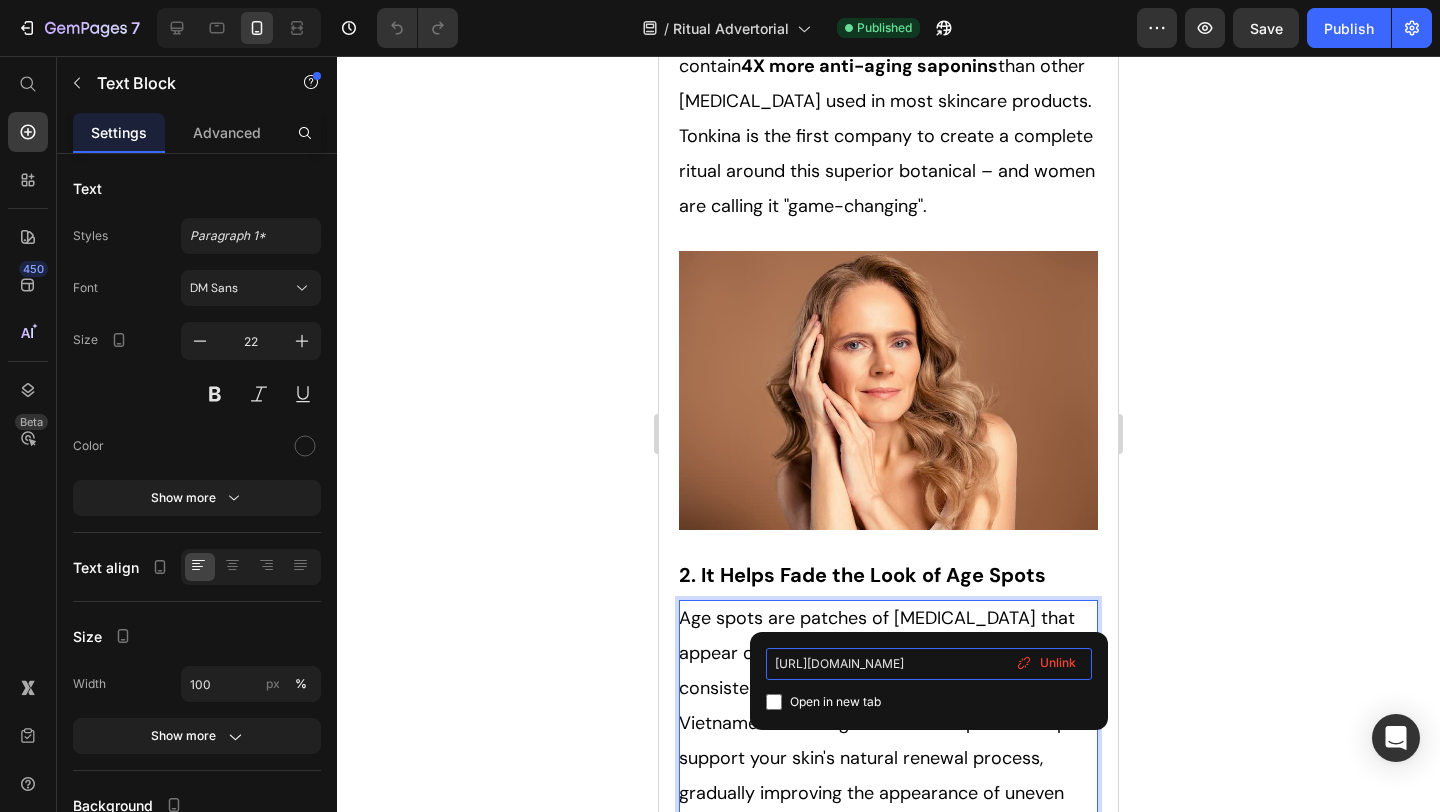 click on "[URL][DOMAIN_NAME]" at bounding box center (929, 664) 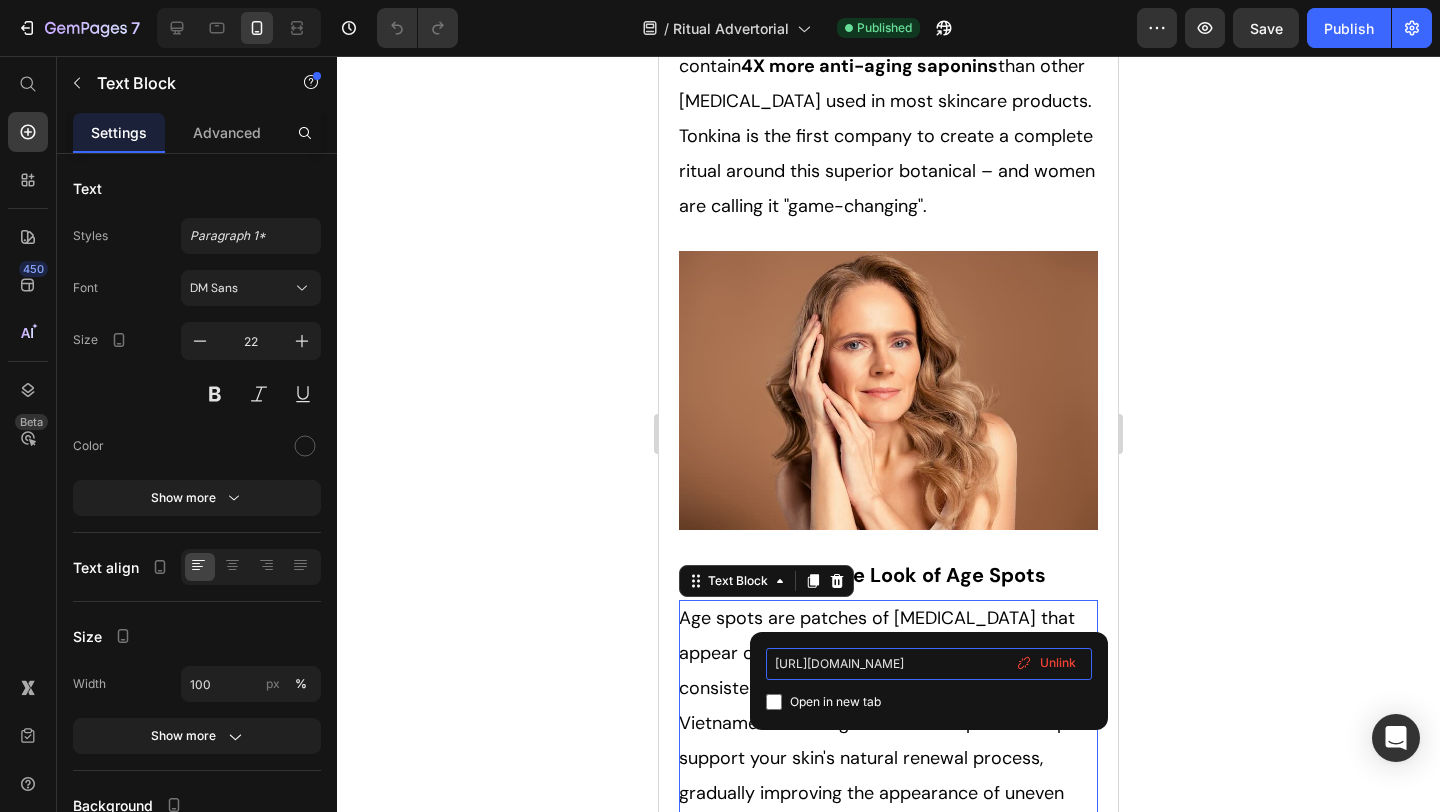 click on "[URL][DOMAIN_NAME]" at bounding box center [929, 664] 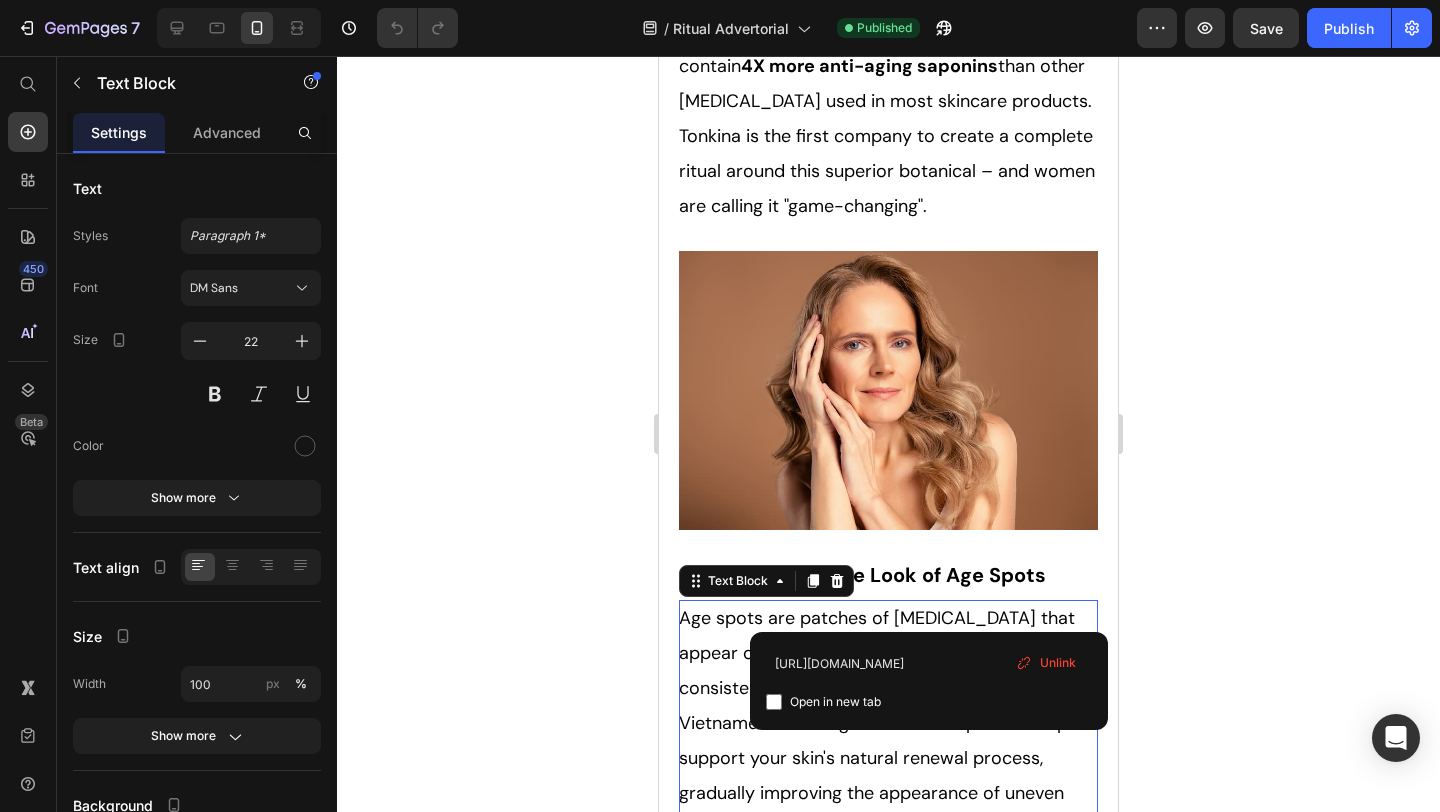 click on "Age spots are patches of [MEDICAL_DATA] that appear on your face, arms, and hands. With consistent daily use of" at bounding box center [877, 653] 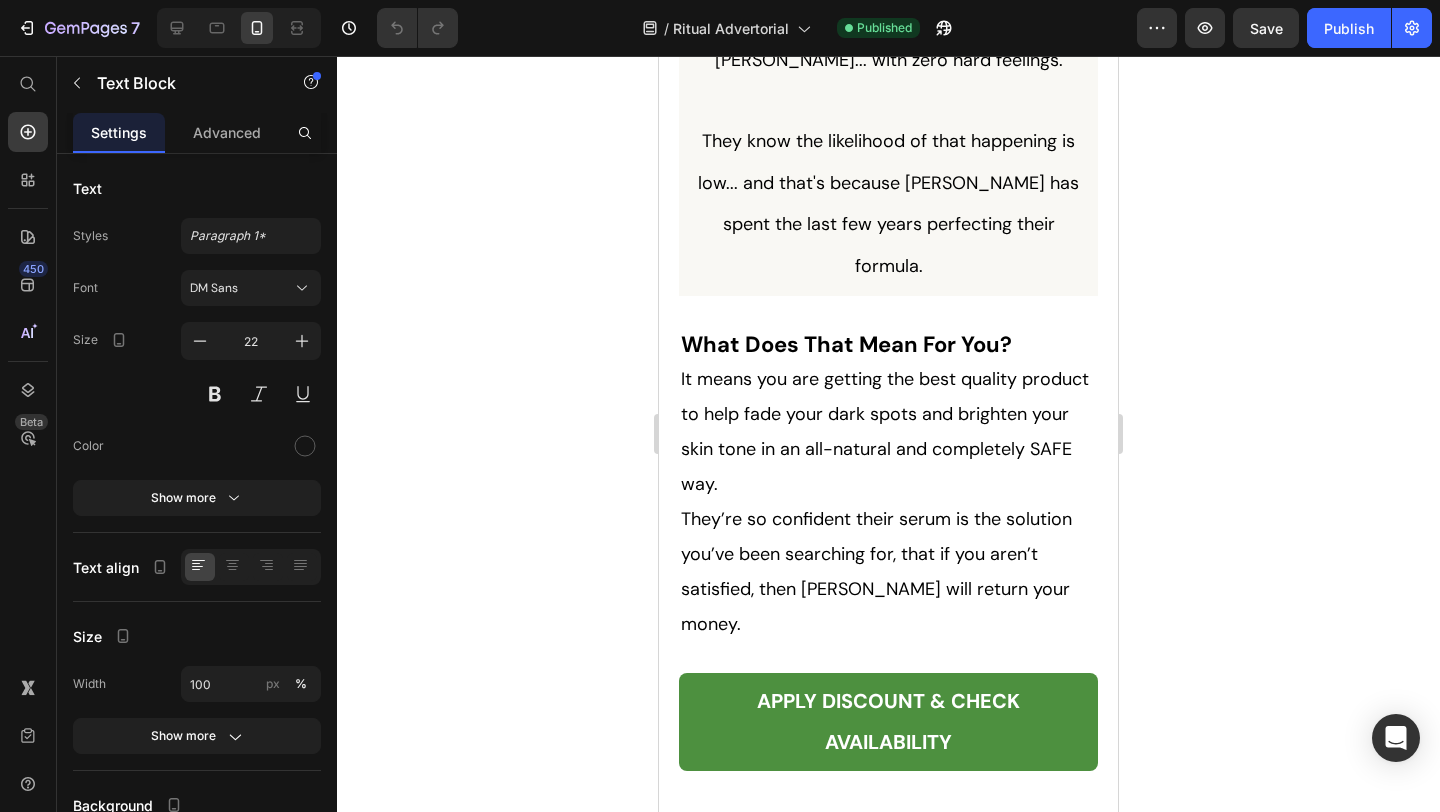 scroll, scrollTop: 13382, scrollLeft: 0, axis: vertical 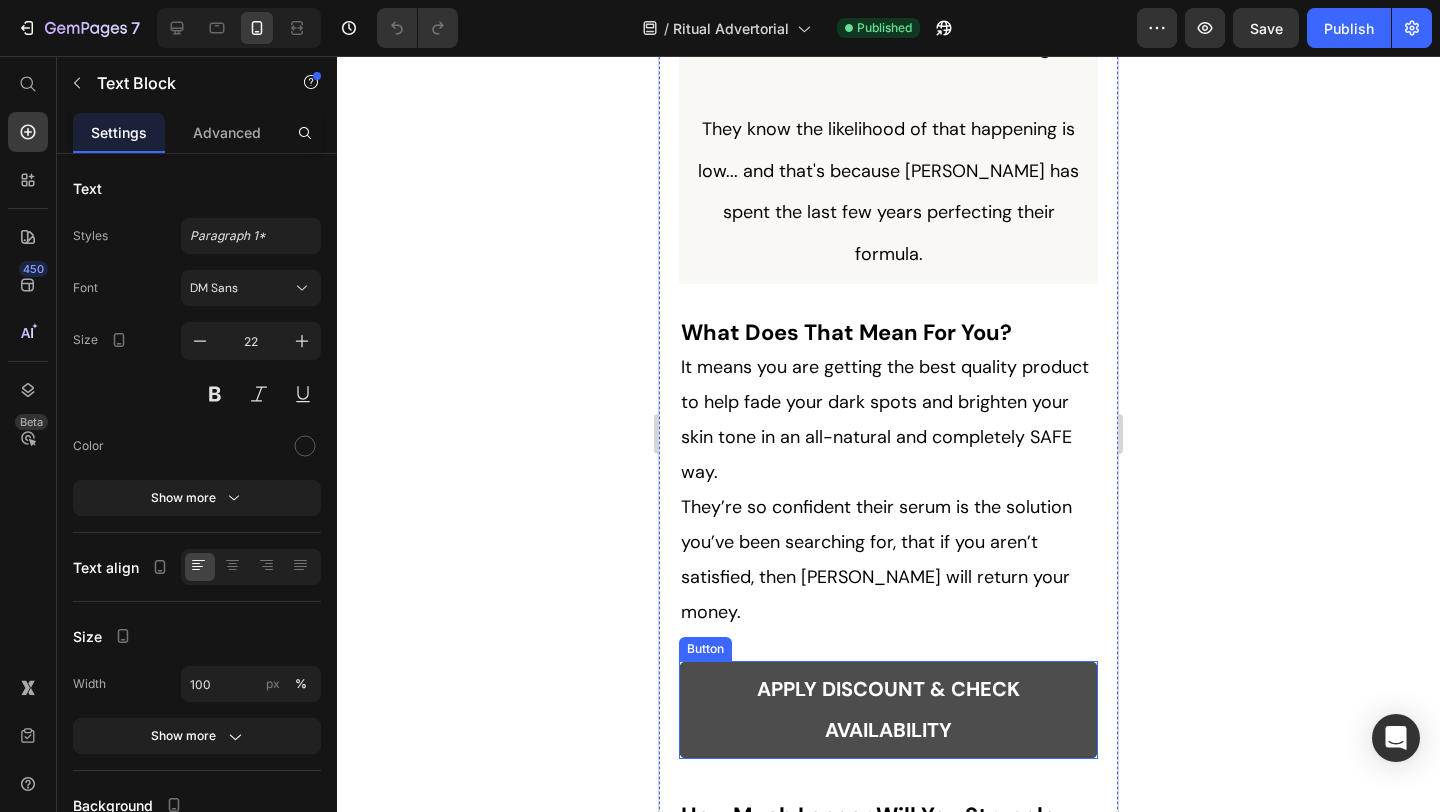 click on "APPLY DISCOUNT & CHECK AVAILABILITY" at bounding box center (888, 709) 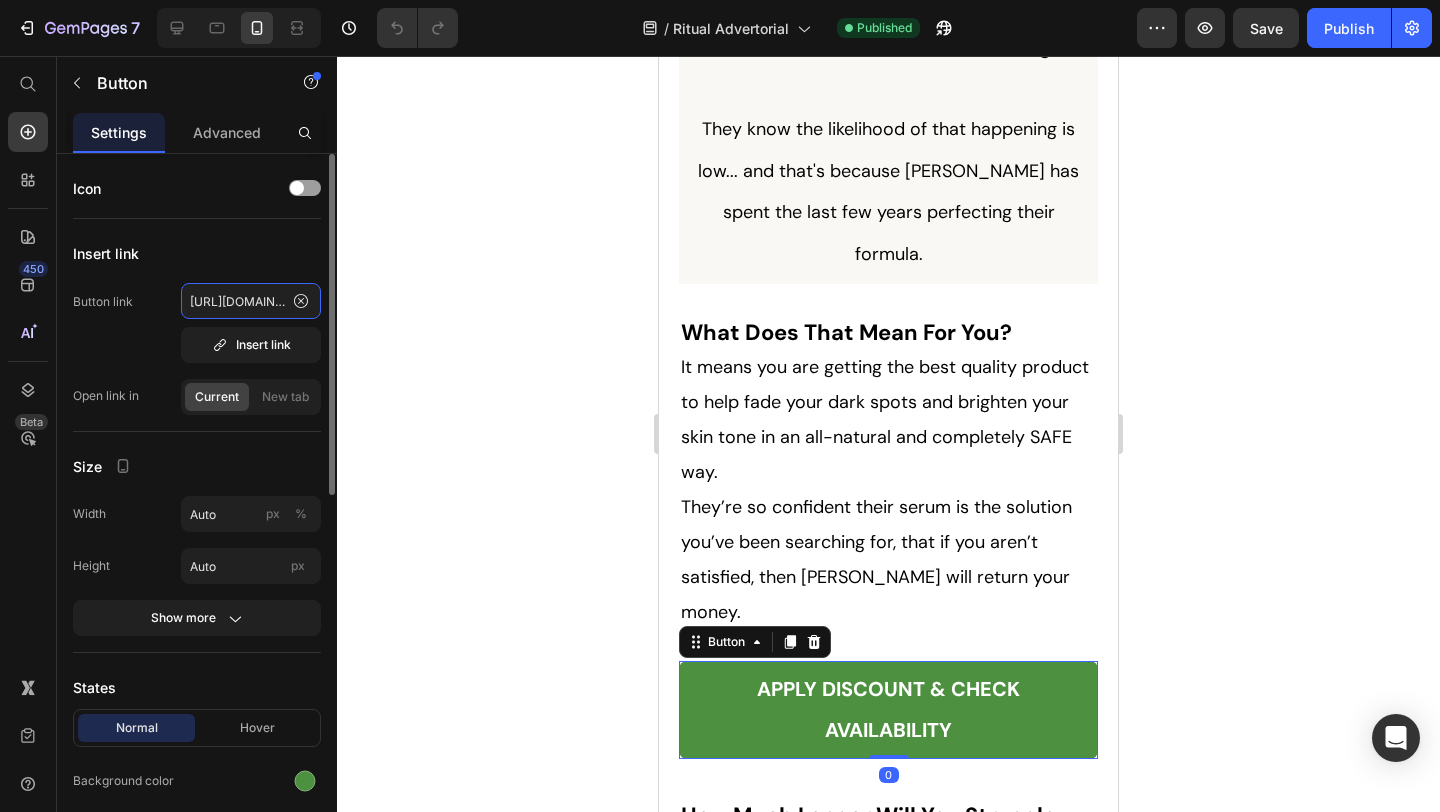 click on "[URL][DOMAIN_NAME]" 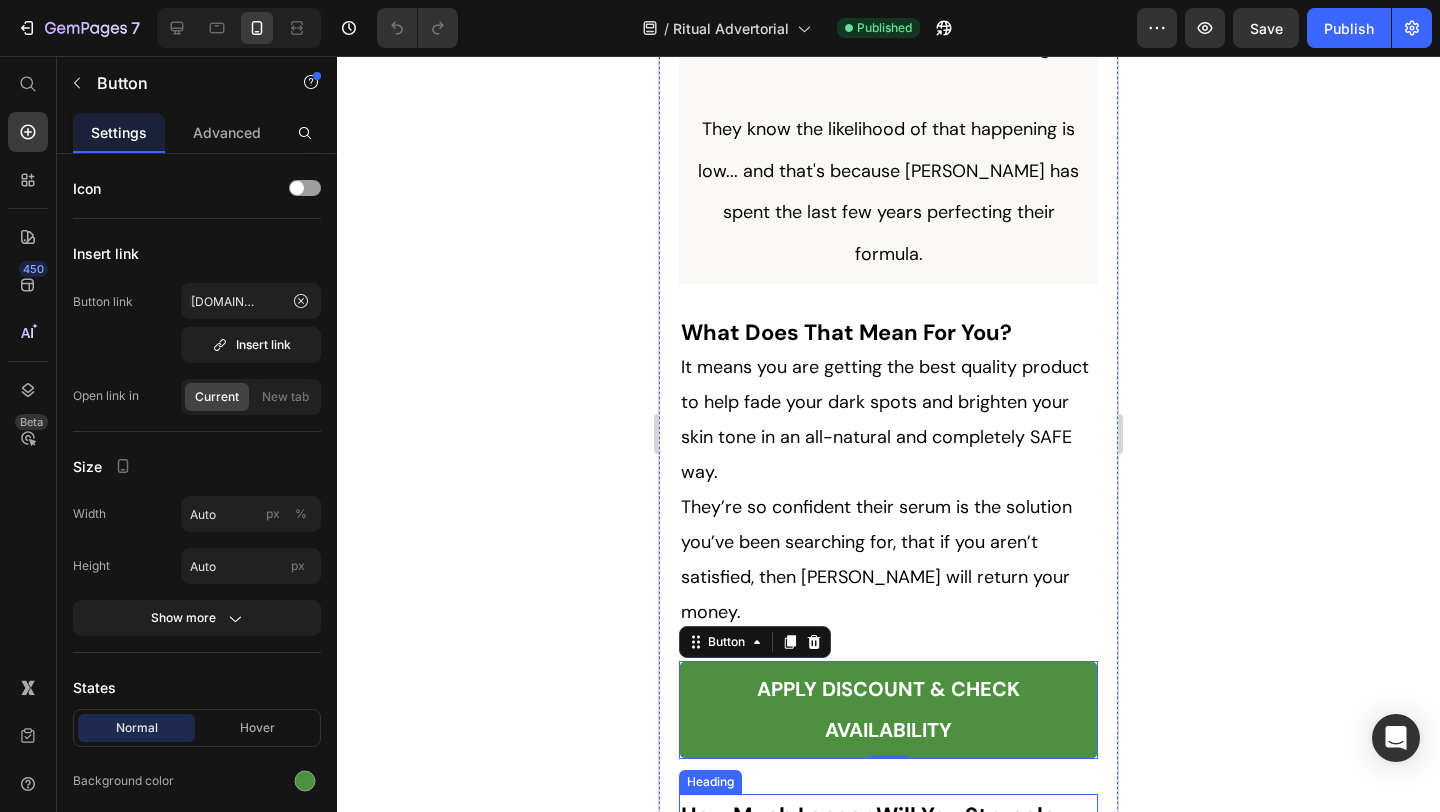 click on "How Much Longer Will You Struggle With Products That Promise Everything and Deliver Nothing?" at bounding box center (868, 855) 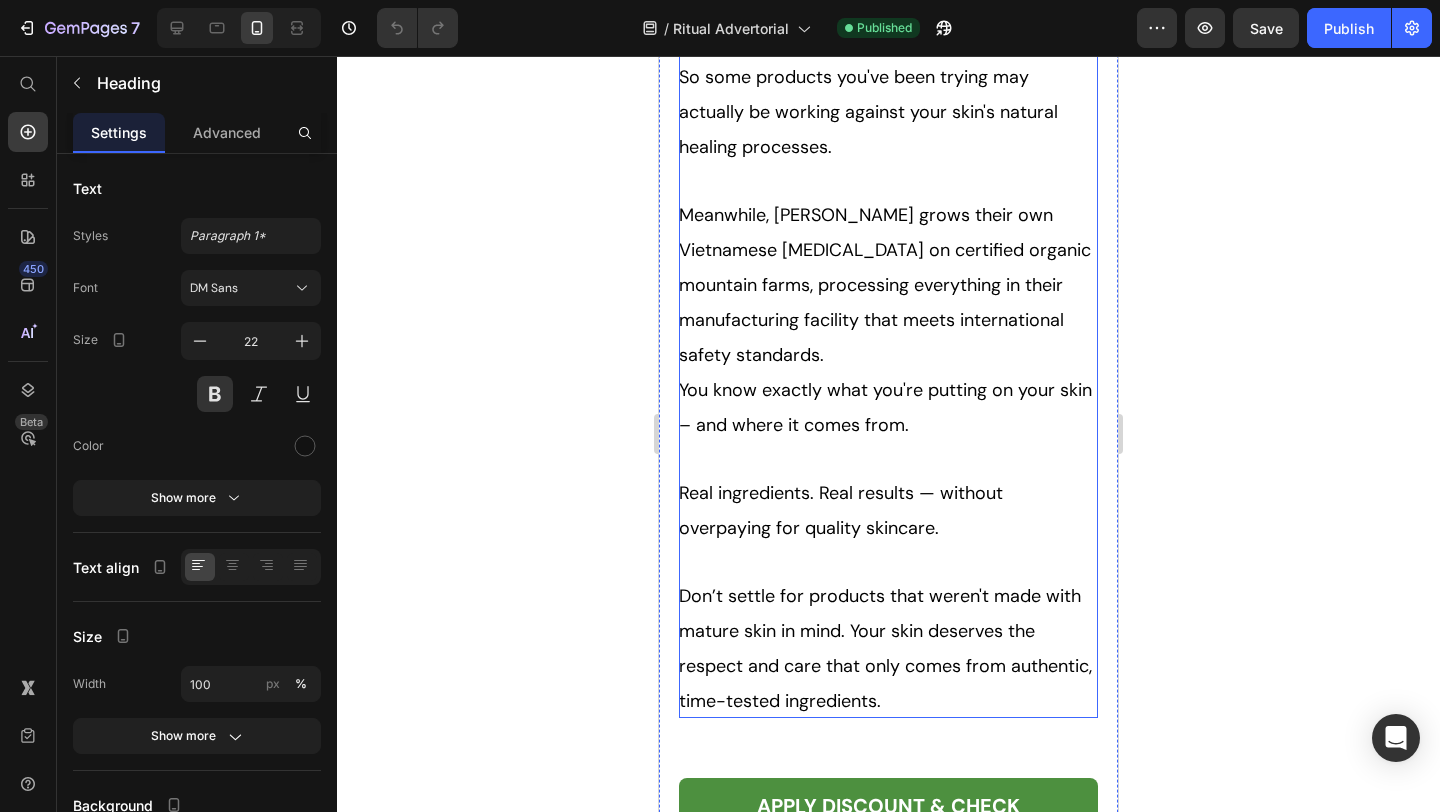 scroll, scrollTop: 14542, scrollLeft: 0, axis: vertical 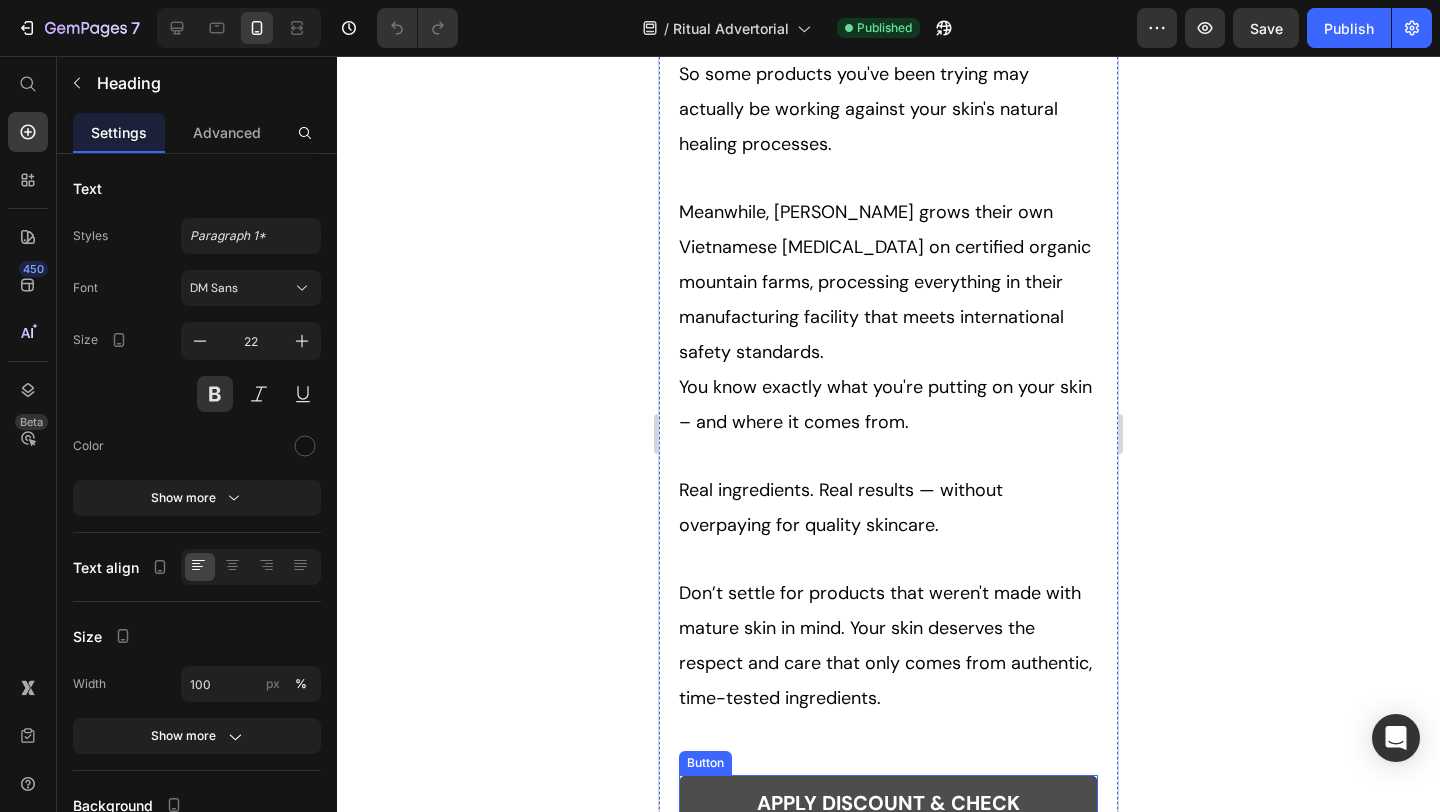 click on "APPLY DISCOUNT & CHECK AVAILABILITY" at bounding box center [888, 823] 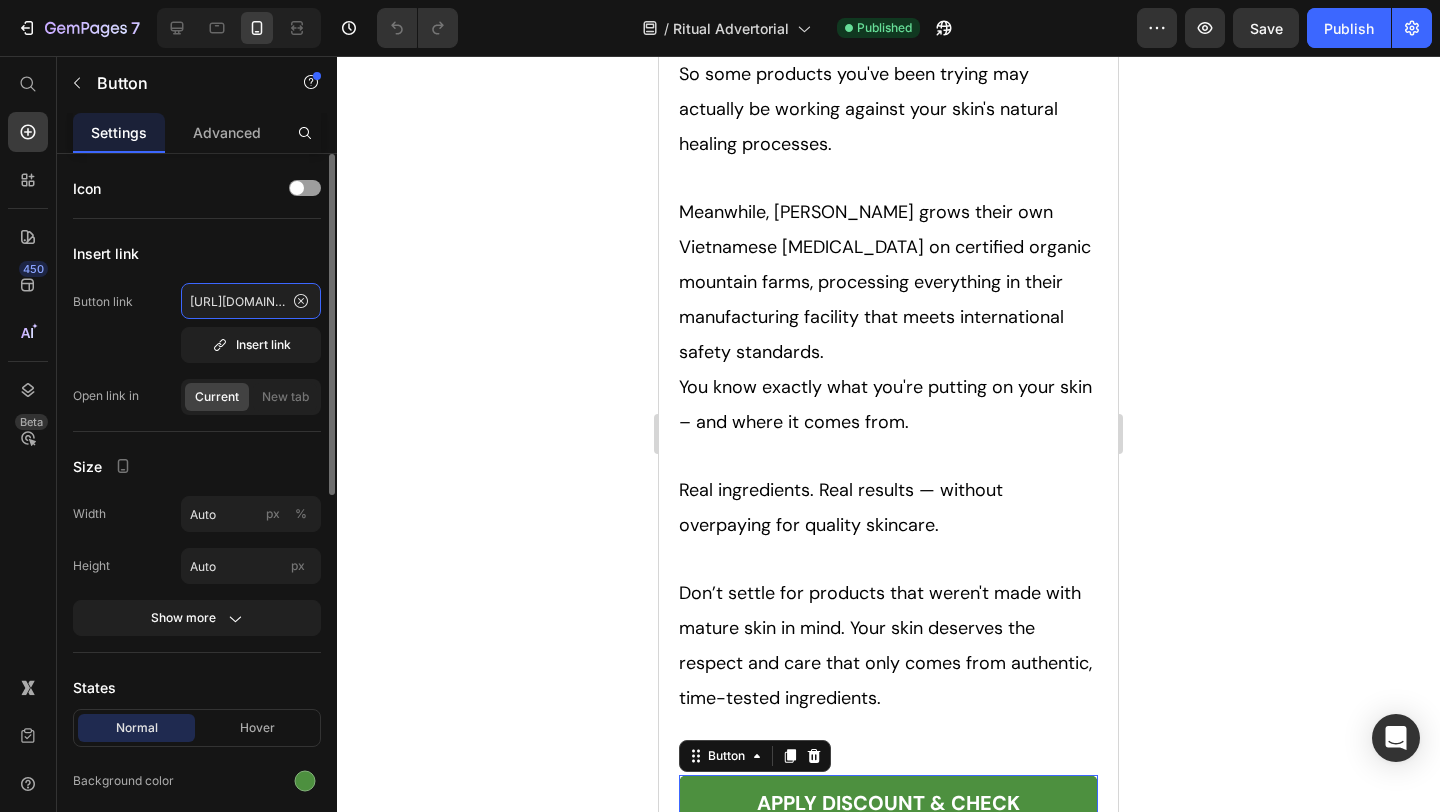 click on "[URL][DOMAIN_NAME]" 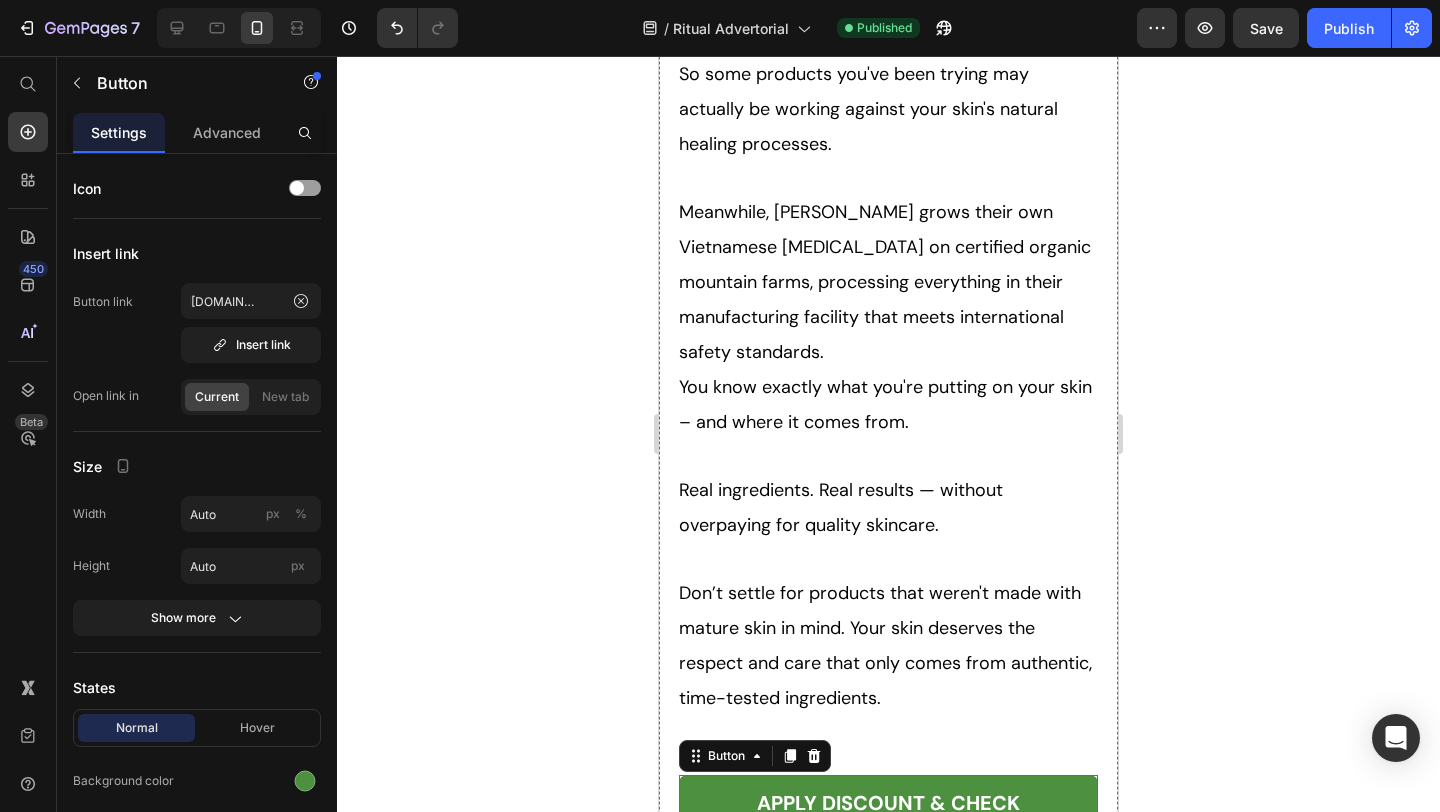 click on "What Are Other Women Saying About the Youth 1700 Serum?" at bounding box center (884, 949) 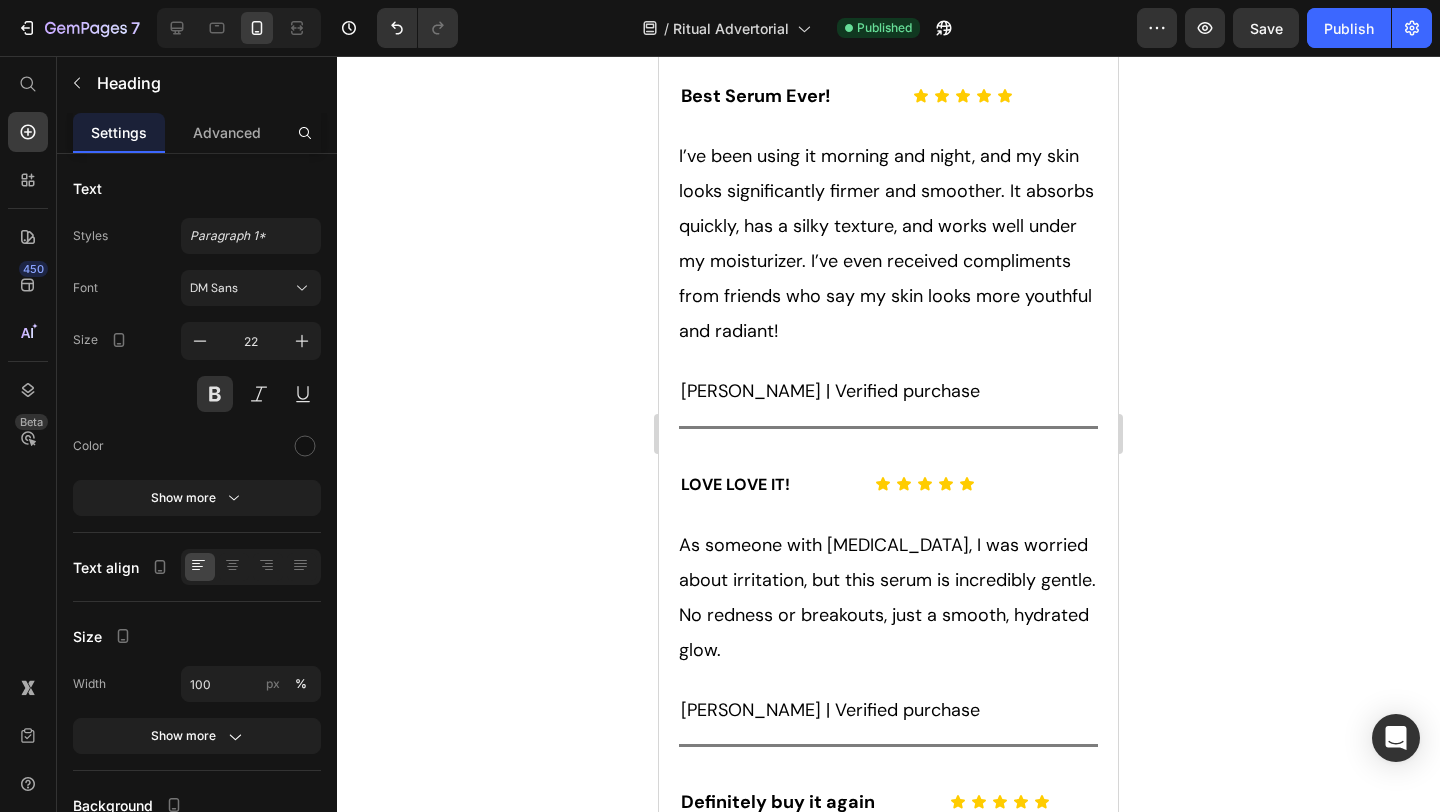 scroll, scrollTop: 16302, scrollLeft: 0, axis: vertical 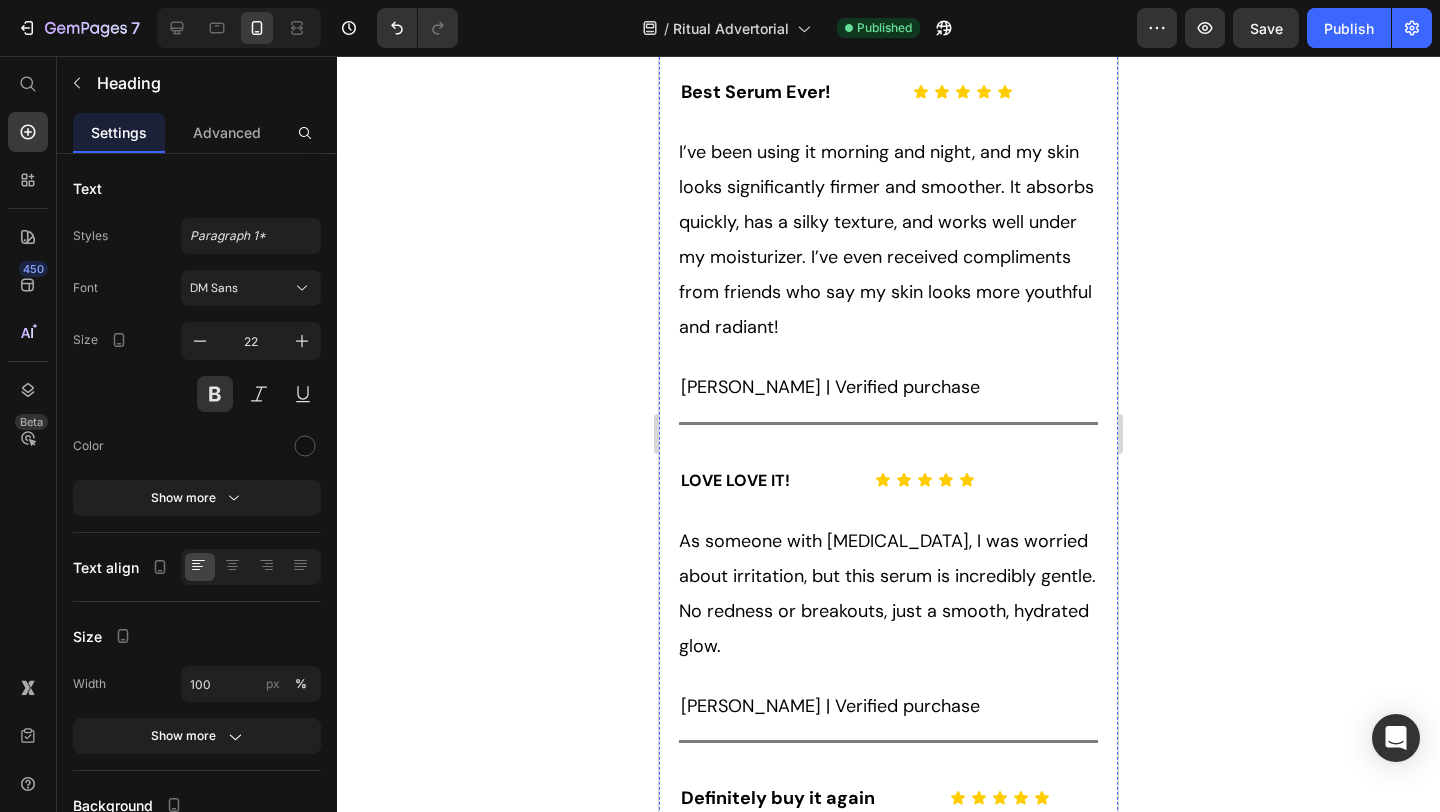 click on "APPLY DISCOUNT & CHECK AVAILABILITY" at bounding box center (888, 1091) 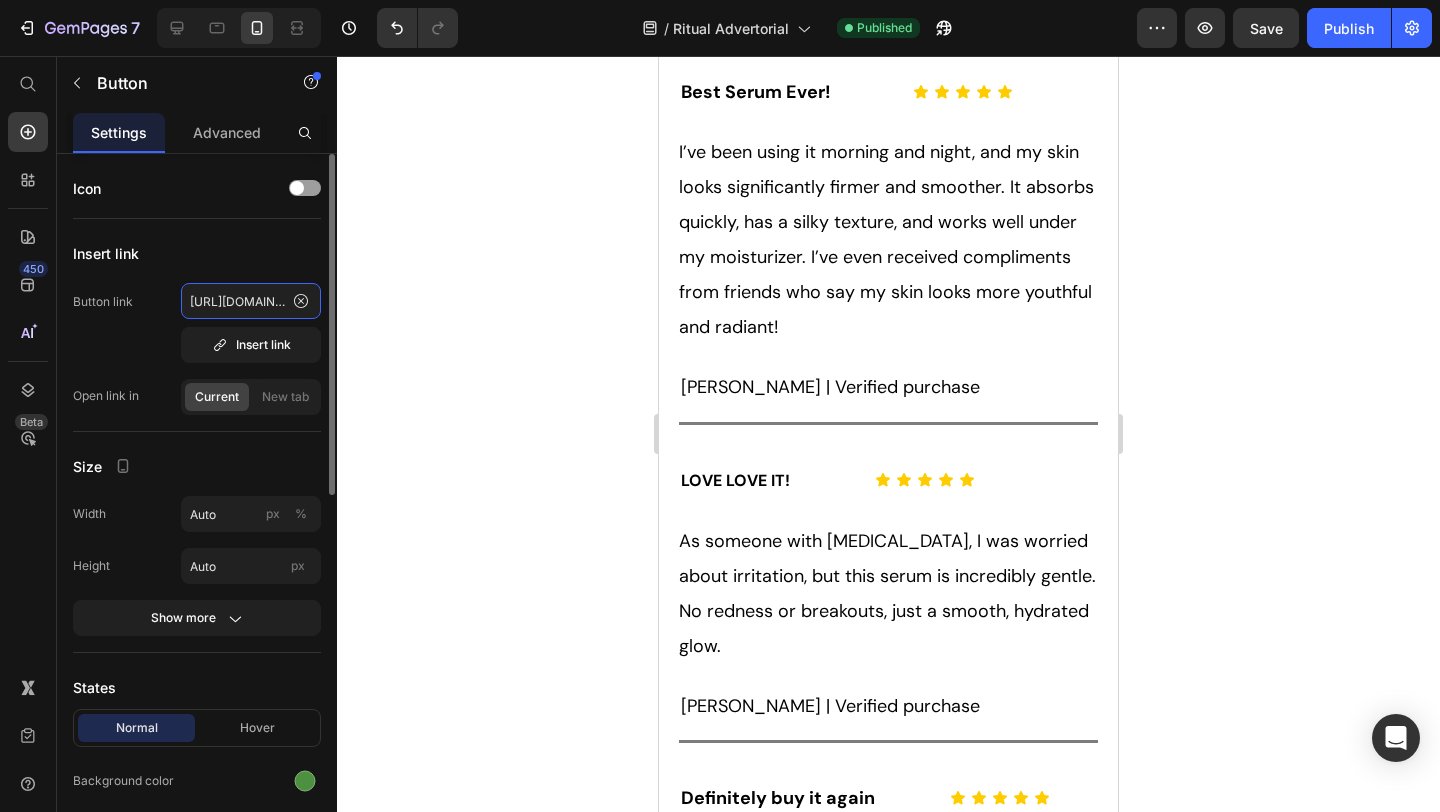 click on "[URL][DOMAIN_NAME]" 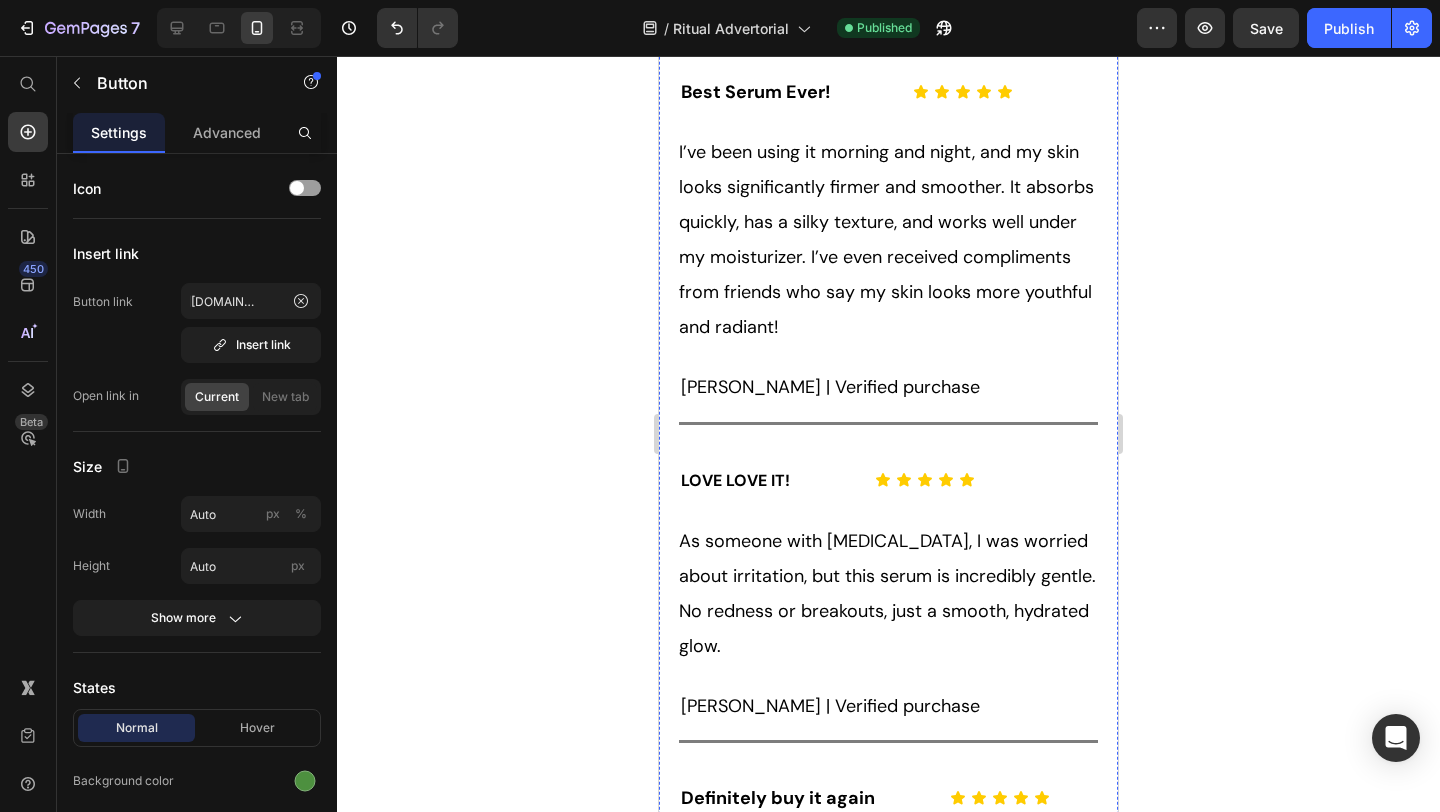 click on "I’ve struggled with dry, aging skin, but this serum transformed it! My face looks dewy, firm, and youthful every day." at bounding box center (888, 893) 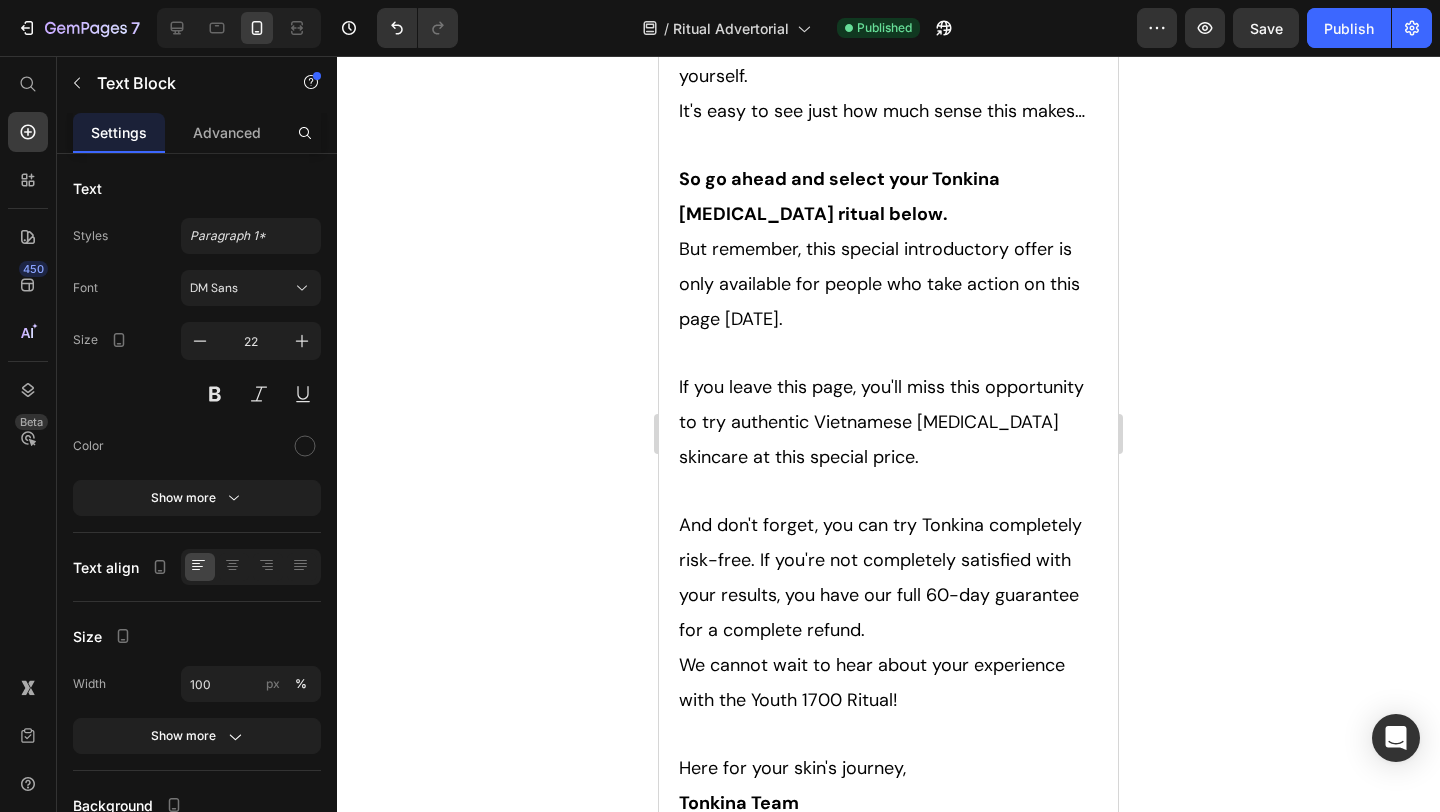 scroll, scrollTop: 18400, scrollLeft: 0, axis: vertical 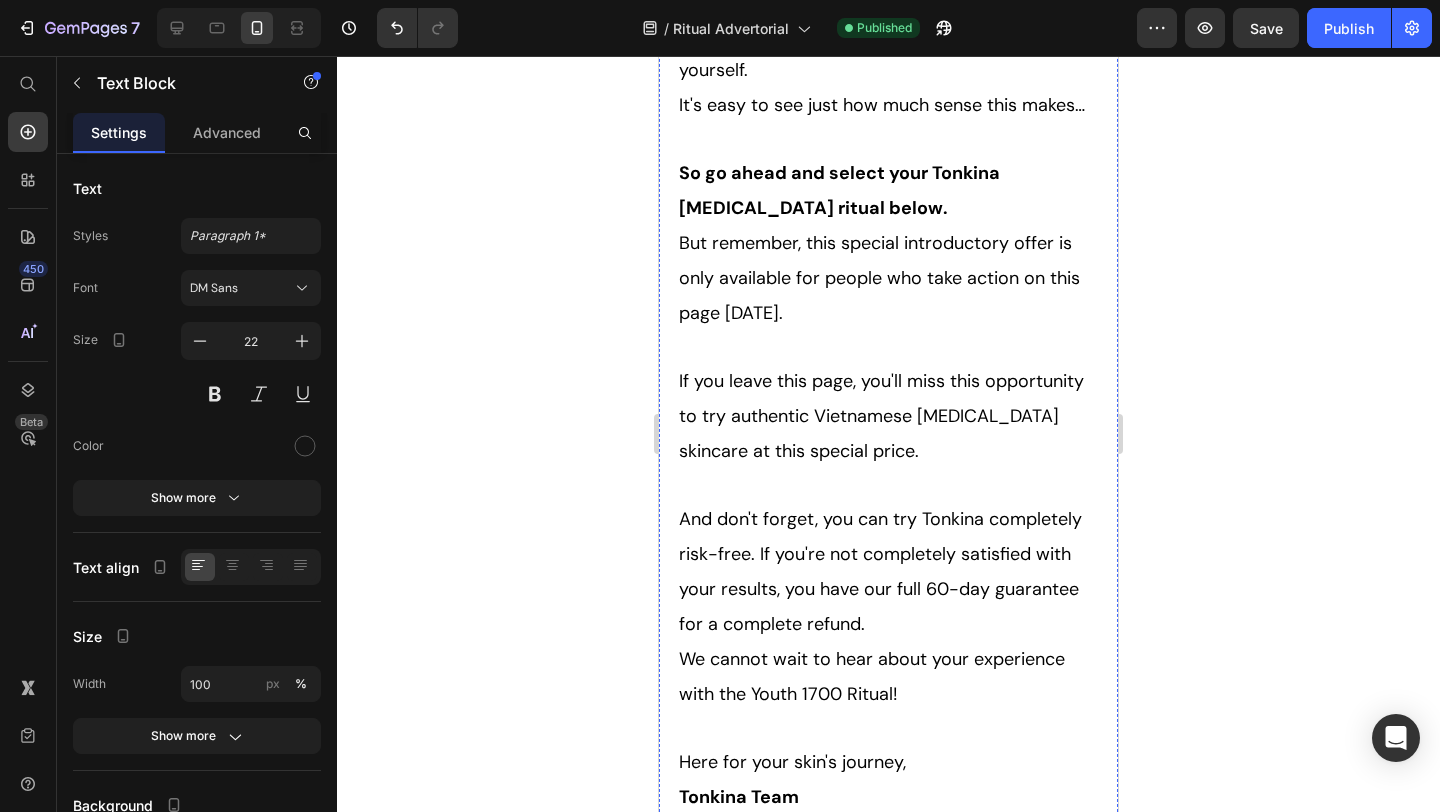 click on "TRY IT NOW >>" at bounding box center [889, 876] 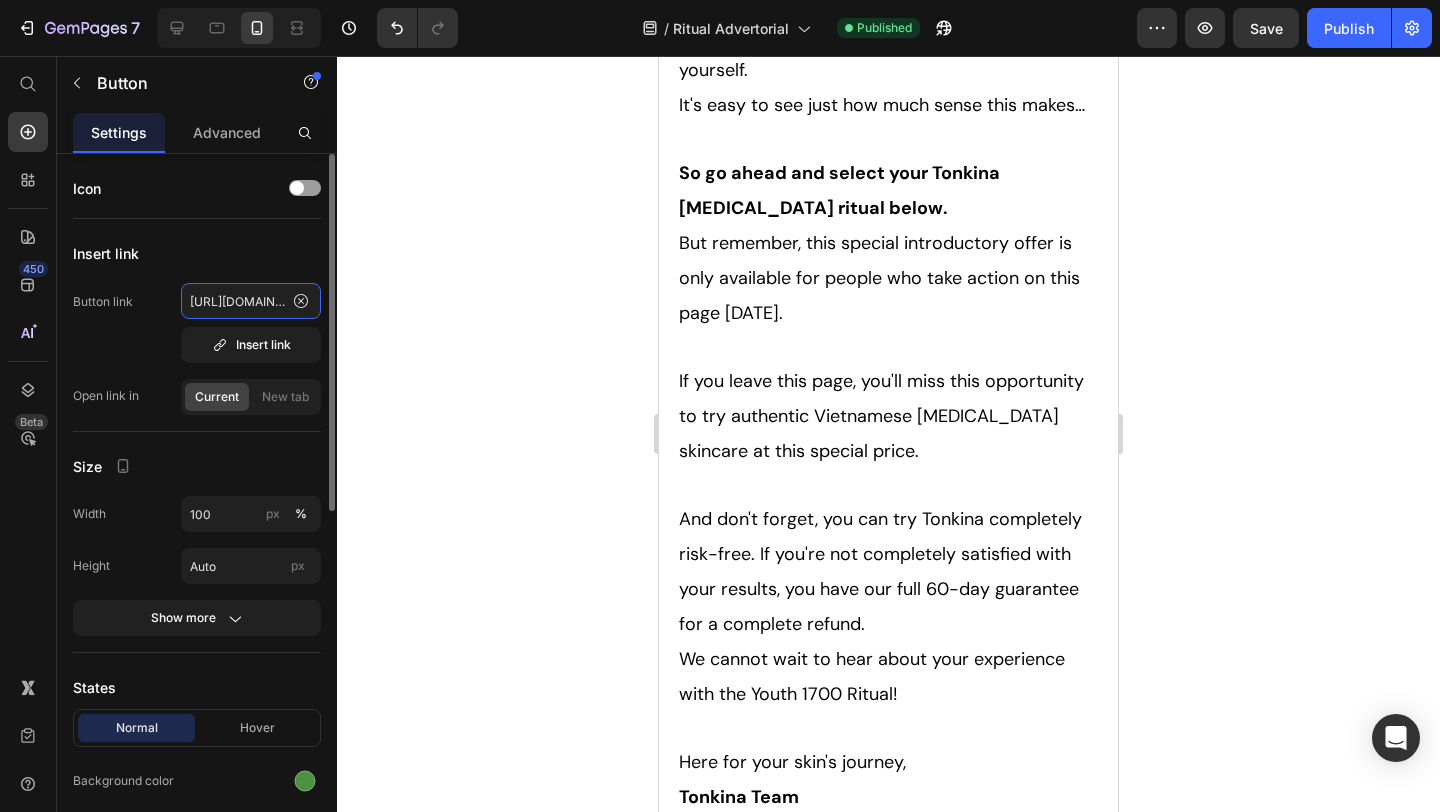 click on "[URL][DOMAIN_NAME]" 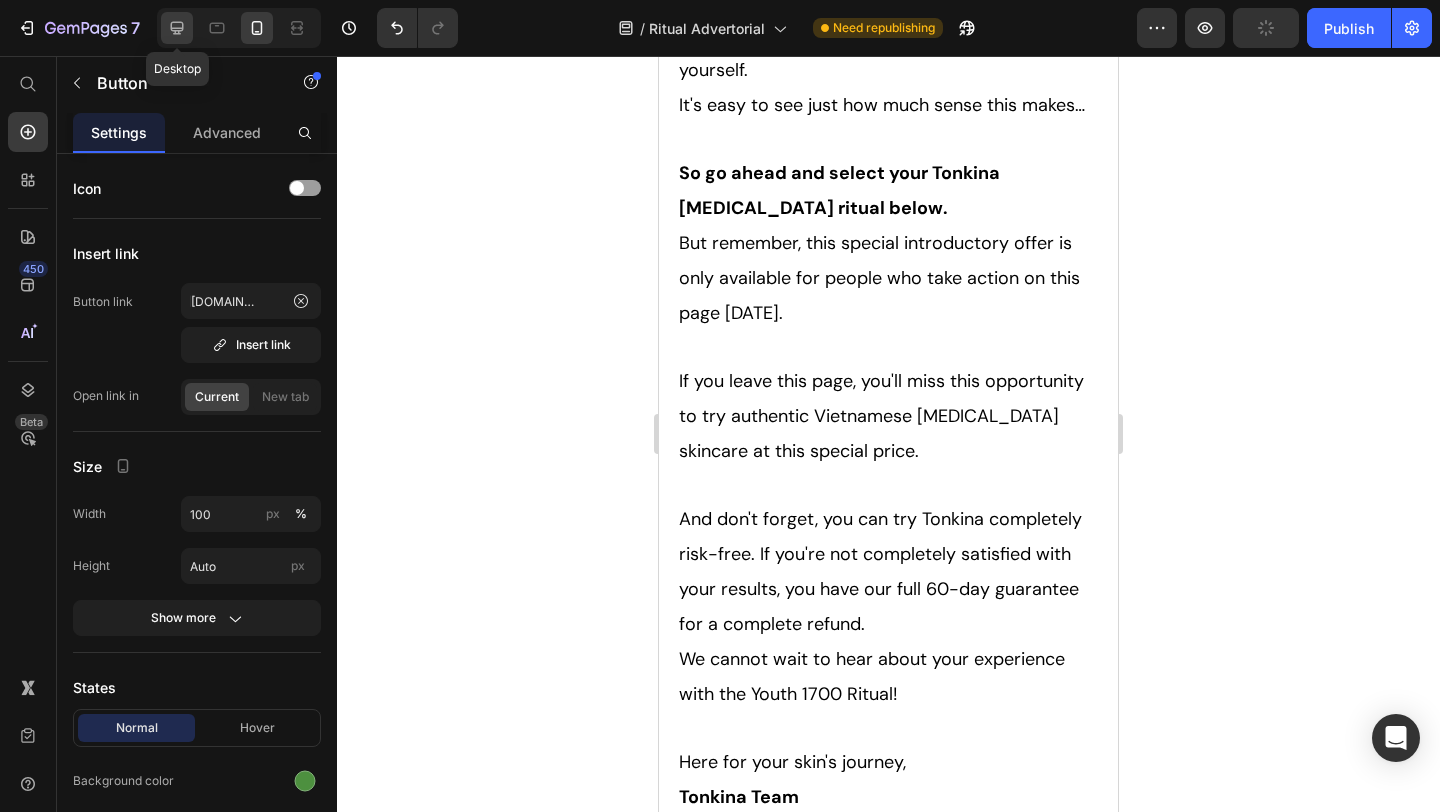 click 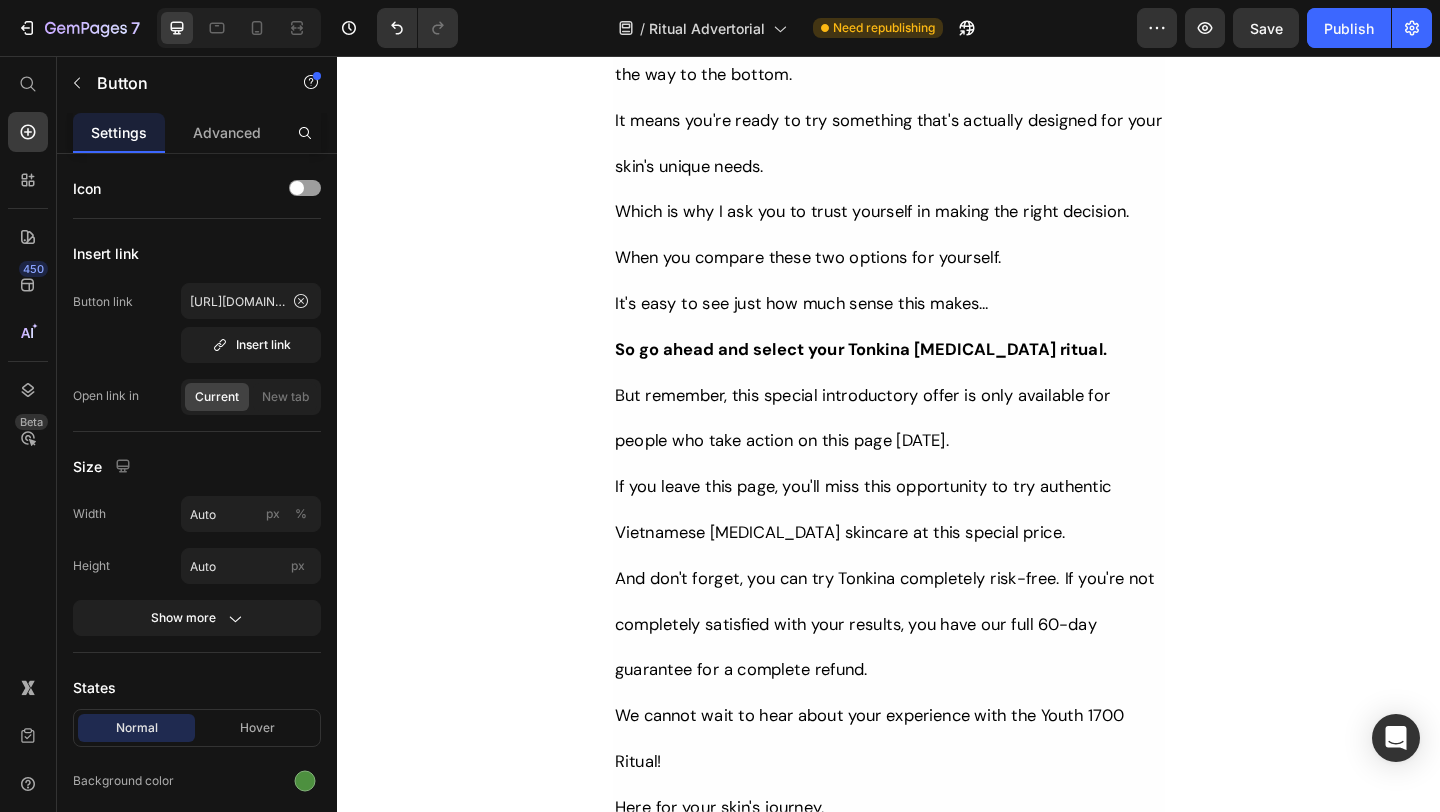 scroll, scrollTop: 16936, scrollLeft: 0, axis: vertical 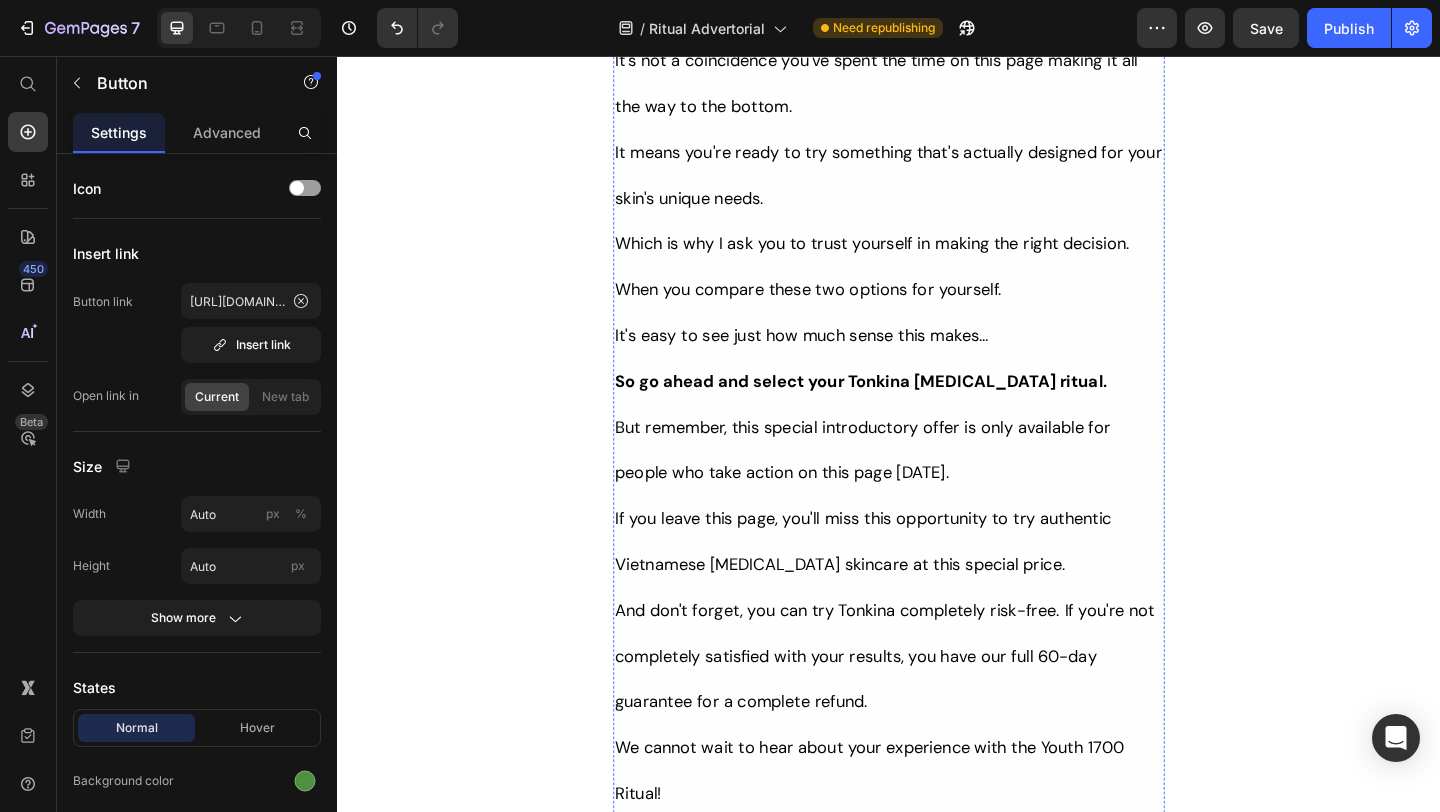 click on "TRY IT NOW >>" at bounding box center (937, 1036) 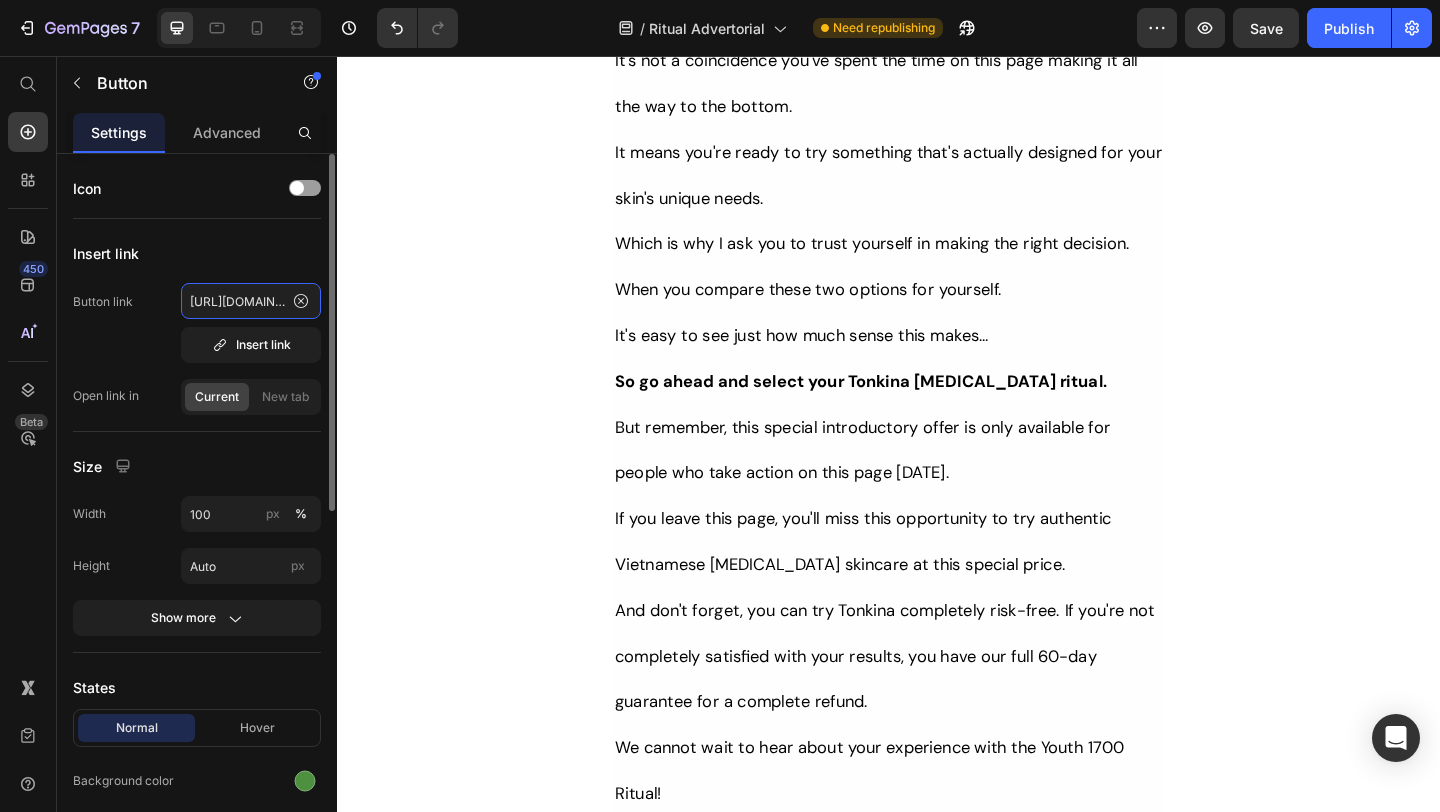 click on "[URL][DOMAIN_NAME]" 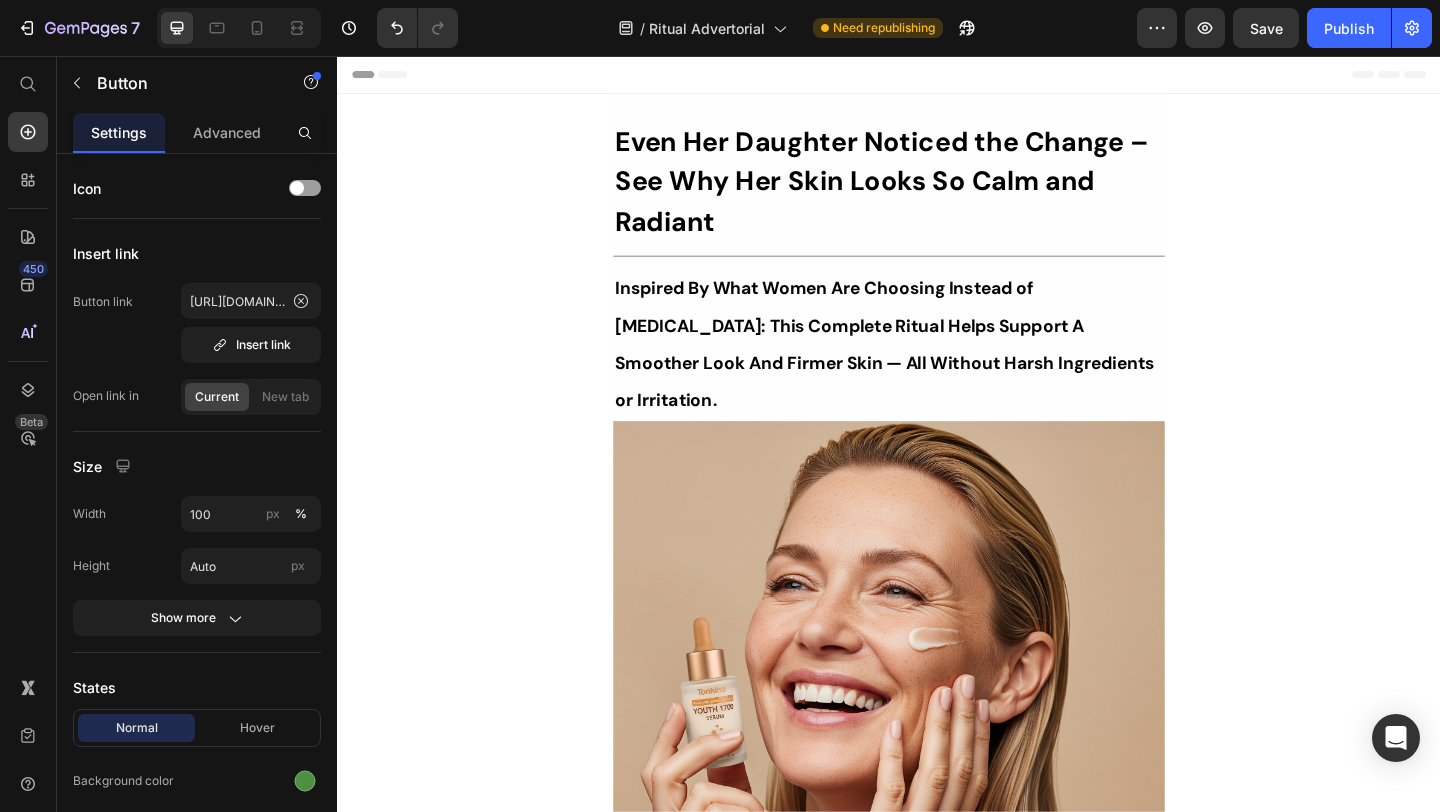 scroll, scrollTop: 15567, scrollLeft: 0, axis: vertical 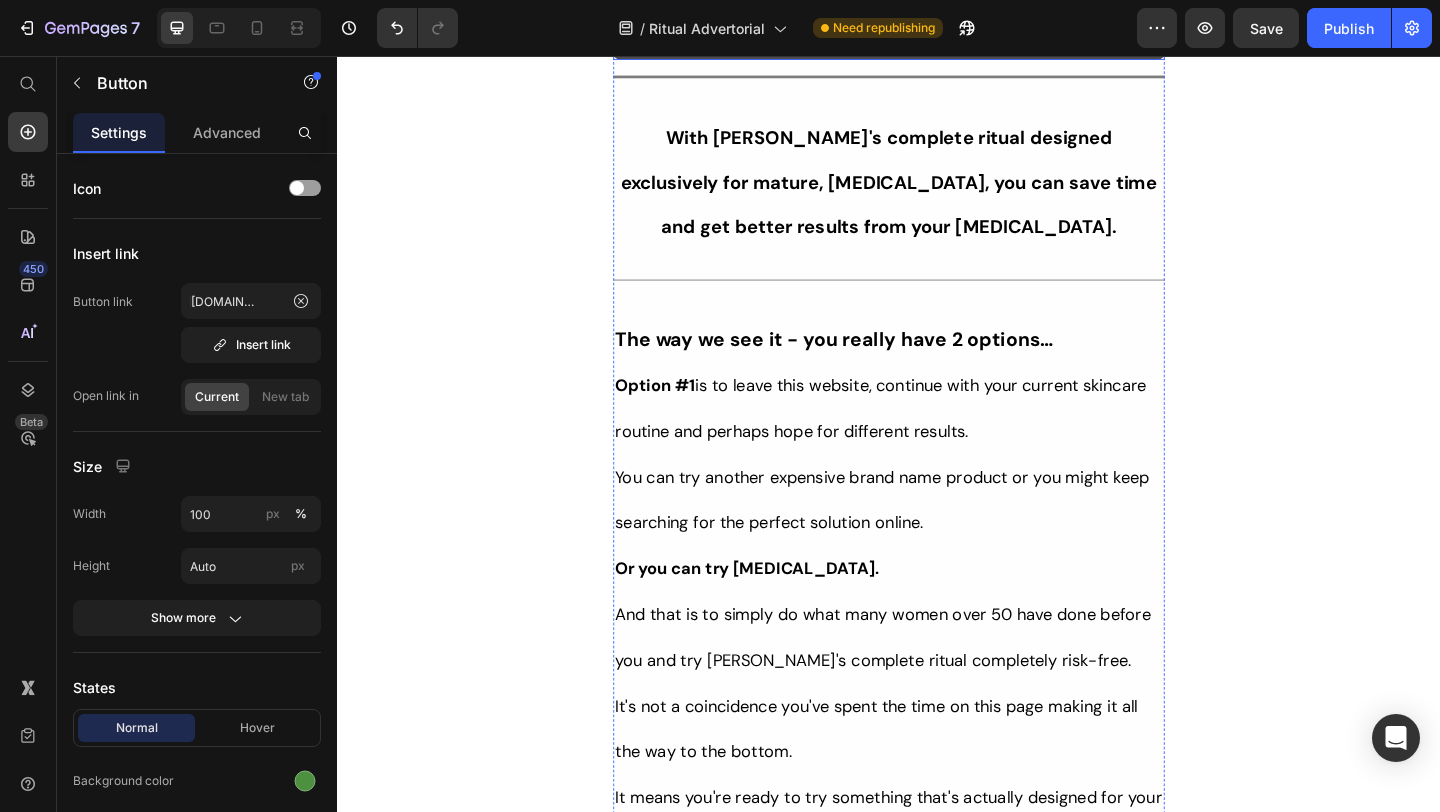 click on "APPLY DISCOUNT & CHECK AVAILABILITY" at bounding box center [937, 31] 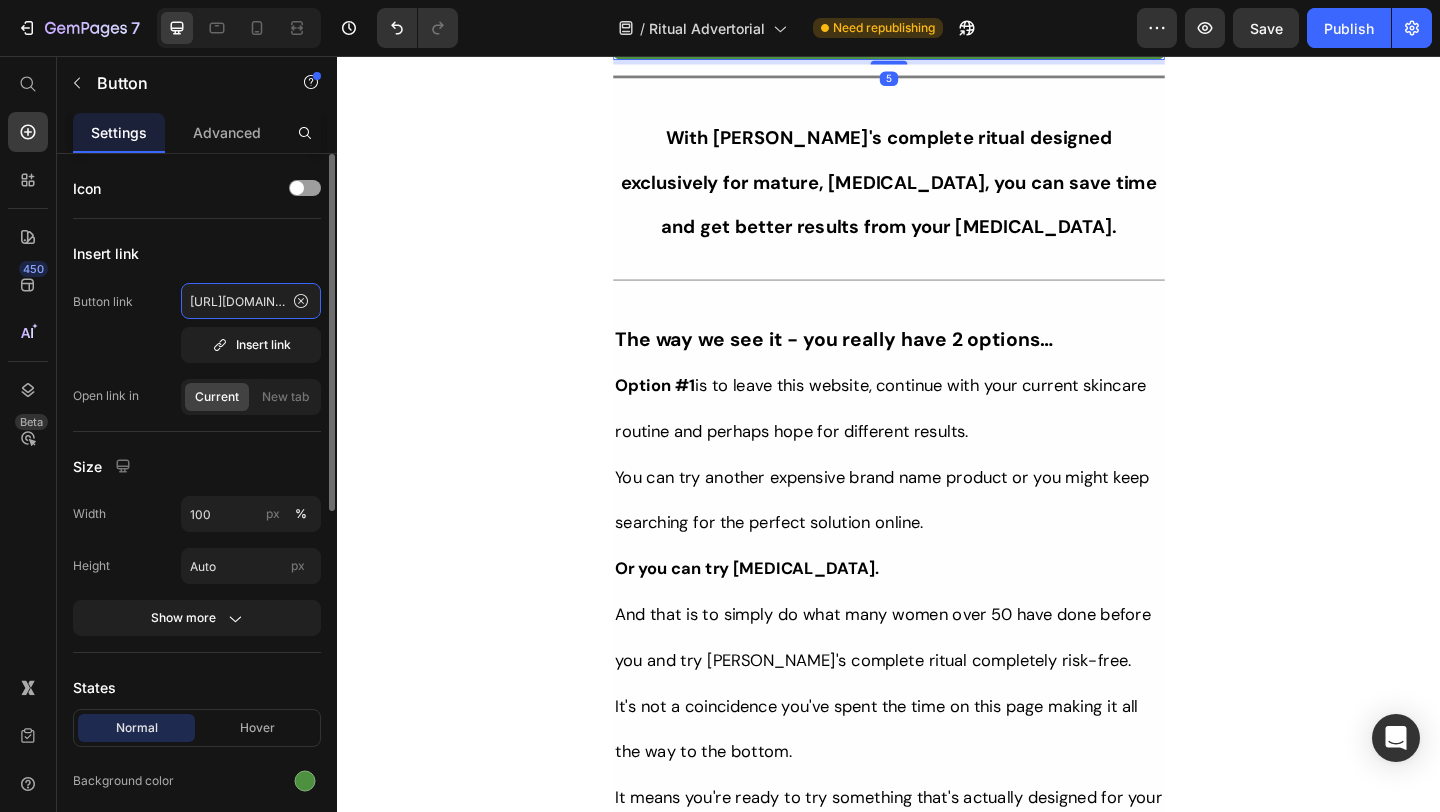 click on "[URL][DOMAIN_NAME]" 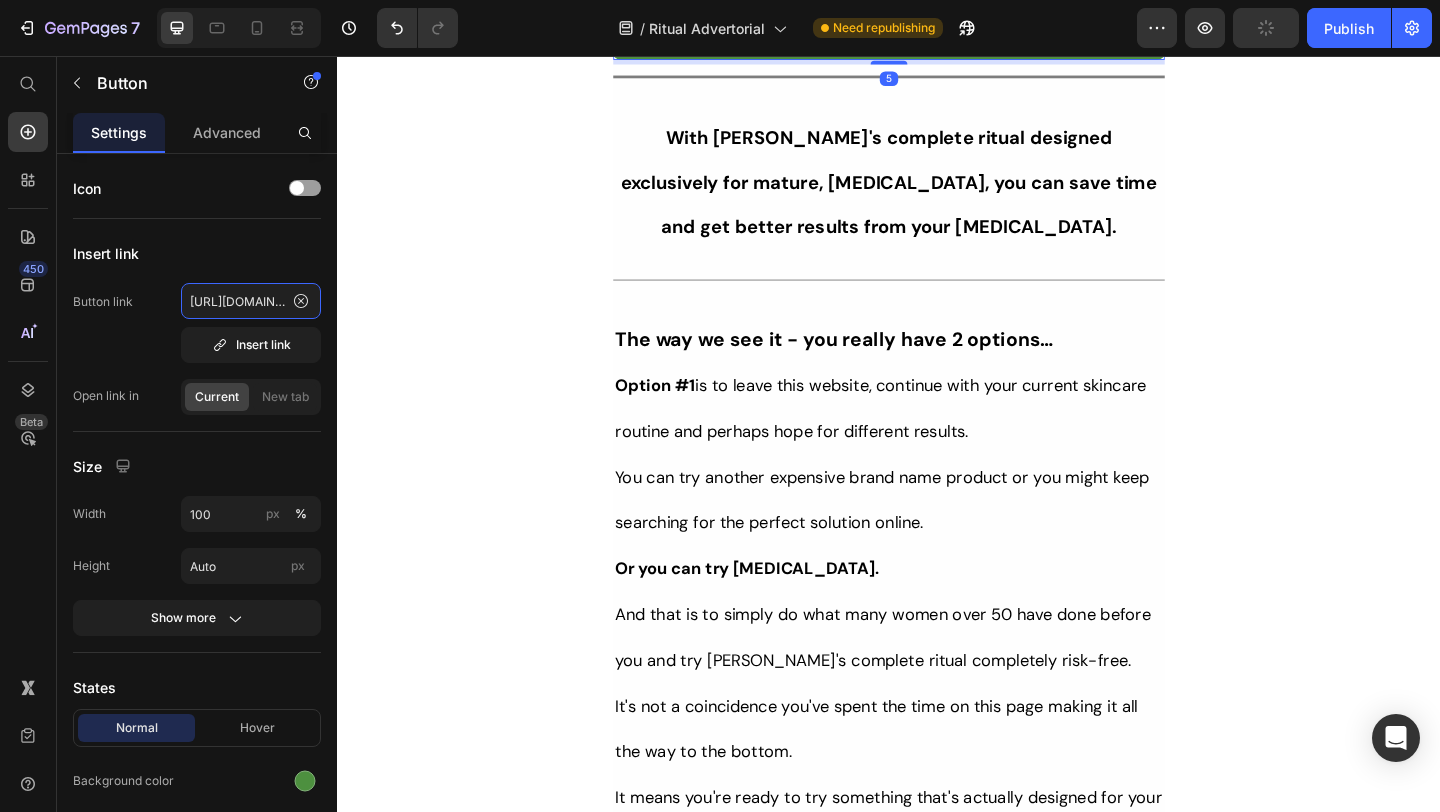 scroll, scrollTop: 0, scrollLeft: 188, axis: horizontal 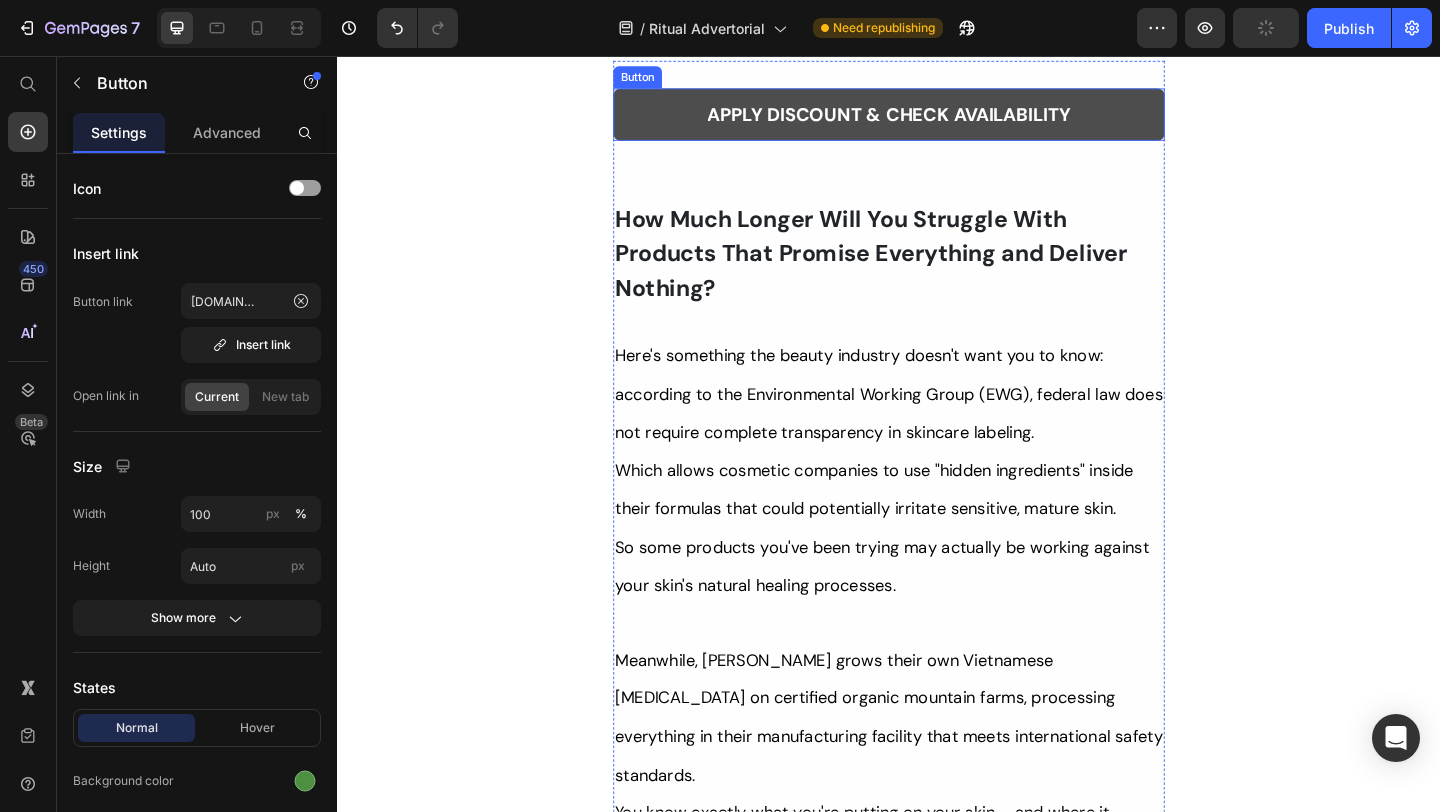 click on "APPLY DISCOUNT & CHECK AVAILABILITY" at bounding box center (937, 119) 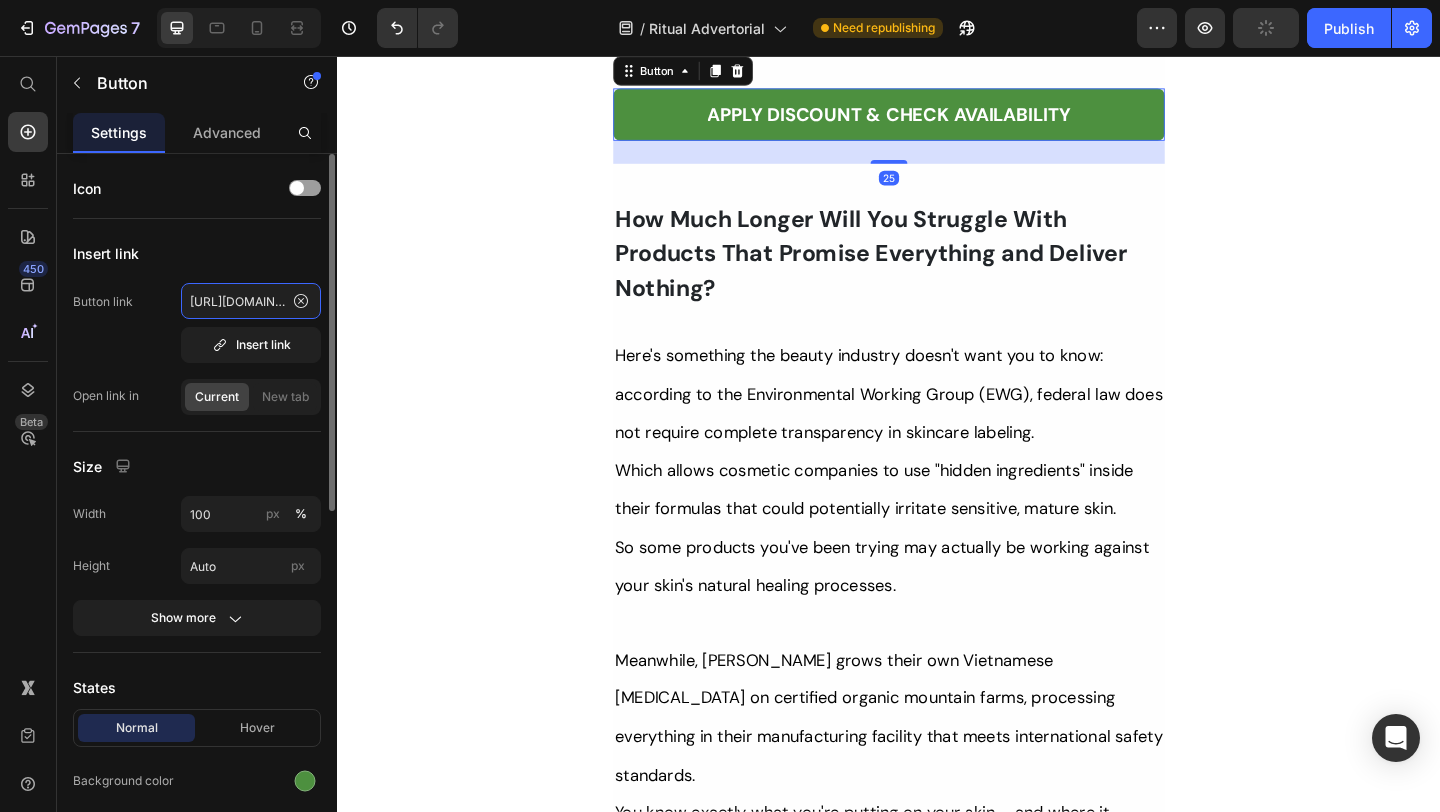 click on "[URL][DOMAIN_NAME]" 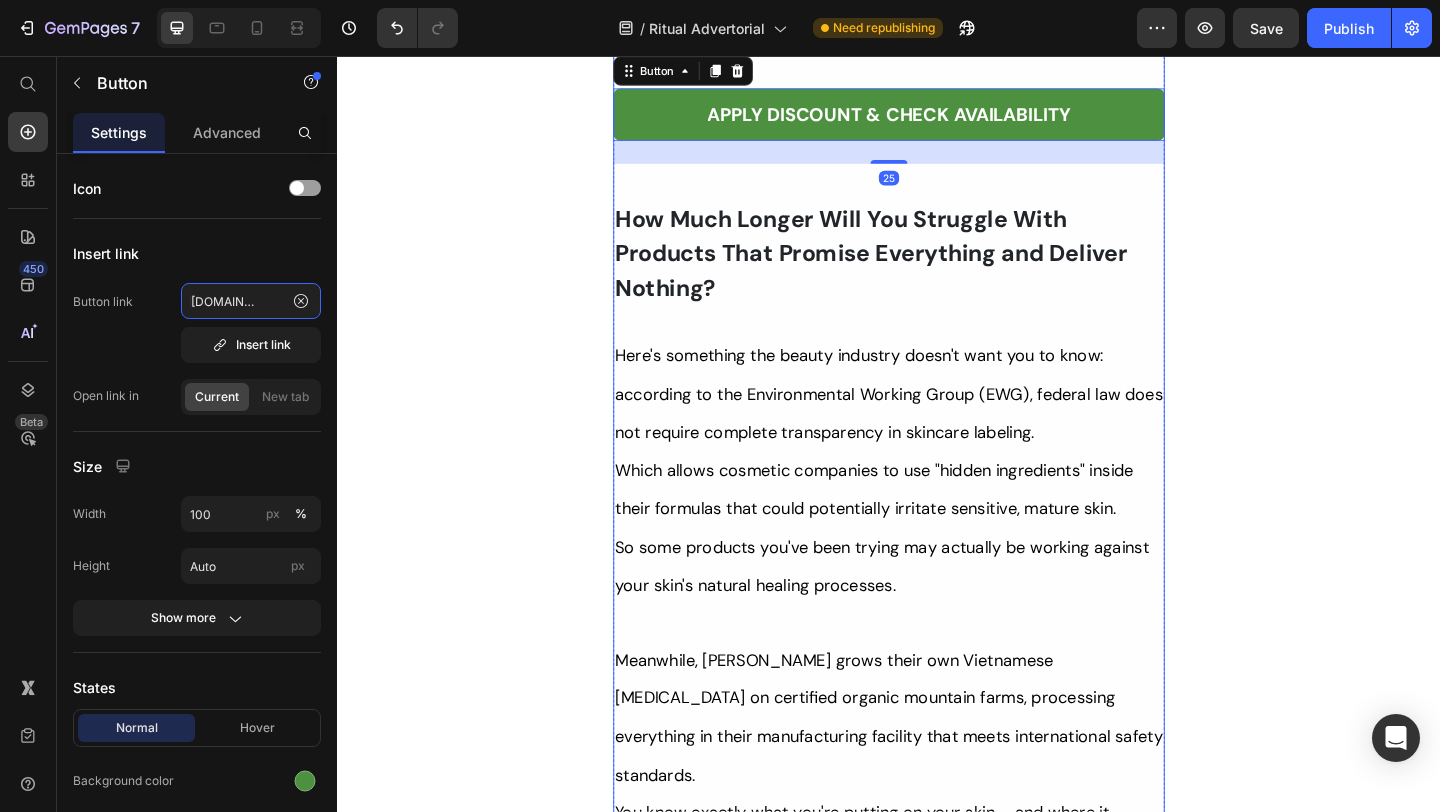 scroll, scrollTop: 0, scrollLeft: 177, axis: horizontal 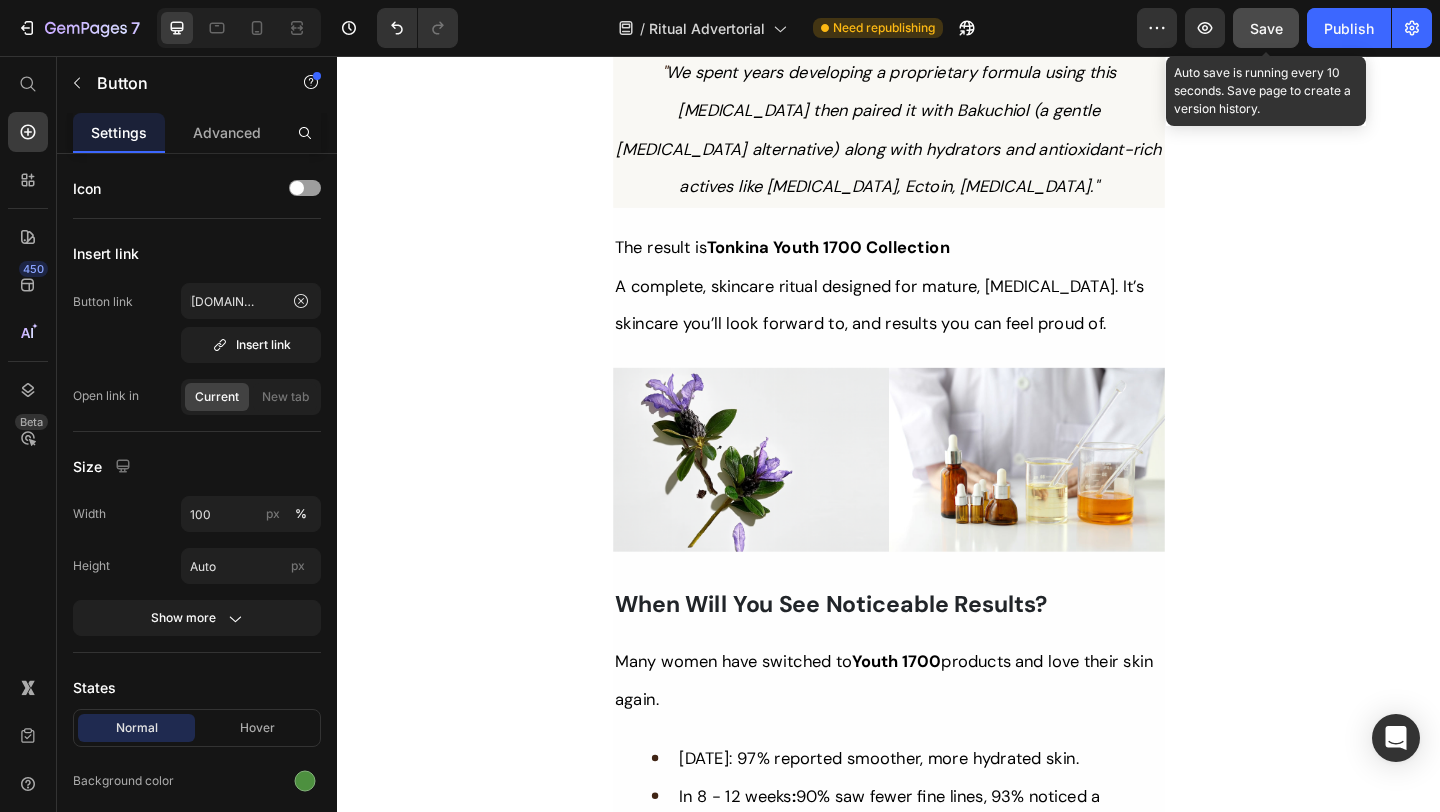 click on "Save" 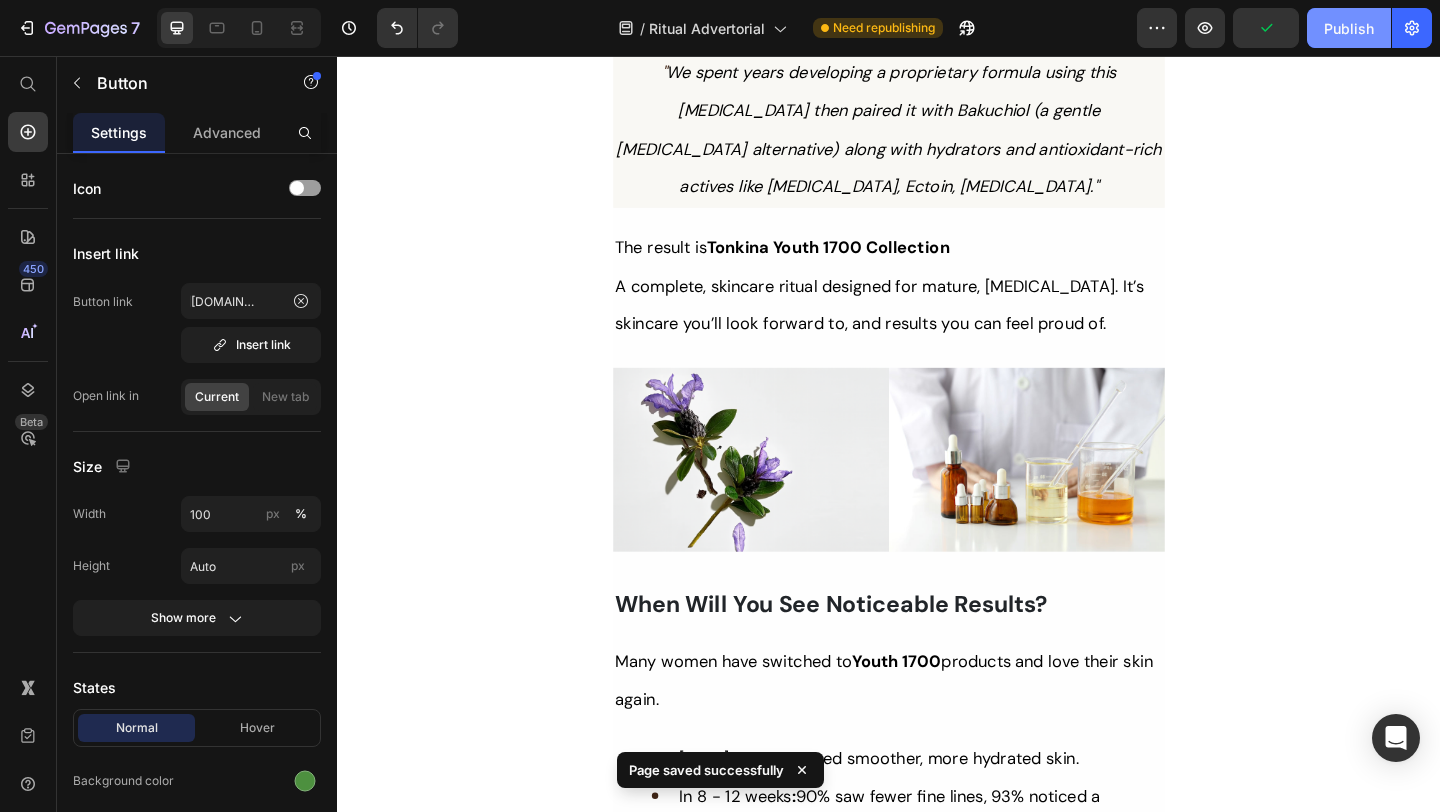 scroll, scrollTop: 0, scrollLeft: 0, axis: both 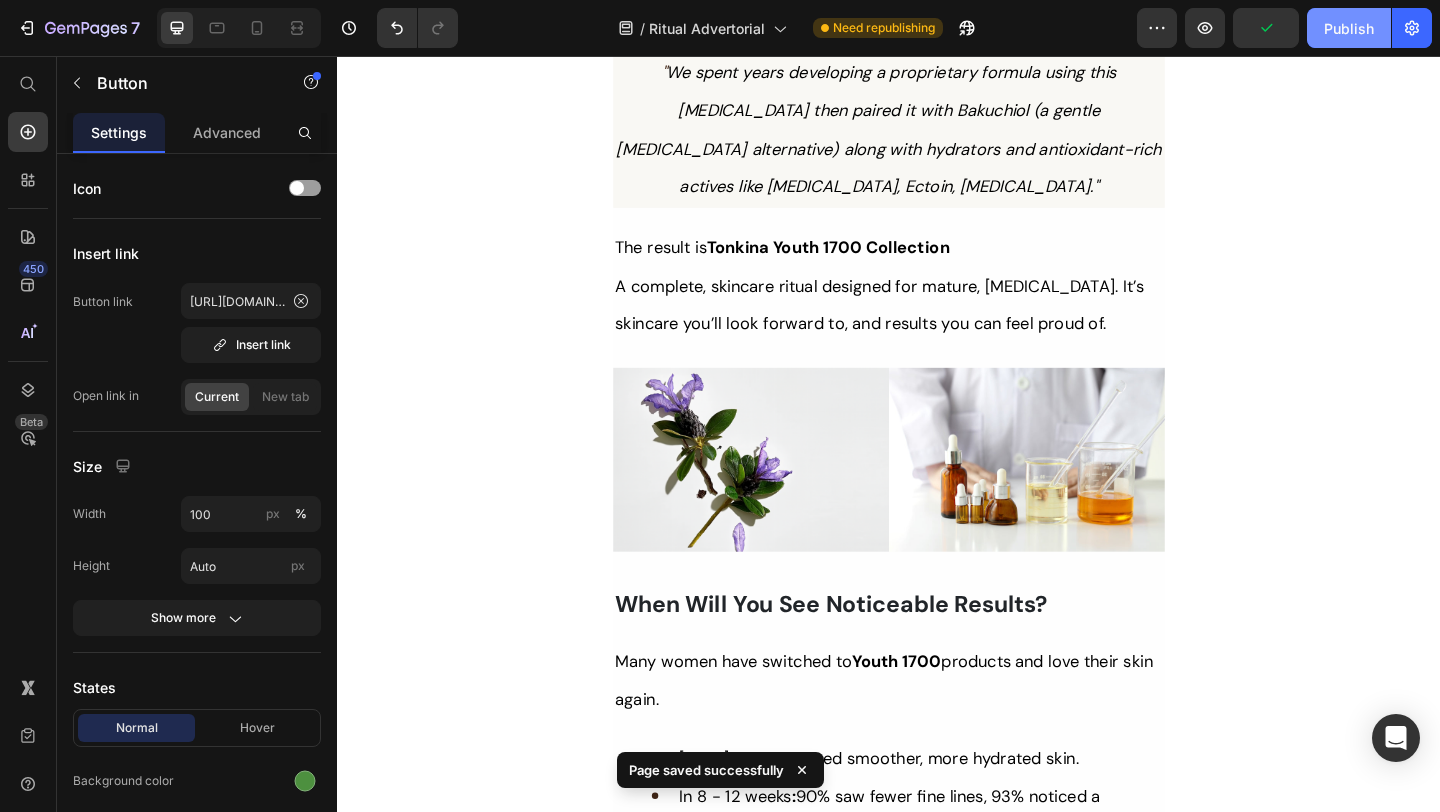 click on "Publish" at bounding box center (1349, 28) 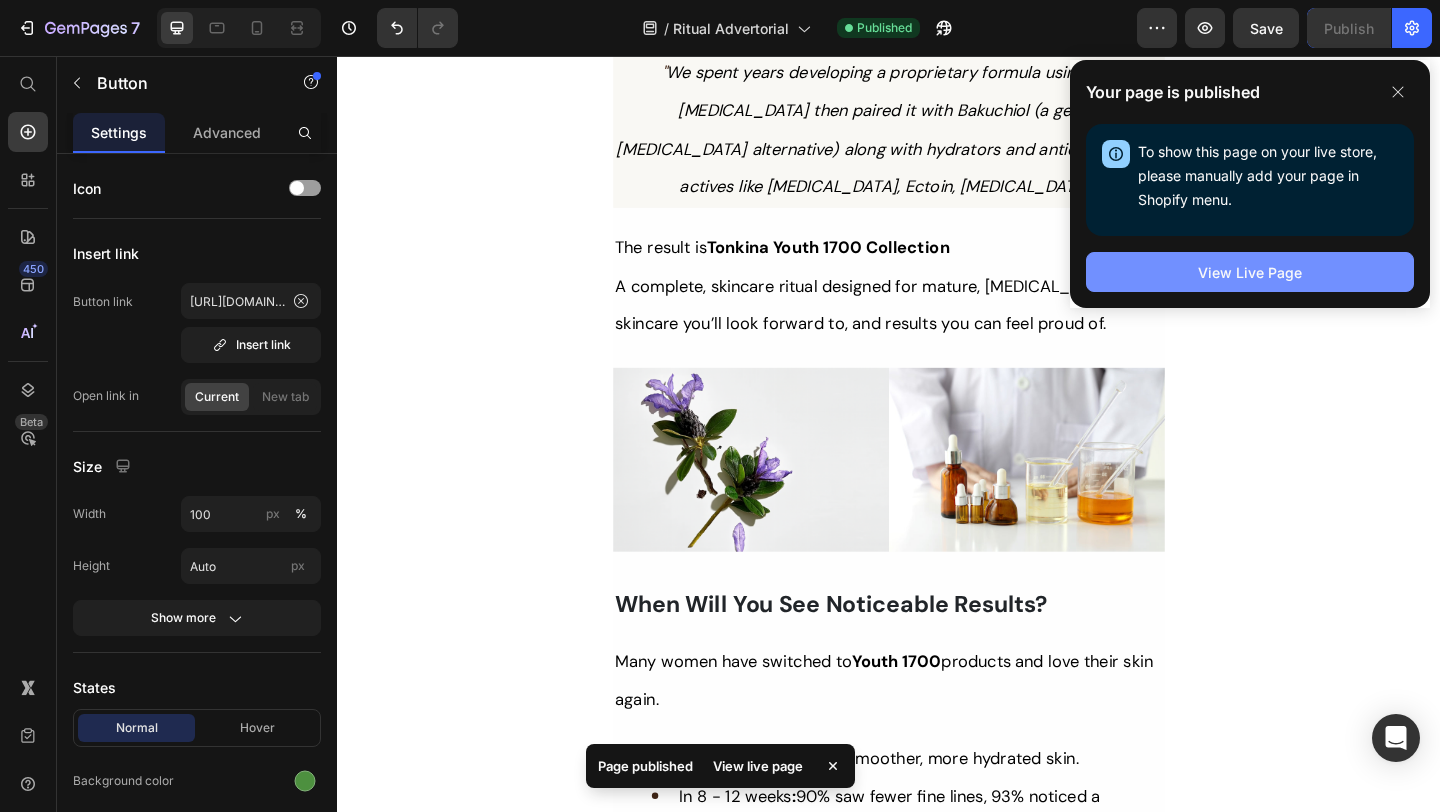 click on "View Live Page" at bounding box center (1250, 272) 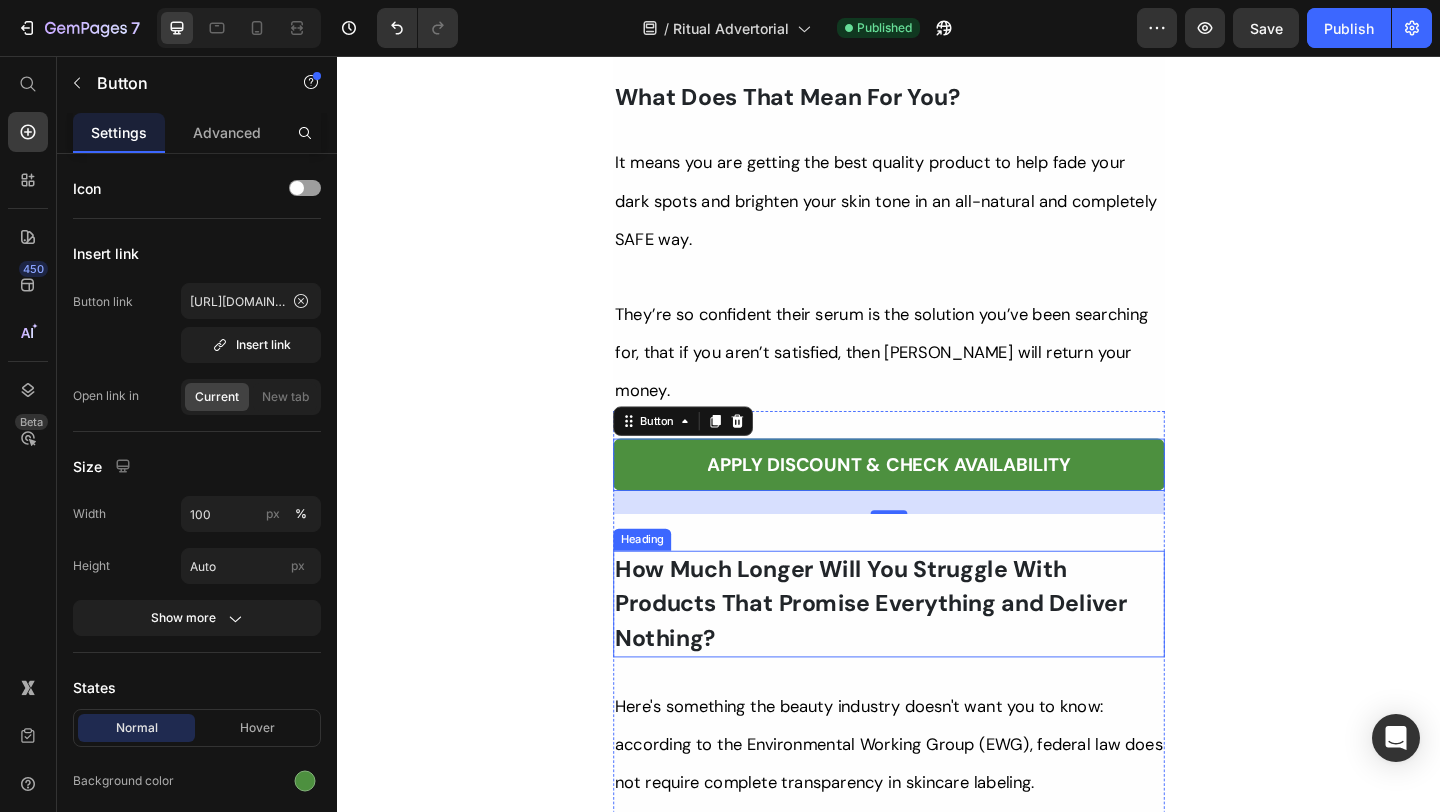 scroll, scrollTop: 12349, scrollLeft: 0, axis: vertical 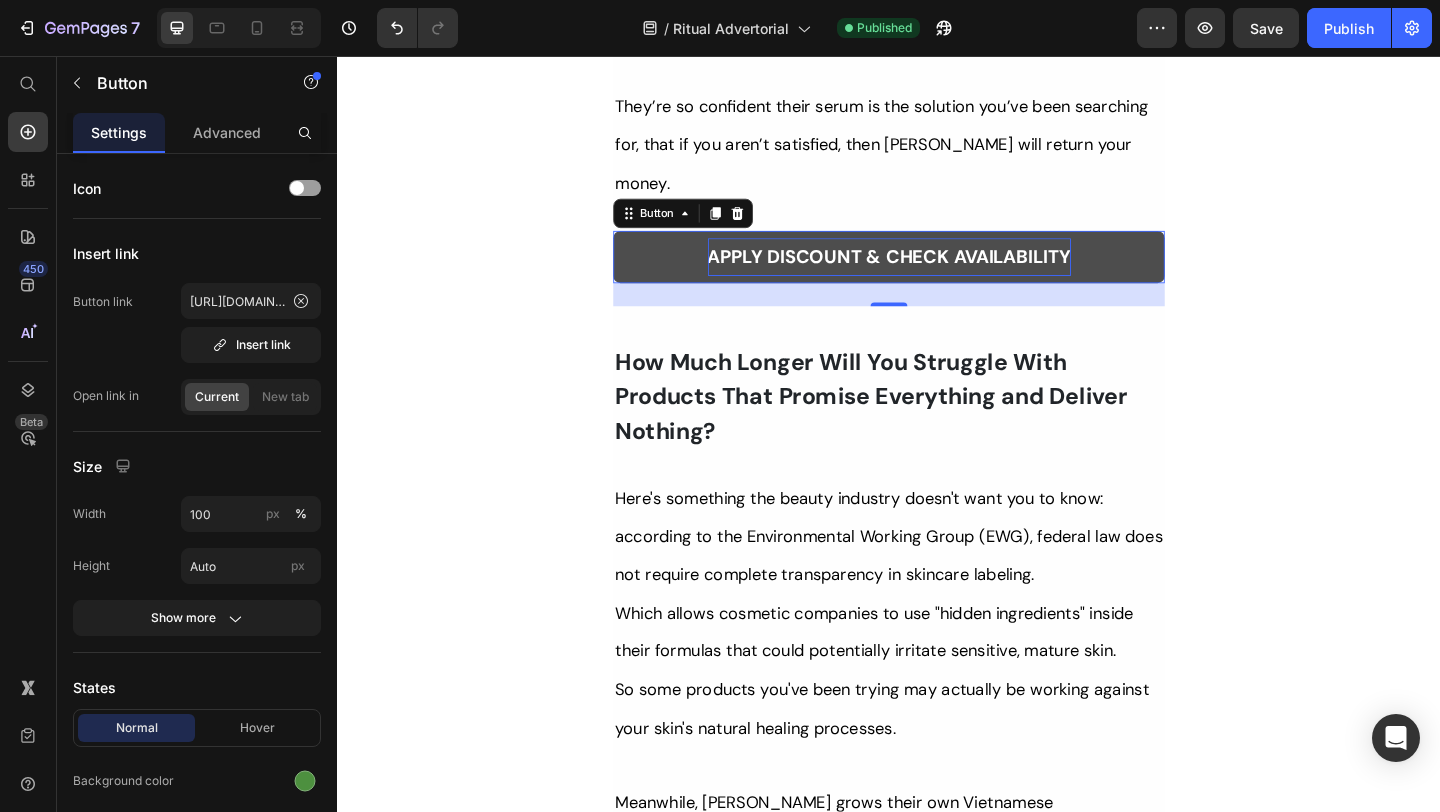 click on "APPLY DISCOUNT & CHECK AVAILABILITY" at bounding box center (937, 274) 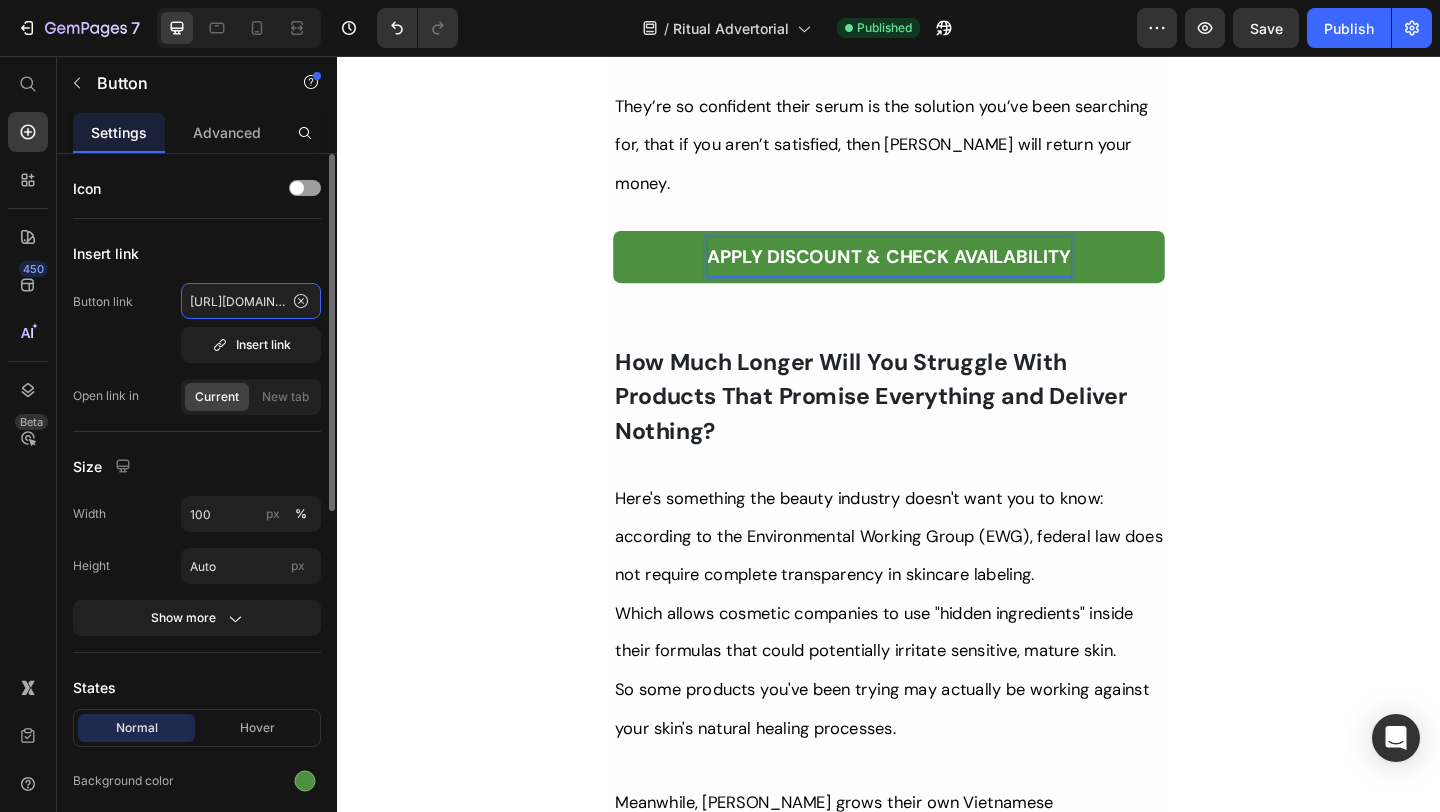 click on "[URL][DOMAIN_NAME]" 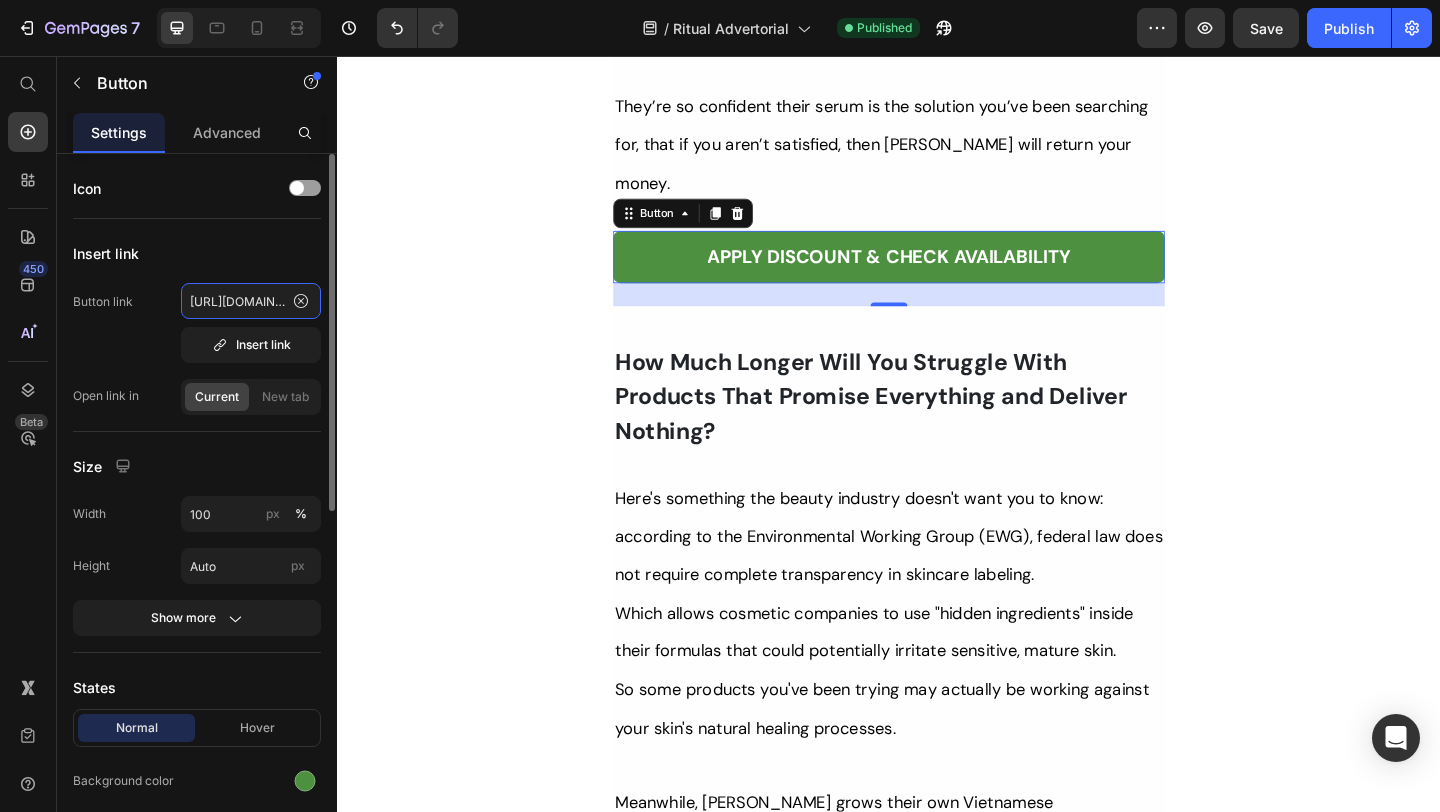 type on "[URL][DOMAIN_NAME]" 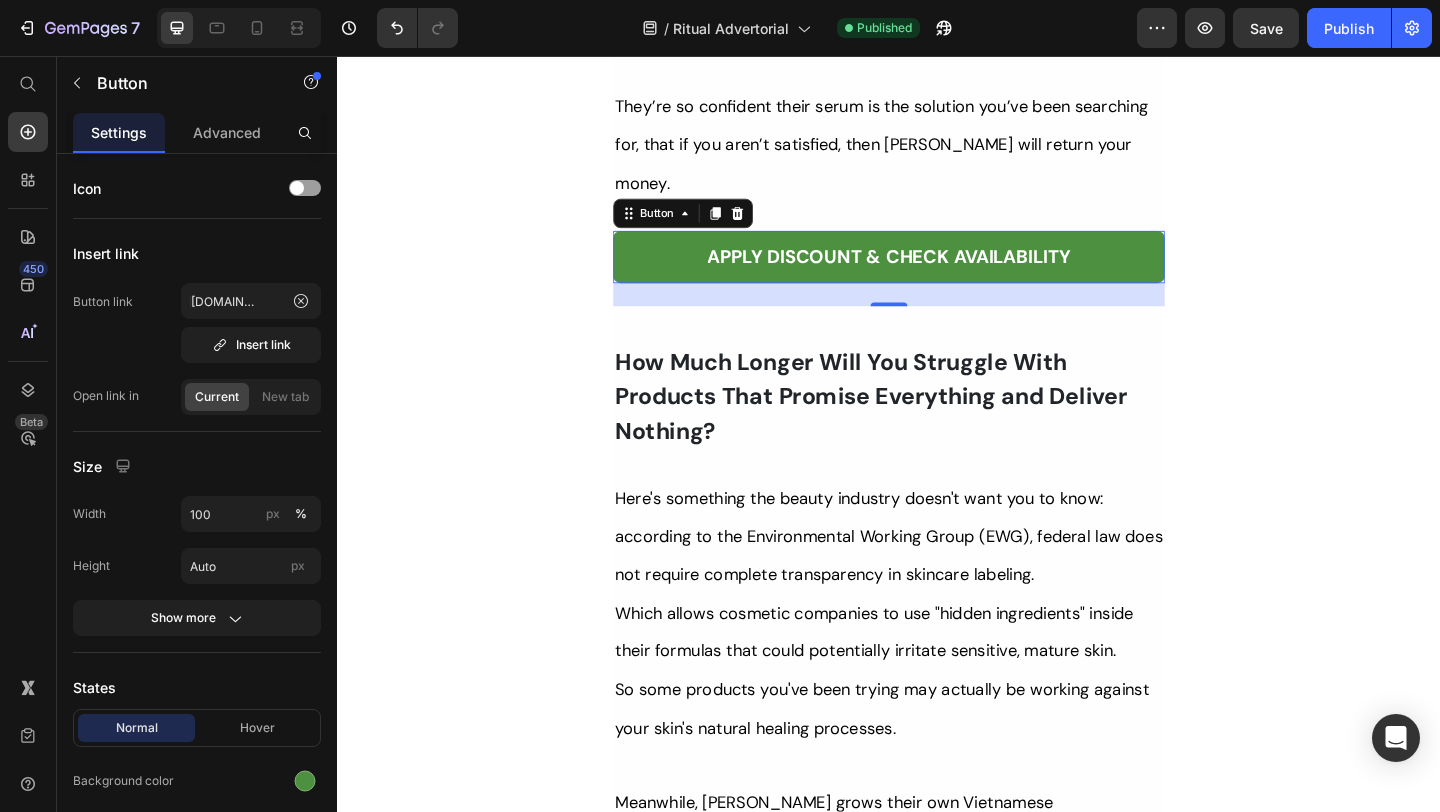 click on "Even Her Daughter Noticed the Change – See Why Her Skin Looks So Calm and Radiant Heading                Title Line Inspired By What Women Are Choosing Instead of [MEDICAL_DATA]: This Complete Ritual Helps Support A Smoother Look And Firmer Skin — All Without Harsh Ingredients or Irritation. Heading Image [DEMOGRAPHIC_DATA], what if I told you that many radiant women over 50 are skipping harsh treatments and seeing beautiful changes through consistent, gentle care, naturally?   Here’s what the beauty industry doesn’t want you to know: You don’t need injections or harsh treatments to look radiant.   While they push expensive procedures and synthetic creams, a quiet shift is happening among smart, discerning women — who’ve found something different.   A new brand called  Tonkina  is leading the way with a breakthrough discovery: A rare species of Vietnamese [MEDICAL_DATA], newly researched and shown to contain  up to 4x more skin-renewing saponins 1 2  than even Korean [MEDICAL_DATA]. without irritation, without damage   1 2" at bounding box center (937, -3350) 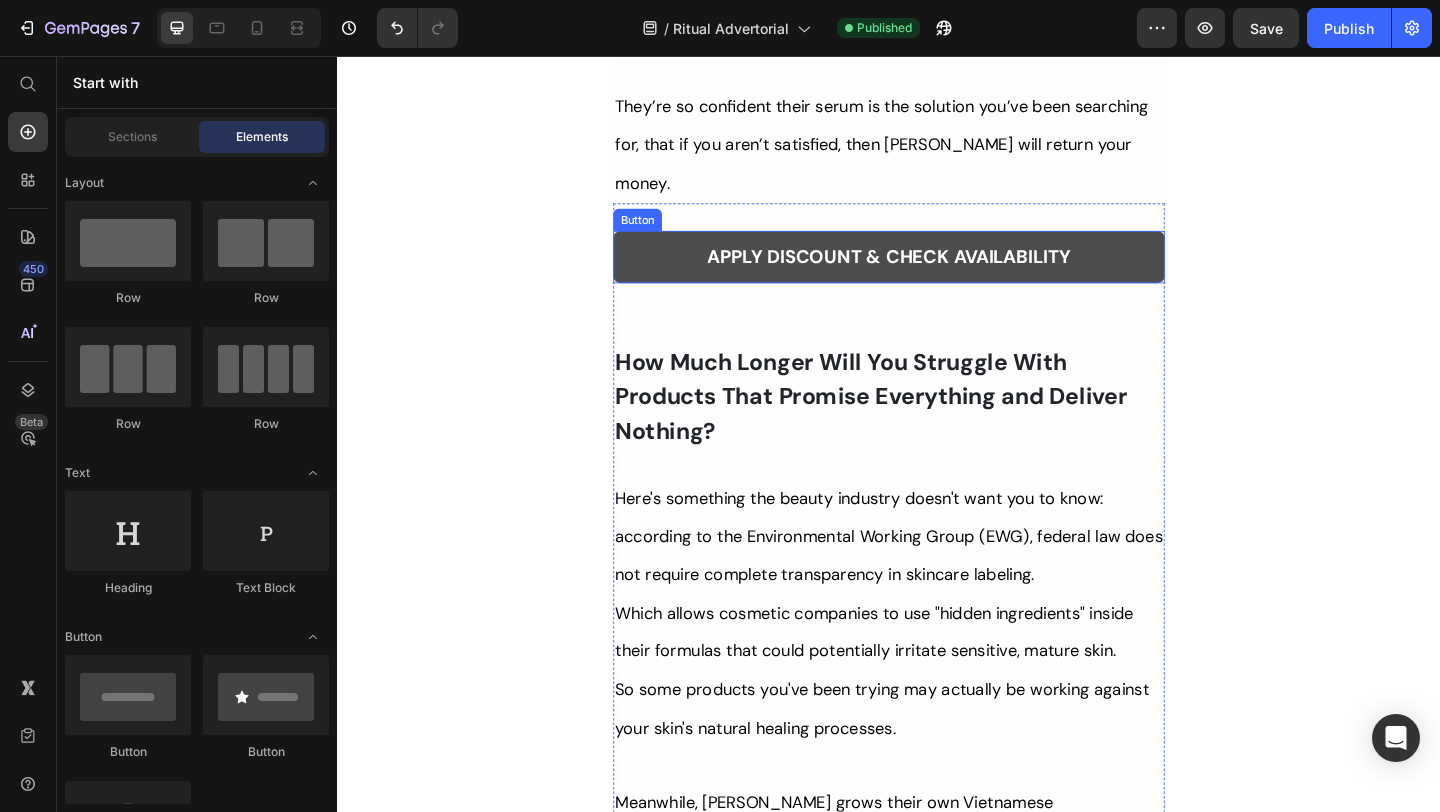 click on "APPLY DISCOUNT & CHECK AVAILABILITY" at bounding box center (937, 274) 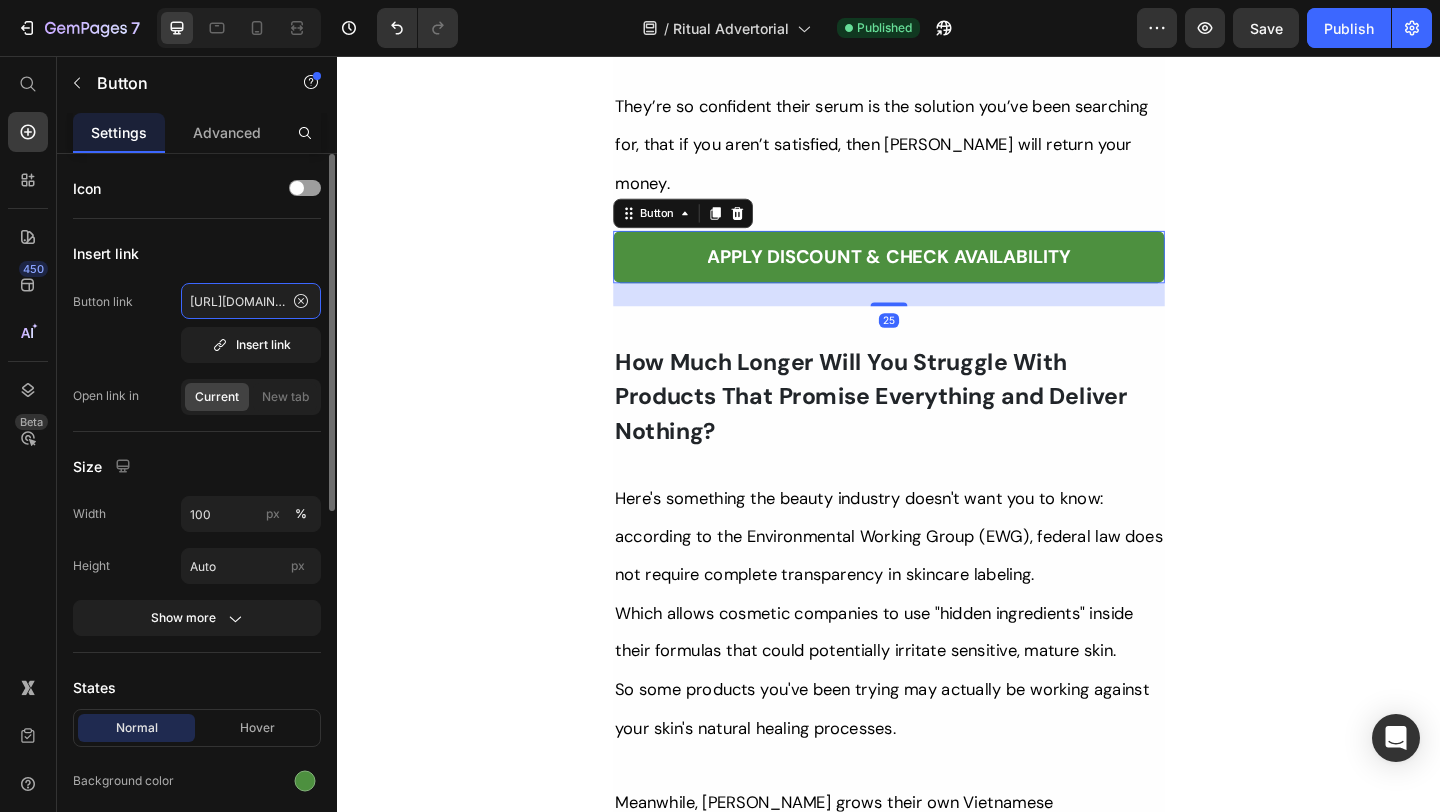 click on "[URL][DOMAIN_NAME]" 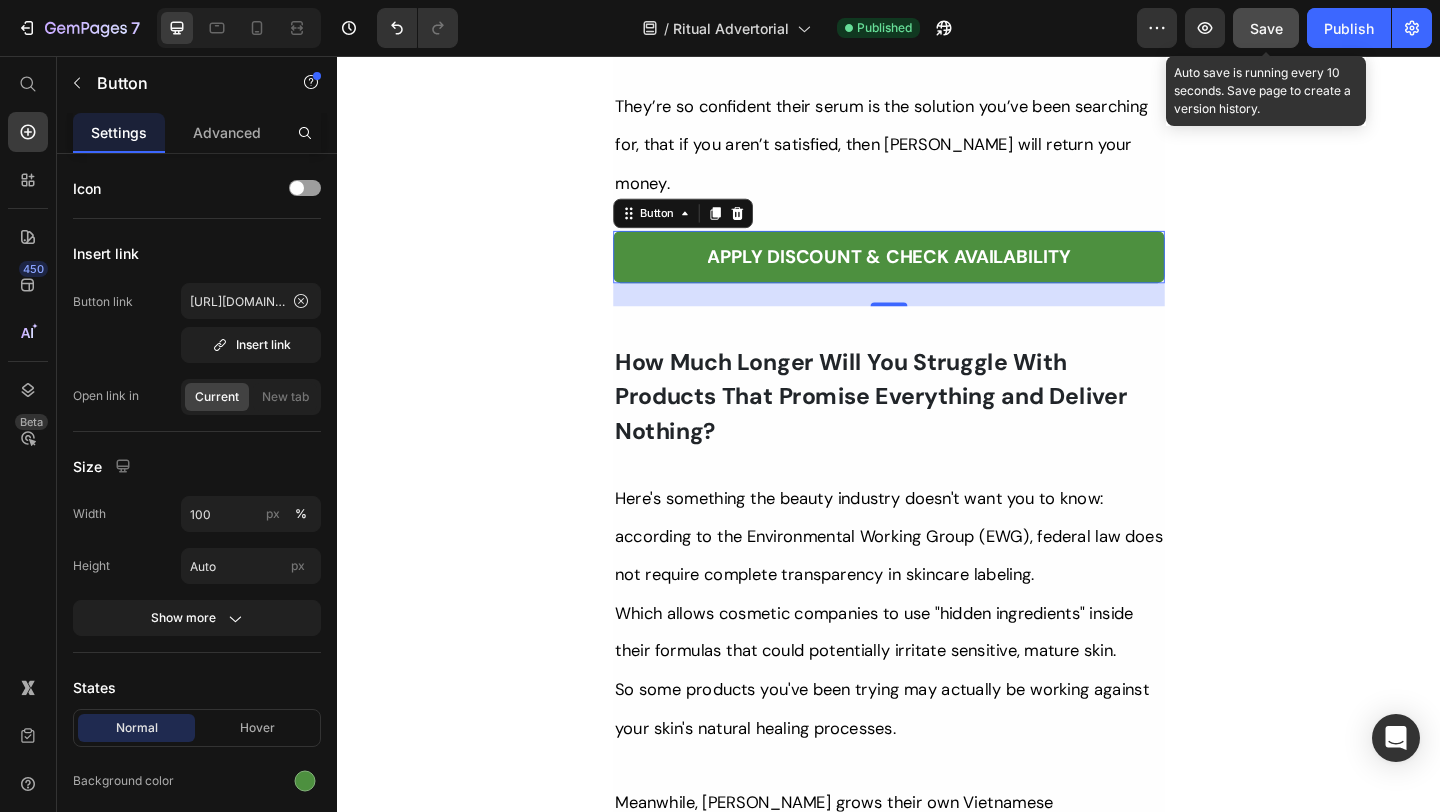 click on "Save" at bounding box center (1266, 28) 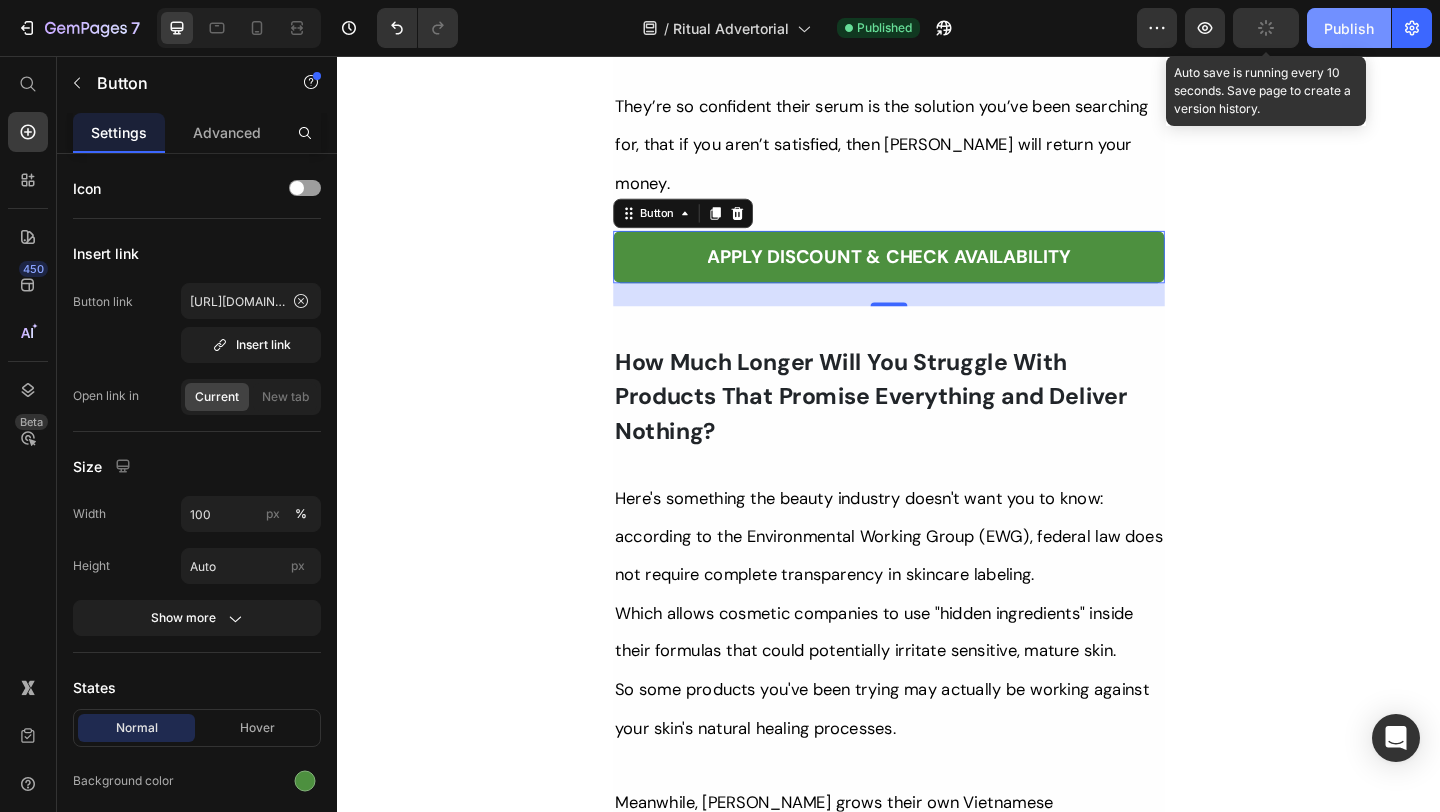 click on "Publish" at bounding box center (1349, 28) 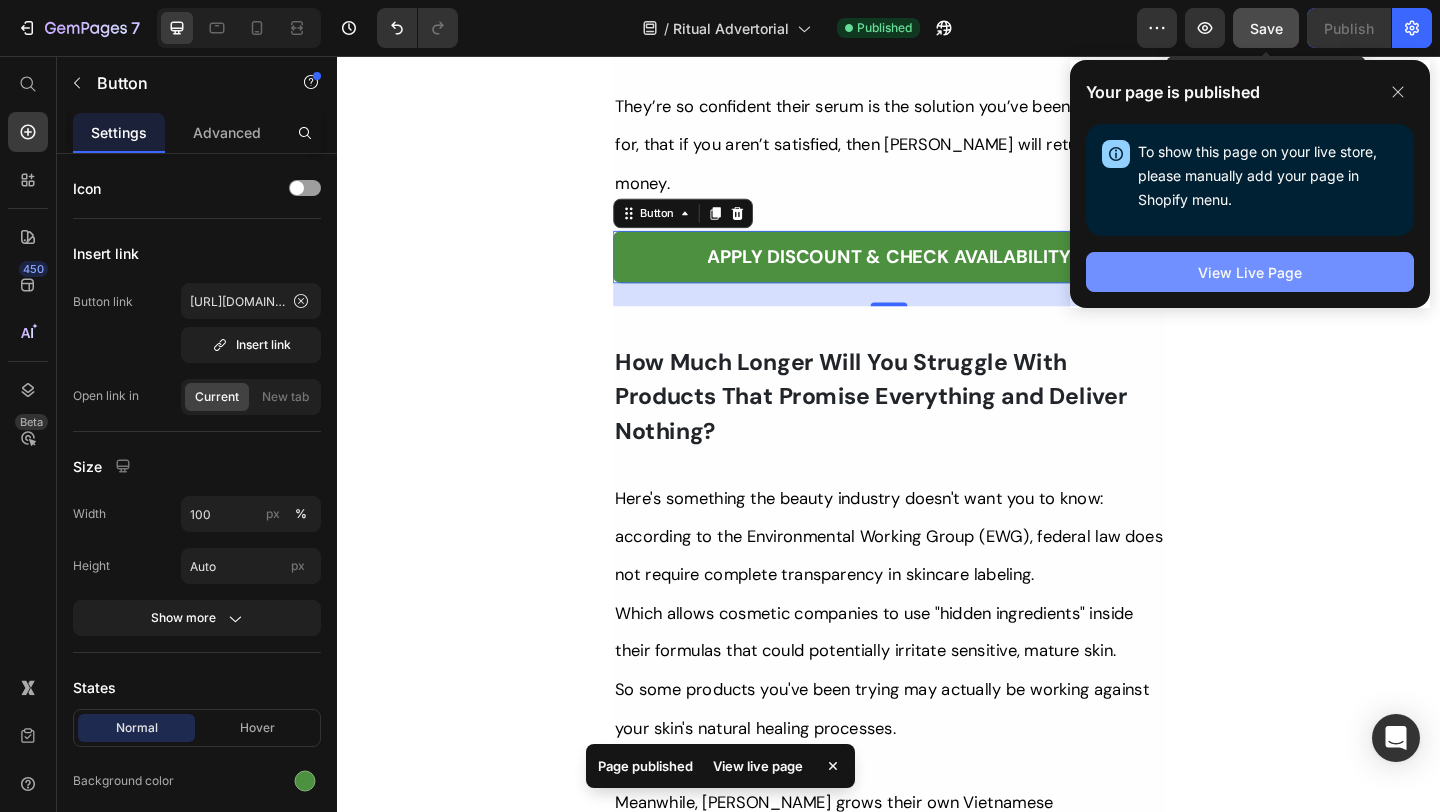 click on "View Live Page" at bounding box center (1250, 272) 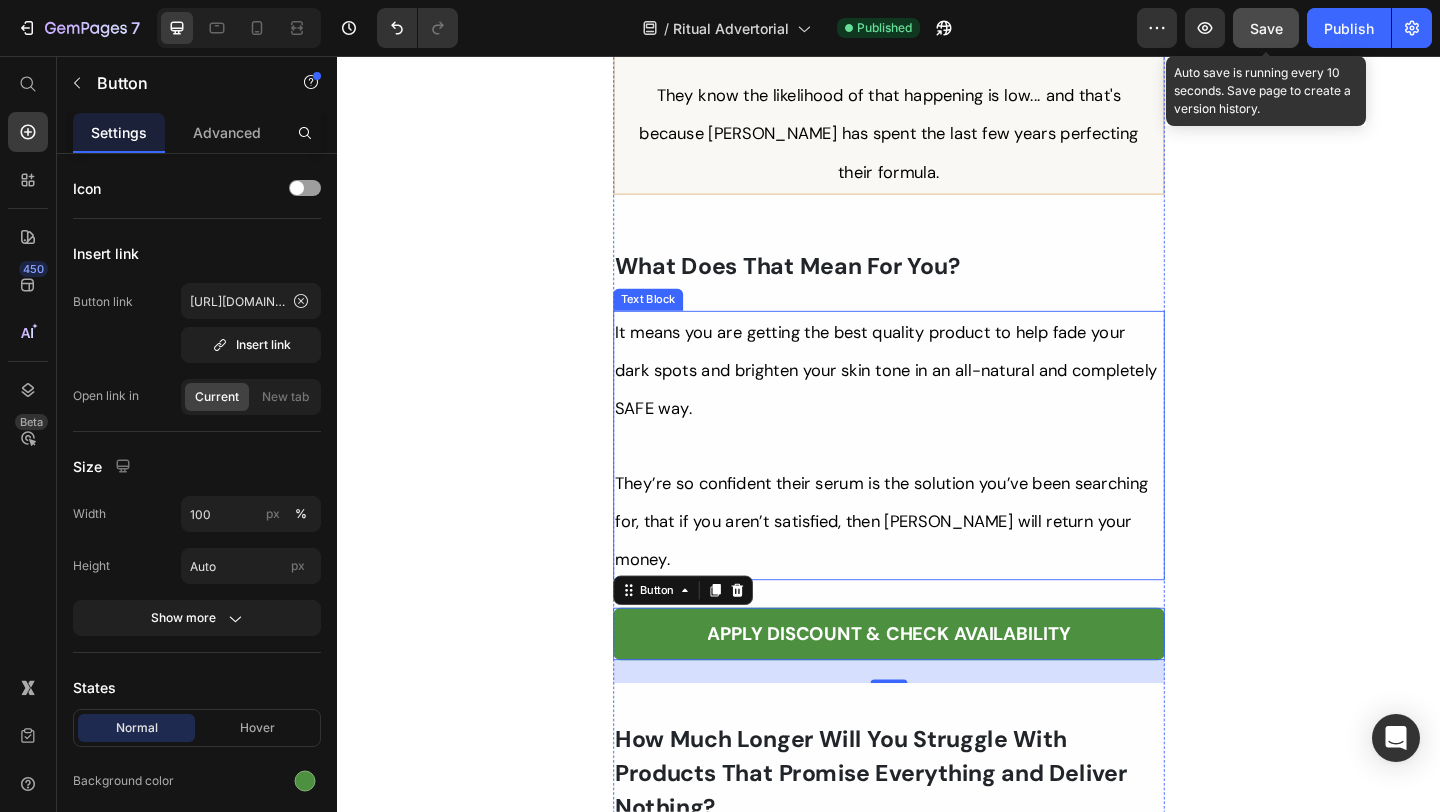 scroll, scrollTop: 11205, scrollLeft: 0, axis: vertical 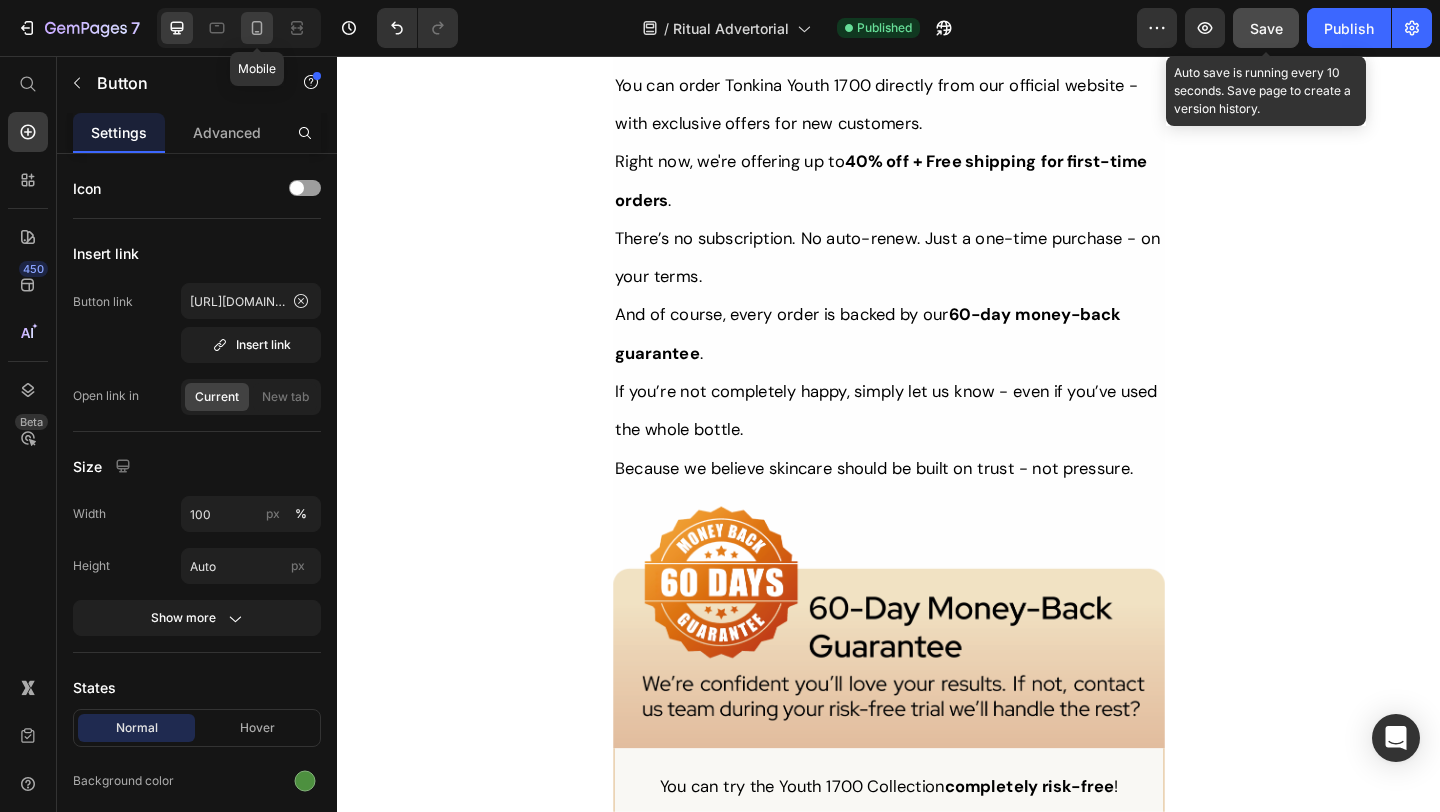 click 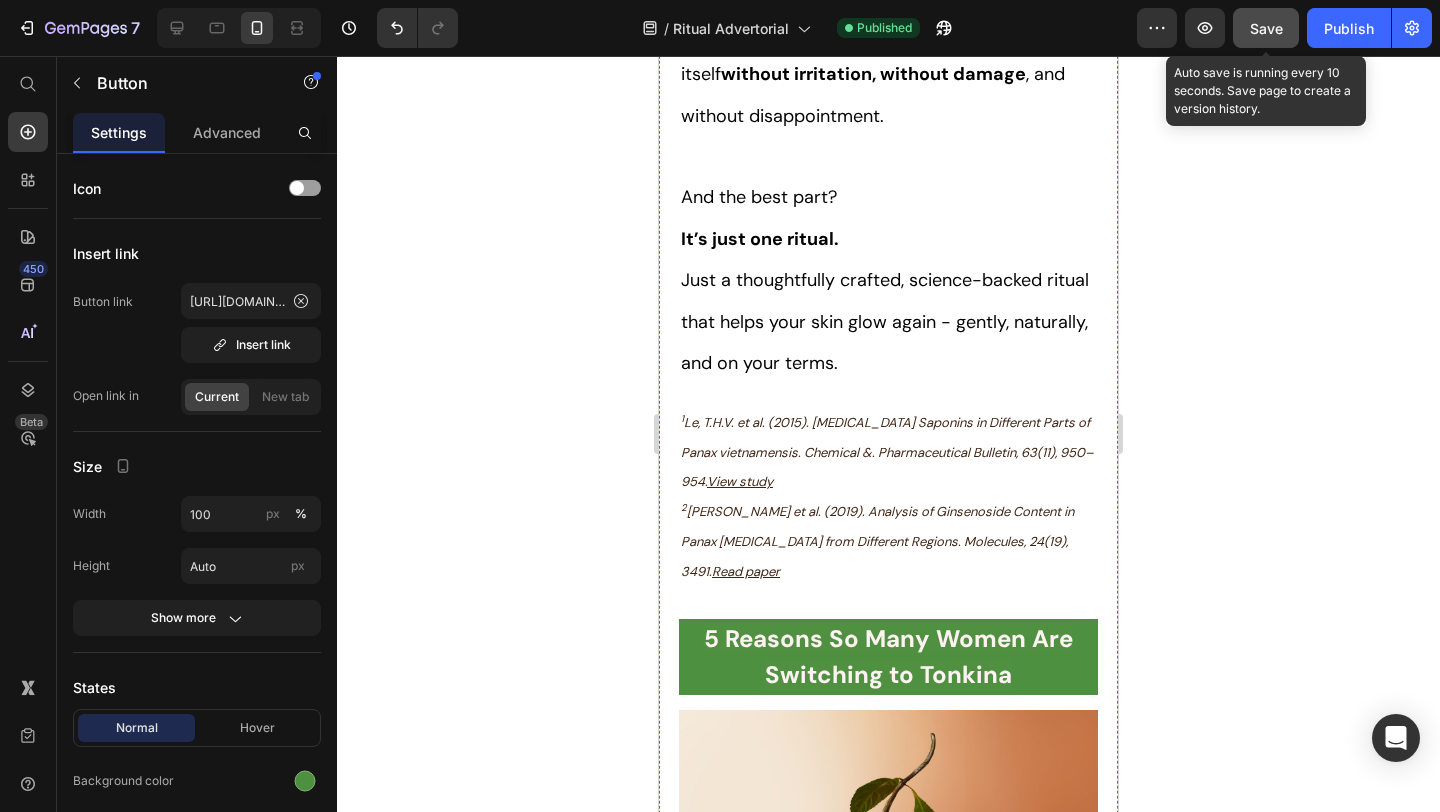 scroll, scrollTop: 2116, scrollLeft: 0, axis: vertical 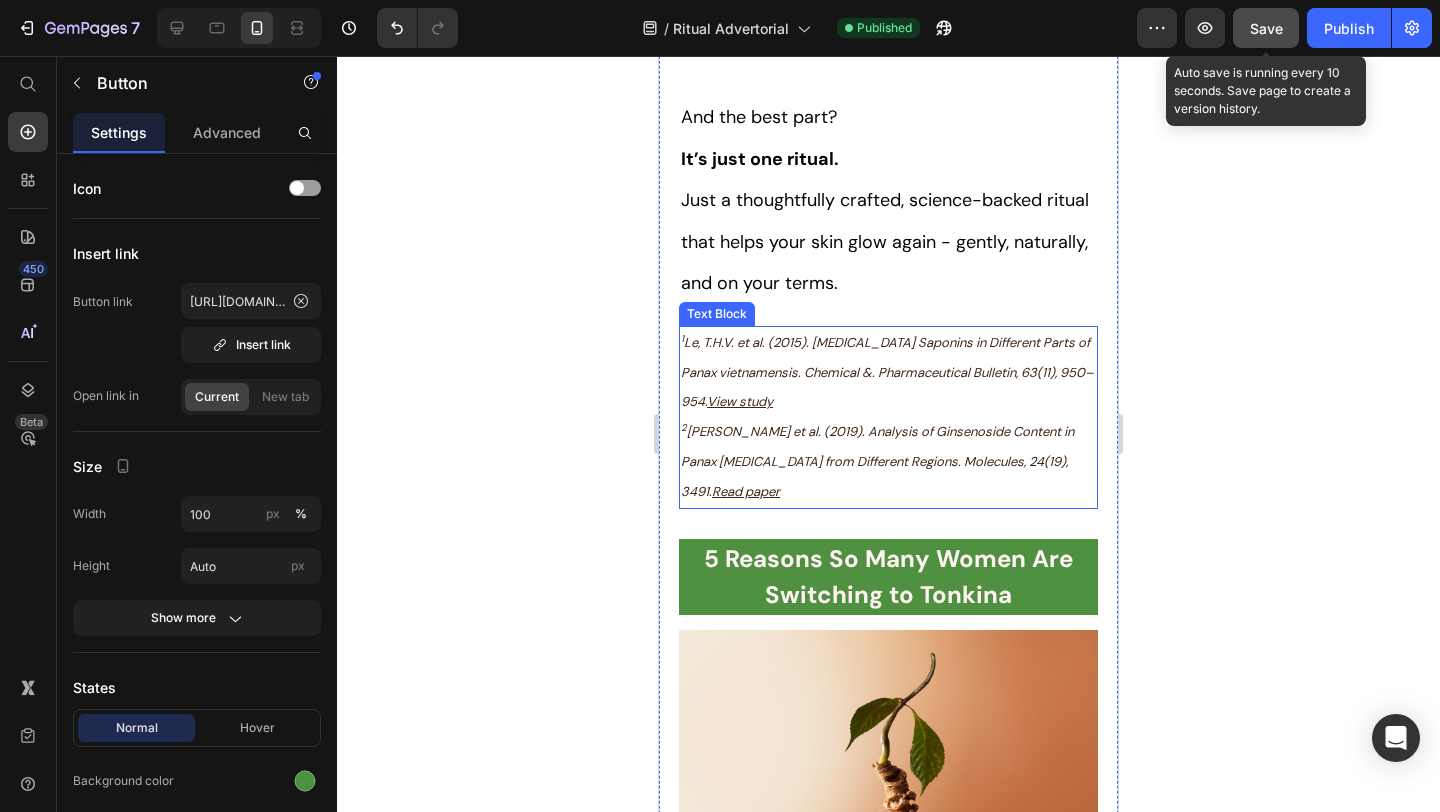 click on "1  Le, T.H.V. et al. (2015). [MEDICAL_DATA] Saponins in Different Parts of Panax vietnamensis. Chemical &. Pharmaceutical Bulletin, 63(11), 950–954.  View study" at bounding box center [888, 372] 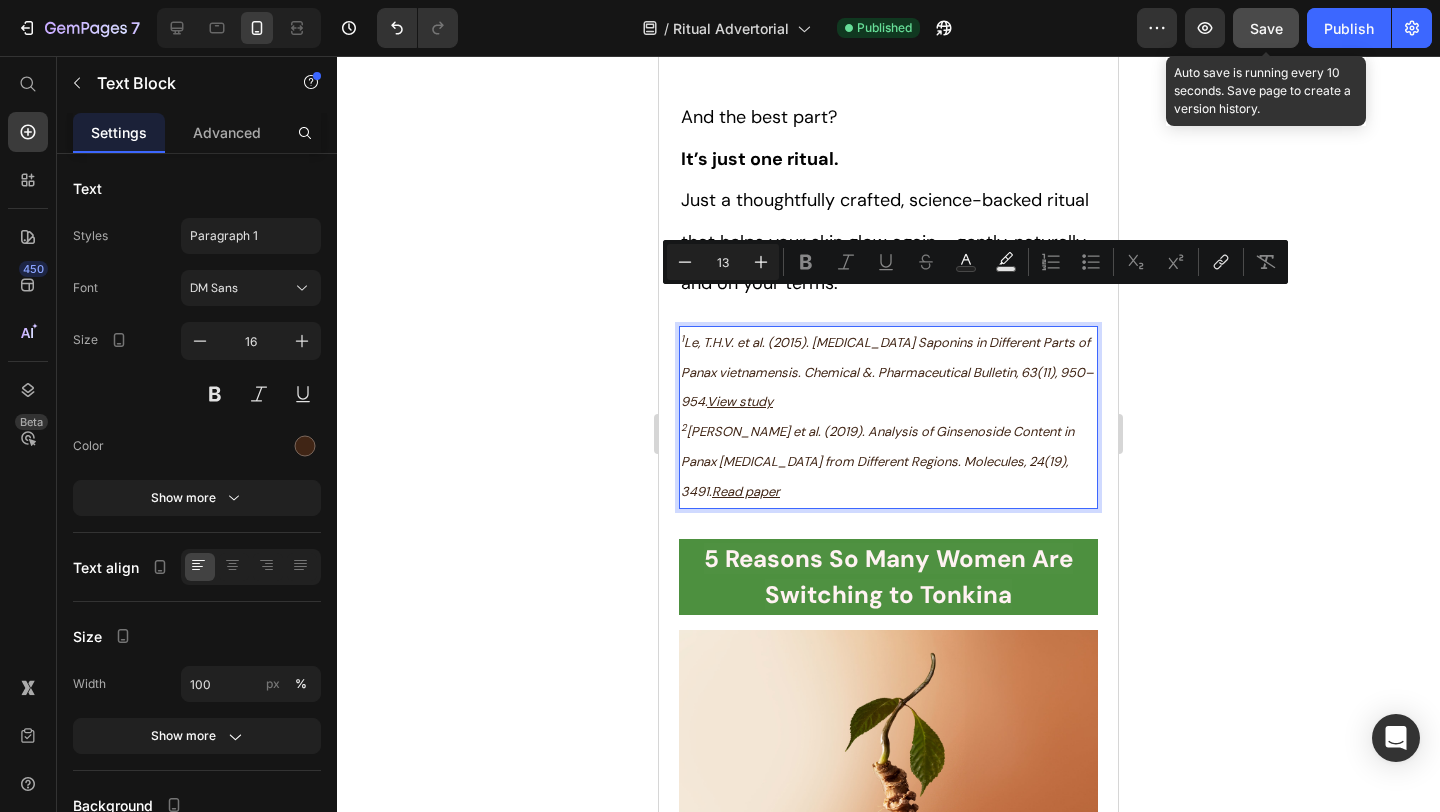 click on "1  Le, T.H.V. et al. (2015). [MEDICAL_DATA] Saponins in Different Parts of Panax vietnamensis. Chemical &. Pharmaceutical Bulletin, 63(11), 950–954.  View study" at bounding box center [888, 372] 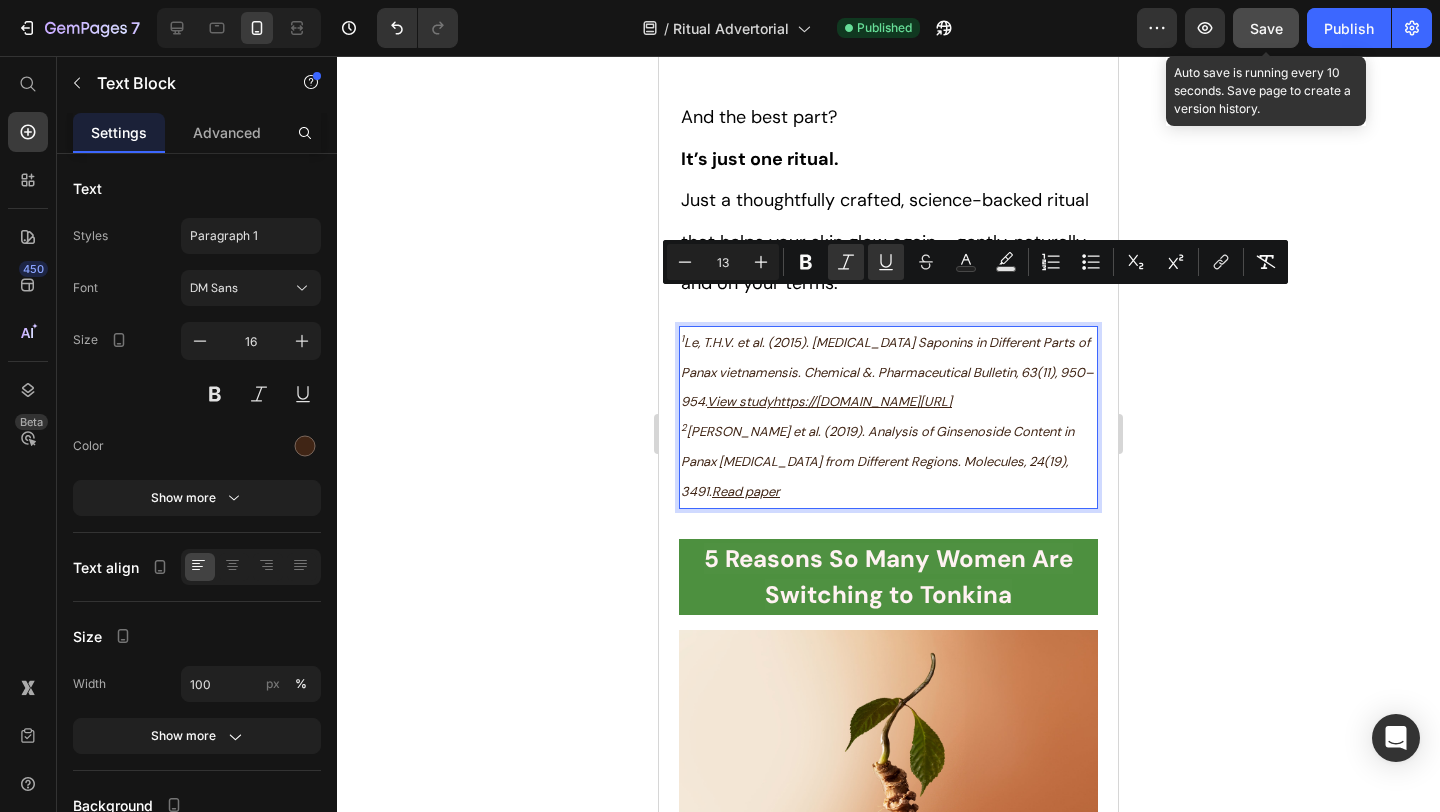 drag, startPoint x: 778, startPoint y: 303, endPoint x: 681, endPoint y: 300, distance: 97.04638 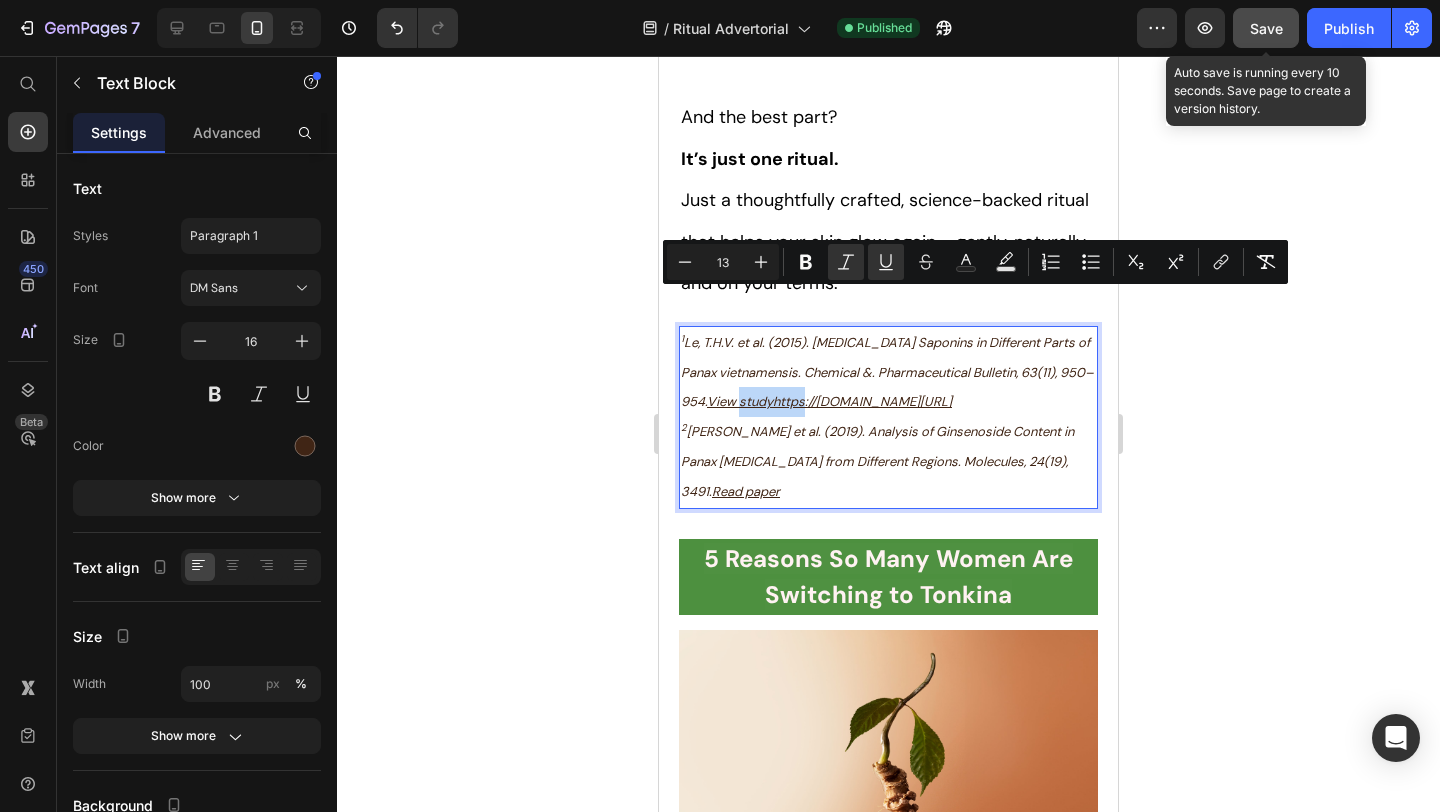 click on "View studyhttps://[DOMAIN_NAME][URL]" at bounding box center [829, 401] 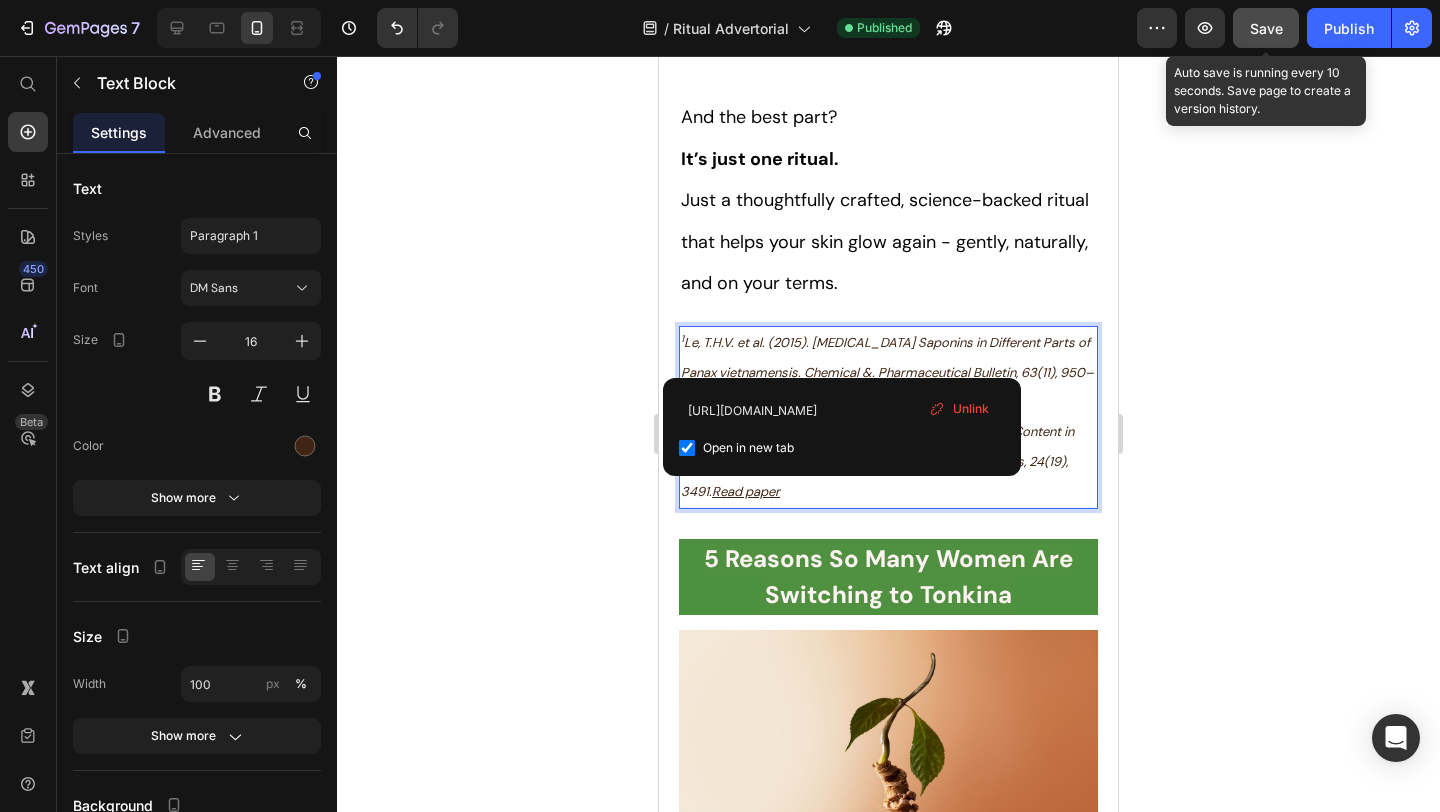 click on "Unlink" at bounding box center [971, 409] 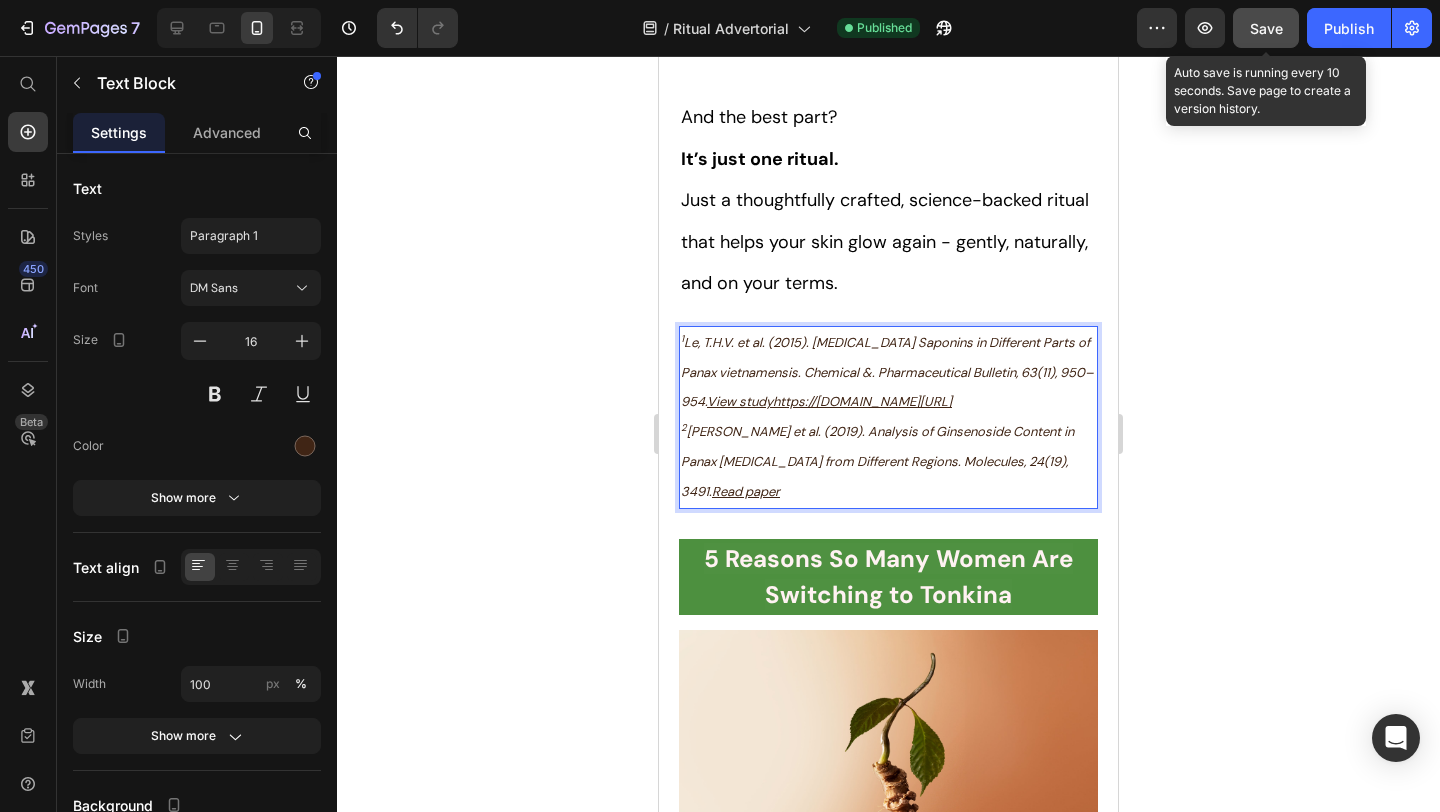 click on "1  Le, T.H.V. et al. (2015). [MEDICAL_DATA] Saponins in Different Parts of Panax vietnamensis. Chemical &. Pharmaceutical Bulletin, 63(11), 950–954.  View studyhttp ⁠⁠⁠⁠⁠⁠⁠ s://[DOMAIN_NAME][URL]" at bounding box center [888, 372] 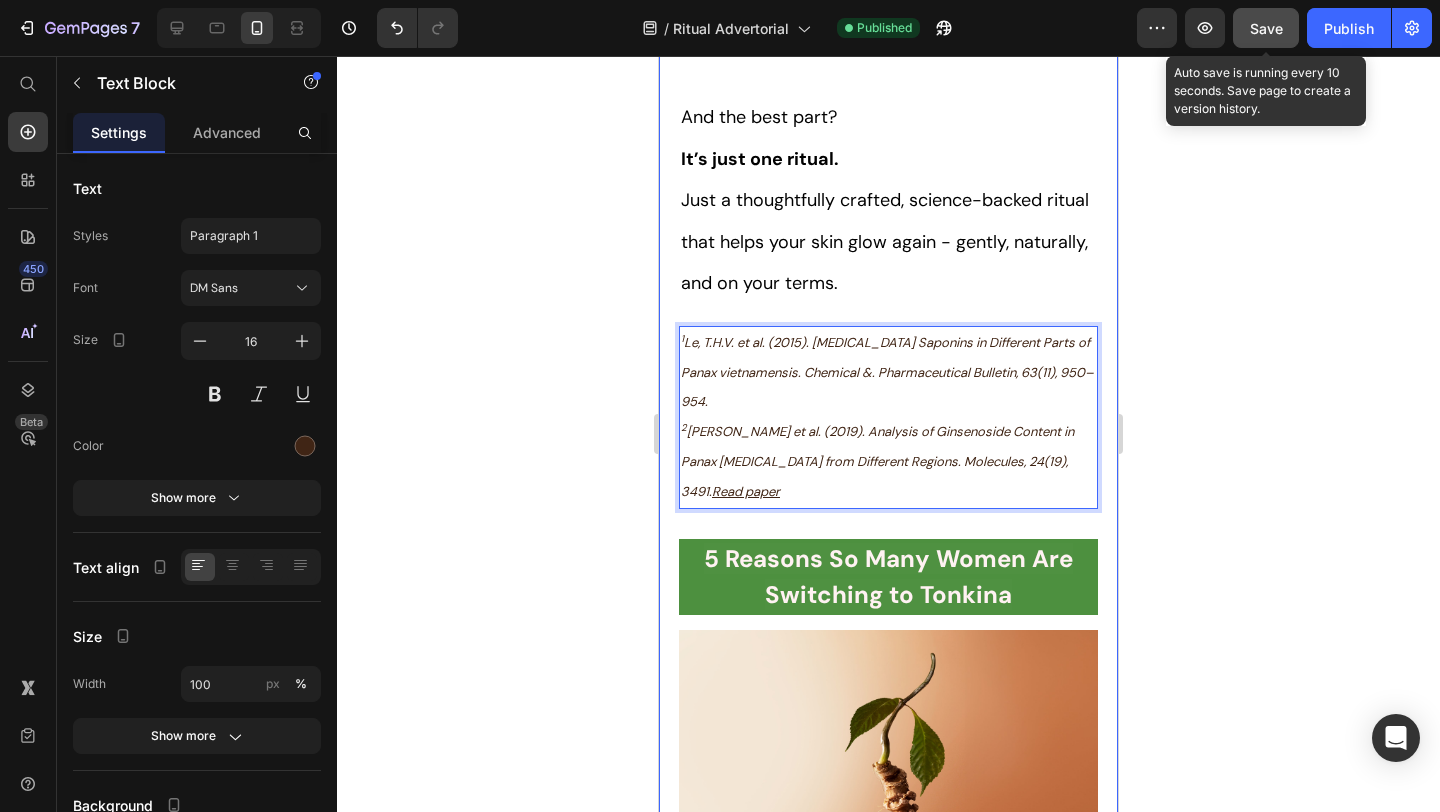 drag, startPoint x: 1020, startPoint y: 300, endPoint x: 668, endPoint y: 303, distance: 352.0128 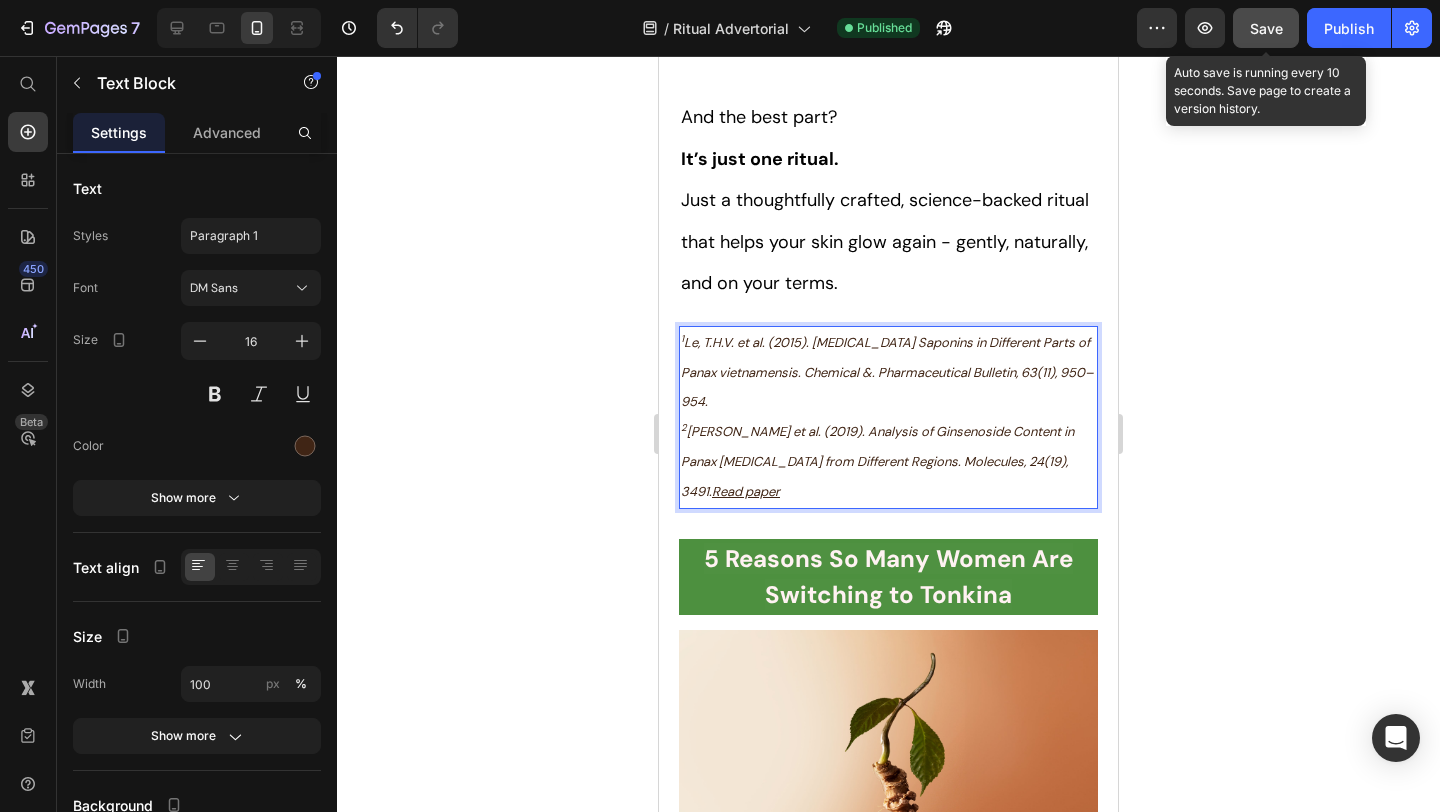 click on "Read paper" at bounding box center (746, 491) 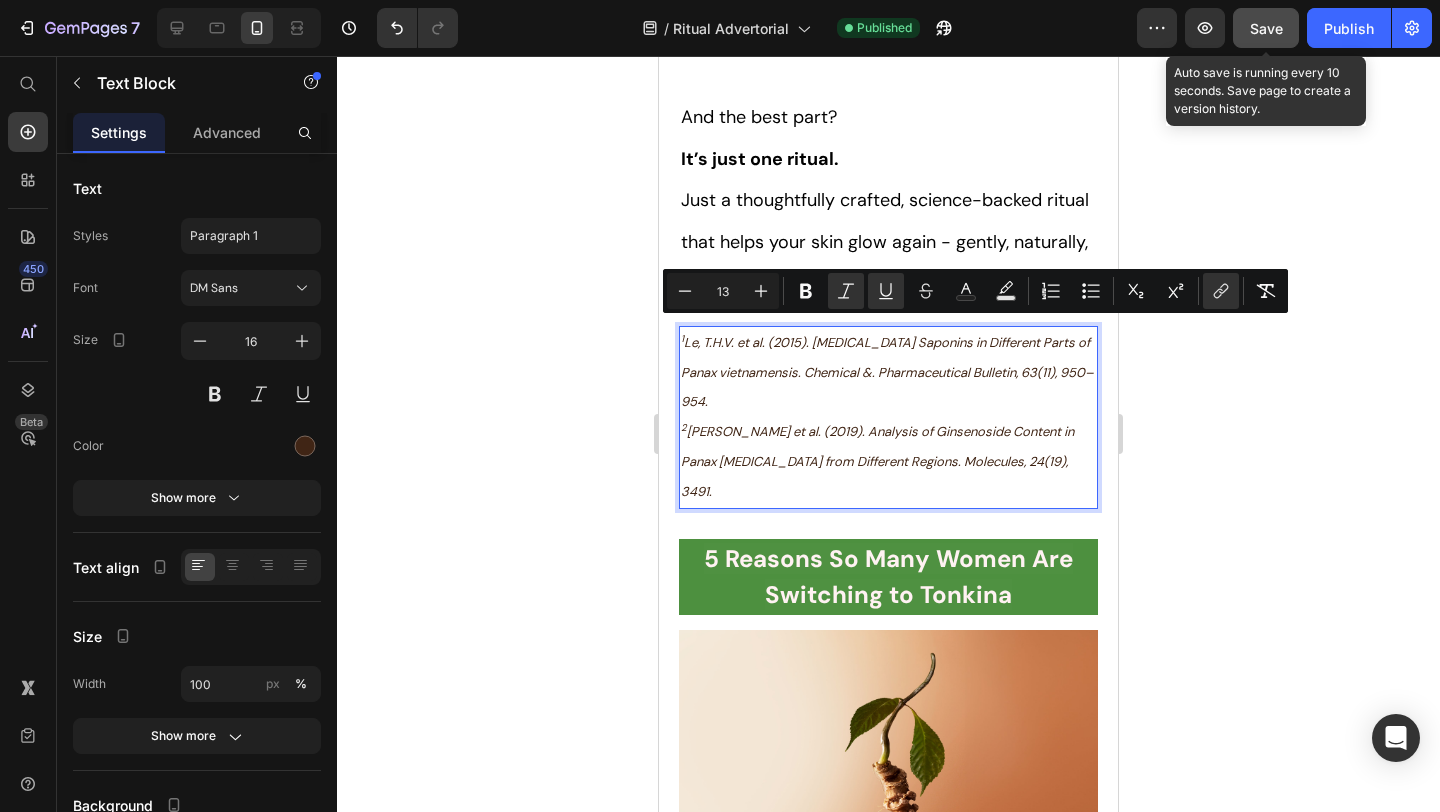 drag, startPoint x: 1014, startPoint y: 331, endPoint x: 1082, endPoint y: 331, distance: 68 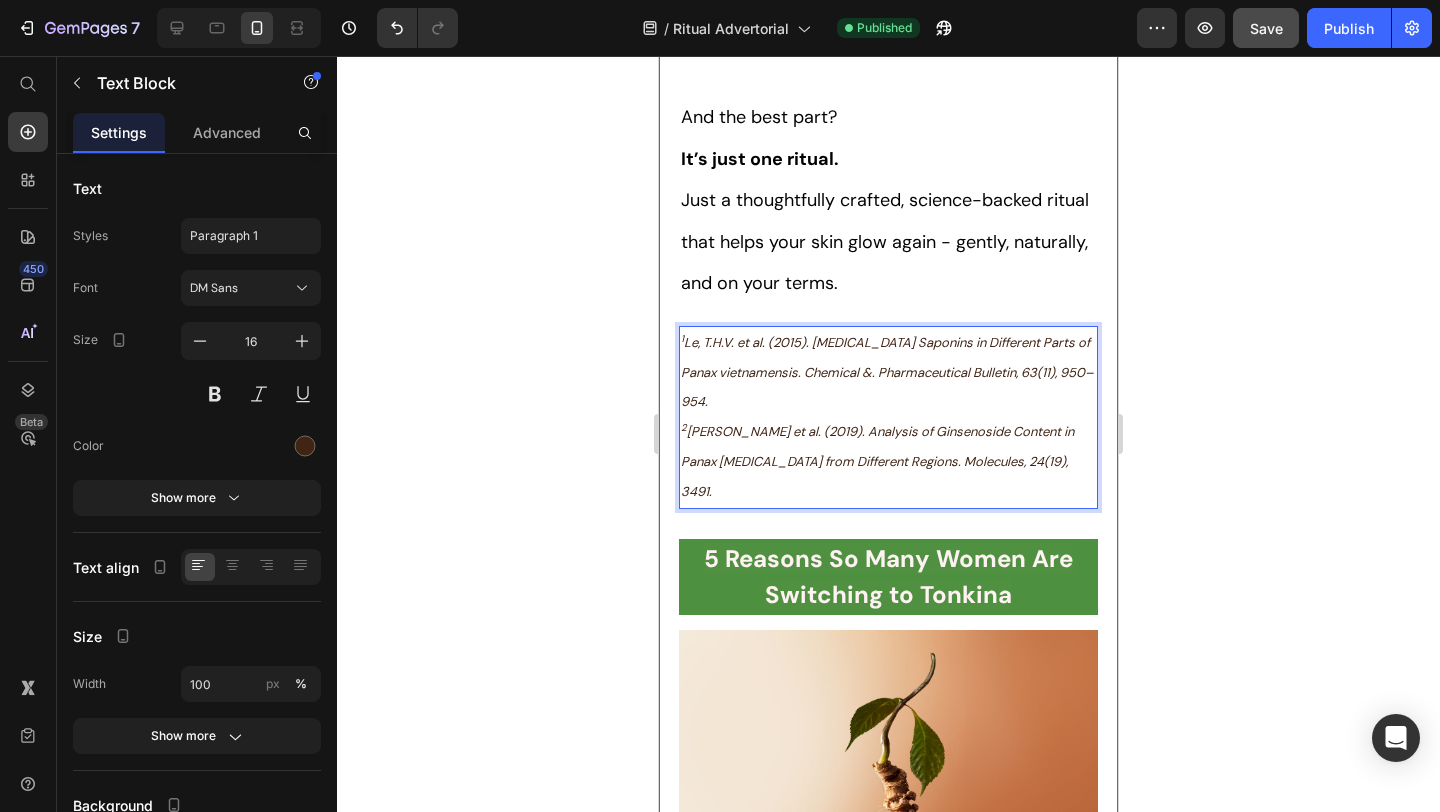 click on "Even Her Daughter Noticed the Change – See Why Her Skin Looks So Calm and Radiant Heading                Title Line Inspired By What Women Are Choosing Instead of [MEDICAL_DATA]: This Complete Ritual Helps Support A Smoother Look And Firmer Skin — All Without Harsh Ingredients or Irritation. Heading Image [DEMOGRAPHIC_DATA], what if I told you that many radiant women over 50 are skipping harsh treatments and seeing beautiful changes through consistent, gentle care, naturally?   Here’s what the beauty industry doesn’t want you to know: You don’t need injections or harsh treatments to look radiant.   While they push expensive procedures and synthetic creams, a quiet shift is happening among smart, discerning women — who’ve found something different.   A new brand called  Tonkina  is leading the way with a breakthrough discovery: A rare species of Vietnamese [MEDICAL_DATA], newly researched and shown to contain  up to 4x more skin-renewing saponins 1 2  than even Korean [MEDICAL_DATA]. without irritation, without damage   1 2" at bounding box center [888, 7324] 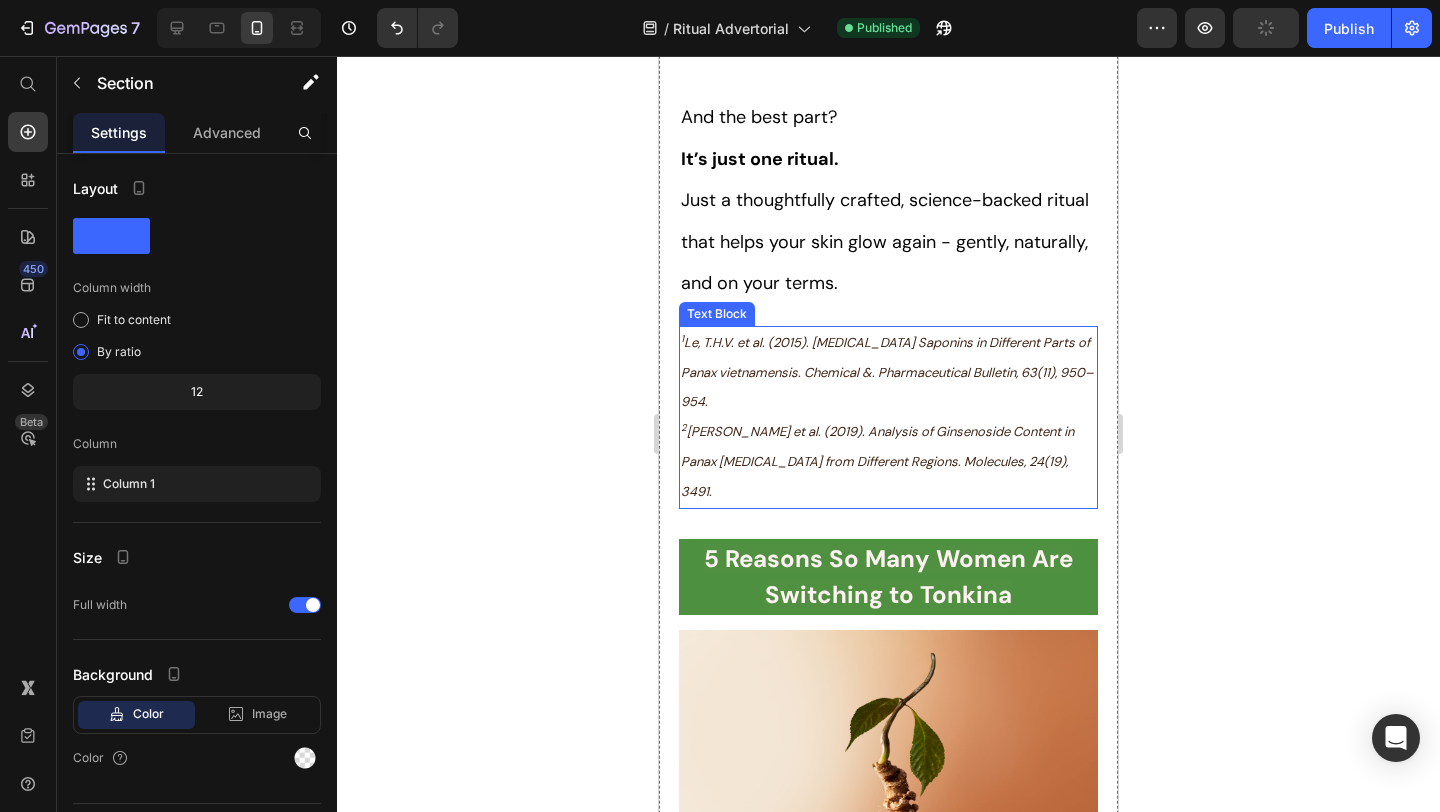 click on "1  Le, T.H.V. et al. (2015). [MEDICAL_DATA] Saponins in Different Parts of Panax vietnamensis. Chemical &. Pharmaceutical Bulletin, 63(11), 950–954." at bounding box center [887, 372] 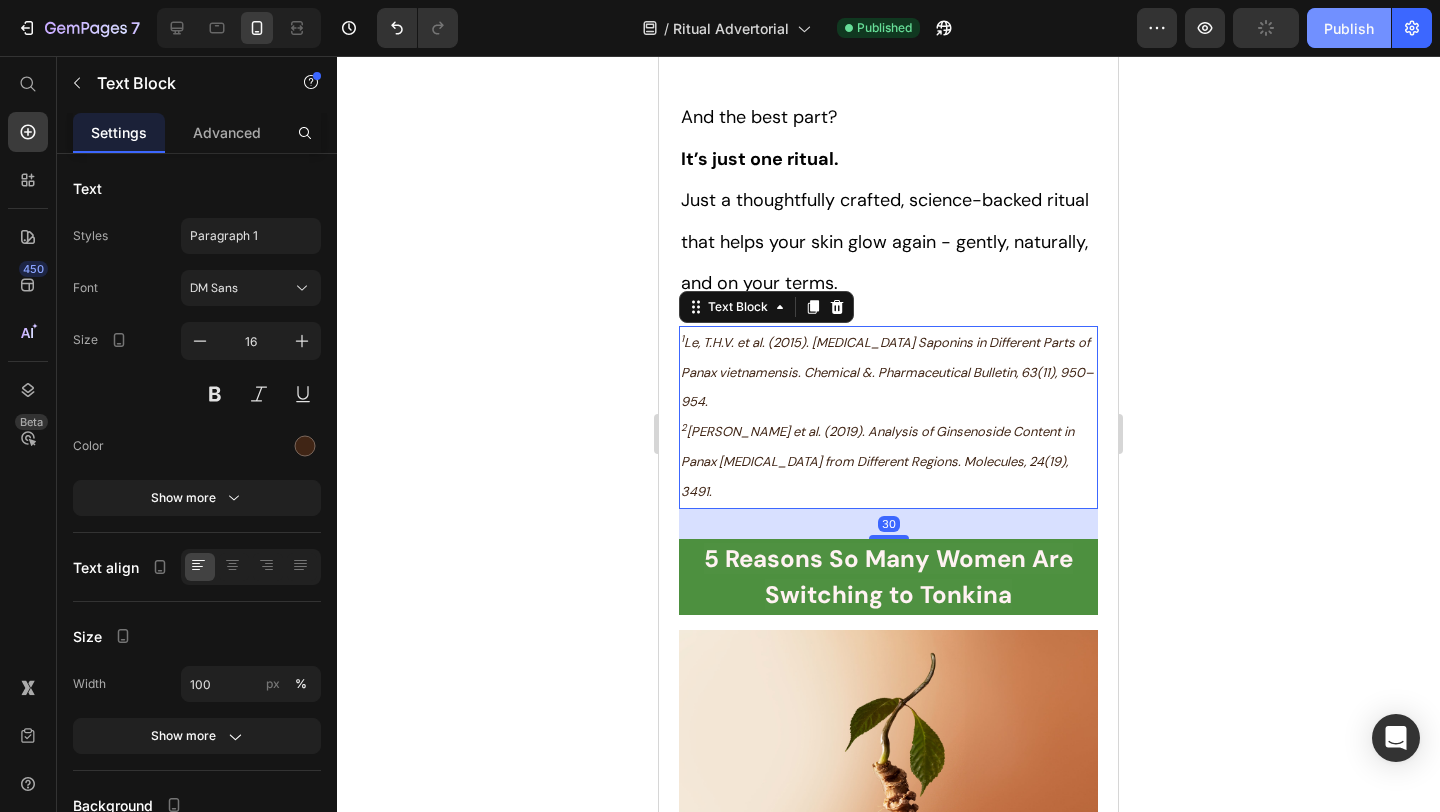 click on "Publish" at bounding box center (1349, 28) 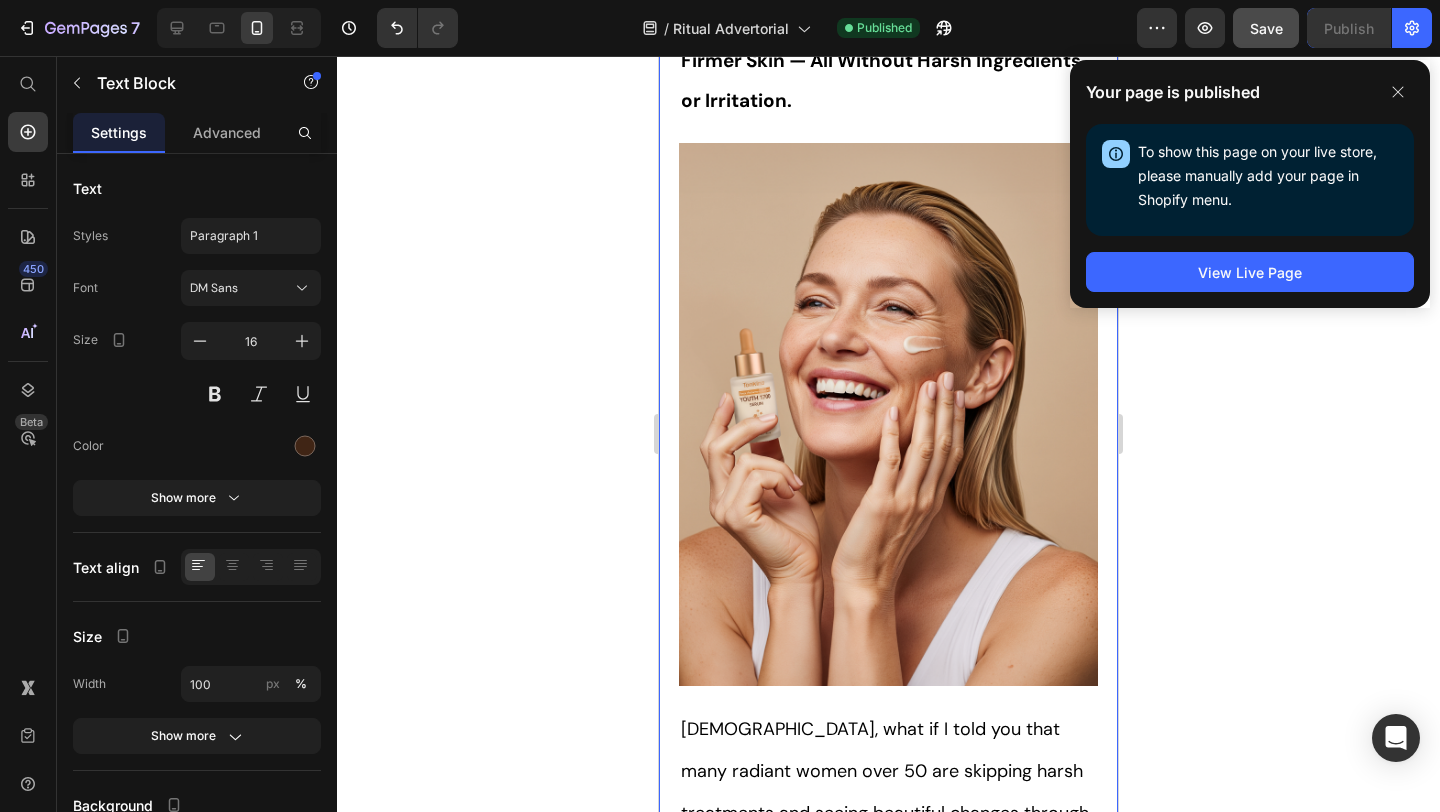 scroll, scrollTop: 288, scrollLeft: 0, axis: vertical 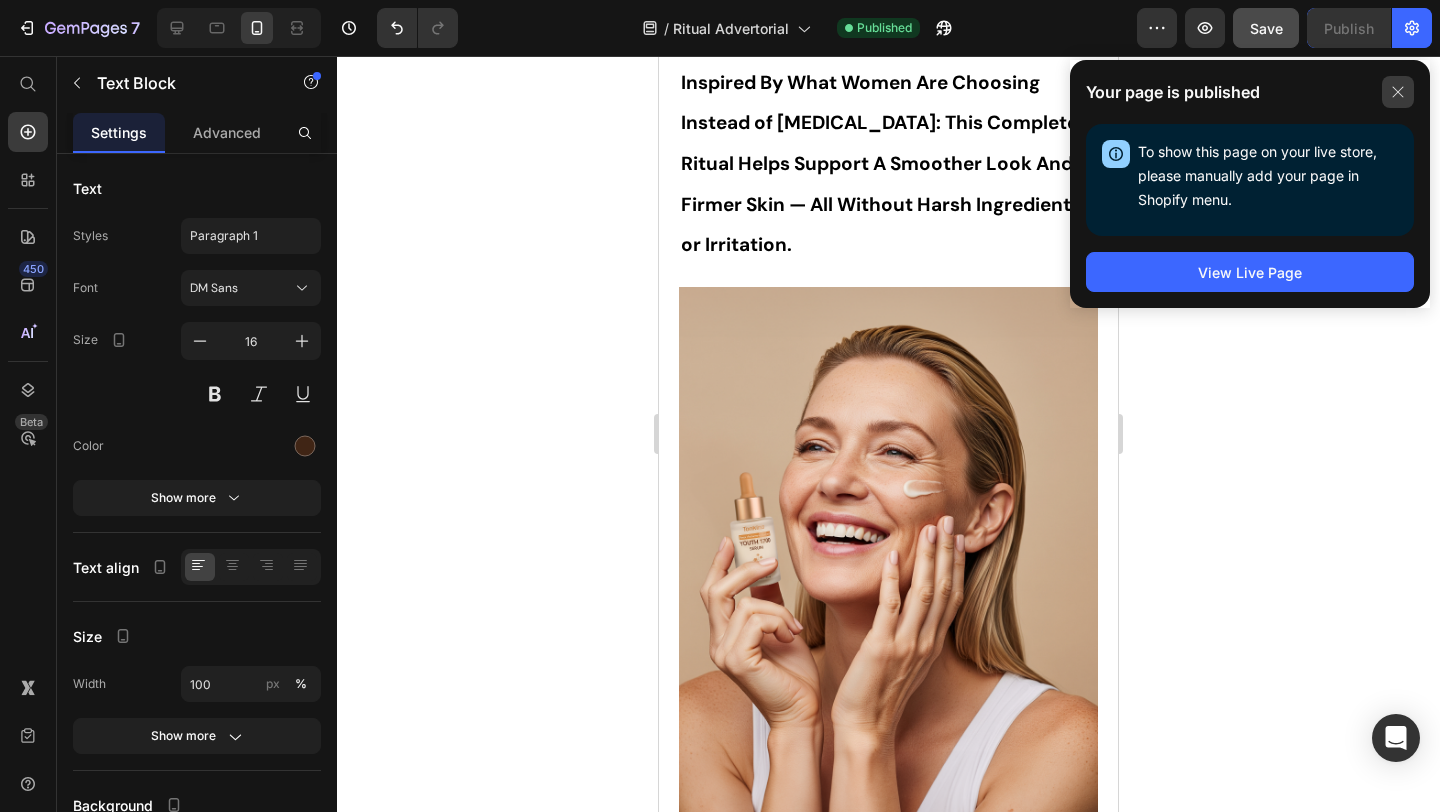 click 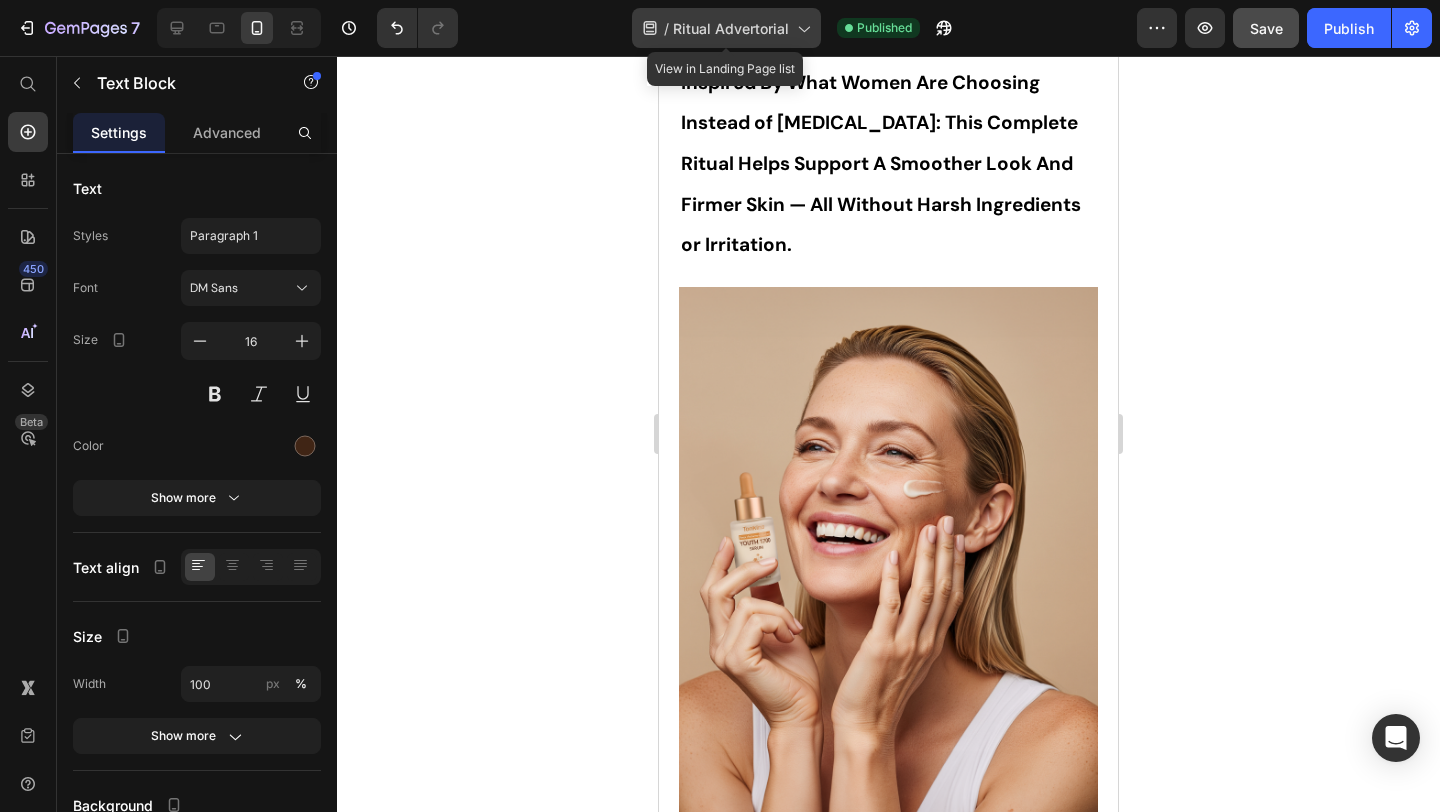 click on "/  Ritual Advertorial" 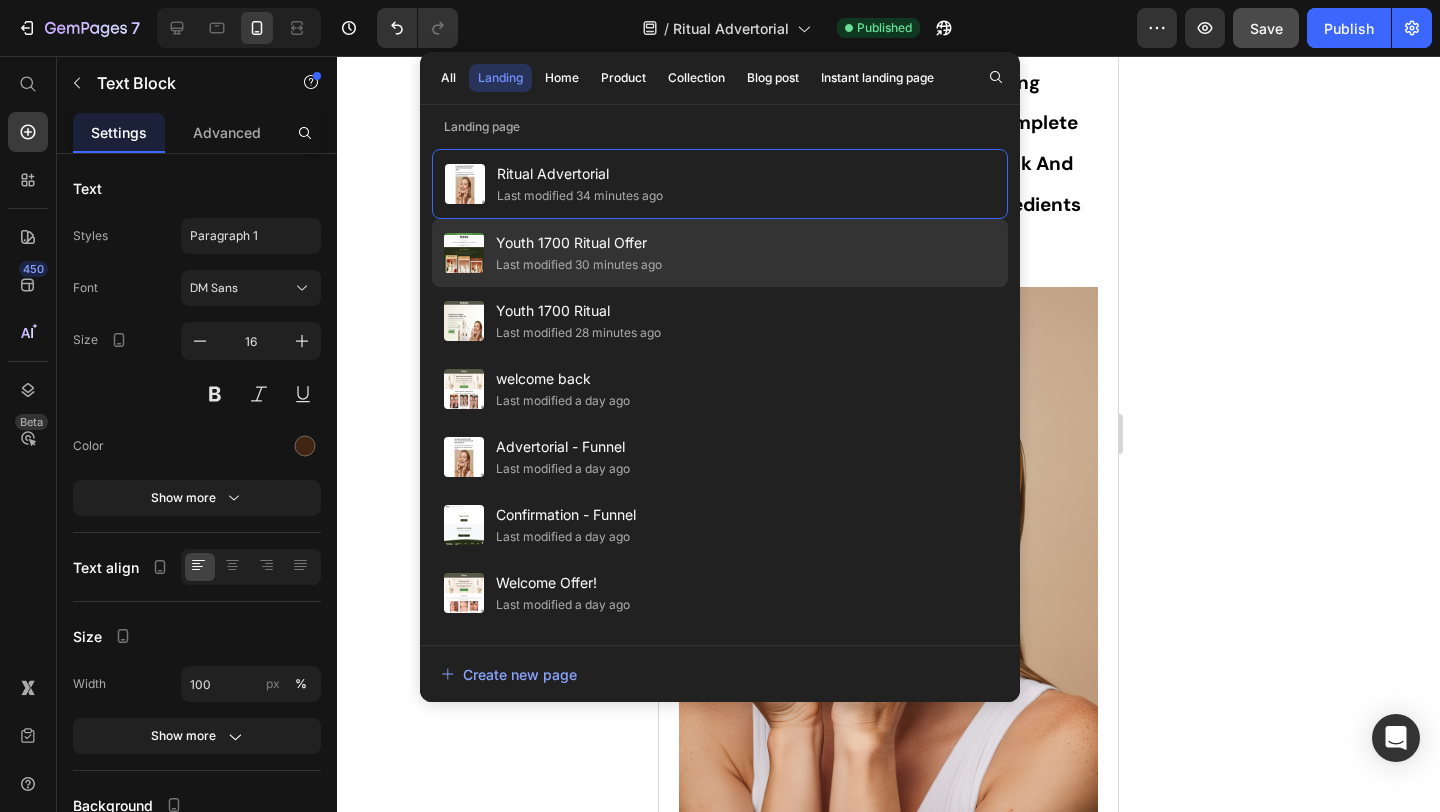 click on "Youth 1700 Ritual Offer Last modified 30 minutes ago" 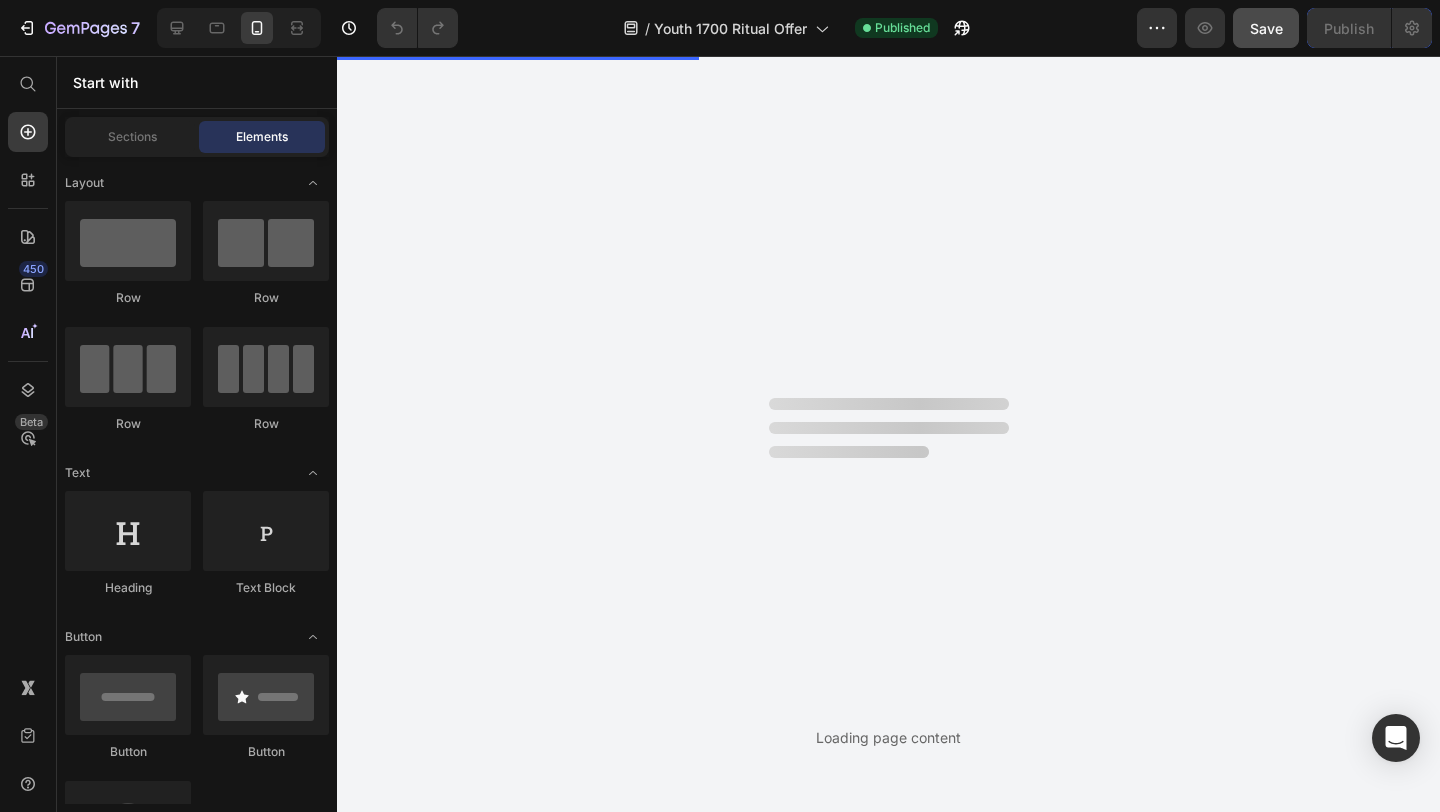 scroll, scrollTop: 0, scrollLeft: 0, axis: both 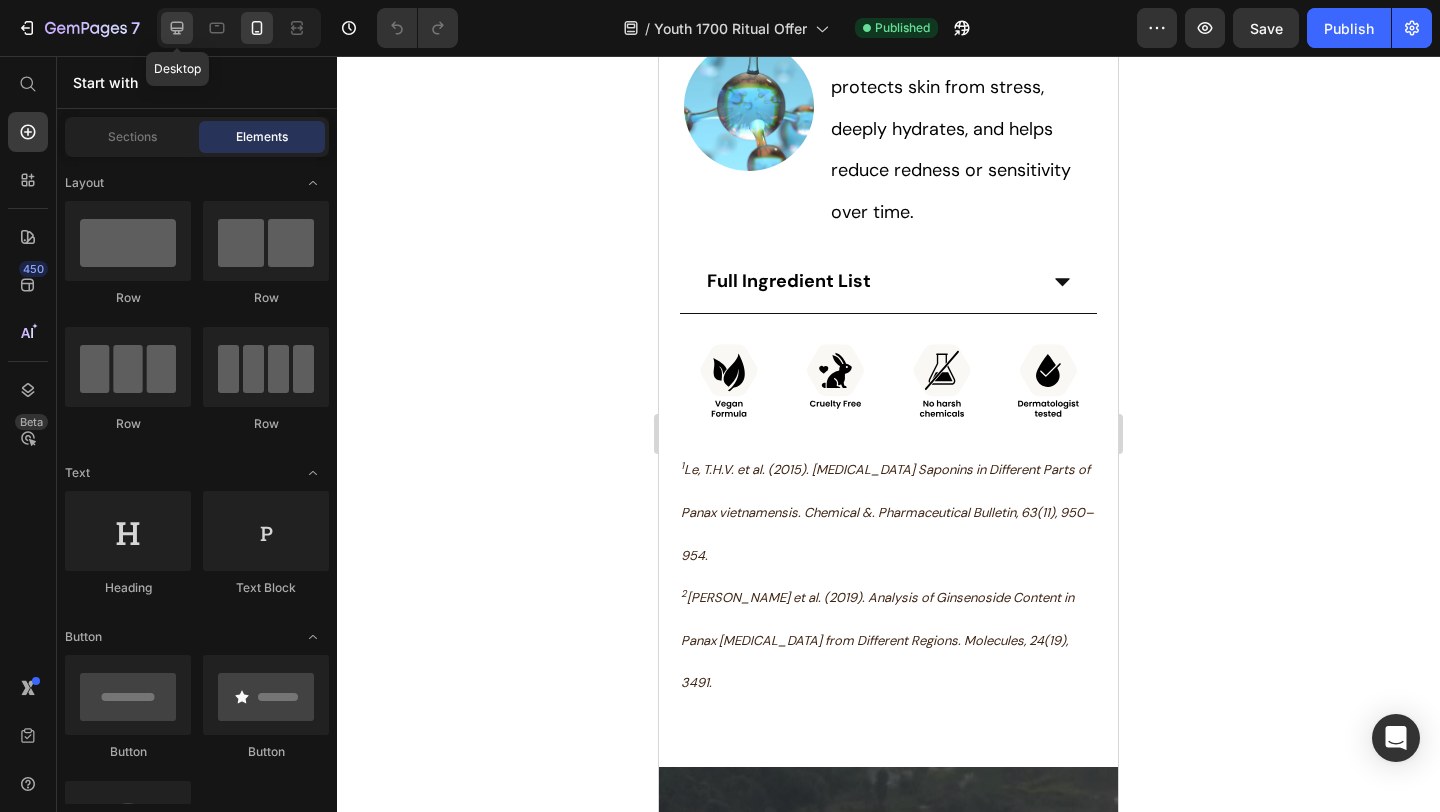 click 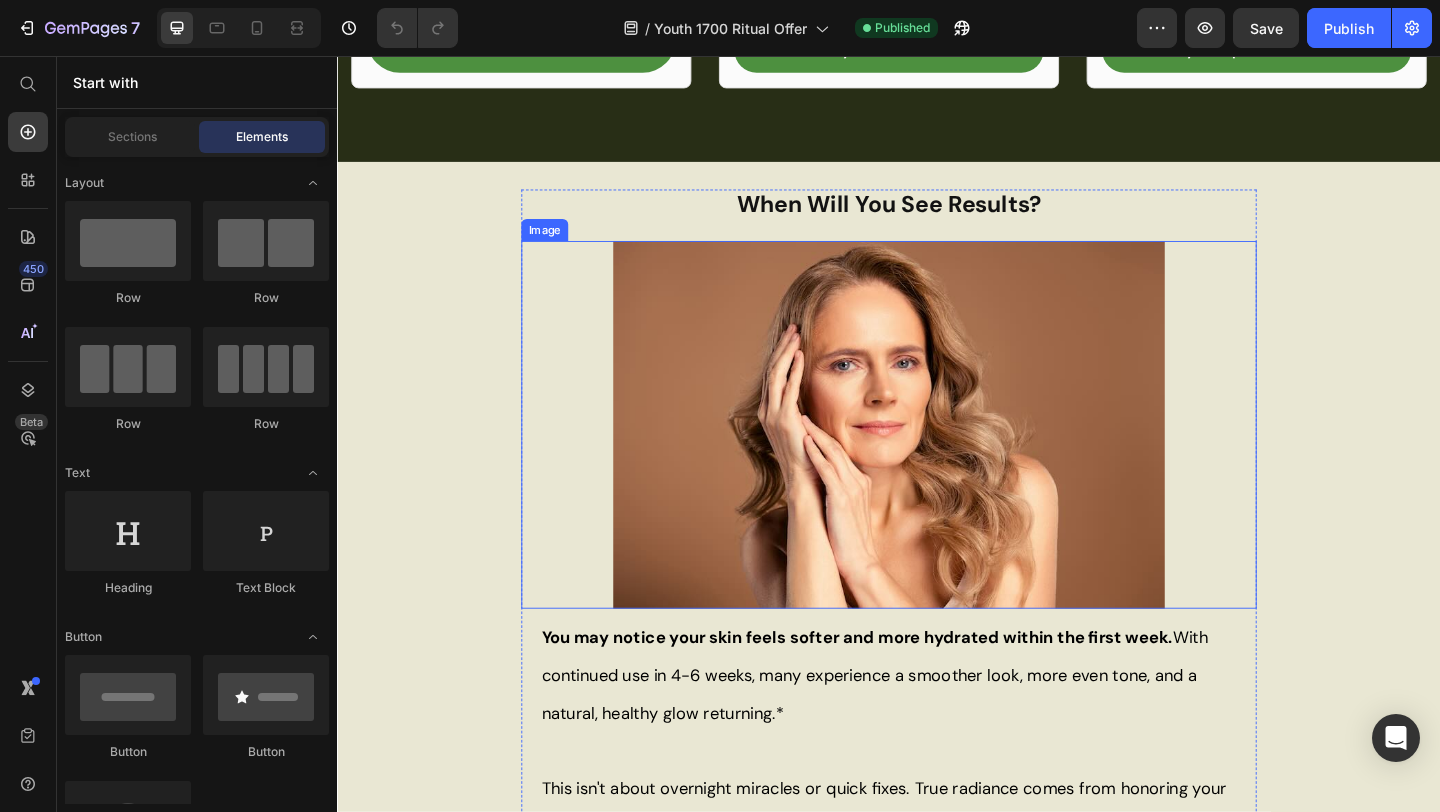 click at bounding box center [937, 457] 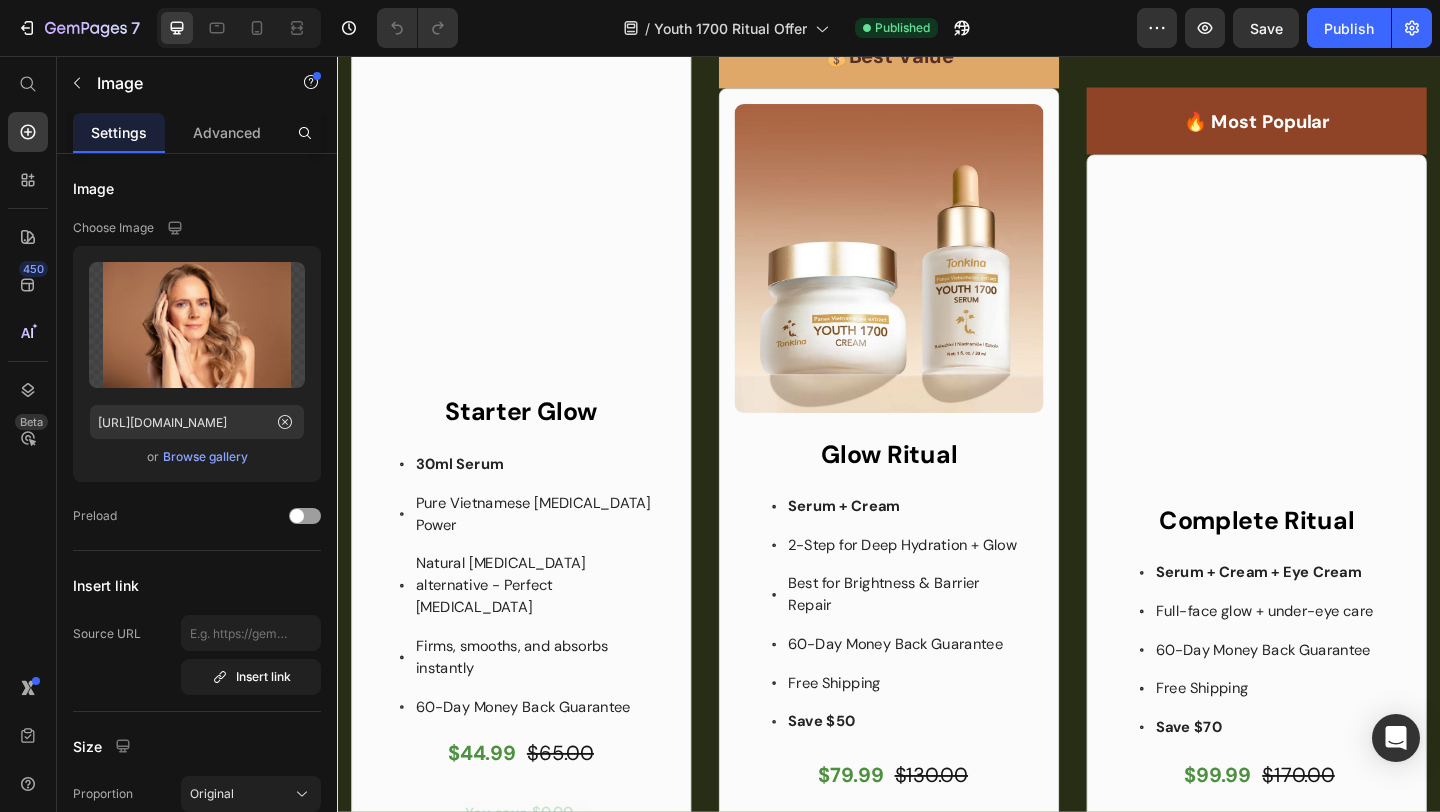 scroll, scrollTop: 973, scrollLeft: 0, axis: vertical 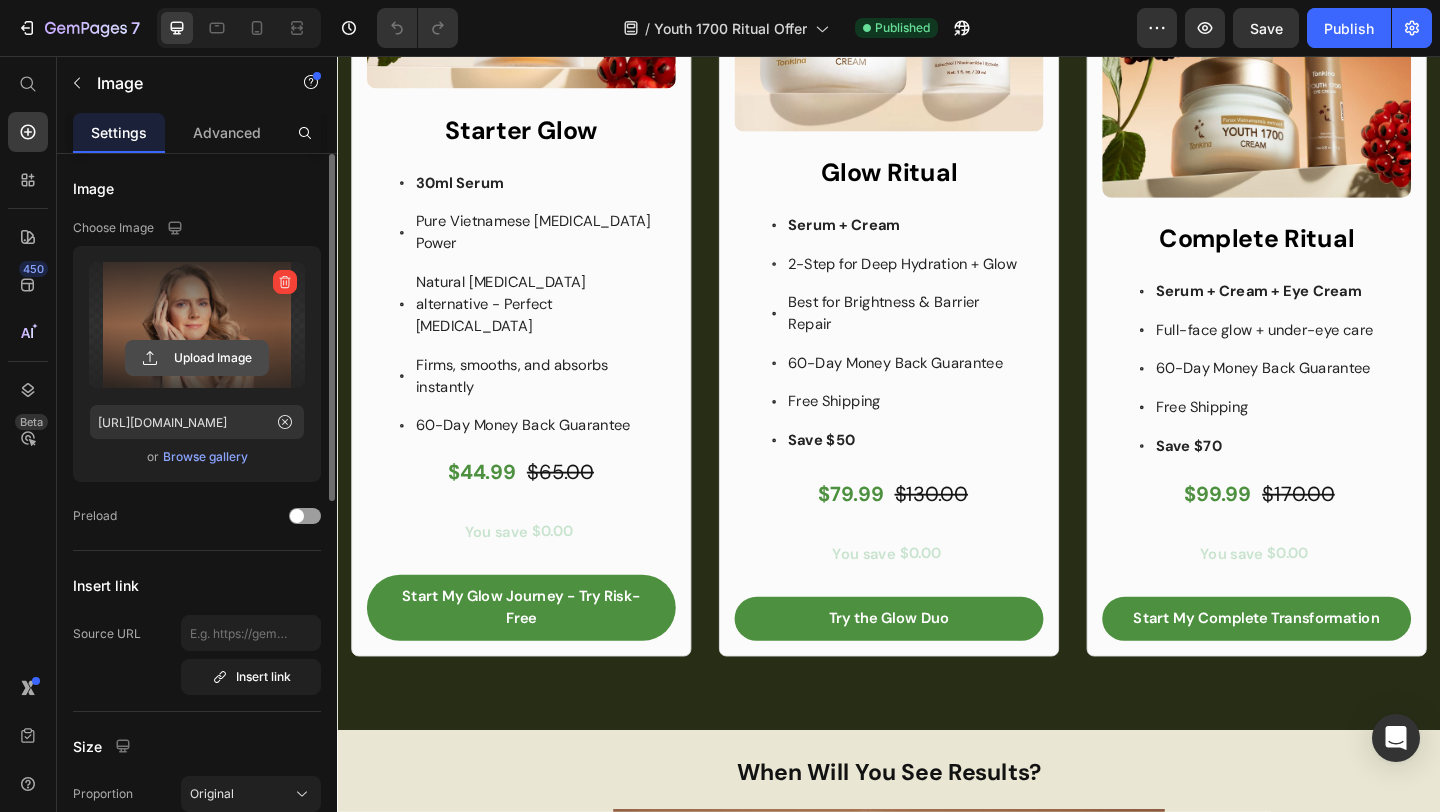 click 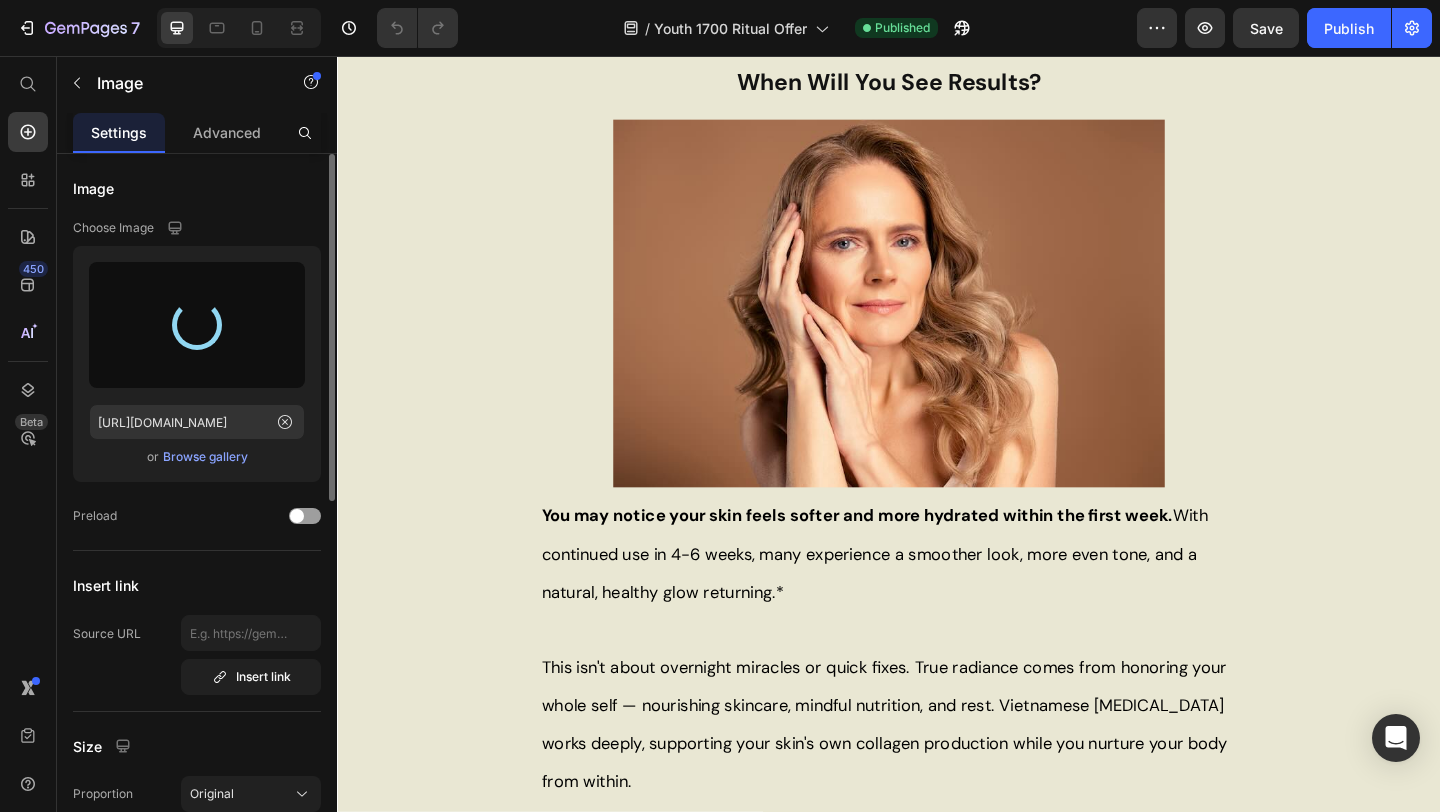 scroll, scrollTop: 1715, scrollLeft: 0, axis: vertical 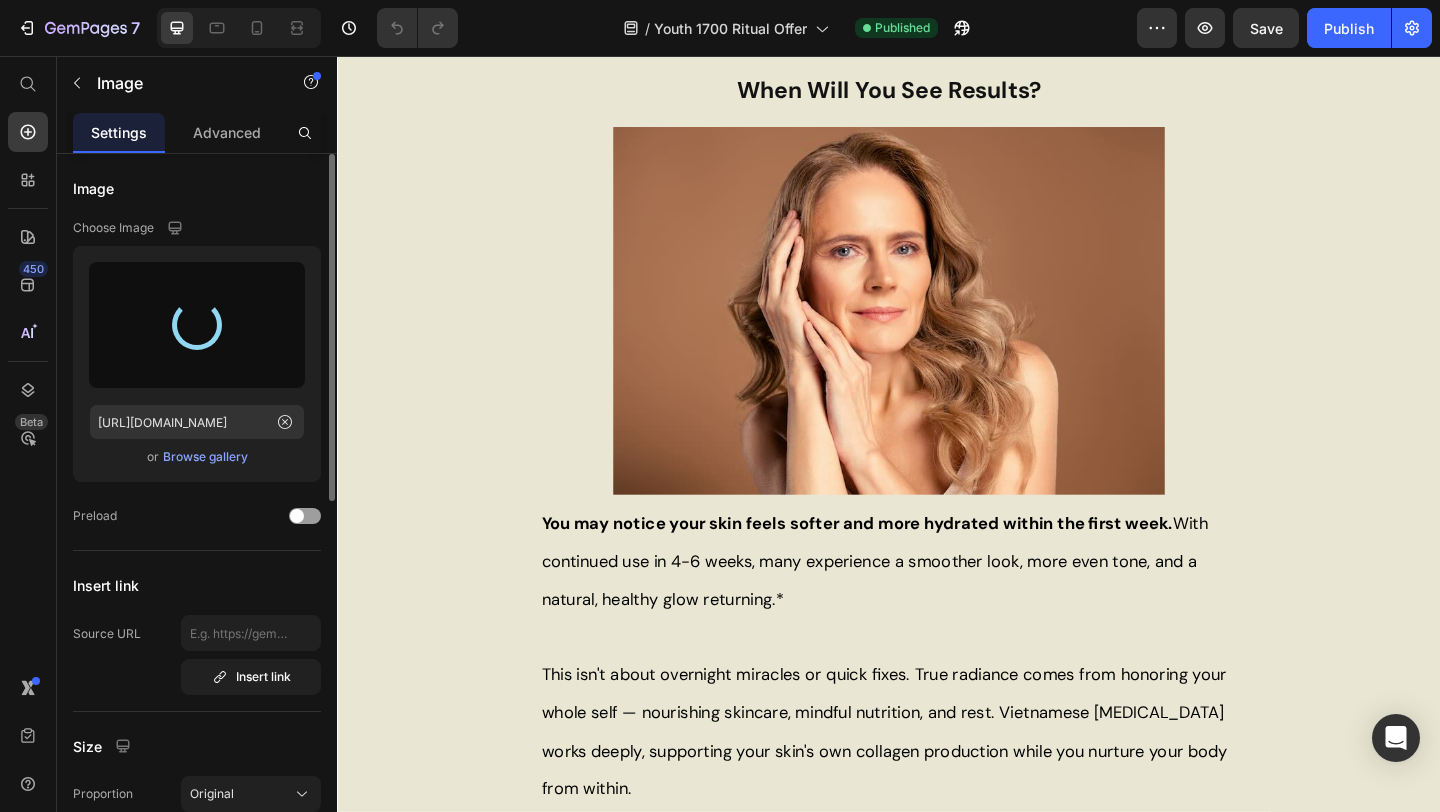 type on "[URL][DOMAIN_NAME]" 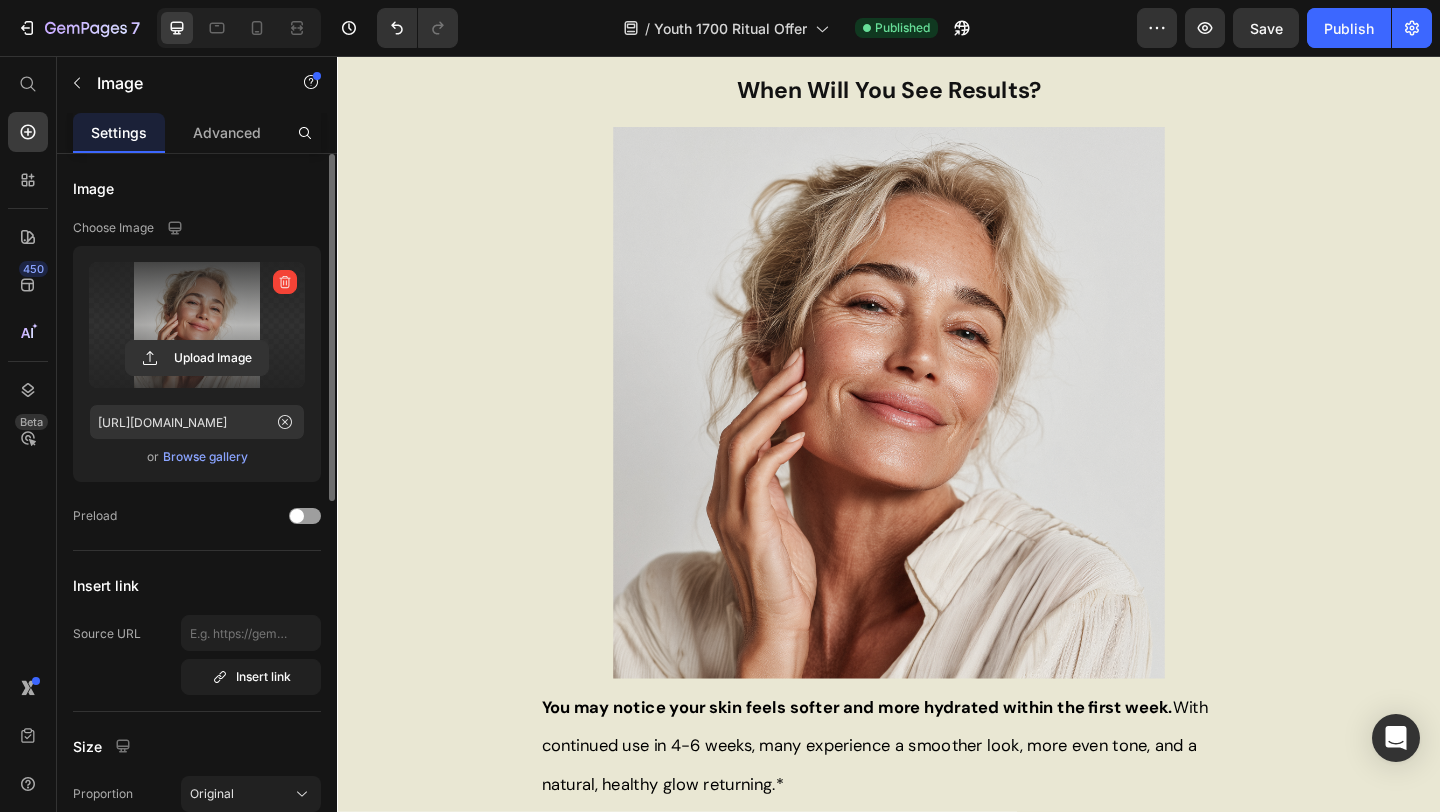 click at bounding box center [937, 433] 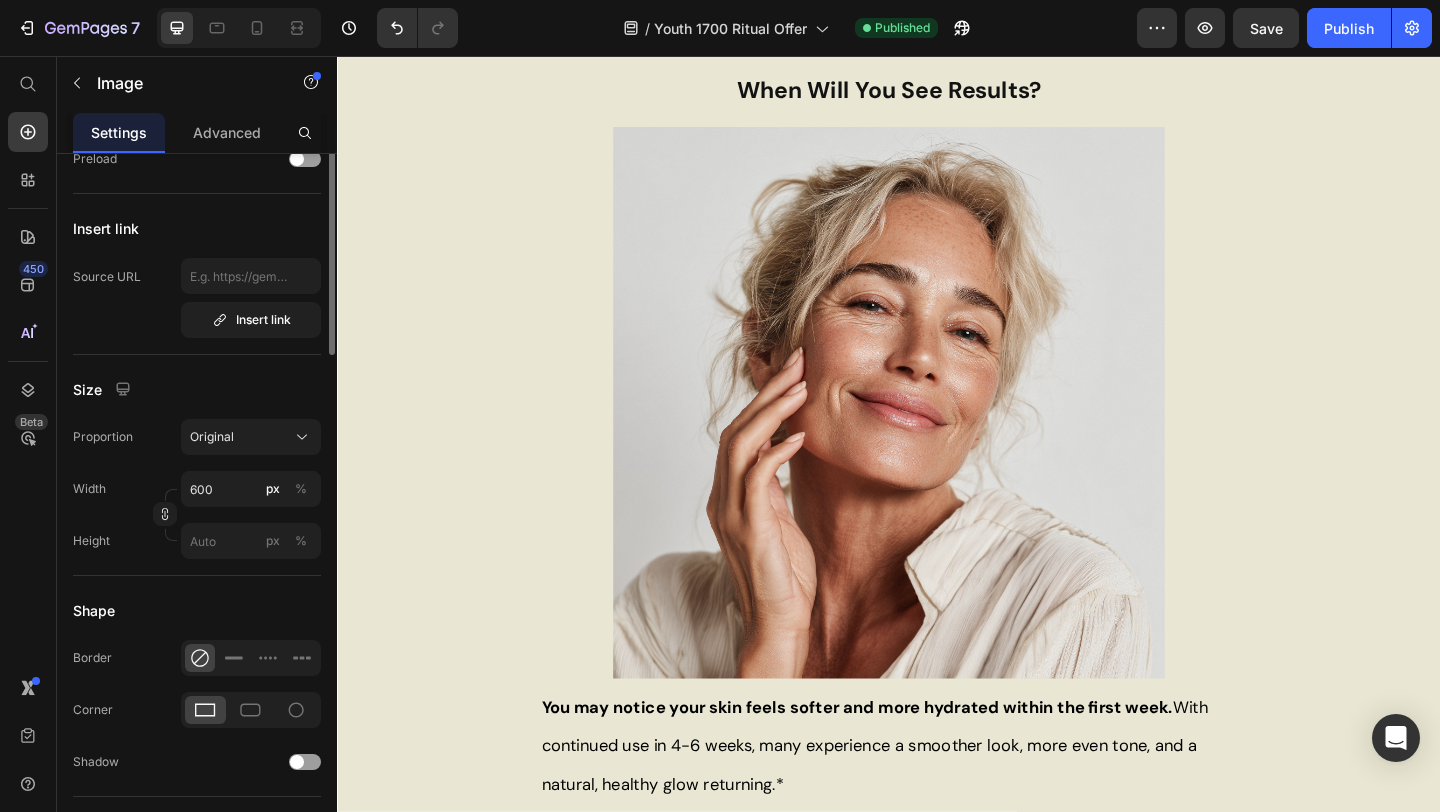 scroll, scrollTop: 461, scrollLeft: 0, axis: vertical 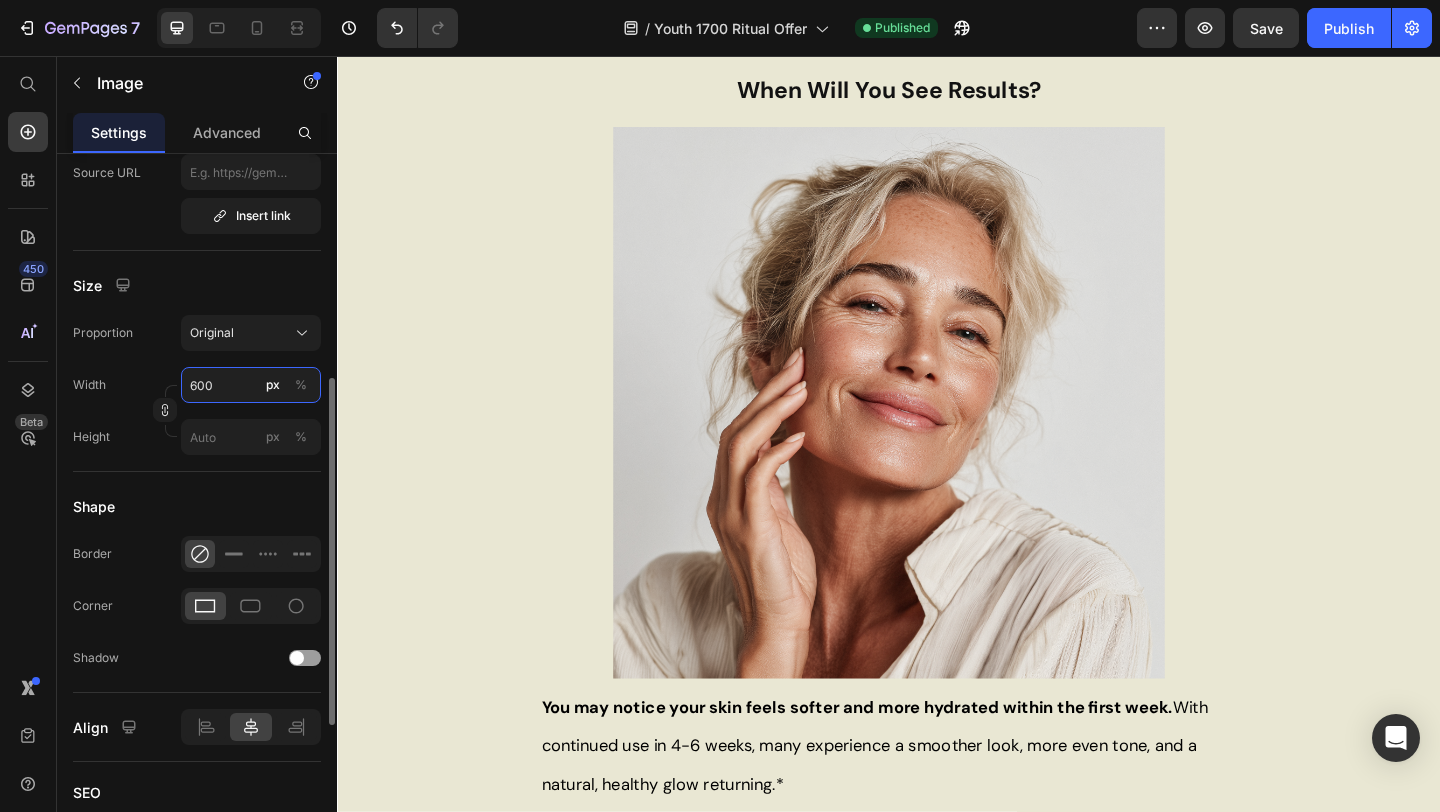 click on "600" at bounding box center (251, 385) 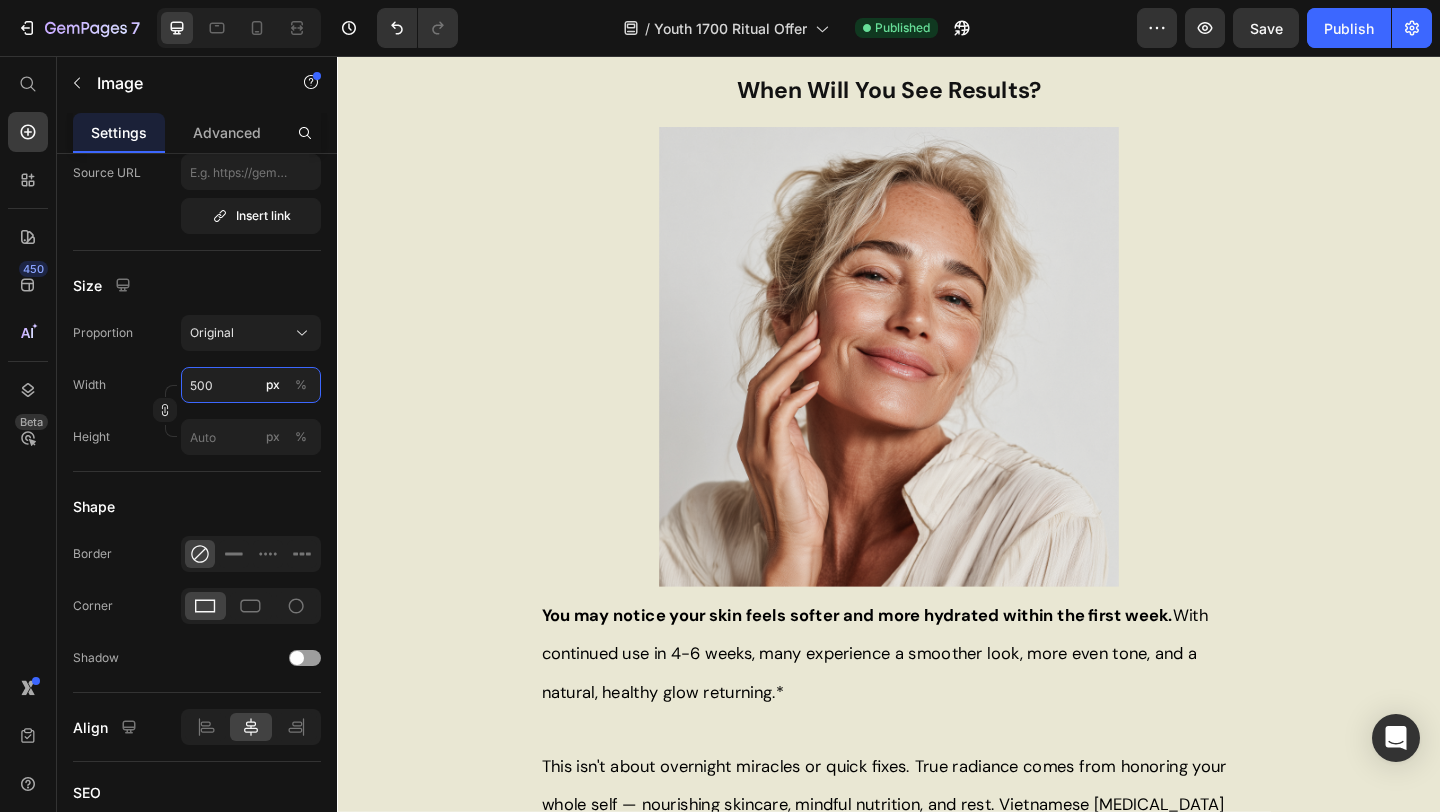 type on "500" 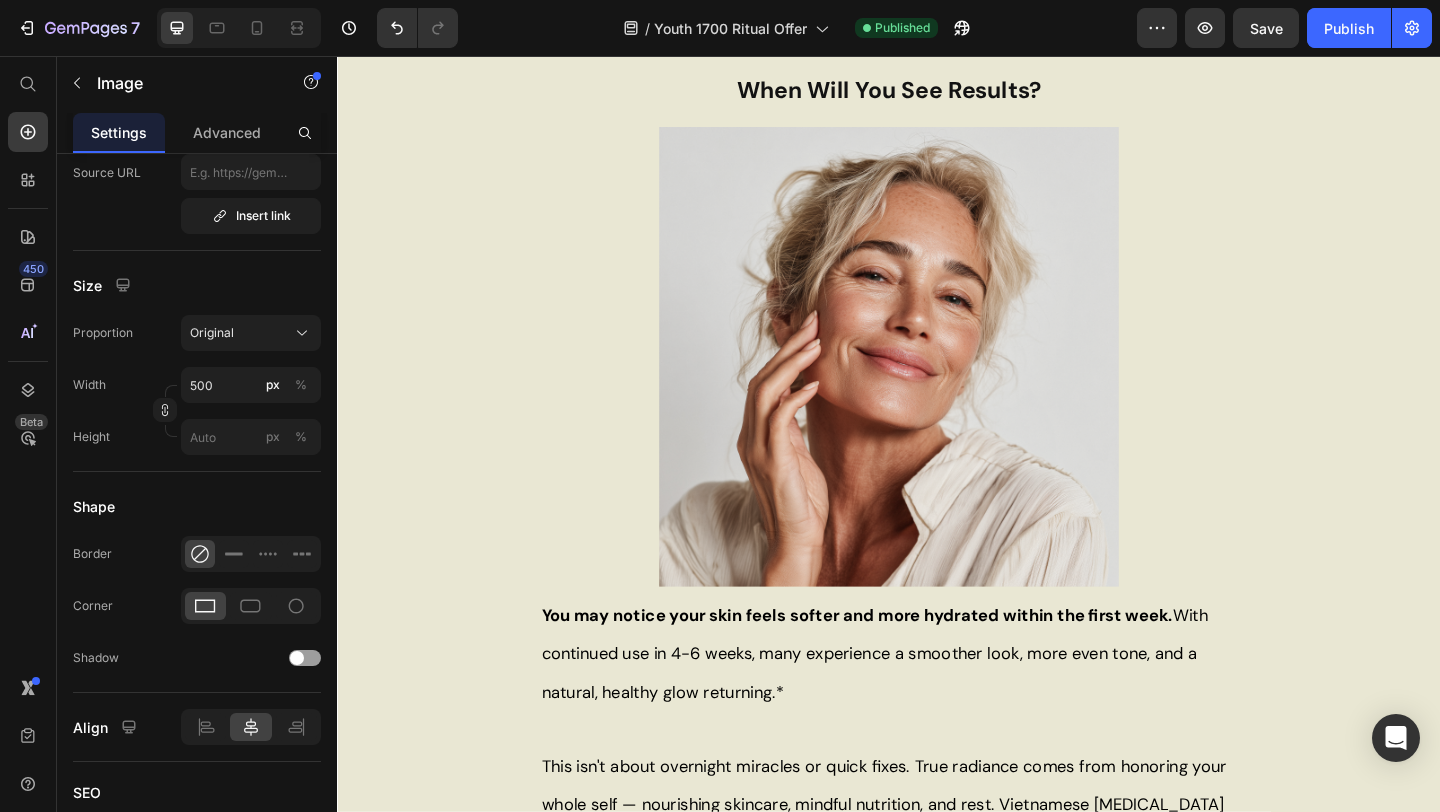 click at bounding box center (937, 383) 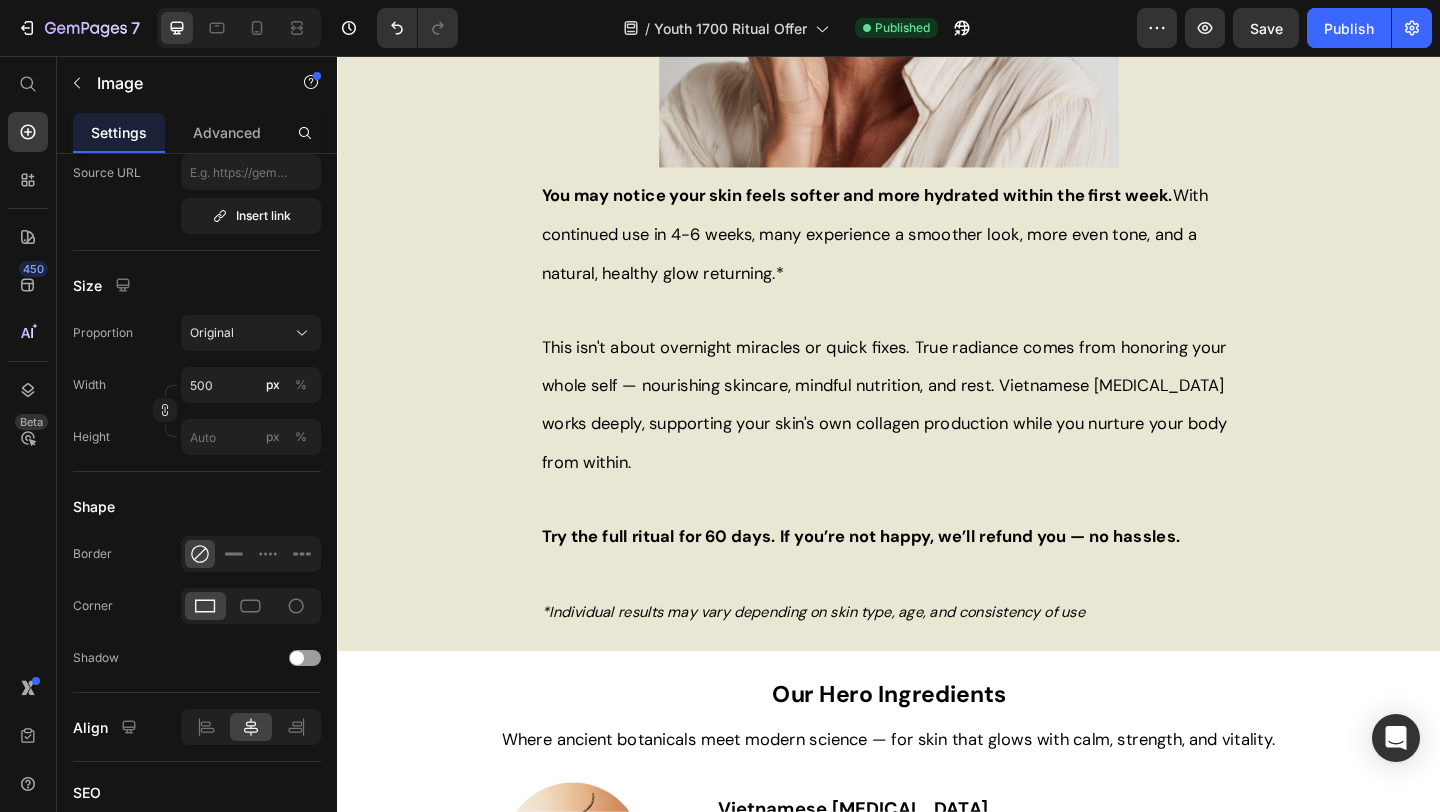 scroll, scrollTop: 2102, scrollLeft: 0, axis: vertical 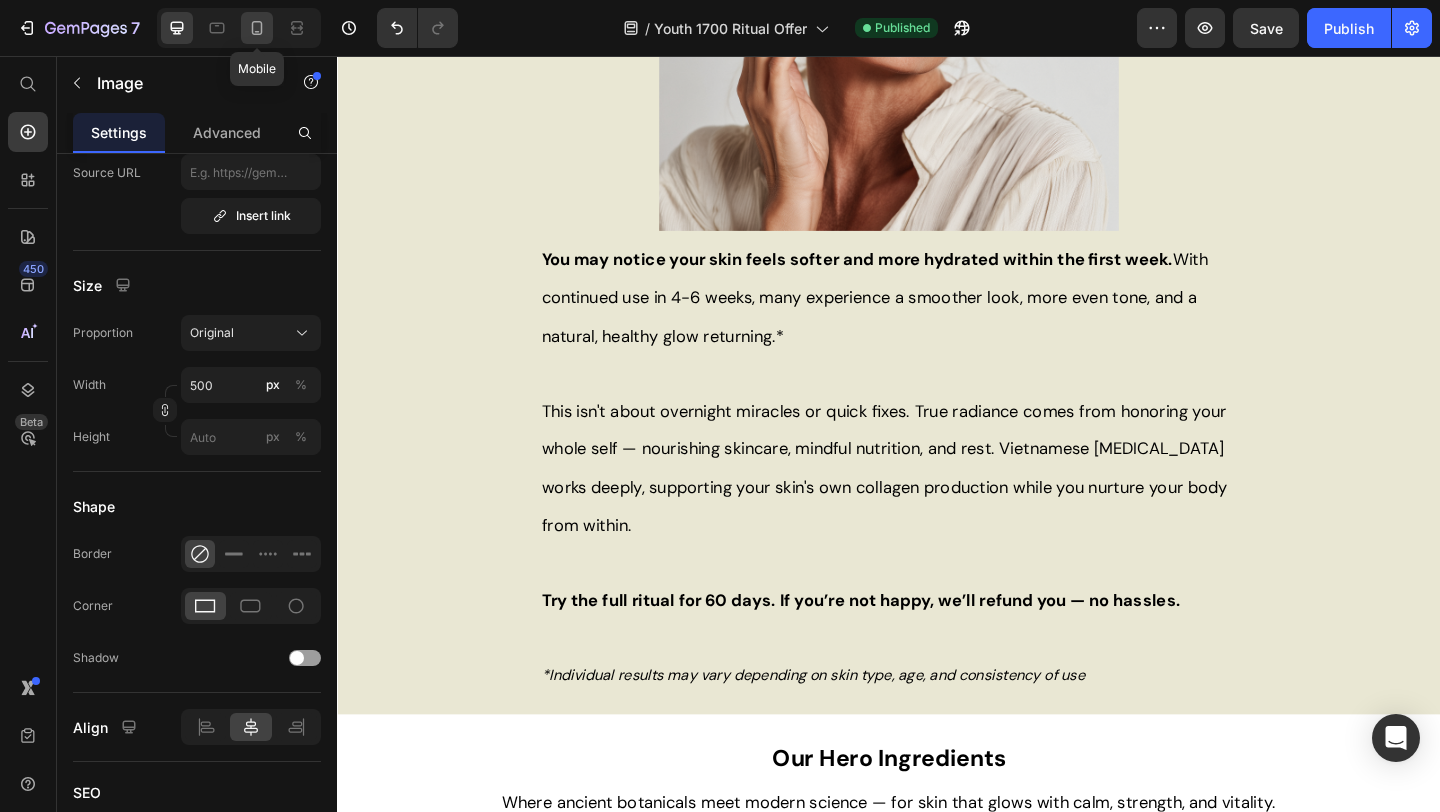 click 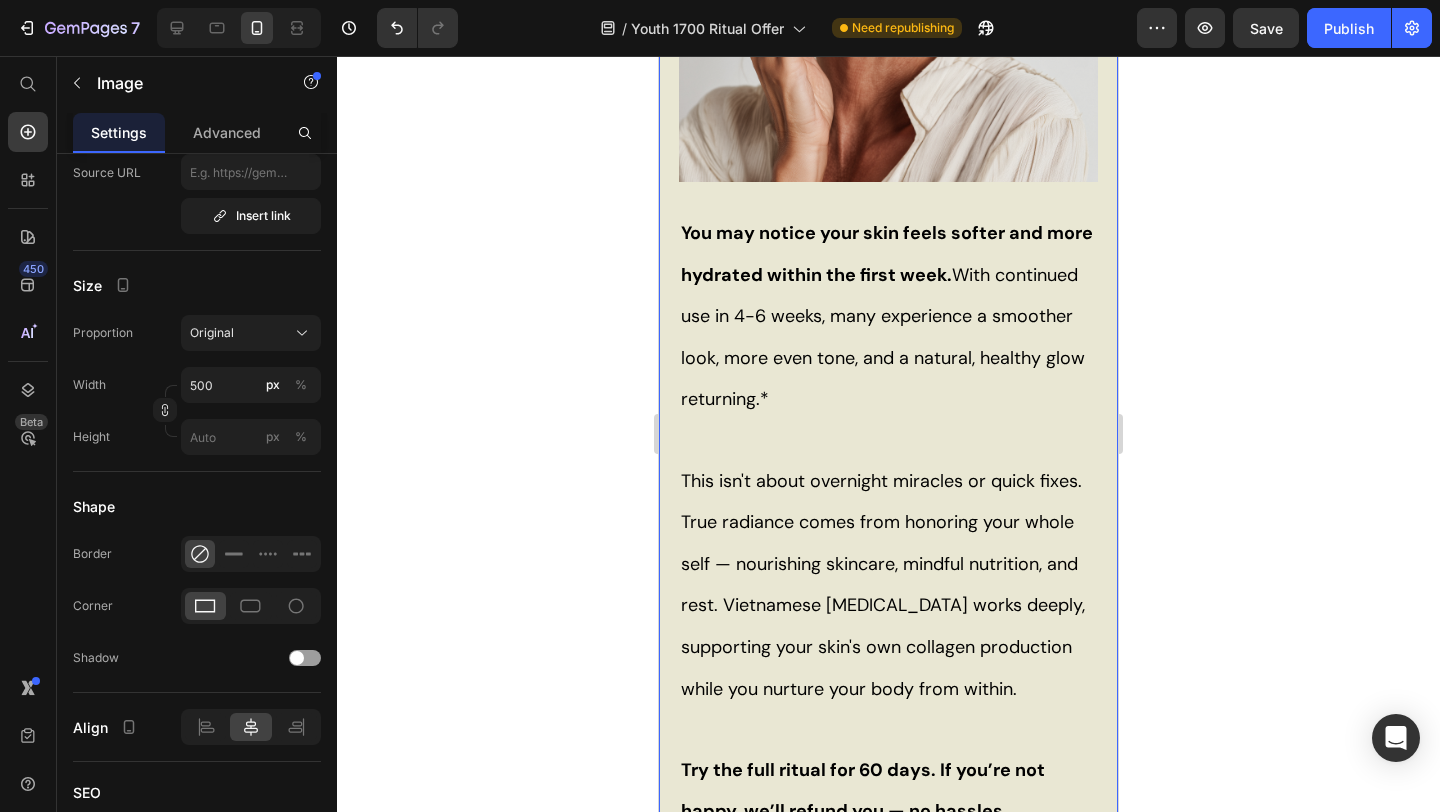 scroll, scrollTop: 4130, scrollLeft: 0, axis: vertical 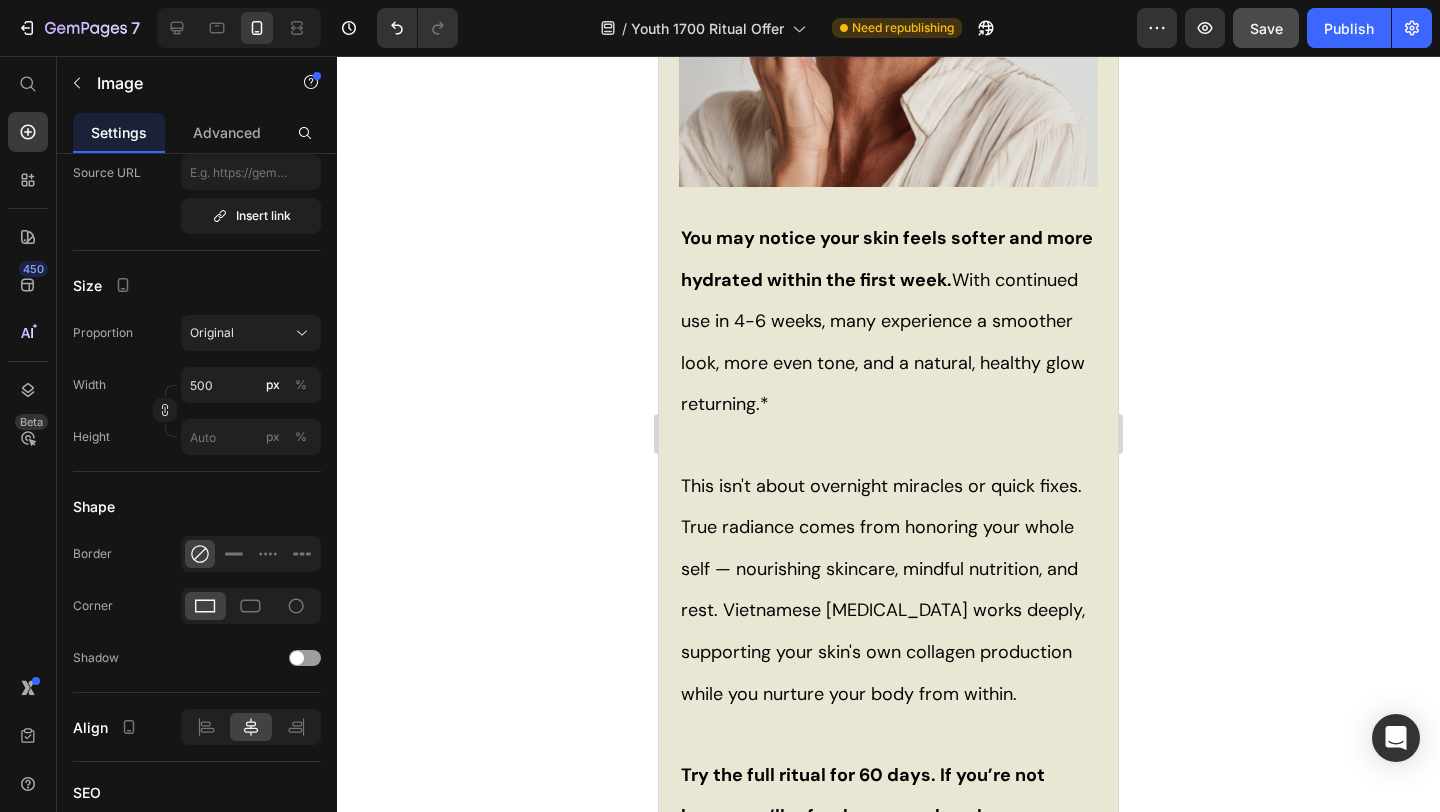 click on "Save" 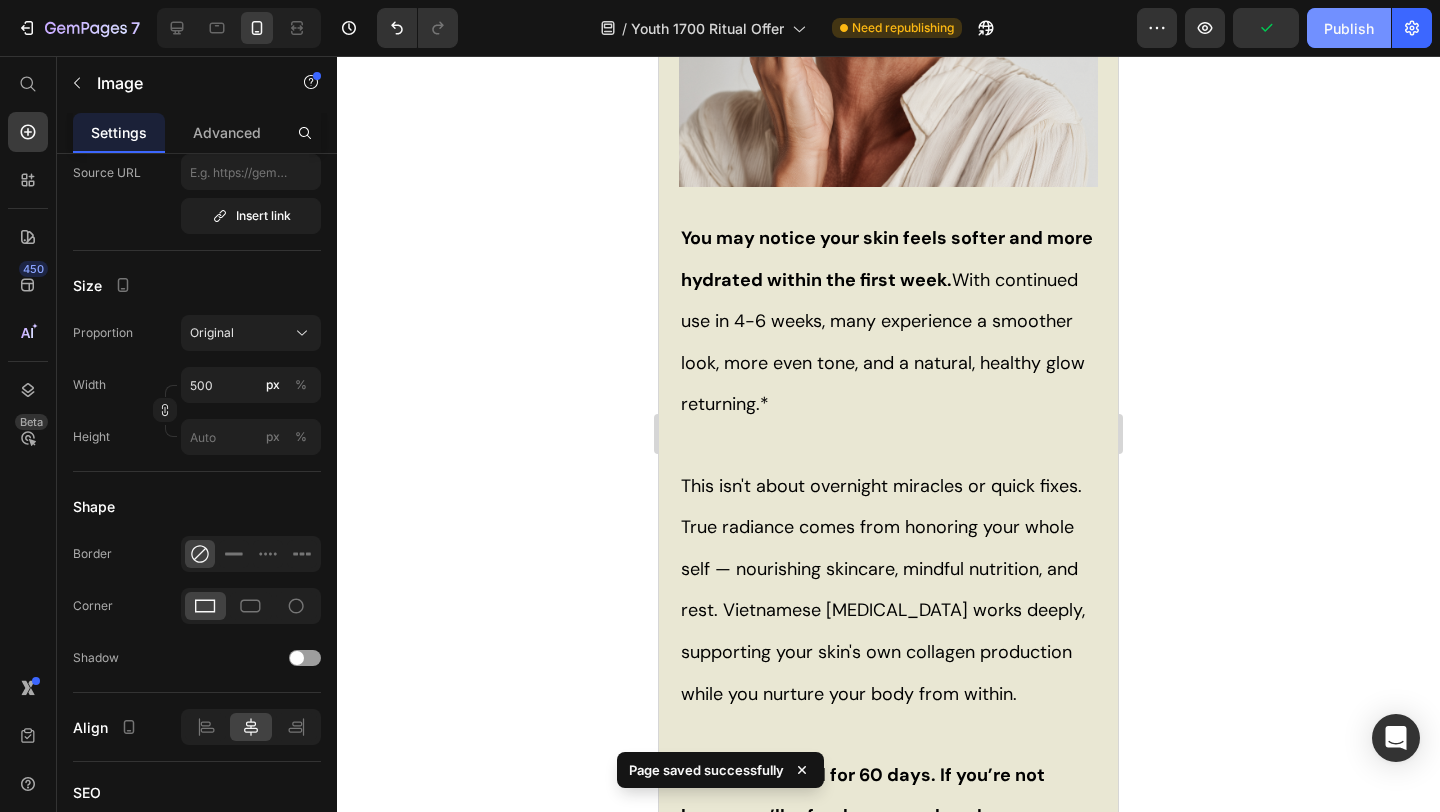 click on "Publish" at bounding box center [1349, 28] 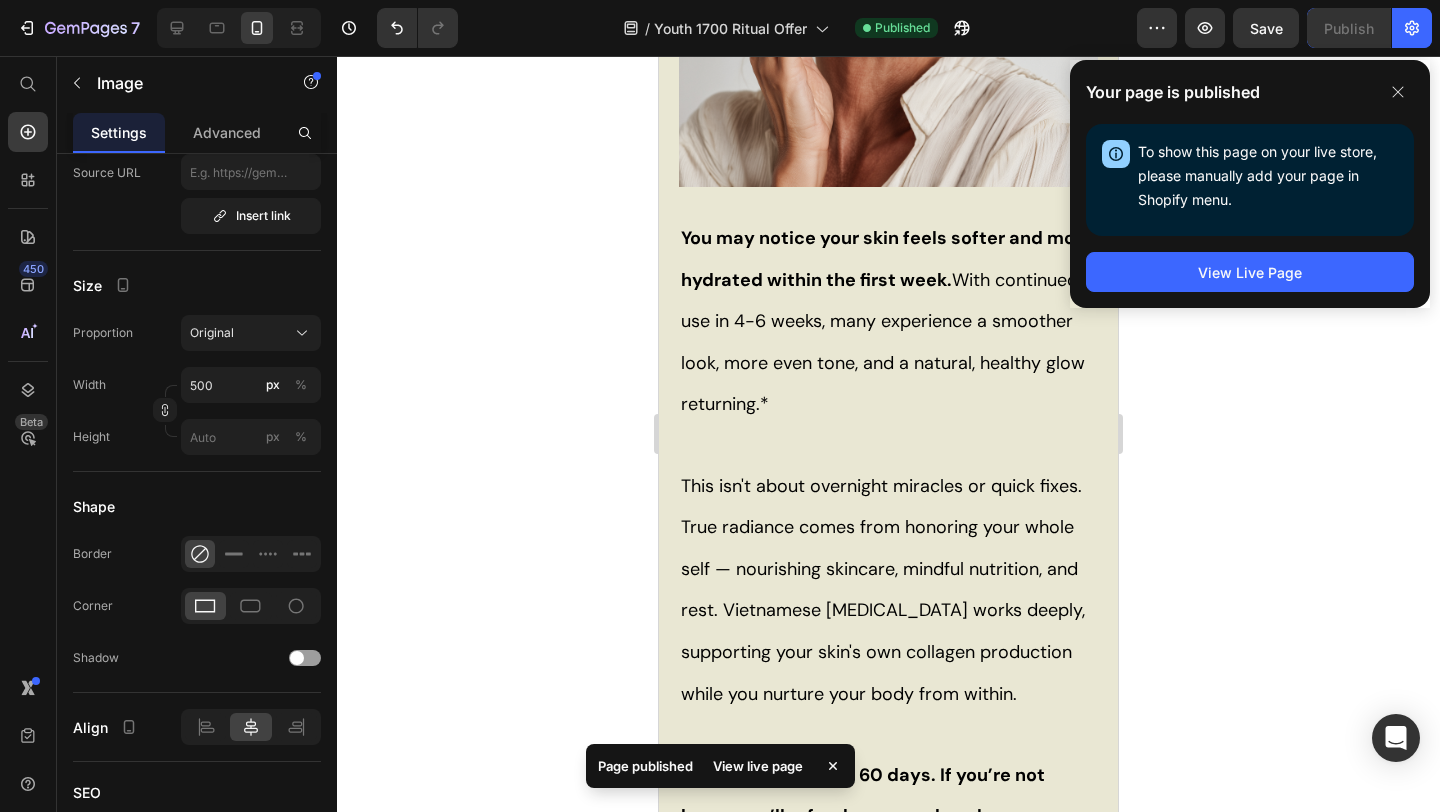 click on "Your page is published To show this page on your live store, please manually add your page in Shopify menu. Open Shopify Menu View Live Page" 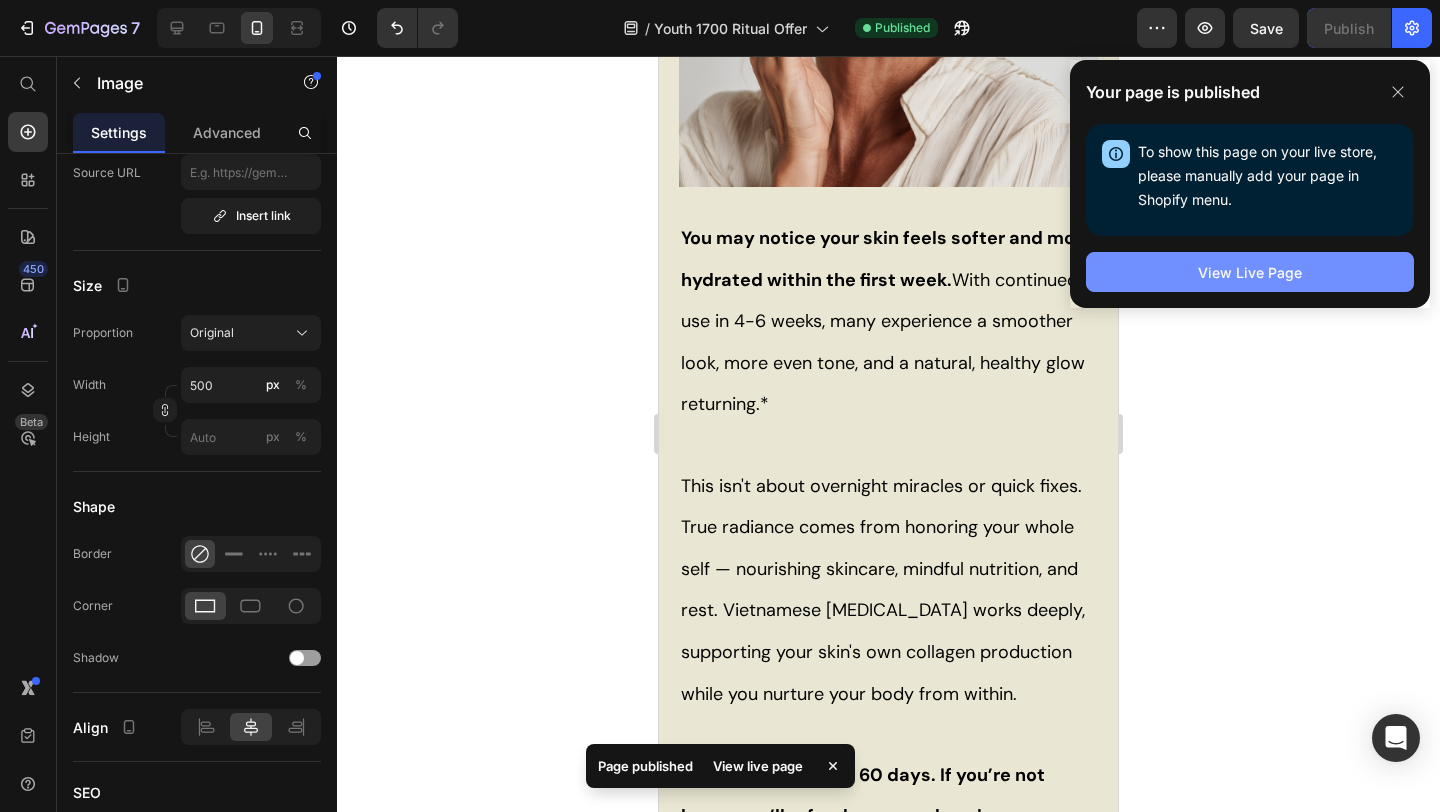 click on "View Live Page" at bounding box center [1250, 272] 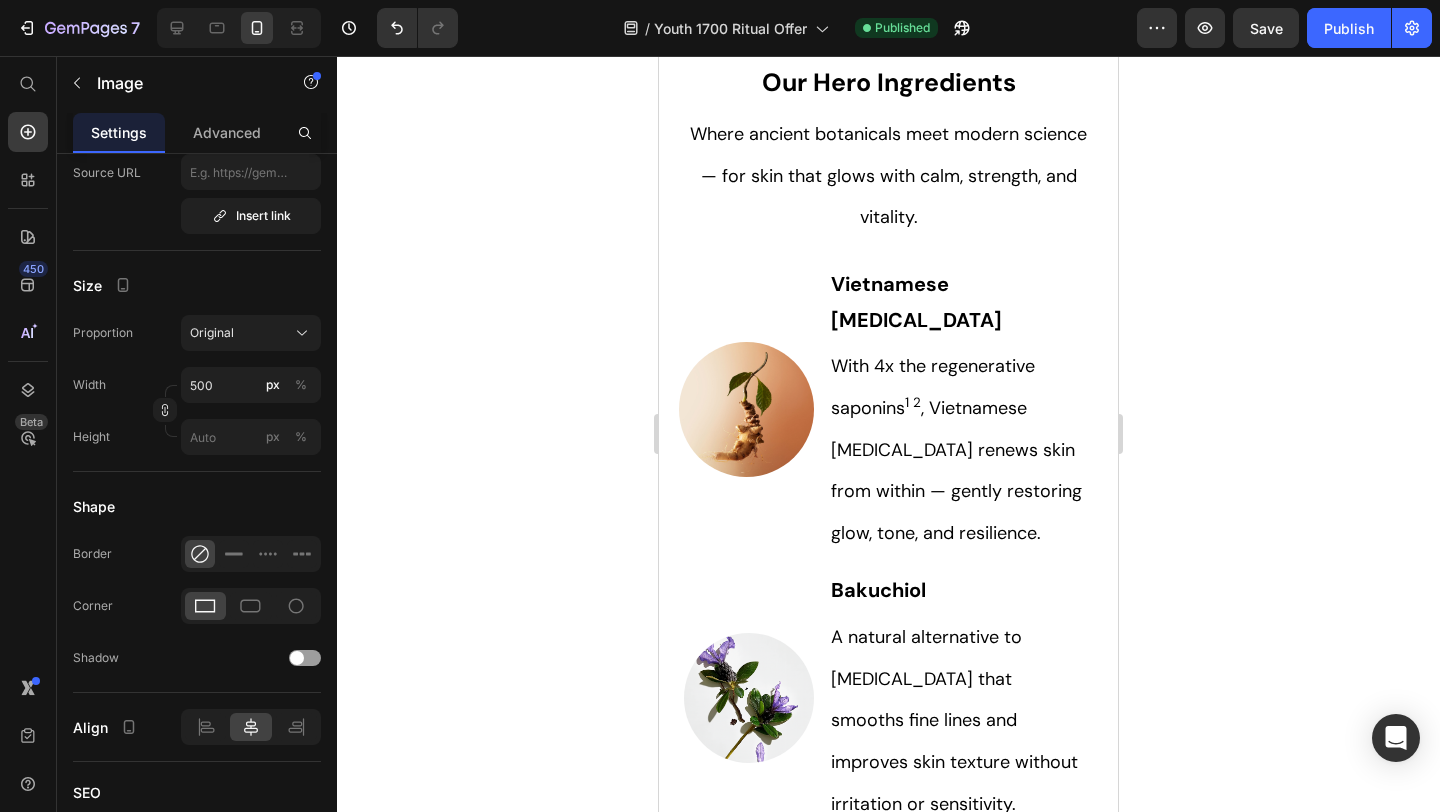 scroll, scrollTop: 5206, scrollLeft: 0, axis: vertical 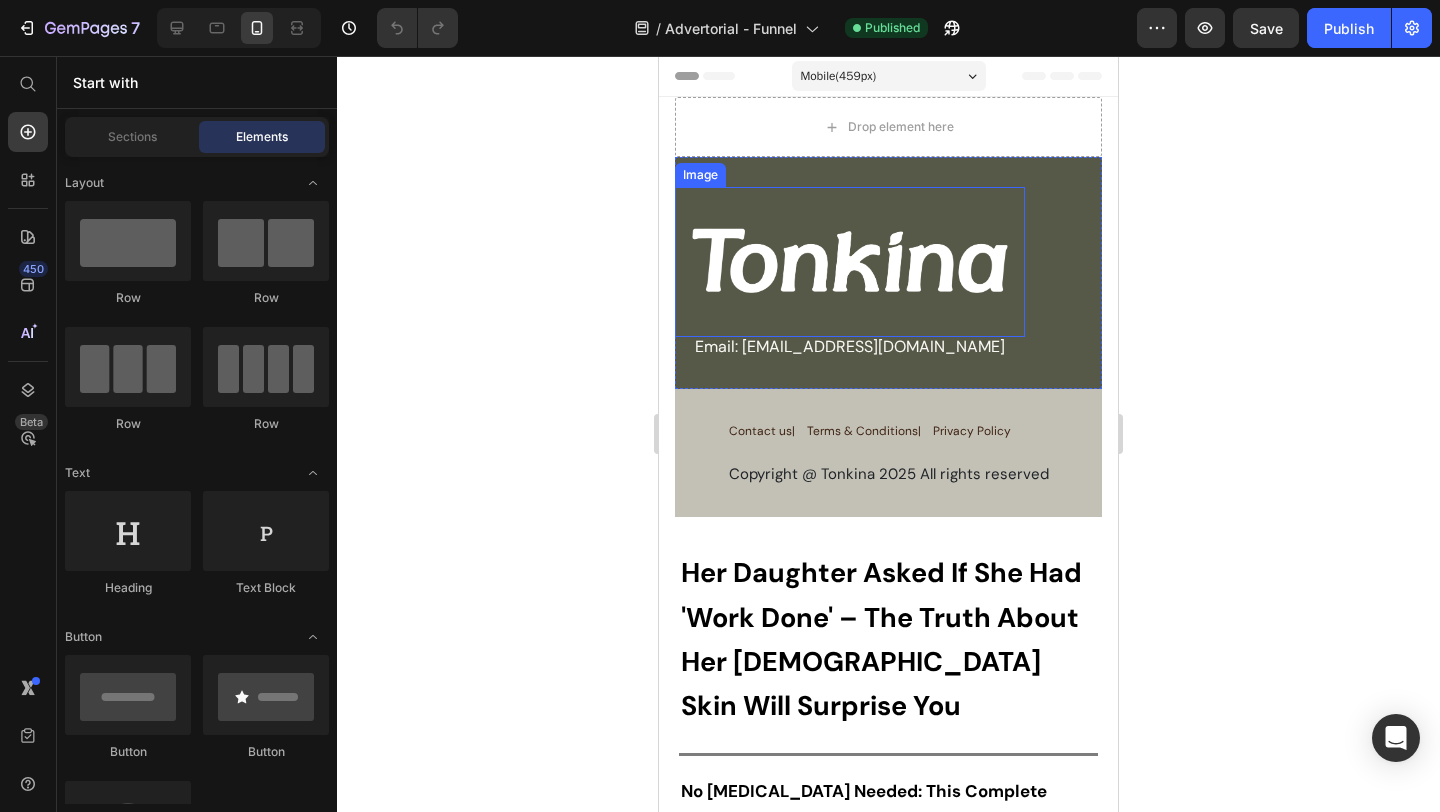 click at bounding box center (850, 262) 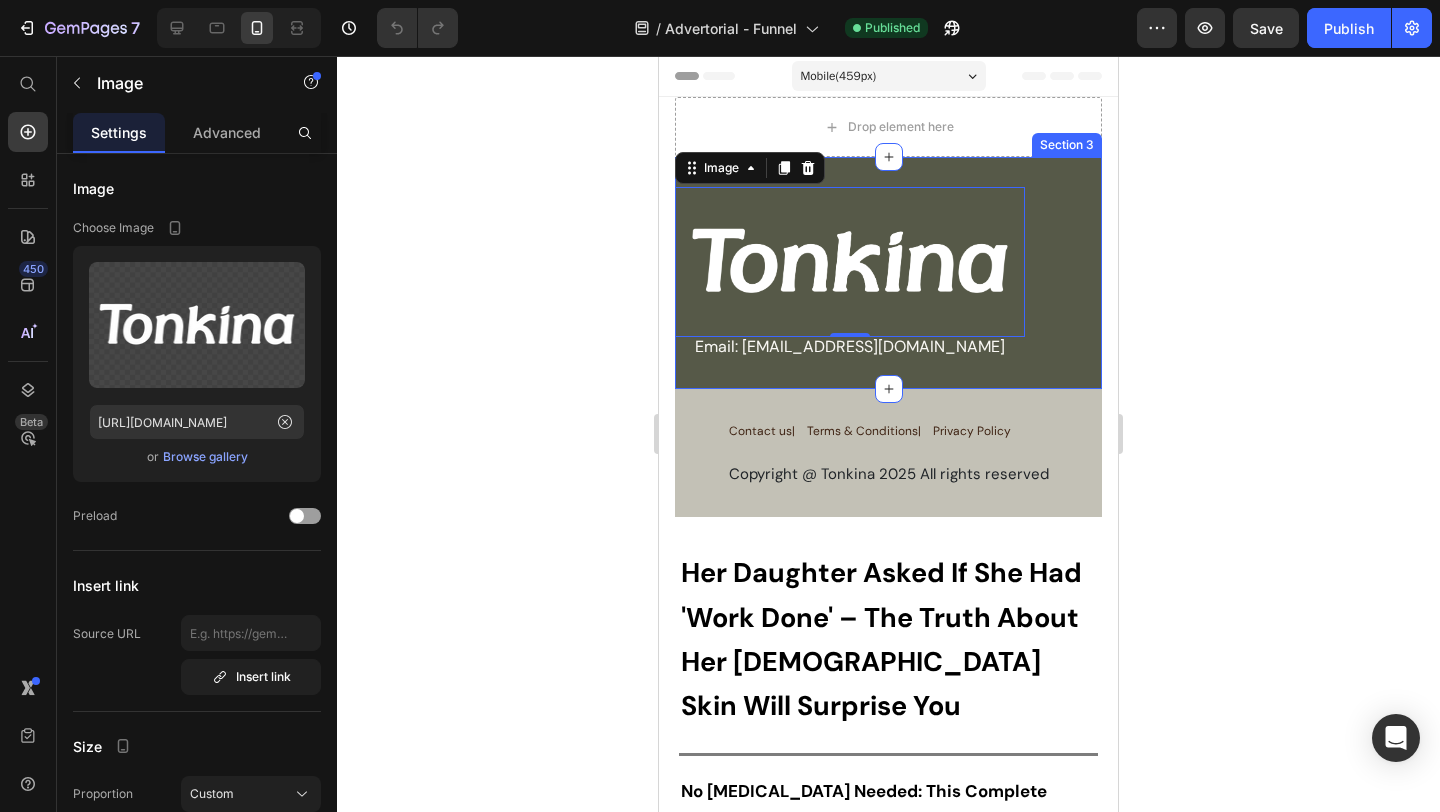 click on "Image   0 Email: [EMAIL_ADDRESS][DOMAIN_NAME] Text Block Section 3" at bounding box center [888, 273] 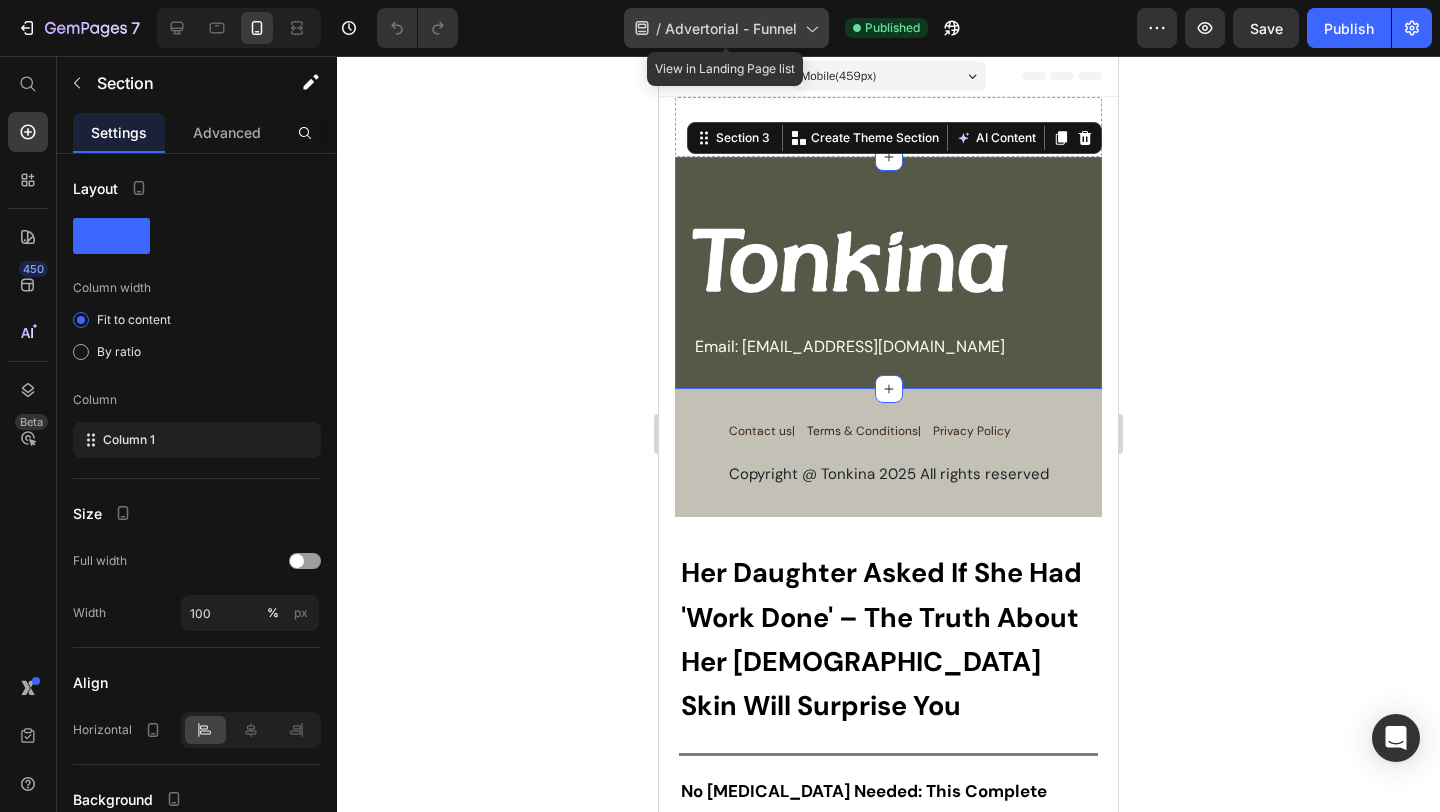 click on "Advertorial - Funnel" at bounding box center [731, 28] 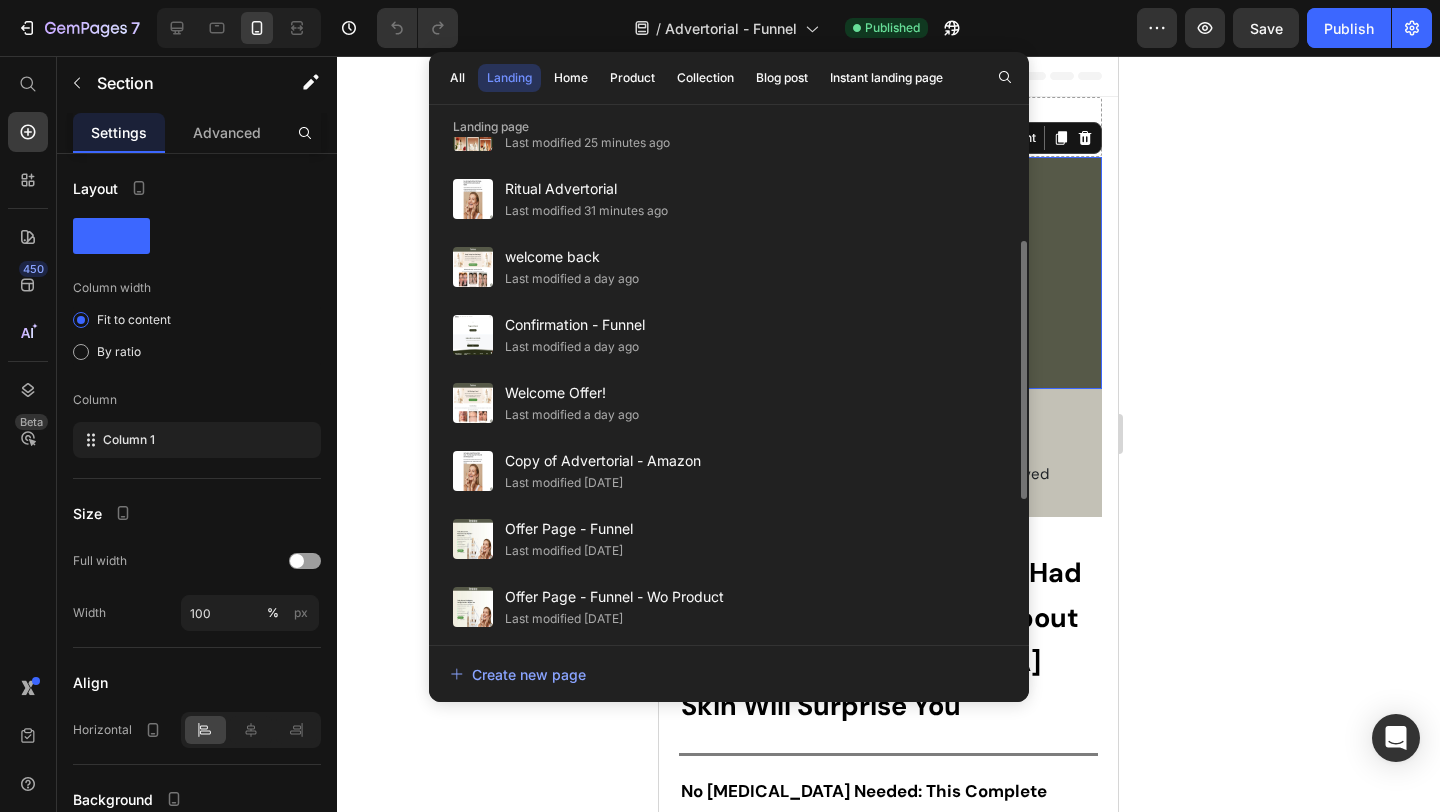 scroll, scrollTop: 194, scrollLeft: 0, axis: vertical 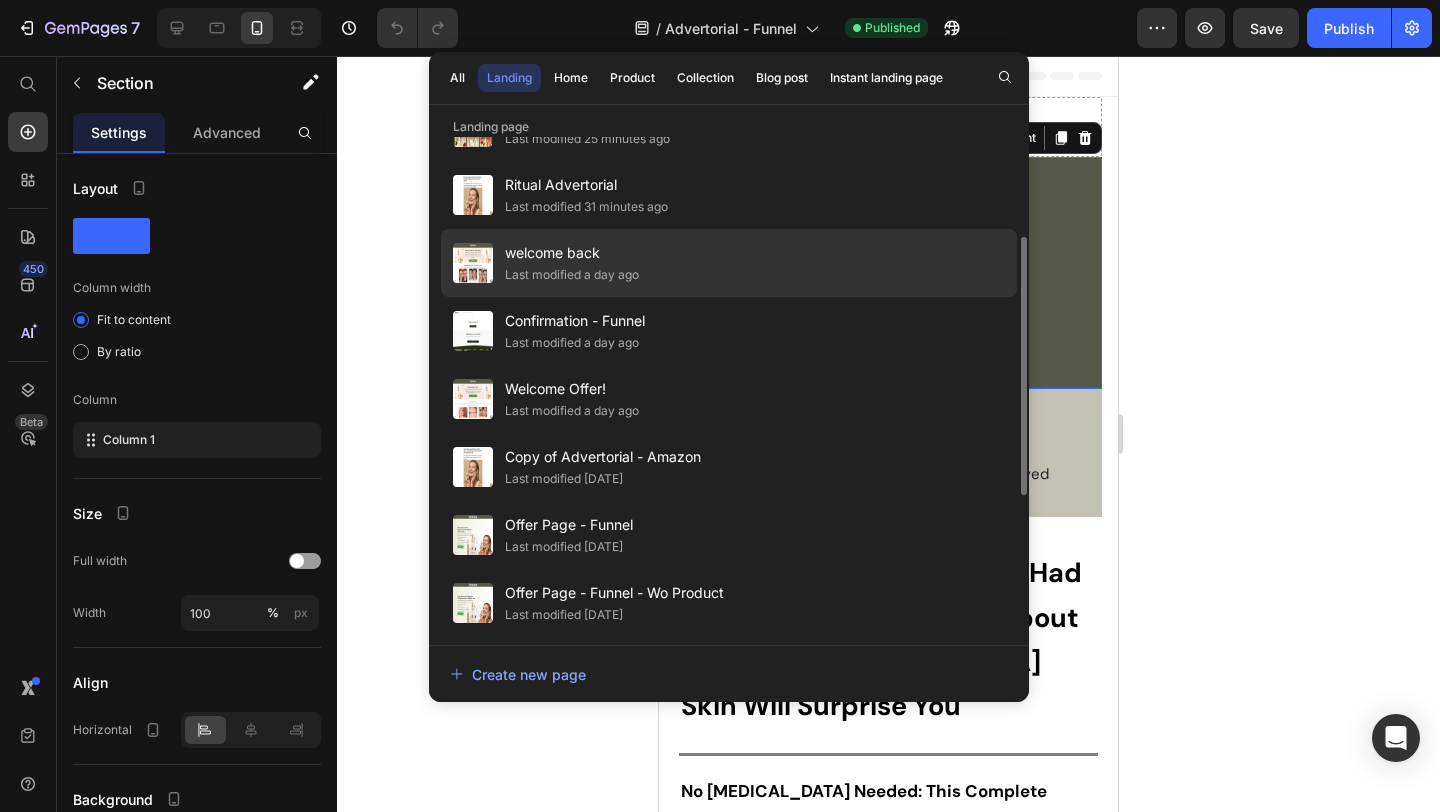 click on "Last modified a day ago" 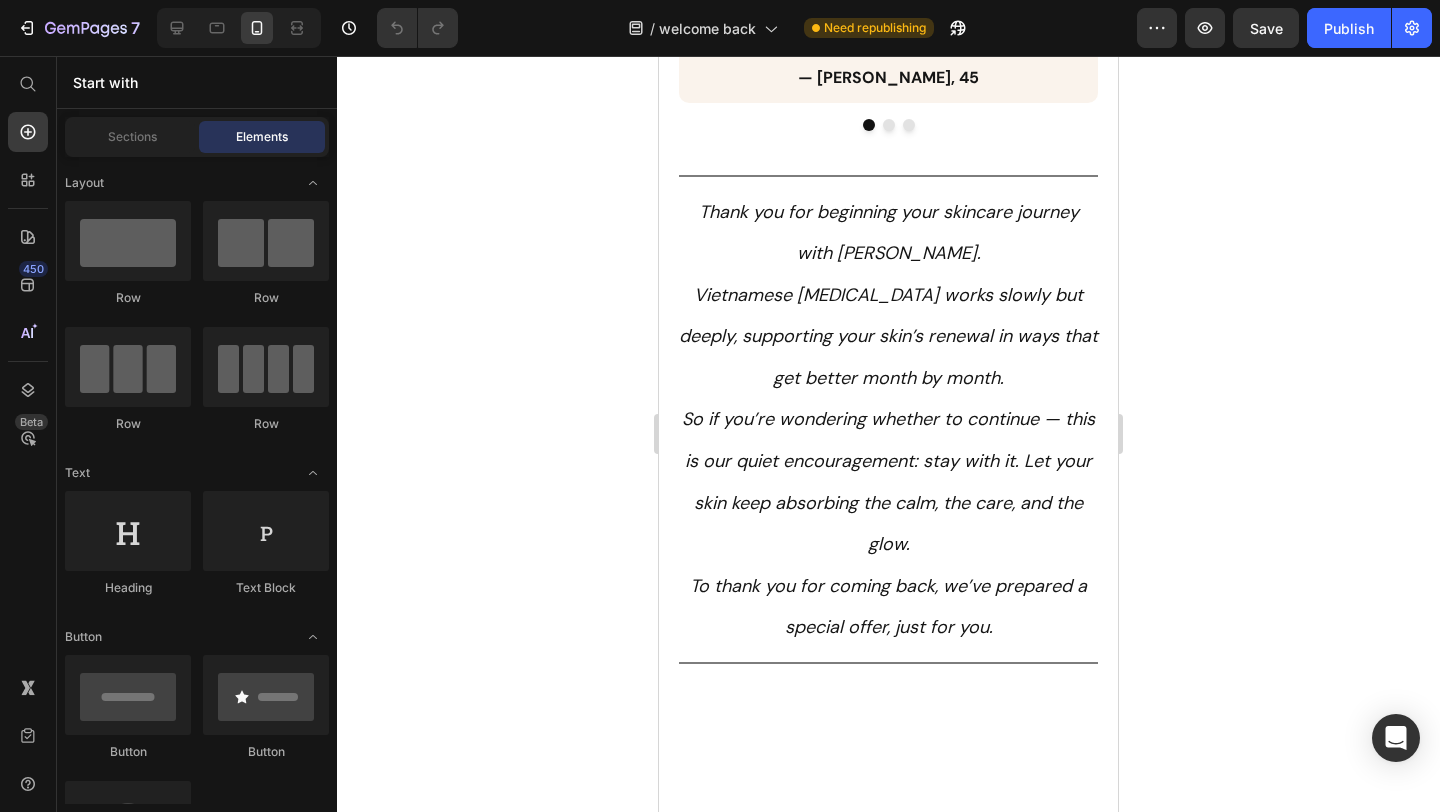 scroll, scrollTop: 981, scrollLeft: 0, axis: vertical 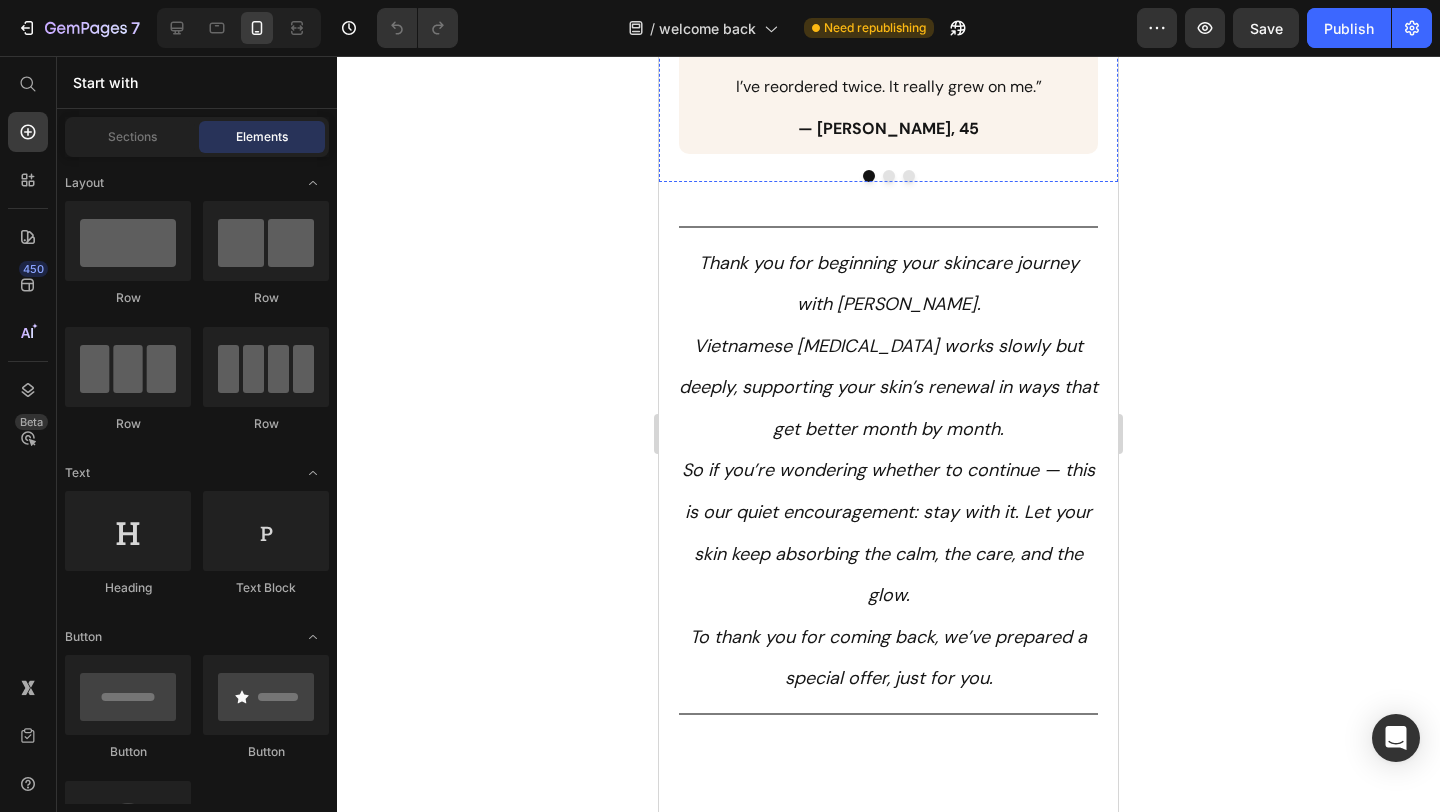 click on "Real Results Start Small - and Grow Over Time" at bounding box center [889, -258] 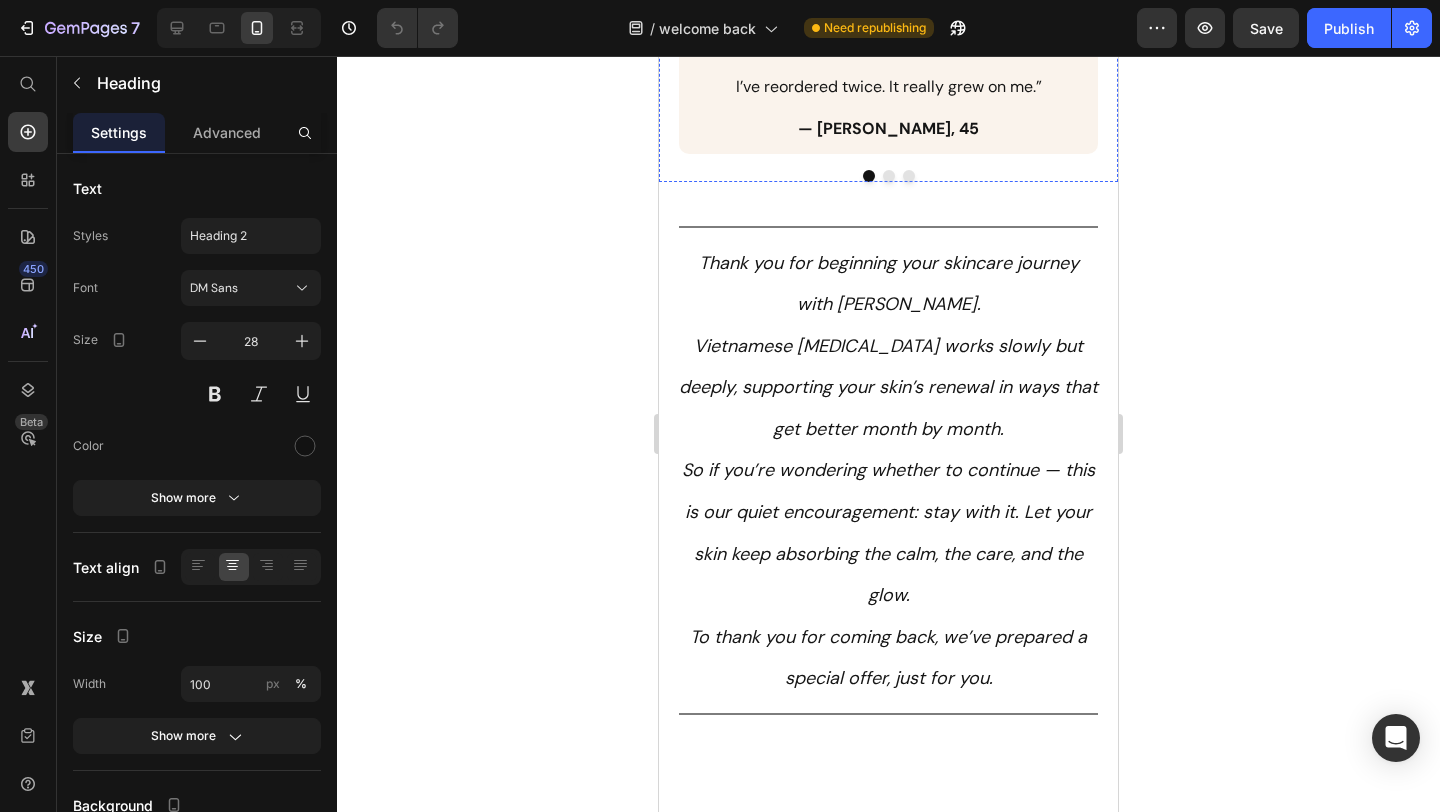 click on "Your skin has already begun its journey. The real change happens with consistency." at bounding box center [889, -174] 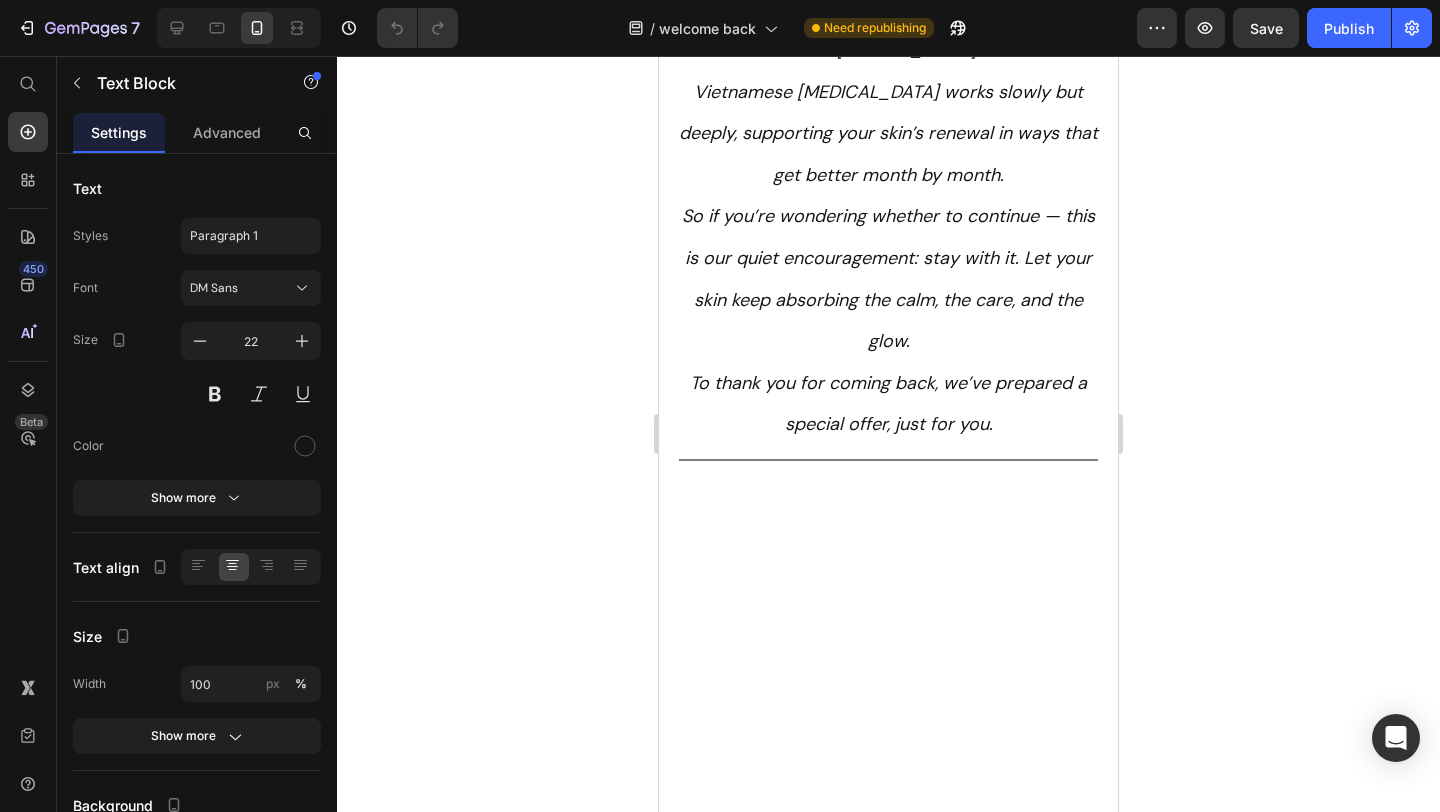 scroll, scrollTop: 1261, scrollLeft: 0, axis: vertical 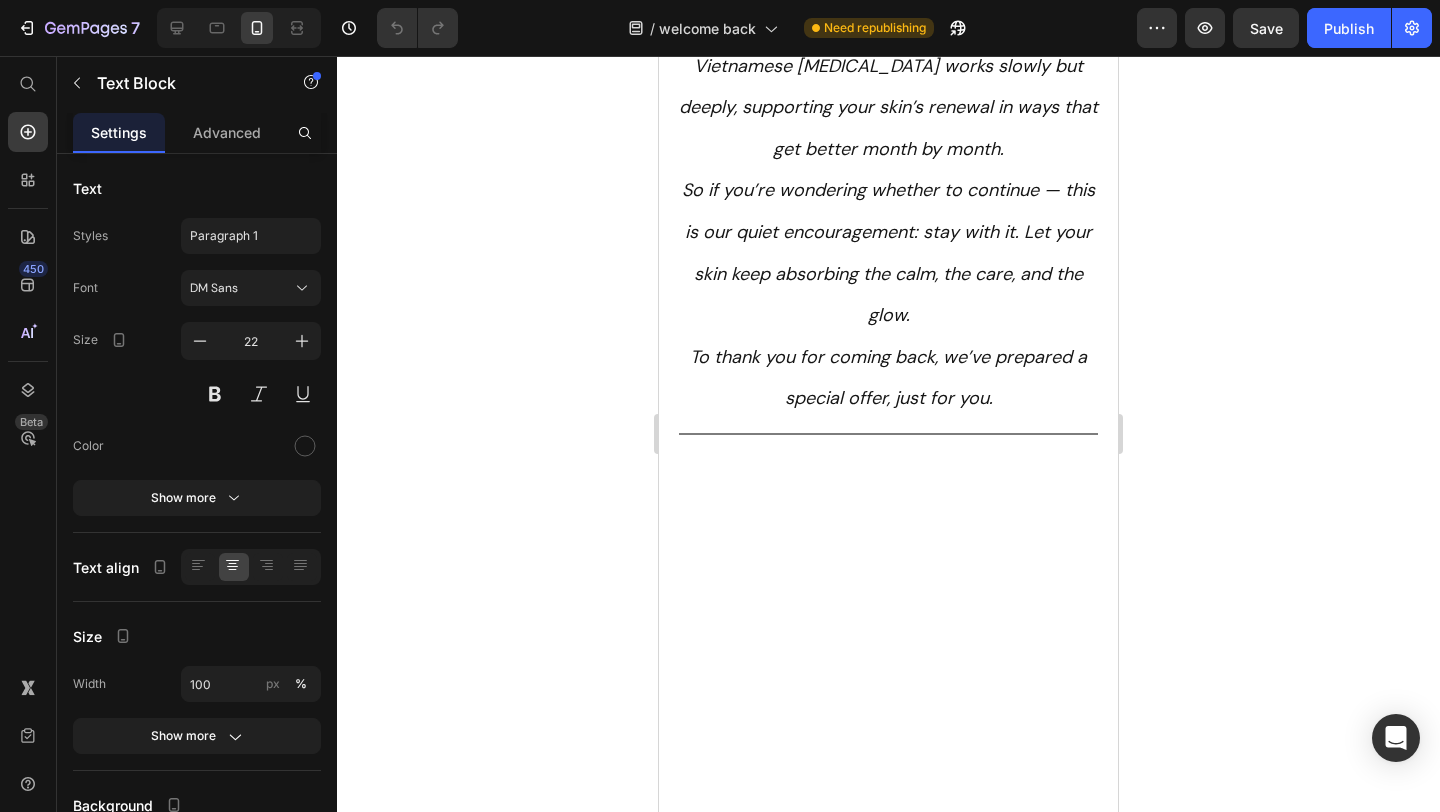 click at bounding box center [888, -386] 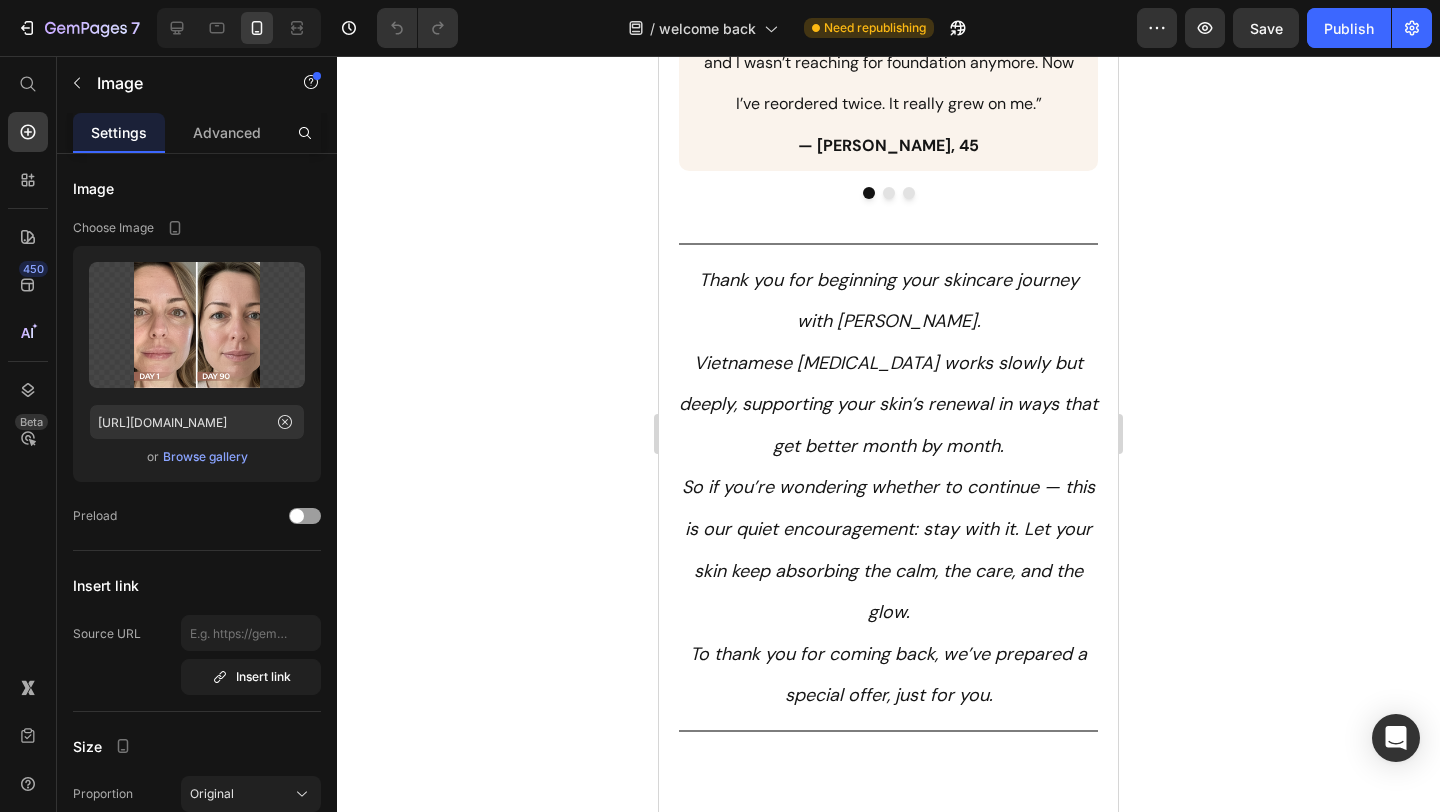 scroll, scrollTop: 968, scrollLeft: 0, axis: vertical 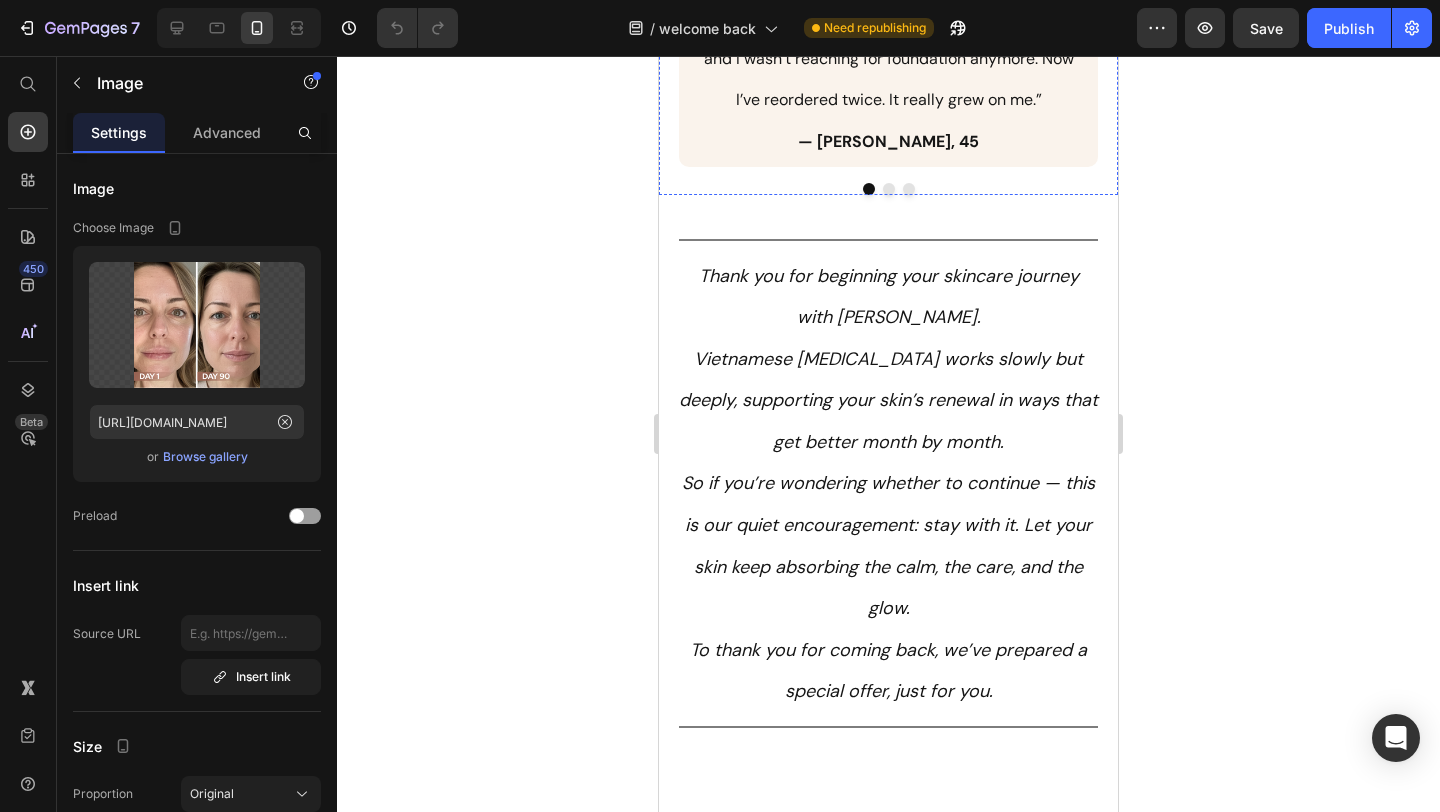 click on "Real Results Start Small - and Grow Over Time" at bounding box center (889, -245) 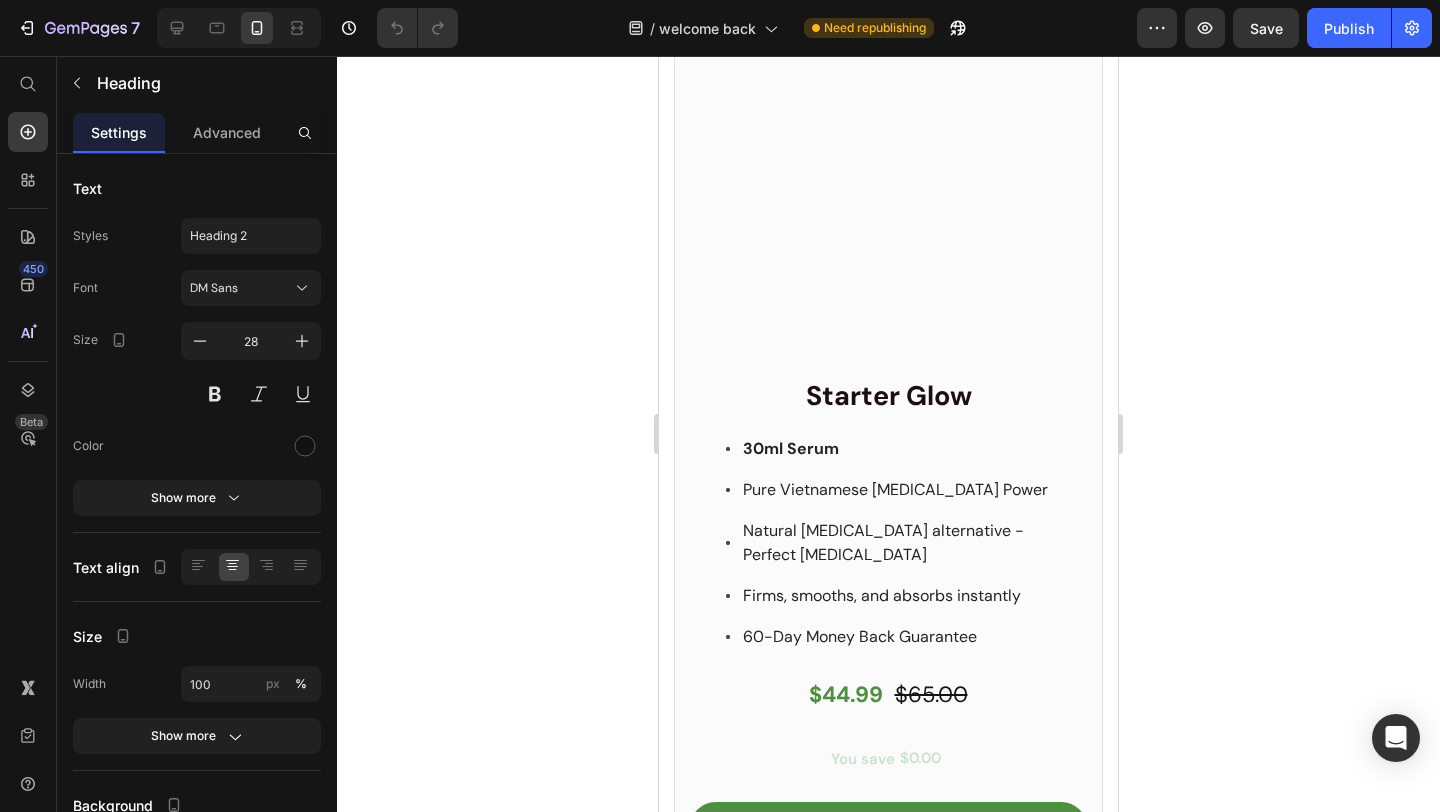 scroll, scrollTop: 2120, scrollLeft: 0, axis: vertical 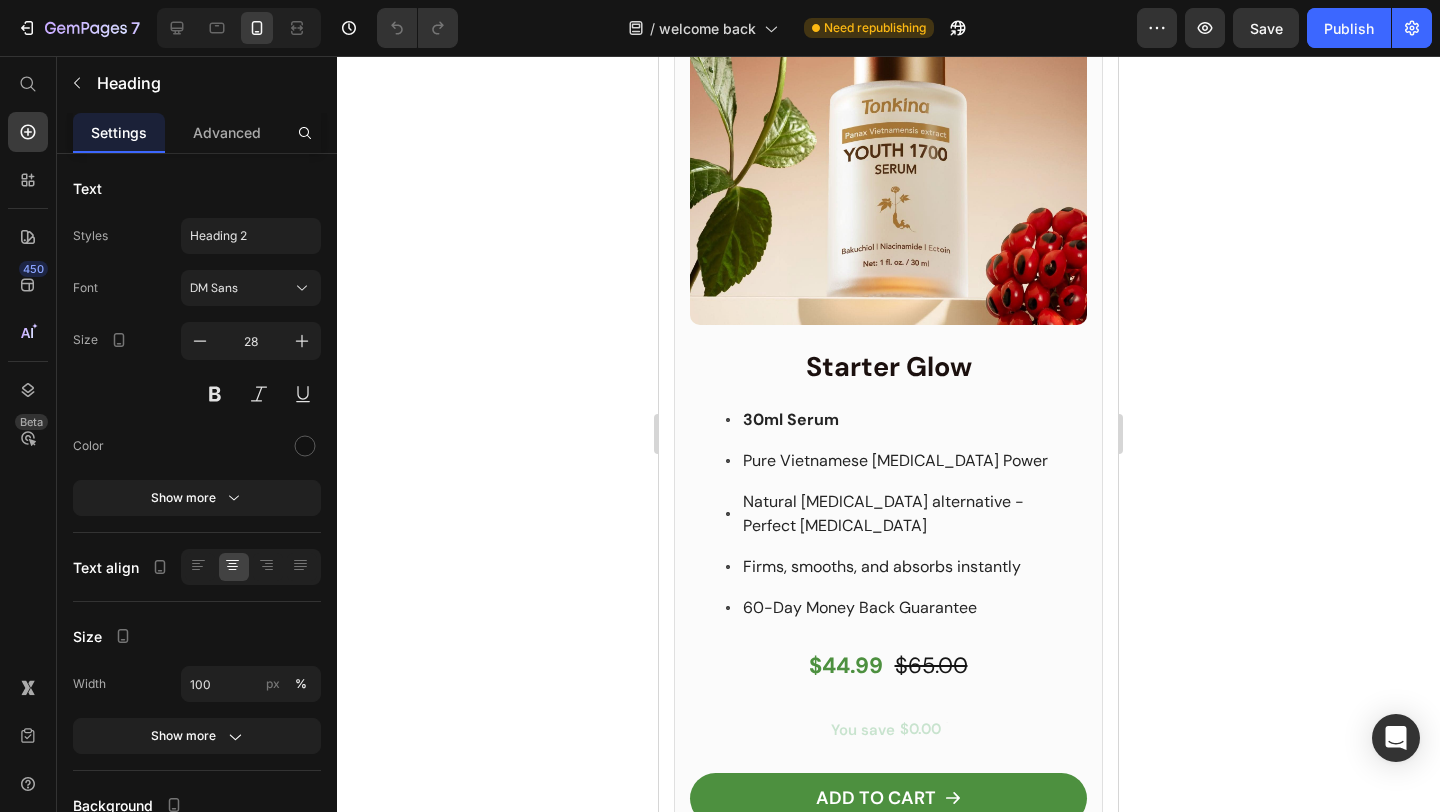click on "Vietnamese [MEDICAL_DATA] works slowly but deeply, supporting your skin’s renewal in ways that get better month by month." at bounding box center (888, -752) 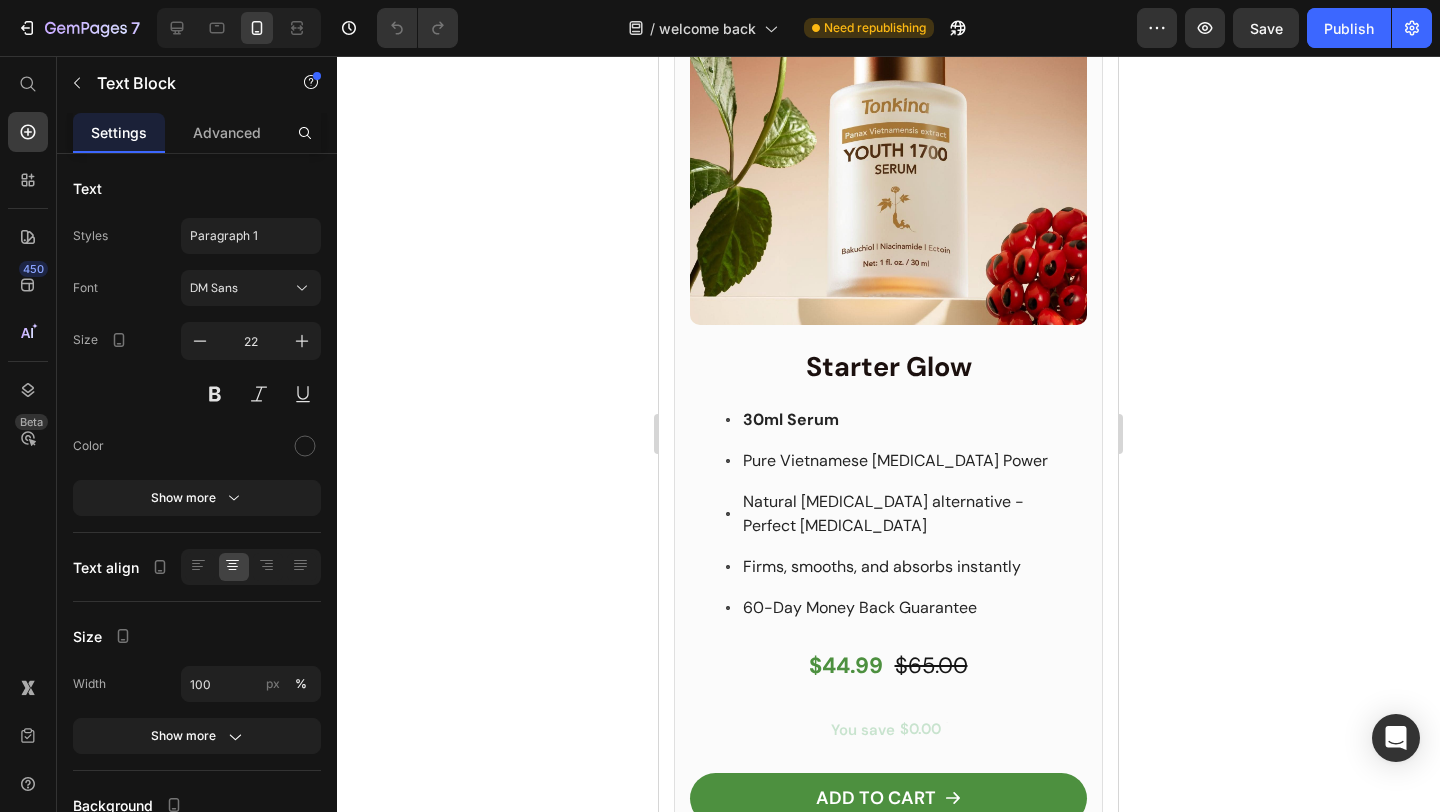click 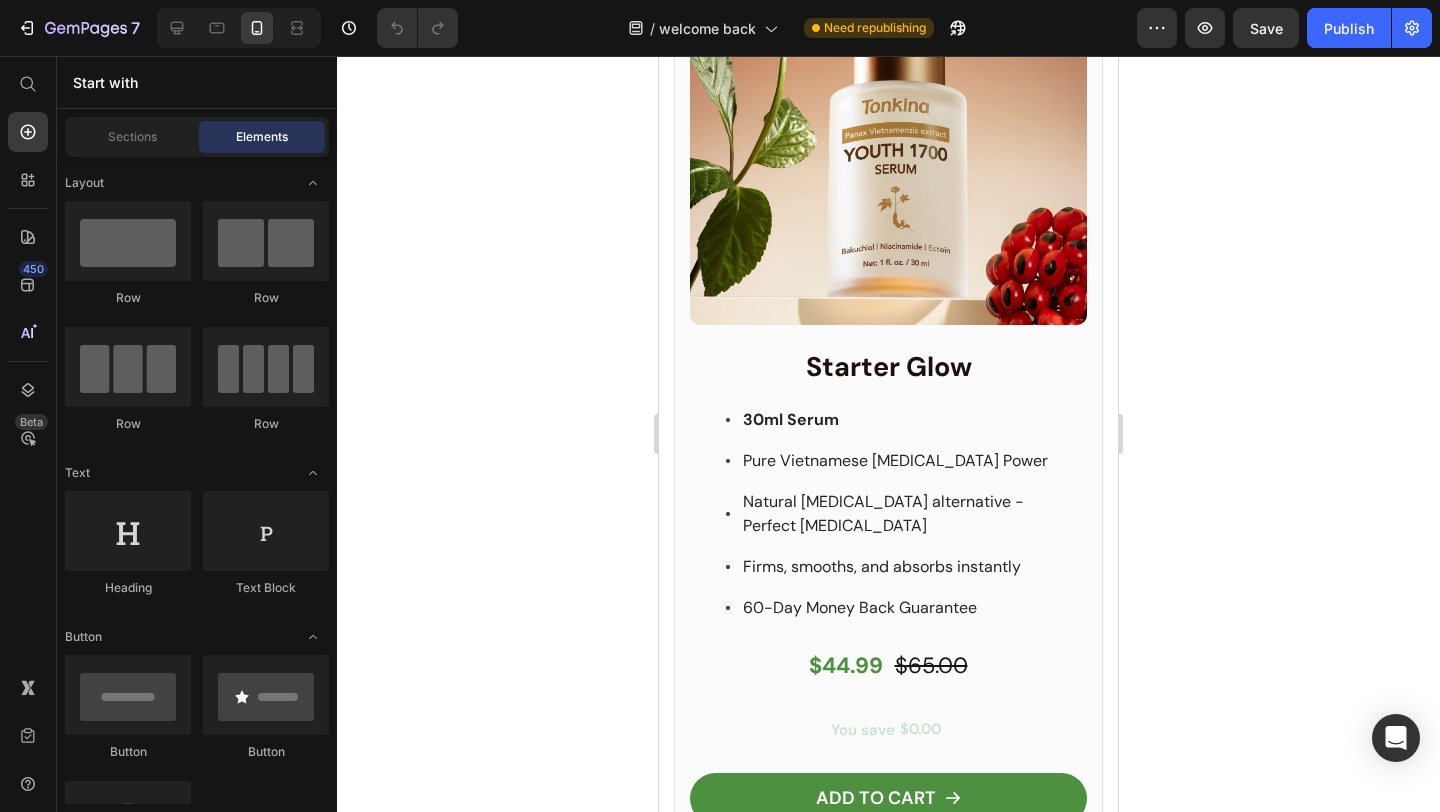 click on "So if you’re wondering whether to continue — this is our quiet encouragement: stay with it. Let your skin keep absorbing the calm, the care, and the glow." at bounding box center (888, -607) 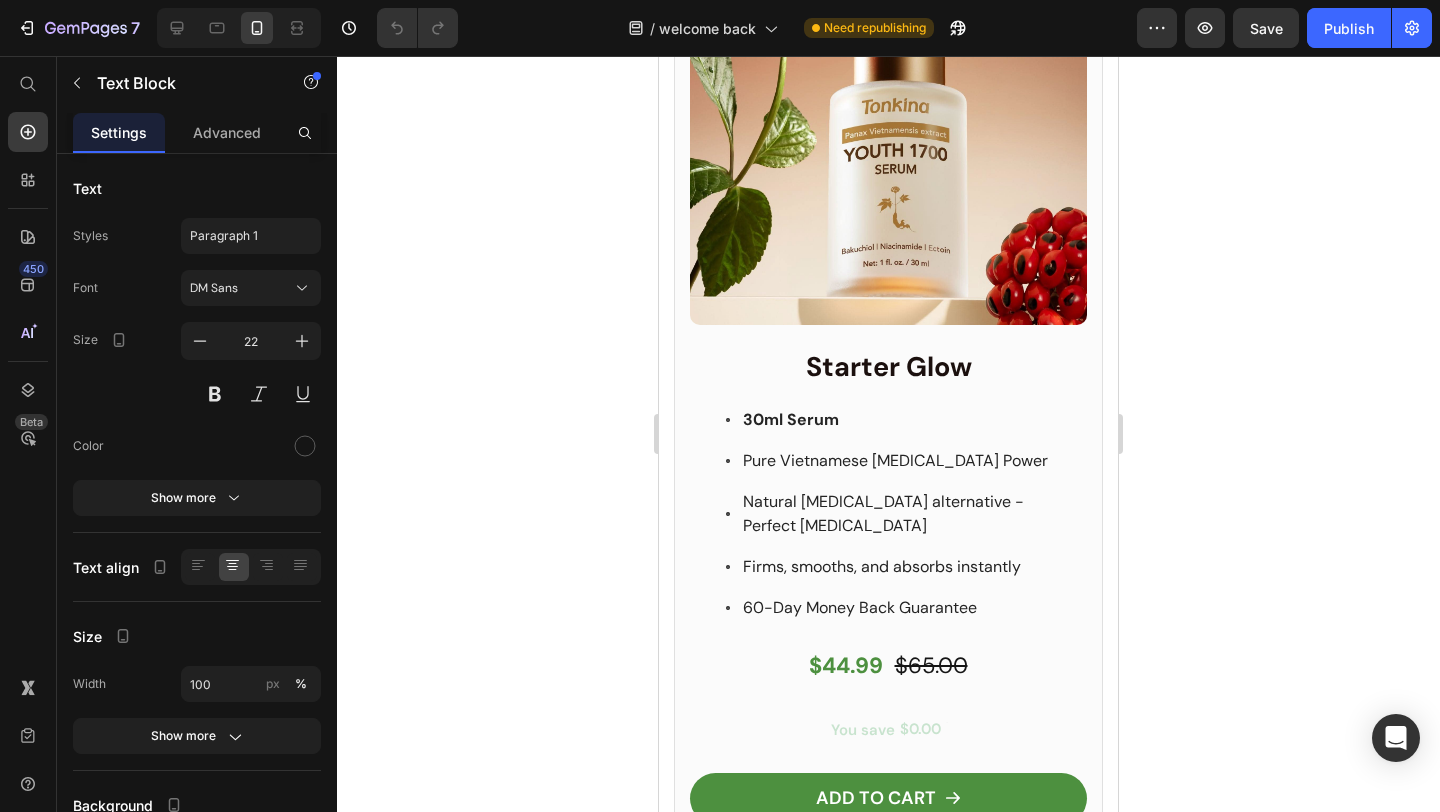 click on "So if you’re wondering whether to continue — this is our quiet encouragement: stay with it. Let your skin keep absorbing the calm, the care, and the glow." at bounding box center [888, -607] 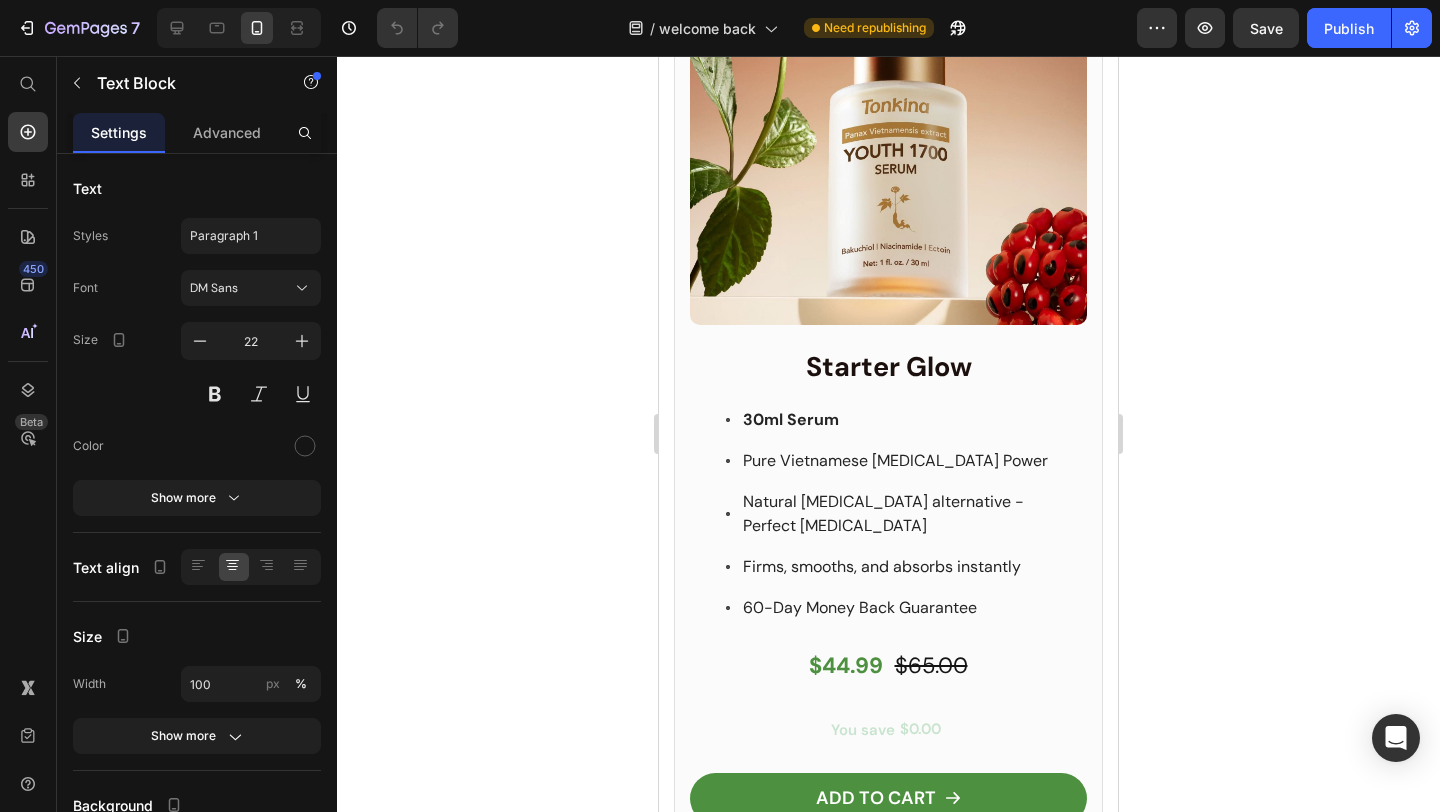 click on "So if you’re wondering whether to continue — this is our quiet encouragement: stay with it. Let your skin keep absorbing the calm, the care, and the glow." at bounding box center [888, -607] 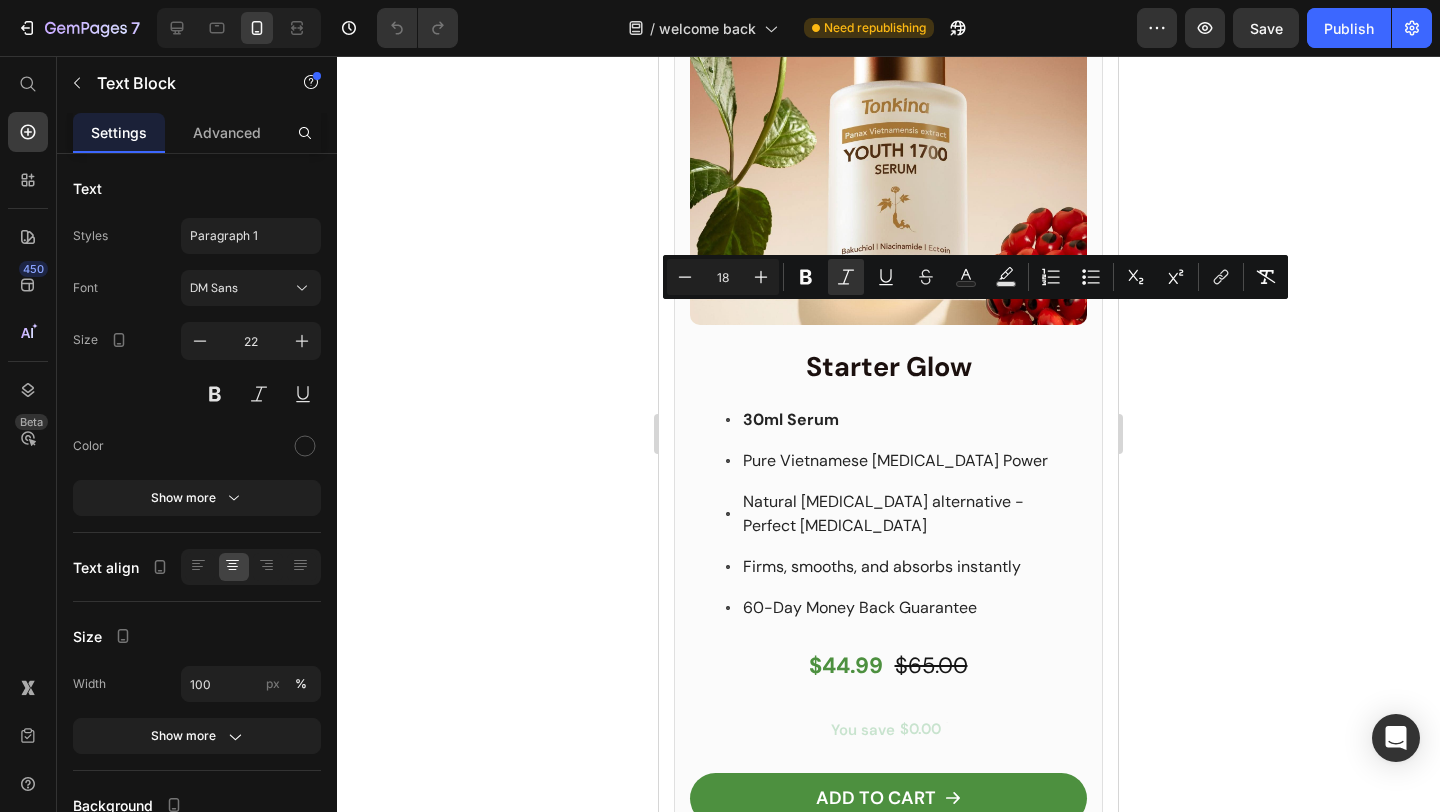 click on "So if you’re wondering whether to continue — this is our quiet encouragement: stay with it. Let your skin keep absorbing the calm, the care, and the glow." at bounding box center [888, -607] 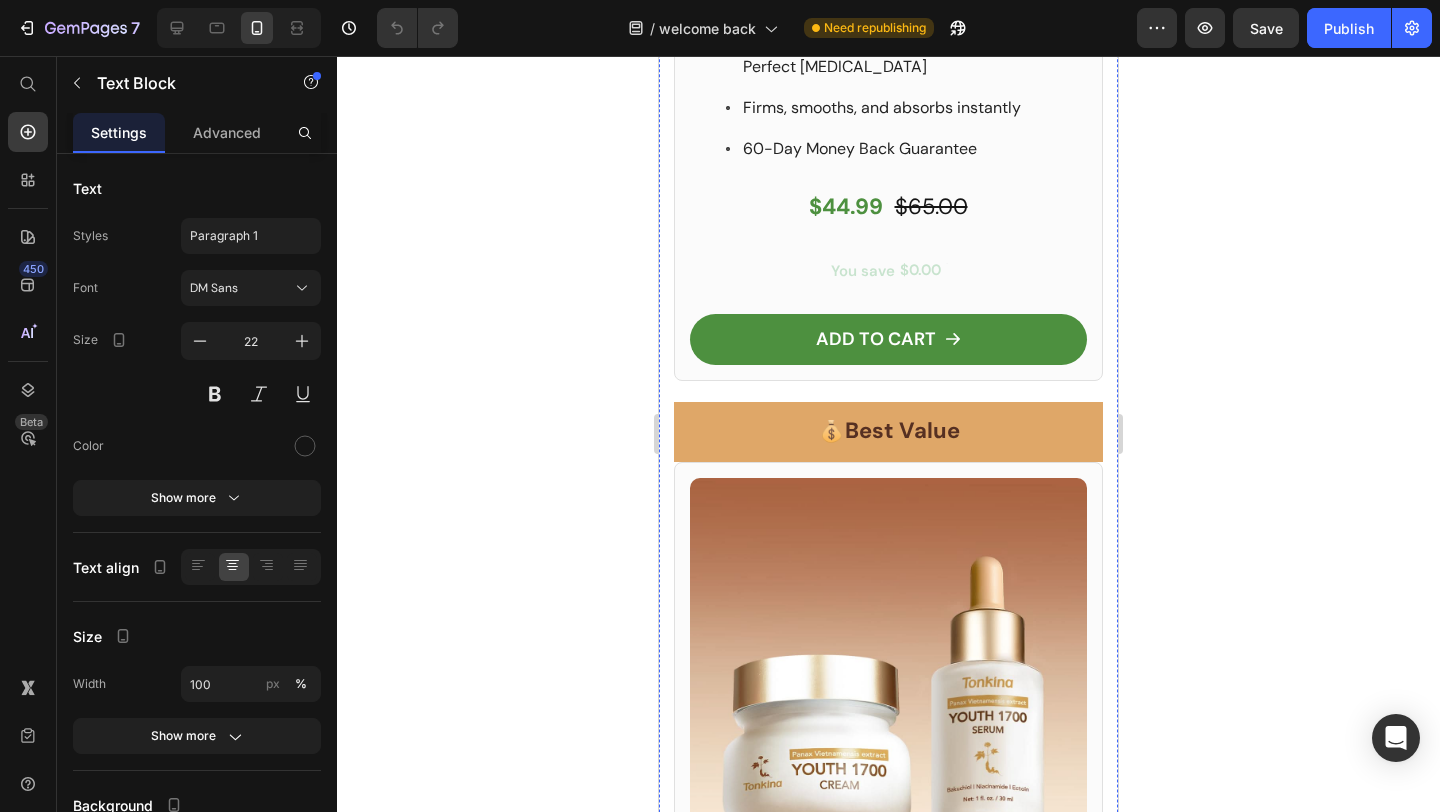 scroll, scrollTop: 2555, scrollLeft: 0, axis: vertical 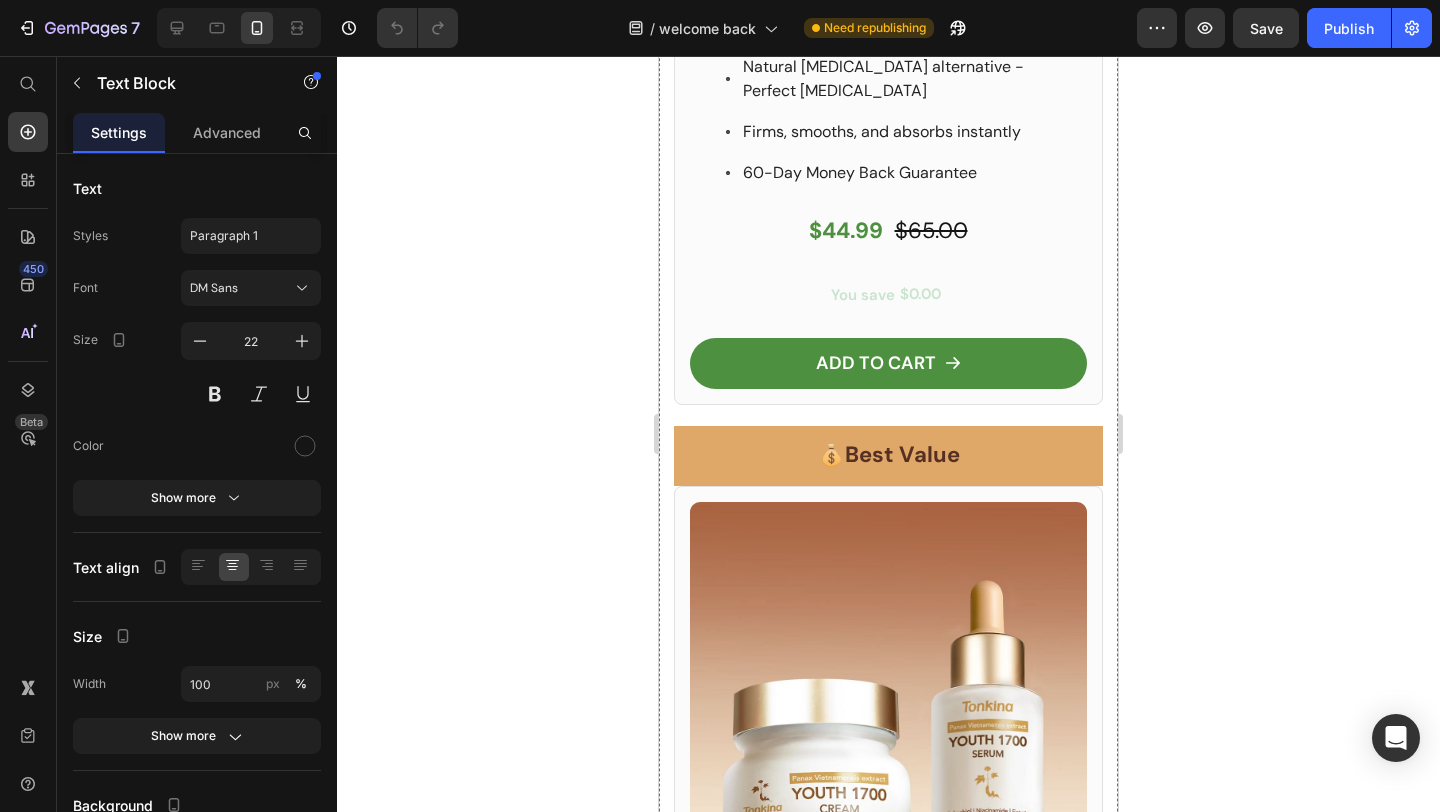 click on "Exclusive Offer For Returning-Customer" at bounding box center [889, -785] 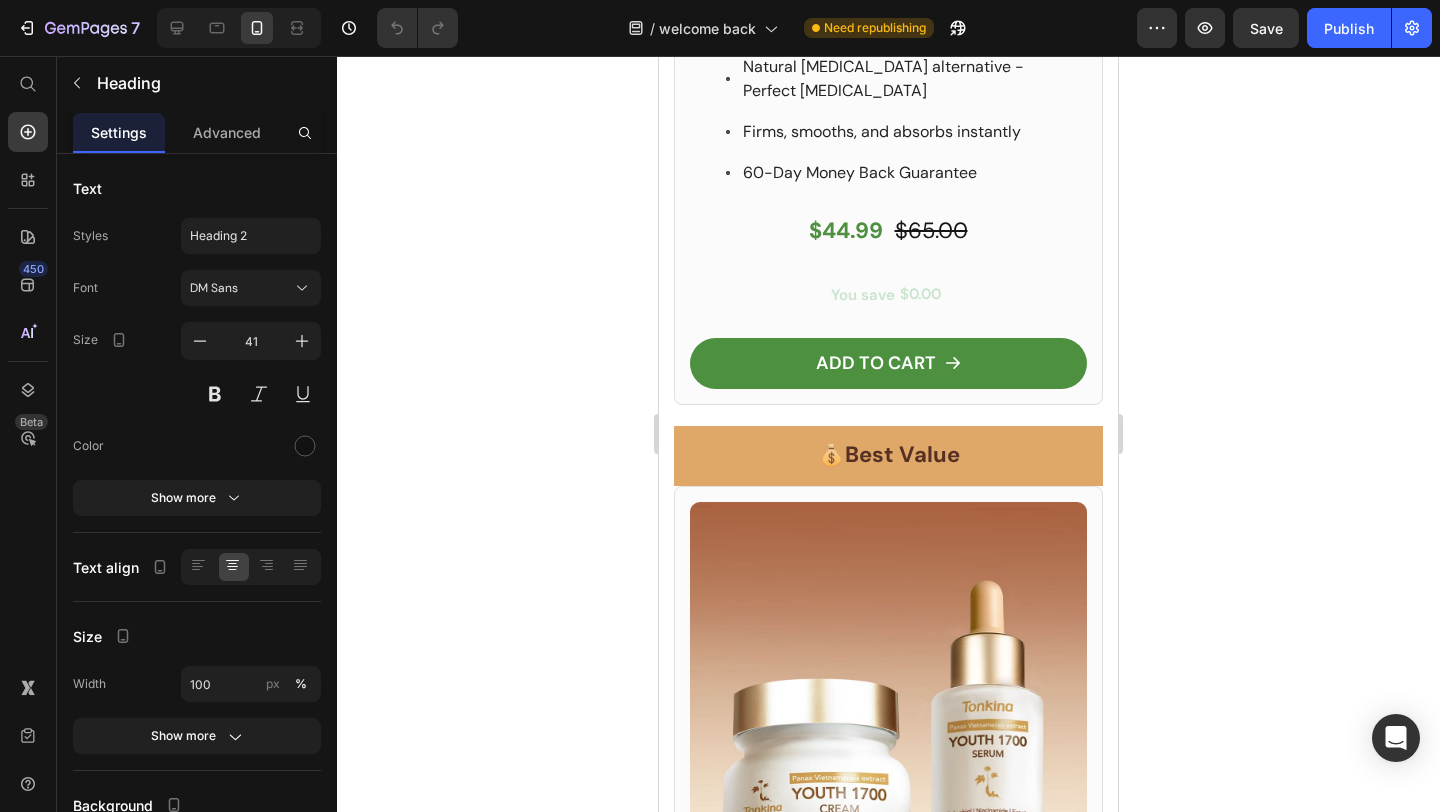 click on "Exclusive Offer For Returning-Customer" at bounding box center [889, -785] 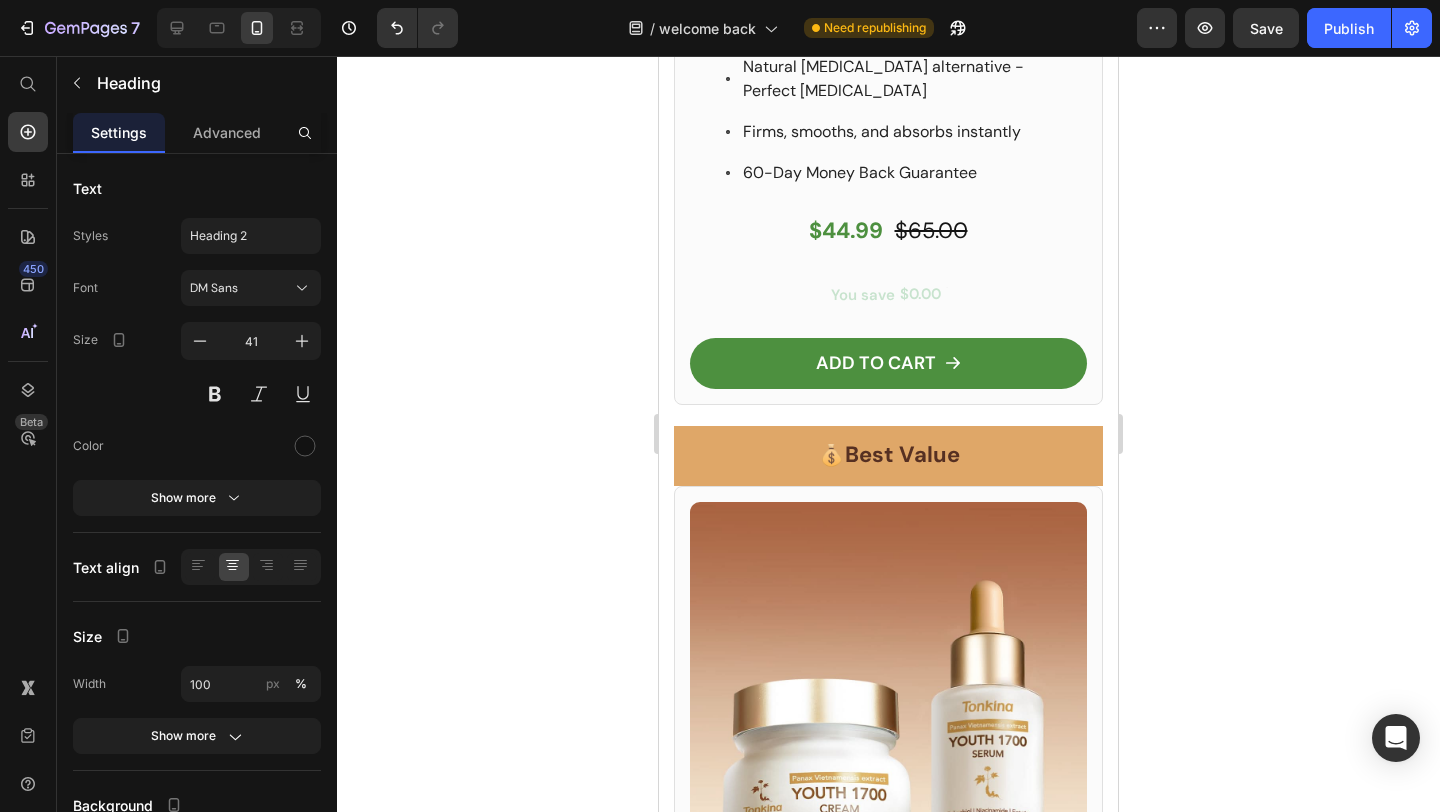 click on "Exclusive Offers for Our Tonkina Family" at bounding box center [888, -785] 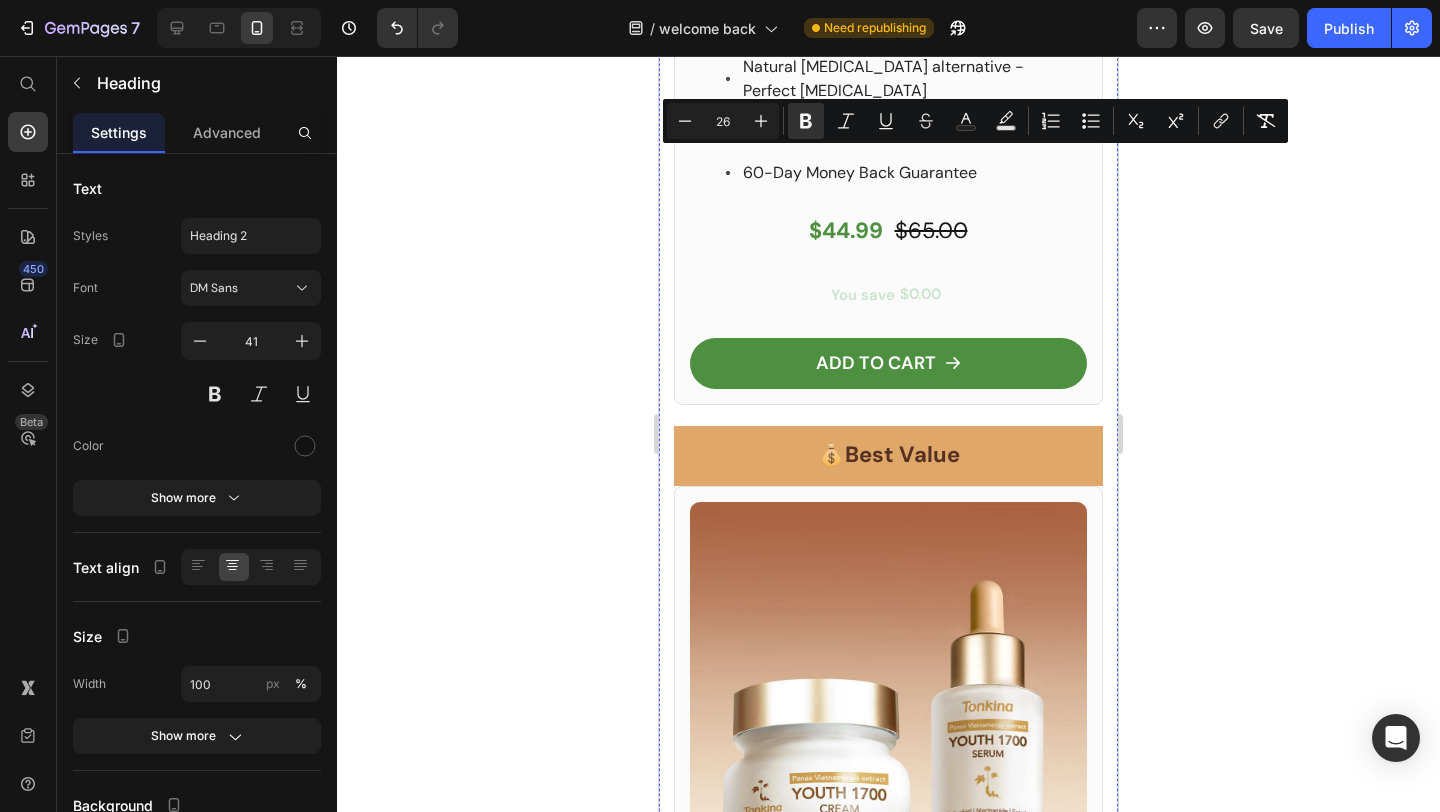 click on "Pick what you need — no pressure. Whether it’s a refill or a full glow reset, the results only get better from here." at bounding box center (888, -662) 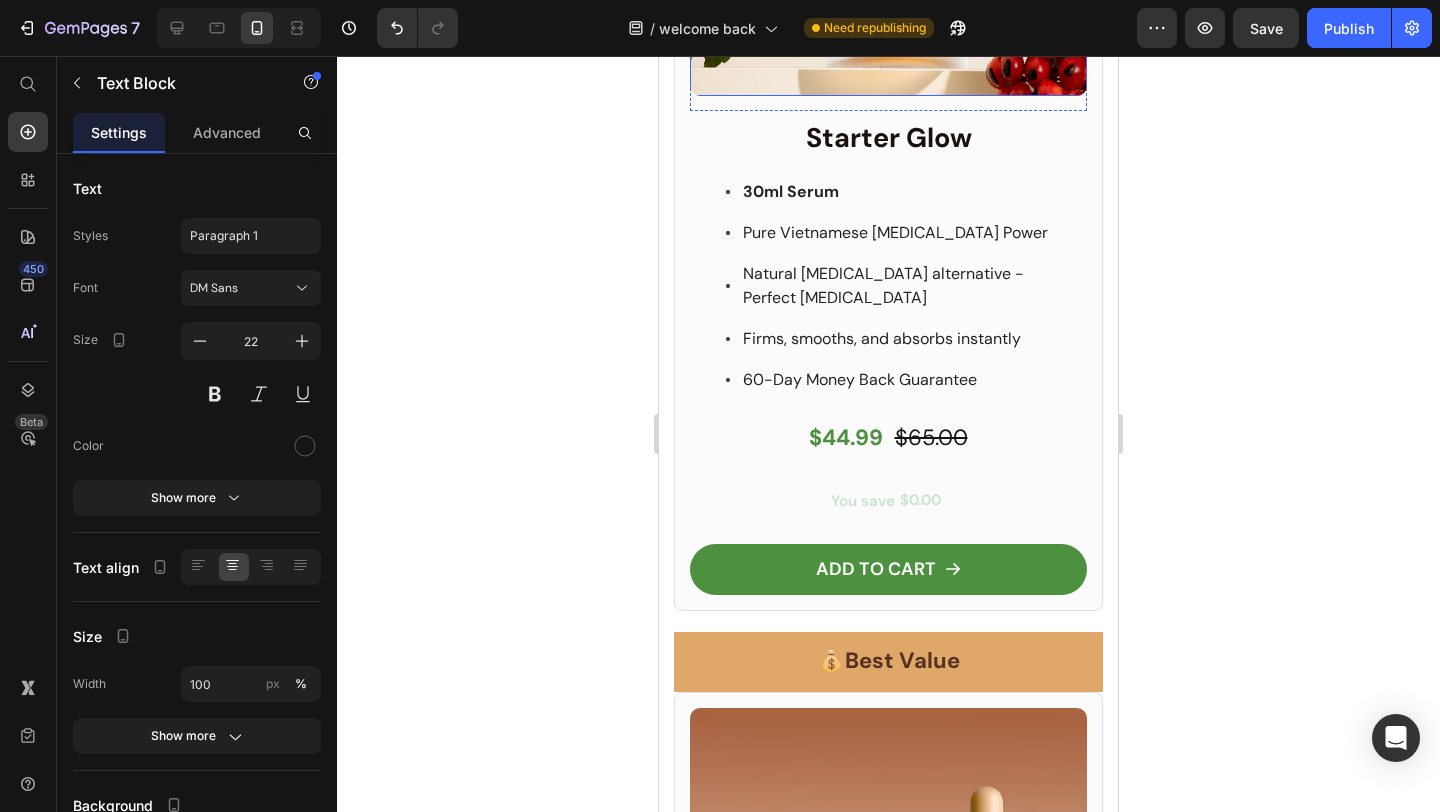 scroll, scrollTop: 3383, scrollLeft: 0, axis: vertical 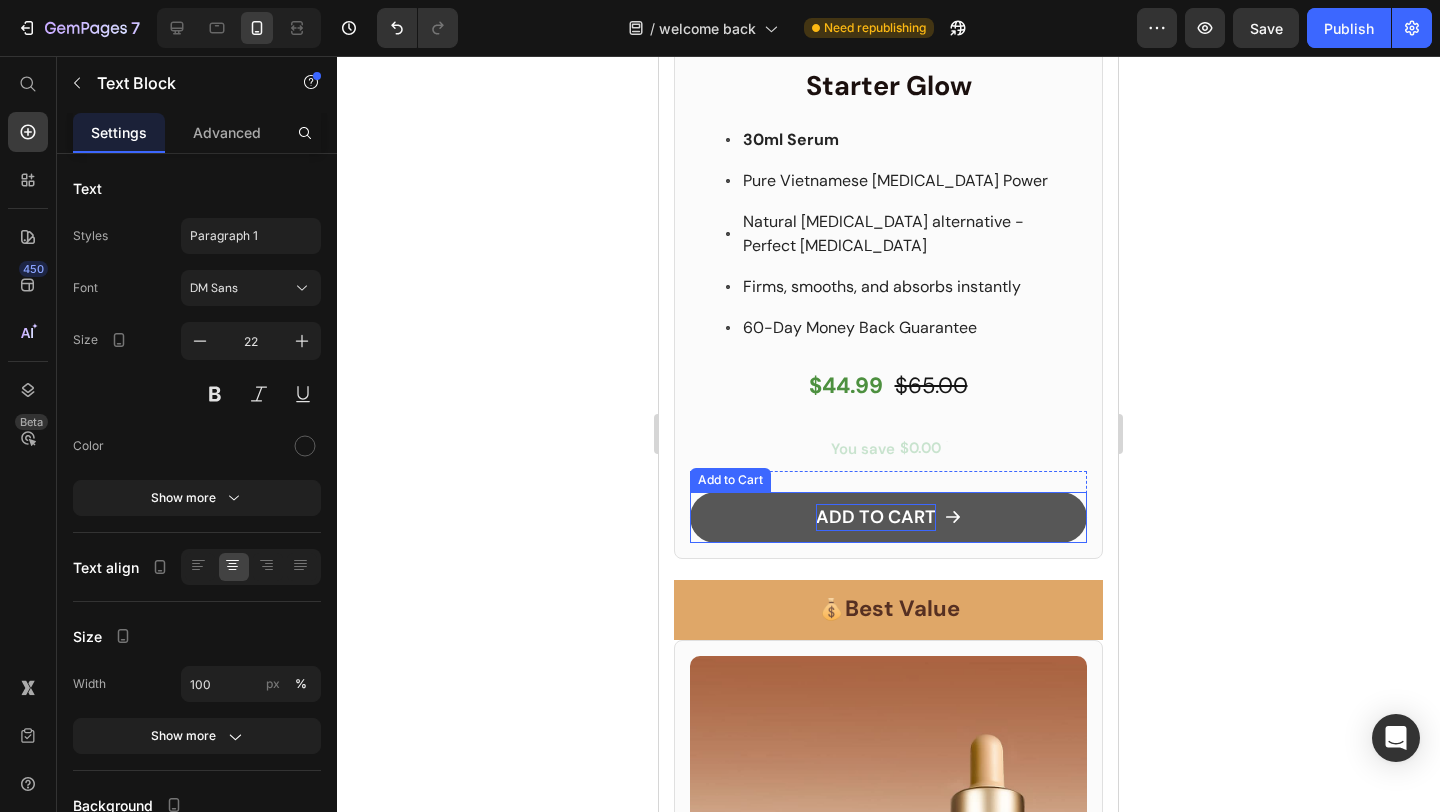 click on "ADD TO CART" at bounding box center (876, 517) 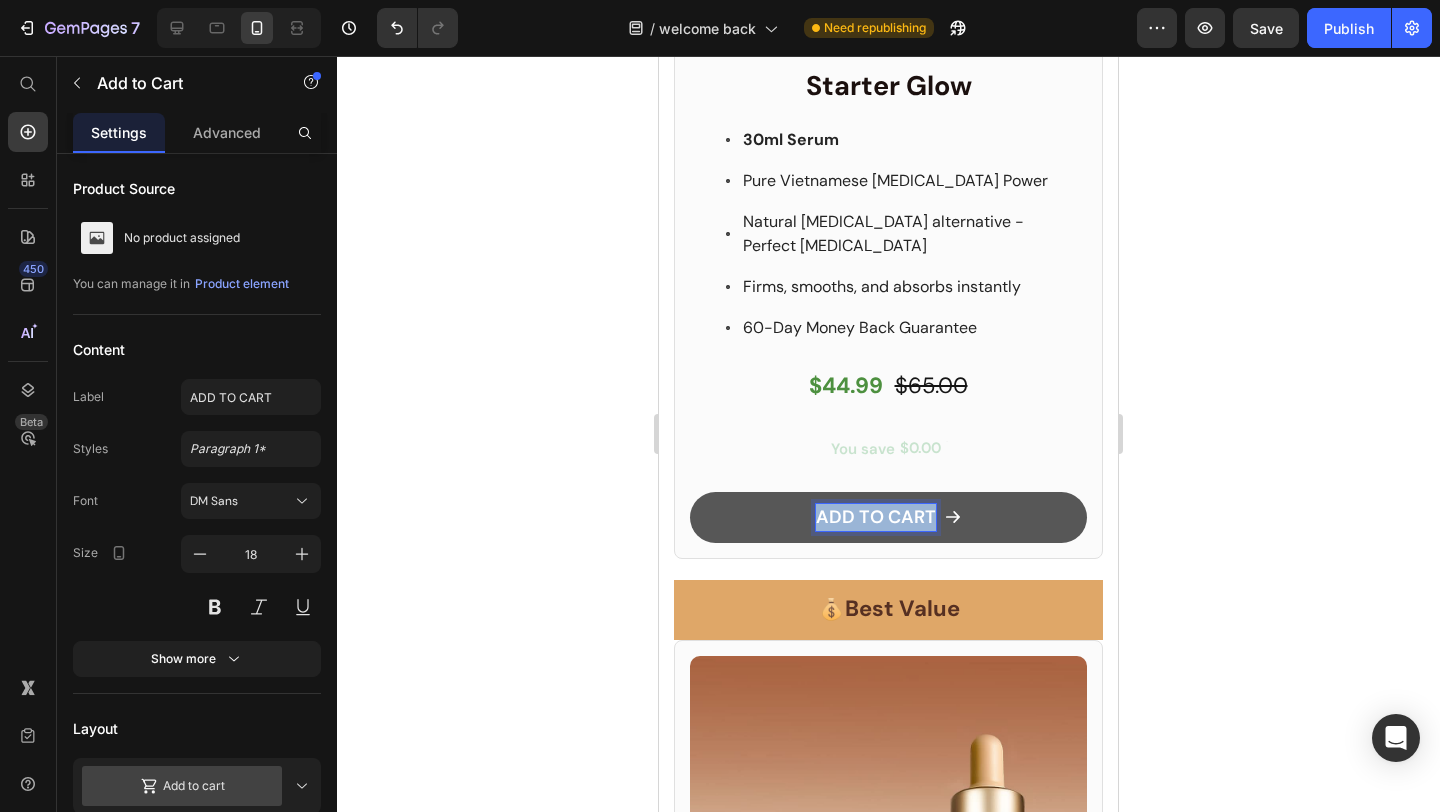 type 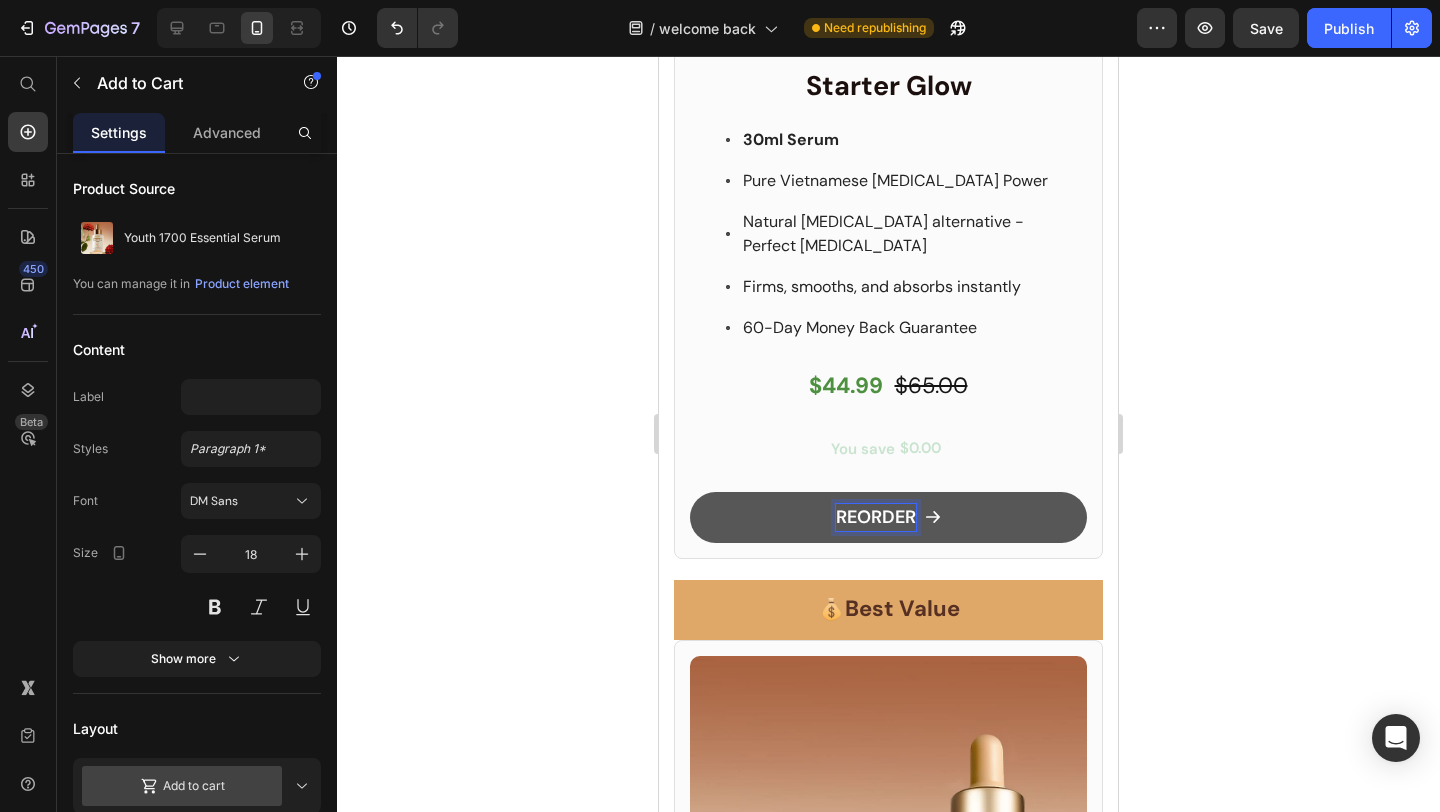 click on "REORDER" at bounding box center [888, 517] 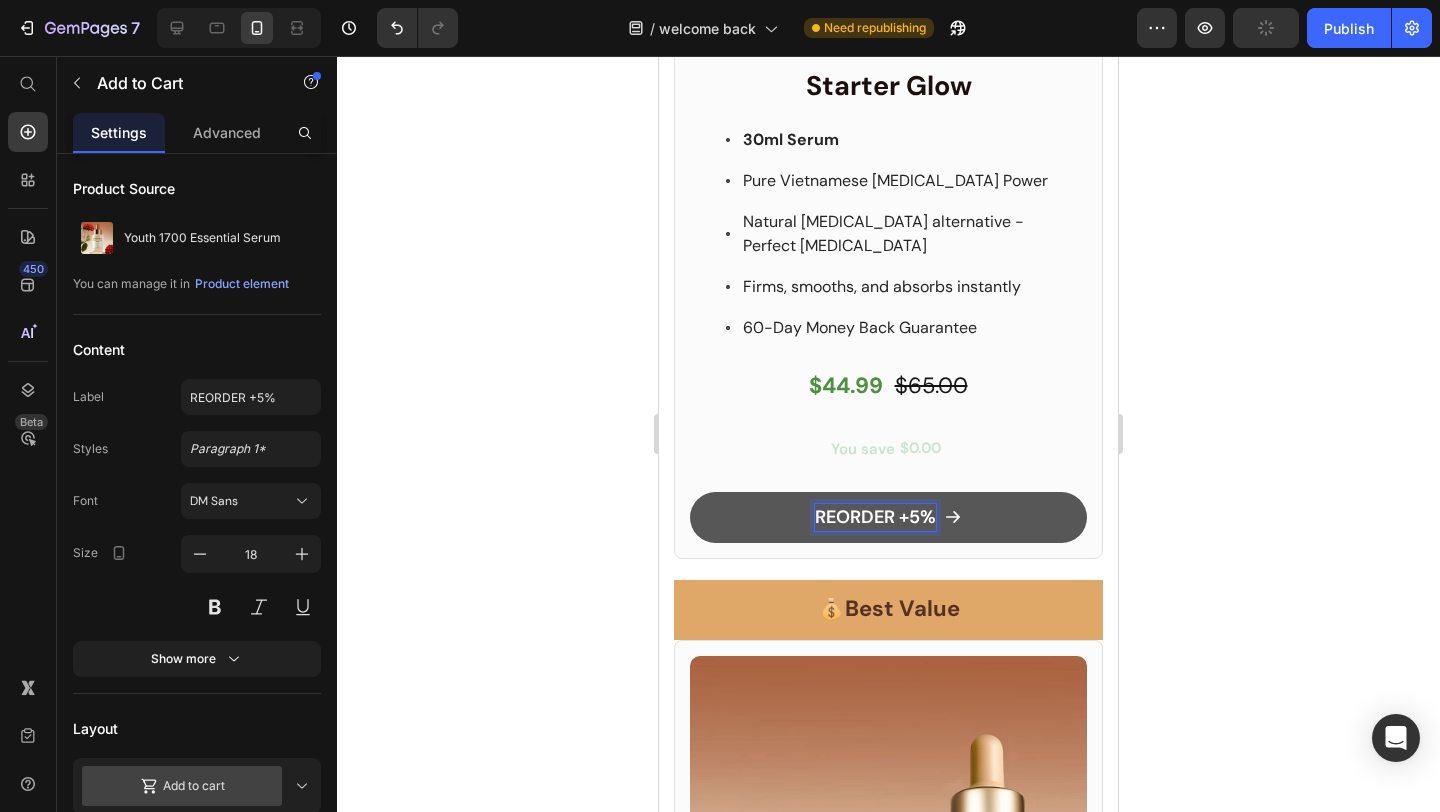 click on "REORDER +5%" at bounding box center [888, 517] 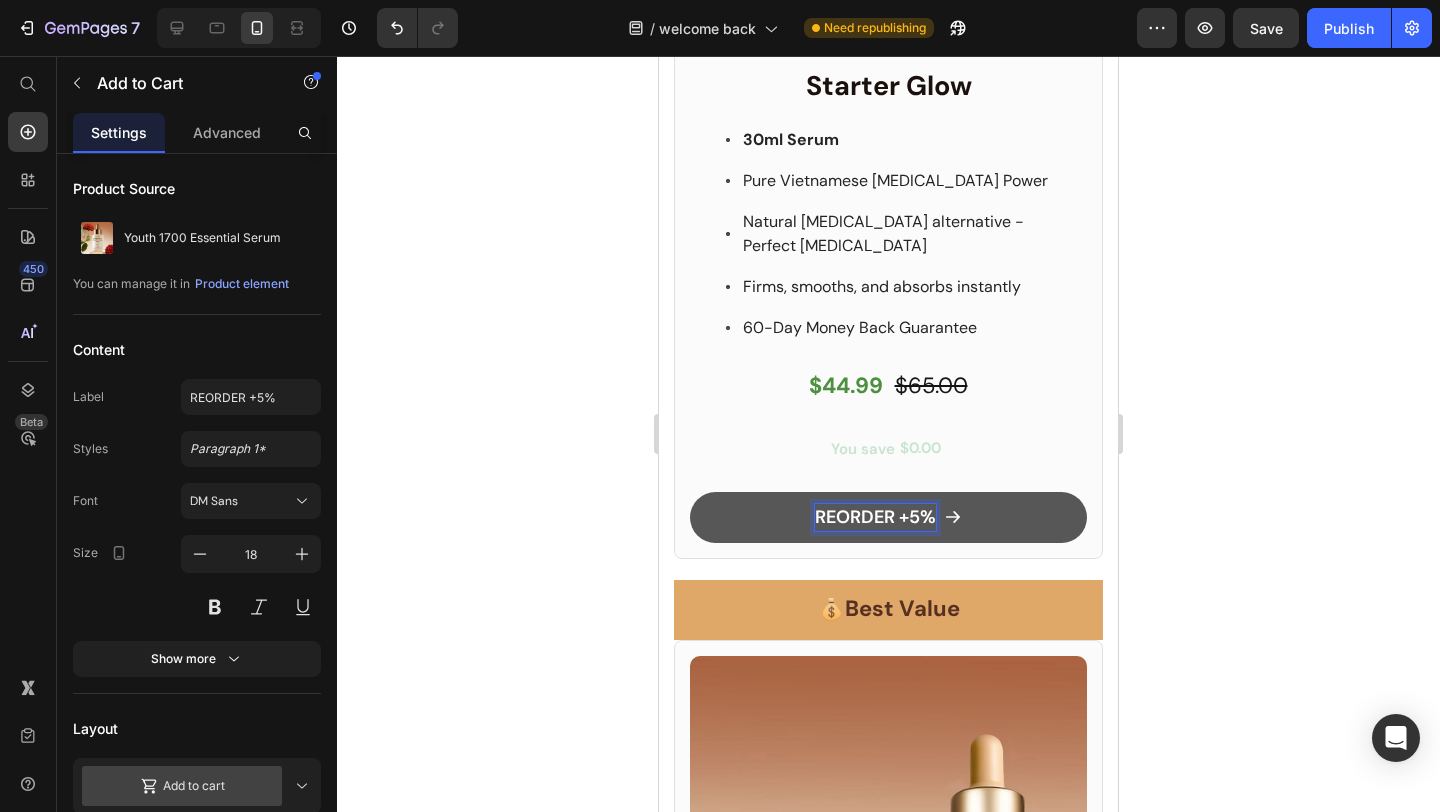 click on "REORDER +5%" at bounding box center (875, 517) 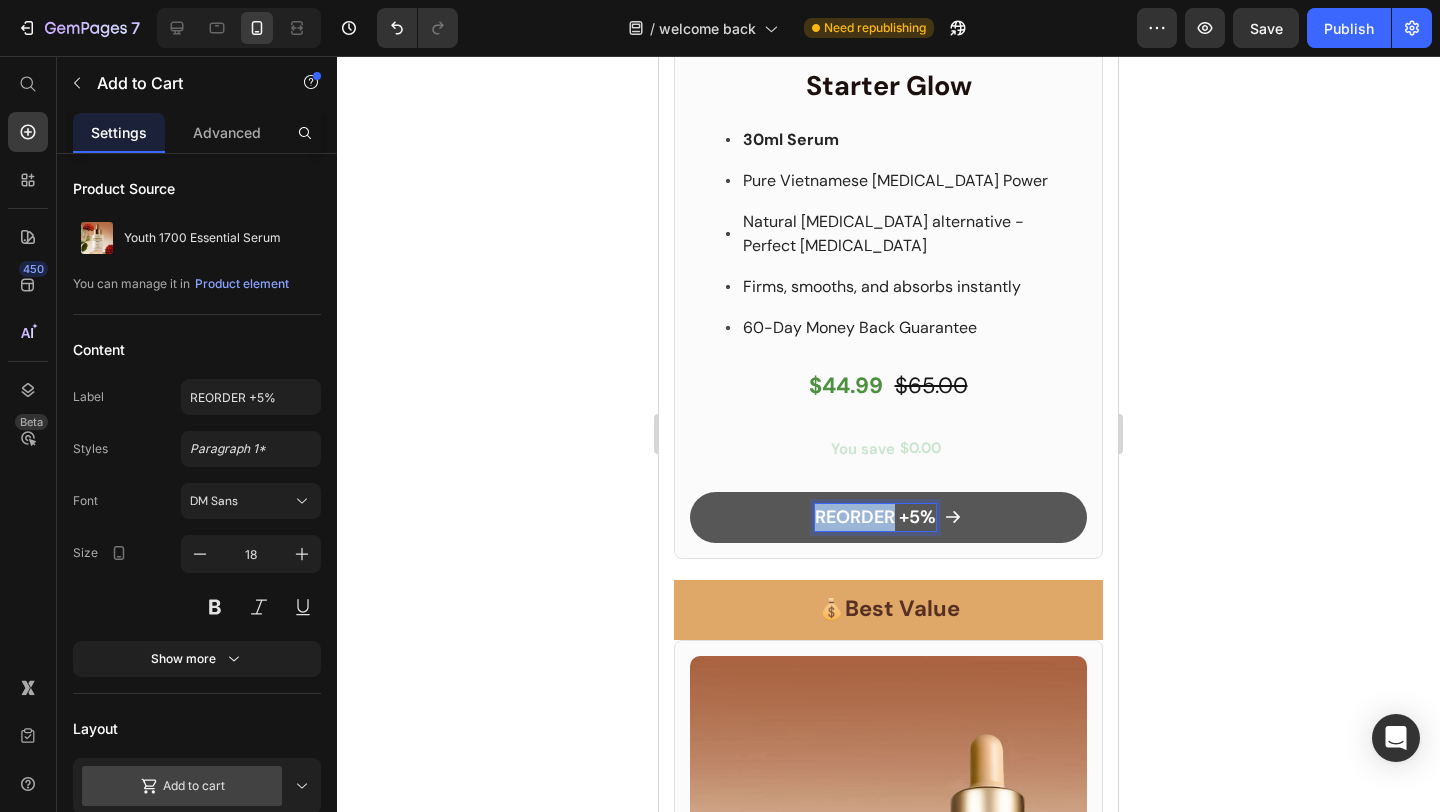 click on "REORDER +5%" at bounding box center (875, 517) 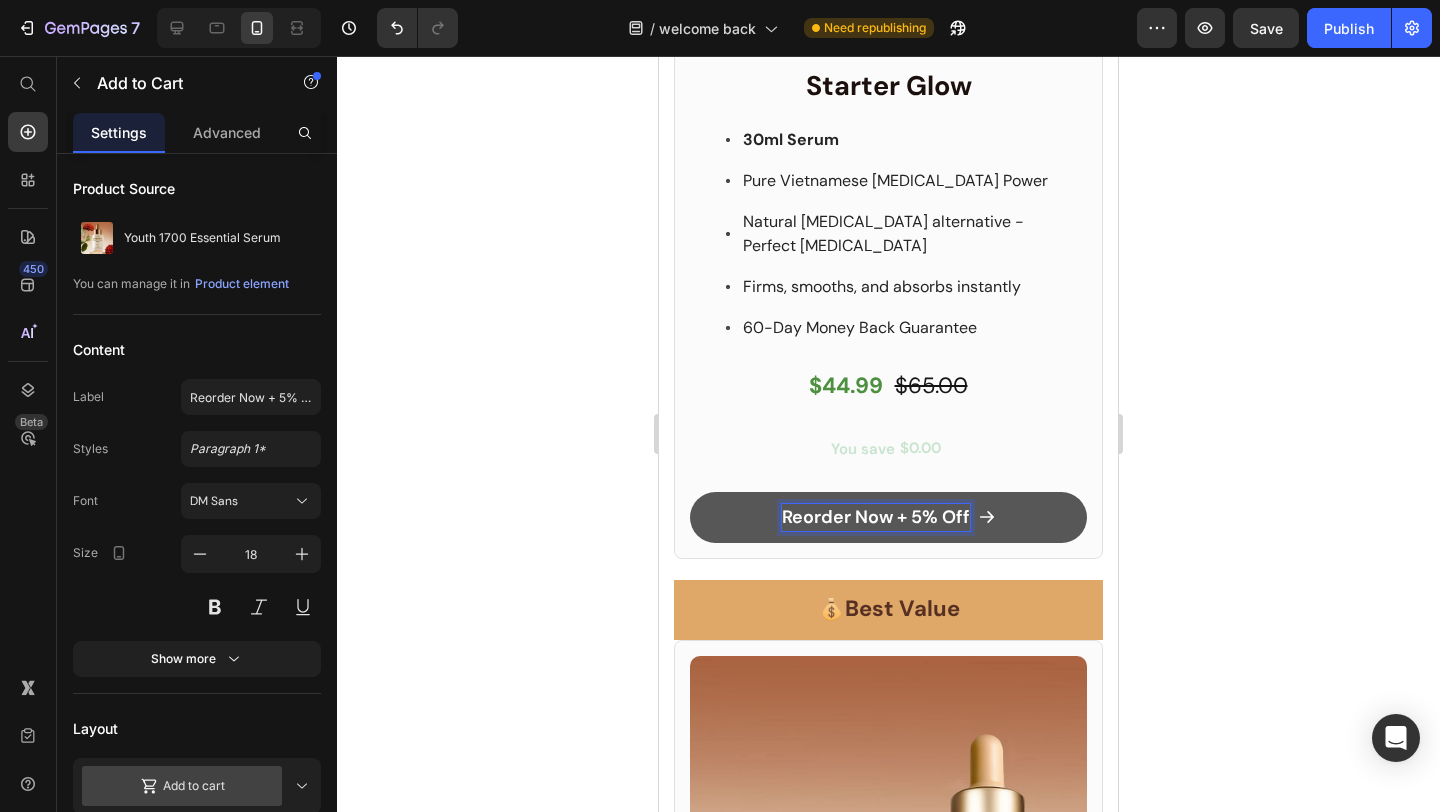 click on "Reorder Now + 5% Off" at bounding box center [876, 517] 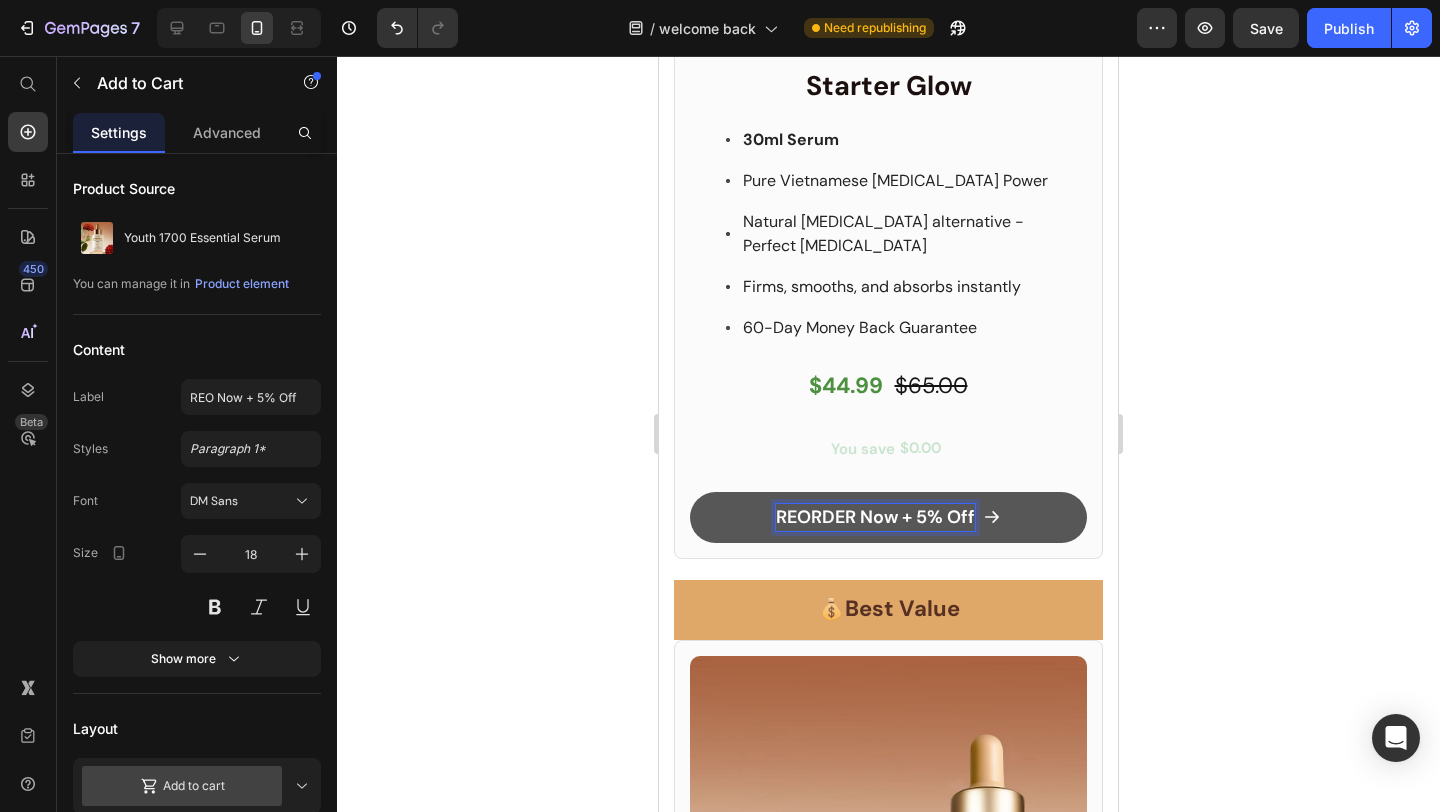 click on "REORDER Now + 5% Off" at bounding box center [875, 517] 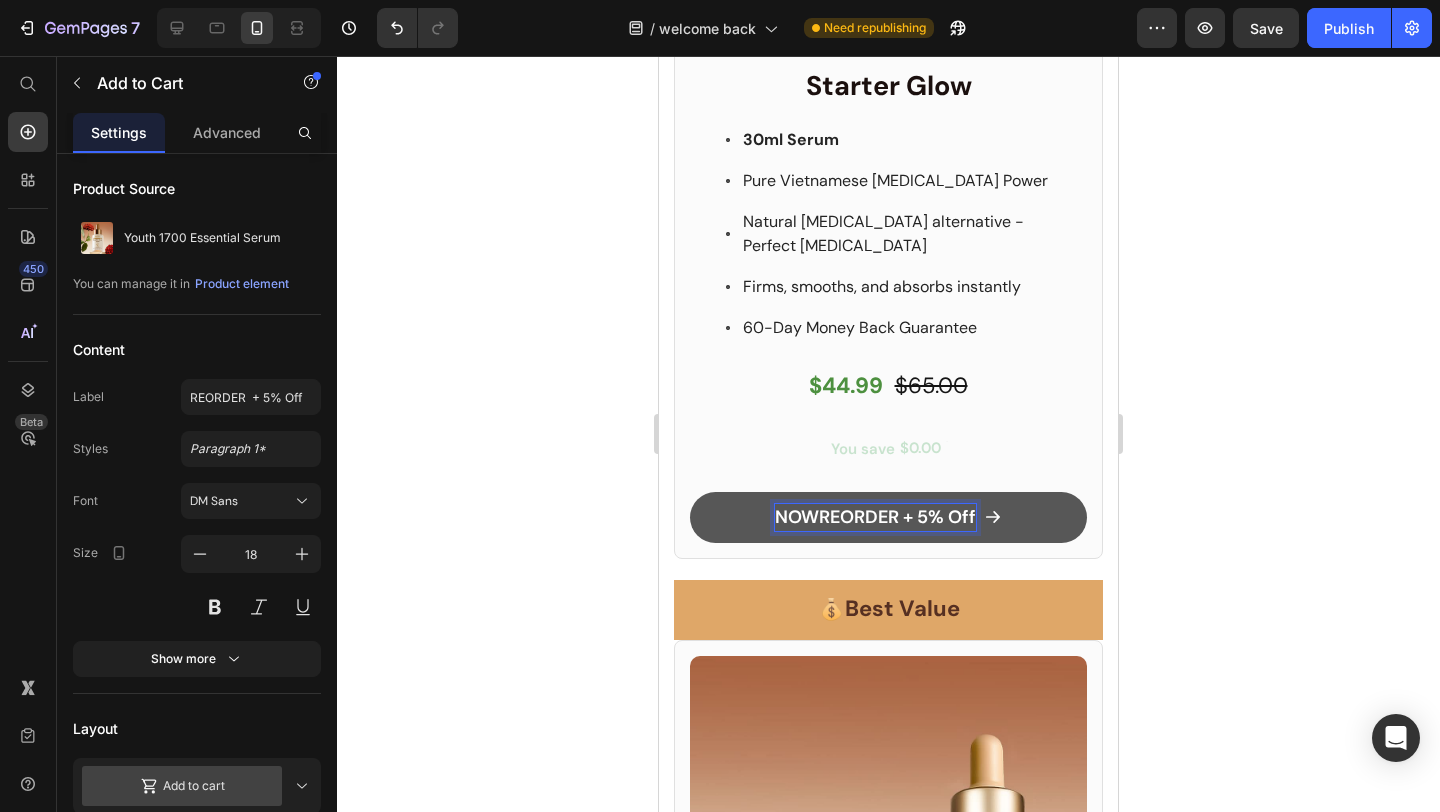 click on "NOWREORDER   + 5% Off" at bounding box center [888, 517] 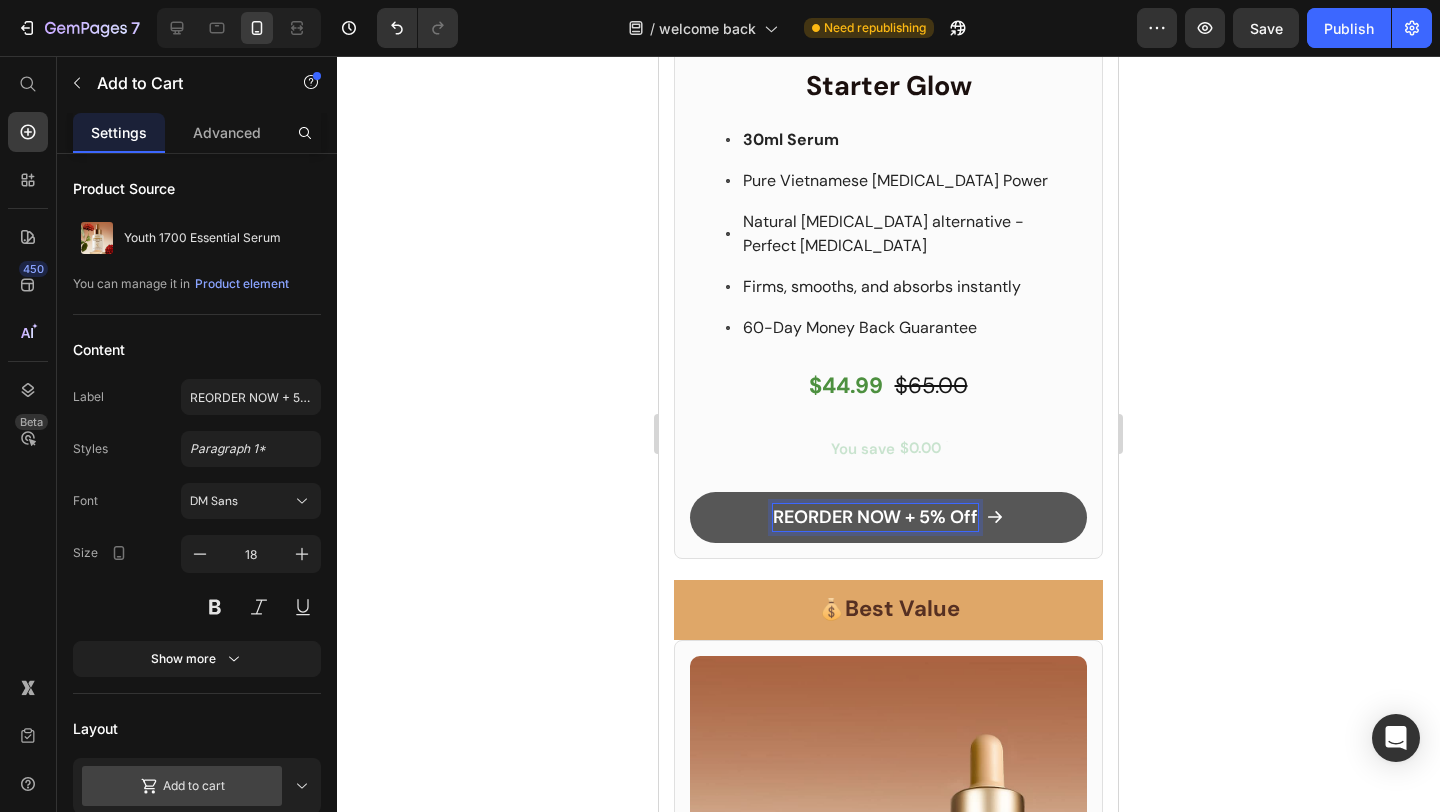 click on "REORDER NOW + 5% Off" at bounding box center (875, 517) 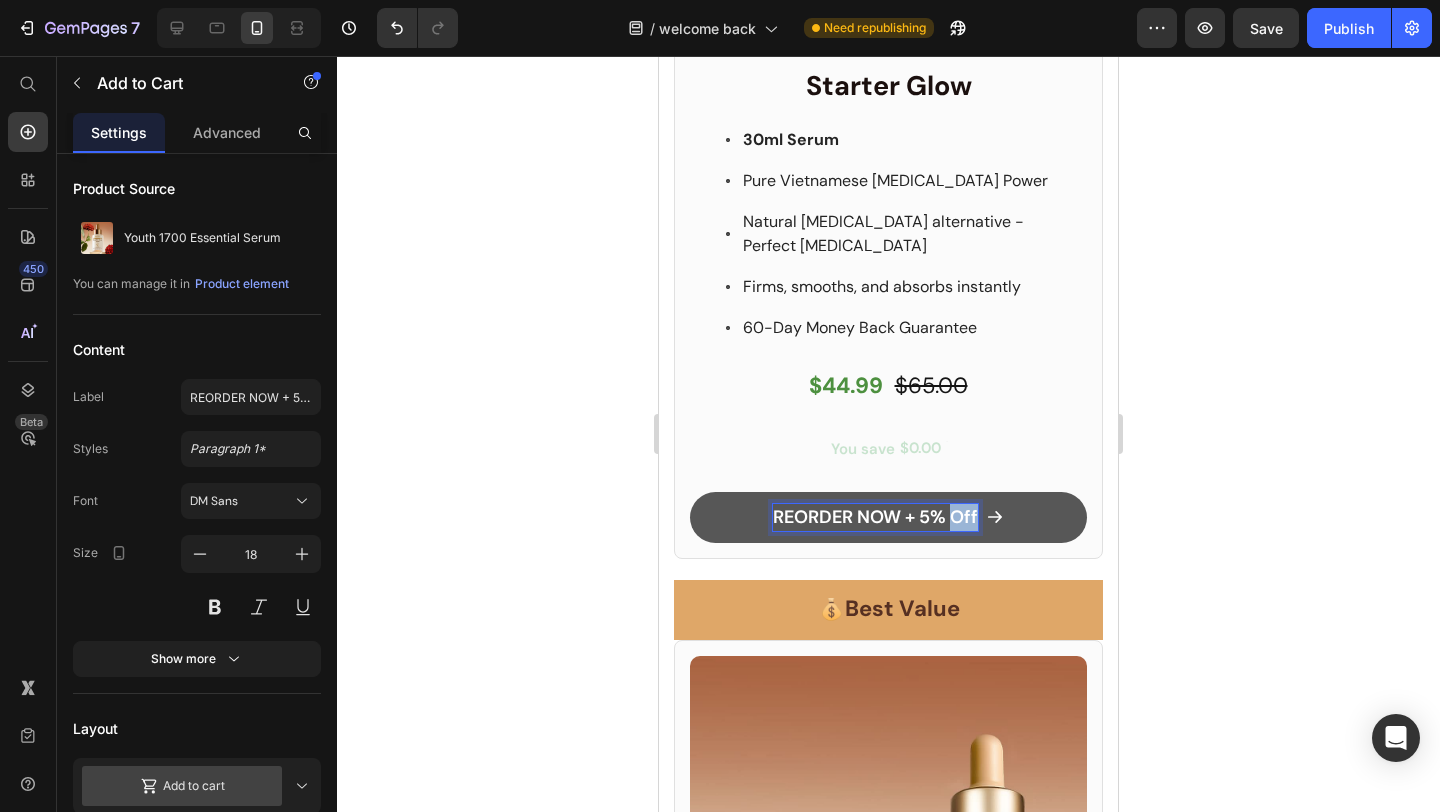 click on "REORDER NOW + 5% Off" at bounding box center (875, 517) 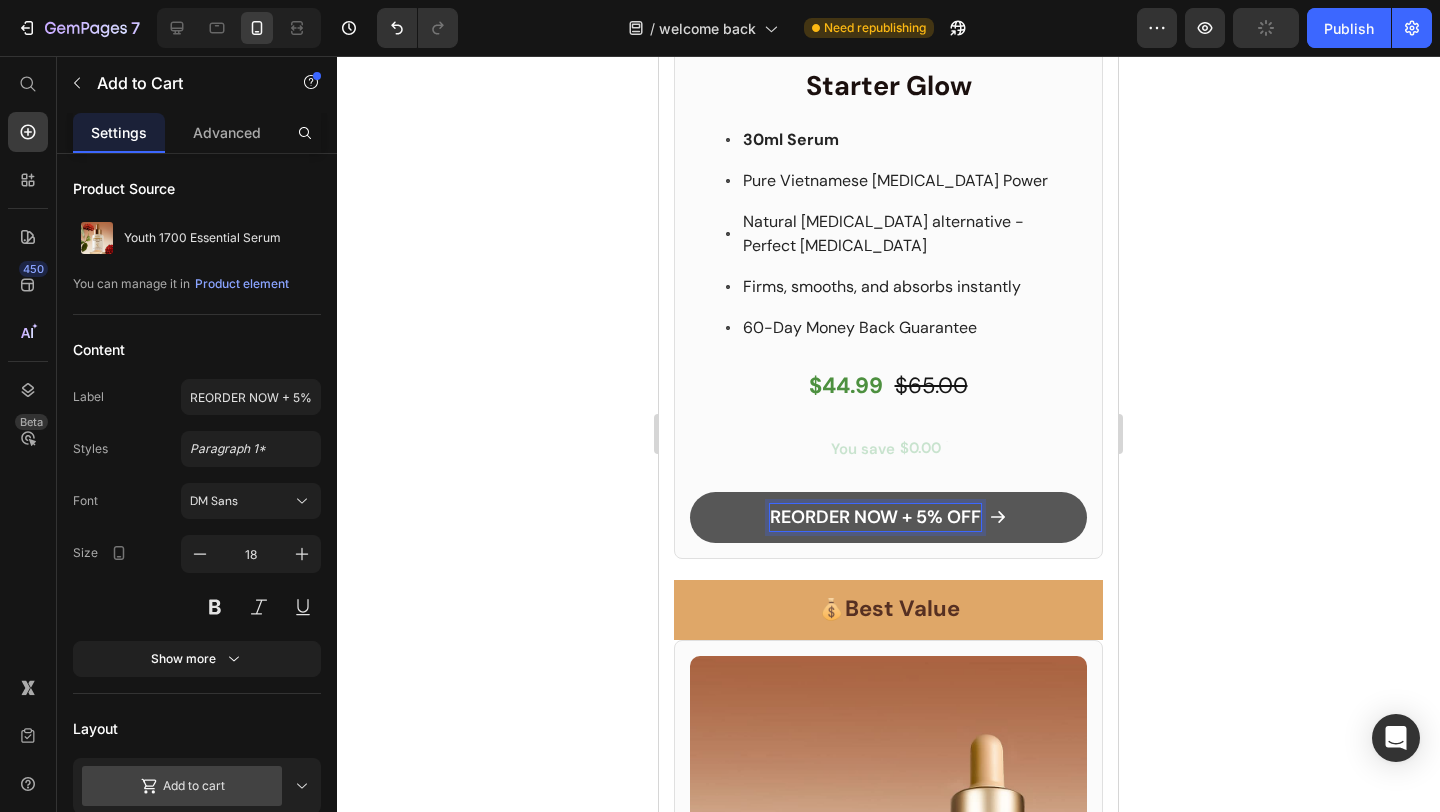 click on "REORDER NOW + 5% OFF" at bounding box center [888, 517] 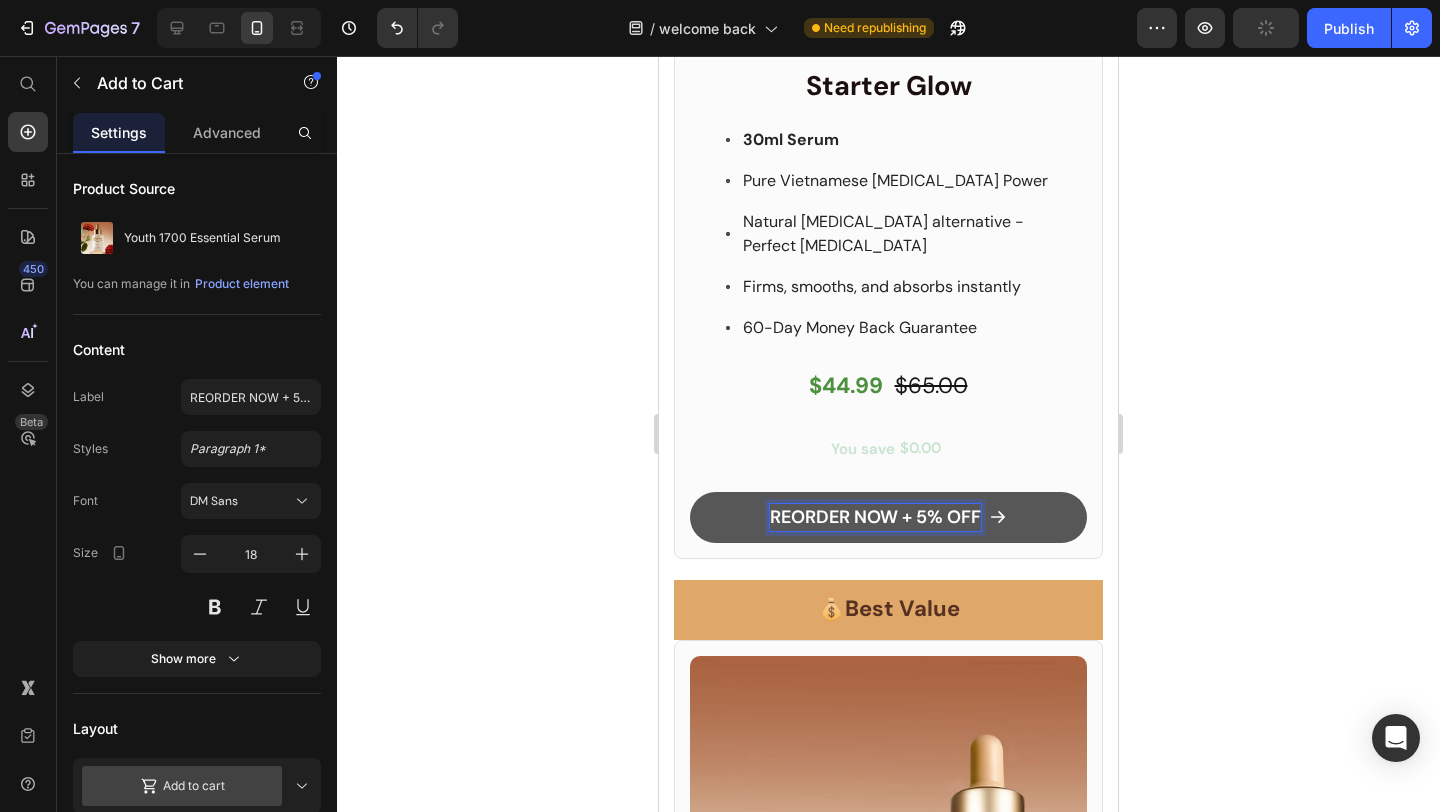 click 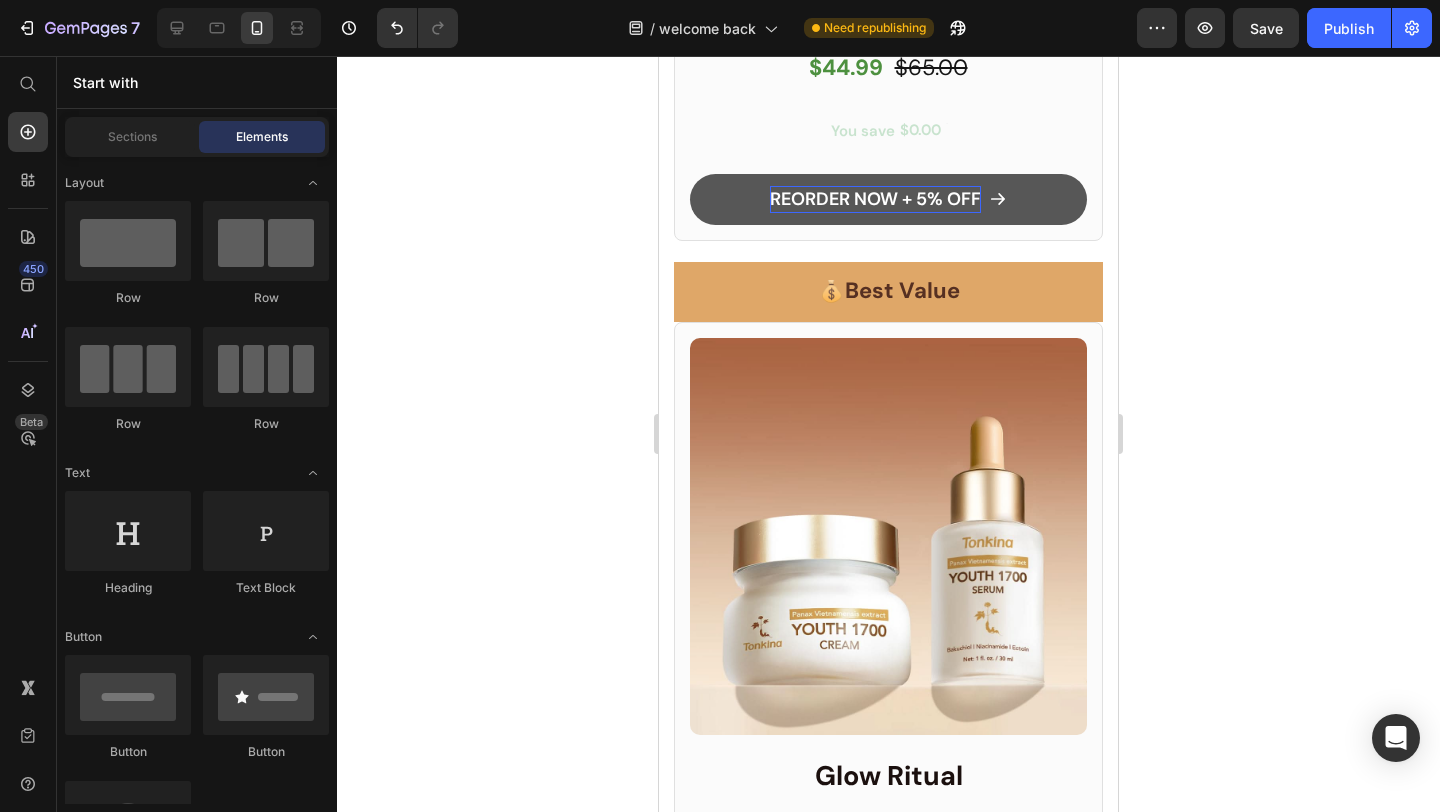 scroll, scrollTop: 3598, scrollLeft: 0, axis: vertical 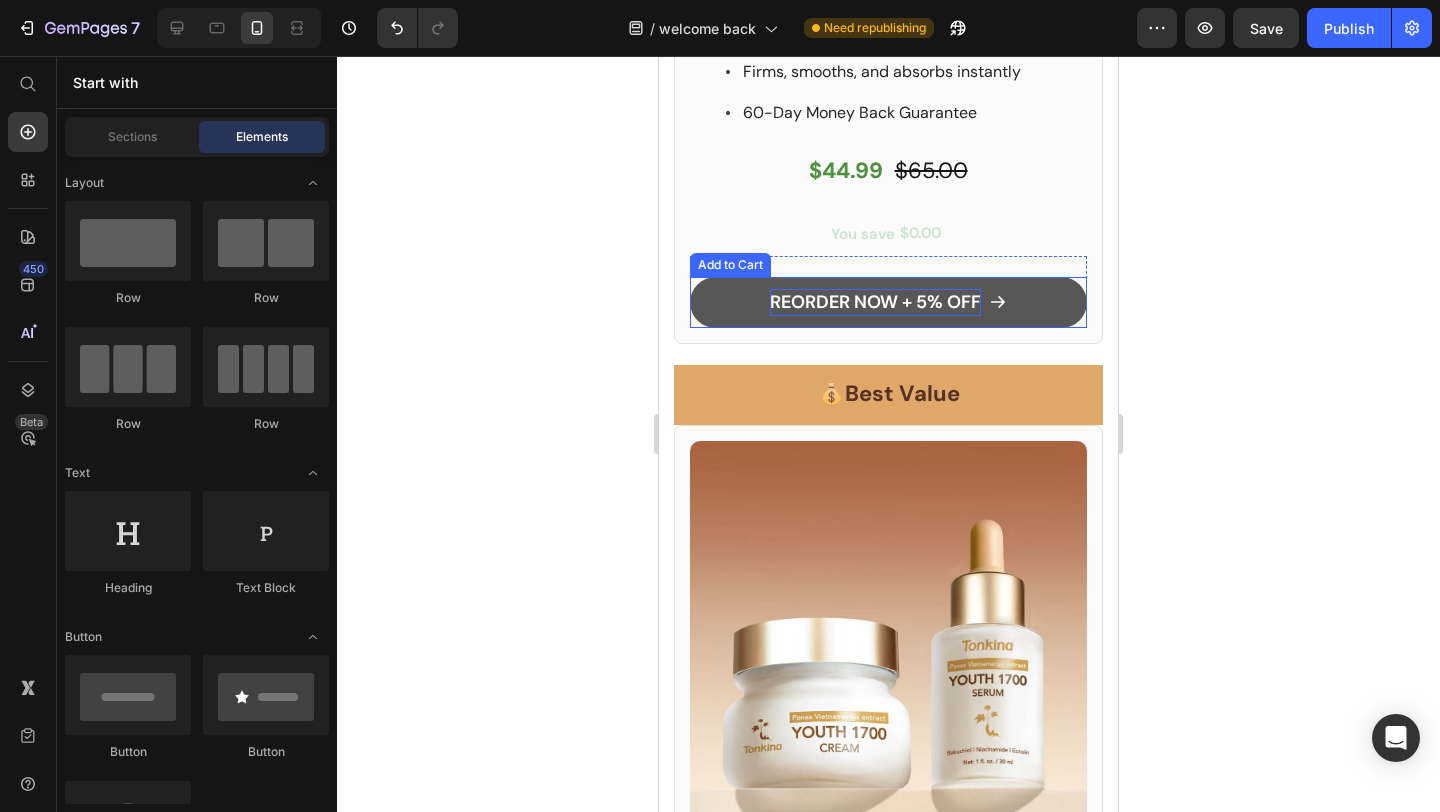 click on "REORDER NOW + 5% OFF" at bounding box center [875, 302] 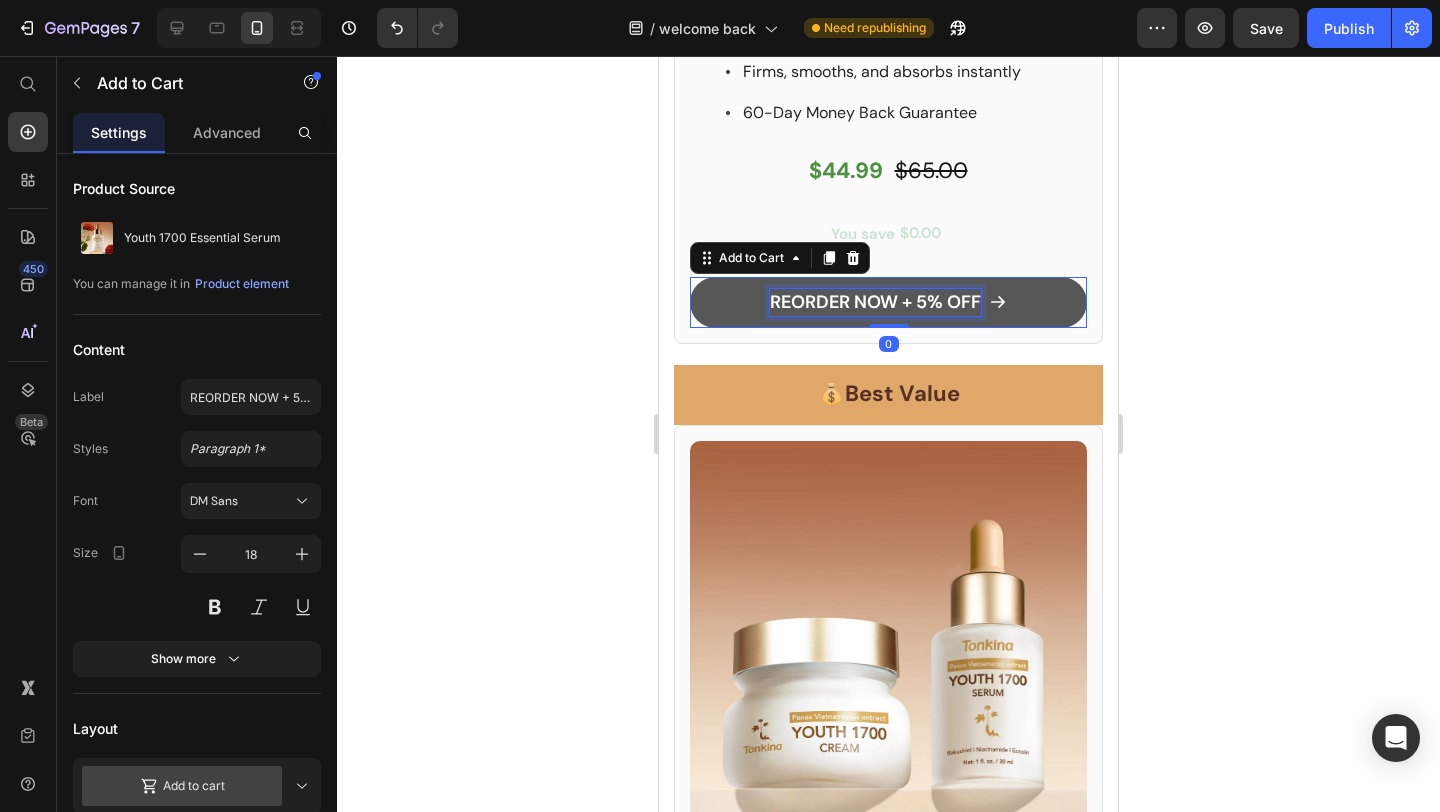 click on "REORDER NOW + 5% OFF" at bounding box center [875, 302] 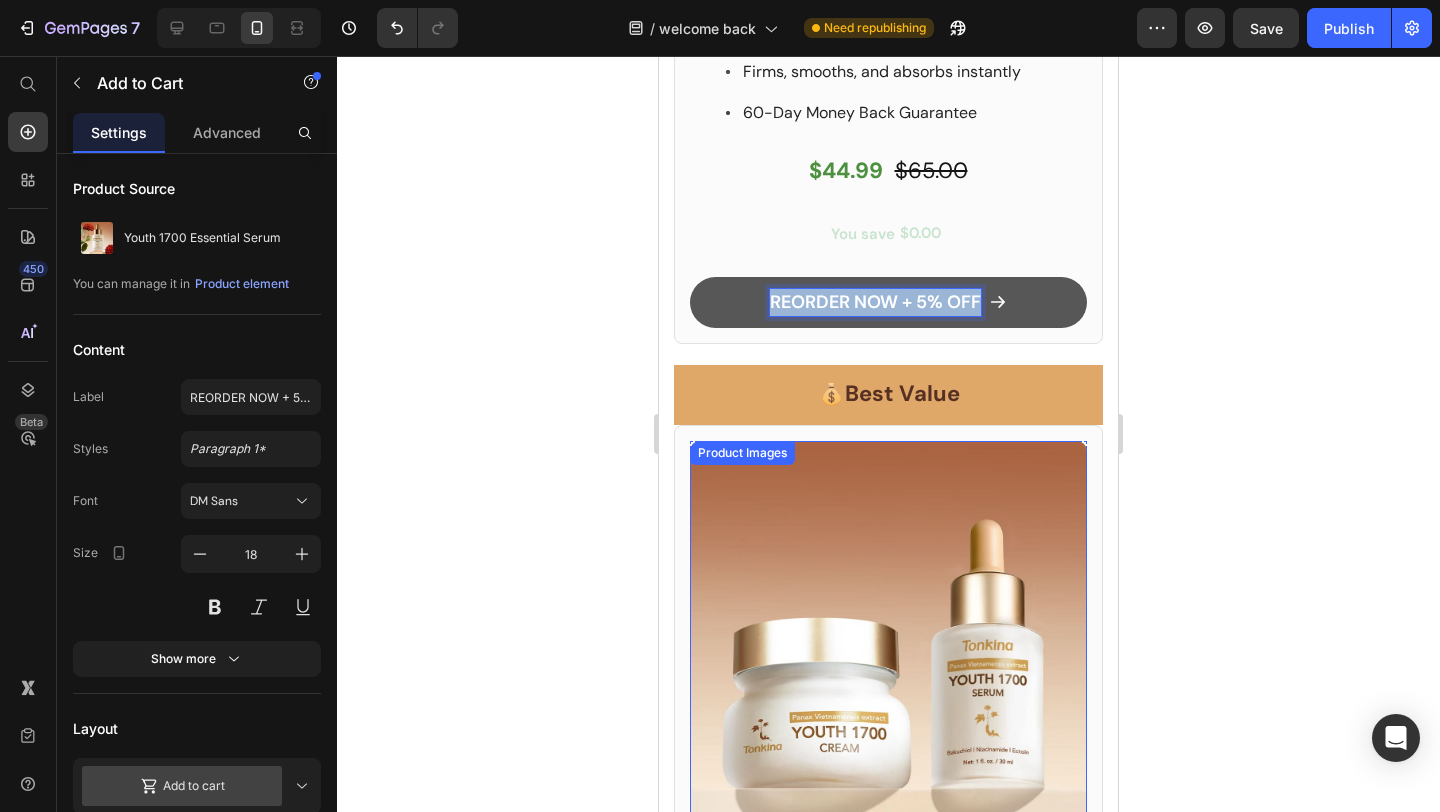 copy on "REORDER NOW + 5% OFF" 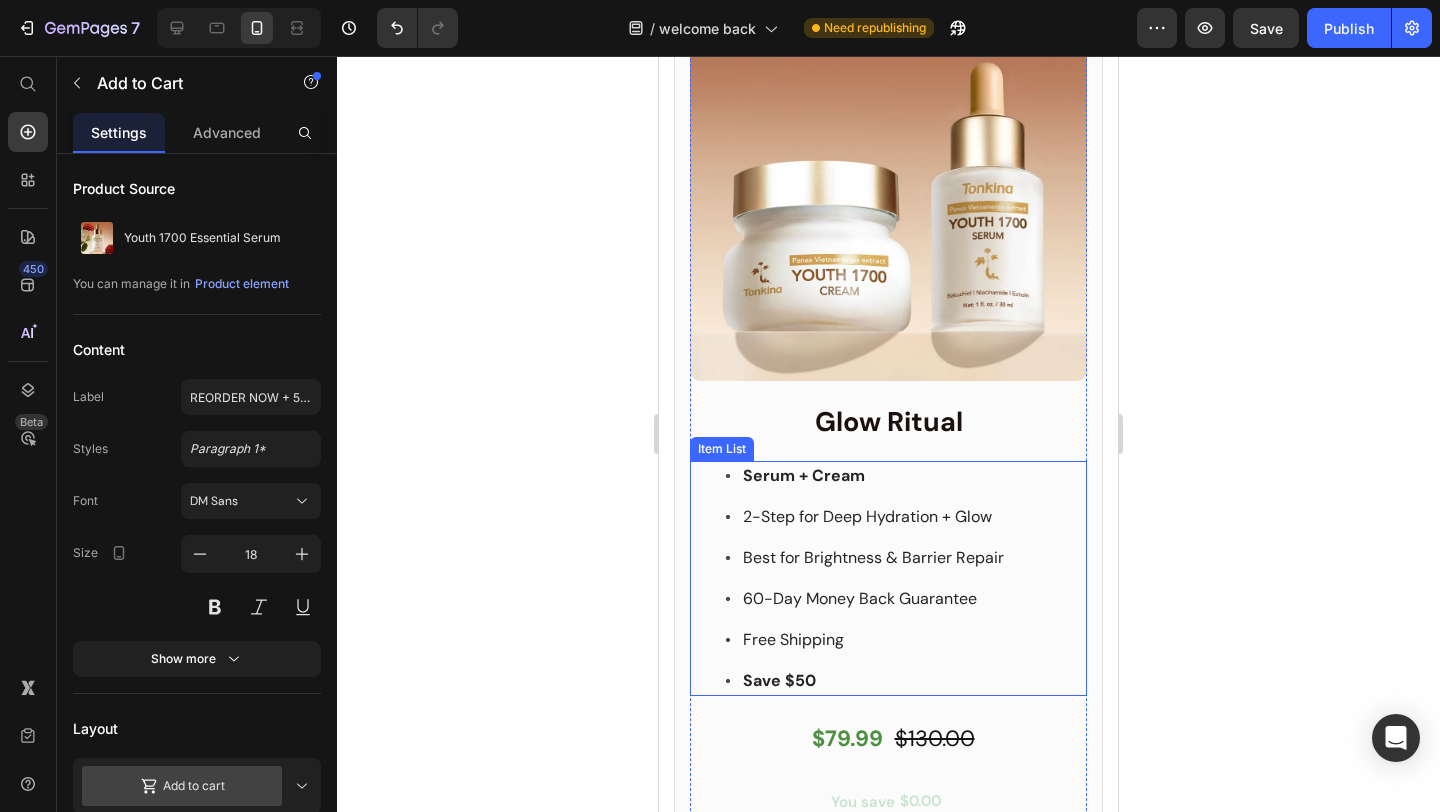 scroll, scrollTop: 4412, scrollLeft: 0, axis: vertical 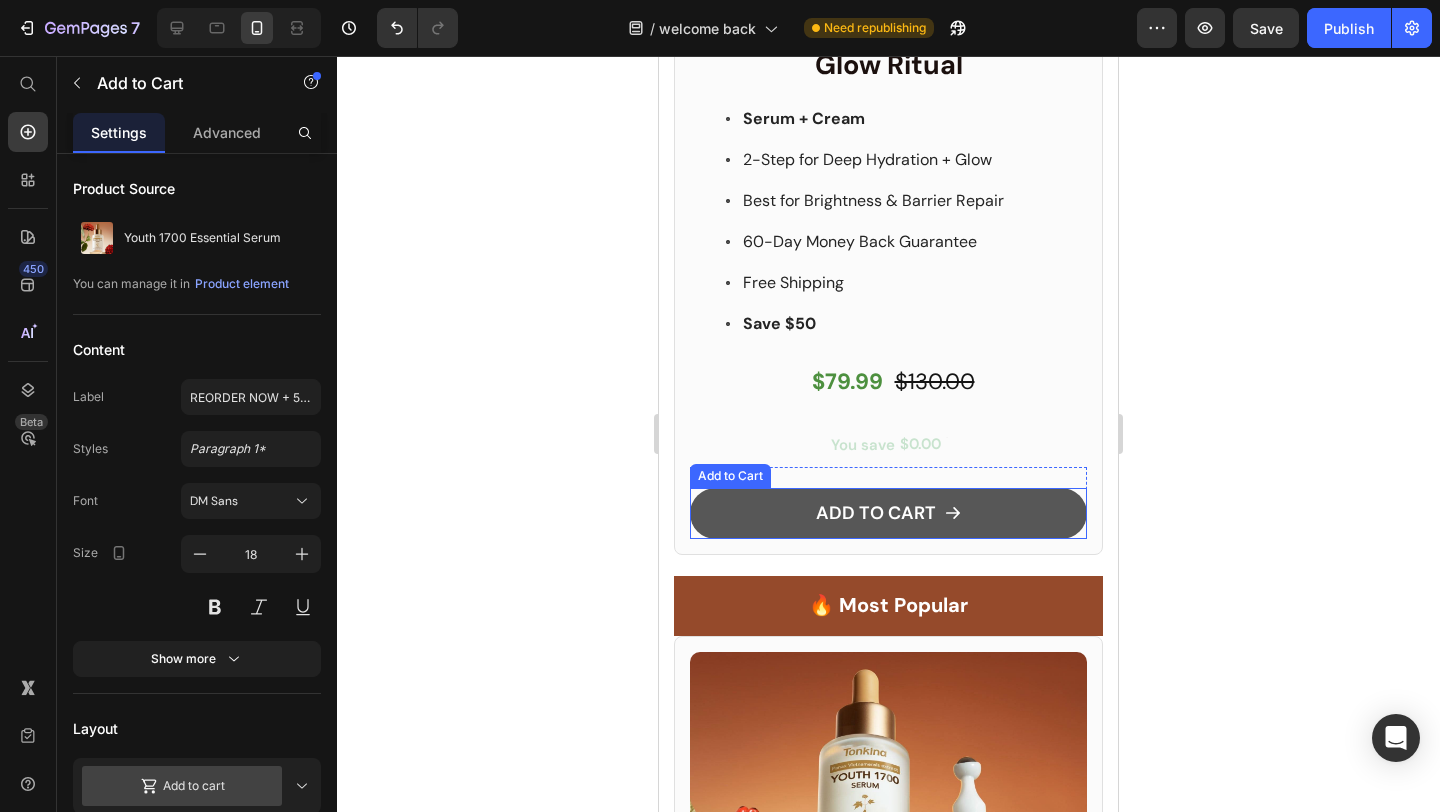 click on "ADD TO CART" at bounding box center (888, 513) 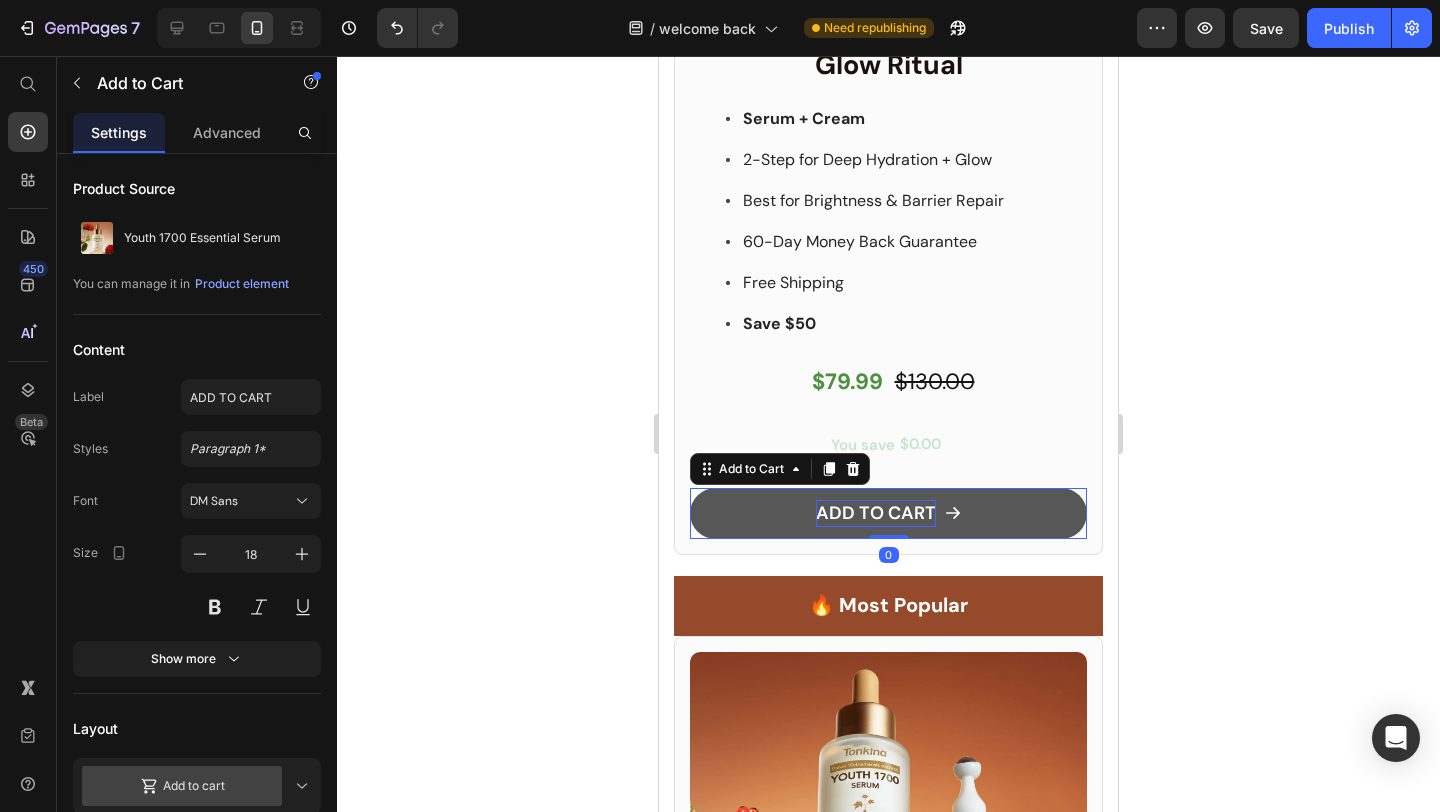 click on "ADD TO CART" at bounding box center [876, 513] 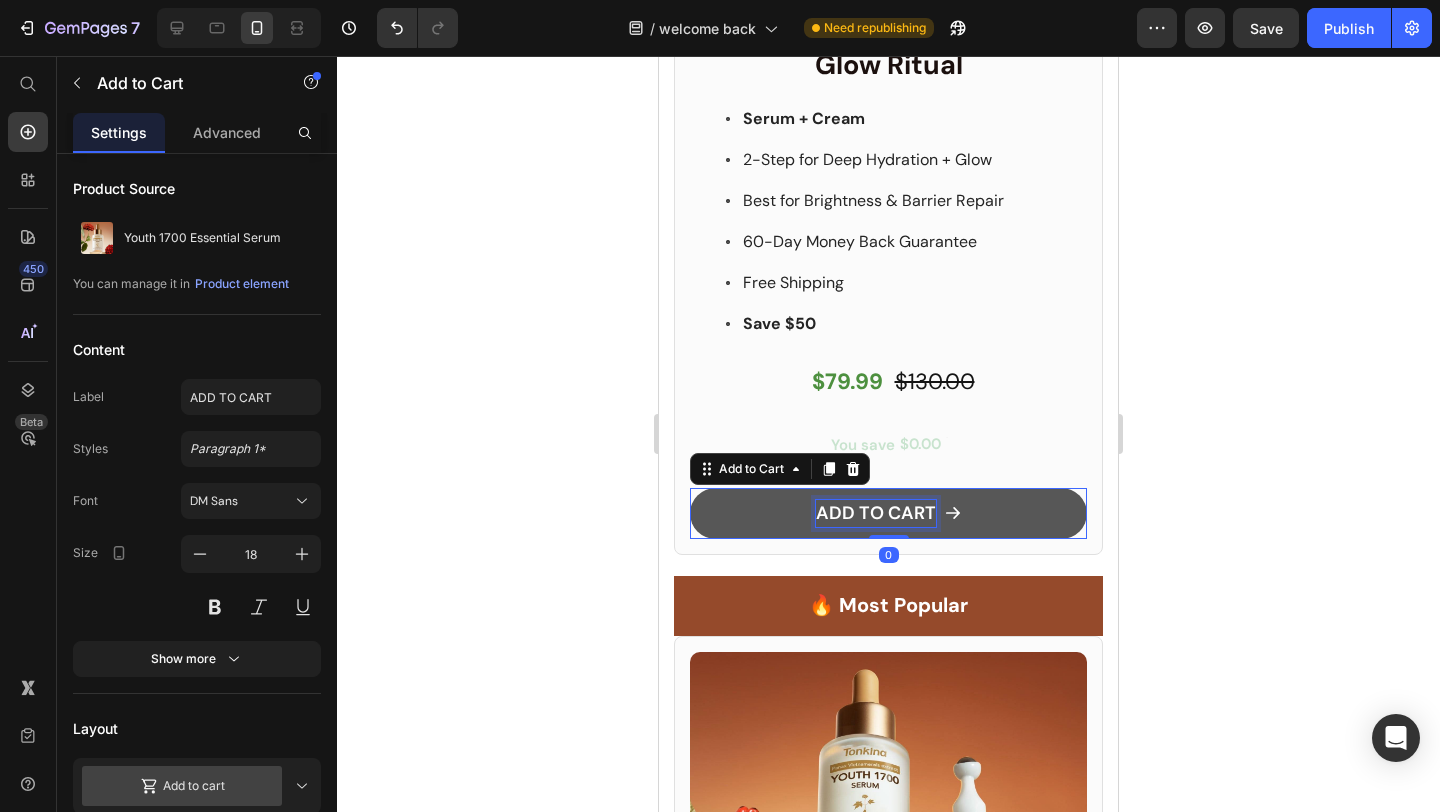 click on "ADD TO CART" at bounding box center [876, 513] 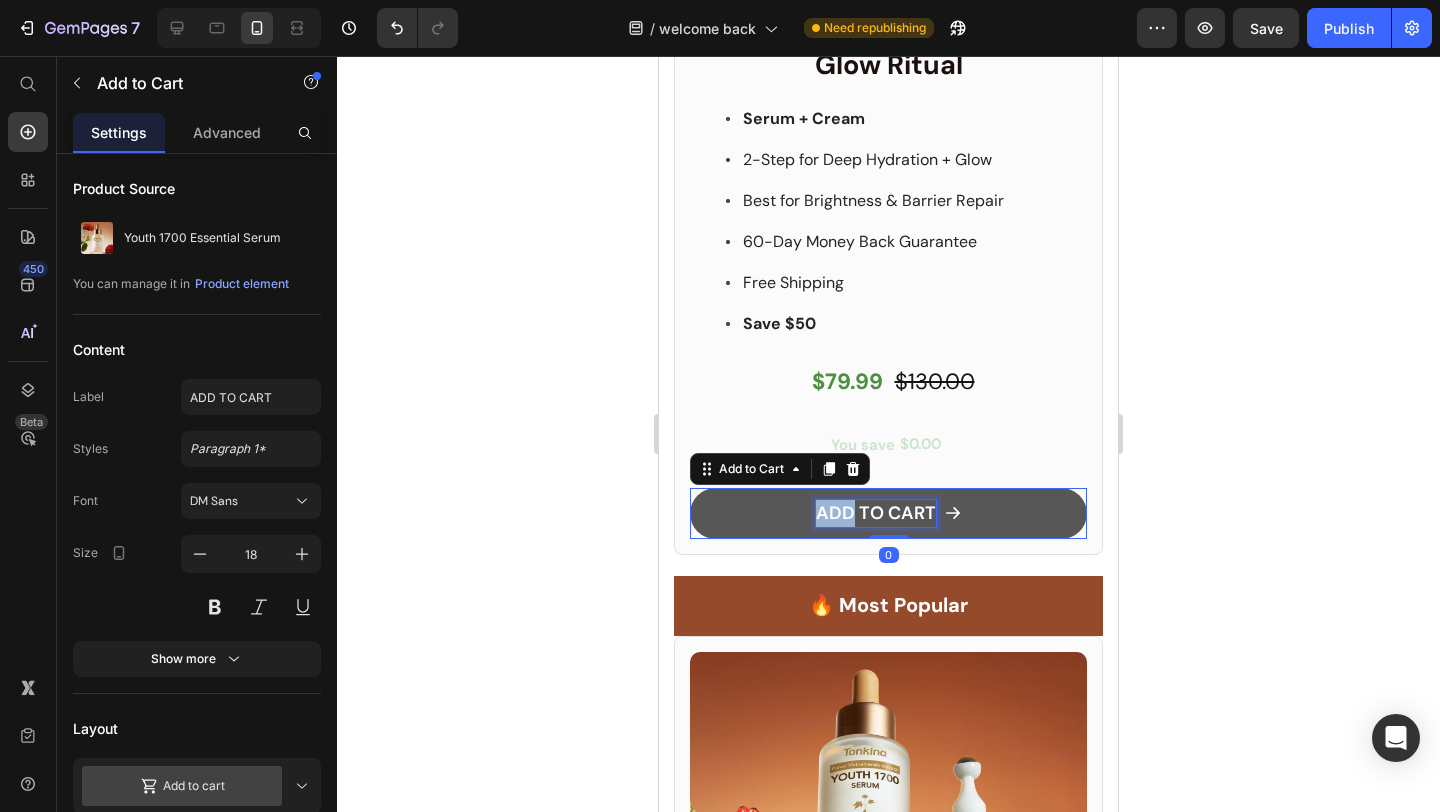 click on "ADD TO CART" at bounding box center (876, 513) 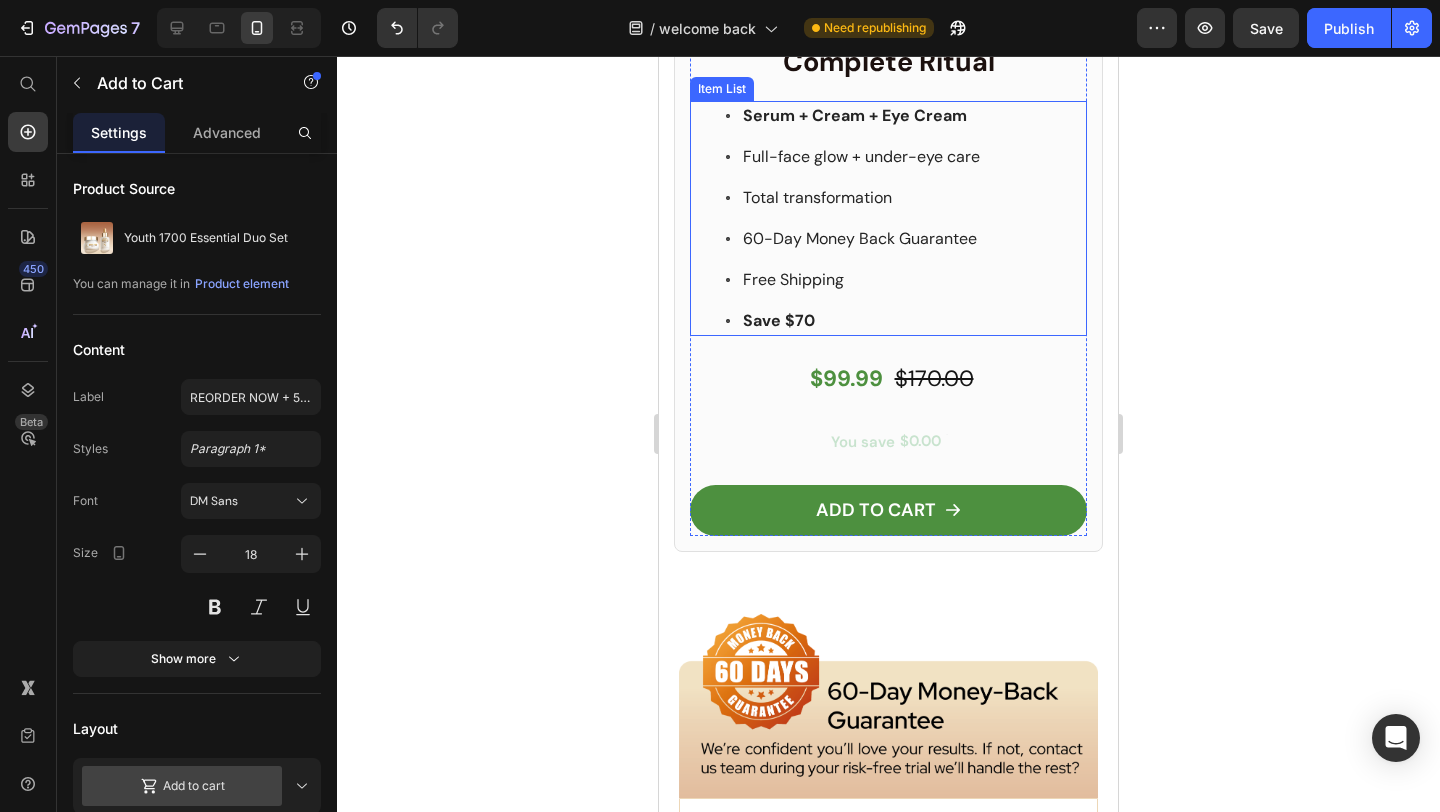 scroll, scrollTop: 5458, scrollLeft: 0, axis: vertical 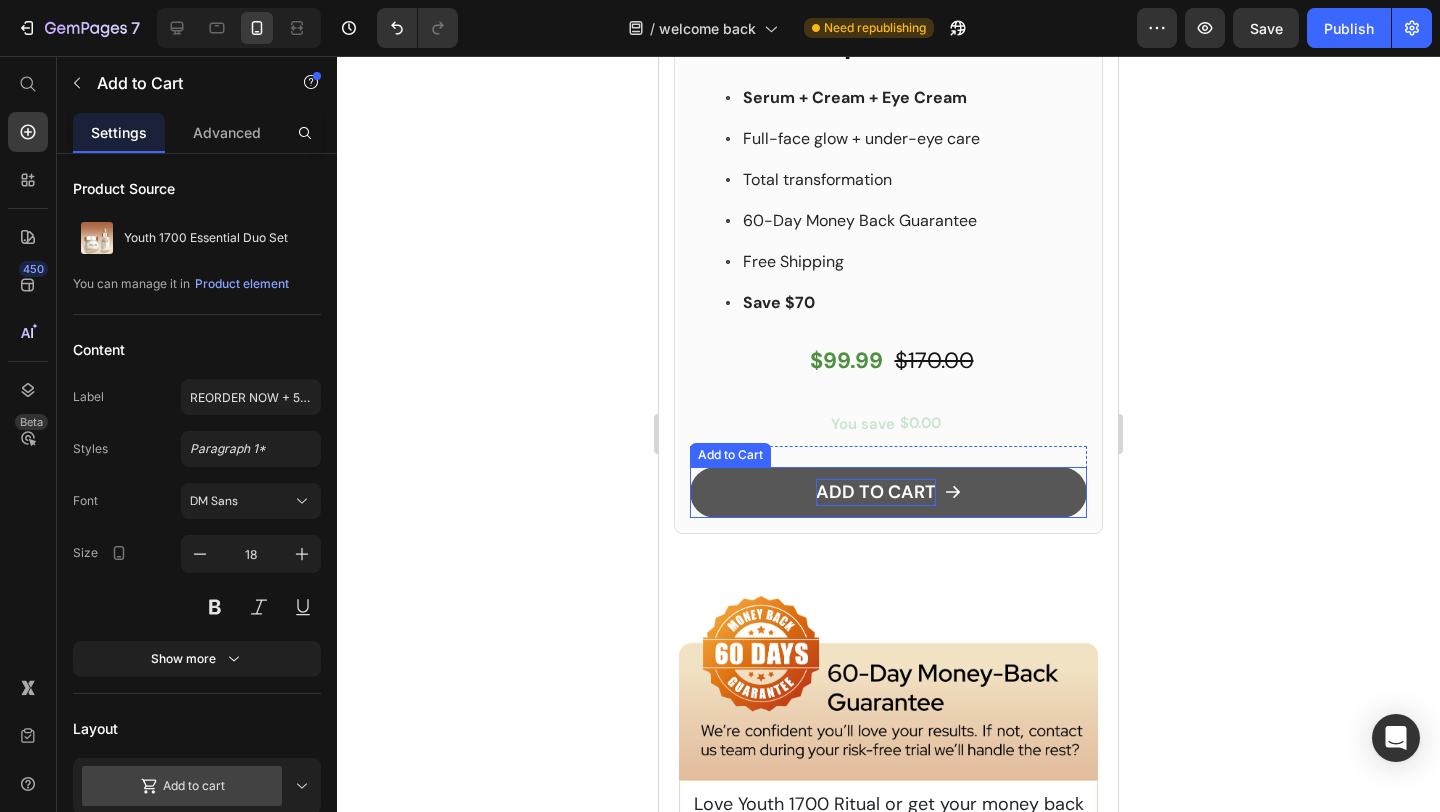 click on "ADD TO CART" at bounding box center (876, 492) 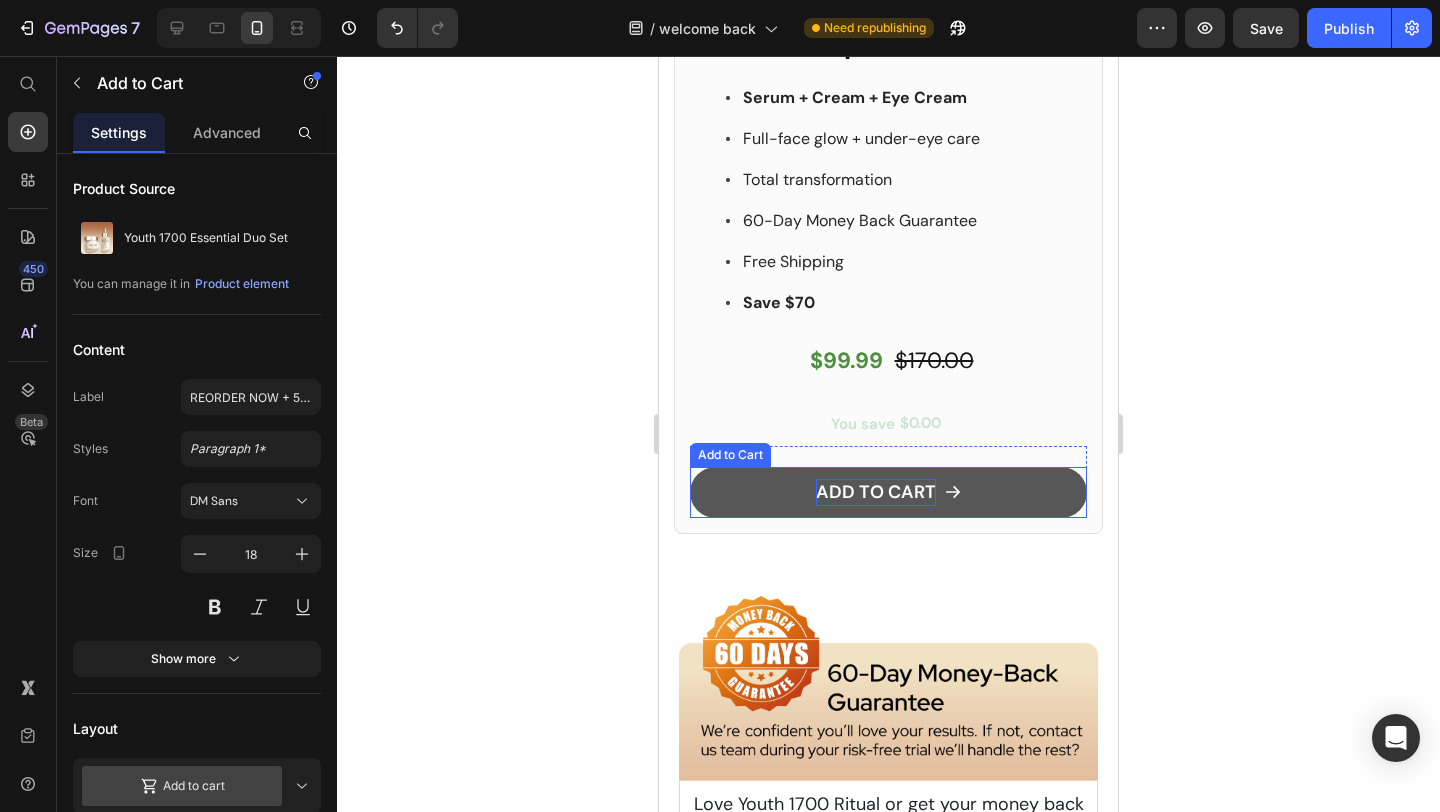 click on "ADD TO CART" at bounding box center (876, 492) 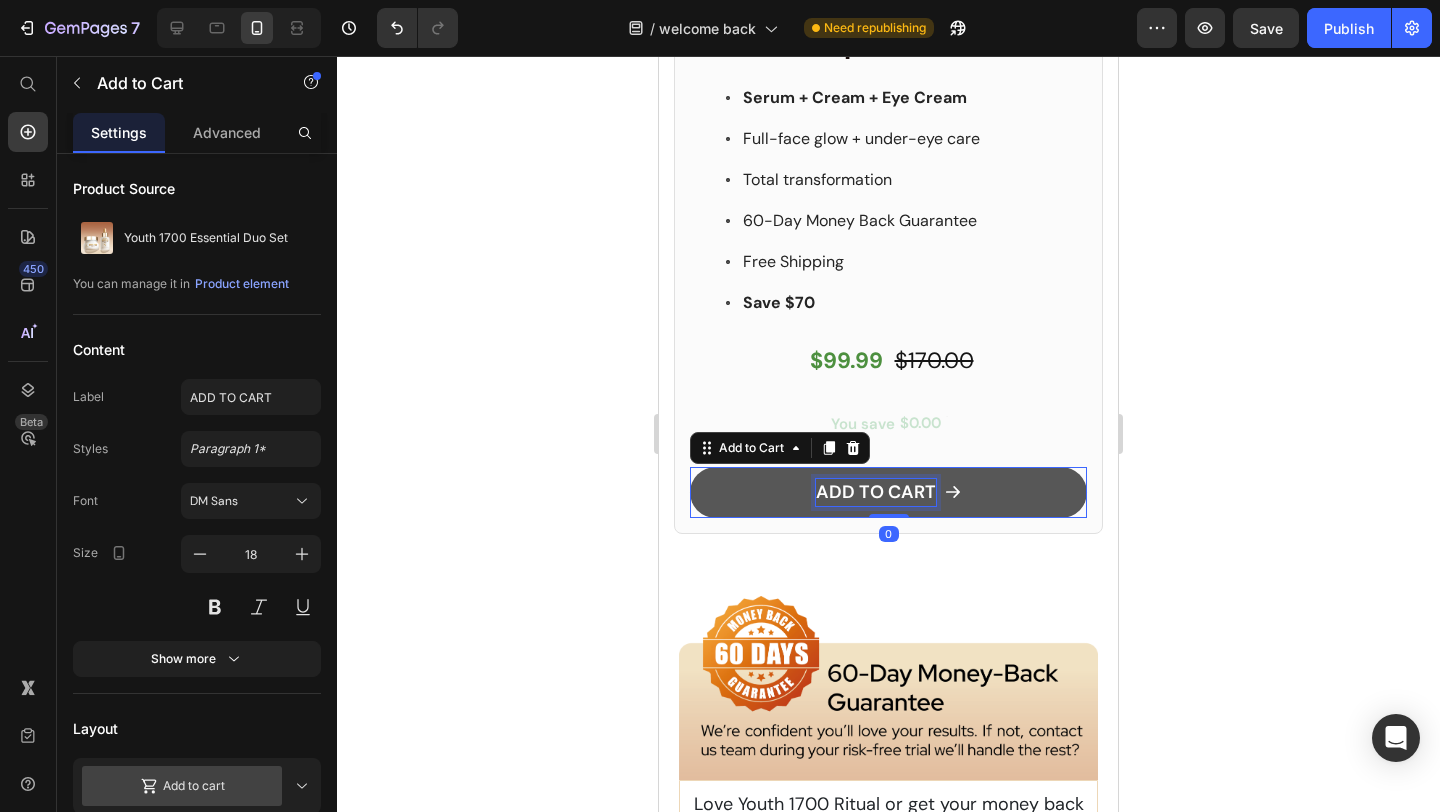 click on "ADD TO CART" at bounding box center (876, 492) 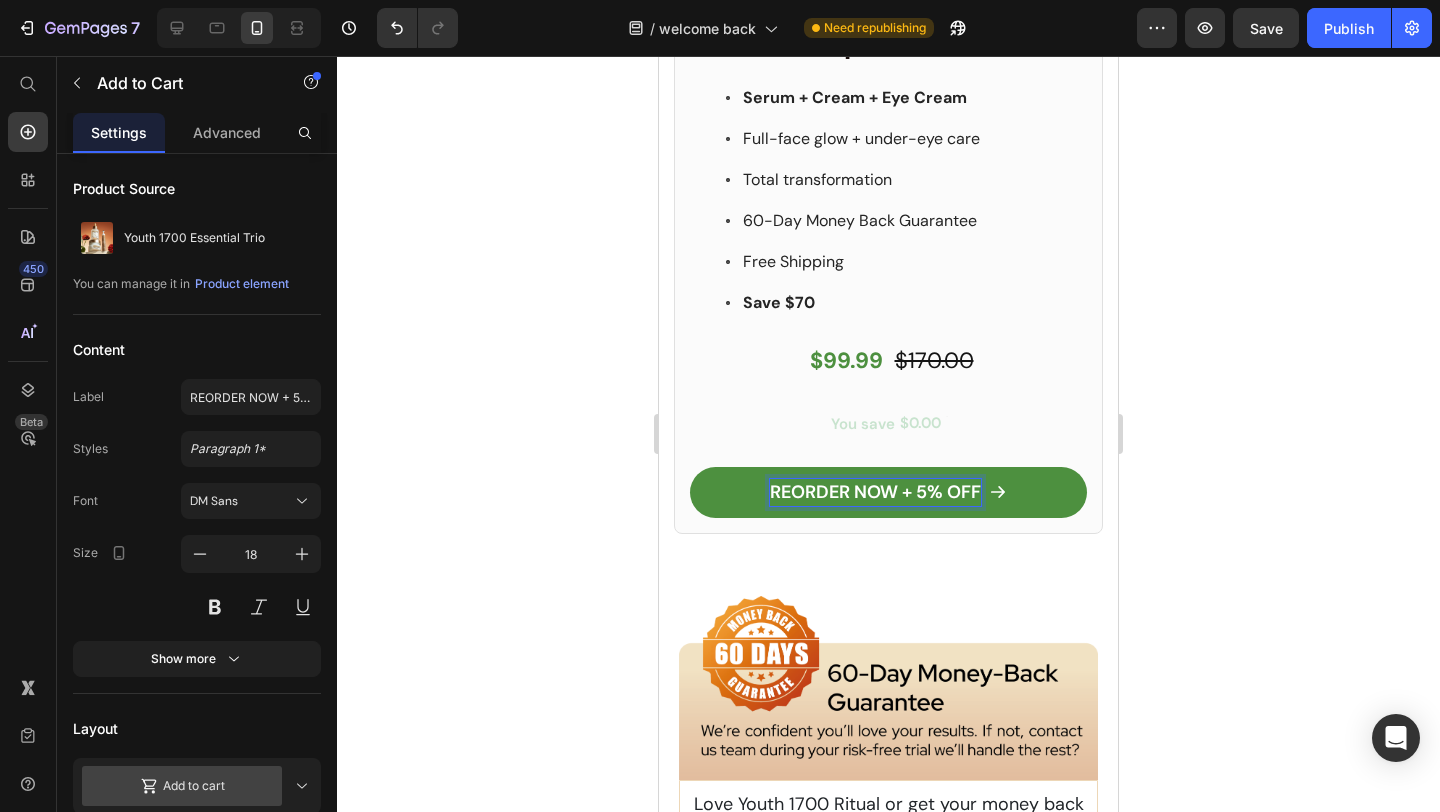 click 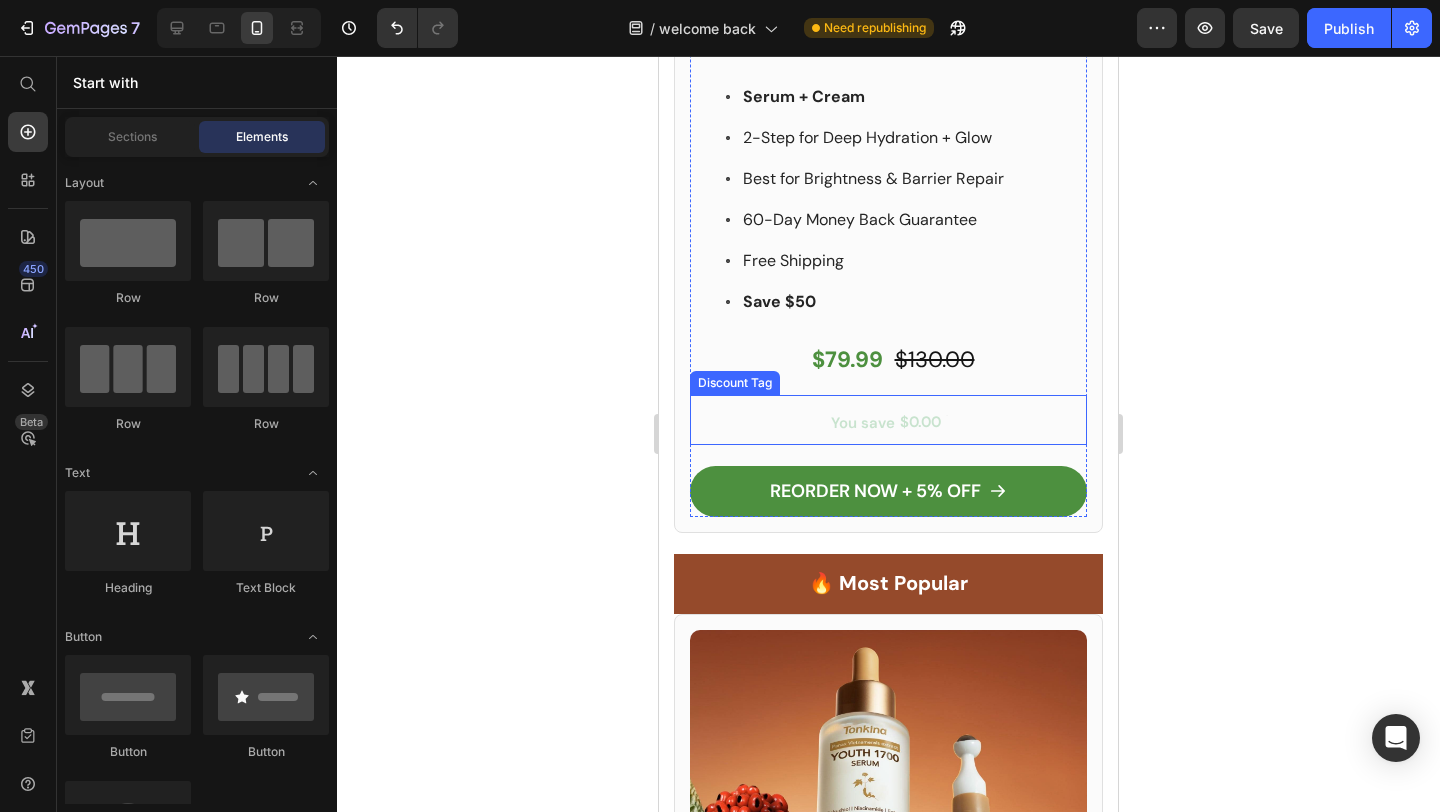 scroll, scrollTop: 4450, scrollLeft: 0, axis: vertical 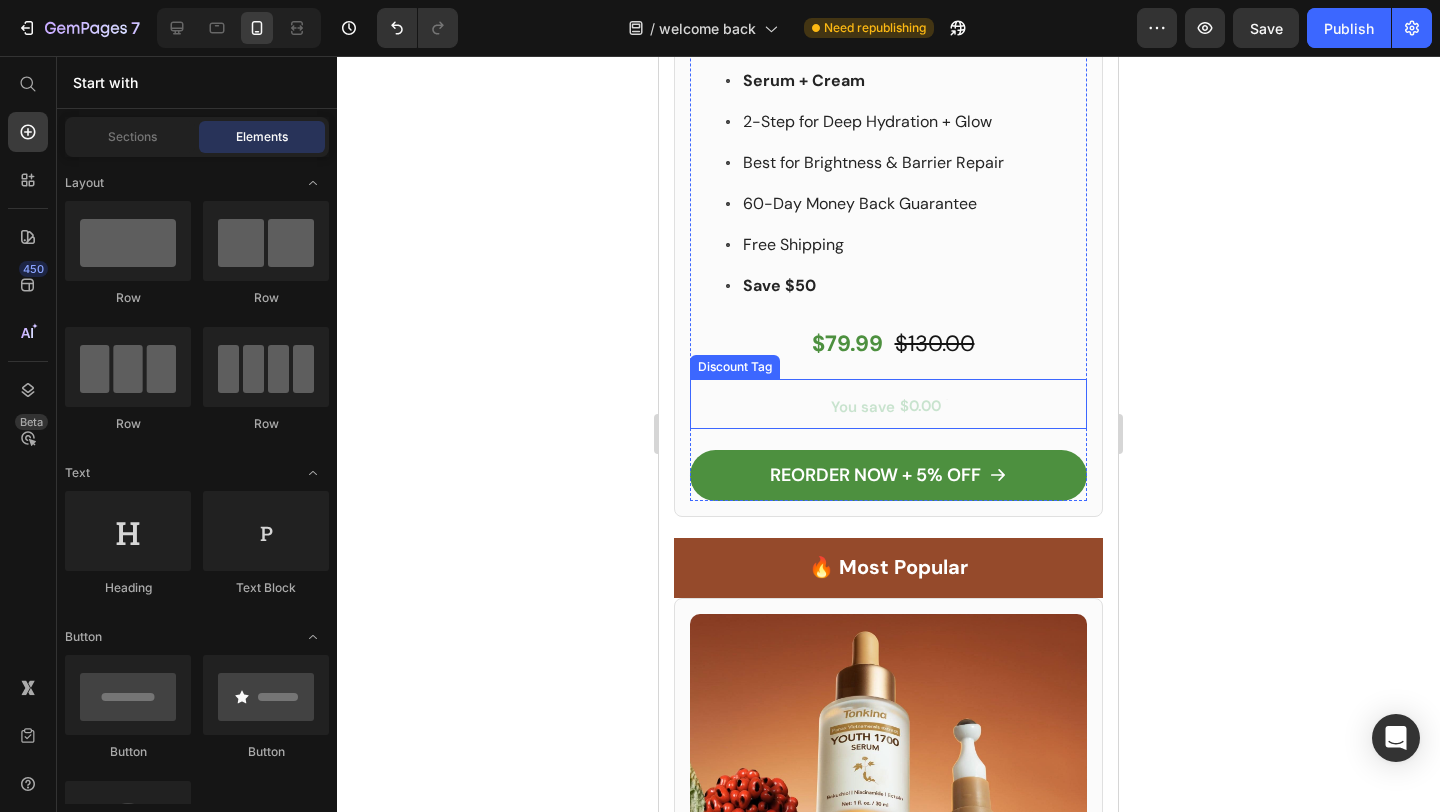 click on "You save $0.00" at bounding box center [888, 408] 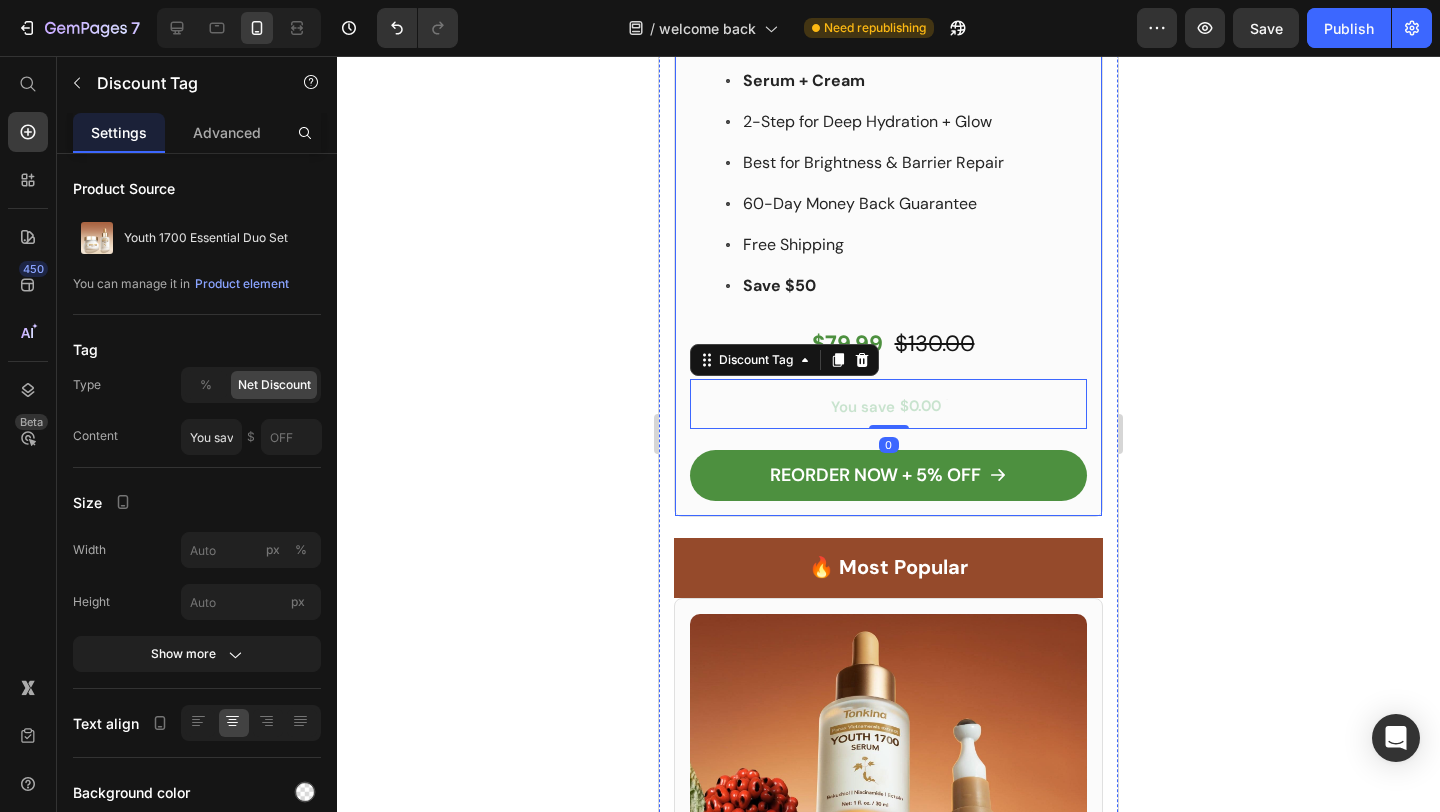 click on "Product Images Row Glow Ritual Heading
Serum + Cream
2-Step for Deep Hydration + Glow
Best for Brightness & Barrier Repair
60-Day Money Back Guarantee
Free Shipping
Save $50 Item List $79.99 Text Block $130.00 Text Block Row You save $0.00 Discount Tag   0
REORDER NOW + 5% OFF Add to Cart Row Product Row" at bounding box center (888, 45) 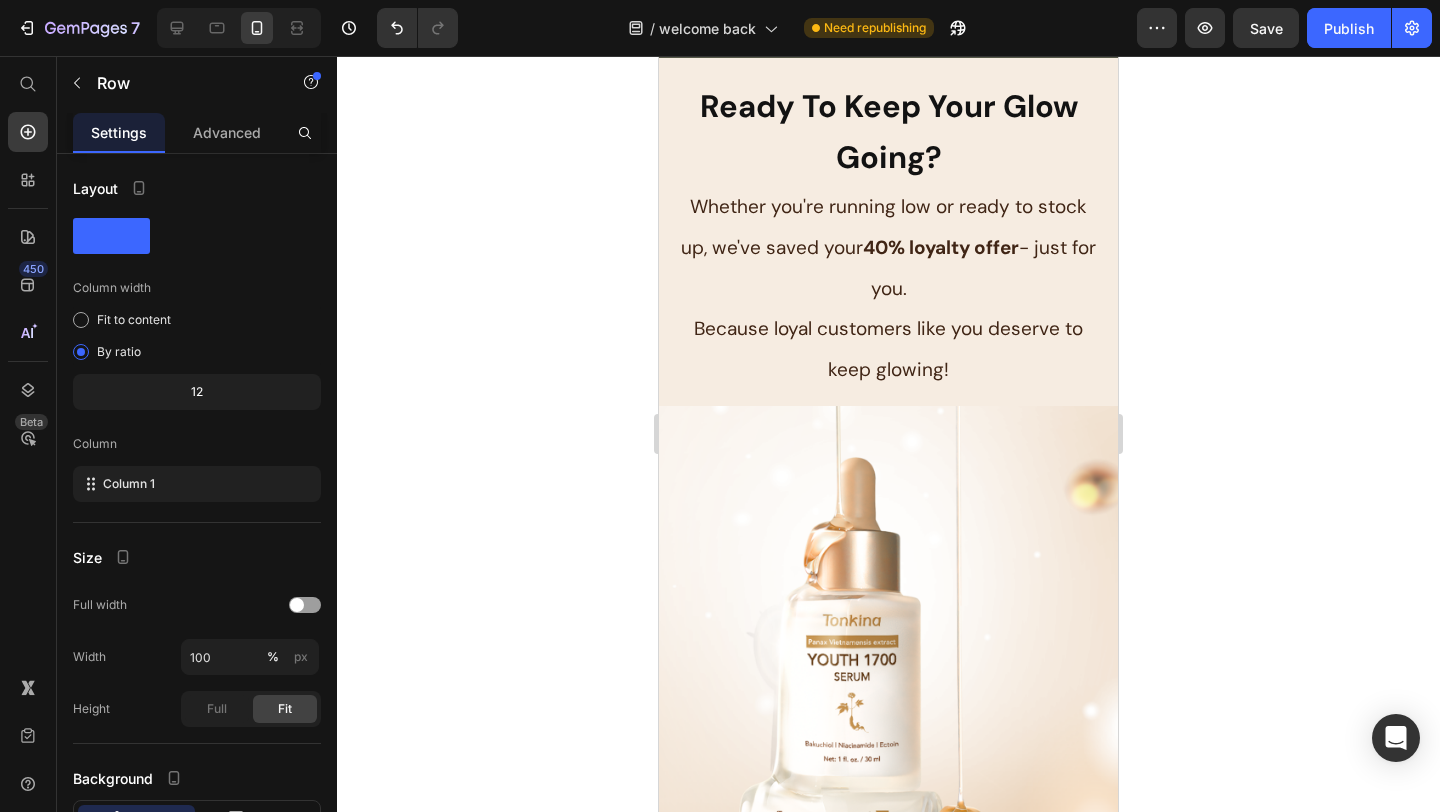 scroll, scrollTop: 150, scrollLeft: 0, axis: vertical 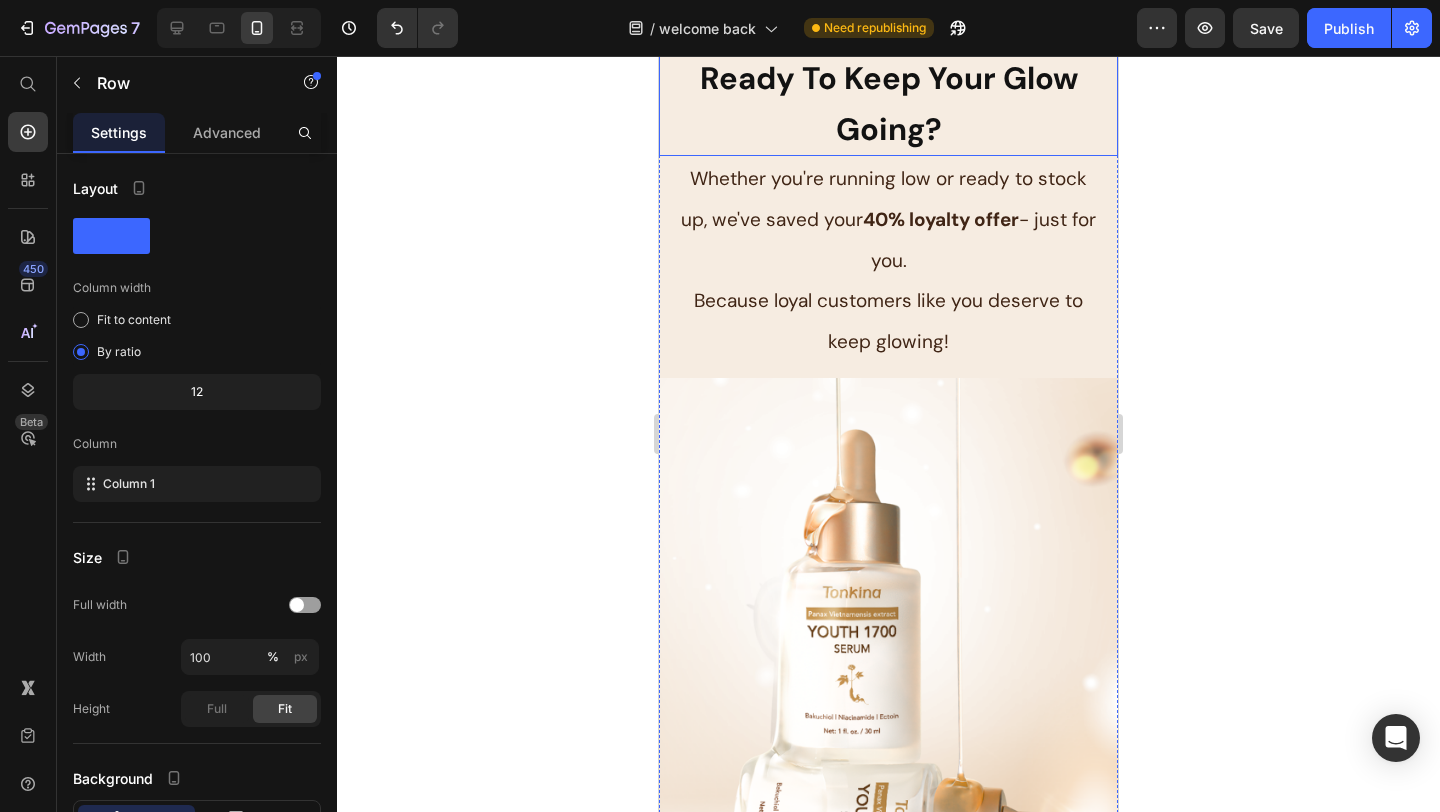 click on "Ready To Keep Your Glow Going?" at bounding box center (888, 103) 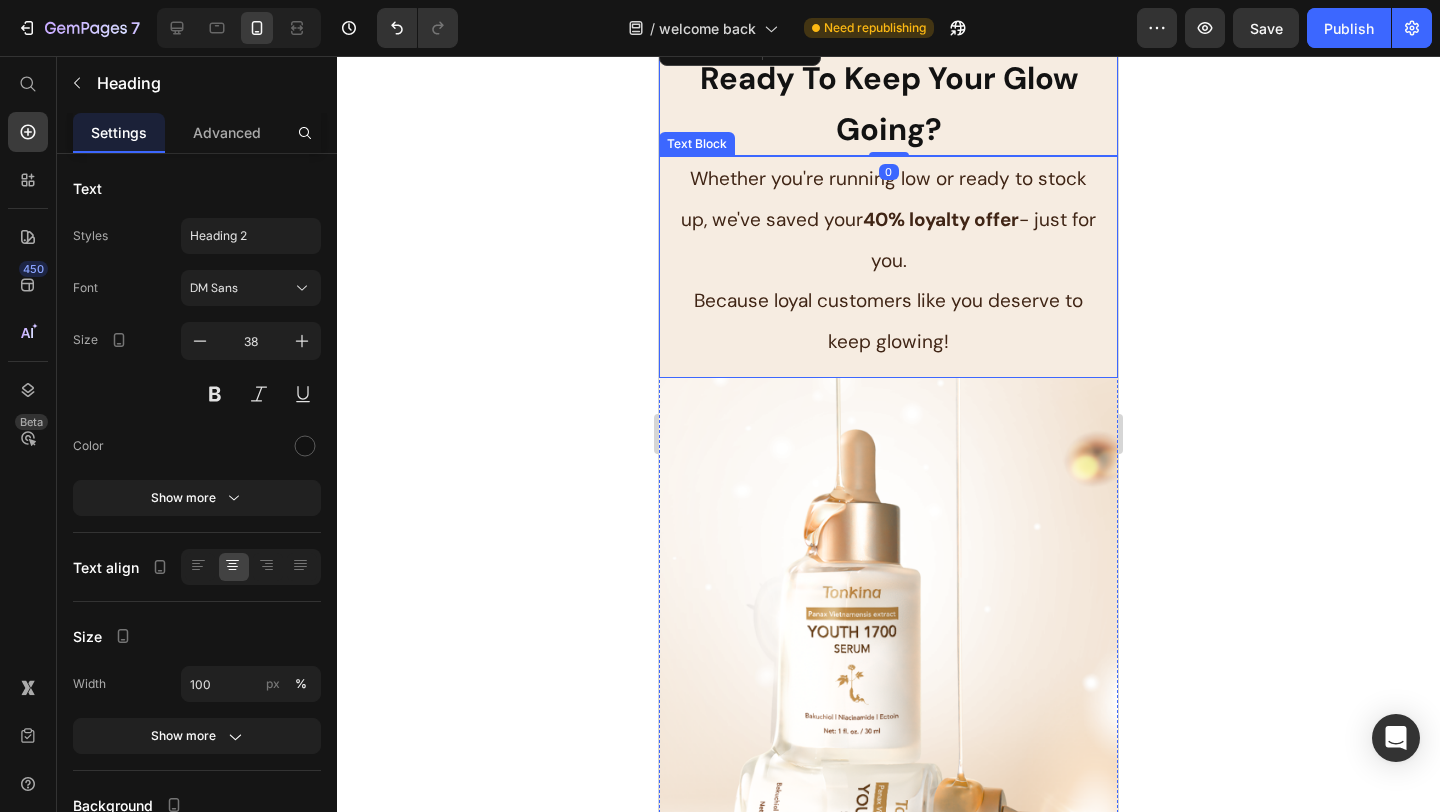 click on "Whether you're running low or ready to stock up, we've saved your  40% loyalty offer  - just for you." at bounding box center (888, 219) 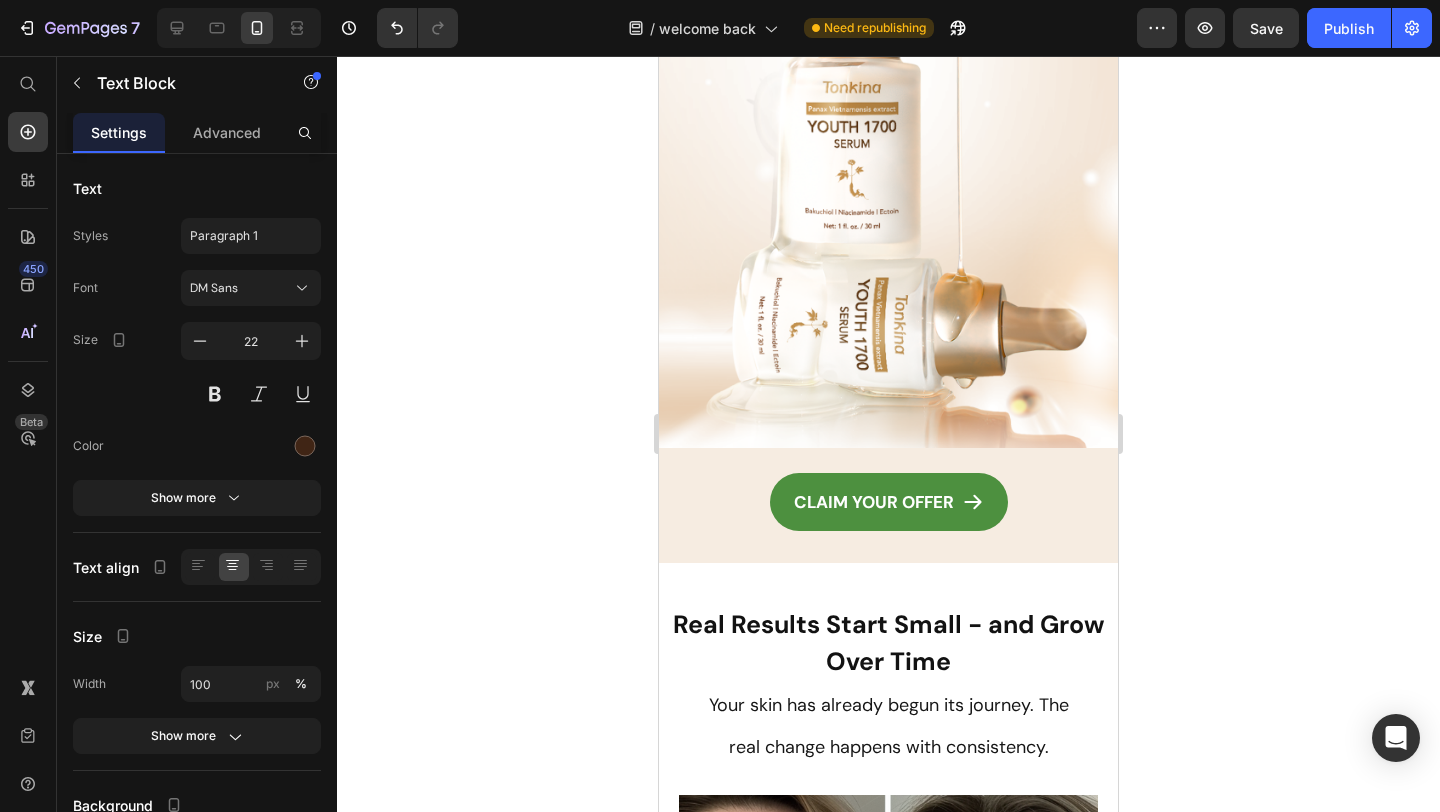 scroll, scrollTop: 673, scrollLeft: 0, axis: vertical 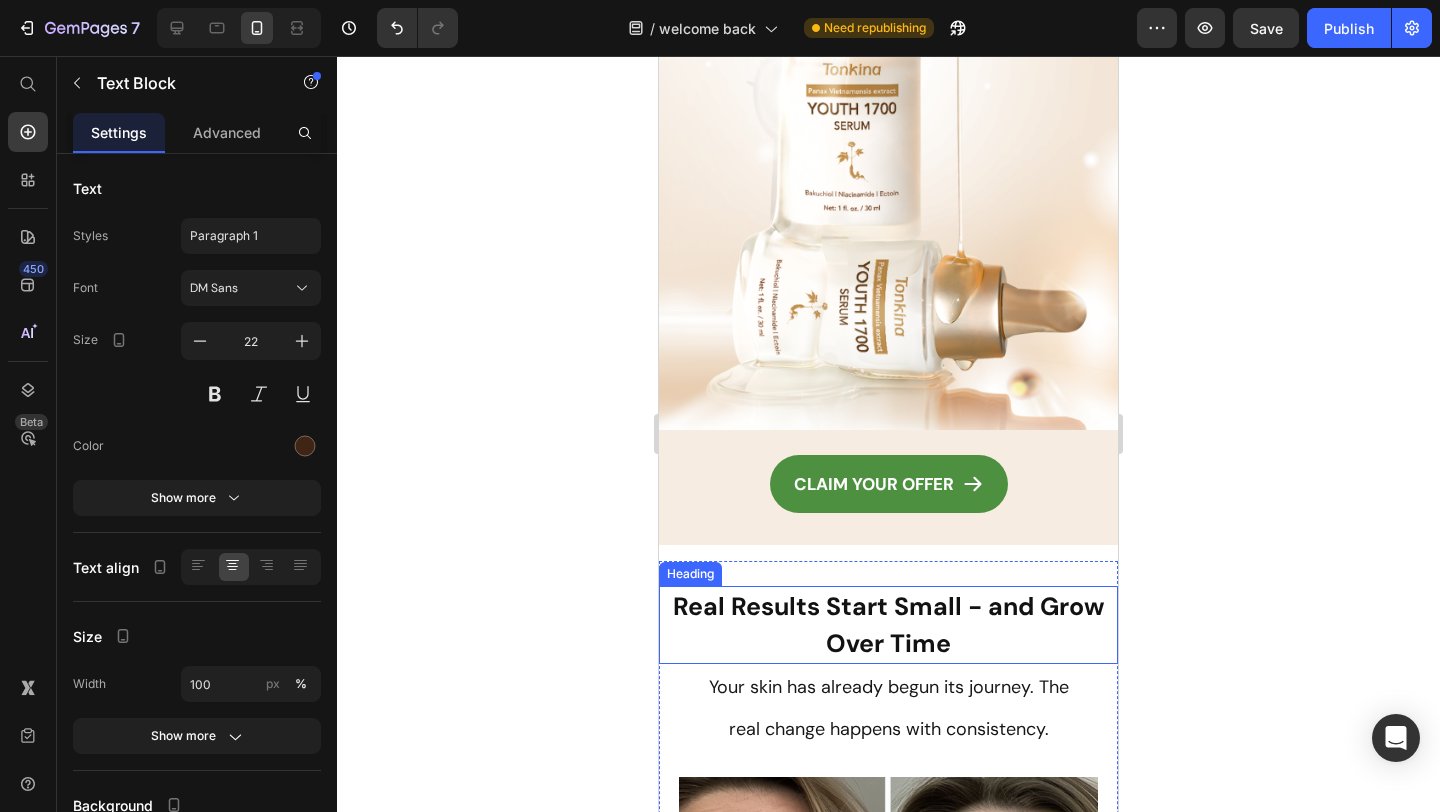 click on "Real Results Start Small - and Grow Over Time" at bounding box center [889, 625] 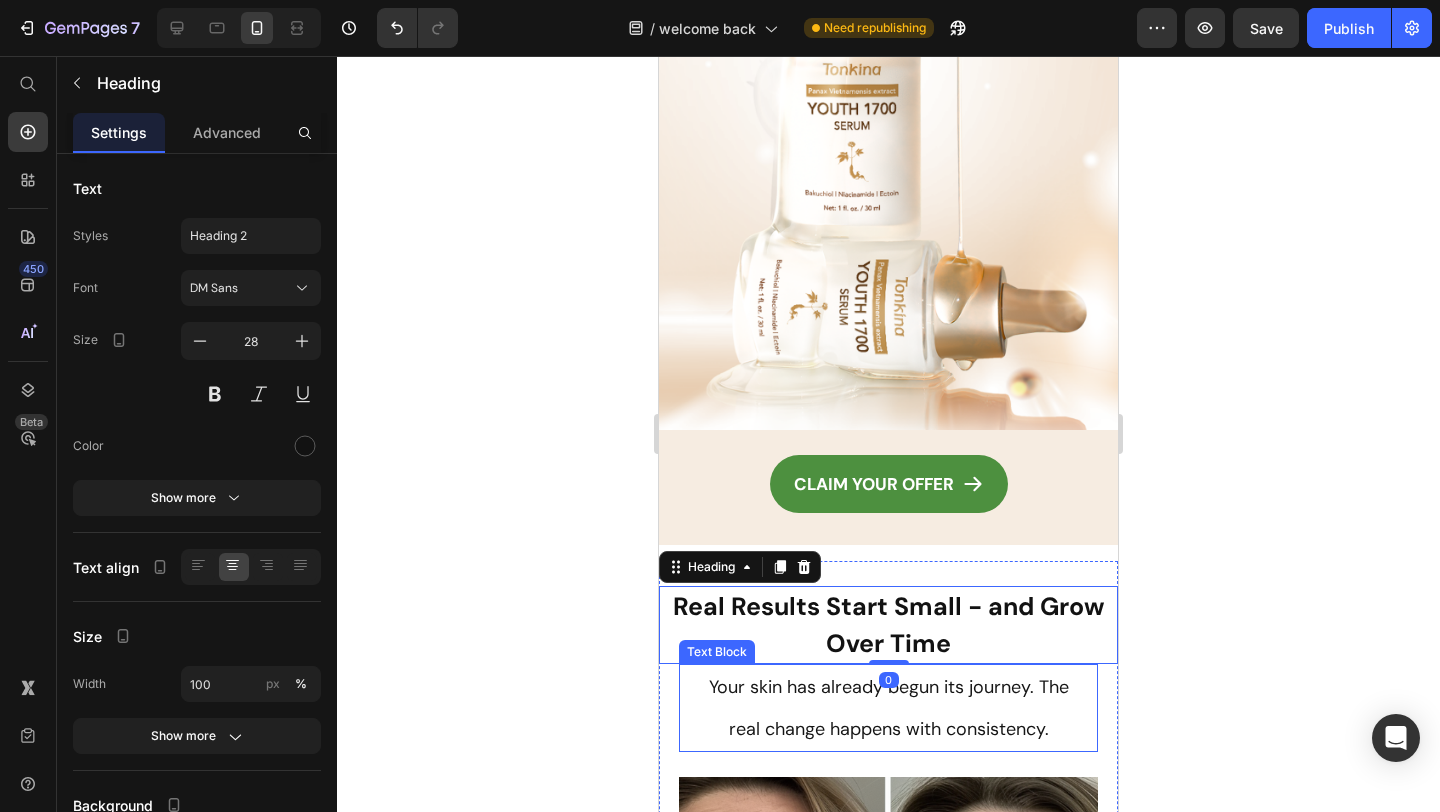click on "Your skin has already begun its journey. The real change happens with consistency." at bounding box center (888, 707) 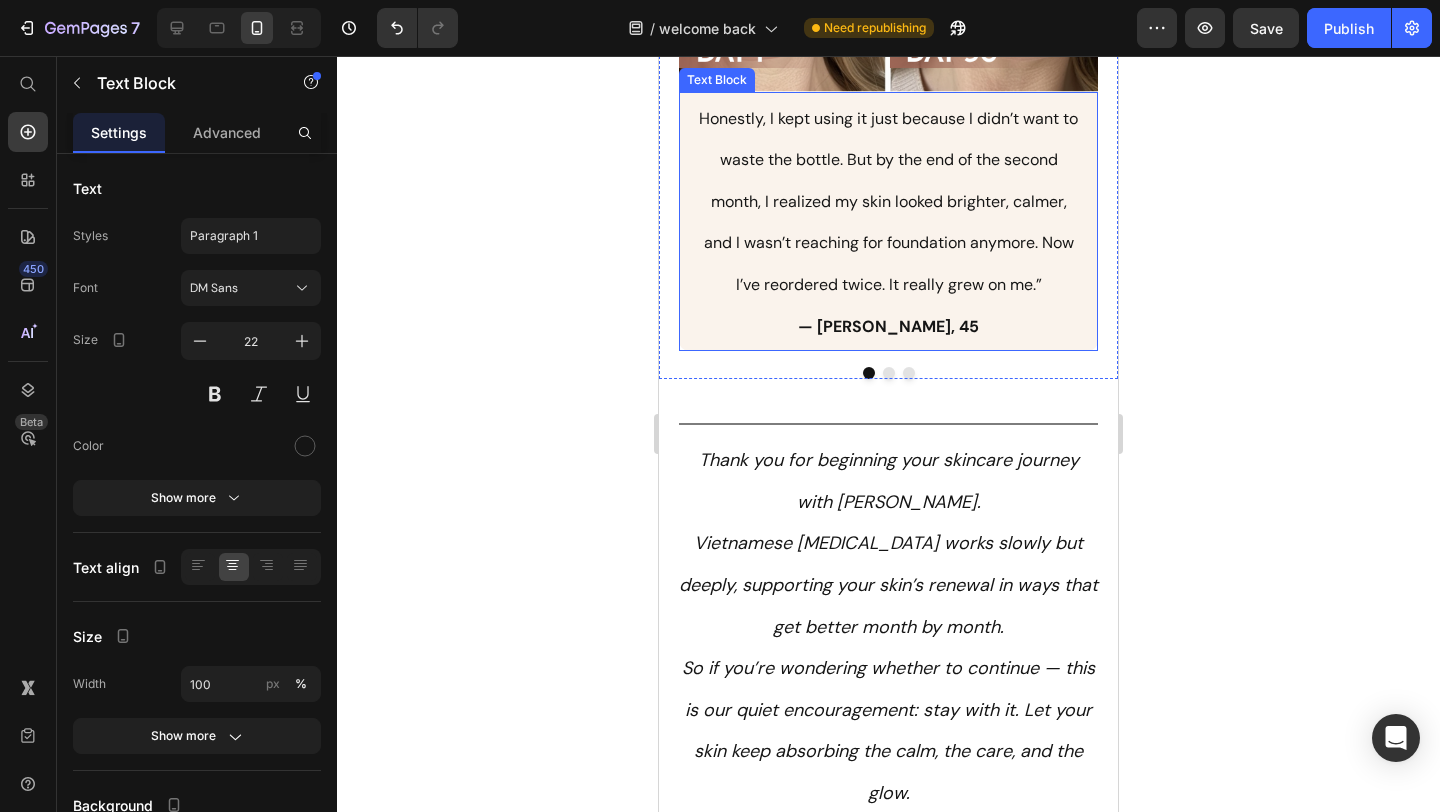 scroll, scrollTop: 1782, scrollLeft: 0, axis: vertical 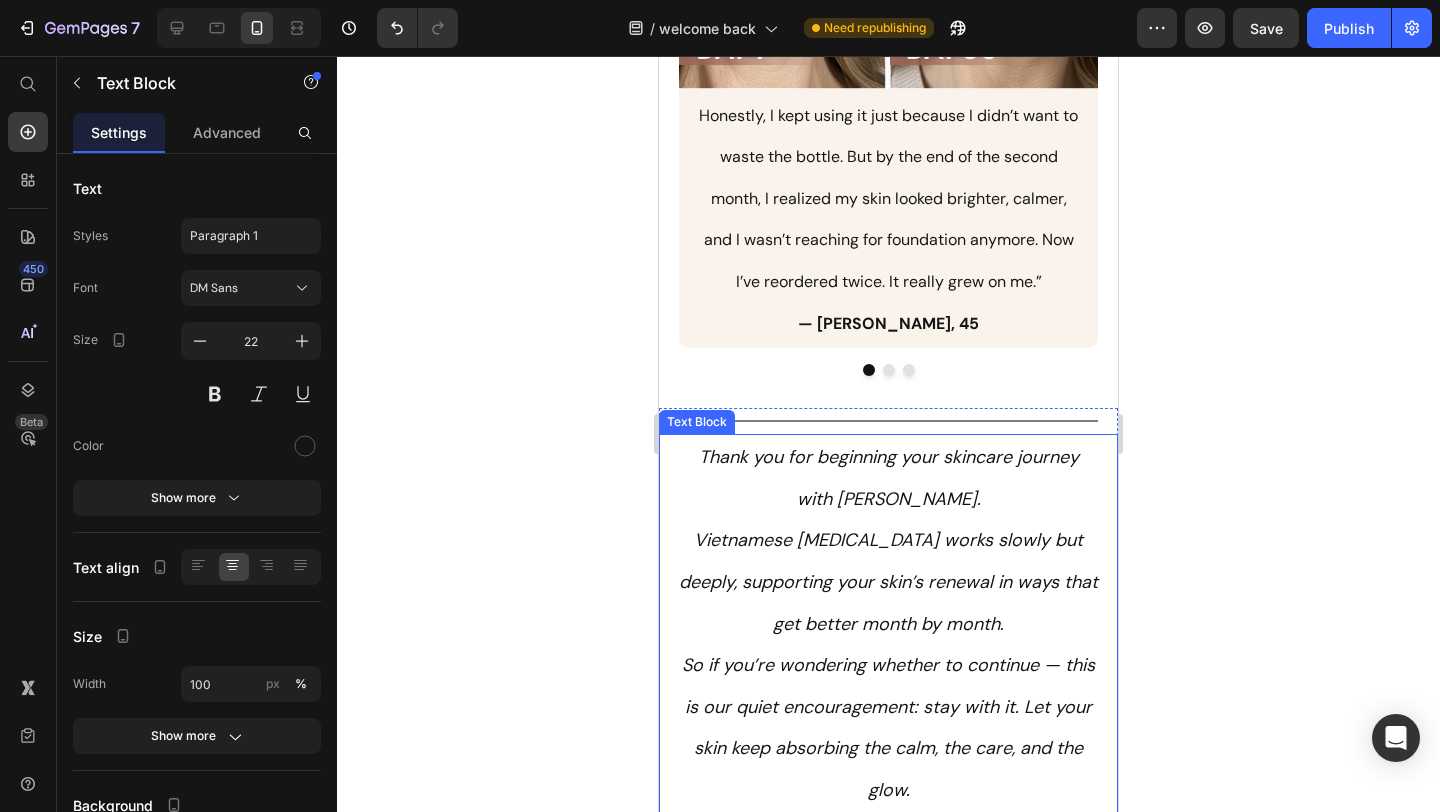 click on "Vietnamese [MEDICAL_DATA] works slowly but deeply, supporting your skin’s renewal in ways that get better month by month." at bounding box center (888, 581) 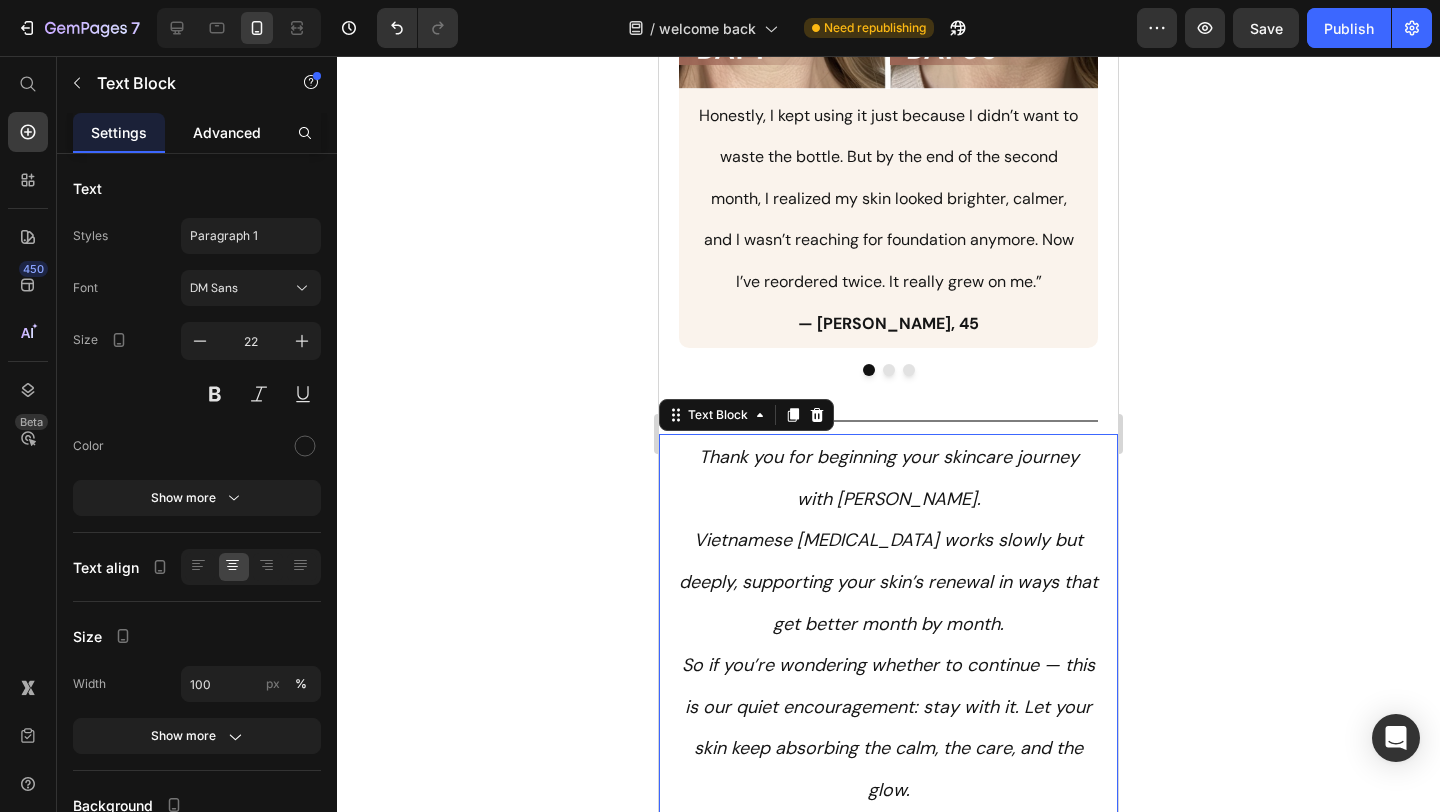 click on "Advanced" at bounding box center [227, 132] 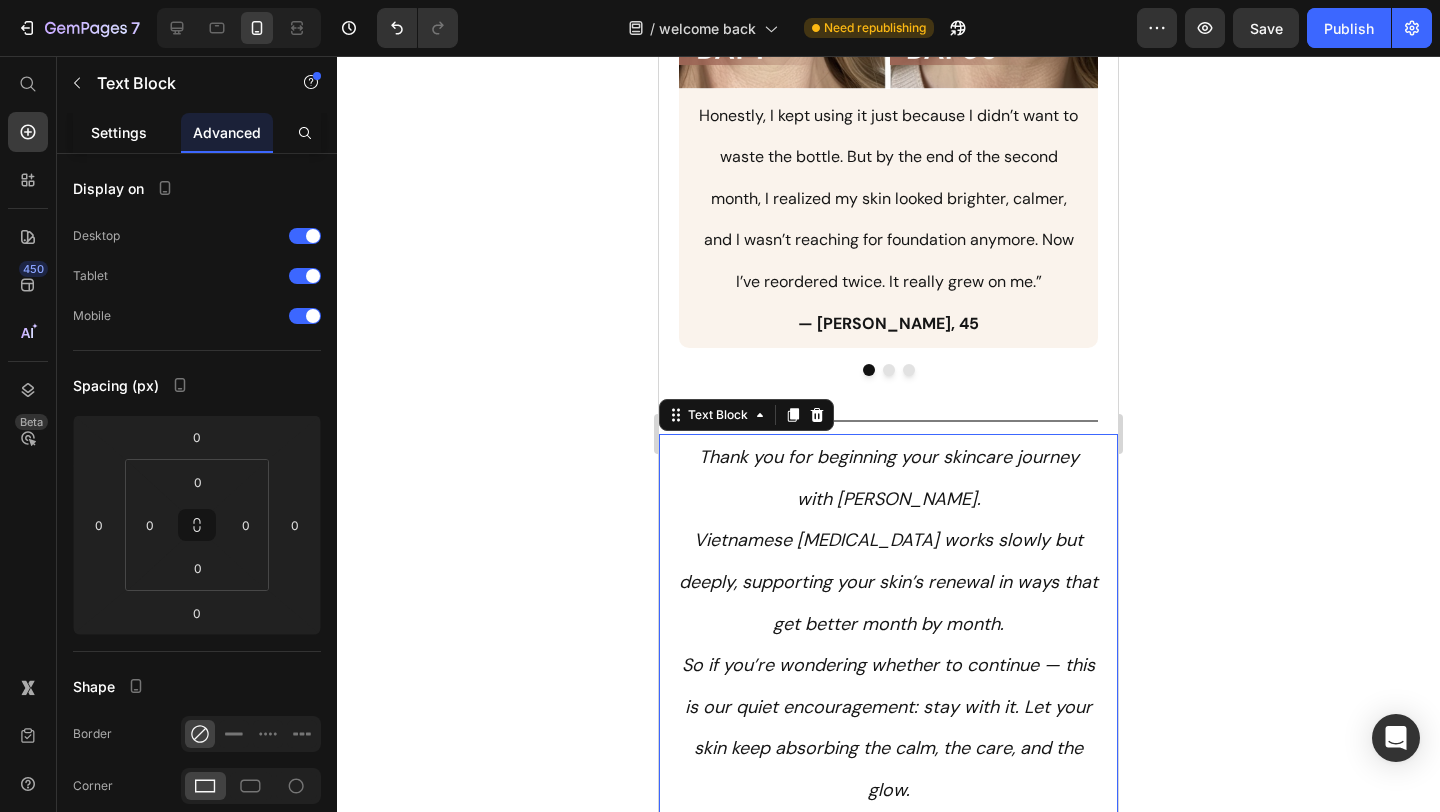 click on "Settings" at bounding box center [119, 132] 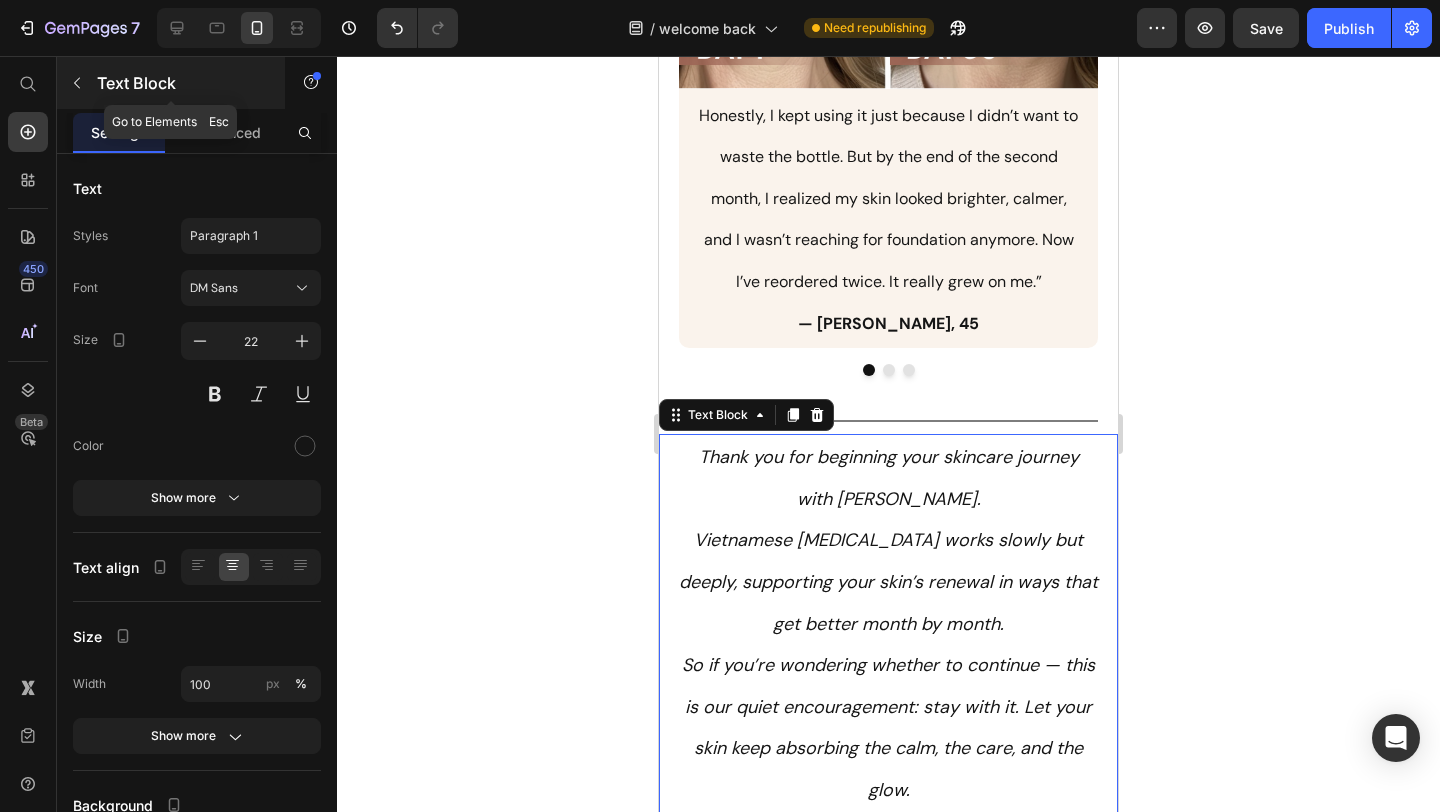 click on "Text Block" at bounding box center [182, 83] 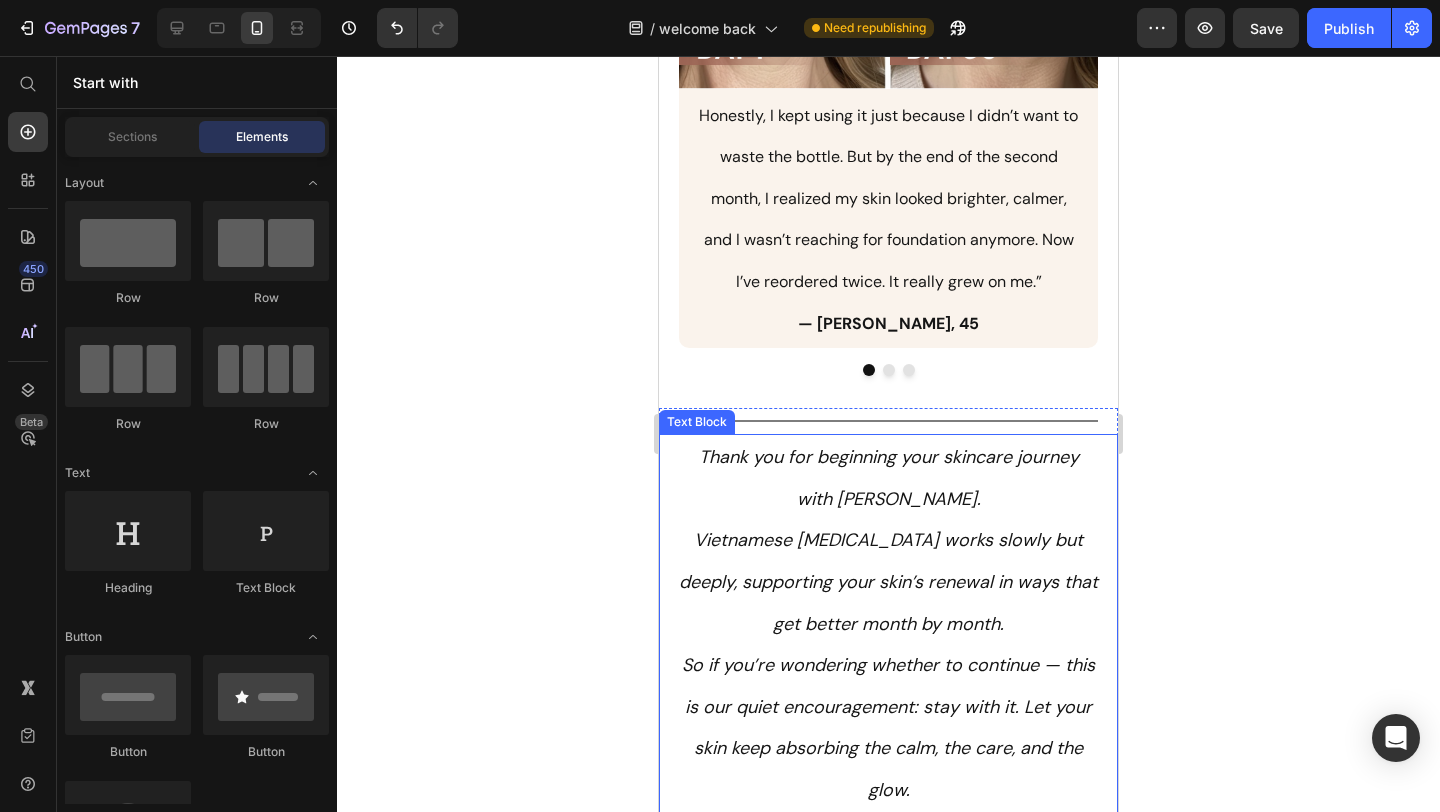 click on "Thank you for beginning your skincare journey with [PERSON_NAME]." at bounding box center [889, 478] 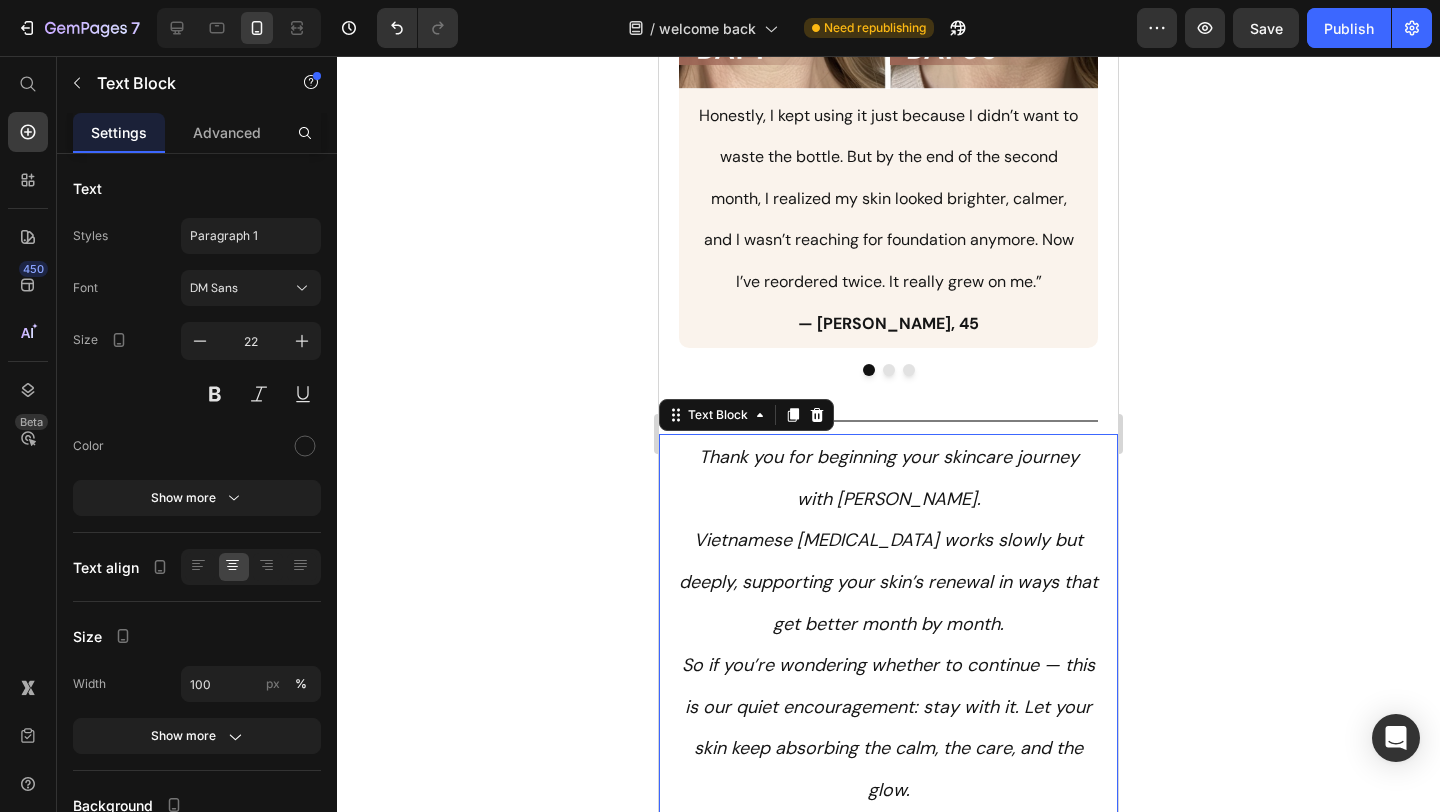 click 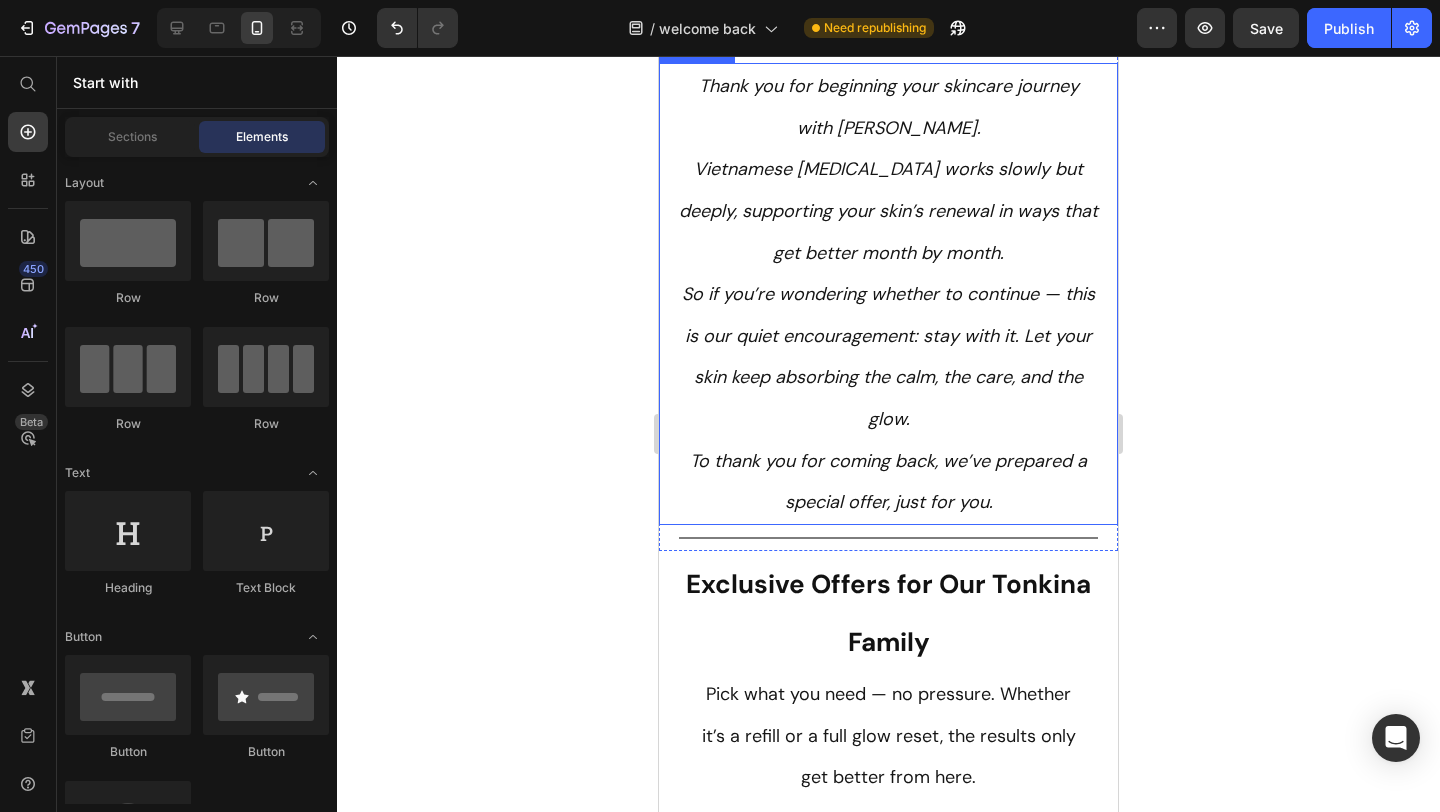 scroll, scrollTop: 2160, scrollLeft: 0, axis: vertical 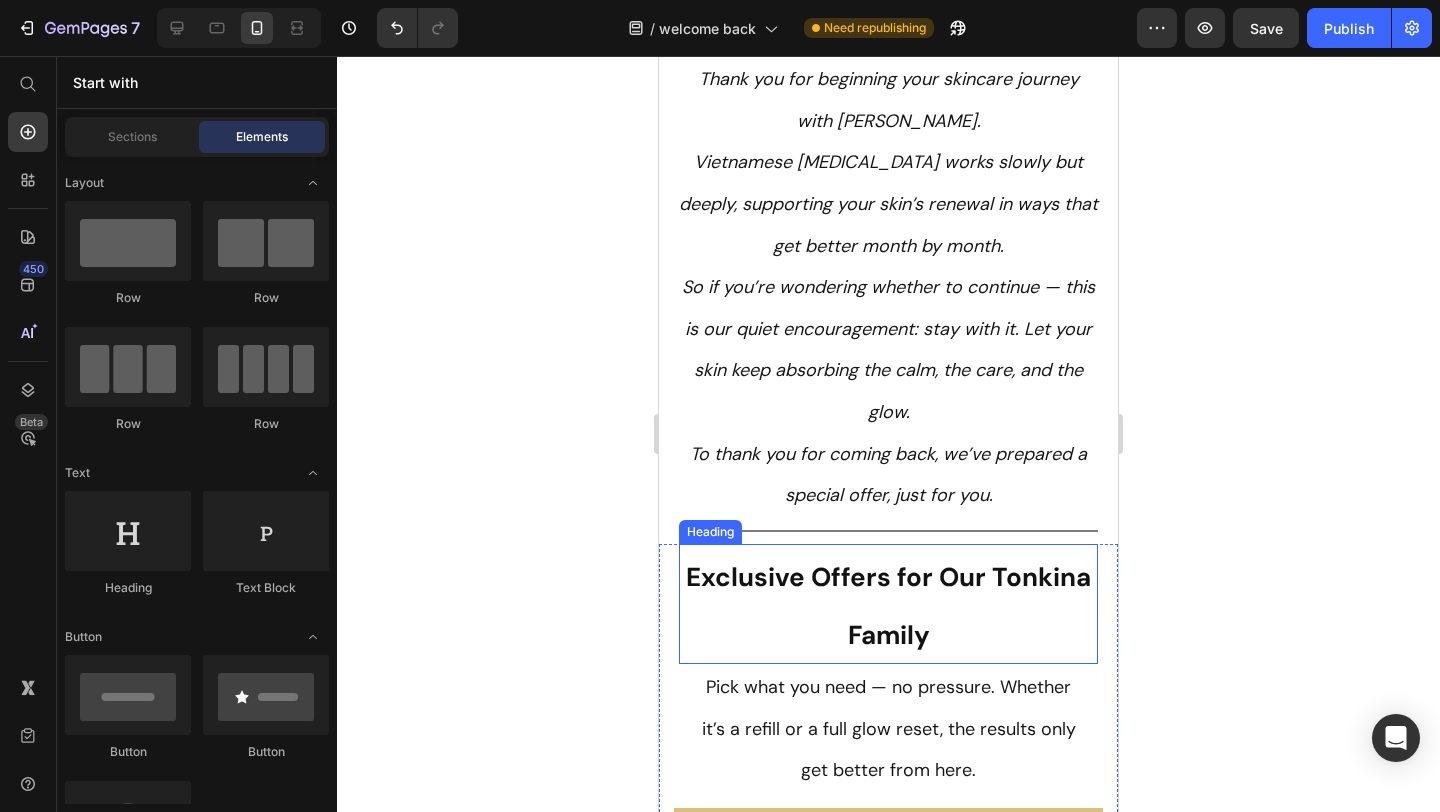 click on "Exclusive Offers for Our Tonkina Family" at bounding box center (888, 606) 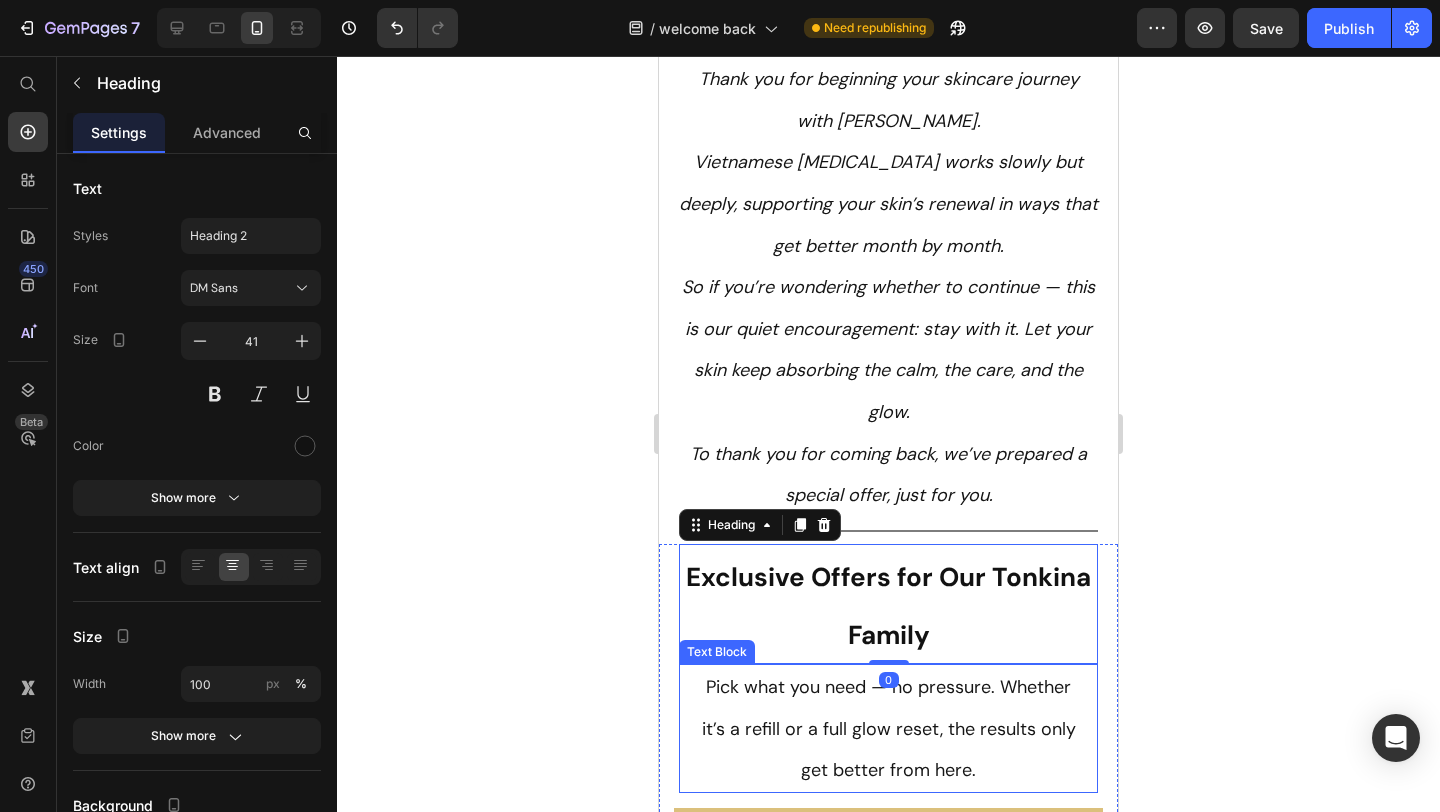 click on "Pick what you need — no pressure. Whether it’s a refill or a full glow reset, the results only get better from here." at bounding box center (888, 728) 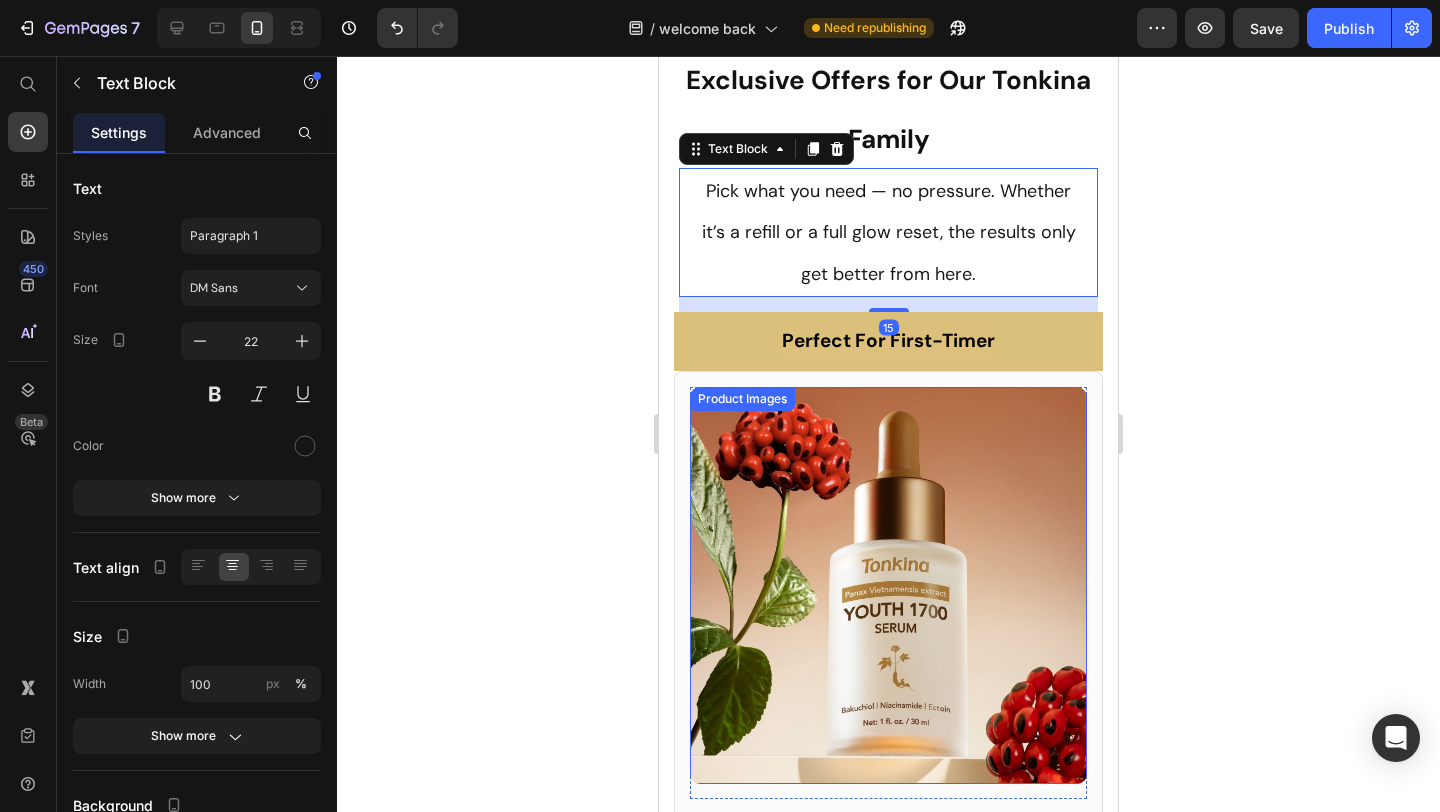 click at bounding box center [888, 585] 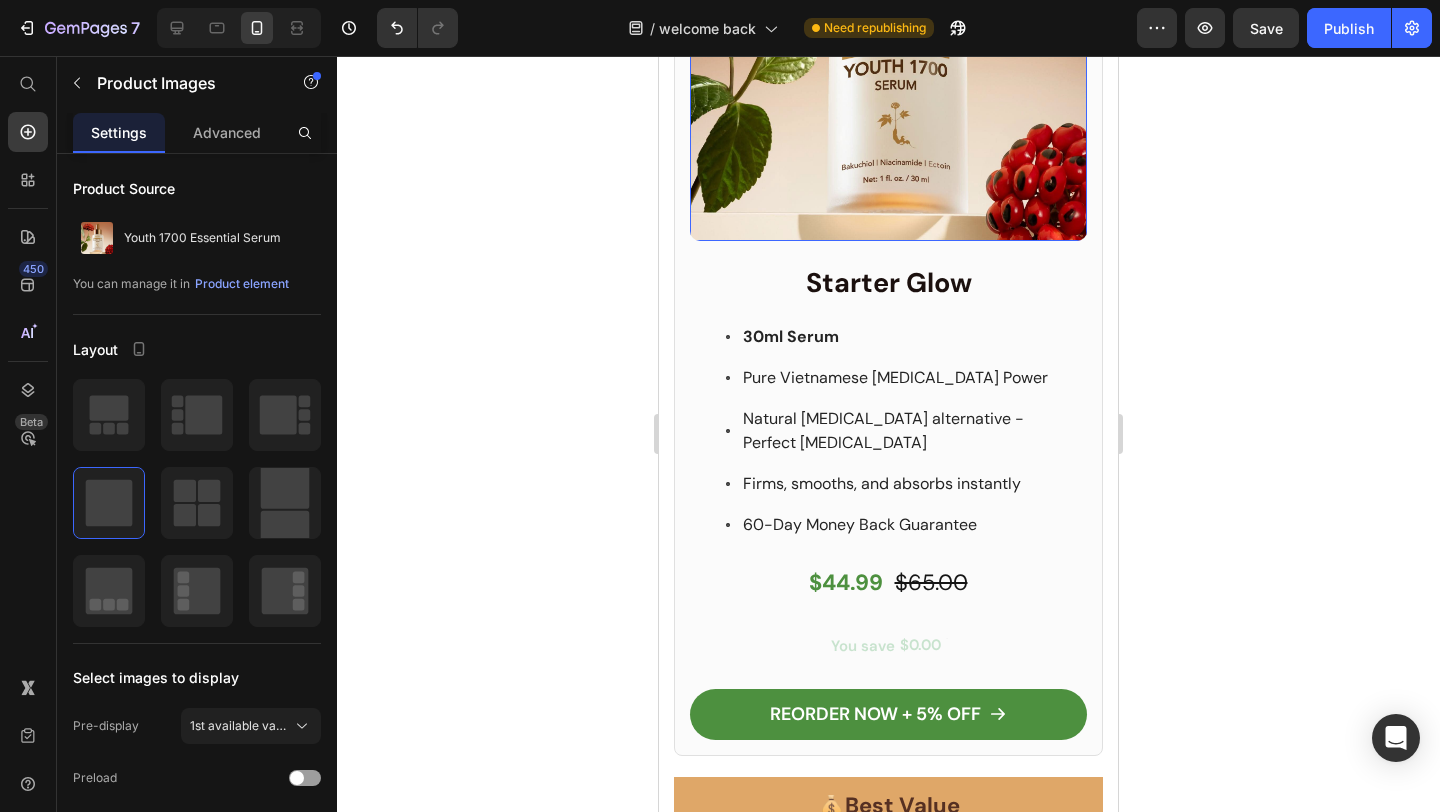 scroll, scrollTop: 3195, scrollLeft: 0, axis: vertical 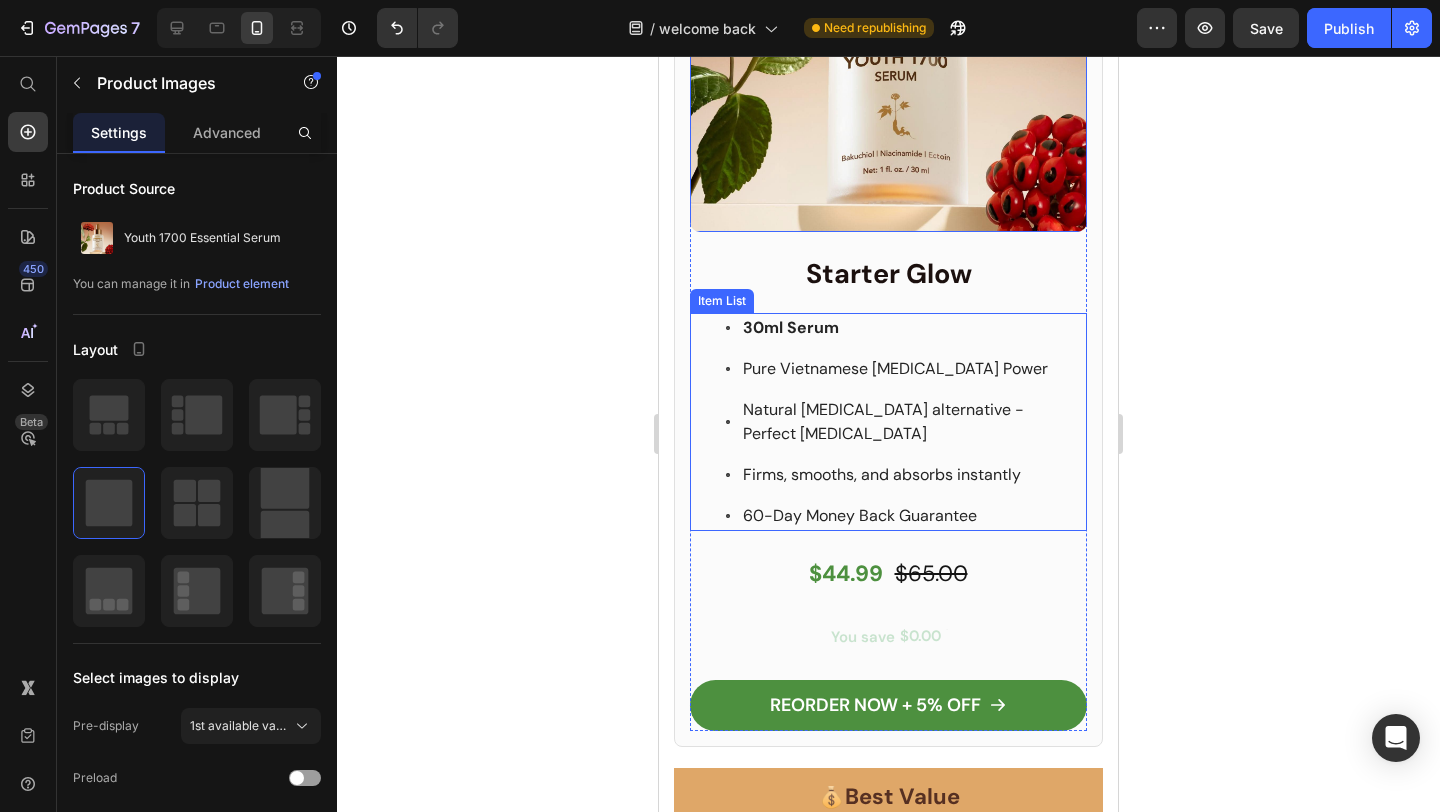 click on "30ml Serum
Pure Vietnamese [MEDICAL_DATA] Power
Natural [MEDICAL_DATA] alternative - Perfect [MEDICAL_DATA]
Firms, smooths, and absorbs instantly
60-Day Money Back Guarantee" at bounding box center (888, 422) 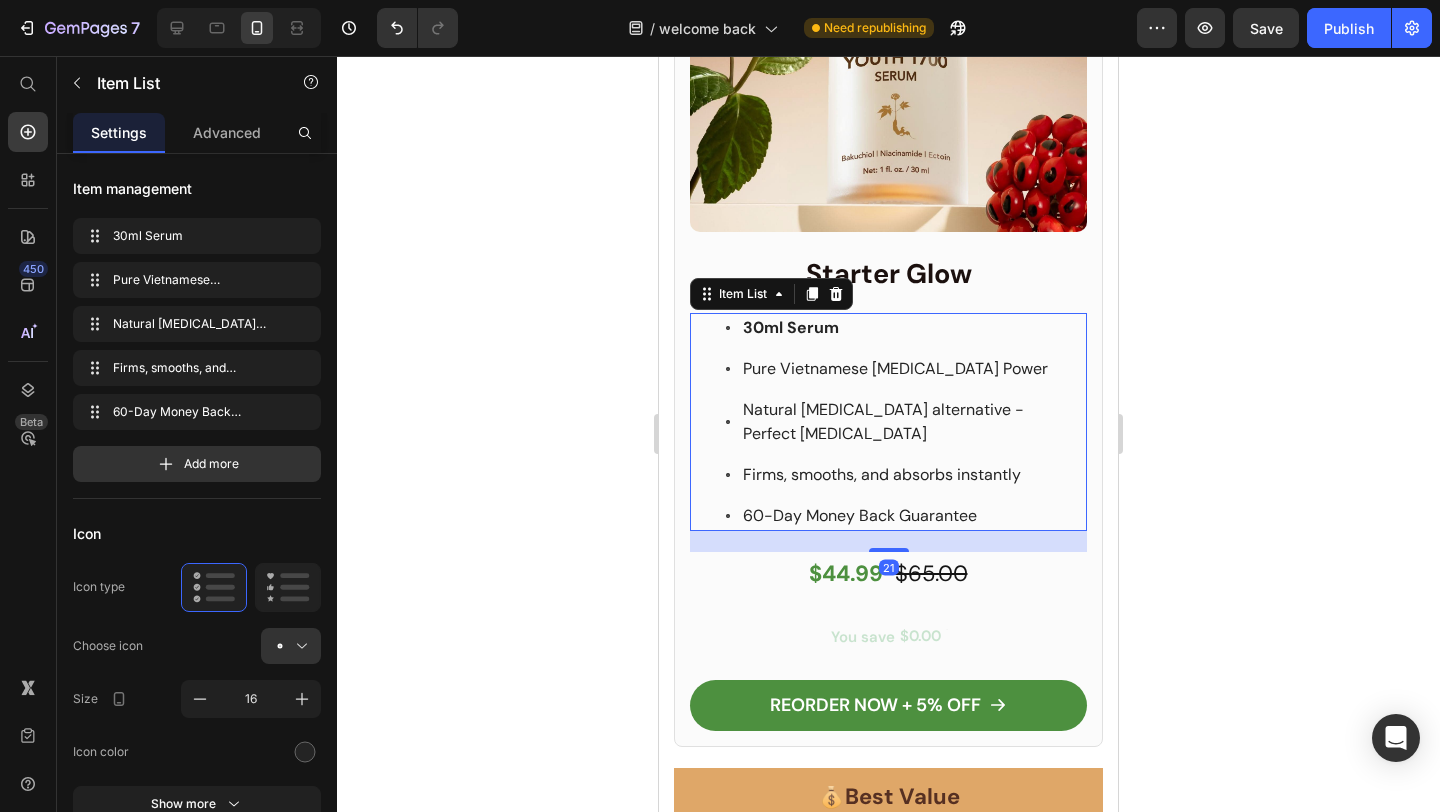 click on "60-Day Money Back Guarantee" at bounding box center [860, 515] 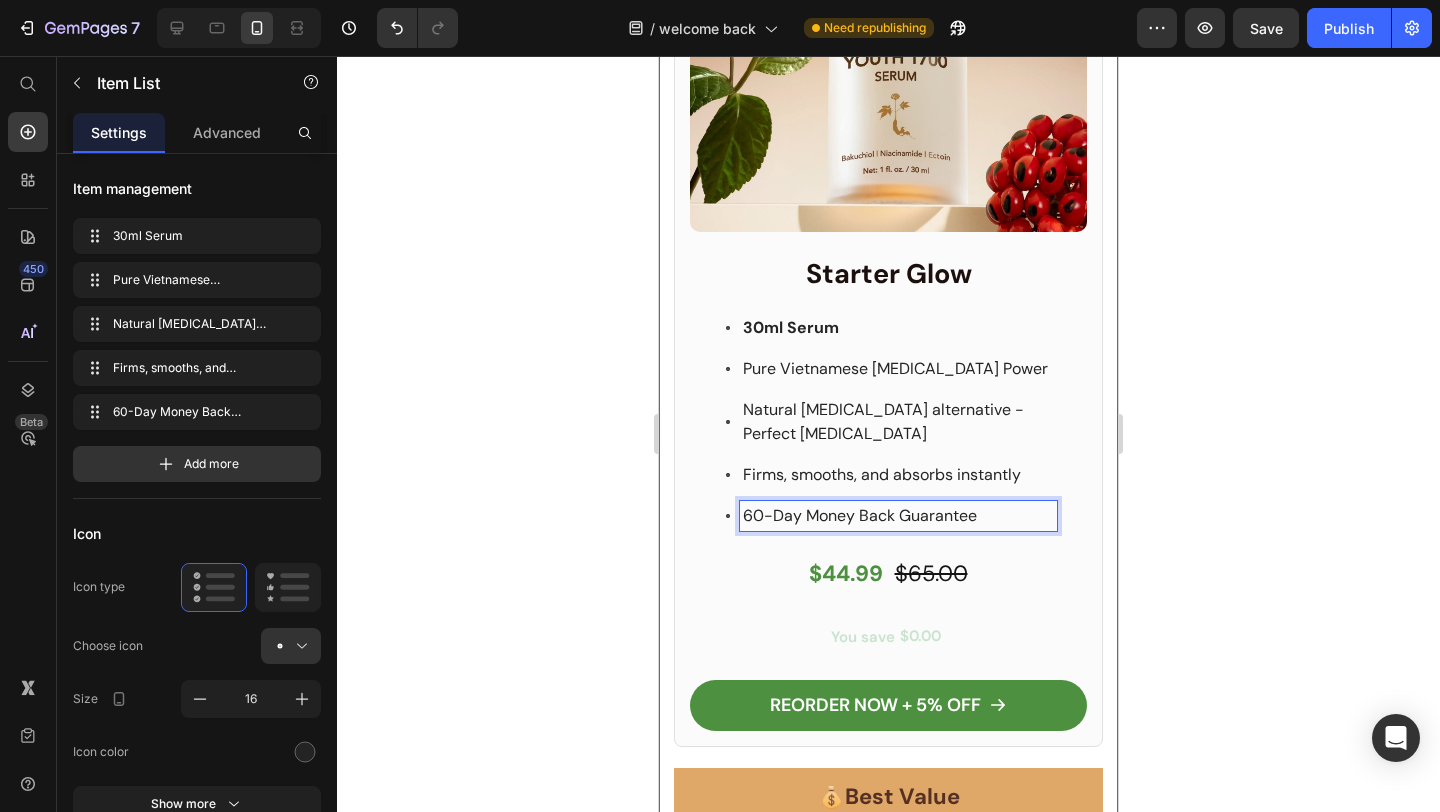 click on "Perfect For First-Timer Text Block Row Product Images Row Starter Glow Heading
30ml Serum
Pure Vietnamese [MEDICAL_DATA] Power
Natural [MEDICAL_DATA] alternative - Perfect [MEDICAL_DATA]
Firms, smooths, and absorbs instantly
60-Day Money Back Guarantee Item List   21 $44.99 Text Block $65.00 Text Block Row You save $0.00 Discount Tag
REORDER NOW + 5% OFF Add to Cart Row Product Row 💰  Best Value Text Block Row Product Images Row Glow Ritual Heading
Serum + Cream
2-Step for Deep Hydration + Glow
Best for Brightness & Barrier Repair
60-Day Money Back Guarantee
Free Shipping
Save $50 Item List $79.99 Text Block $130.00 Text Block Row You save $0.00 Discount Tag
REORDER NOW + 5% OFF Add to Cart Row Product Row 🔥 Most Popular Text Block Row Product Images Row Complete Ritual Heading
Save $70" at bounding box center [888, 1278] 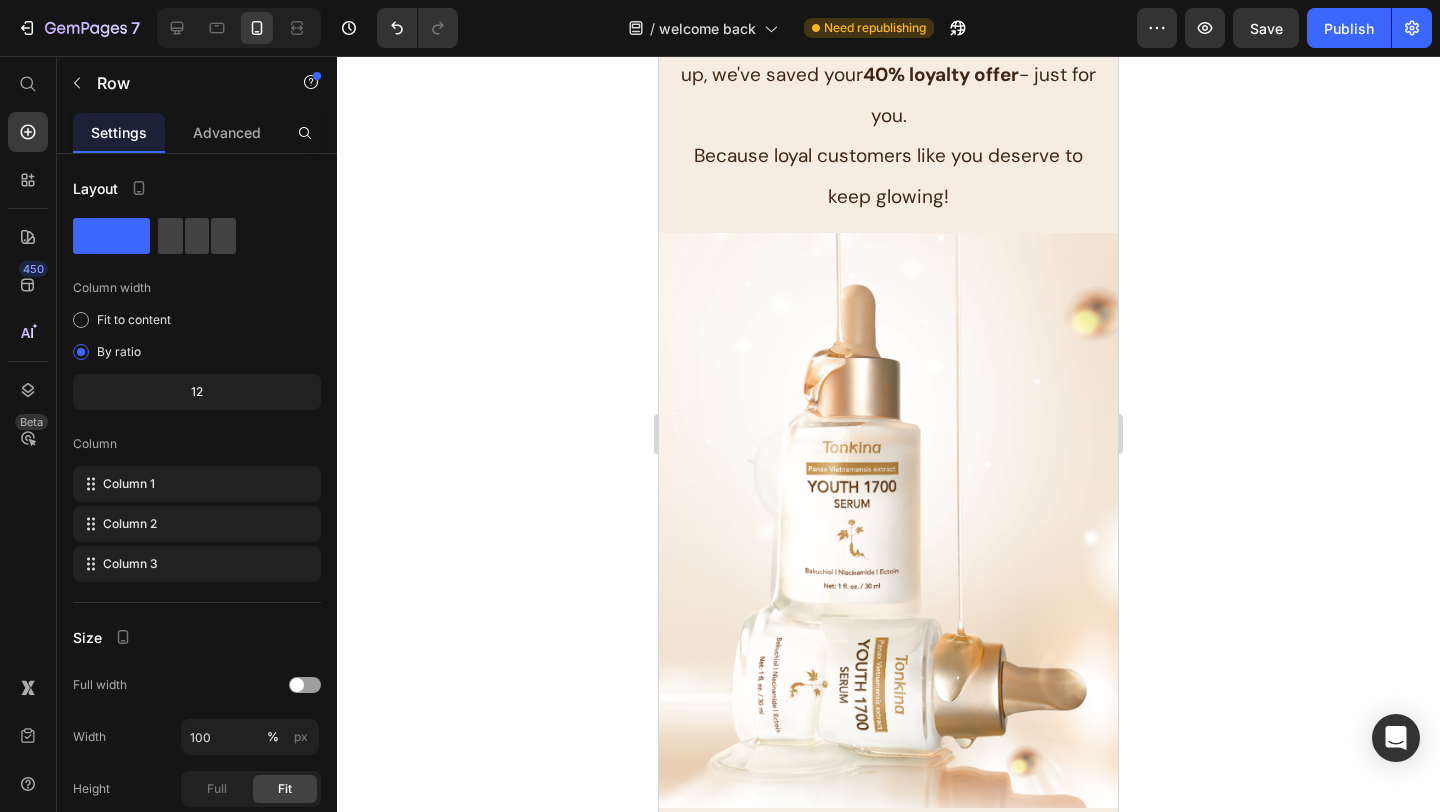 scroll, scrollTop: 0, scrollLeft: 0, axis: both 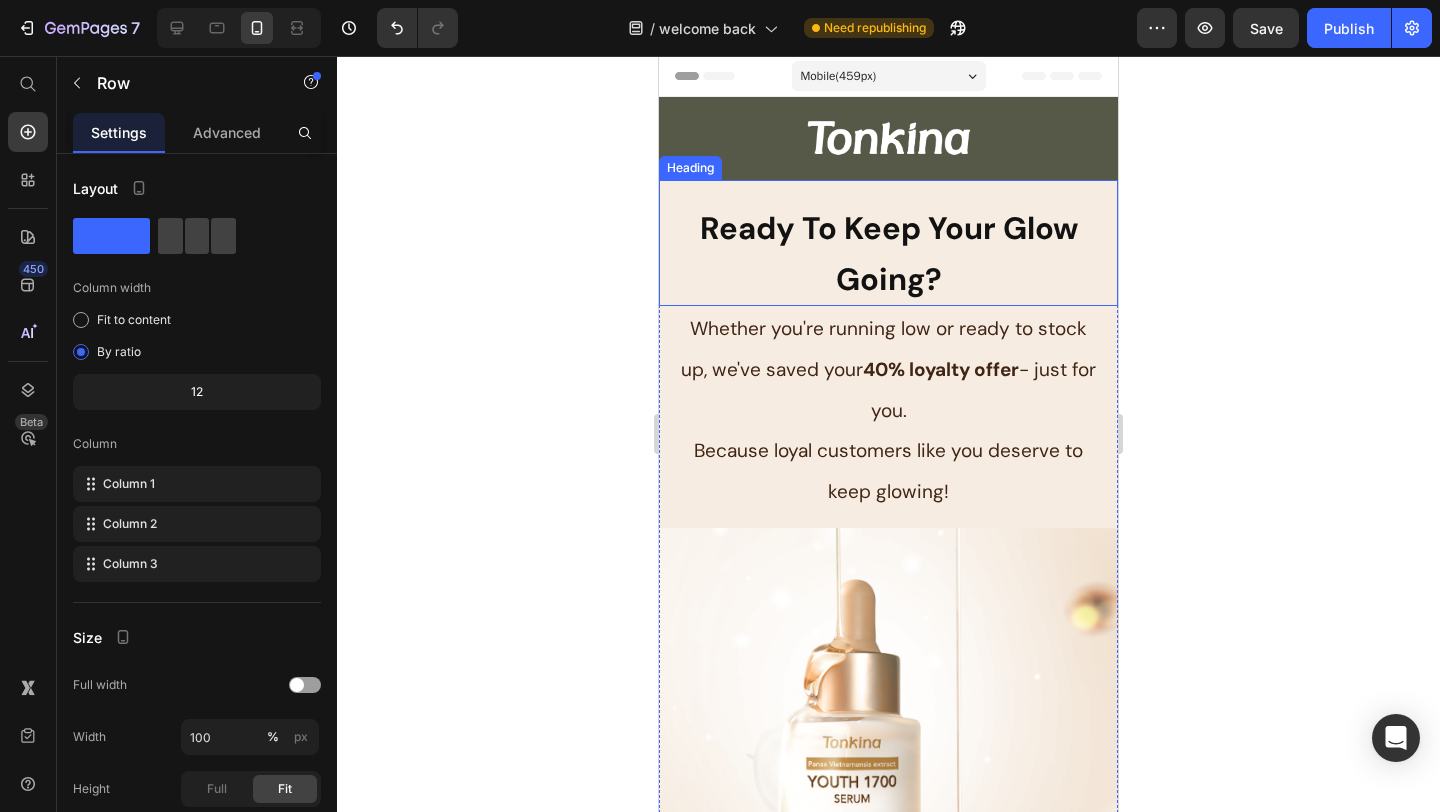 click on "Ready To Keep Your Glow Going?" at bounding box center (888, 253) 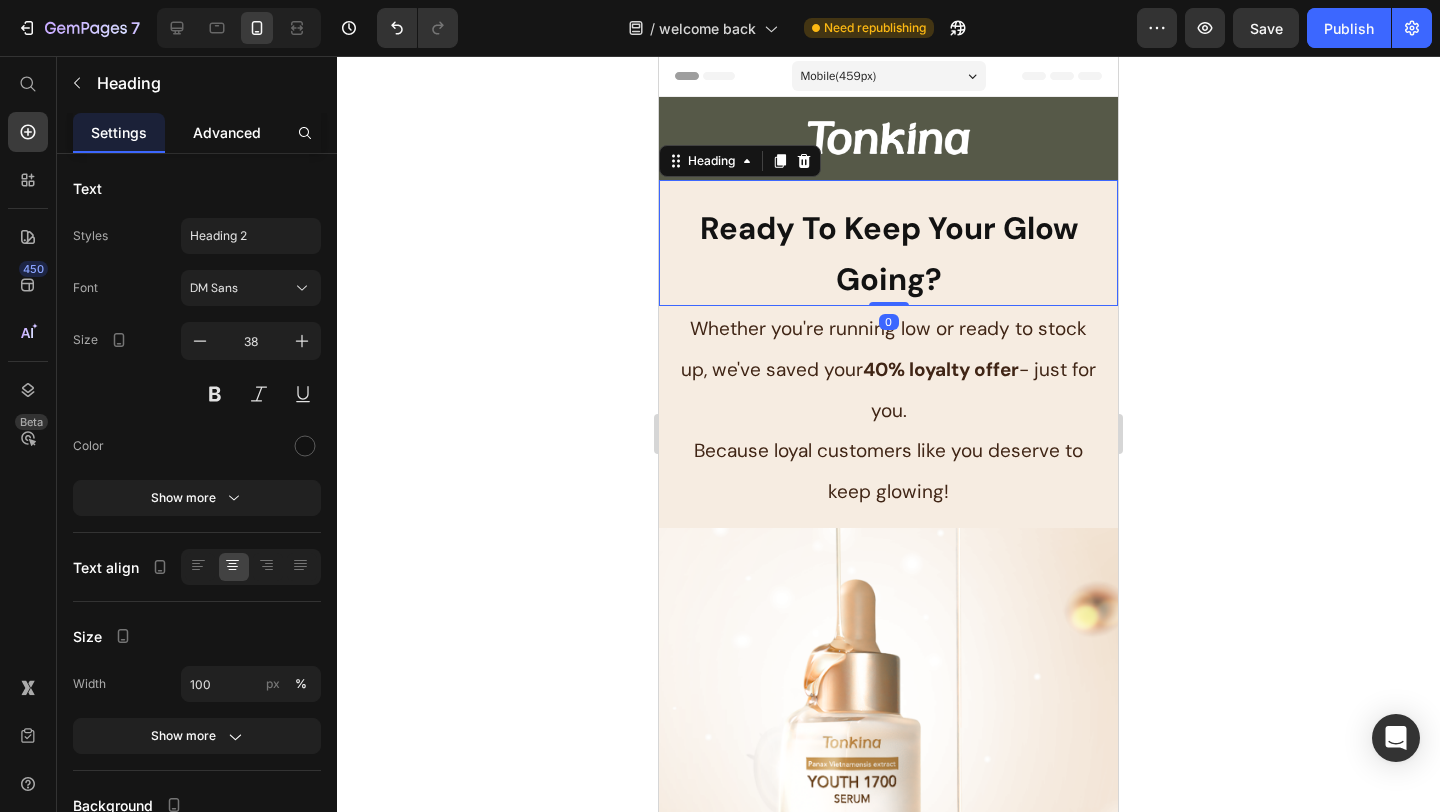 click on "Advanced" at bounding box center [227, 132] 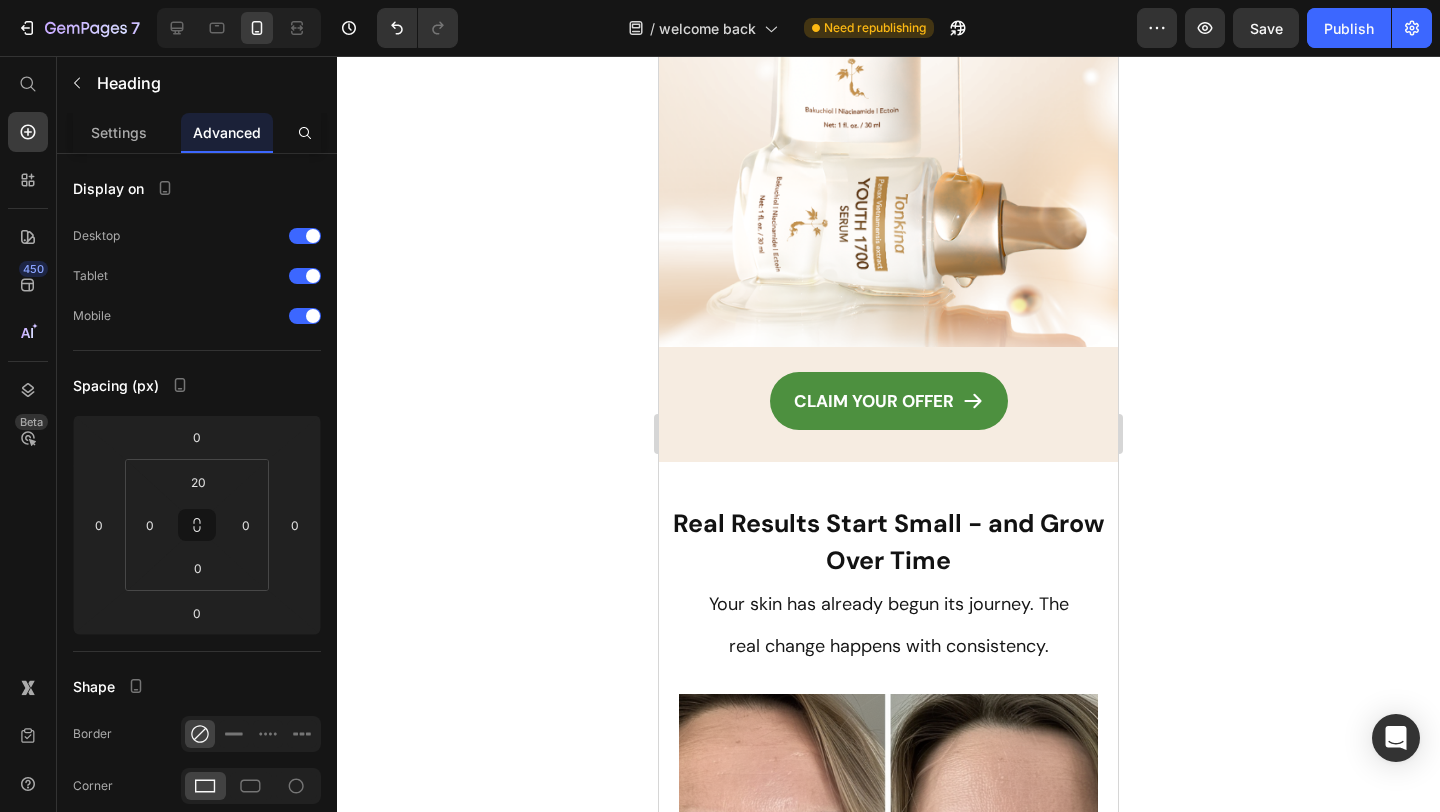 scroll, scrollTop: 757, scrollLeft: 0, axis: vertical 